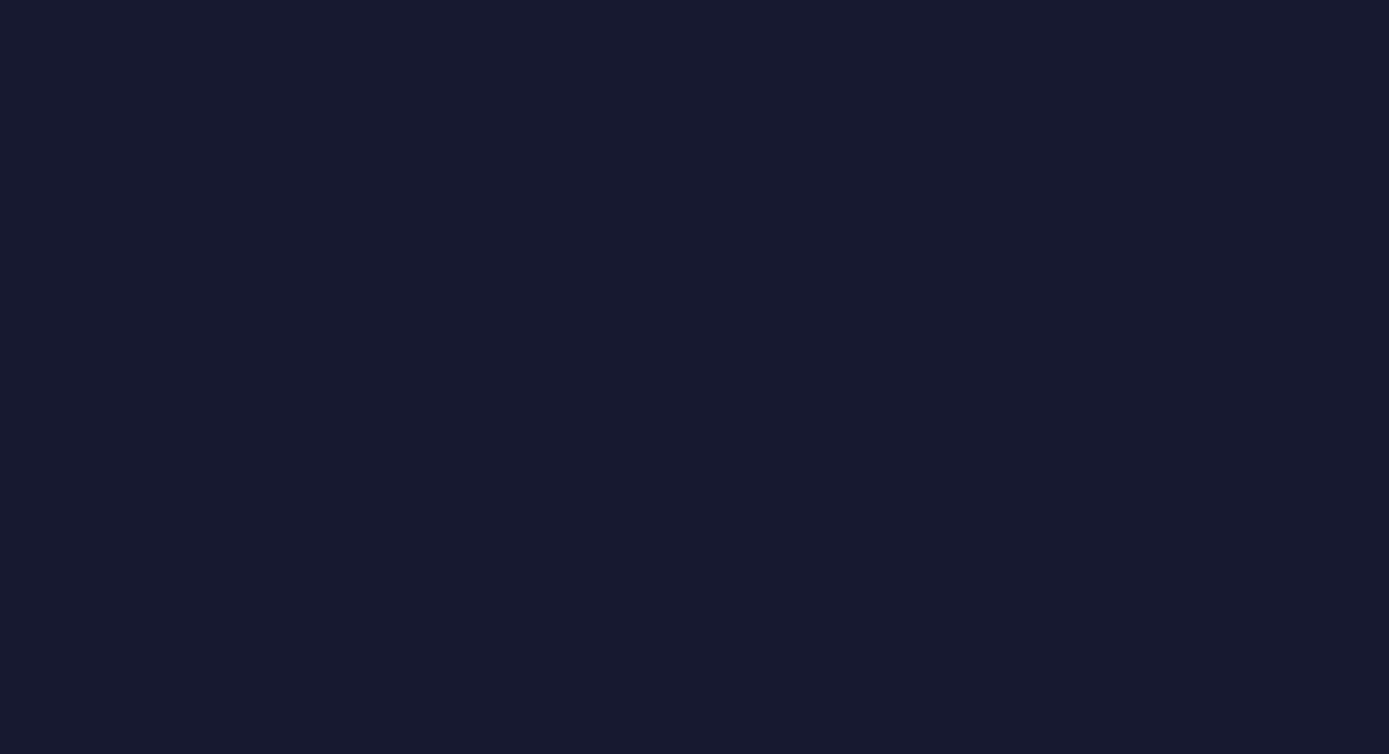 scroll, scrollTop: 0, scrollLeft: 0, axis: both 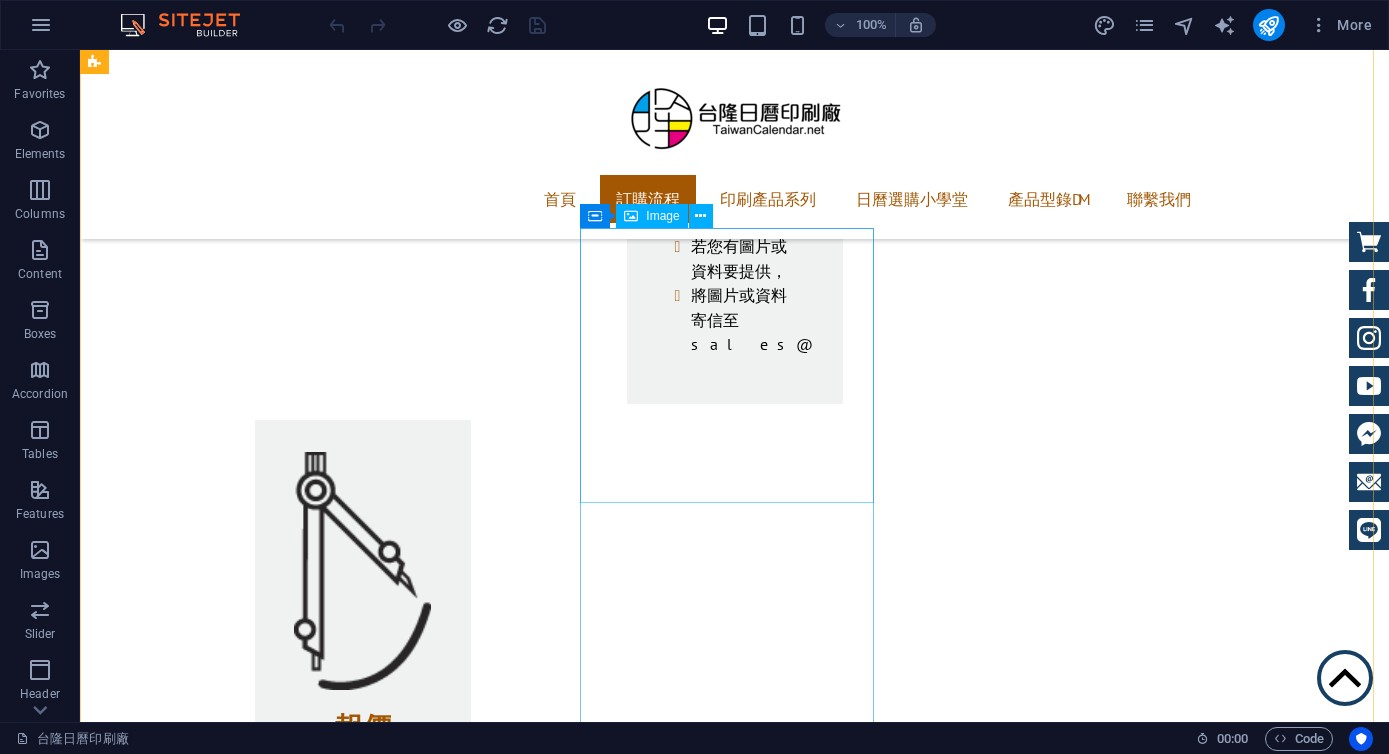 click at bounding box center (242, 3875) 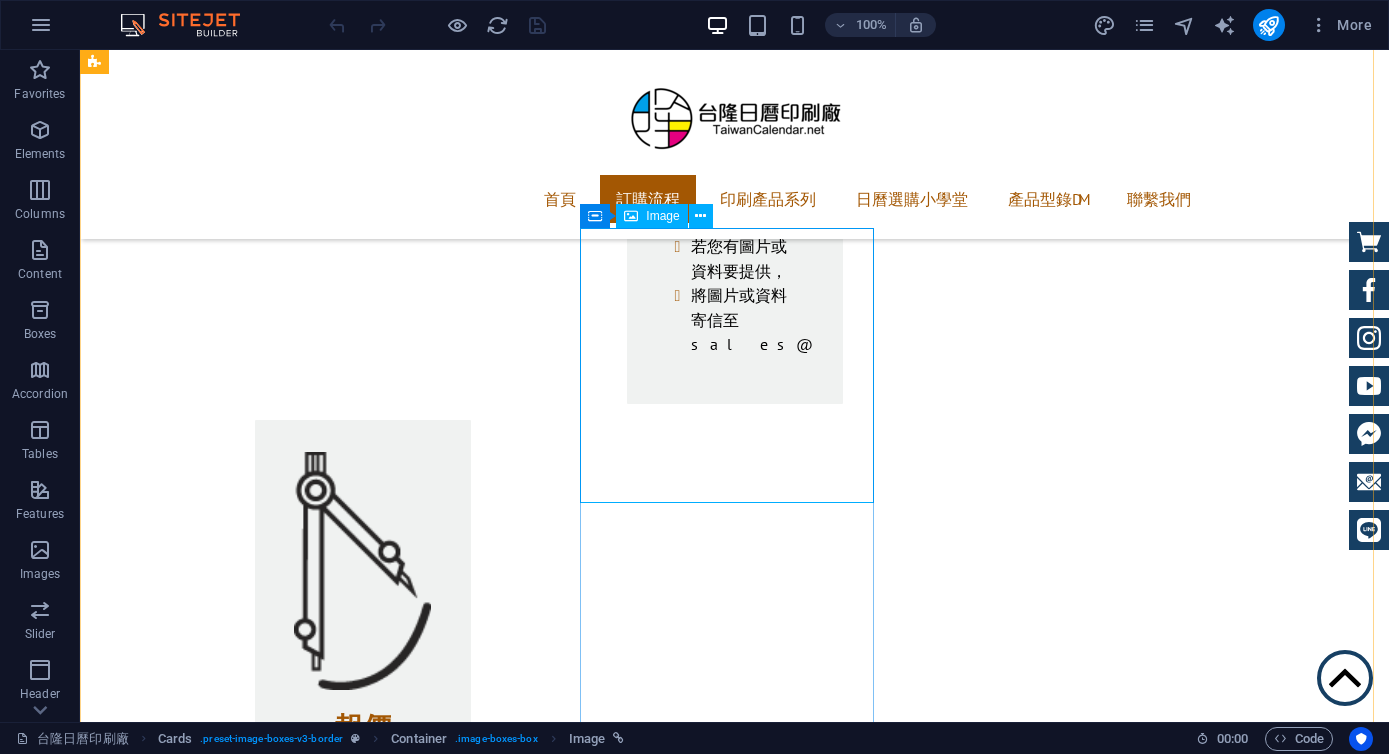click on "Image" at bounding box center [662, 216] 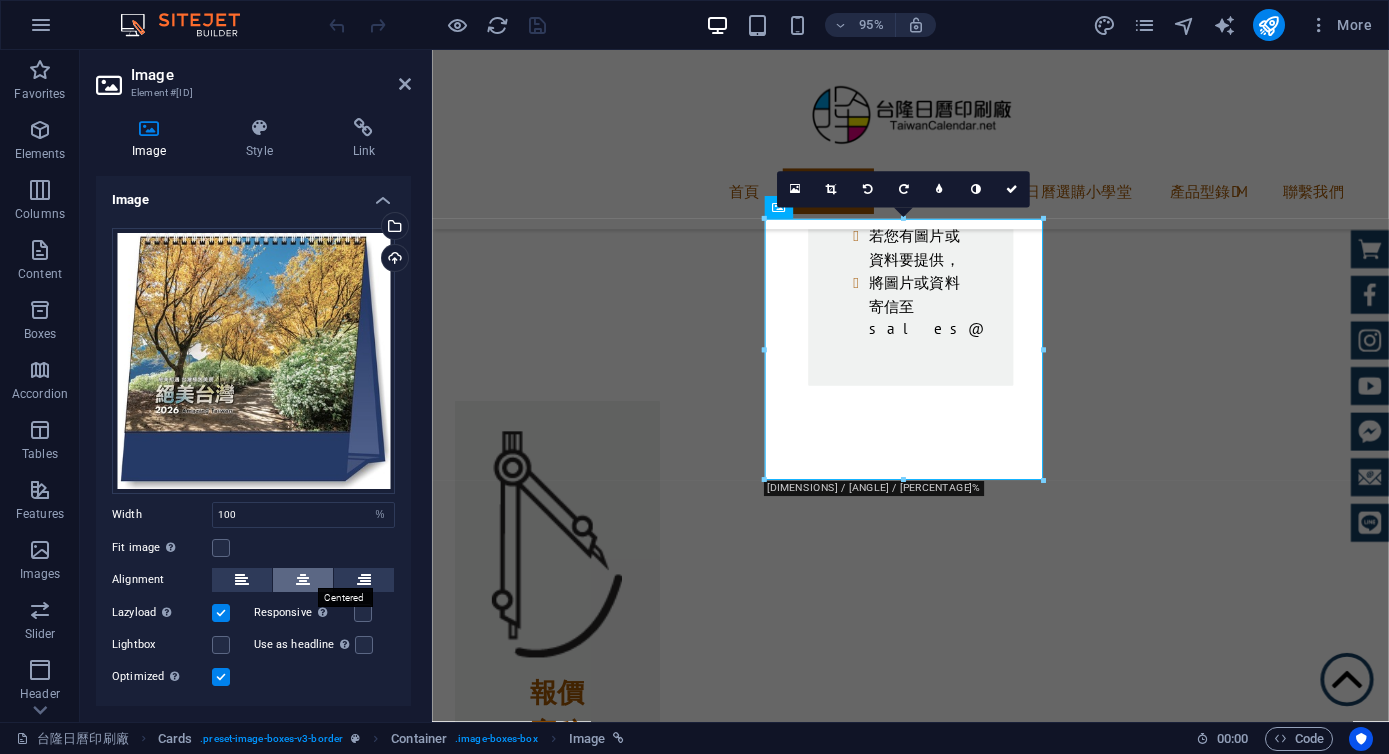 click at bounding box center (303, 580) 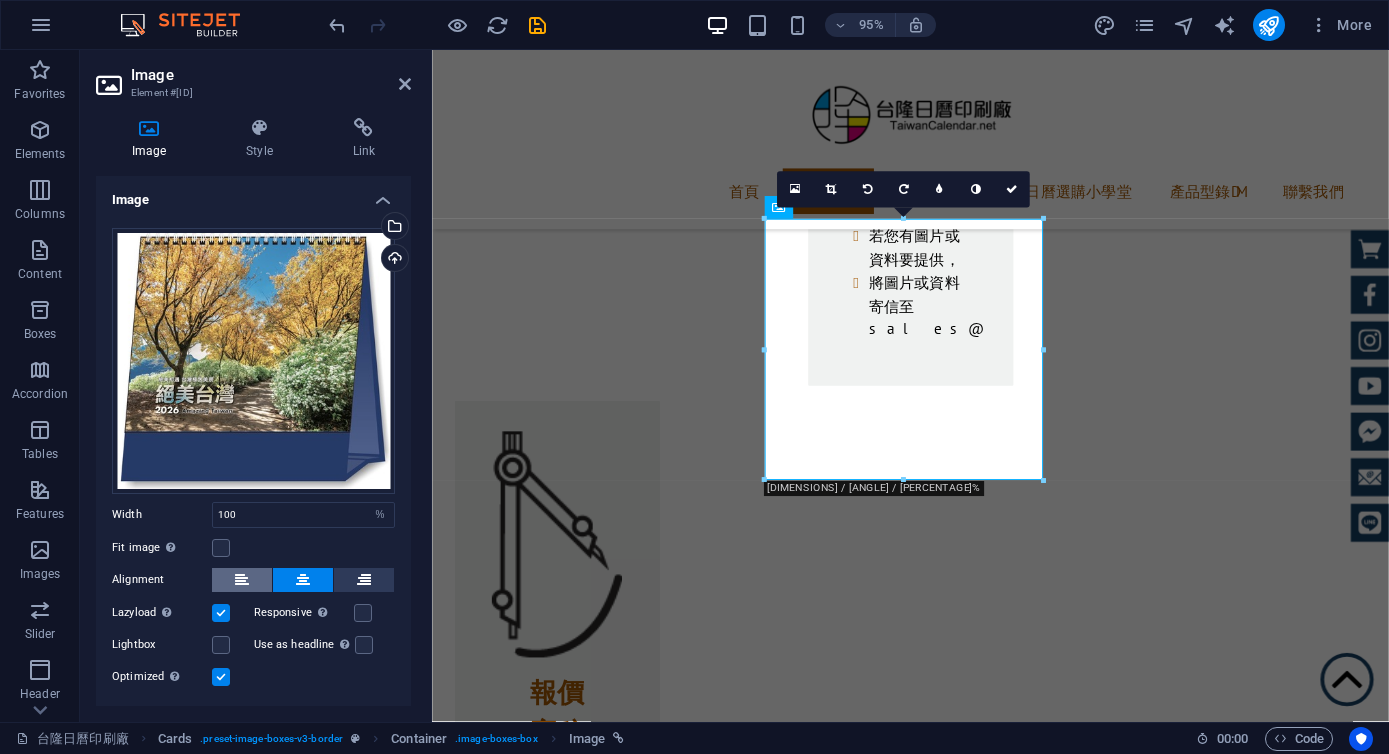click at bounding box center (242, 580) 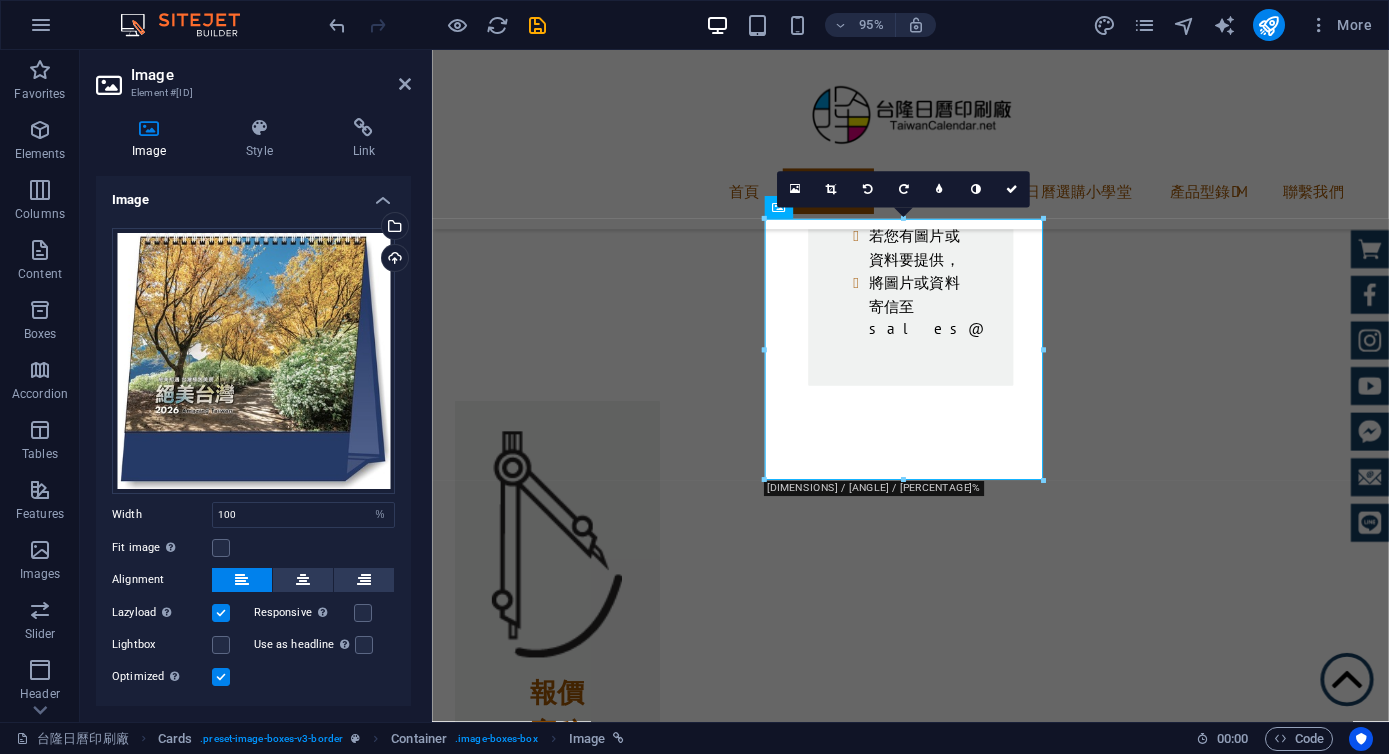 click on "Fit image Automatically fit image to a fixed width and height" at bounding box center [253, 548] 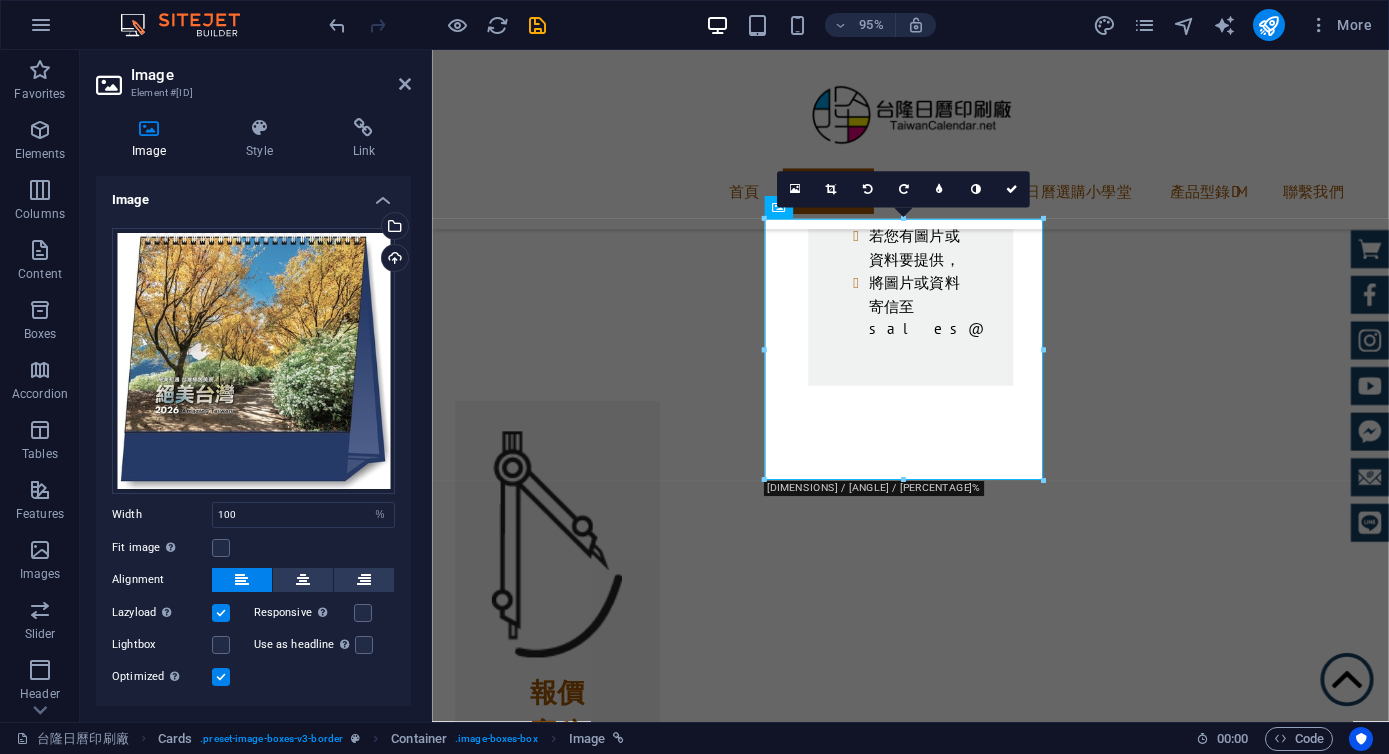click on "Drag files here, click to choose files or select files from Files or our free stock photos & videos Select files from the file manager, stock photos, or upload file(s) Upload Width 100 Default auto px rem % em vh vw Fit image Automatically fit image to a fixed width and height Height Default auto px Alignment Lazyload Loading images after the page loads improves page speed. Responsive Automatically load retina image and smartphone optimized sizes. Lightbox Use as headline The image will be wrapped in an H1 headline tag. Useful for giving alternative text the weight of an H1 headline, e.g. for the logo. Leave unchecked if uncertain. Optimized Images are compressed to improve page speed. Position Direction Custom X offset 50 px rem % vh vw Y offset 50 px rem % vh vw" at bounding box center (253, 458) 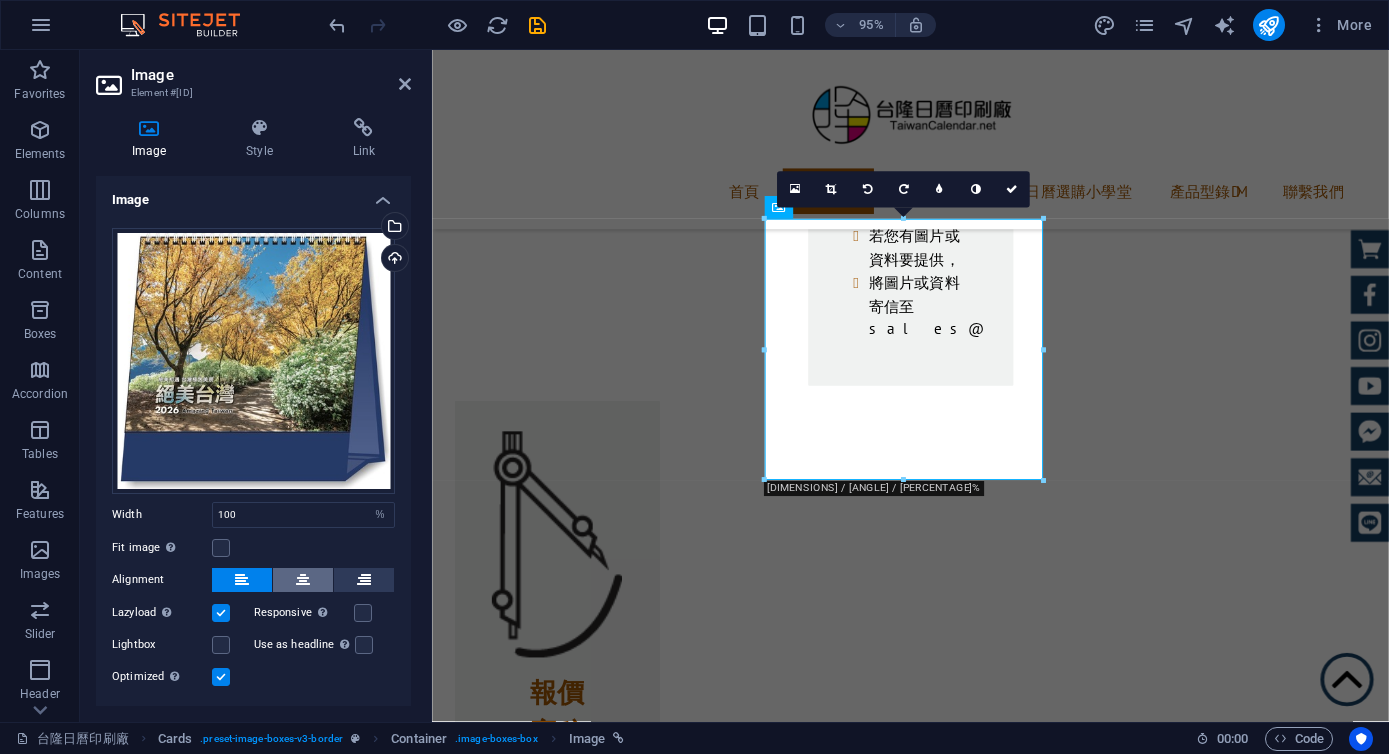 click at bounding box center (303, 580) 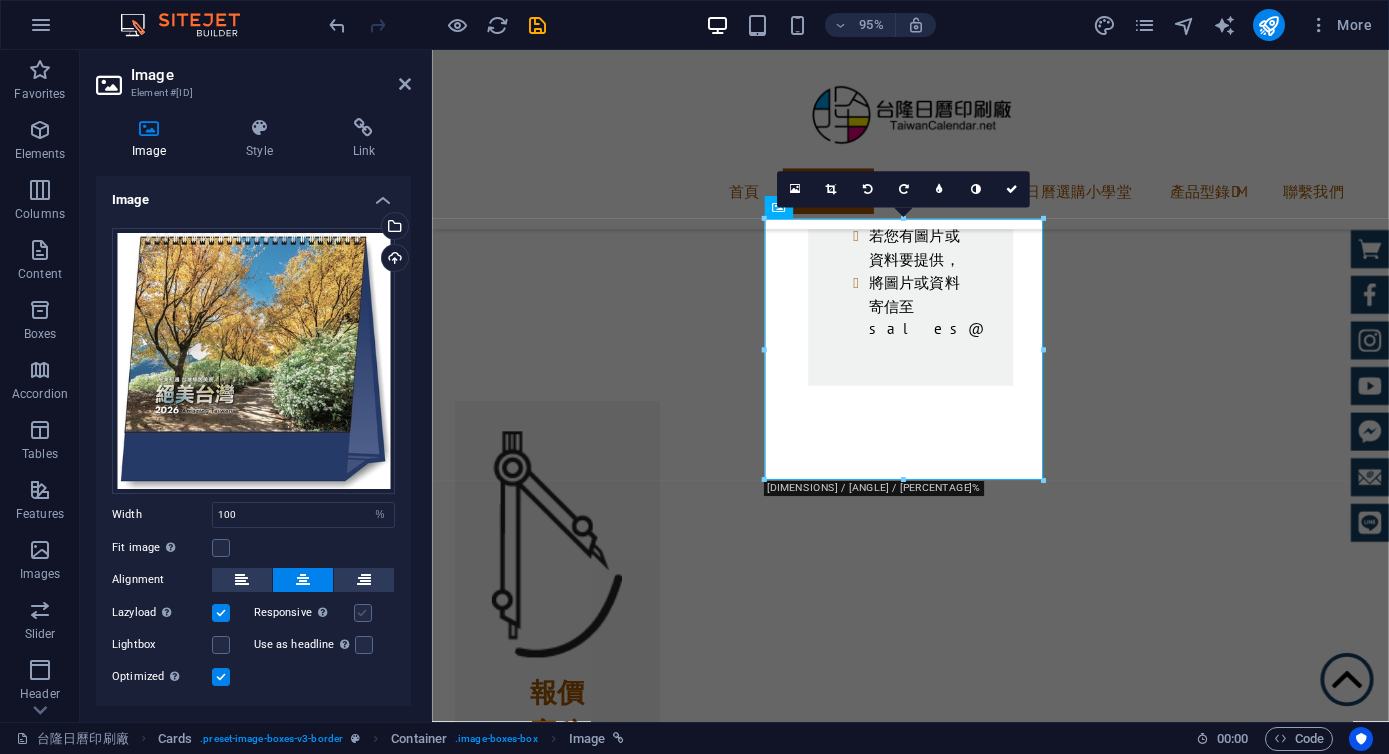 click at bounding box center (363, 613) 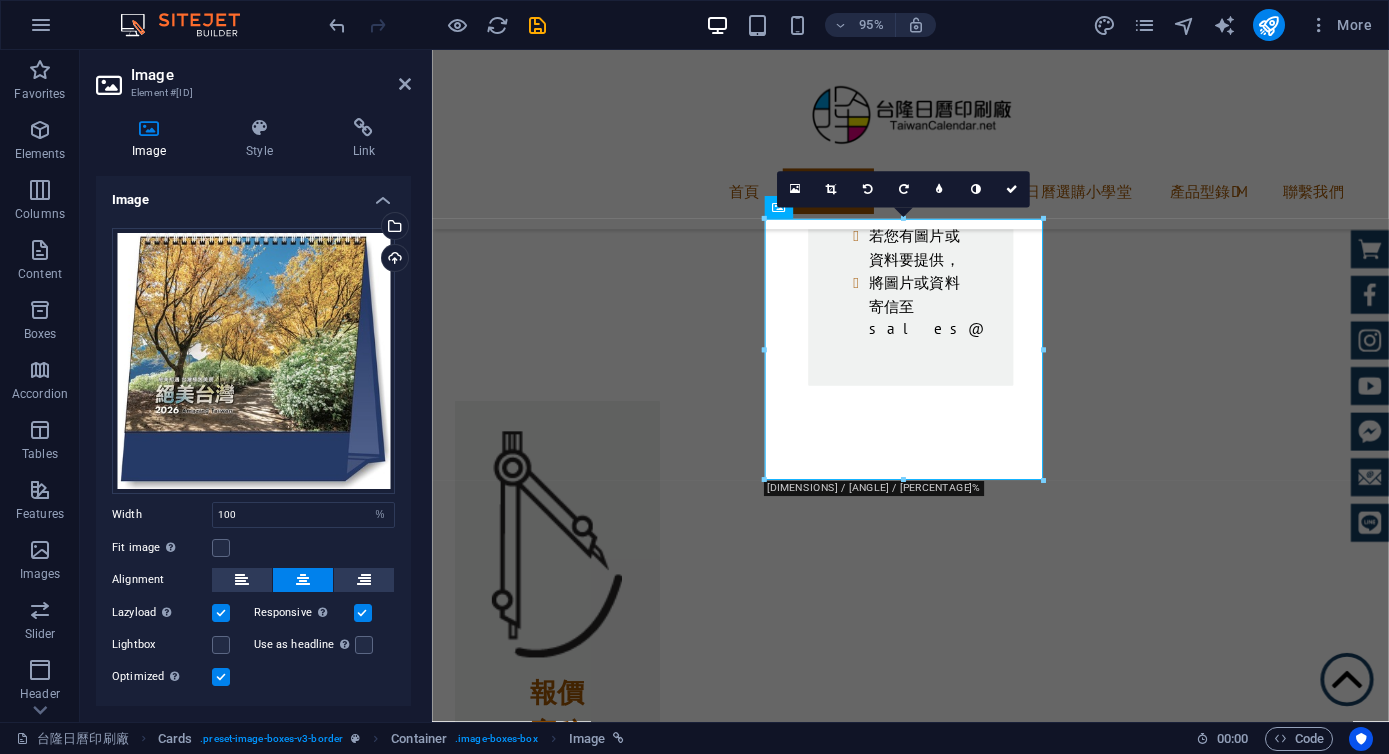 click at bounding box center [363, 613] 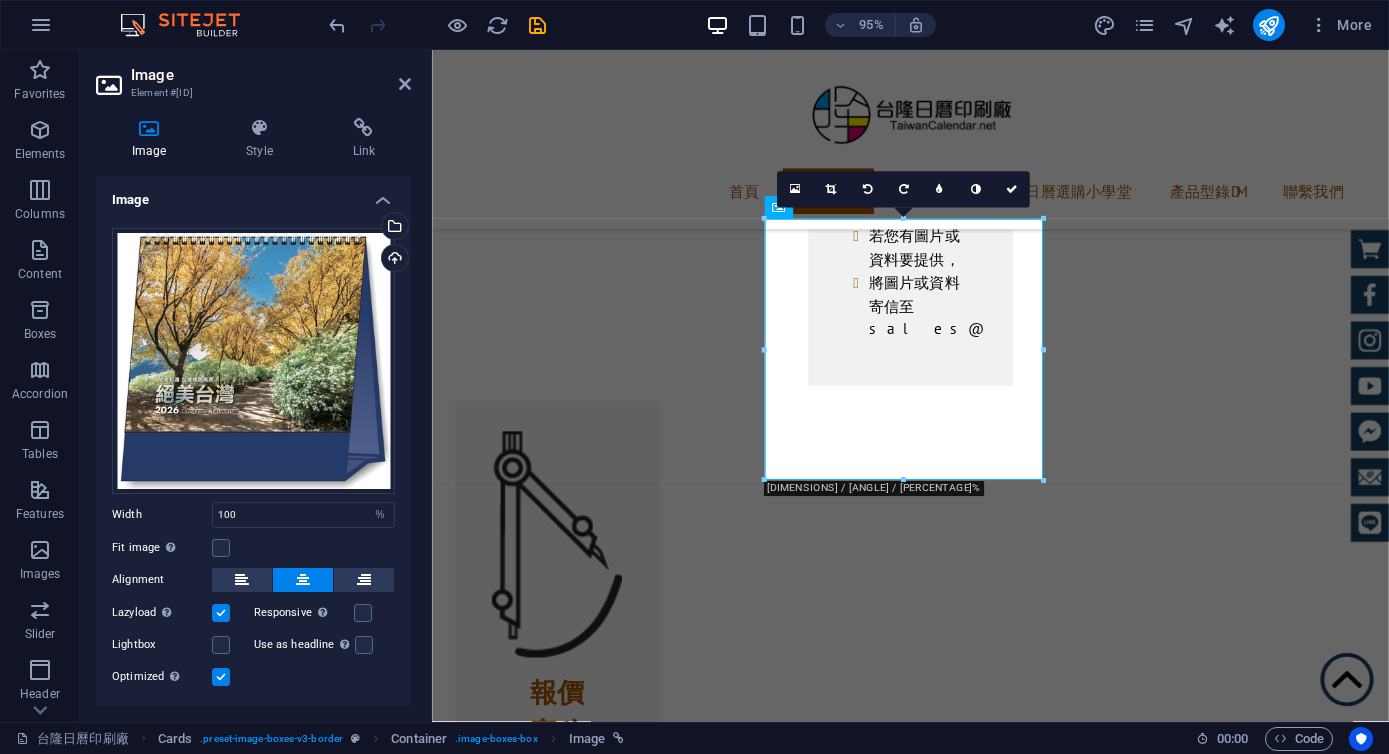scroll, scrollTop: 42, scrollLeft: 0, axis: vertical 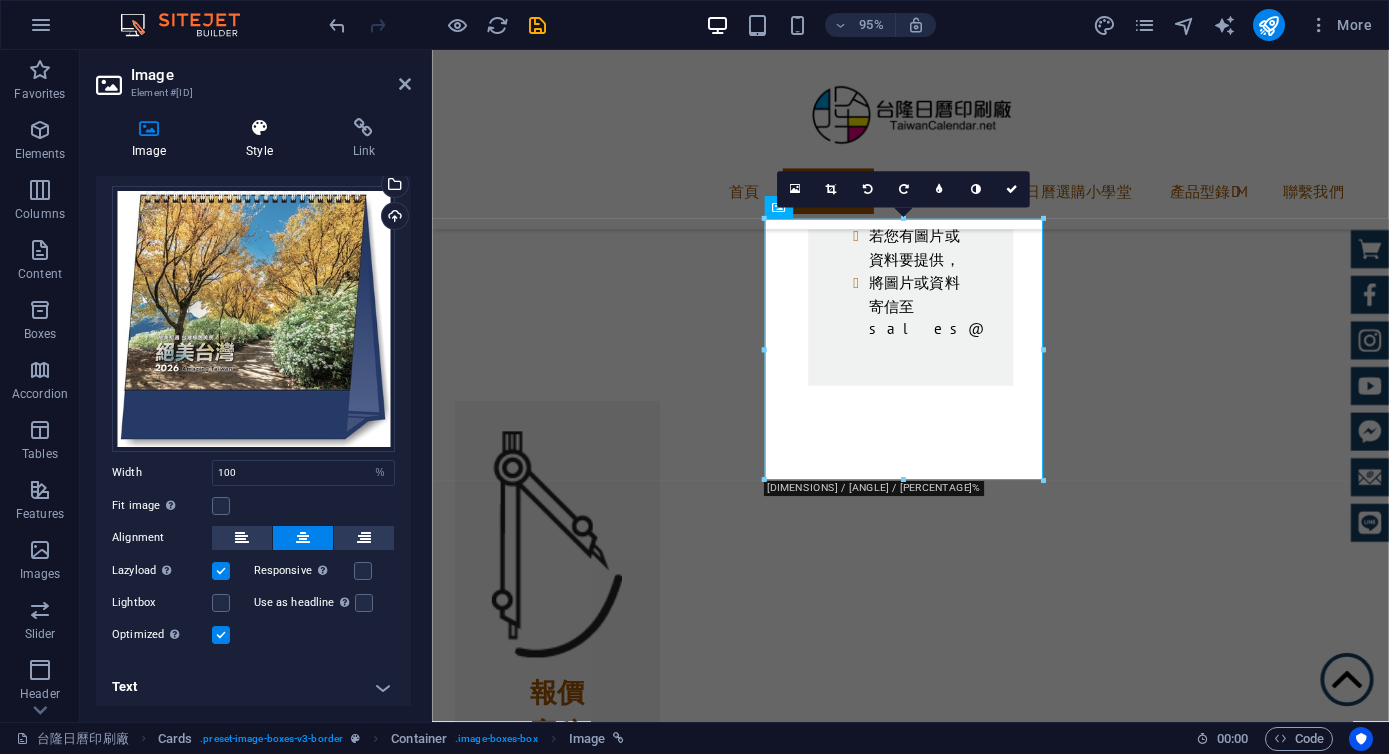 click at bounding box center [259, 128] 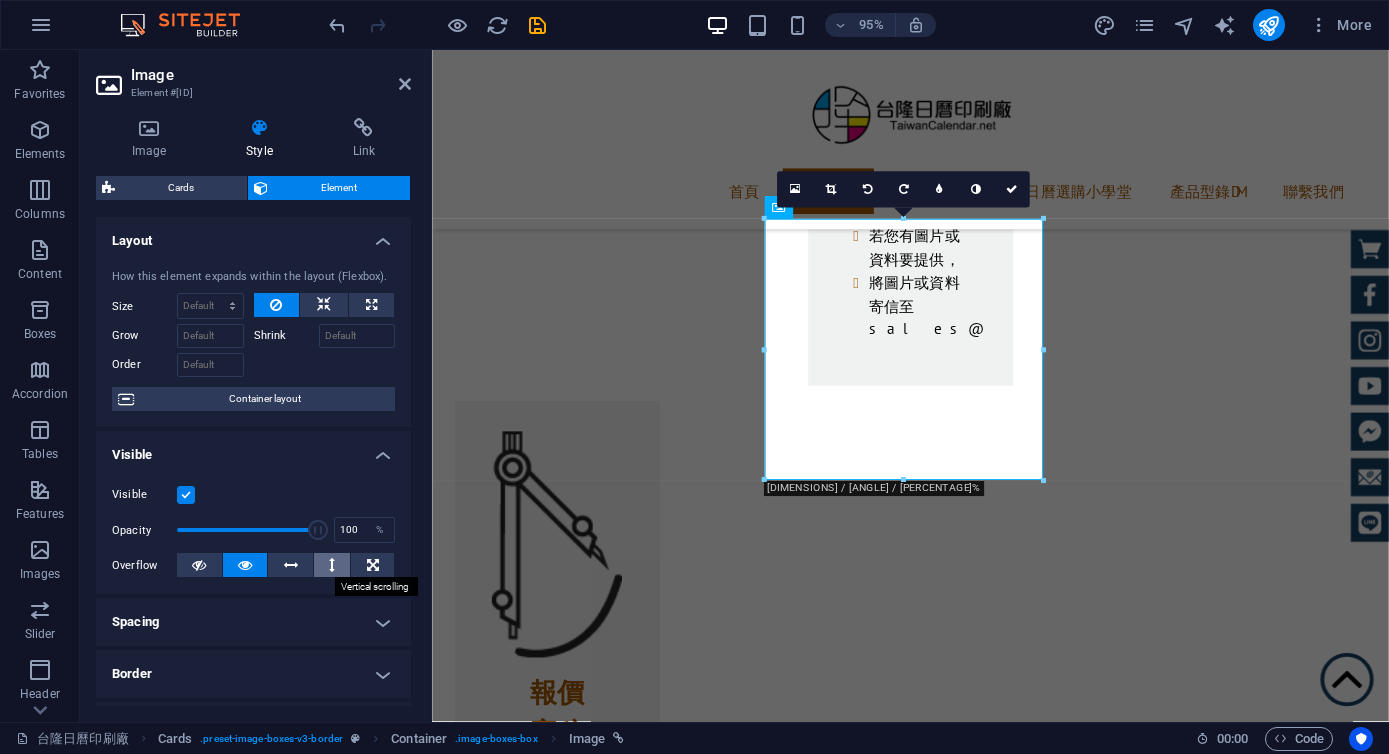 click at bounding box center (332, 565) 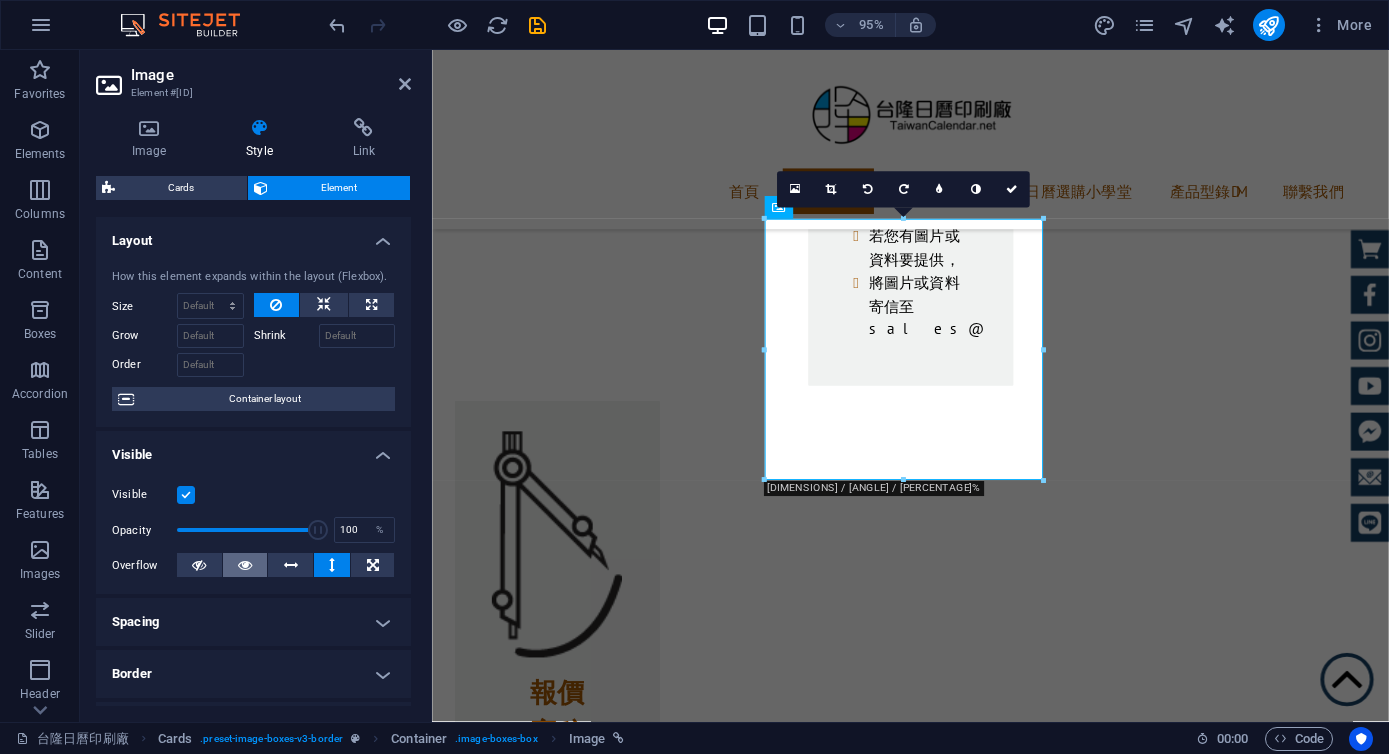 click at bounding box center [245, 565] 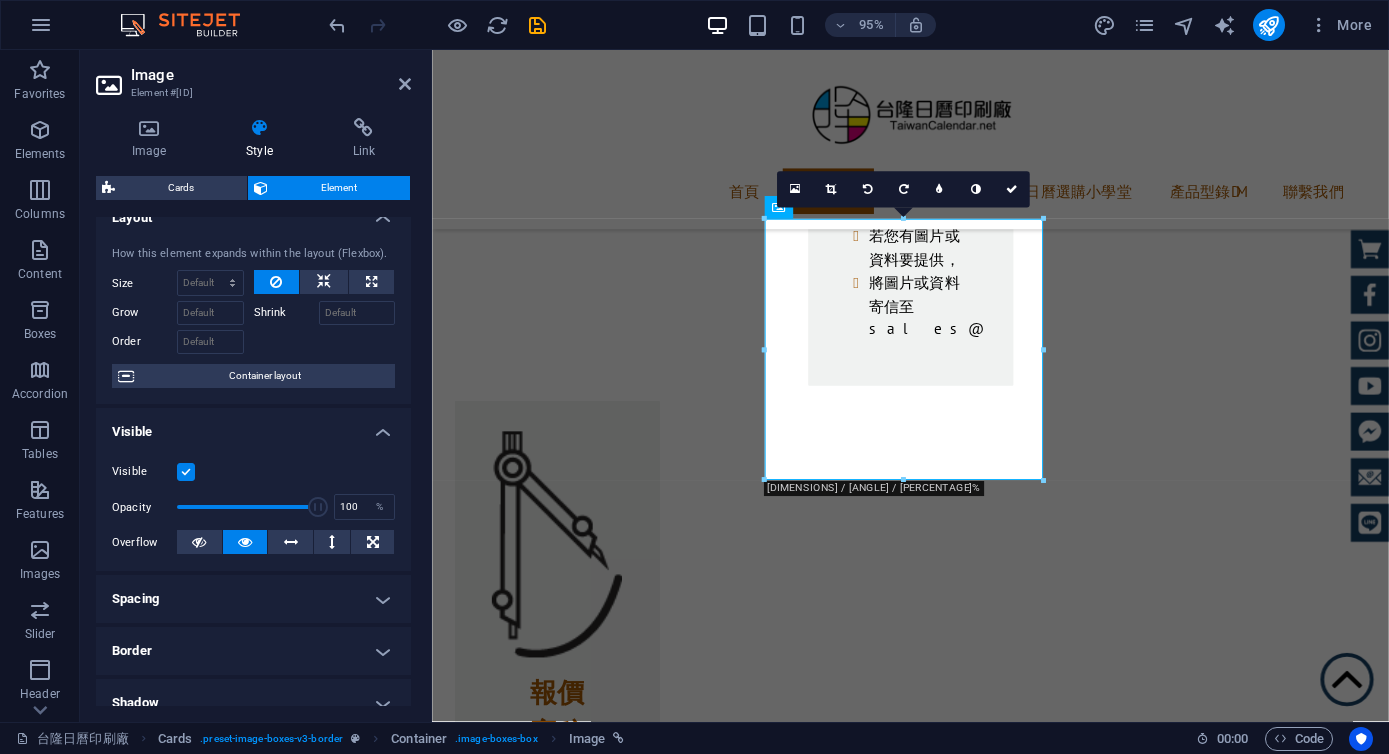 scroll, scrollTop: 55, scrollLeft: 0, axis: vertical 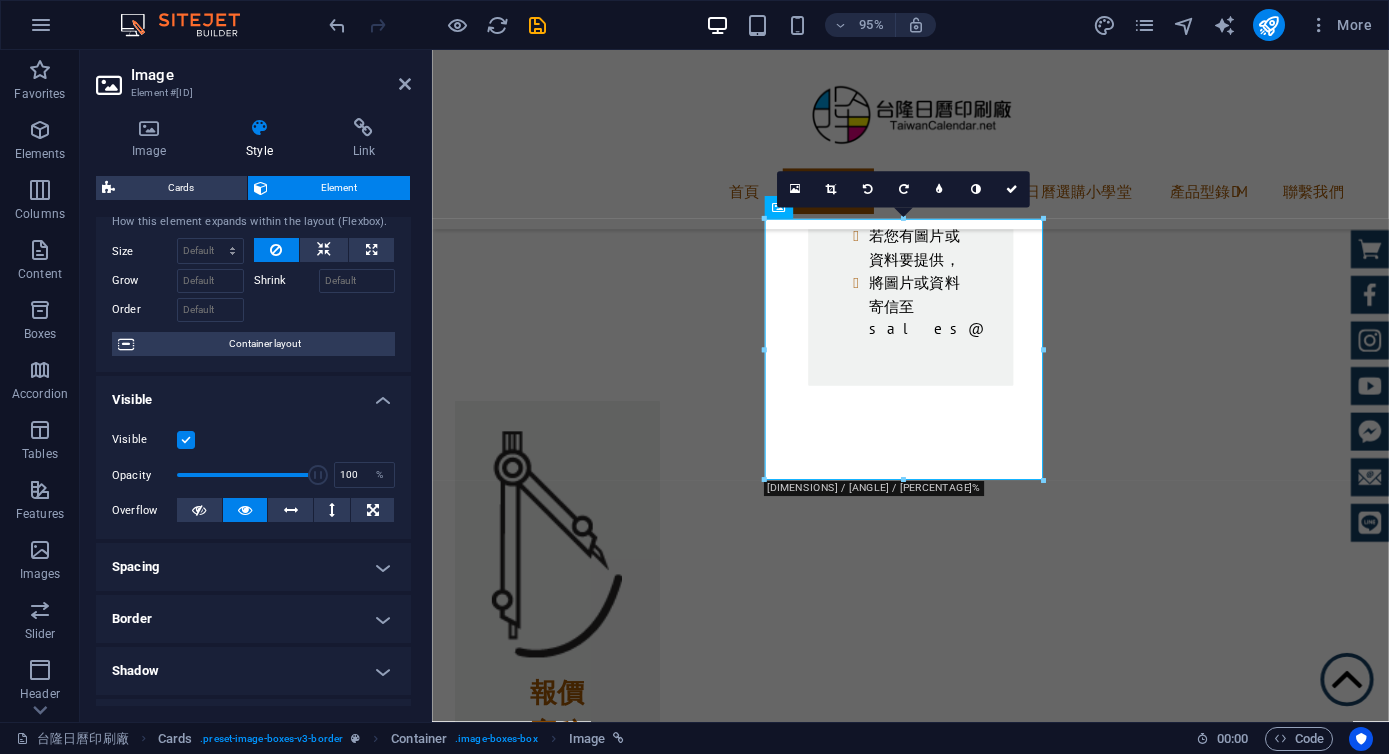 click on "Spacing" at bounding box center [253, 567] 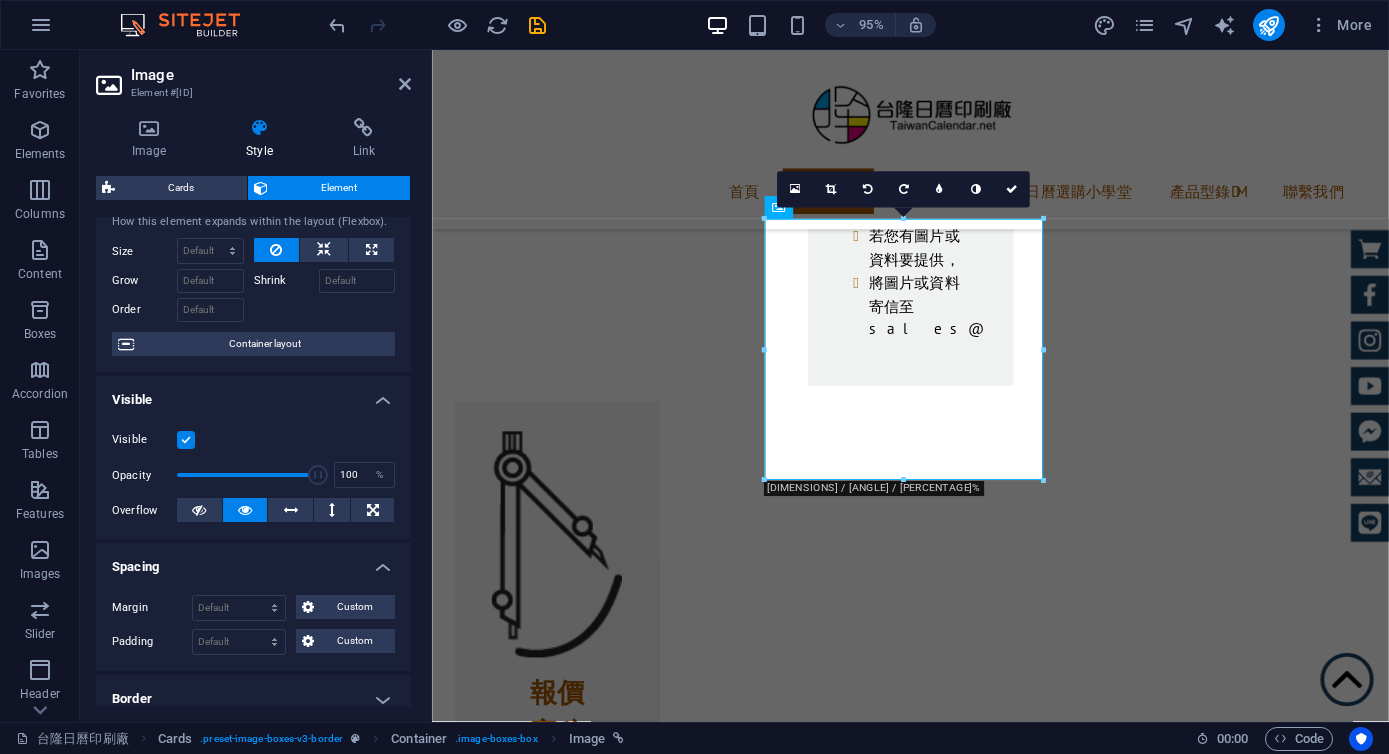click on "Spacing" at bounding box center [253, 561] 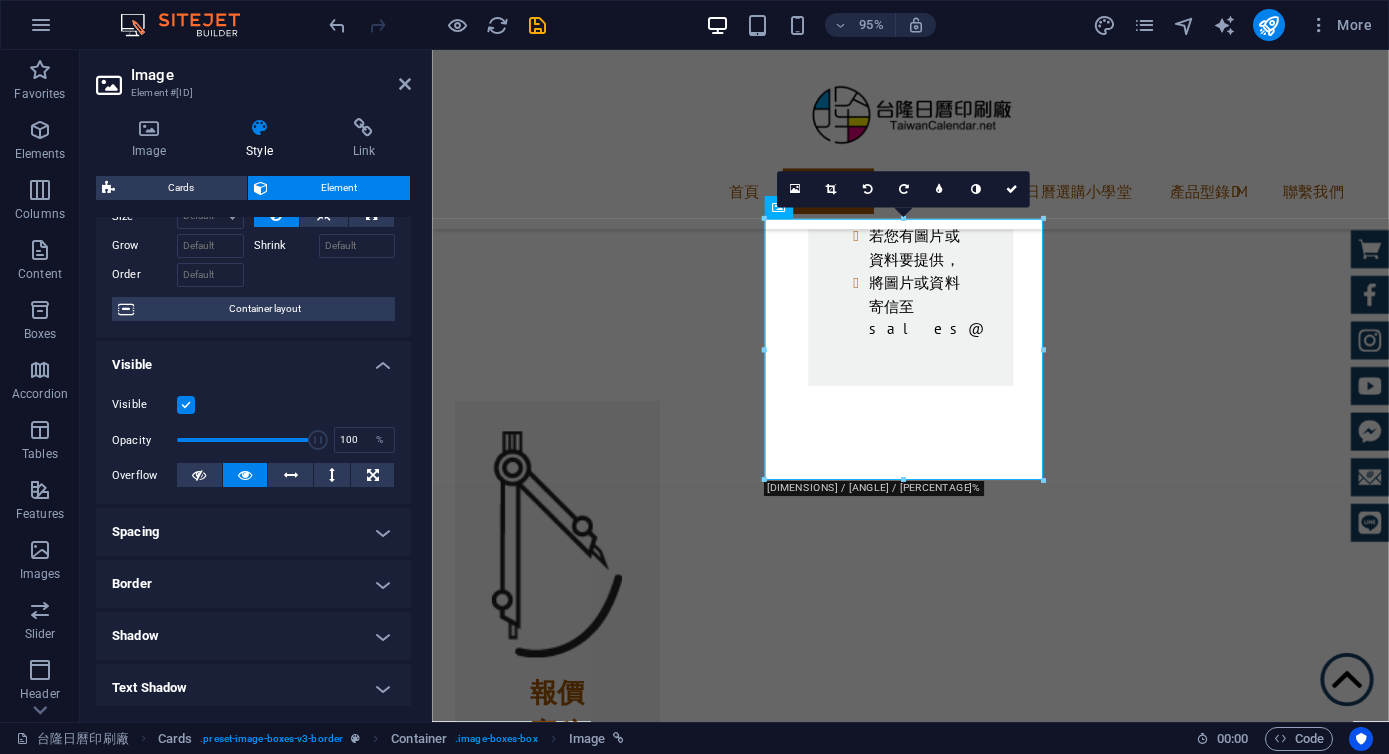 scroll, scrollTop: 289, scrollLeft: 0, axis: vertical 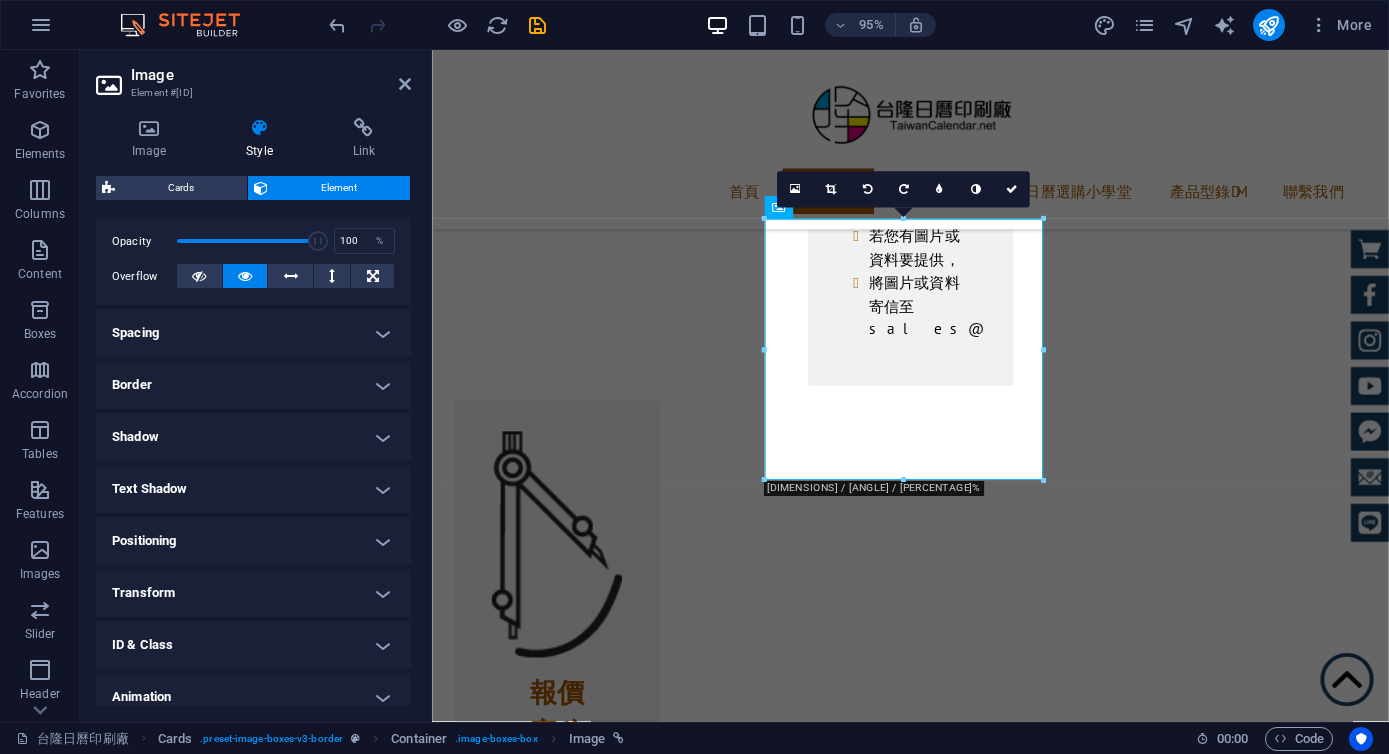 click on "Positioning" at bounding box center [253, 541] 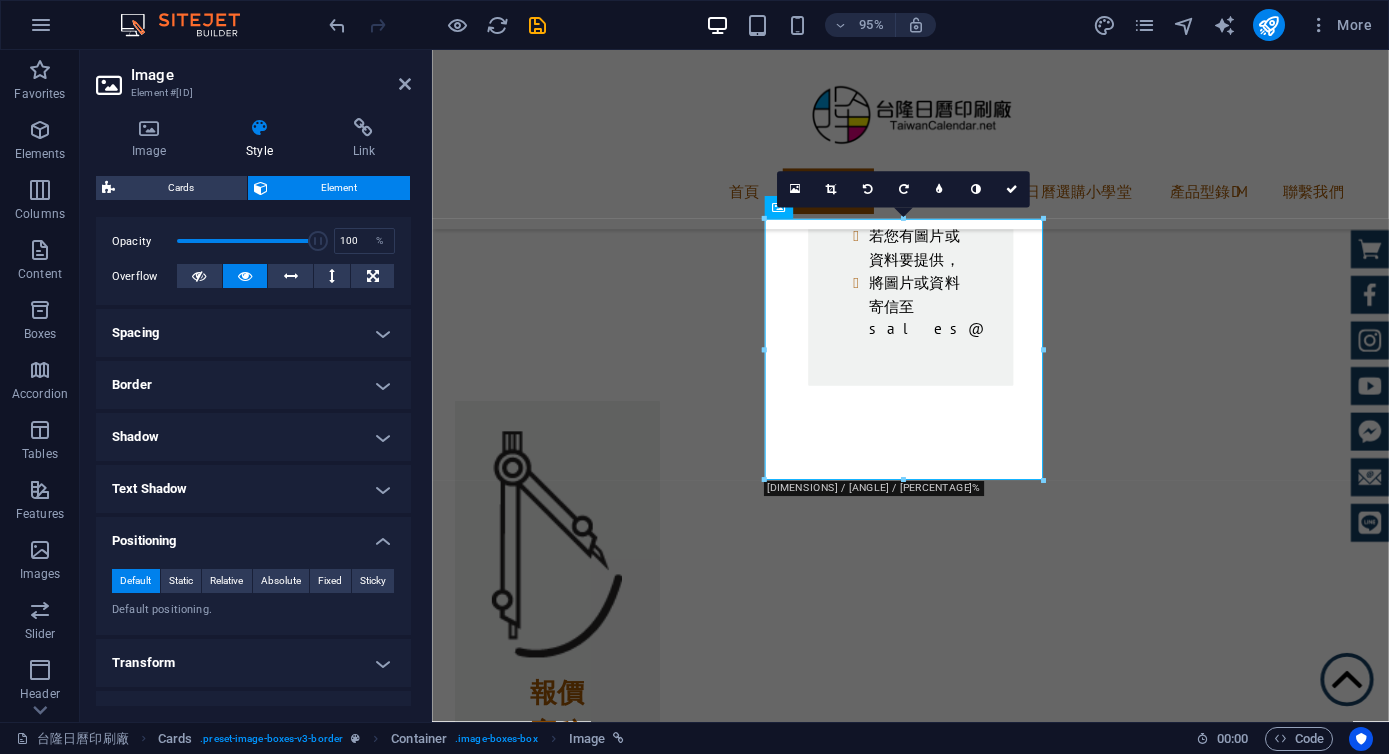 click on "Positioning" at bounding box center [253, 535] 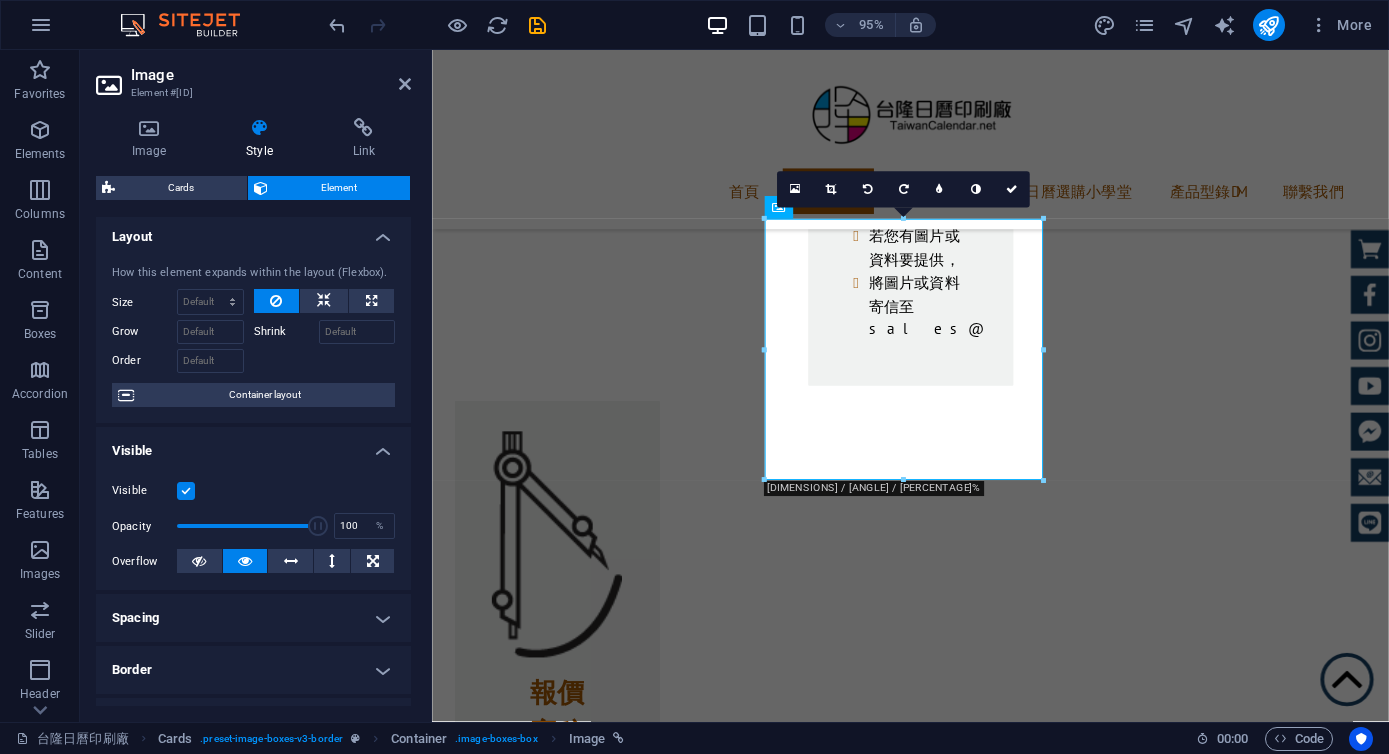 scroll, scrollTop: 0, scrollLeft: 0, axis: both 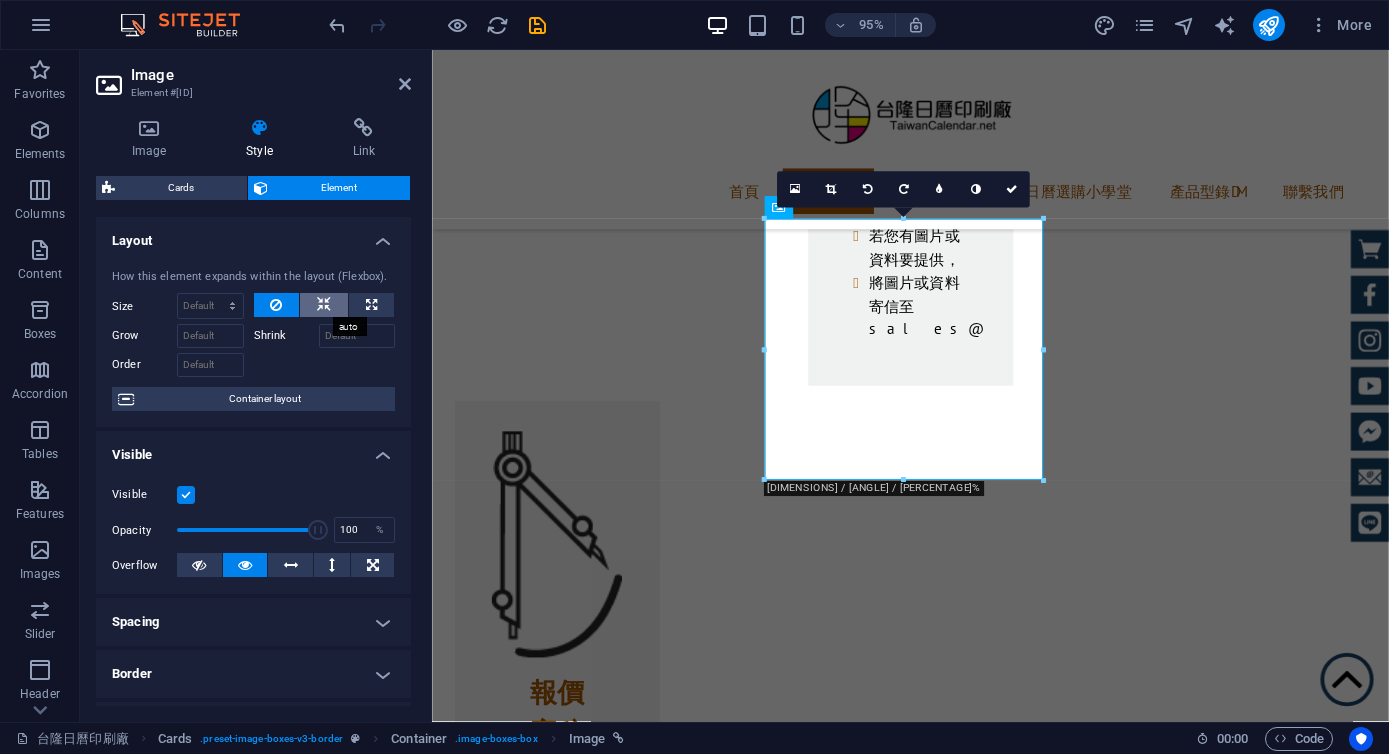 click at bounding box center [324, 305] 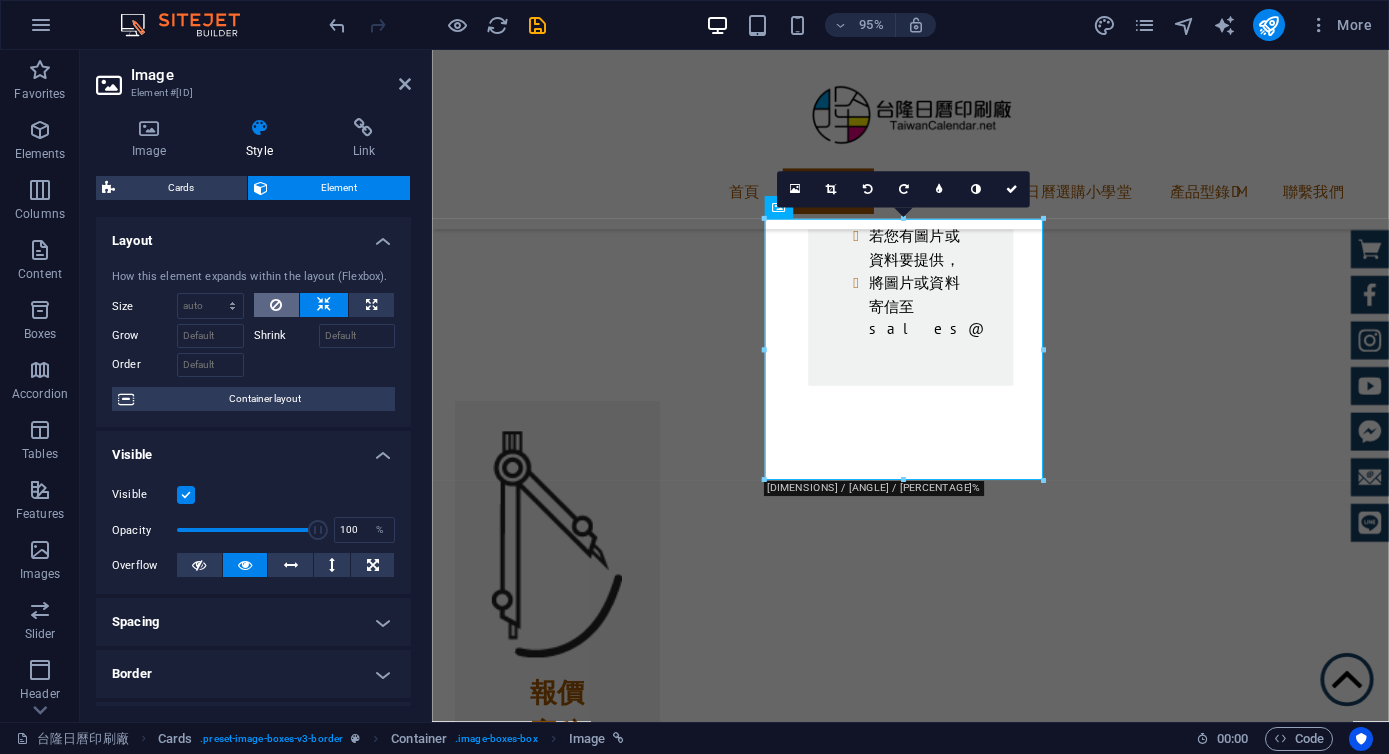 click at bounding box center (277, 305) 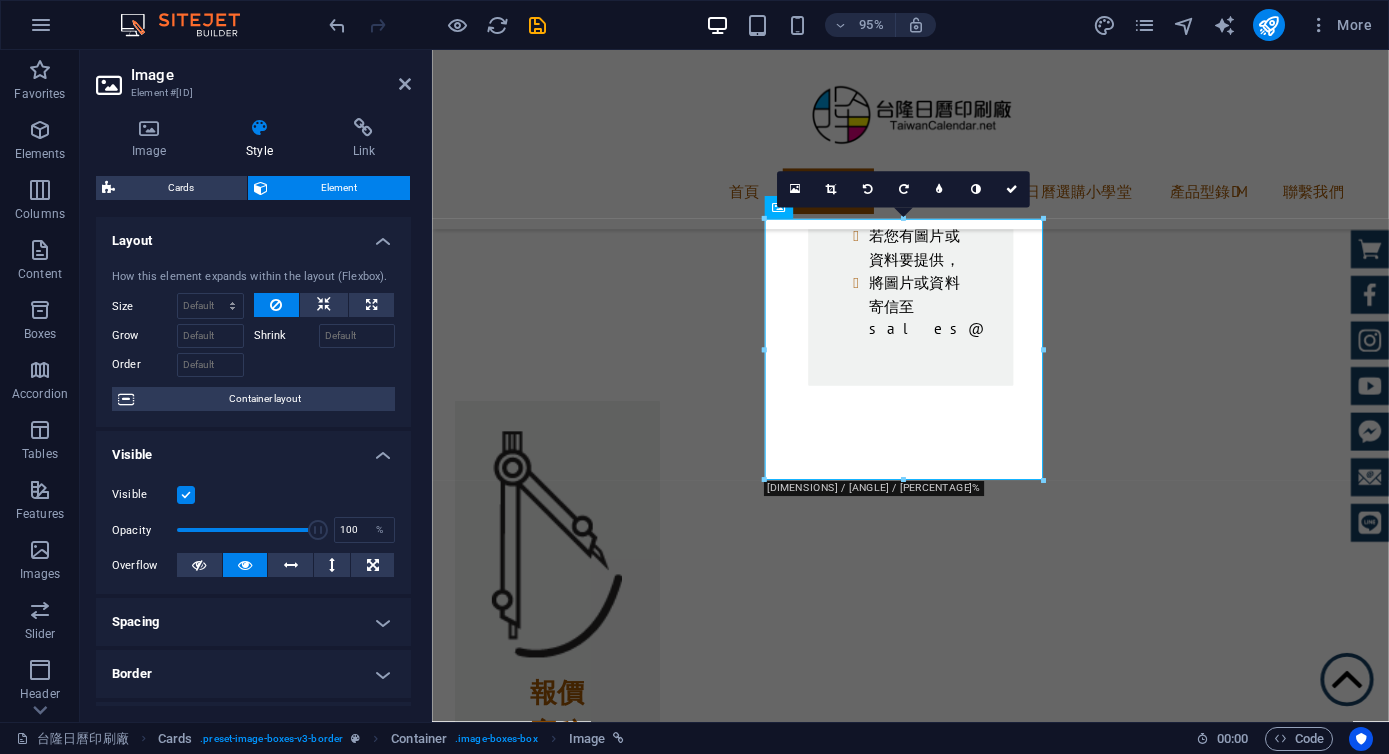 click on "Image" at bounding box center (271, 75) 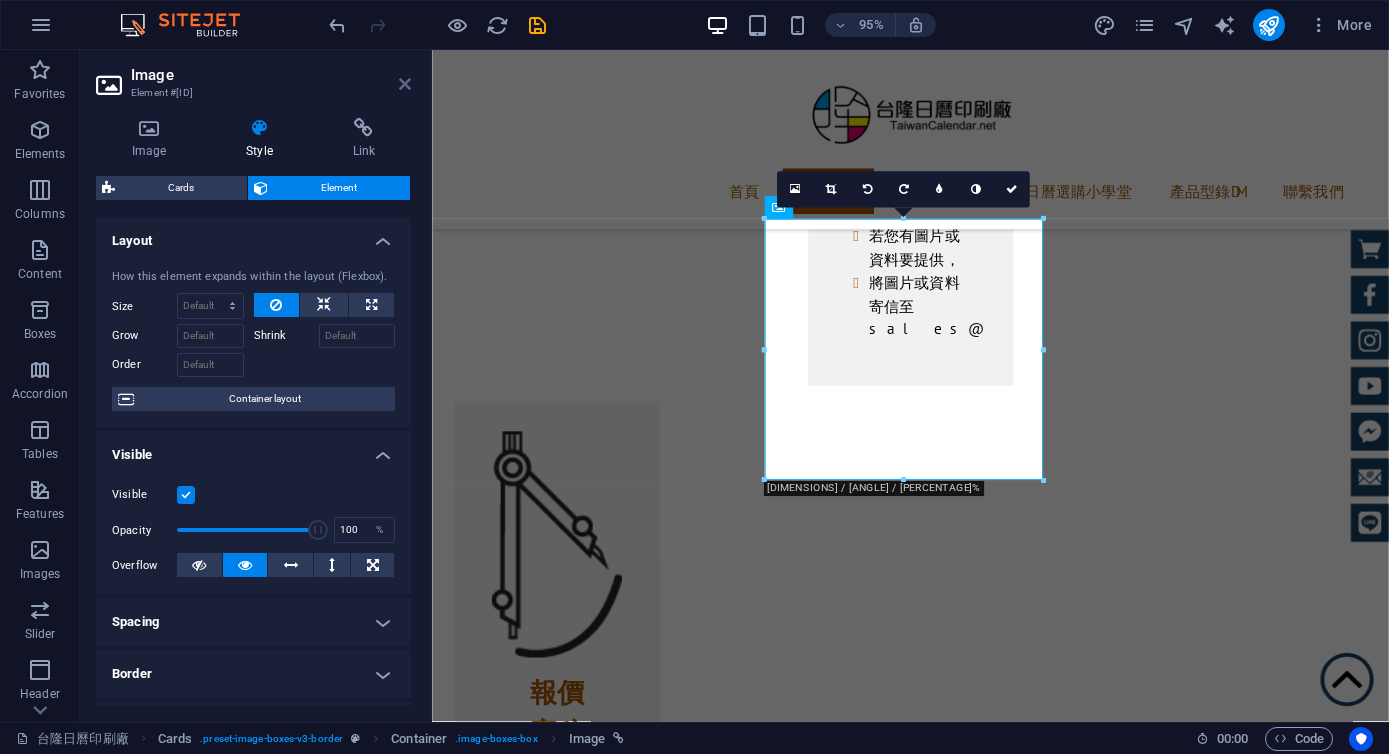 click at bounding box center [405, 84] 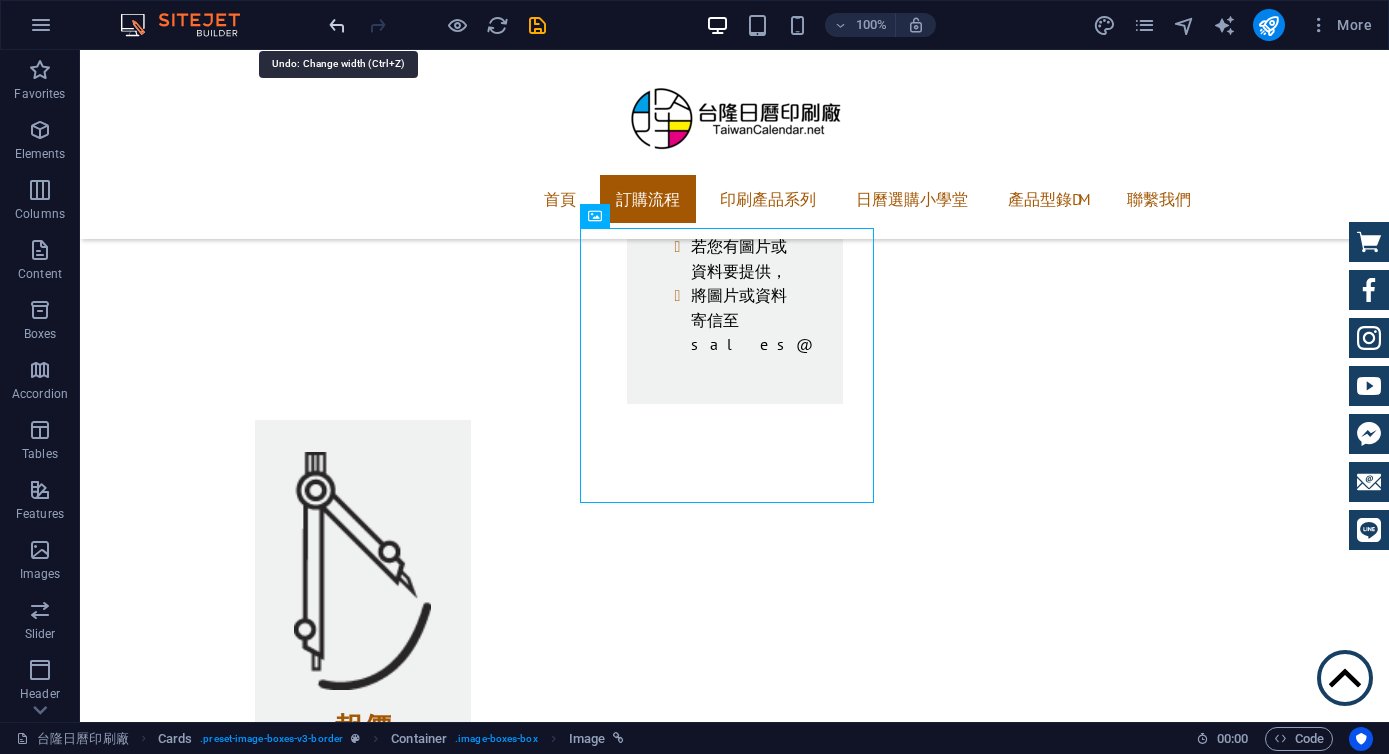 click at bounding box center (337, 25) 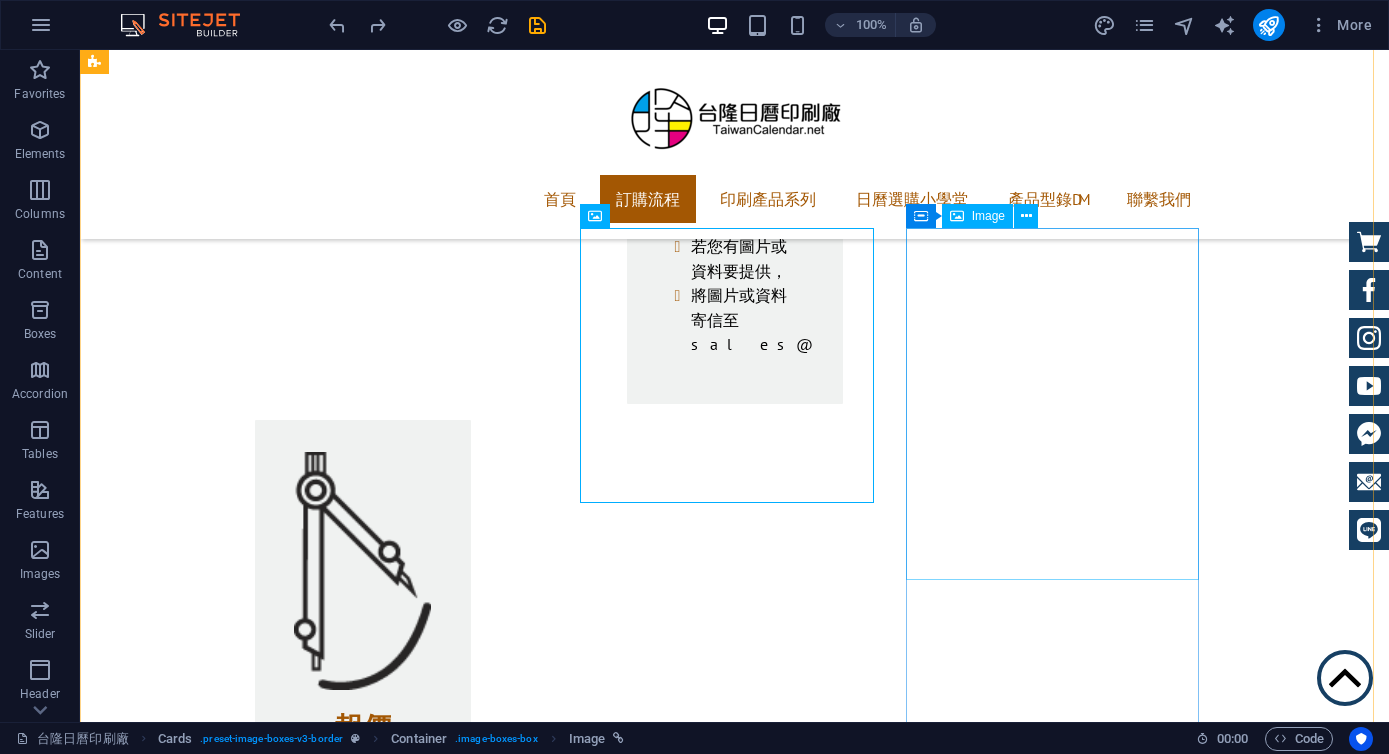click at bounding box center (242, 4247) 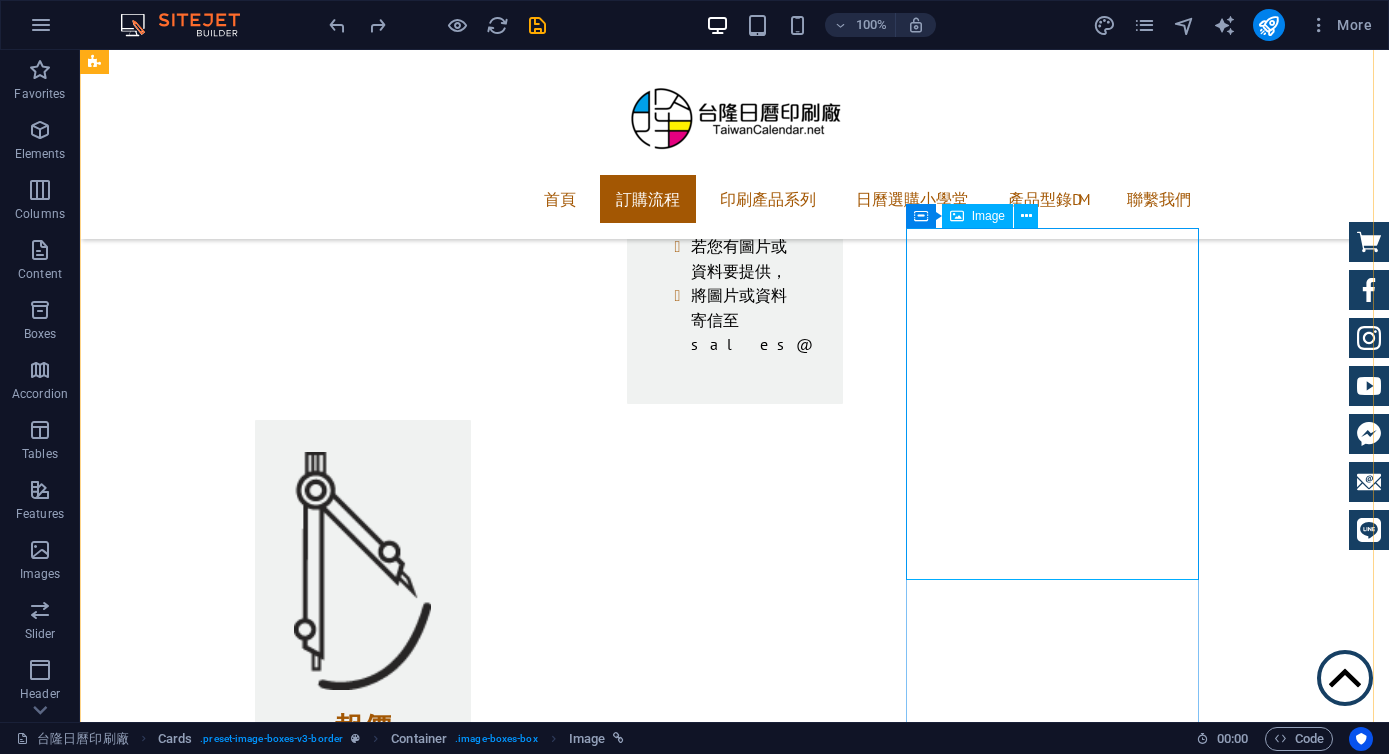 click at bounding box center (242, 4247) 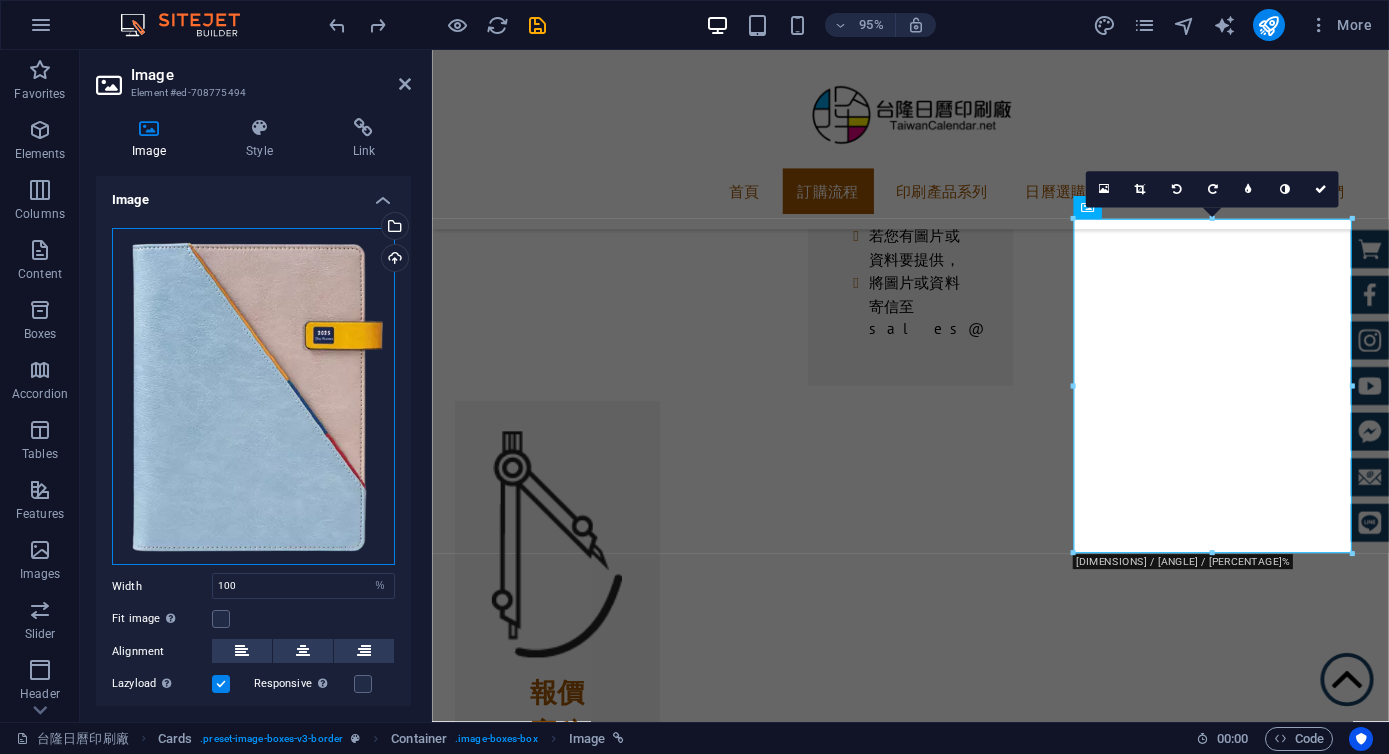 click on "Drag files here, click to choose files or select files from Files or our free stock photos & videos" at bounding box center [253, 397] 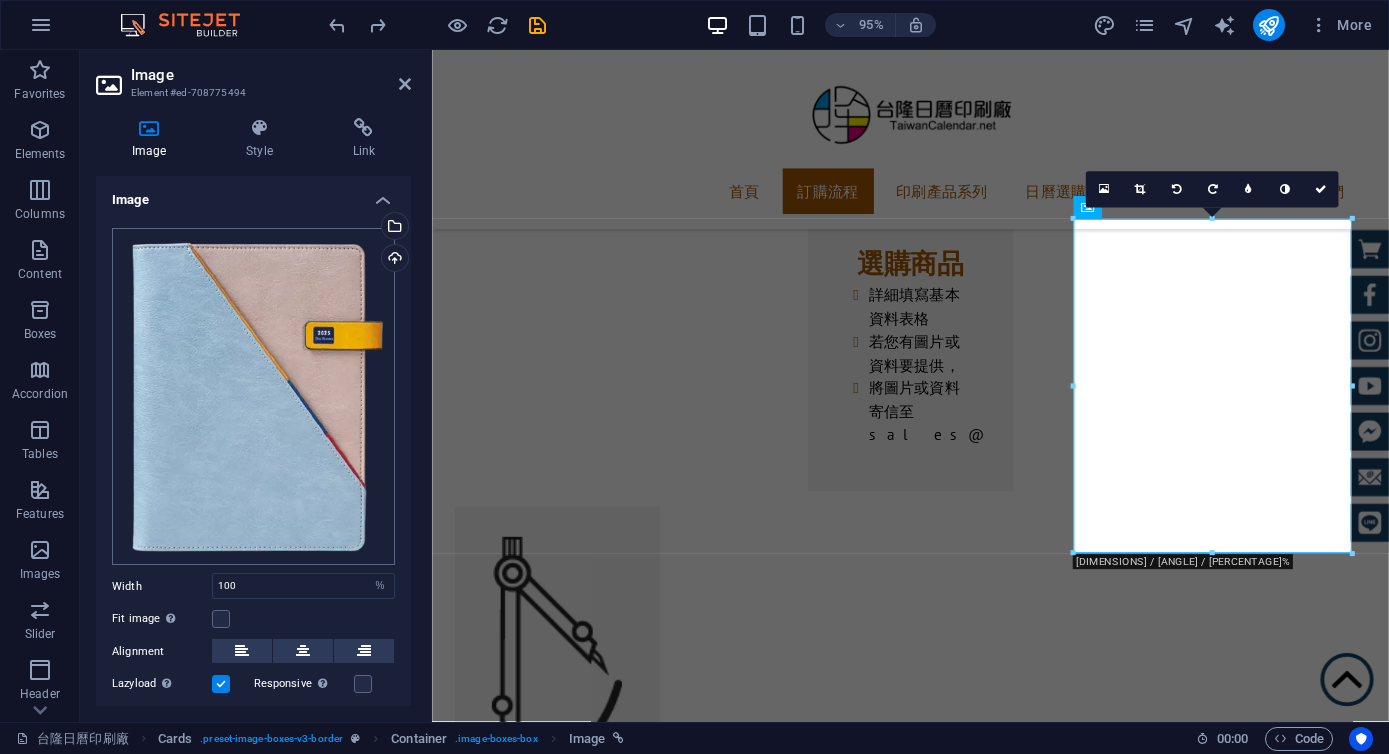 scroll, scrollTop: 2402, scrollLeft: 0, axis: vertical 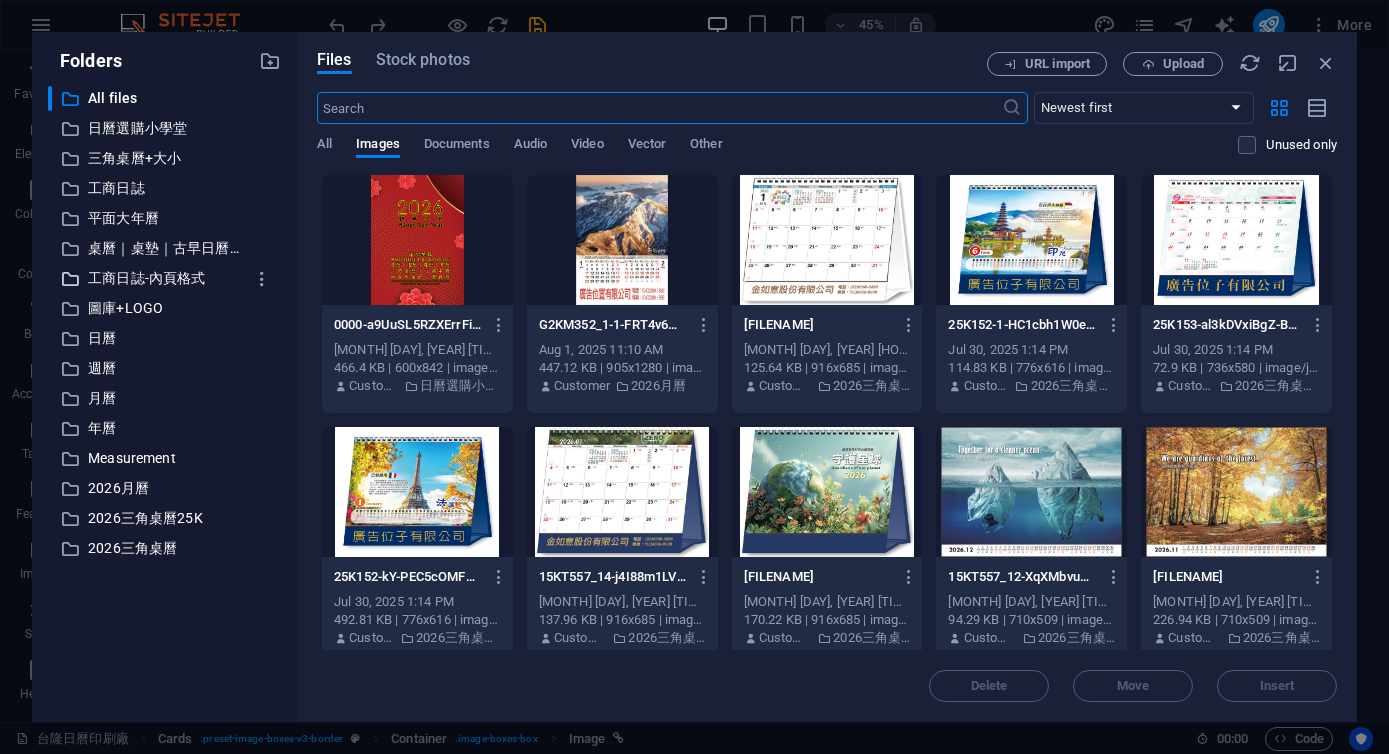 click on "工商日誌-內頁格式" at bounding box center (166, 278) 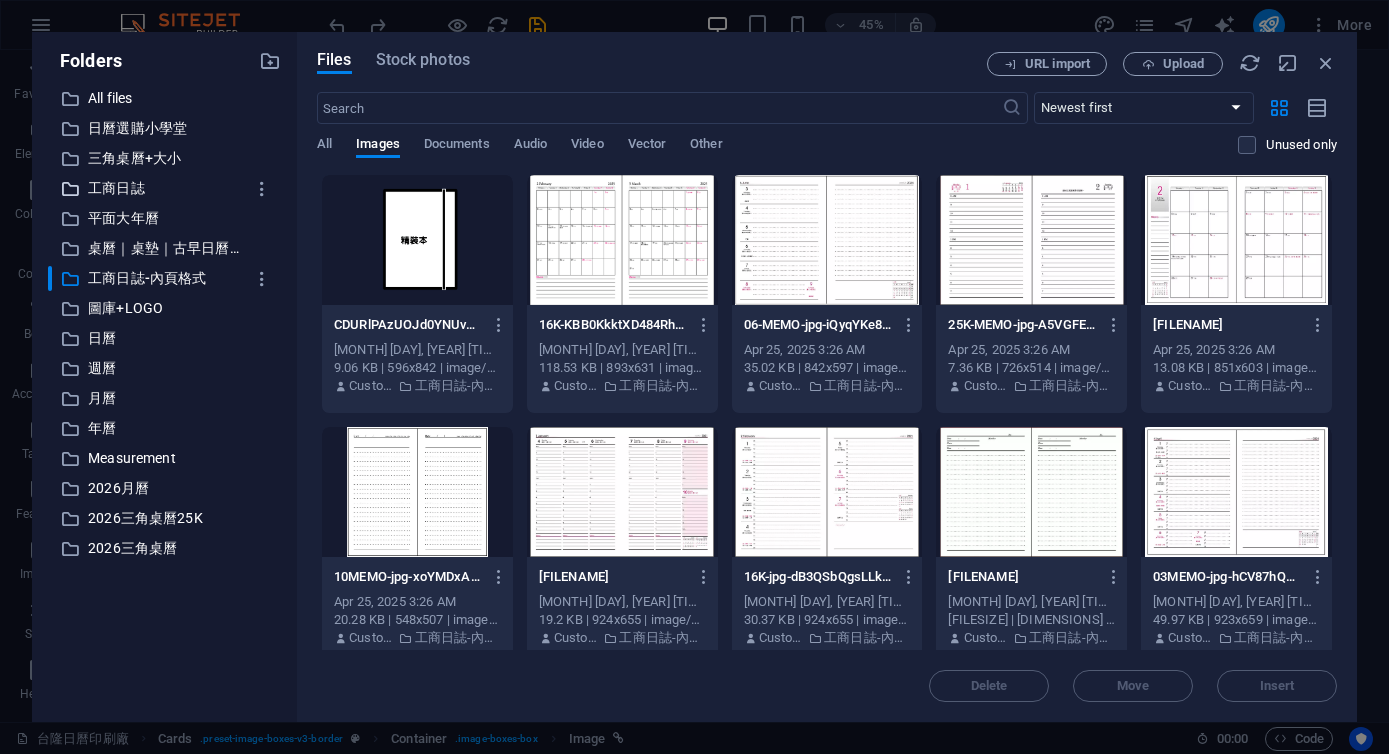 click on "工商日誌" at bounding box center (166, 188) 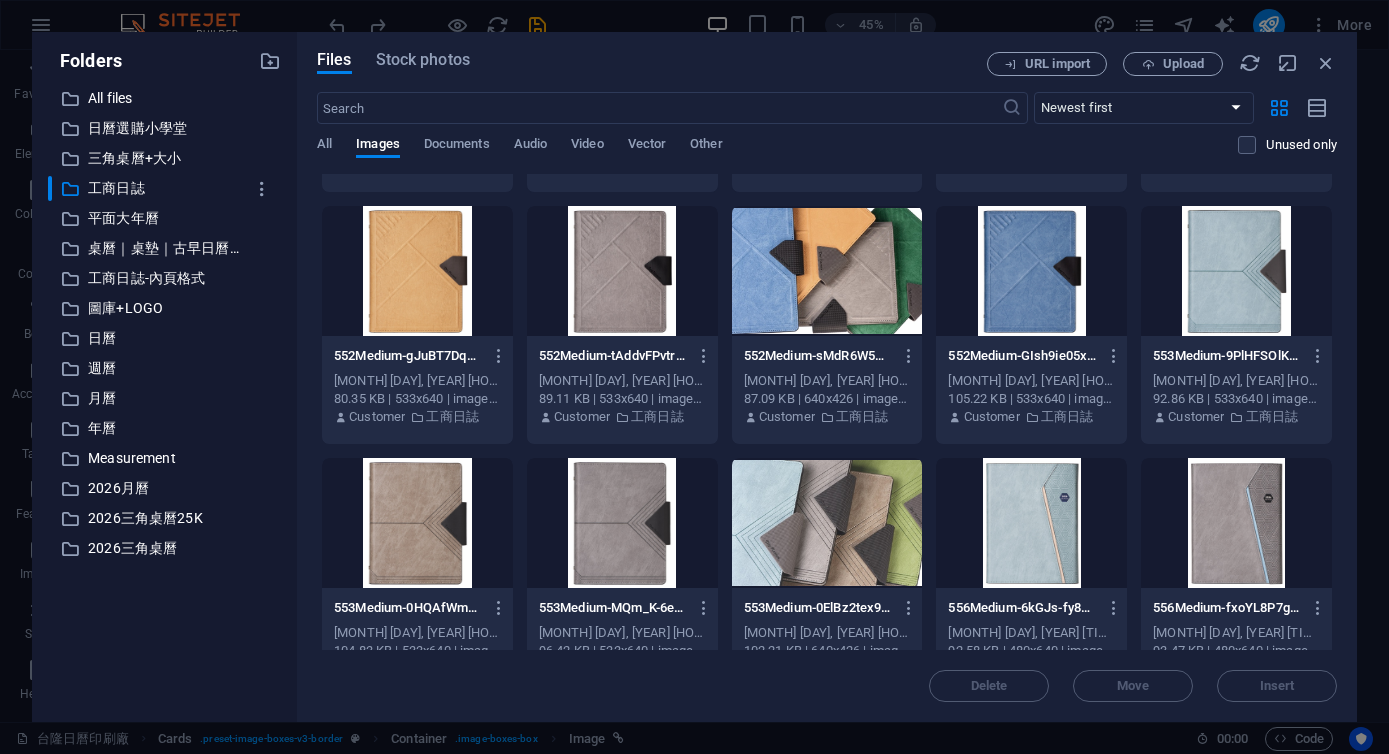 scroll, scrollTop: 5448, scrollLeft: 0, axis: vertical 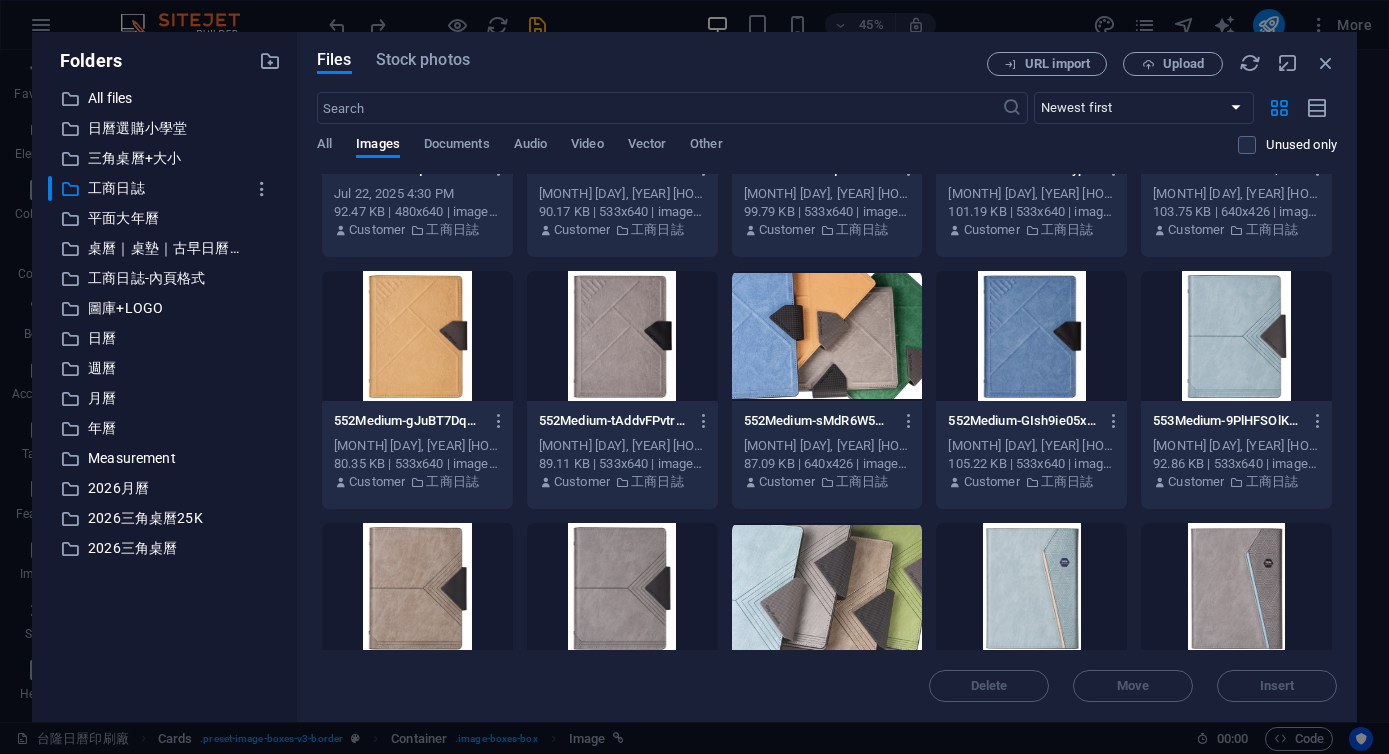 click at bounding box center (827, 336) 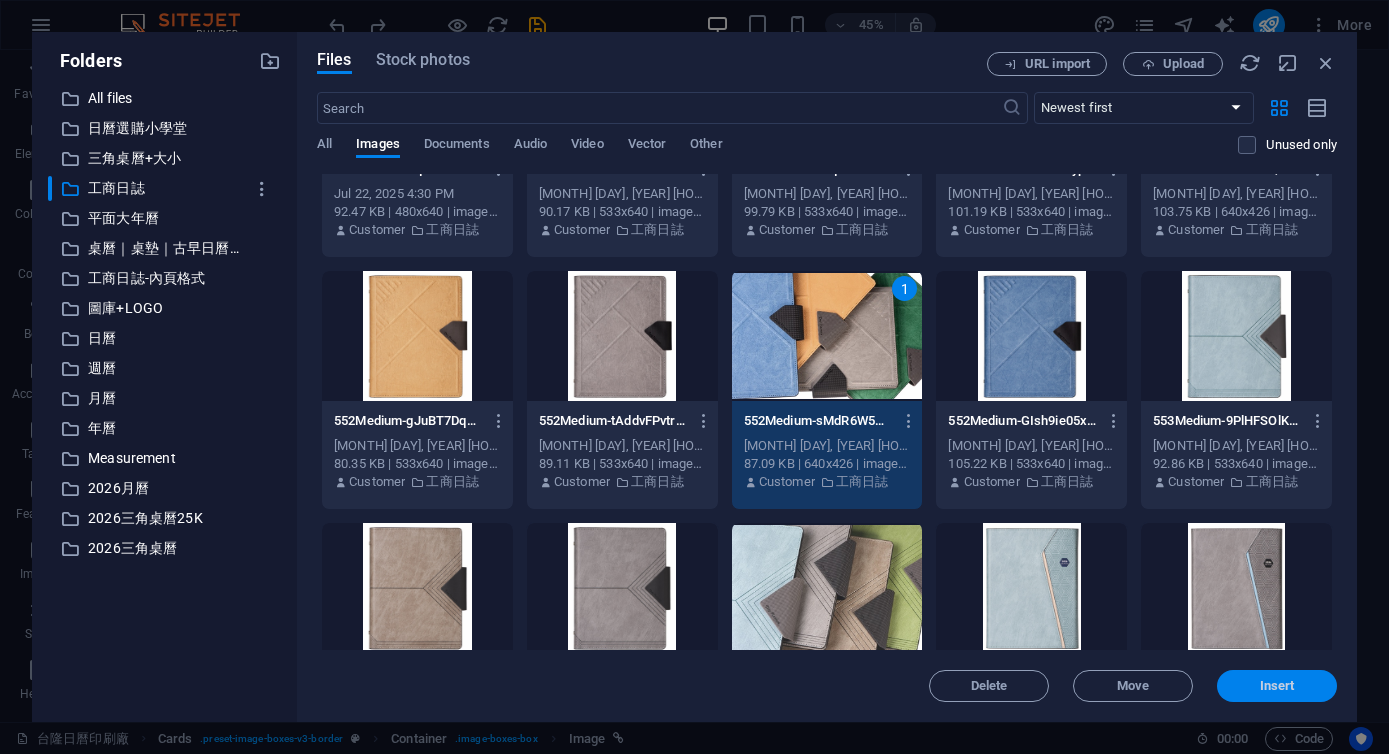 click on "Insert" at bounding box center [1277, 686] 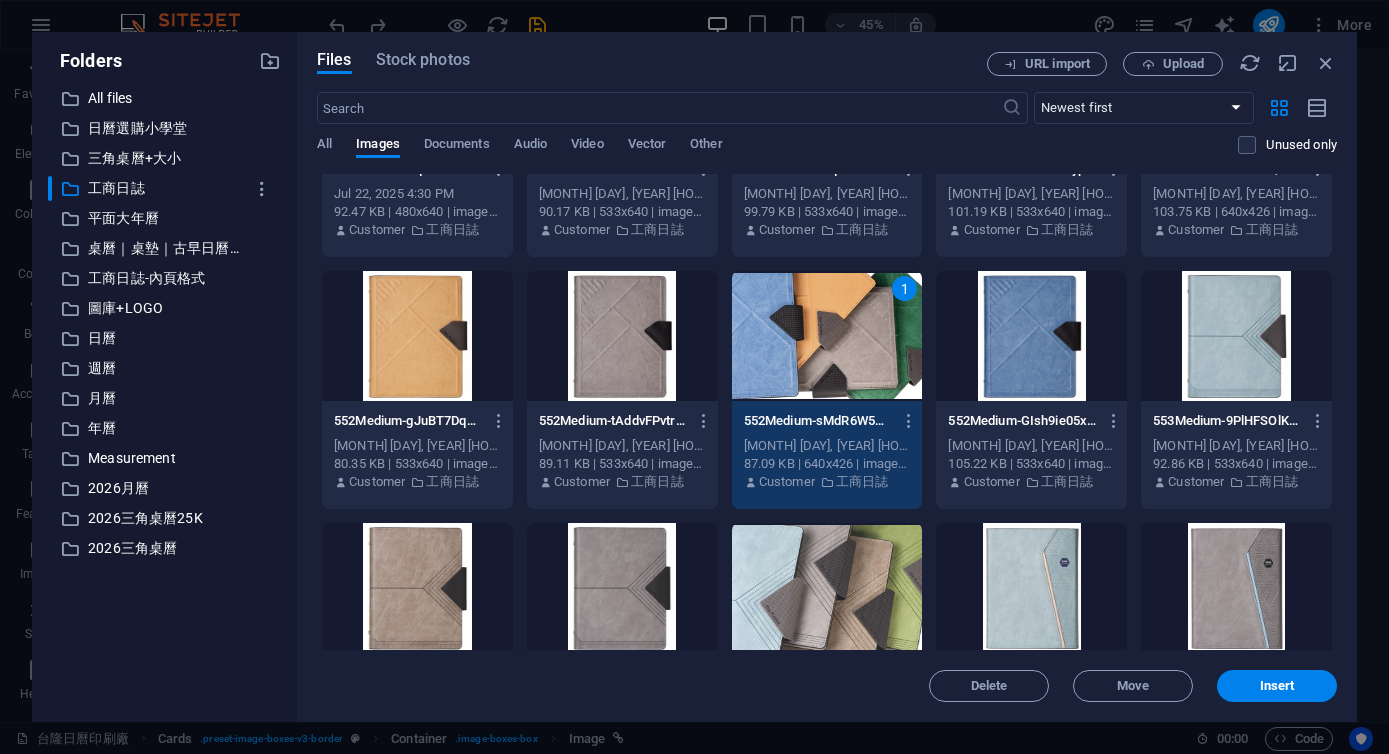 scroll, scrollTop: 2291, scrollLeft: 0, axis: vertical 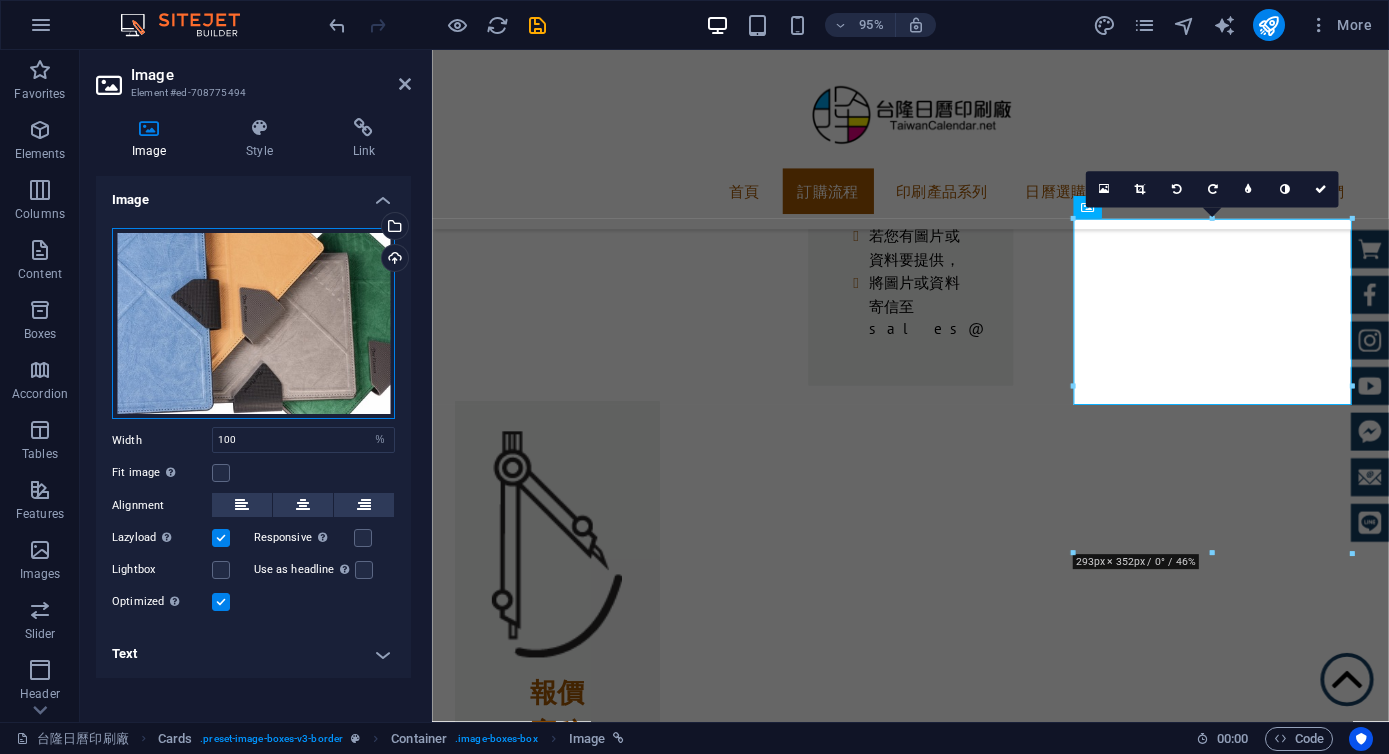 click on "Drag files here, click to choose files or select files from Files or our free stock photos & videos" at bounding box center [253, 324] 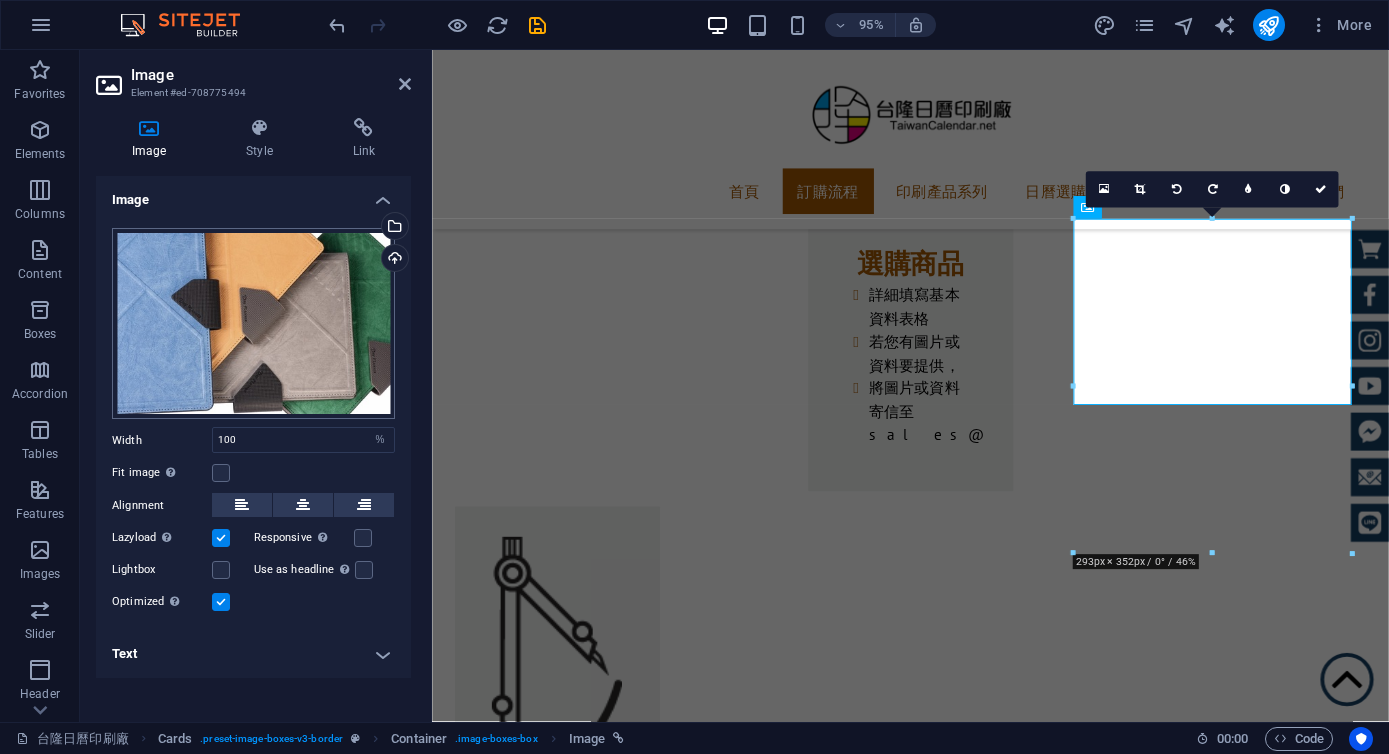 scroll, scrollTop: 2402, scrollLeft: 0, axis: vertical 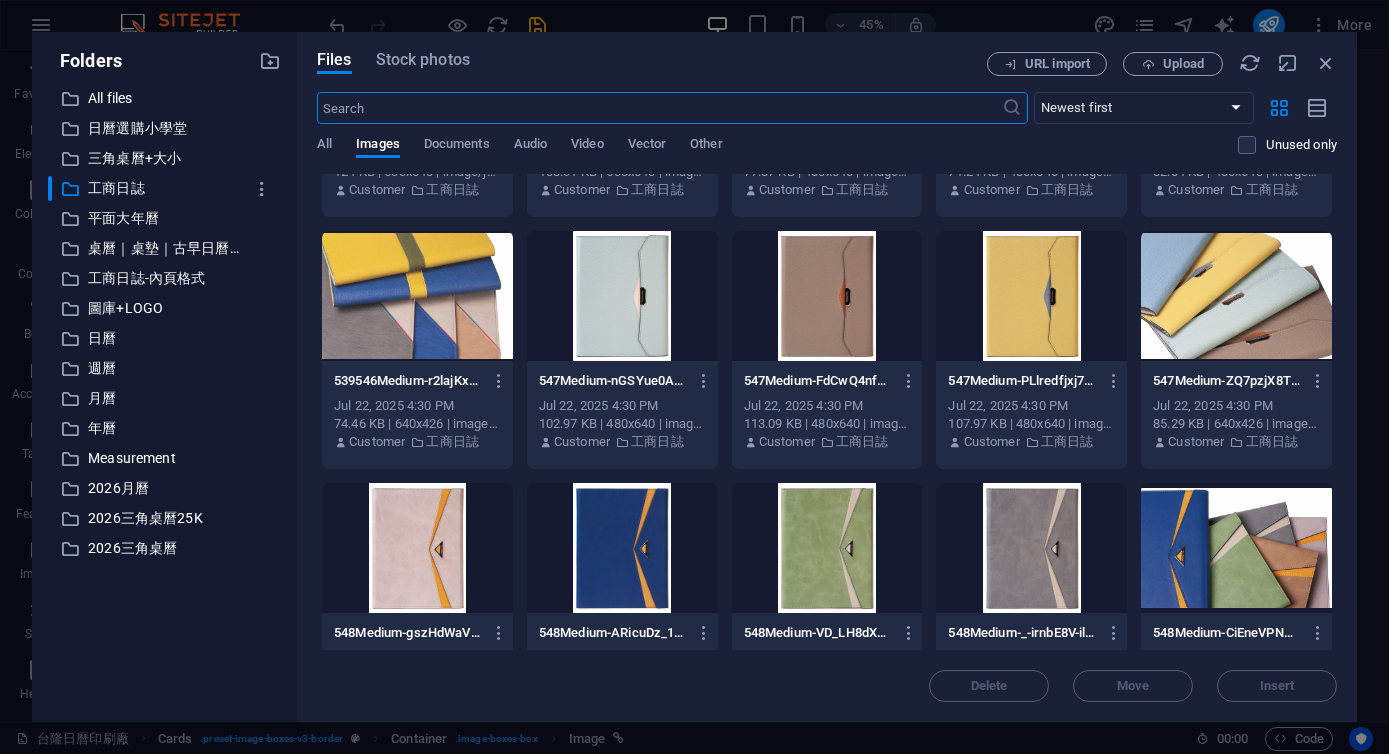 click at bounding box center (417, 296) 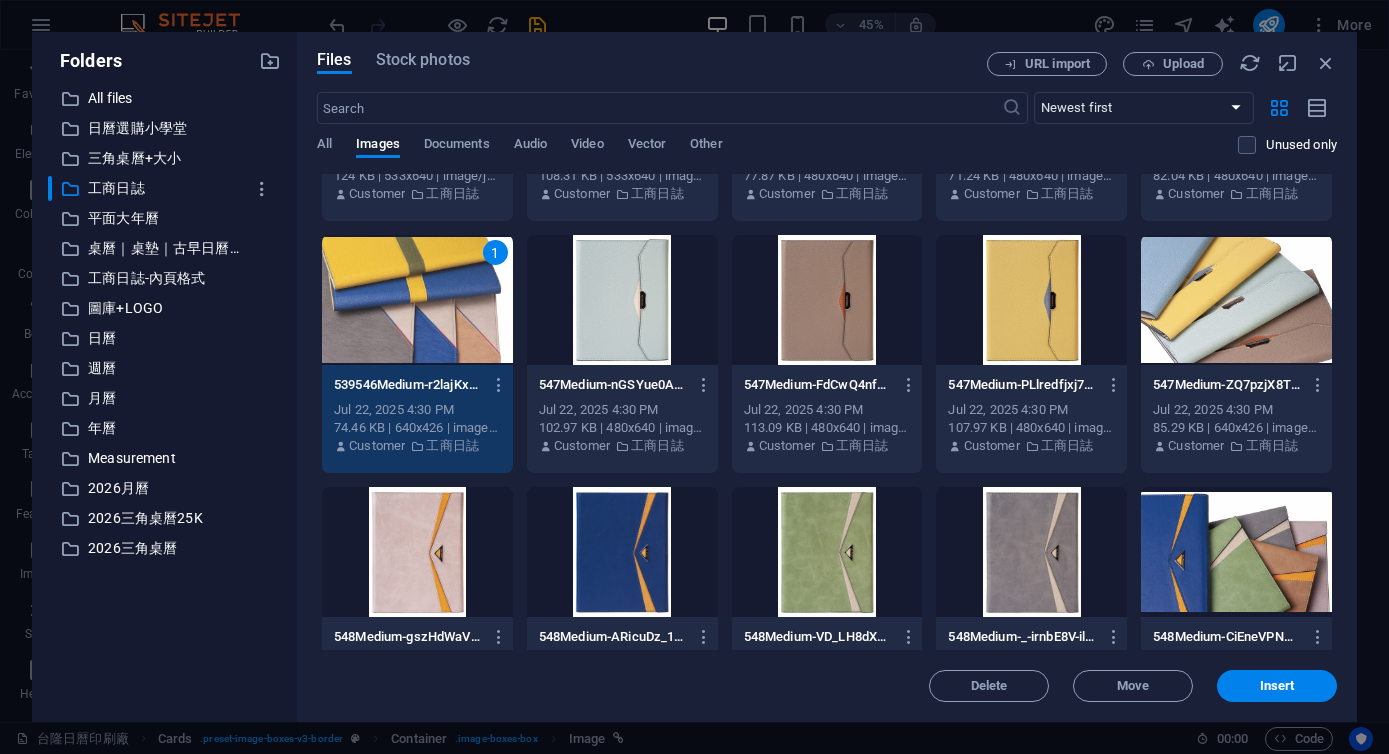 scroll, scrollTop: 4728, scrollLeft: 0, axis: vertical 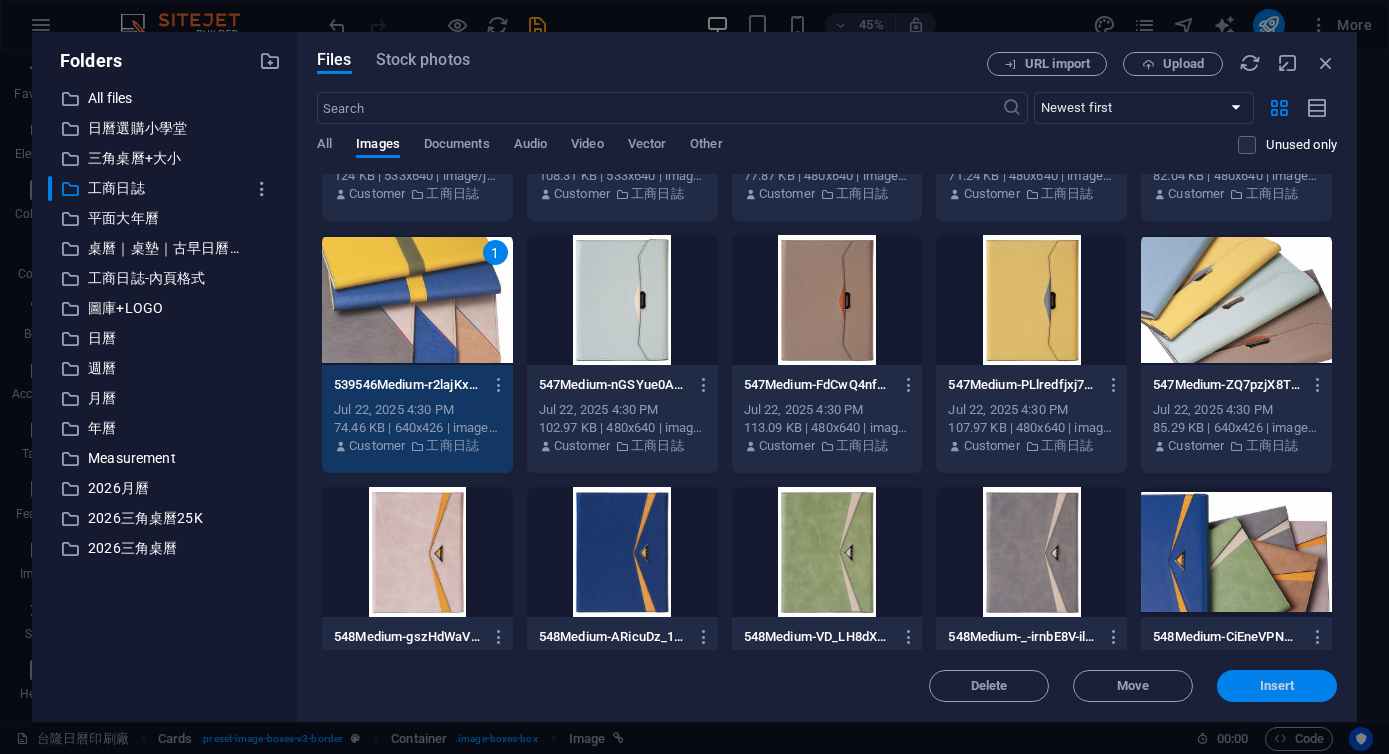 click on "Insert" at bounding box center (1277, 686) 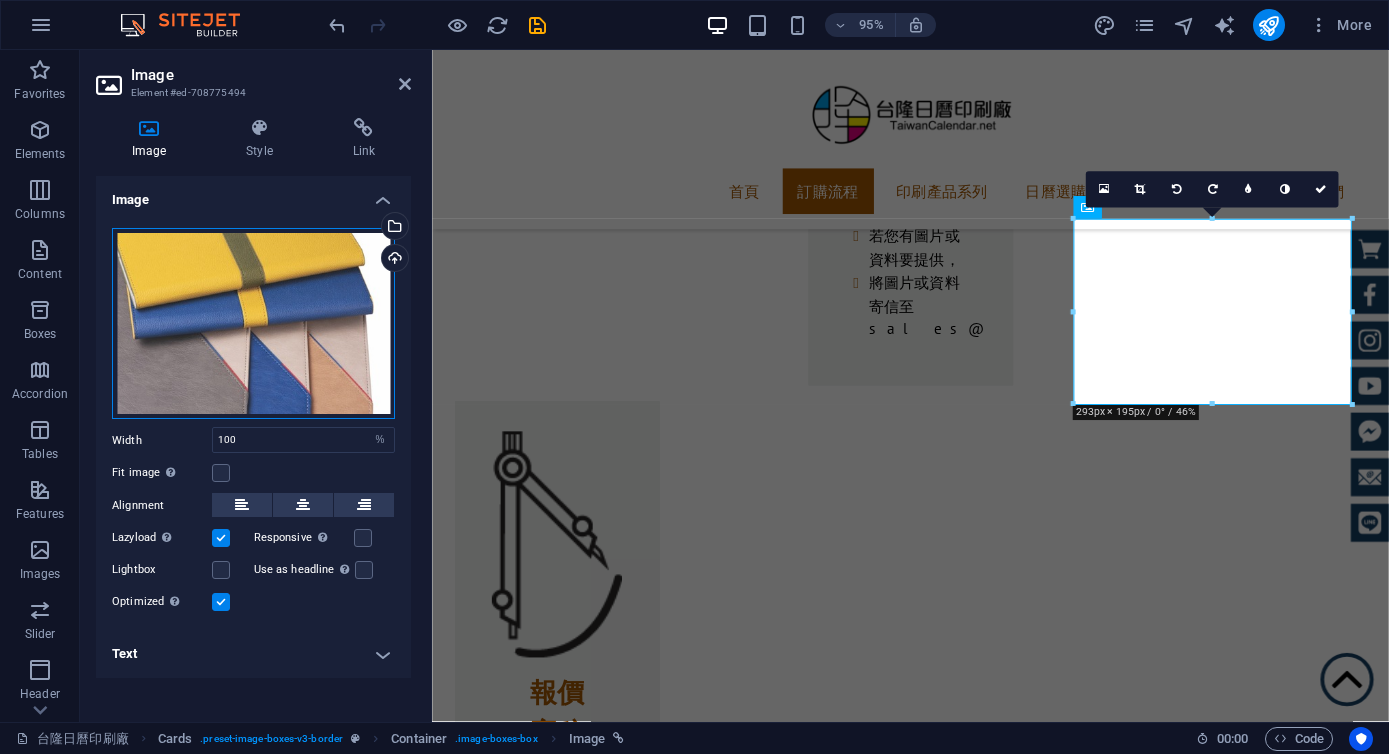 click on "Drag files here, click to choose files or select files from Files or our free stock photos & videos" at bounding box center (253, 324) 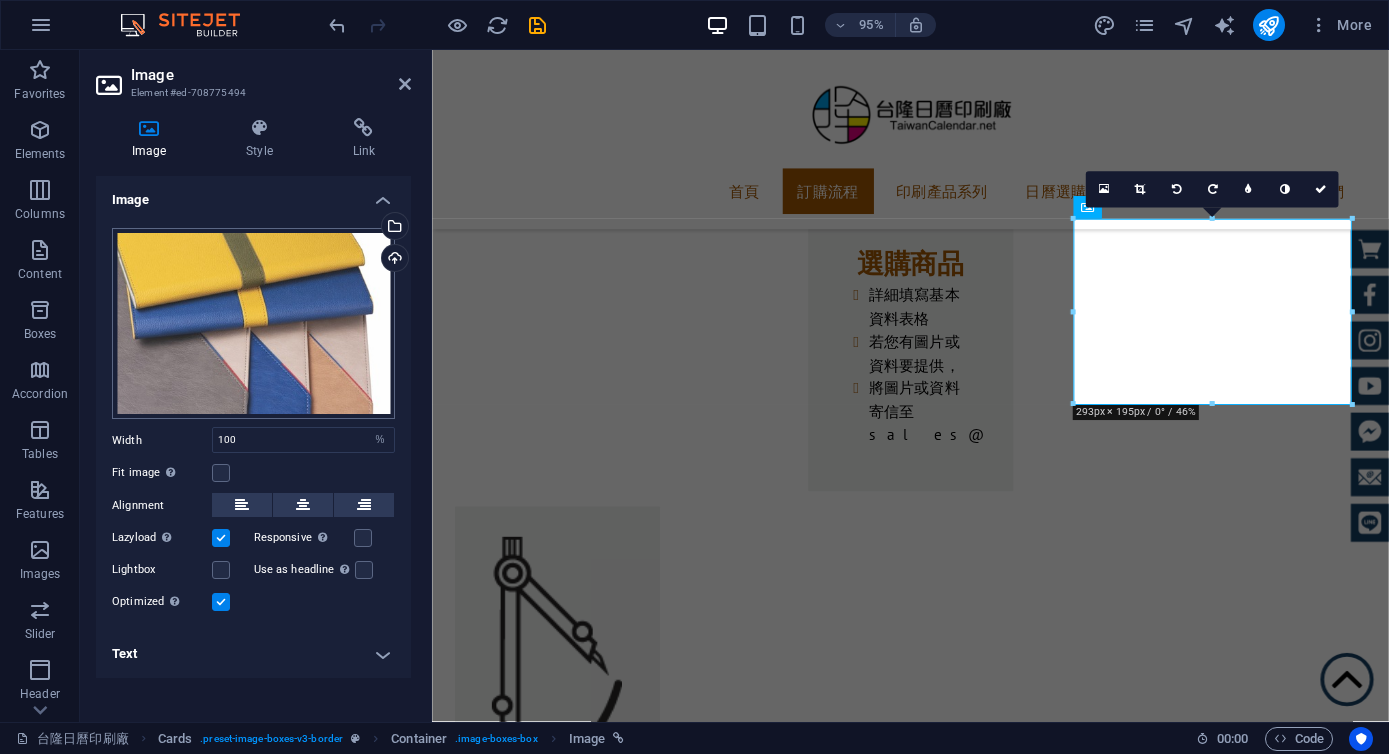 scroll, scrollTop: 2402, scrollLeft: 0, axis: vertical 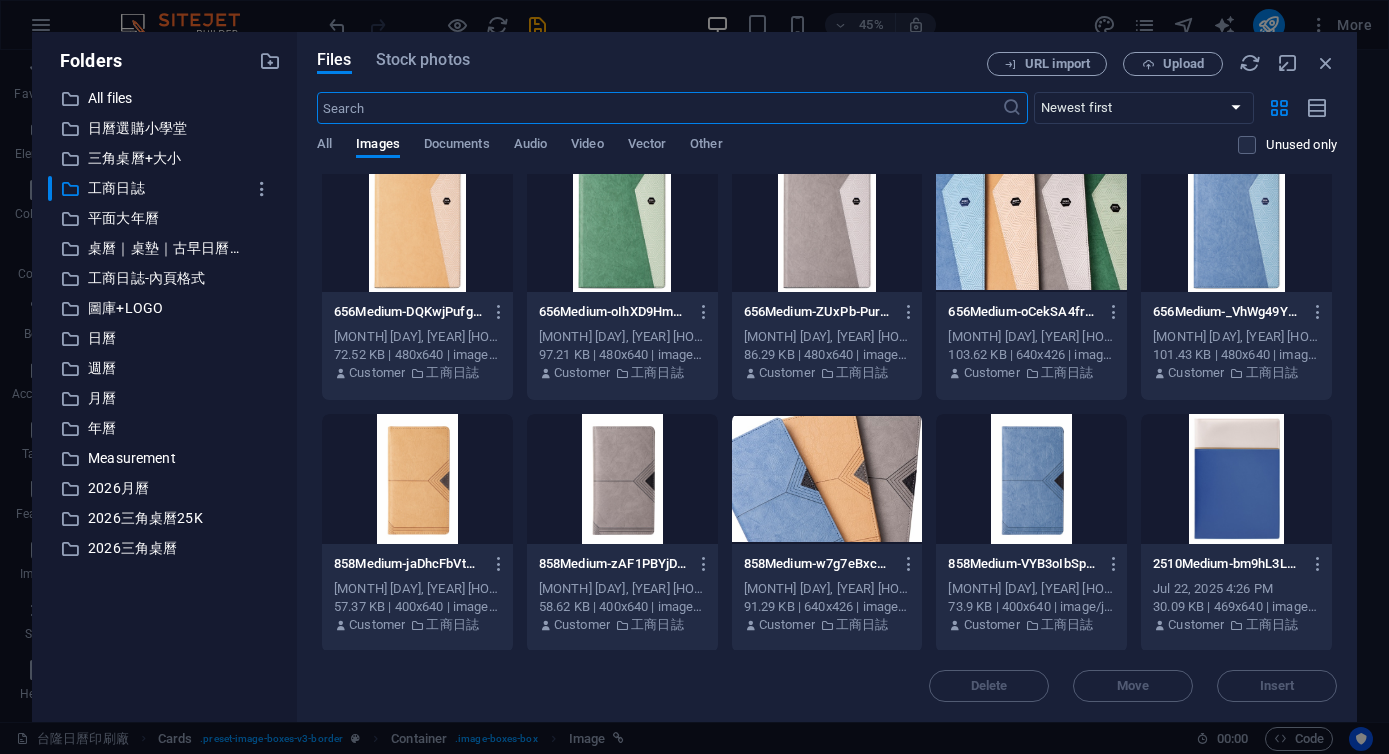 click at bounding box center (827, 479) 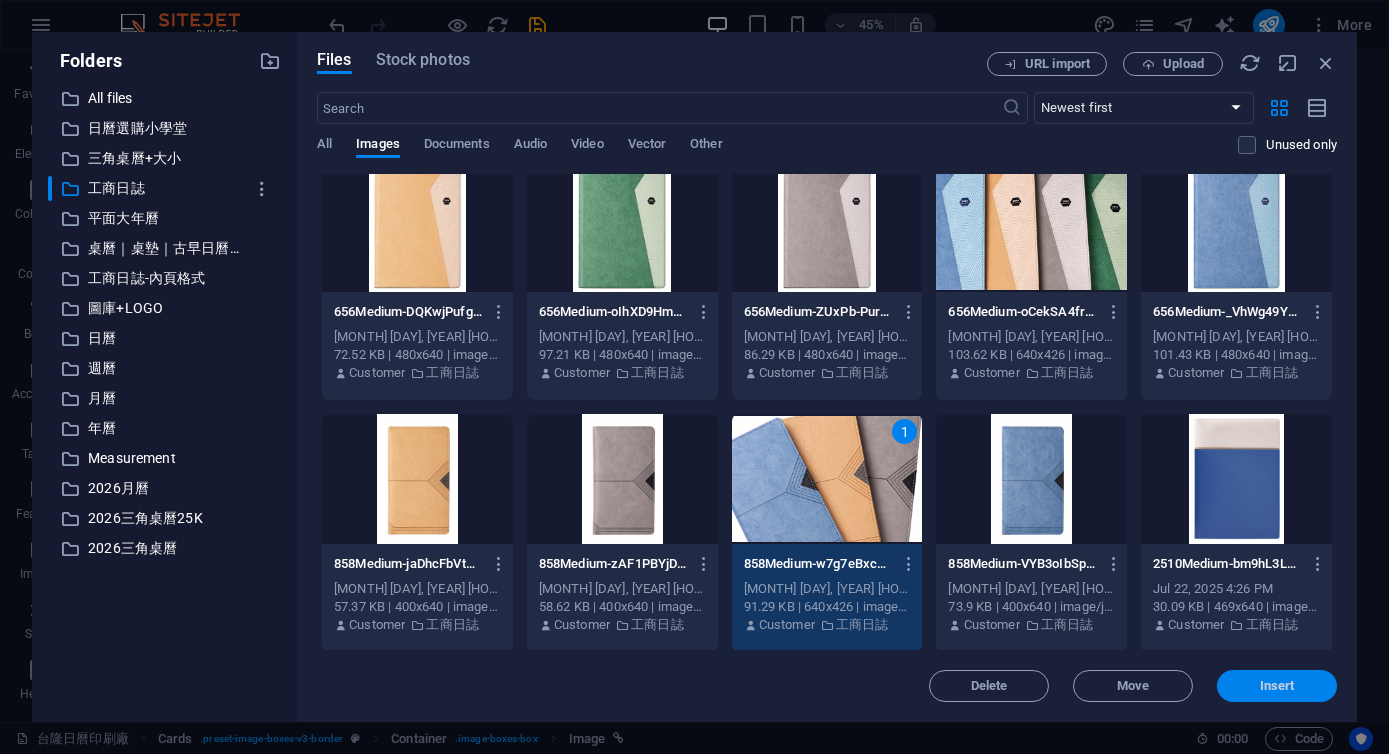click on "Insert" at bounding box center [1277, 686] 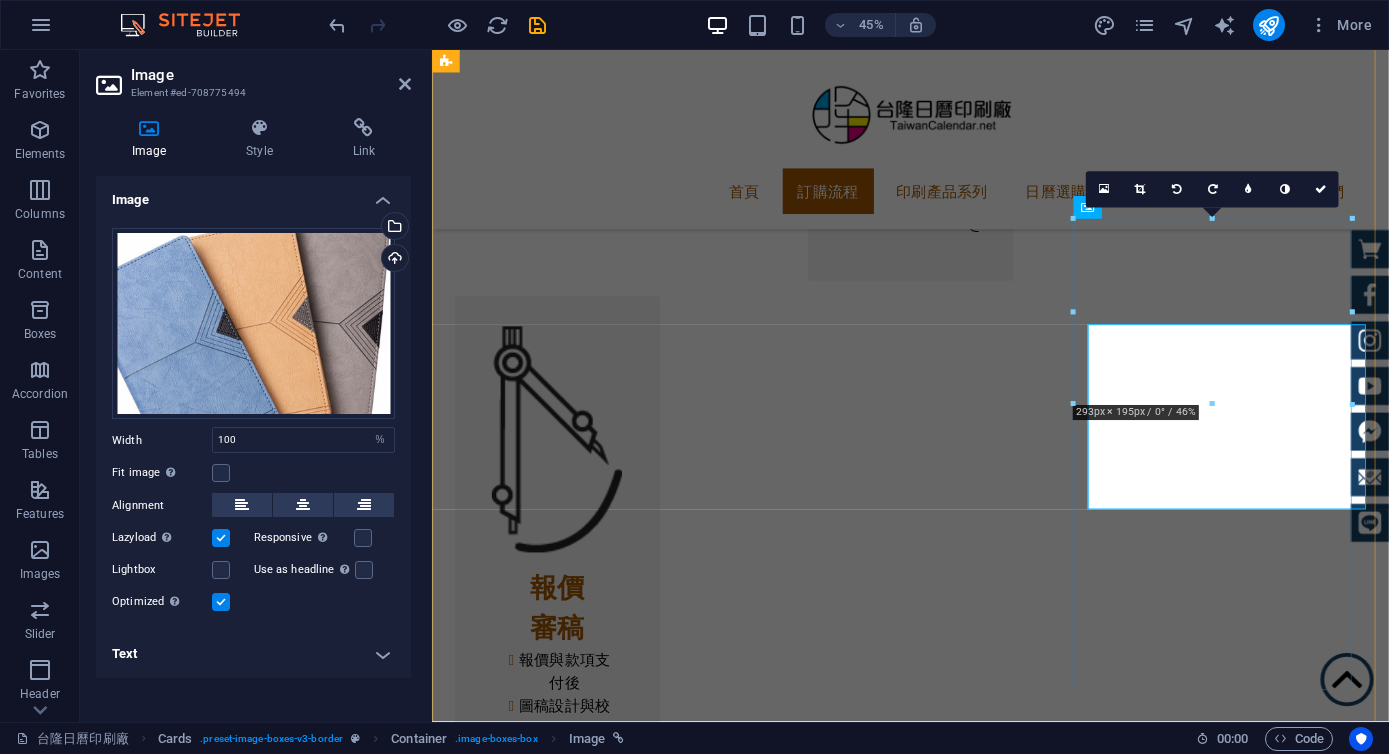 scroll, scrollTop: 2291, scrollLeft: 0, axis: vertical 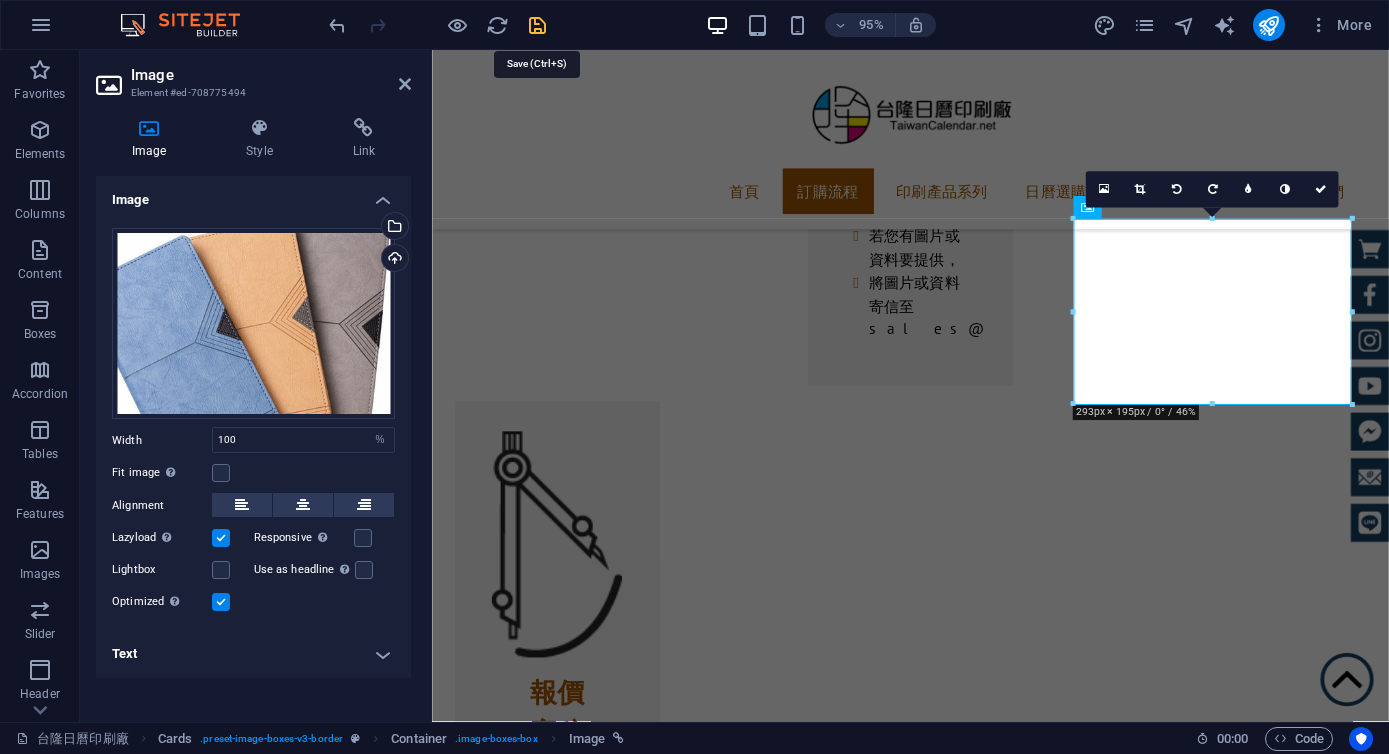 click at bounding box center (537, 25) 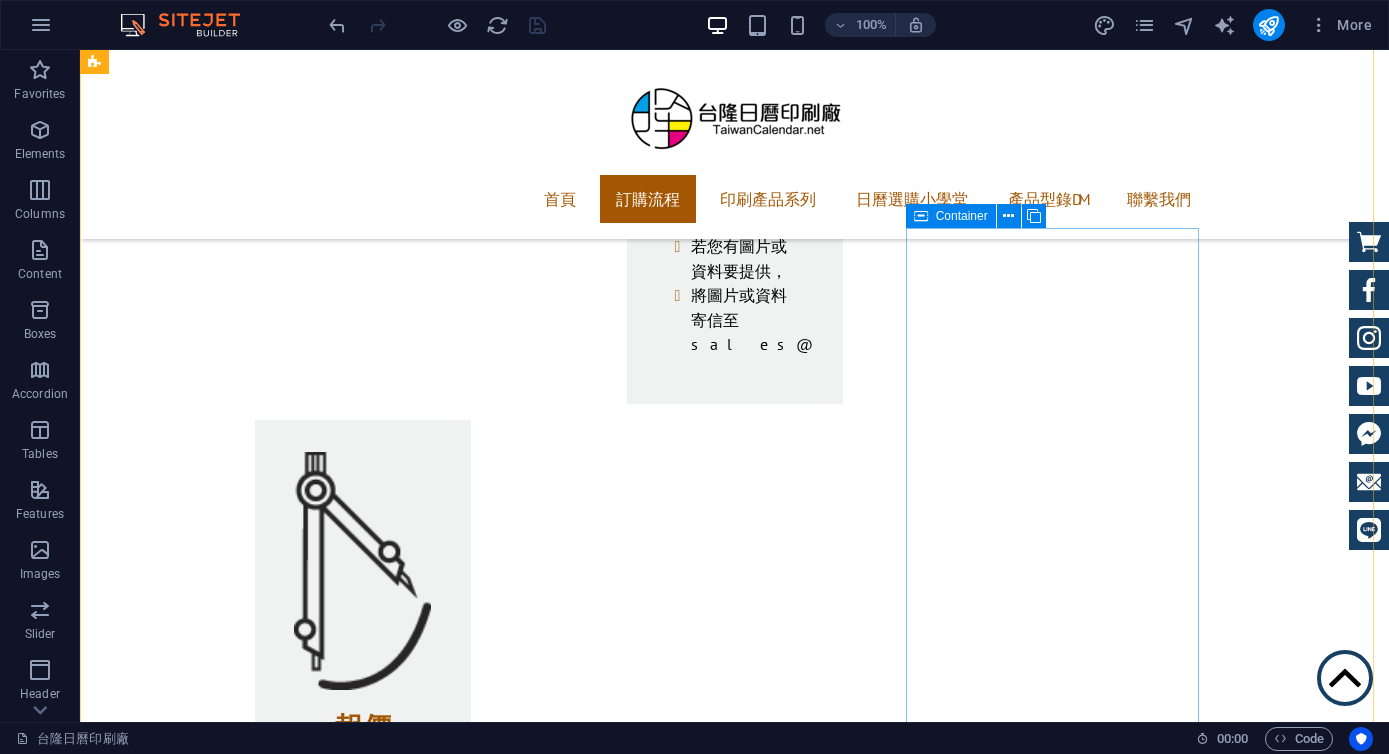 click at bounding box center [921, 216] 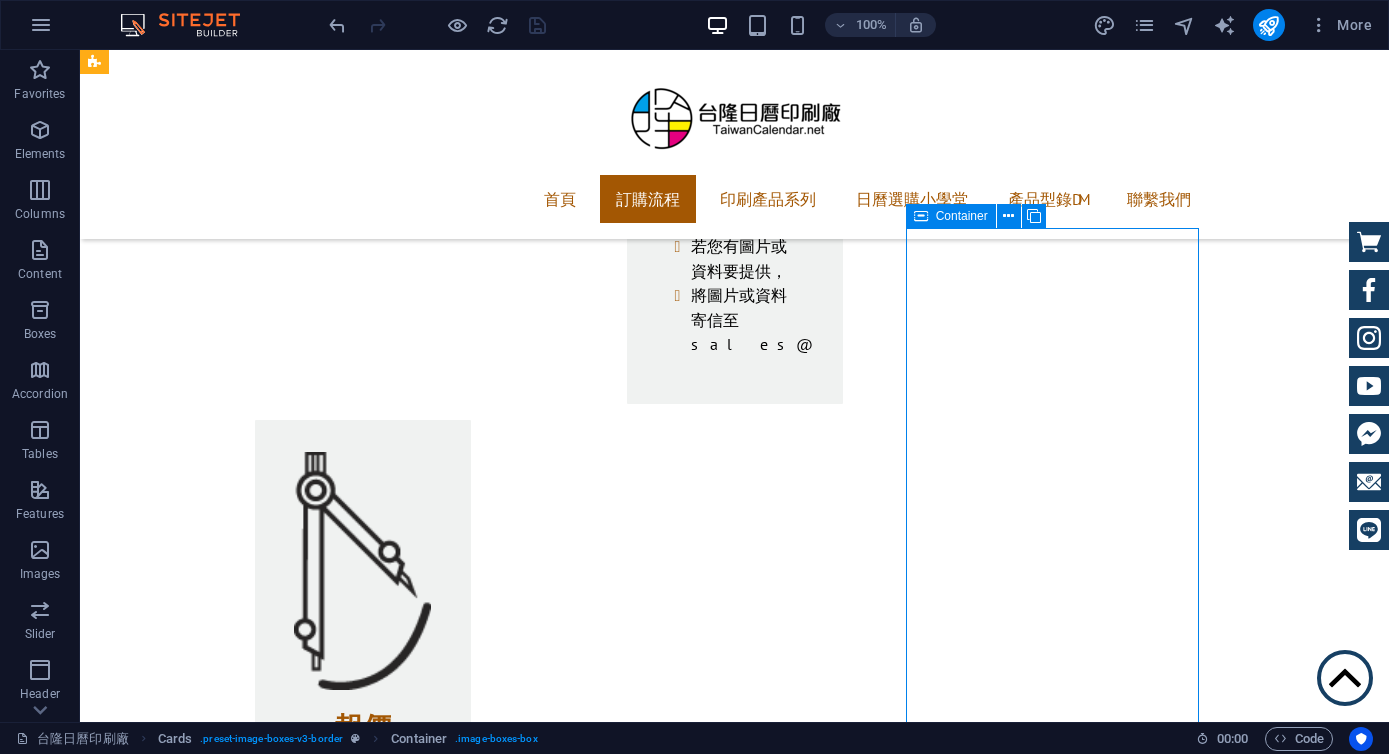click at bounding box center (921, 216) 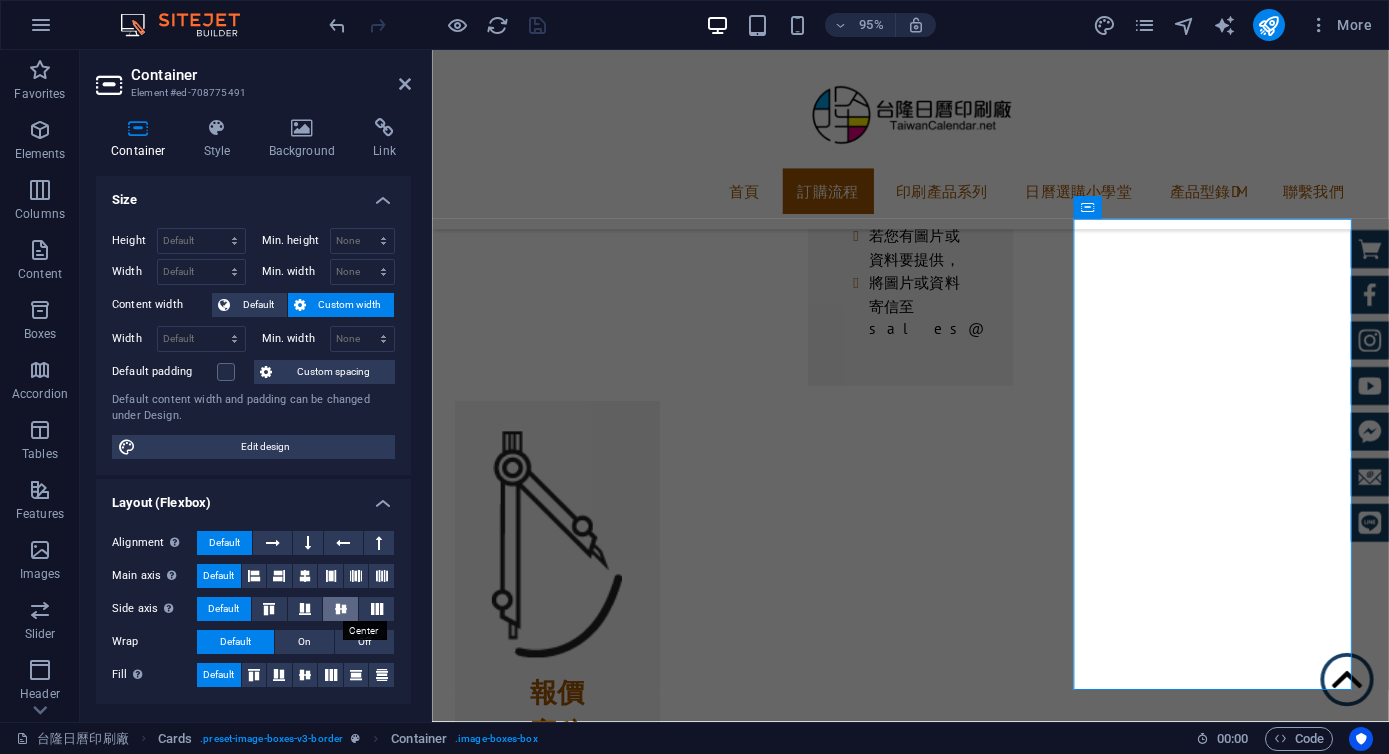click at bounding box center (341, 609) 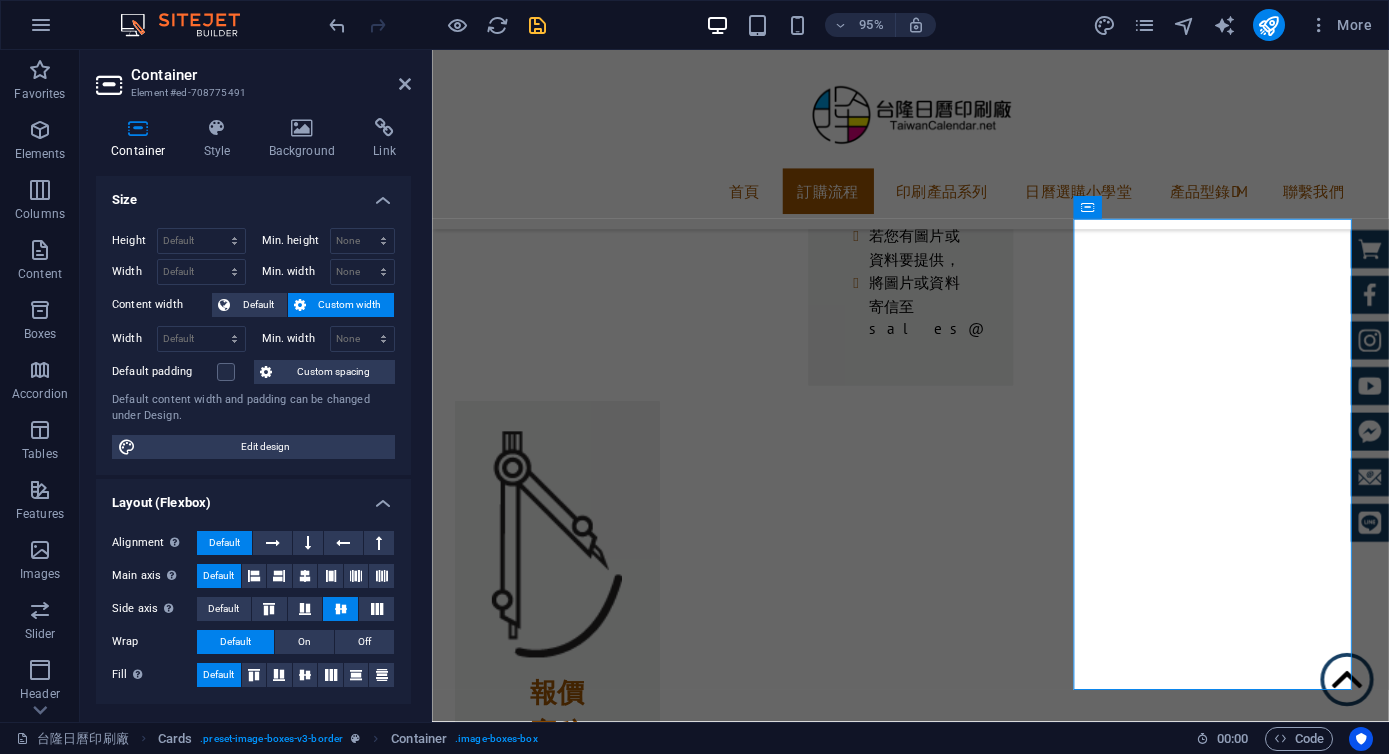 click at bounding box center (537, 25) 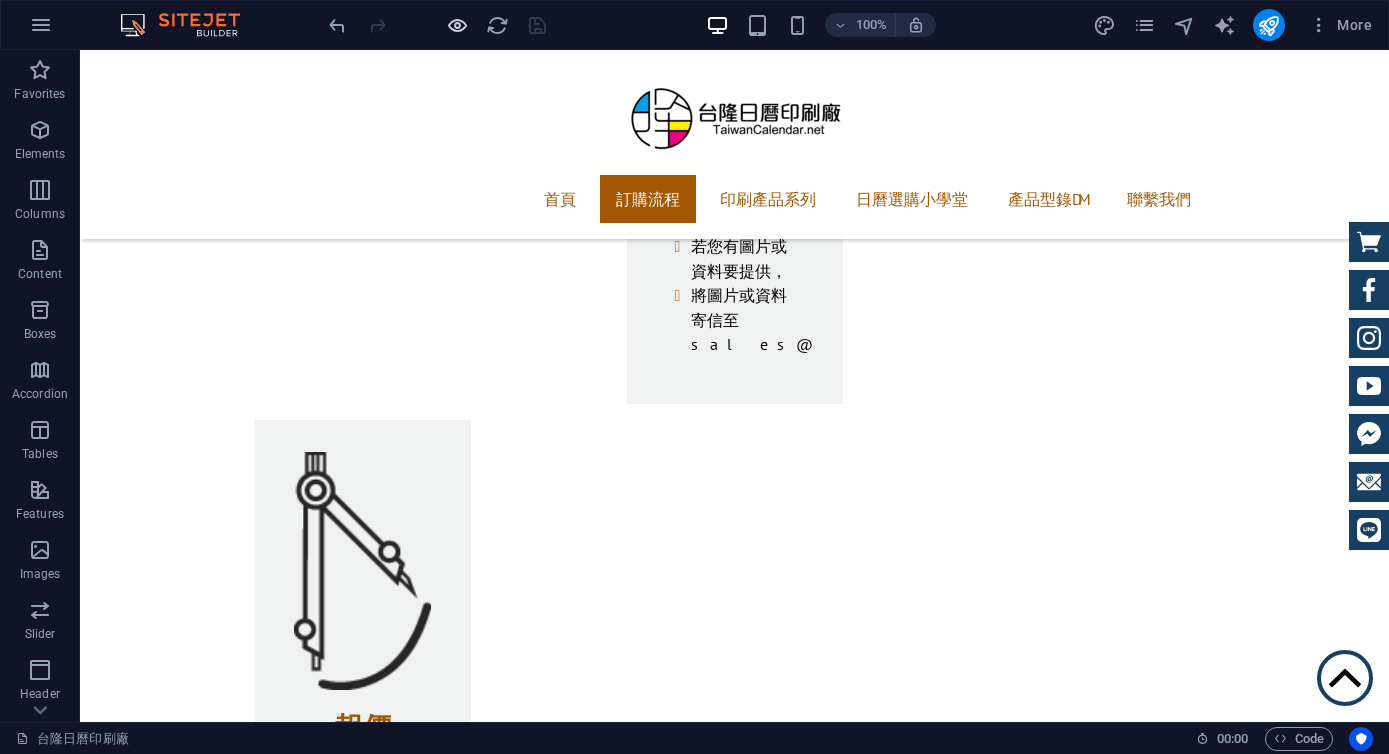 click at bounding box center (457, 25) 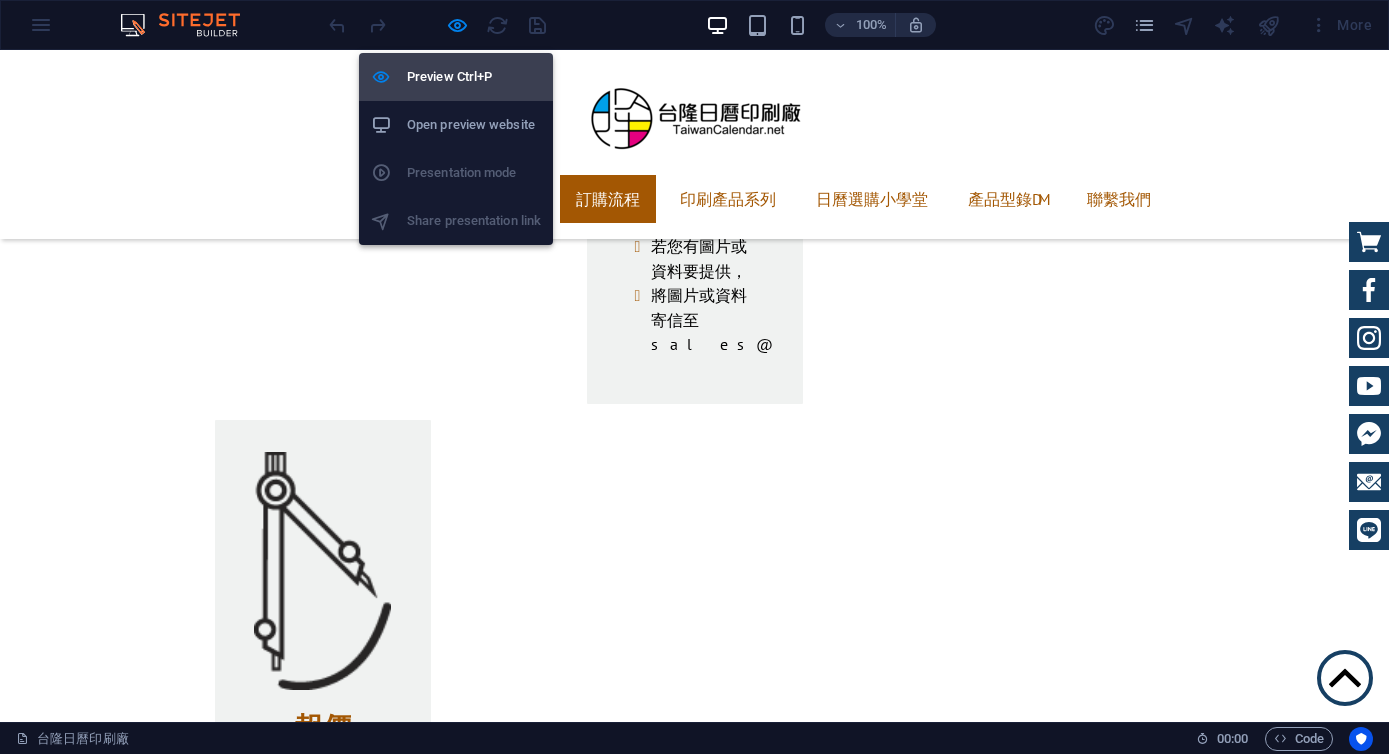 click on "Preview Ctrl+P" at bounding box center (474, 77) 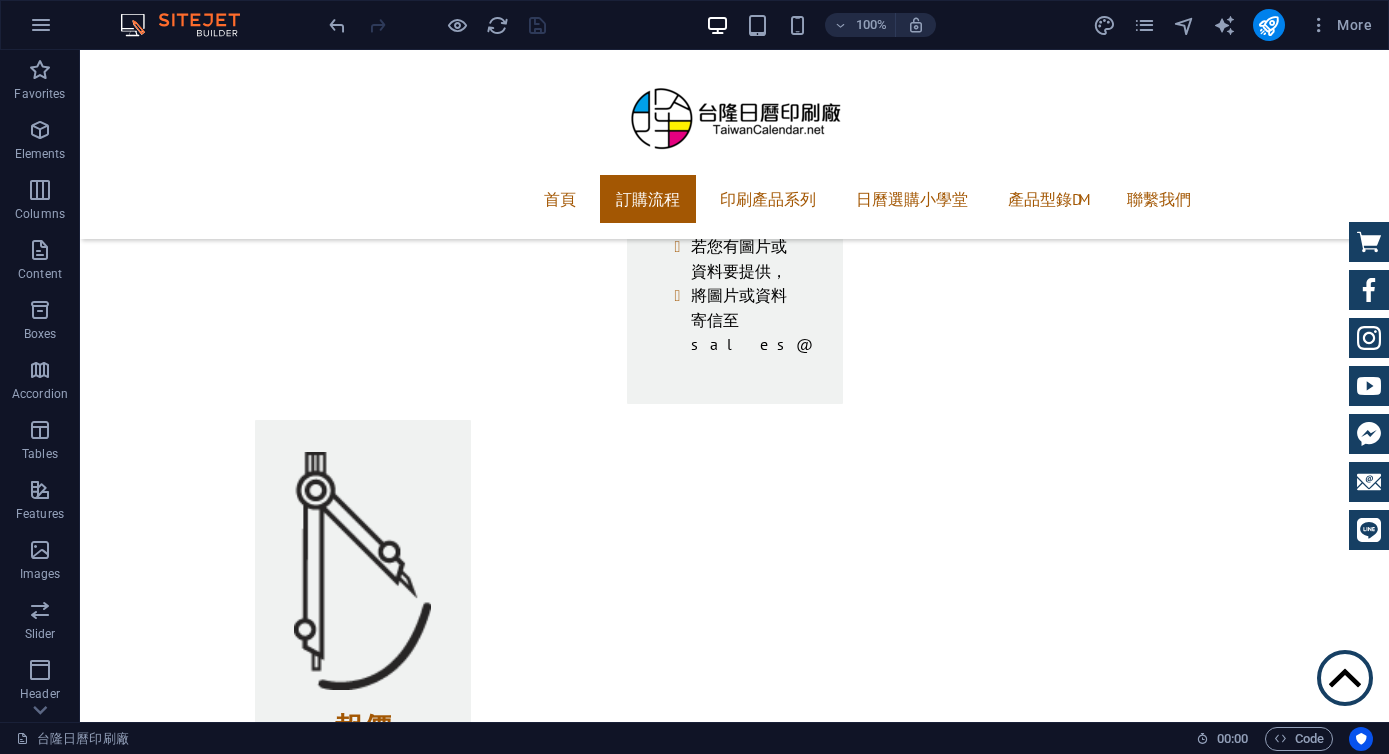 click at bounding box center [437, 25] 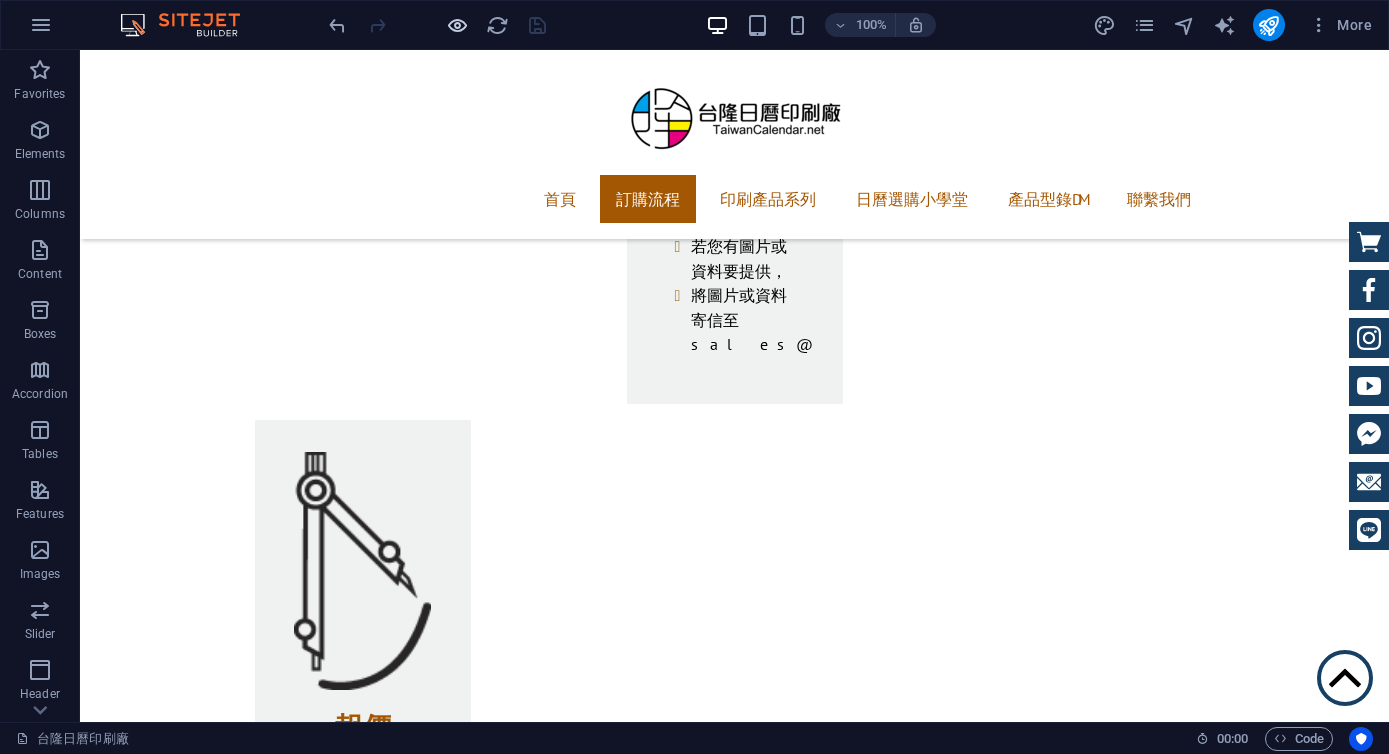 click at bounding box center [457, 25] 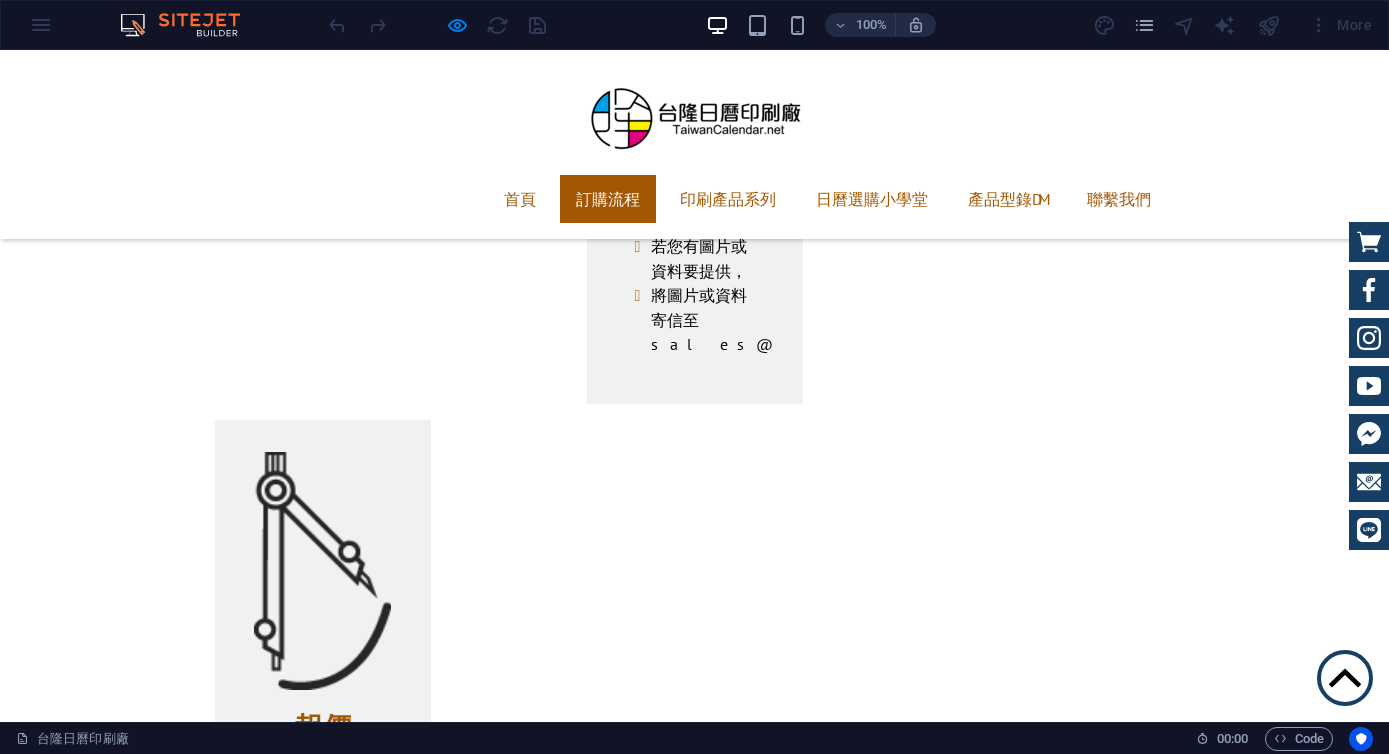 click at bounding box center [162, 4168] 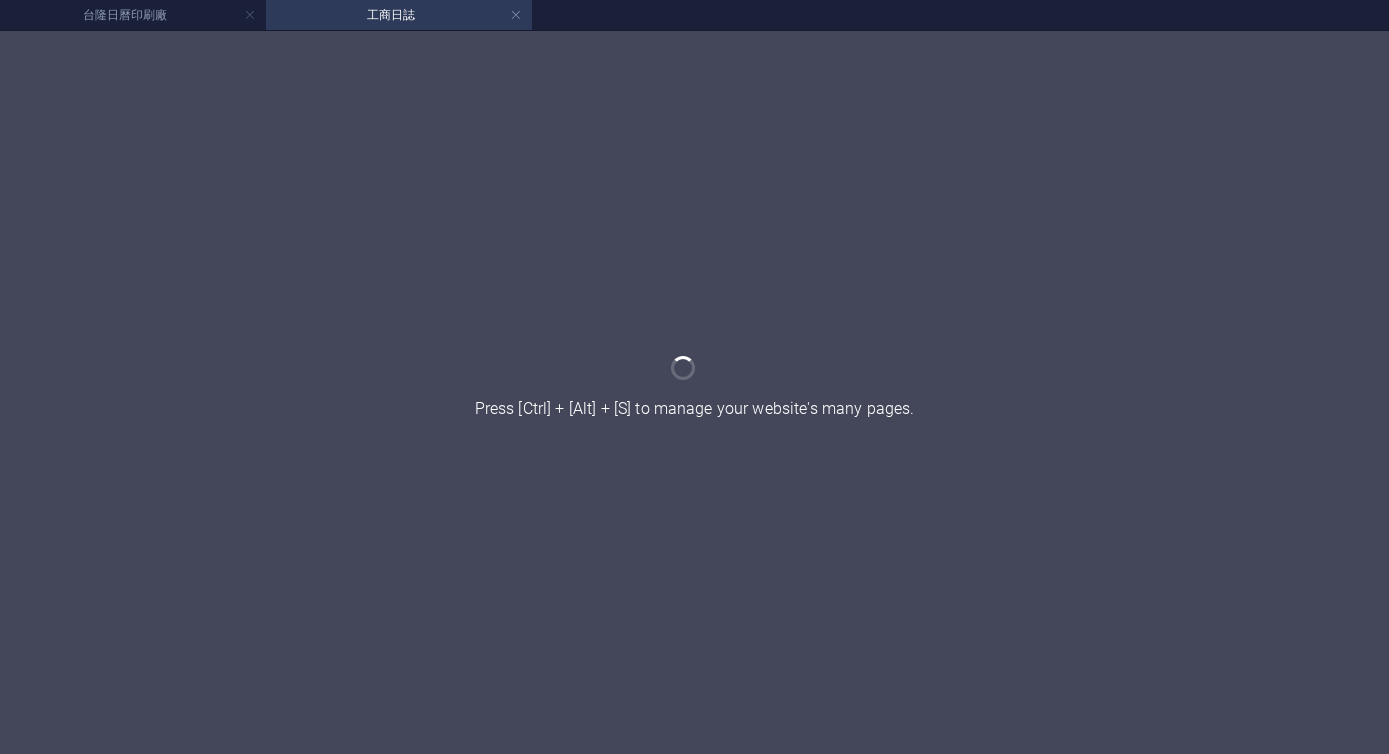 click at bounding box center [694, 392] 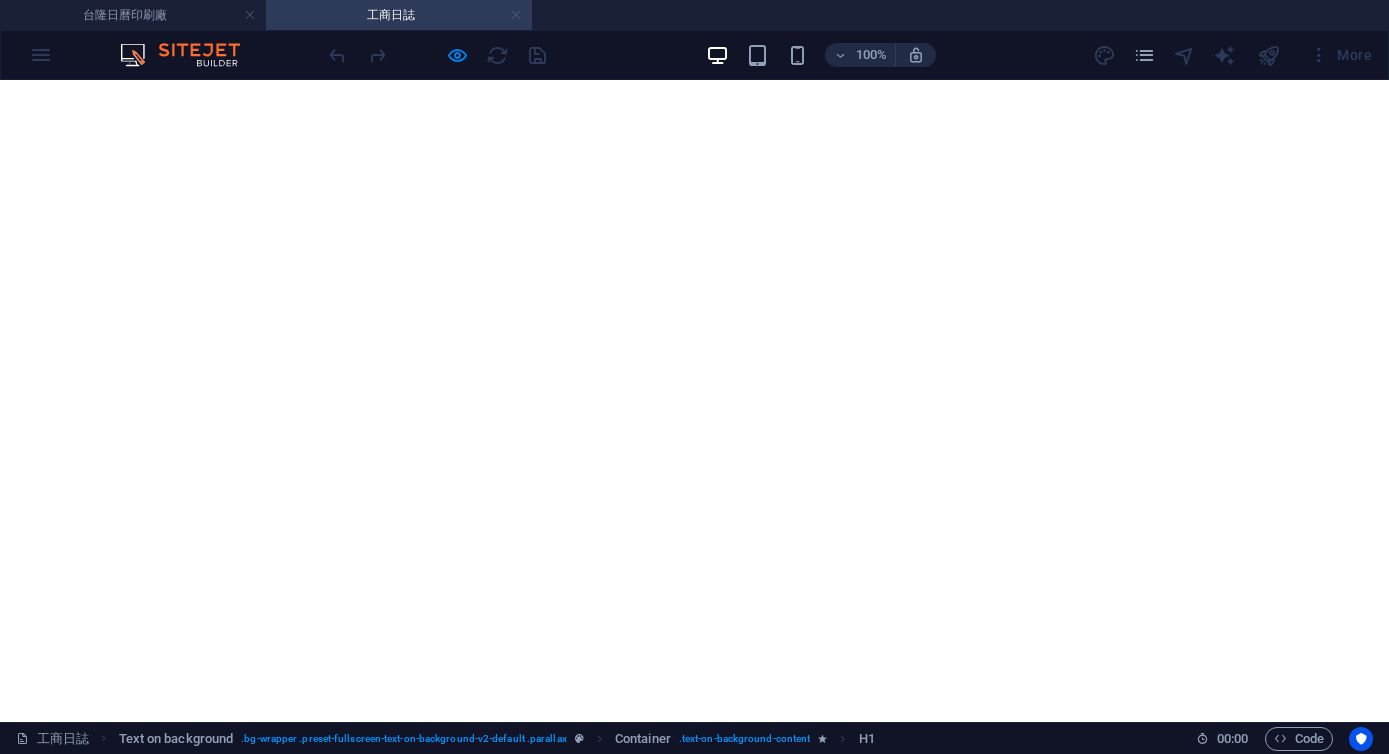 click at bounding box center (516, 15) 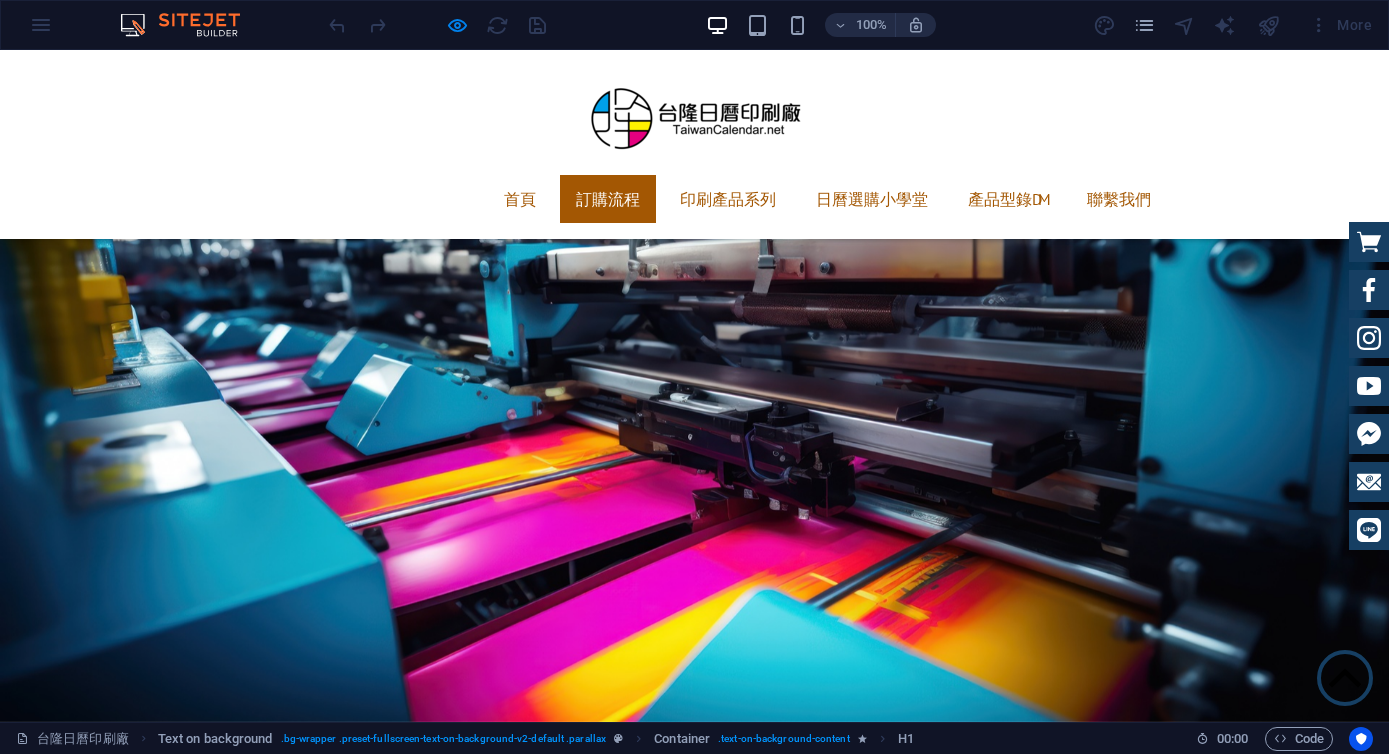 scroll, scrollTop: 2291, scrollLeft: 0, axis: vertical 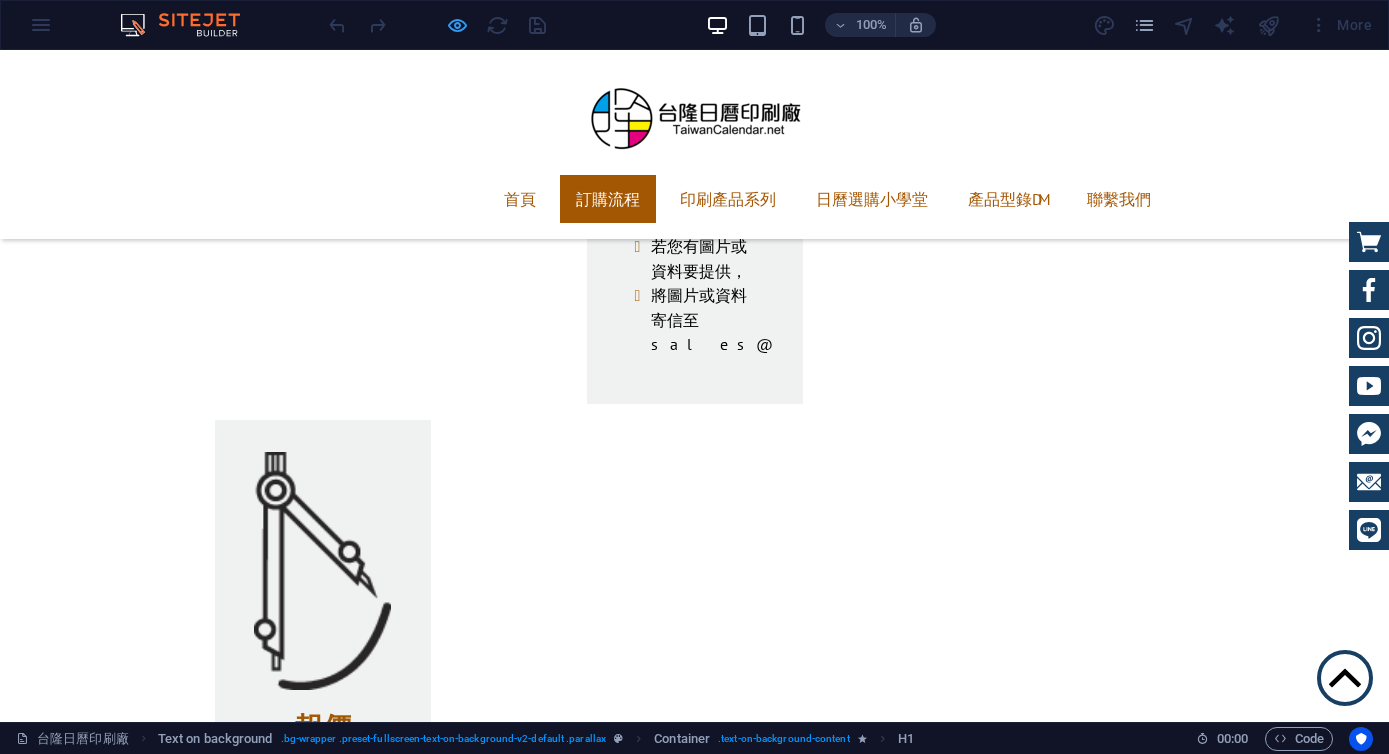 click at bounding box center (457, 25) 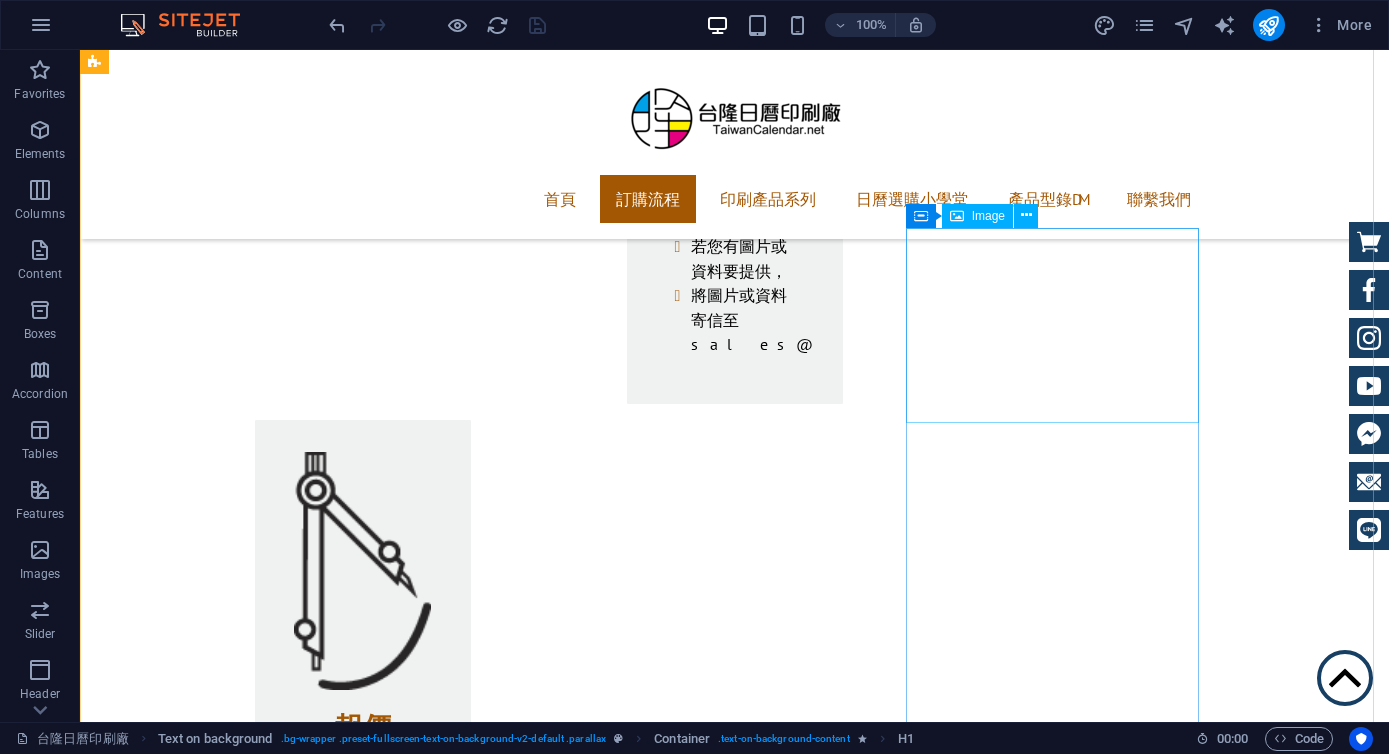click at bounding box center [242, 4168] 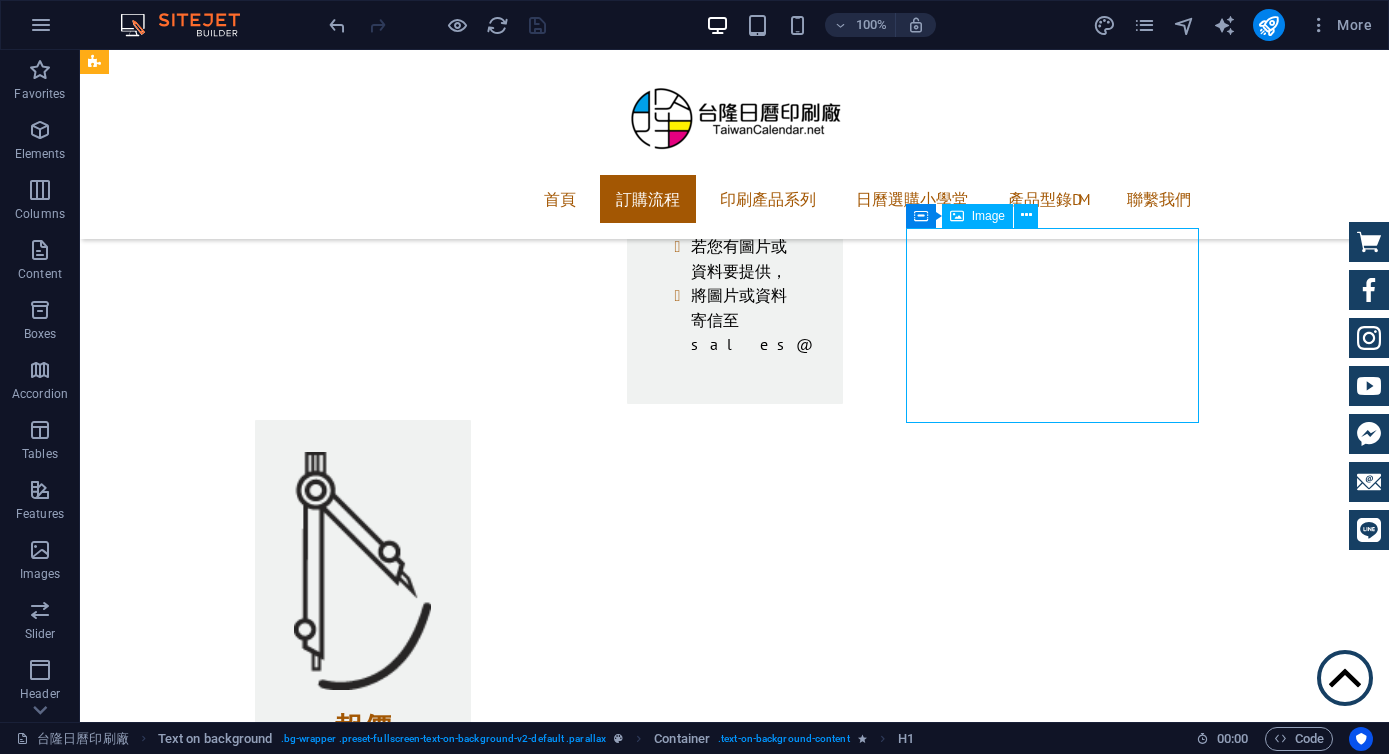 click at bounding box center [242, 4168] 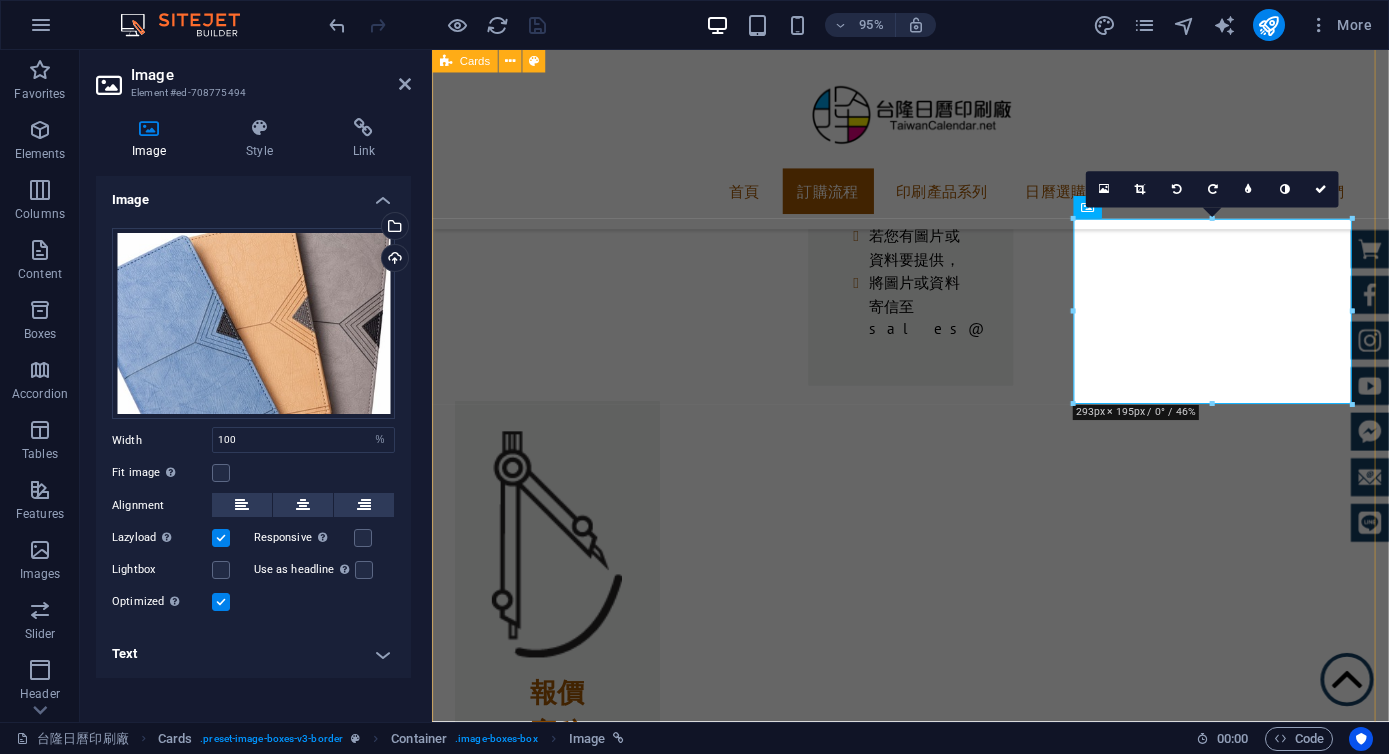 click on "印刷產品系列 日曆 週曆 月曆 年曆 三角桌曆 工商日誌 平面大年曆 中式桌曆 農民曆" at bounding box center [935, 3574] 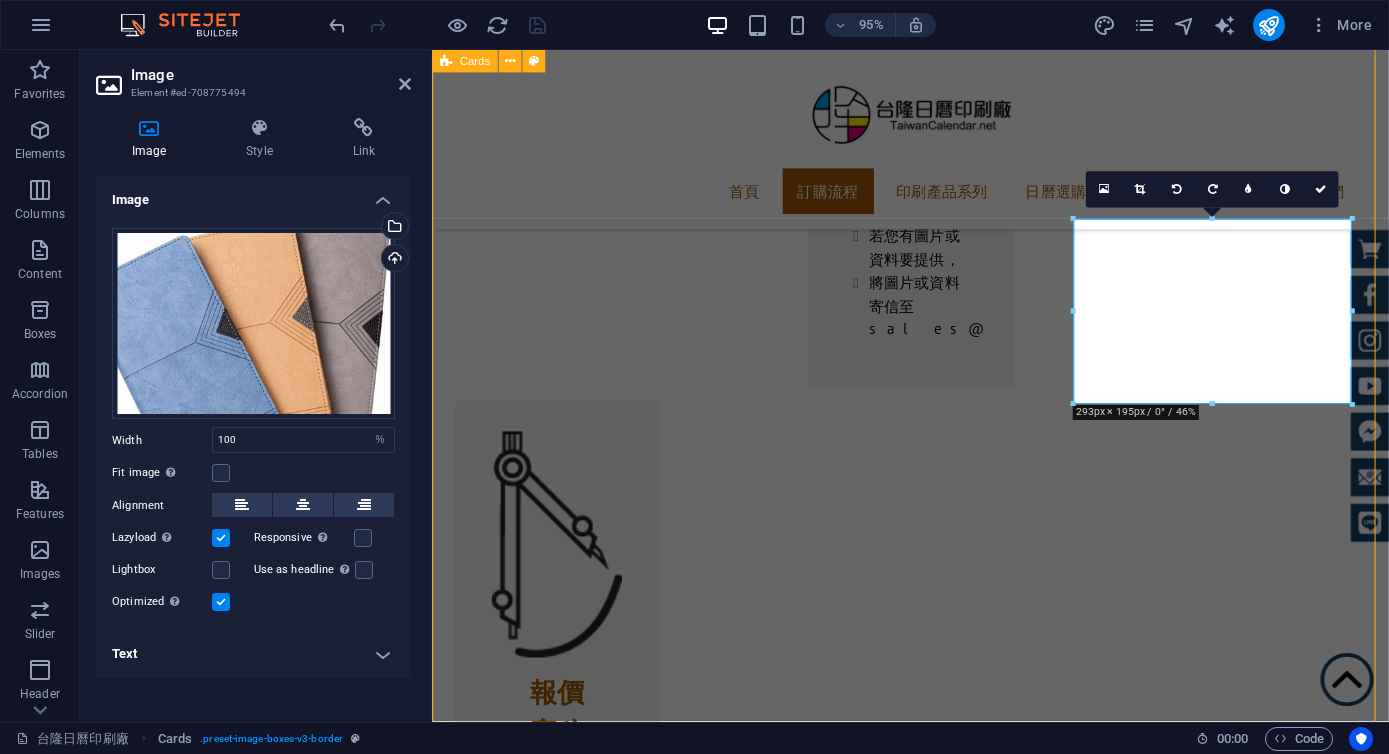 drag, startPoint x: 1090, startPoint y: 212, endPoint x: 1409, endPoint y: 204, distance: 319.1003 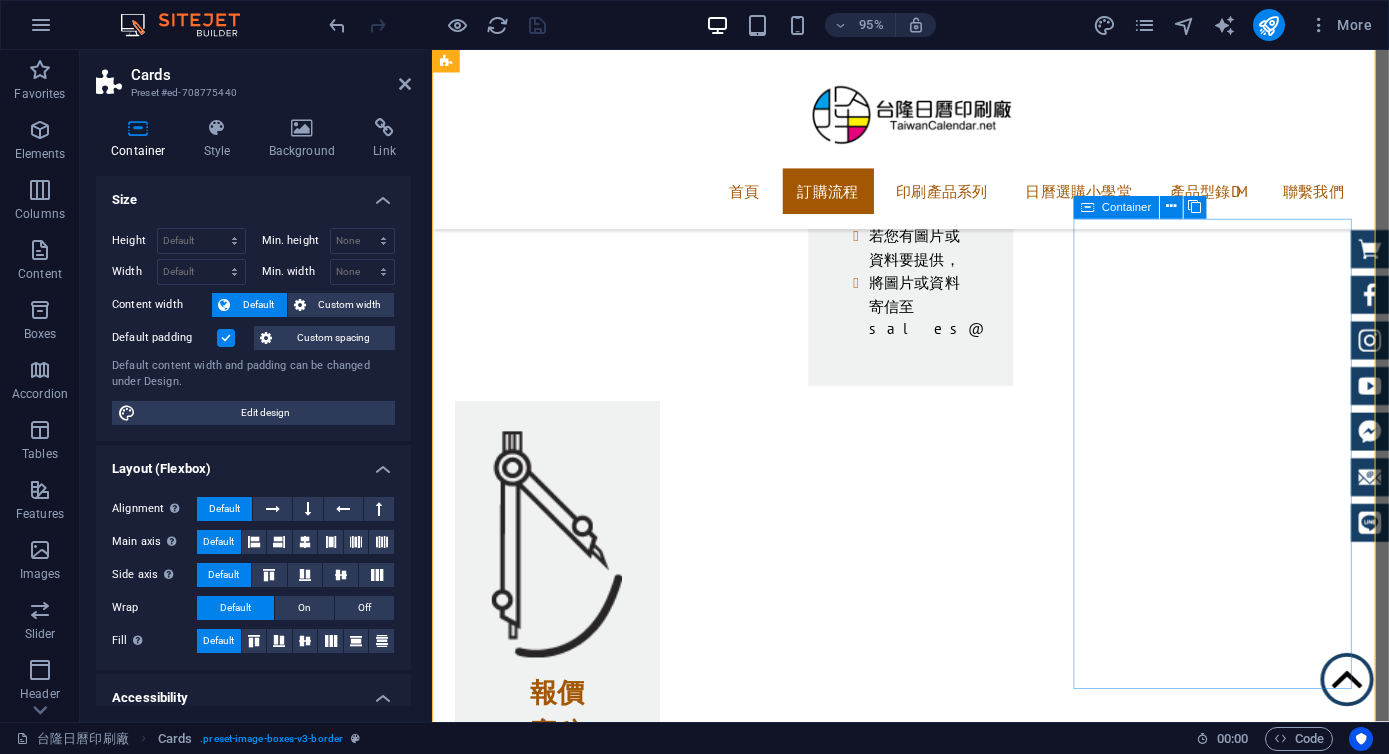 click at bounding box center [1087, 207] 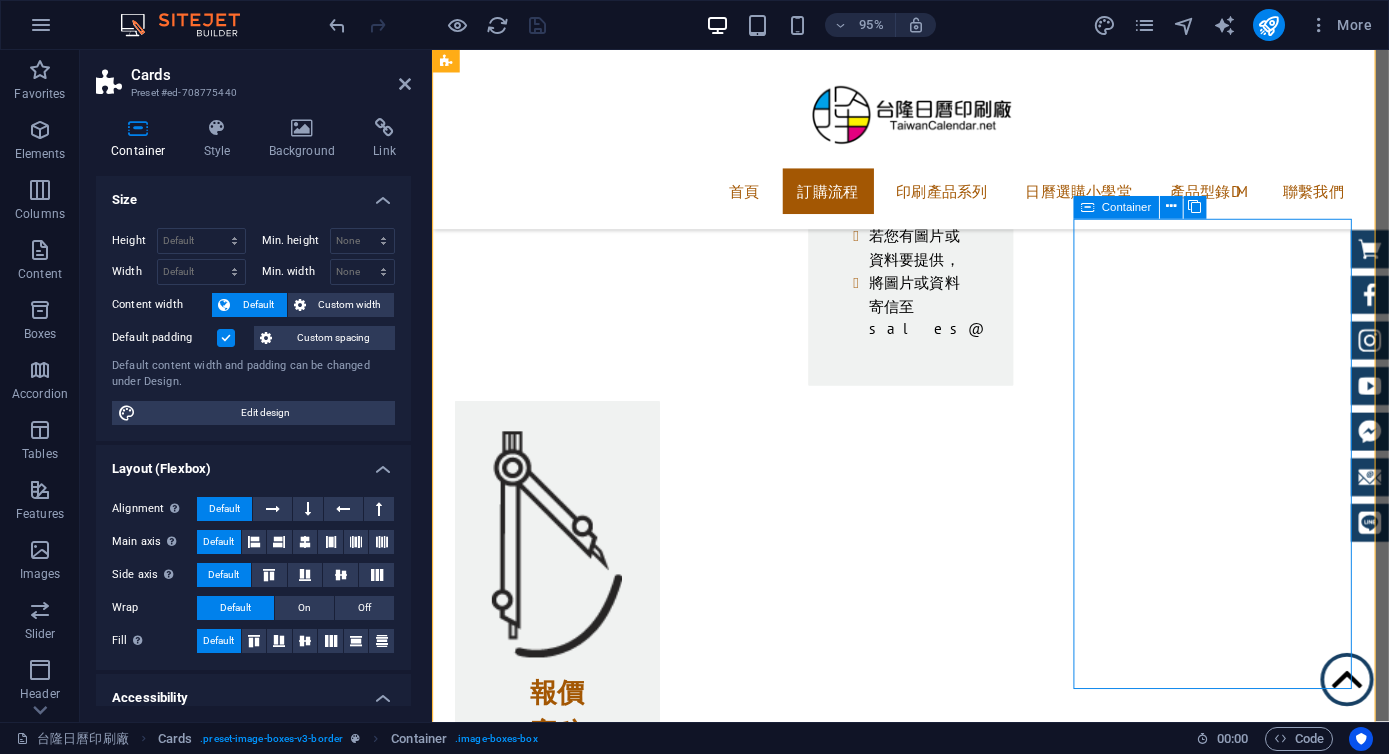 click at bounding box center (1087, 207) 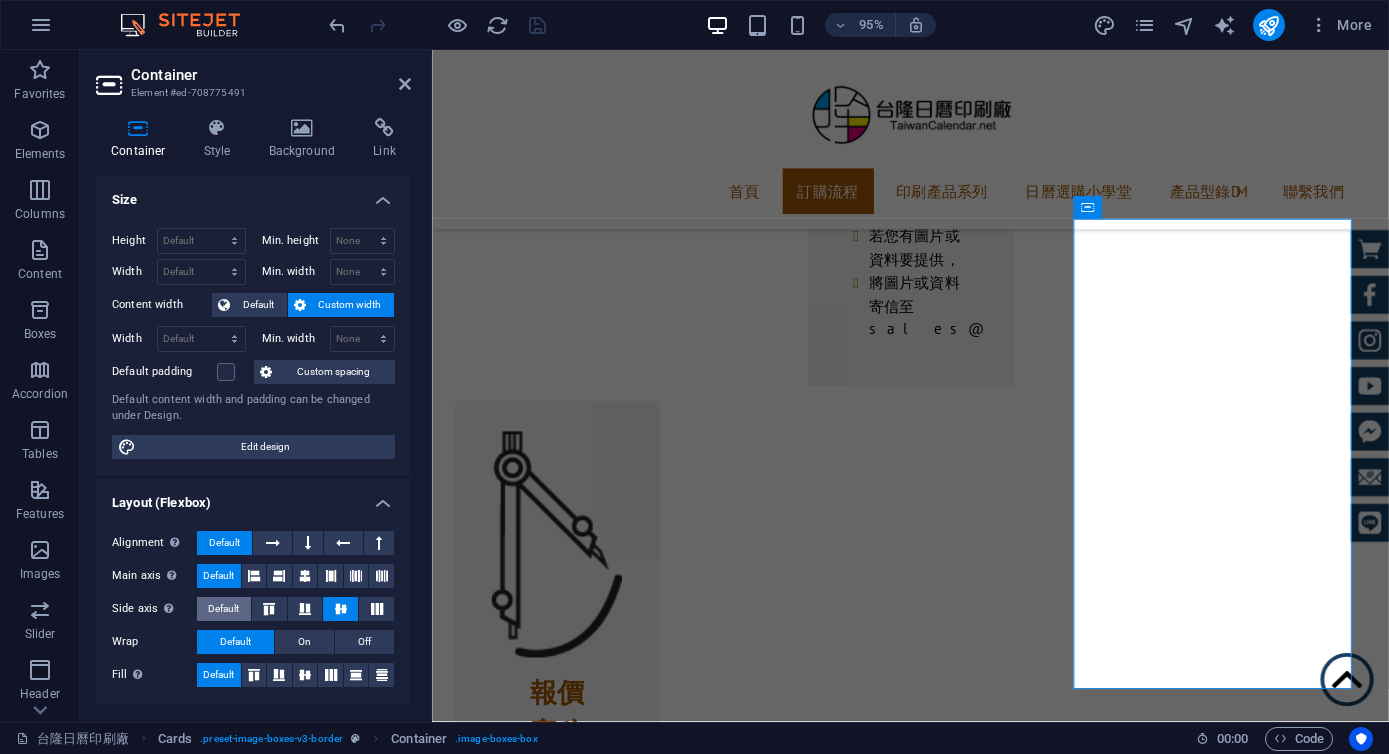 click on "Default" at bounding box center (223, 609) 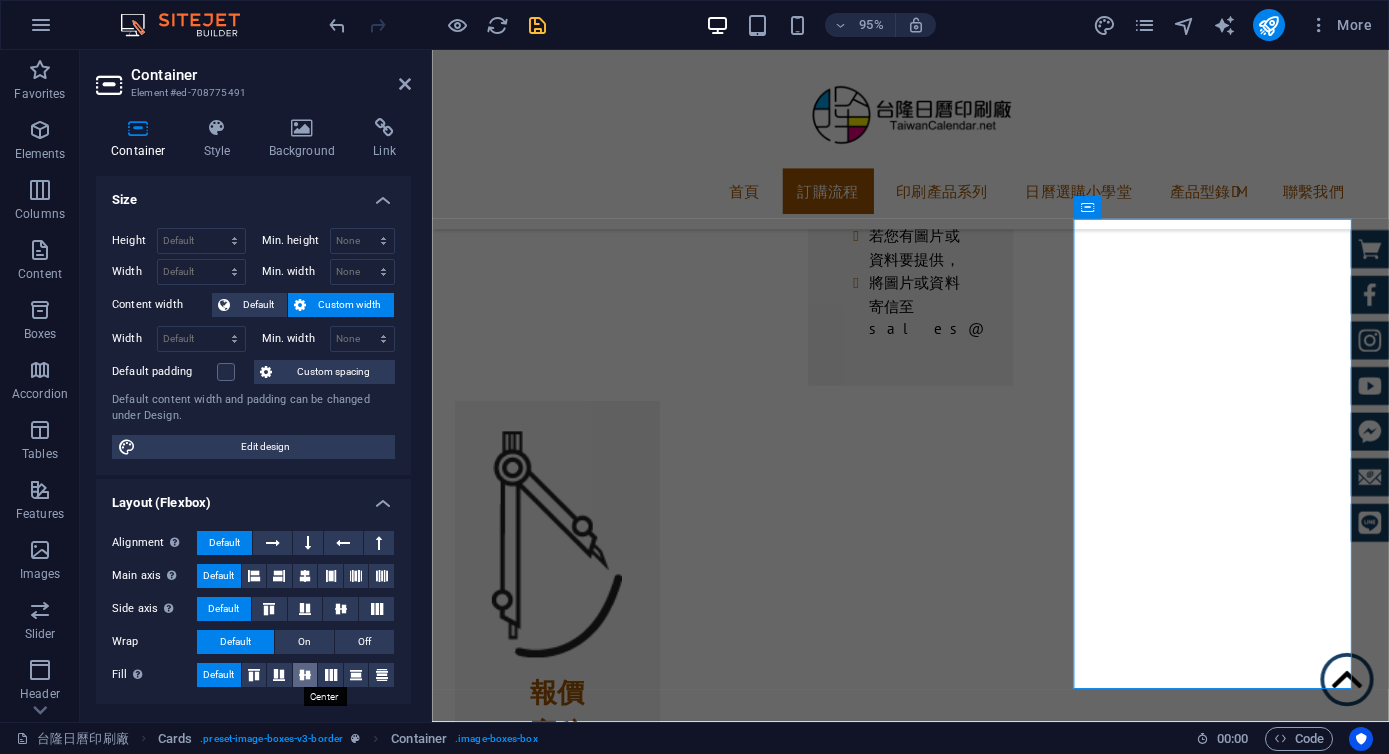 click at bounding box center (305, 675) 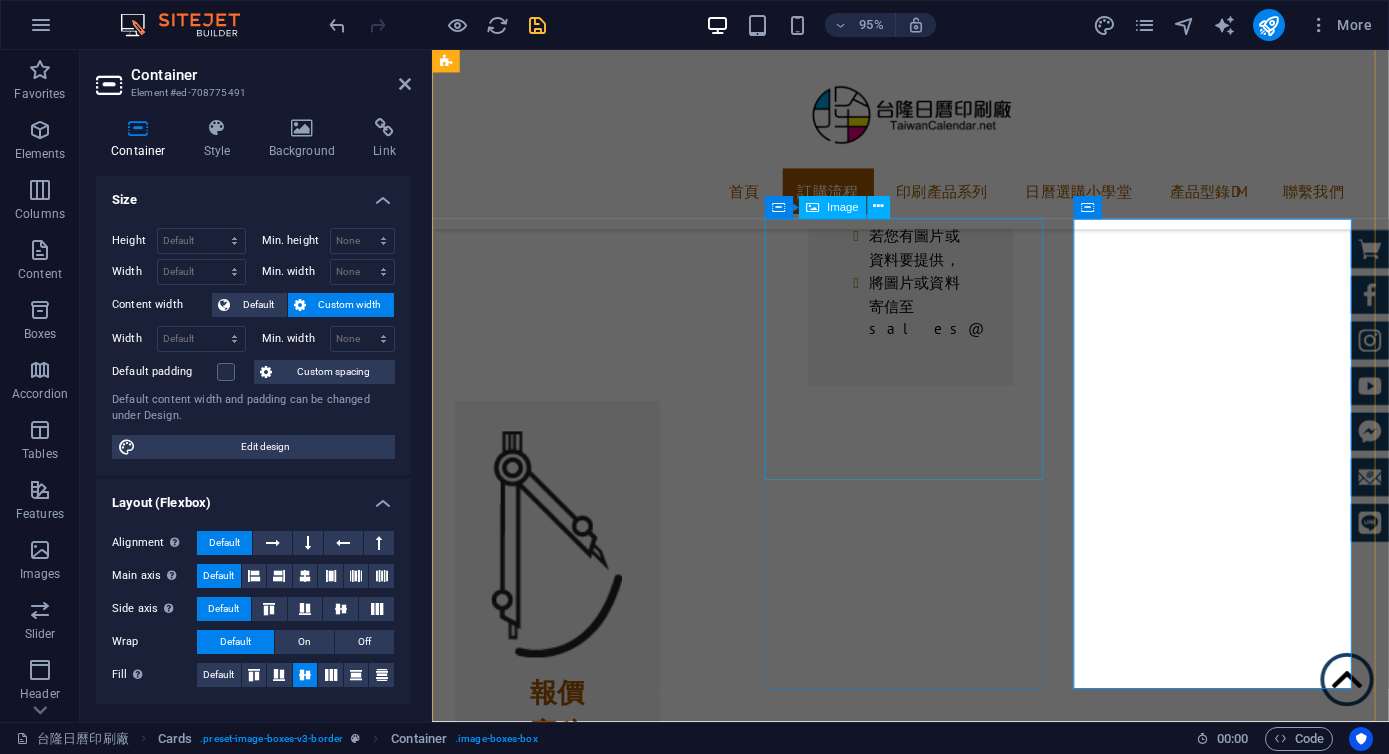 click at bounding box center (594, 3875) 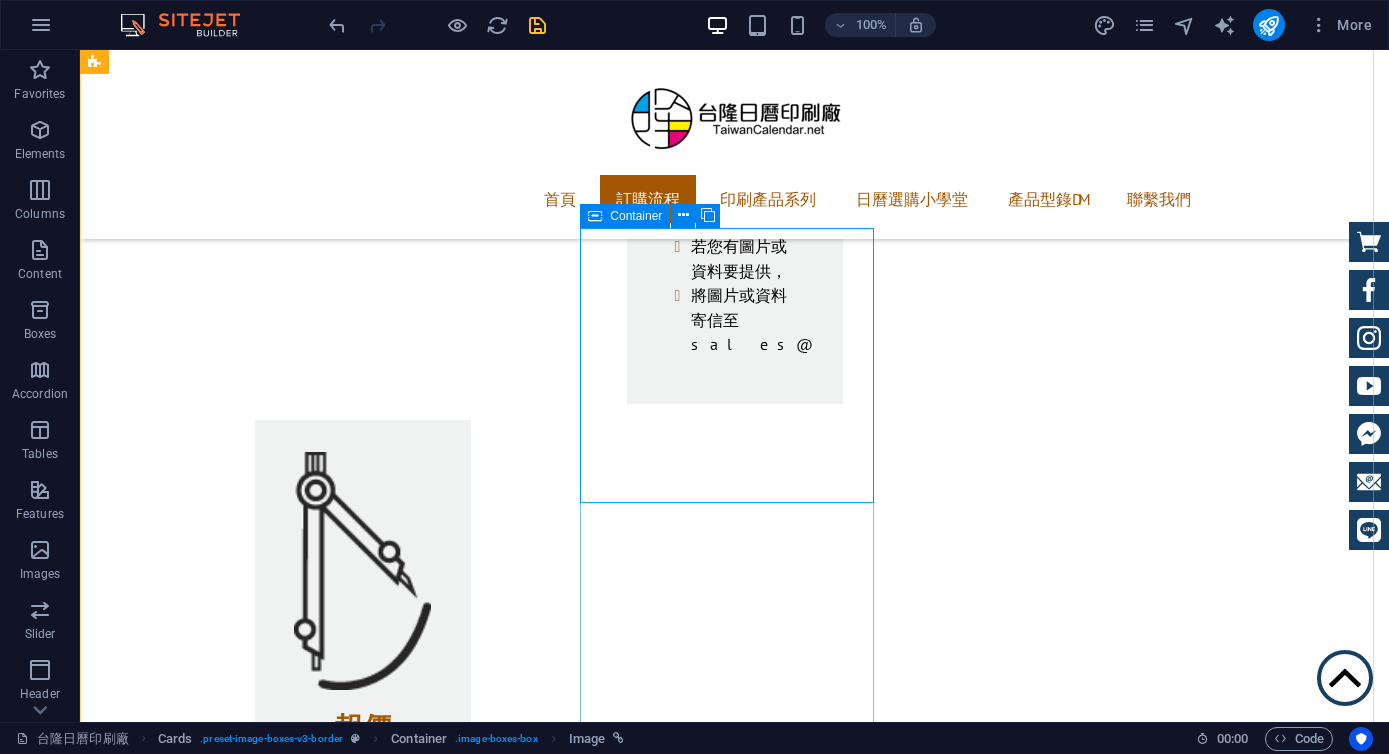 click at bounding box center (595, 216) 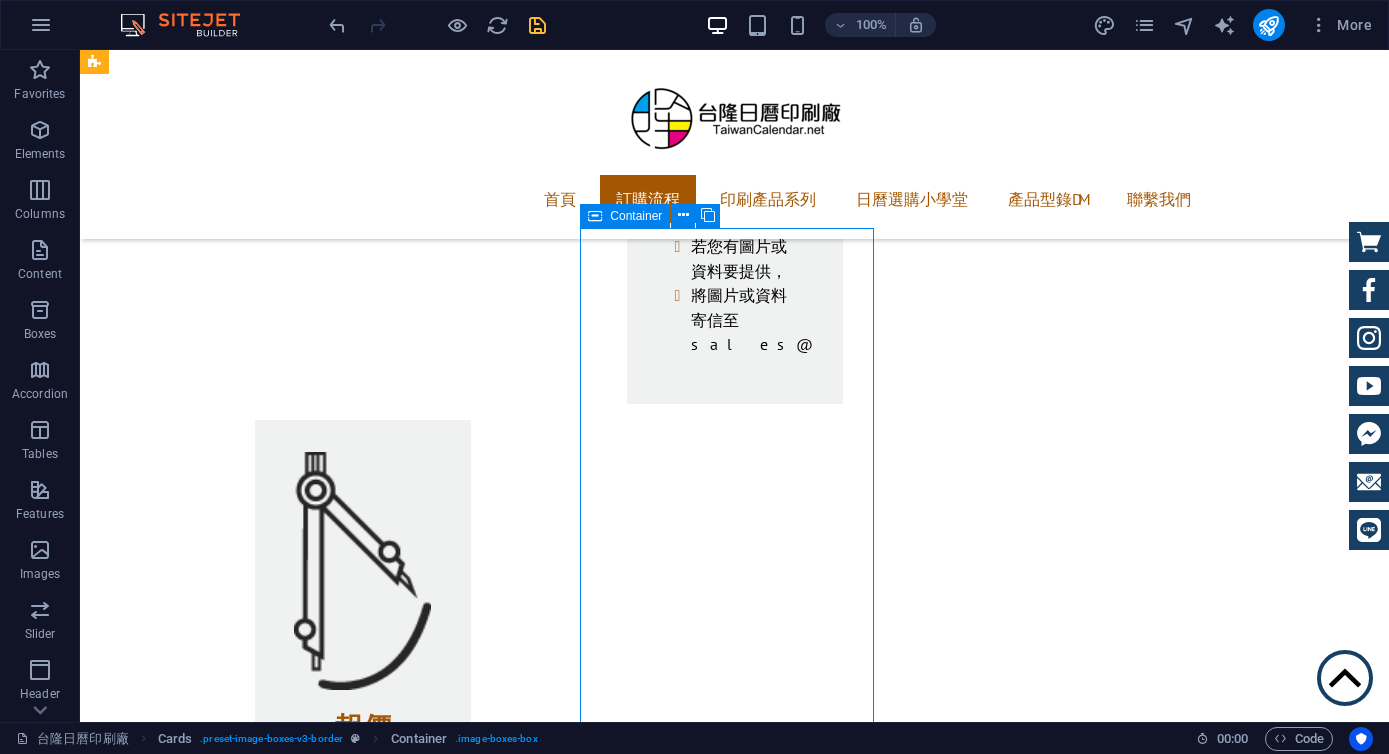 click at bounding box center (595, 216) 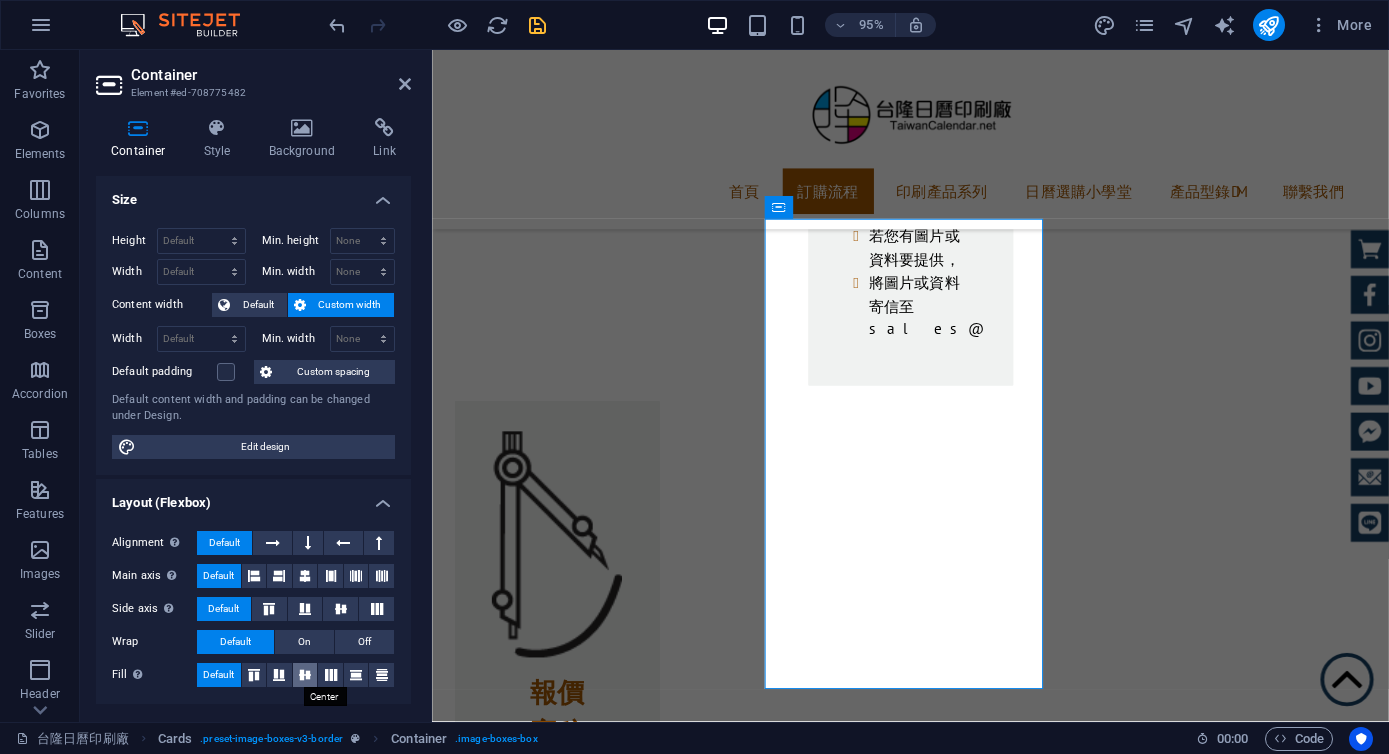 click at bounding box center (305, 675) 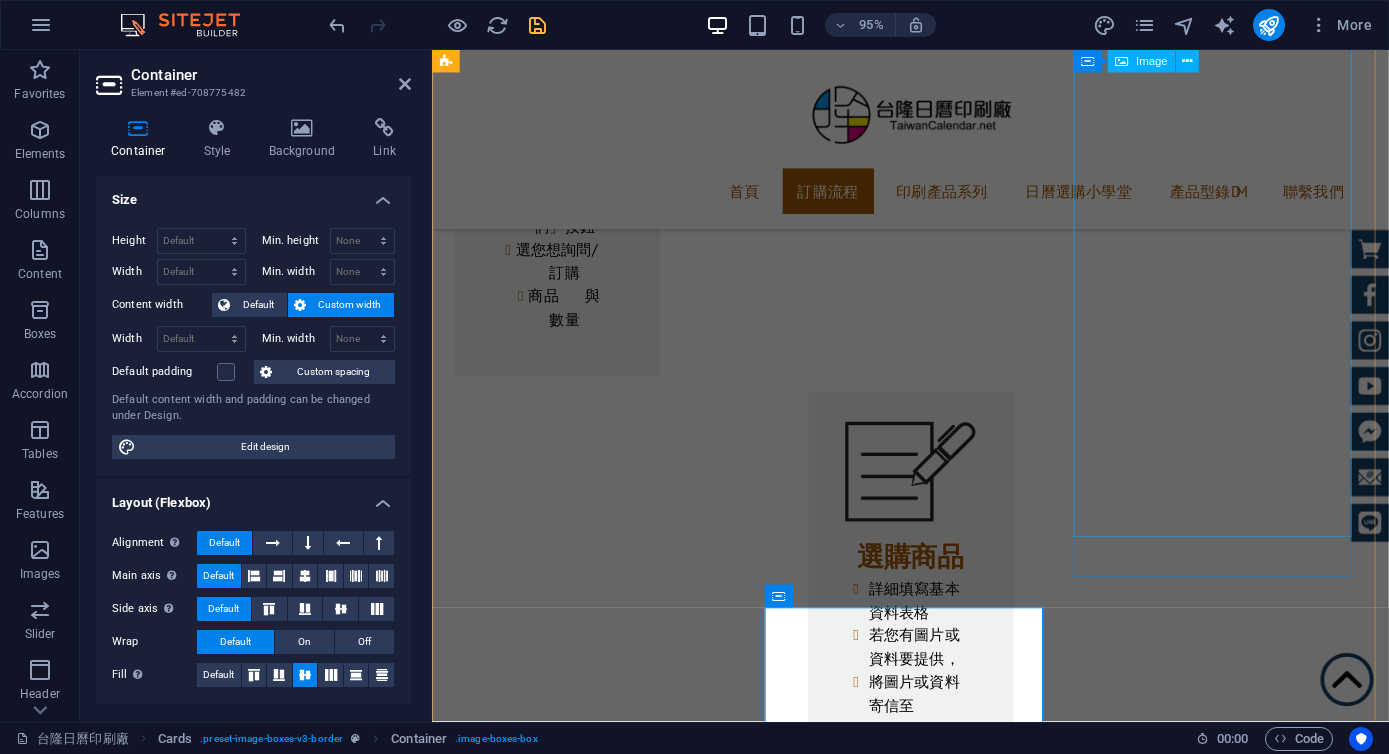 scroll, scrollTop: 1621, scrollLeft: 0, axis: vertical 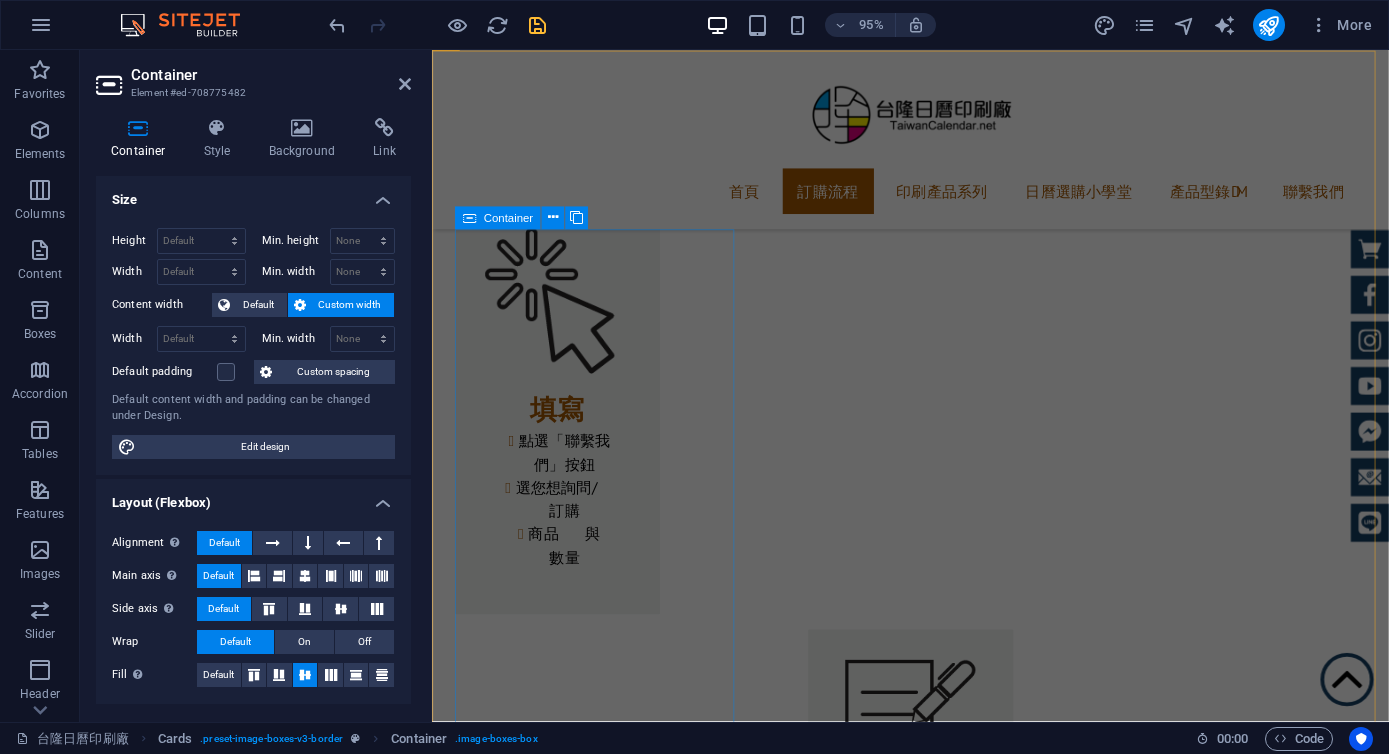 click at bounding box center [469, 218] 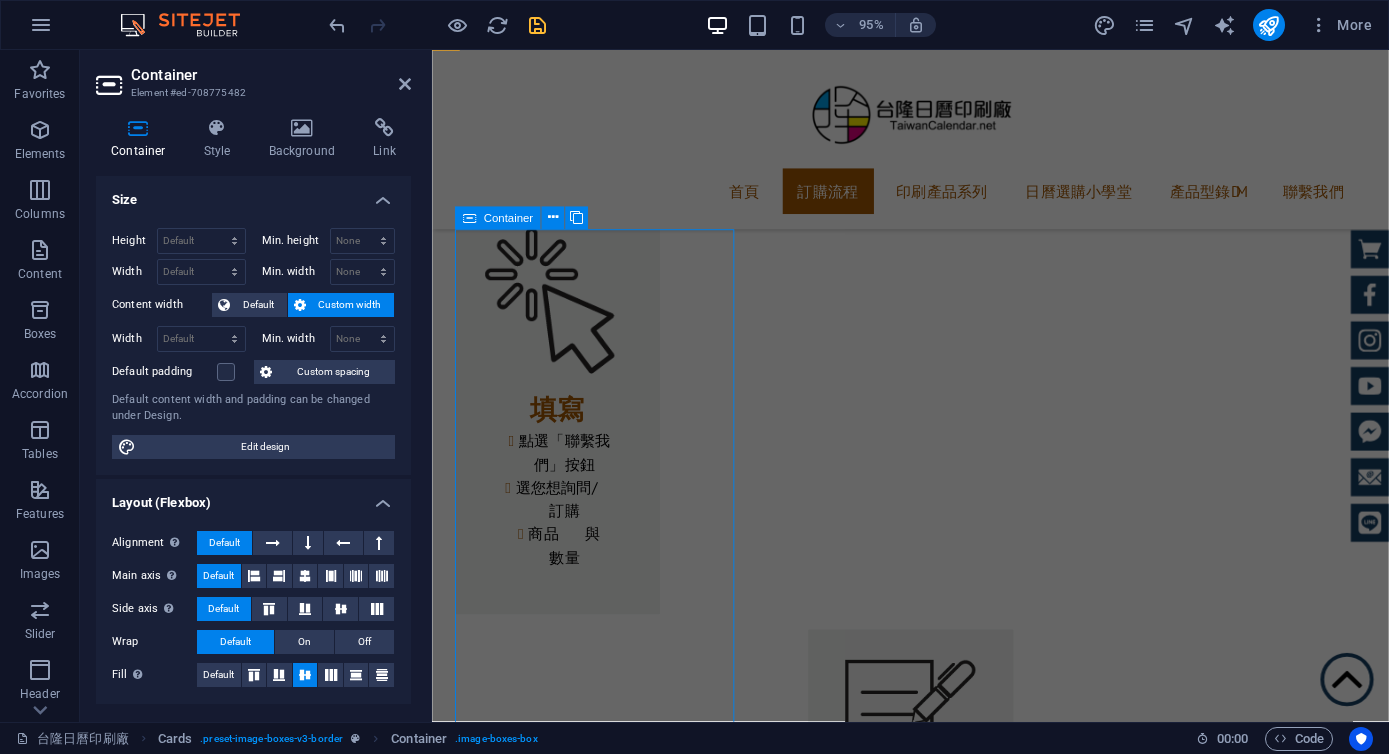 click at bounding box center [469, 218] 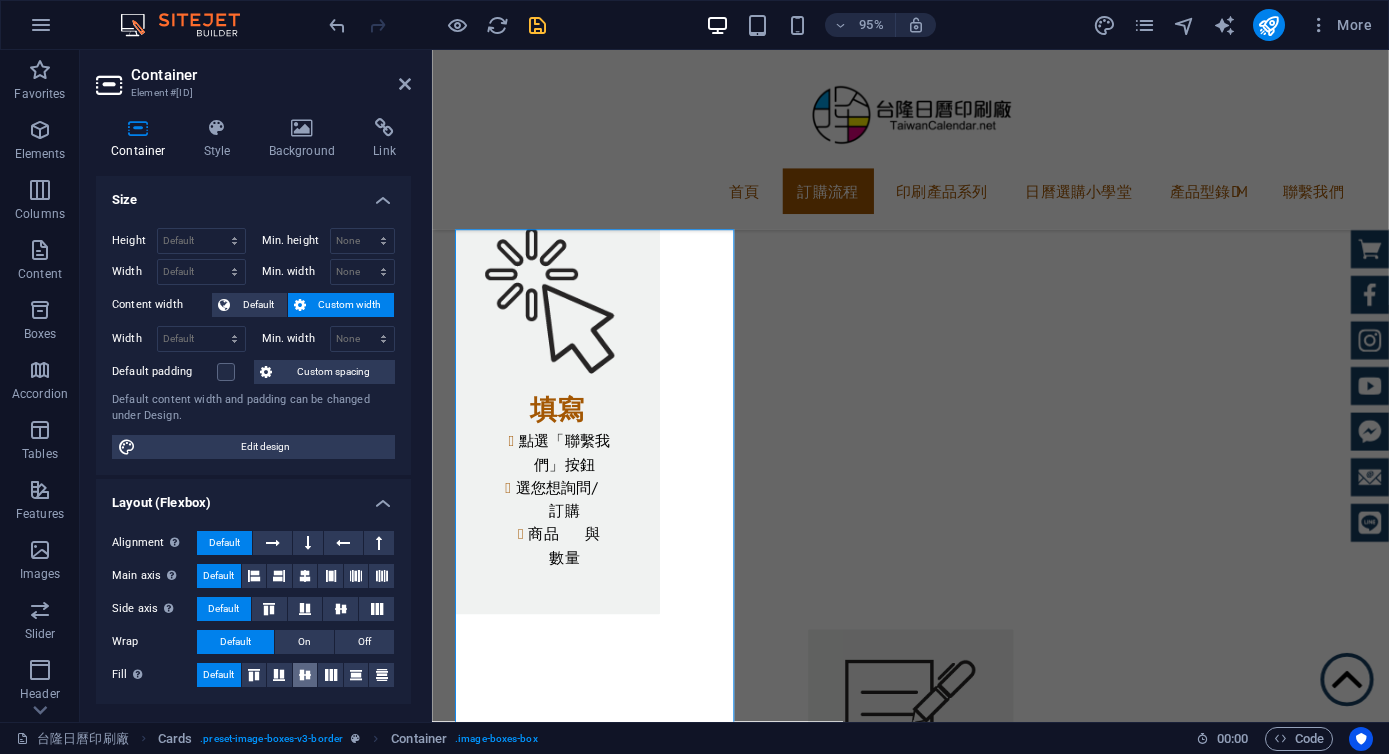 click at bounding box center [305, 675] 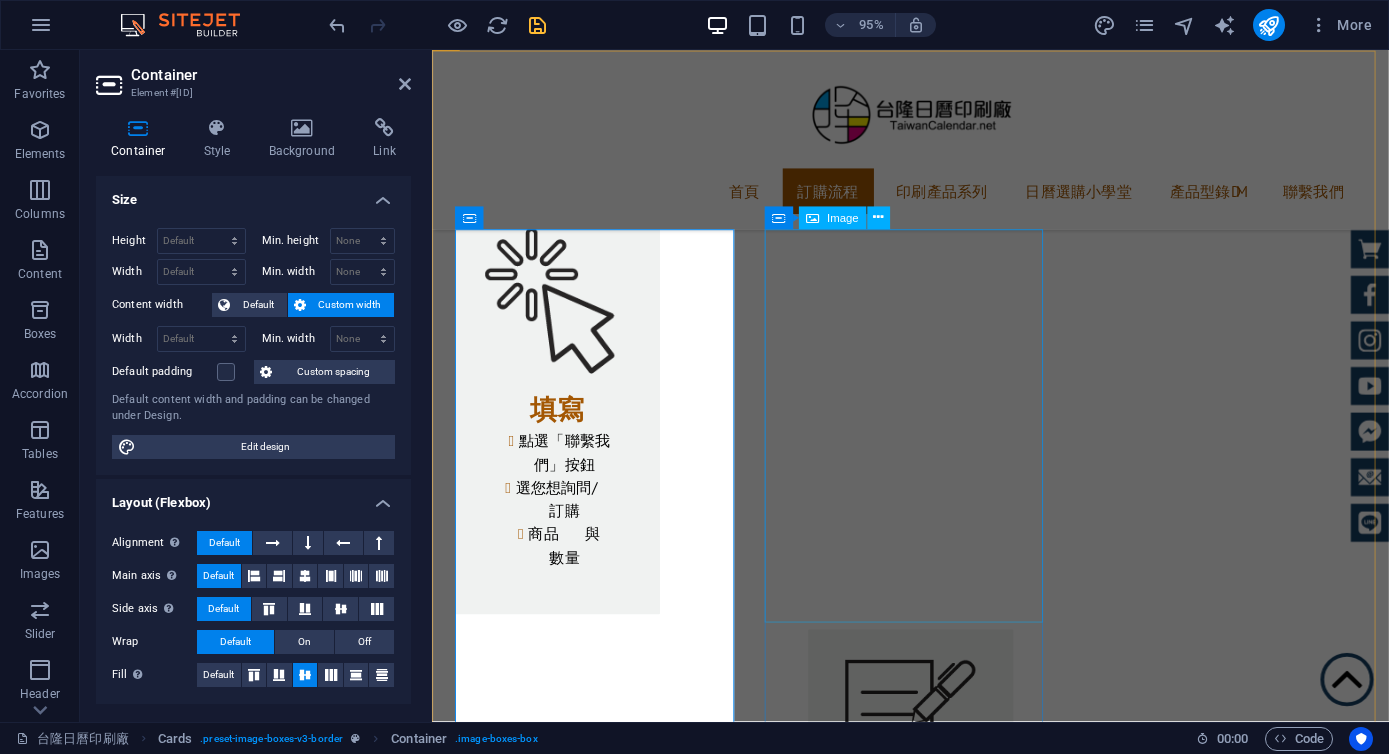 click at bounding box center (594, 2989) 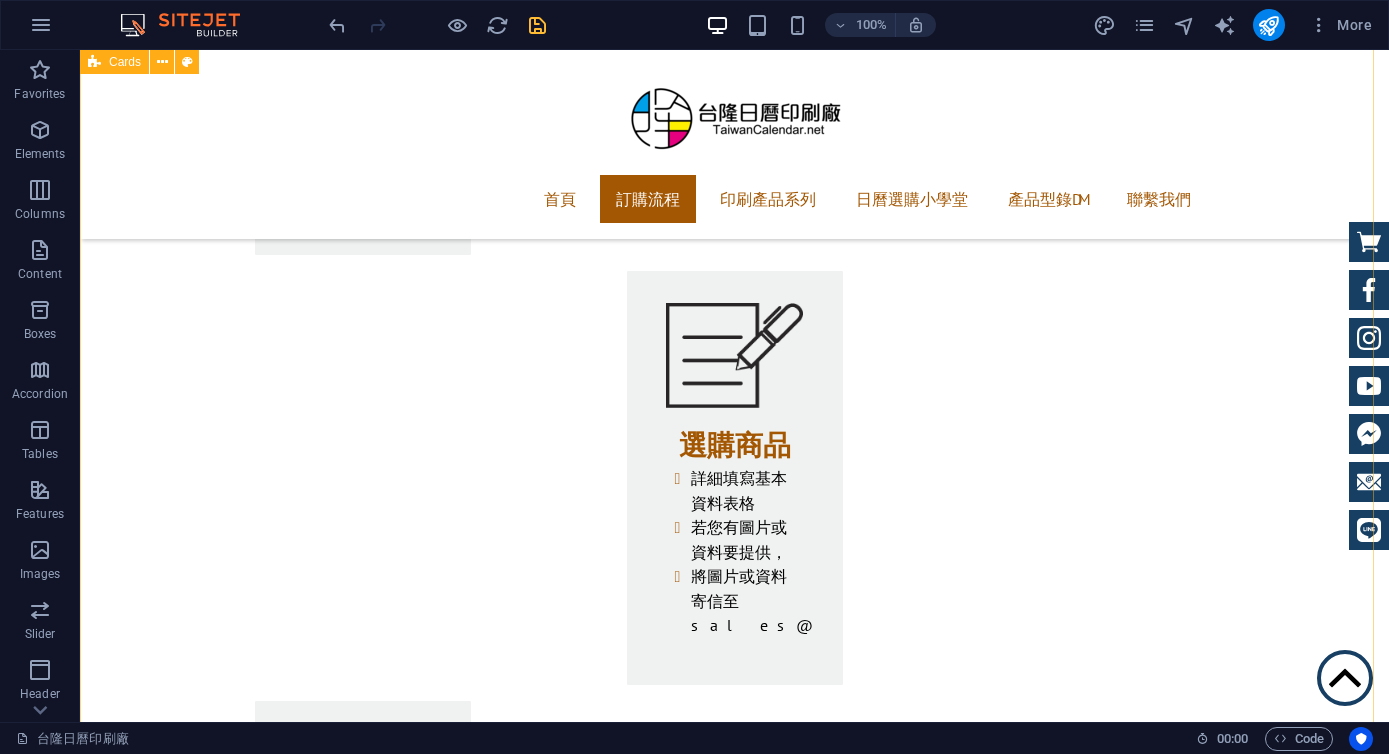 scroll, scrollTop: 1621, scrollLeft: 0, axis: vertical 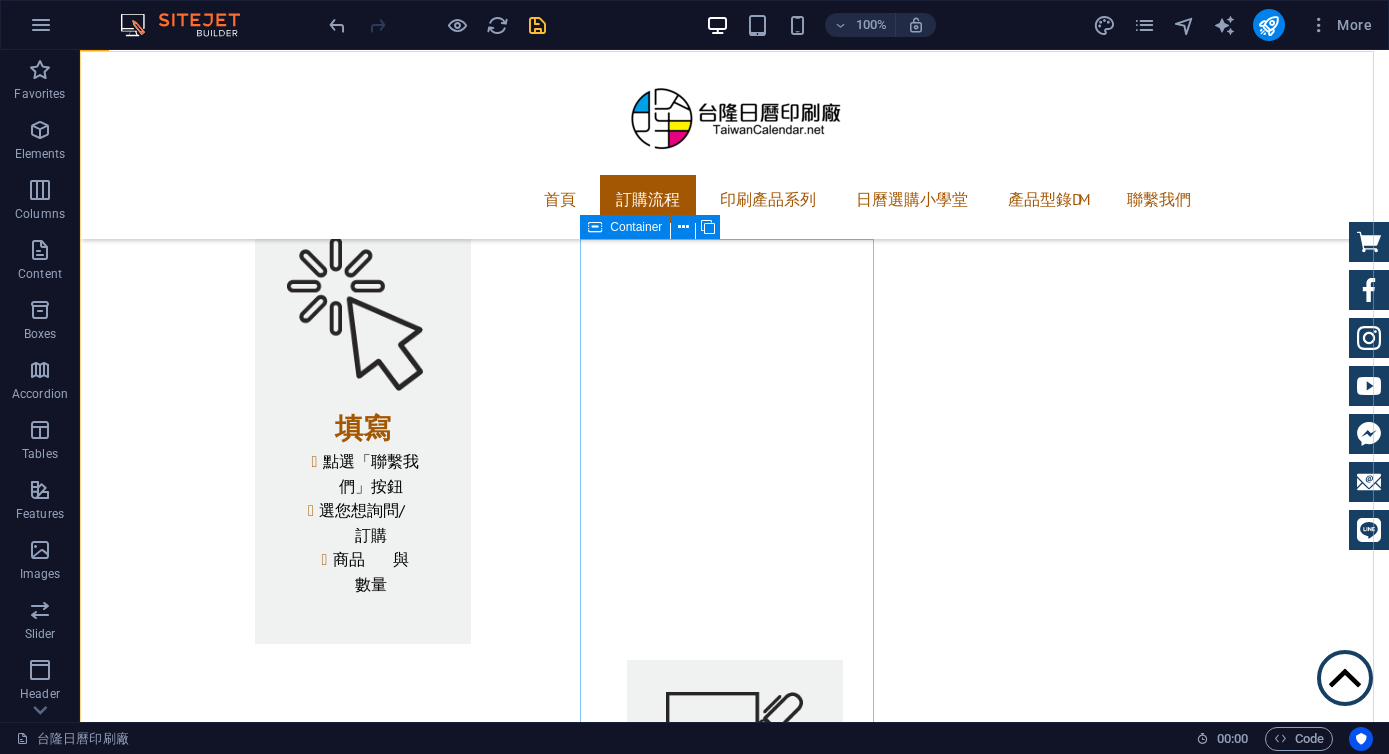 click at bounding box center (595, 227) 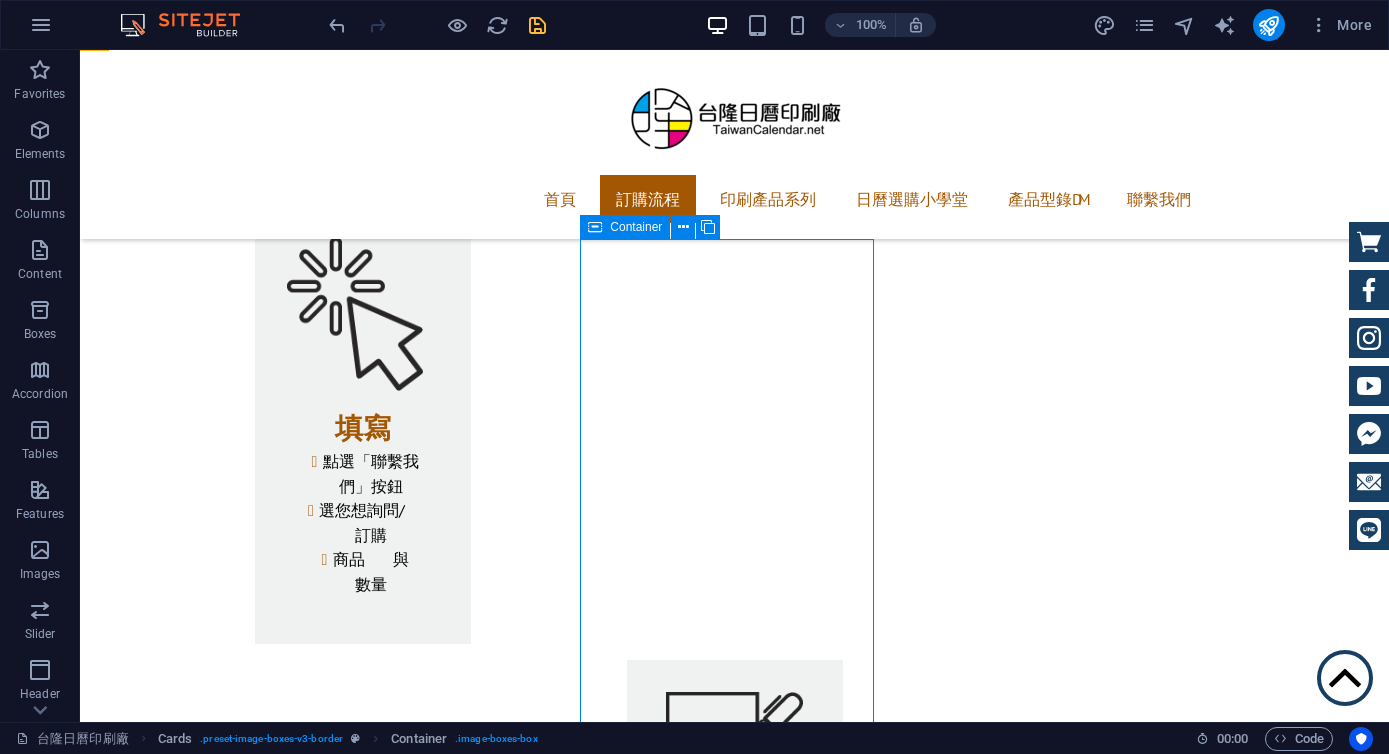 click at bounding box center (595, 227) 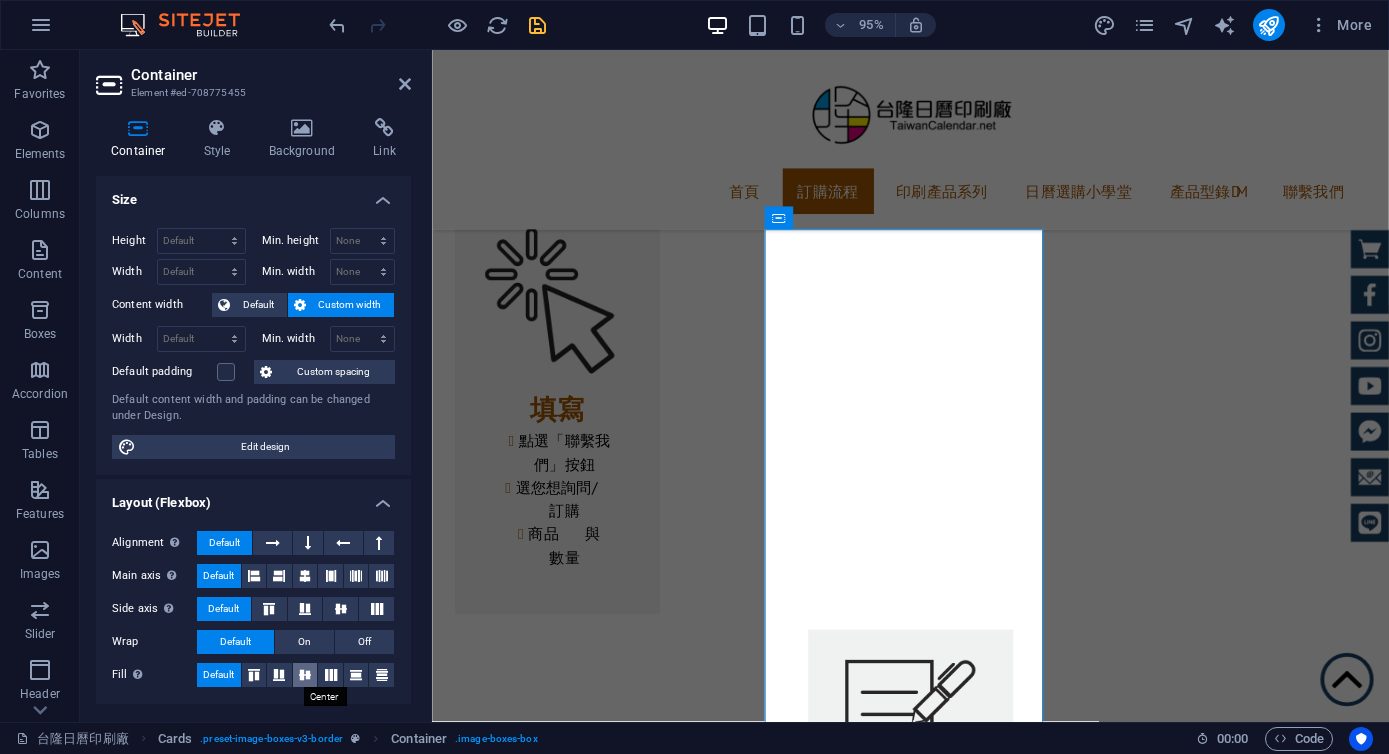 click at bounding box center (305, 675) 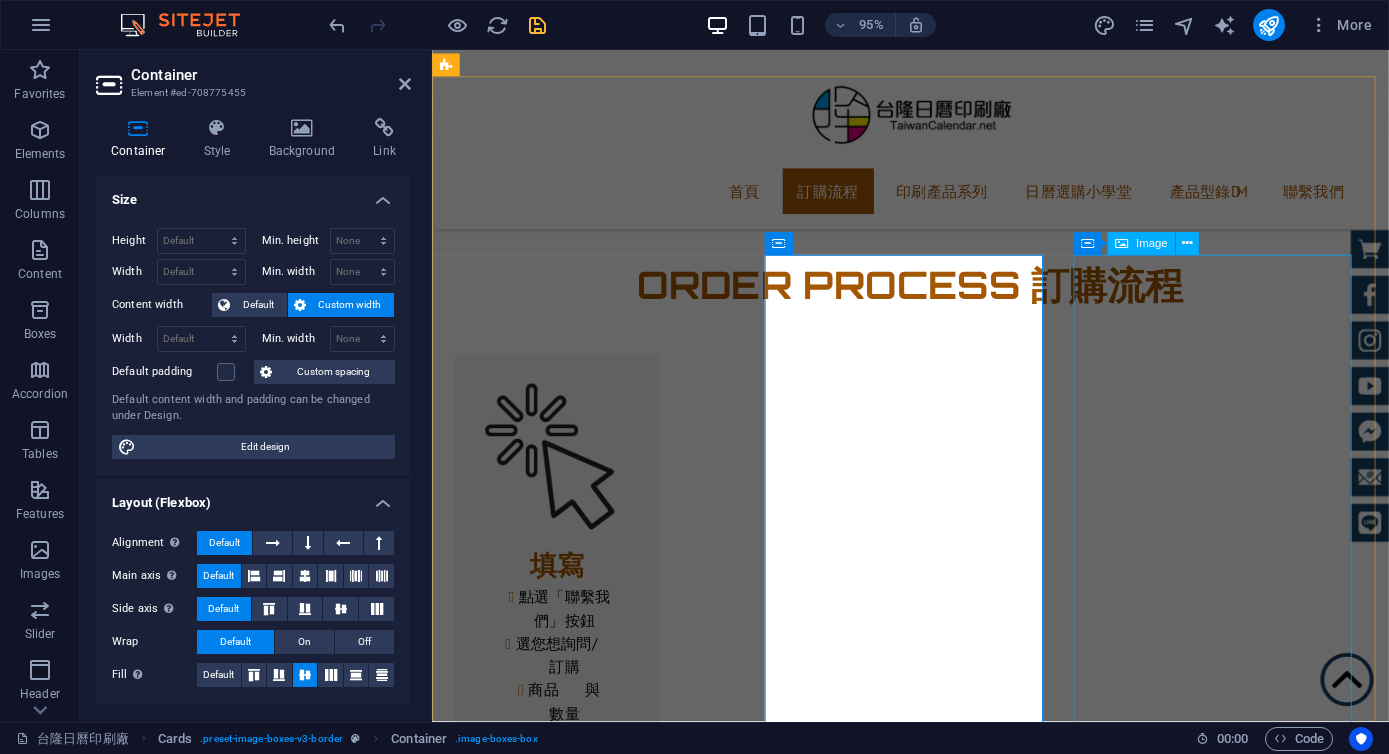 scroll, scrollTop: 1594, scrollLeft: 0, axis: vertical 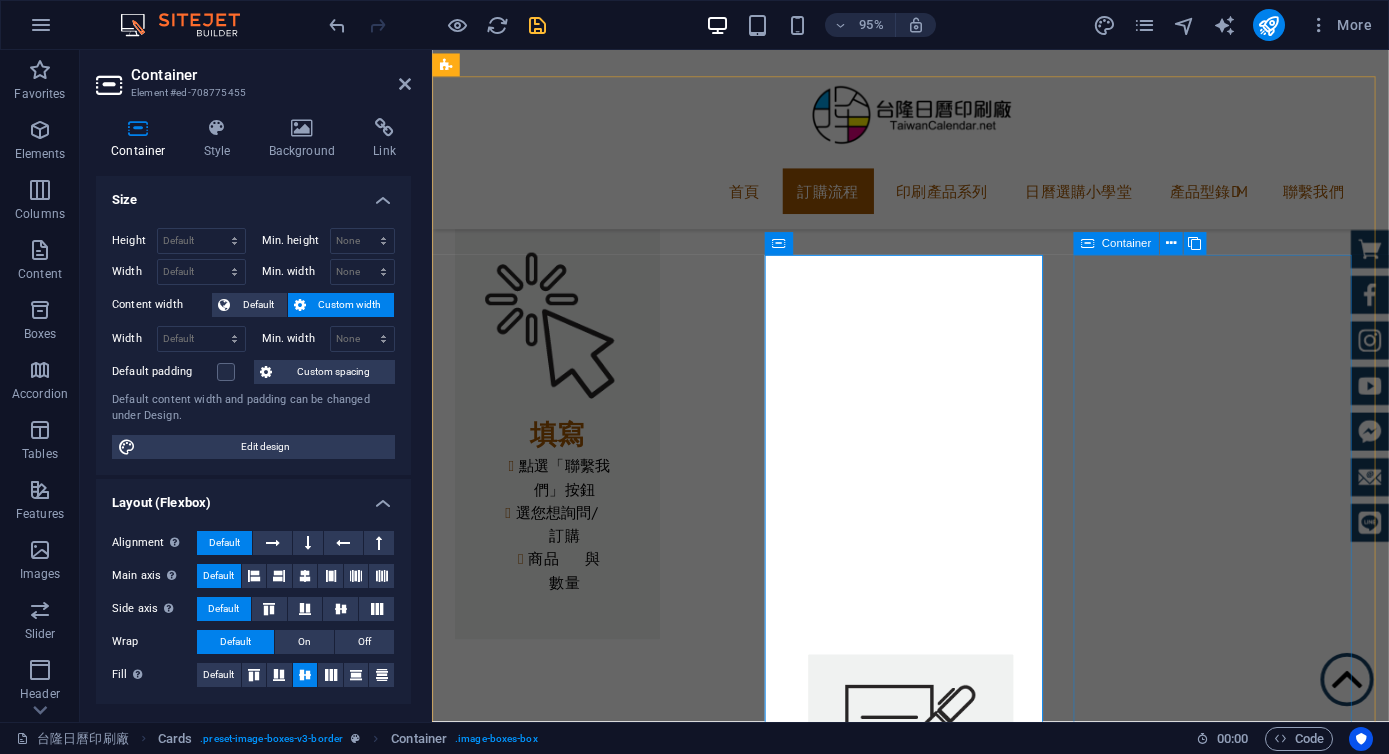 click at bounding box center (1087, 244) 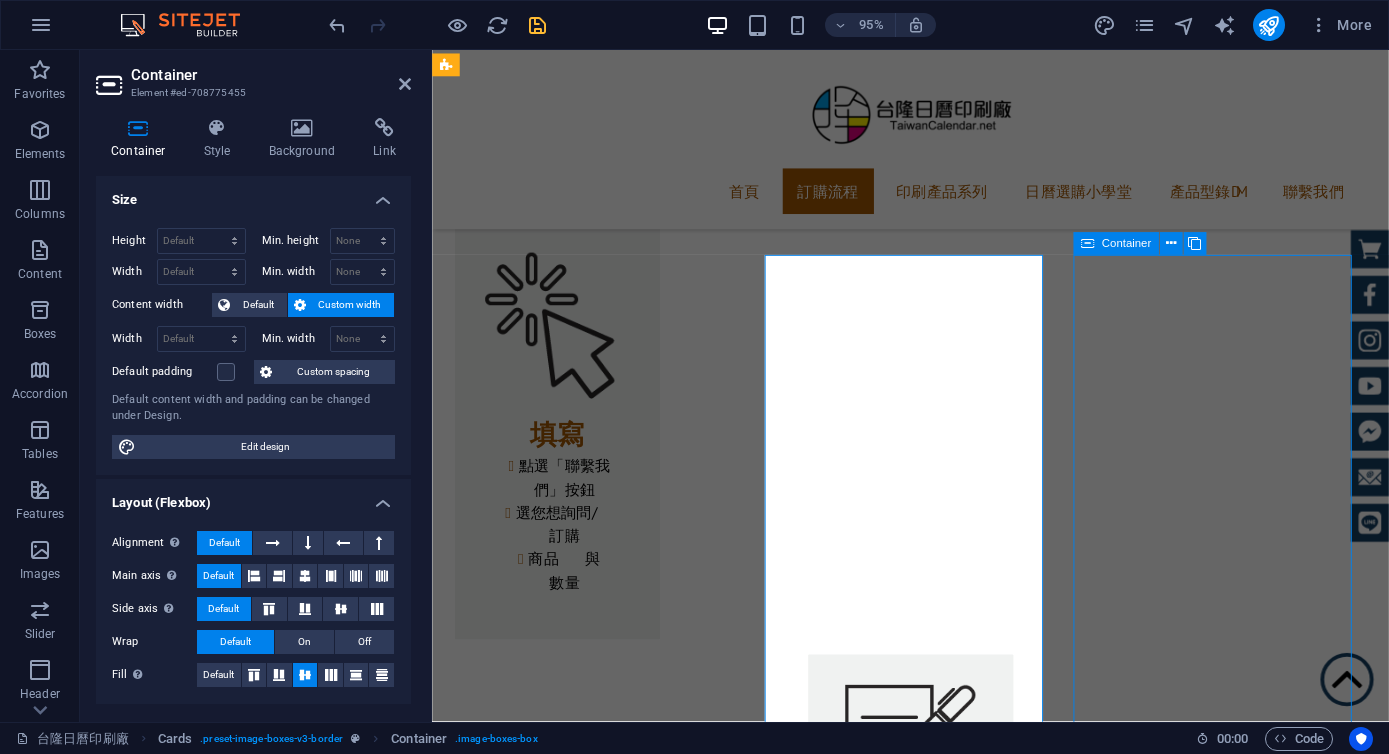 click at bounding box center (1087, 244) 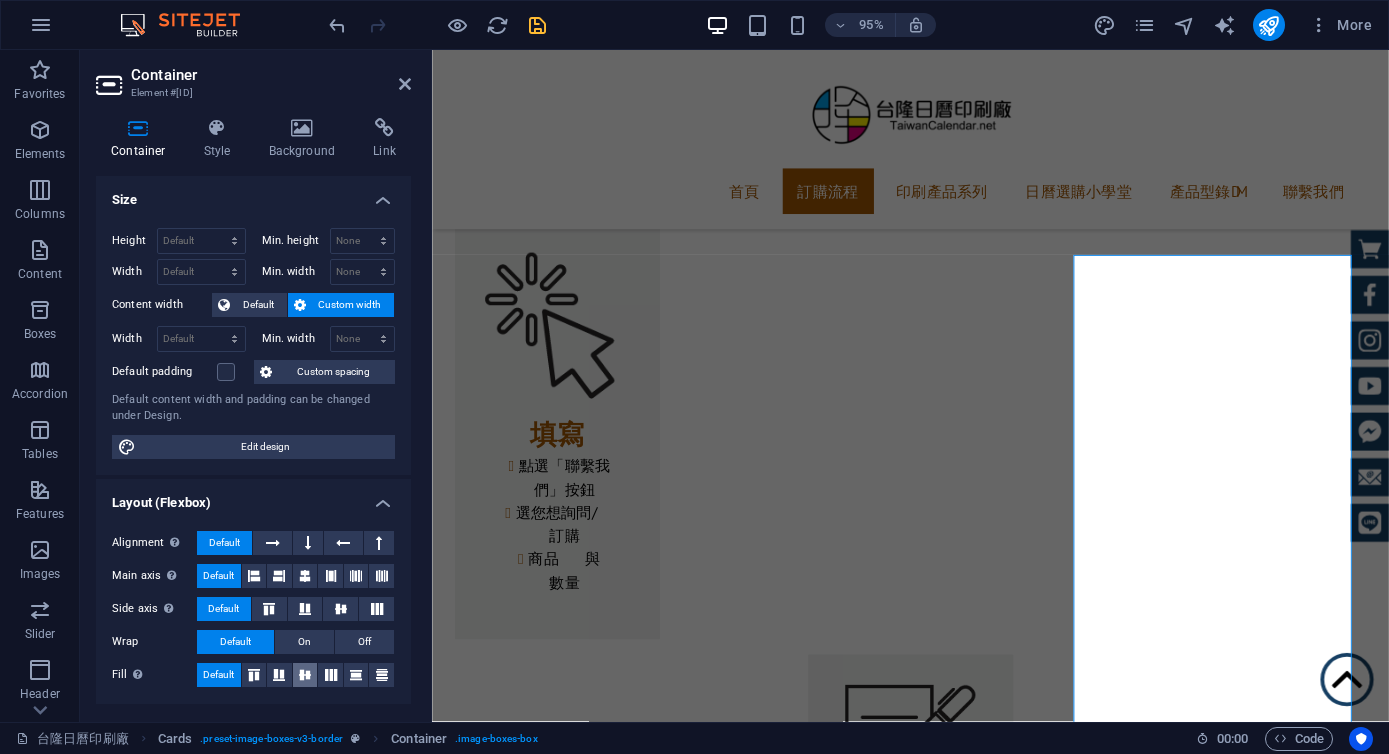 click at bounding box center [305, 675] 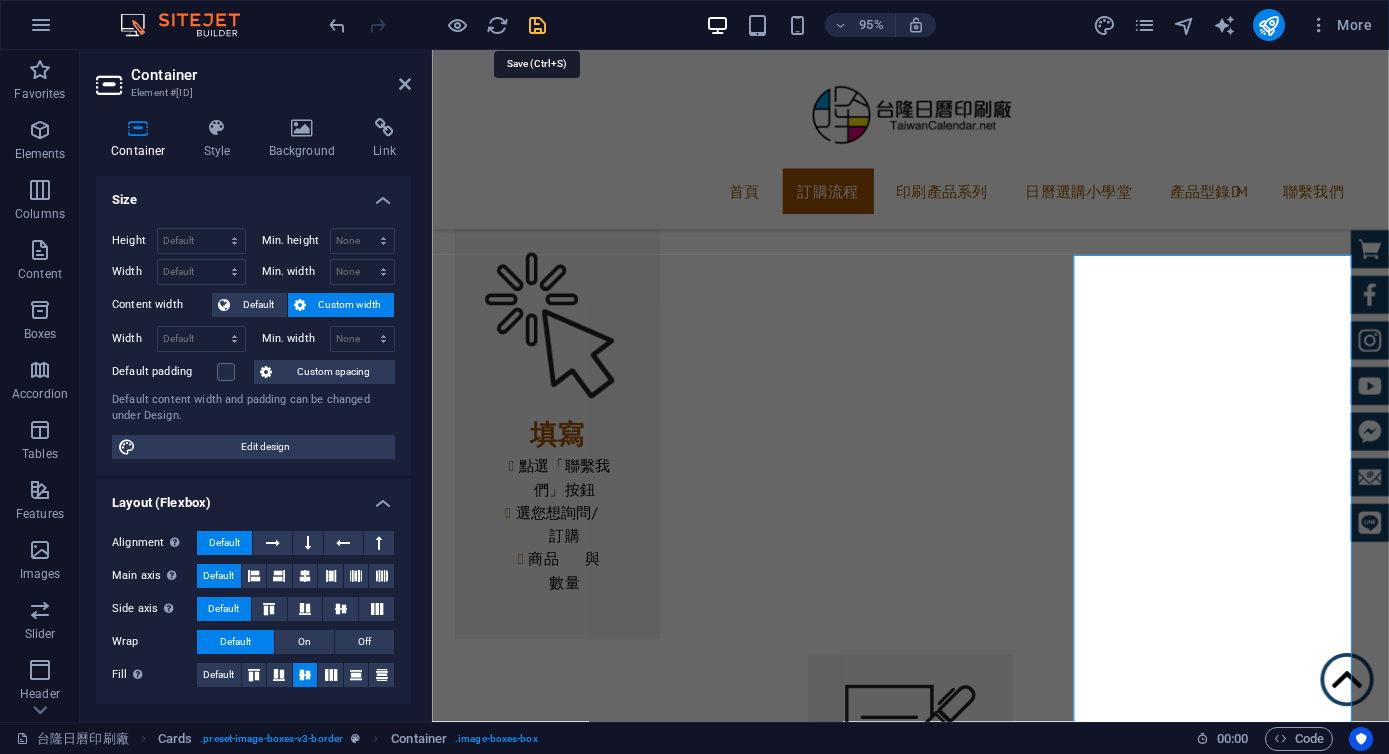 click at bounding box center (537, 25) 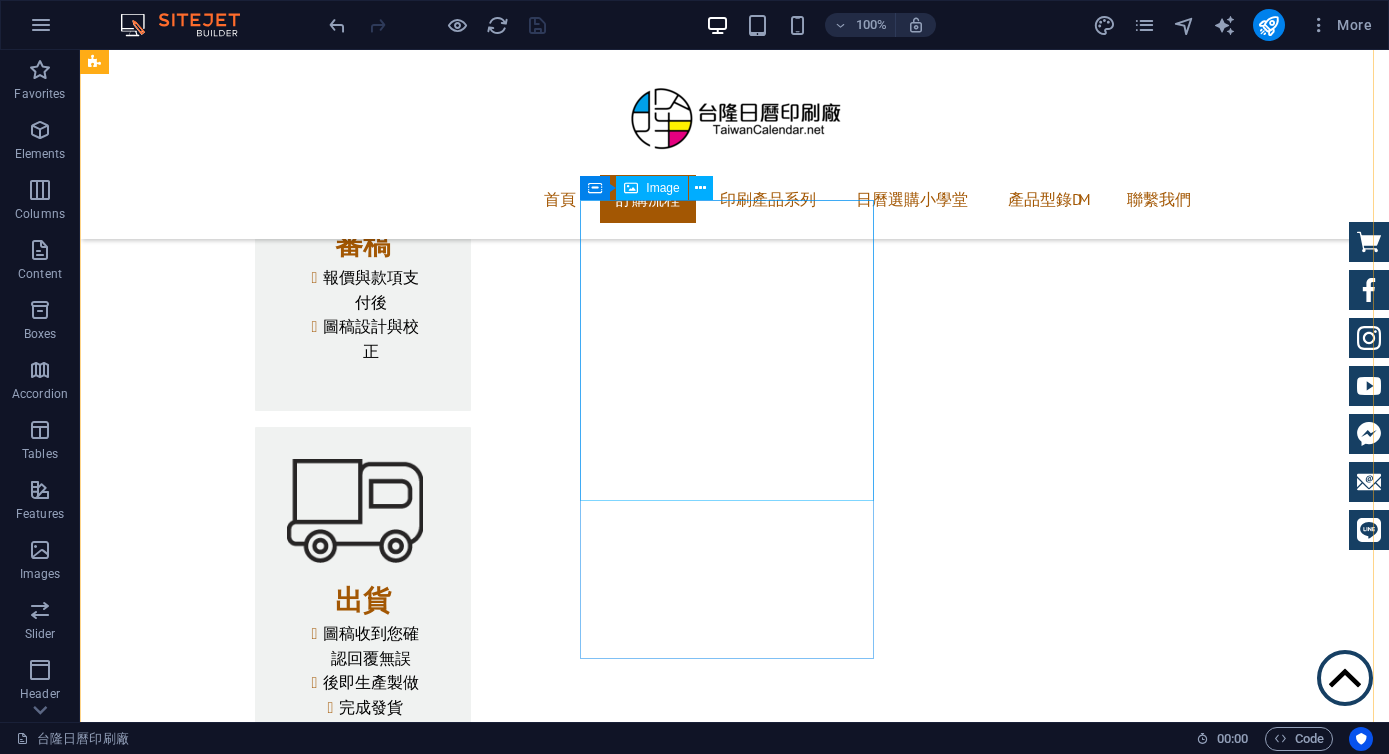 scroll, scrollTop: 2800, scrollLeft: 0, axis: vertical 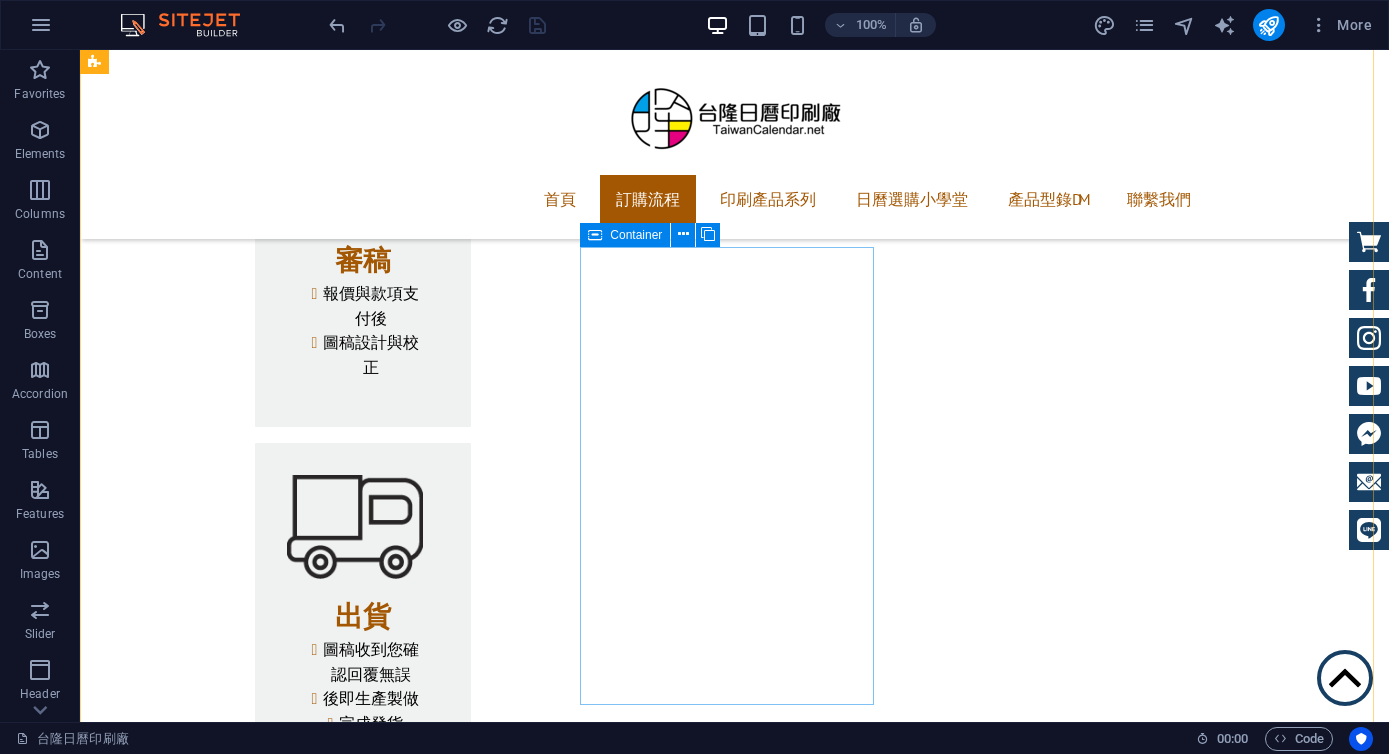 click at bounding box center [595, 235] 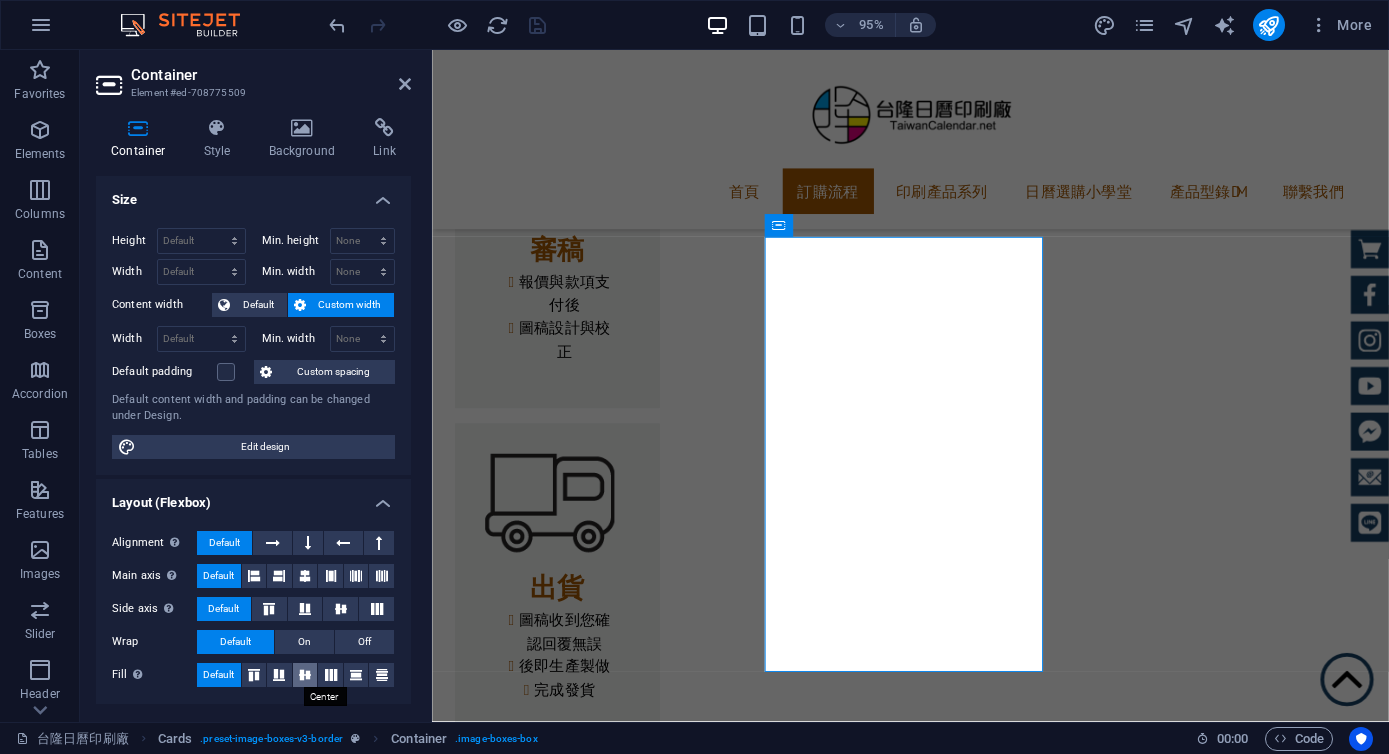 click at bounding box center [305, 675] 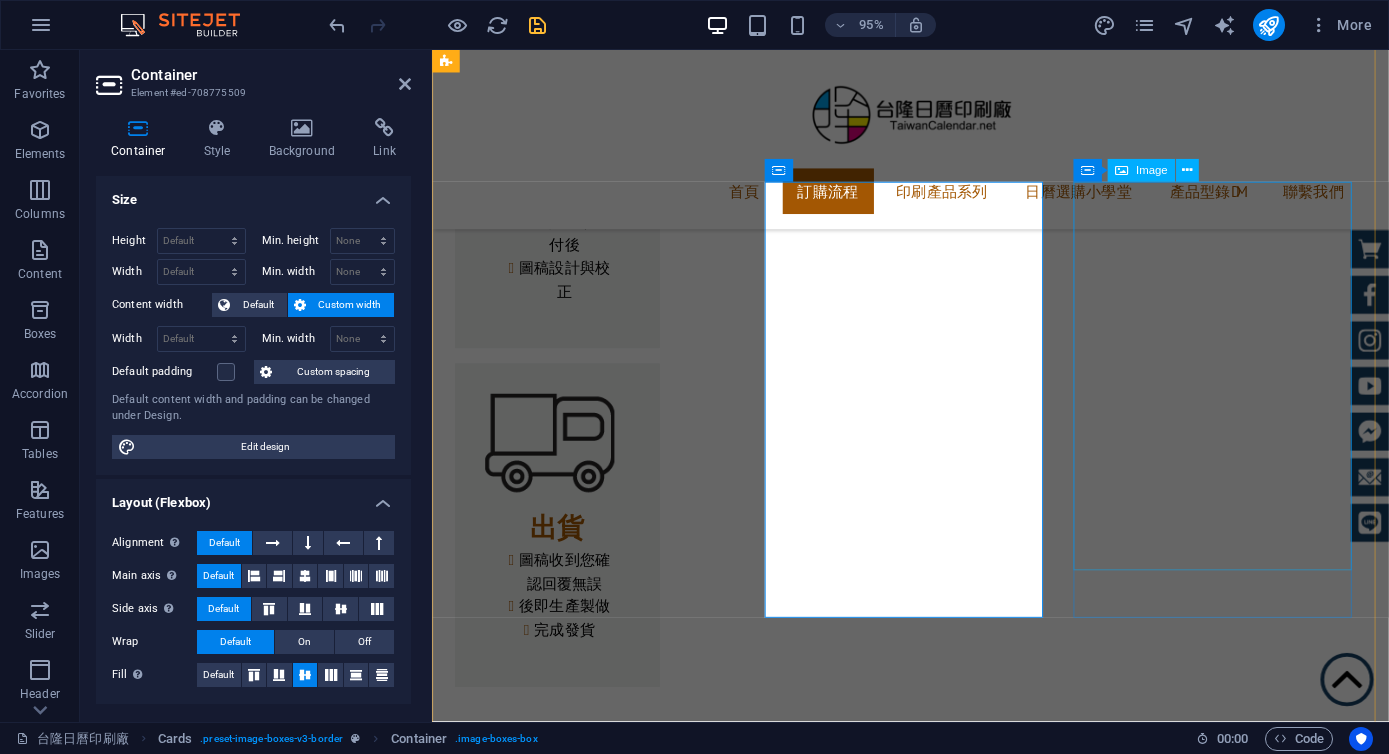 scroll, scrollTop: 2863, scrollLeft: 0, axis: vertical 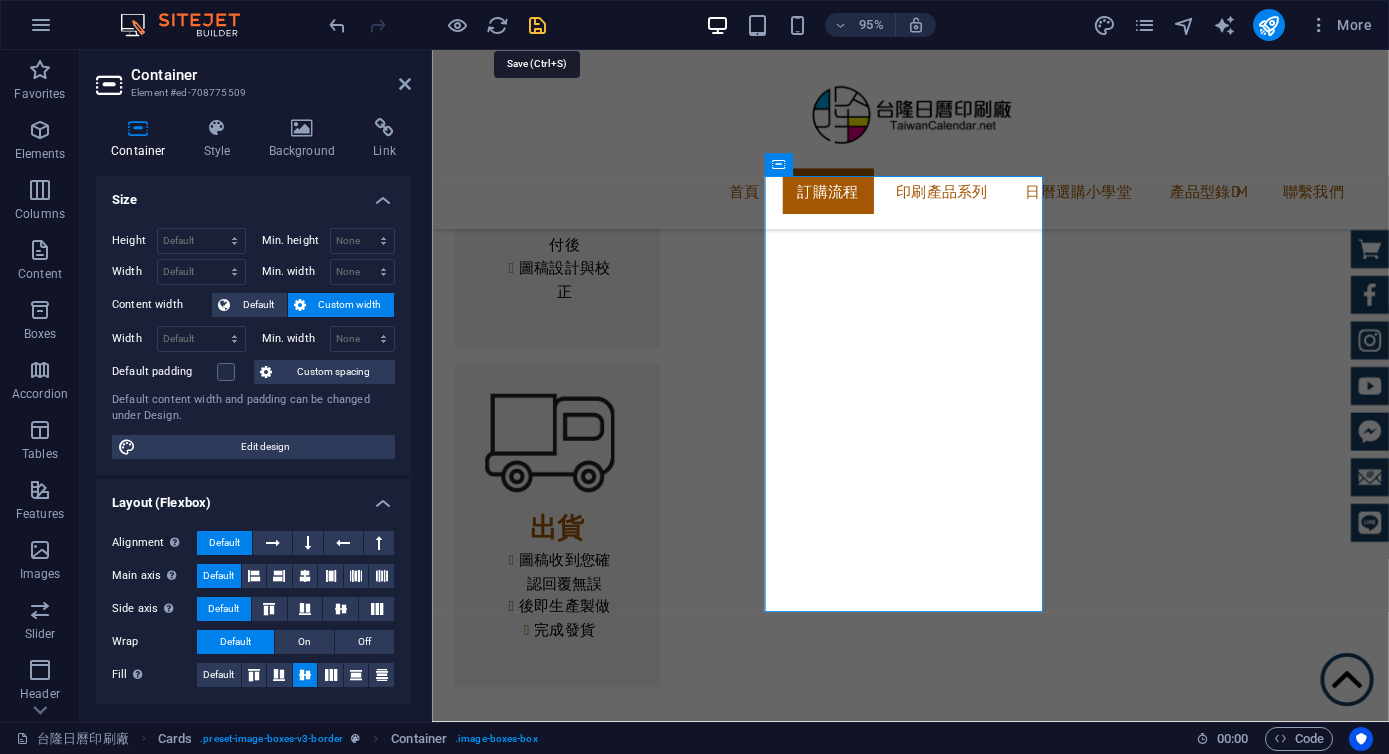 click at bounding box center (537, 25) 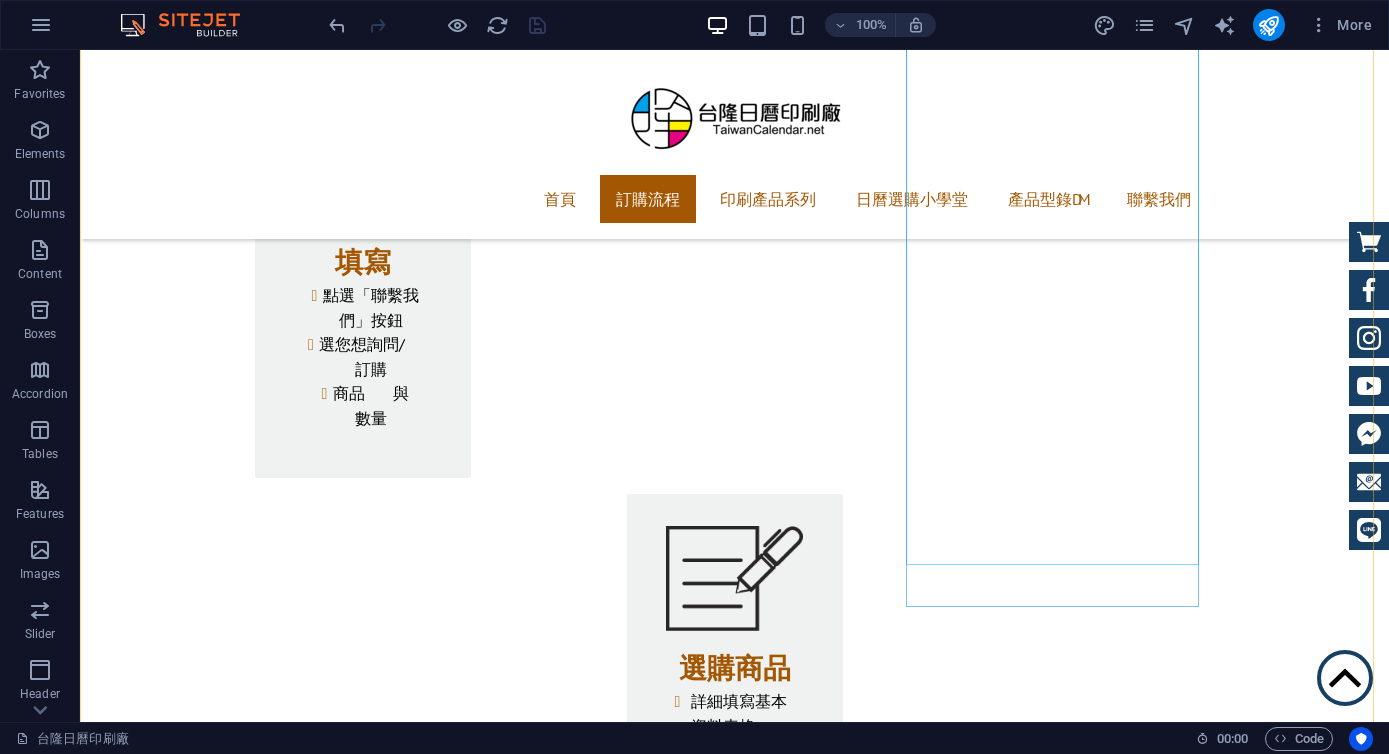 scroll, scrollTop: 1880, scrollLeft: 0, axis: vertical 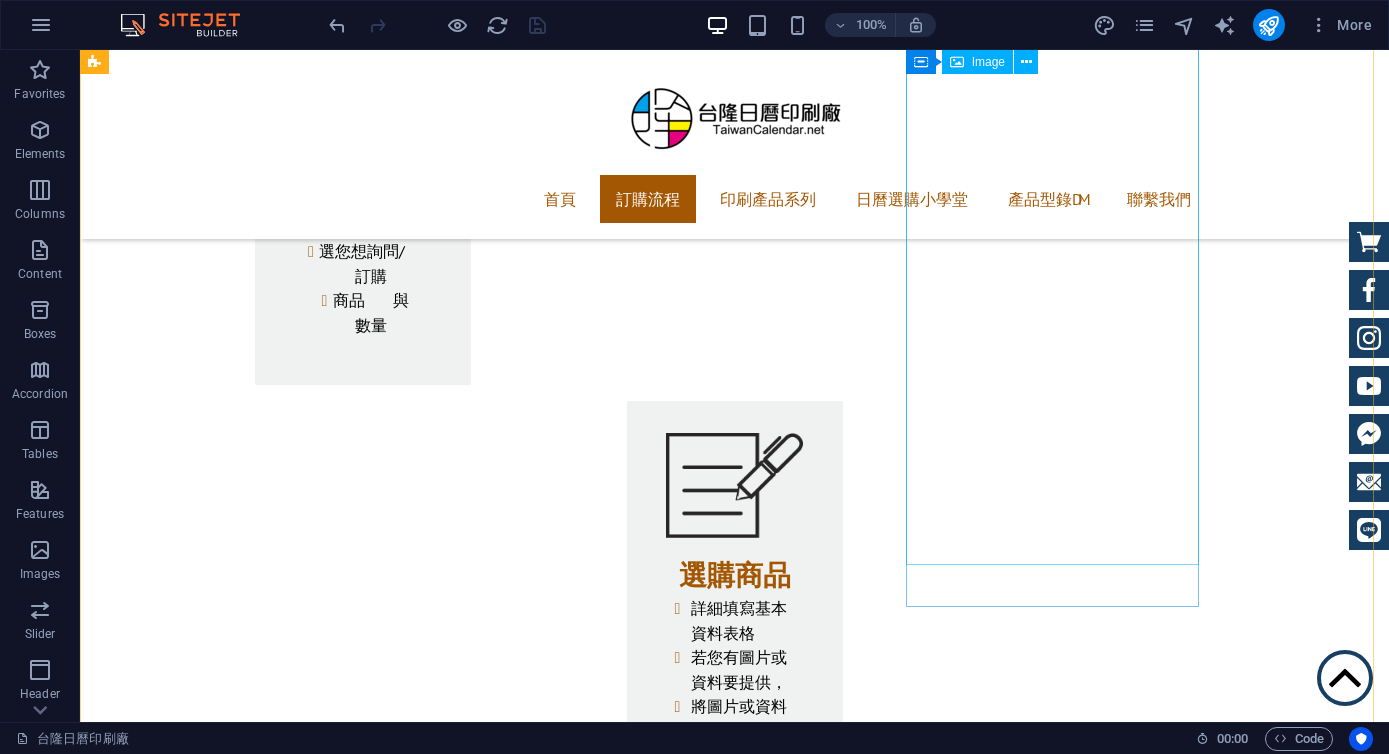 click at bounding box center [242, 3287] 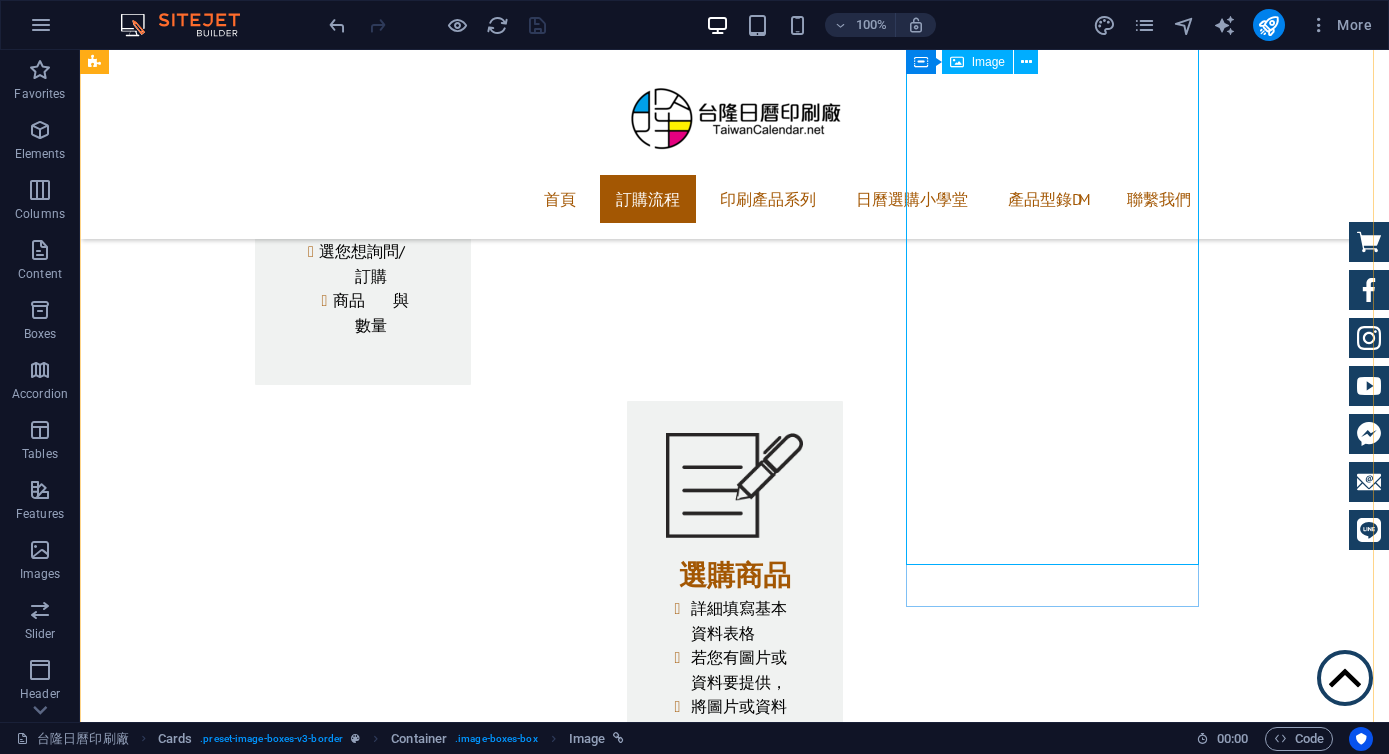 click at bounding box center (242, 3287) 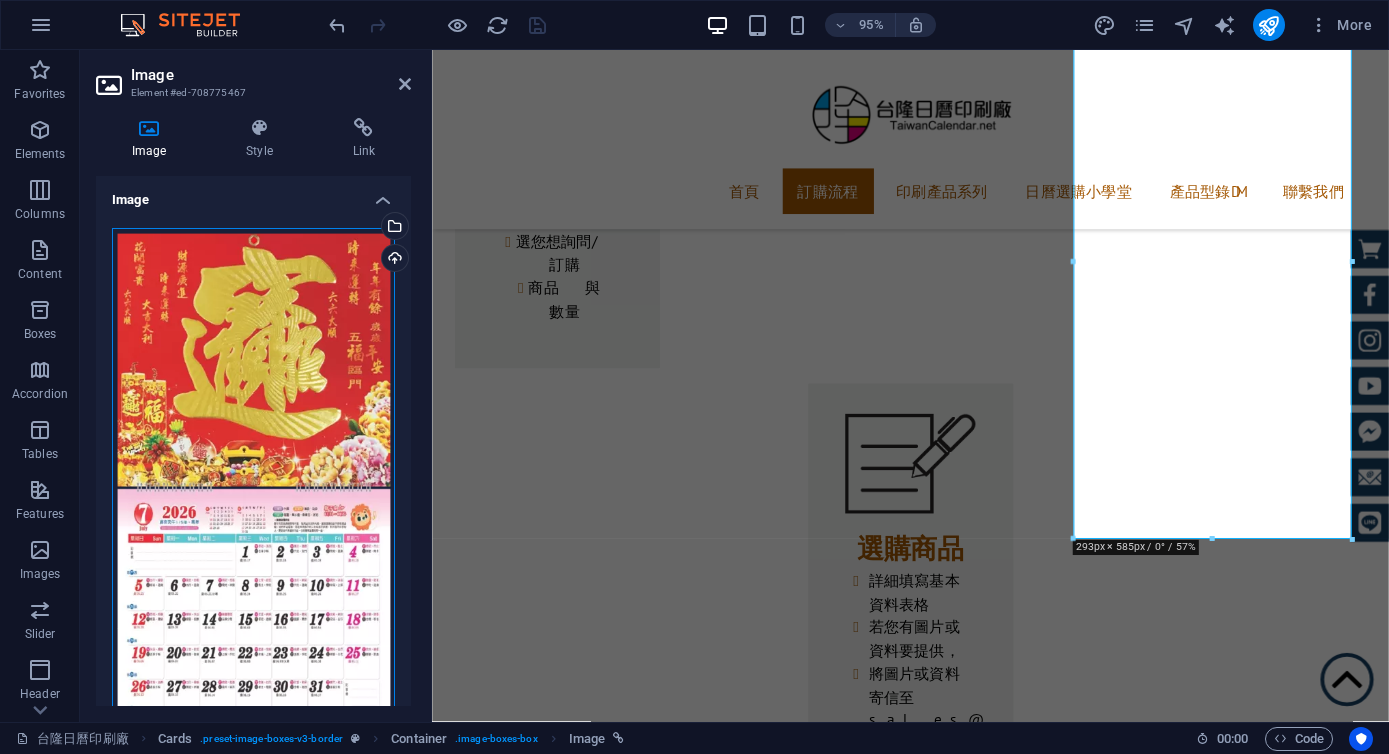 click on "Drag files here, click to choose files or select files from Files or our free stock photos & videos" at bounding box center [253, 505] 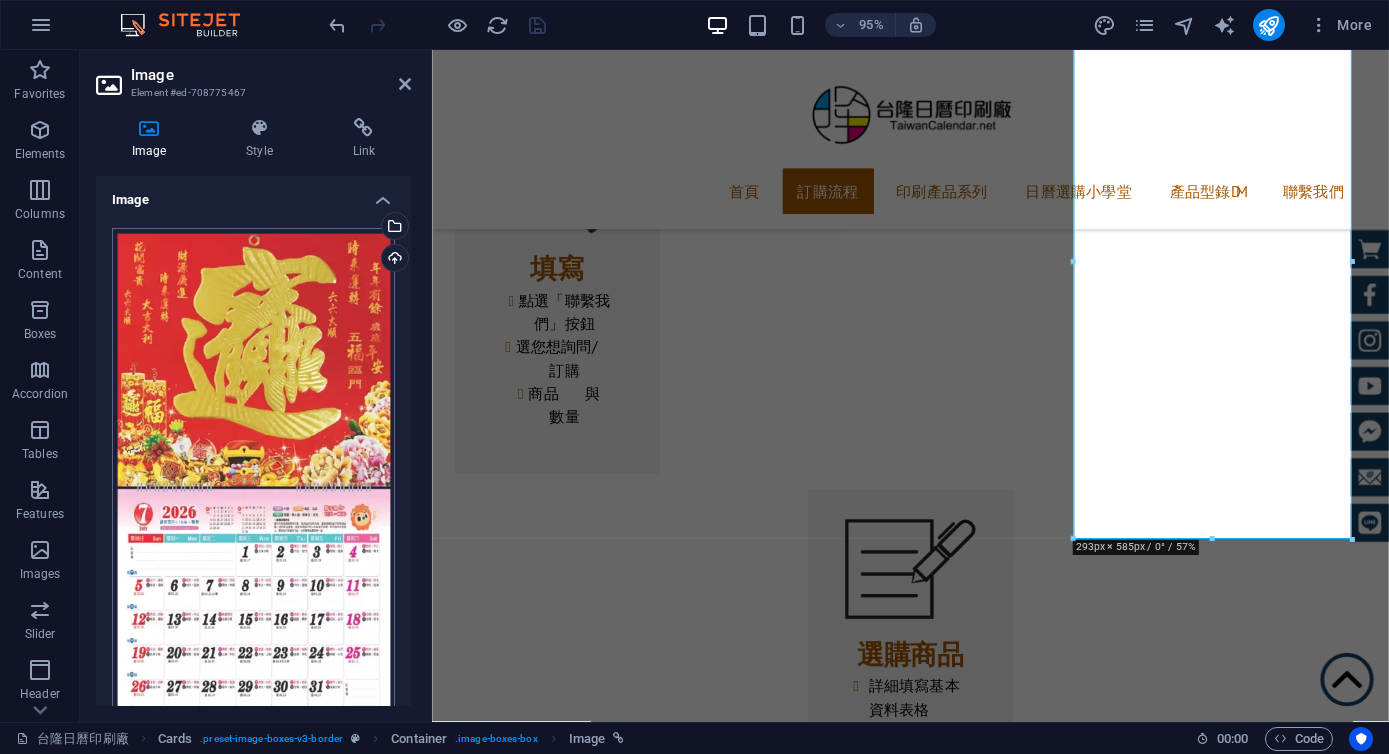 scroll, scrollTop: 1990, scrollLeft: 0, axis: vertical 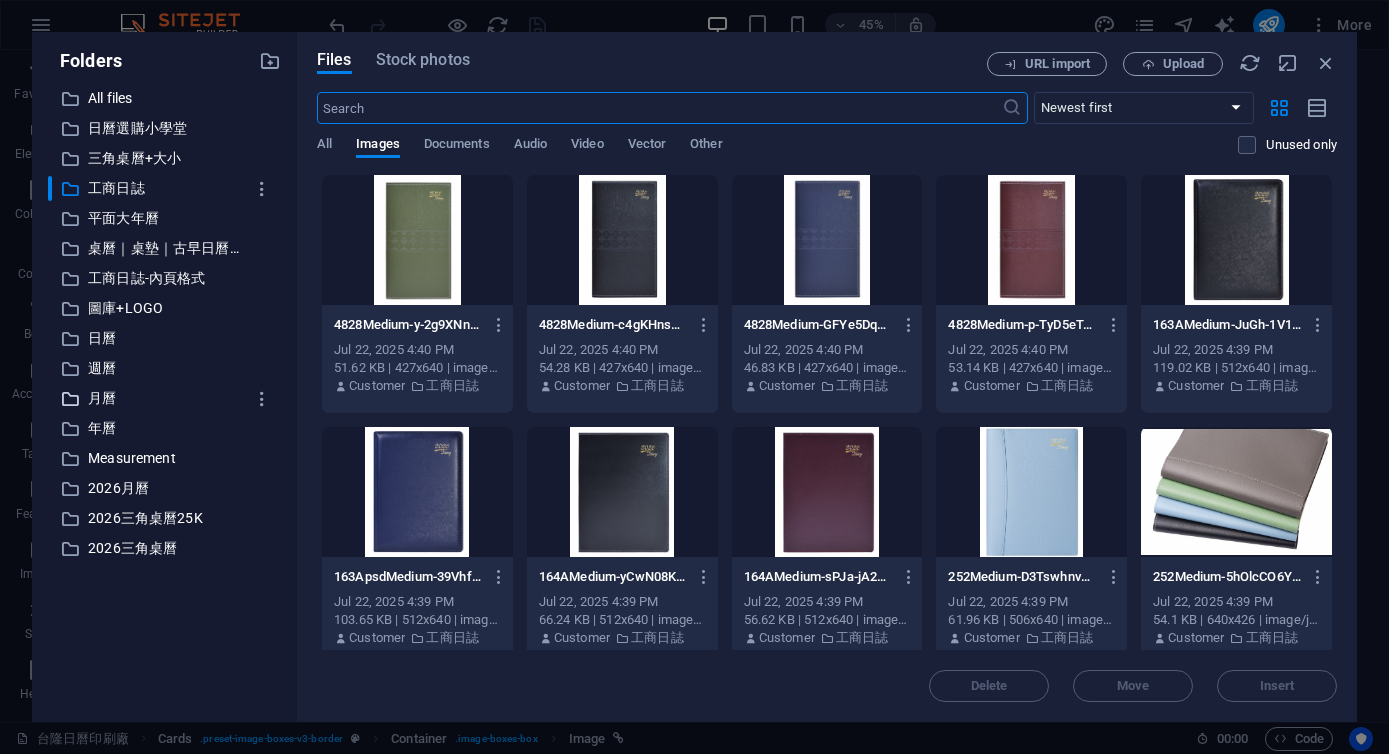 click on "月曆" at bounding box center (166, 398) 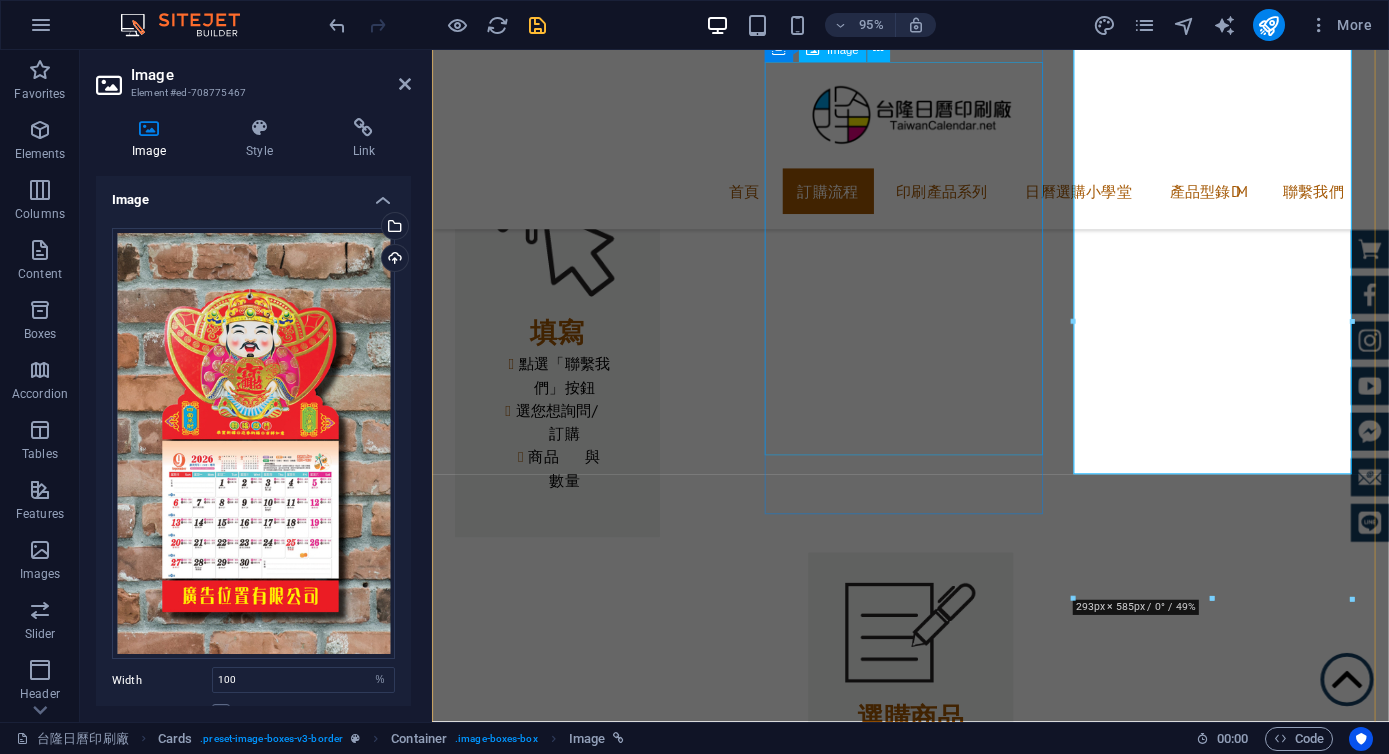 scroll, scrollTop: 1827, scrollLeft: 0, axis: vertical 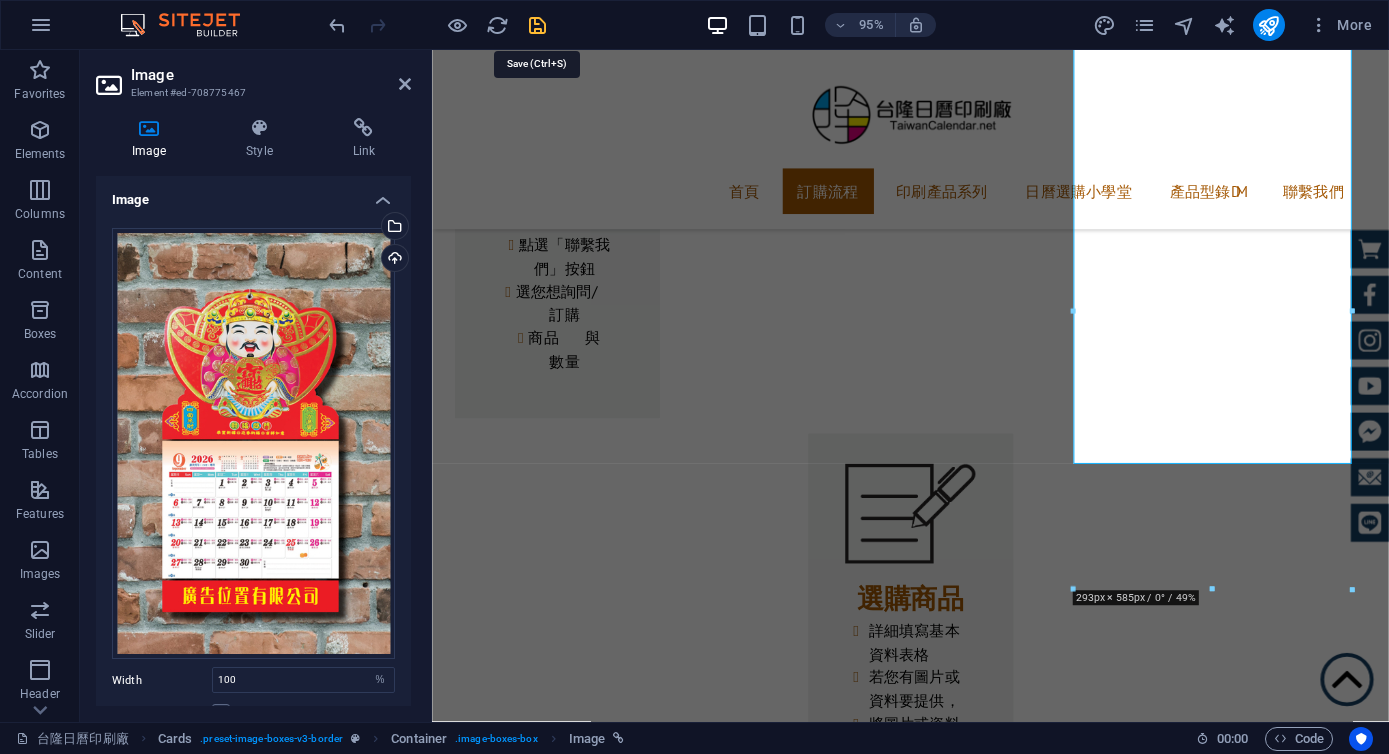 click at bounding box center (537, 25) 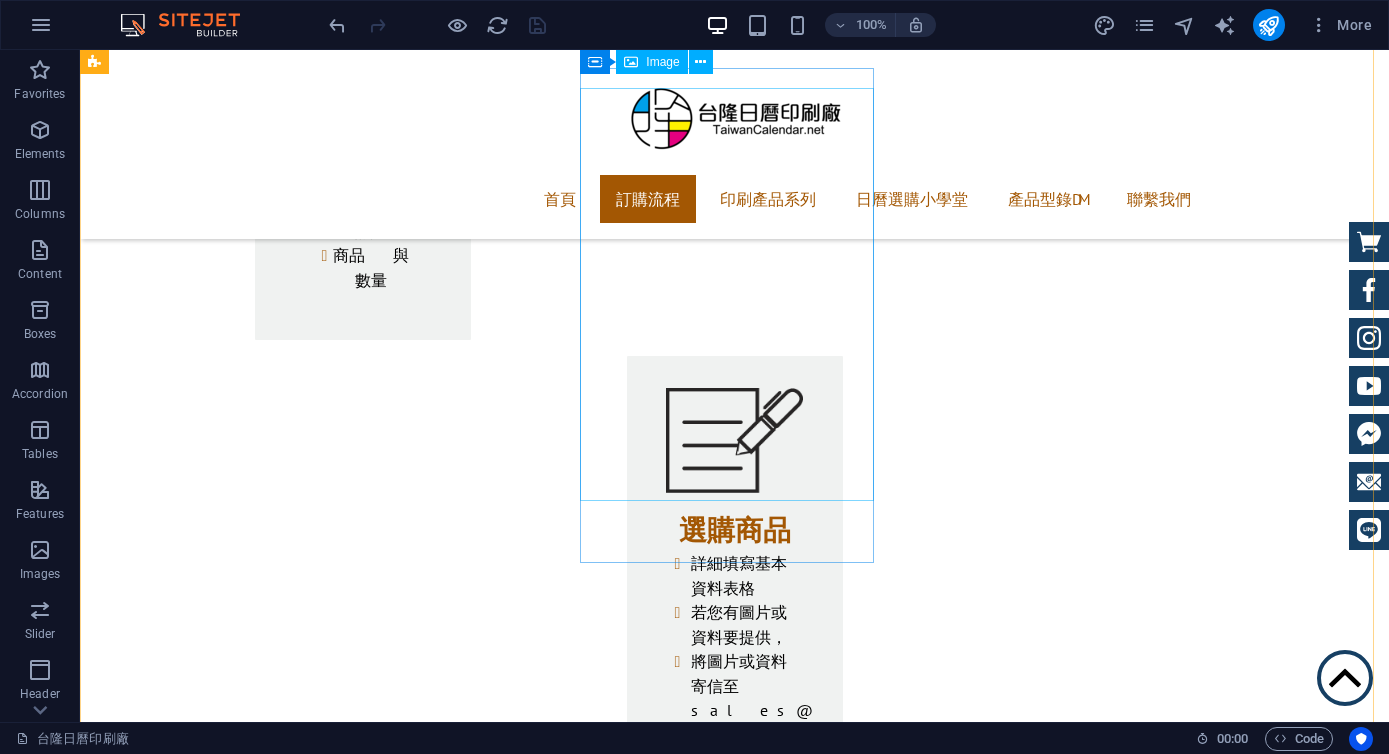 scroll, scrollTop: 1739, scrollLeft: 0, axis: vertical 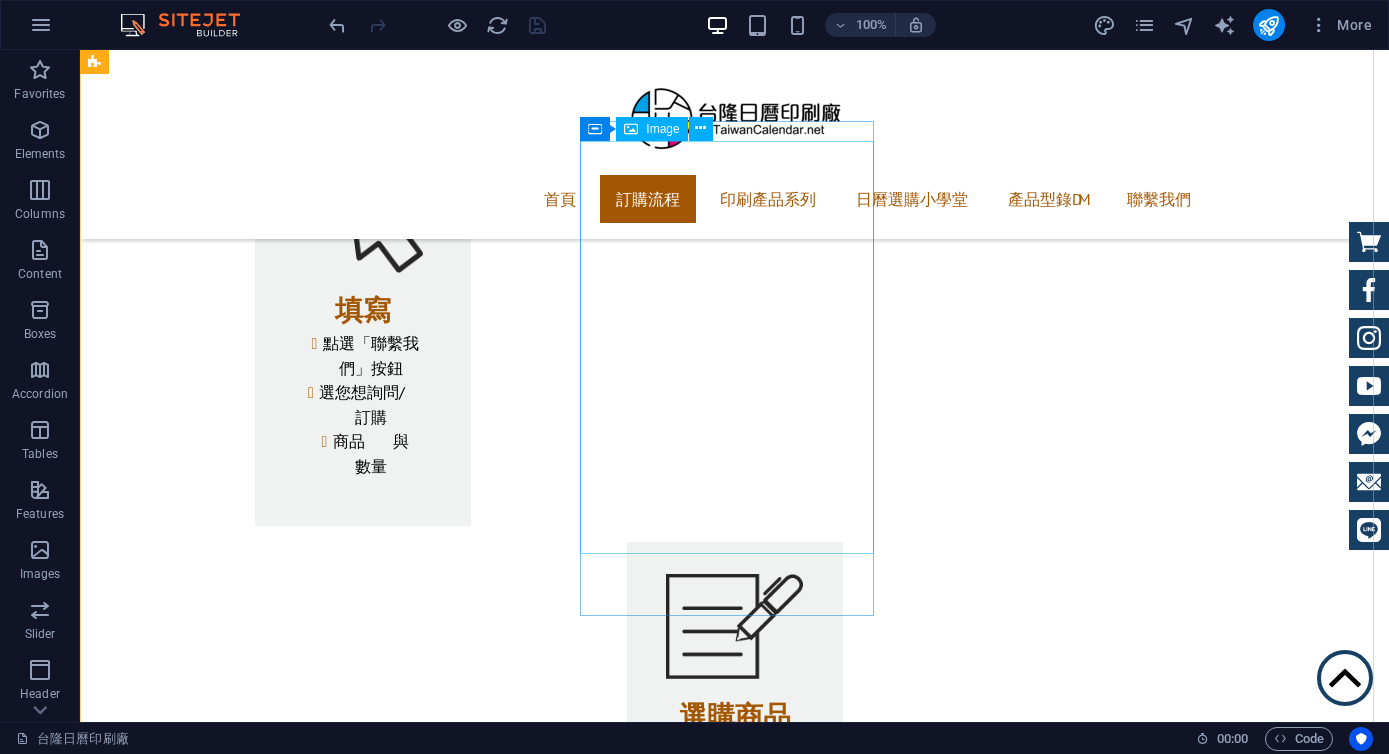 click at bounding box center (242, 2871) 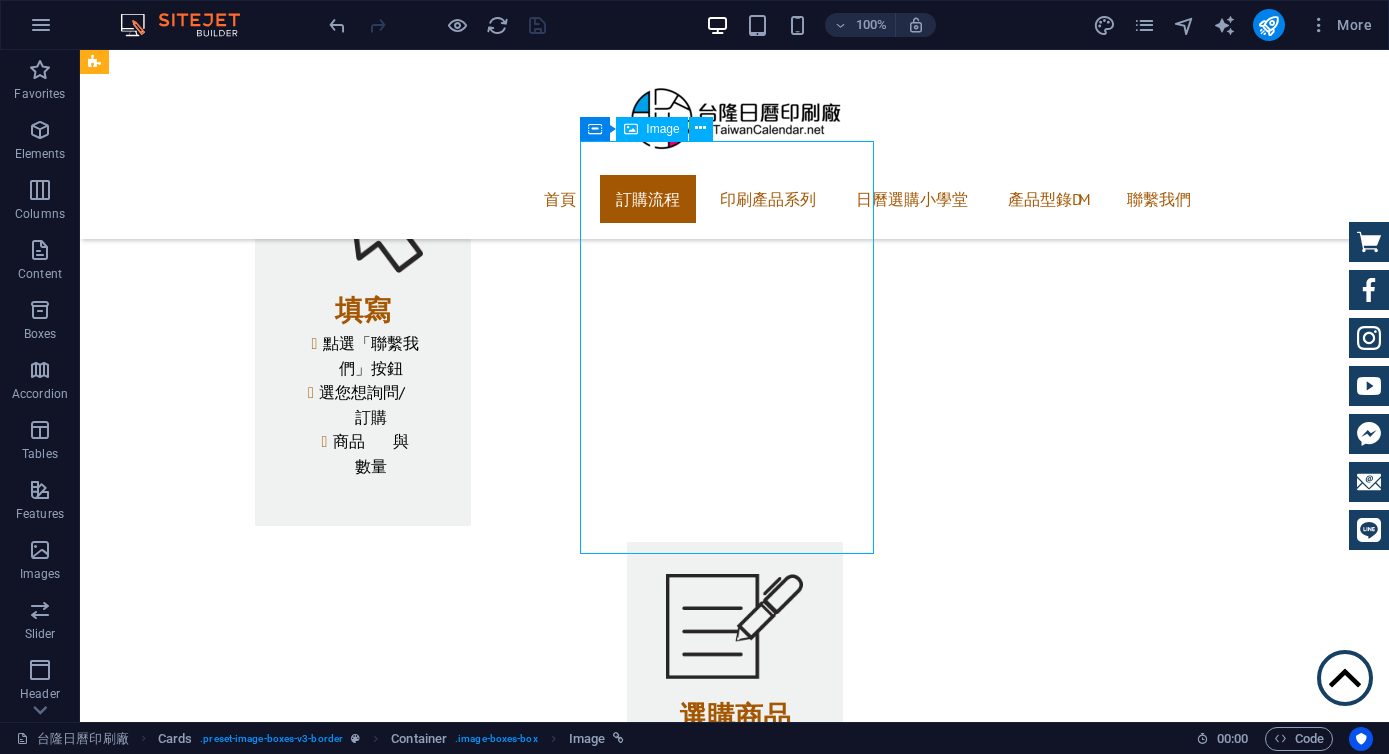 click at bounding box center (242, 2871) 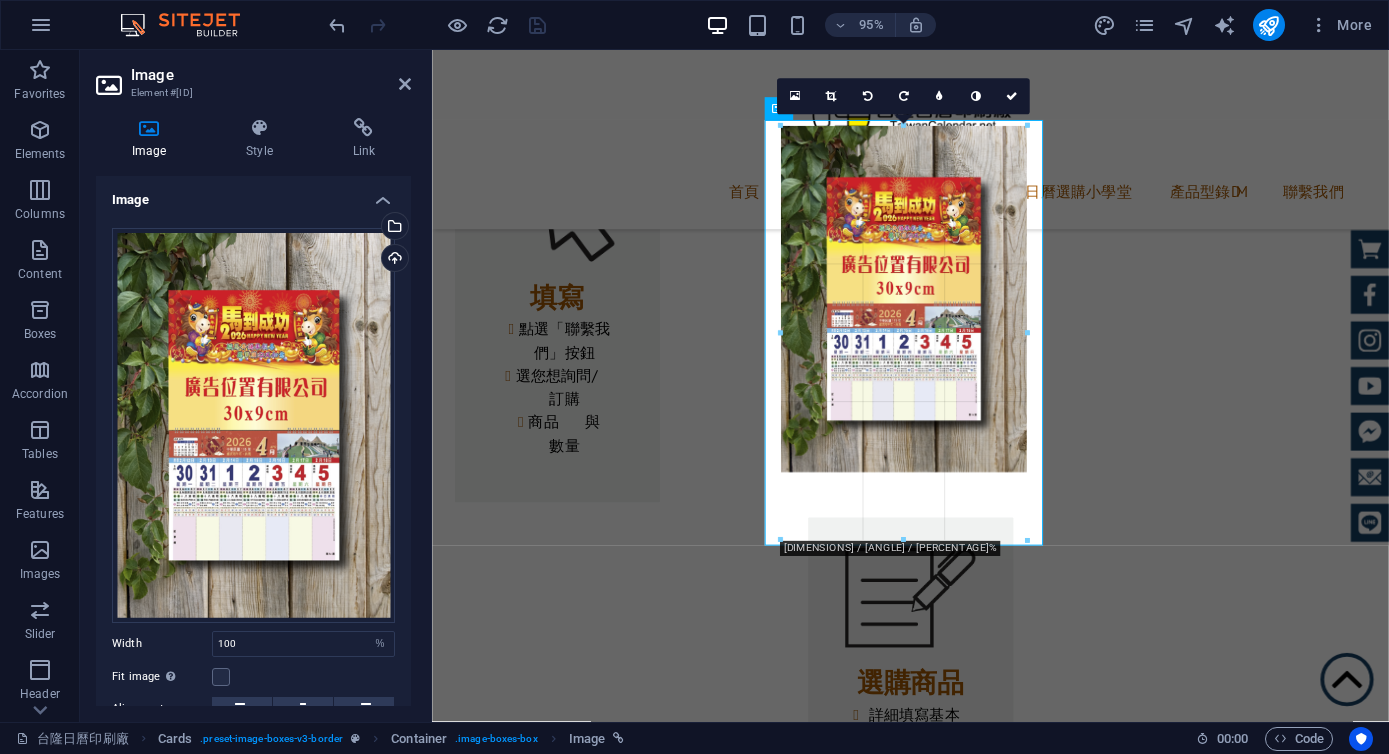 drag, startPoint x: 497, startPoint y: 509, endPoint x: 896, endPoint y: 553, distance: 401.41873 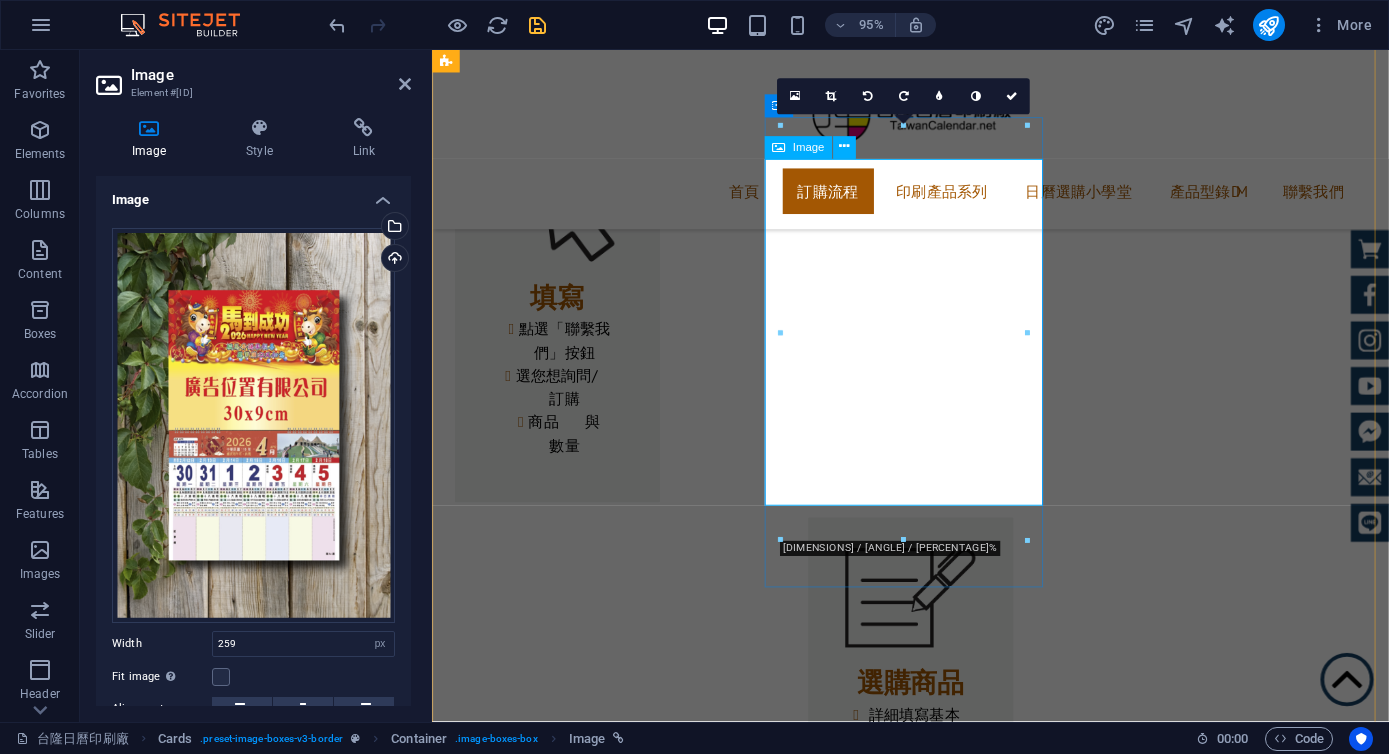click at bounding box center (594, 2846) 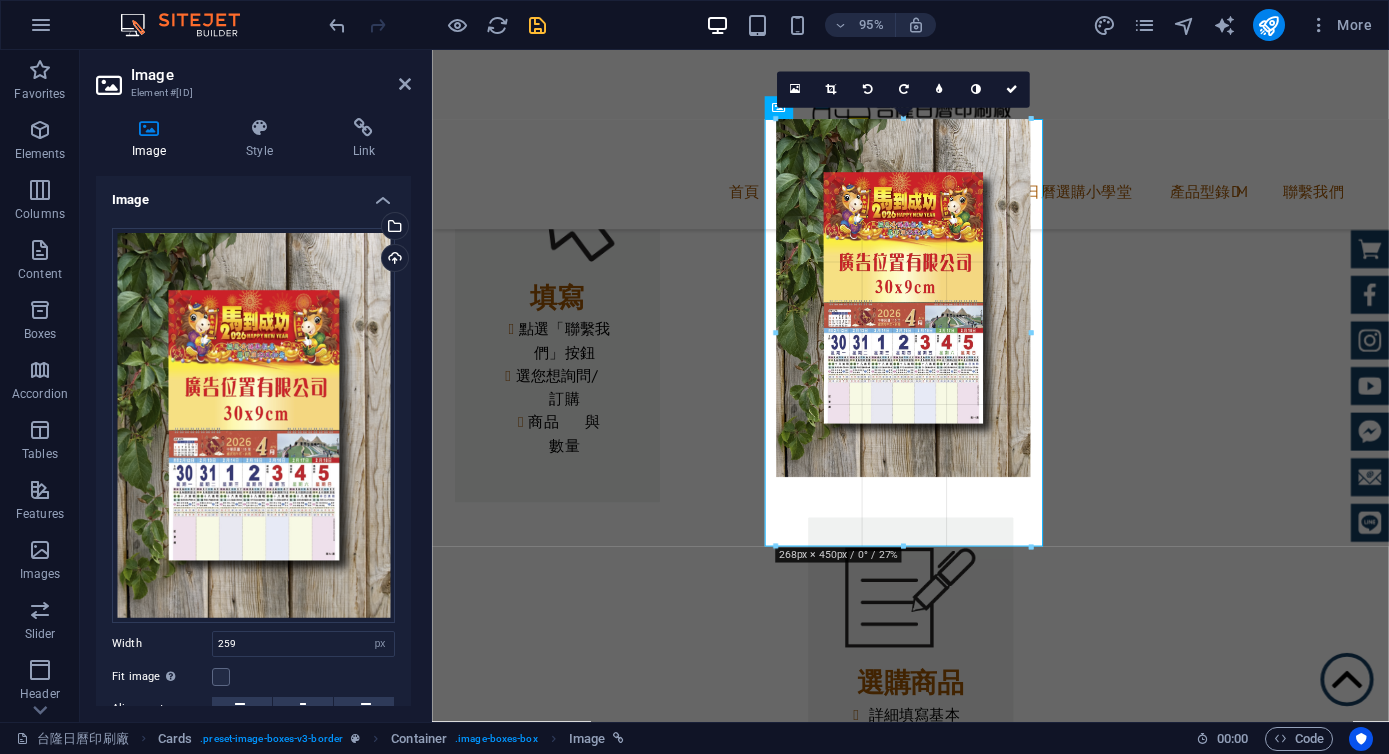 drag, startPoint x: 904, startPoint y: 541, endPoint x: 904, endPoint y: 555, distance: 14 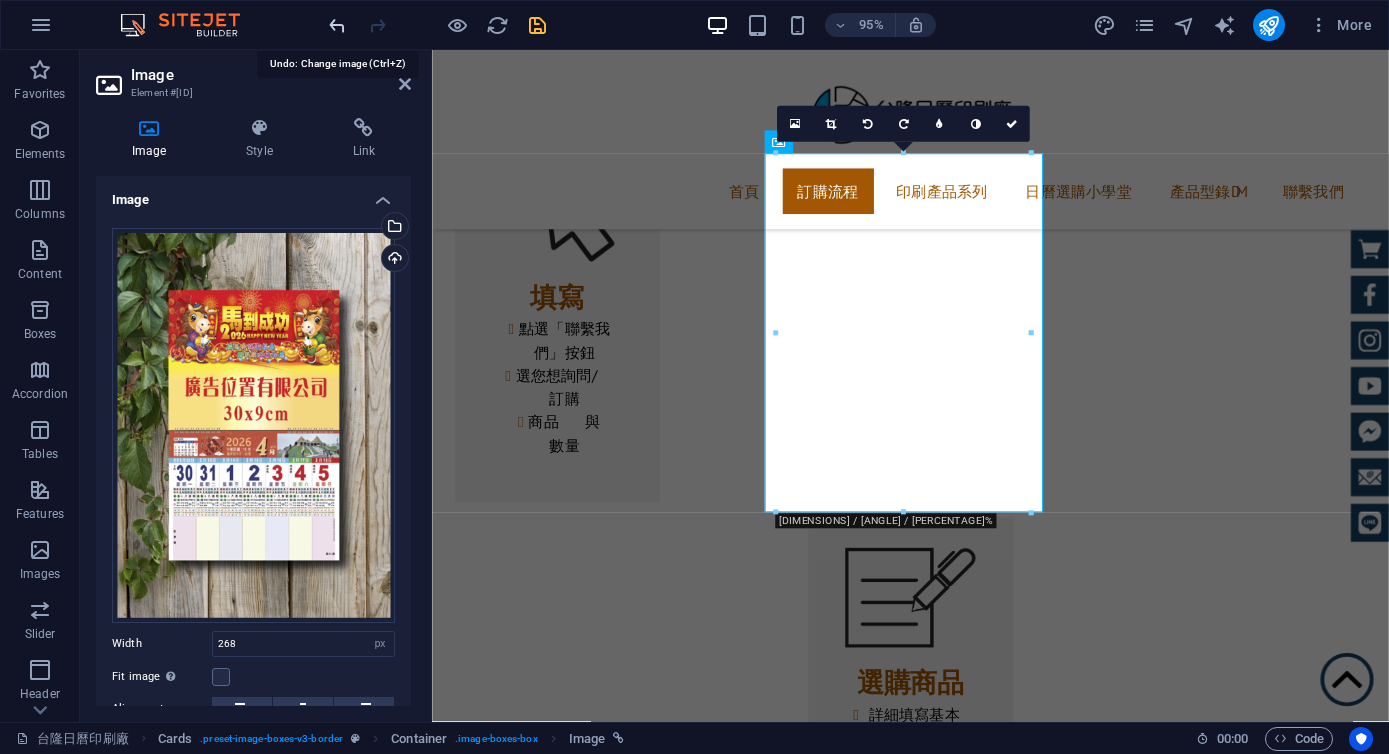 click at bounding box center (337, 25) 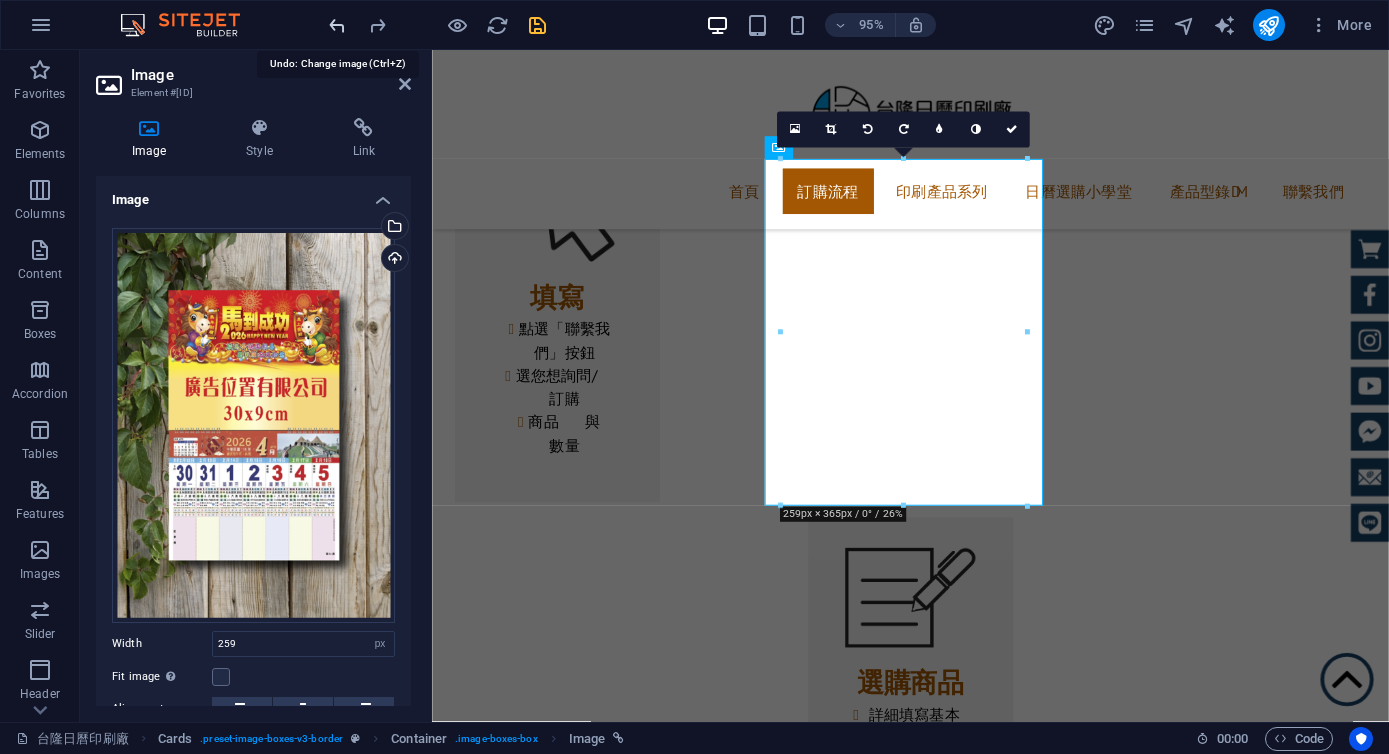 click at bounding box center (337, 25) 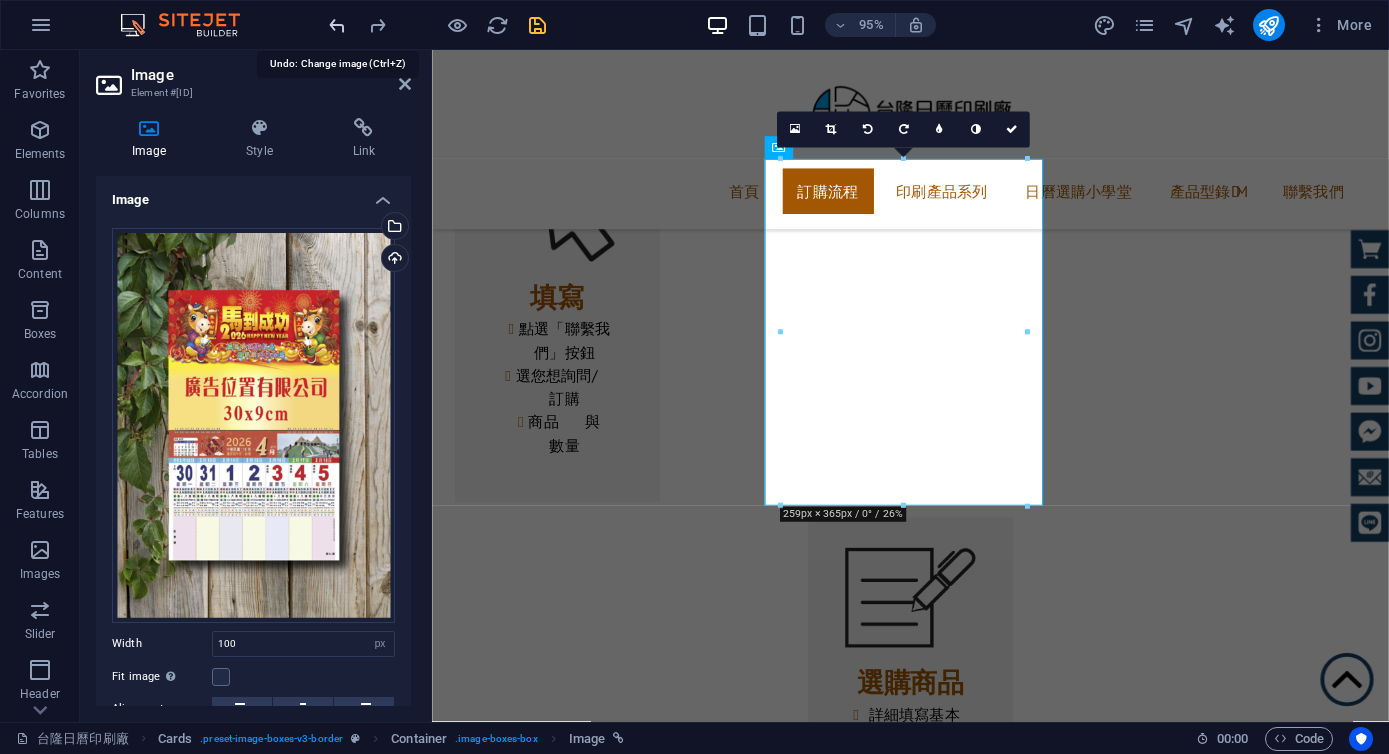 select on "%" 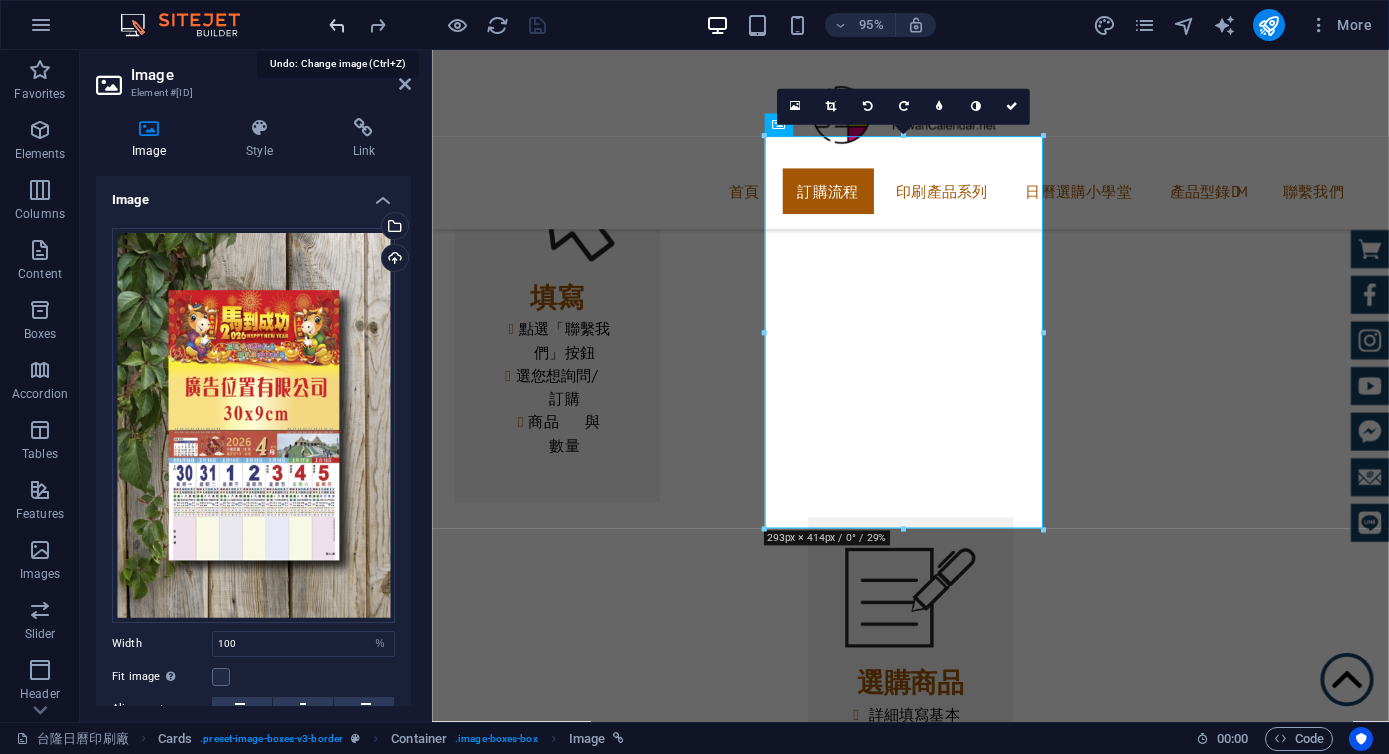click at bounding box center [337, 25] 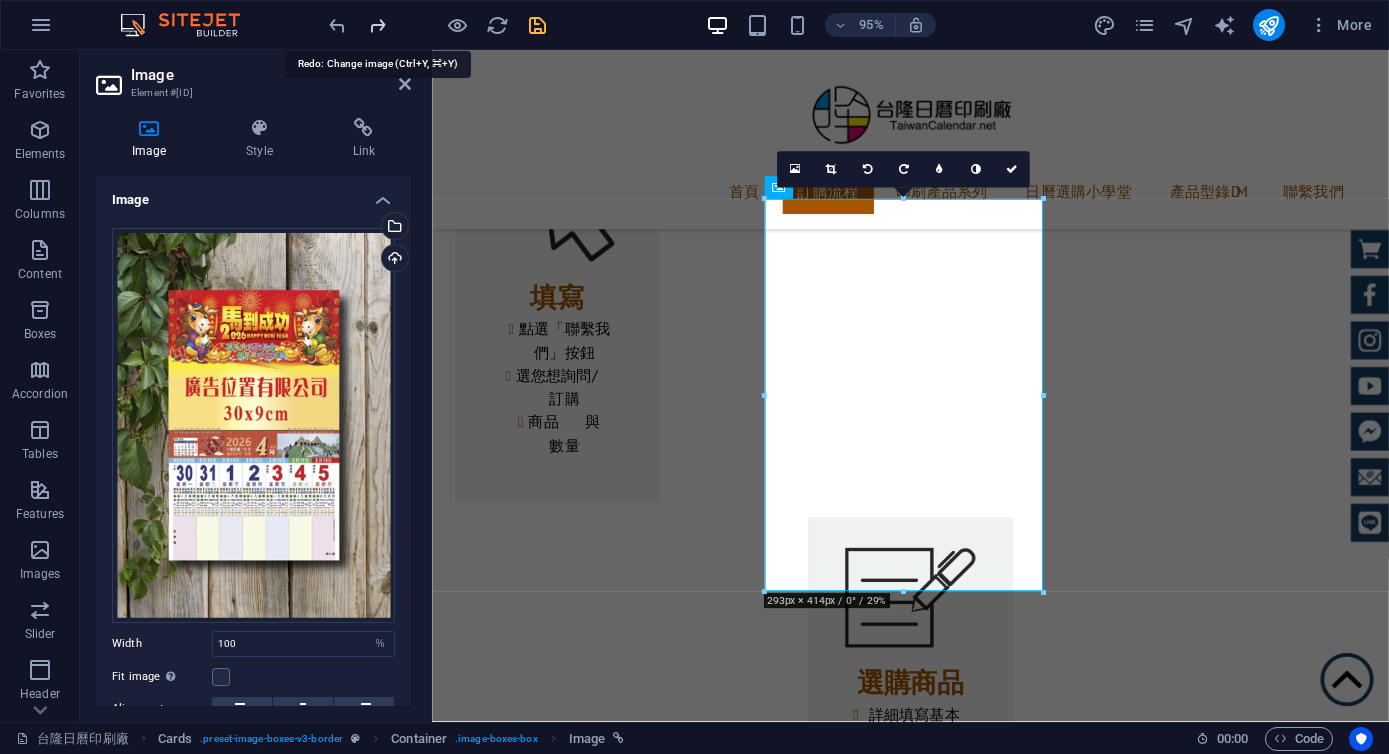 click at bounding box center [377, 25] 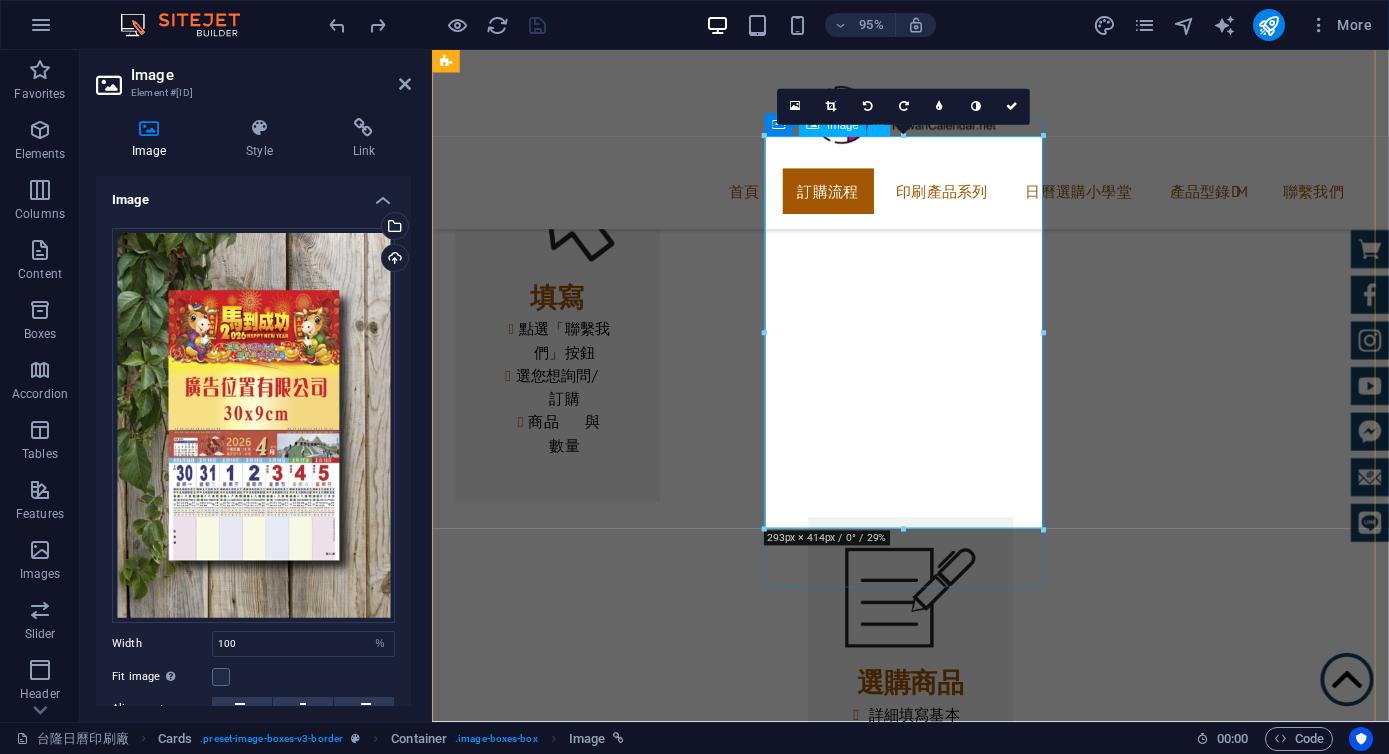 click at bounding box center [594, 2871] 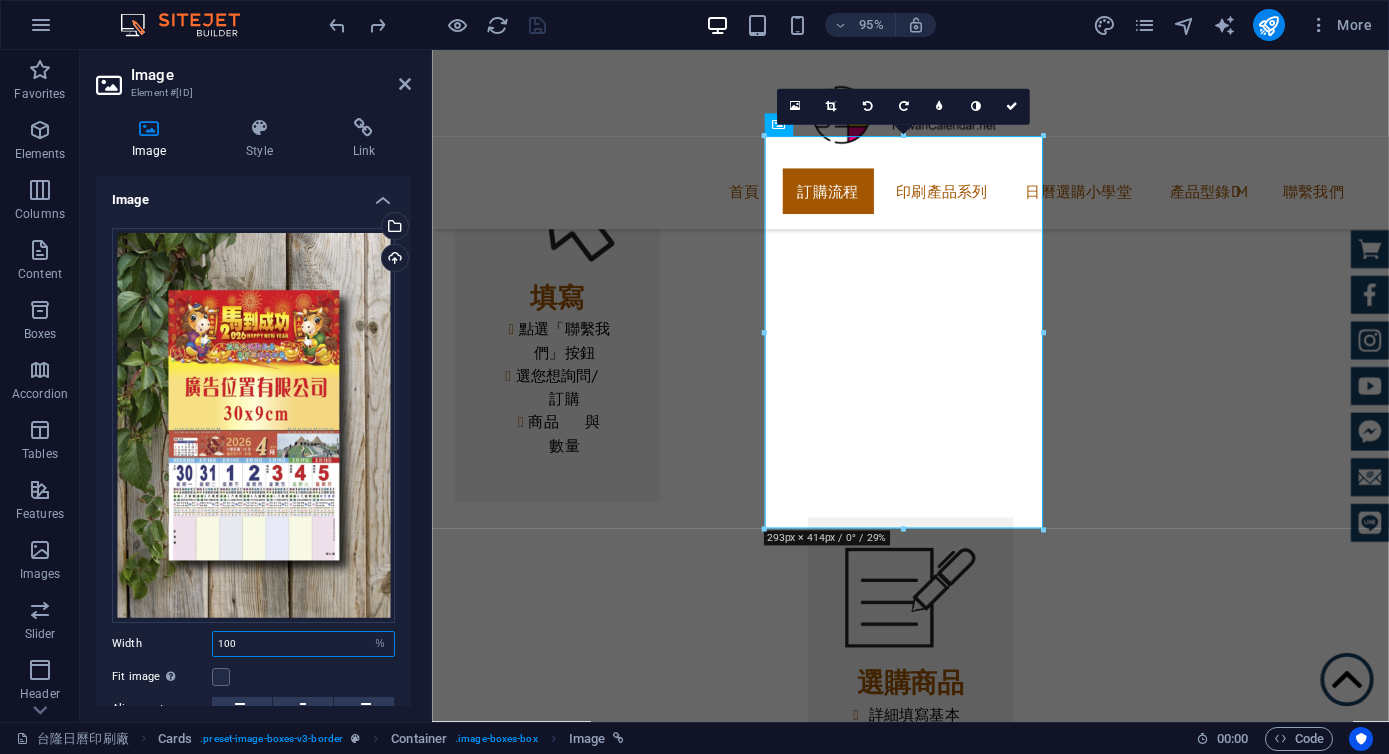 click on "100" at bounding box center (303, 644) 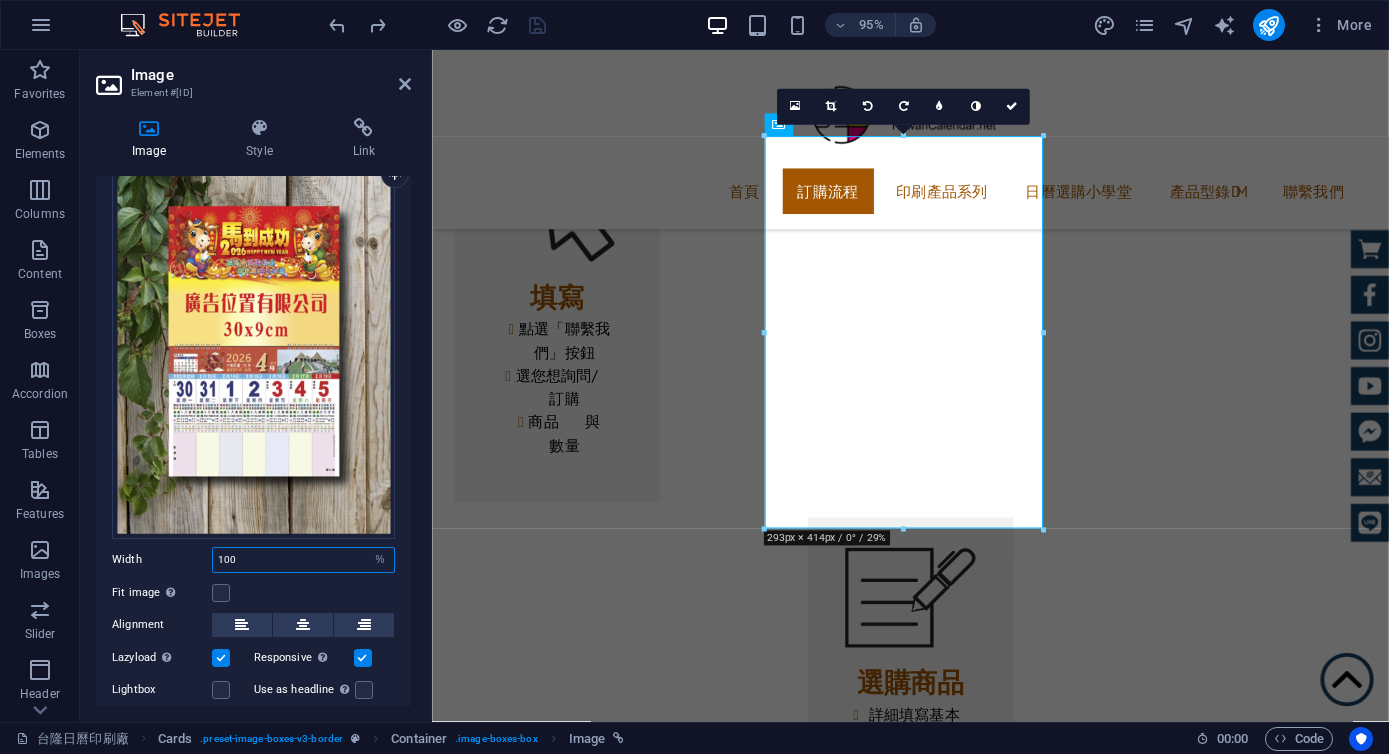 scroll, scrollTop: 170, scrollLeft: 0, axis: vertical 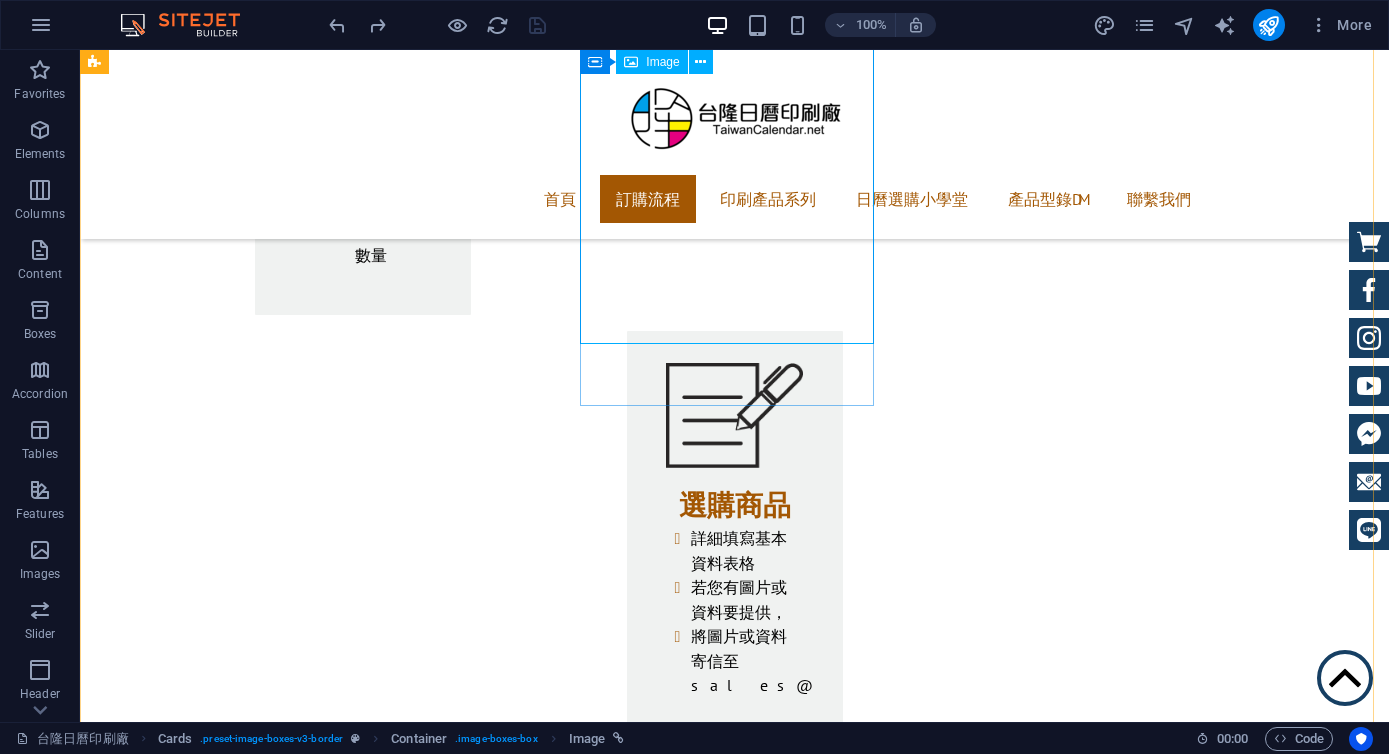 click at bounding box center [242, 2660] 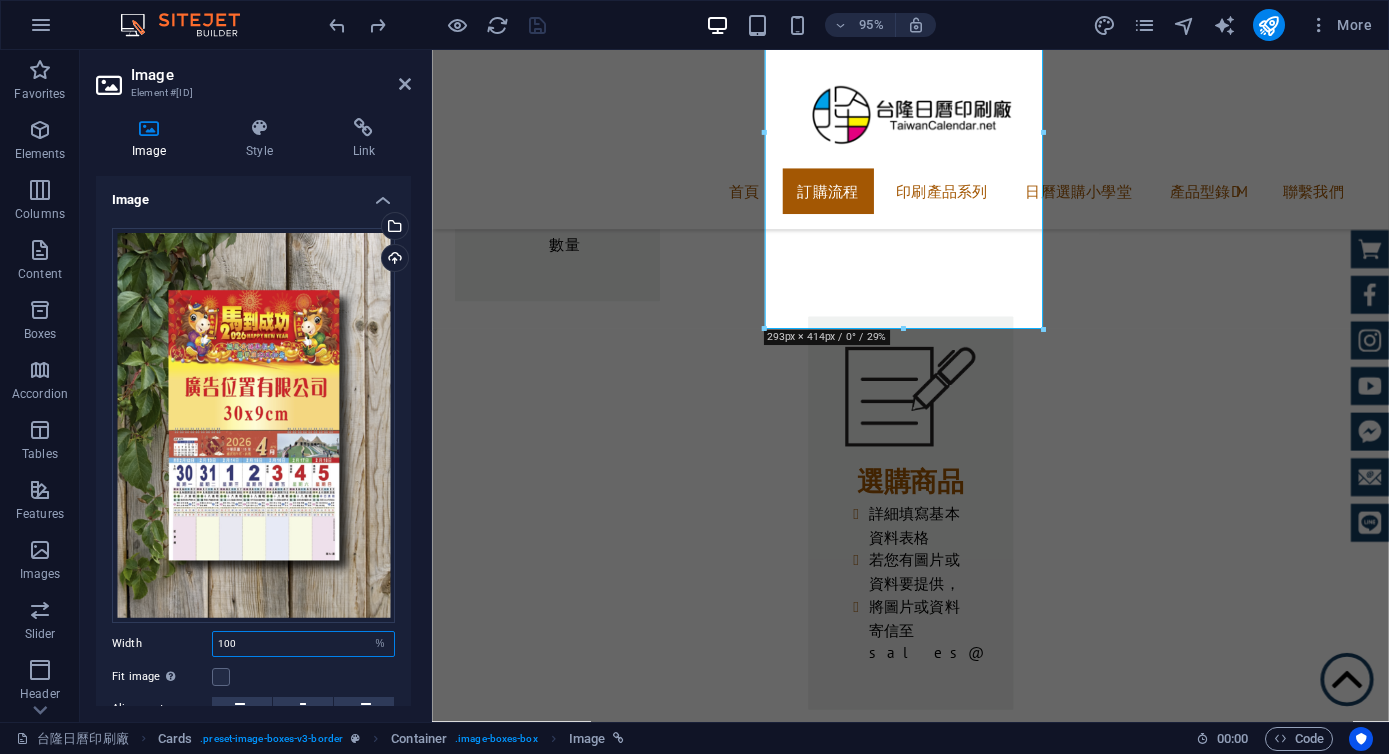 click on "100" at bounding box center (303, 644) 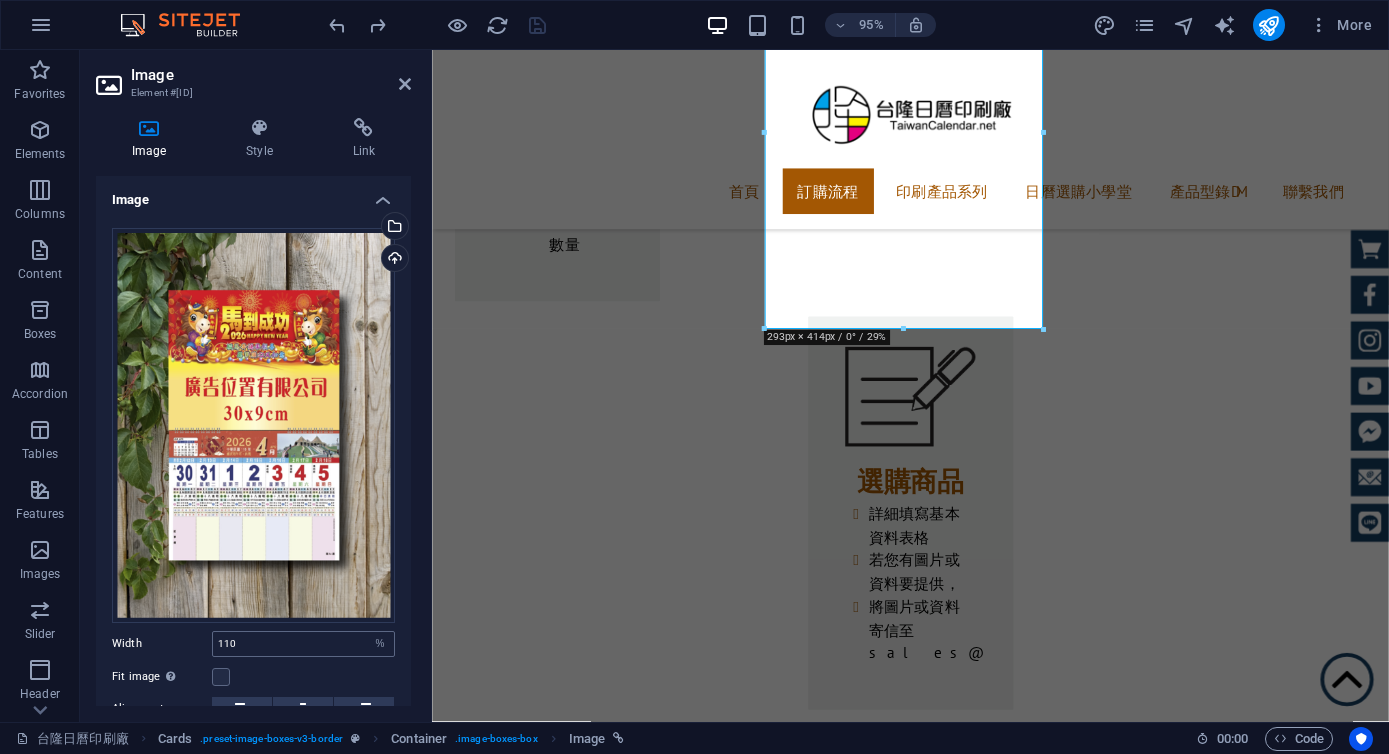 type on "100" 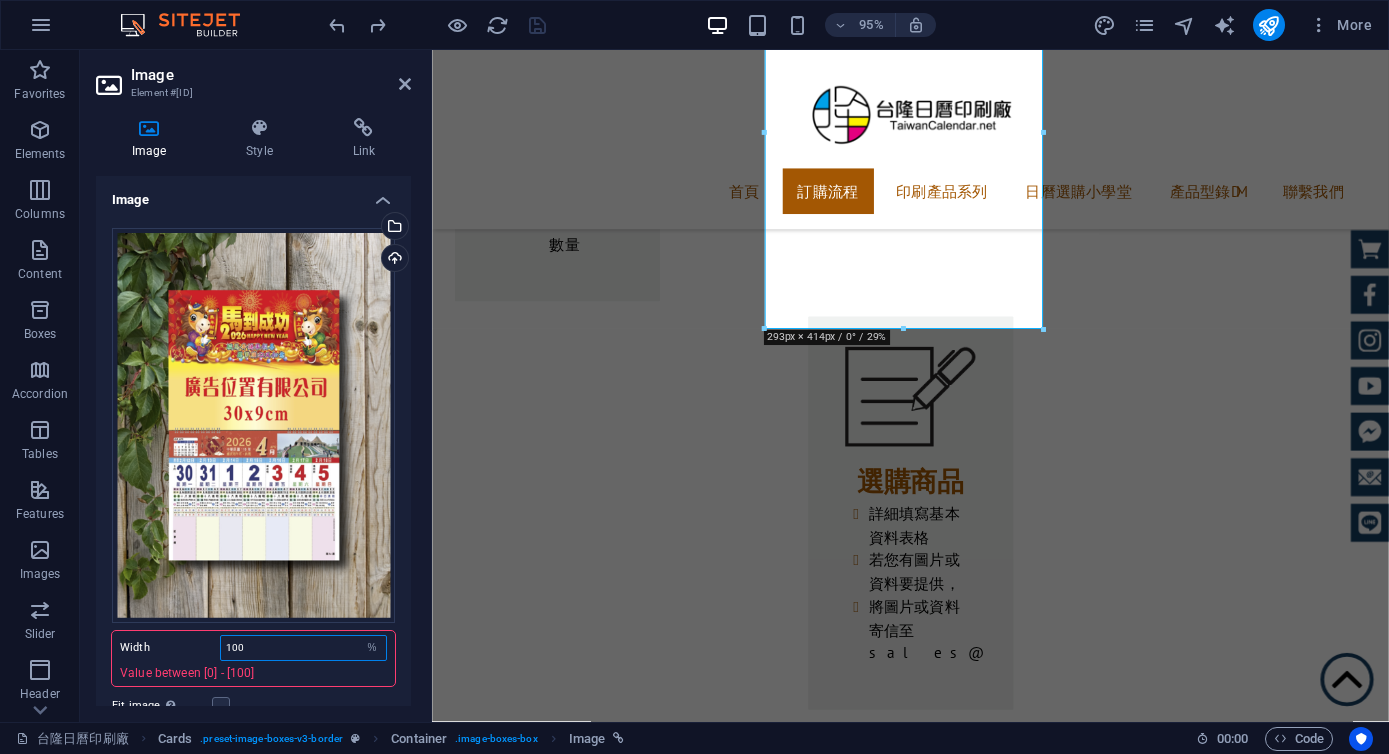 click on "100" at bounding box center (303, 648) 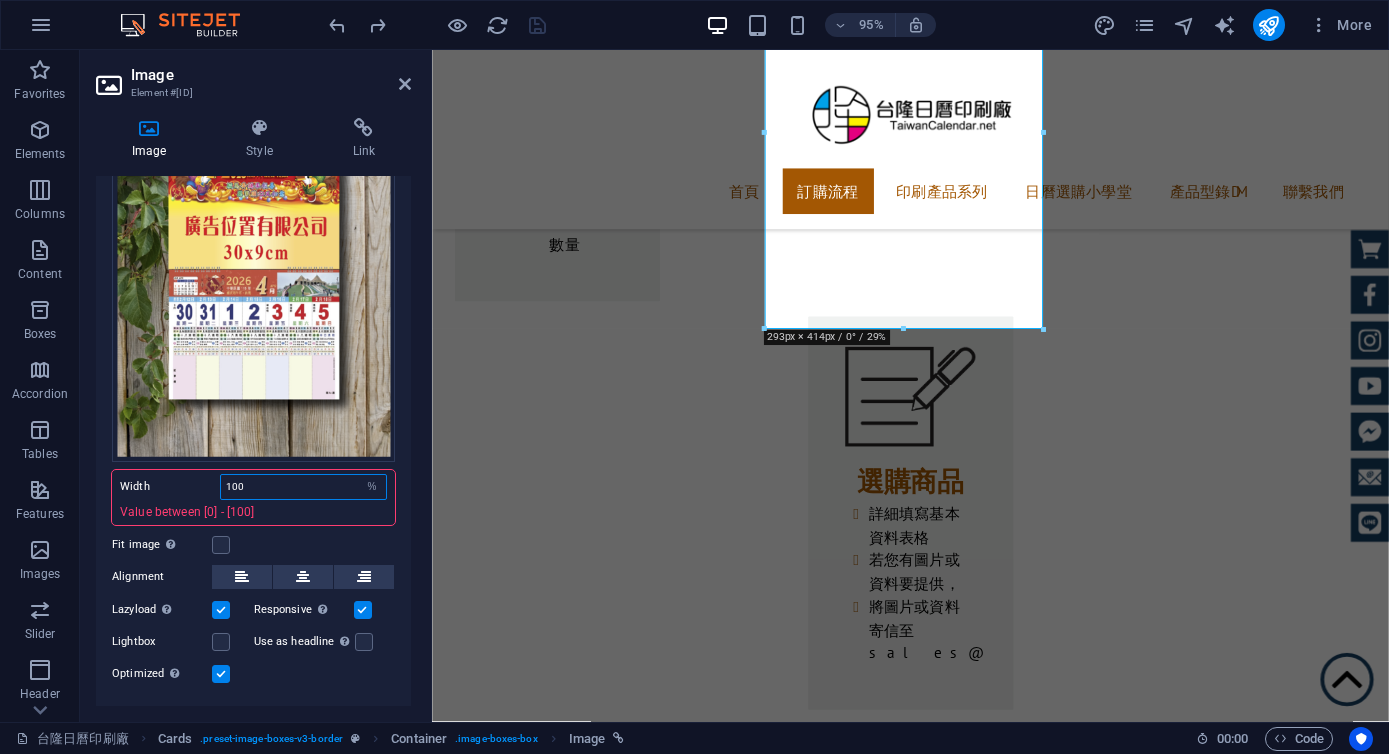 scroll, scrollTop: 170, scrollLeft: 0, axis: vertical 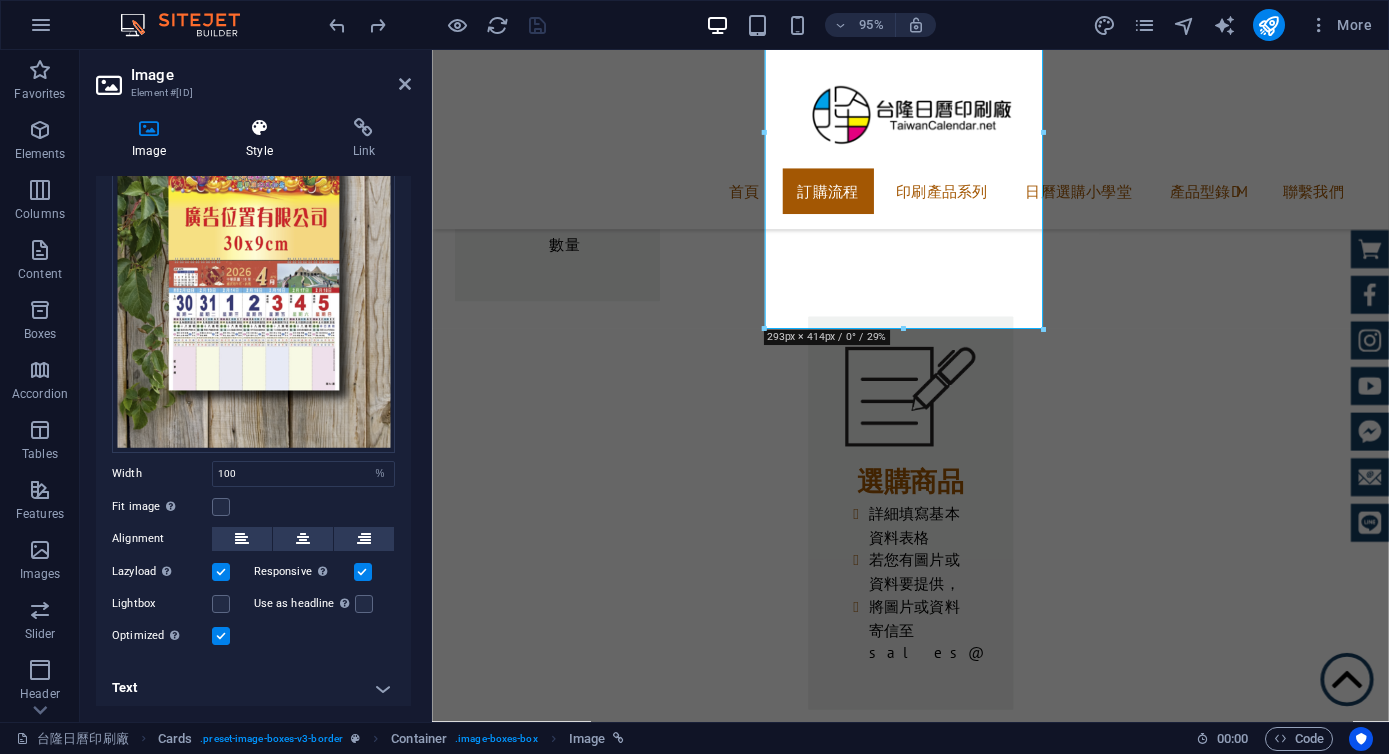 click on "Style" at bounding box center (263, 139) 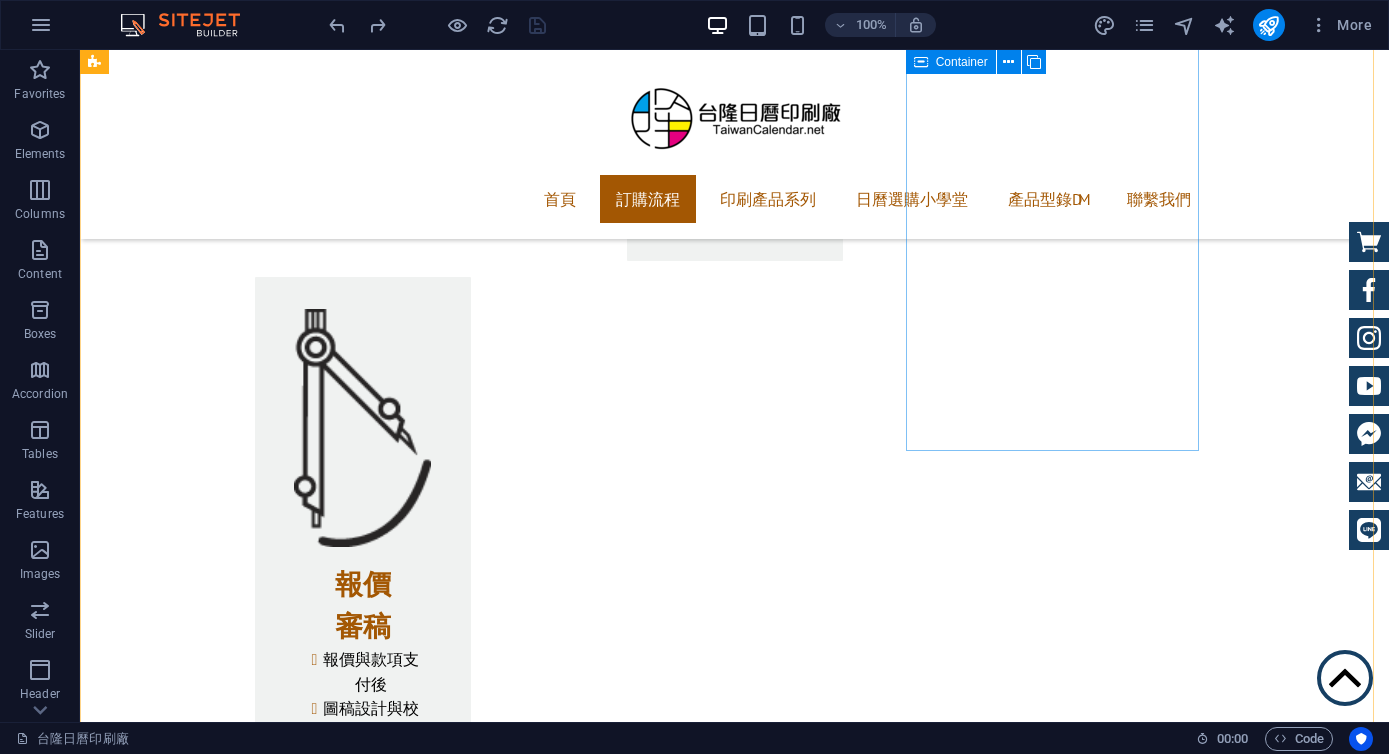scroll, scrollTop: 2737, scrollLeft: 0, axis: vertical 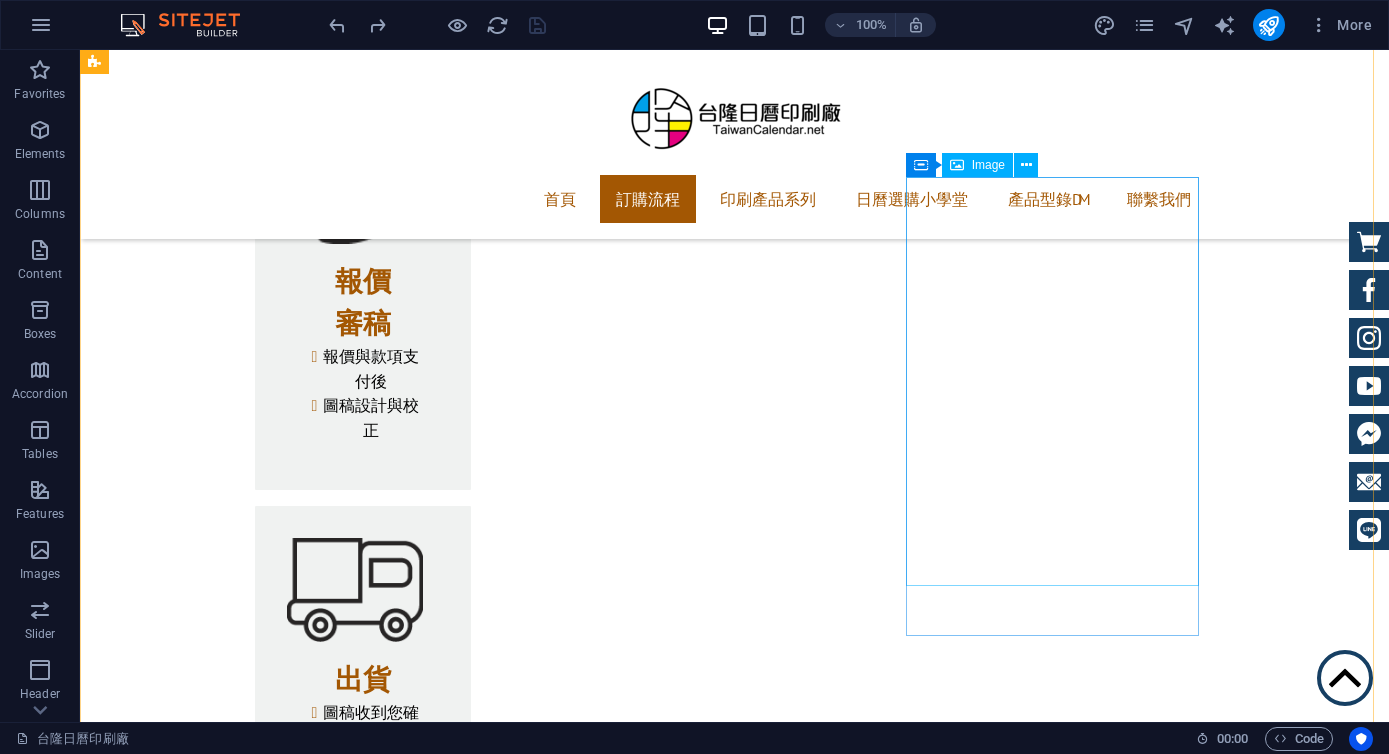 click at bounding box center [242, 4784] 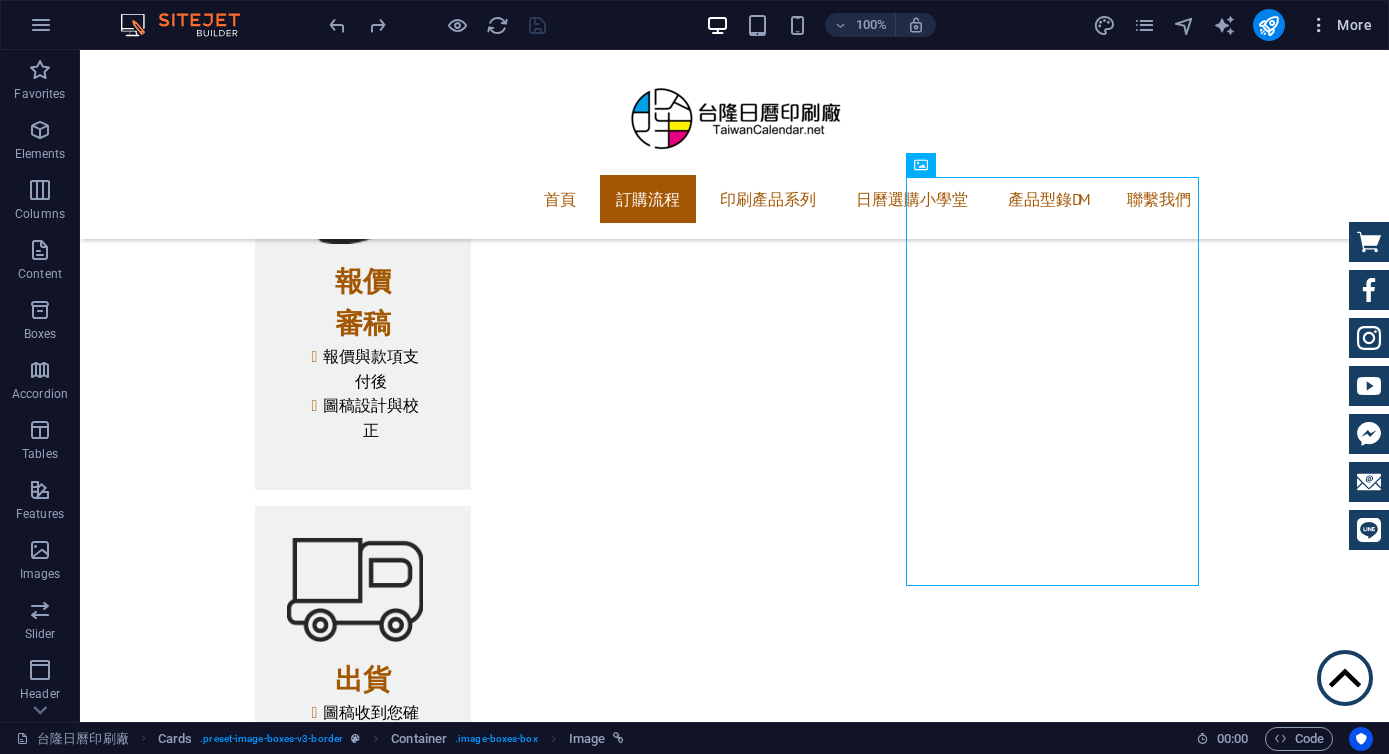click at bounding box center [1319, 25] 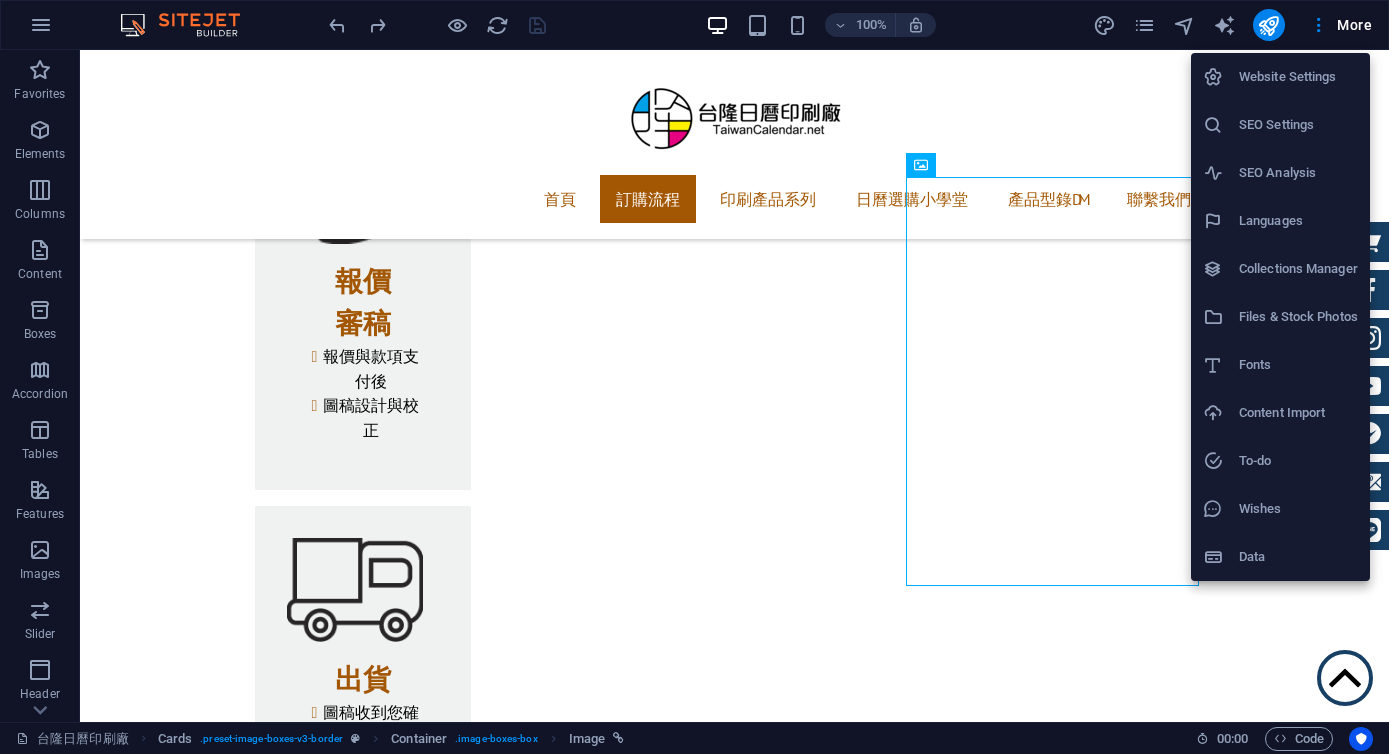 click at bounding box center (694, 377) 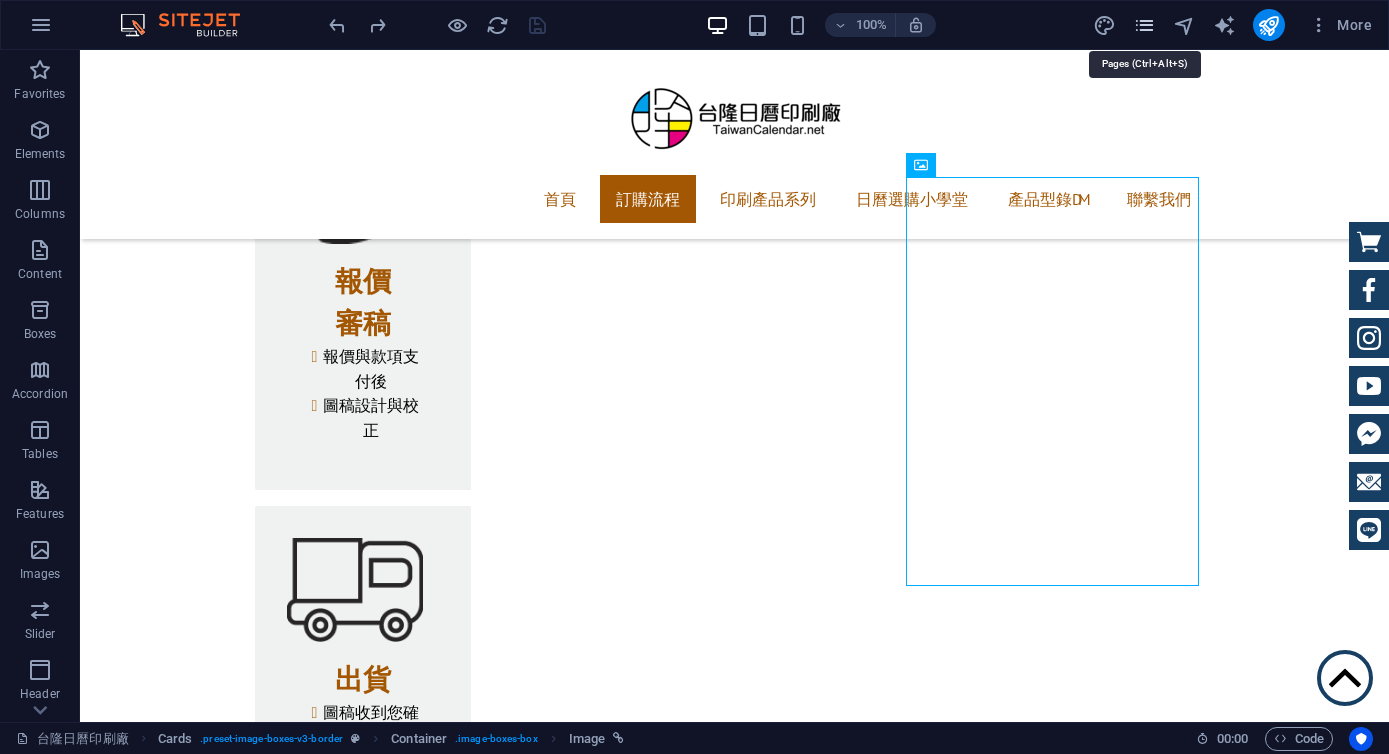 click at bounding box center [1144, 25] 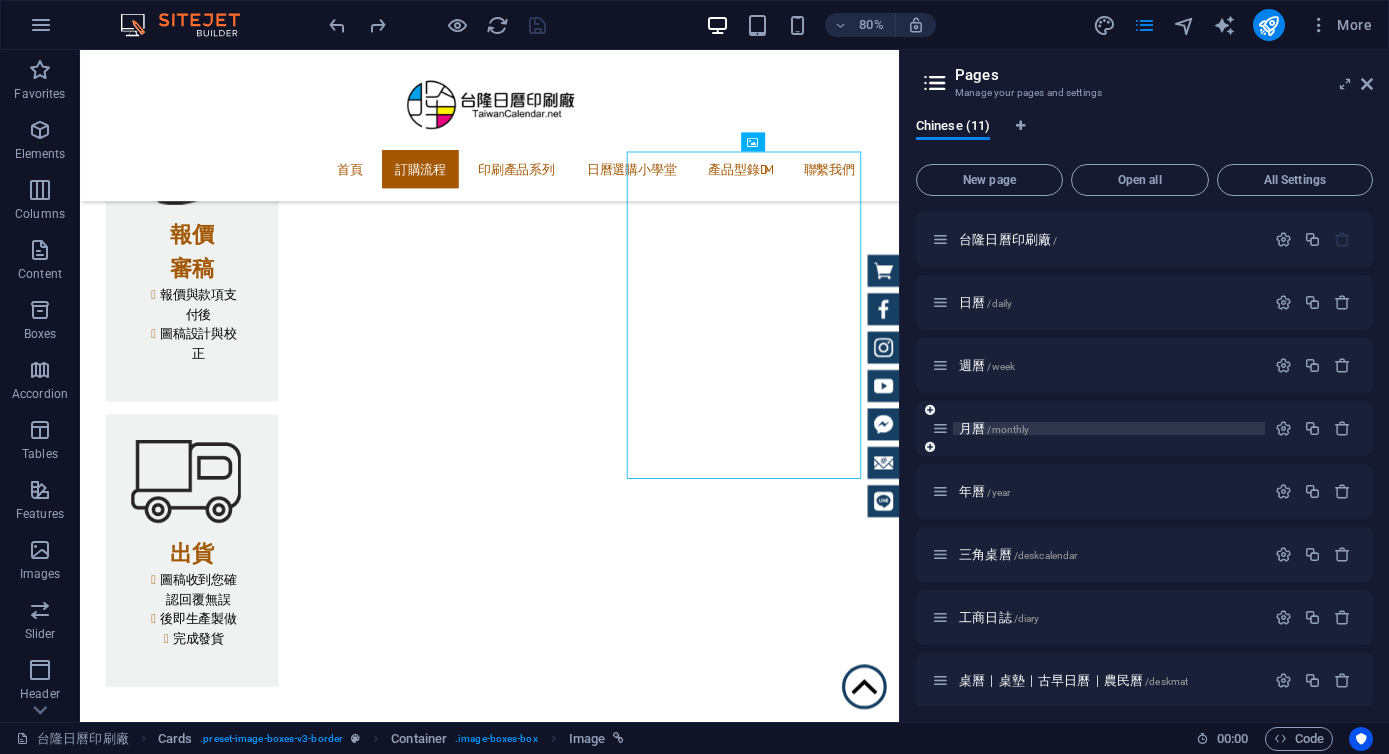 click on "/monthly" at bounding box center (1008, 429) 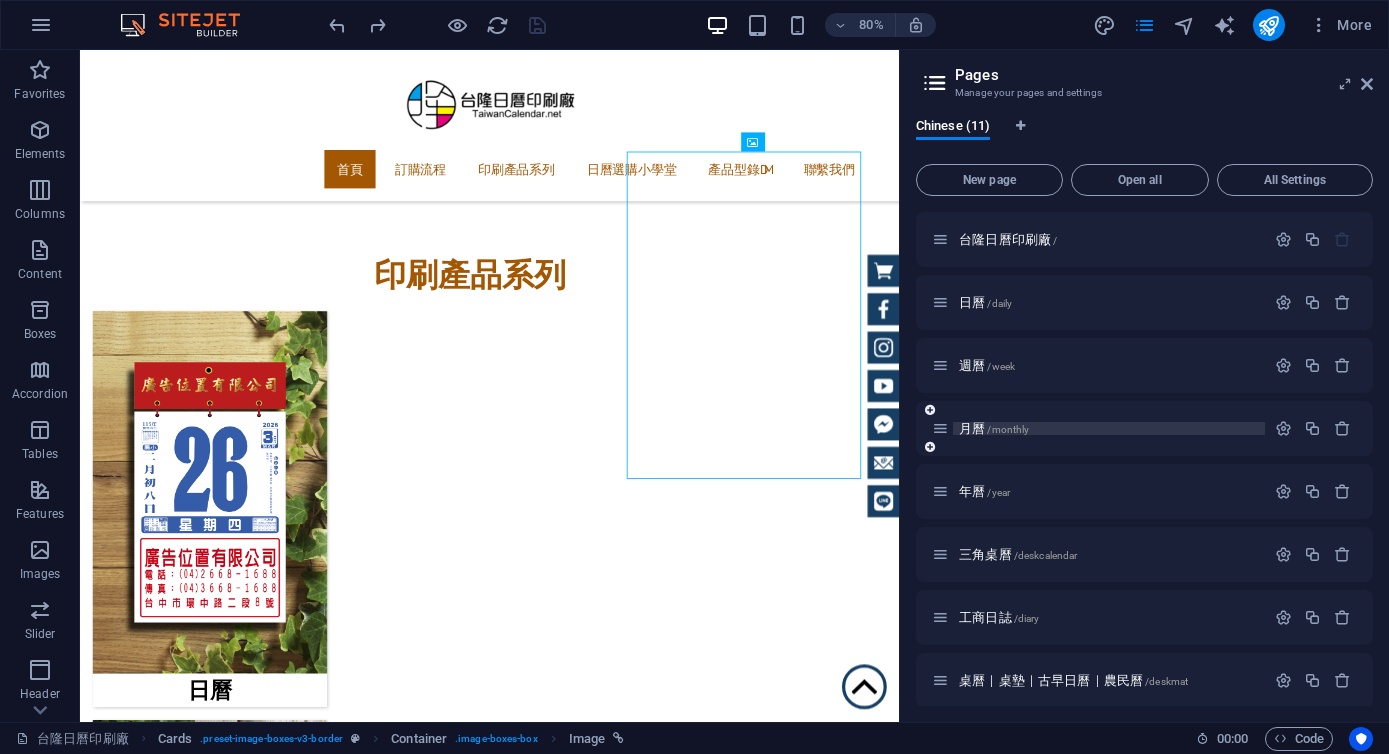 scroll, scrollTop: 0, scrollLeft: 0, axis: both 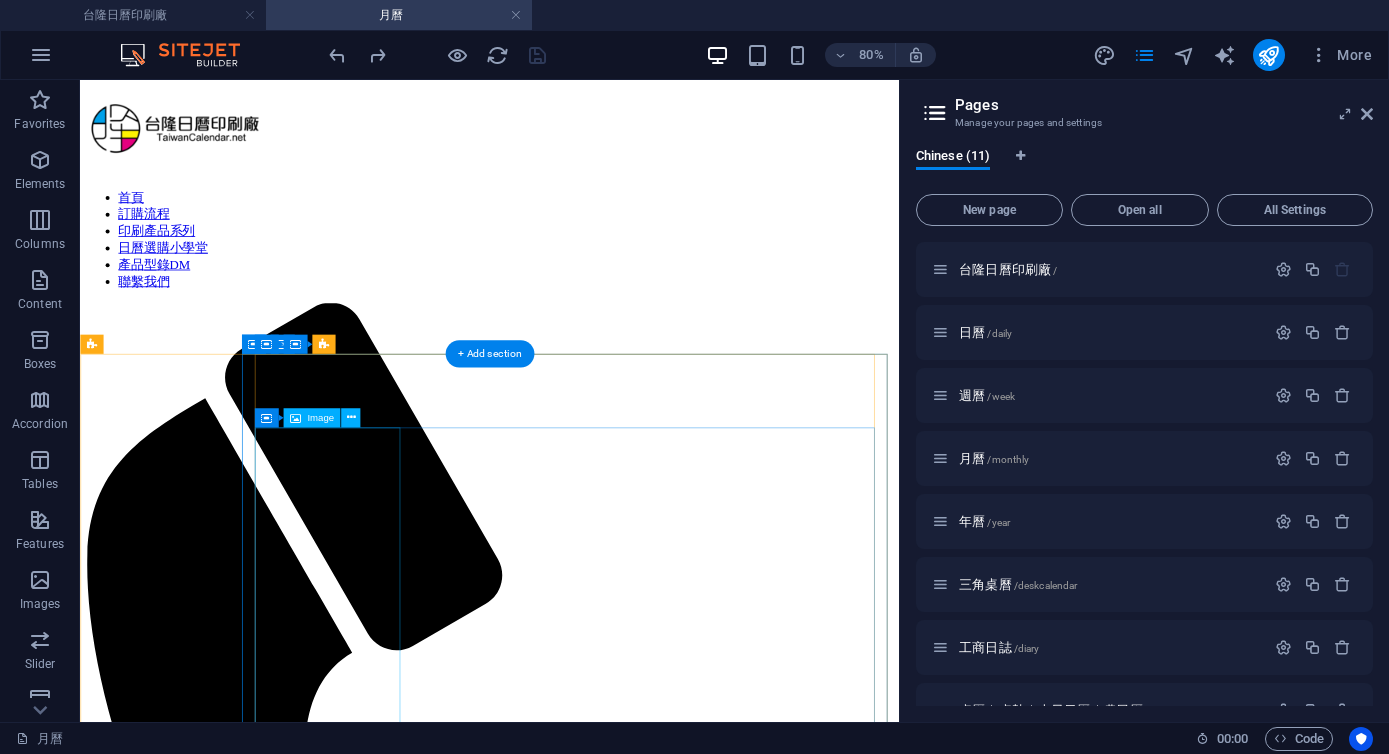 click on "2KM13  對開 十三張 水果" at bounding box center (592, 2886) 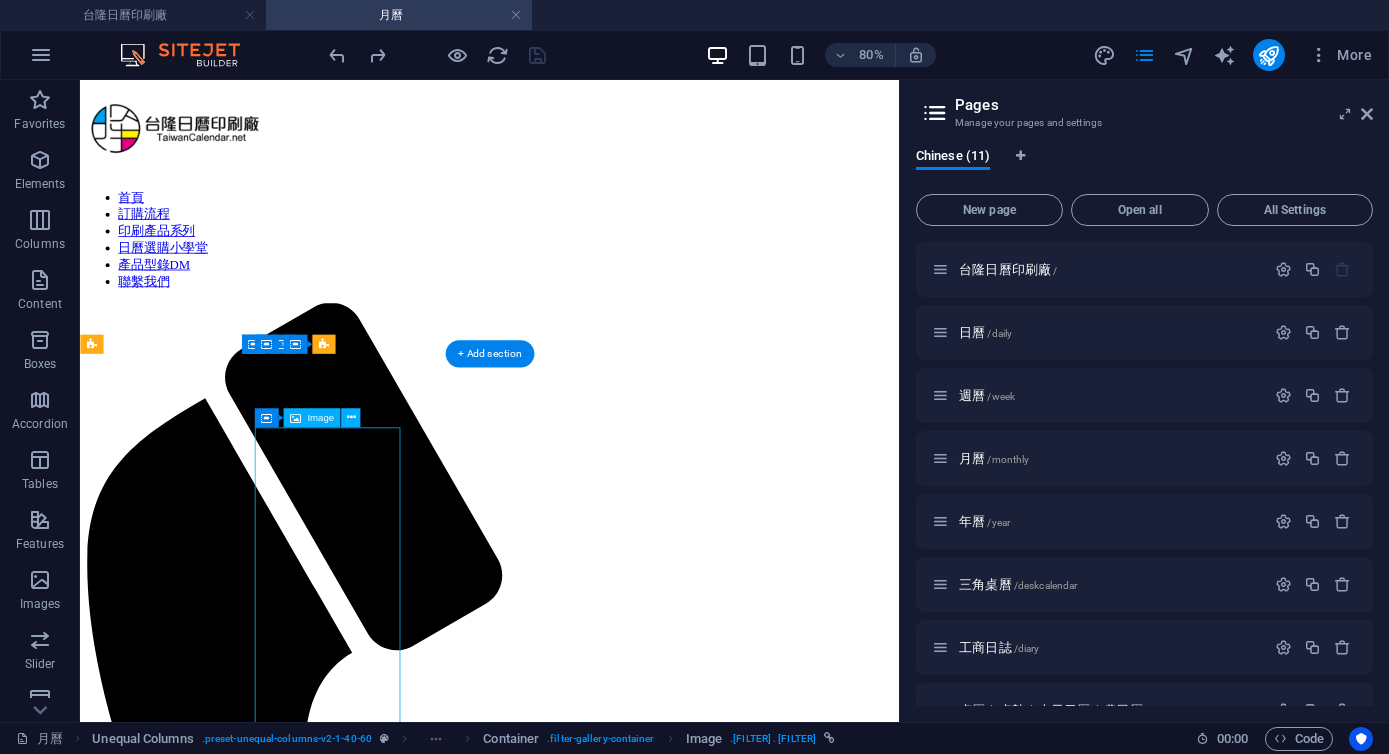 click on "2KM13  對開 十三張 水果" at bounding box center (592, 2886) 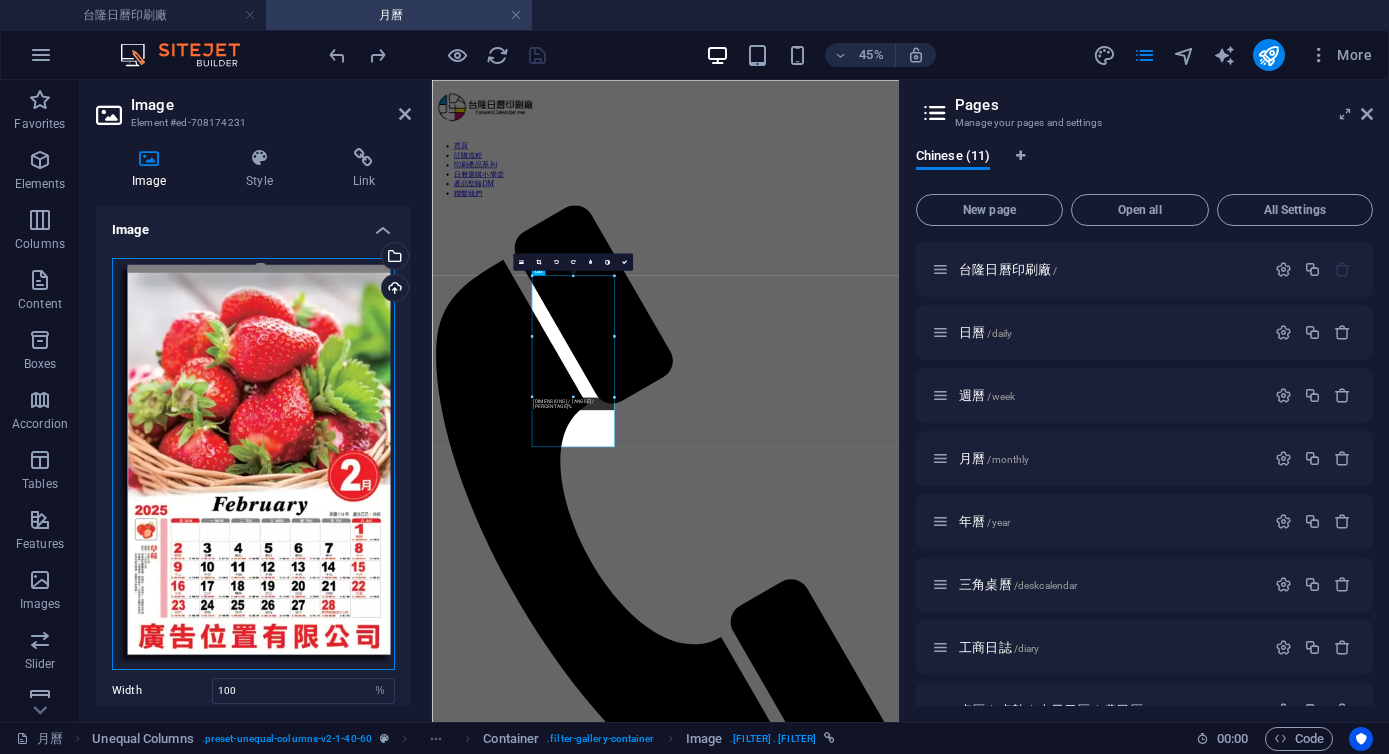 click on "Drag files here, click to choose files or select files from Files or our free stock photos & videos" at bounding box center (253, 464) 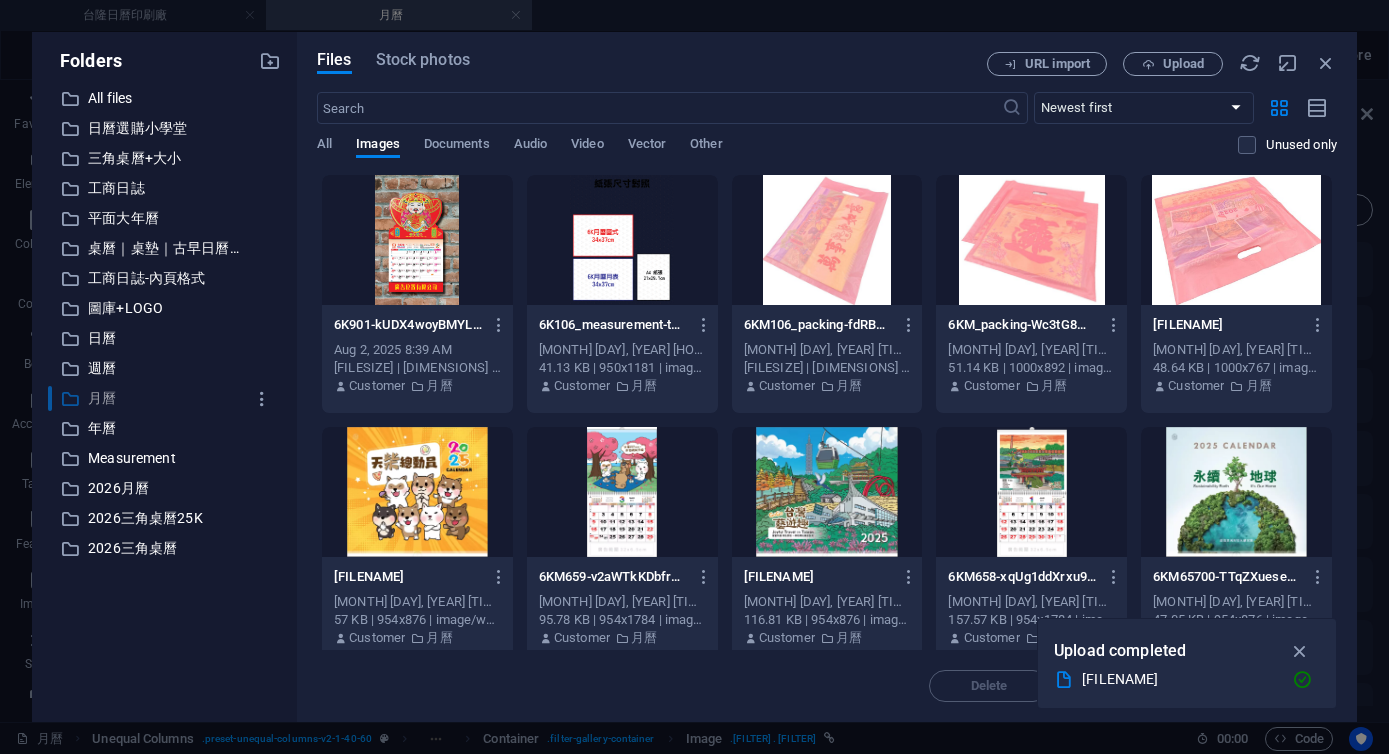 click on "月曆" at bounding box center (166, 398) 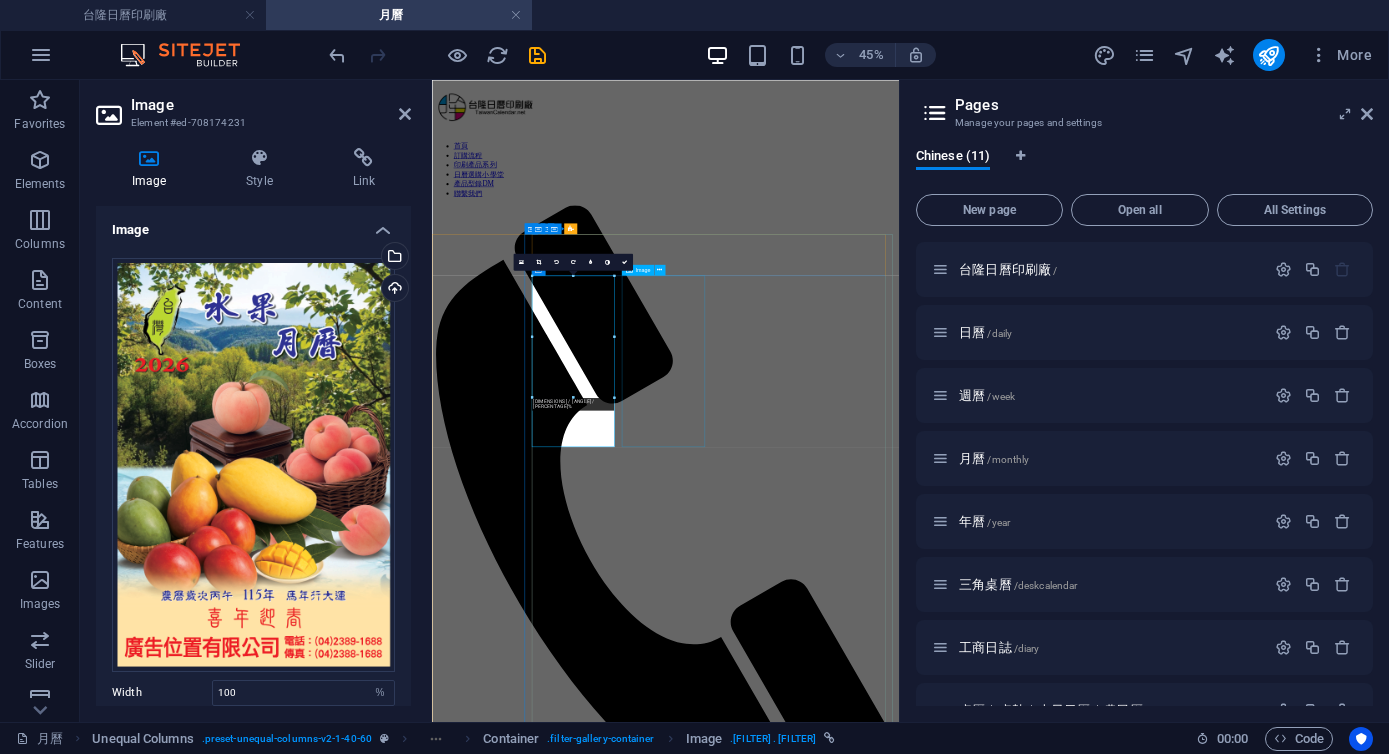 click on "G2KM353 台灣美景" at bounding box center (951, 4489) 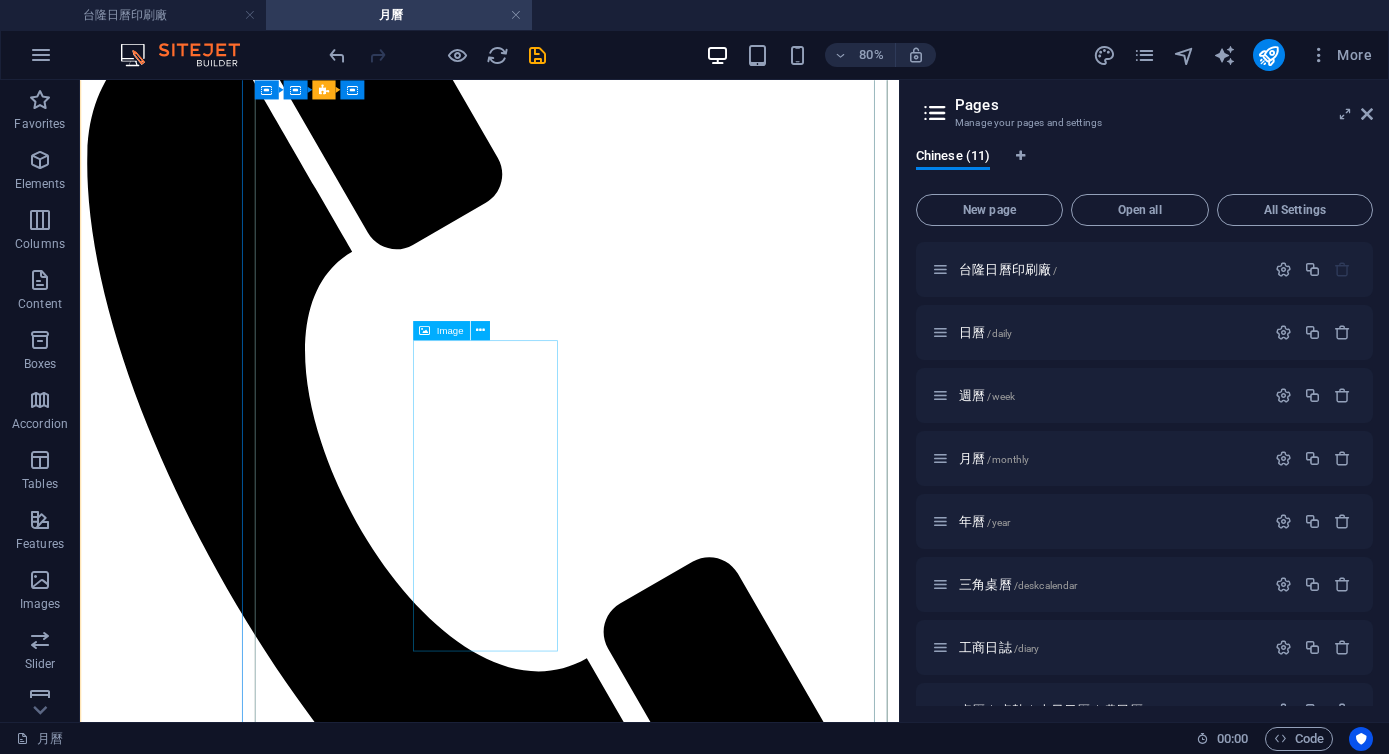 scroll, scrollTop: 228, scrollLeft: 0, axis: vertical 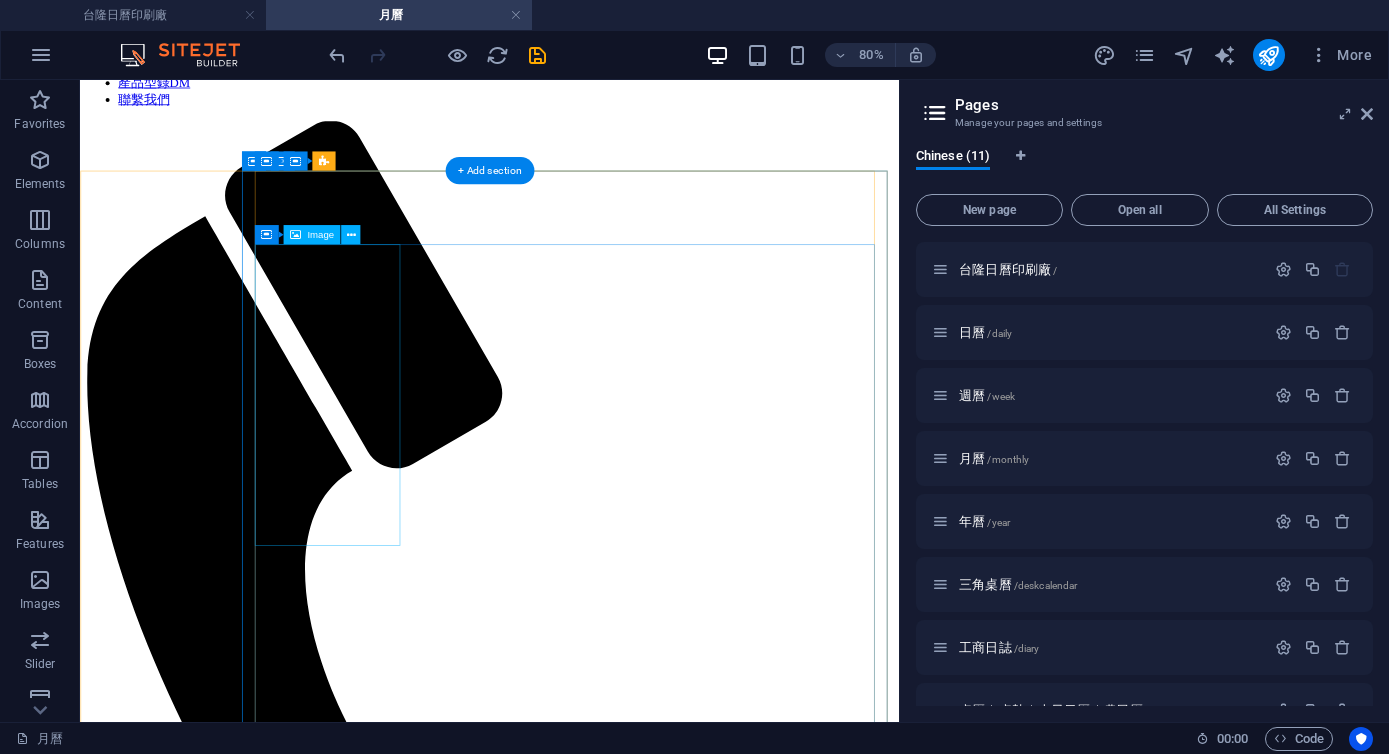 click on "2KM13  對開 十三張 水果" at bounding box center (592, 2662) 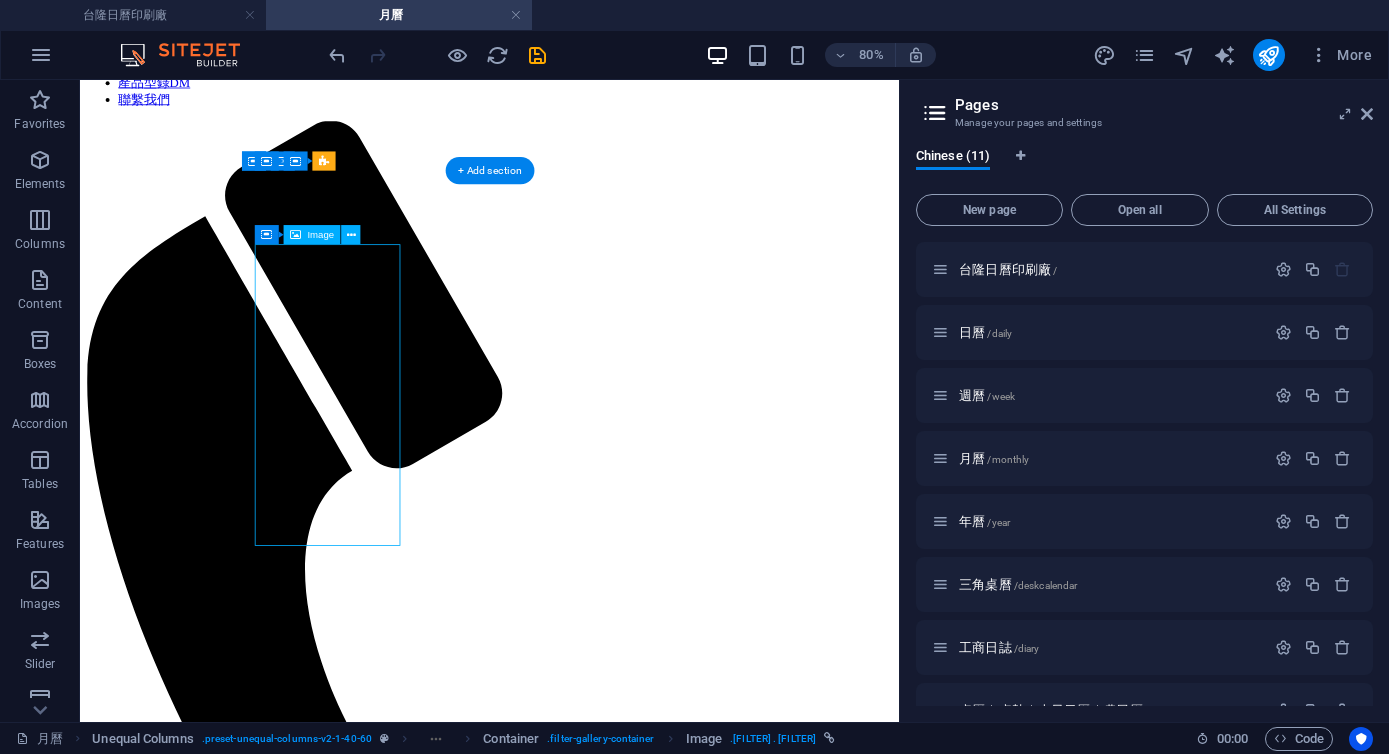 click on "2KM13  對開 十三張 水果" at bounding box center [592, 2662] 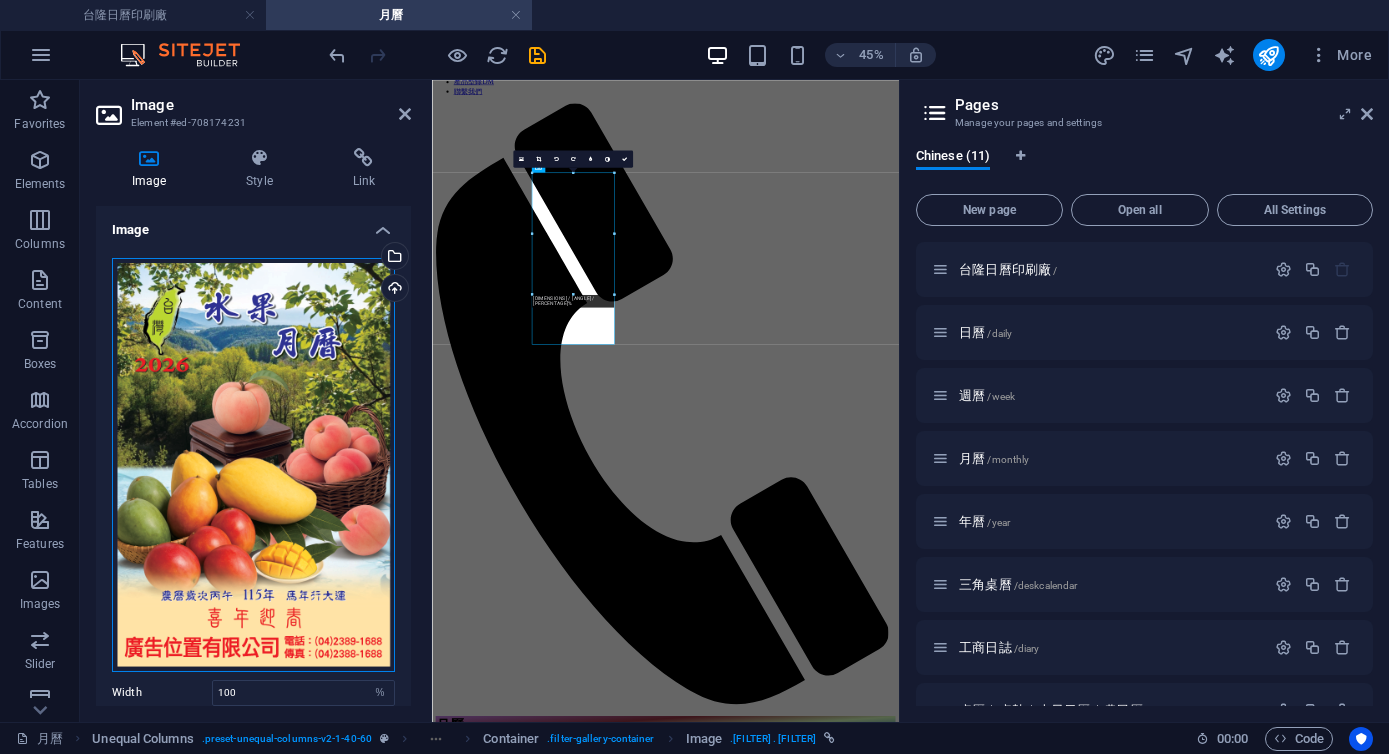 click on "Drag files here, click to choose files or select files from Files or our free stock photos & videos" at bounding box center [253, 465] 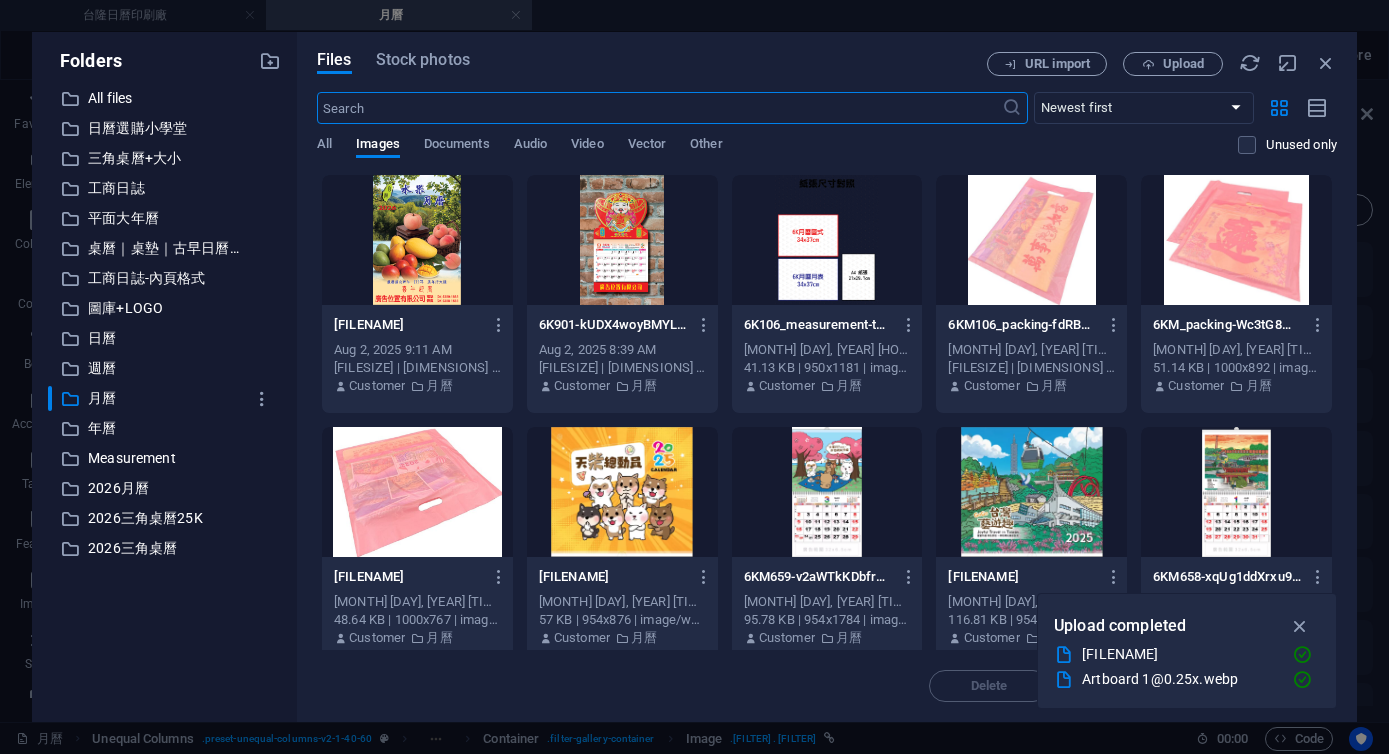 scroll, scrollTop: 0, scrollLeft: 0, axis: both 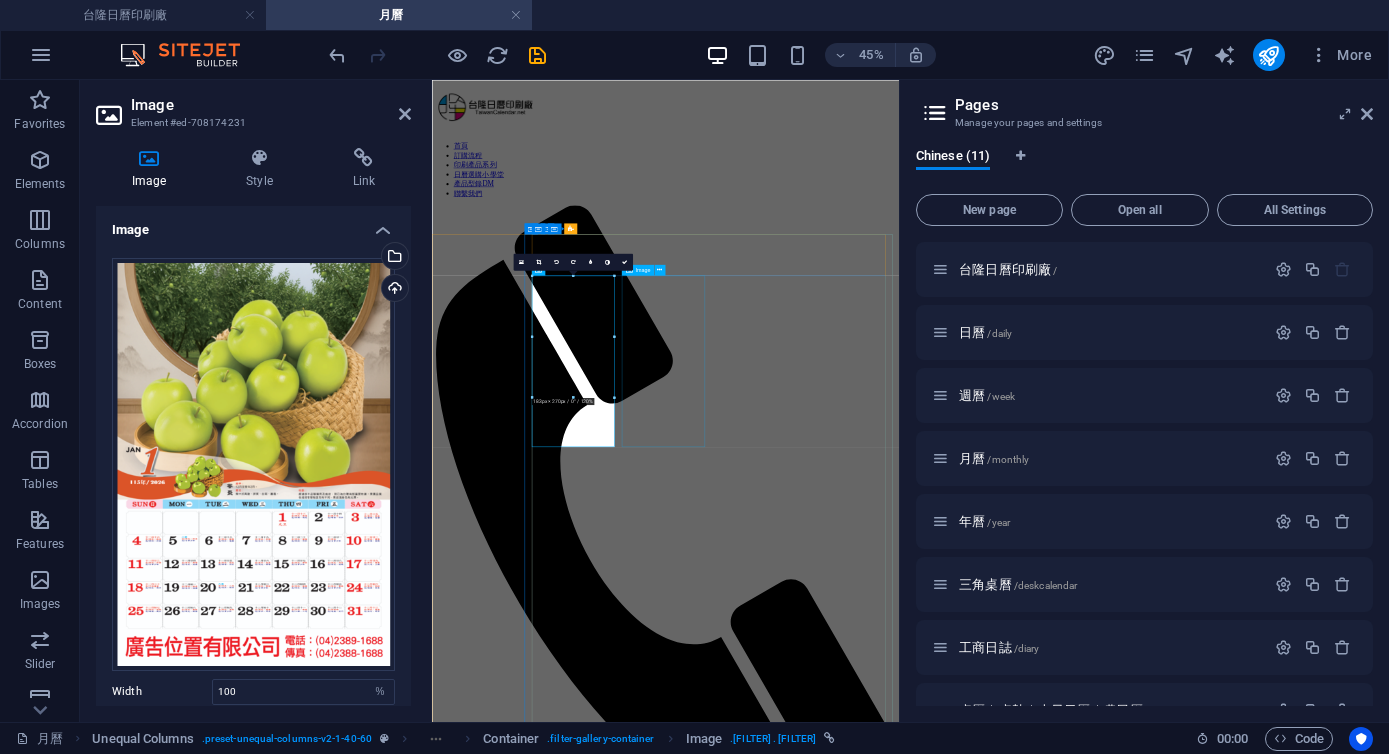 click on "G2KM353 台灣美景" at bounding box center (951, 4488) 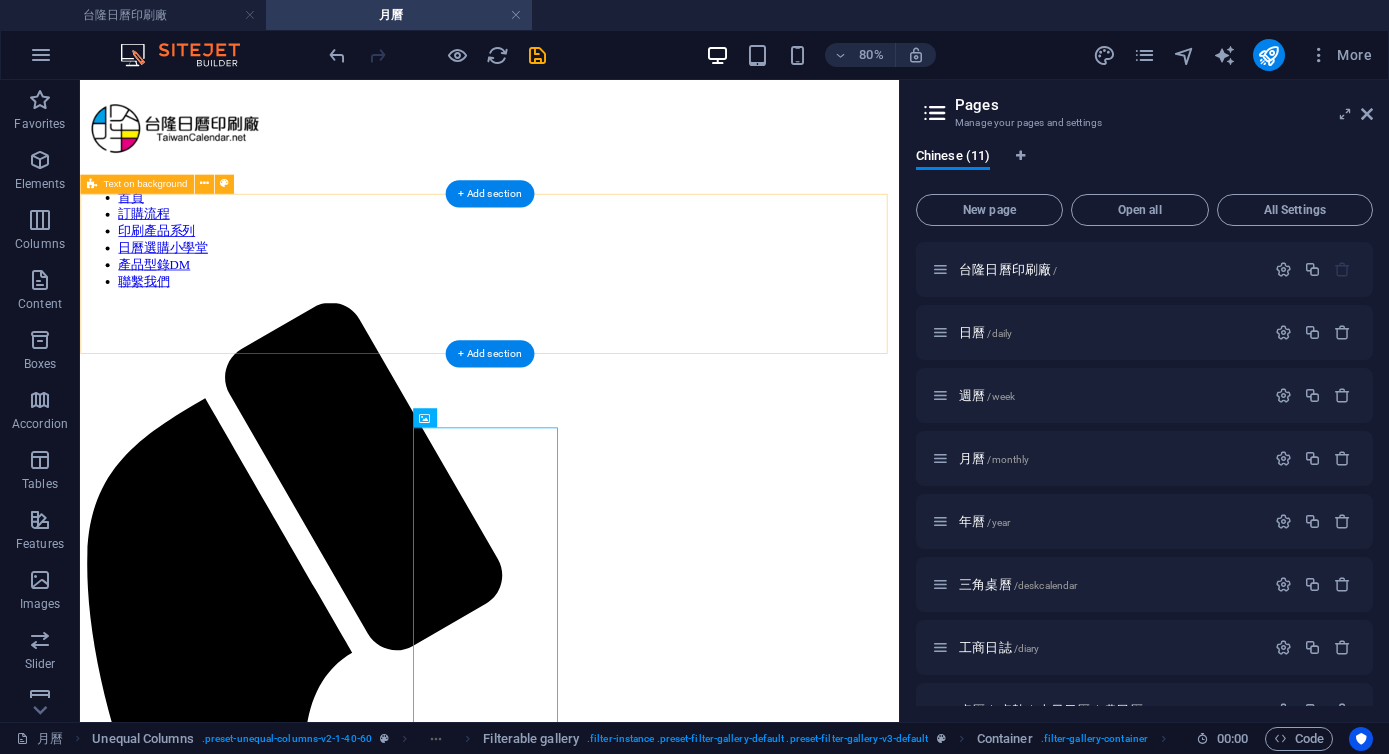 click on "月曆" at bounding box center (592, 1724) 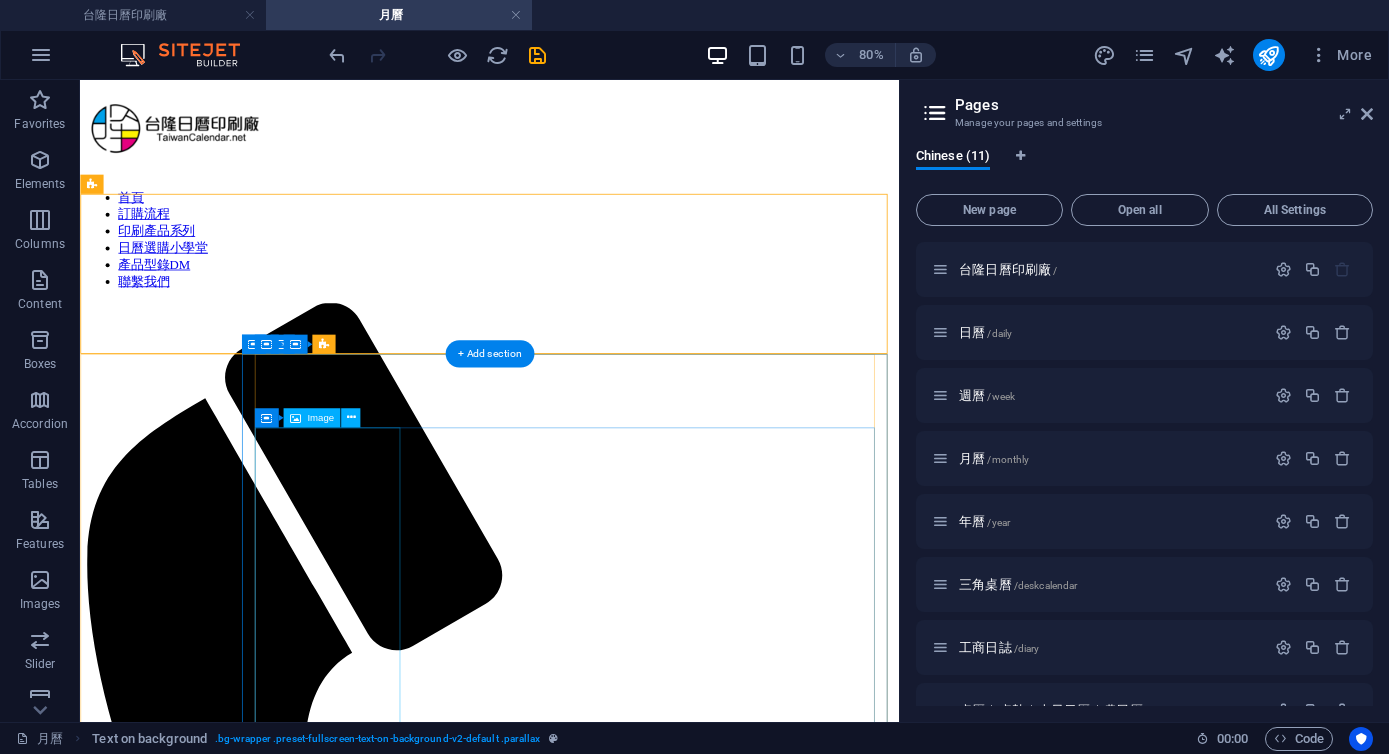 click on "2KM13  對開 十三張 水果" at bounding box center [592, 2889] 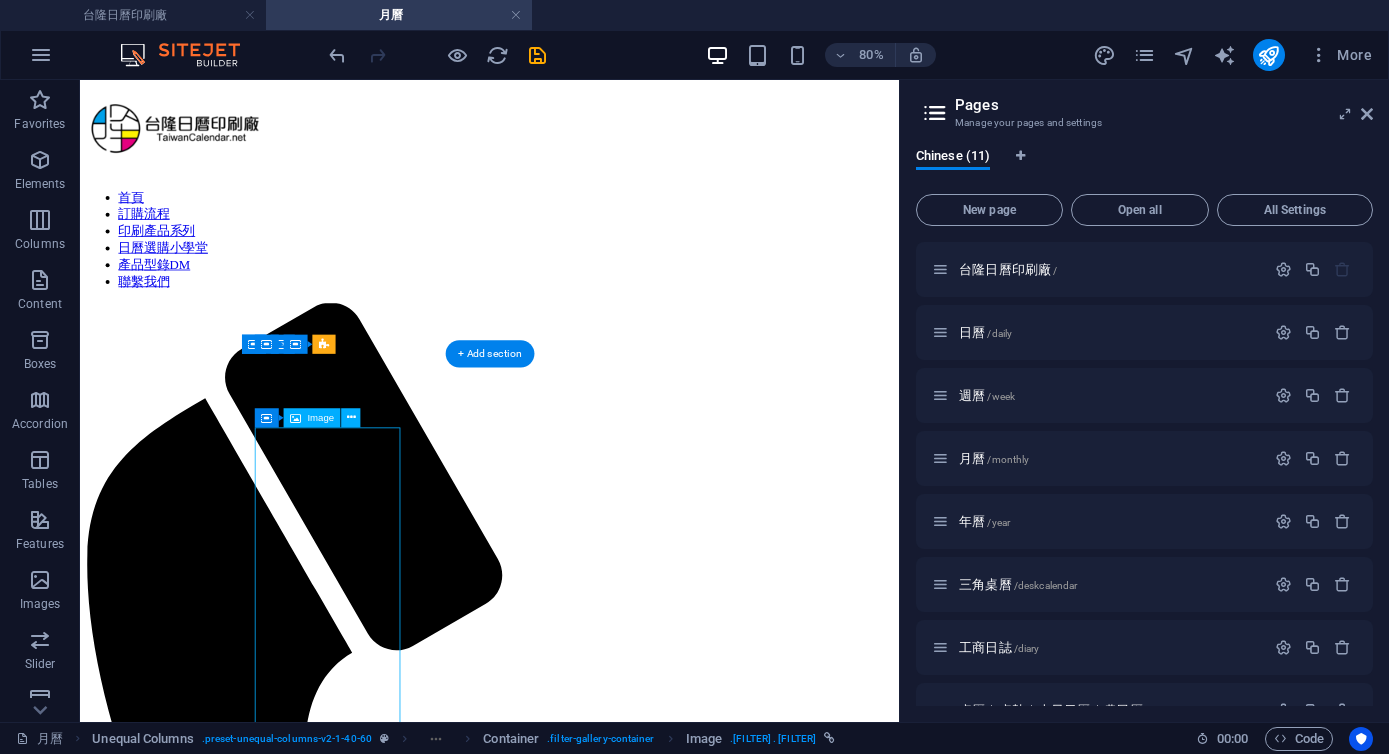 click on "2KM13  對開 十三張 水果" at bounding box center [592, 2889] 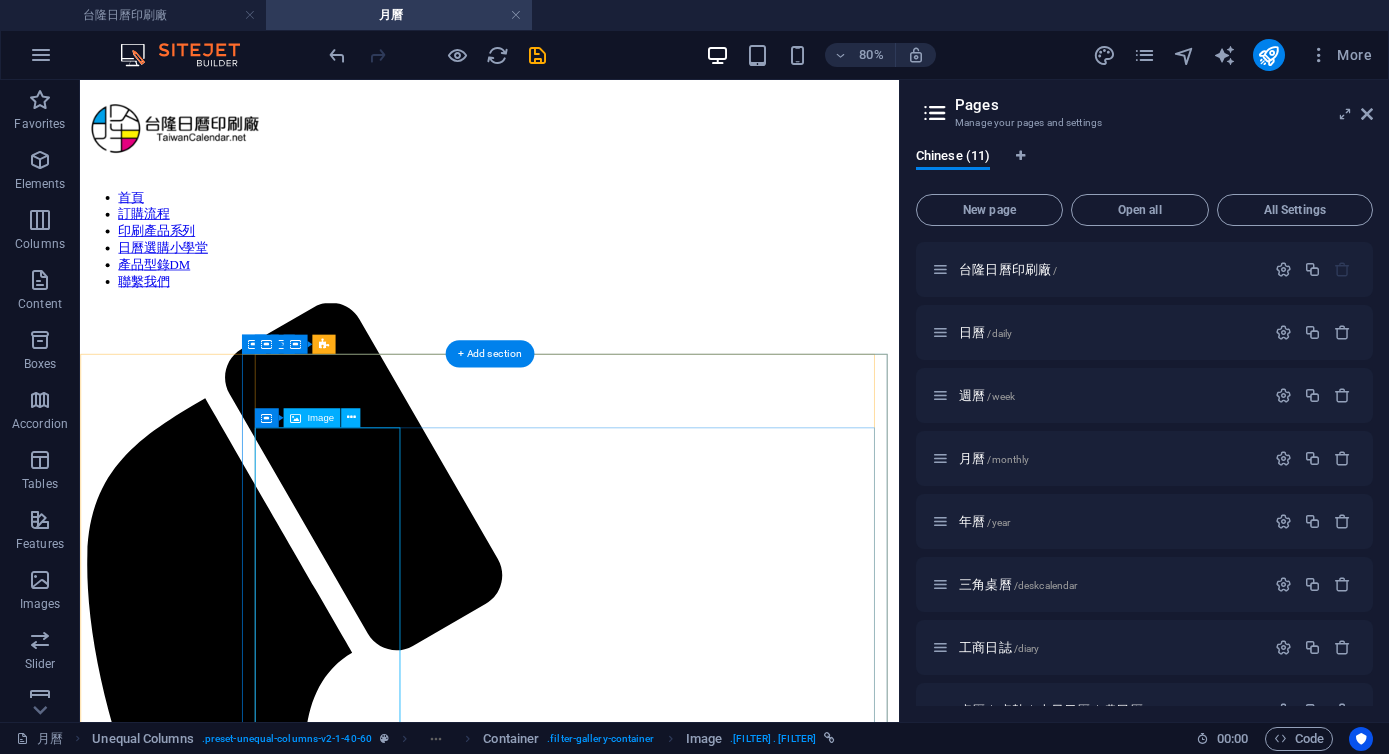 click on "2KM13  對開 十三張 水果" at bounding box center (592, 2889) 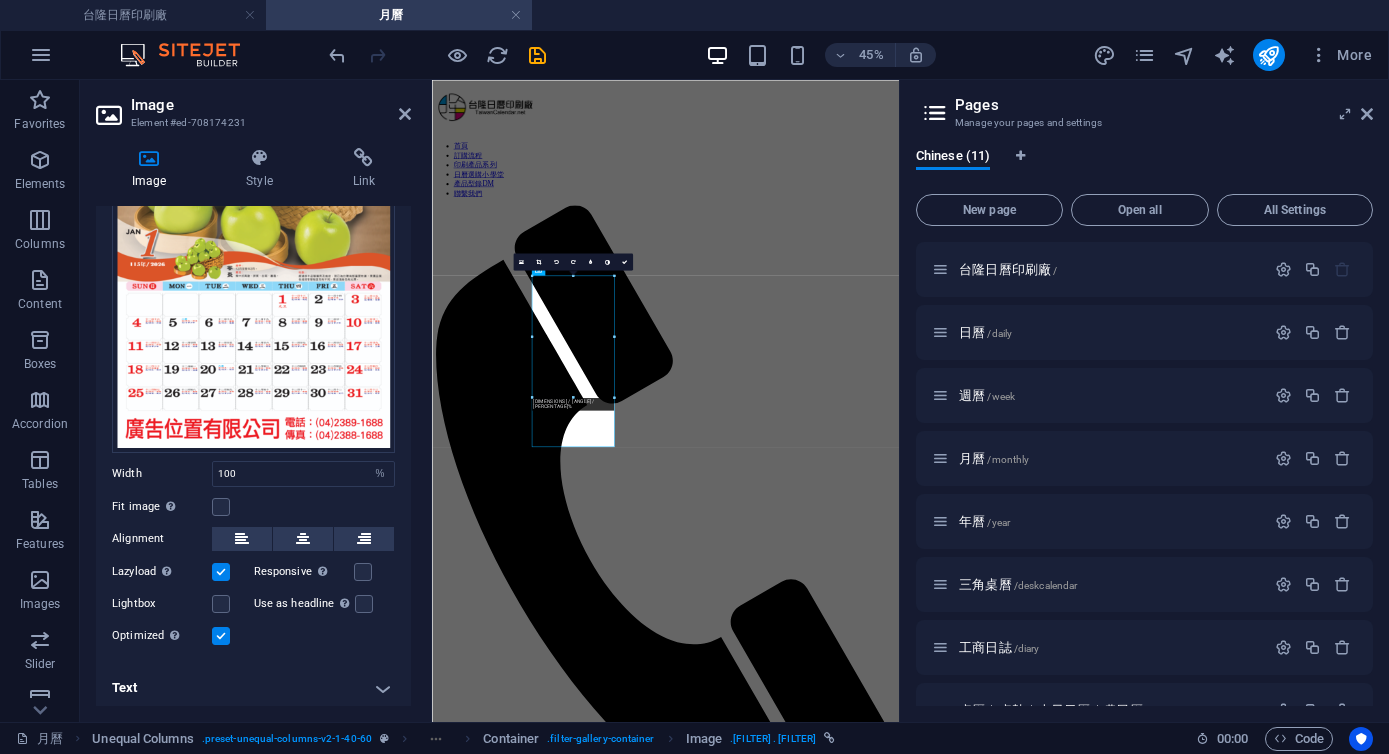 scroll, scrollTop: 0, scrollLeft: 0, axis: both 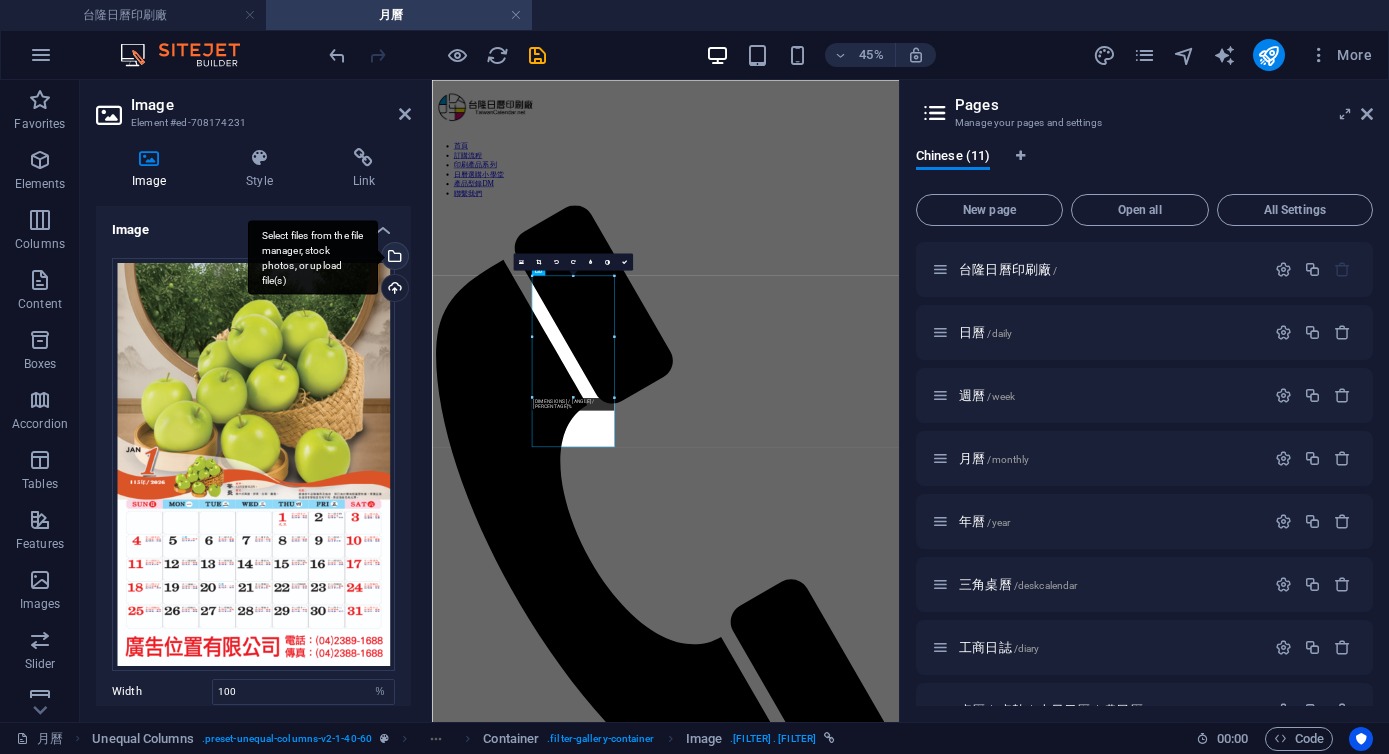 click on "Select files from the file manager, stock photos, or upload file(s)" at bounding box center [393, 258] 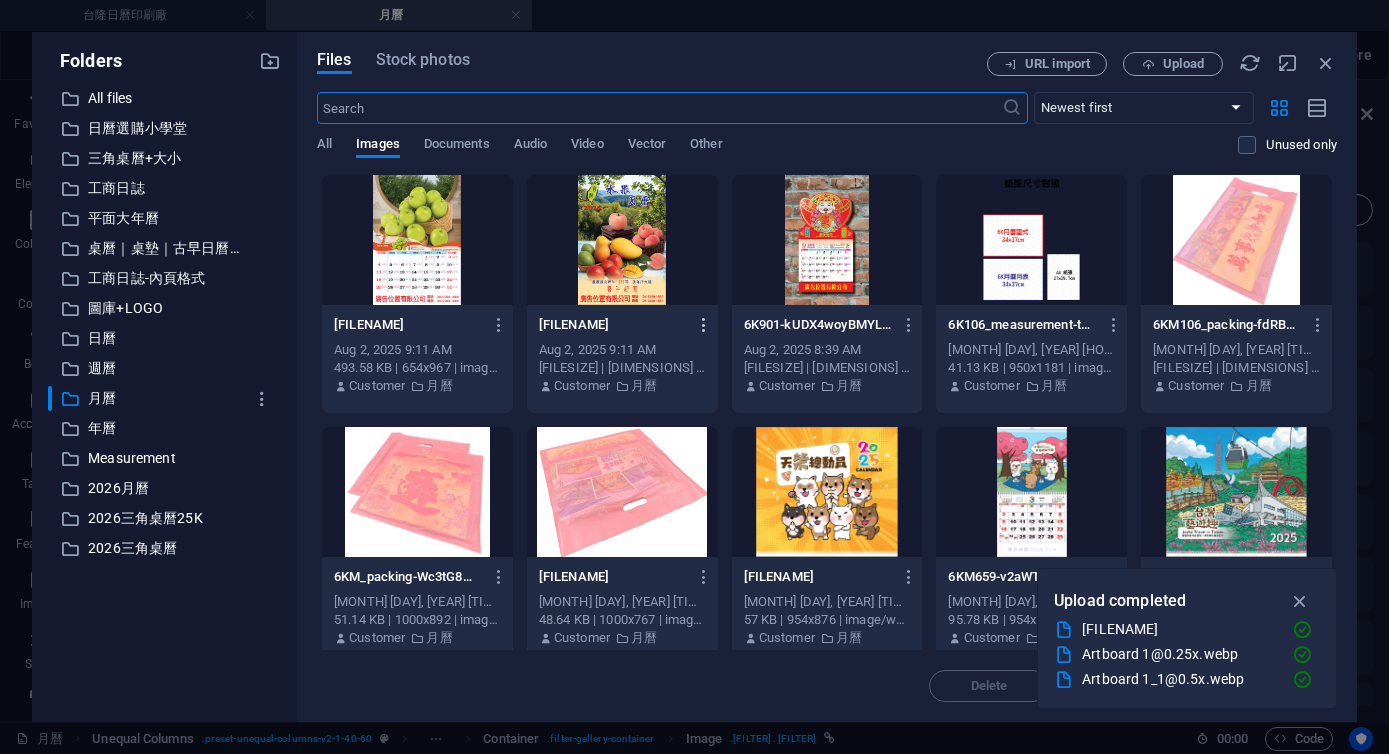 click at bounding box center (704, 325) 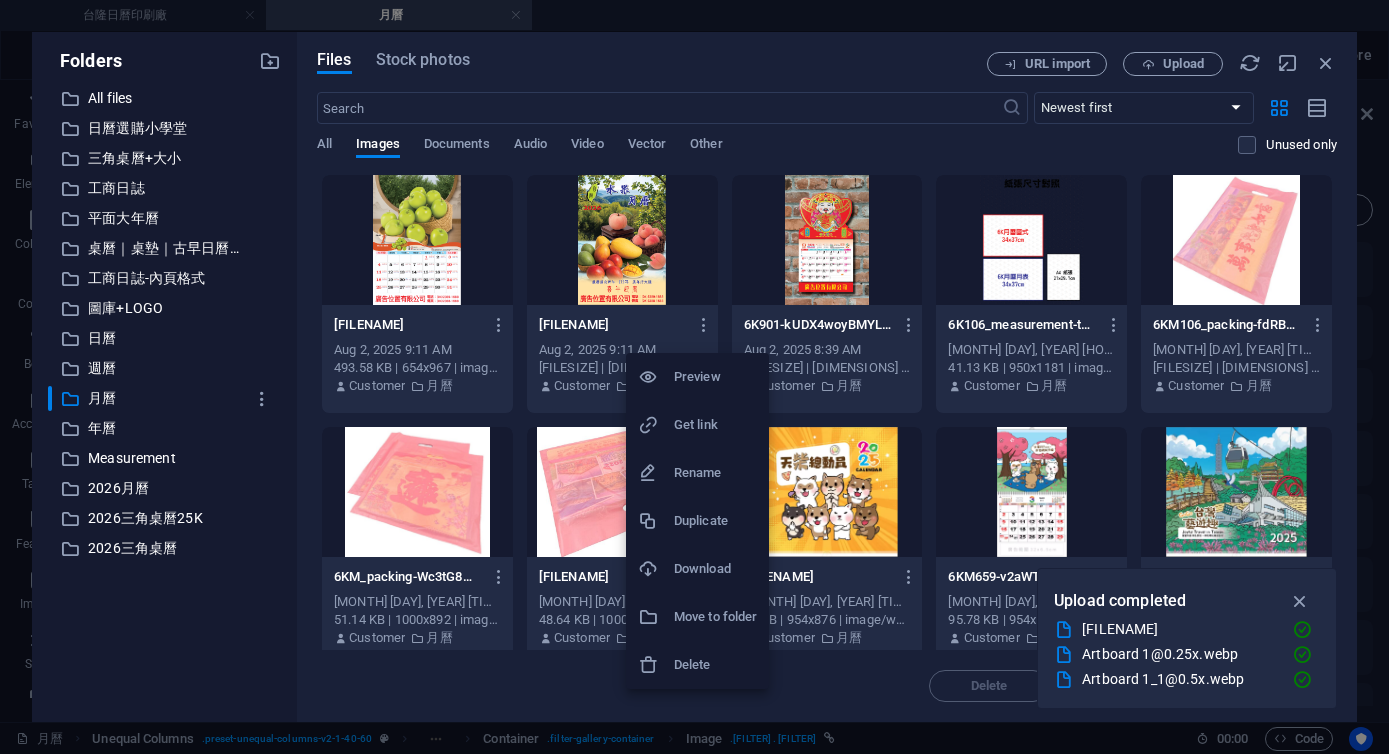 click at bounding box center (694, 377) 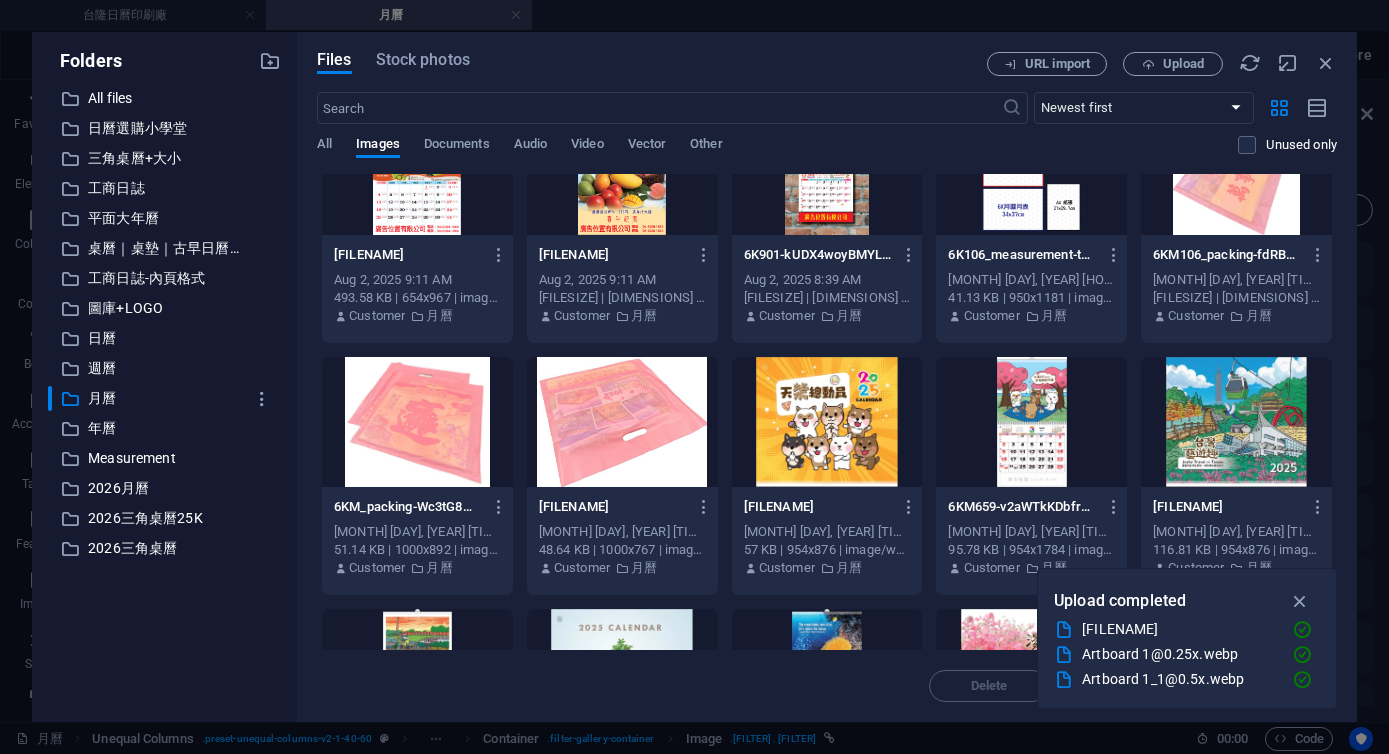 scroll, scrollTop: 0, scrollLeft: 0, axis: both 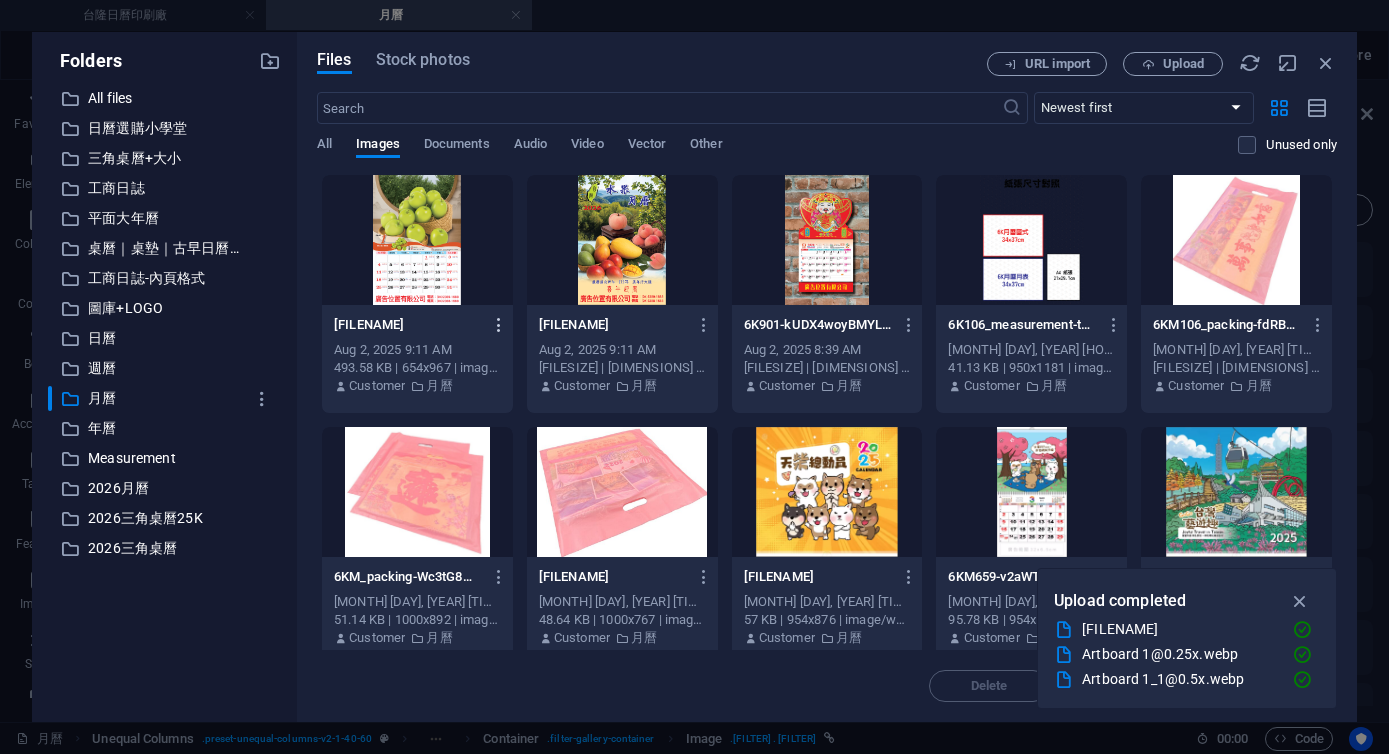 click at bounding box center (499, 325) 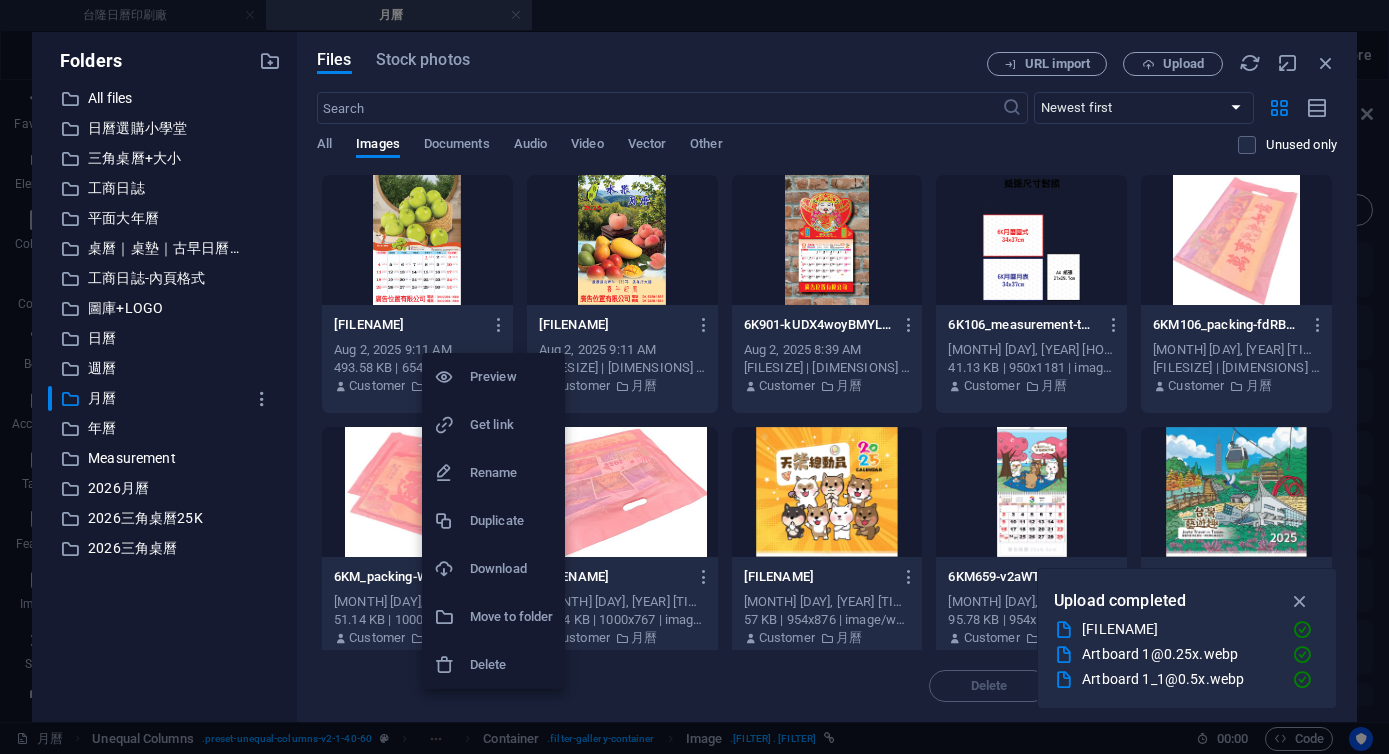 click on "Delete" at bounding box center [511, 665] 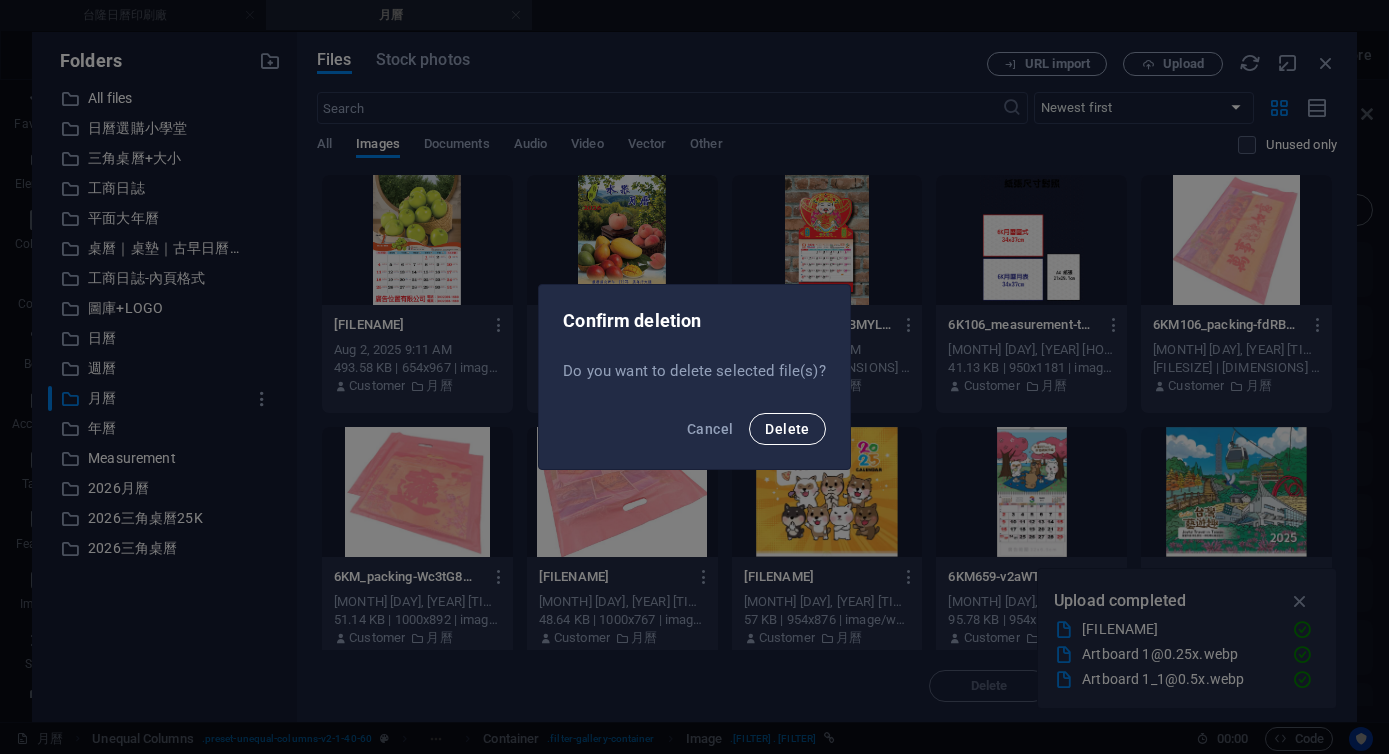 click on "Delete" at bounding box center (787, 429) 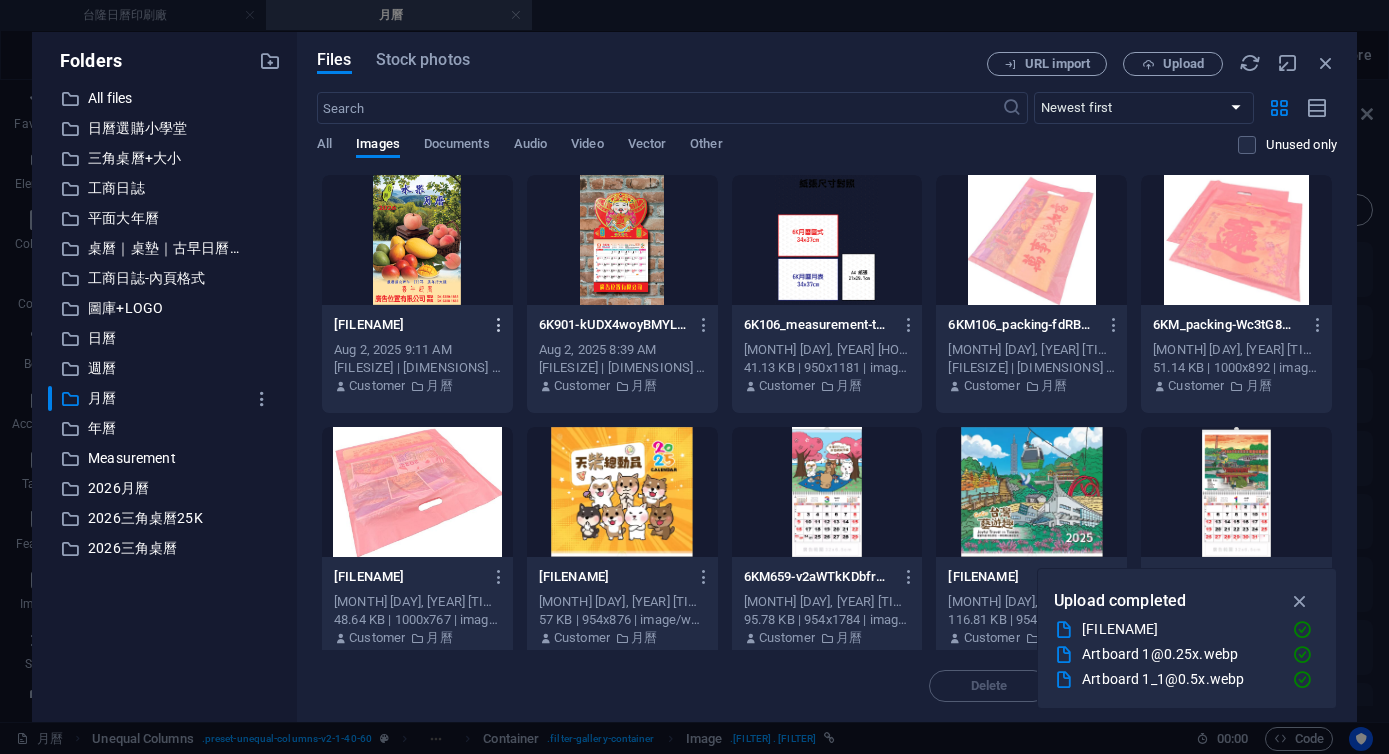 click at bounding box center (499, 325) 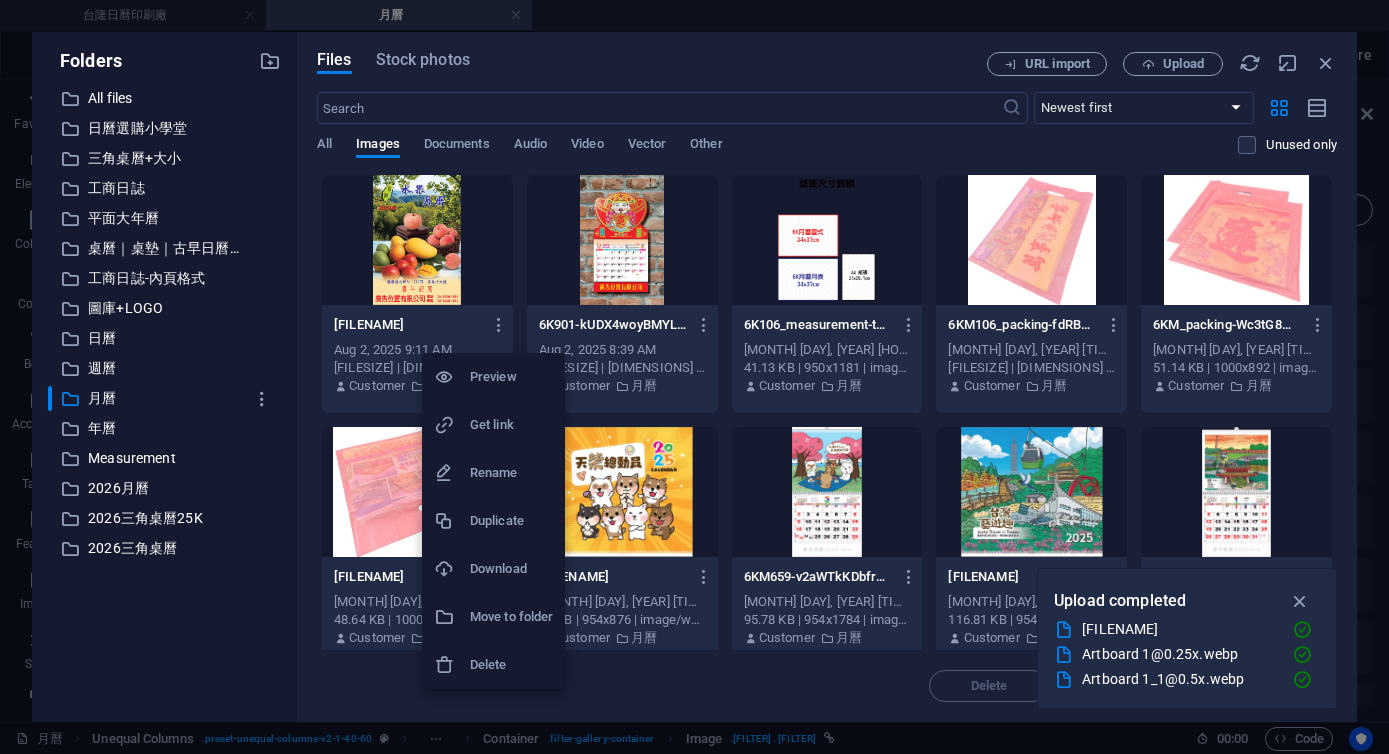 click on "Delete" at bounding box center [511, 665] 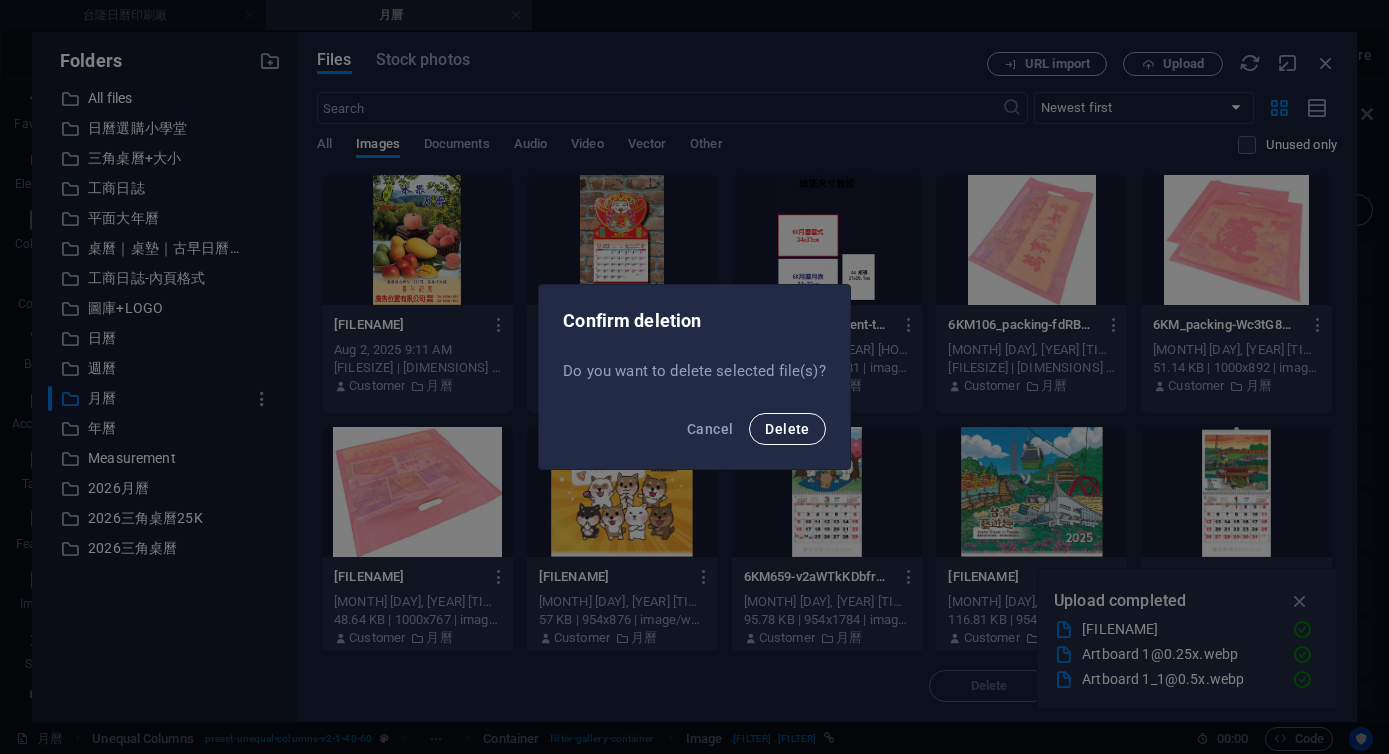 click on "Delete" at bounding box center [787, 429] 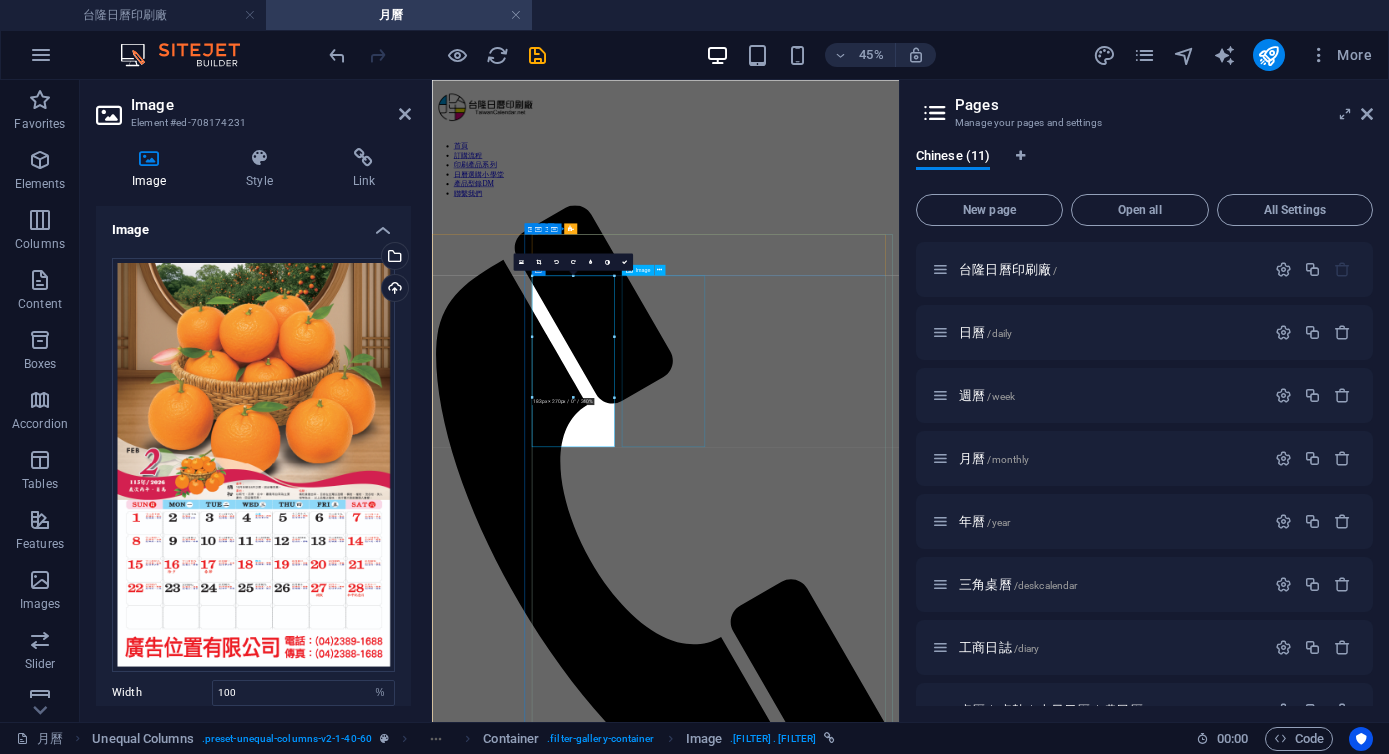 click on "G2KM353 台灣美景" at bounding box center [951, 4489] 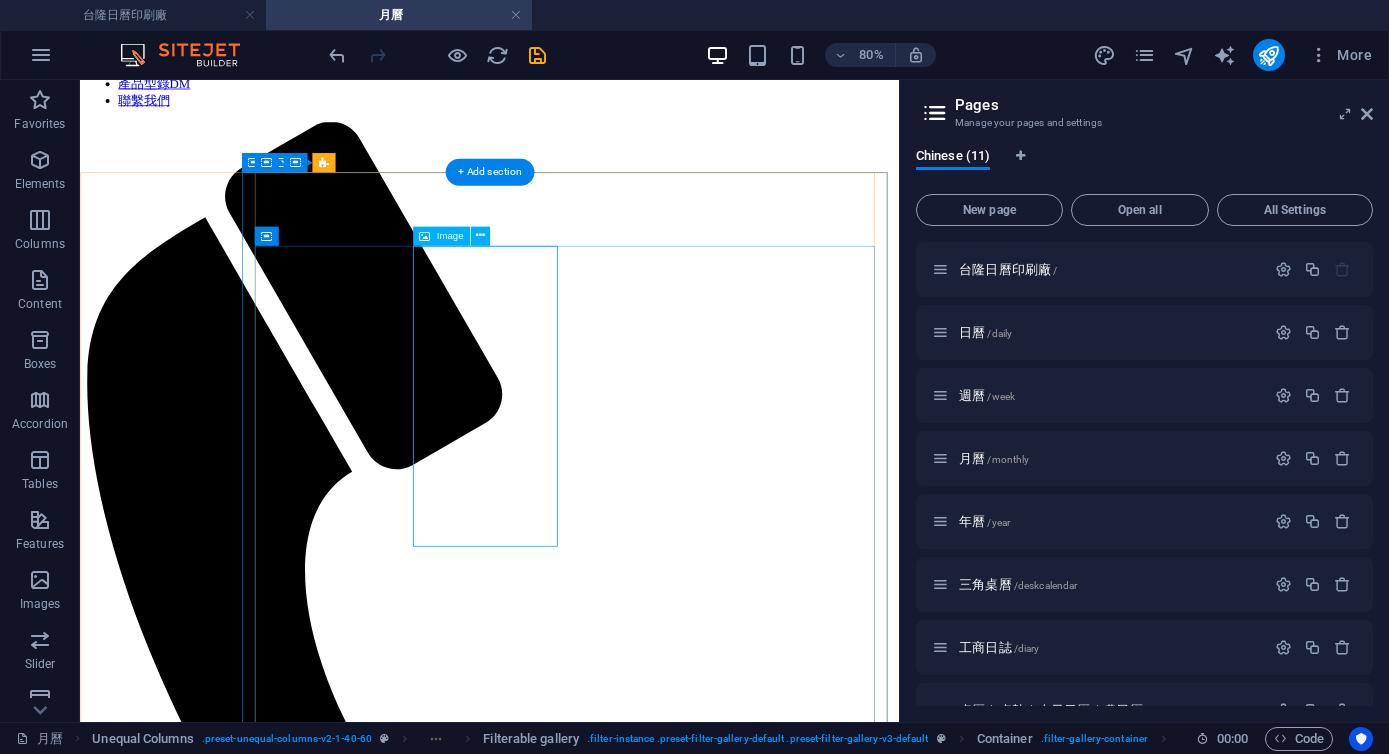 scroll, scrollTop: 227, scrollLeft: 0, axis: vertical 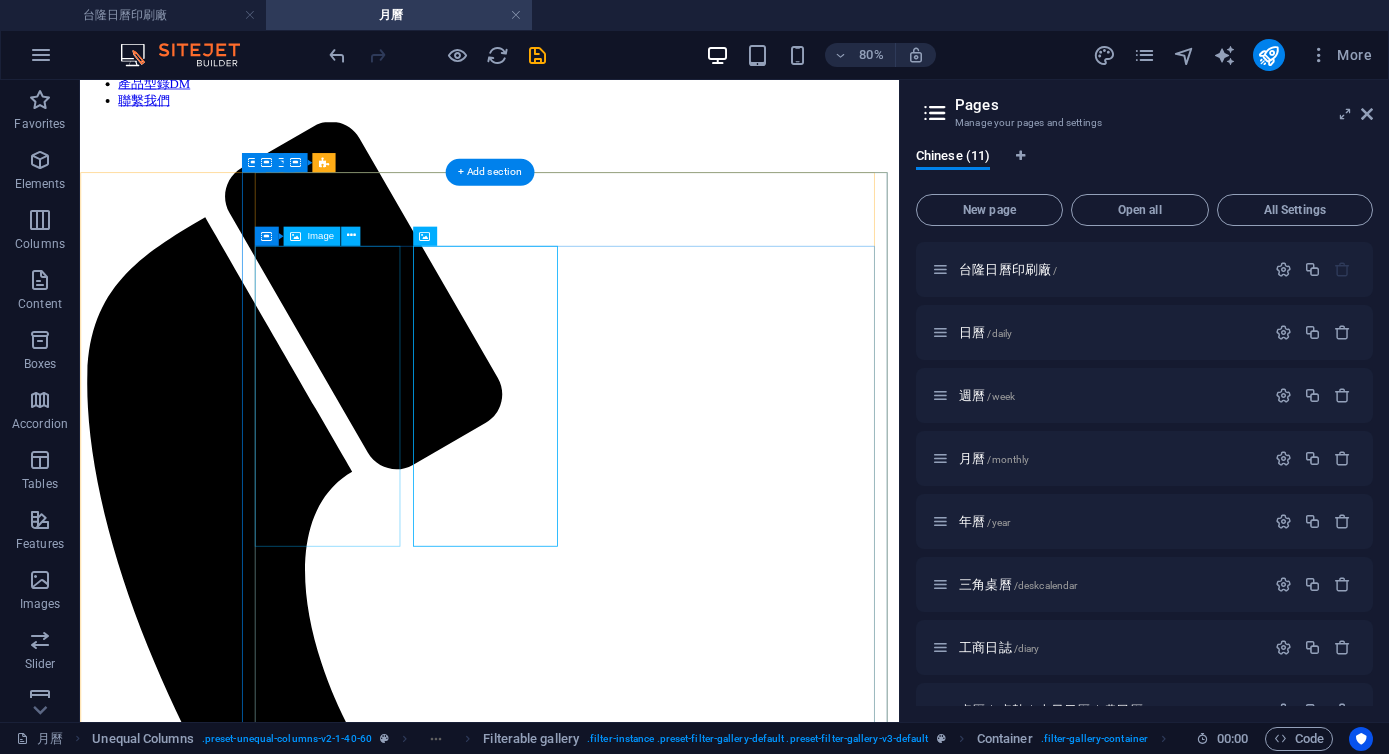 click on "2KM13  對開 十三張 水果" at bounding box center [592, 2663] 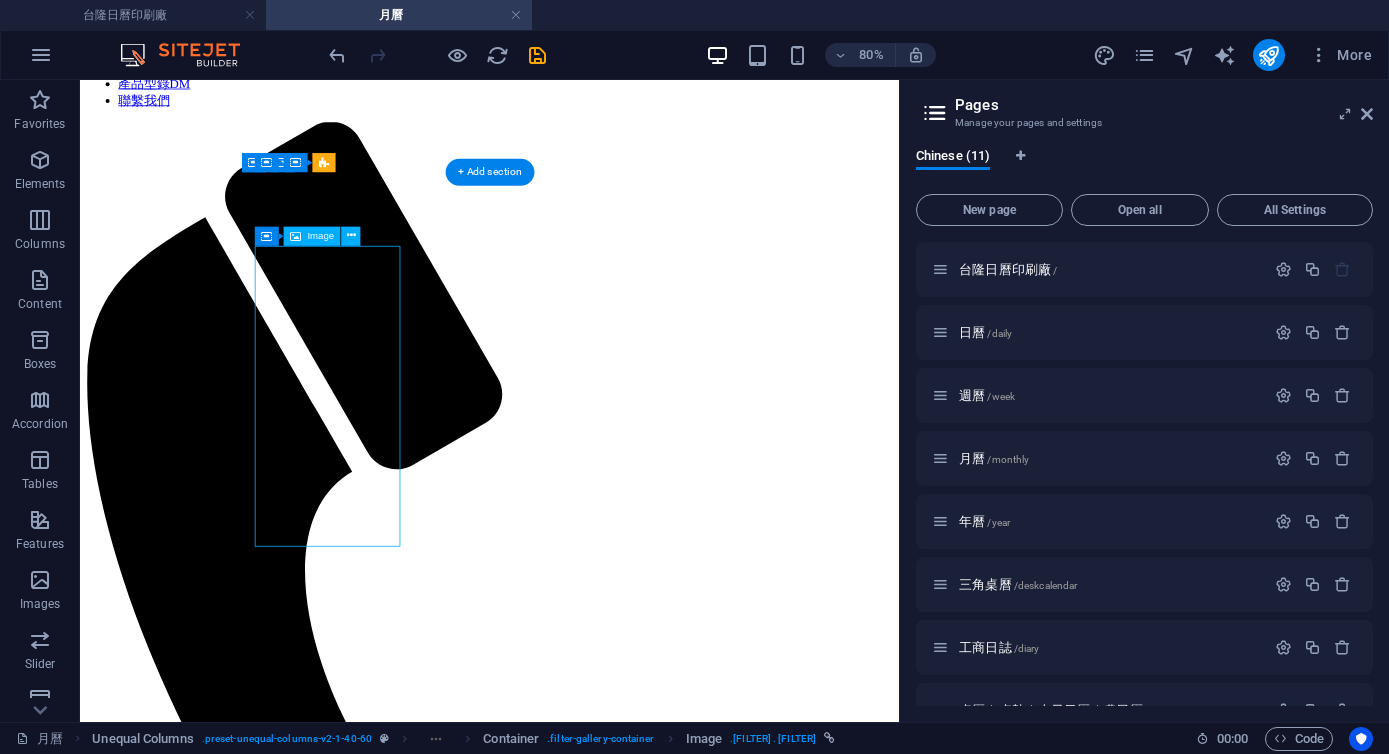 click on "2KM13  對開 十三張 水果" at bounding box center [592, 2663] 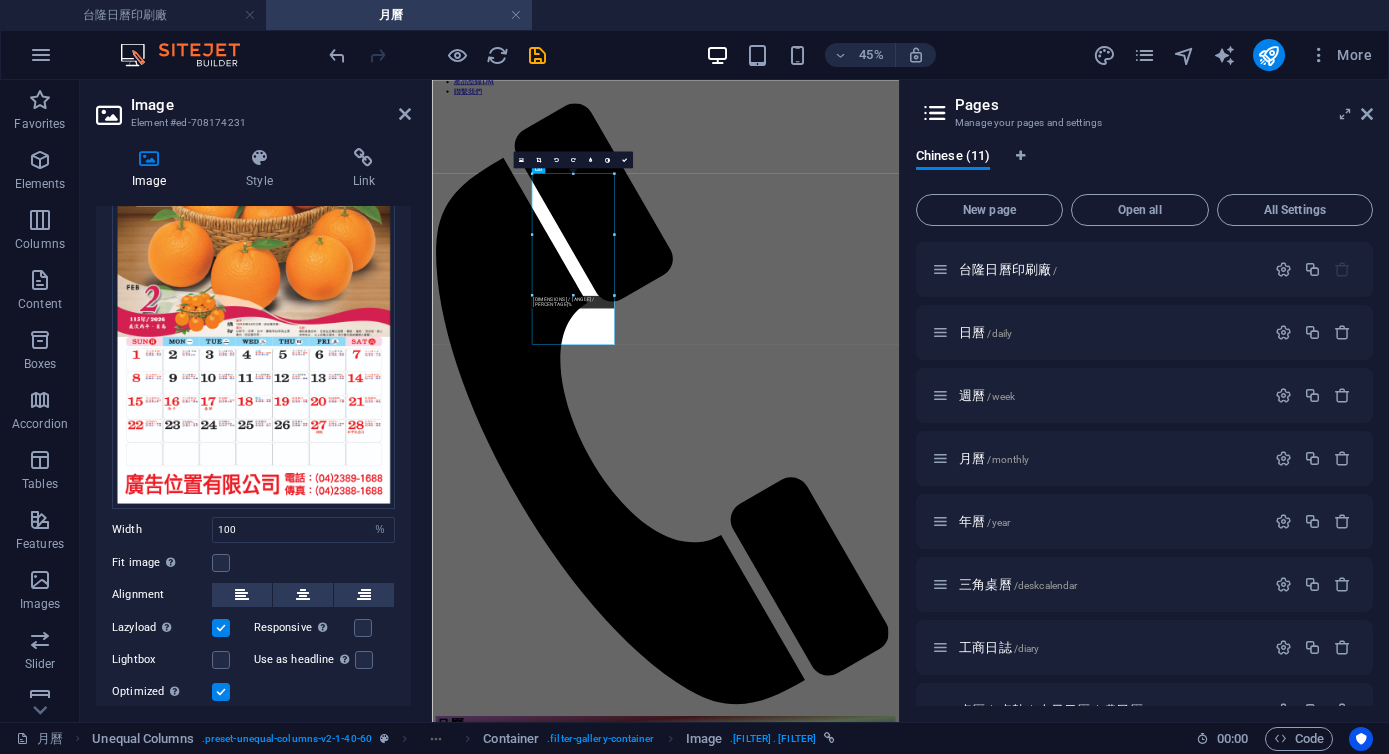 scroll, scrollTop: 218, scrollLeft: 0, axis: vertical 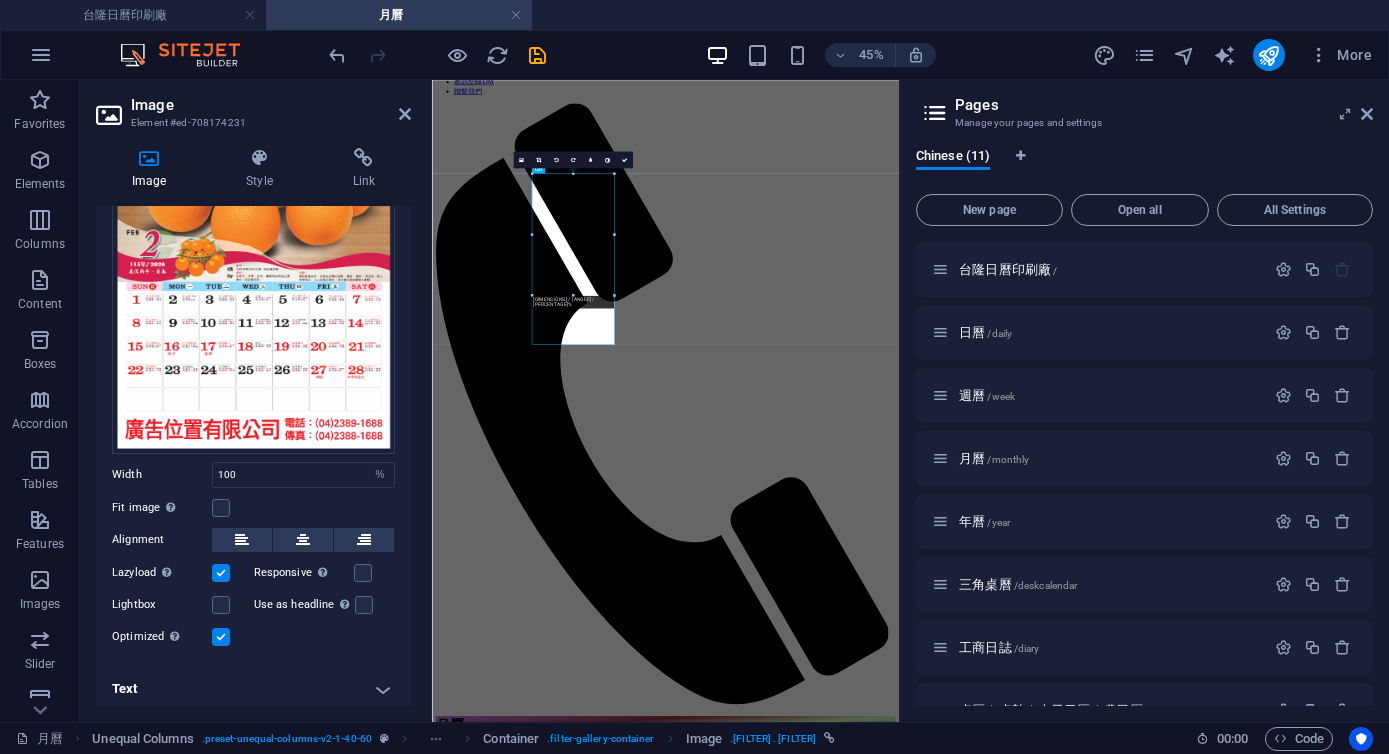 click on "Text" at bounding box center [253, 689] 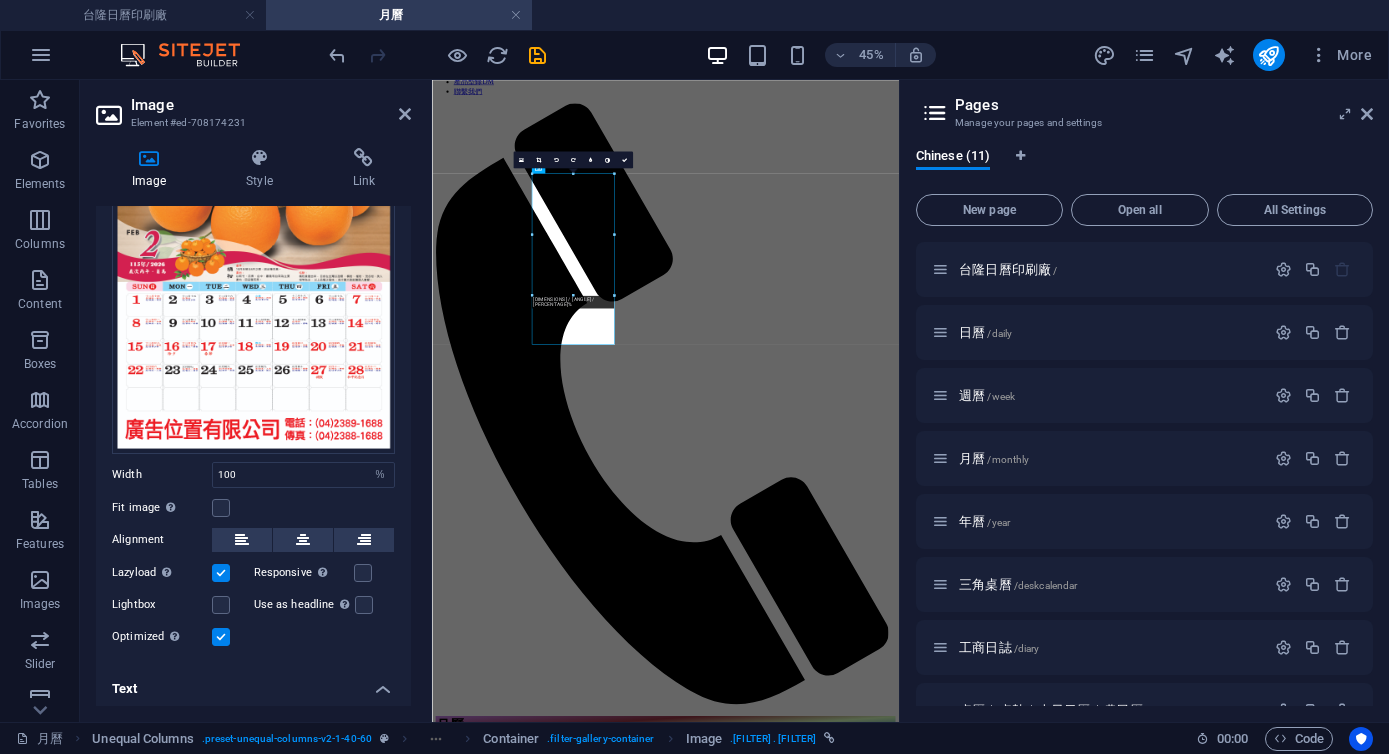 scroll, scrollTop: 406, scrollLeft: 0, axis: vertical 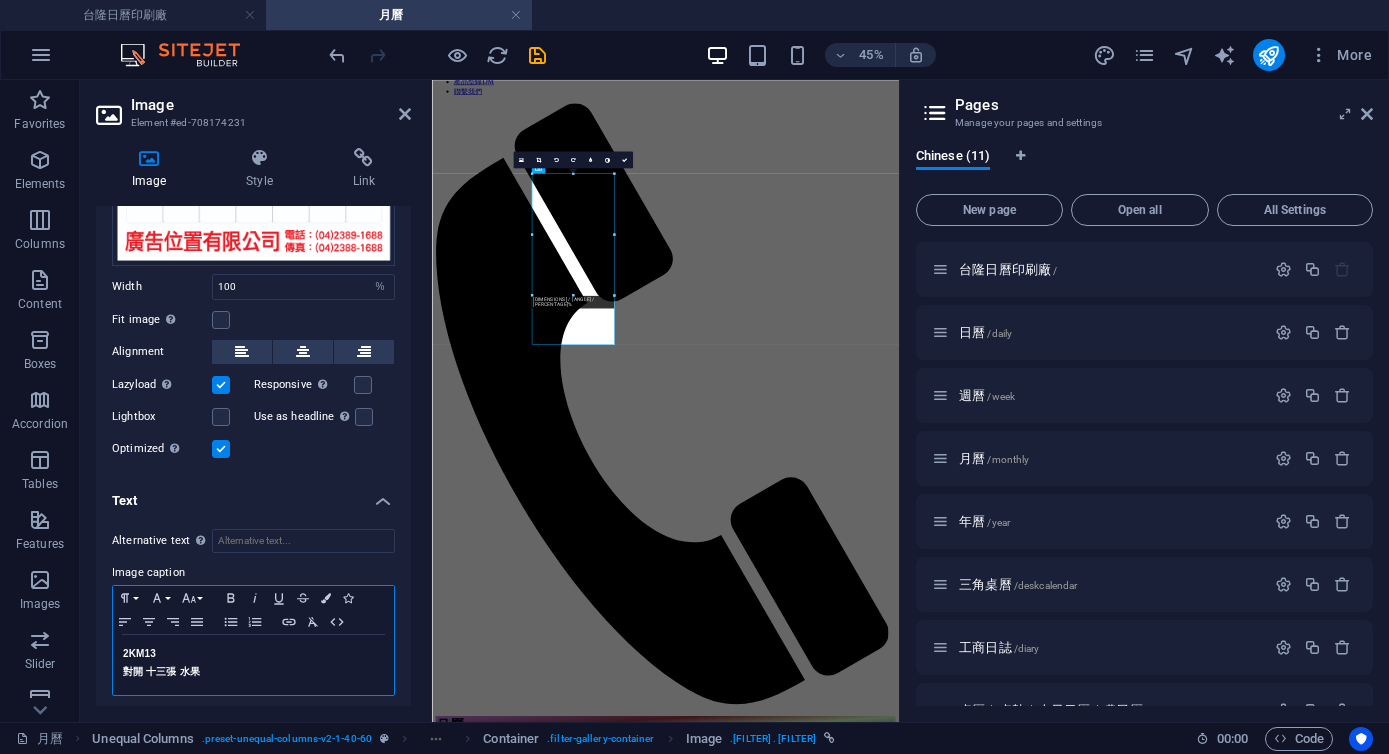 click on "2KM13" at bounding box center [253, 654] 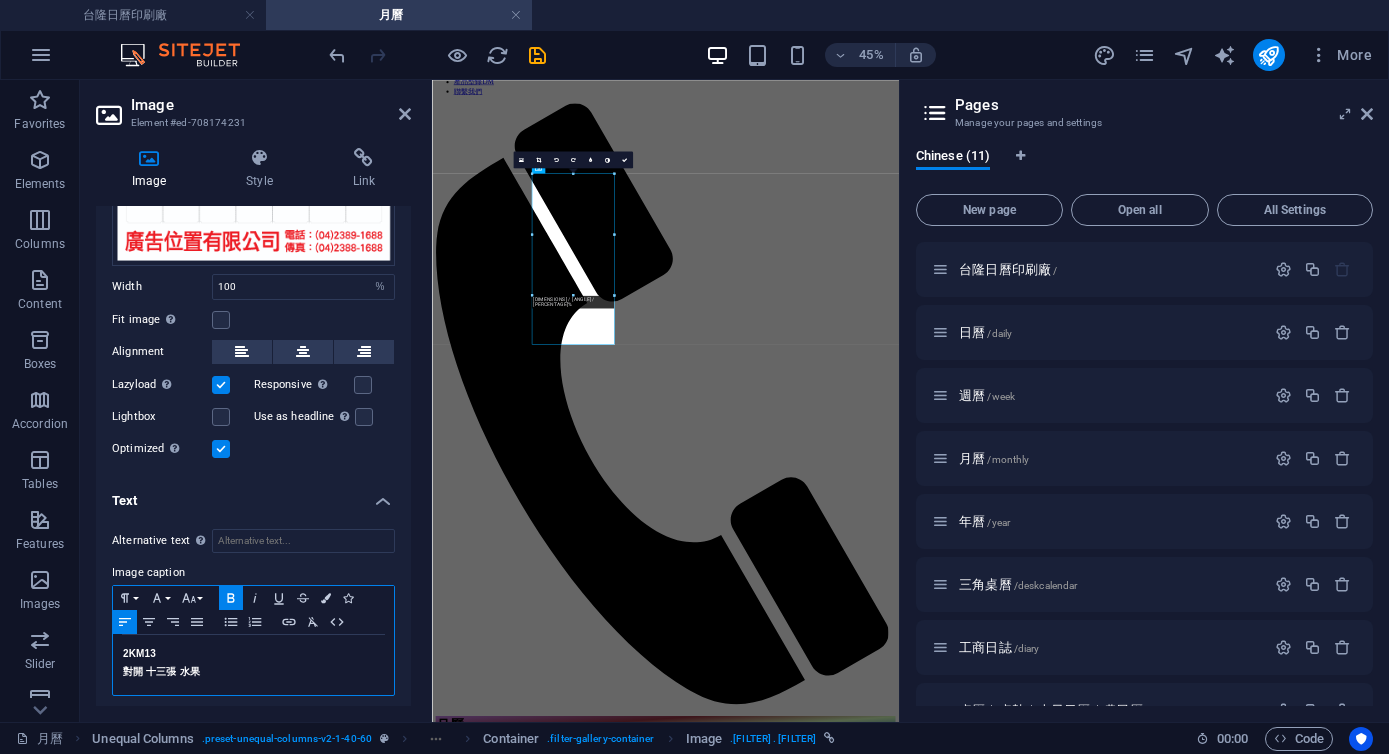 type 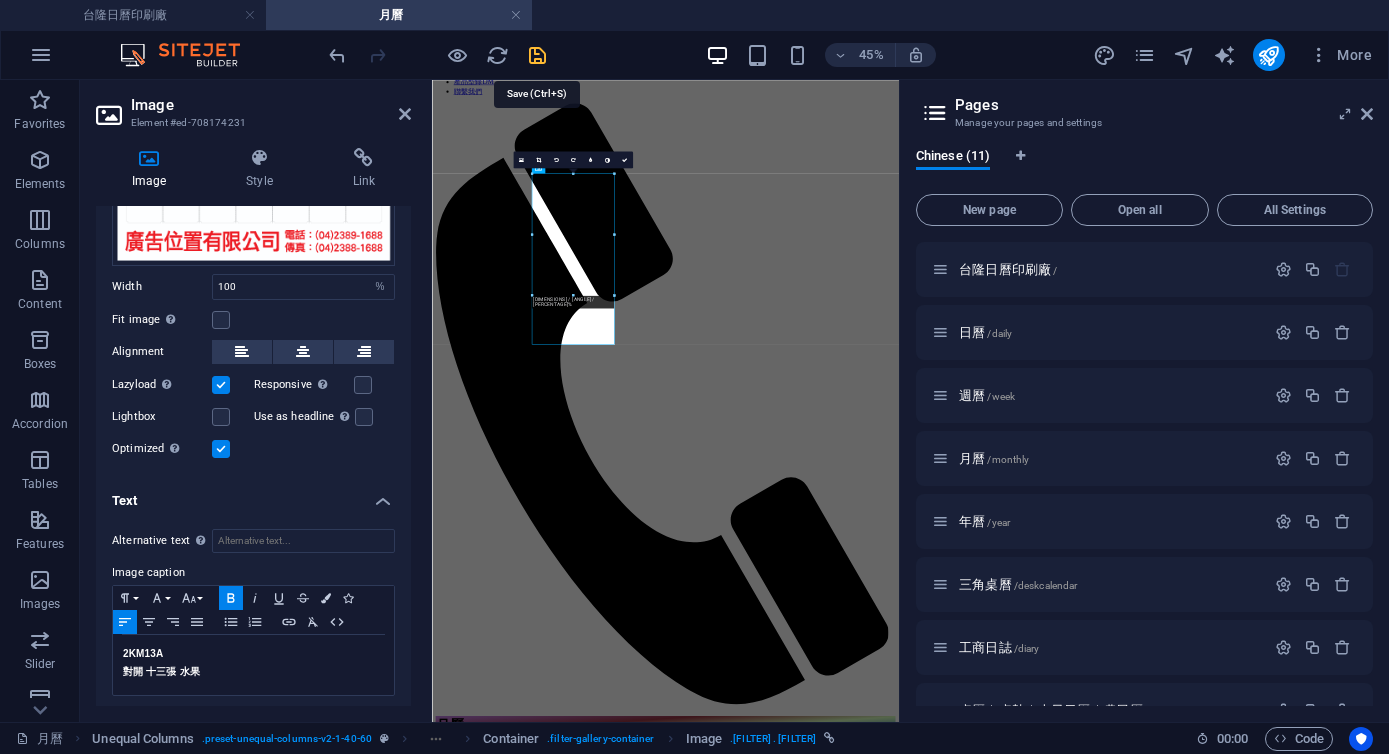 click at bounding box center [537, 55] 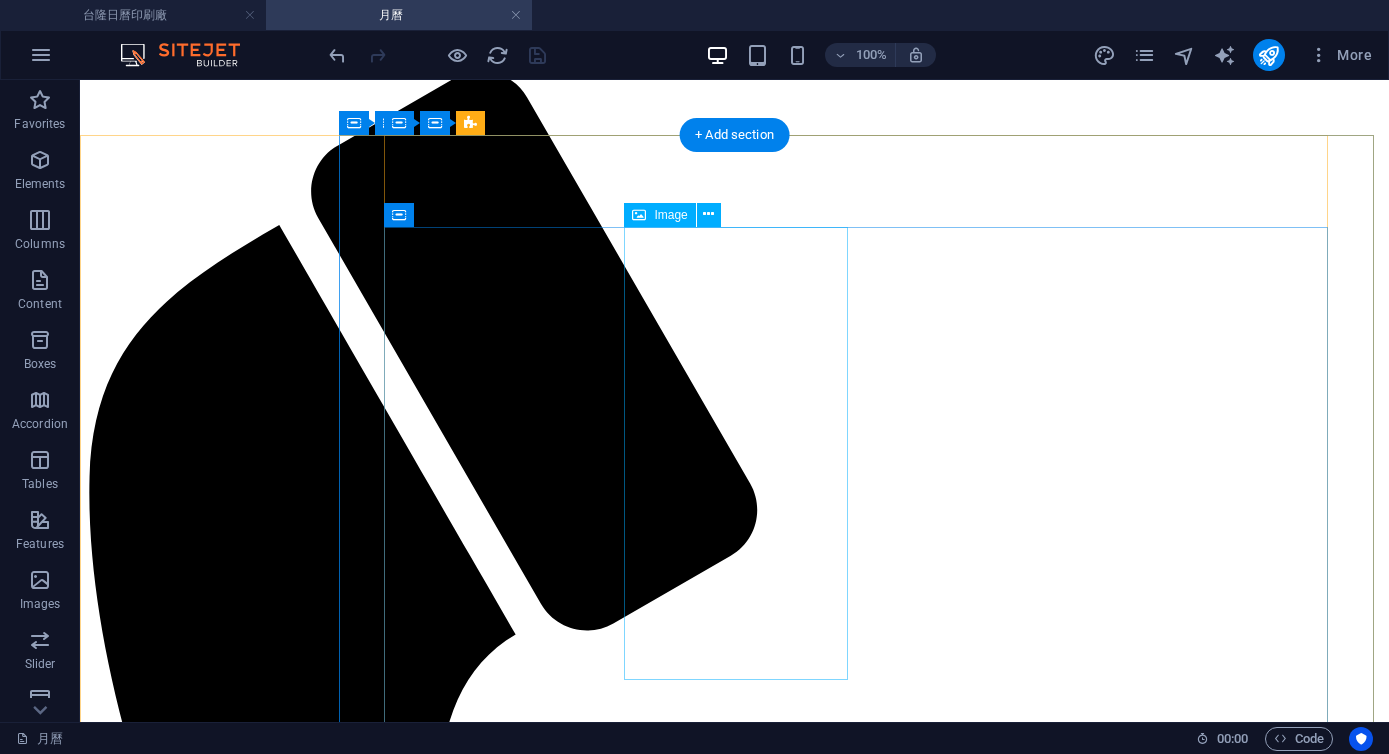 scroll, scrollTop: 226, scrollLeft: 0, axis: vertical 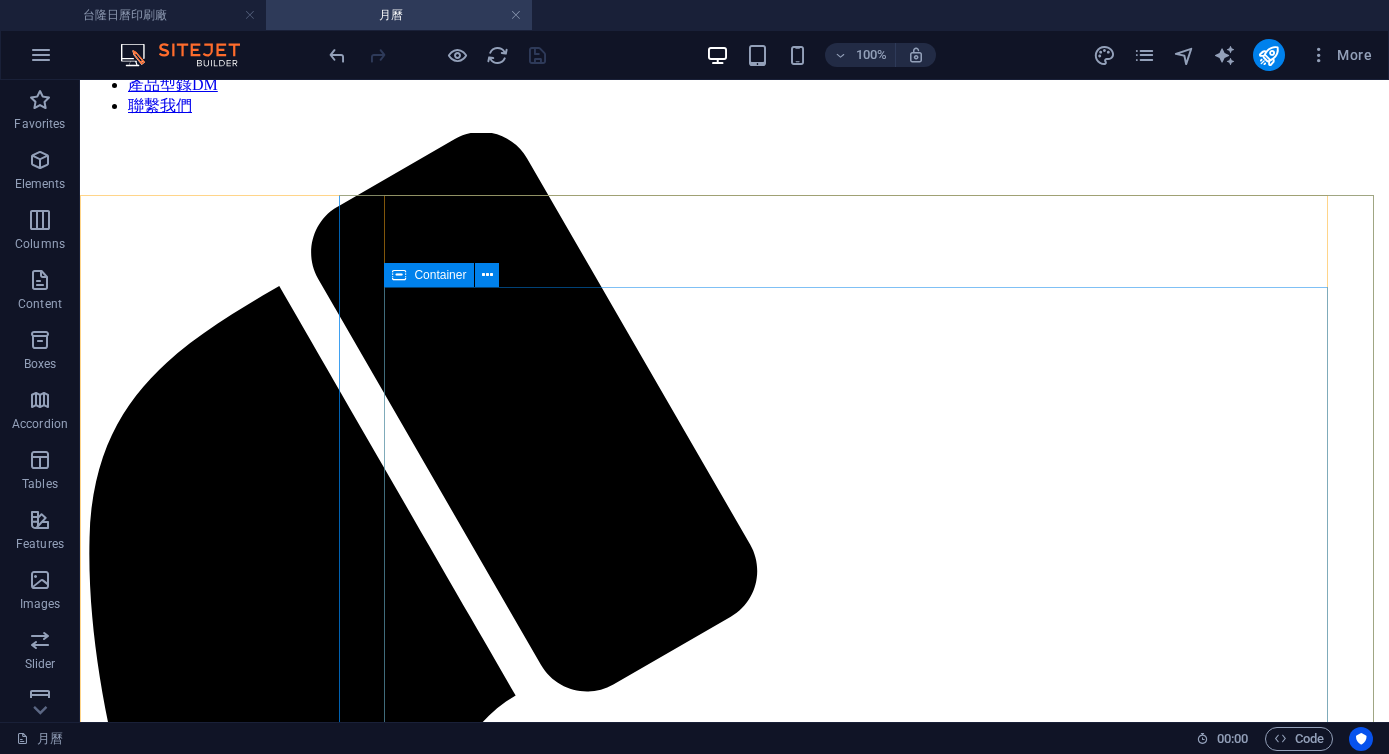 click on "Container" at bounding box center (429, 275) 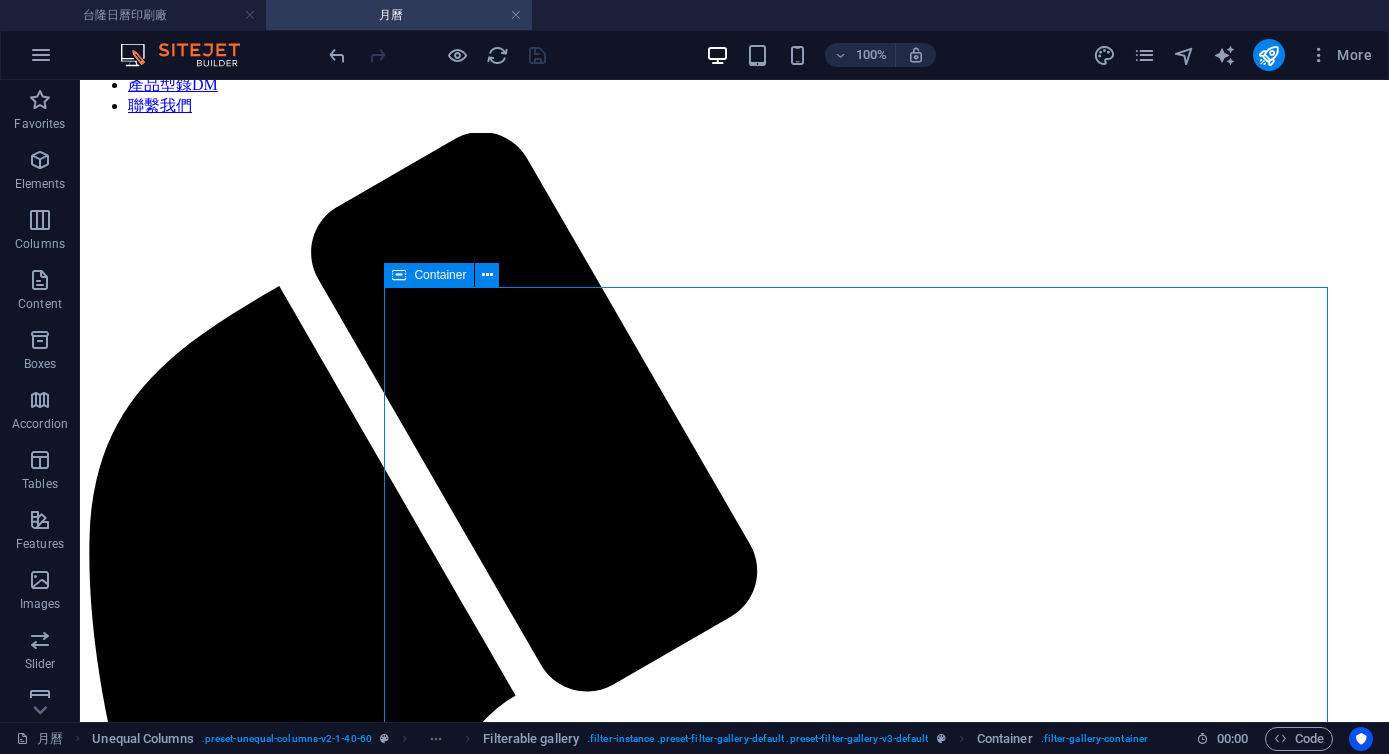 click on "Container" at bounding box center [429, 275] 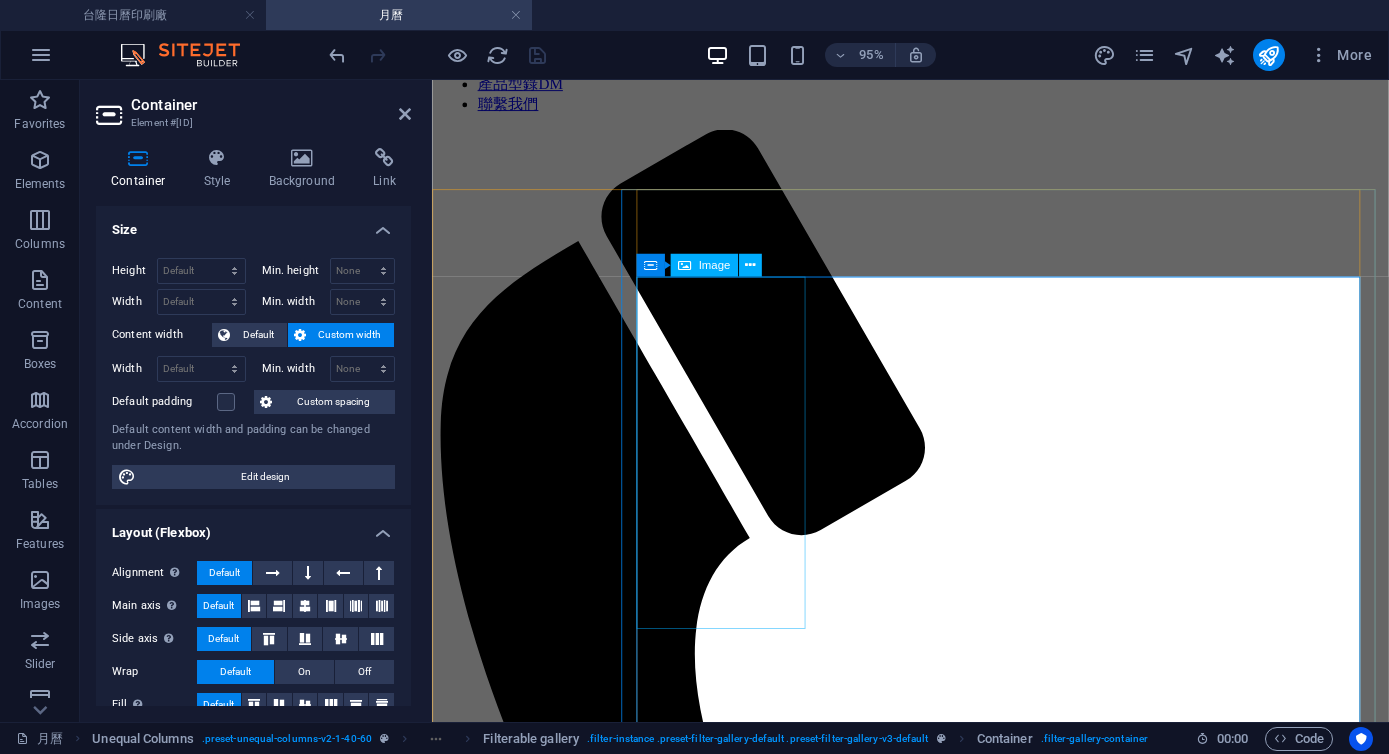 click on "Image" at bounding box center (704, 265) 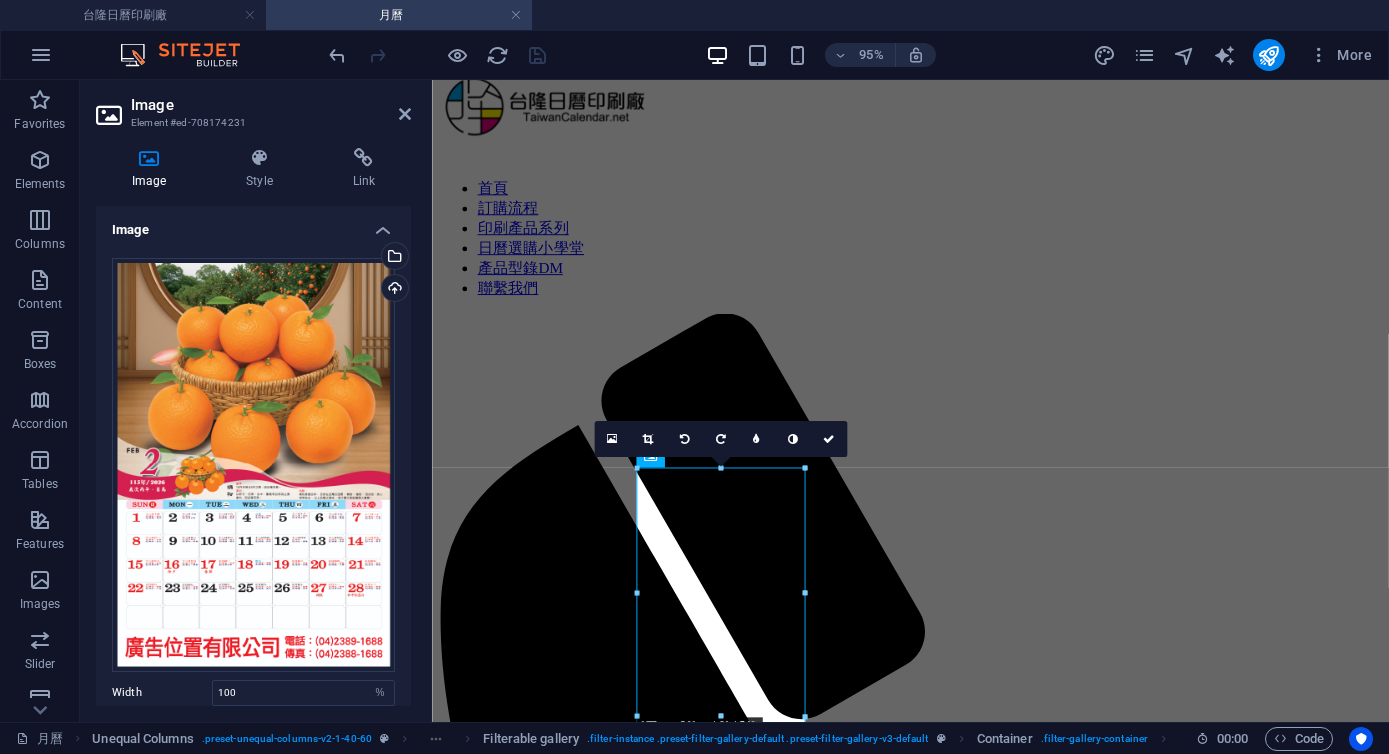 scroll, scrollTop: 77, scrollLeft: 0, axis: vertical 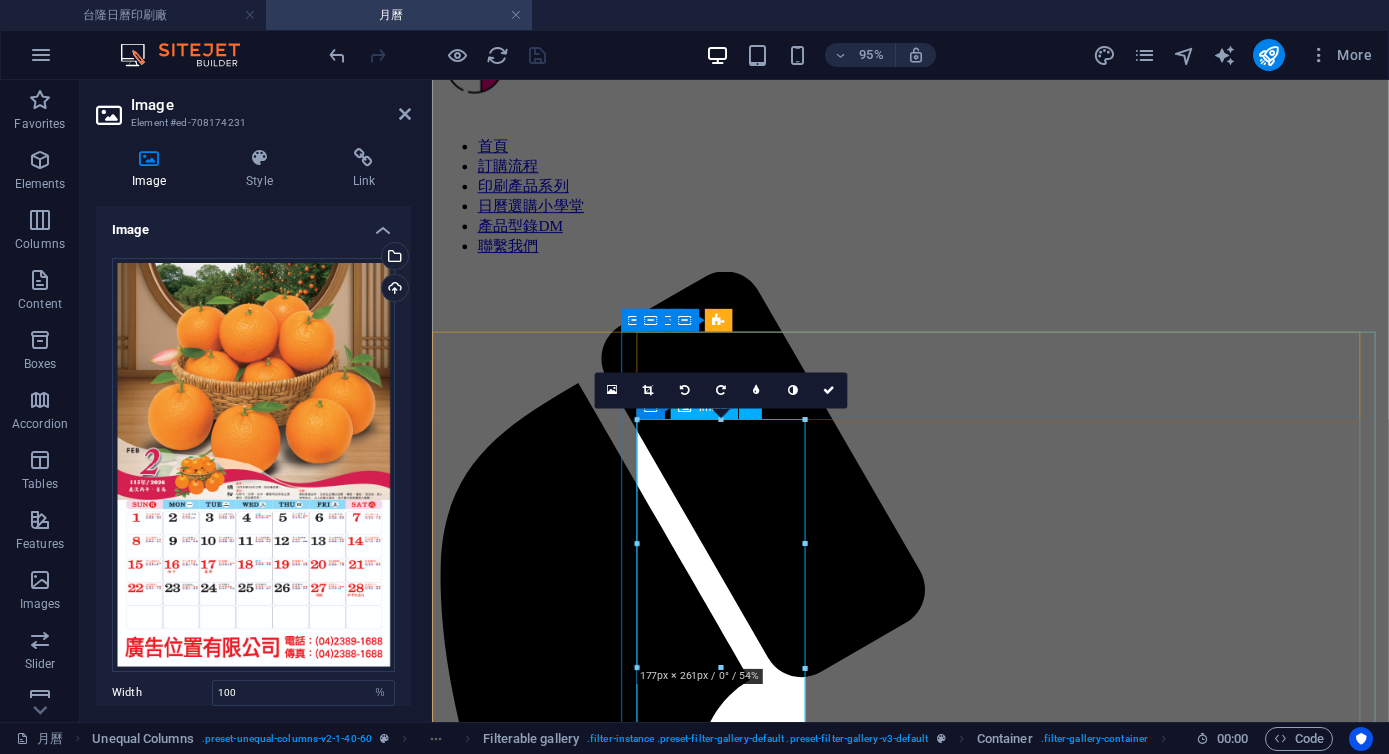 click on "2KM13A 對開 十三張 水果" at bounding box center [935, 2778] 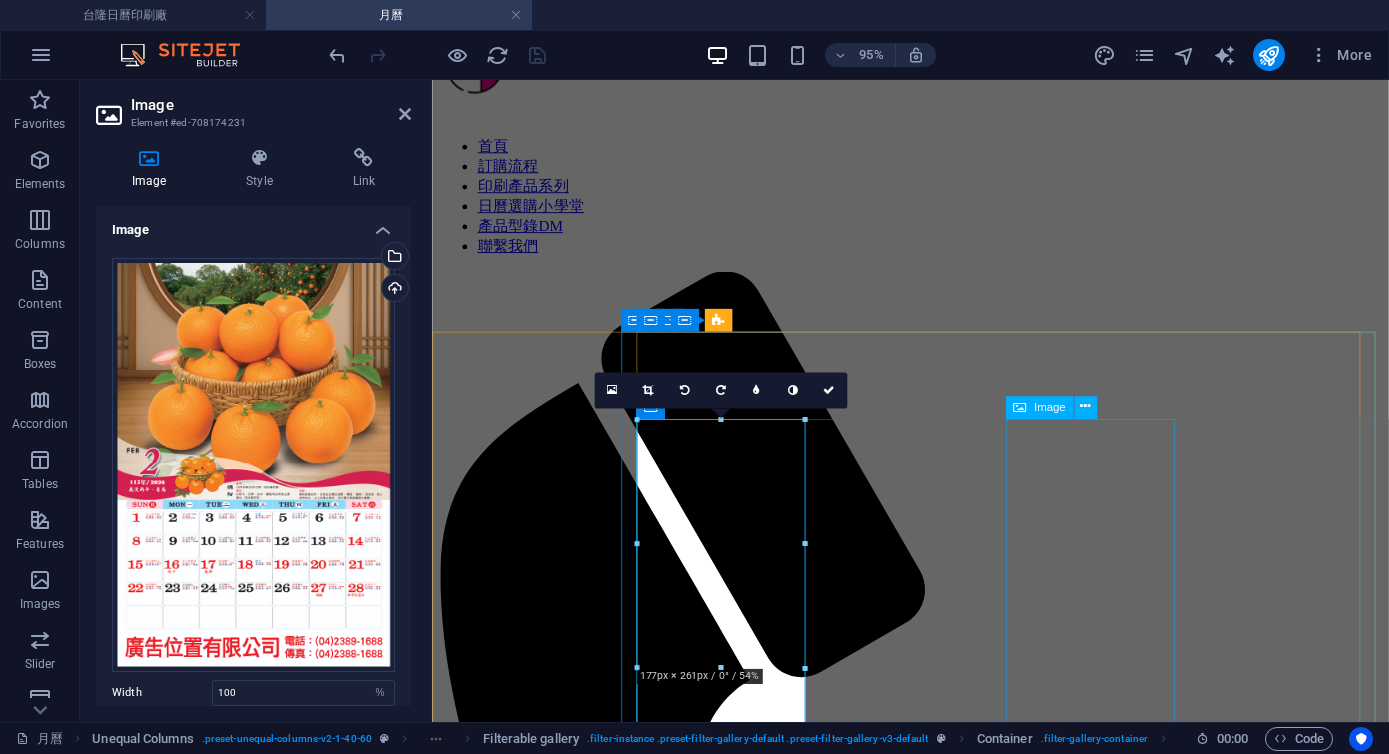 click on "6KM106 吊板式月曆" at bounding box center (935, 5934) 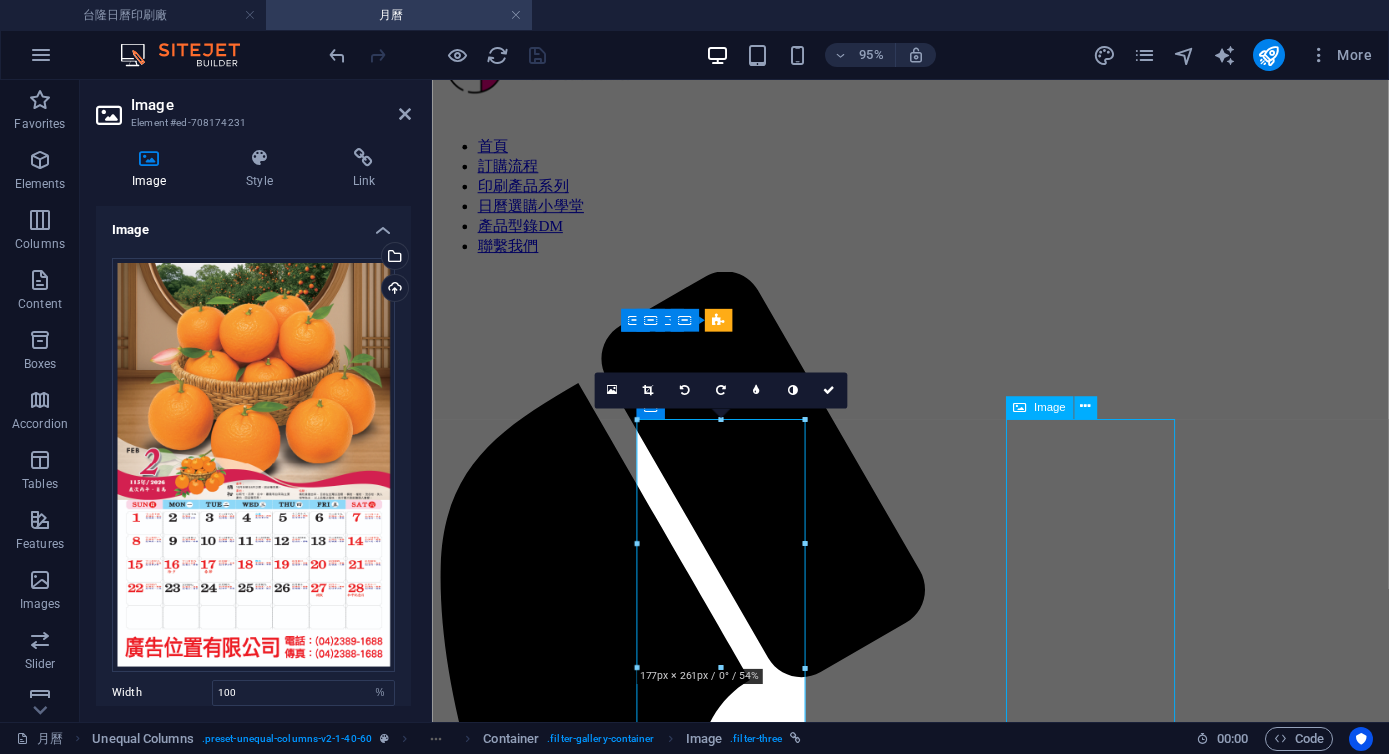 click on "6KM106 吊板式月曆" at bounding box center (935, 5934) 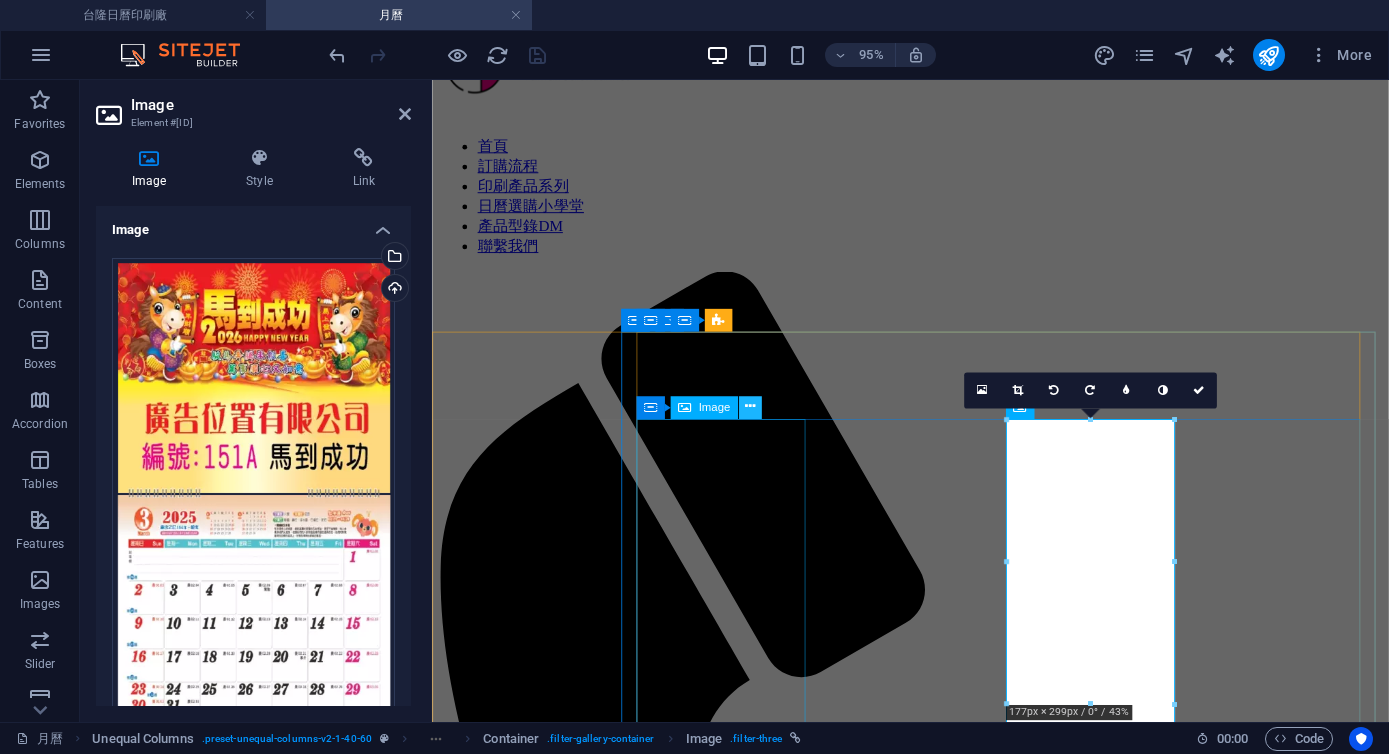 click at bounding box center (750, 407) 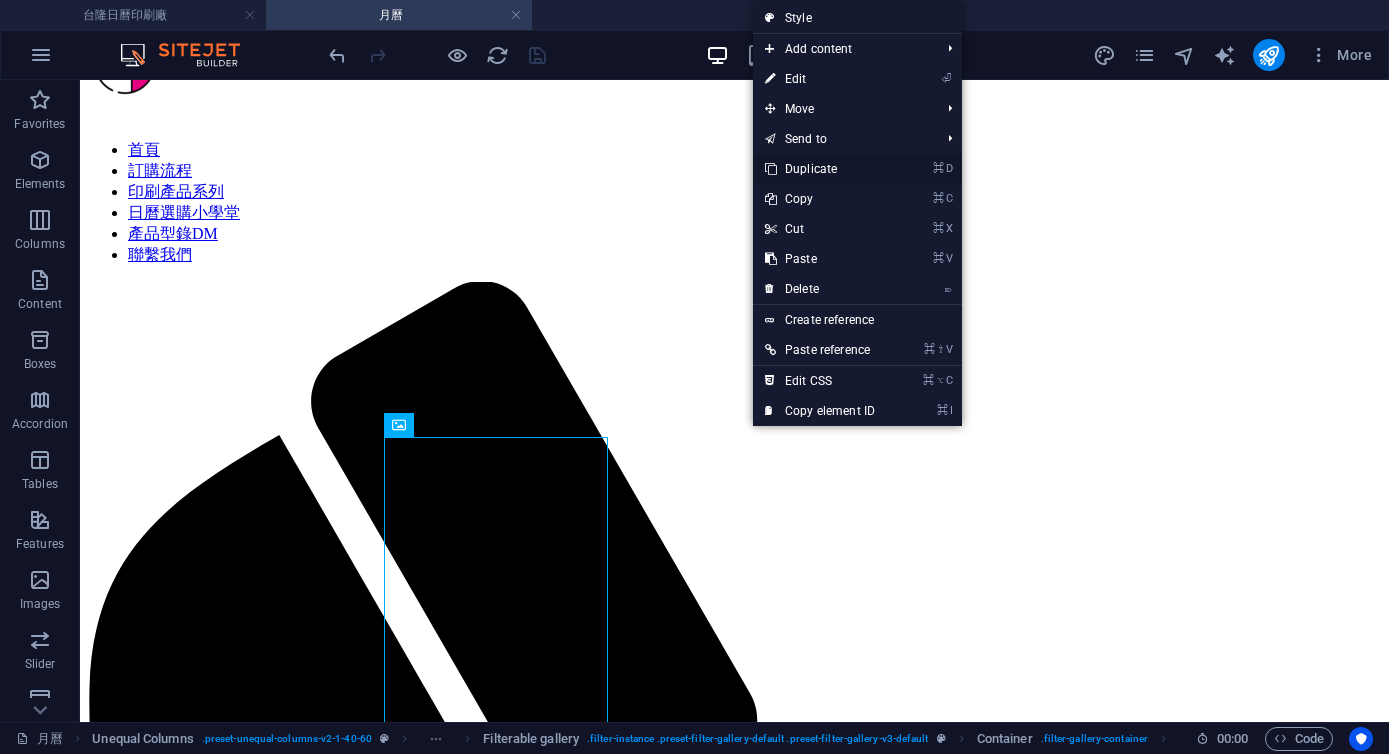 click on "⌘ D  Duplicate" at bounding box center (820, 169) 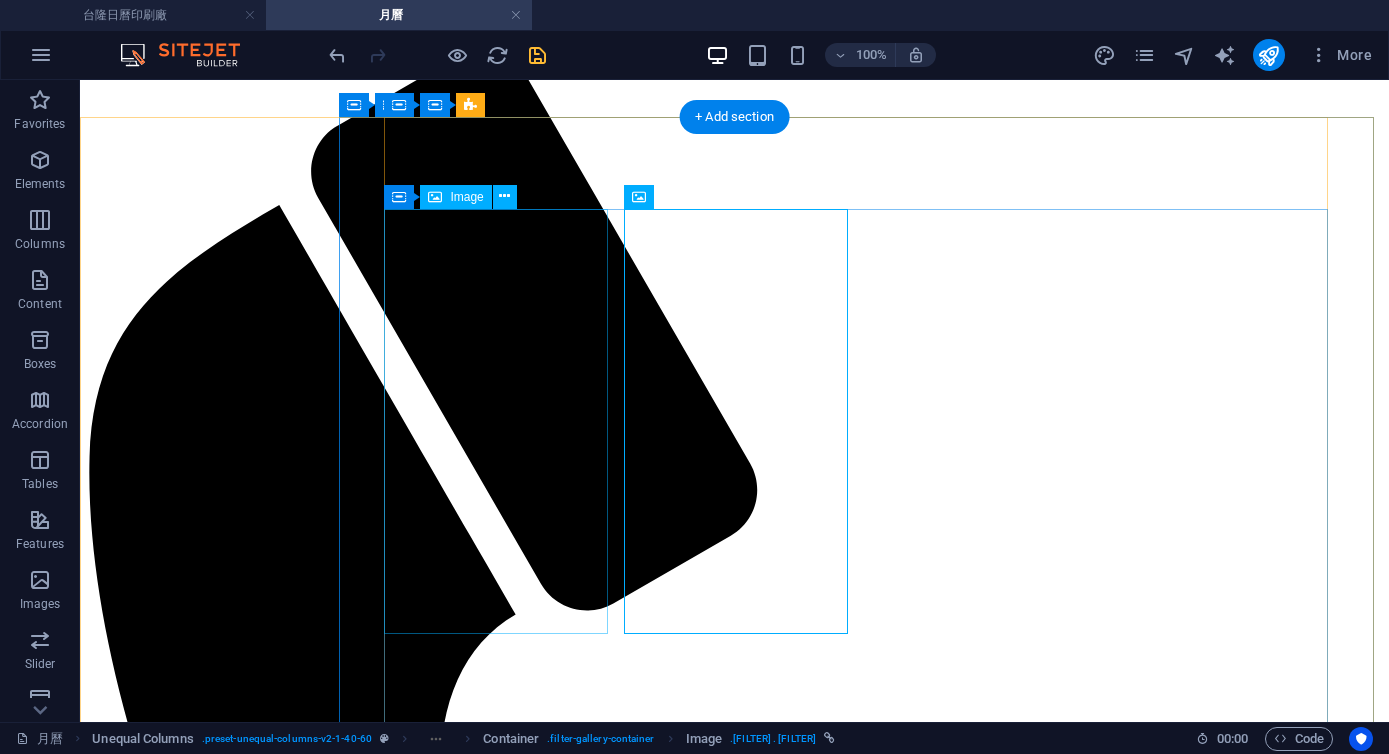 scroll, scrollTop: 309, scrollLeft: 0, axis: vertical 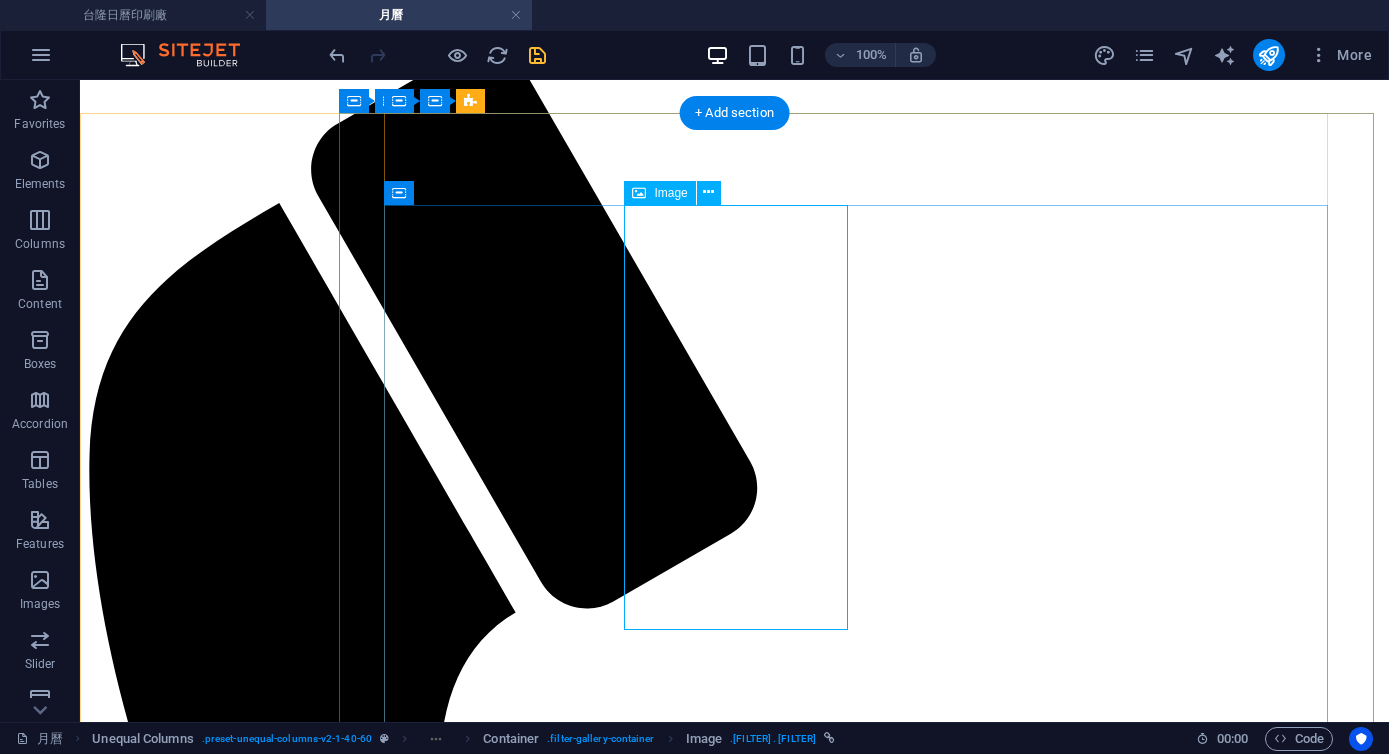 click on "2KM13A 對開 十三張 水果" at bounding box center [734, 5175] 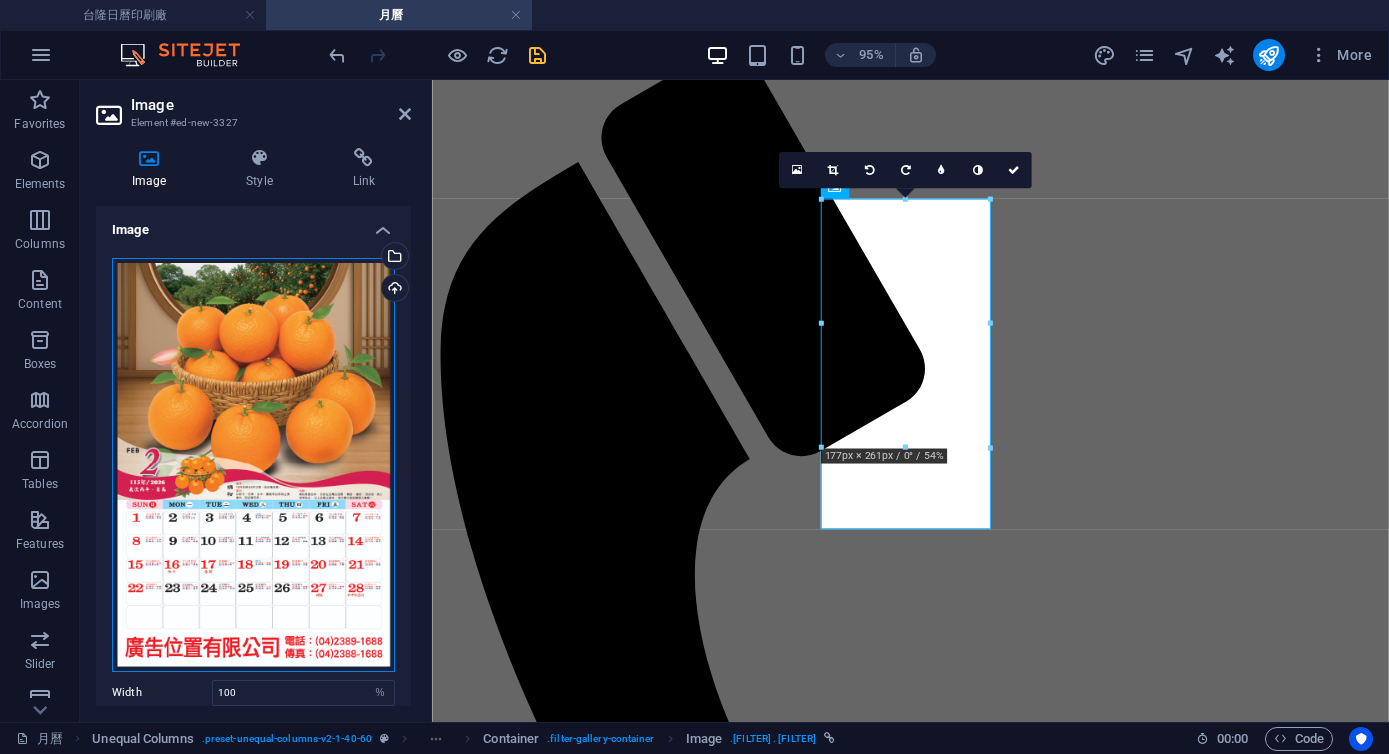 click on "Drag files here, click to choose files or select files from Files or our free stock photos & videos" at bounding box center (253, 465) 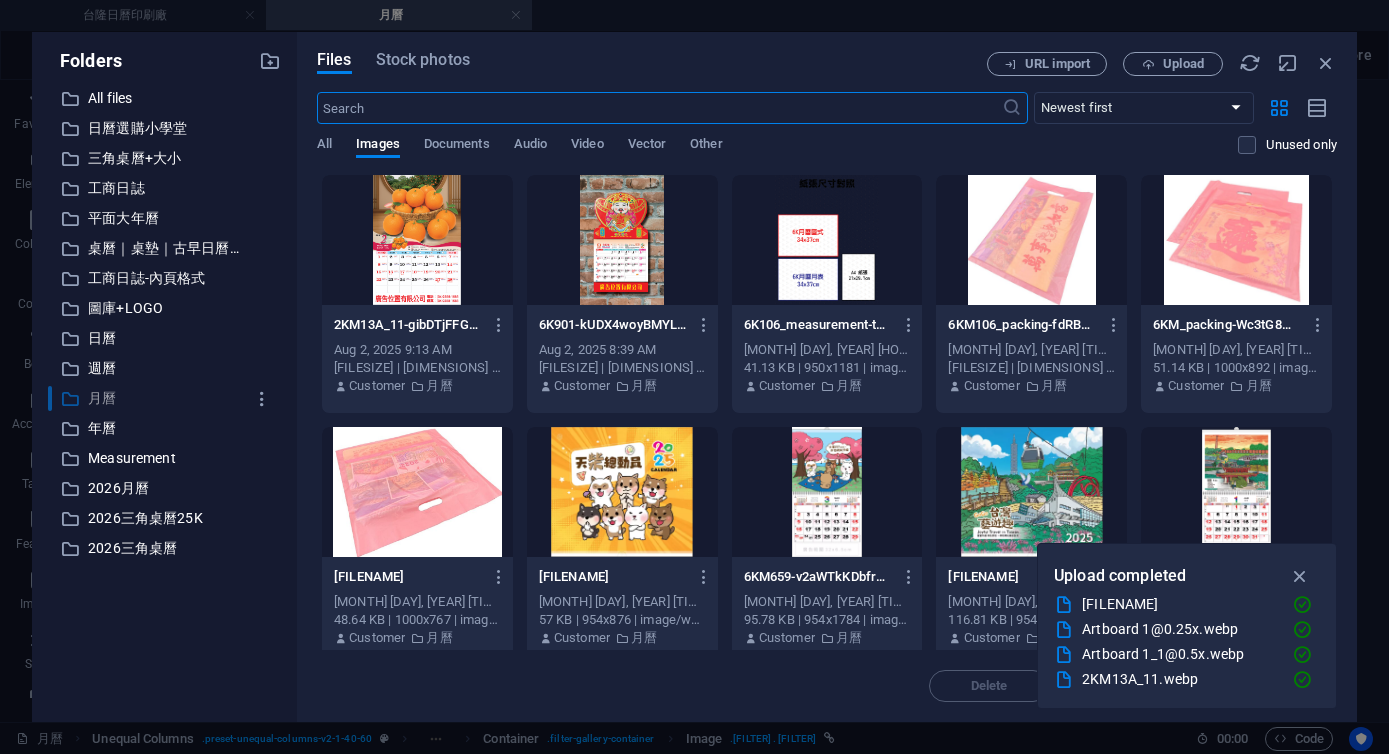 click on "月曆" at bounding box center (166, 398) 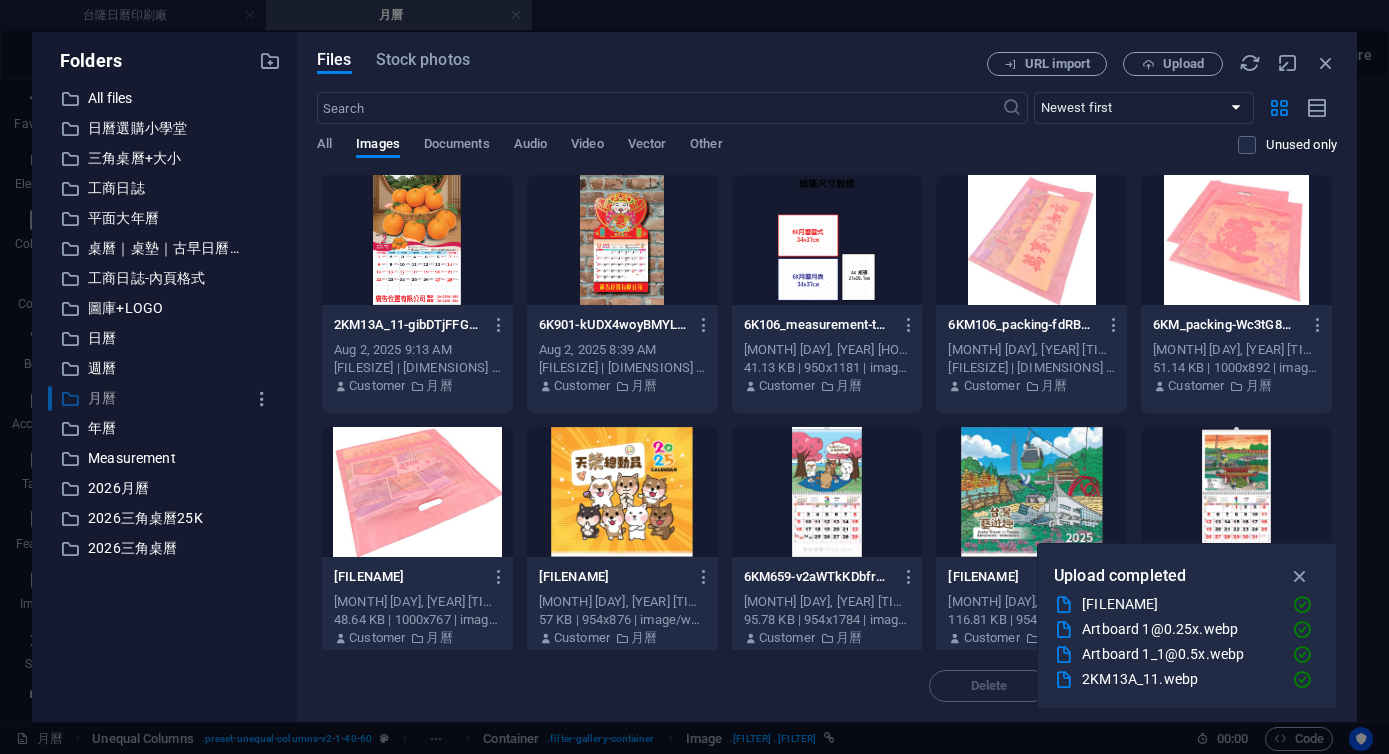 click on "月曆" at bounding box center [166, 398] 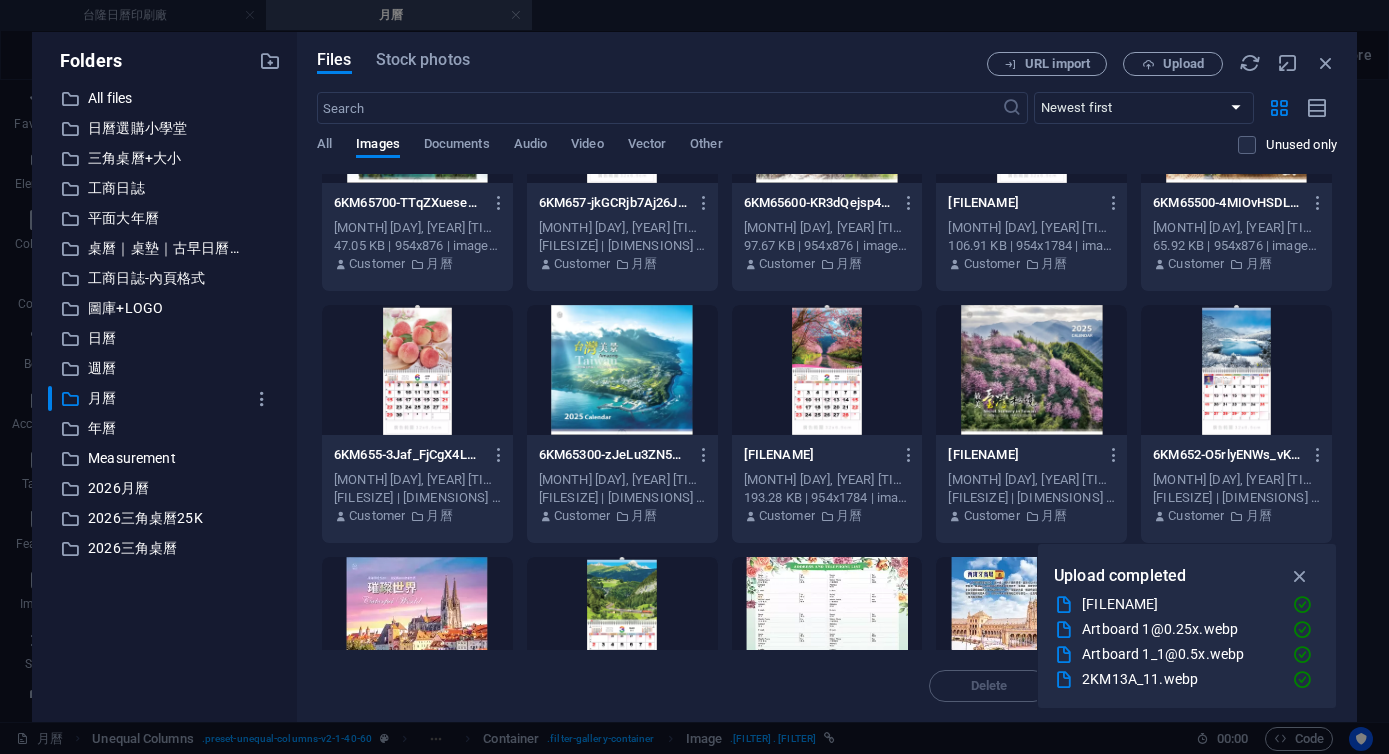 scroll, scrollTop: 0, scrollLeft: 0, axis: both 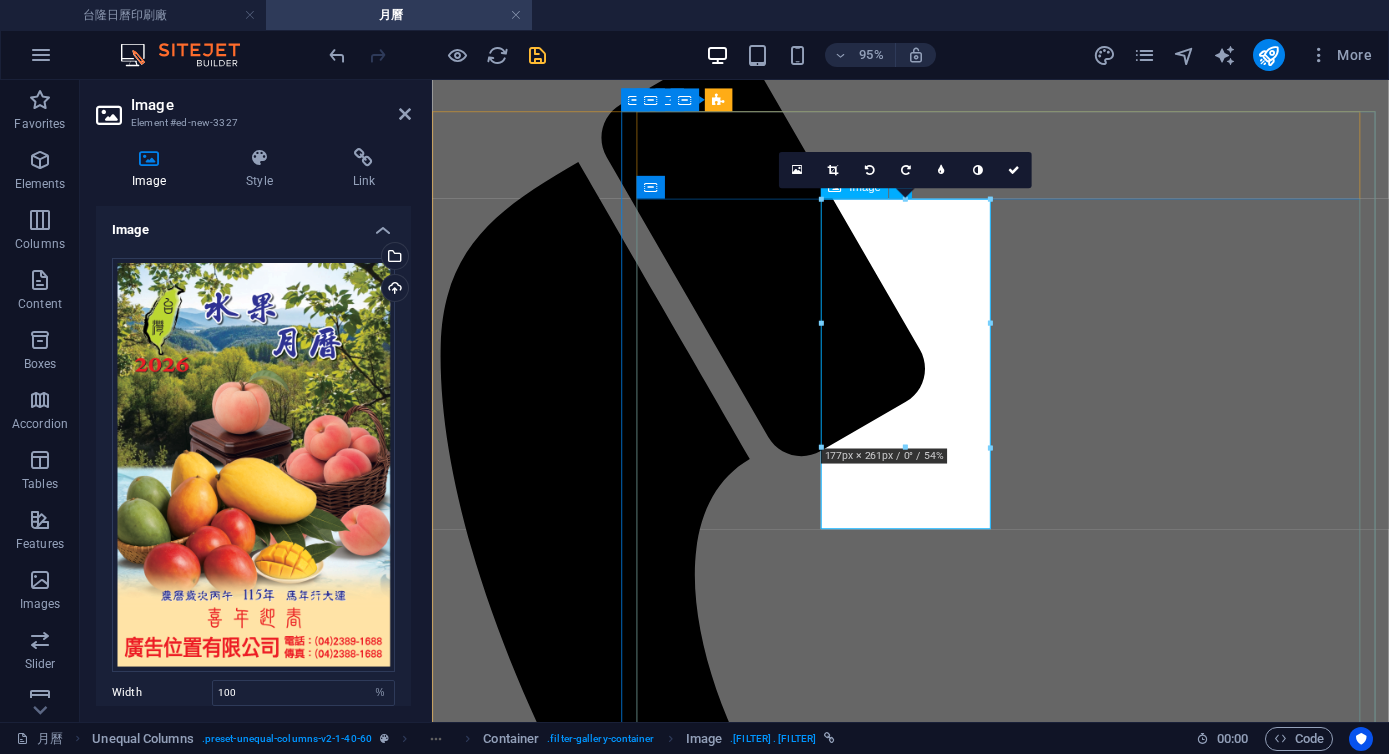 click on "2KM13A 對開 十三張 水果" at bounding box center (935, 4104) 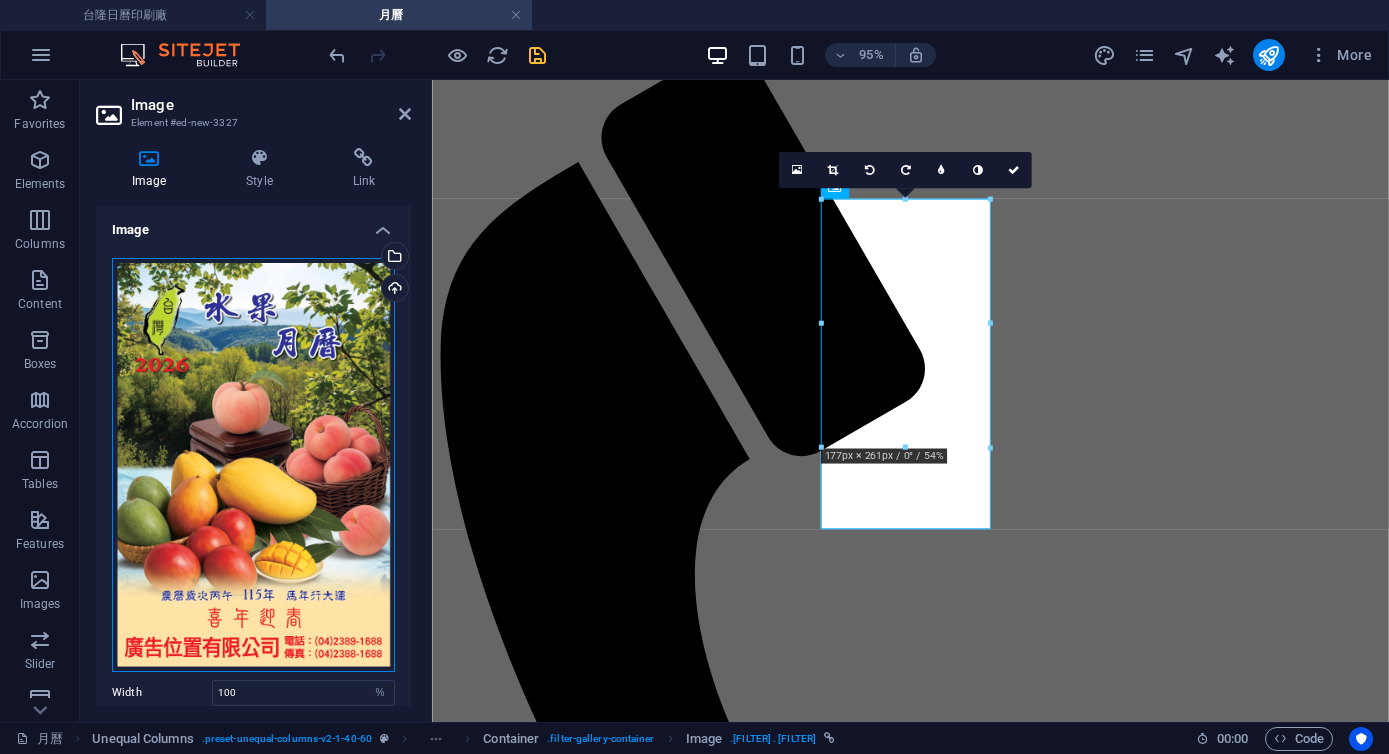 click on "Drag files here, click to choose files or select files from Files or our free stock photos & videos" at bounding box center (253, 465) 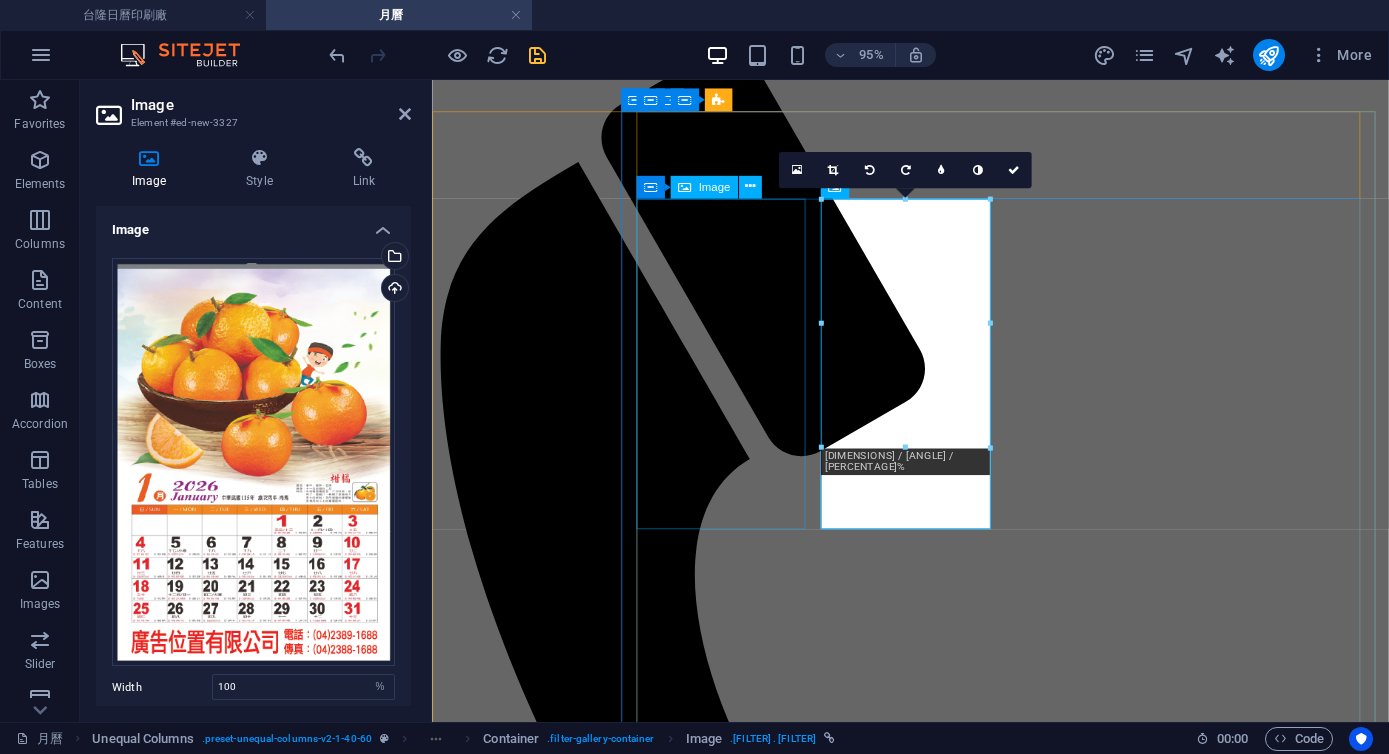 click on "2KM13A 對開 十三張 水果" at bounding box center (935, 2546) 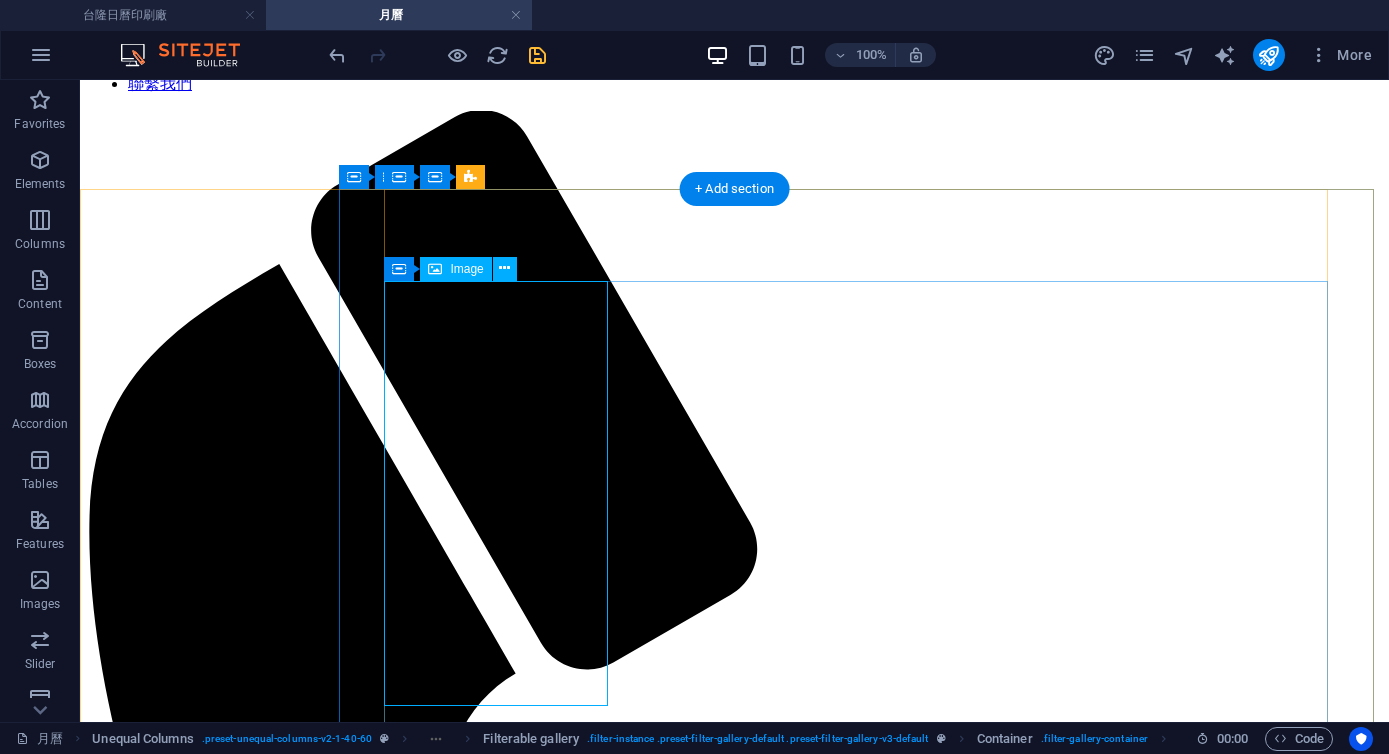 scroll, scrollTop: 267, scrollLeft: 0, axis: vertical 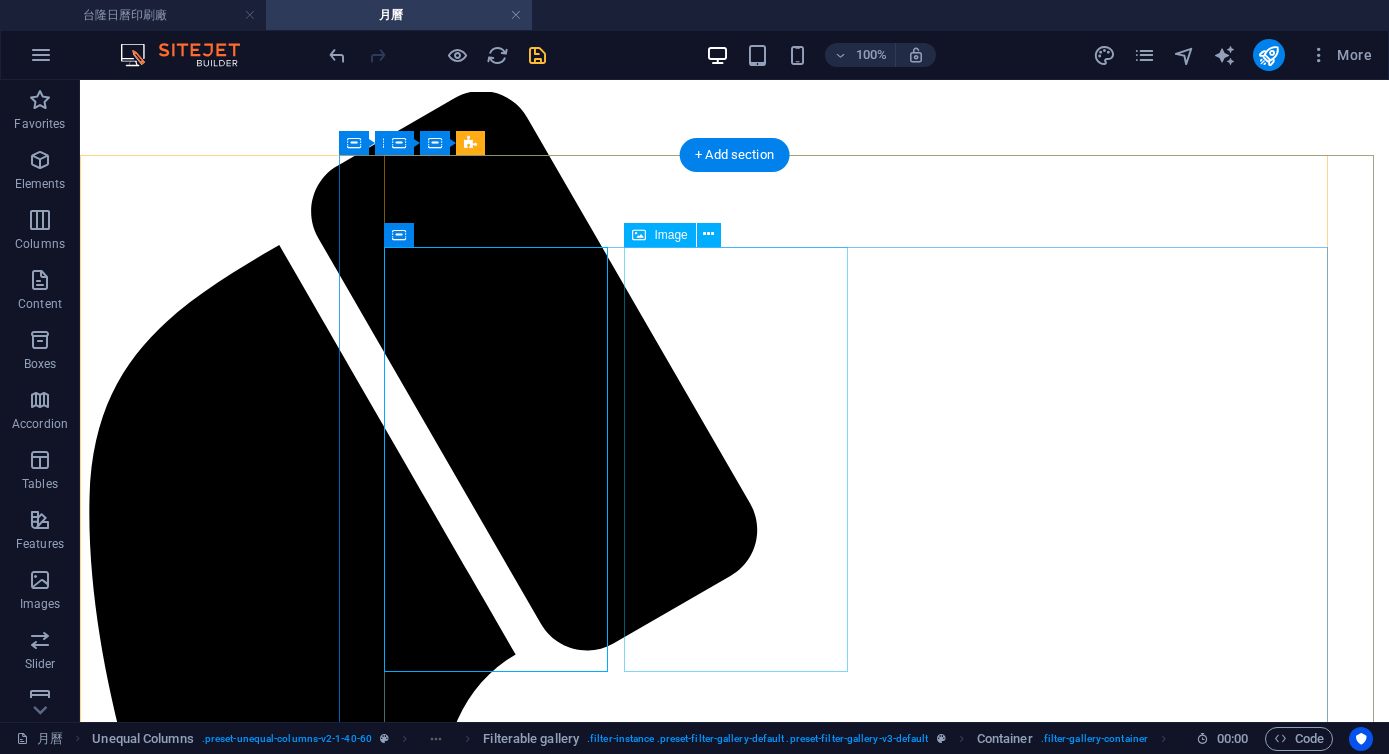 click on "2KM13A 對開 十三張 水果" at bounding box center (734, 5205) 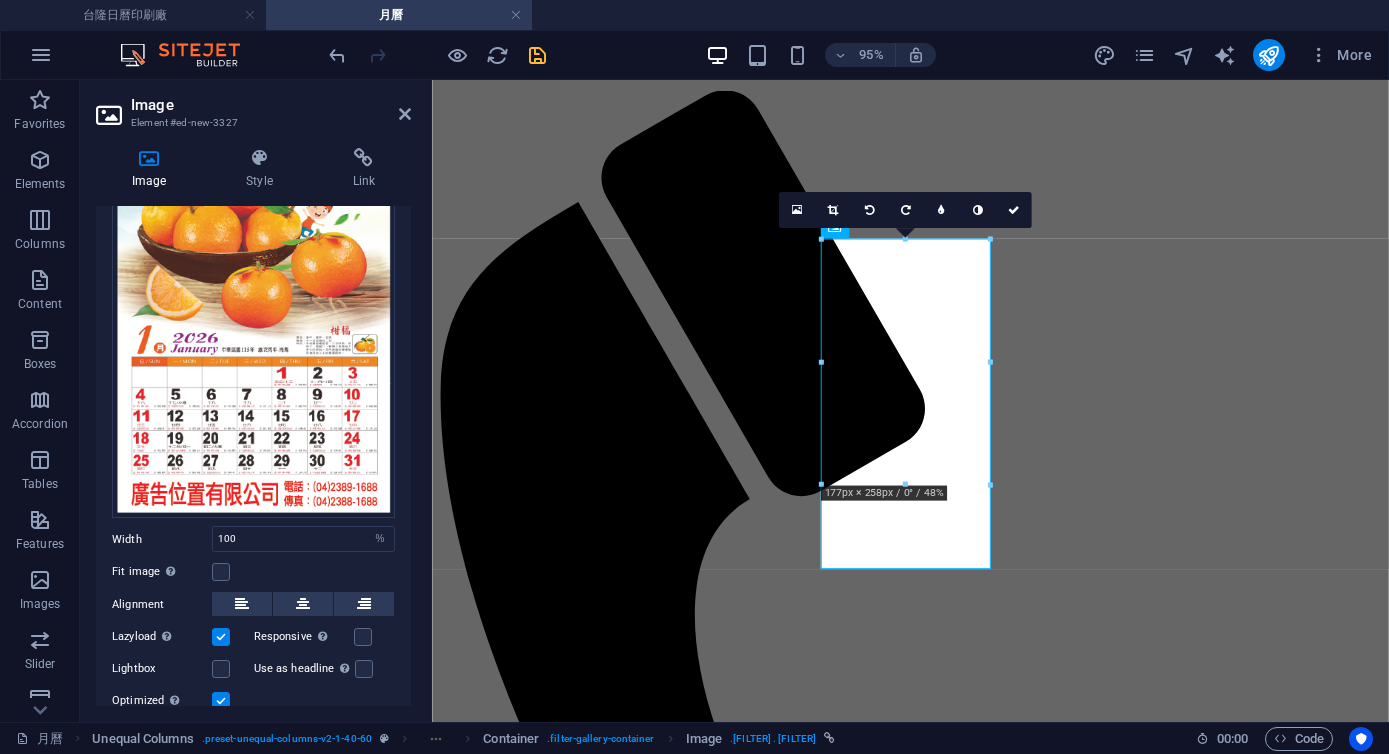 scroll, scrollTop: 213, scrollLeft: 0, axis: vertical 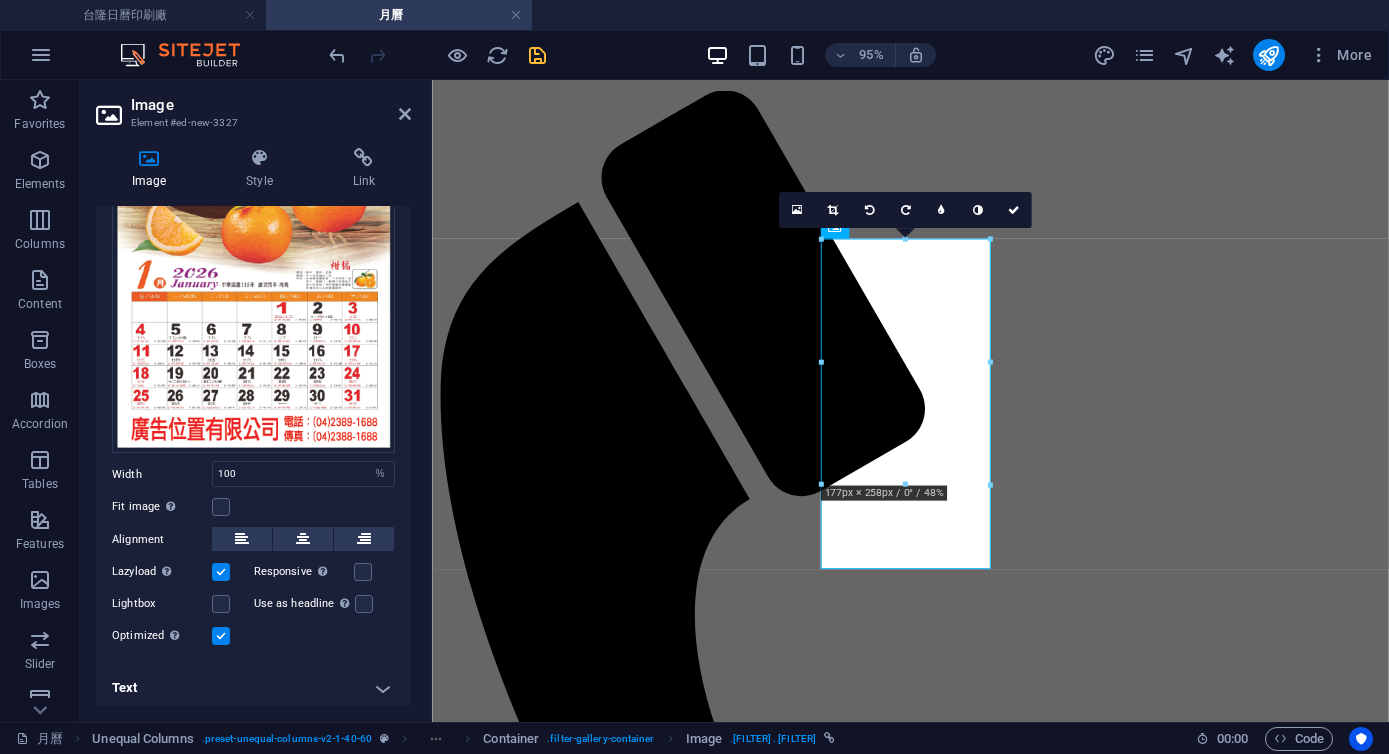click on "Text" at bounding box center (253, 688) 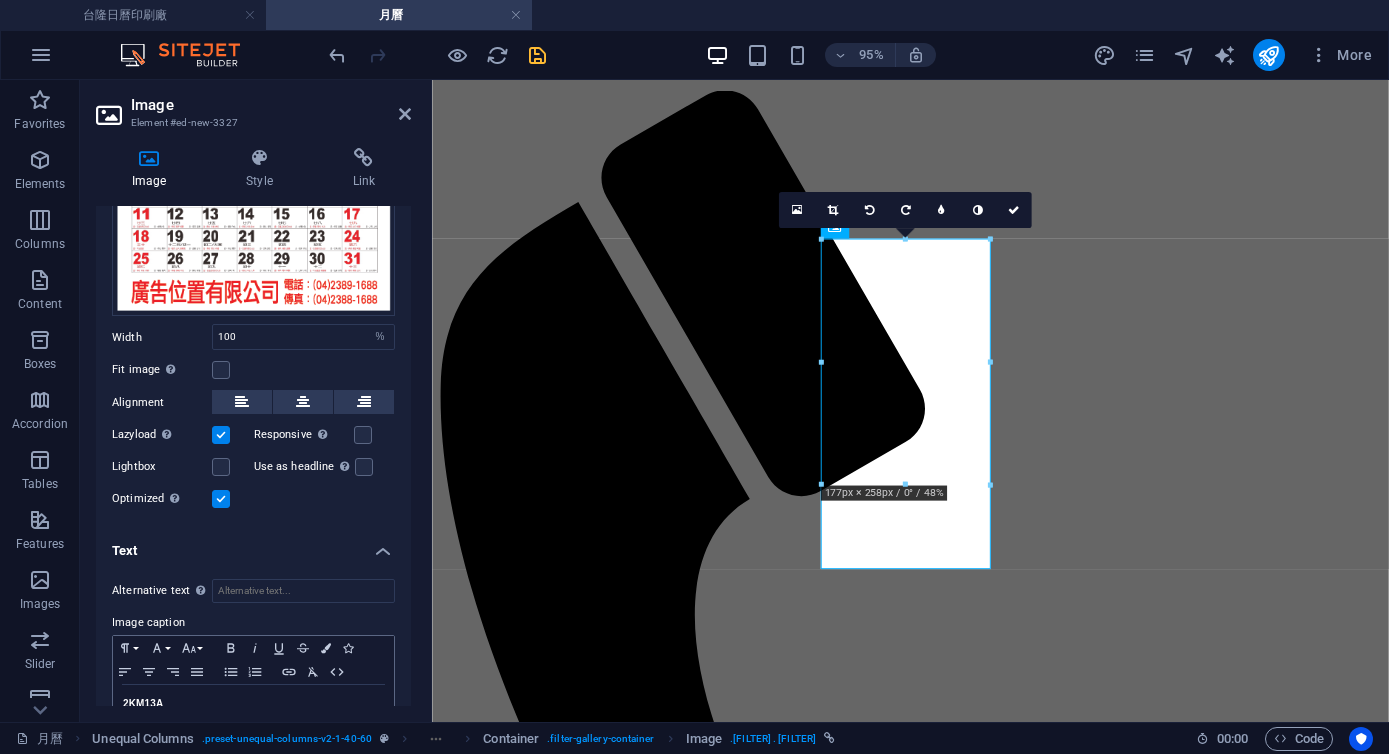 scroll, scrollTop: 401, scrollLeft: 0, axis: vertical 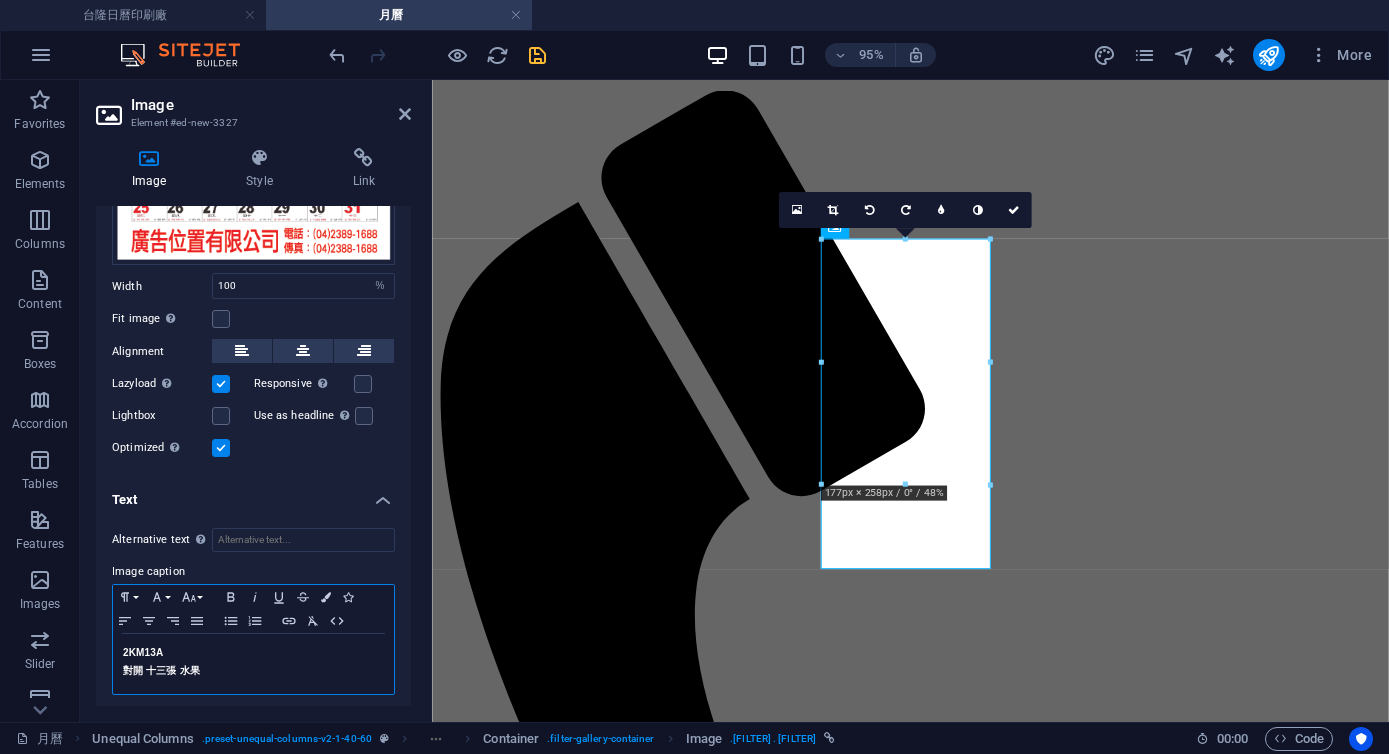 click on "2KM13A 對開 十三張 水果" at bounding box center [253, 664] 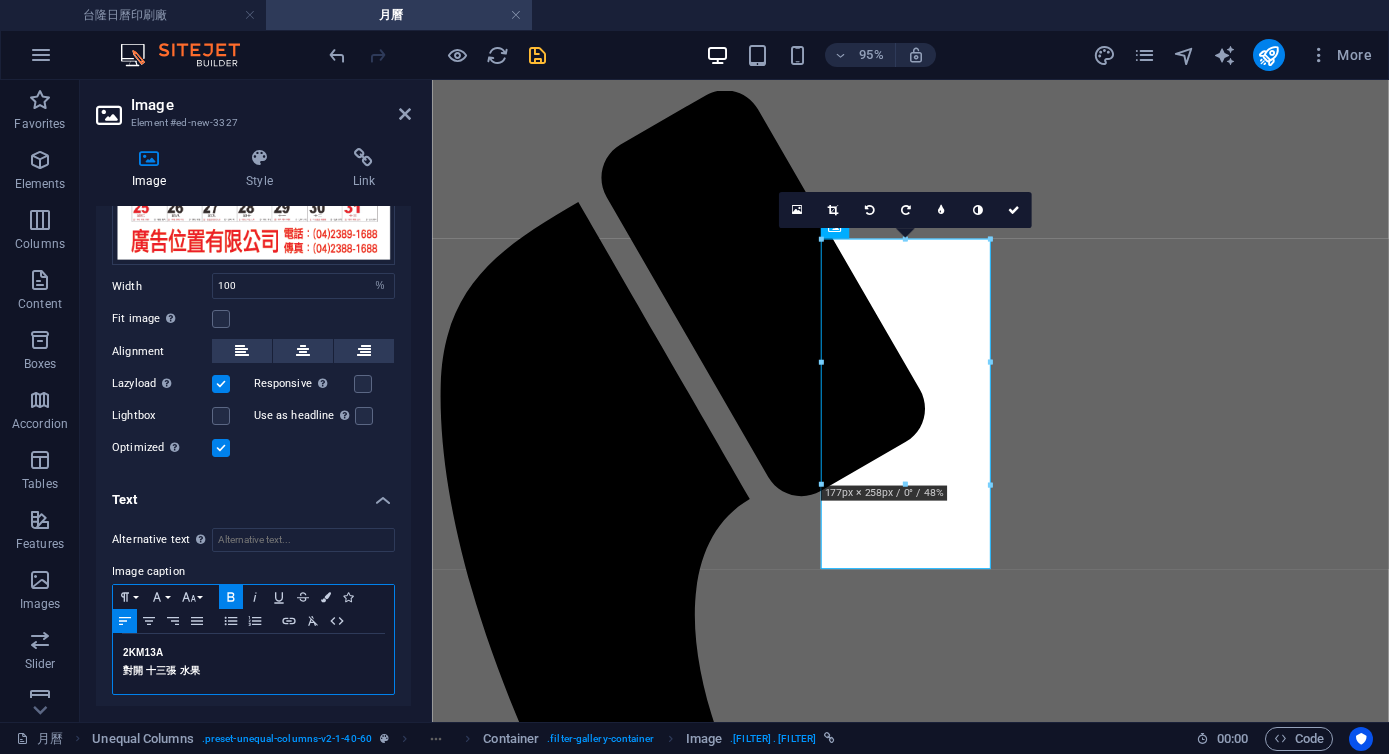 click on "2KM13A" at bounding box center [253, 653] 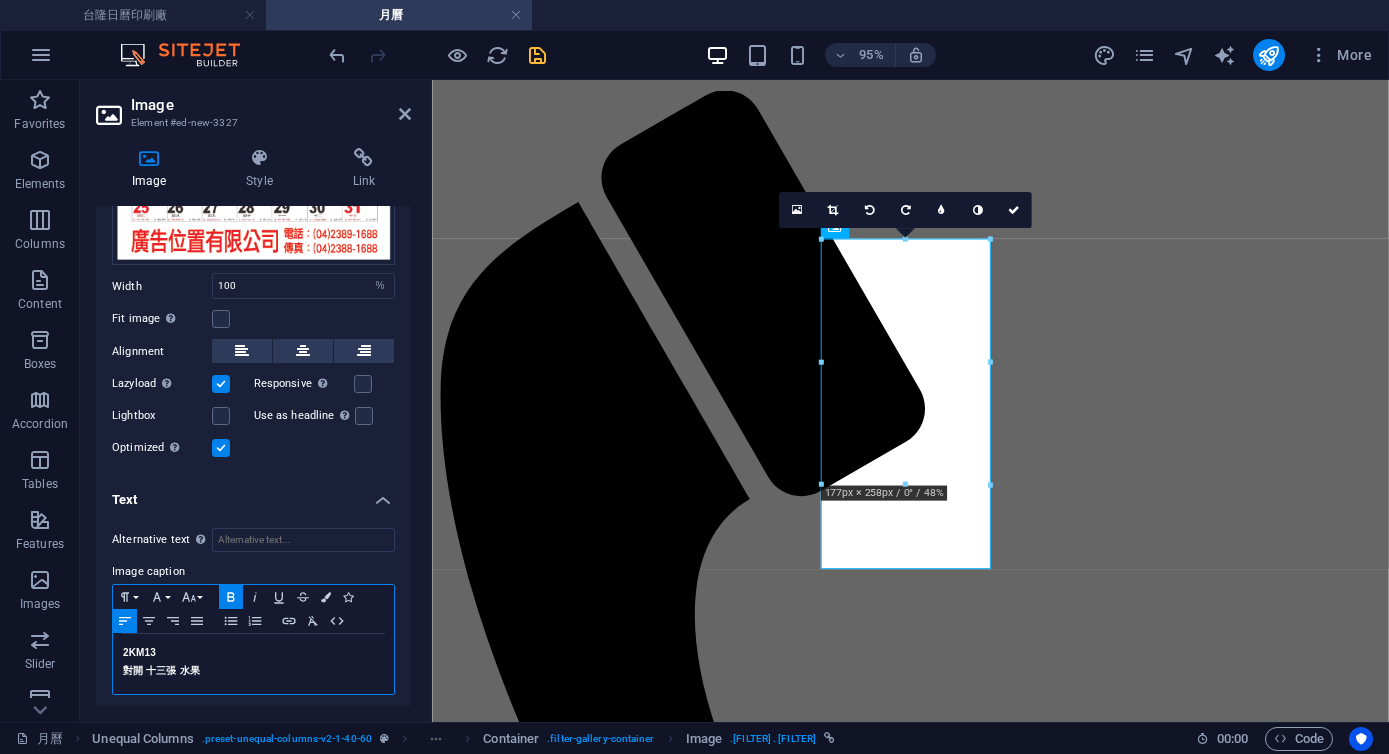 type 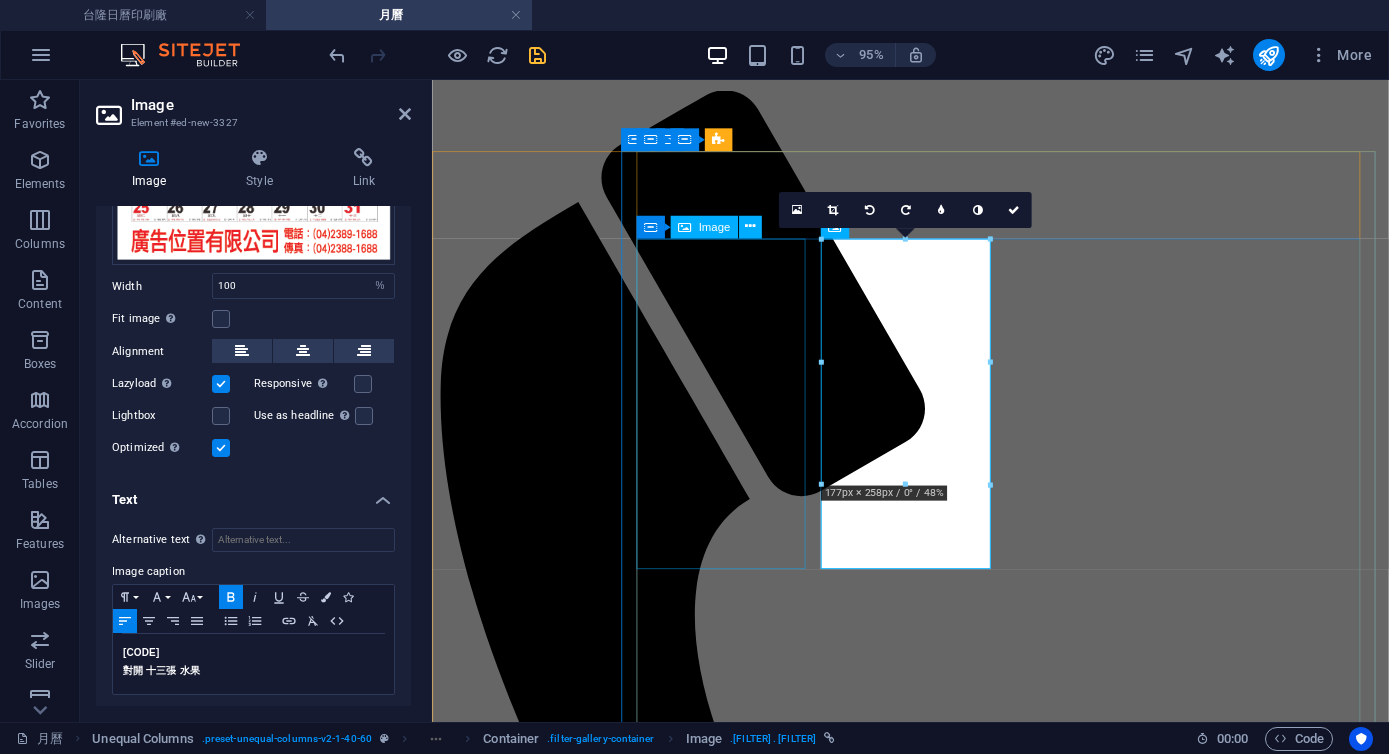 click on "2KM13A 對開 十三張 水果" at bounding box center (935, 2588) 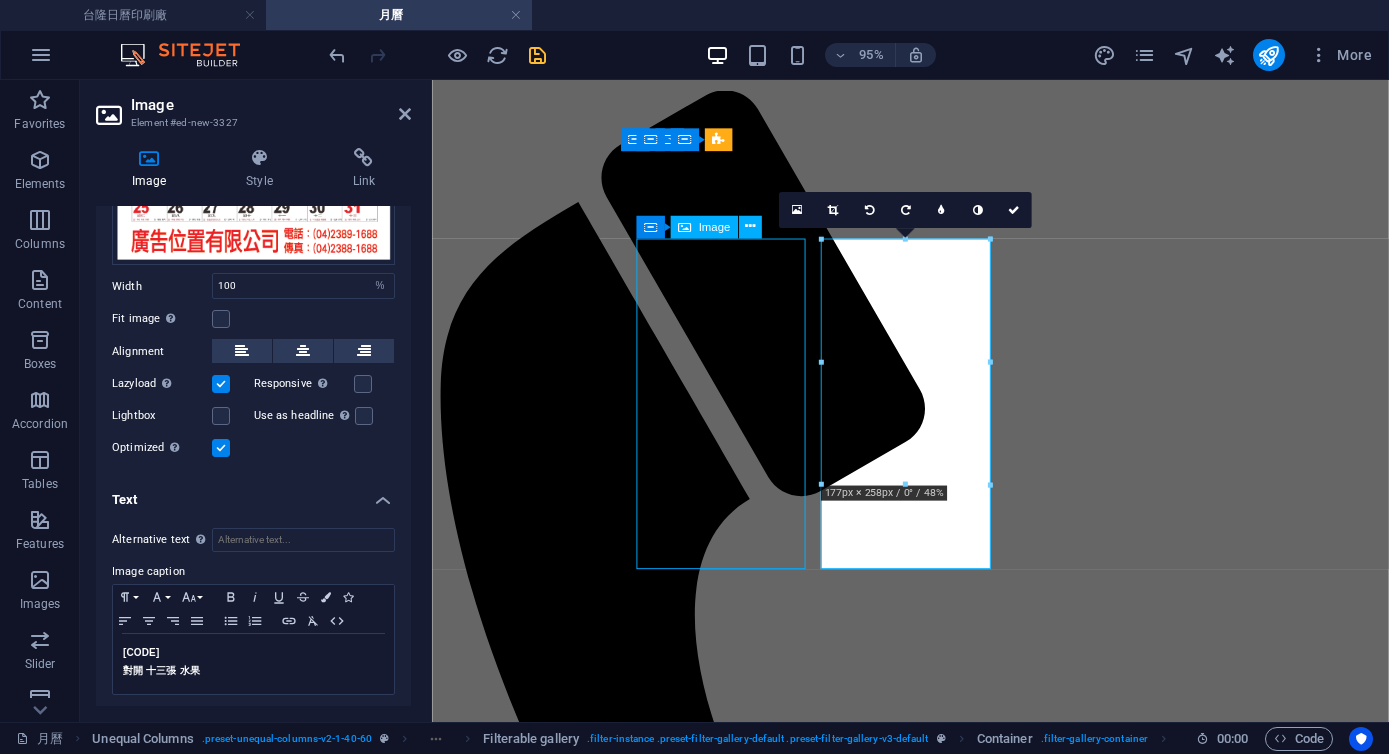 click on "2KM13A 對開 十三張 水果" at bounding box center [935, 2588] 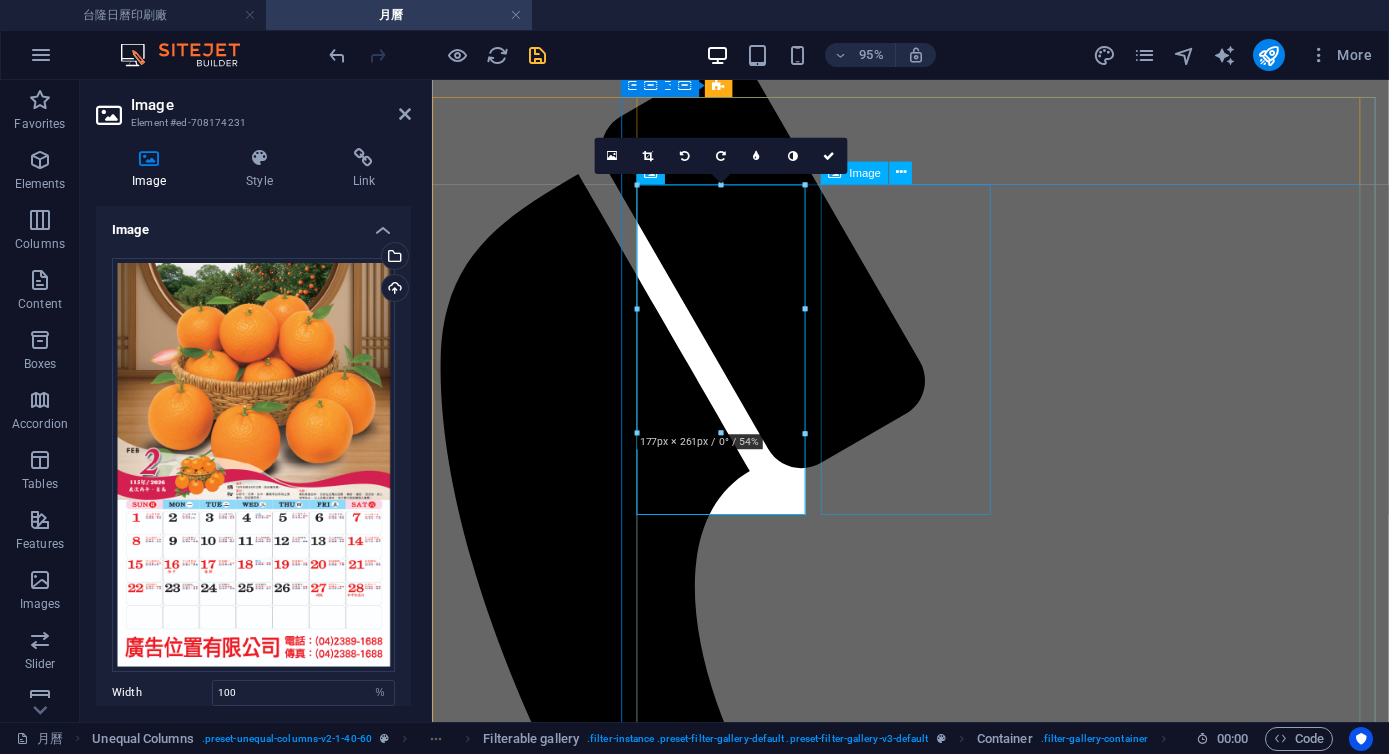 scroll, scrollTop: 262, scrollLeft: 0, axis: vertical 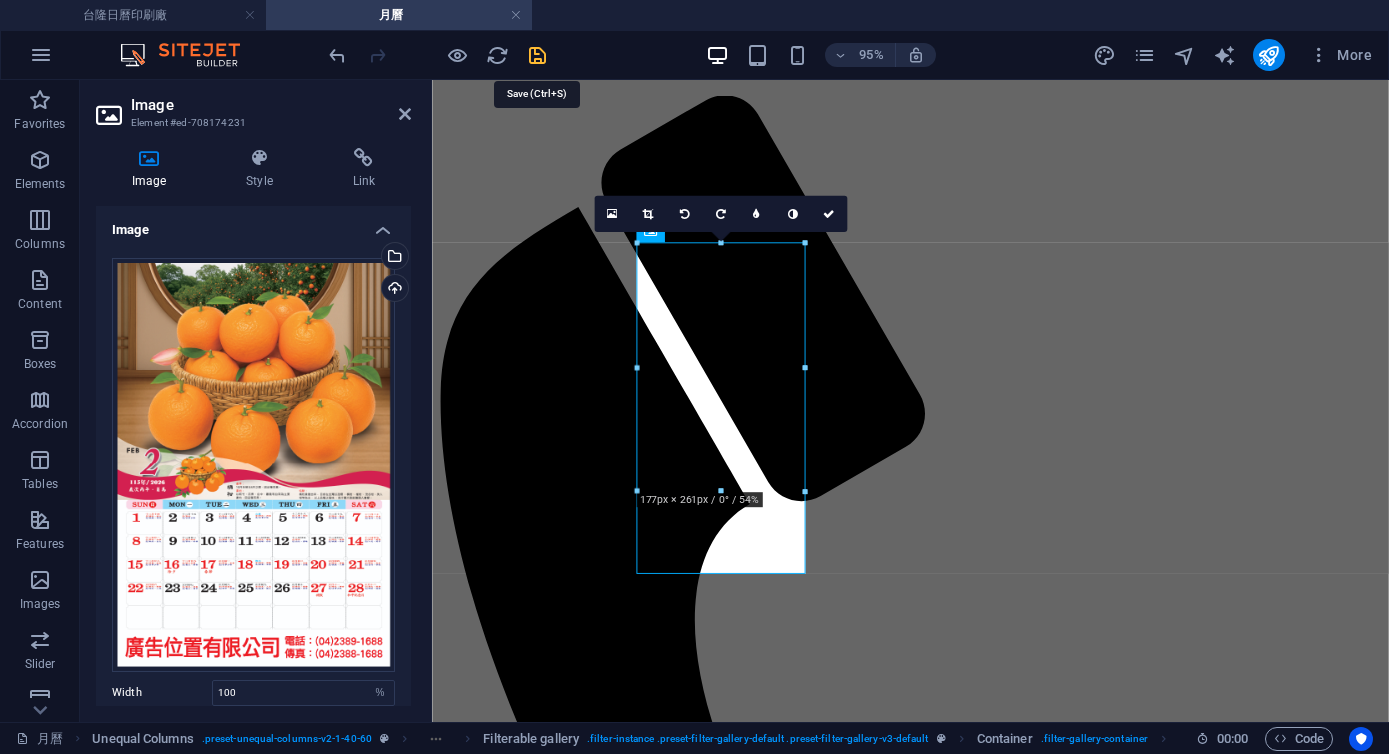 click at bounding box center (537, 55) 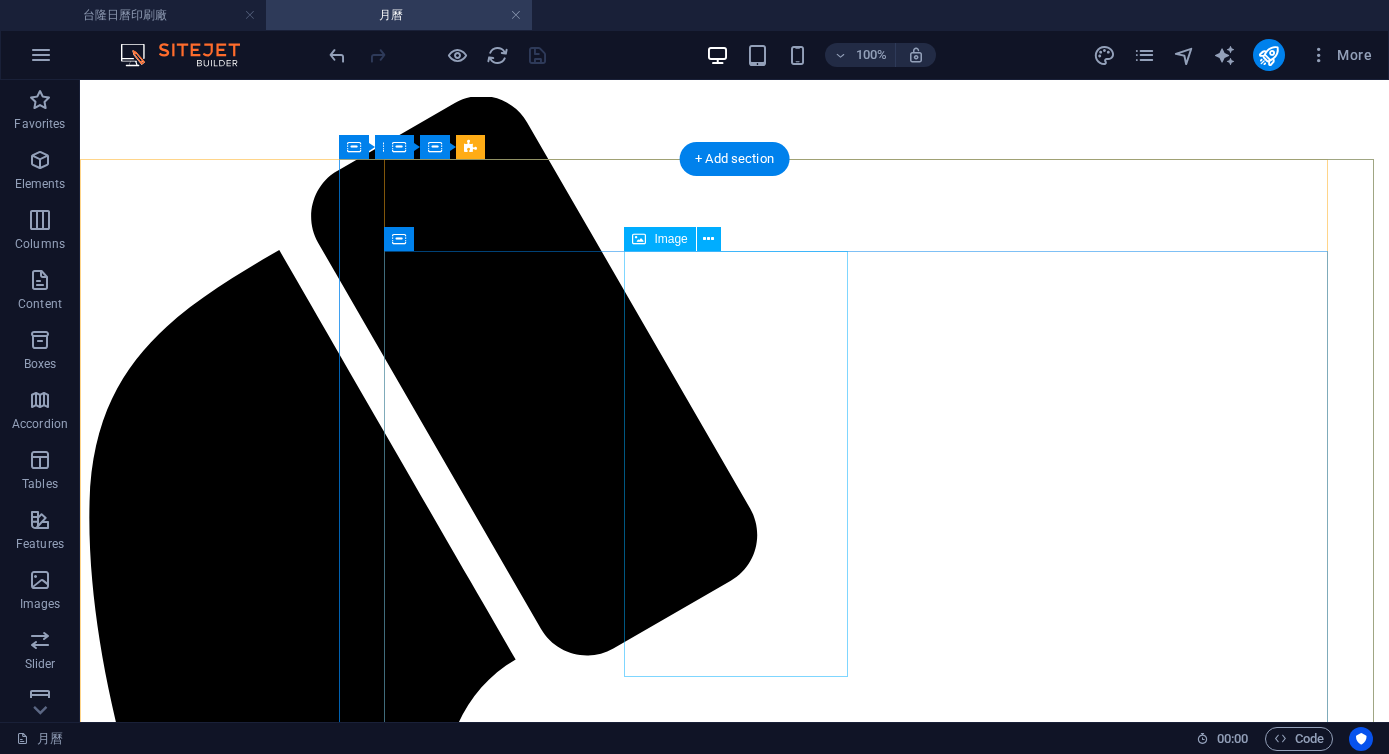 click on "2KM13B 對開 十三張 水果" at bounding box center (734, 5210) 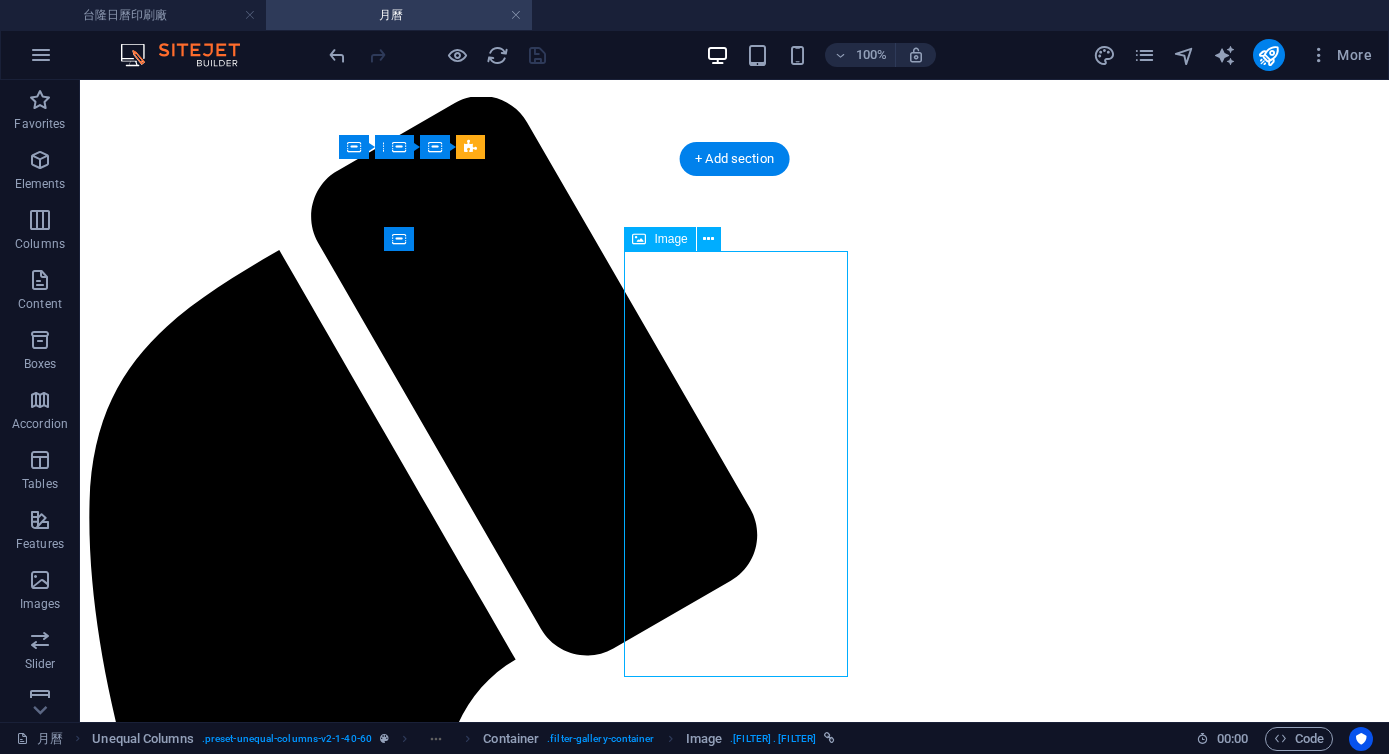 click on "2KM13B 對開 十三張 水果" at bounding box center [734, 5210] 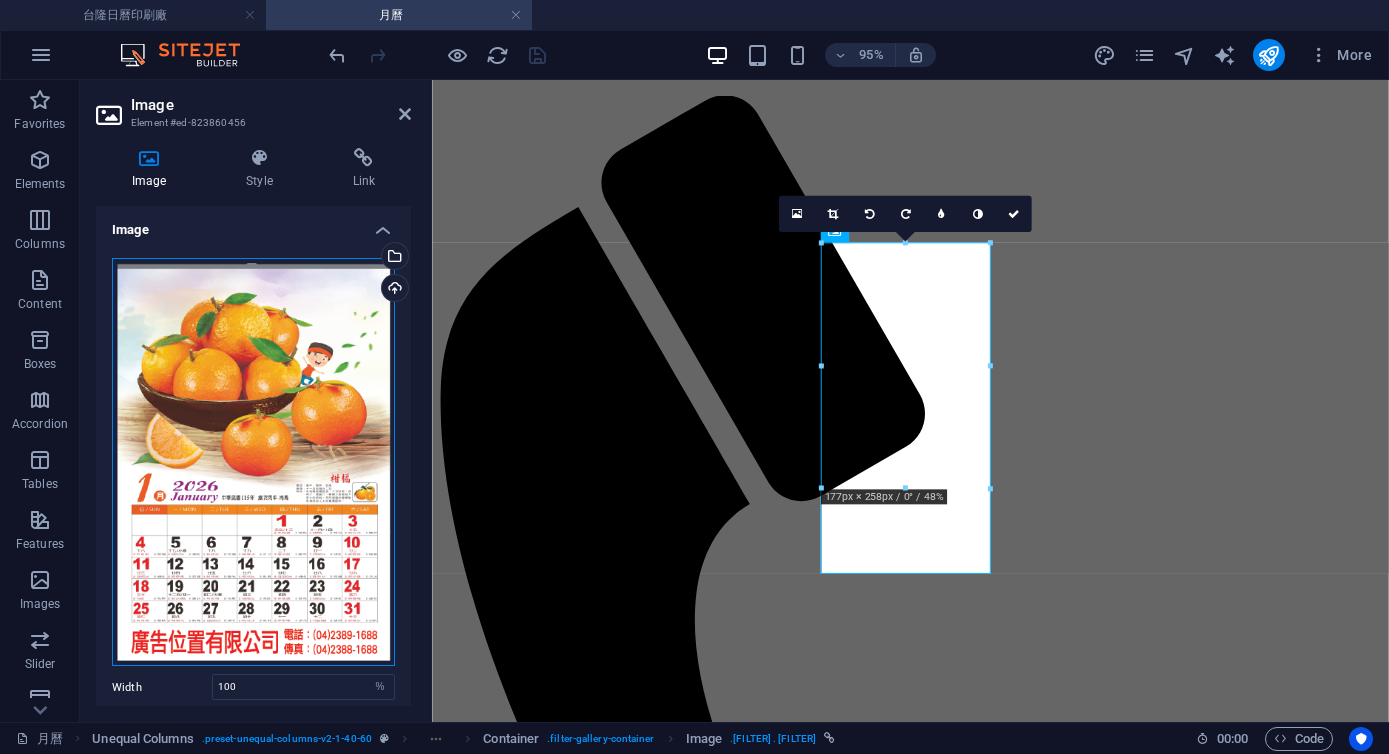 click on "Drag files here, click to choose files or select files from Files or our free stock photos & videos" at bounding box center (253, 462) 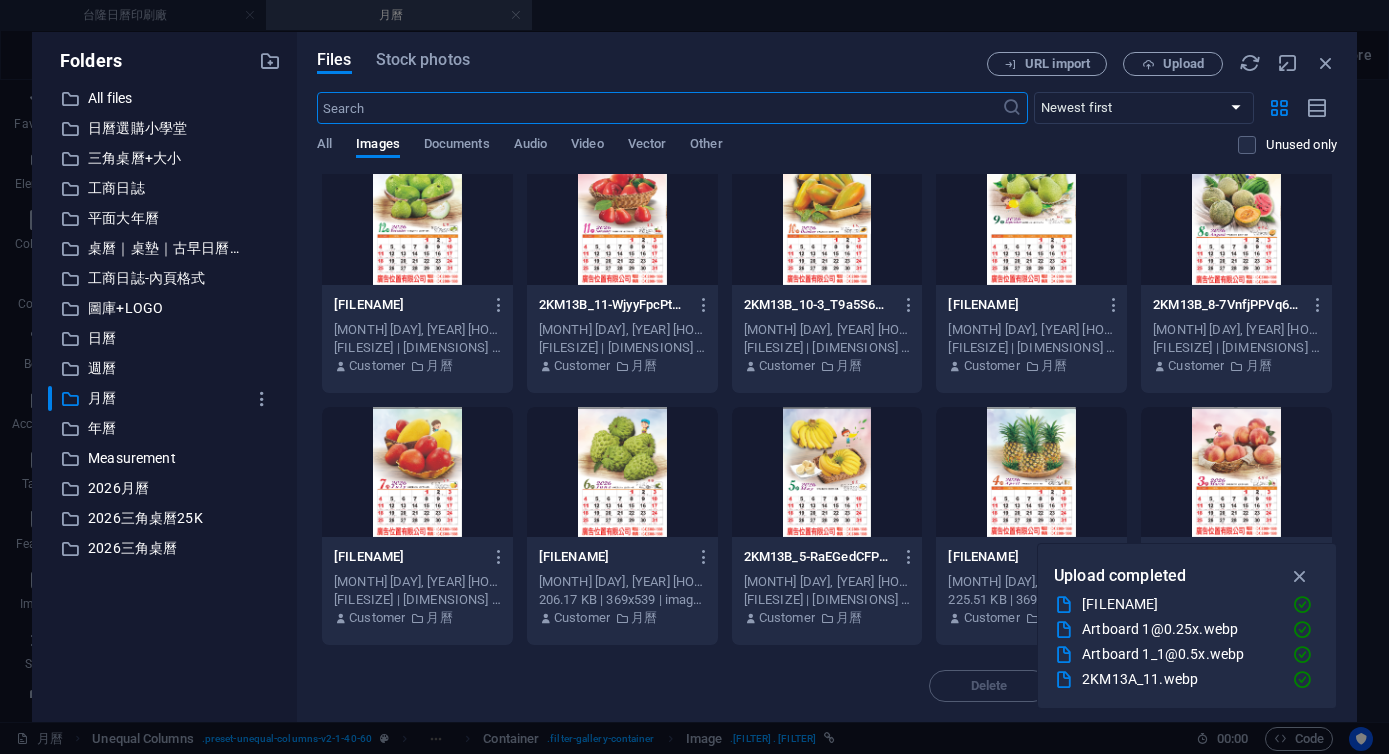 scroll, scrollTop: 51, scrollLeft: 0, axis: vertical 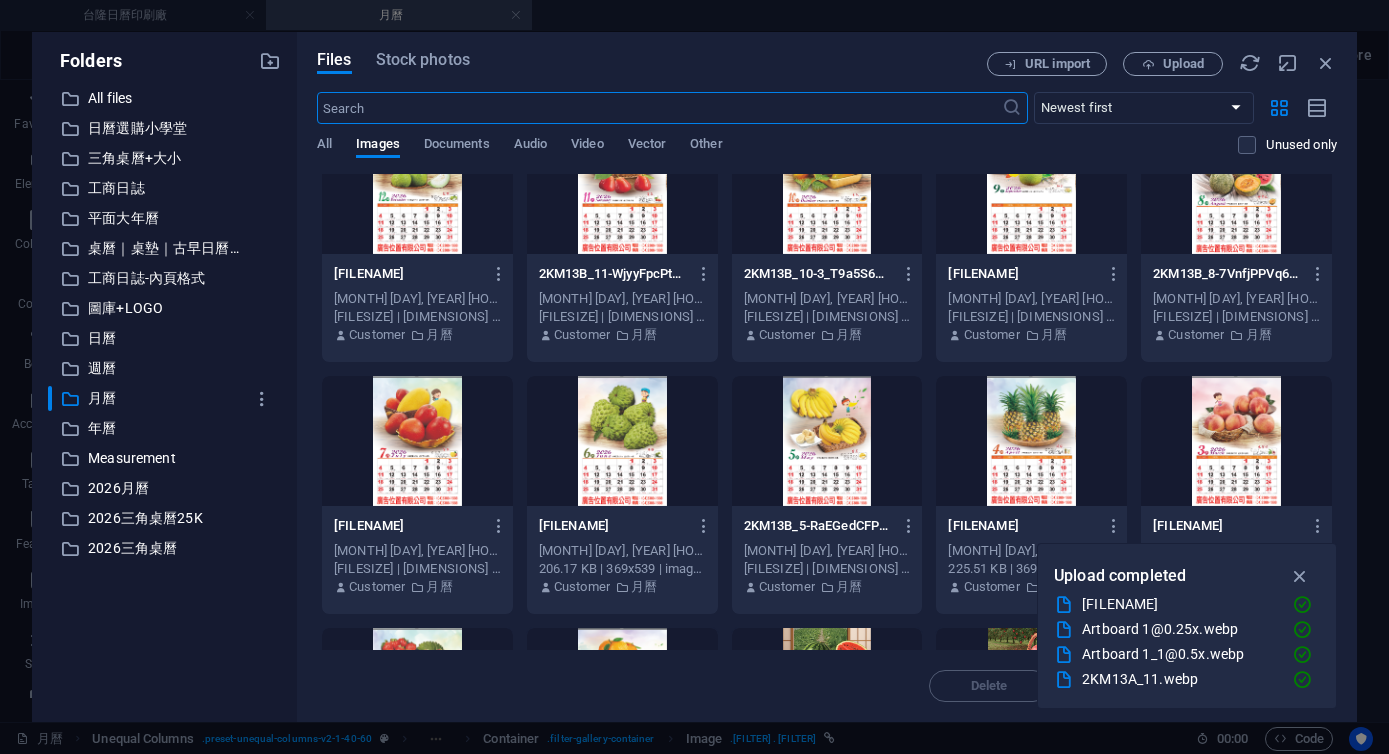 click at bounding box center [1236, 441] 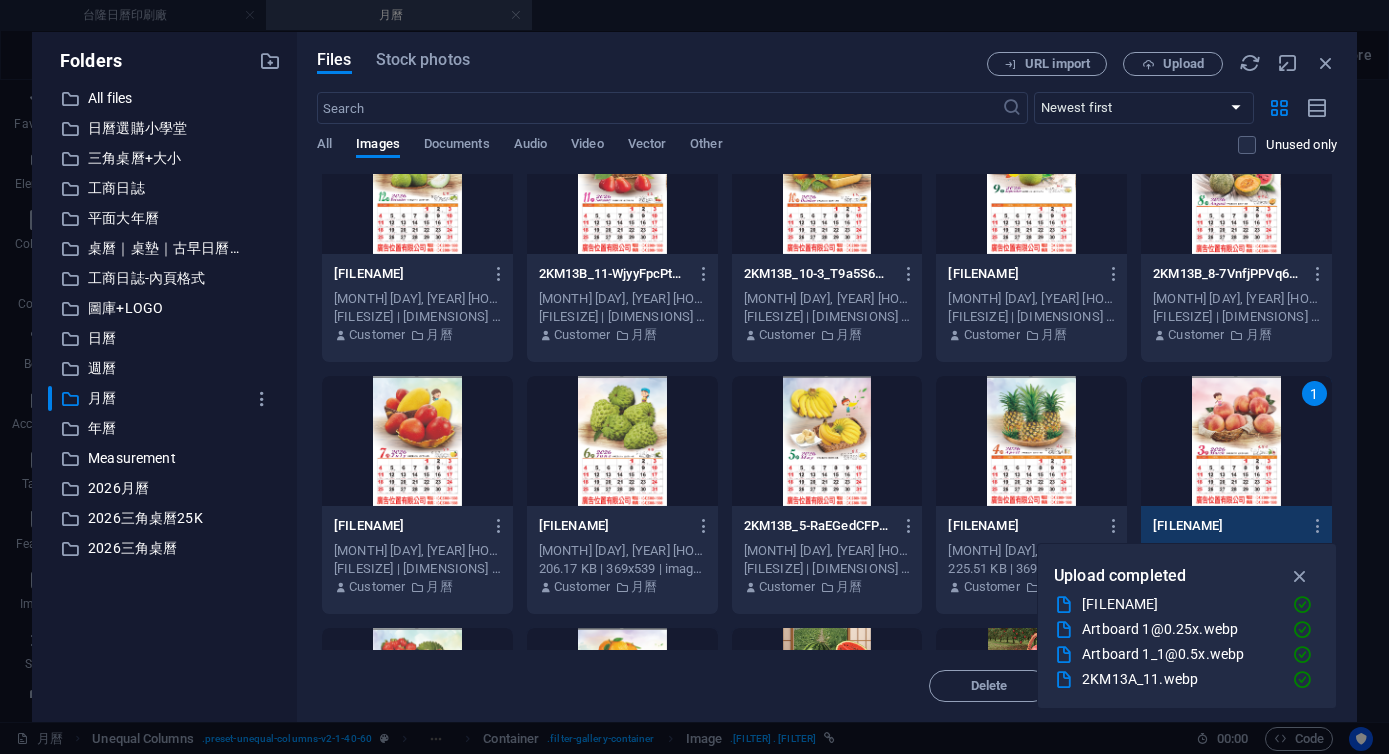 click on "1" at bounding box center (1236, 441) 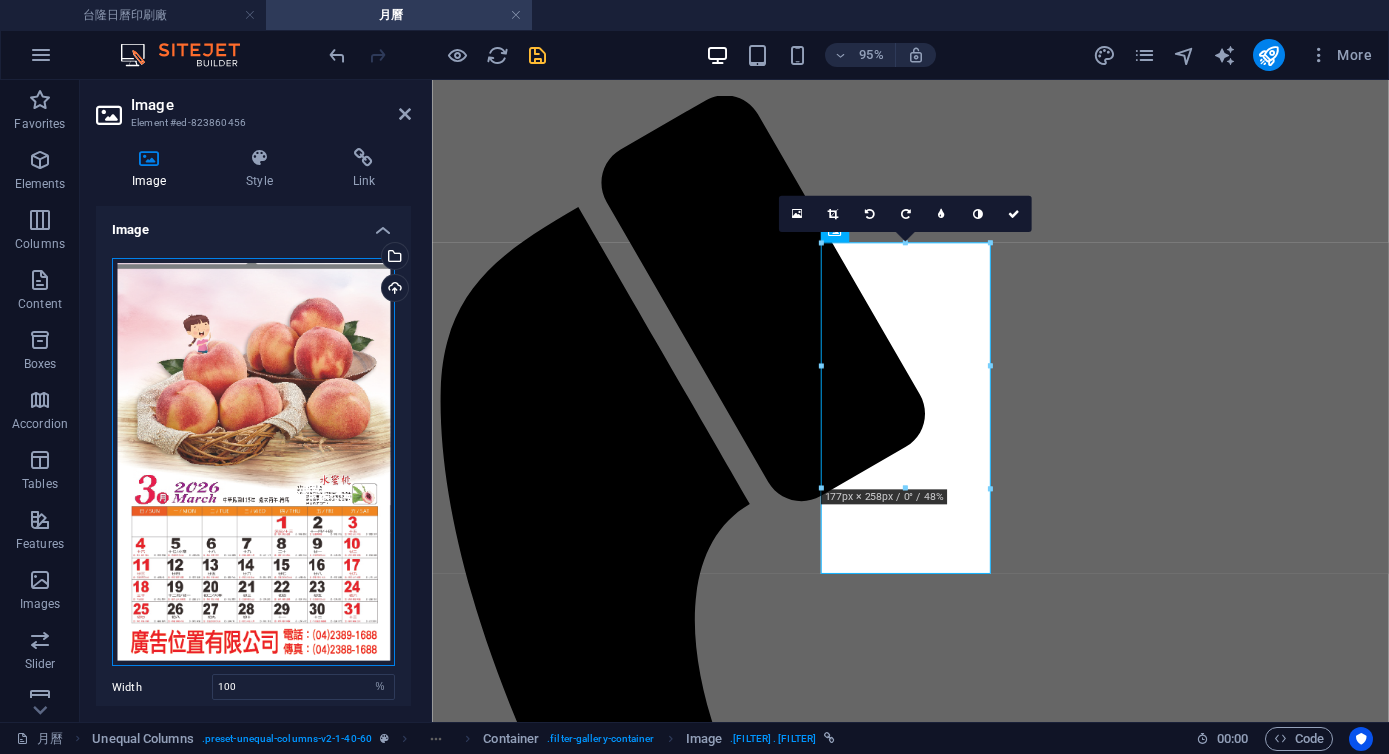 click on "Drag files here, click to choose files or select files from Files or our free stock photos & videos" at bounding box center [253, 462] 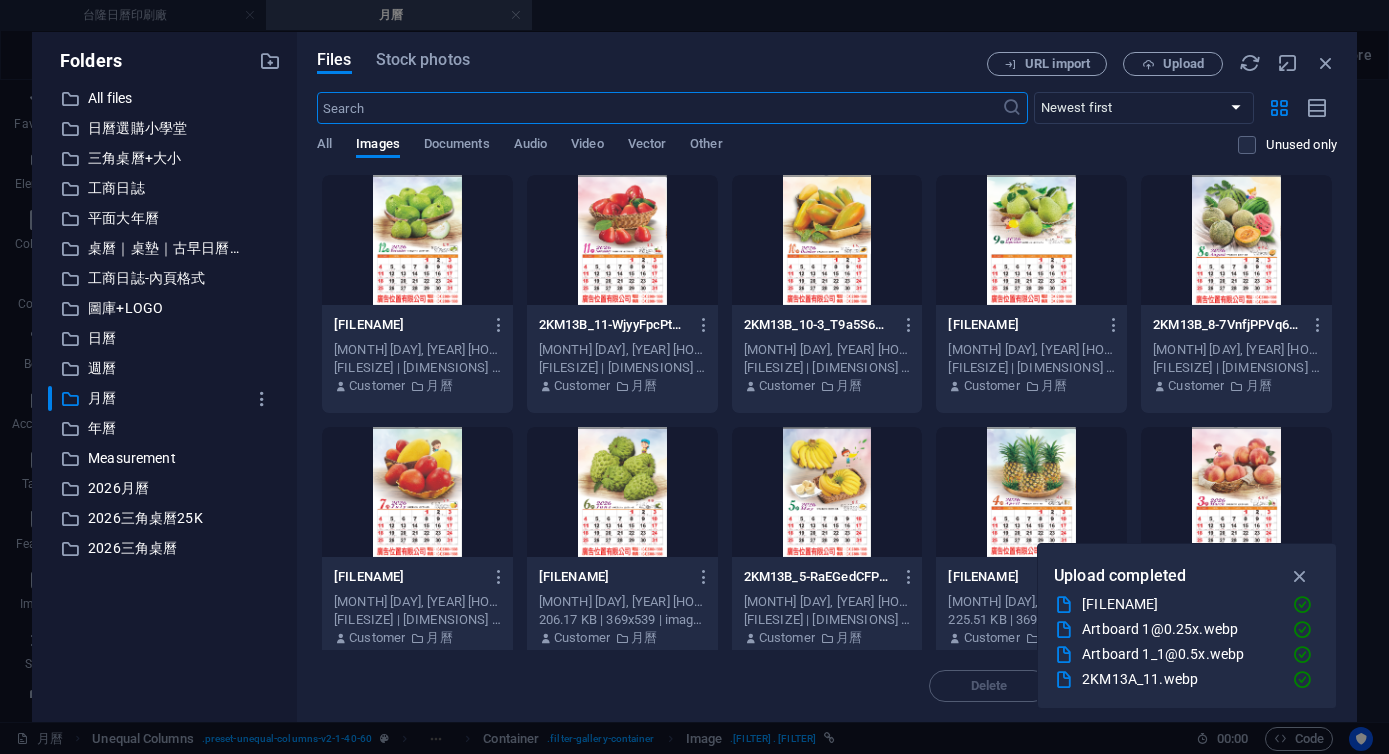scroll, scrollTop: 56, scrollLeft: 0, axis: vertical 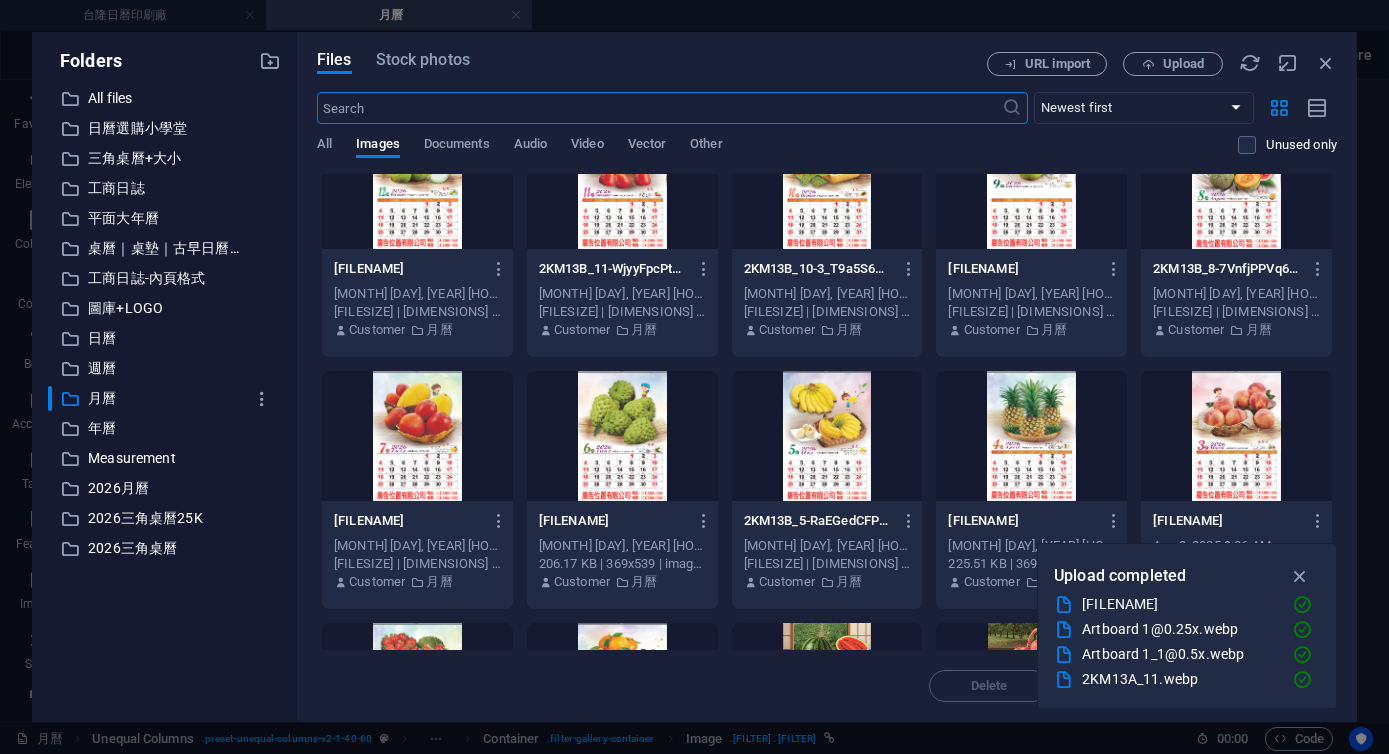 click at bounding box center [1031, 436] 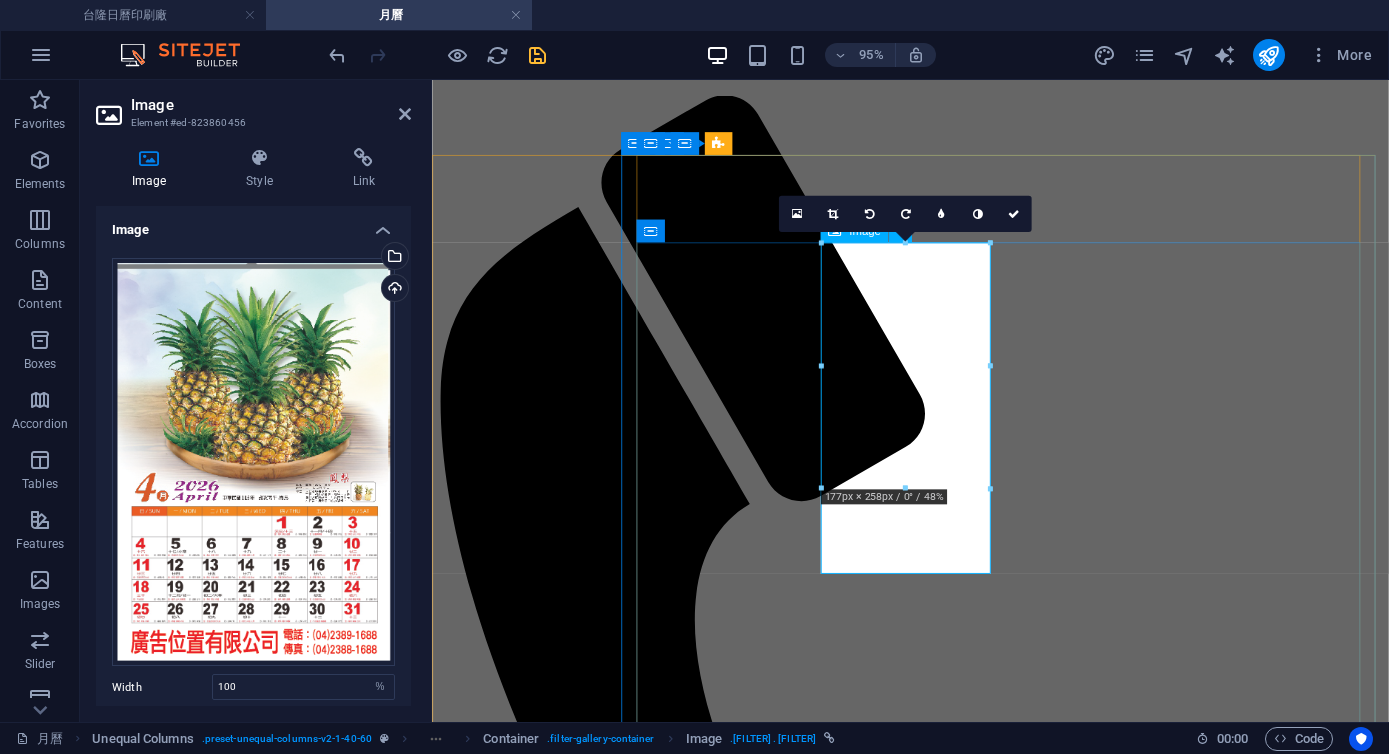 click on "2KM13B 對開 十三張 水果" at bounding box center [935, 4141] 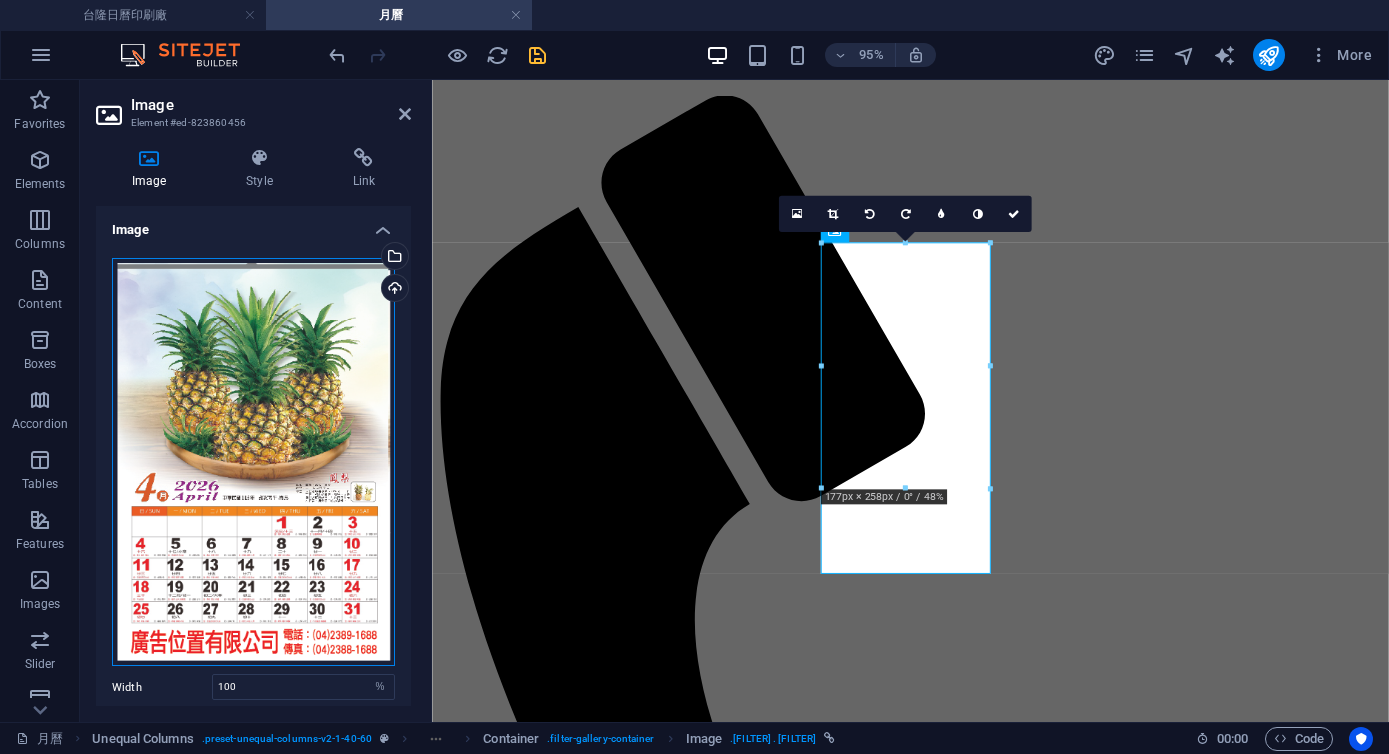 click on "Drag files here, click to choose files or select files from Files or our free stock photos & videos" at bounding box center [253, 462] 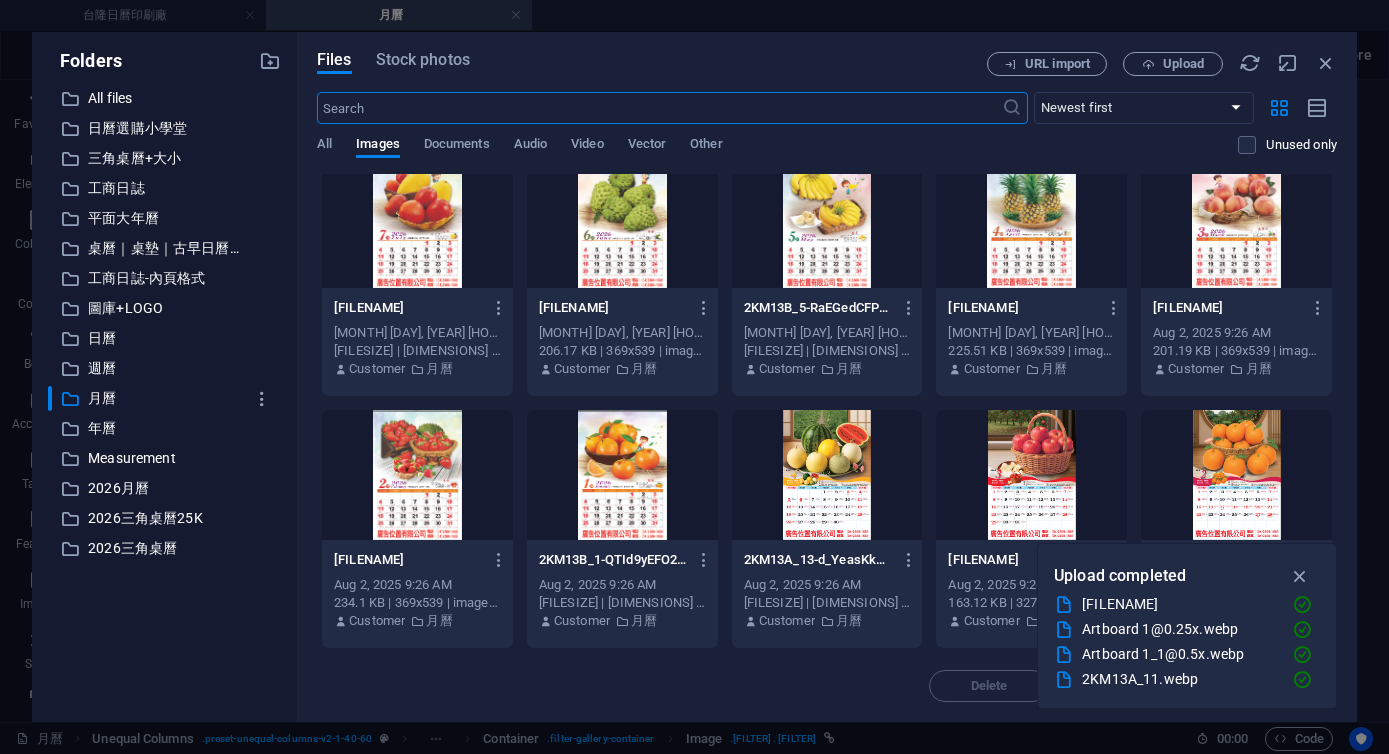 scroll, scrollTop: 263, scrollLeft: 0, axis: vertical 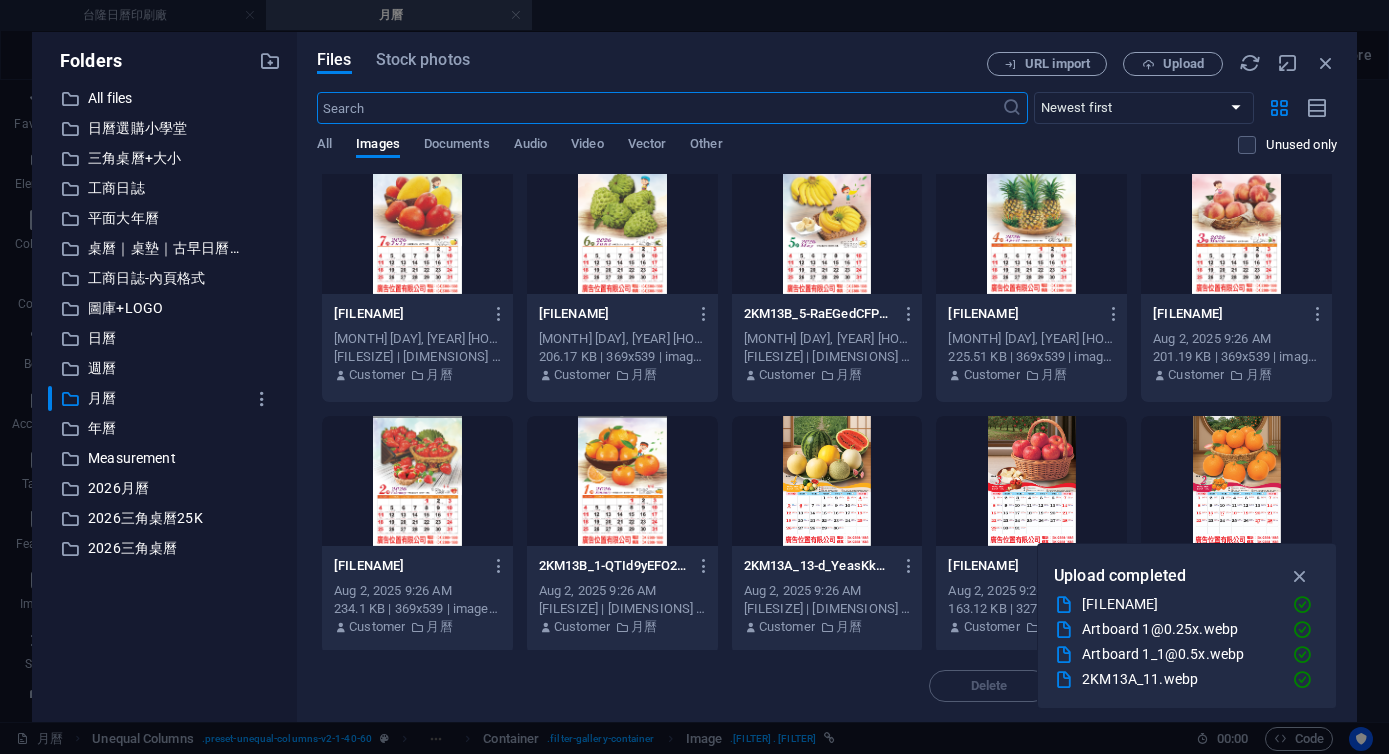 click at bounding box center [417, 229] 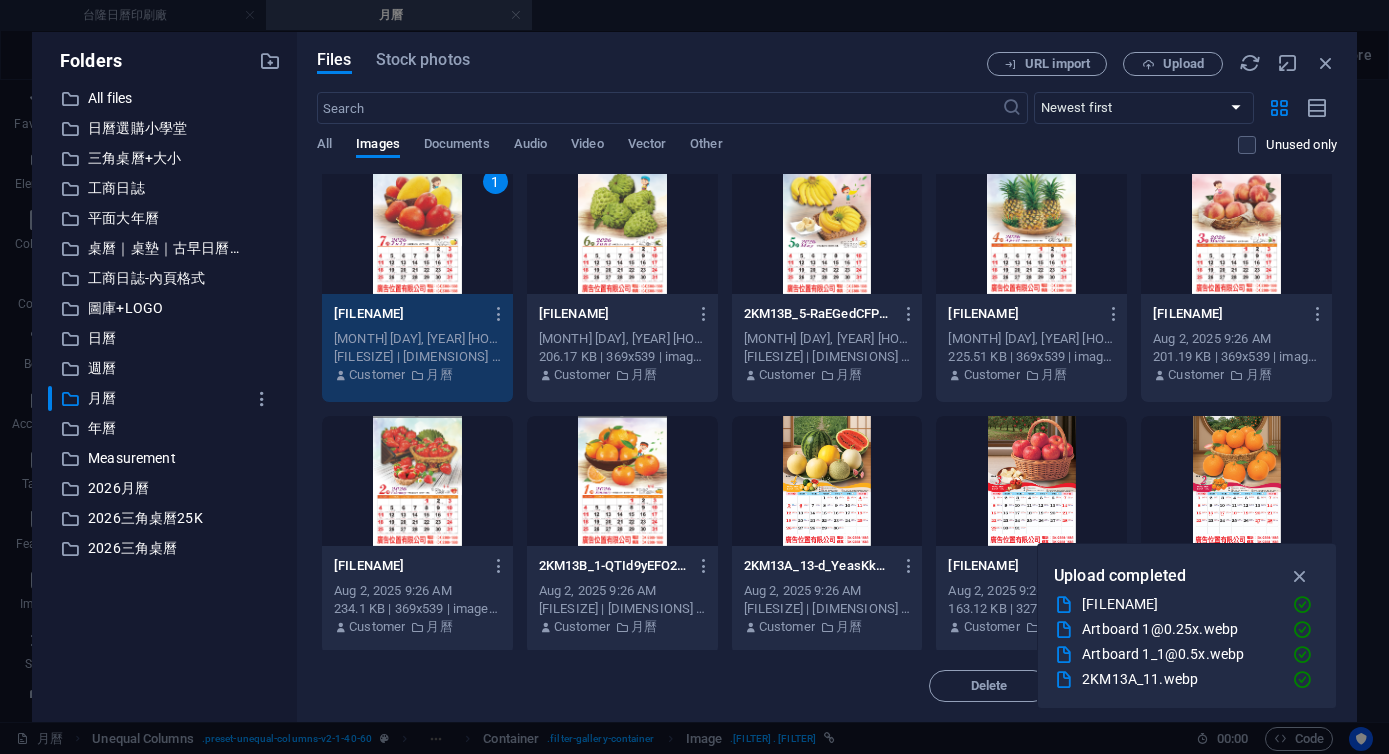 click on "1" at bounding box center (417, 229) 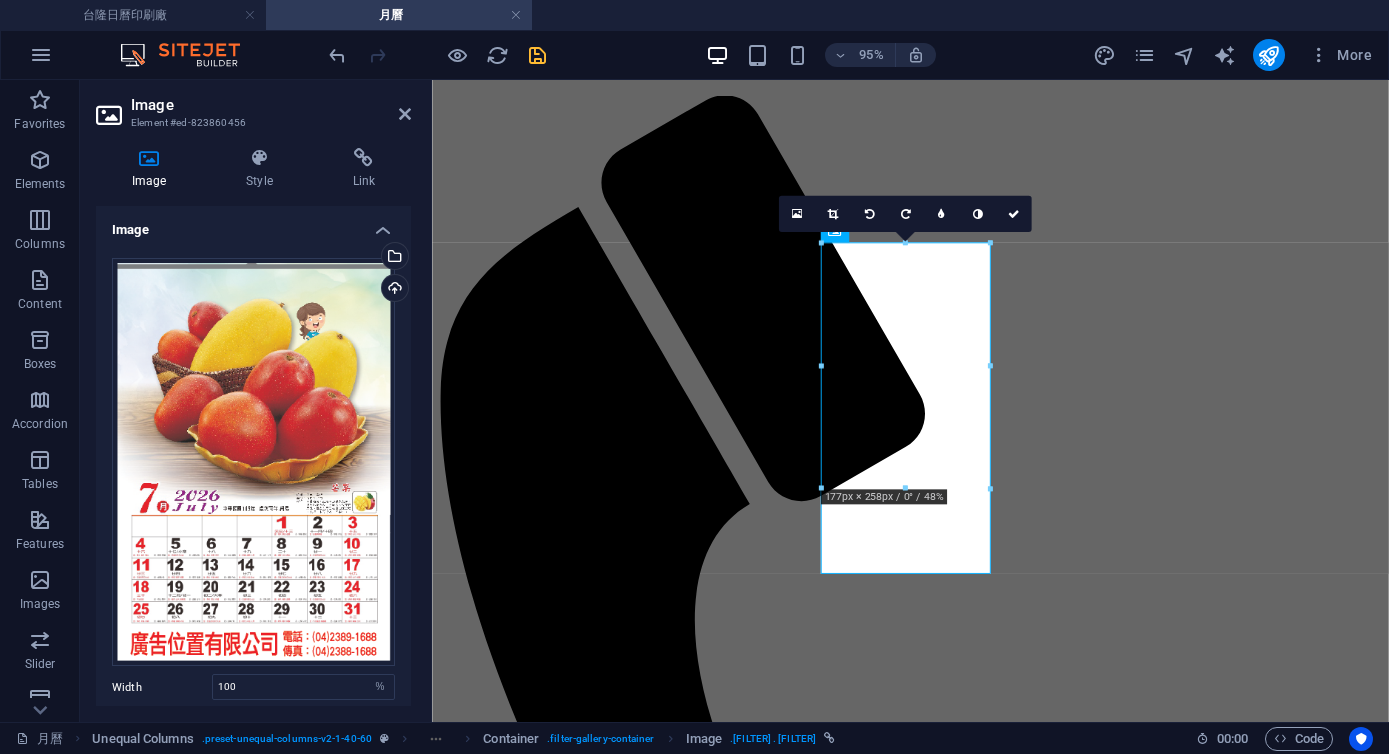 click at bounding box center (537, 55) 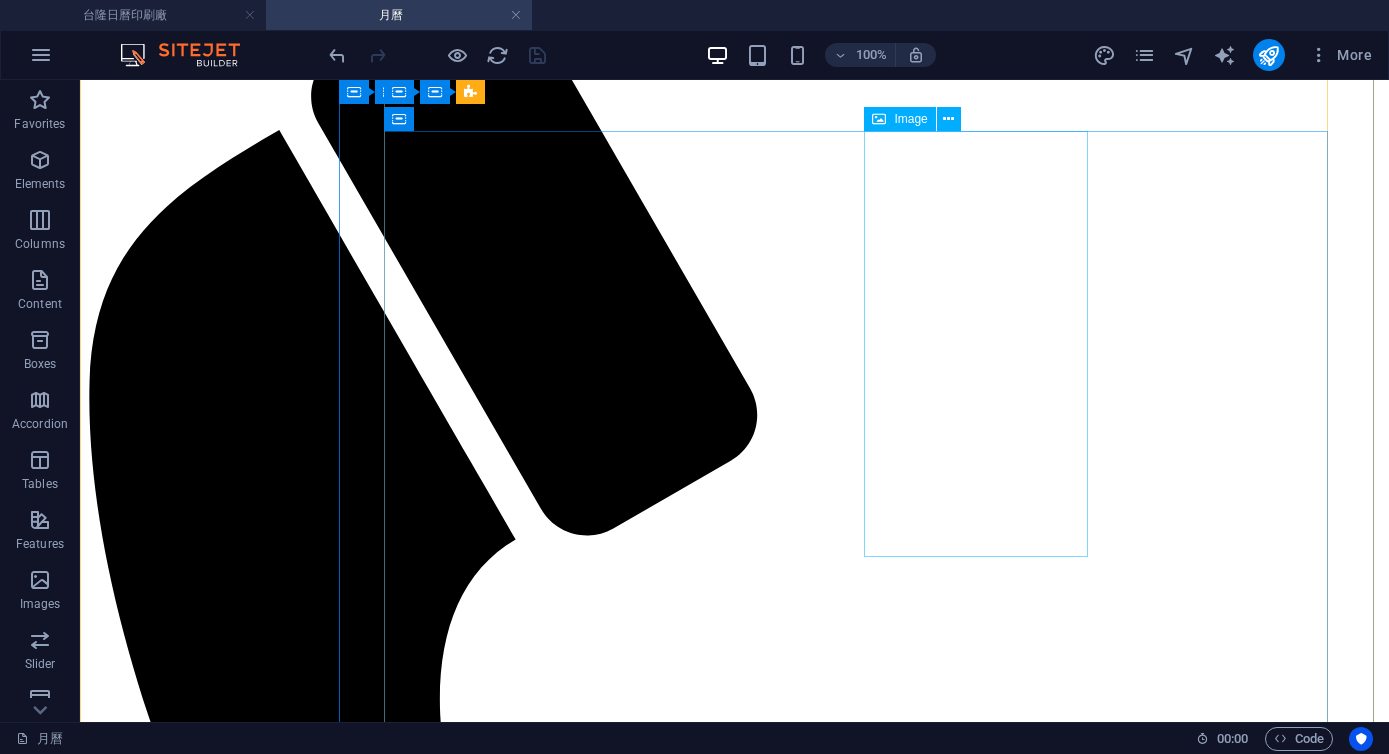 scroll, scrollTop: 335, scrollLeft: 0, axis: vertical 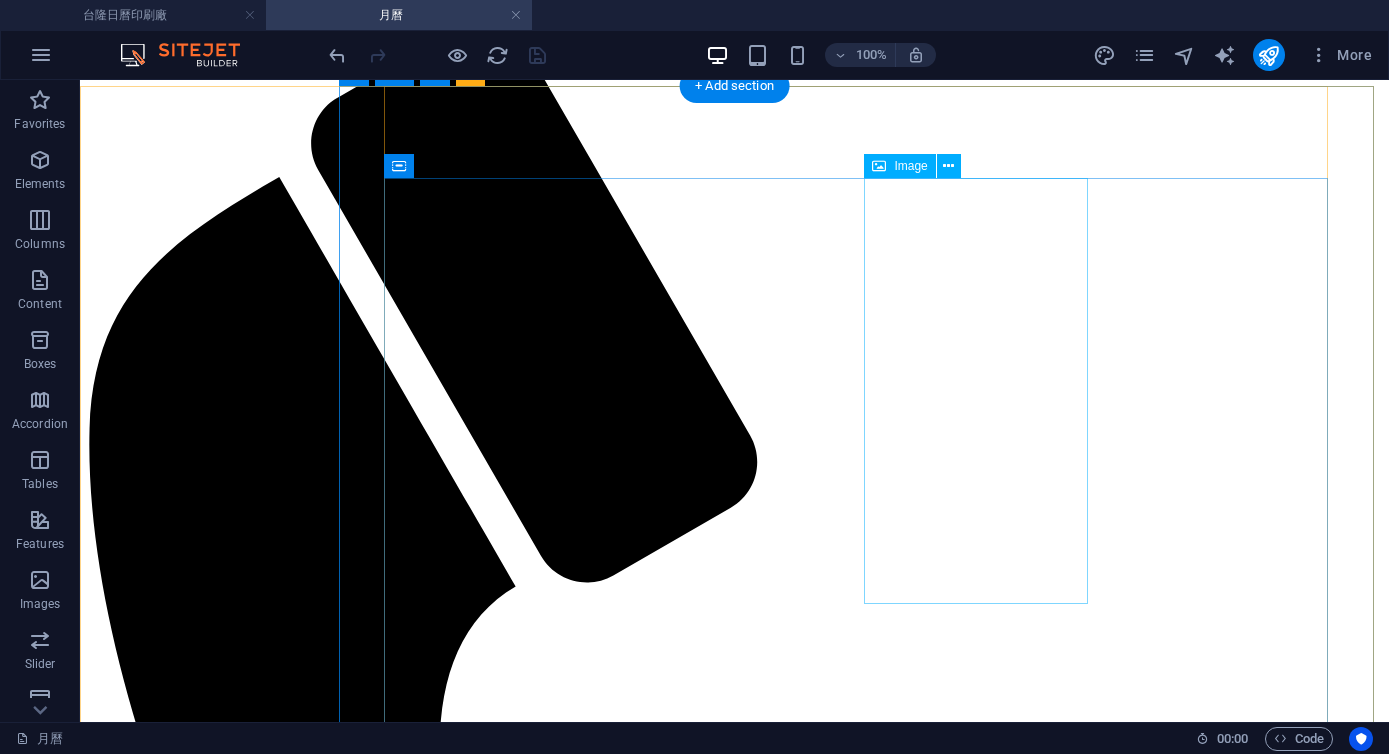 click on "G2KM353 台灣美景" at bounding box center (734, 7087) 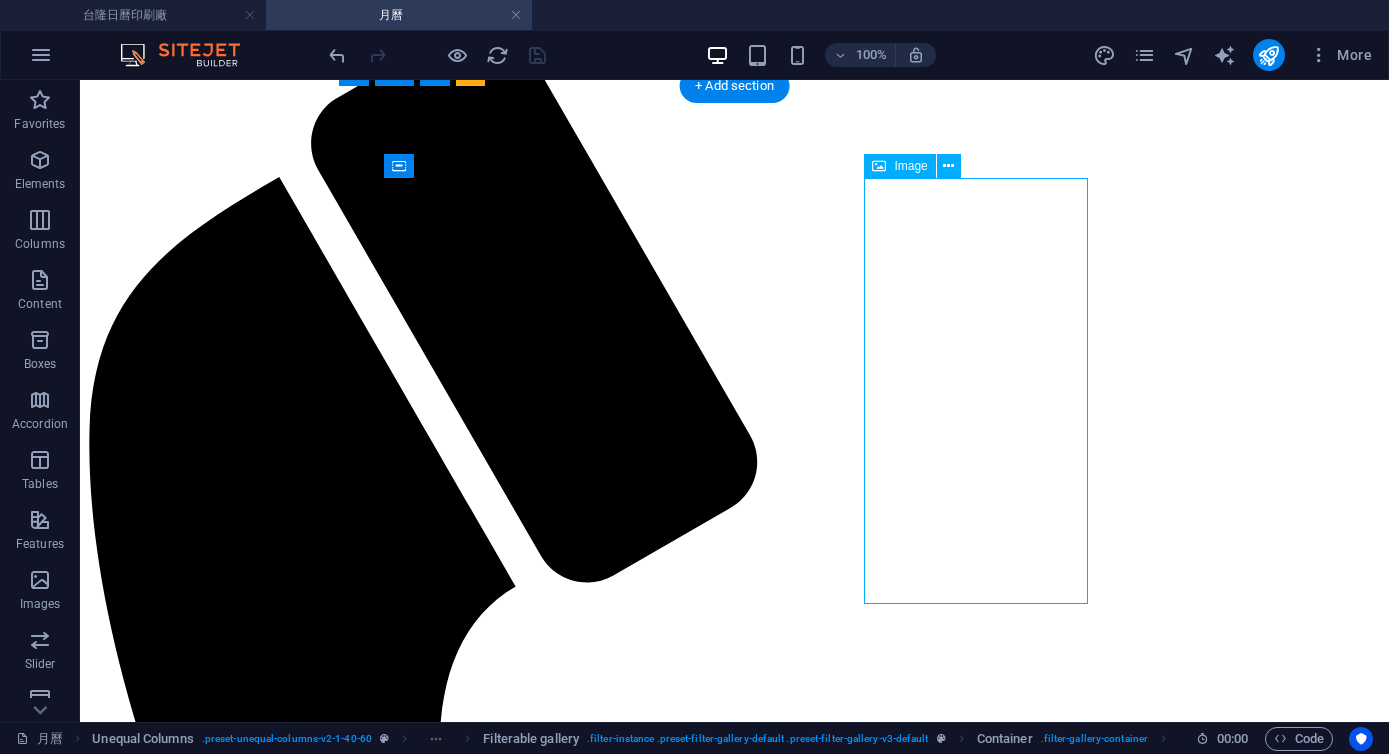 click on "G2KM353 台灣美景" at bounding box center [734, 7087] 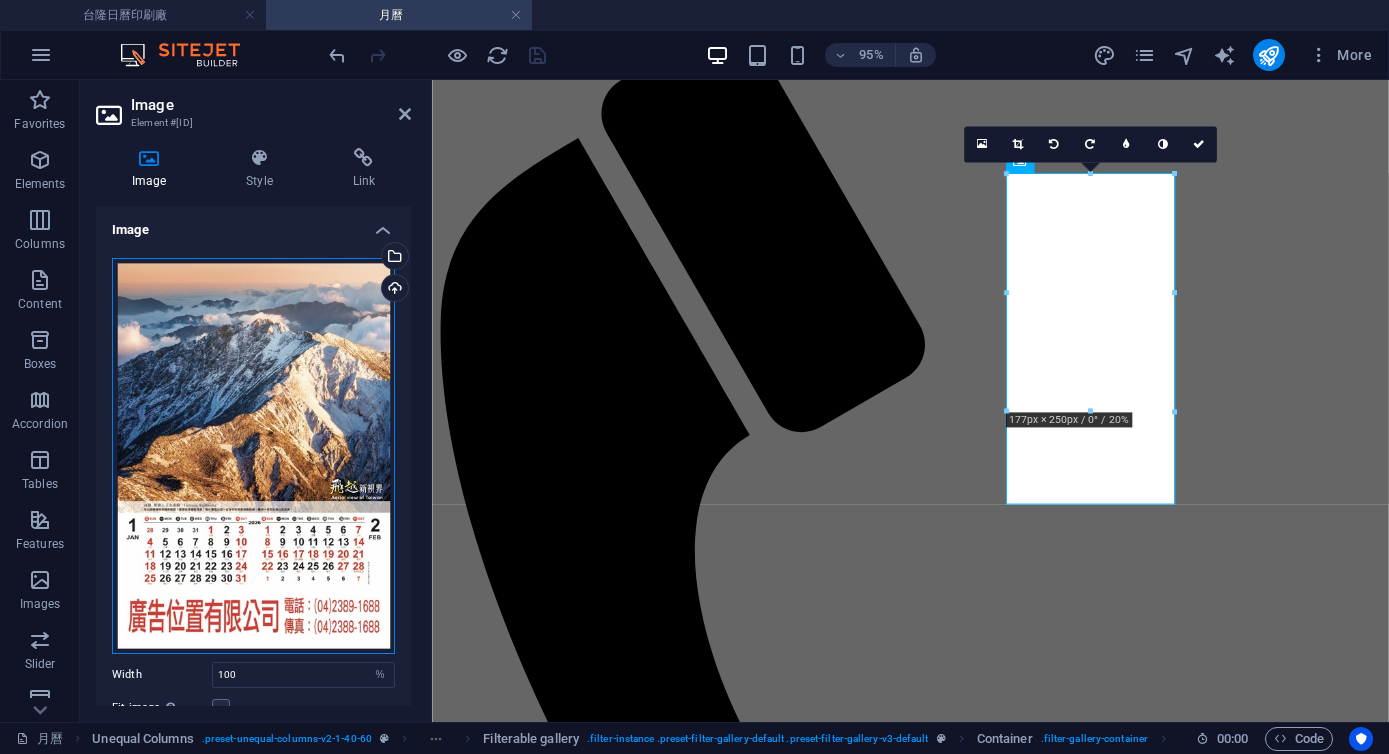 click on "Drag files here, click to choose files or select files from Files or our free stock photos & videos" at bounding box center (253, 456) 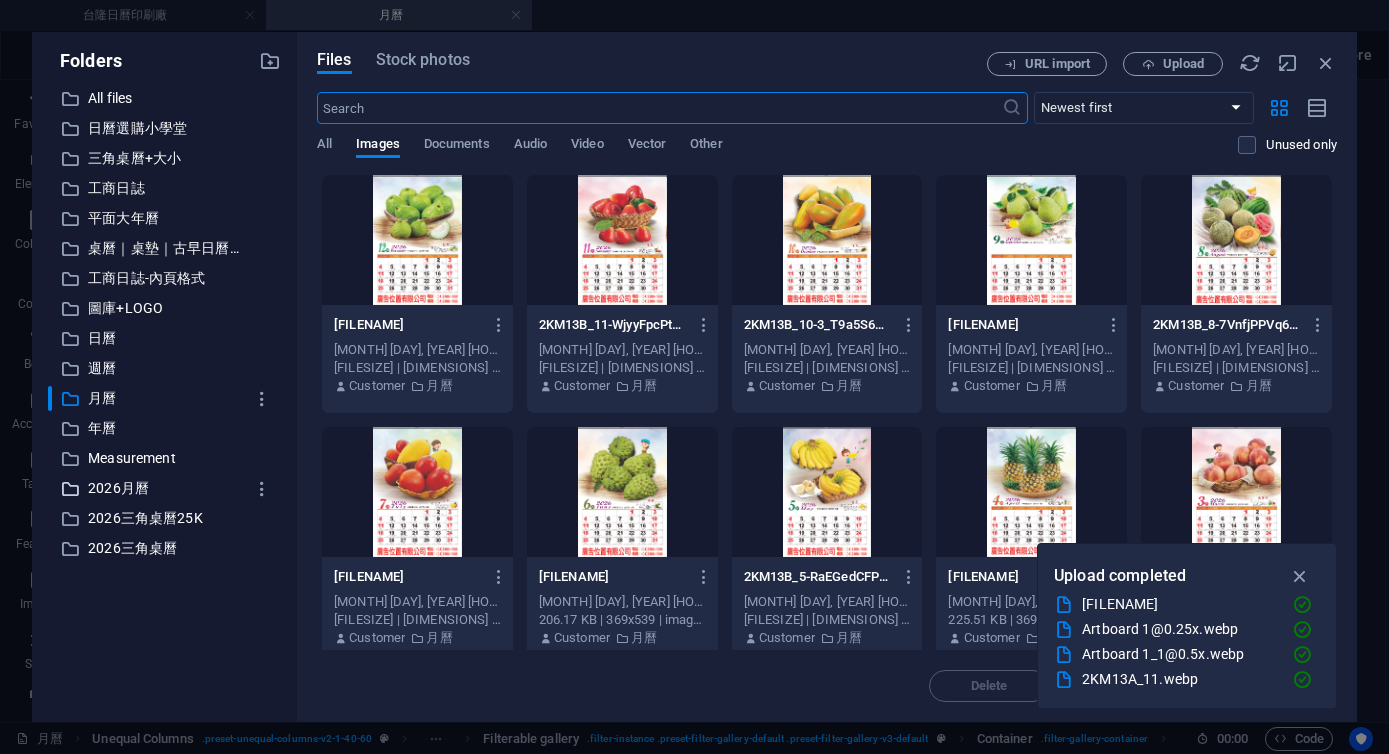 click on "2026月曆" at bounding box center (166, 488) 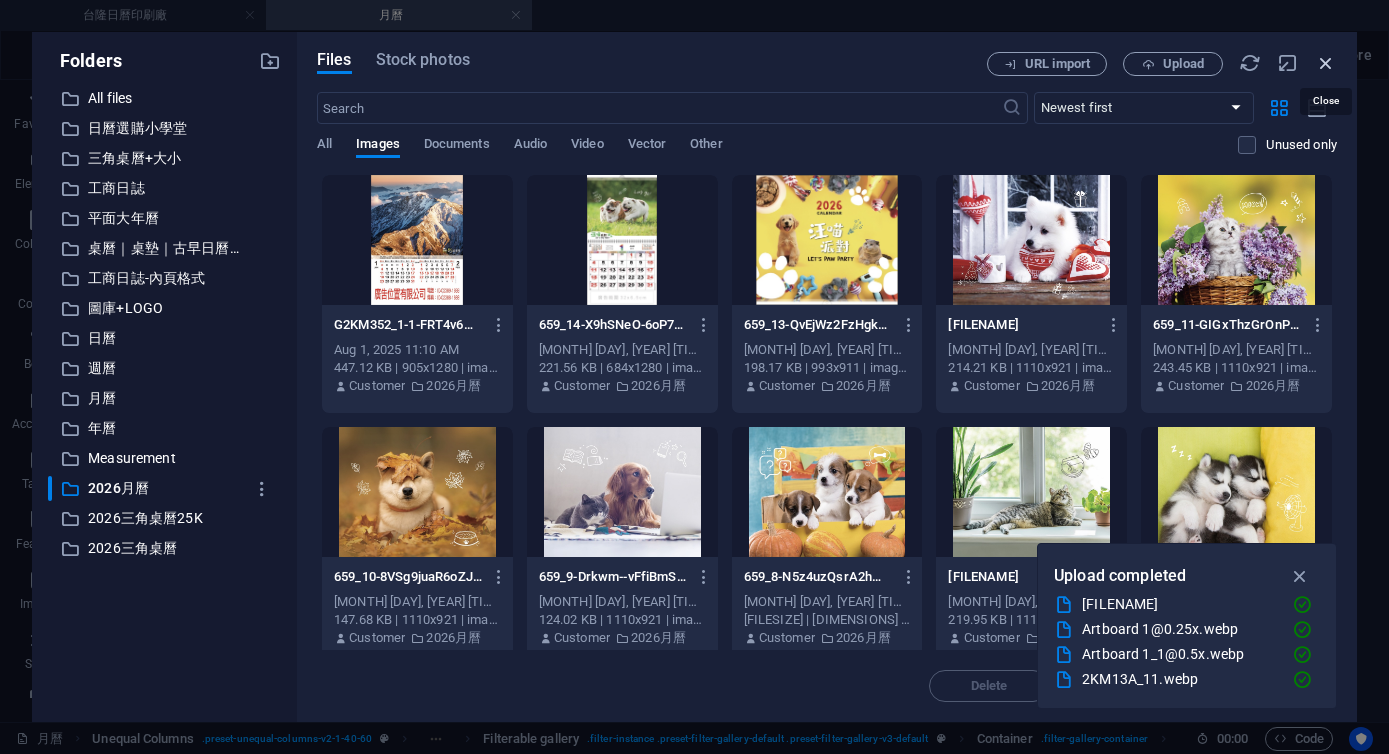 click at bounding box center [1326, 63] 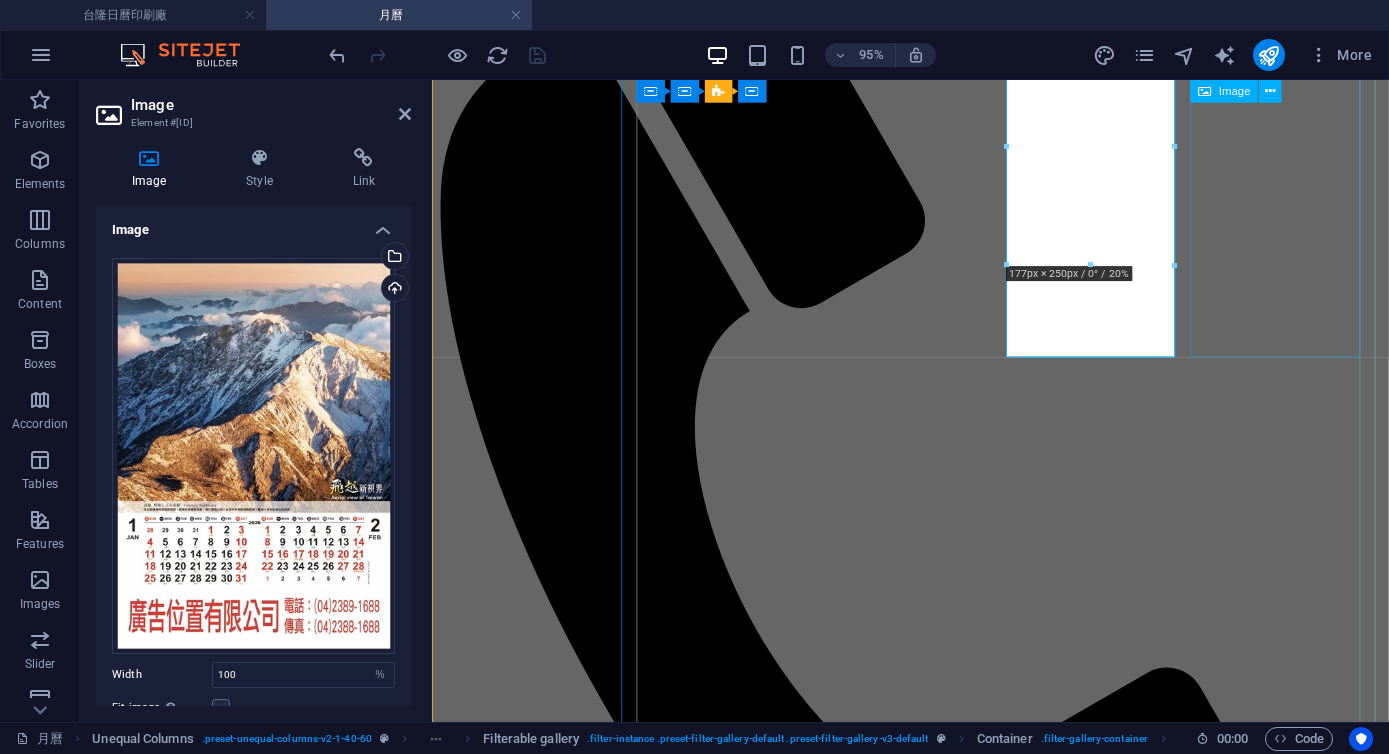 scroll, scrollTop: 440, scrollLeft: 0, axis: vertical 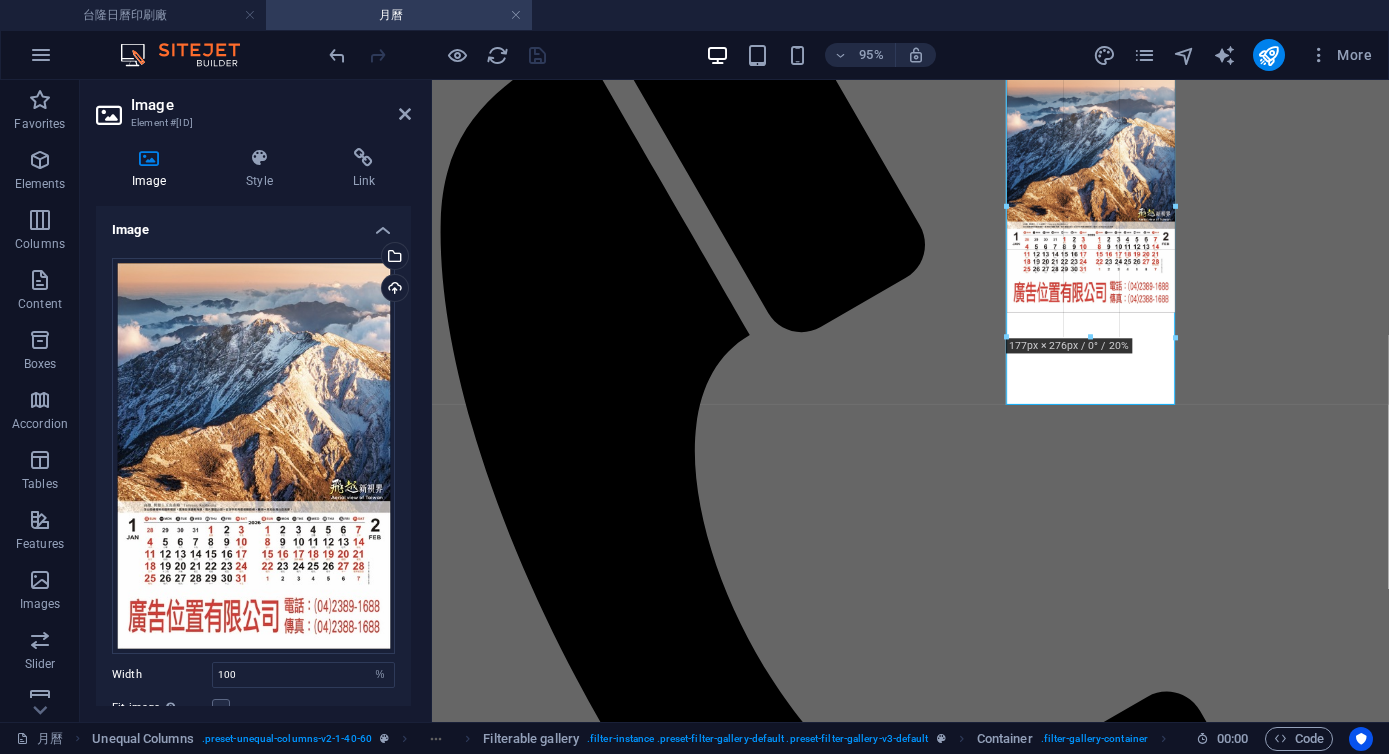 drag, startPoint x: 1092, startPoint y: 311, endPoint x: 1090, endPoint y: 337, distance: 26.076809 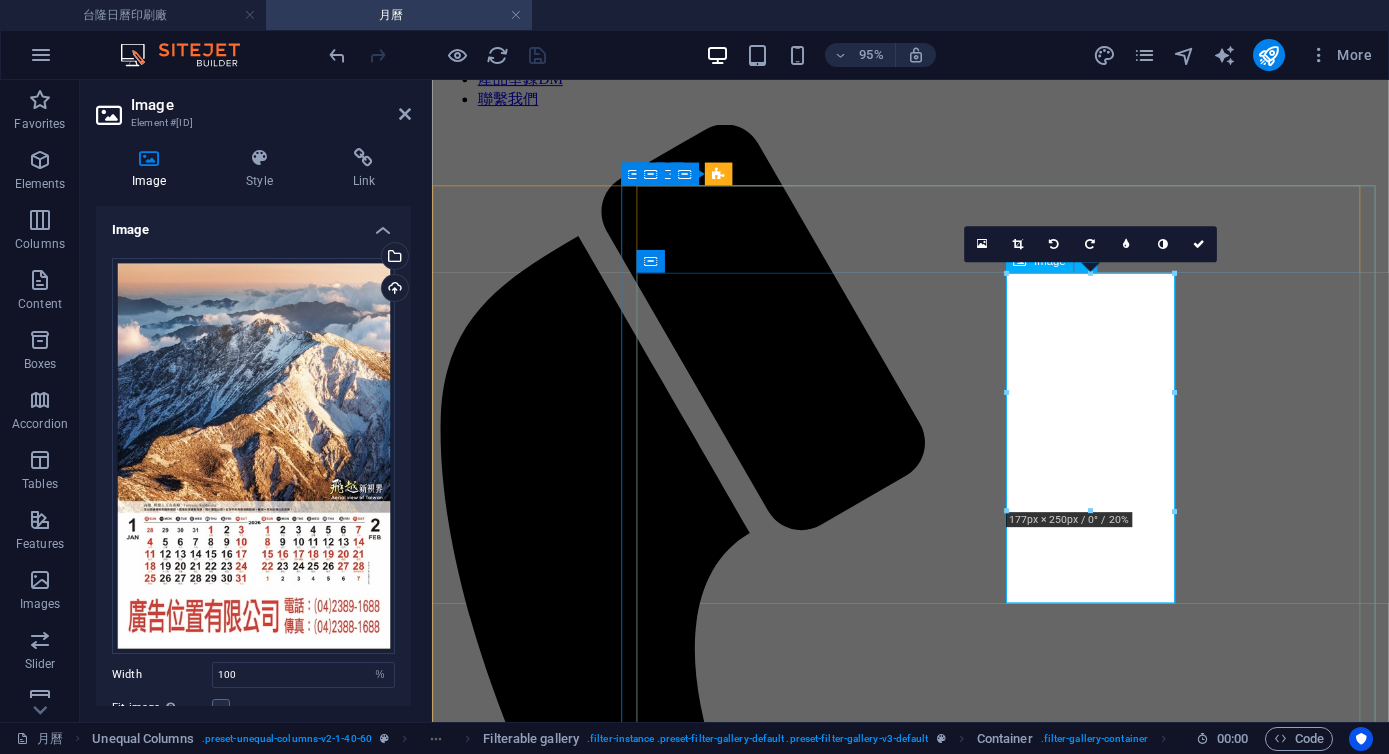 scroll, scrollTop: 339, scrollLeft: 0, axis: vertical 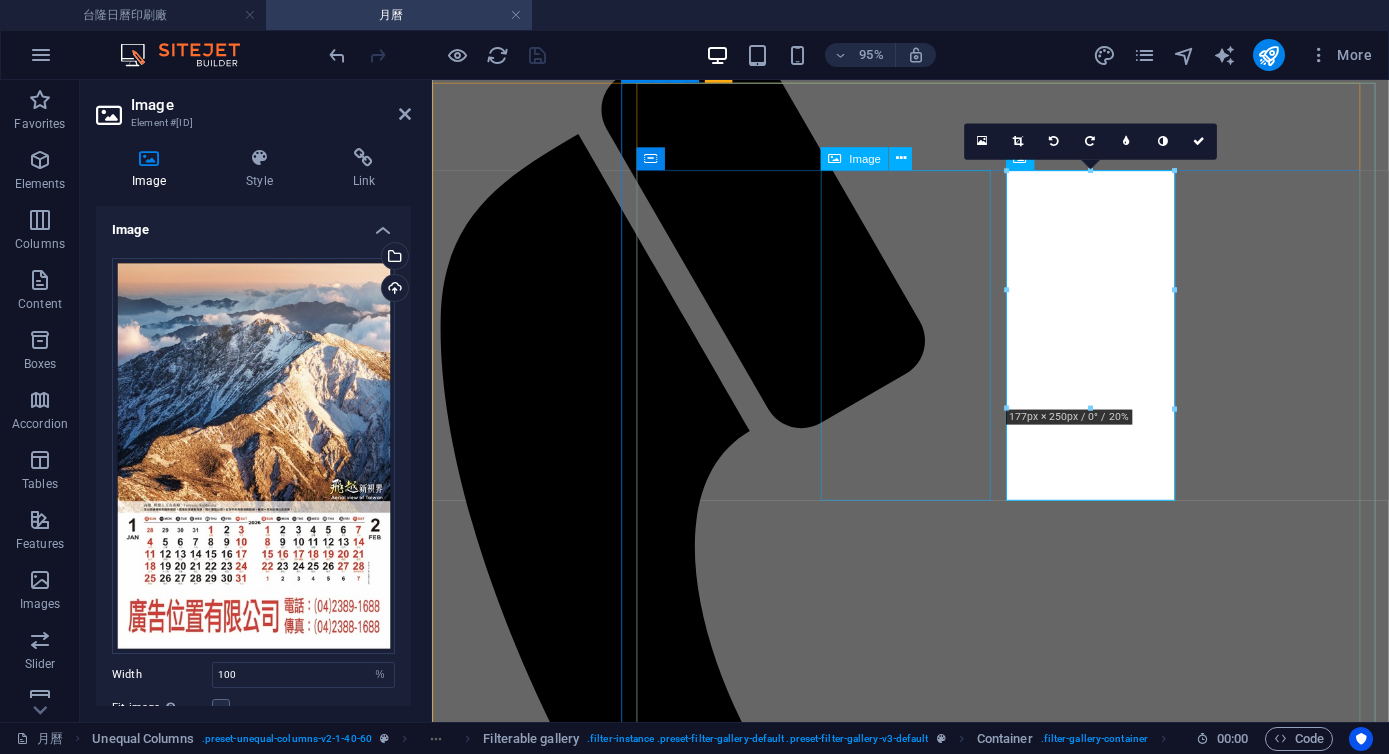 click on "2KM13B 對開 十三張 水果" at bounding box center (935, 4064) 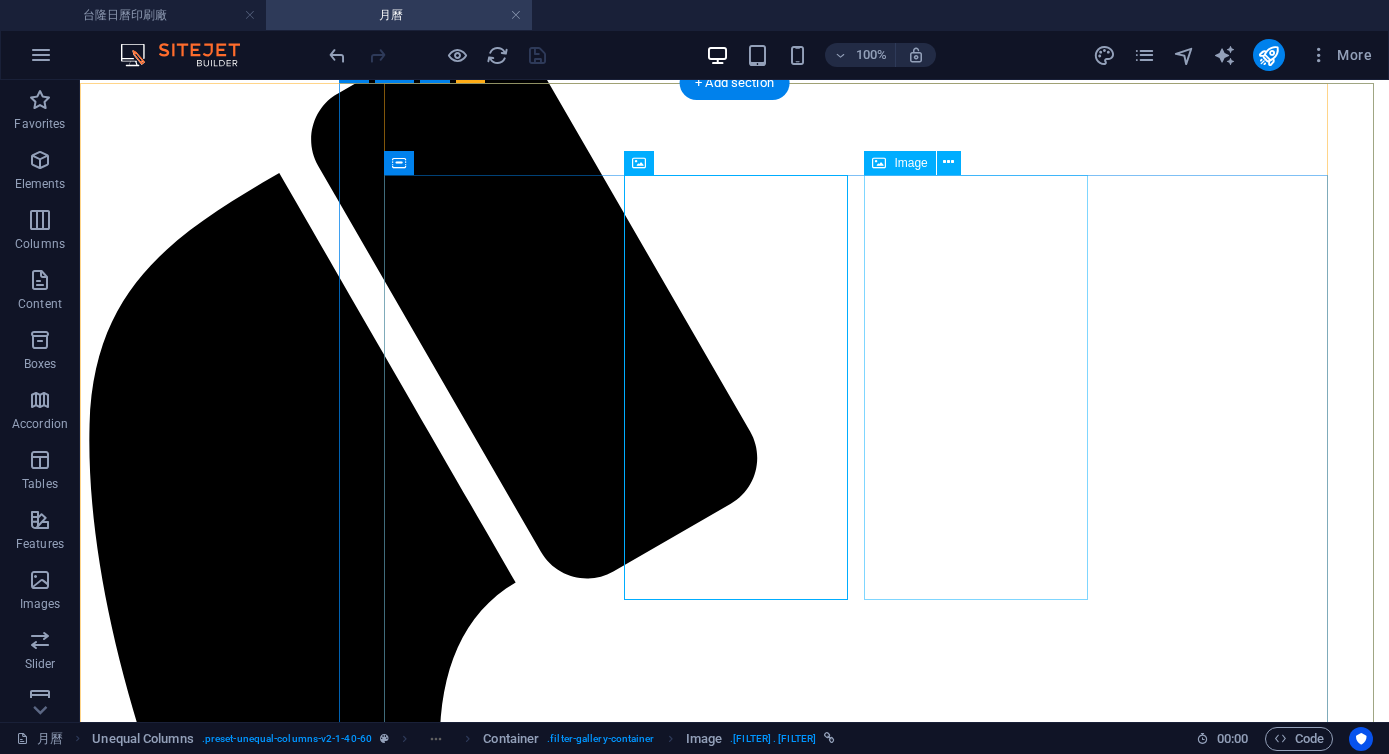 click on "G2KM353 台灣美景" at bounding box center [734, 6306] 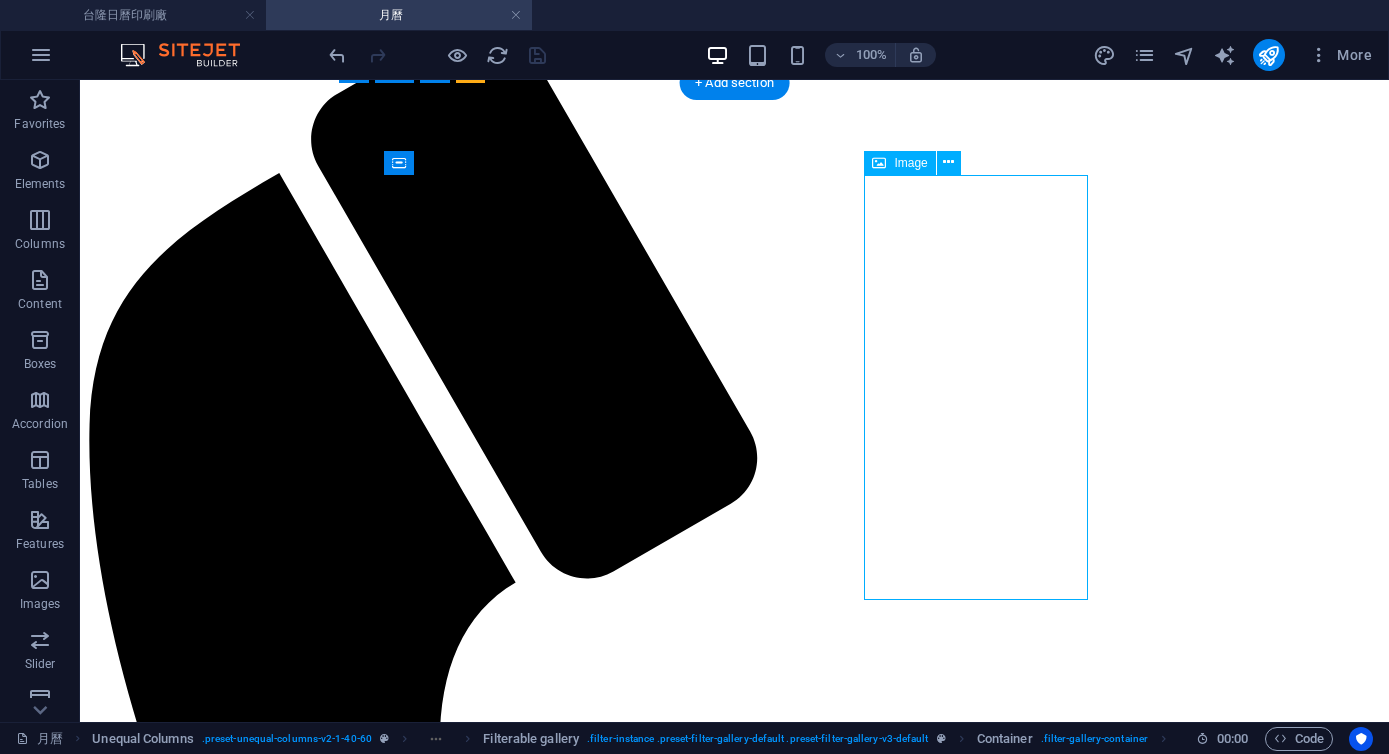 click on "G2KM353 台灣美景" at bounding box center (734, 6306) 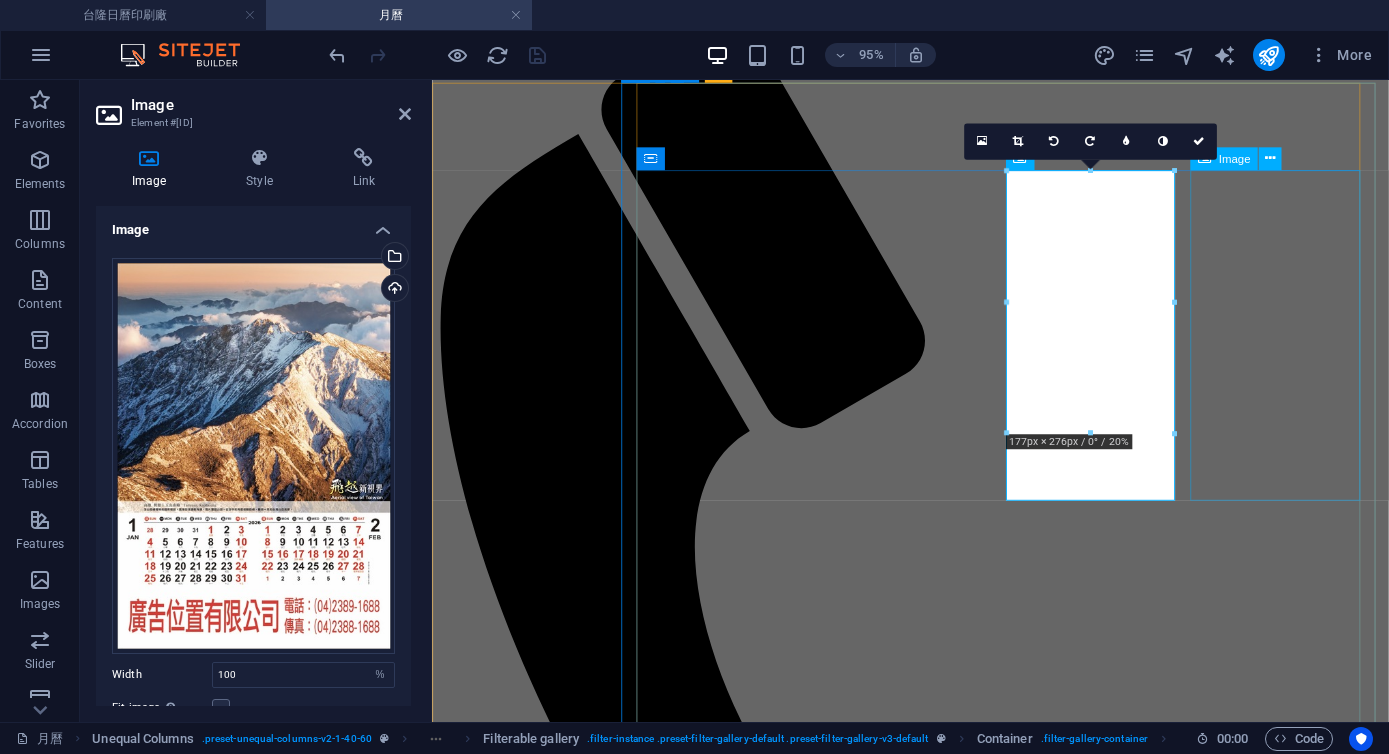 click on "6KM106 吊板式月曆" at bounding box center [935, 6085] 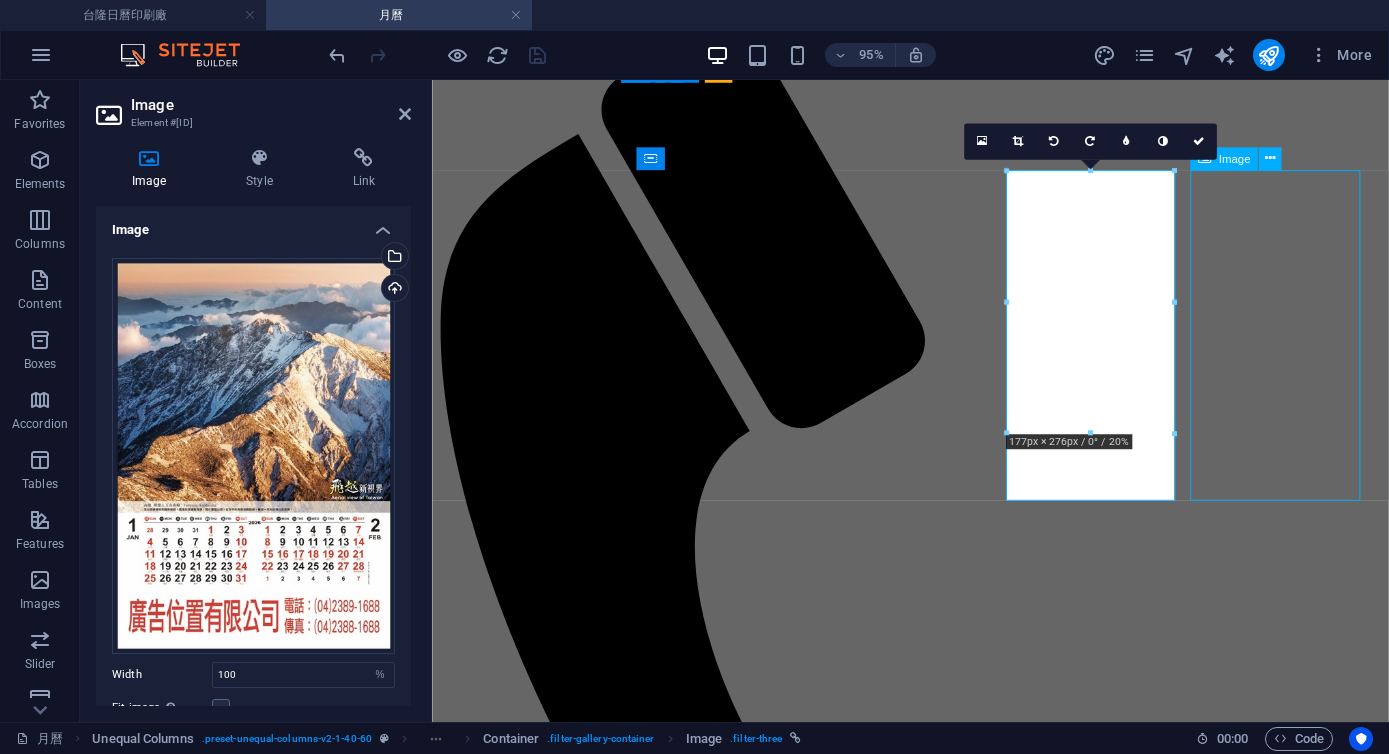 click on "6KM106 吊板式月曆" at bounding box center [935, 6085] 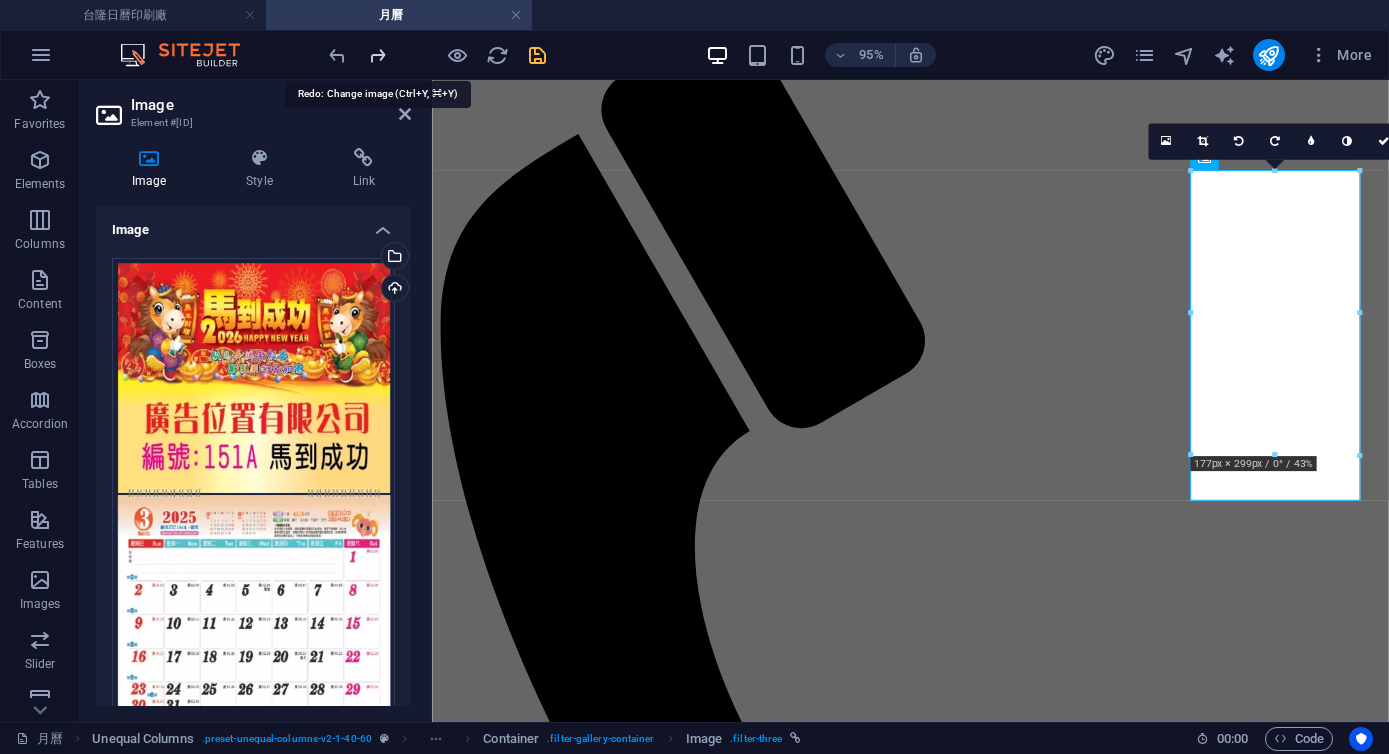 click at bounding box center (377, 55) 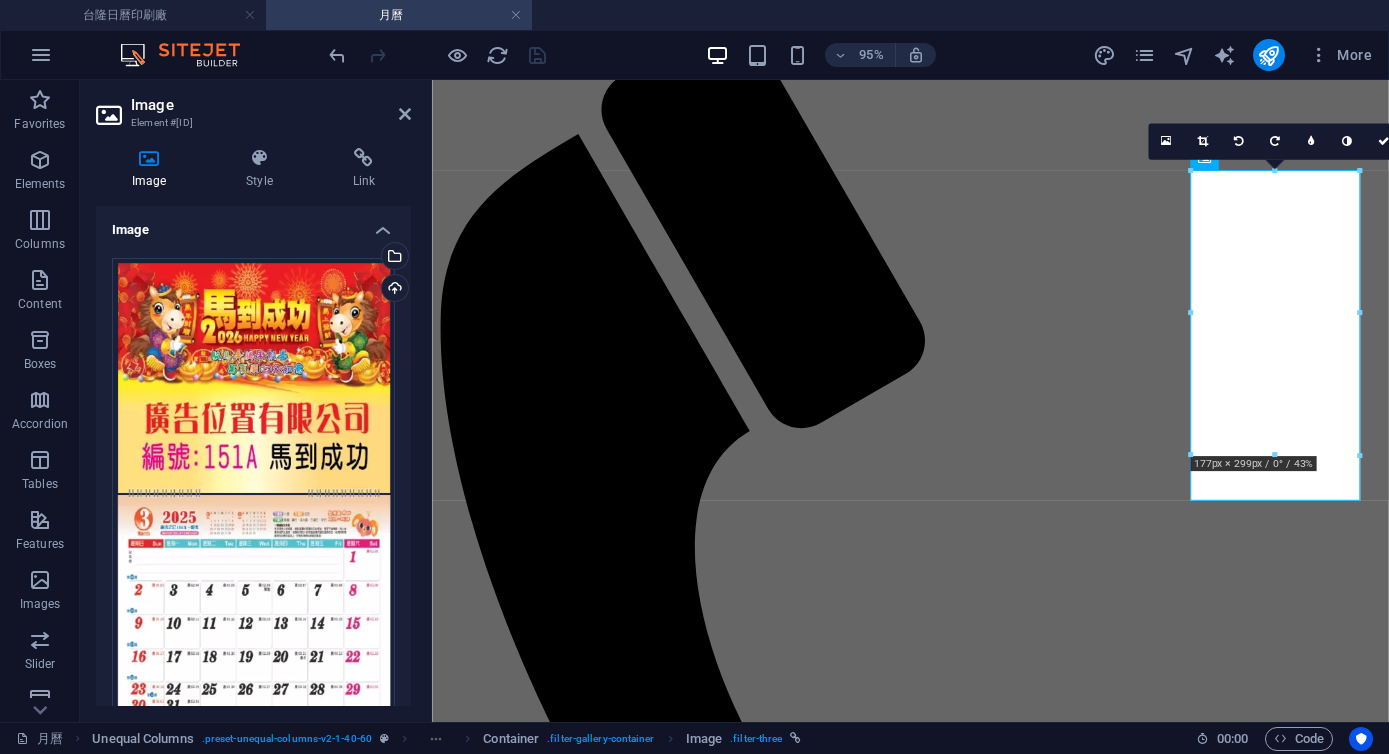 click at bounding box center [437, 55] 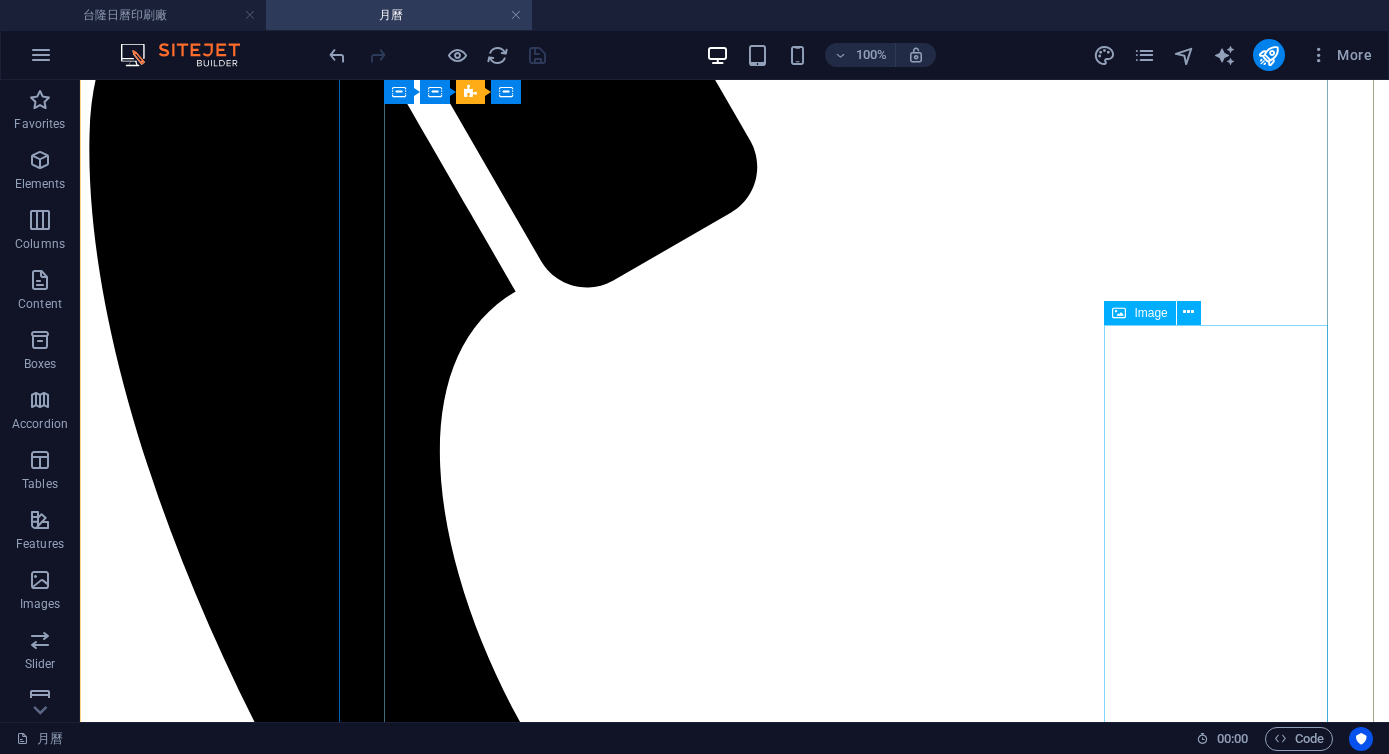 scroll, scrollTop: 347, scrollLeft: 0, axis: vertical 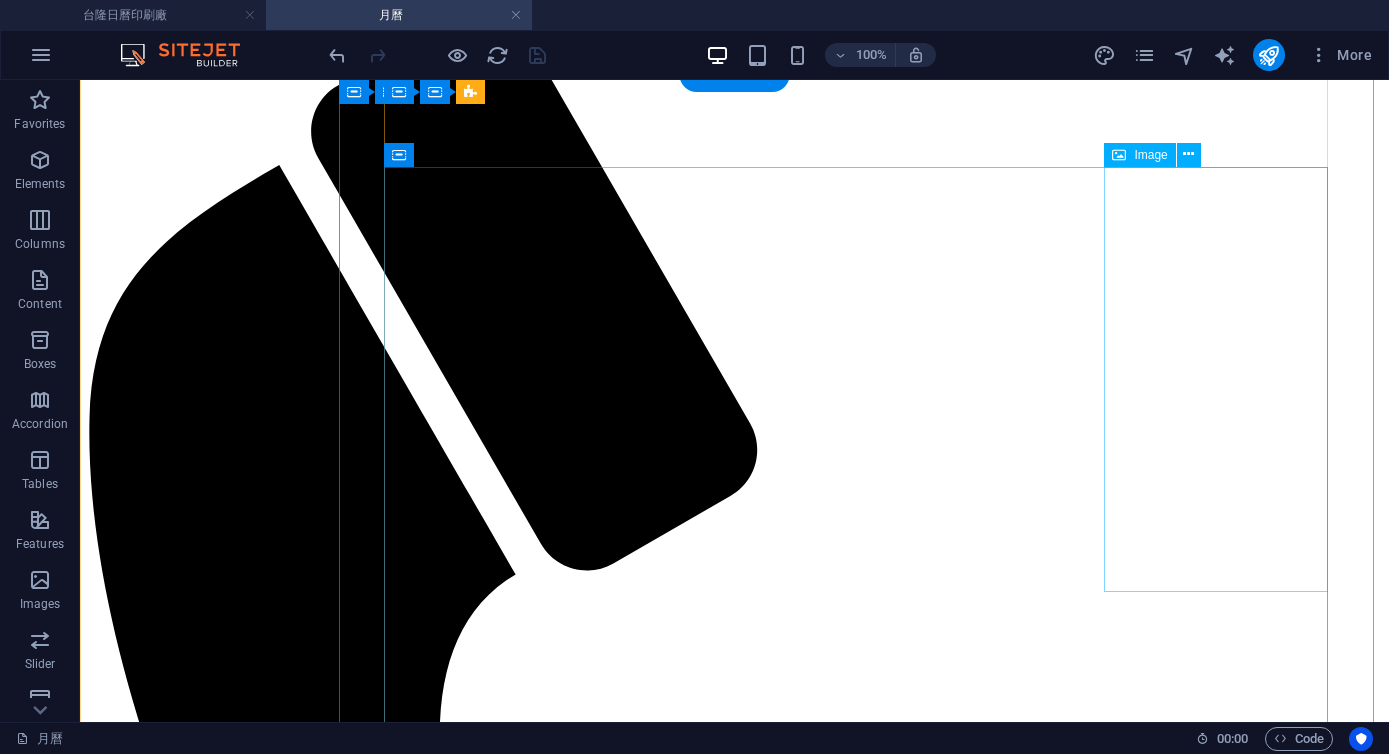 click on "6KM106 吊板式月曆" at bounding box center (734, 7622) 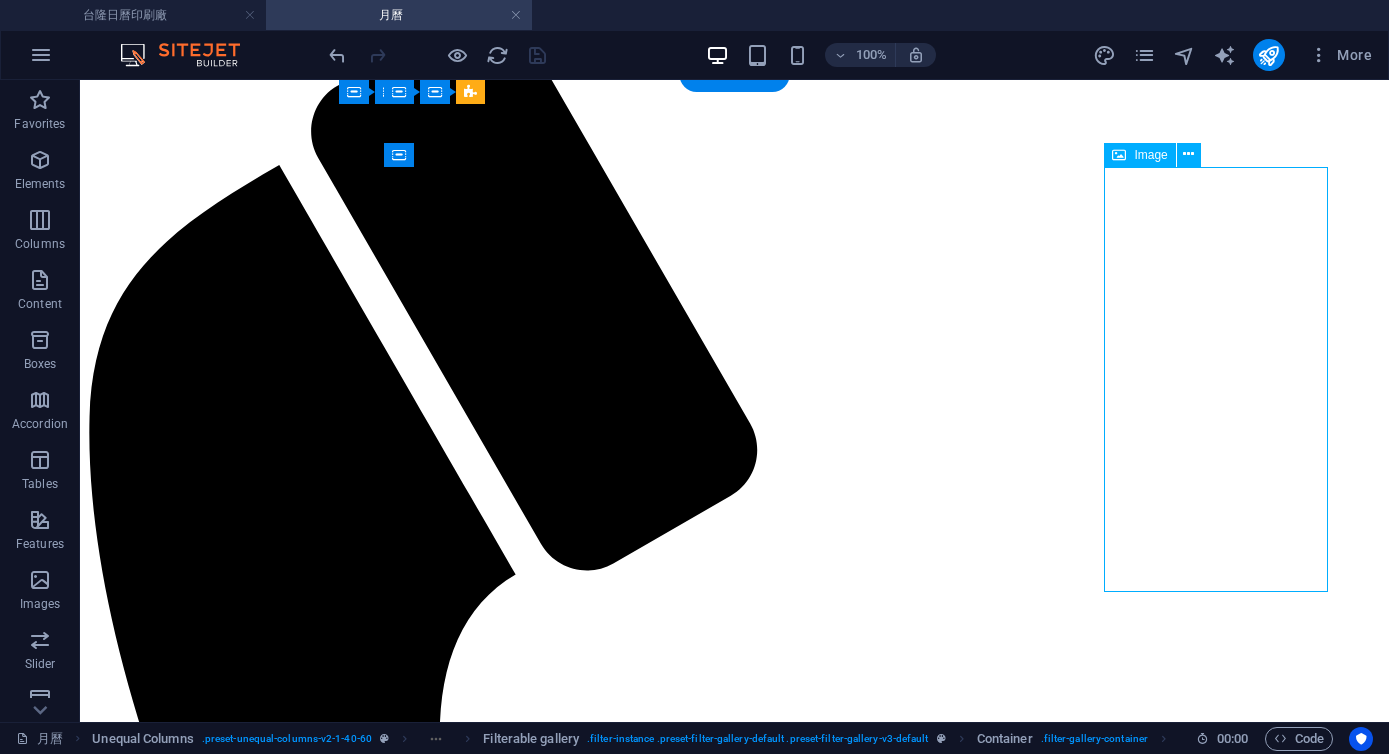 click on "6KM106 吊板式月曆" at bounding box center (734, 7622) 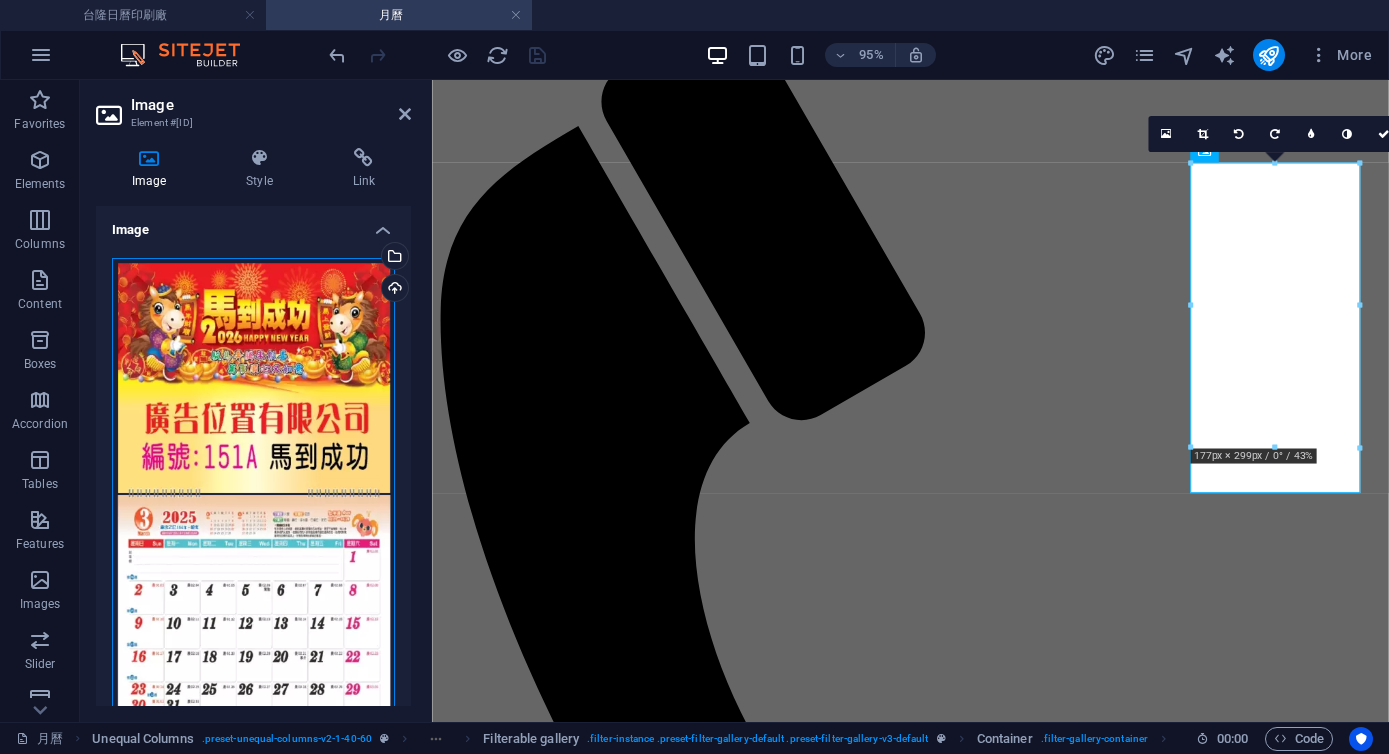click on "Drag files here, click to choose files or select files from Files or our free stock photos & videos" at bounding box center (253, 494) 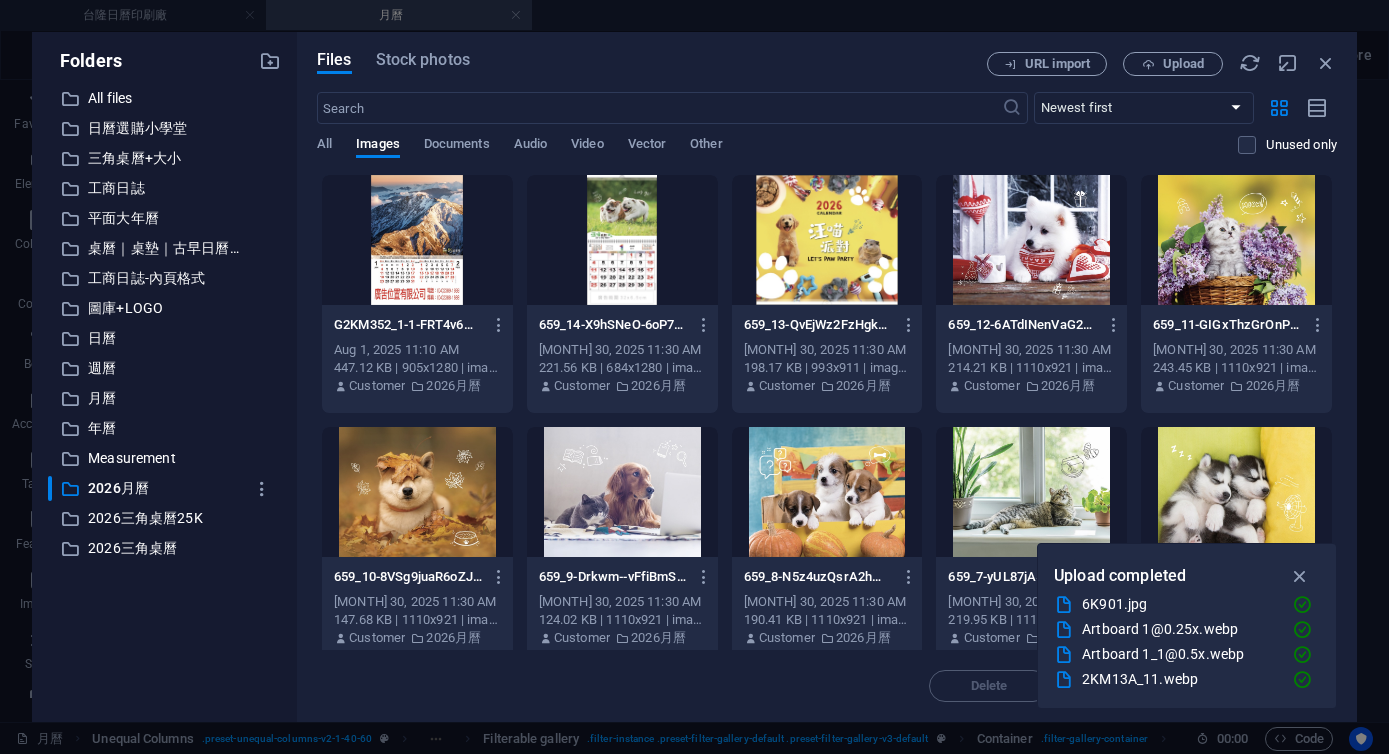 select on "%" 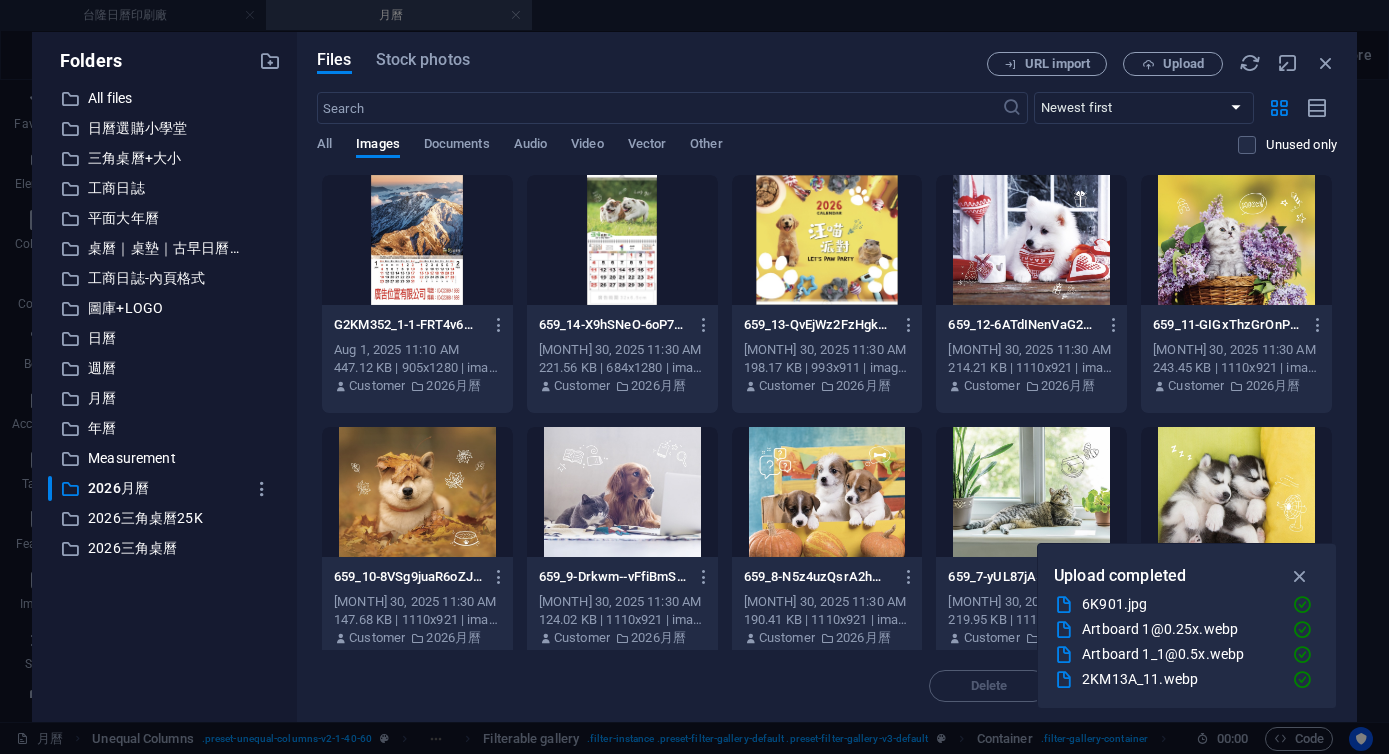 scroll, scrollTop: 0, scrollLeft: 0, axis: both 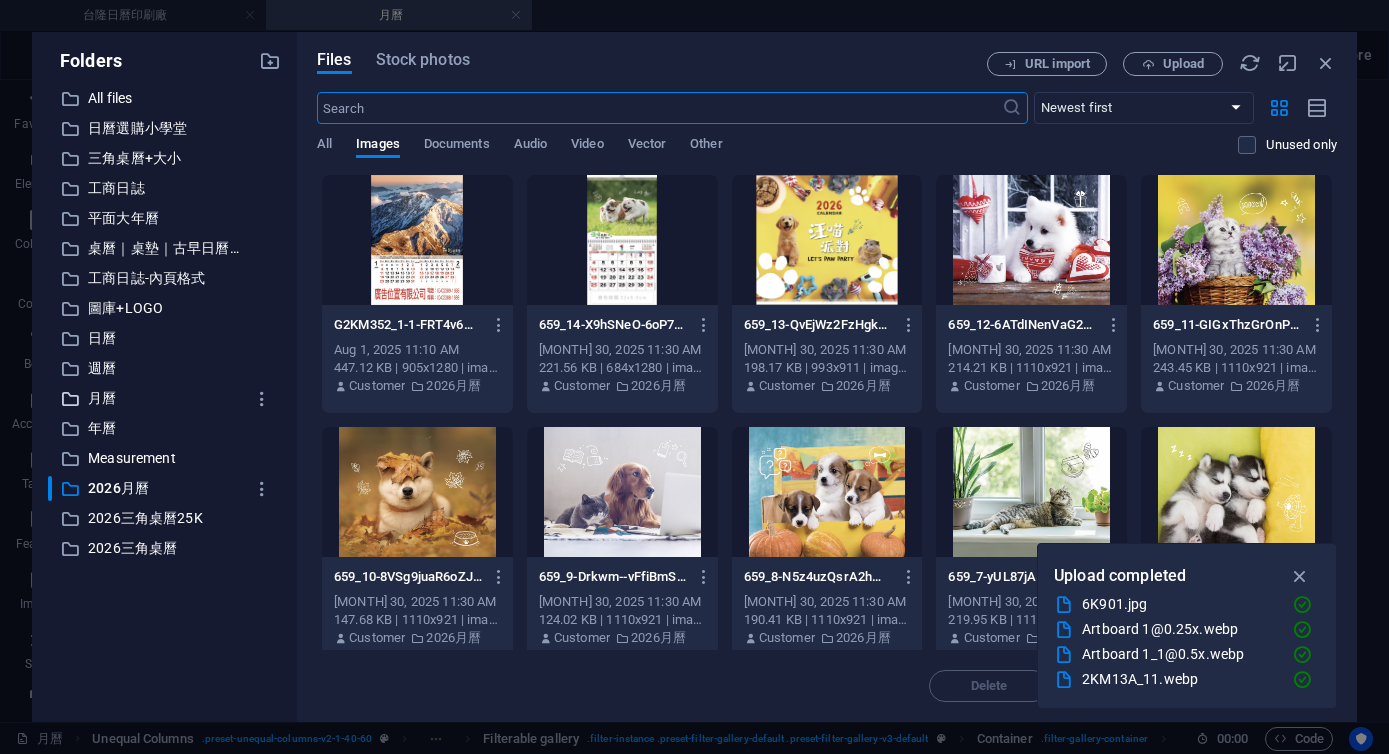 click on "月曆" at bounding box center (166, 398) 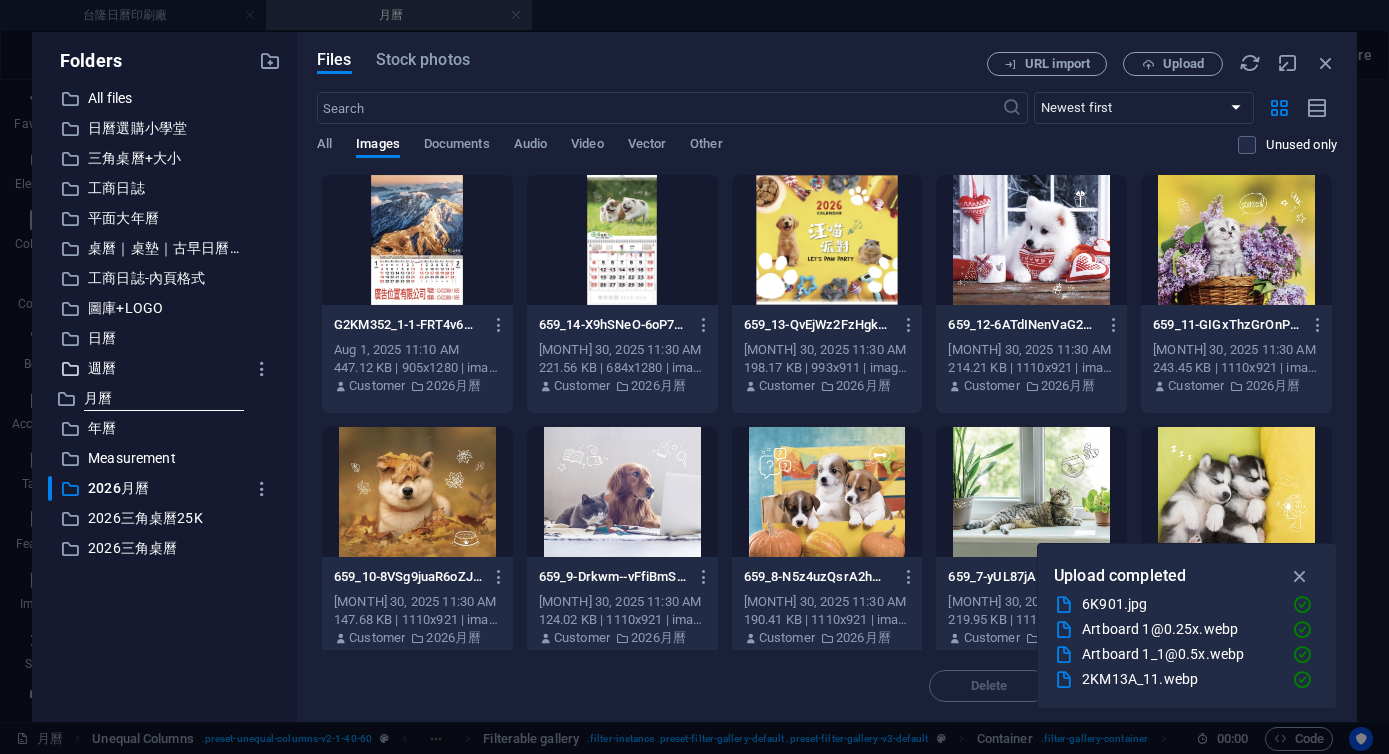 click on "週曆" at bounding box center [166, 368] 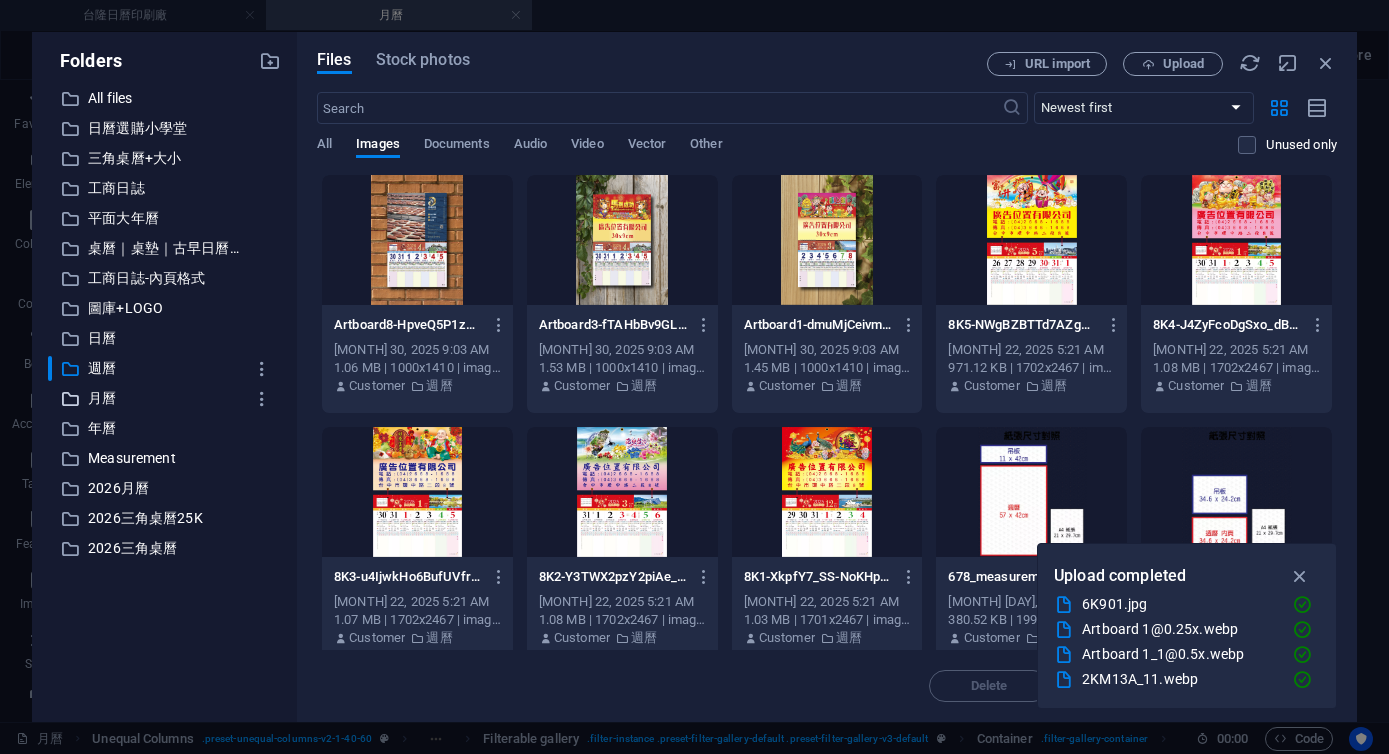 click on "月曆" at bounding box center (166, 398) 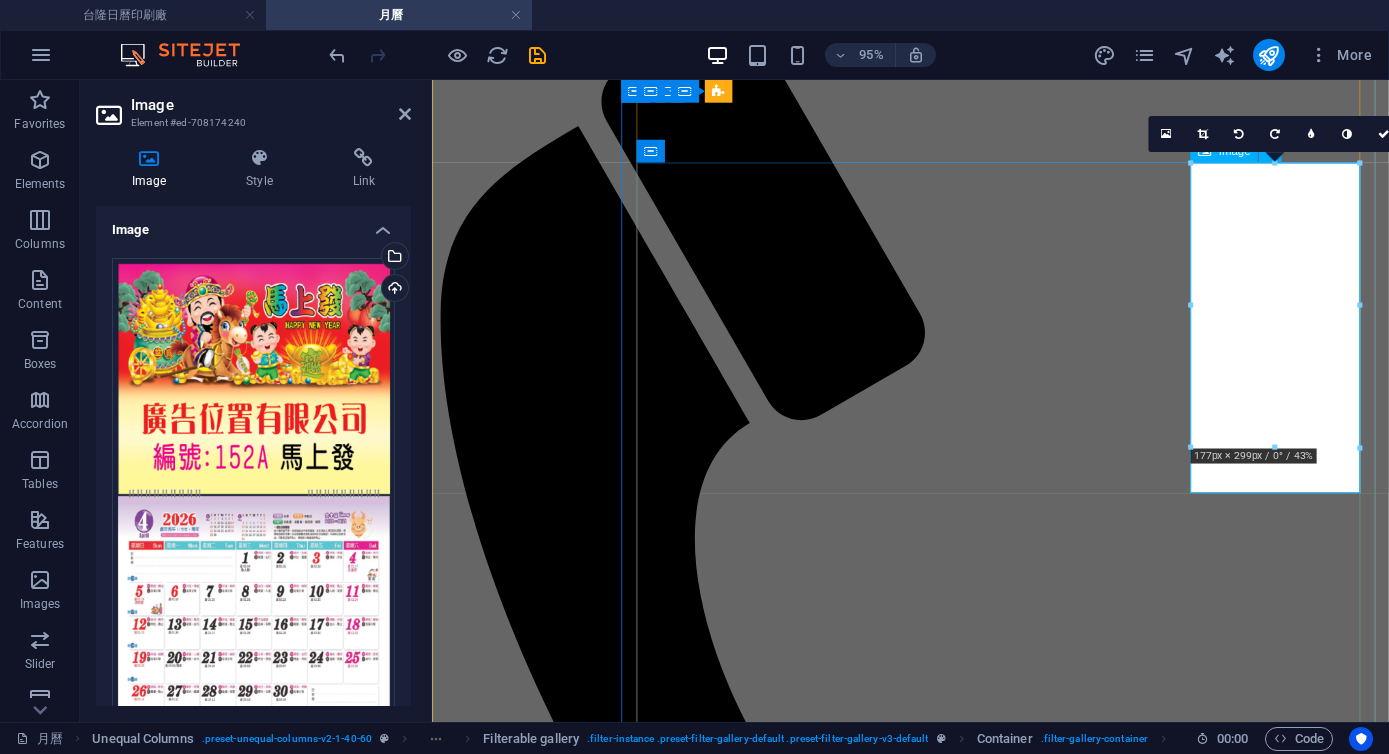 click on "6KM106 吊板式月曆" at bounding box center (935, 6077) 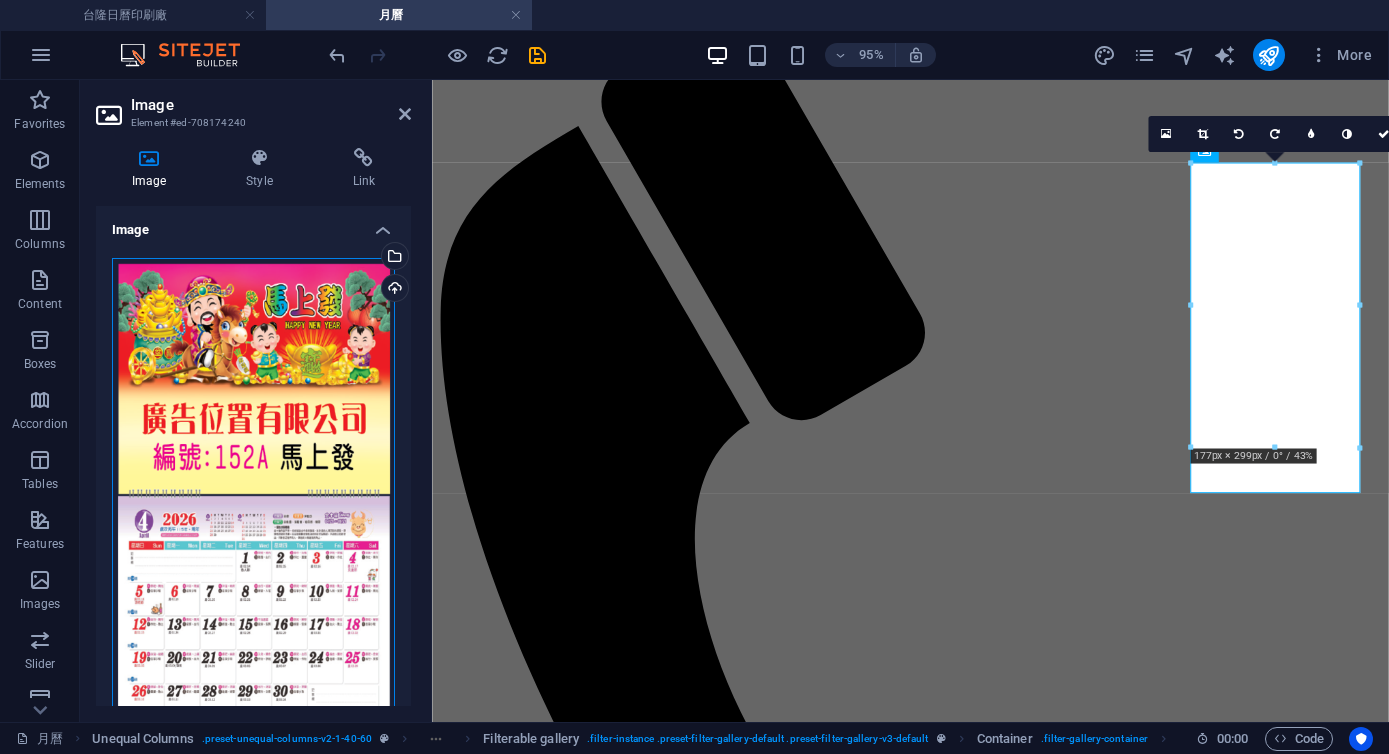 click on "Drag files here, click to choose files or select files from Files or our free stock photos & videos" at bounding box center [253, 494] 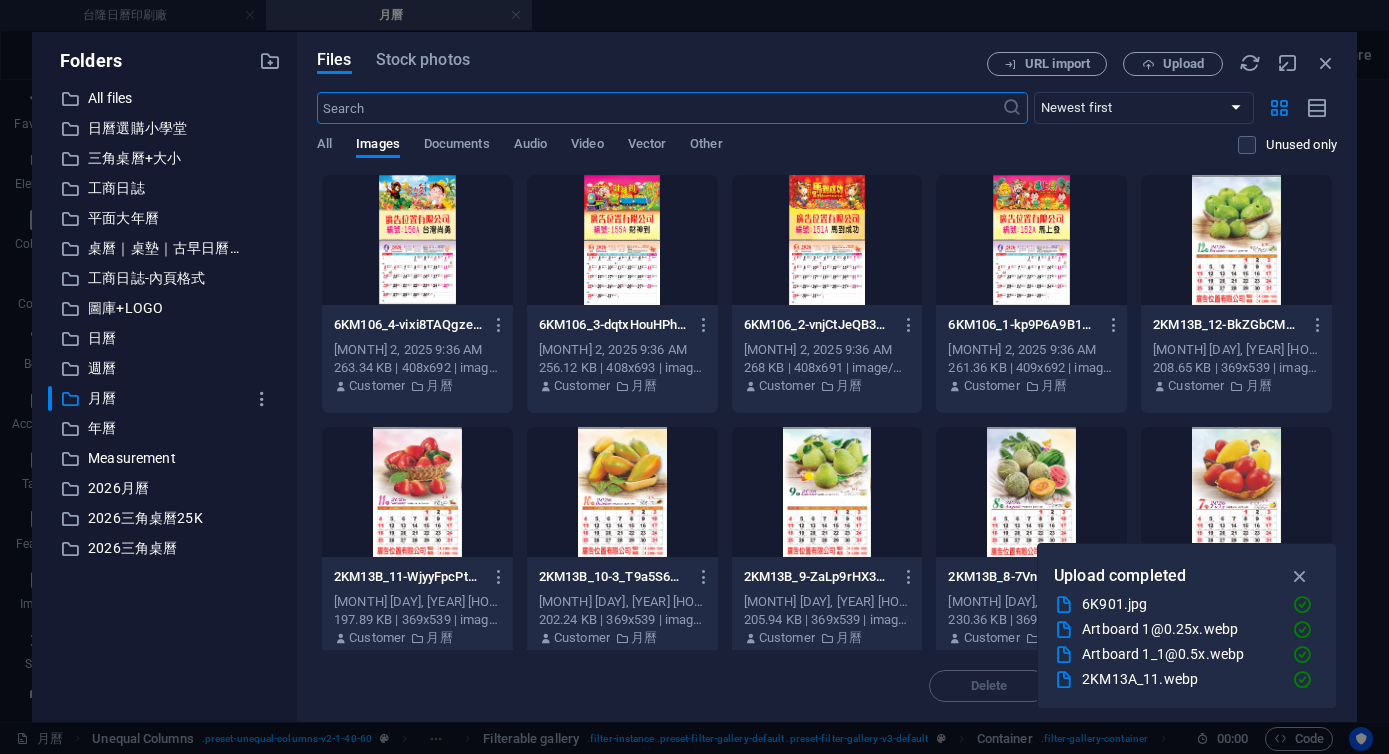 click at bounding box center [827, 240] 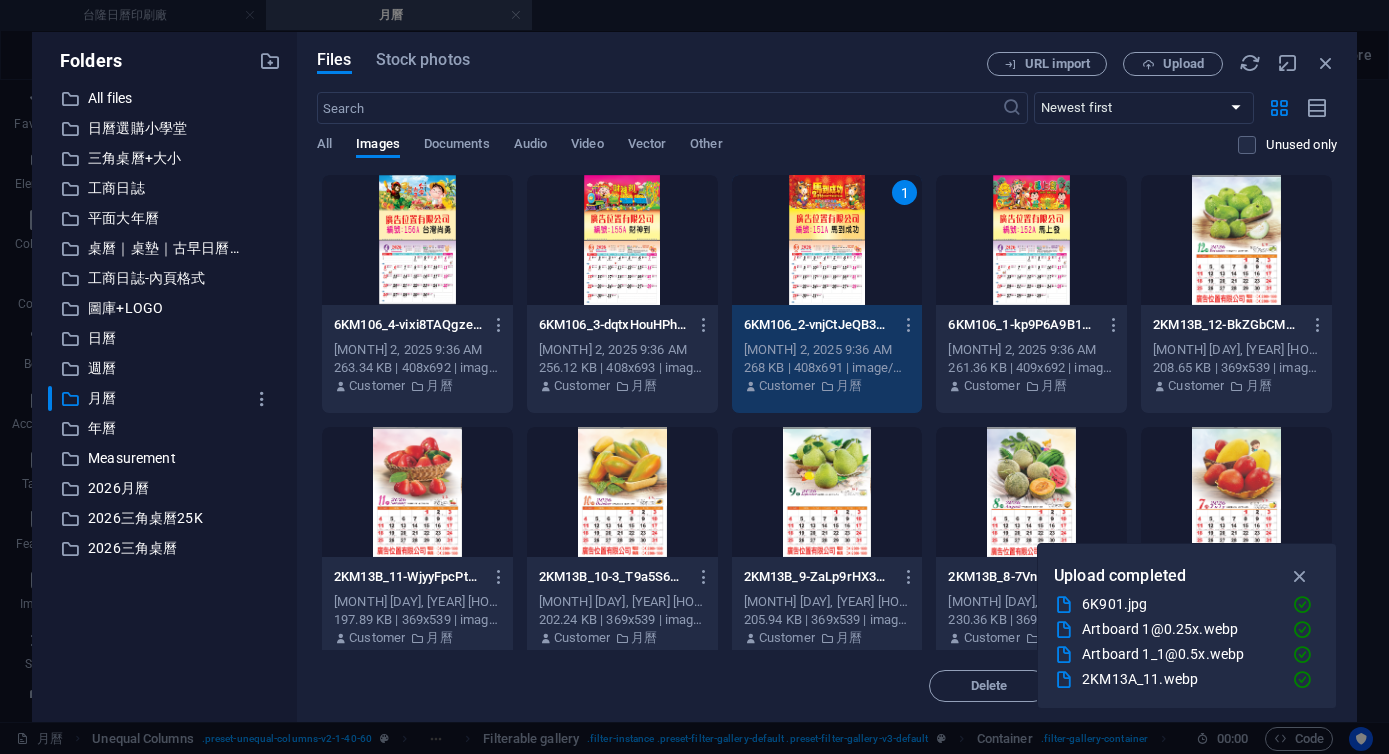 click on "1" at bounding box center (827, 240) 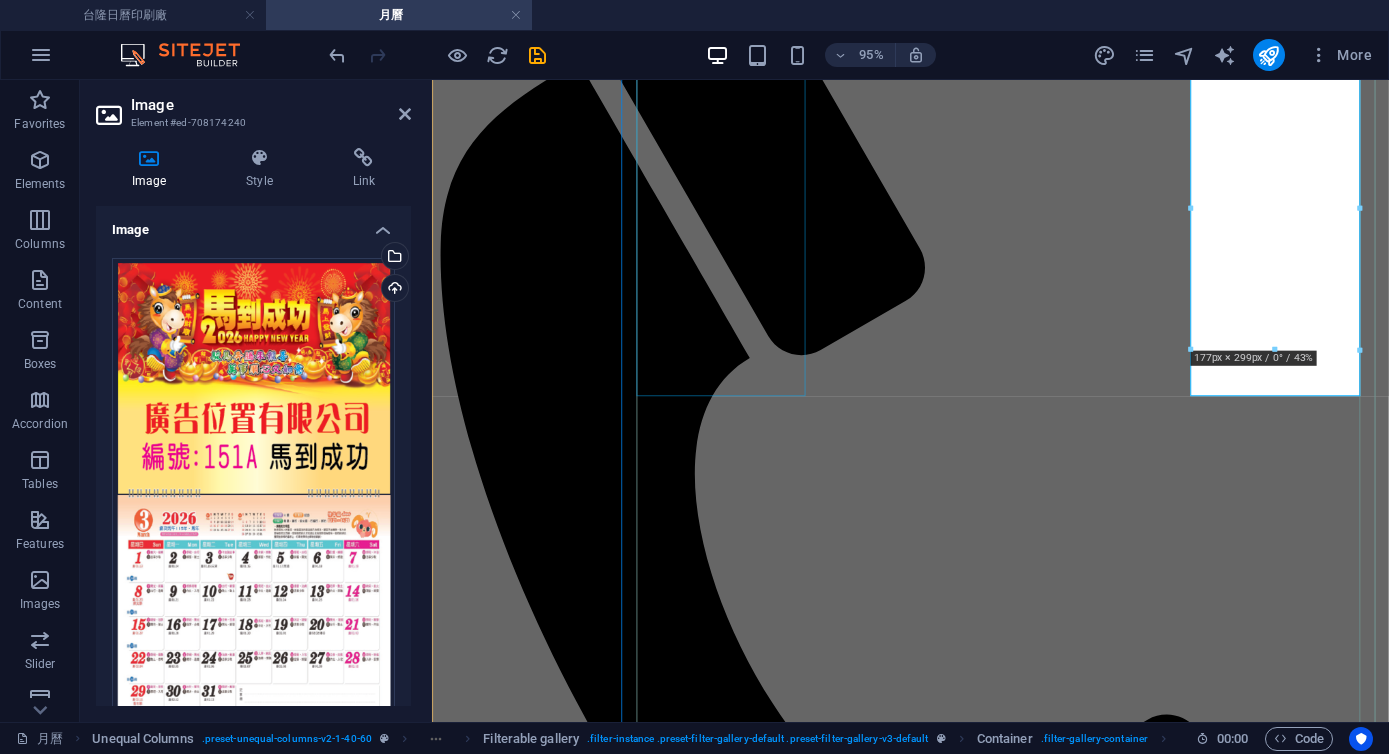 scroll, scrollTop: 452, scrollLeft: 0, axis: vertical 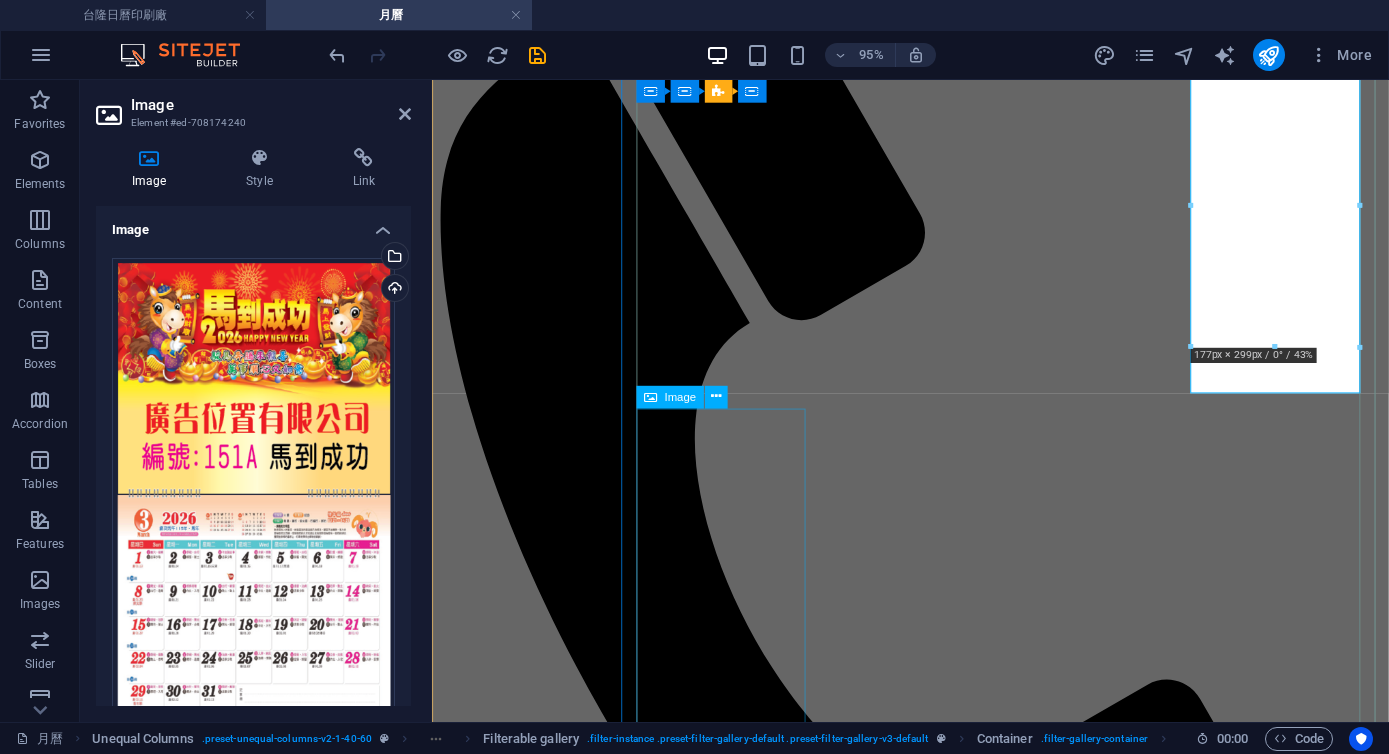 click on "6KM107  單面印刷月曆" at bounding box center [935, 7803] 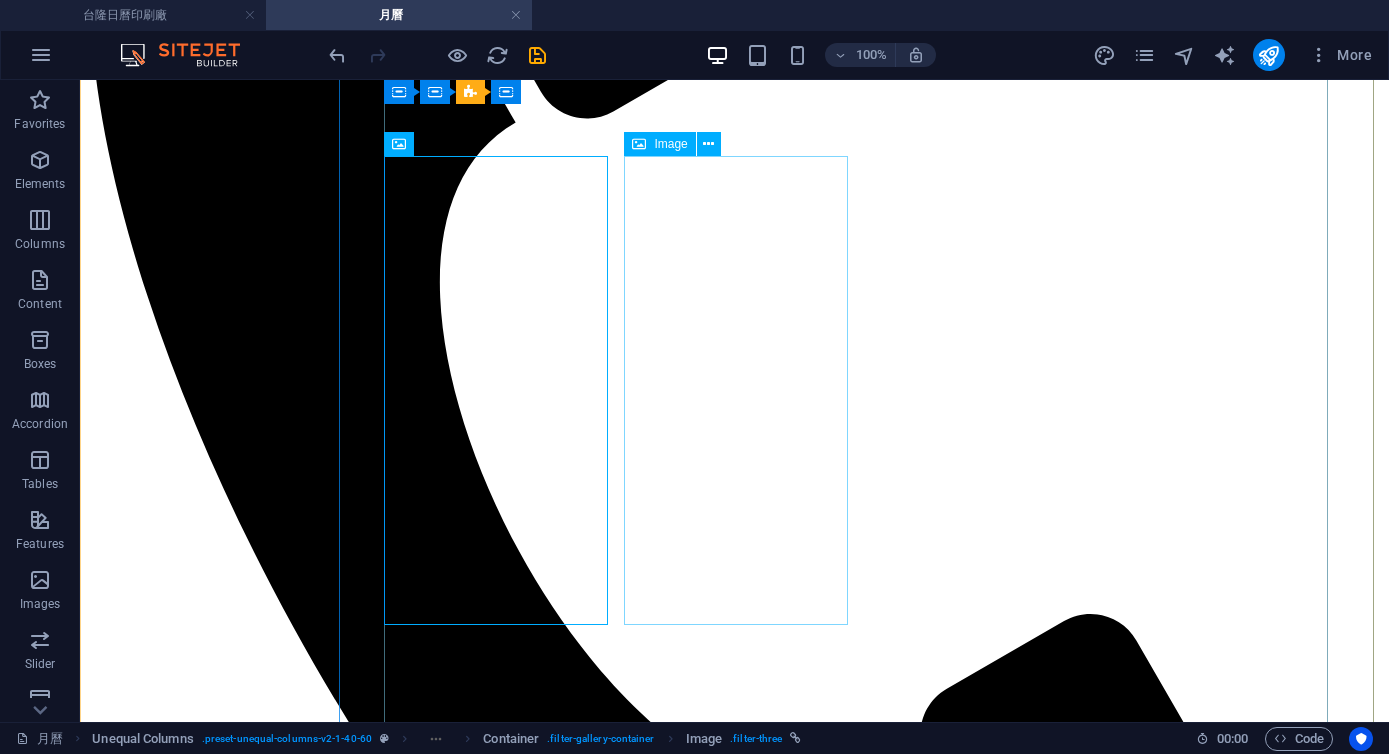 scroll, scrollTop: 768, scrollLeft: 0, axis: vertical 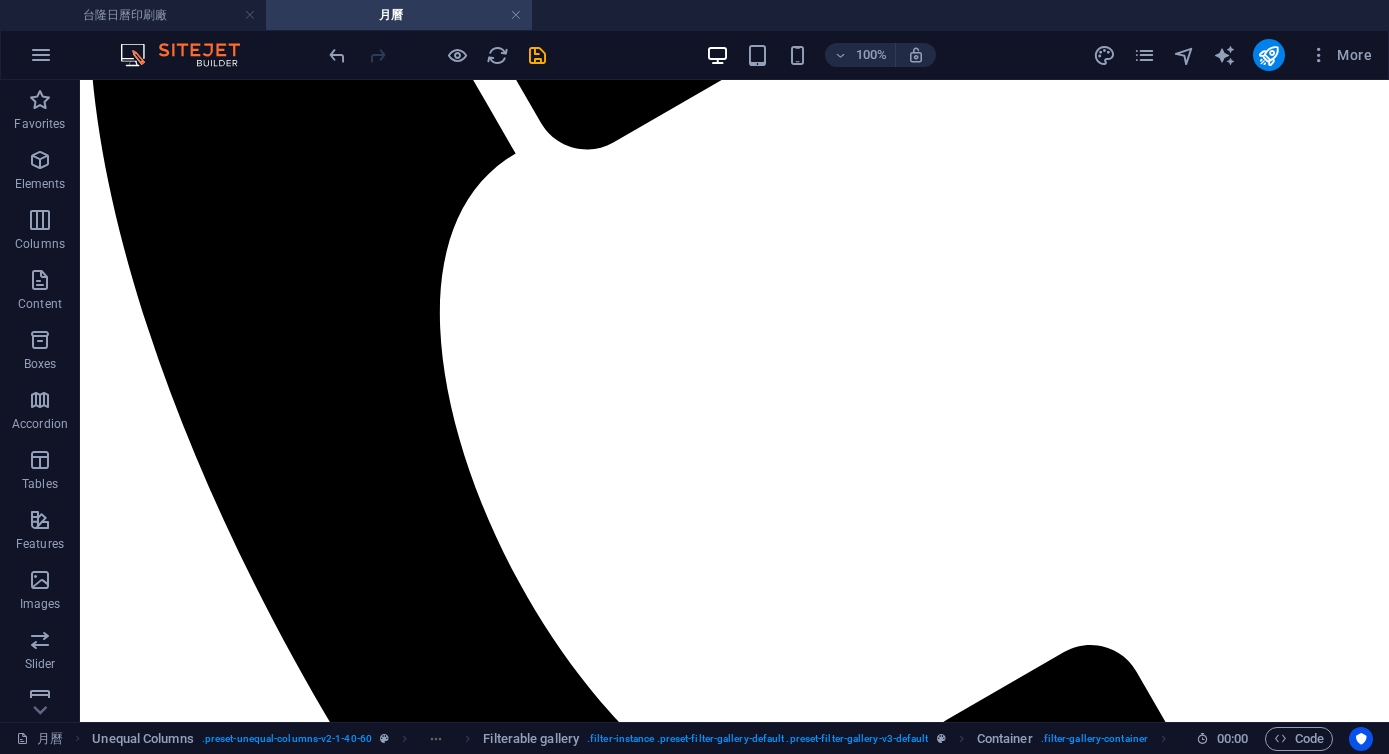 drag, startPoint x: 751, startPoint y: 336, endPoint x: 444, endPoint y: 325, distance: 307.197 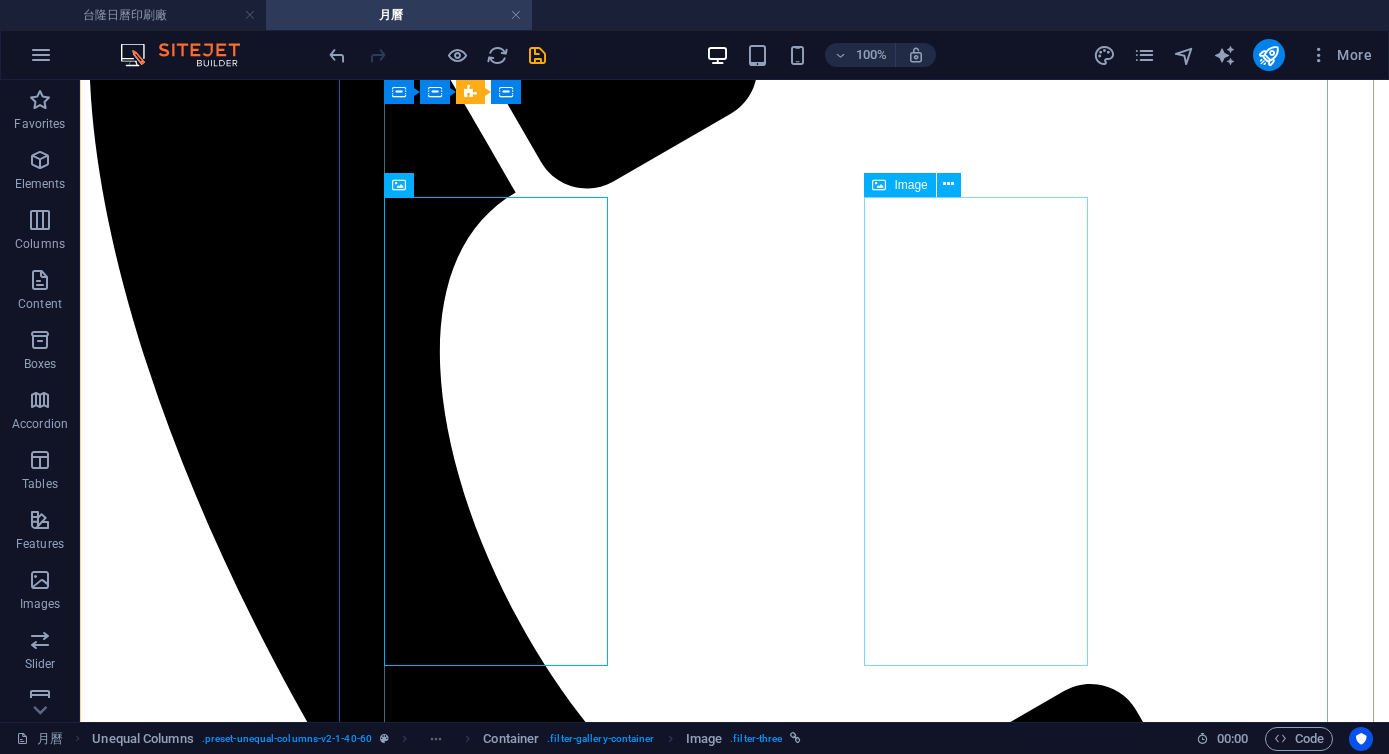 scroll, scrollTop: 726, scrollLeft: 0, axis: vertical 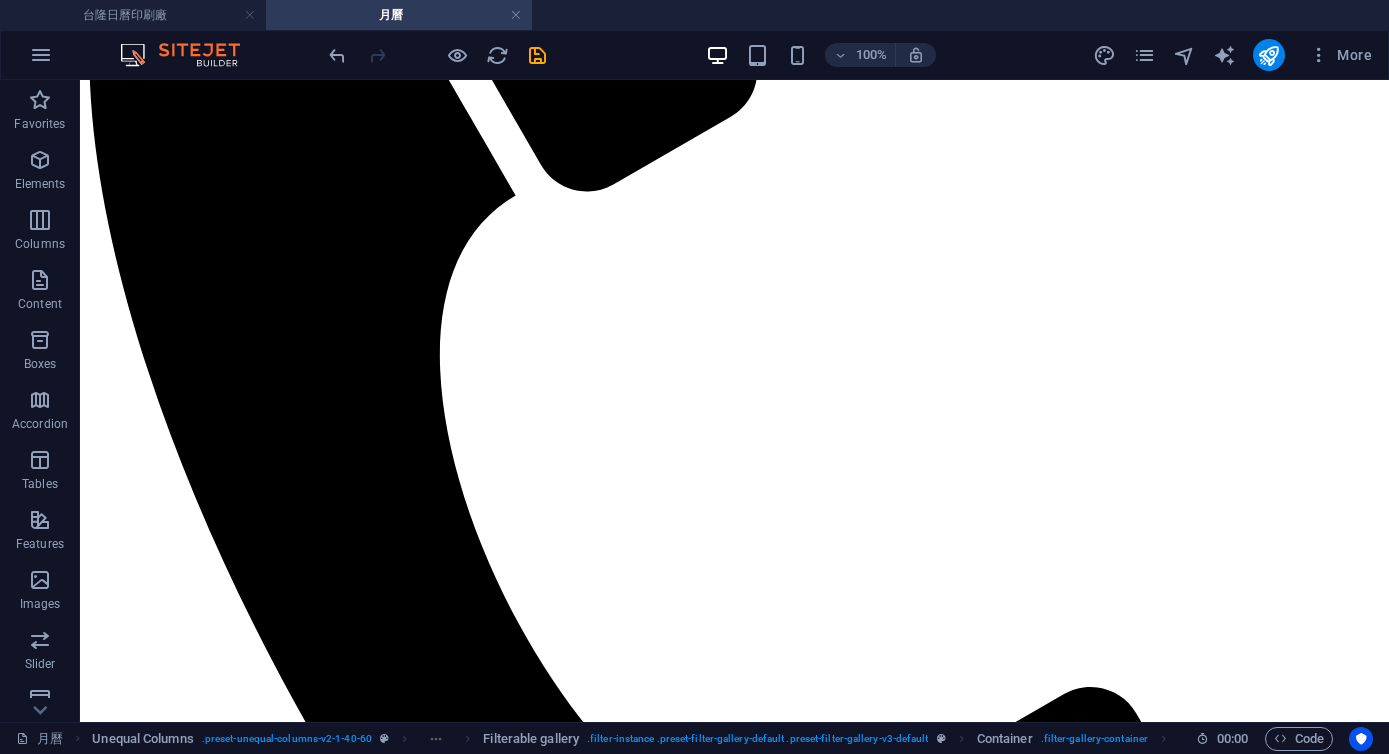 drag, startPoint x: 1139, startPoint y: 358, endPoint x: 744, endPoint y: 351, distance: 395.062 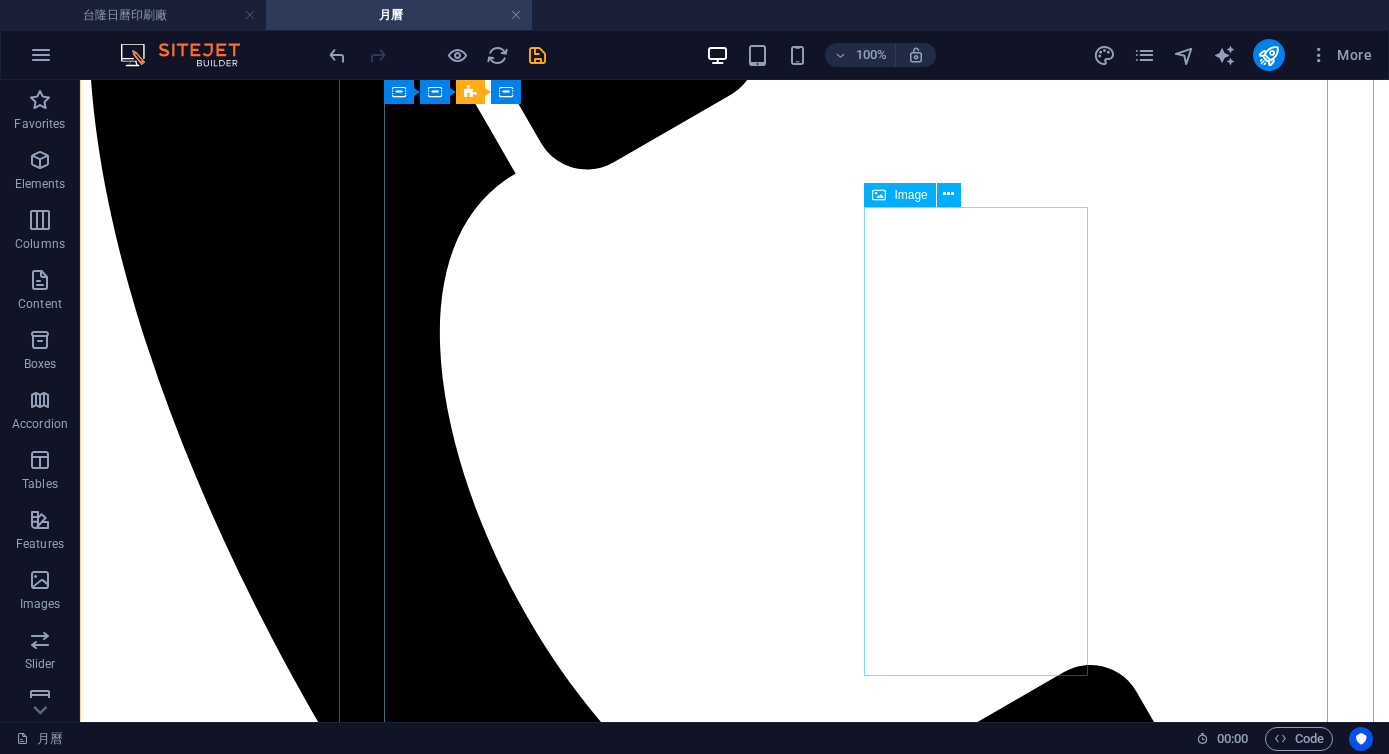 scroll, scrollTop: 714, scrollLeft: 0, axis: vertical 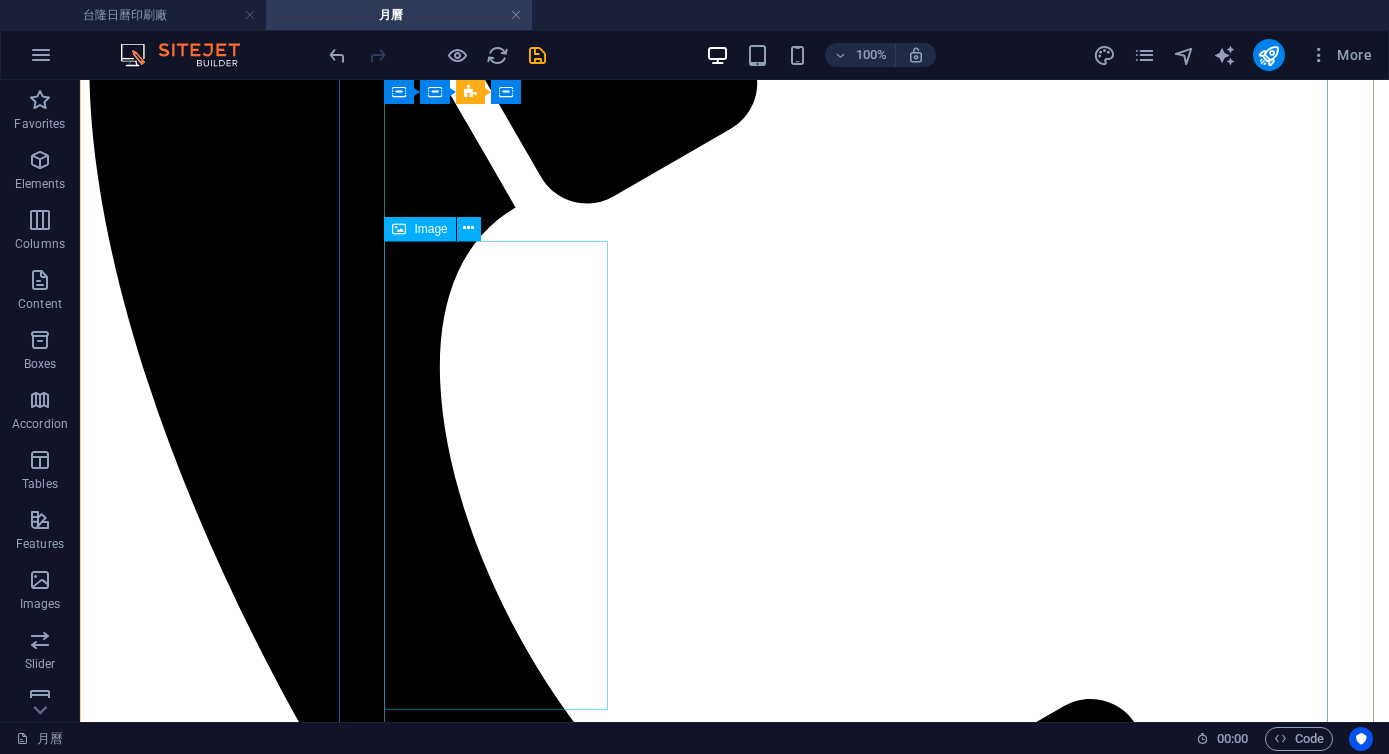 click on "6KM206  燙金壓凸 月曆" at bounding box center [734, 9625] 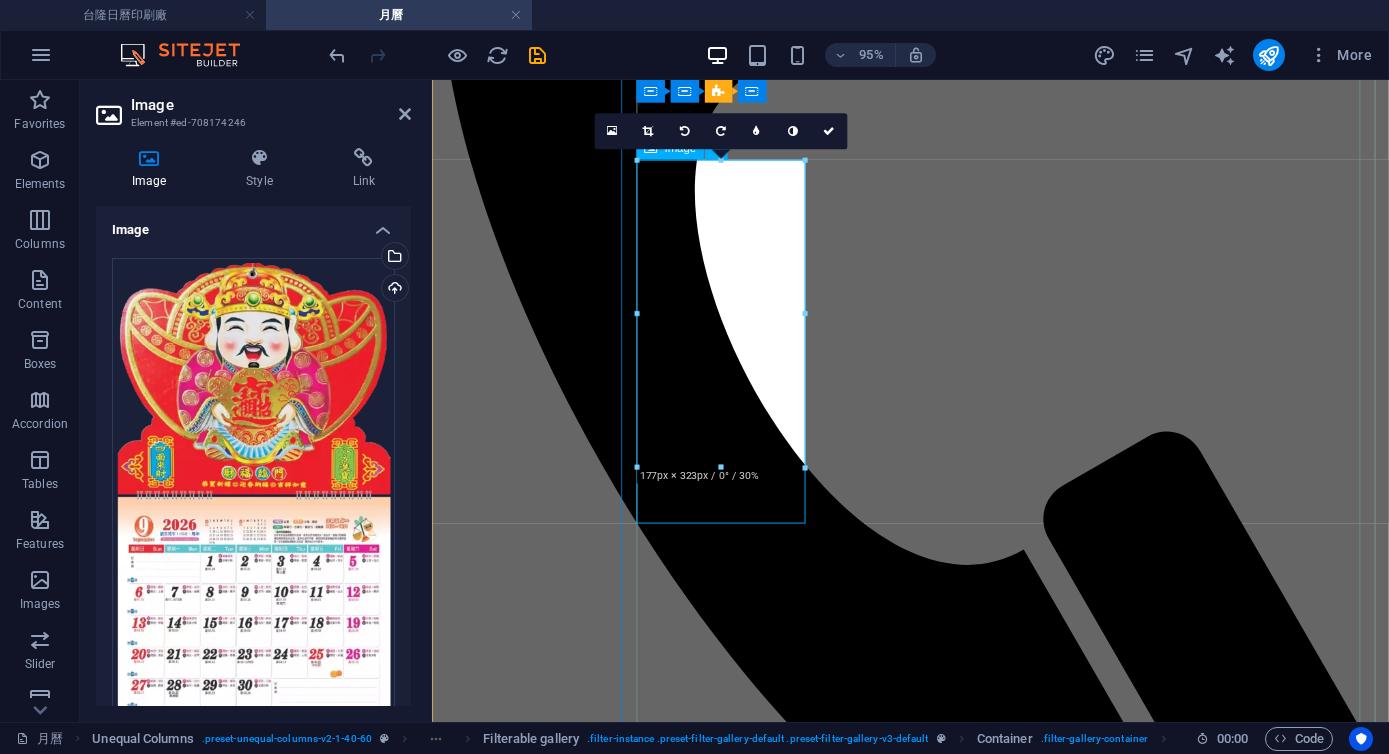 click on "6KM206  燙金壓凸 月曆" at bounding box center [935, 7547] 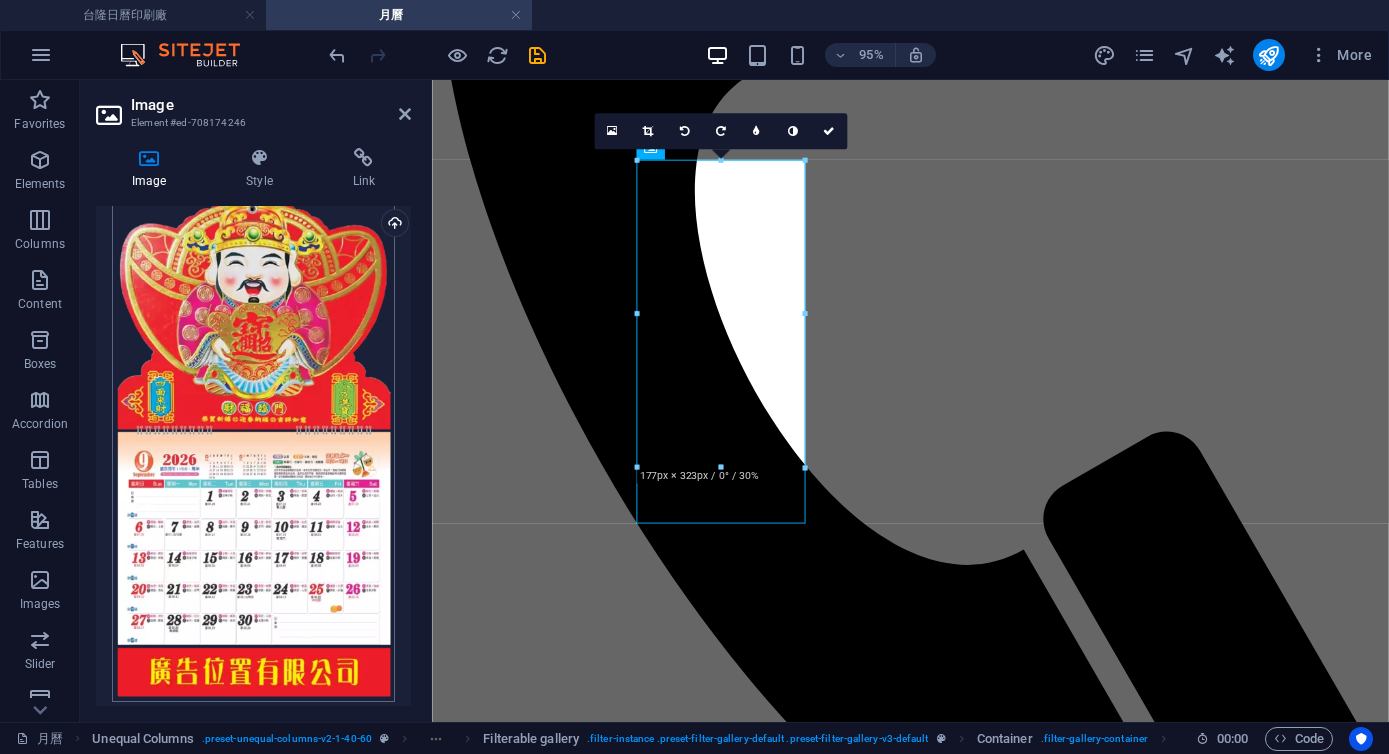 scroll, scrollTop: 313, scrollLeft: 0, axis: vertical 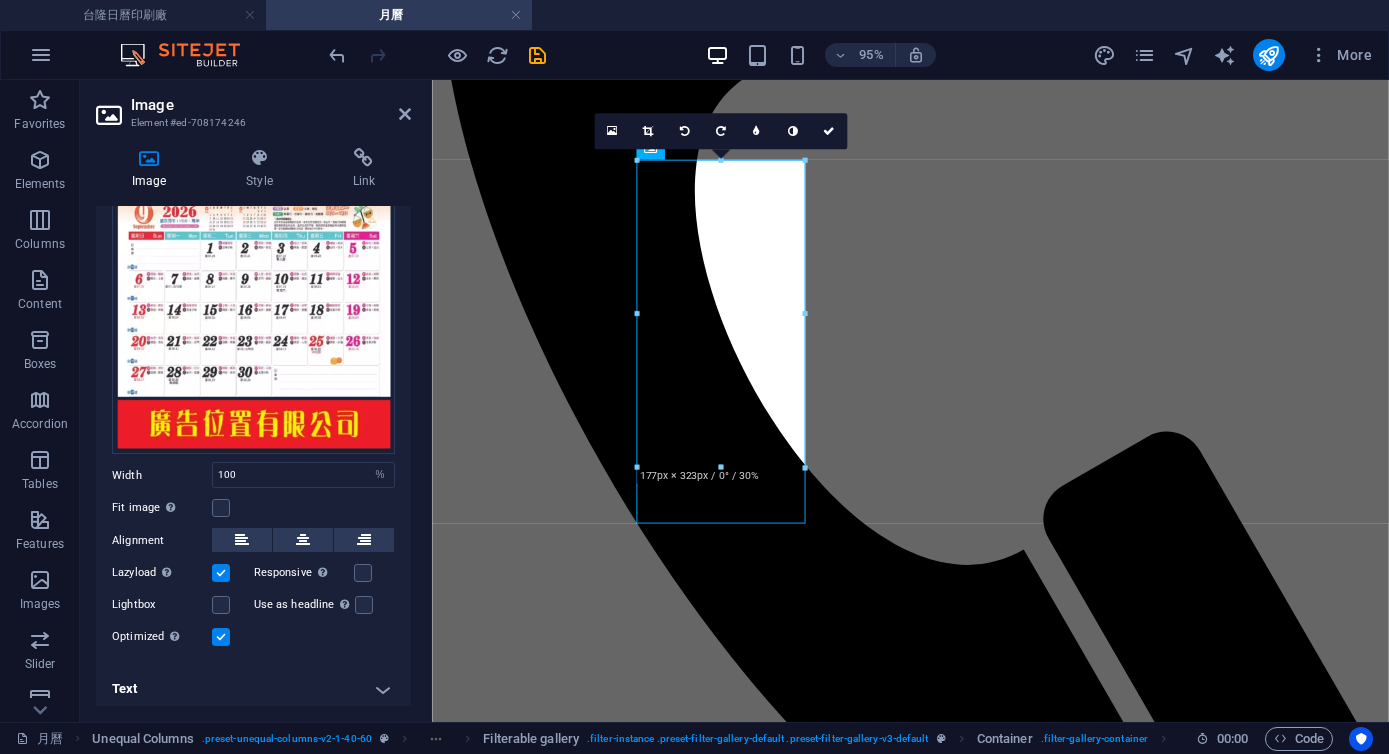 click on "Text" at bounding box center [253, 689] 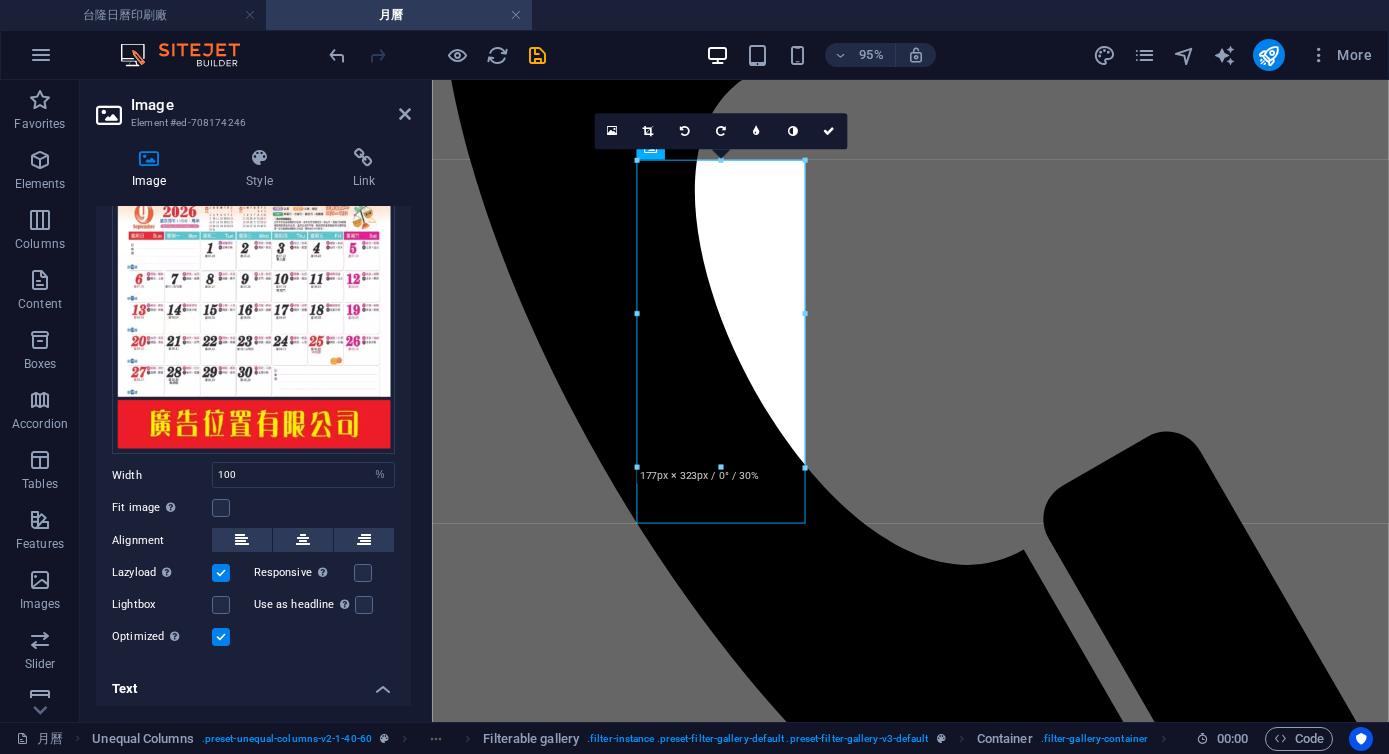 scroll, scrollTop: 501, scrollLeft: 0, axis: vertical 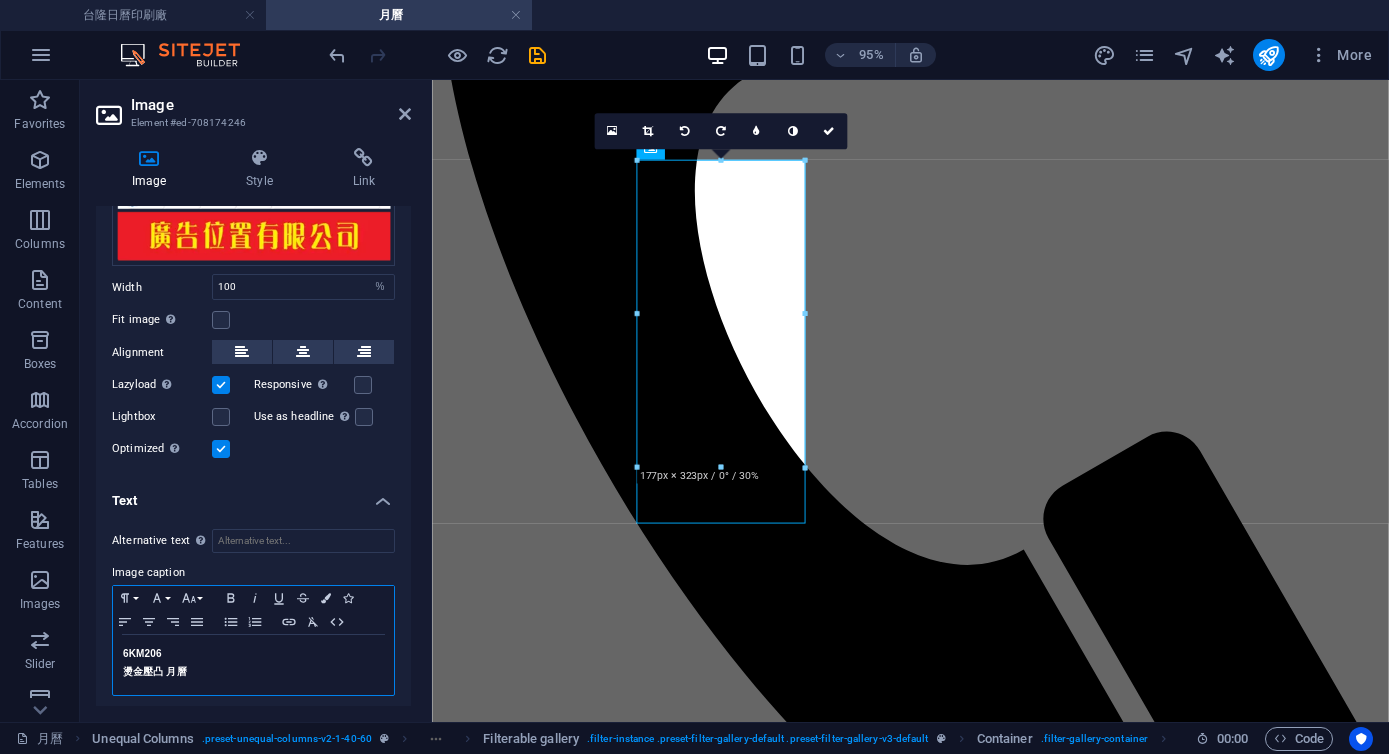 click on "6KM206" at bounding box center (253, 654) 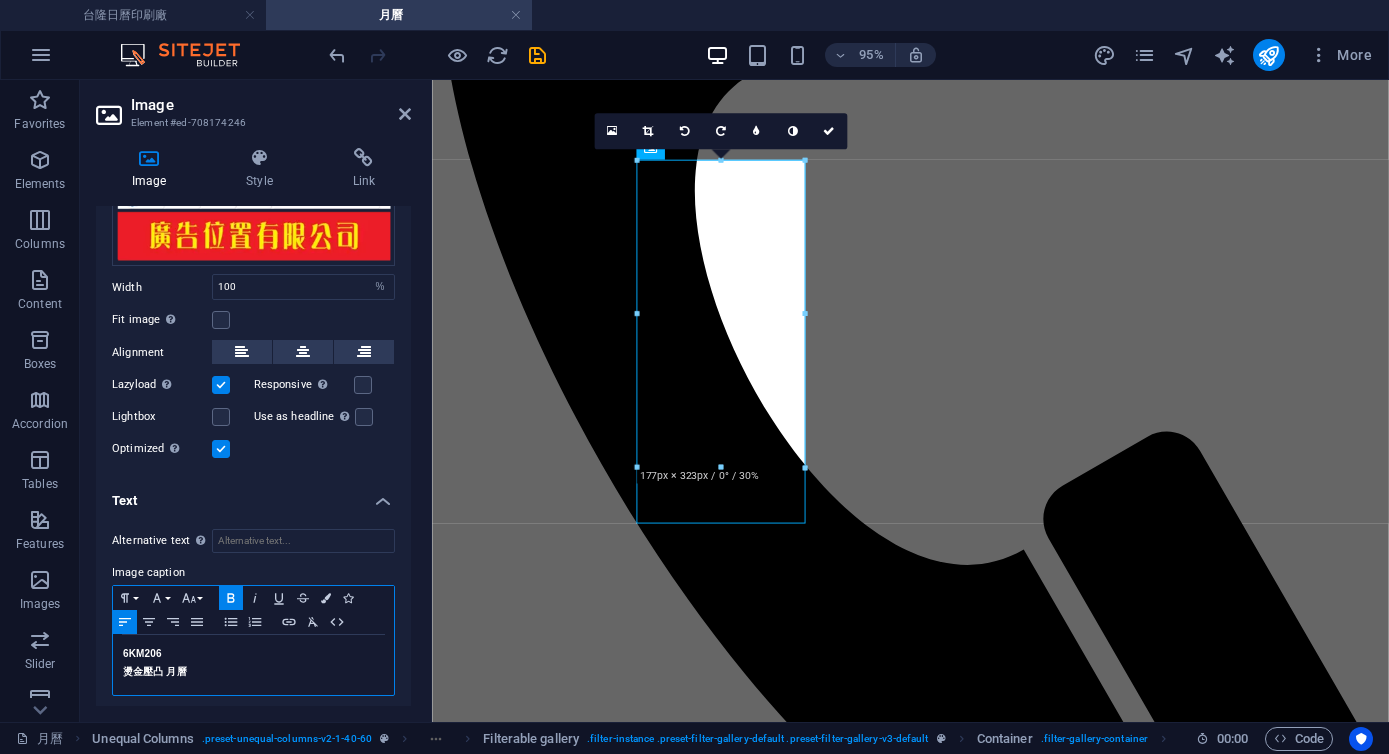 click on "6KM206" at bounding box center [253, 654] 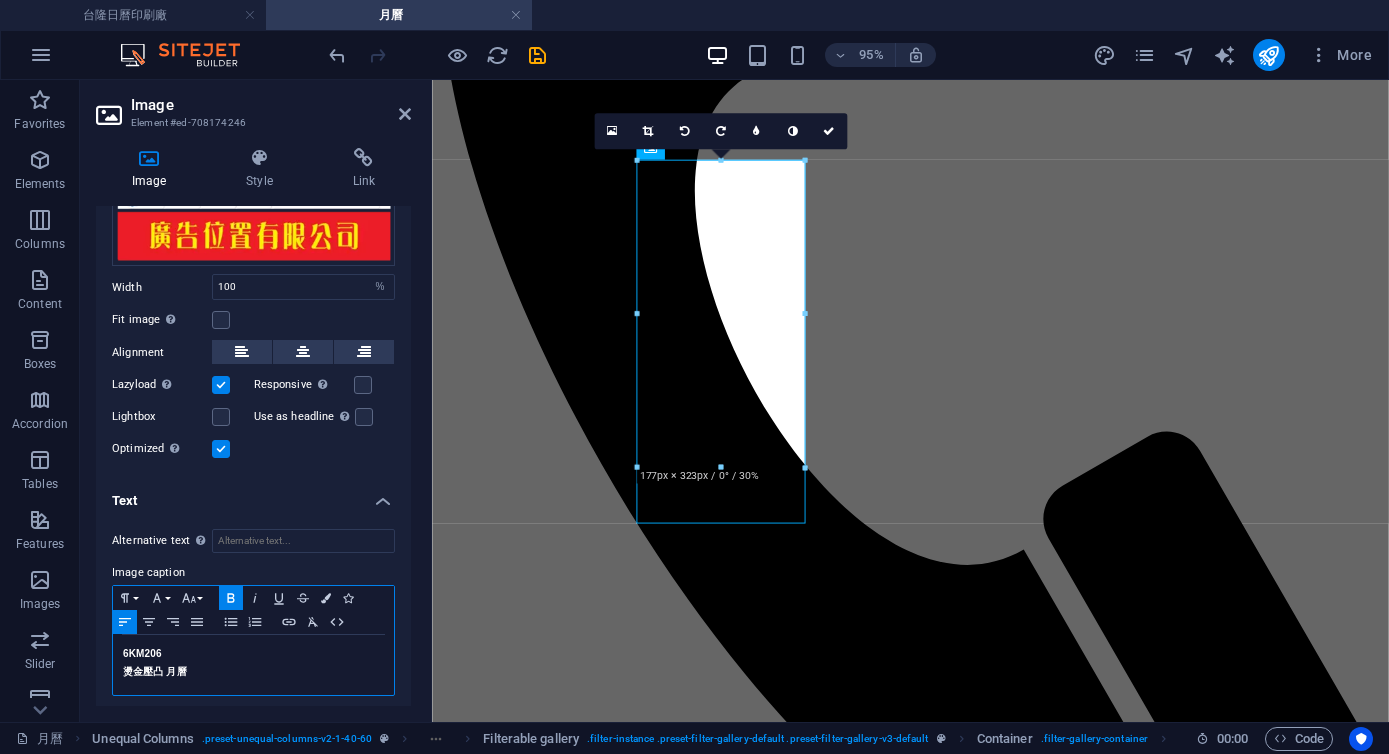 click on "6KM206" at bounding box center [142, 653] 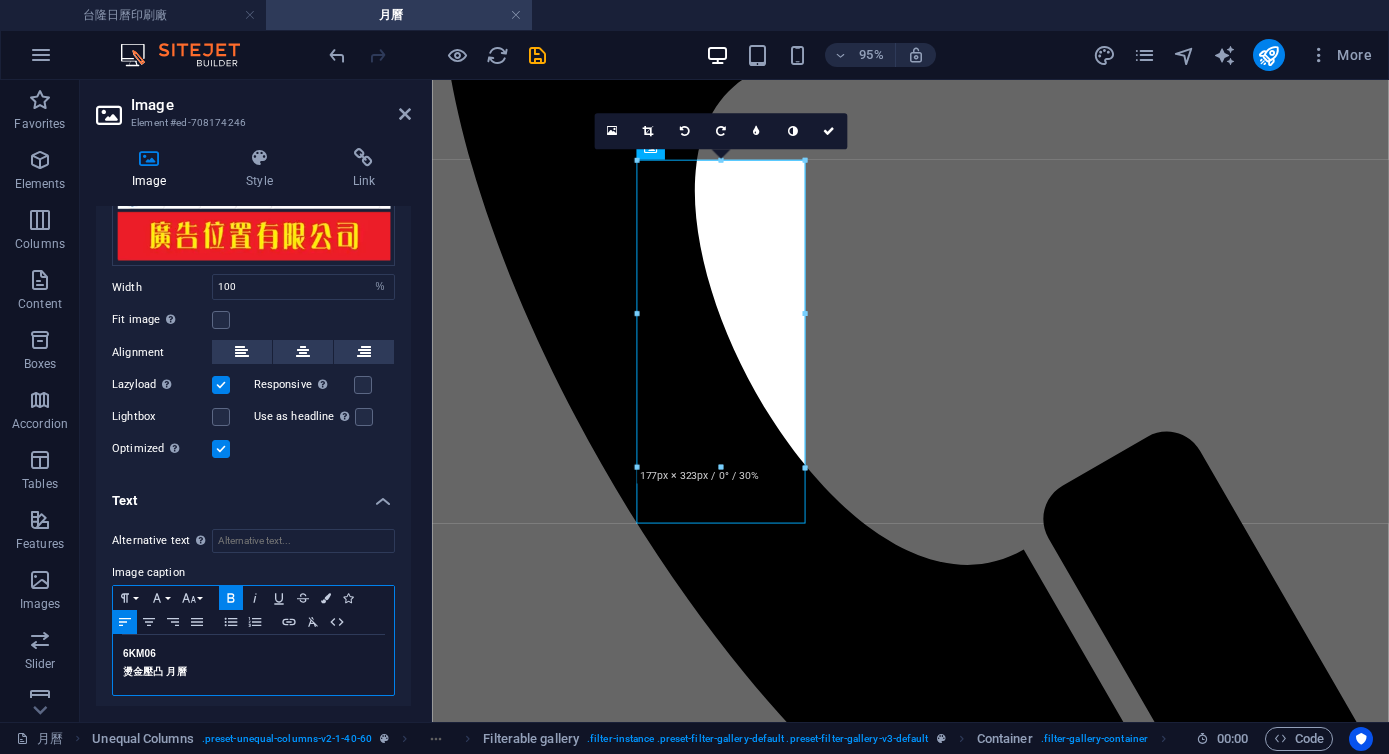 type 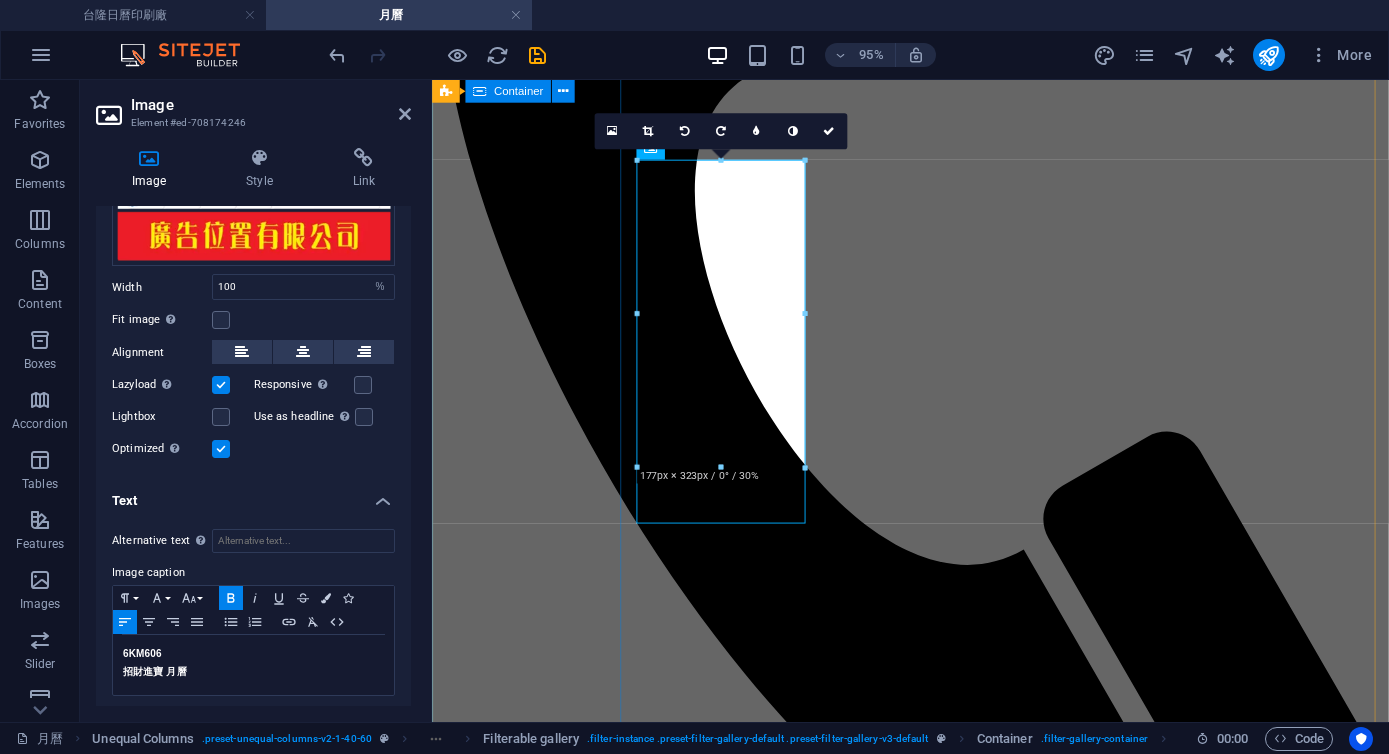 click on "日曆 週曆 月曆 年曆 三角桌曆 工商日誌 桌曆｜桌墊｜古早日曆｜農民曆" at bounding box center (935, 1129) 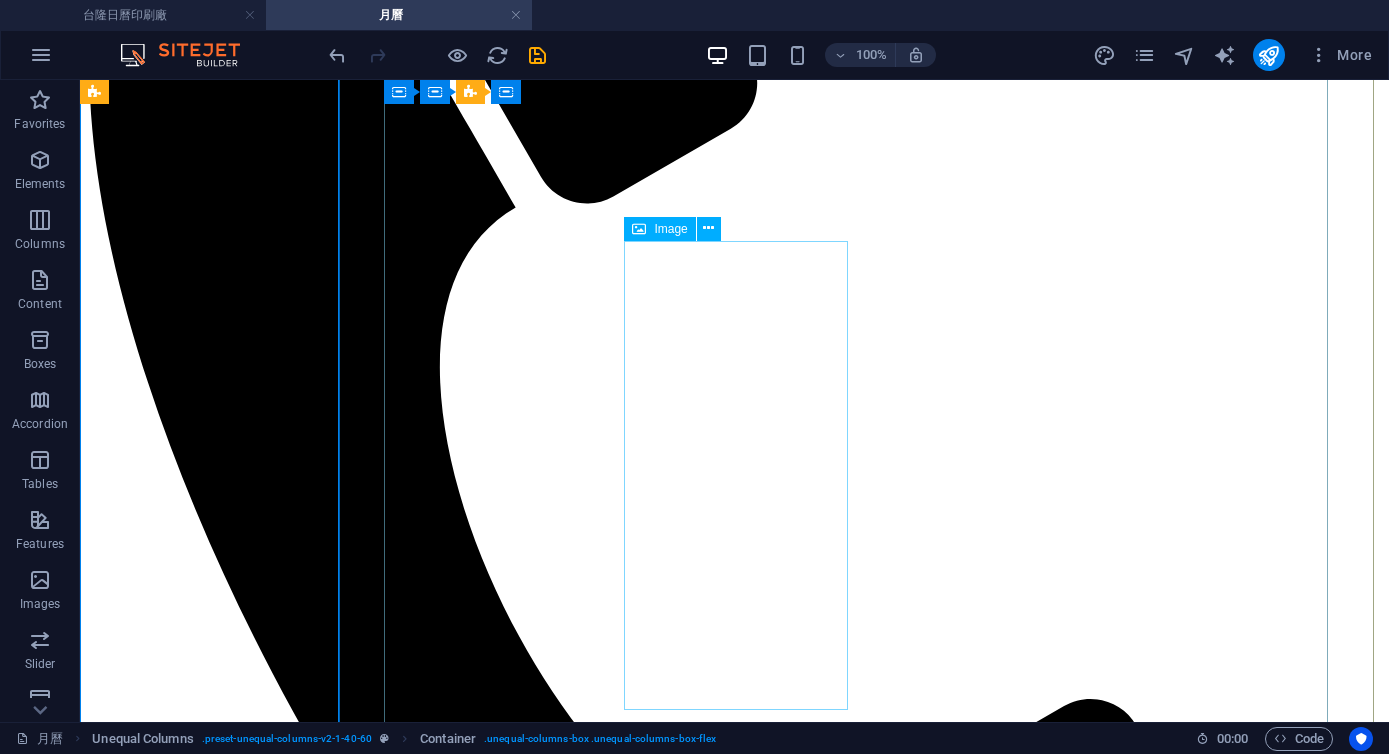 click on "6KM406  燙金凸版" at bounding box center (734, 12119) 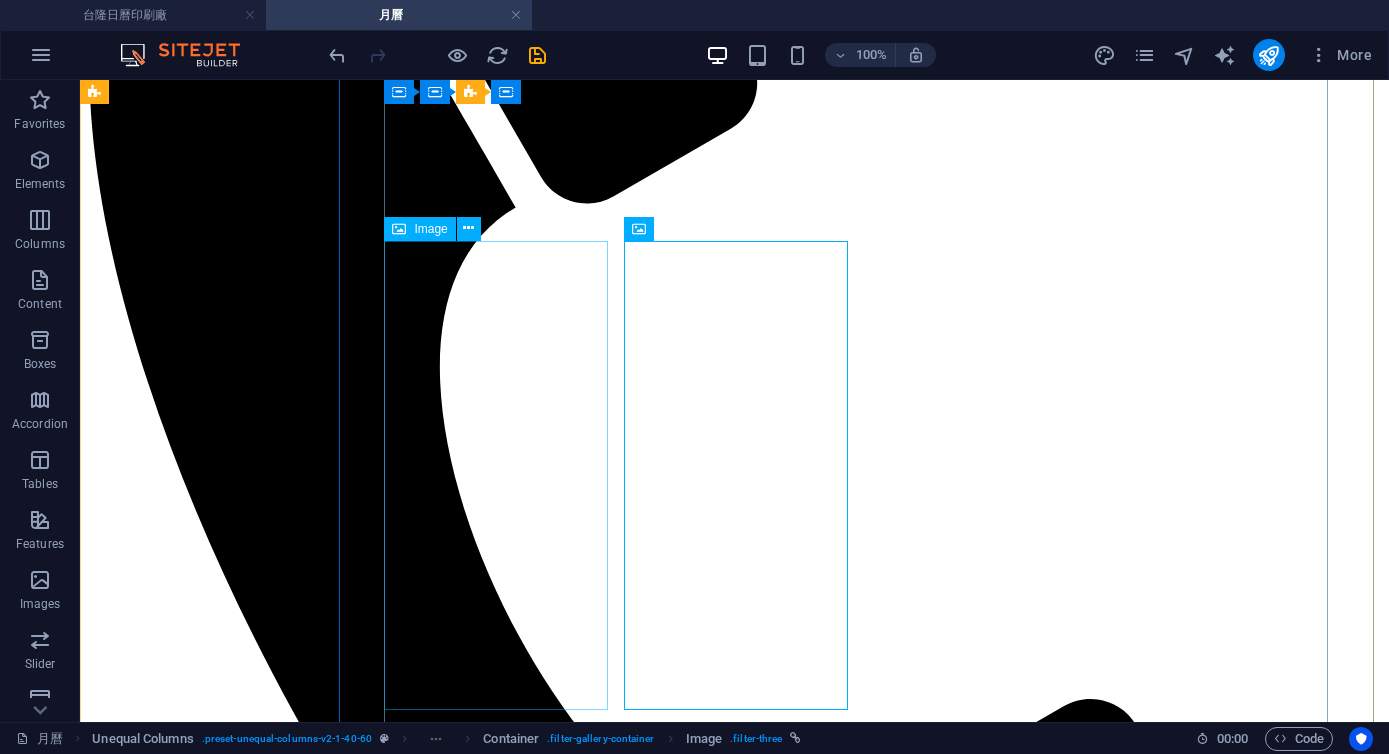 click on "6KM606 招財進寶 月曆" at bounding box center [734, 9625] 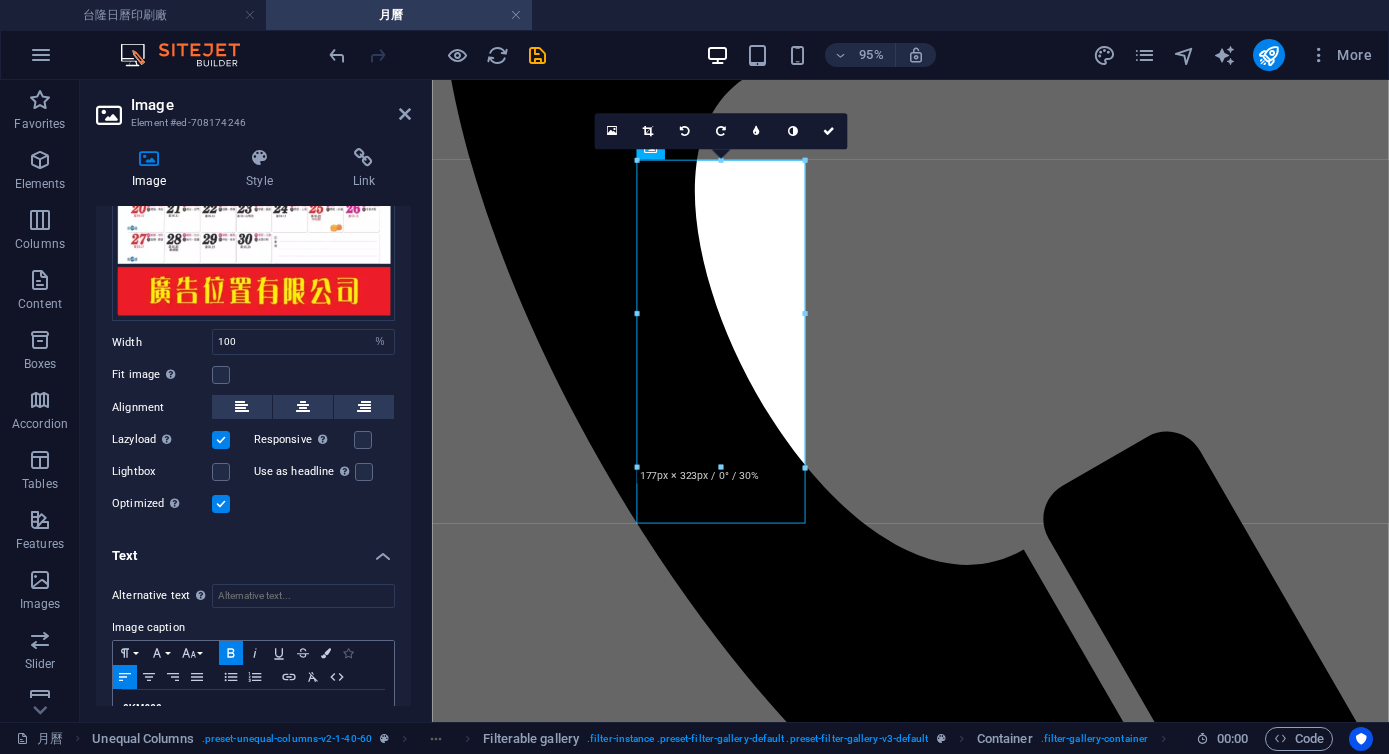 scroll, scrollTop: 501, scrollLeft: 0, axis: vertical 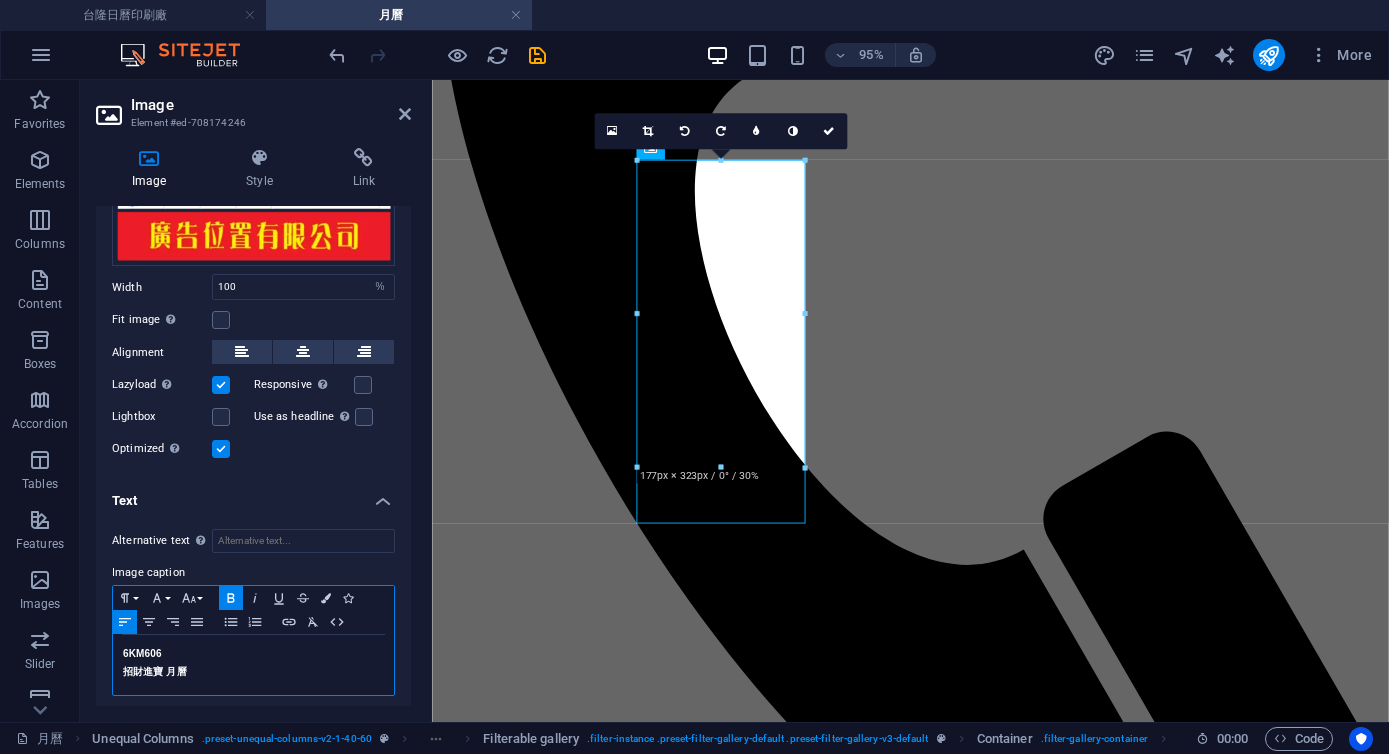 click on "招財進寶 月曆" at bounding box center [155, 671] 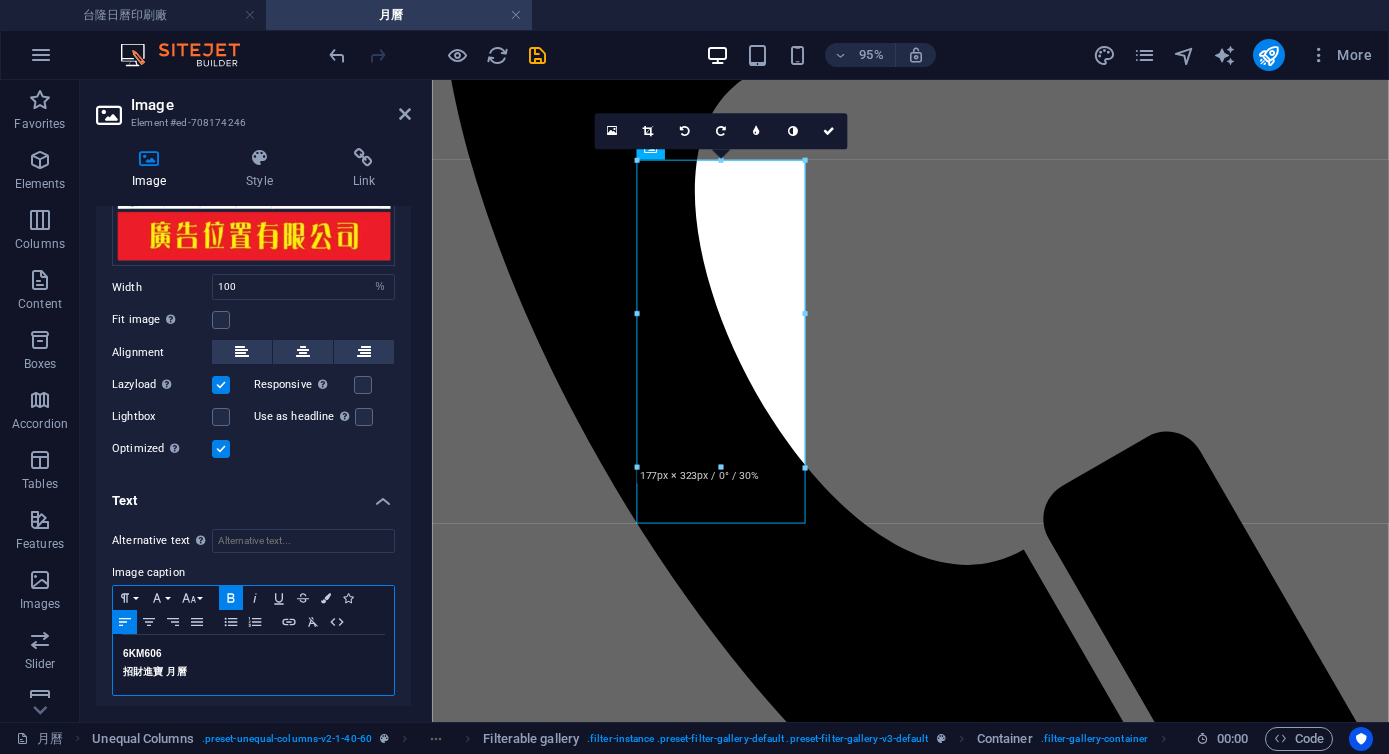 click on "招財進寶 月曆" at bounding box center [155, 671] 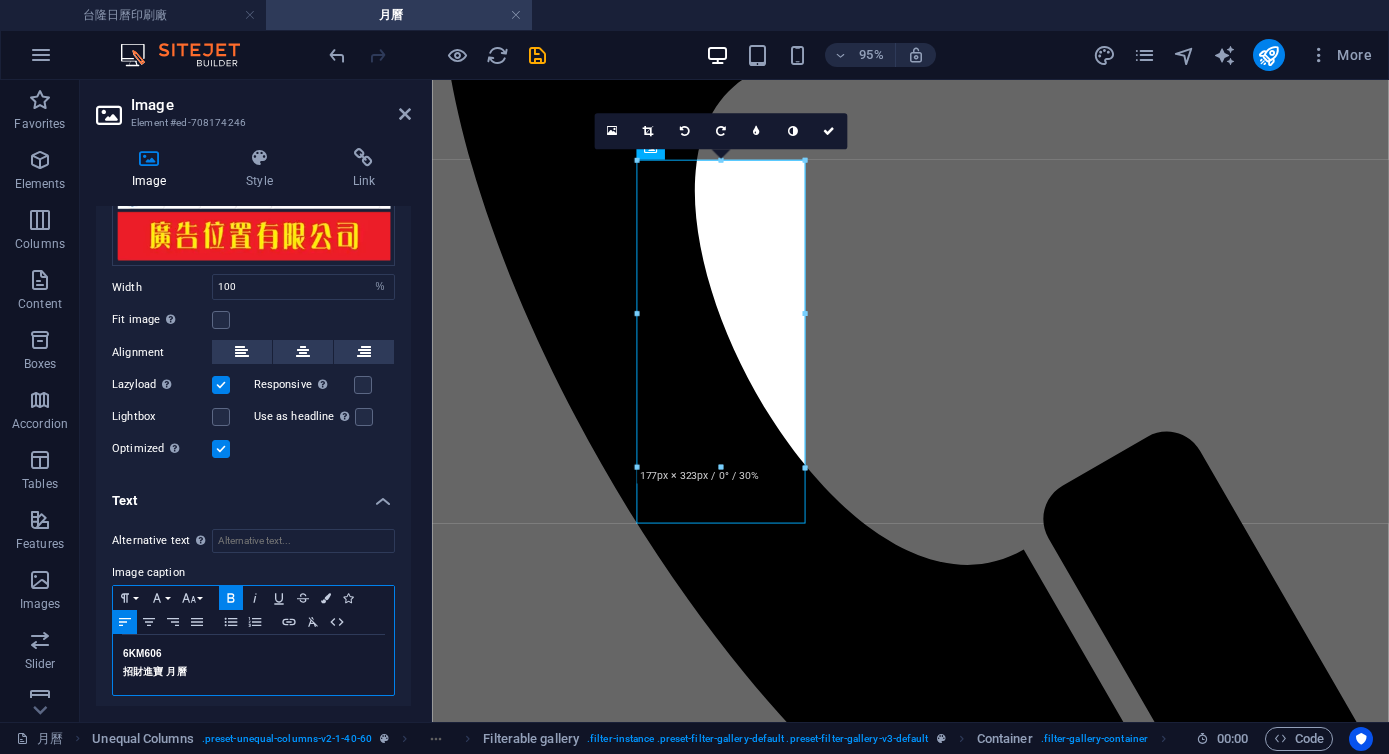 type 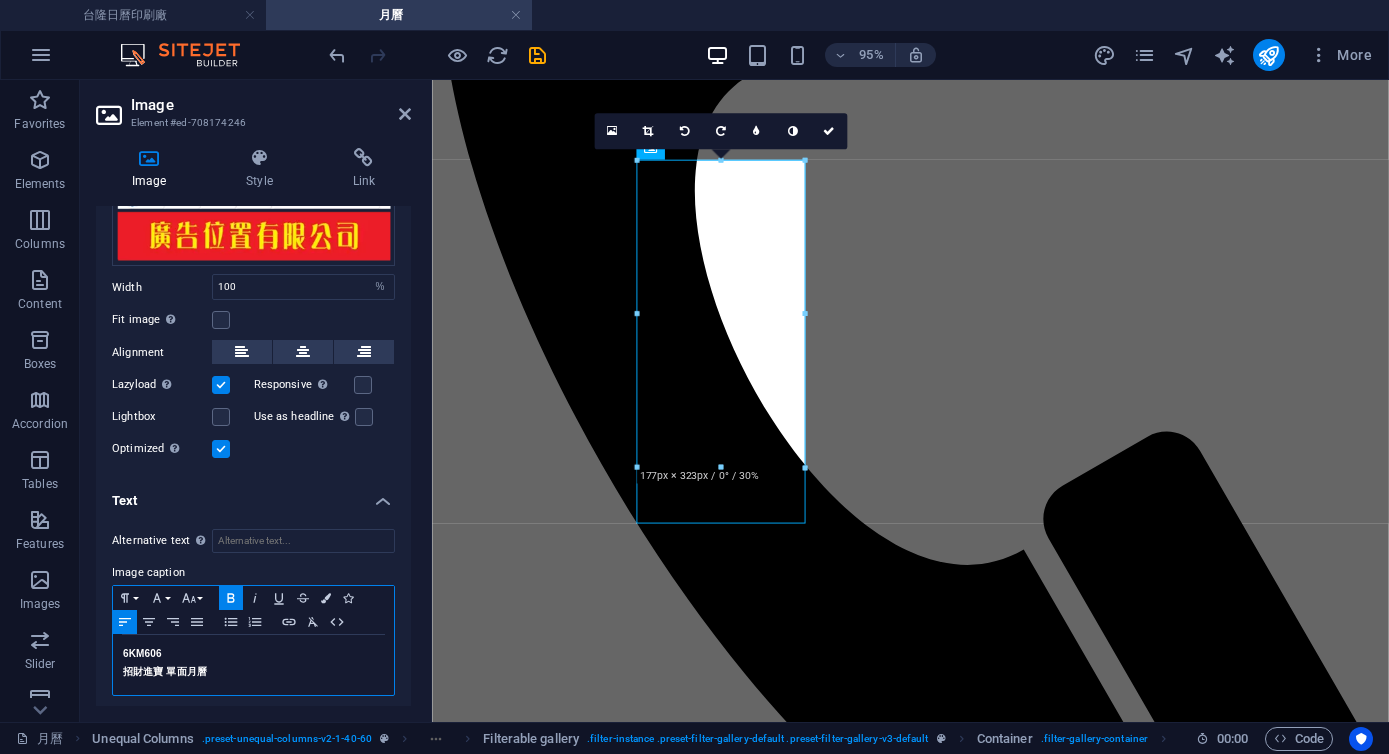 click on "招財進寶 單面月曆" at bounding box center [165, 671] 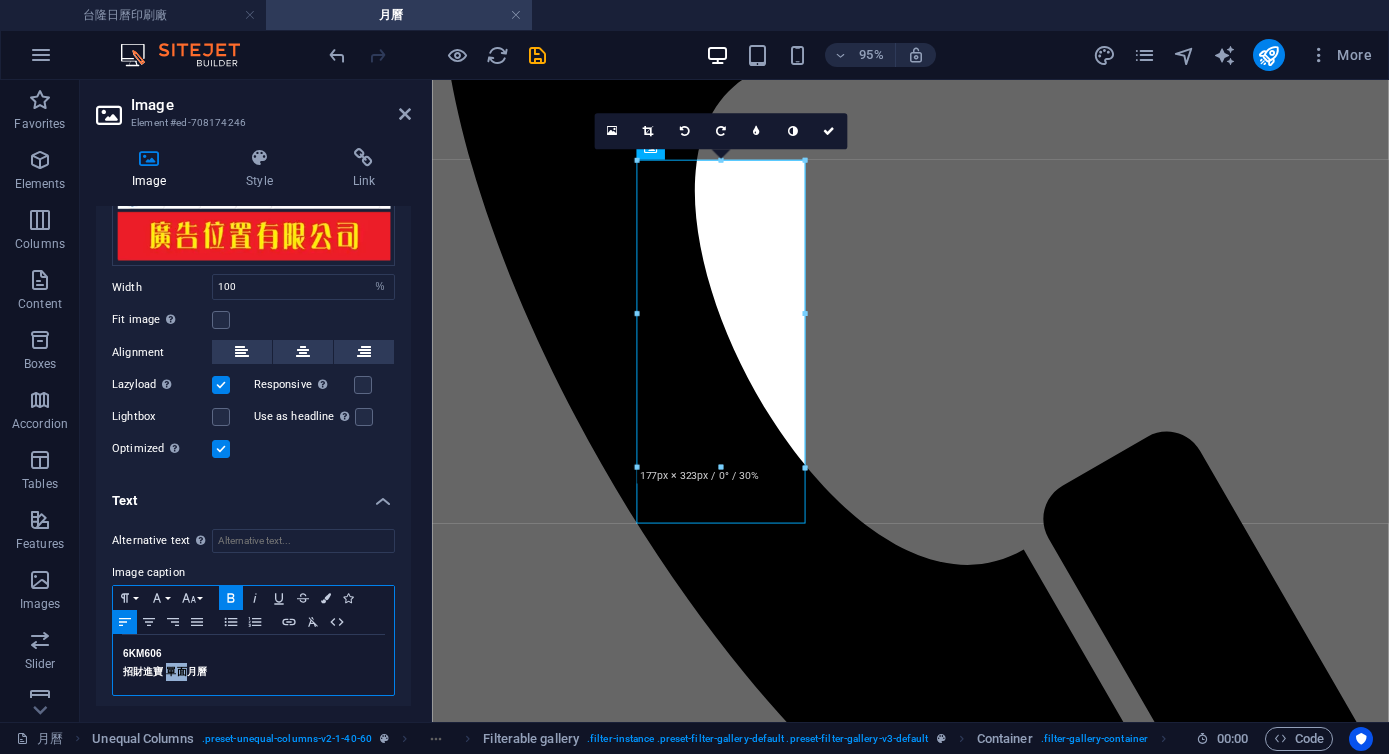 click on "招財進寶 單面月曆" at bounding box center [165, 671] 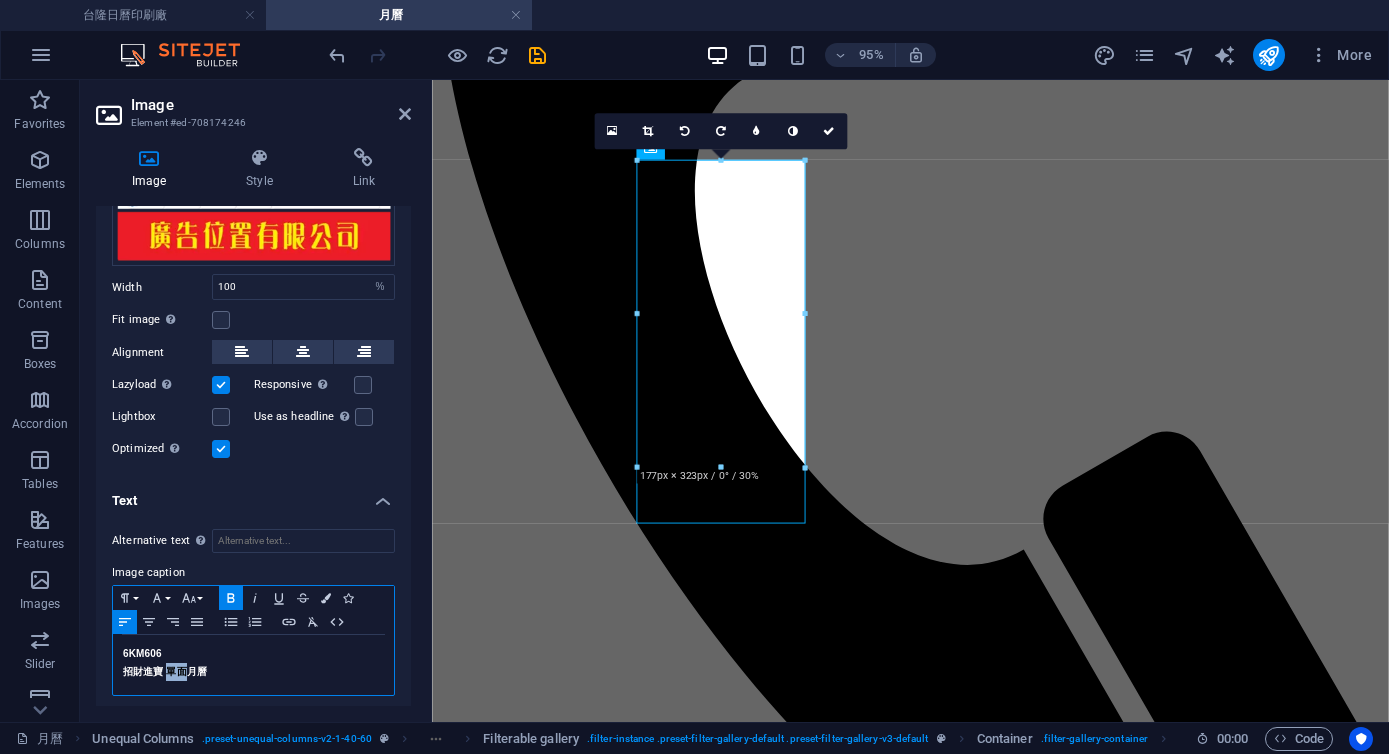 click on "招財進寶 單面月曆" at bounding box center [165, 671] 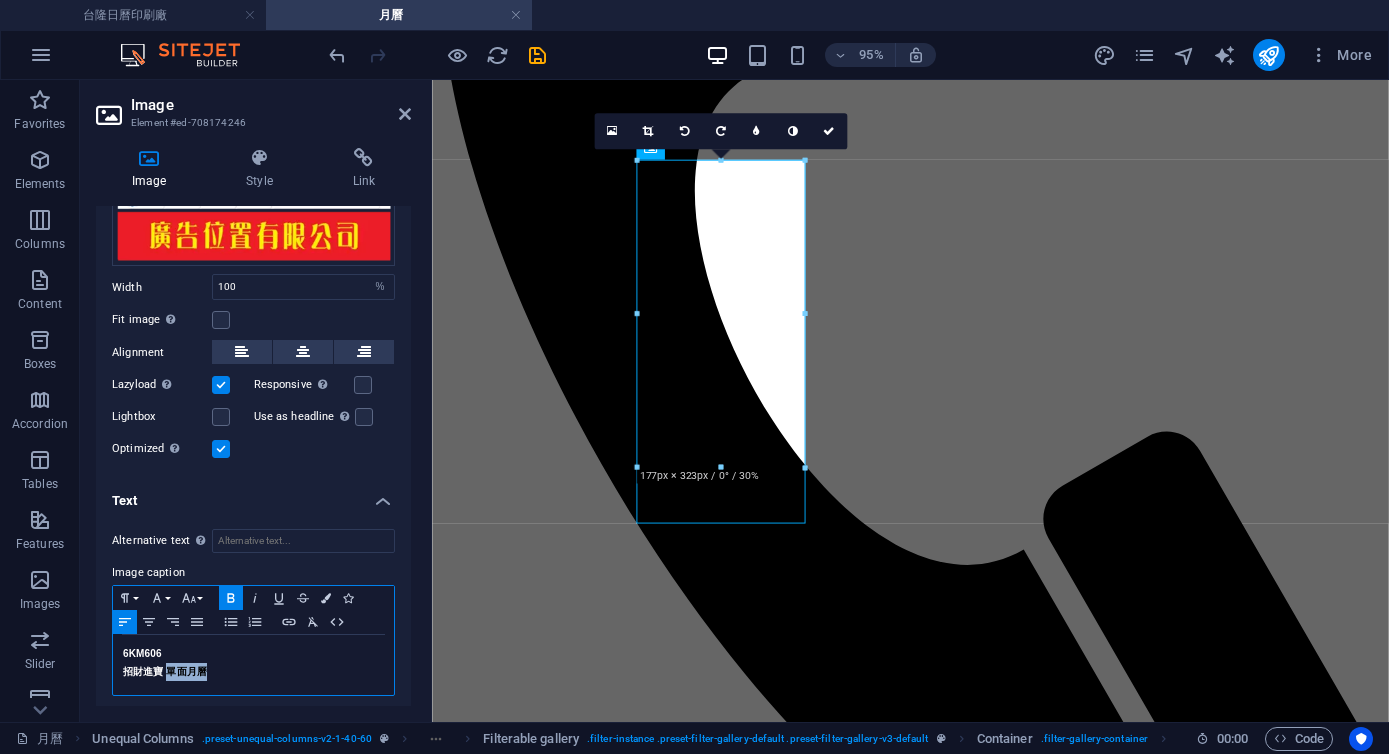 drag, startPoint x: 170, startPoint y: 664, endPoint x: 265, endPoint y: 668, distance: 95.084175 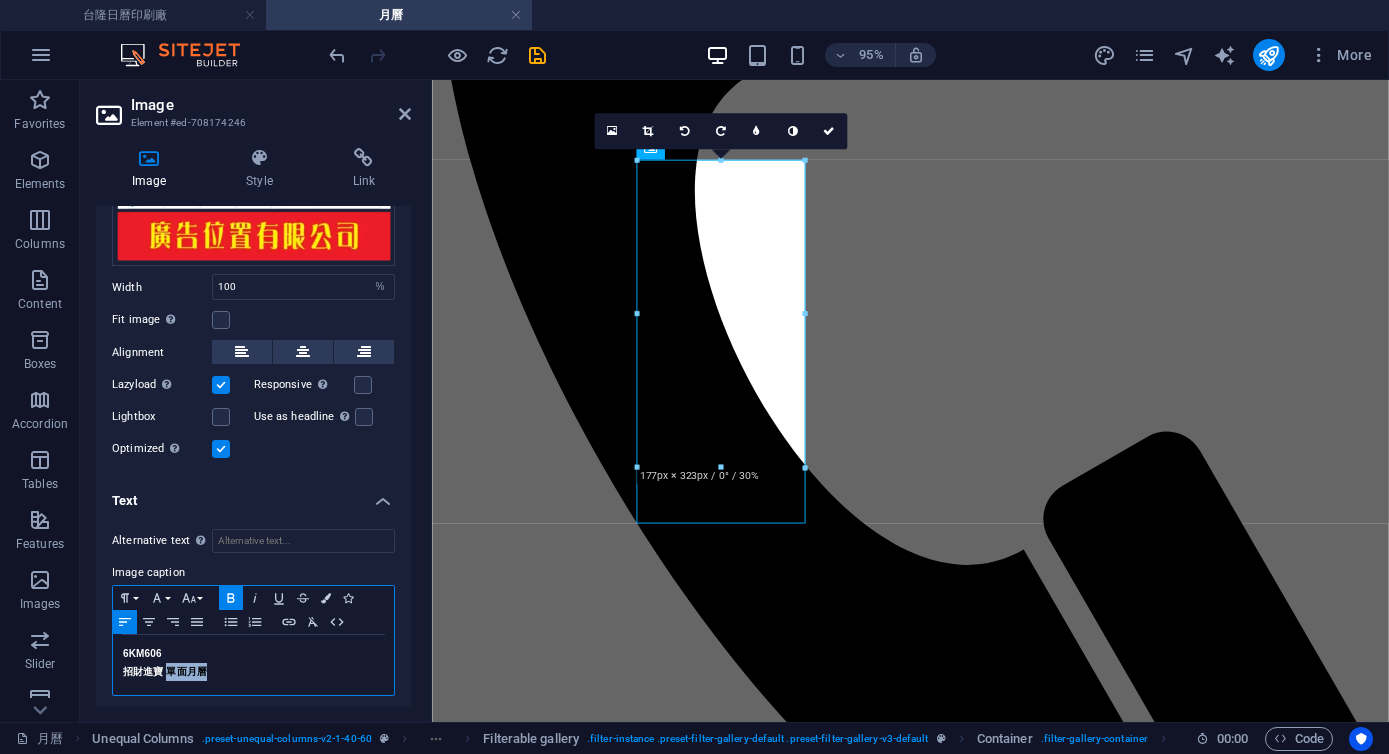 click on "招財進寶 單面月曆" at bounding box center (253, 672) 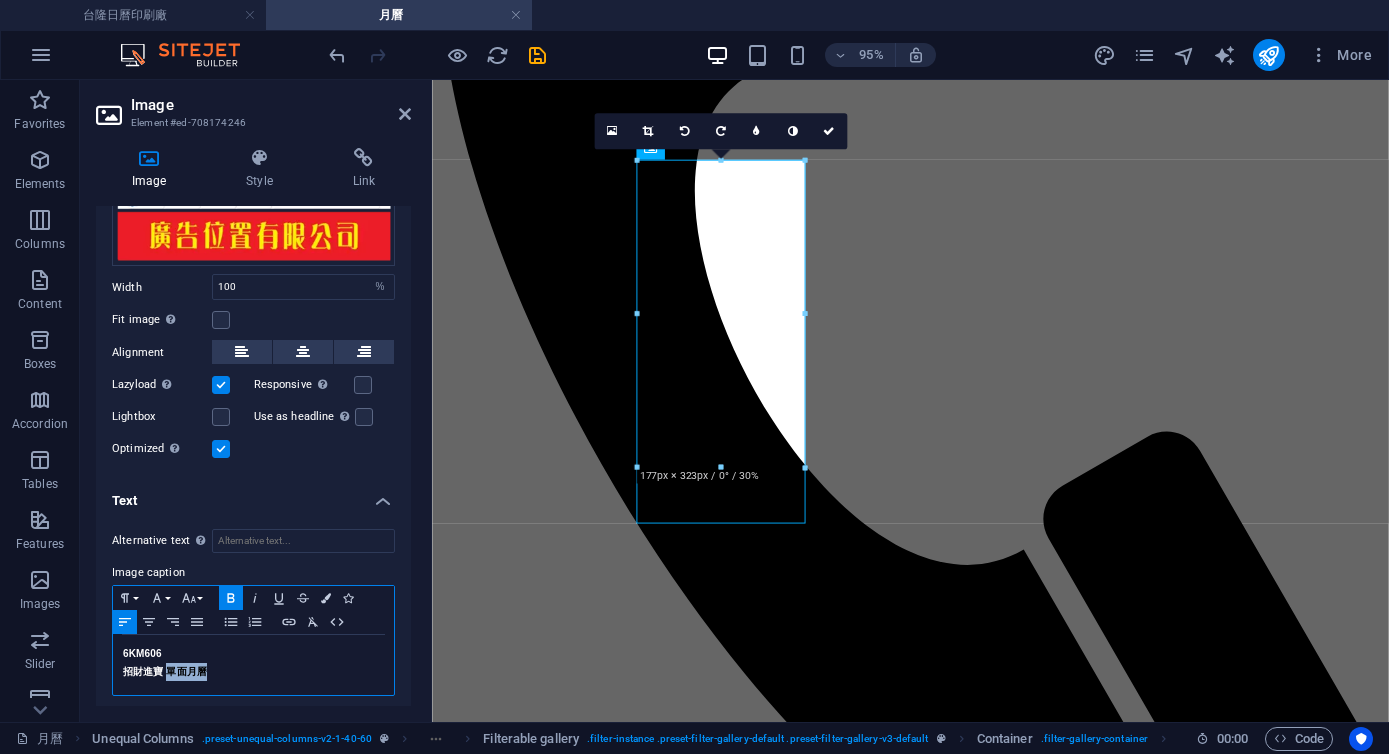copy on "單面月曆" 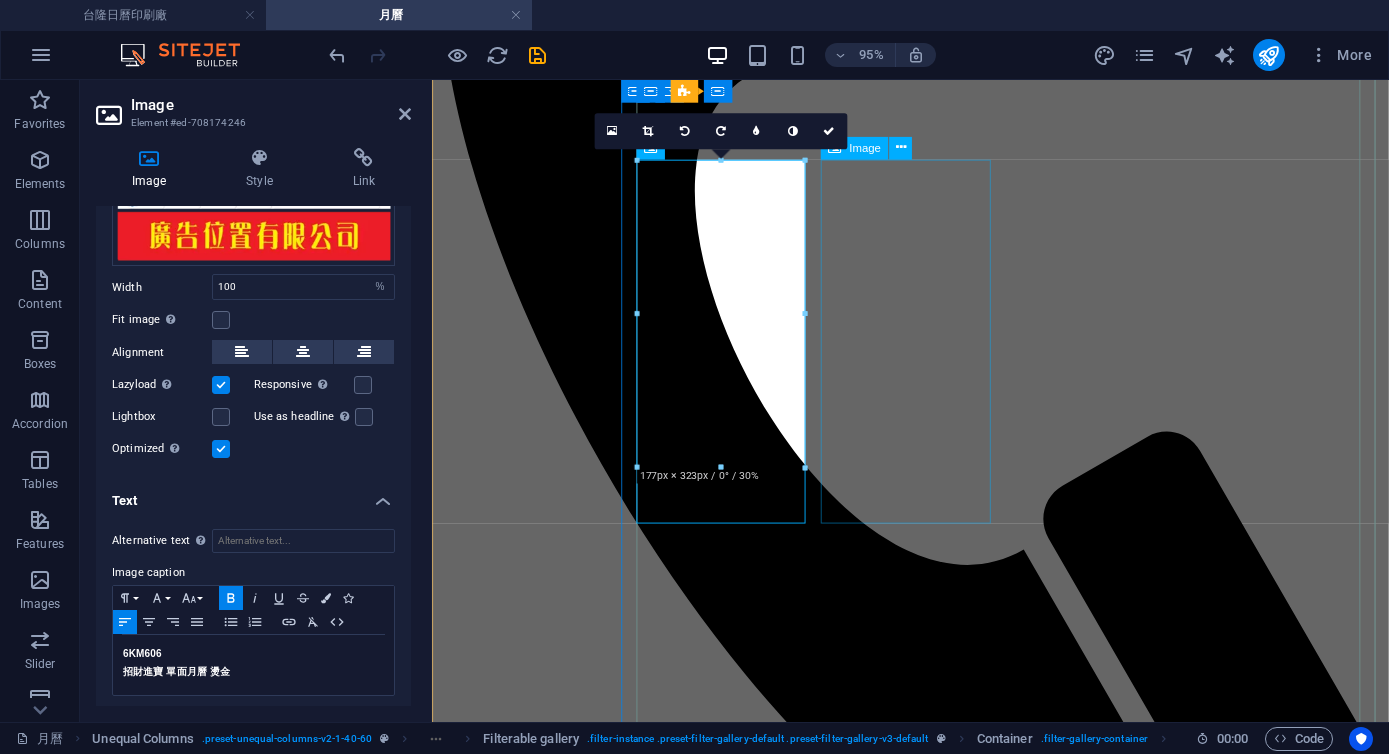 click on "6KM406  燙金凸版" at bounding box center [935, 9480] 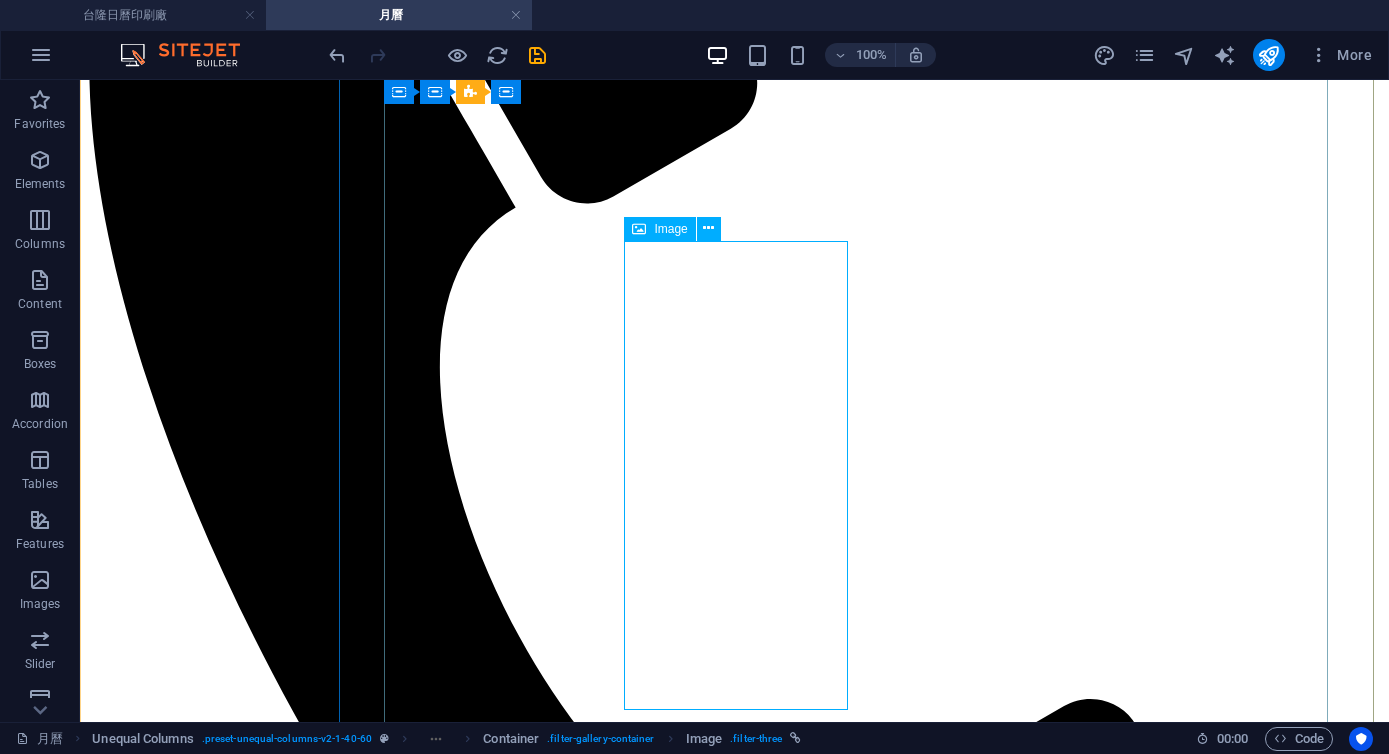 click on "6KM406  燙金凸版" at bounding box center (734, 12119) 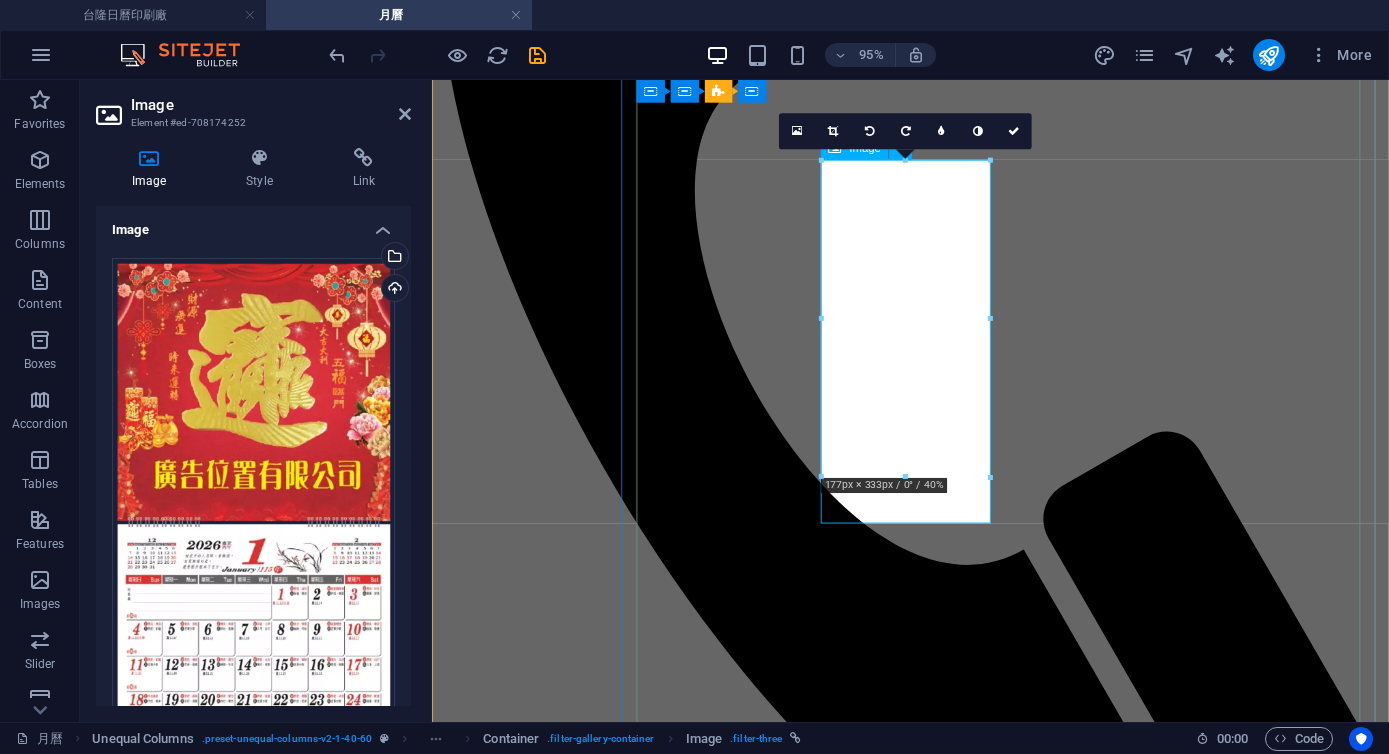 click on "6KM406  燙金凸版" at bounding box center (935, 9480) 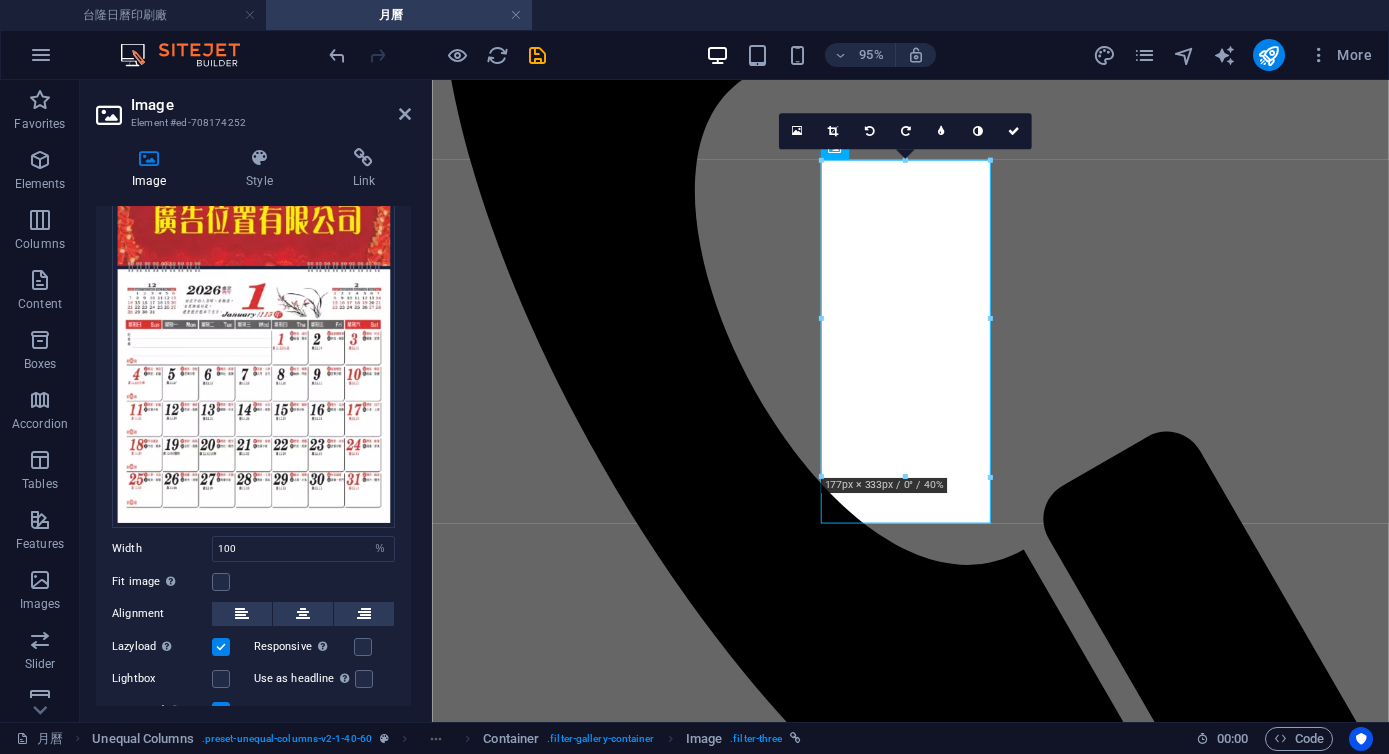 scroll, scrollTop: 328, scrollLeft: 0, axis: vertical 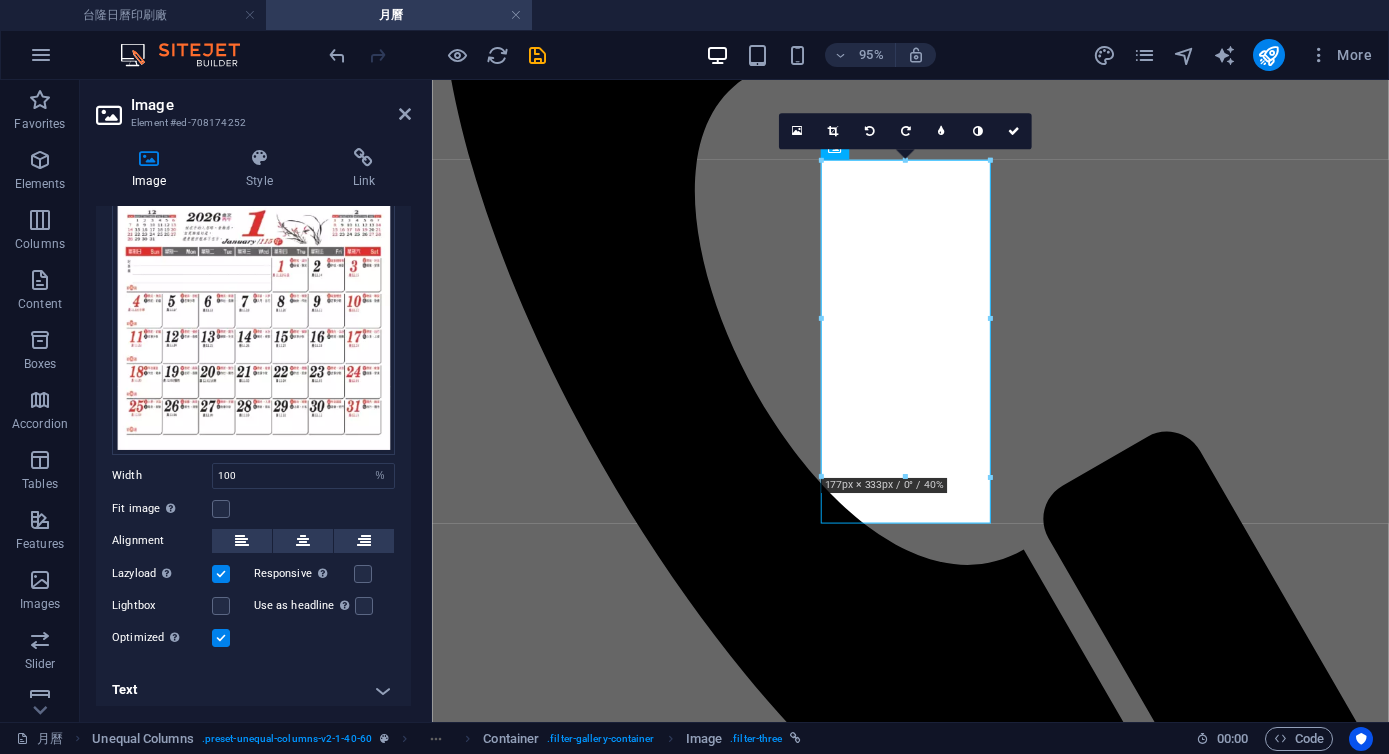 click on "Text" at bounding box center (253, 690) 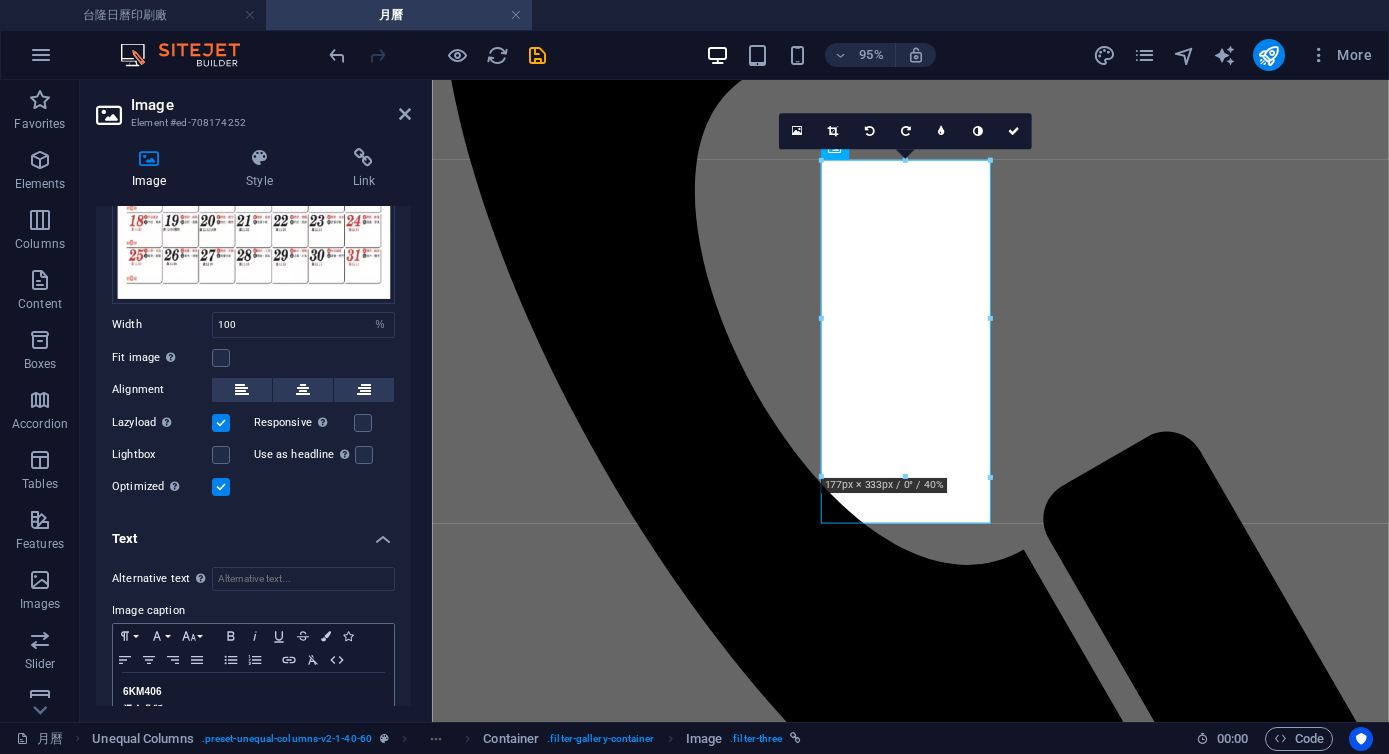 scroll, scrollTop: 516, scrollLeft: 0, axis: vertical 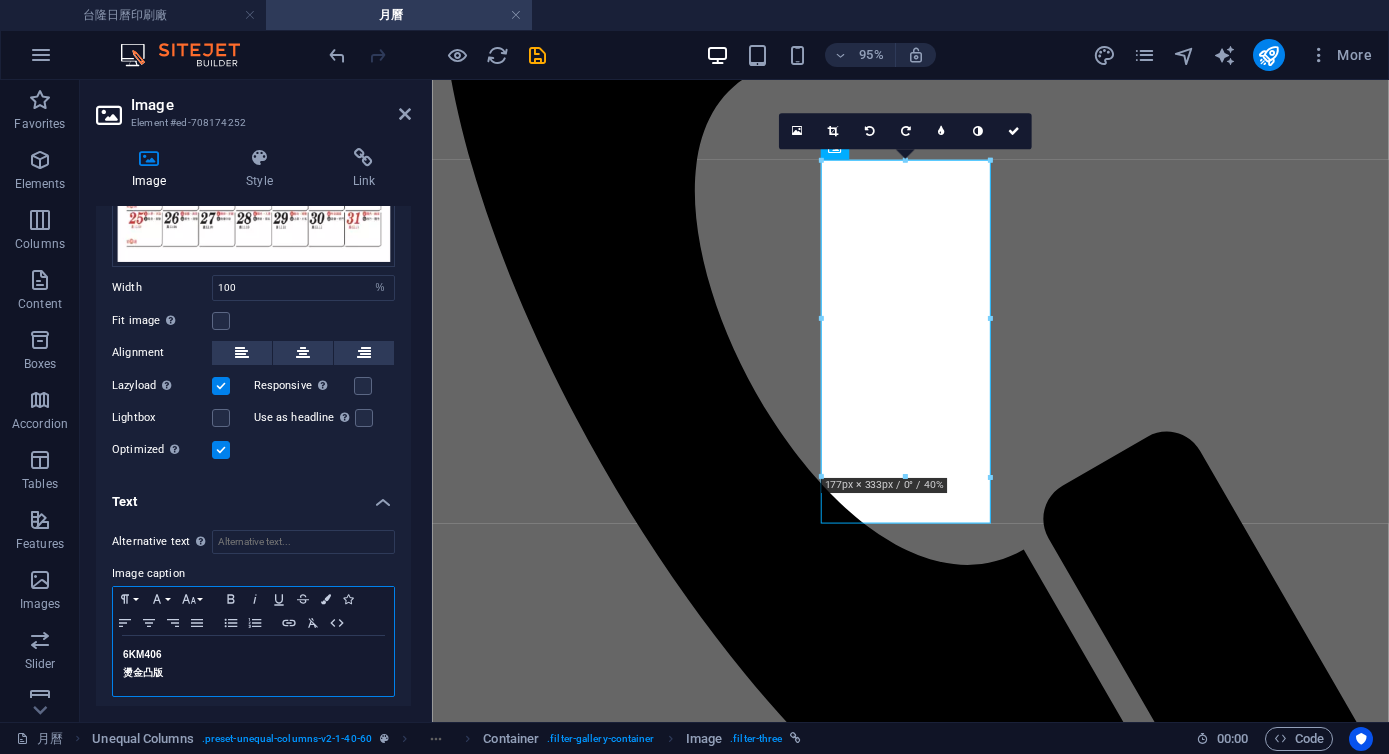 click on "燙金凸版" at bounding box center (253, 673) 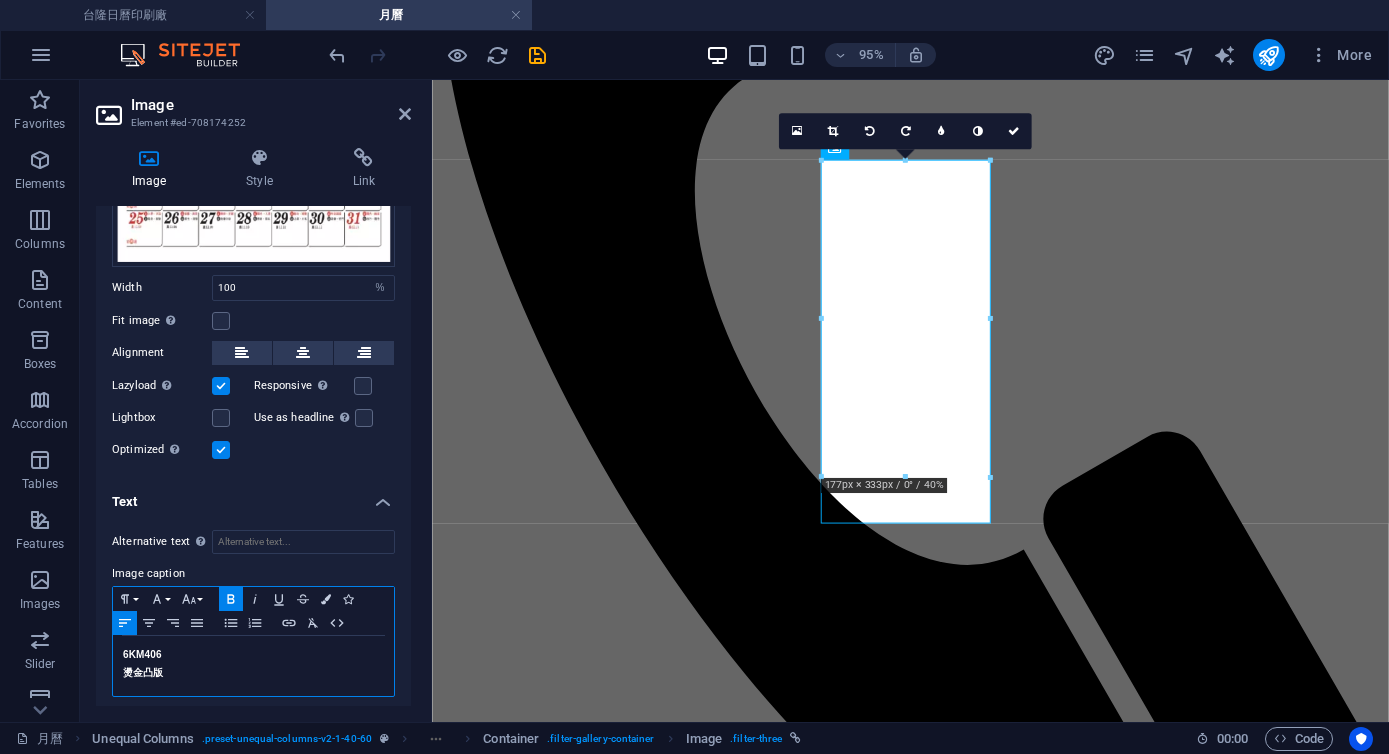 click on "燙金凸版" at bounding box center [253, 673] 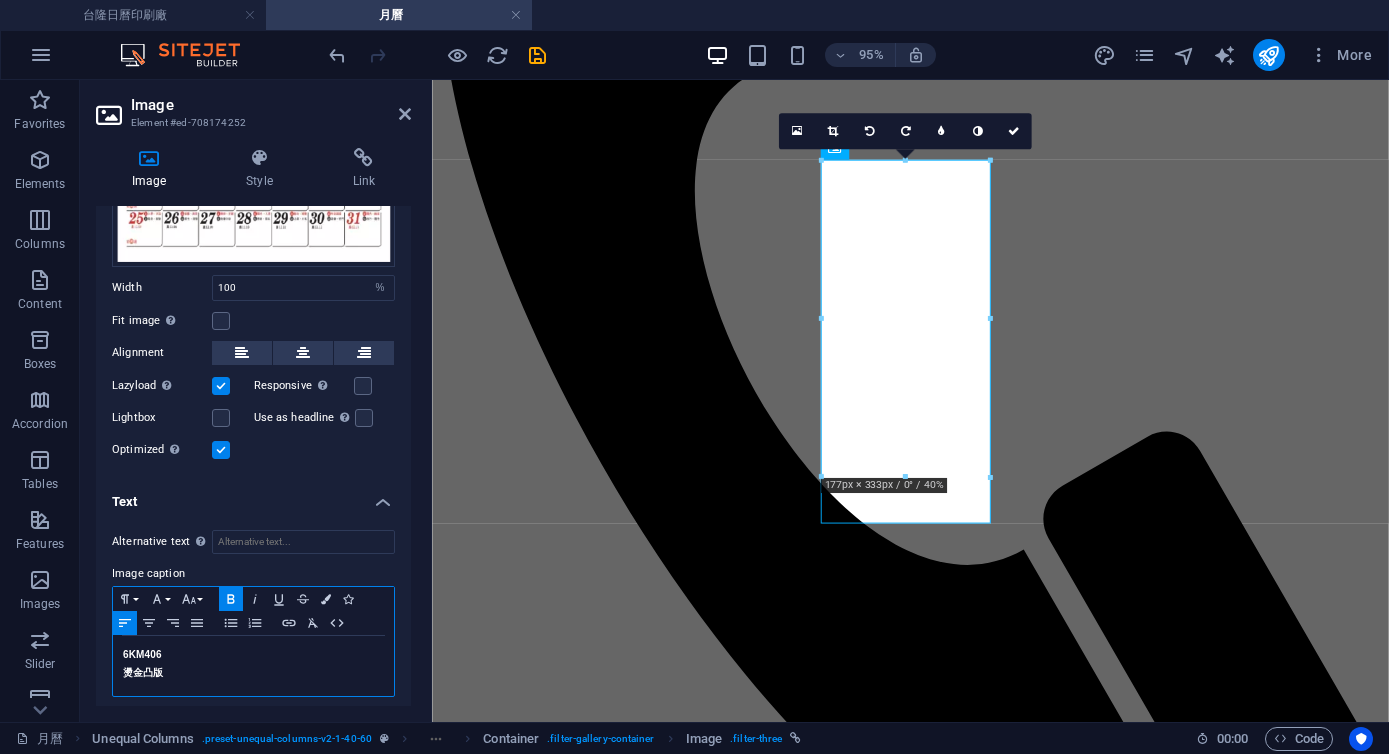 type 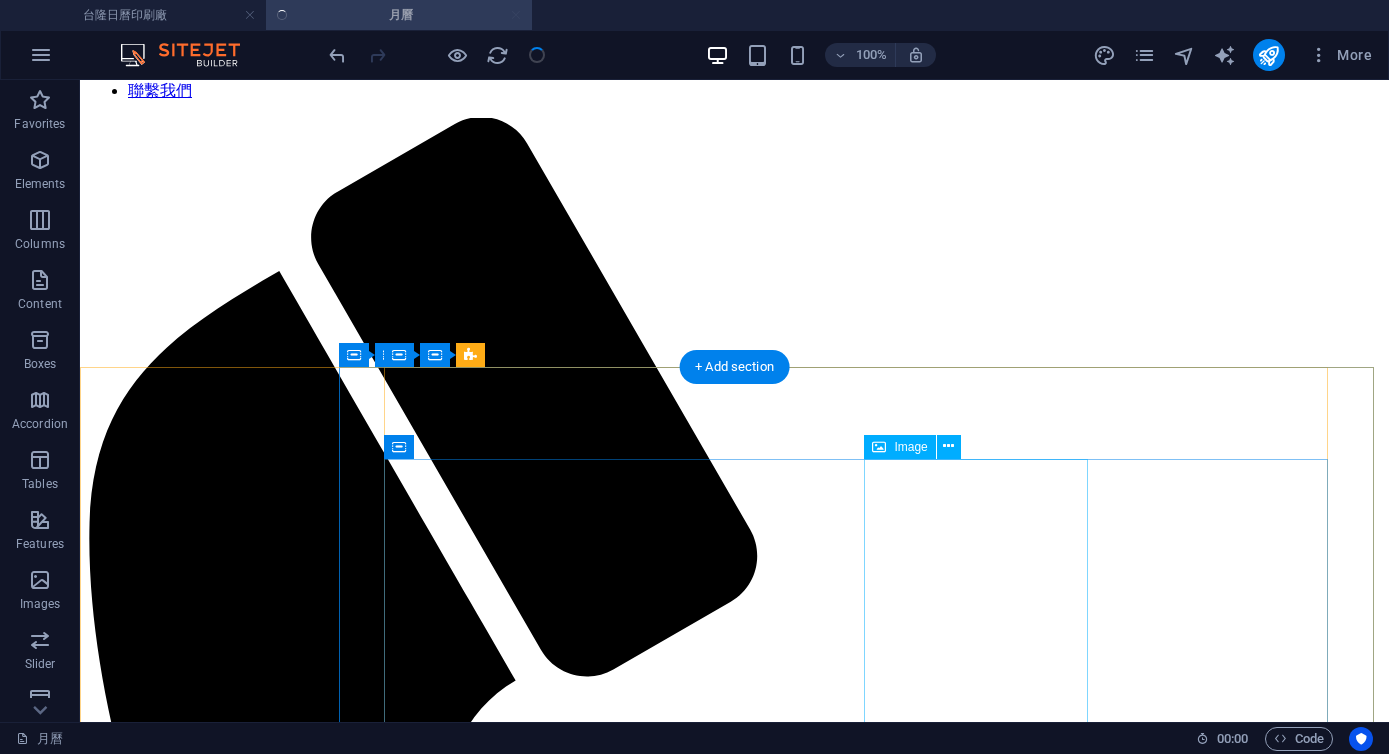 scroll, scrollTop: 390, scrollLeft: 0, axis: vertical 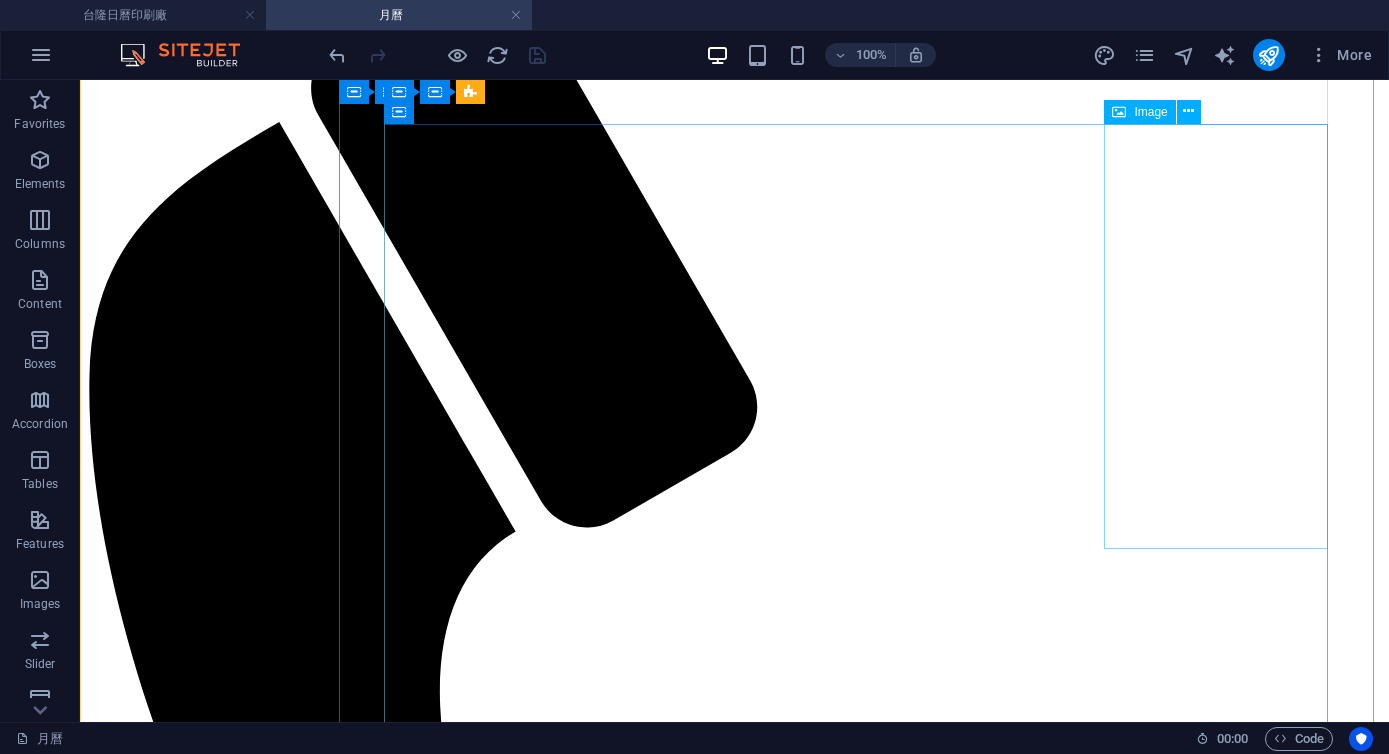 click on "6KM106 吊板式月曆" at bounding box center [734, 7579] 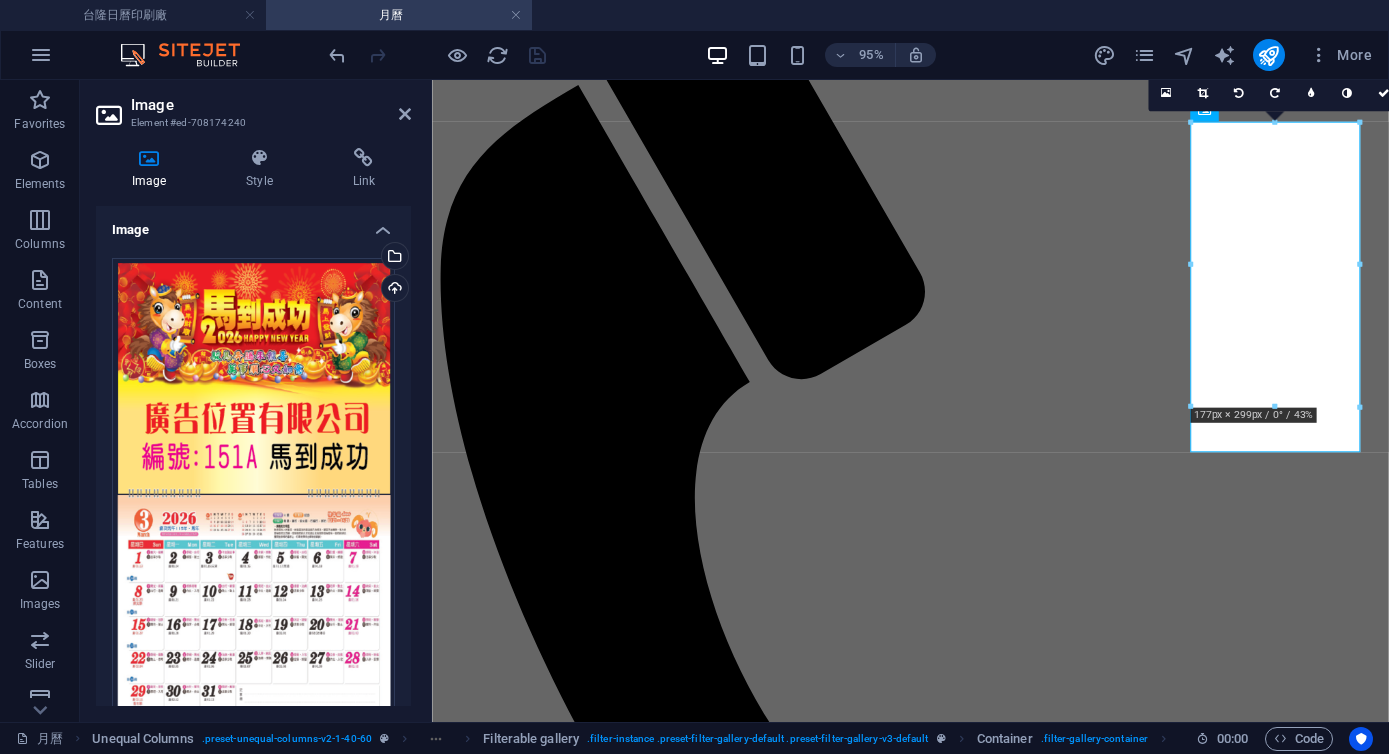 scroll, scrollTop: 276, scrollLeft: 0, axis: vertical 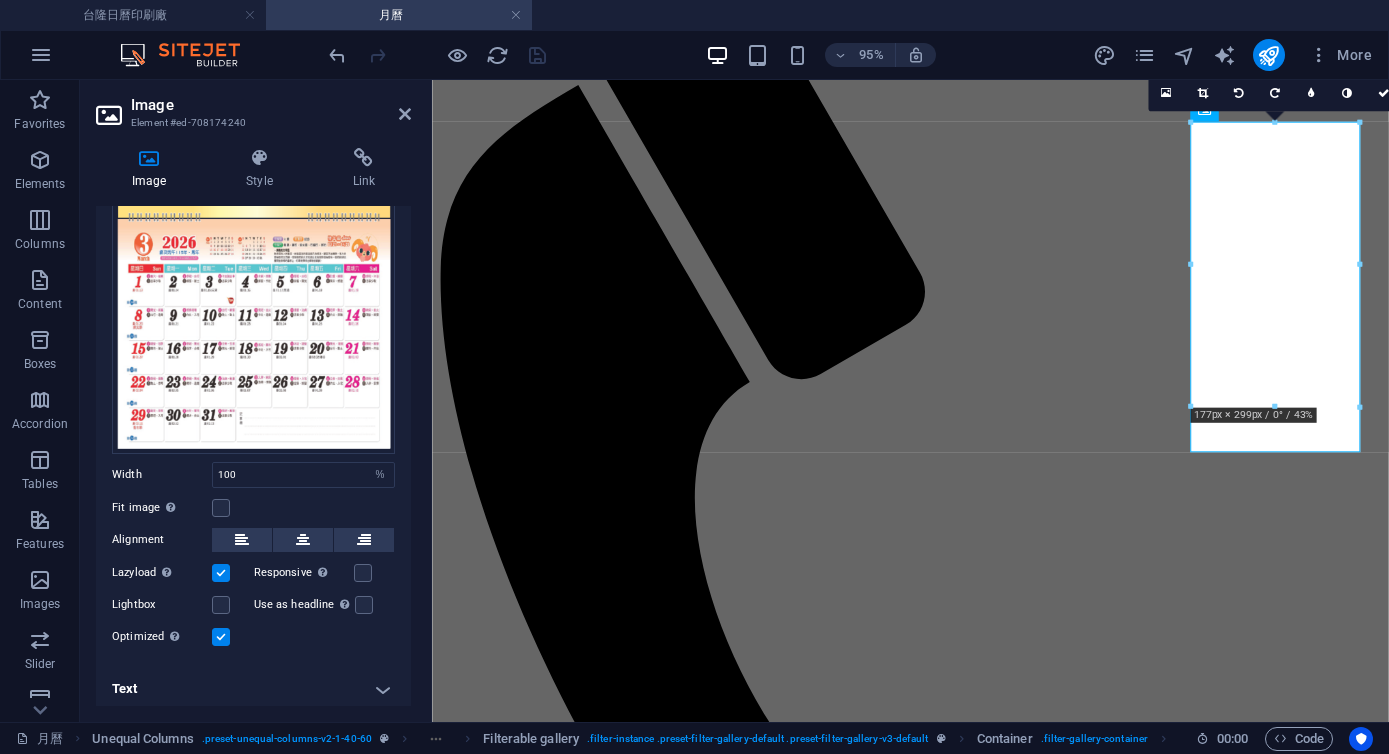 click on "Text" at bounding box center [253, 689] 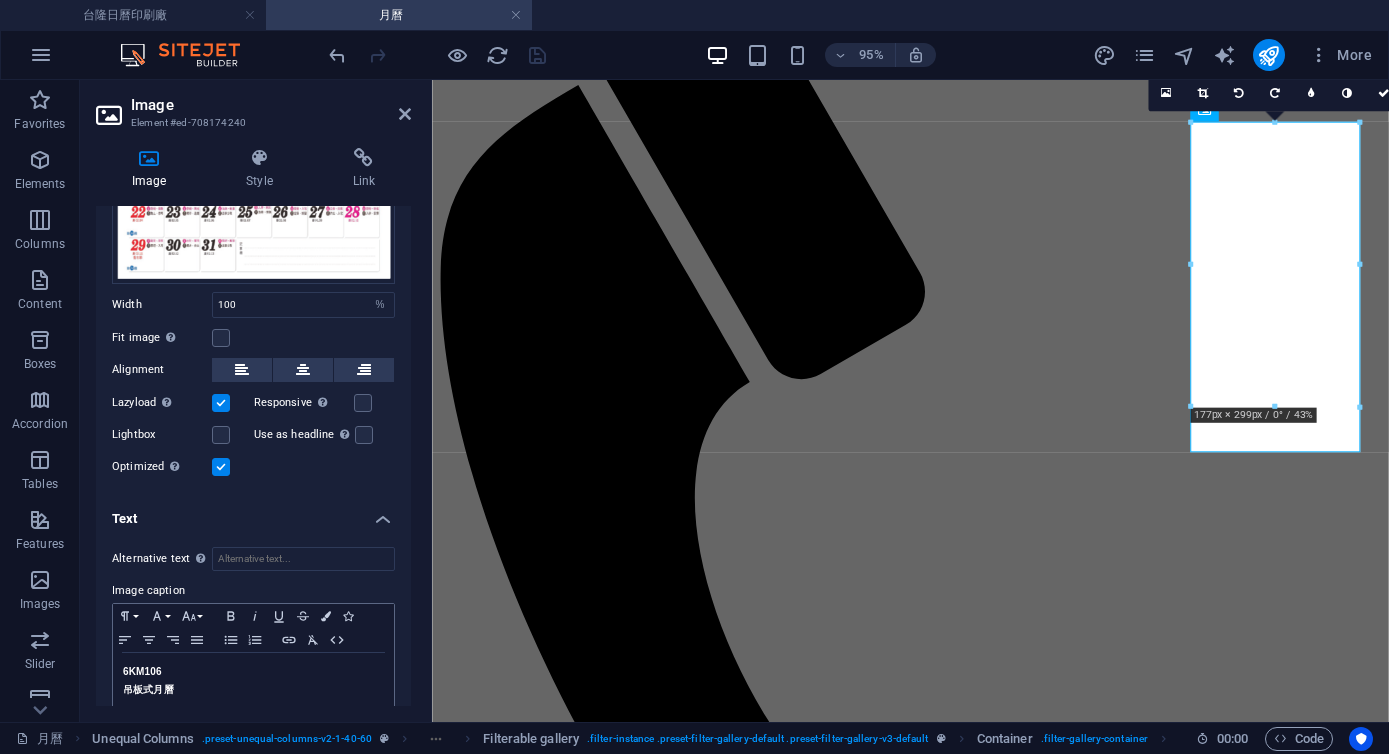 scroll, scrollTop: 464, scrollLeft: 0, axis: vertical 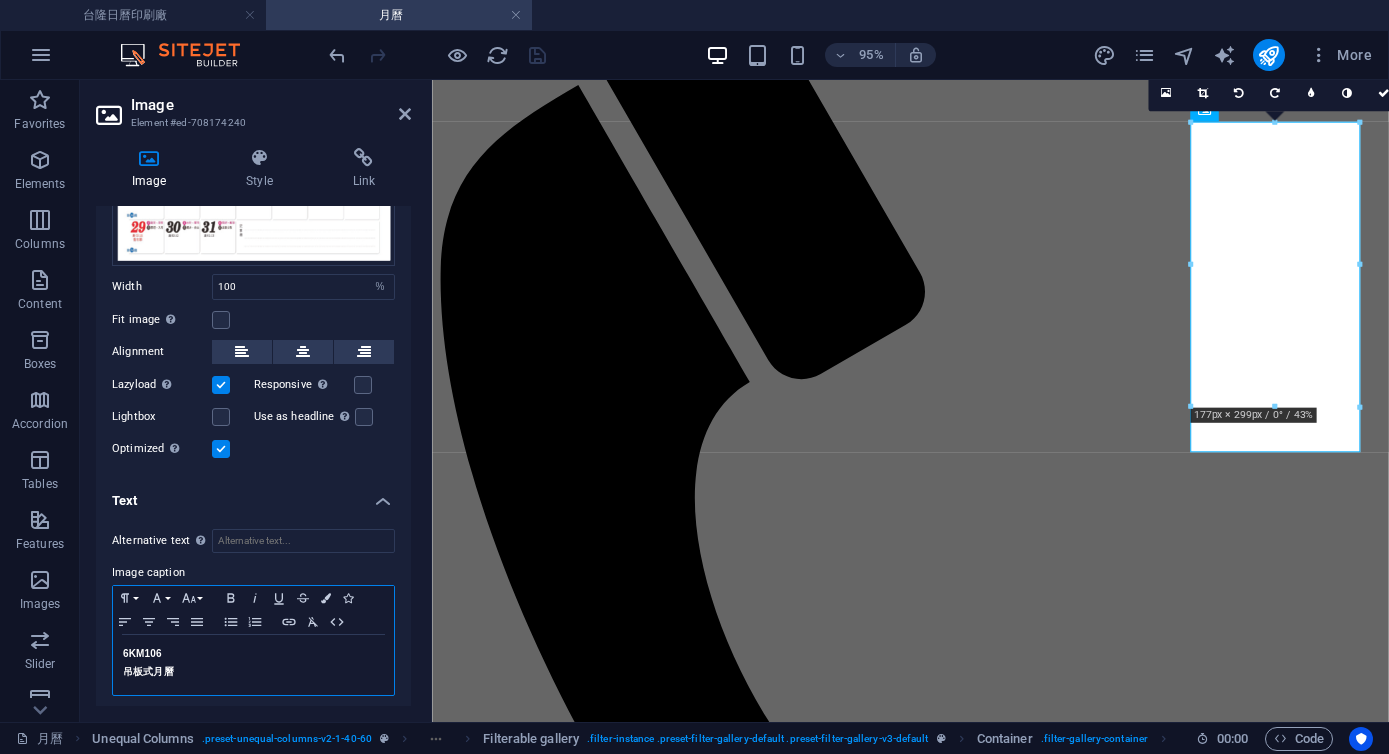 click on "吊板式月曆" at bounding box center (148, 671) 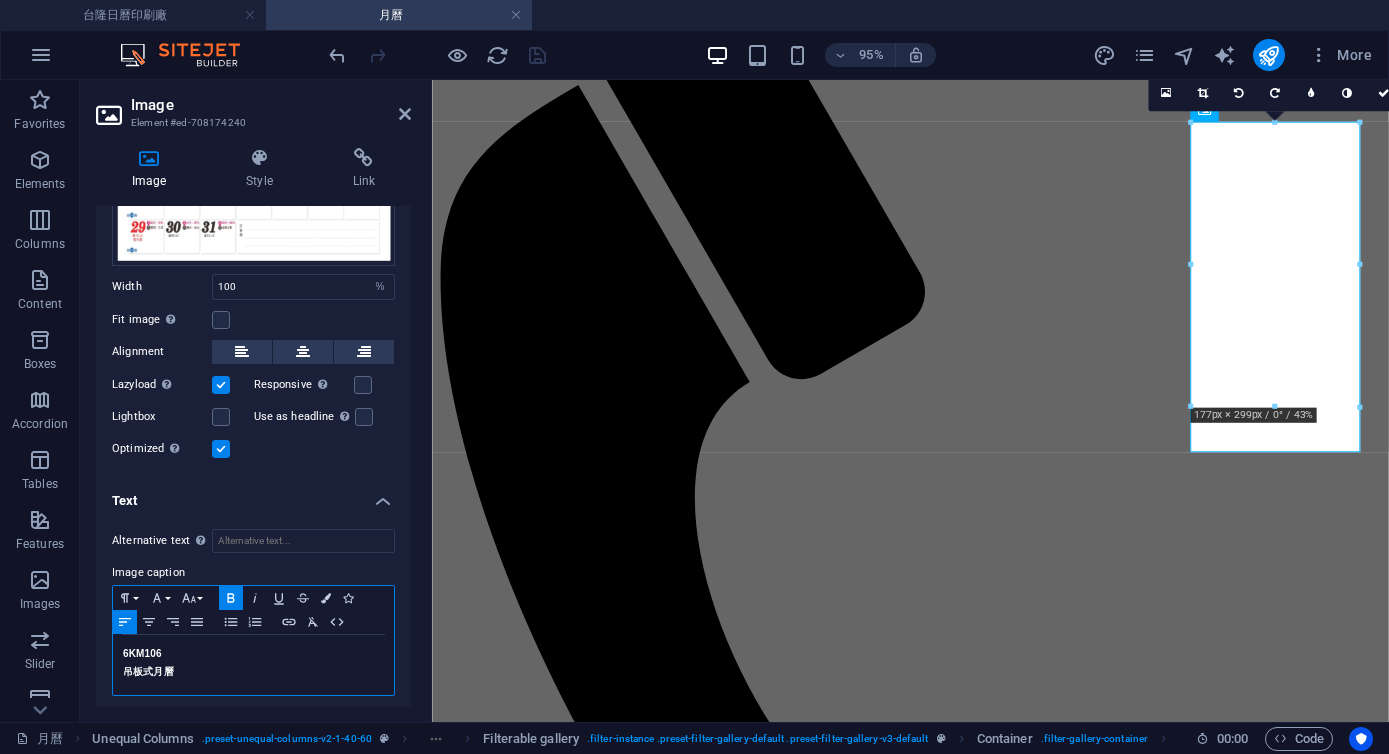 type 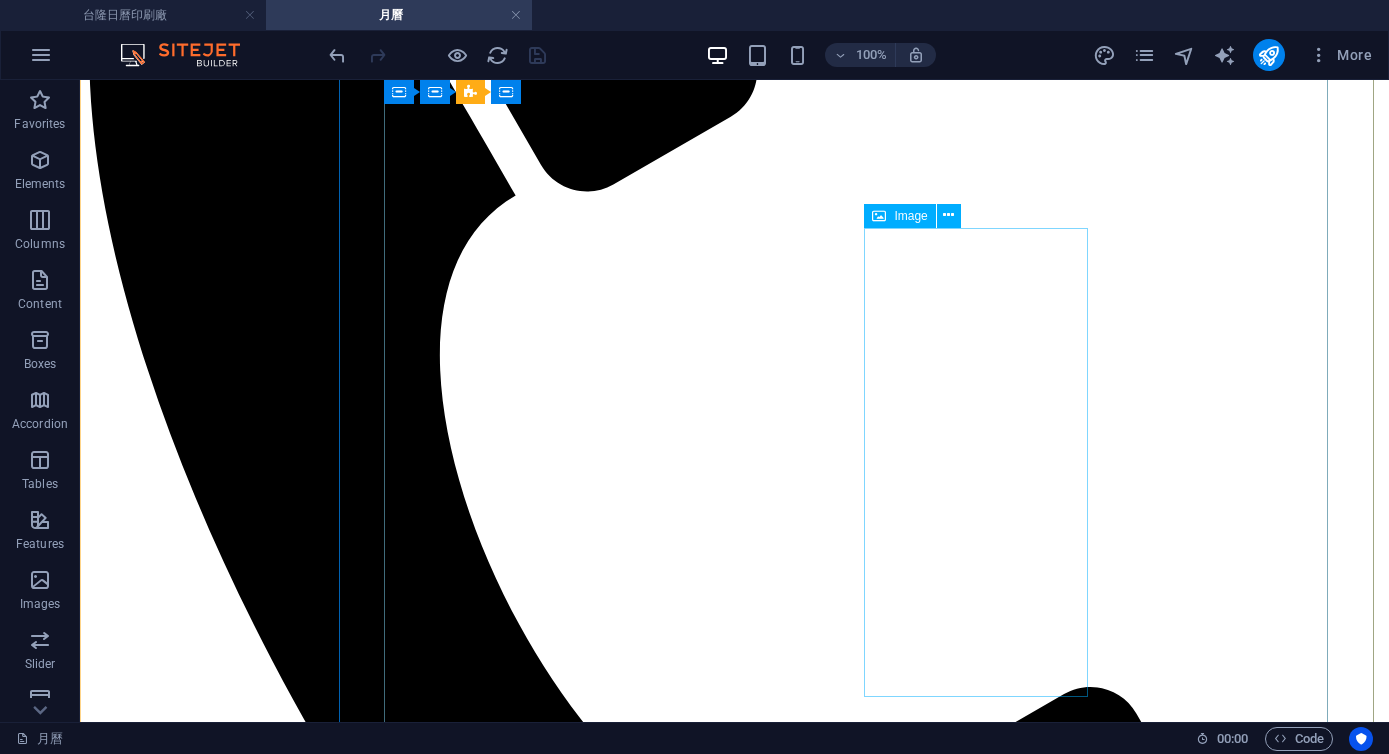 scroll, scrollTop: 727, scrollLeft: 0, axis: vertical 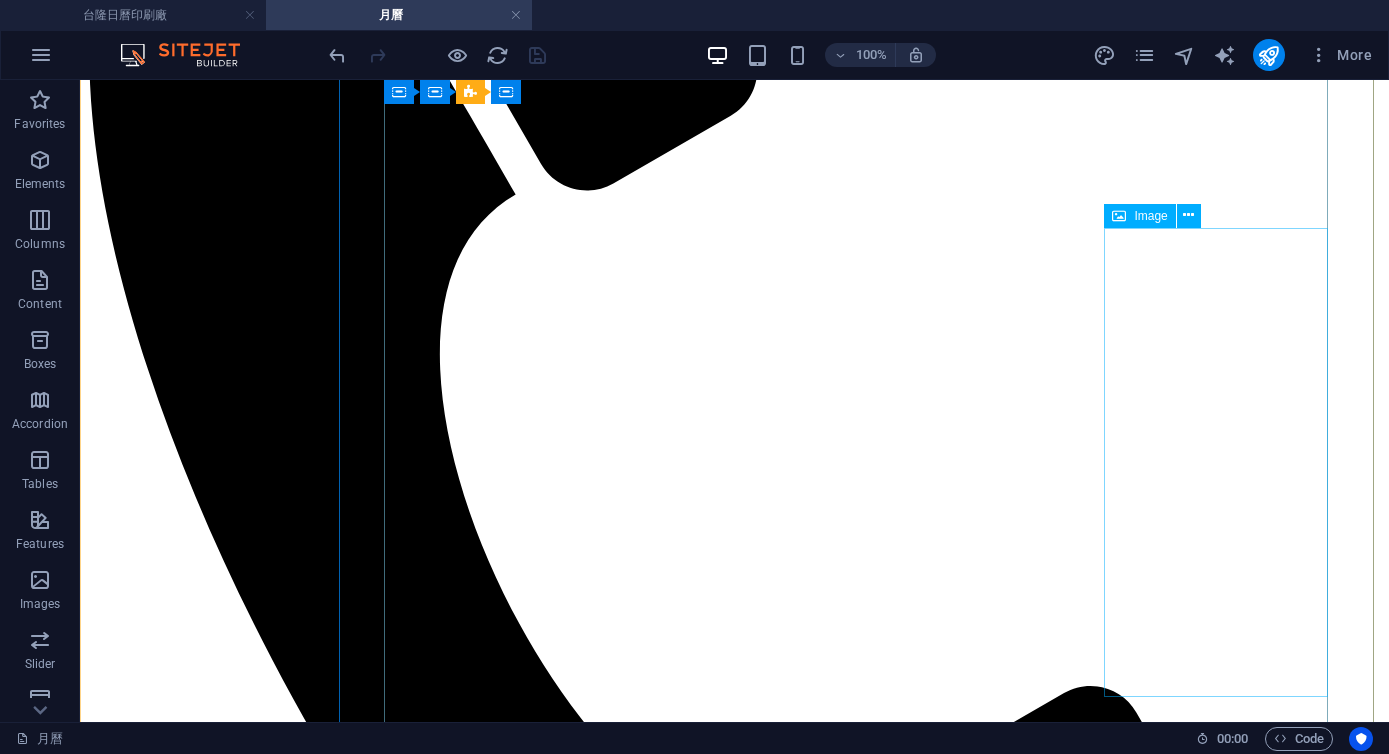 click on "6KM108  單面印刷月曆" at bounding box center [734, 16895] 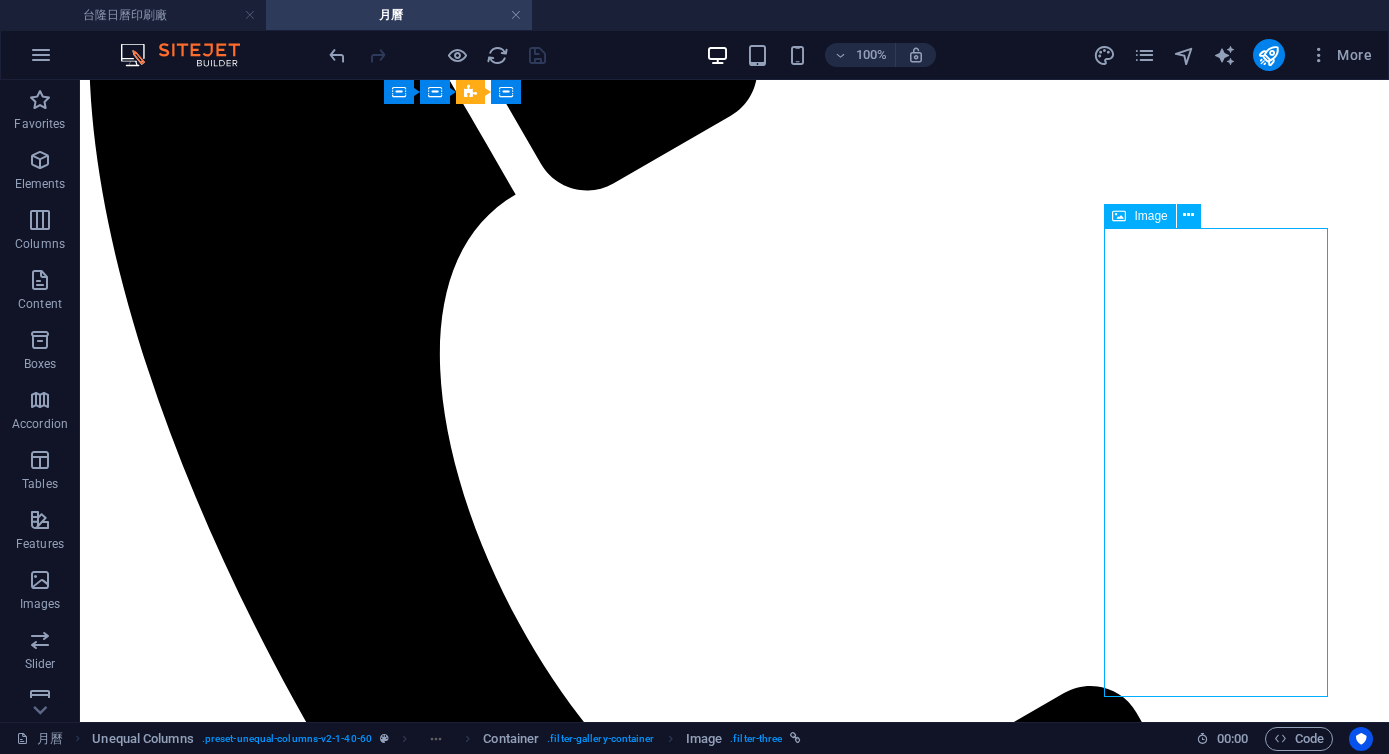 click on "6KM108  單面印刷月曆" at bounding box center (734, 16895) 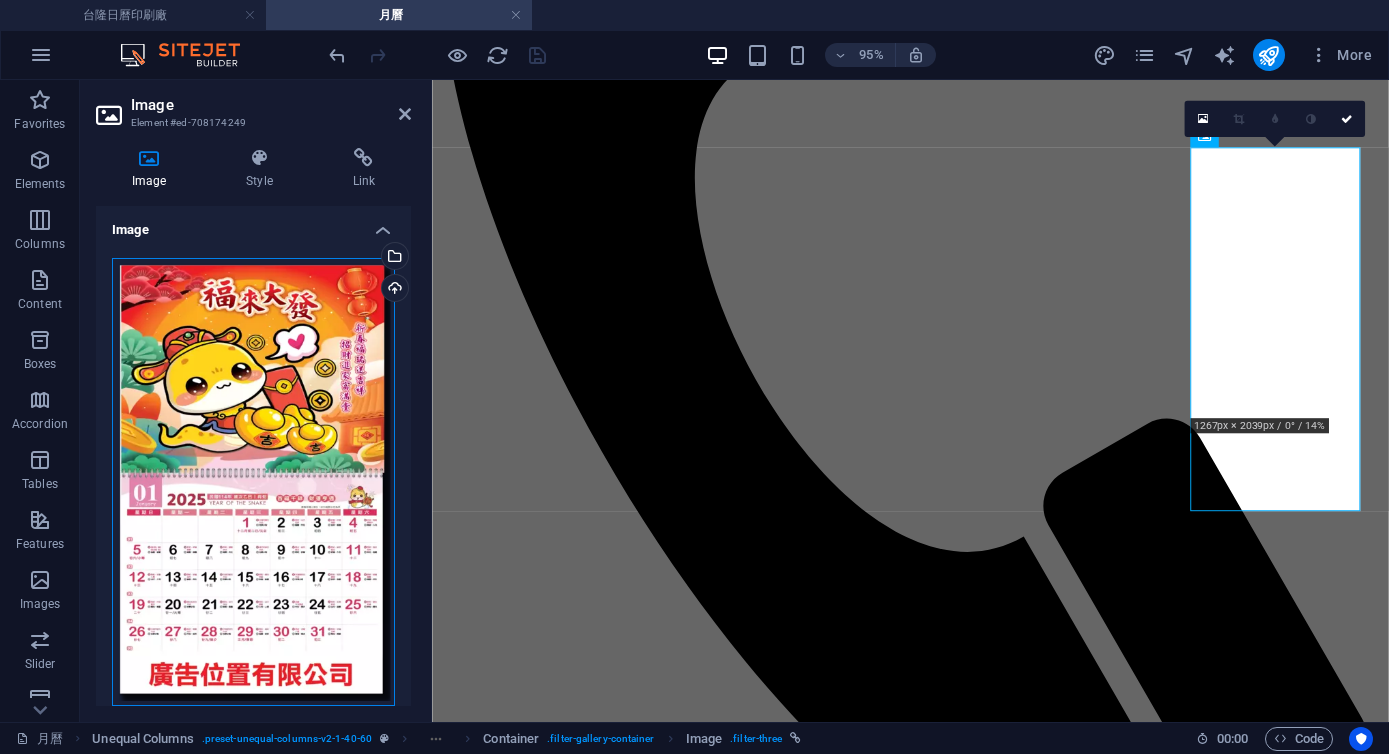 click on "Drag files here, click to choose files or select files from Files or our free stock photos & videos" at bounding box center [253, 482] 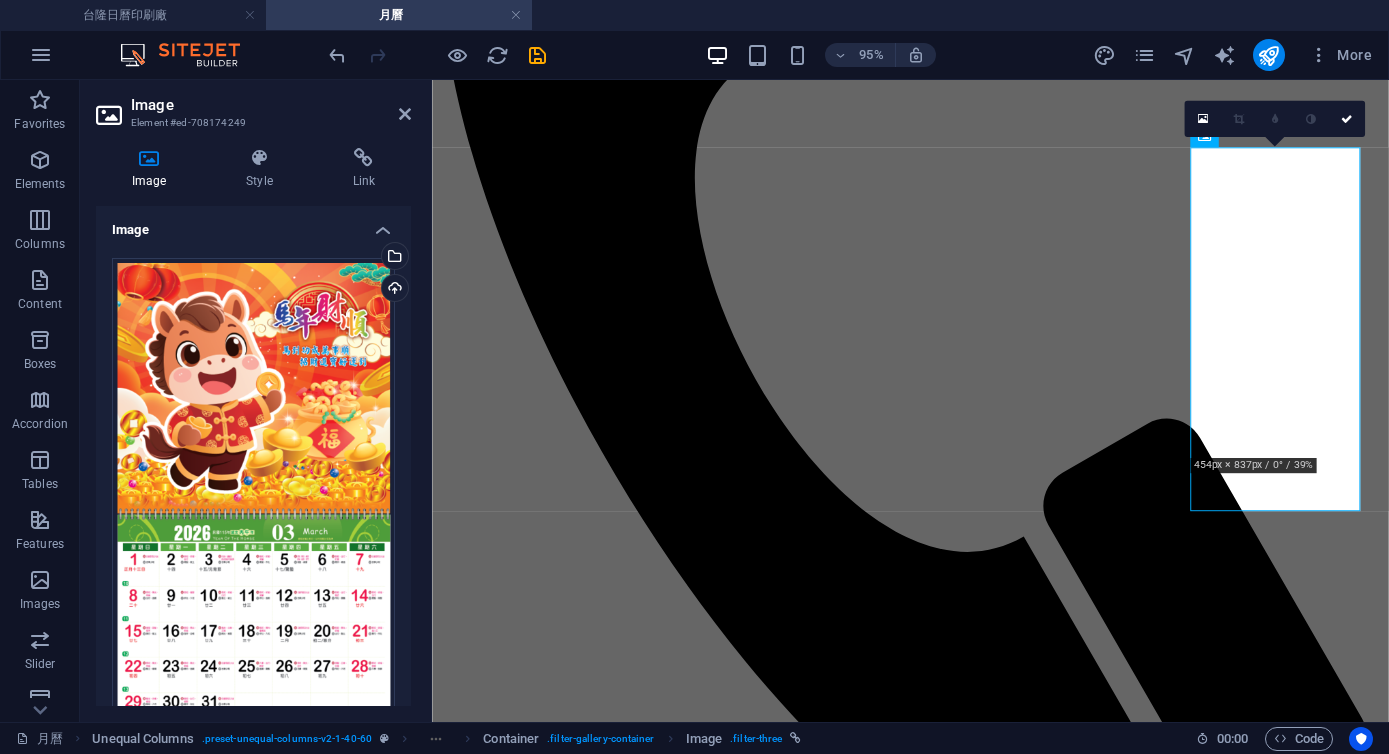 click on "95% More" at bounding box center (852, 55) 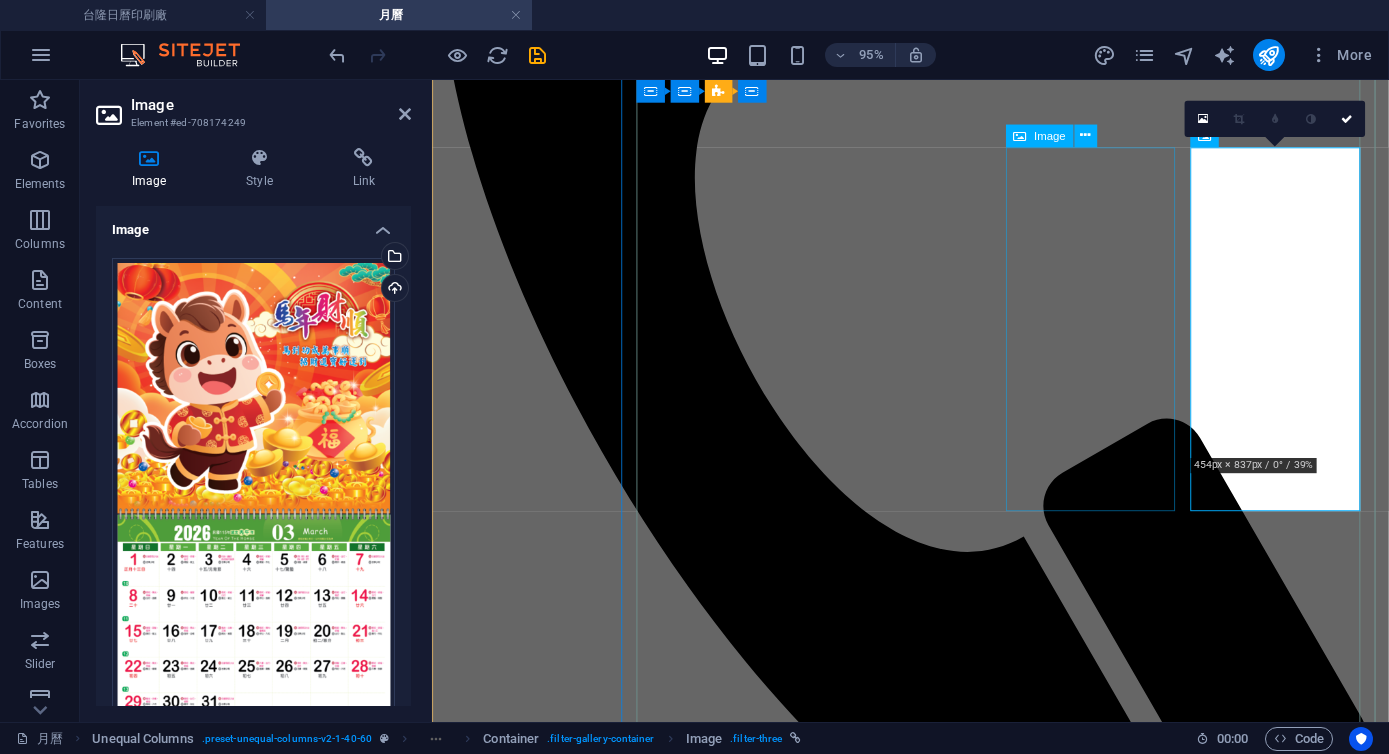click on "6KM107  單面印刷月曆" at bounding box center (935, 11394) 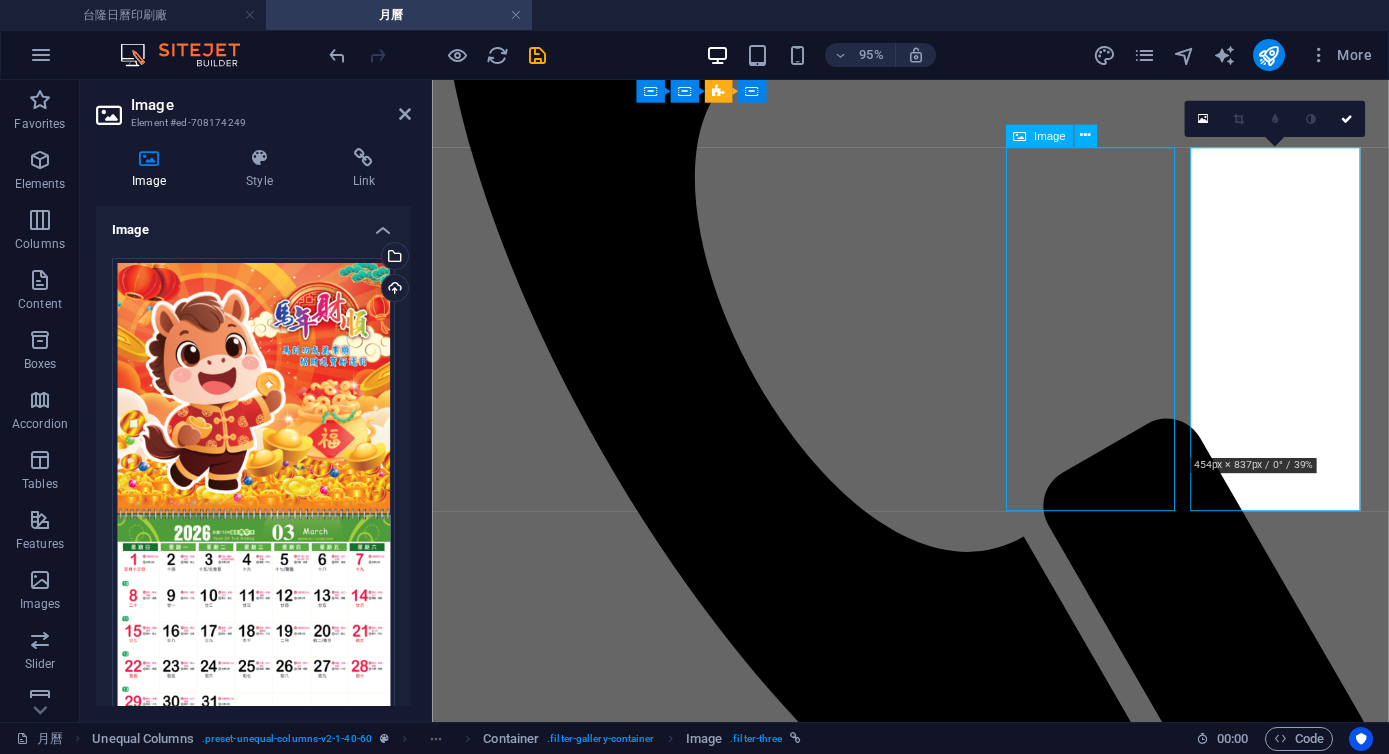 click on "6KM107  單面印刷月曆" at bounding box center [935, 11394] 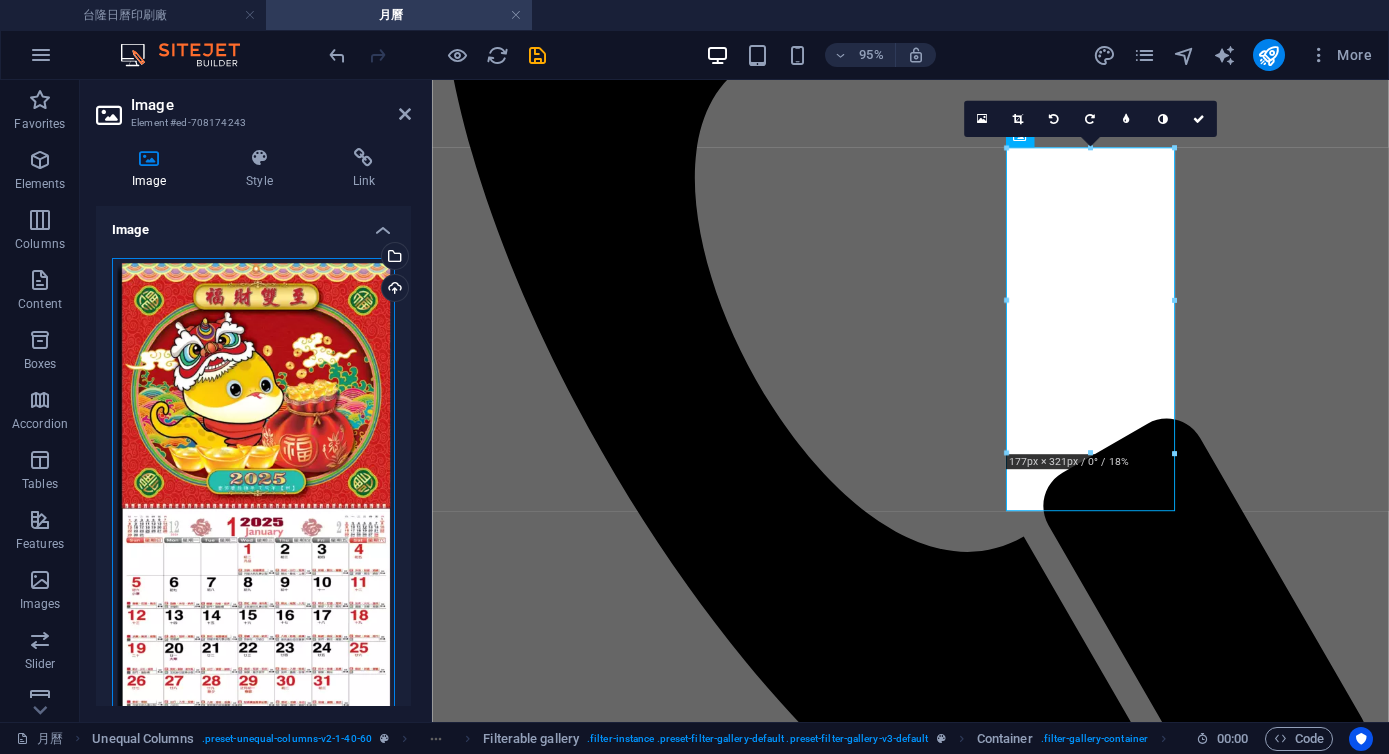 click on "Drag files here, click to choose files or select files from Files or our free stock photos & videos" at bounding box center [253, 511] 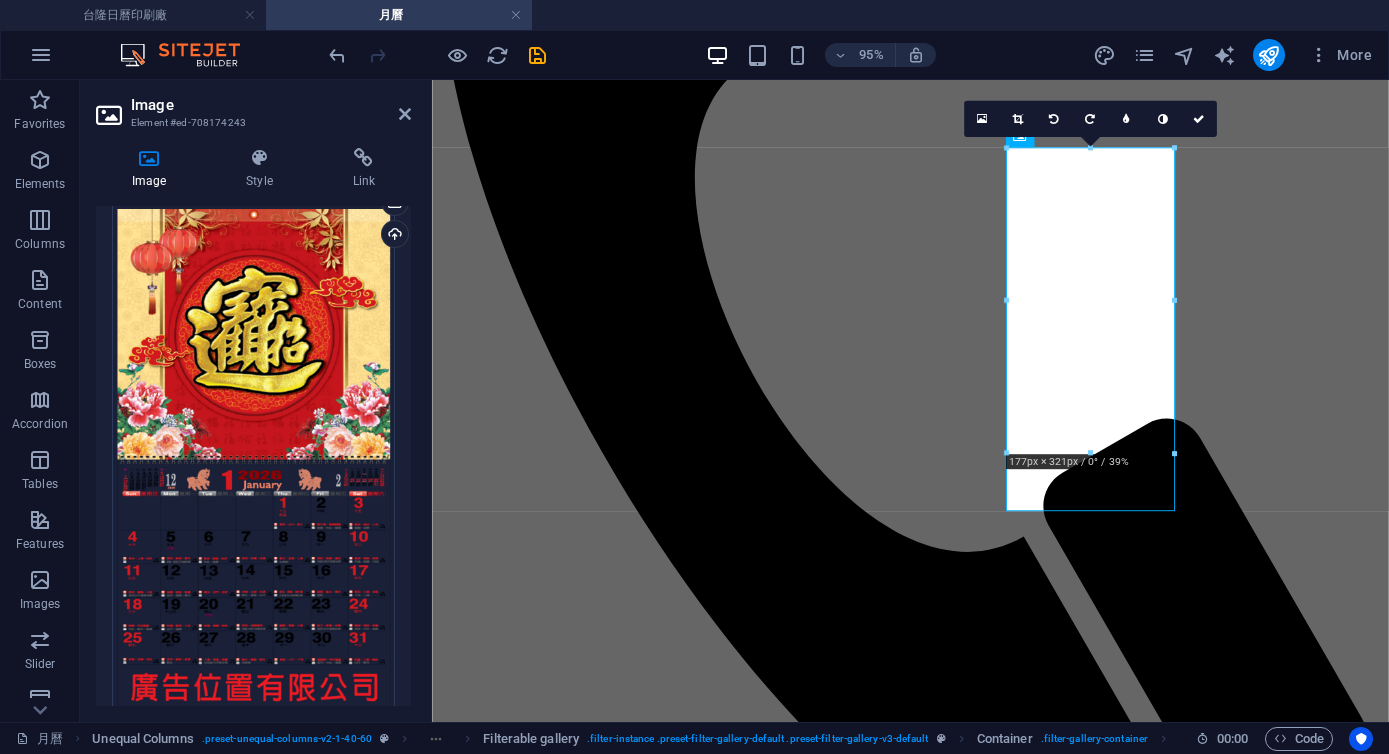 scroll, scrollTop: 55, scrollLeft: 0, axis: vertical 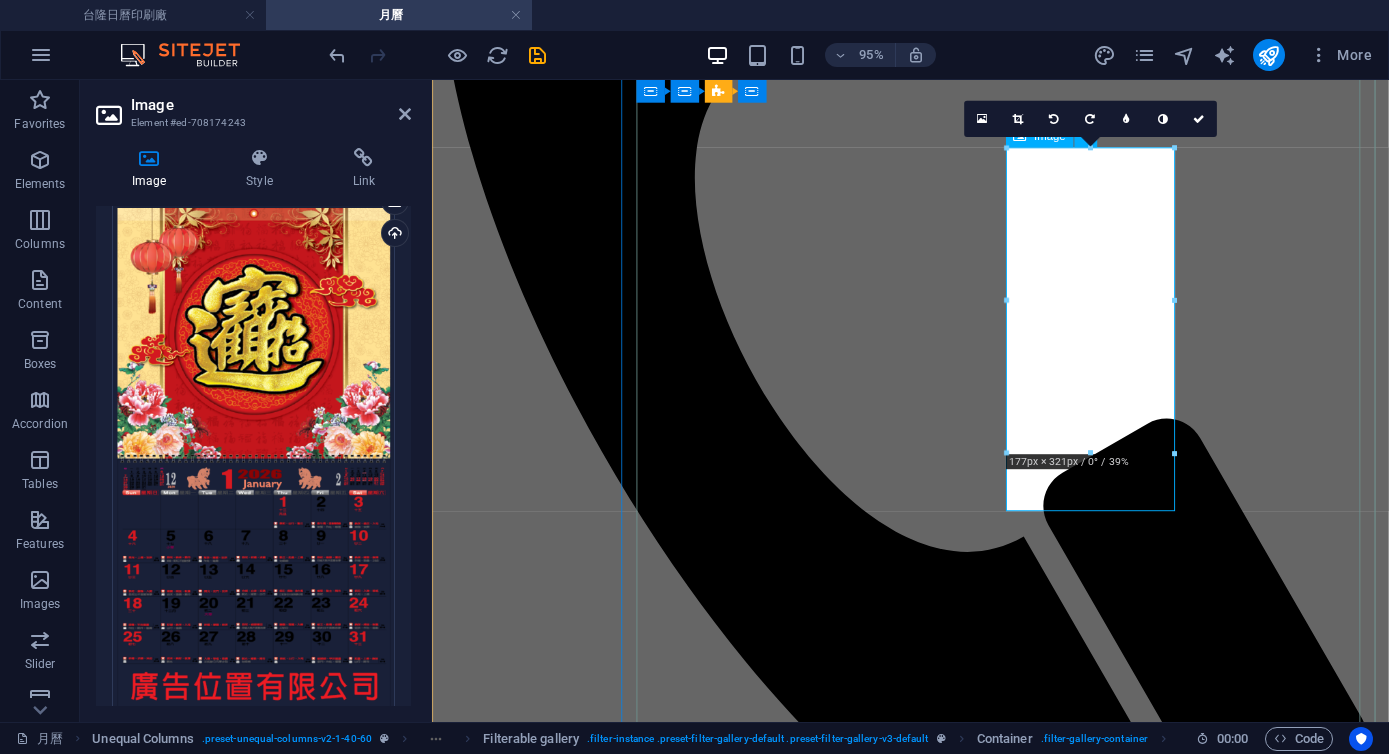 click on "6KM107  單面印刷月曆" at bounding box center (935, 11405) 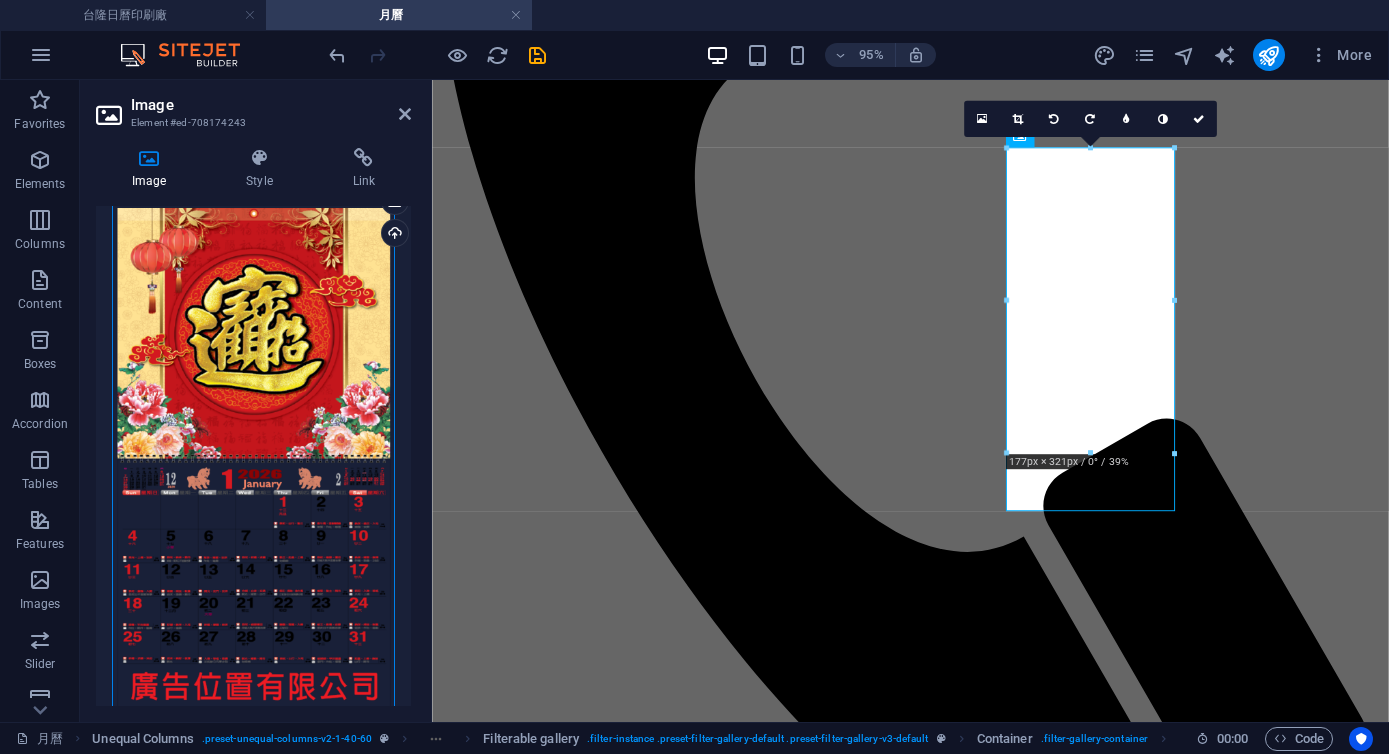click on "Drag files here, click to choose files or select files from Files or our free stock photos & videos" at bounding box center (253, 459) 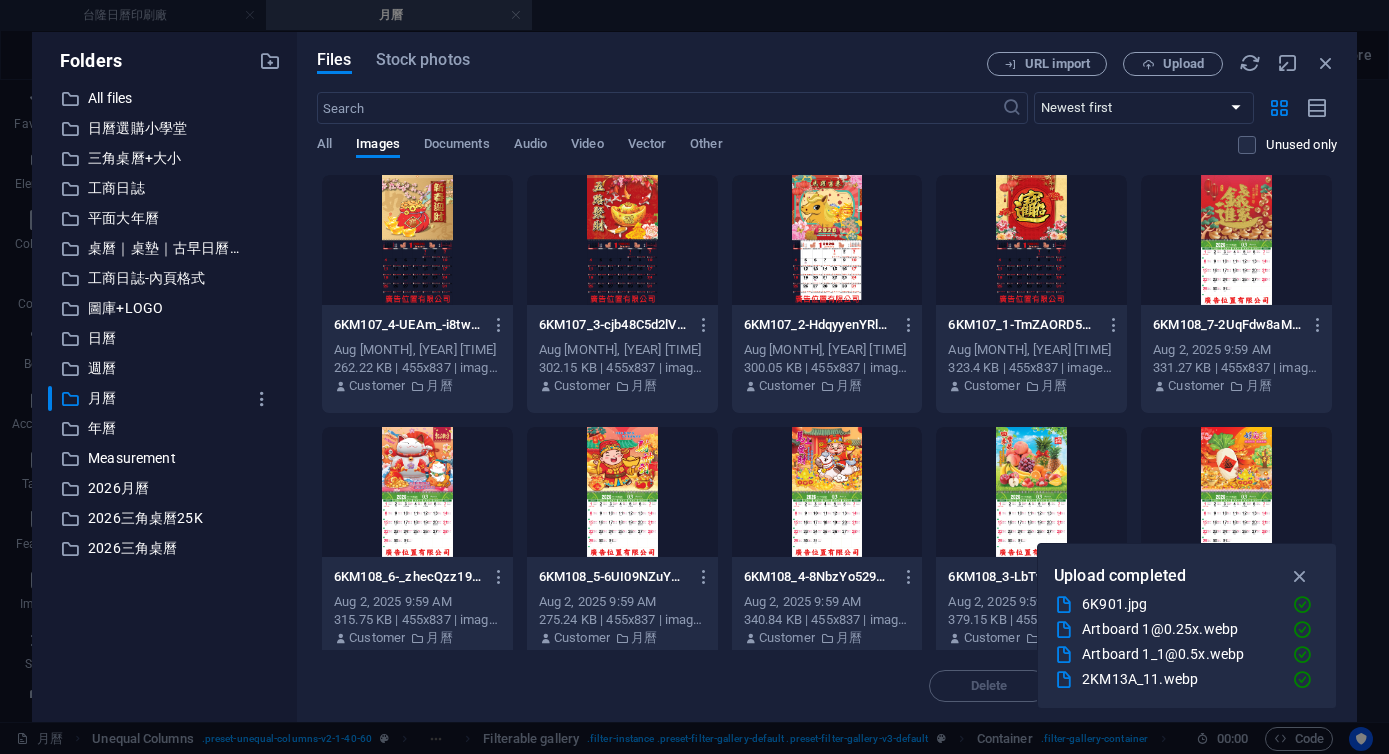 click on "Files Stock photos URL import Upload ​ Newest first Oldest first Name (A-Z) Name (Z-A) Size (0-9) Size (9-0) Resolution (0-9) Resolution (9-0) All Images Documents Audio Video Vector Other Unused only Drop files here to upload them instantly 6KM107_4-UEAm_-i8twYBbooA7QZZTw.webp 6KM107_4-UEAm_-i8twYBbooA7QZZTw.webp Aug 2, 2025 10:08 AM 262.22 KB | 455x837 | image/webp Customer 月曆 6KM107_3-cjb48C5d2lV0XLeudBcioA.webp 6KM107_3-cjb48C5d2lV0XLeudBcioA.webp Aug 2, 2025 10:08 AM 302.15 KB | 455x837 | image/webp Customer 月曆 6KM107_2-HdqyyenYRl7XF249UZcx7Q.webp 6KM107_2-HdqyyenYRl7XF249UZcx7Q.webp Aug 2, 2025 10:08 AM 300.05 KB | 455x837 | image/webp Customer 月曆 6KM107_1-TmZAORD5npzHTX5S59AEhA.webp 6KM107_1-TmZAORD5npzHTX5S59AEhA.webp Aug 2, 2025 10:08 AM 323.4 KB | 455x837 | image/webp Customer 月曆 6KM108_7-2UqFdw8aMMviGgoctMwhNA.webp 6KM108_7-2UqFdw8aMMviGgoctMwhNA.webp Aug 2, 2025 9:59 AM 331.27 KB | 455x837 | image/webp Customer 月曆 6KM108_6-_zhecQzz19pyhm7DJ7sdsA.webp Aug 2, 2025 9:59 AM Move" at bounding box center (827, 377) 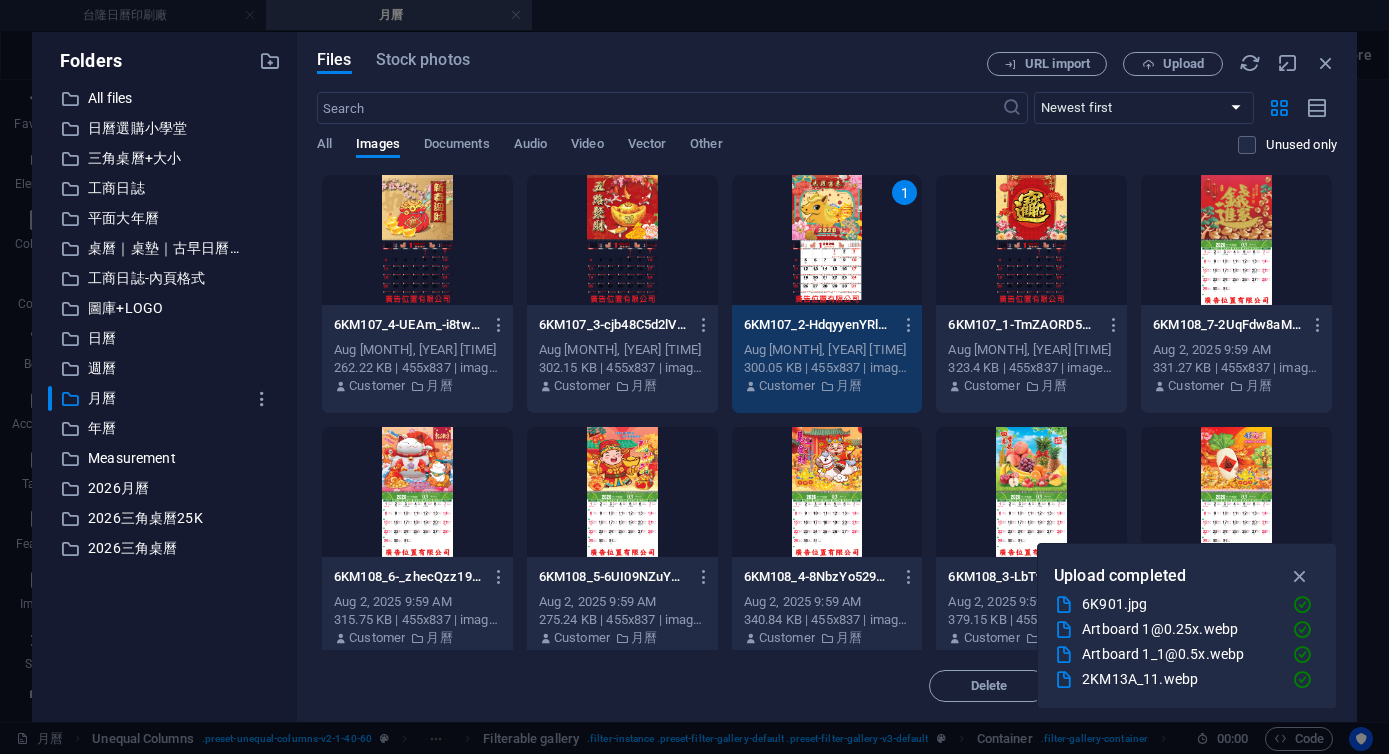 click on "1" at bounding box center (827, 240) 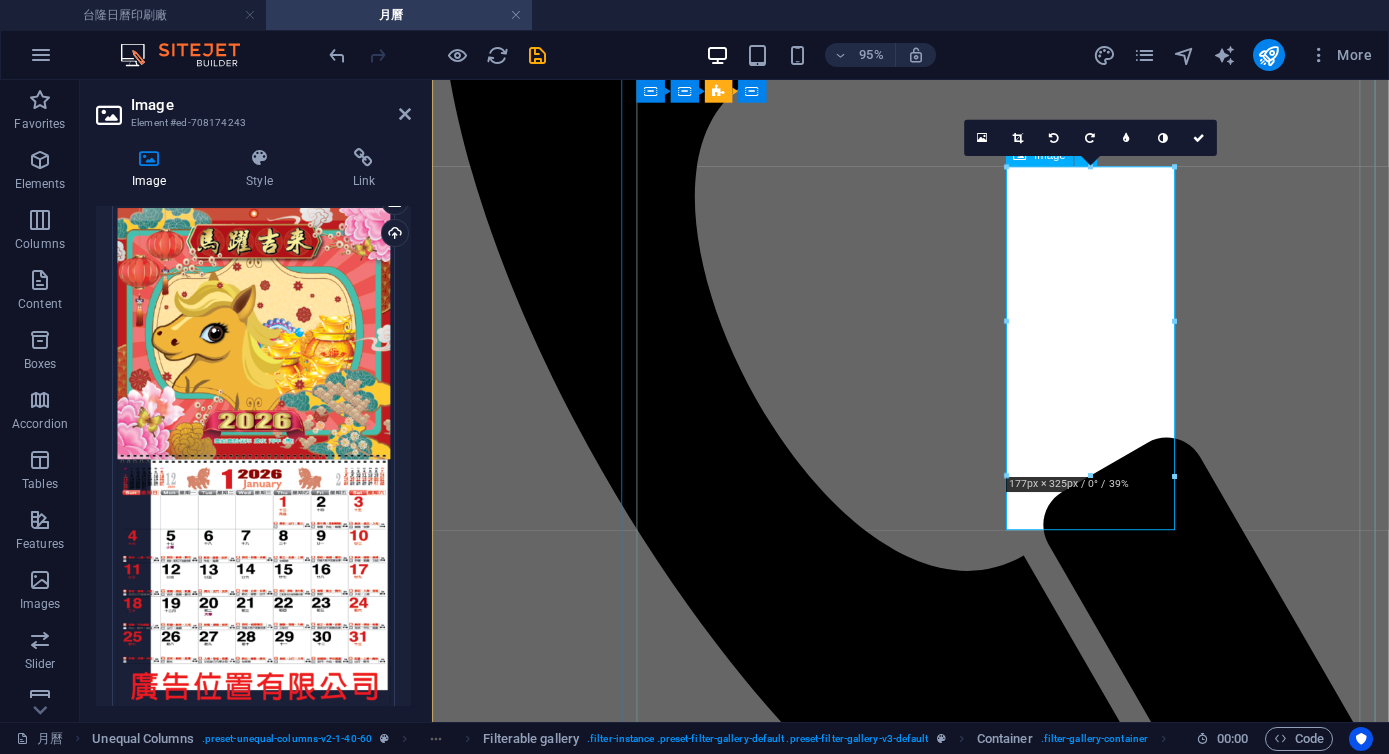 scroll, scrollTop: 666, scrollLeft: 0, axis: vertical 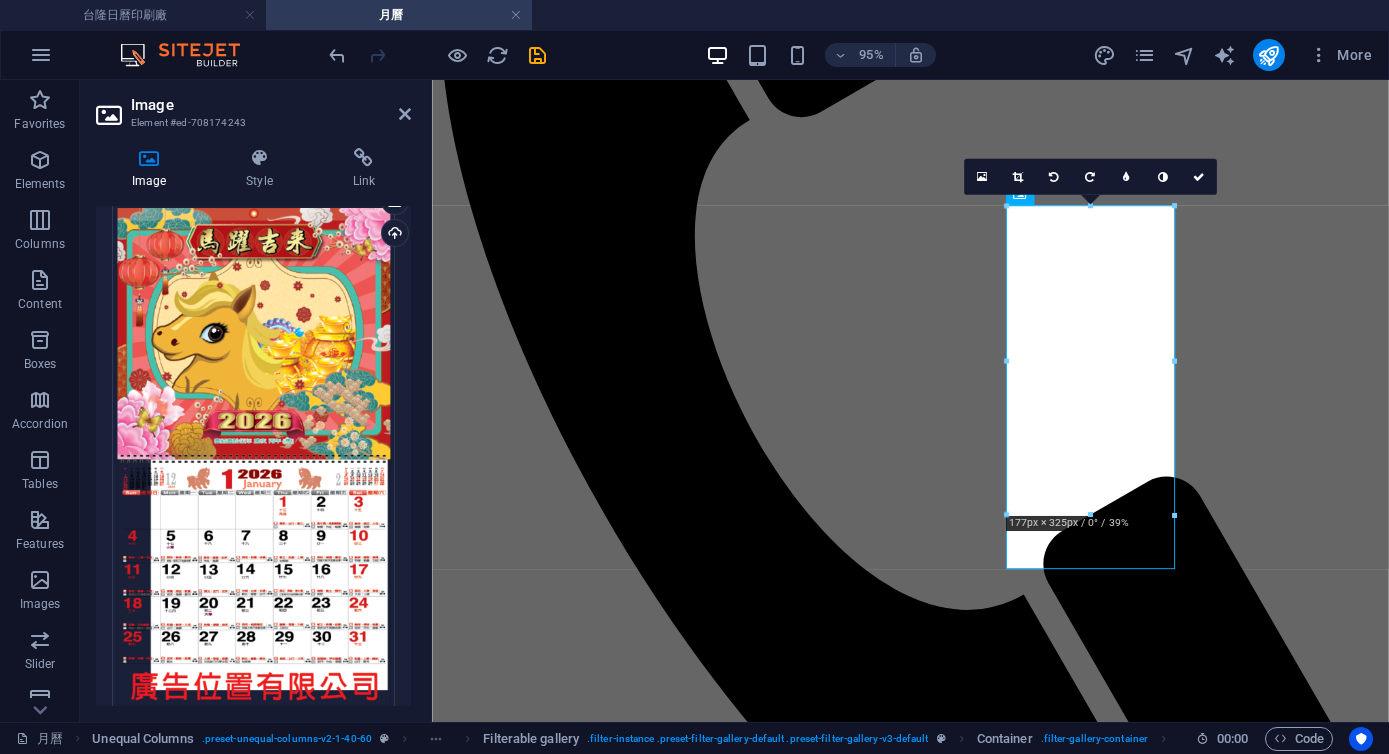 click on "95% More" at bounding box center (852, 55) 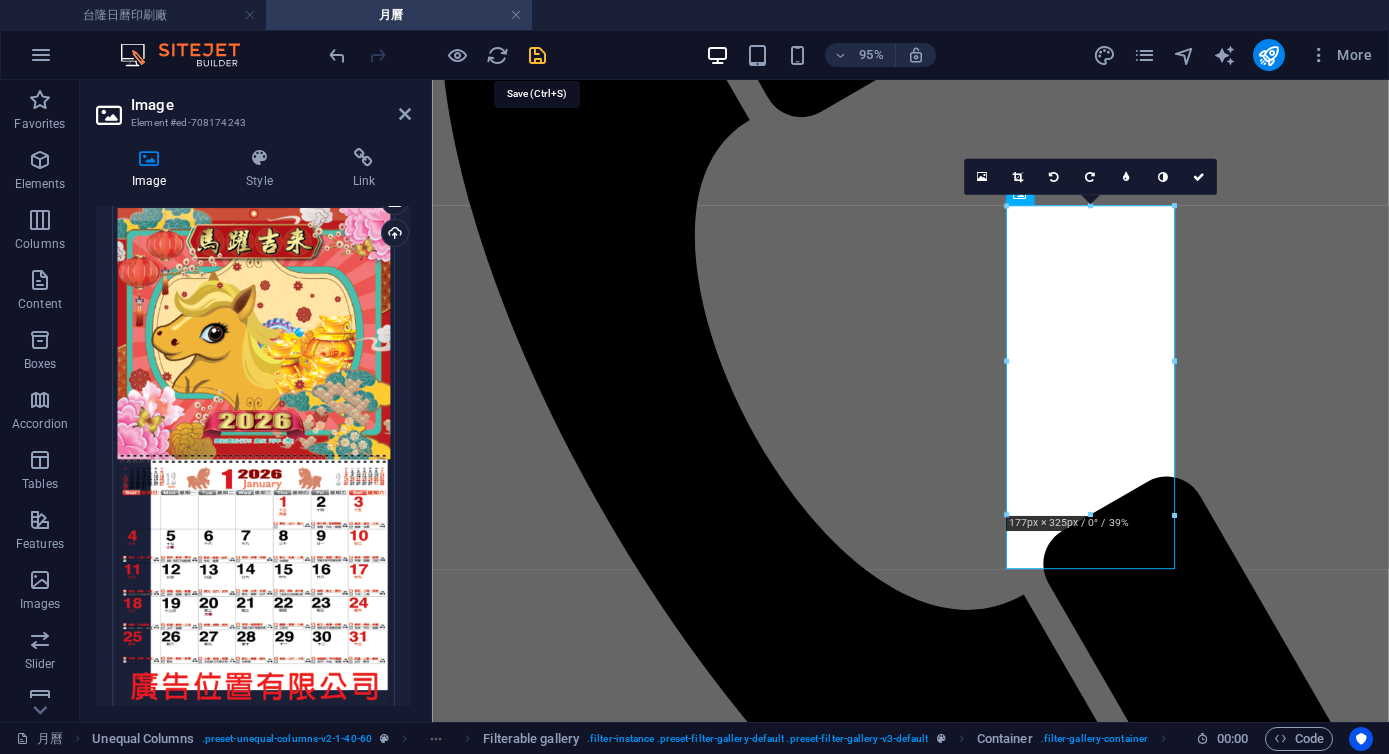 click at bounding box center [537, 55] 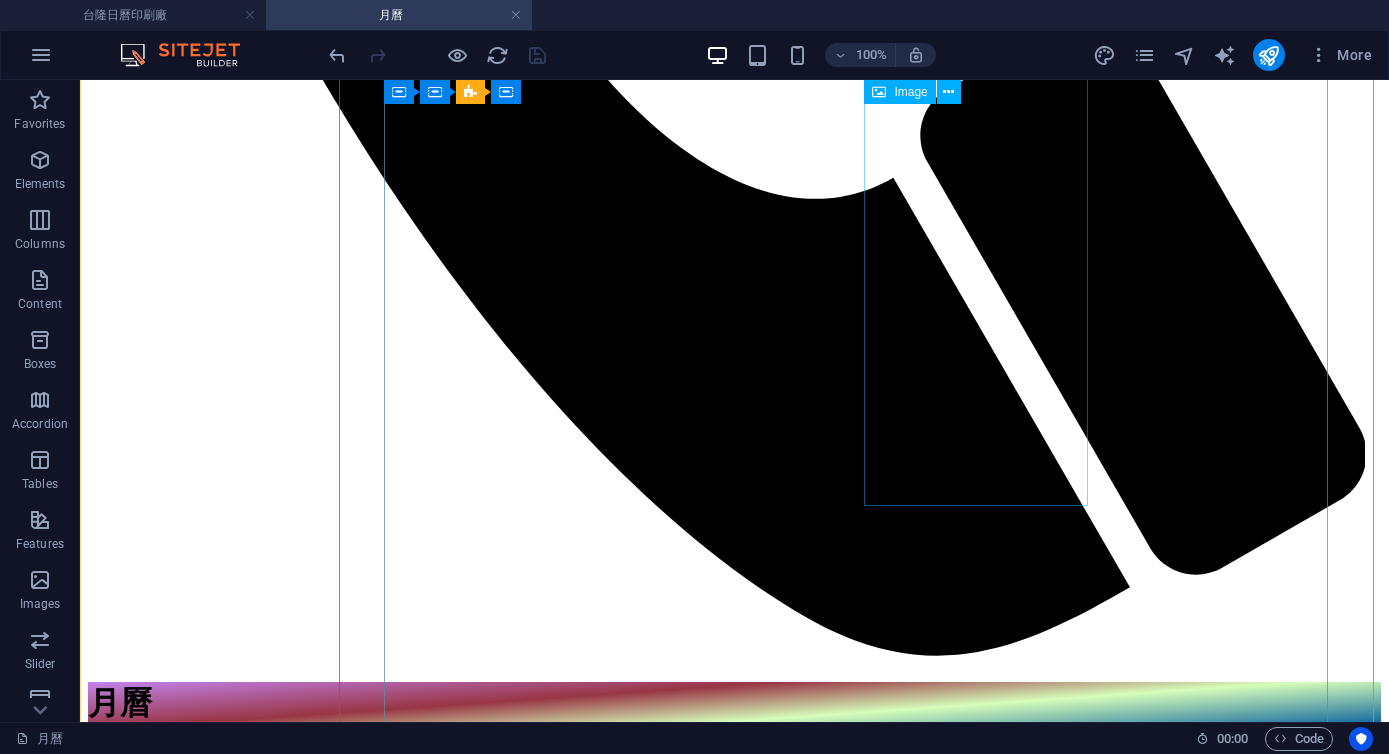 scroll, scrollTop: 1396, scrollLeft: 0, axis: vertical 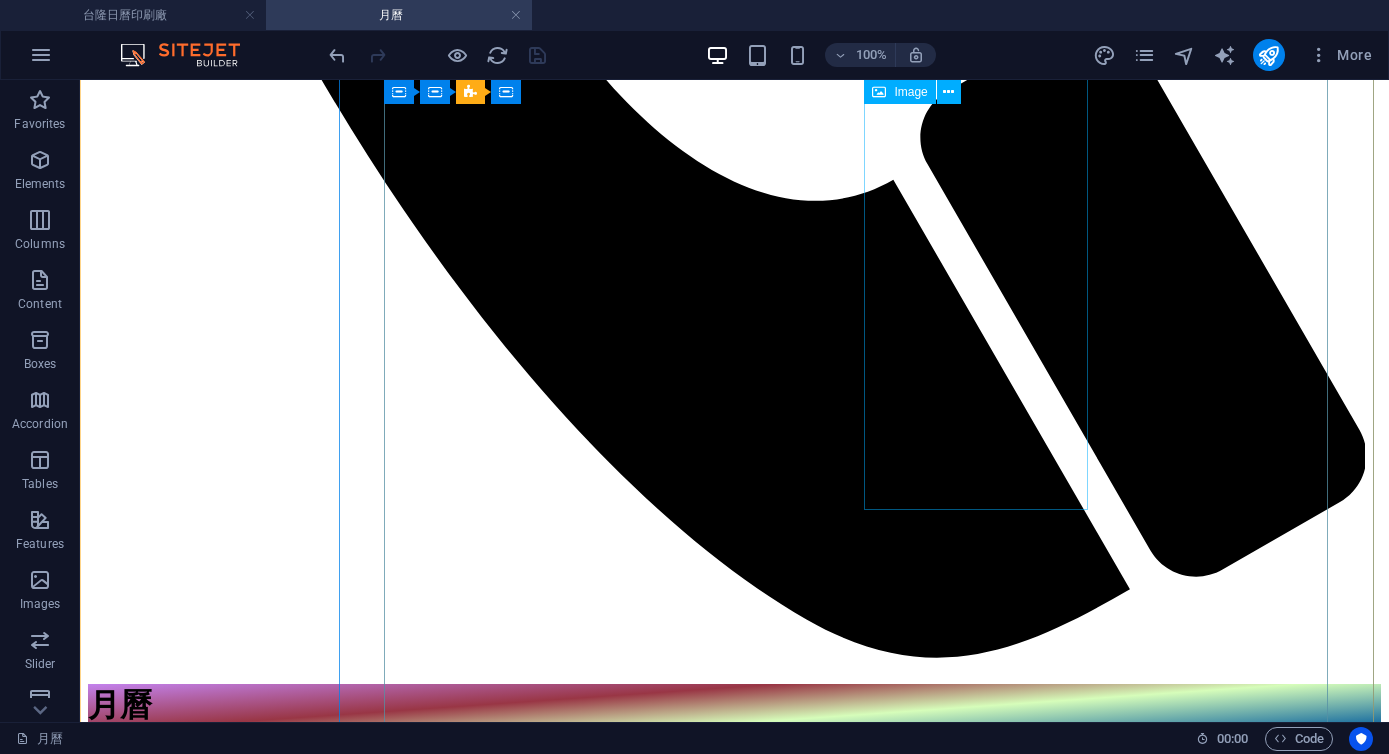 click on "6KM1306 世界之美 雙面印刷月曆" at bounding box center (734, 23692) 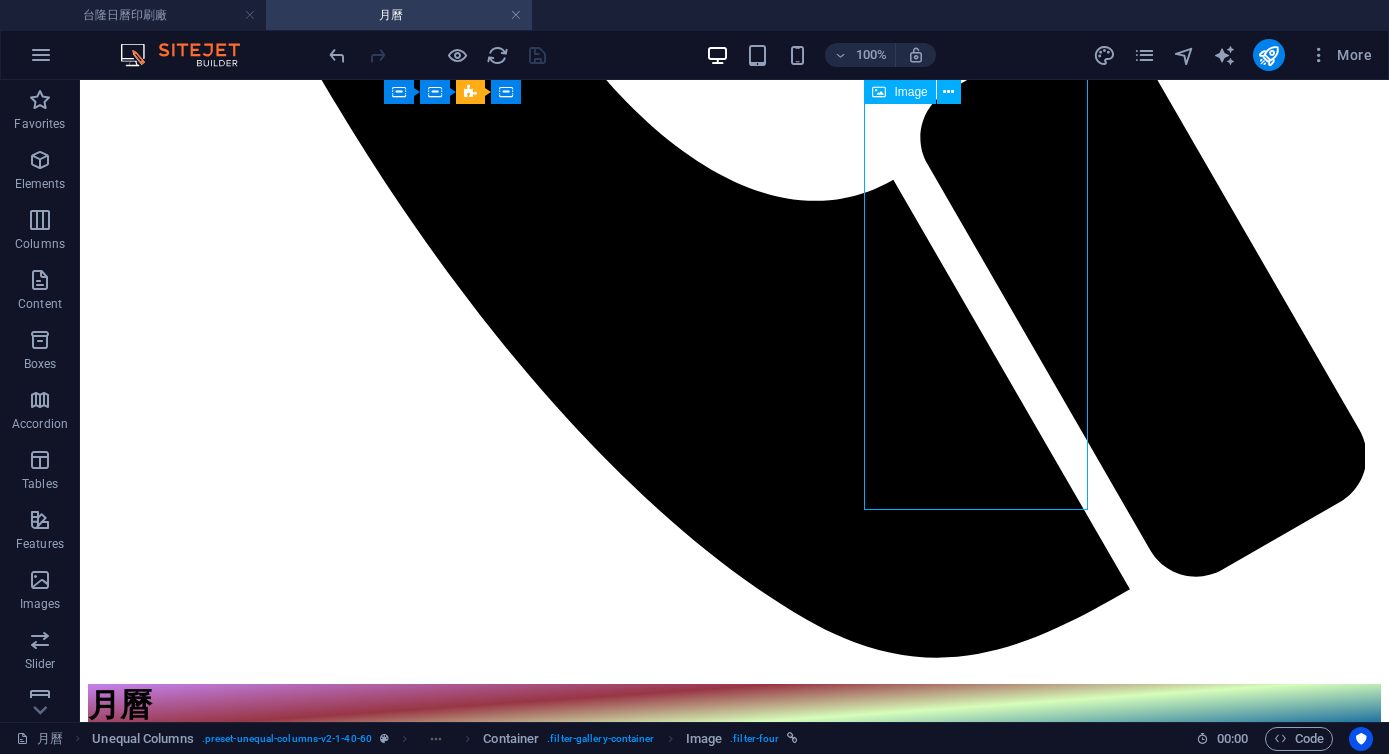 click on "6KM1306 世界之美 雙面印刷月曆" at bounding box center (734, 23692) 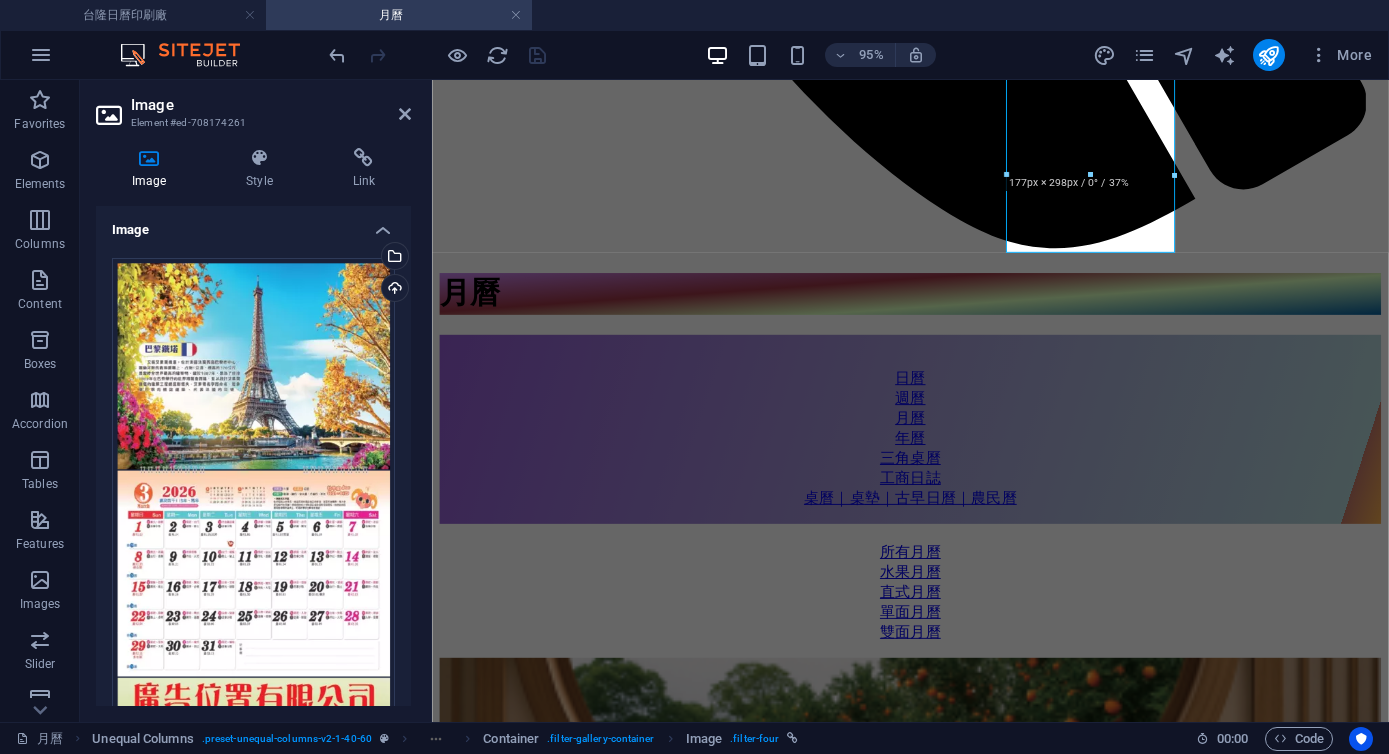 scroll, scrollTop: 275, scrollLeft: 0, axis: vertical 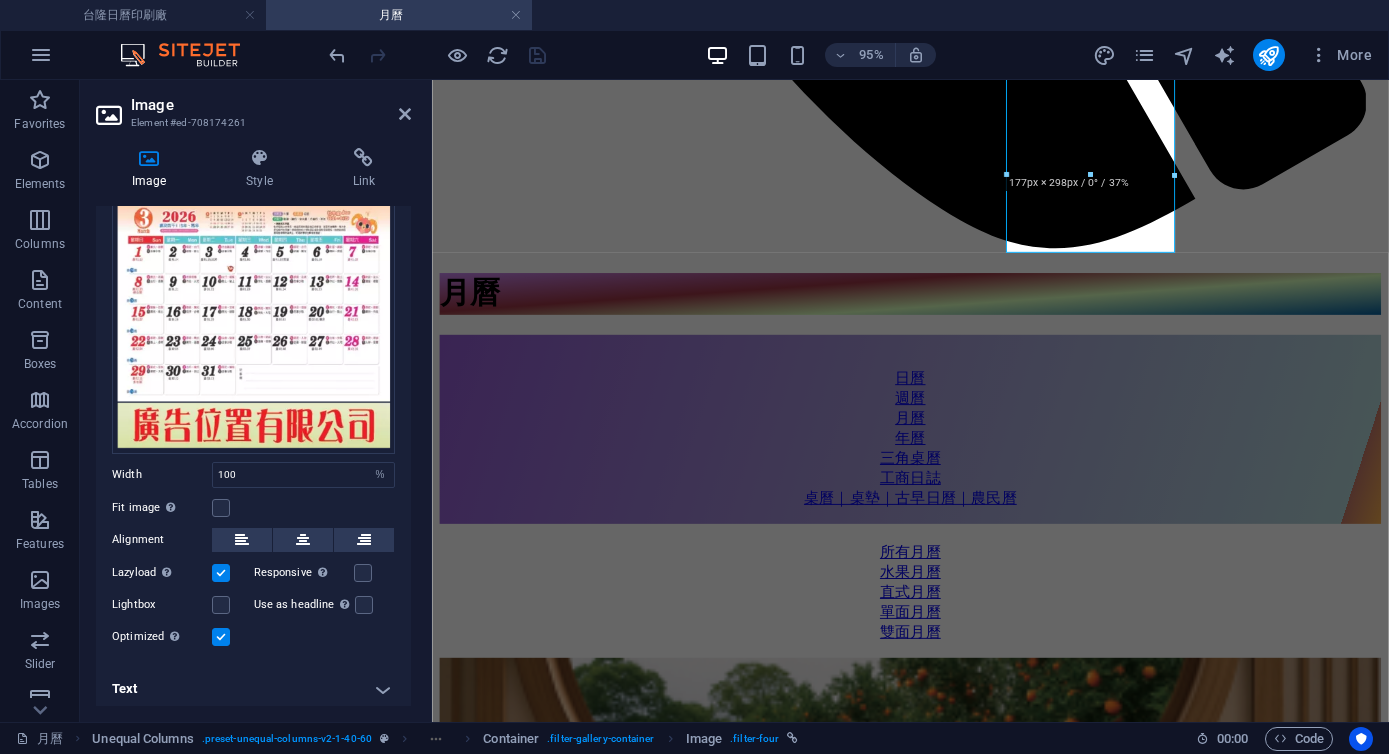 click on "Text" at bounding box center (253, 689) 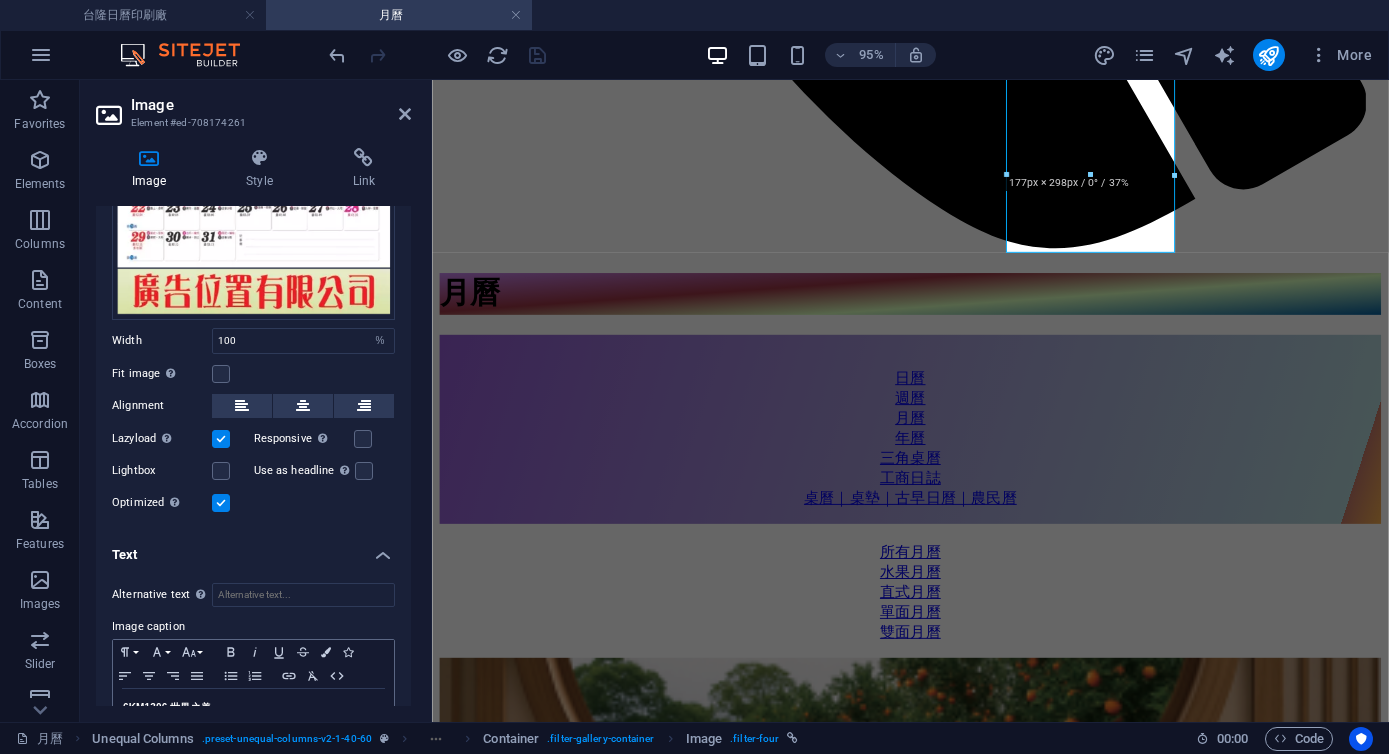 scroll, scrollTop: 463, scrollLeft: 0, axis: vertical 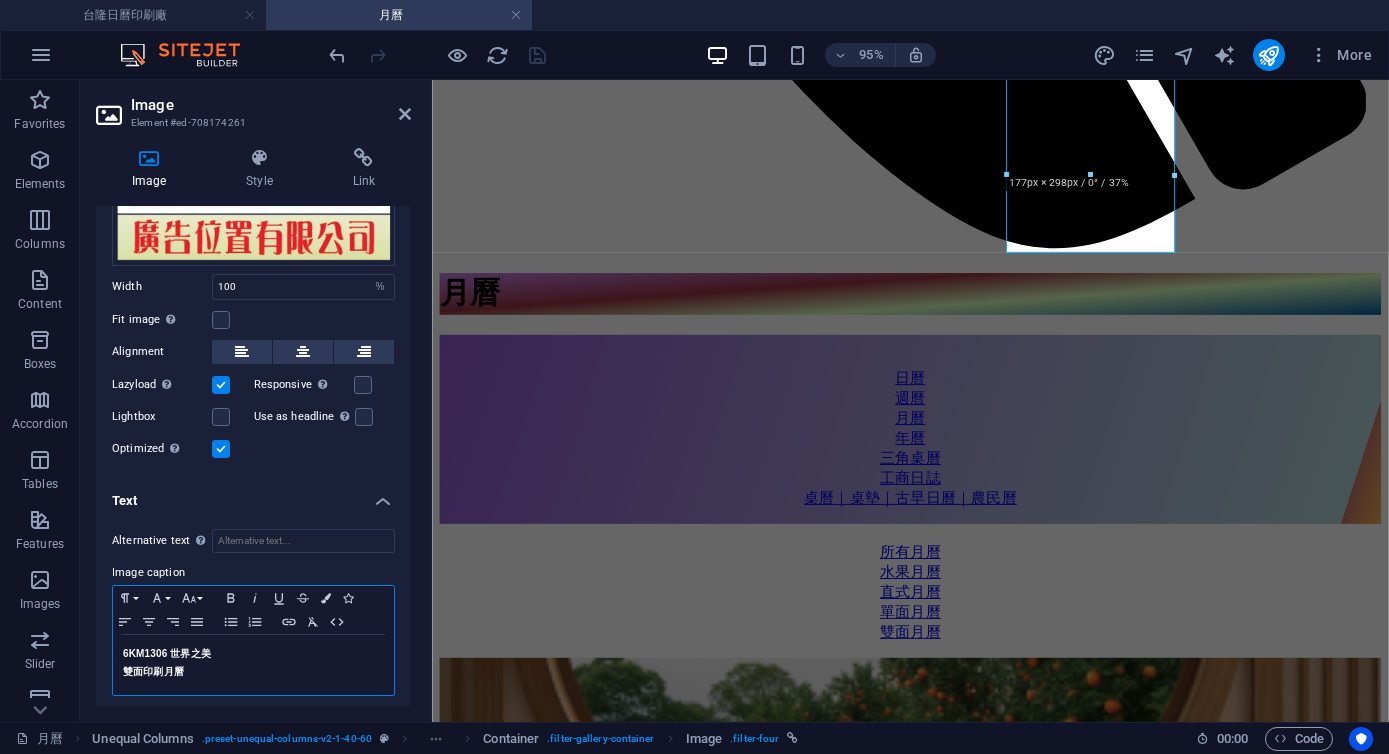 click on "雙面印刷月曆" at bounding box center [253, 672] 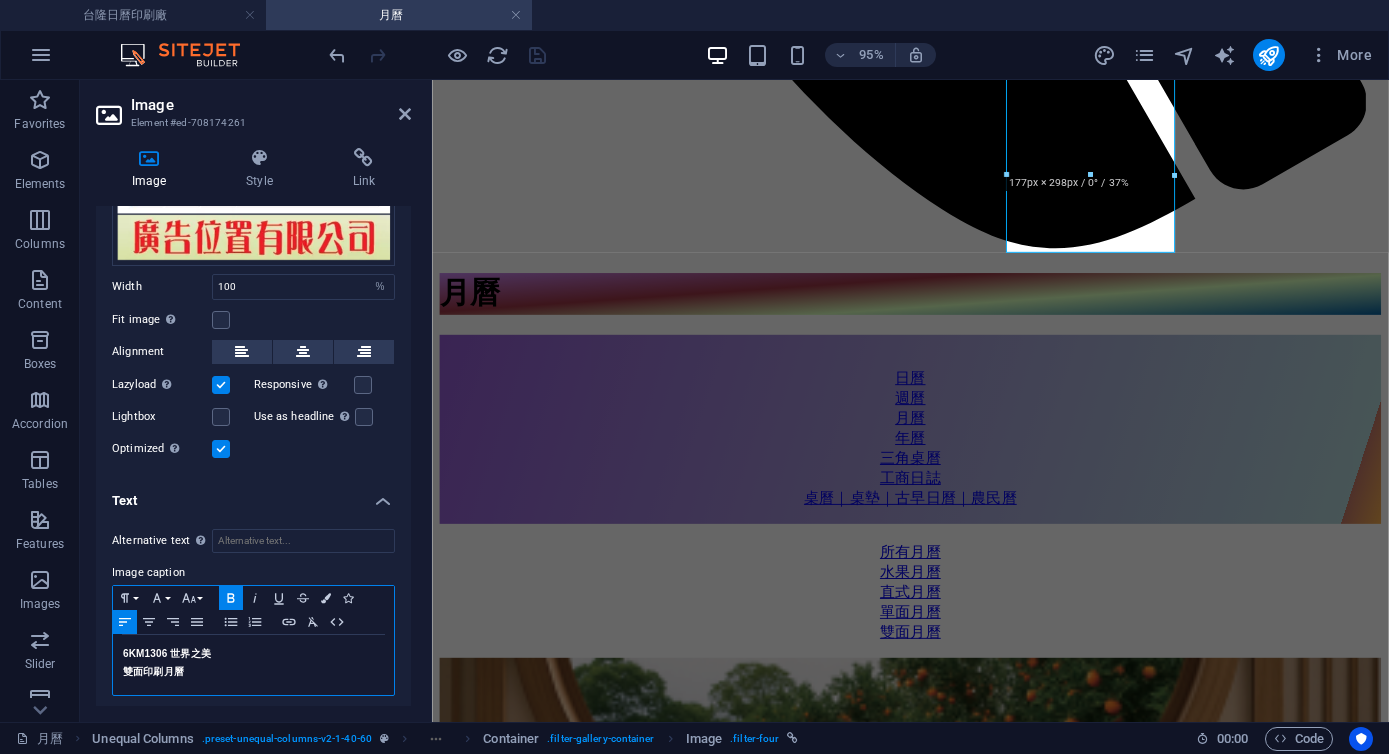 type 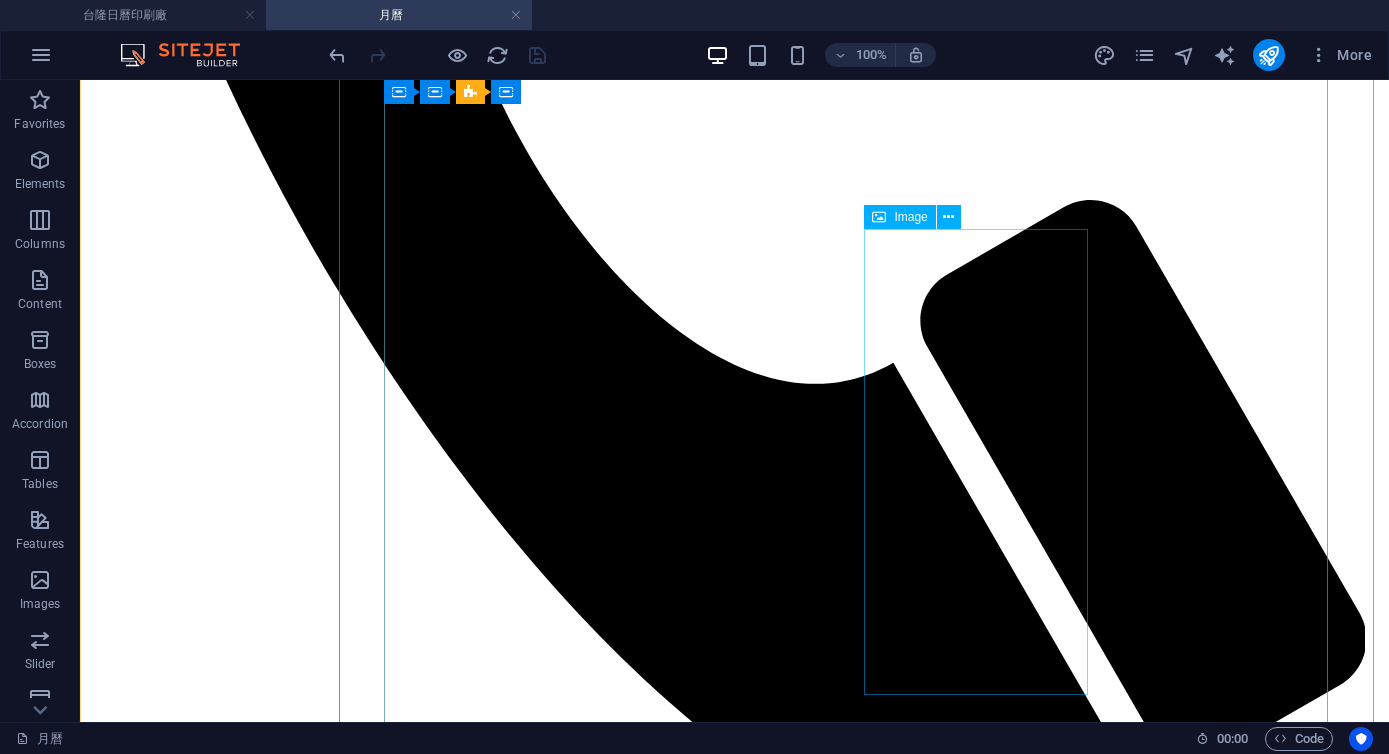 scroll, scrollTop: 1262, scrollLeft: 0, axis: vertical 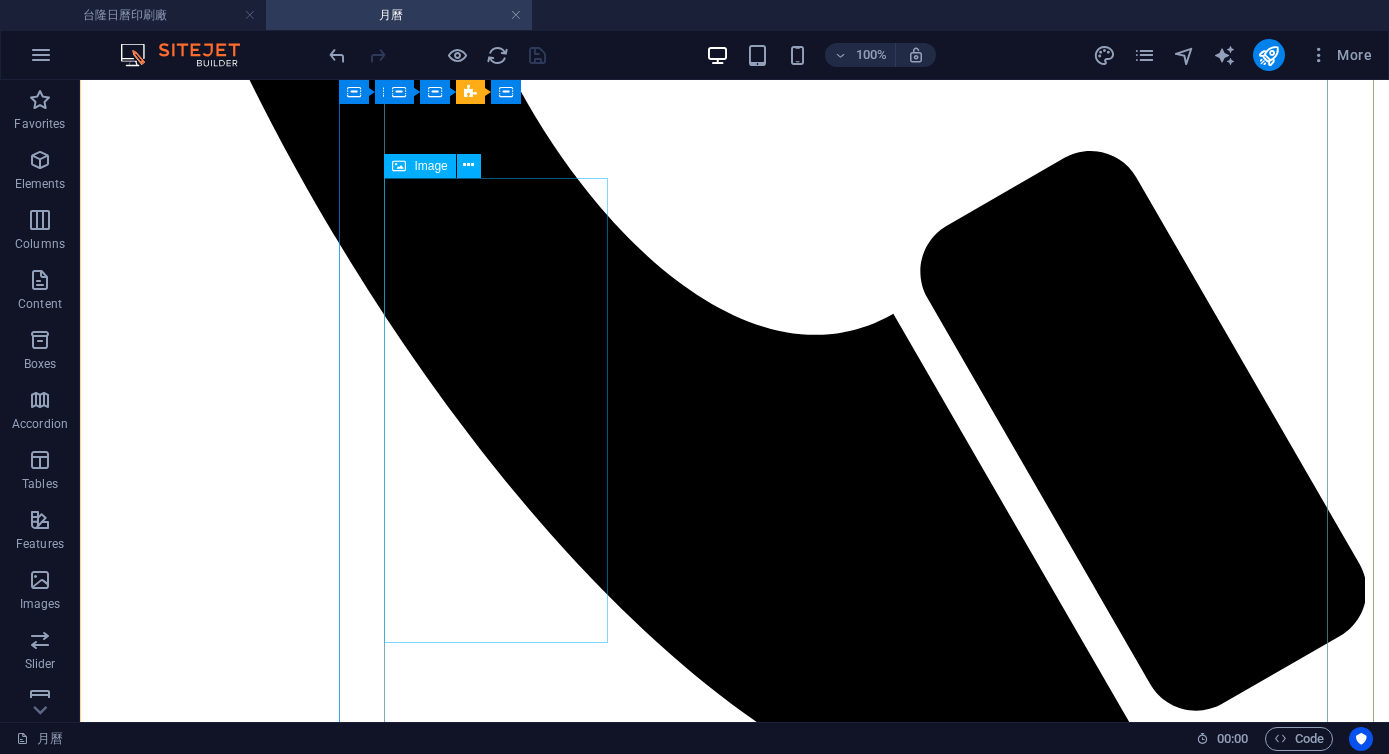 click on "6K 水果月曆  雙面印刷" at bounding box center [734, 19003] 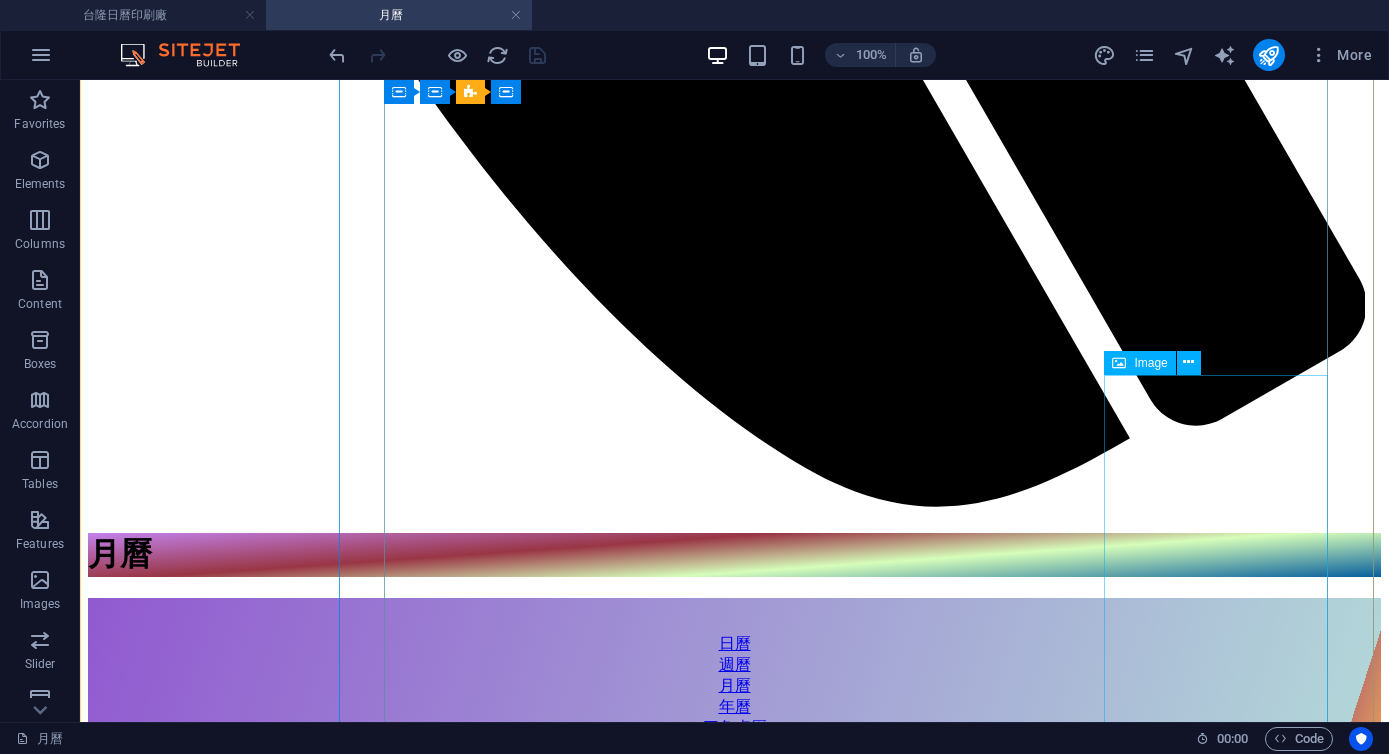 scroll, scrollTop: 1608, scrollLeft: 0, axis: vertical 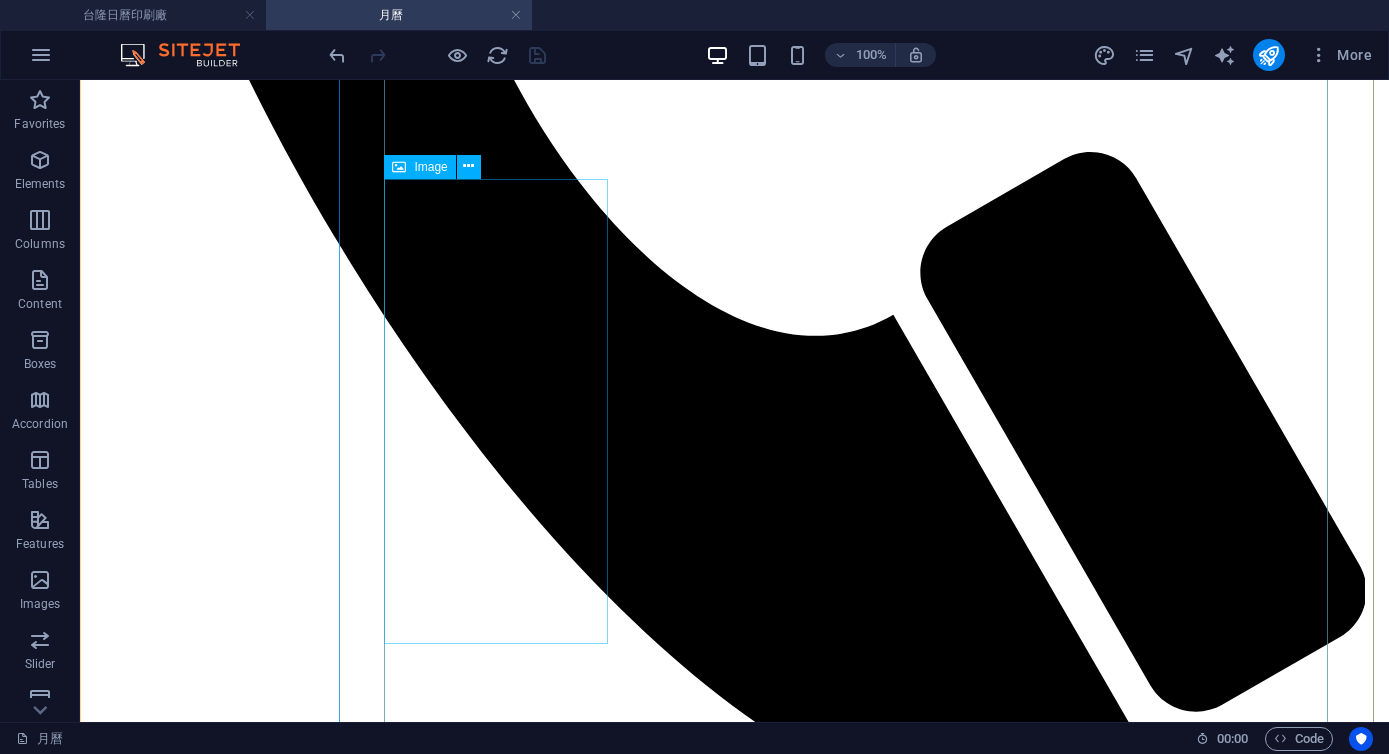 click on "6K 水果月曆  雙面印刷" at bounding box center [734, 19004] 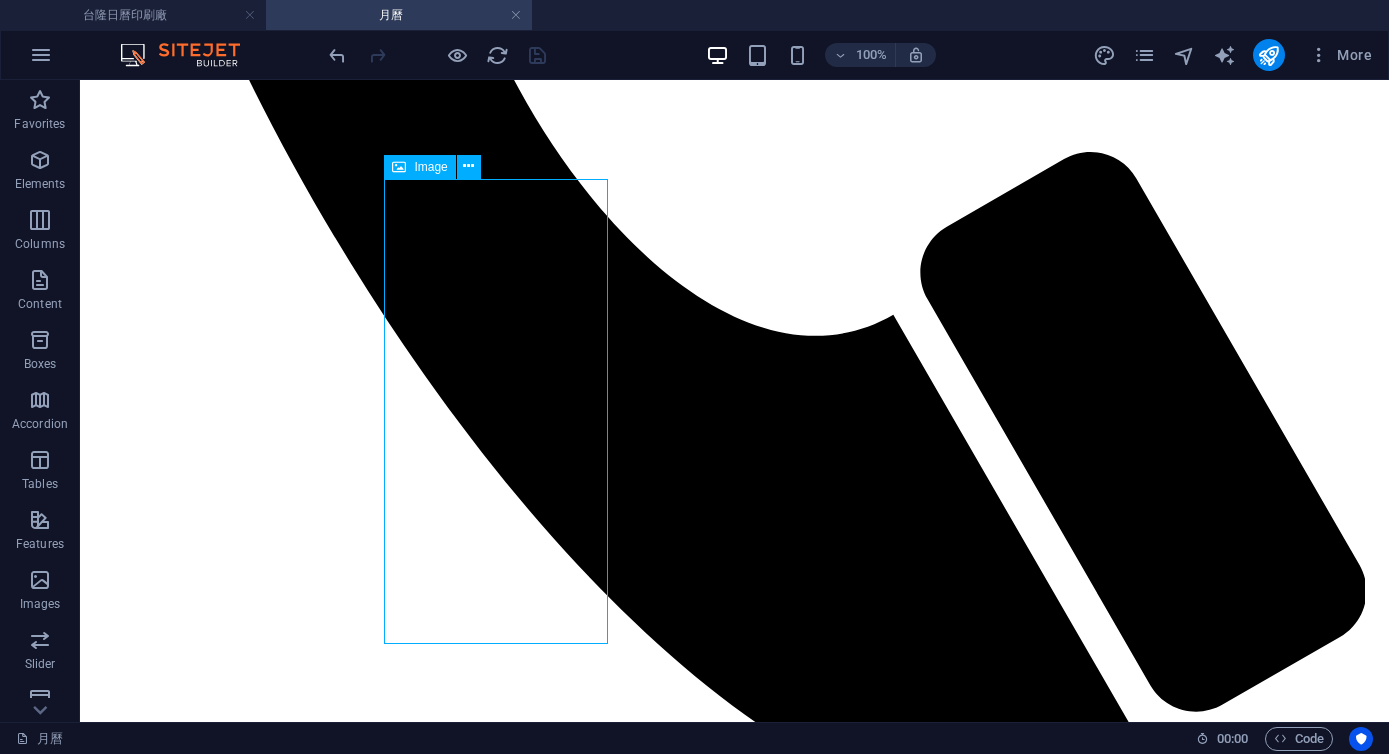 click on "6K 水果月曆  雙面印刷" at bounding box center [734, 19004] 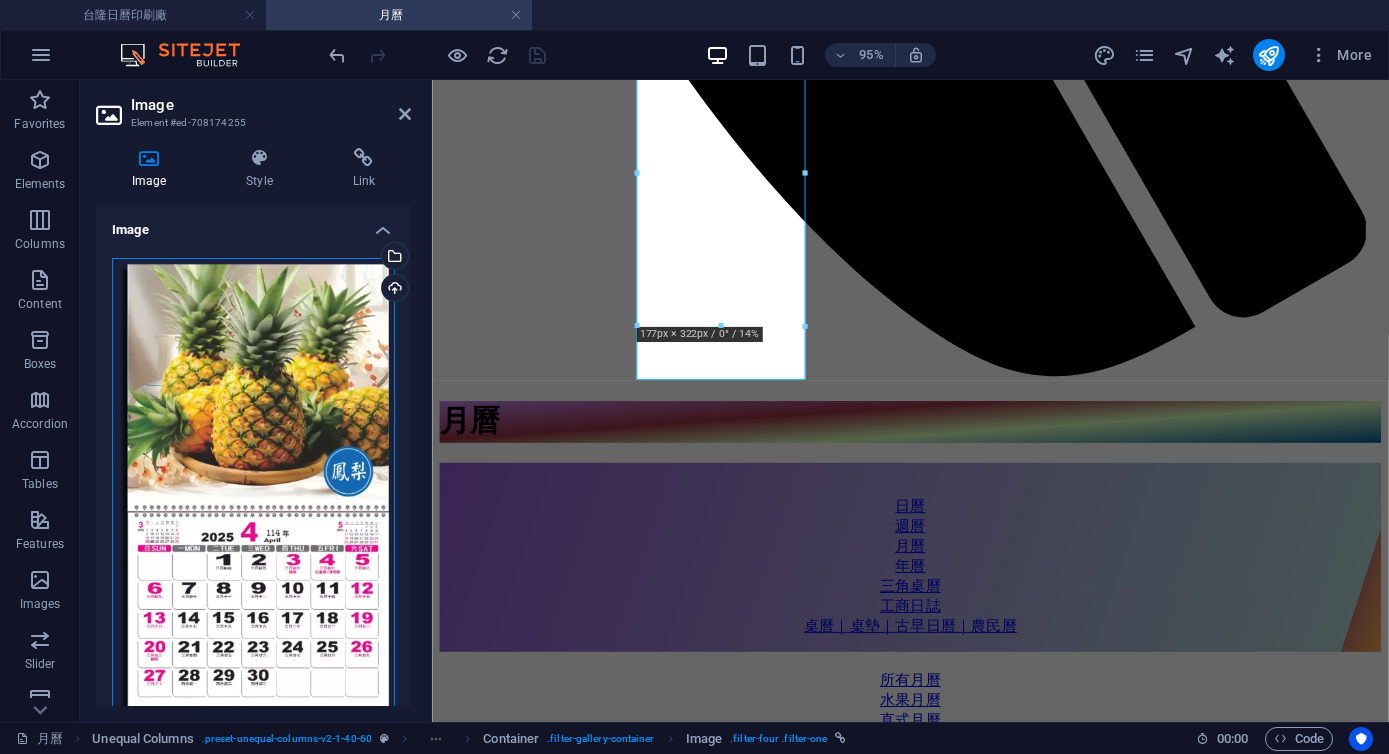 click on "Drag files here, click to choose files or select files from Files or our free stock photos & videos" at bounding box center (253, 512) 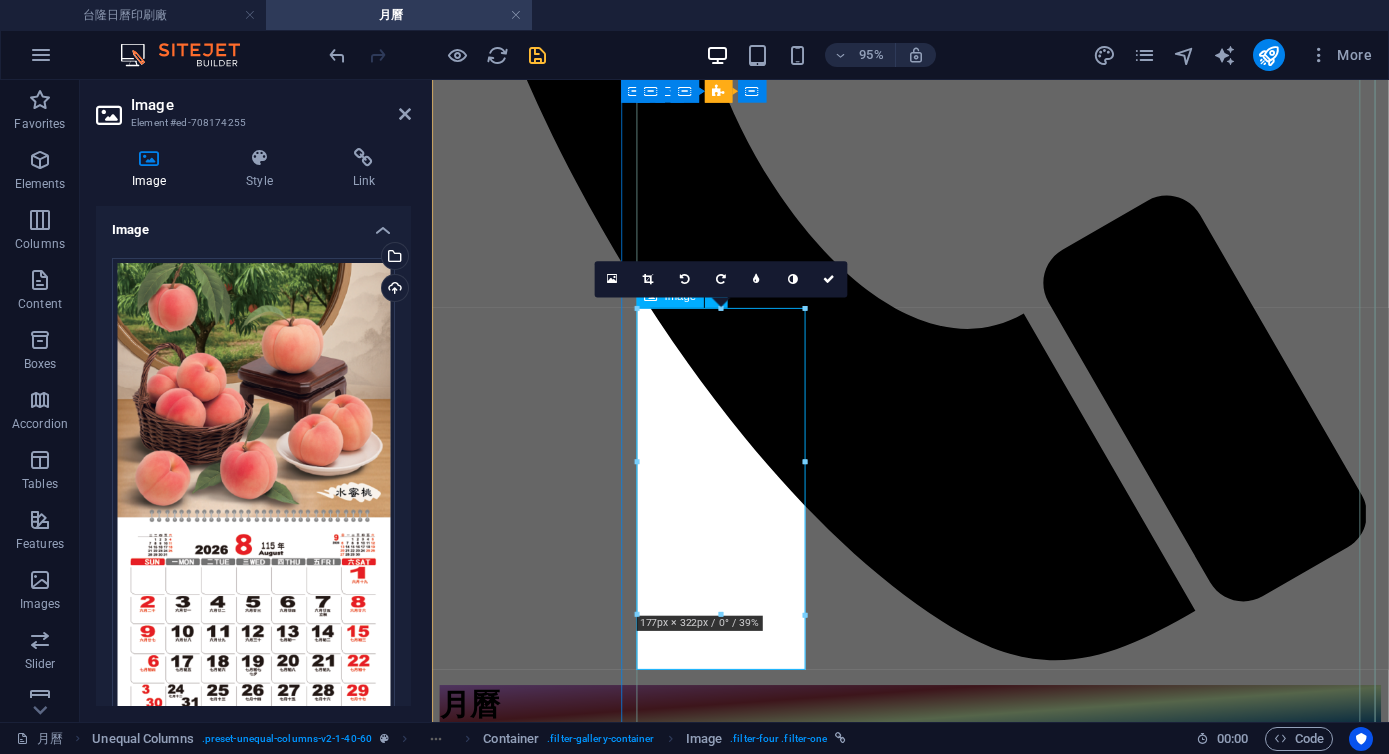 scroll, scrollTop: 987, scrollLeft: 0, axis: vertical 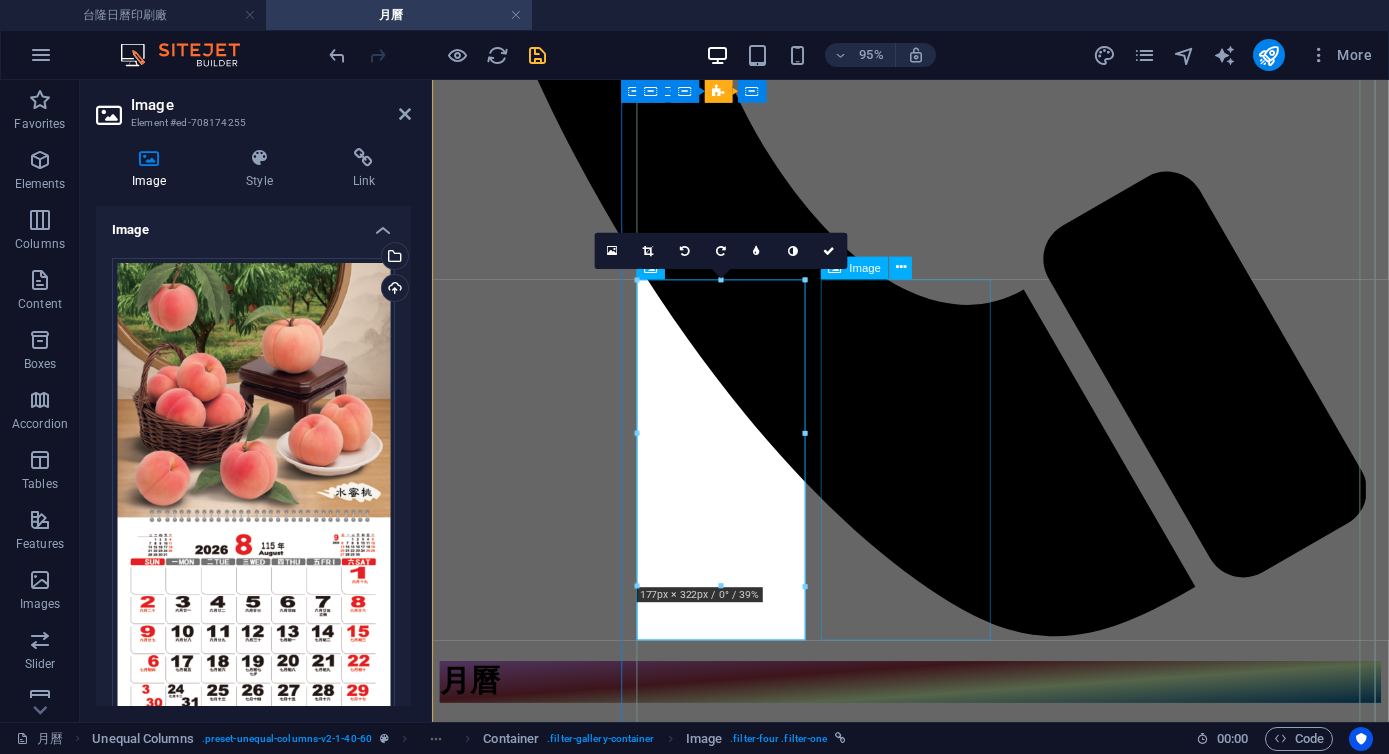 click on "6K 風景月曆 雙面印刷" at bounding box center (935, 16885) 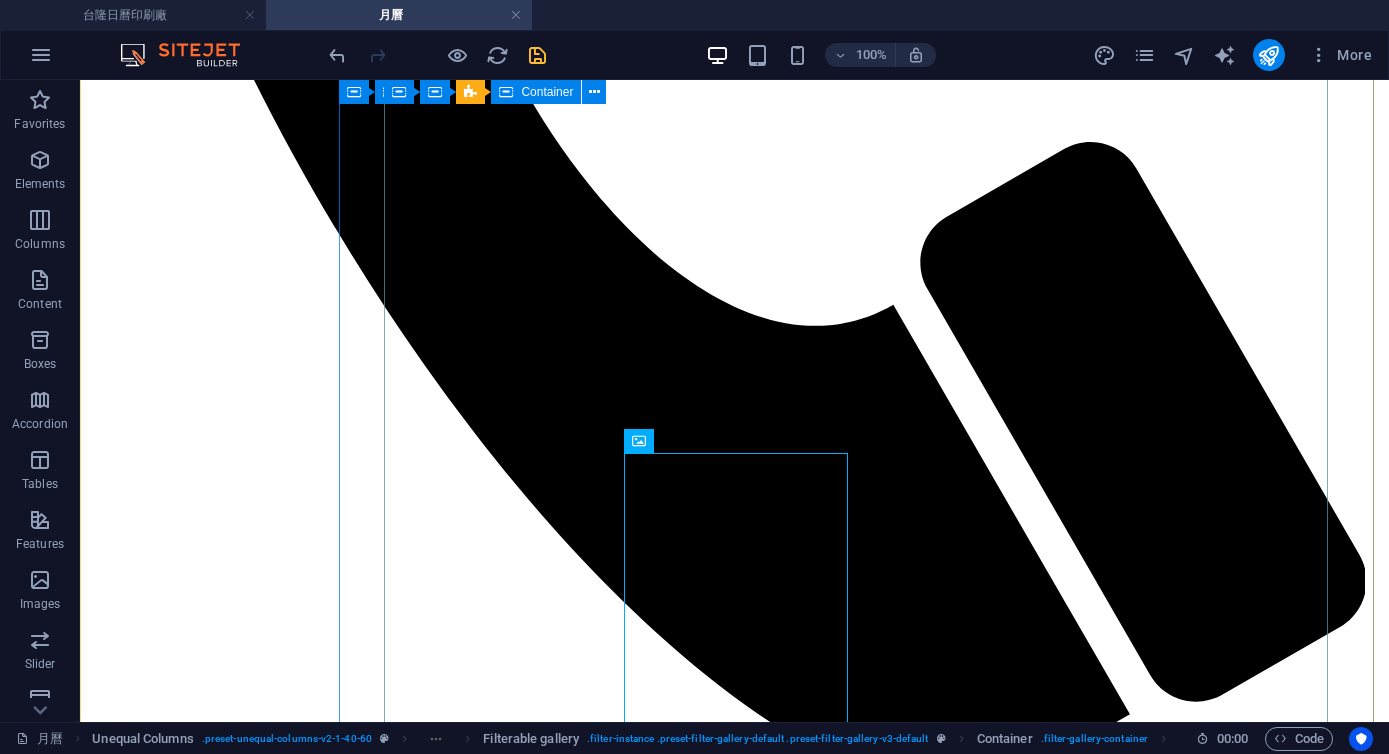 scroll, scrollTop: 1301, scrollLeft: 0, axis: vertical 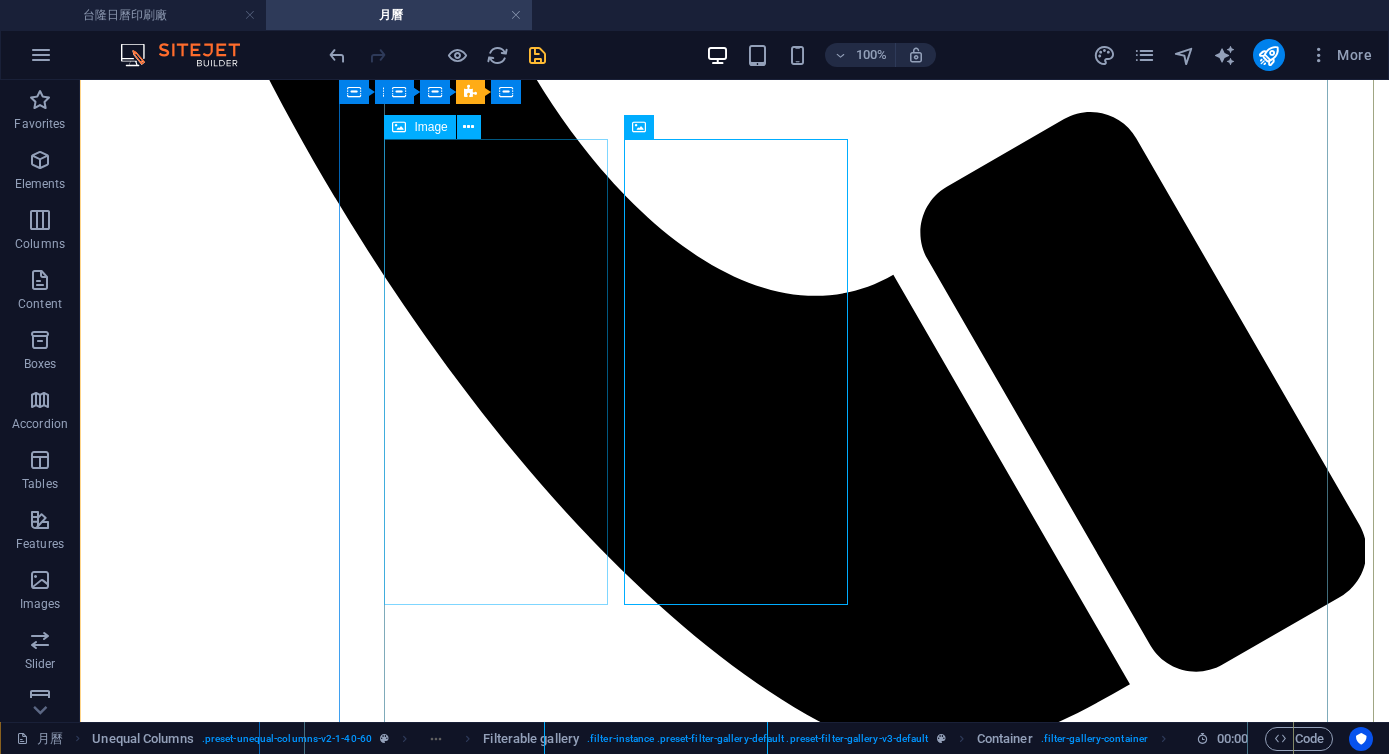 click on "6K 水果月曆  雙面印刷" at bounding box center [734, 18972] 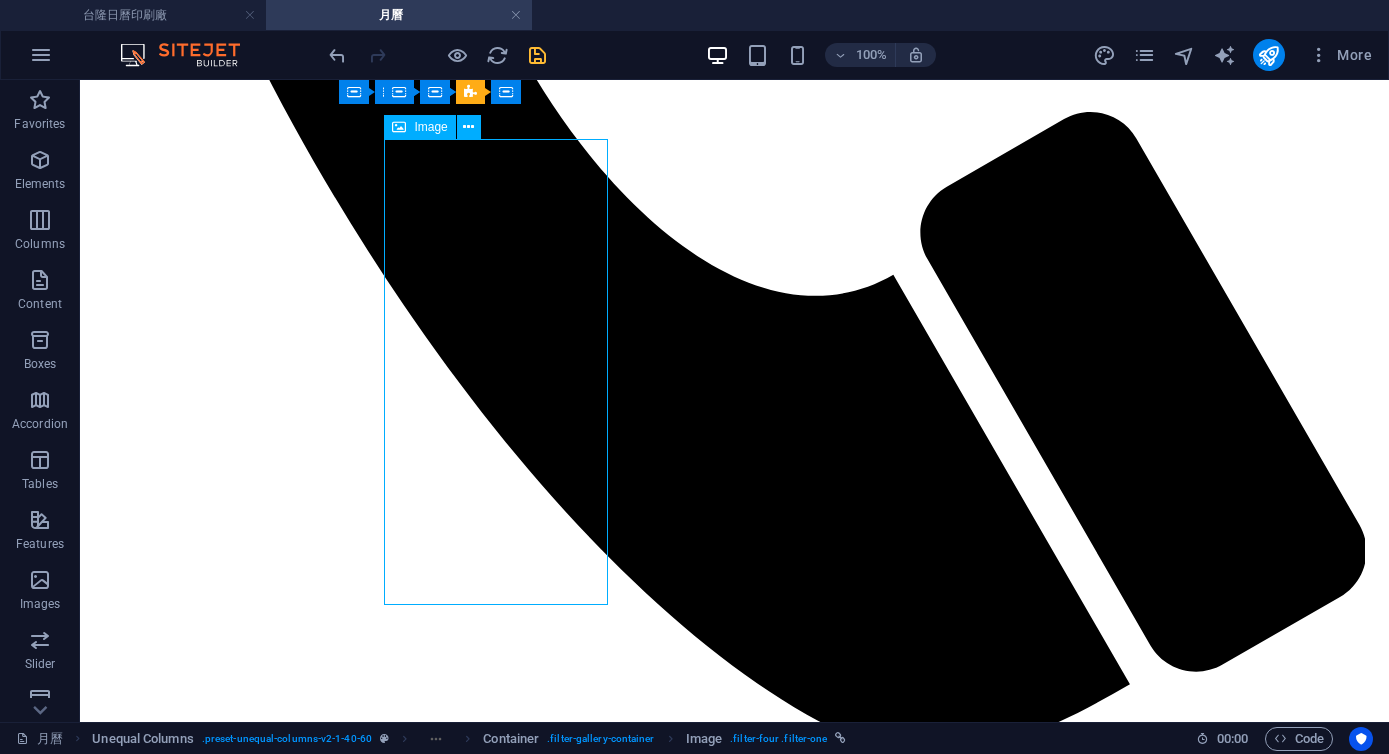 click on "6K 水果月曆  雙面印刷" at bounding box center (734, 18972) 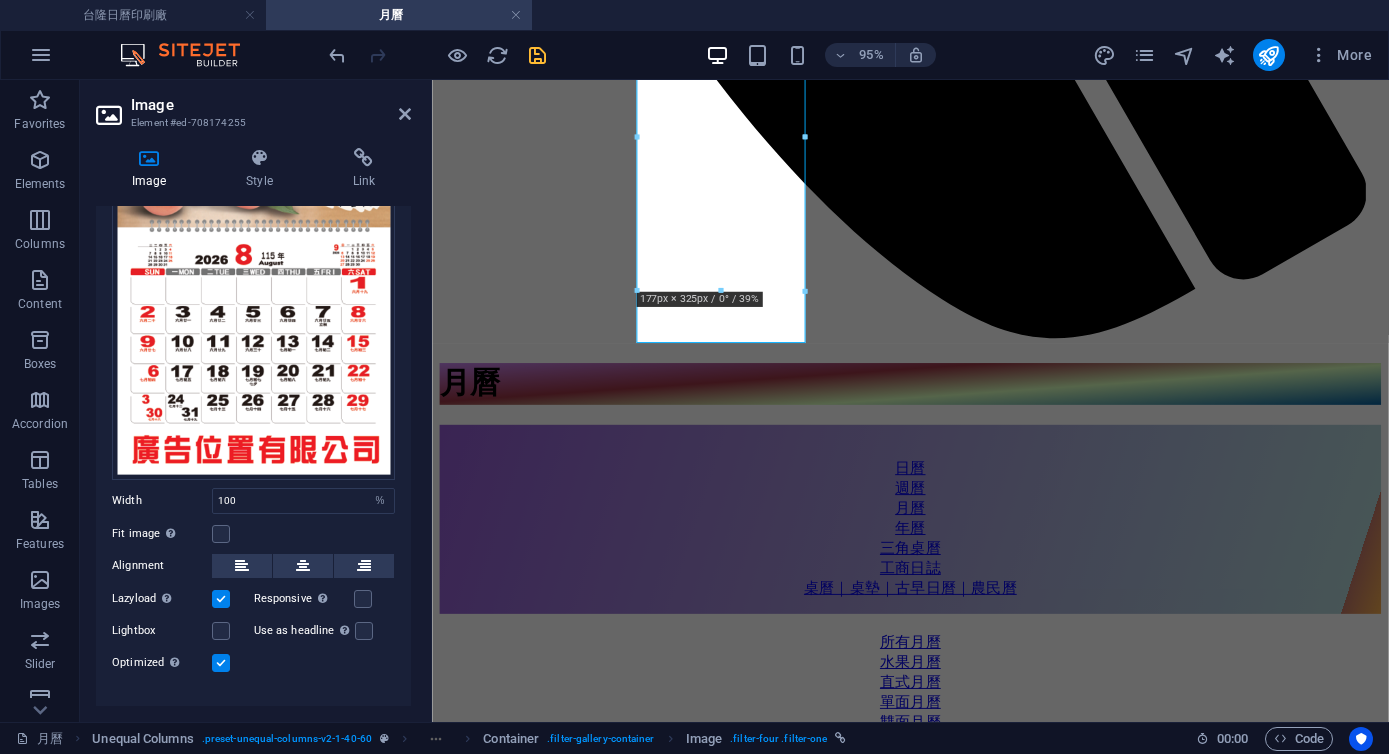scroll, scrollTop: 315, scrollLeft: 0, axis: vertical 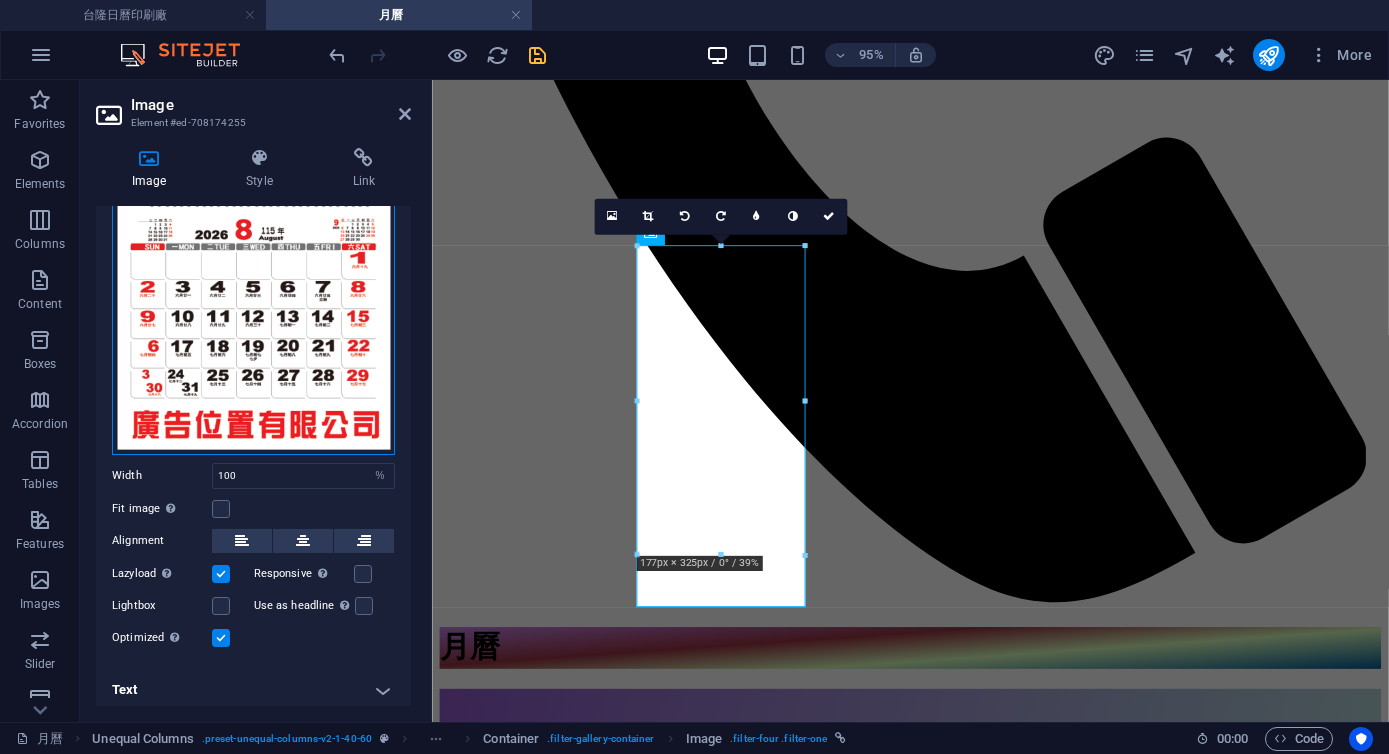 click on "Drag files here, click to choose files or select files from Files or our free stock photos & videos" at bounding box center [253, 199] 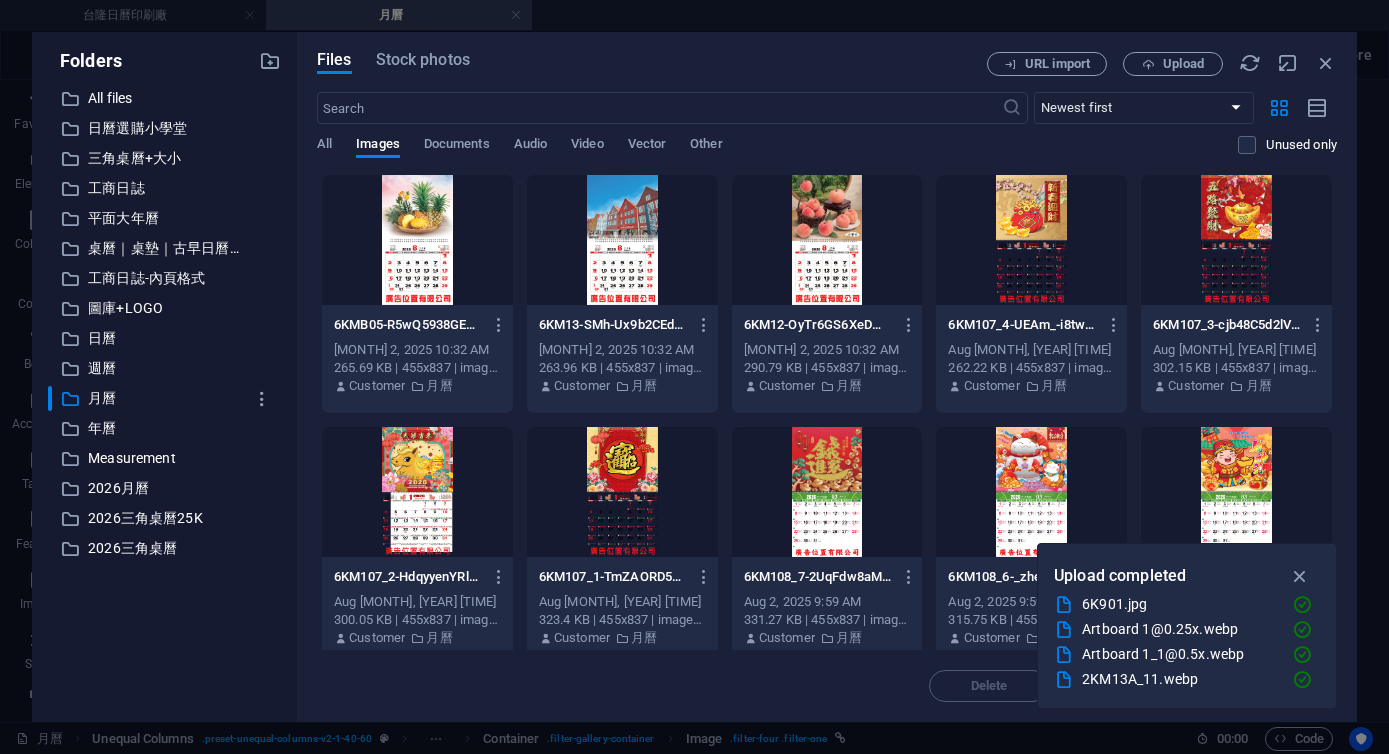 click at bounding box center [417, 240] 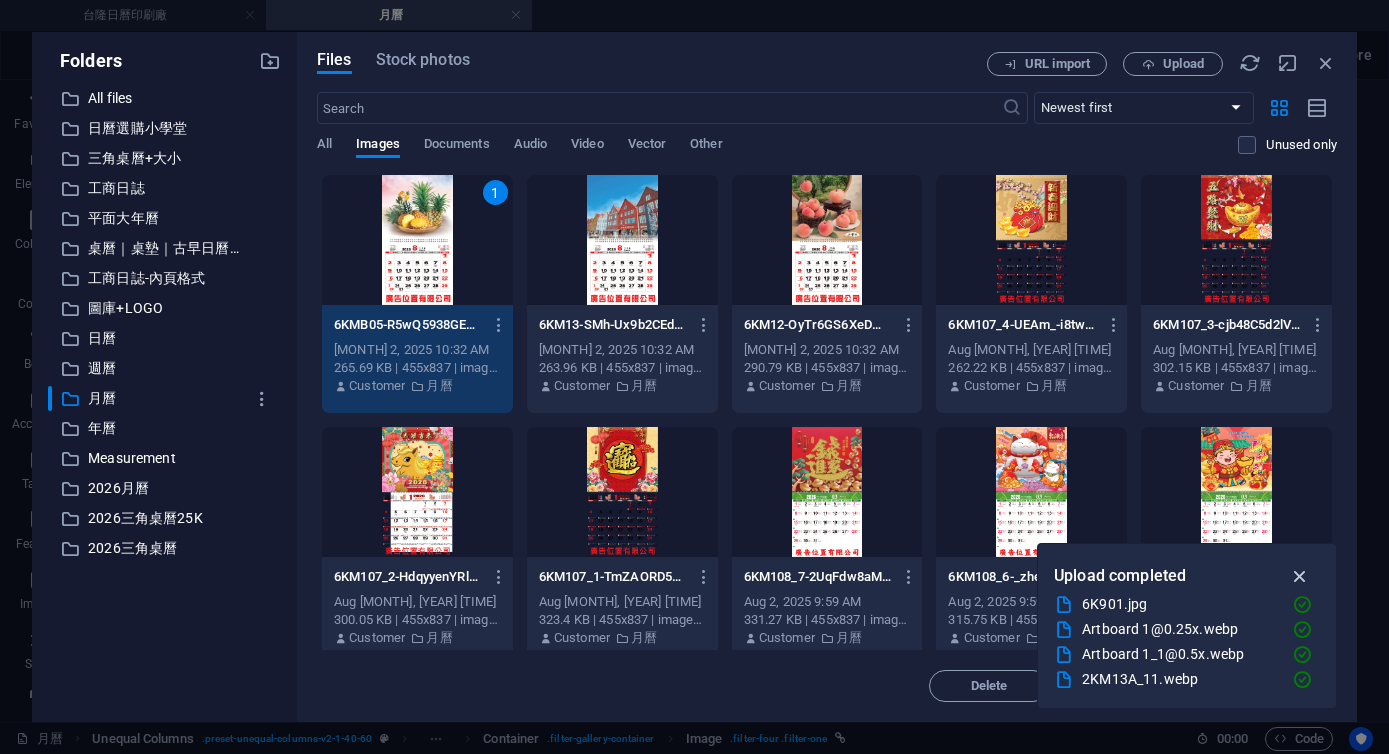 click at bounding box center [1300, 576] 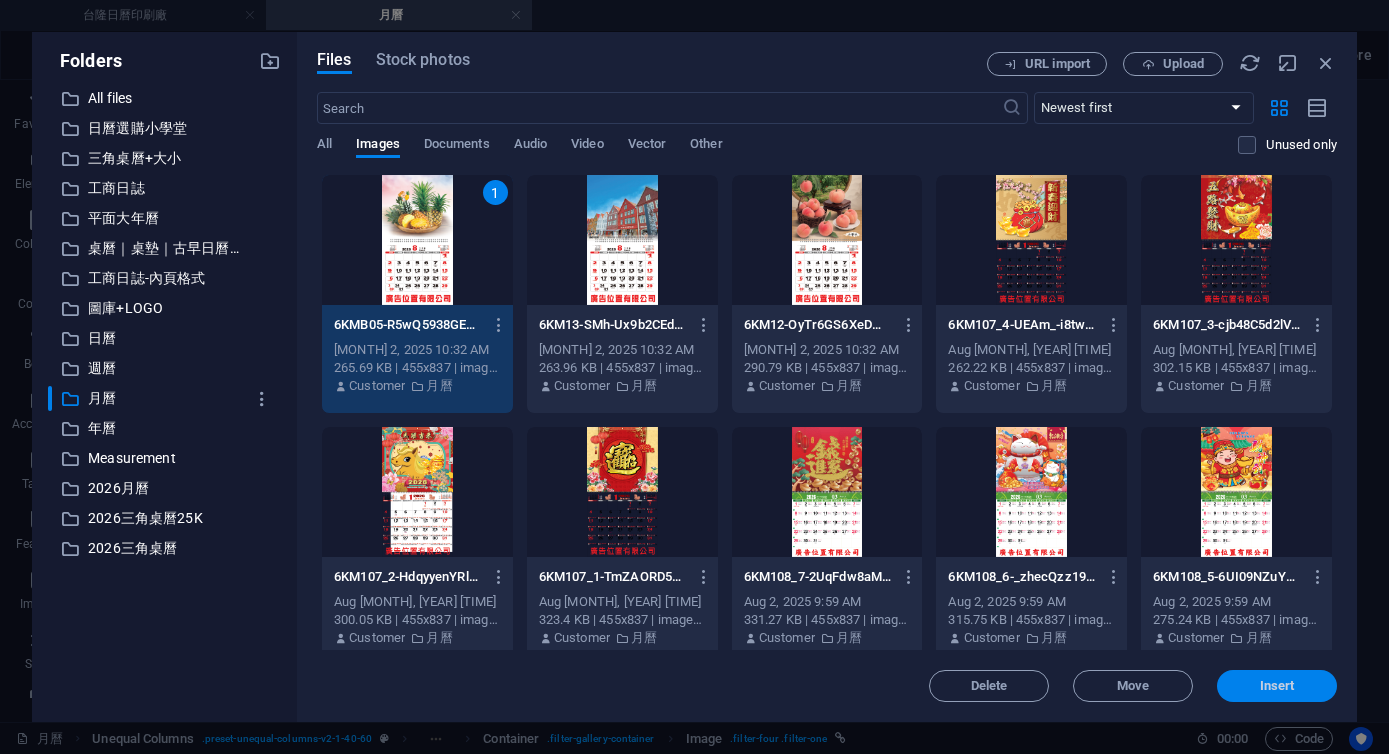 click on "Insert" at bounding box center (1277, 686) 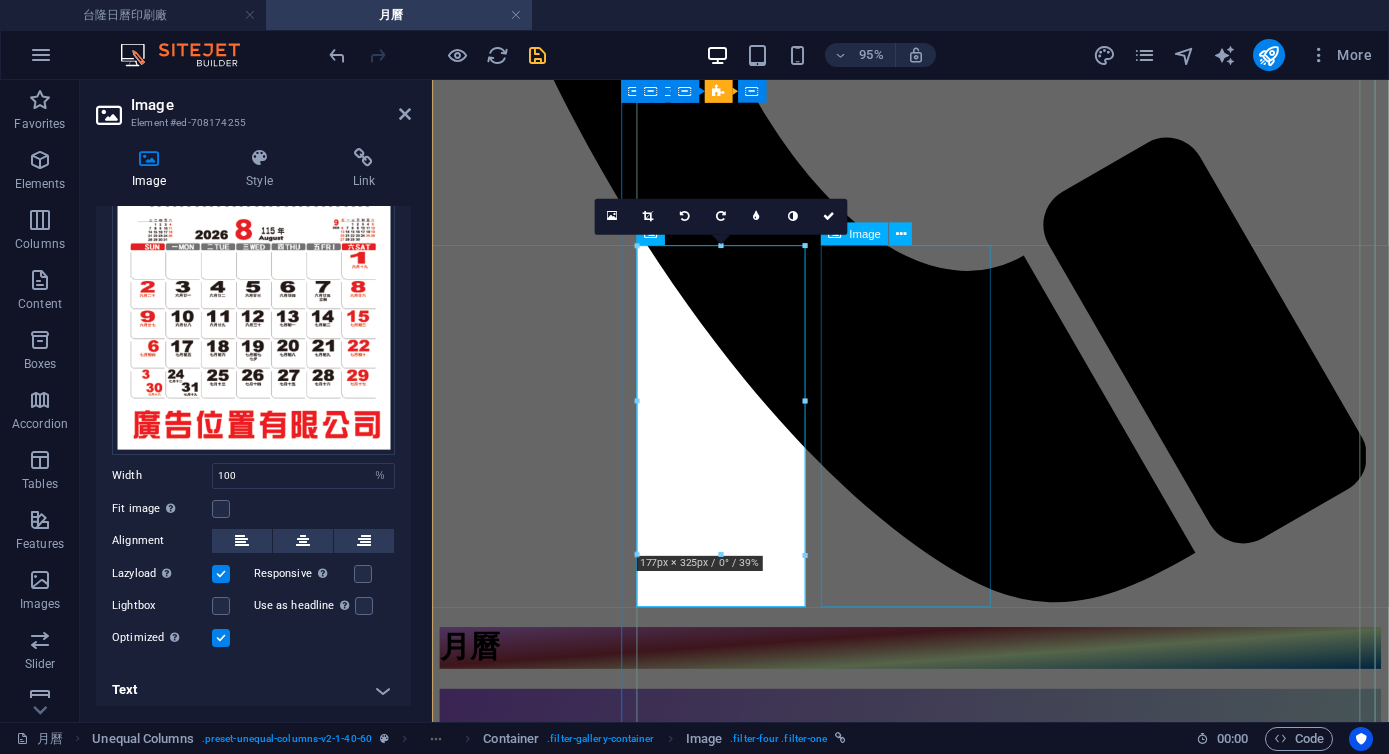 click on "6K 風景月曆 雙面印刷" at bounding box center [935, 16849] 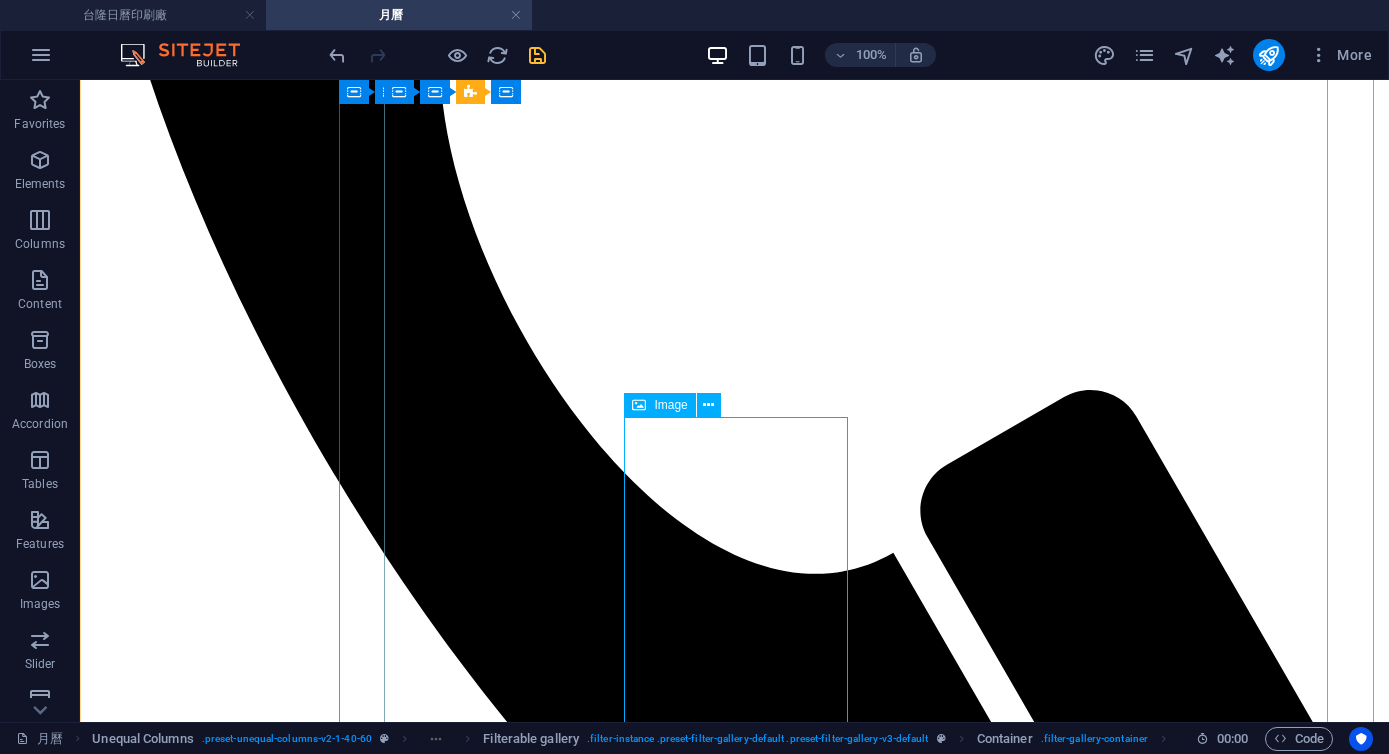 click on "6K 風景月曆 雙面印刷" at bounding box center [734, 21714] 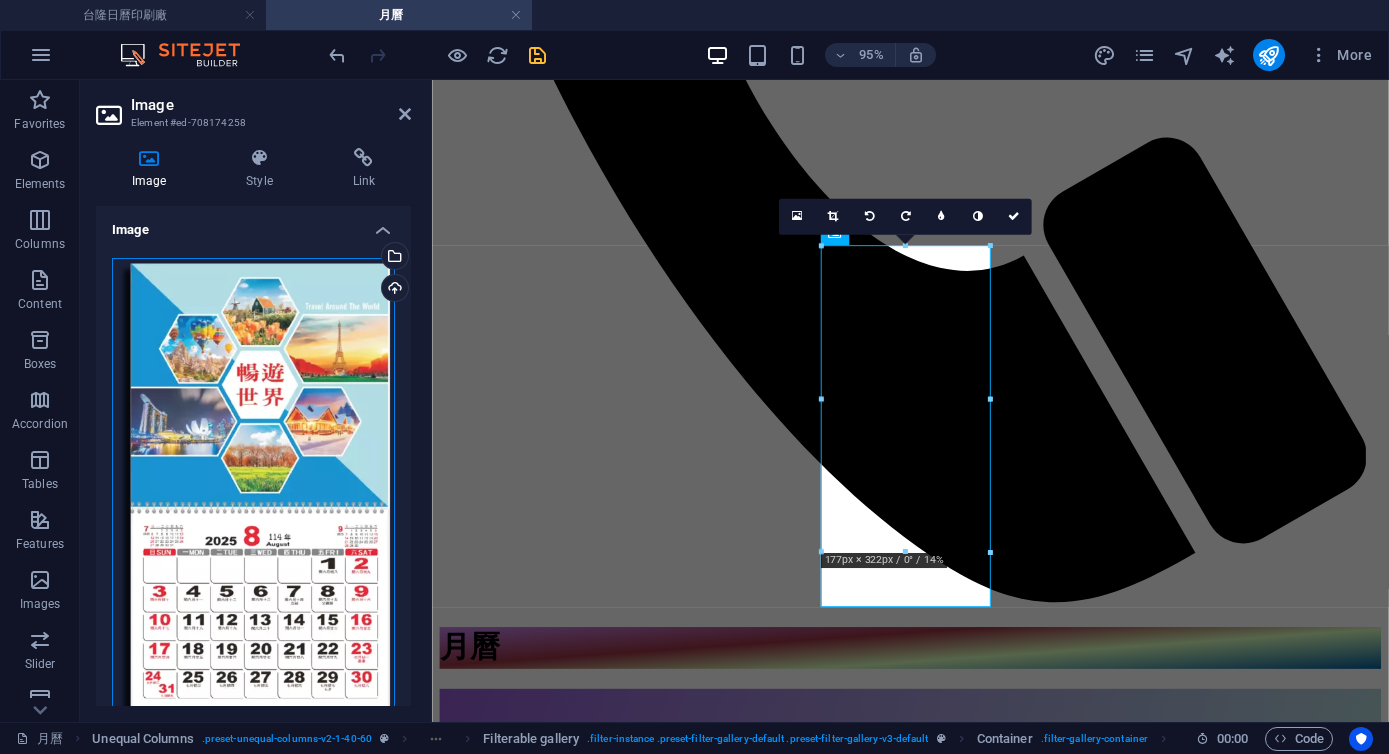 click on "Drag files here, click to choose files or select files from Files or our free stock photos & videos" at bounding box center (253, 512) 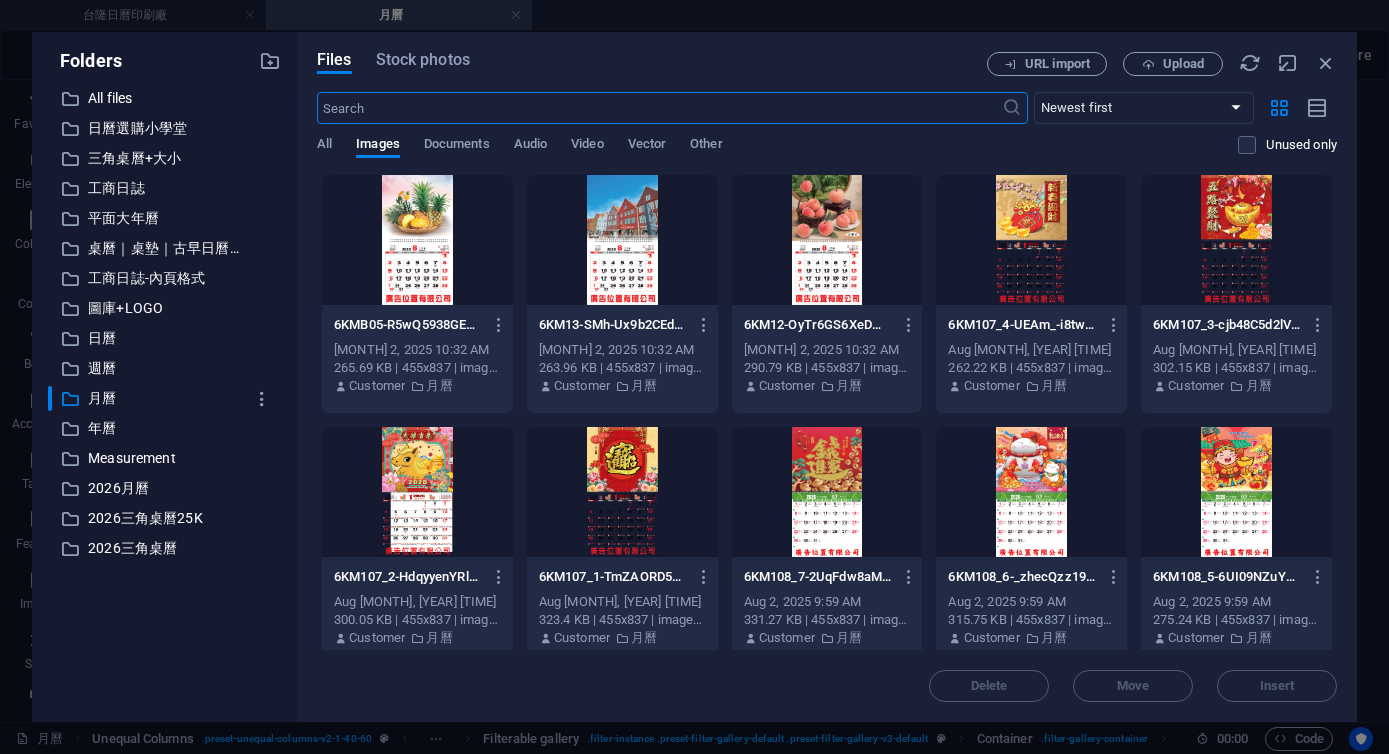 click at bounding box center [622, 240] 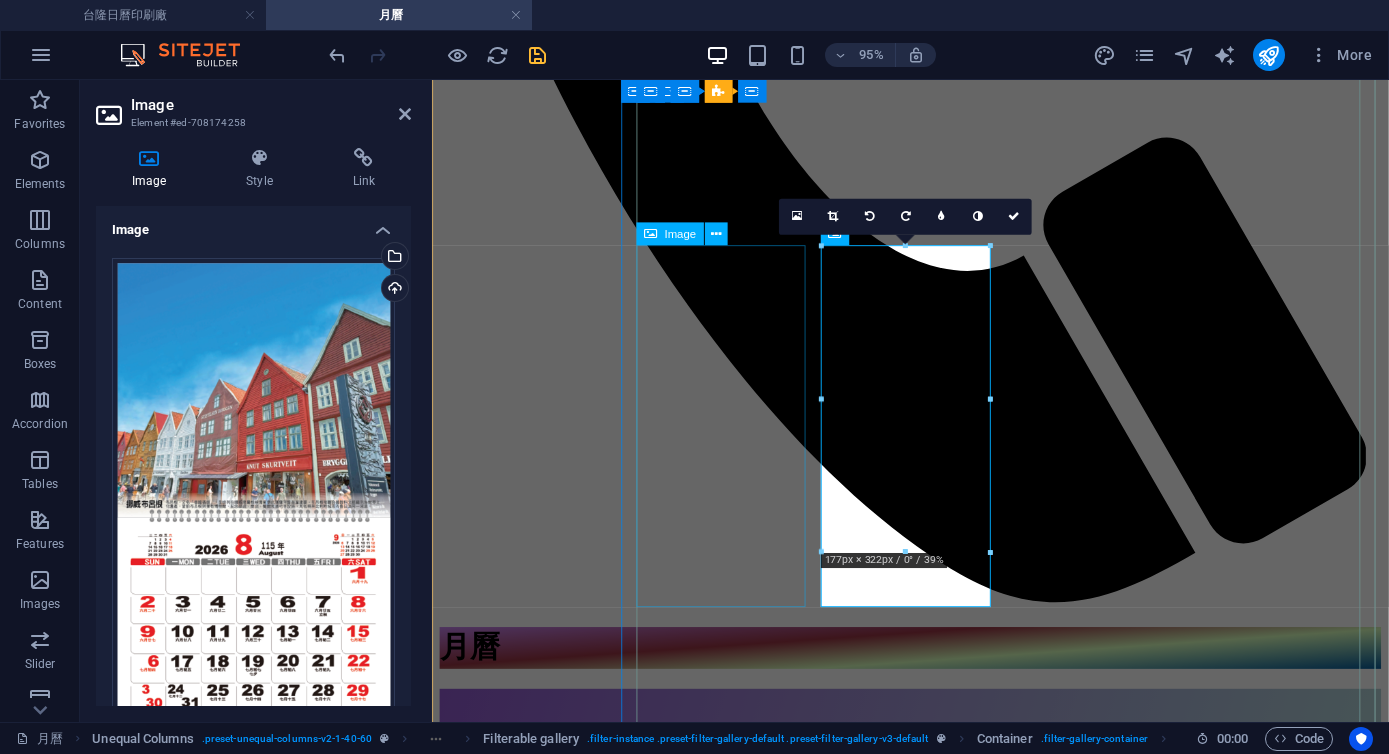 click on "6K 水果月曆  雙面印刷" at bounding box center [935, 14938] 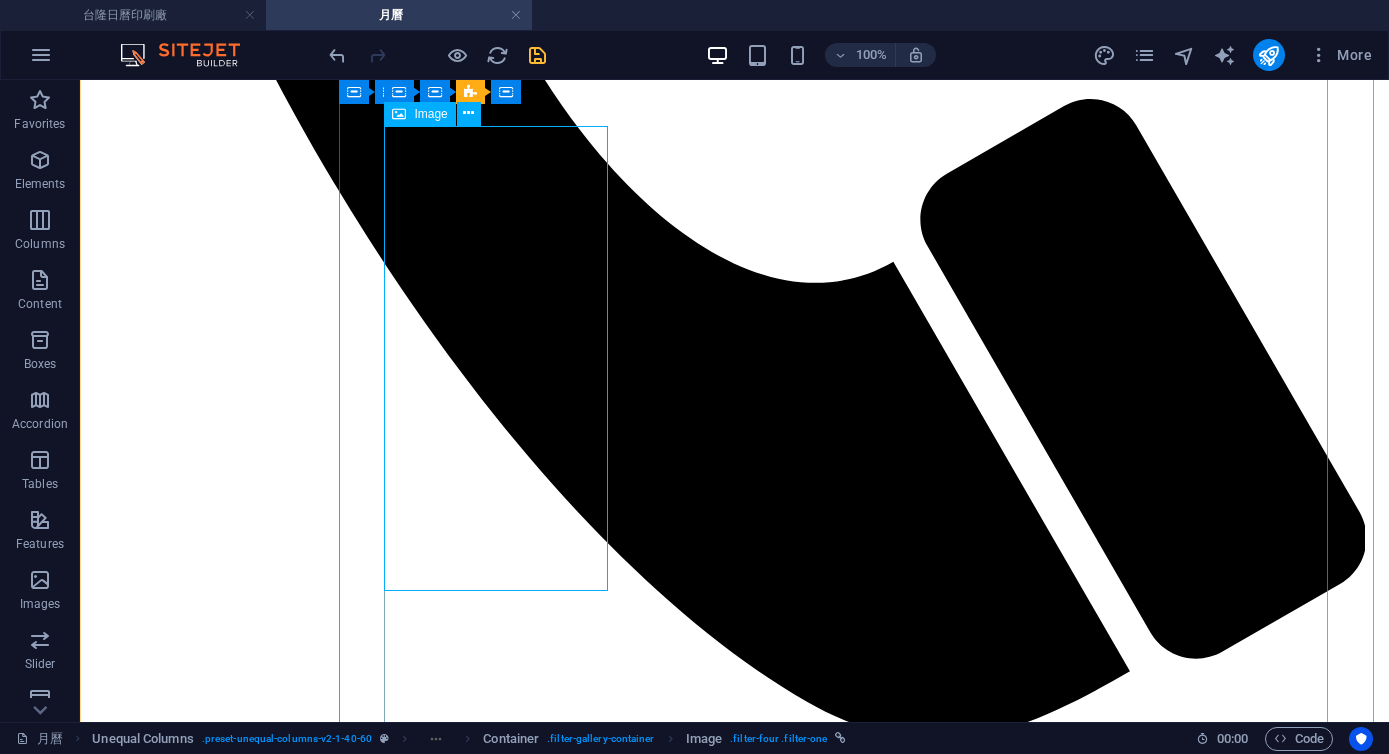 scroll, scrollTop: 1290, scrollLeft: 0, axis: vertical 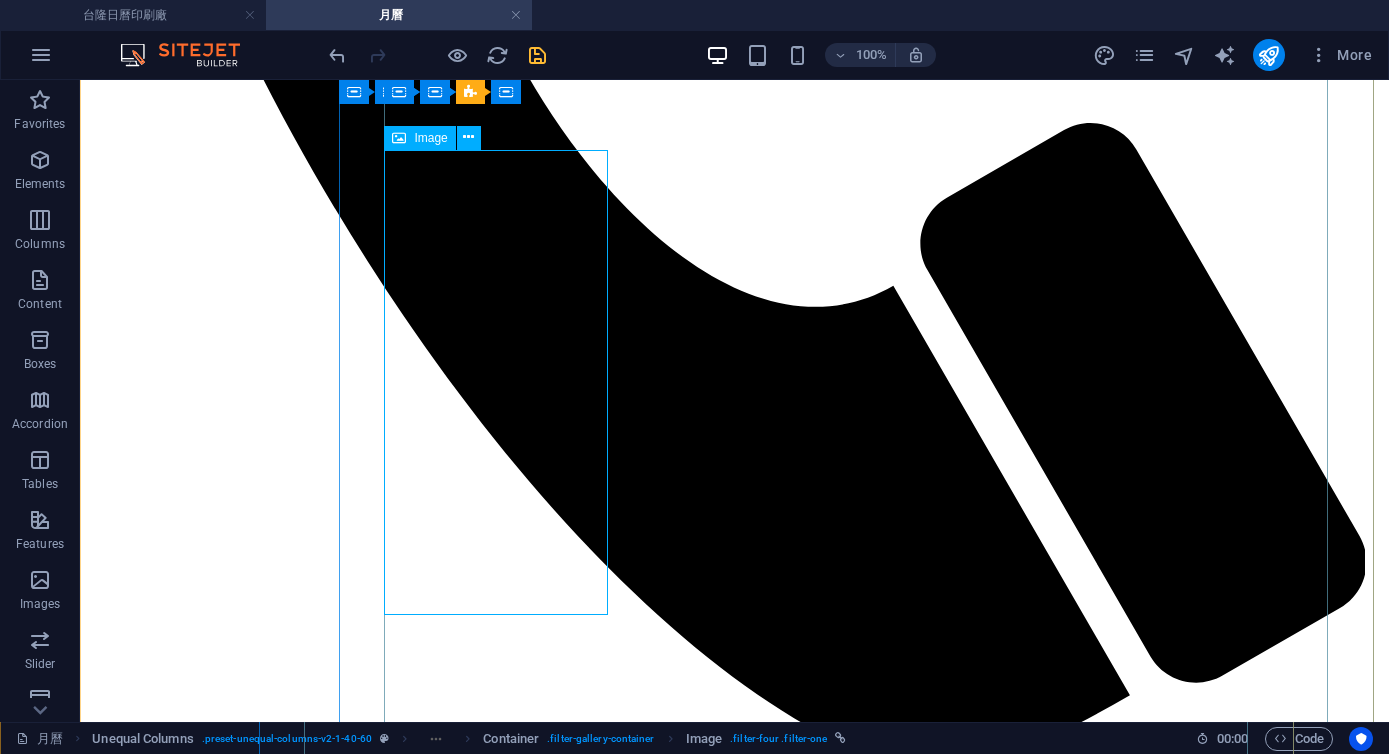 click on "6K 水果月曆  雙面印刷" at bounding box center (734, 18983) 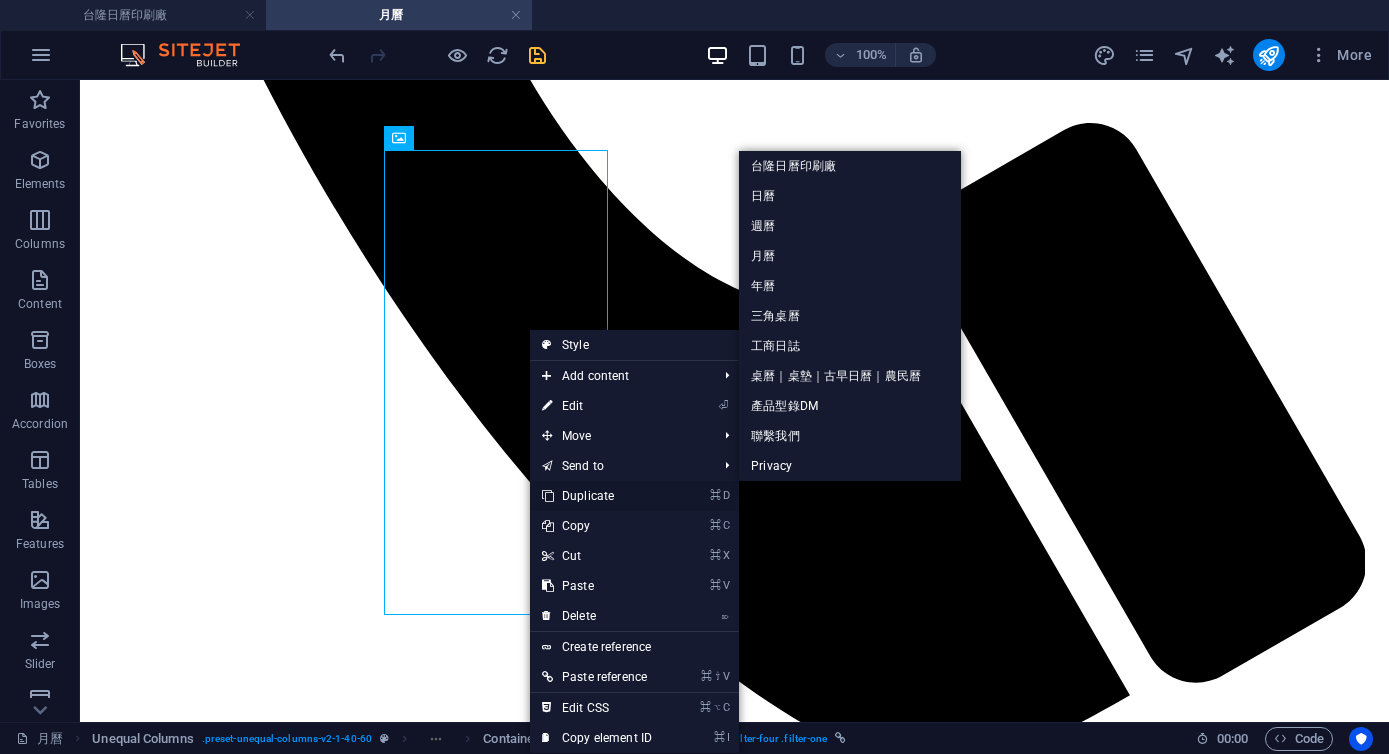 click on "⌘ D  Duplicate" at bounding box center [597, 496] 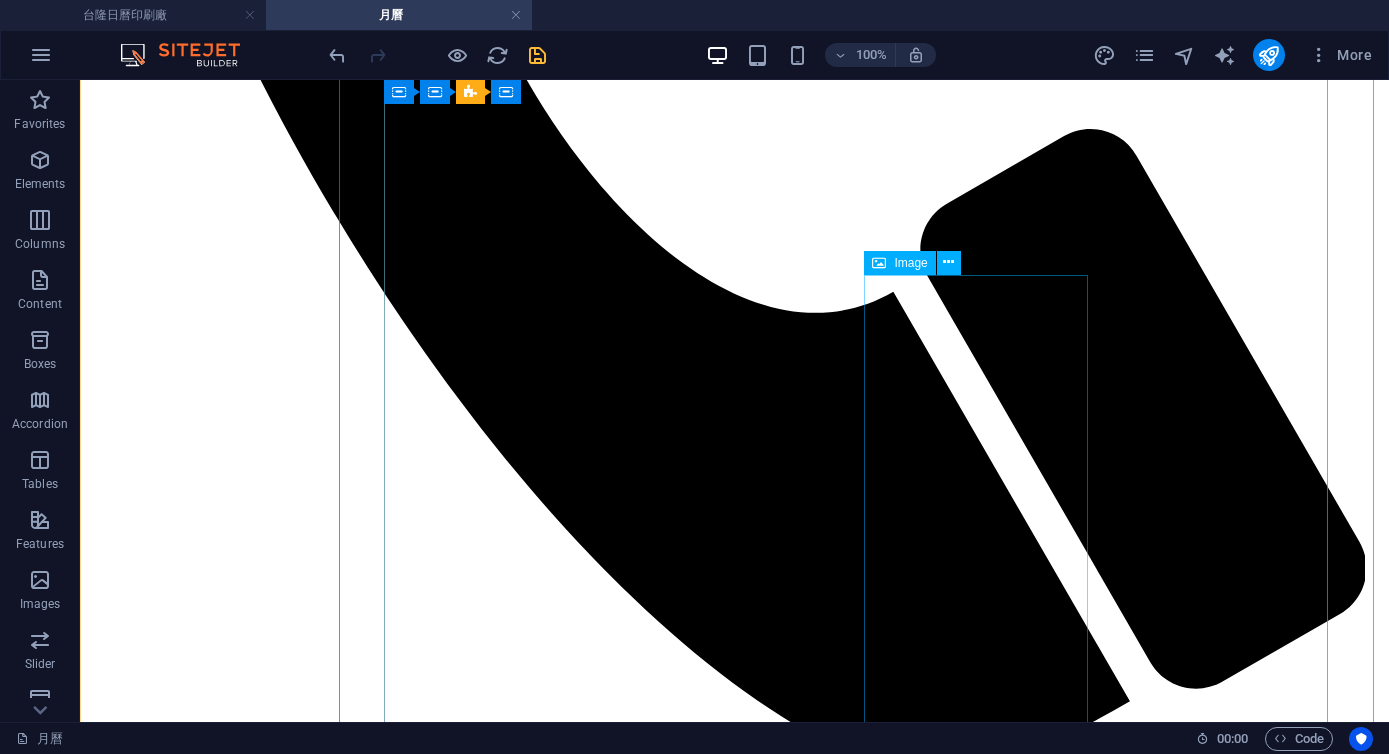 scroll, scrollTop: 1297, scrollLeft: 0, axis: vertical 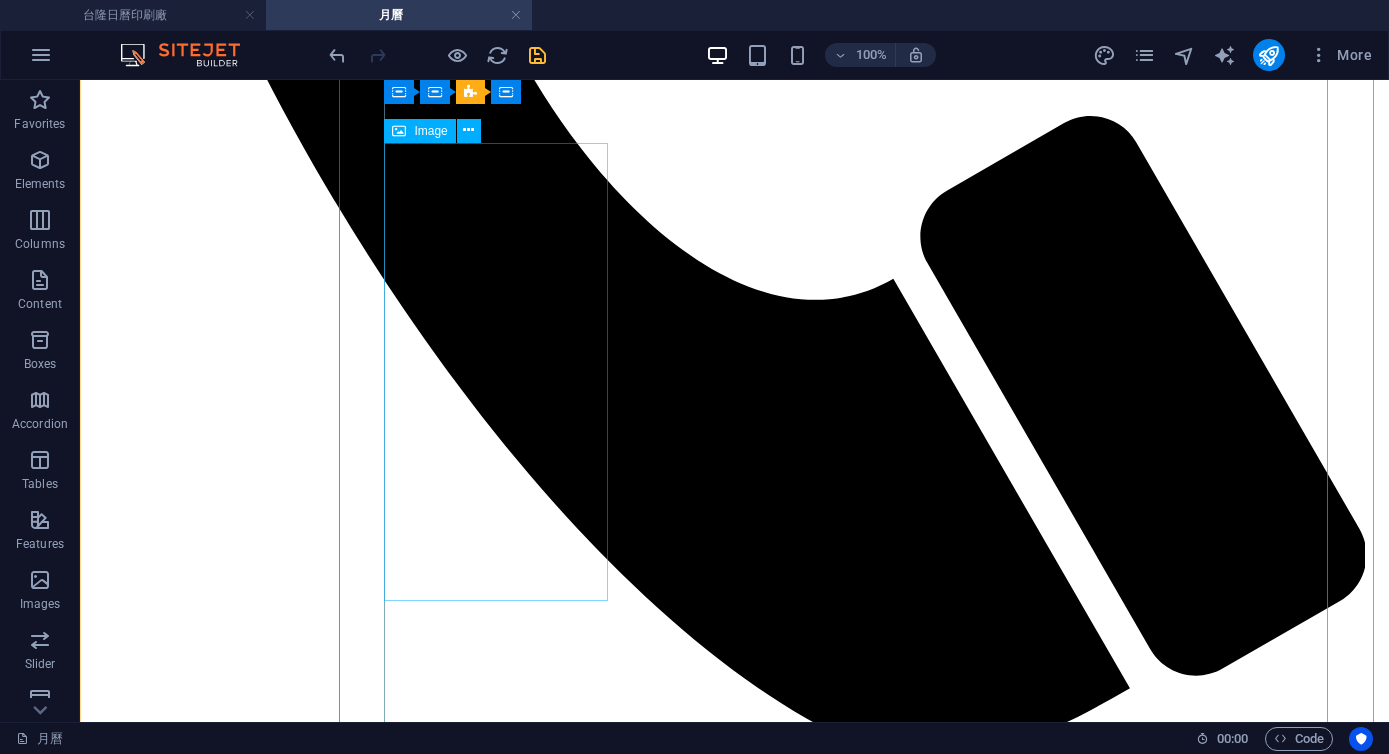 click on "6K 水果月曆  雙面印刷" at bounding box center (734, 18976) 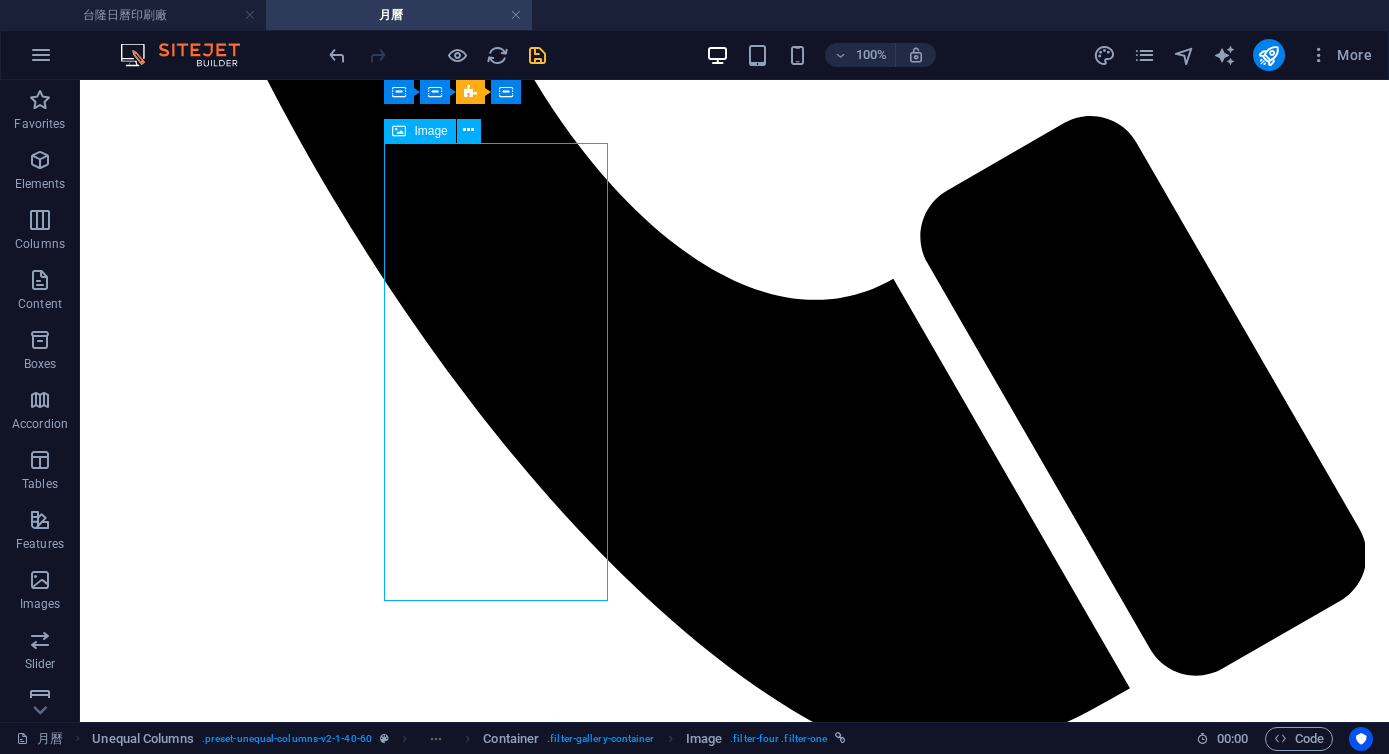 click on "6K 水果月曆  雙面印刷" at bounding box center [734, 18976] 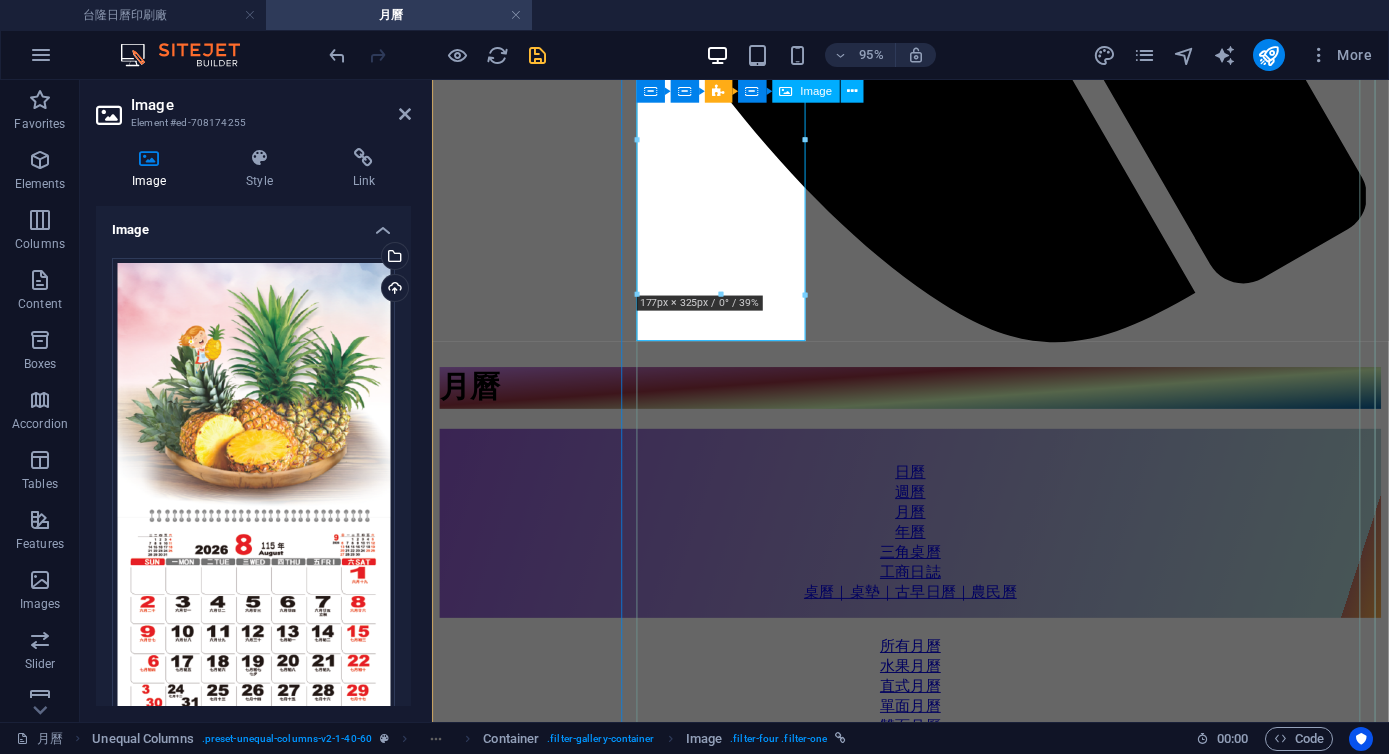click on "6K 水果月曆  雙面印刷" at bounding box center (935, 14664) 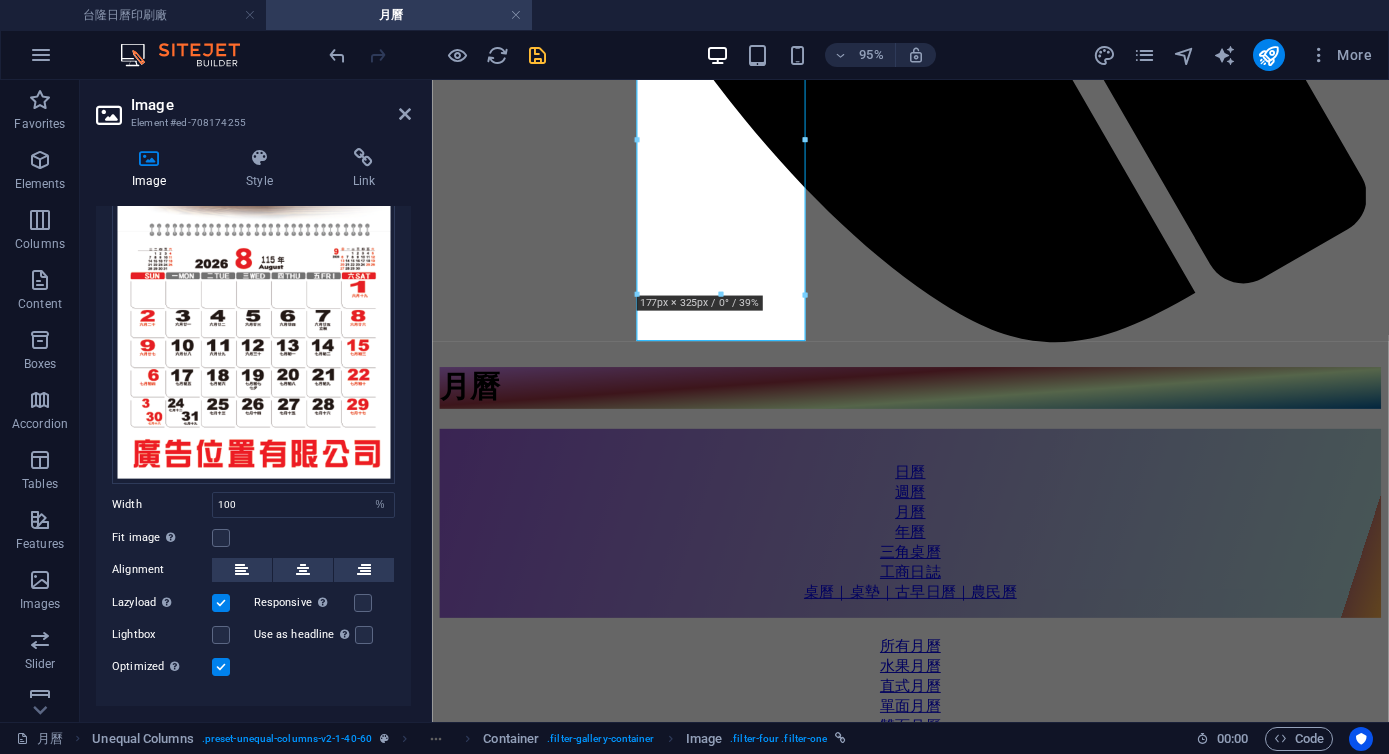 scroll, scrollTop: 315, scrollLeft: 0, axis: vertical 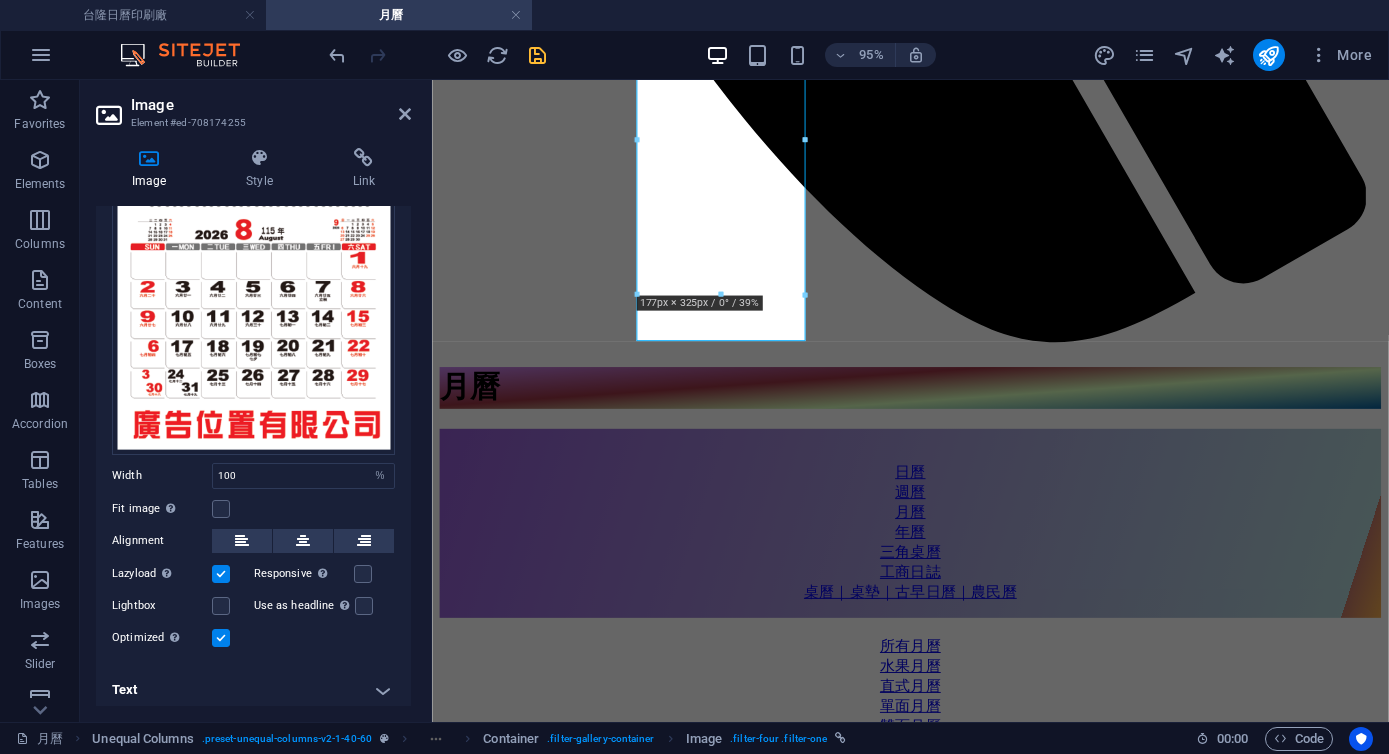 click on "Text" at bounding box center [253, 690] 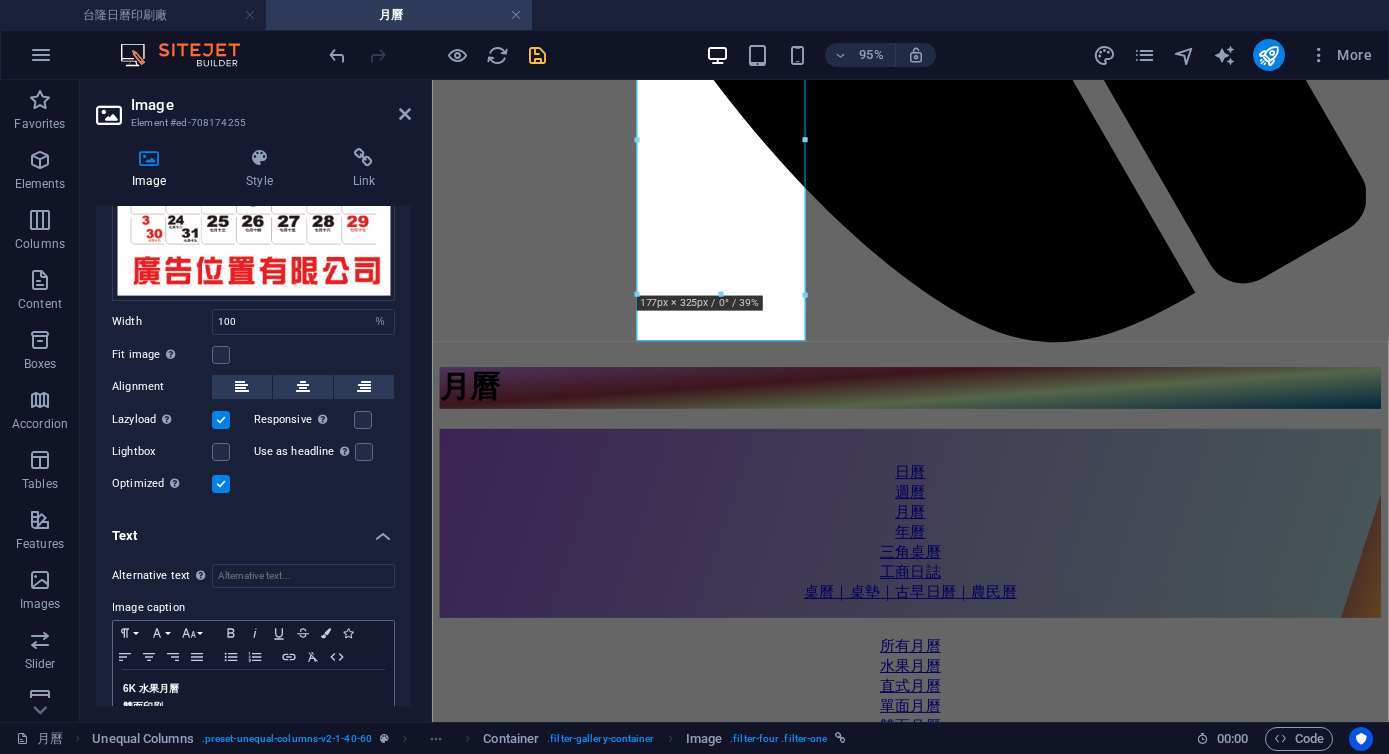 scroll, scrollTop: 503, scrollLeft: 0, axis: vertical 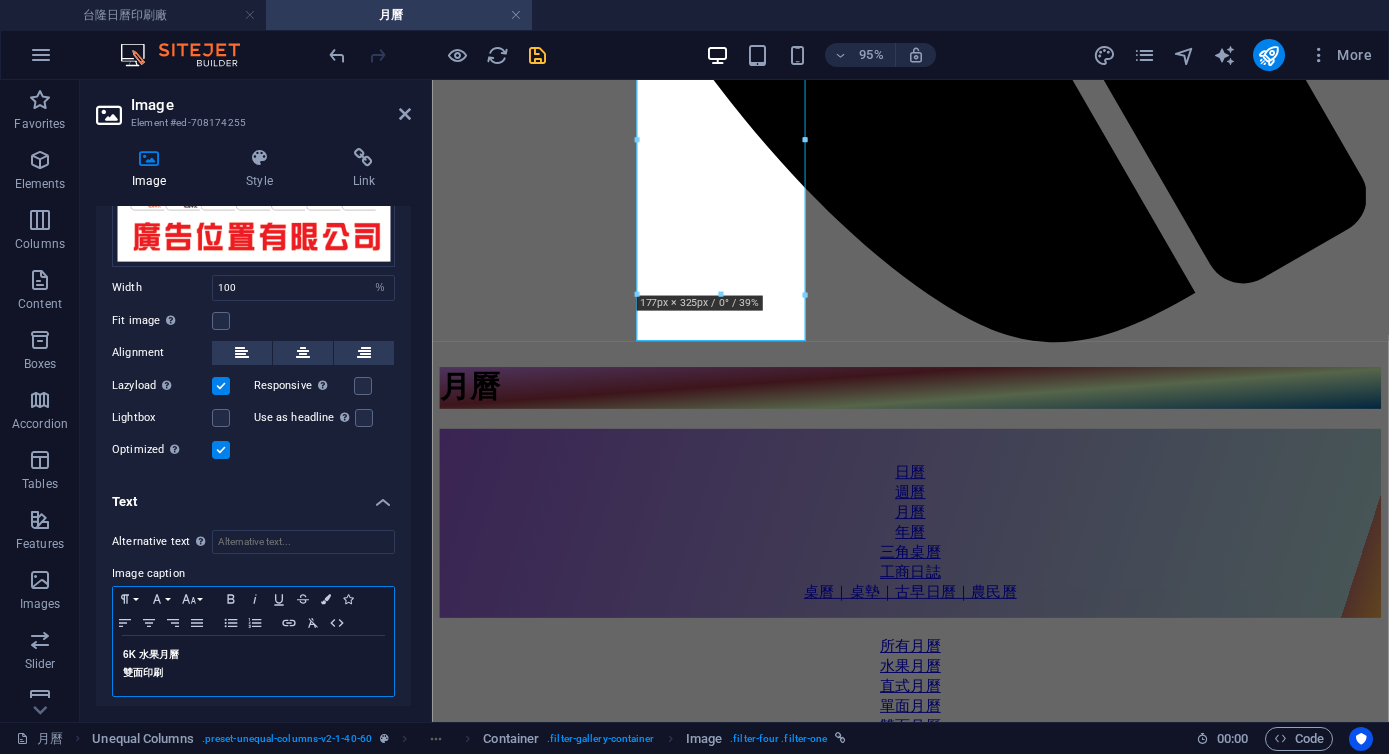 click on "6K 水果月曆" at bounding box center [151, 654] 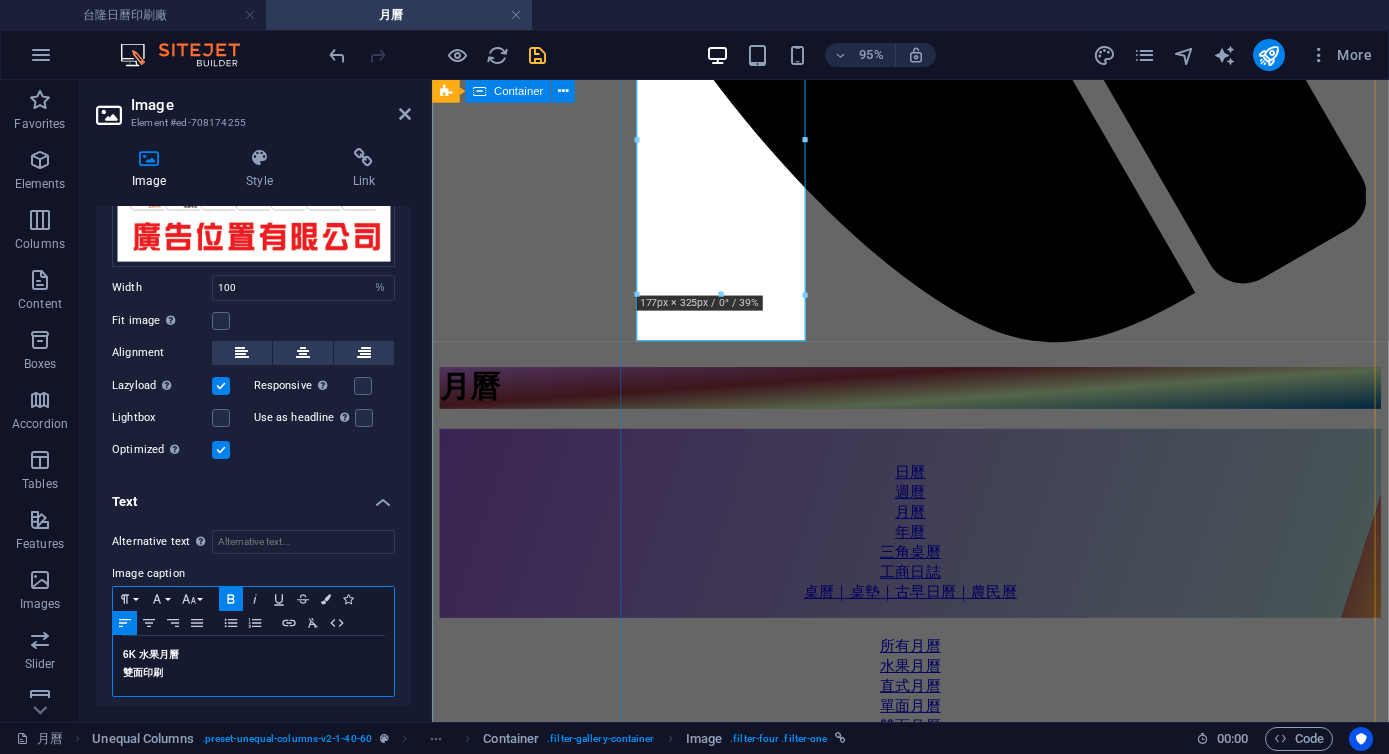 type 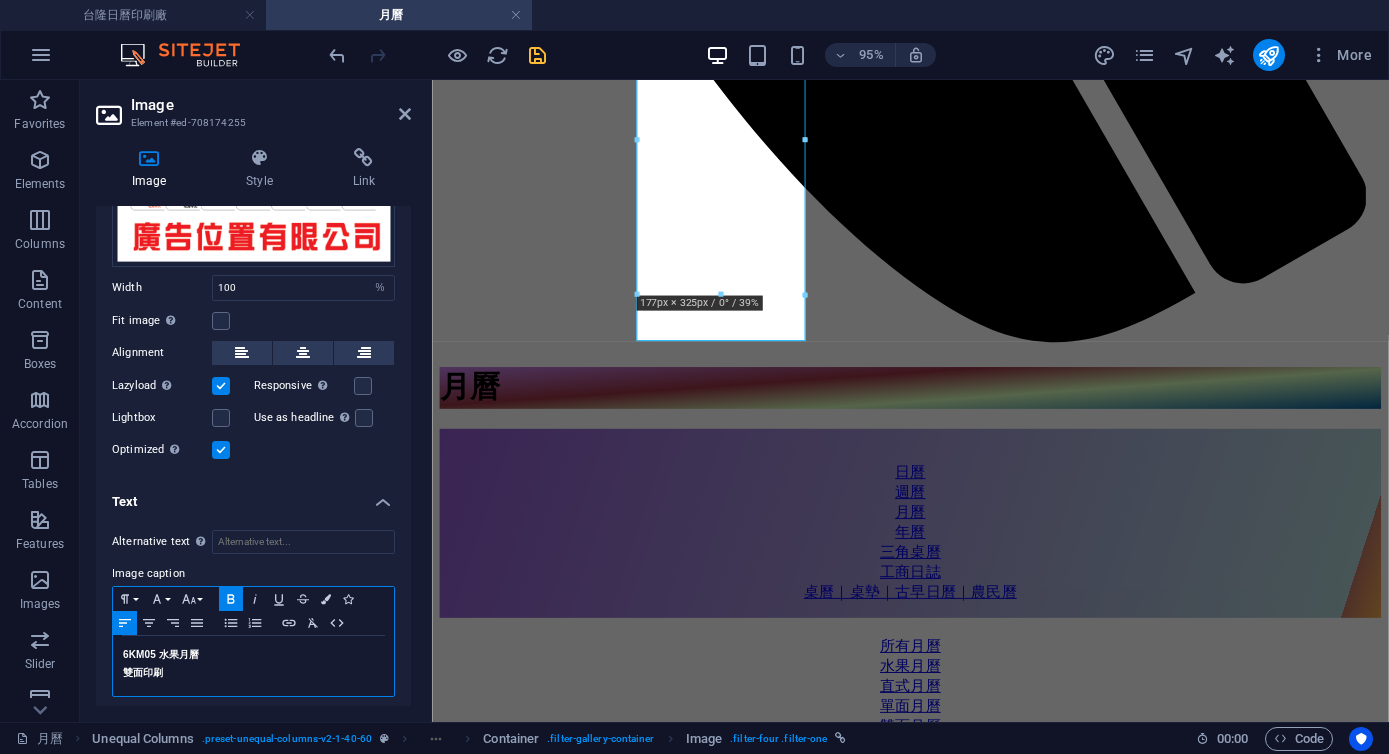 click on "6KM05 水果月曆" at bounding box center (161, 654) 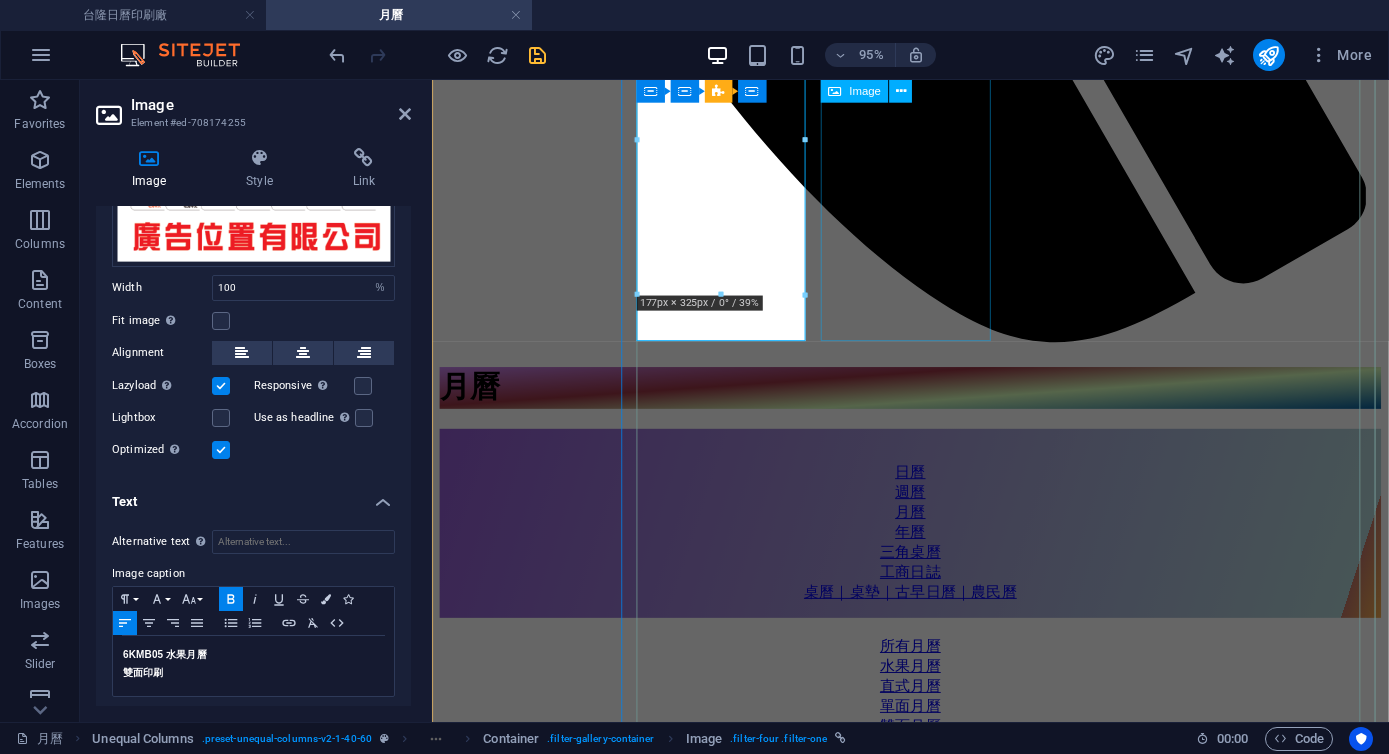 click on "6K 水果月曆  雙面印刷" at bounding box center (935, 16581) 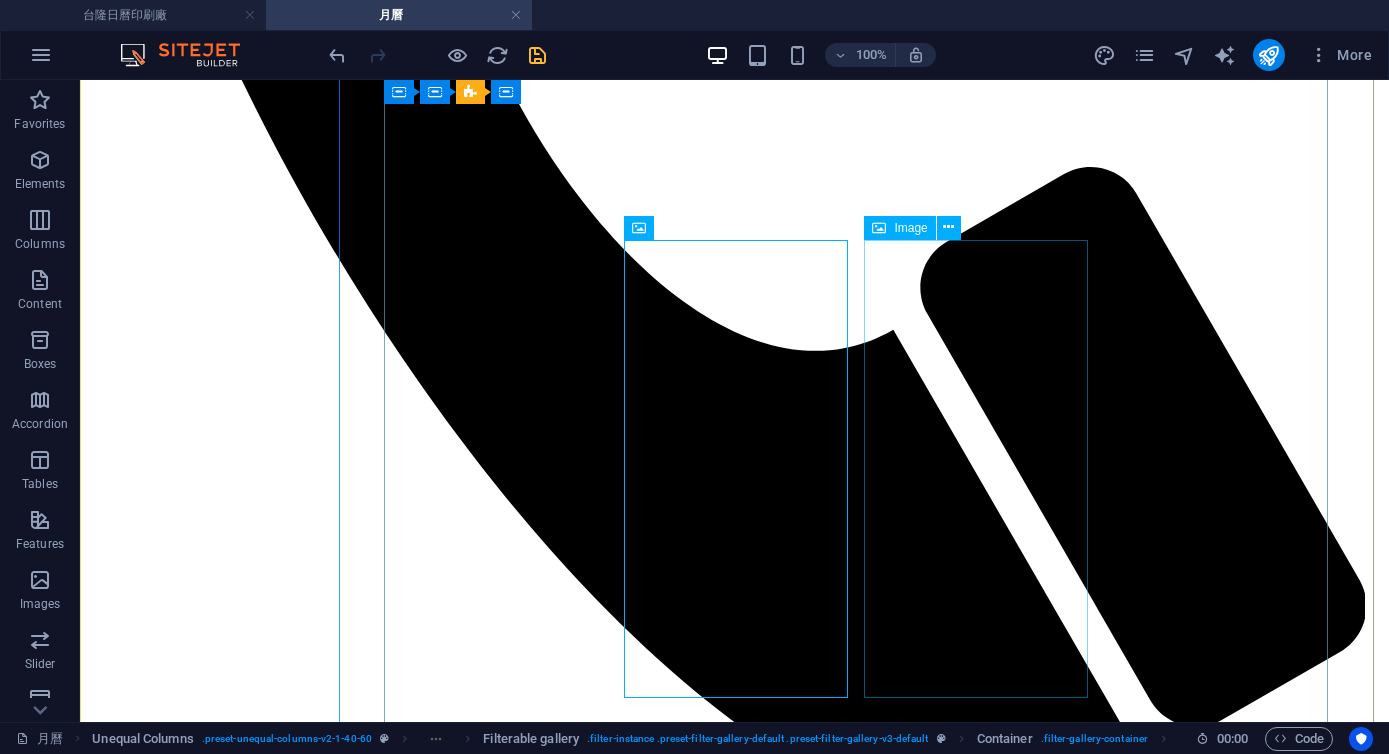 scroll, scrollTop: 1114, scrollLeft: 0, axis: vertical 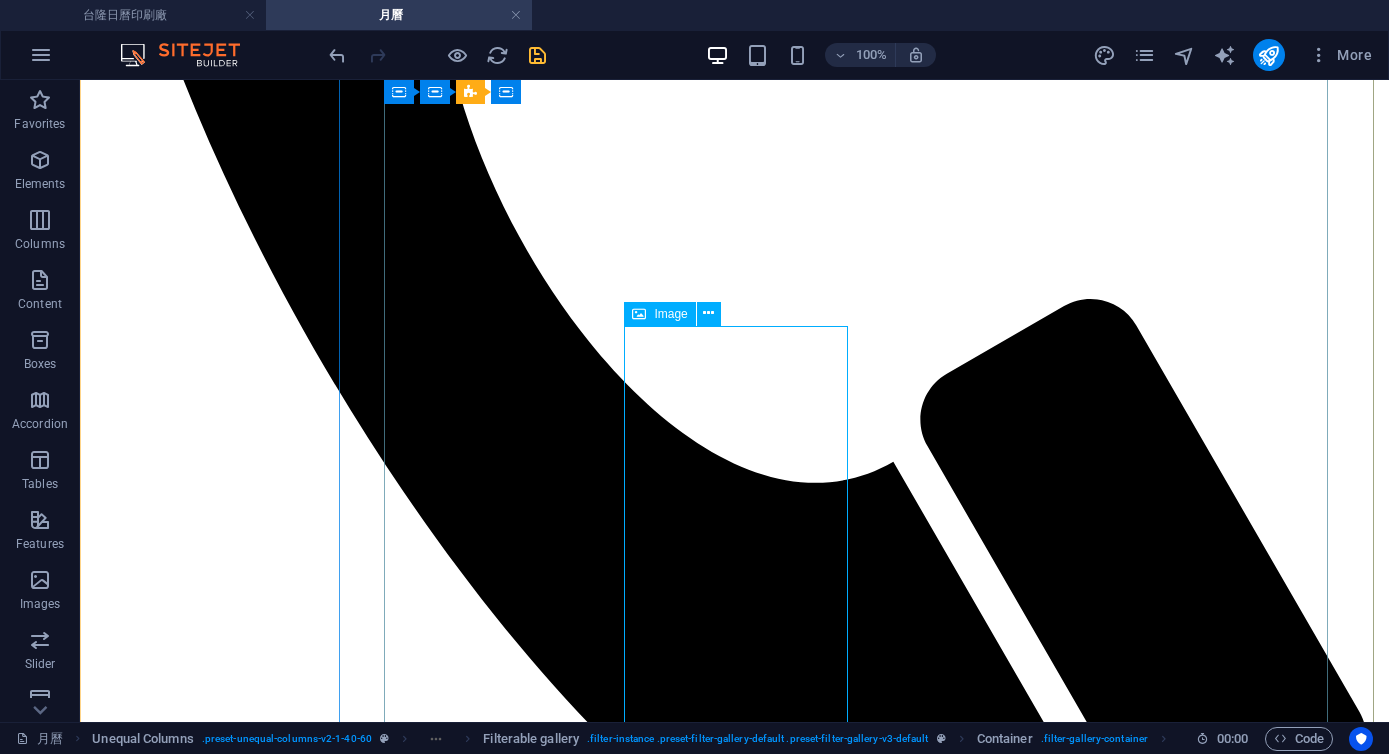 click on "6K 水果月曆  雙面印刷" at bounding box center [734, 21632] 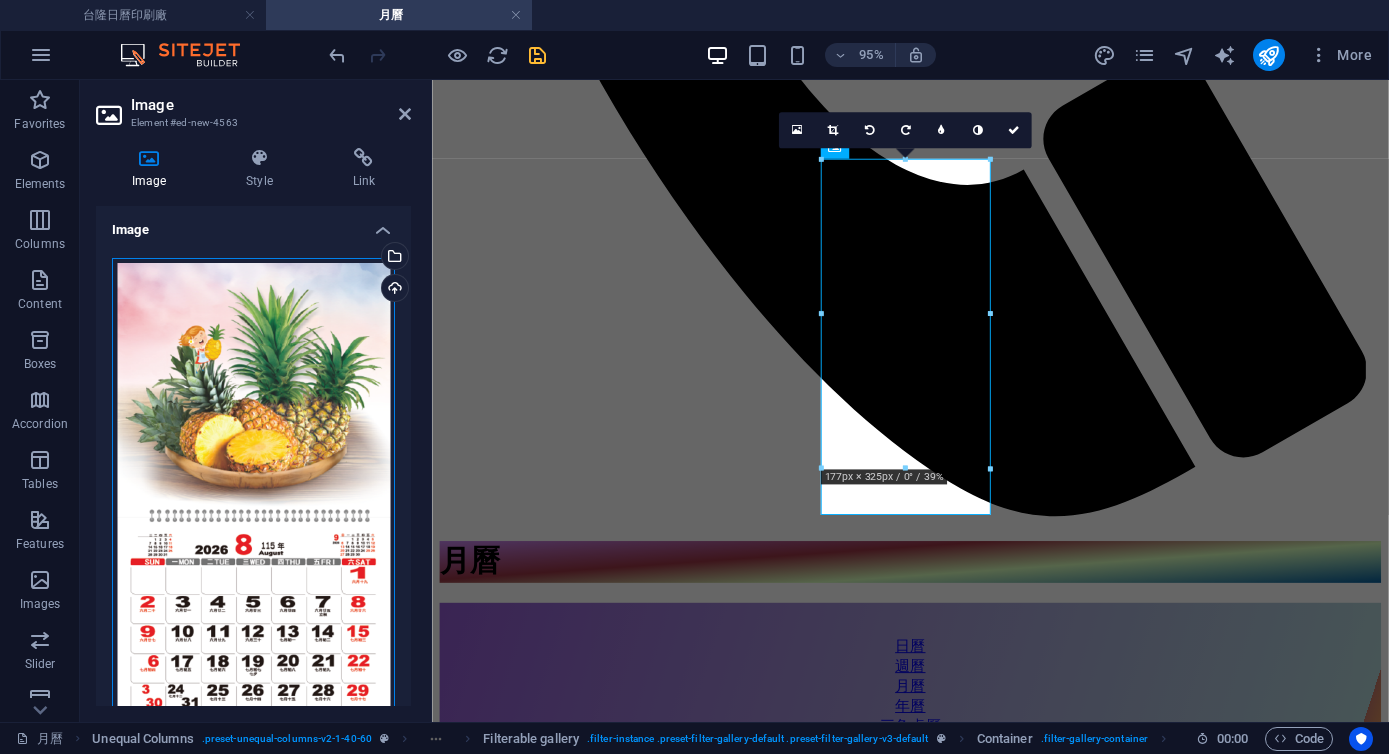 click on "Drag files here, click to choose files or select files from Files or our free stock photos & videos" at bounding box center (253, 514) 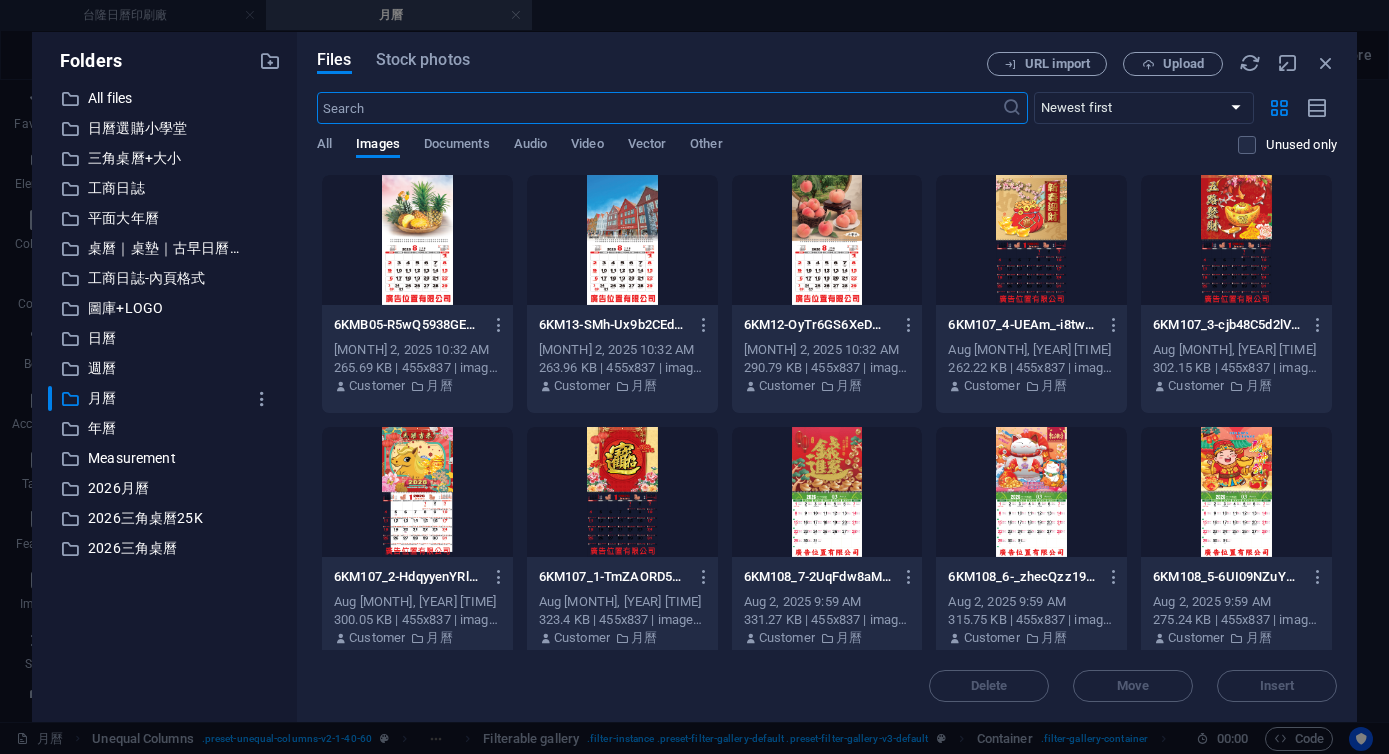 click at bounding box center (827, 240) 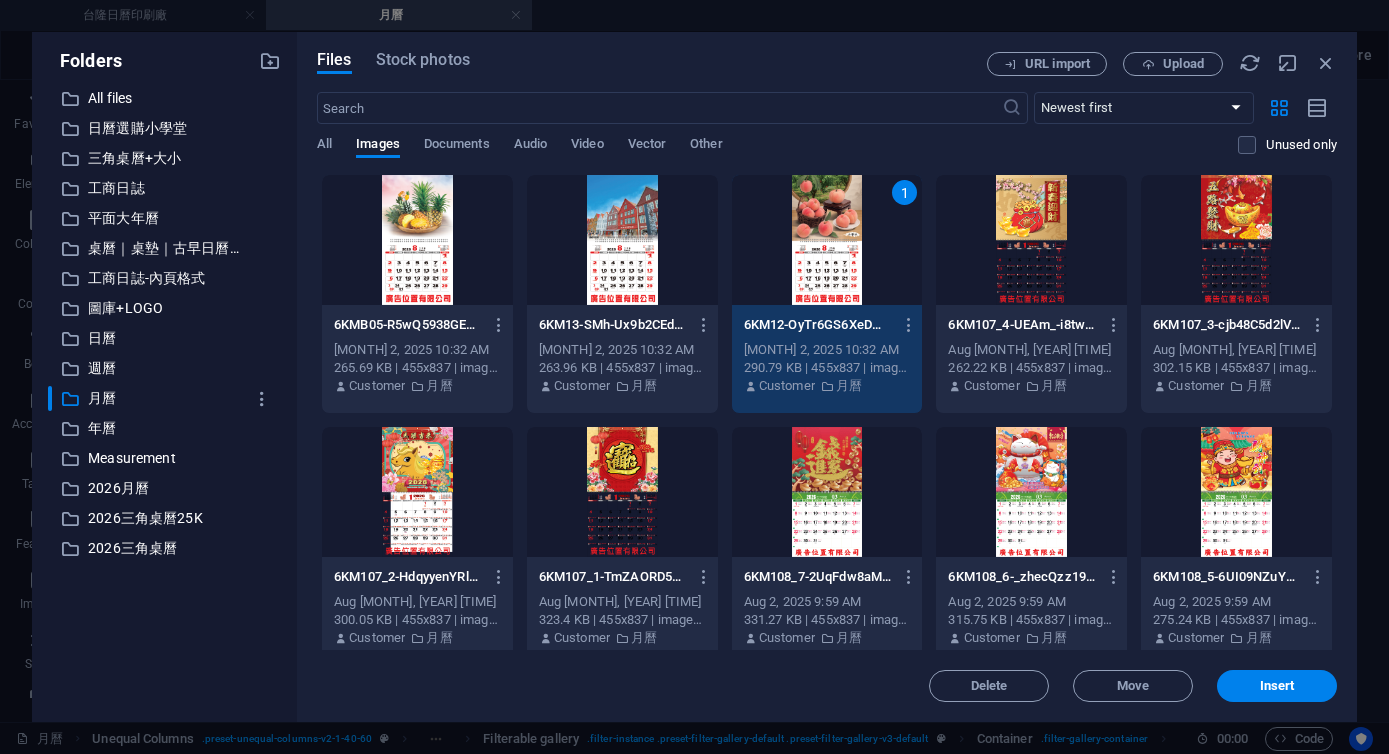 click on "1" at bounding box center [827, 240] 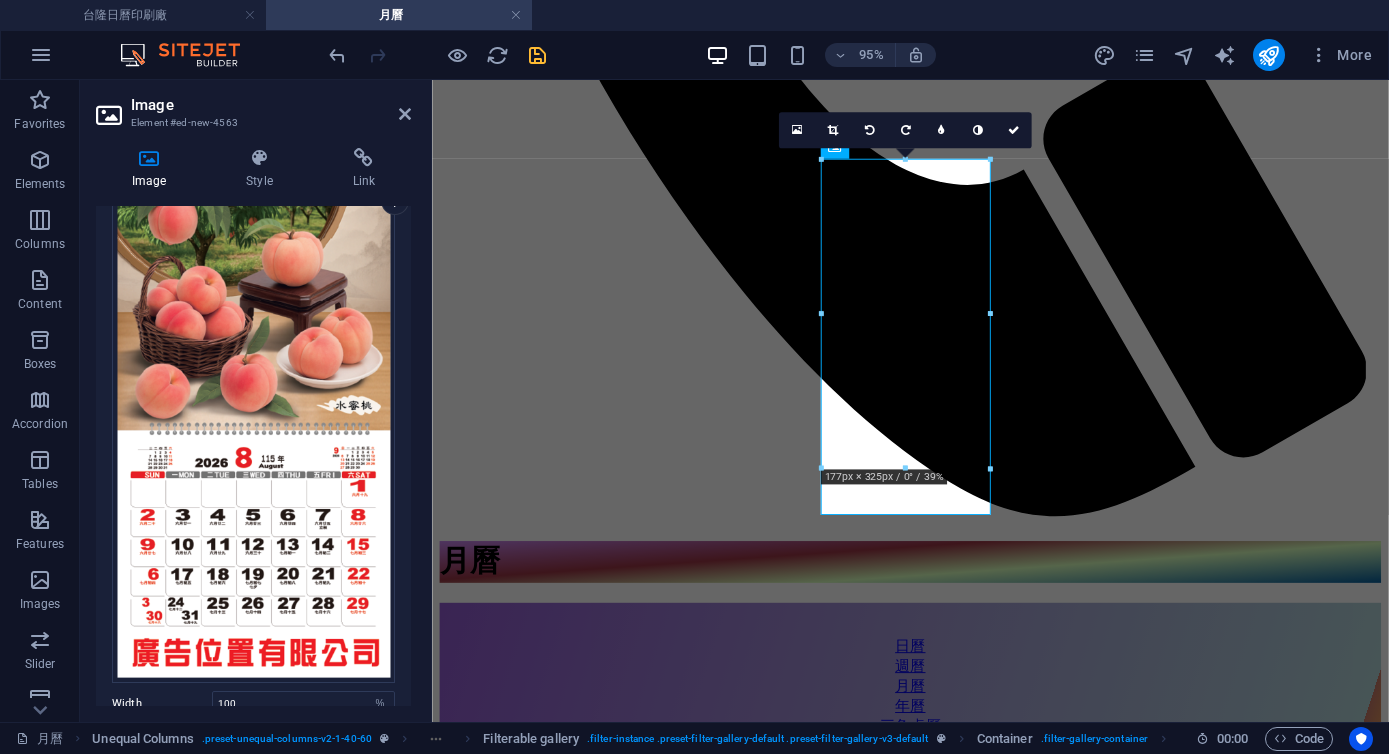 scroll, scrollTop: 268, scrollLeft: 0, axis: vertical 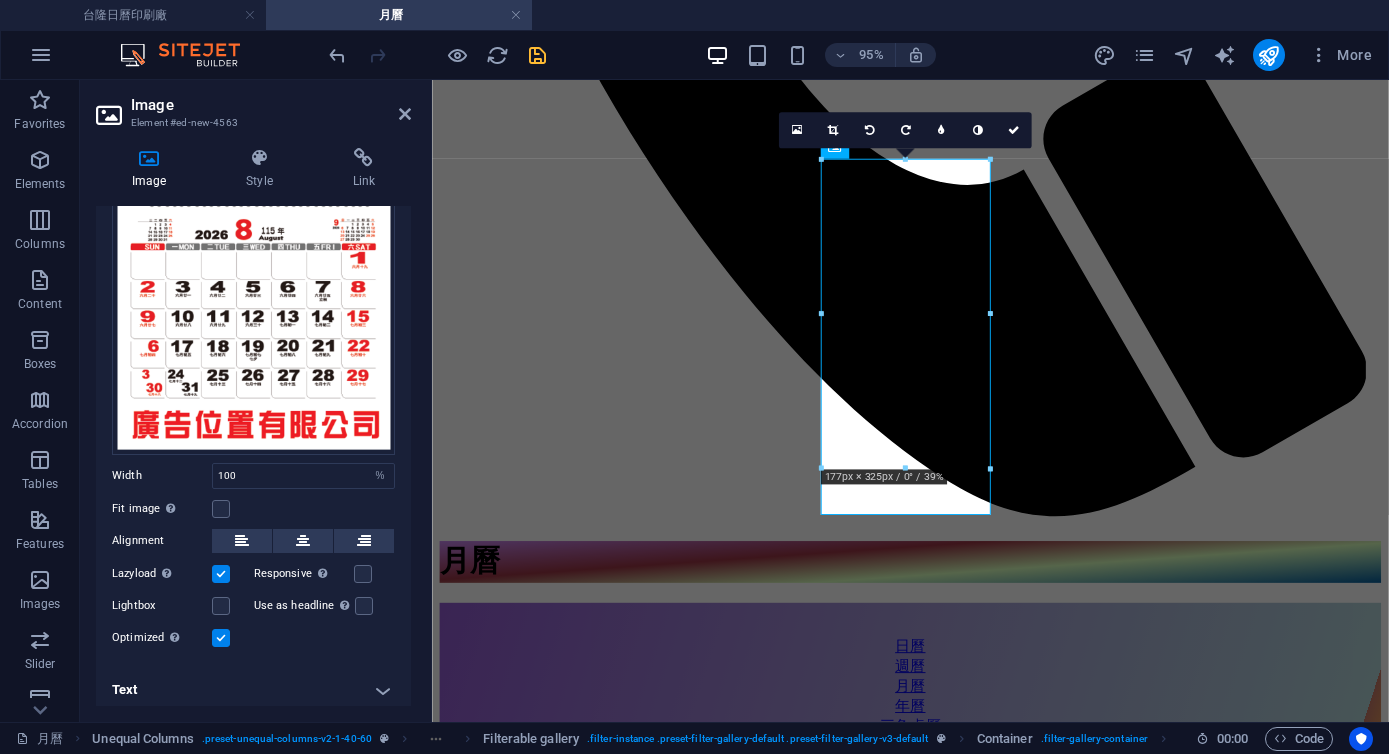 click on "Text" at bounding box center [253, 690] 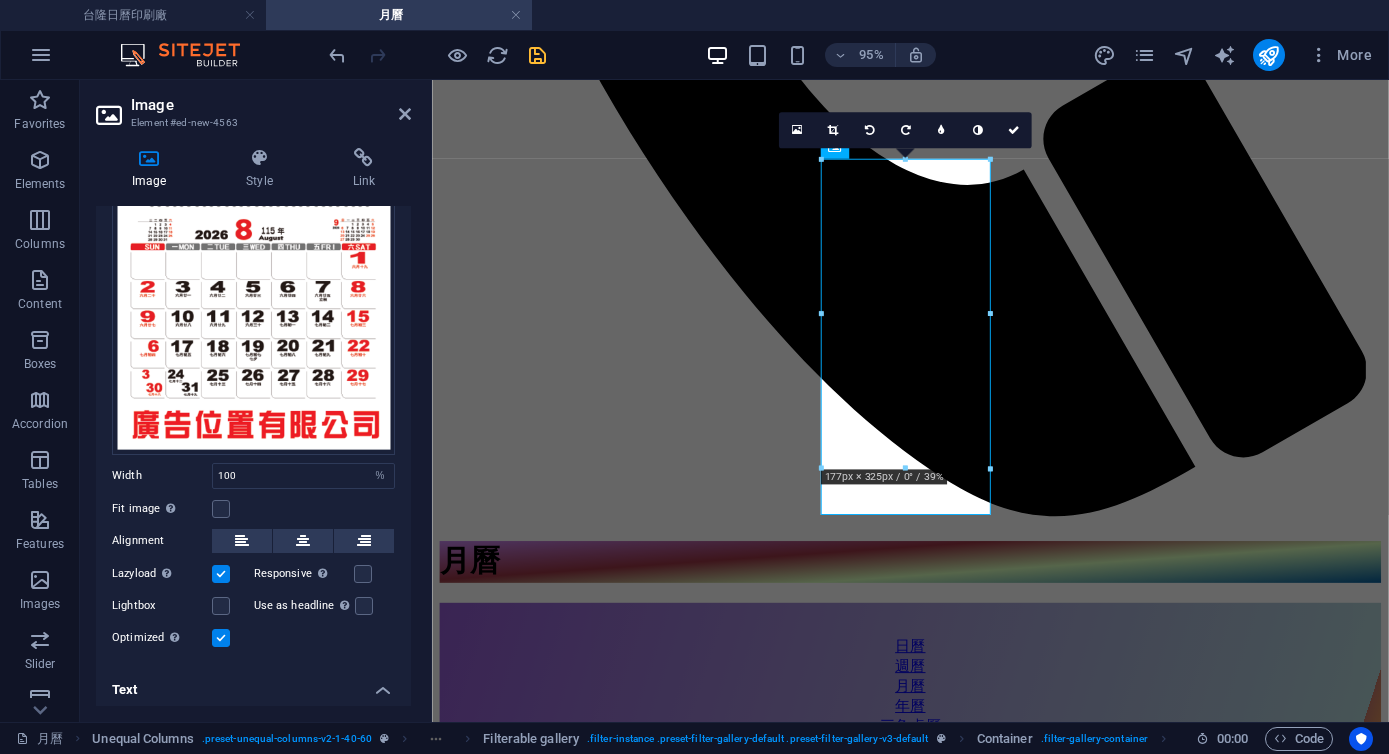 scroll, scrollTop: 503, scrollLeft: 0, axis: vertical 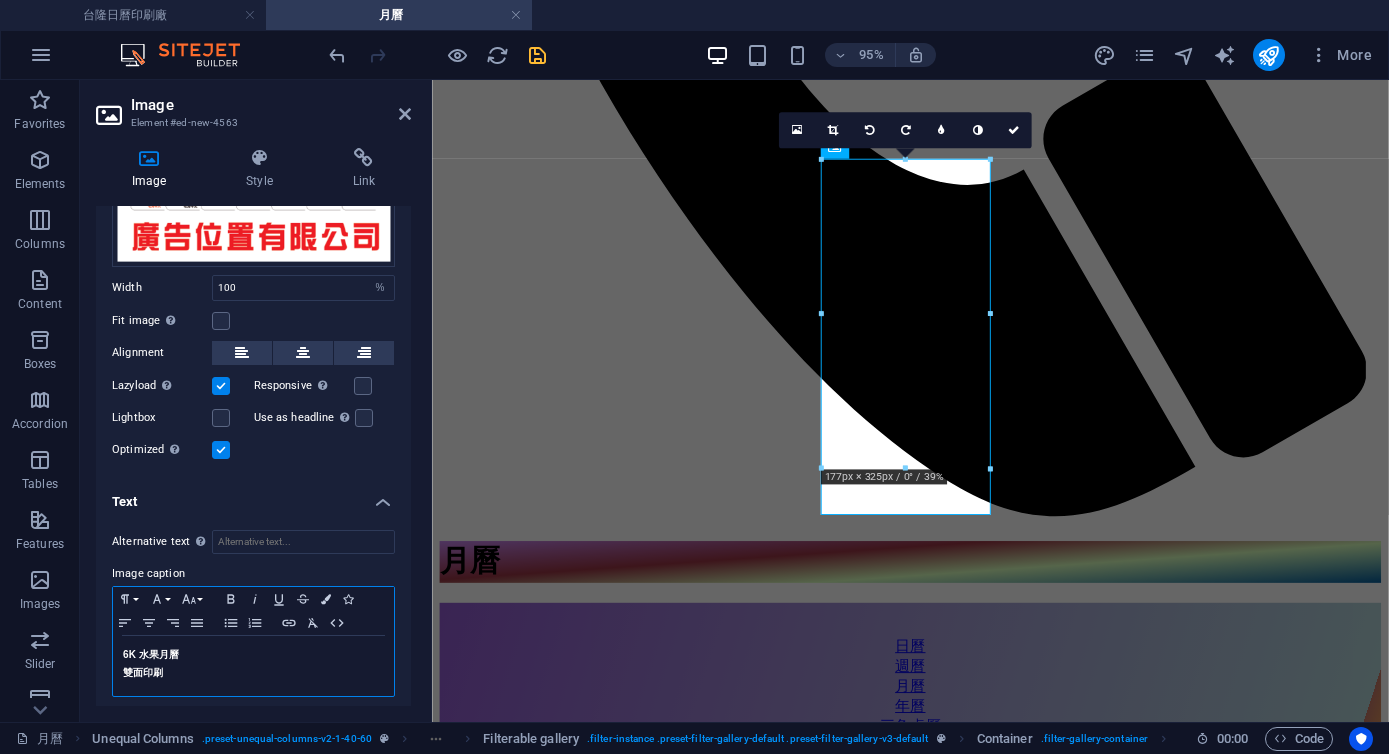 click on "6K 水果月曆" at bounding box center (151, 654) 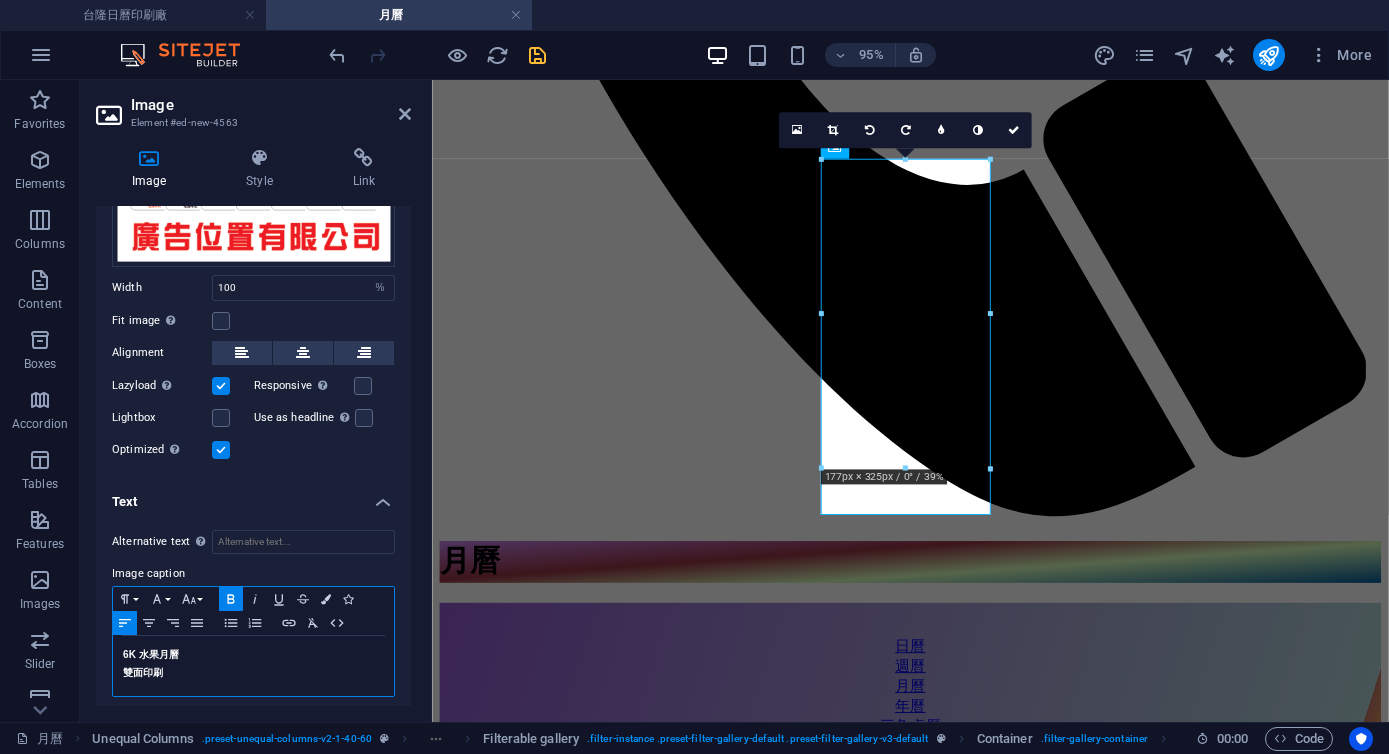 type 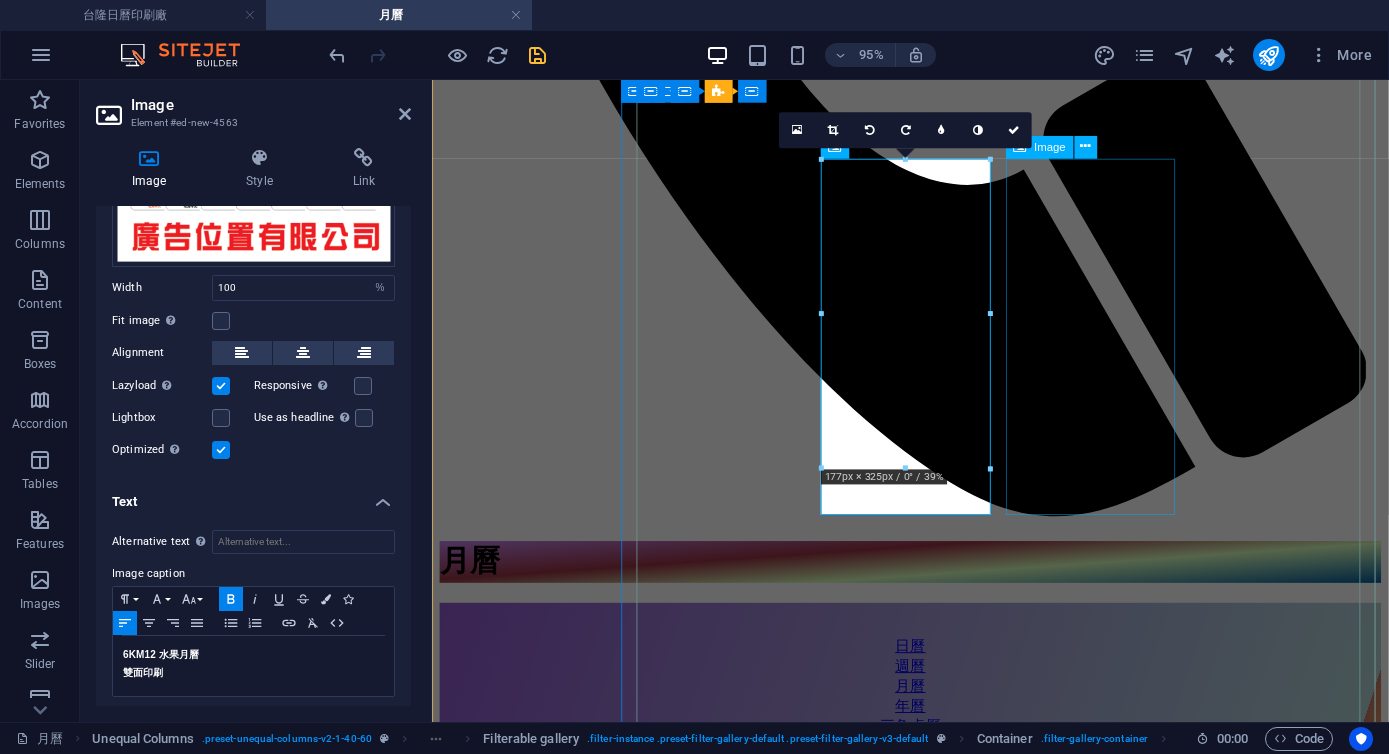 click on "6K 風景月曆 雙面印刷" at bounding box center [935, 18681] 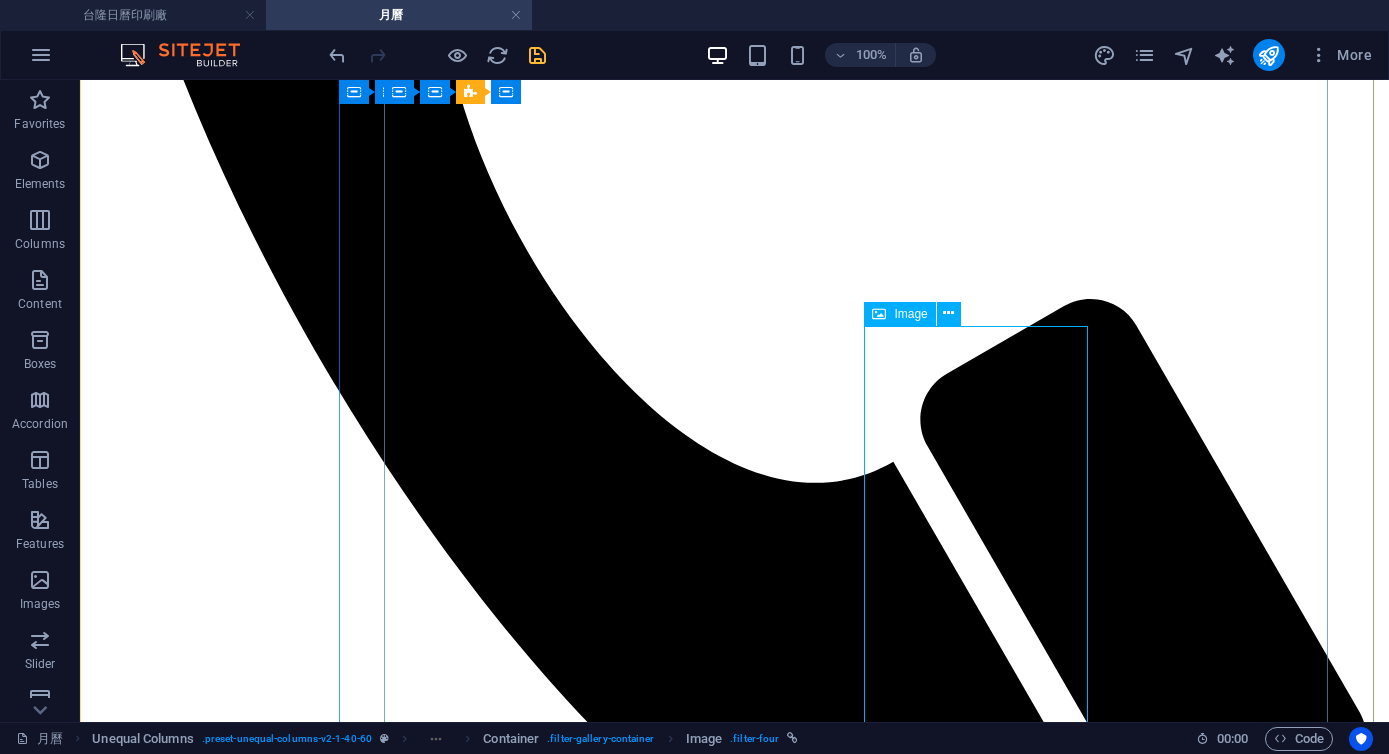 click on "6K 風景月曆 雙面印刷" at bounding box center (734, 24105) 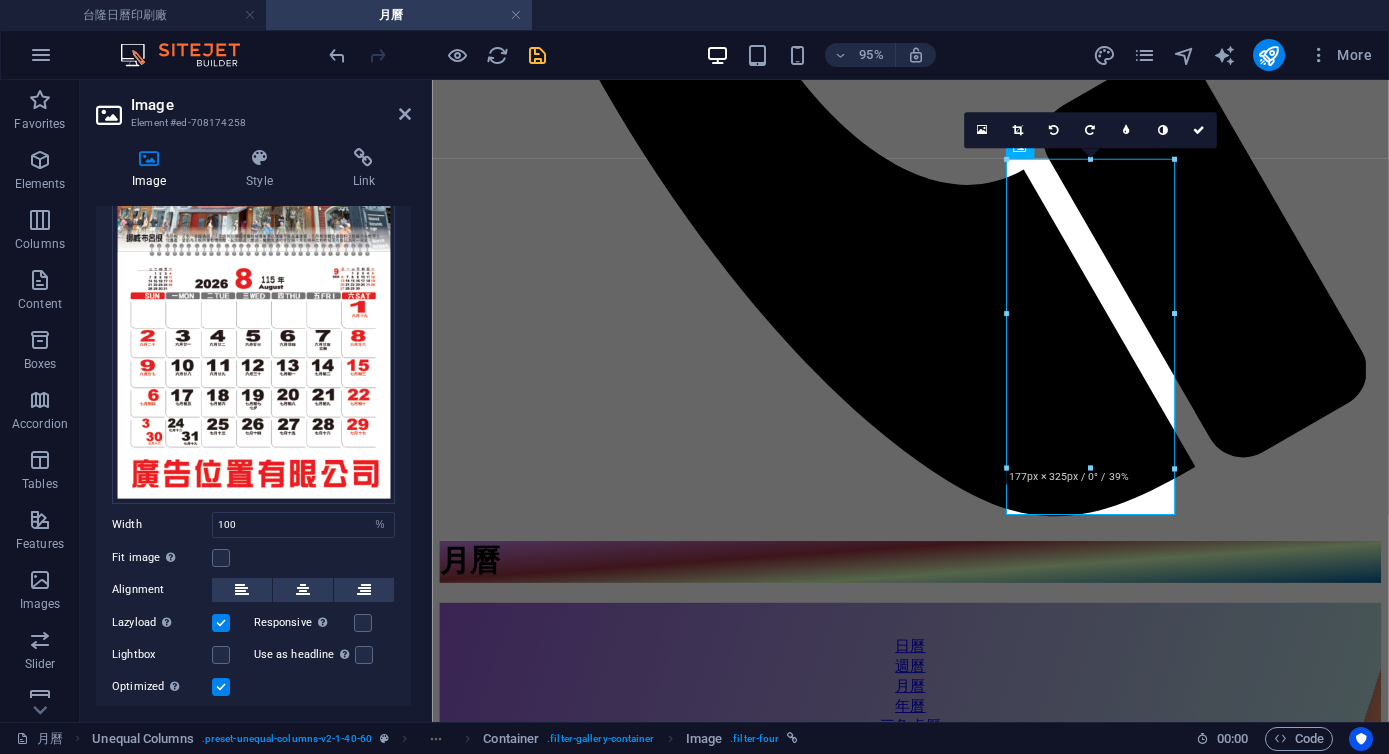 scroll, scrollTop: 315, scrollLeft: 0, axis: vertical 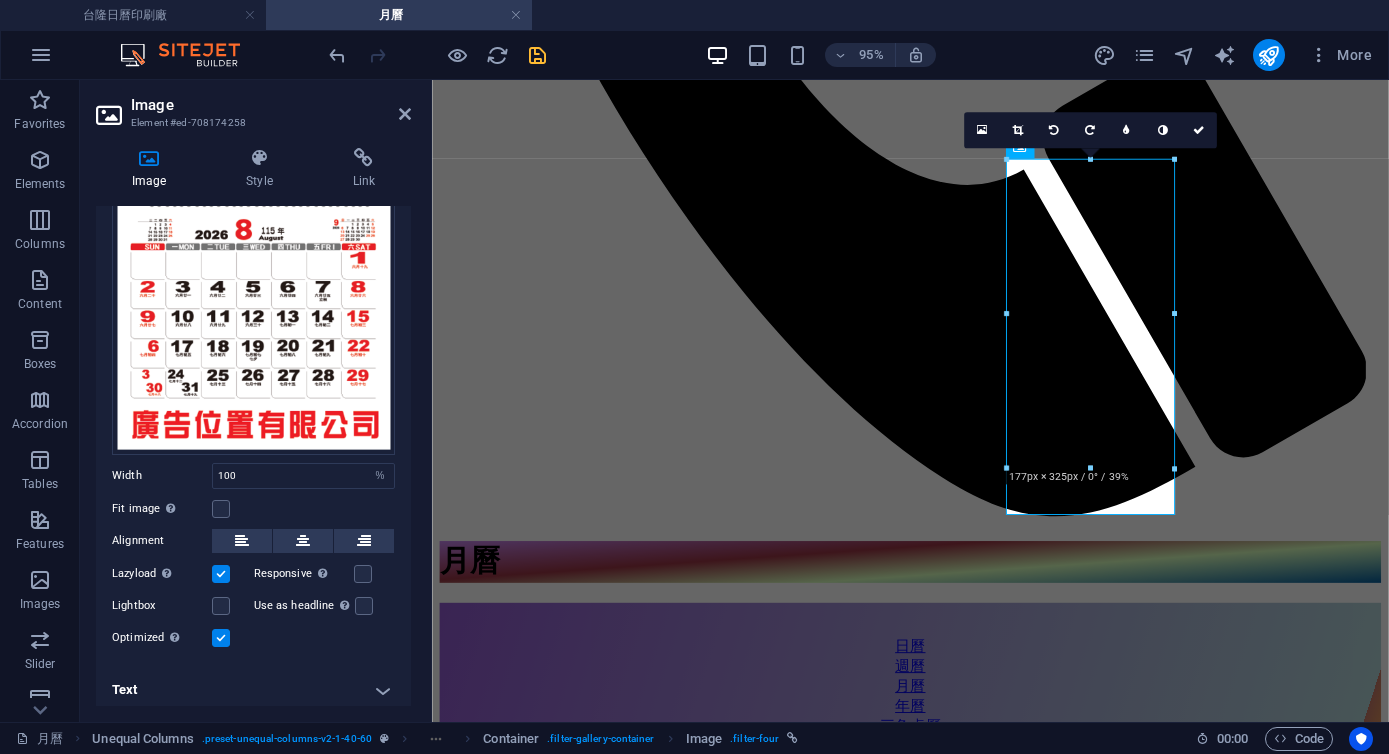 click on "Text" at bounding box center (253, 690) 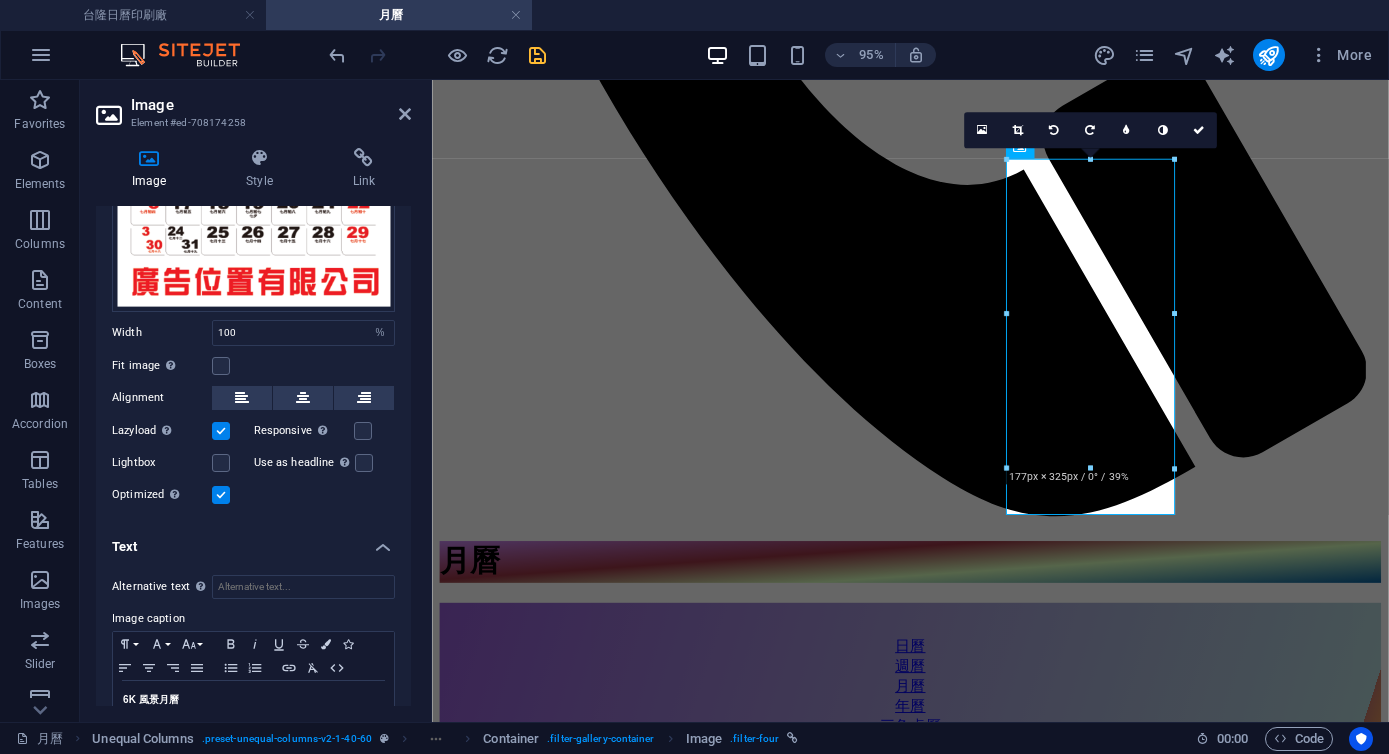 scroll, scrollTop: 503, scrollLeft: 0, axis: vertical 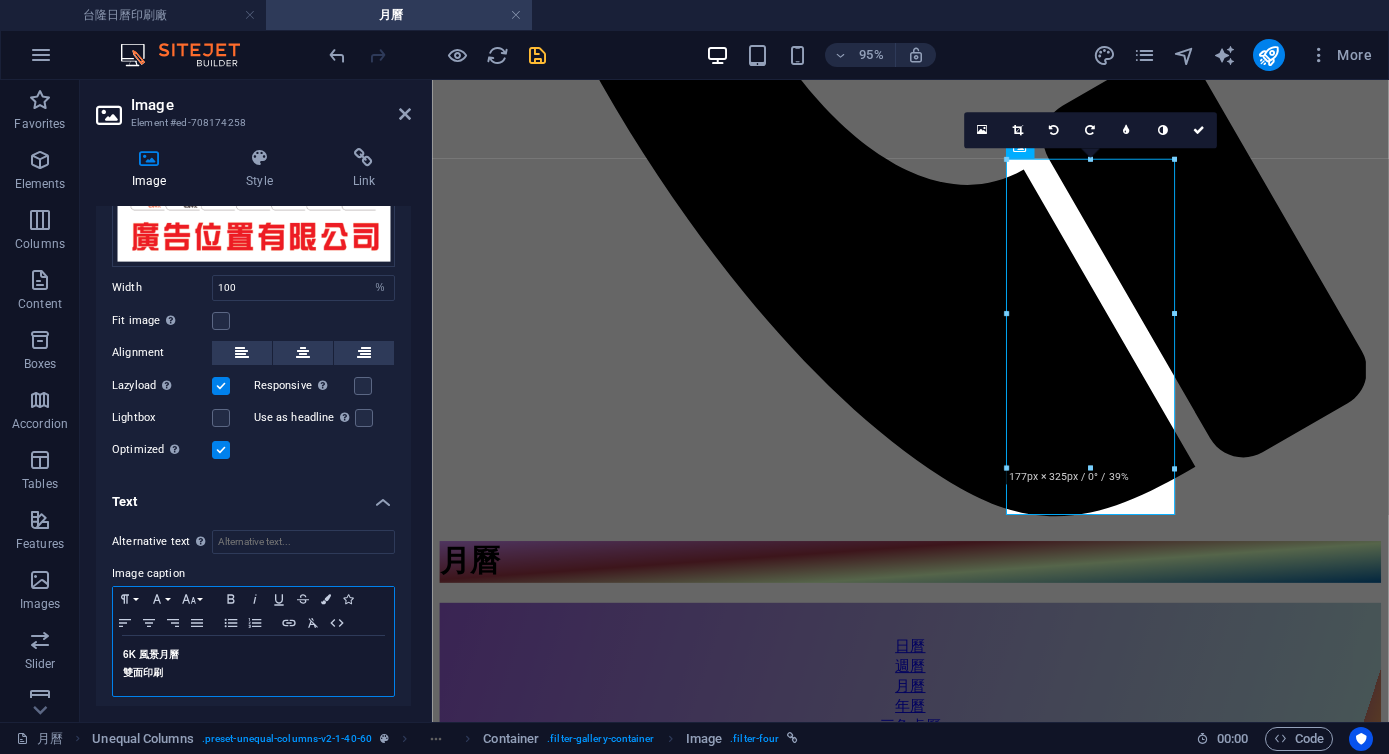 click on "6K 風景月曆" at bounding box center (151, 654) 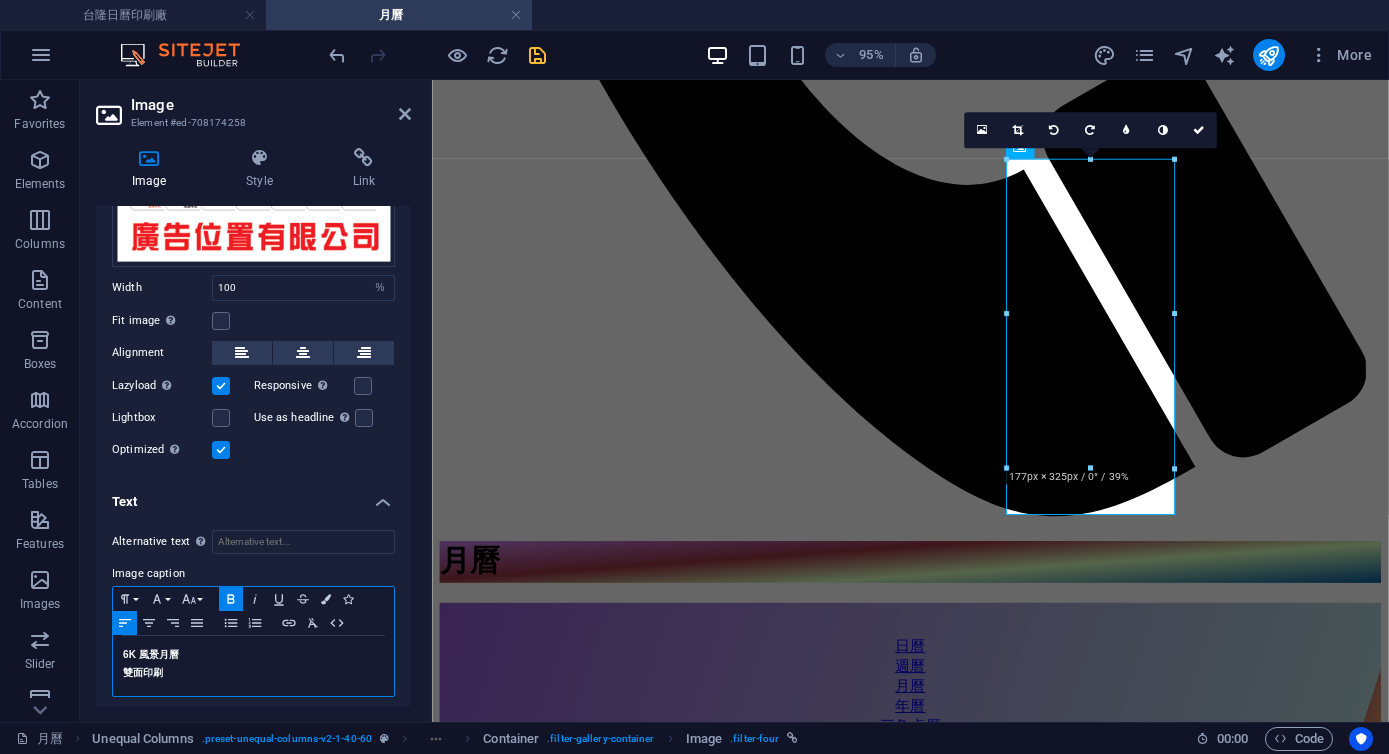 type 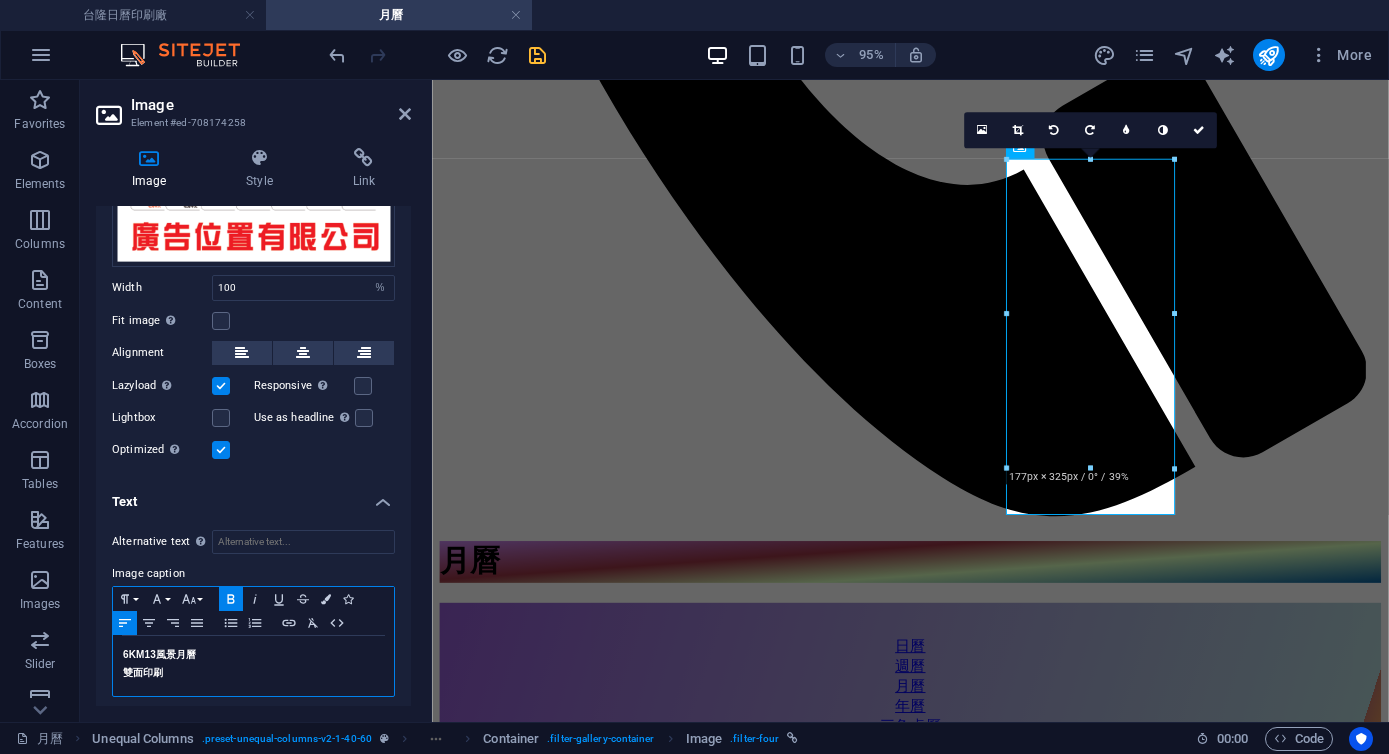 click on "風景月曆" at bounding box center [176, 654] 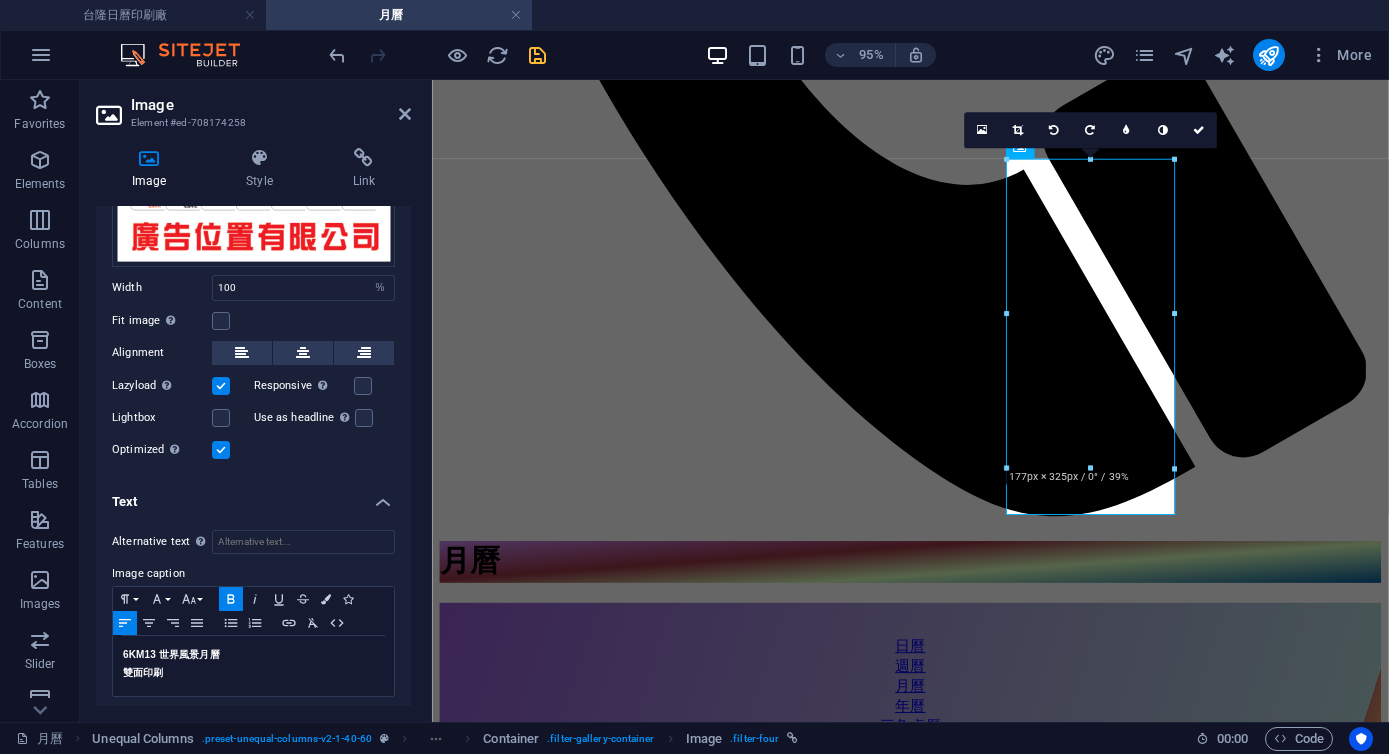 click at bounding box center [537, 55] 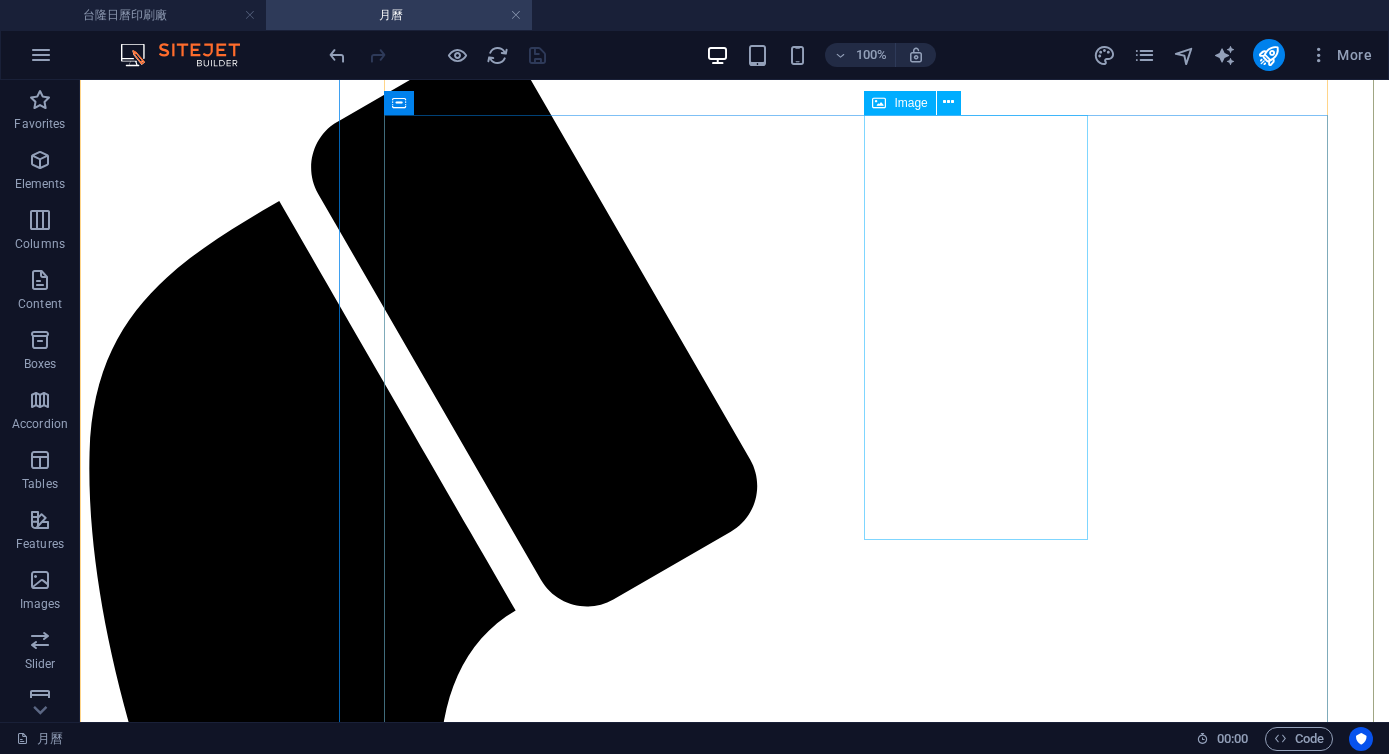 scroll, scrollTop: 405, scrollLeft: 0, axis: vertical 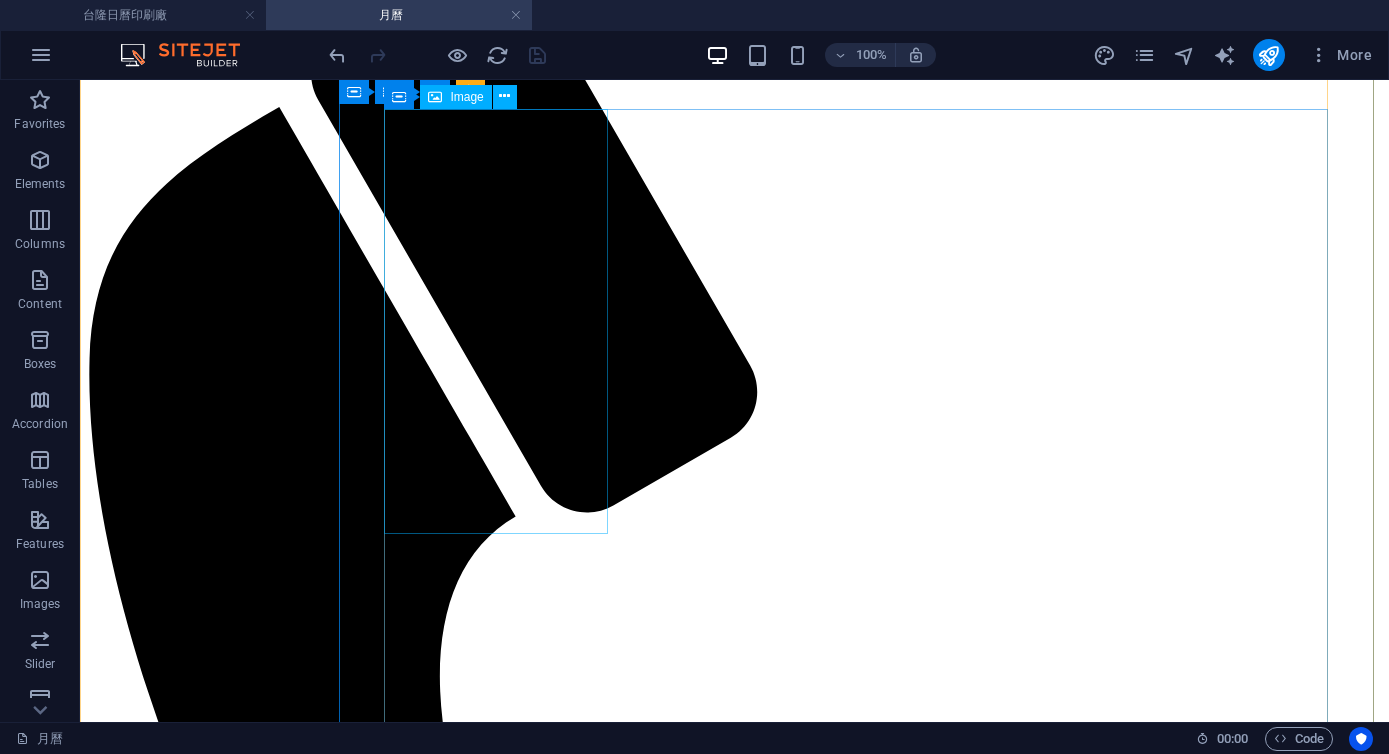 click on "2KM13A 對開 十三張 水果" at bounding box center (734, 3074) 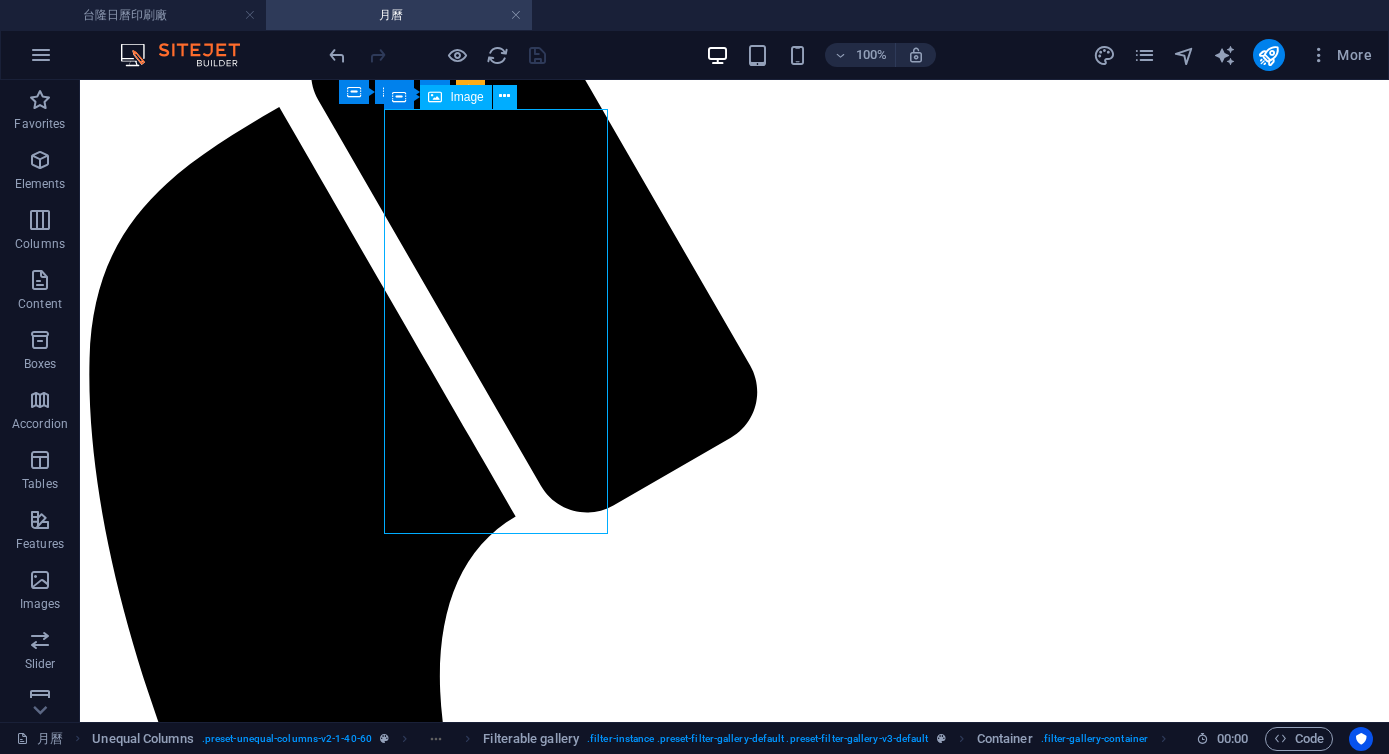 click on "2KM13A 對開 十三張 水果" at bounding box center (734, 3074) 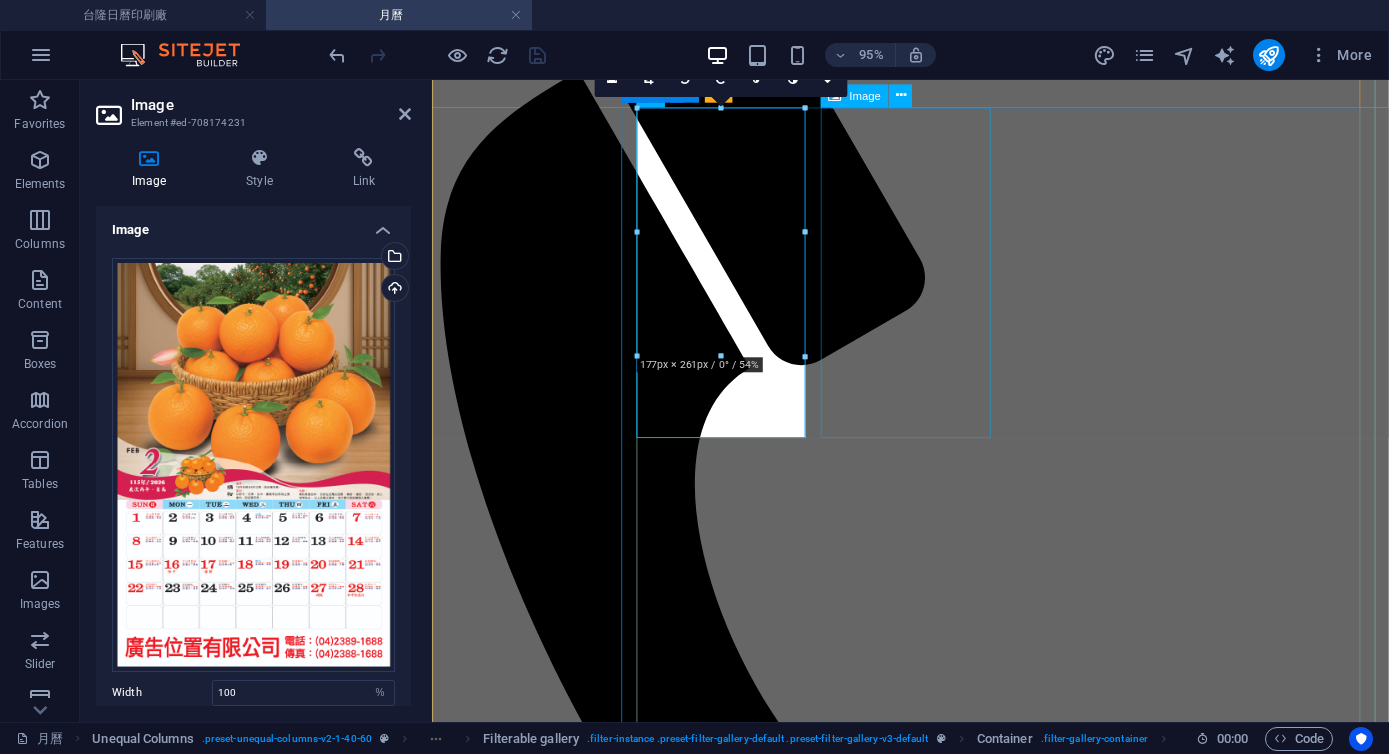 click on "2KM13B 對開 十三張 水果" at bounding box center (935, 3998) 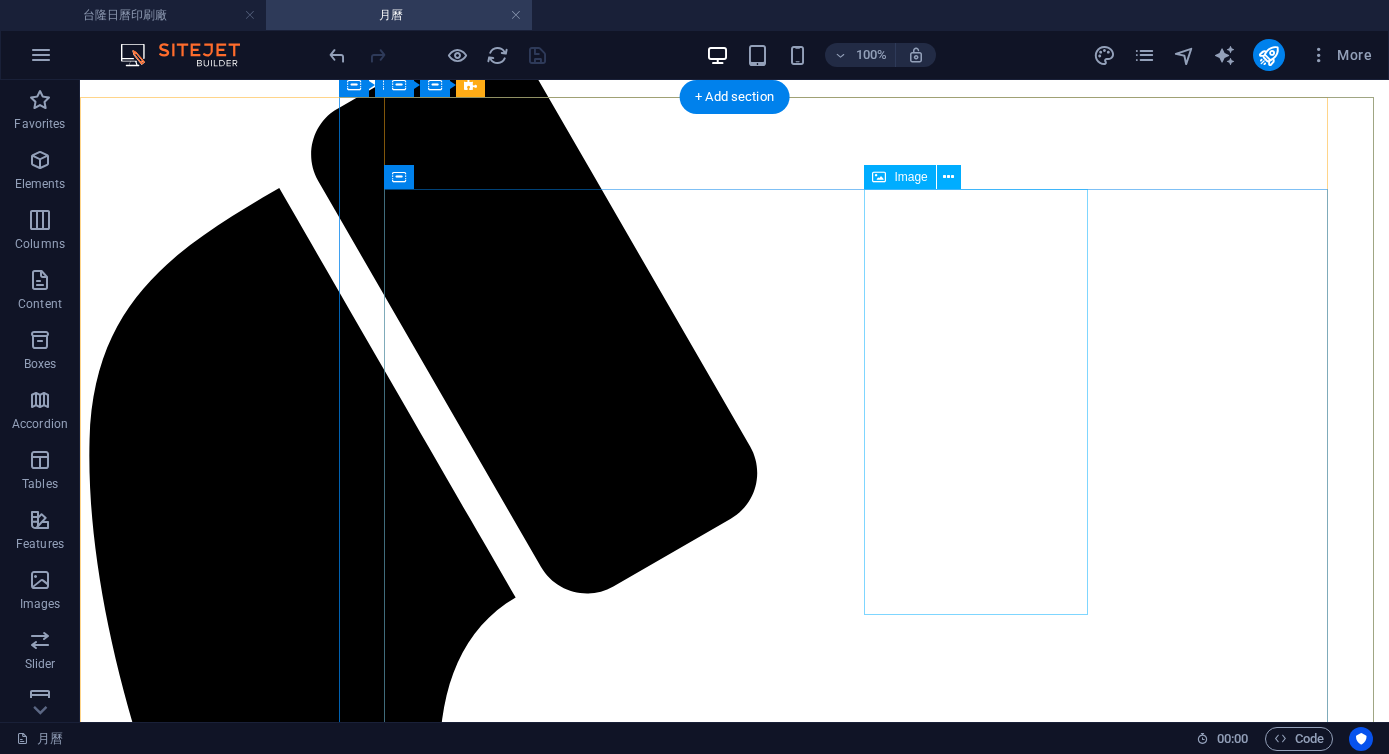 scroll, scrollTop: 324, scrollLeft: 0, axis: vertical 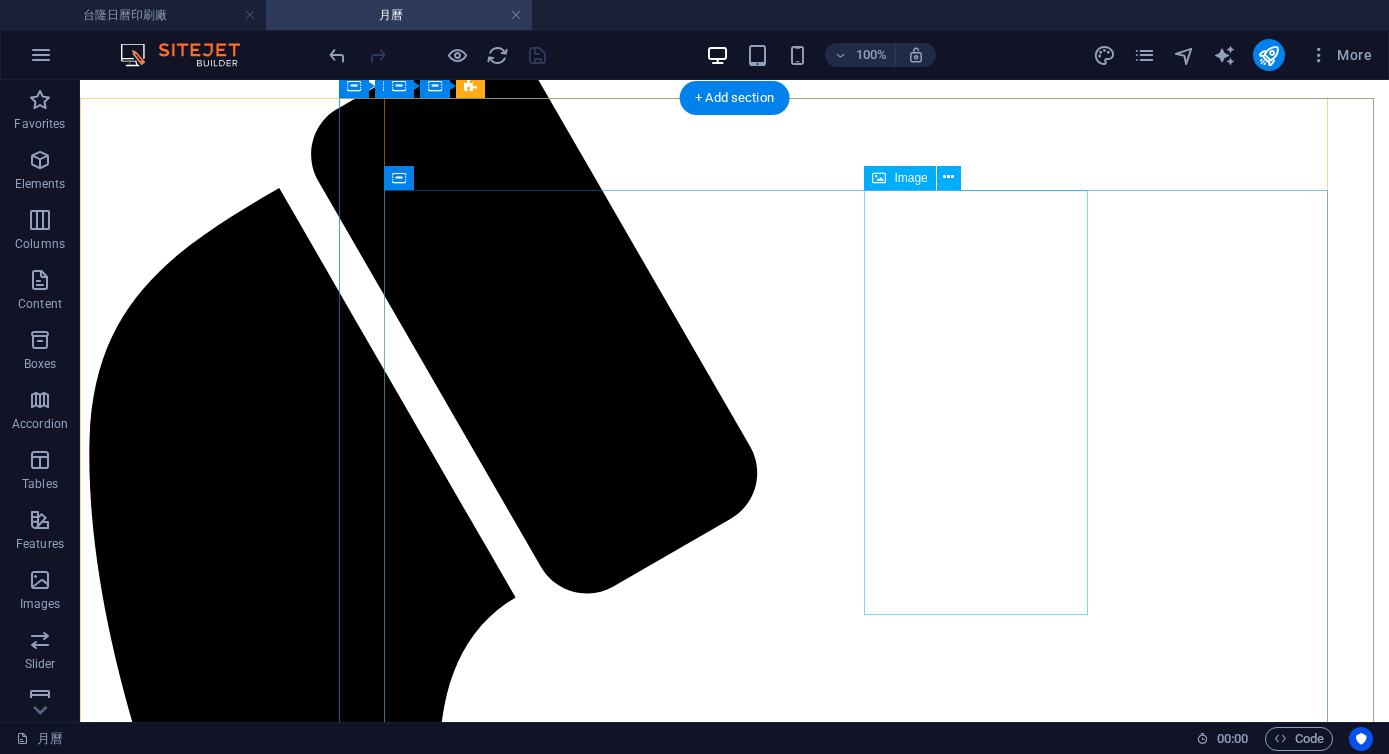 click on "G2KM353  台灣美景" at bounding box center (734, 6321) 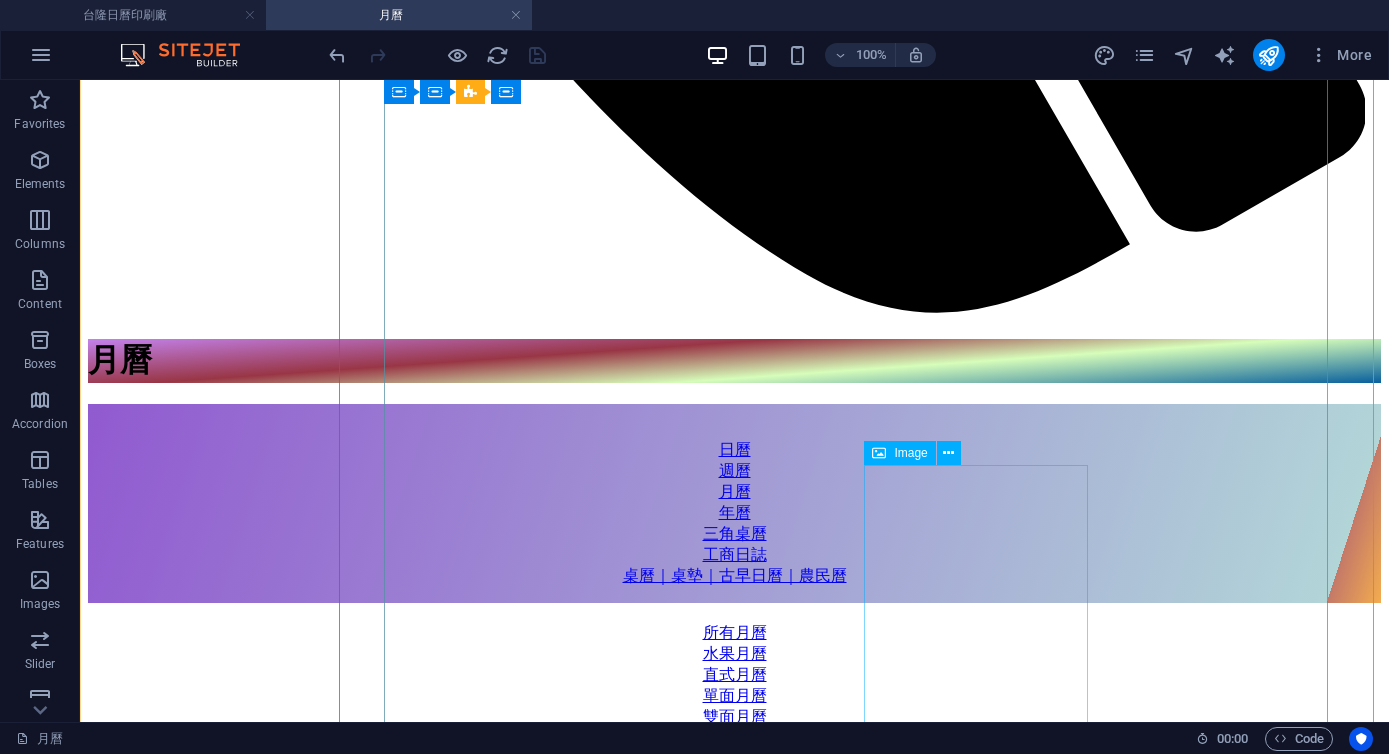 scroll, scrollTop: 1792, scrollLeft: 0, axis: vertical 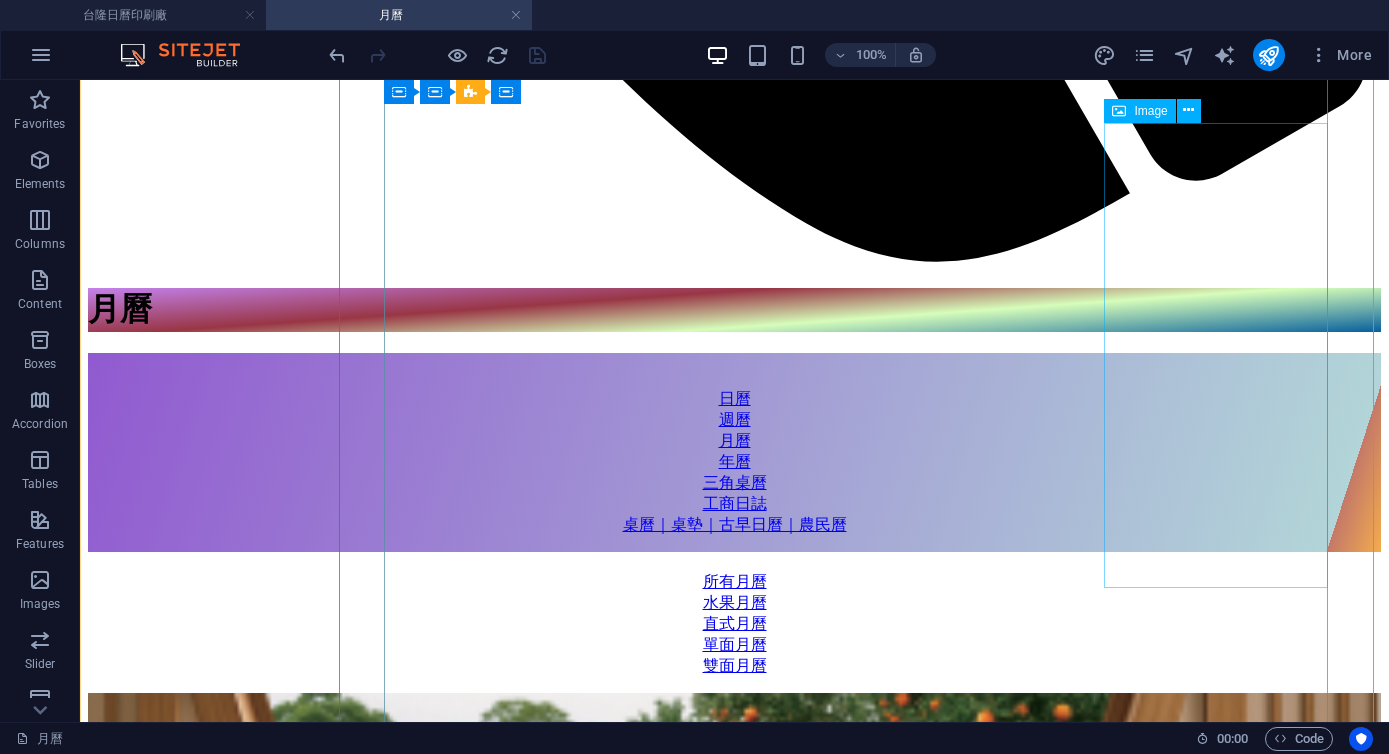 click on "6KM655 美果饗宴 雙面印刷月曆" at bounding box center (734, 35740) 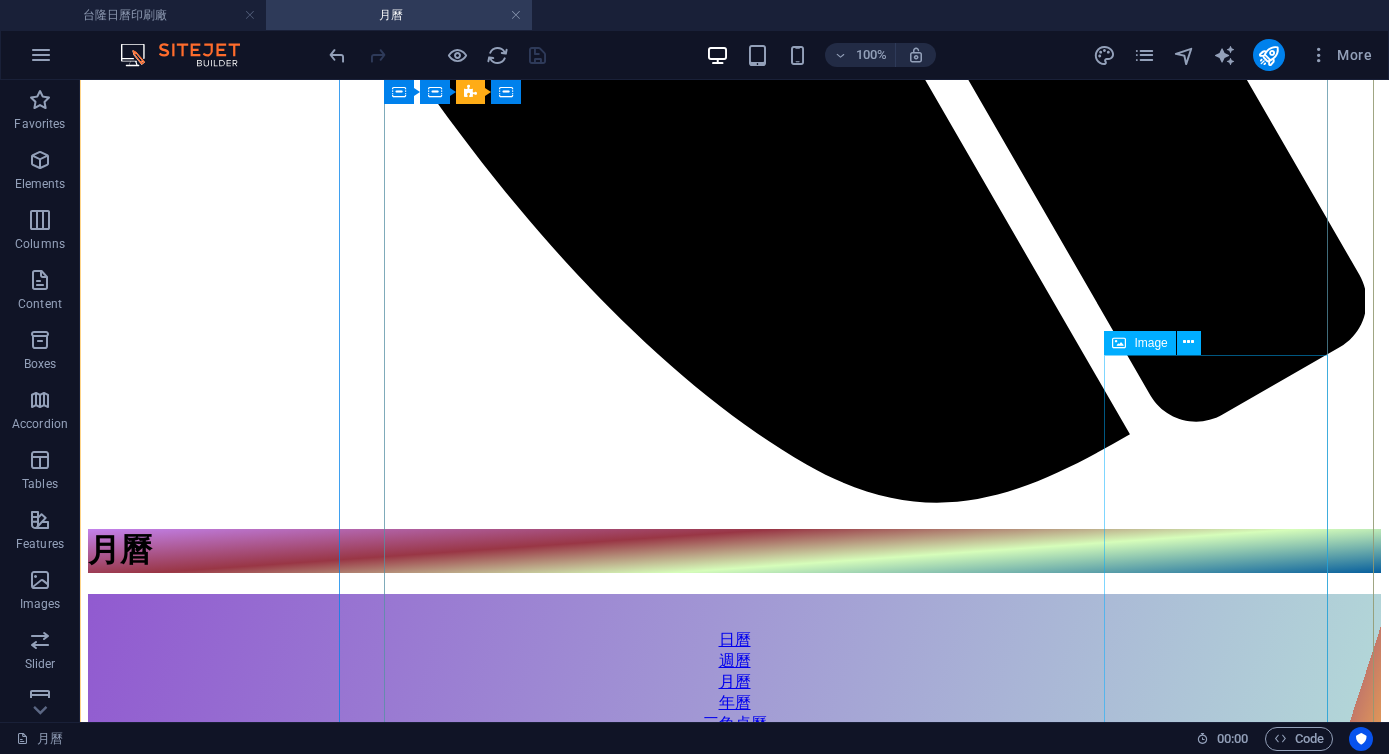 scroll, scrollTop: 1563, scrollLeft: 0, axis: vertical 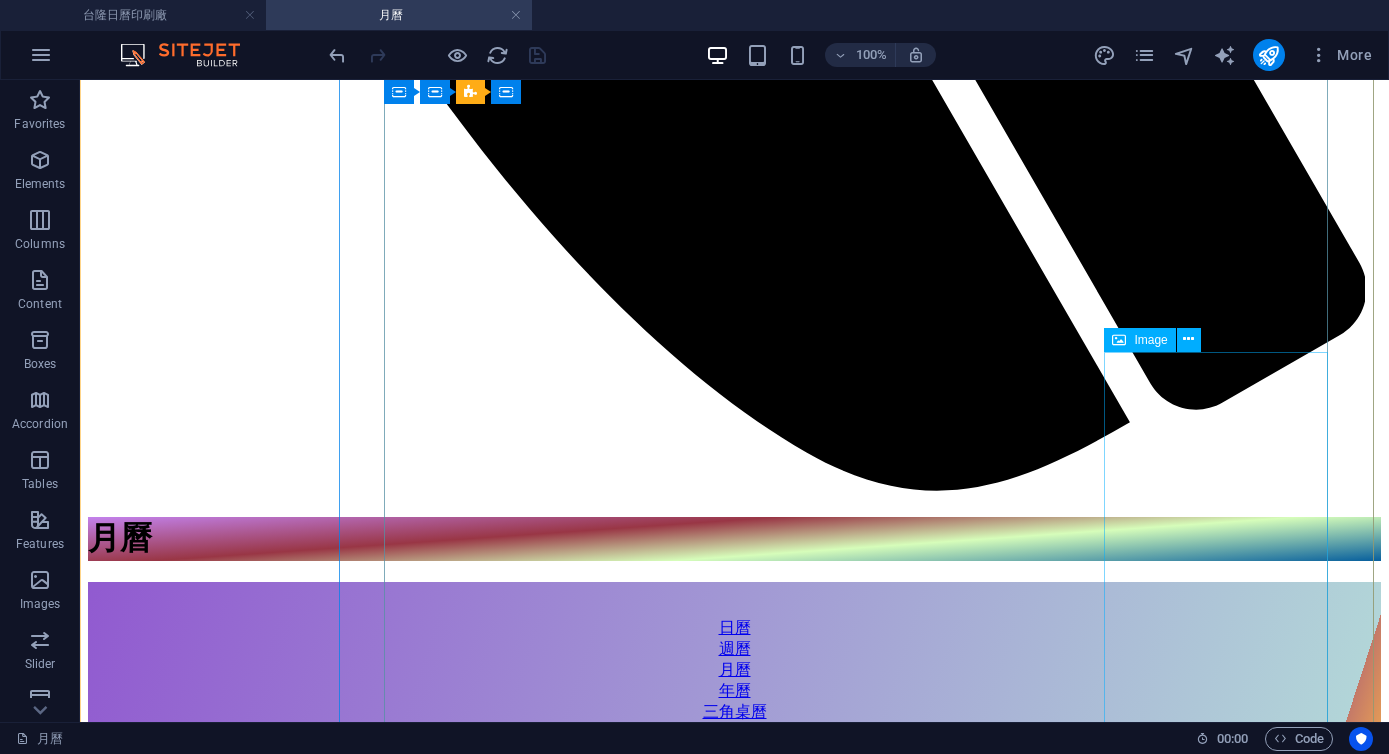 click on "6KM655 美果饗宴 雙面印刷月曆" at bounding box center [734, 35969] 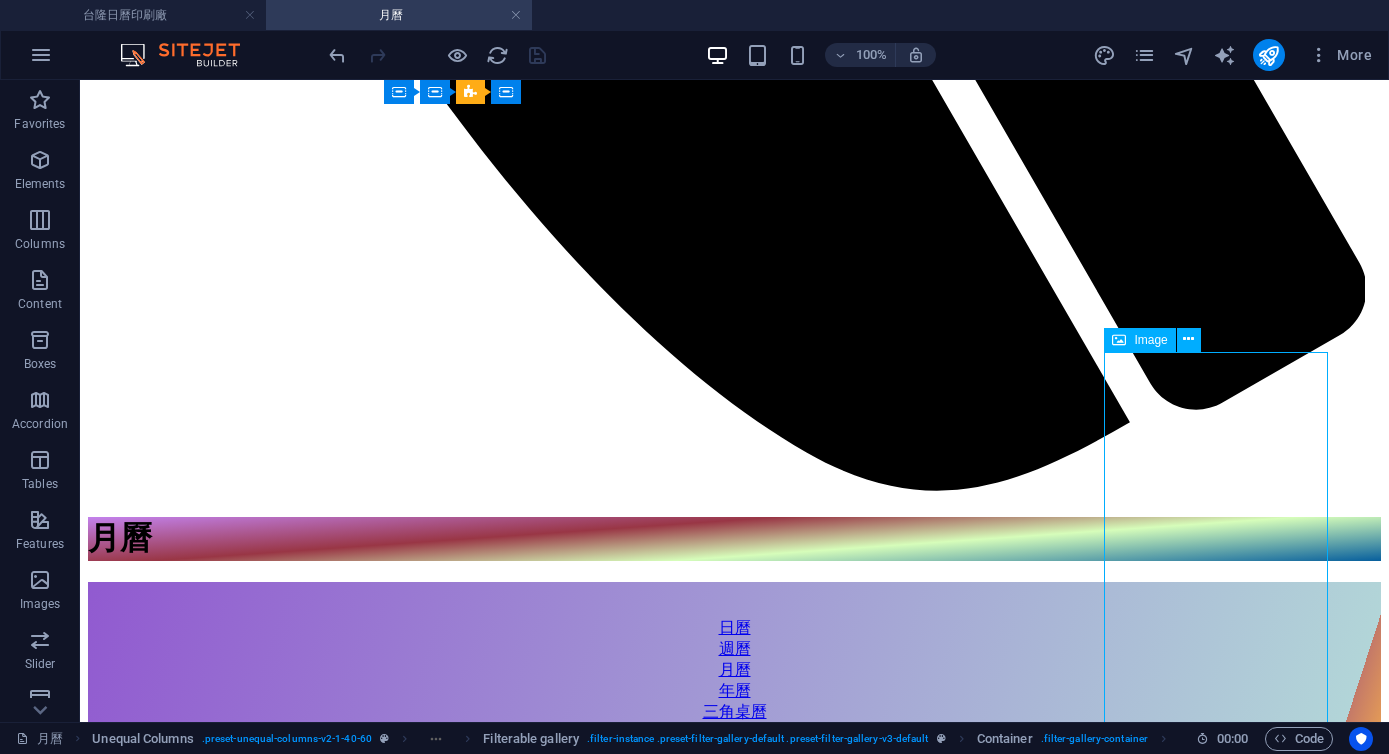 click on "6KM655 美果饗宴 雙面印刷月曆" at bounding box center [734, 35969] 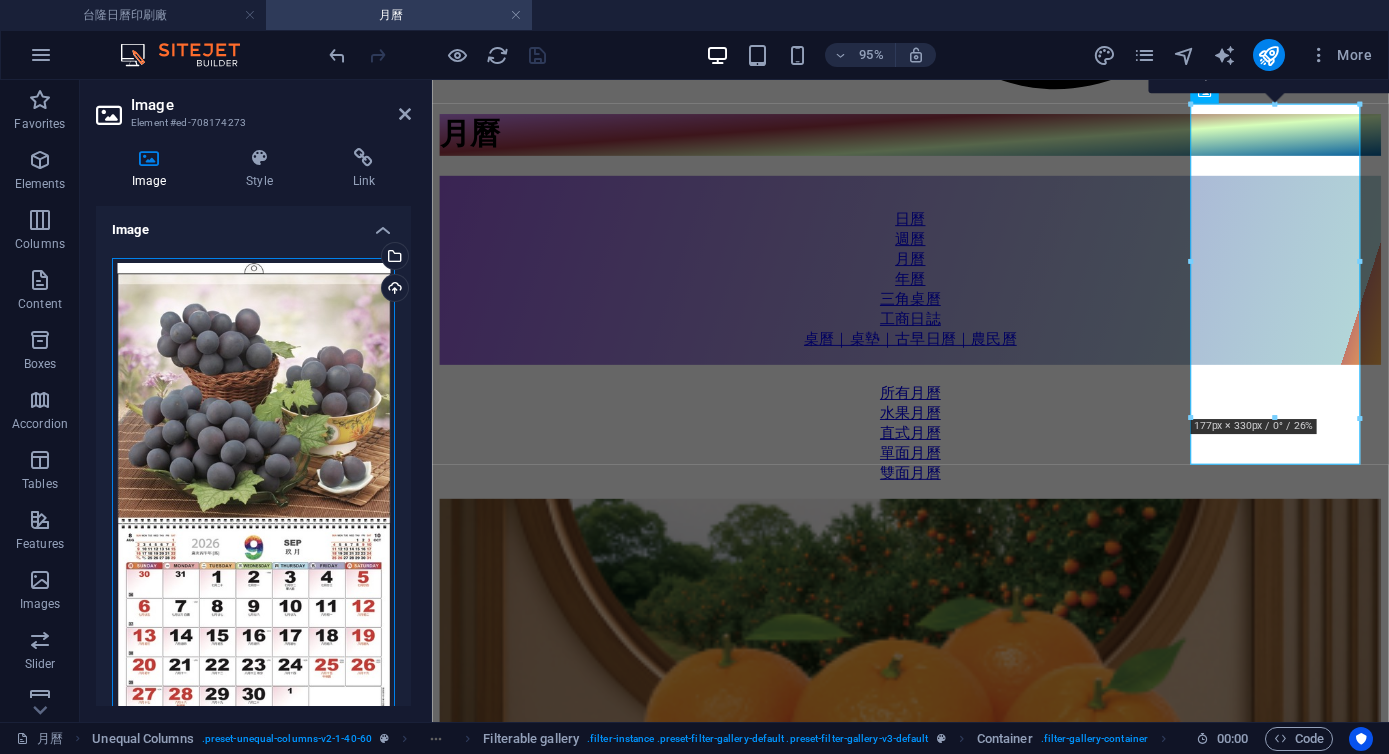 click on "Drag files here, click to choose files or select files from Files or our free stock photos & videos" at bounding box center (253, 518) 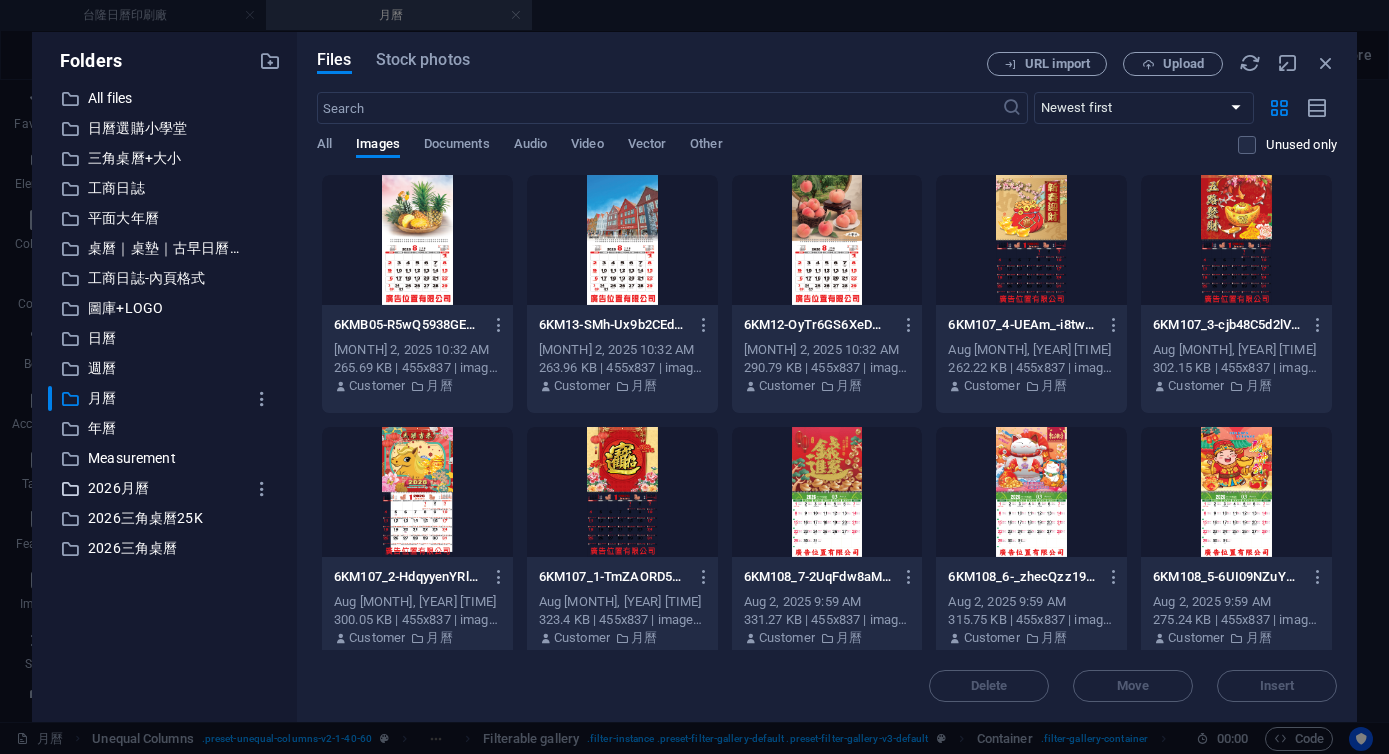 click on "2026月曆" at bounding box center (166, 488) 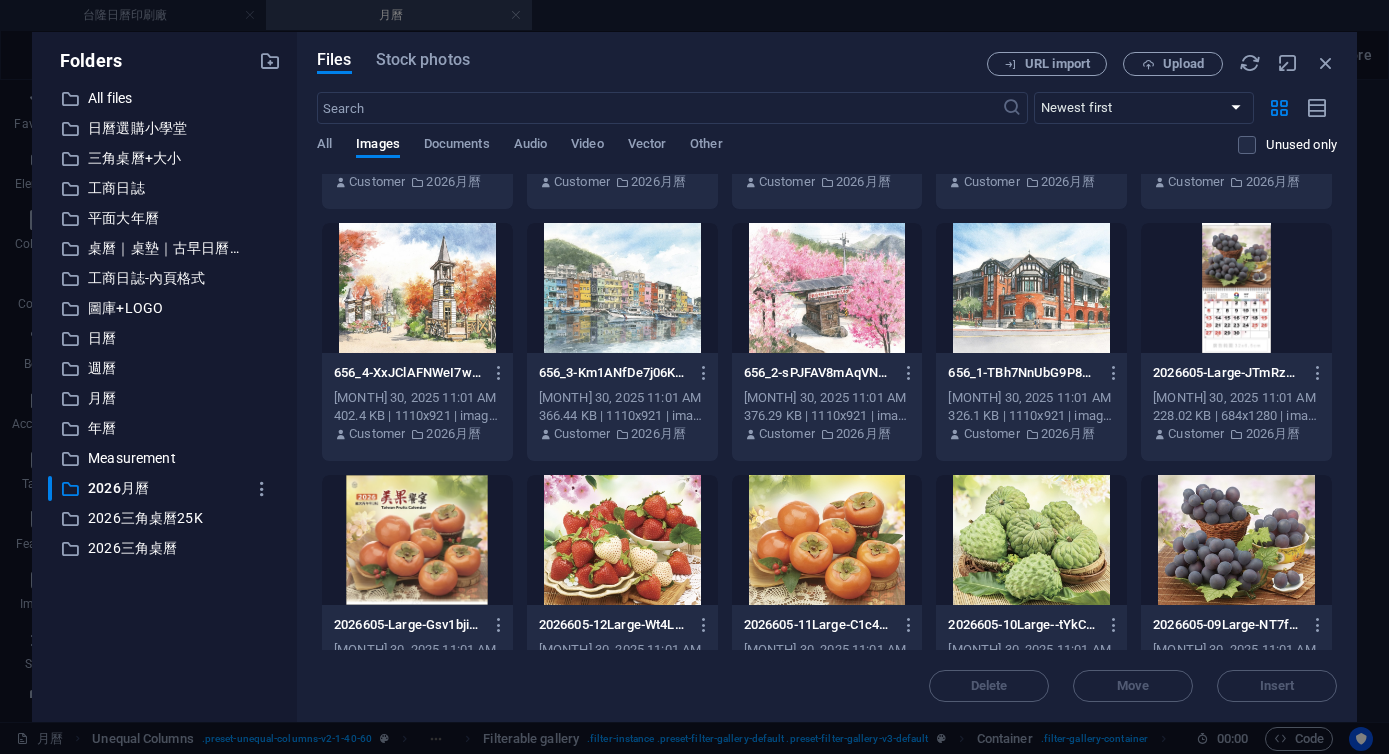 scroll, scrollTop: 2905, scrollLeft: 0, axis: vertical 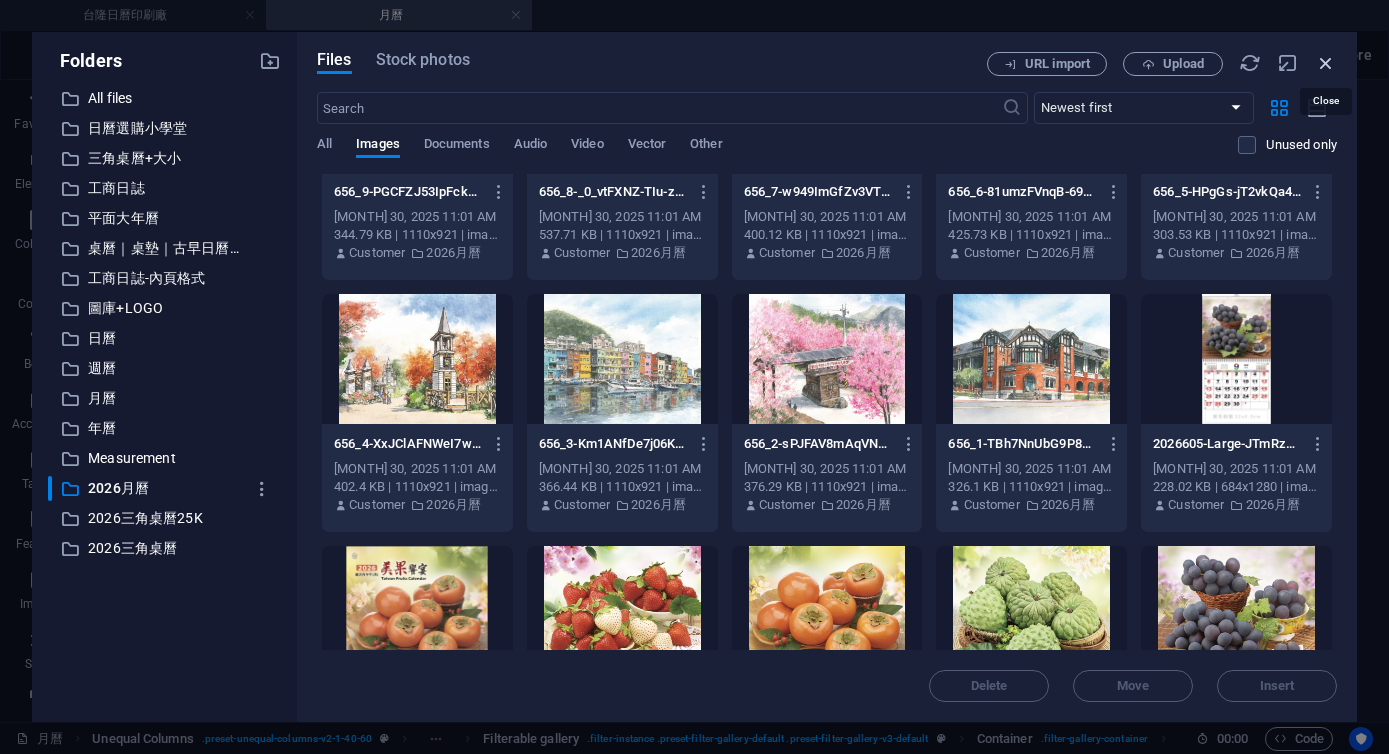 click at bounding box center (1326, 63) 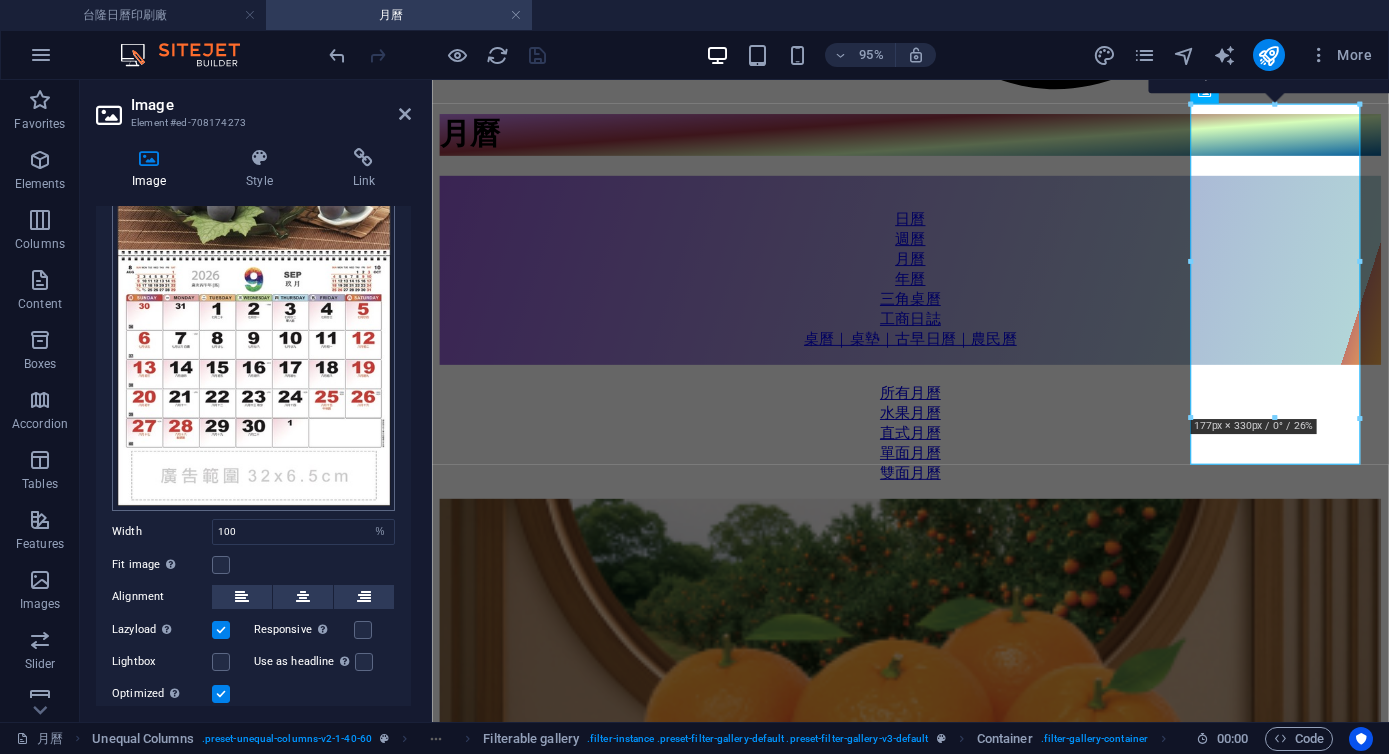 scroll, scrollTop: 207, scrollLeft: 0, axis: vertical 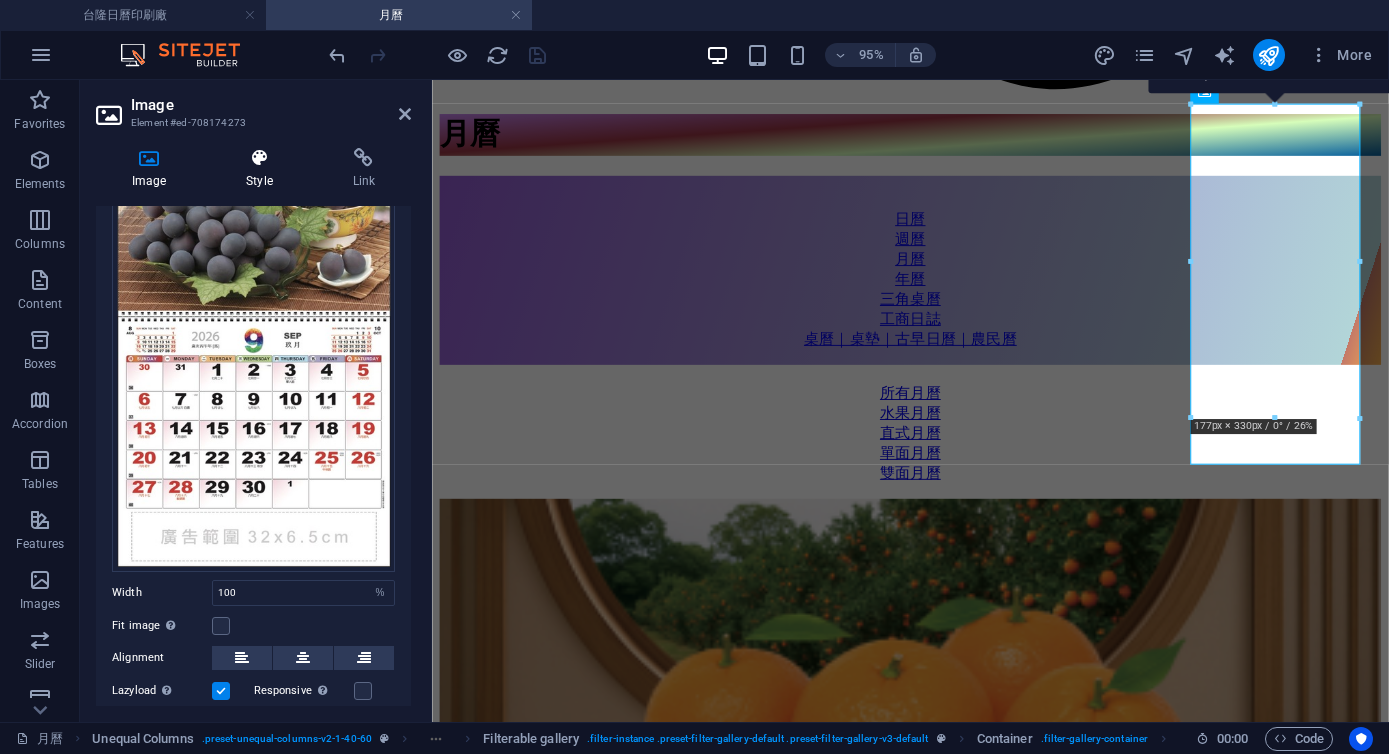 click on "Style" at bounding box center (263, 169) 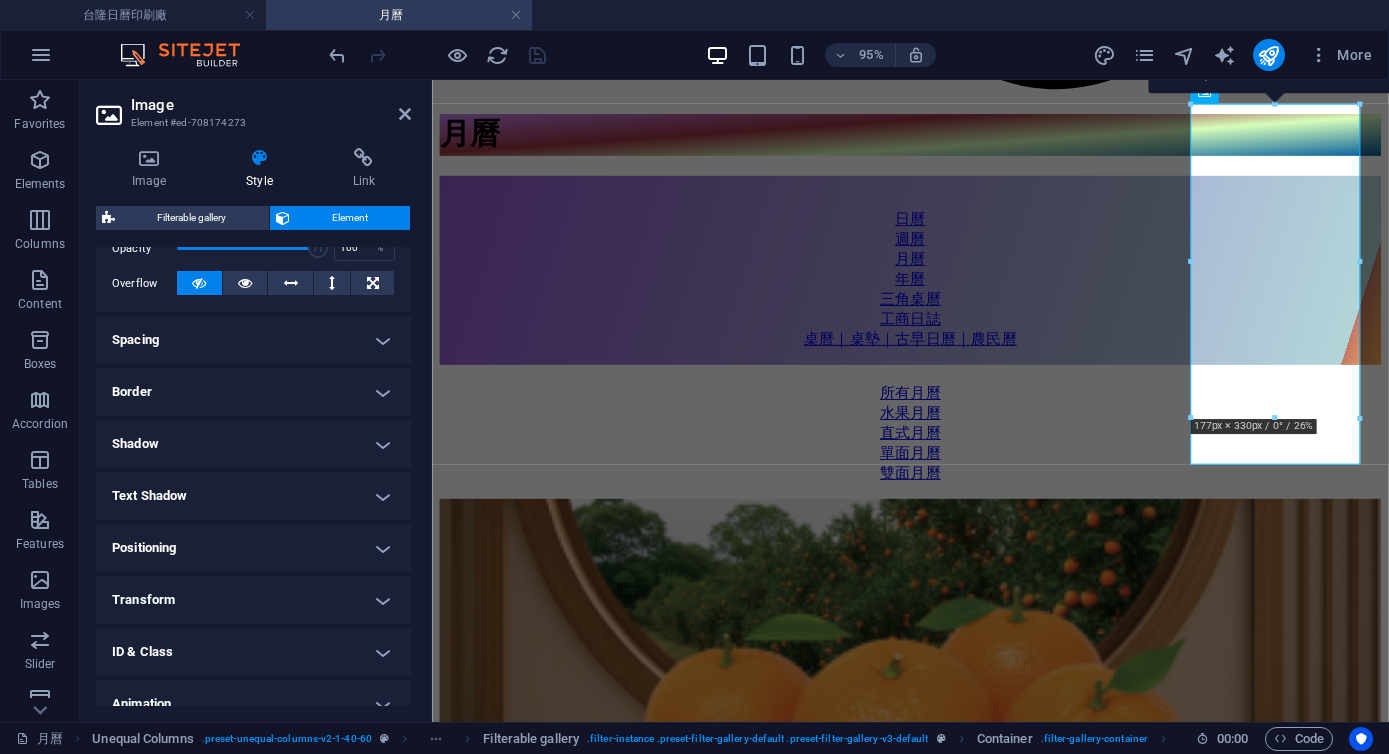 scroll, scrollTop: 386, scrollLeft: 0, axis: vertical 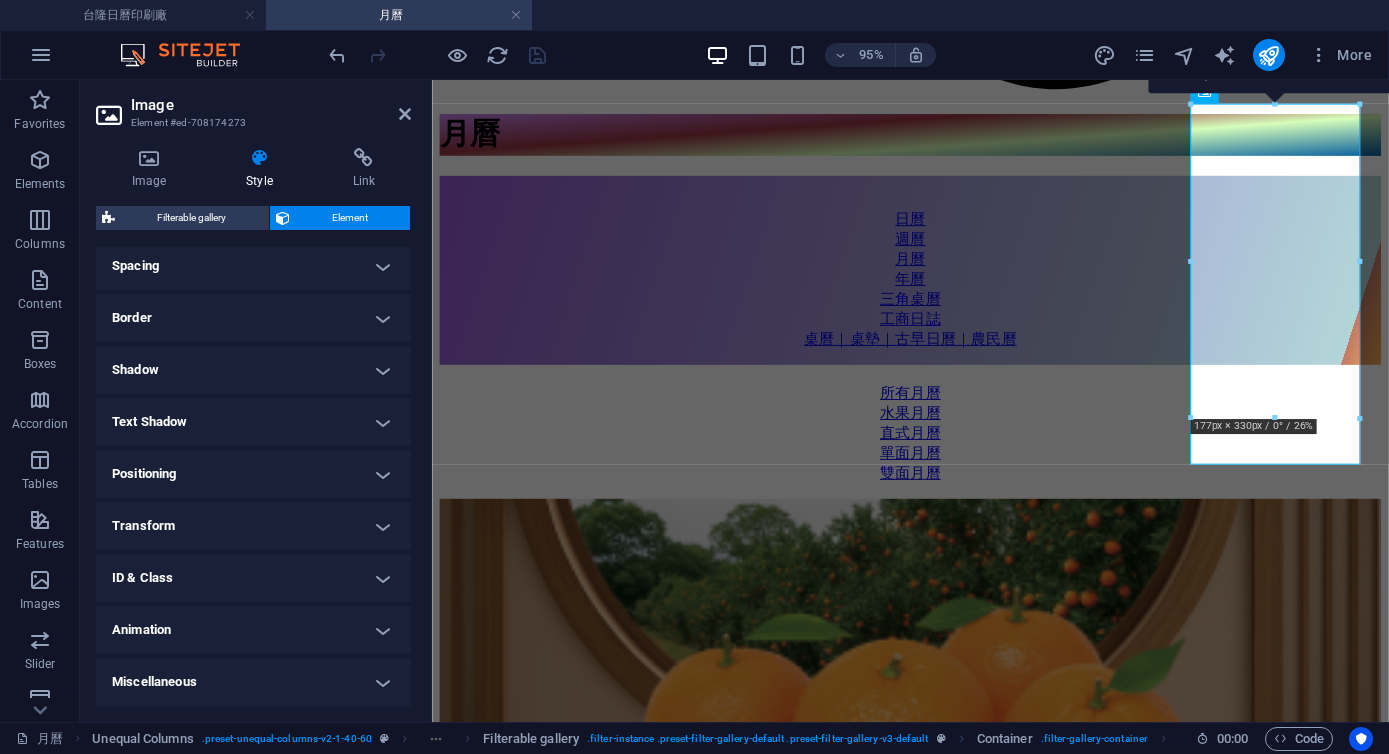click on "ID & Class" at bounding box center [253, 578] 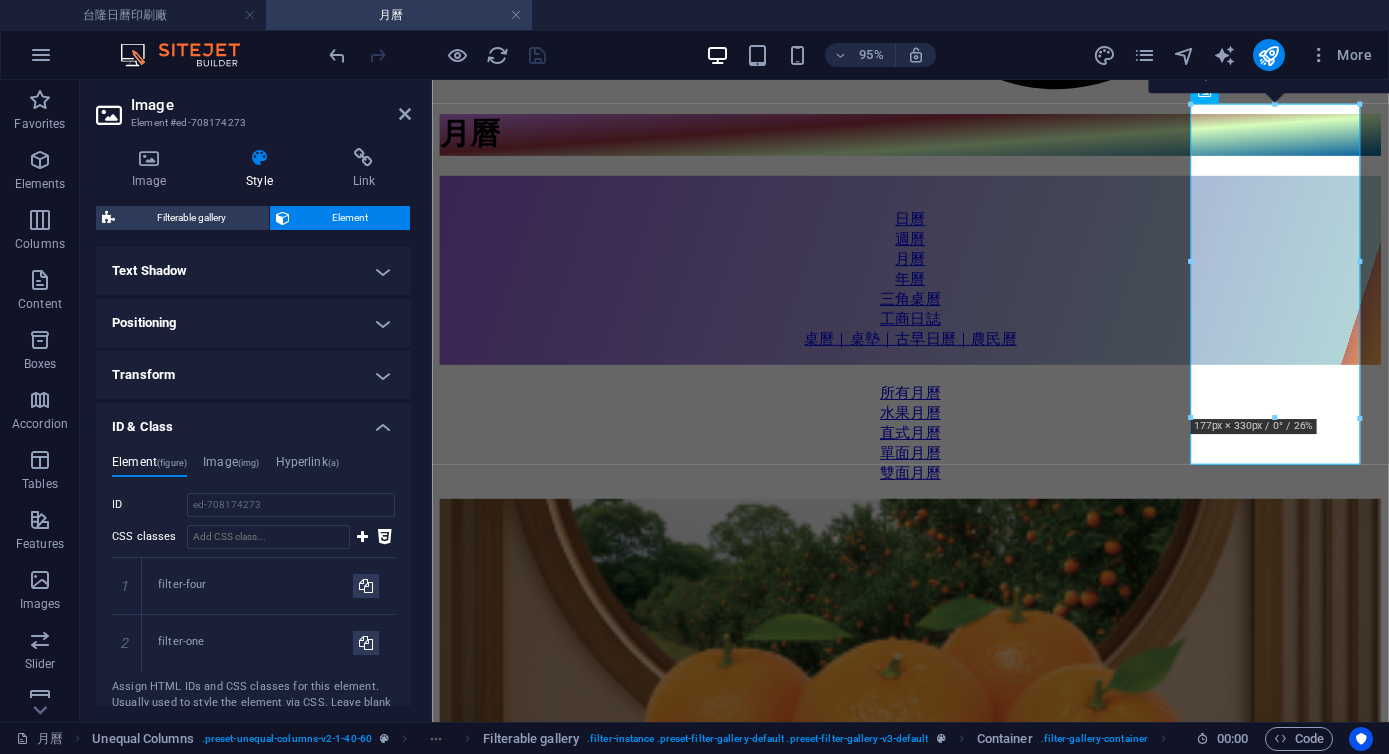 scroll, scrollTop: 630, scrollLeft: 0, axis: vertical 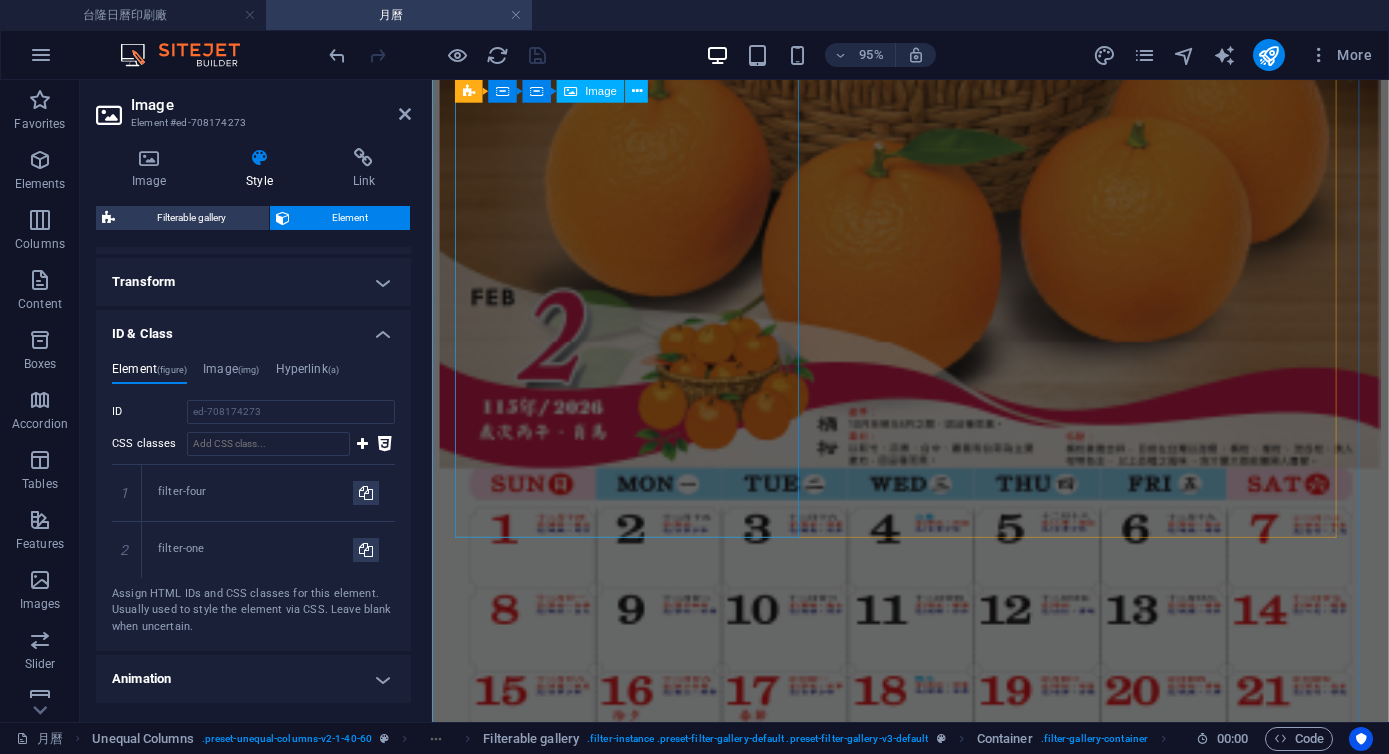 click at bounding box center [935, 36164] 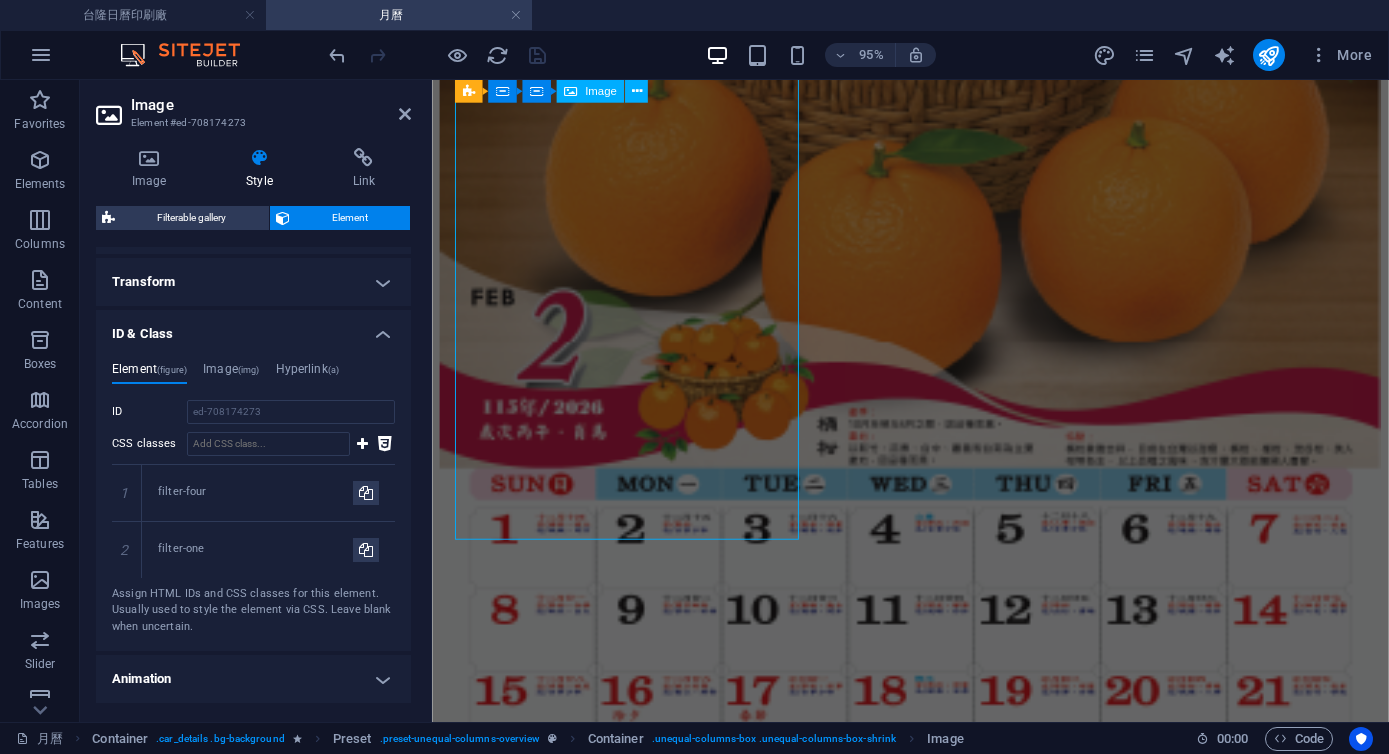 click at bounding box center [935, 36164] 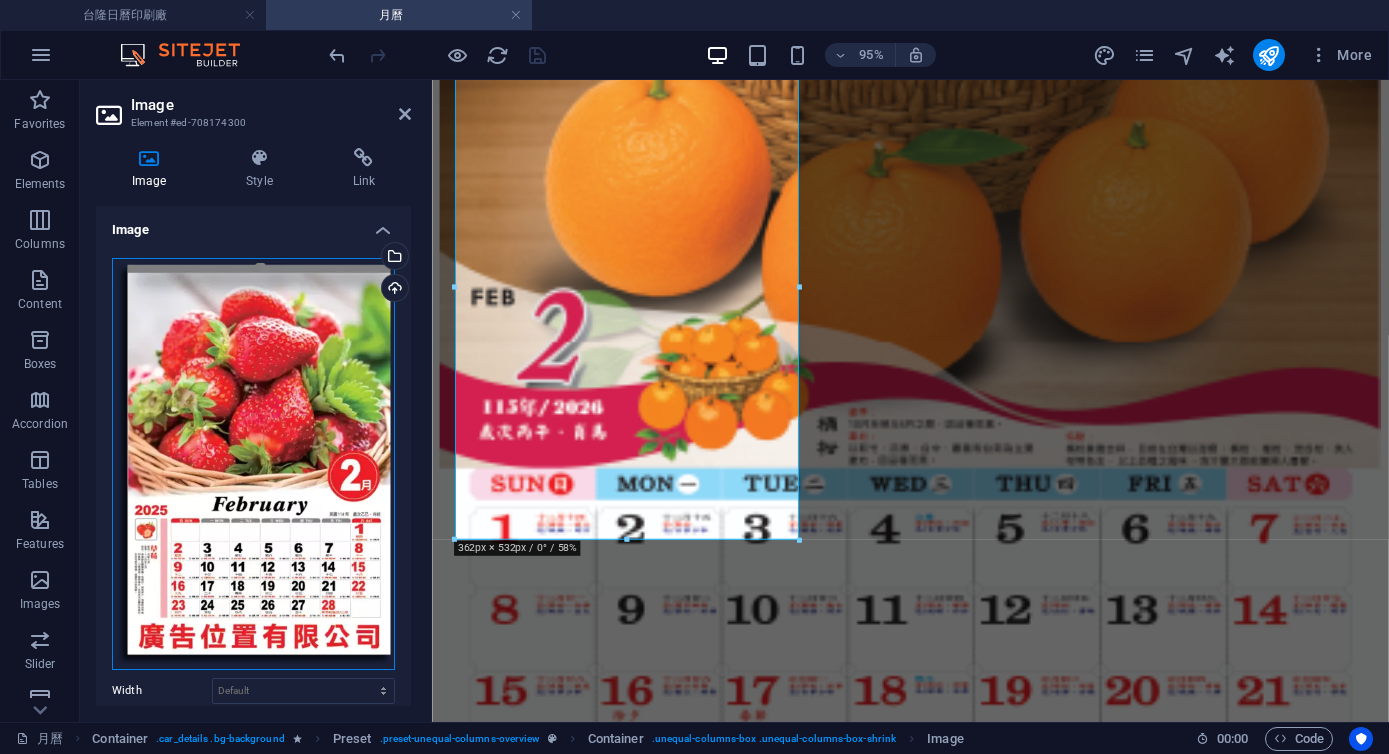 click on "Drag files here, click to choose files or select files from Files or our free stock photos & videos" at bounding box center (253, 464) 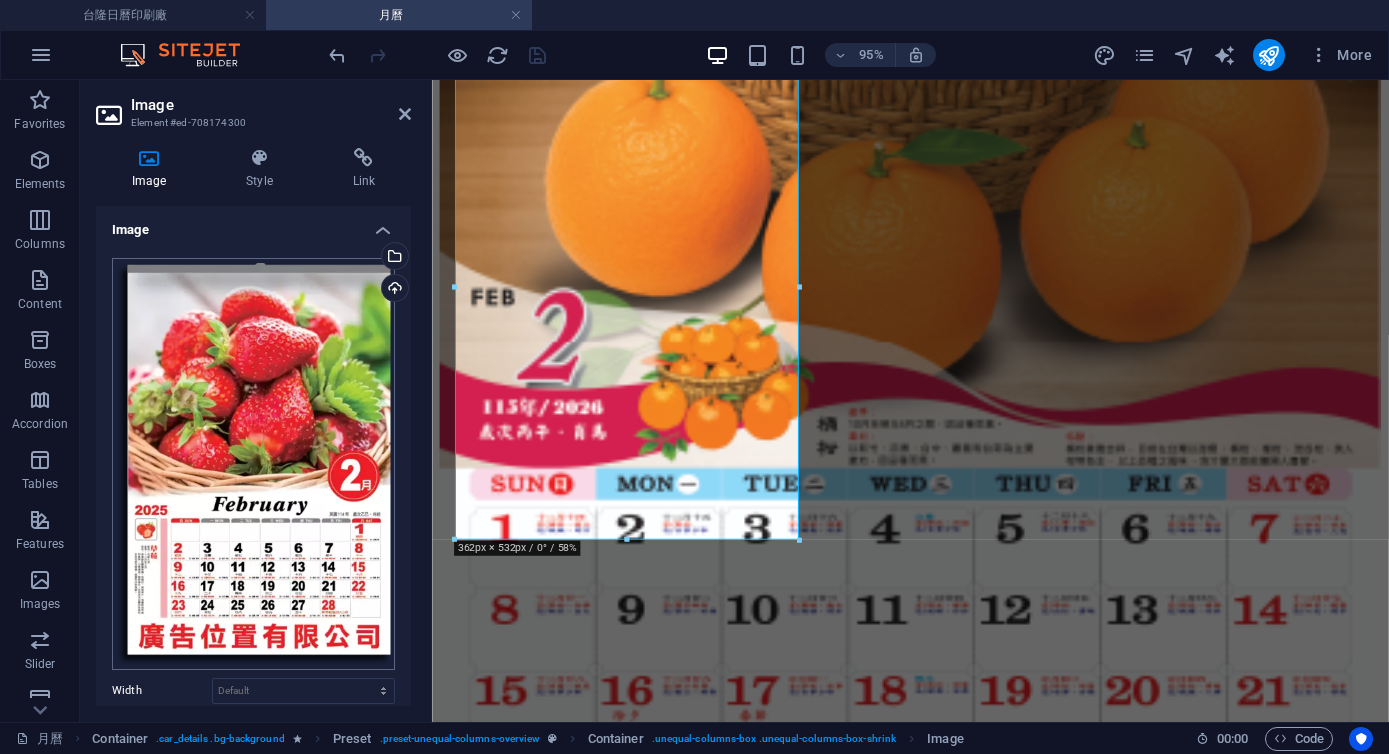 scroll, scrollTop: 2512, scrollLeft: 0, axis: vertical 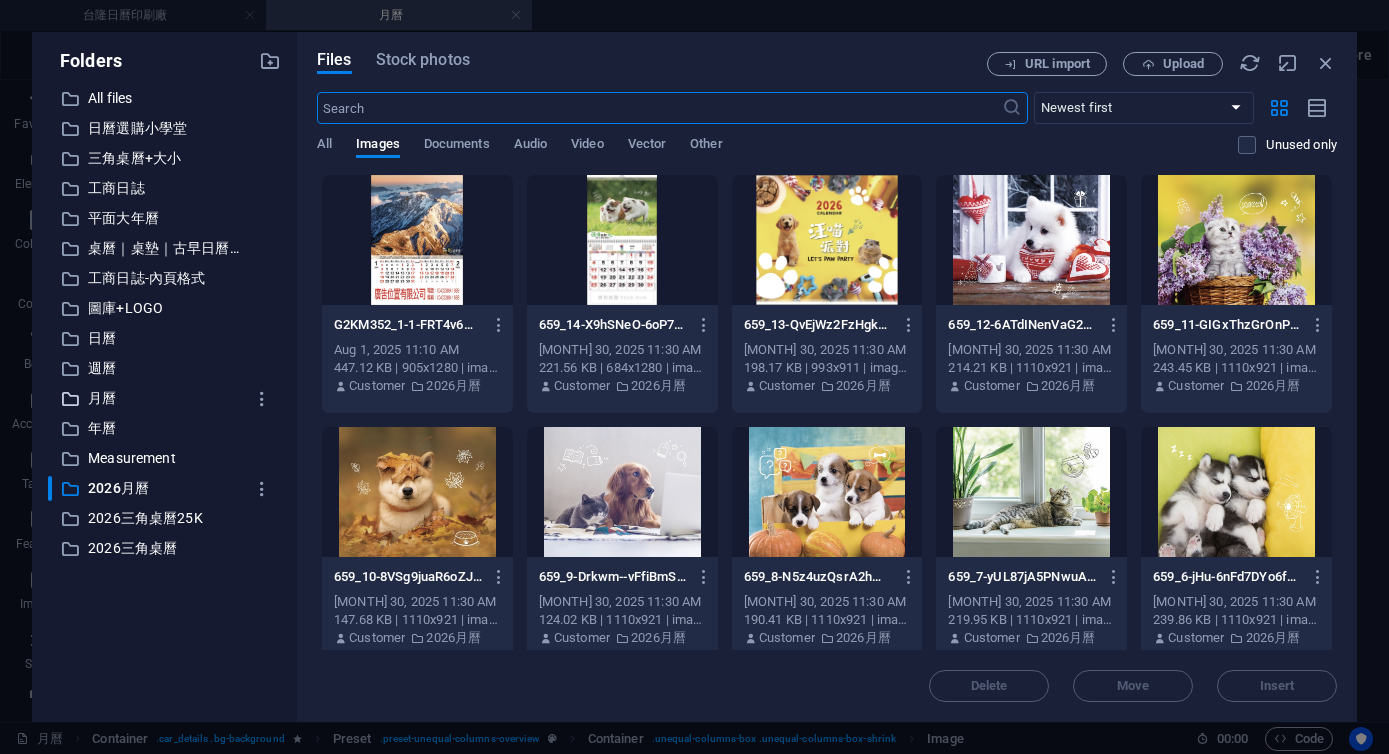 click on "月曆" at bounding box center [166, 398] 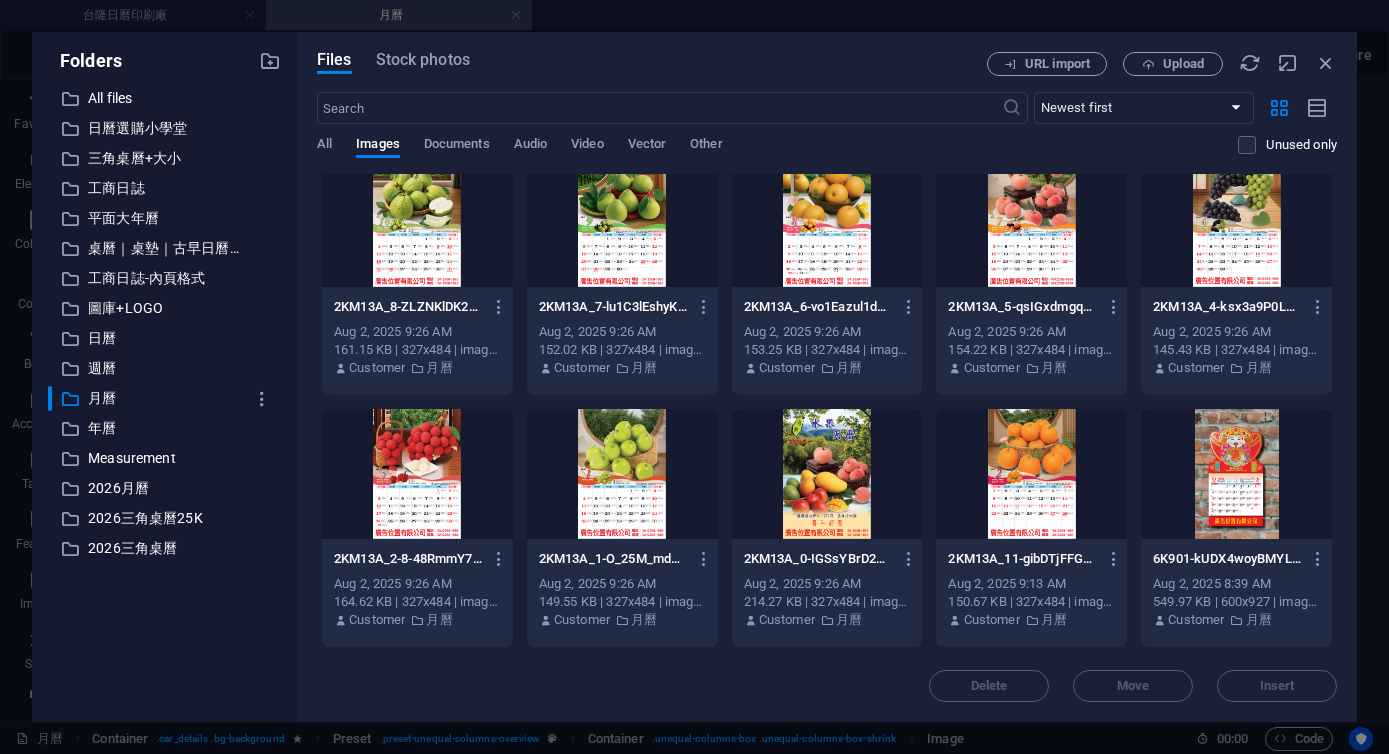 scroll, scrollTop: 1916, scrollLeft: 0, axis: vertical 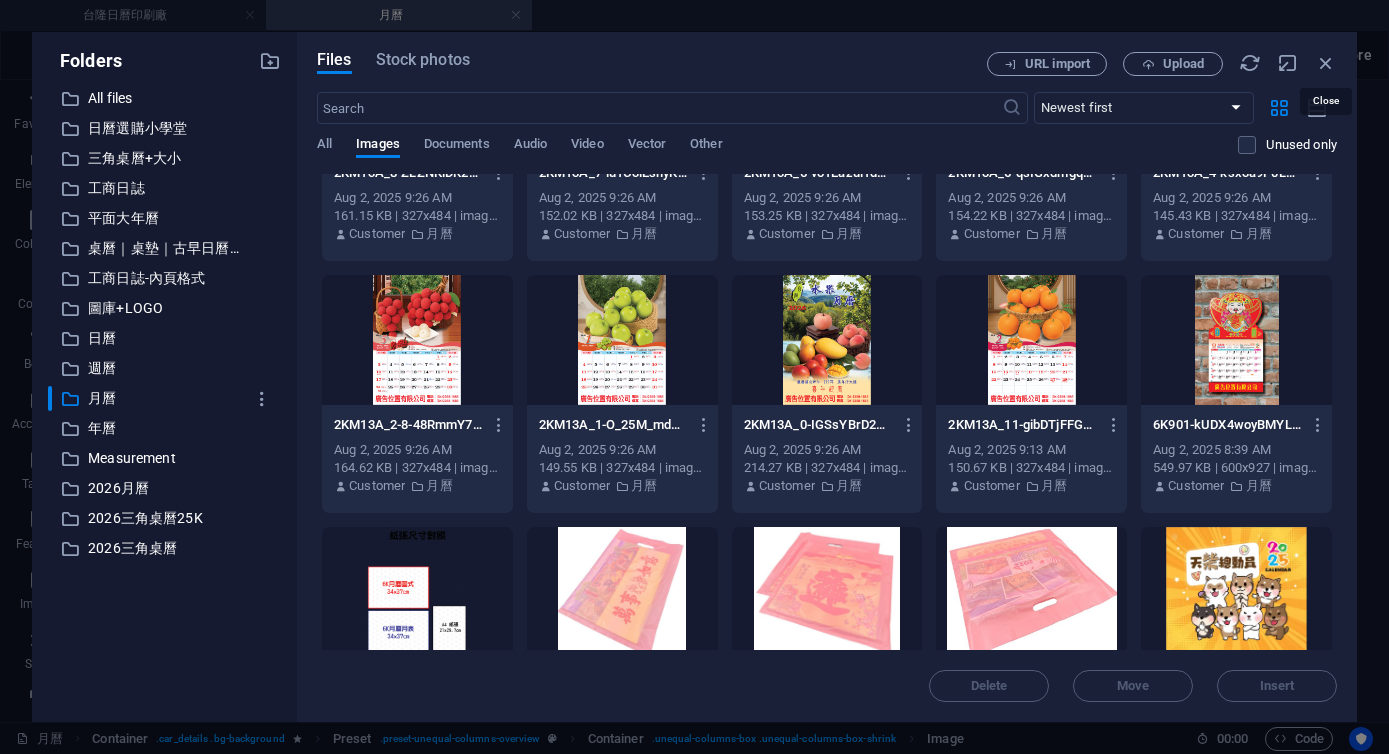 click at bounding box center (1326, 63) 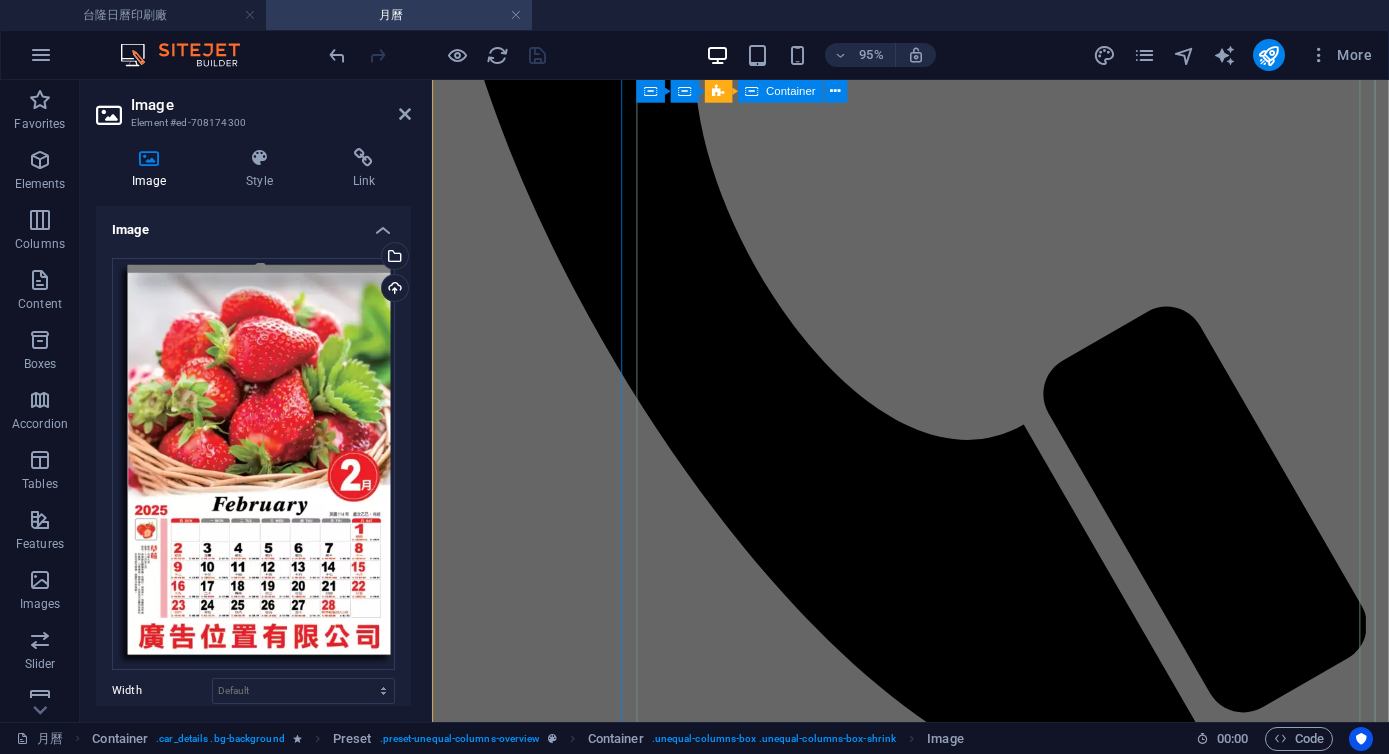 scroll, scrollTop: 1630, scrollLeft: 0, axis: vertical 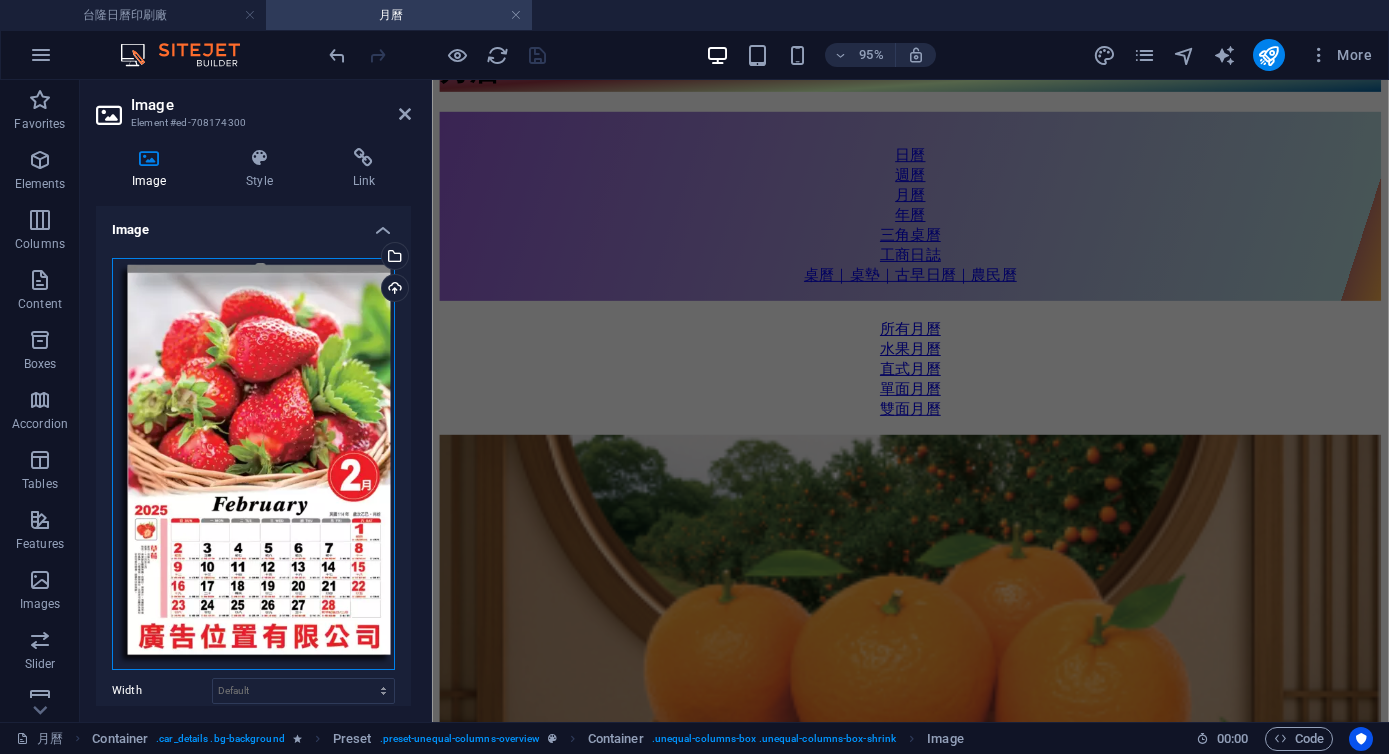 click on "Drag files here, click to choose files or select files from Files or our free stock photos & videos" at bounding box center [253, 464] 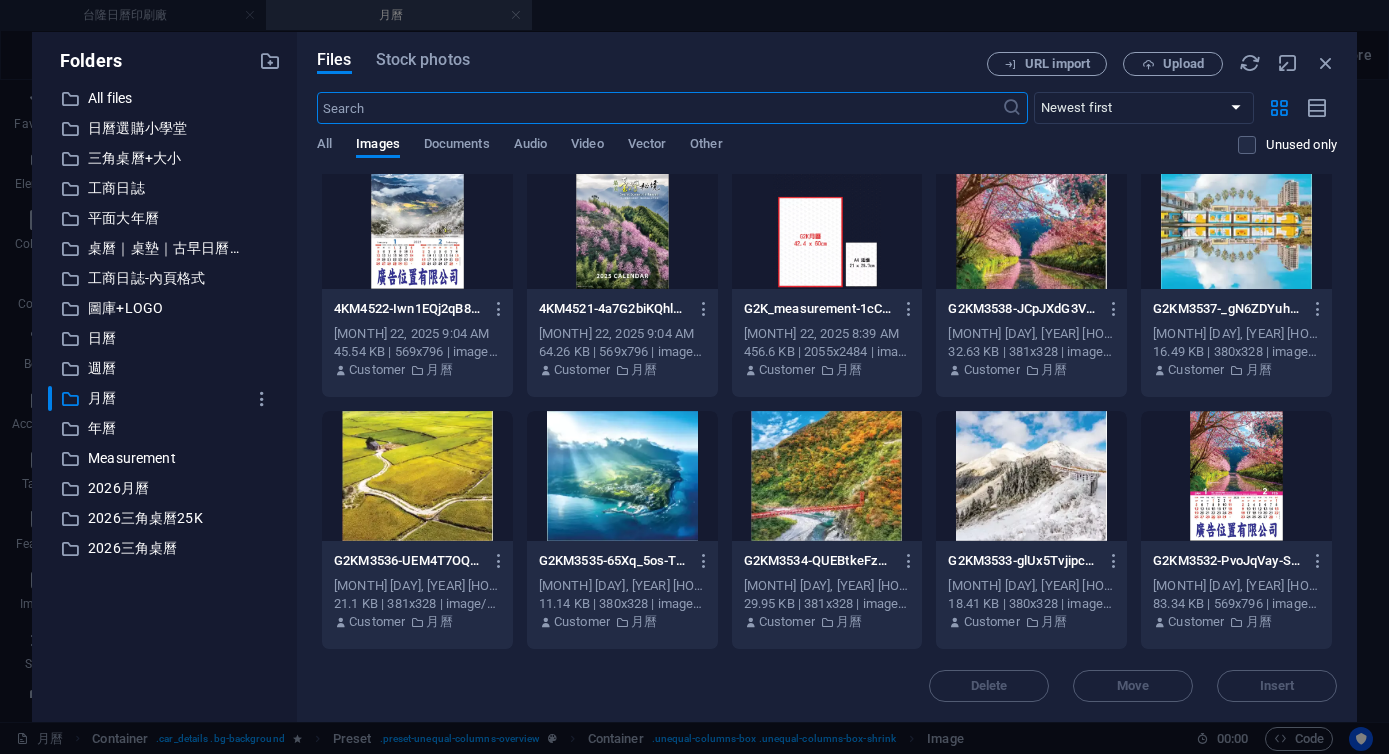 scroll, scrollTop: 5556, scrollLeft: 0, axis: vertical 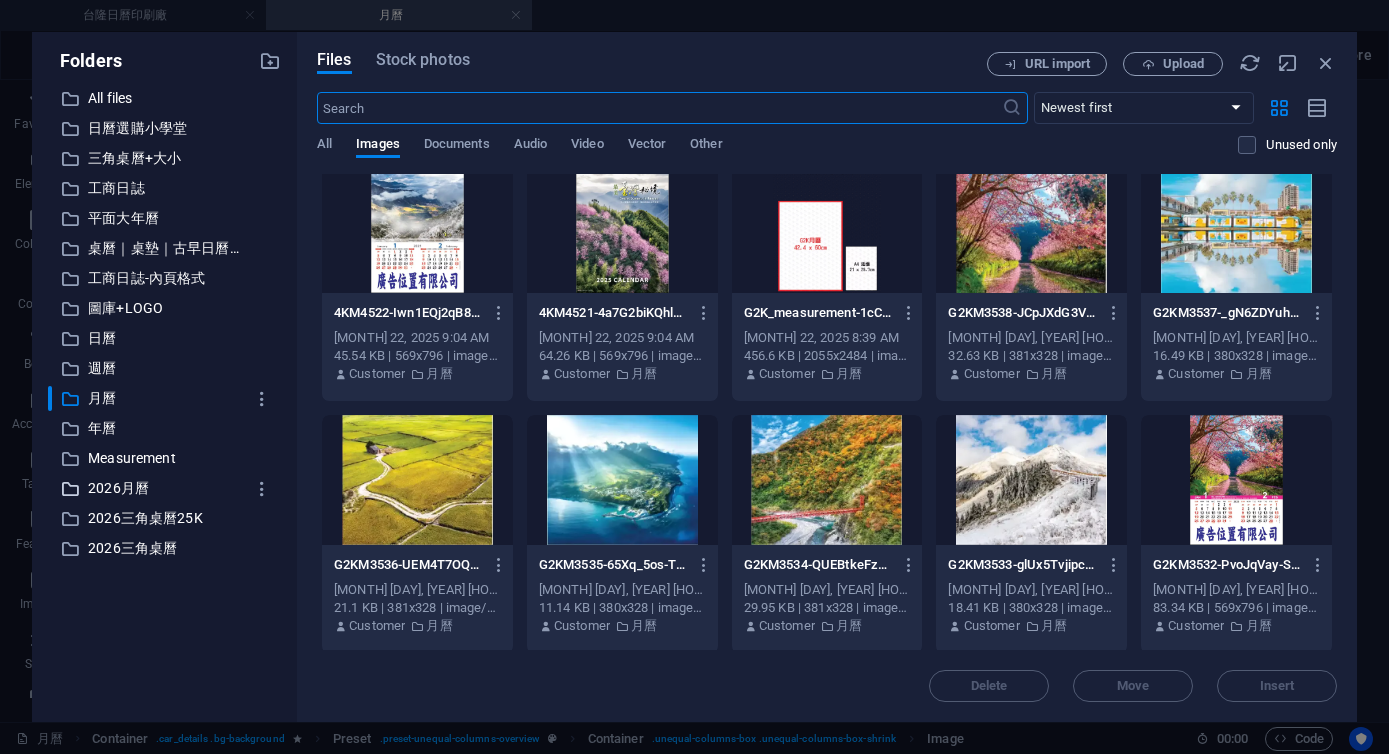 click on "2026月曆" at bounding box center [166, 488] 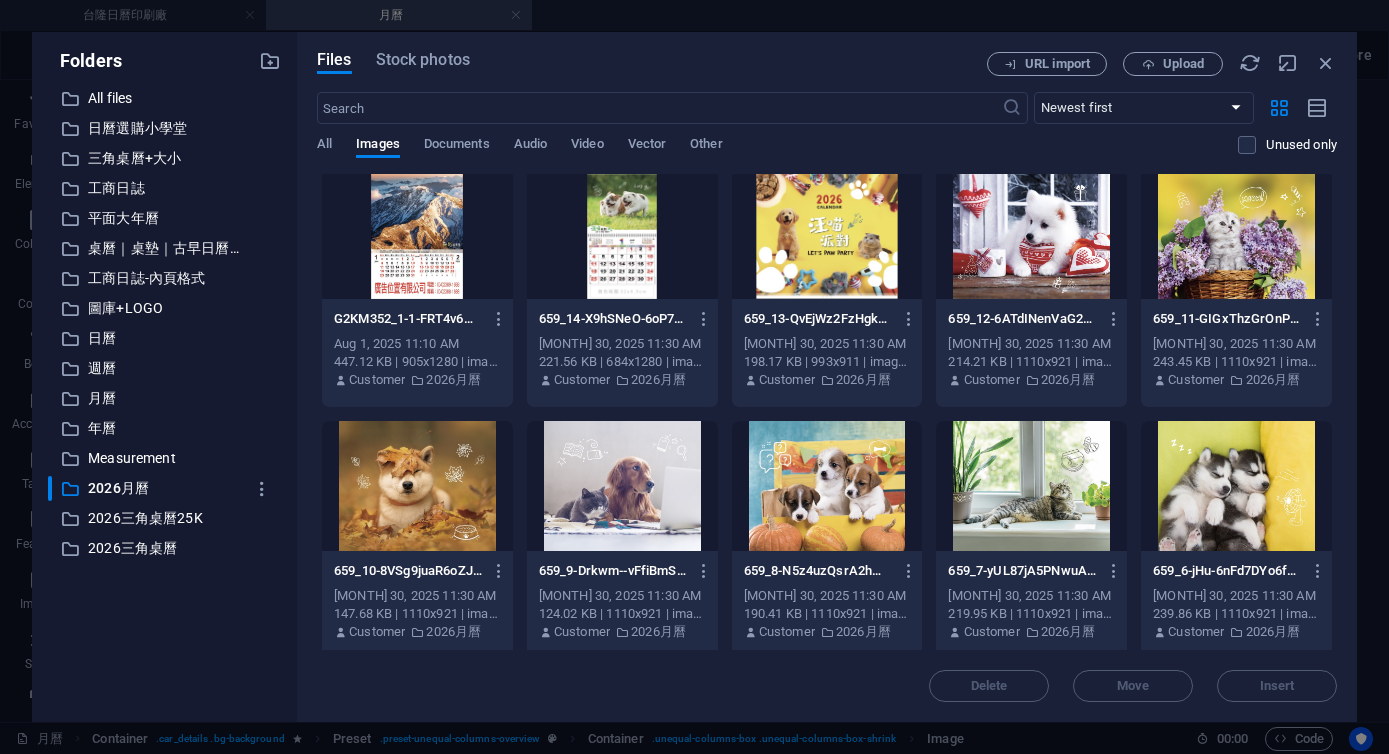 scroll, scrollTop: 0, scrollLeft: 0, axis: both 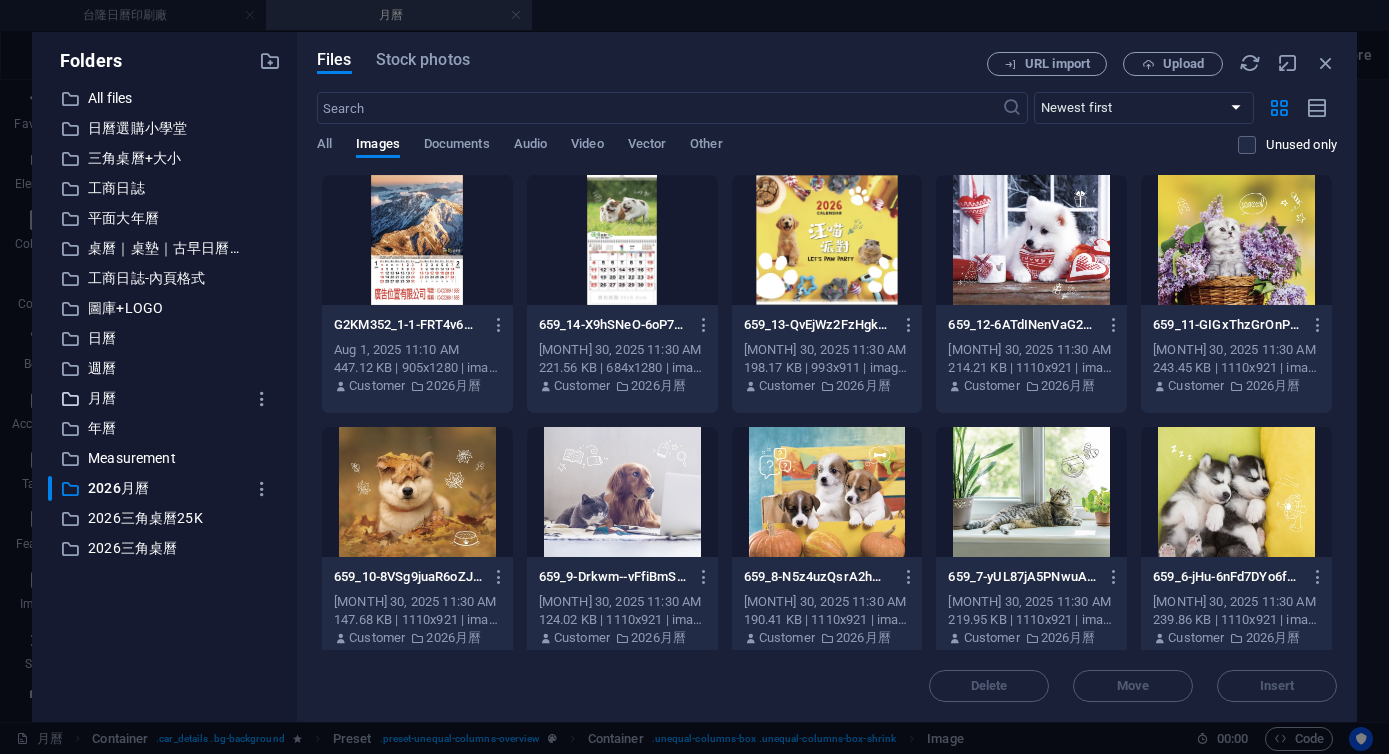 click on "月曆" at bounding box center (166, 398) 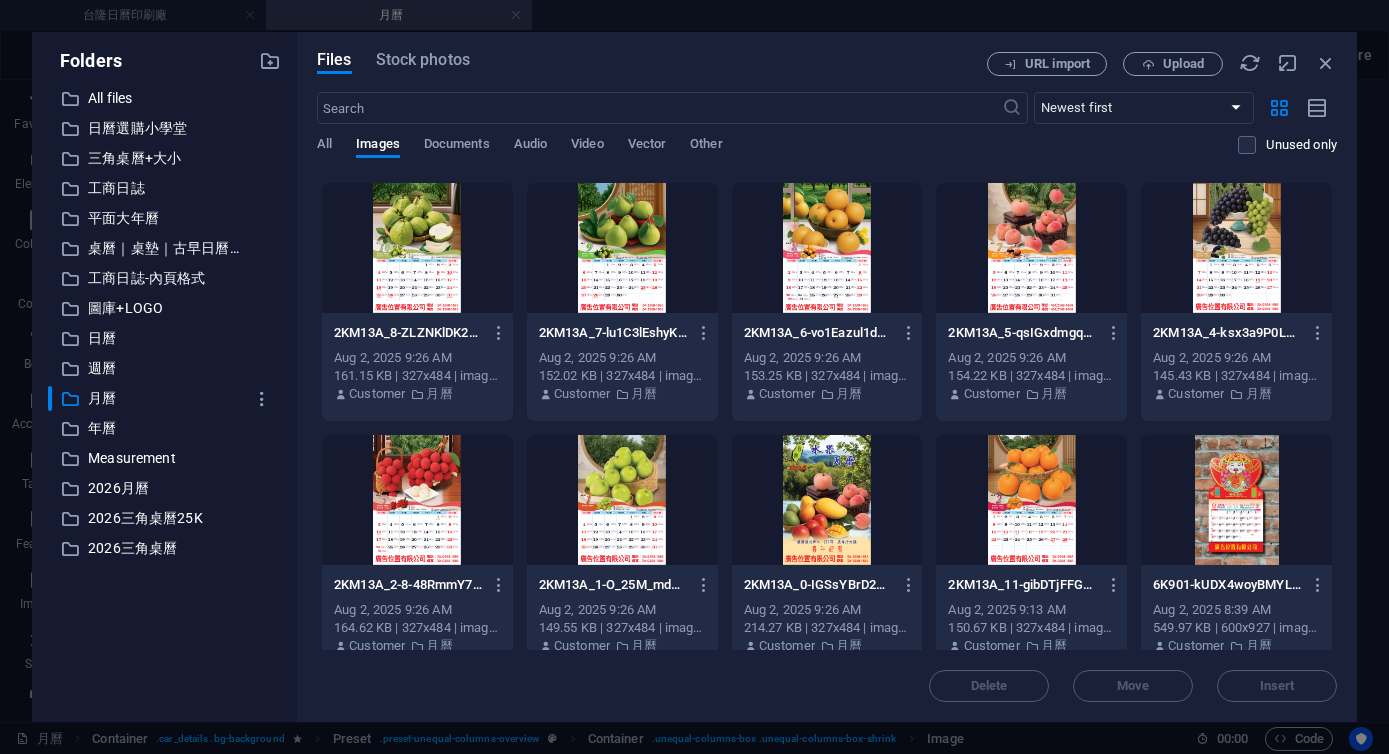 scroll, scrollTop: 1849, scrollLeft: 0, axis: vertical 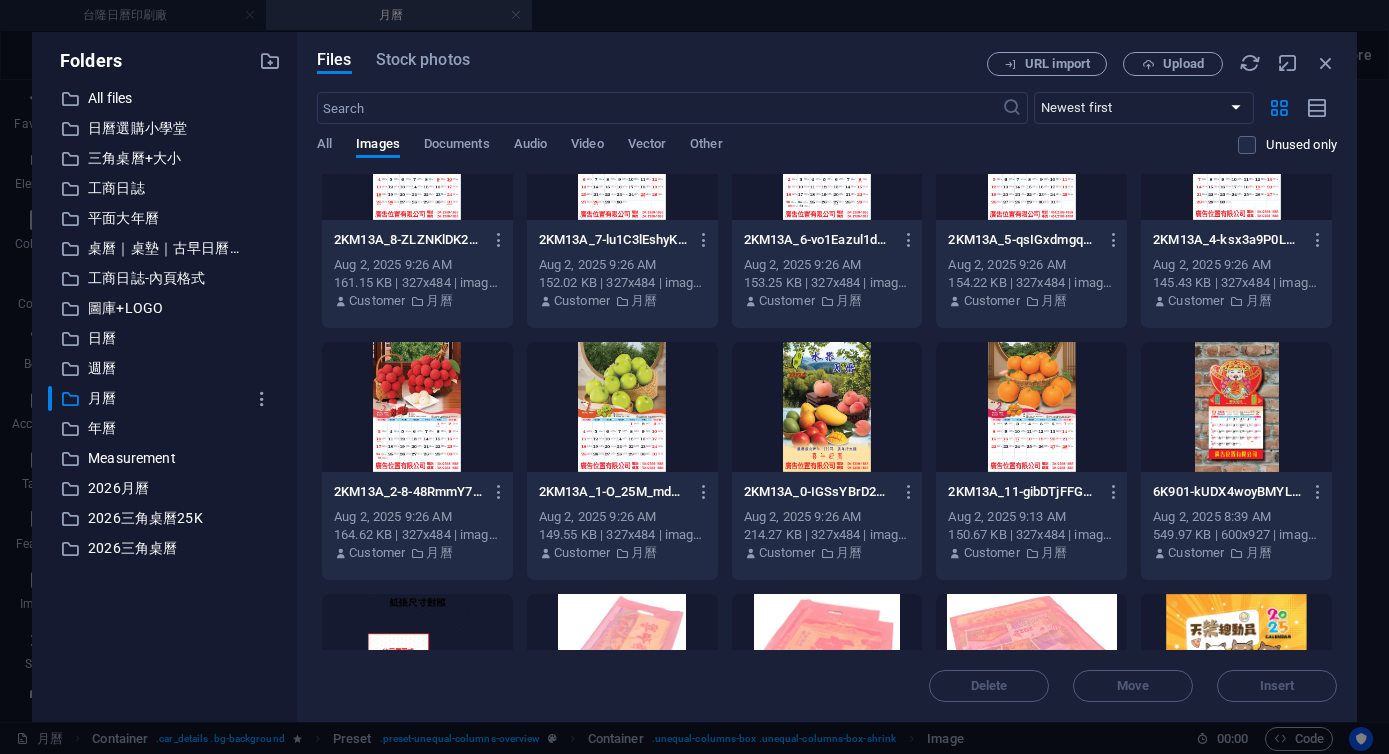 click at bounding box center [1031, 407] 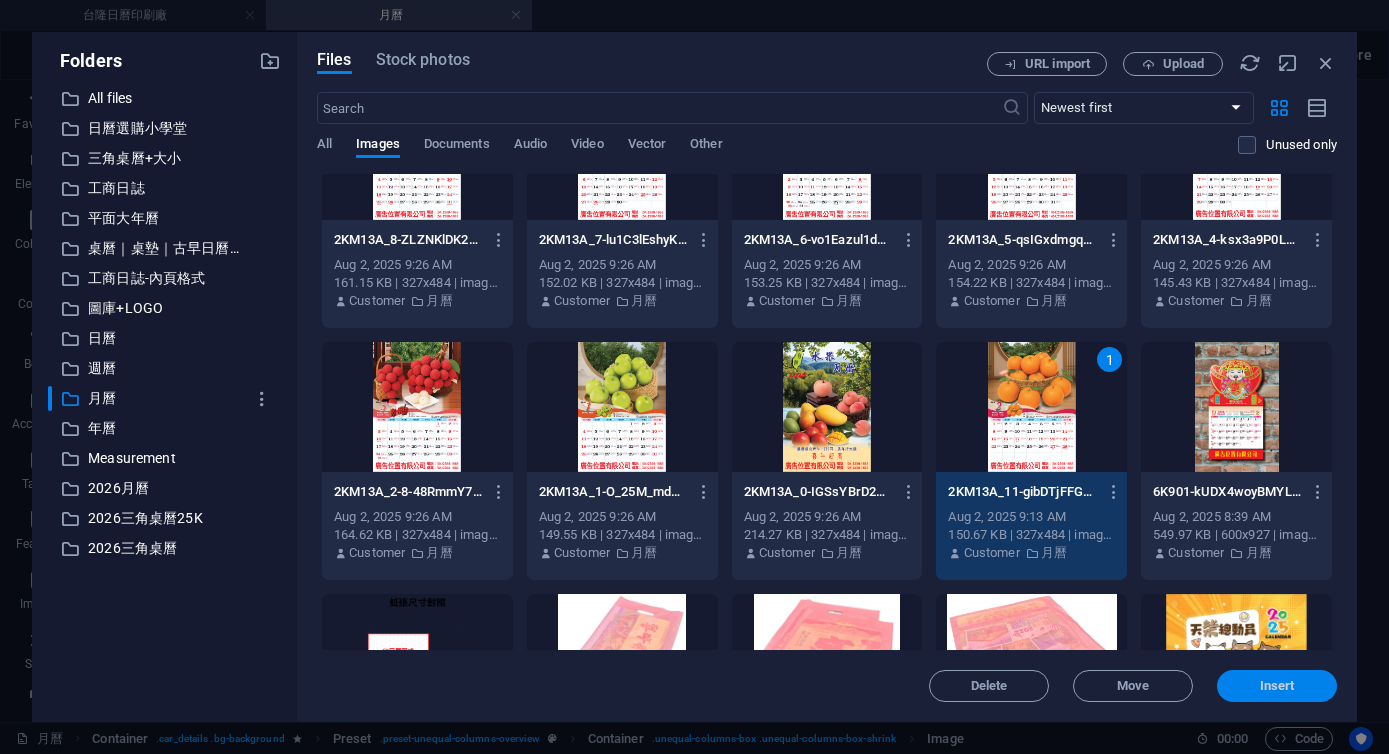 click on "Insert" at bounding box center [1277, 686] 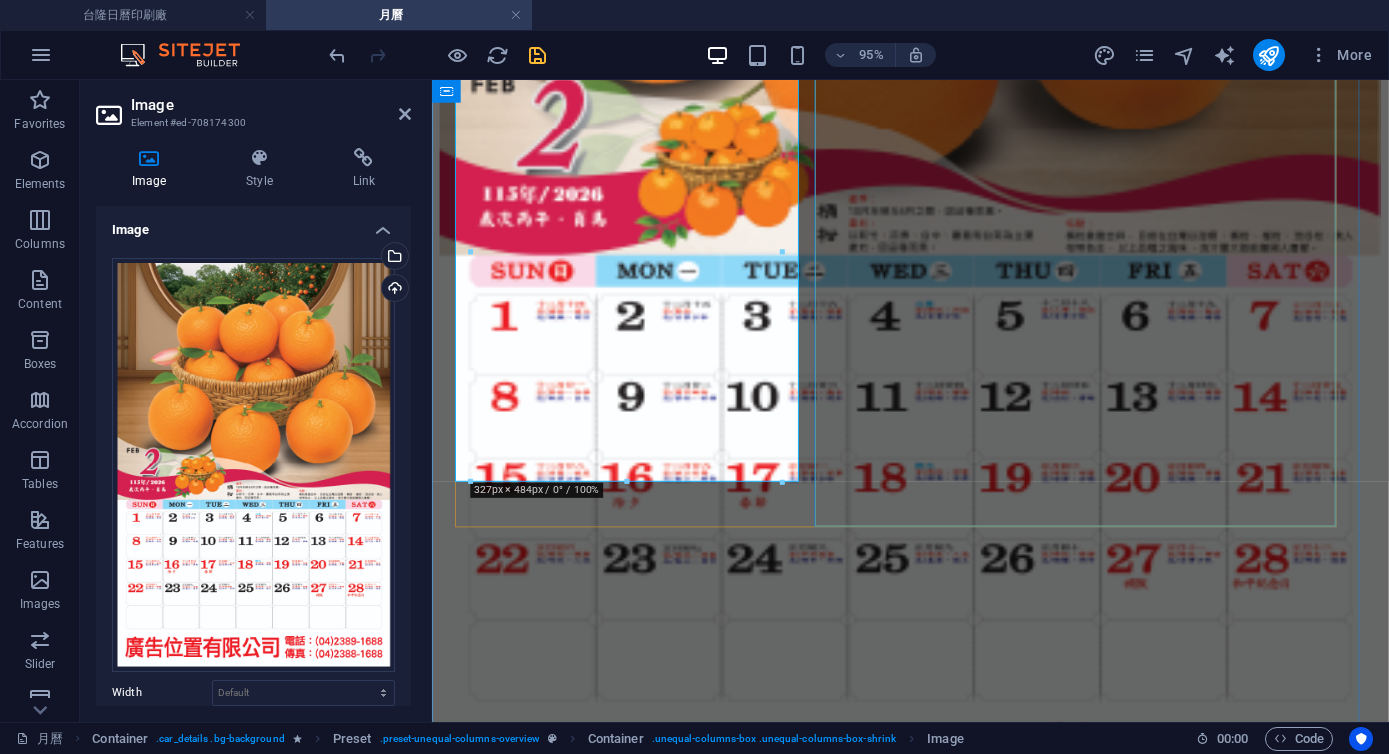scroll, scrollTop: 3089, scrollLeft: 0, axis: vertical 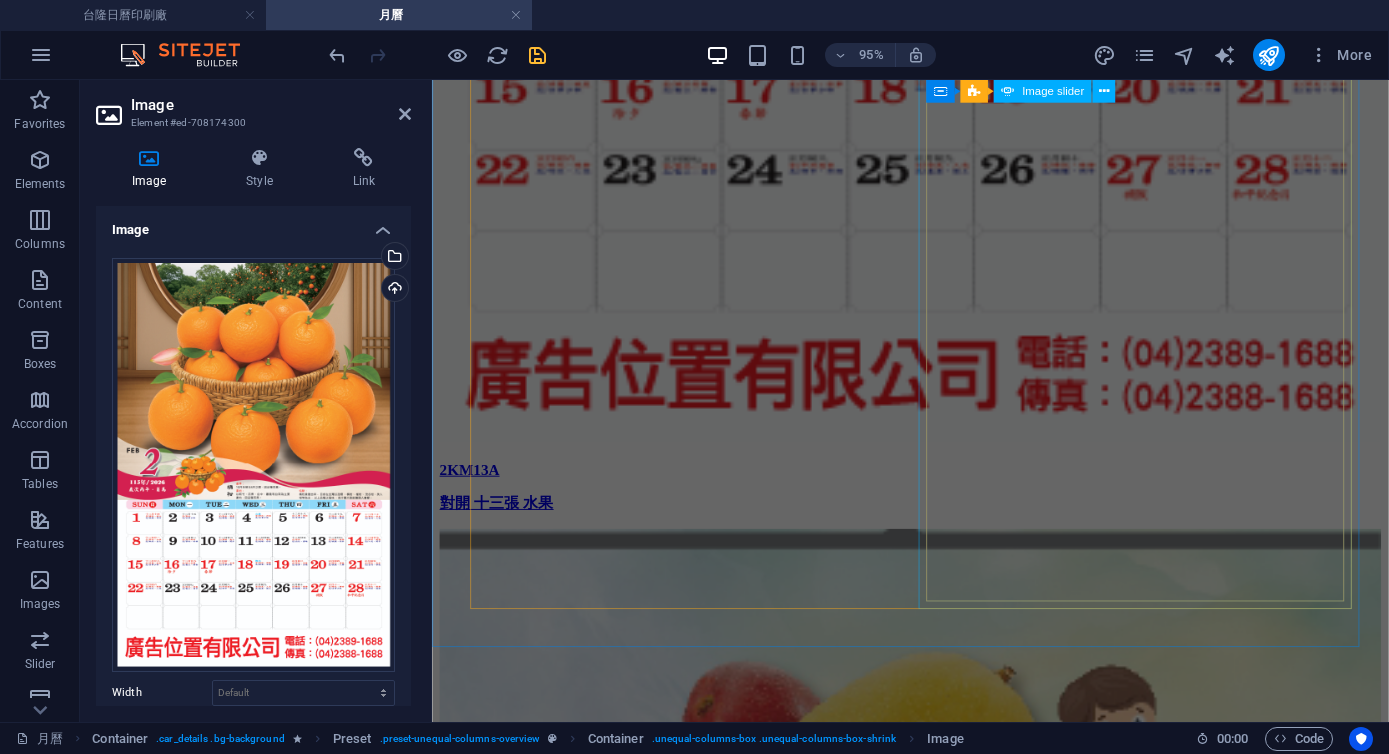 click at bounding box center [-3104, 51605] 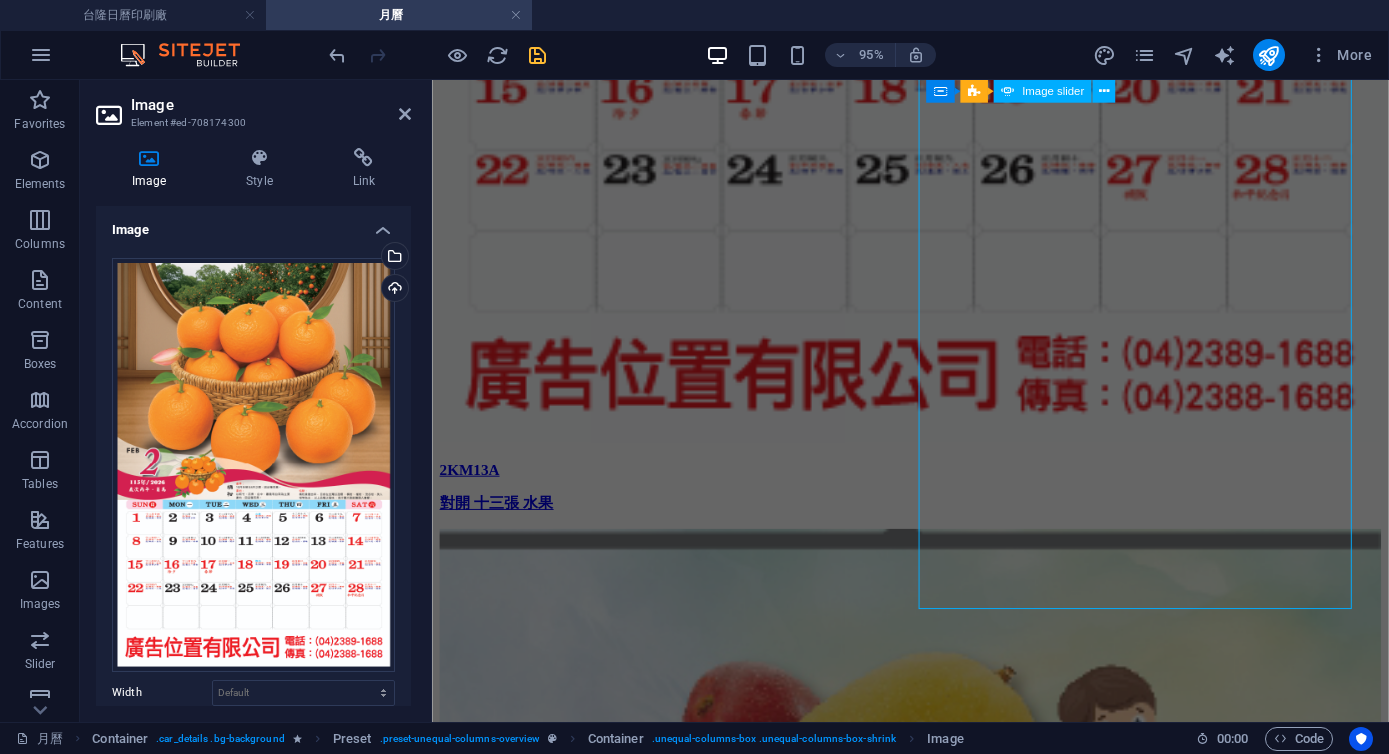 click at bounding box center [-3104, 51605] 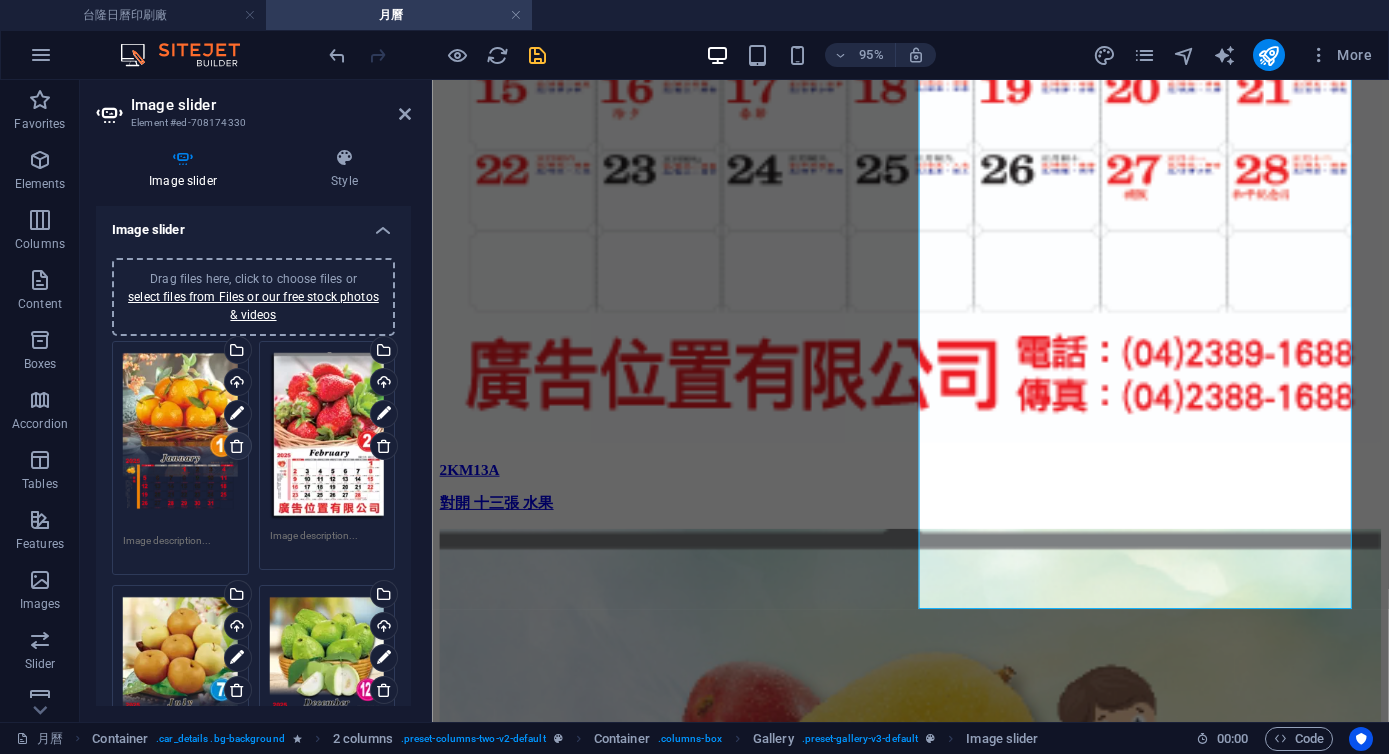 click at bounding box center (237, 446) 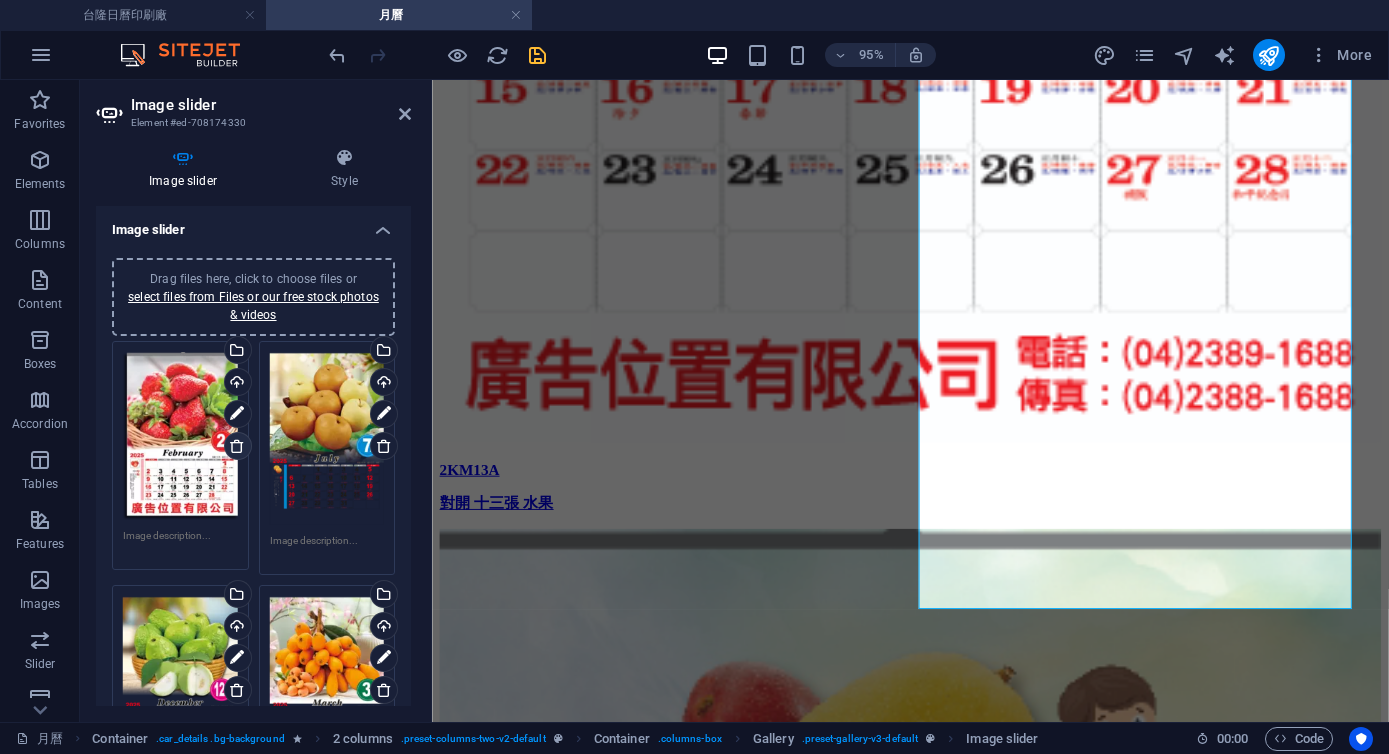 click at bounding box center (237, 446) 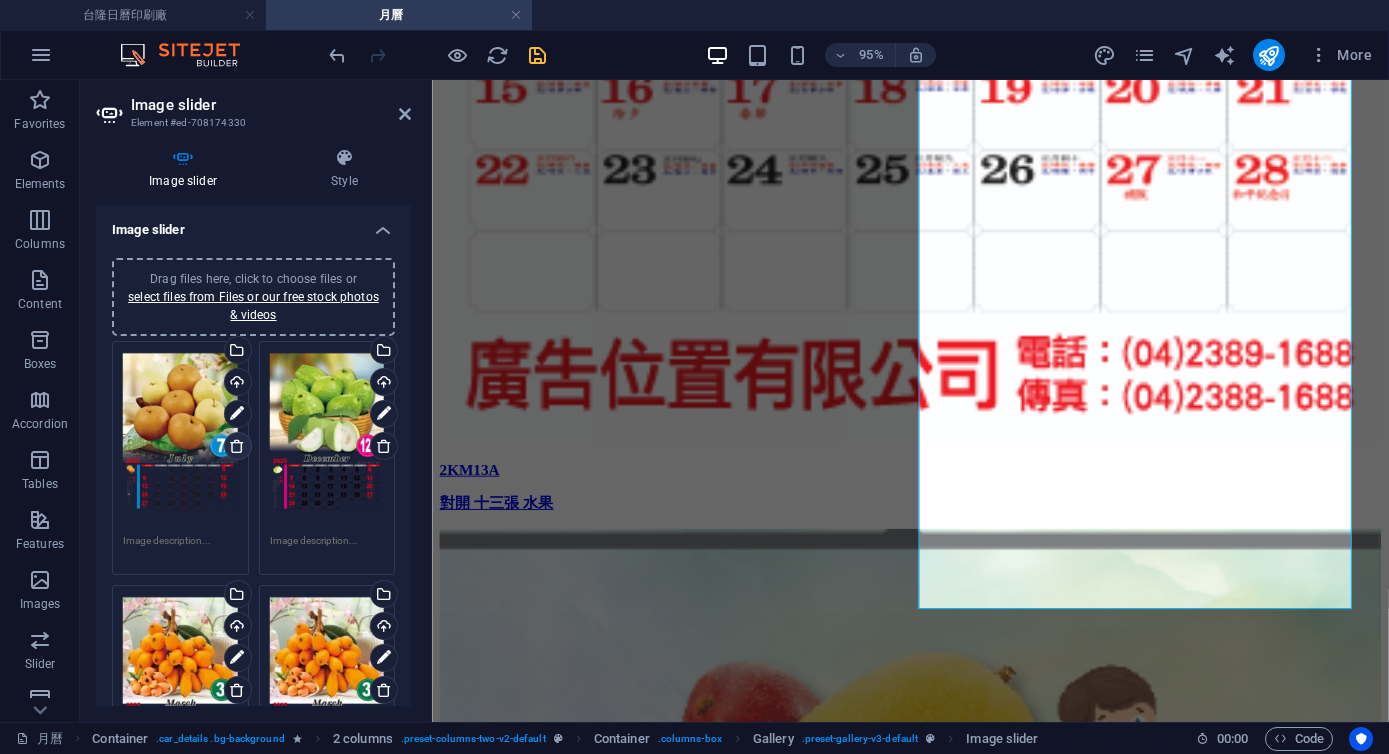 click at bounding box center [237, 446] 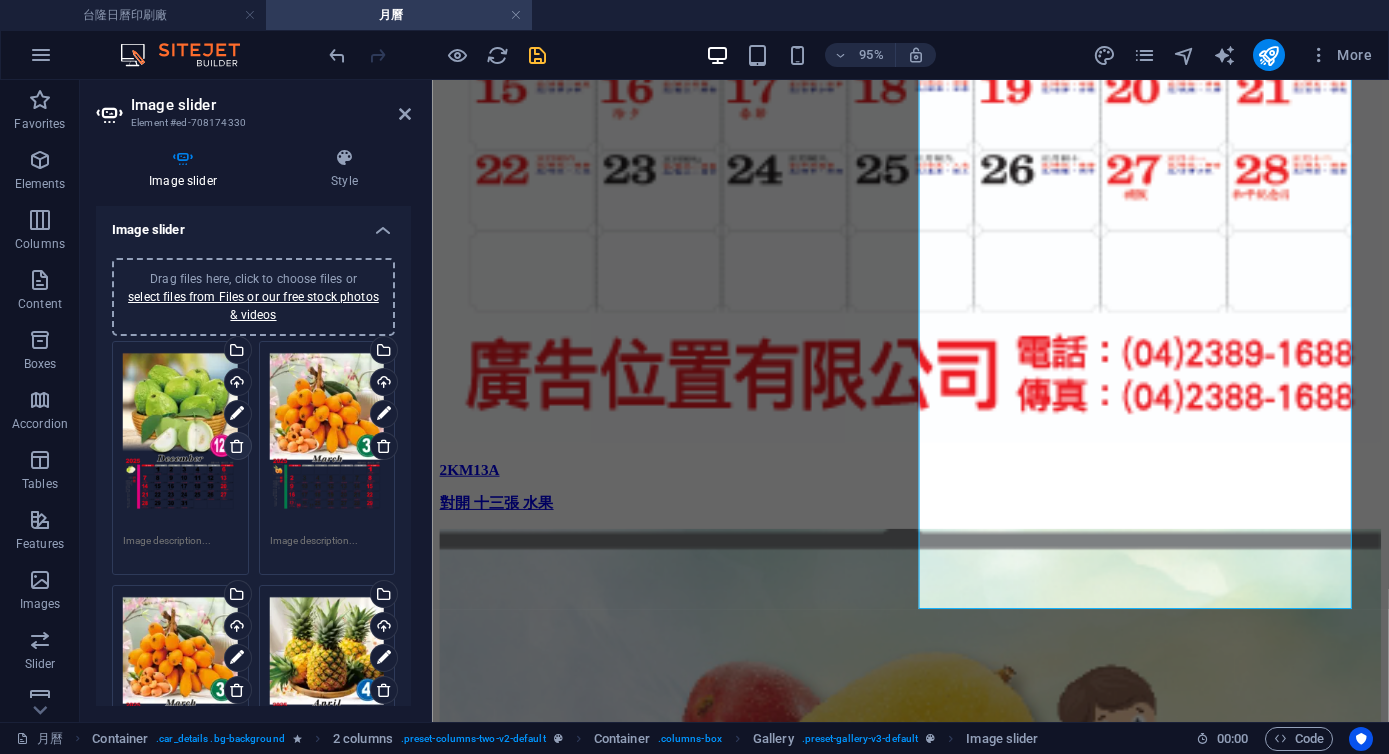 click at bounding box center [237, 446] 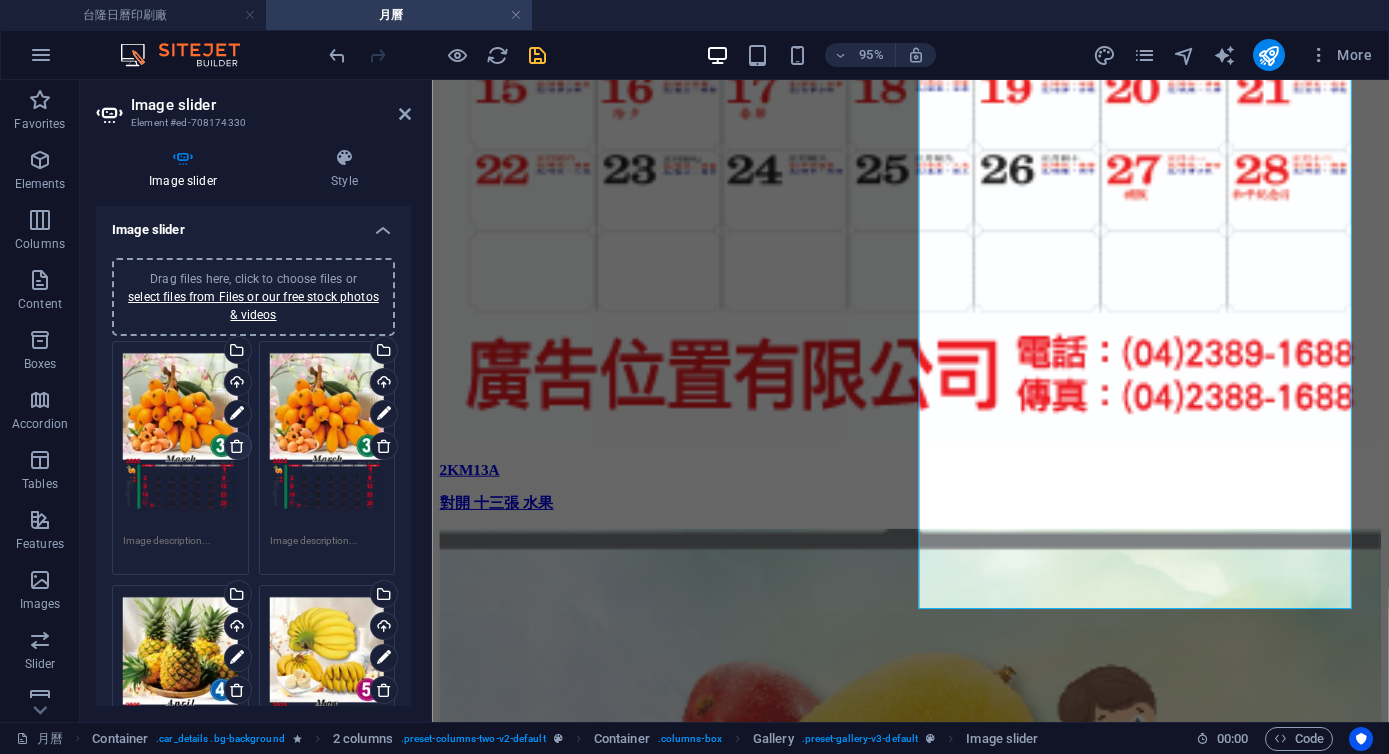 click at bounding box center (237, 446) 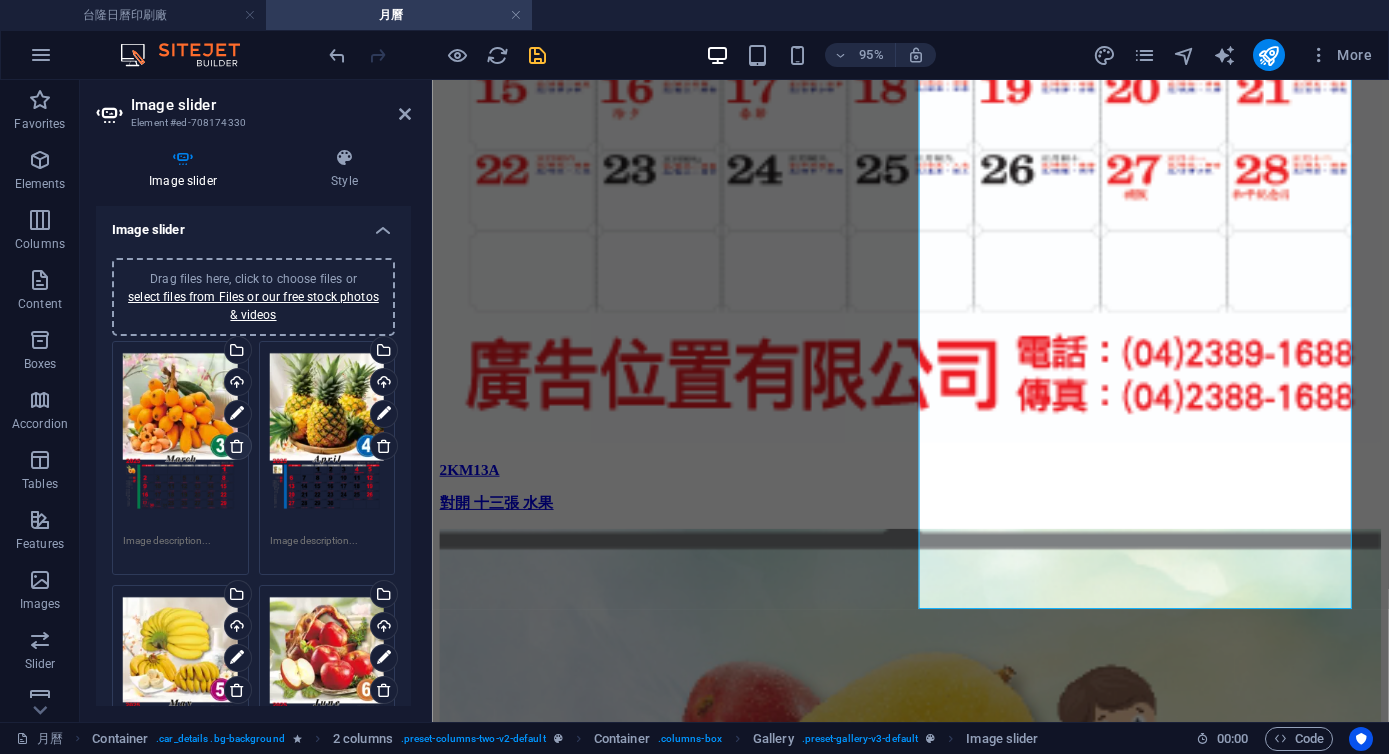click at bounding box center (237, 446) 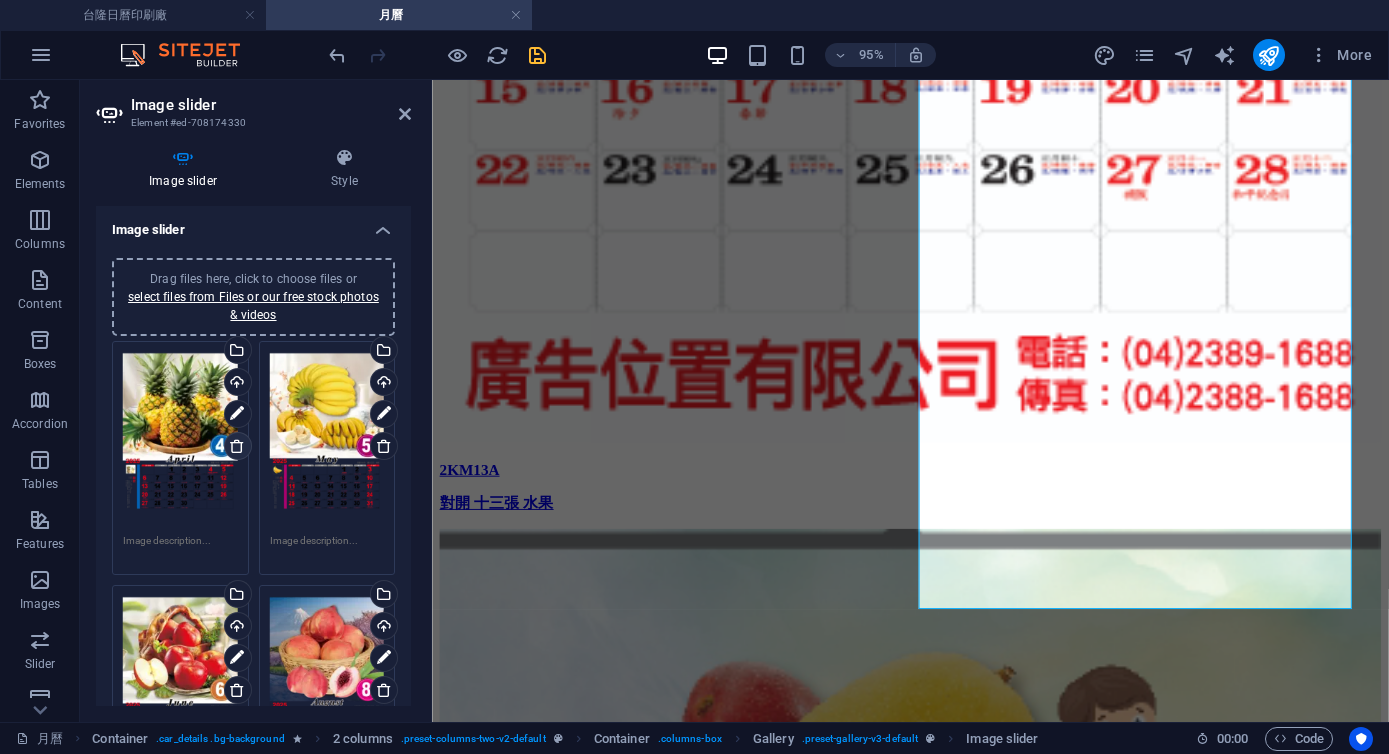 click at bounding box center [237, 446] 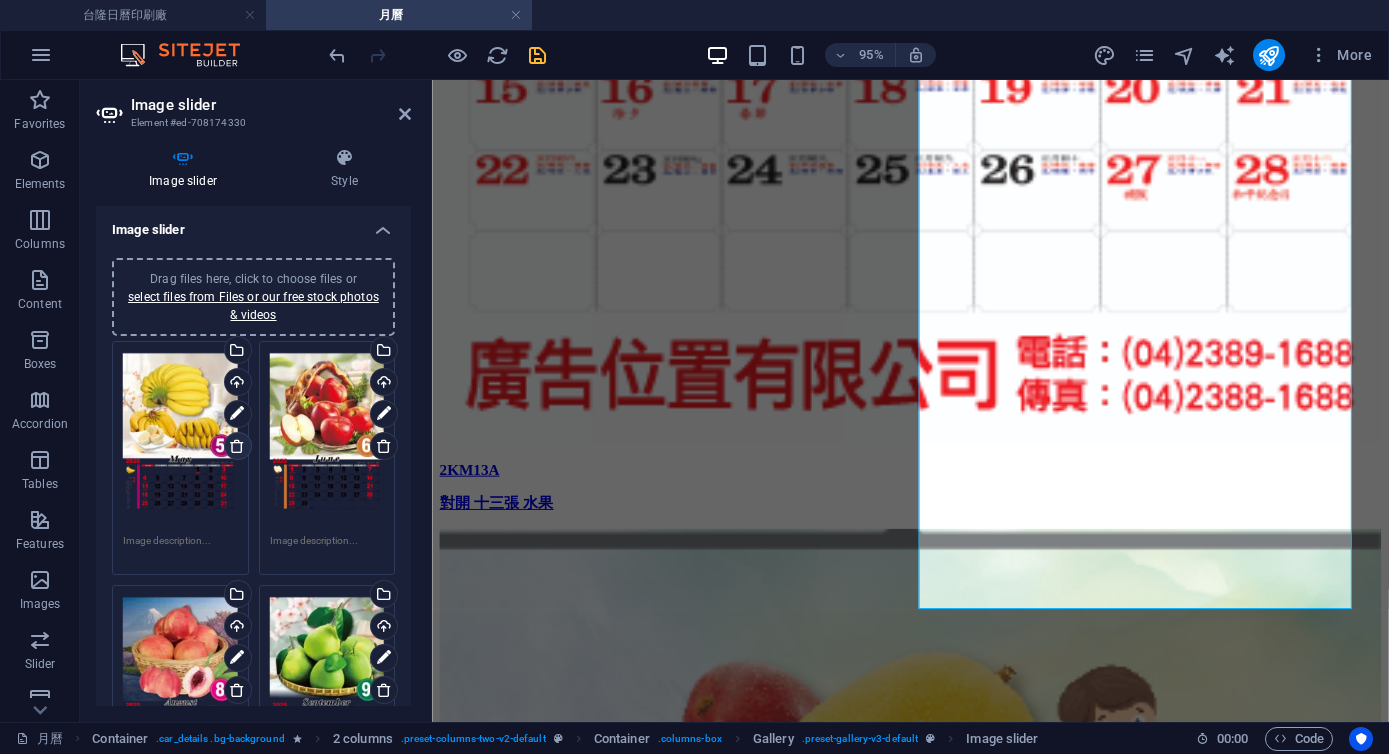 click at bounding box center (237, 446) 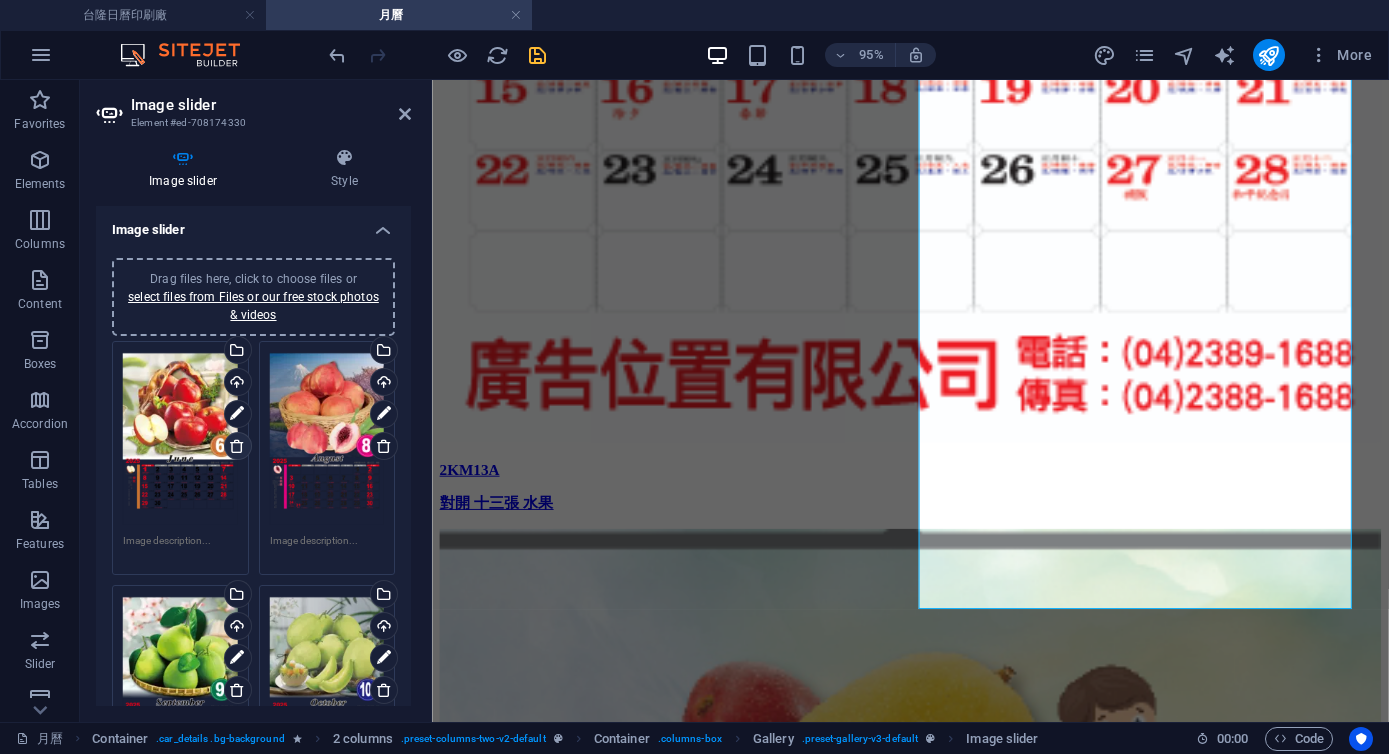 click at bounding box center [237, 446] 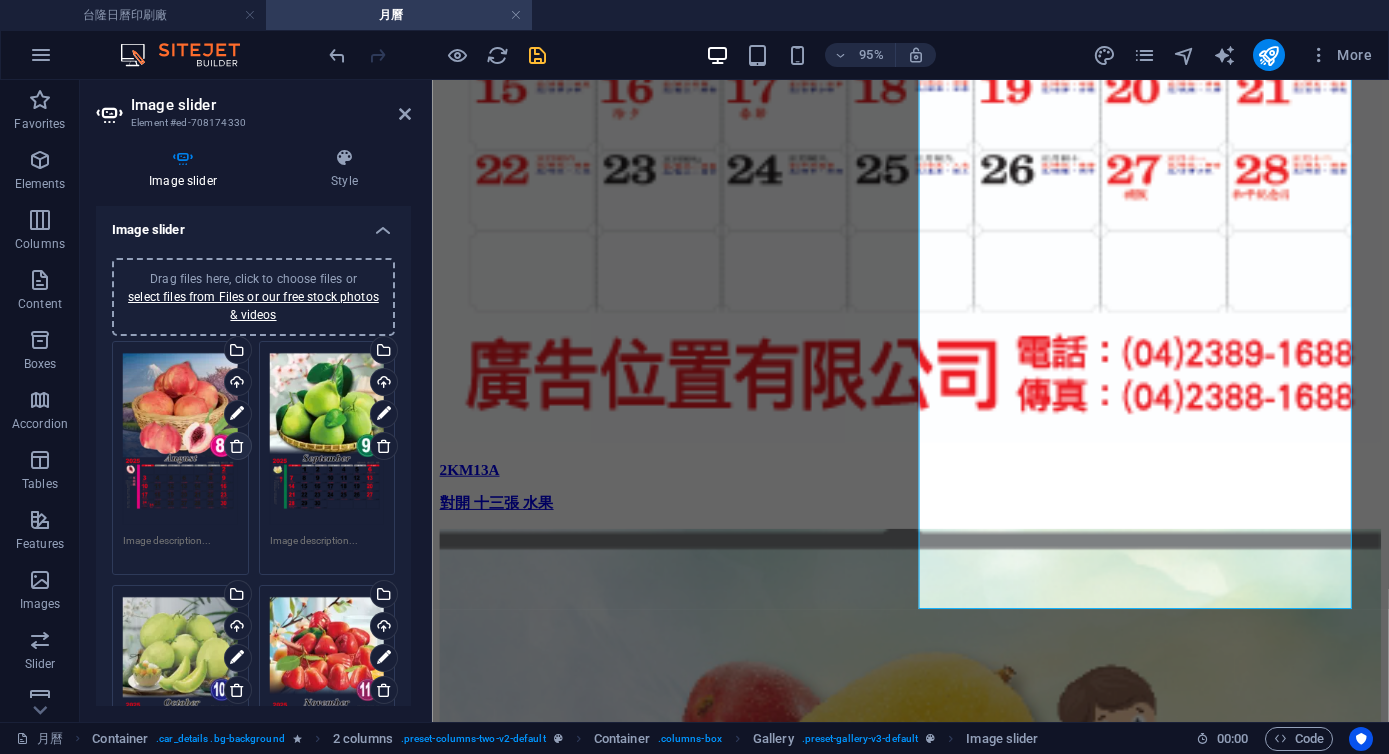 click at bounding box center (237, 446) 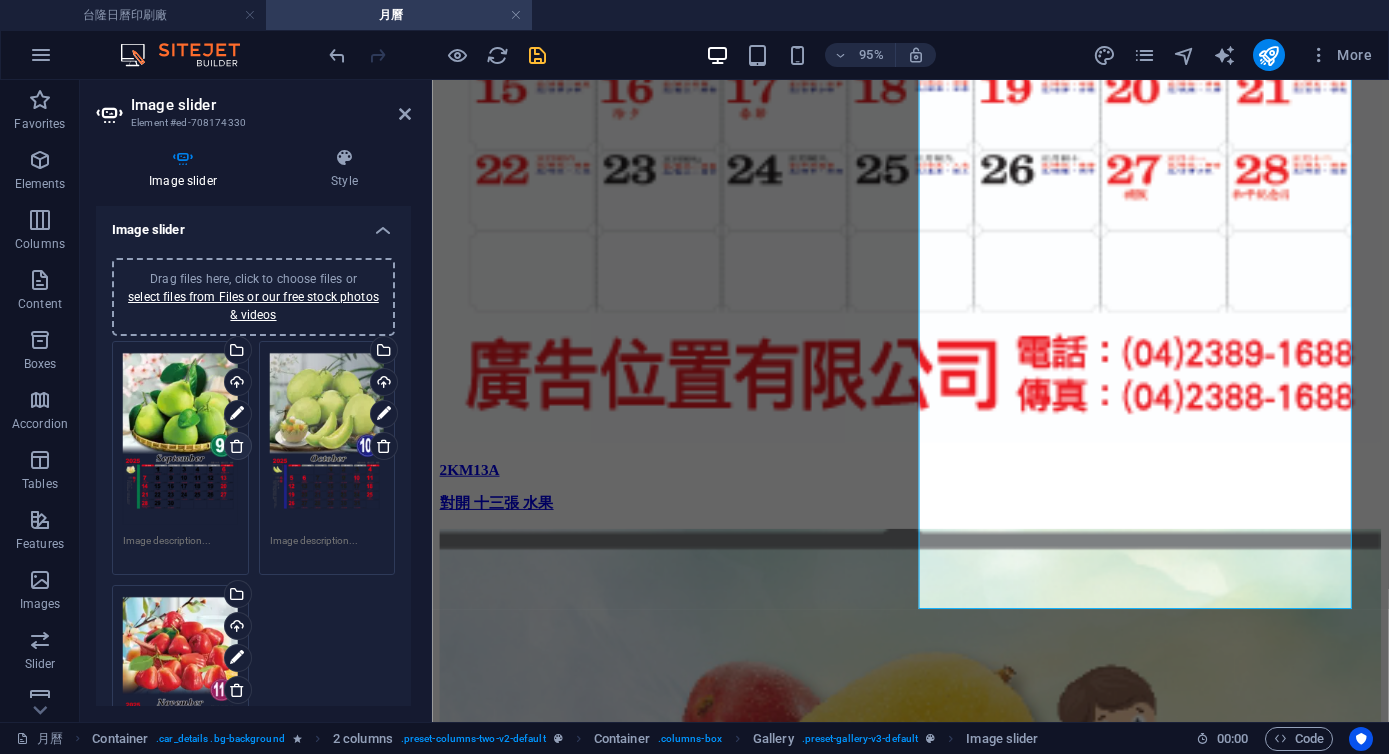 click at bounding box center (237, 446) 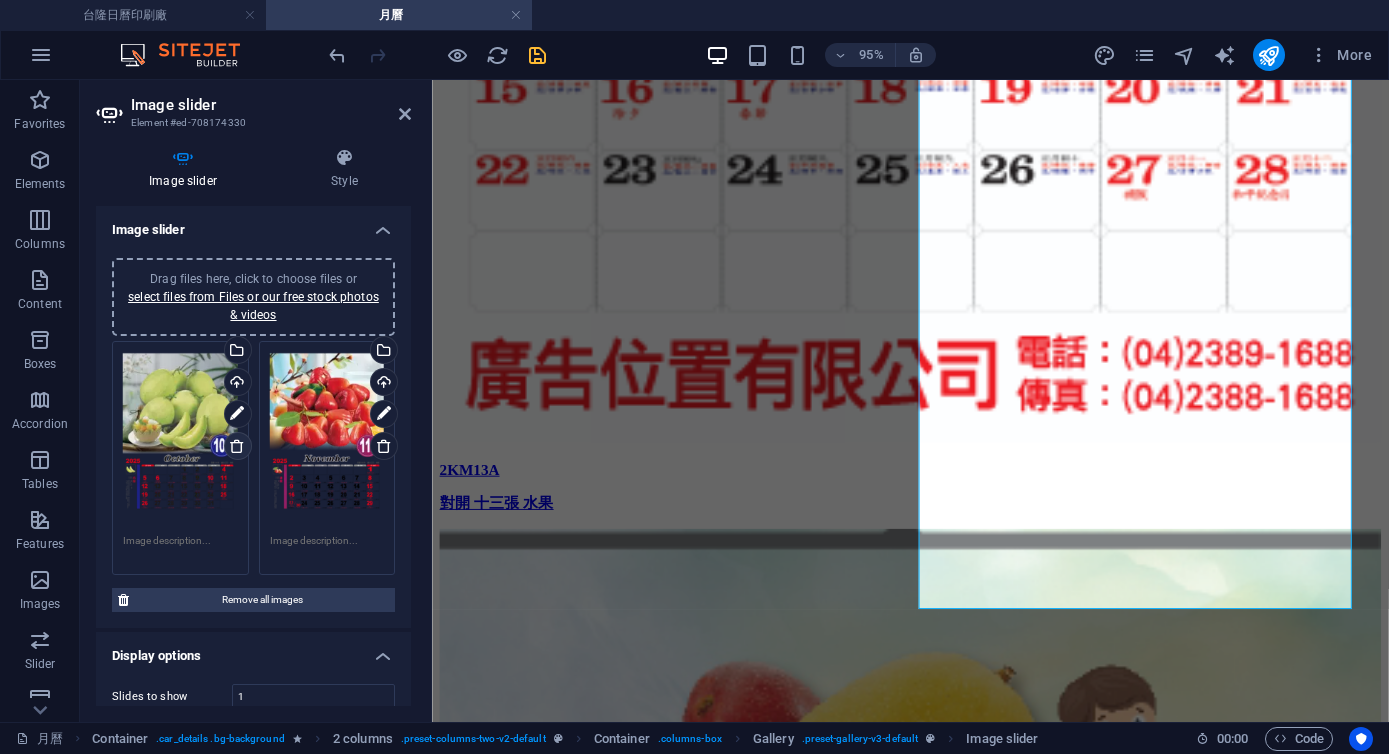 click at bounding box center (237, 446) 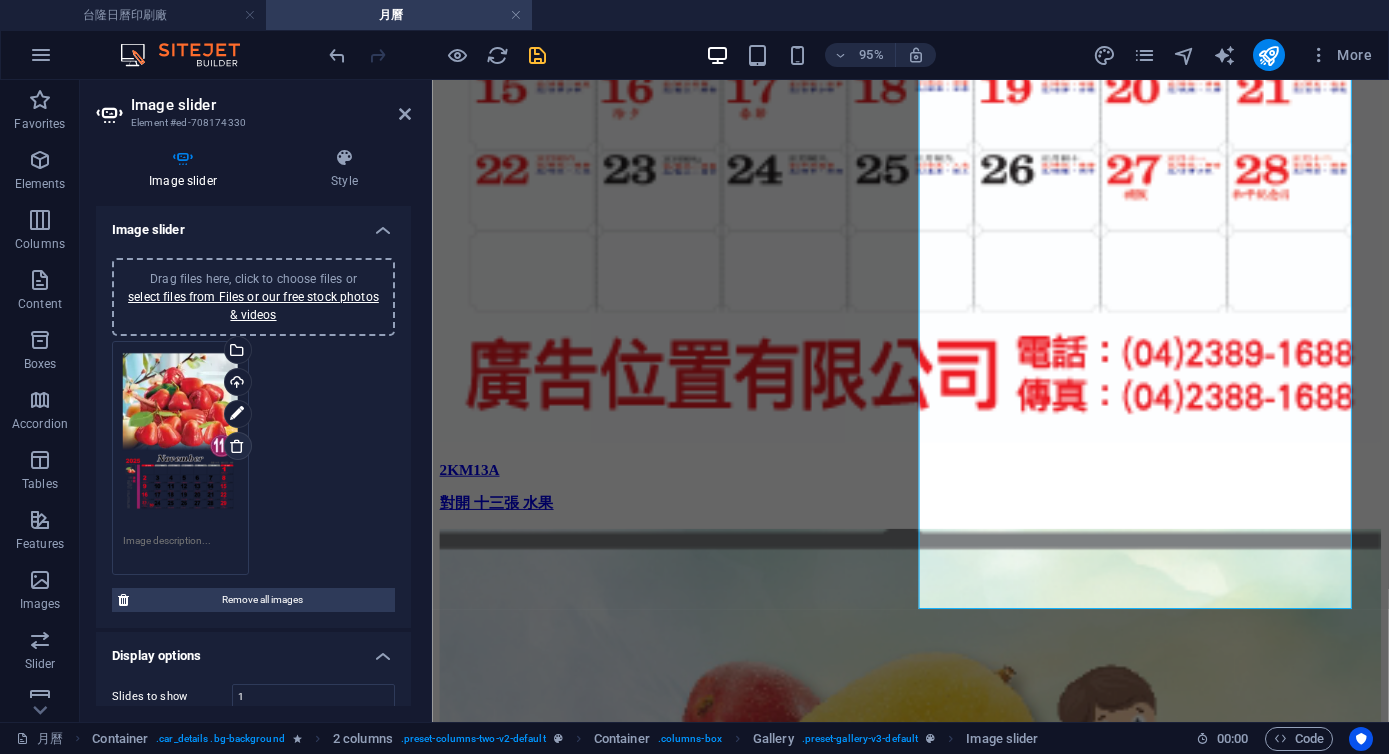 click at bounding box center (237, 446) 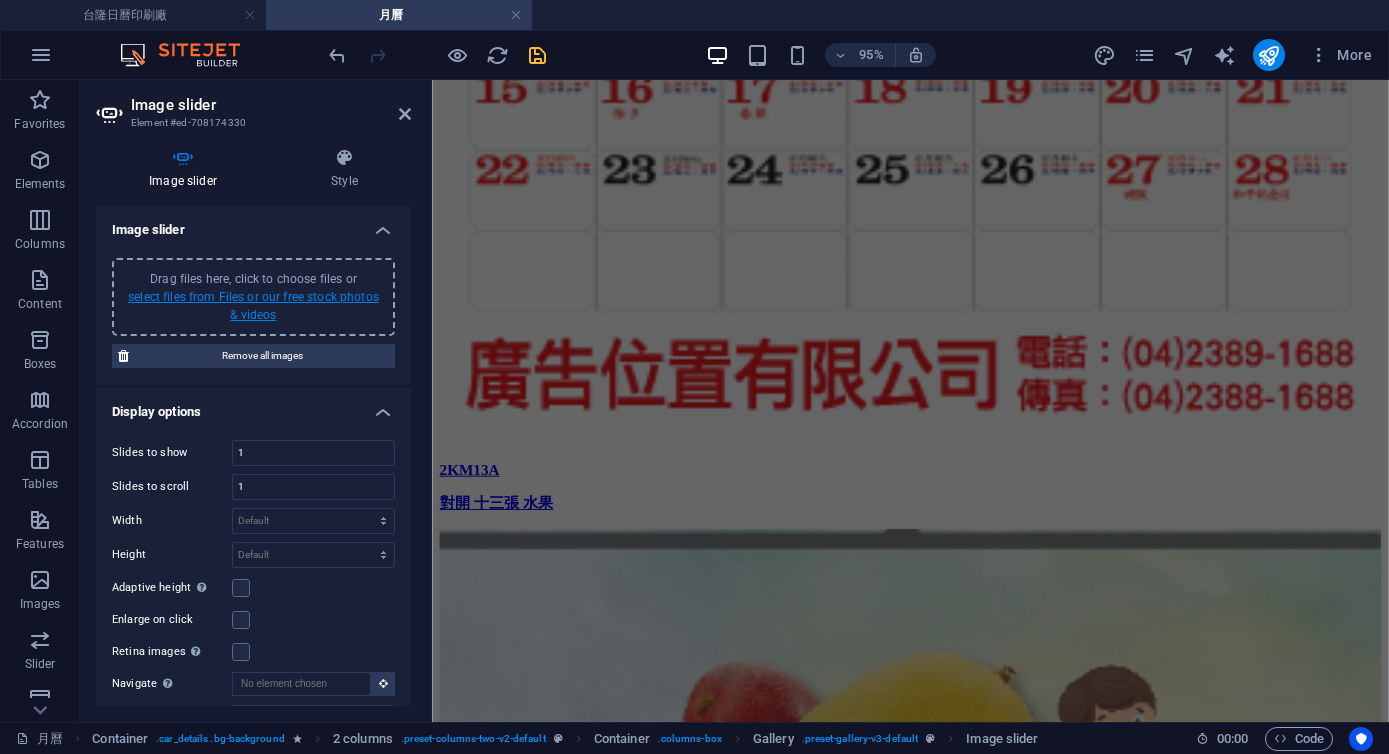 click on "select files from Files or our free stock photos & videos" at bounding box center (253, 306) 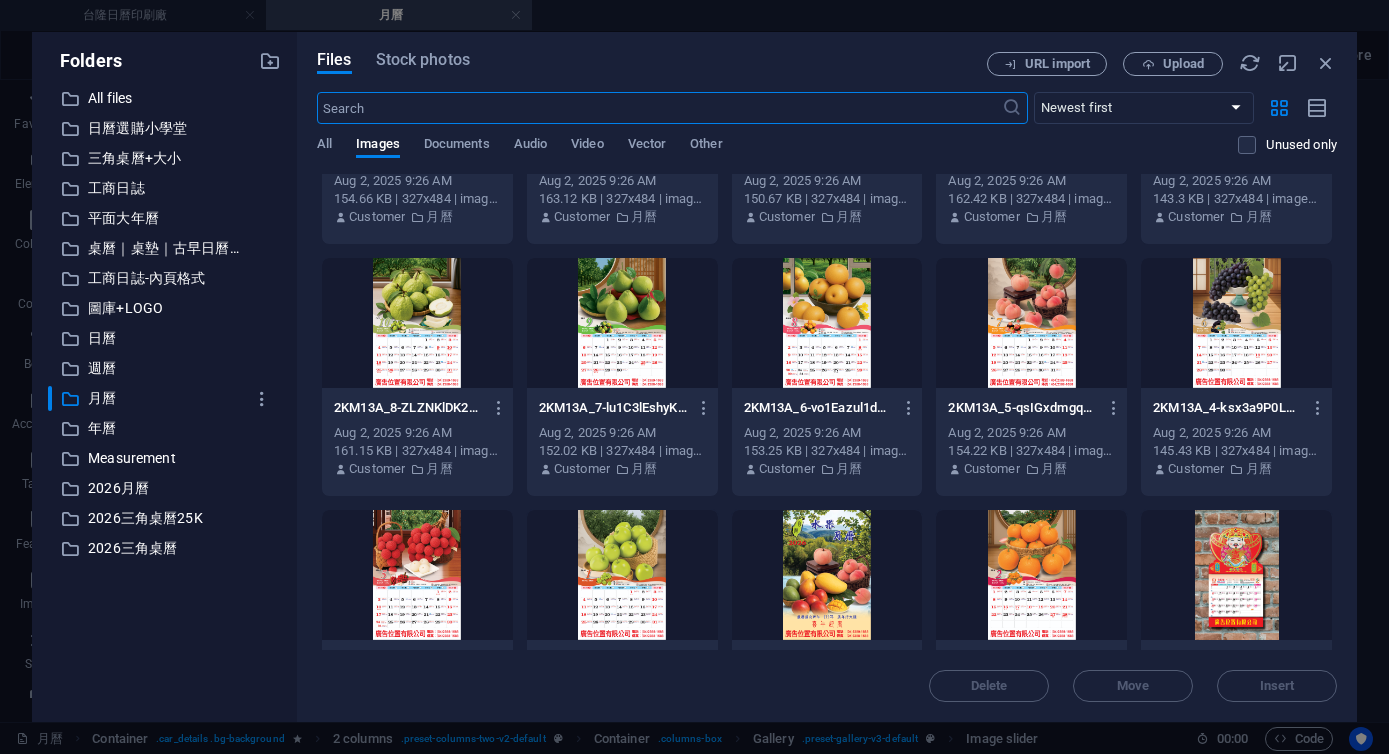 scroll, scrollTop: 1718, scrollLeft: 0, axis: vertical 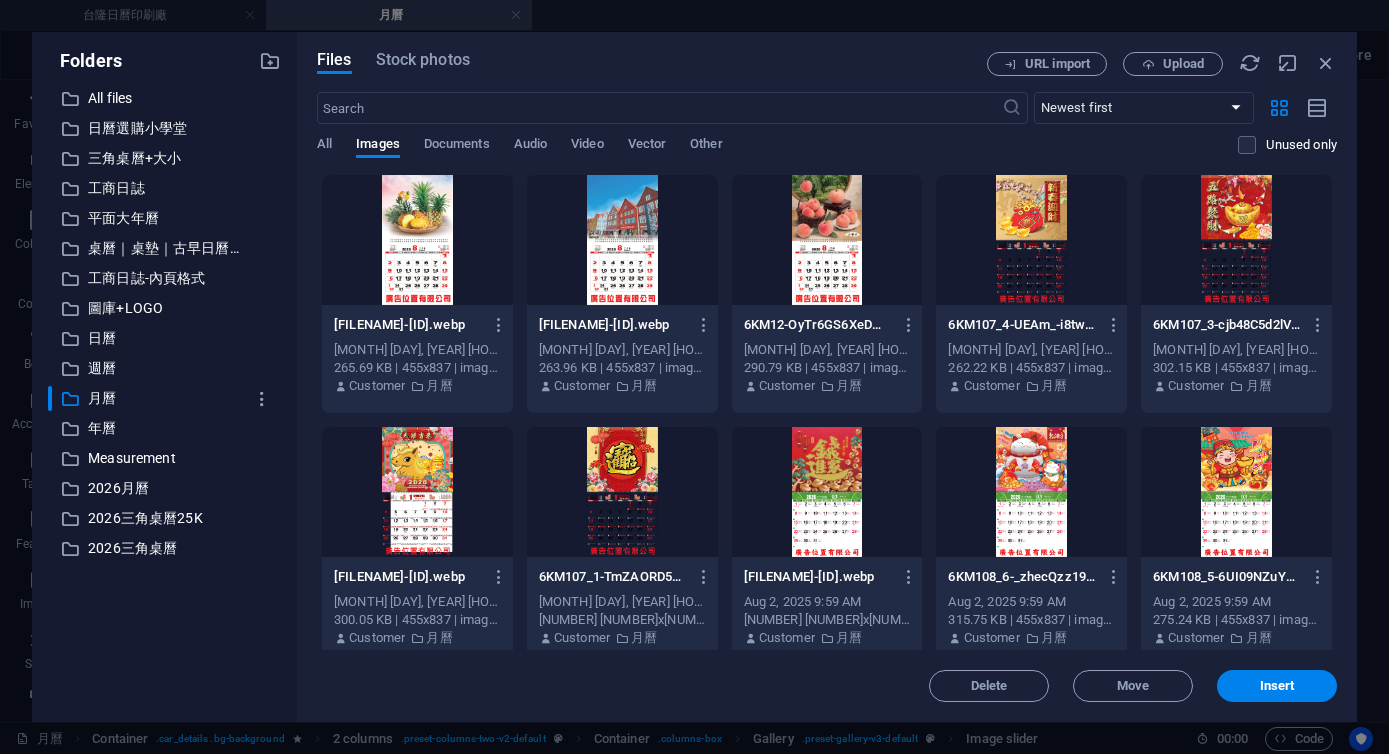 select on "ms" 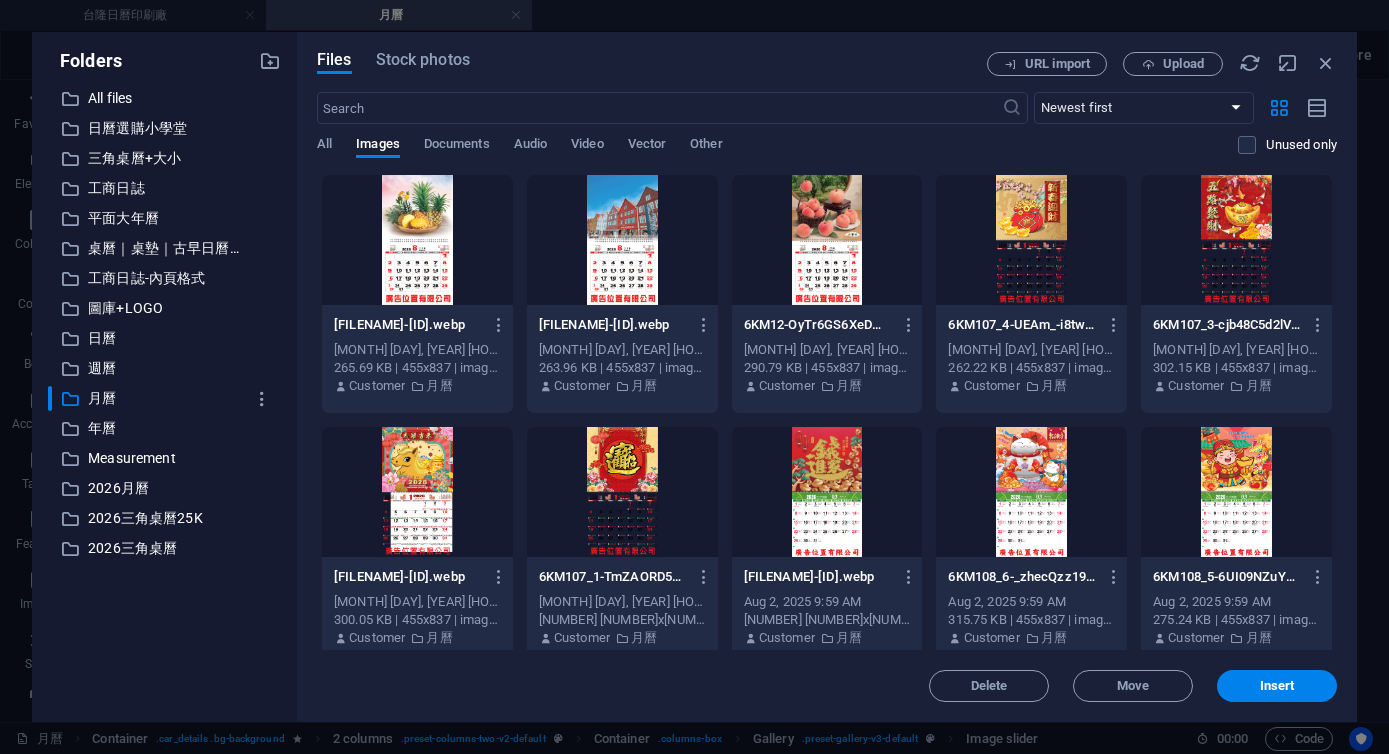 scroll, scrollTop: 0, scrollLeft: 0, axis: both 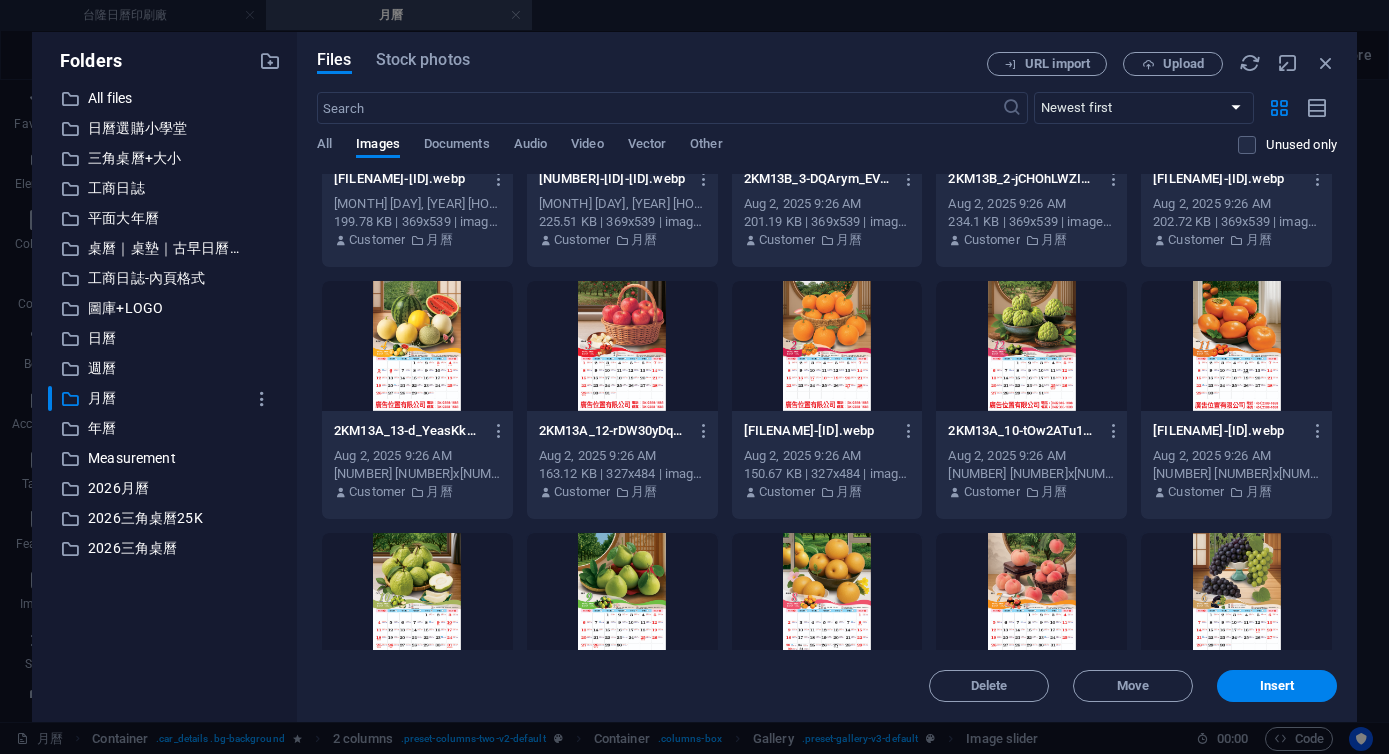 click at bounding box center [417, 346] 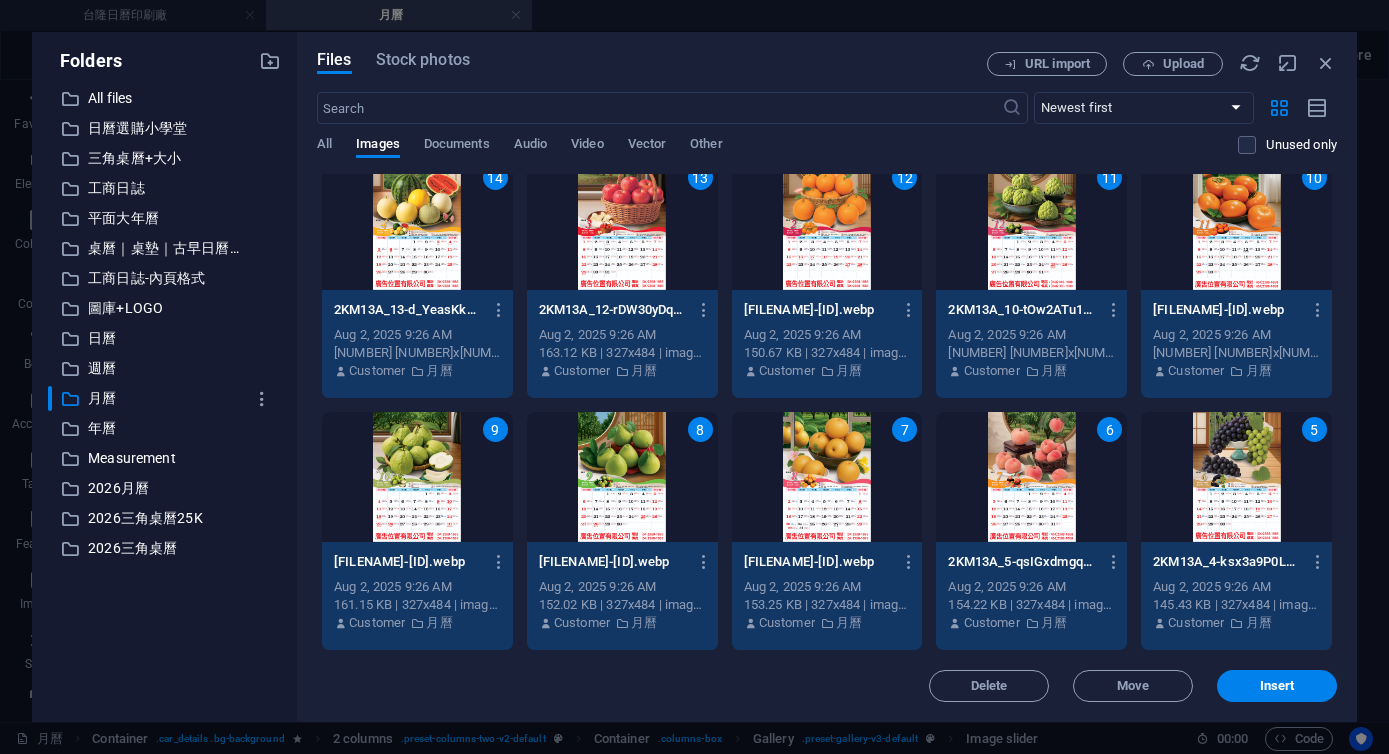 scroll, scrollTop: 1595, scrollLeft: 0, axis: vertical 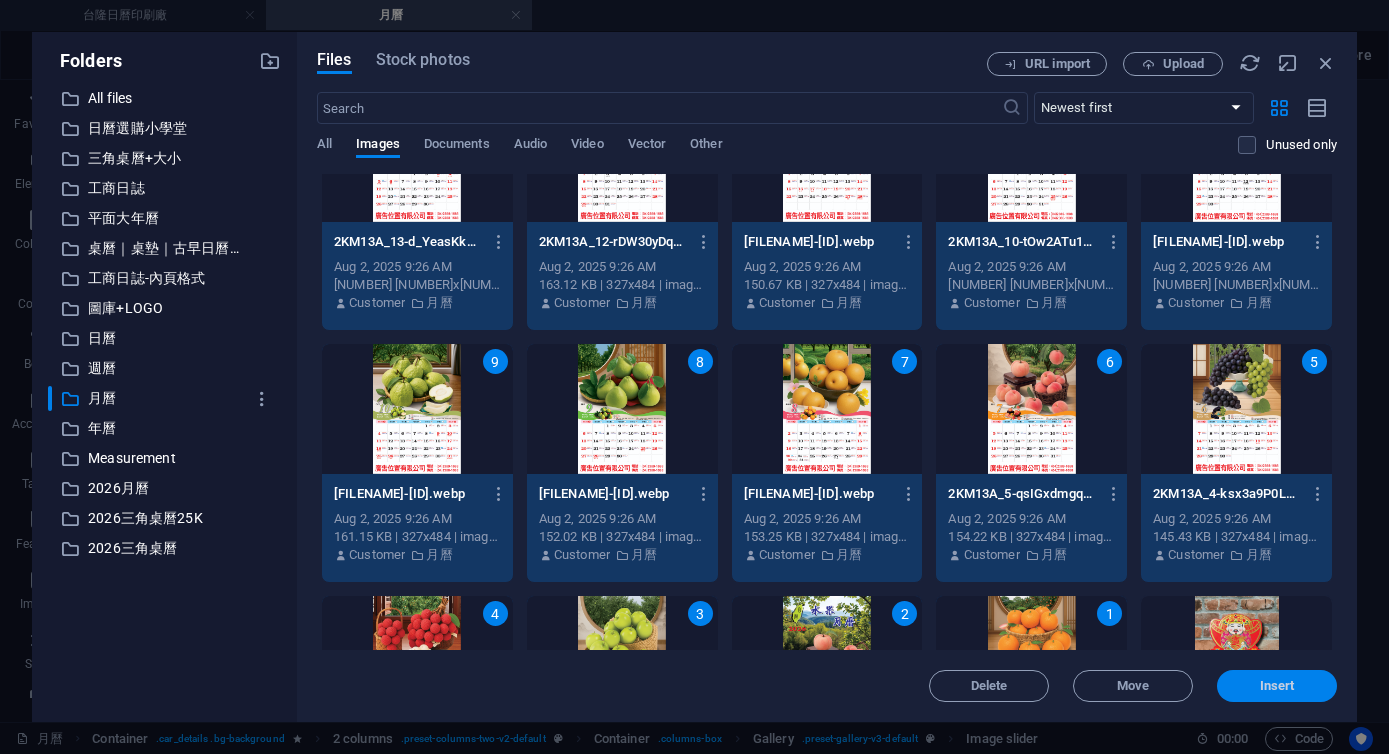 click on "Insert" at bounding box center [1277, 686] 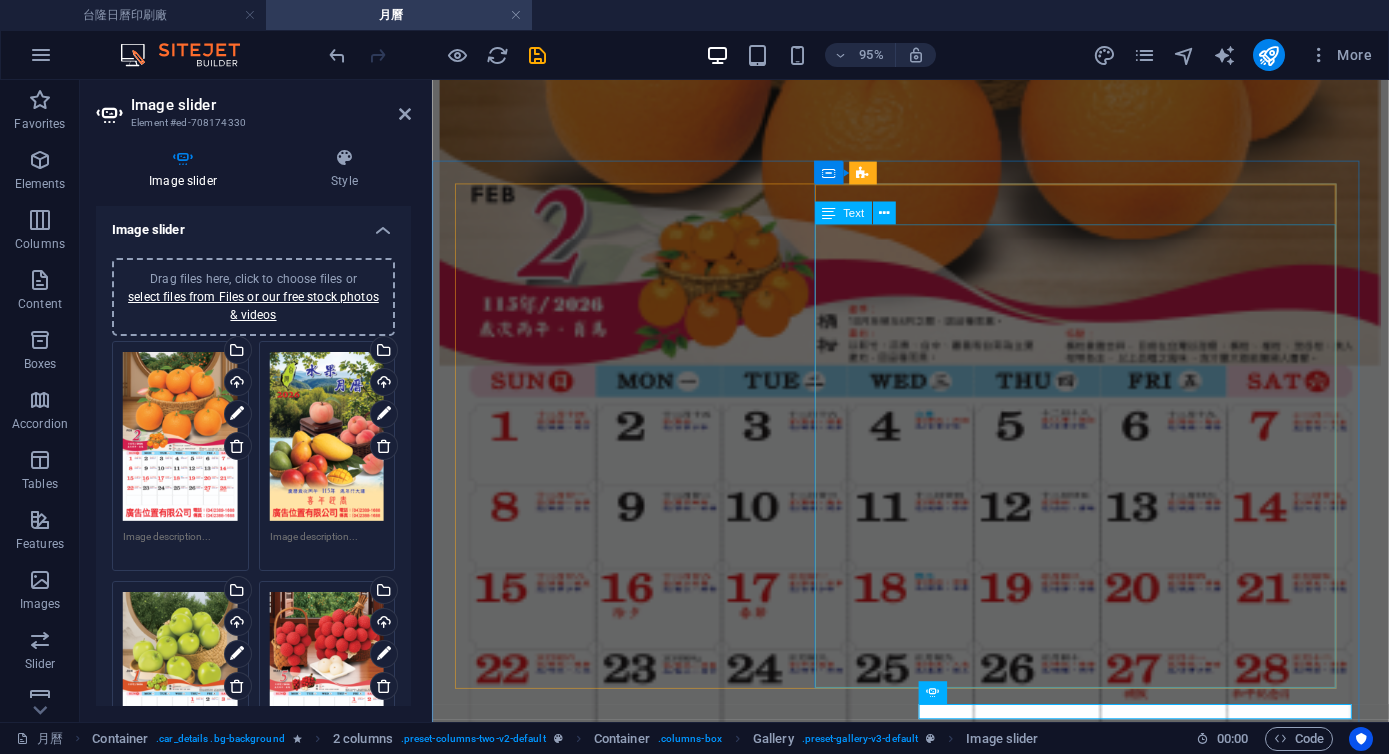 scroll, scrollTop: 2628, scrollLeft: 0, axis: vertical 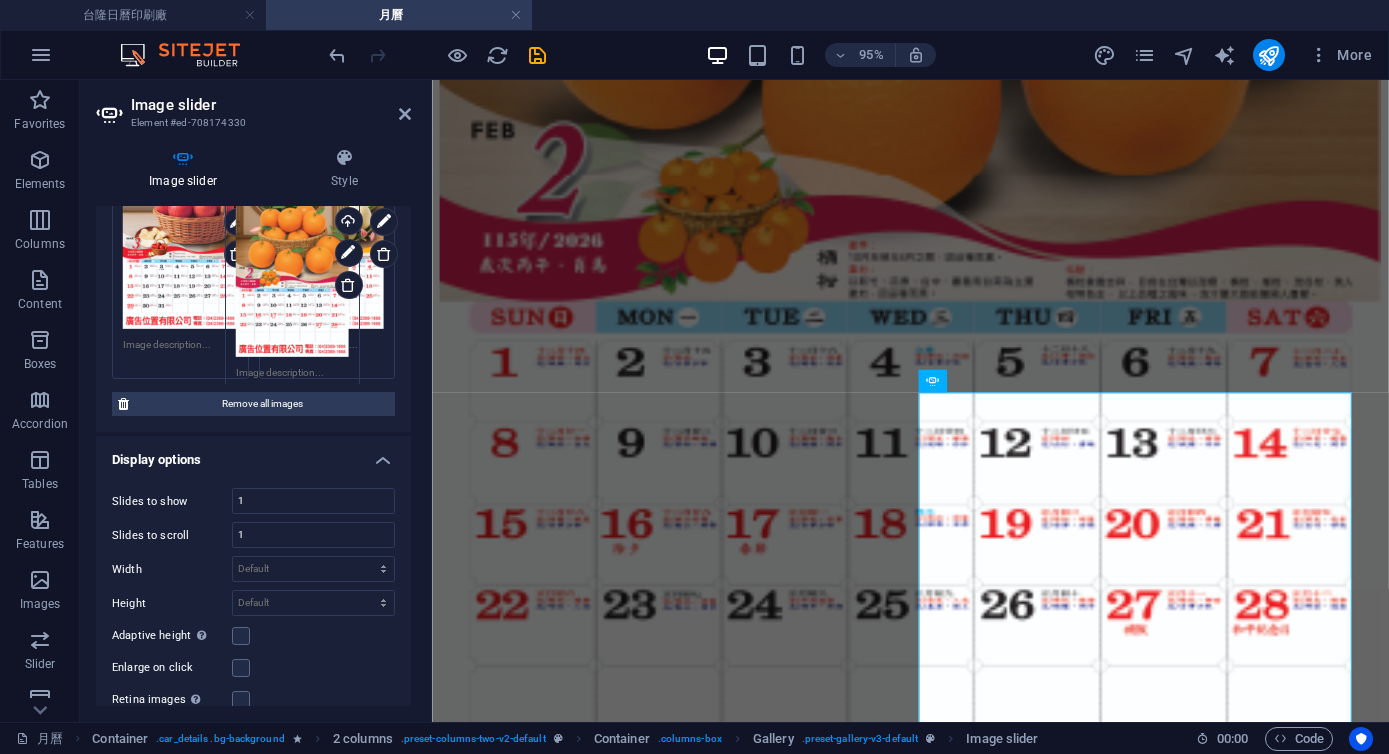 drag, startPoint x: 176, startPoint y: 425, endPoint x: 287, endPoint y: 263, distance: 196.37973 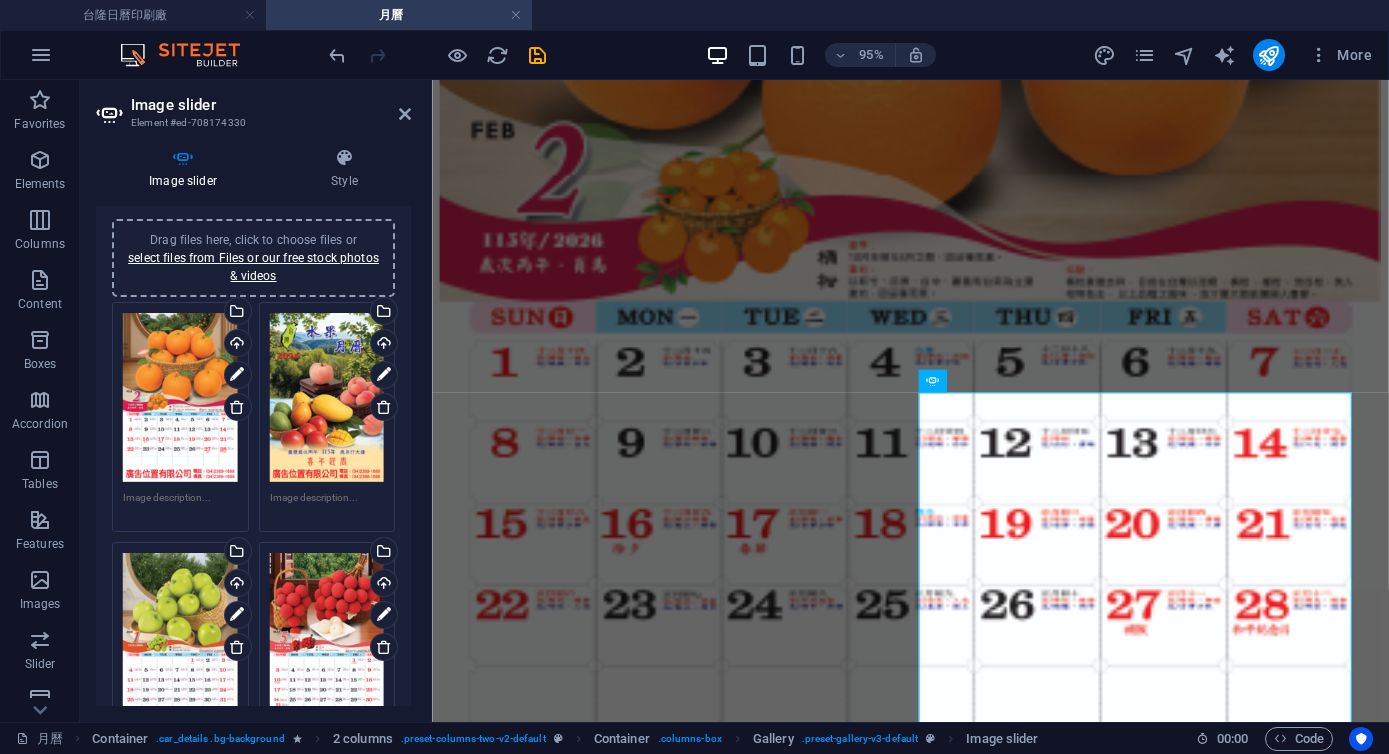 scroll, scrollTop: 0, scrollLeft: 0, axis: both 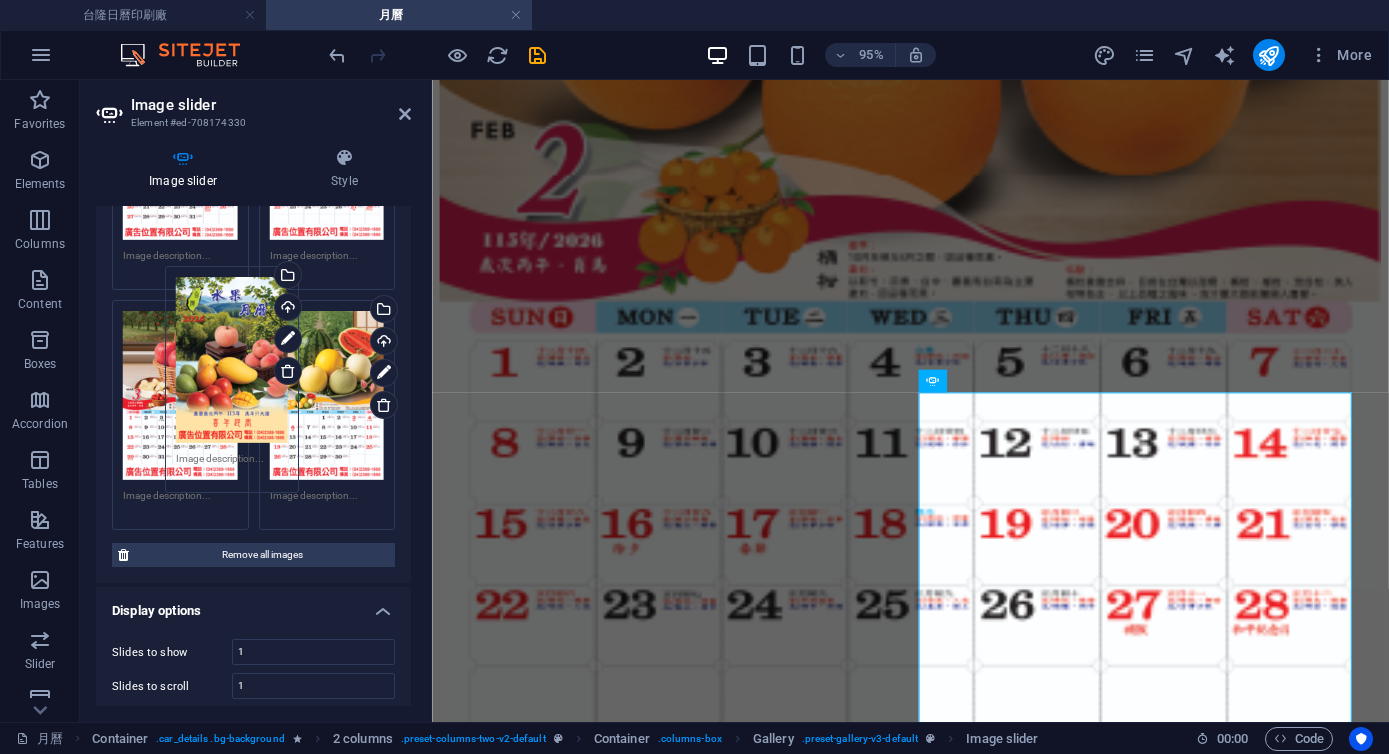 drag, startPoint x: 315, startPoint y: 395, endPoint x: 225, endPoint y: 318, distance: 118.44408 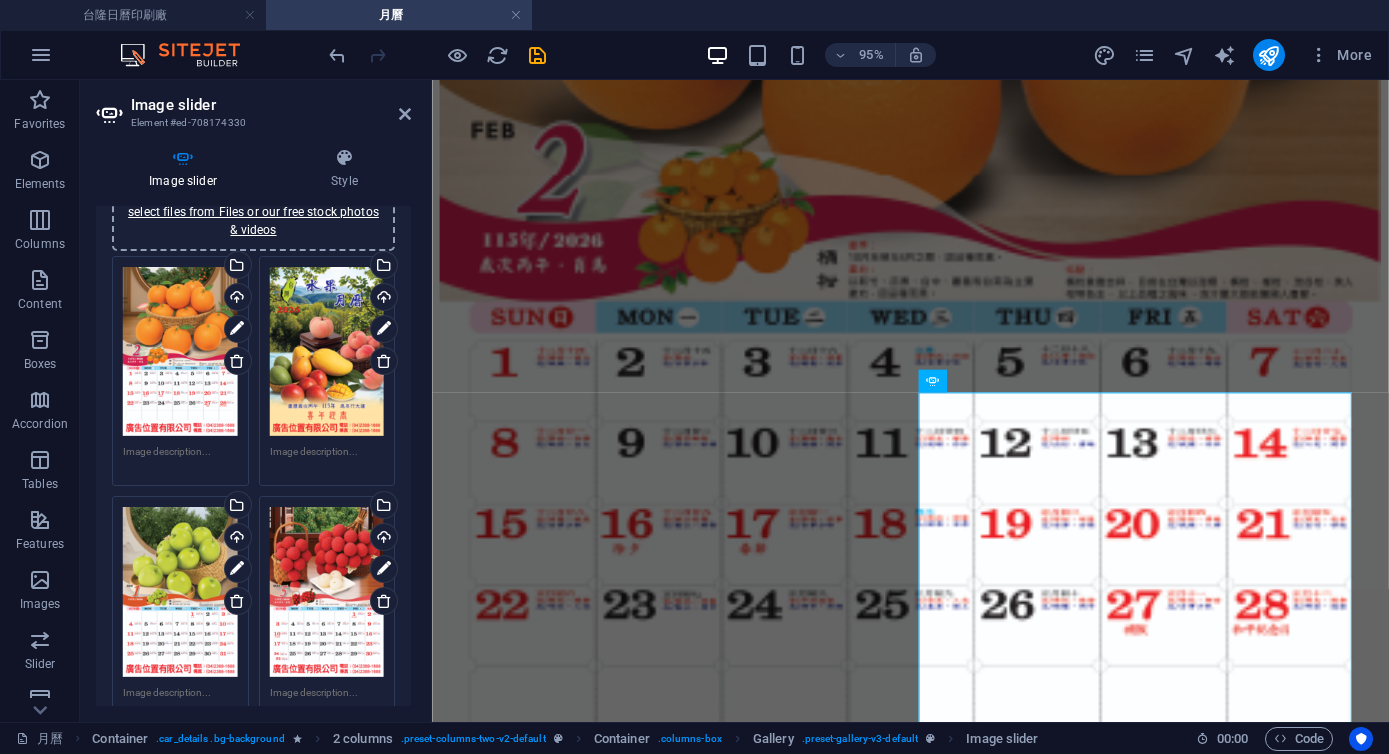 scroll, scrollTop: 0, scrollLeft: 0, axis: both 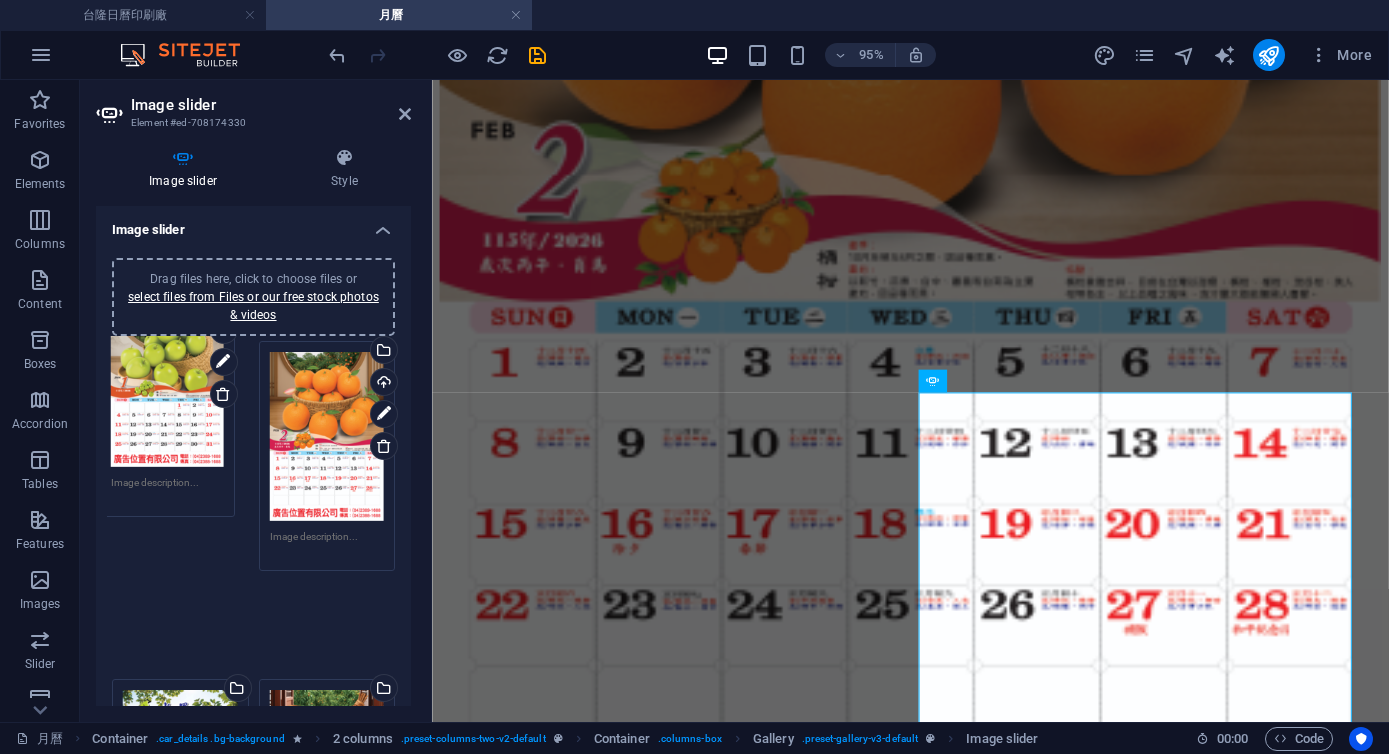 drag, startPoint x: 188, startPoint y: 652, endPoint x: 176, endPoint y: 363, distance: 289.24902 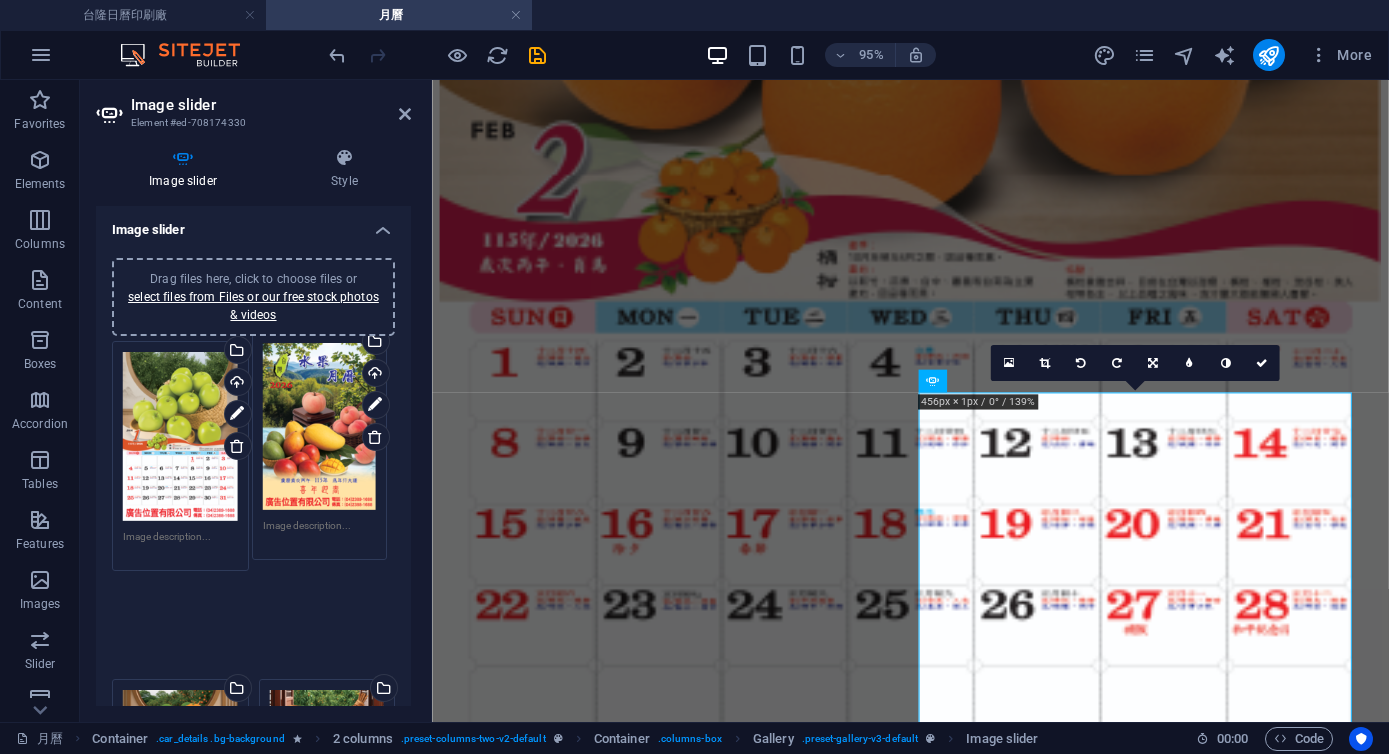 drag, startPoint x: 191, startPoint y: 635, endPoint x: 328, endPoint y: 403, distance: 269.43088 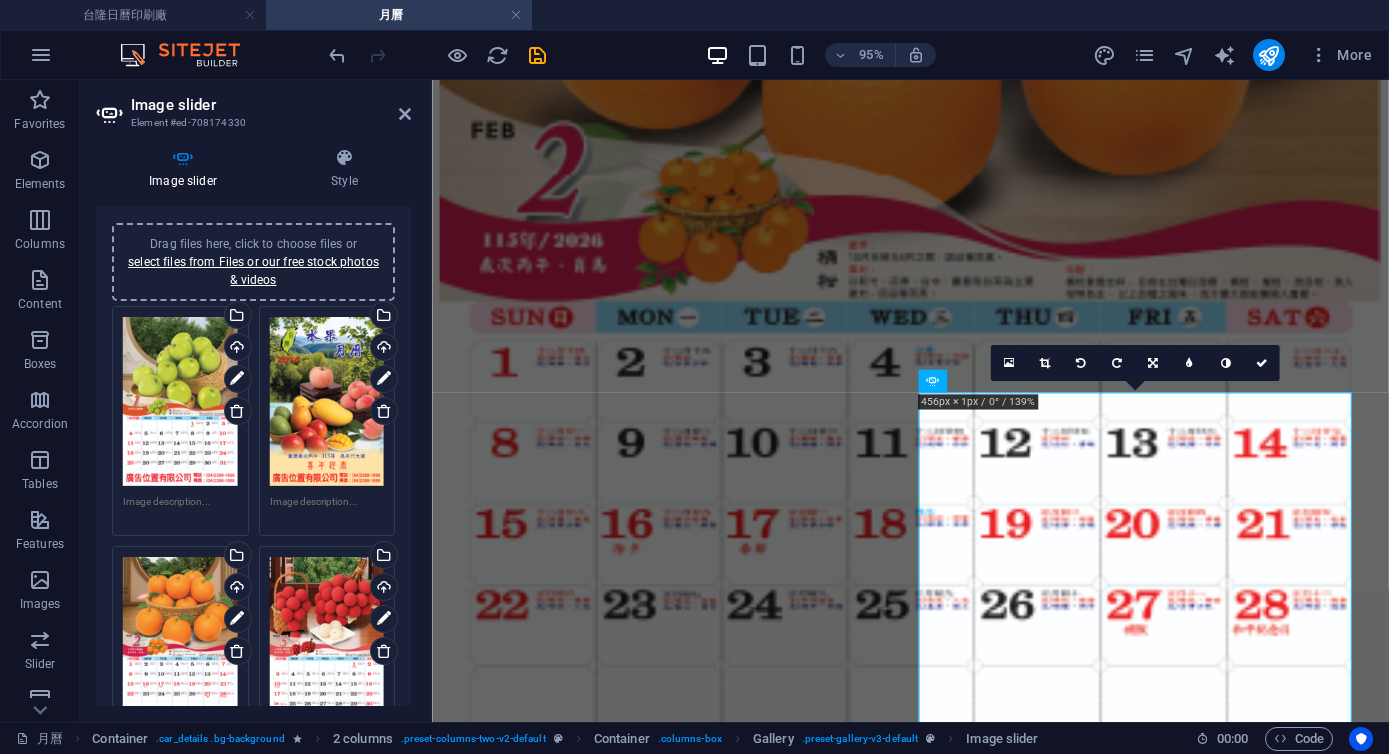 scroll, scrollTop: 65, scrollLeft: 0, axis: vertical 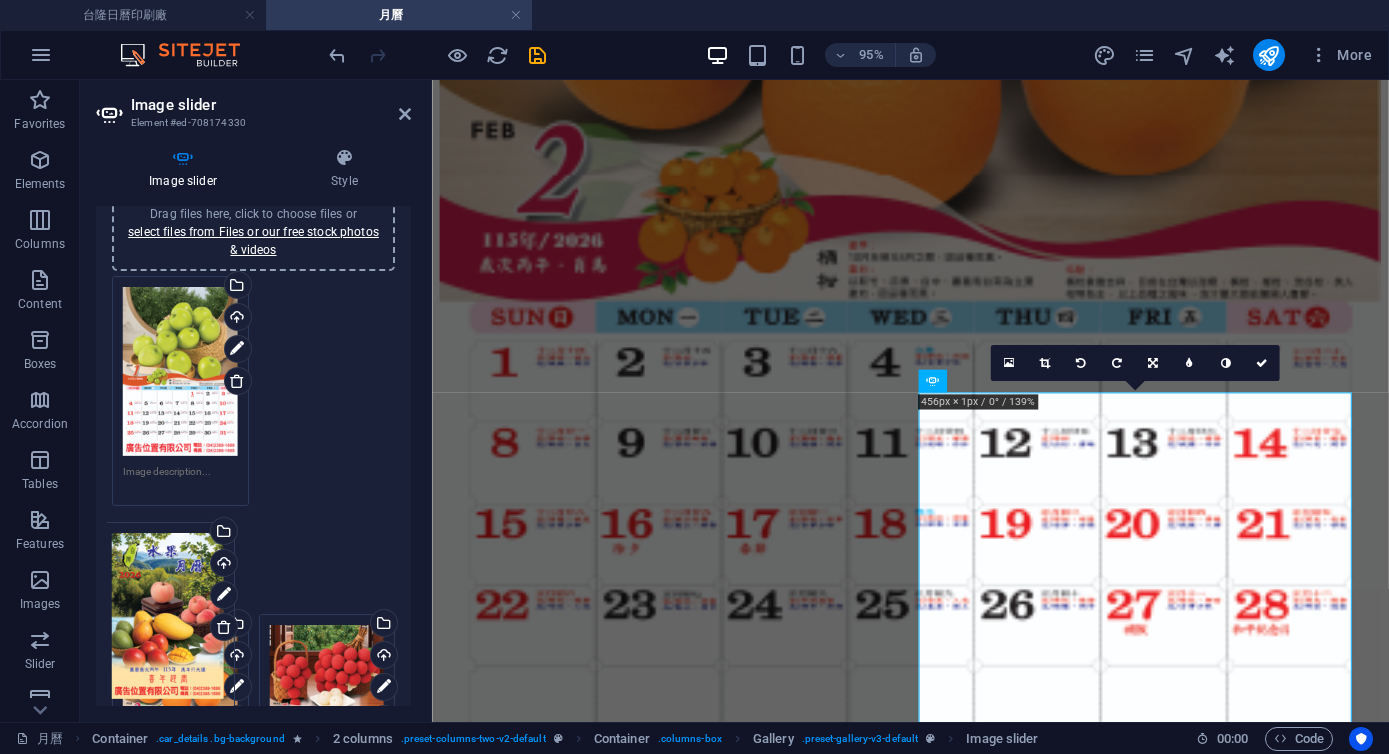 drag, startPoint x: 322, startPoint y: 370, endPoint x: 166, endPoint y: 611, distance: 287.08362 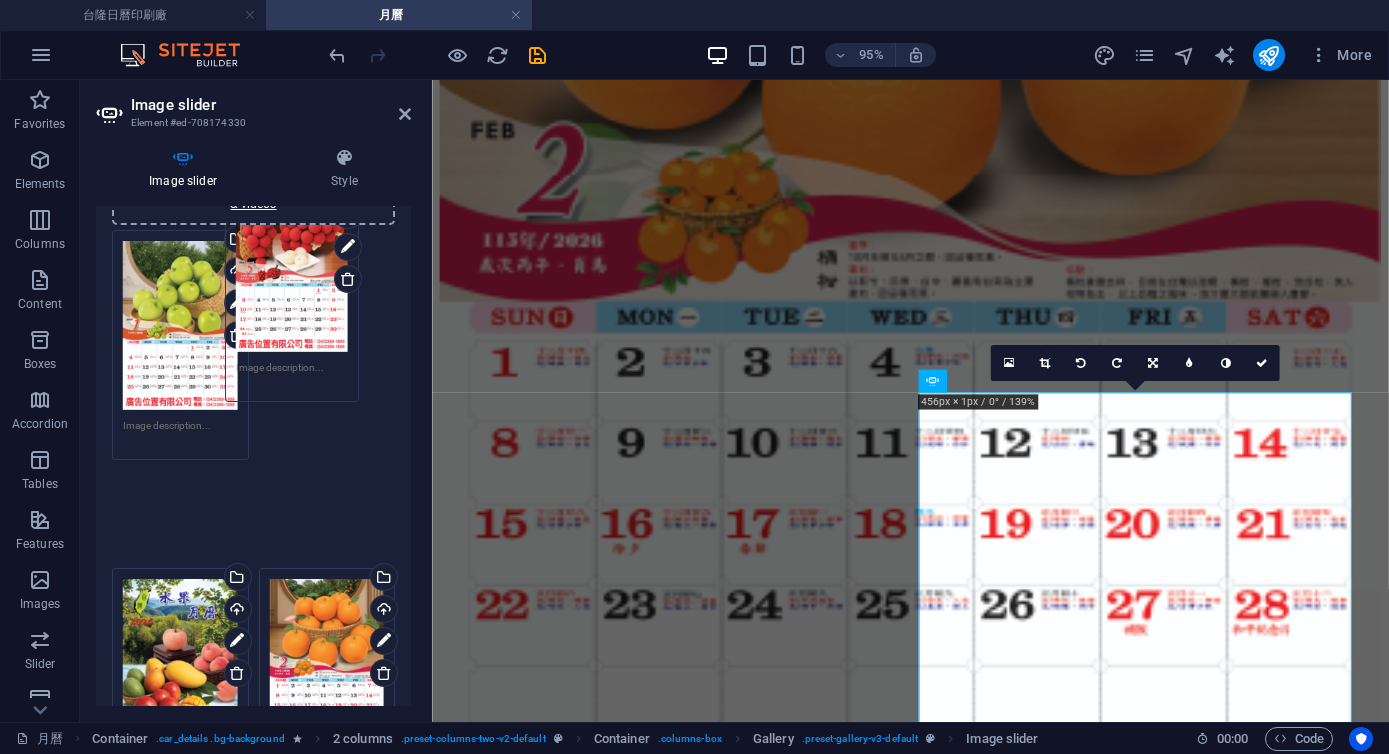 scroll, scrollTop: 31, scrollLeft: 0, axis: vertical 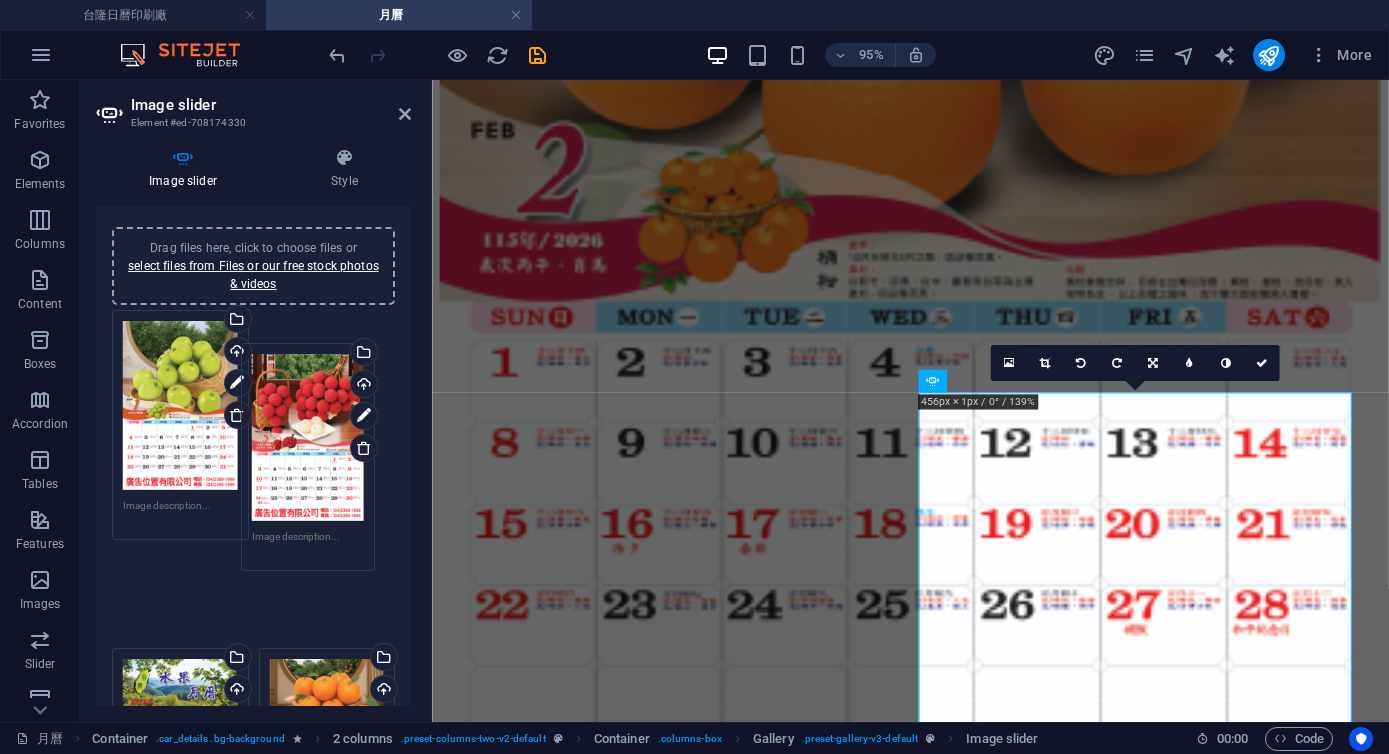drag, startPoint x: 320, startPoint y: 420, endPoint x: 305, endPoint y: 400, distance: 25 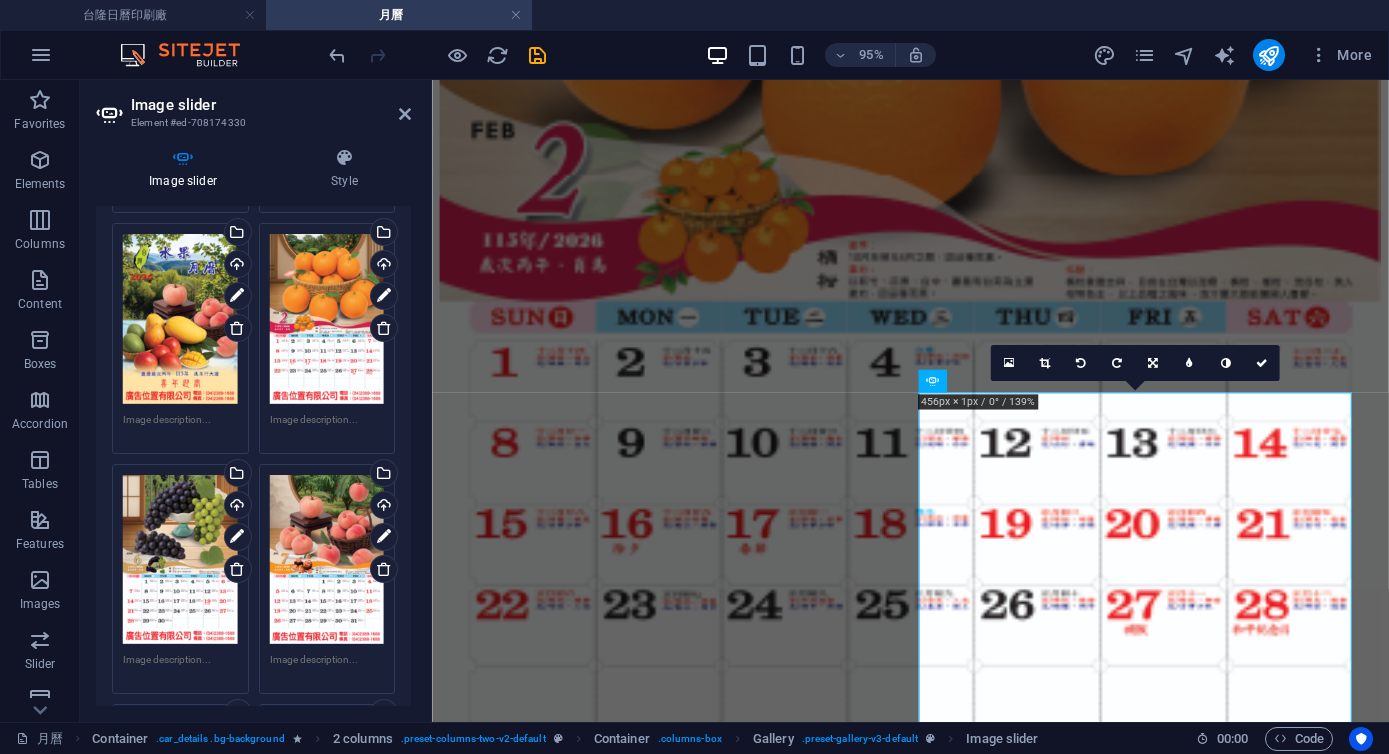 scroll, scrollTop: 378, scrollLeft: 0, axis: vertical 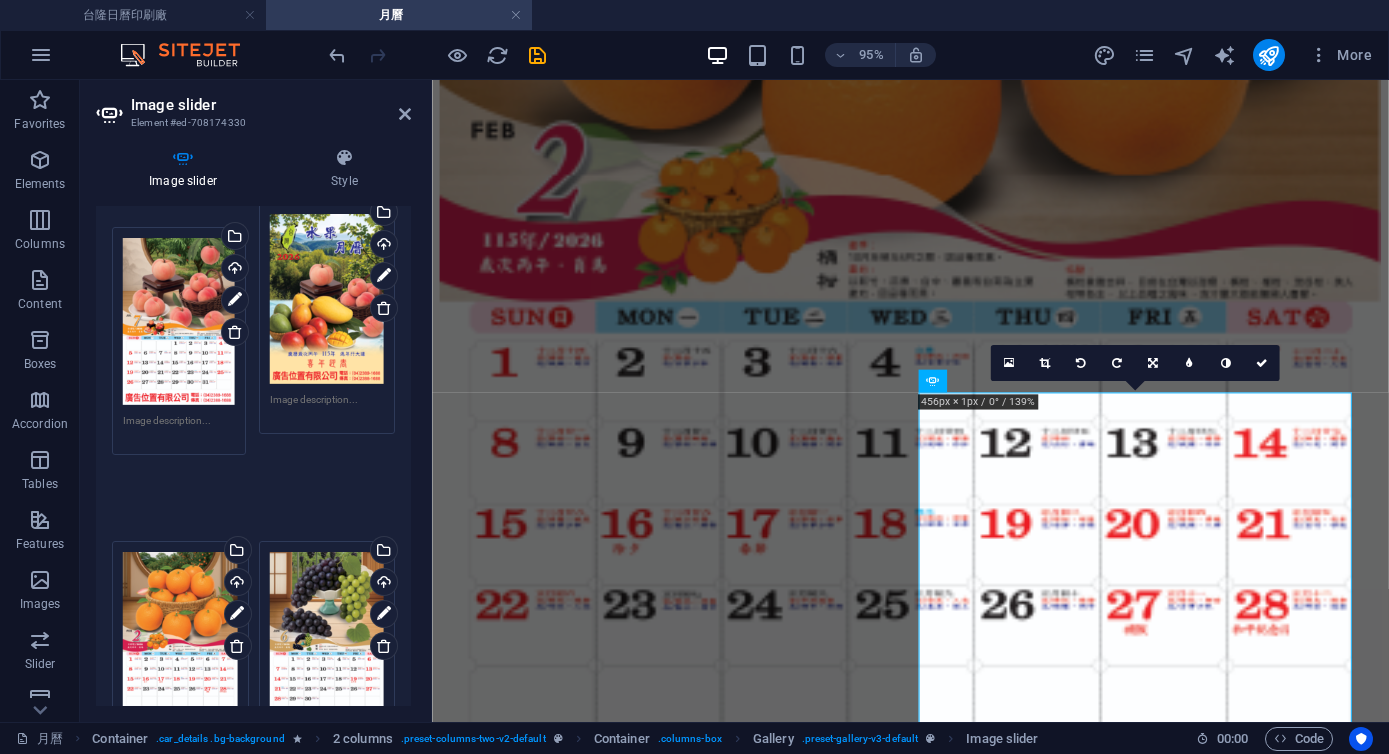 drag, startPoint x: 306, startPoint y: 545, endPoint x: 161, endPoint y: 334, distance: 256.01953 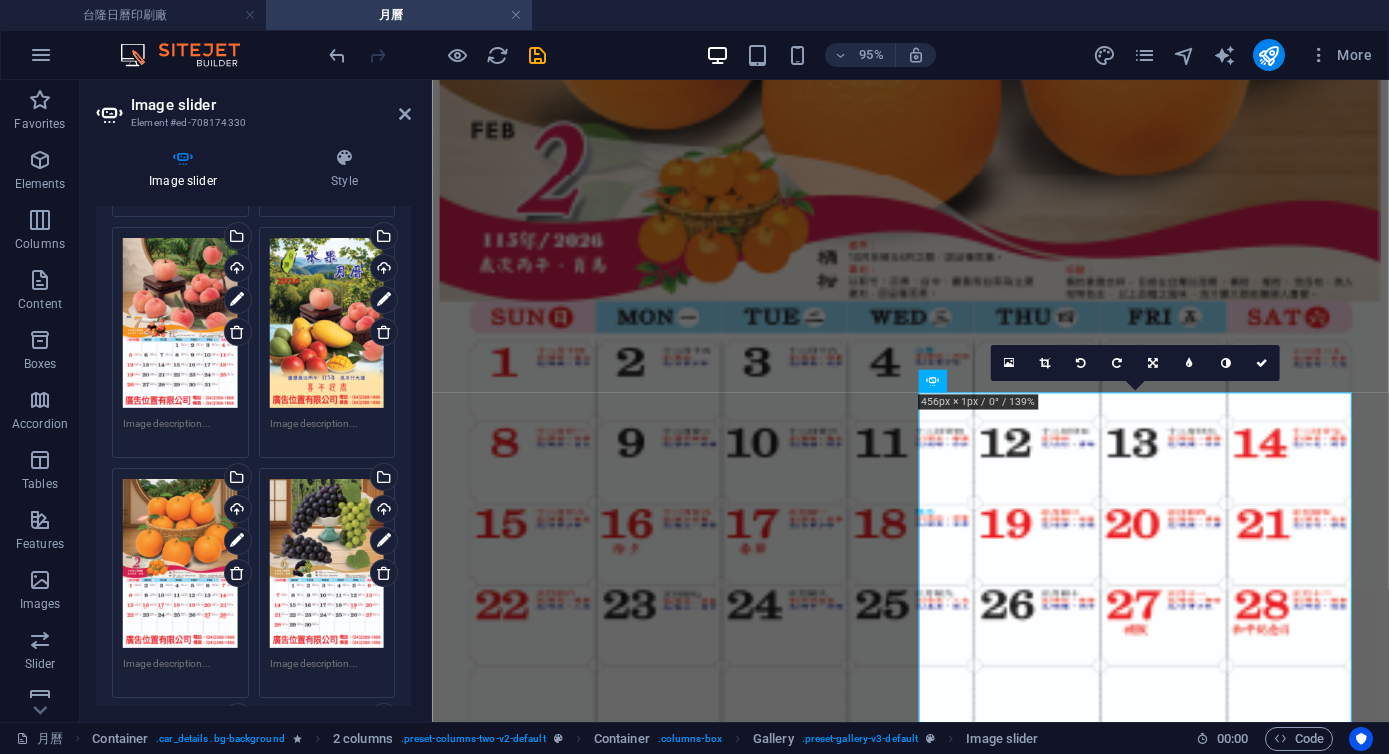 scroll, scrollTop: 323, scrollLeft: 0, axis: vertical 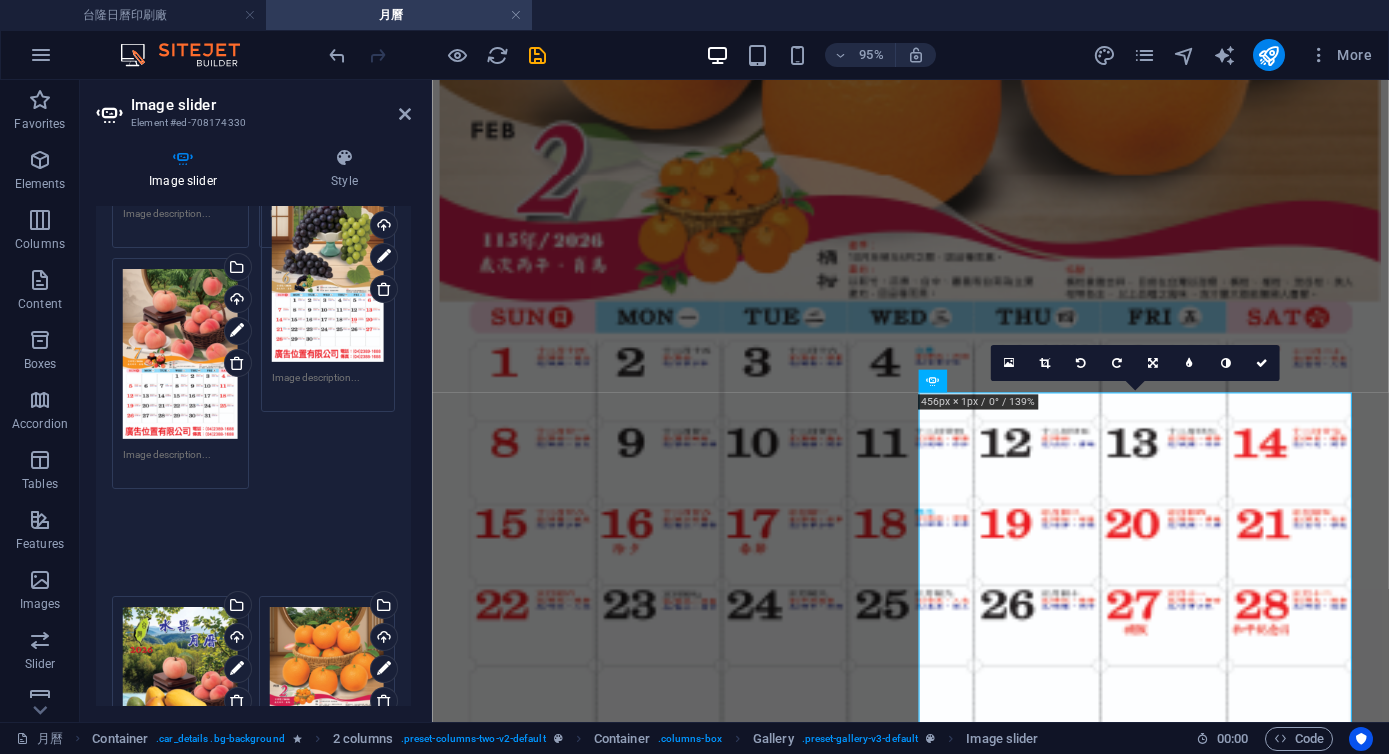 drag, startPoint x: 315, startPoint y: 590, endPoint x: 305, endPoint y: 365, distance: 225.2221 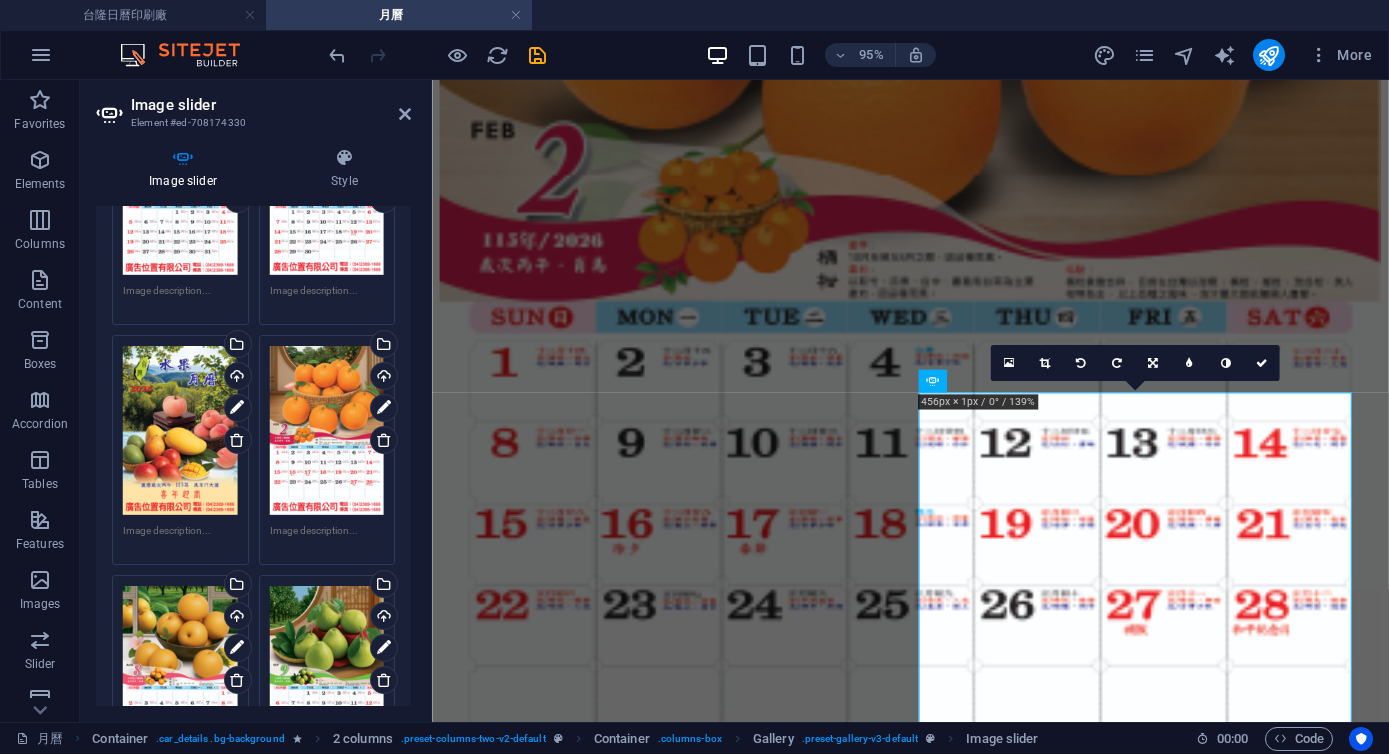 scroll, scrollTop: 588, scrollLeft: 0, axis: vertical 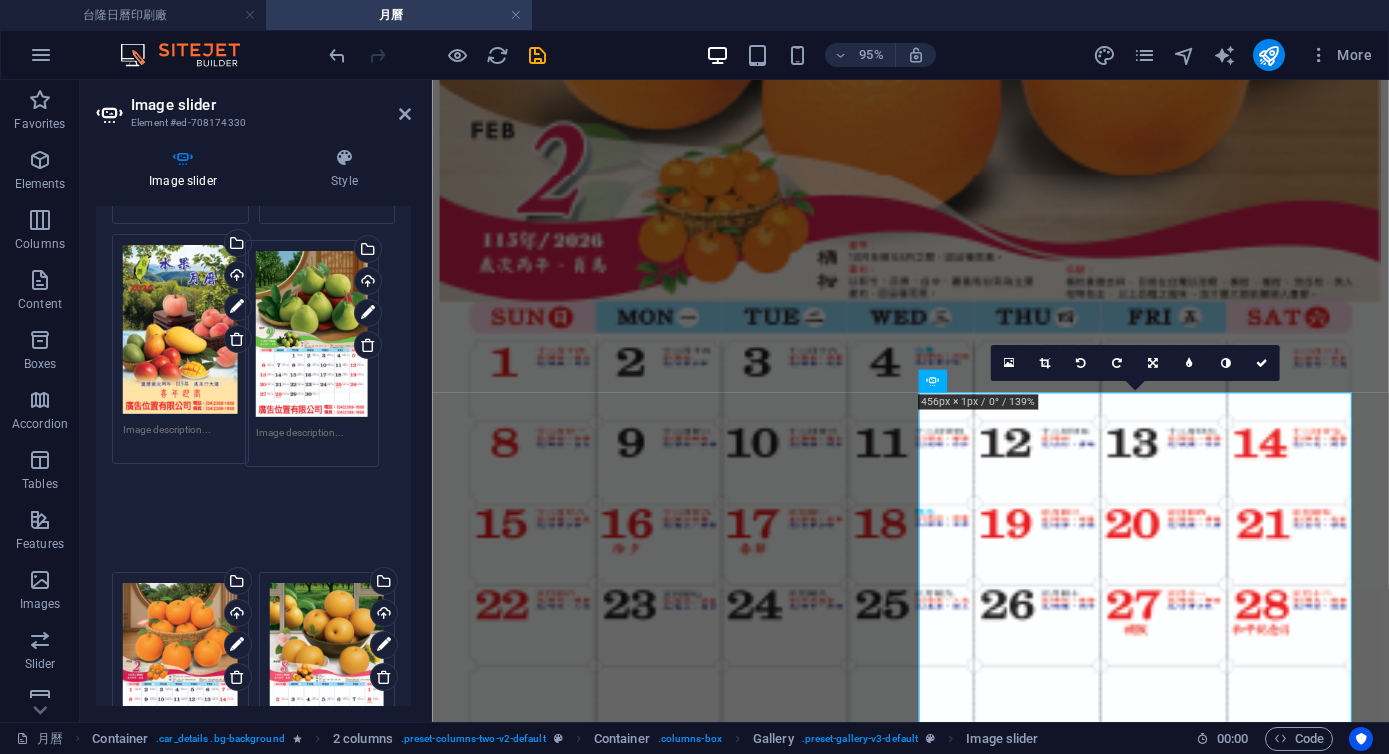 drag, startPoint x: 308, startPoint y: 524, endPoint x: 227, endPoint y: 416, distance: 135 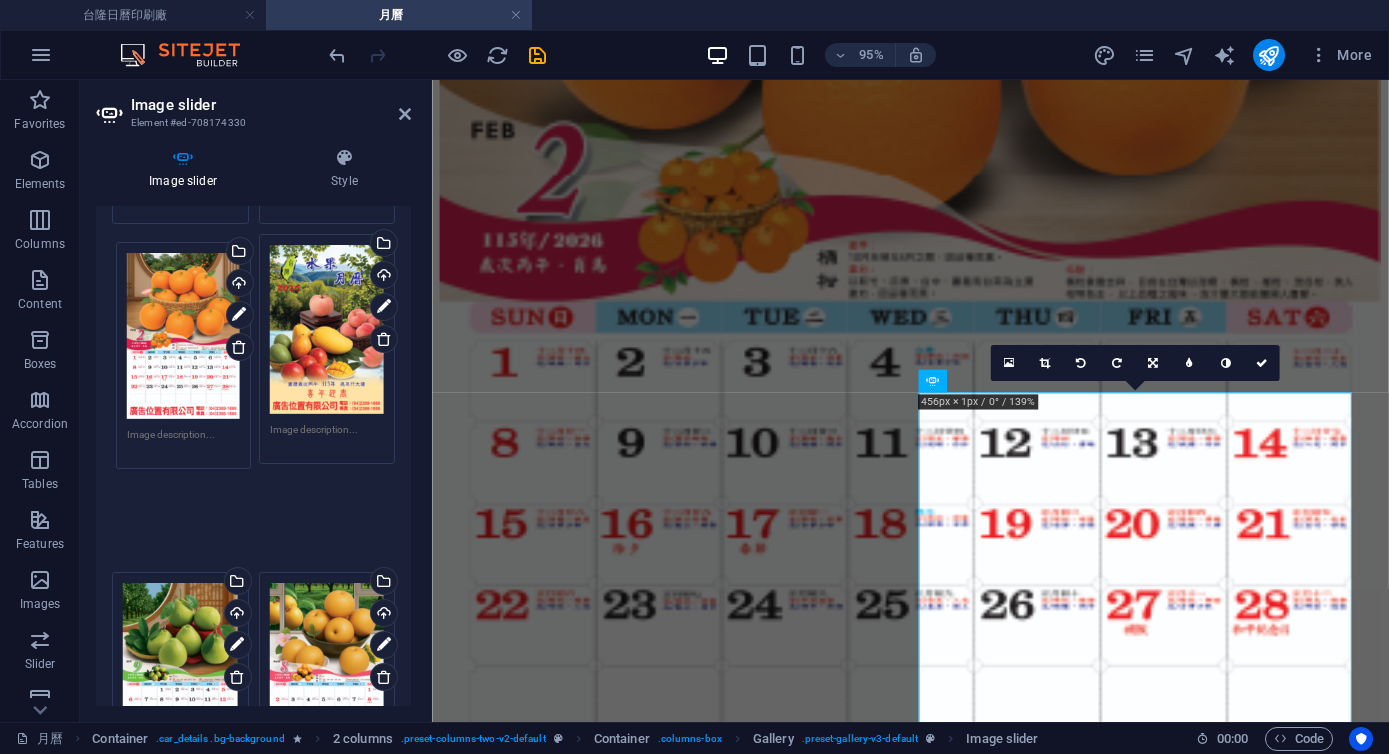 drag, startPoint x: 184, startPoint y: 533, endPoint x: 188, endPoint y: 309, distance: 224.0357 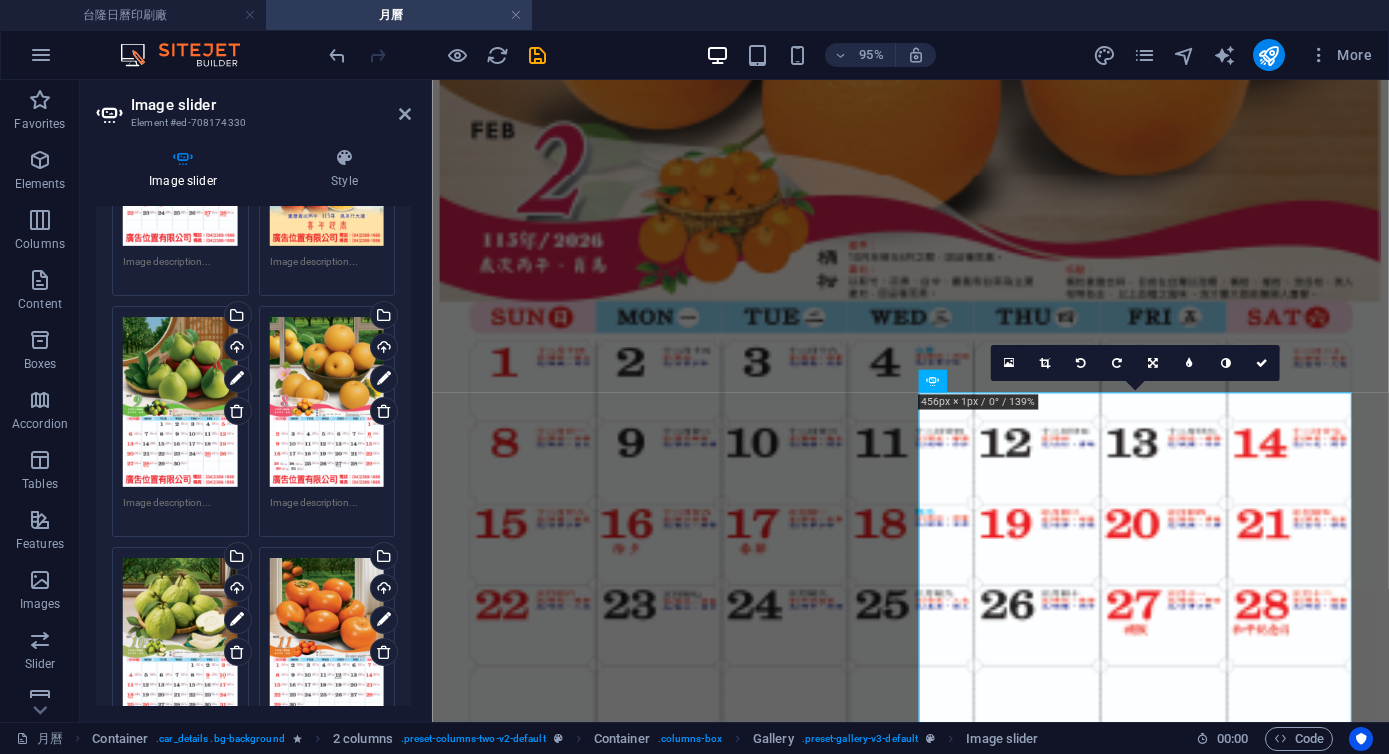 scroll, scrollTop: 756, scrollLeft: 0, axis: vertical 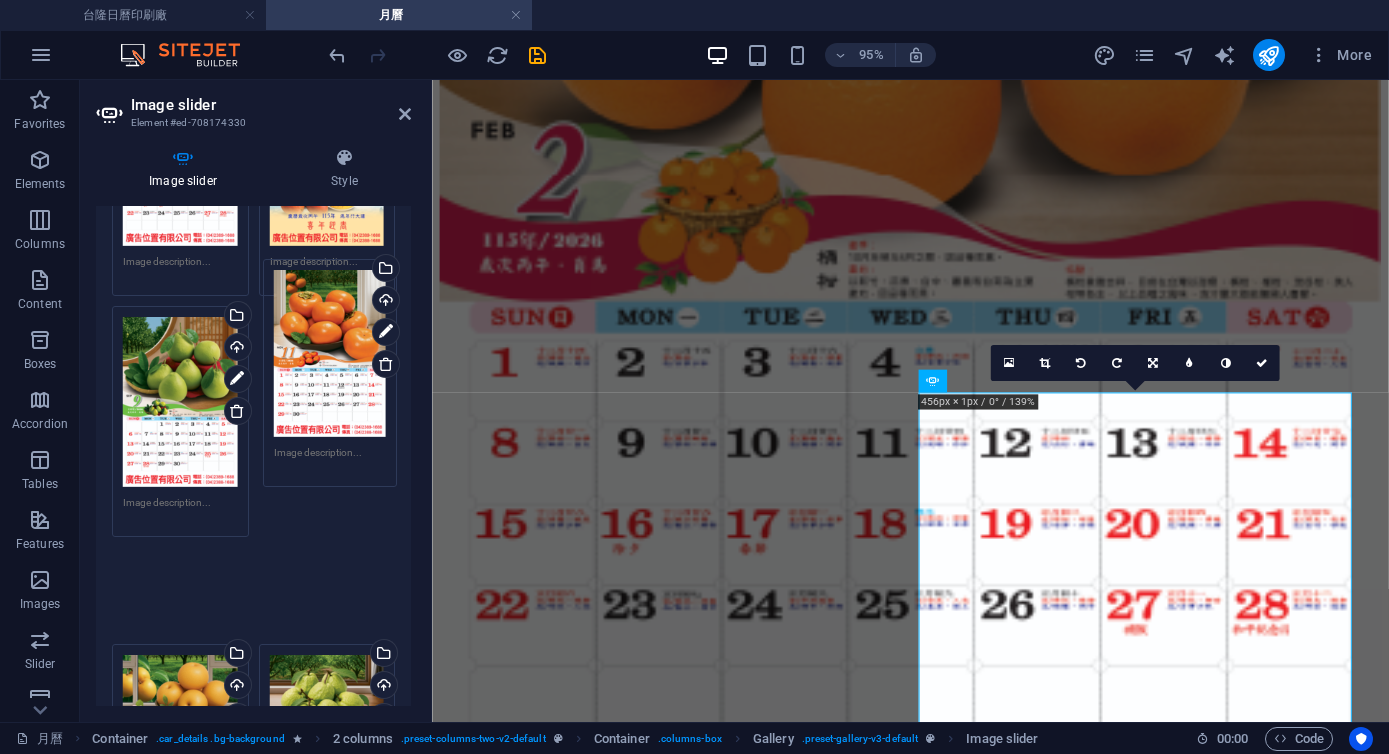 drag, startPoint x: 324, startPoint y: 600, endPoint x: 330, endPoint y: 324, distance: 276.06522 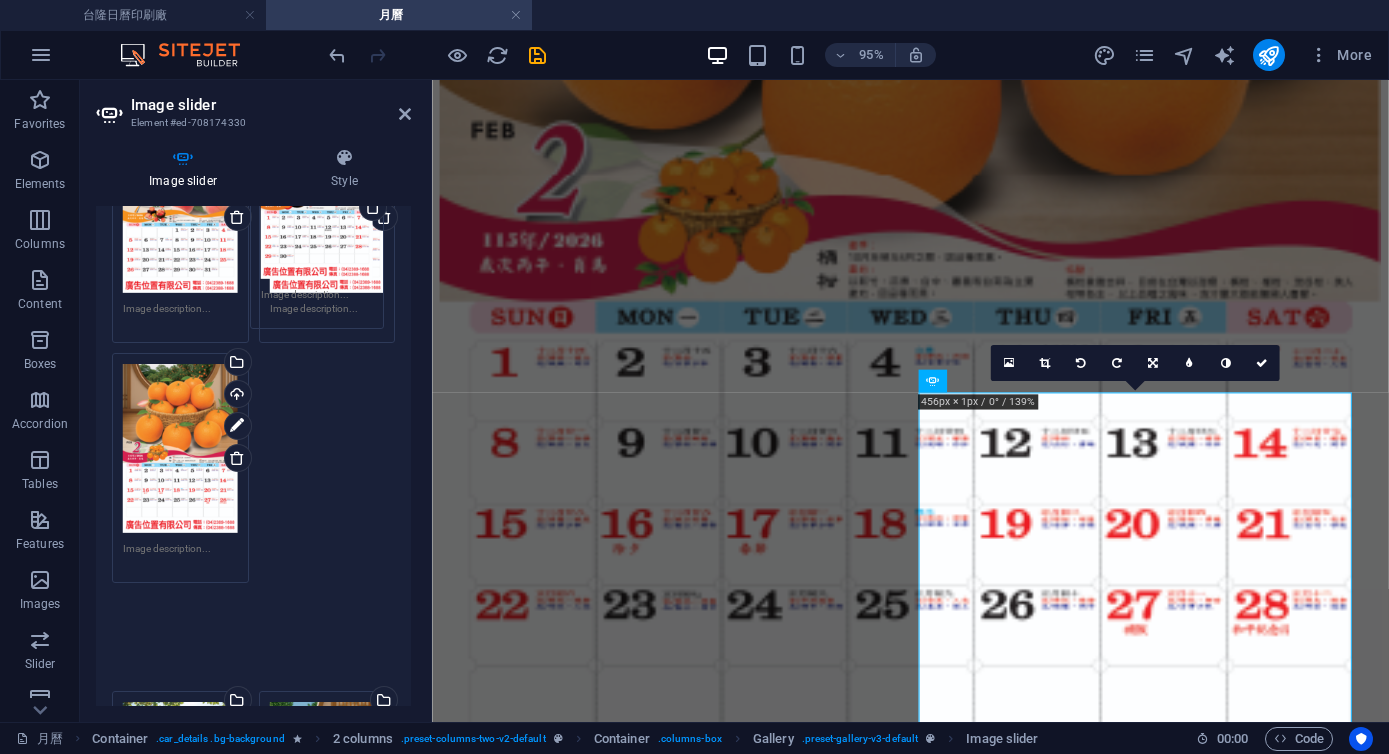 scroll, scrollTop: 429, scrollLeft: 0, axis: vertical 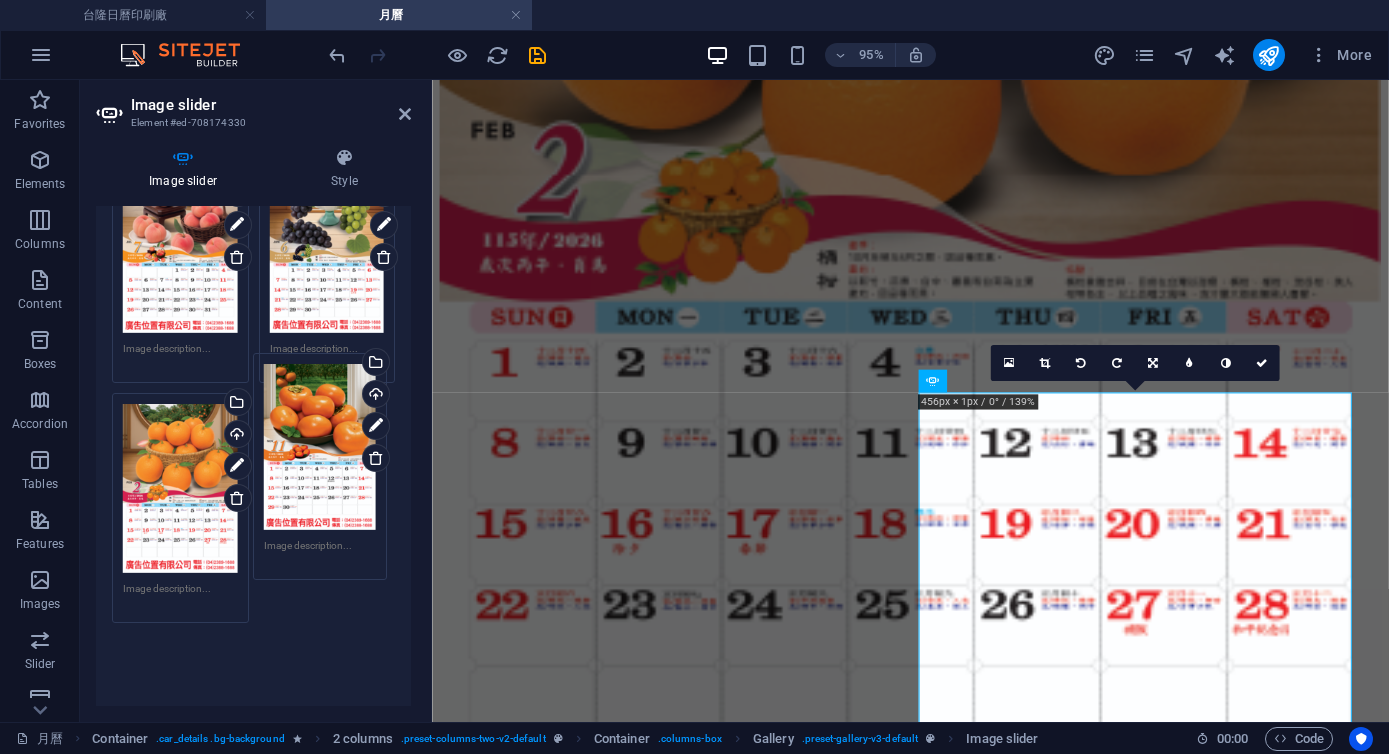 drag, startPoint x: 316, startPoint y: 476, endPoint x: 309, endPoint y: 502, distance: 26.925823 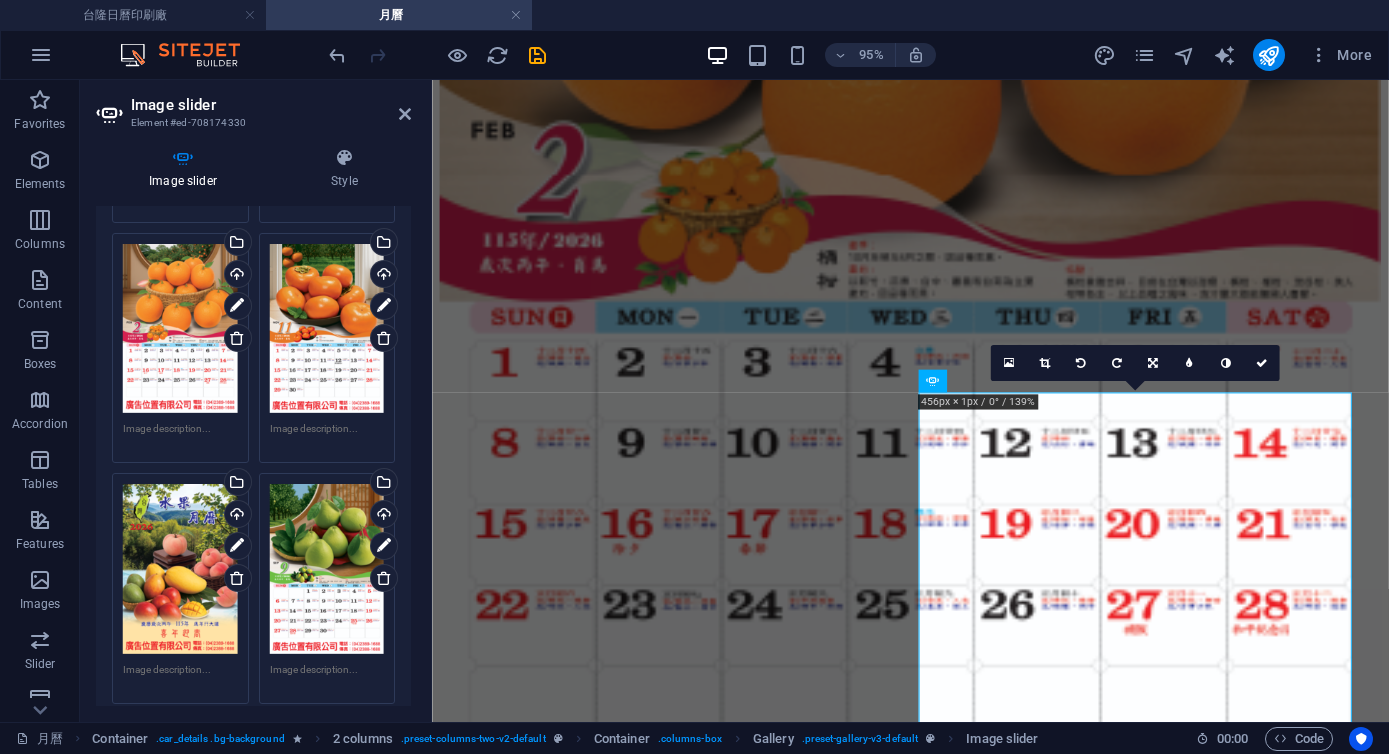 scroll, scrollTop: 725, scrollLeft: 0, axis: vertical 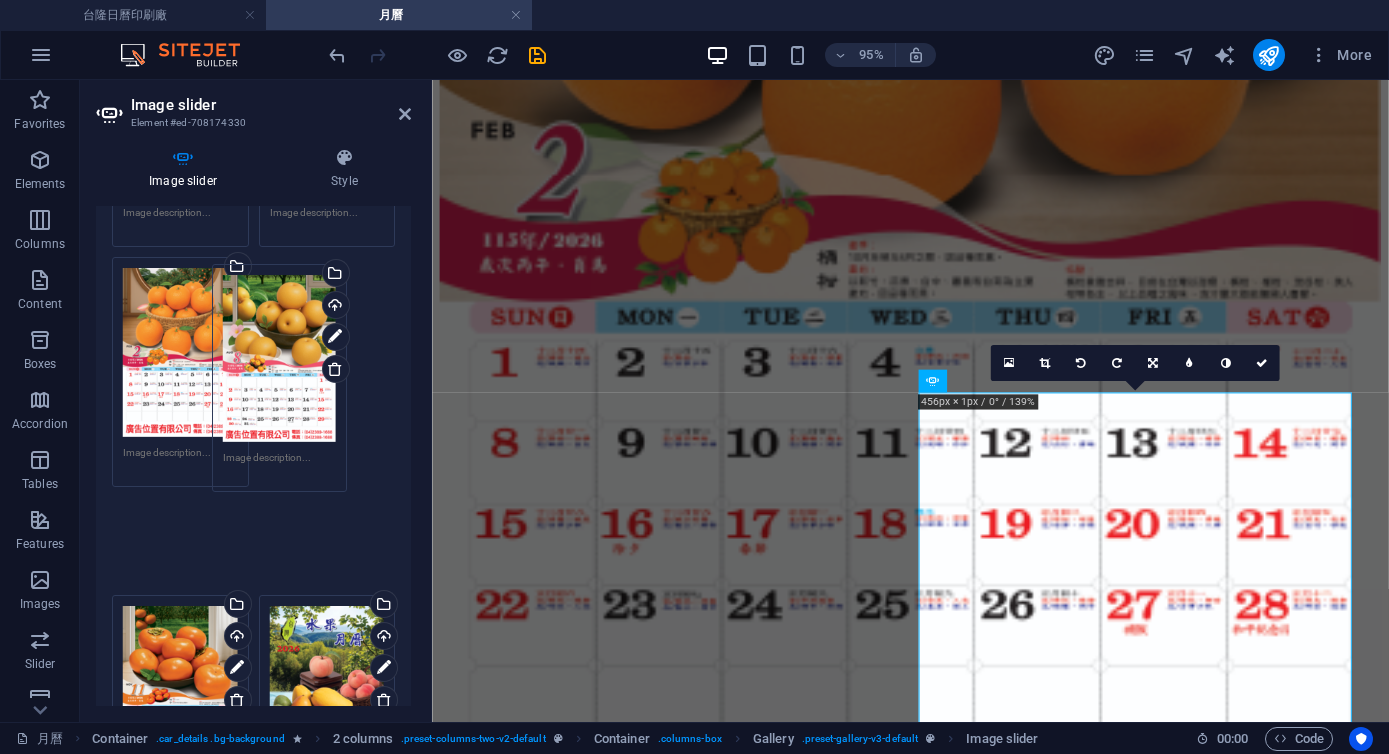 drag, startPoint x: 181, startPoint y: 623, endPoint x: 281, endPoint y: 321, distance: 318.12576 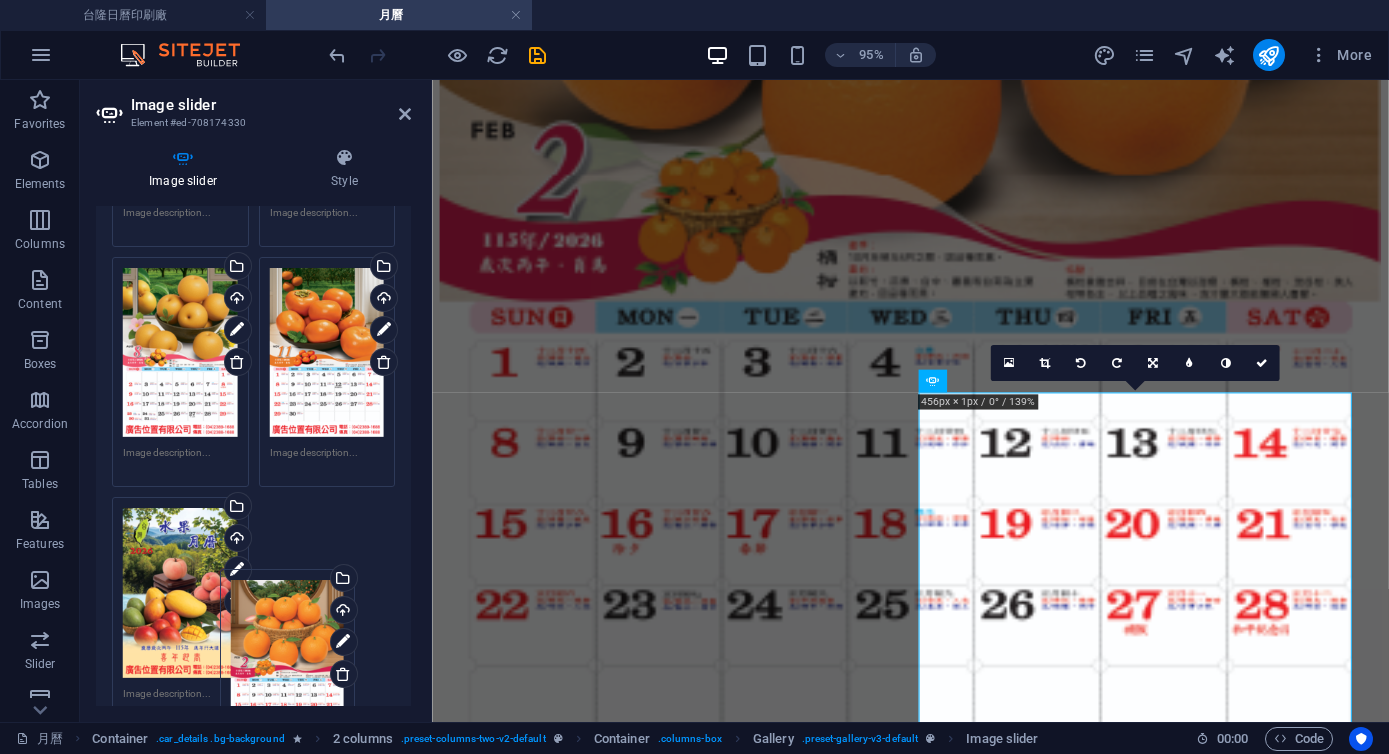 drag, startPoint x: 181, startPoint y: 295, endPoint x: 287, endPoint y: 611, distance: 333.30466 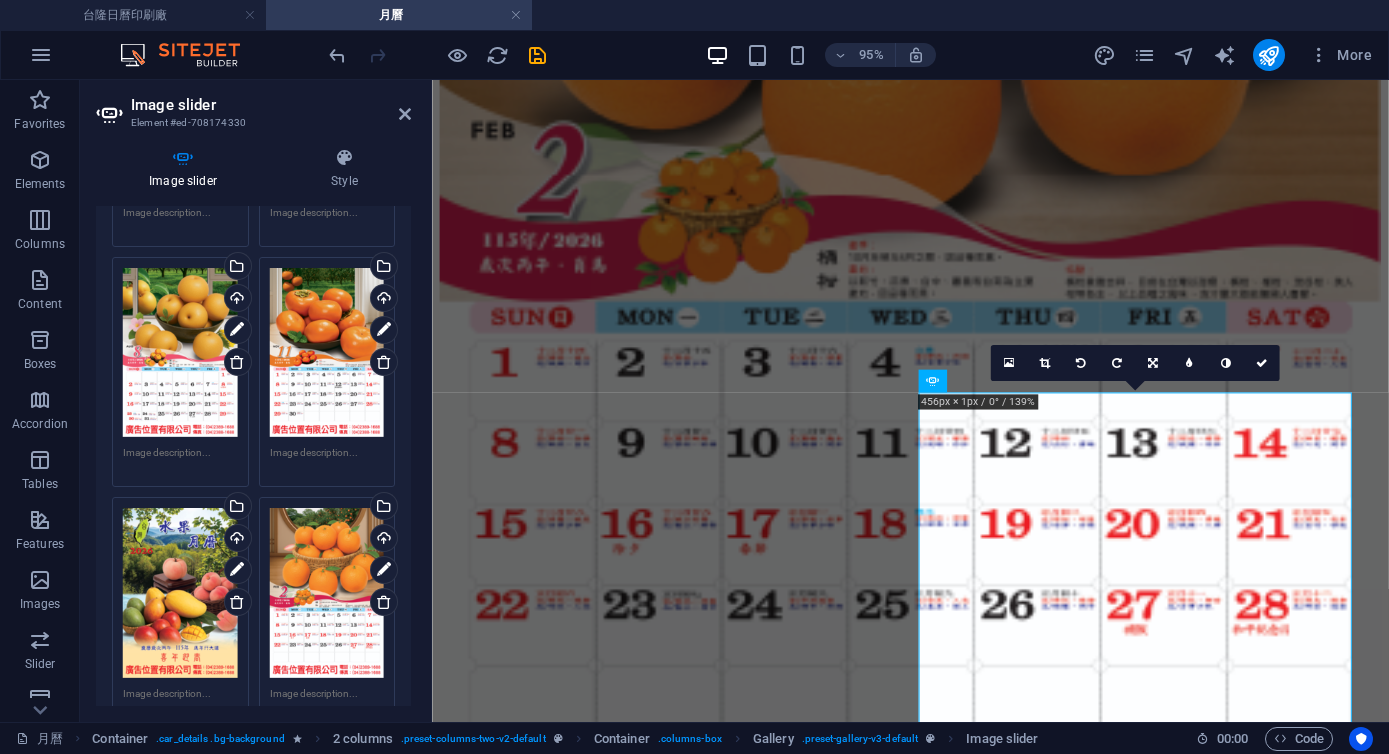 scroll, scrollTop: 908, scrollLeft: 0, axis: vertical 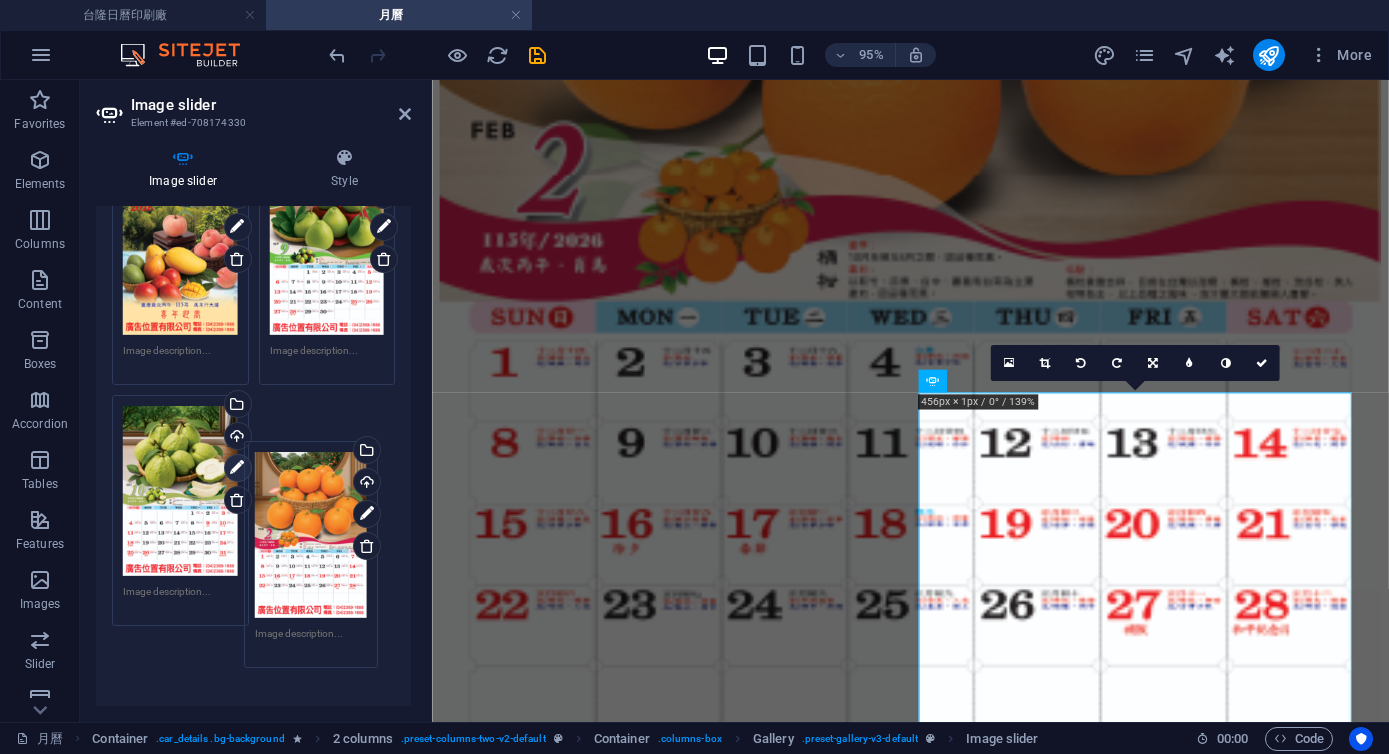 drag, startPoint x: 303, startPoint y: 259, endPoint x: 240, endPoint y: 459, distance: 209.68787 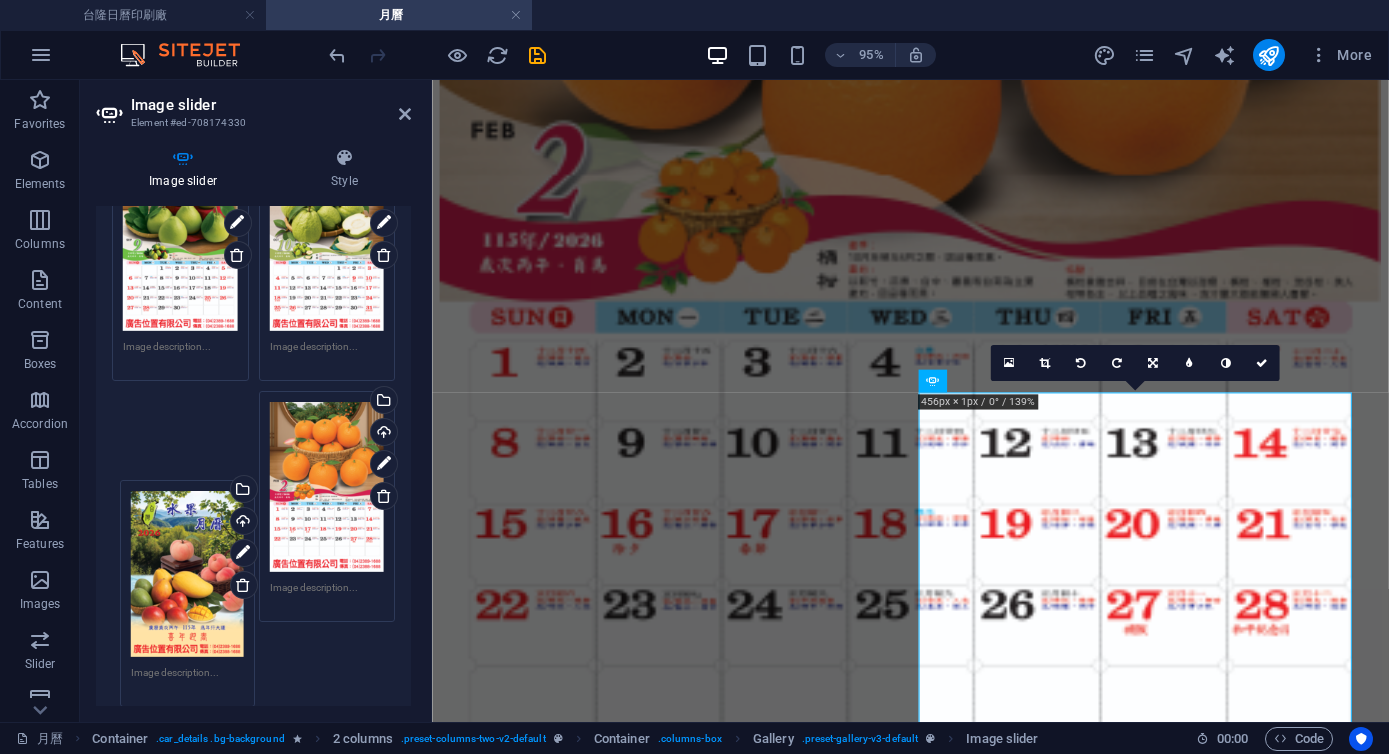 drag, startPoint x: 166, startPoint y: 295, endPoint x: 178, endPoint y: 610, distance: 315.2285 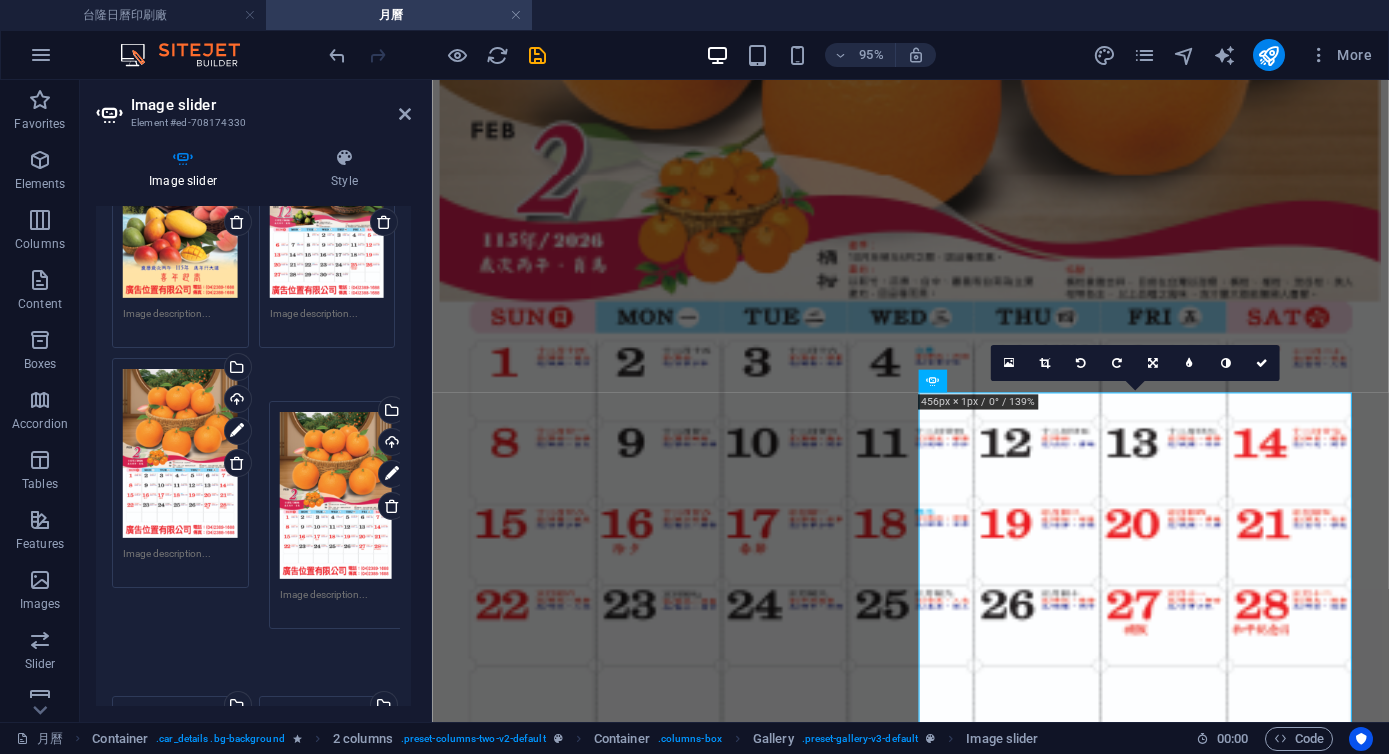 drag, startPoint x: 321, startPoint y: 225, endPoint x: 329, endPoint y: 556, distance: 331.09665 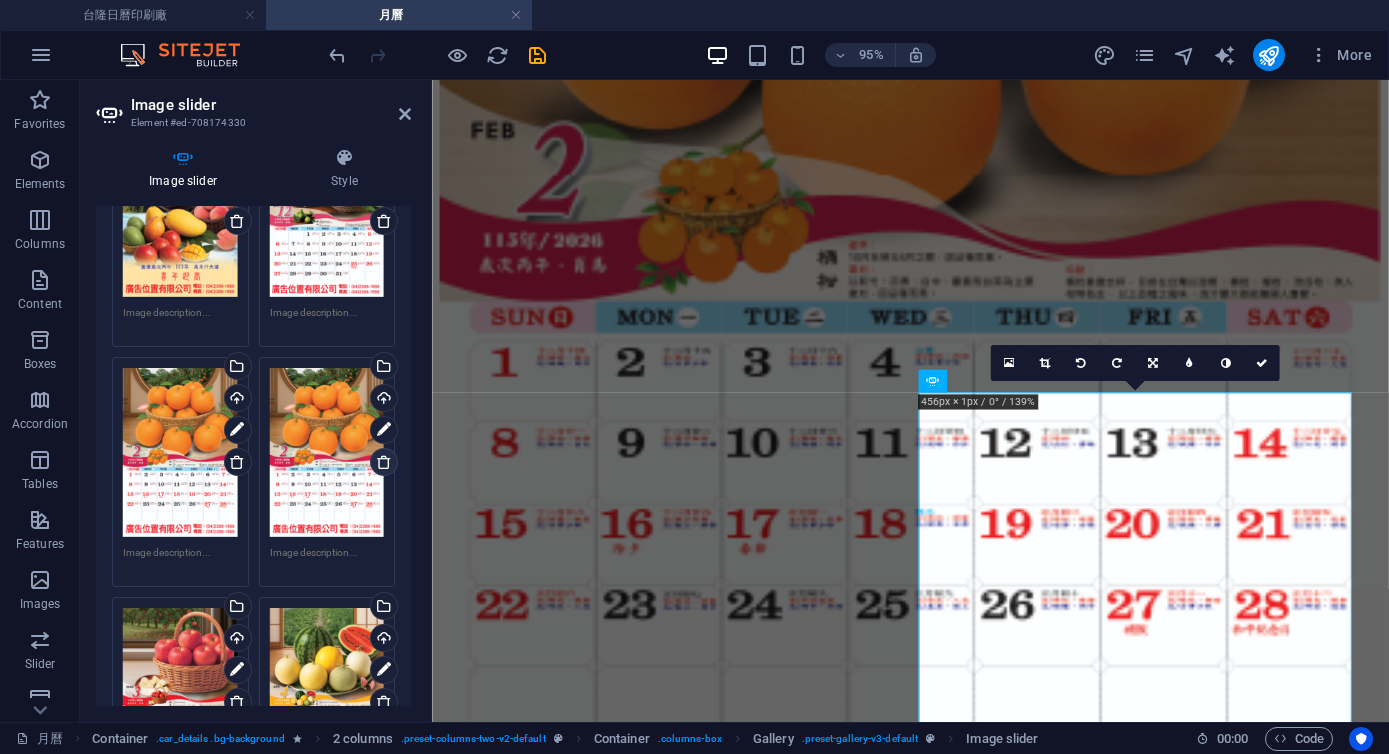 click at bounding box center (384, 462) 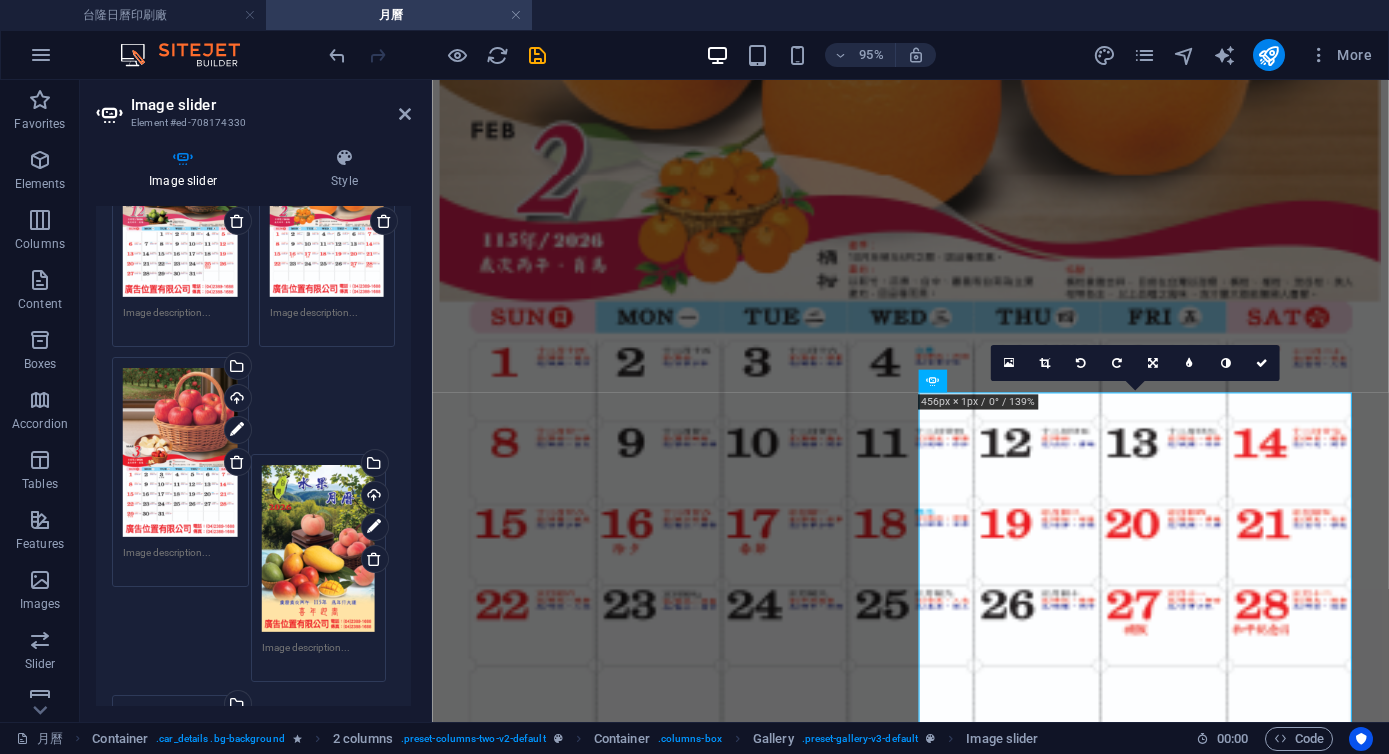 drag, startPoint x: 192, startPoint y: 270, endPoint x: 331, endPoint y: 557, distance: 318.8887 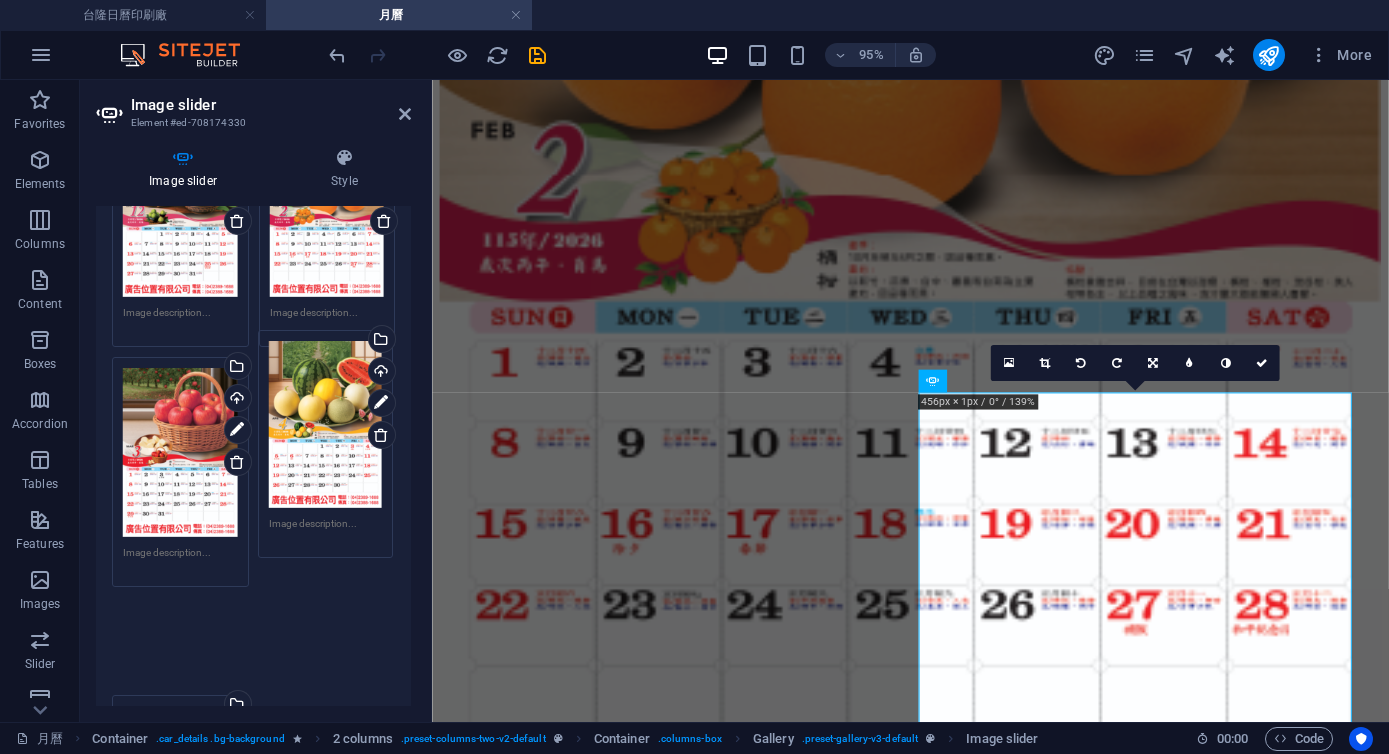 drag, startPoint x: 168, startPoint y: 637, endPoint x: 314, endPoint y: 388, distance: 288.64685 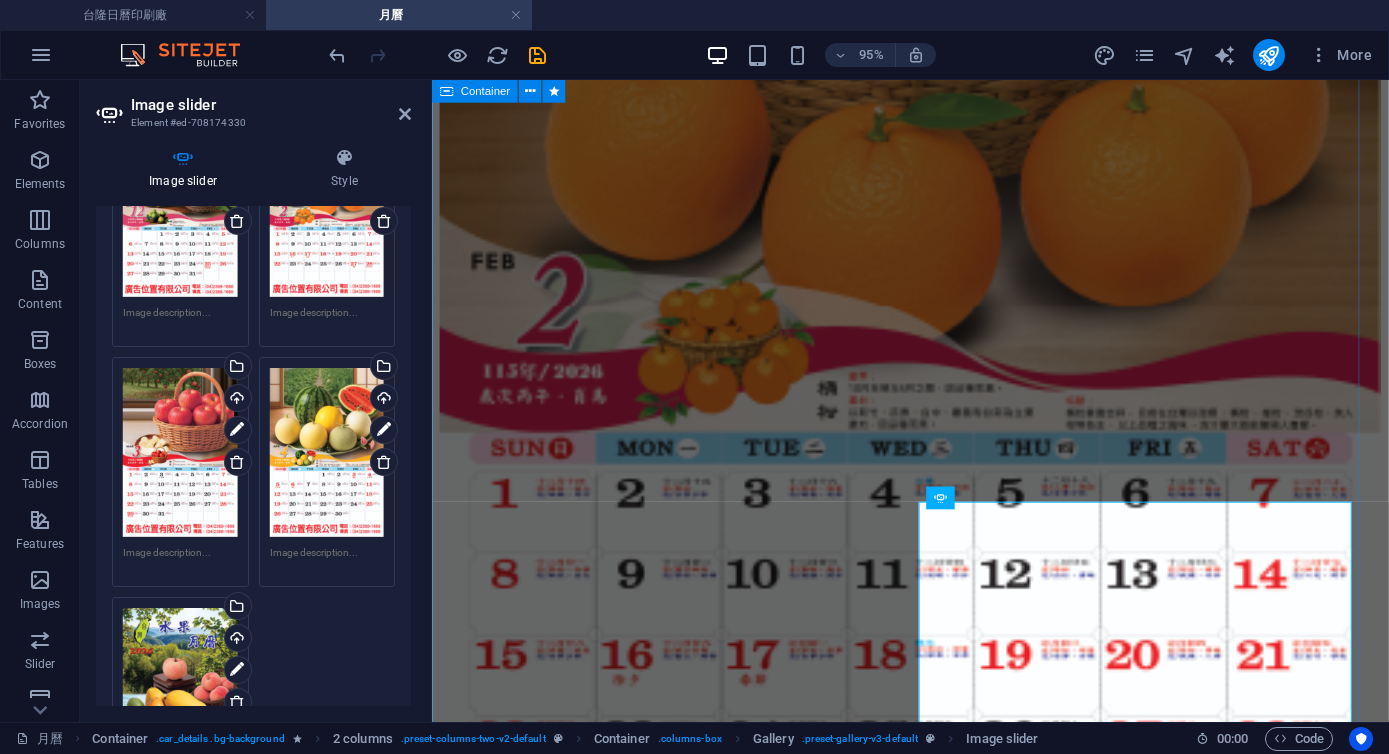scroll, scrollTop: 2448, scrollLeft: 0, axis: vertical 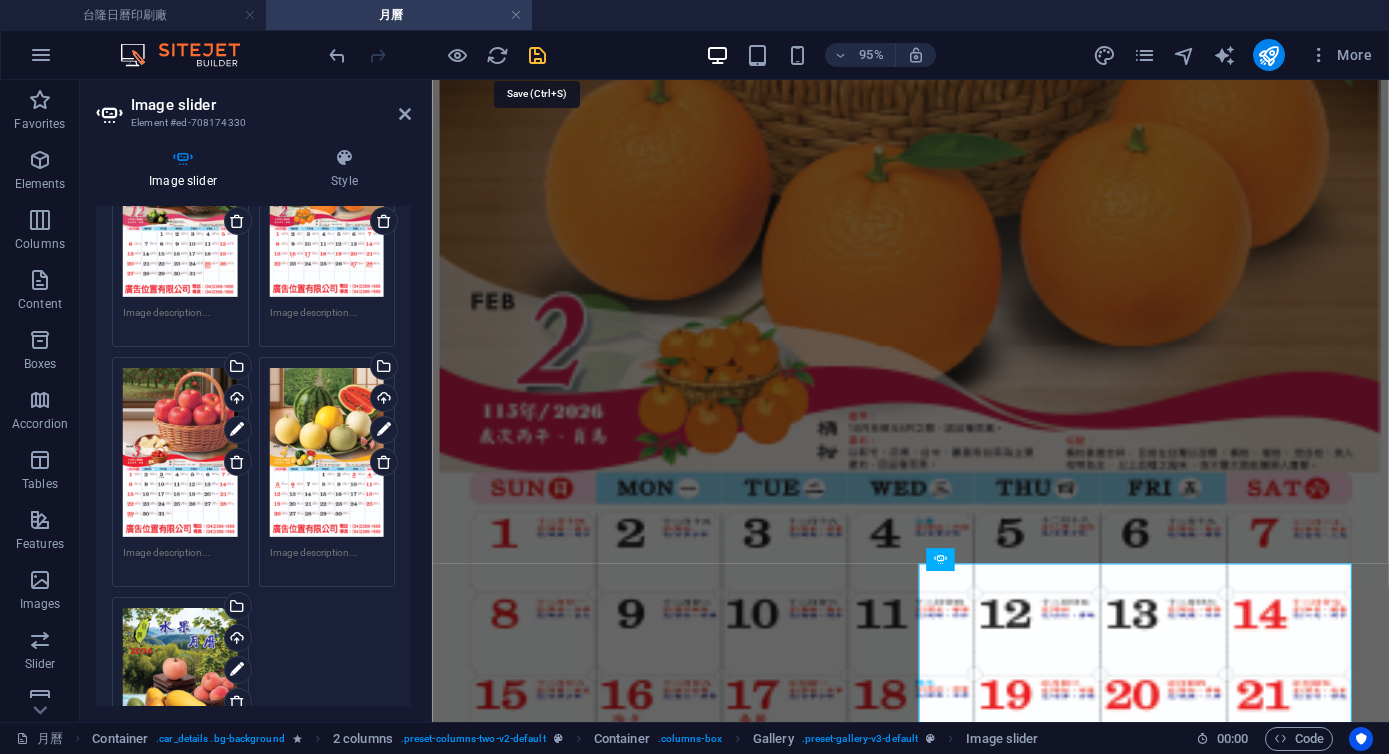 click at bounding box center [537, 55] 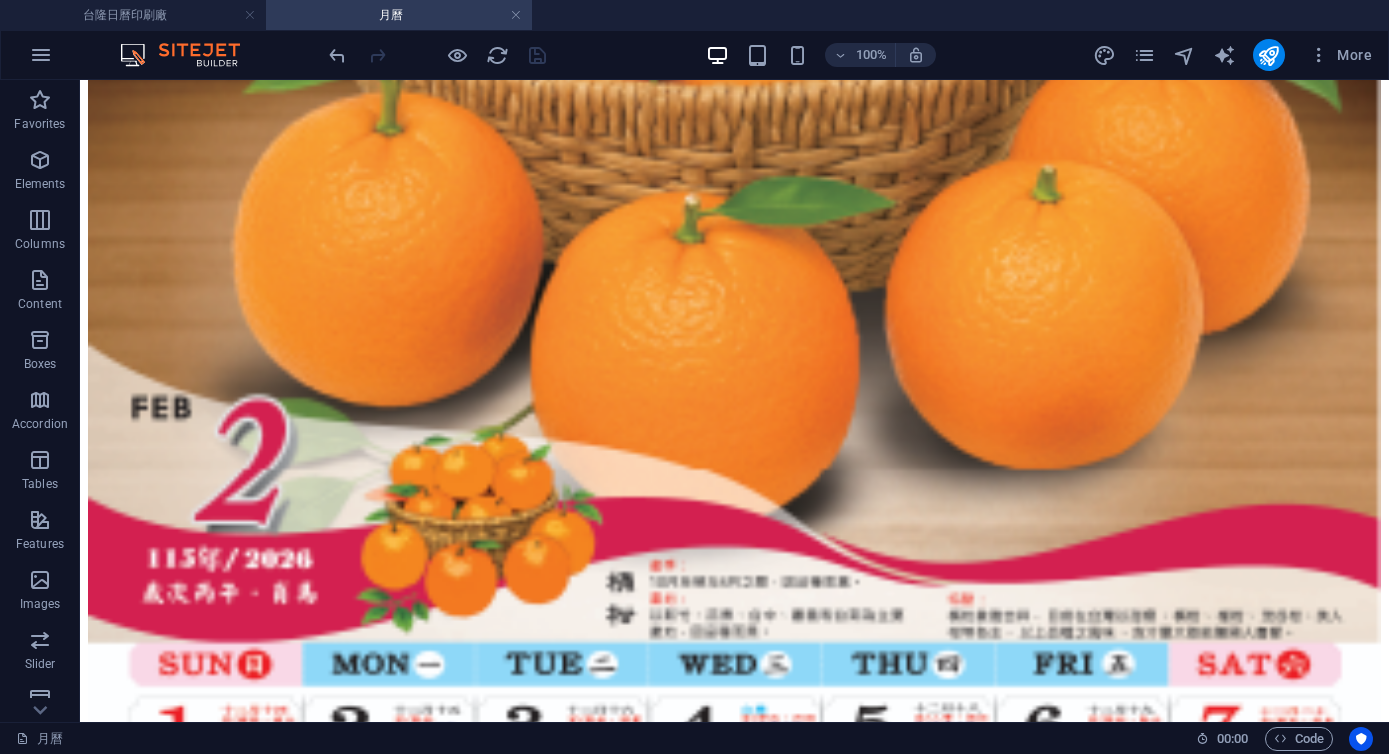scroll, scrollTop: 2851, scrollLeft: 0, axis: vertical 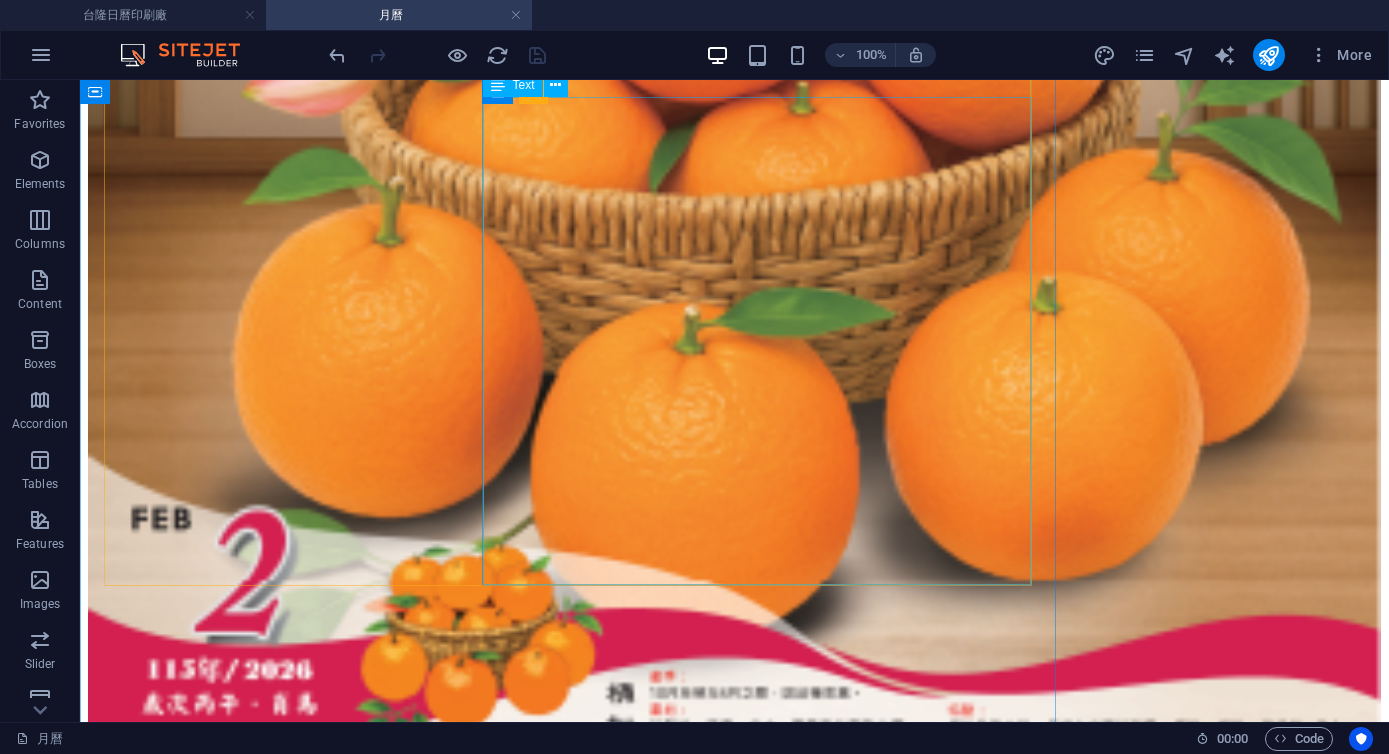 click on "13張 可客製化" at bounding box center (418, 47220) 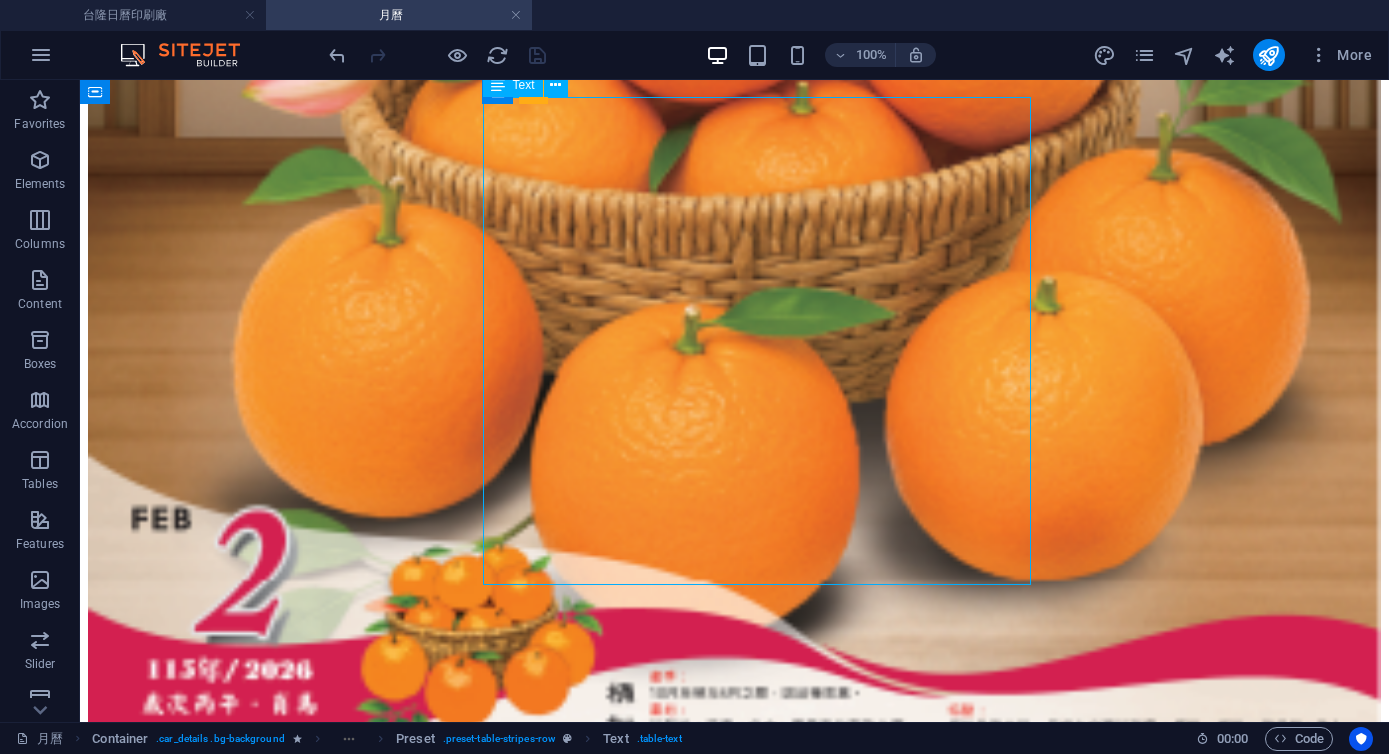 click on "13張 可客製化" at bounding box center (418, 47220) 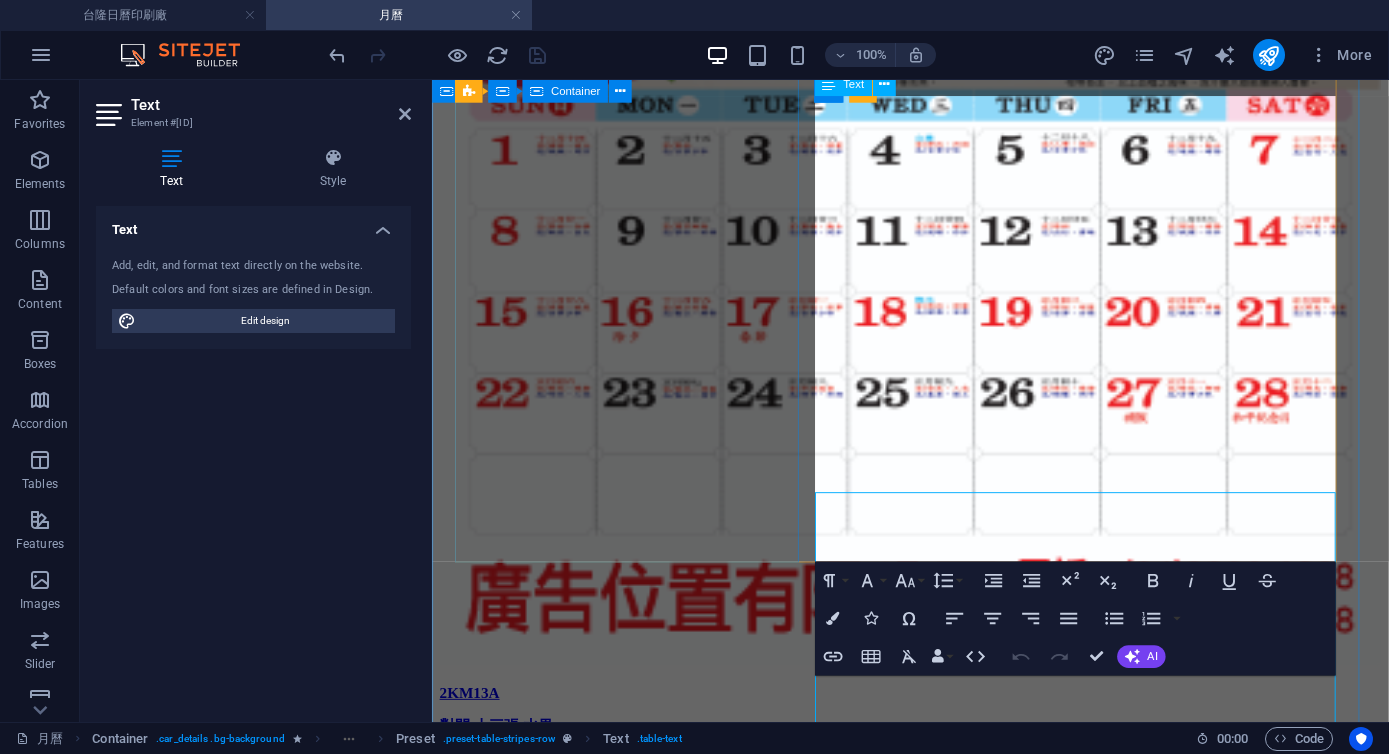scroll, scrollTop: 2434, scrollLeft: 0, axis: vertical 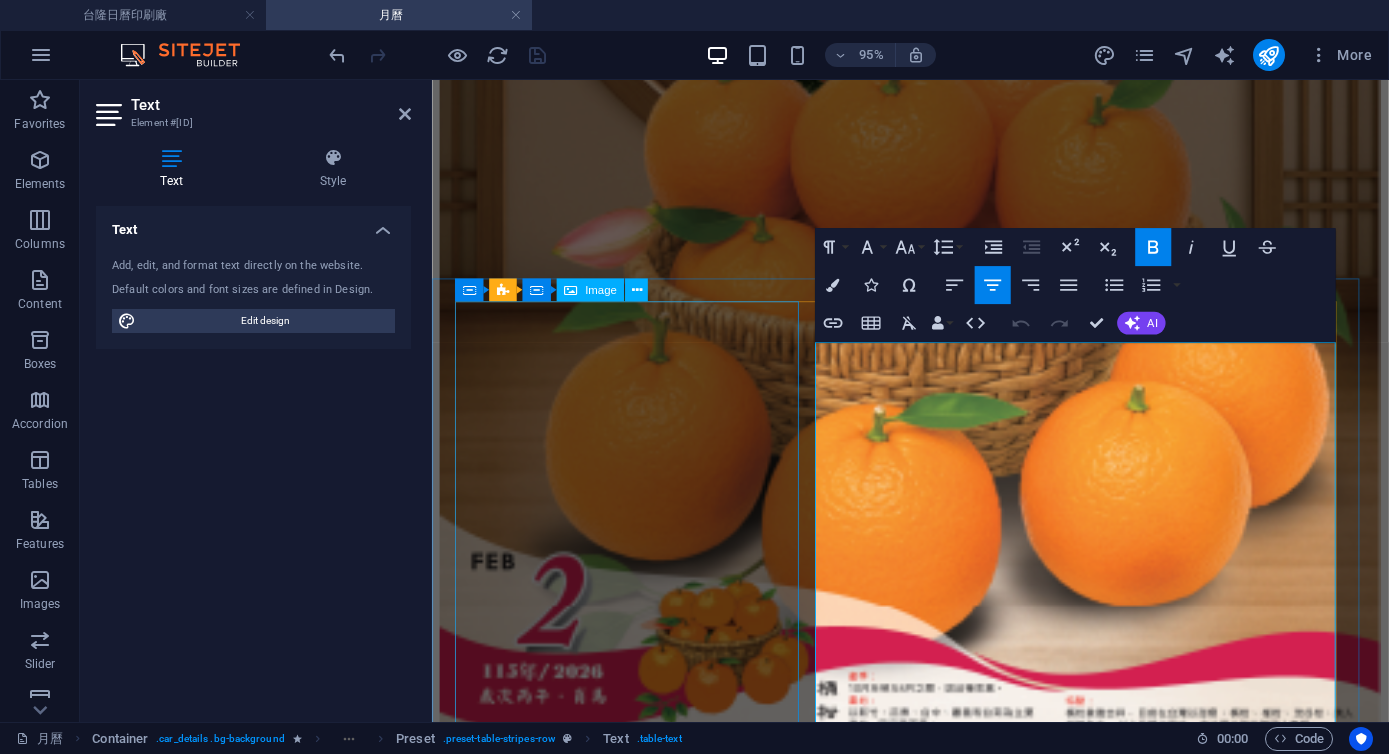click at bounding box center [935, 36199] 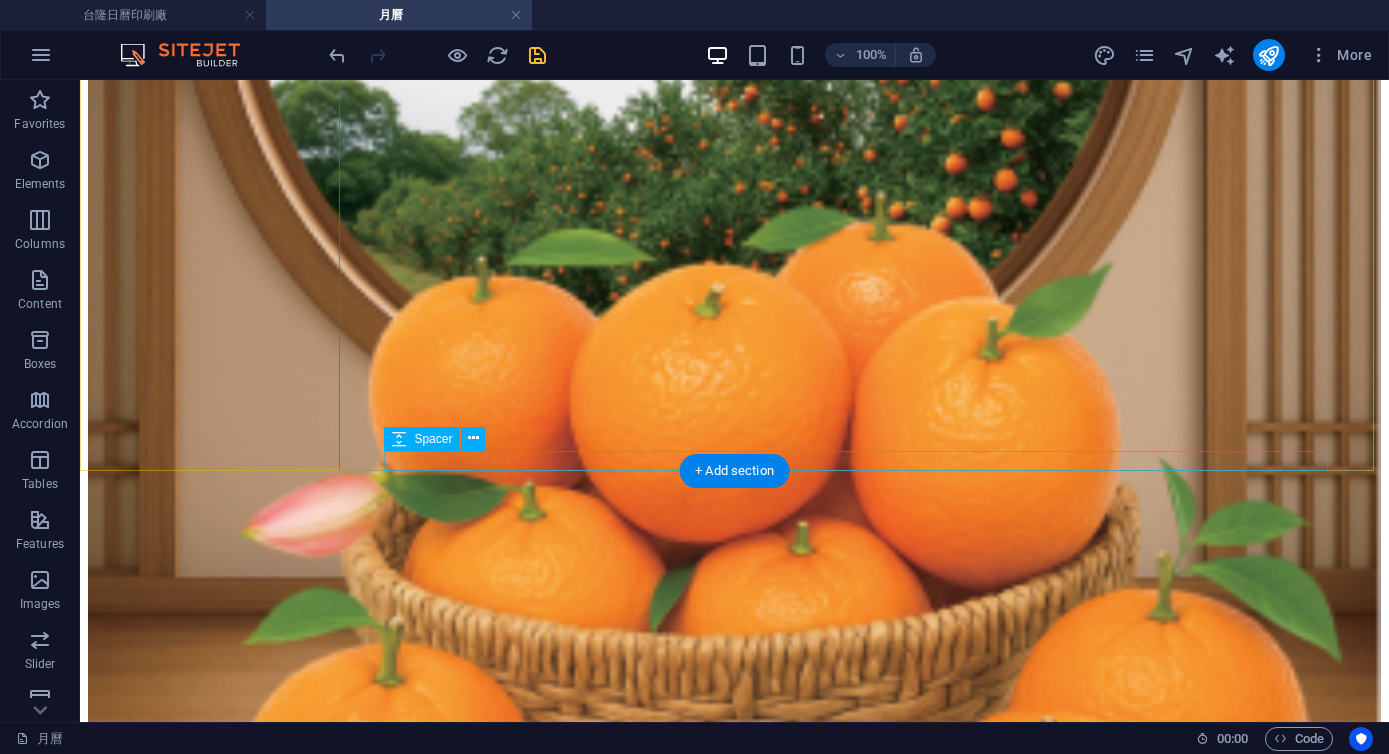 scroll, scrollTop: 2410, scrollLeft: 0, axis: vertical 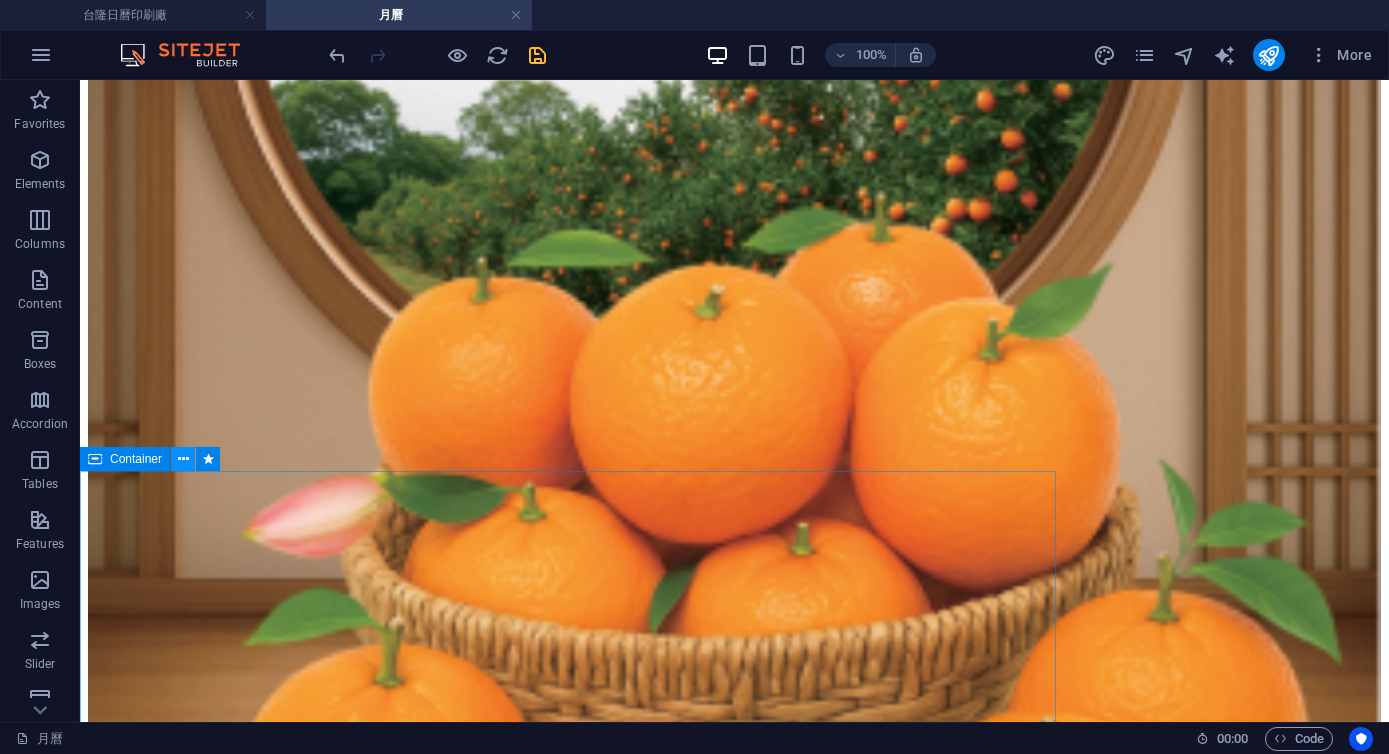 click at bounding box center (183, 459) 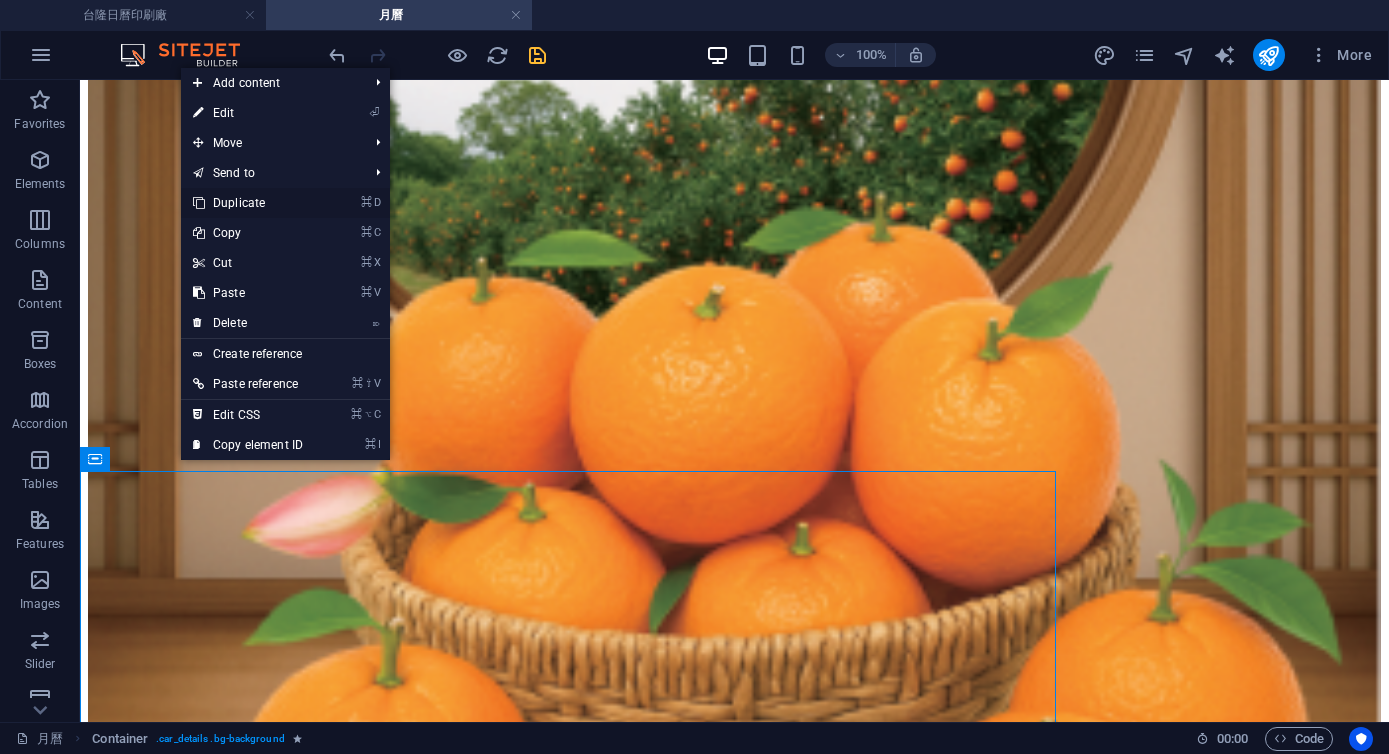 click on "⌘ D  Duplicate" at bounding box center [248, 203] 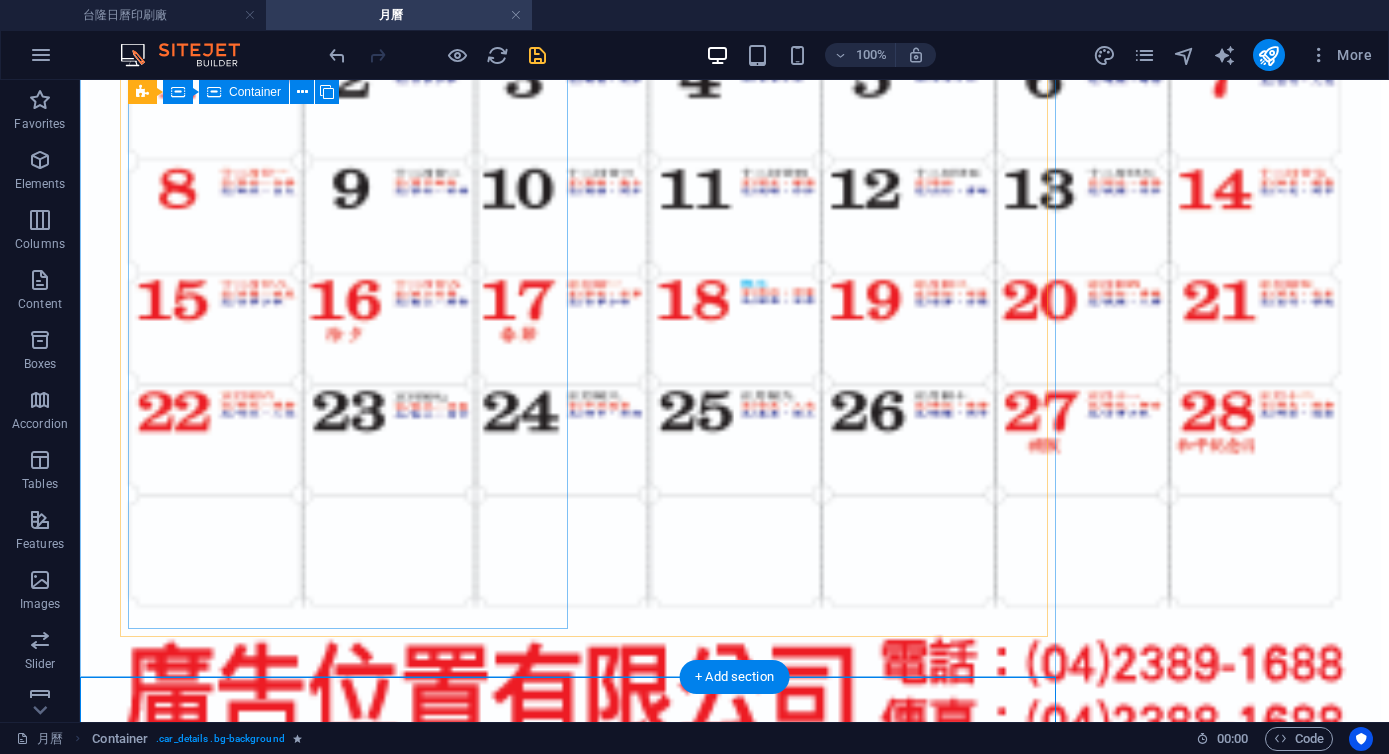 scroll, scrollTop: 4259, scrollLeft: 0, axis: vertical 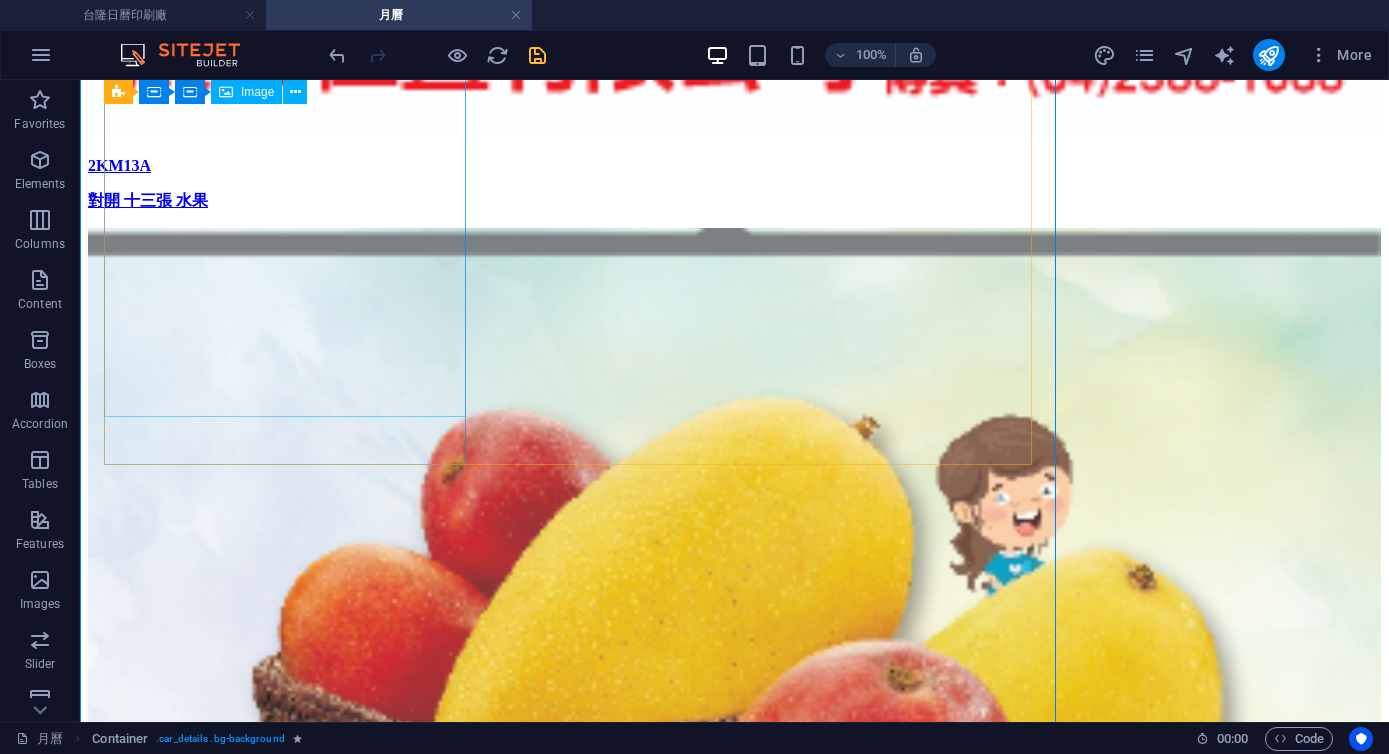 click at bounding box center (734, 54707) 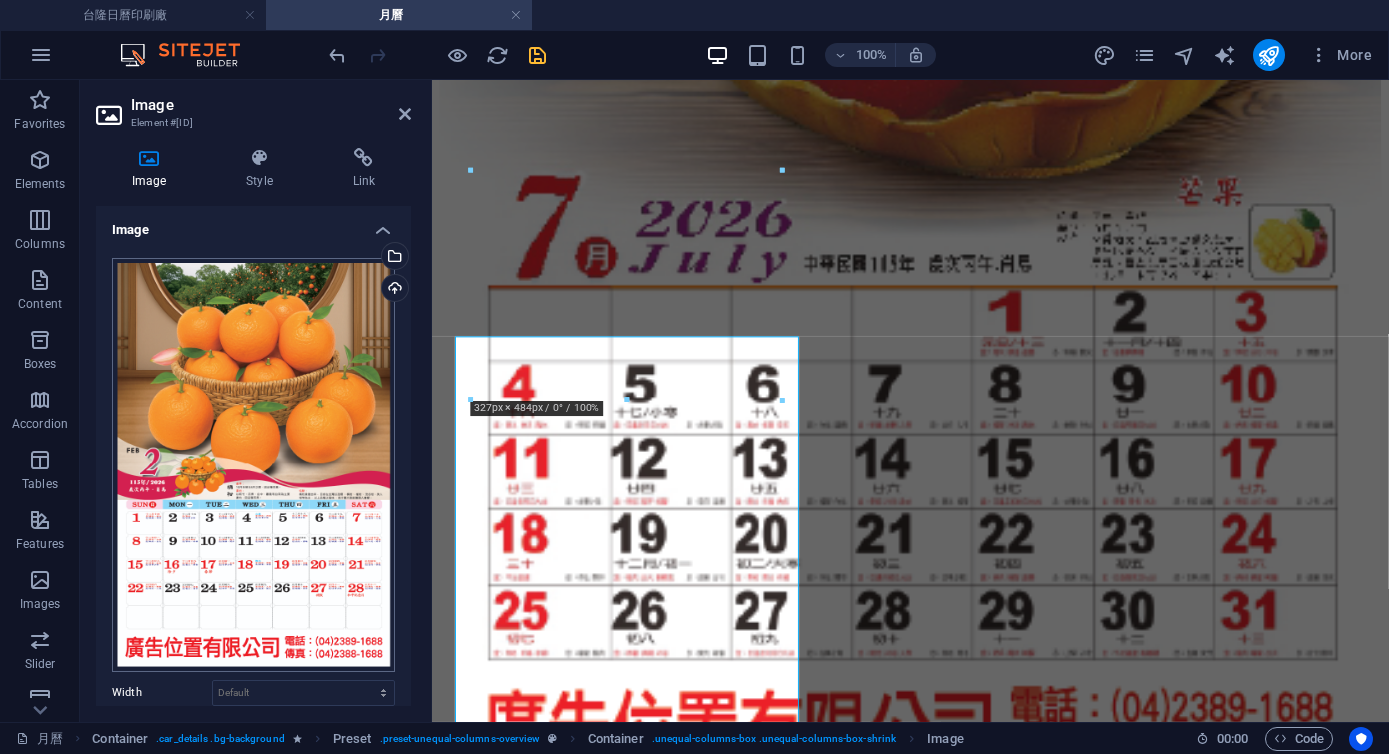 scroll, scrollTop: 3842, scrollLeft: 0, axis: vertical 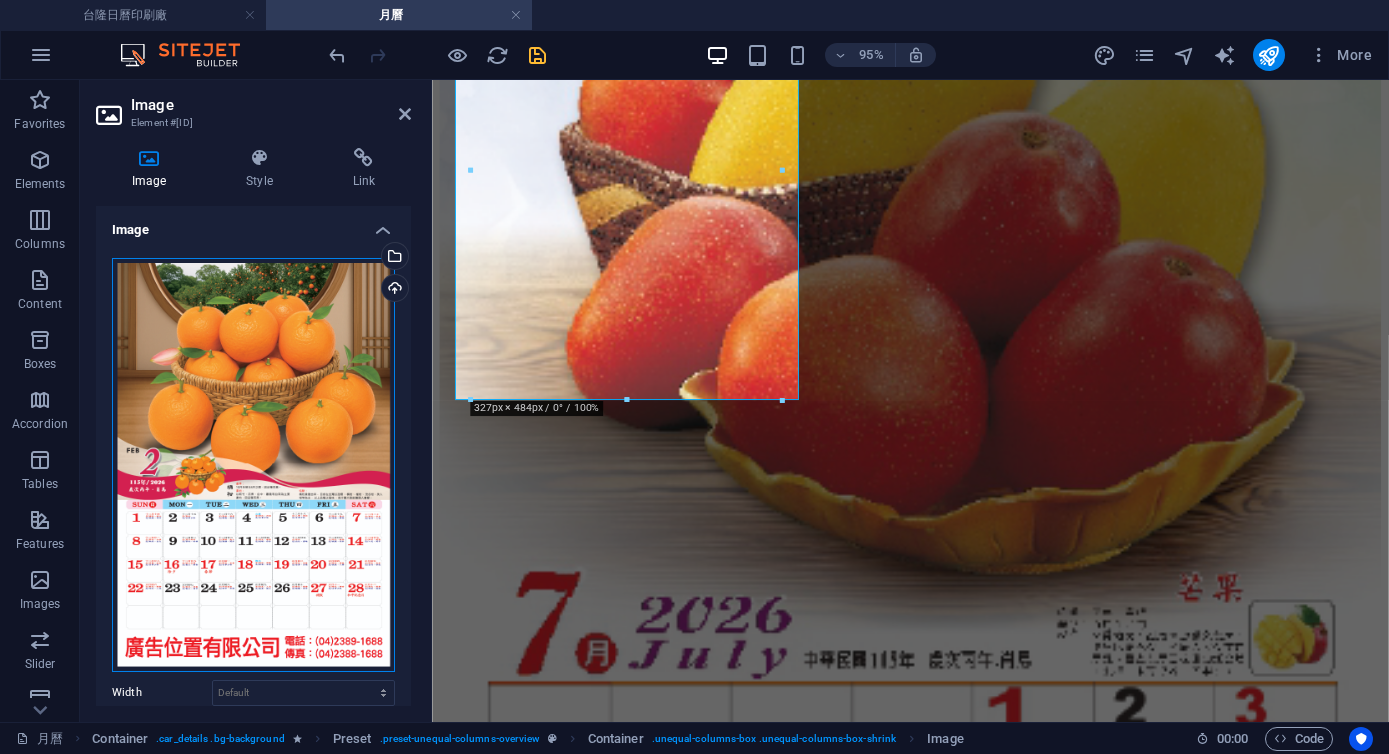 click on "Drag files here, click to choose files or select files from Files or our free stock photos & videos" at bounding box center [253, 465] 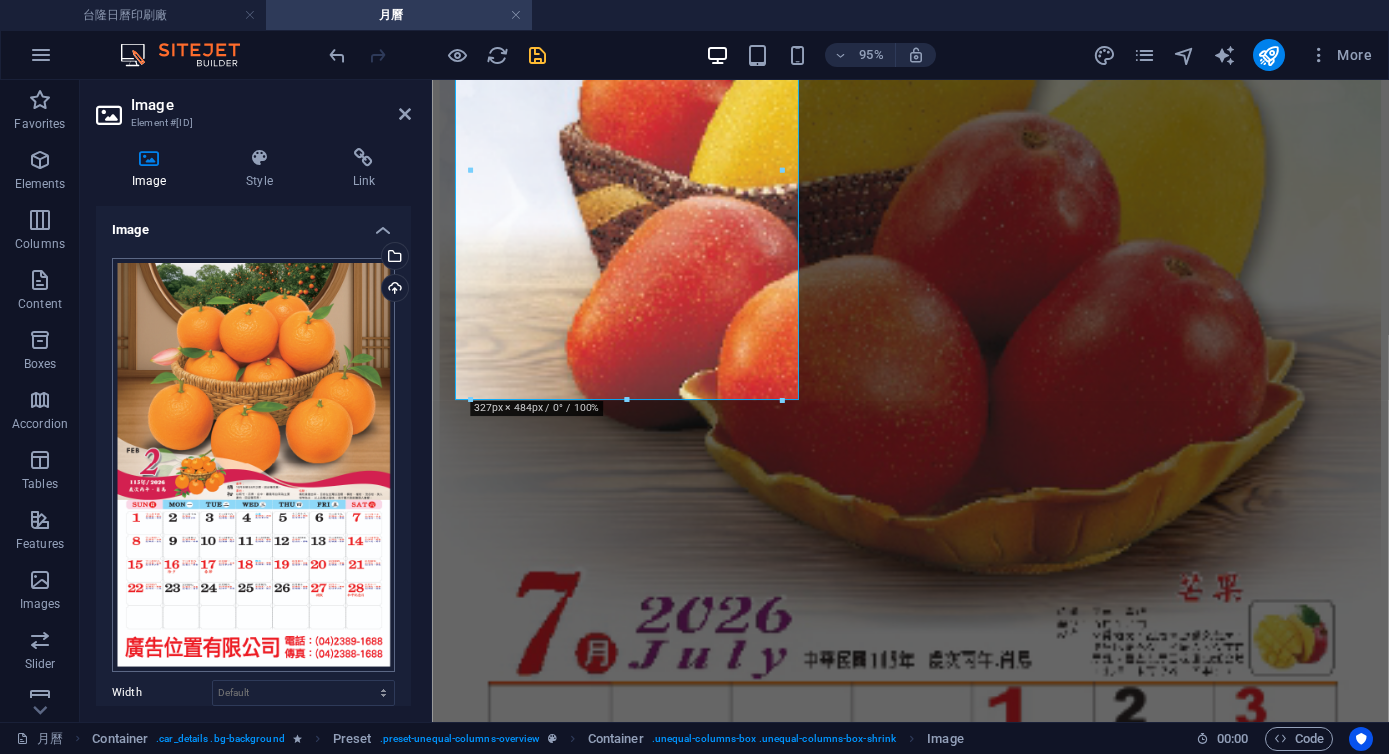 scroll, scrollTop: 3898, scrollLeft: 0, axis: vertical 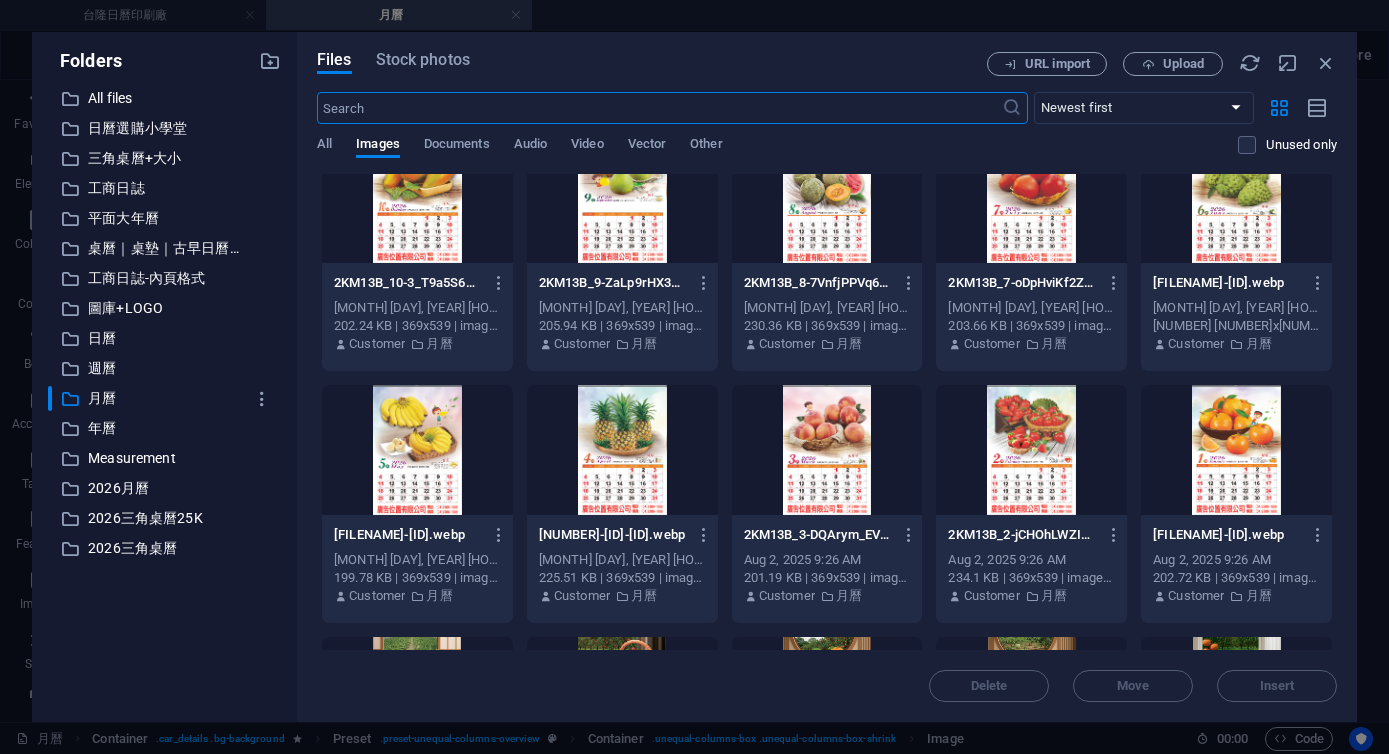 click at bounding box center [827, 450] 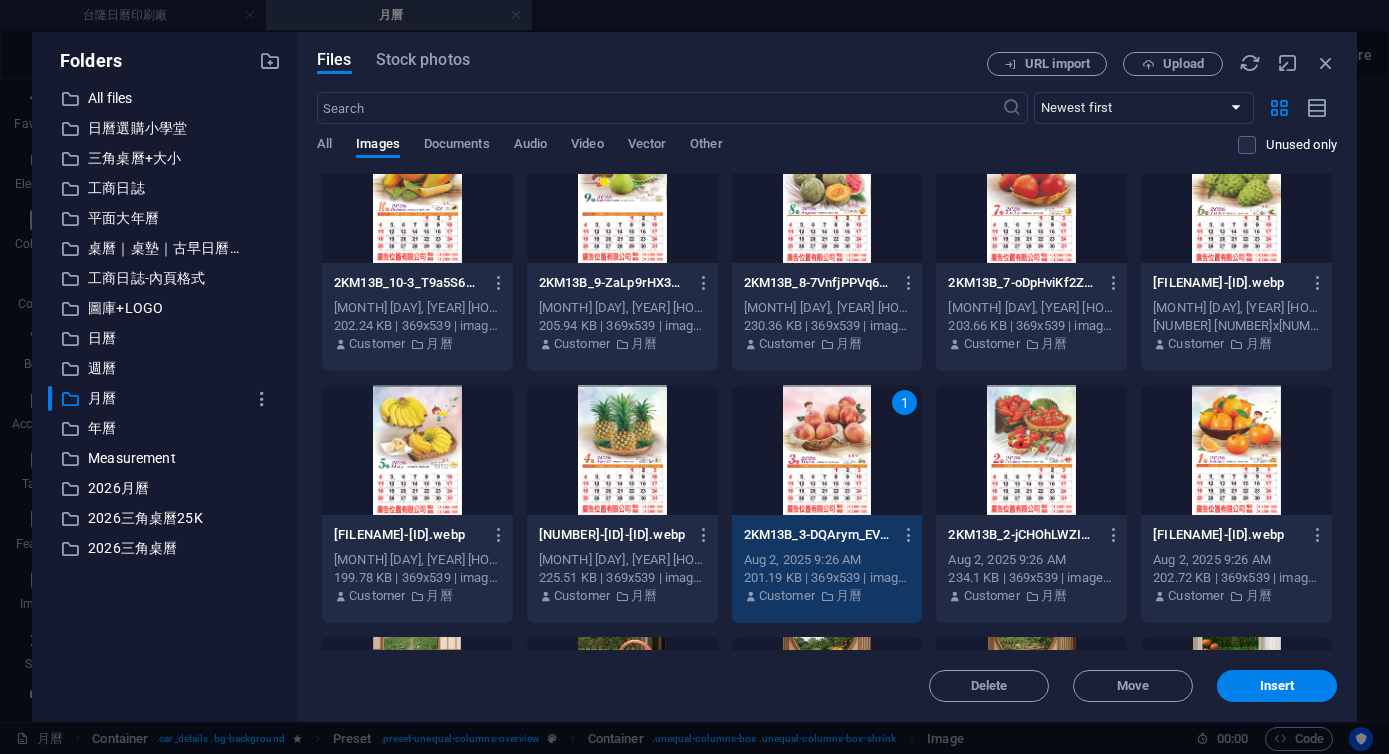 click on "1" at bounding box center (827, 450) 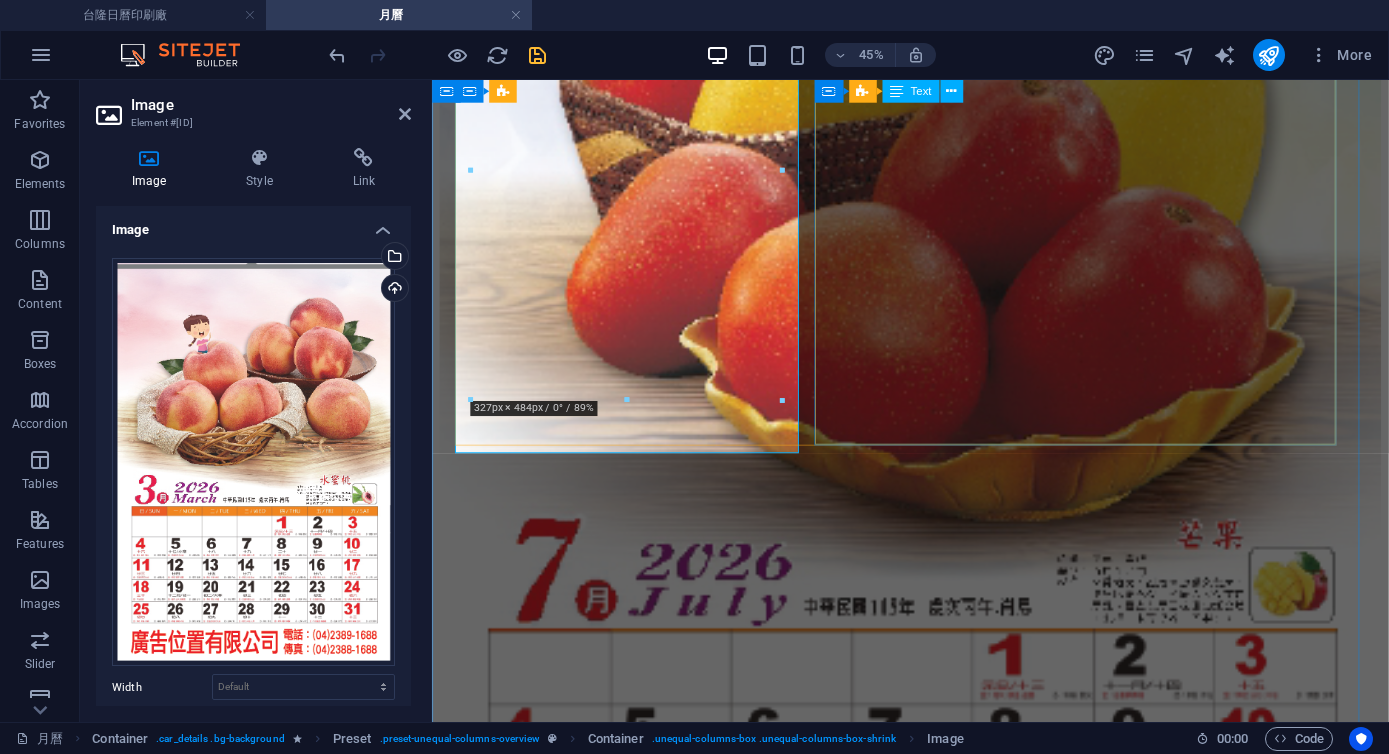 scroll, scrollTop: 3842, scrollLeft: 0, axis: vertical 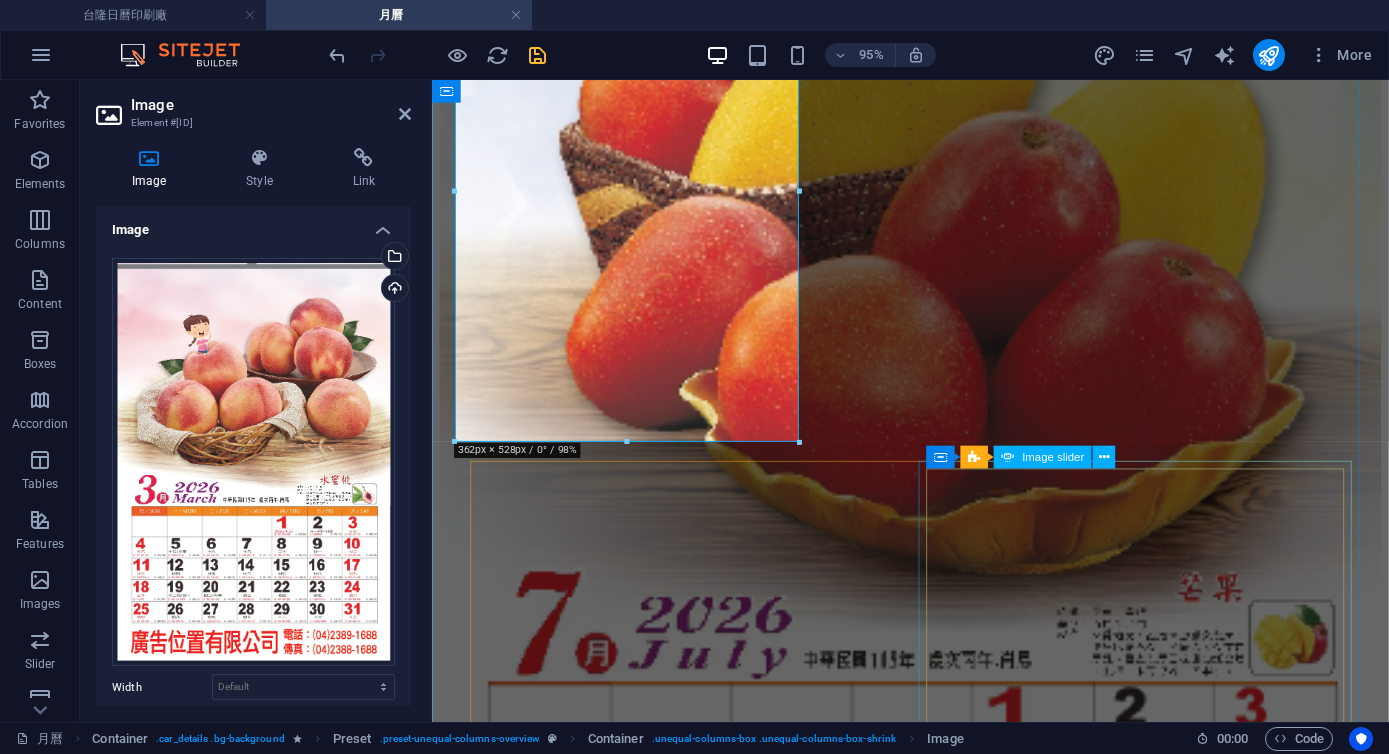 click at bounding box center [-717, 48358] 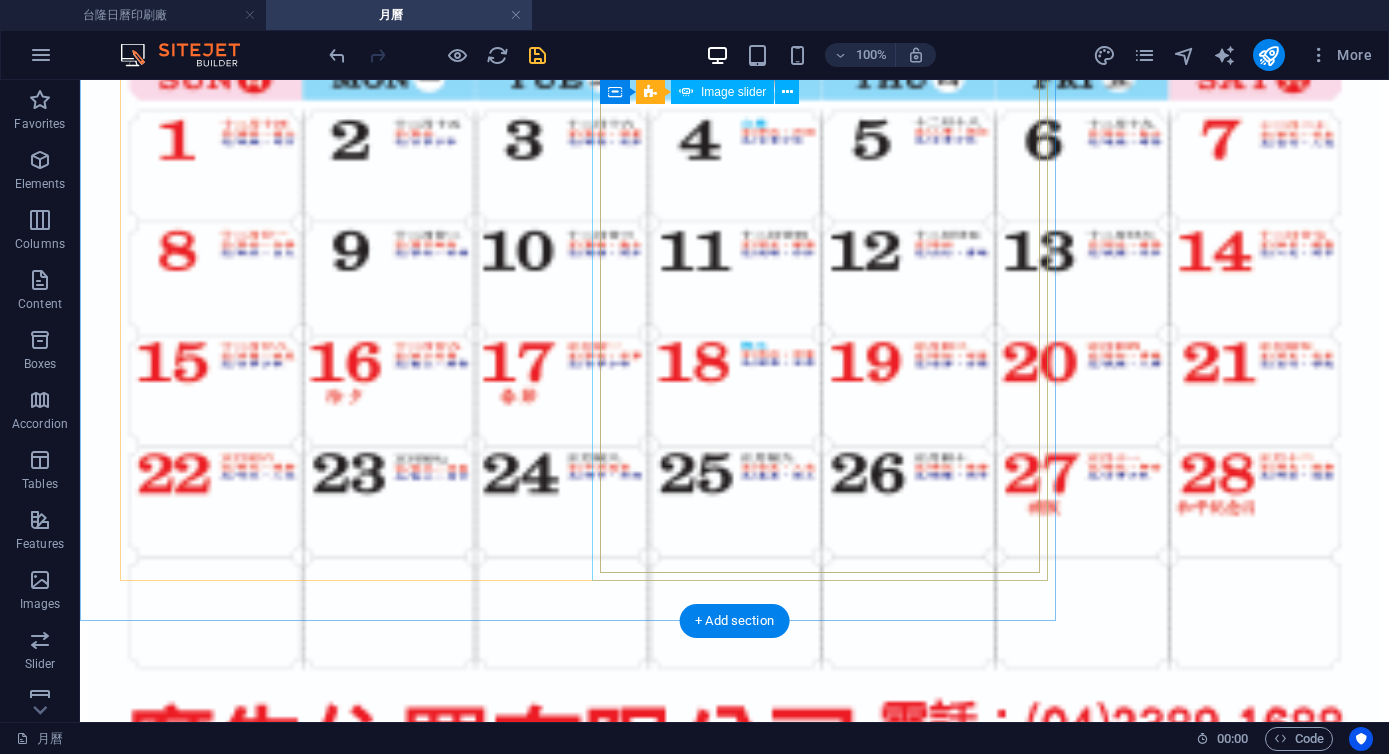 click at bounding box center (-5629, 54350) 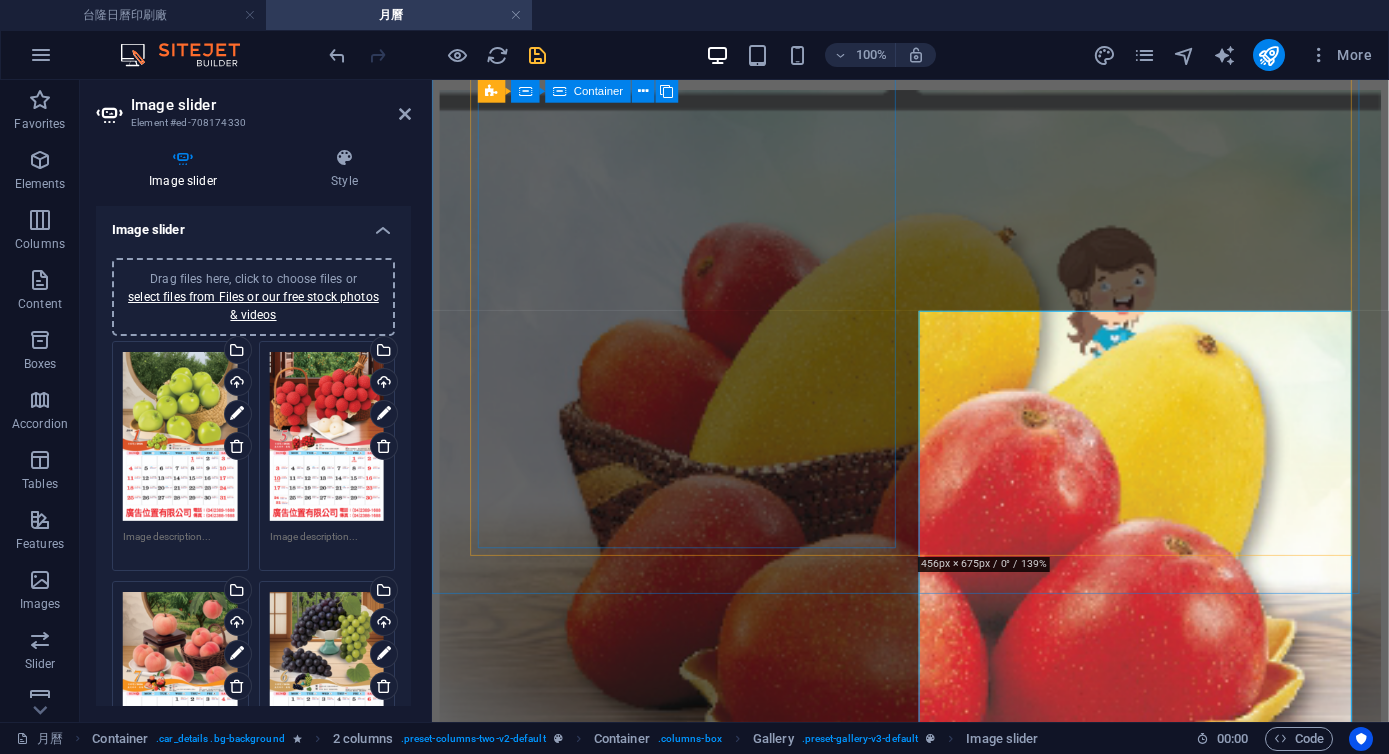 scroll, scrollTop: 3131, scrollLeft: 0, axis: vertical 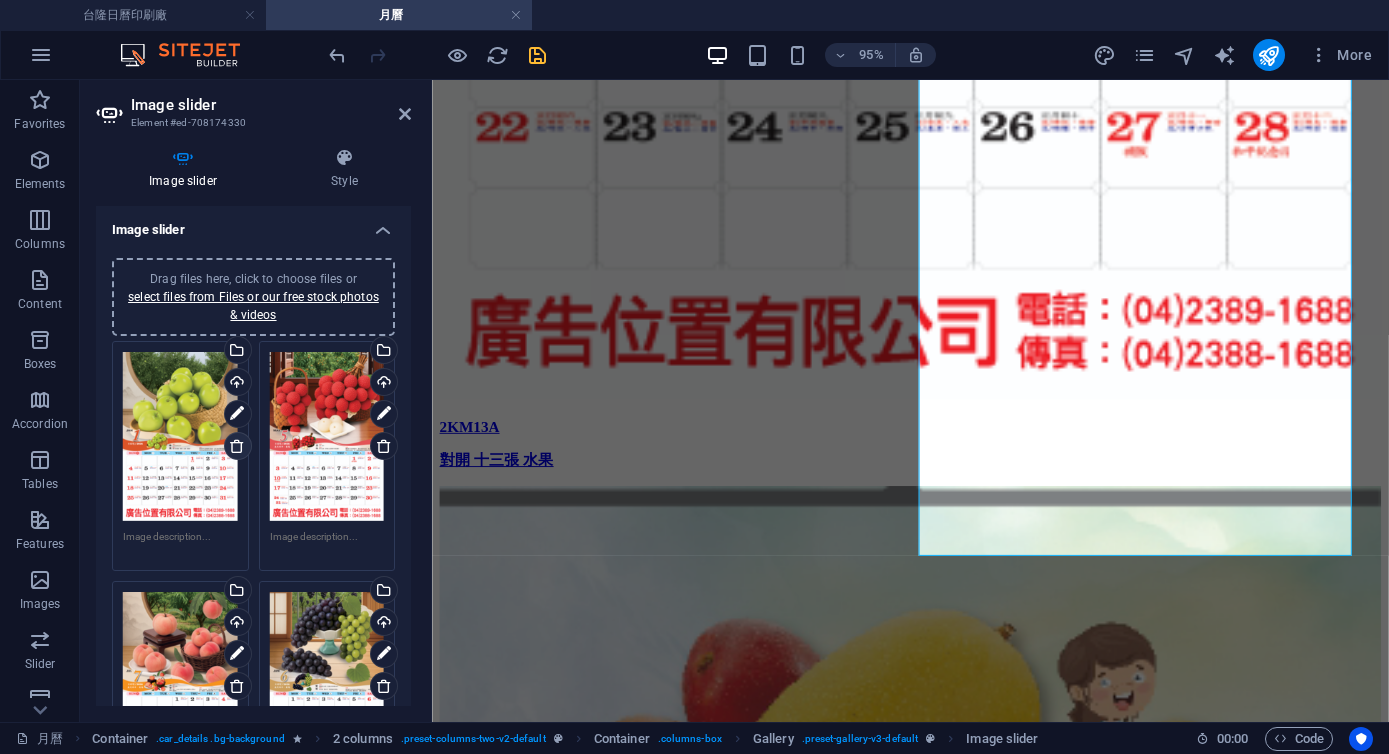 click at bounding box center (237, 446) 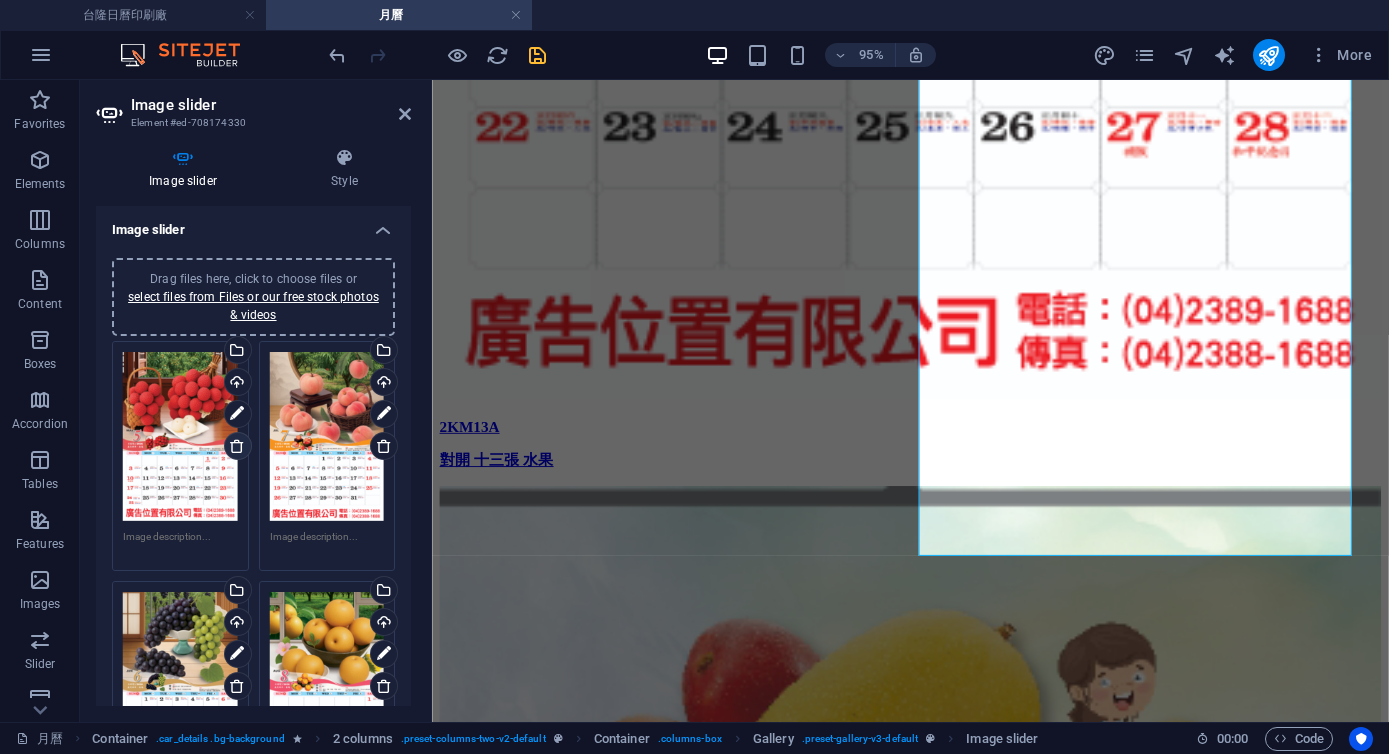 click at bounding box center [237, 446] 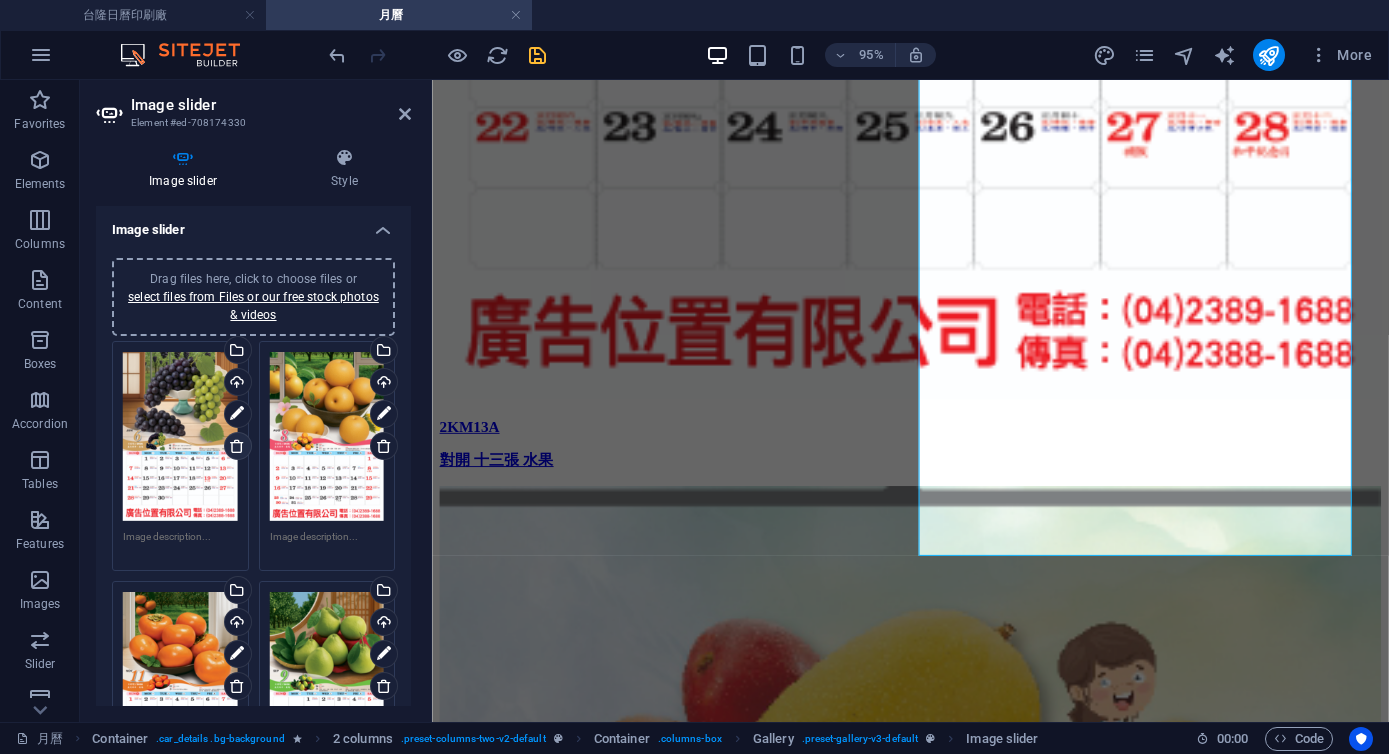click at bounding box center [237, 446] 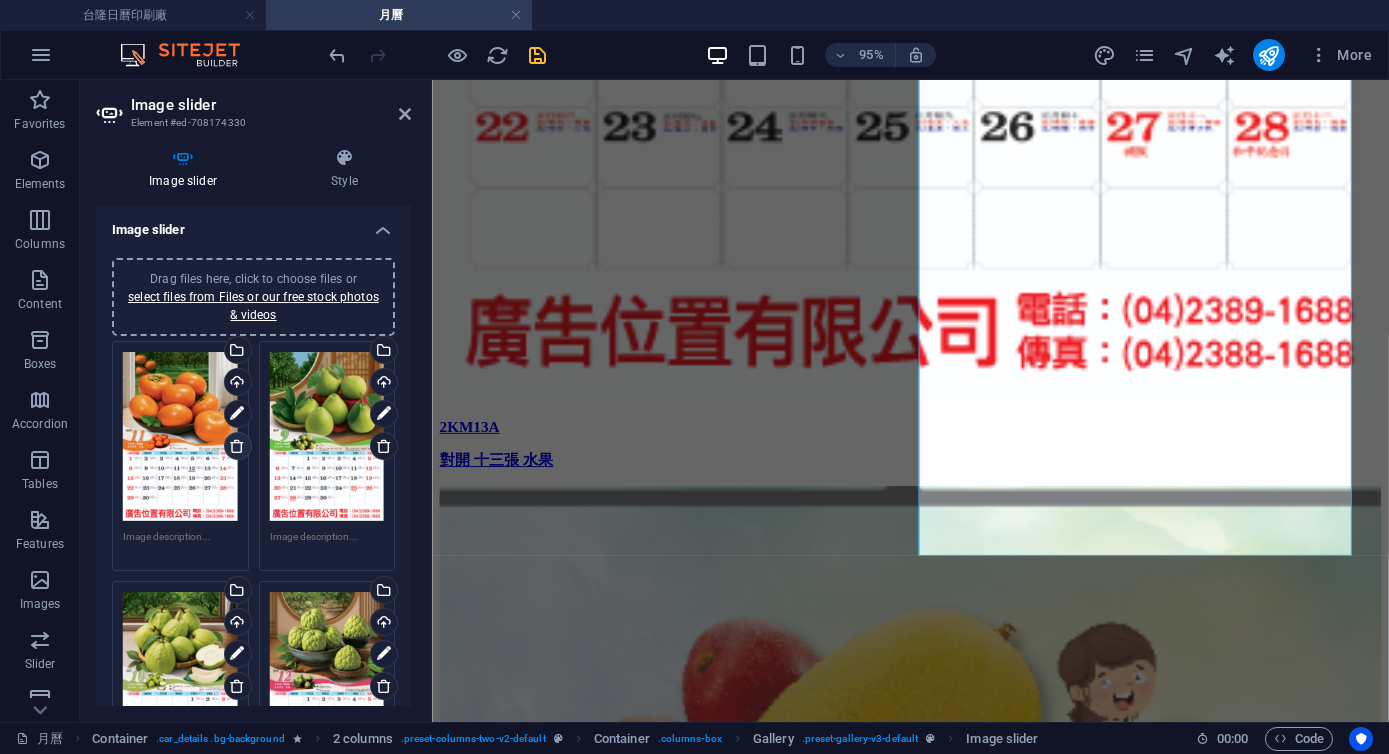 click at bounding box center (237, 446) 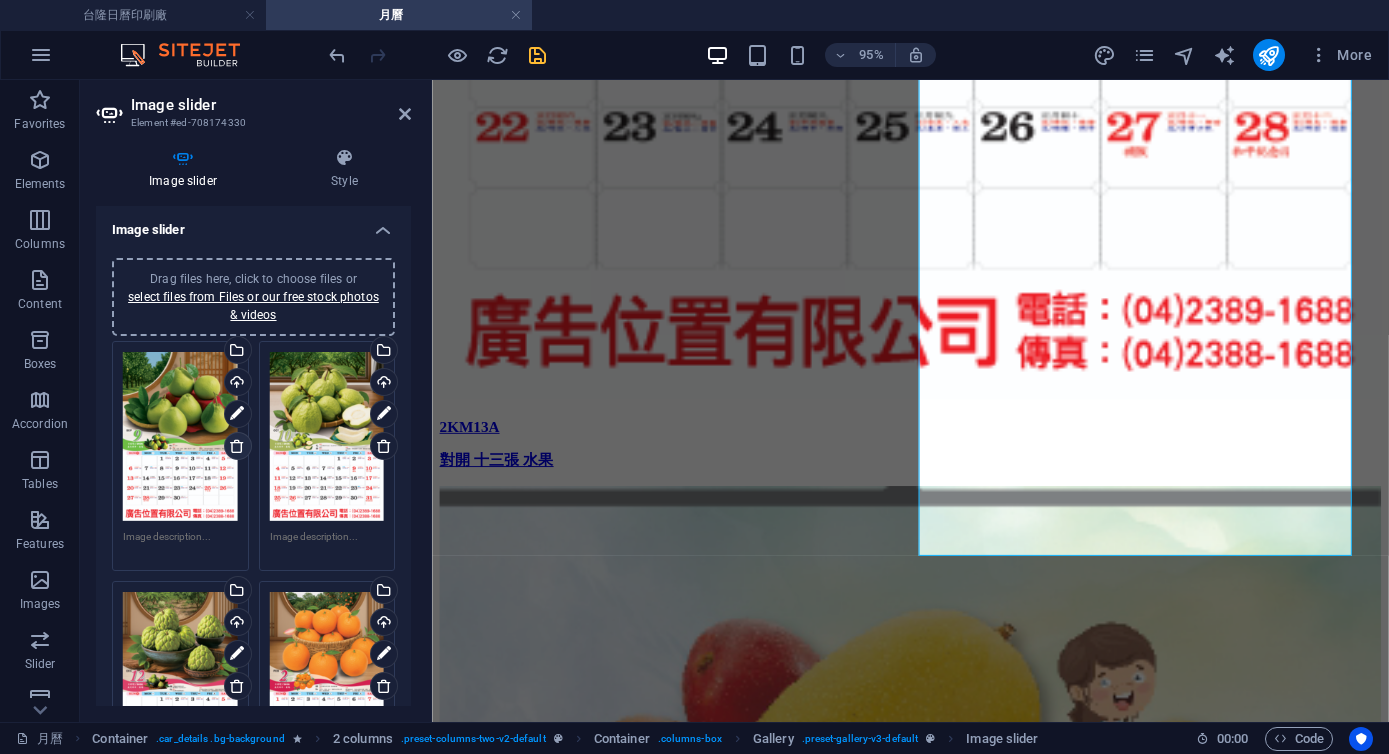 click at bounding box center [237, 446] 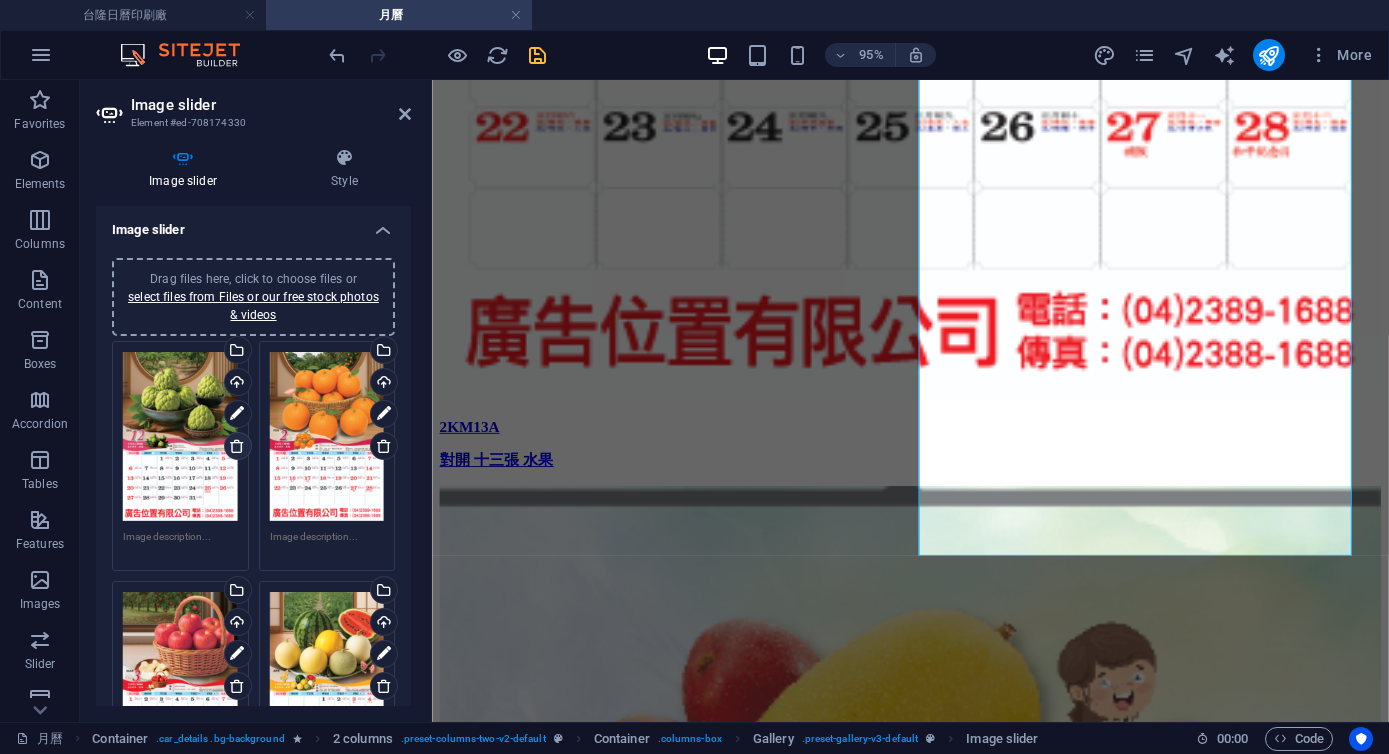 click at bounding box center (237, 446) 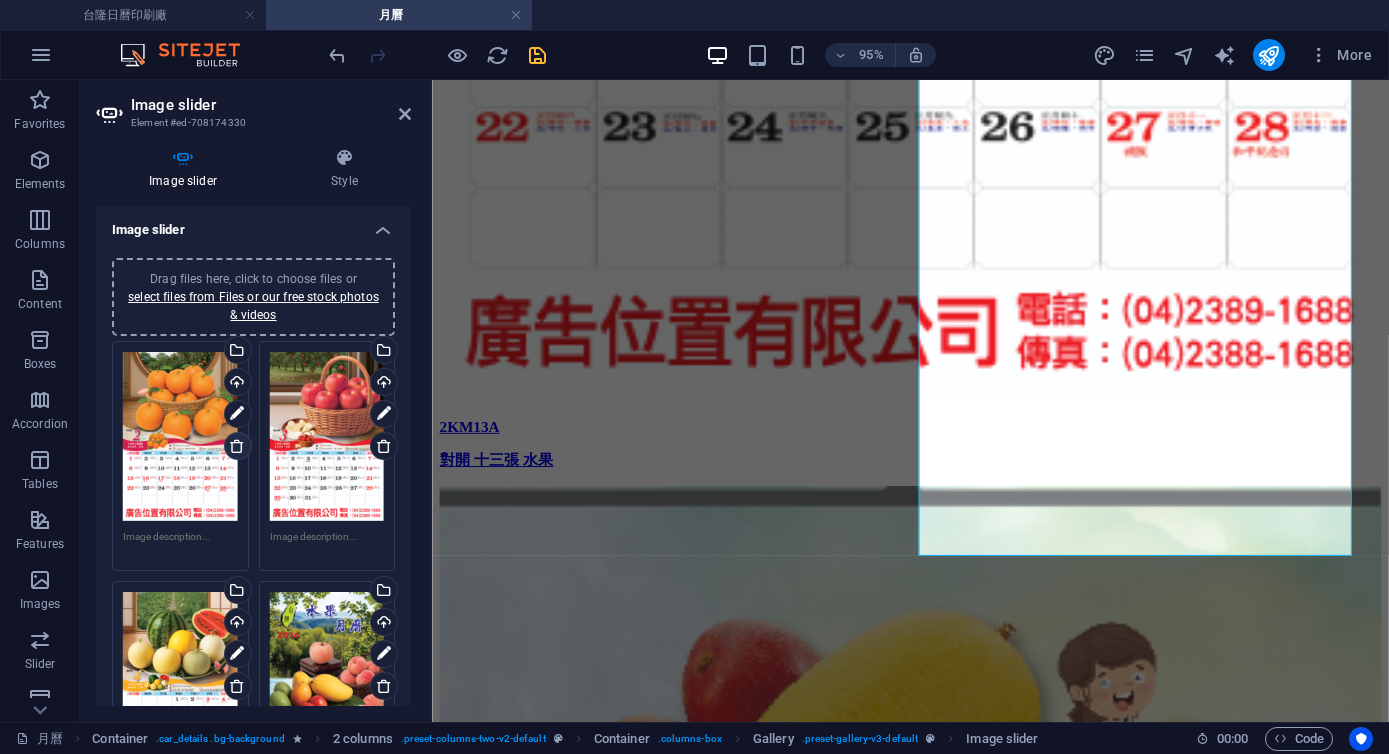 click at bounding box center (237, 446) 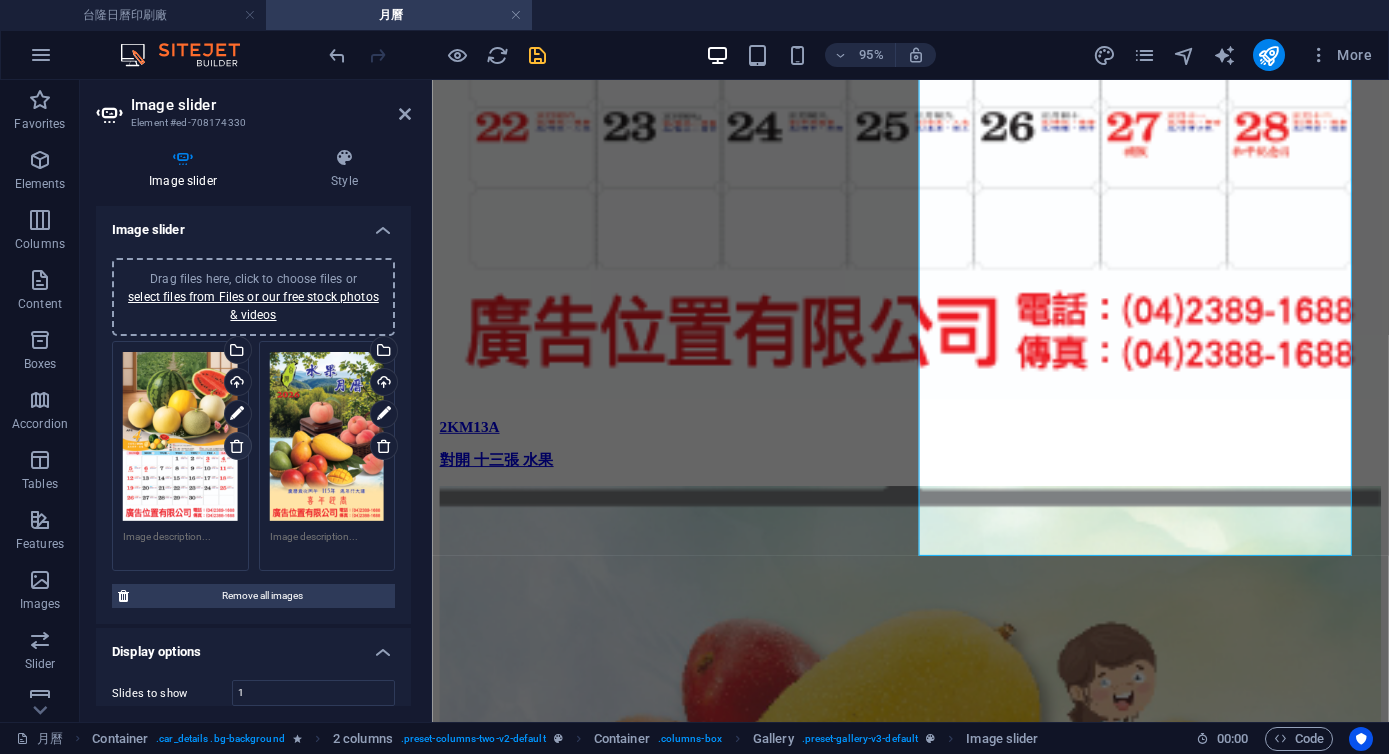 click at bounding box center [237, 446] 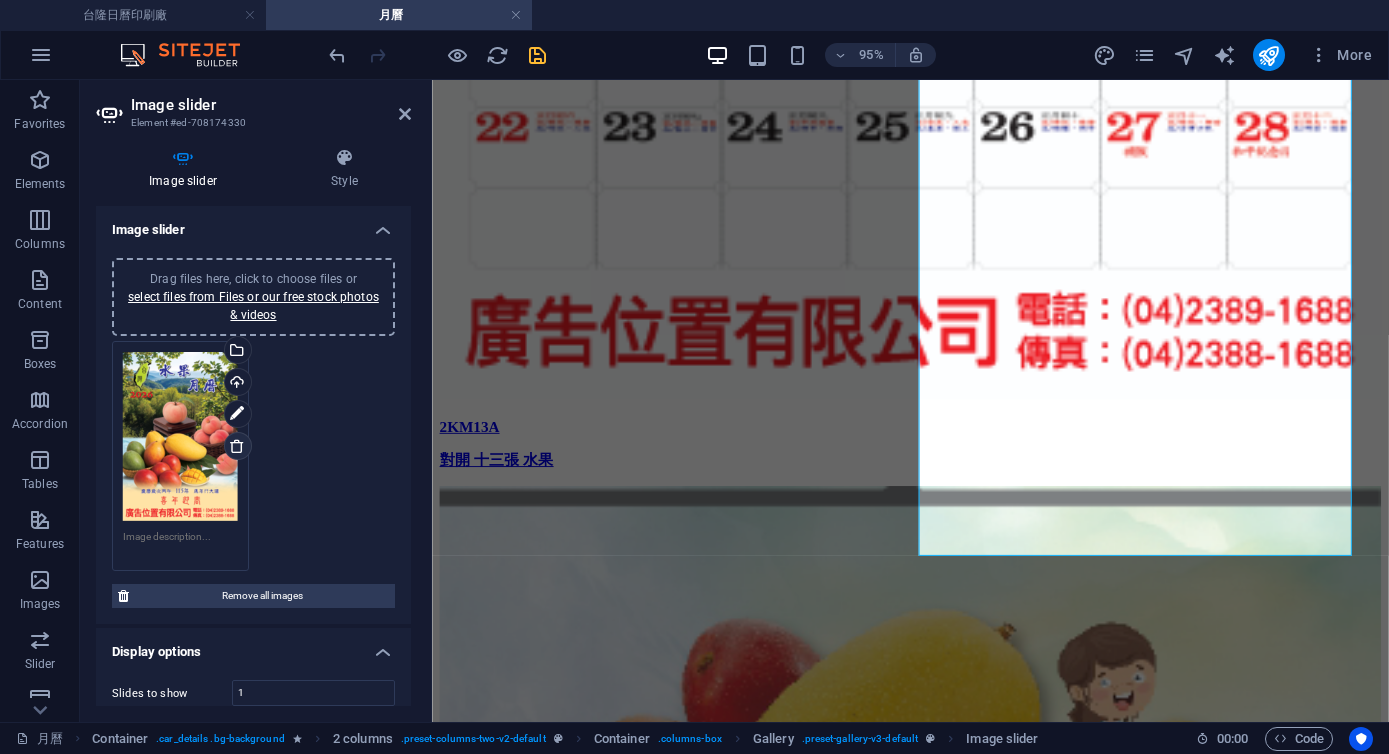 click at bounding box center [237, 446] 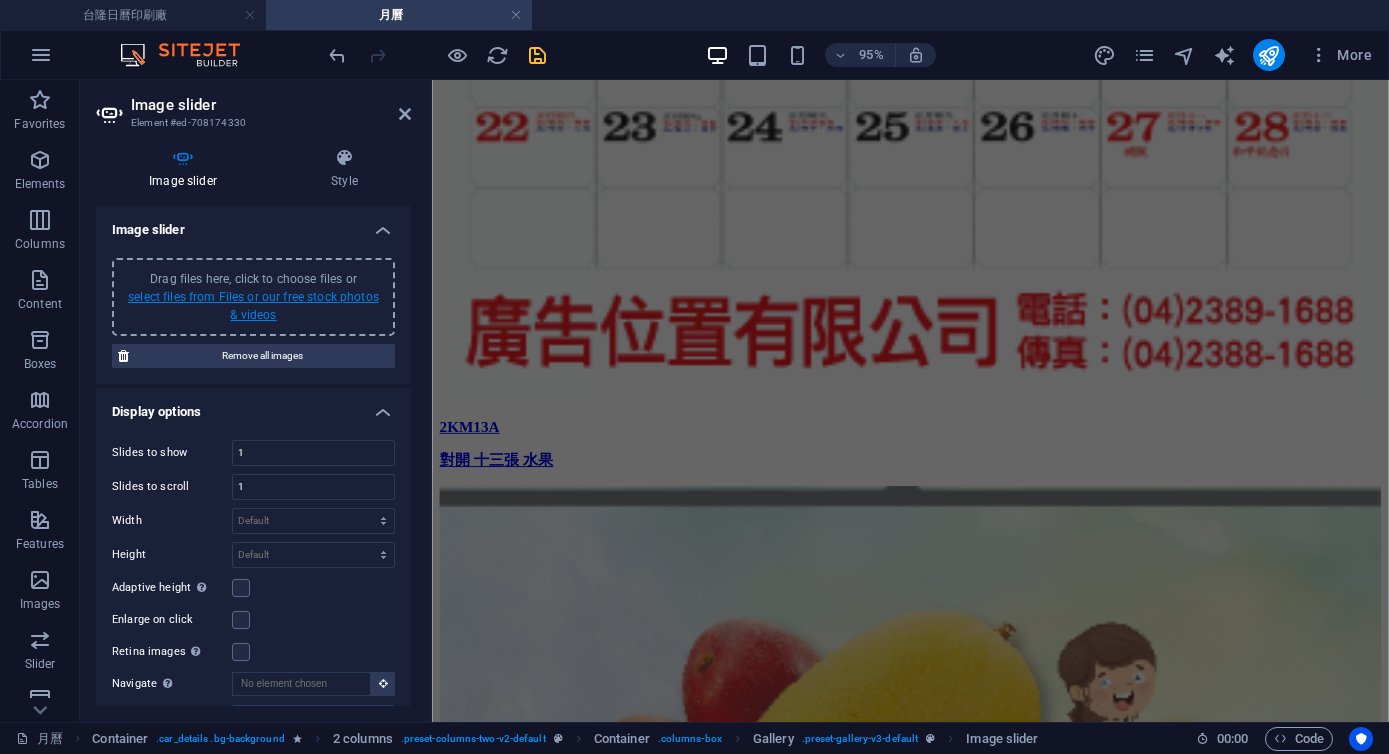 click on "select files from Files or our free stock photos & videos" at bounding box center (253, 306) 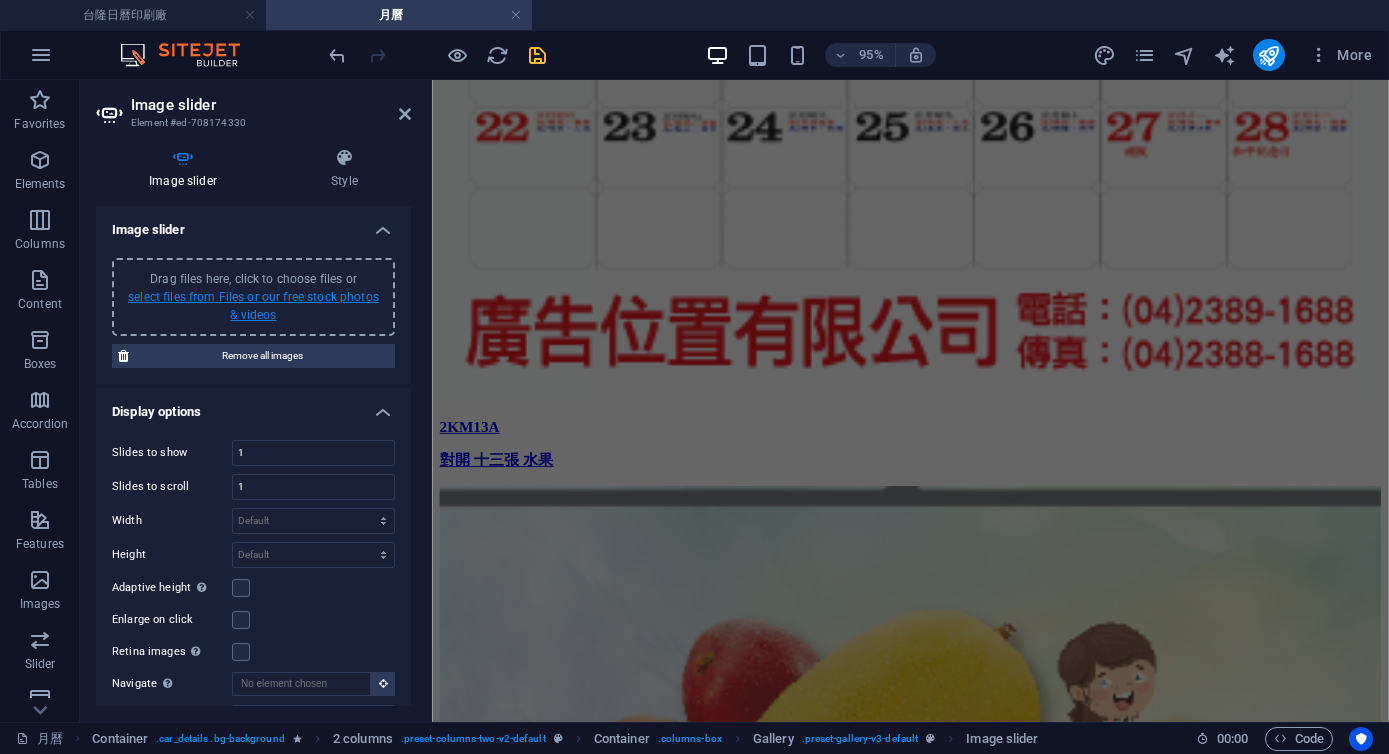 scroll, scrollTop: 2299, scrollLeft: 0, axis: vertical 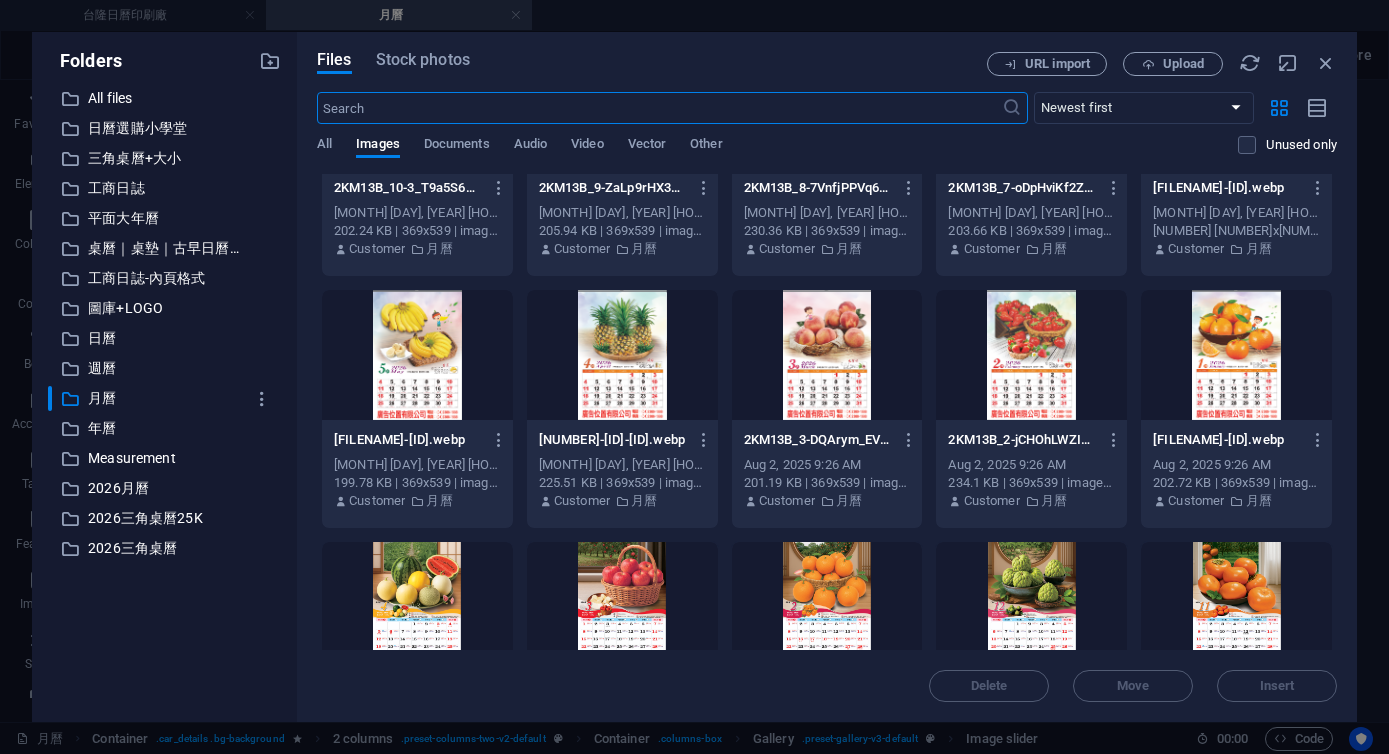 click at bounding box center [1236, 355] 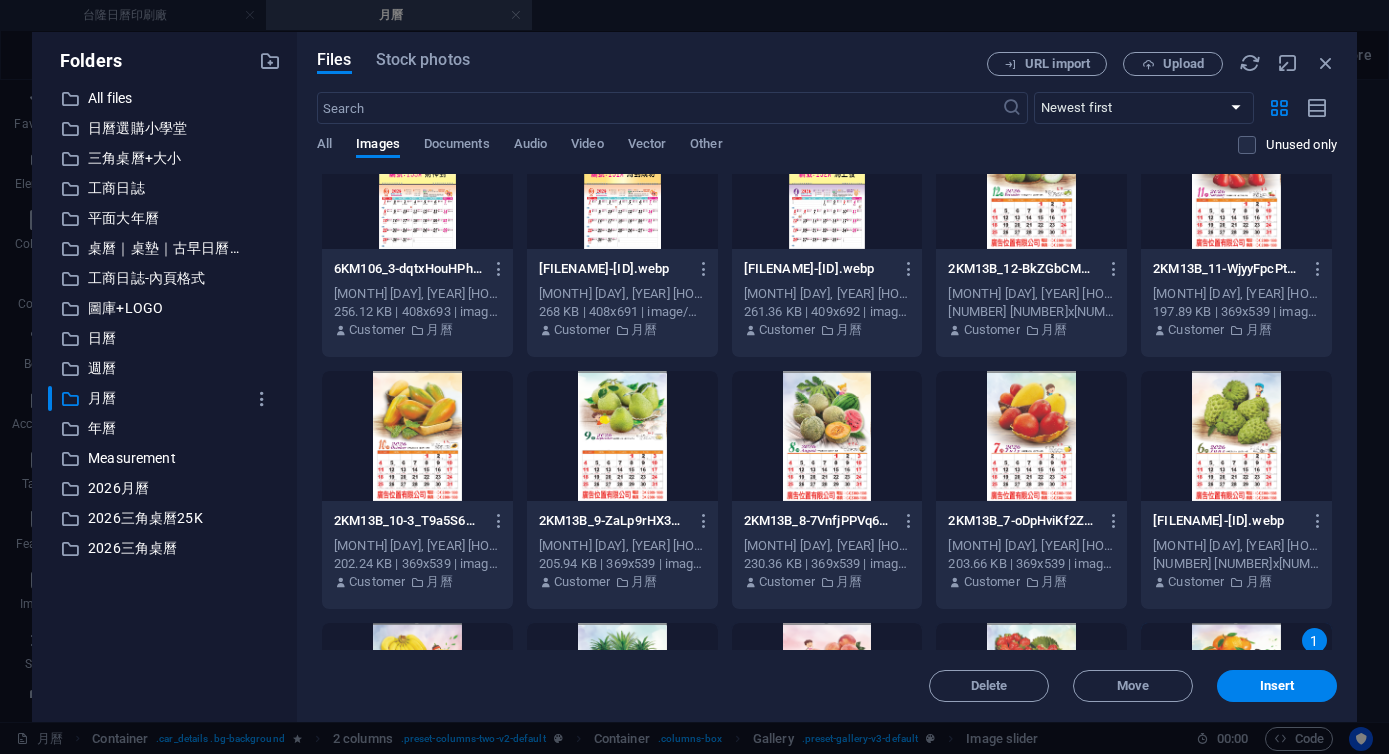 scroll, scrollTop: 811, scrollLeft: 0, axis: vertical 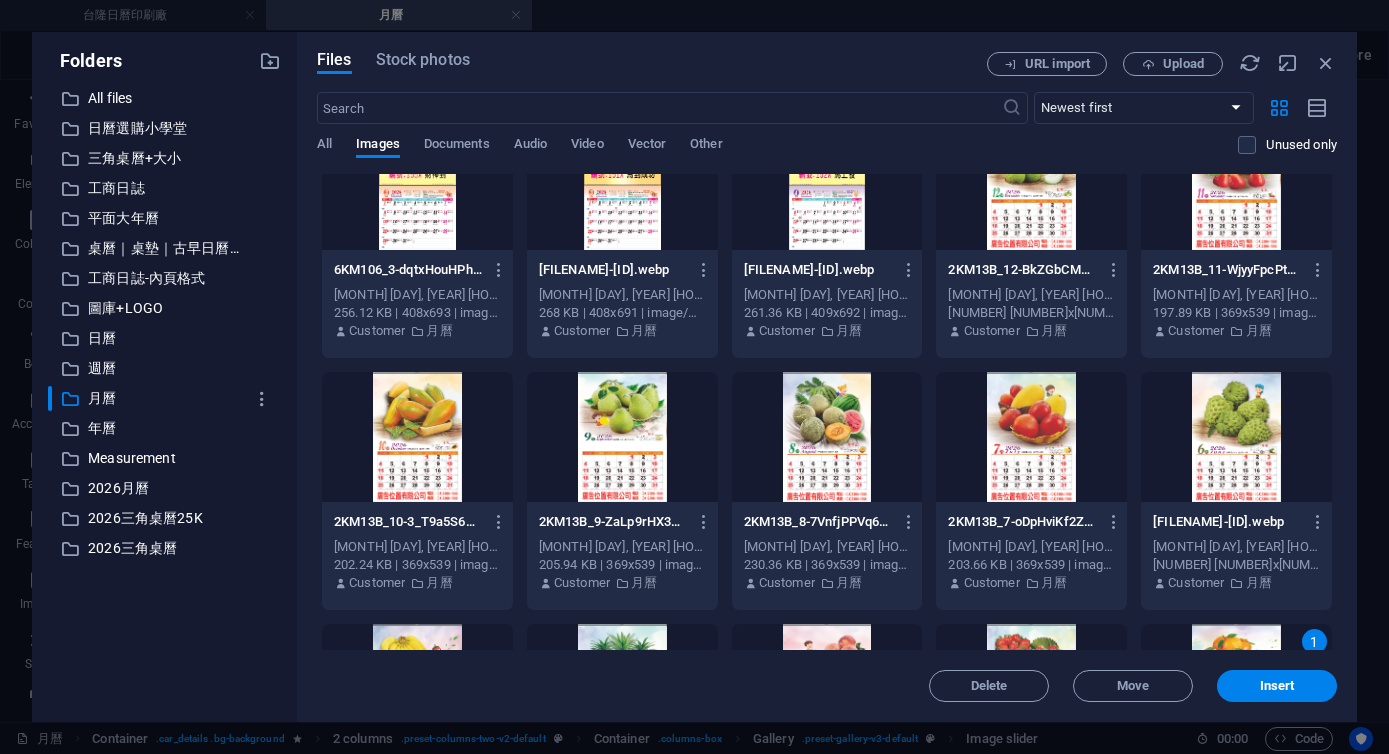 click at bounding box center [1031, 185] 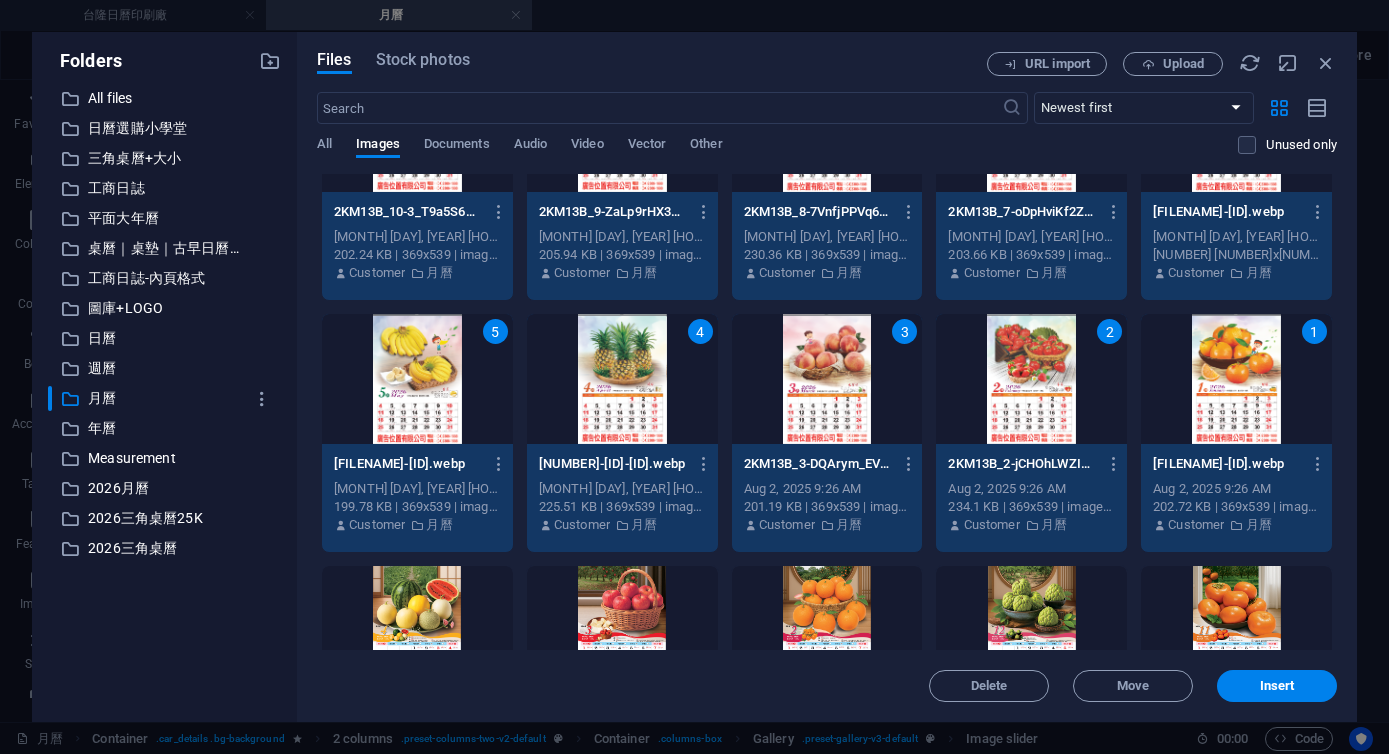 scroll, scrollTop: 1120, scrollLeft: 0, axis: vertical 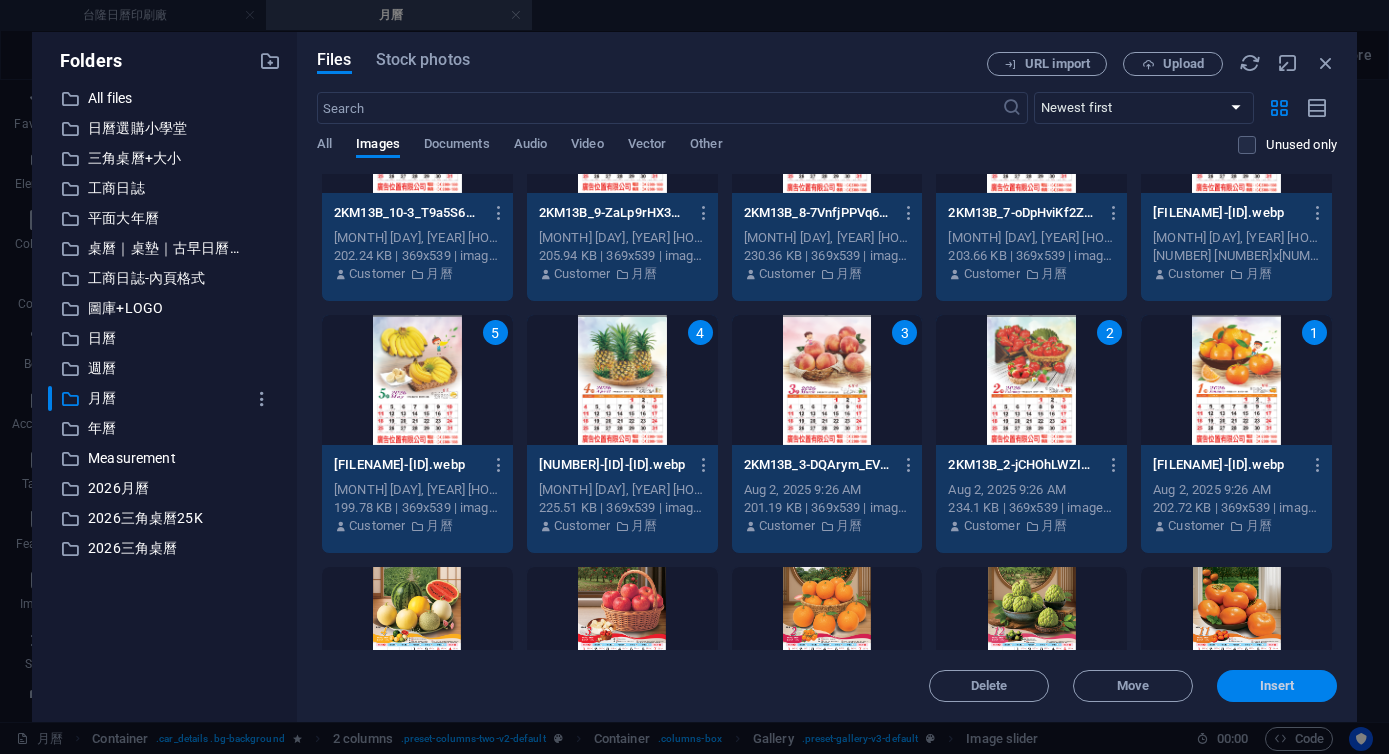 click on "Insert" at bounding box center [1277, 686] 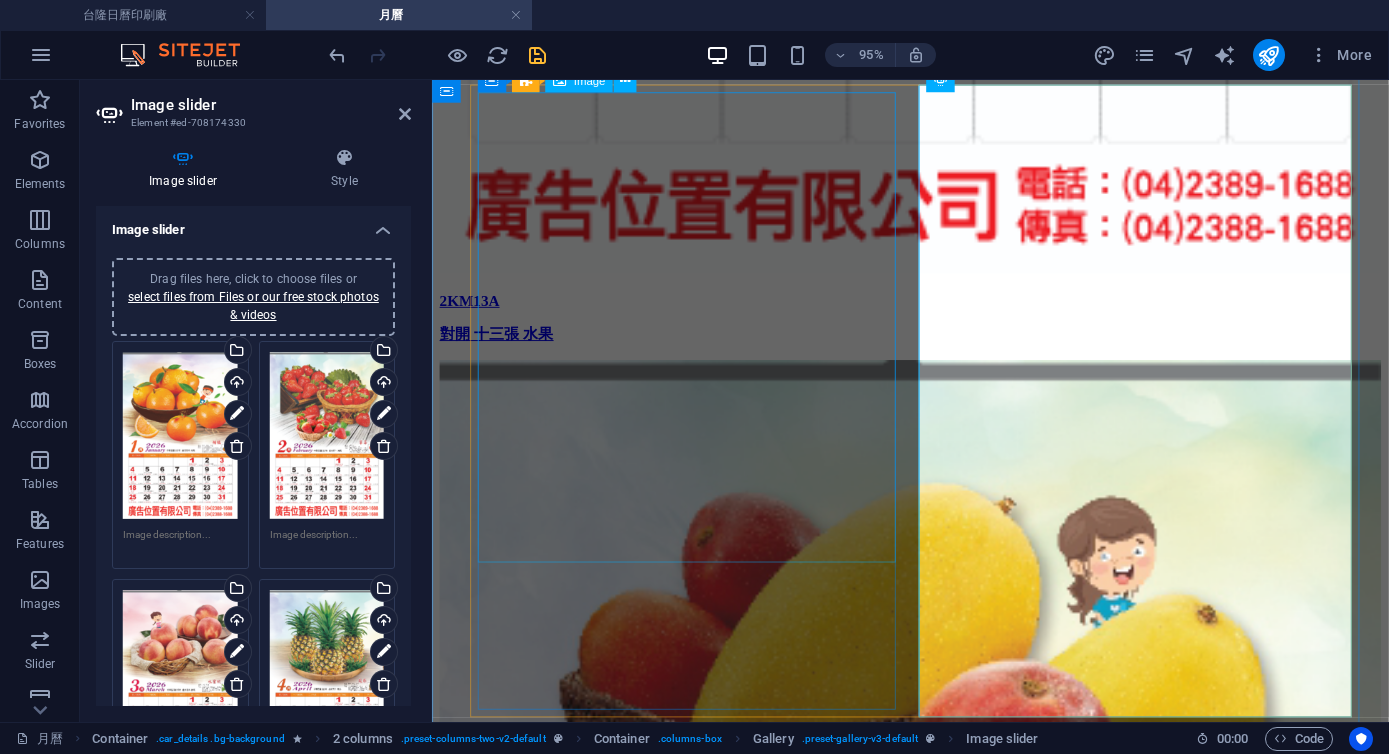 scroll, scrollTop: 3275, scrollLeft: 0, axis: vertical 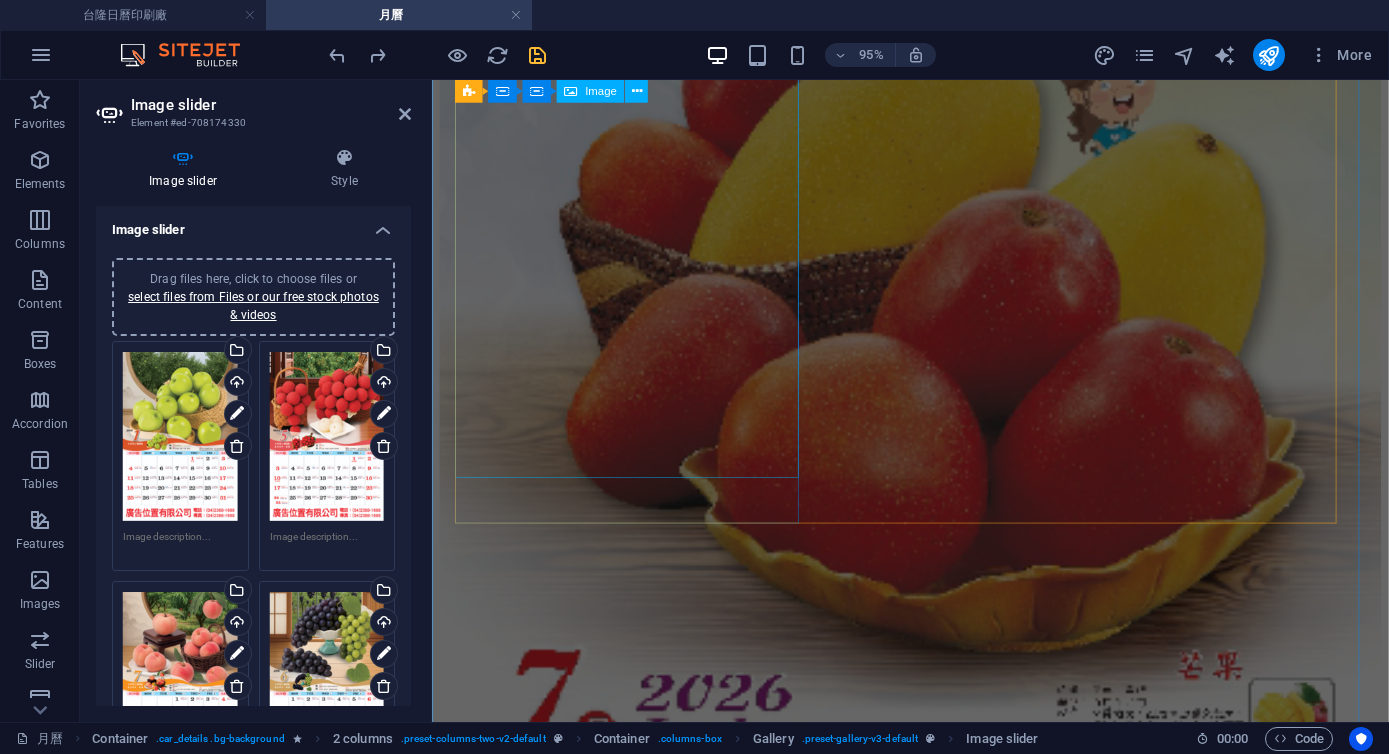 click at bounding box center [935, 44474] 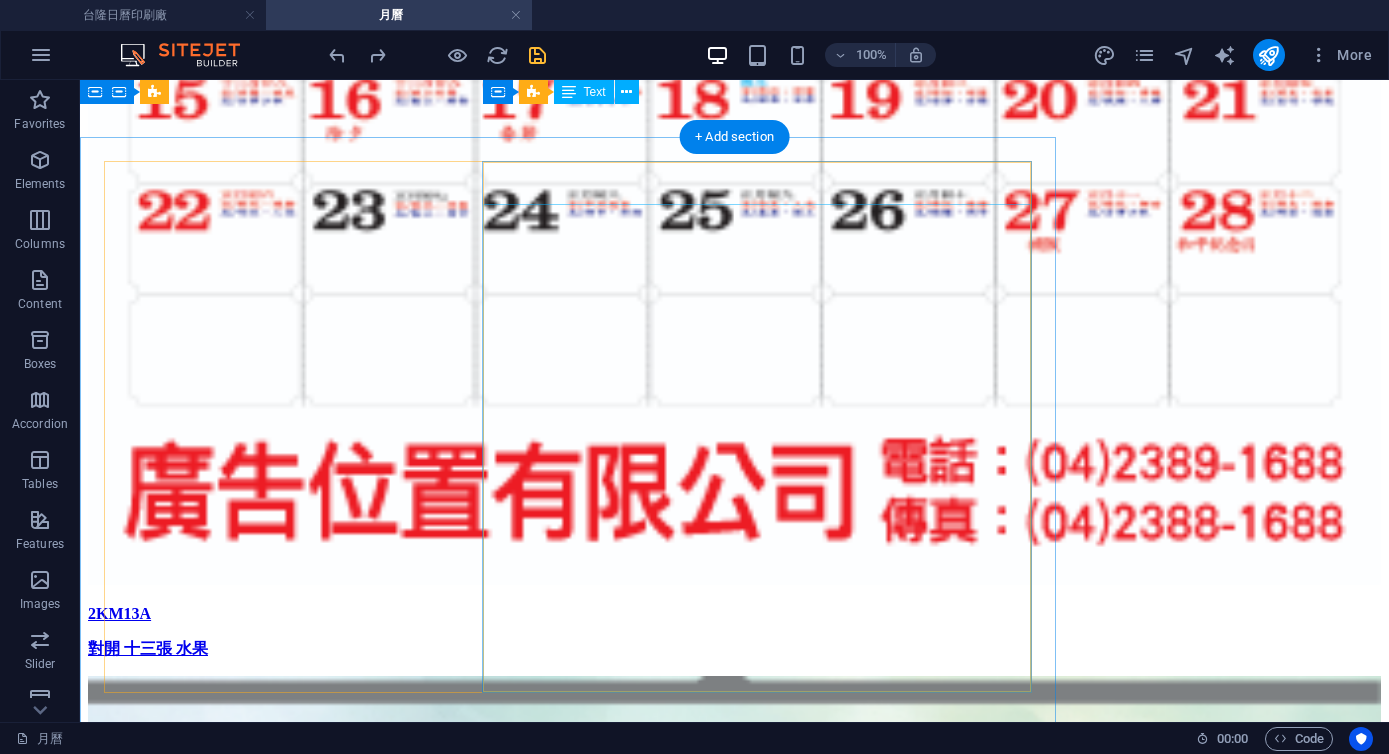 scroll, scrollTop: 3780, scrollLeft: 0, axis: vertical 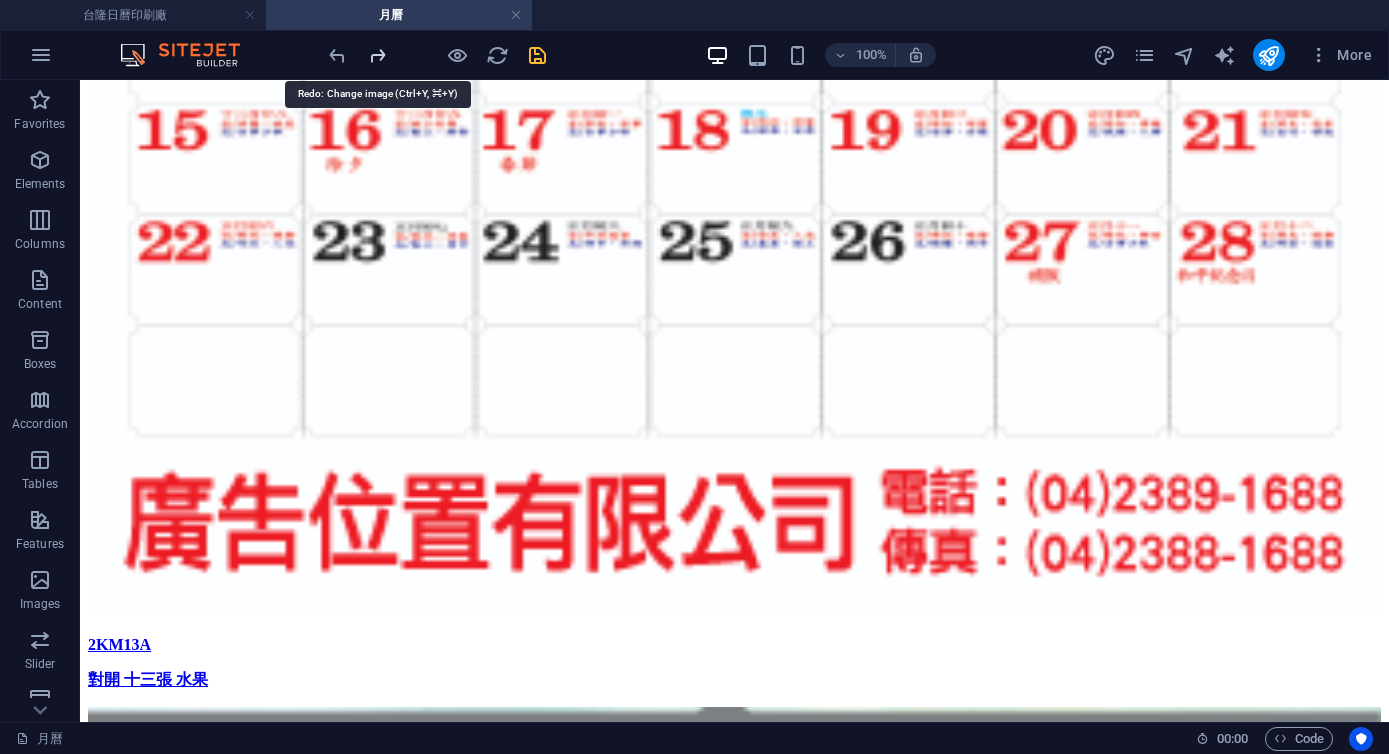click at bounding box center (377, 55) 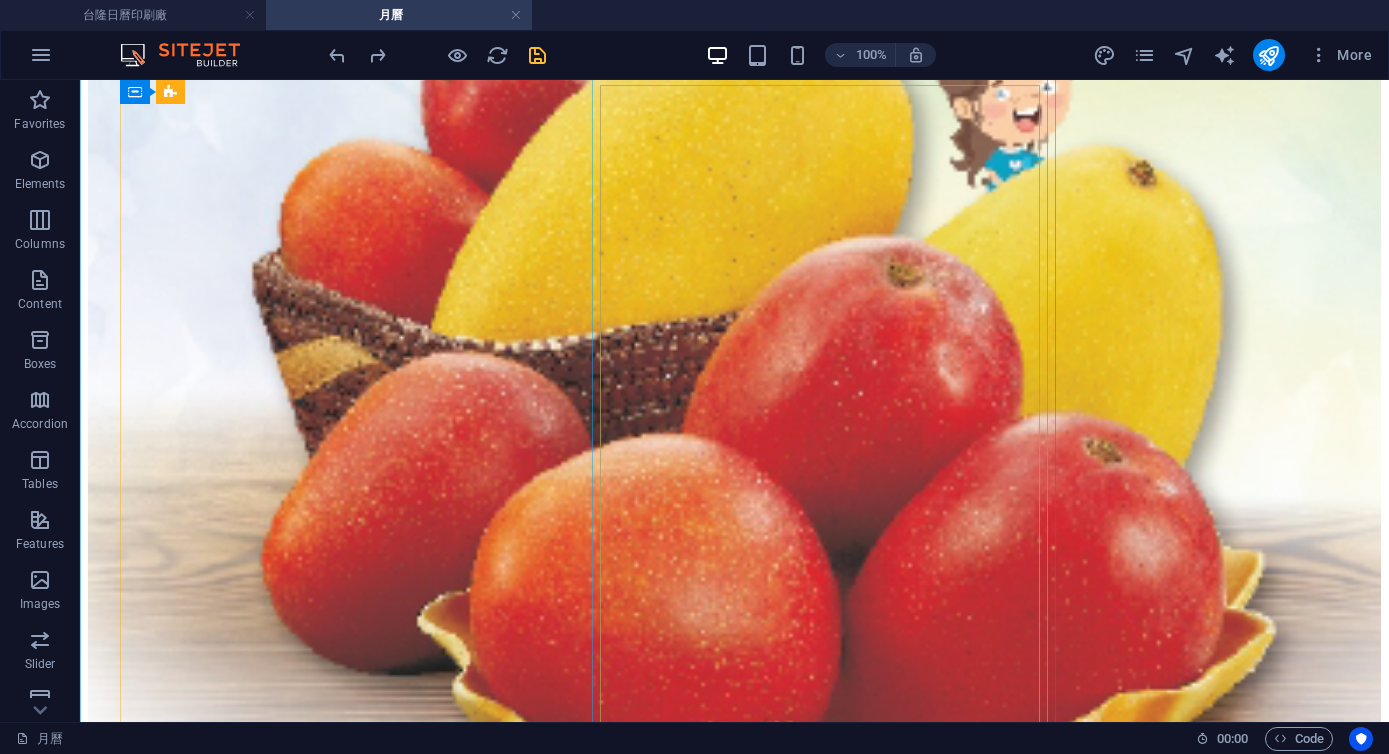 click at bounding box center [-1069, 58270] 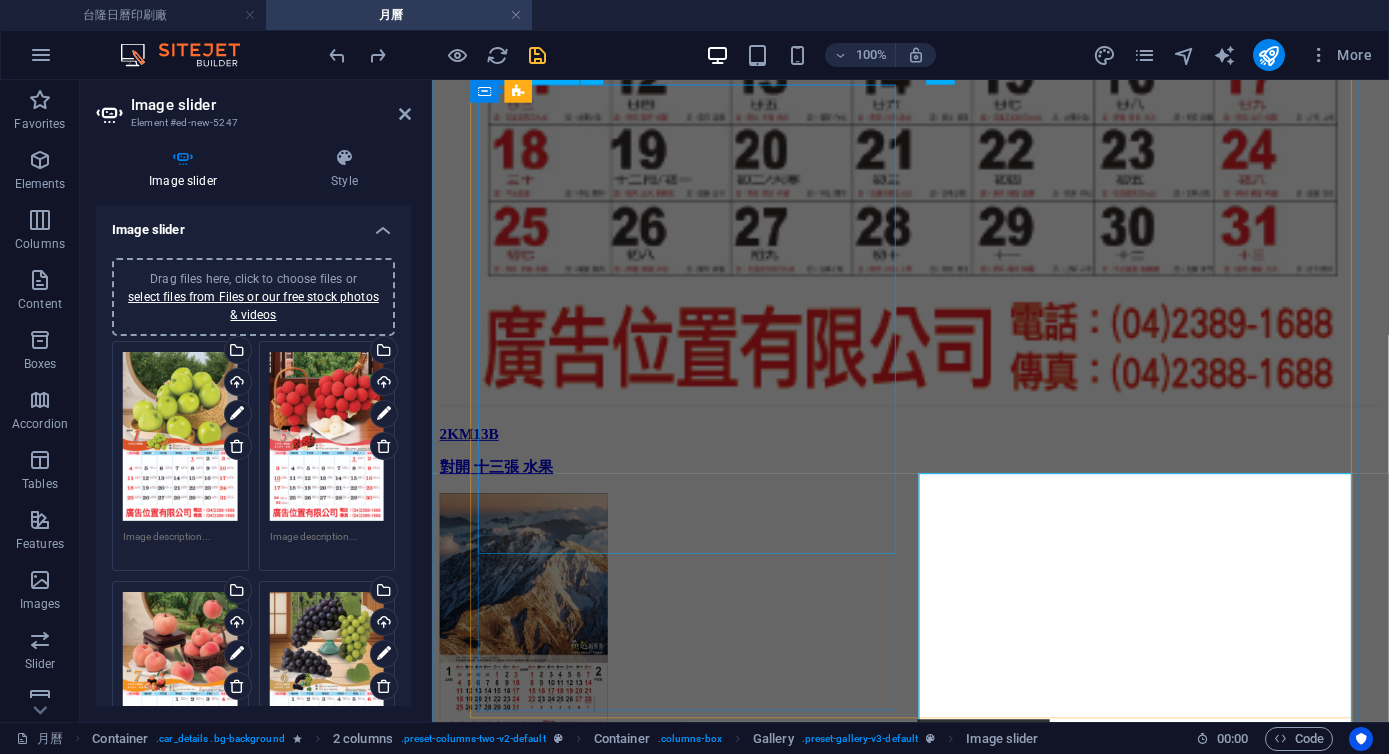 scroll, scrollTop: 4246, scrollLeft: 0, axis: vertical 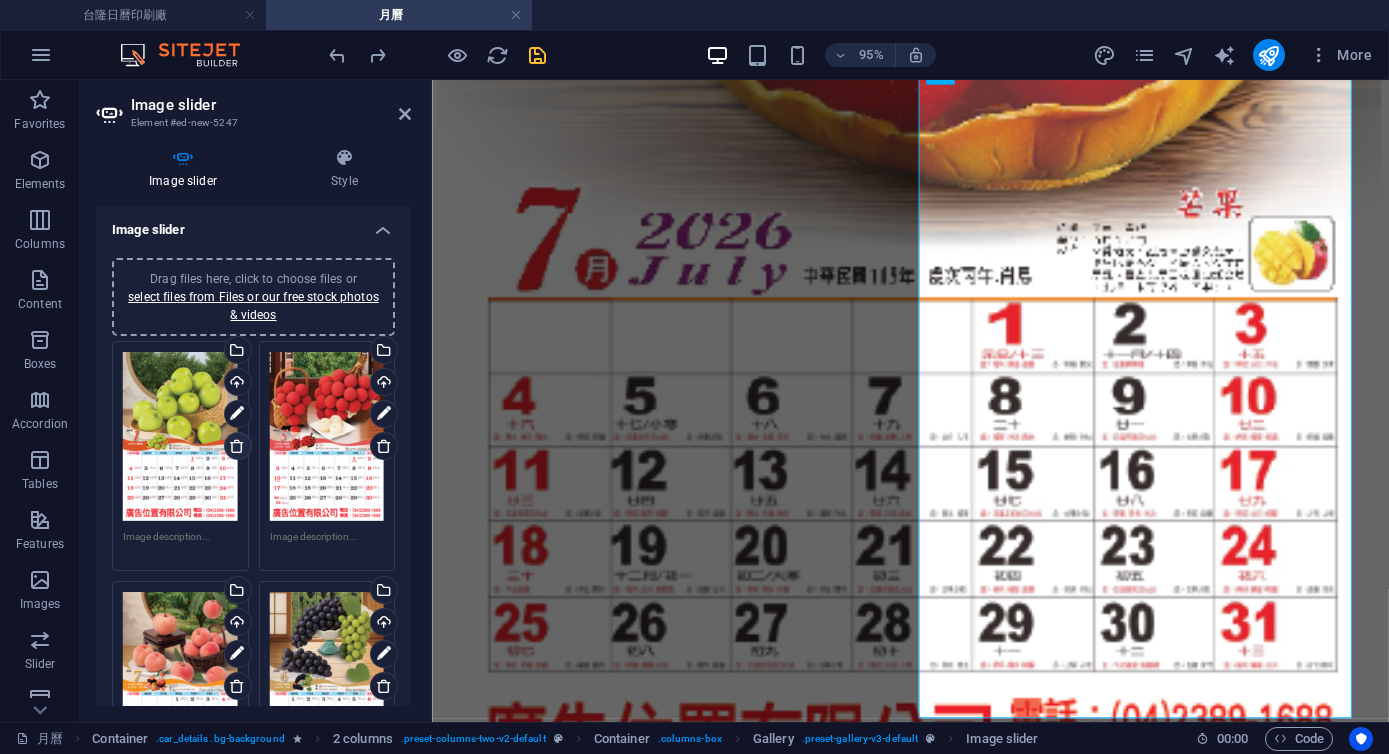 click at bounding box center (238, 446) 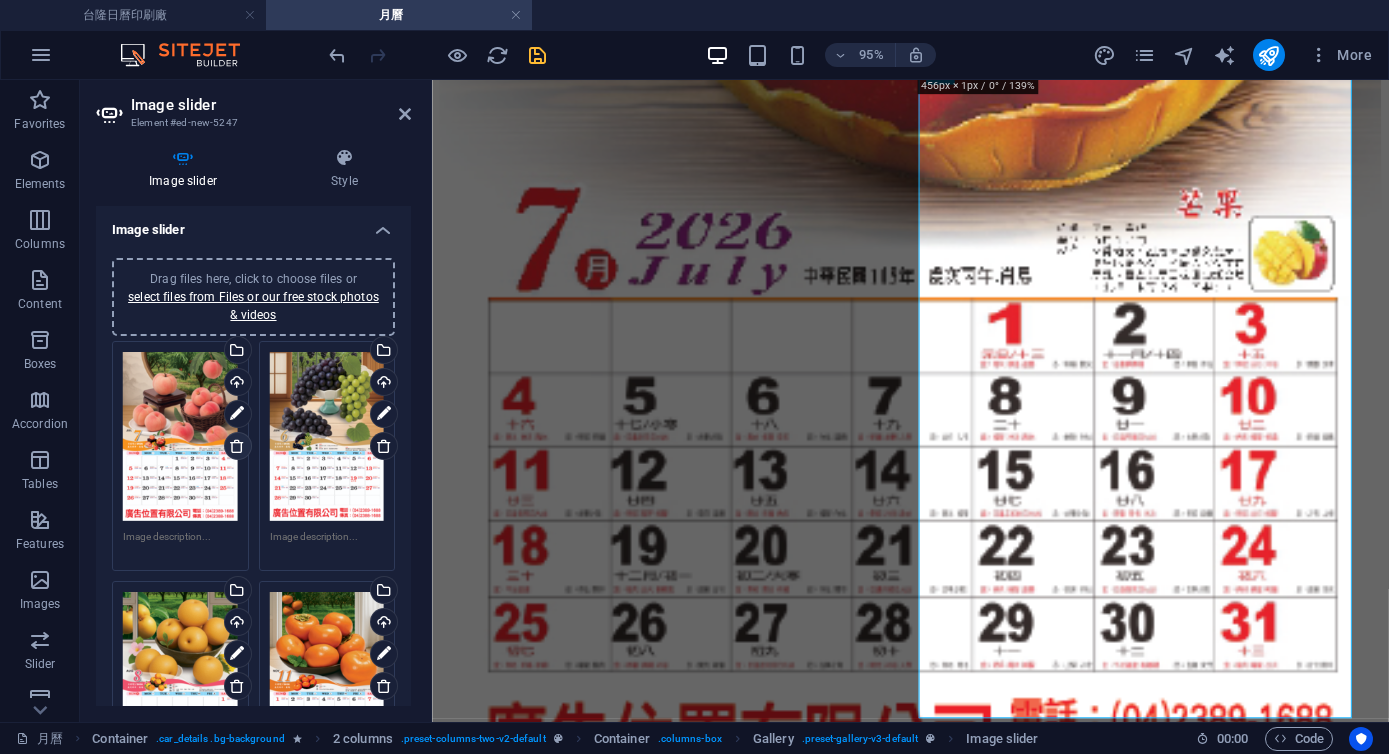 click at bounding box center (238, 446) 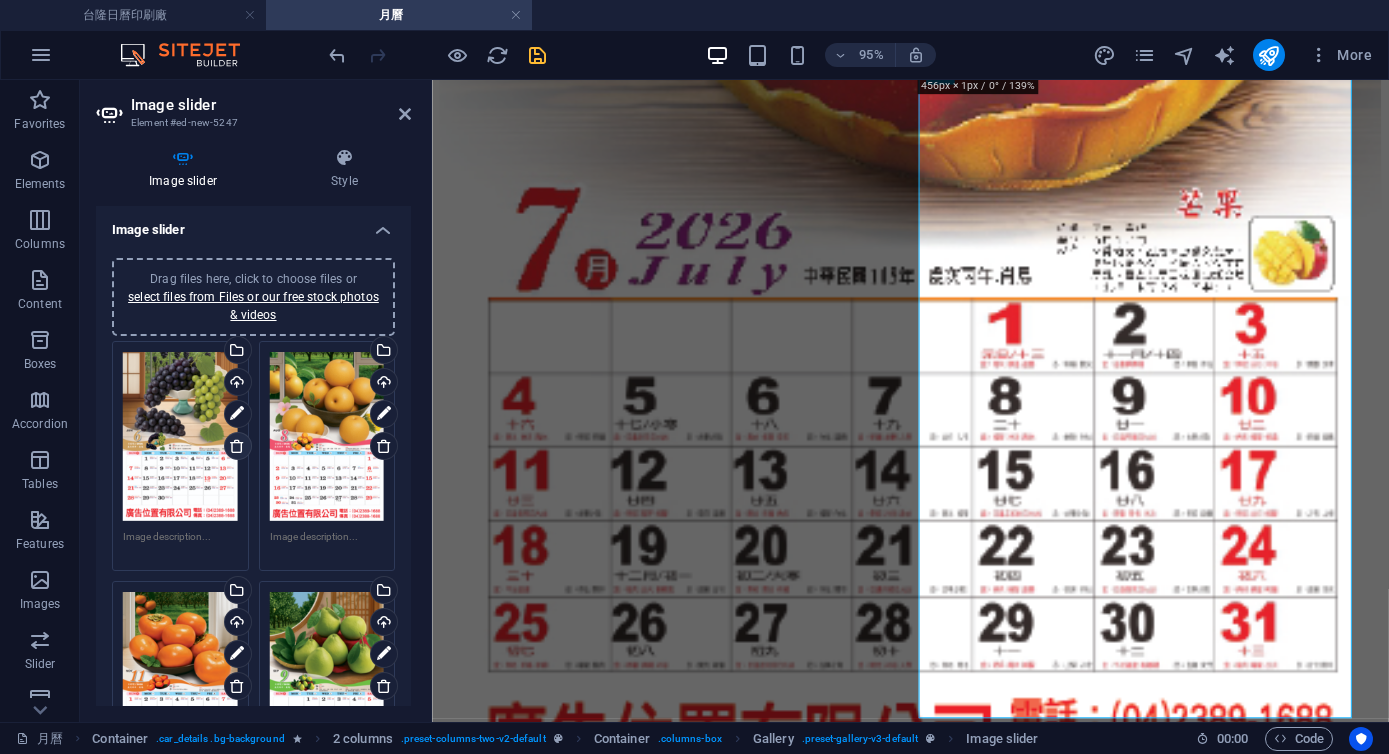click at bounding box center (238, 446) 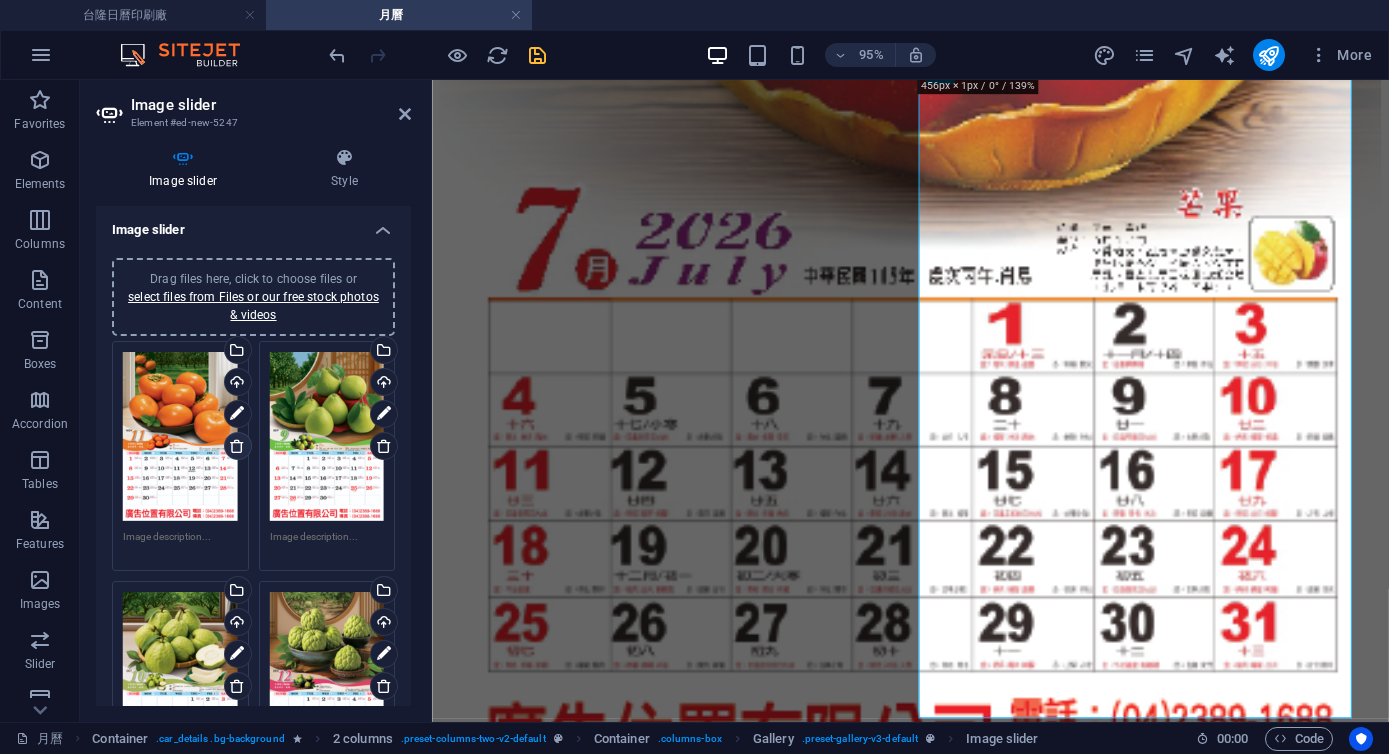 click at bounding box center [238, 446] 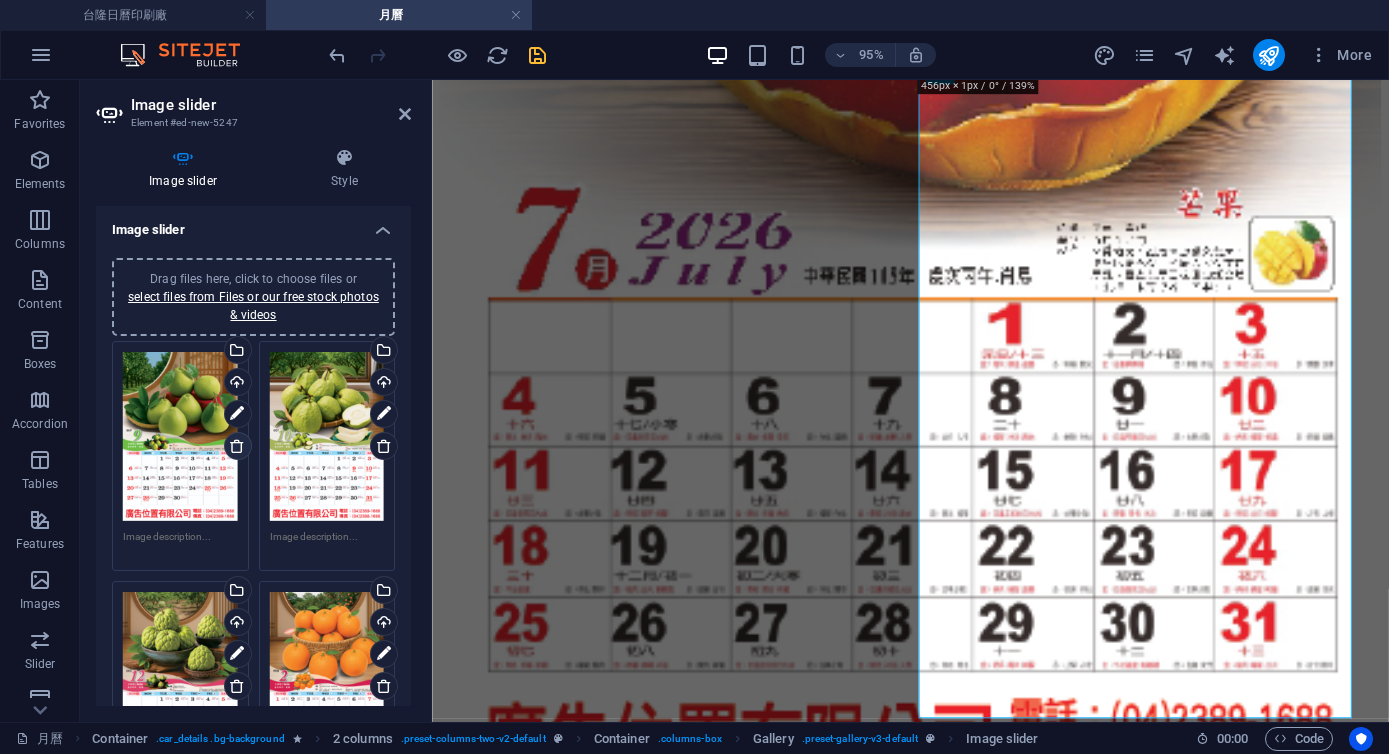 click at bounding box center (238, 446) 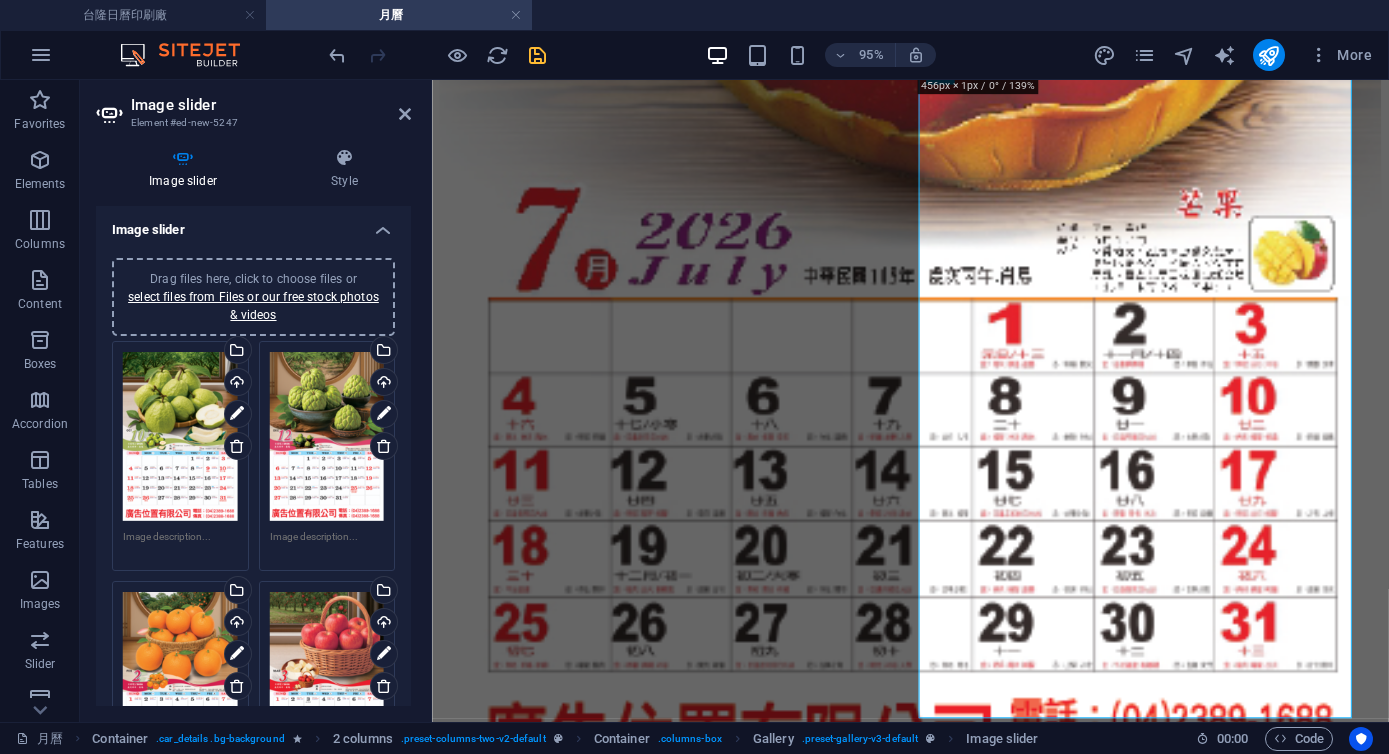 click at bounding box center (237, 446) 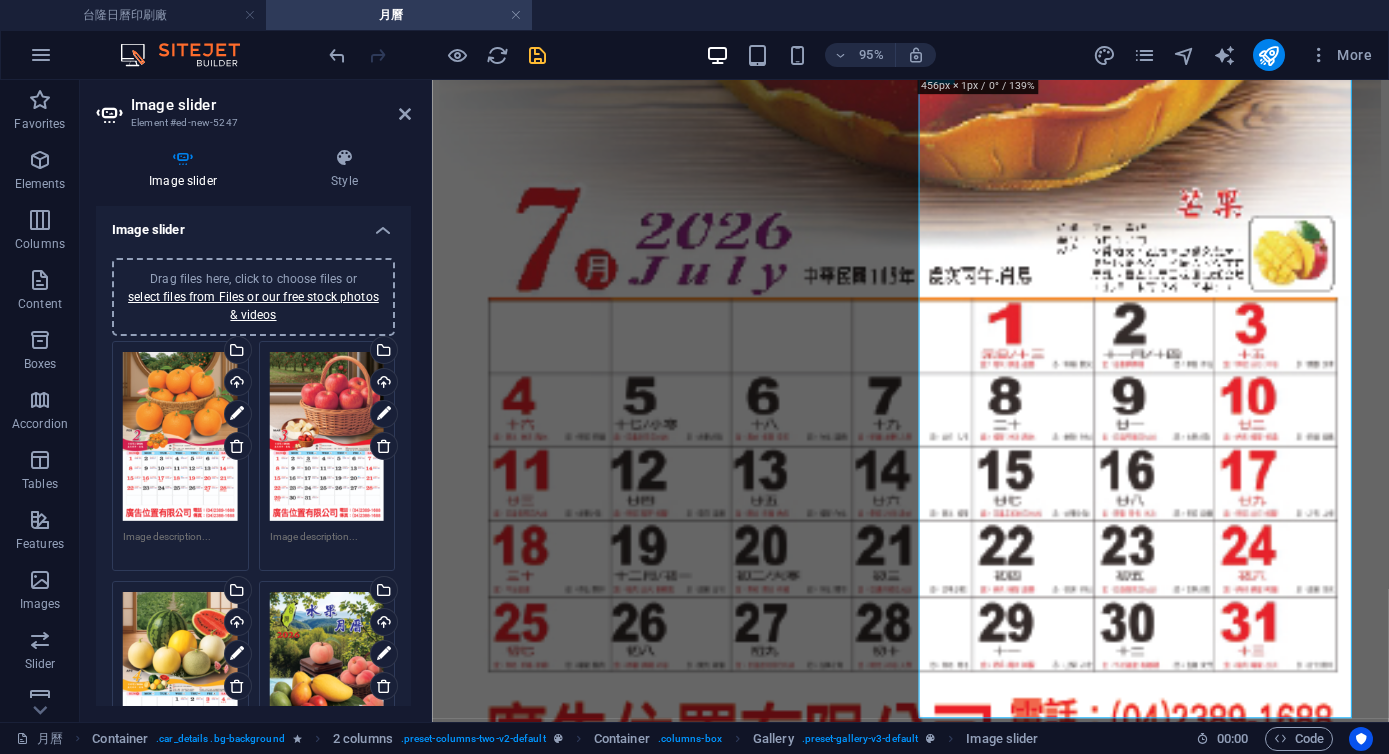 click at bounding box center (237, 446) 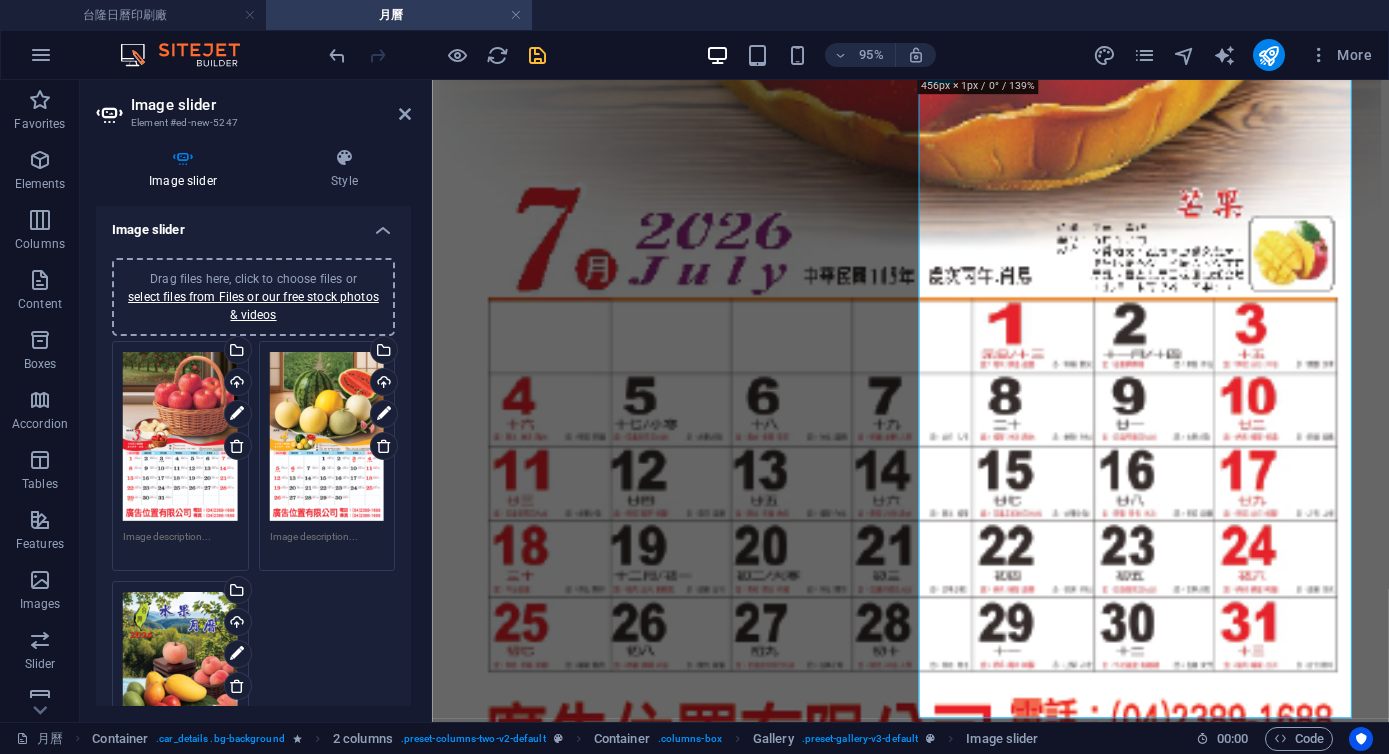 click at bounding box center (237, 446) 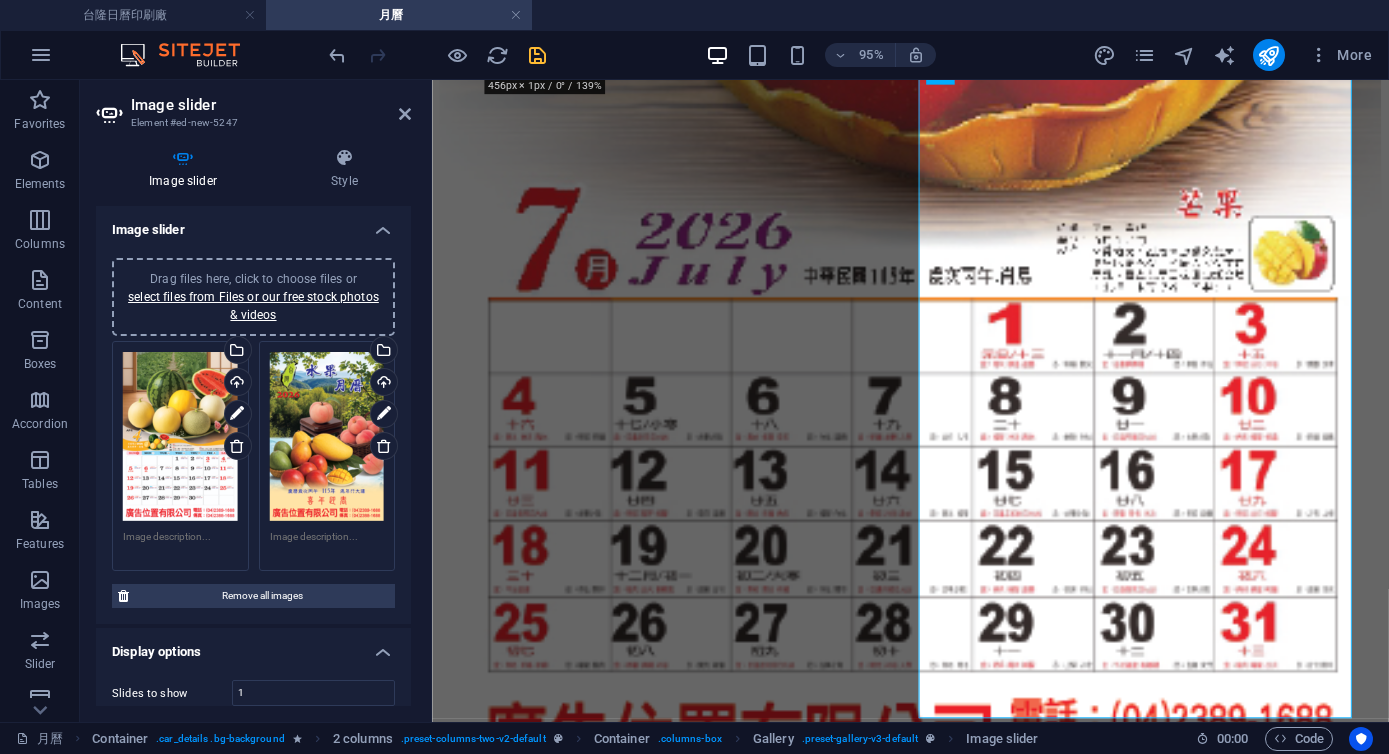 click at bounding box center [237, 446] 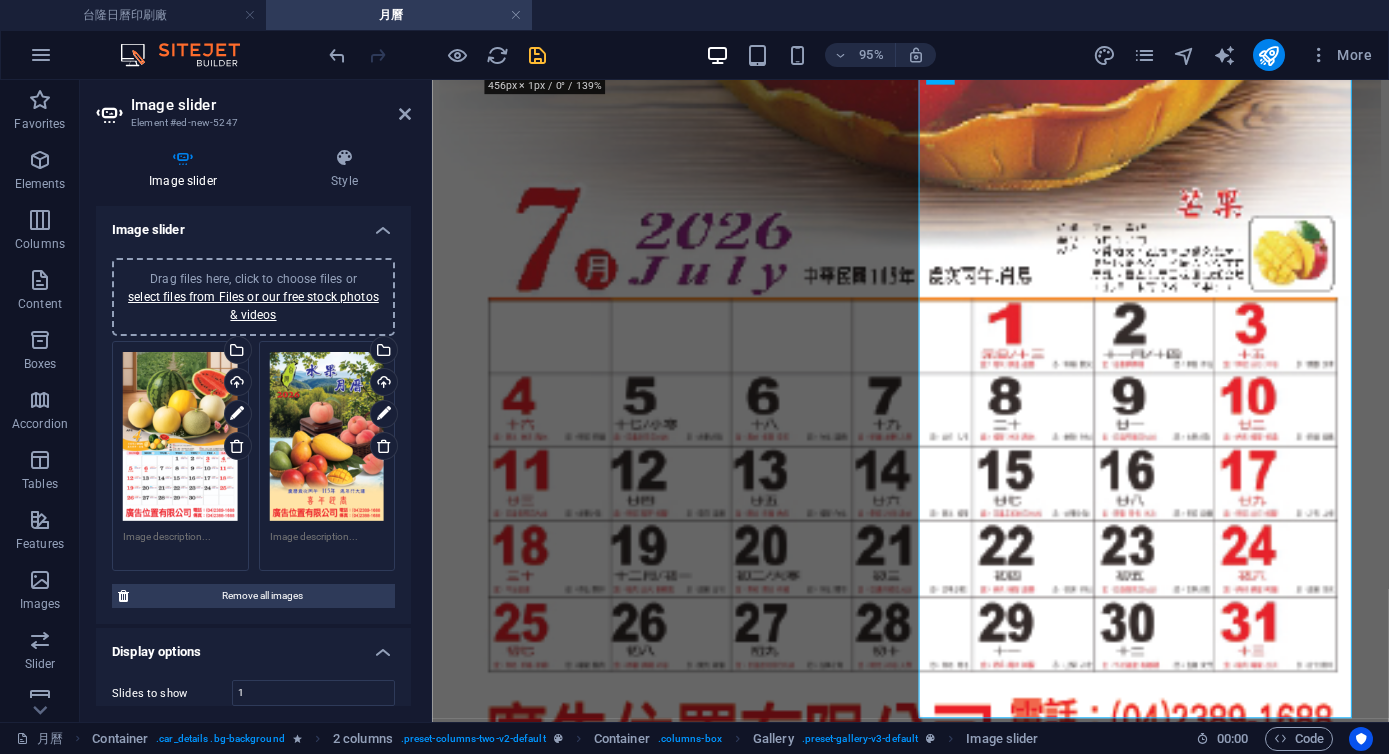 click at bounding box center [237, 446] 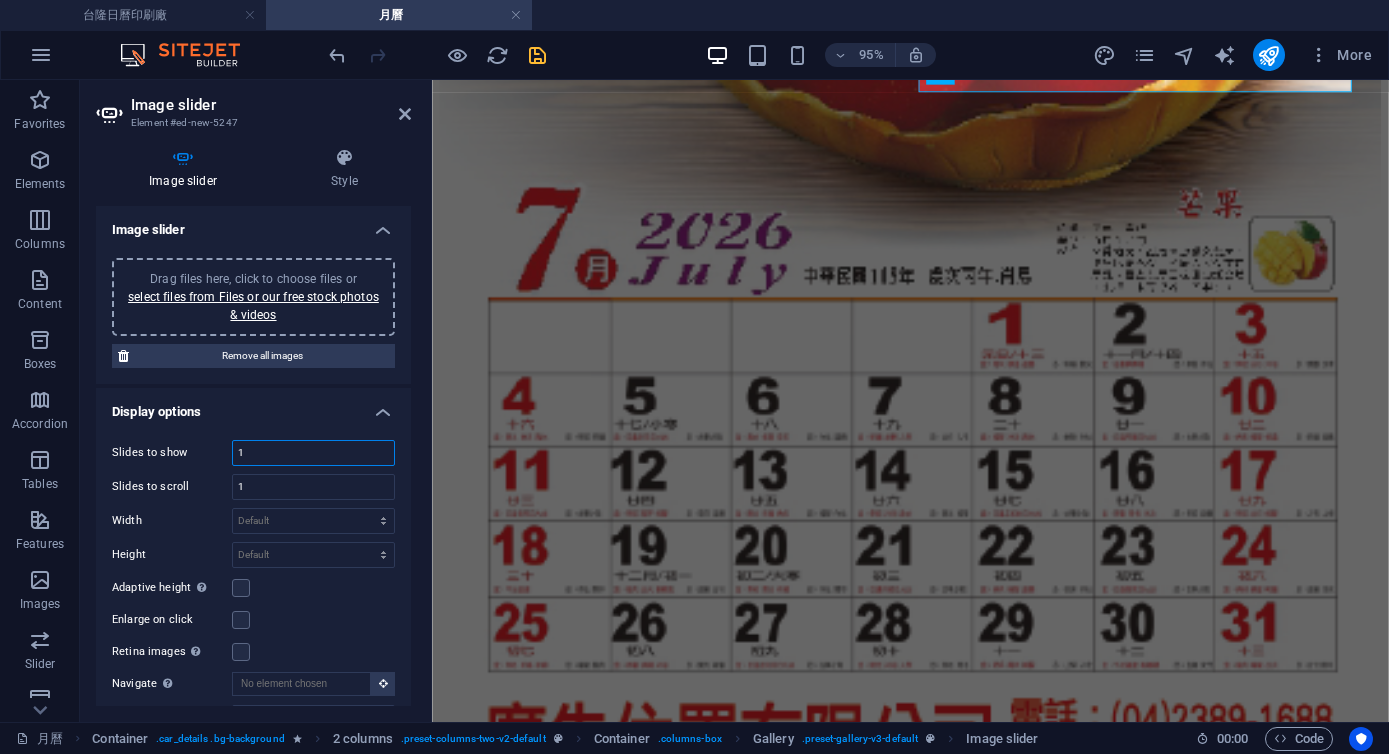 click on "1" at bounding box center [313, 453] 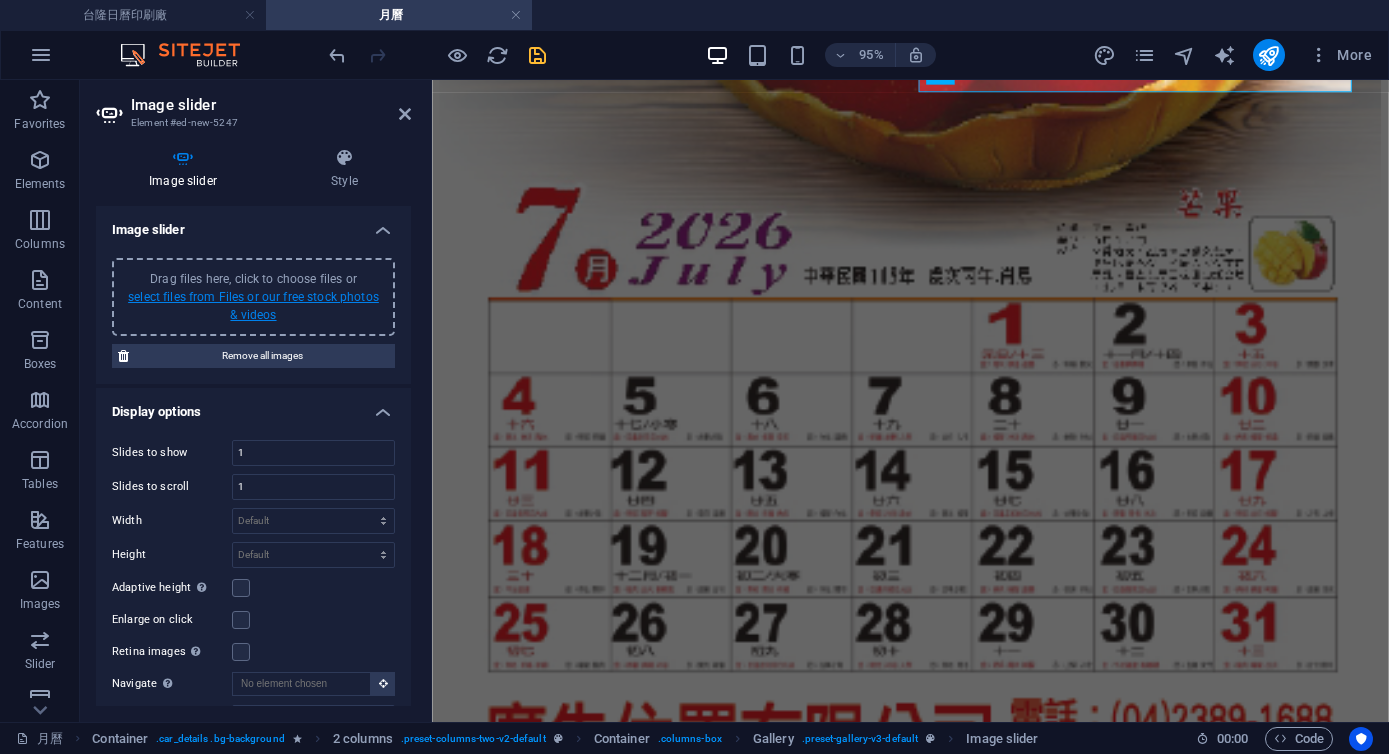 click on "select files from Files or our free stock photos & videos" at bounding box center [253, 306] 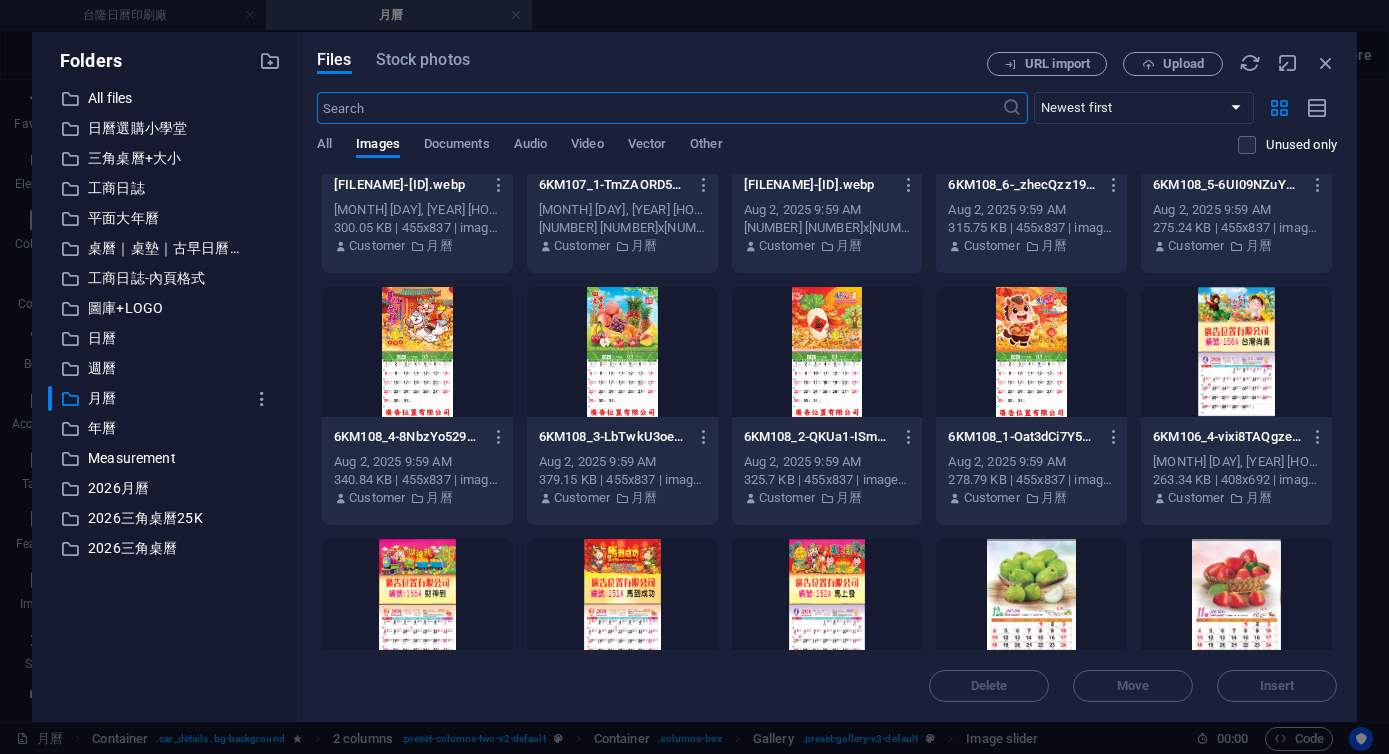 scroll, scrollTop: 537, scrollLeft: 0, axis: vertical 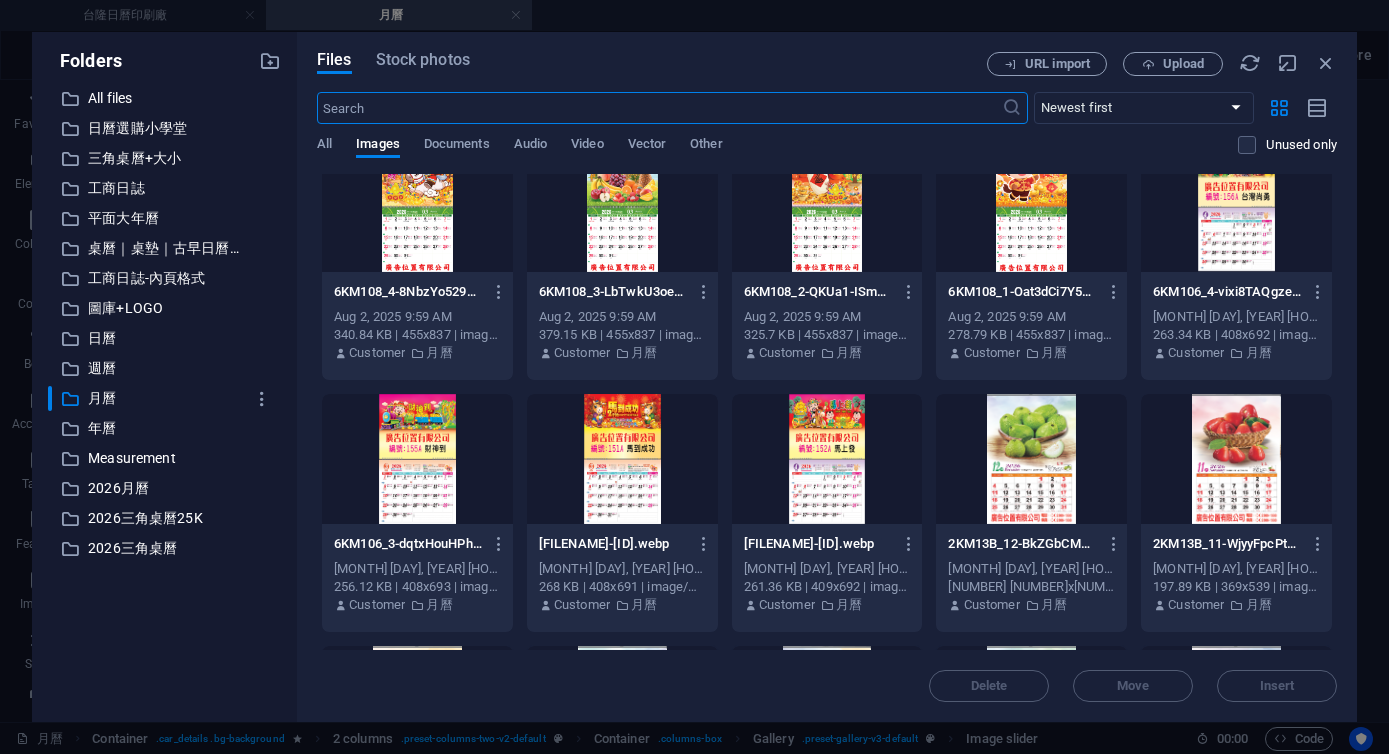 click at bounding box center [1031, 459] 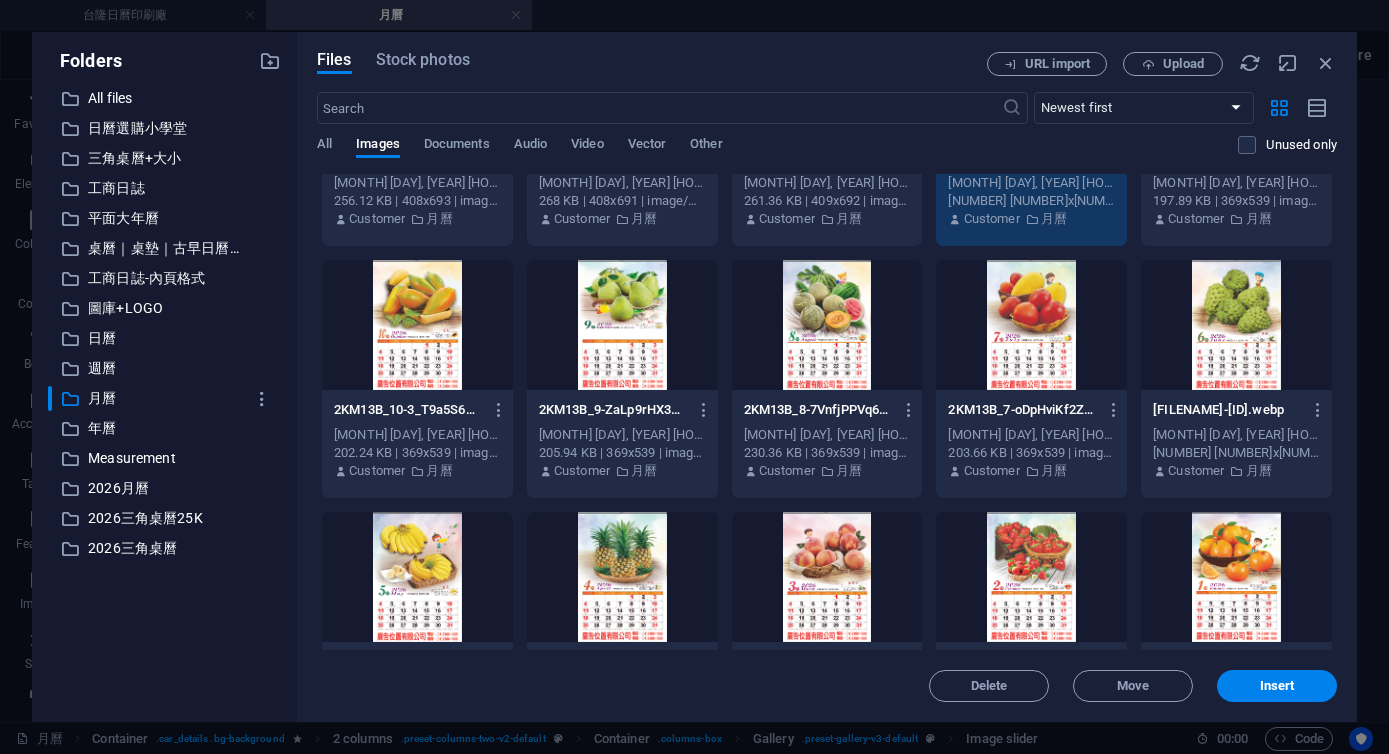 scroll, scrollTop: 1024, scrollLeft: 0, axis: vertical 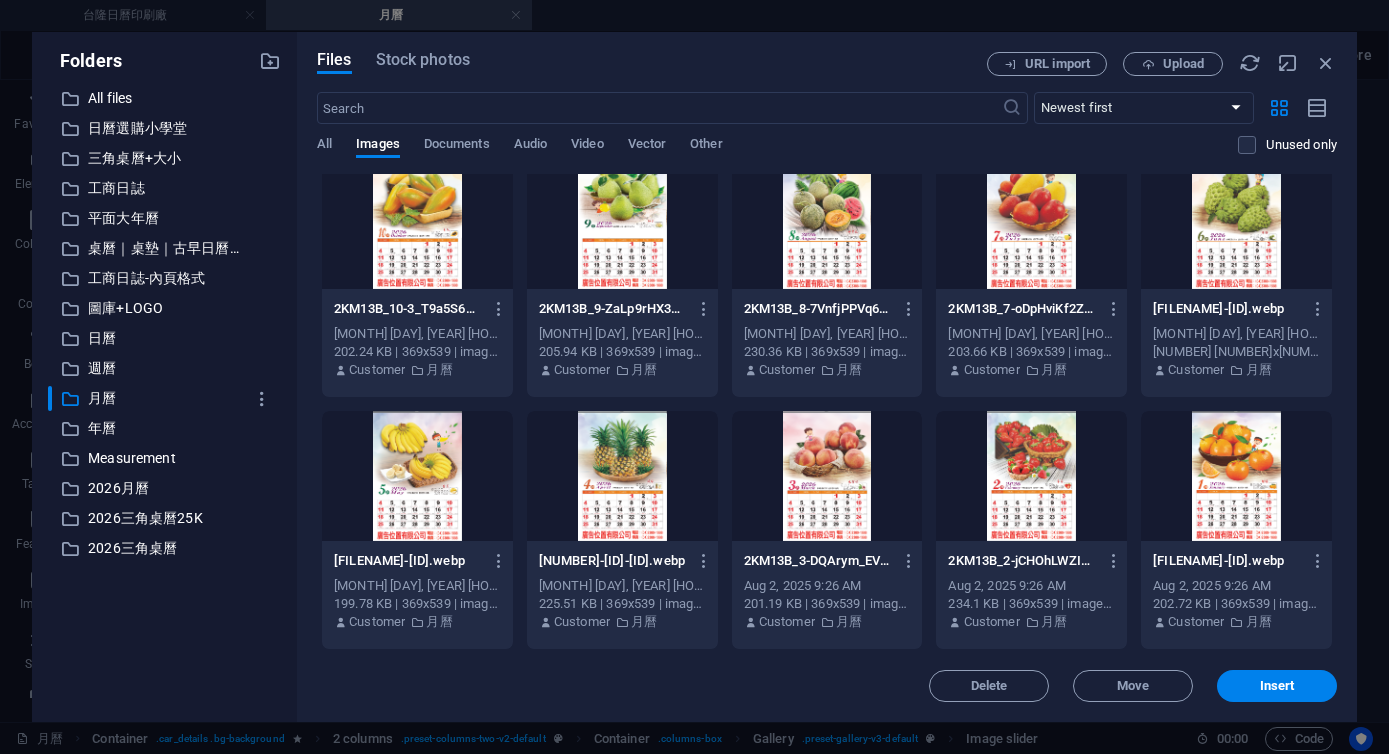 click at bounding box center [1236, 476] 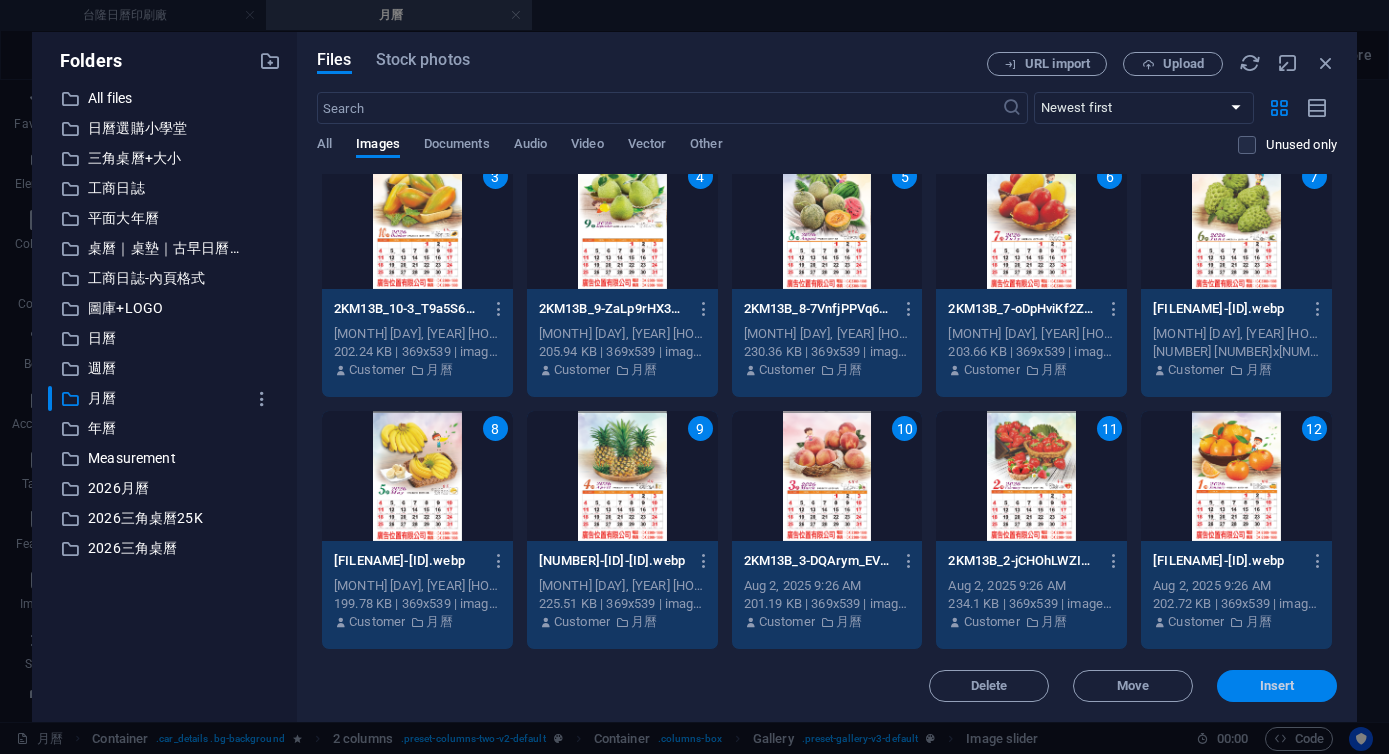 drag, startPoint x: 1295, startPoint y: 701, endPoint x: 908, endPoint y: 653, distance: 389.9654 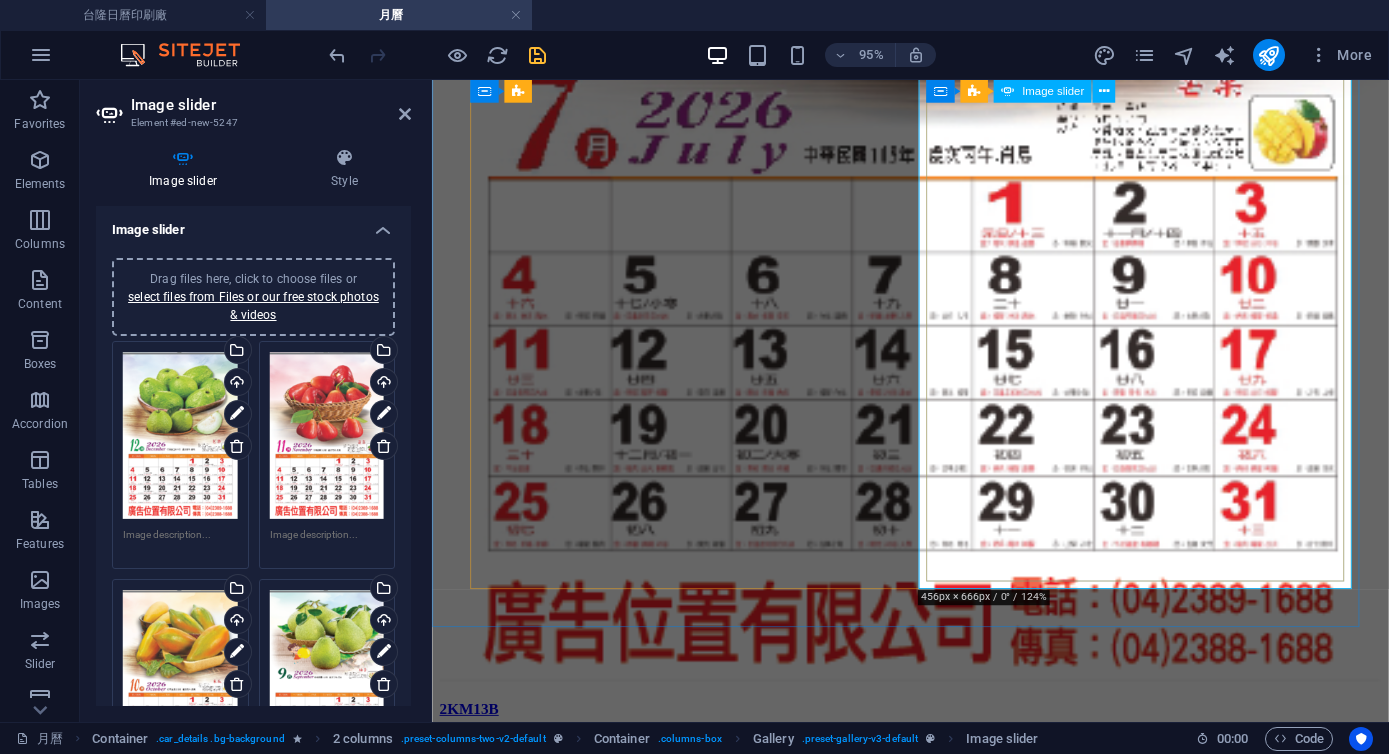 scroll, scrollTop: 4375, scrollLeft: 0, axis: vertical 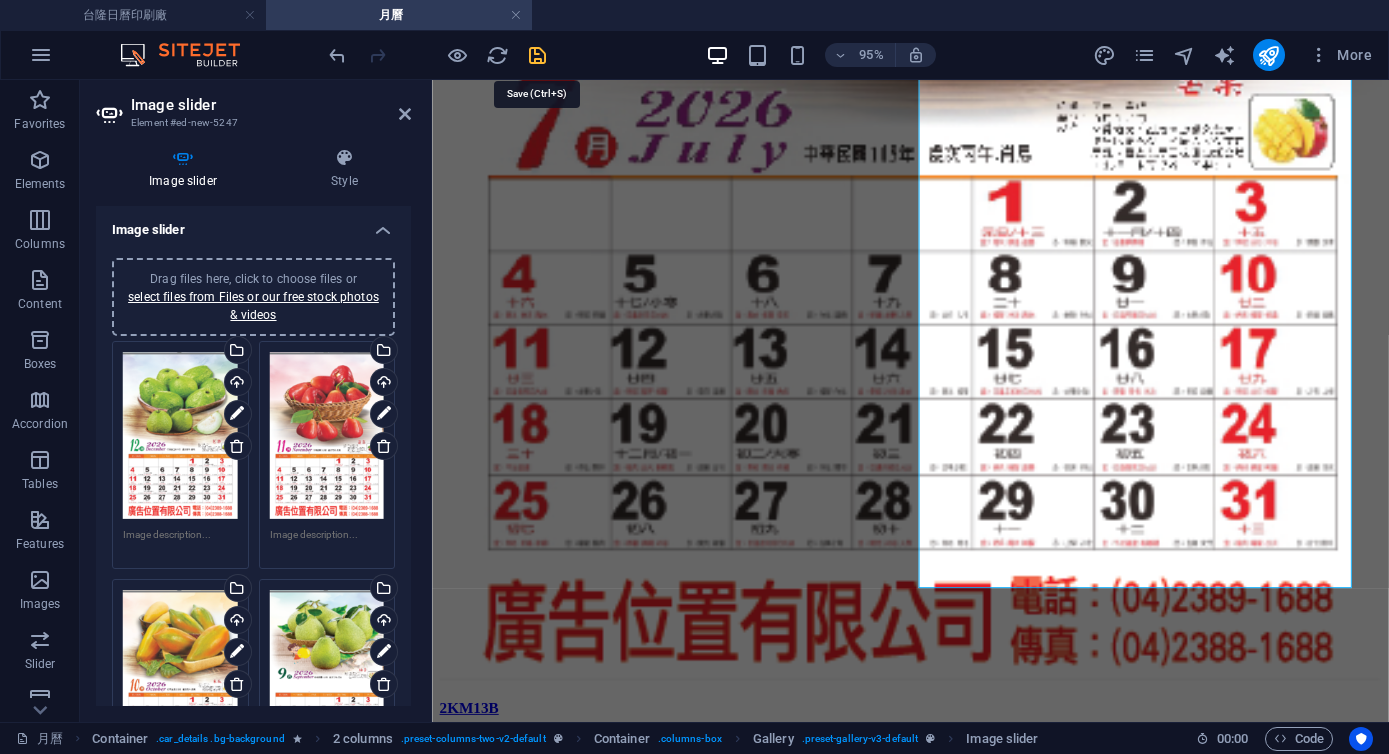 click at bounding box center (537, 55) 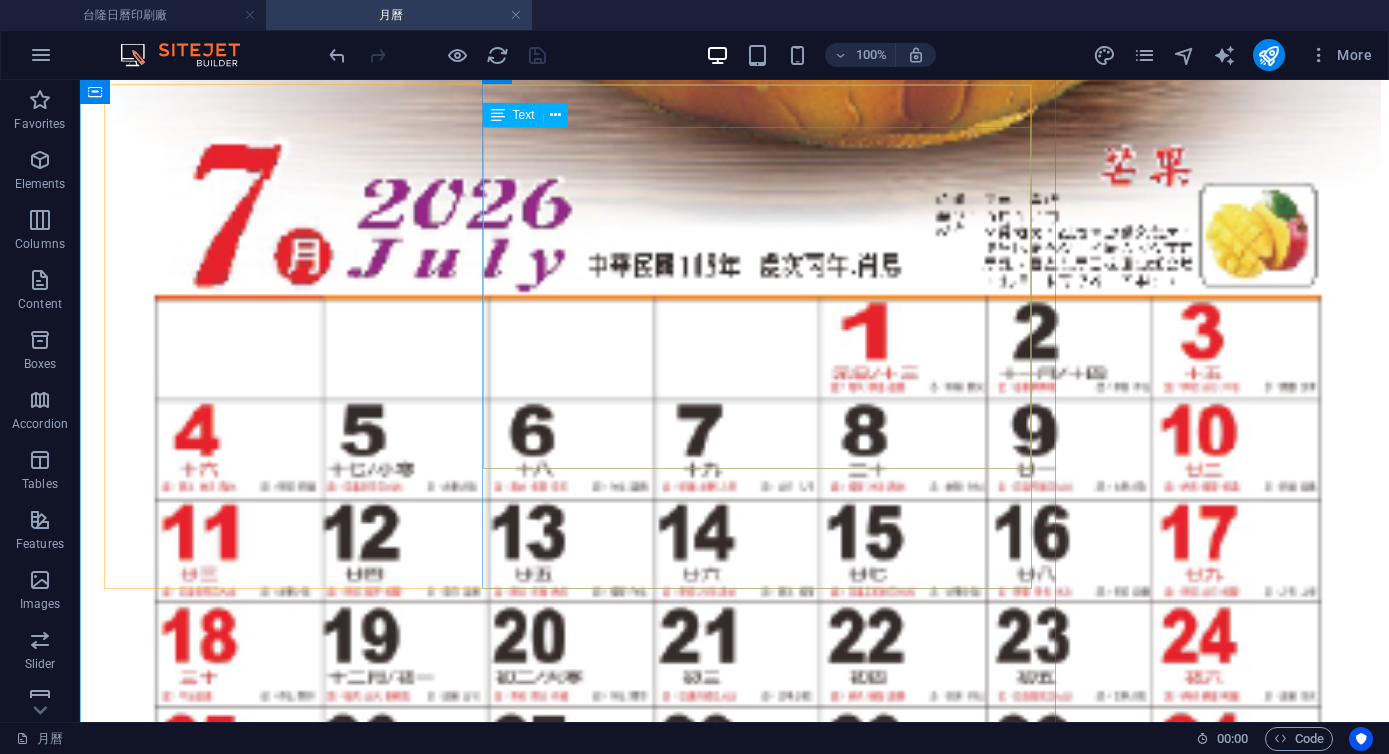scroll, scrollTop: 5386, scrollLeft: 0, axis: vertical 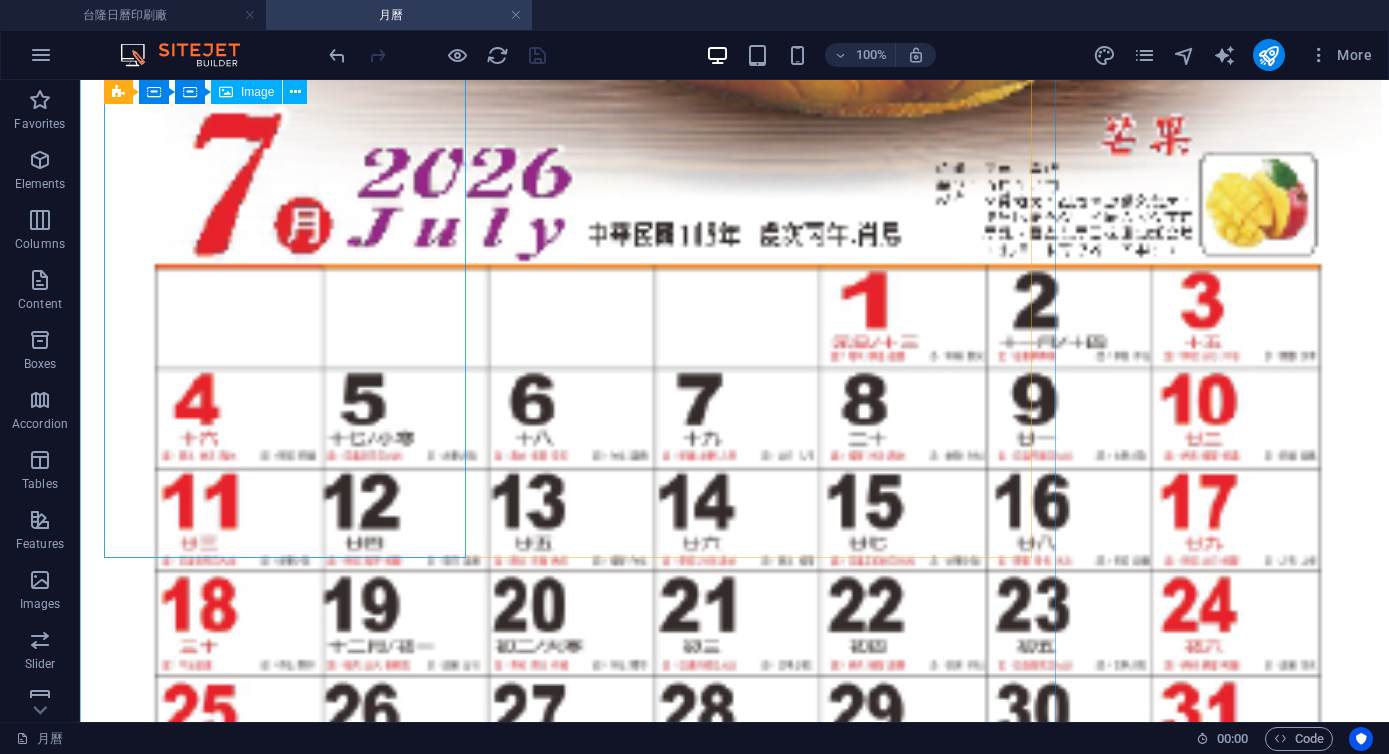 click at bounding box center [734, 63901] 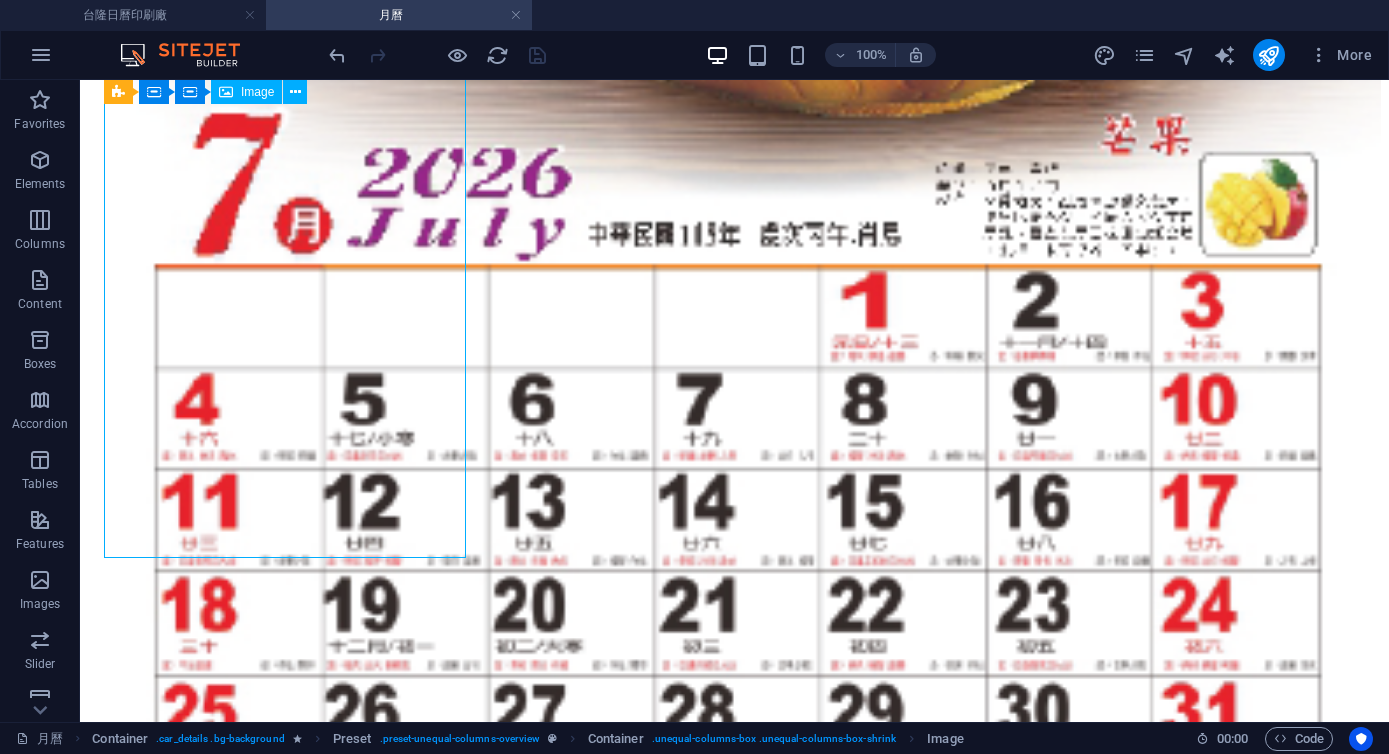 click at bounding box center [734, 63901] 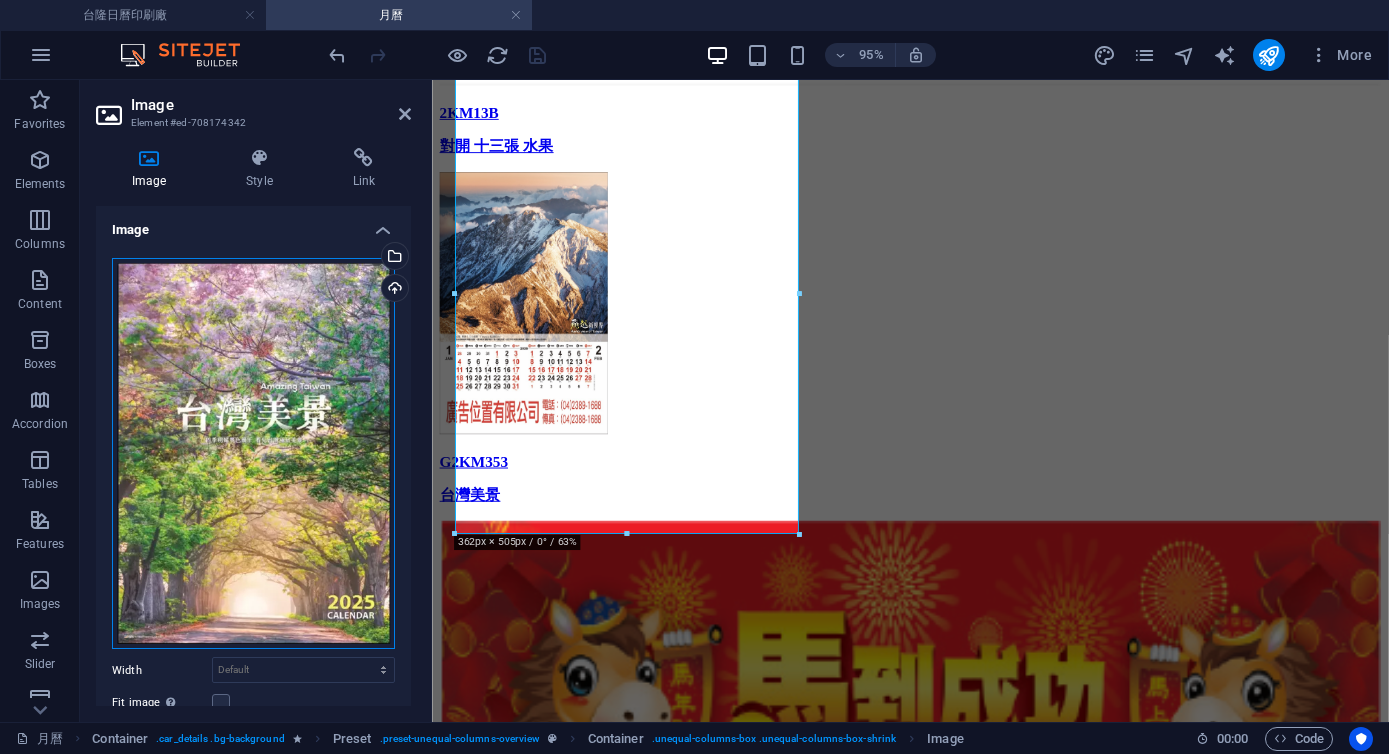 click on "Drag files here, click to choose files or select files from Files or our free stock photos & videos" at bounding box center (253, 454) 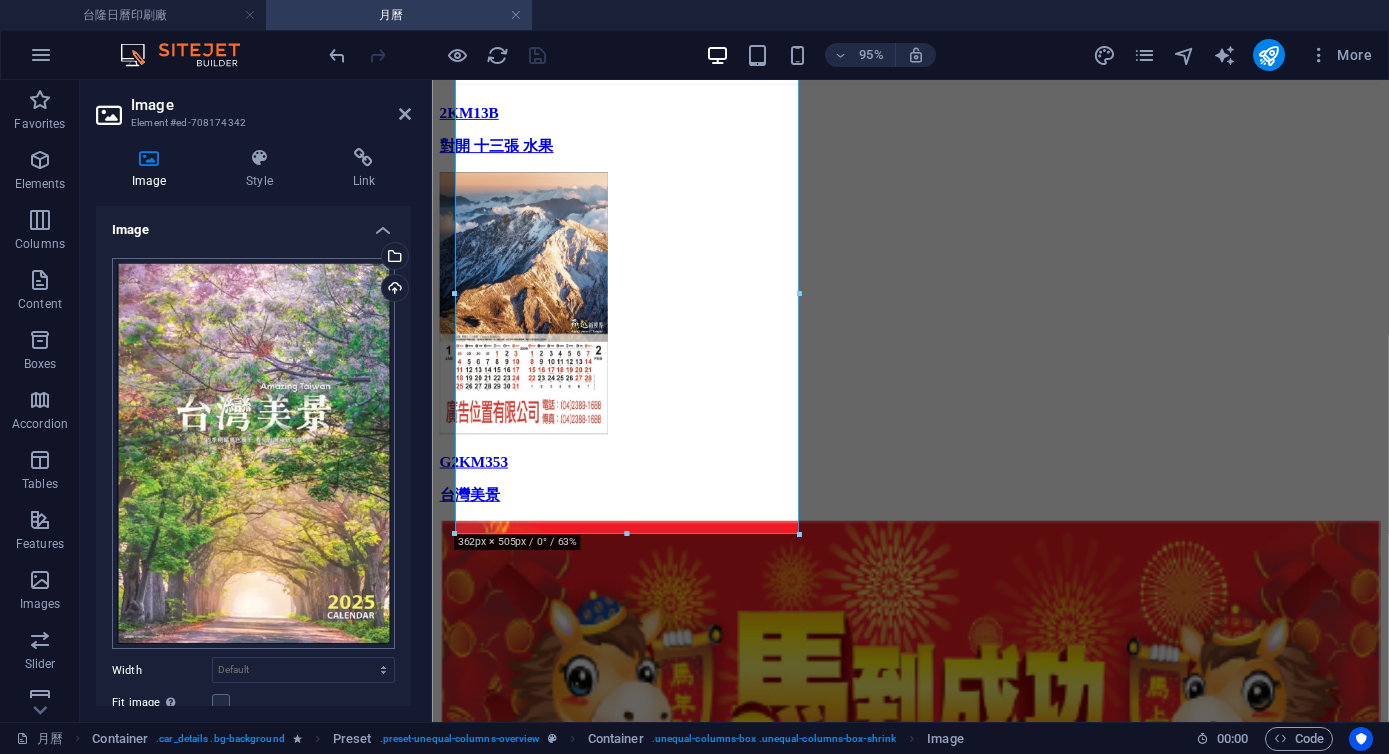 scroll, scrollTop: 5057, scrollLeft: 0, axis: vertical 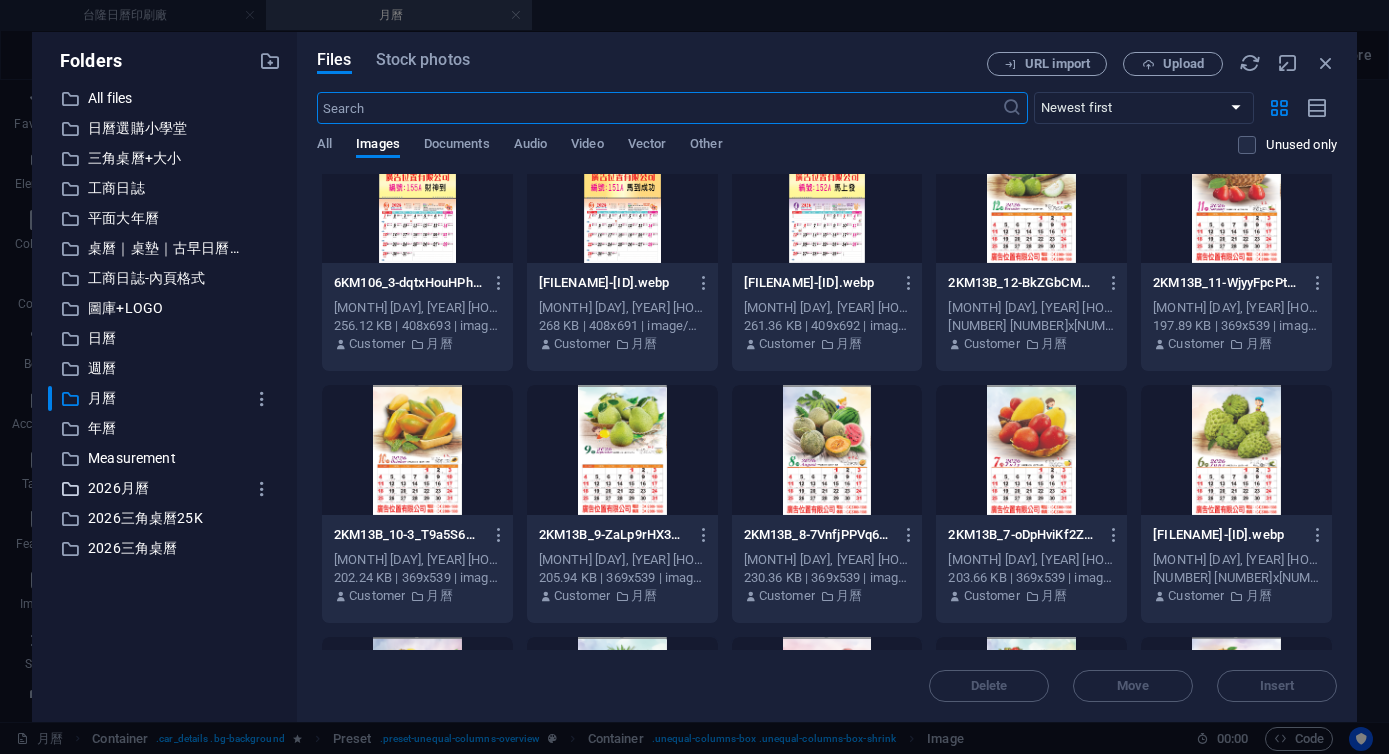 click on "2026月曆" at bounding box center (166, 488) 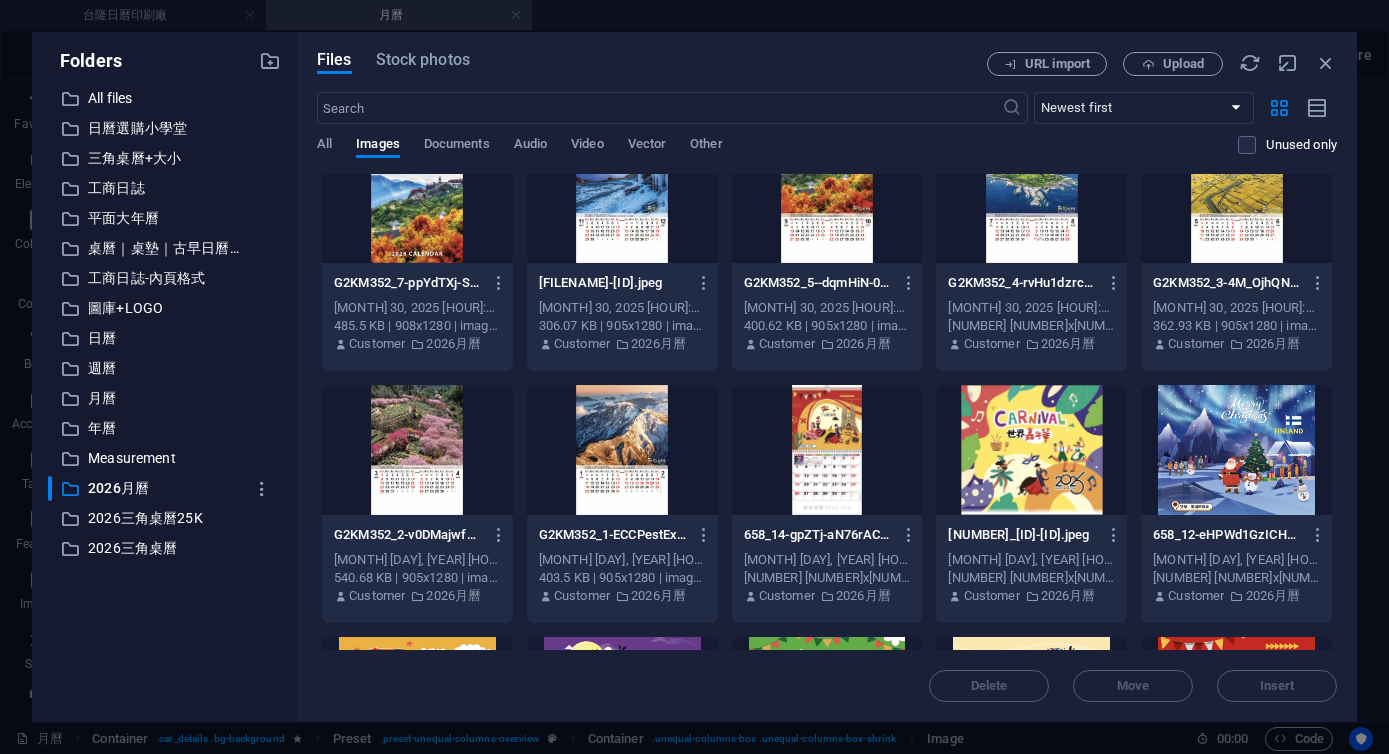 click at bounding box center [417, 198] 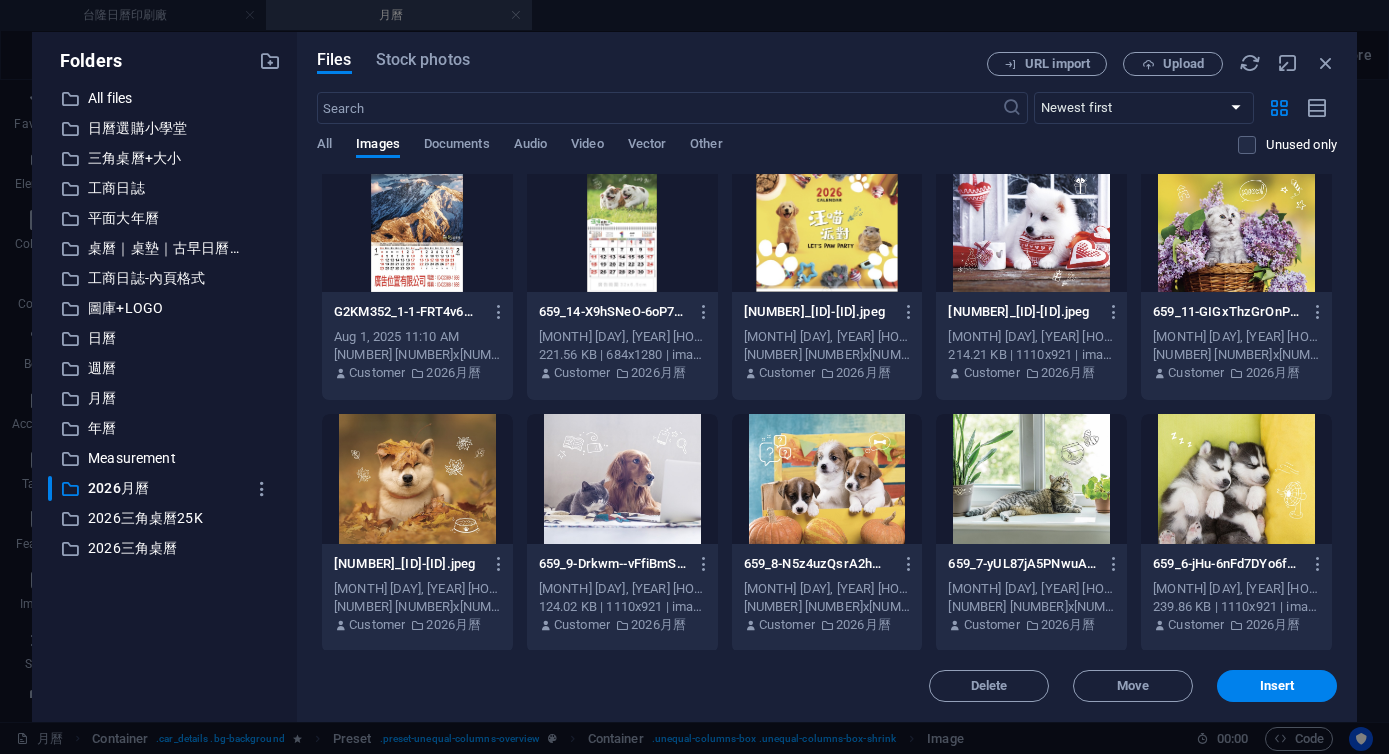 scroll, scrollTop: 0, scrollLeft: 0, axis: both 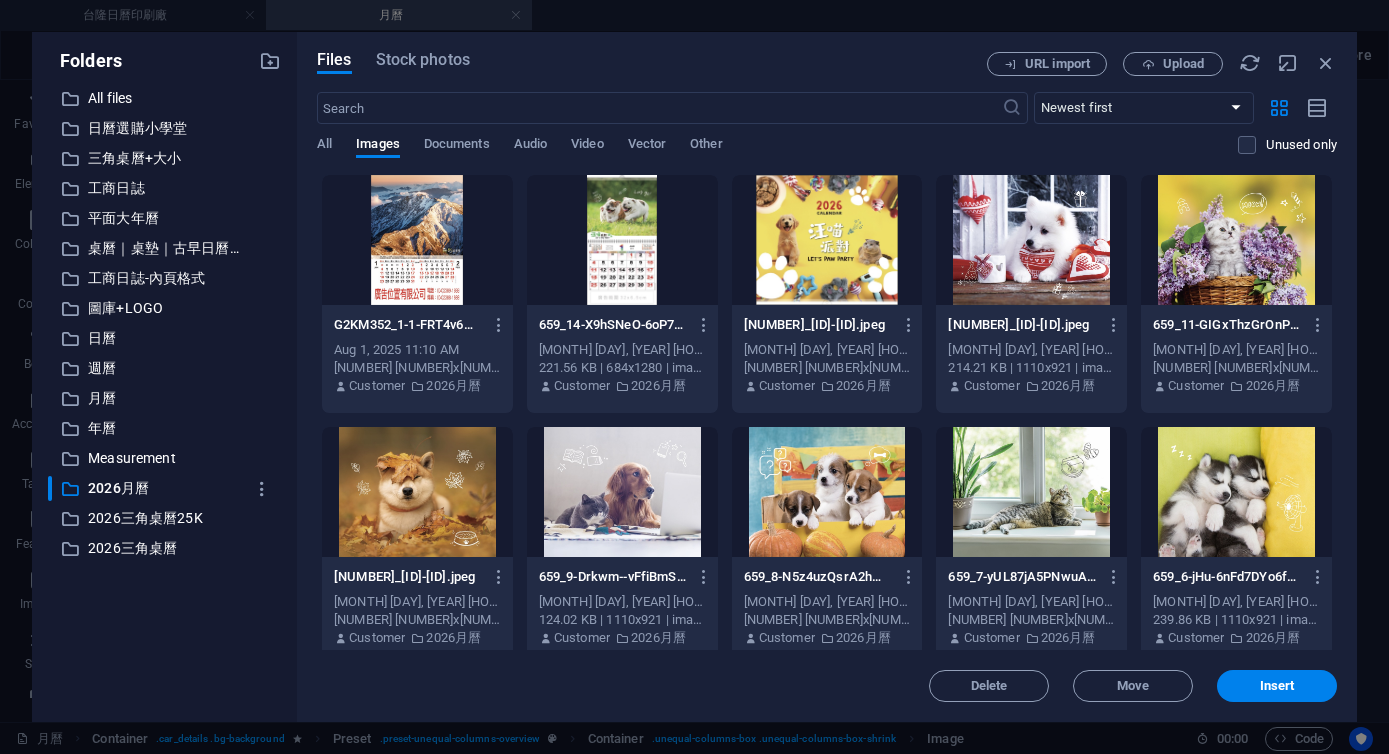 click at bounding box center [417, 240] 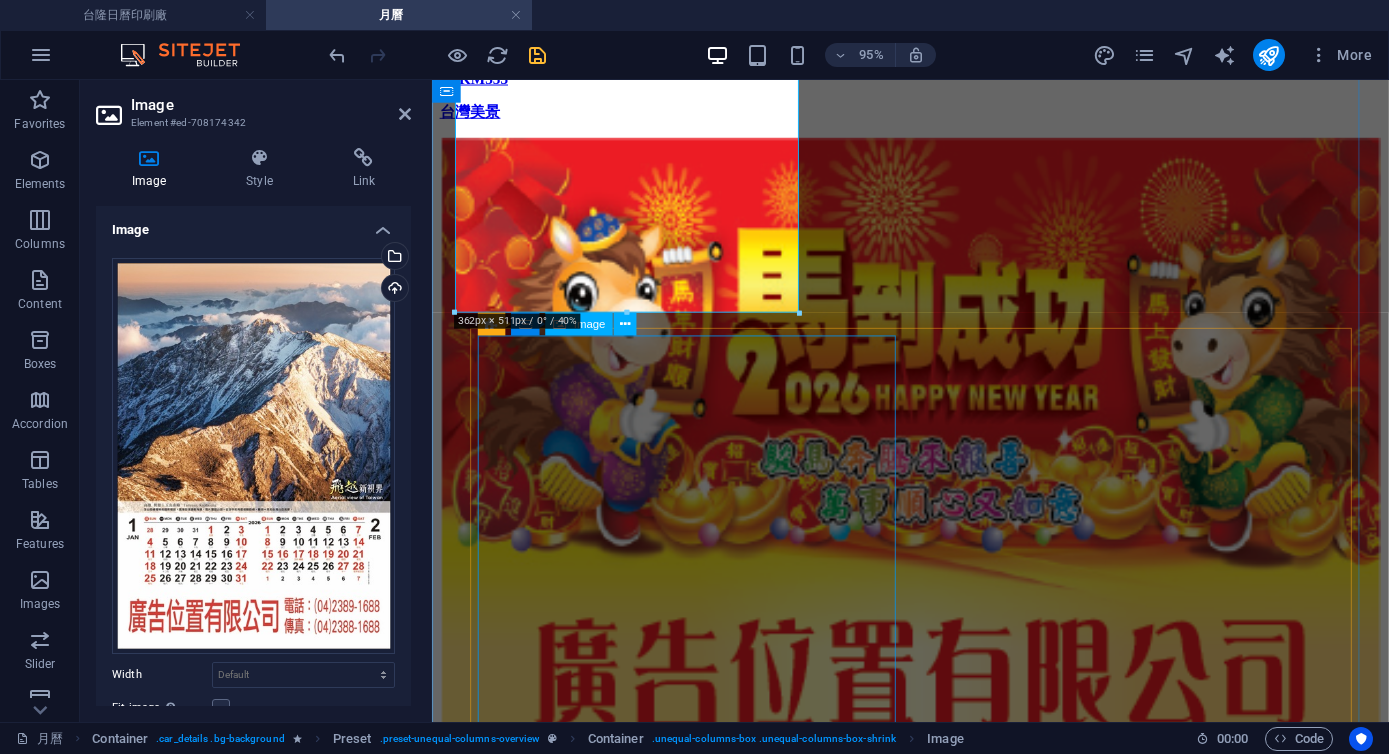 scroll, scrollTop: 5592, scrollLeft: 0, axis: vertical 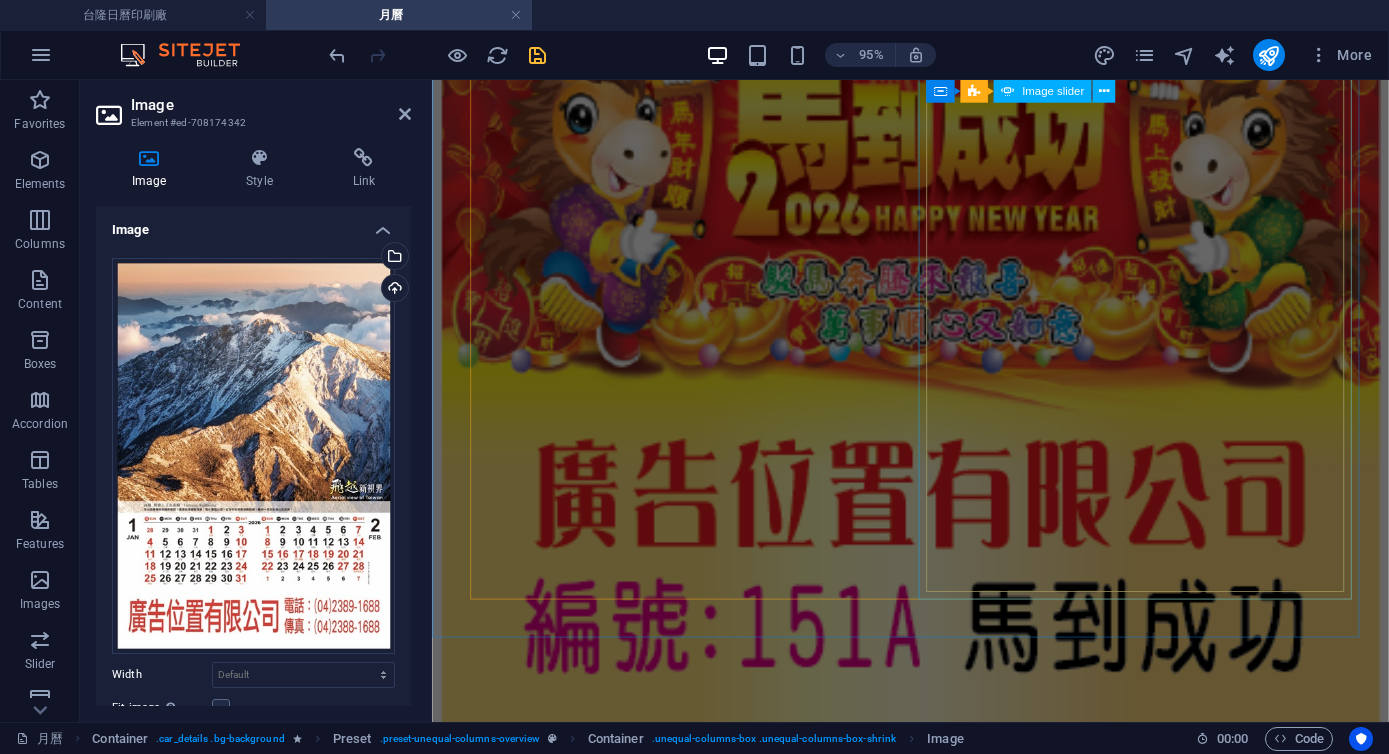click at bounding box center (-234, 57490) 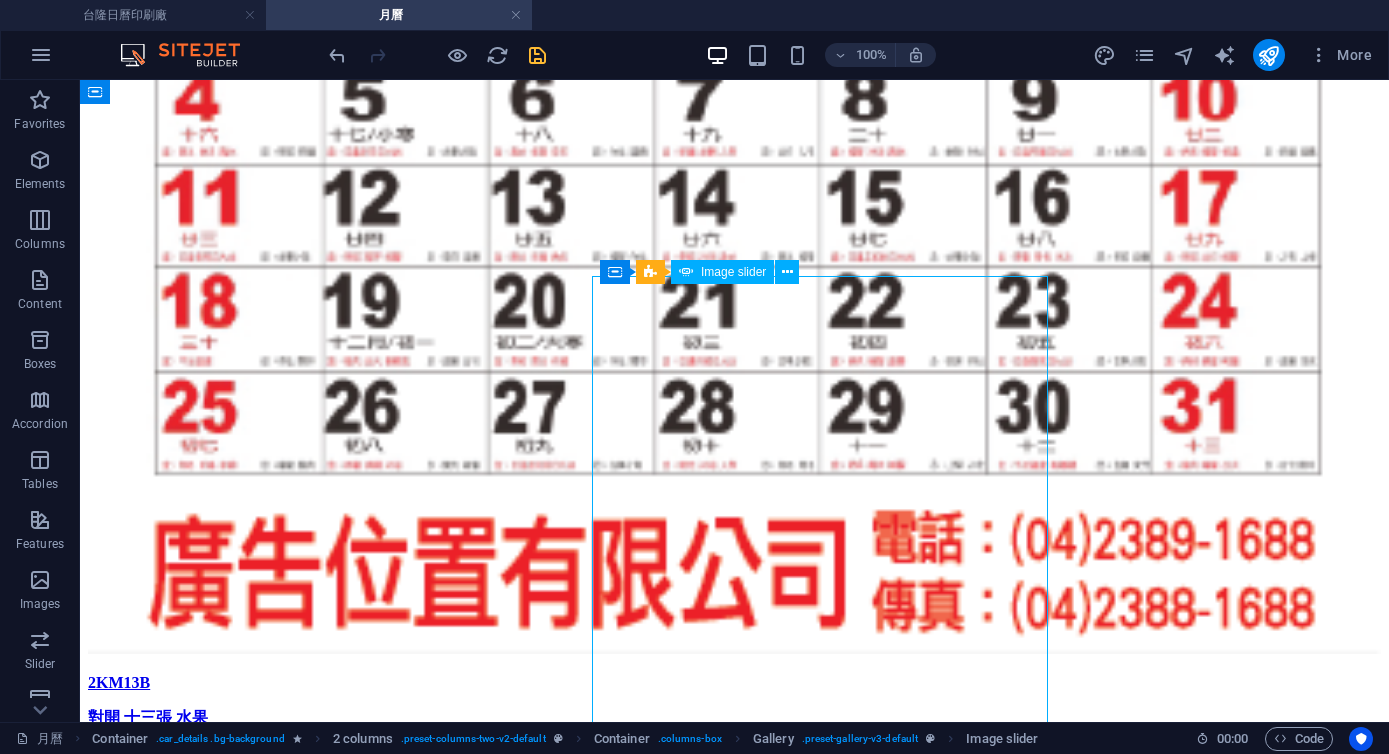 click at bounding box center [-586, 68092] 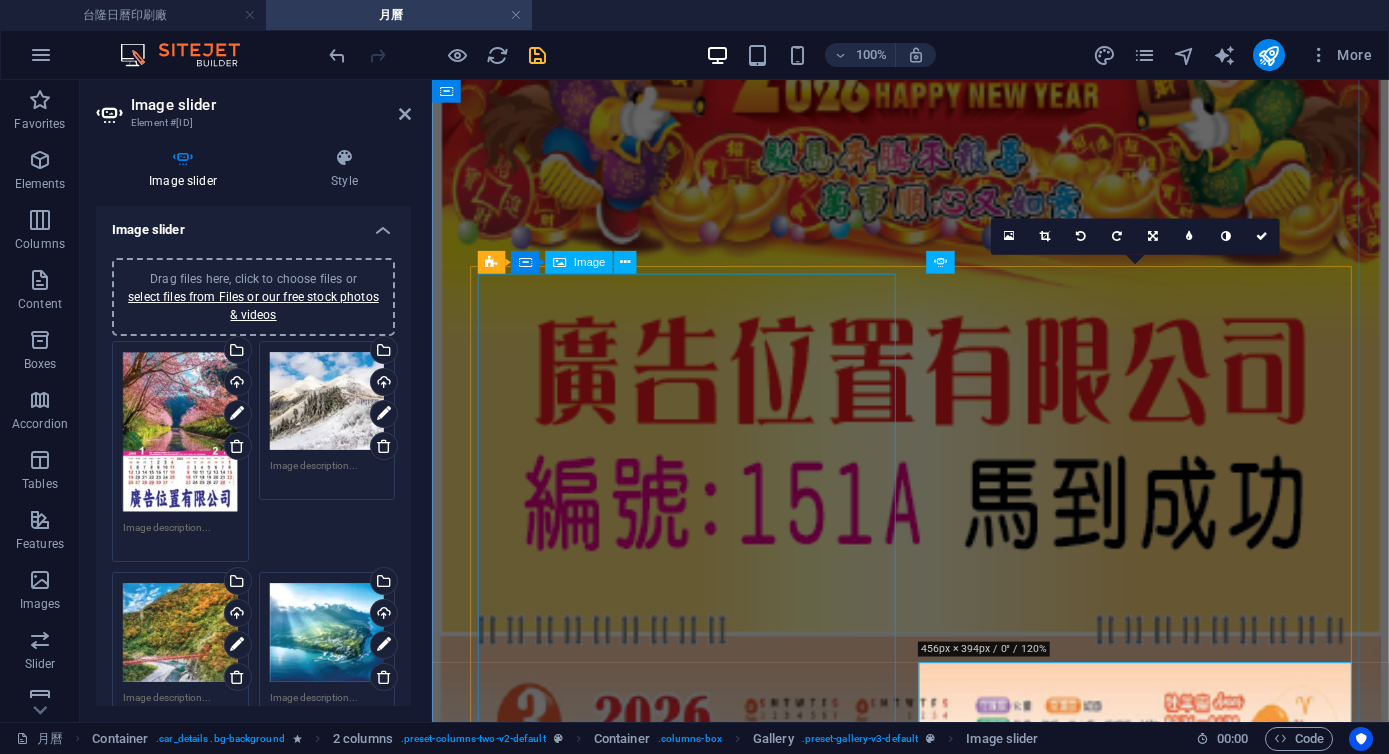 scroll, scrollTop: 5305, scrollLeft: 0, axis: vertical 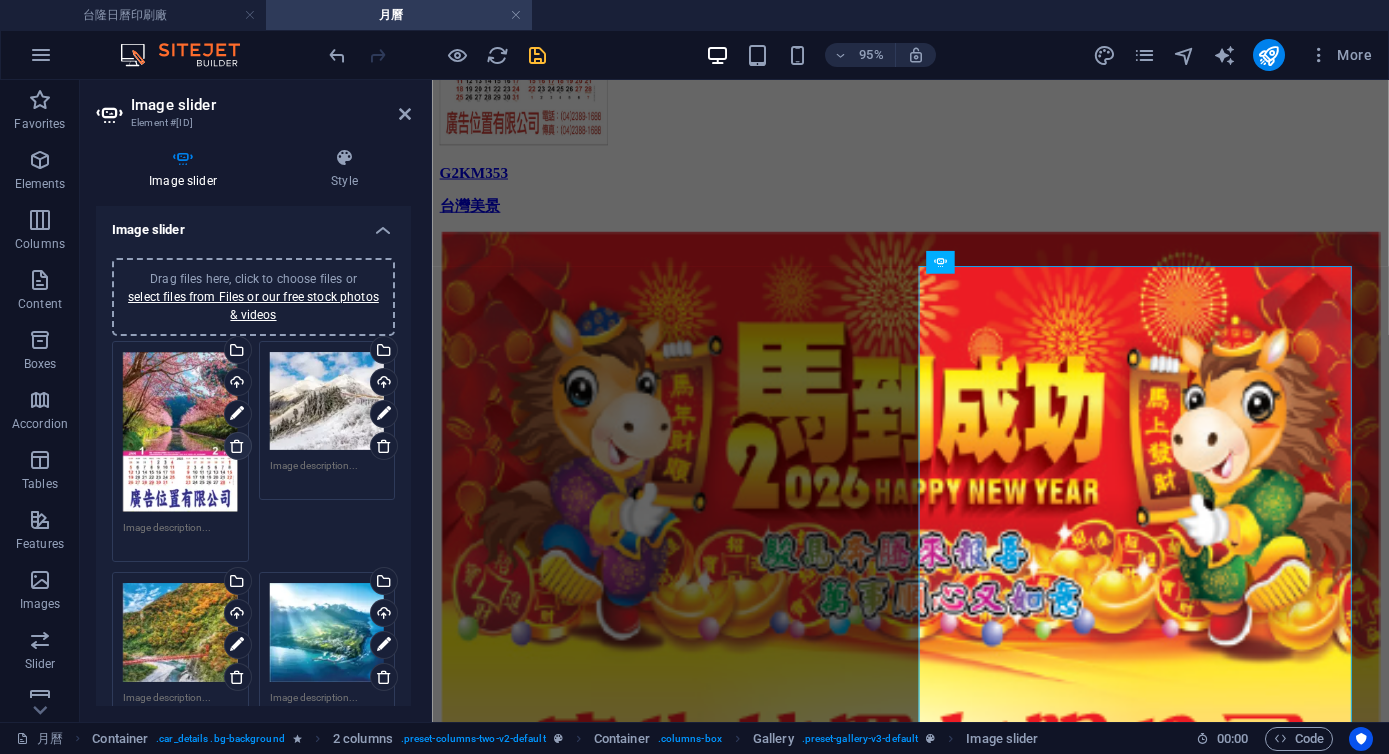 click at bounding box center [237, 446] 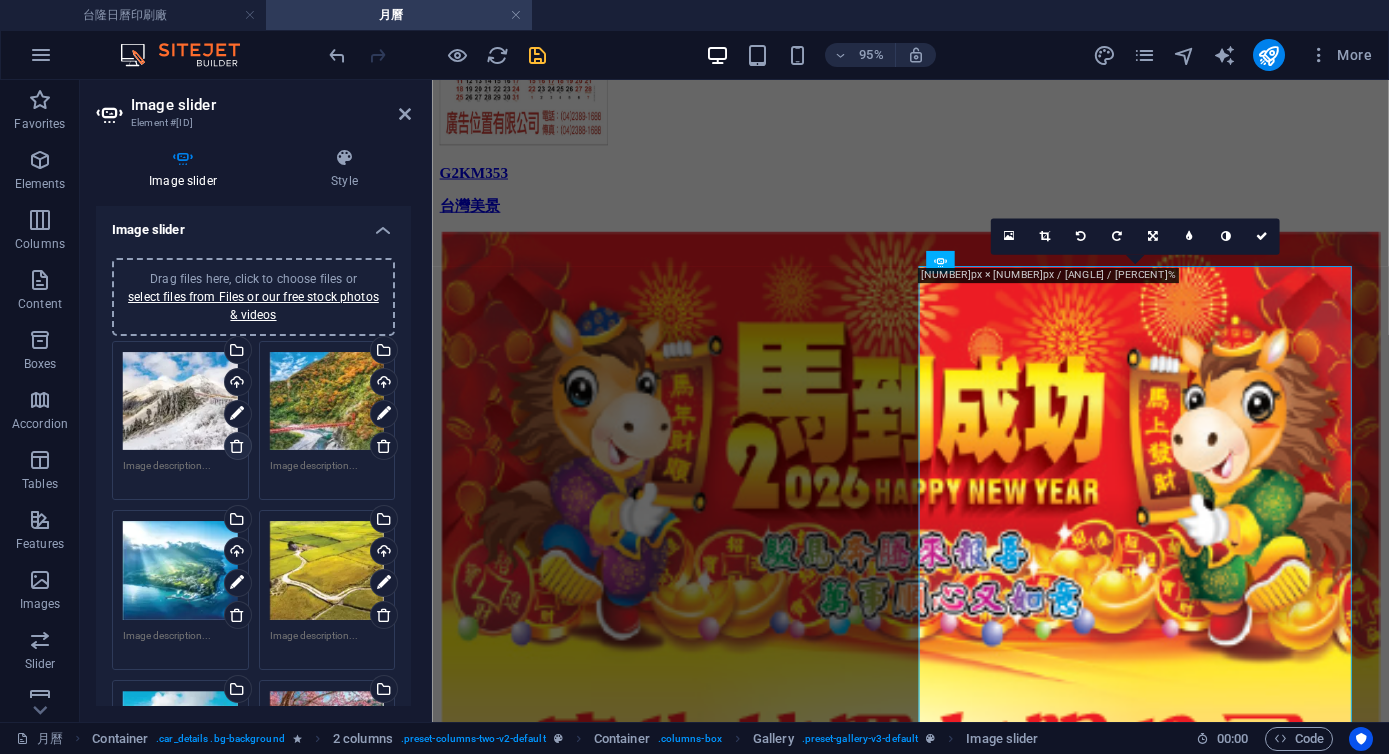 click at bounding box center (237, 446) 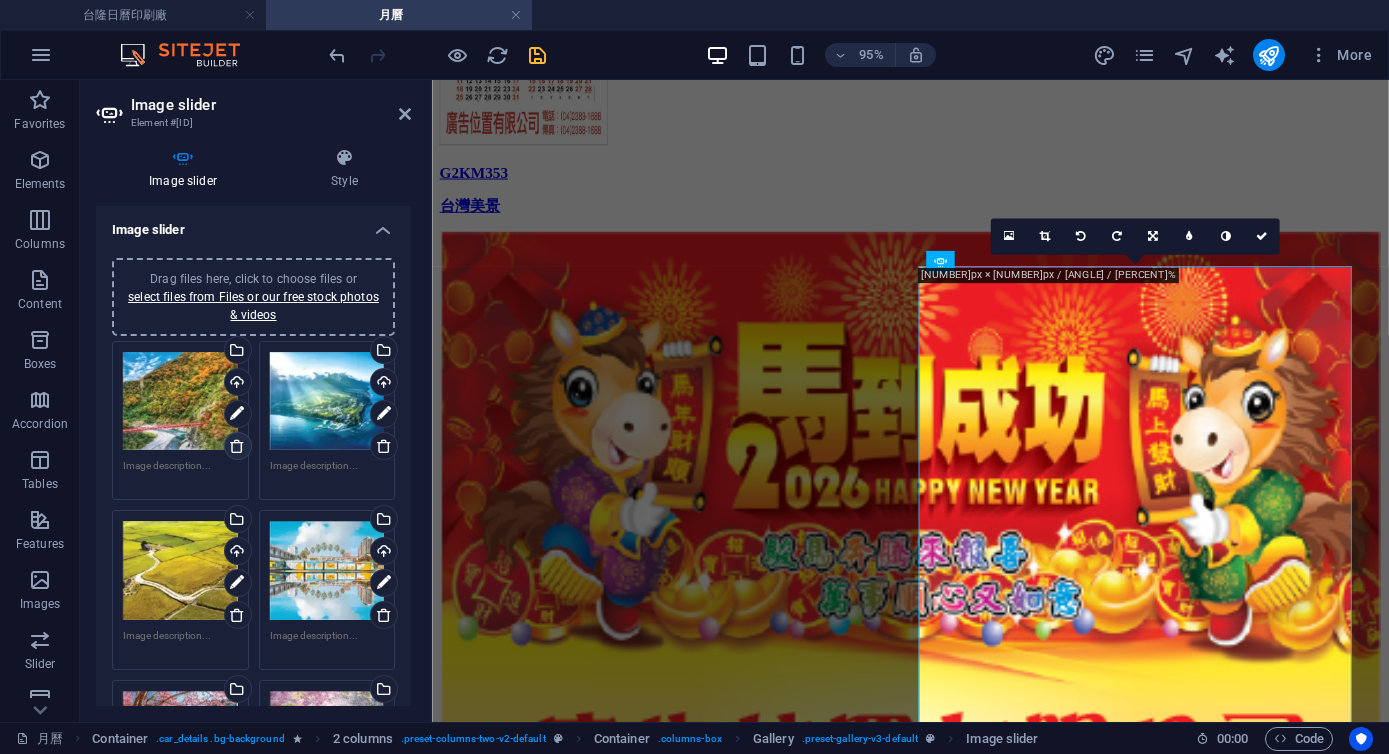 click at bounding box center [237, 446] 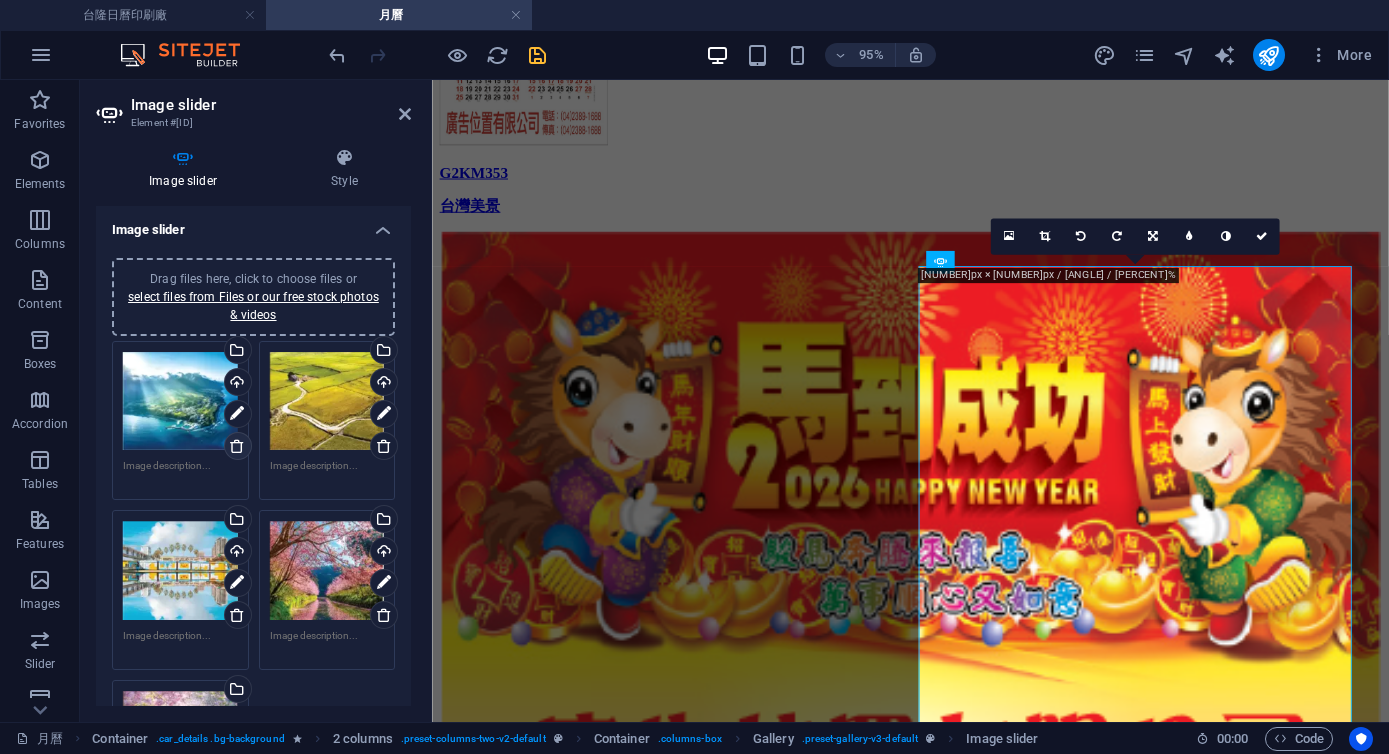 click at bounding box center (237, 446) 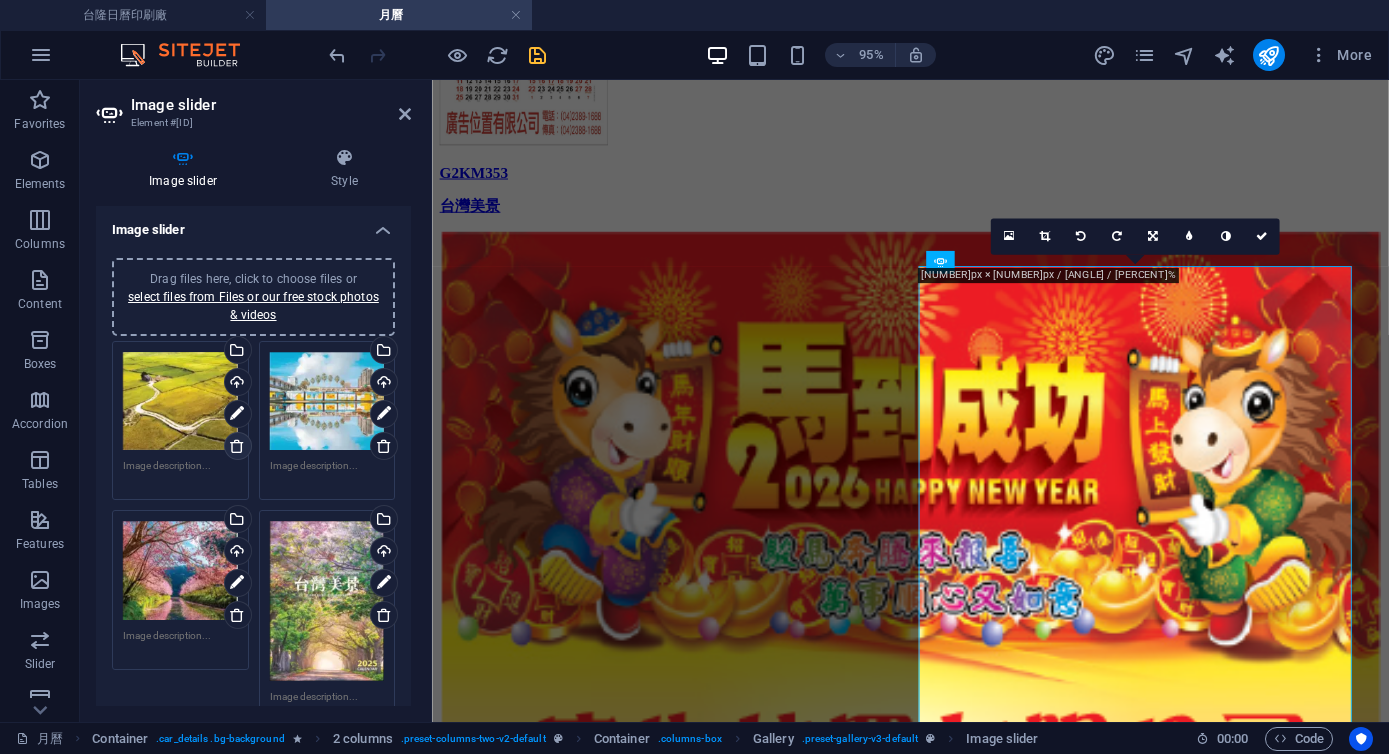 click at bounding box center (237, 446) 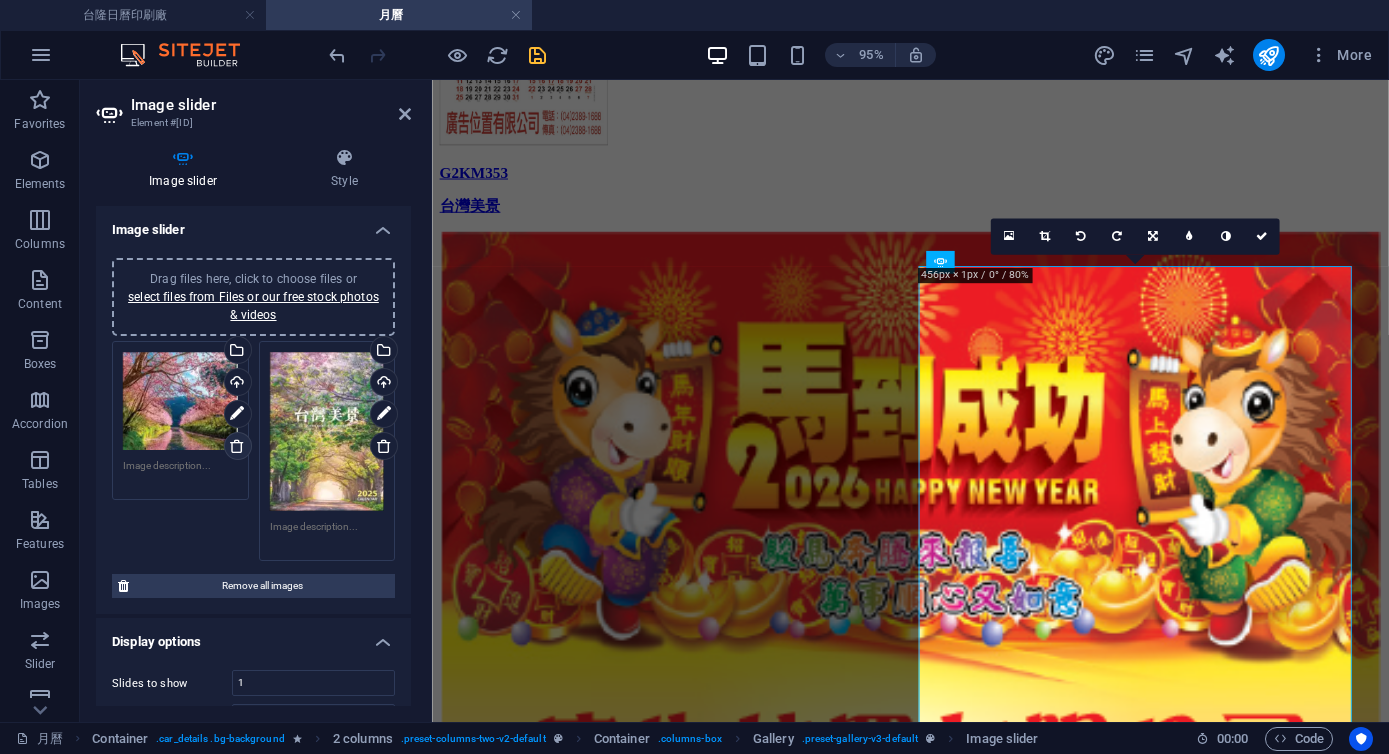 click at bounding box center [237, 446] 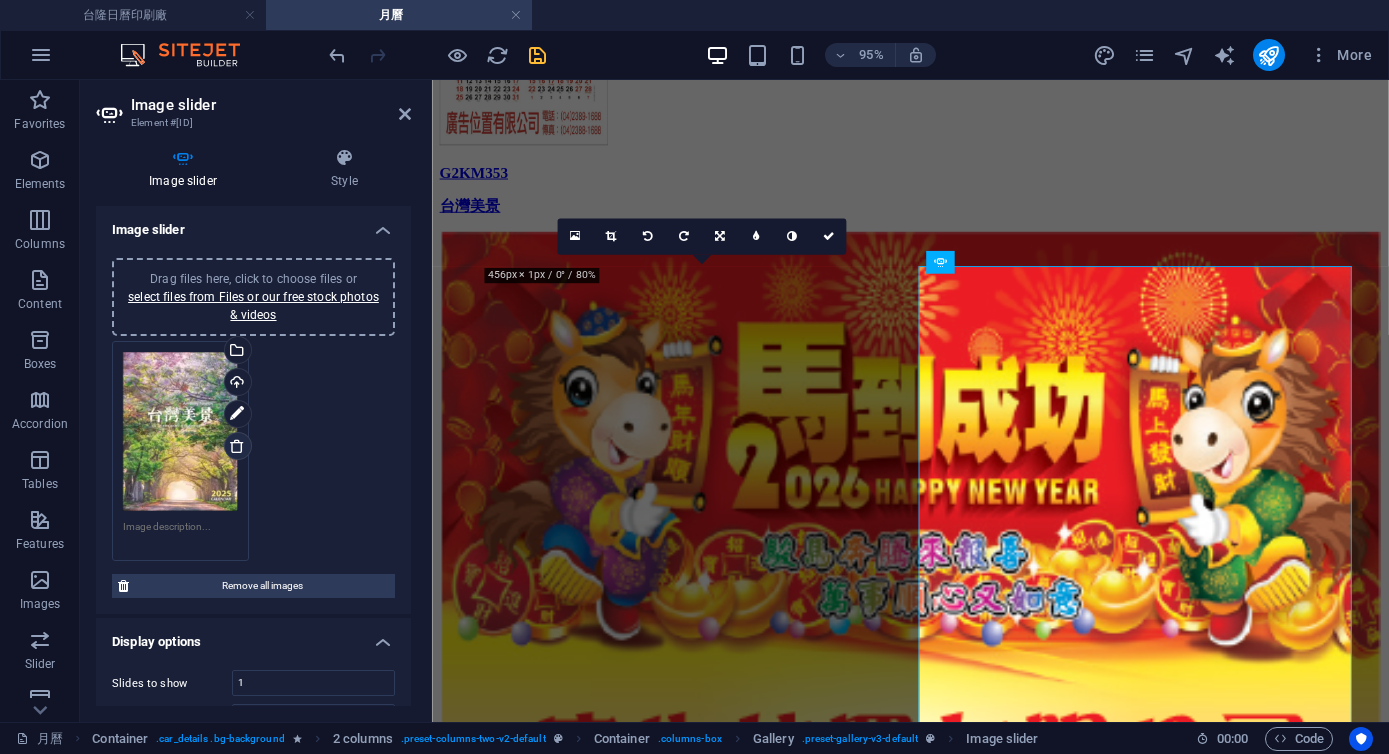 click at bounding box center (237, 446) 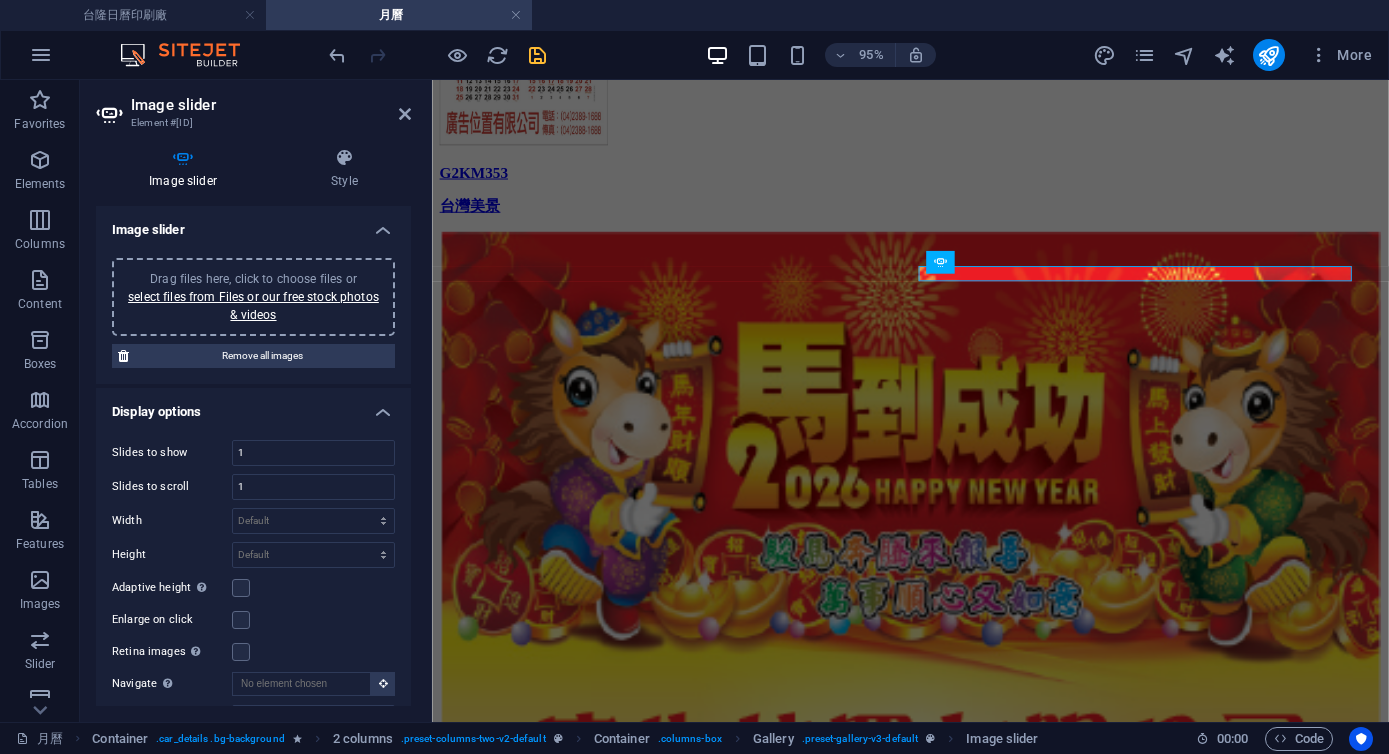 click on "Drag files here, click to choose files or select files from Files or our free stock photos & videos" at bounding box center [253, 297] 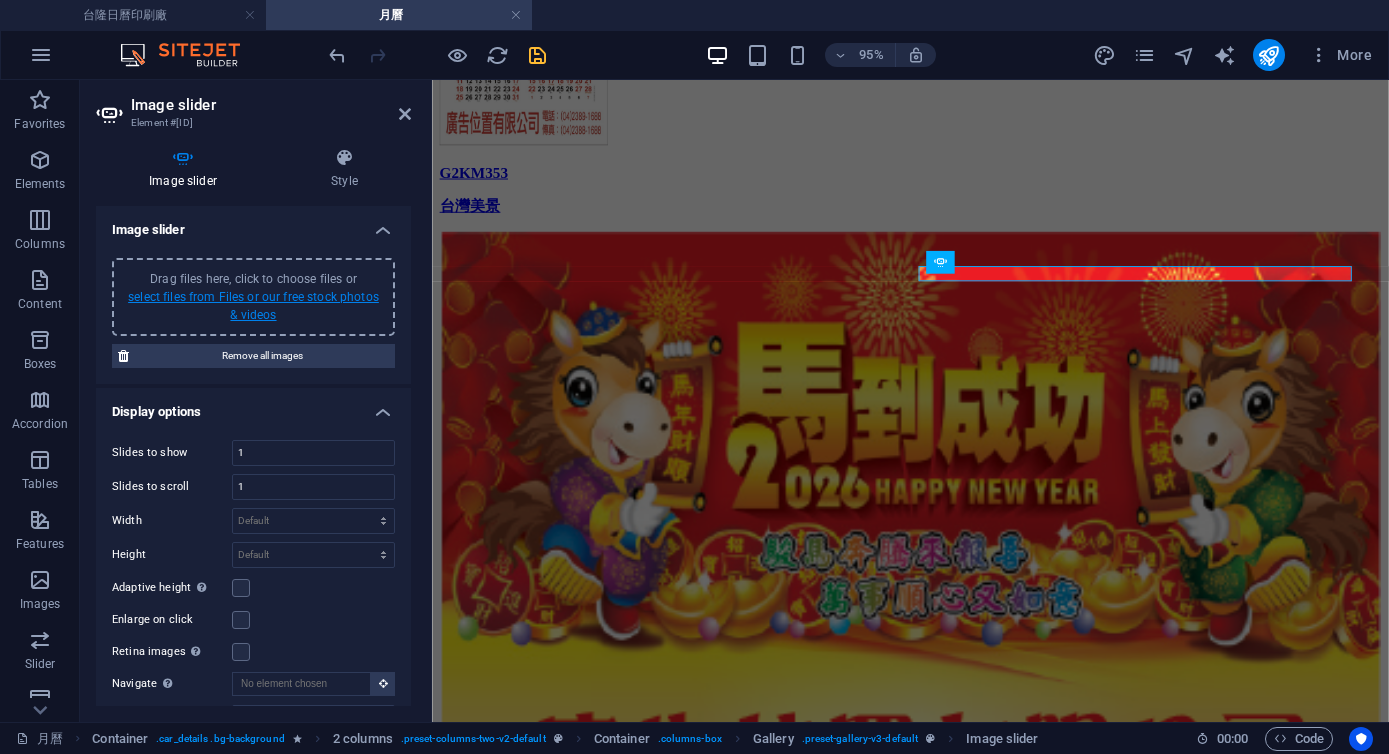 click on "select files from Files or our free stock photos & videos" at bounding box center (253, 306) 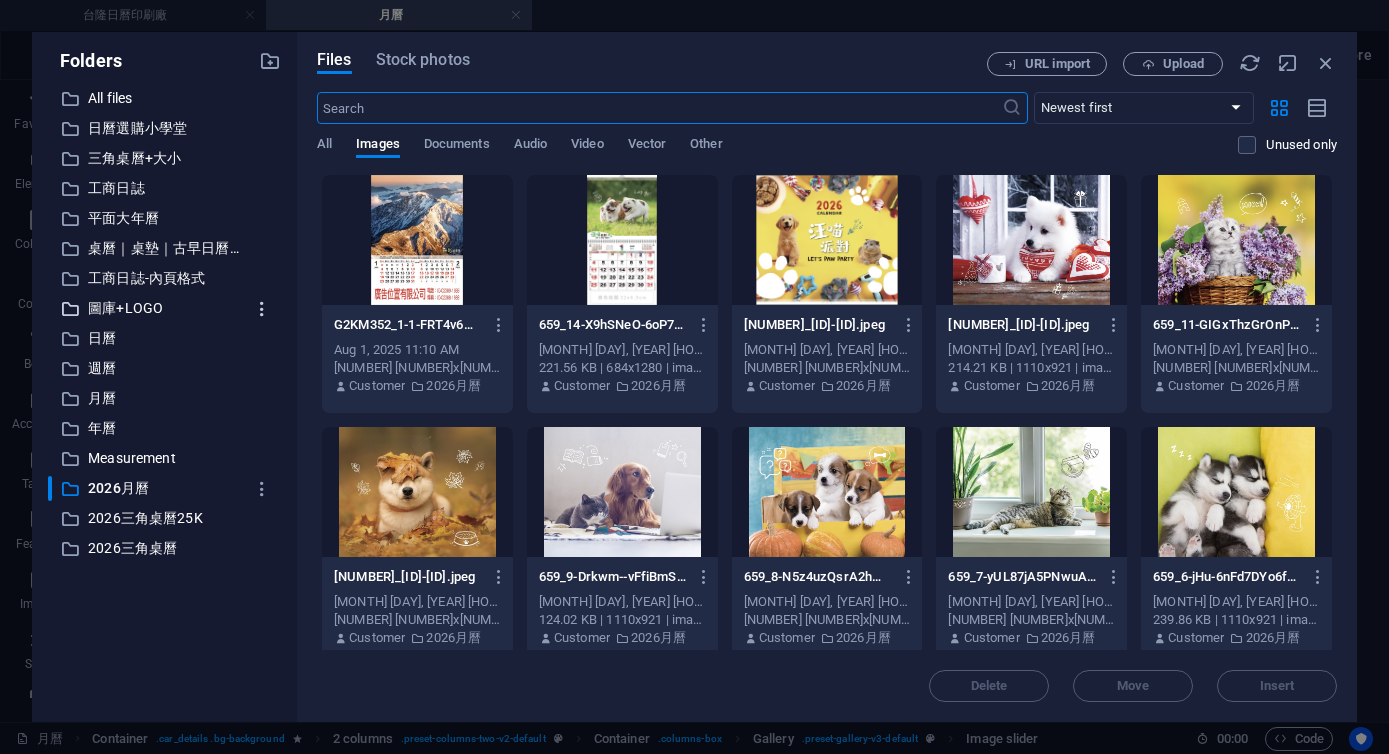 scroll, scrollTop: 5361, scrollLeft: 0, axis: vertical 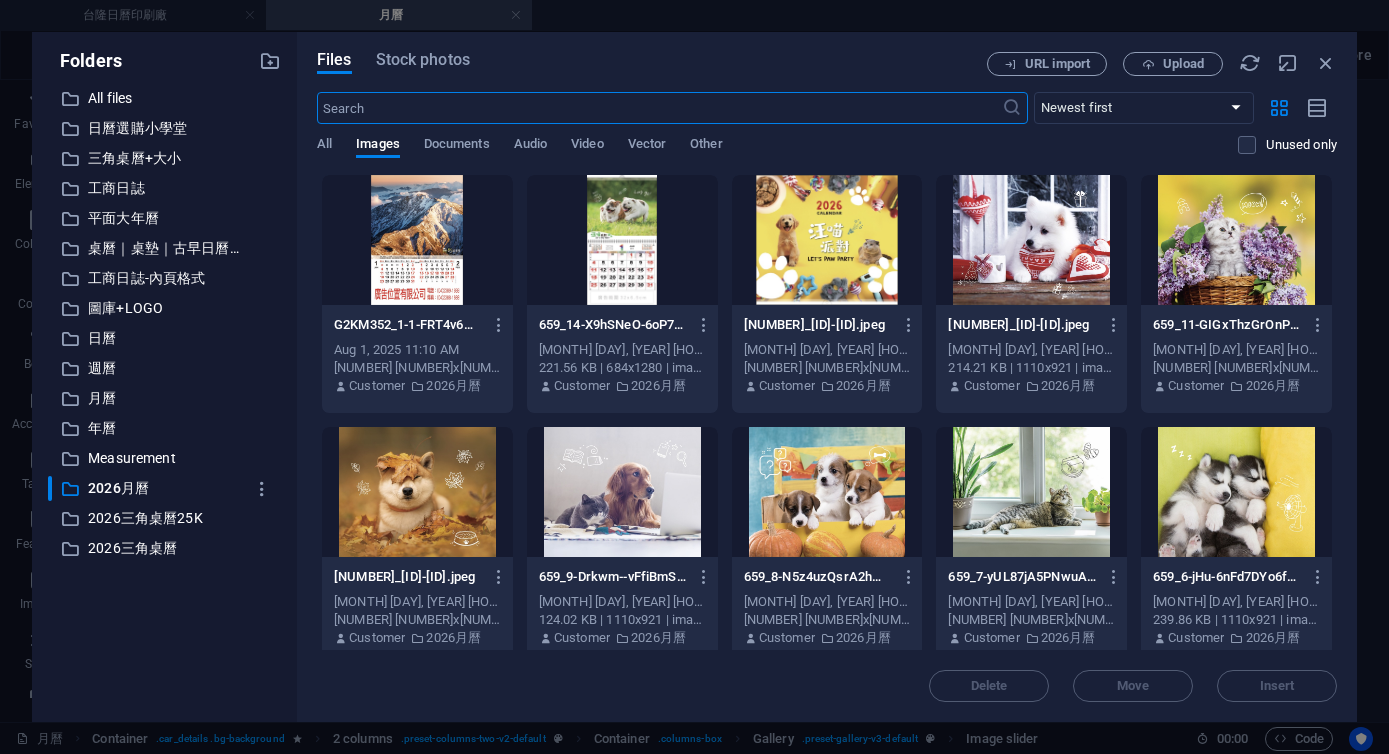 click at bounding box center [417, 240] 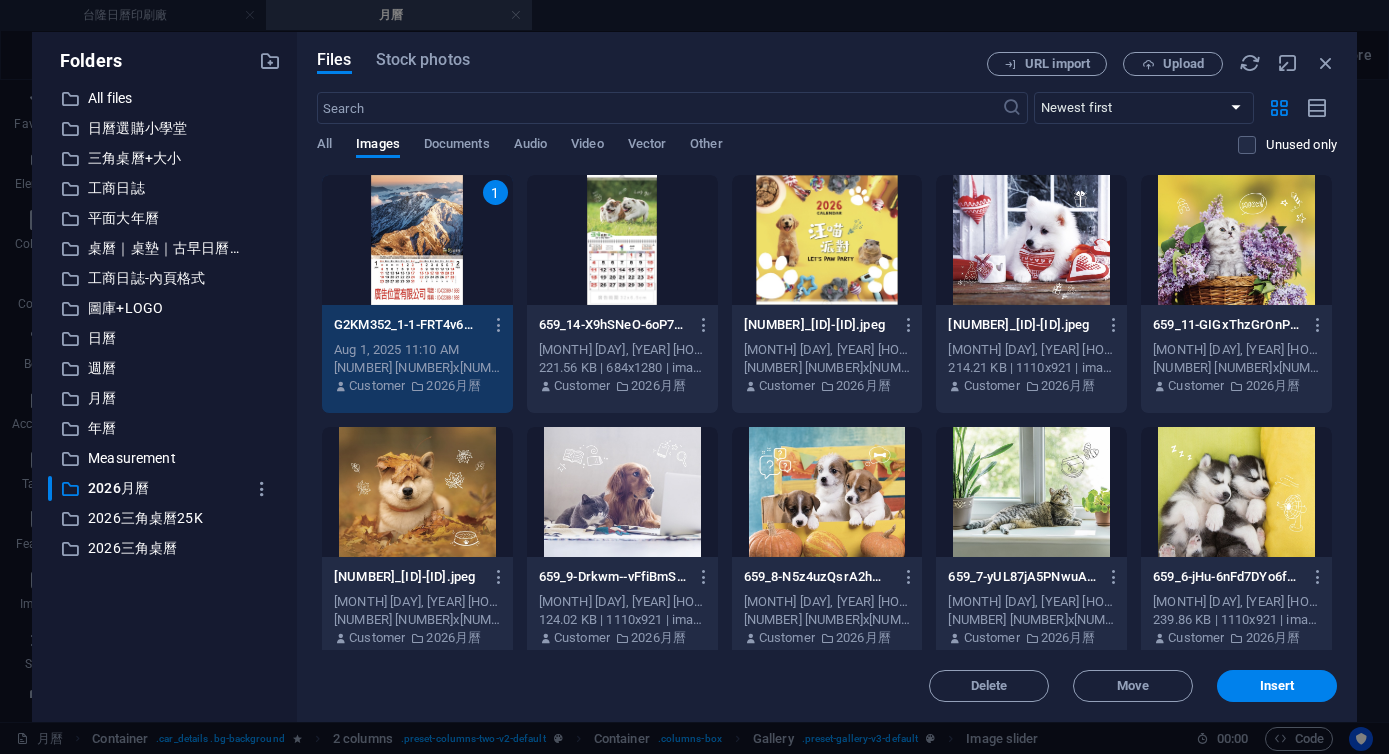 click on "1" at bounding box center [417, 240] 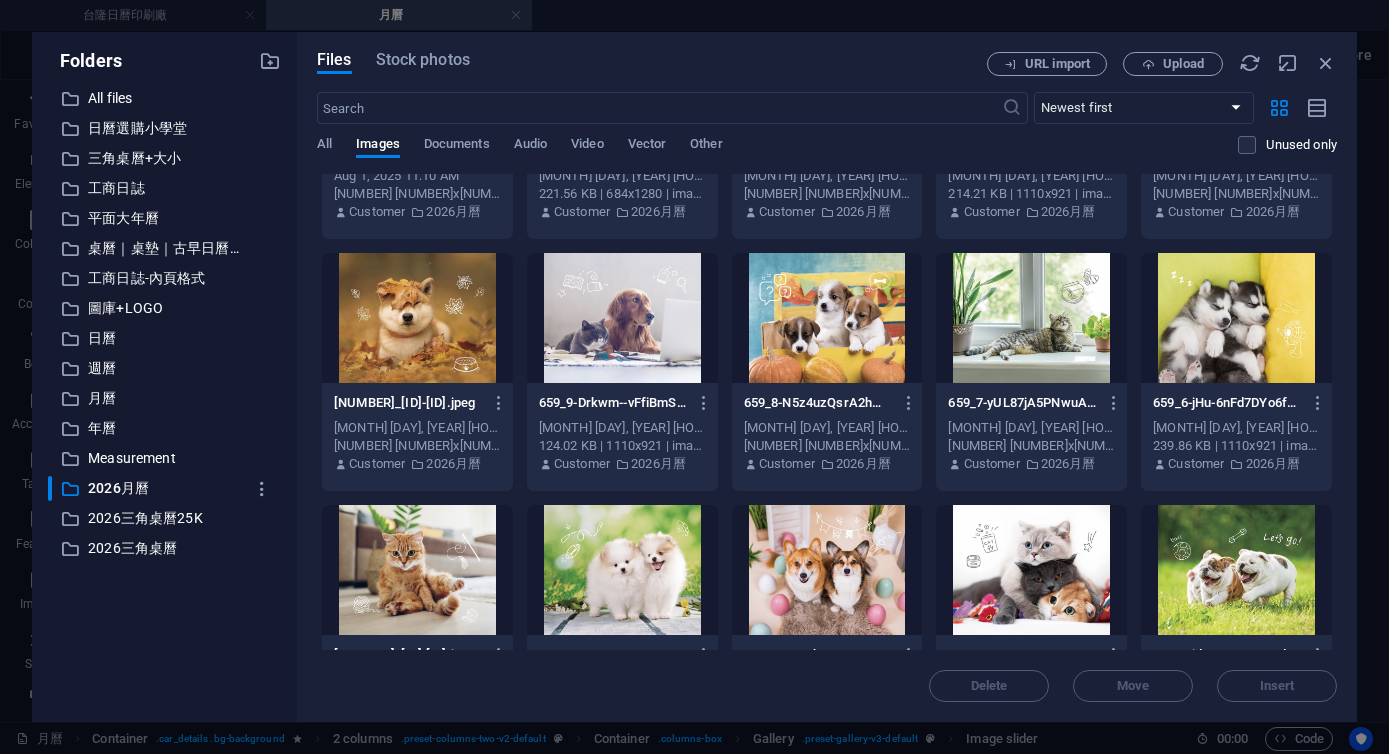 scroll, scrollTop: 315, scrollLeft: 0, axis: vertical 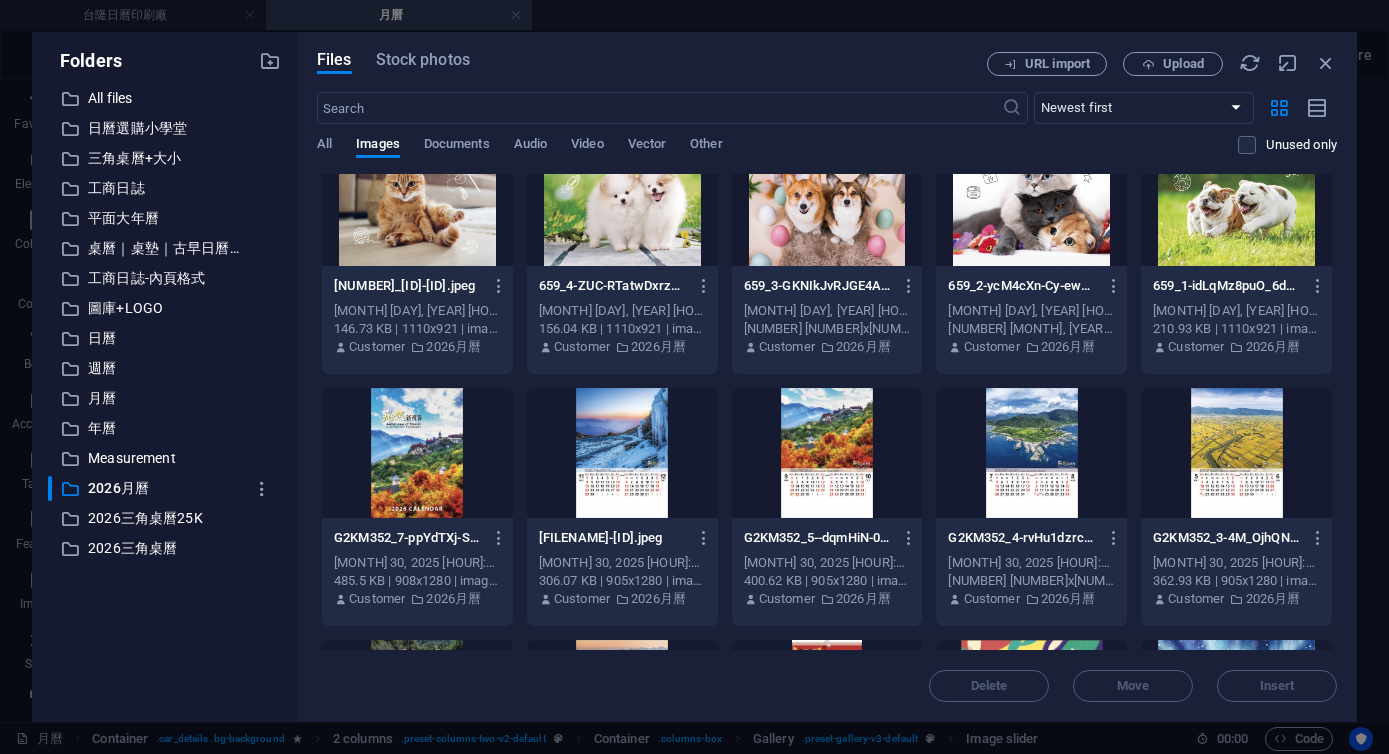 click at bounding box center [417, 453] 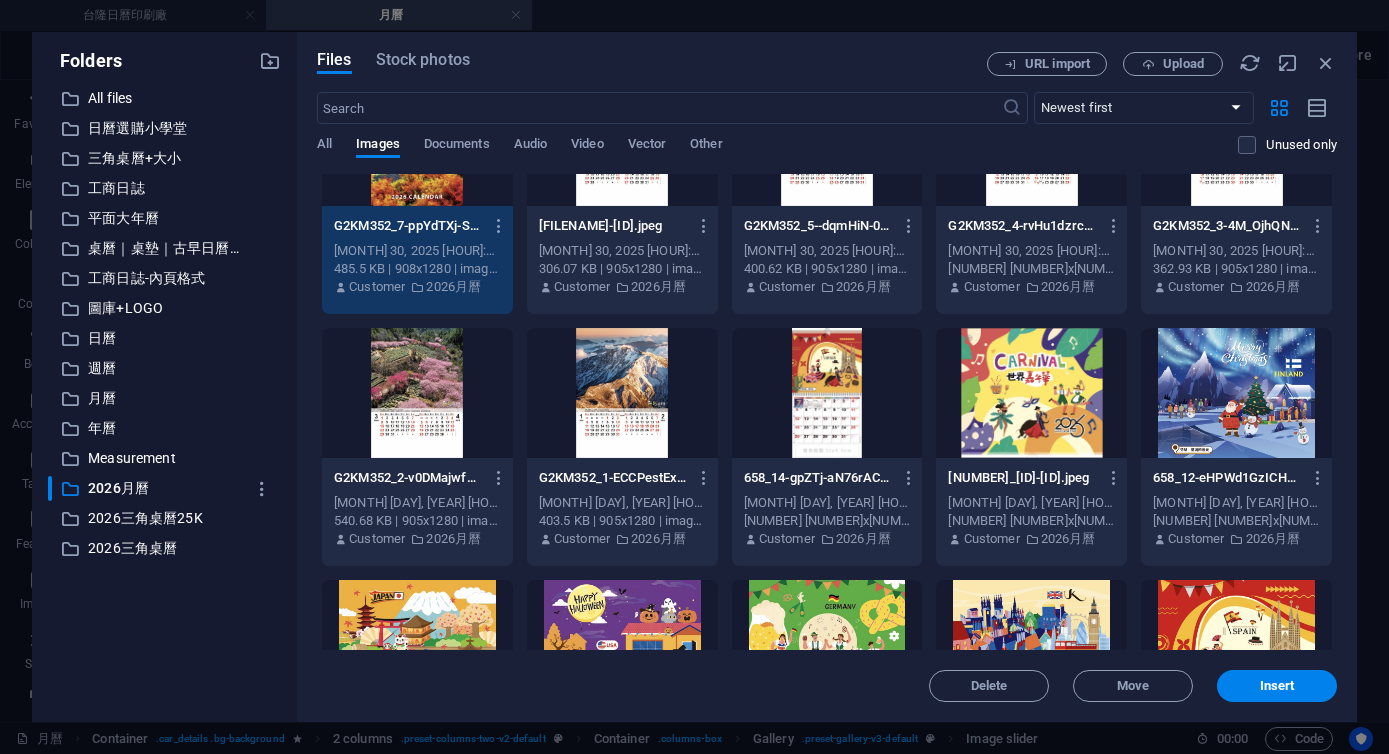 scroll, scrollTop: 927, scrollLeft: 0, axis: vertical 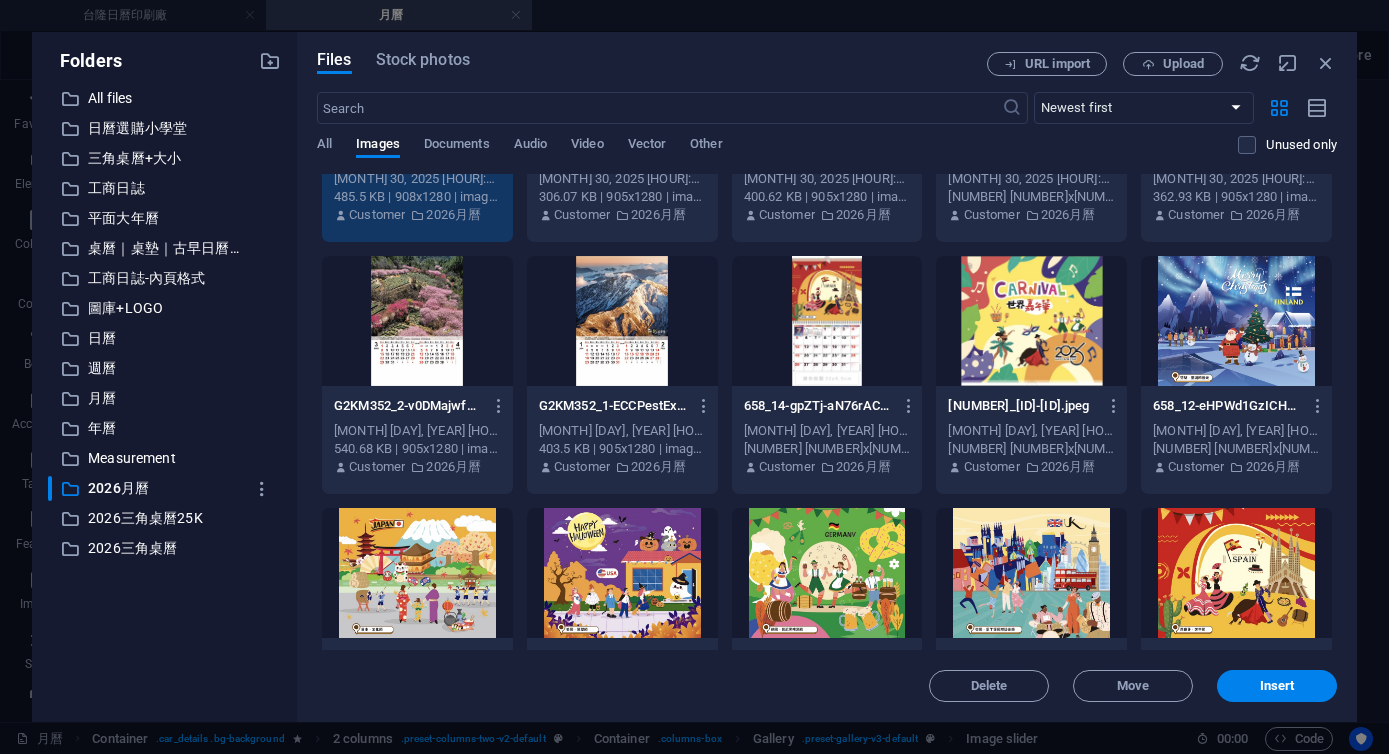 click at bounding box center [622, 321] 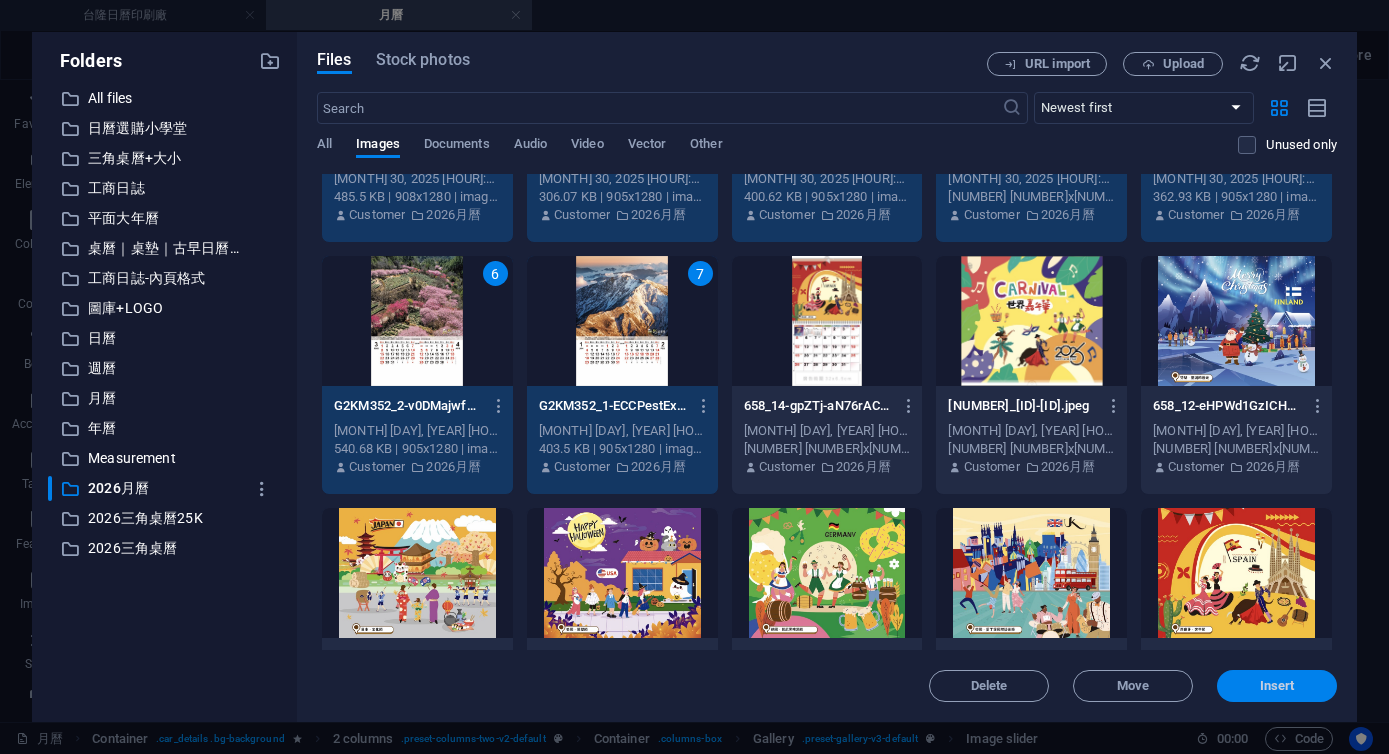 click on "Insert" at bounding box center [1277, 686] 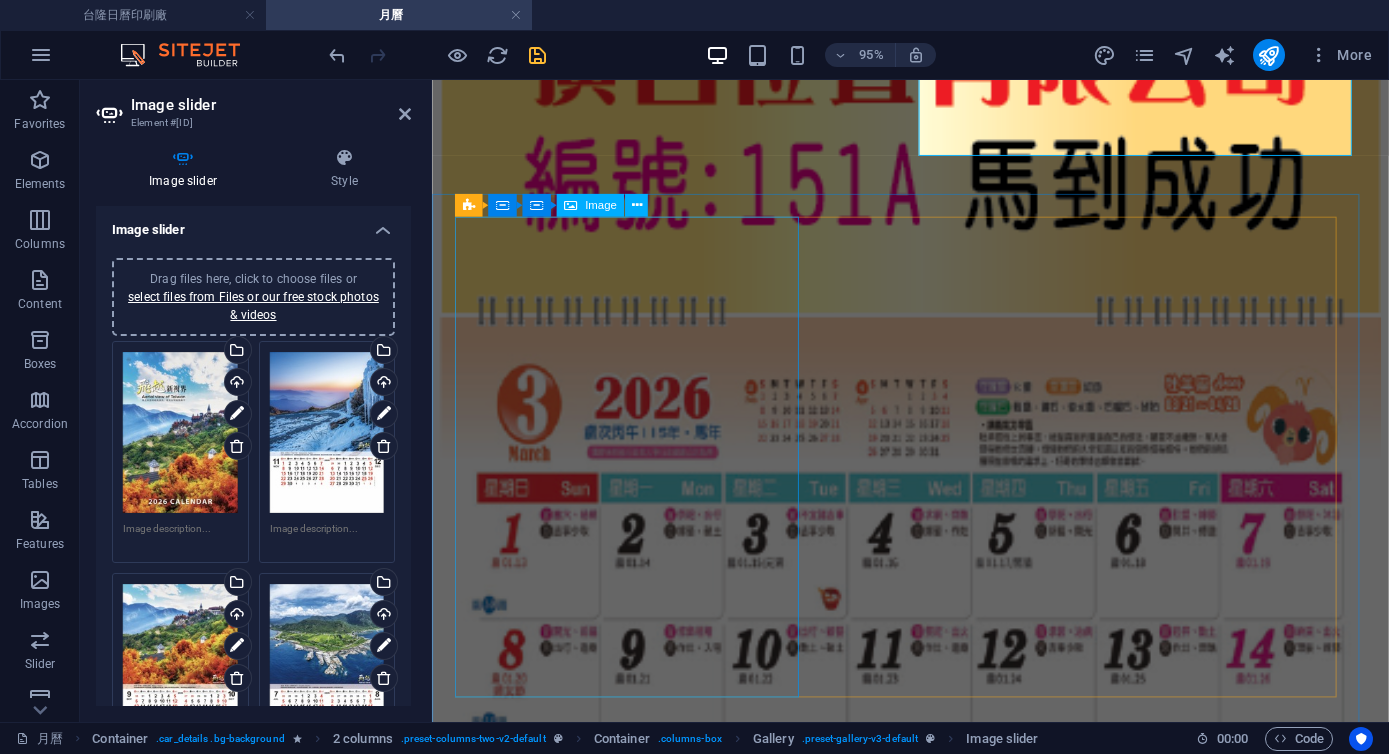 scroll, scrollTop: 6057, scrollLeft: 0, axis: vertical 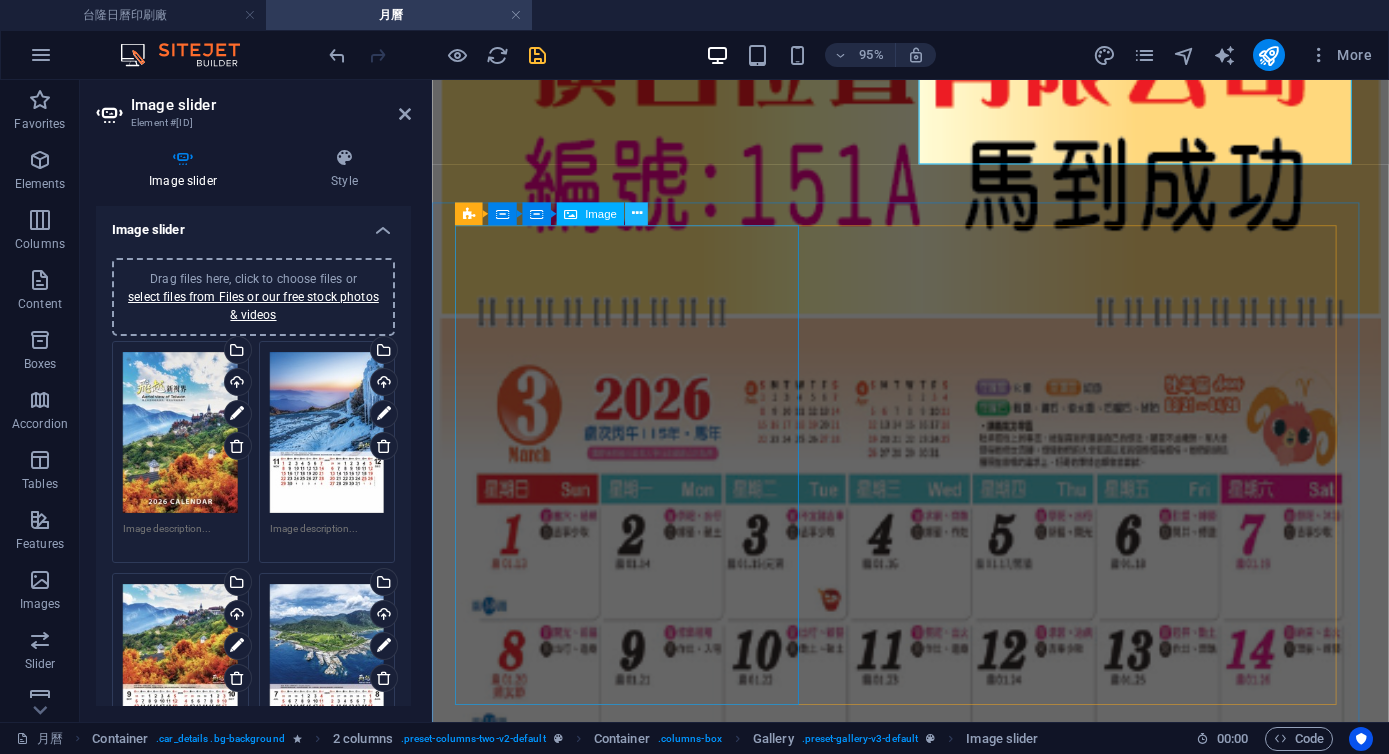 click at bounding box center [636, 213] 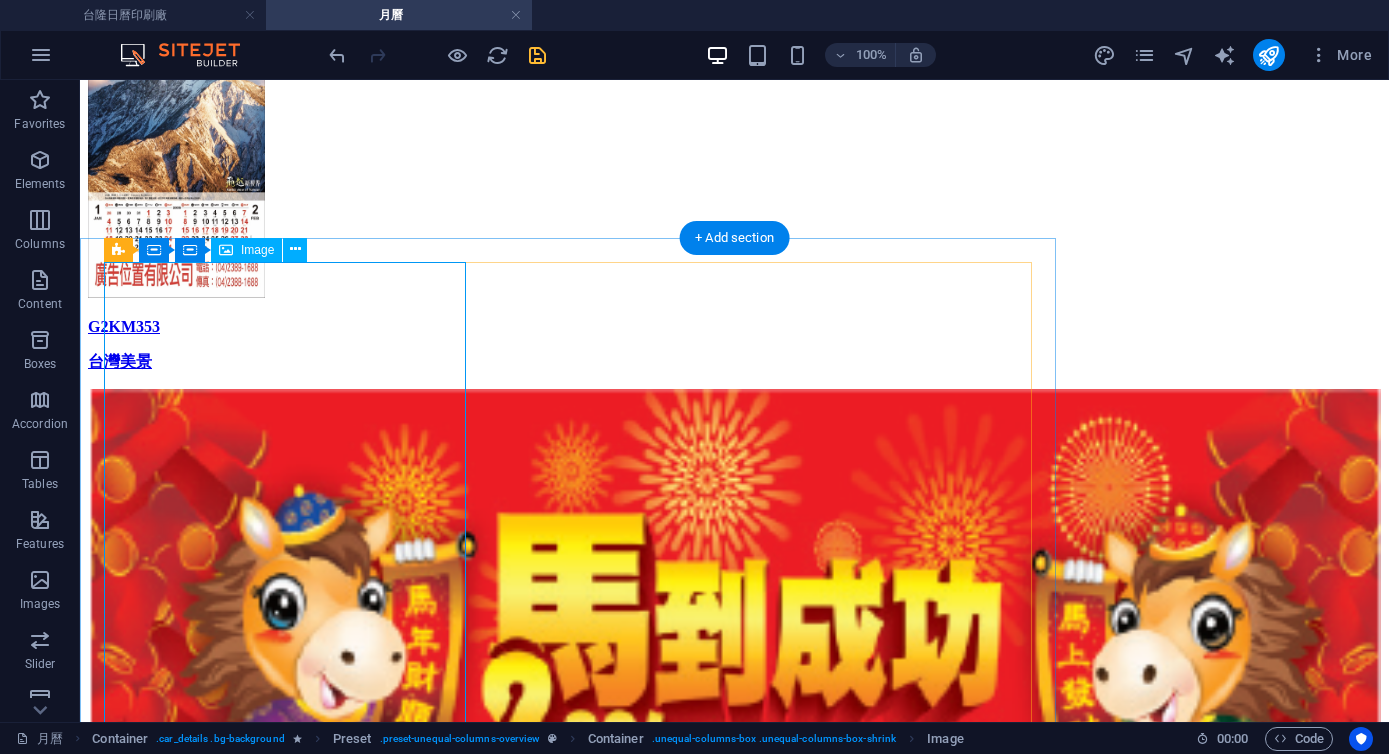 scroll, scrollTop: 6418, scrollLeft: 0, axis: vertical 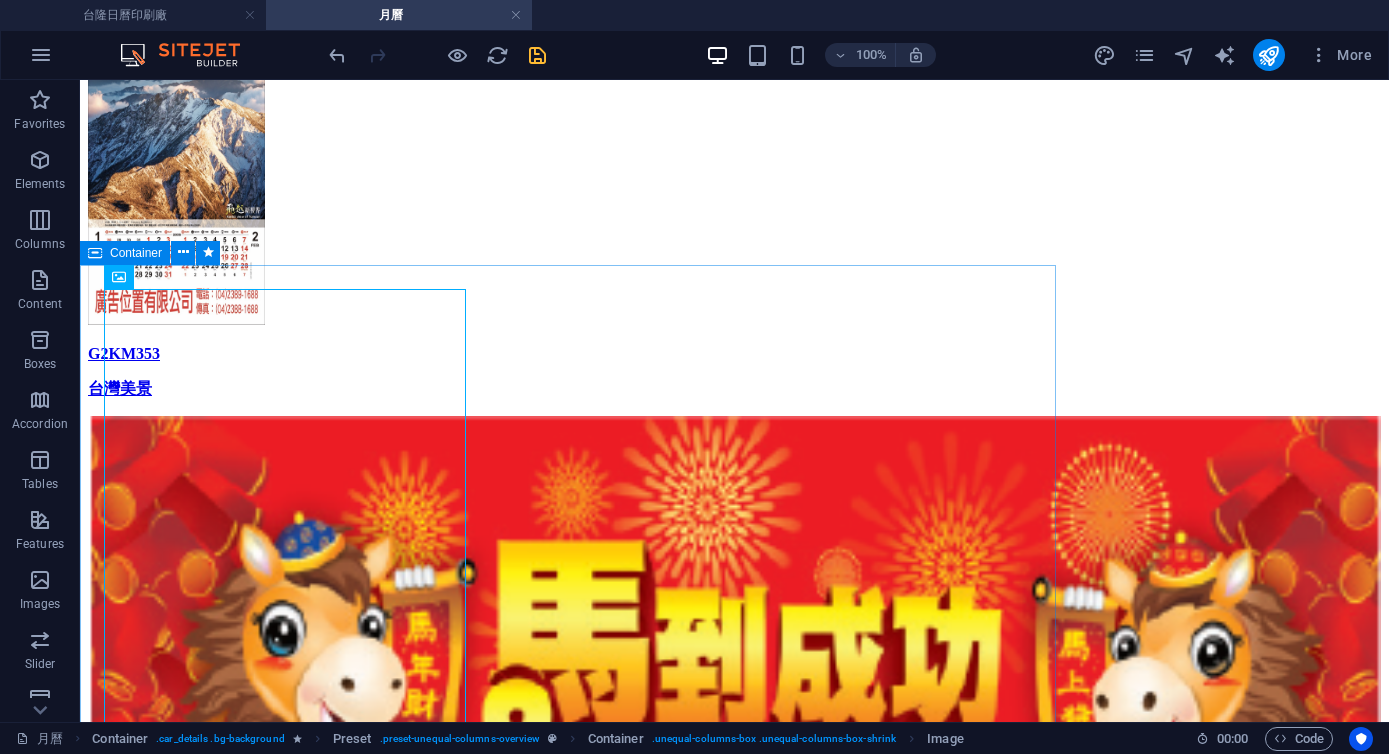 click on "Container" at bounding box center [136, 253] 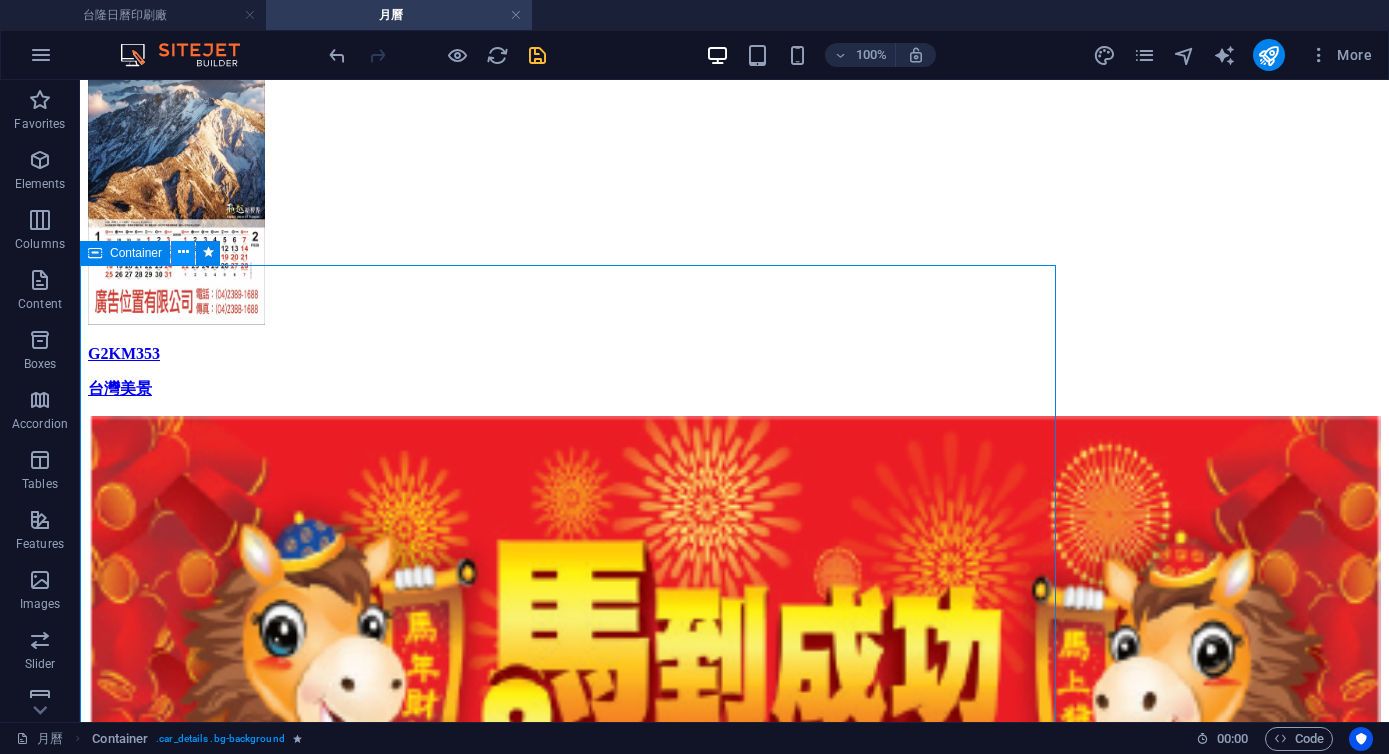 click at bounding box center [183, 253] 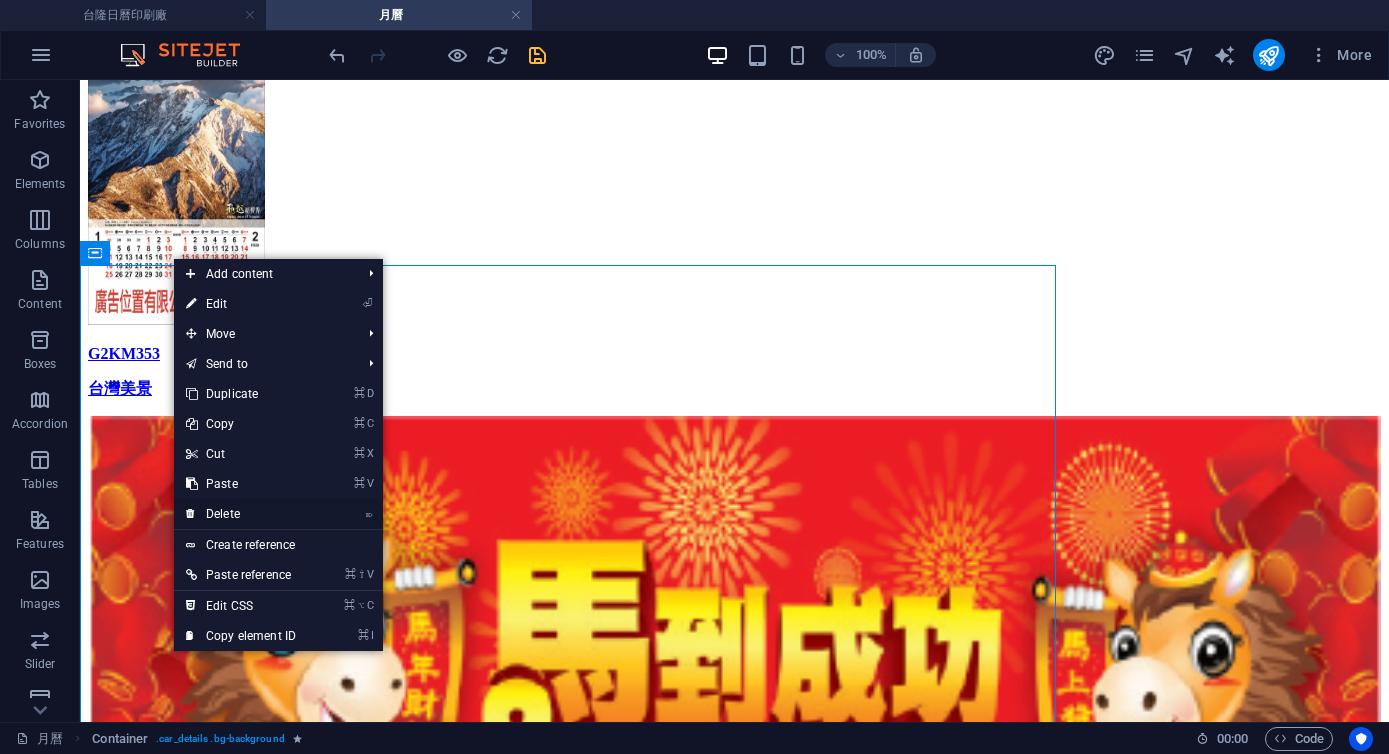 click on "⌦  Delete" at bounding box center [241, 514] 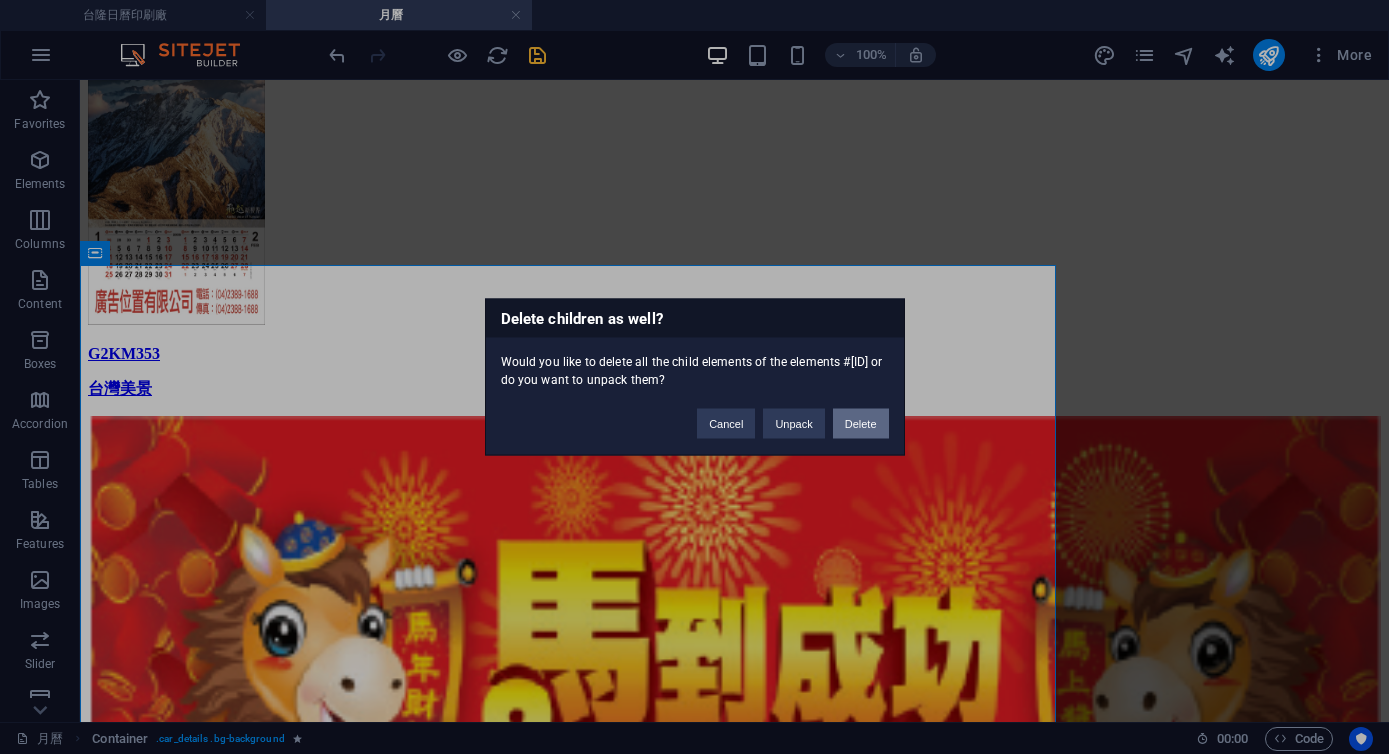drag, startPoint x: 864, startPoint y: 425, endPoint x: 783, endPoint y: 344, distance: 114.5513 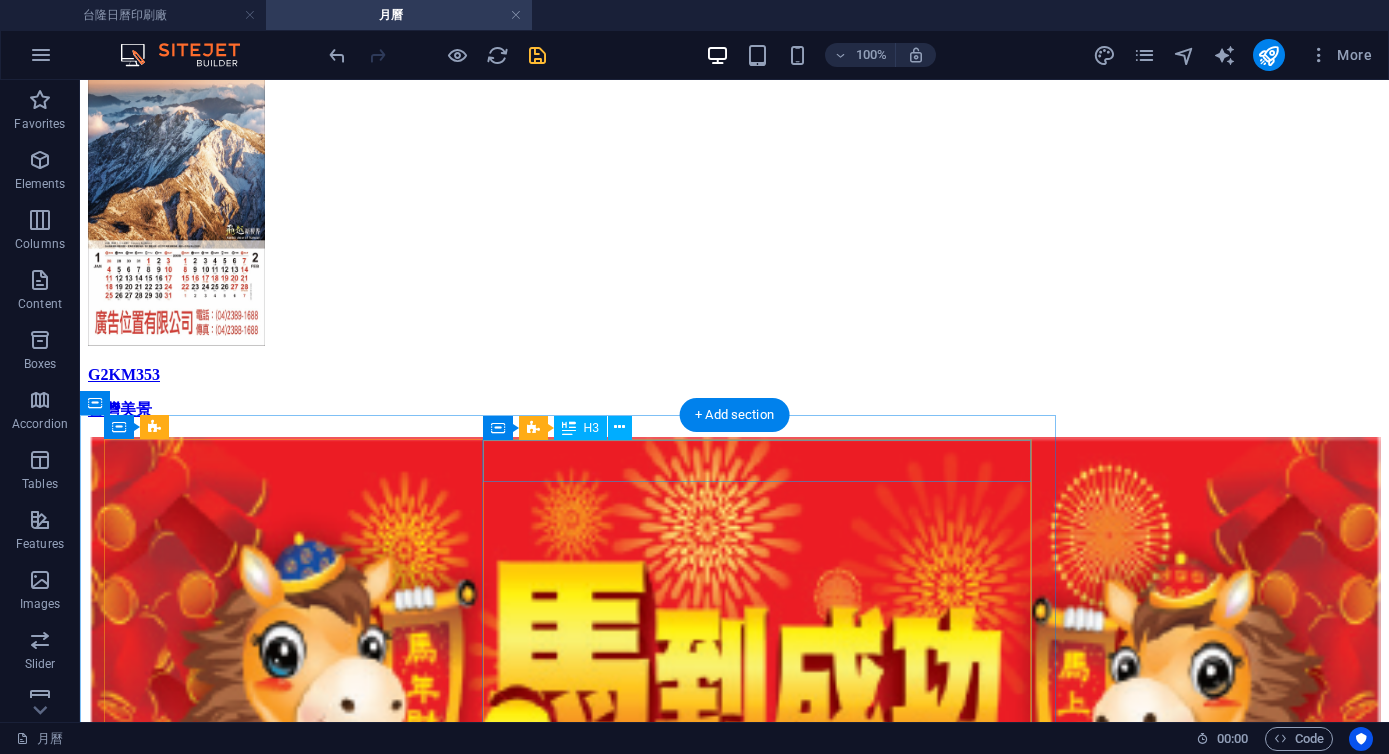scroll, scrollTop: 6400, scrollLeft: 0, axis: vertical 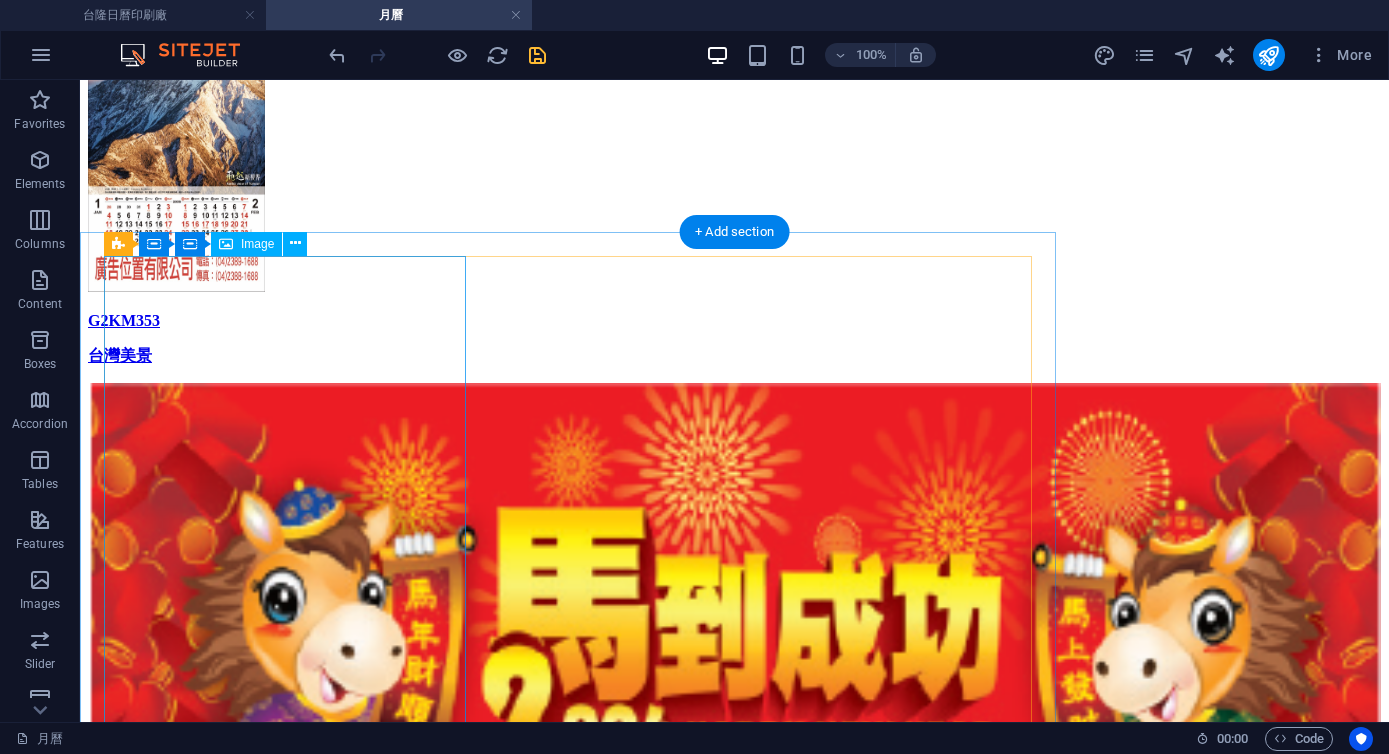 click at bounding box center [734, 77592] 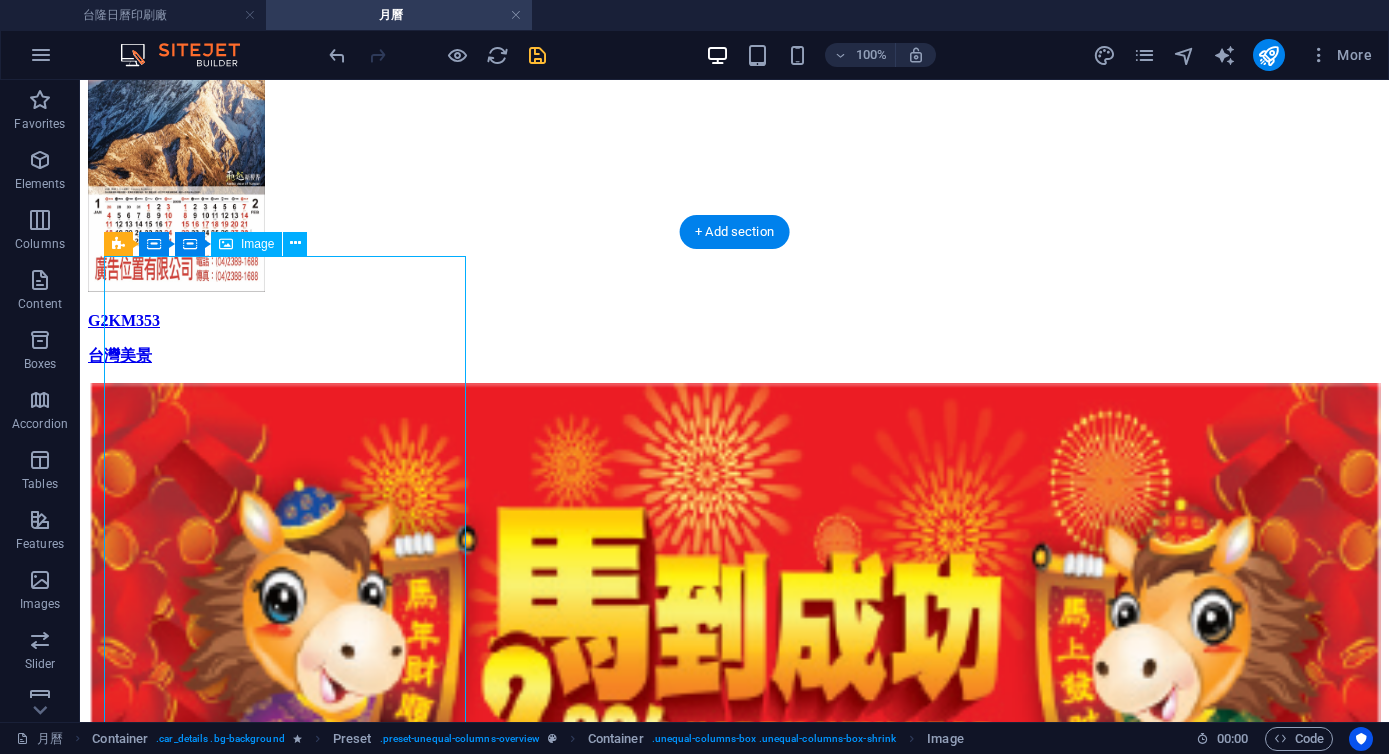 click at bounding box center [734, 77592] 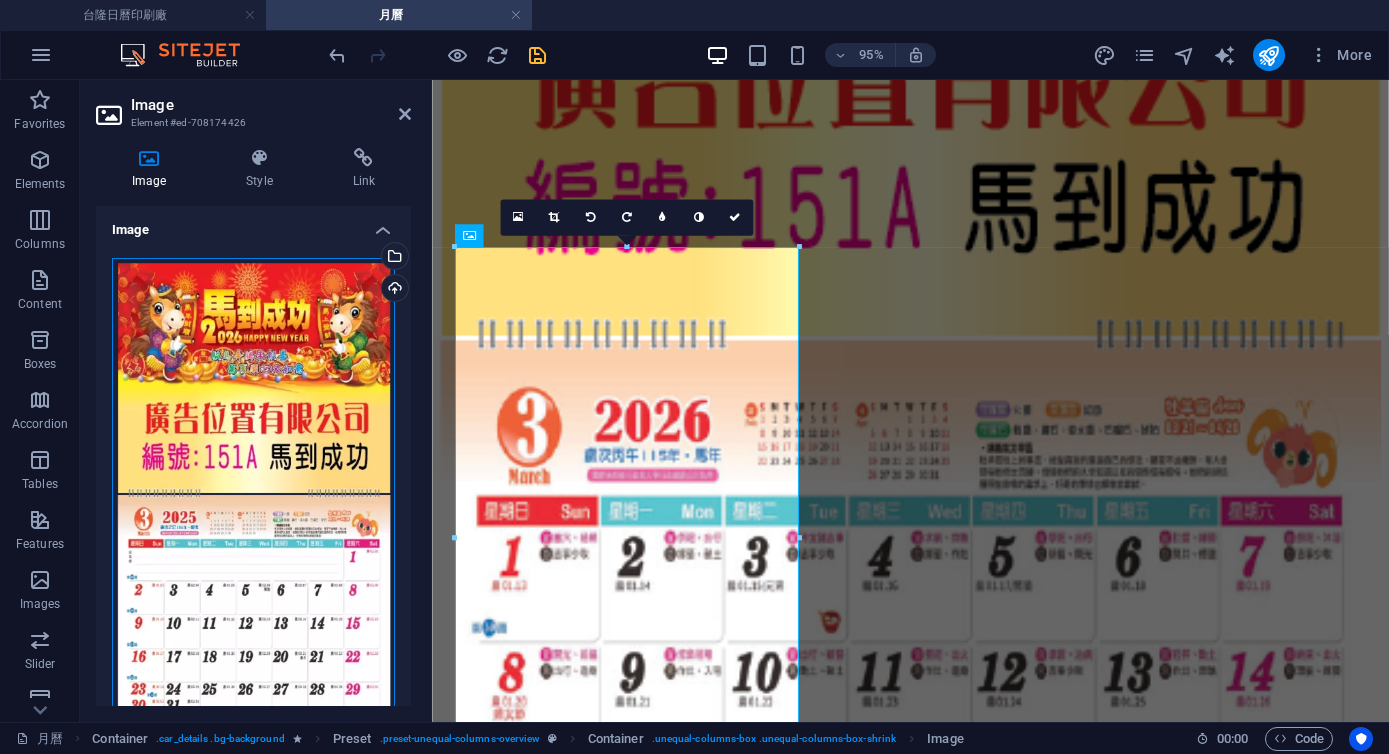 click on "Drag files here, click to choose files or select files from Files or our free stock photos & videos" at bounding box center [253, 494] 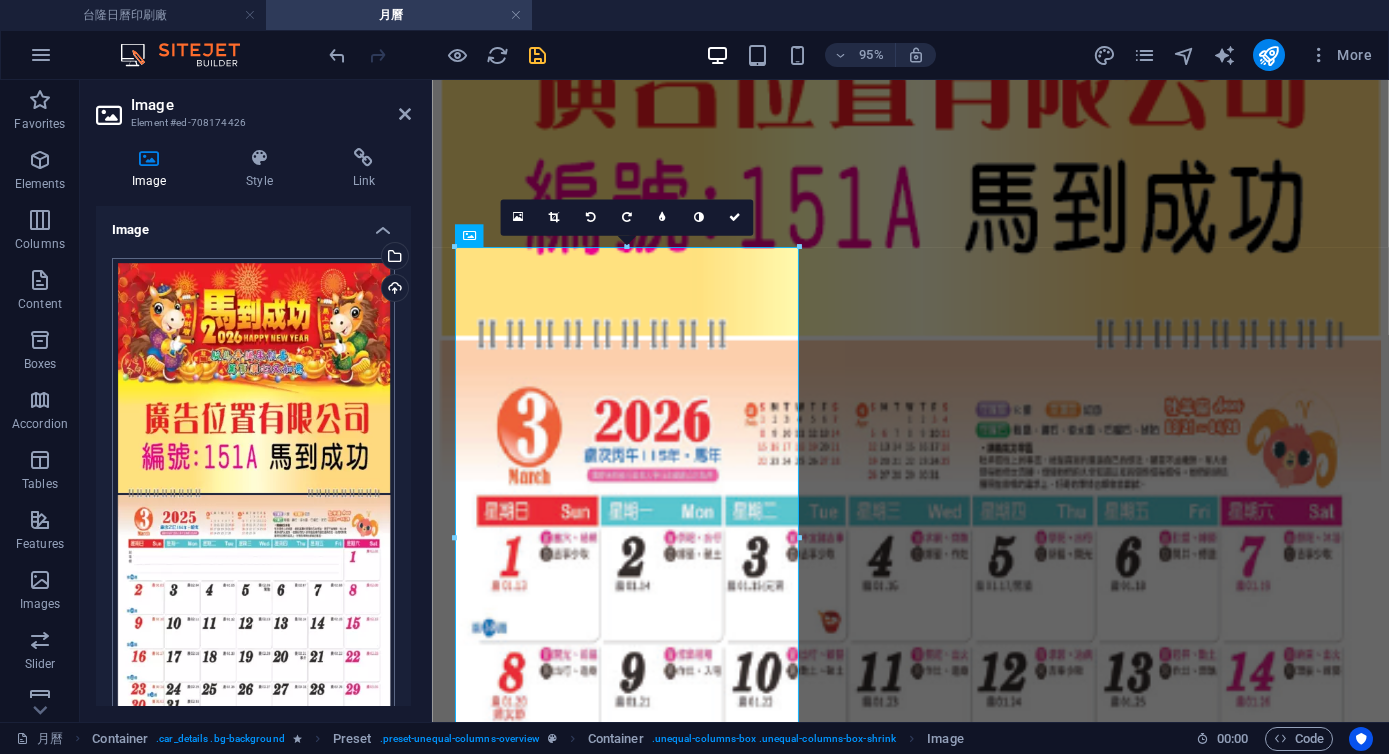 scroll, scrollTop: 6090, scrollLeft: 0, axis: vertical 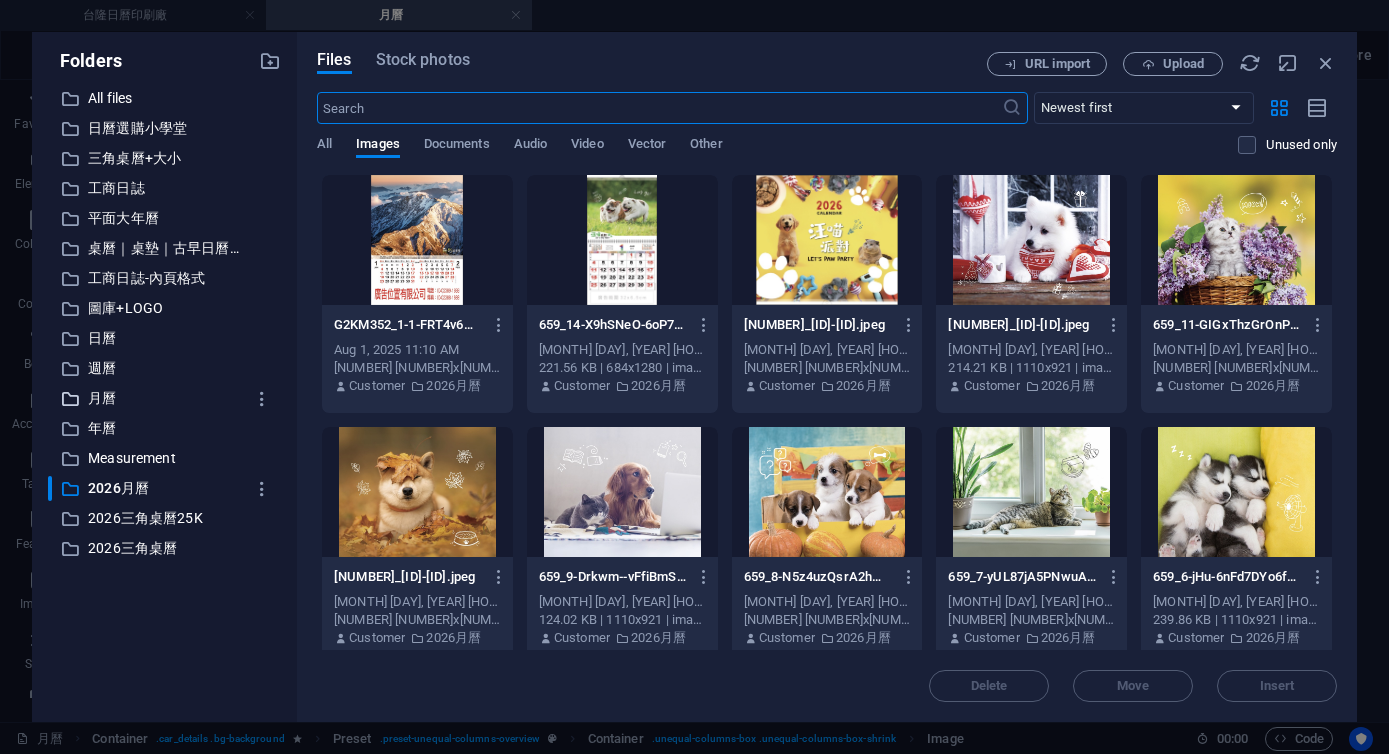 click on "月曆" at bounding box center (166, 398) 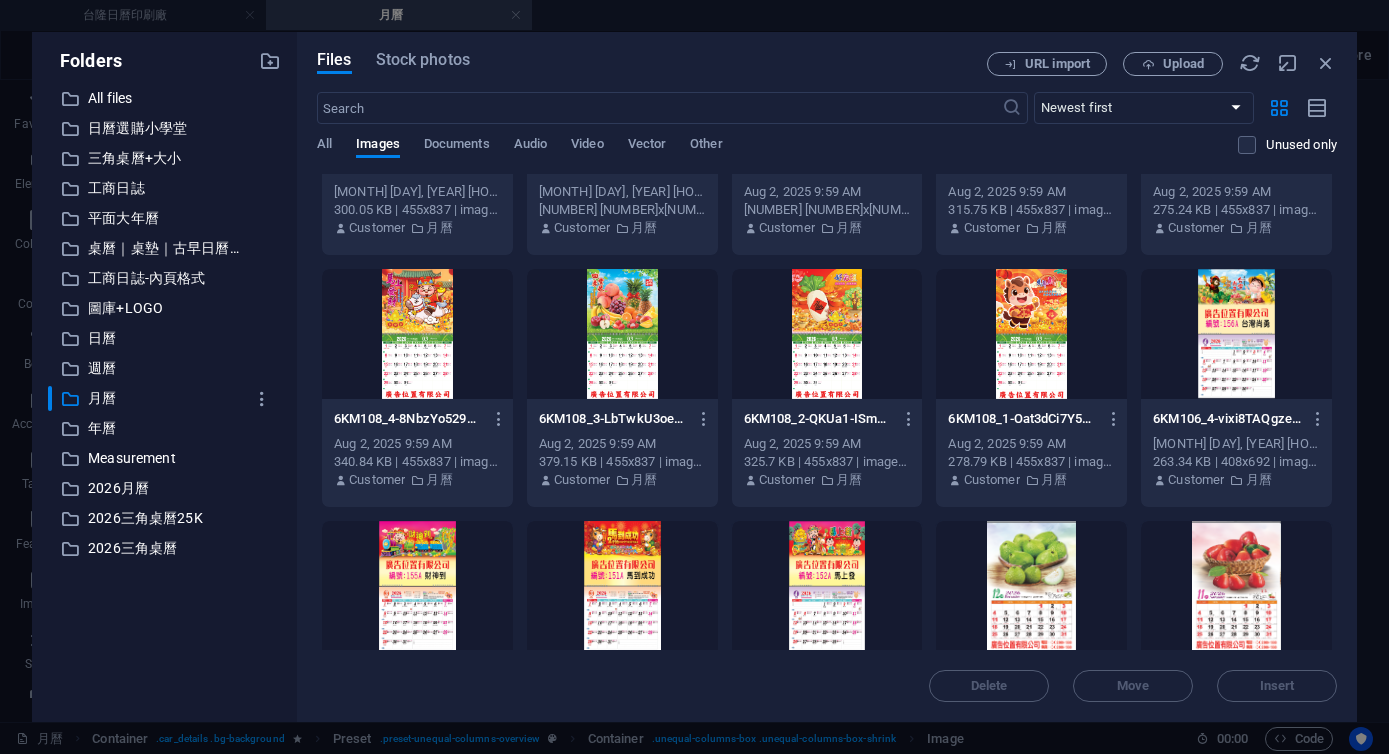 scroll, scrollTop: 553, scrollLeft: 0, axis: vertical 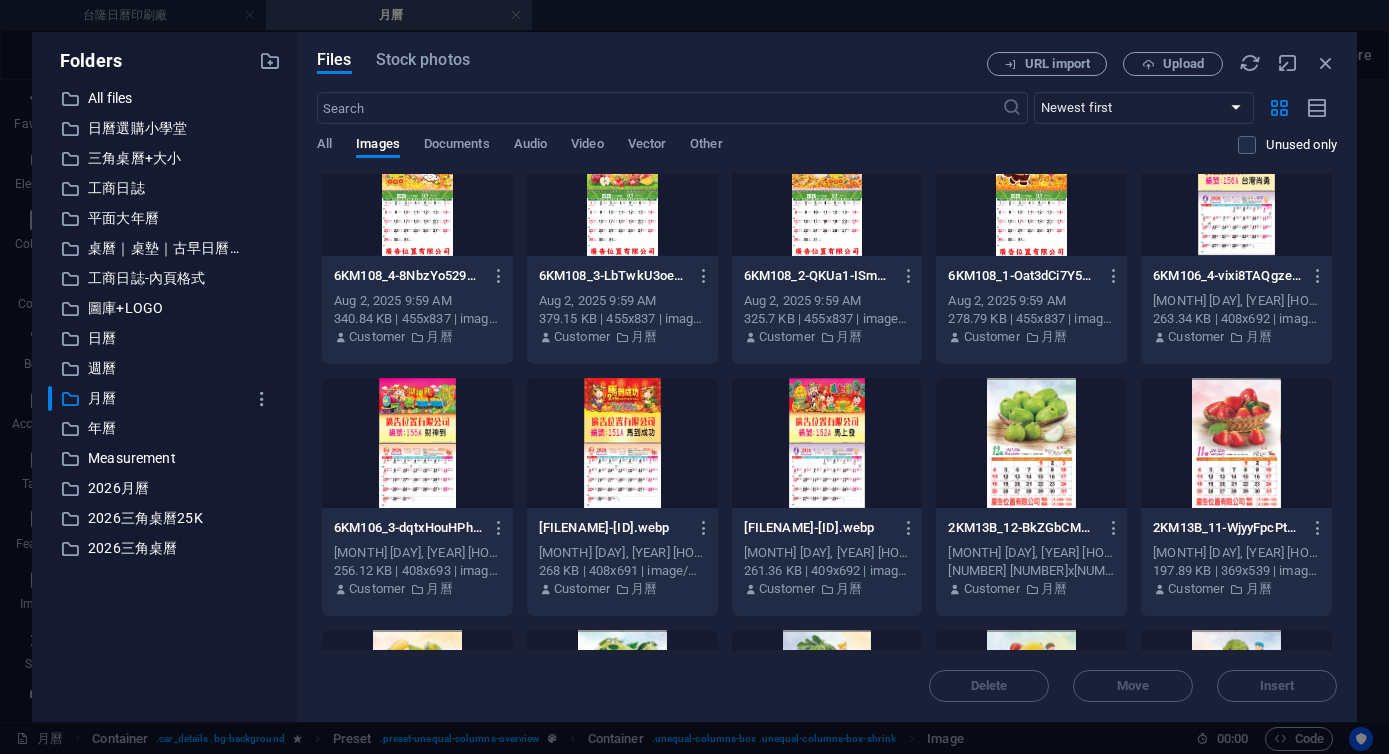 click at bounding box center (622, 443) 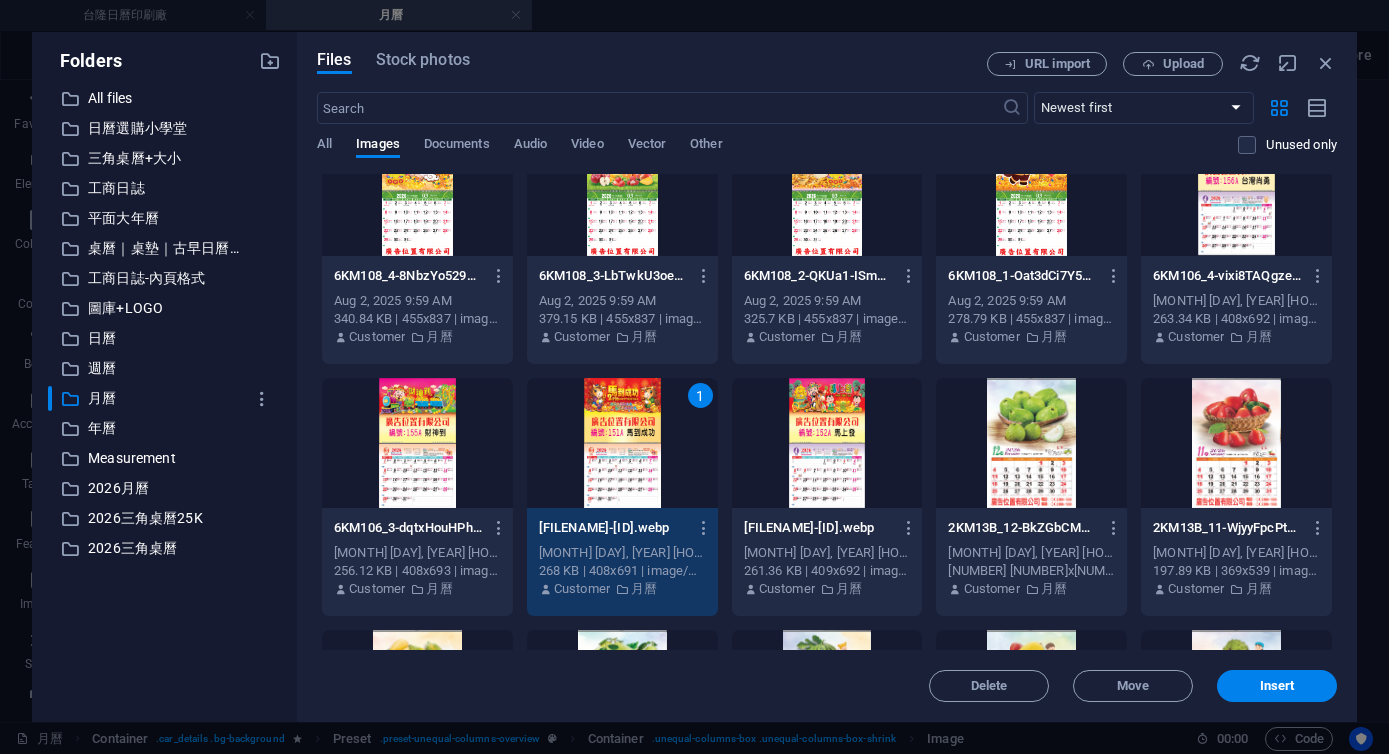 click on "1" at bounding box center (622, 443) 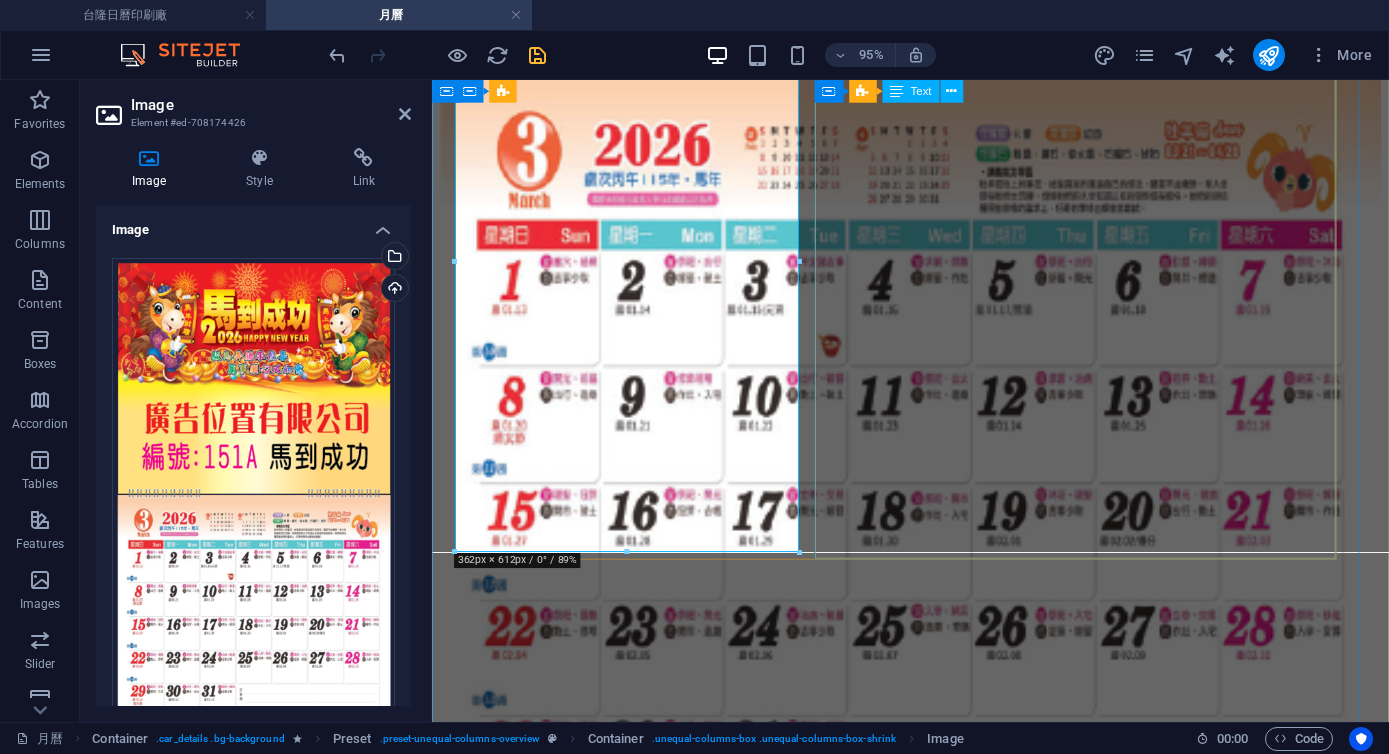 scroll, scrollTop: 6997, scrollLeft: 0, axis: vertical 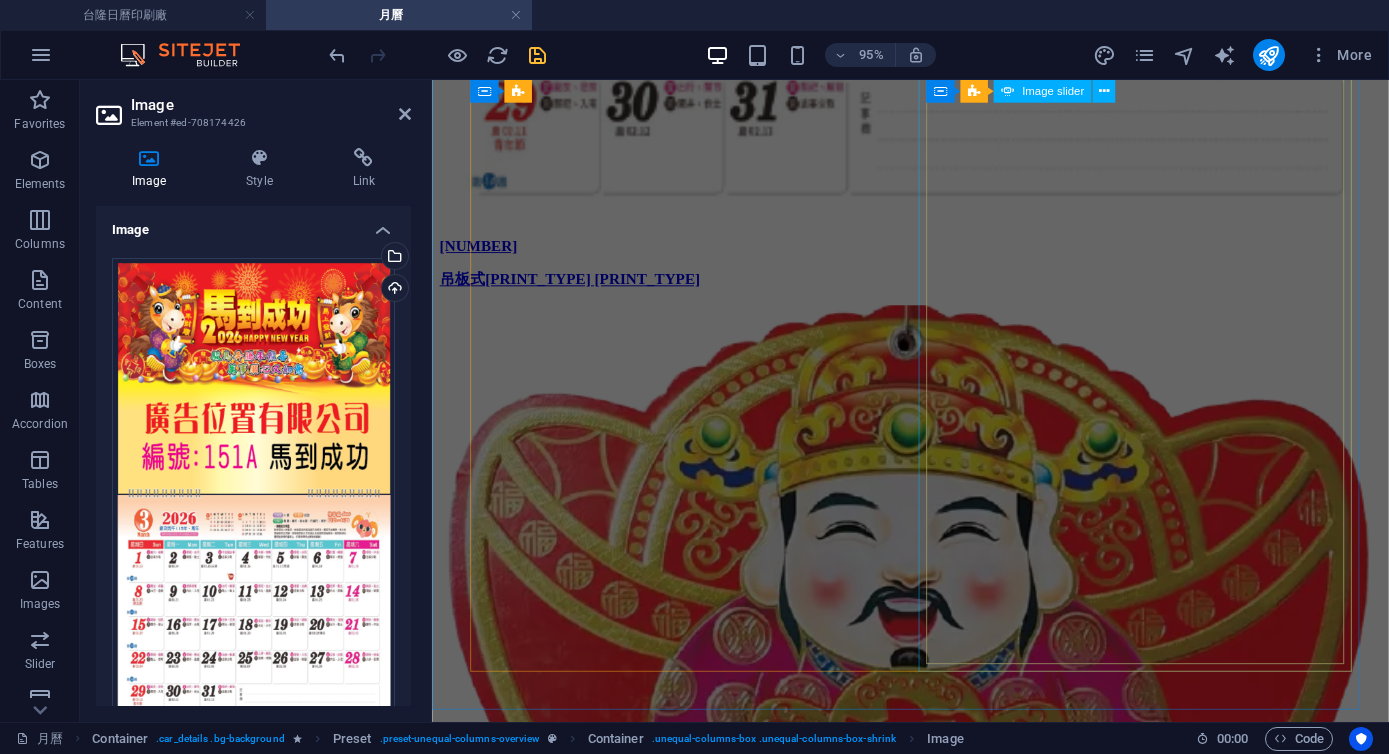click at bounding box center (-676, 71478) 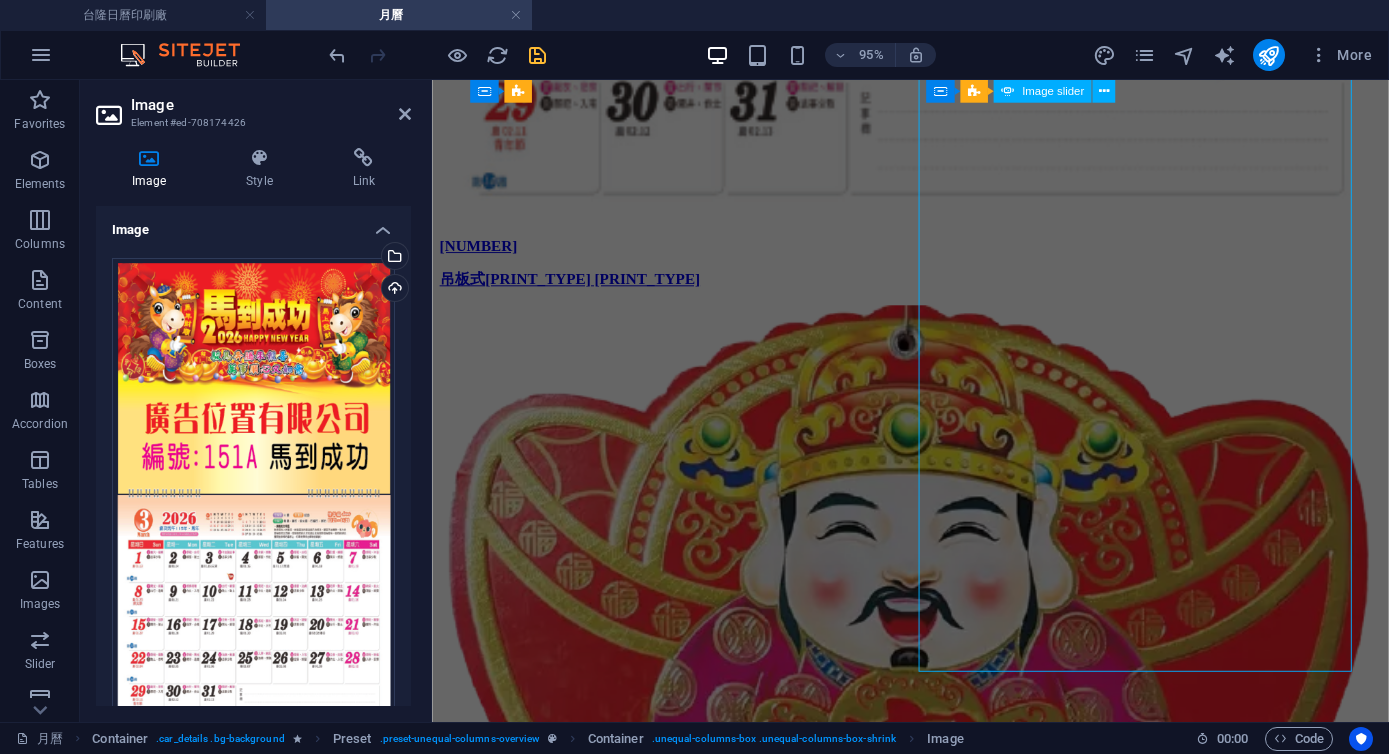 click at bounding box center (-676, 71478) 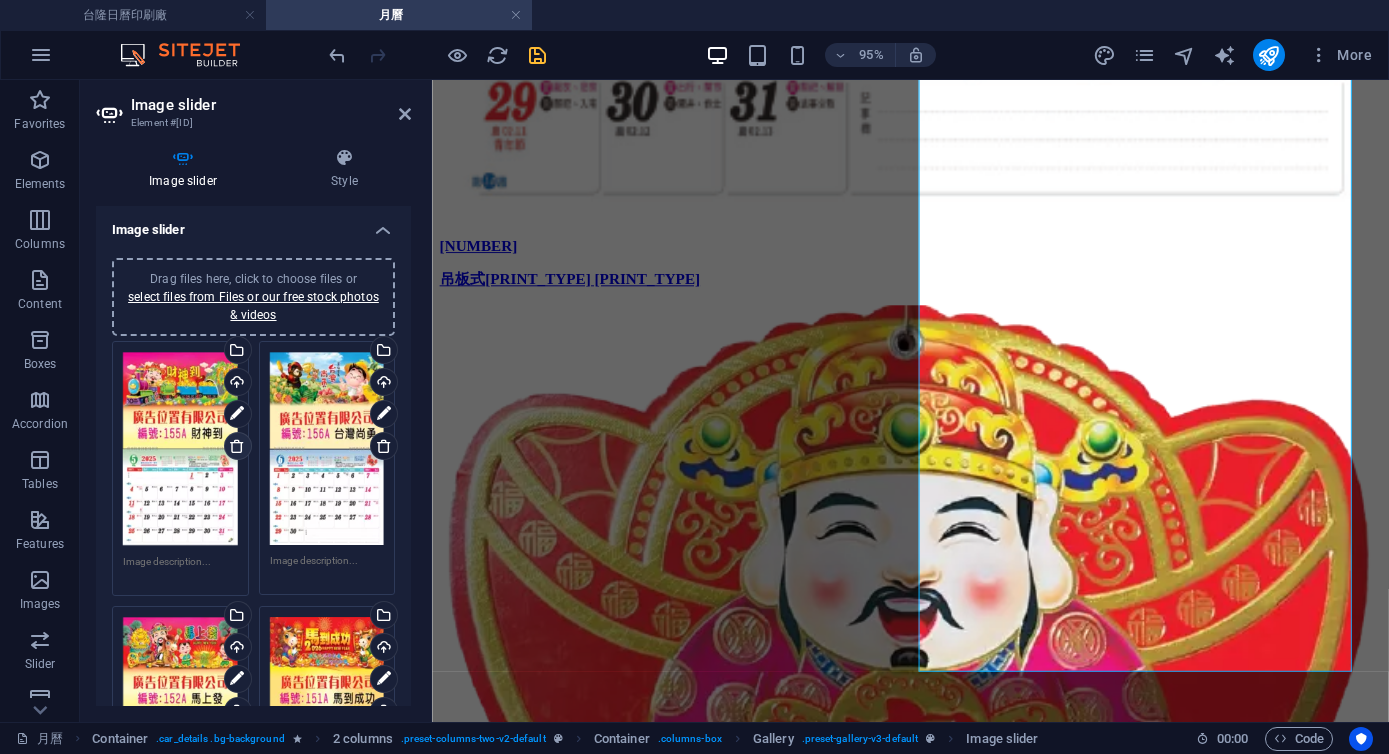 click at bounding box center [237, 446] 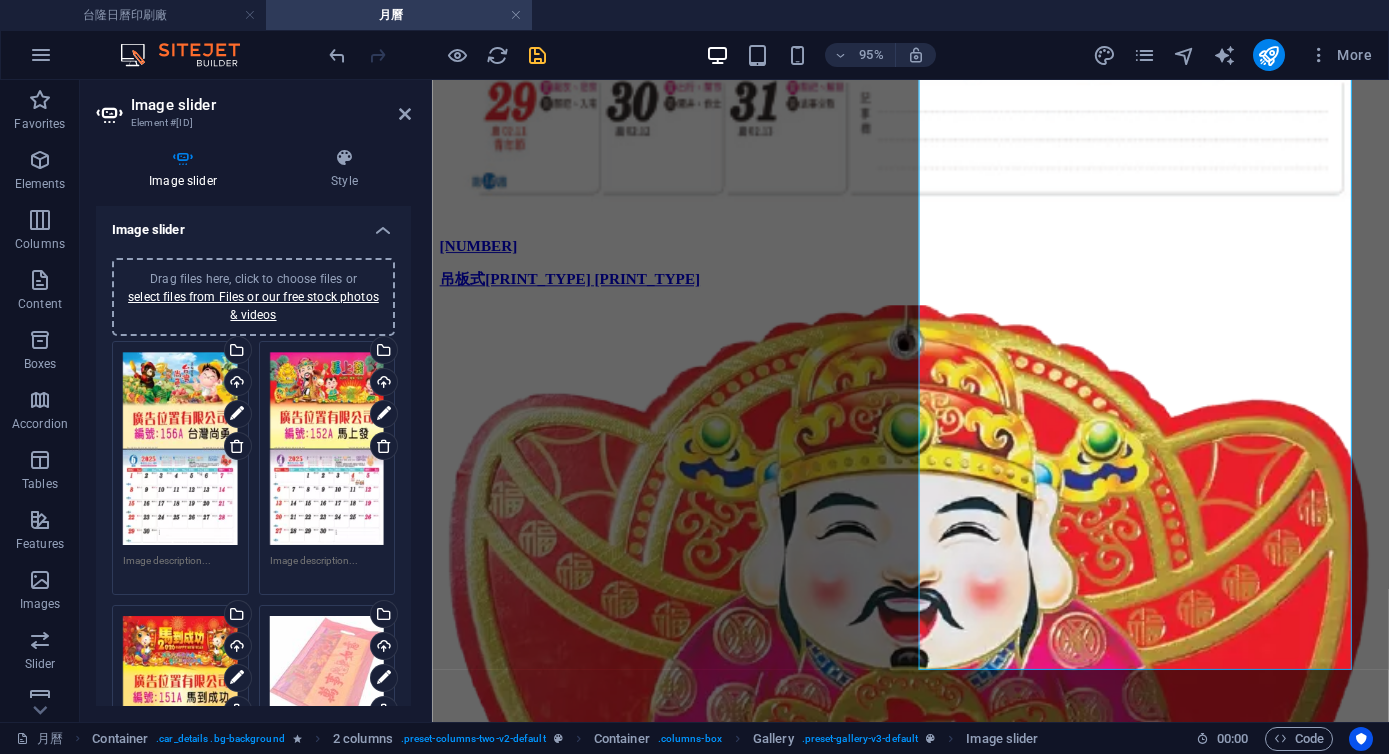 click at bounding box center (237, 446) 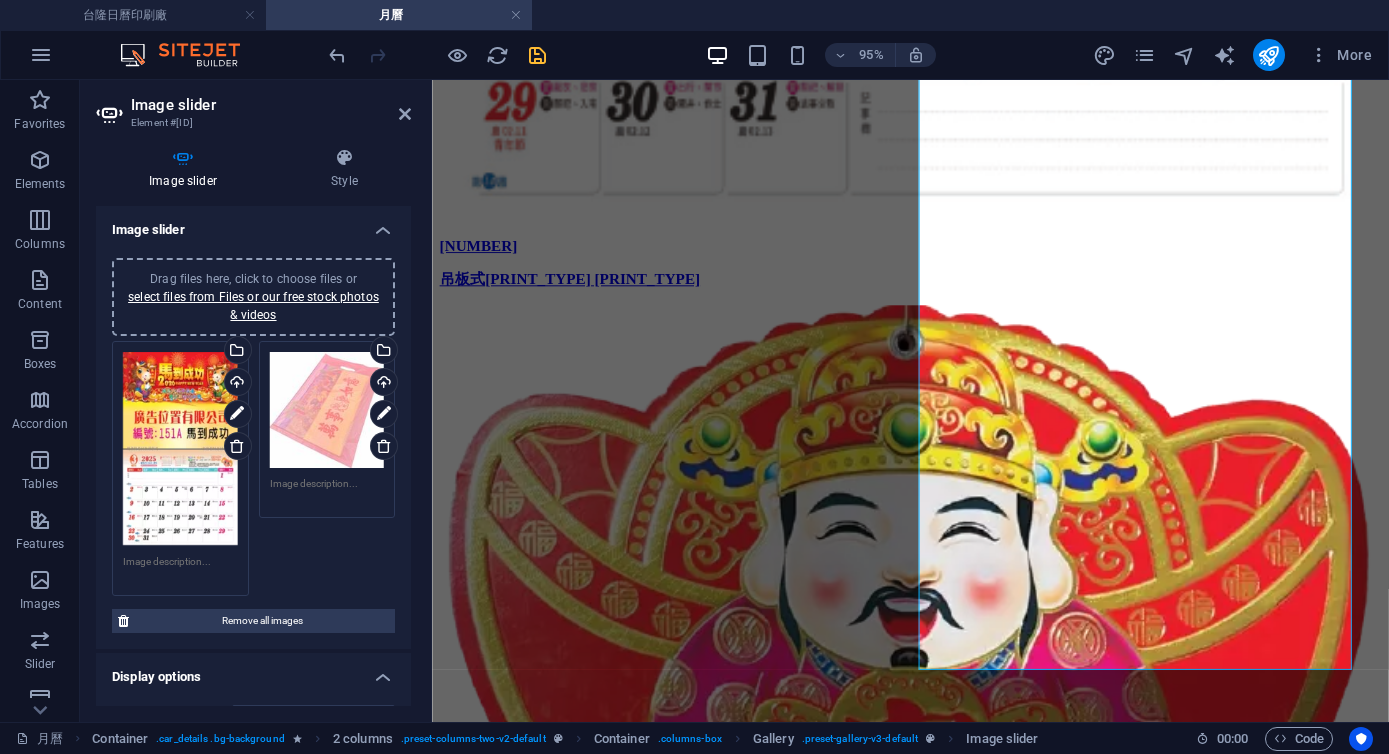 click at bounding box center (237, 446) 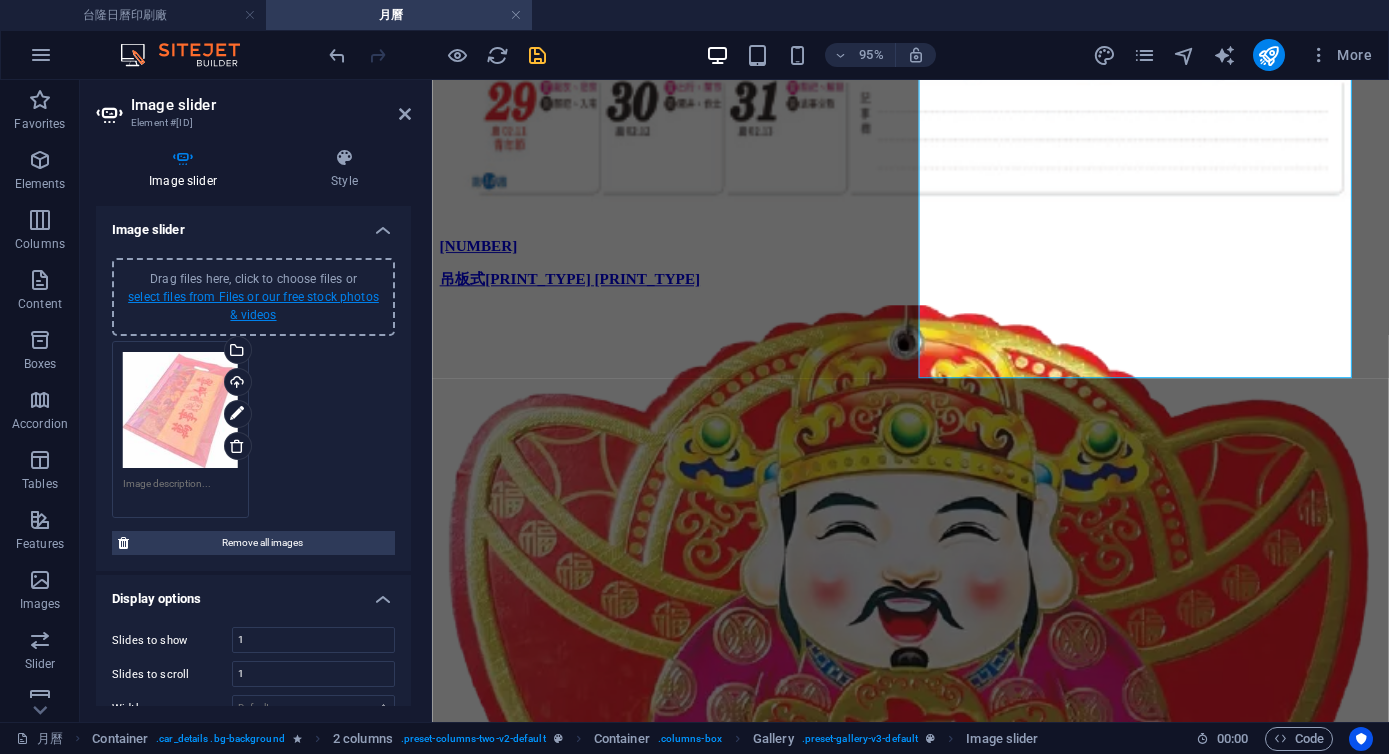 click on "select files from Files or our free stock photos & videos" at bounding box center [253, 306] 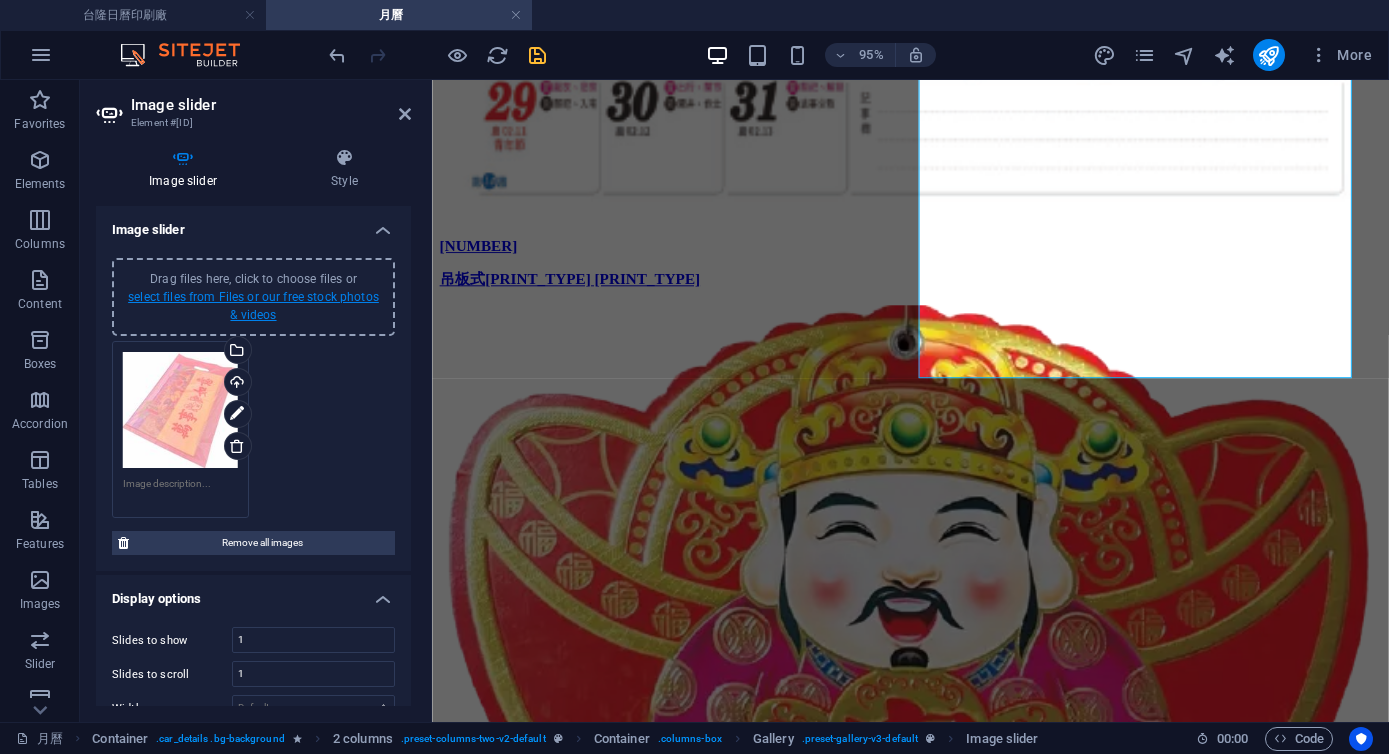scroll, scrollTop: 7053, scrollLeft: 0, axis: vertical 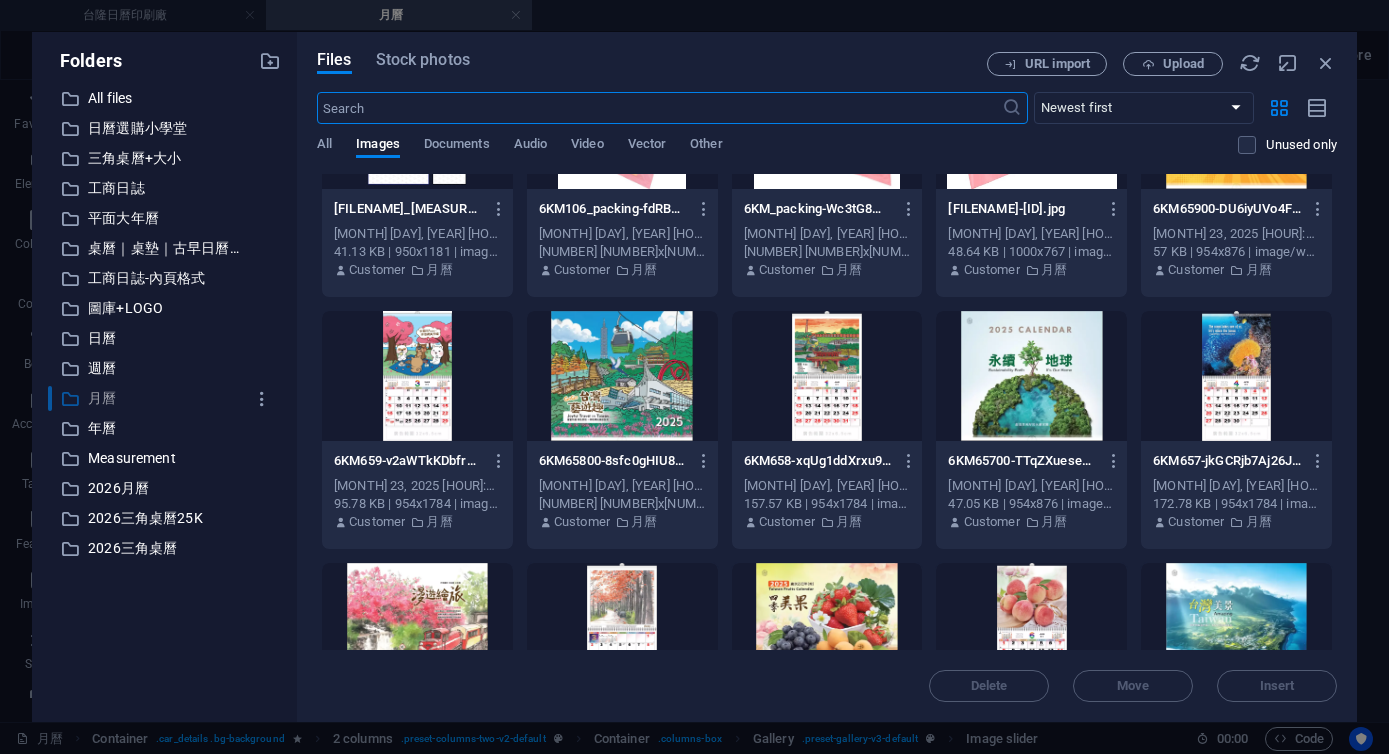 click on "月曆" at bounding box center [166, 398] 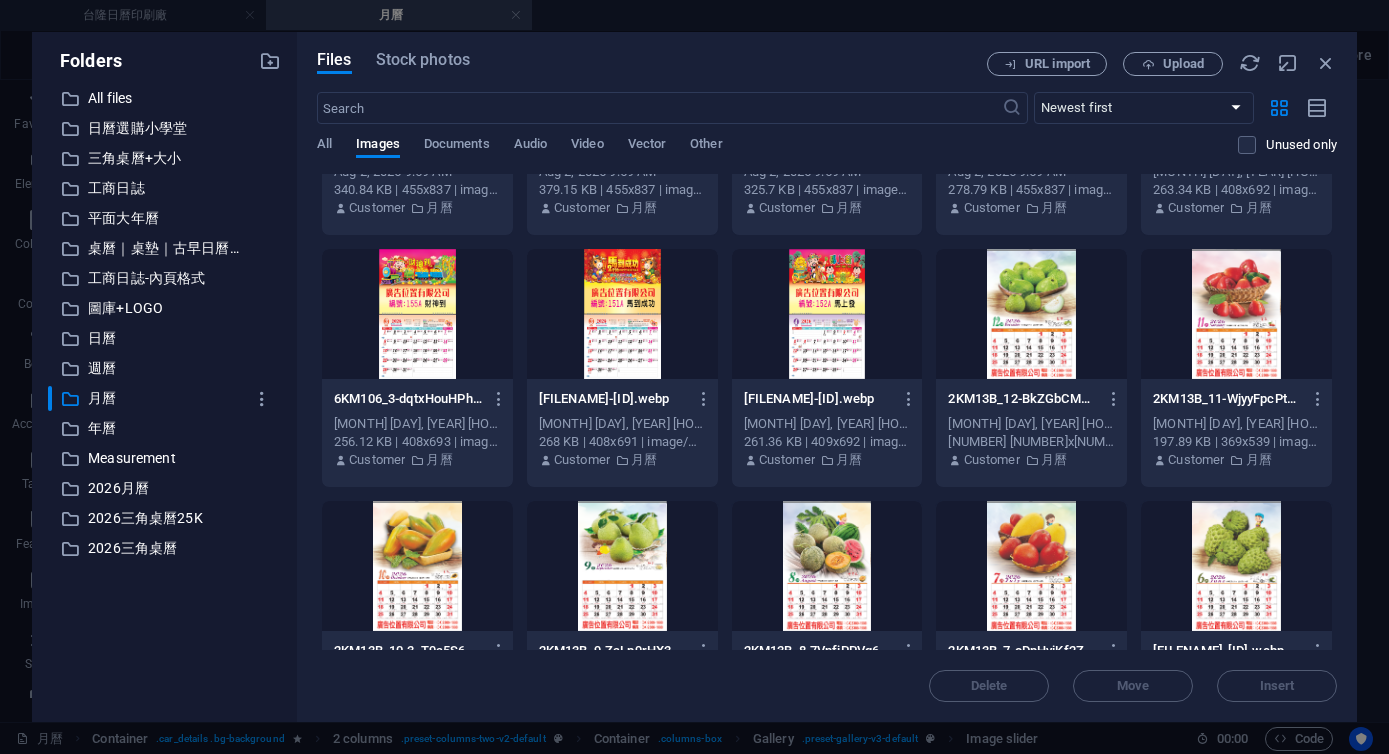 scroll, scrollTop: 536, scrollLeft: 0, axis: vertical 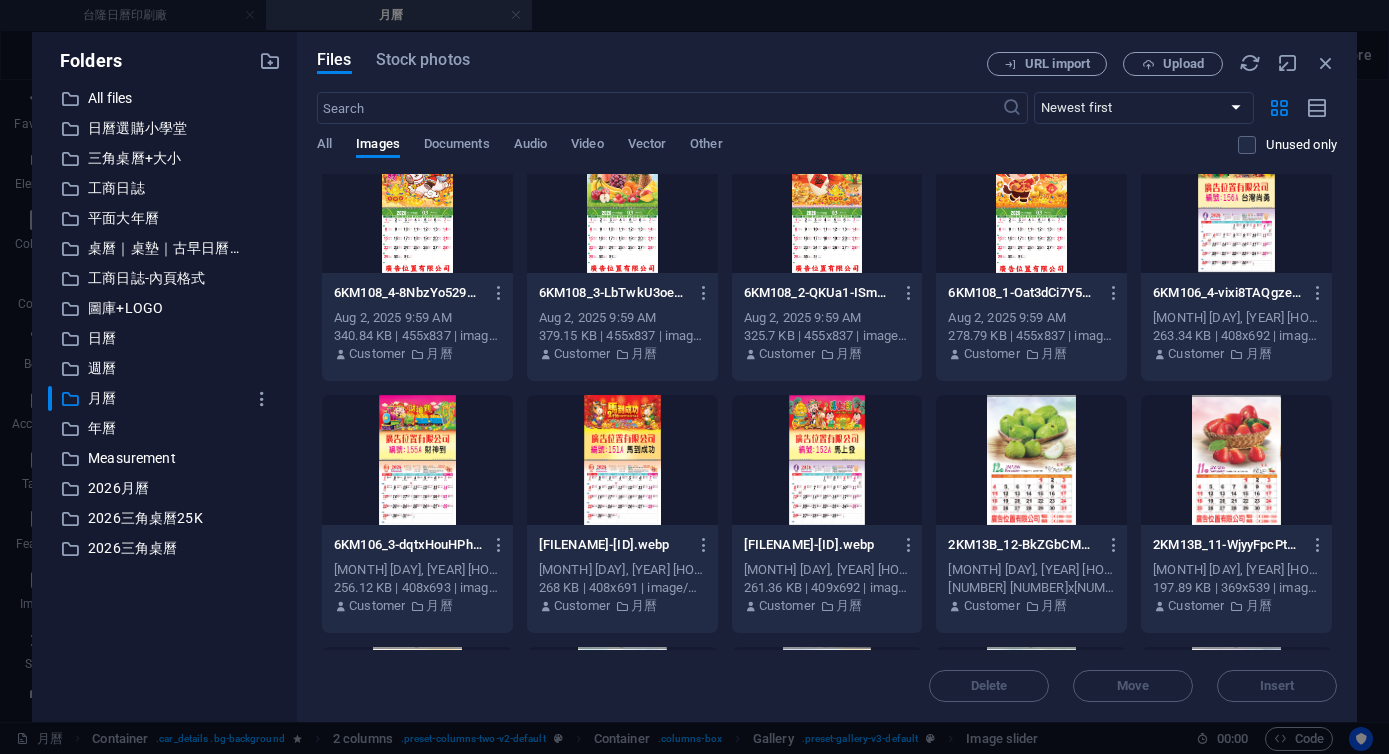 click at bounding box center (827, 460) 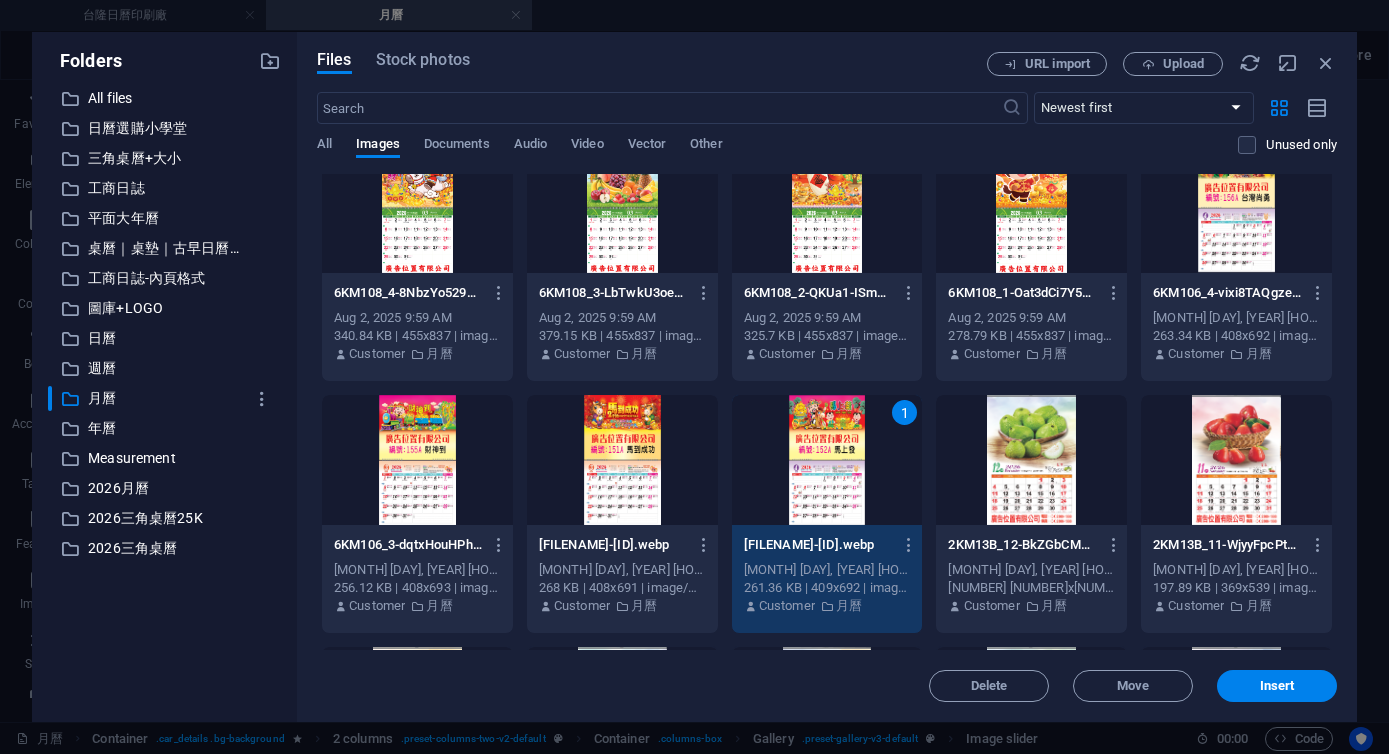 click at bounding box center [1236, 208] 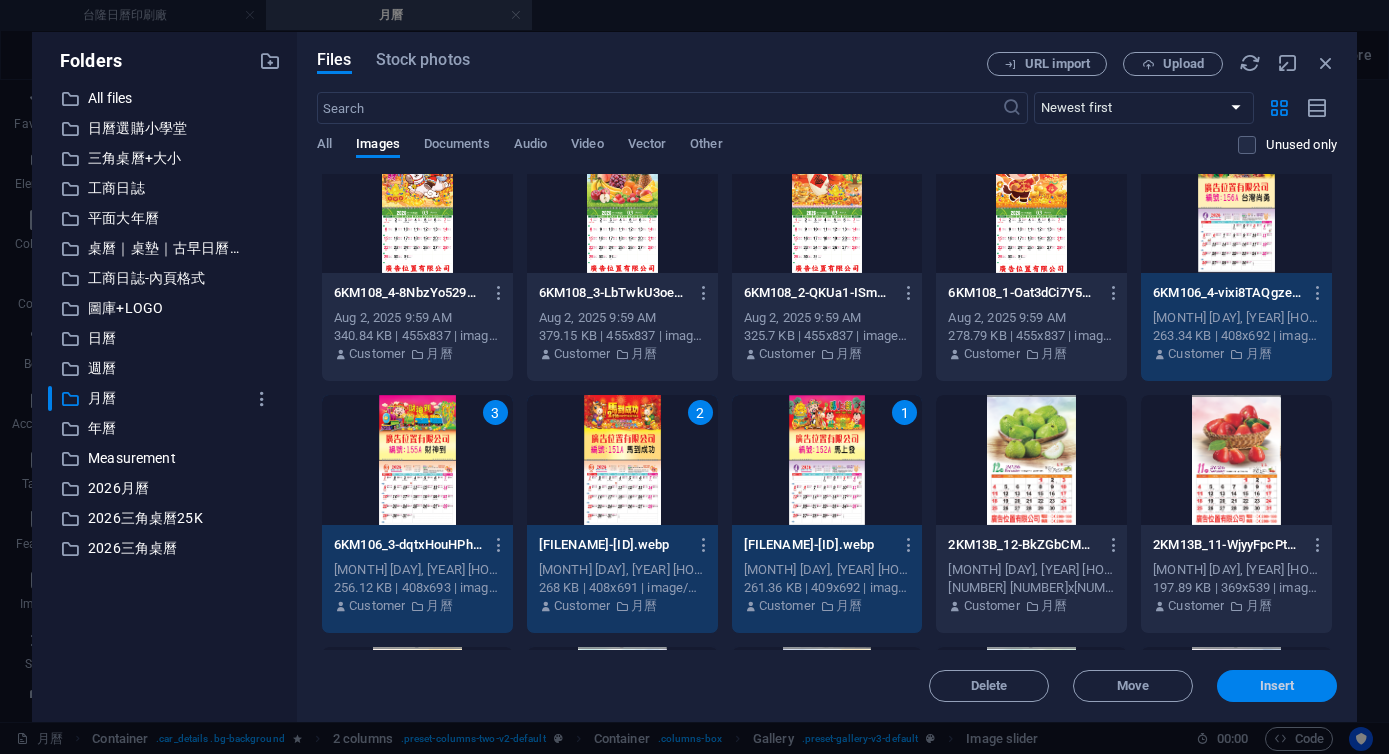 click on "Insert" at bounding box center [1277, 686] 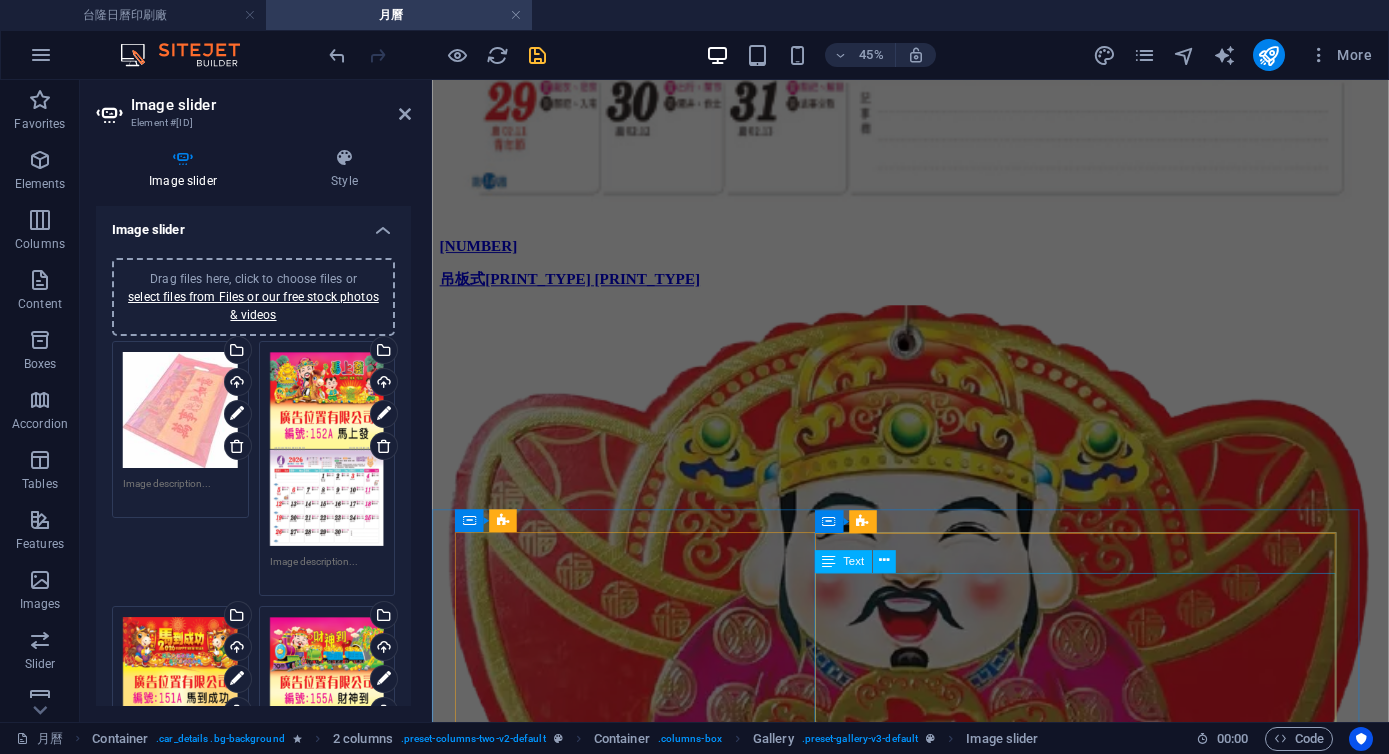 scroll, scrollTop: 6508, scrollLeft: 0, axis: vertical 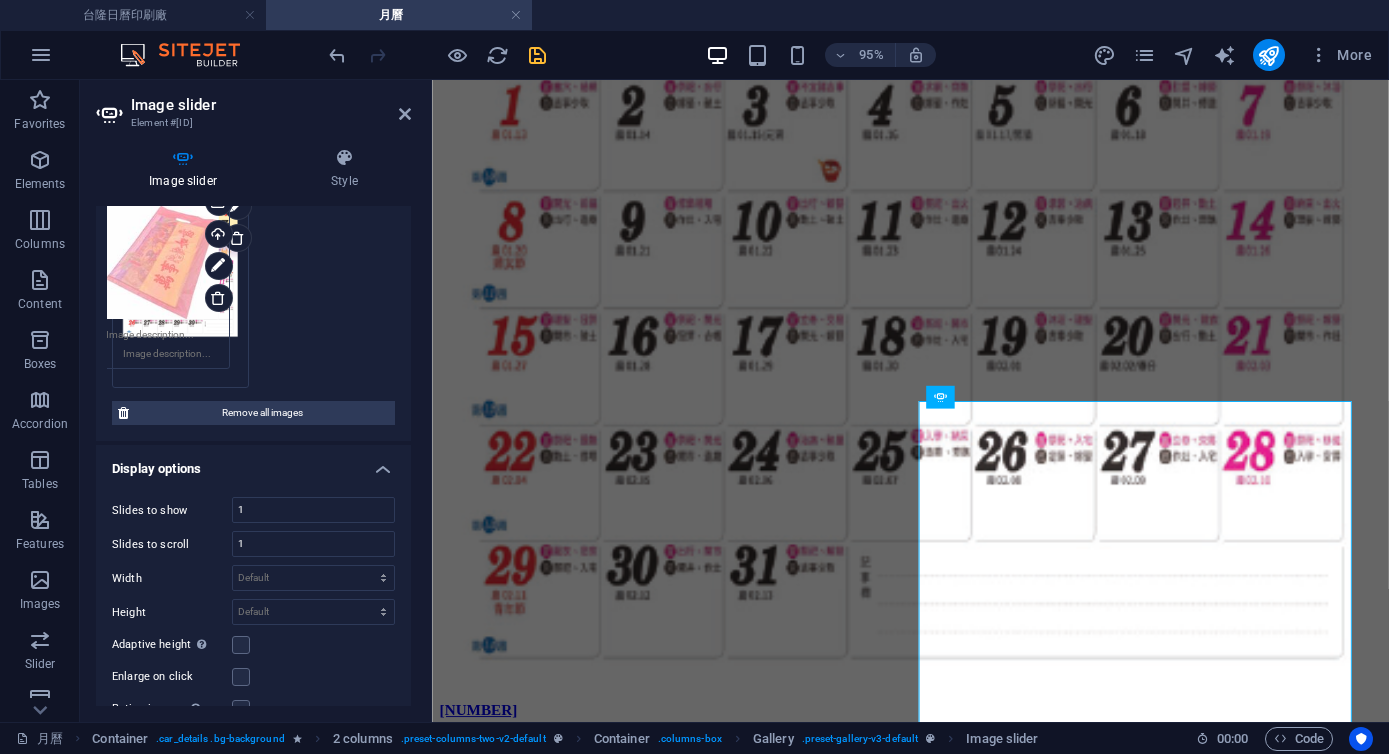 drag, startPoint x: 168, startPoint y: 405, endPoint x: 151, endPoint y: 257, distance: 148.97314 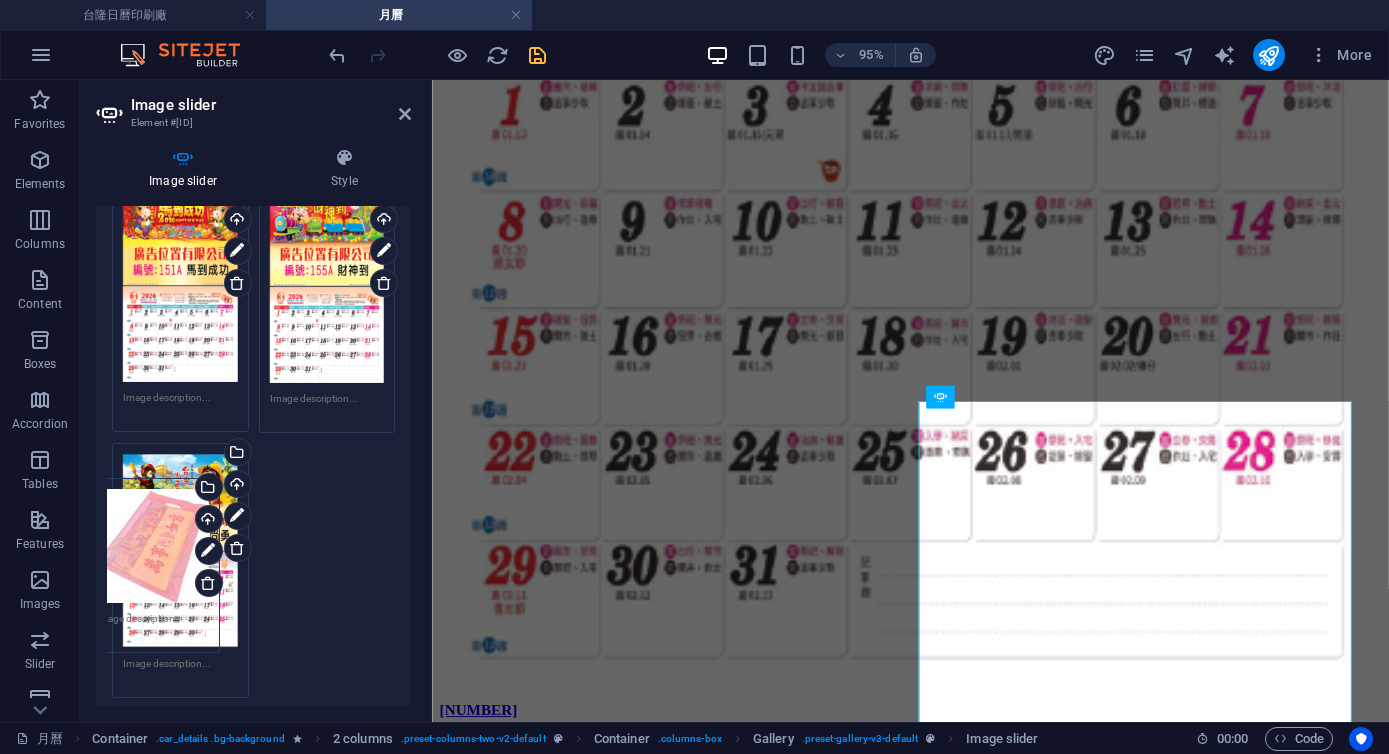 scroll, scrollTop: 425, scrollLeft: 0, axis: vertical 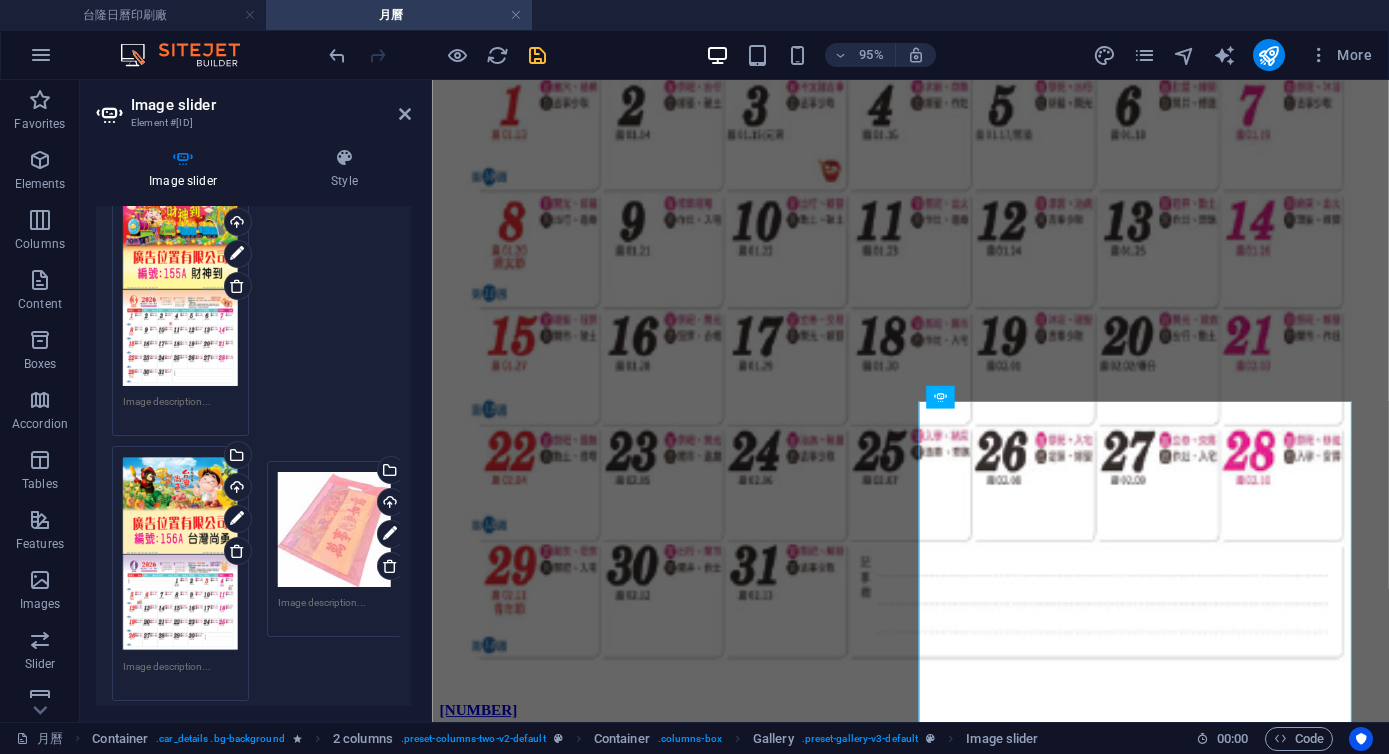 drag, startPoint x: 182, startPoint y: 336, endPoint x: 332, endPoint y: 537, distance: 250.80072 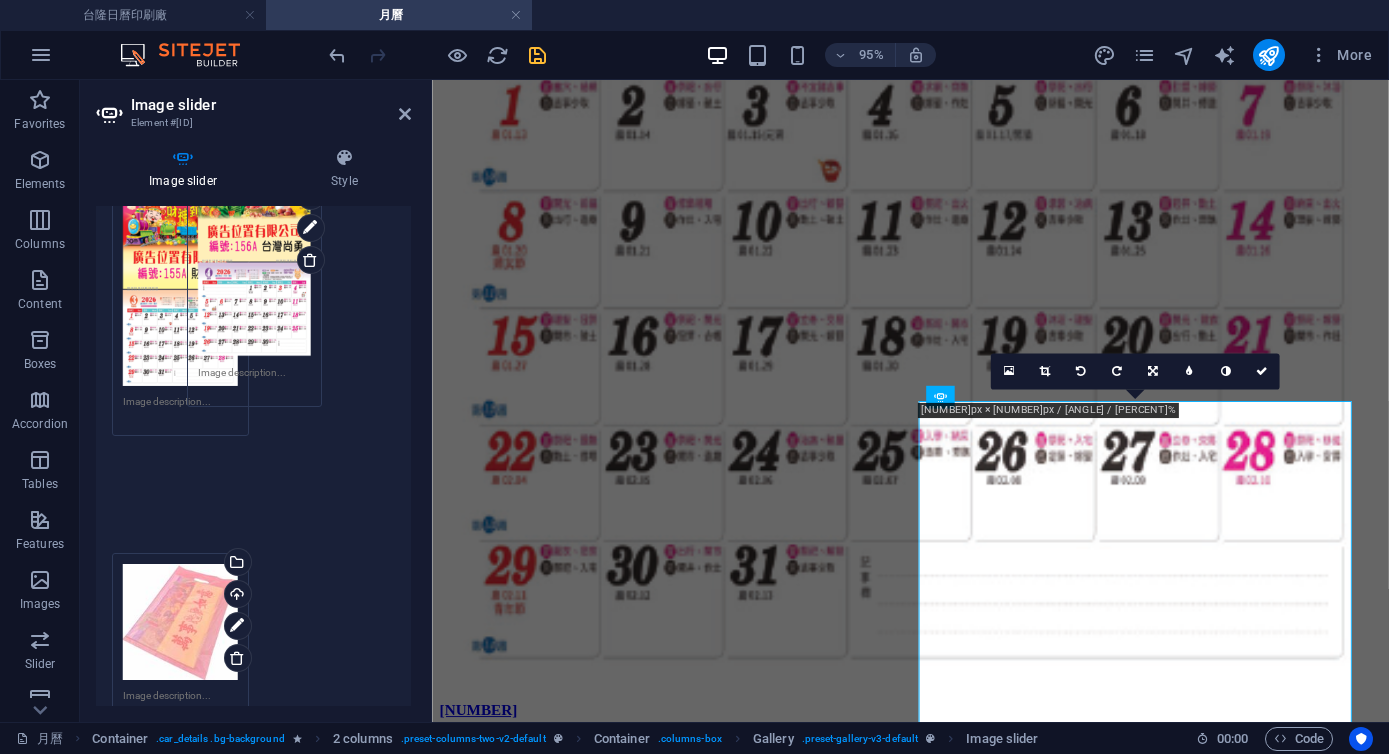 drag, startPoint x: 213, startPoint y: 548, endPoint x: 288, endPoint y: 265, distance: 292.76953 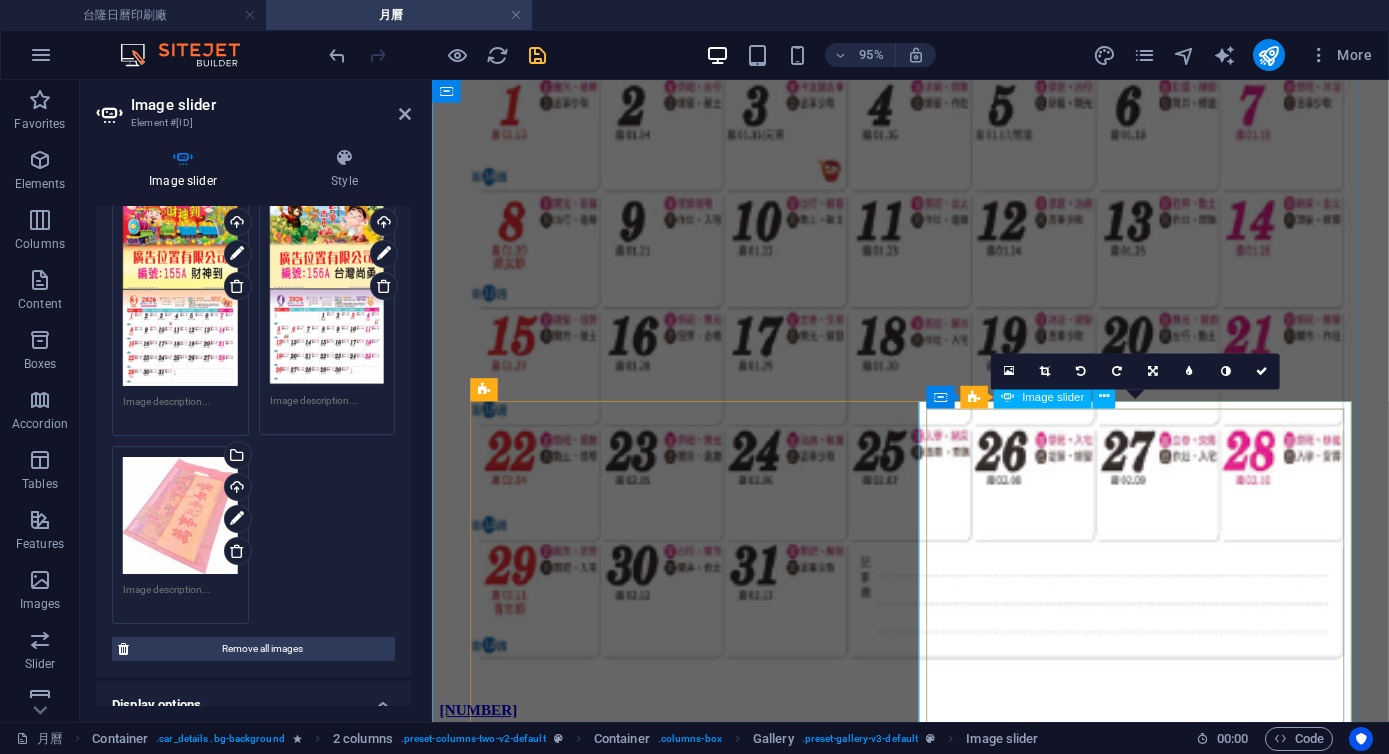 scroll, scrollTop: 6512, scrollLeft: 0, axis: vertical 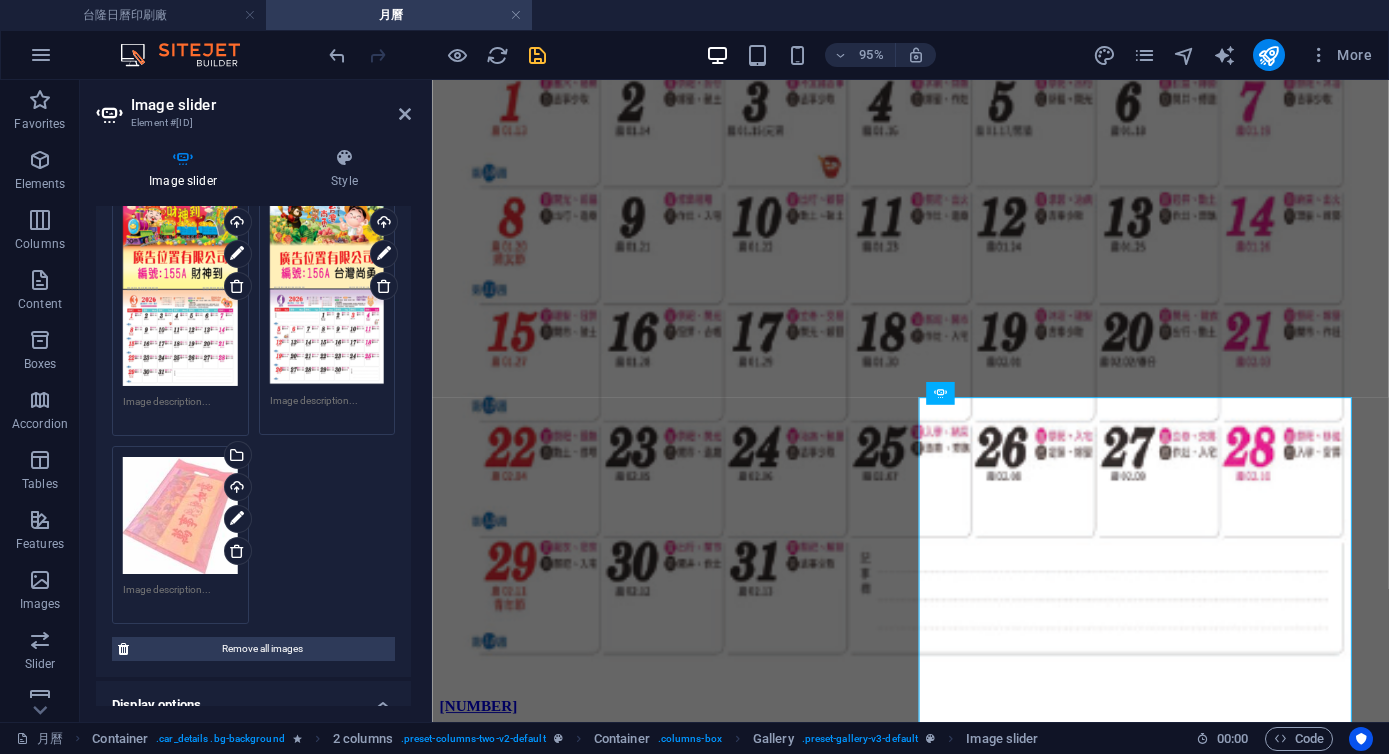 click at bounding box center (537, 55) 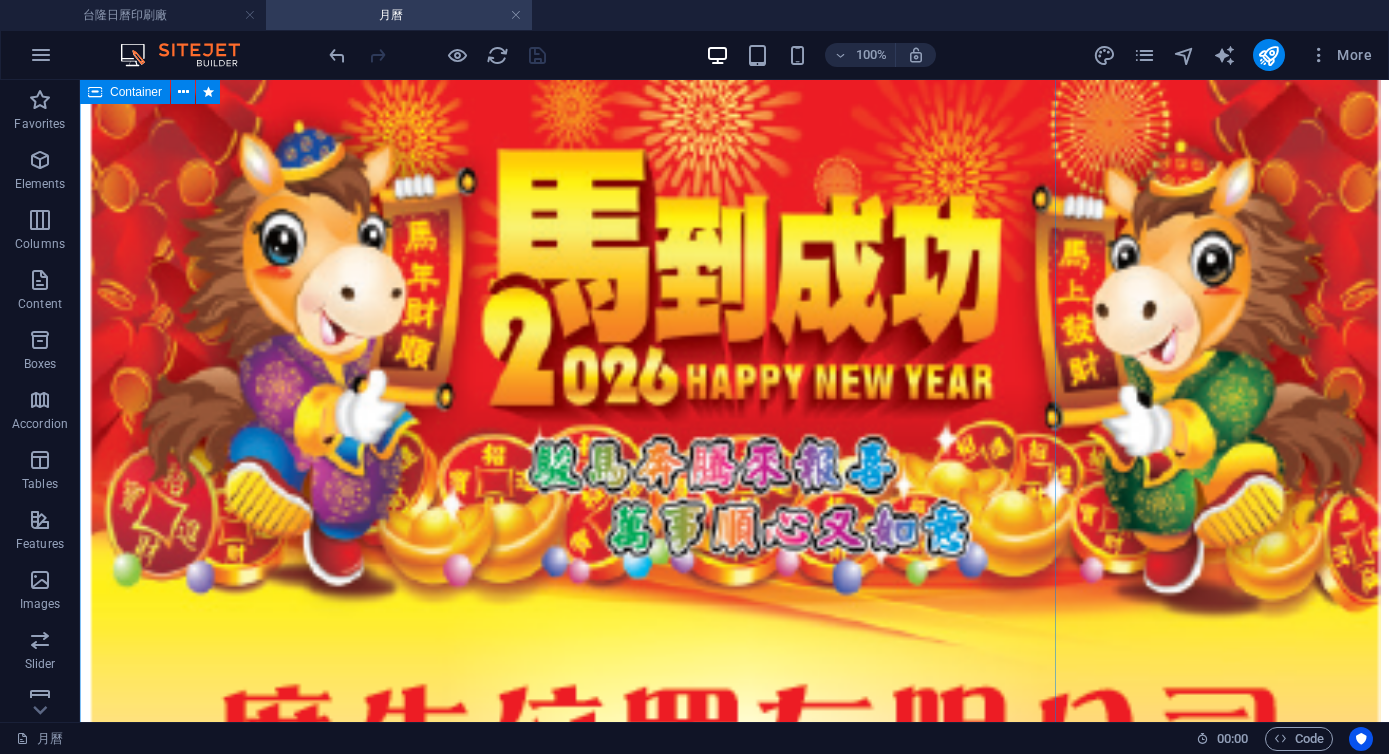 scroll, scrollTop: 7159, scrollLeft: 0, axis: vertical 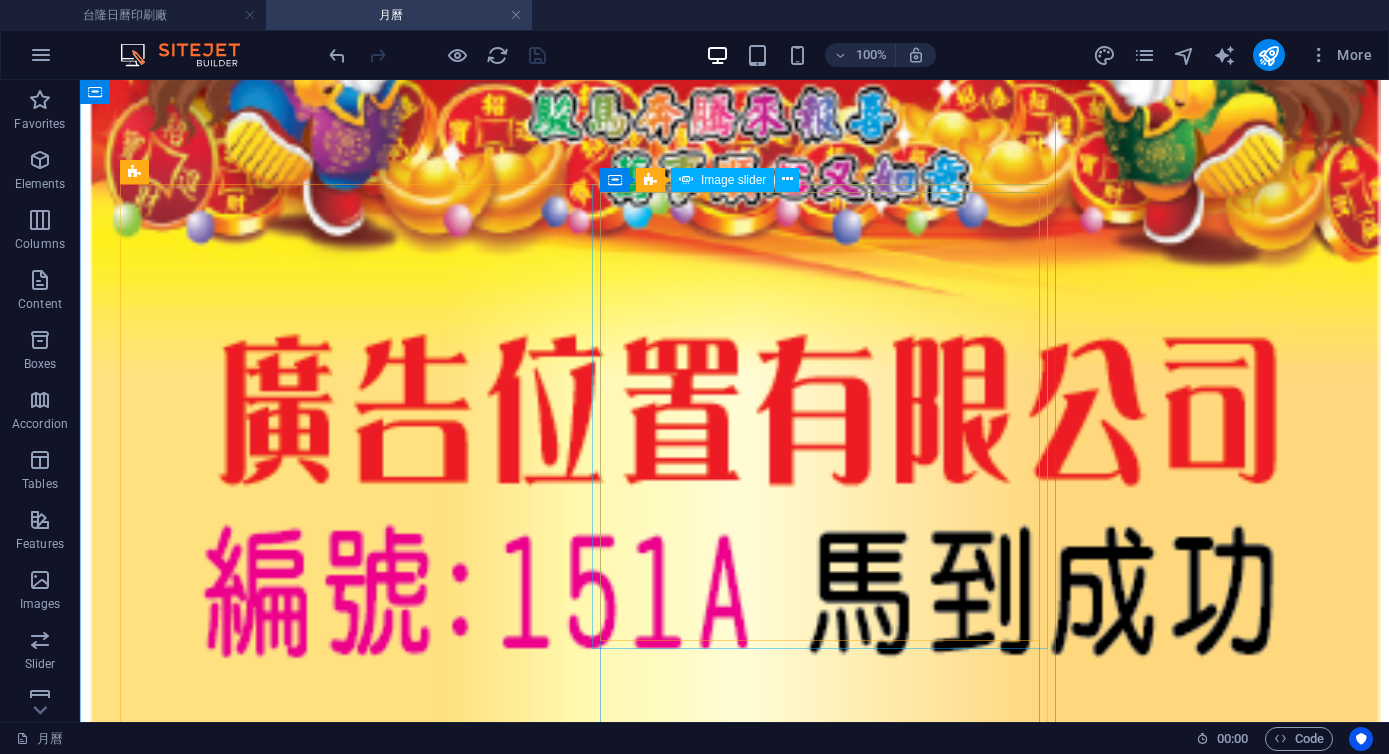click at bounding box center [144, 79915] 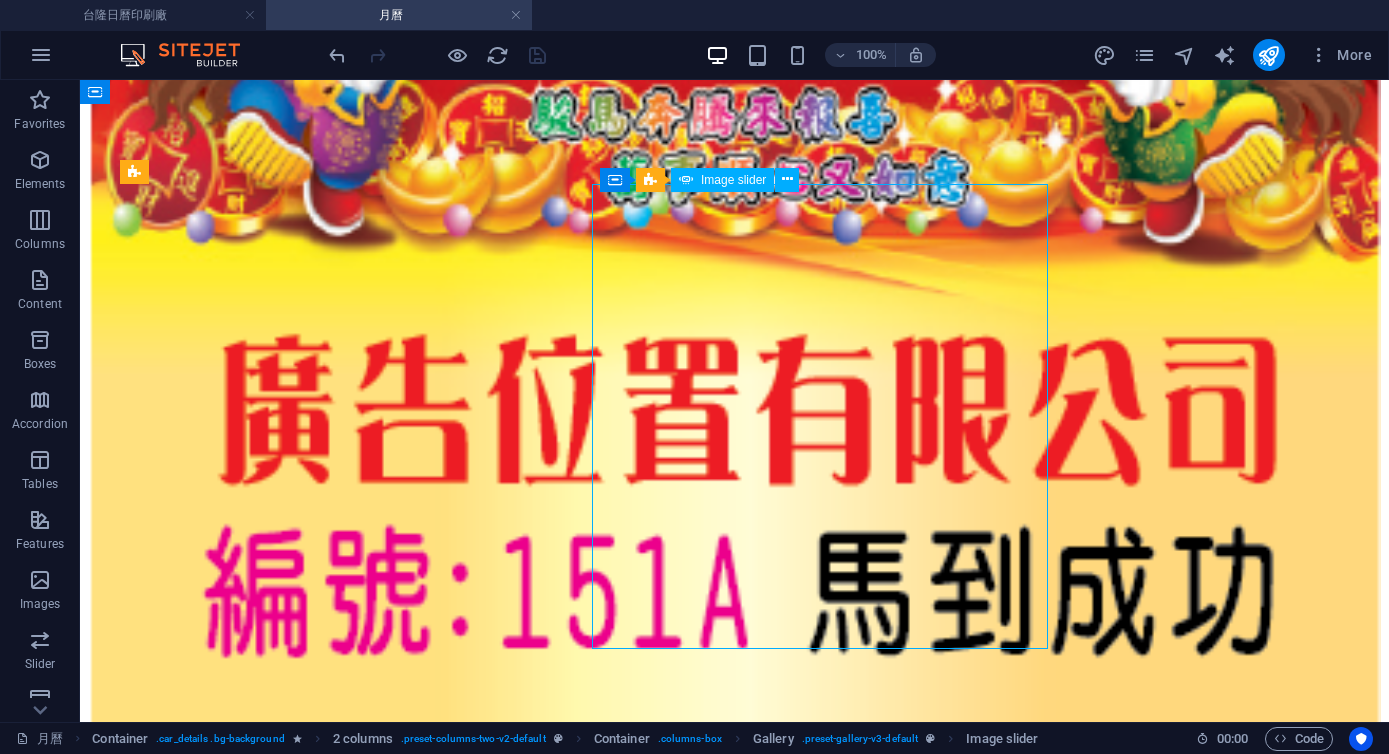 click at bounding box center (-572, 81320) 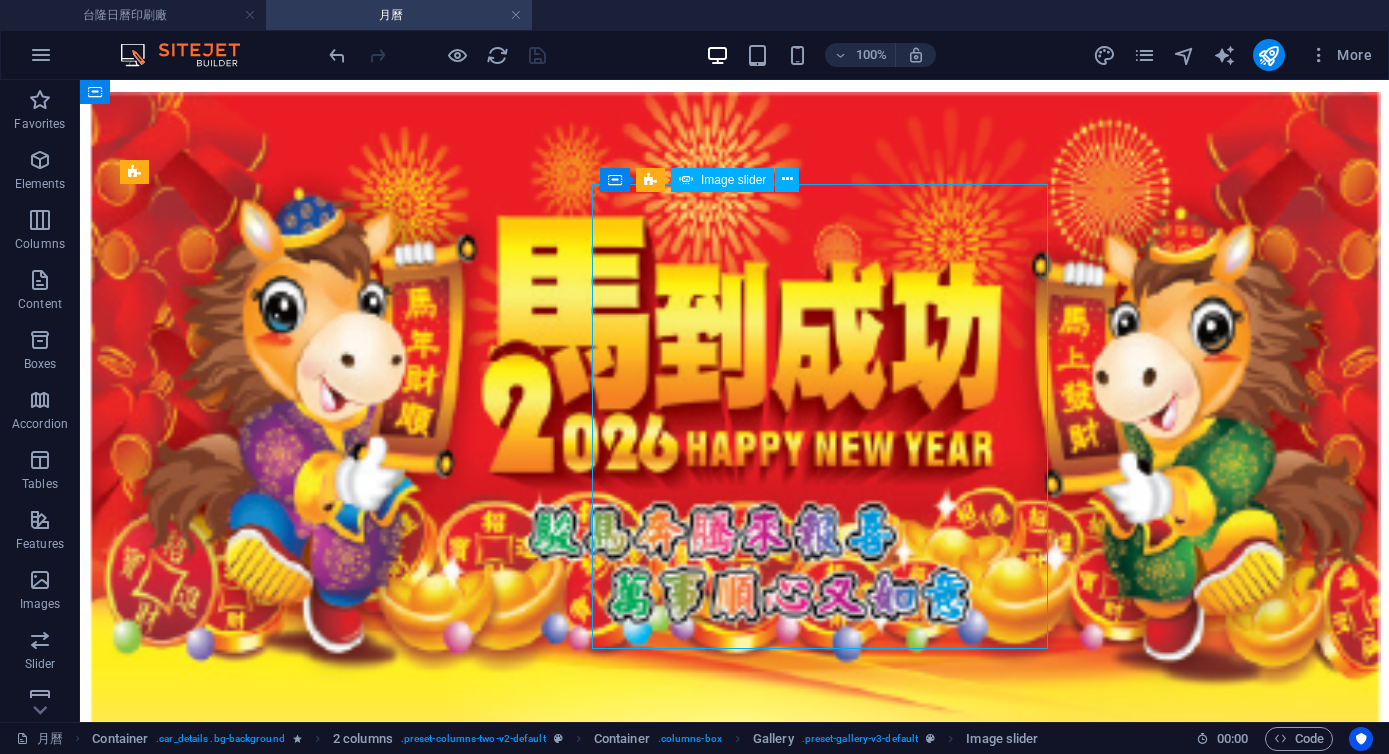 select on "ms" 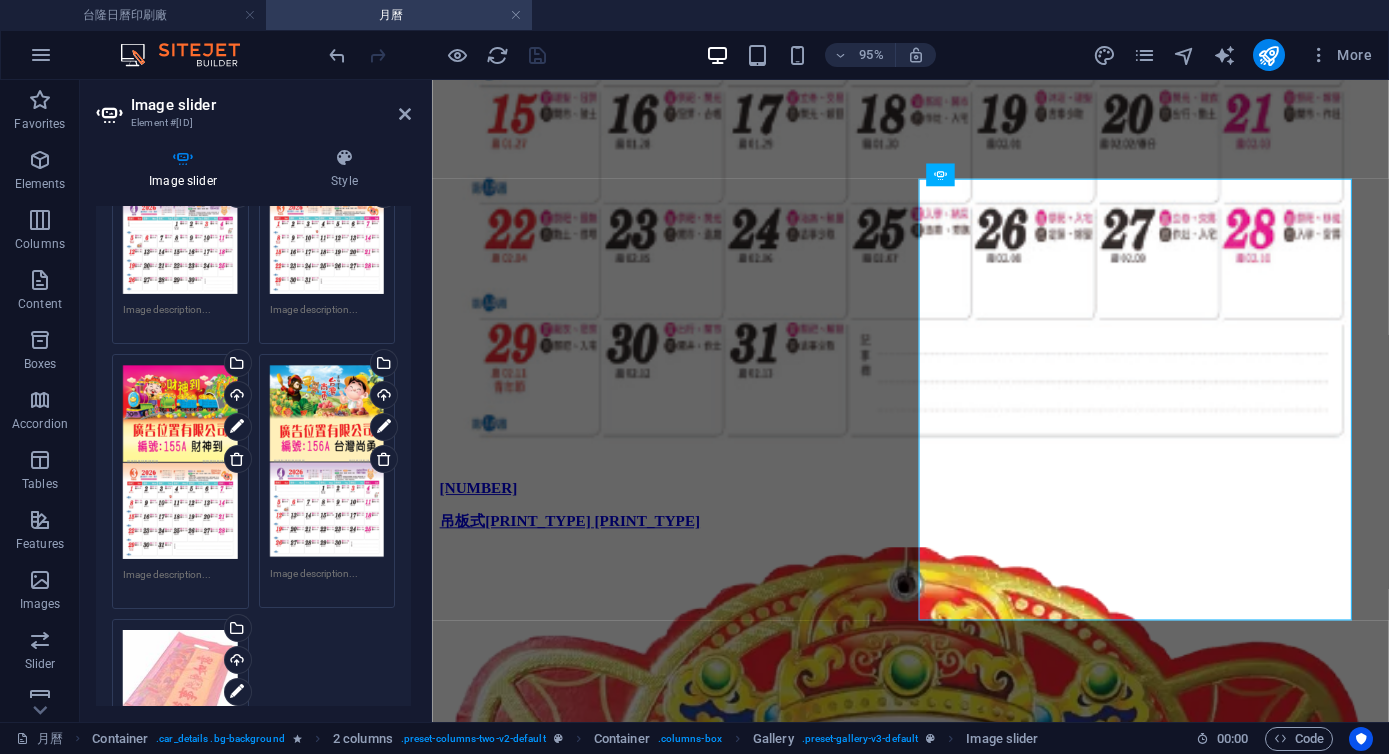 scroll, scrollTop: 286, scrollLeft: 0, axis: vertical 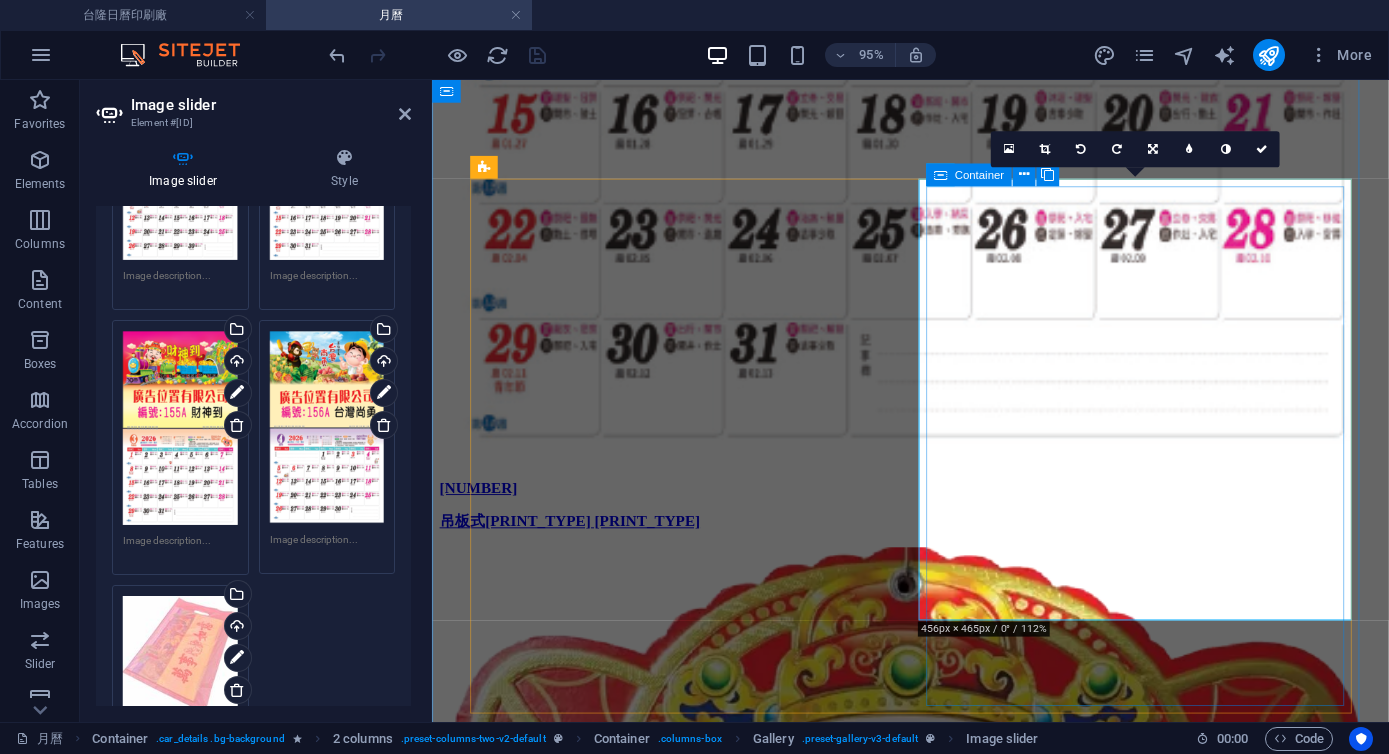 click at bounding box center [940, 174] 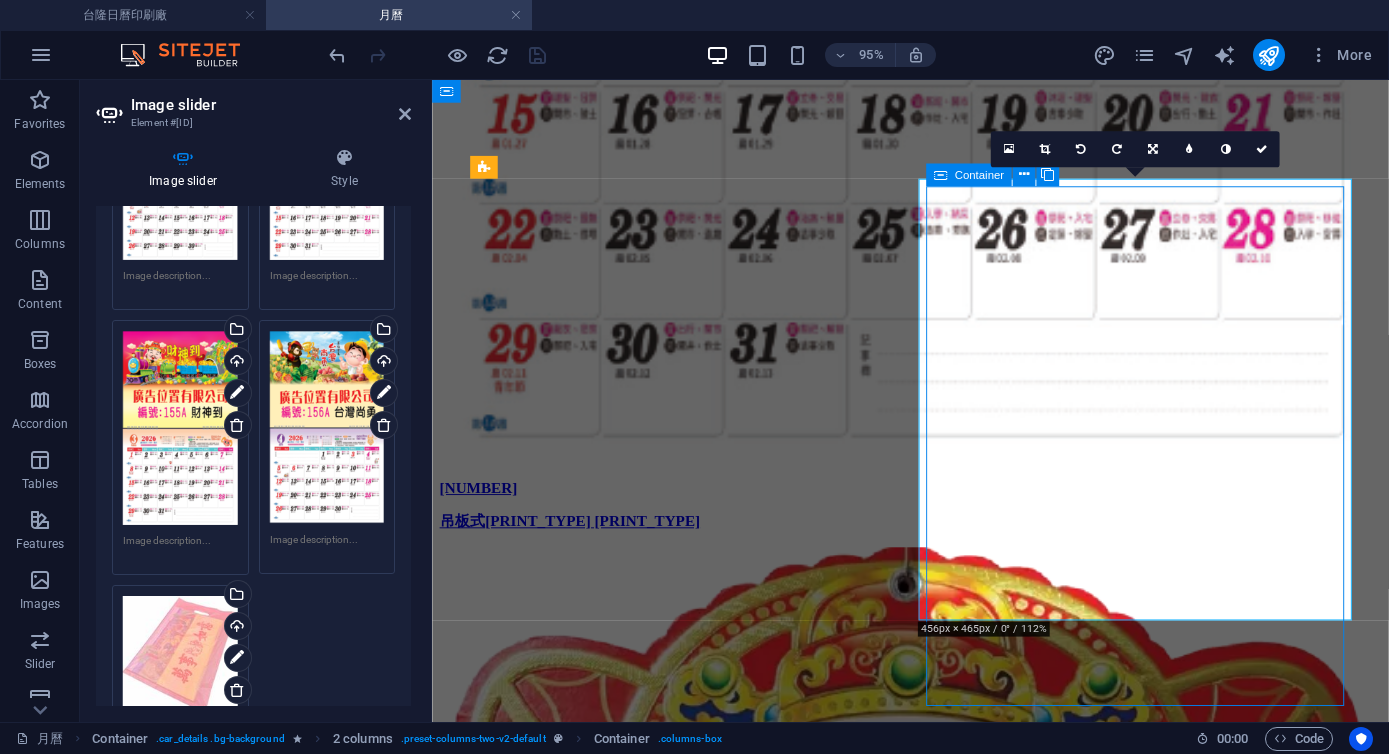 scroll, scrollTop: 7159, scrollLeft: 0, axis: vertical 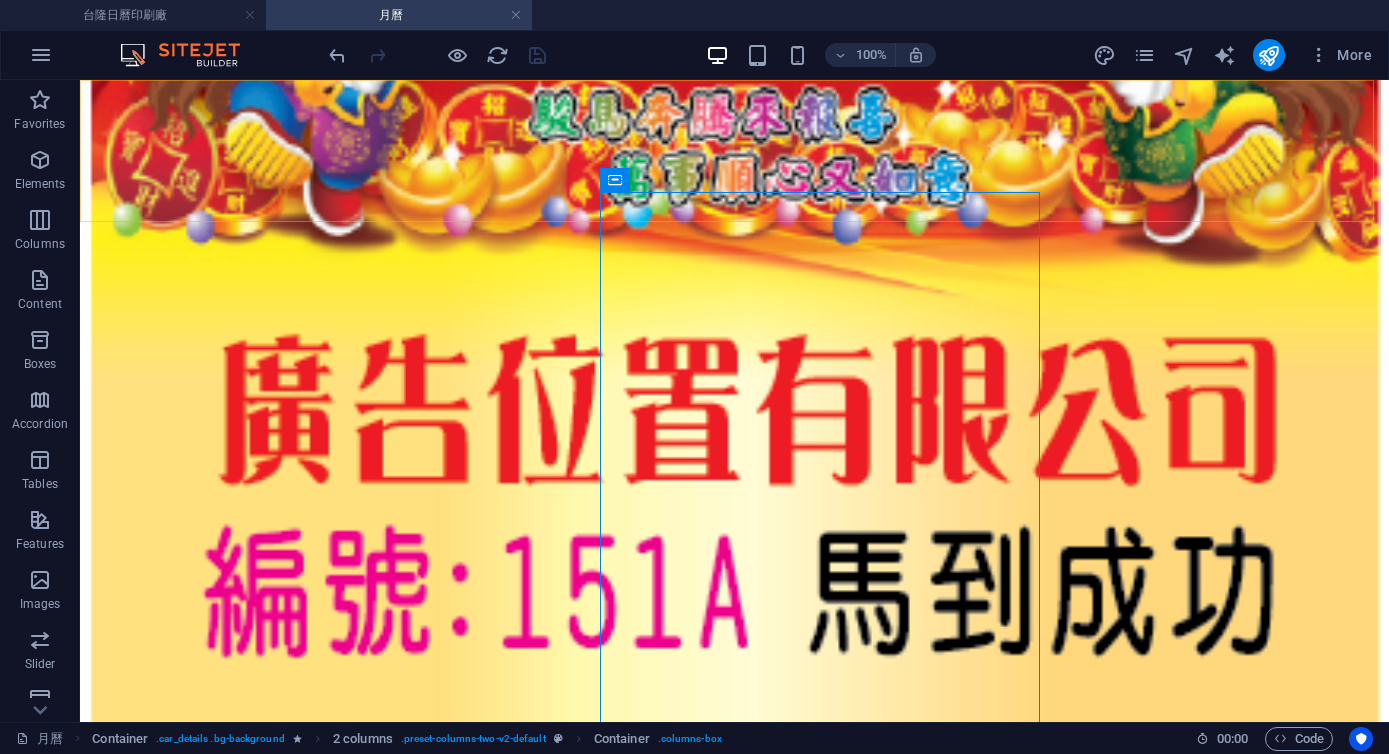 click on "首頁 訂購流程 印刷產品系列 日曆選購小學堂 產品型錄DM 聯繫我們" at bounding box center (734, -6879) 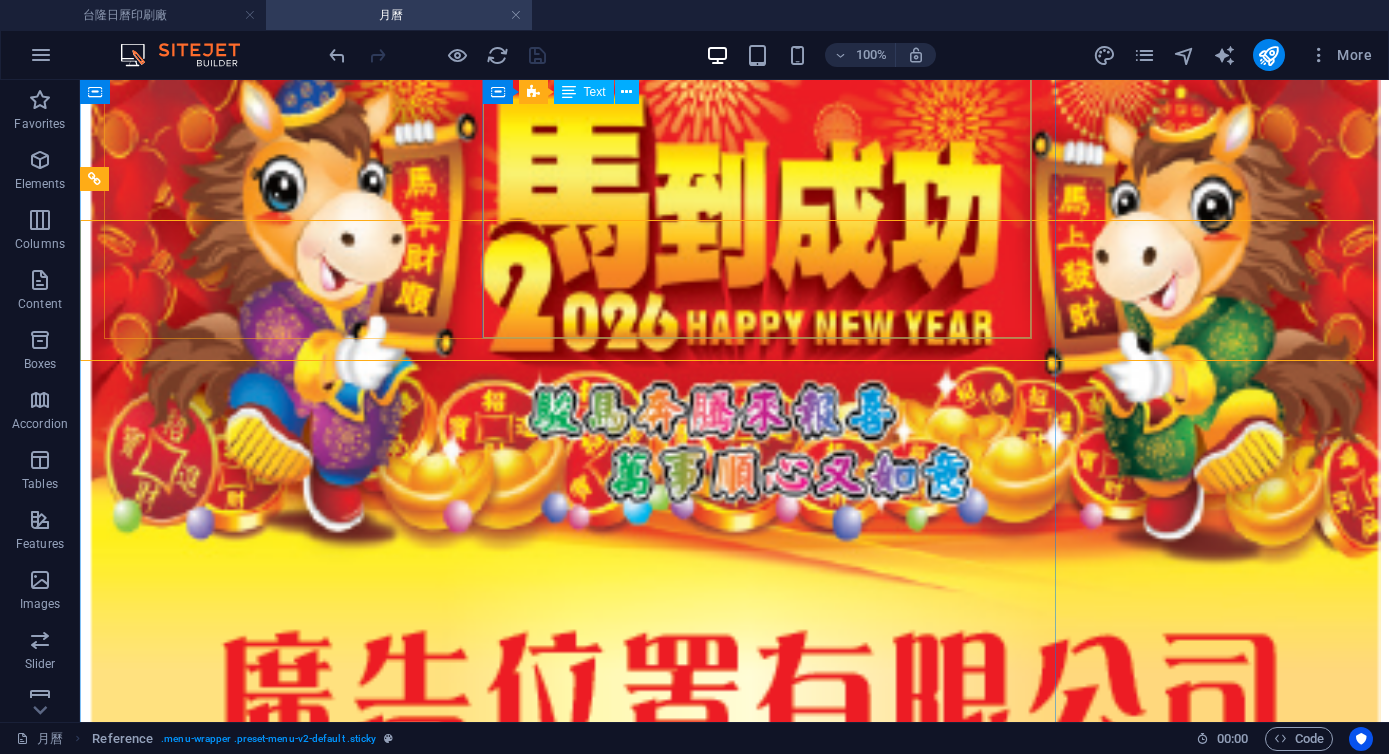 scroll, scrollTop: 6836, scrollLeft: 0, axis: vertical 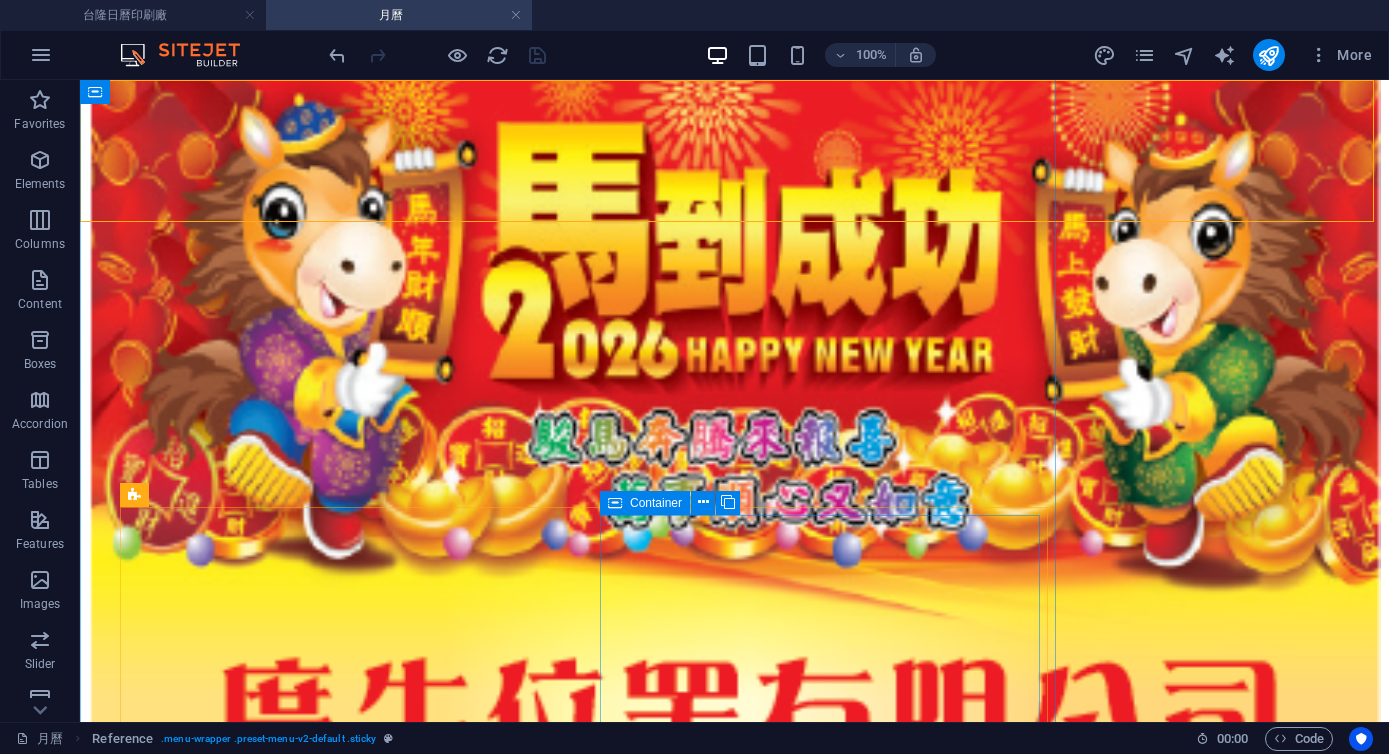 click at bounding box center (615, 503) 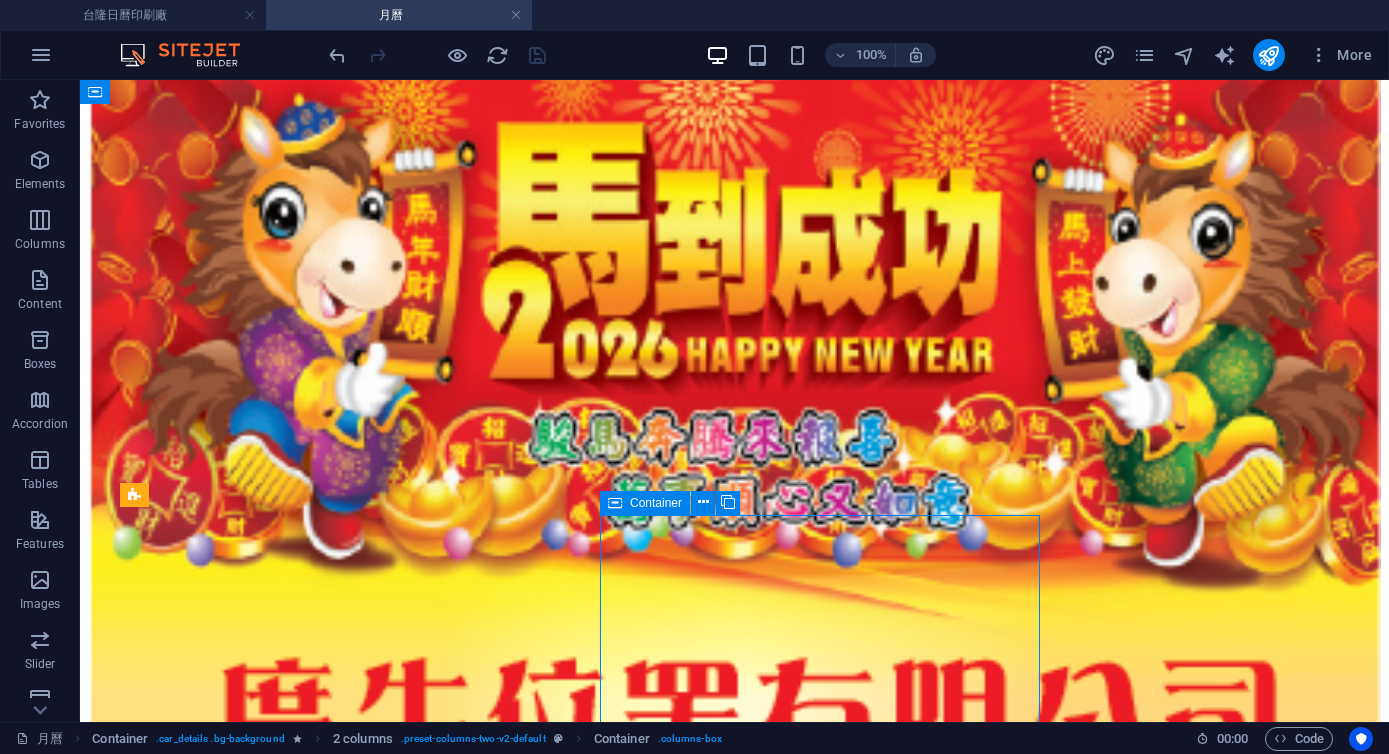 click at bounding box center [615, 503] 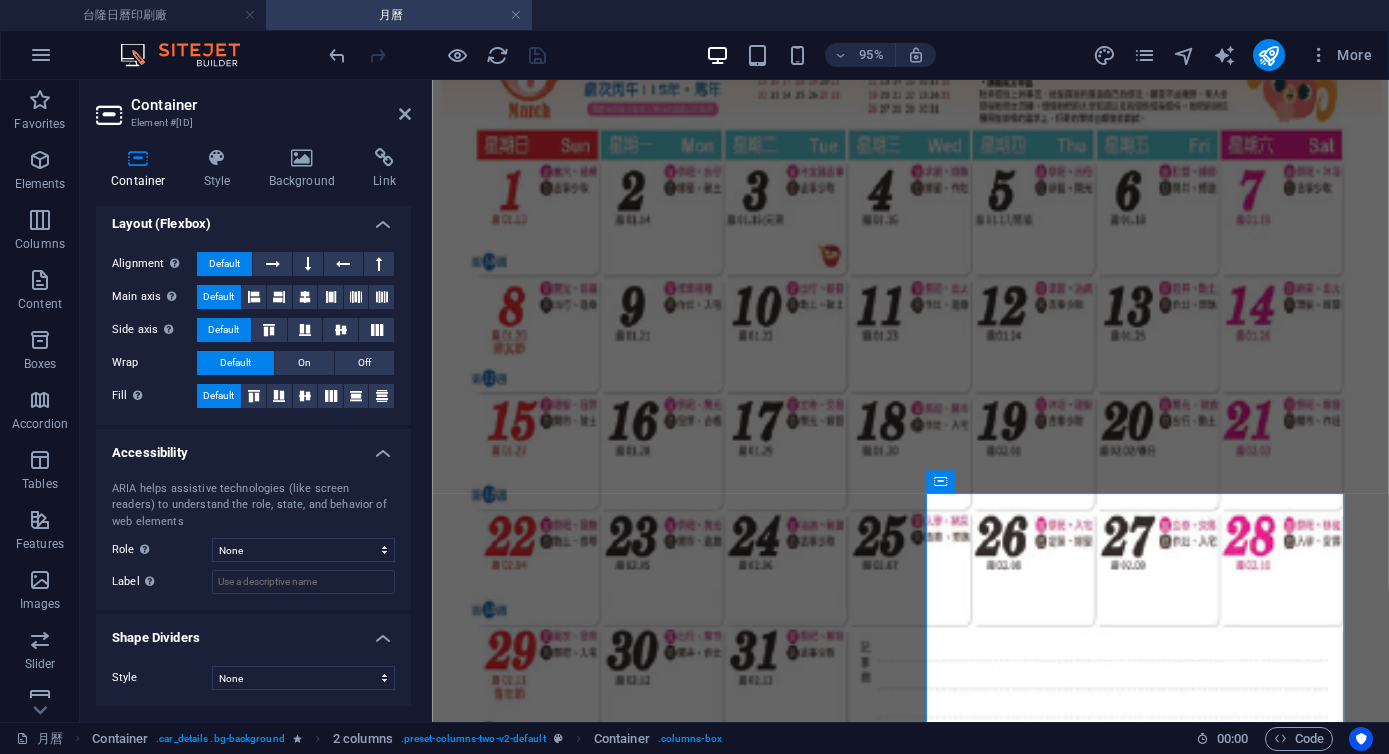 scroll, scrollTop: 0, scrollLeft: 0, axis: both 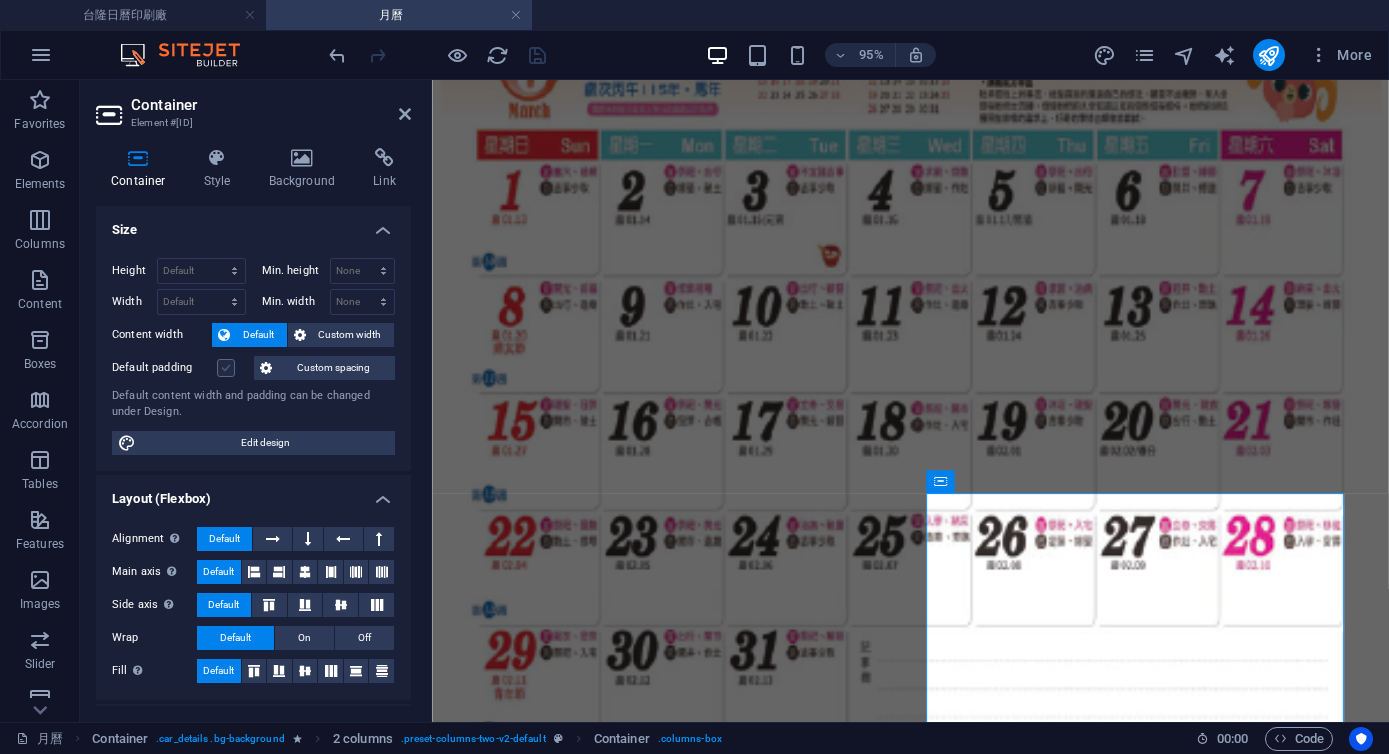 click at bounding box center (226, 368) 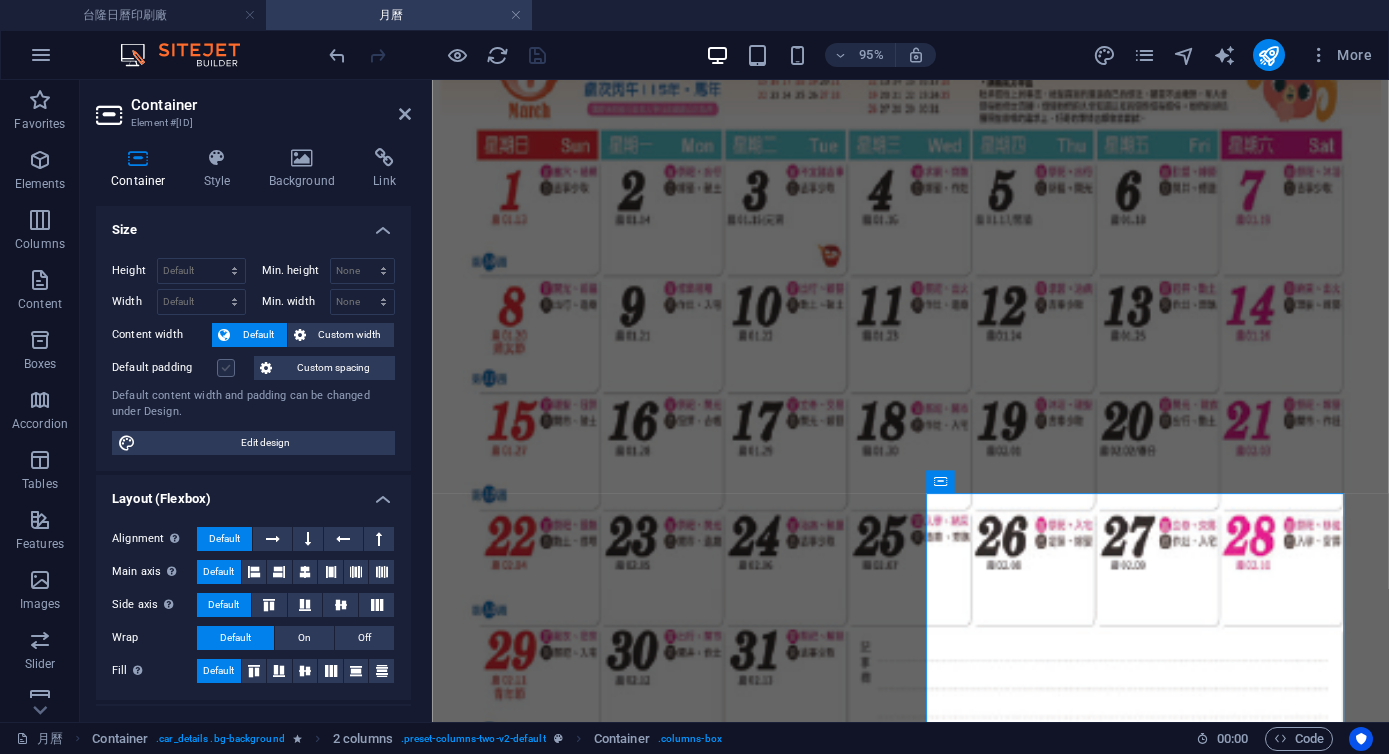 click on "Default padding" at bounding box center [0, 0] 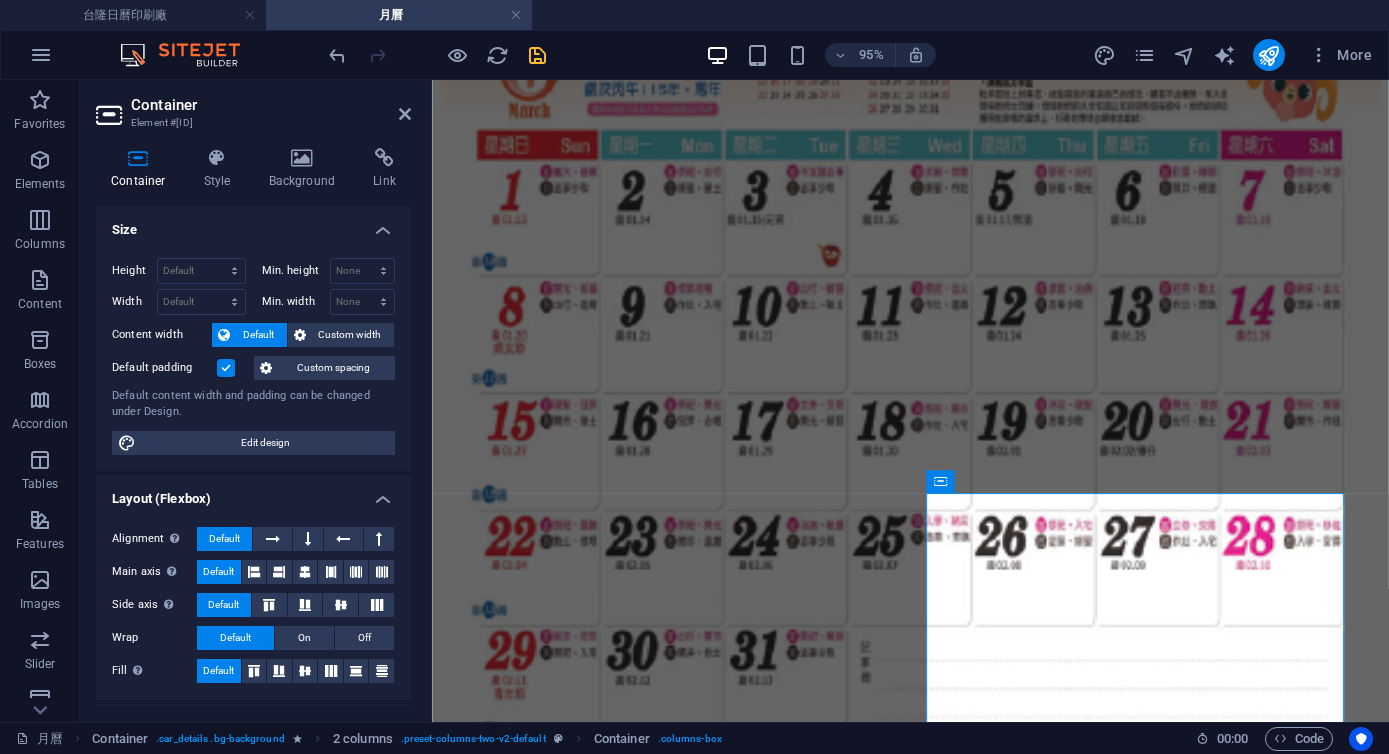click at bounding box center [226, 368] 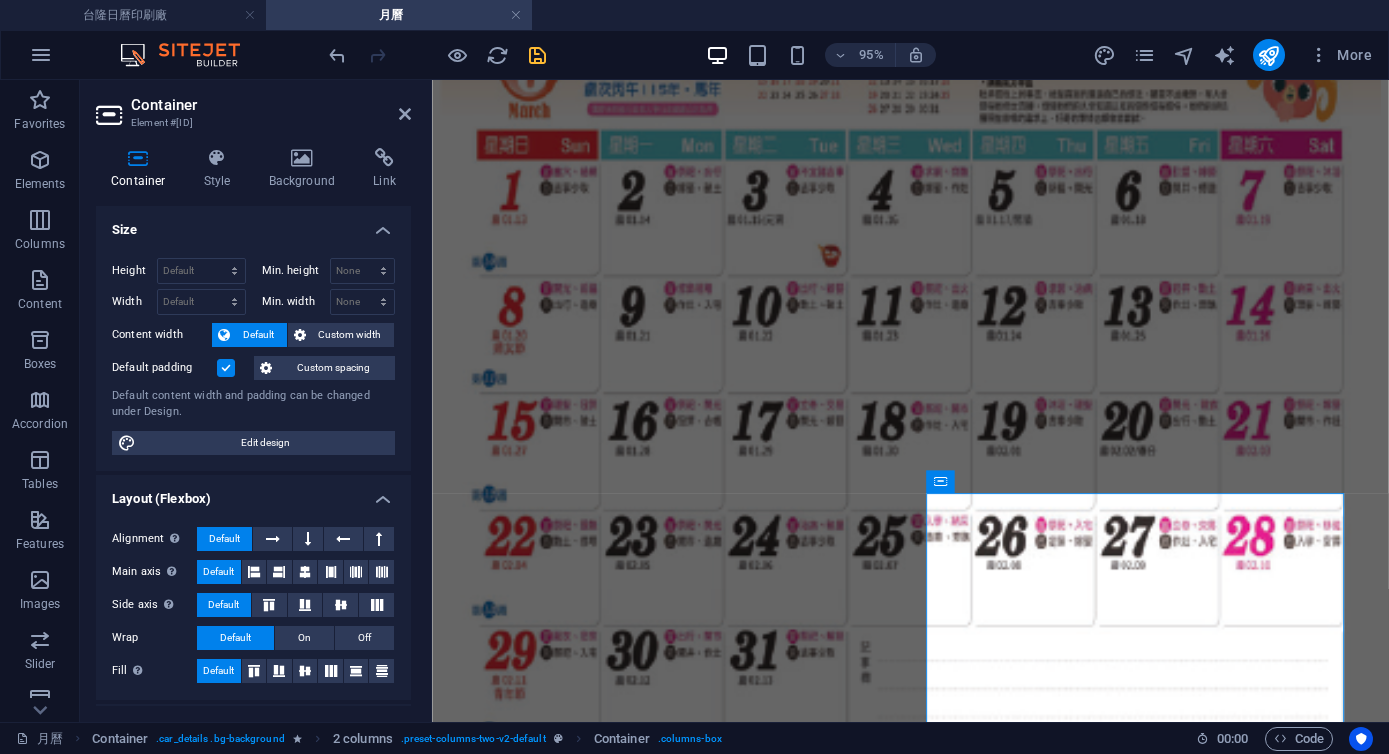 click on "Default padding" at bounding box center [0, 0] 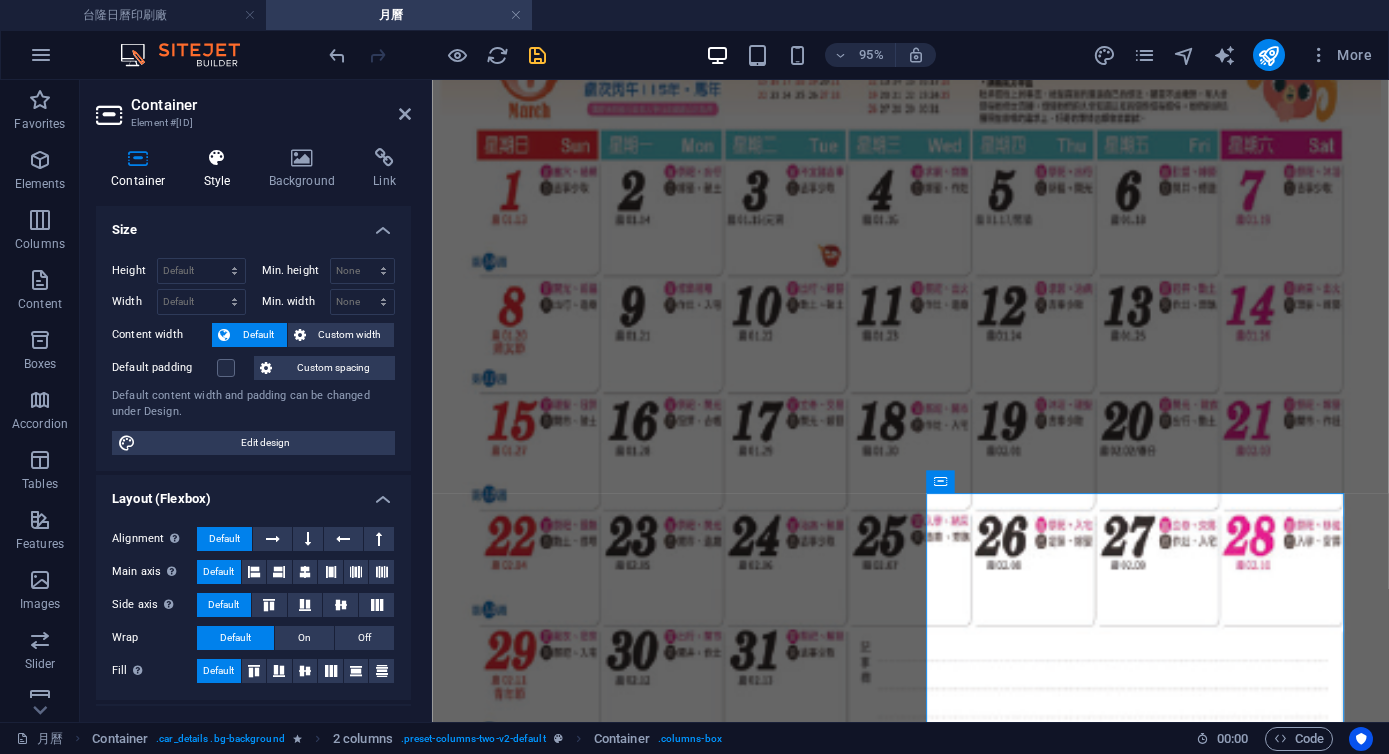 click at bounding box center (217, 158) 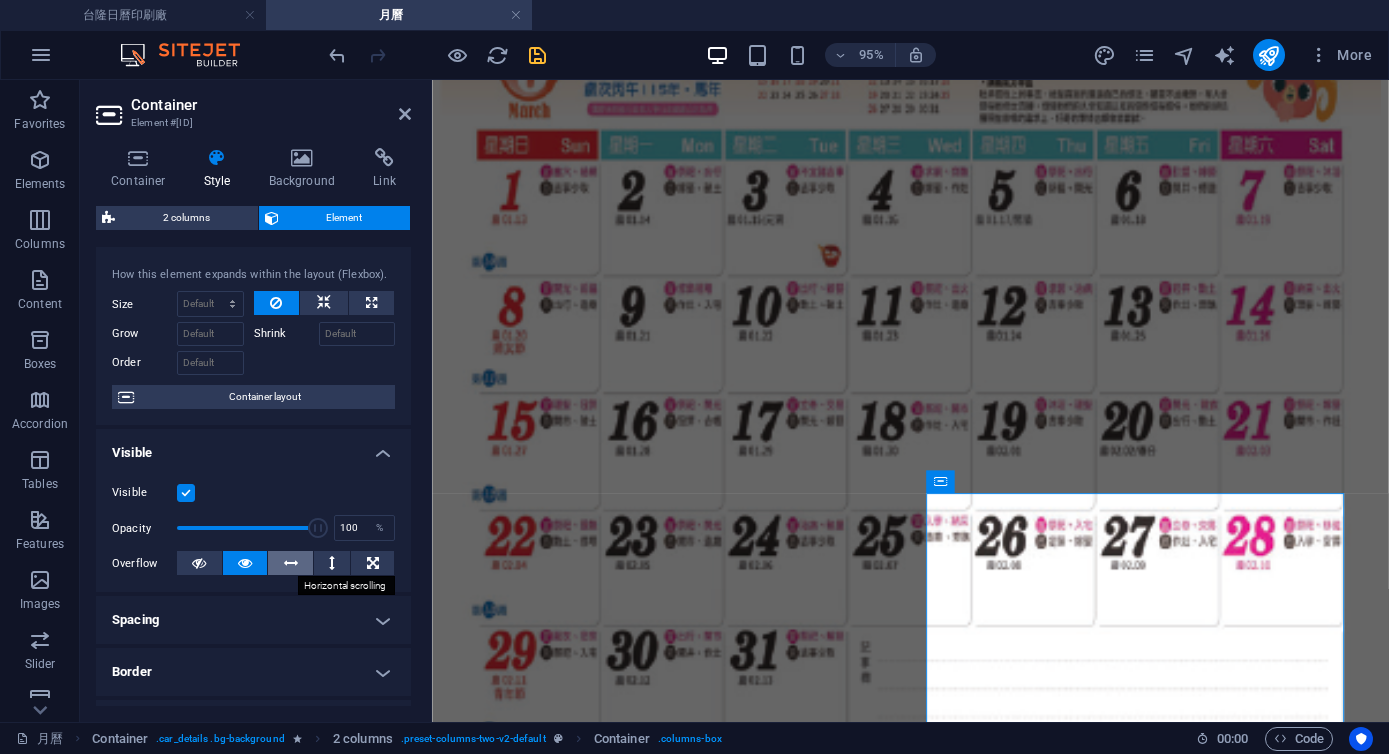 scroll, scrollTop: 32, scrollLeft: 0, axis: vertical 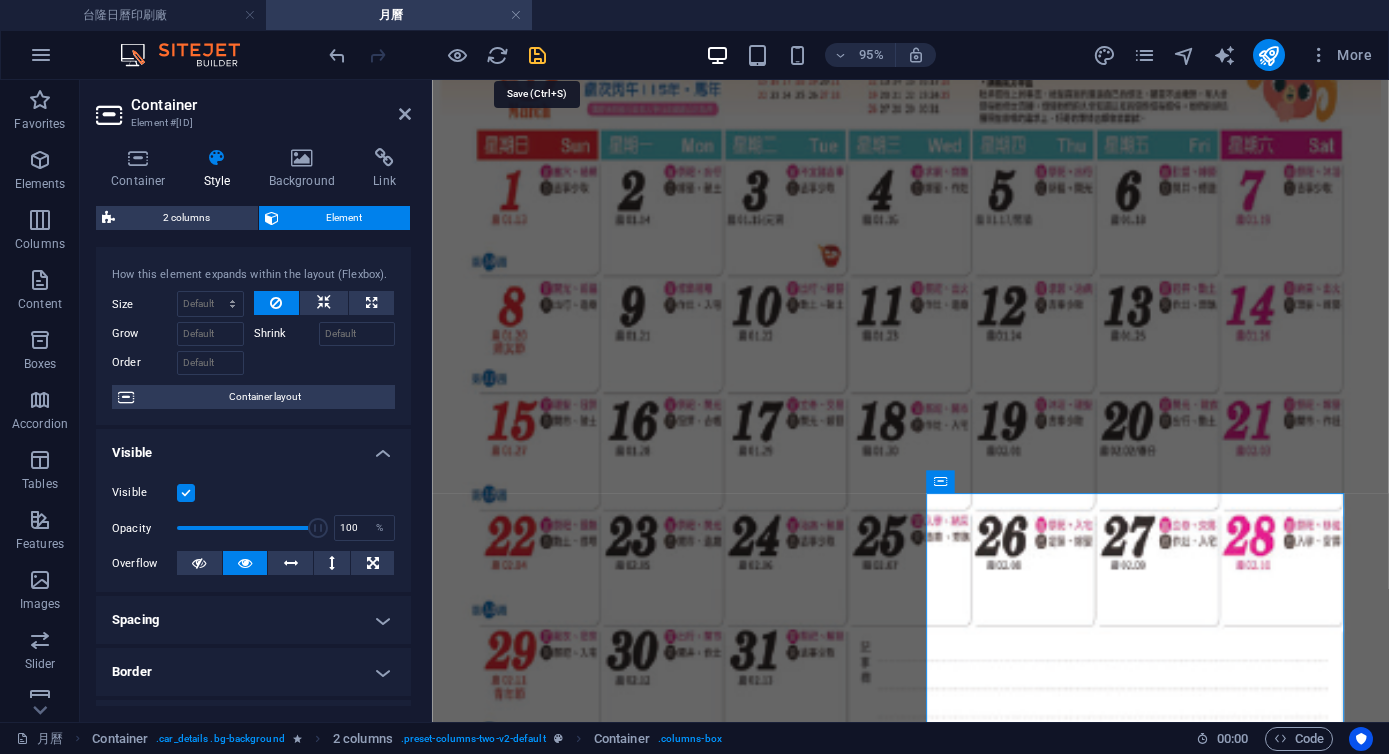 click at bounding box center (537, 55) 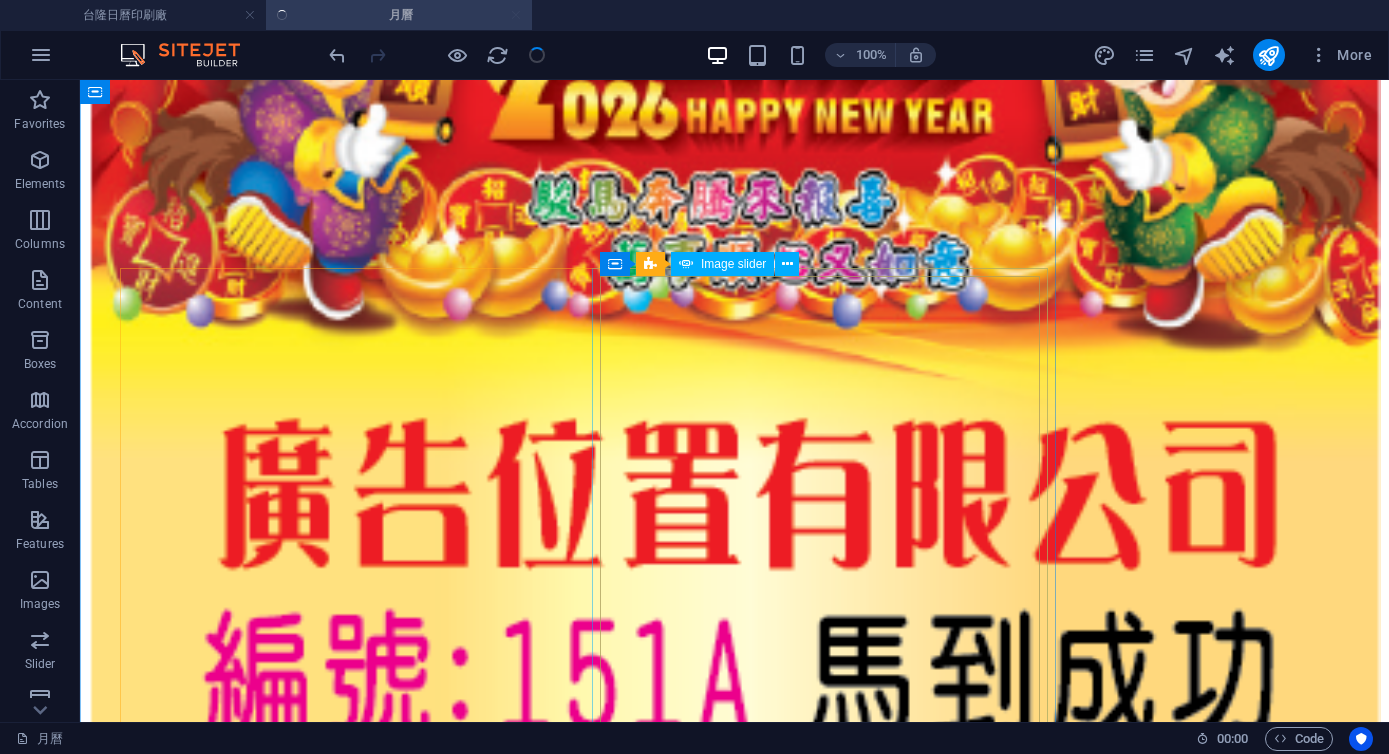 scroll, scrollTop: 7078, scrollLeft: 0, axis: vertical 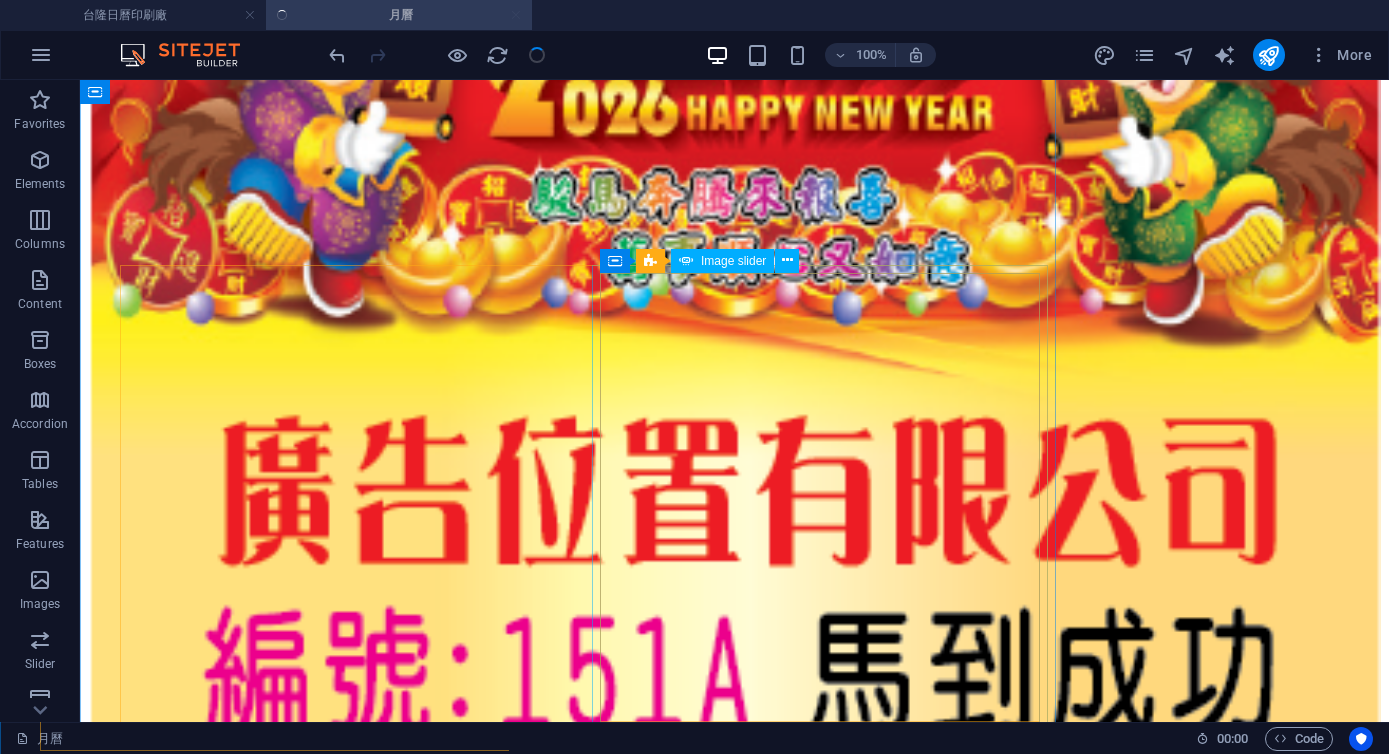 click at bounding box center (-1484, 82241) 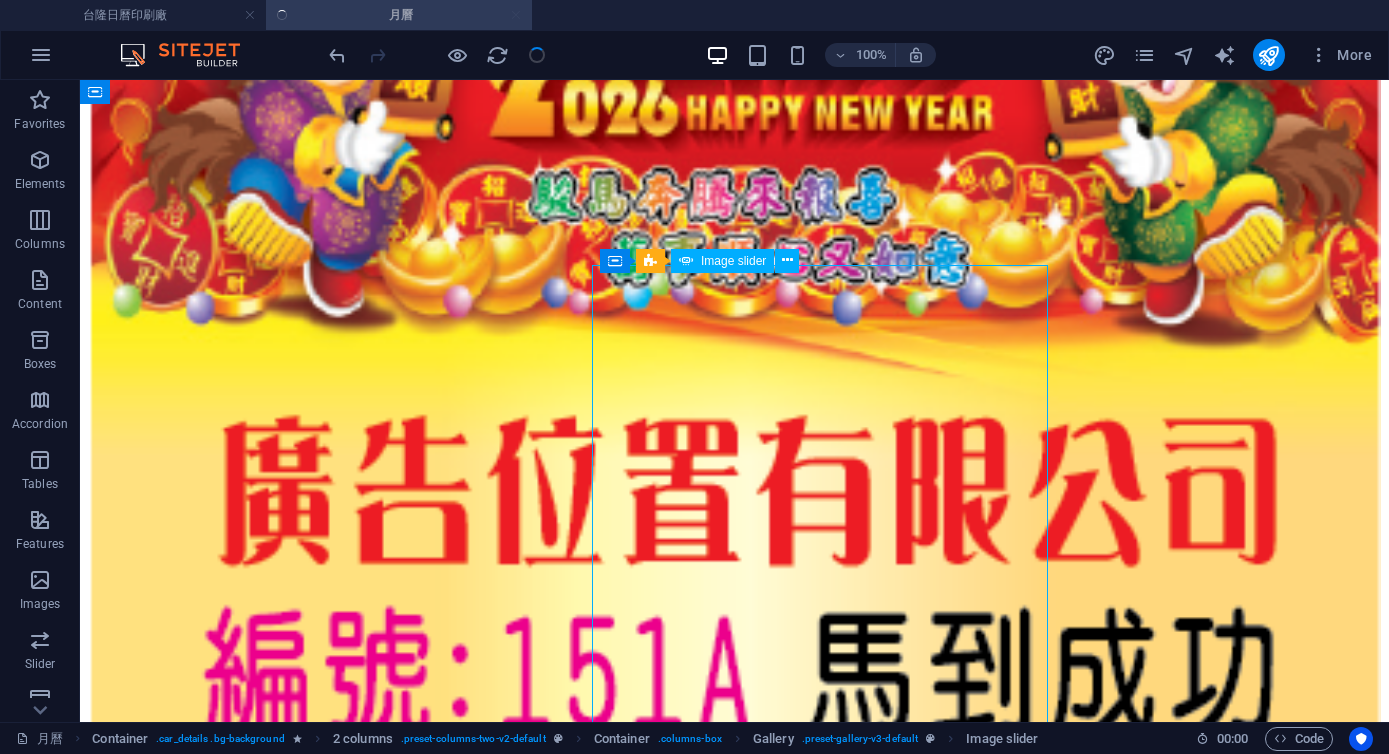 click at bounding box center (-1484, 82241) 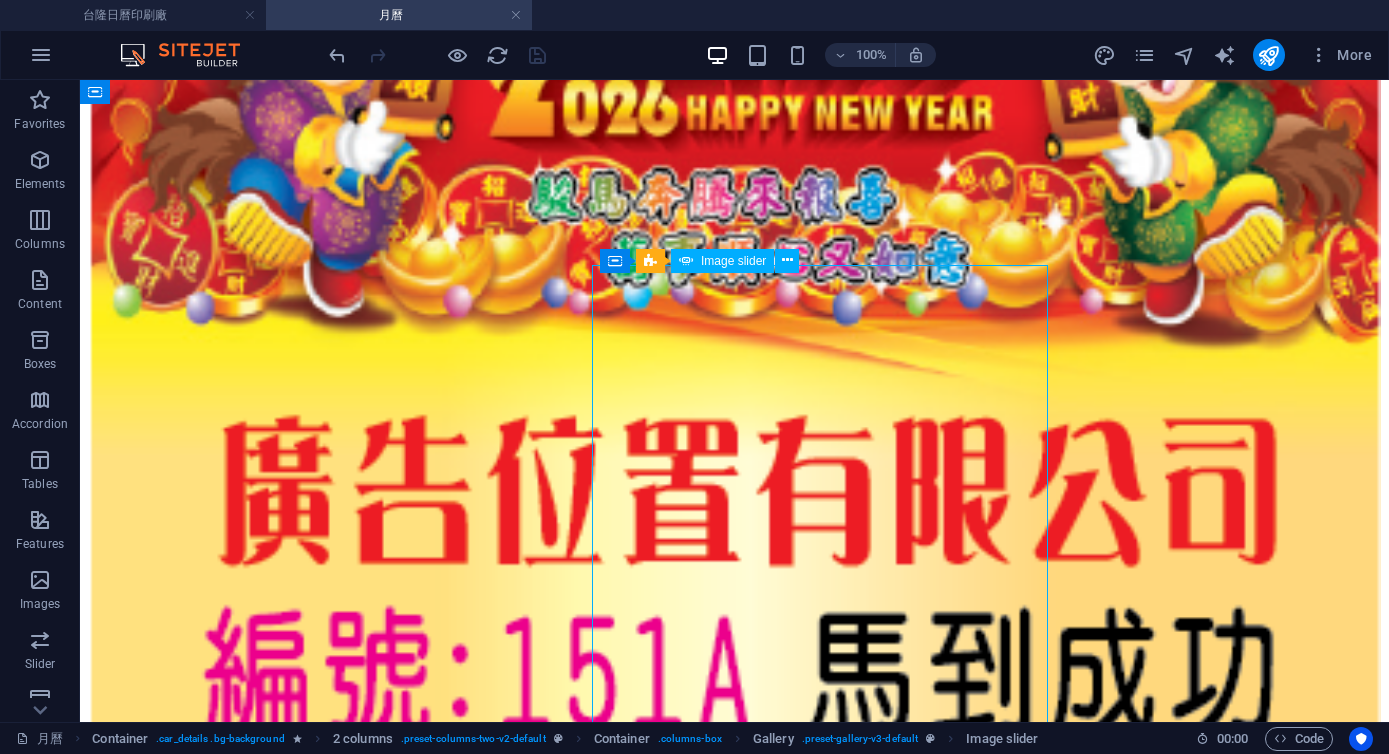 click at bounding box center (-1484, 82241) 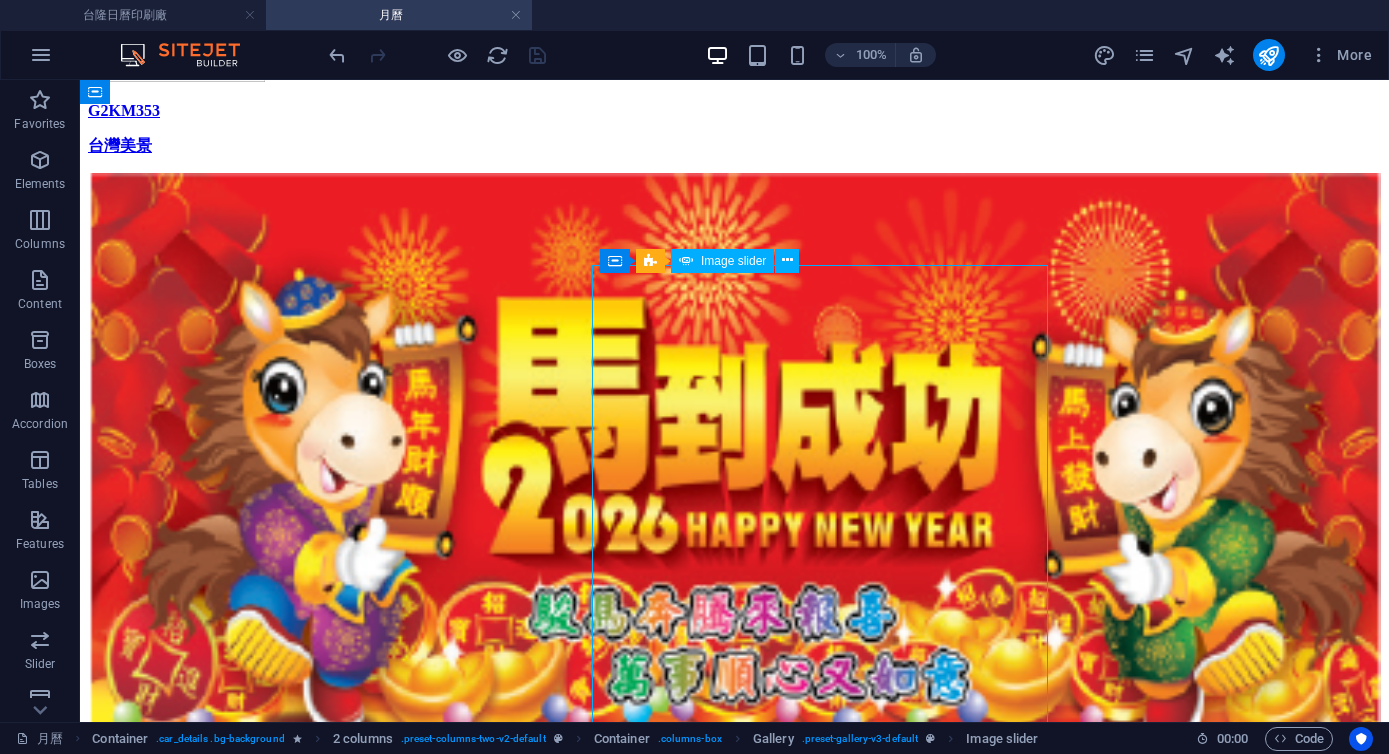 select on "ms" 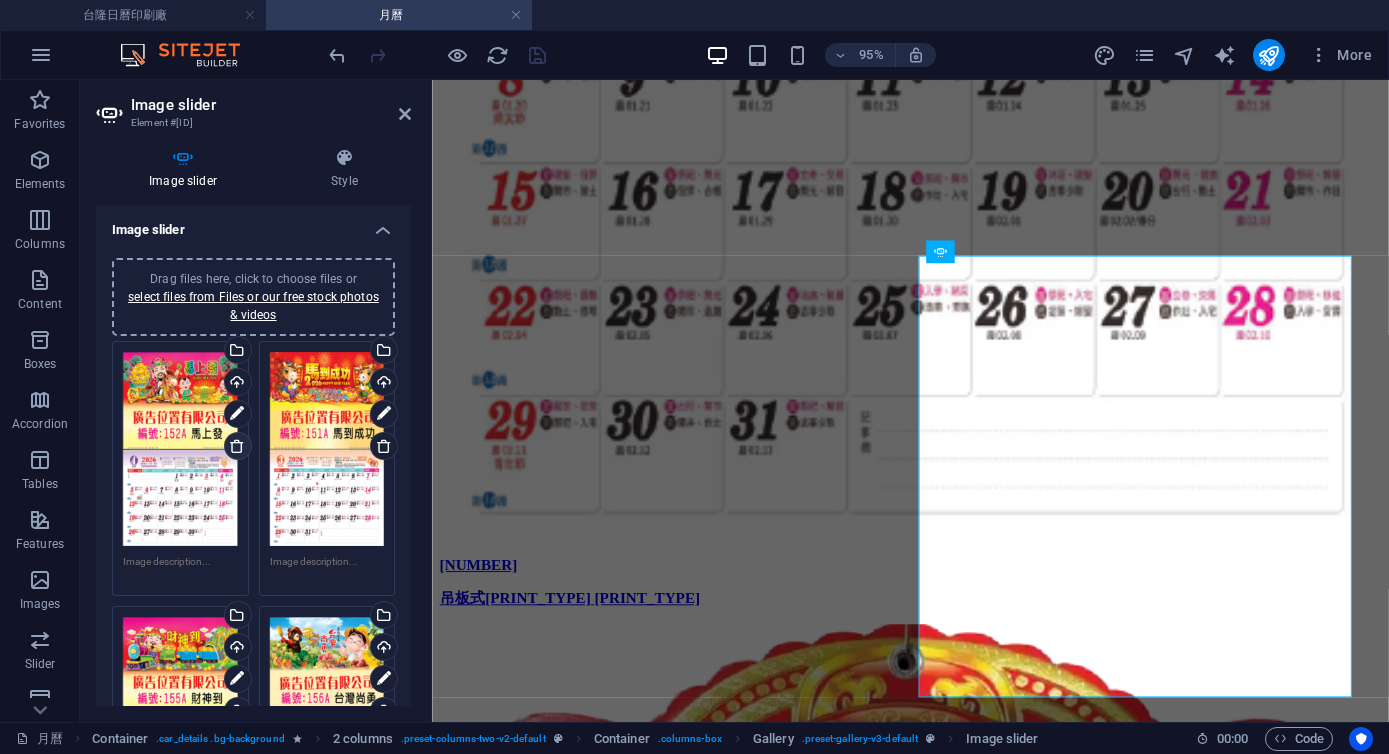 click at bounding box center (237, 446) 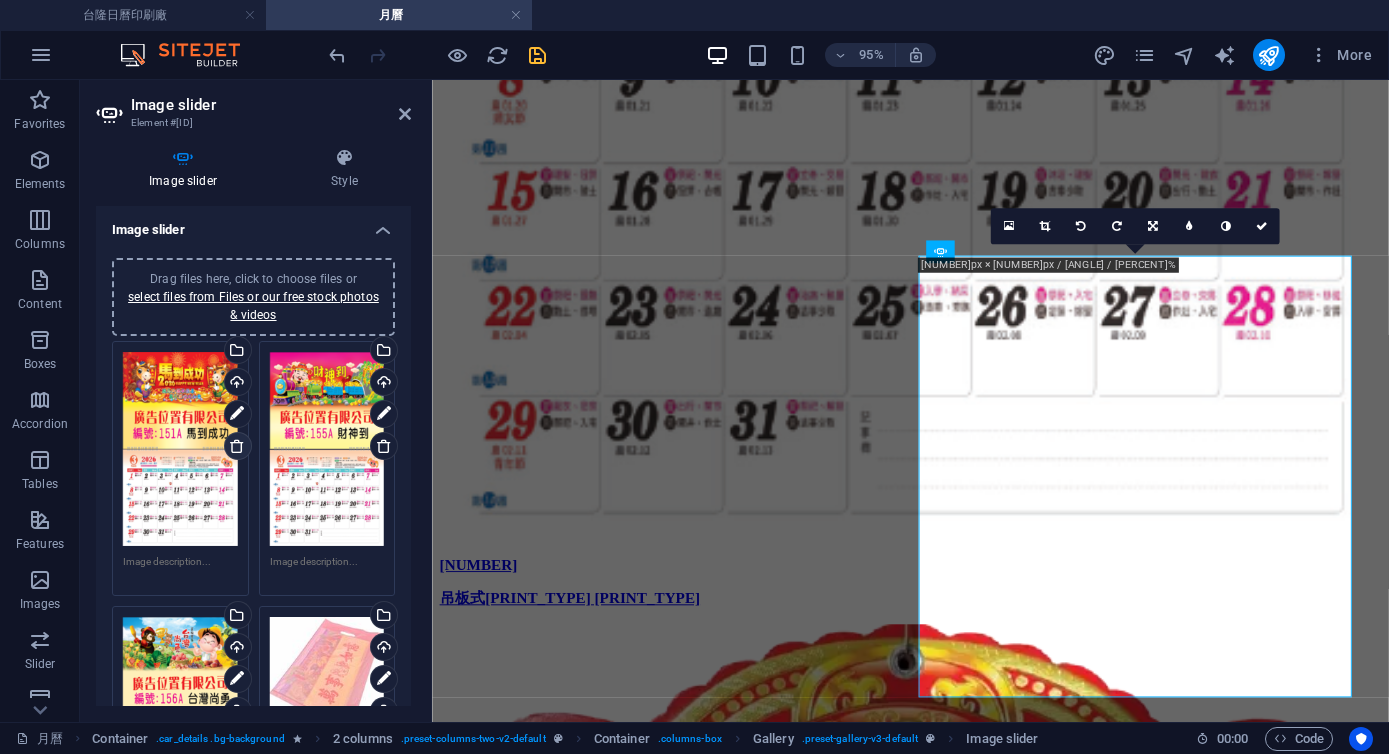 click at bounding box center [237, 446] 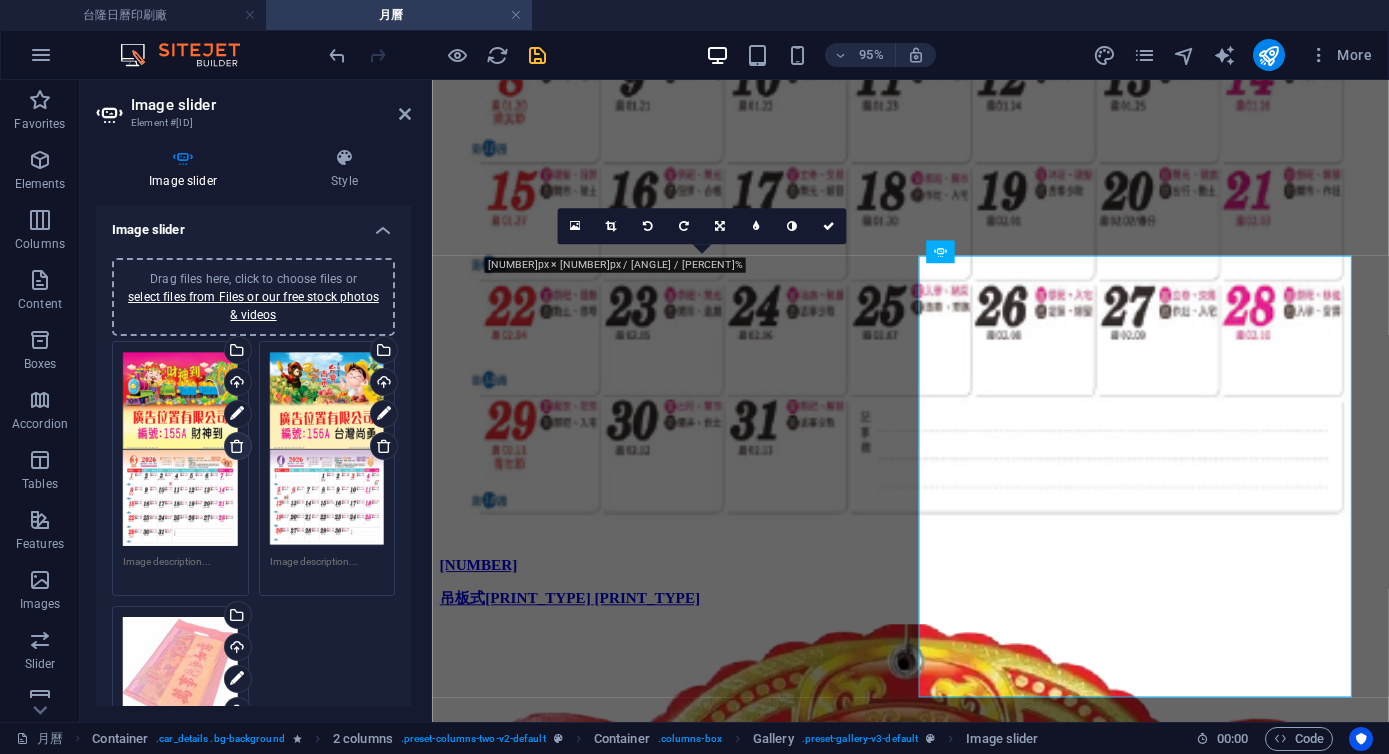 click at bounding box center [237, 446] 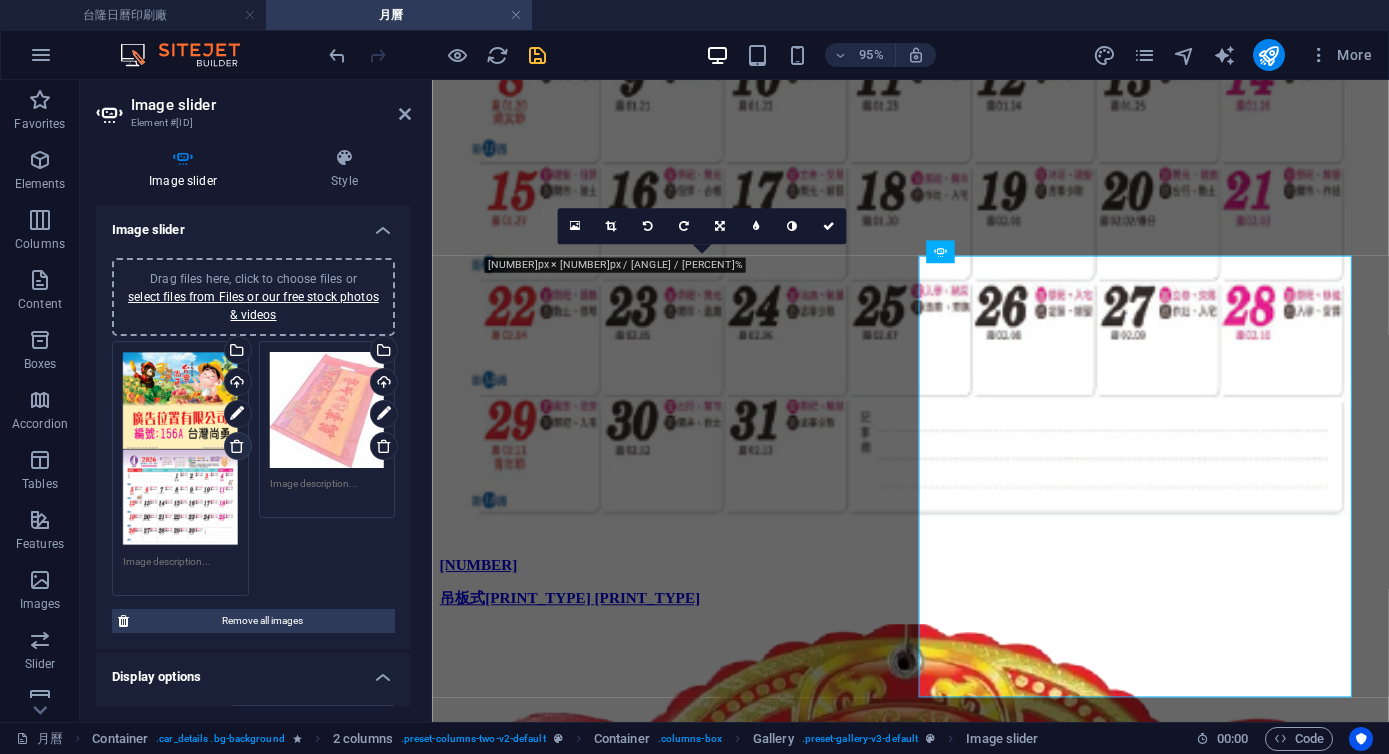 click at bounding box center [237, 446] 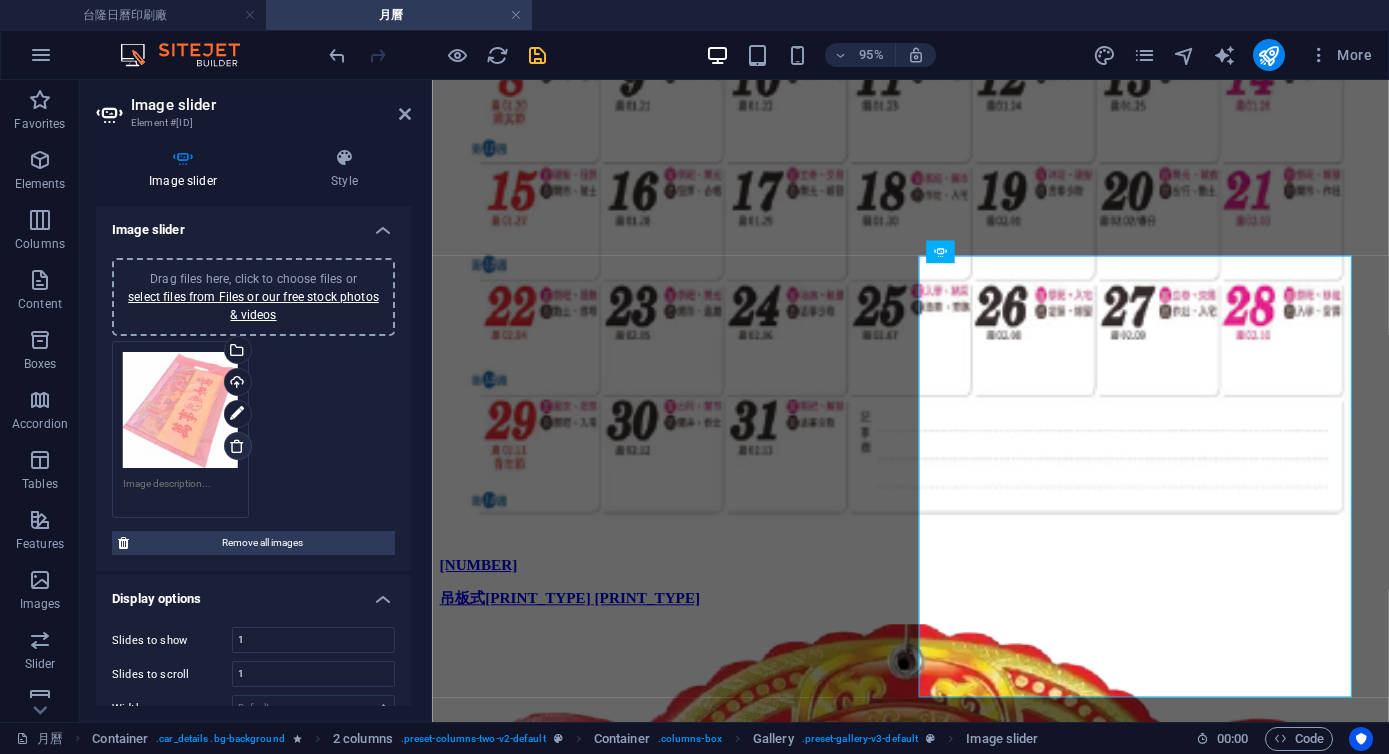 click at bounding box center (237, 446) 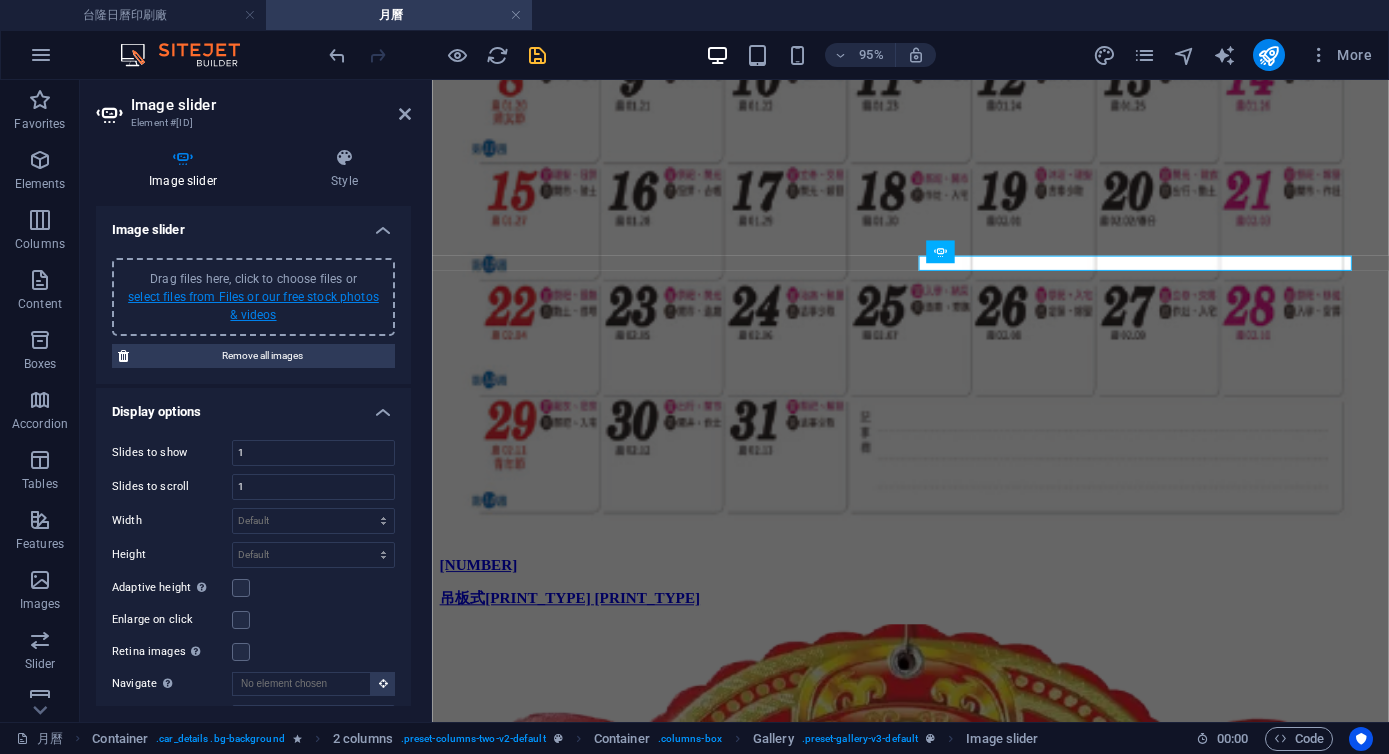 click on "select files from Files or our free stock photos & videos" at bounding box center [253, 306] 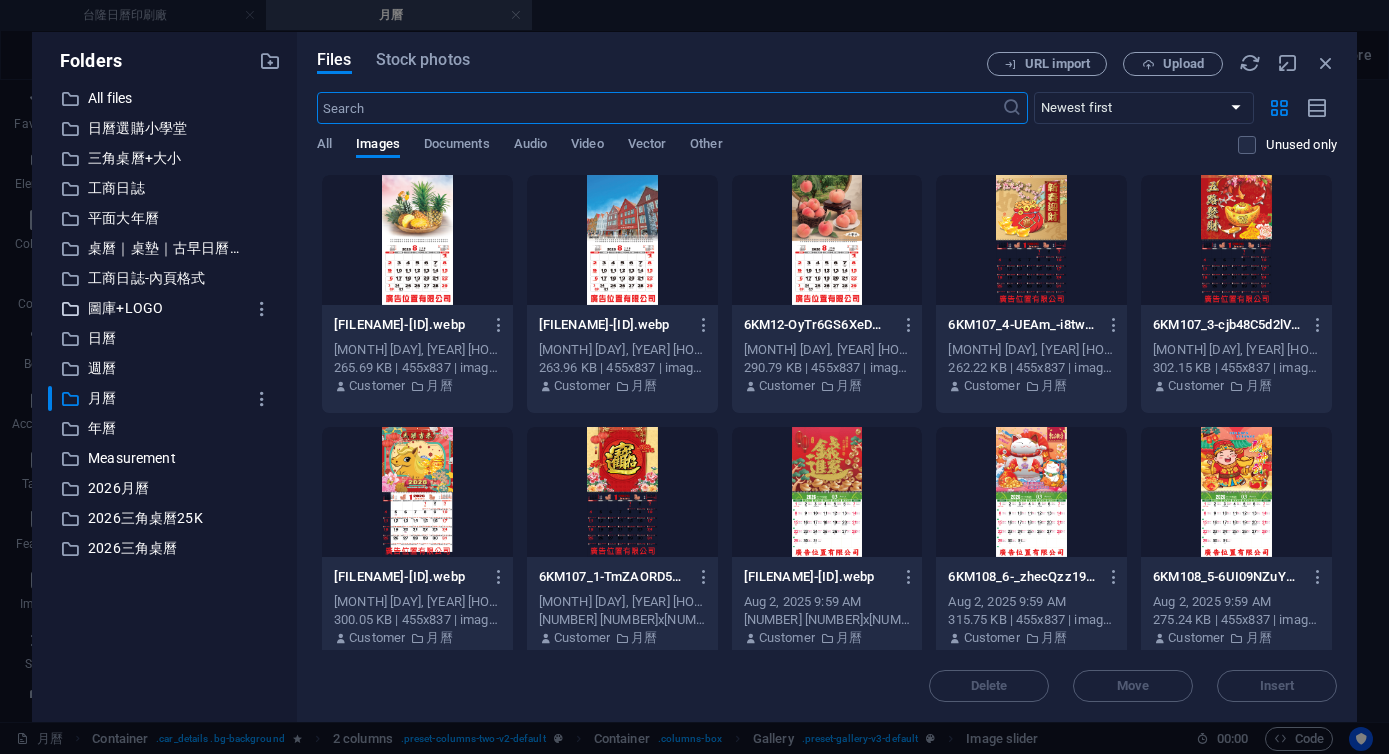 scroll, scrollTop: 6717, scrollLeft: 0, axis: vertical 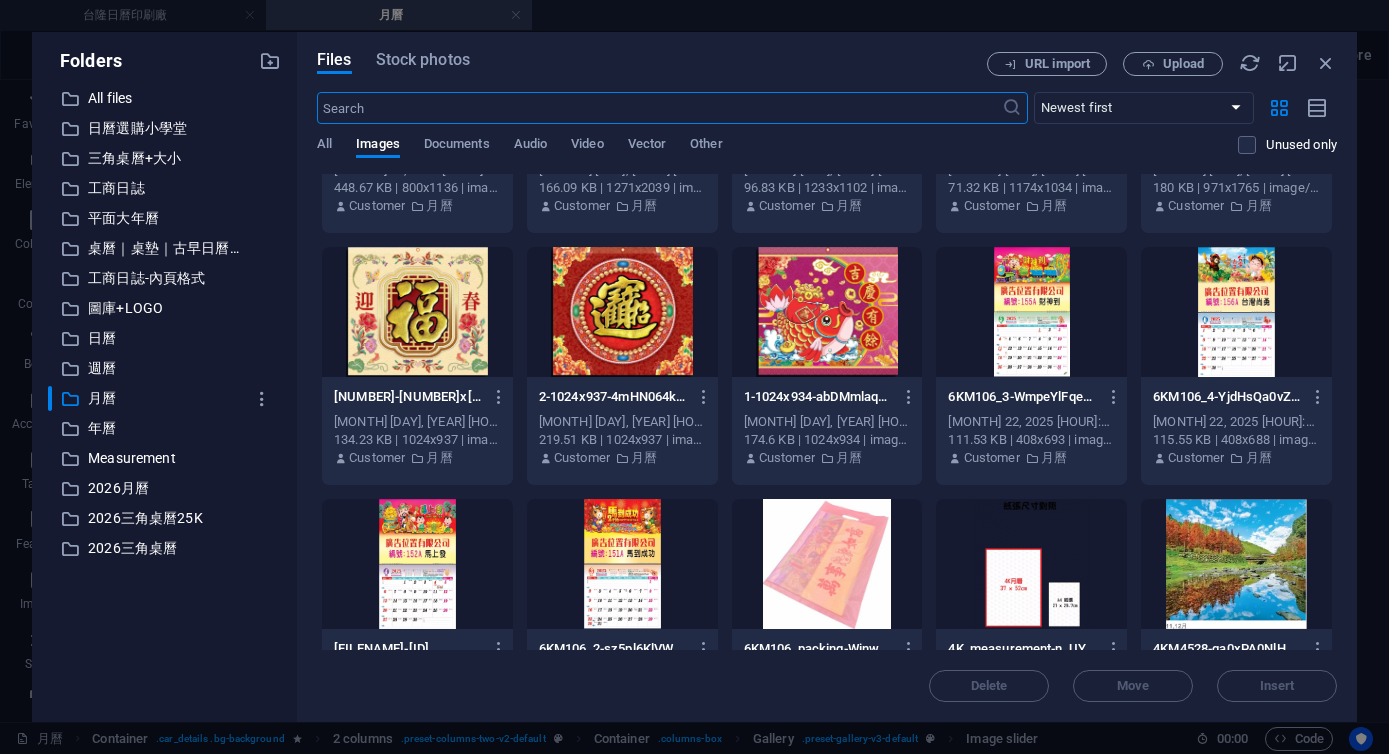 click at bounding box center [1031, 312] 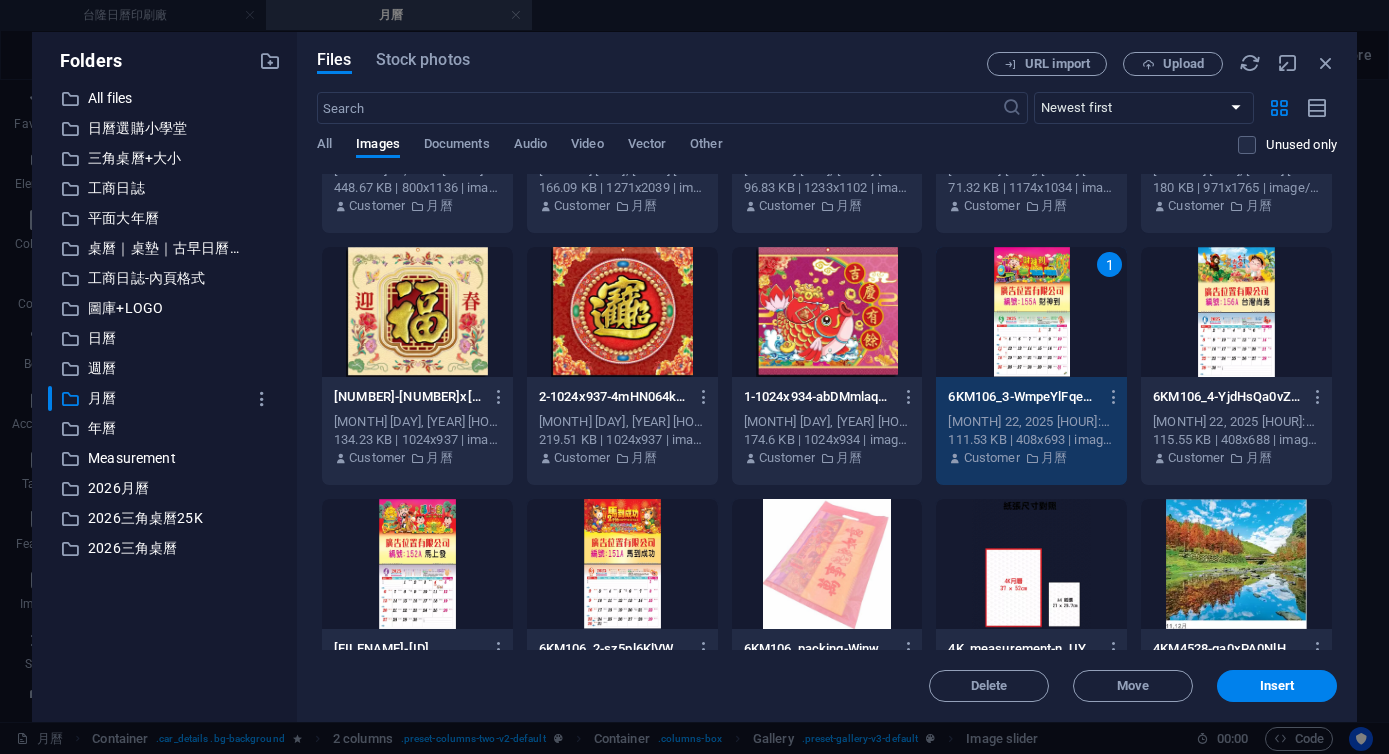 click at bounding box center [622, 564] 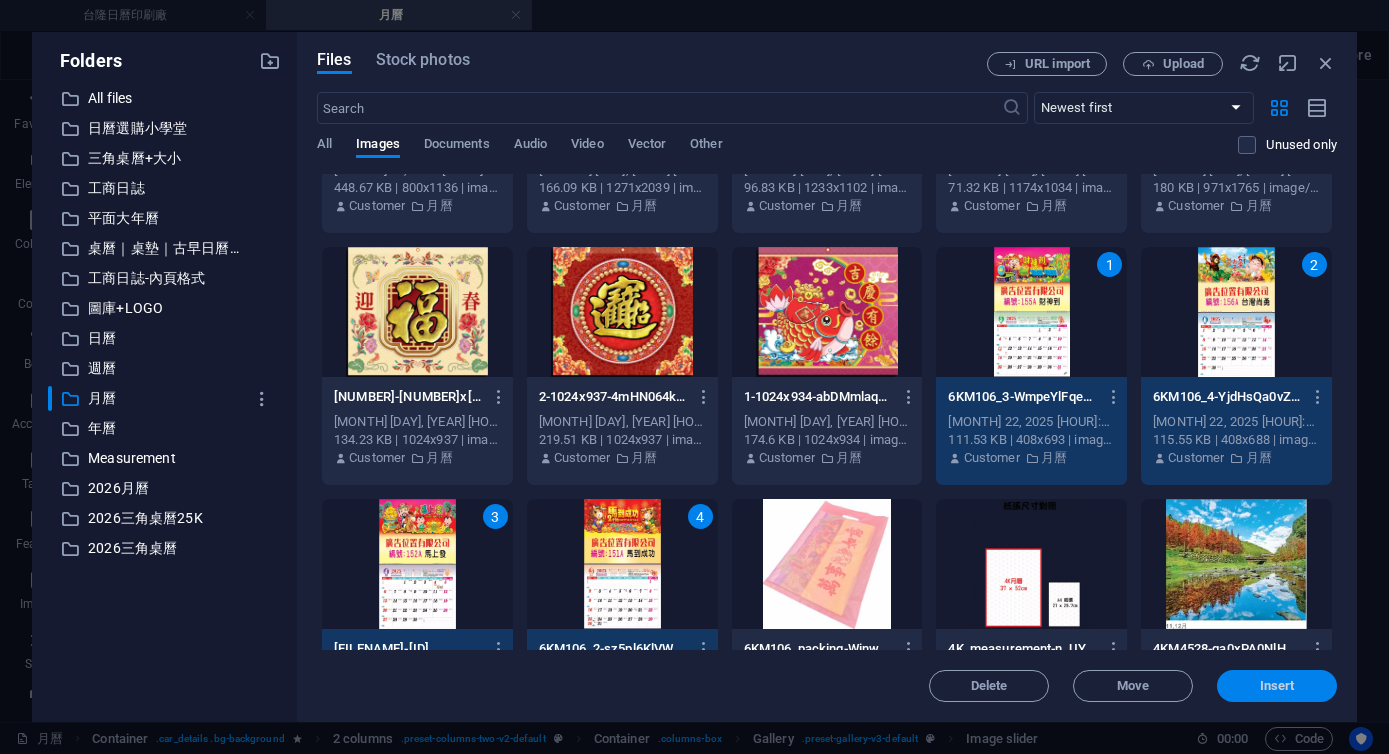 click on "Insert" at bounding box center (1277, 686) 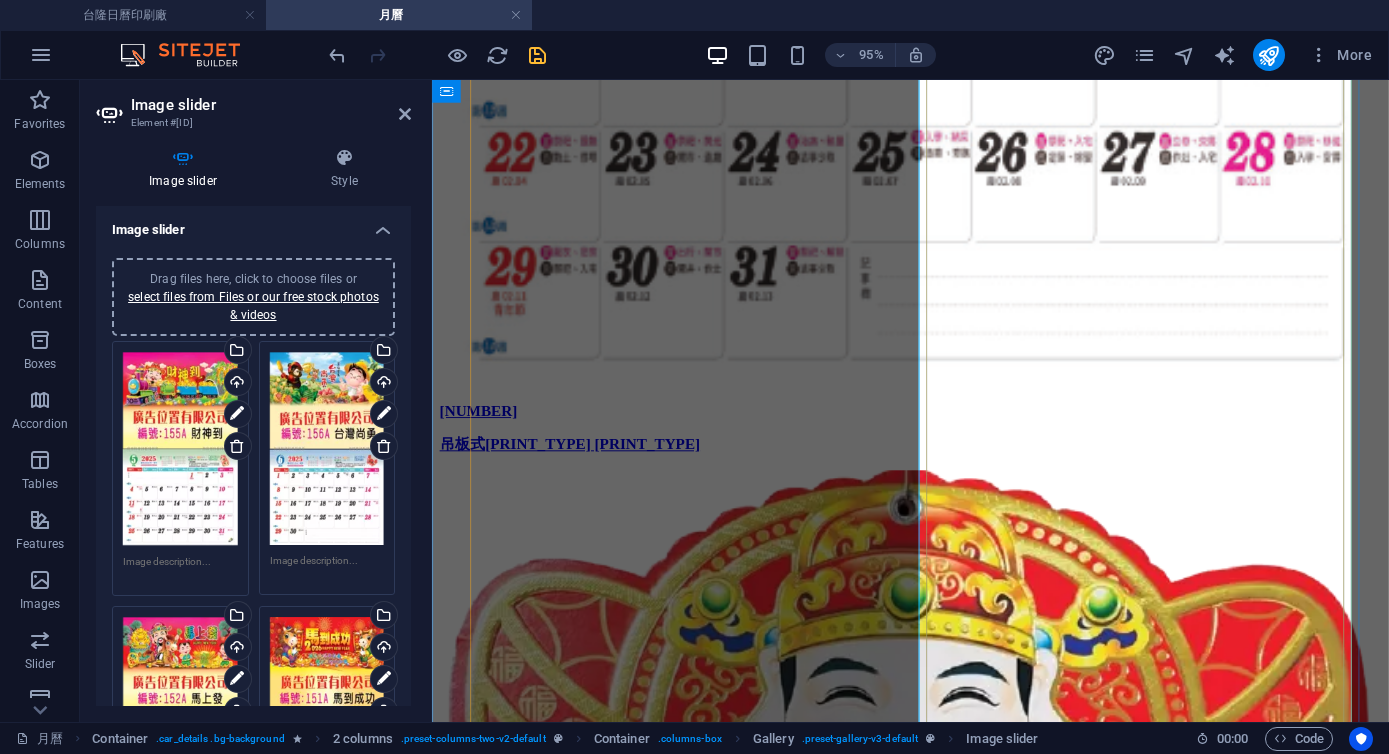 scroll, scrollTop: 6933, scrollLeft: 0, axis: vertical 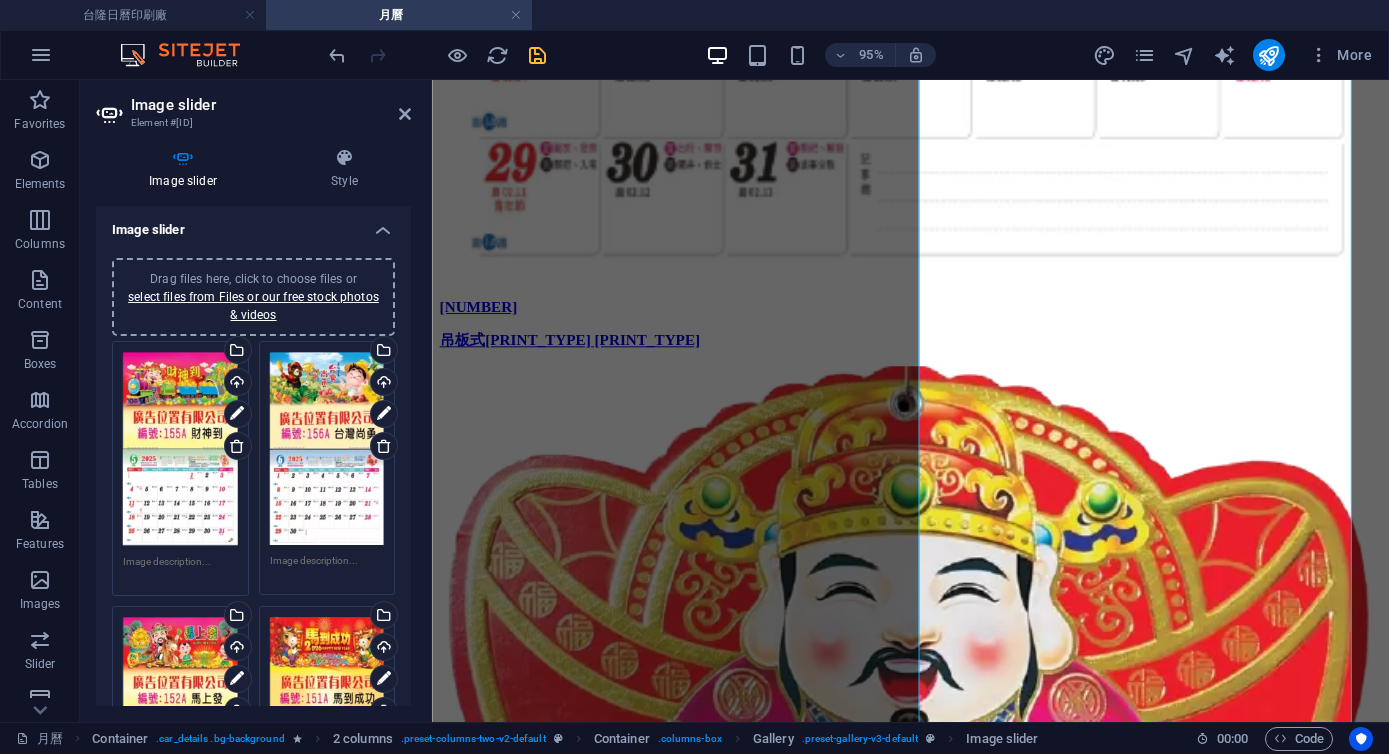 click on "Drag files here, click to choose files or select files from Files or our free stock photos & videos" at bounding box center [253, 297] 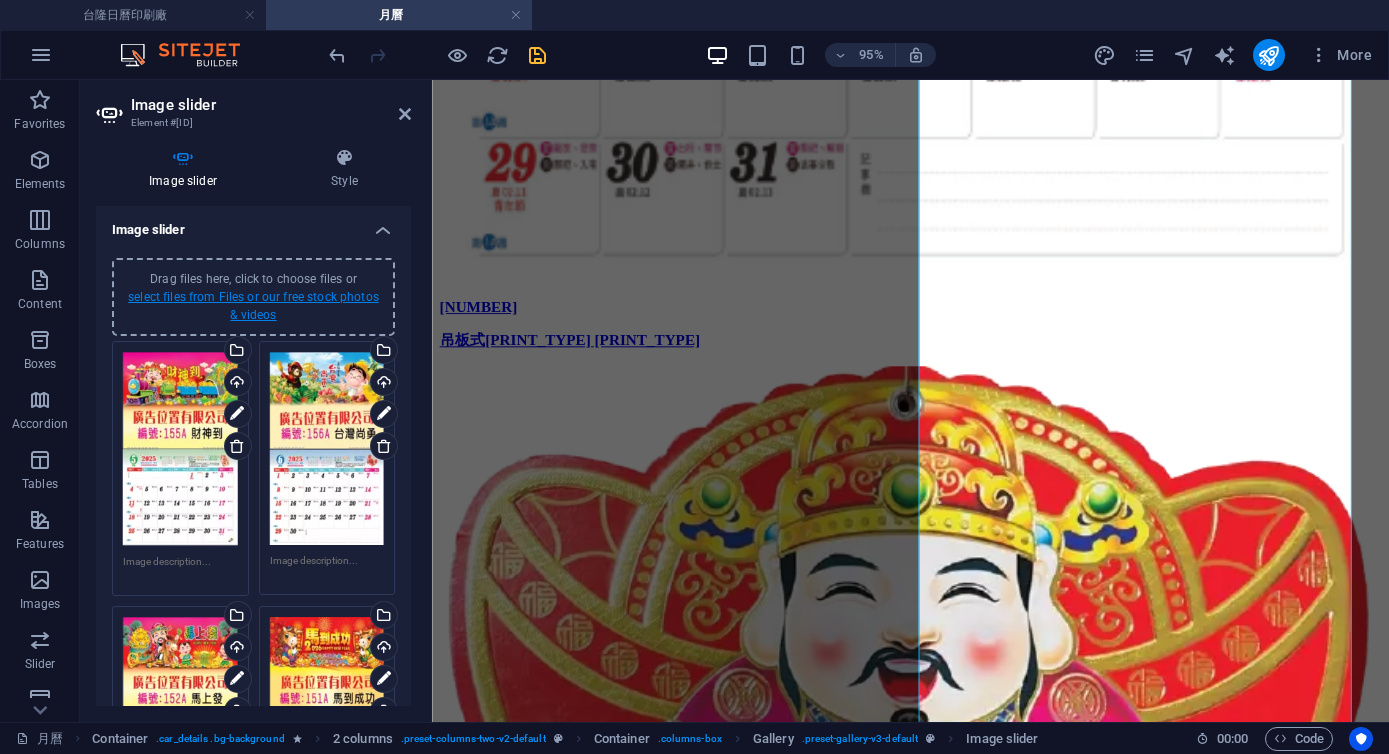 click on "select files from Files or our free stock photos & videos" at bounding box center (253, 306) 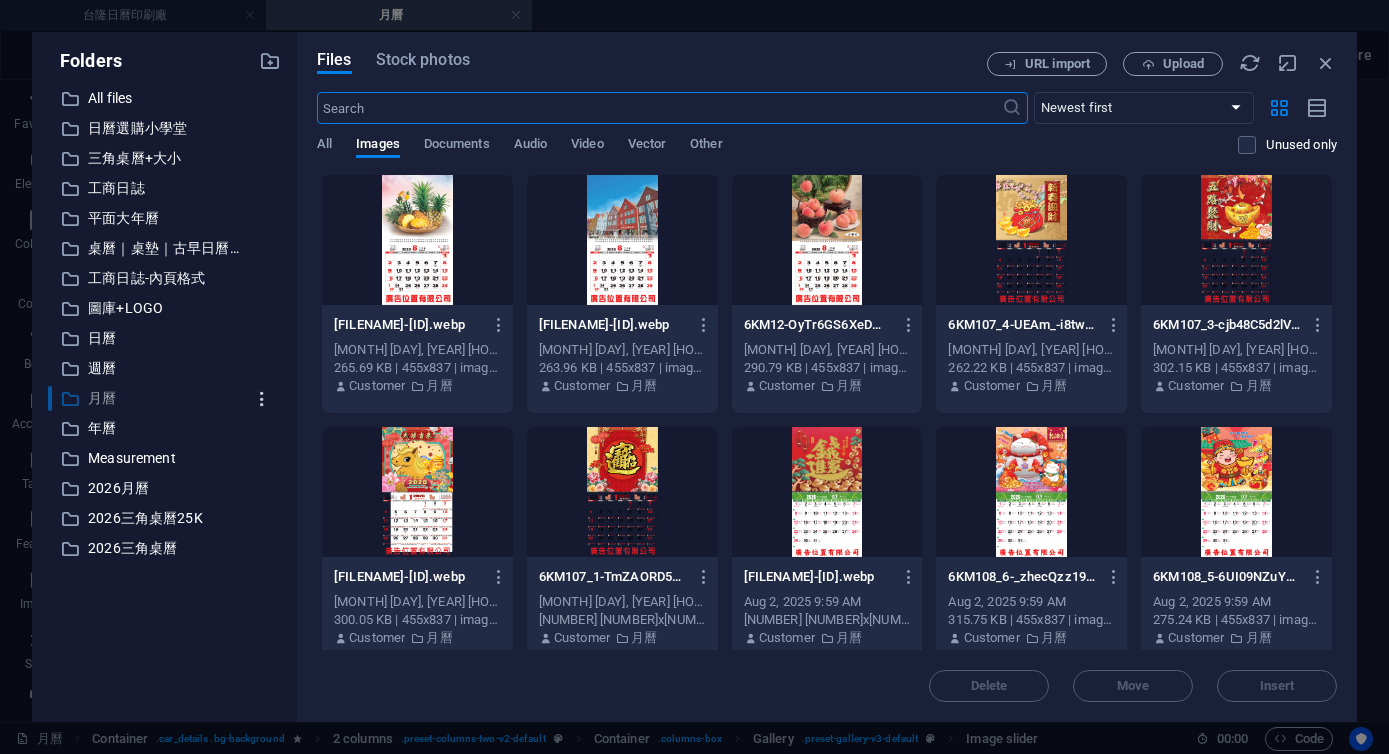 scroll, scrollTop: 6989, scrollLeft: 0, axis: vertical 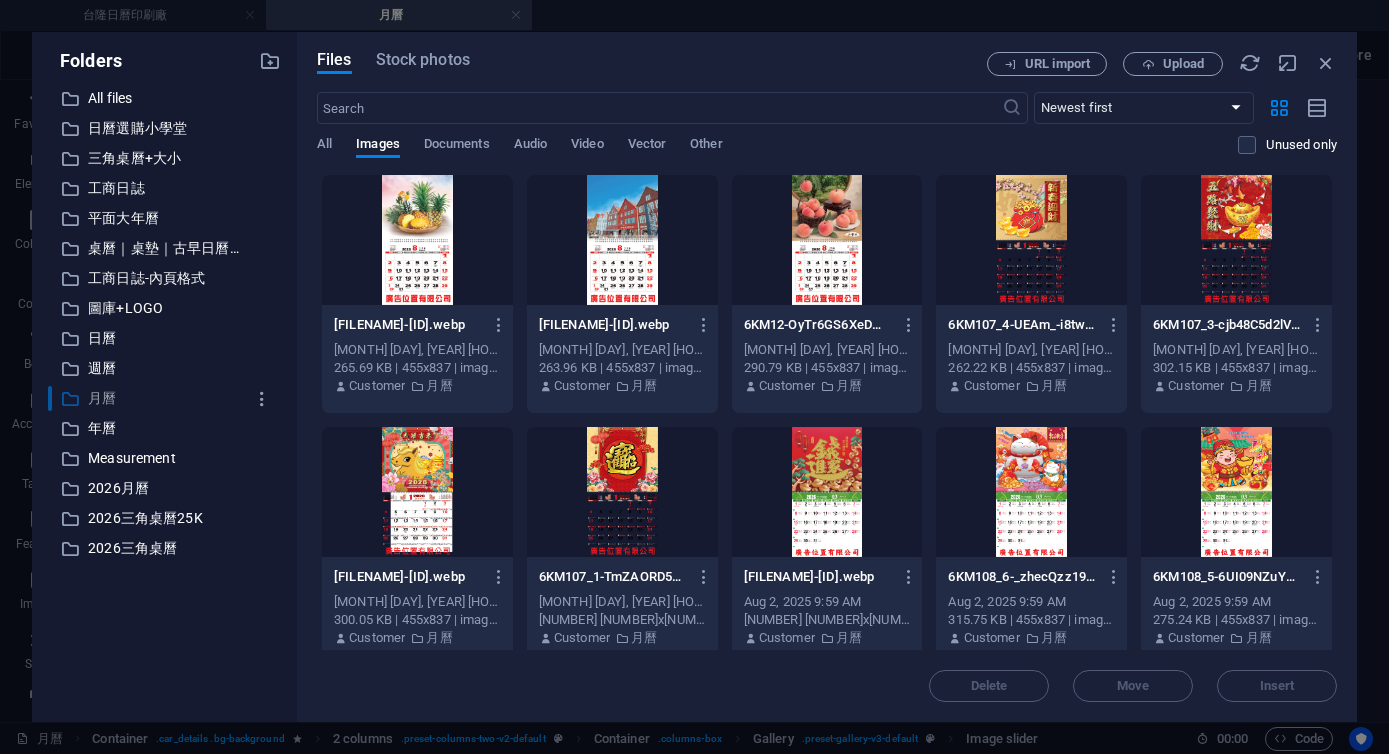 click on "月曆" at bounding box center [166, 398] 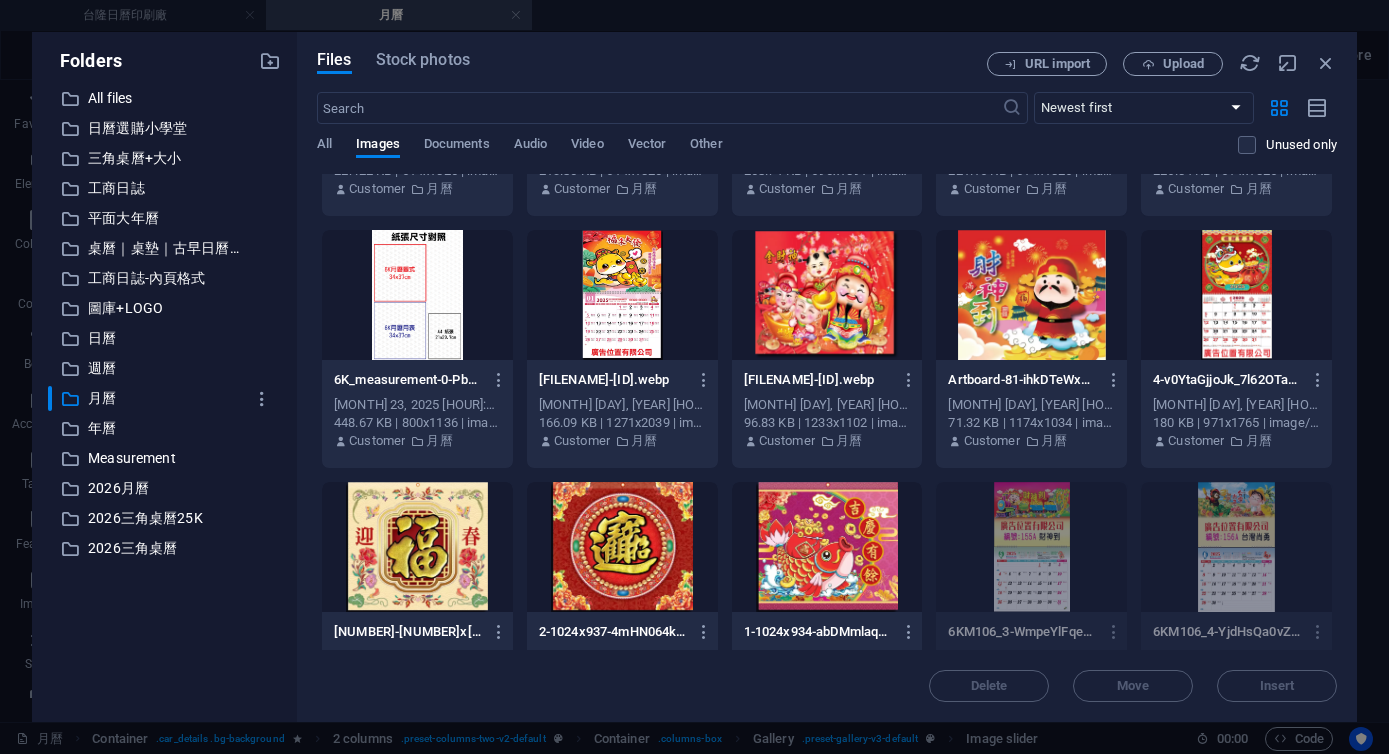 scroll, scrollTop: 4981, scrollLeft: 0, axis: vertical 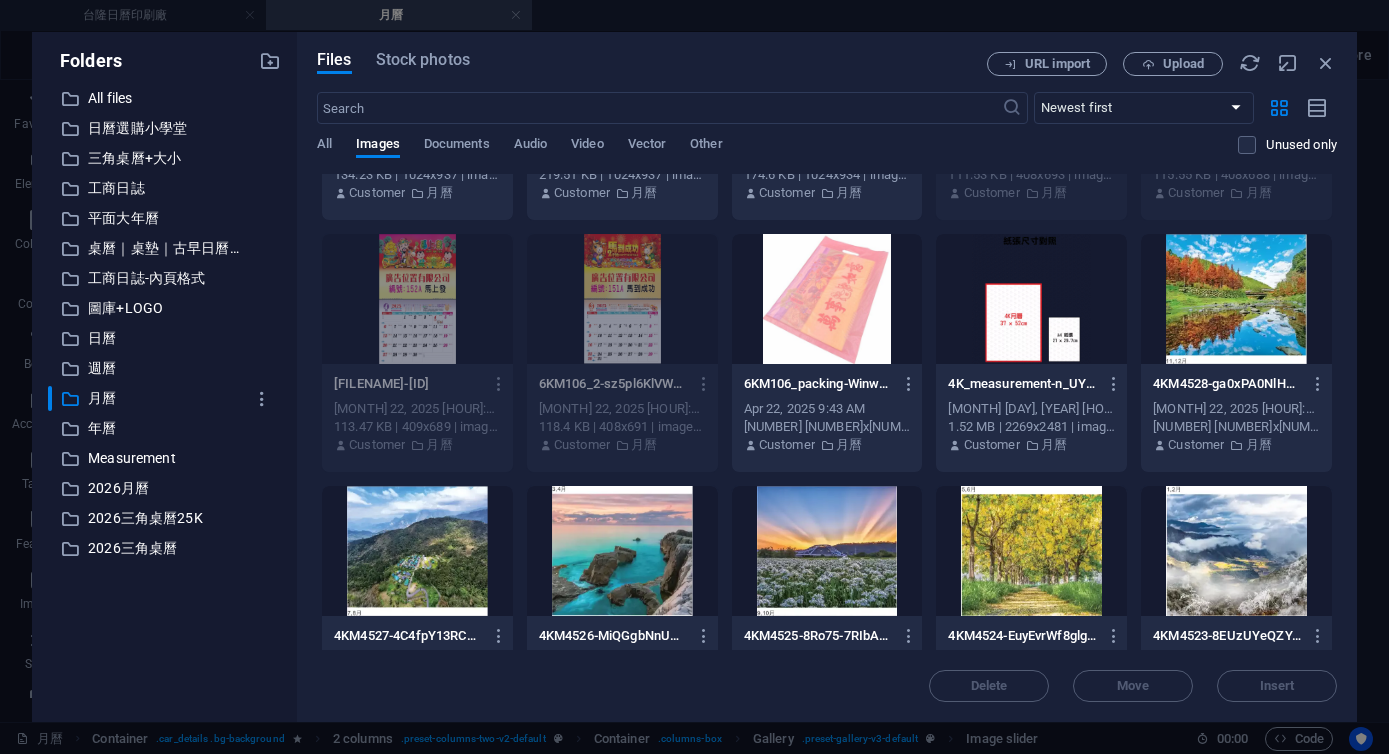click at bounding box center [827, 299] 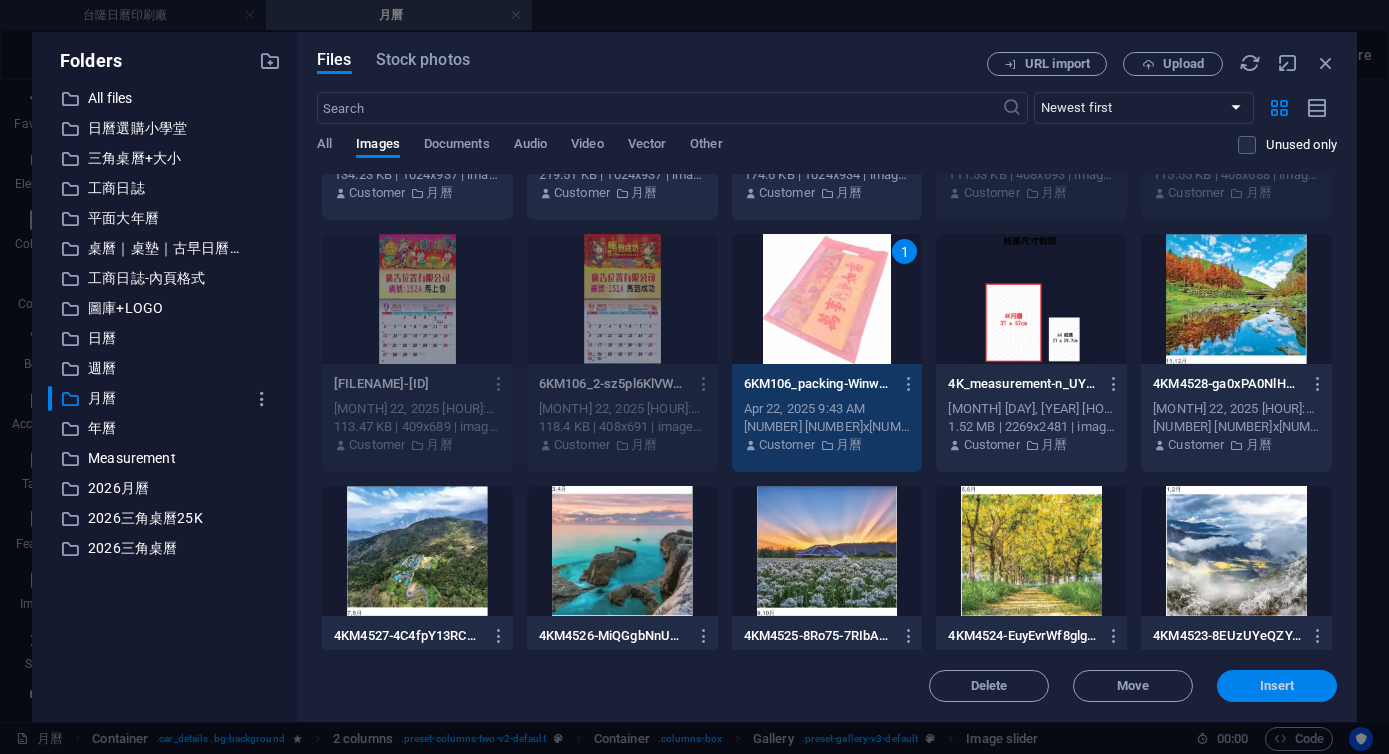 click on "Insert" at bounding box center [1277, 686] 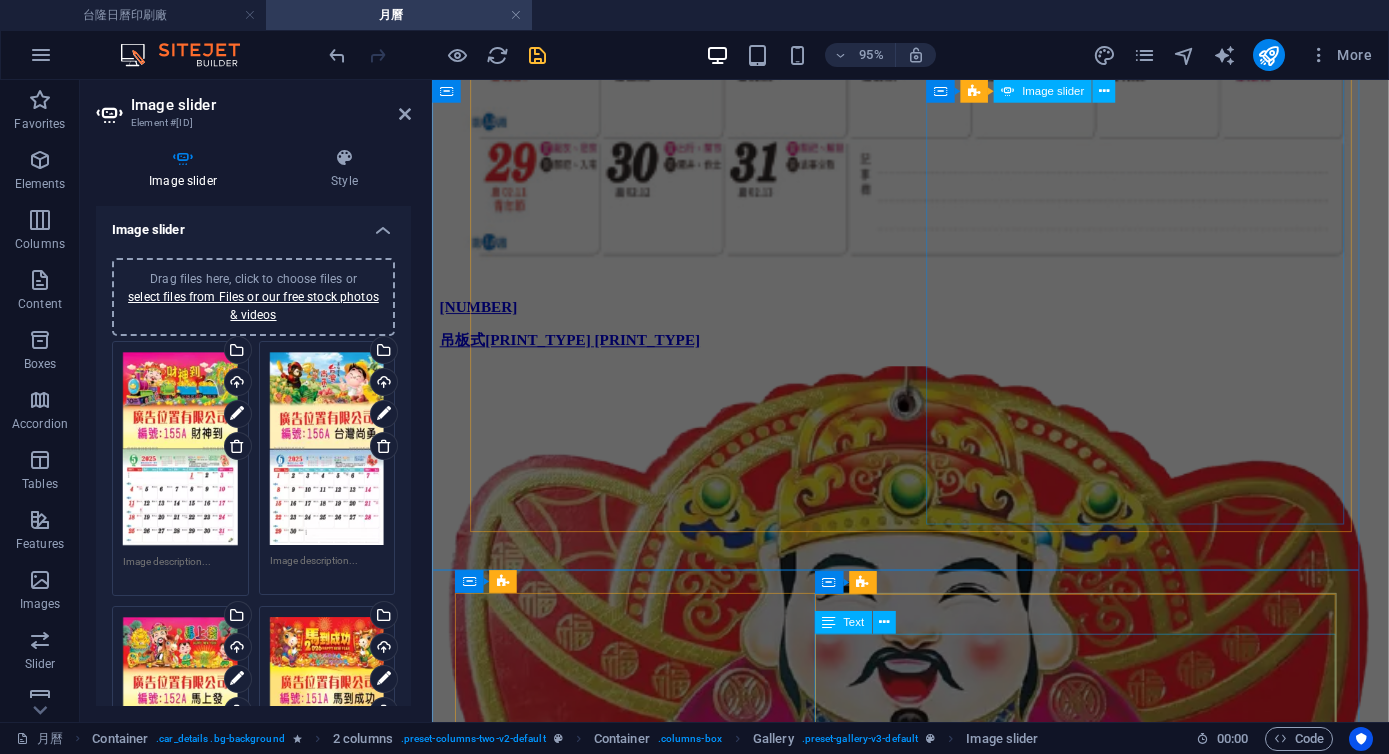 scroll, scrollTop: 6508, scrollLeft: 0, axis: vertical 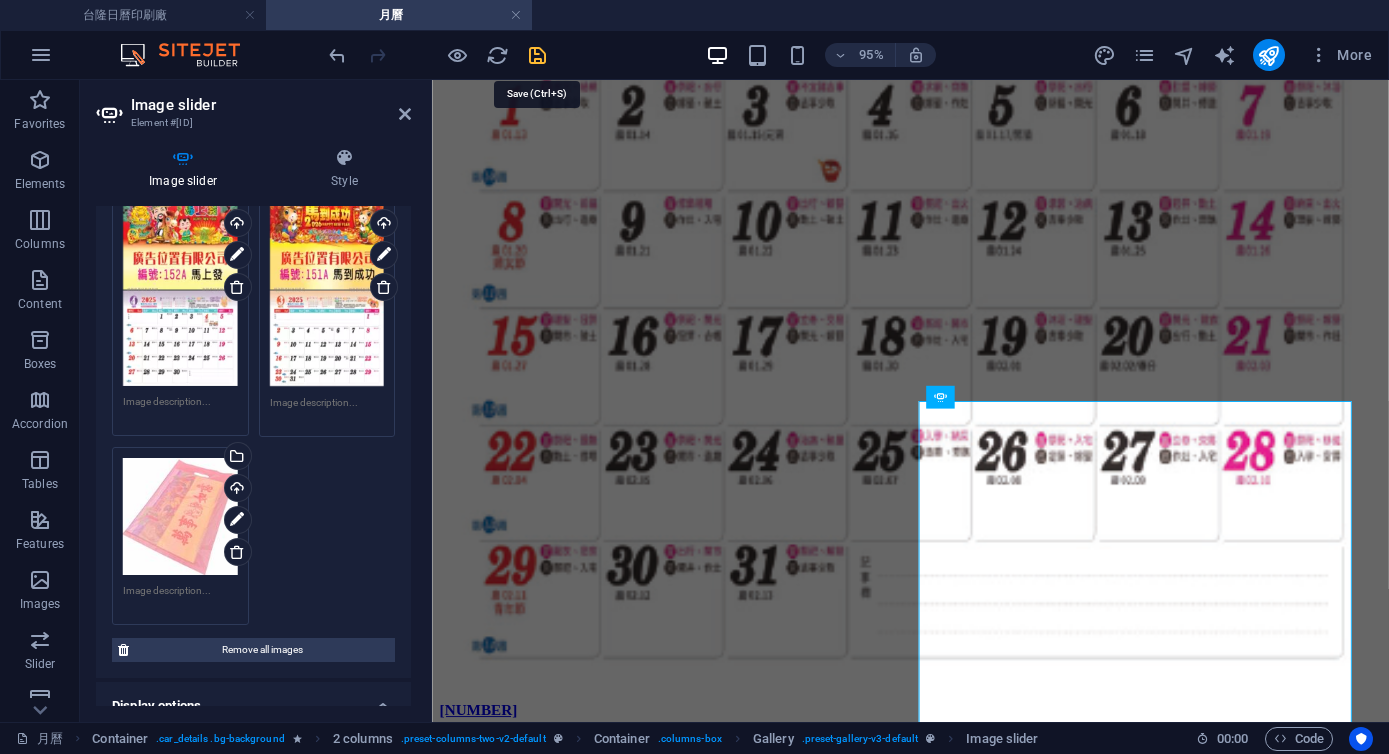 click at bounding box center [537, 55] 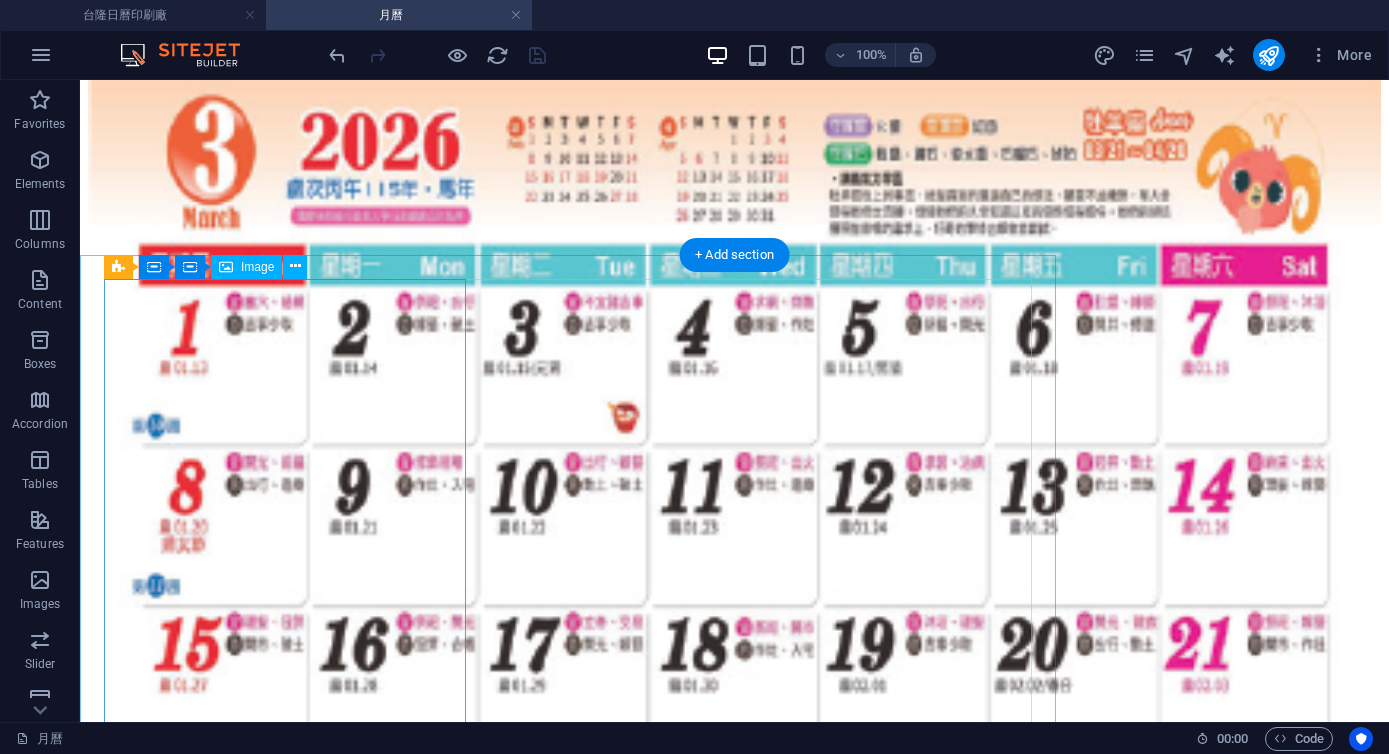 scroll, scrollTop: 7902, scrollLeft: 0, axis: vertical 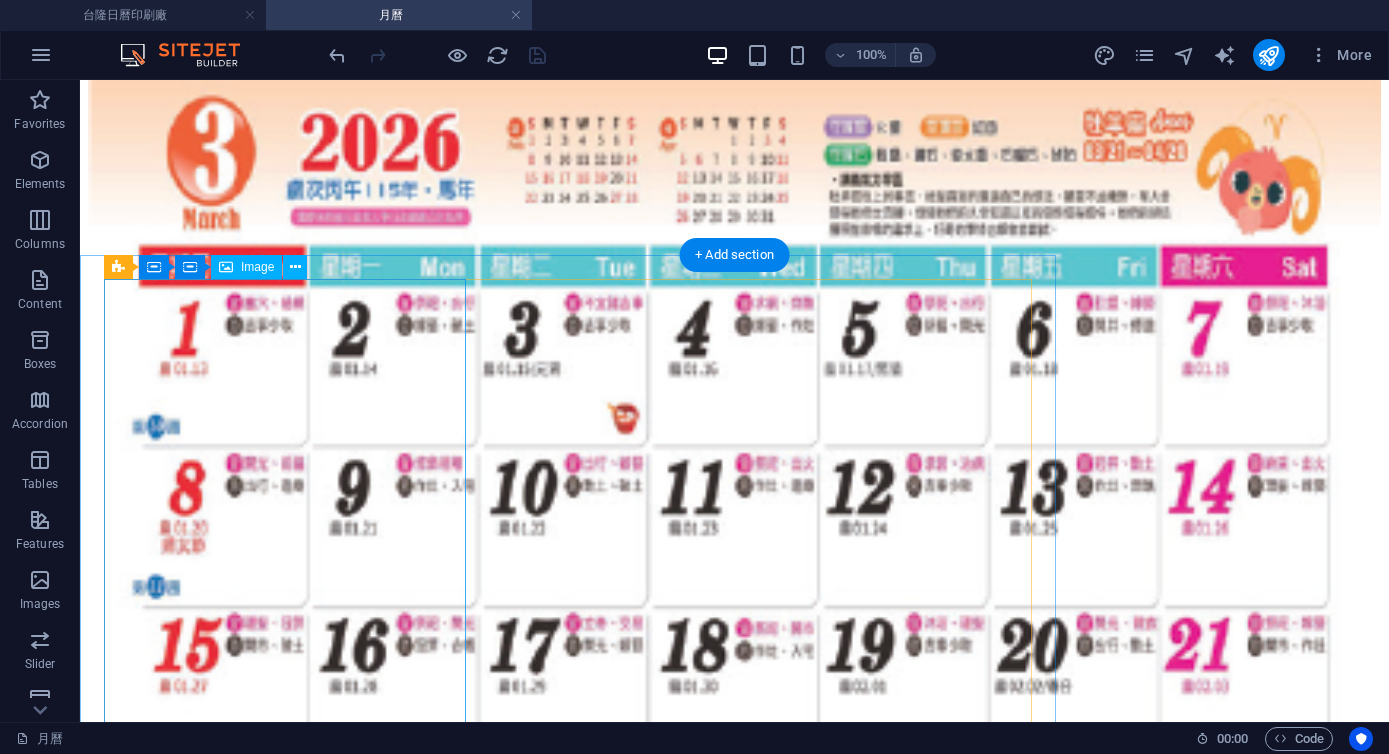 click at bounding box center [734, 86190] 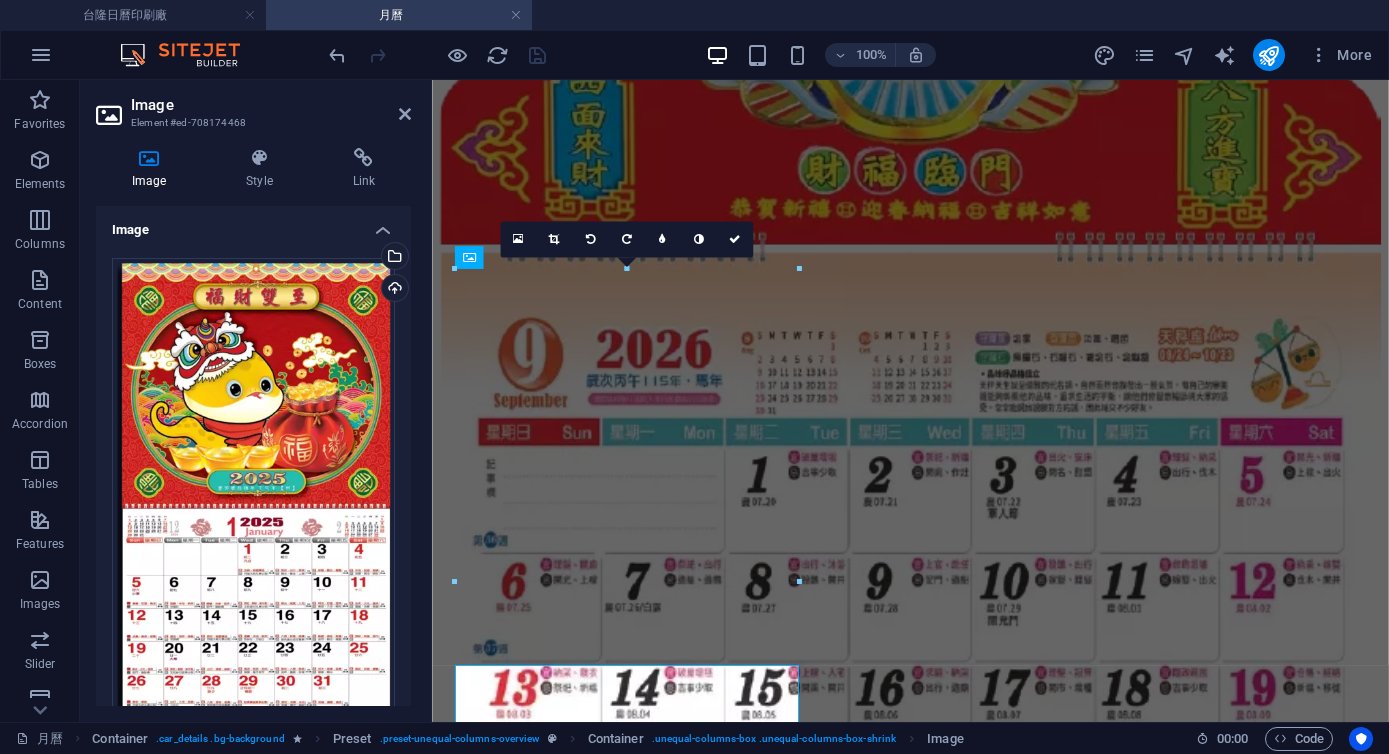 scroll, scrollTop: 7485, scrollLeft: 0, axis: vertical 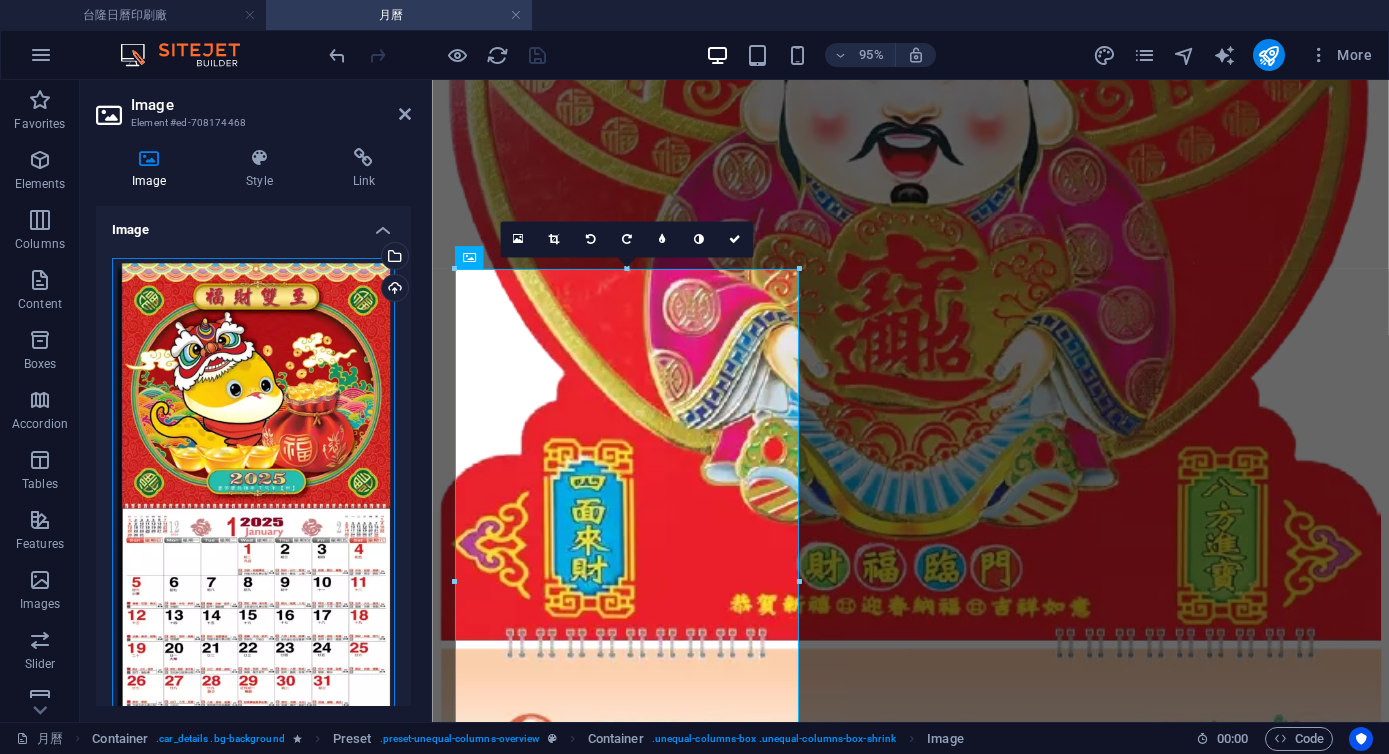 click on "Drag files here, click to choose files or select files from Files or our free stock photos & videos" at bounding box center [253, 511] 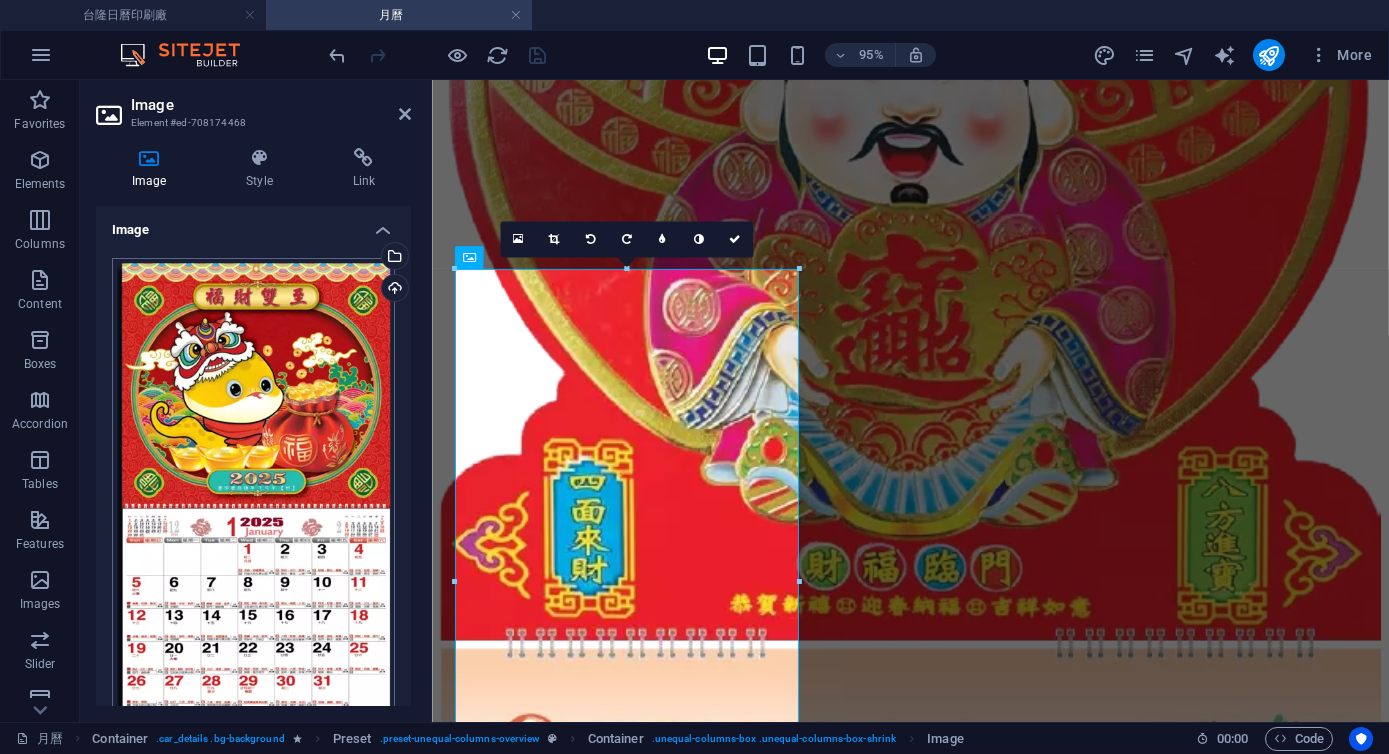 scroll, scrollTop: 7541, scrollLeft: 0, axis: vertical 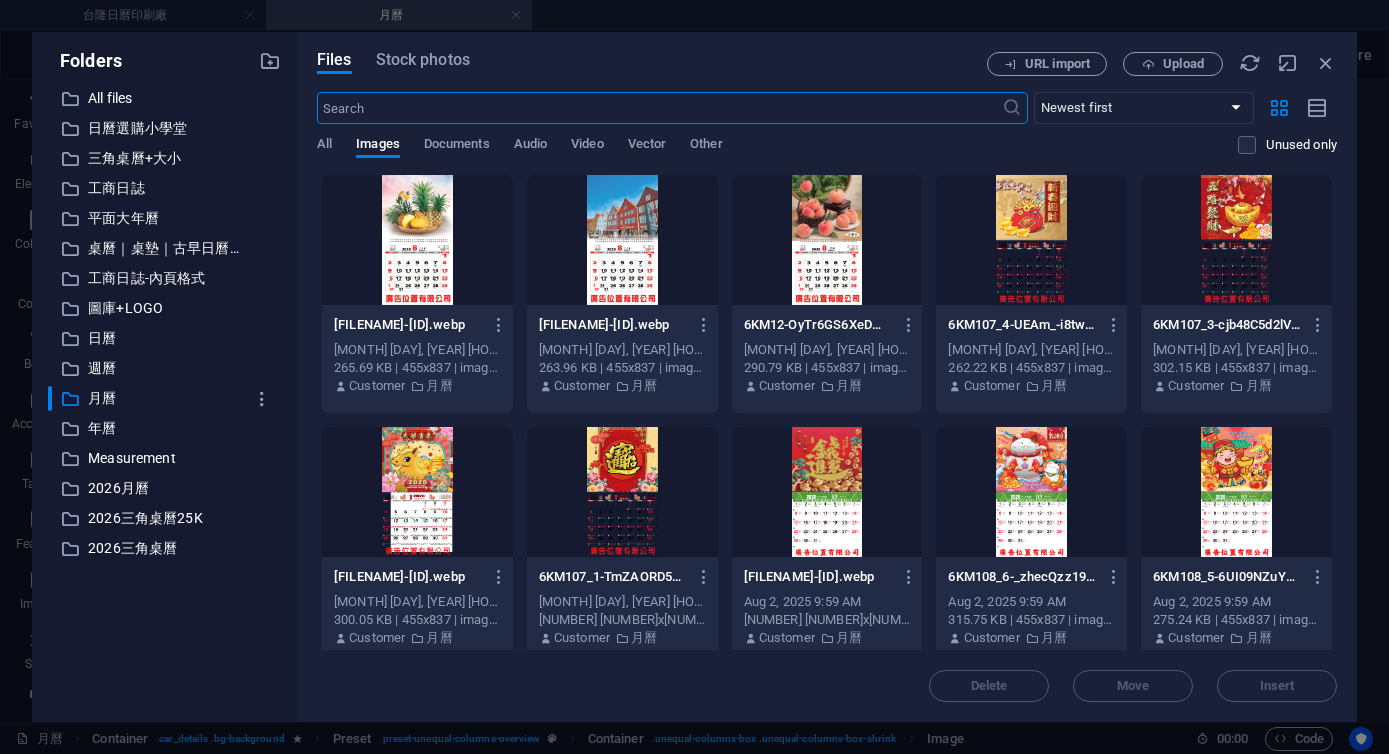 click at bounding box center (417, 492) 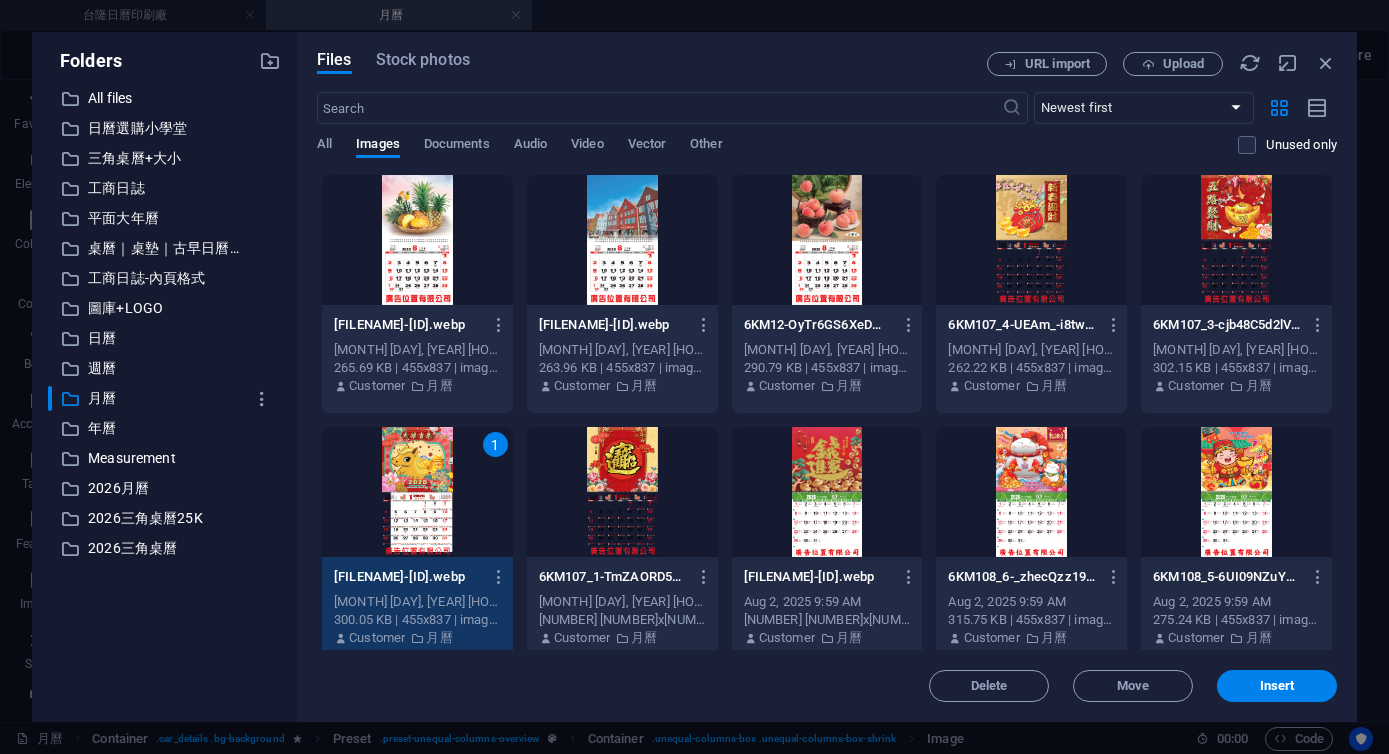 click on "1" at bounding box center [417, 492] 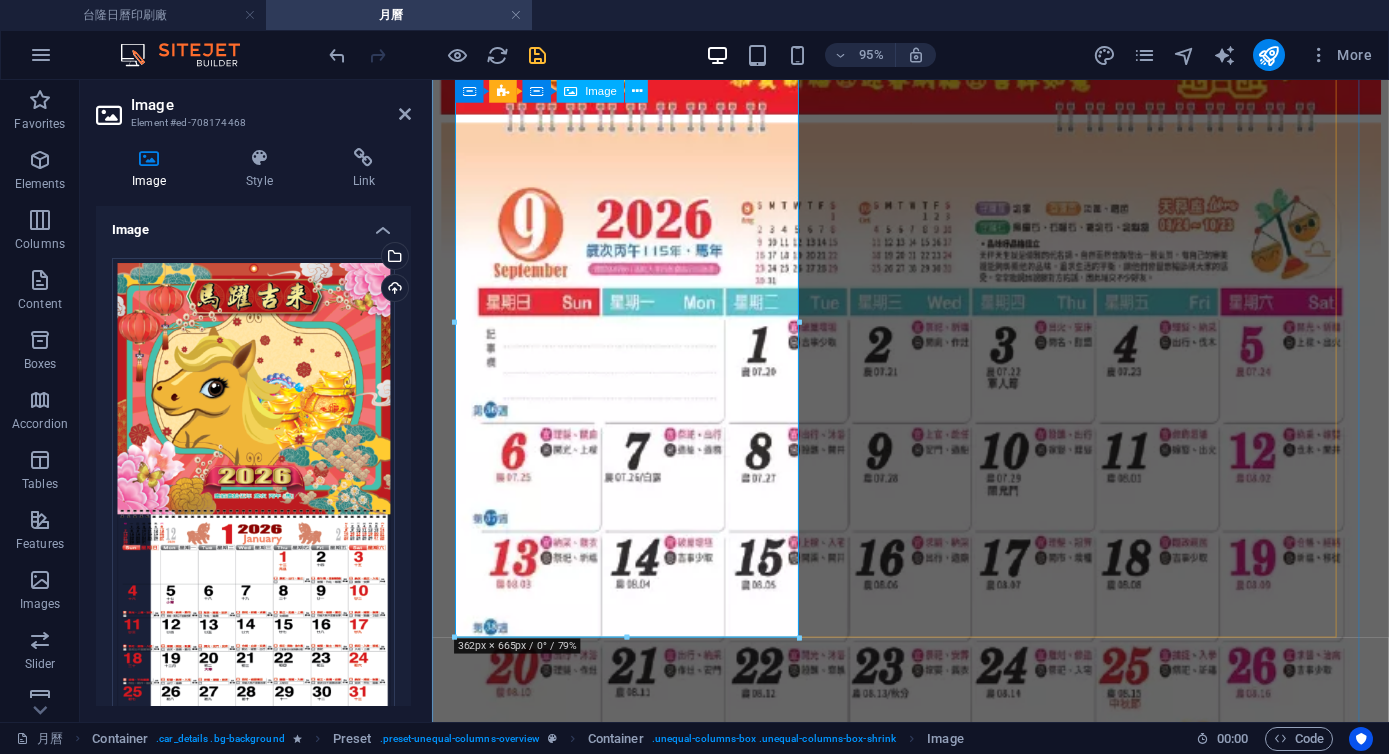 scroll, scrollTop: 8104, scrollLeft: 0, axis: vertical 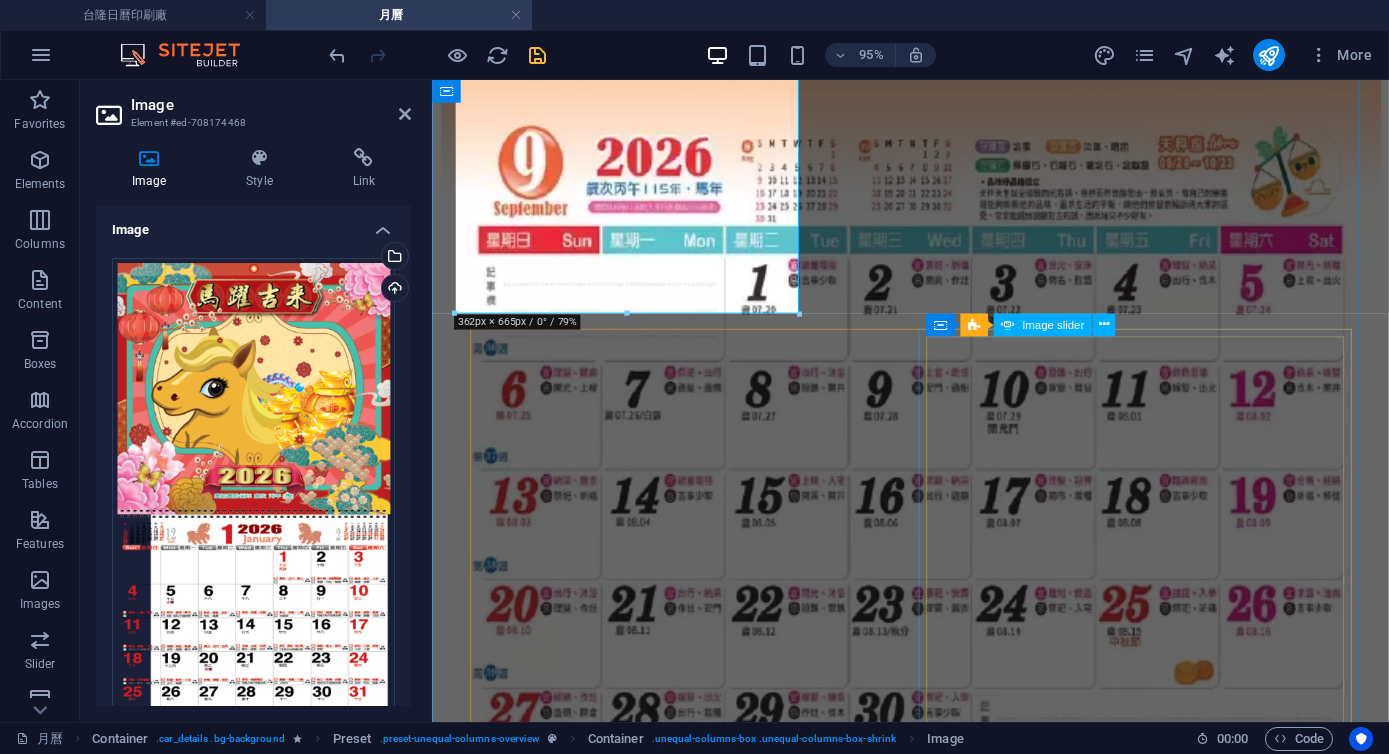 click at bounding box center [-368, 81197] 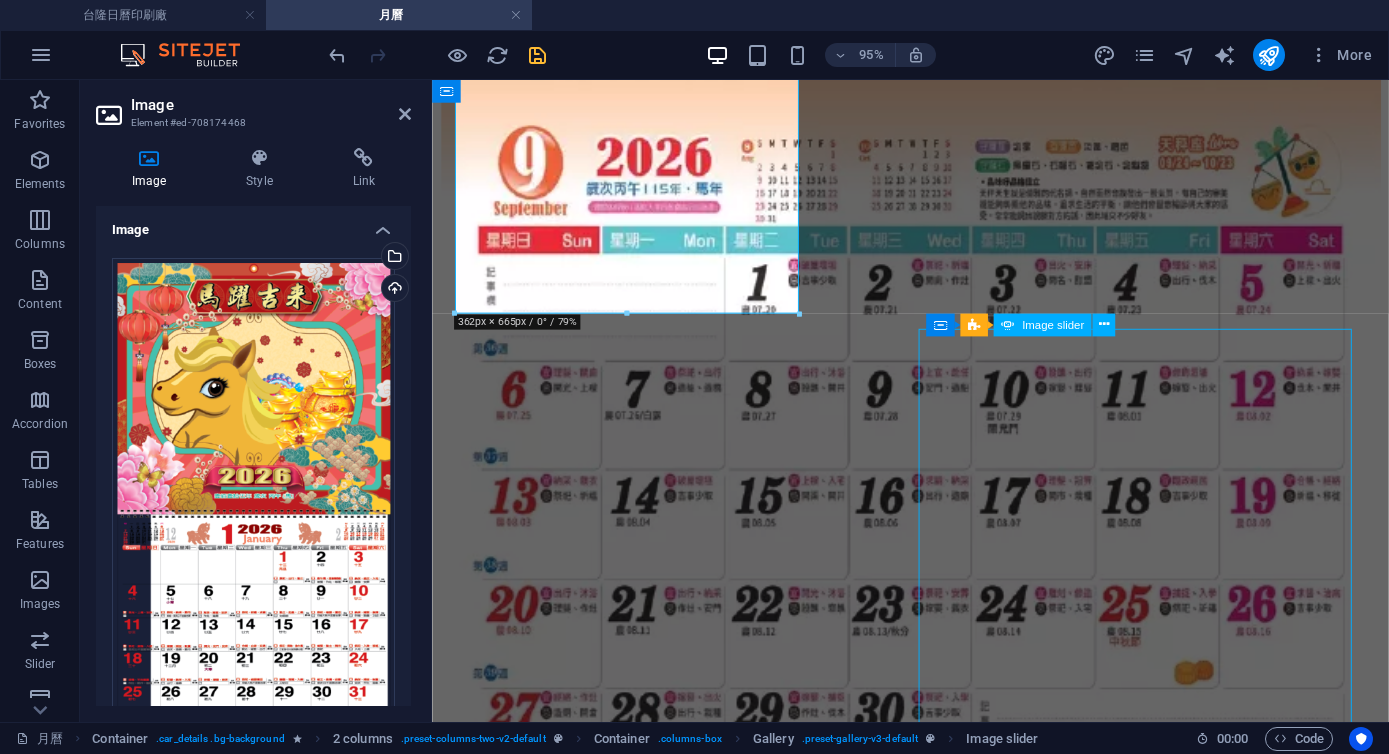 click at bounding box center (-368, 81197) 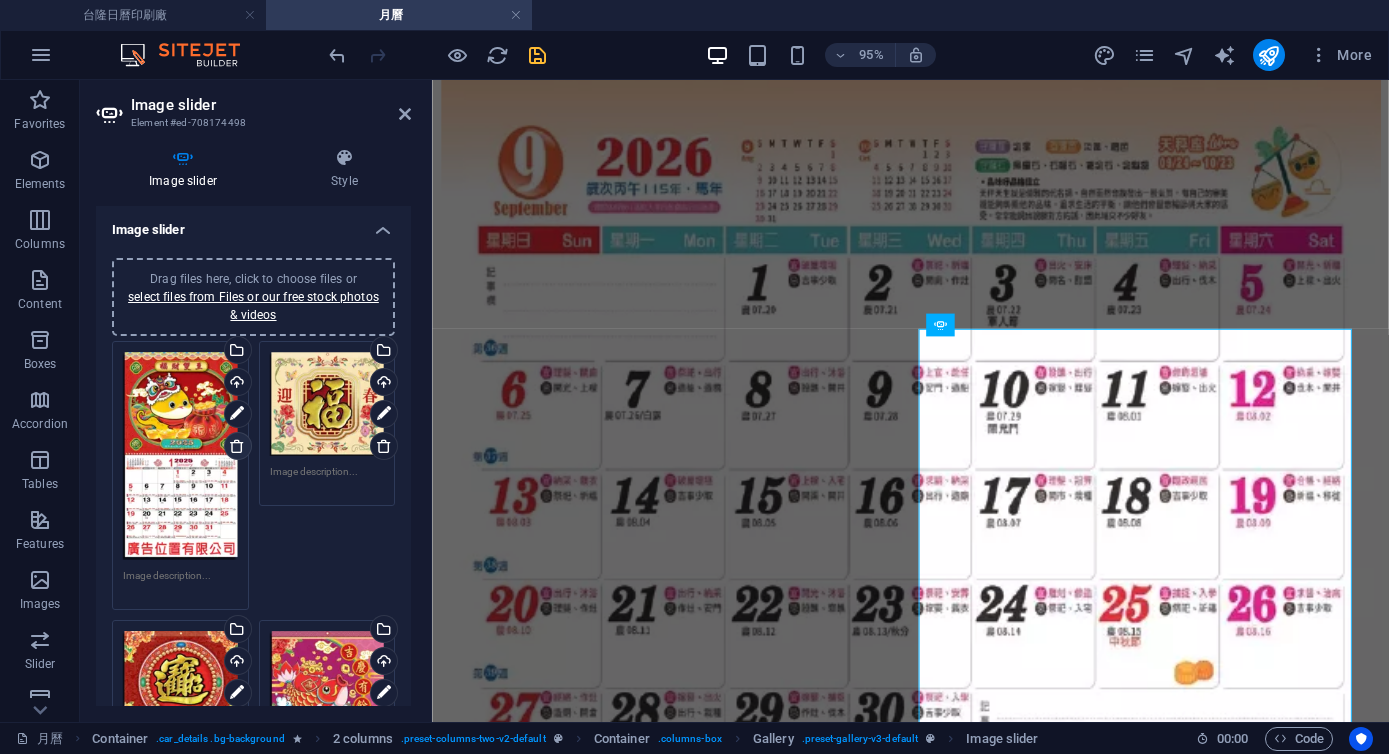 click at bounding box center [237, 446] 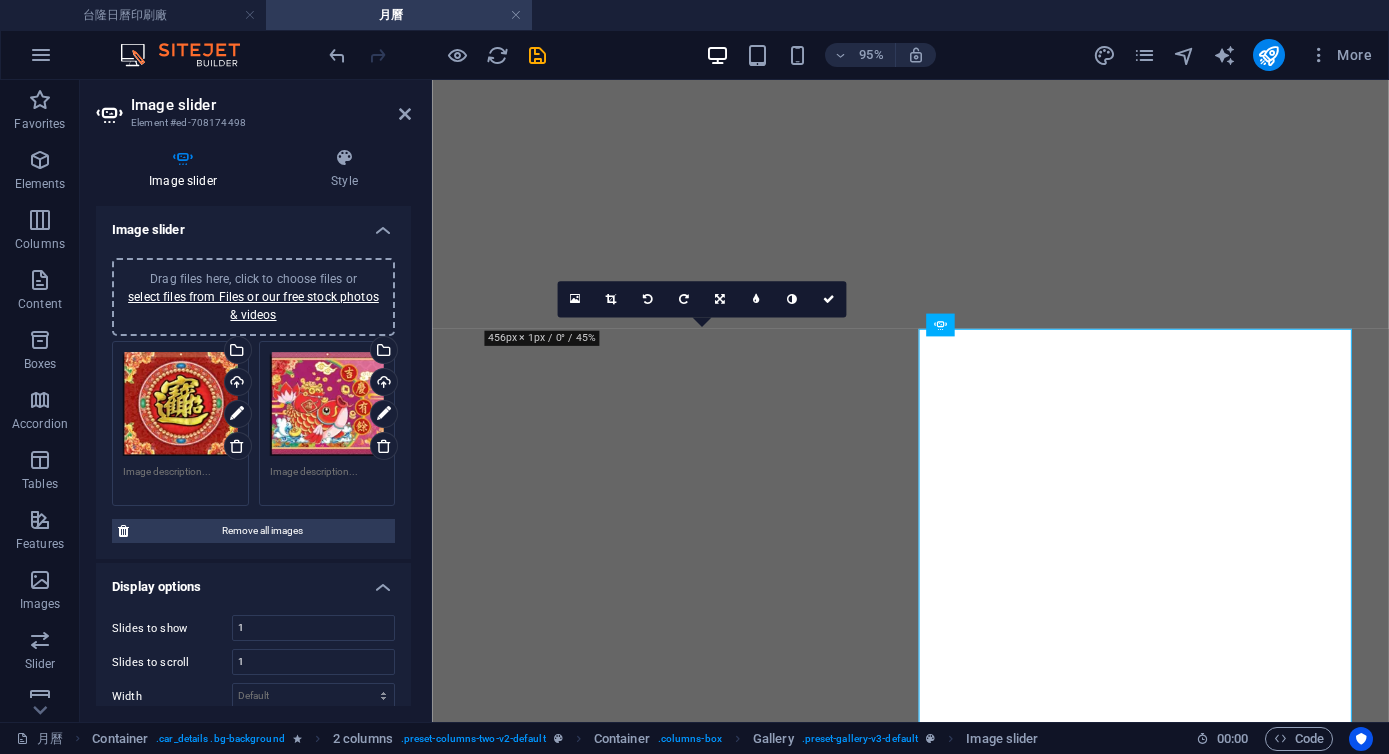 select on "ms" 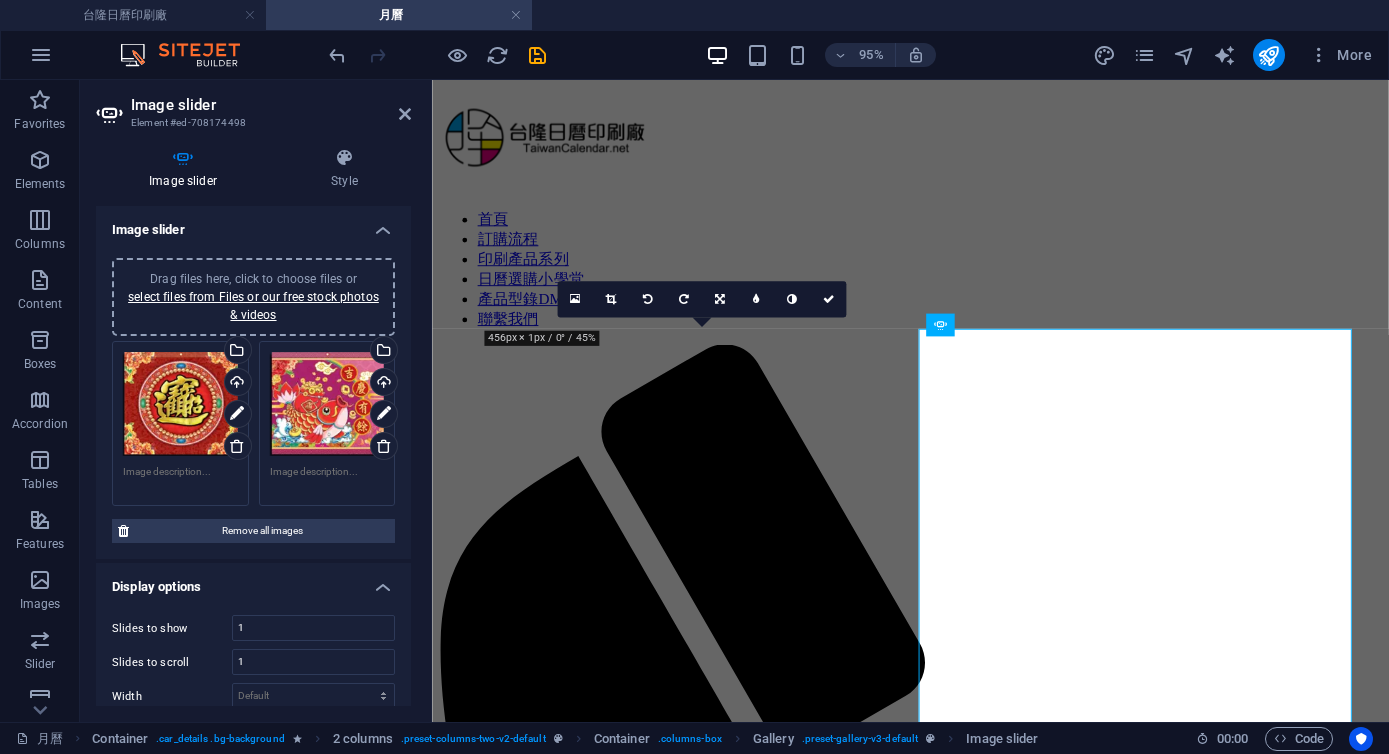 scroll, scrollTop: 0, scrollLeft: 0, axis: both 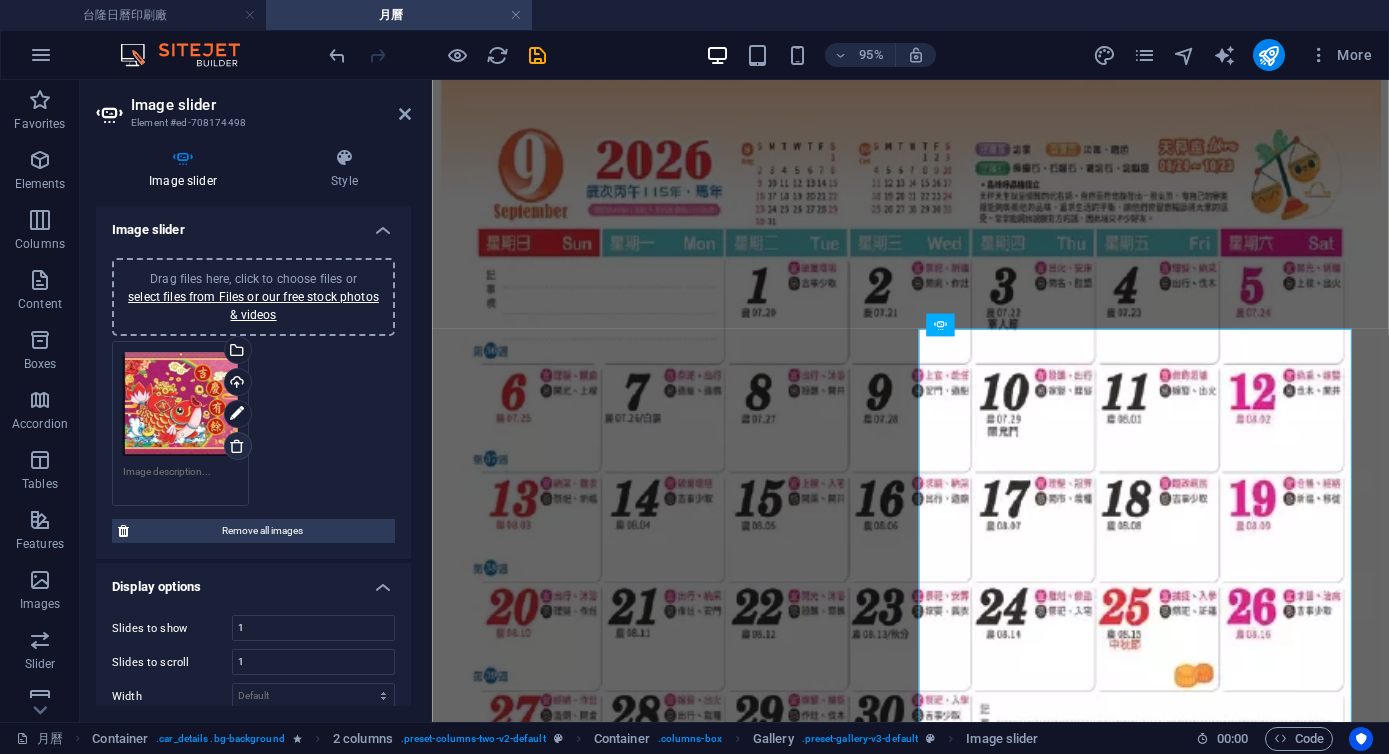 click at bounding box center [237, 446] 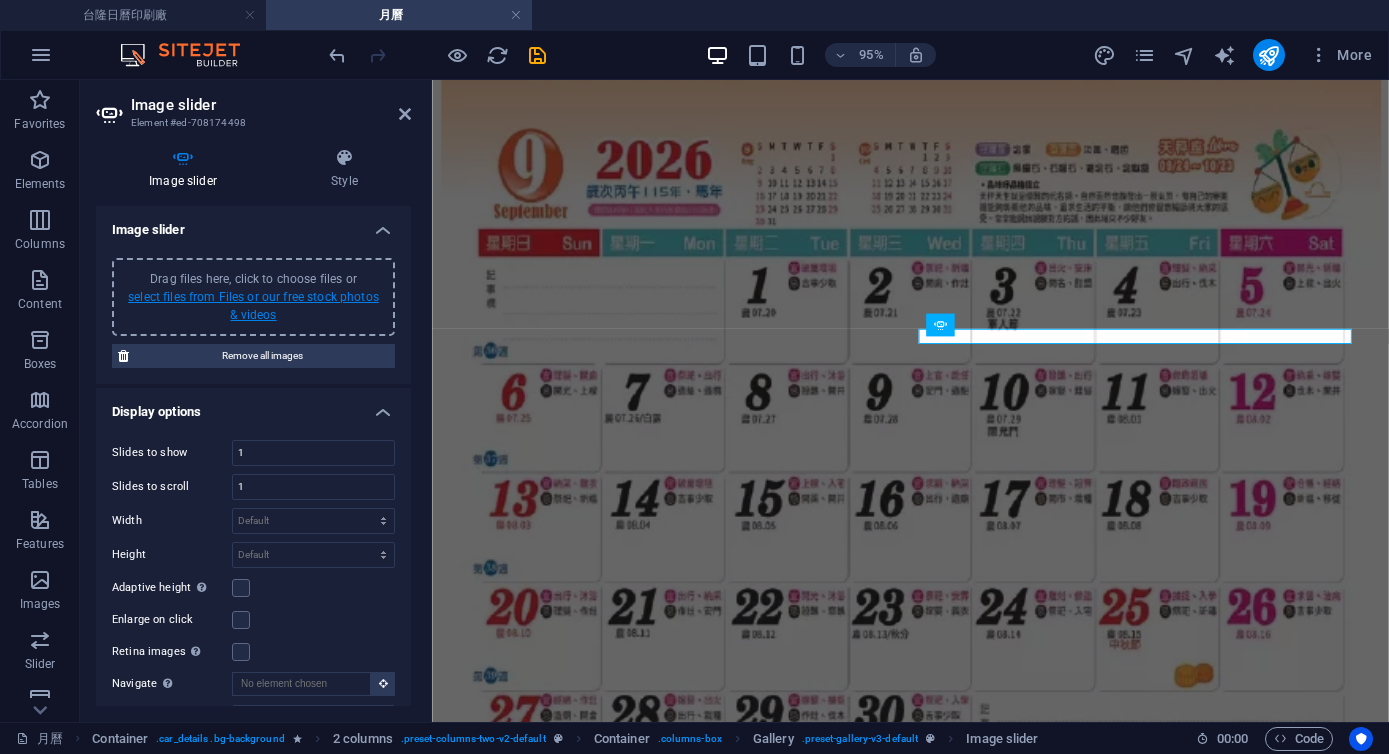 click on "select files from Files or our free stock photos & videos" at bounding box center [253, 306] 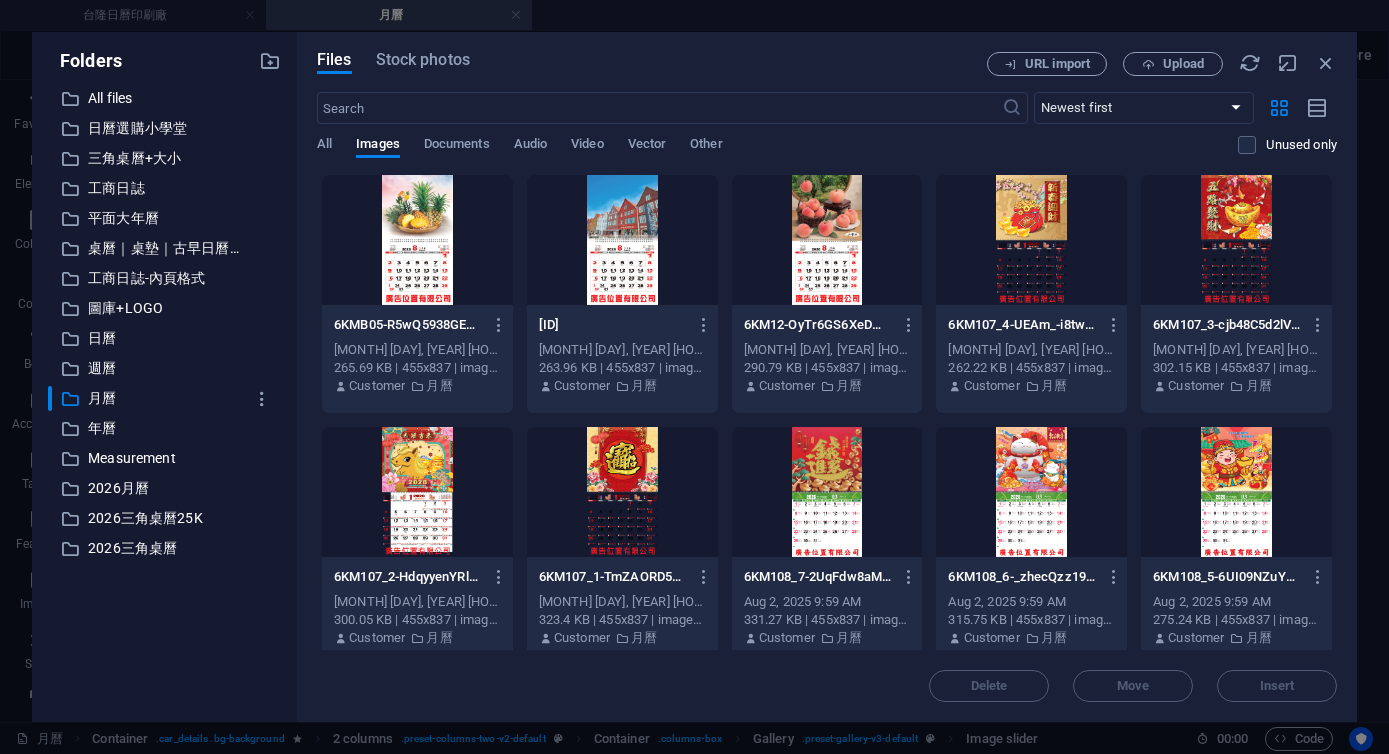 click at bounding box center (1031, 240) 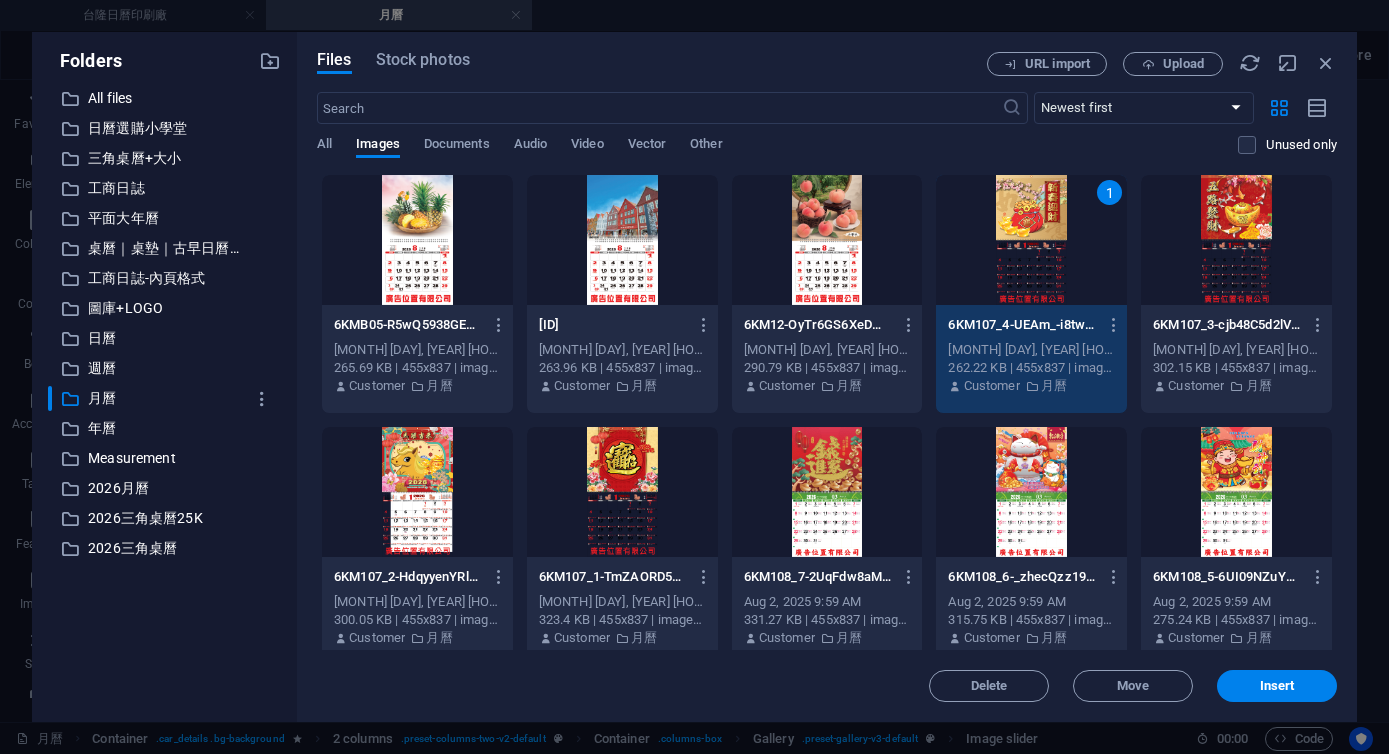 click at bounding box center [622, 492] 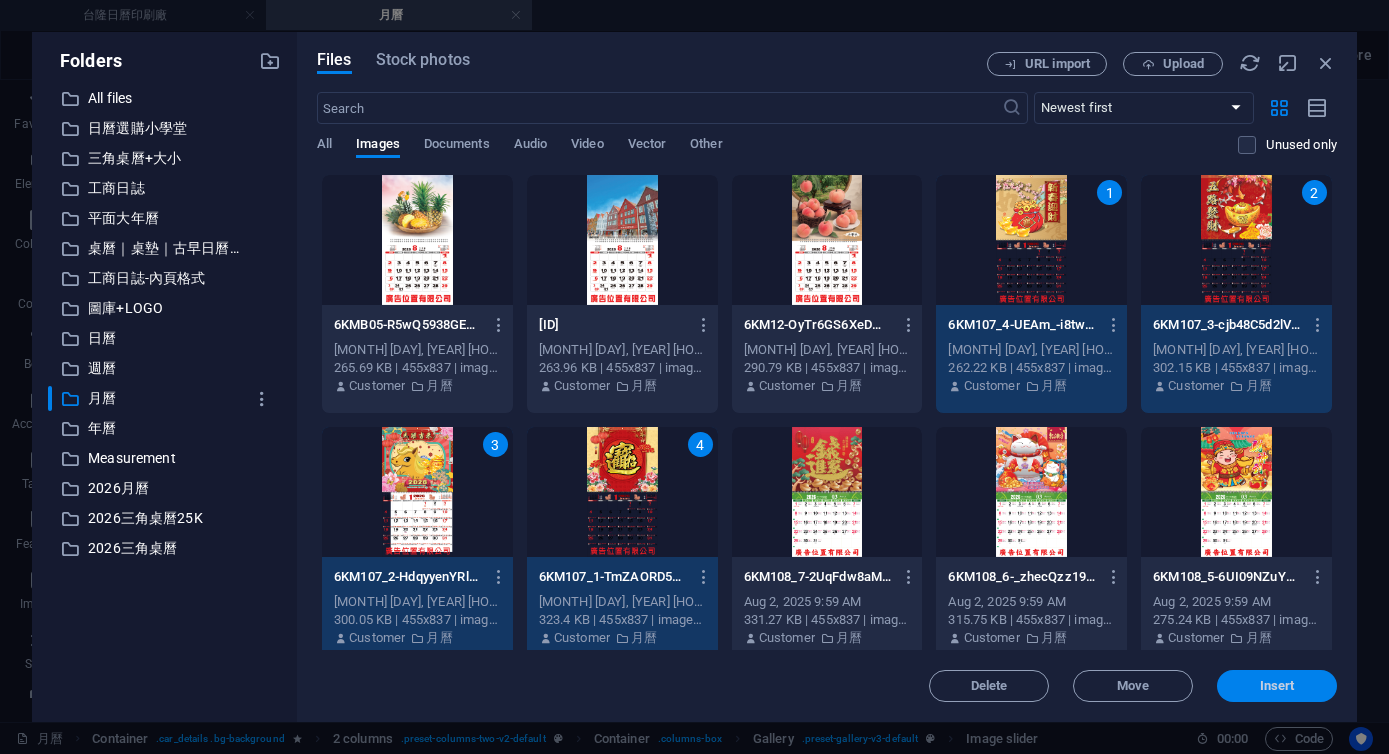 click on "Insert" at bounding box center (1277, 686) 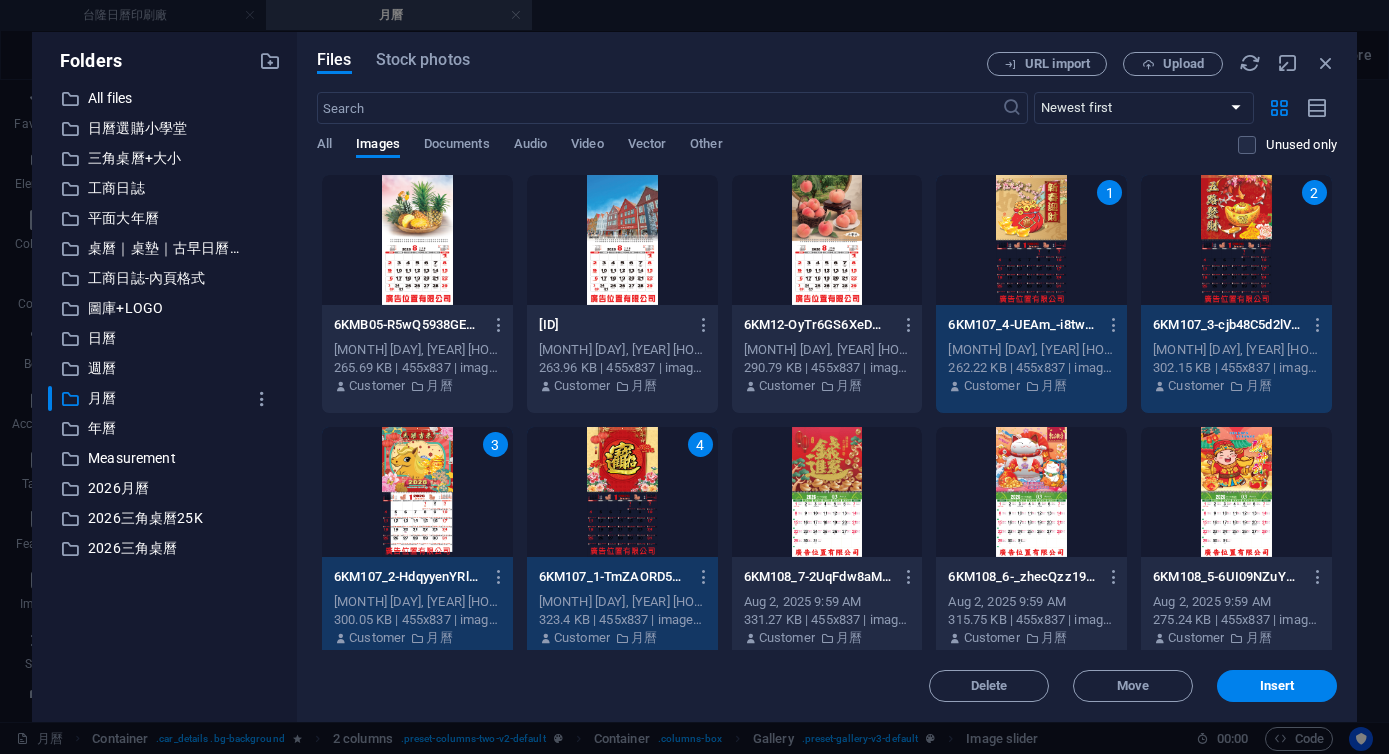 scroll, scrollTop: 8104, scrollLeft: 0, axis: vertical 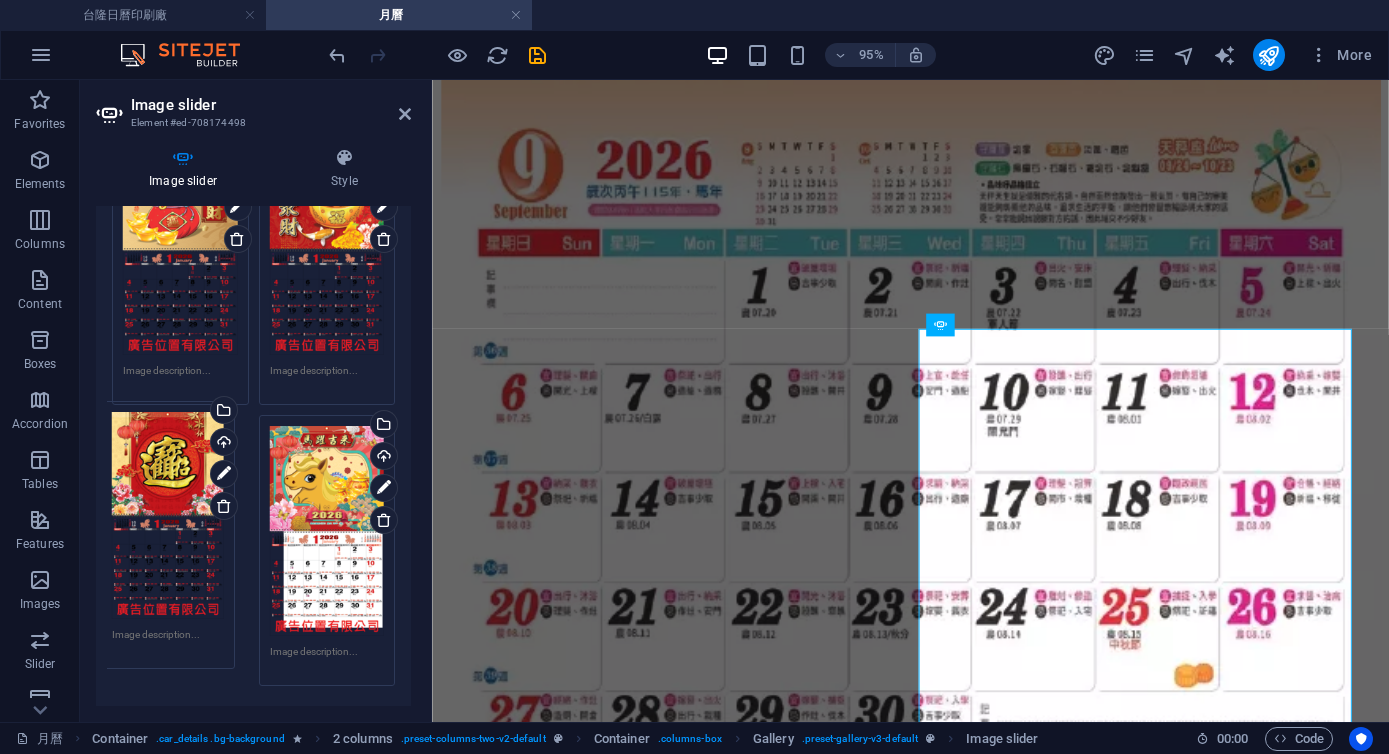 drag, startPoint x: 295, startPoint y: 467, endPoint x: 139, endPoint y: 457, distance: 156.32019 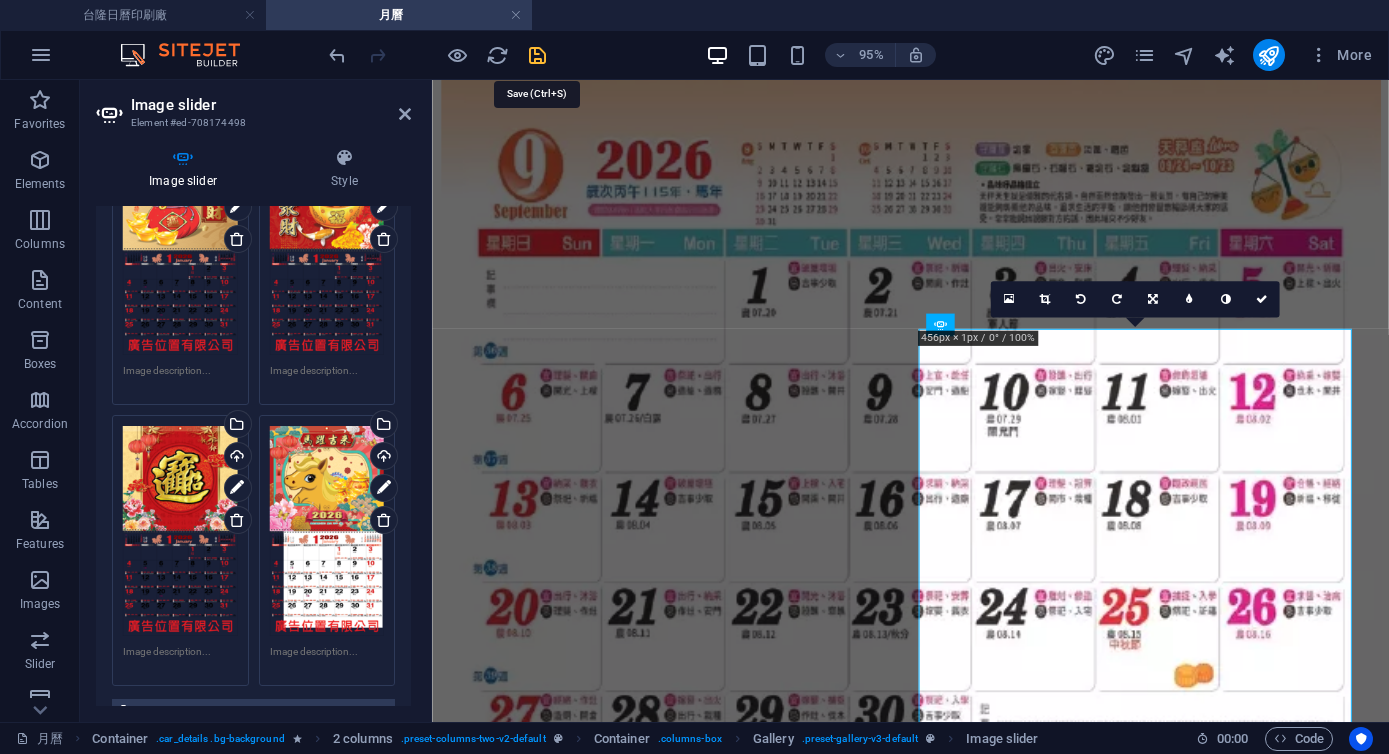 click at bounding box center [537, 55] 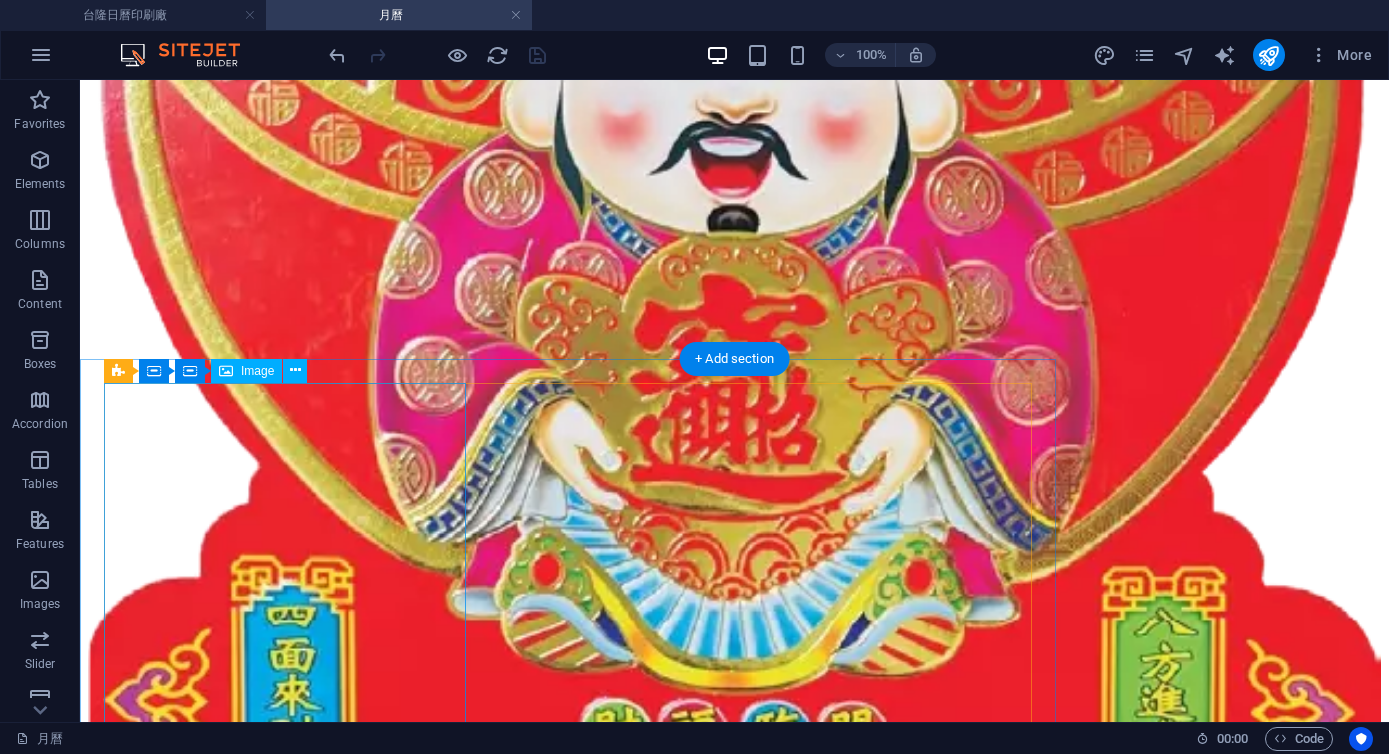 click at bounding box center (734, 93198) 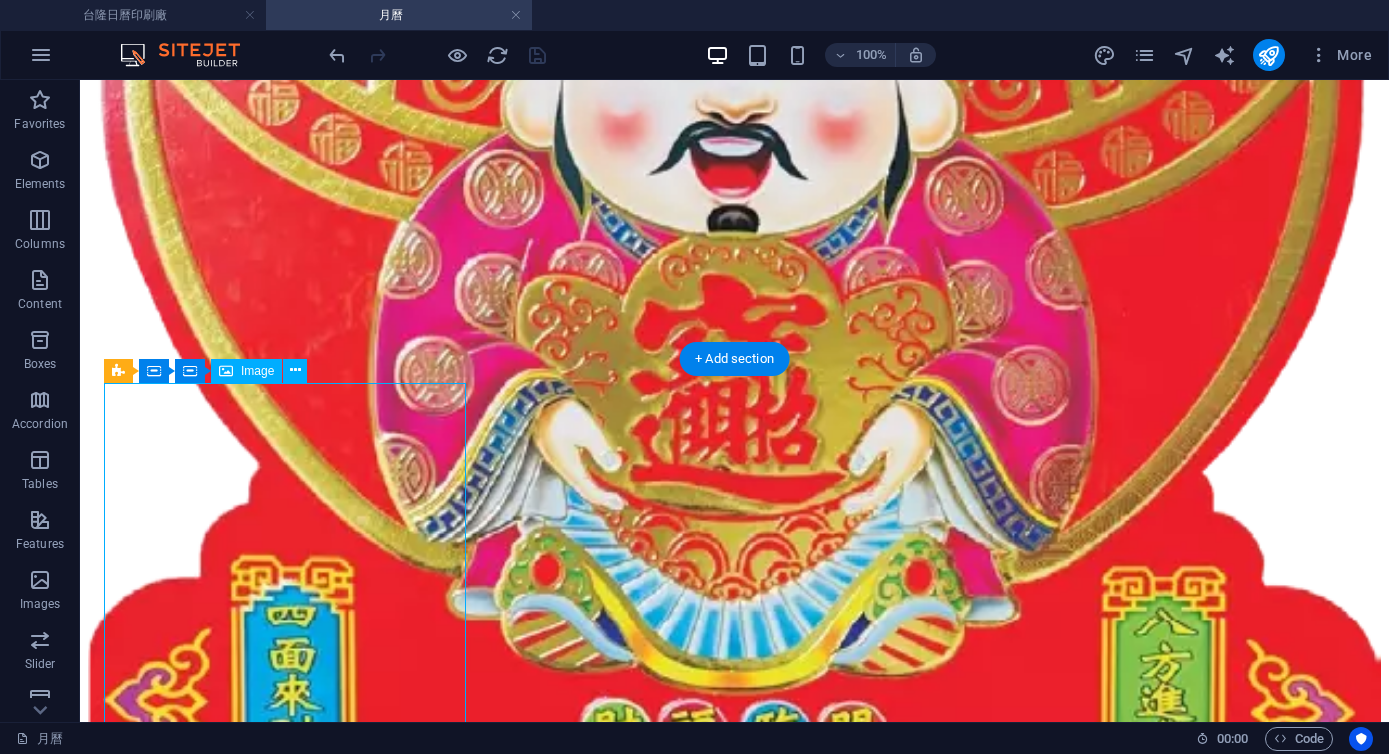 click at bounding box center [734, 93198] 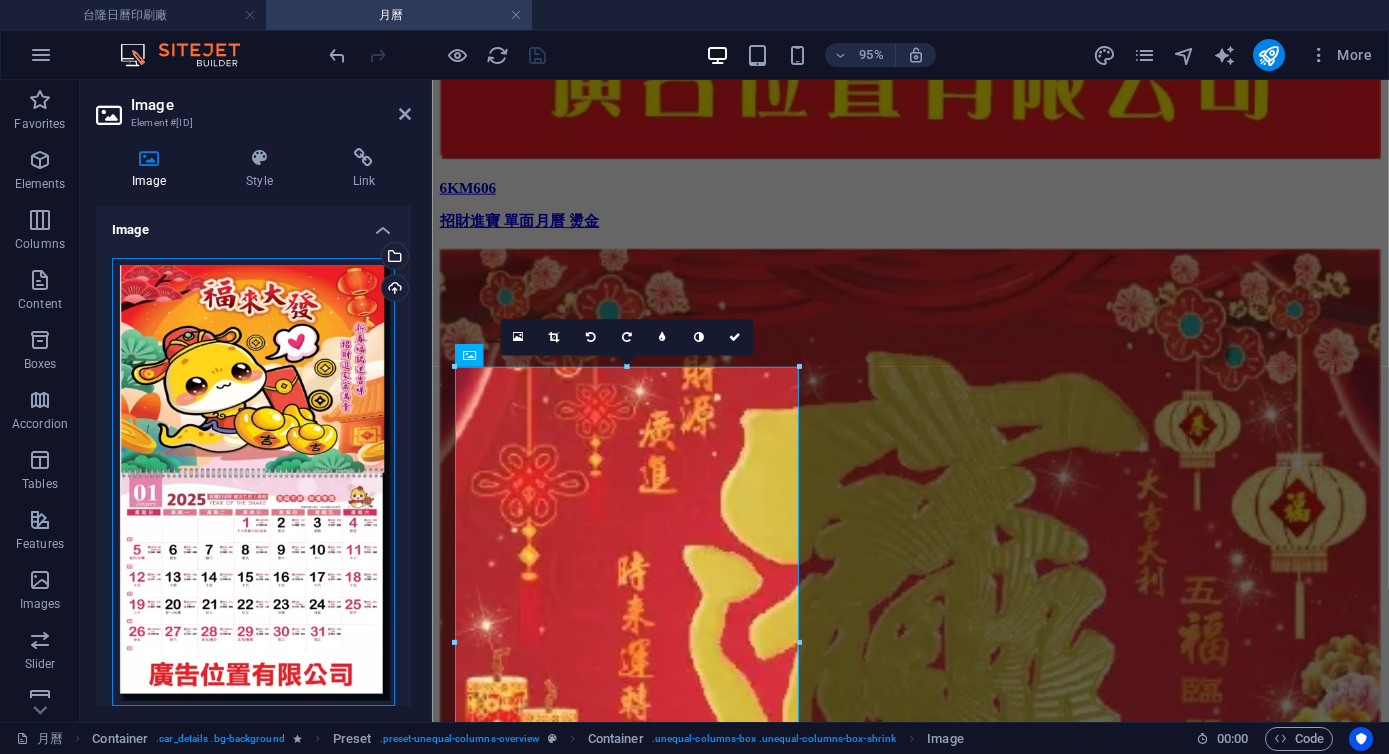 click on "Drag files here, click to choose files or select files from Files or our free stock photos & videos" at bounding box center [253, 482] 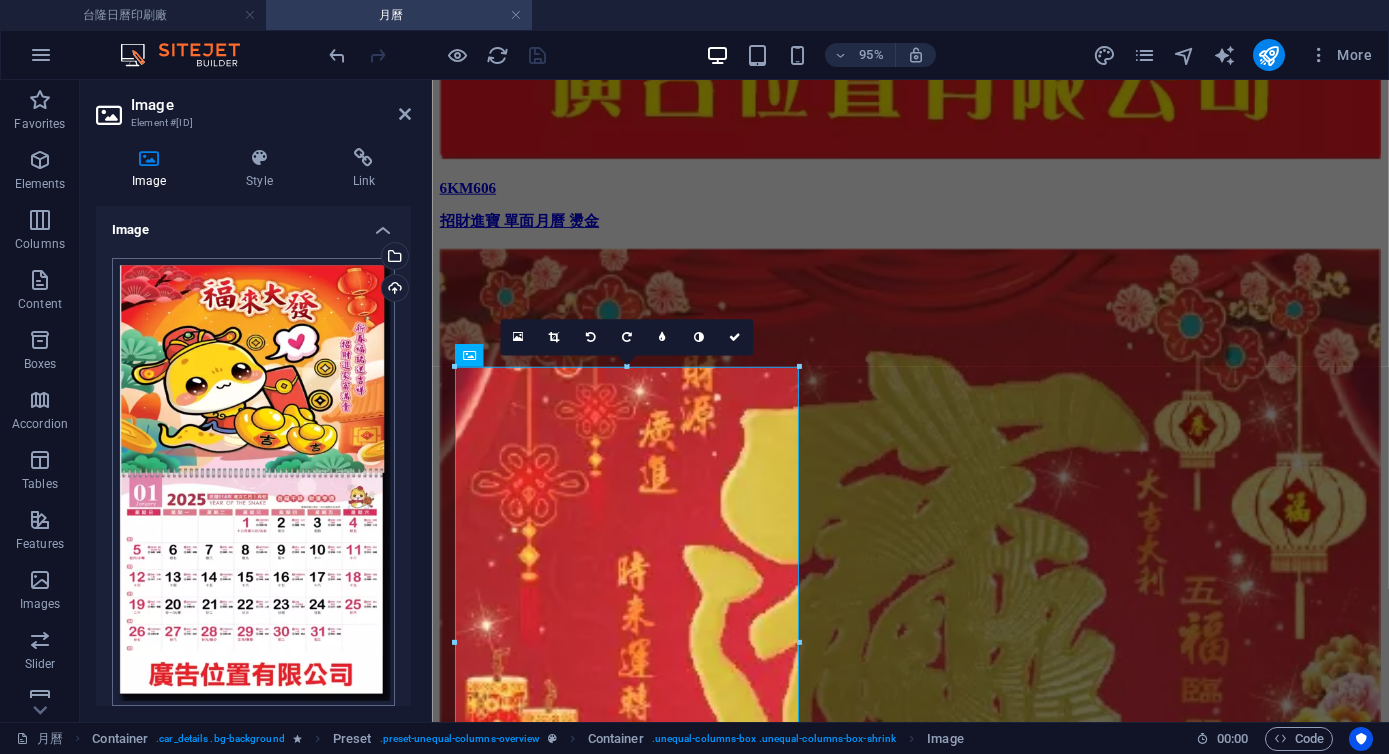 scroll, scrollTop: 9022, scrollLeft: 0, axis: vertical 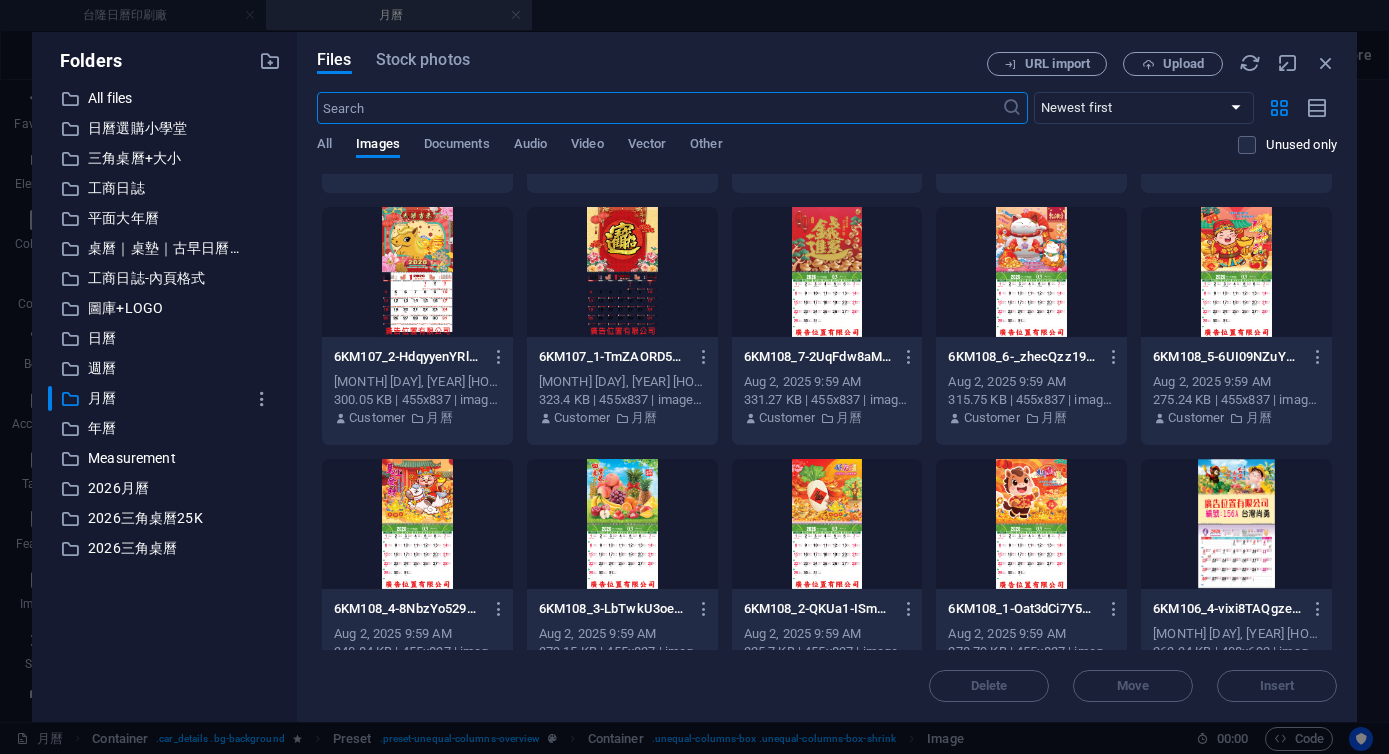 click at bounding box center [1031, 524] 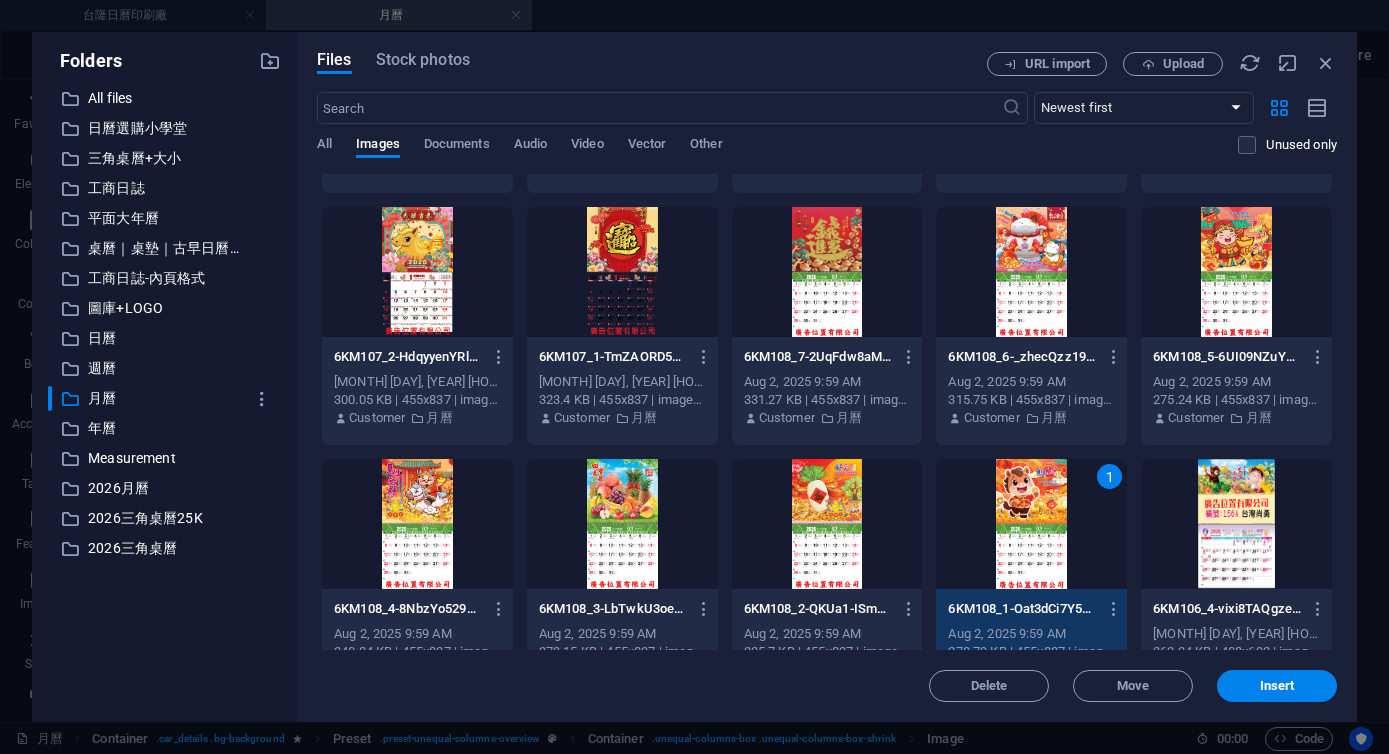 click on "1" at bounding box center (1031, 524) 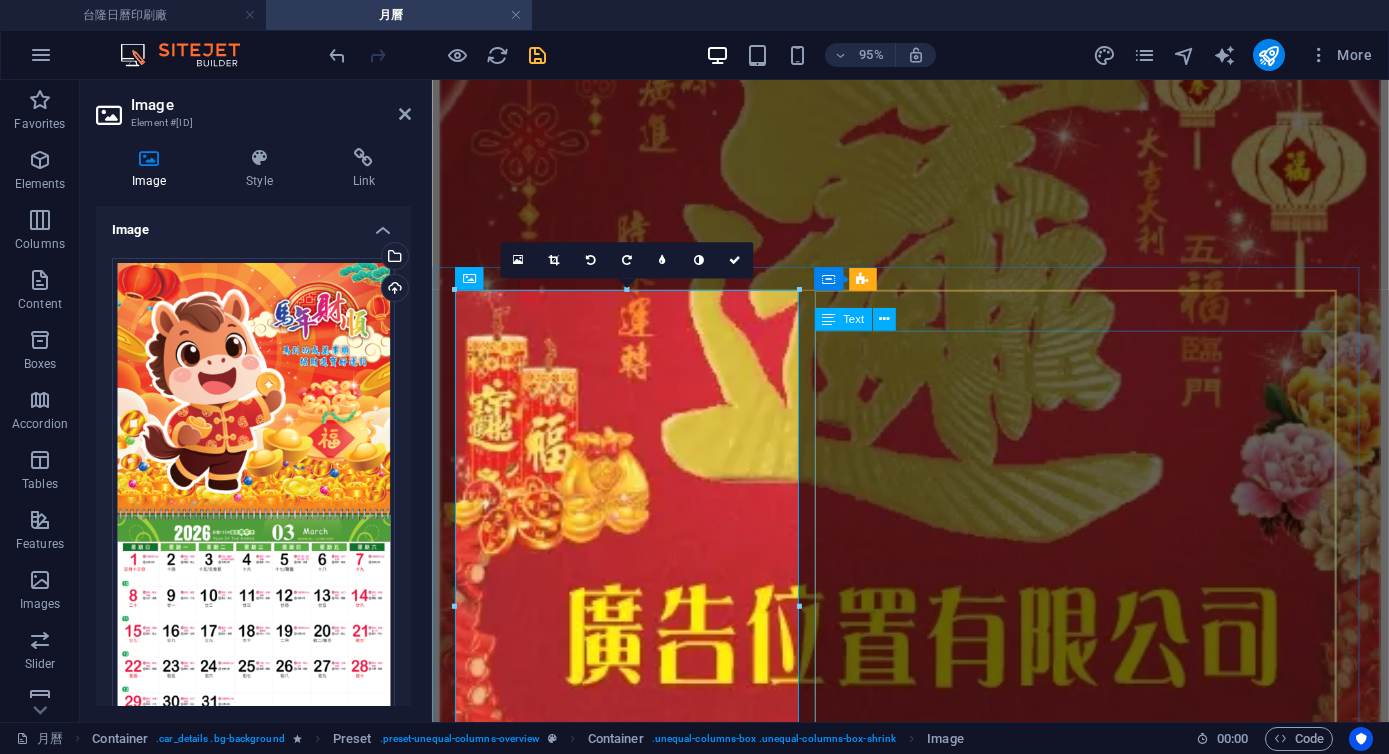 scroll, scrollTop: 9733, scrollLeft: 0, axis: vertical 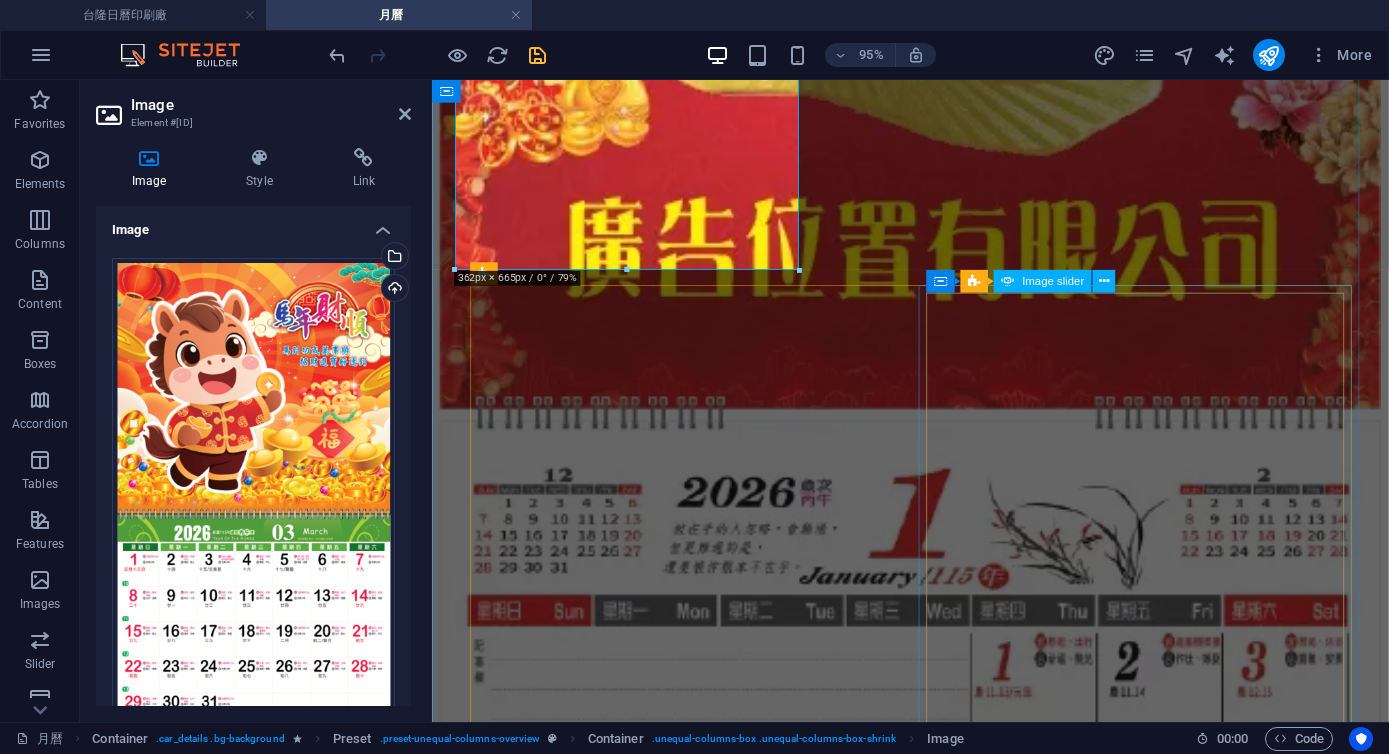 click at bounding box center (88, 86563) 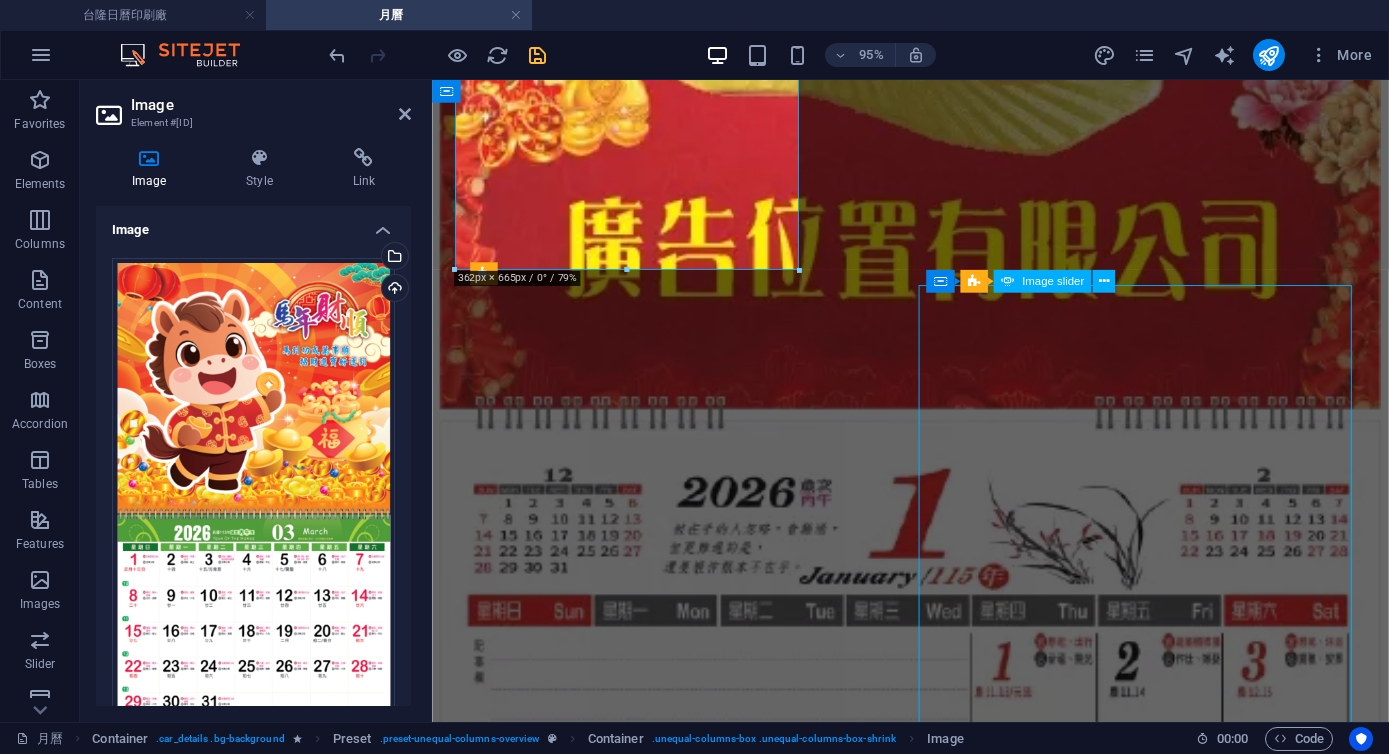 click at bounding box center [88, 86563] 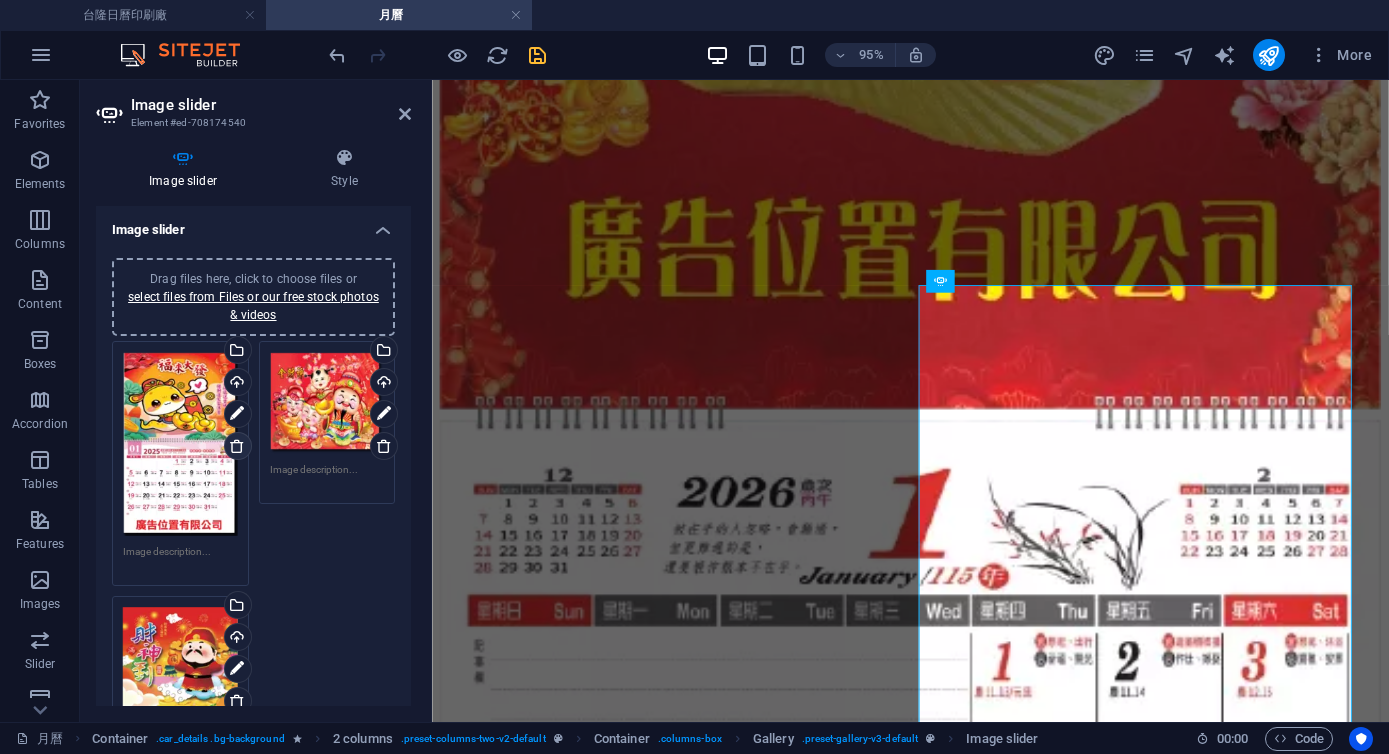 click at bounding box center (237, 446) 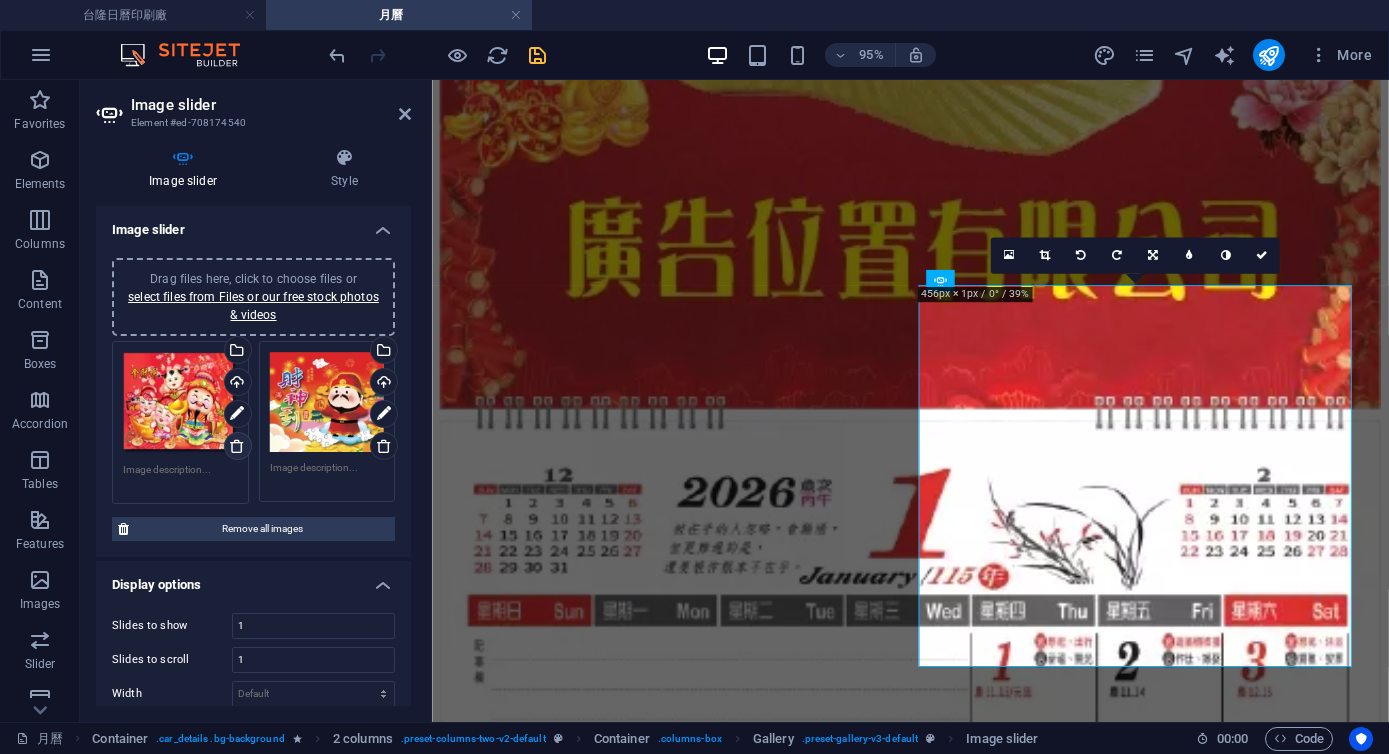 click at bounding box center (237, 446) 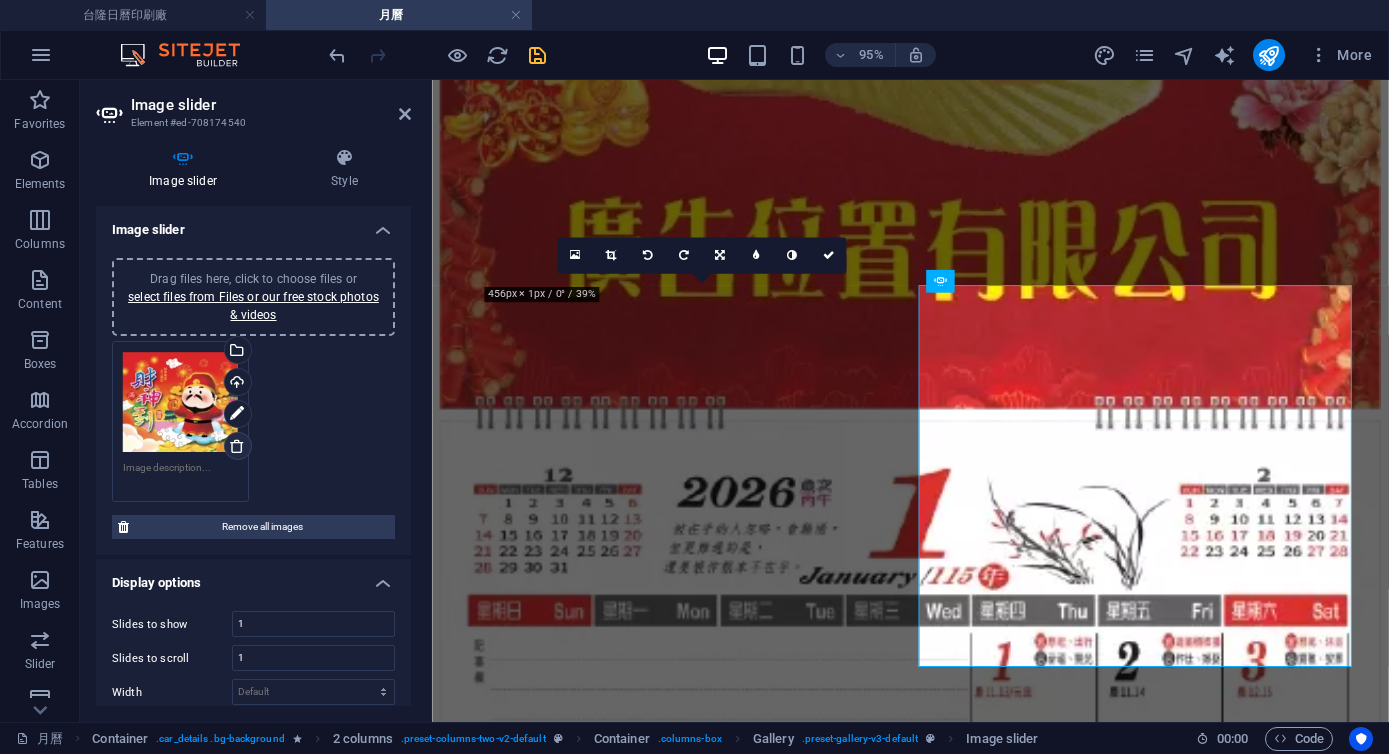 click at bounding box center (237, 446) 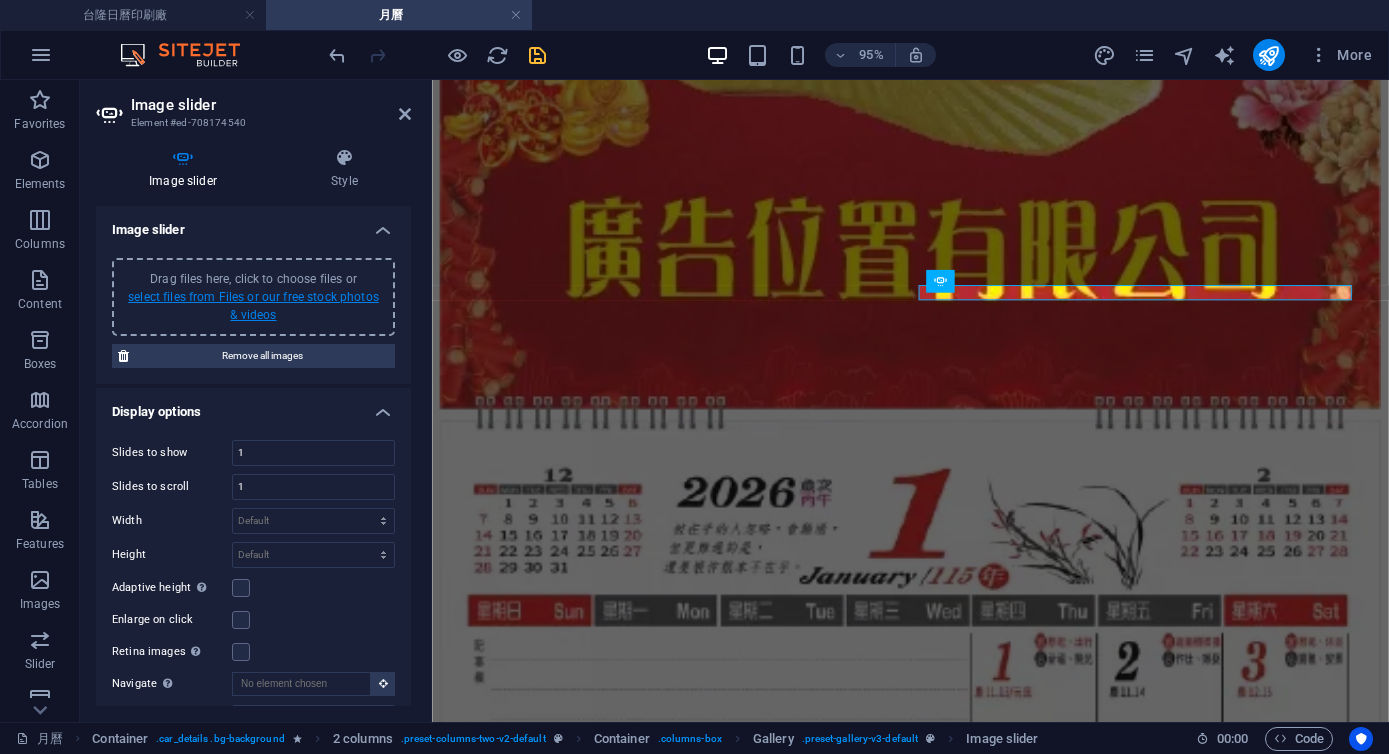 click on "select files from Files or our free stock photos & videos" at bounding box center [253, 306] 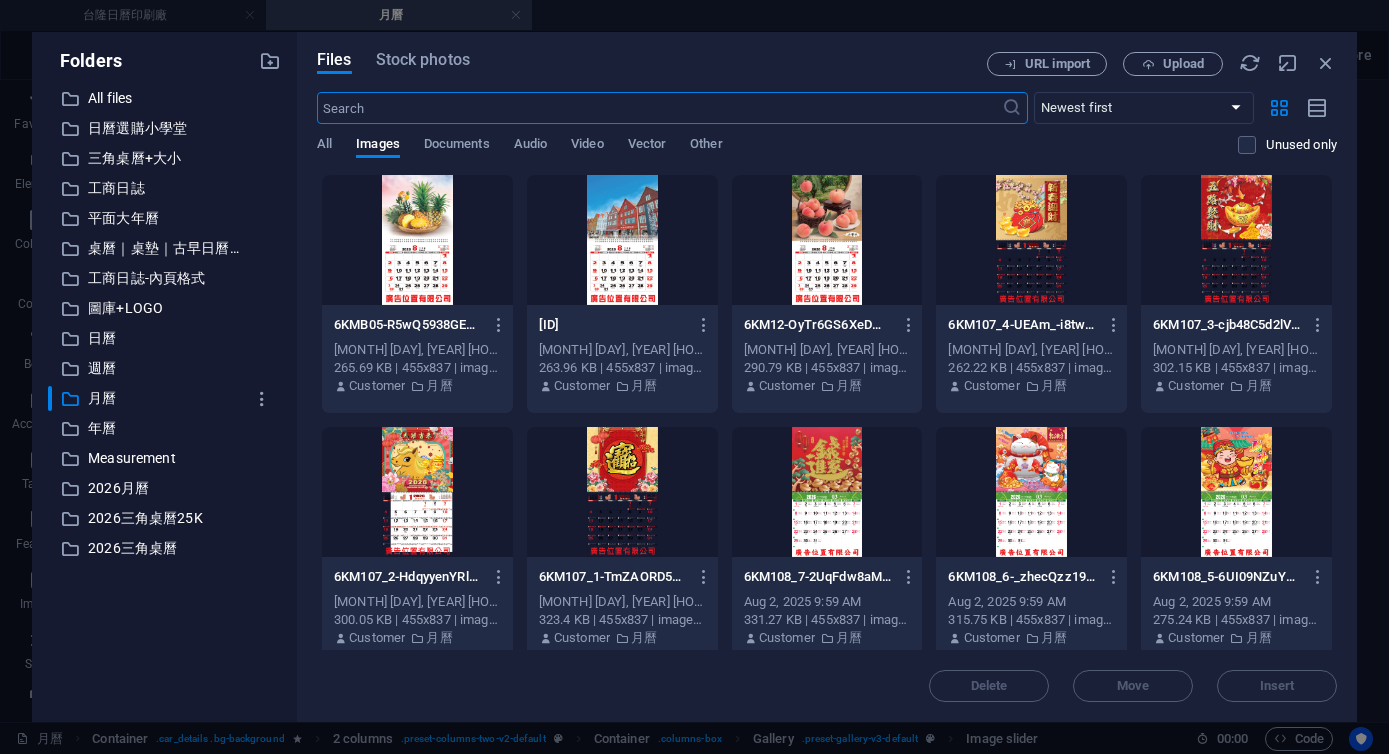 click at bounding box center (827, 492) 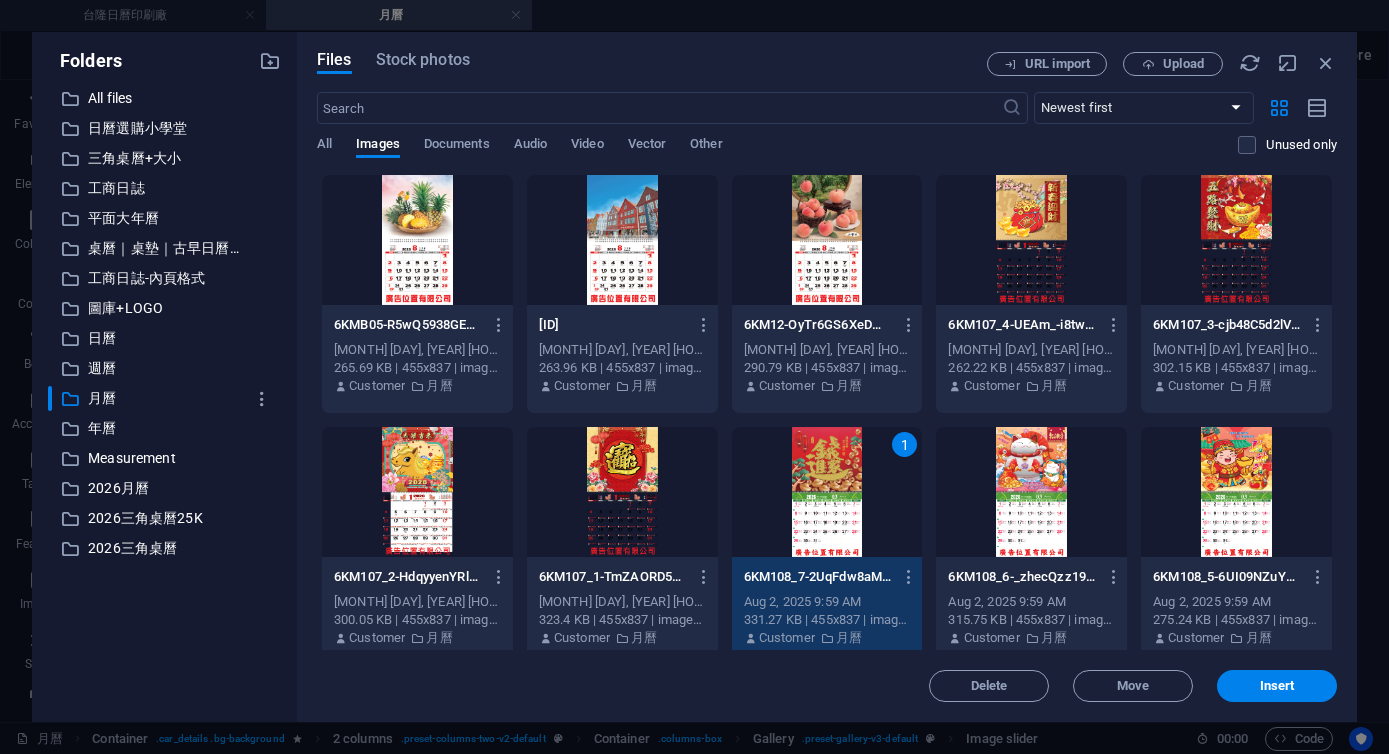 scroll, scrollTop: 303, scrollLeft: 0, axis: vertical 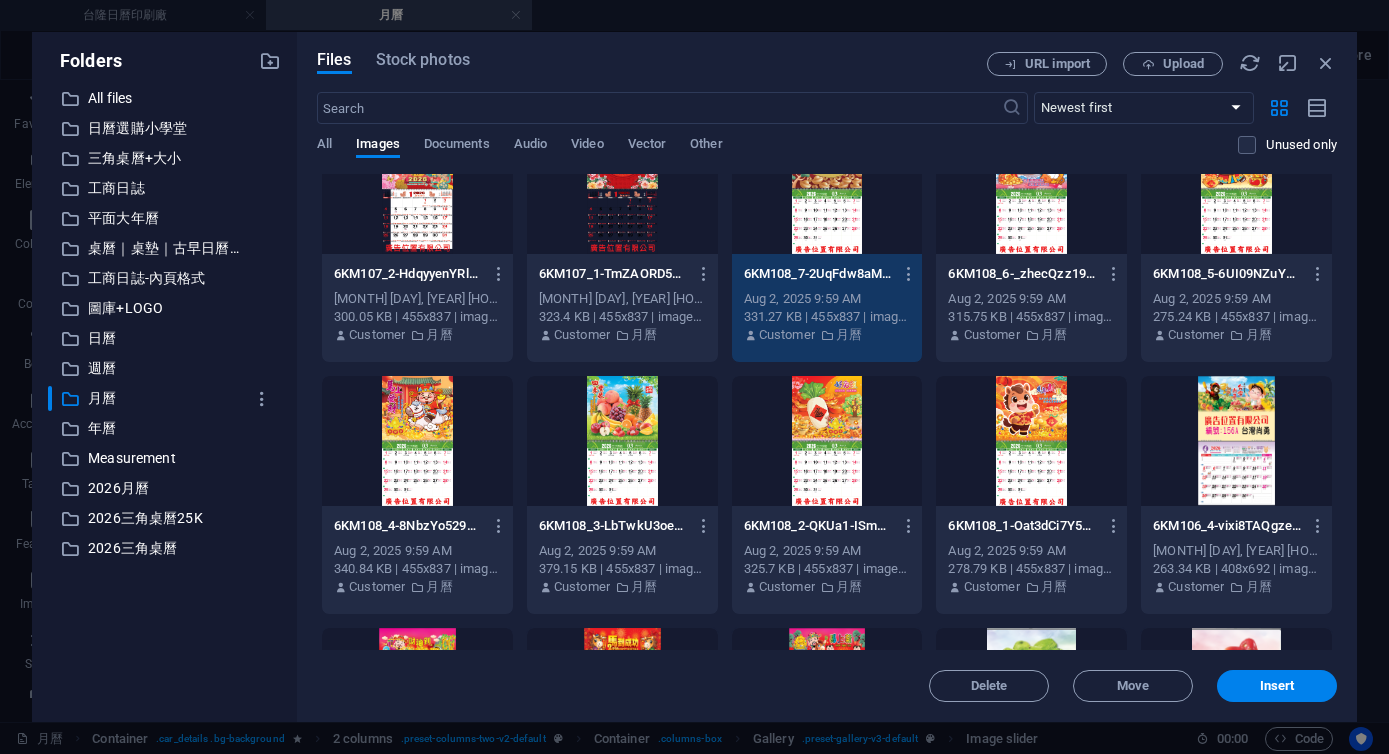 click at bounding box center (1031, 441) 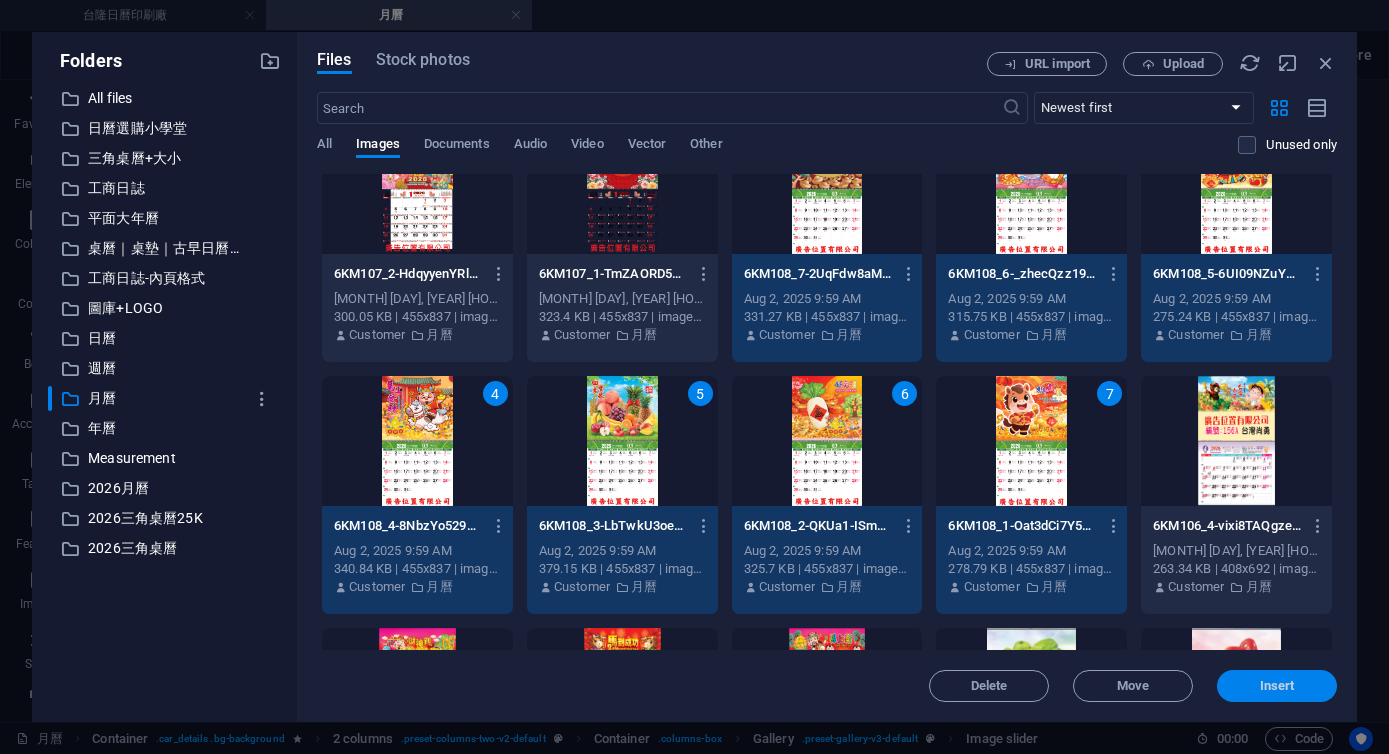drag, startPoint x: 1256, startPoint y: 682, endPoint x: 867, endPoint y: 634, distance: 391.95026 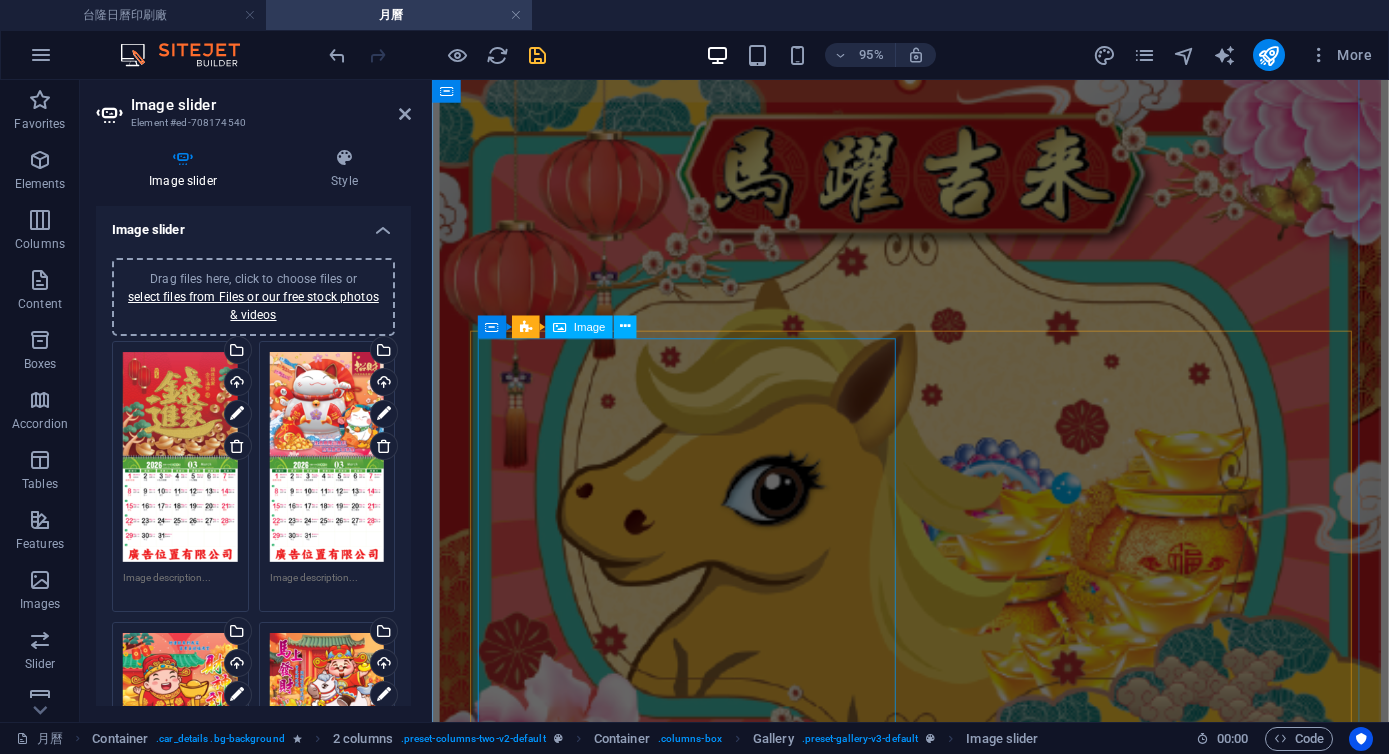 scroll, scrollTop: 11013, scrollLeft: 0, axis: vertical 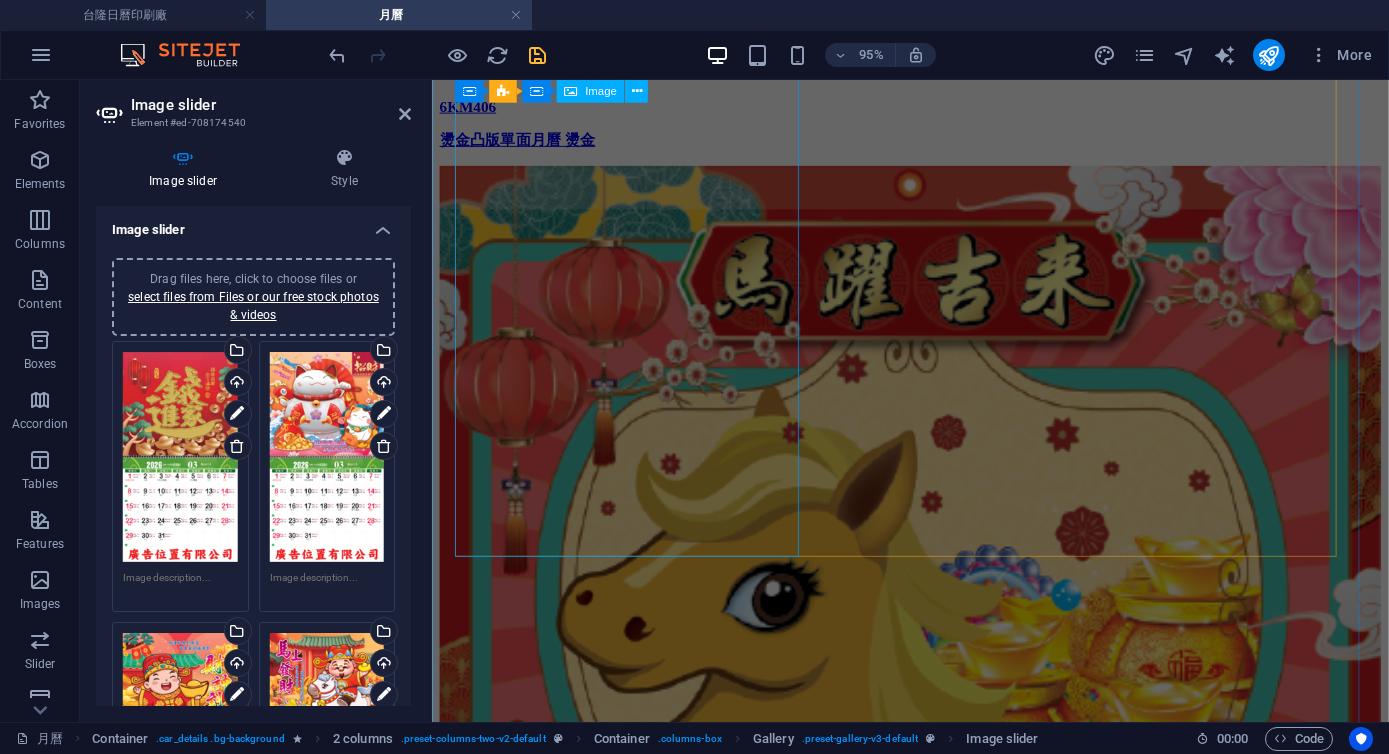 click at bounding box center (935, 86364) 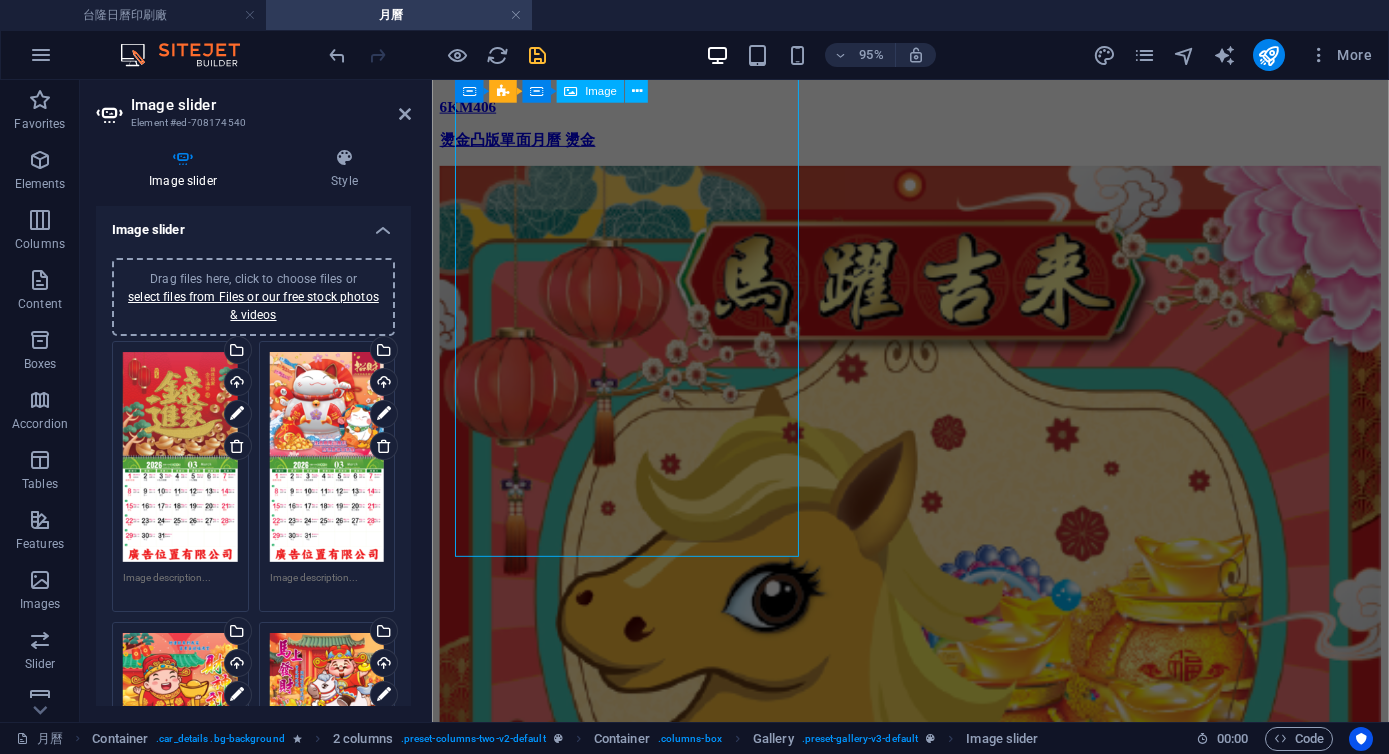 click at bounding box center (935, 86364) 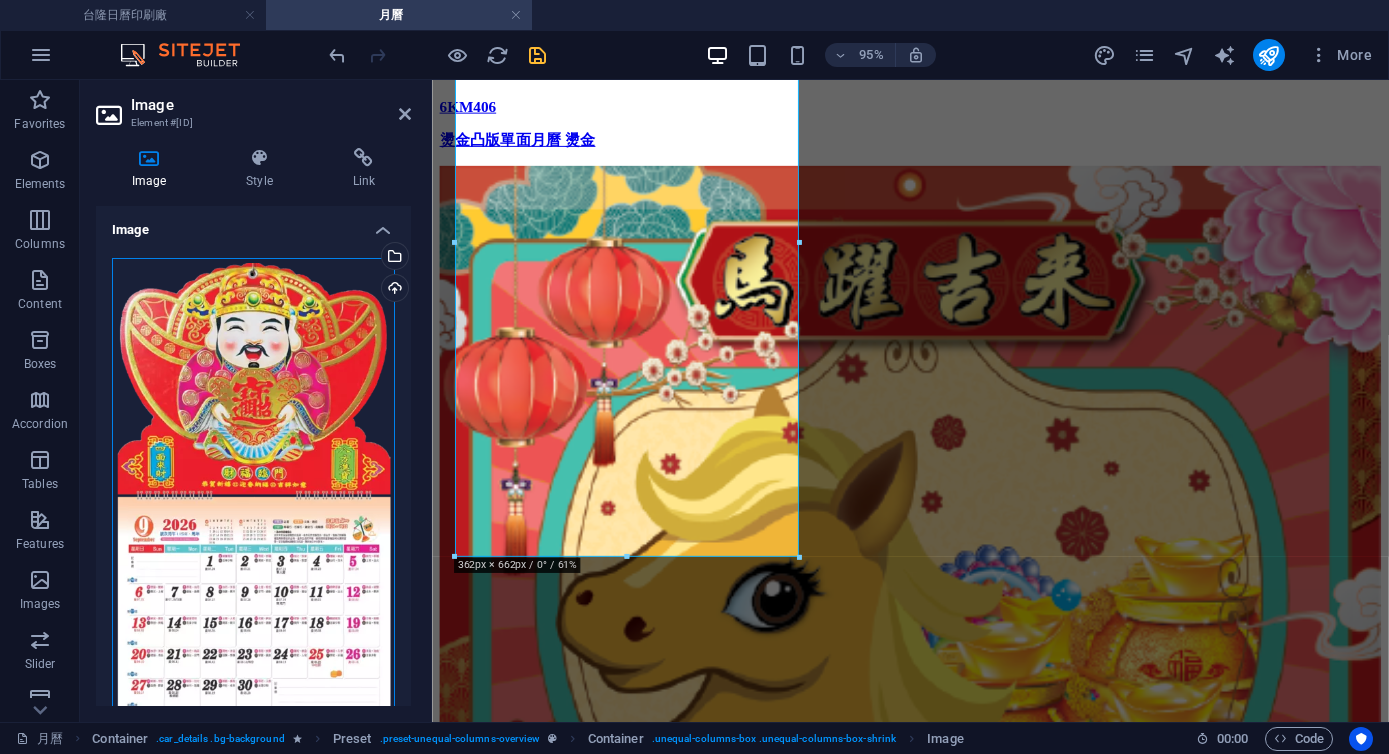 click on "Drag files here, click to choose files or select files from Files or our free stock photos & videos" at bounding box center [253, 513] 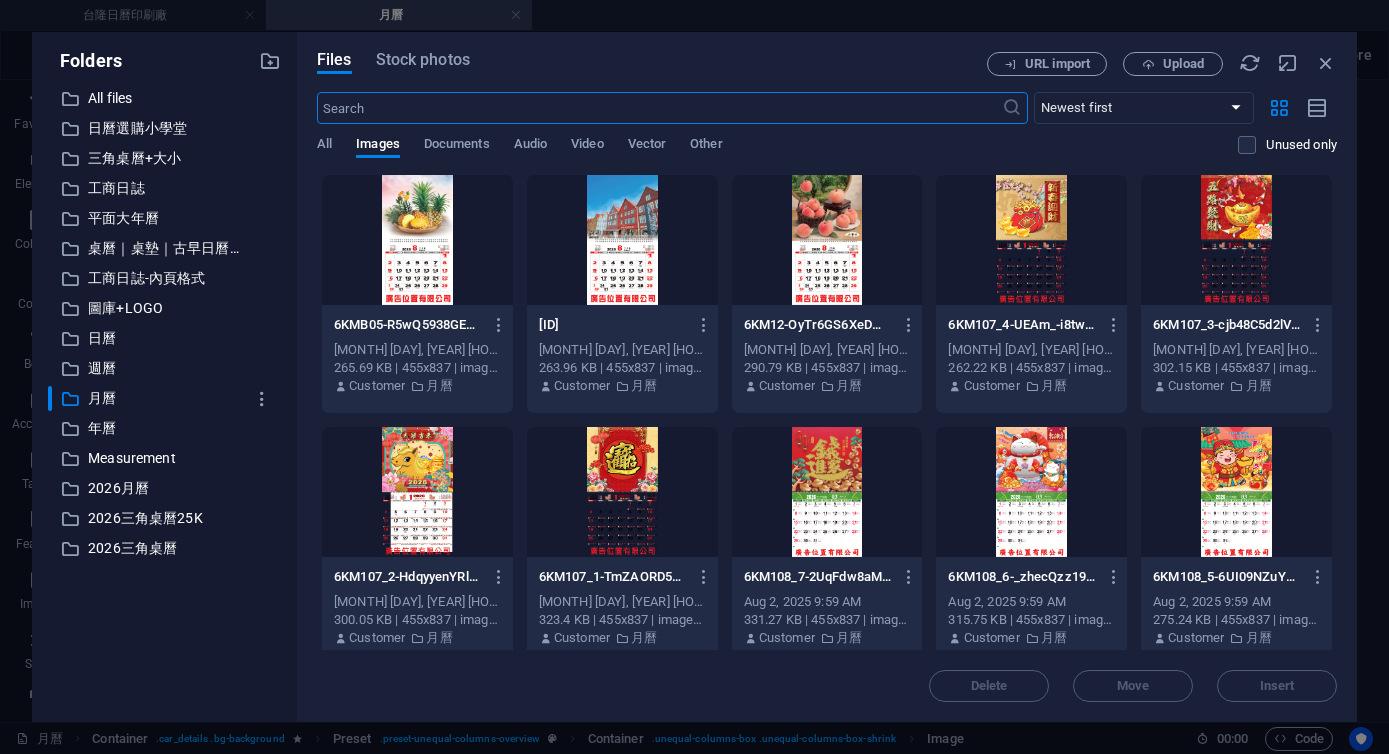 scroll, scrollTop: 11069, scrollLeft: 0, axis: vertical 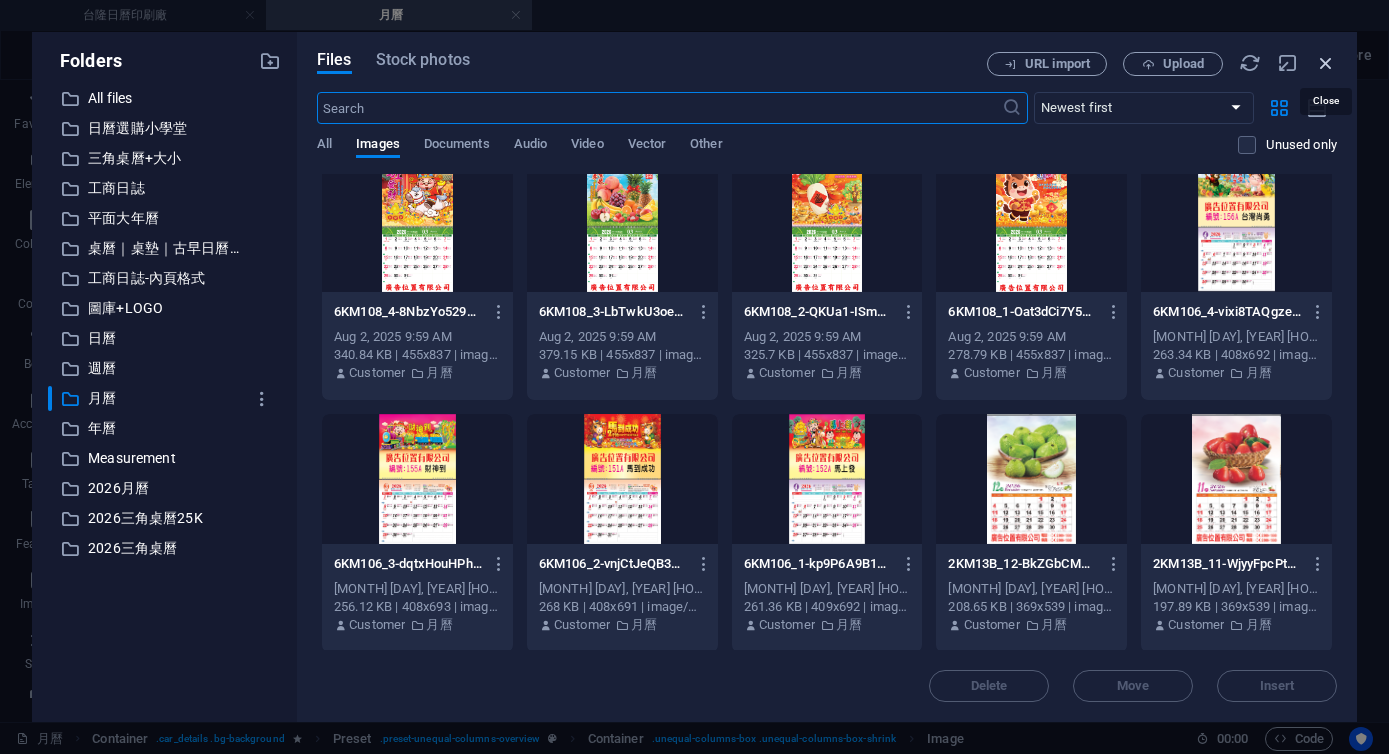click at bounding box center [1326, 63] 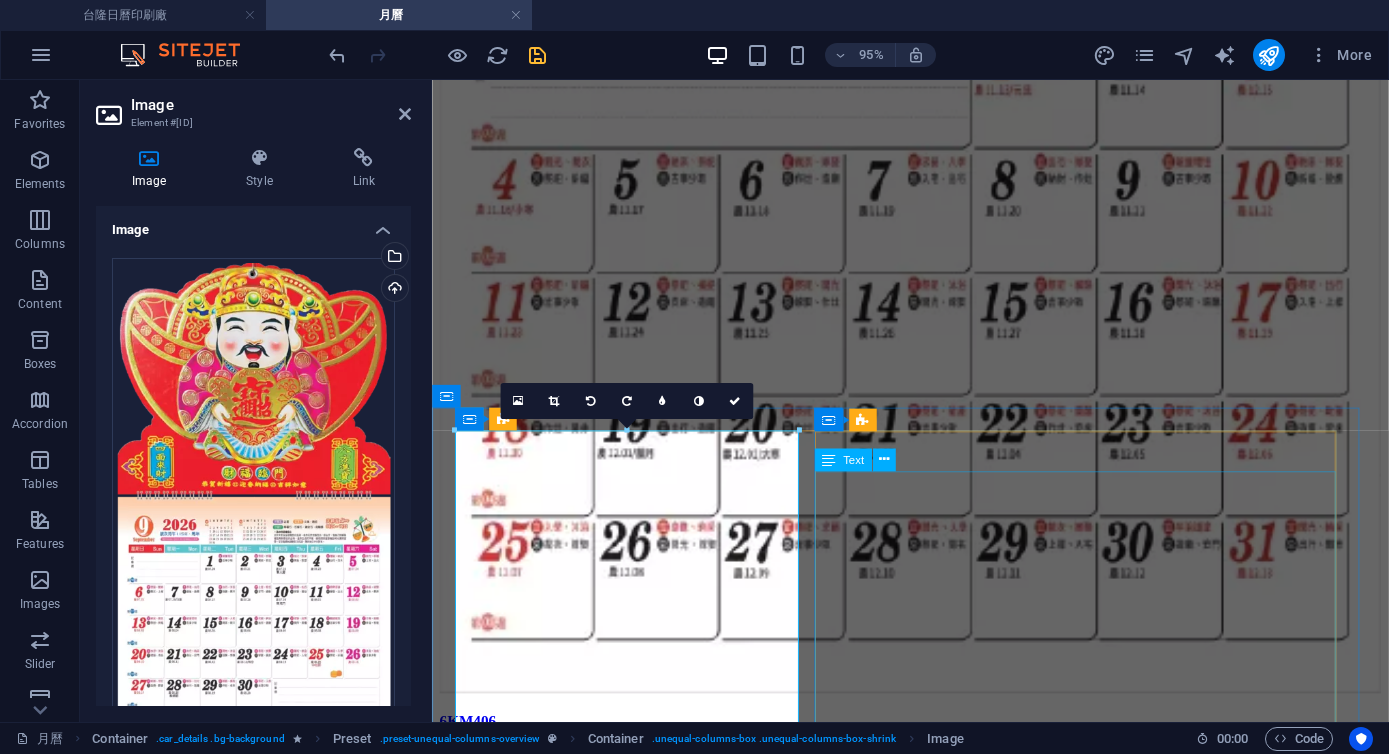 scroll, scrollTop: 10493, scrollLeft: 0, axis: vertical 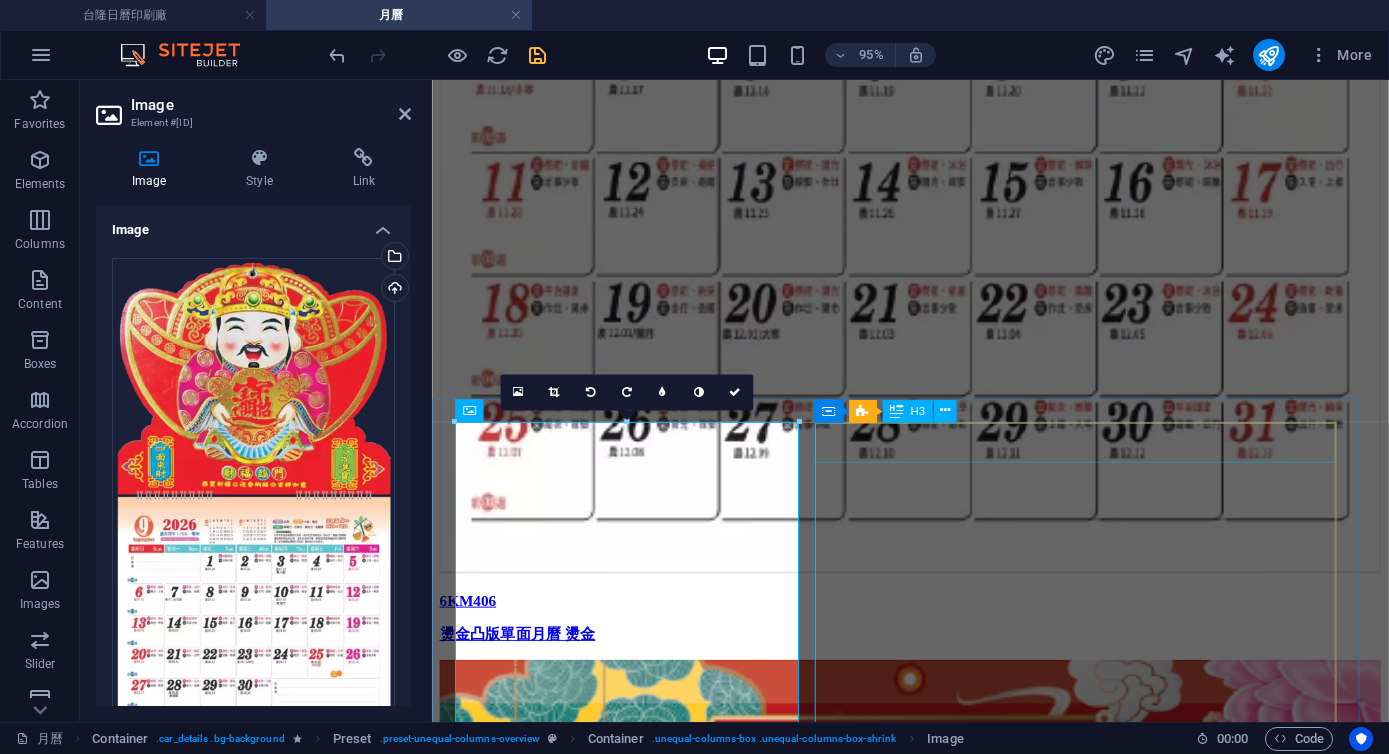 click on "6KM206 燙金壓凸 月曆" at bounding box center [935, 91579] 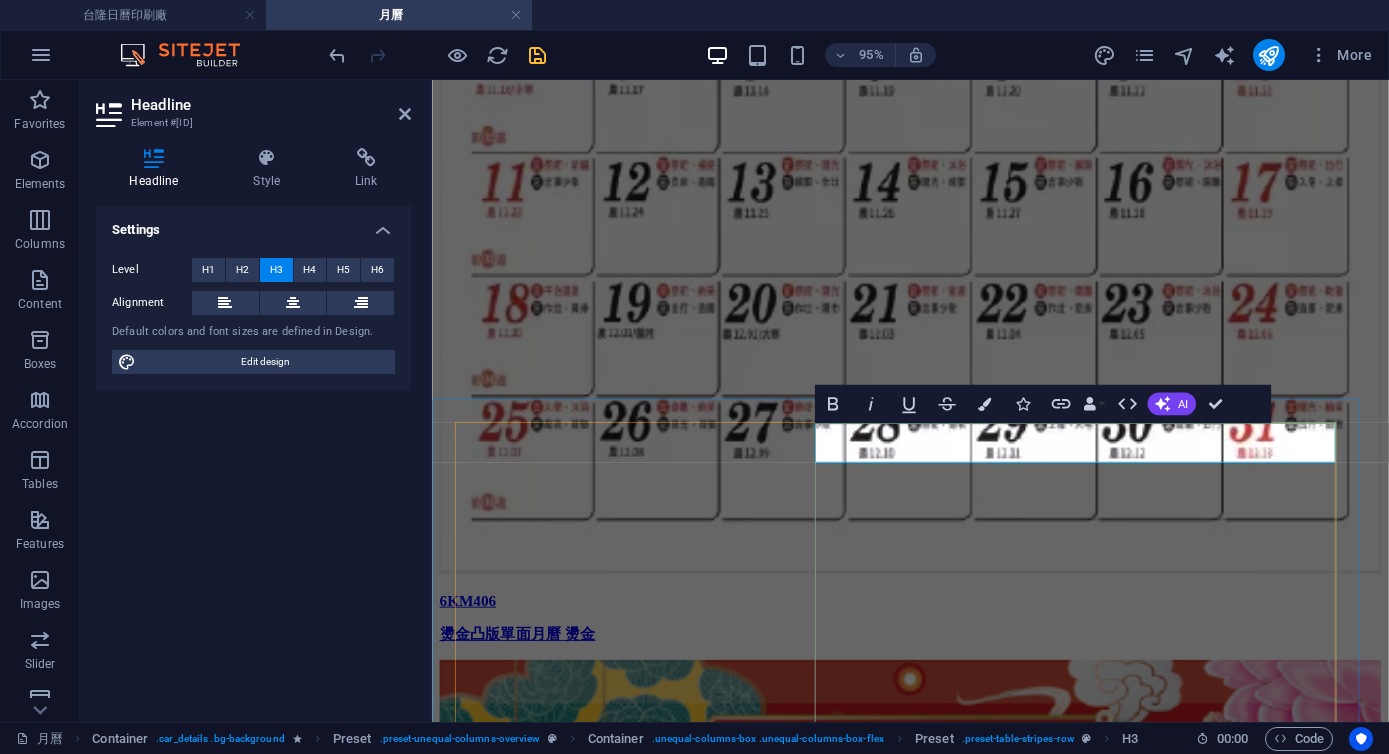 click on "6KM206 燙金壓凸 月曆" at bounding box center (935, 91579) 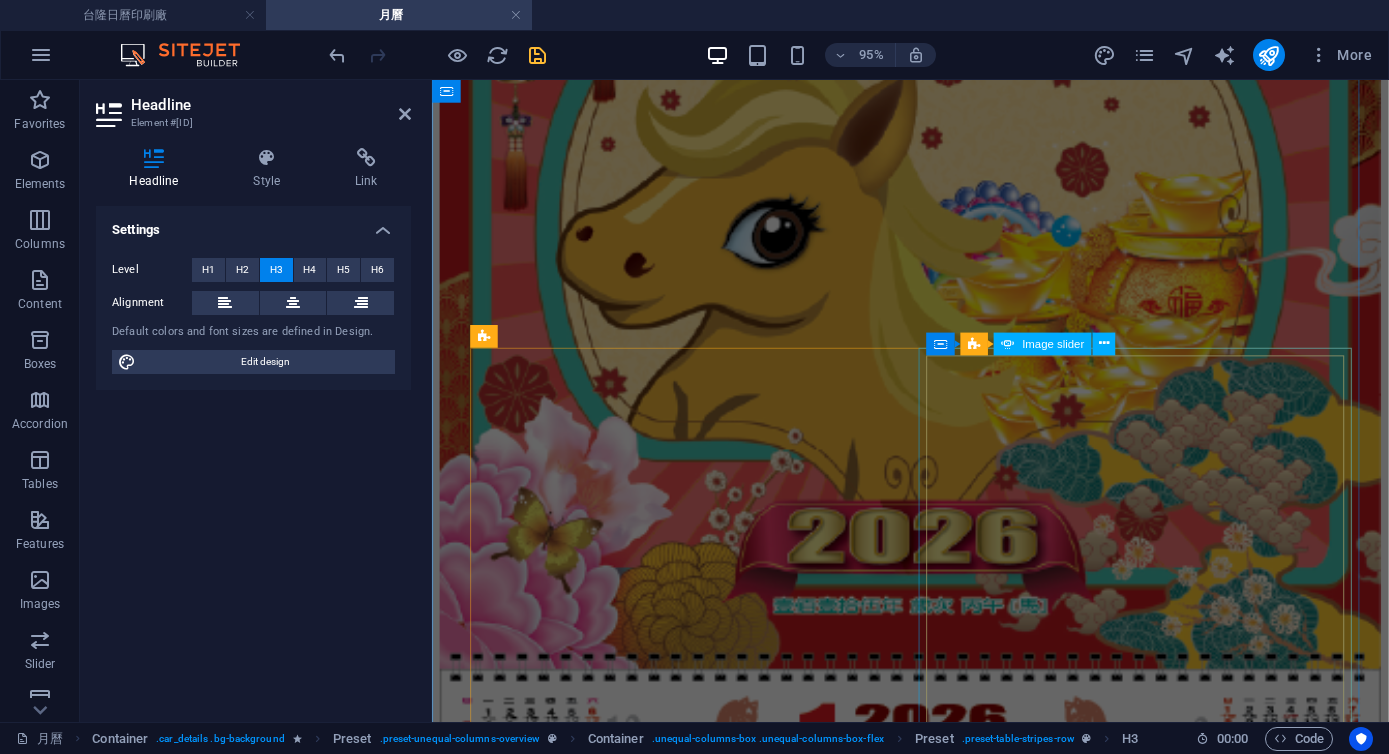 scroll, scrollTop: 11526, scrollLeft: 0, axis: vertical 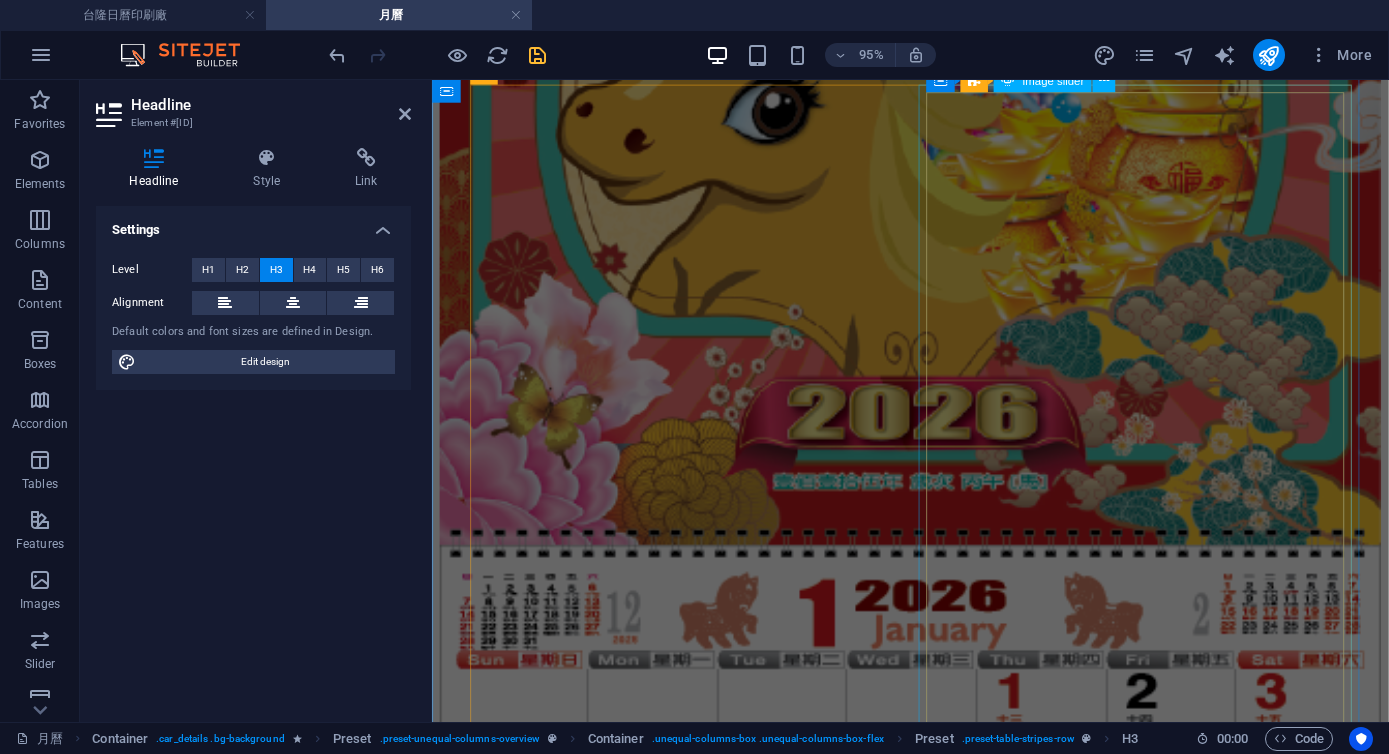 click at bounding box center (-582, 96370) 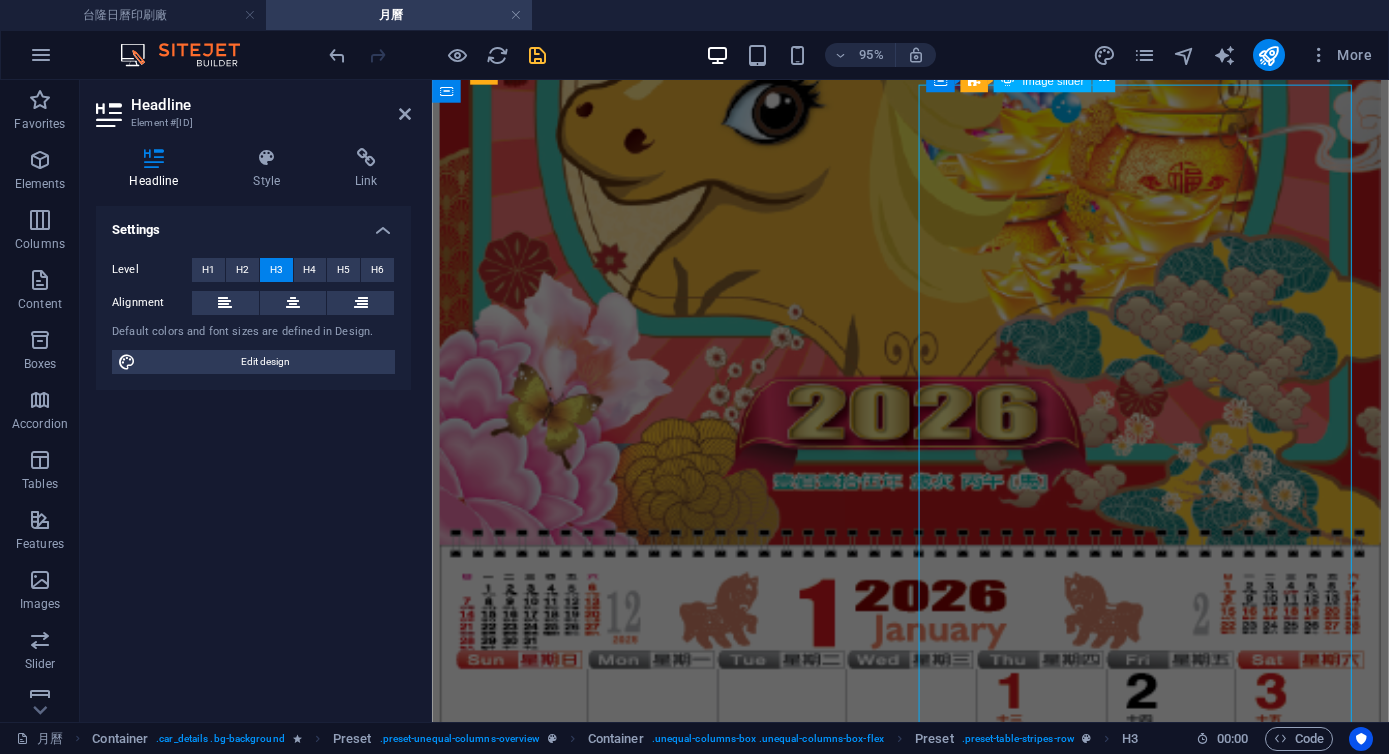 click at bounding box center (-582, 96370) 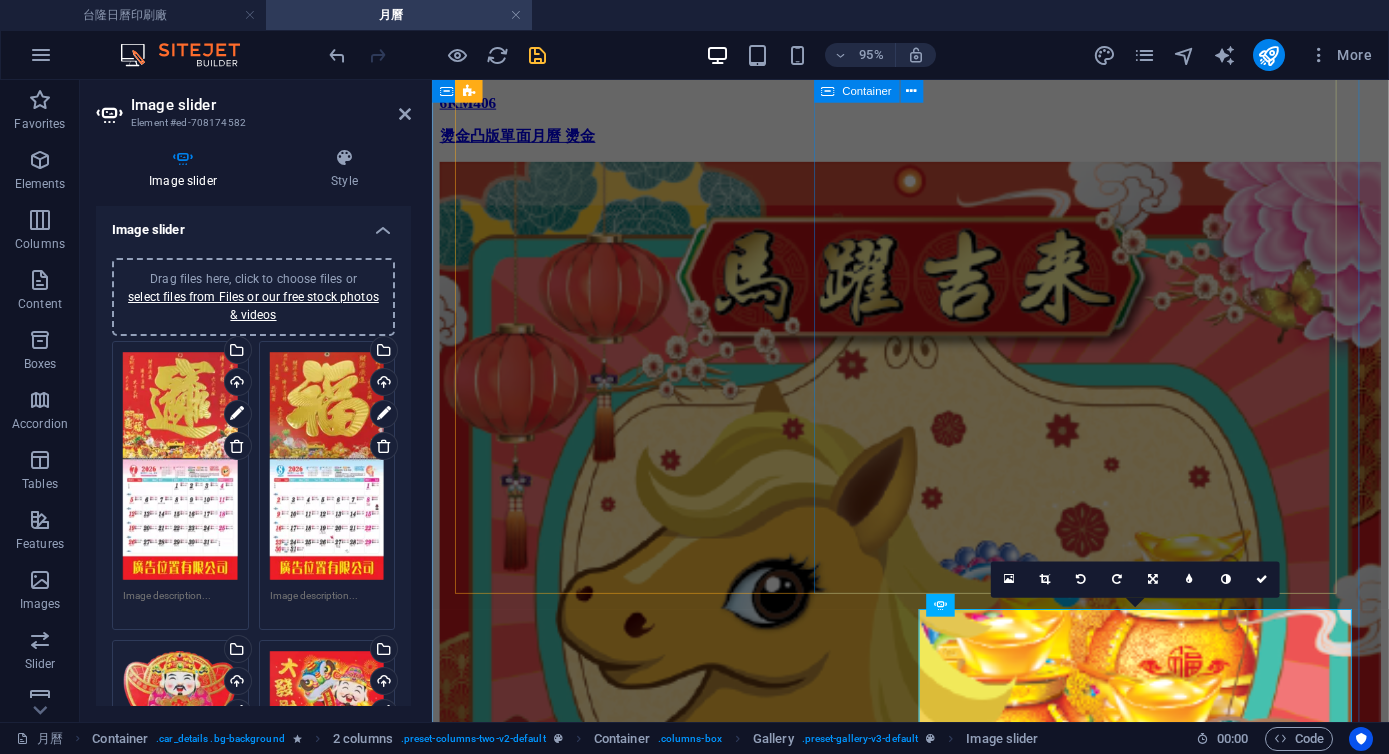 scroll, scrollTop: 11647, scrollLeft: 0, axis: vertical 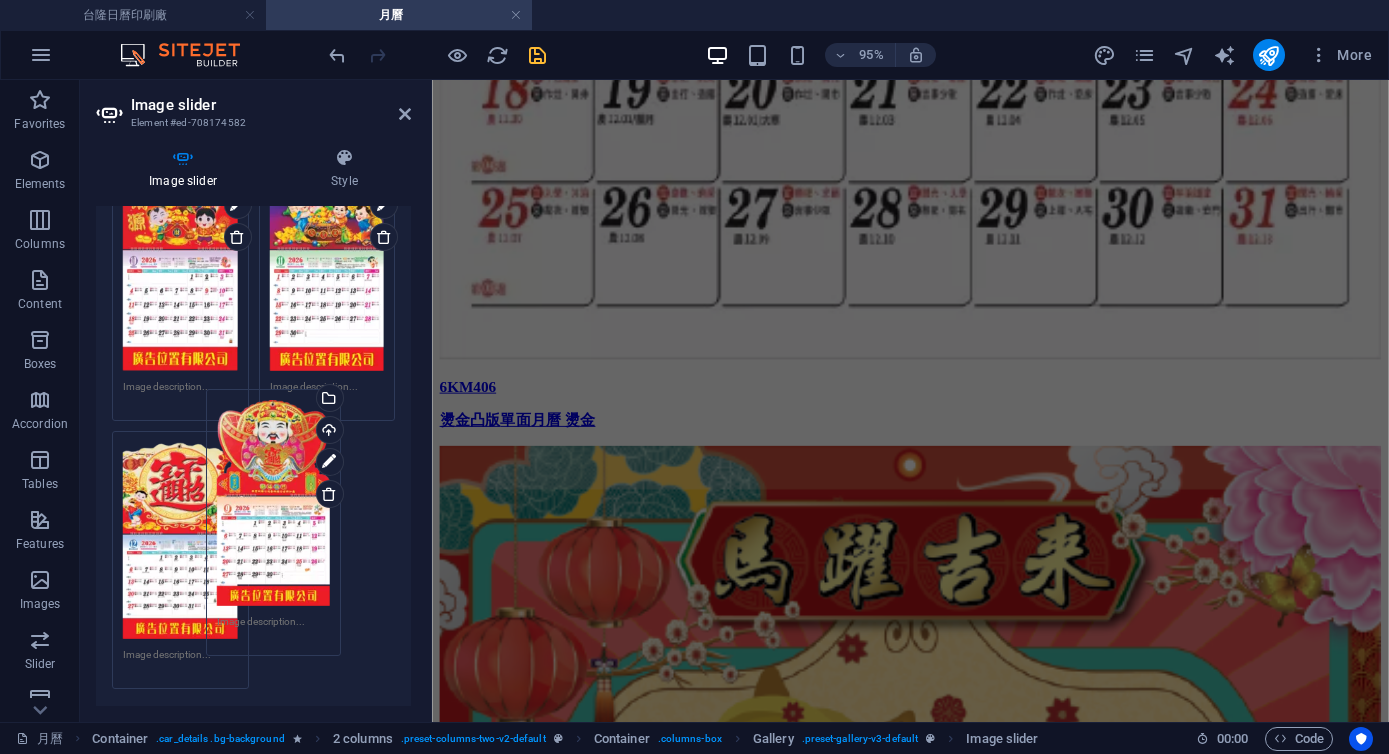 drag, startPoint x: 194, startPoint y: 422, endPoint x: 293, endPoint y: 522, distance: 140.71602 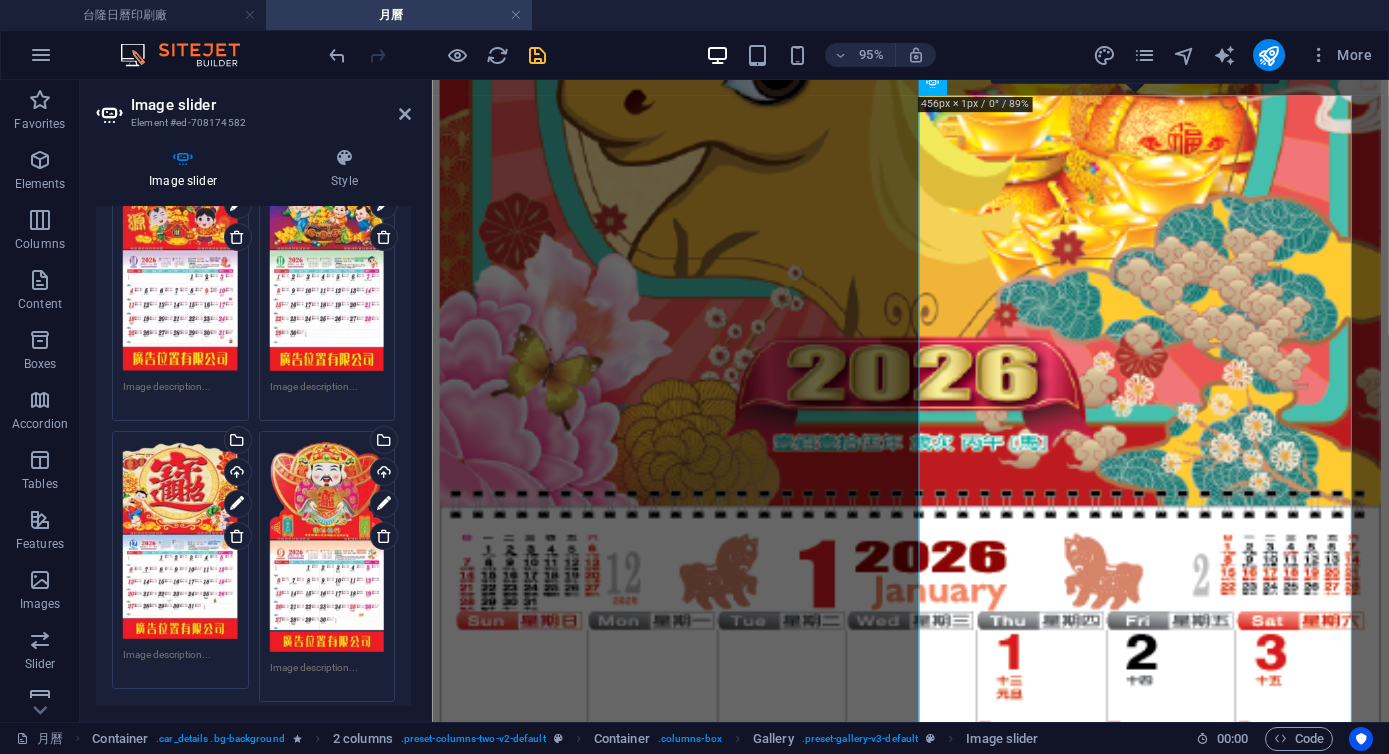 scroll, scrollTop: 11647, scrollLeft: 0, axis: vertical 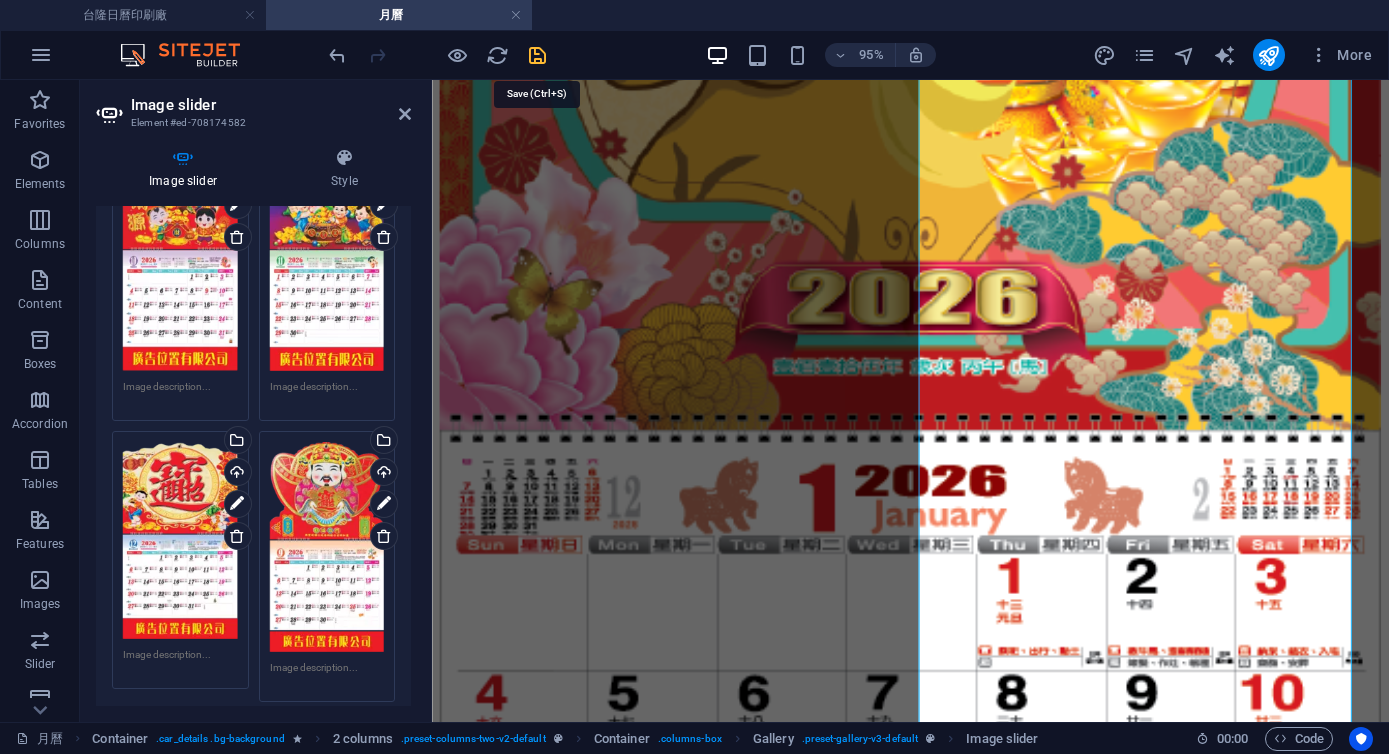 click at bounding box center (537, 55) 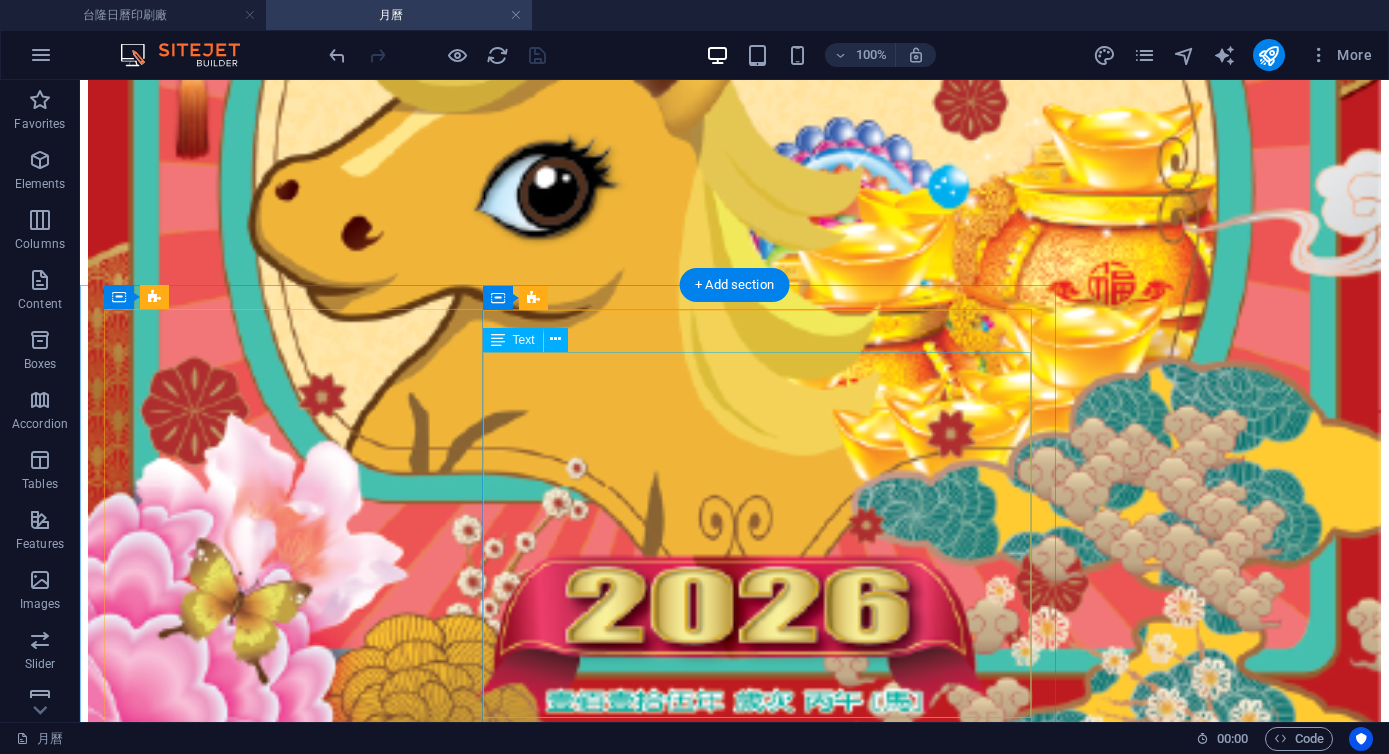 scroll, scrollTop: 14270, scrollLeft: 0, axis: vertical 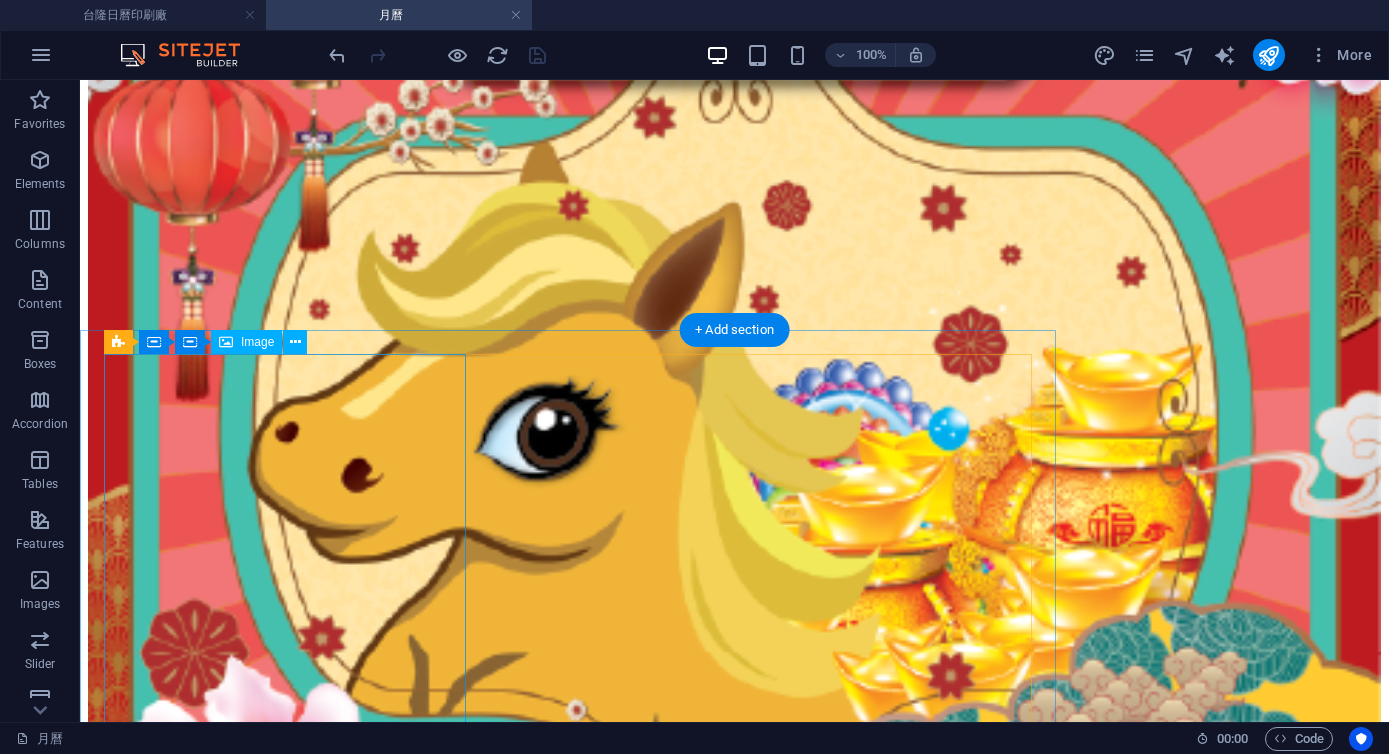 click at bounding box center (734, 118661) 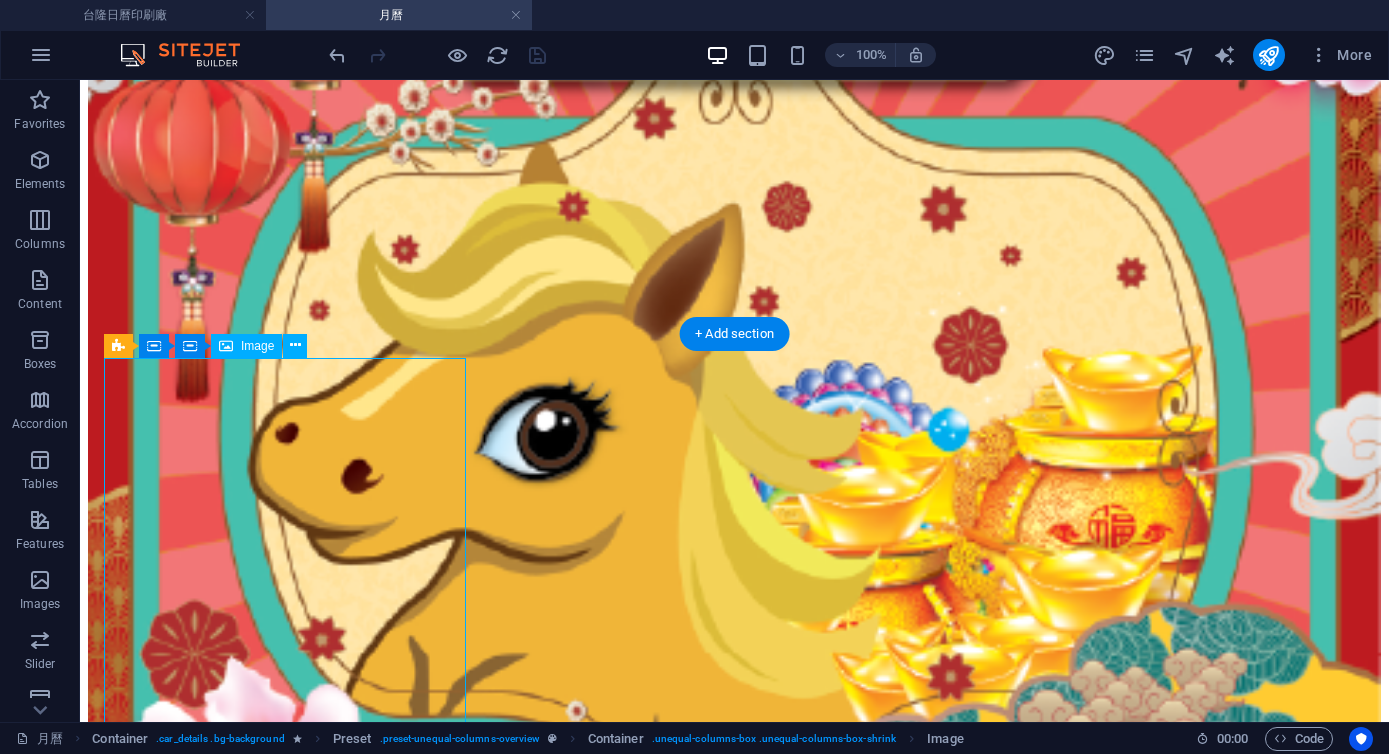 click at bounding box center (734, 118662) 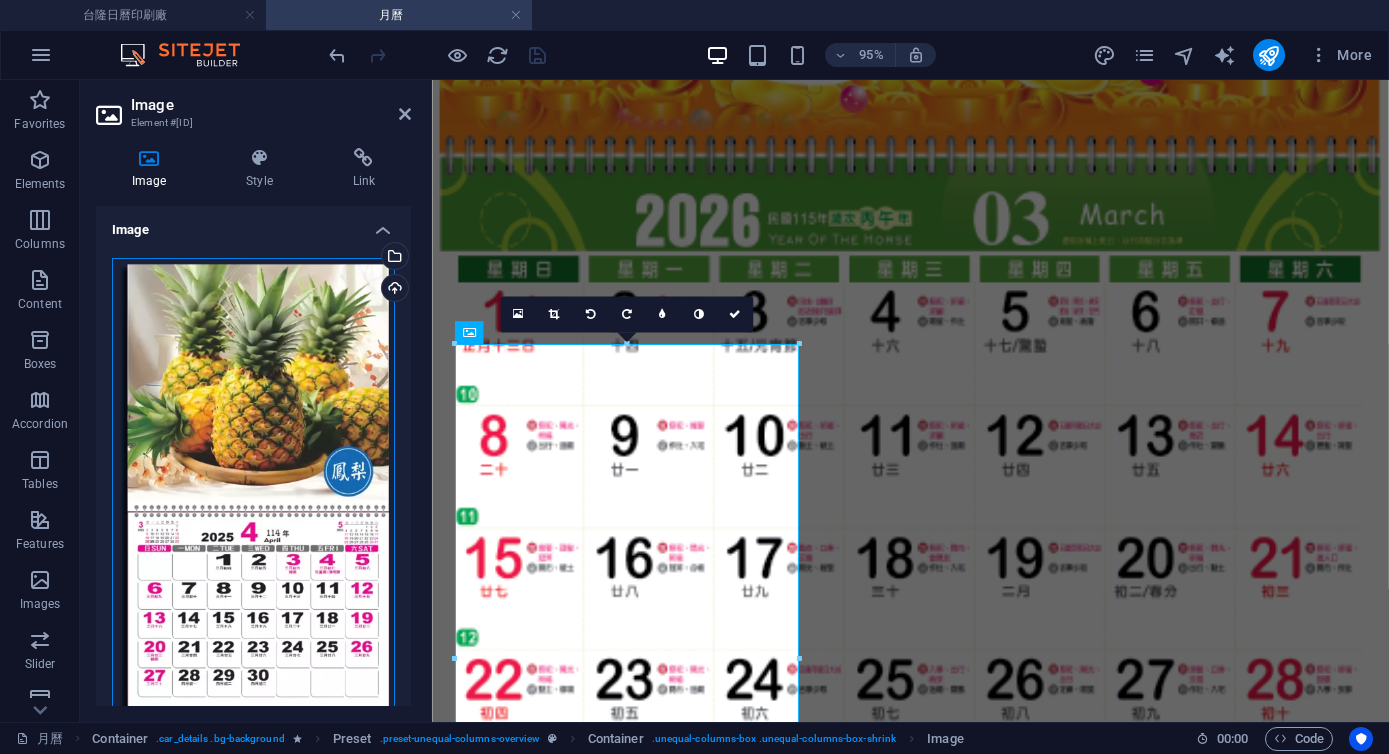 click on "Drag files here, click to choose files or select files from Files or our free stock photos & videos" at bounding box center (253, 512) 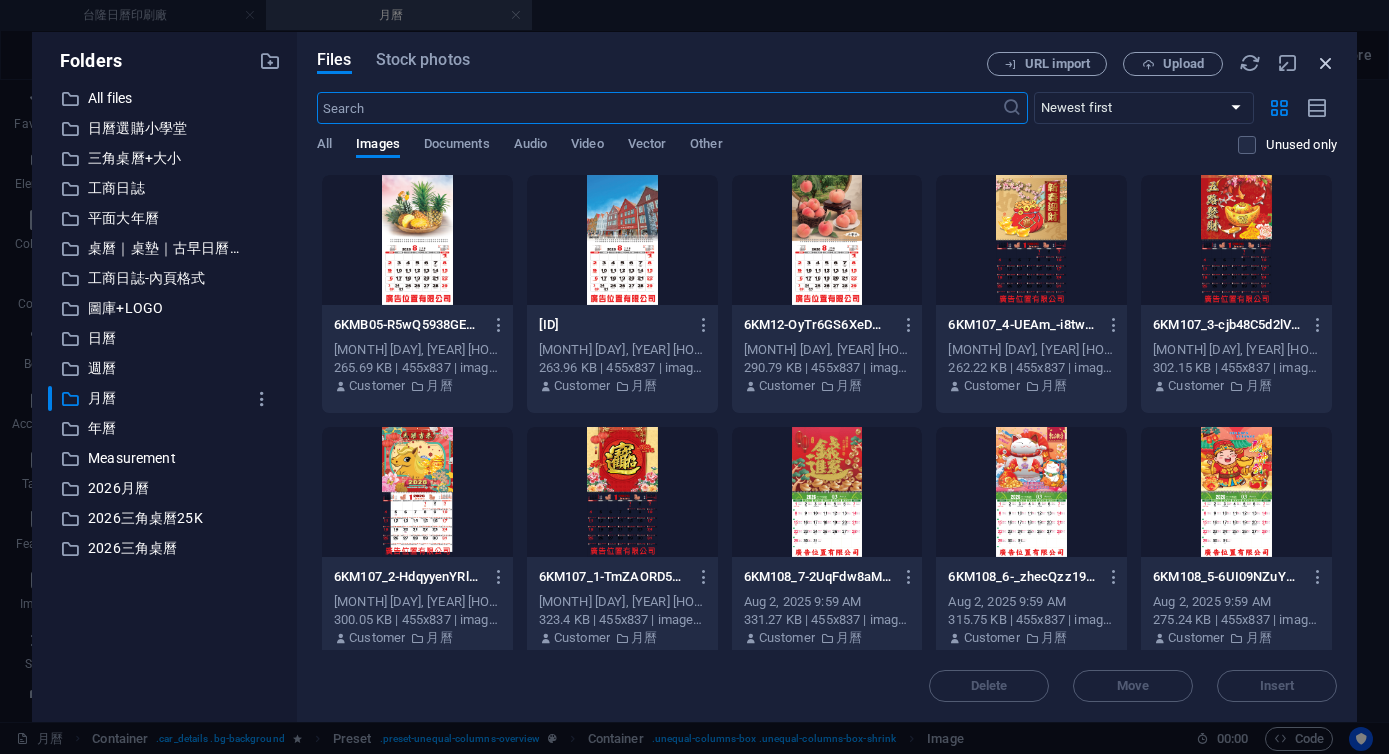 click at bounding box center (1326, 63) 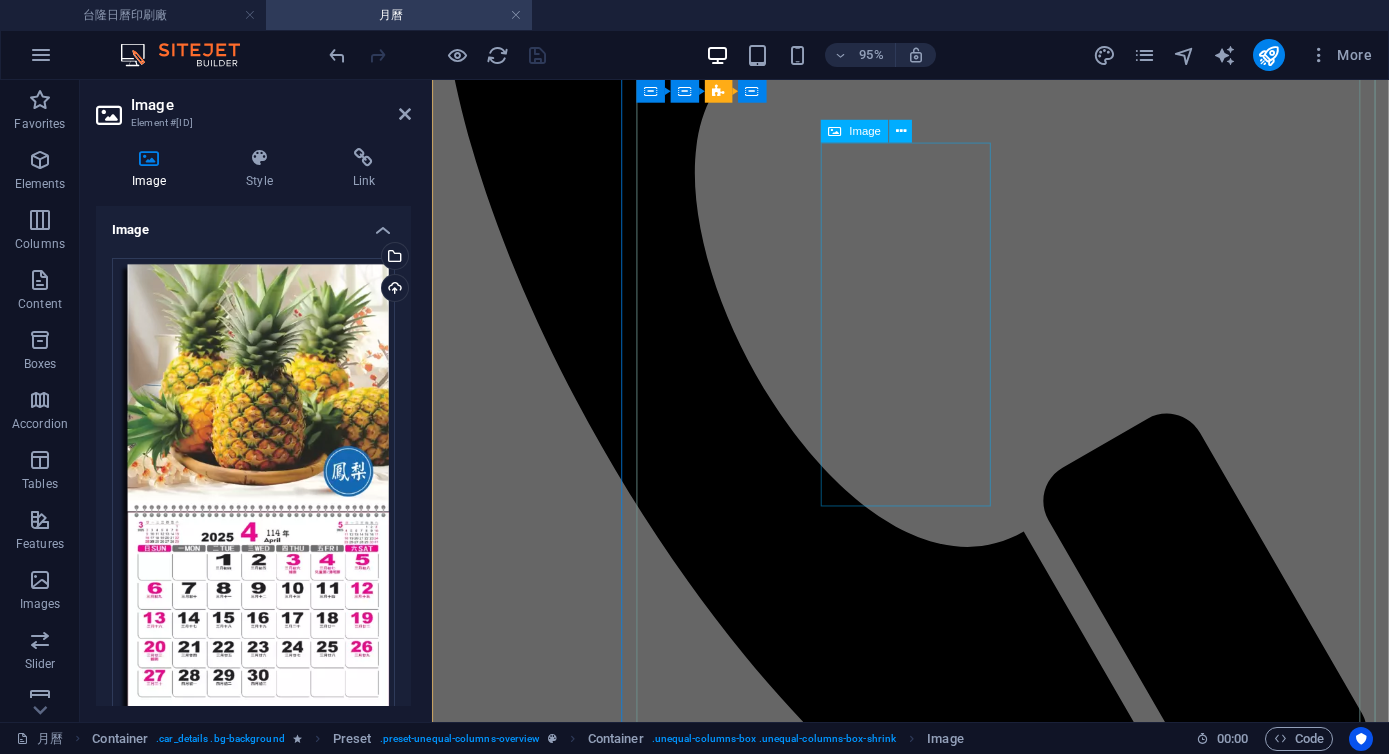 scroll, scrollTop: 783, scrollLeft: 0, axis: vertical 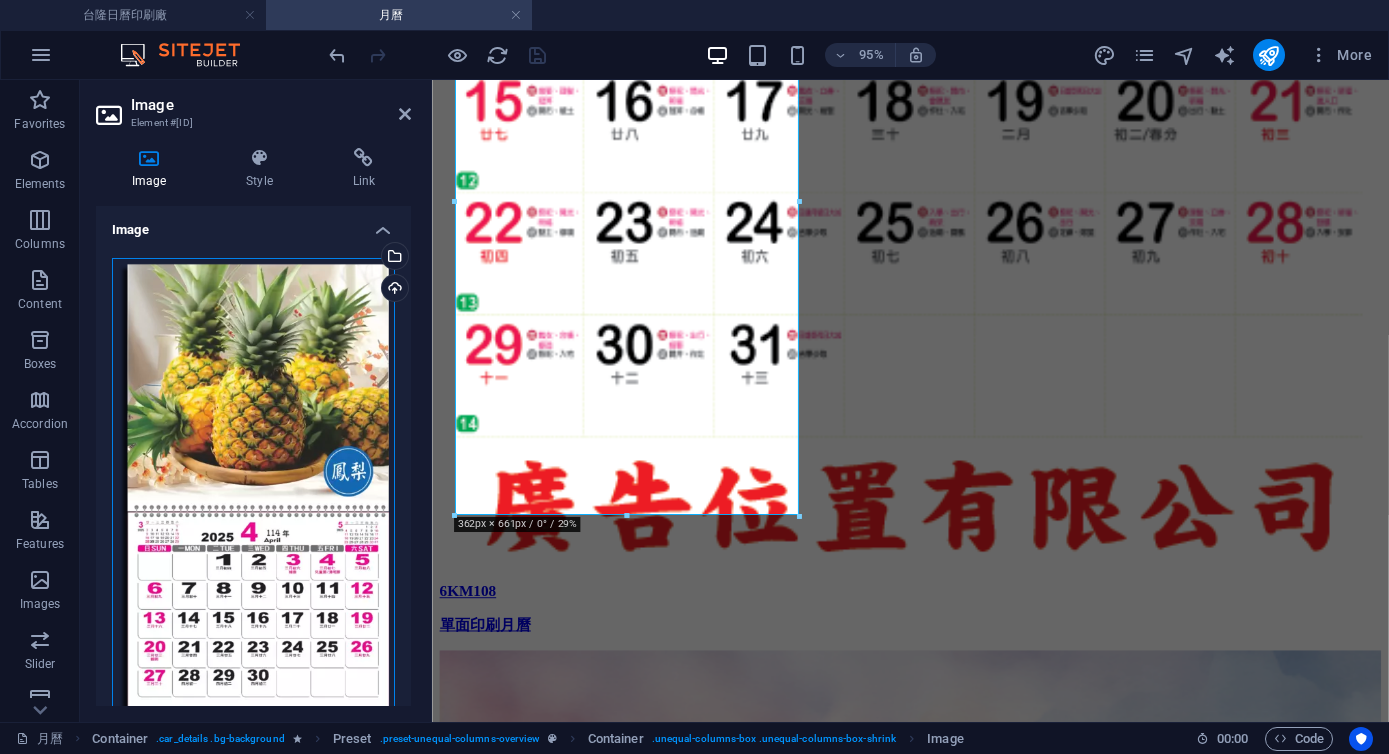 click on "Drag files here, click to choose files or select files from Files or our free stock photos & videos" at bounding box center (253, 512) 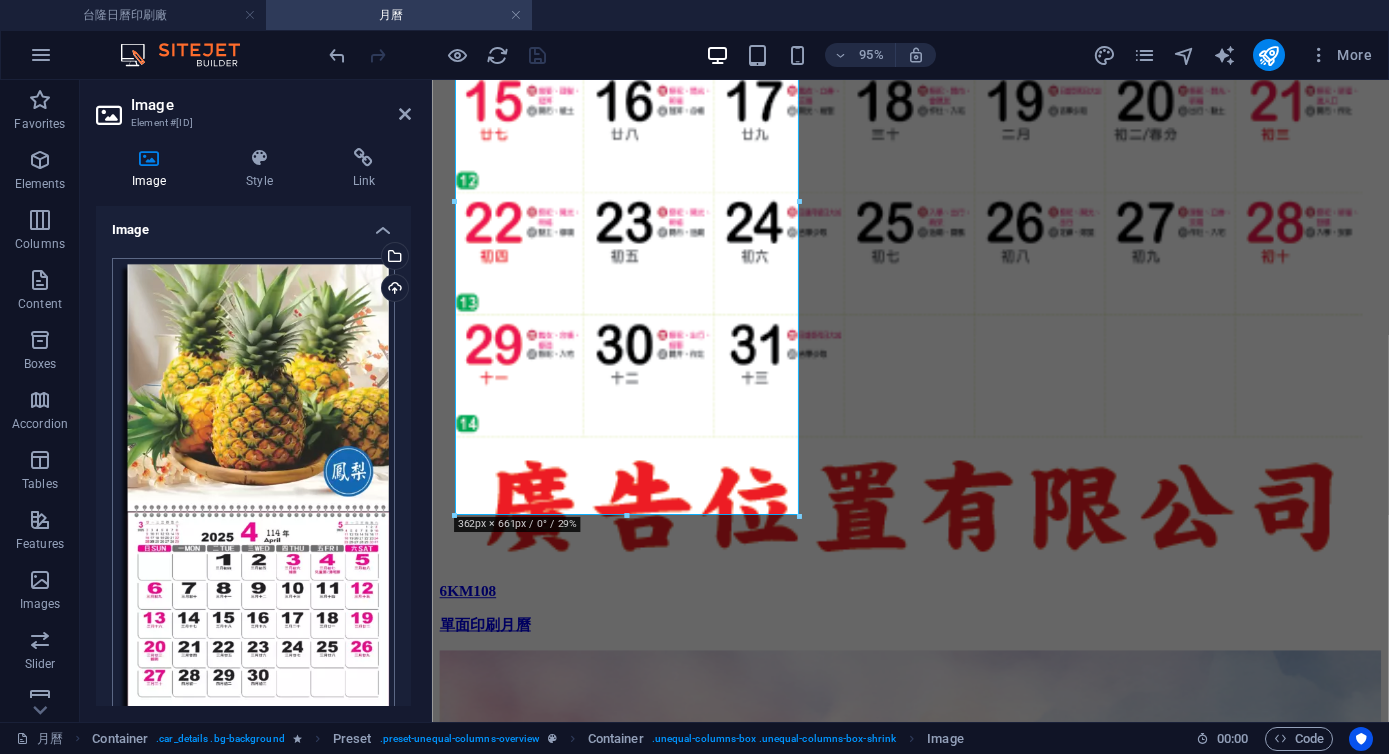 scroll, scrollTop: 14386, scrollLeft: 0, axis: vertical 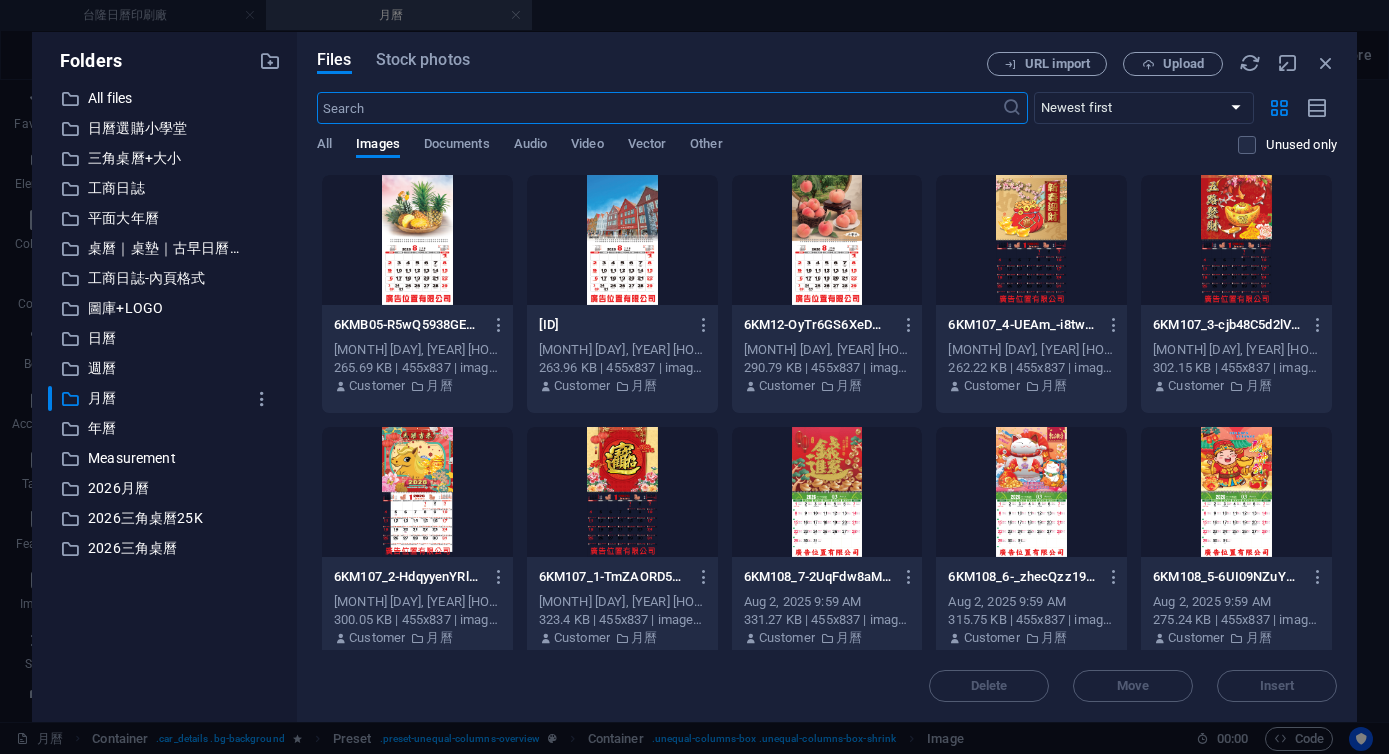 click at bounding box center [417, 240] 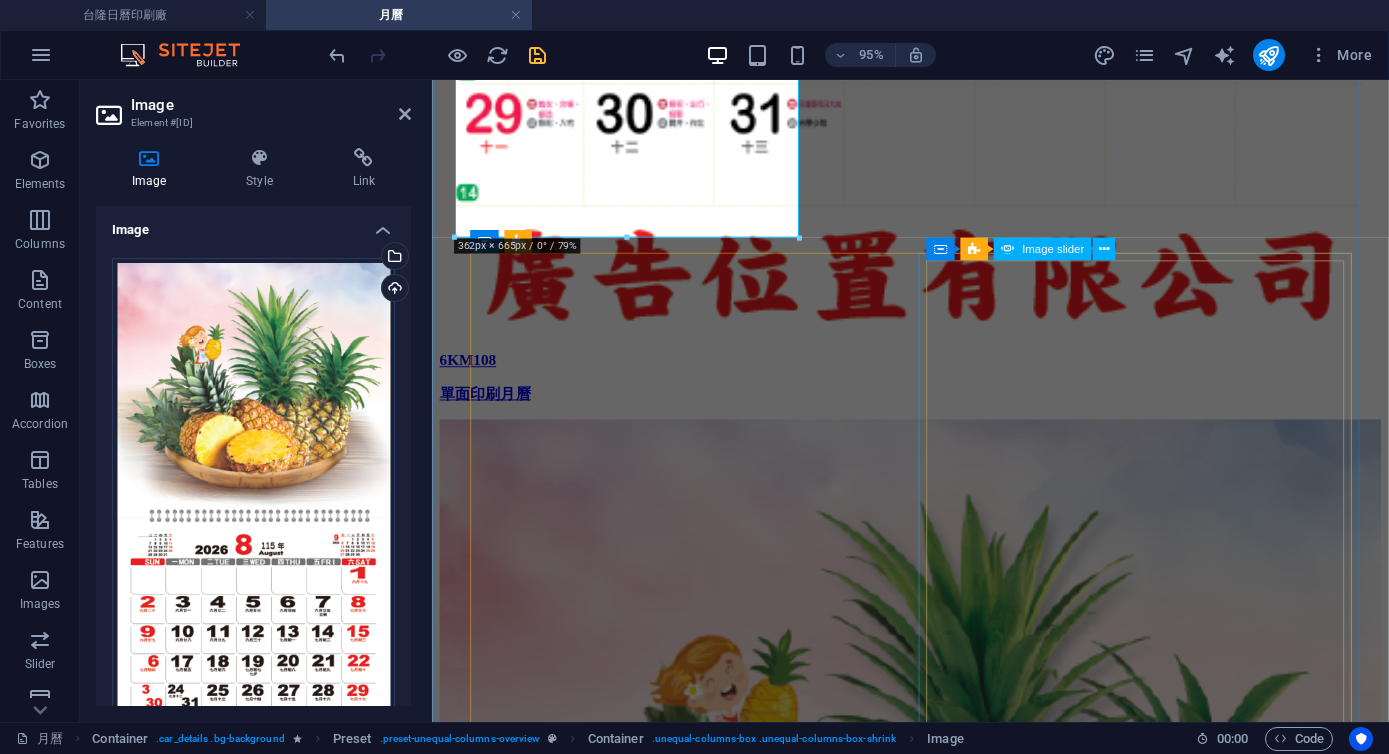 scroll, scrollTop: 14642, scrollLeft: 0, axis: vertical 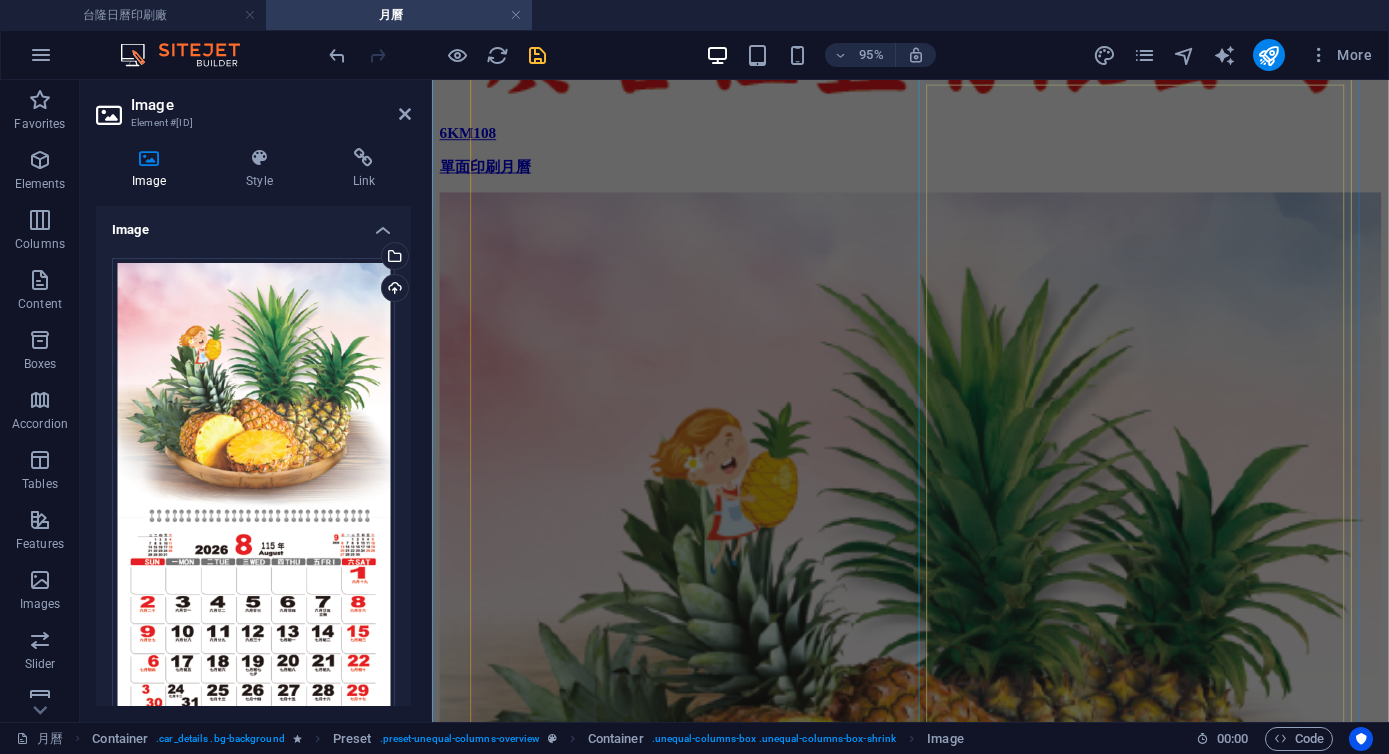 click at bounding box center [544, 109126] 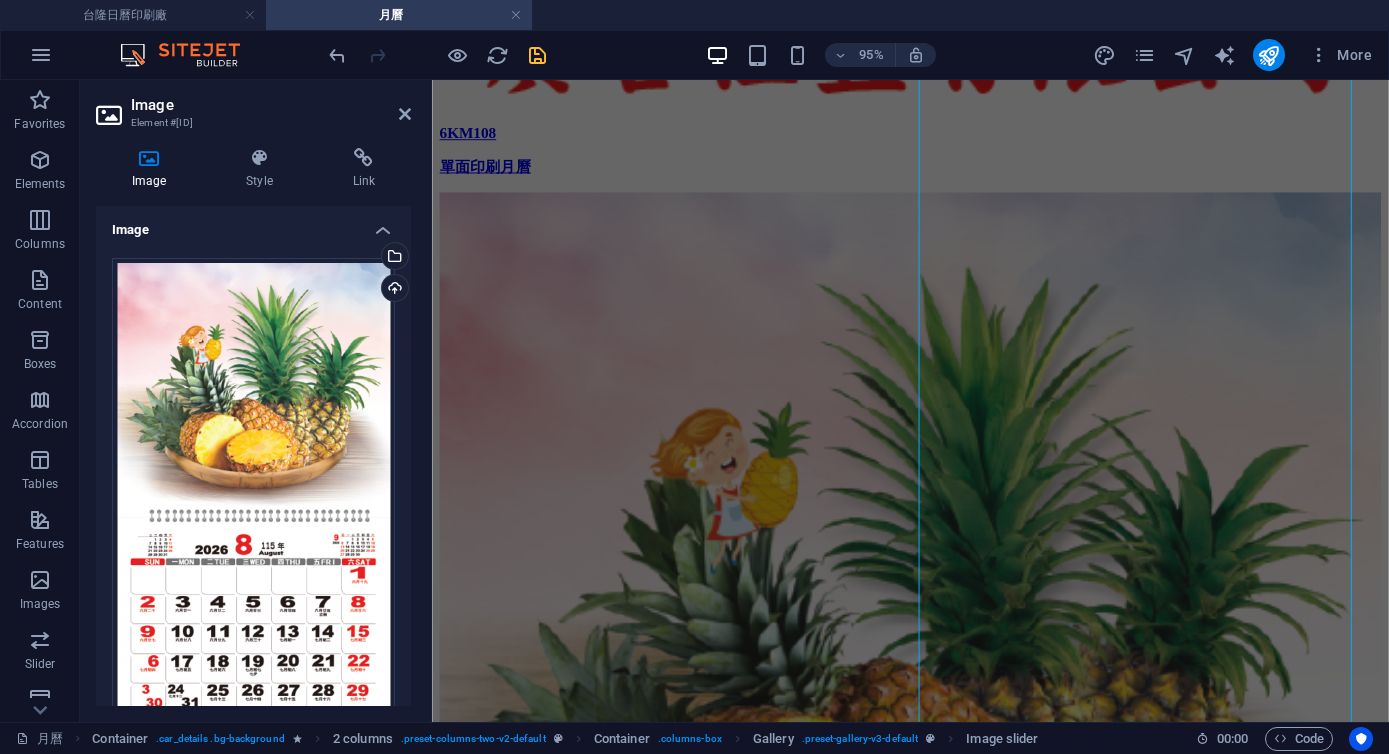 click at bounding box center [544, 109126] 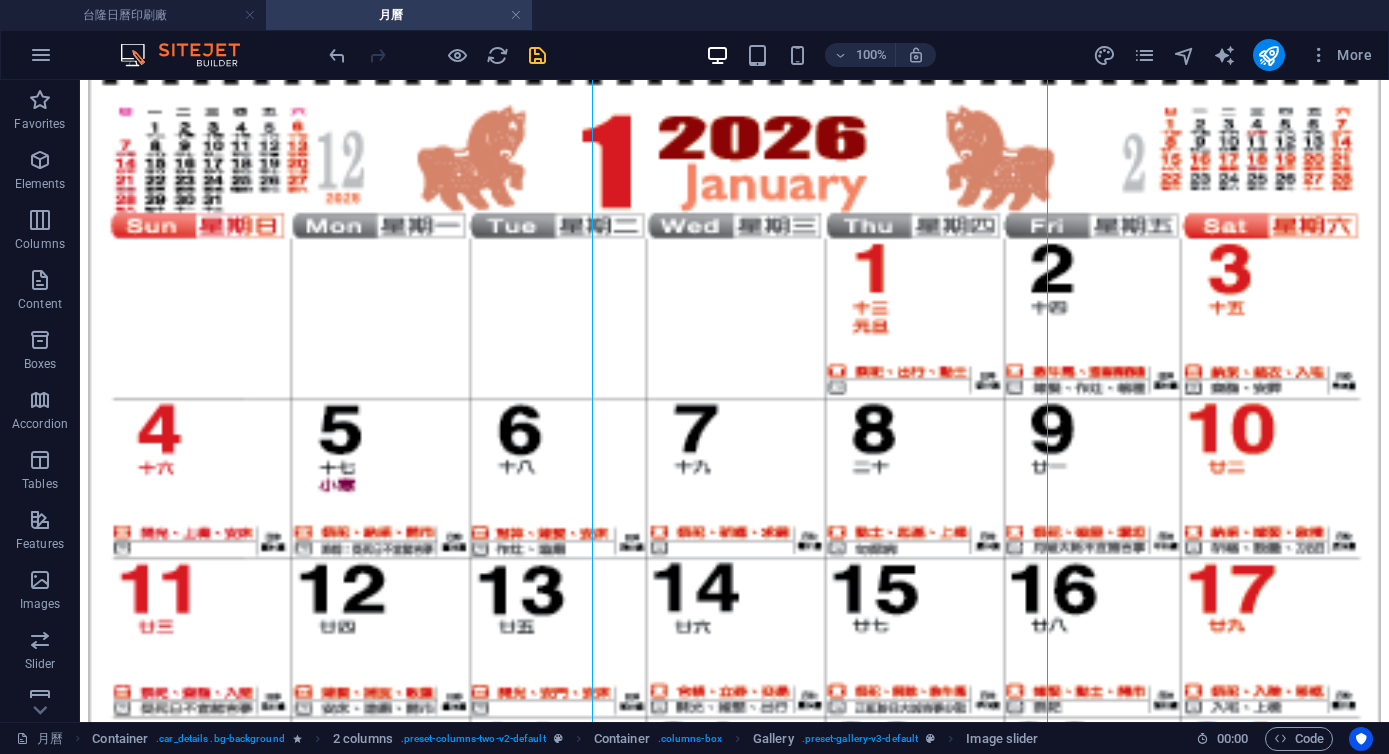 click at bounding box center [192, 121961] 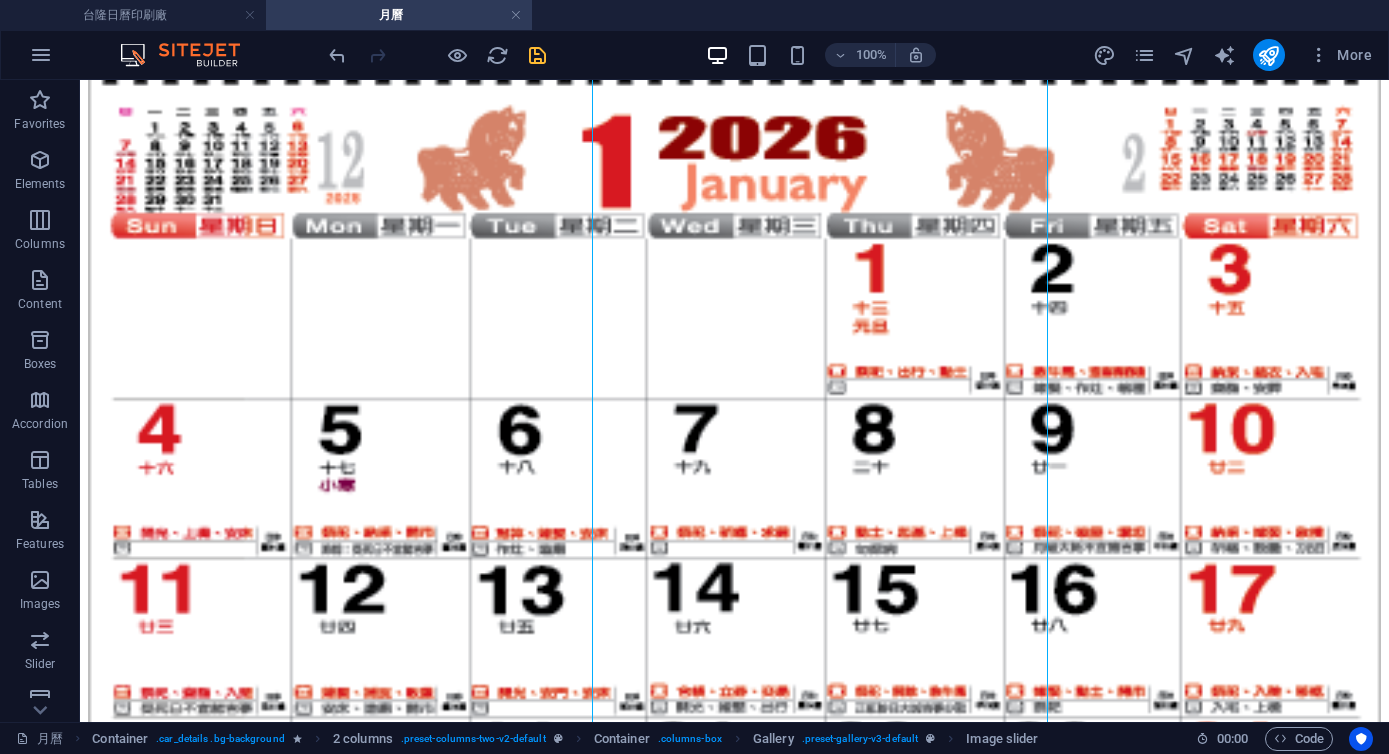 click at bounding box center (192, 121961) 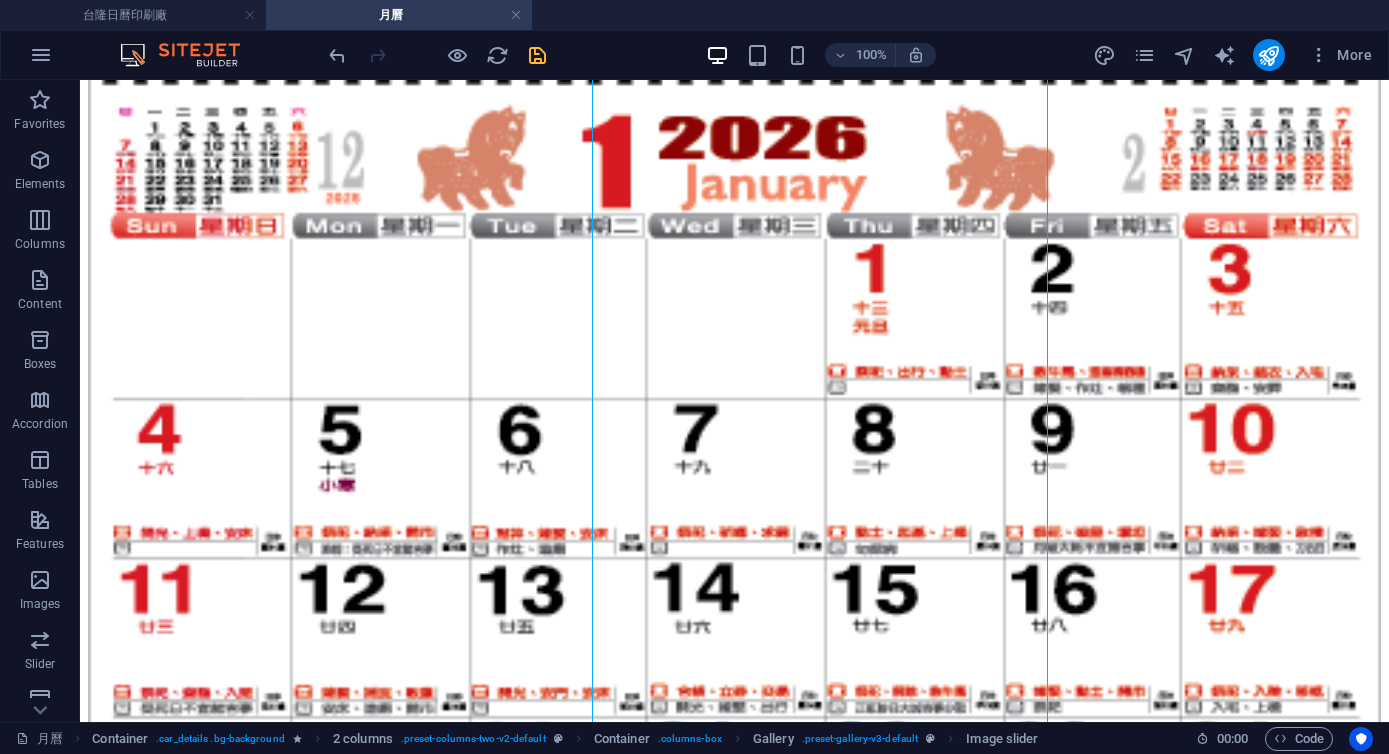 scroll, scrollTop: 14812, scrollLeft: 0, axis: vertical 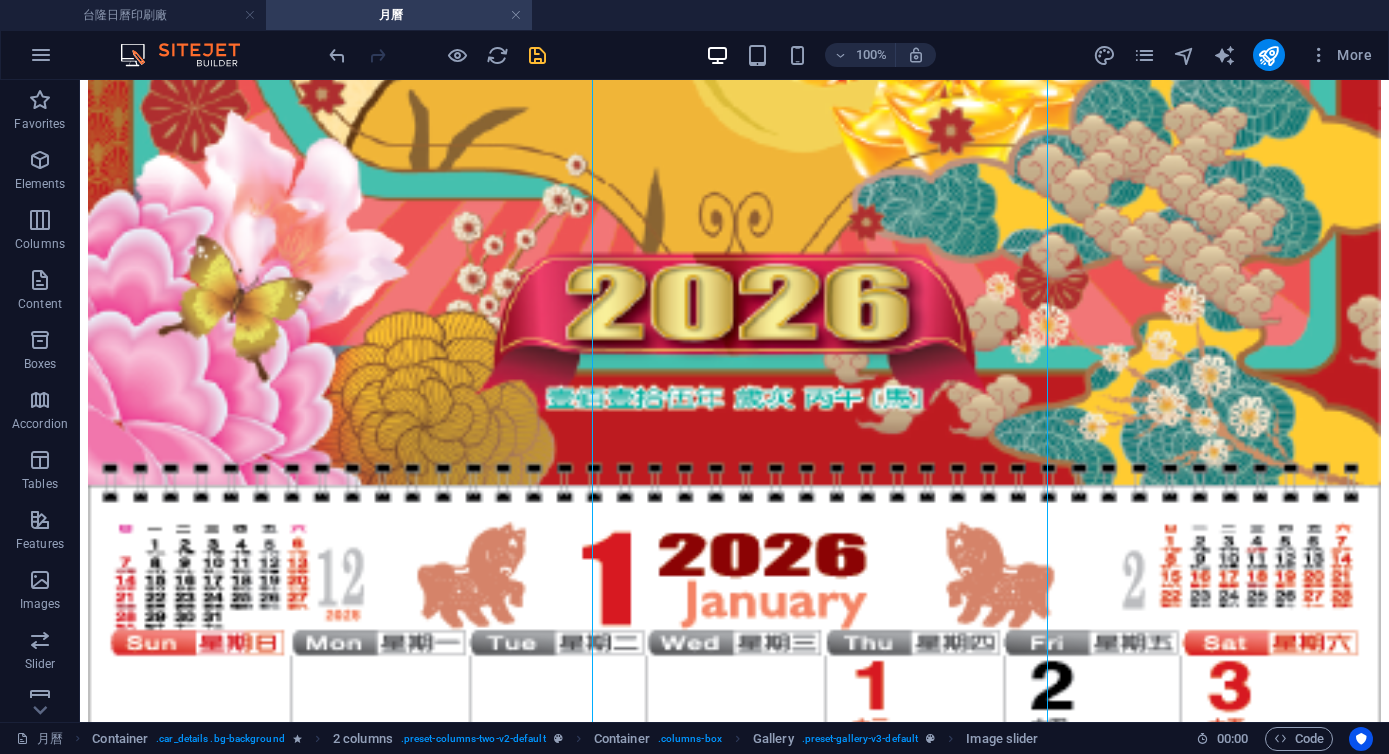 select on "ms" 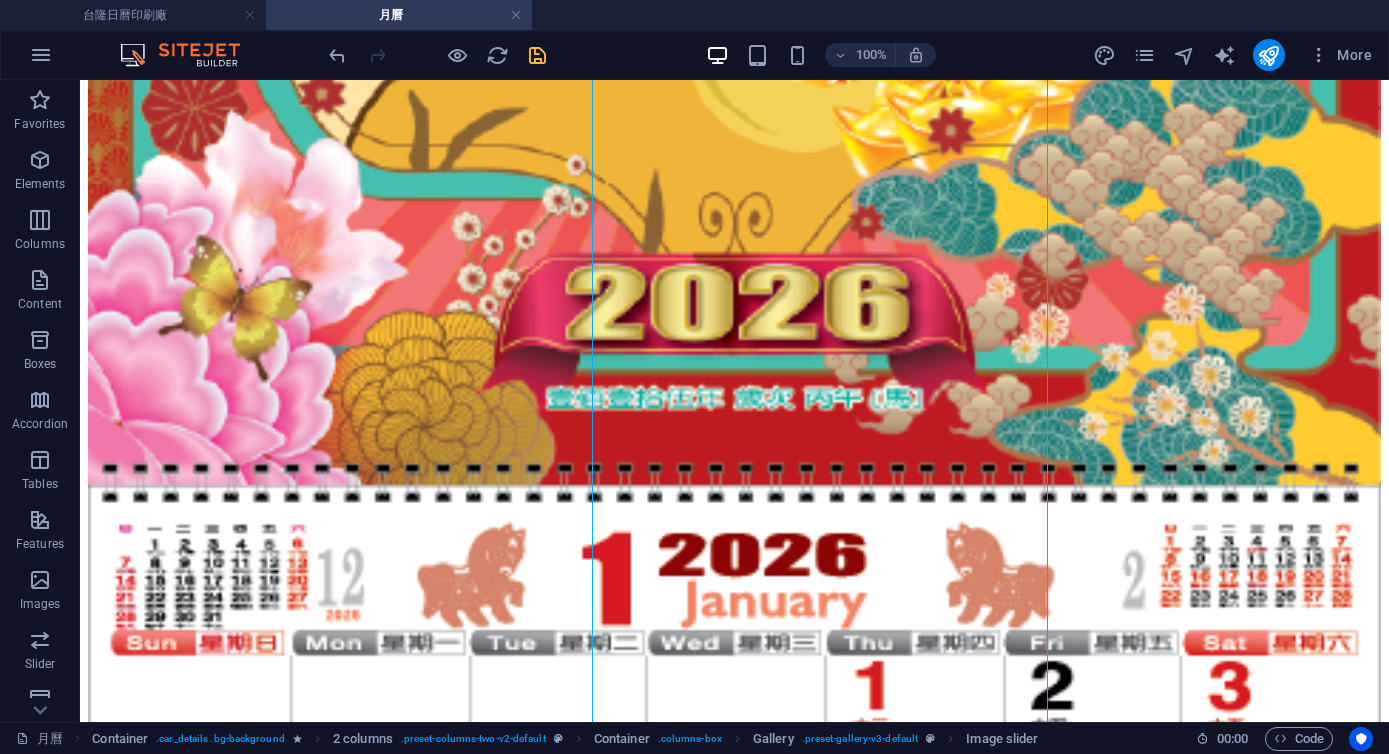 select on "progressive" 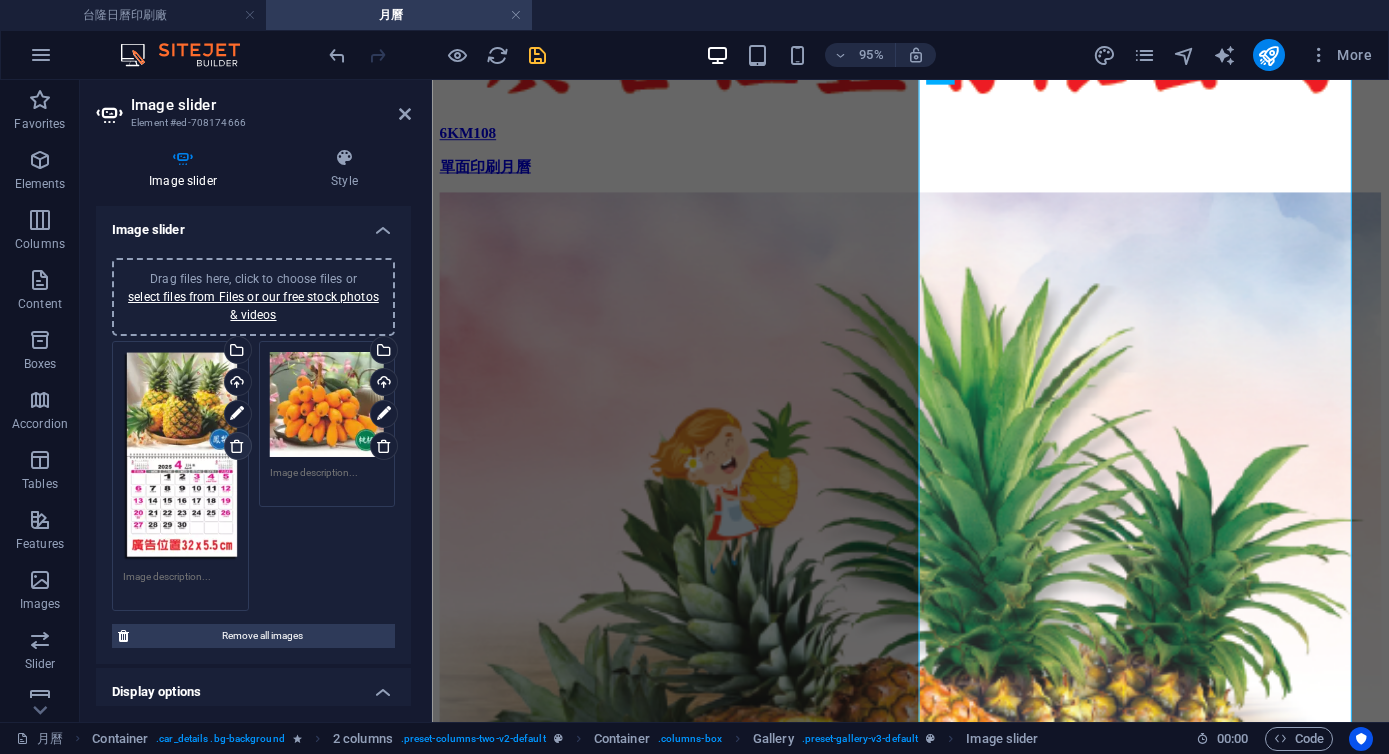 click at bounding box center [237, 446] 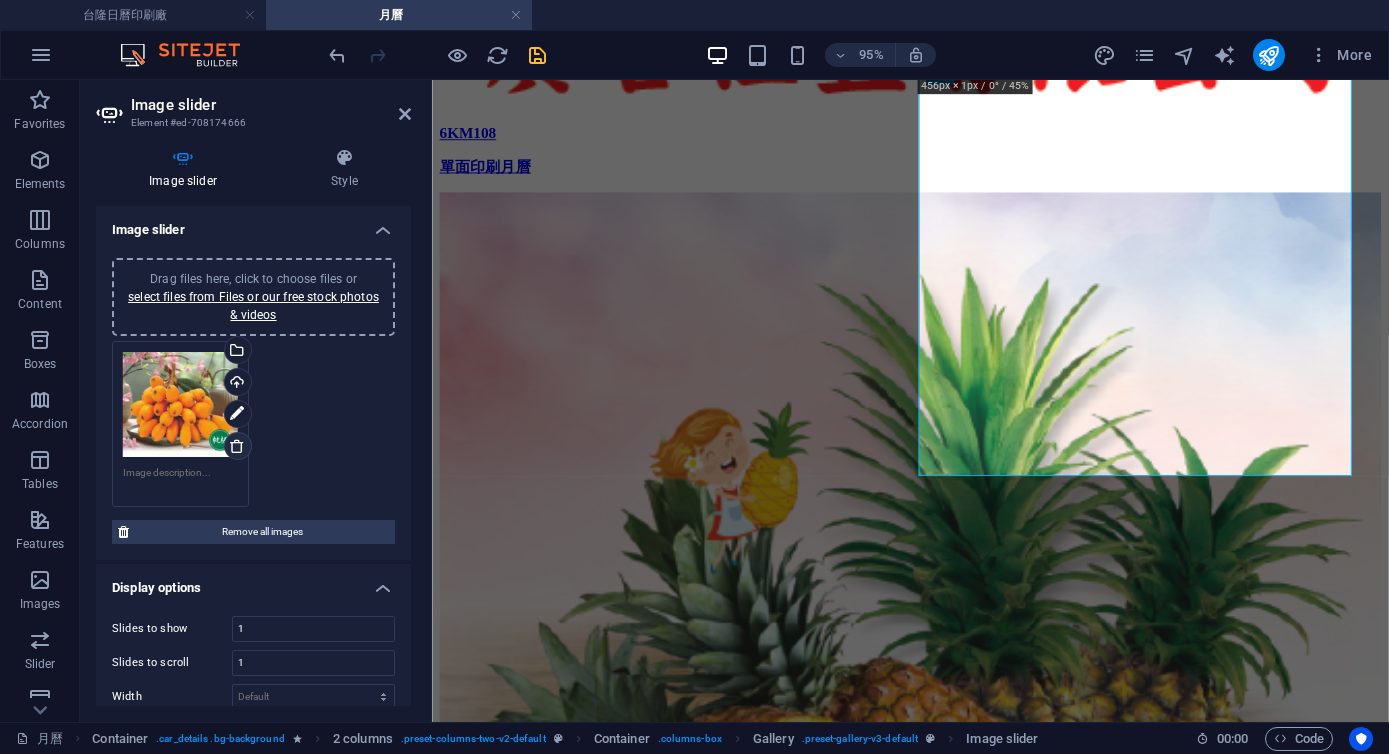click at bounding box center [237, 446] 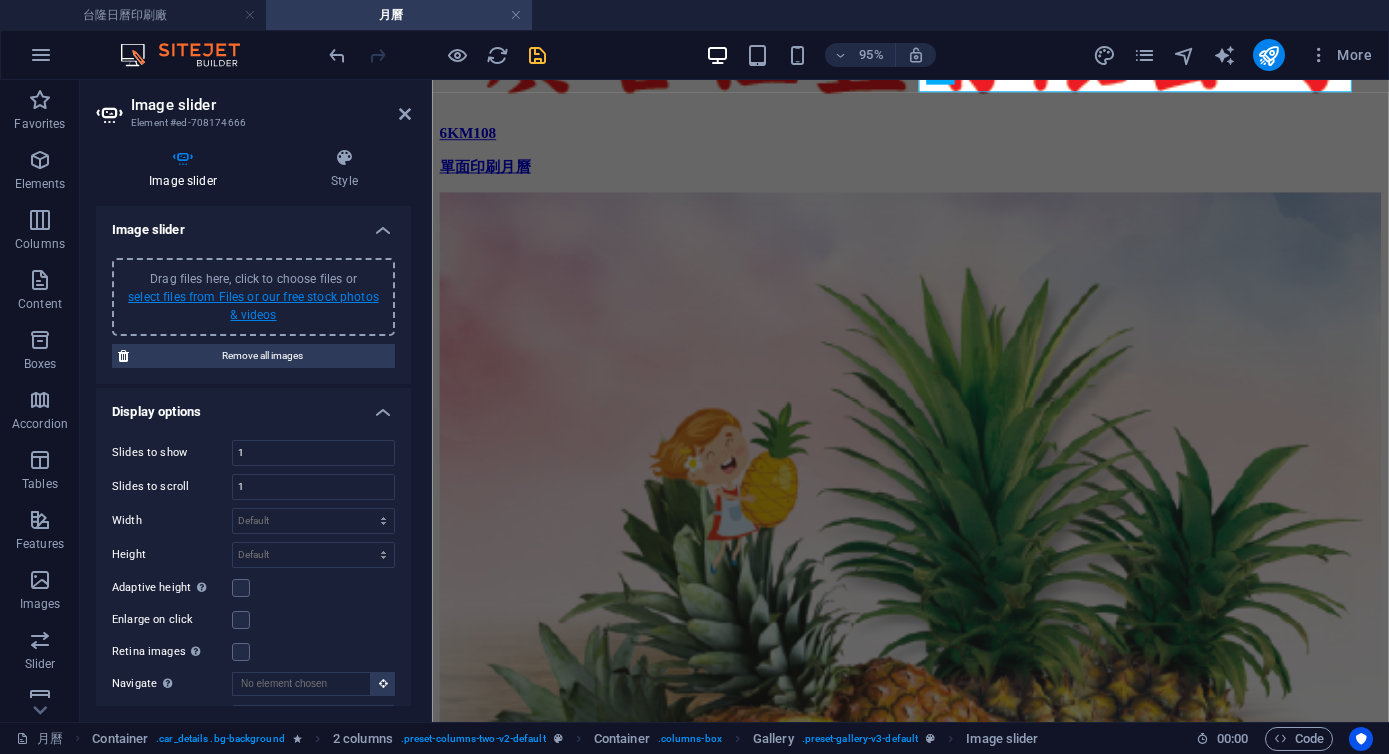 click on "select files from Files or our free stock photos & videos" at bounding box center (253, 306) 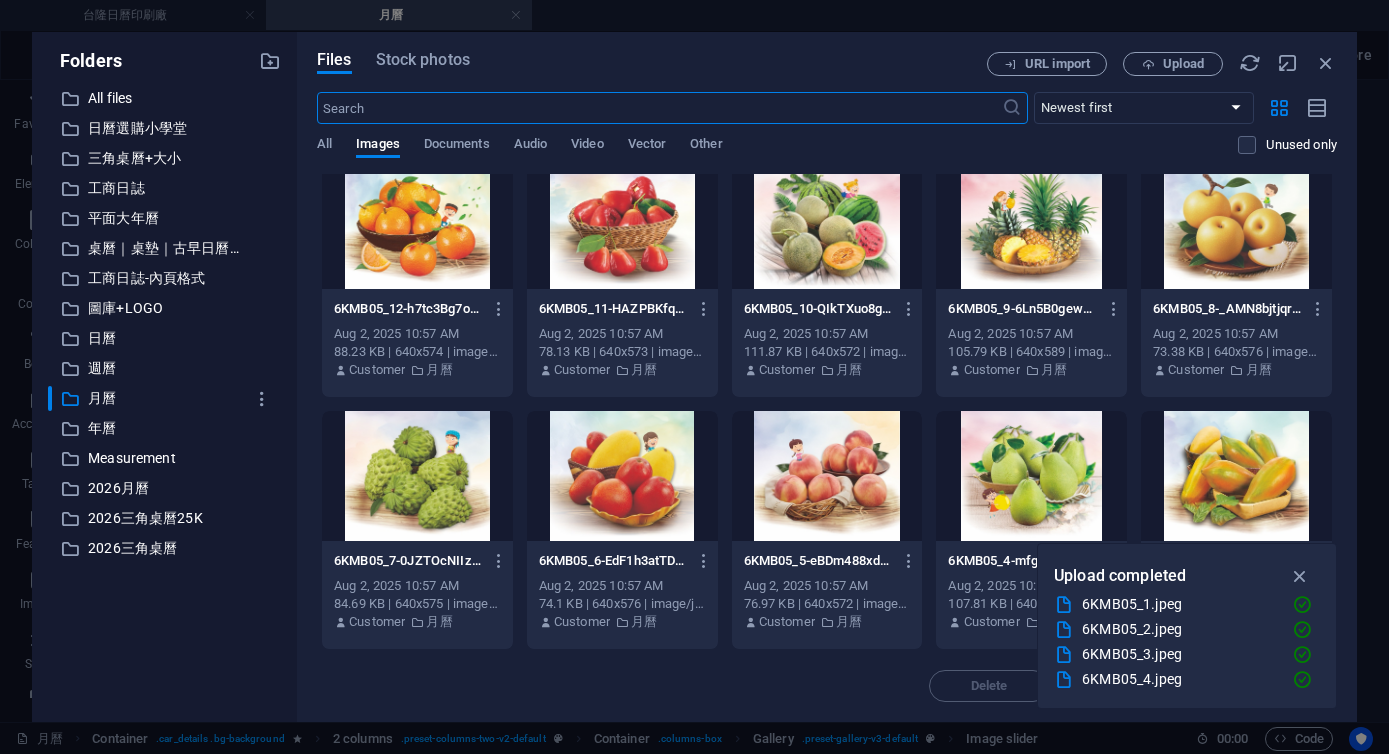 scroll, scrollTop: 37, scrollLeft: 0, axis: vertical 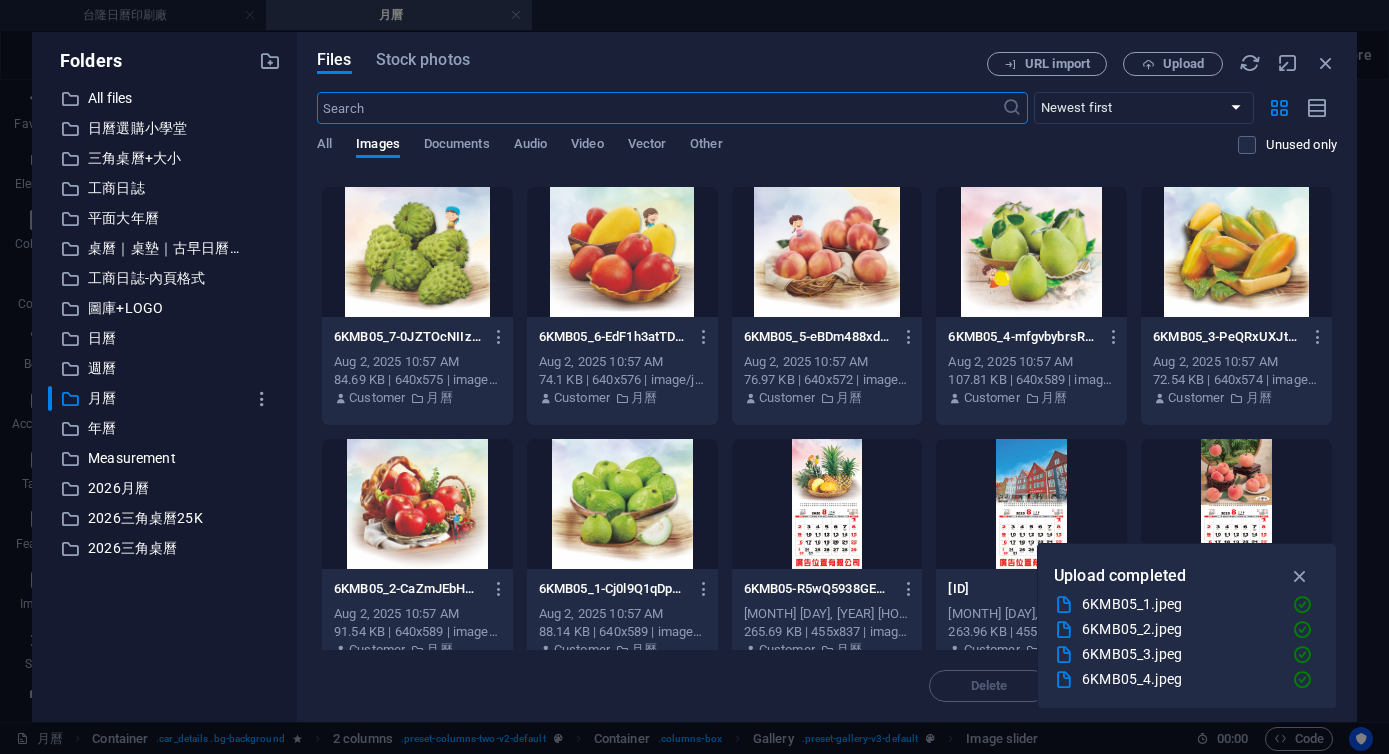 click at bounding box center (622, 504) 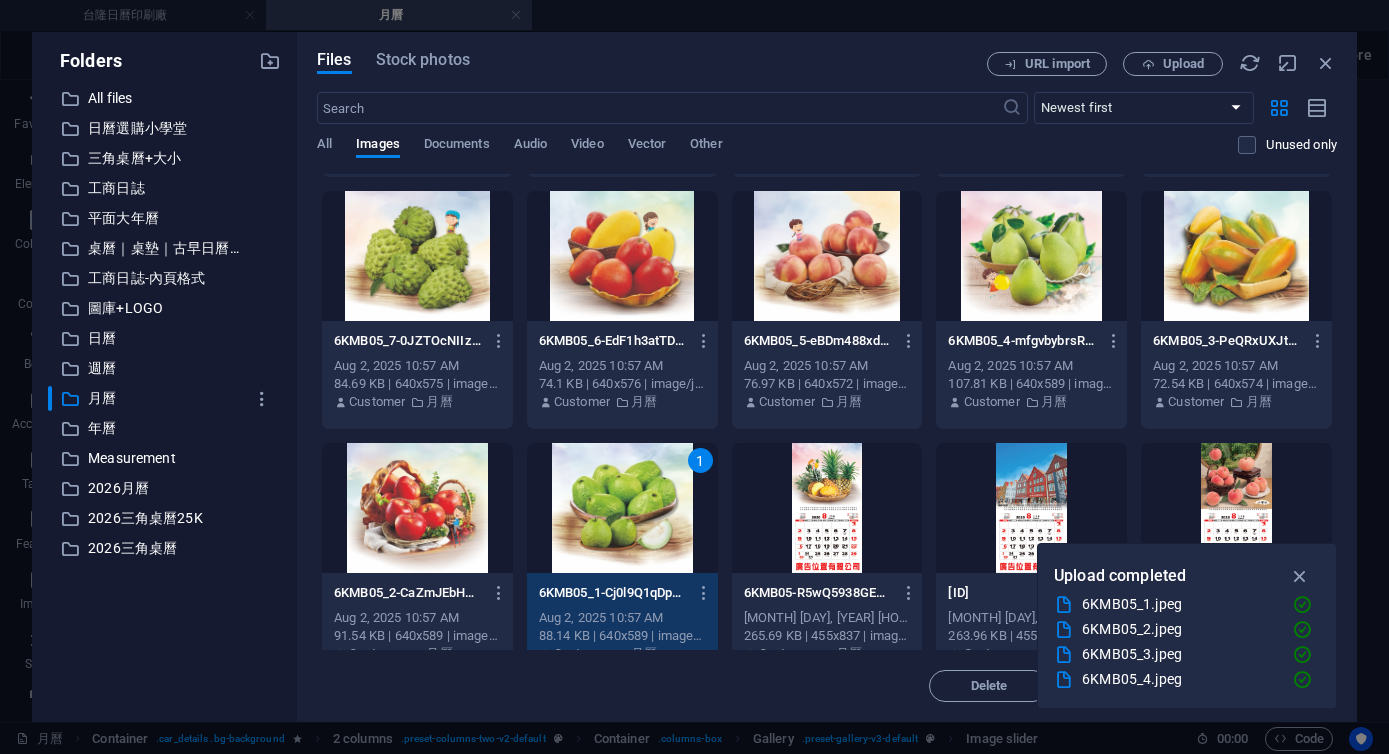 scroll, scrollTop: 0, scrollLeft: 0, axis: both 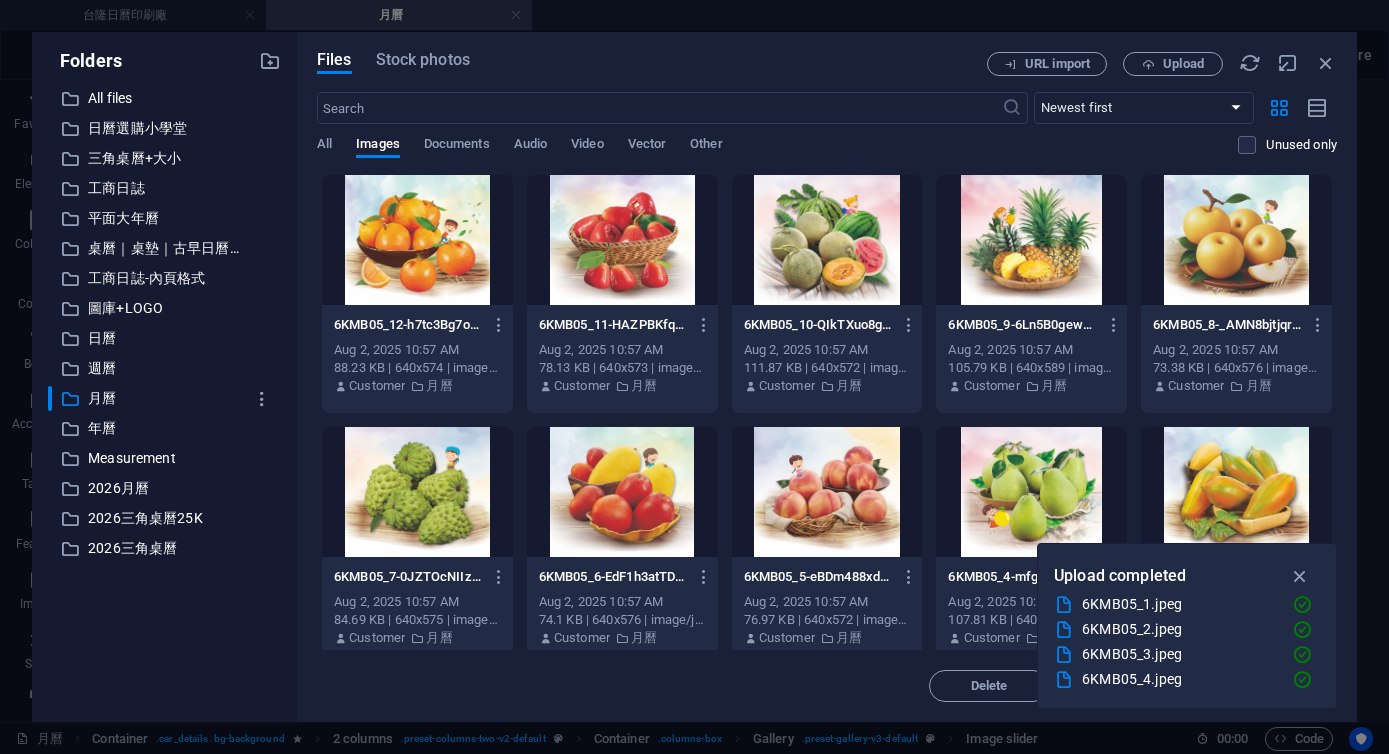 click at bounding box center (417, 240) 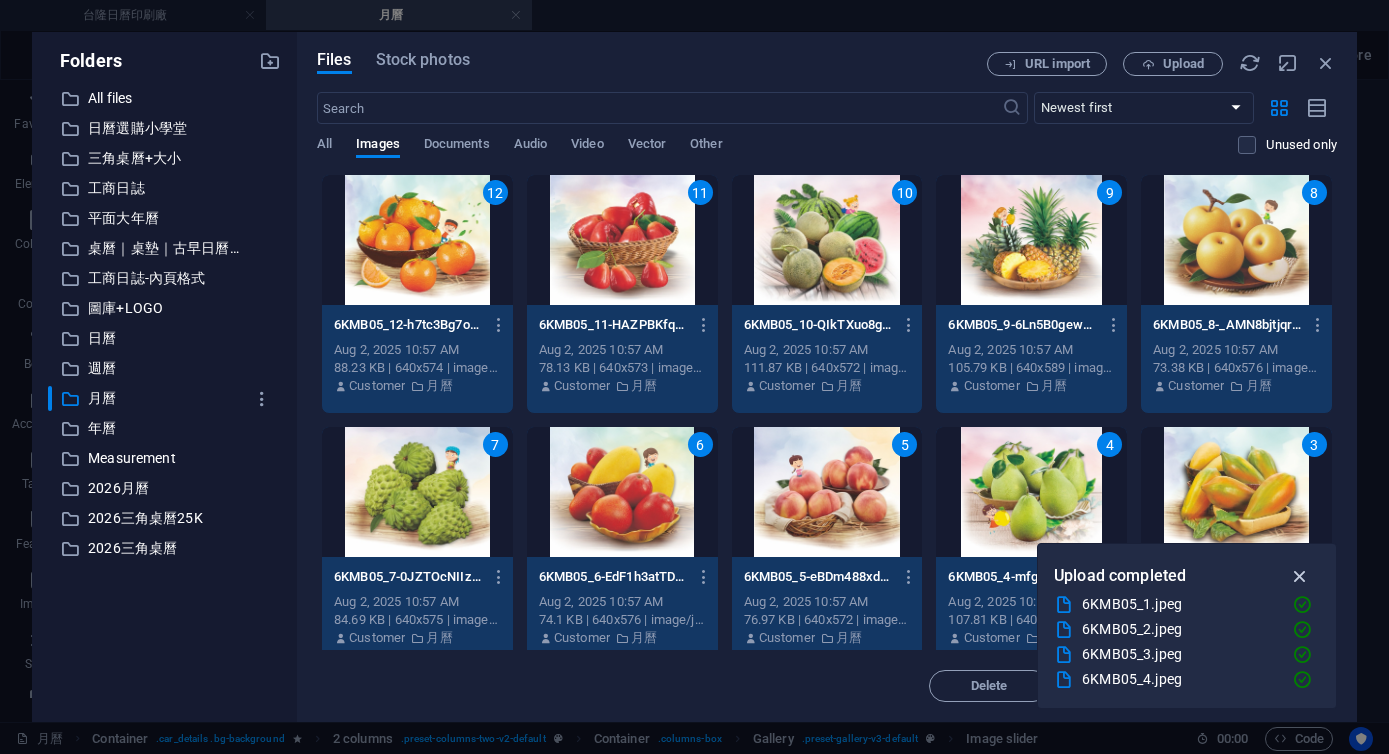 click at bounding box center [1300, 576] 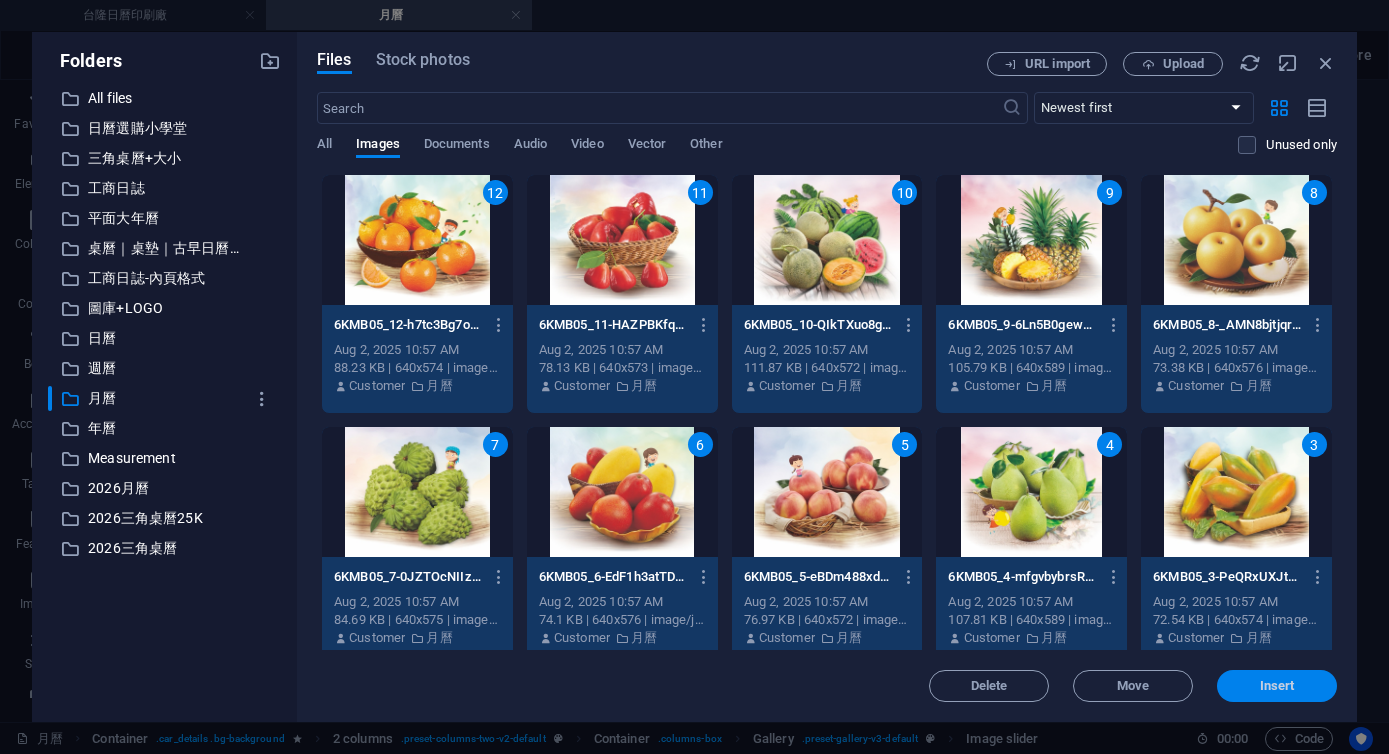 click on "Insert" at bounding box center (1277, 686) 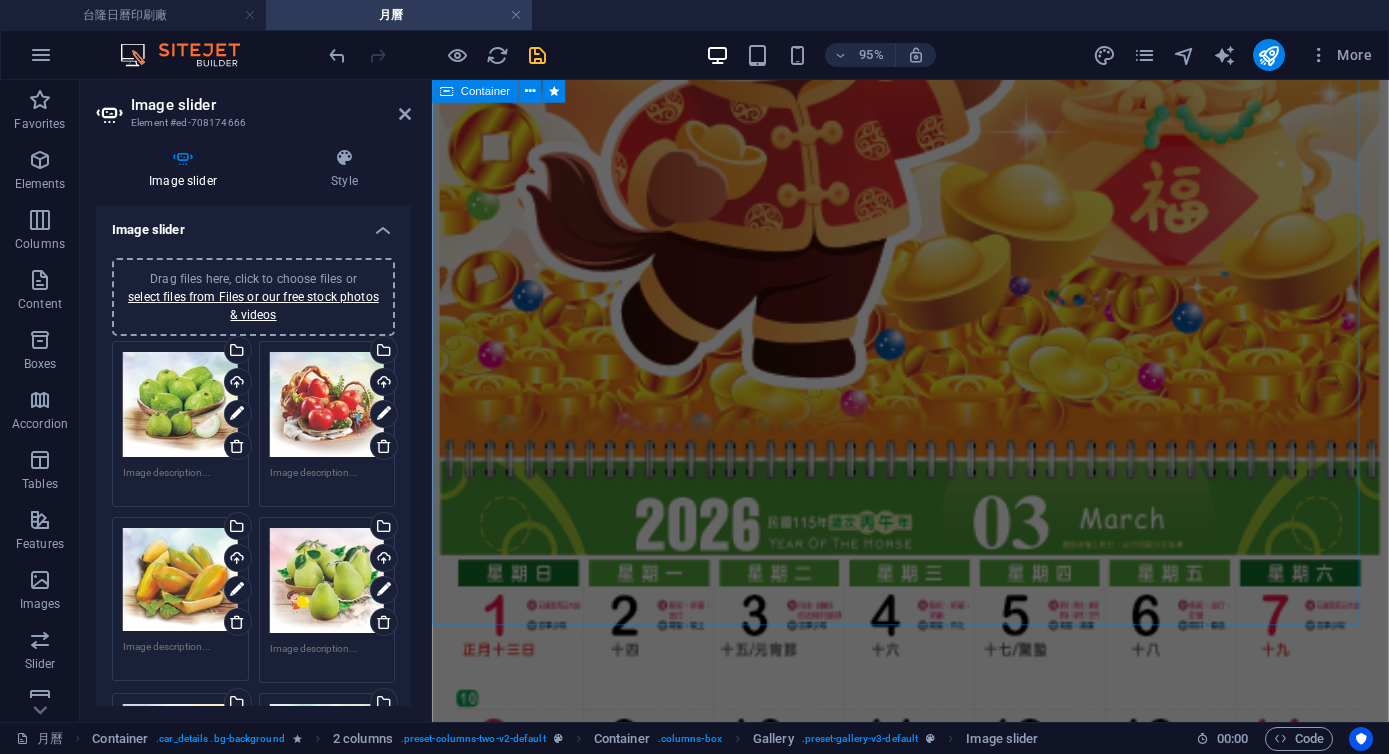 scroll, scrollTop: 13525, scrollLeft: 0, axis: vertical 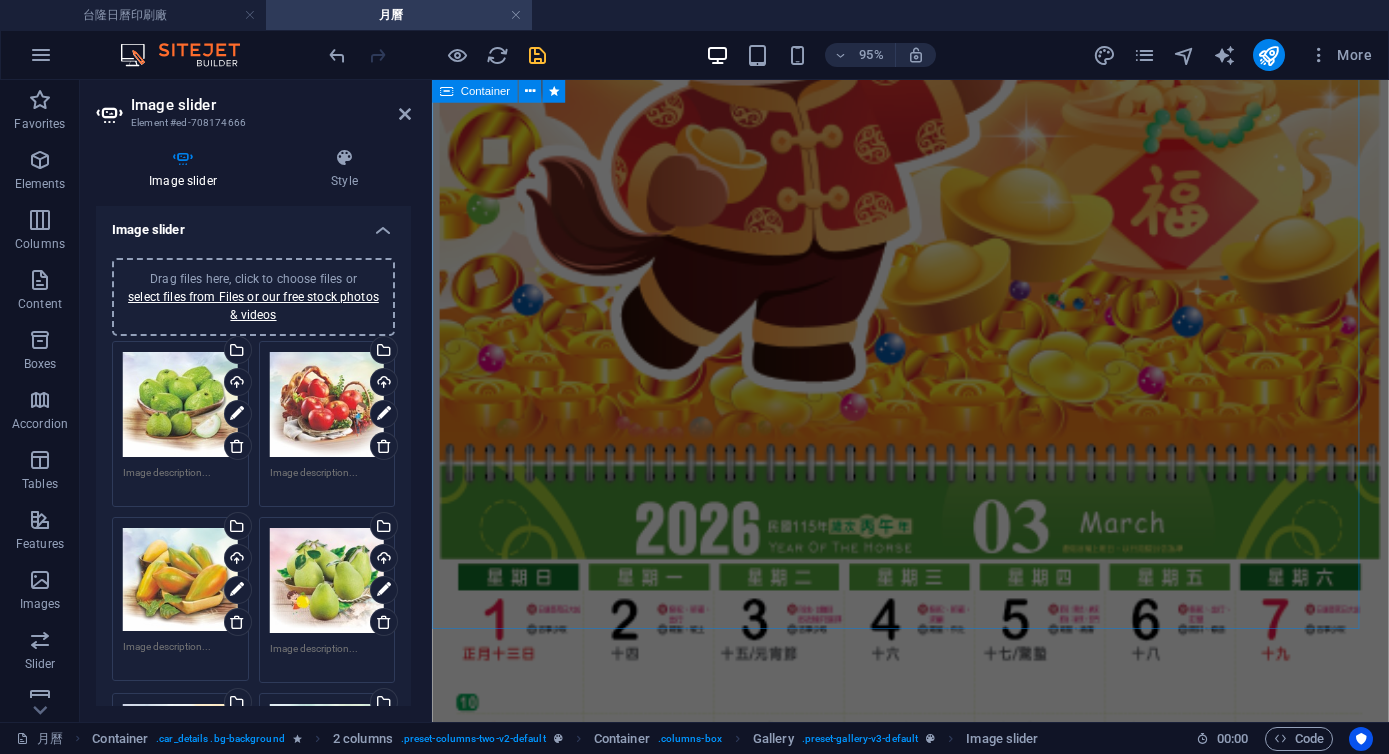 click on "首頁 訂購流程 印刷產品系列 日曆選購小學堂 產品型錄DM 聯繫我們 月曆 日曆 週曆 月曆 年曆 三角桌曆 工商日誌 桌曆｜桌墊｜古早日曆｜農民曆 所有月曆 水果月曆 直式月曆 單面月曆 雙面月曆 2KM13A 對開 十三張 水果 2KM13B 對開 十三張 水果 G2KM353  台灣美景 6KM106 吊板式  單面月曆 燙金 6KM606  招財進寶 單面月曆 燙金 6KM406  燙金凸版  單面月曆 燙金 6KM107  單面印刷月曆 6KM108  單面印刷月曆 6KMB05 水果月曆  雙面印刷 6KM12 水果月曆  雙面印刷 6KM13 世界風景 月曆 雙面印刷 6KM1306 世界之美 雙面印刷月曆 燙金 6KM651 璀璨世界 雙面印刷月曆 6KM652 飛越新視界 雙面印刷月曆 6KM653 絕美台灣 雙面印刷月曆 6KM655 美果饗宴 雙面印刷月曆 6KM656 藝彩台灣 雙面印刷月曆 6KM657 守護星球 雙面印刷月曆 6KM658 世界嘉年華 雙面印刷月曆 6KM659 汪喵派對 雙面印刷月曆 規格 2K x 13 張 材質" at bounding box center (935, 98680) 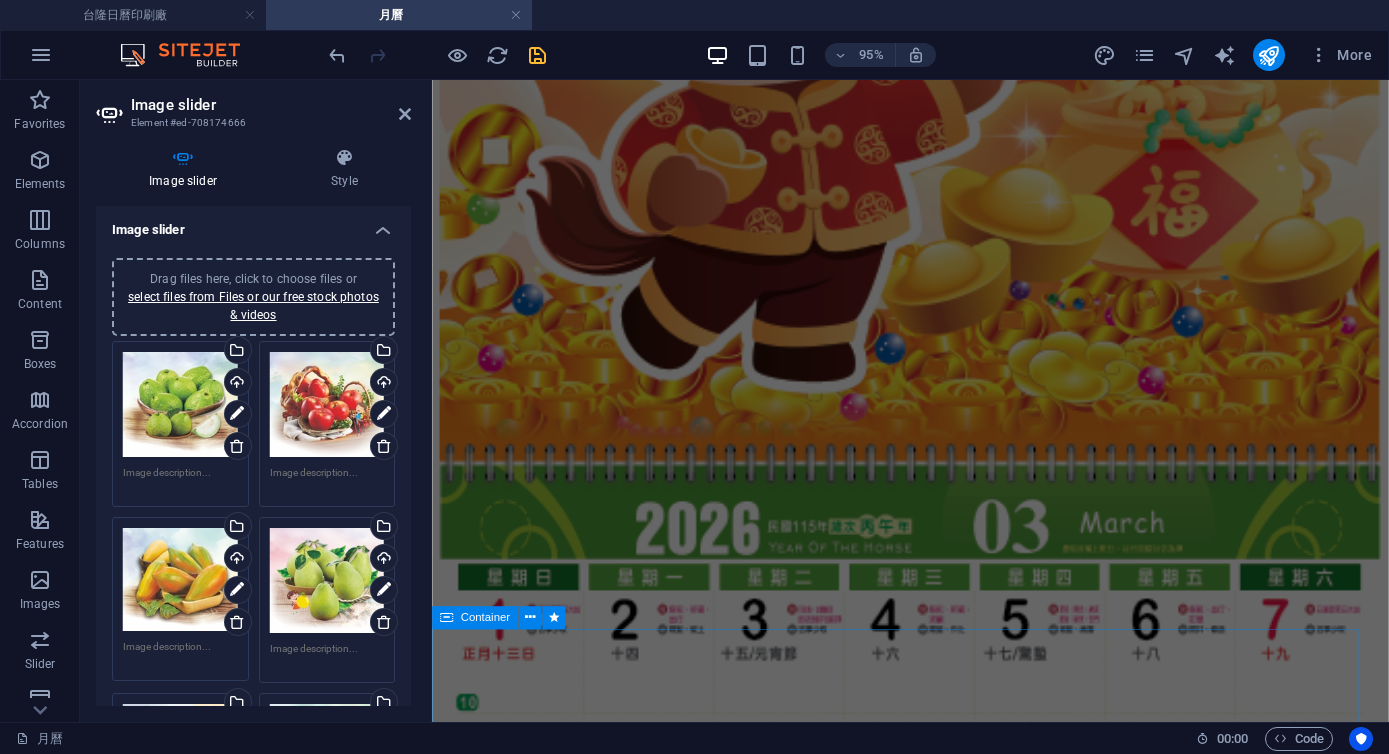 click on "Container" at bounding box center (475, 617) 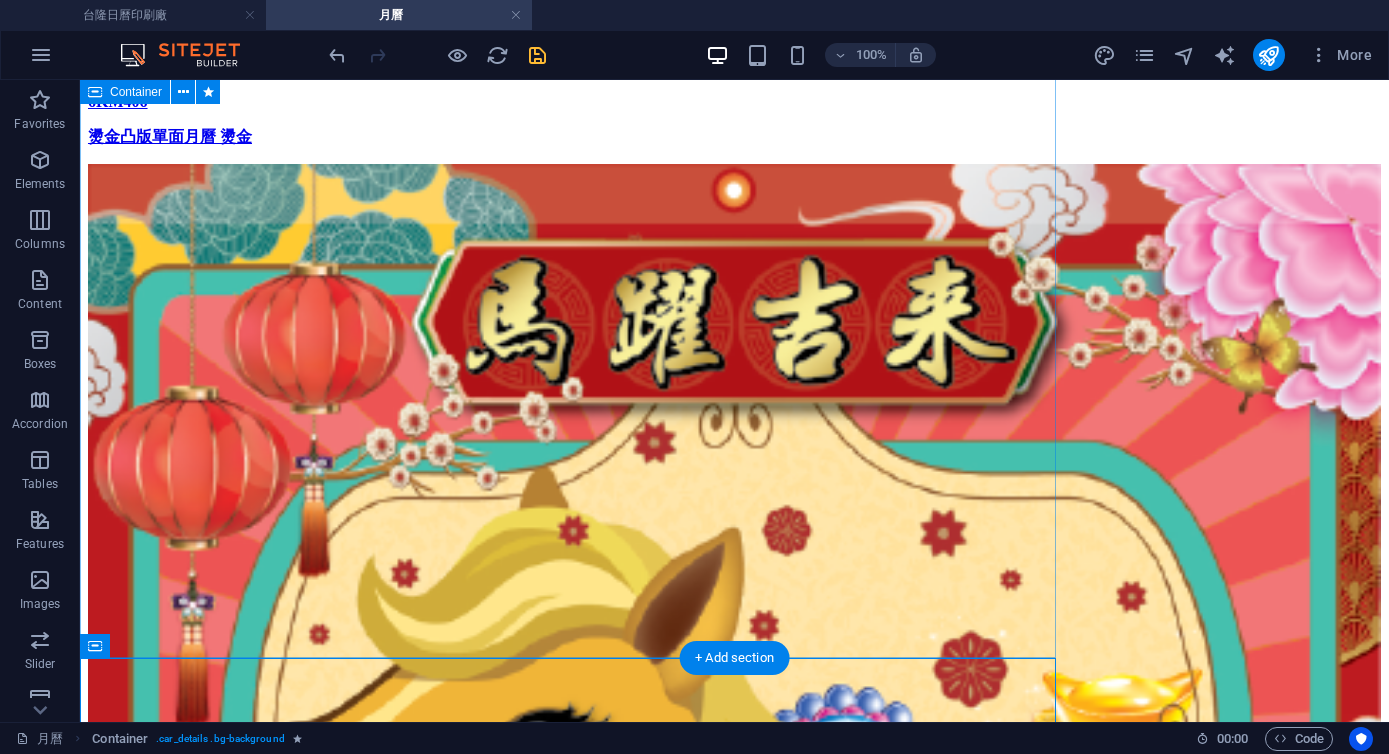 click on "6KM406 燙金凸版 規格 6K x 12 張 單面印刷 吊板式 材質 吊版: 200磅 銅西卡紙 內頁: 100磅 模造紙 雙線圈 產品尺寸 展開: 70 x 38.5 cm 吊版 : 34 x 38.5 cm 內頁 : 34 x 38.5 cm 包裝方式 附精美手提袋 50本/箱 吊版 廣告面積 燙金 5 x 30 cm" at bounding box center [734, 114587] 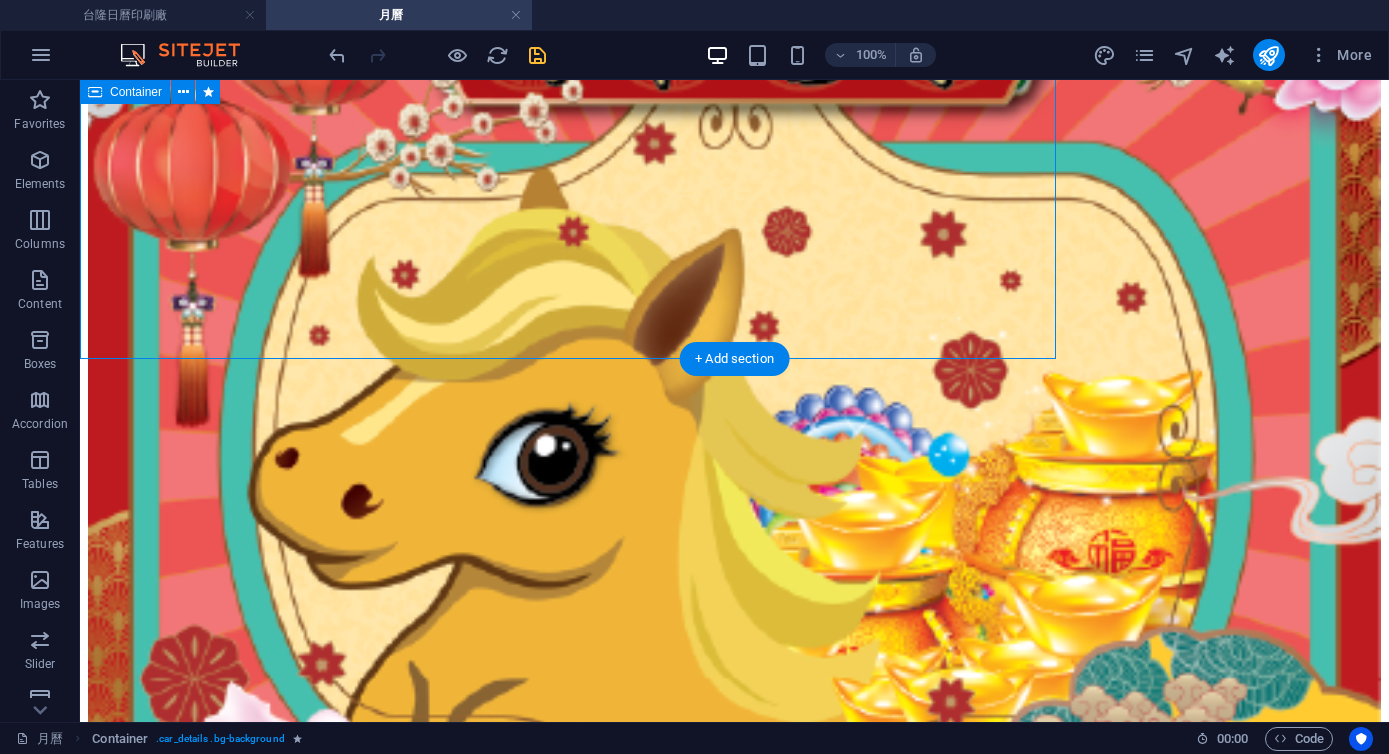 scroll, scrollTop: 14241, scrollLeft: 0, axis: vertical 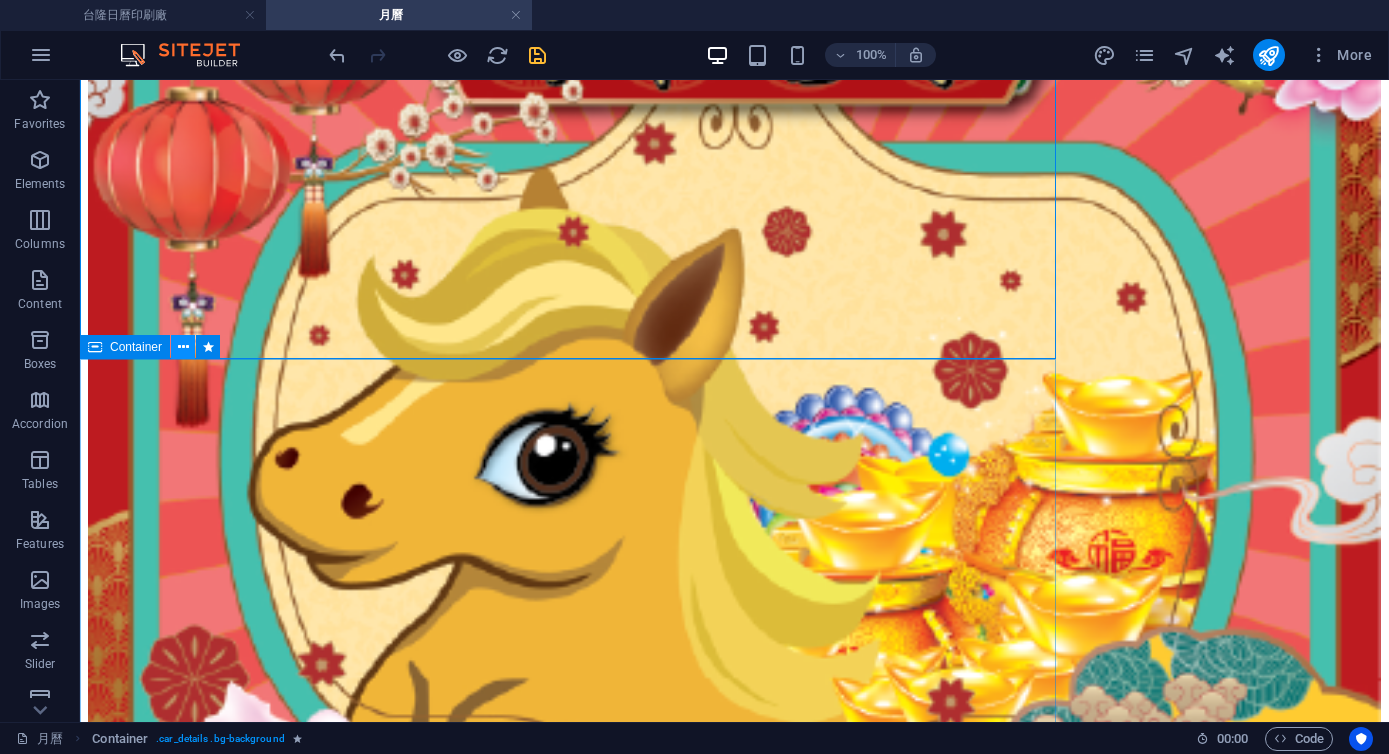 click at bounding box center [183, 347] 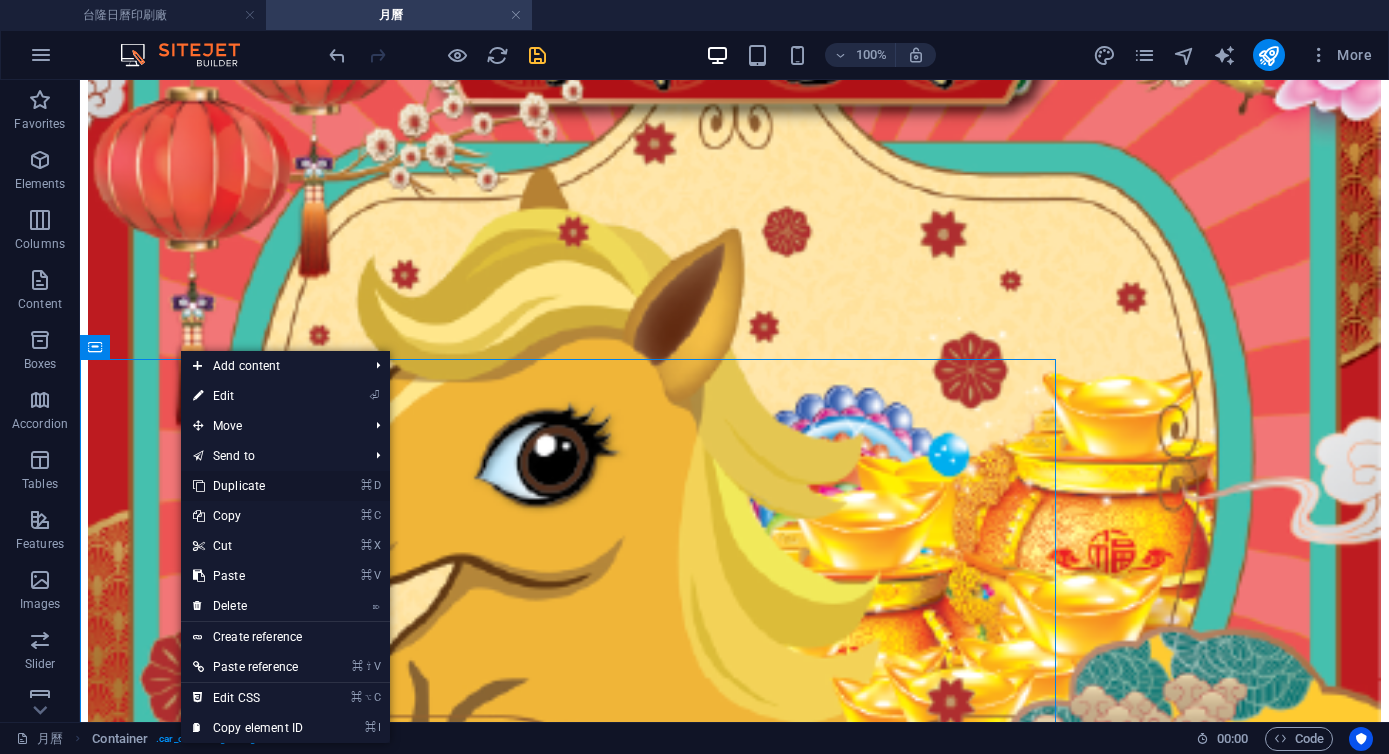 drag, startPoint x: 261, startPoint y: 486, endPoint x: 219, endPoint y: 409, distance: 87.70975 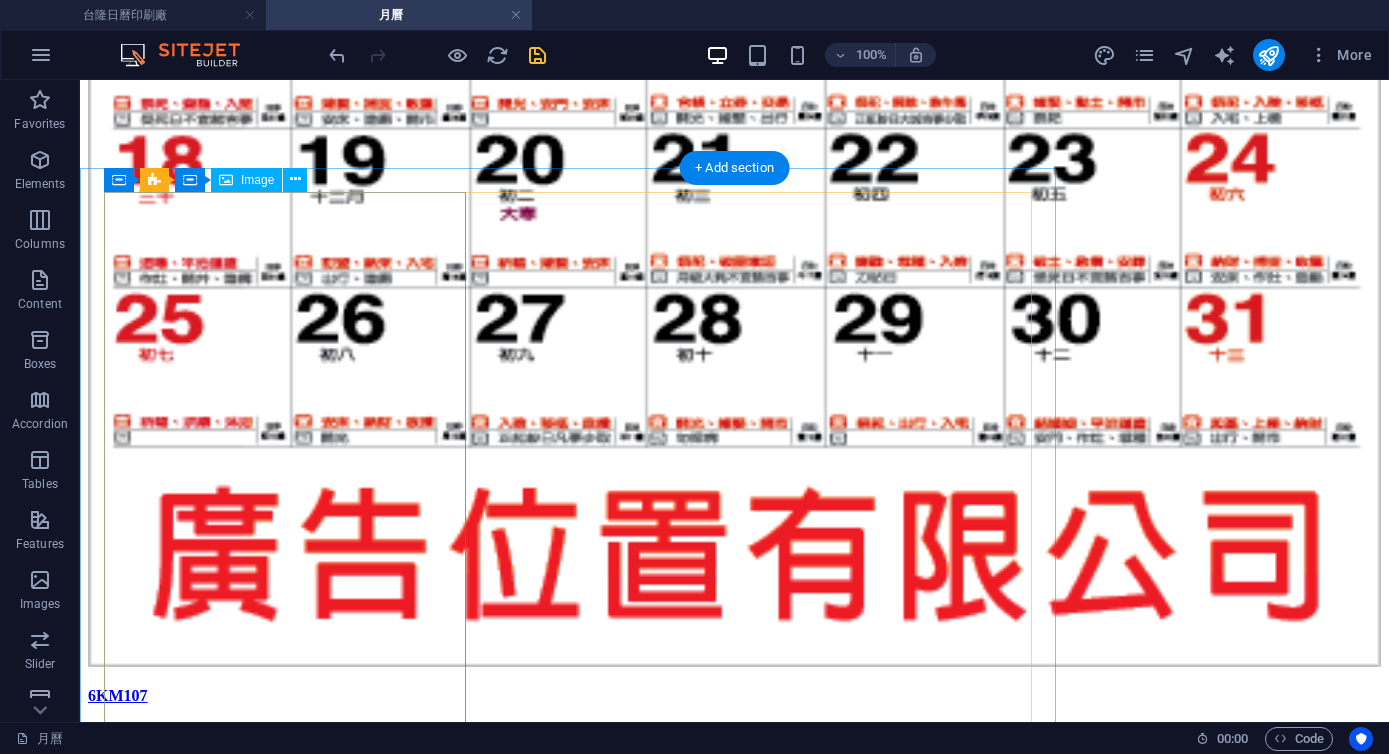 click at bounding box center [734, 128167] 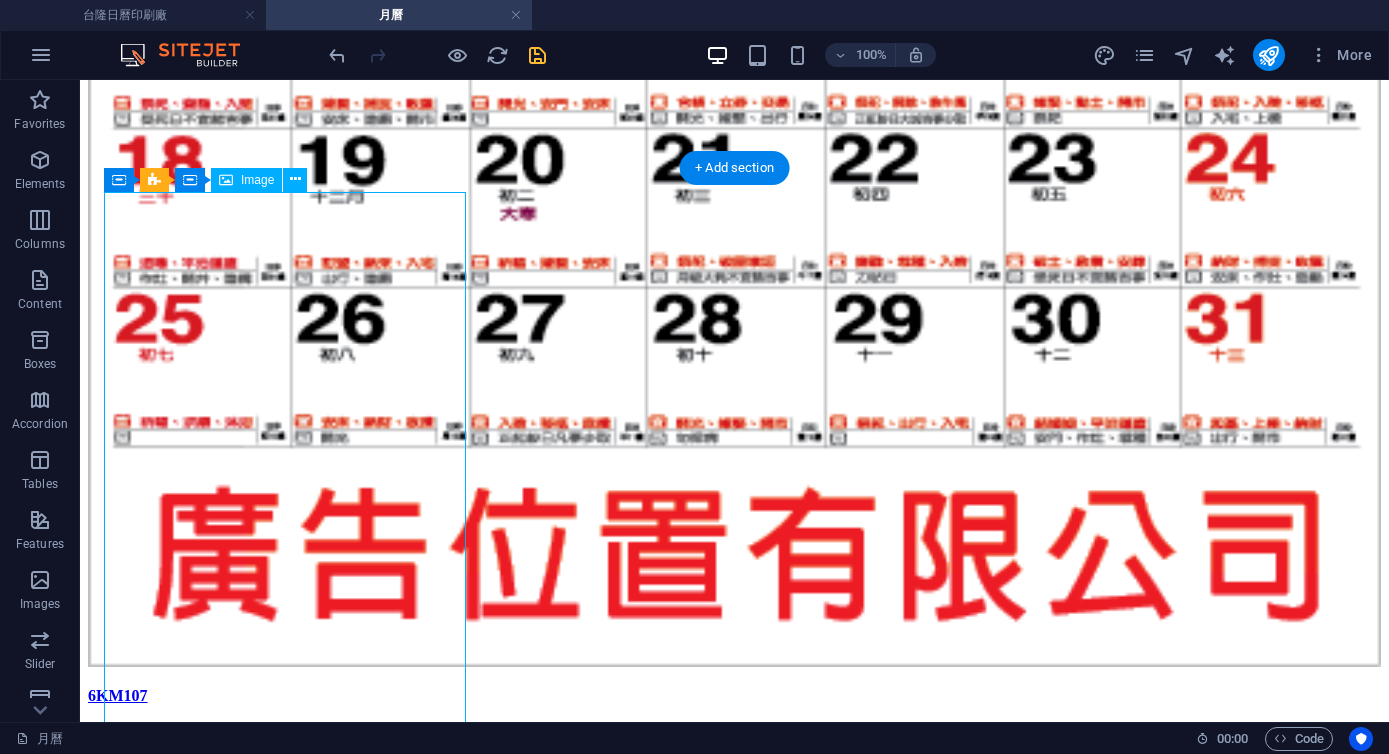 click at bounding box center [734, 128167] 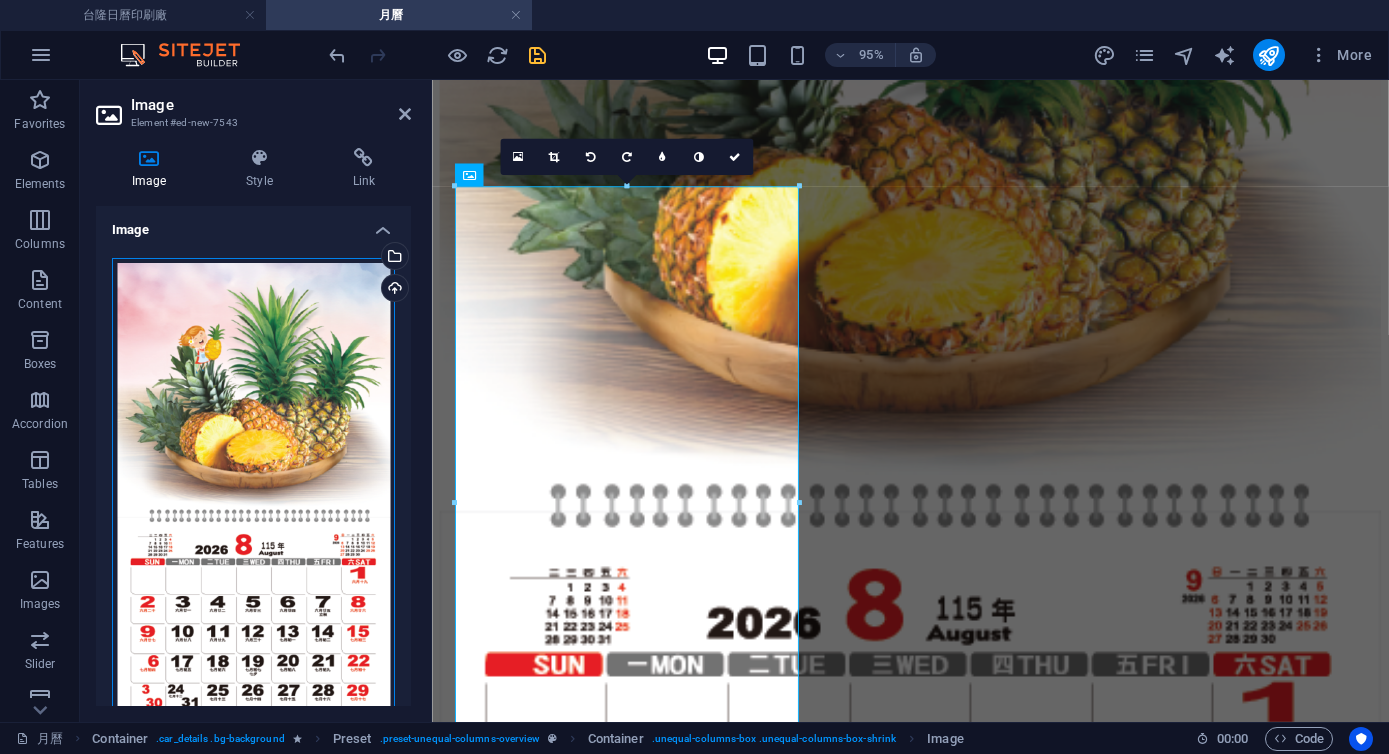 click on "Drag files here, click to choose files or select files from Files or our free stock photos & videos" at bounding box center (253, 514) 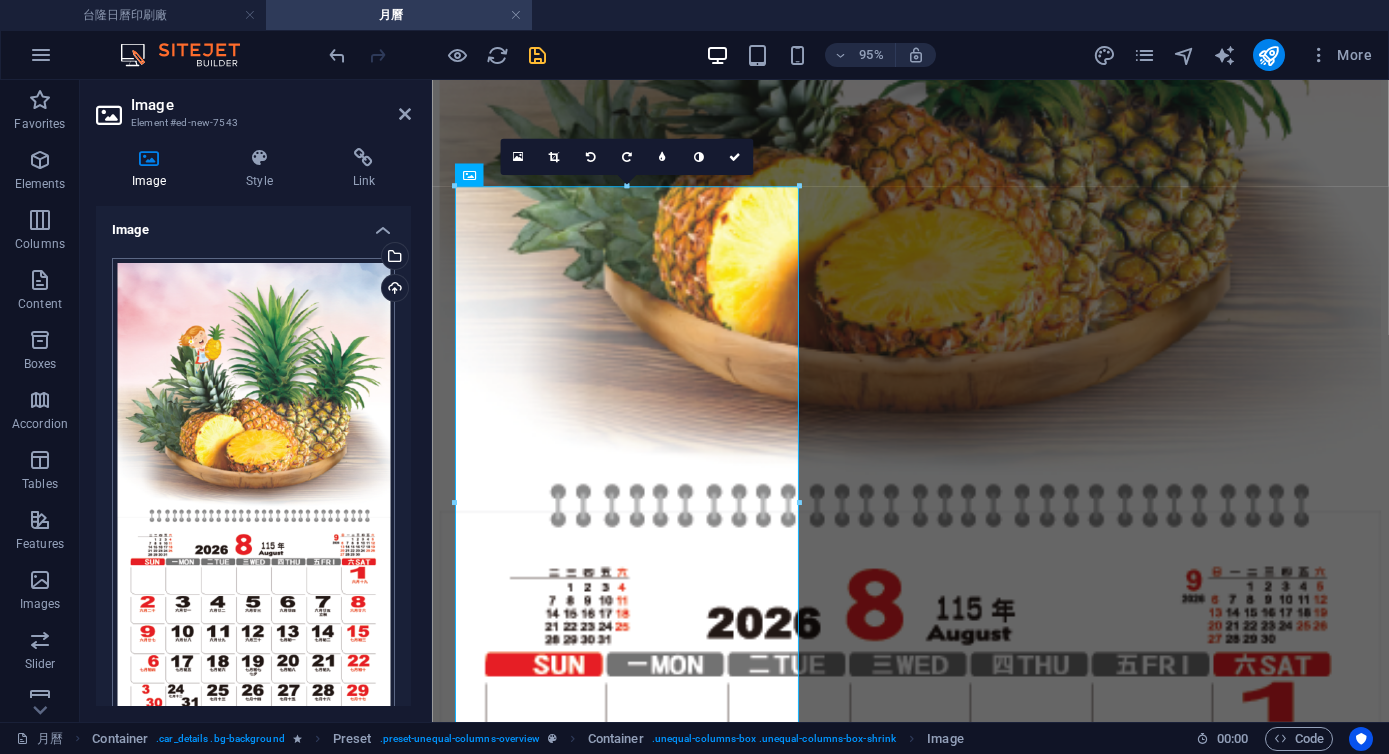 scroll, scrollTop: 15457, scrollLeft: 0, axis: vertical 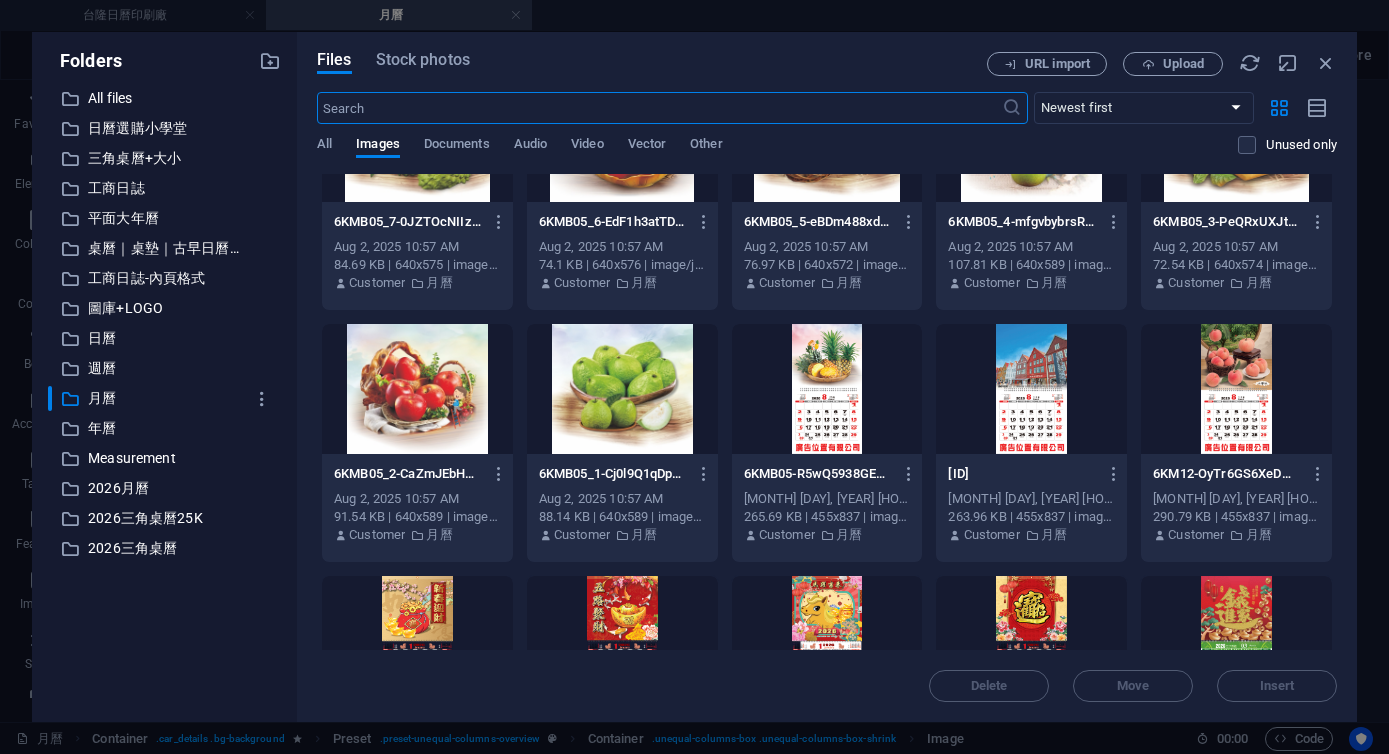 click at bounding box center [1236, 389] 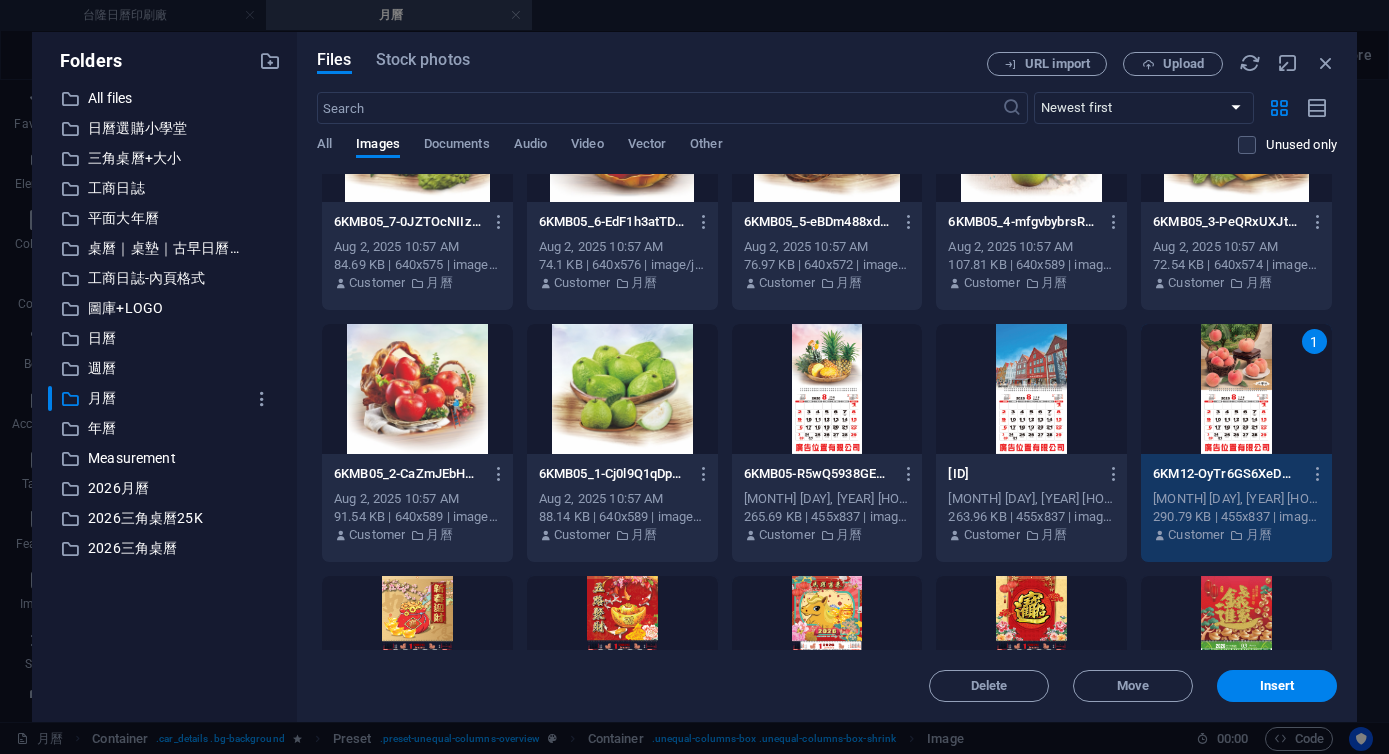 click on "1" at bounding box center (1236, 389) 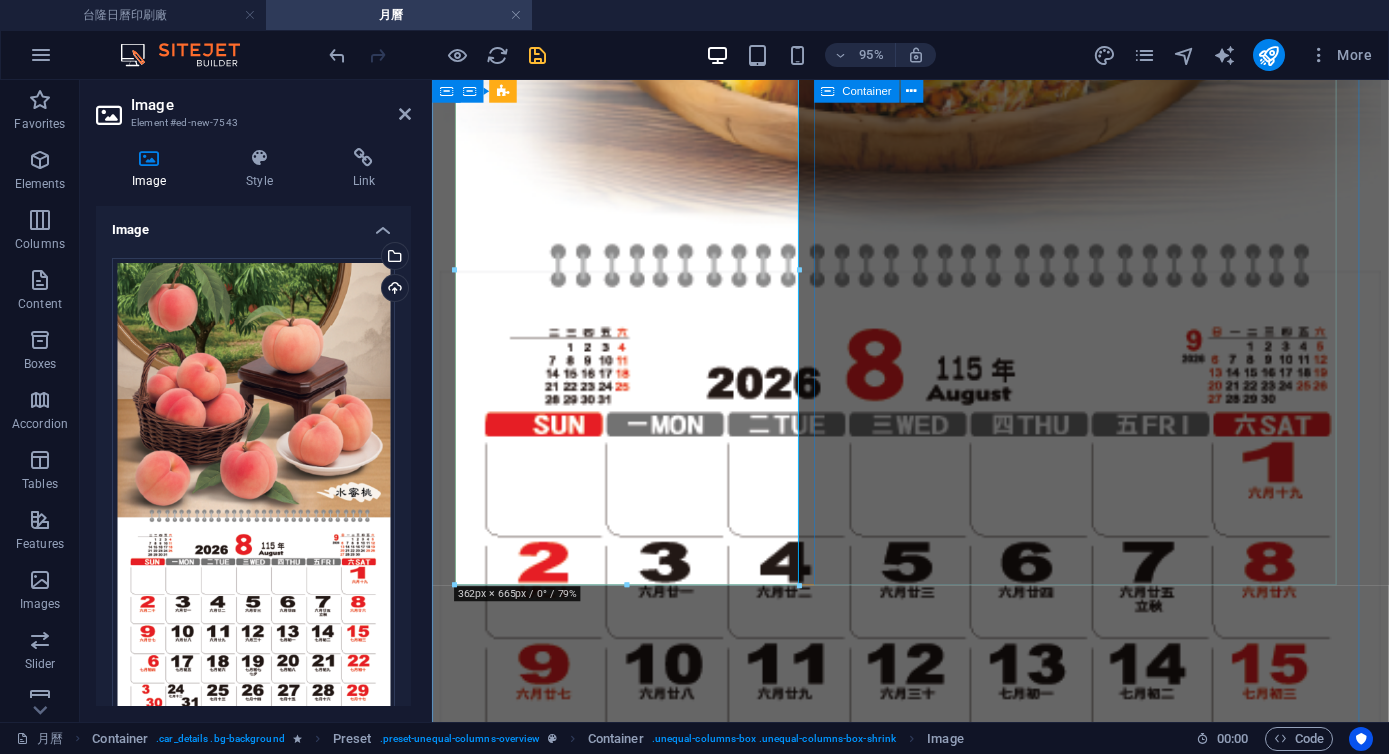 scroll, scrollTop: 15677, scrollLeft: 0, axis: vertical 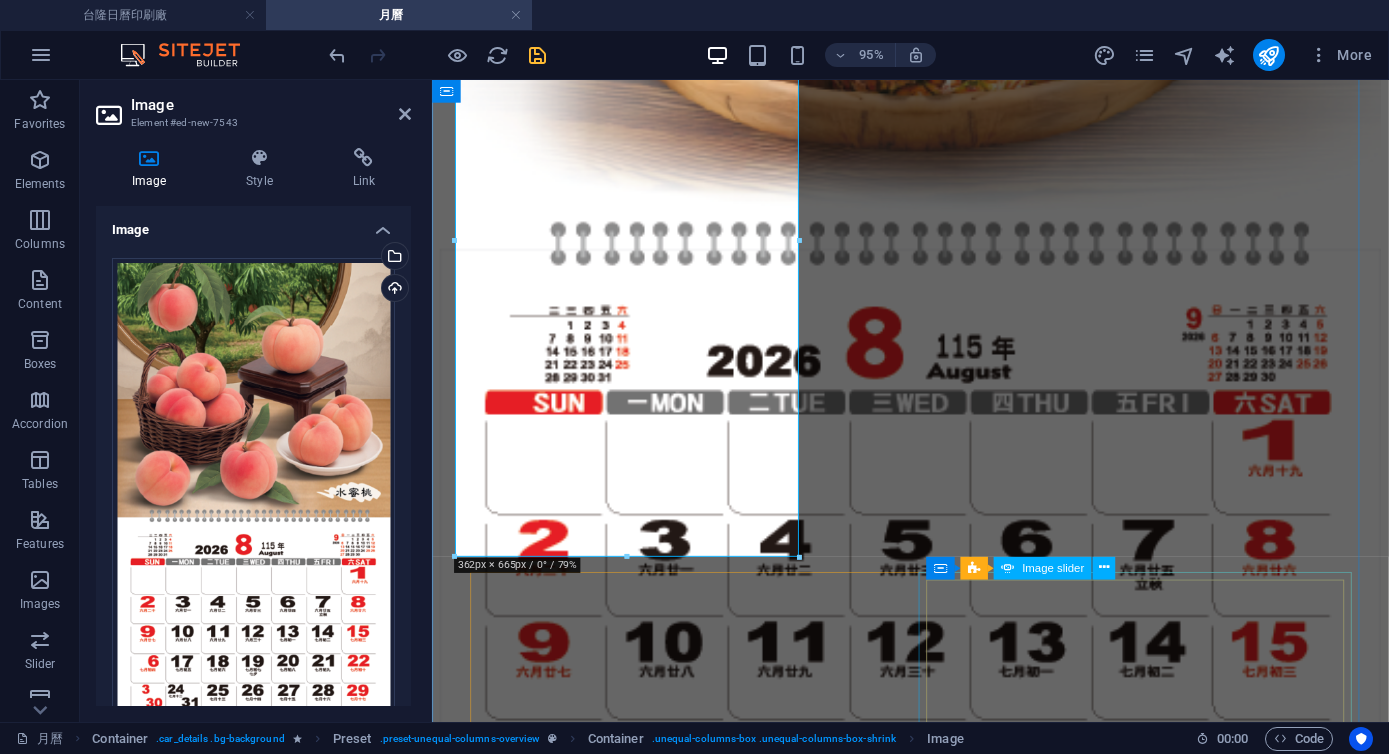 click at bounding box center [352, 118396] 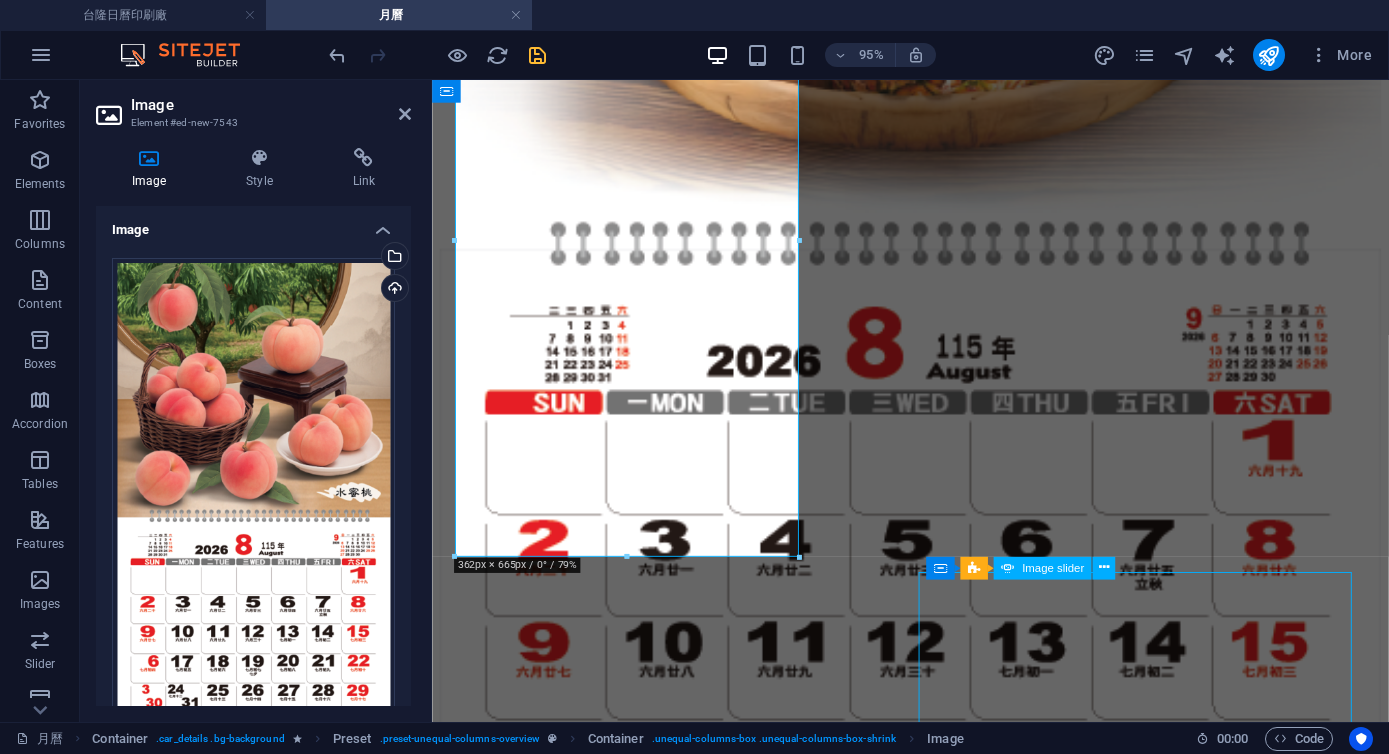 click at bounding box center [352, 118396] 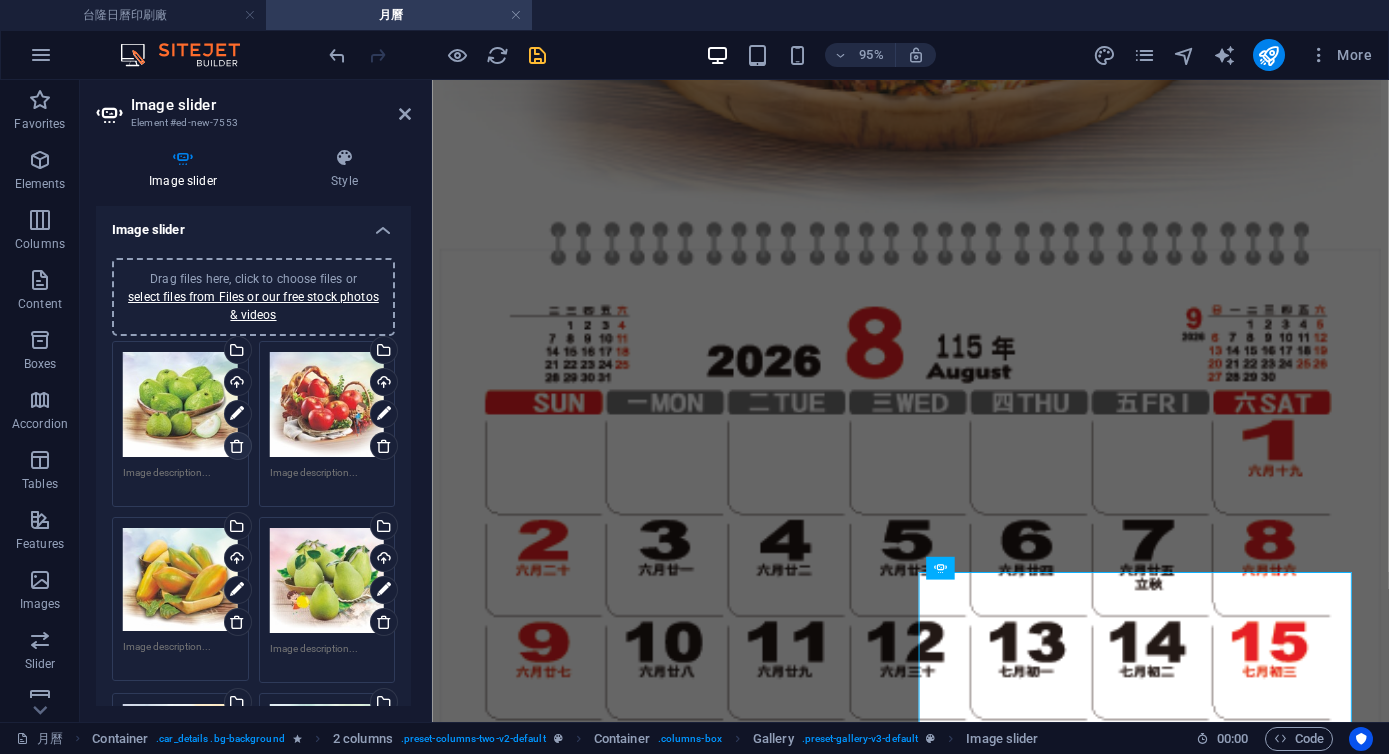click at bounding box center (237, 446) 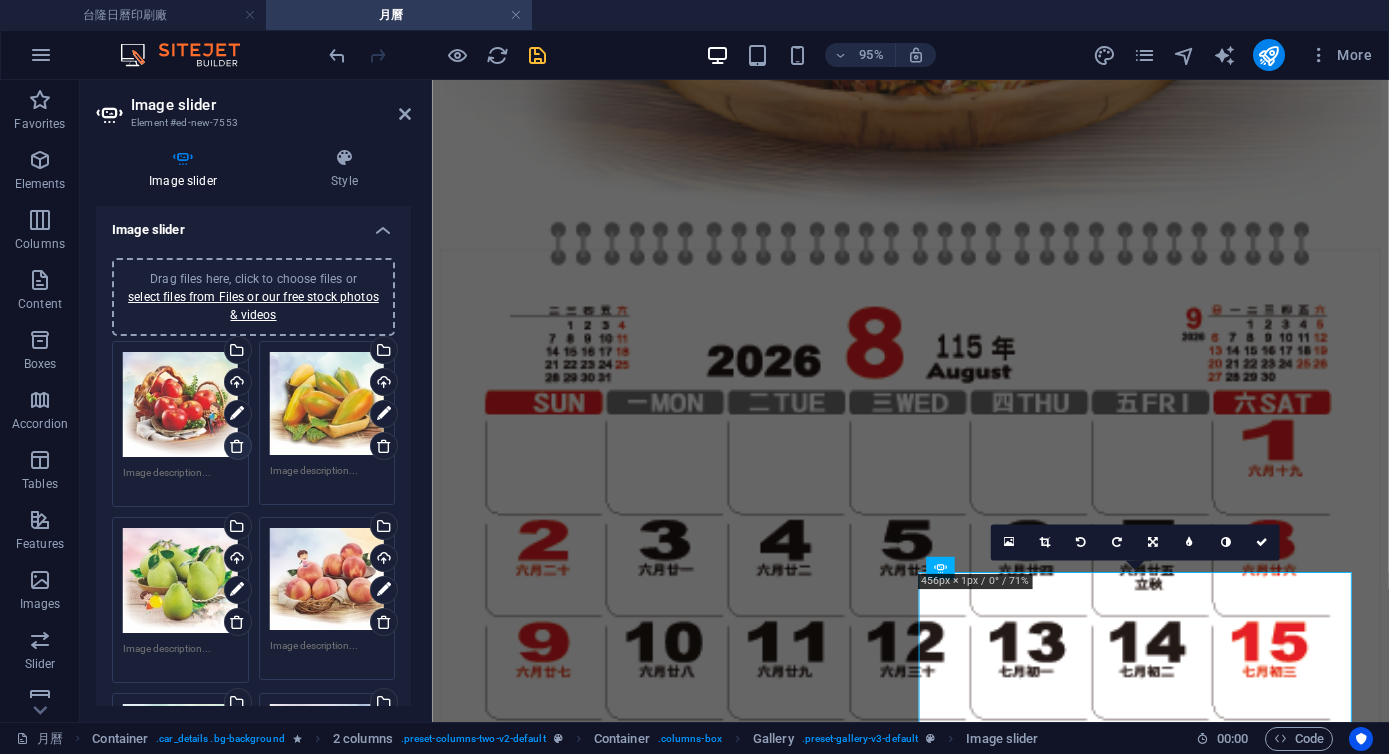 click at bounding box center [237, 446] 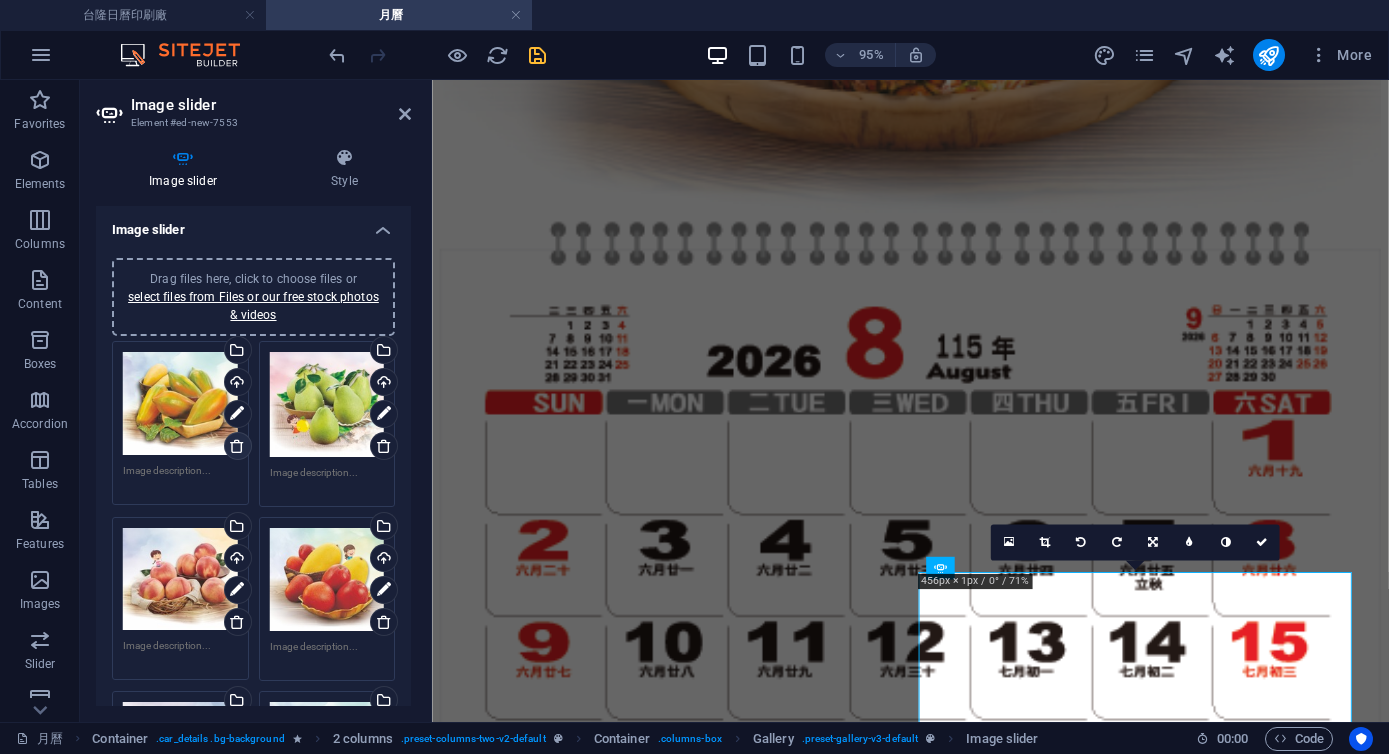 click at bounding box center [237, 446] 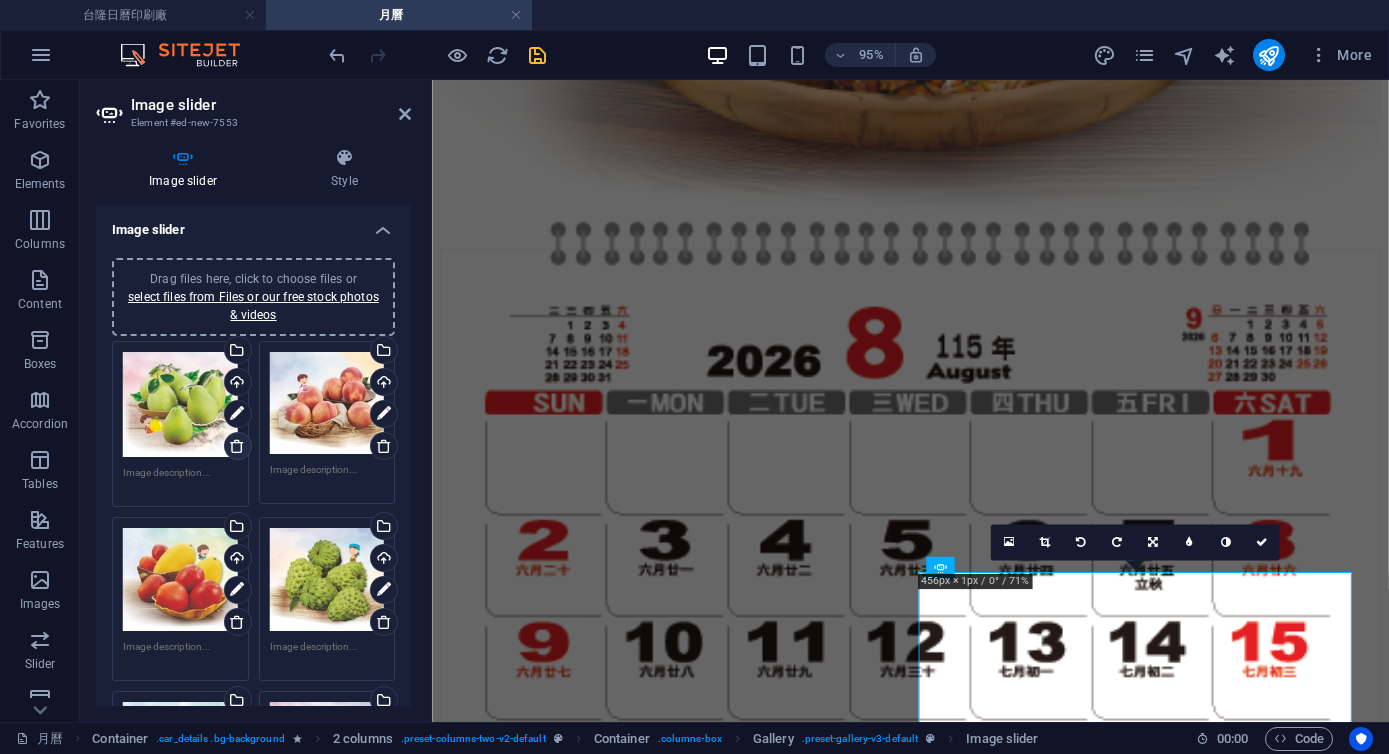 click at bounding box center [237, 446] 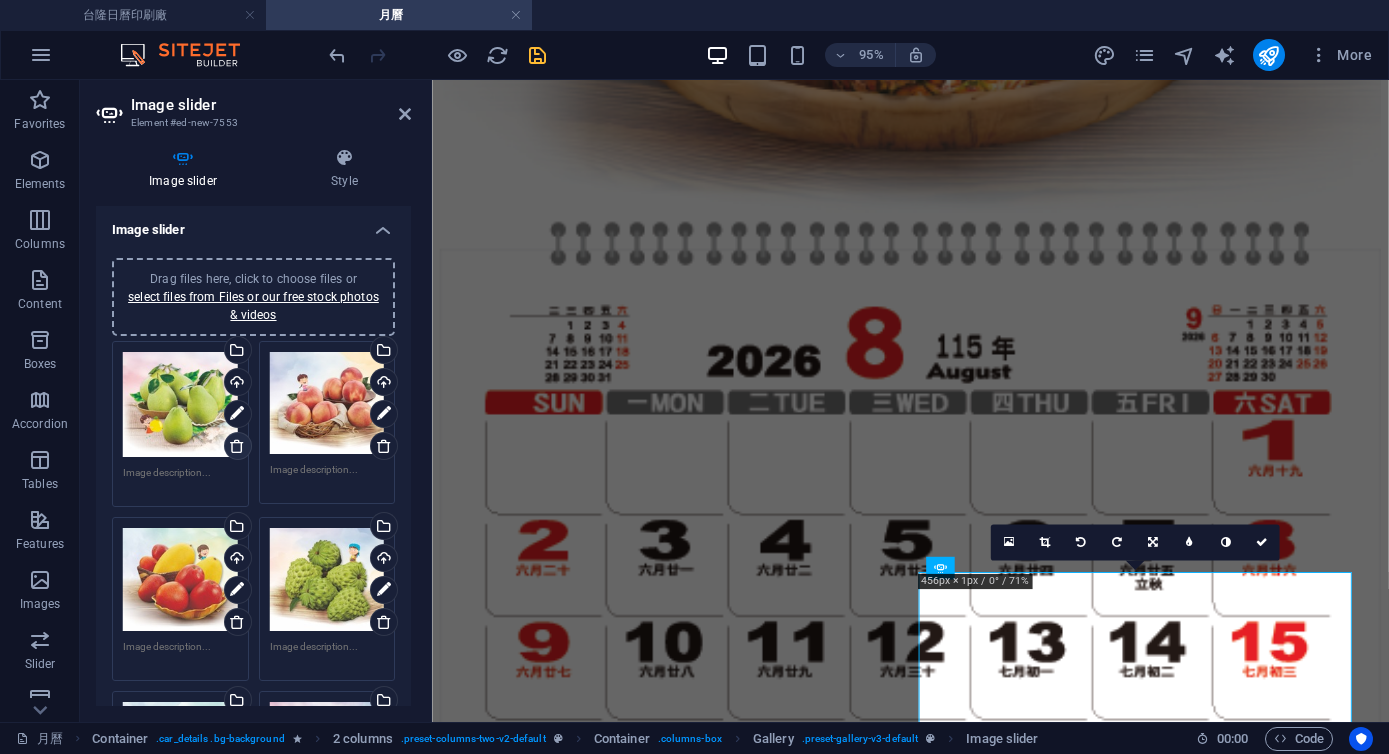 click at bounding box center (237, 446) 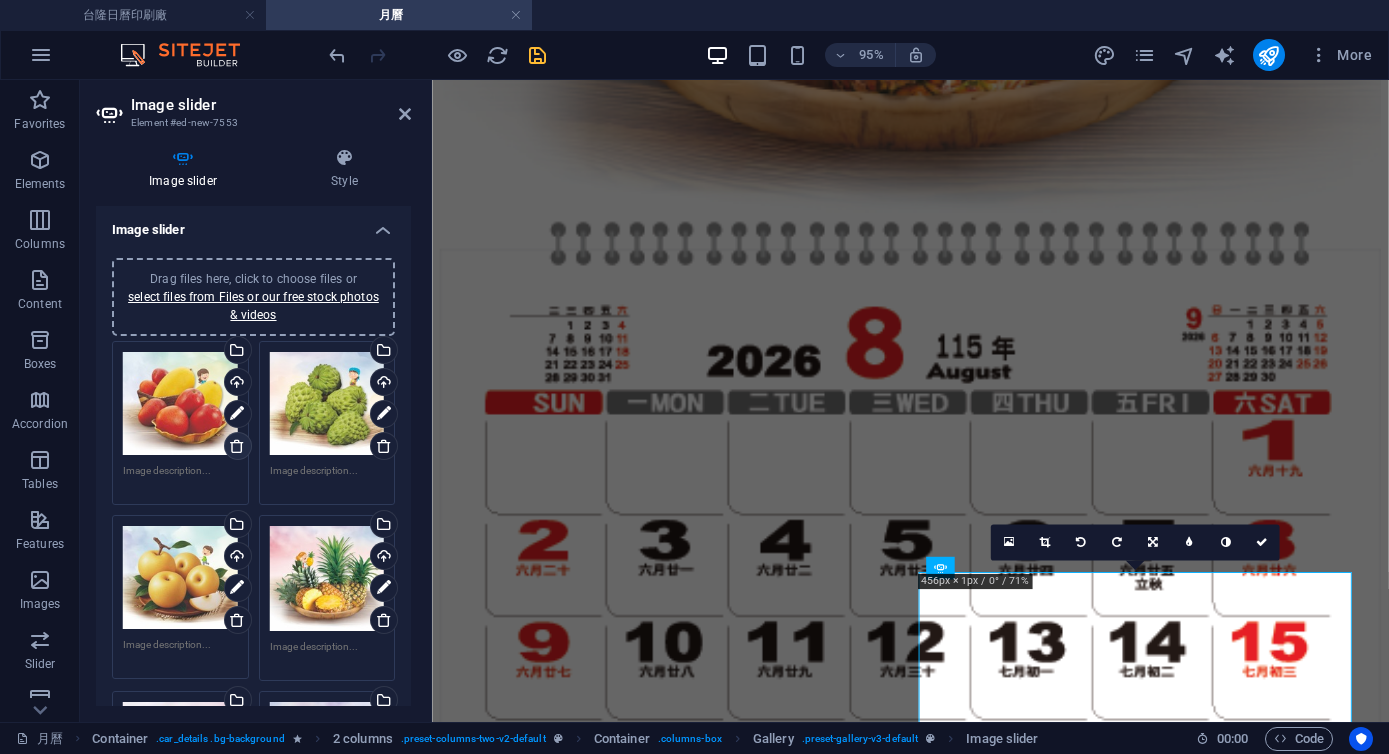 click at bounding box center [237, 446] 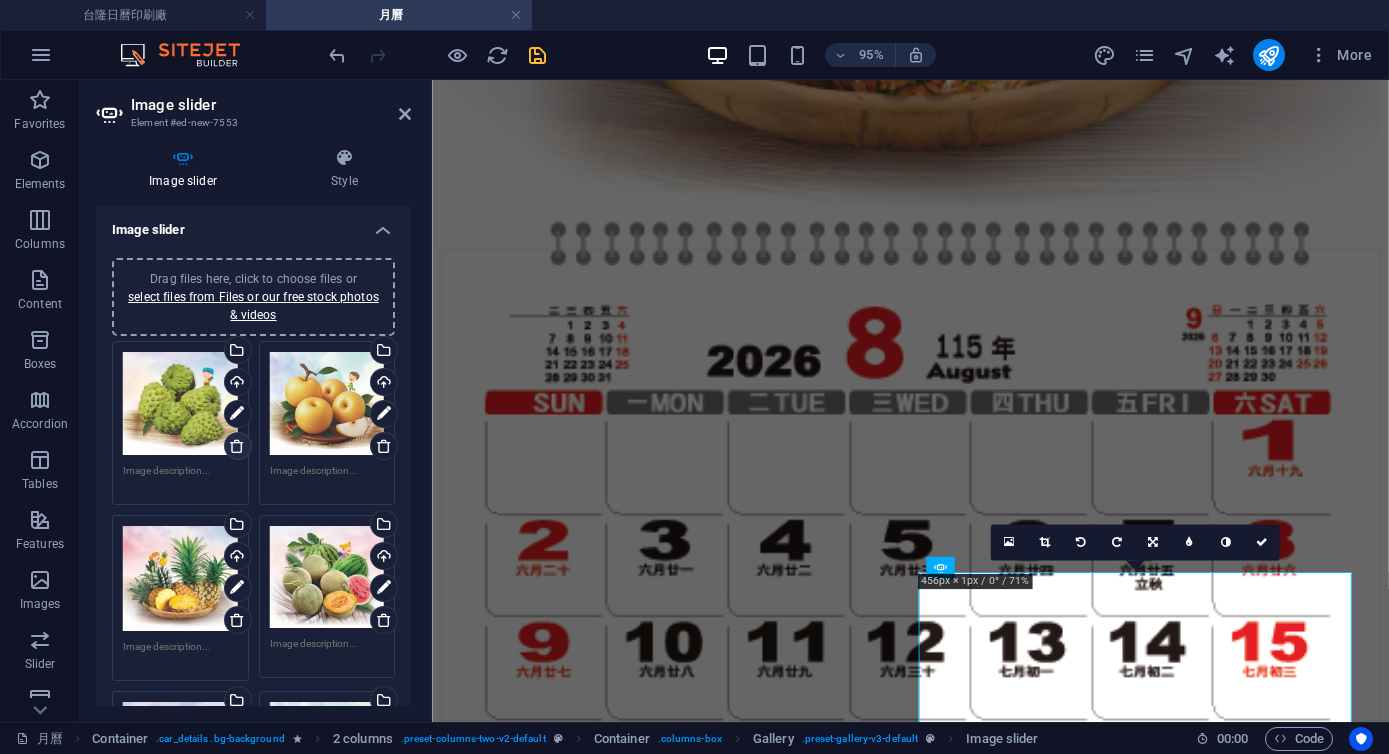 click at bounding box center [237, 446] 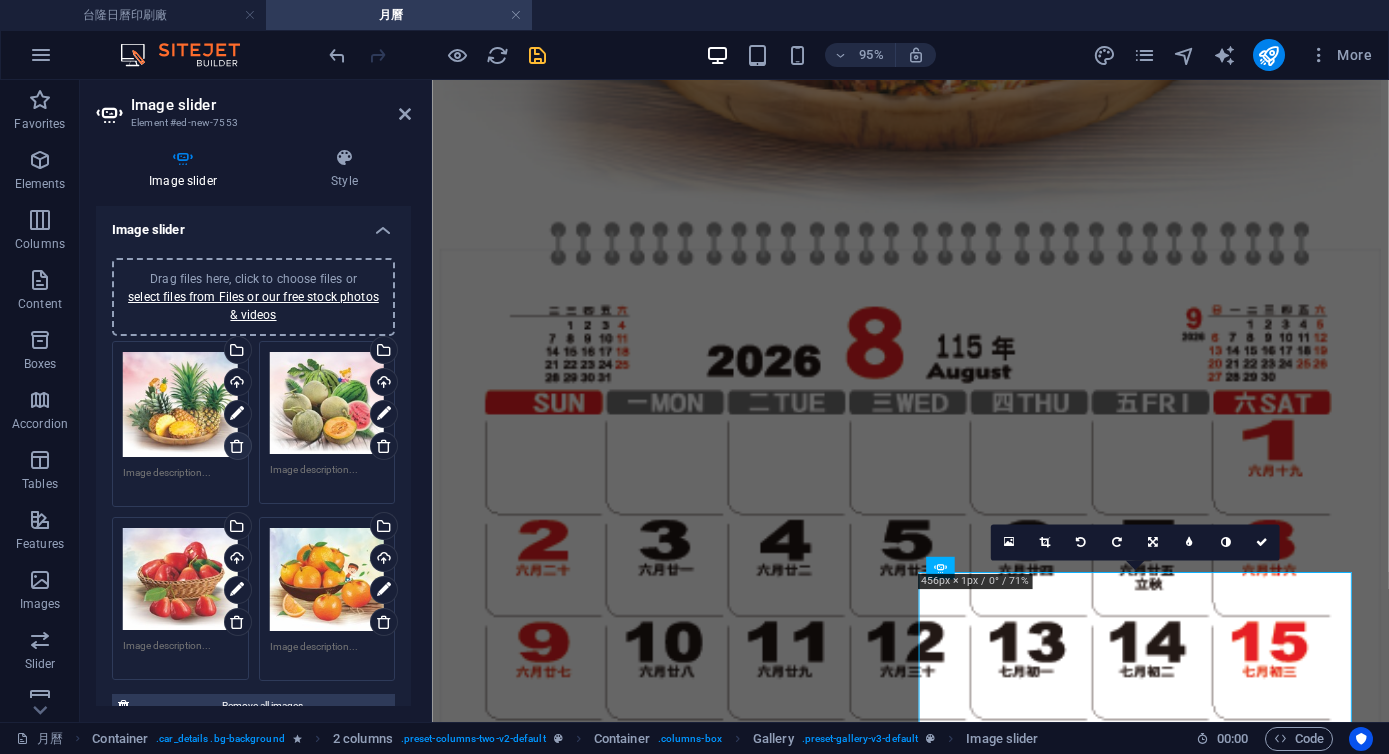 click at bounding box center (237, 446) 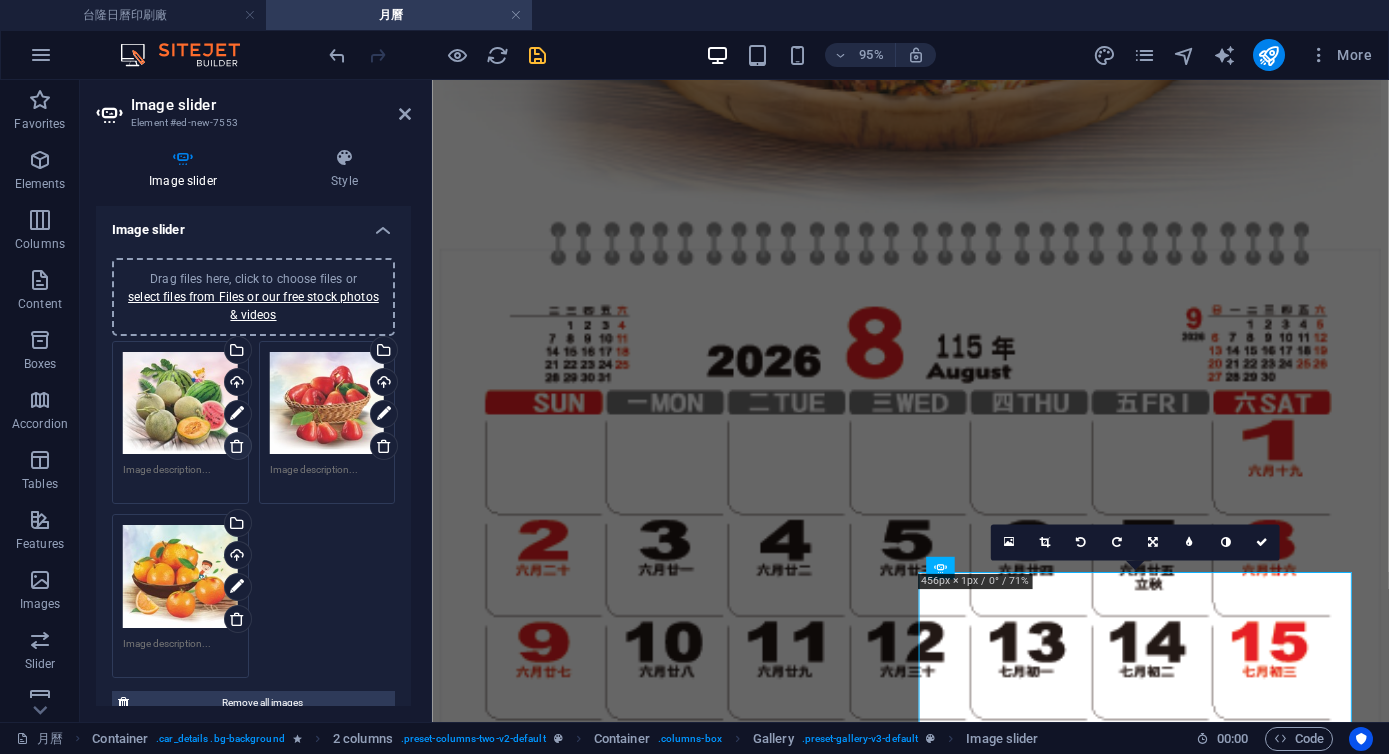 click at bounding box center [237, 446] 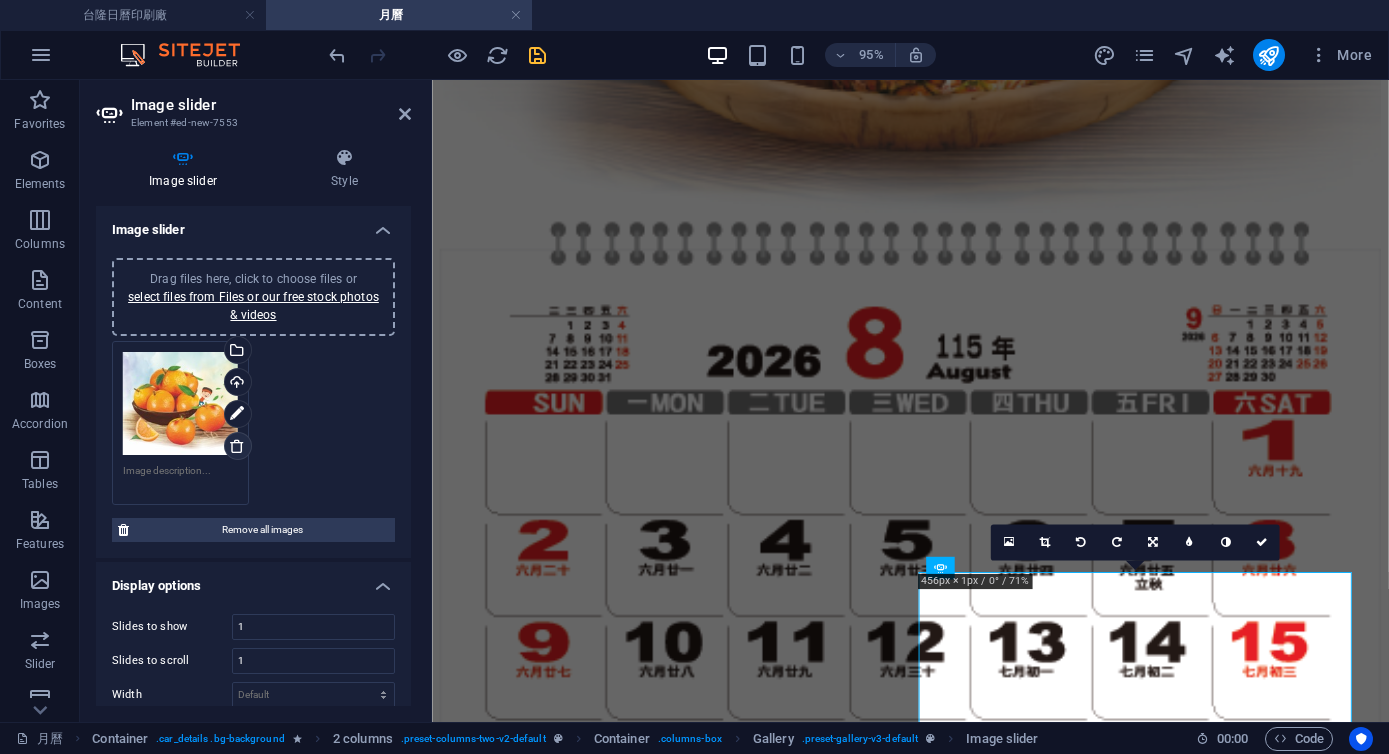 click at bounding box center (237, 446) 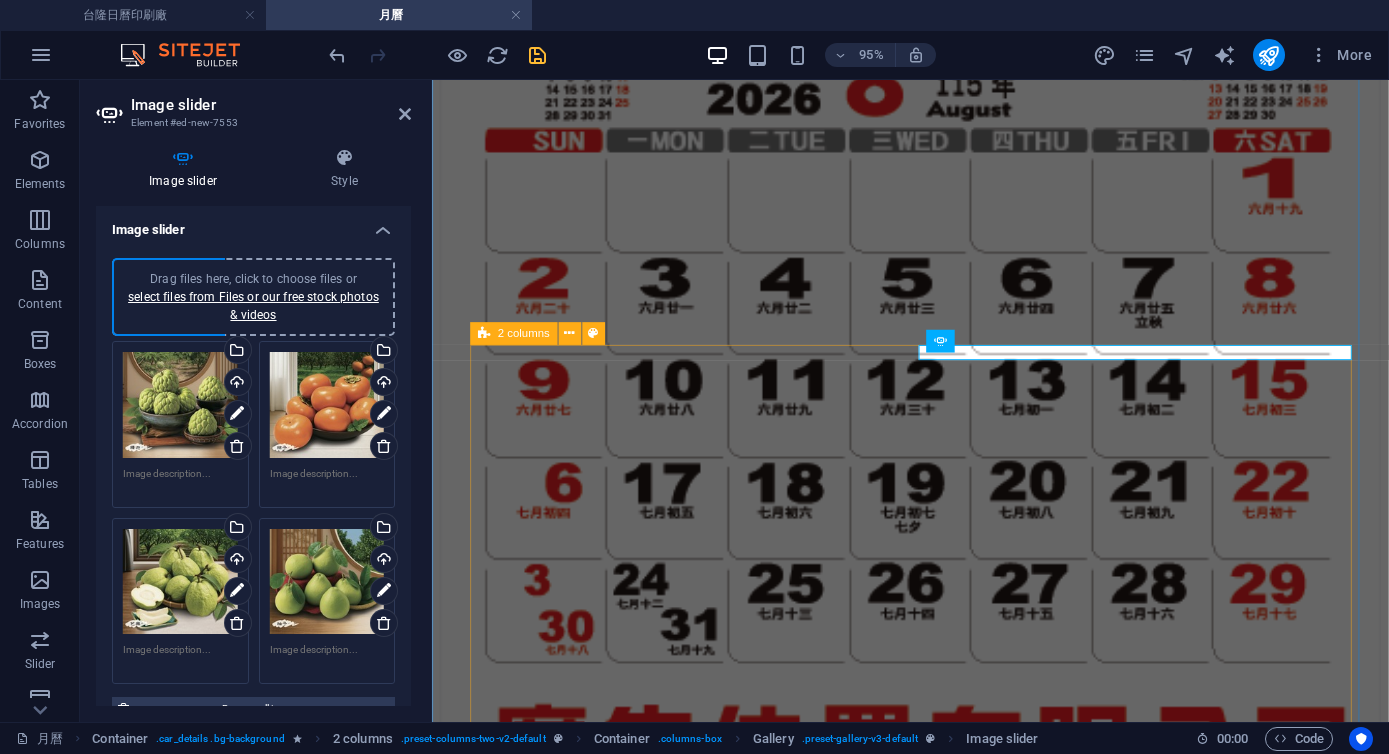scroll, scrollTop: 15915, scrollLeft: 0, axis: vertical 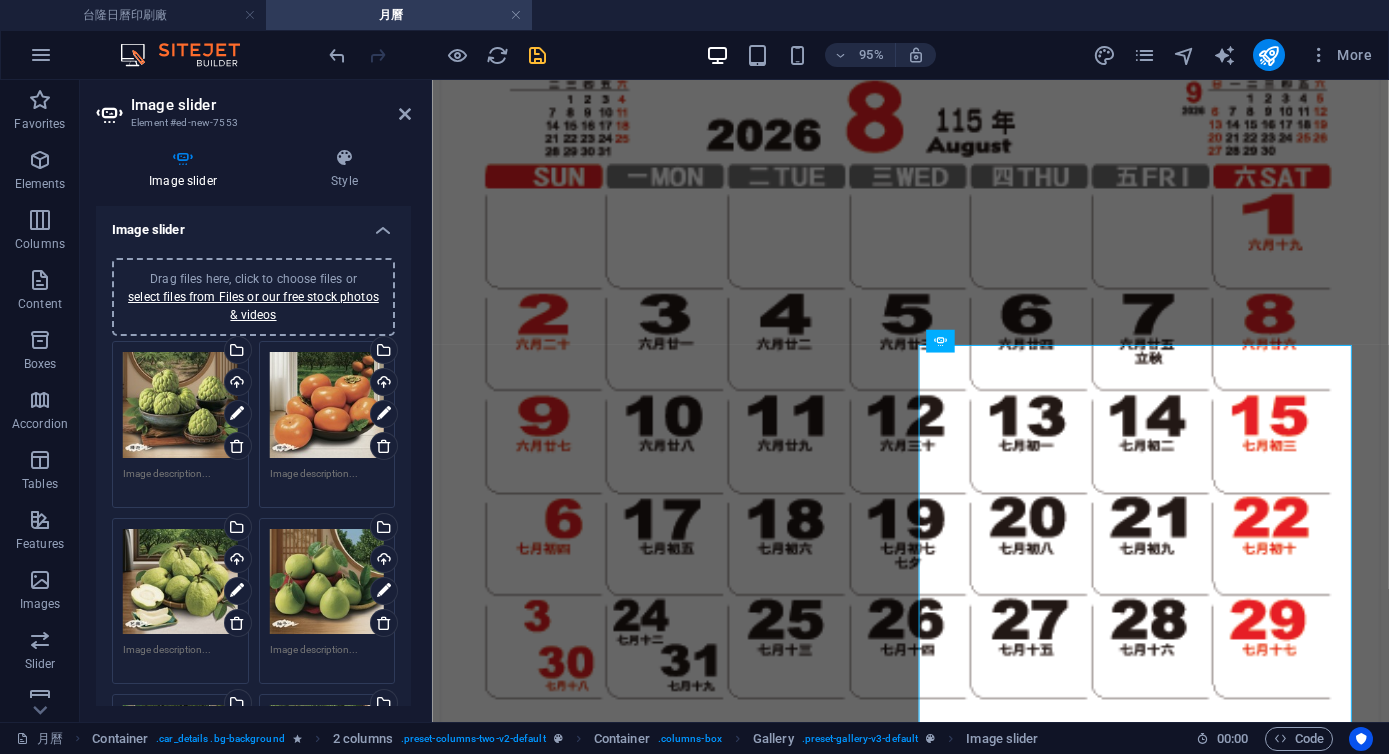 click on "95% More" at bounding box center [852, 55] 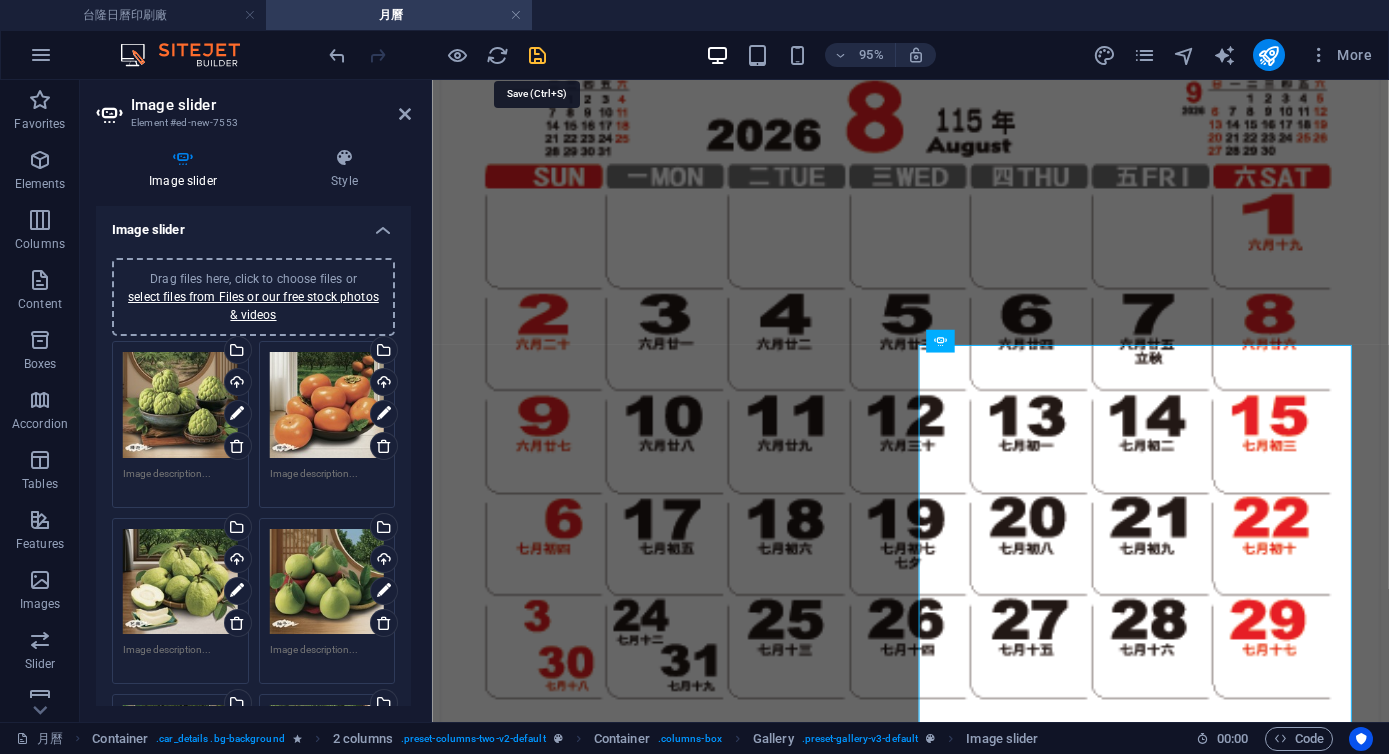 click at bounding box center (537, 55) 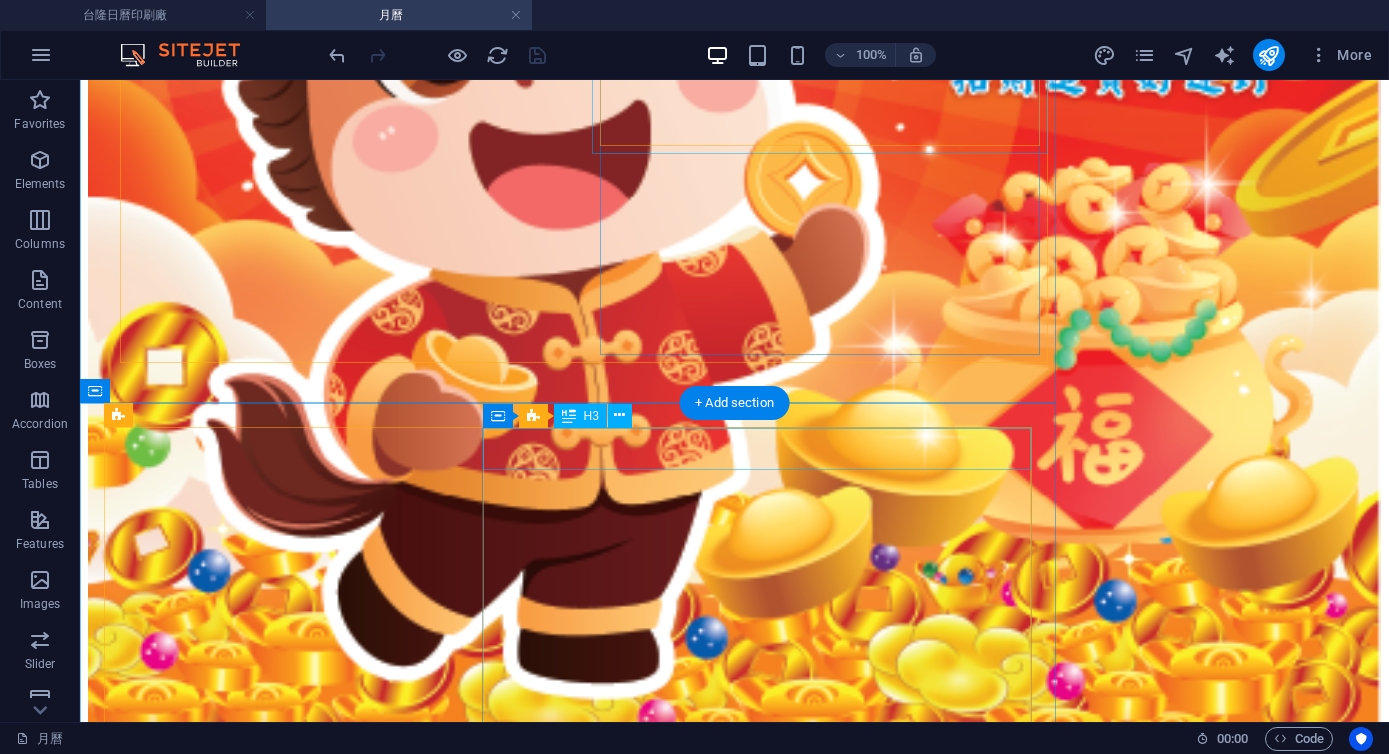 scroll, scrollTop: 17031, scrollLeft: 0, axis: vertical 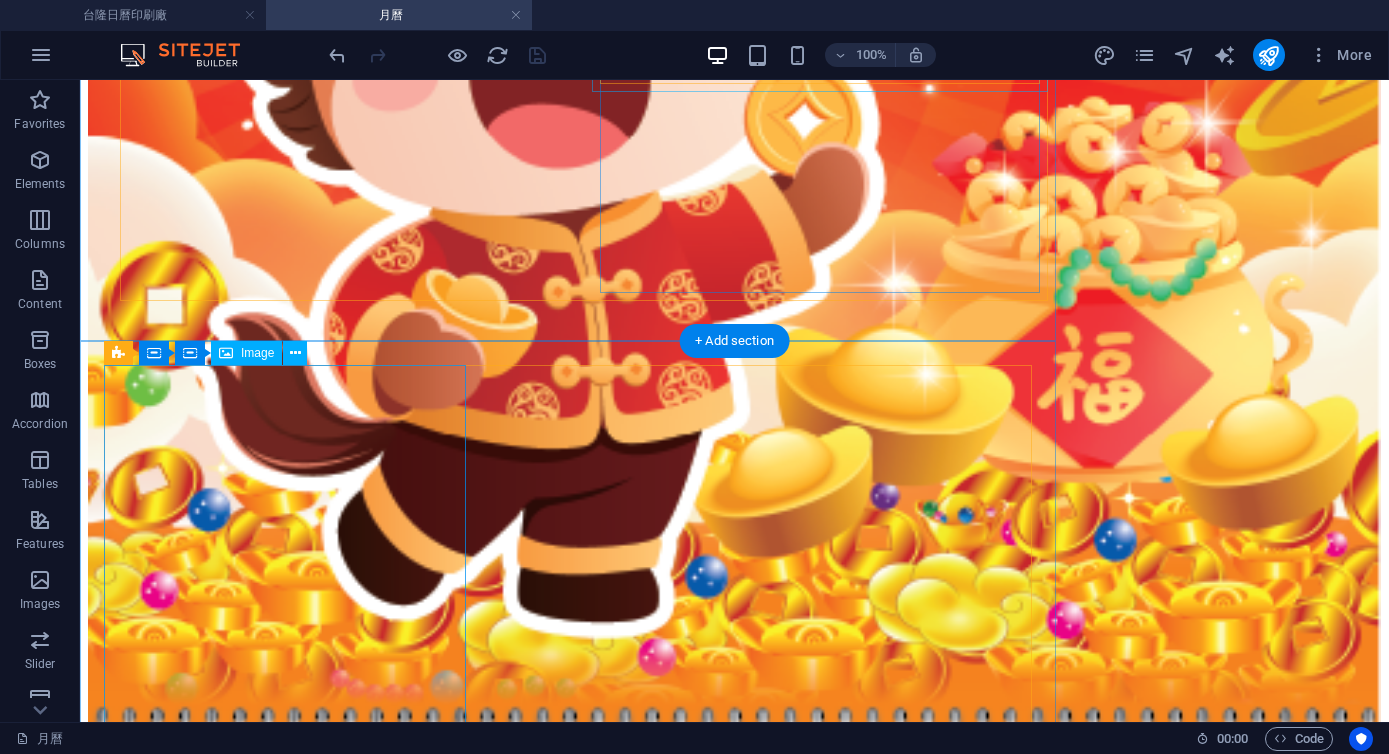 click at bounding box center (734, 139226) 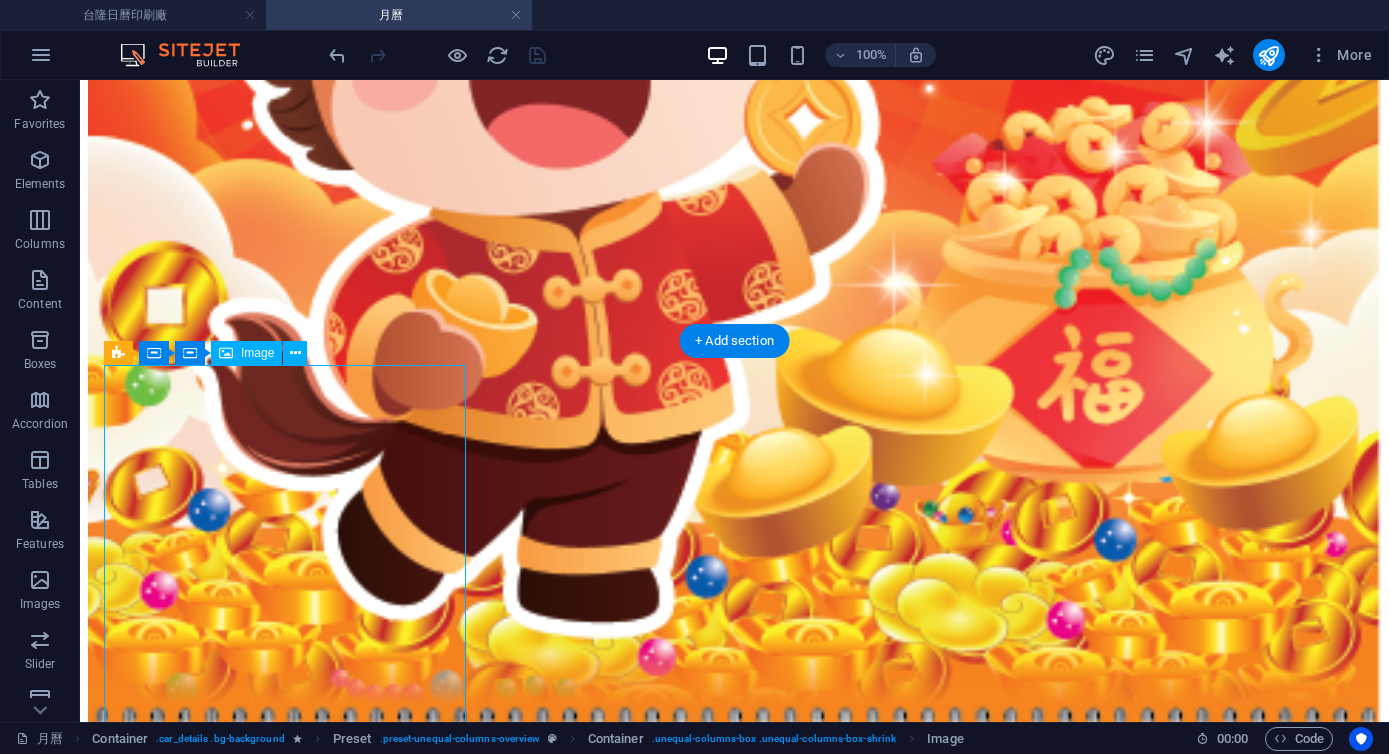 click at bounding box center [734, 139226] 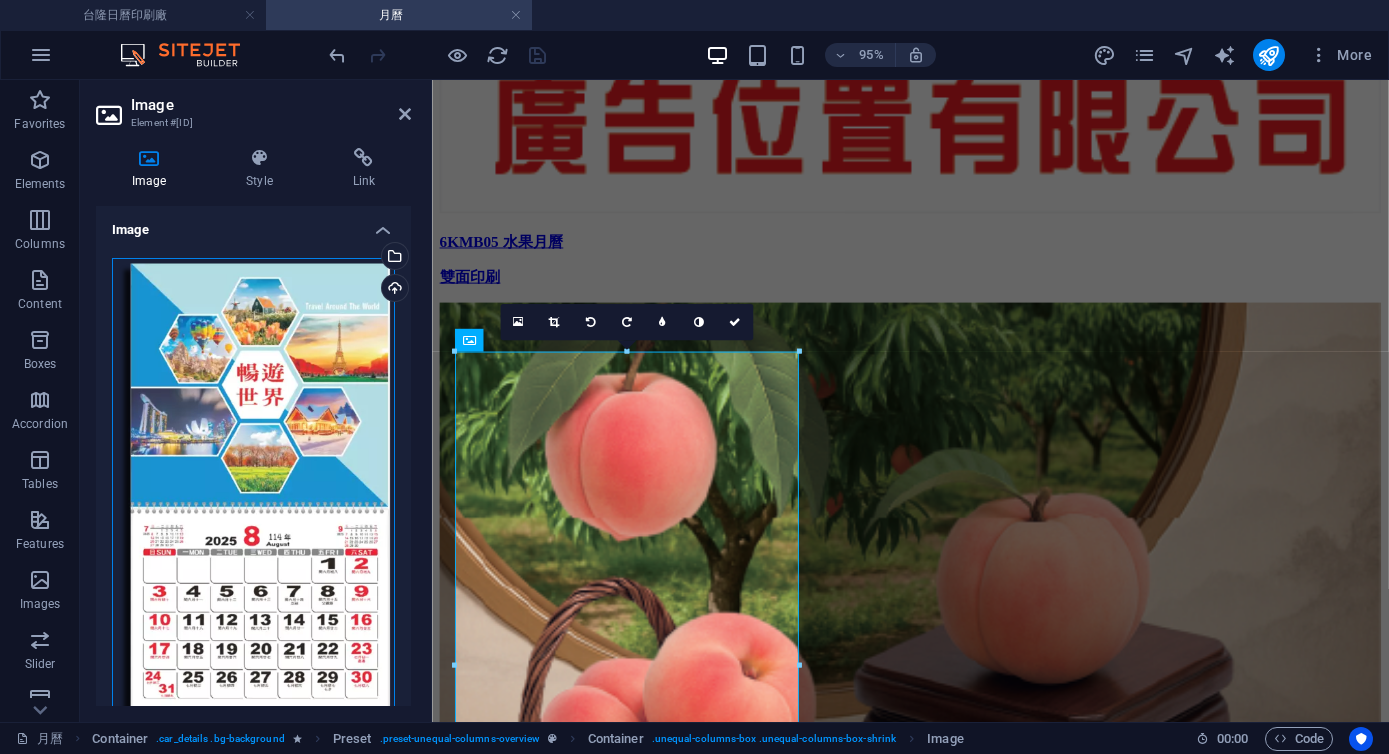 click on "Drag files here, click to choose files or select files from Files or our free stock photos & videos" at bounding box center (253, 512) 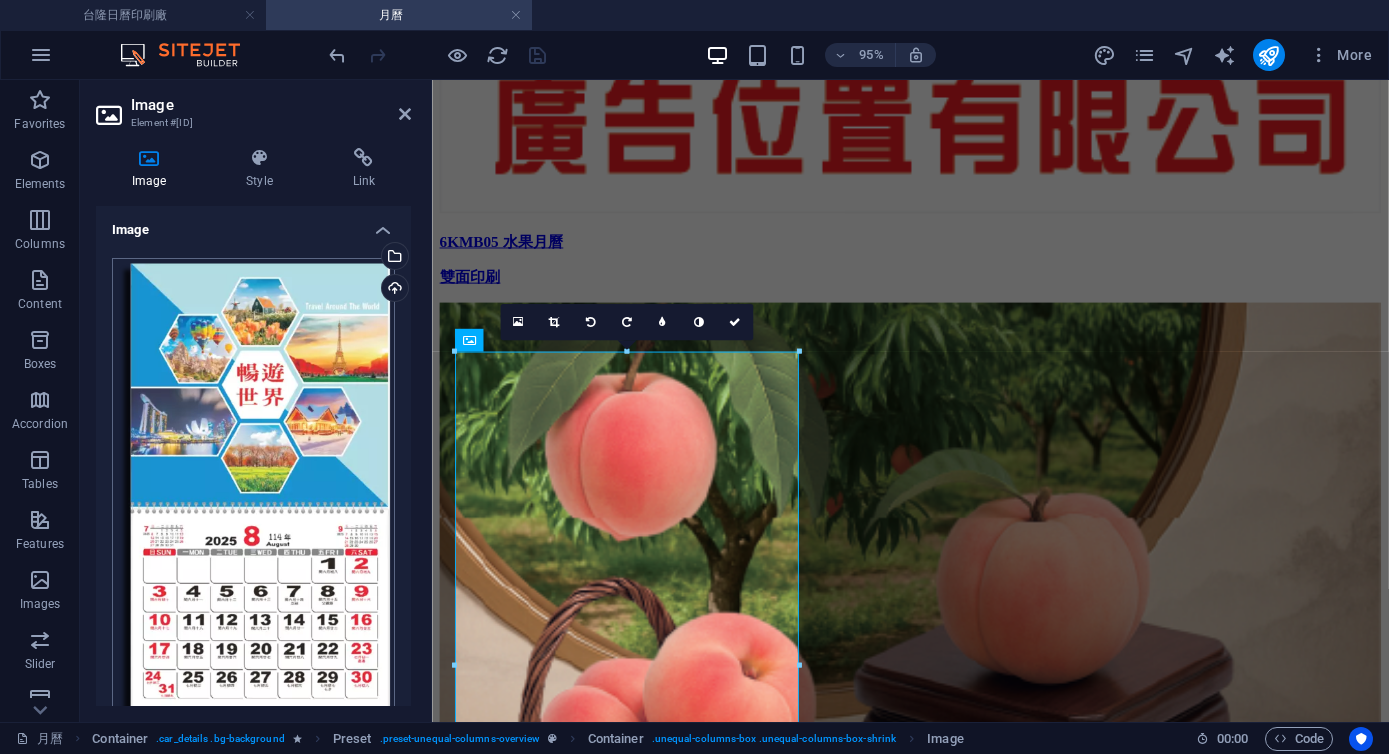 scroll, scrollTop: 16670, scrollLeft: 0, axis: vertical 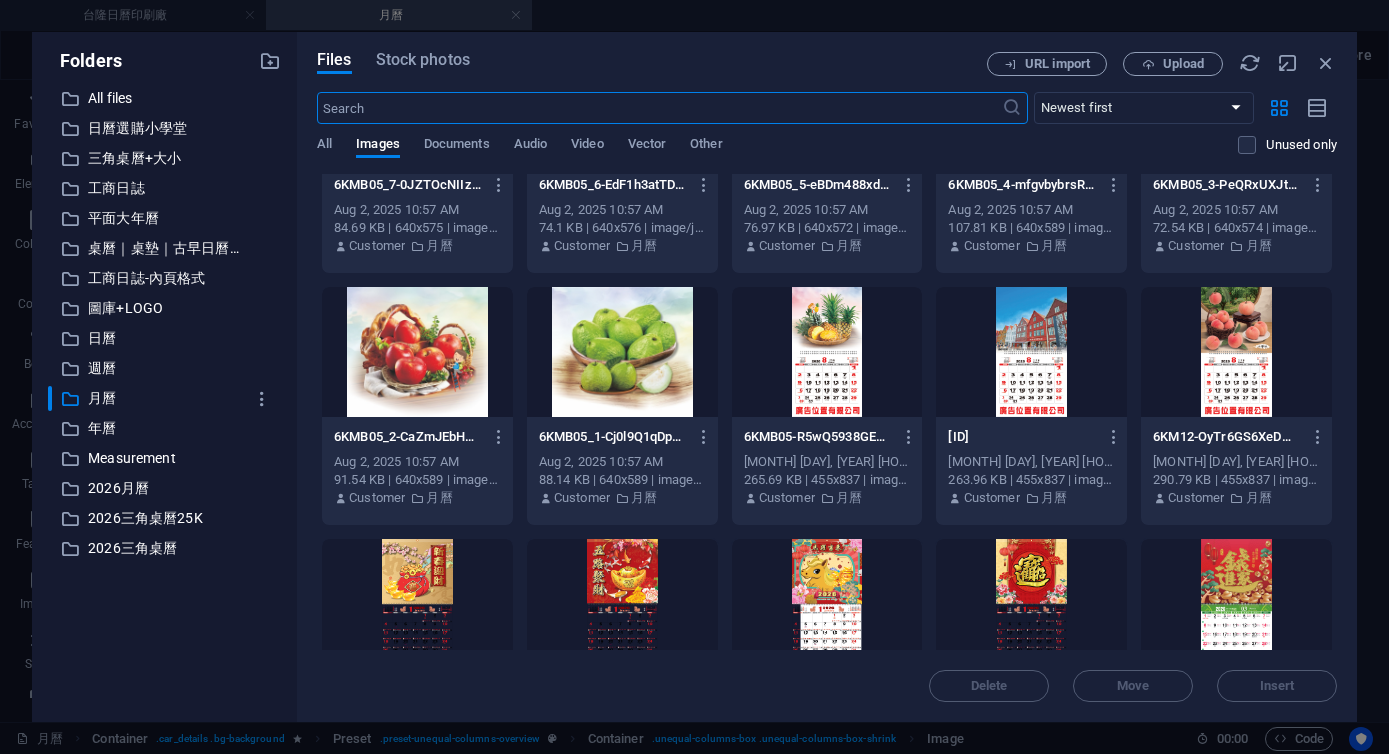 click at bounding box center [1031, 352] 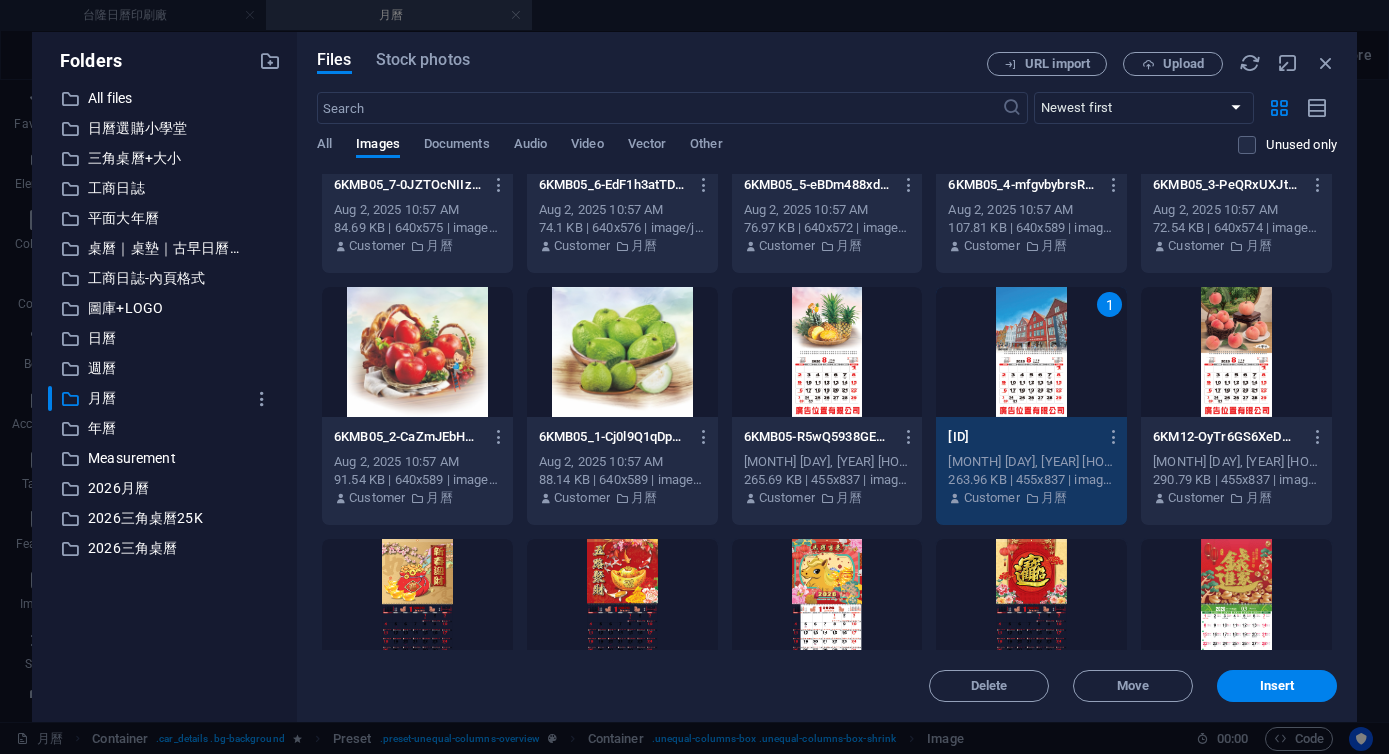click on "1" at bounding box center [1031, 352] 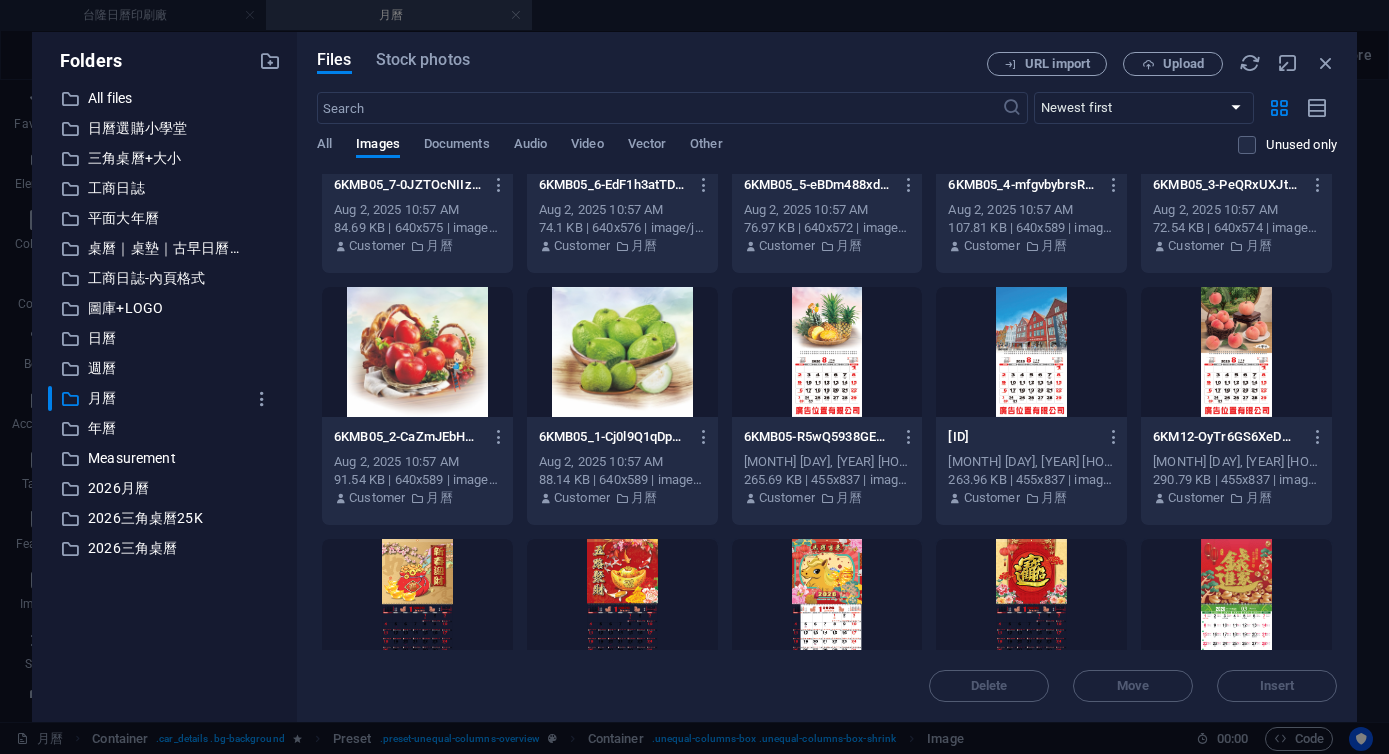 click at bounding box center [1031, 352] 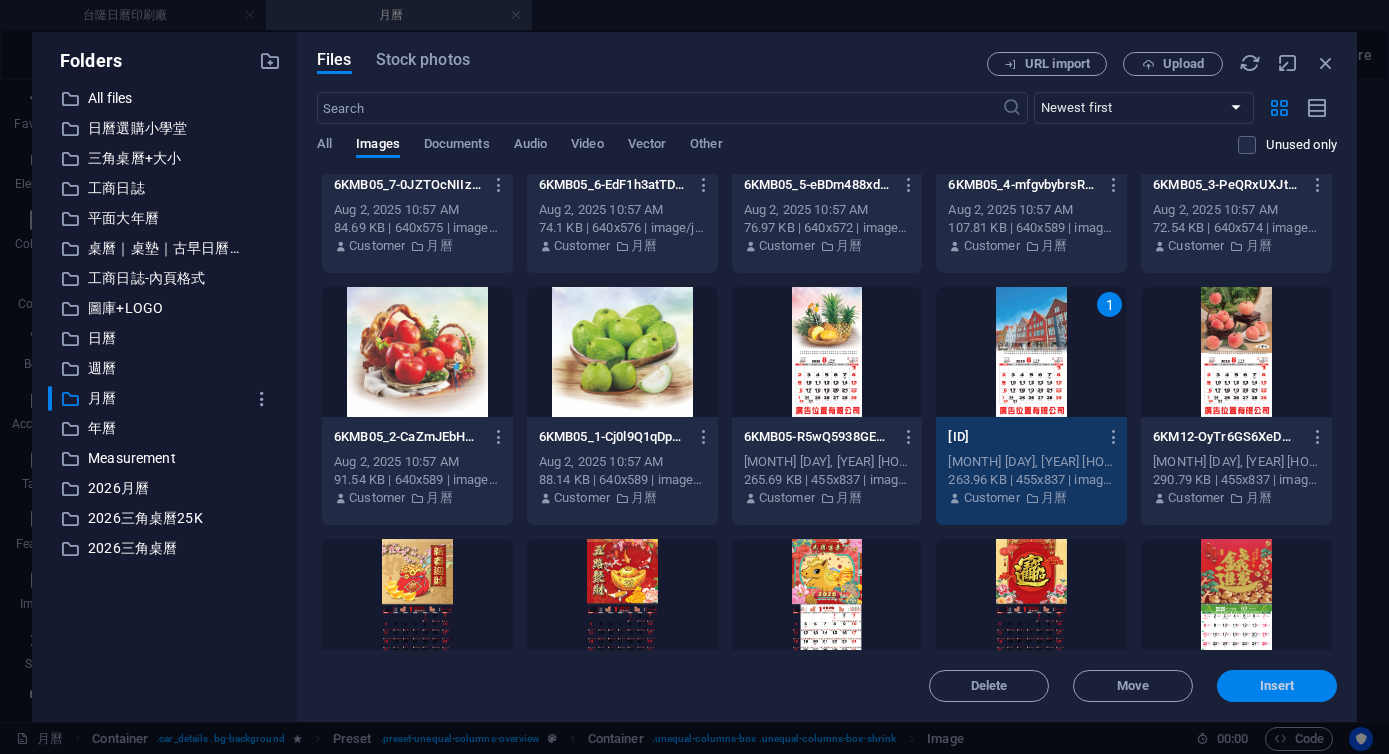 click on "Insert" at bounding box center (1277, 686) 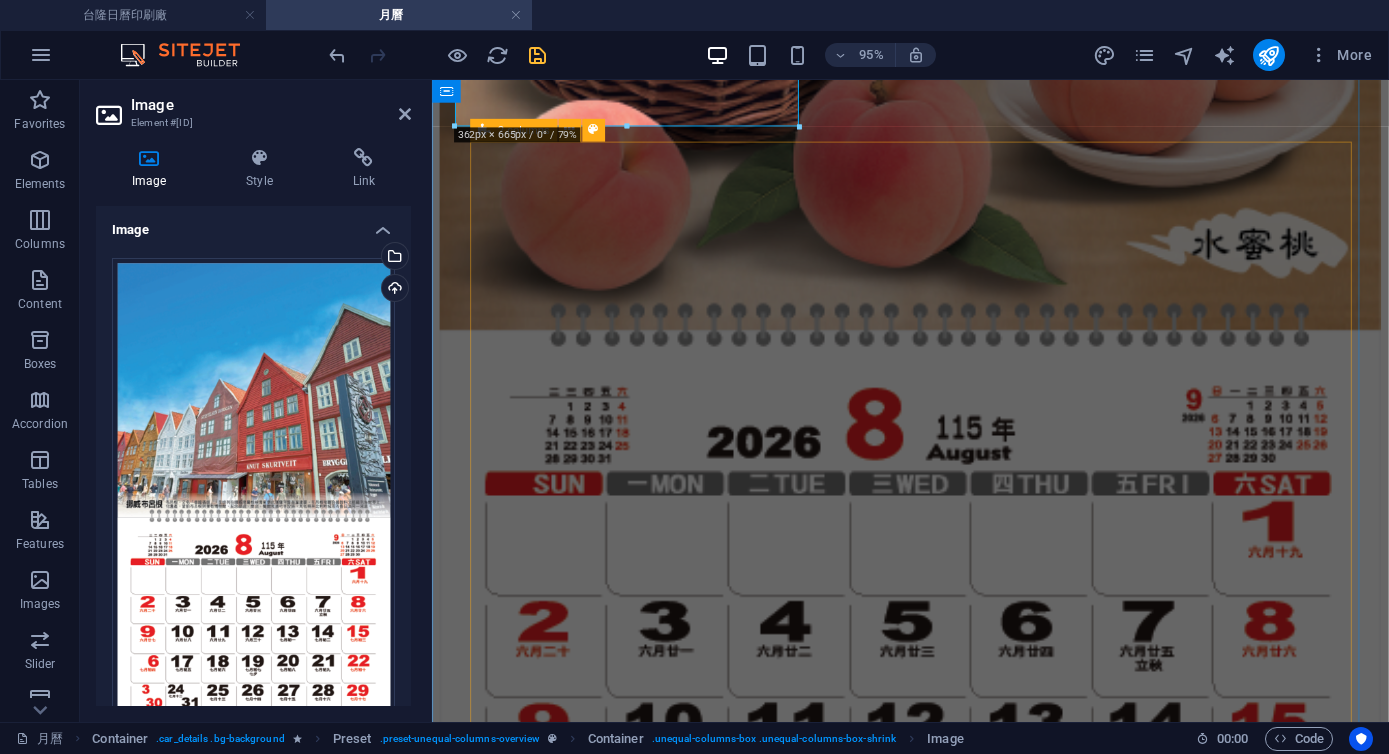 scroll, scrollTop: 17516, scrollLeft: 0, axis: vertical 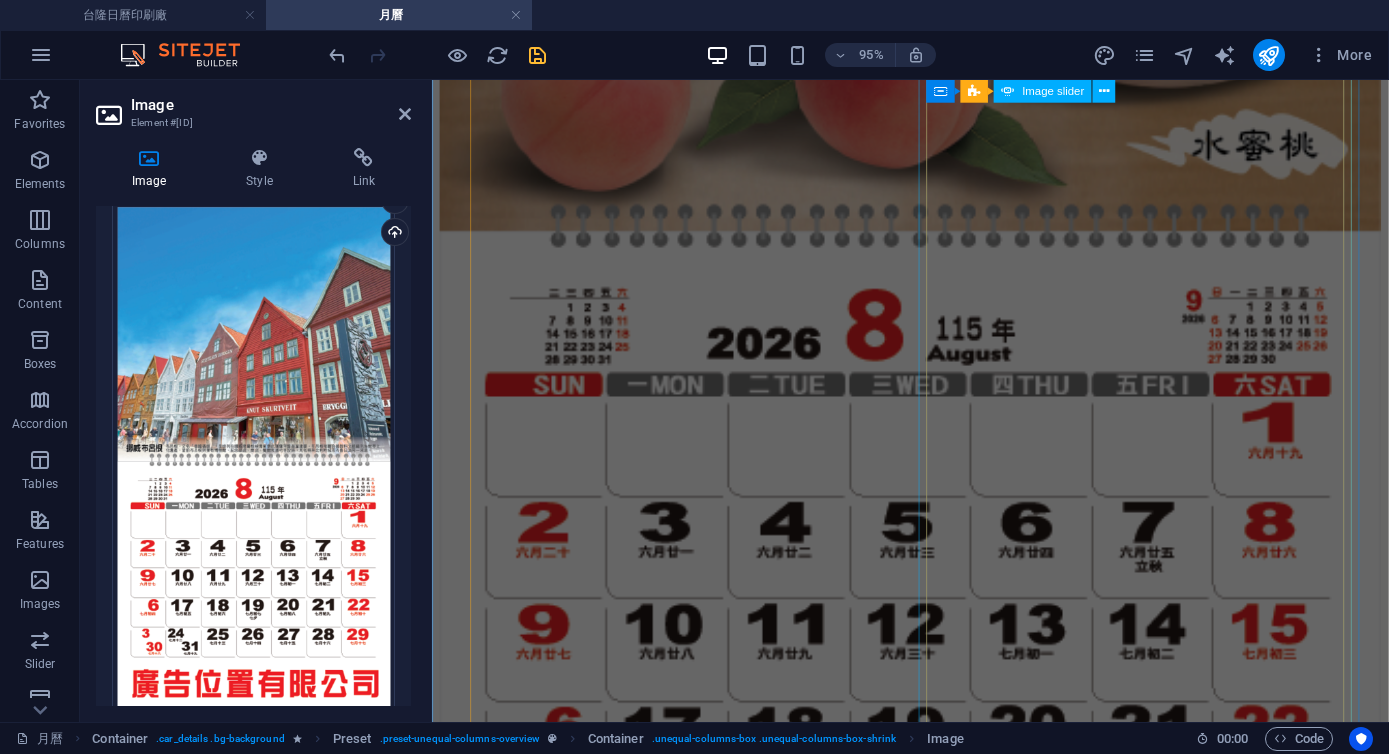 click at bounding box center (544, 128353) 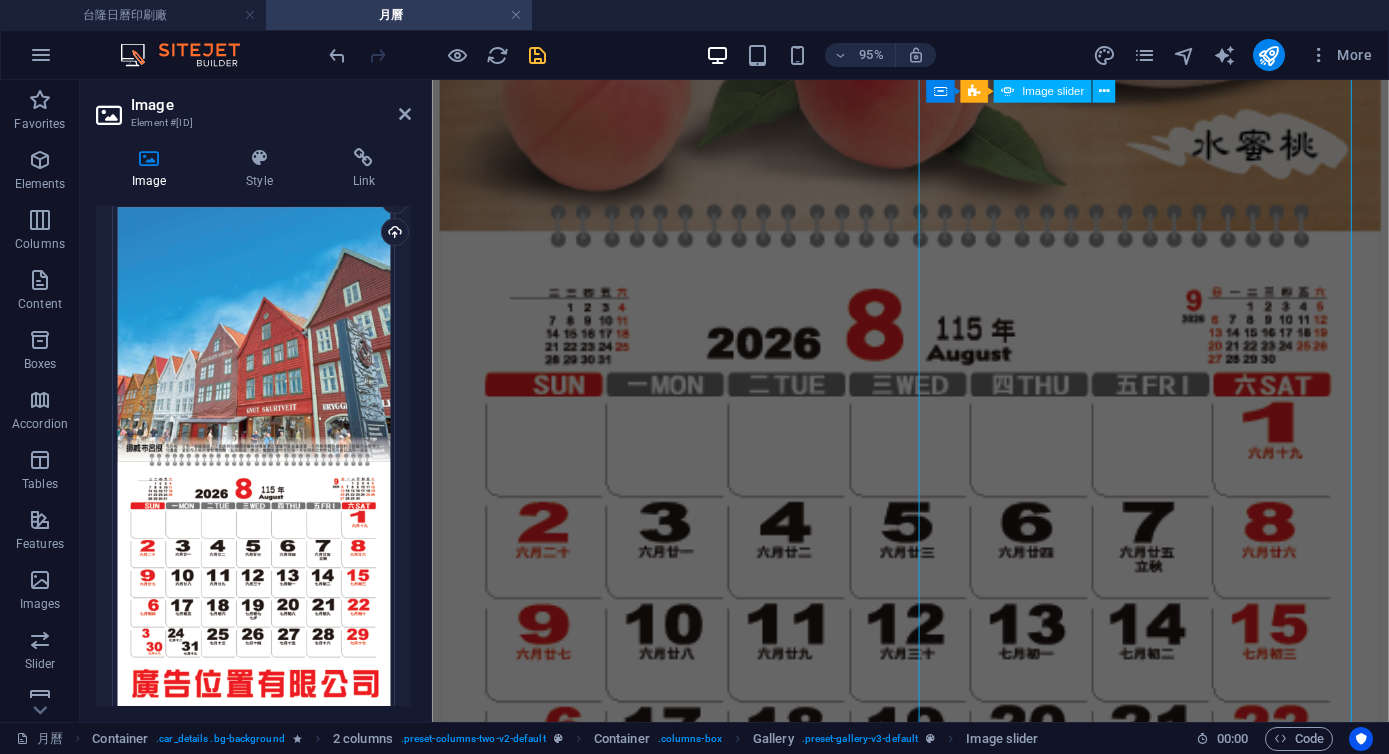click at bounding box center (544, 128353) 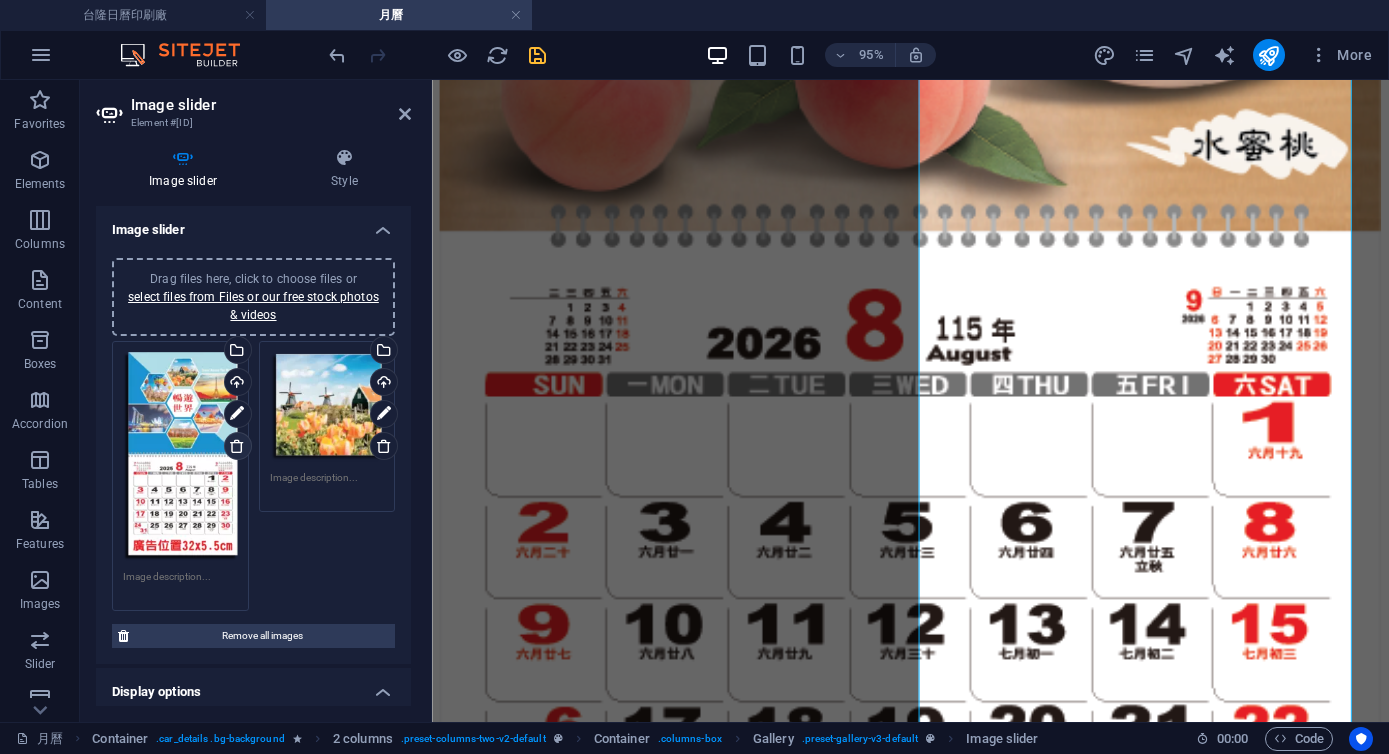 click at bounding box center [237, 446] 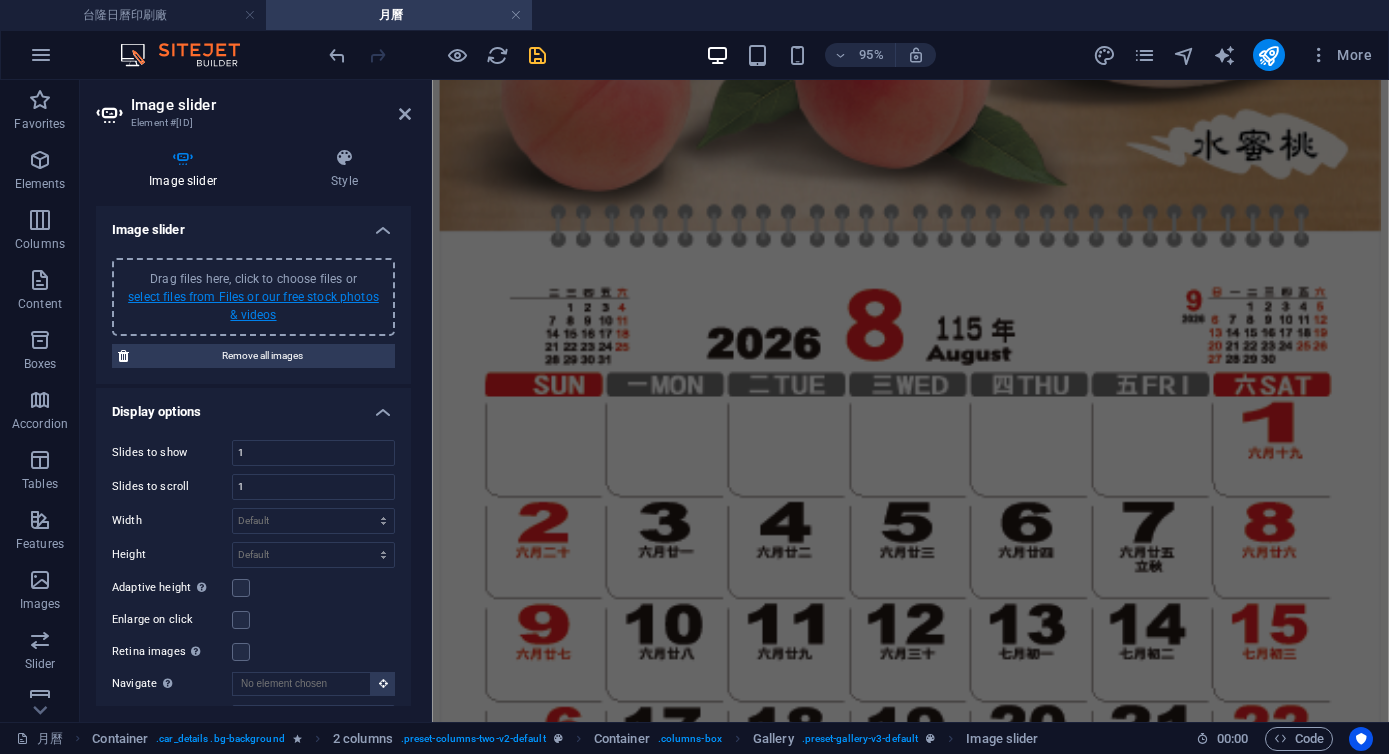 click on "select files from Files or our free stock photos & videos" at bounding box center (253, 306) 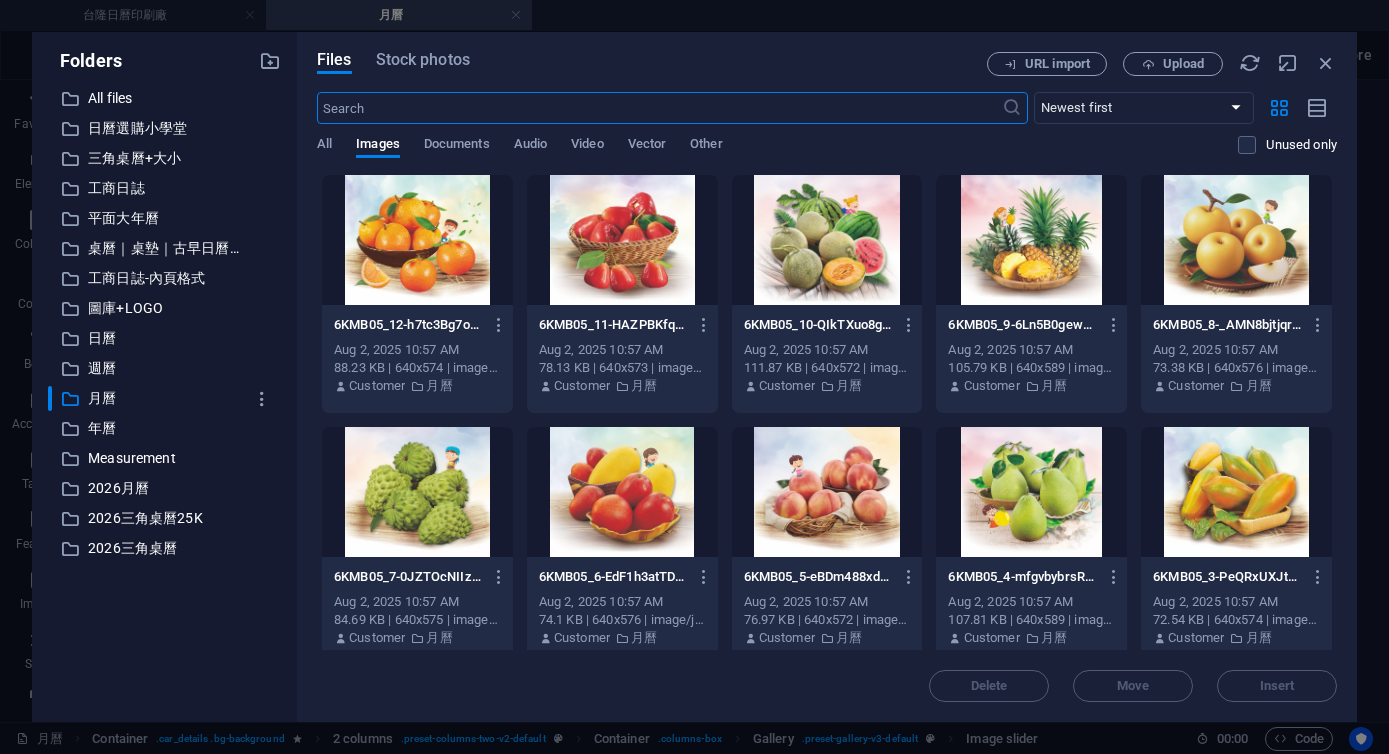 scroll, scrollTop: 0, scrollLeft: 0, axis: both 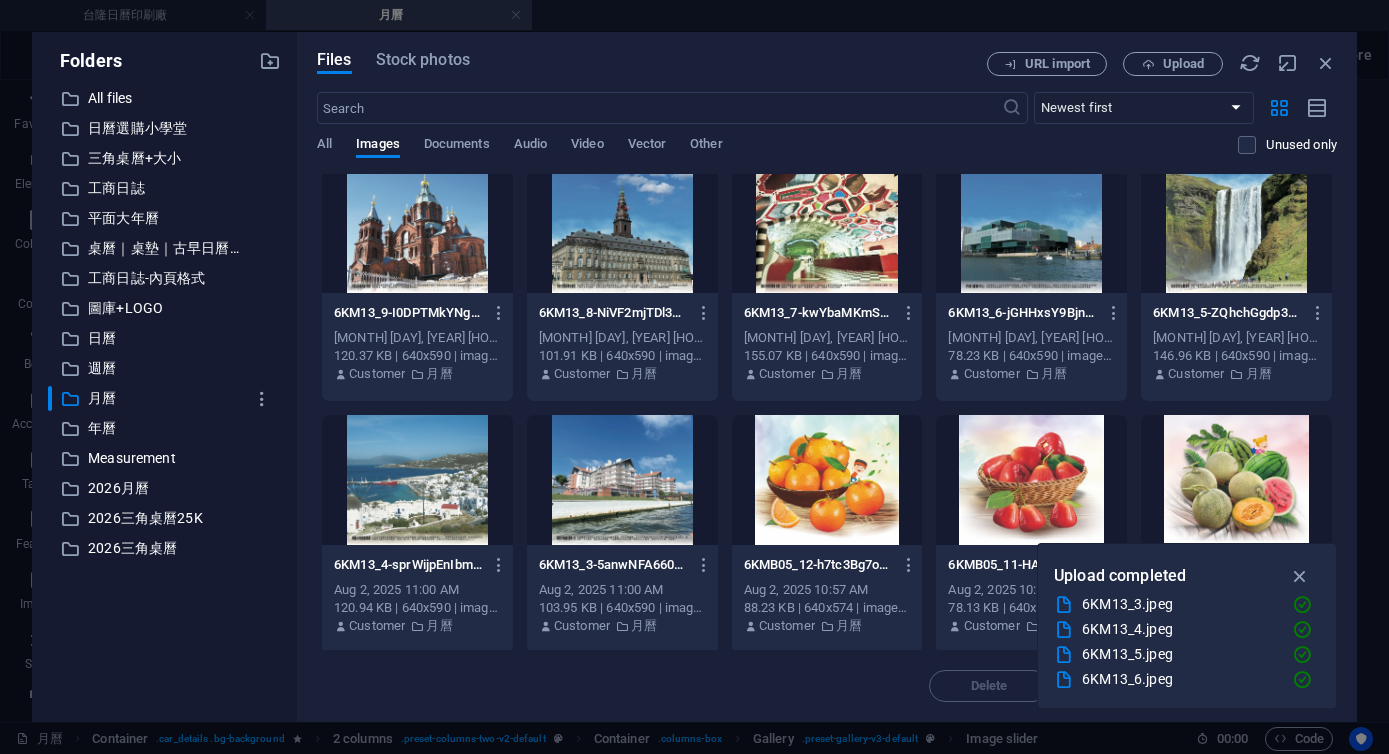 click at bounding box center (622, 480) 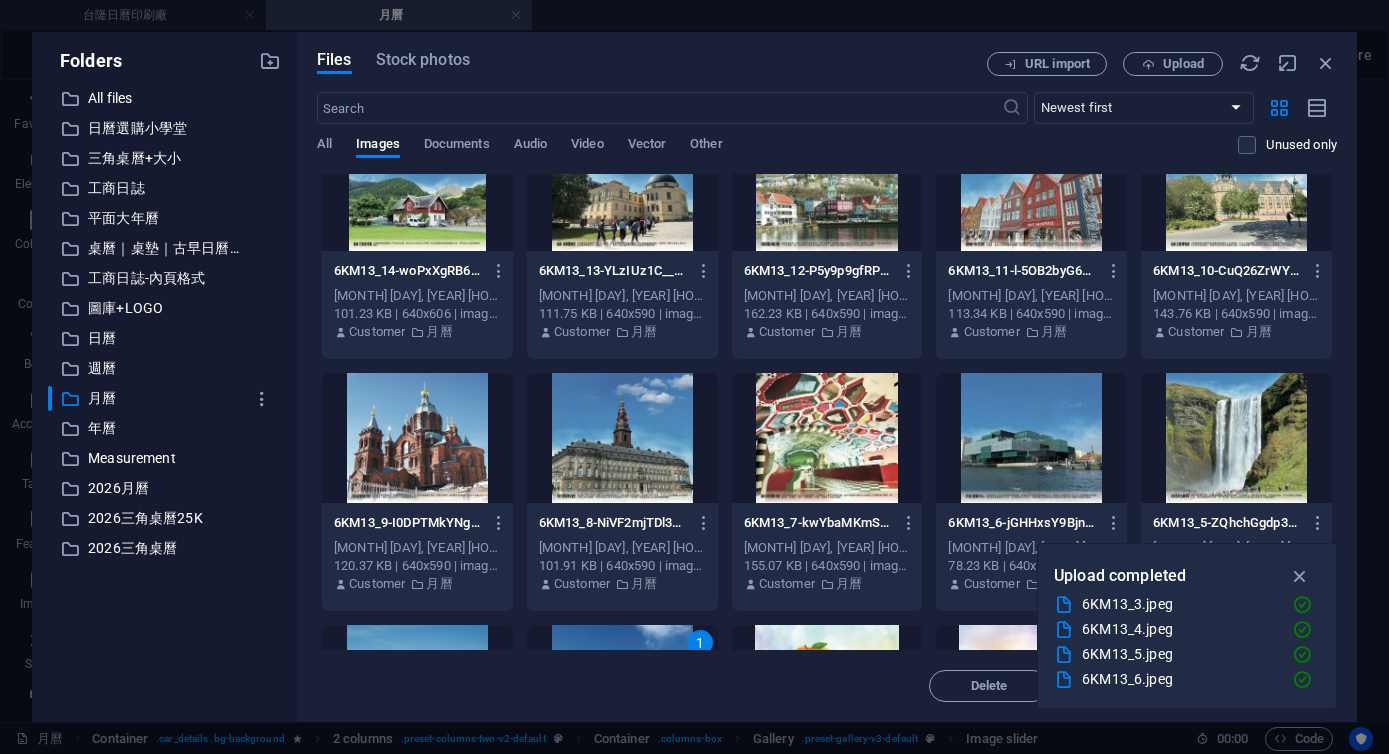 scroll, scrollTop: 0, scrollLeft: 0, axis: both 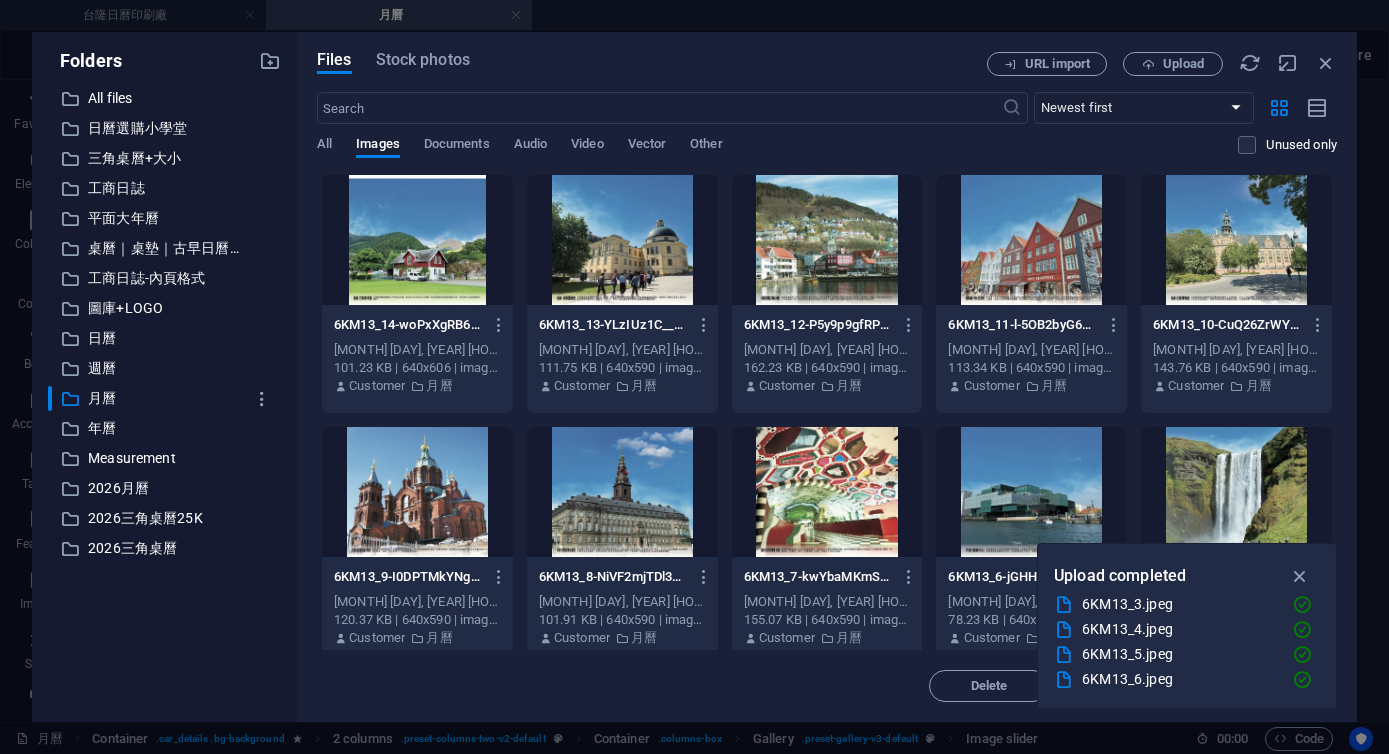 click at bounding box center [417, 240] 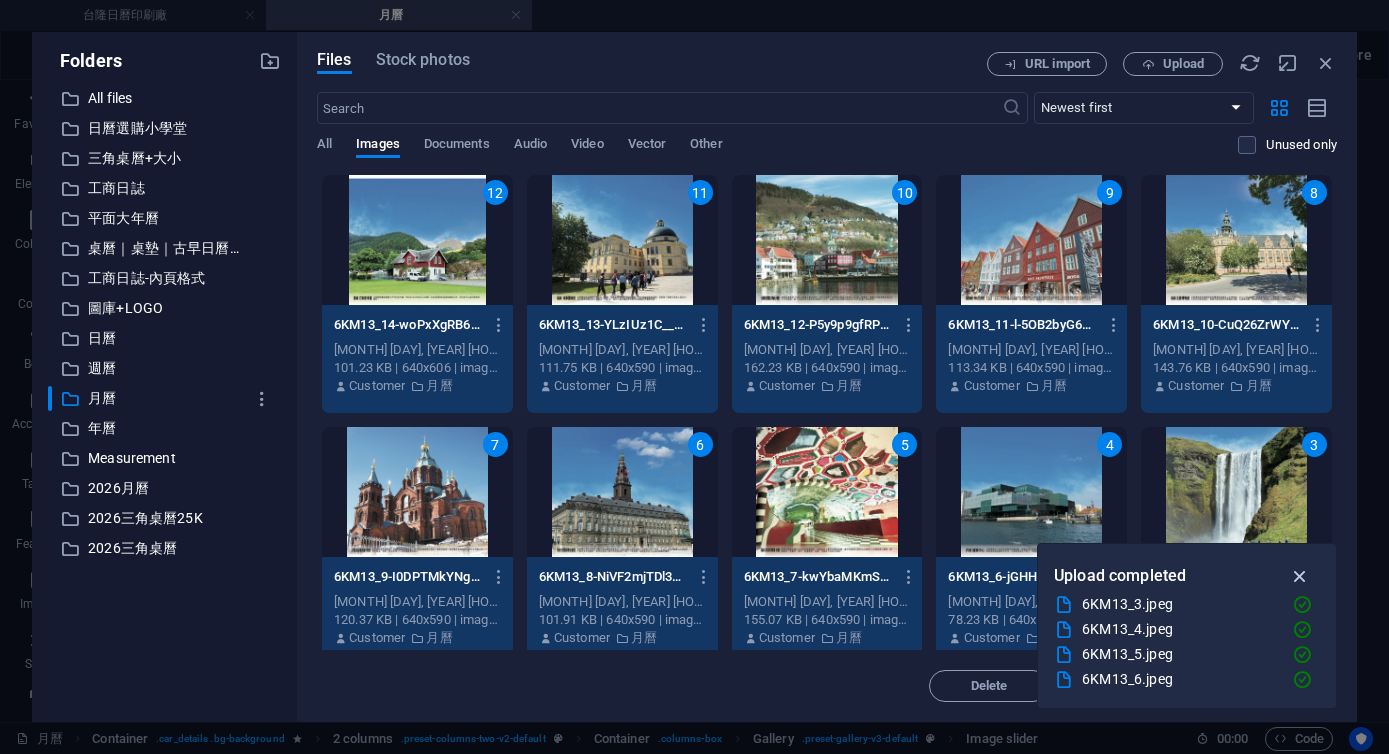 click at bounding box center [1300, 576] 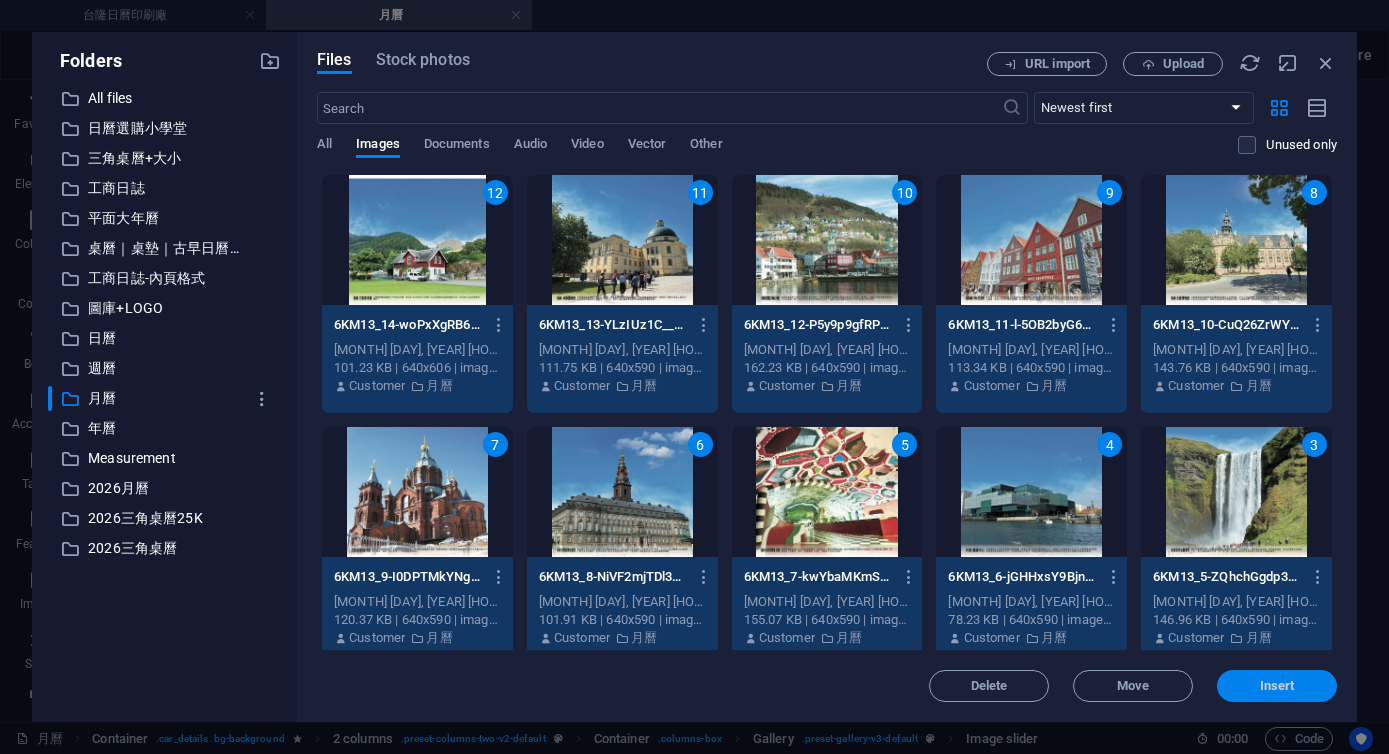 drag, startPoint x: 1247, startPoint y: 683, endPoint x: 853, endPoint y: 632, distance: 397.28705 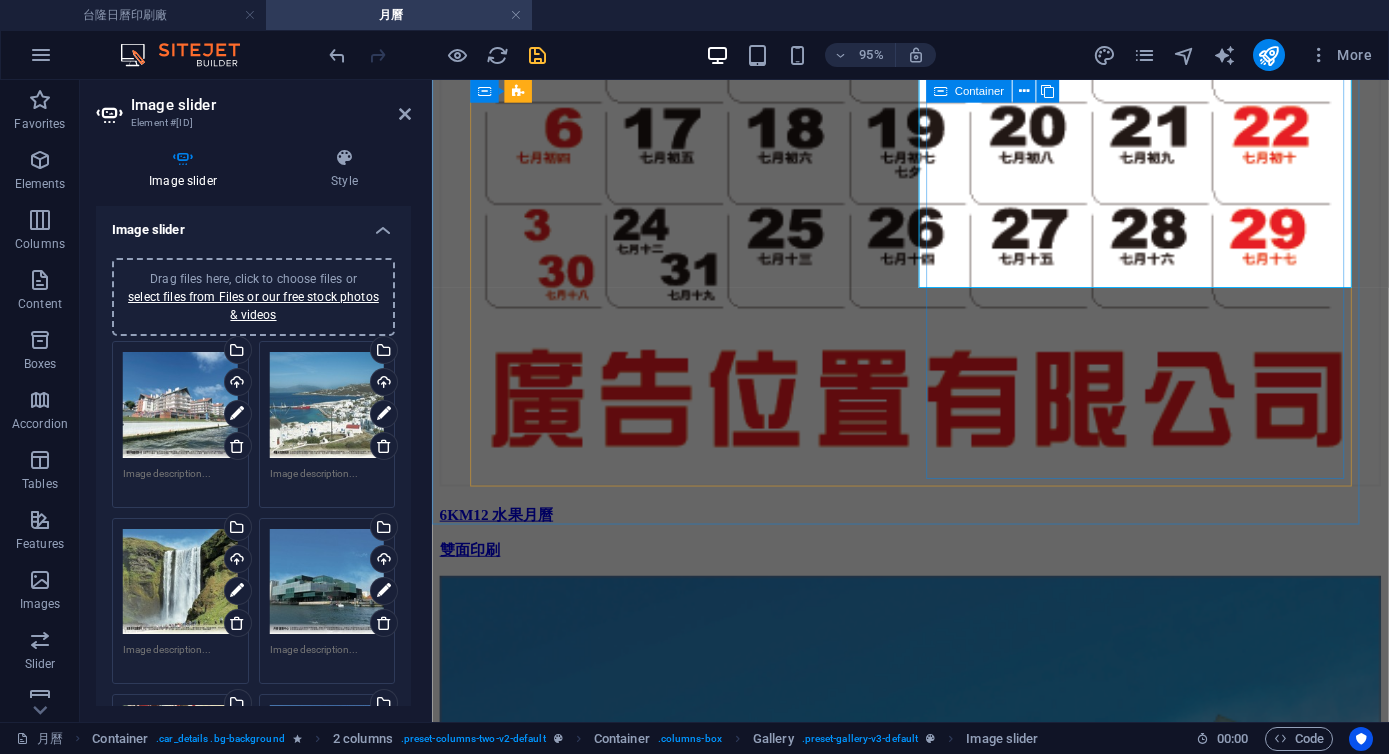 scroll, scrollTop: 18264, scrollLeft: 0, axis: vertical 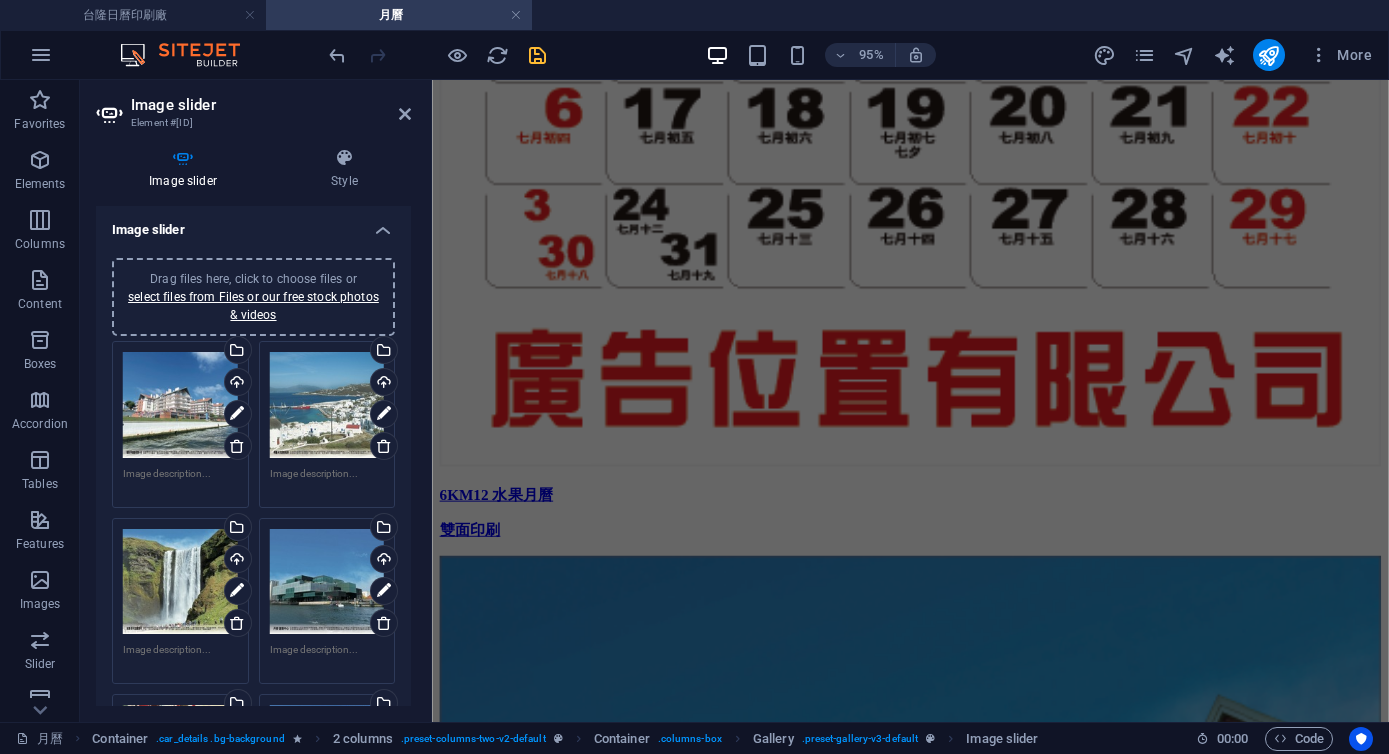 click at bounding box center (537, 55) 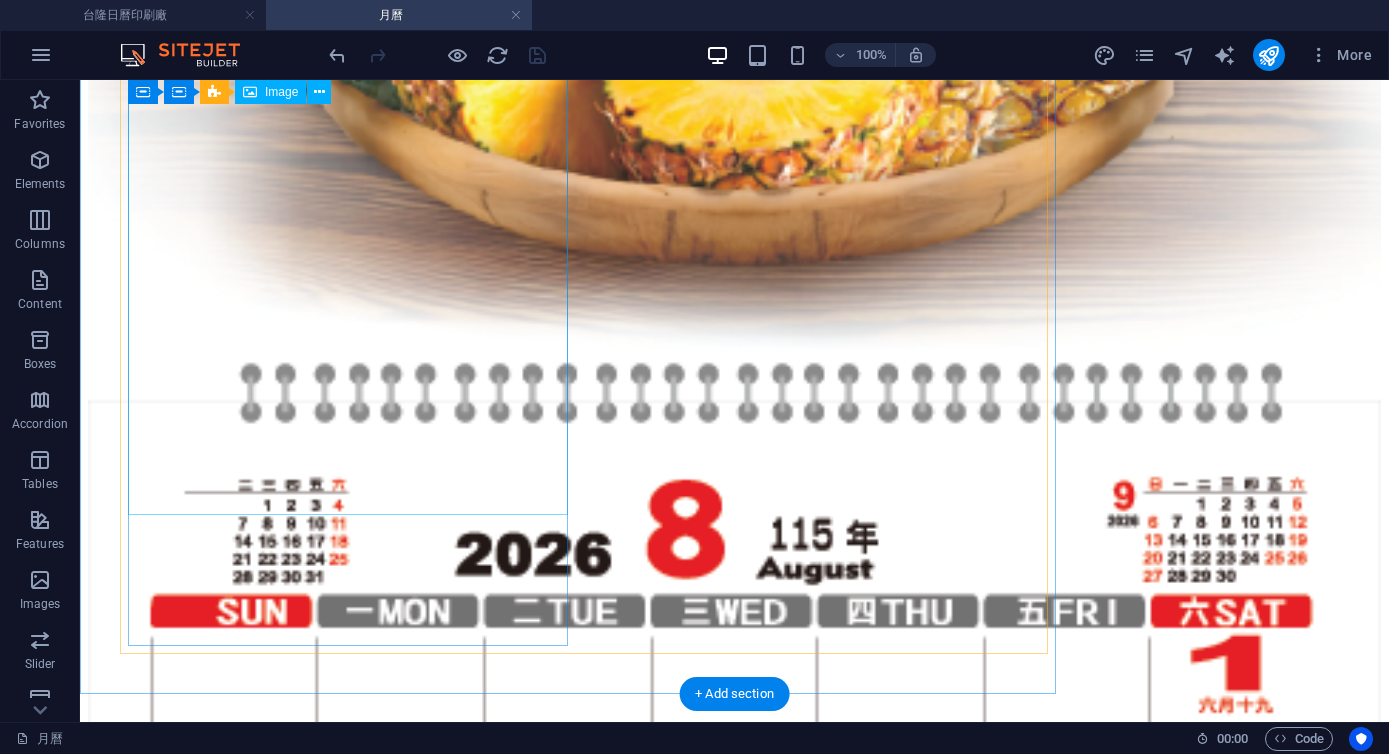 scroll, scrollTop: 19851, scrollLeft: 0, axis: vertical 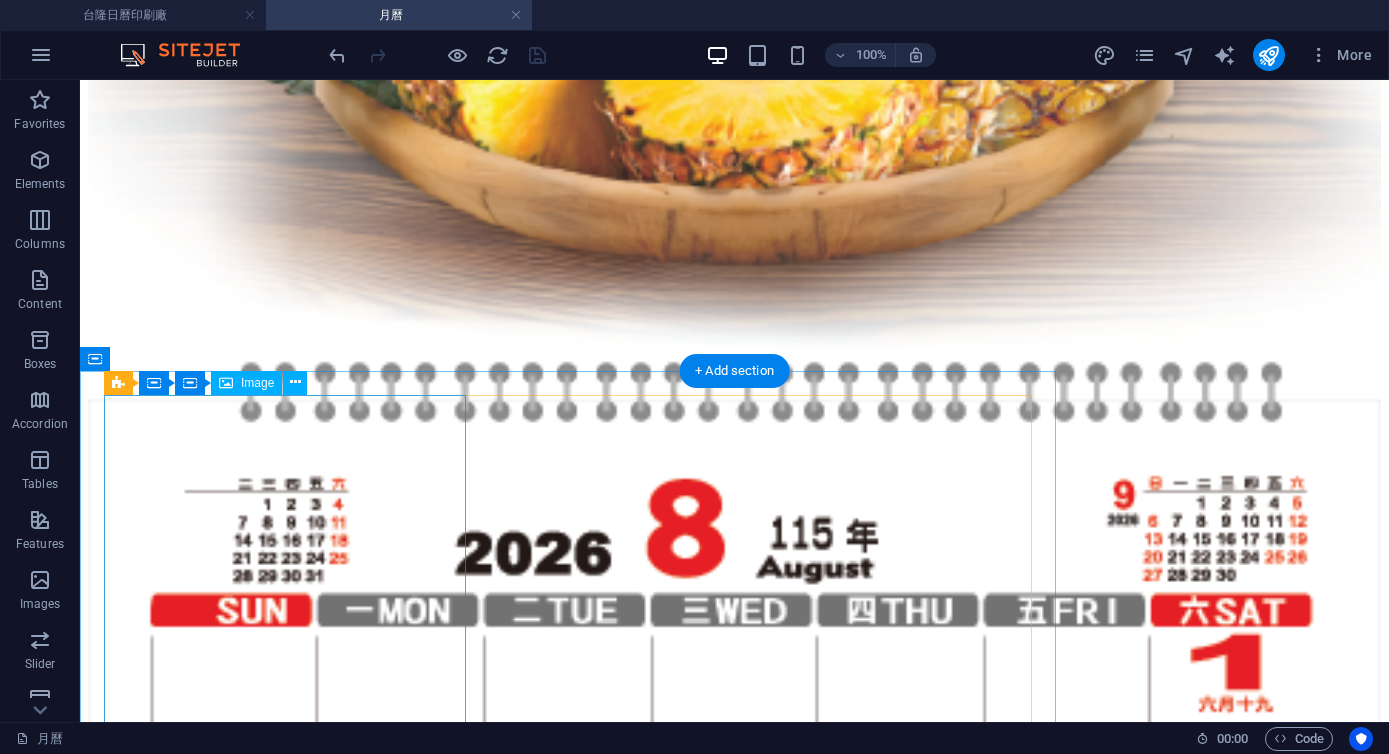 click at bounding box center (734, 157029) 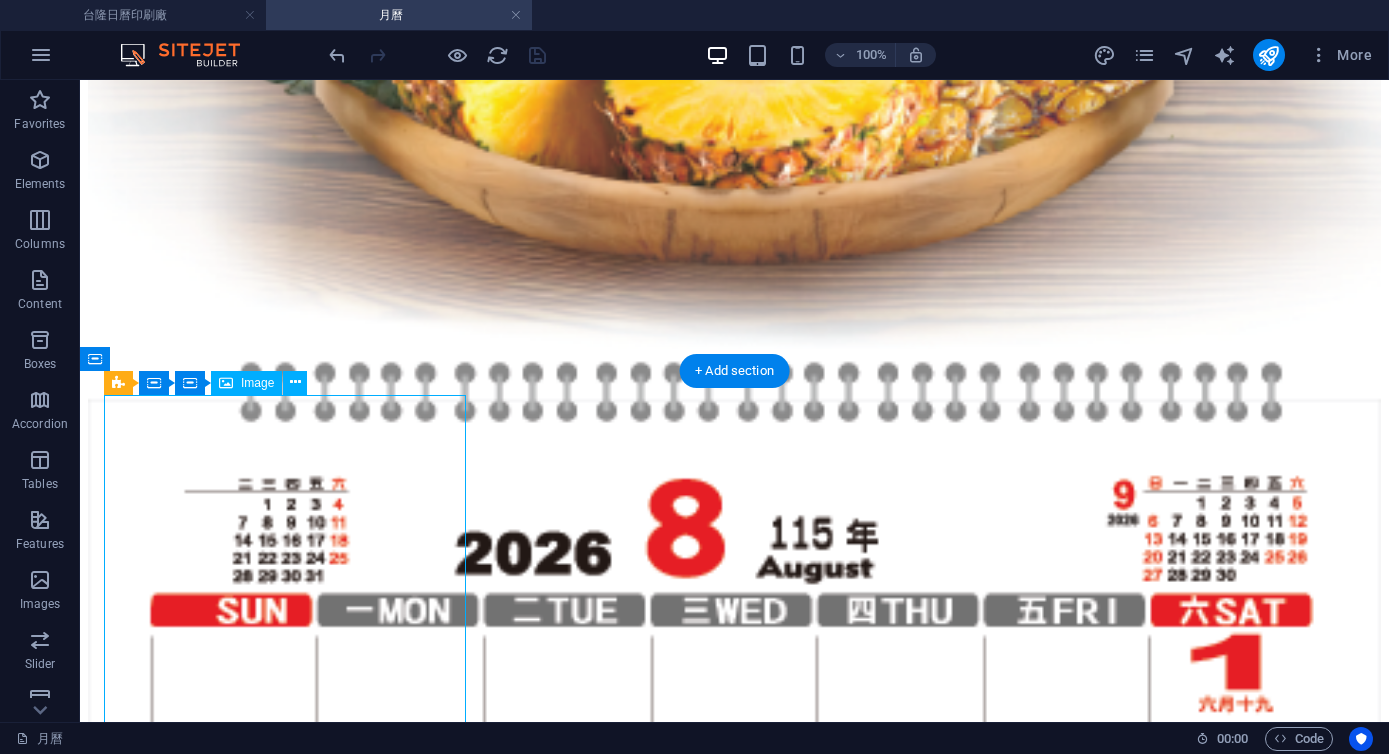 click at bounding box center (734, 157029) 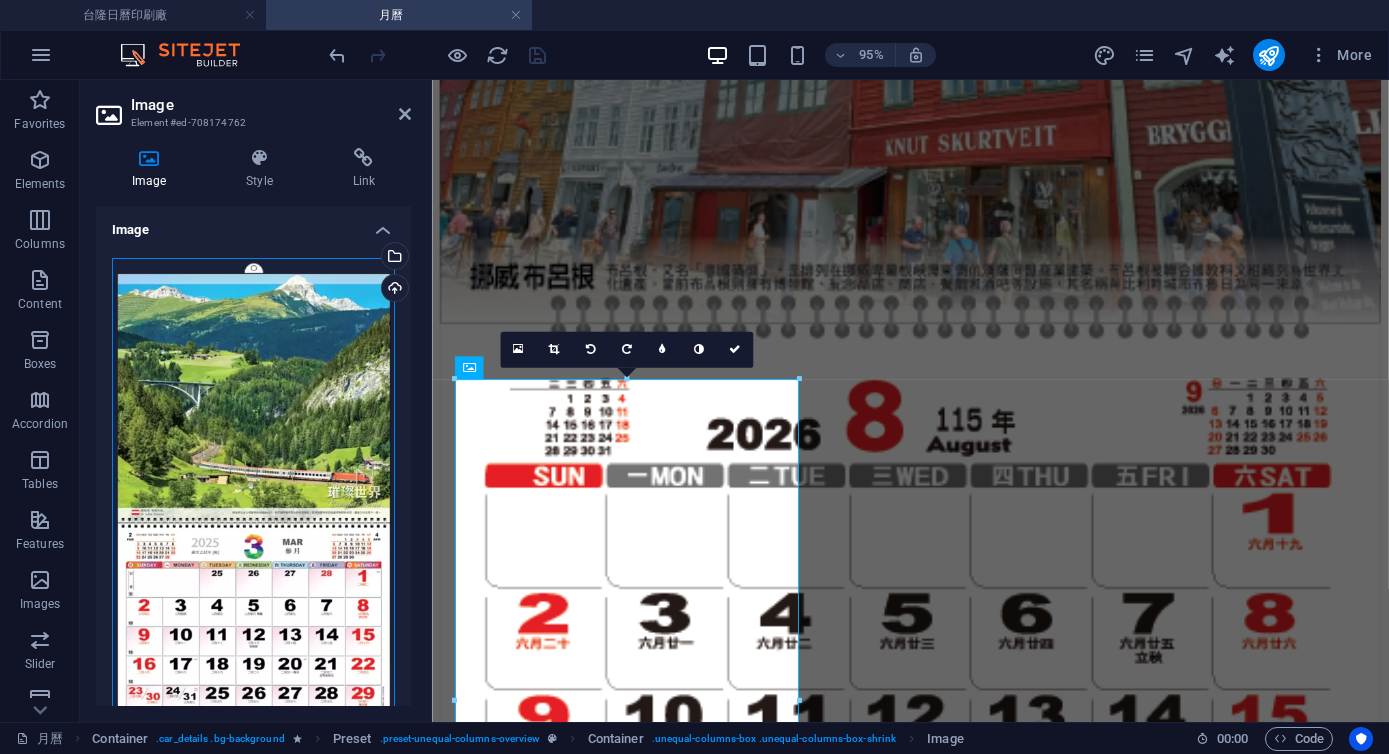click on "Drag files here, click to choose files or select files from Files or our free stock photos & videos" at bounding box center (253, 518) 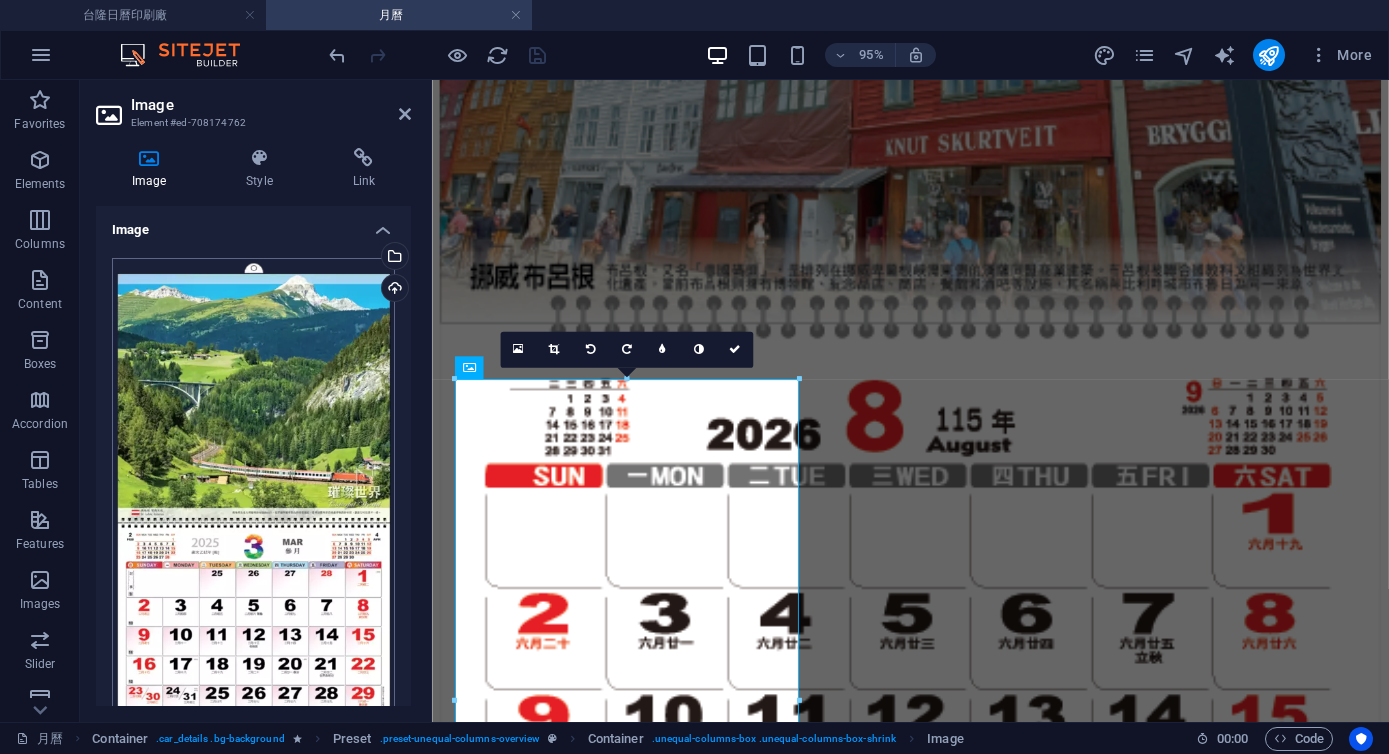scroll, scrollTop: 19490, scrollLeft: 0, axis: vertical 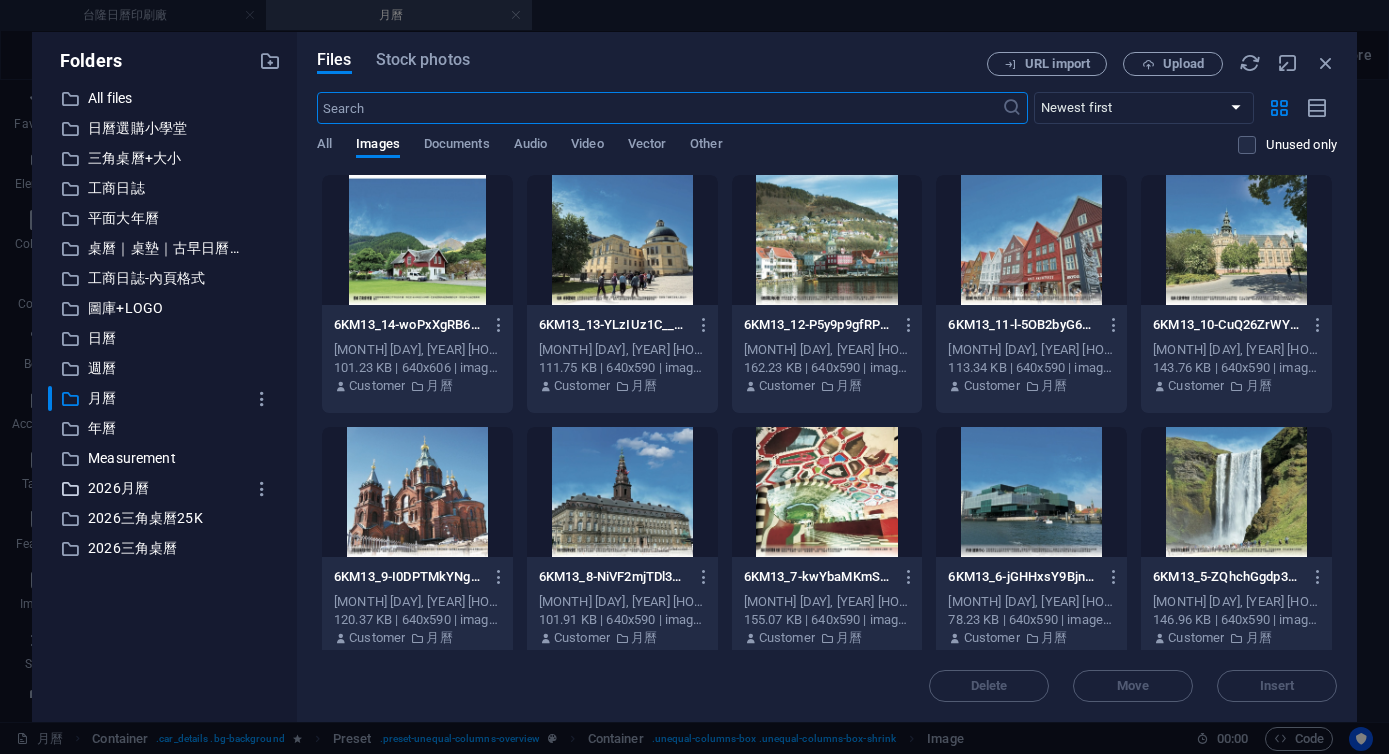 click on "2026月曆" at bounding box center (166, 488) 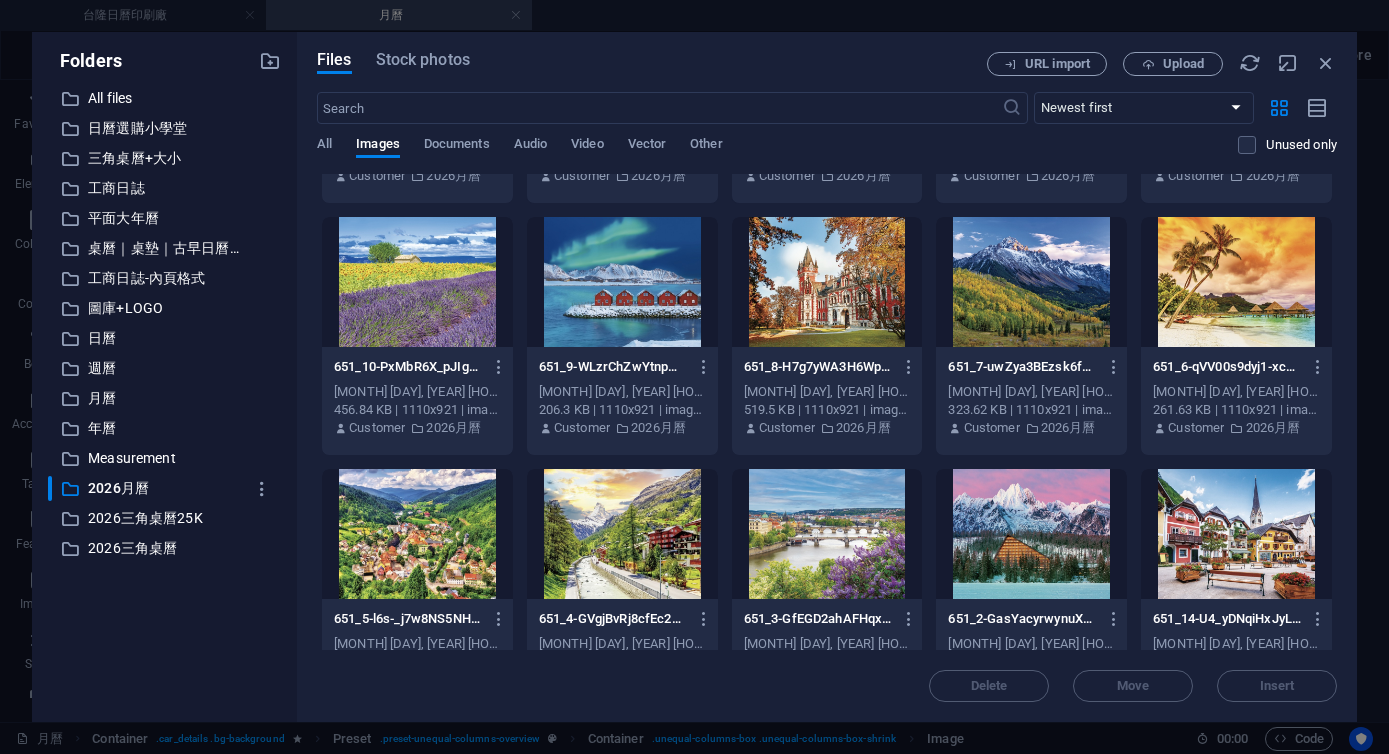 scroll, scrollTop: 5560, scrollLeft: 0, axis: vertical 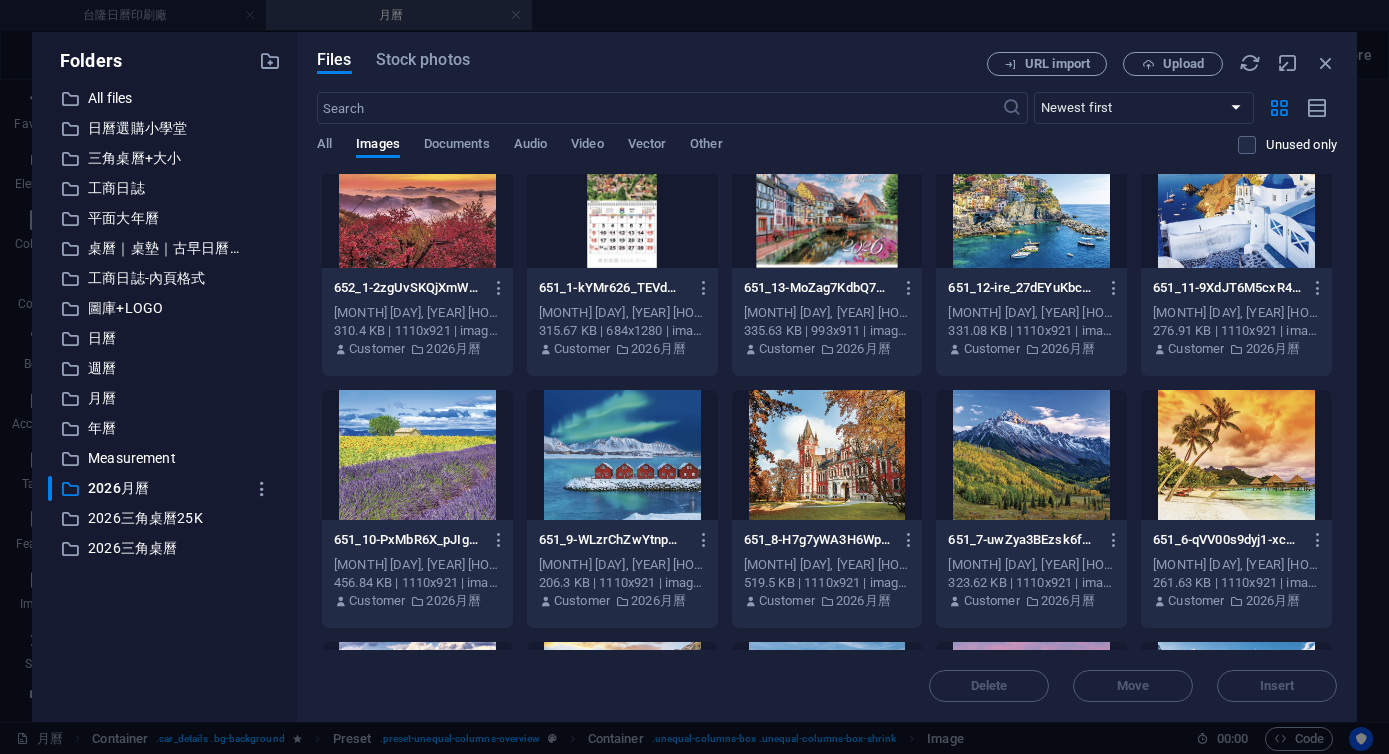 click at bounding box center (622, 203) 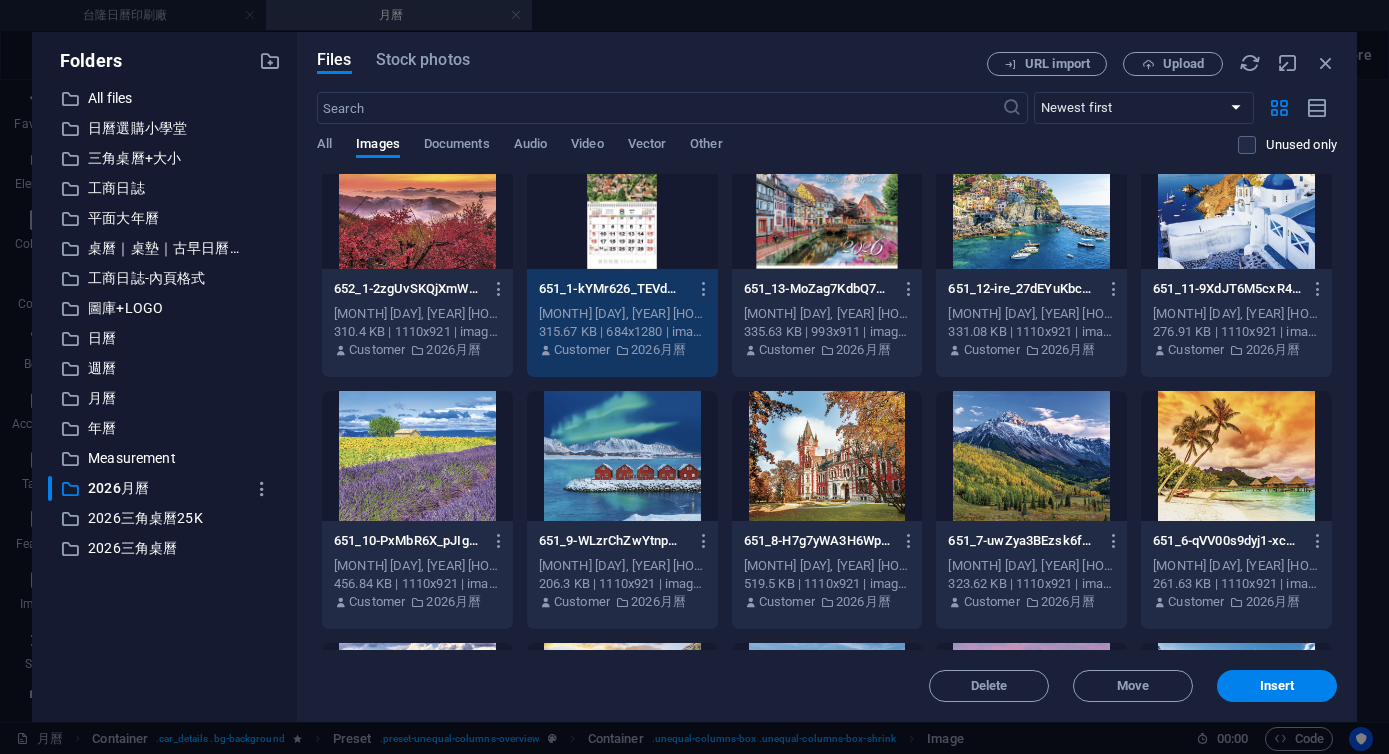 click on "1" at bounding box center (622, 204) 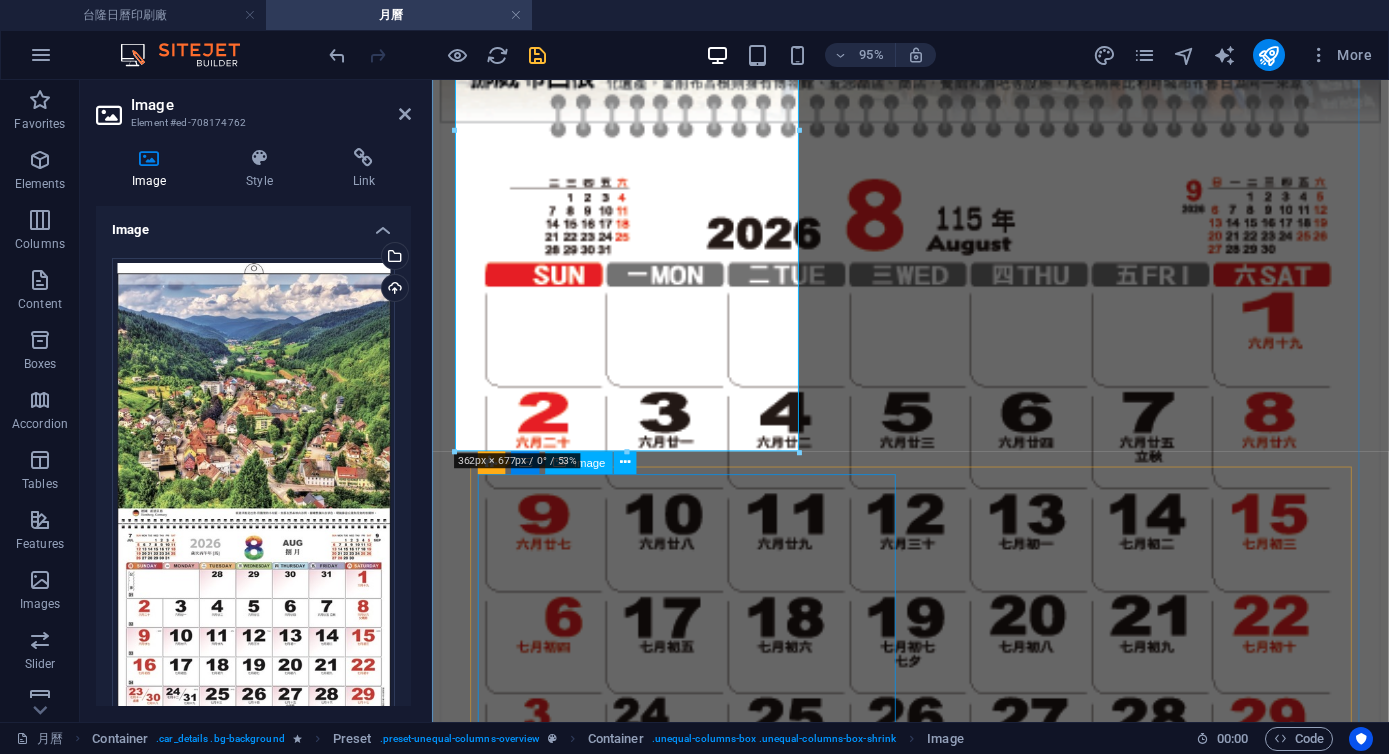 scroll, scrollTop: 20158, scrollLeft: 0, axis: vertical 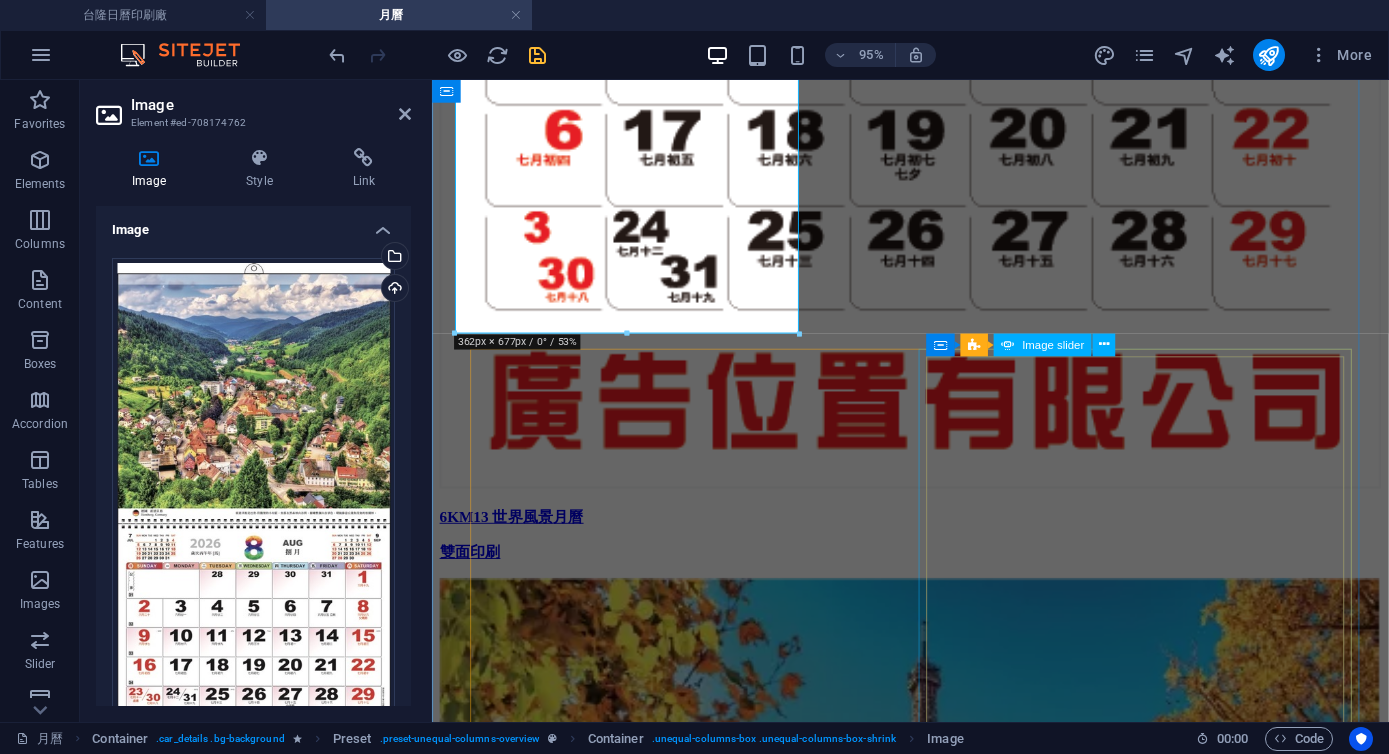 click at bounding box center (-304, 146887) 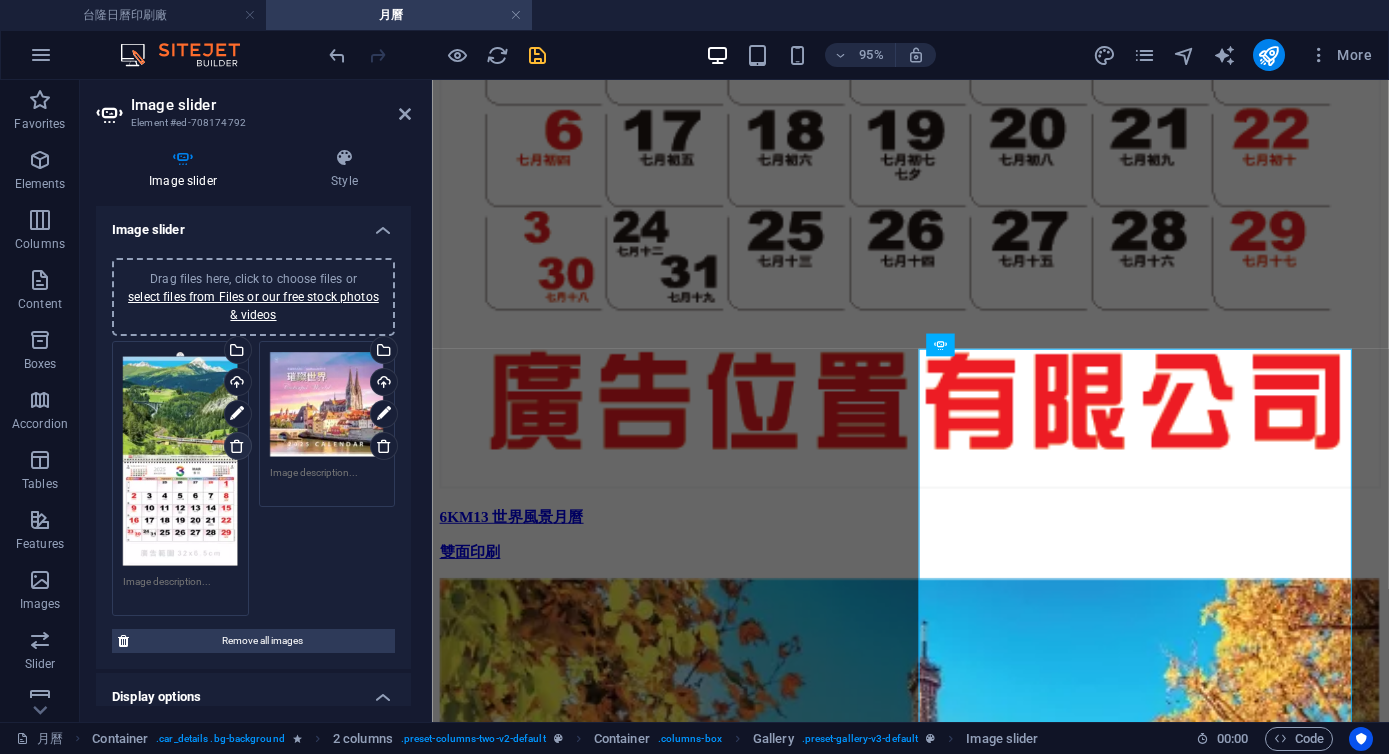 click at bounding box center [237, 446] 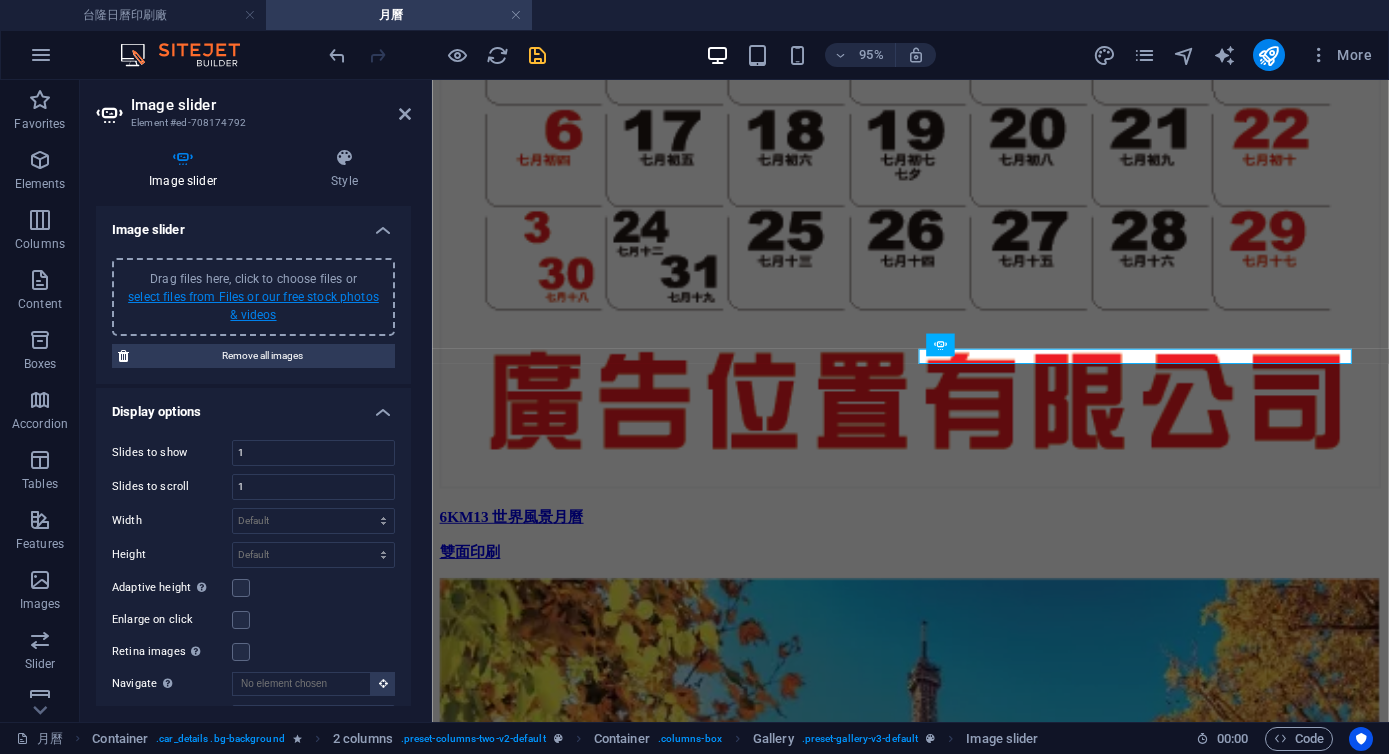 click on "select files from Files or our free stock photos & videos" at bounding box center (253, 306) 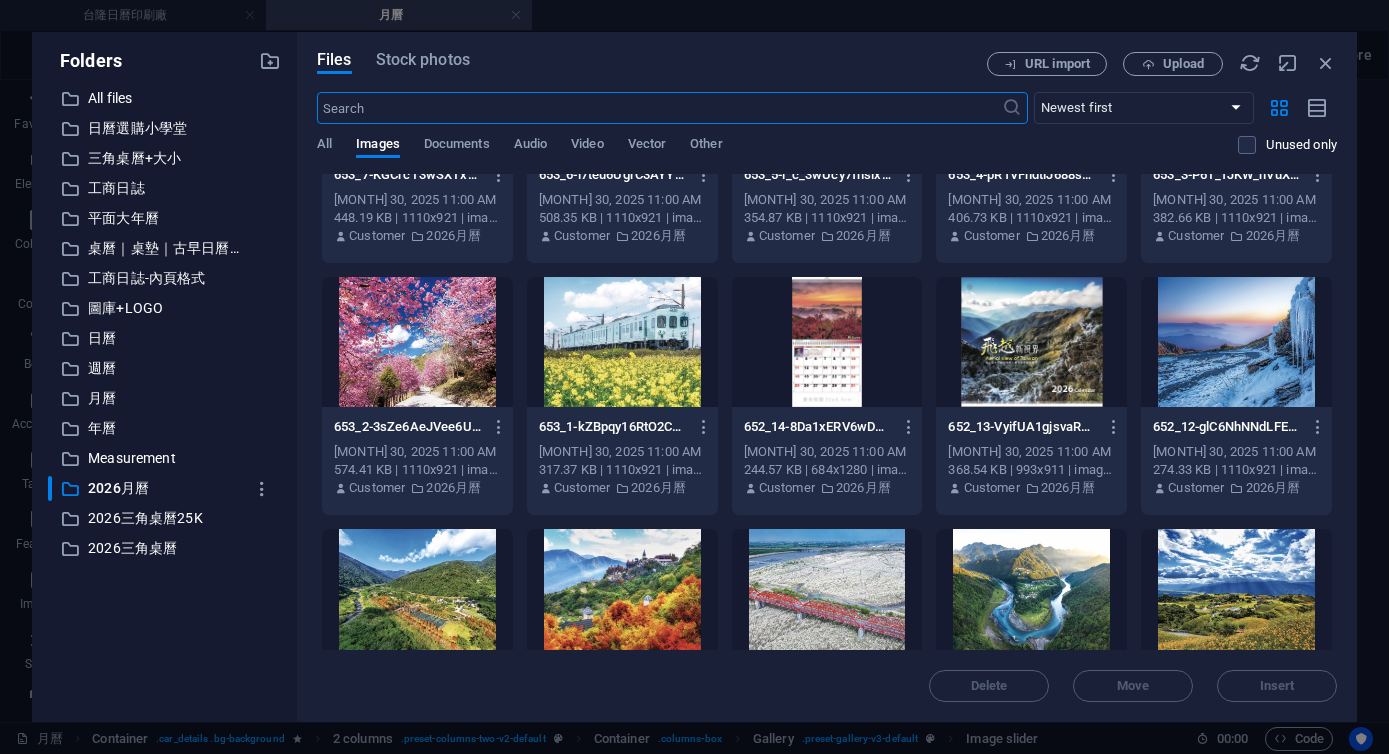 scroll, scrollTop: 5560, scrollLeft: 0, axis: vertical 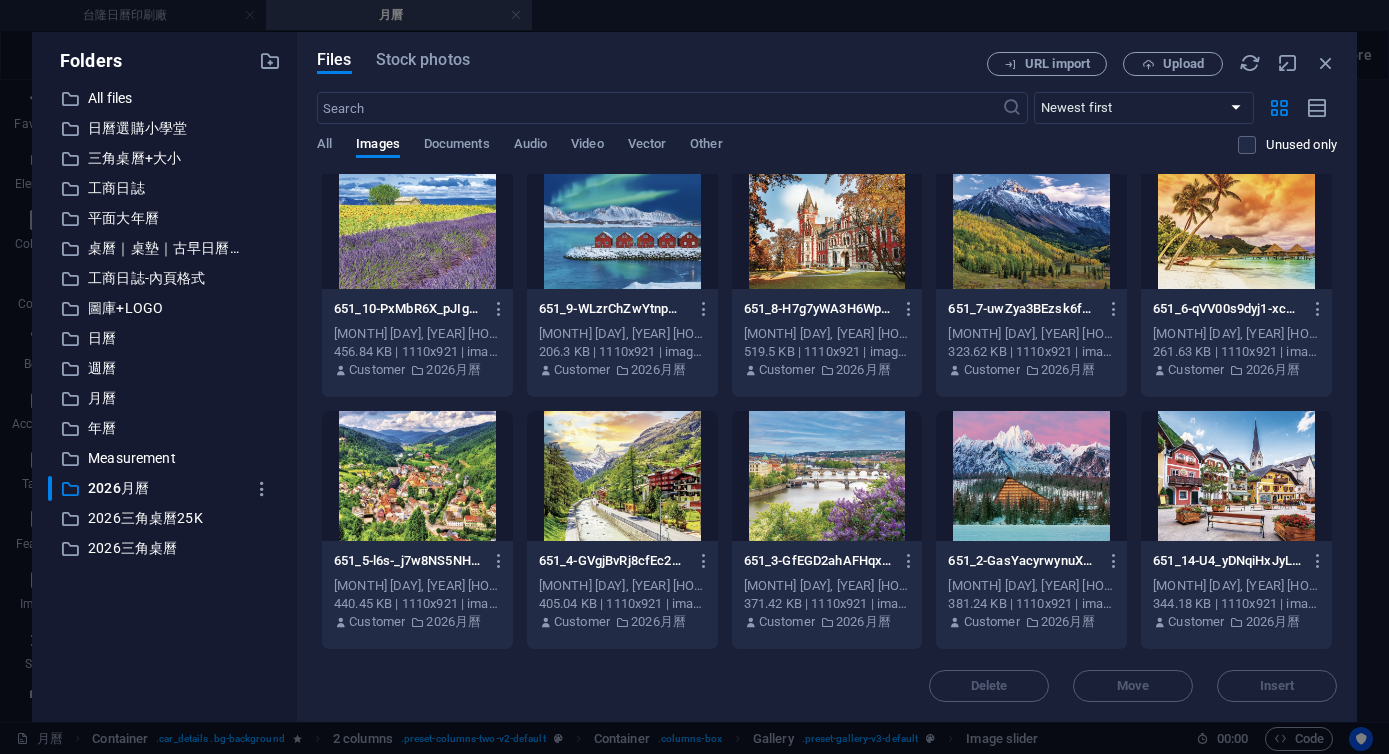 click at bounding box center [1236, 476] 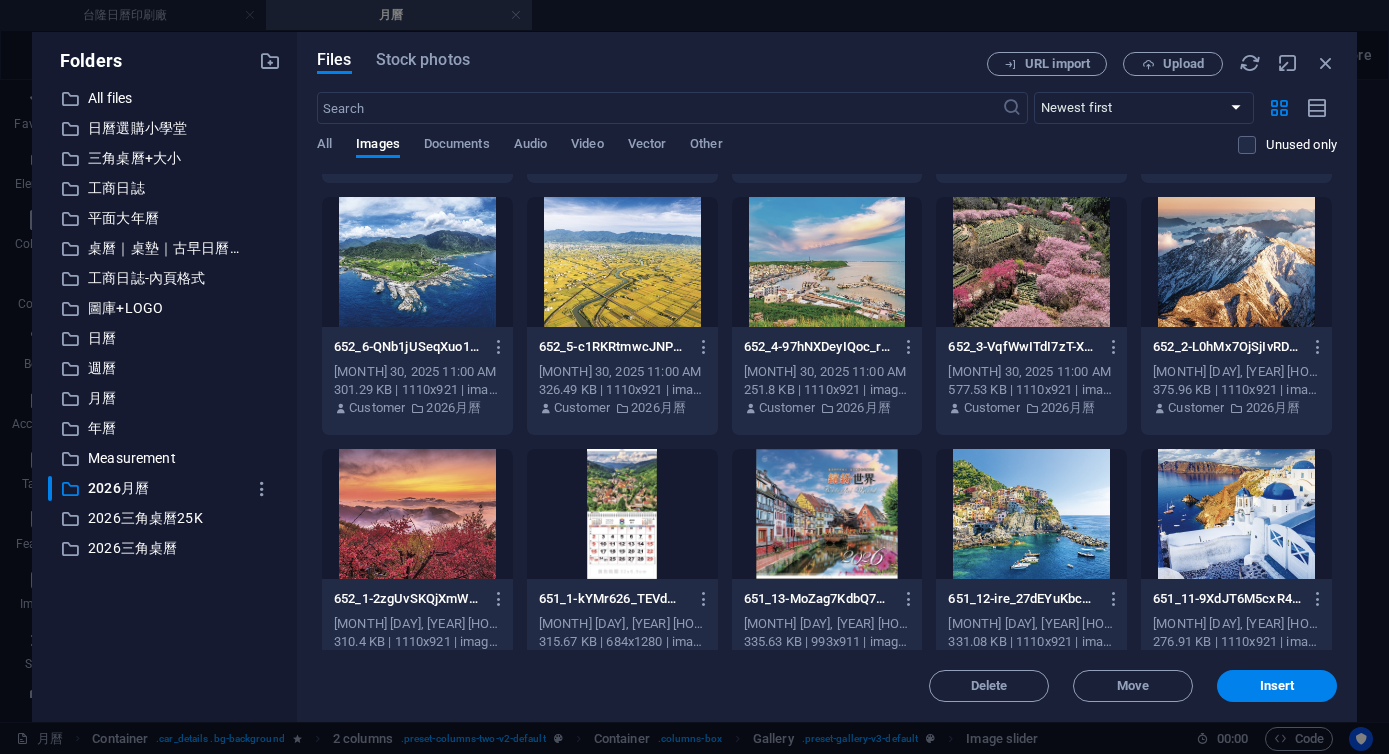 scroll, scrollTop: 5008, scrollLeft: 0, axis: vertical 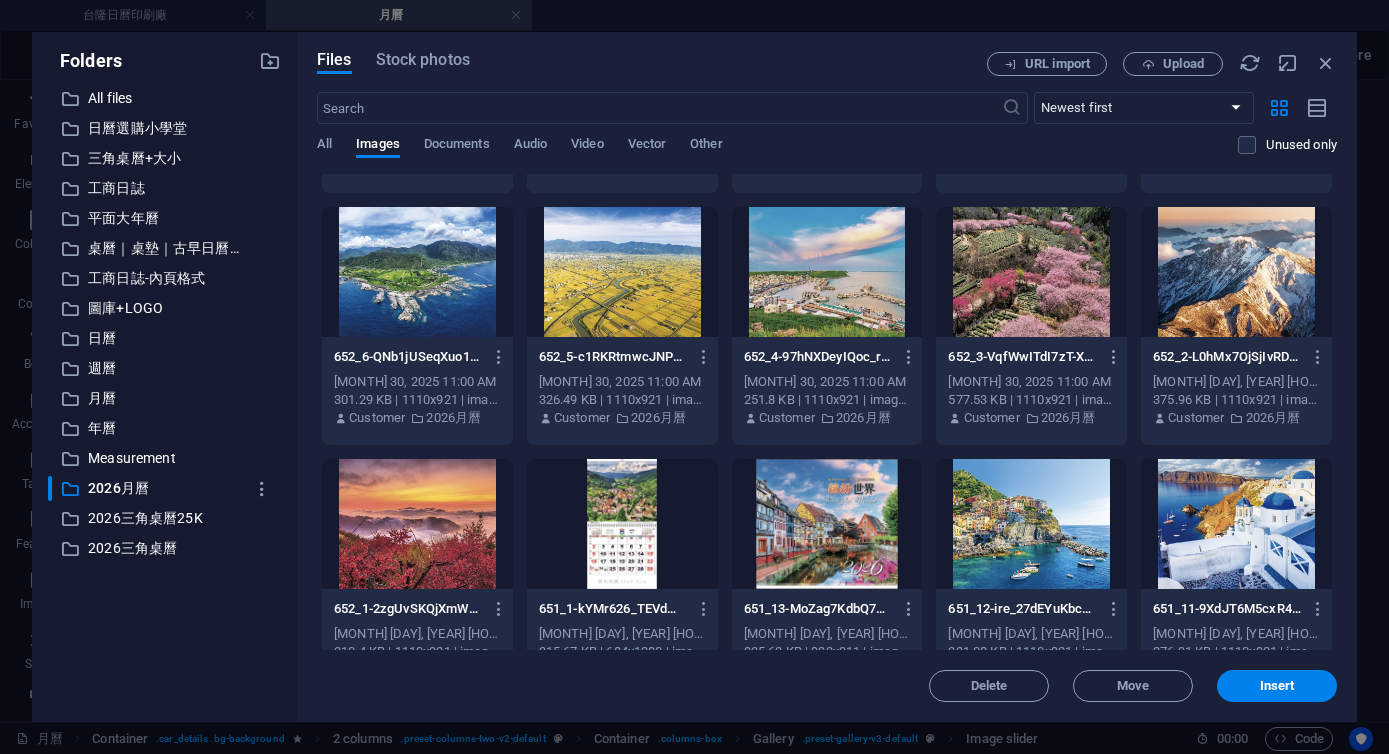 click at bounding box center (827, 524) 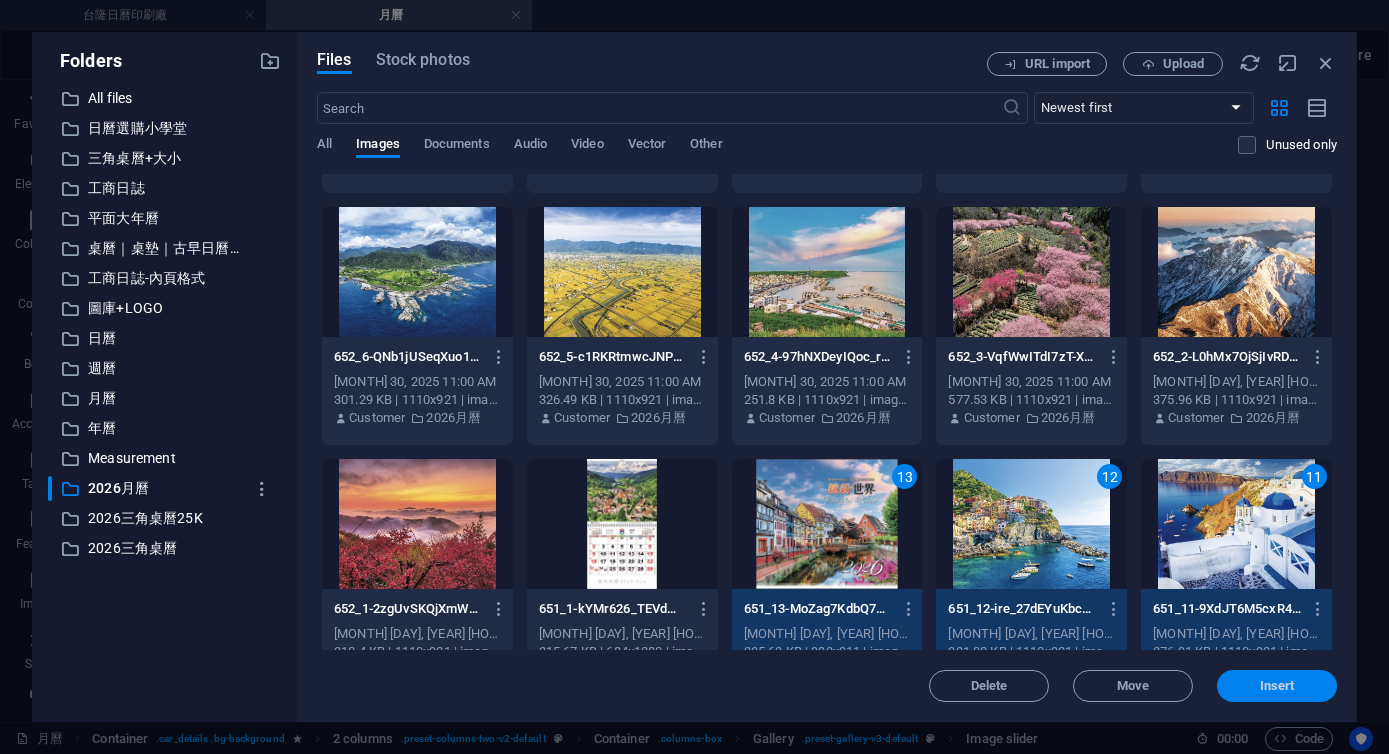click on "Insert" at bounding box center (1277, 686) 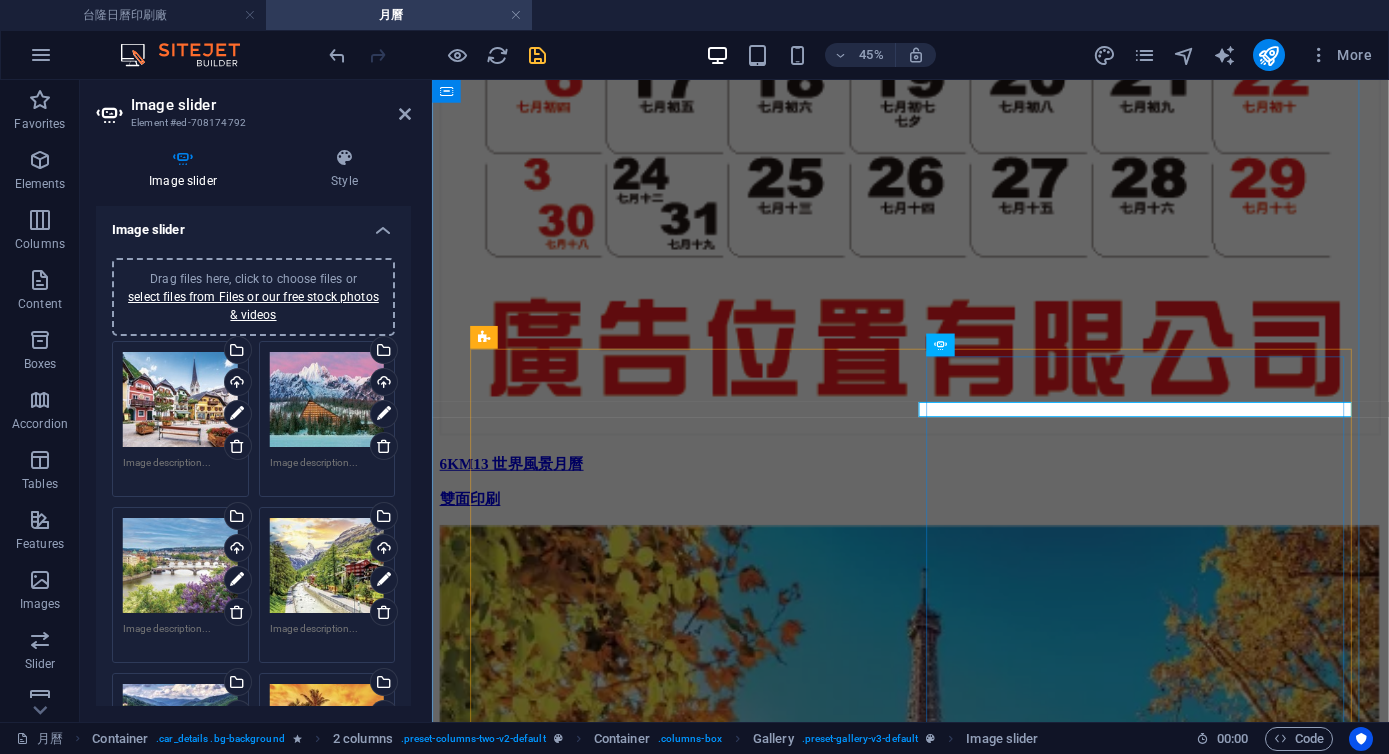 scroll, scrollTop: 20158, scrollLeft: 0, axis: vertical 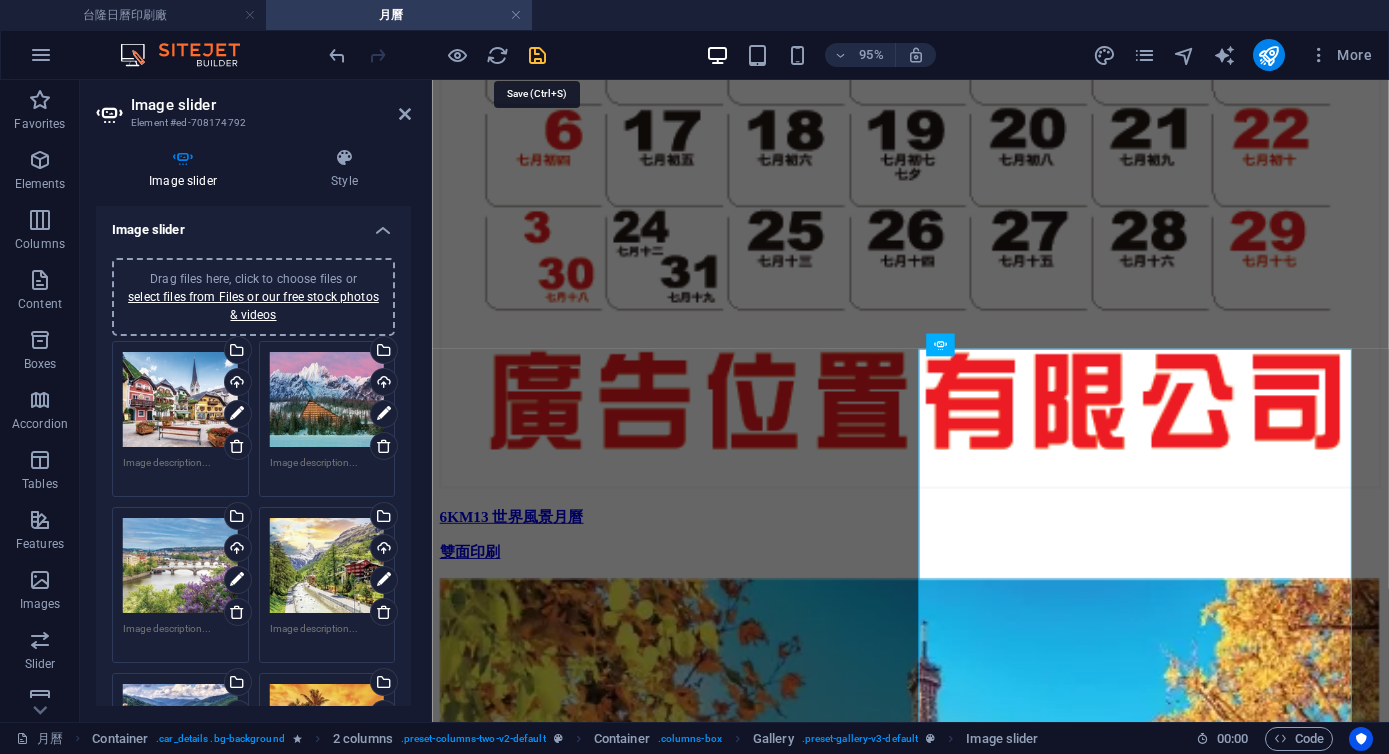 click at bounding box center (537, 55) 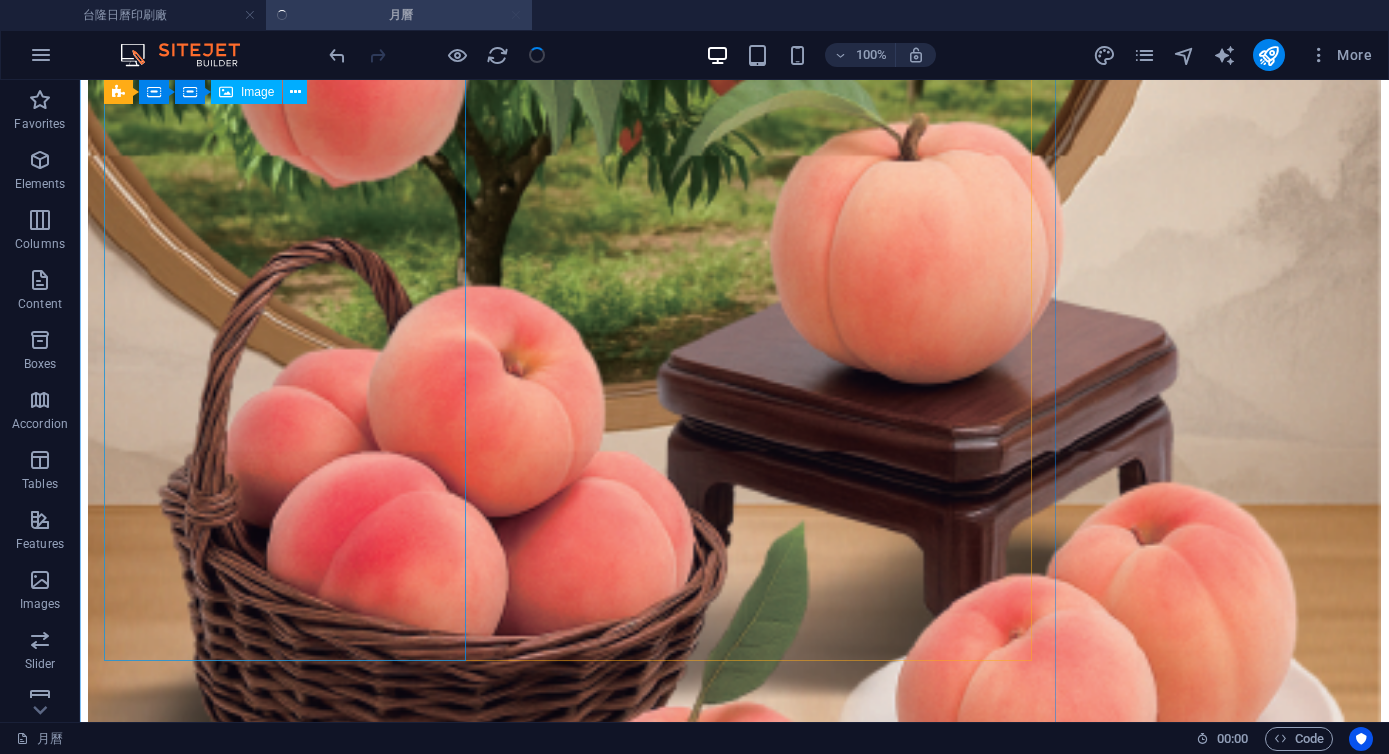 scroll, scrollTop: 21470, scrollLeft: 0, axis: vertical 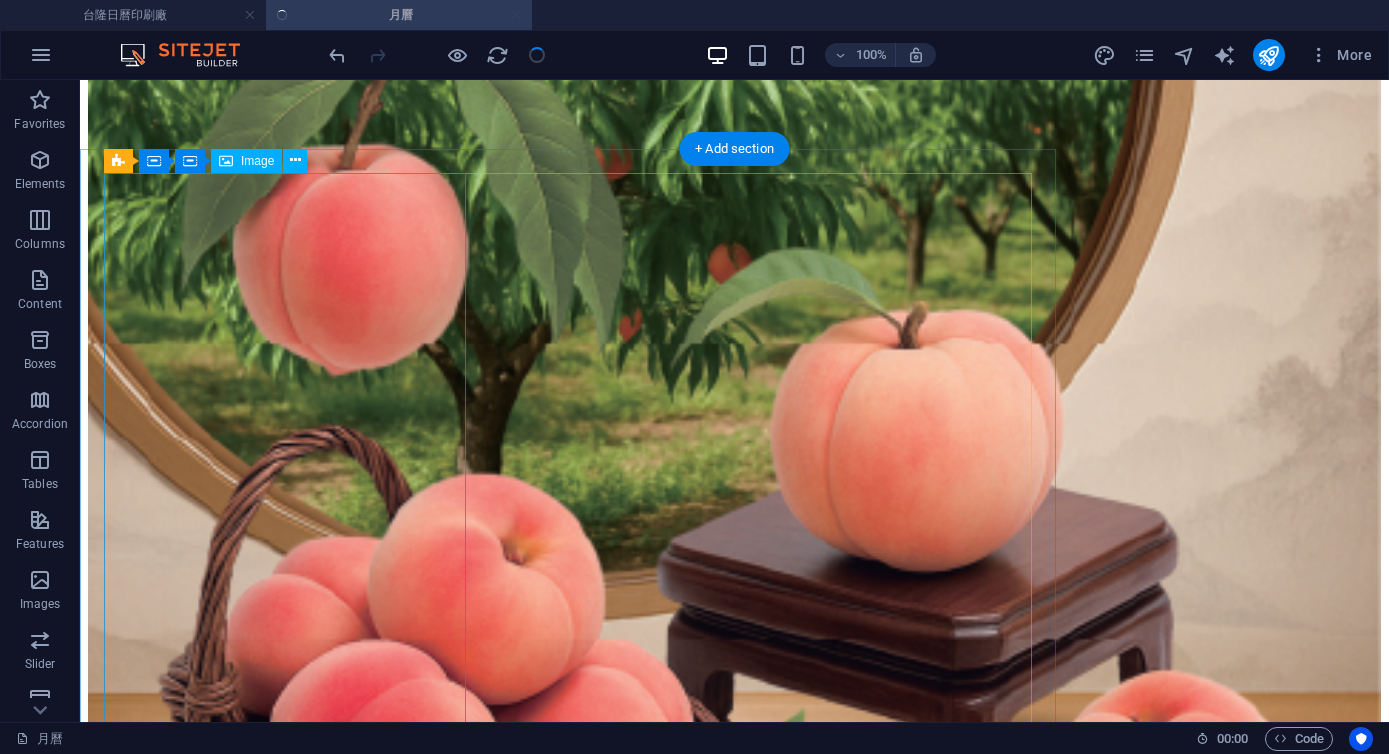click at bounding box center [734, 163915] 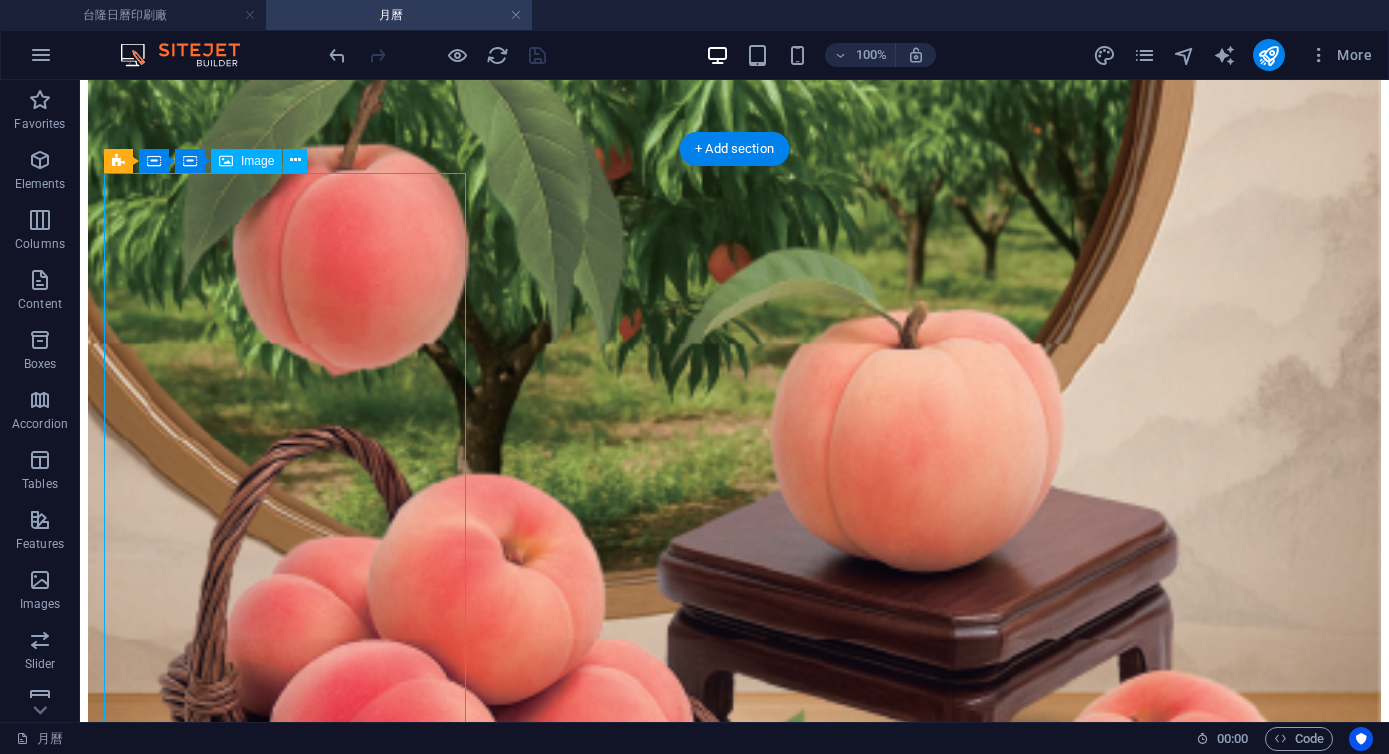 click at bounding box center [734, 163915] 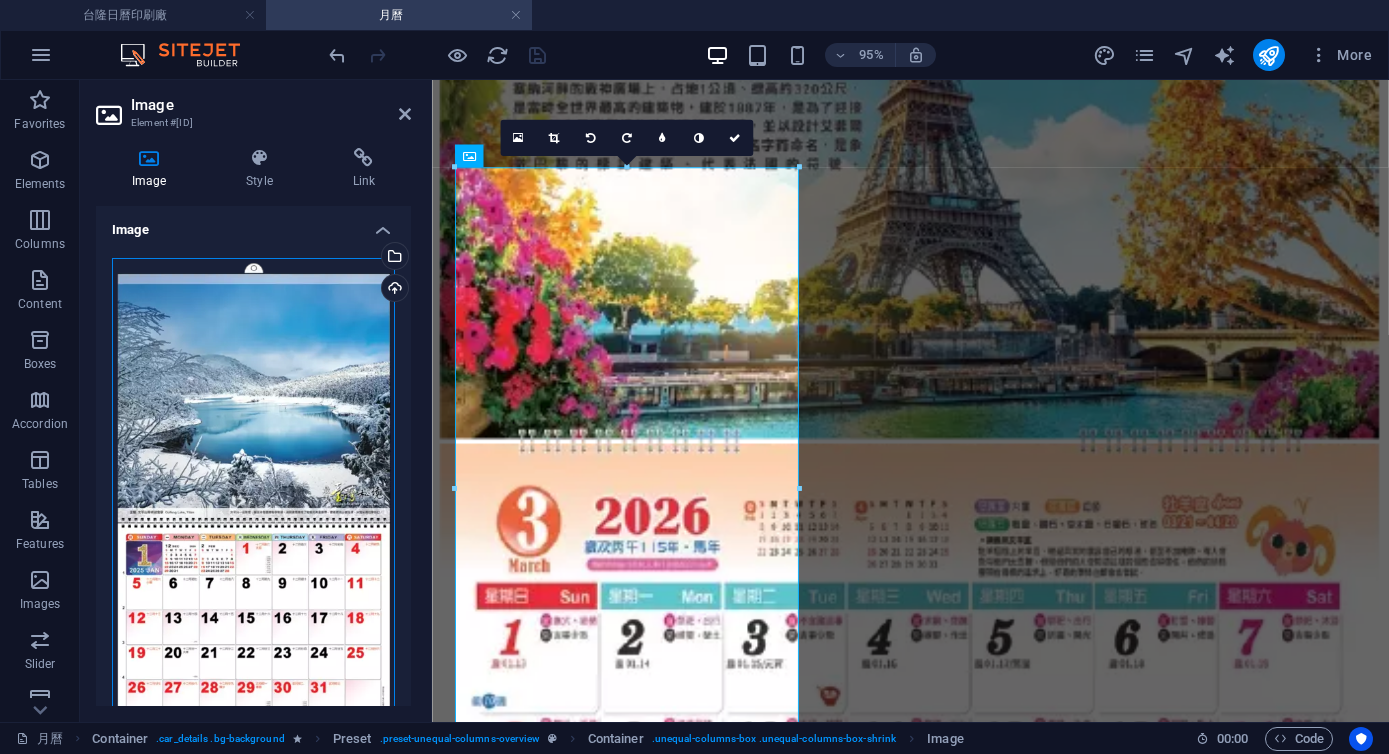 click on "Drag files here, click to choose files or select files from Files or our free stock photos & videos" at bounding box center (253, 518) 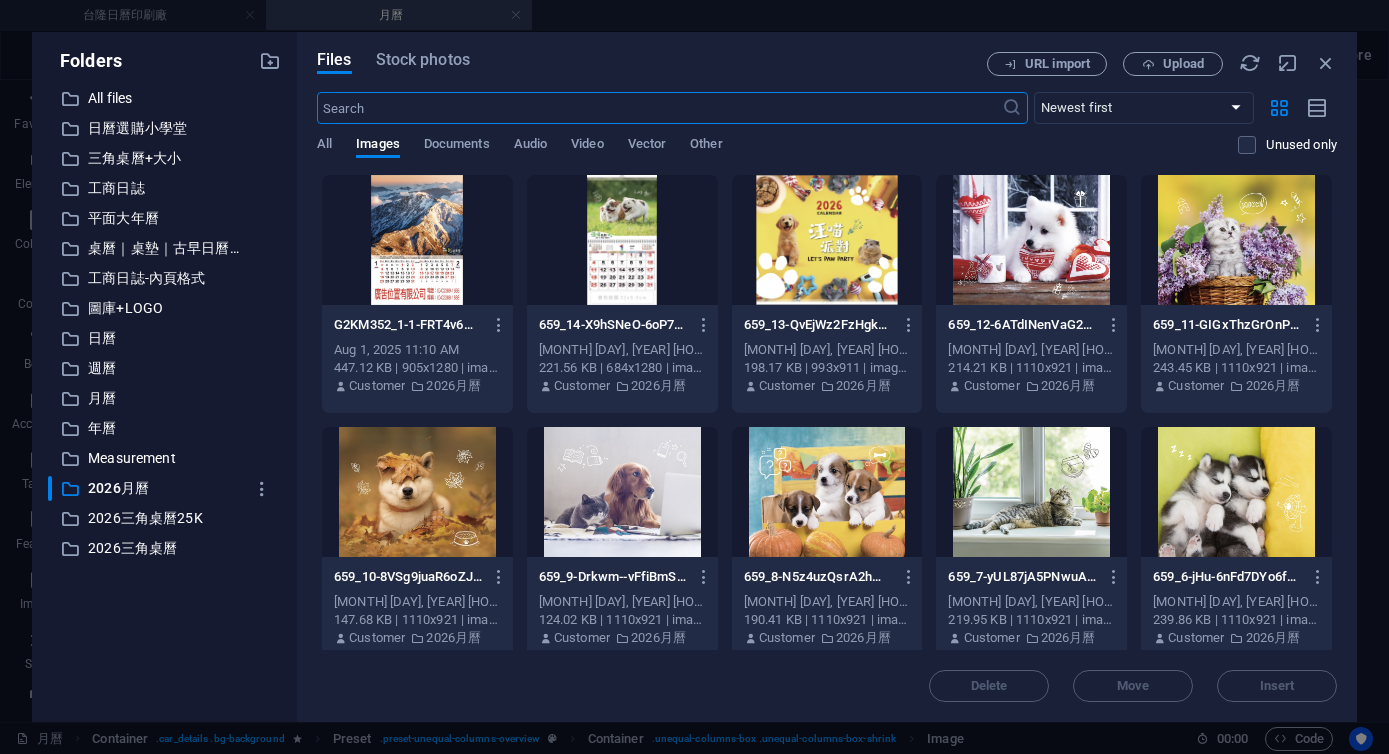 scroll, scrollTop: 21109, scrollLeft: 0, axis: vertical 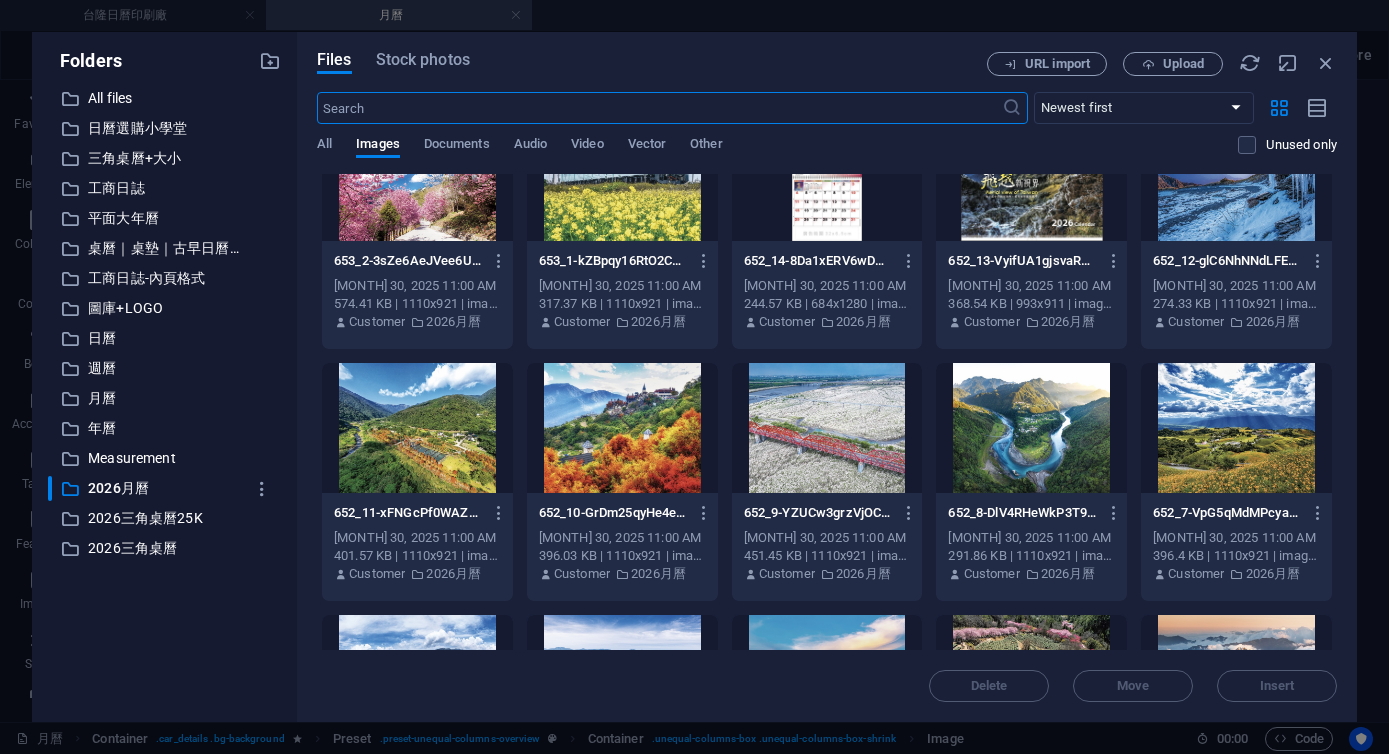 click at bounding box center [827, 176] 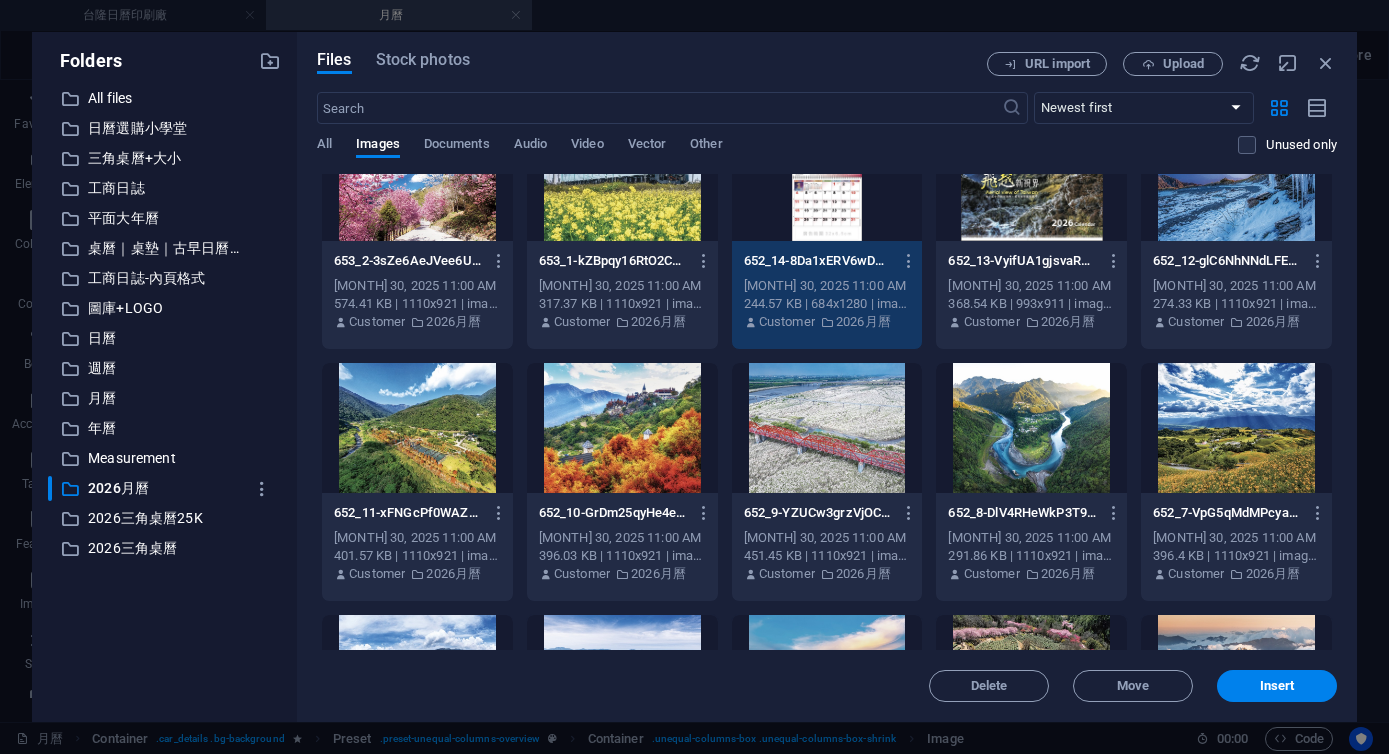 click on "1" at bounding box center [827, 176] 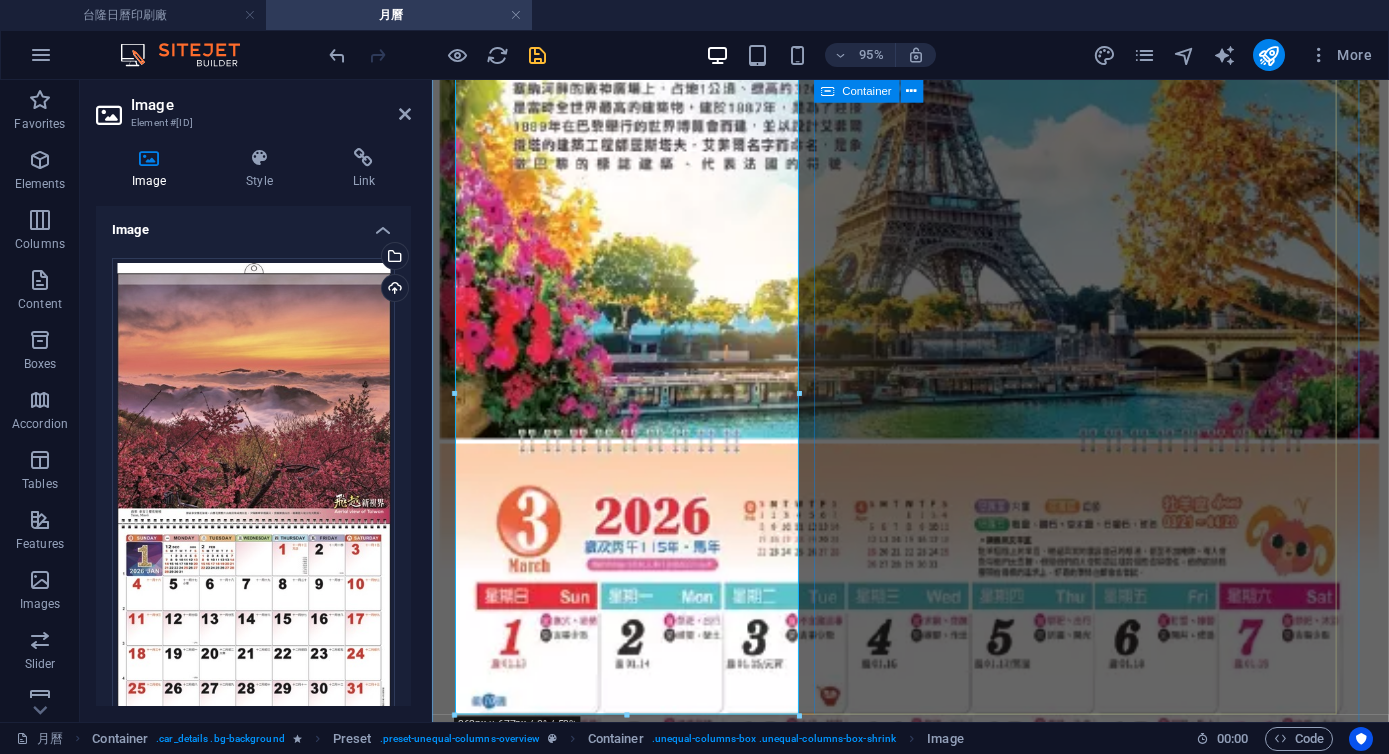 scroll, scrollTop: 21394, scrollLeft: 0, axis: vertical 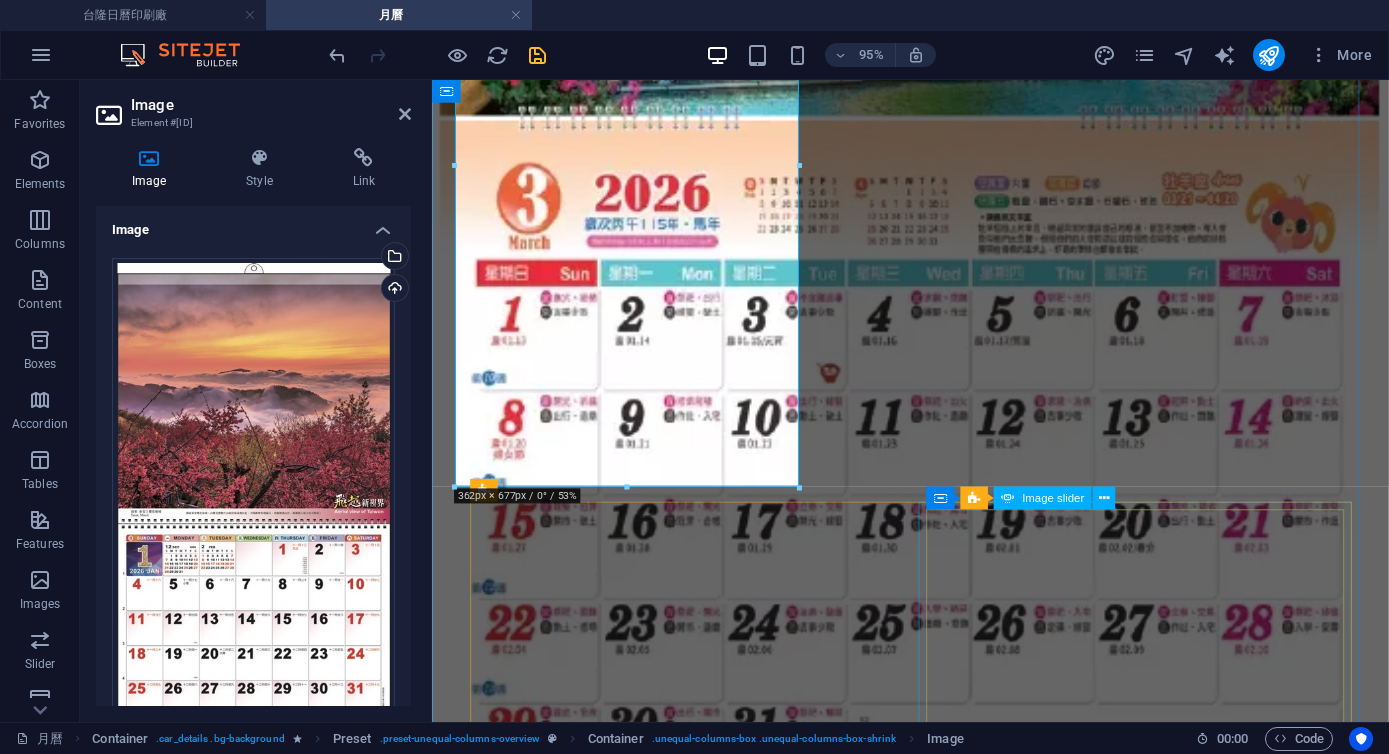 click at bounding box center (509, 157557) 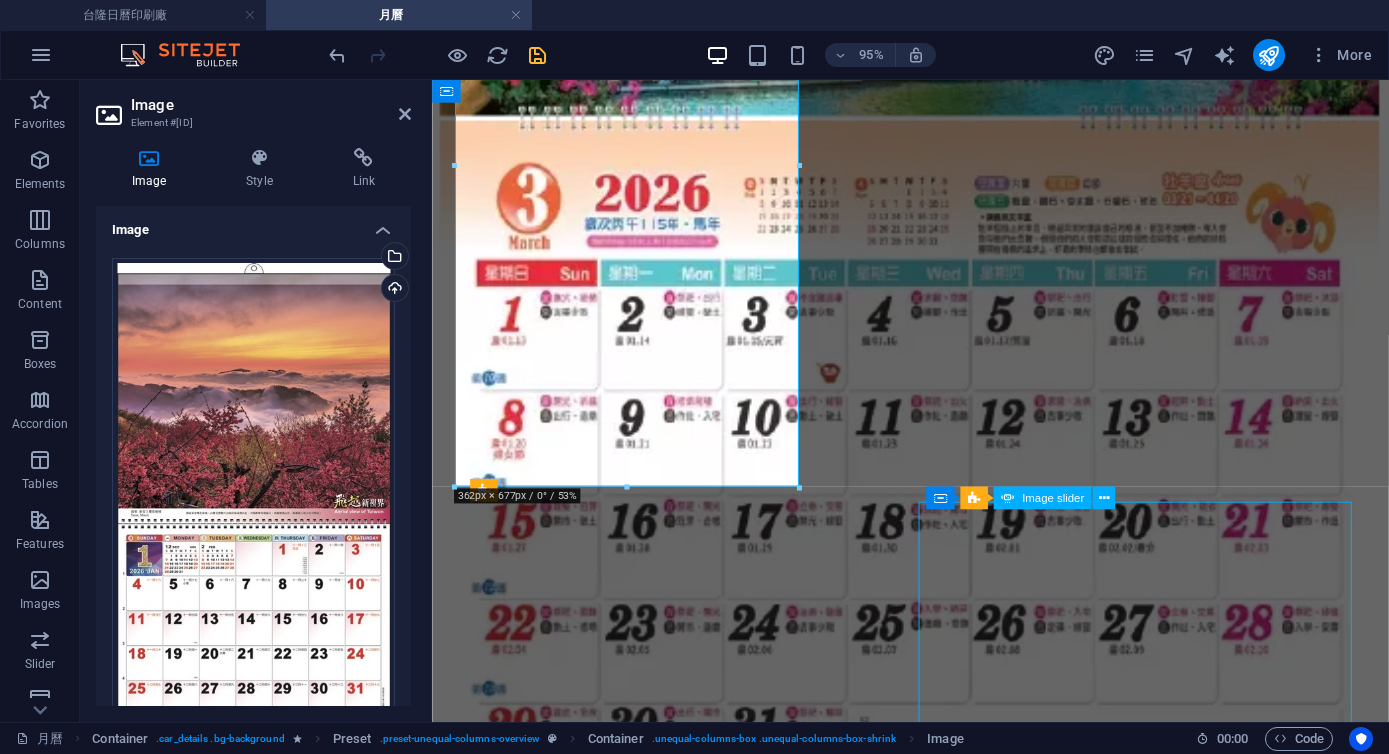 click at bounding box center [509, 158393] 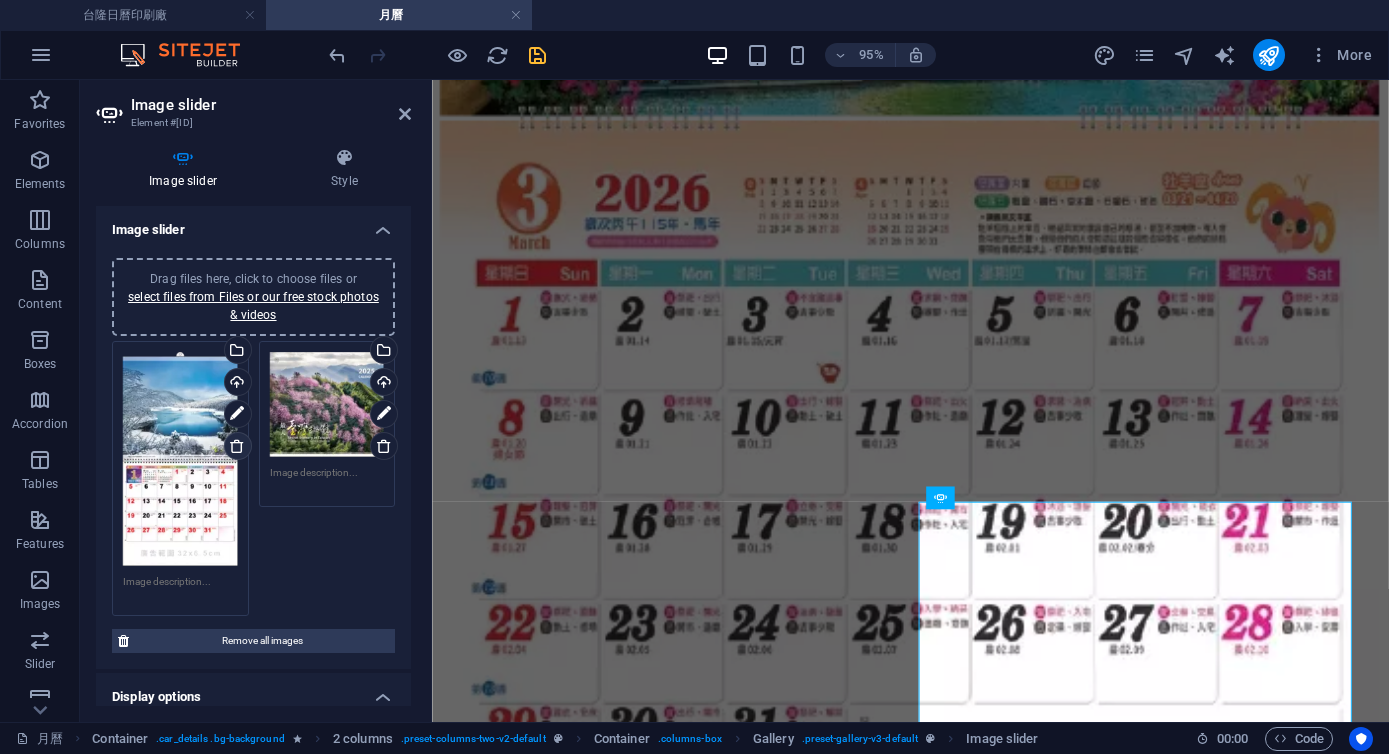 click at bounding box center (237, 446) 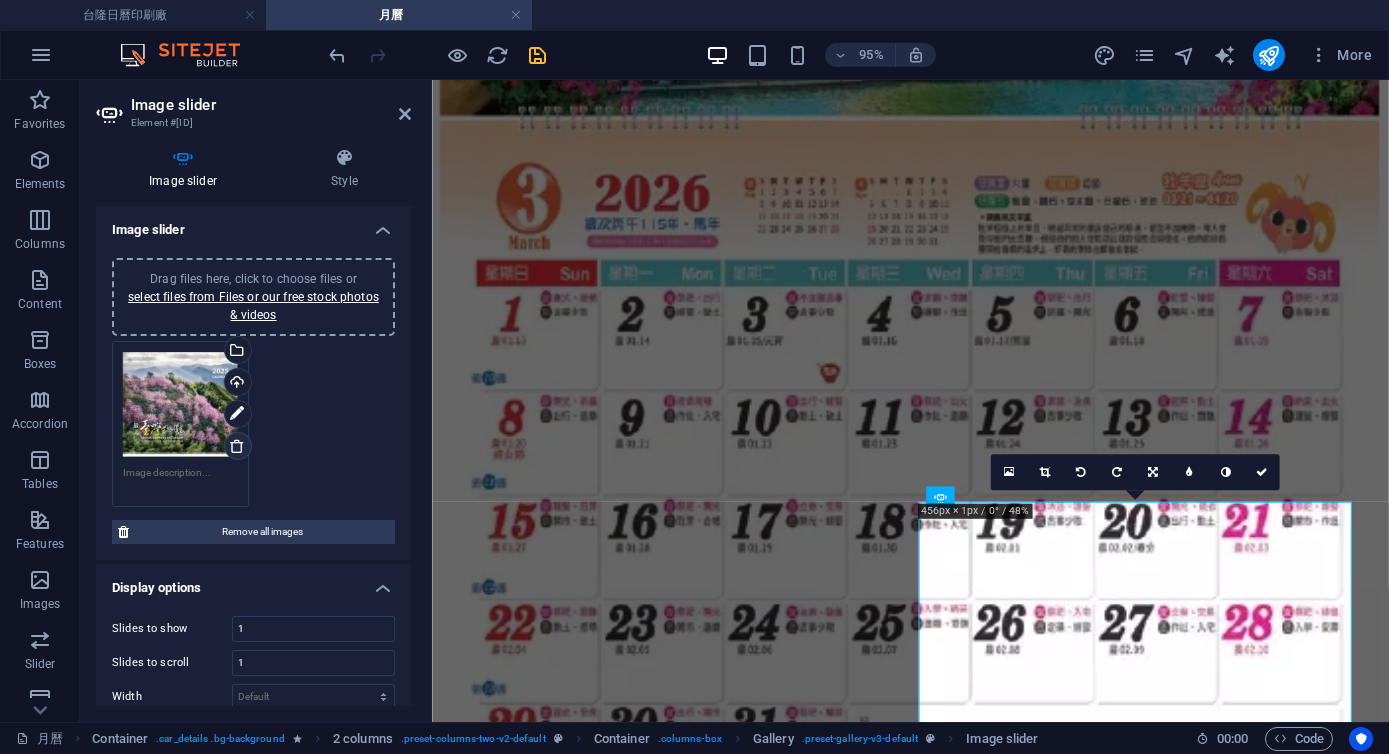 click at bounding box center [237, 446] 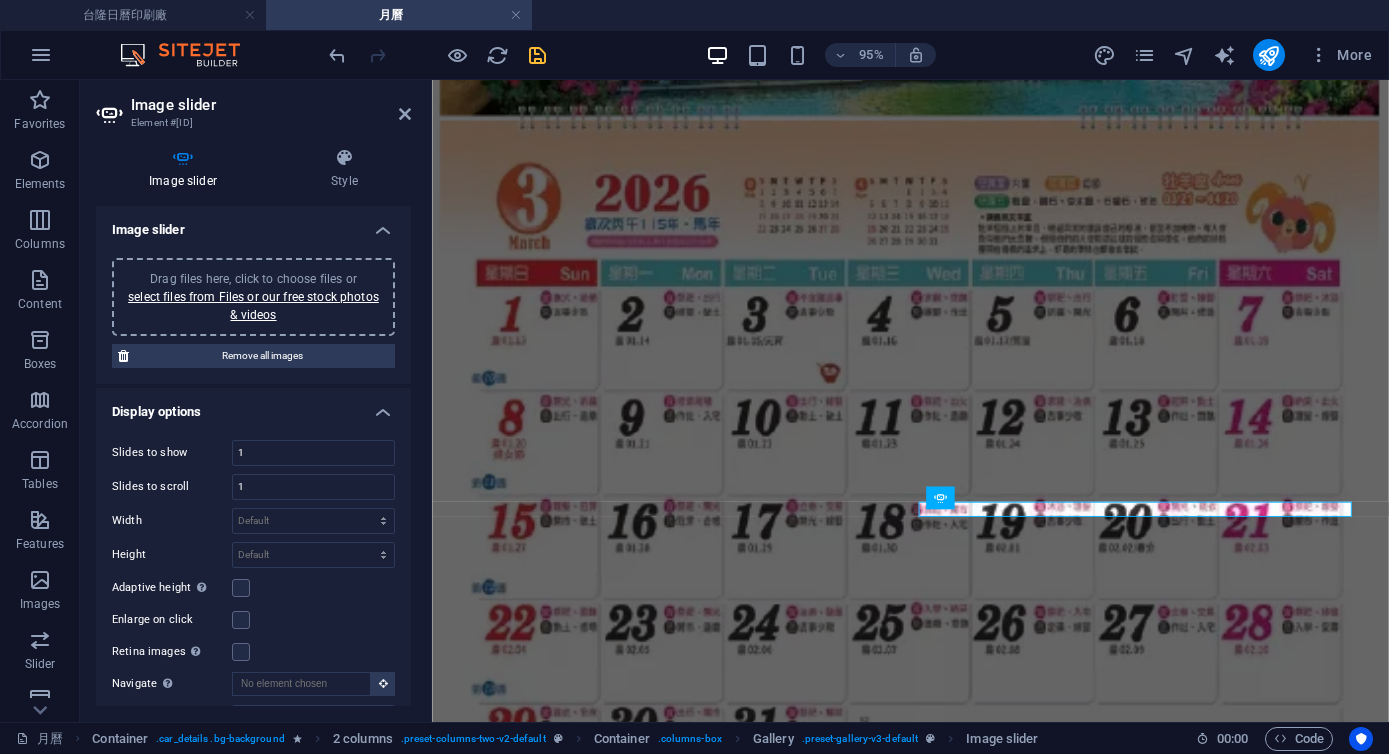 click on "Drag files here, click to choose files or select files from Files or our free stock photos & videos" at bounding box center [253, 297] 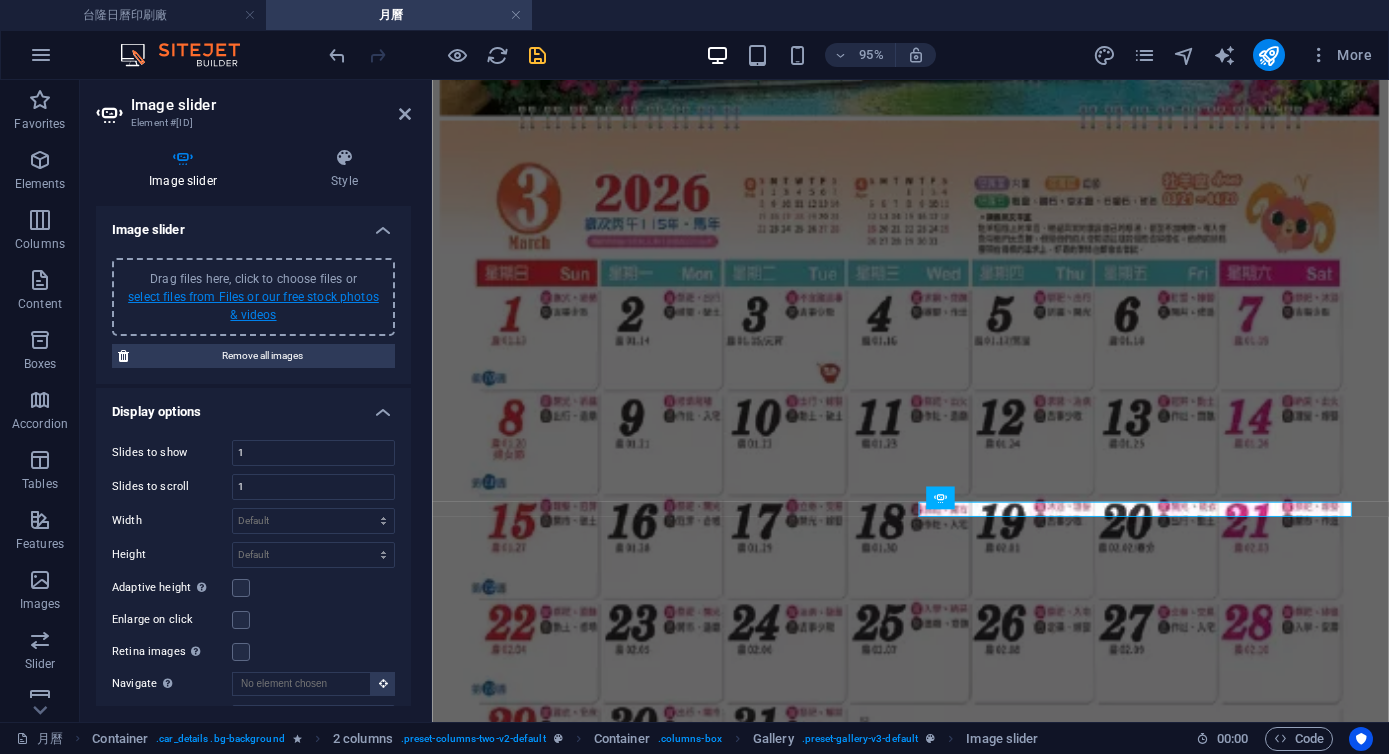 click on "select files from Files or our free stock photos & videos" at bounding box center [253, 306] 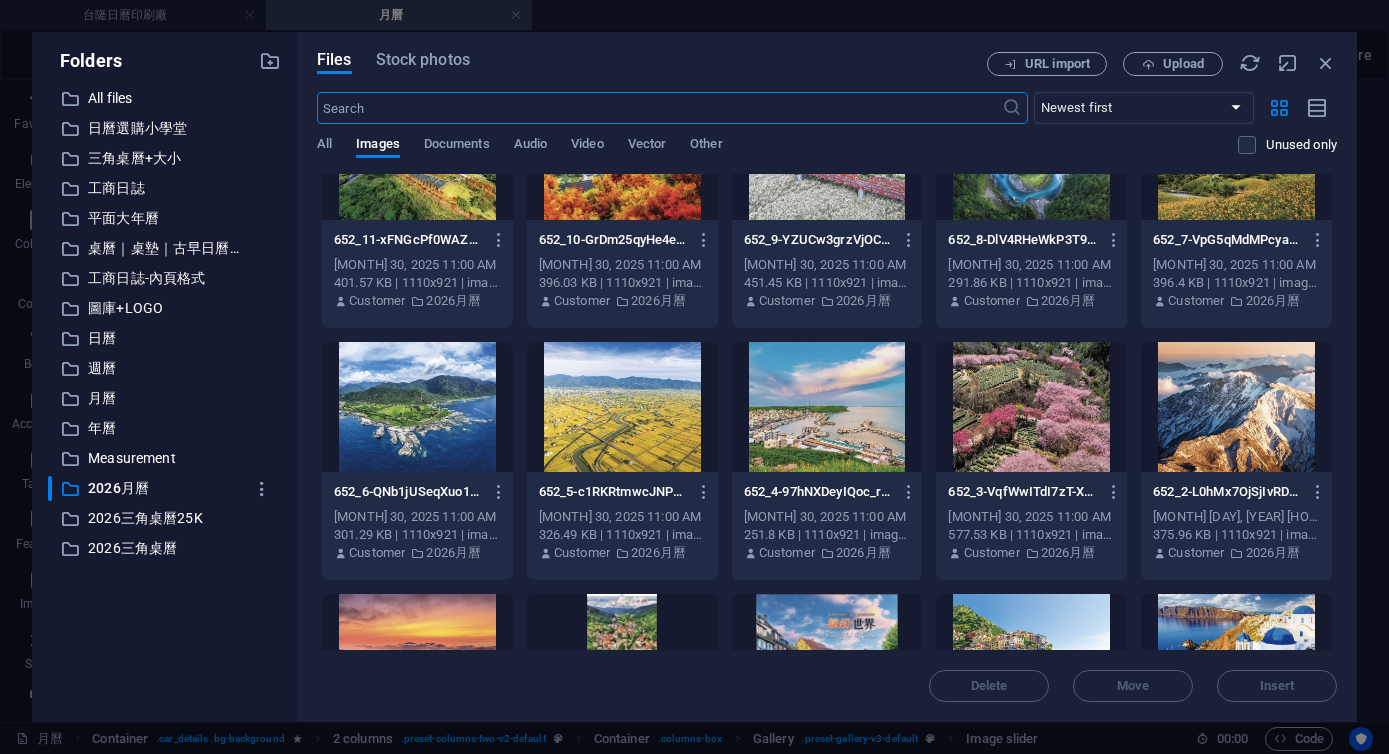scroll, scrollTop: 5135, scrollLeft: 0, axis: vertical 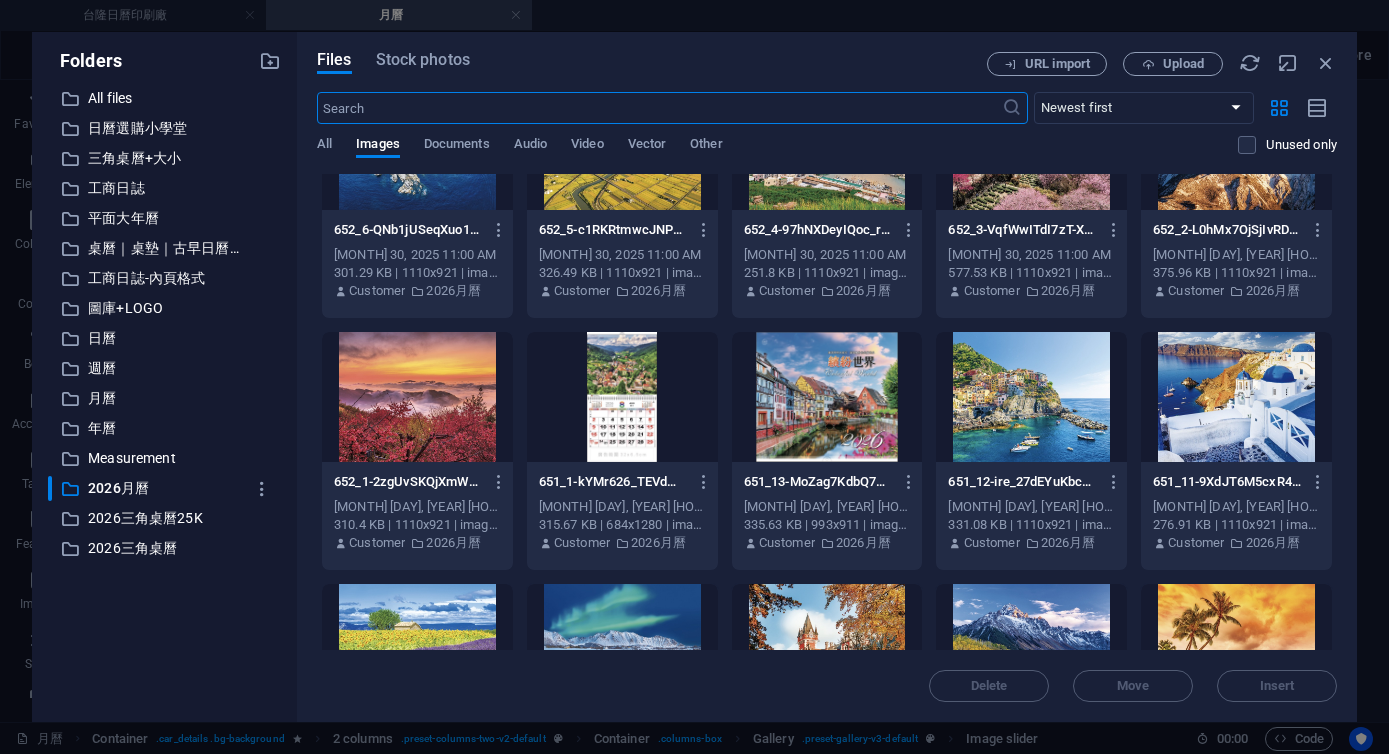 click at bounding box center [417, 397] 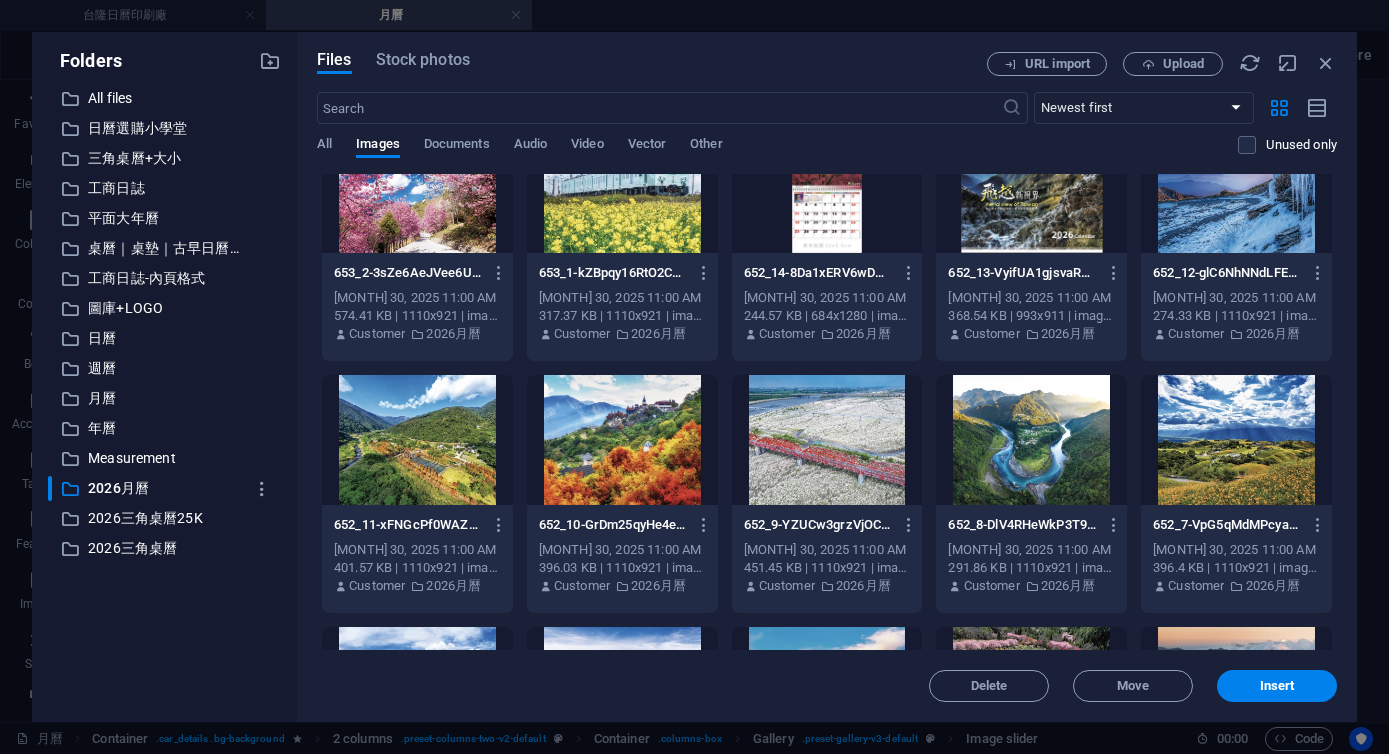 scroll, scrollTop: 4588, scrollLeft: 0, axis: vertical 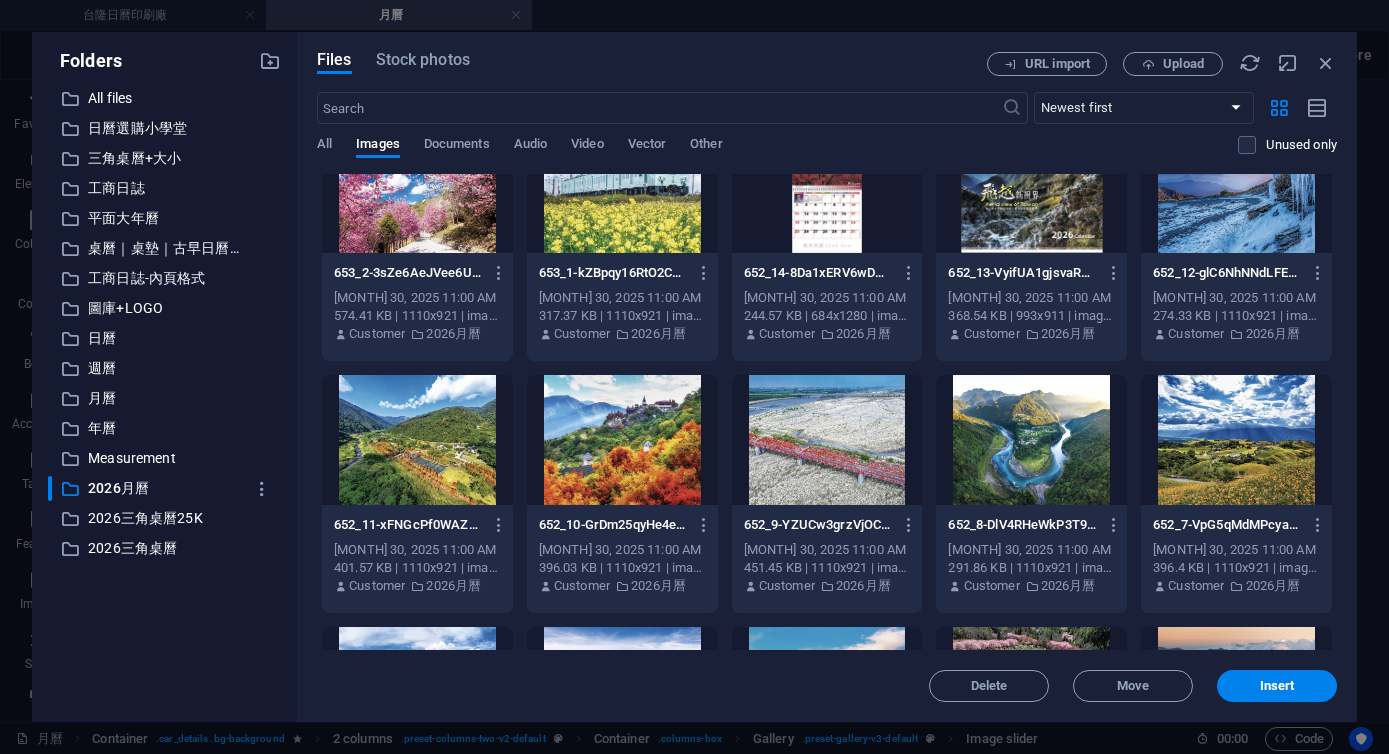 click at bounding box center (1031, 188) 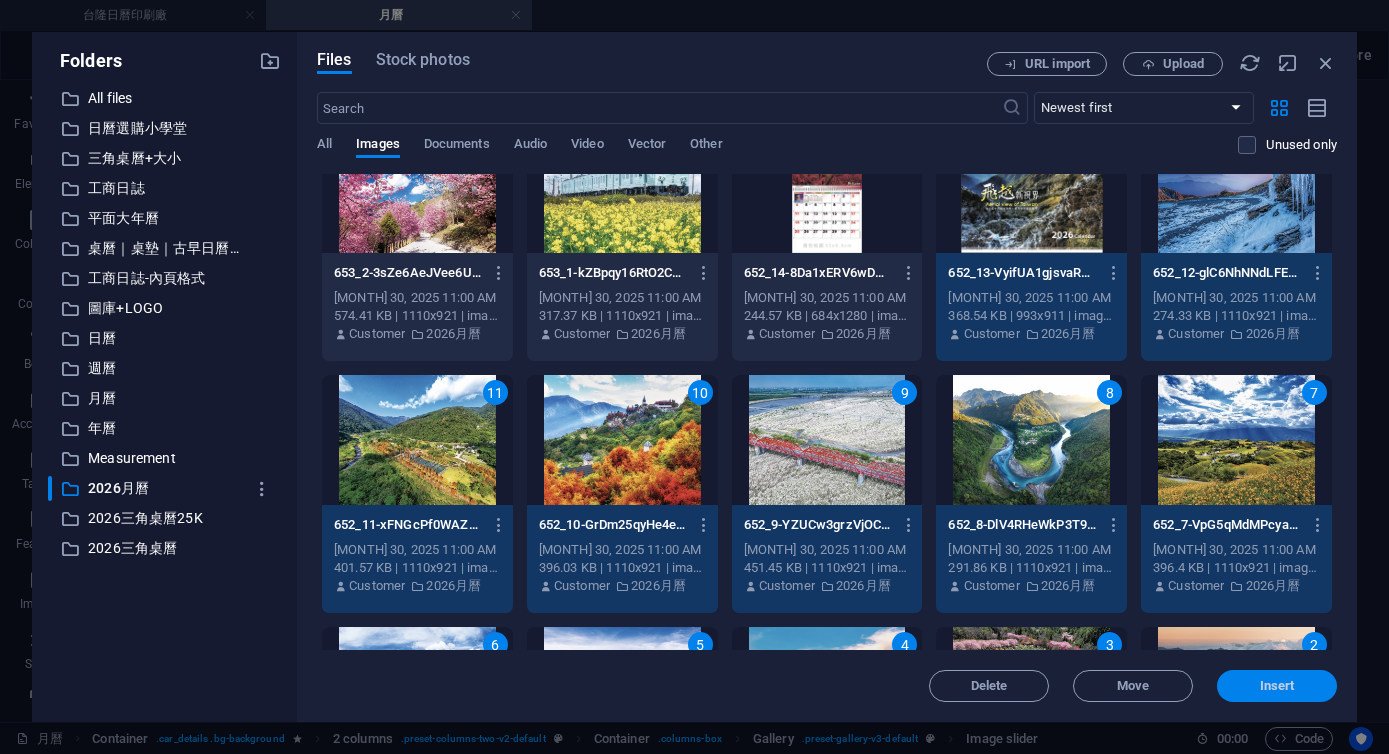 click on "Insert" at bounding box center [1277, 686] 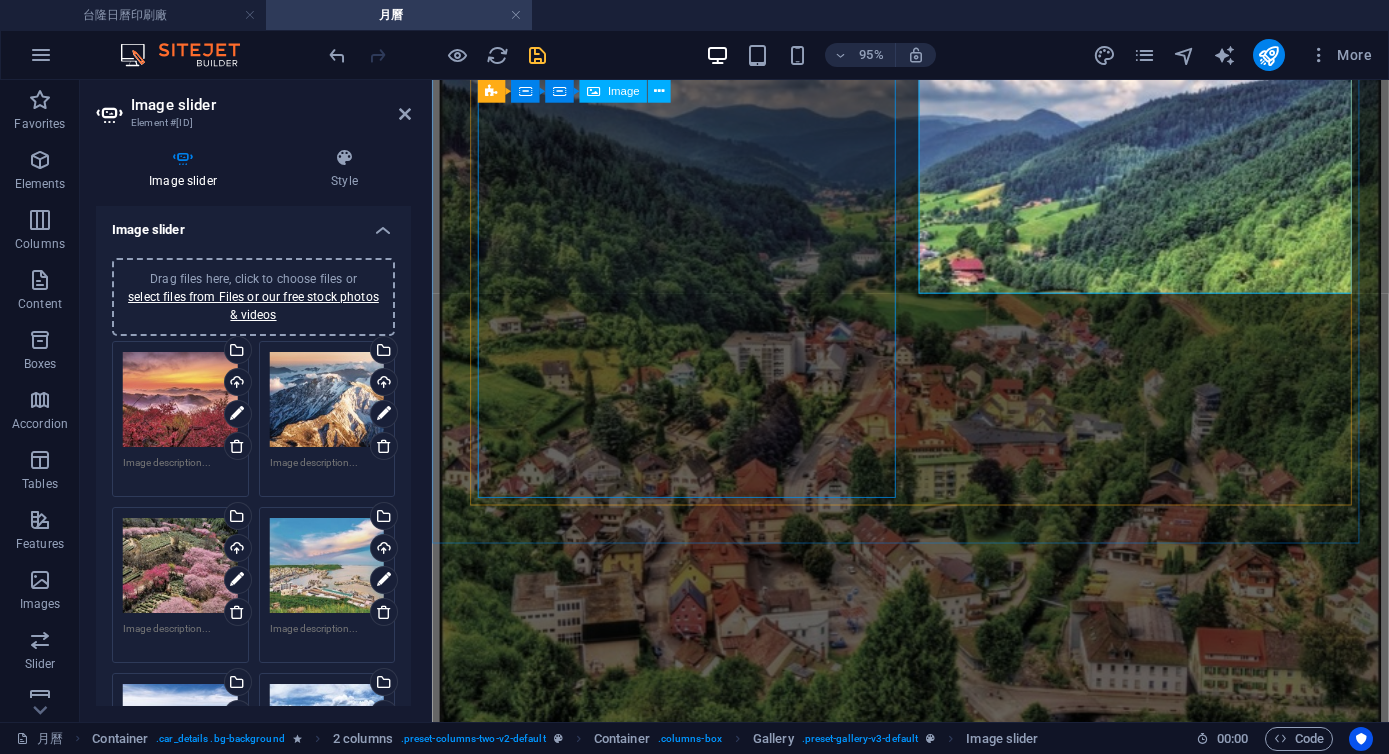scroll, scrollTop: 22728, scrollLeft: 0, axis: vertical 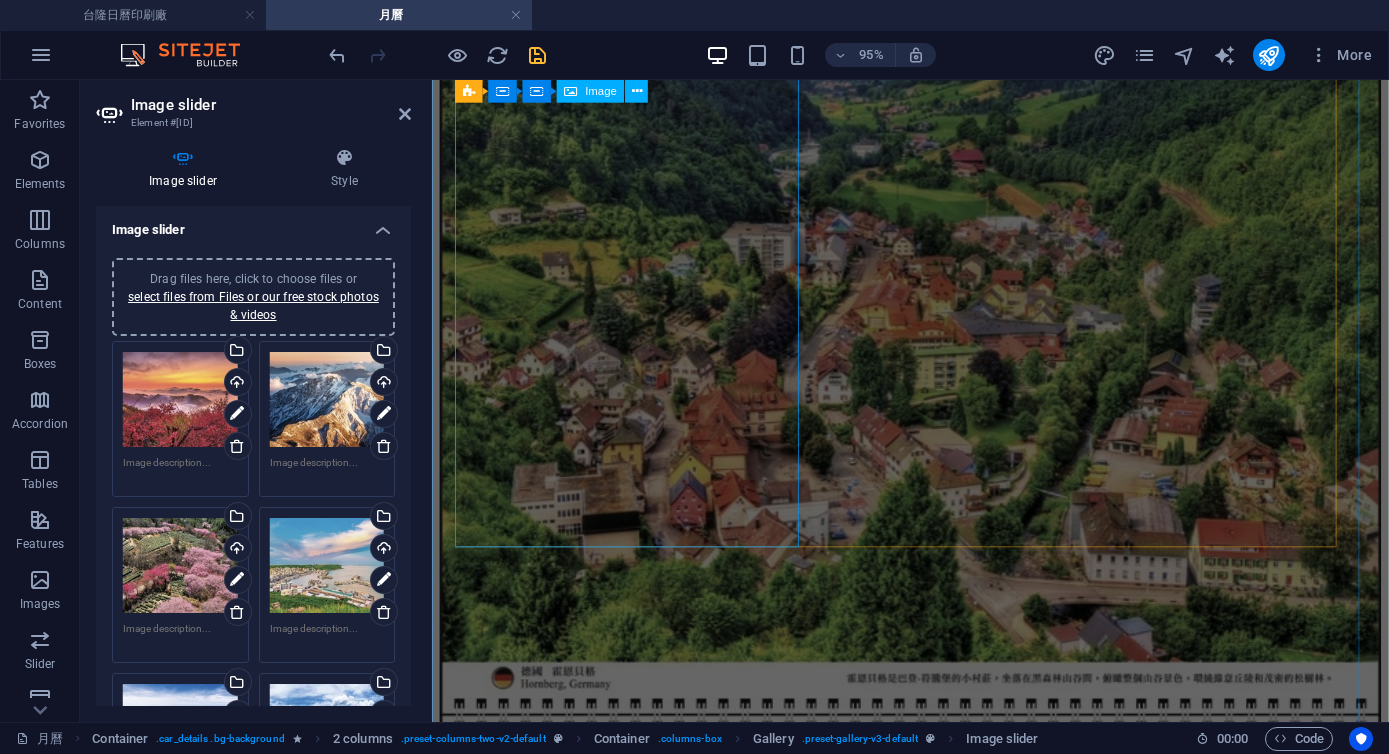 click at bounding box center (935, 161679) 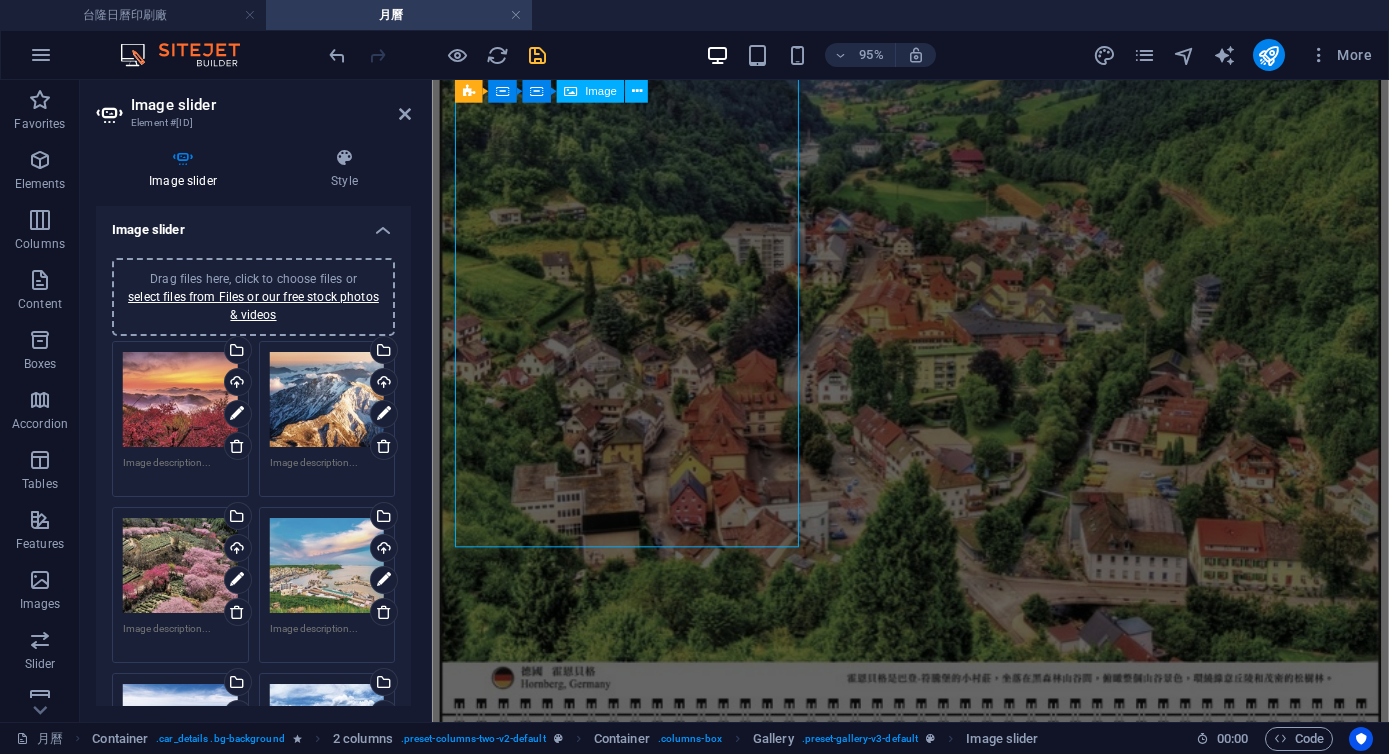 click at bounding box center (935, 161679) 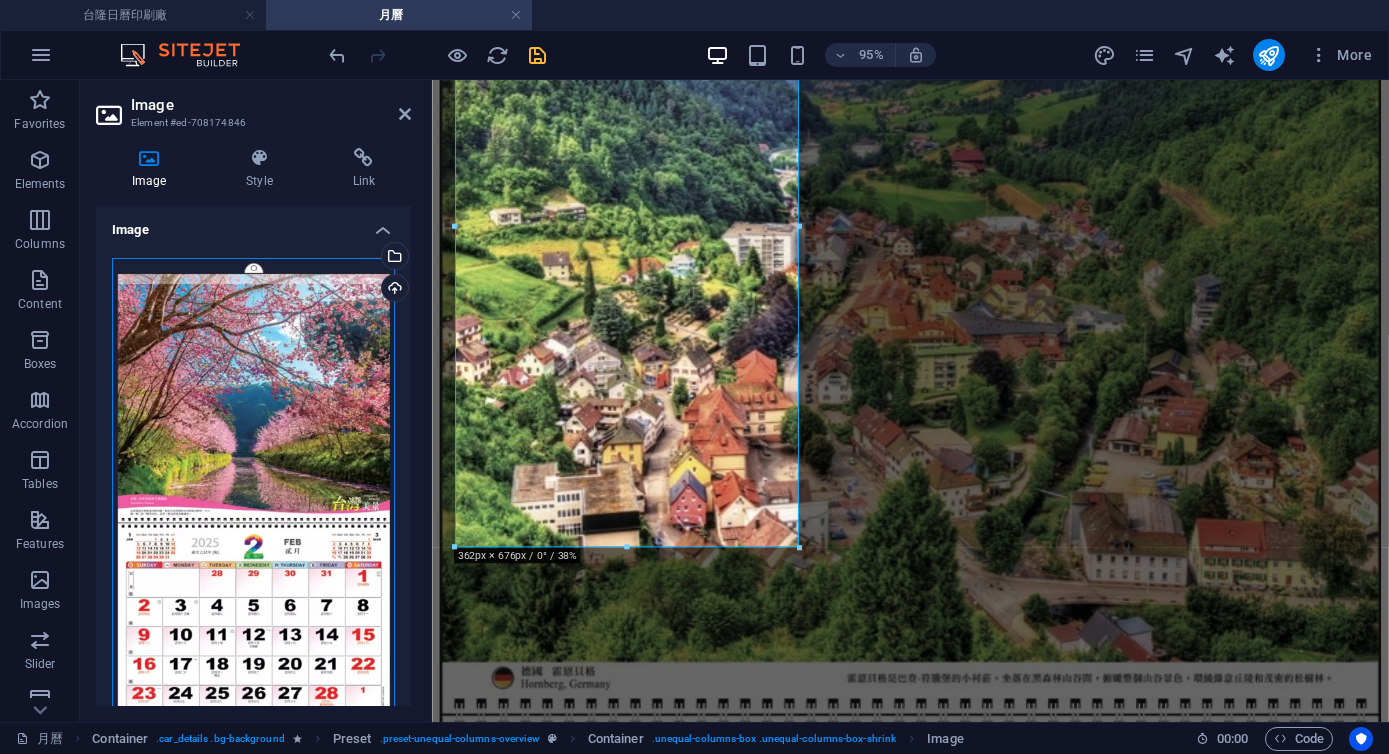 click on "Drag files here, click to choose files or select files from Files or our free stock photos & videos" at bounding box center [253, 518] 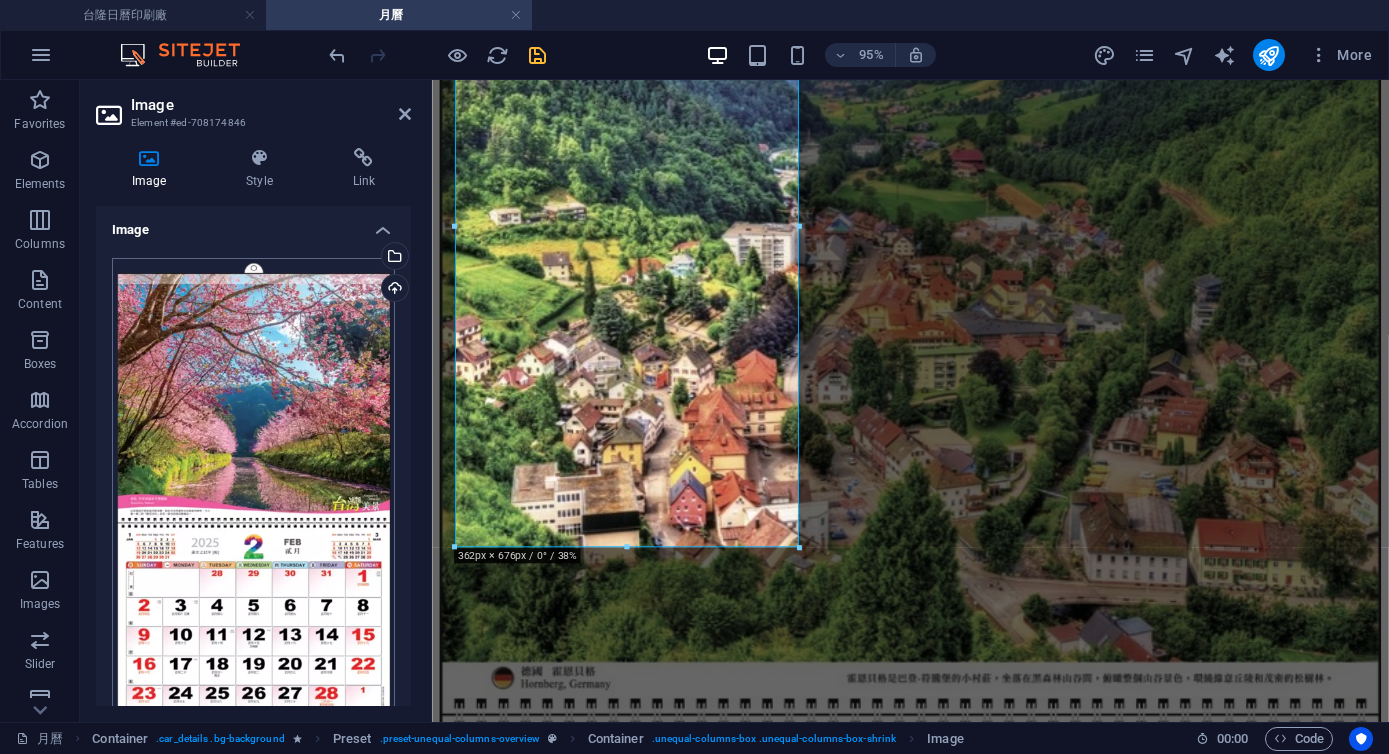 scroll, scrollTop: 22784, scrollLeft: 0, axis: vertical 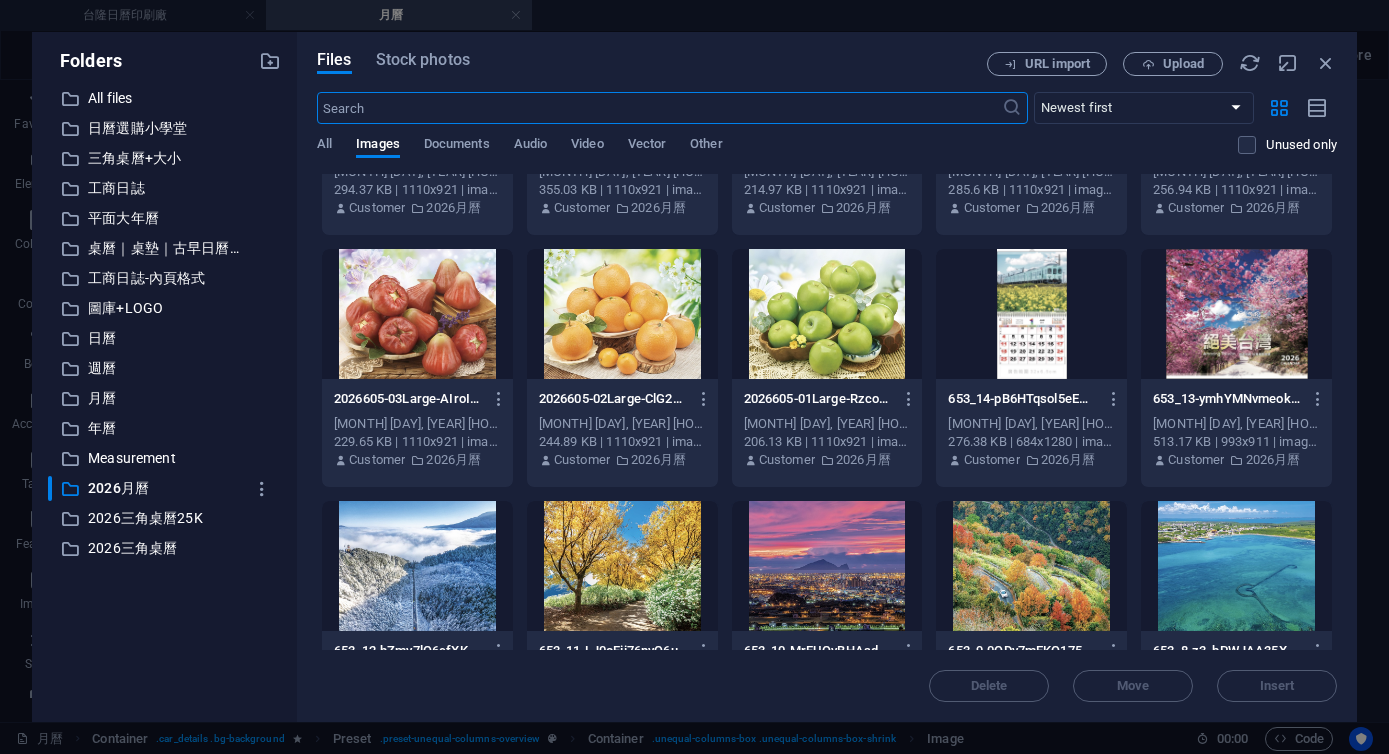 click at bounding box center [1031, 314] 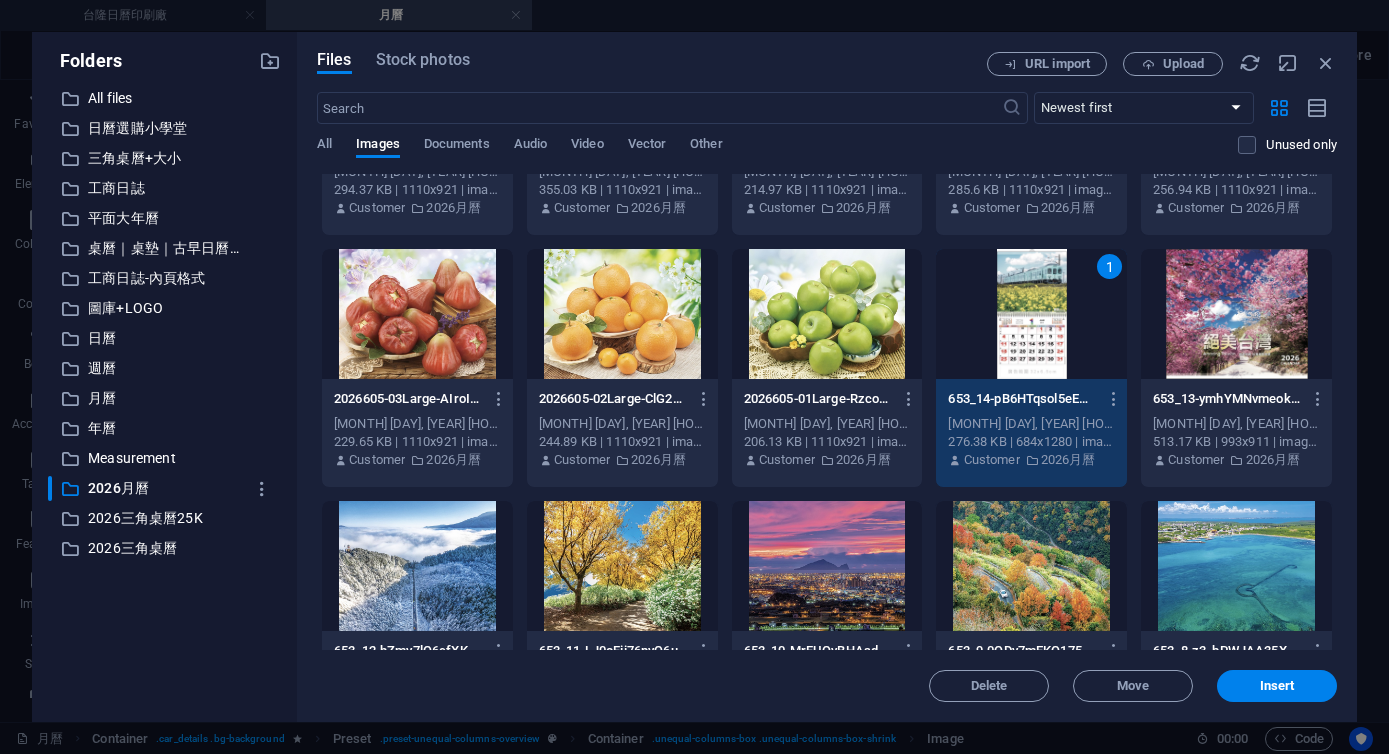 click on "1" at bounding box center (1031, 314) 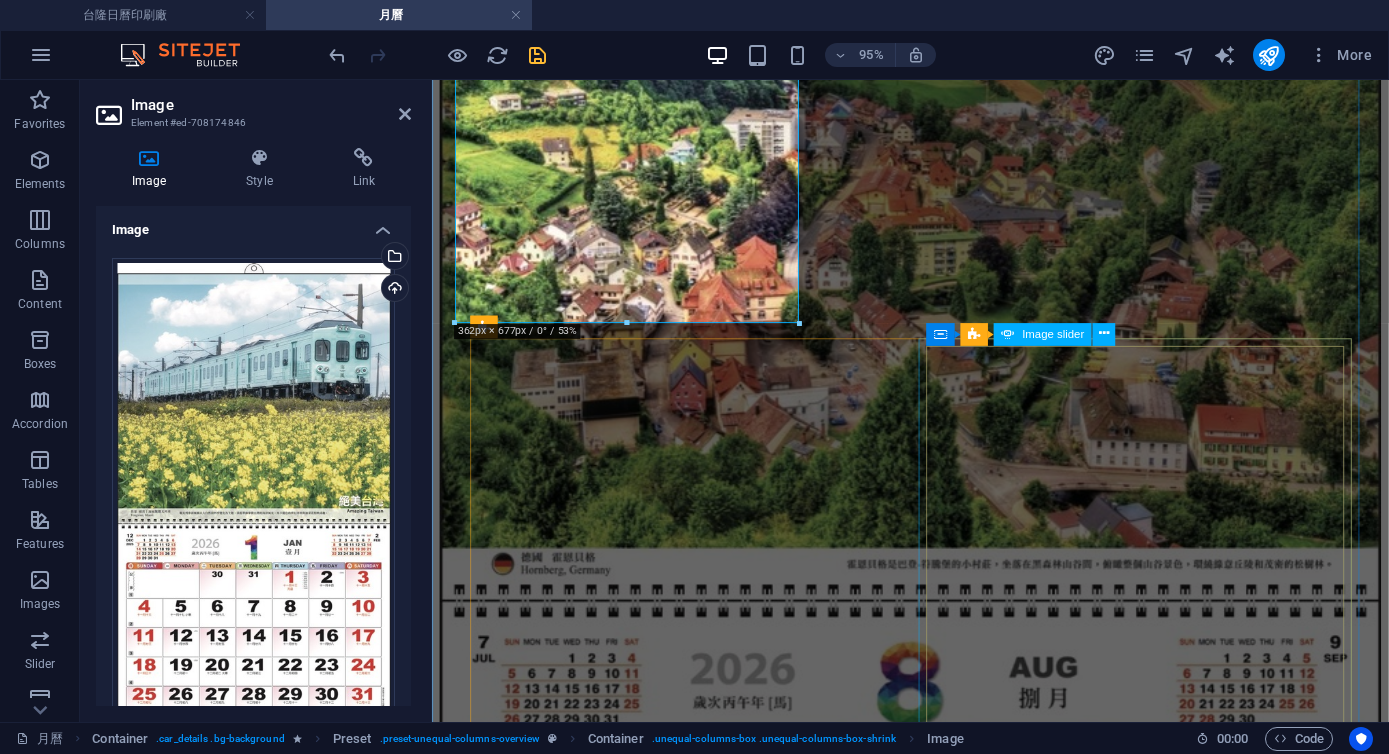 scroll, scrollTop: 22964, scrollLeft: 0, axis: vertical 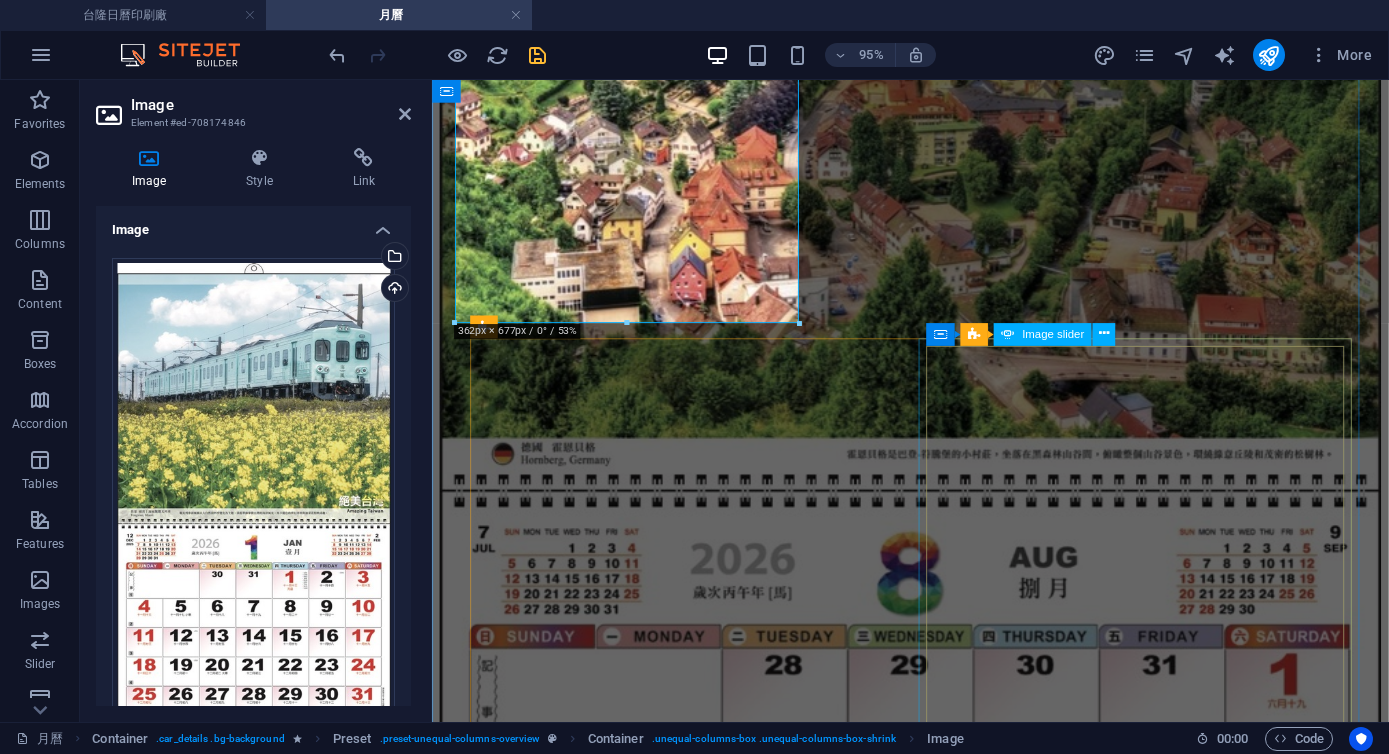 click at bounding box center (509, 169976) 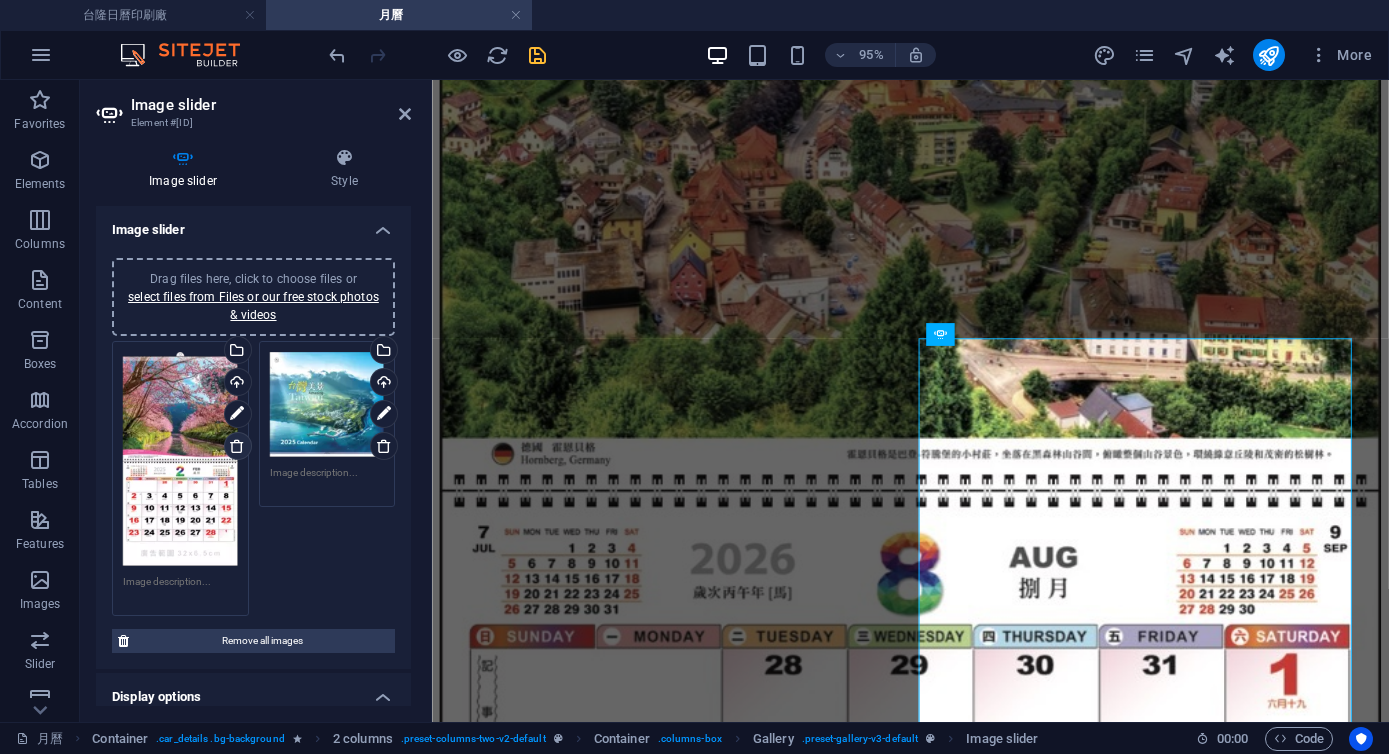 click at bounding box center [237, 446] 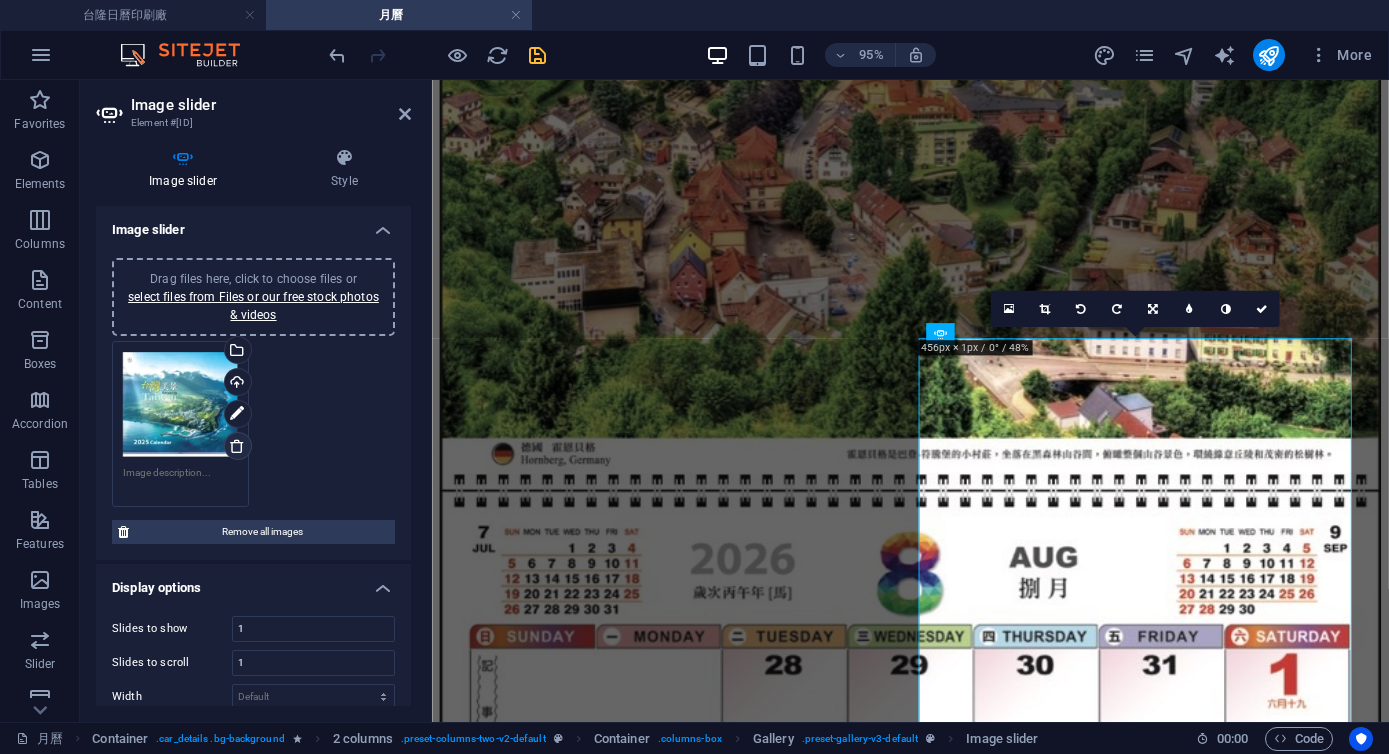 click at bounding box center (237, 446) 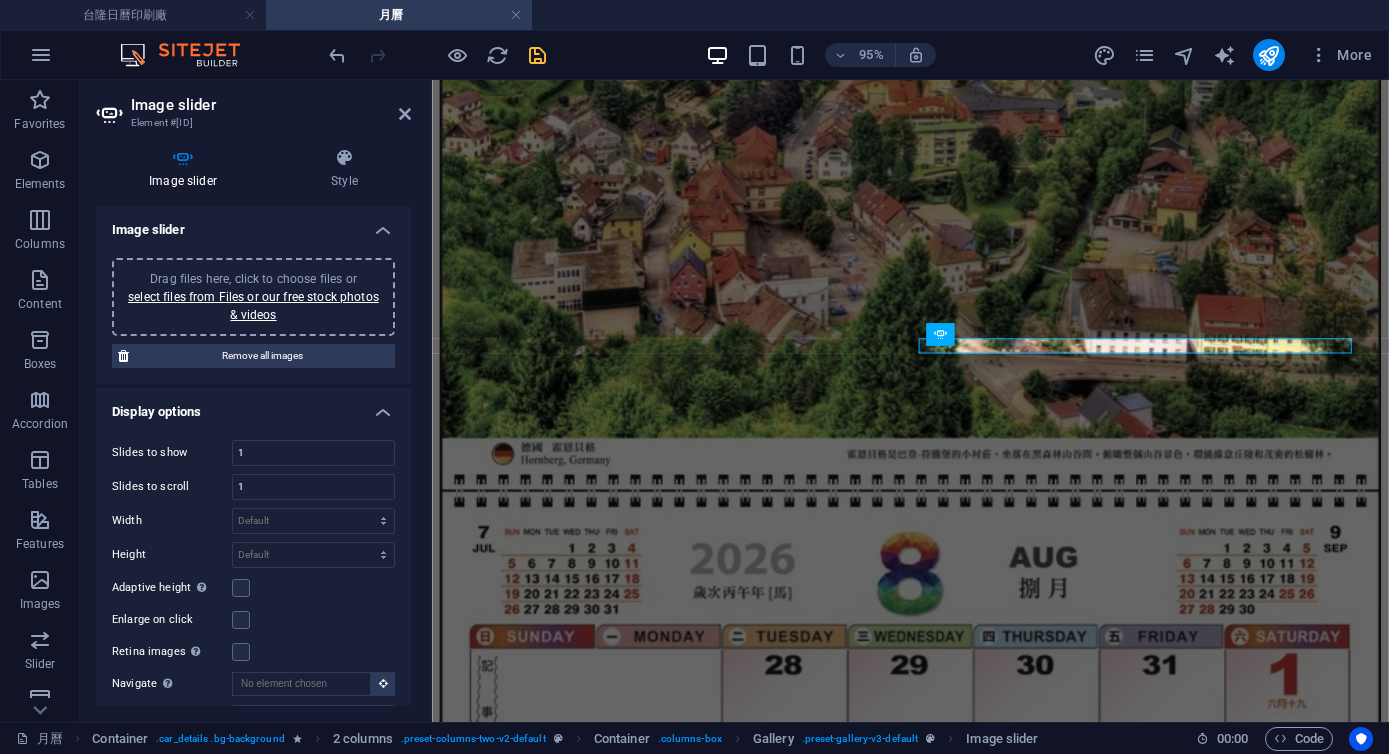 click on "Drag files here, click to choose files or select files from Files or our free stock photos & videos" at bounding box center [253, 297] 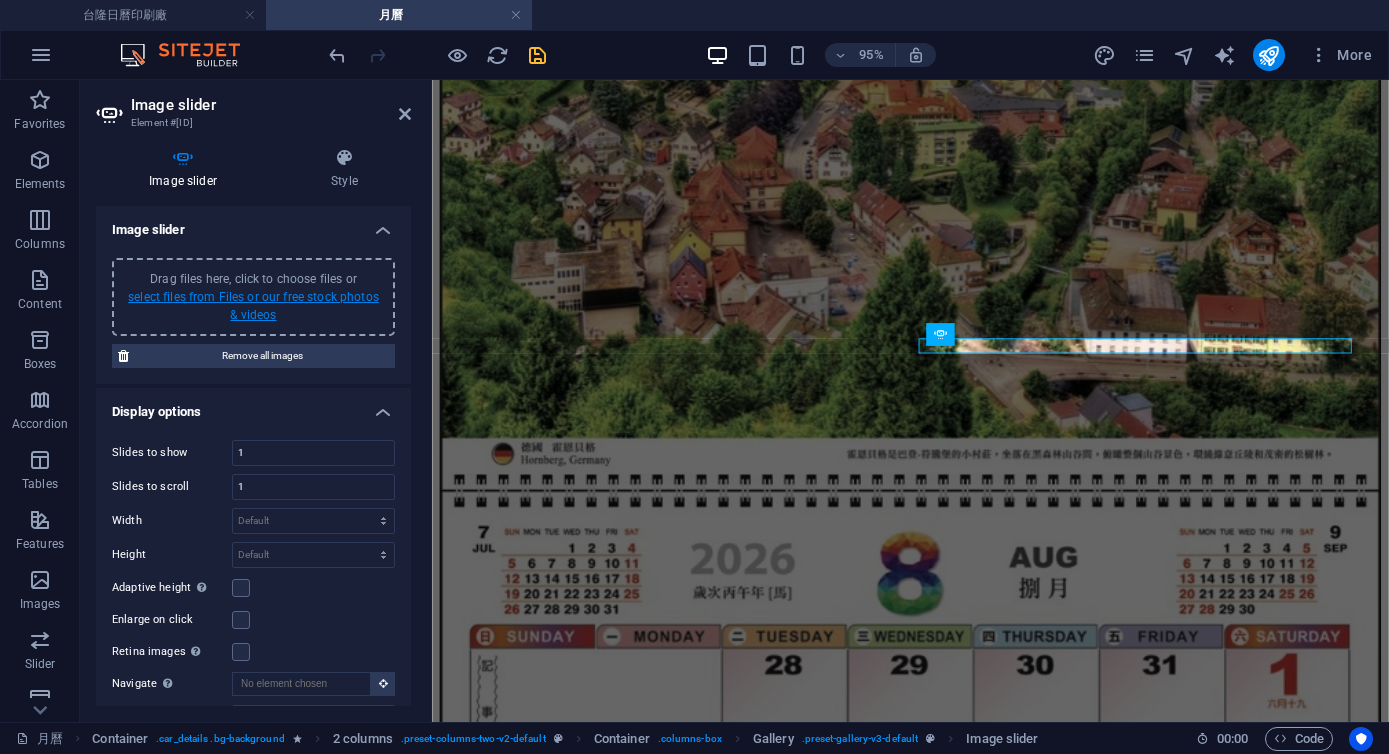 click on "select files from Files or our free stock photos & videos" at bounding box center (253, 306) 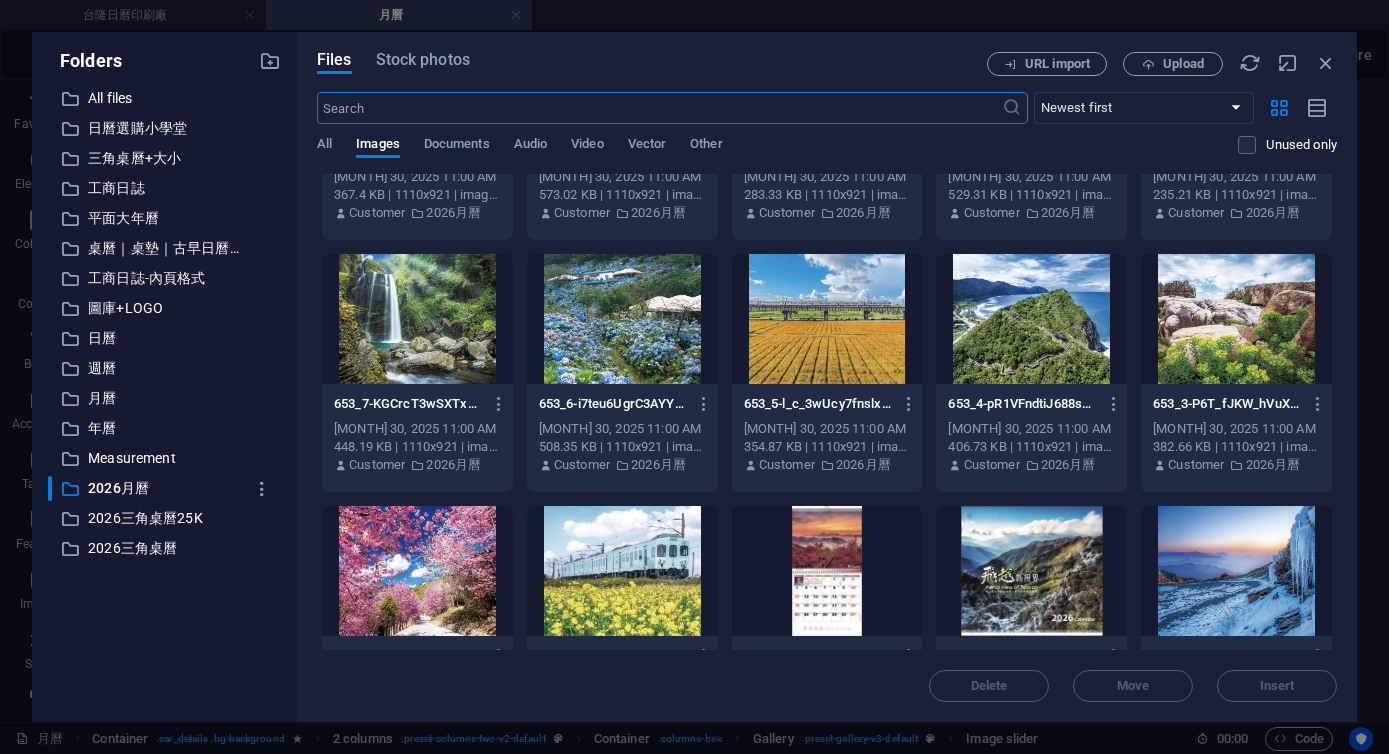 scroll, scrollTop: 4263, scrollLeft: 0, axis: vertical 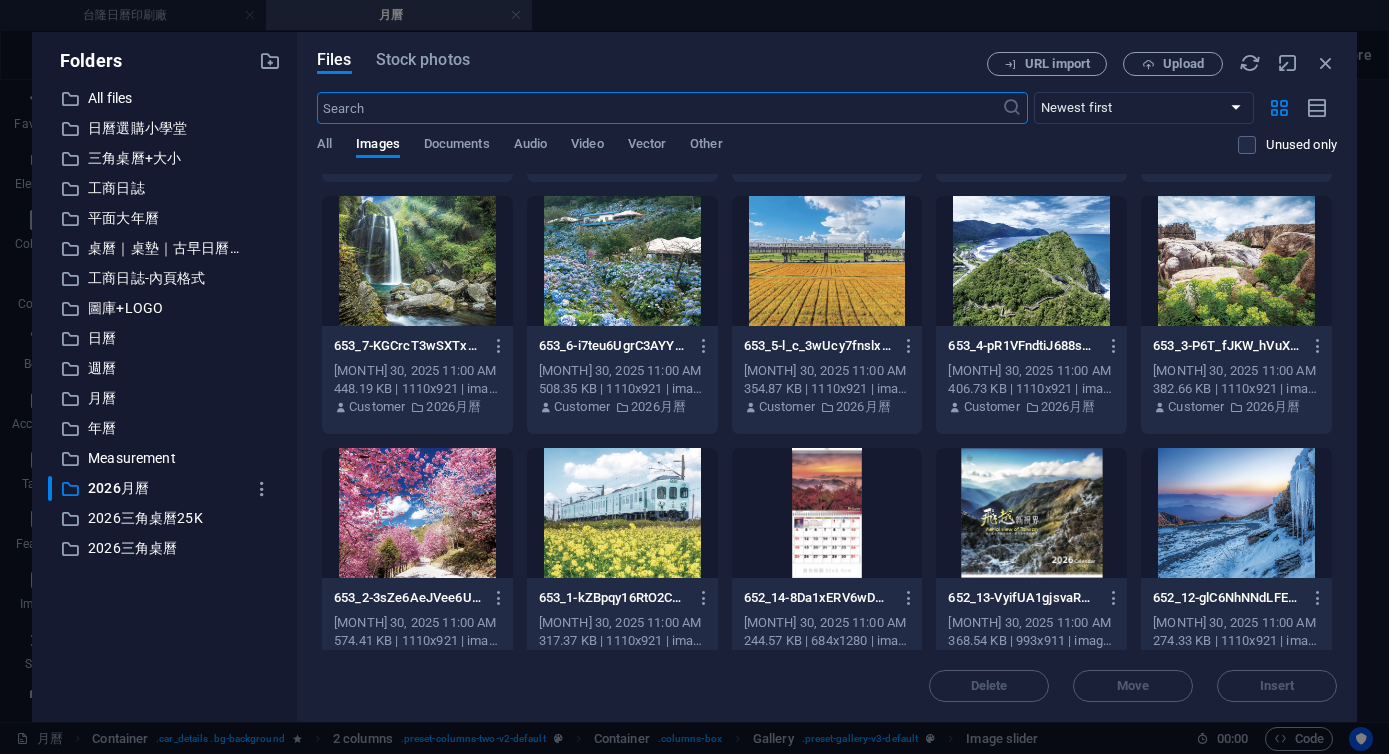 click at bounding box center (622, 513) 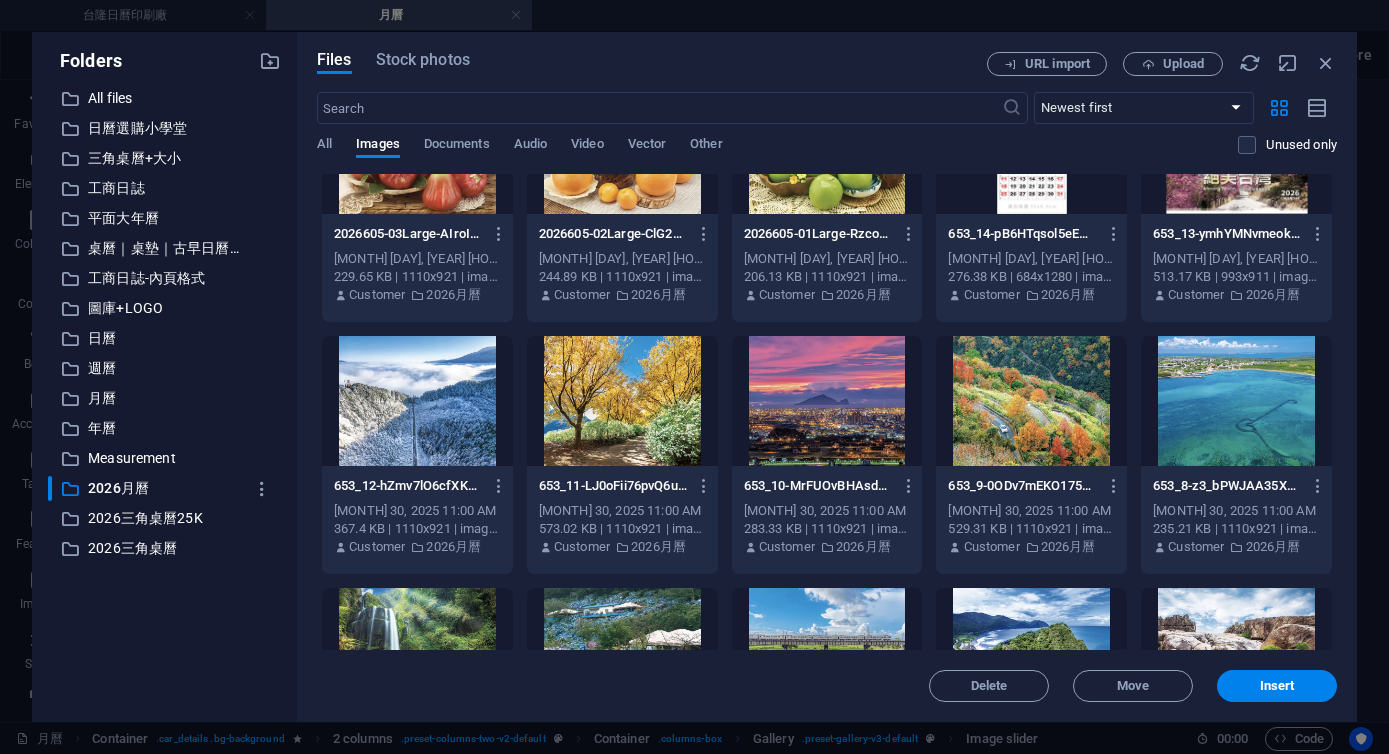 scroll, scrollTop: 3871, scrollLeft: 0, axis: vertical 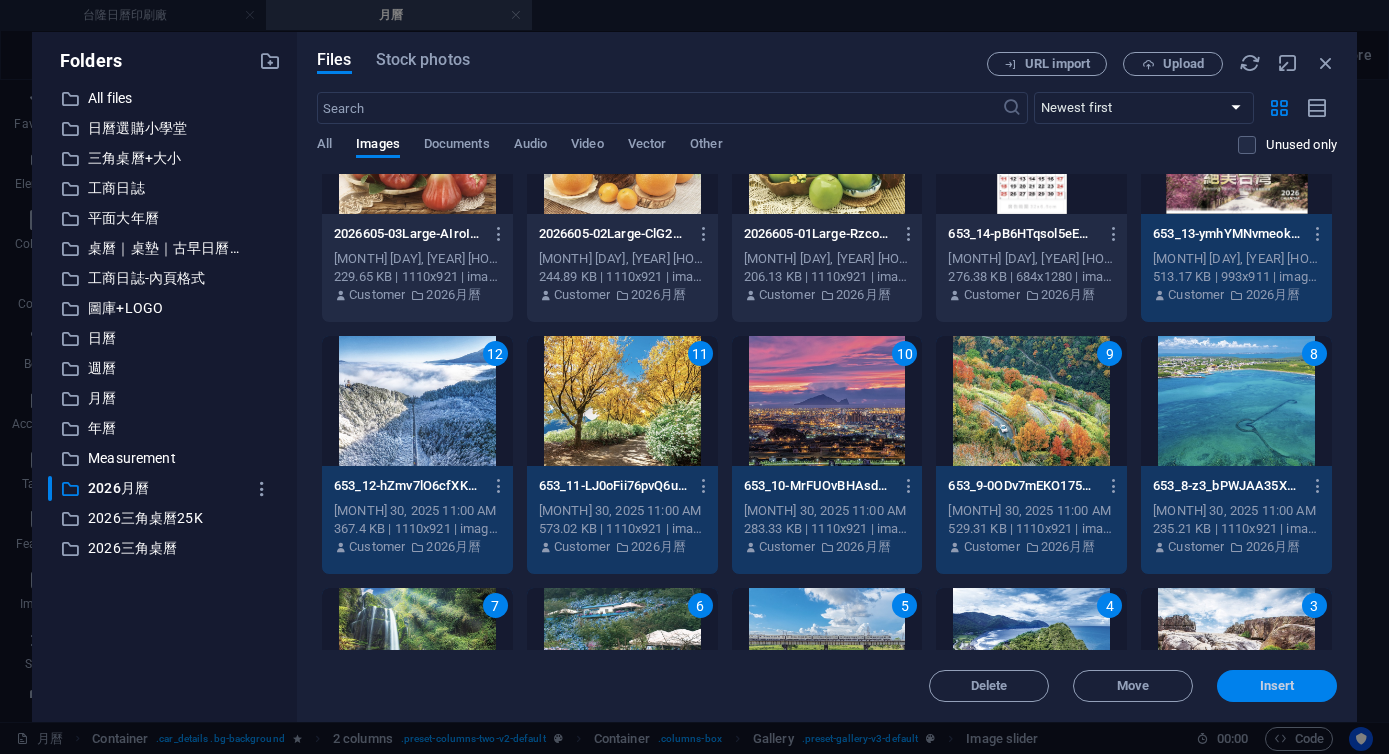 drag, startPoint x: 1274, startPoint y: 680, endPoint x: 886, endPoint y: 632, distance: 390.9578 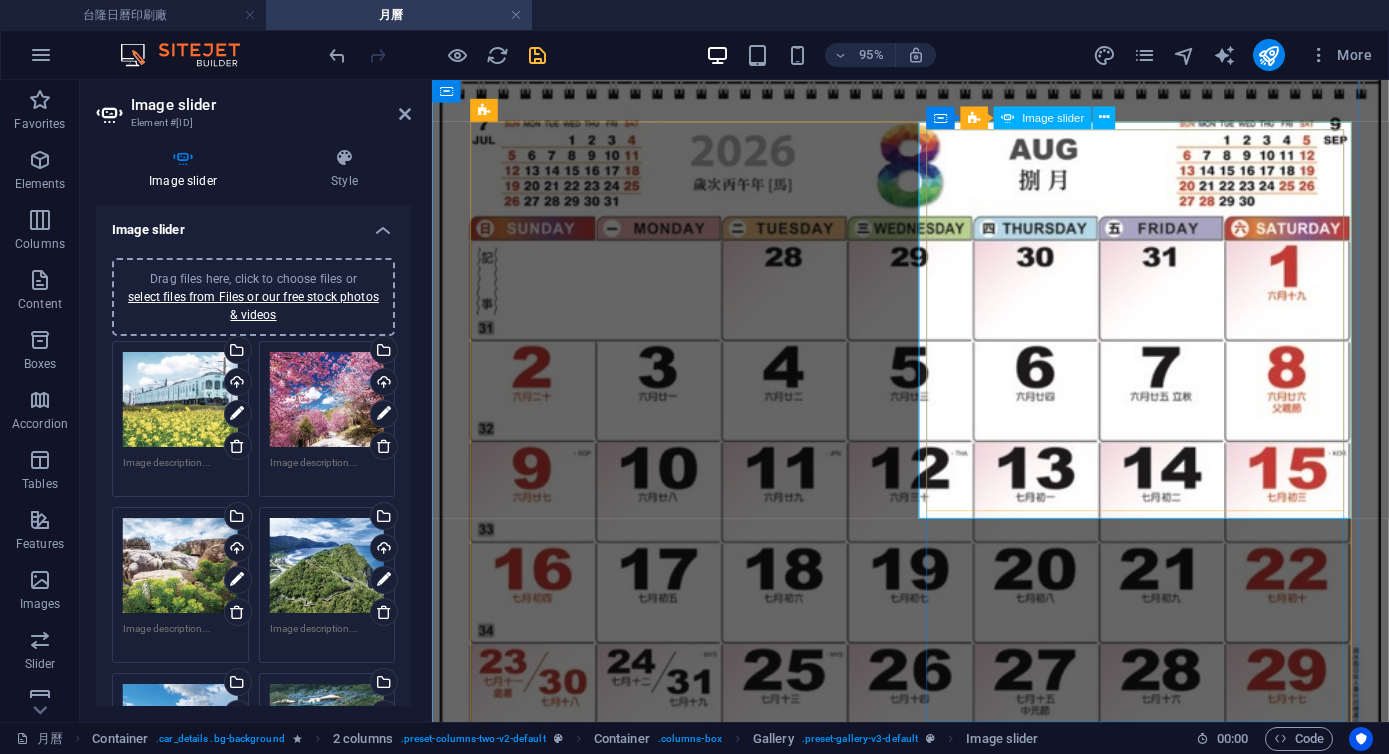 scroll, scrollTop: 23397, scrollLeft: 0, axis: vertical 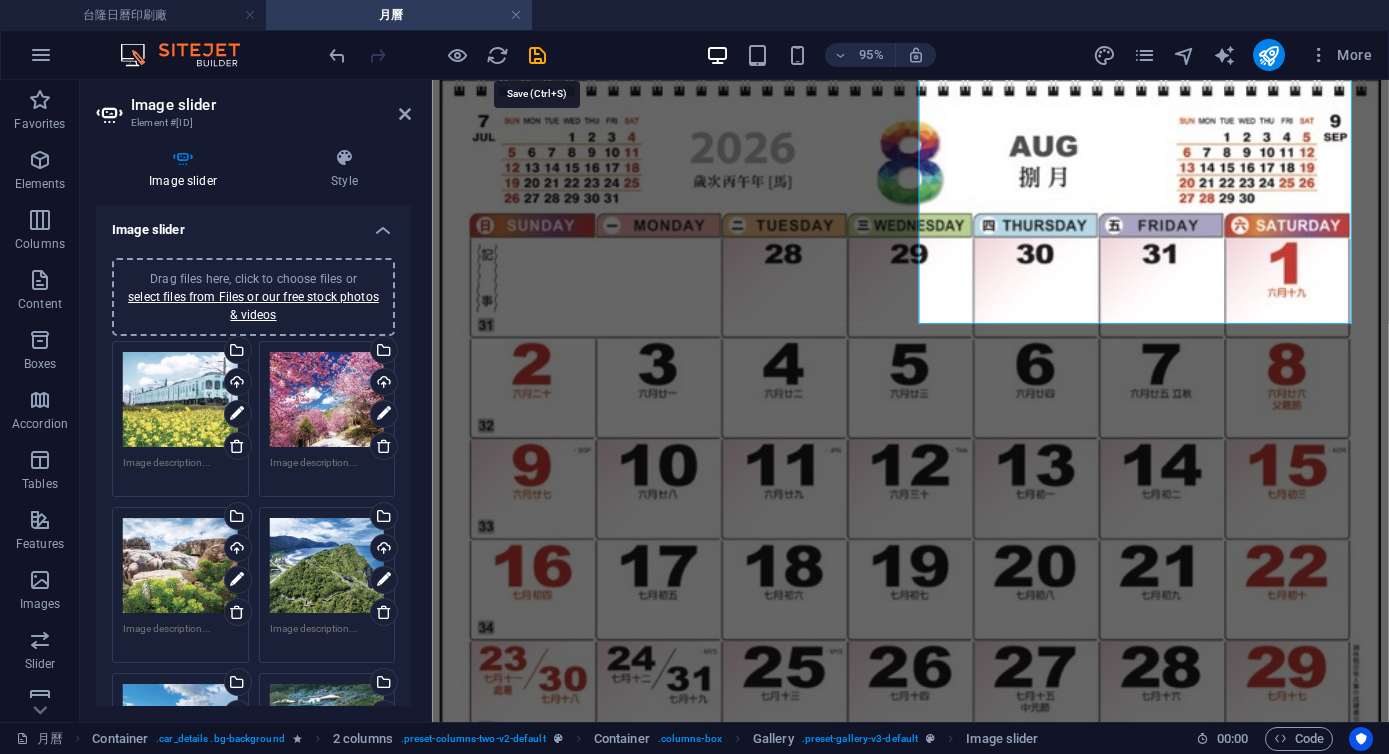 click at bounding box center [537, 55] 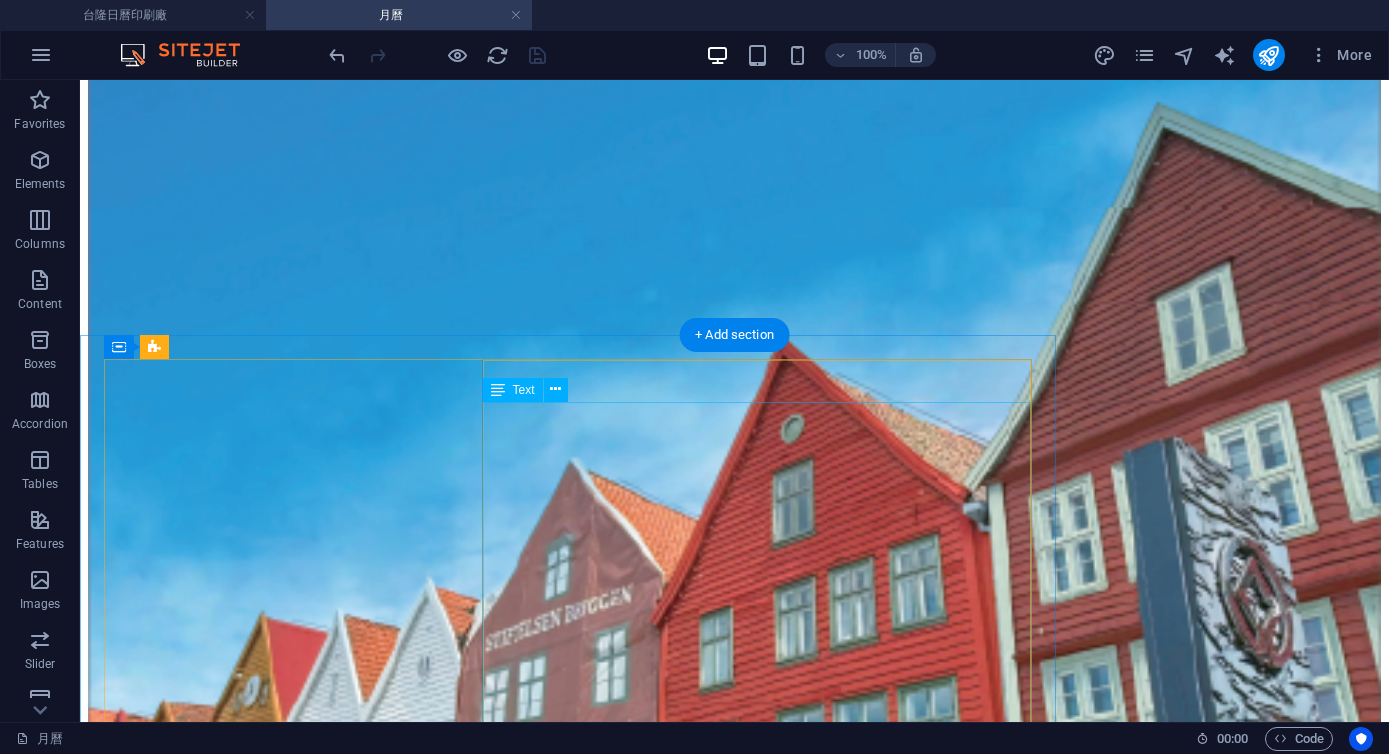 scroll, scrollTop: 24403, scrollLeft: 0, axis: vertical 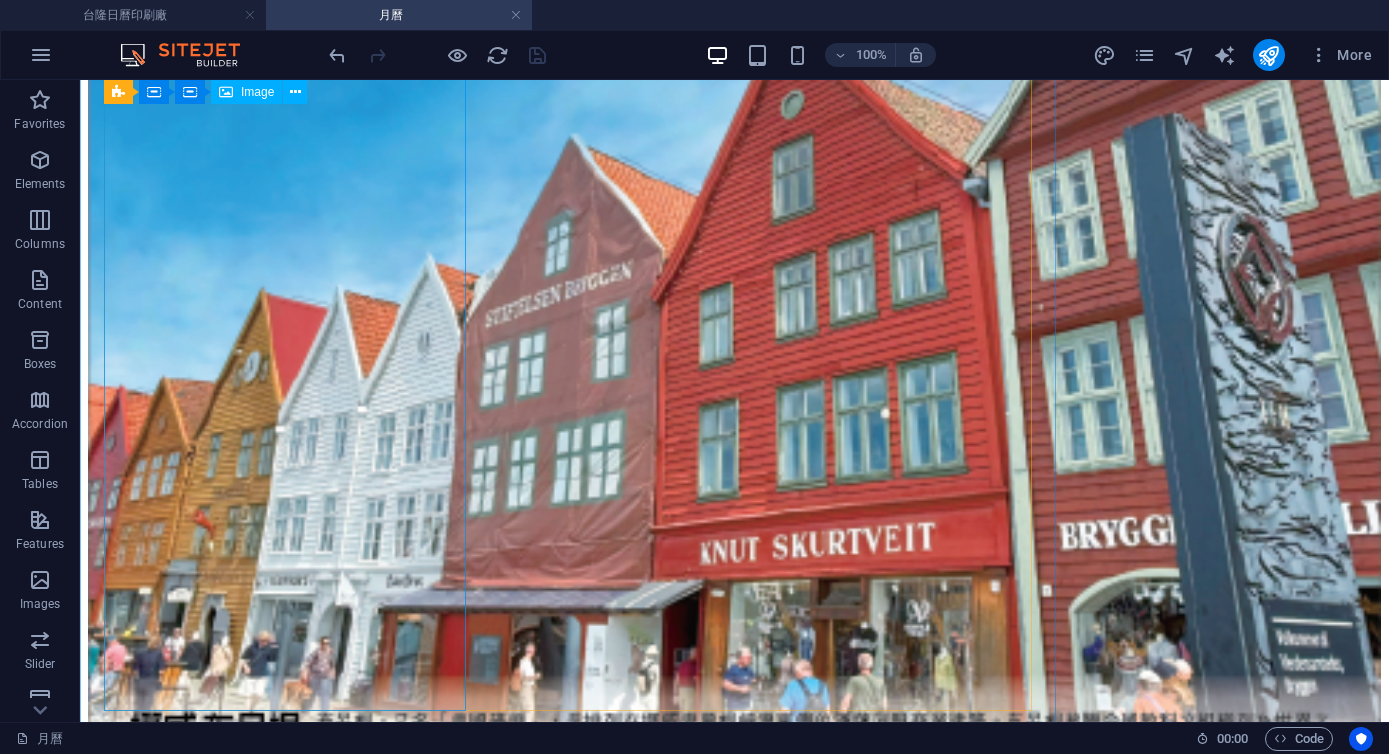 click at bounding box center (734, 203255) 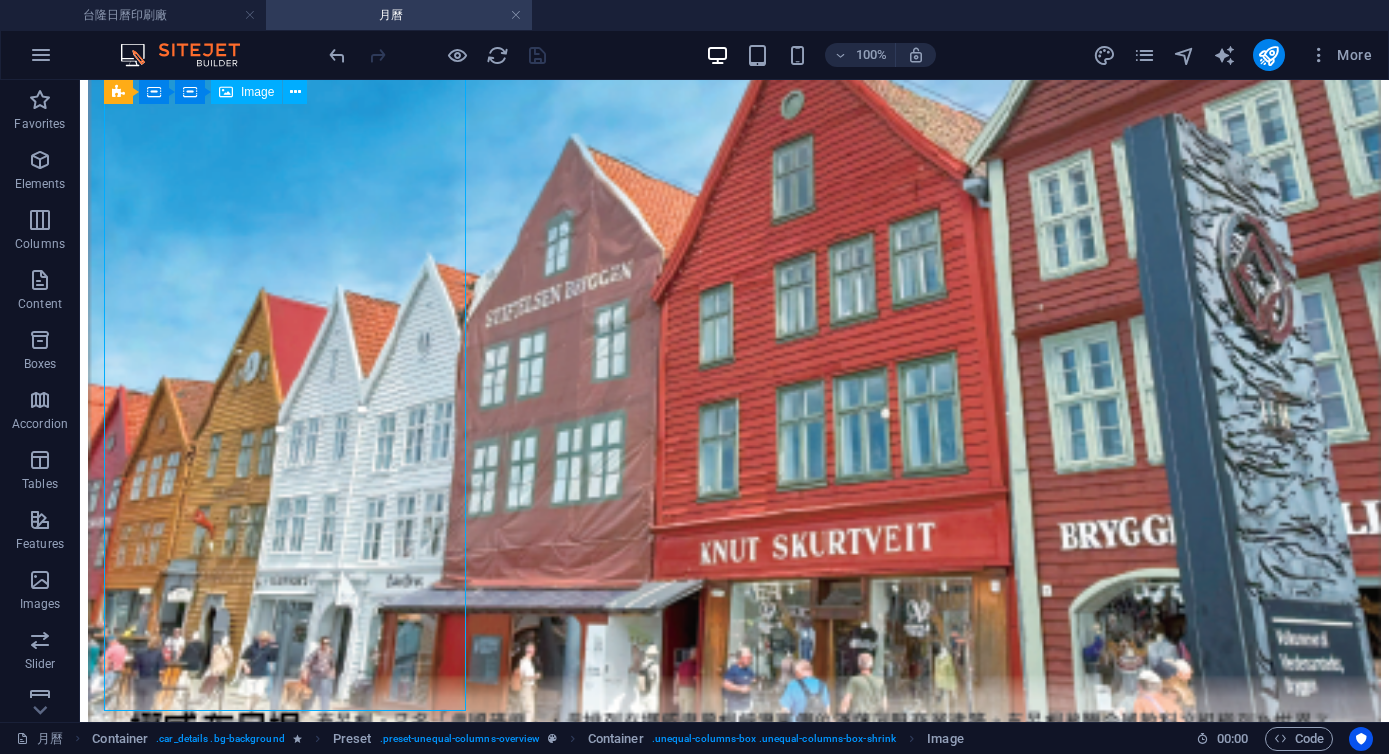 click at bounding box center [734, 203255] 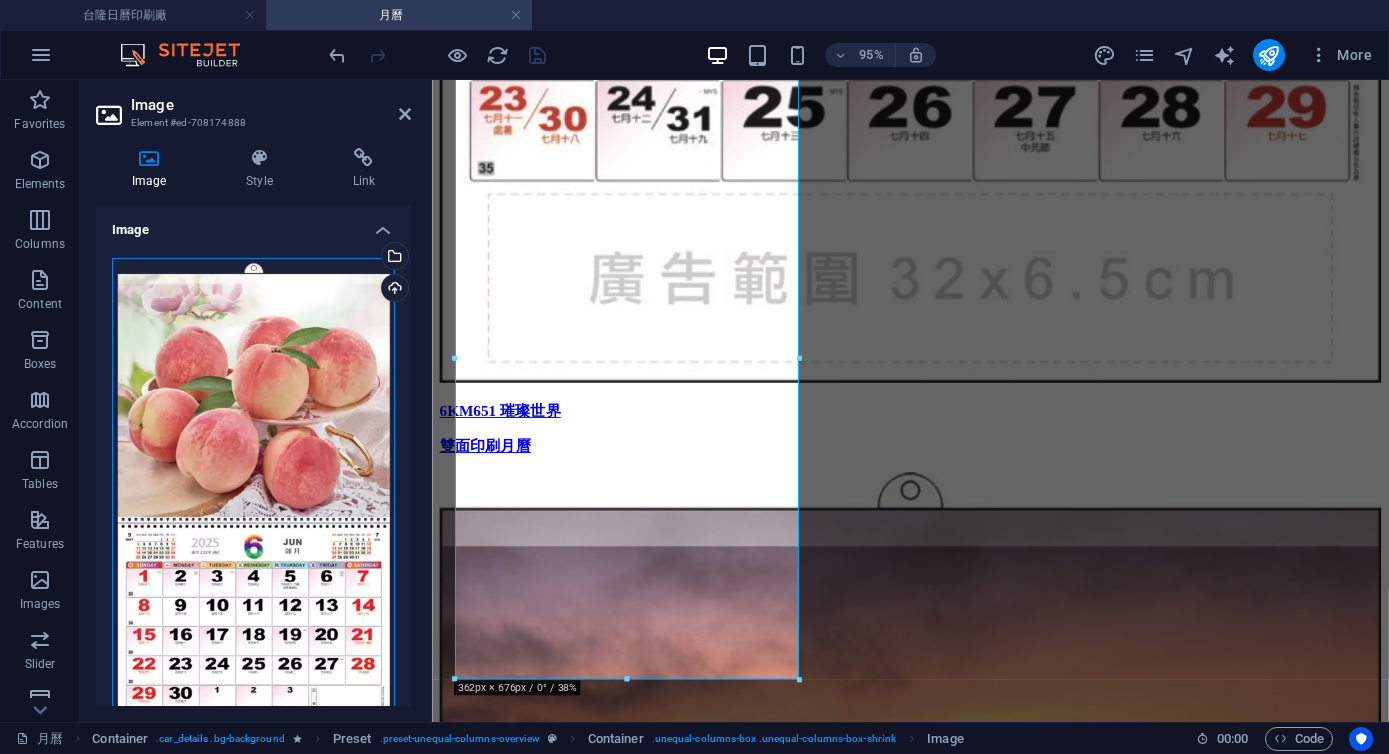 click on "Drag files here, click to choose files or select files from Files or our free stock photos & videos" at bounding box center (253, 518) 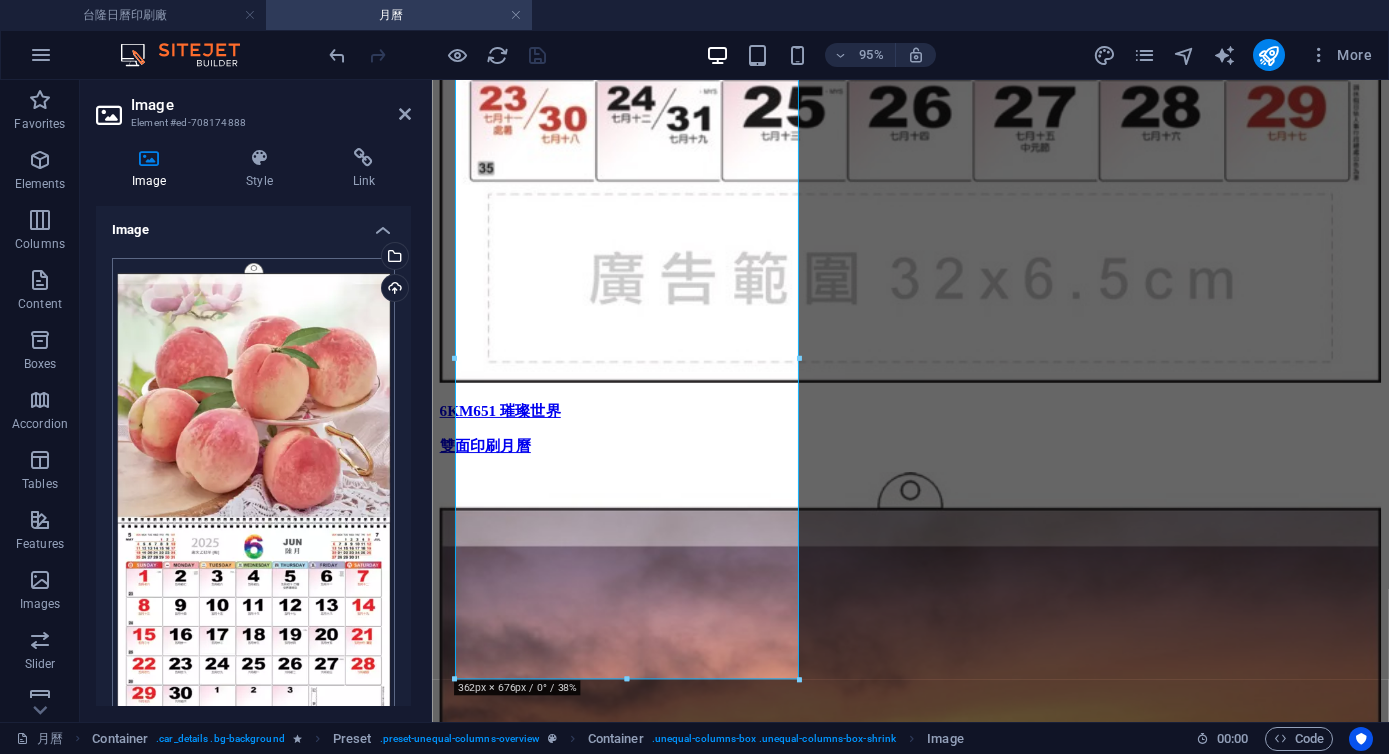 scroll, scrollTop: 24042, scrollLeft: 0, axis: vertical 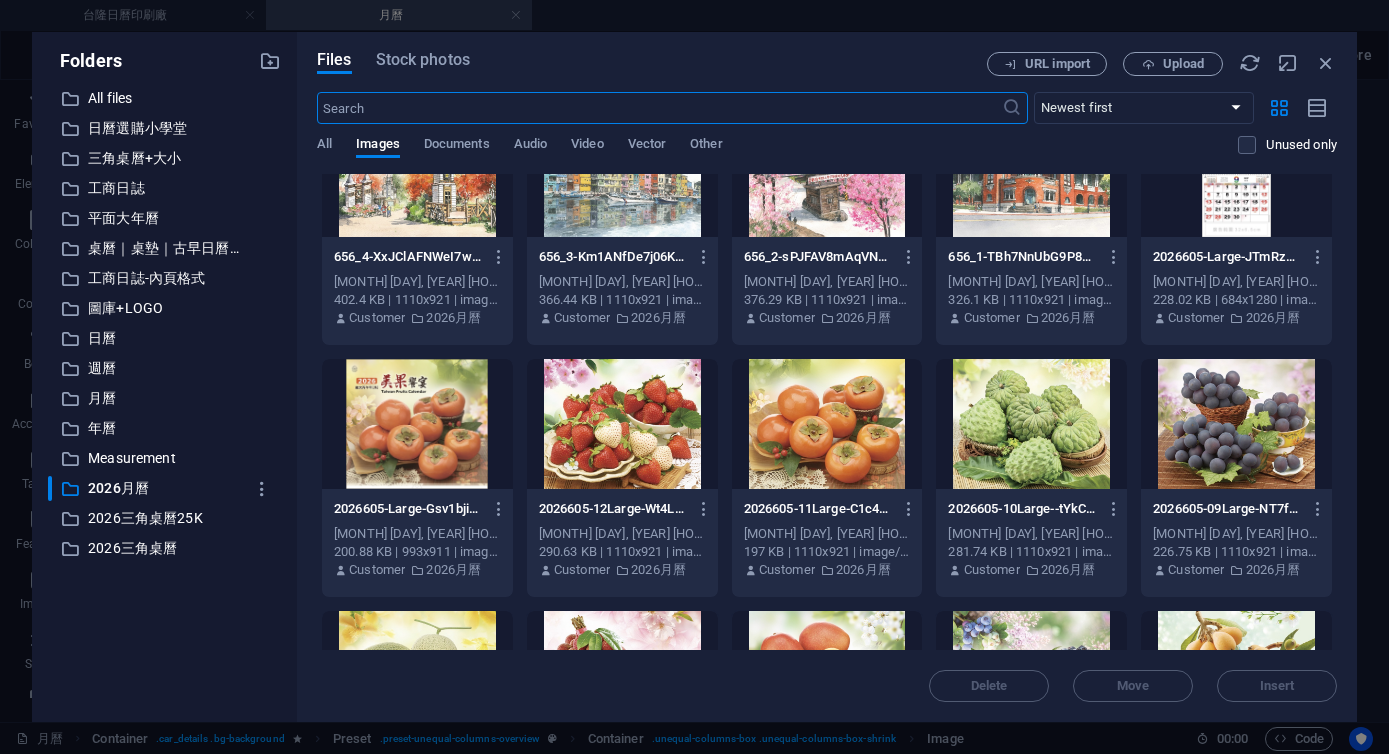 click at bounding box center [1236, 172] 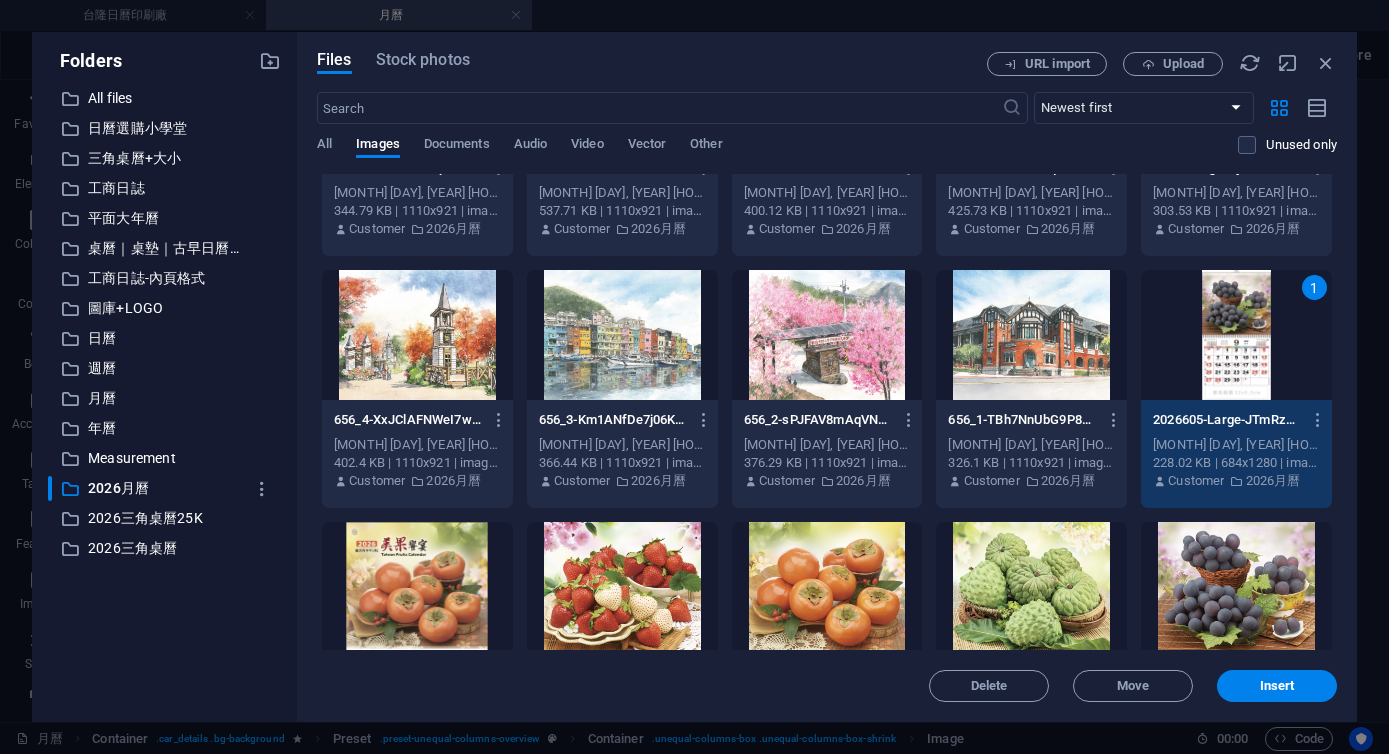 scroll, scrollTop: 2788, scrollLeft: 0, axis: vertical 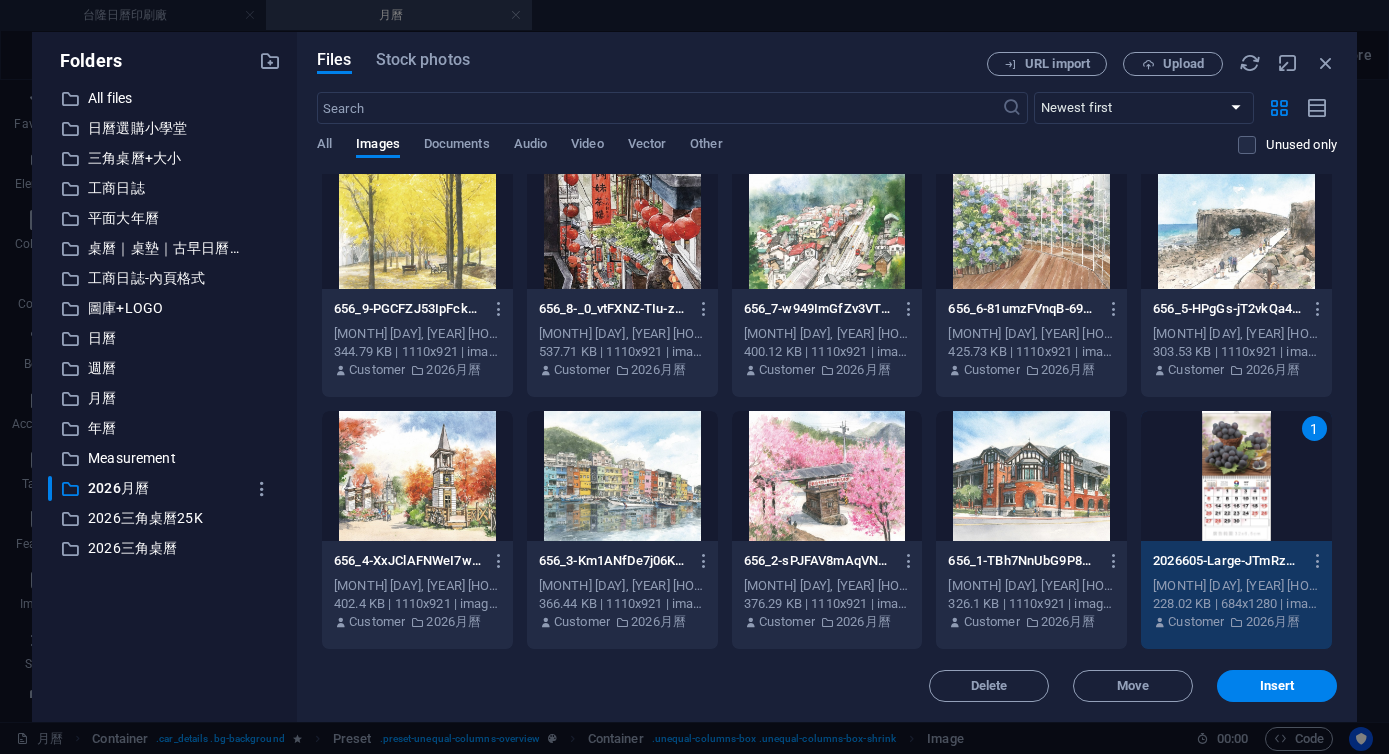 click on "1" at bounding box center [1236, 476] 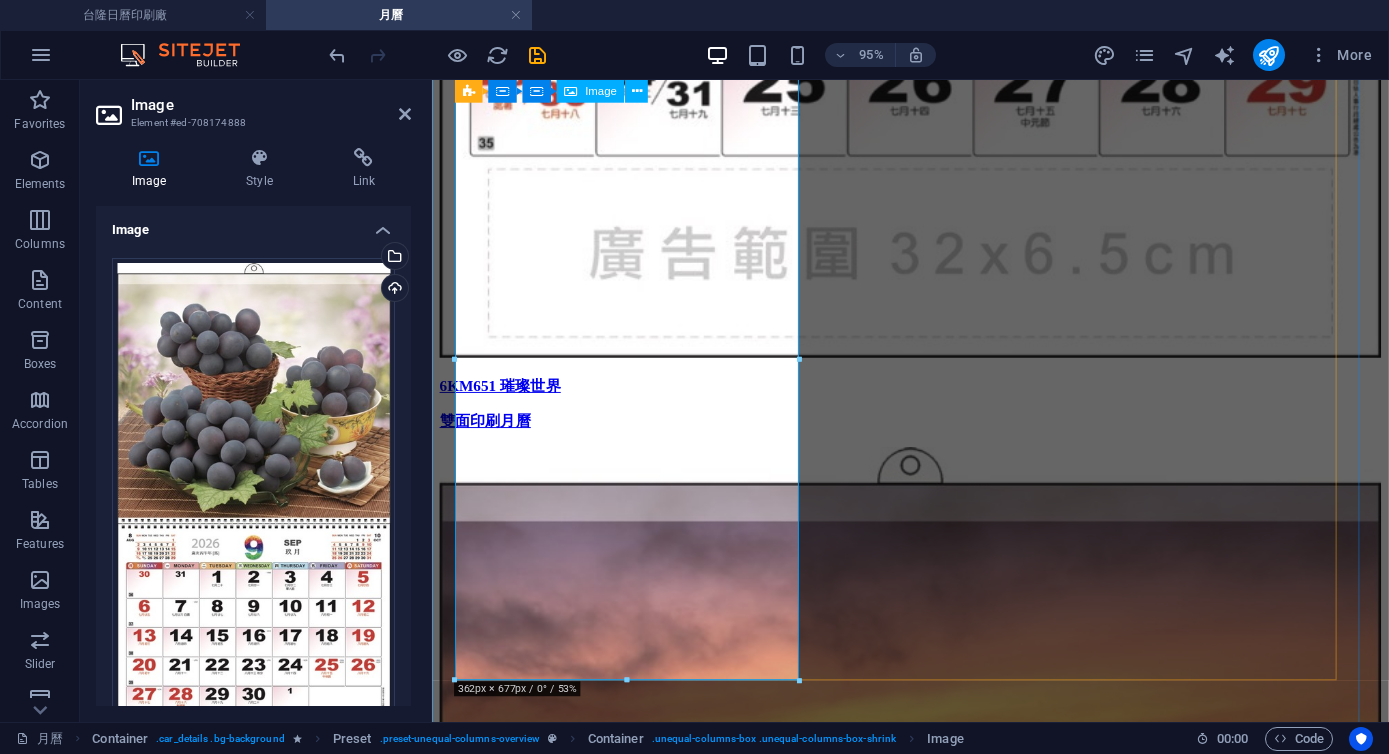 scroll, scrollTop: 24317, scrollLeft: 0, axis: vertical 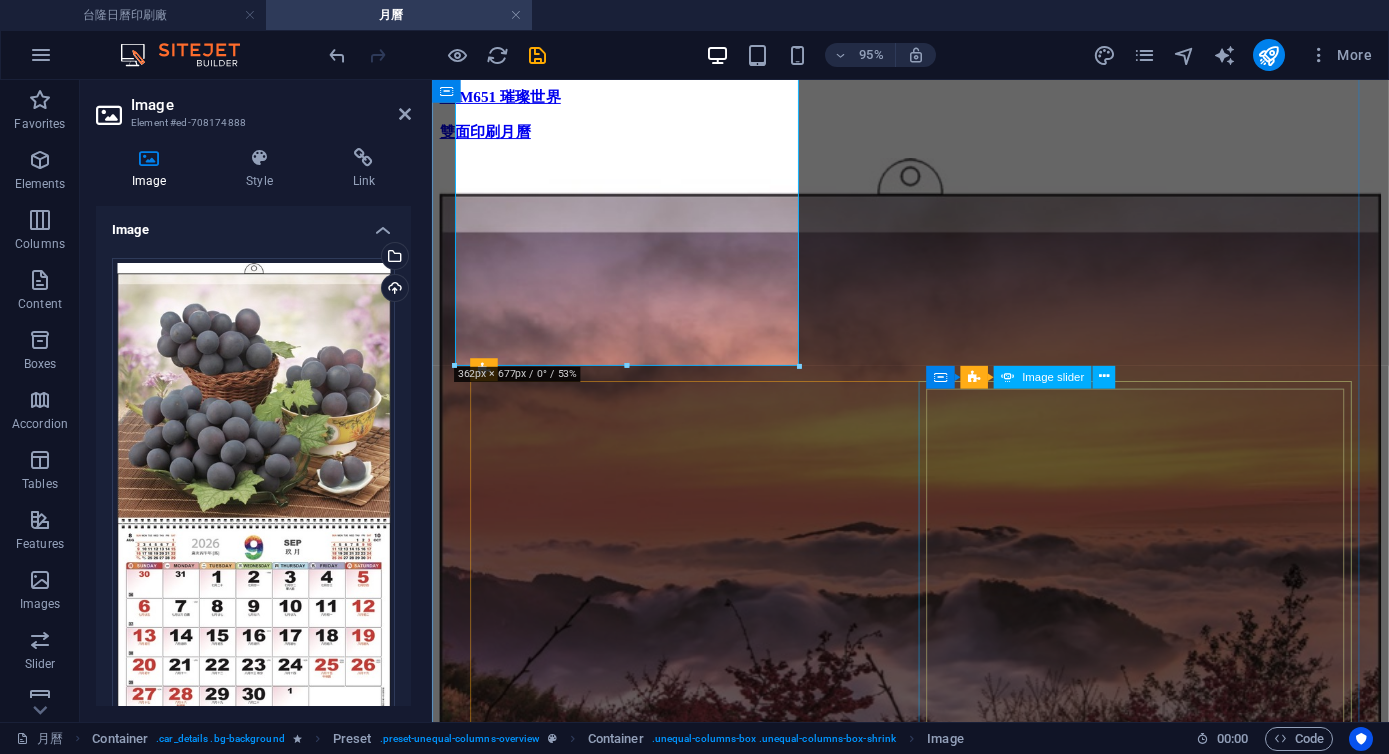 click at bounding box center [53, 193204] 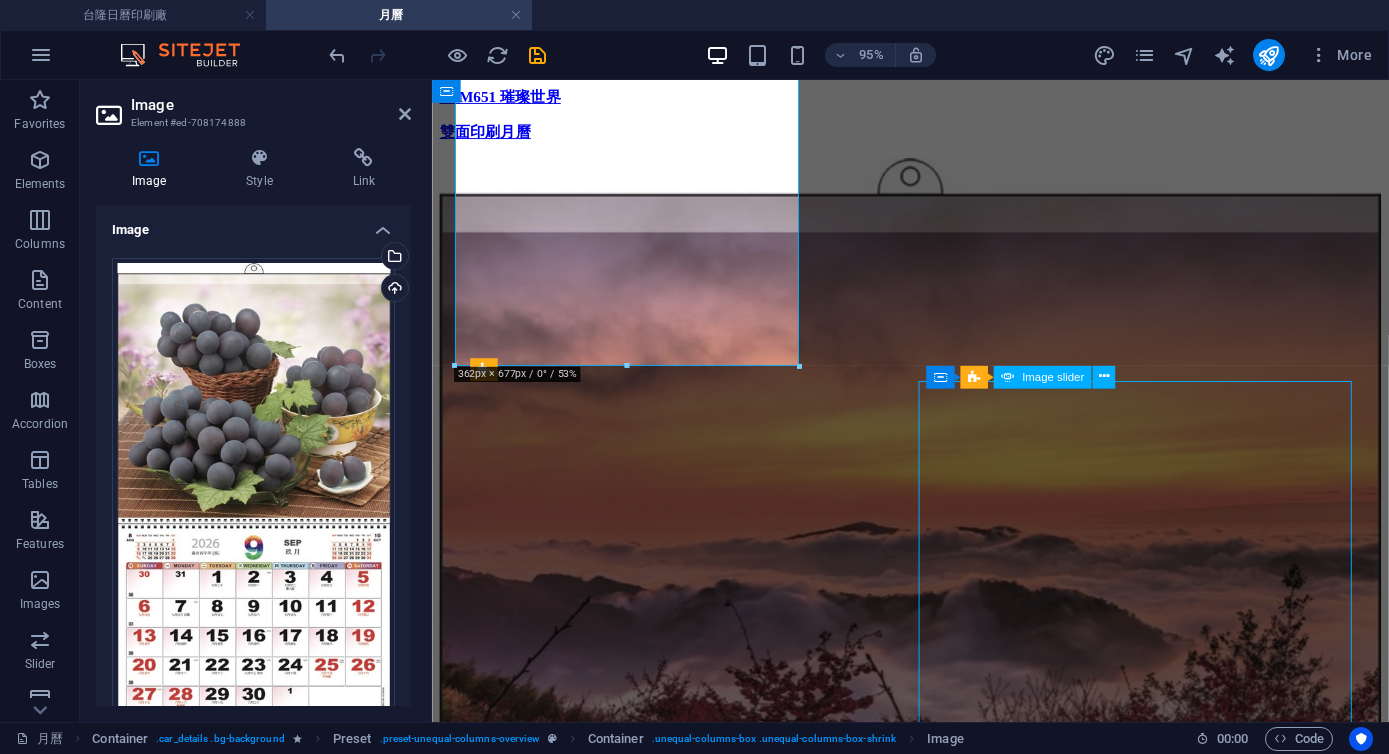 click at bounding box center (53, 193204) 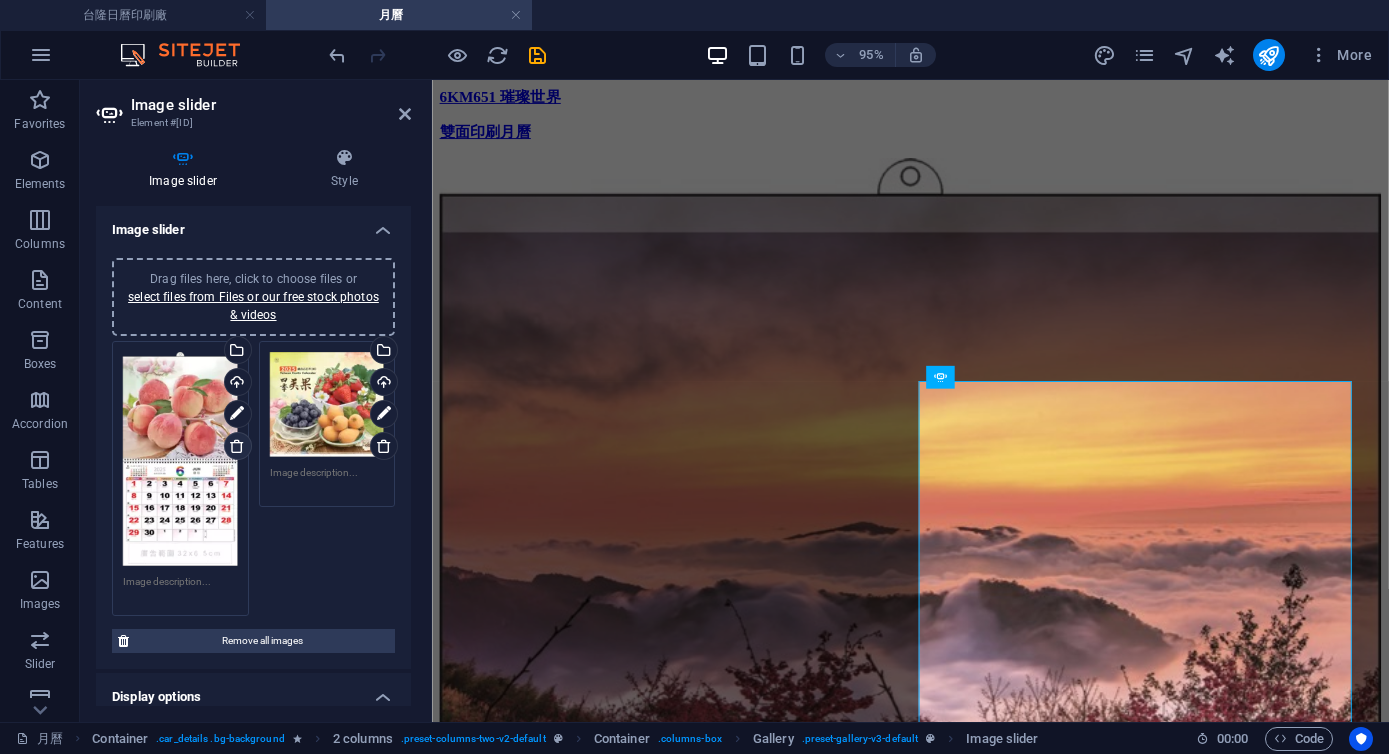 click at bounding box center [237, 446] 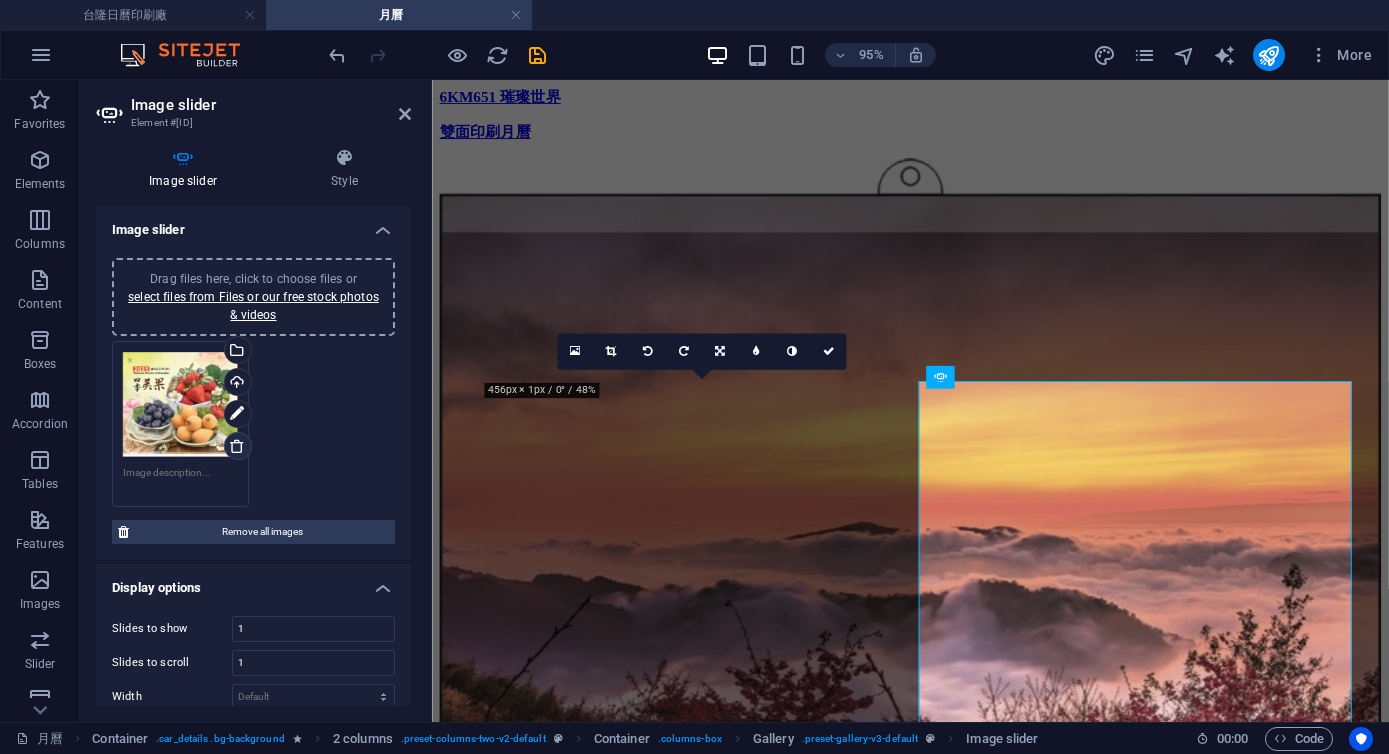 click at bounding box center [237, 446] 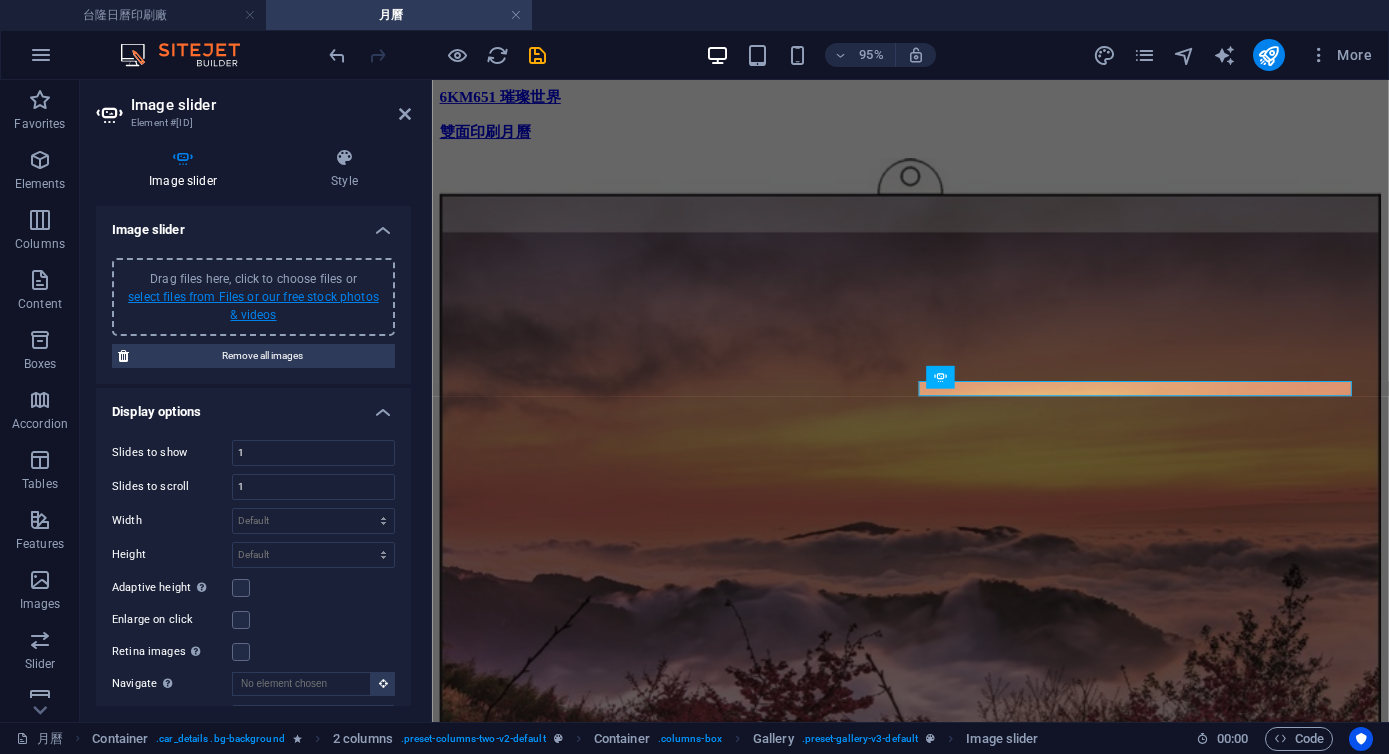 click on "select files from Files or our free stock photos & videos" at bounding box center (253, 306) 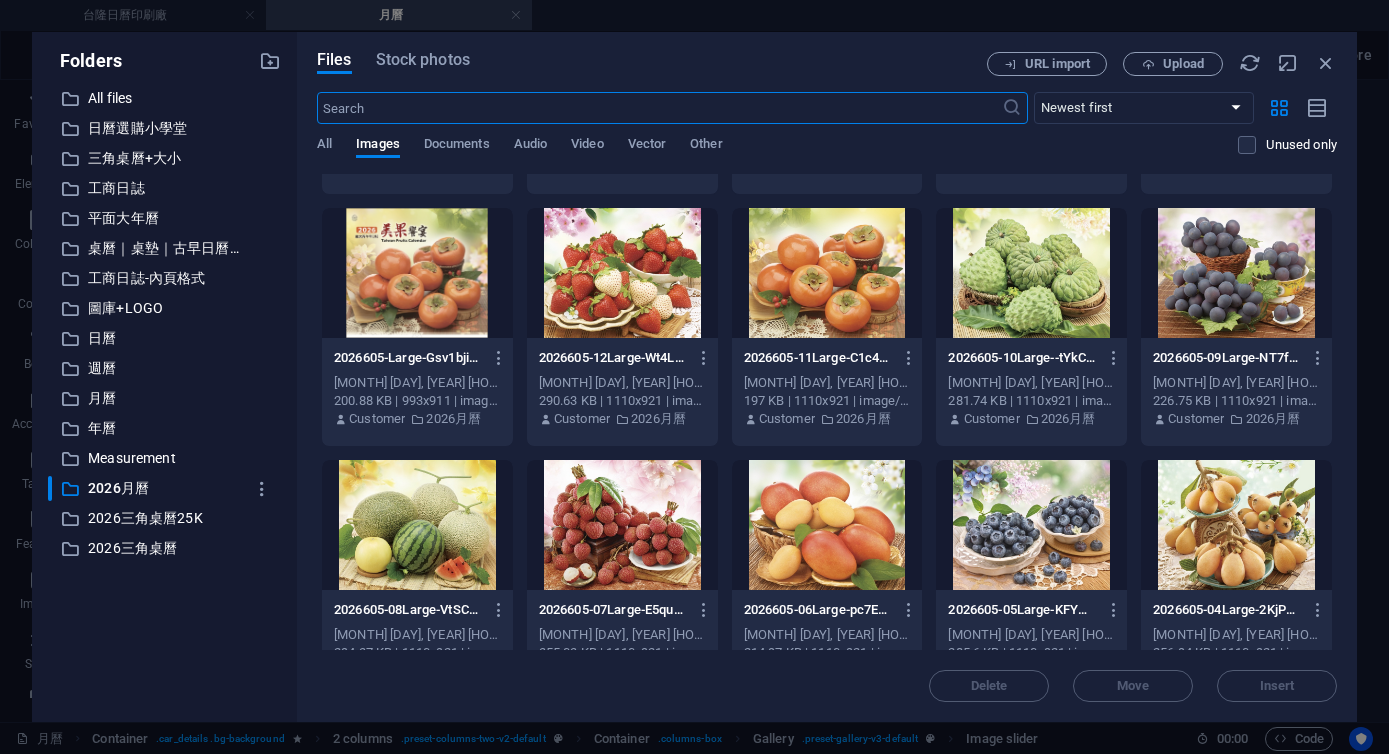 scroll, scrollTop: 3242, scrollLeft: 0, axis: vertical 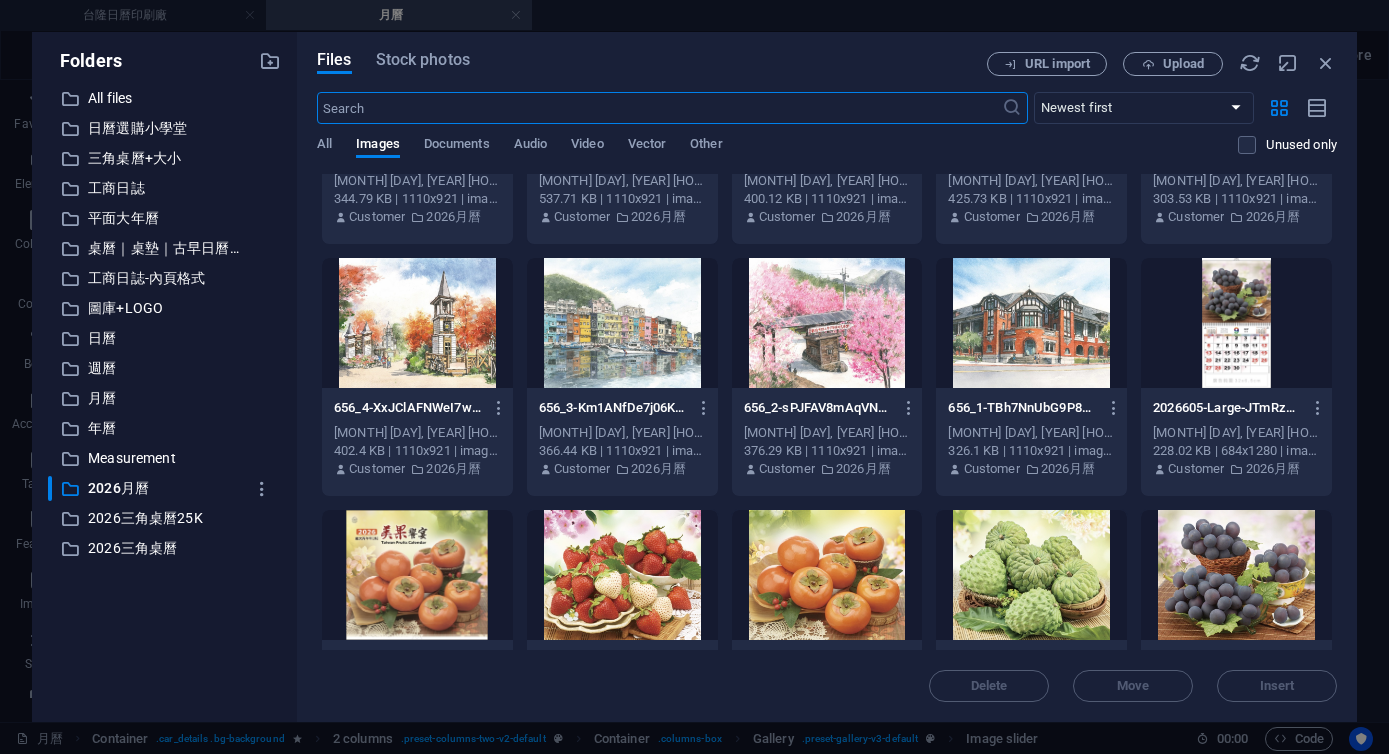 click at bounding box center (417, 575) 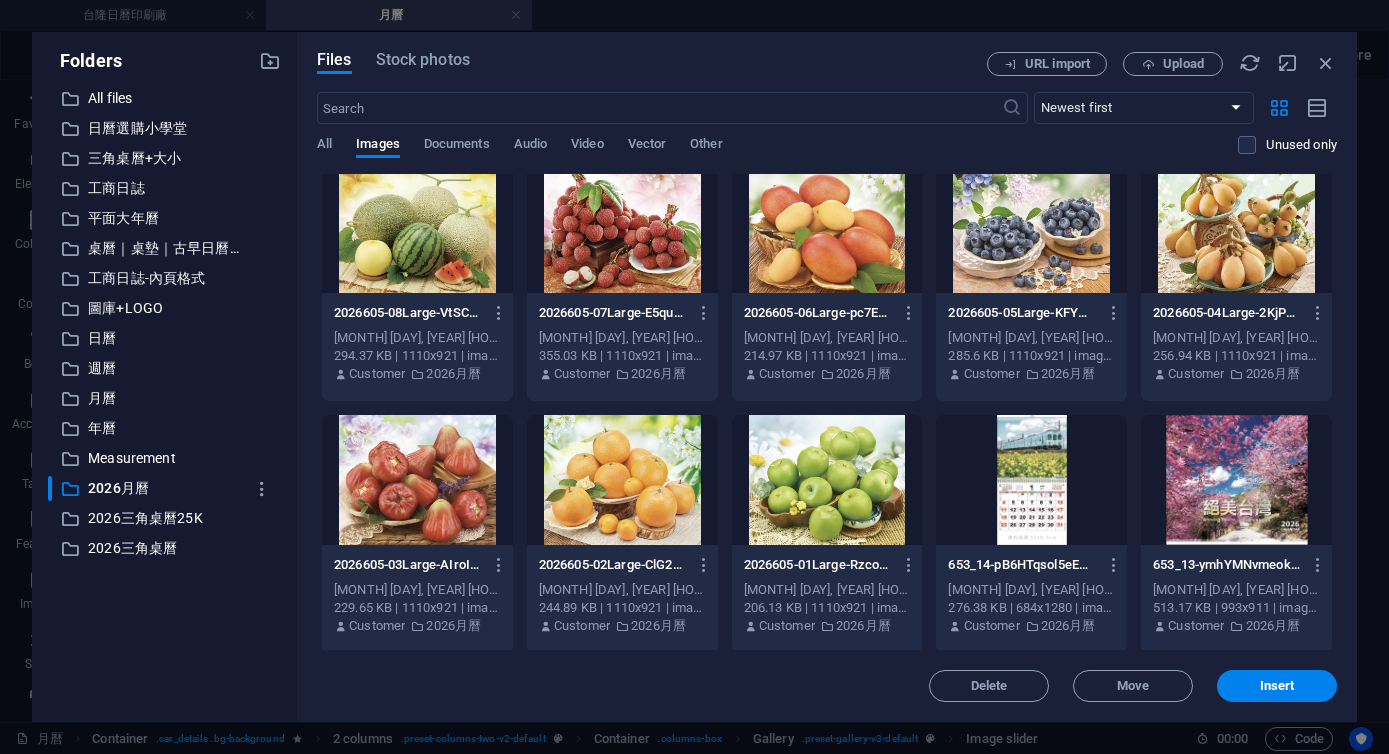 scroll, scrollTop: 3622, scrollLeft: 0, axis: vertical 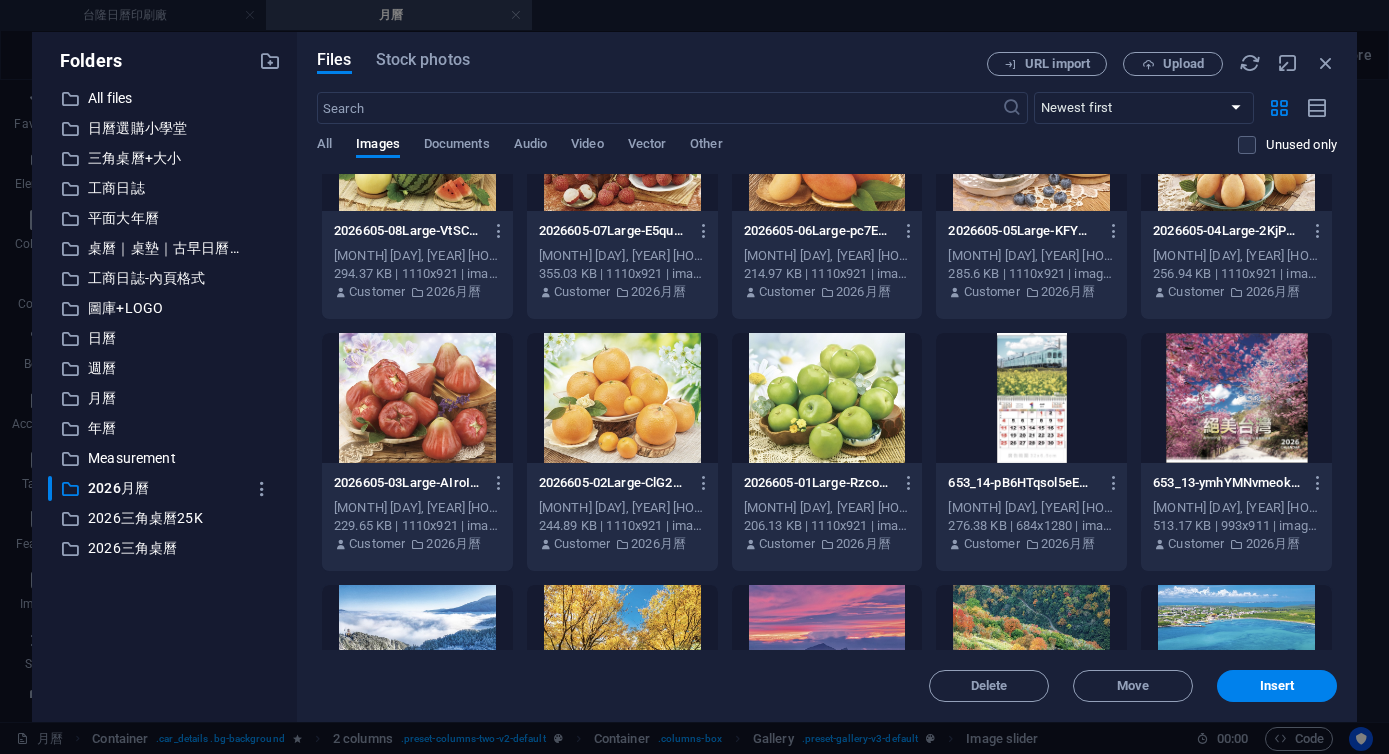click at bounding box center (827, 398) 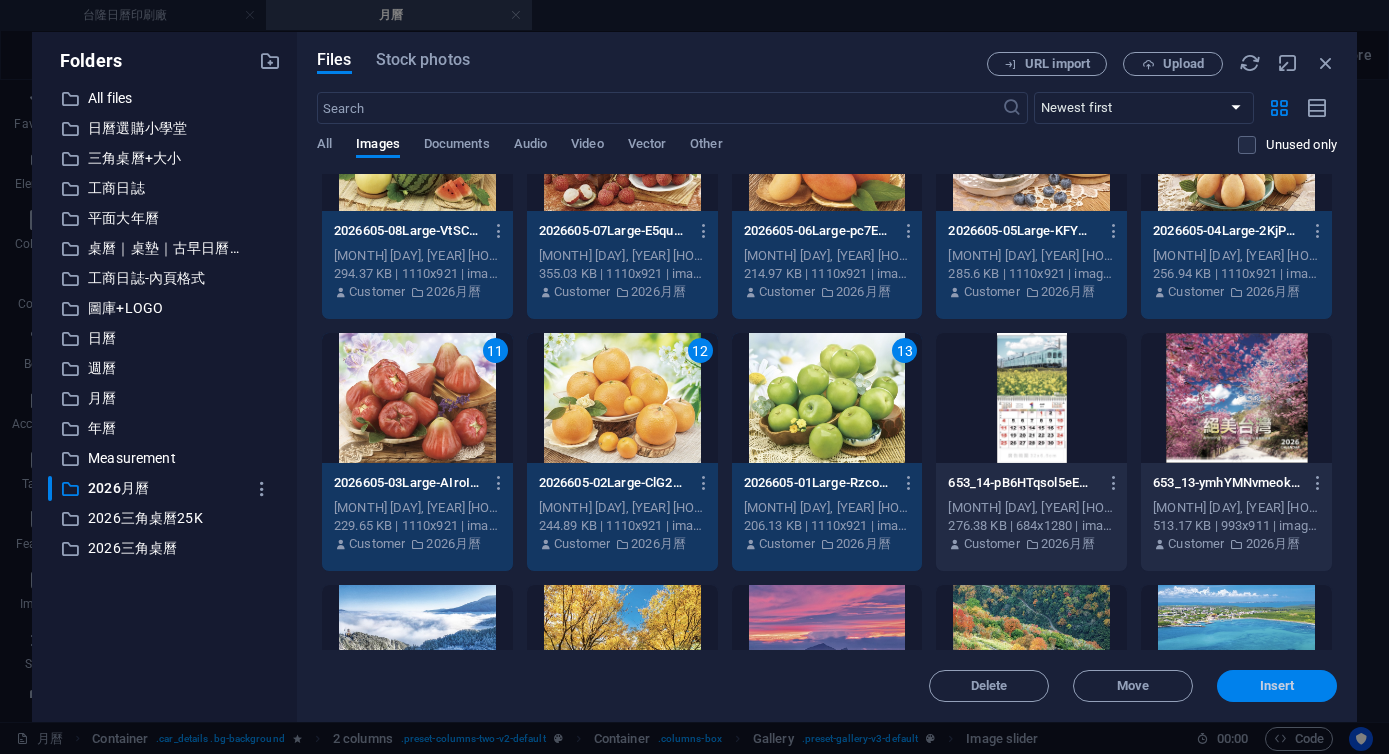 click on "Insert" at bounding box center [1277, 686] 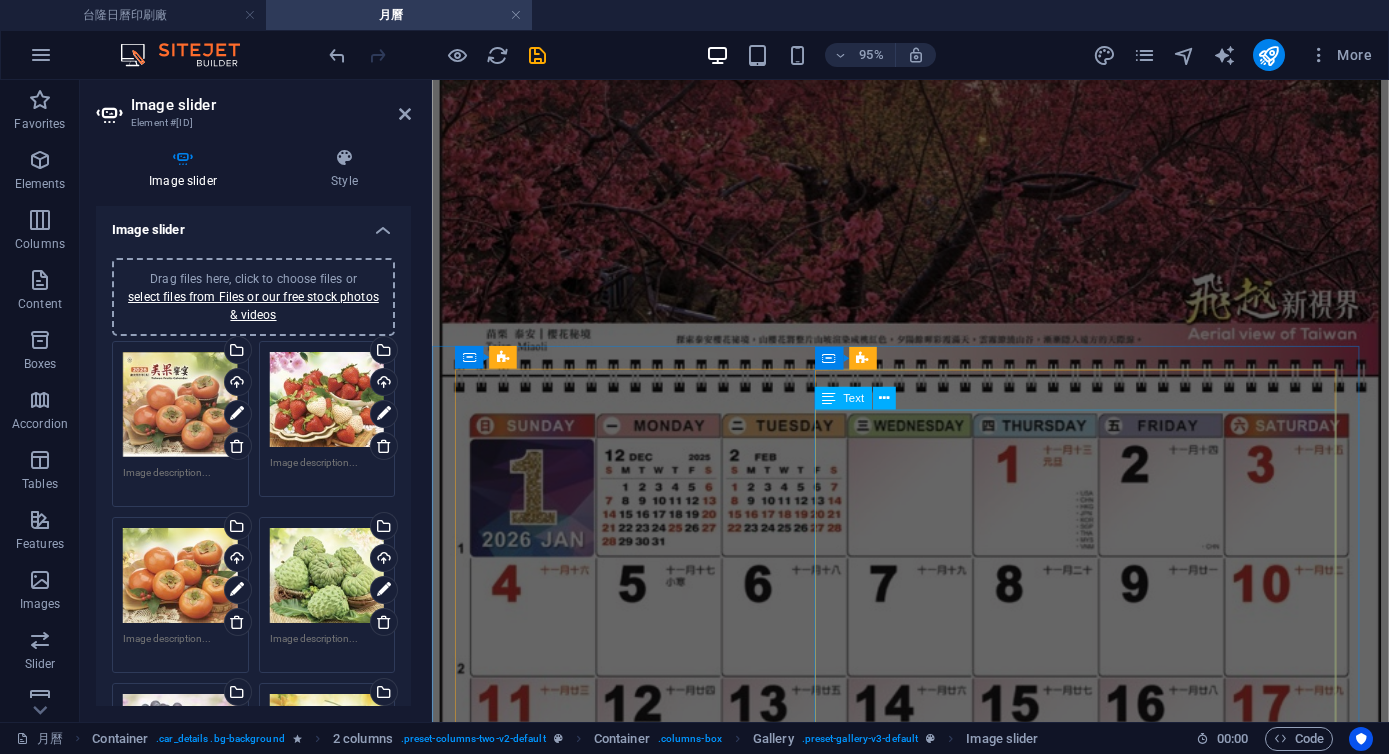 scroll, scrollTop: 25076, scrollLeft: 0, axis: vertical 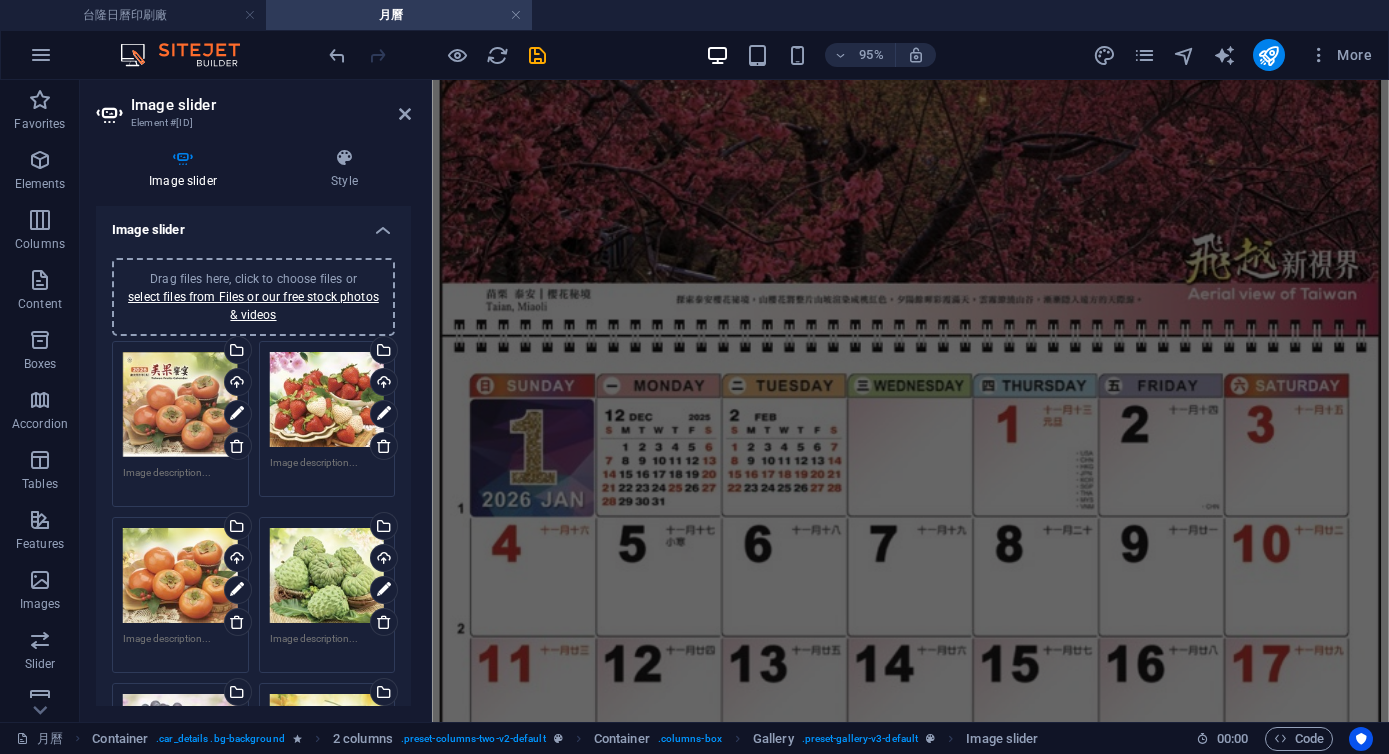 click at bounding box center [537, 55] 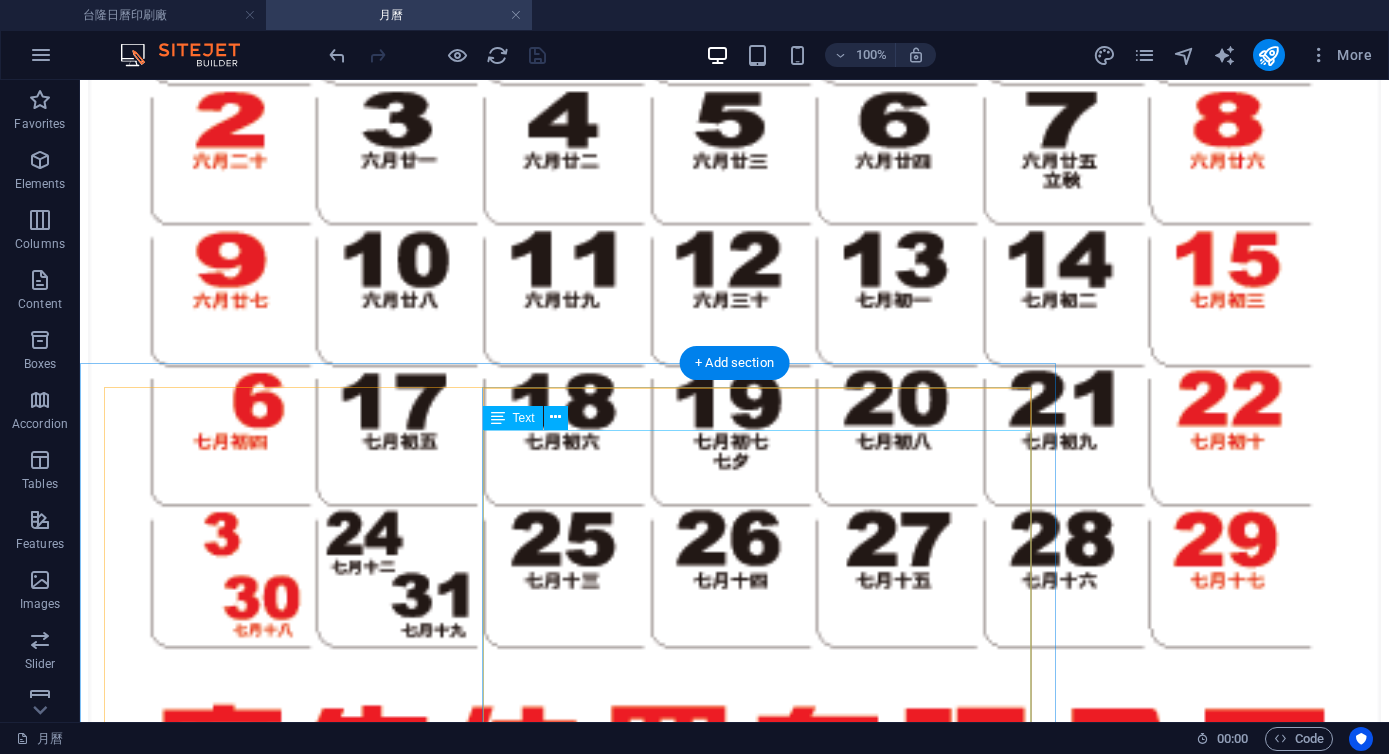 scroll, scrollTop: 25484, scrollLeft: 0, axis: vertical 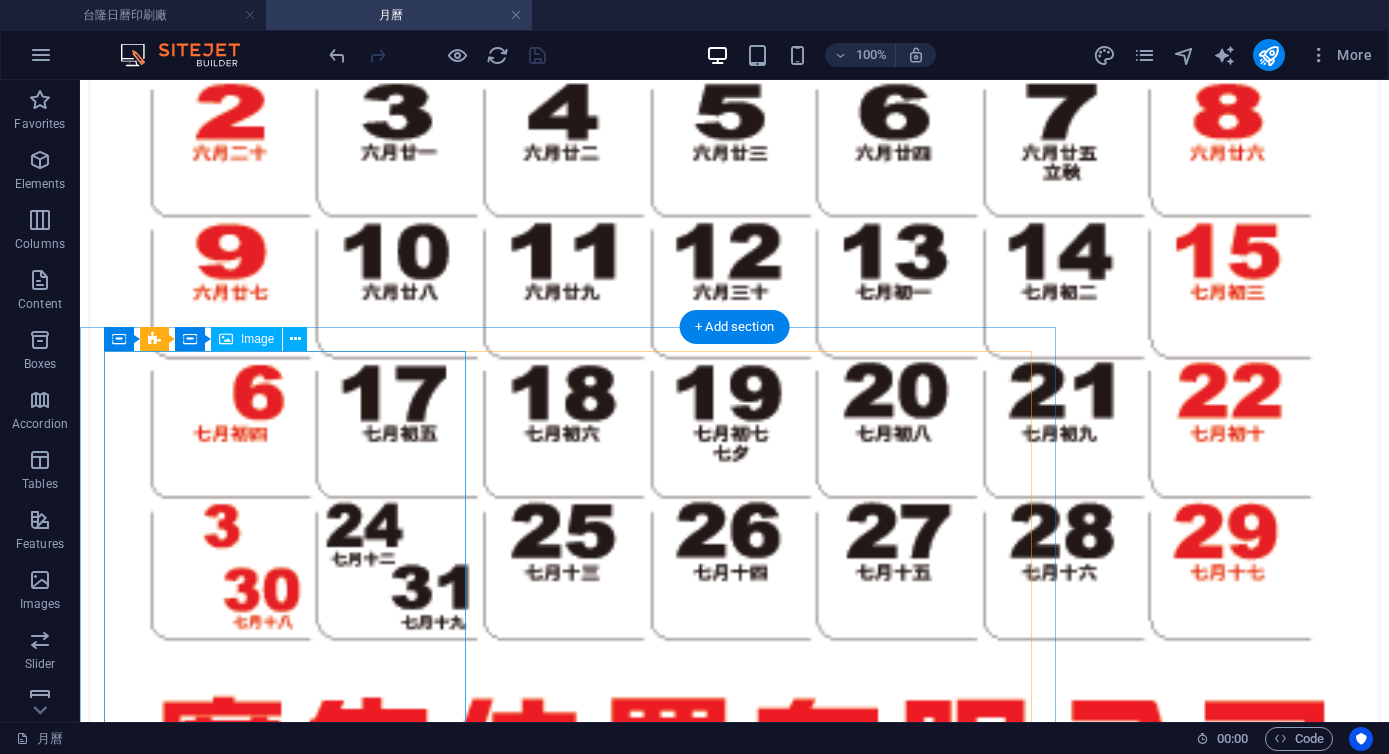 click at bounding box center [734, 213188] 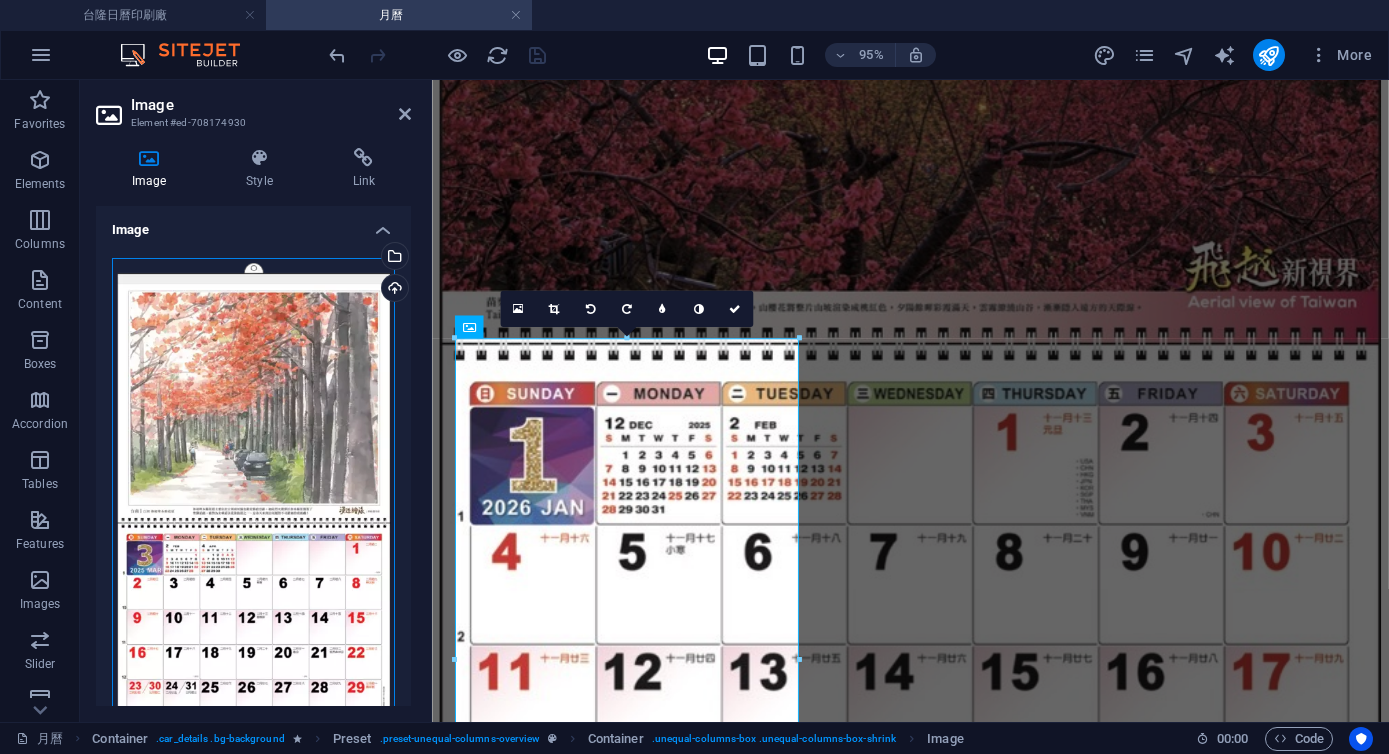click on "Drag files here, click to choose files or select files from Files or our free stock photos & videos" at bounding box center (253, 518) 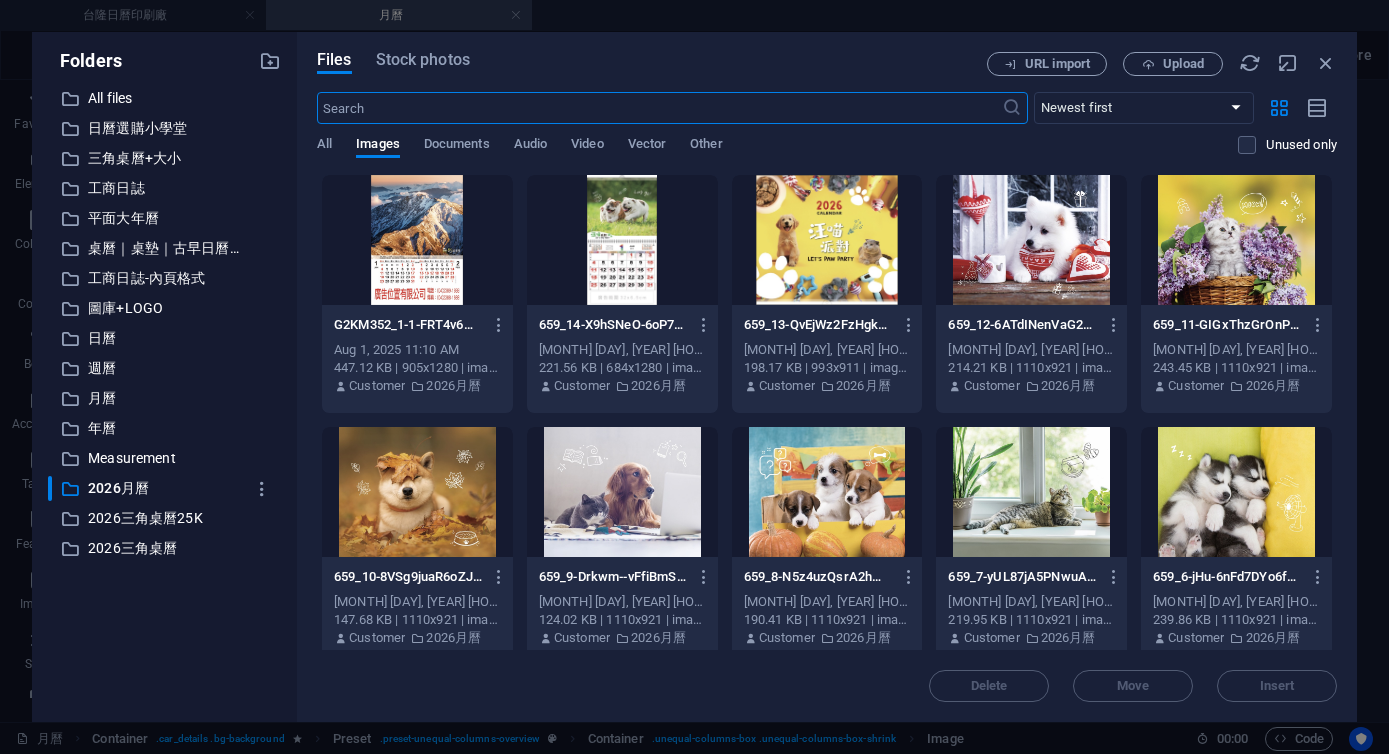 scroll, scrollTop: 25123, scrollLeft: 0, axis: vertical 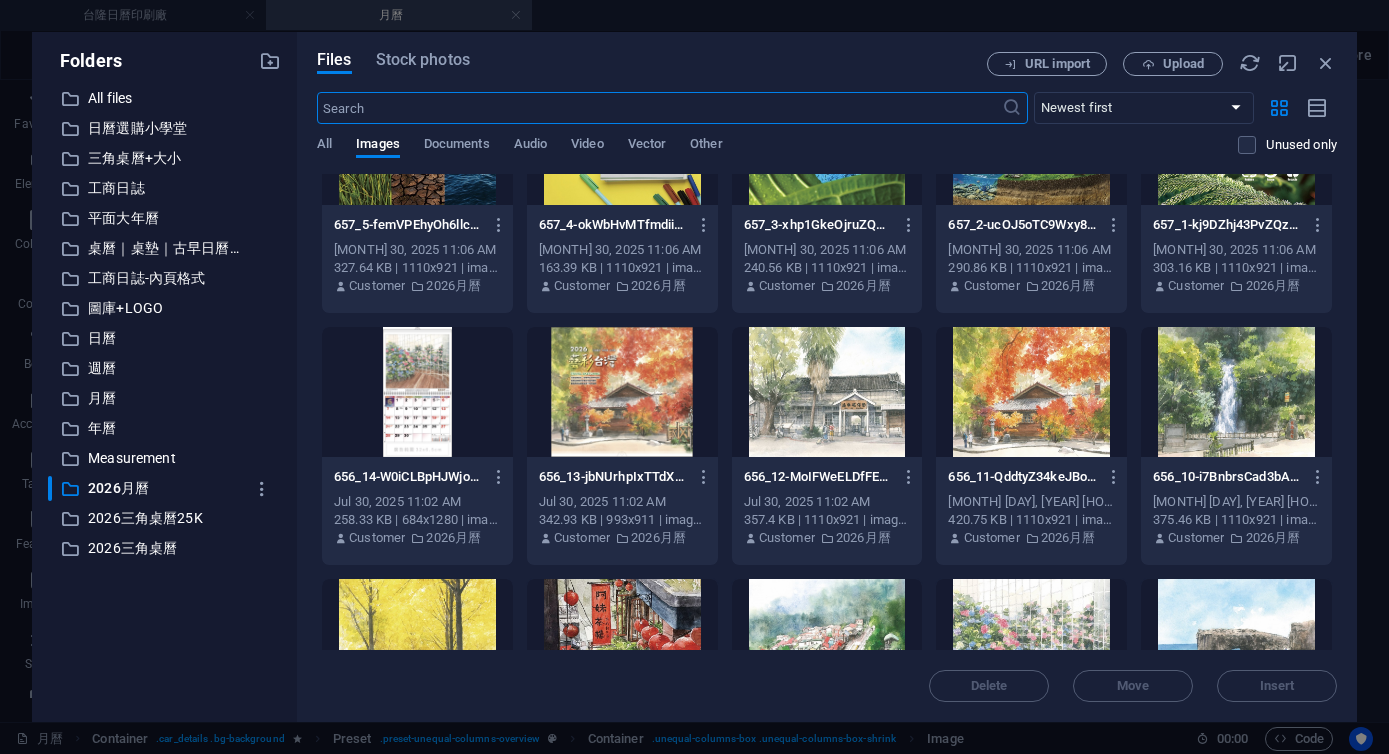 click at bounding box center (417, 392) 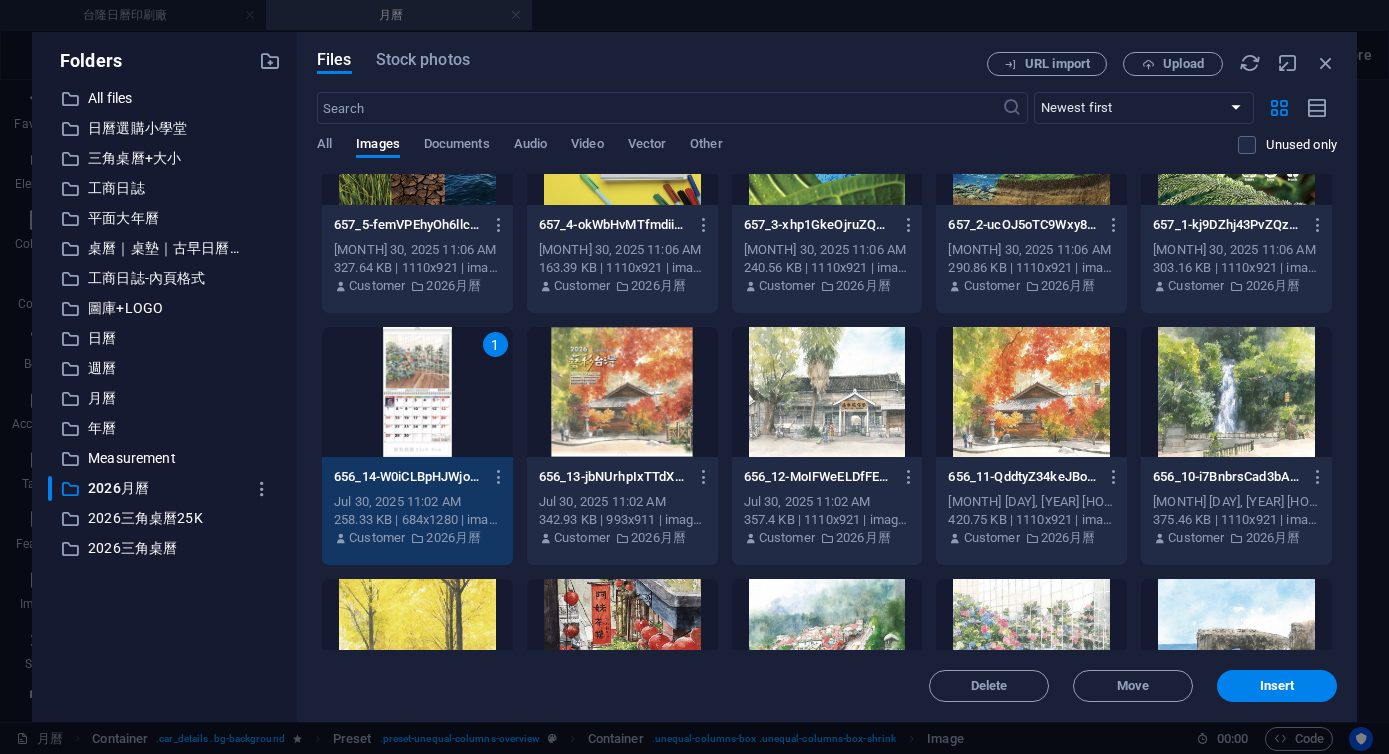 click on "1" at bounding box center [417, 392] 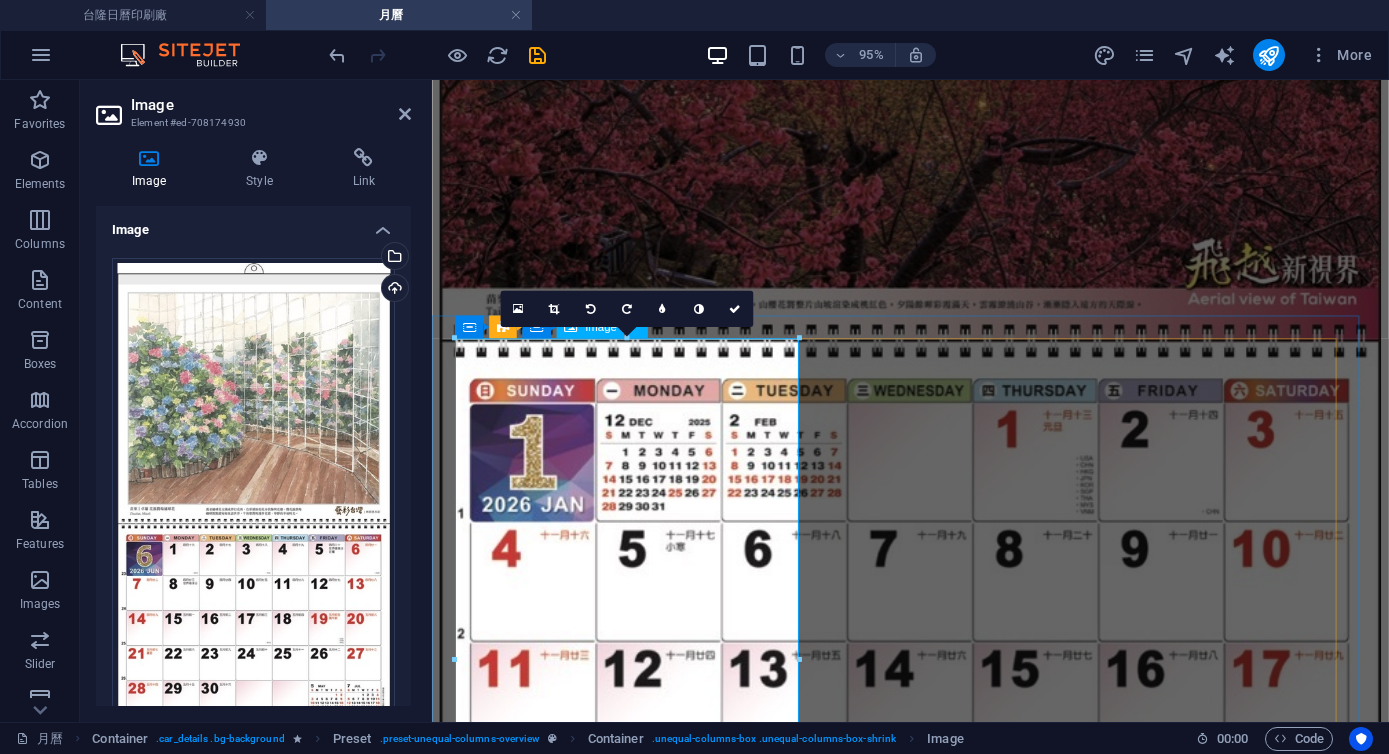 scroll, scrollTop: 25731, scrollLeft: 0, axis: vertical 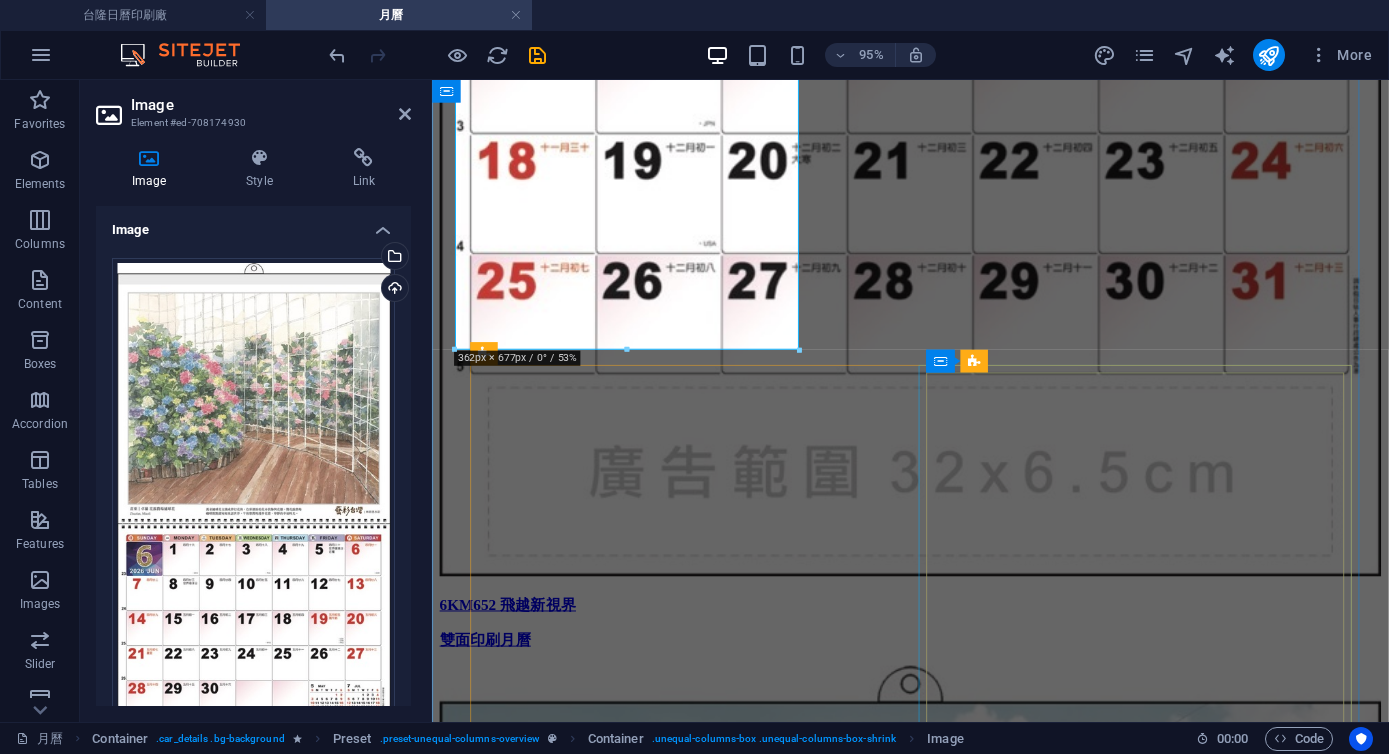 click at bounding box center (53, 208287) 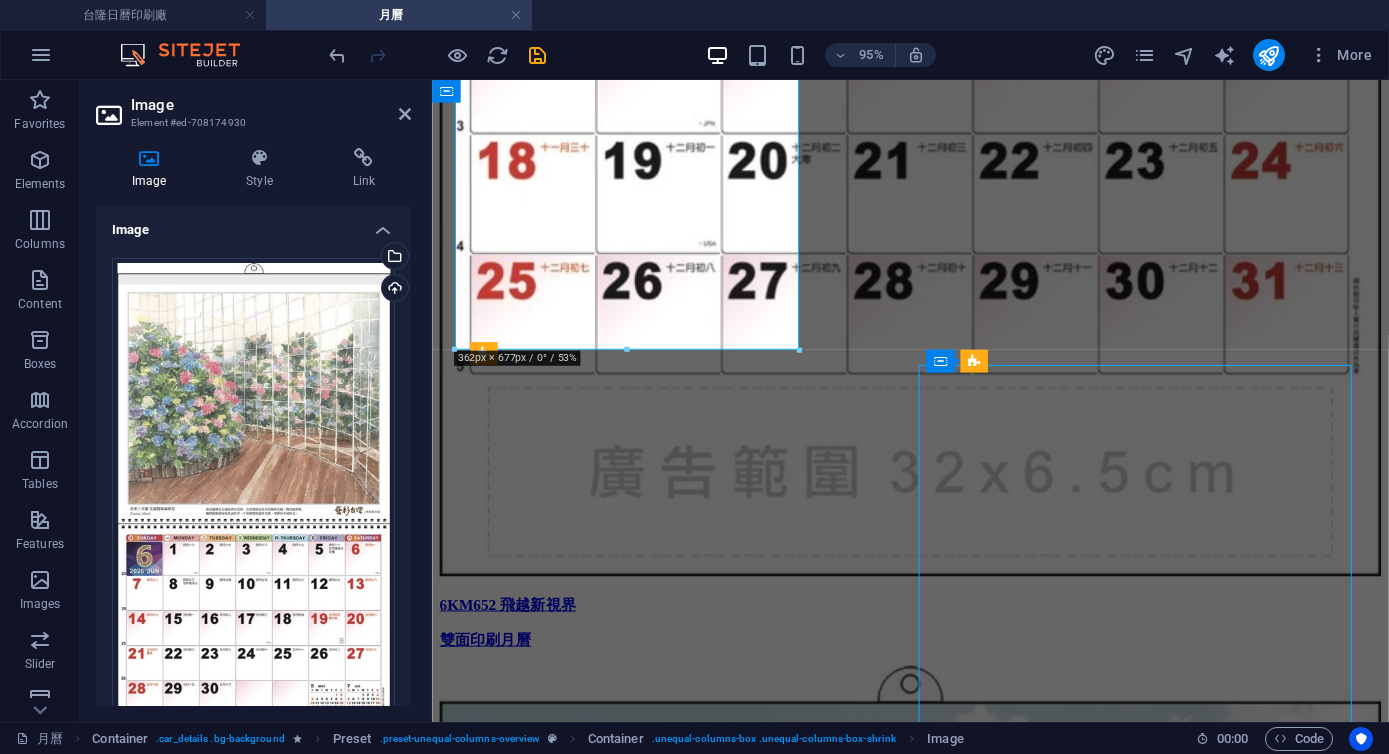 click at bounding box center (53, 208287) 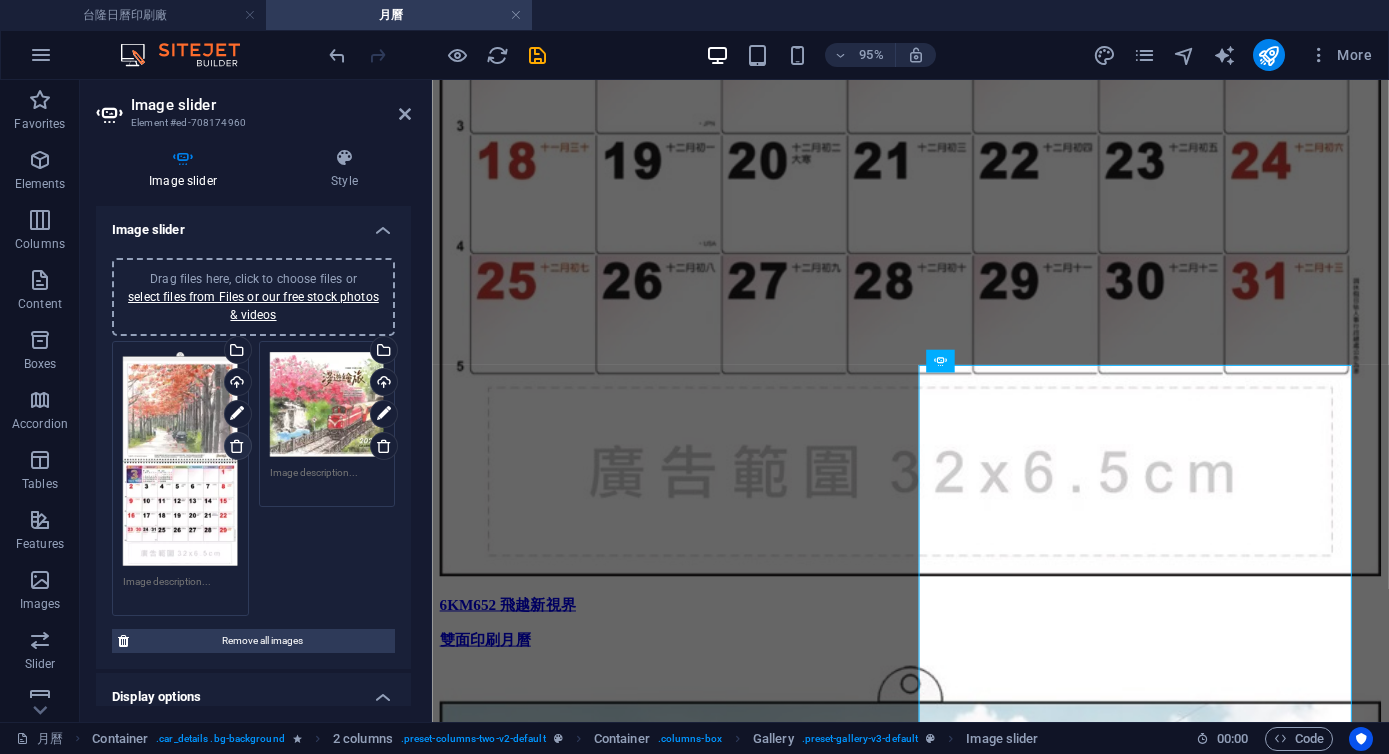 click at bounding box center [237, 446] 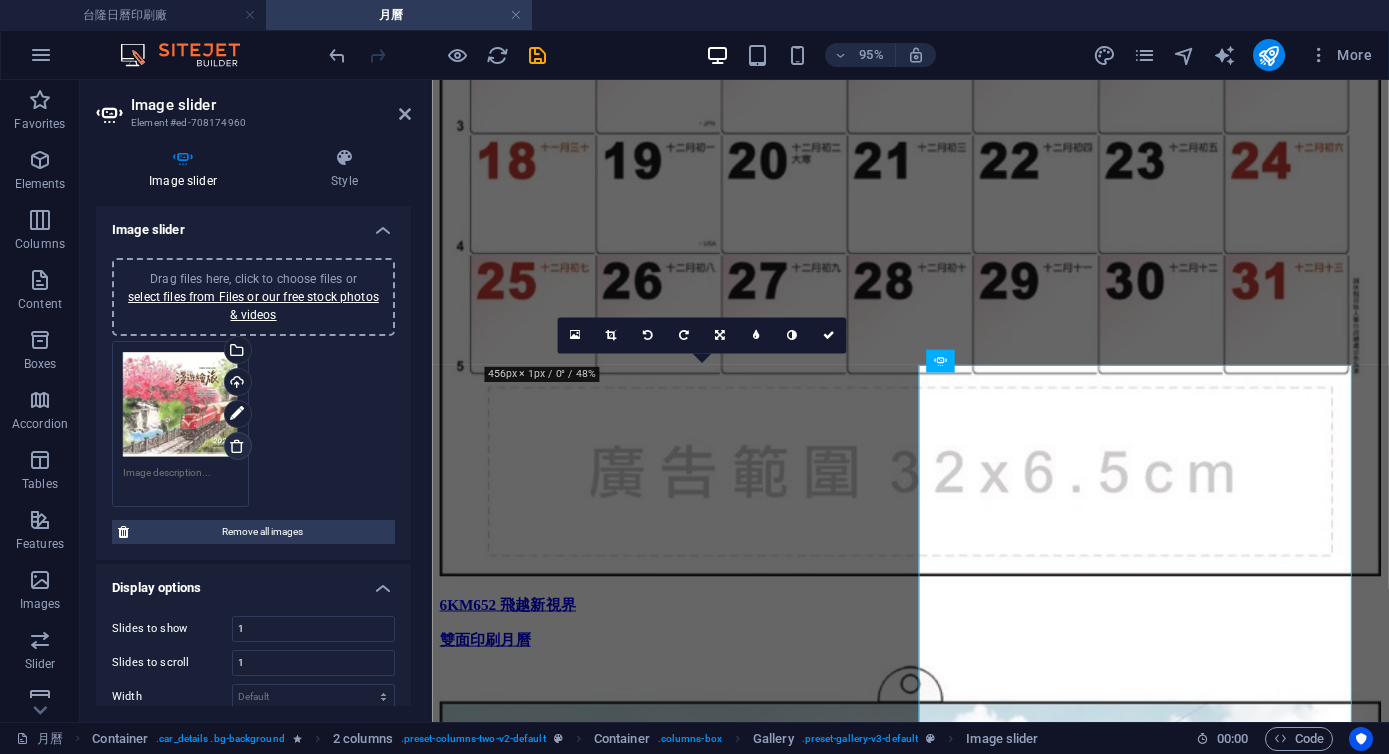 click at bounding box center [237, 446] 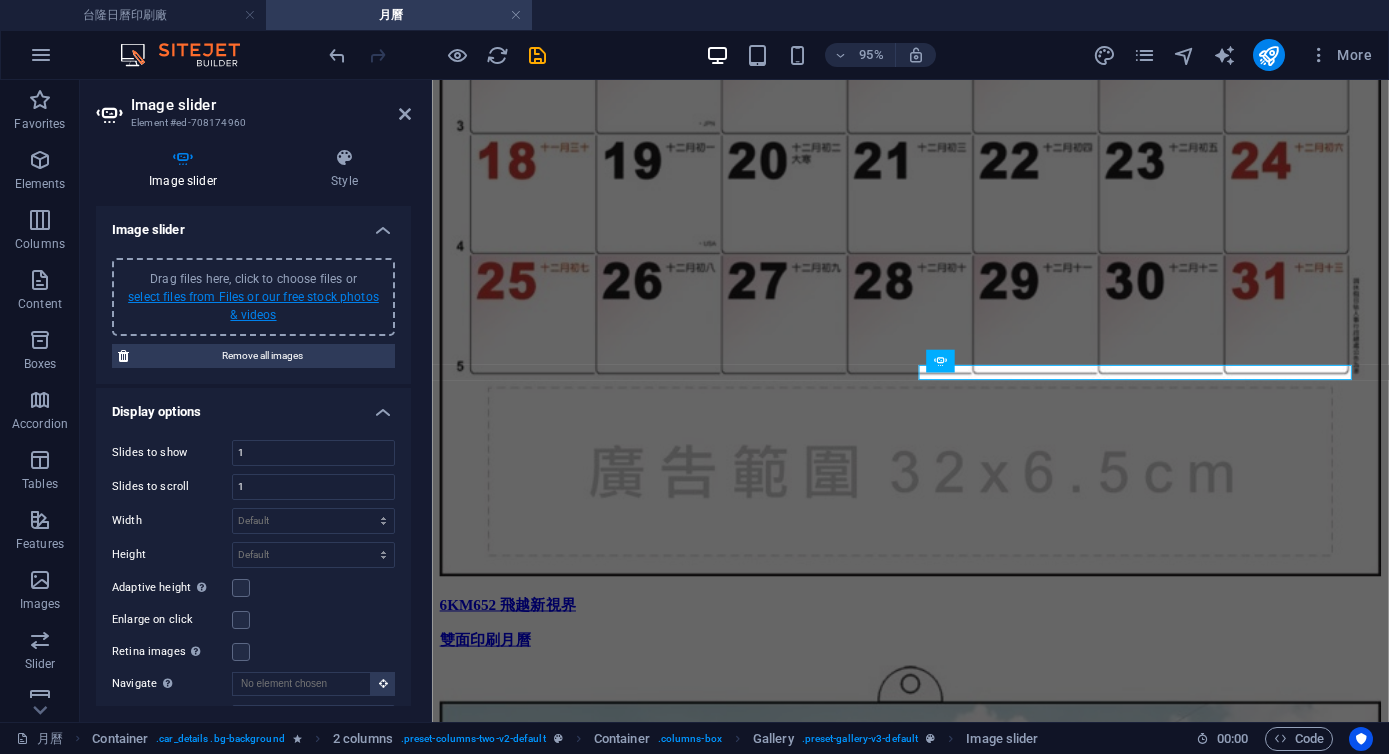 click on "select files from Files or our free stock photos & videos" at bounding box center [253, 306] 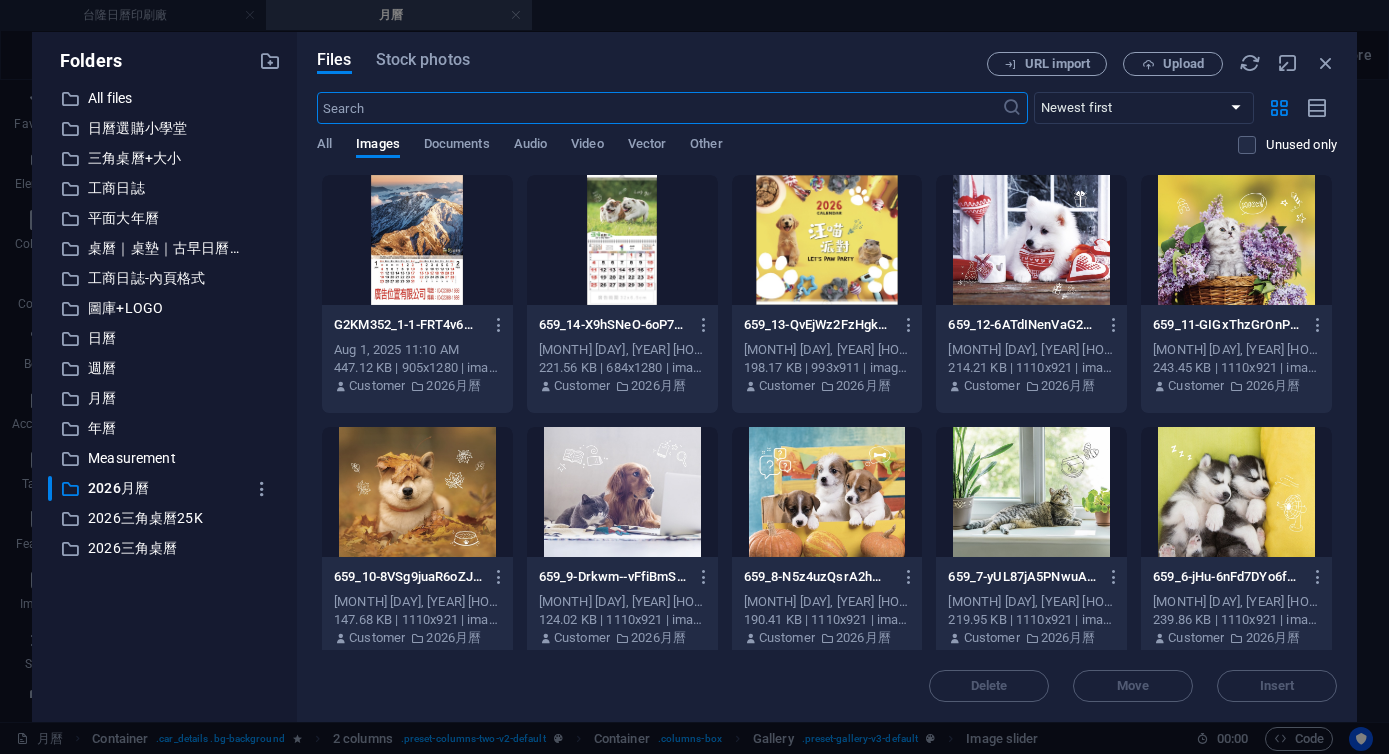 scroll, scrollTop: 25787, scrollLeft: 0, axis: vertical 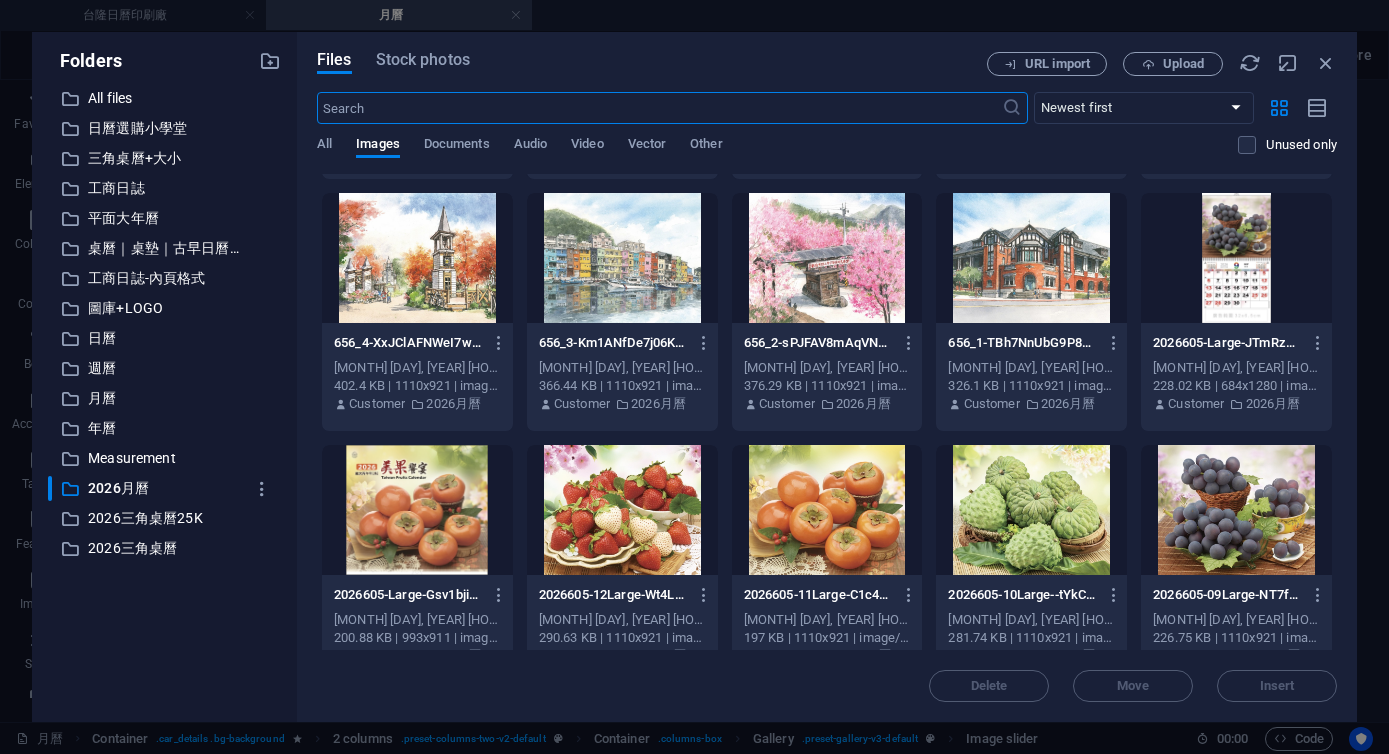 click at bounding box center [1031, 258] 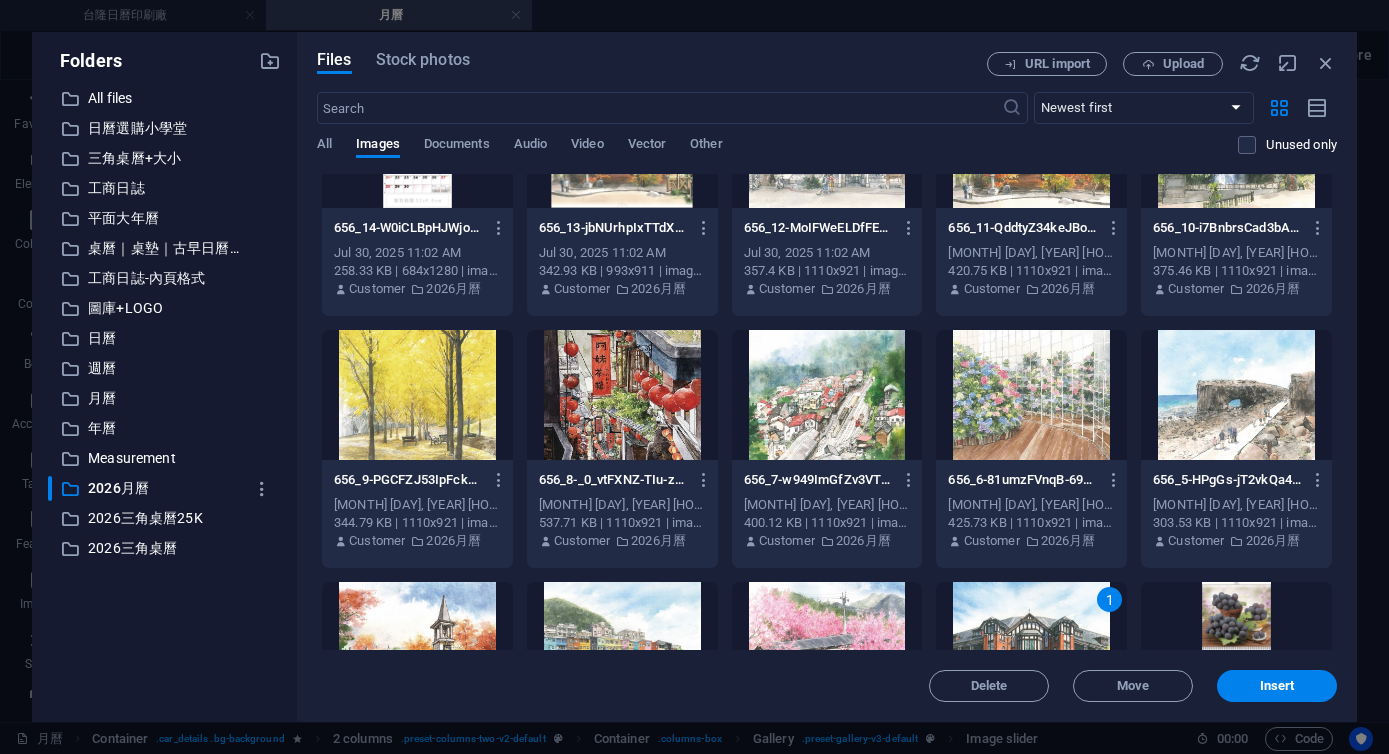 scroll, scrollTop: 2446, scrollLeft: 0, axis: vertical 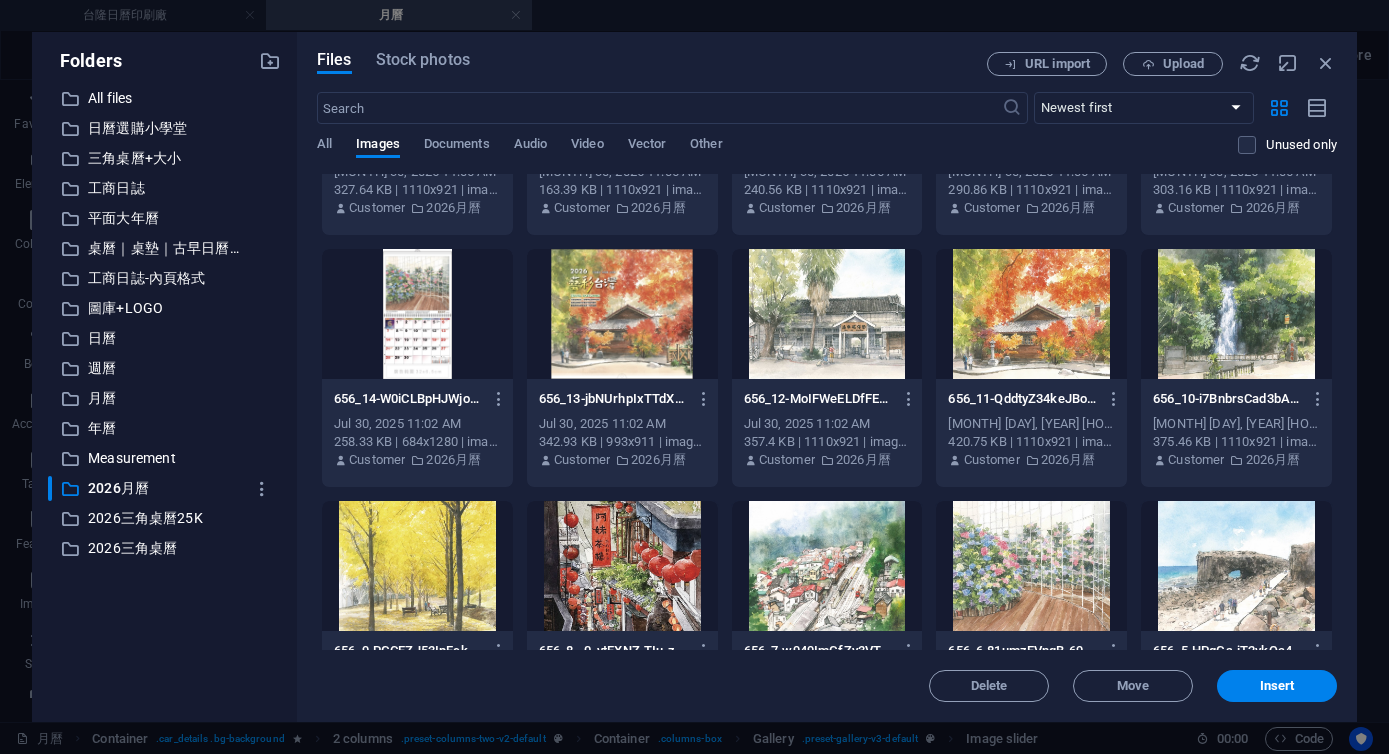 click at bounding box center [622, 314] 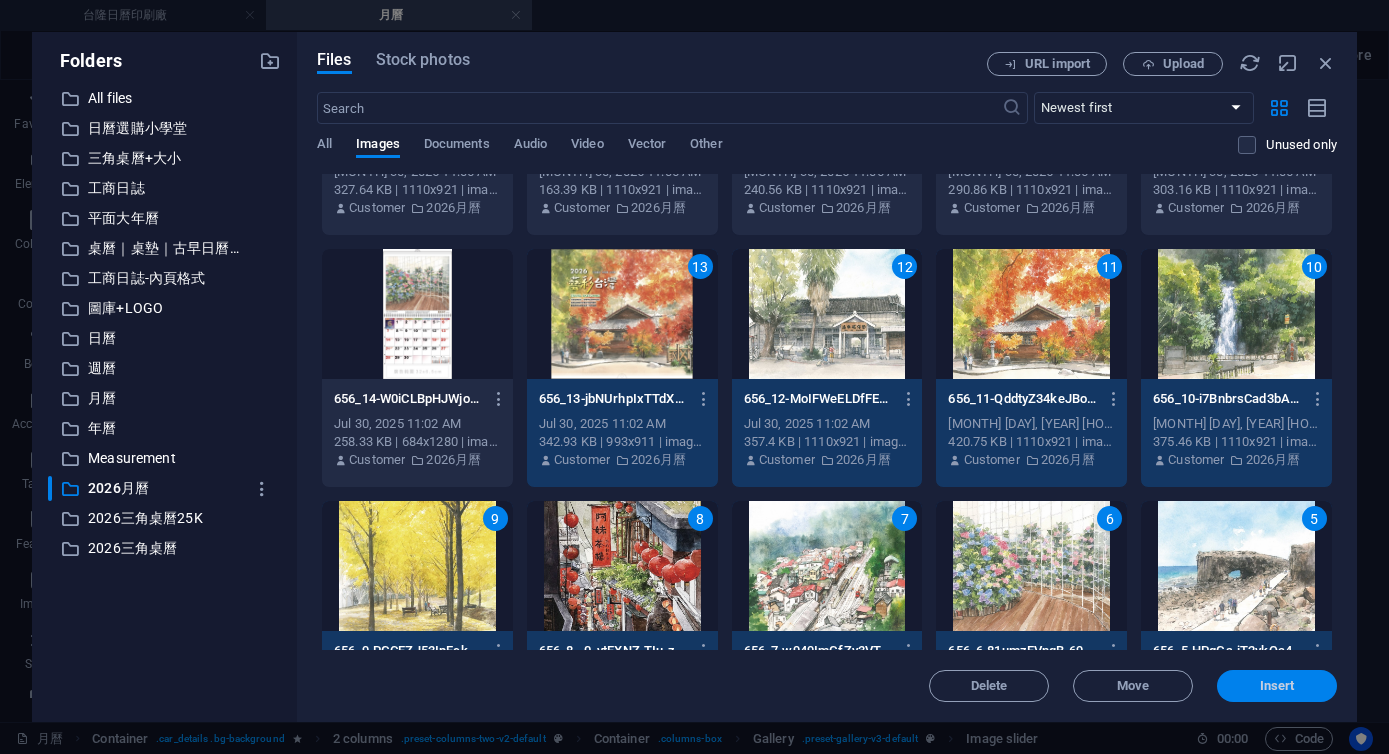 click on "Insert" at bounding box center [1277, 686] 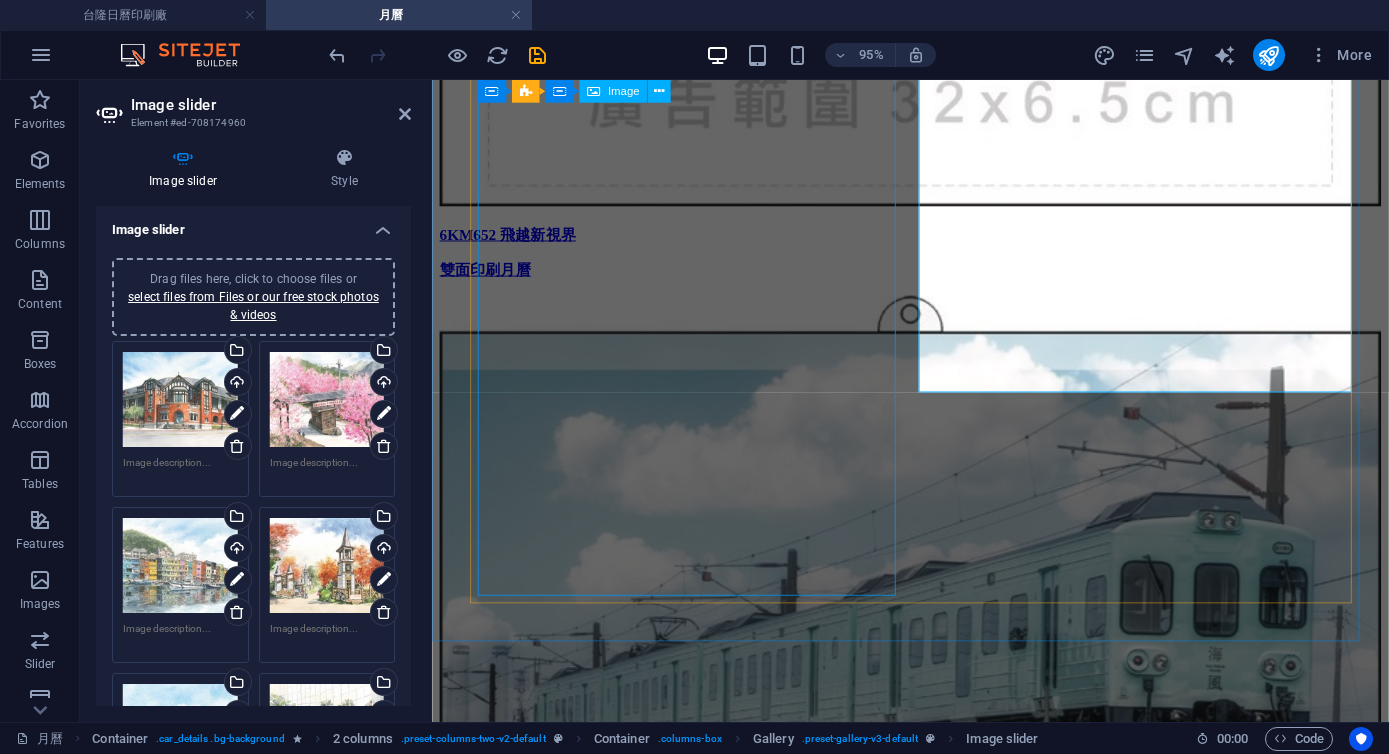 scroll, scrollTop: 26793, scrollLeft: 0, axis: vertical 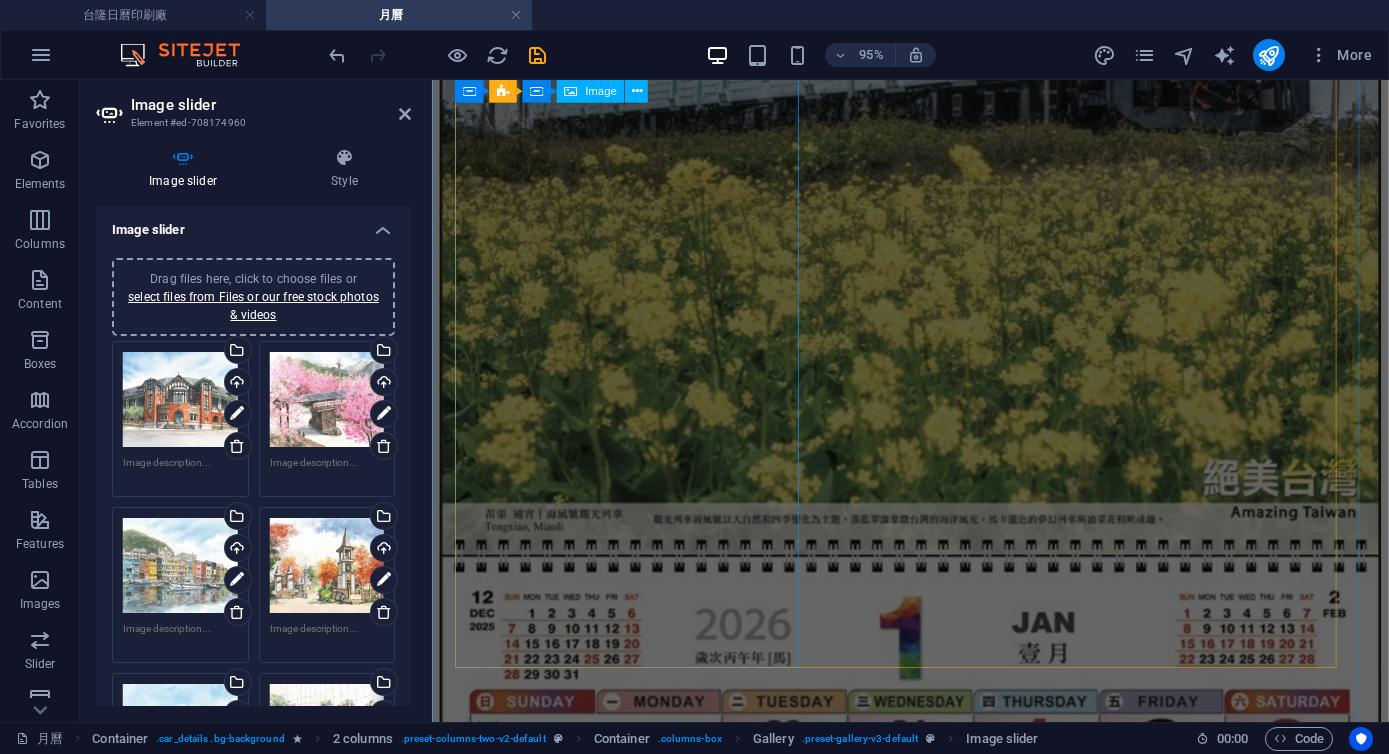 click at bounding box center [935, 206270] 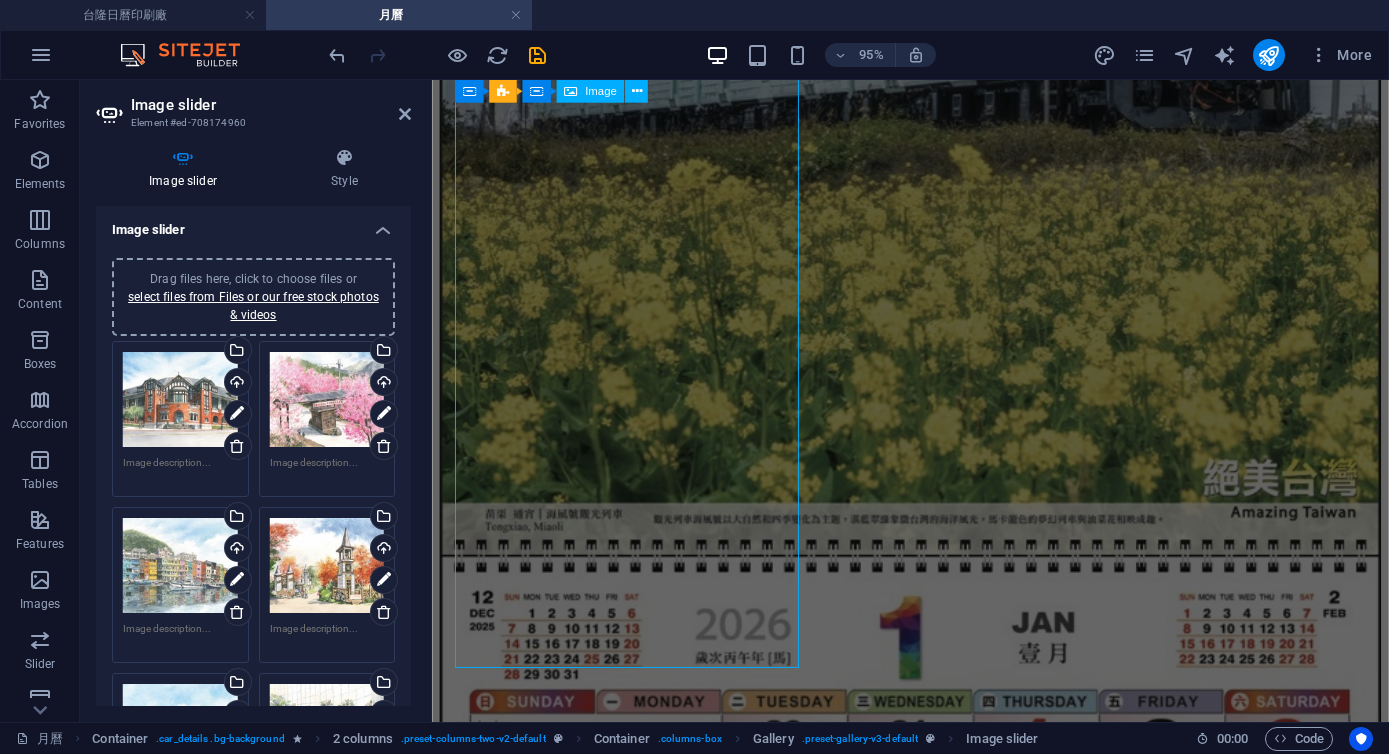 click at bounding box center [935, 206270] 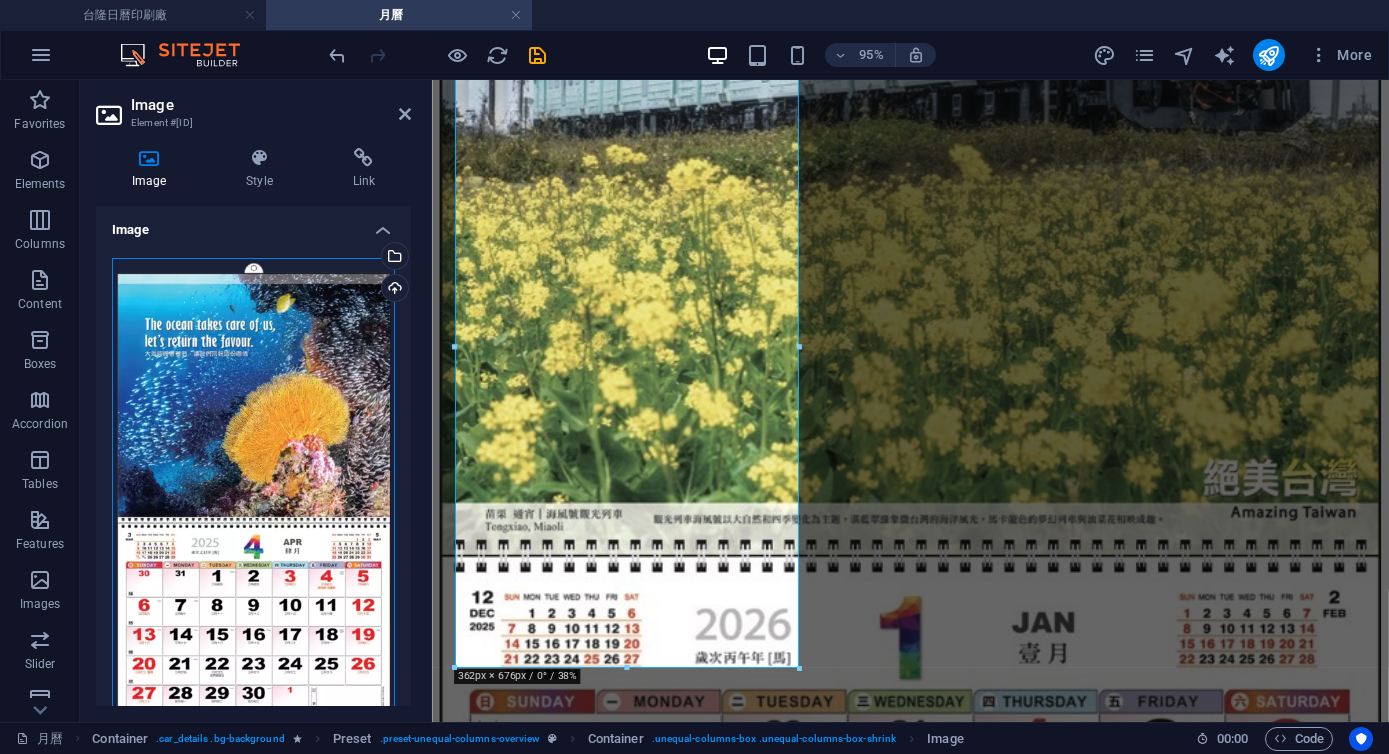 click on "Drag files here, click to choose files or select files from Files or our free stock photos & videos" at bounding box center [253, 518] 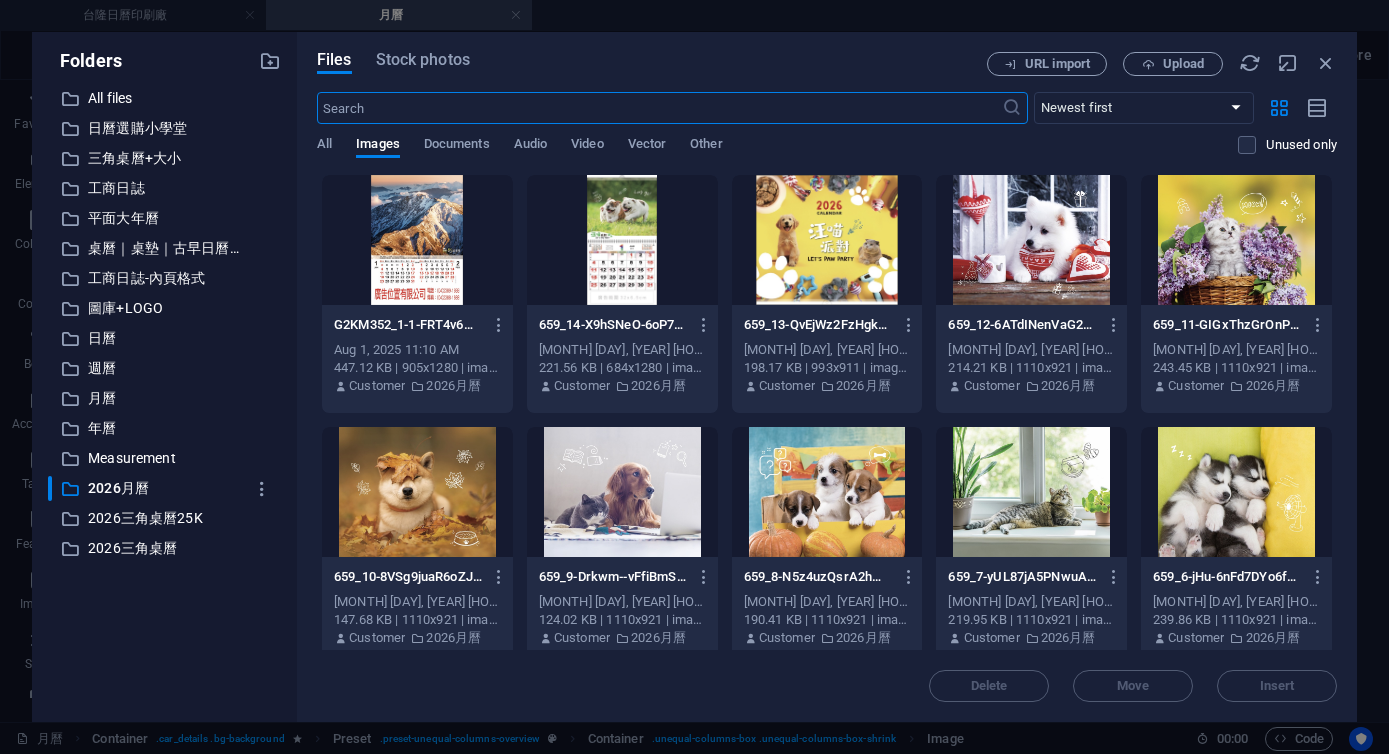 scroll, scrollTop: 26849, scrollLeft: 0, axis: vertical 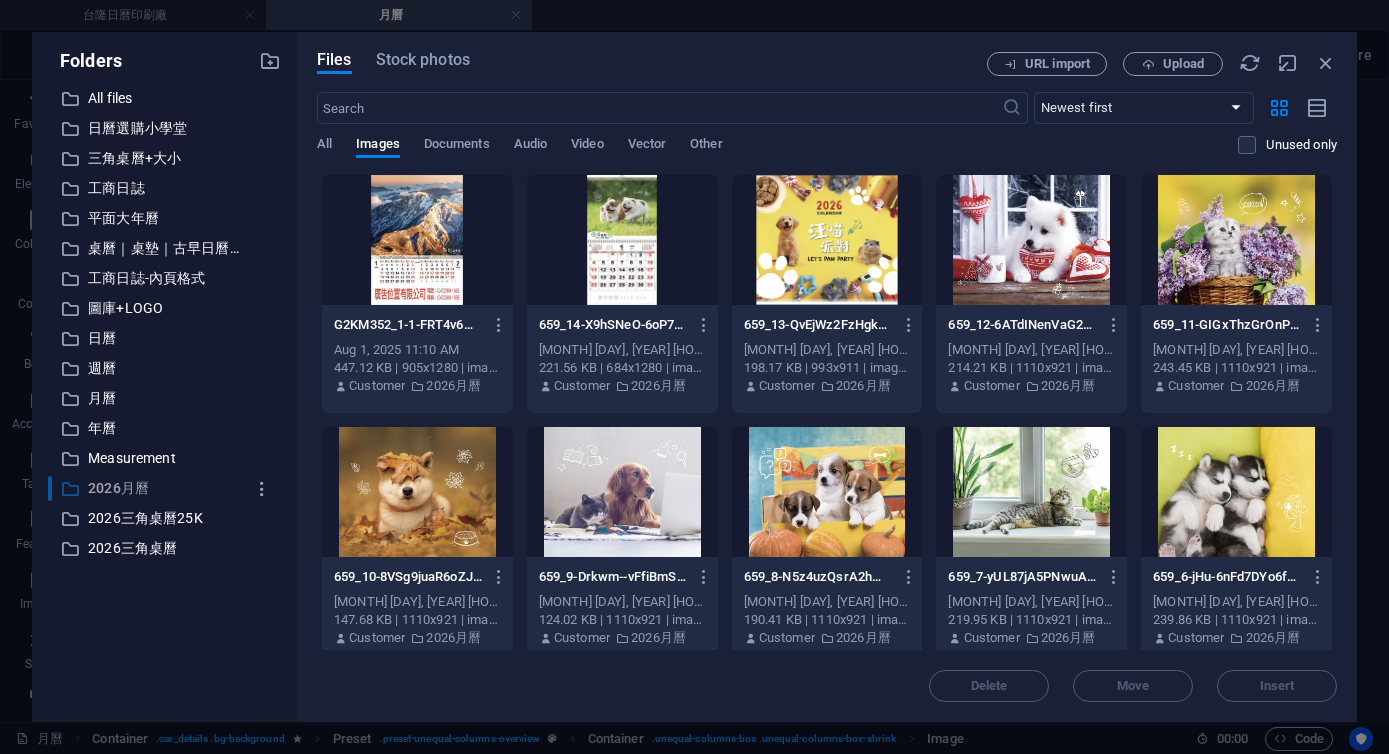 click on "2026月曆" at bounding box center (166, 488) 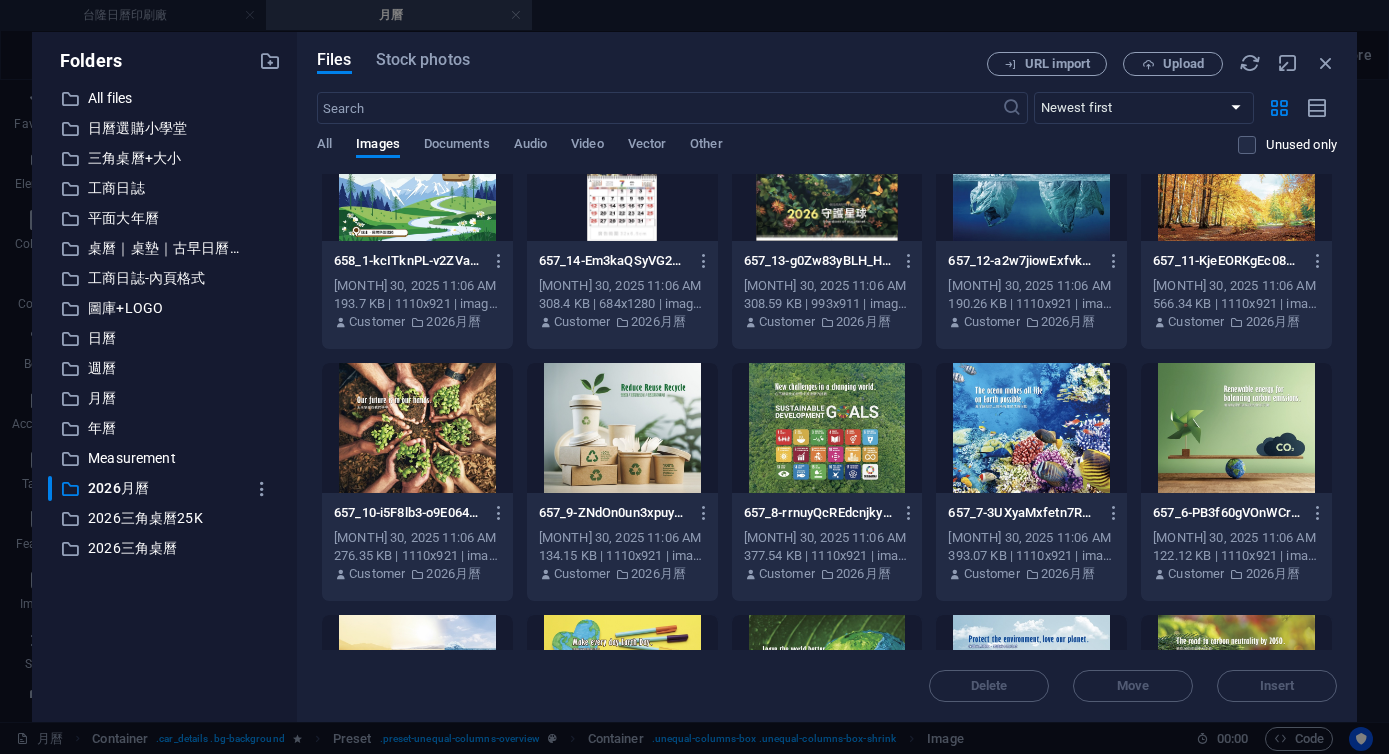 scroll, scrollTop: 1811, scrollLeft: 0, axis: vertical 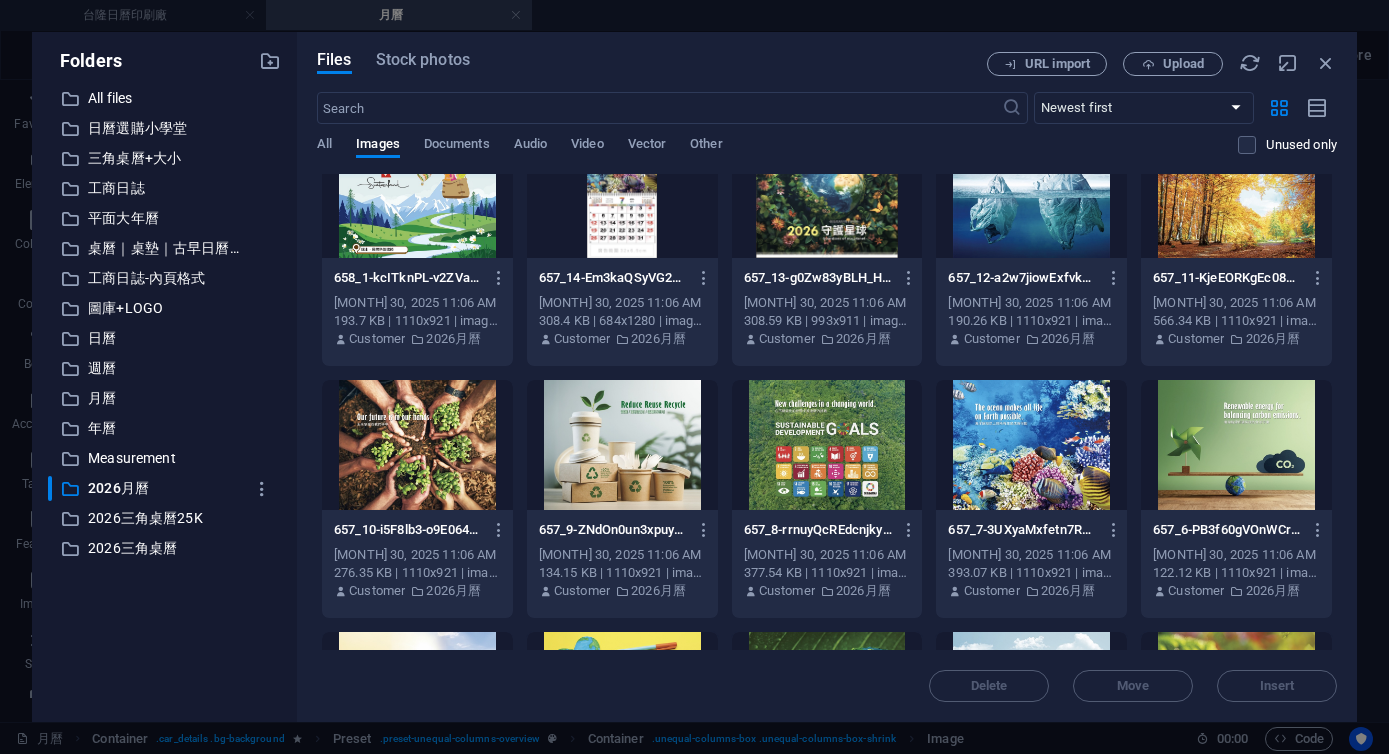 click at bounding box center [622, 193] 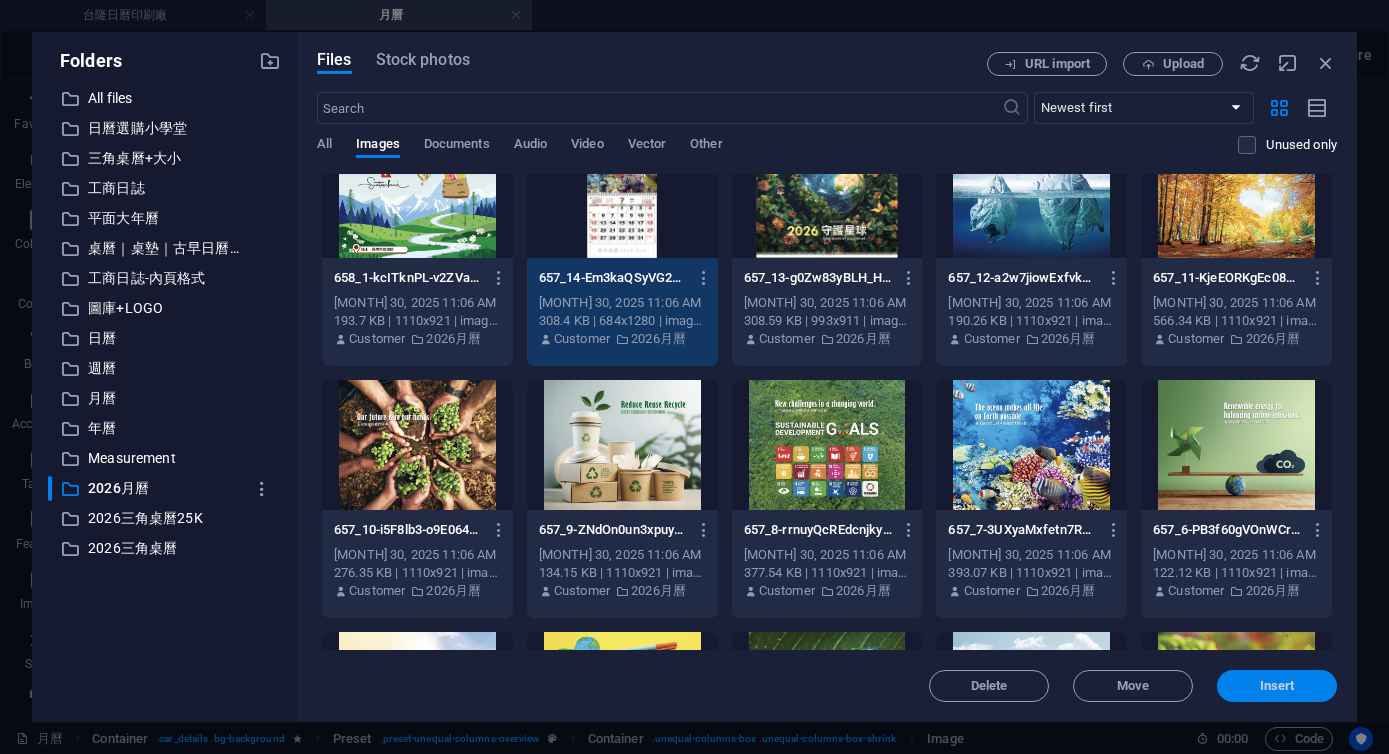 click on "Insert" at bounding box center [1277, 686] 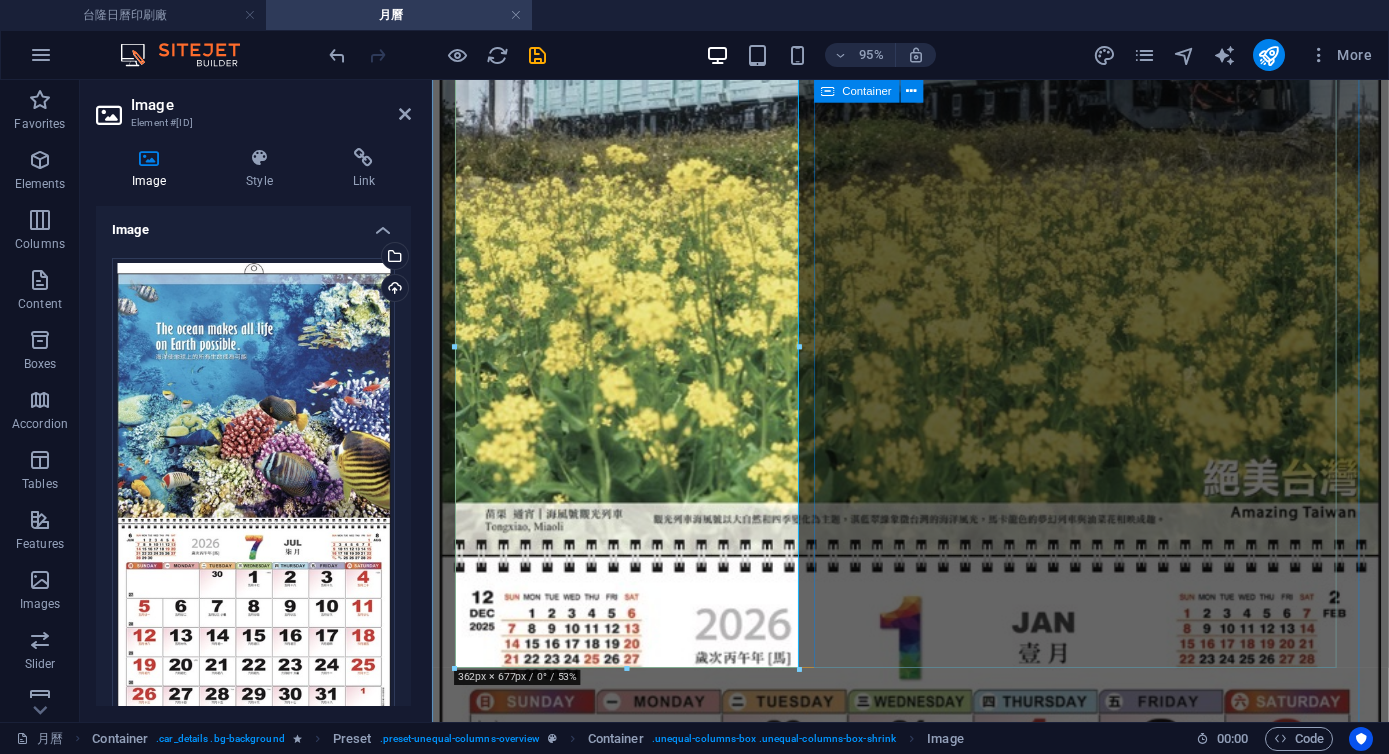 scroll, scrollTop: 27125, scrollLeft: 0, axis: vertical 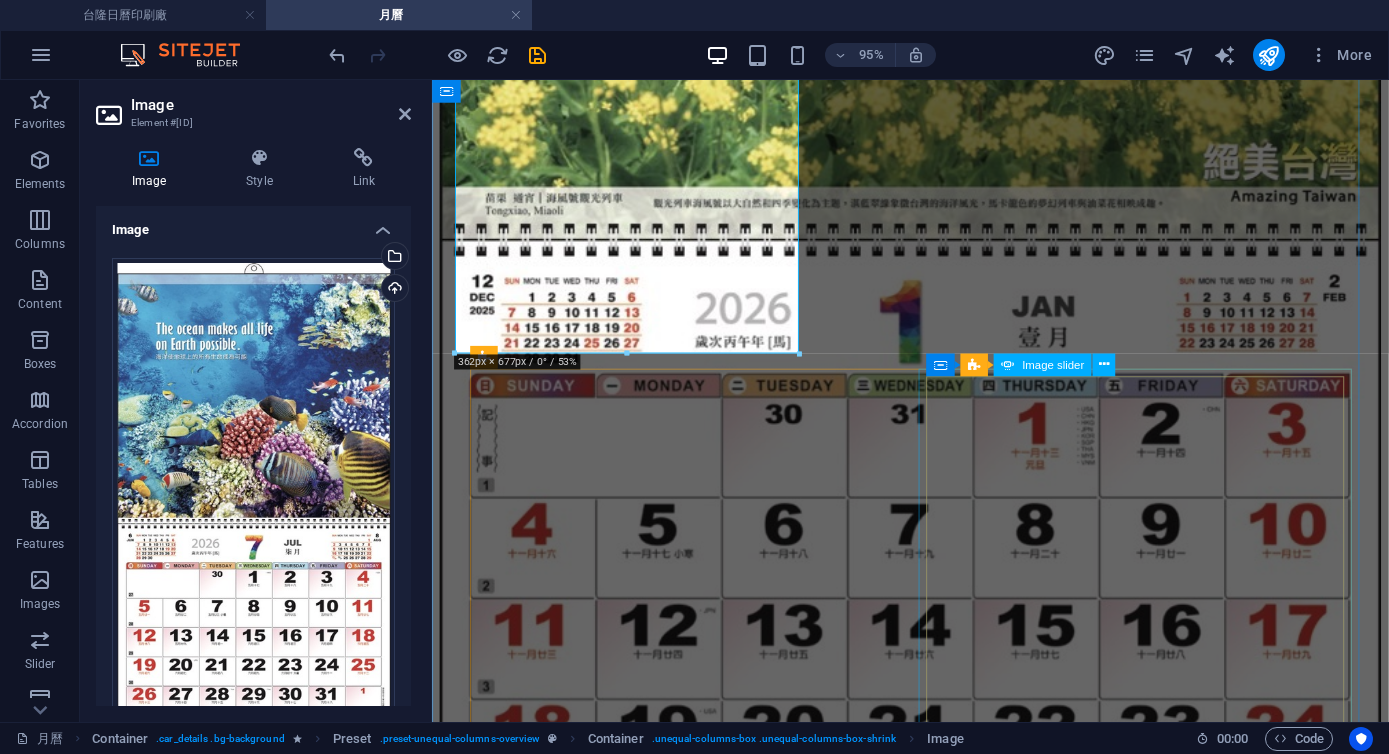 click at bounding box center [509, 216143] 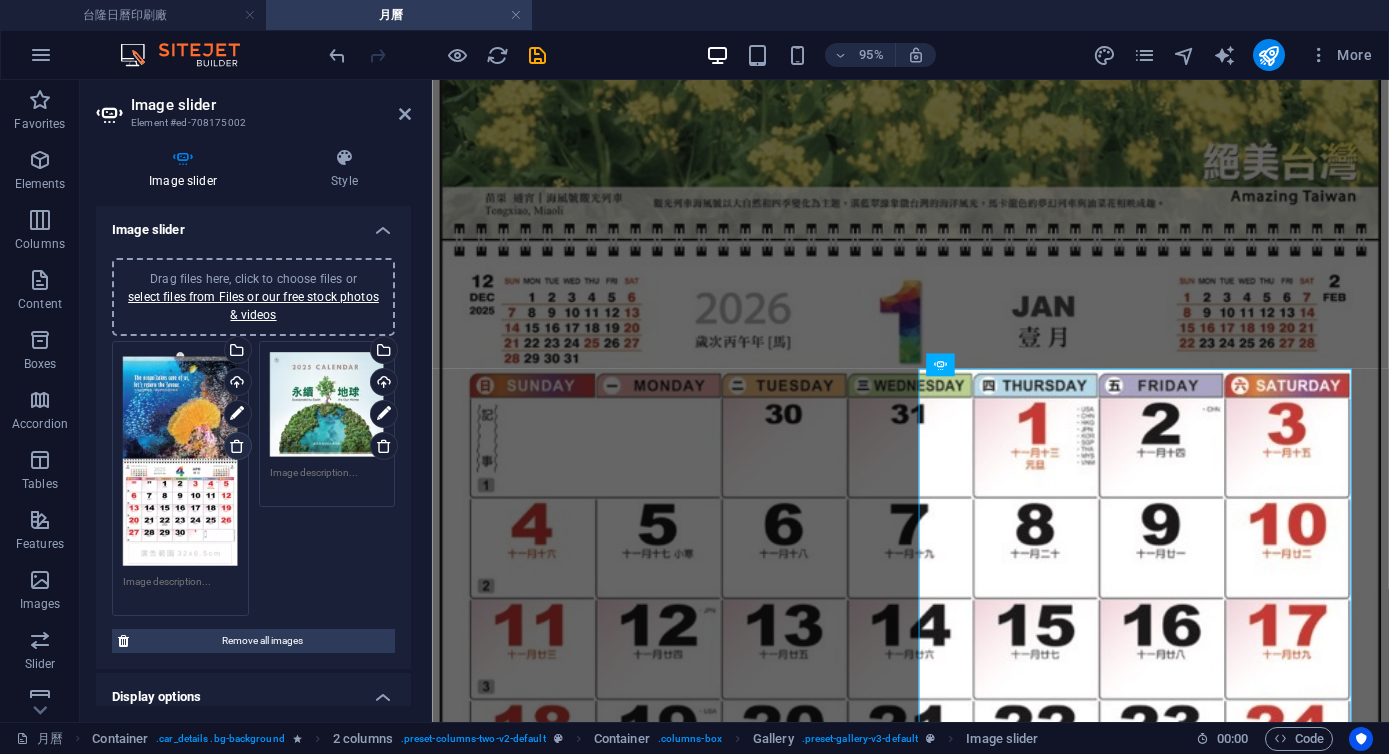click at bounding box center (237, 446) 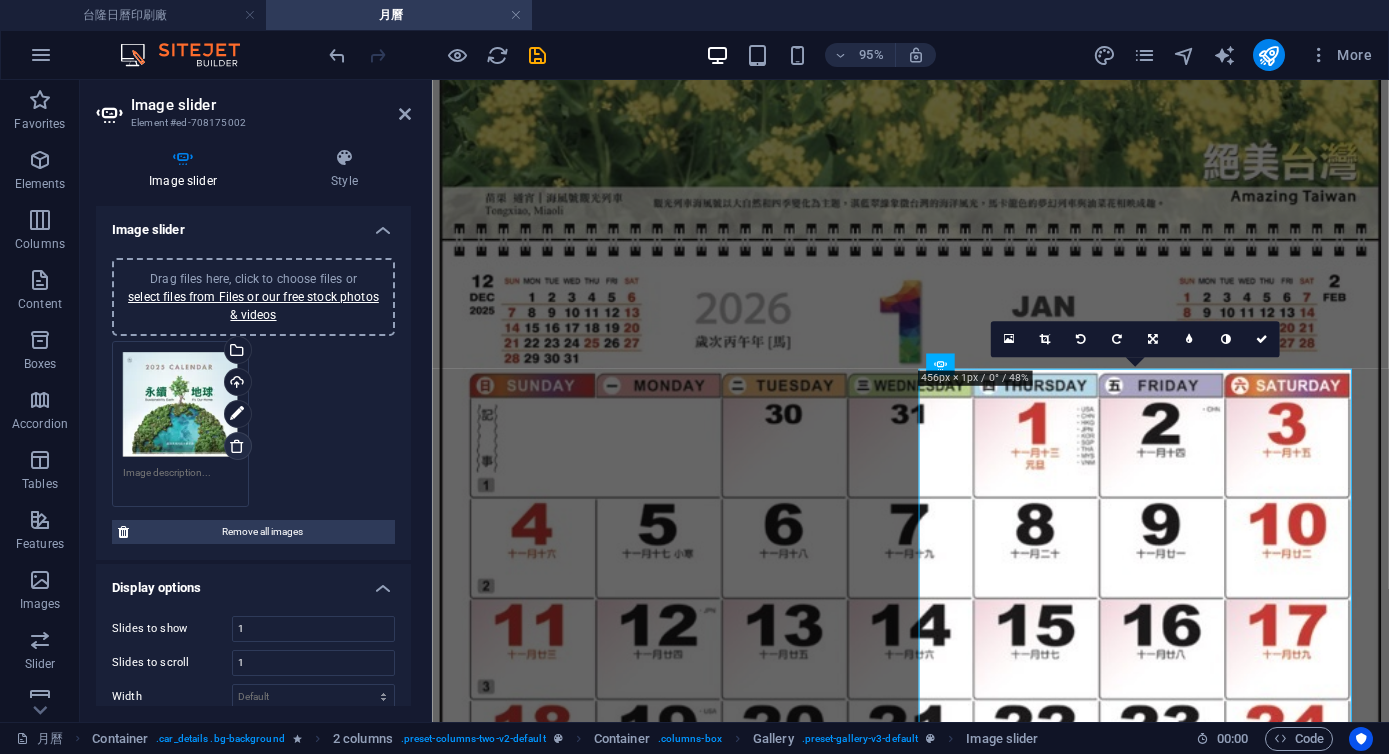 click at bounding box center (237, 446) 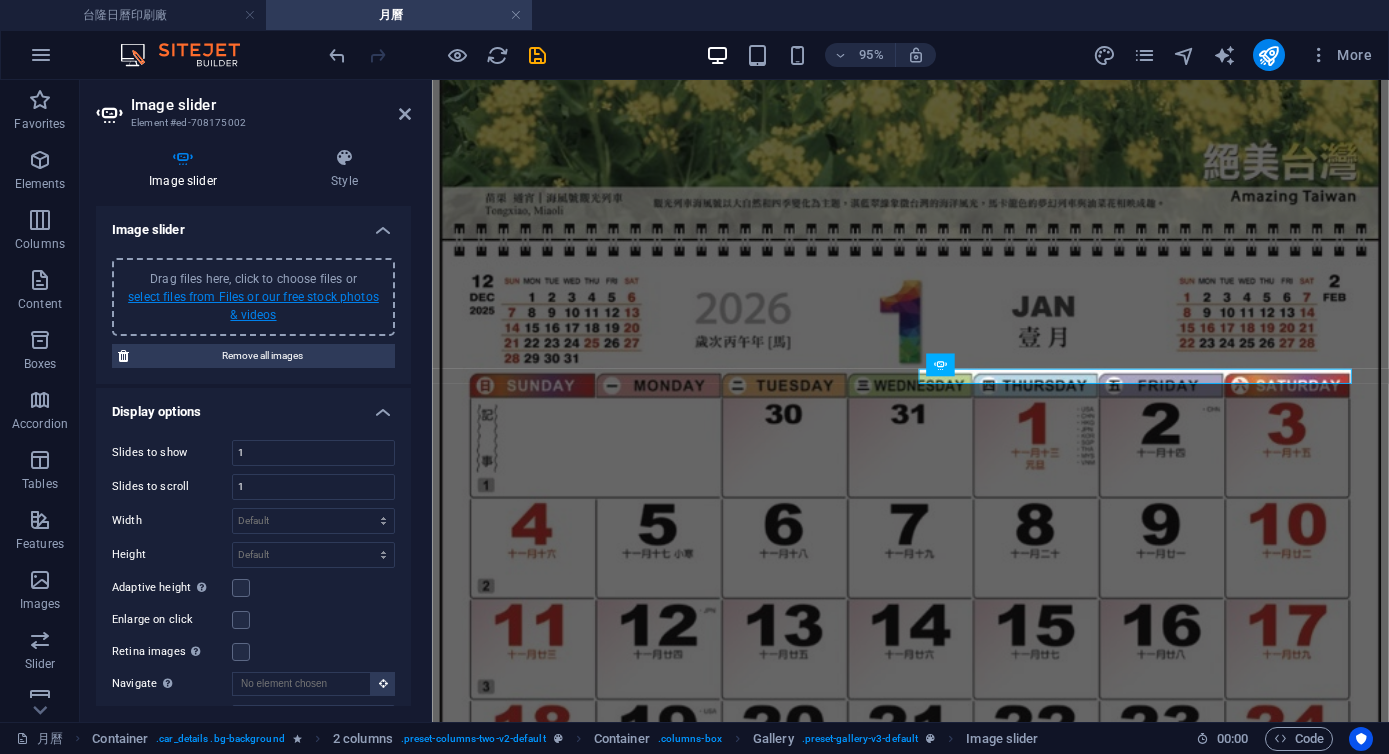 click on "select files from Files or our free stock photos & videos" at bounding box center [253, 306] 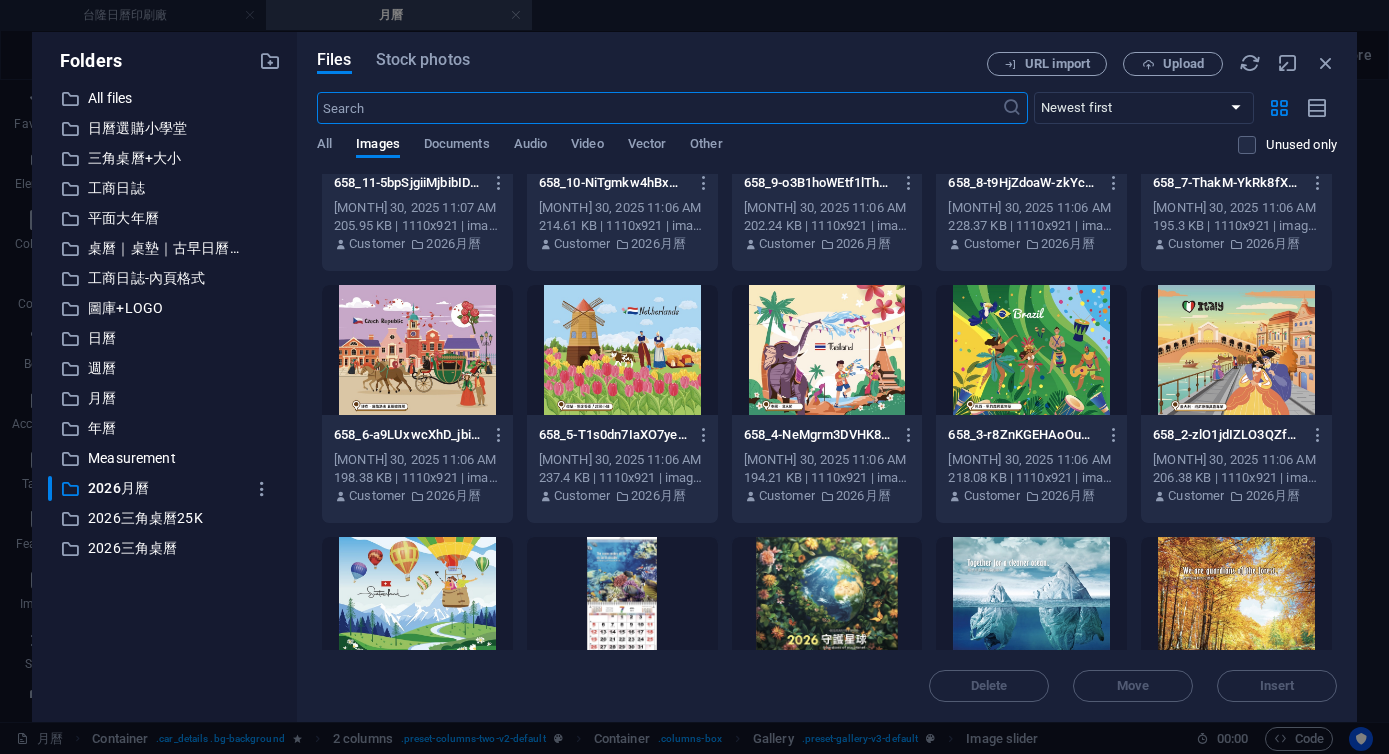 scroll, scrollTop: 1742, scrollLeft: 0, axis: vertical 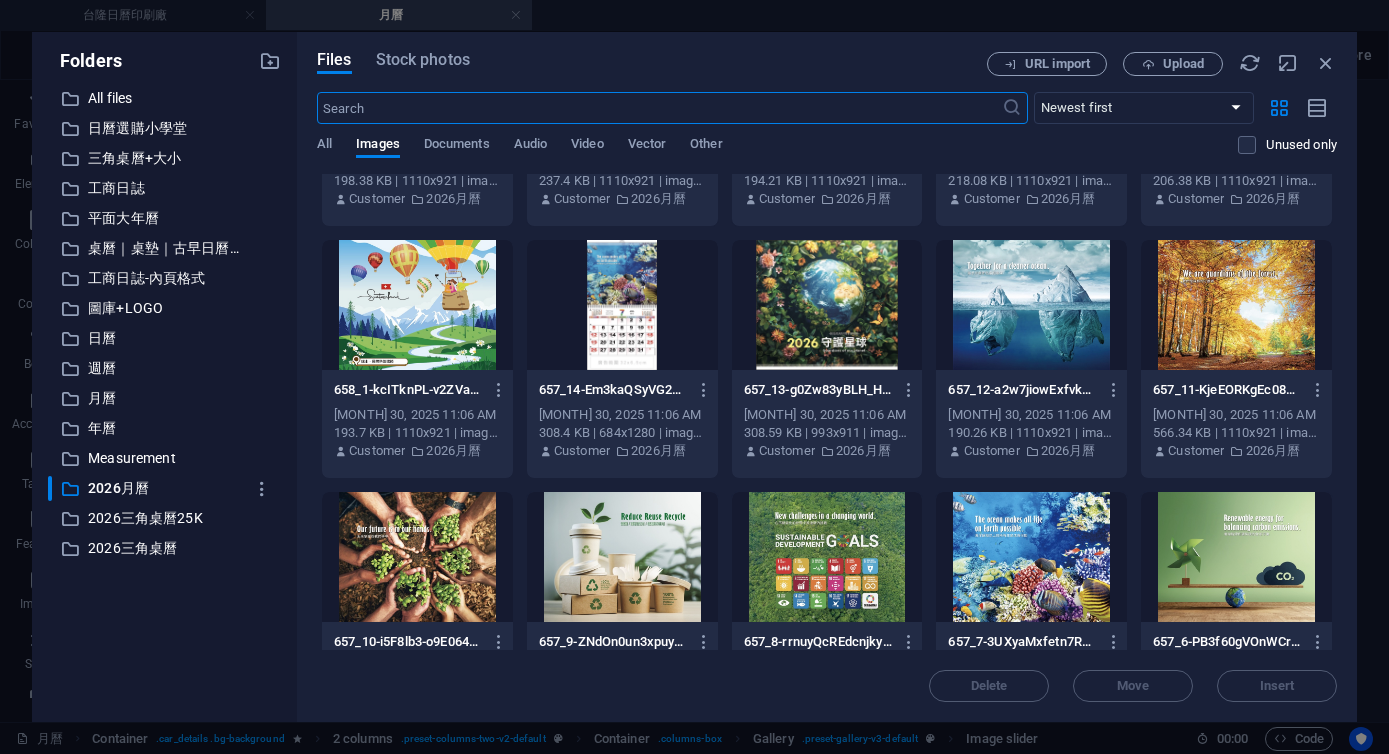 click at bounding box center [827, 305] 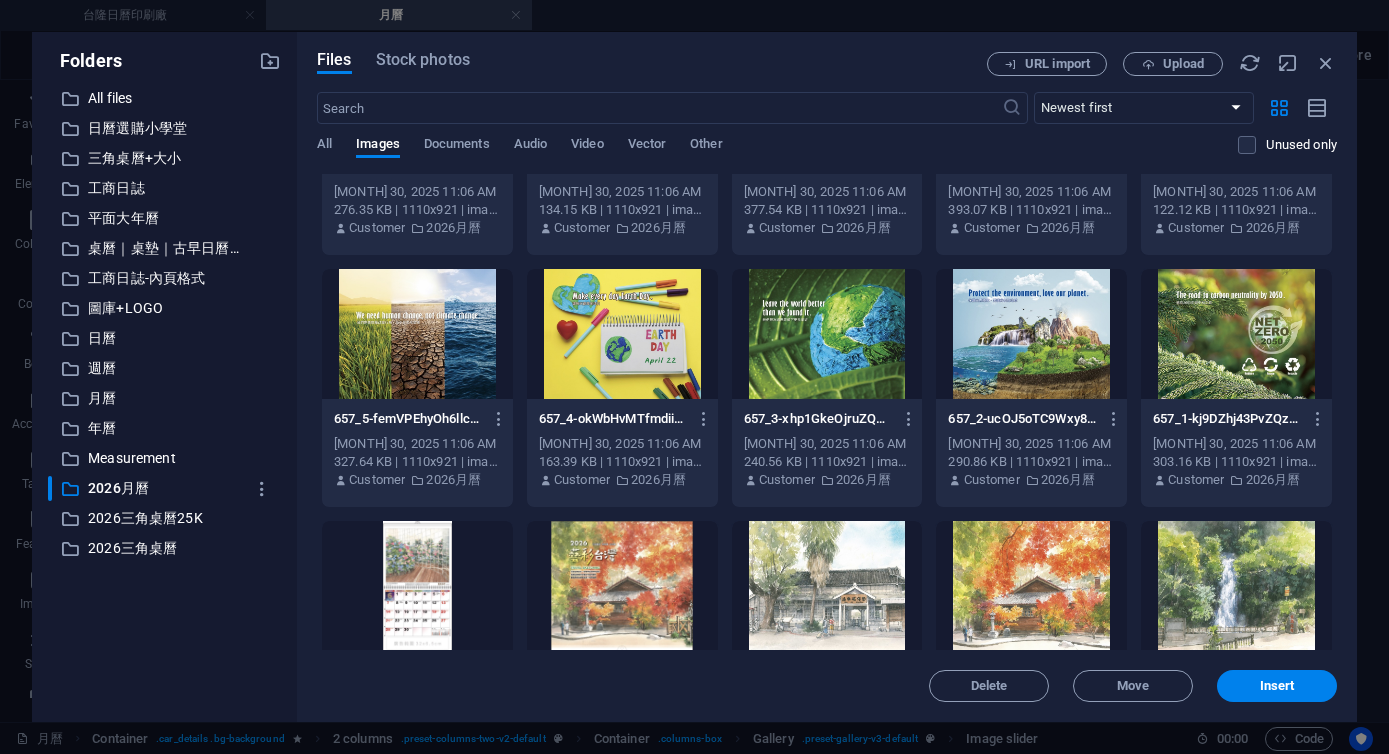 scroll, scrollTop: 2295, scrollLeft: 0, axis: vertical 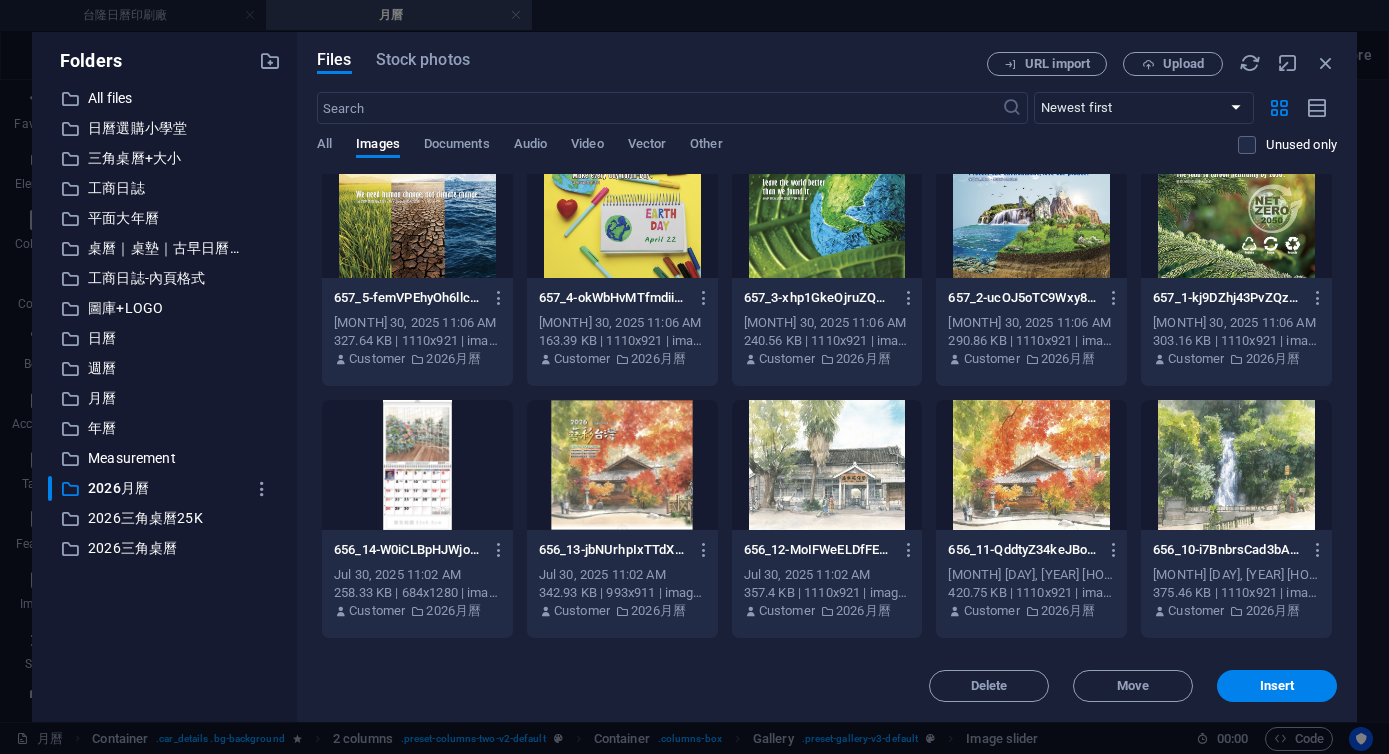 click at bounding box center (1236, 213) 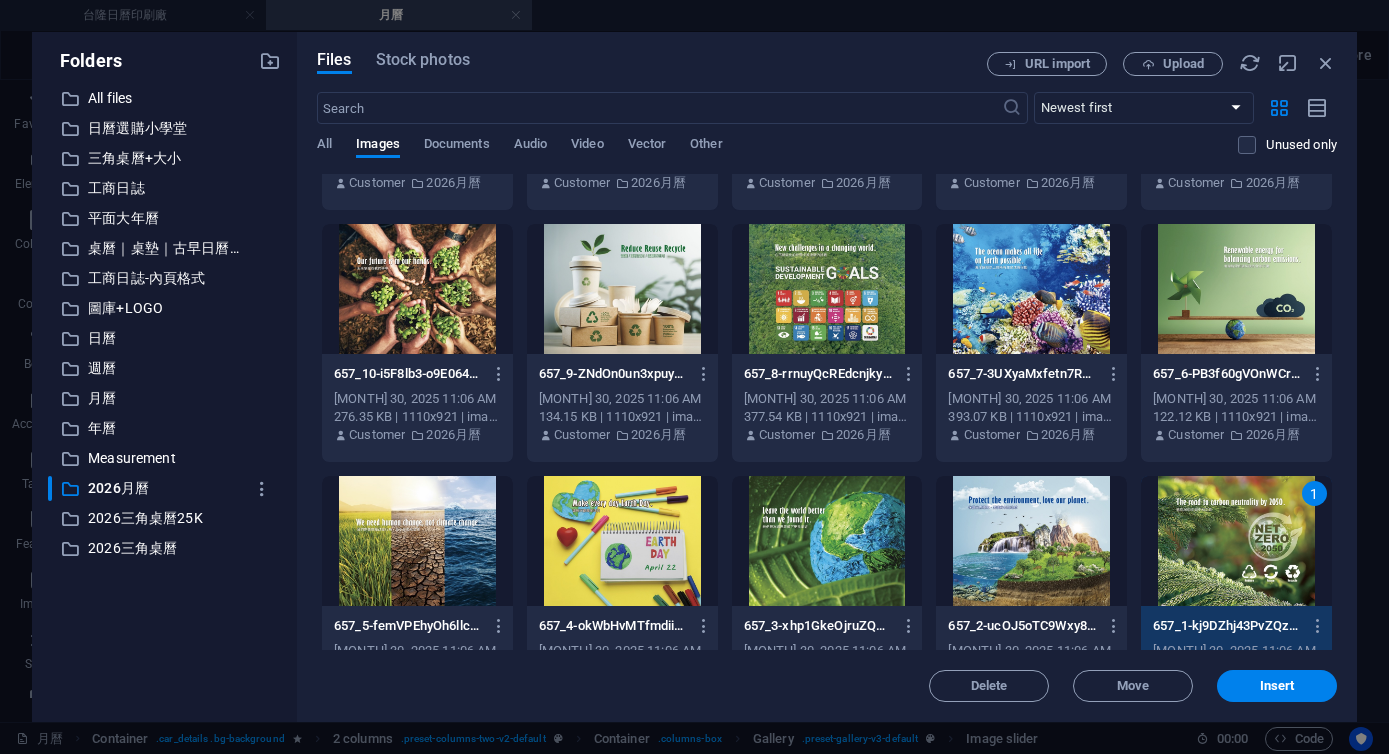 scroll, scrollTop: 1693, scrollLeft: 0, axis: vertical 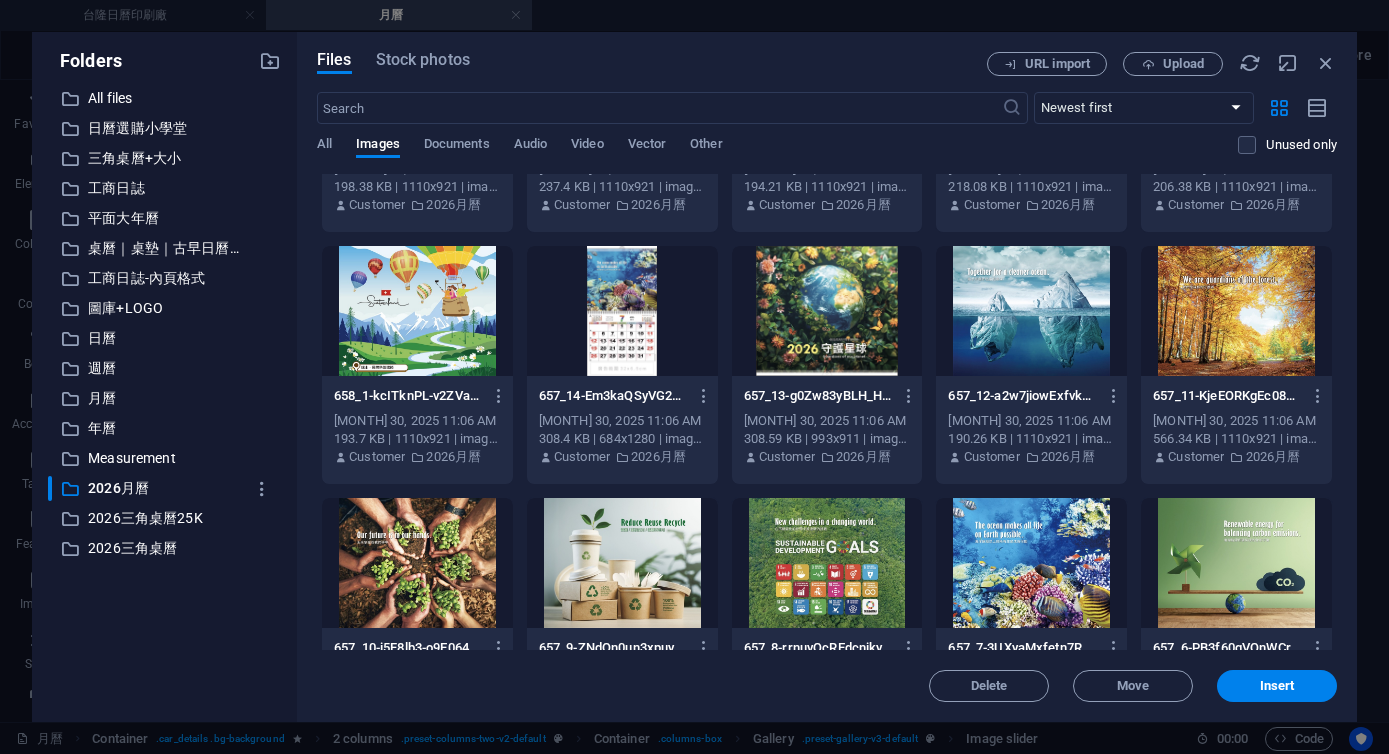 drag, startPoint x: 858, startPoint y: 315, endPoint x: 868, endPoint y: 322, distance: 12.206555 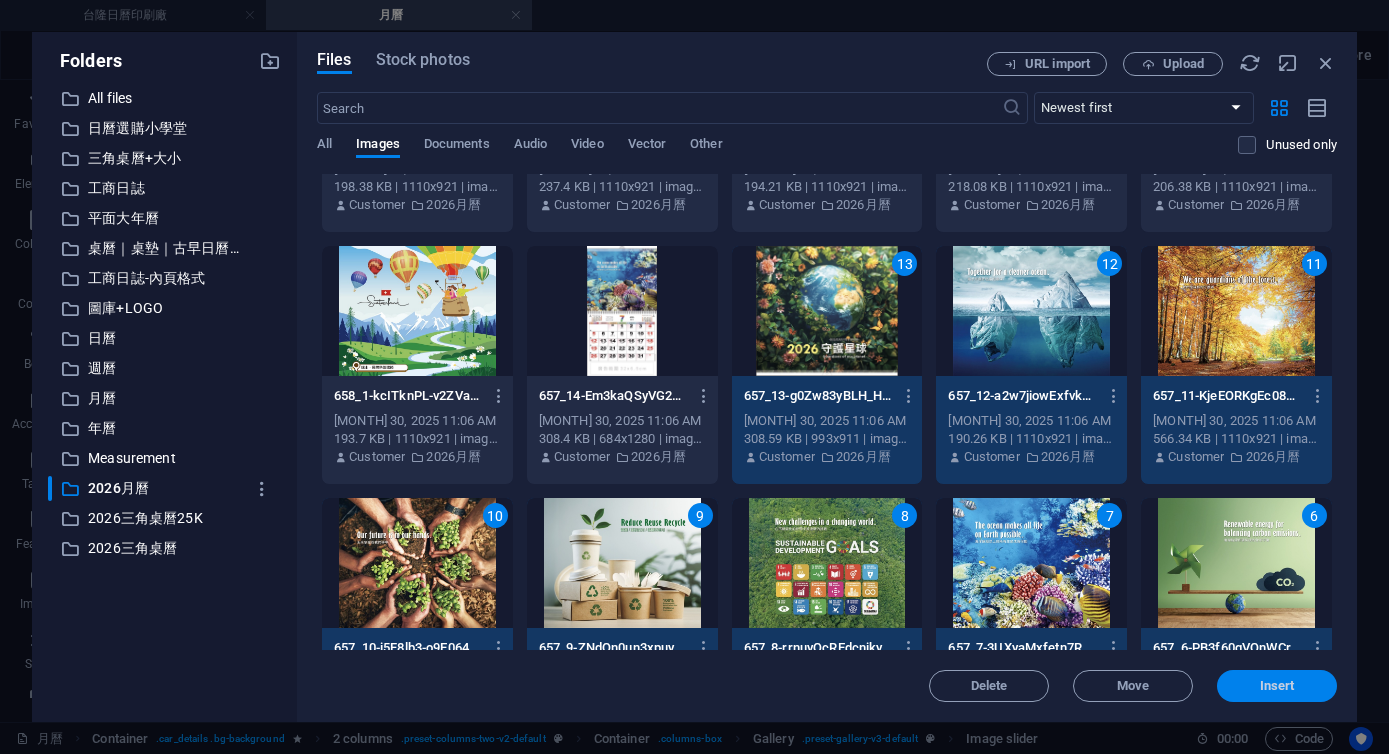 drag, startPoint x: 1286, startPoint y: 690, endPoint x: 377, endPoint y: 513, distance: 926.0723 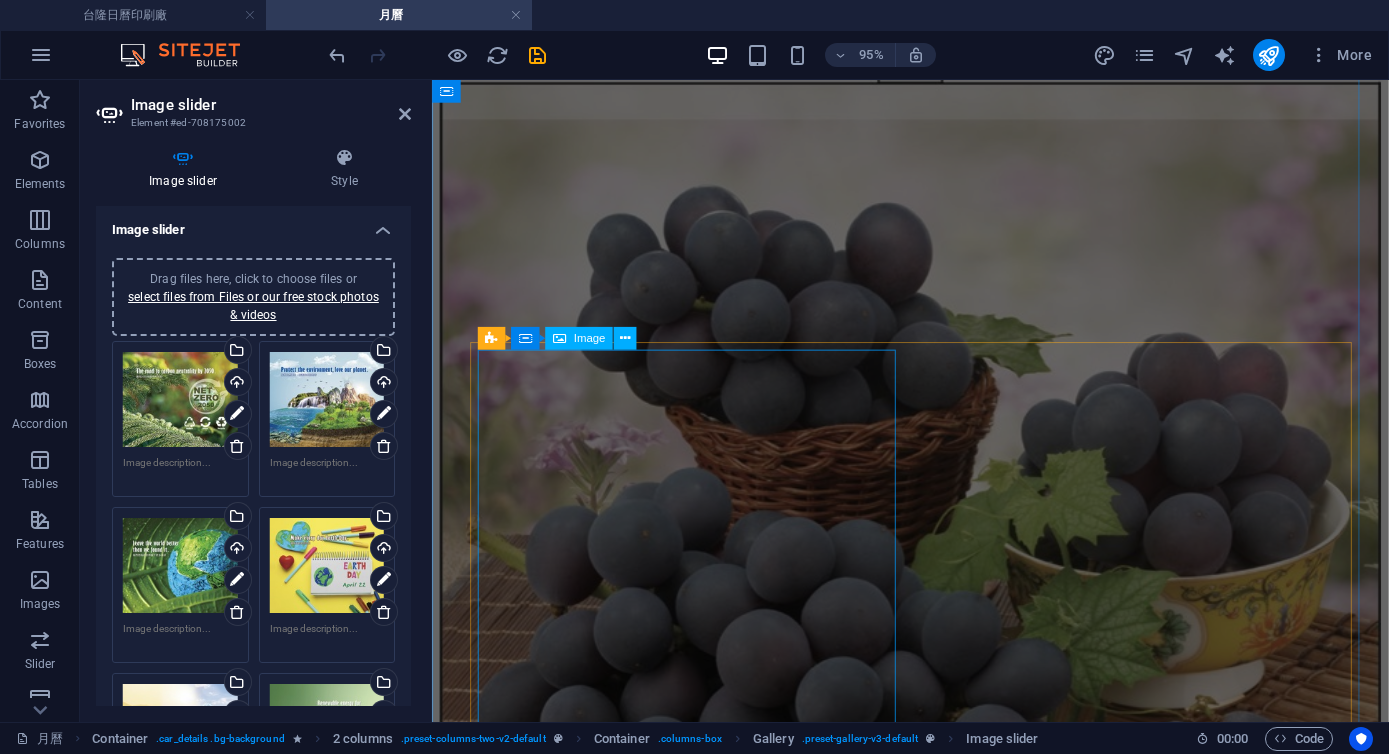 scroll, scrollTop: 28073, scrollLeft: 0, axis: vertical 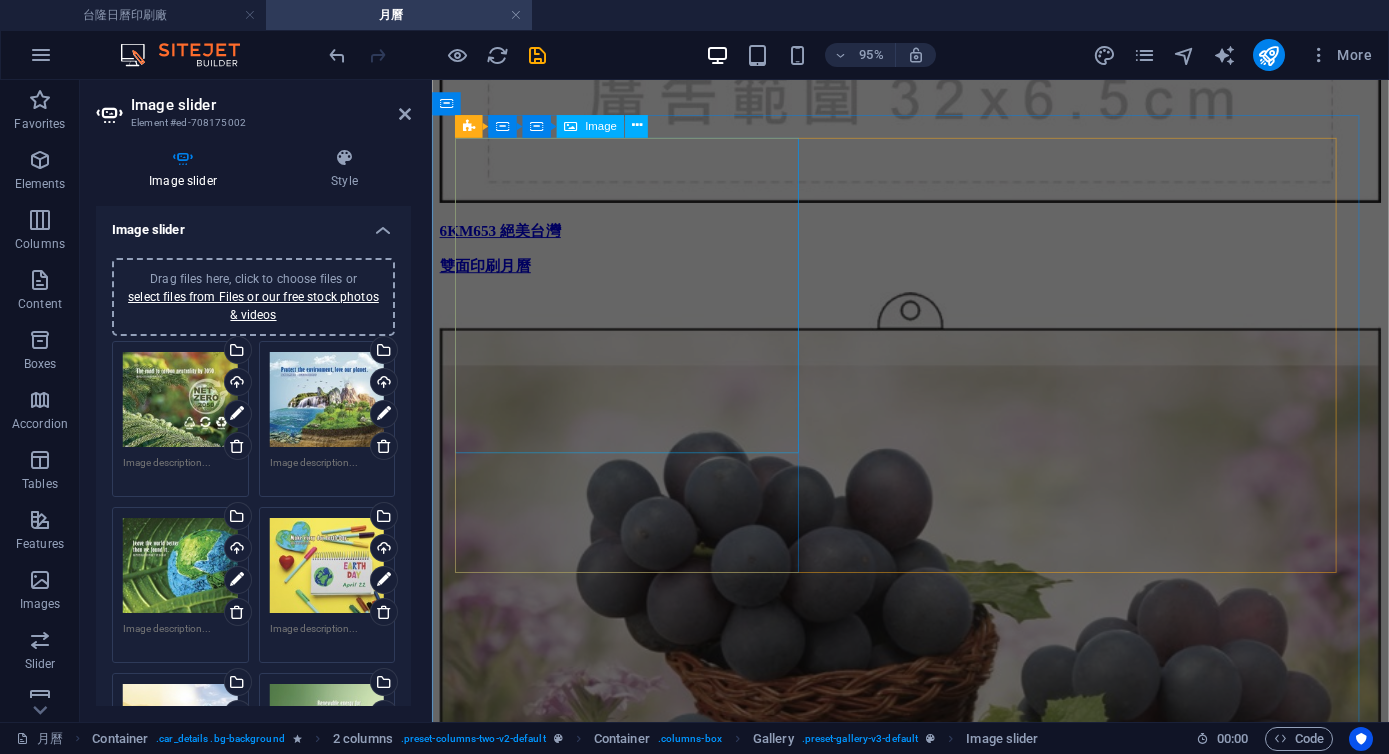 click at bounding box center (935, 220136) 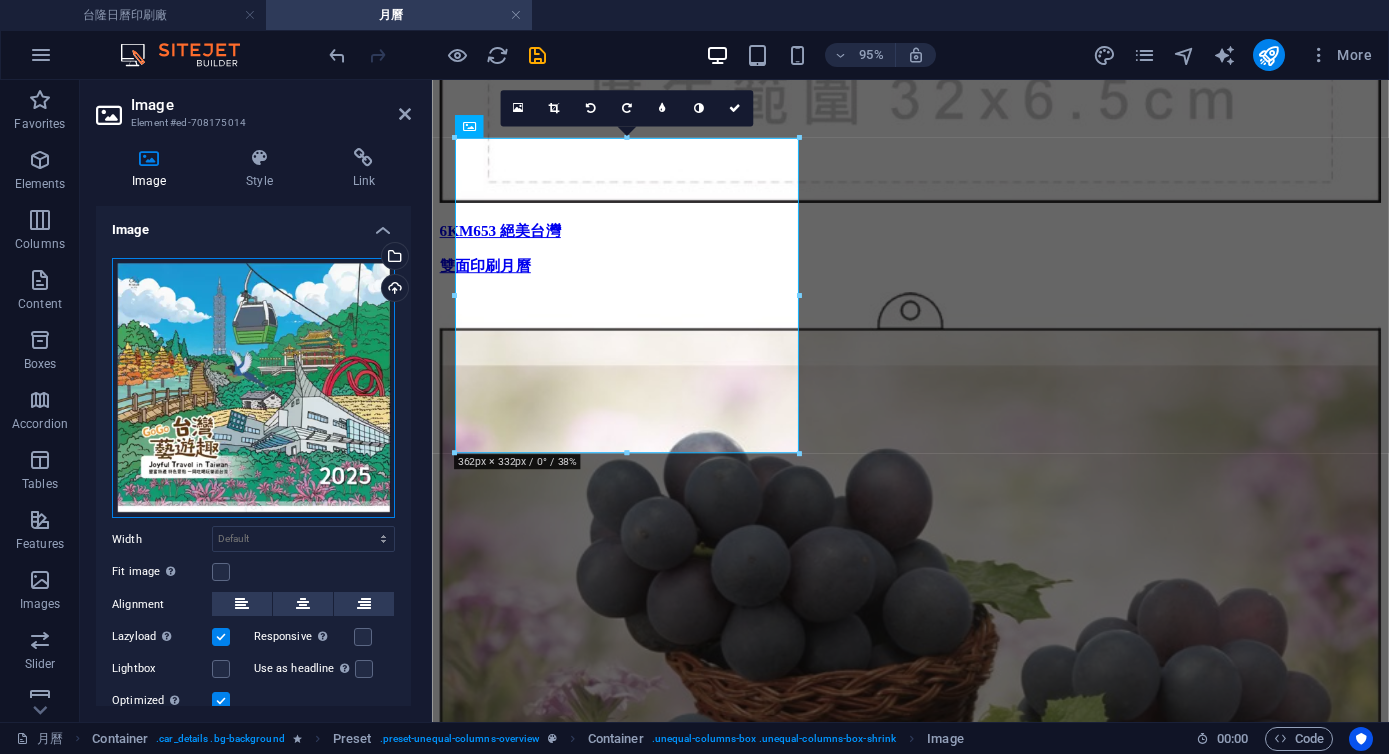 click on "Drag files here, click to choose files or select files from Files or our free stock photos & videos" at bounding box center (253, 388) 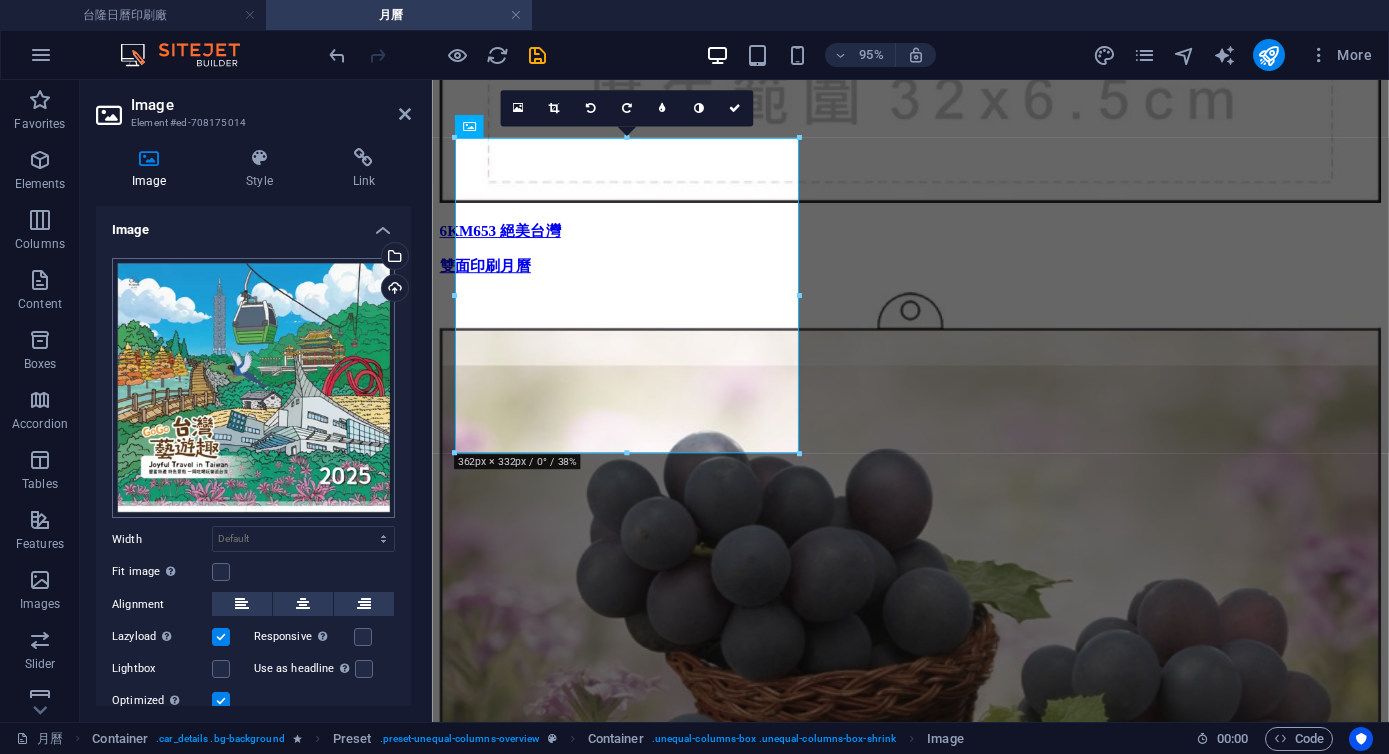scroll, scrollTop: 28129, scrollLeft: 0, axis: vertical 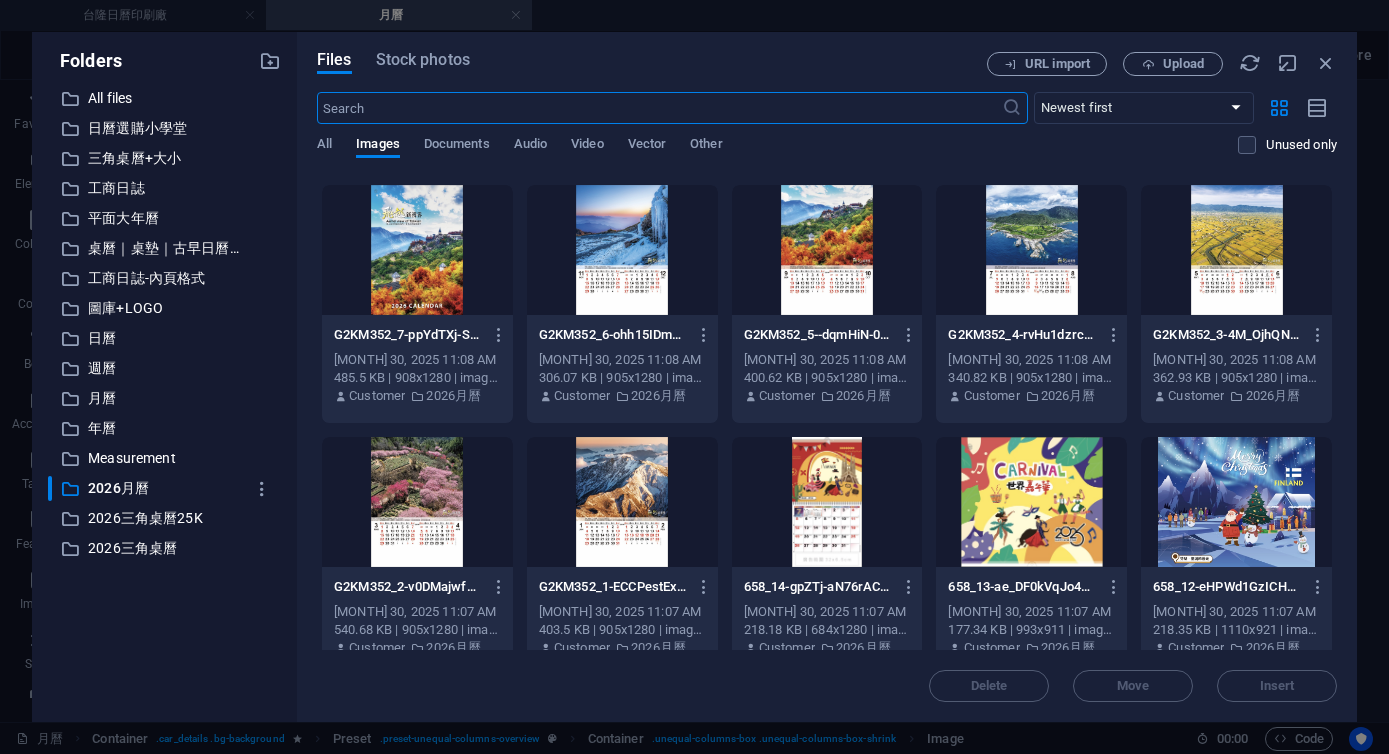 click at bounding box center (827, 502) 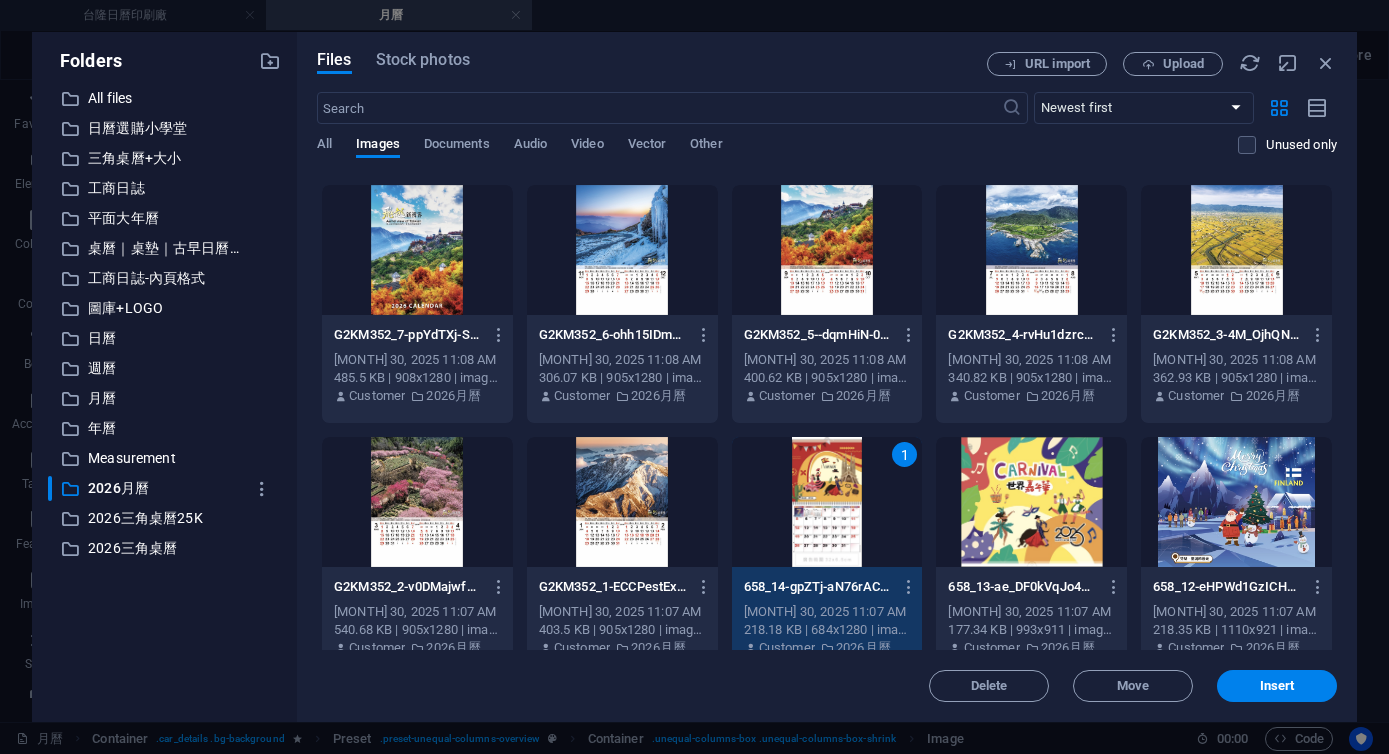 click on "1" at bounding box center (827, 502) 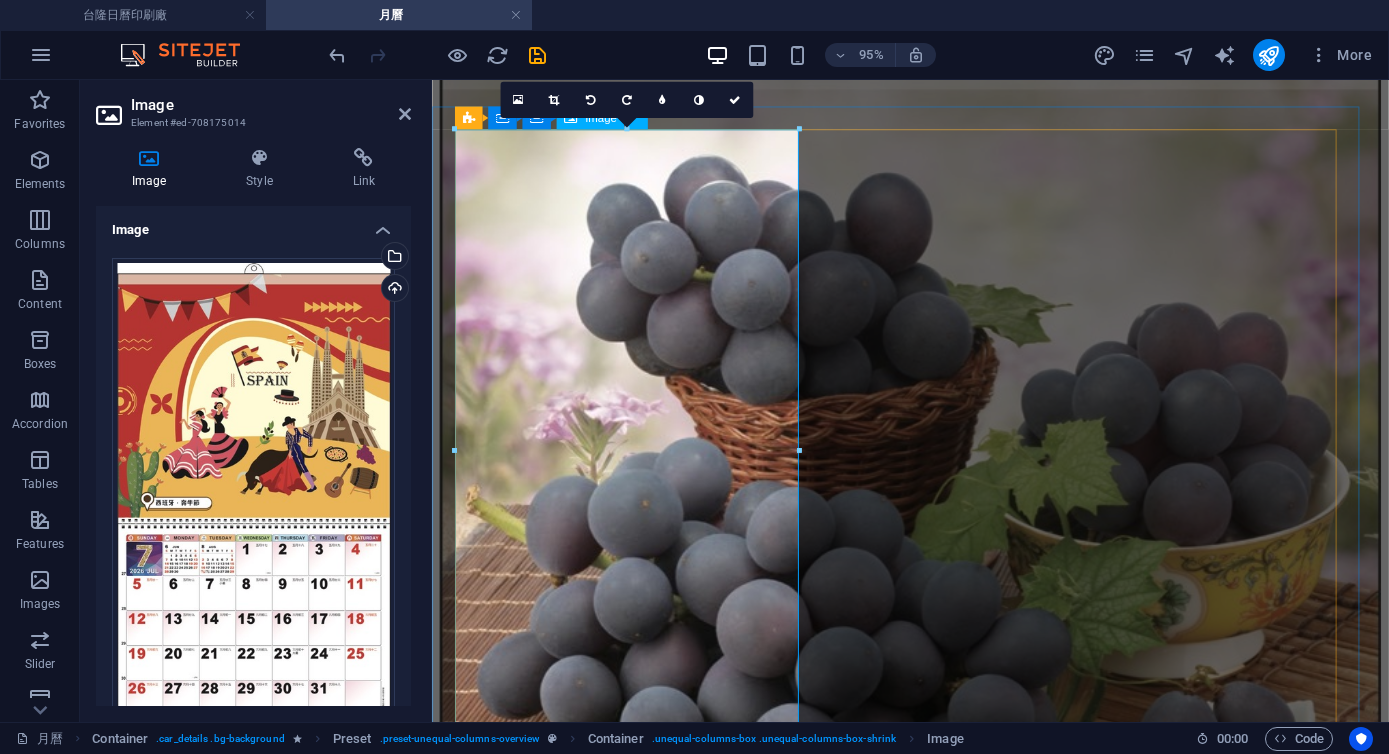 scroll, scrollTop: 28389, scrollLeft: 0, axis: vertical 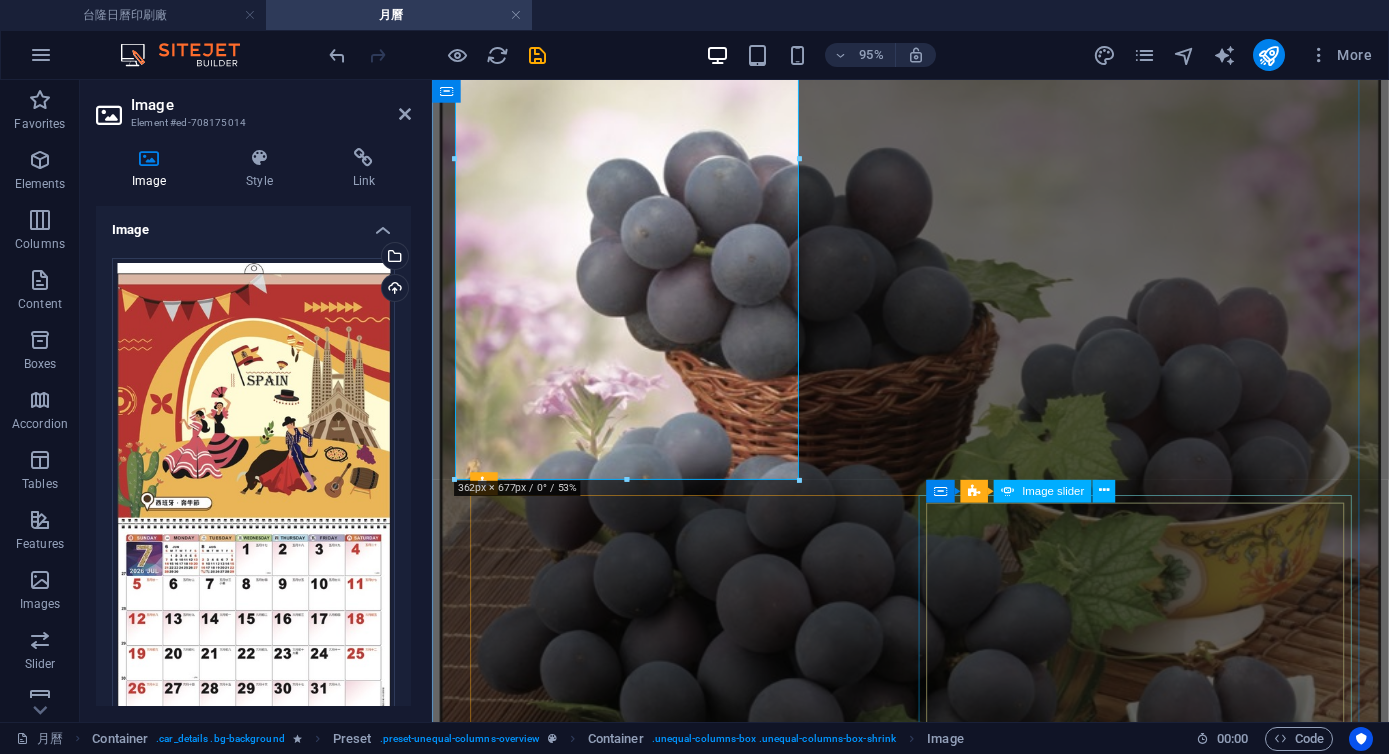 click at bounding box center [509, 228869] 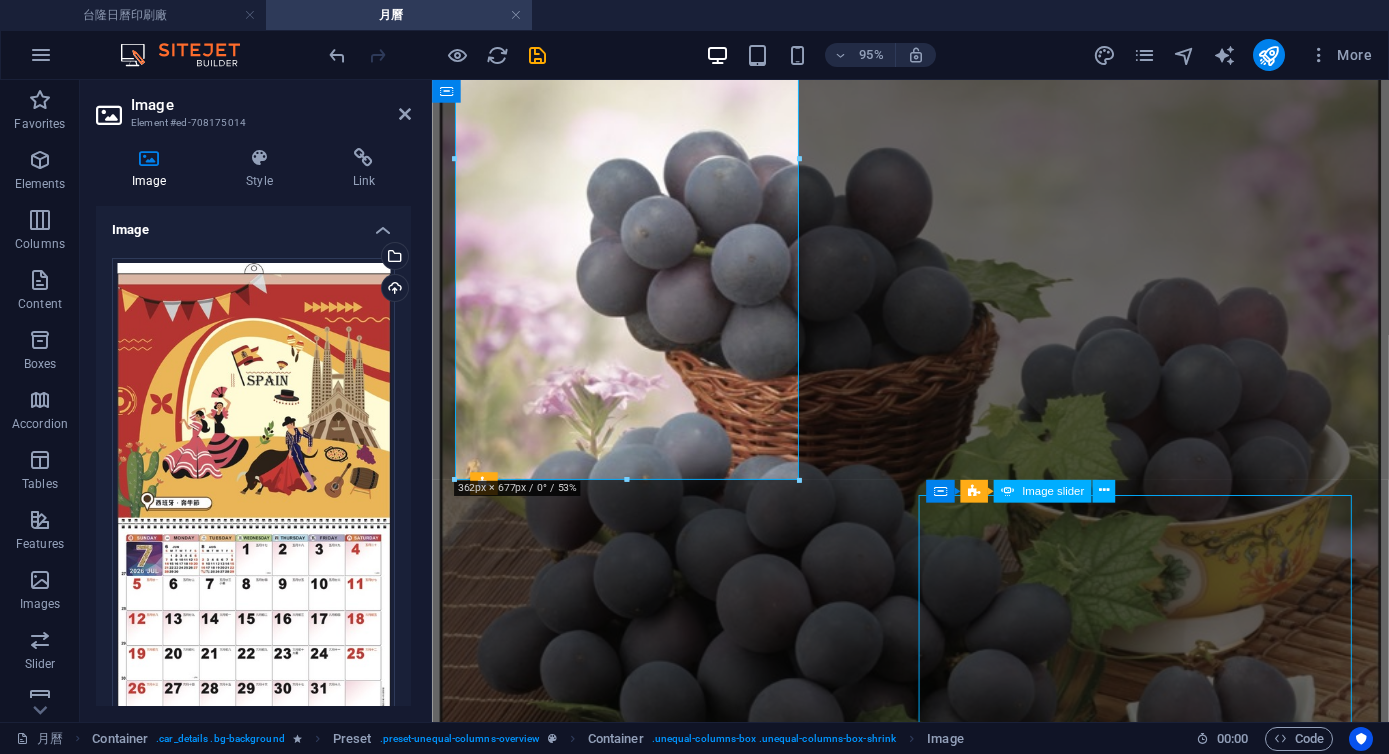 click at bounding box center (509, 228869) 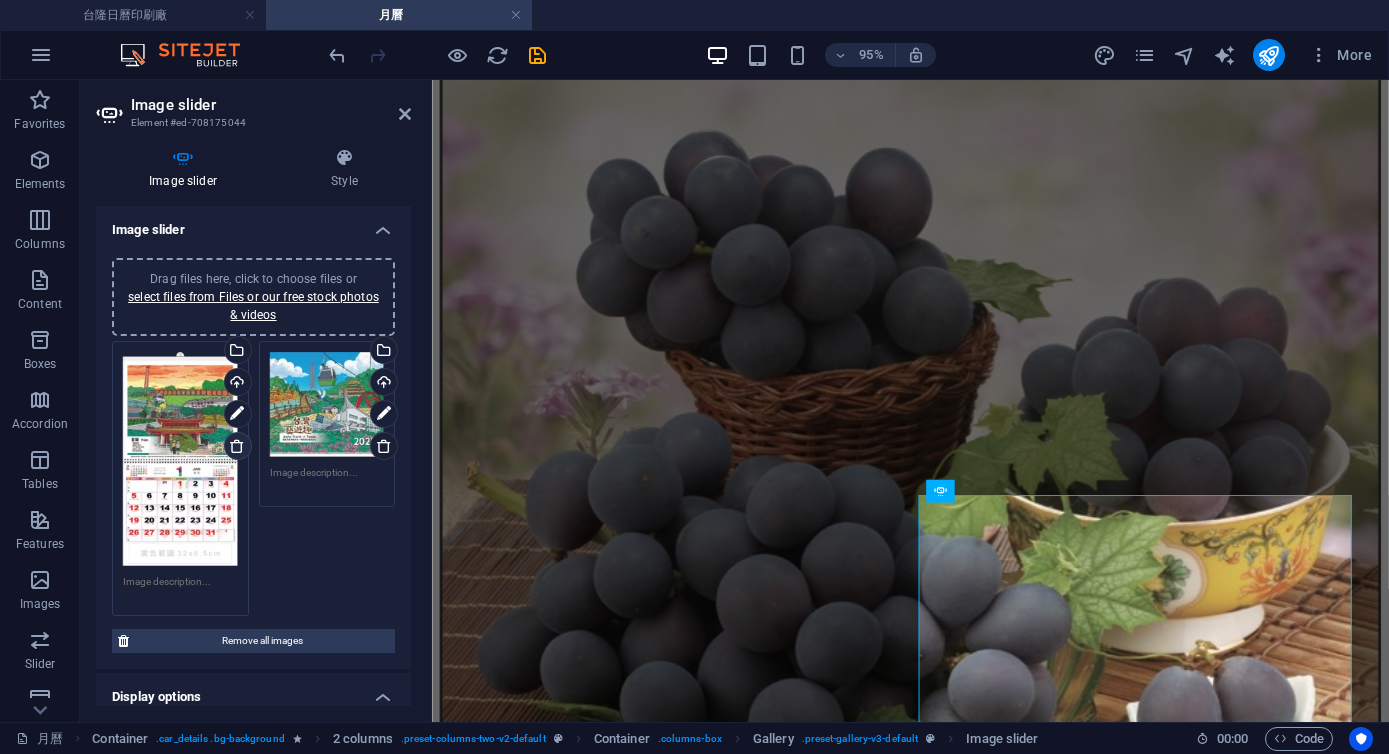 click at bounding box center (238, 446) 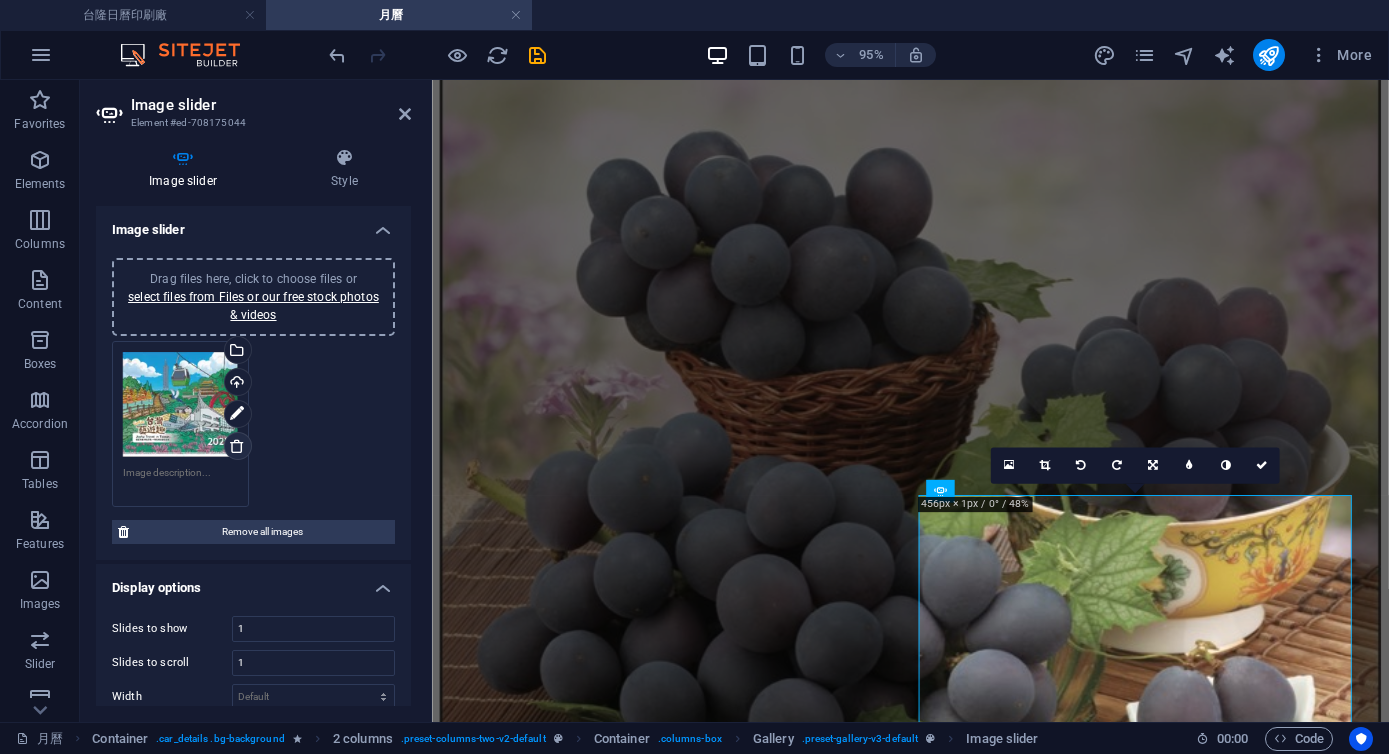 click at bounding box center (237, 446) 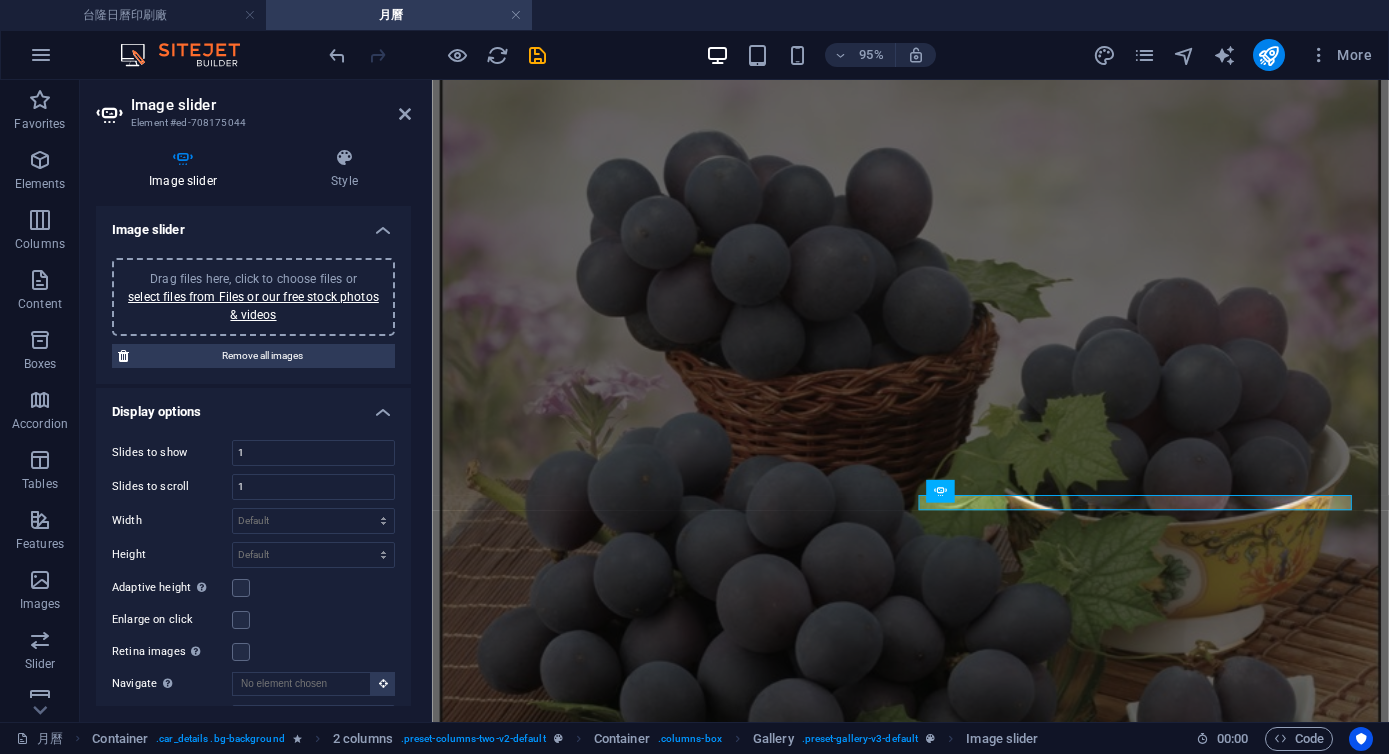 click on "Drag files here, click to choose files or select files from Files or our free stock photos & videos" at bounding box center (253, 297) 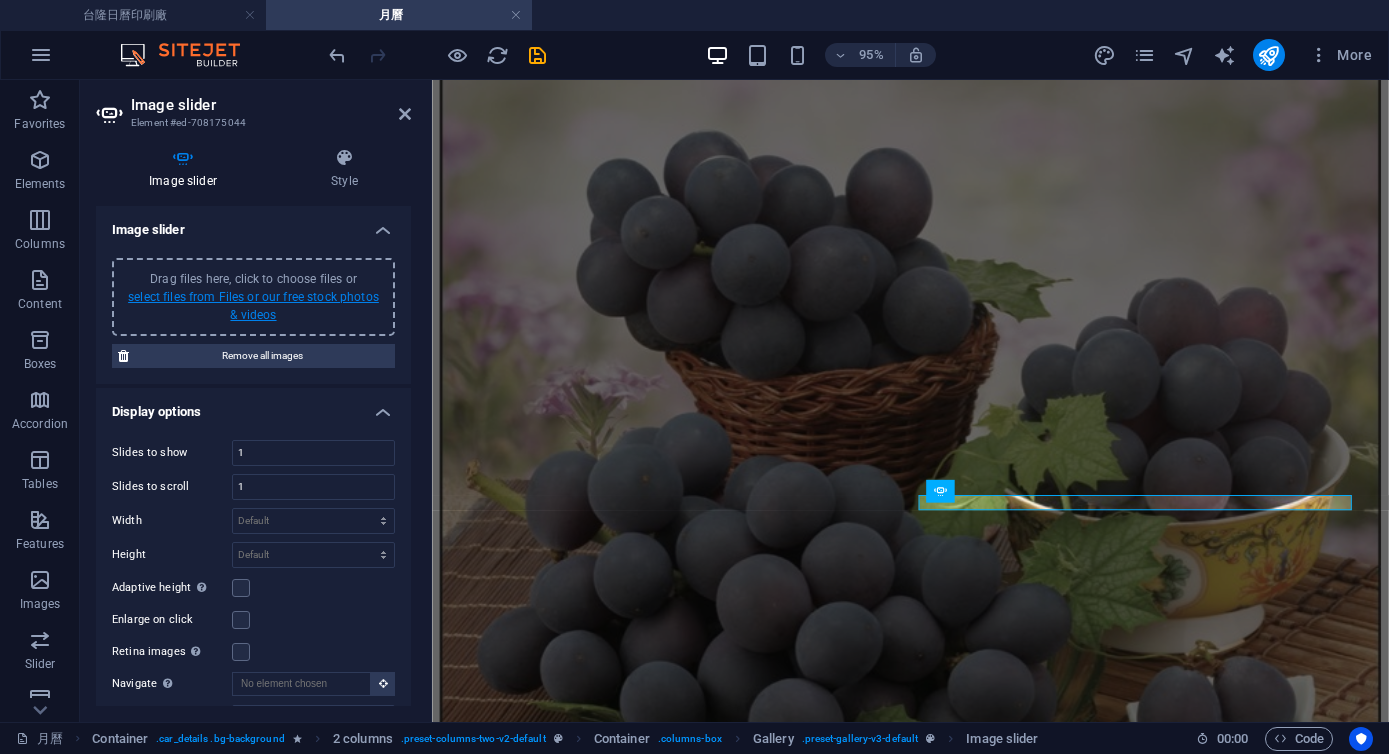 click on "select files from Files or our free stock photos & videos" at bounding box center (253, 306) 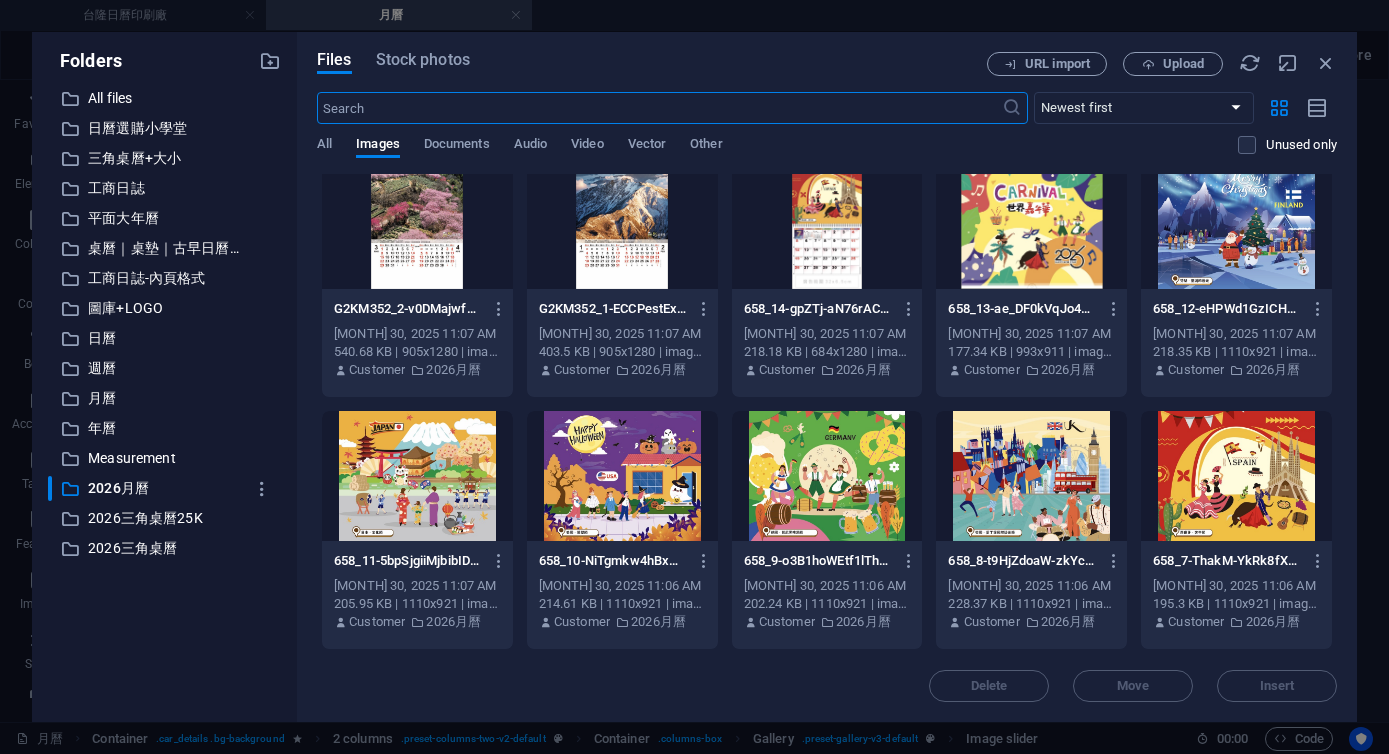 scroll, scrollTop: 1369, scrollLeft: 0, axis: vertical 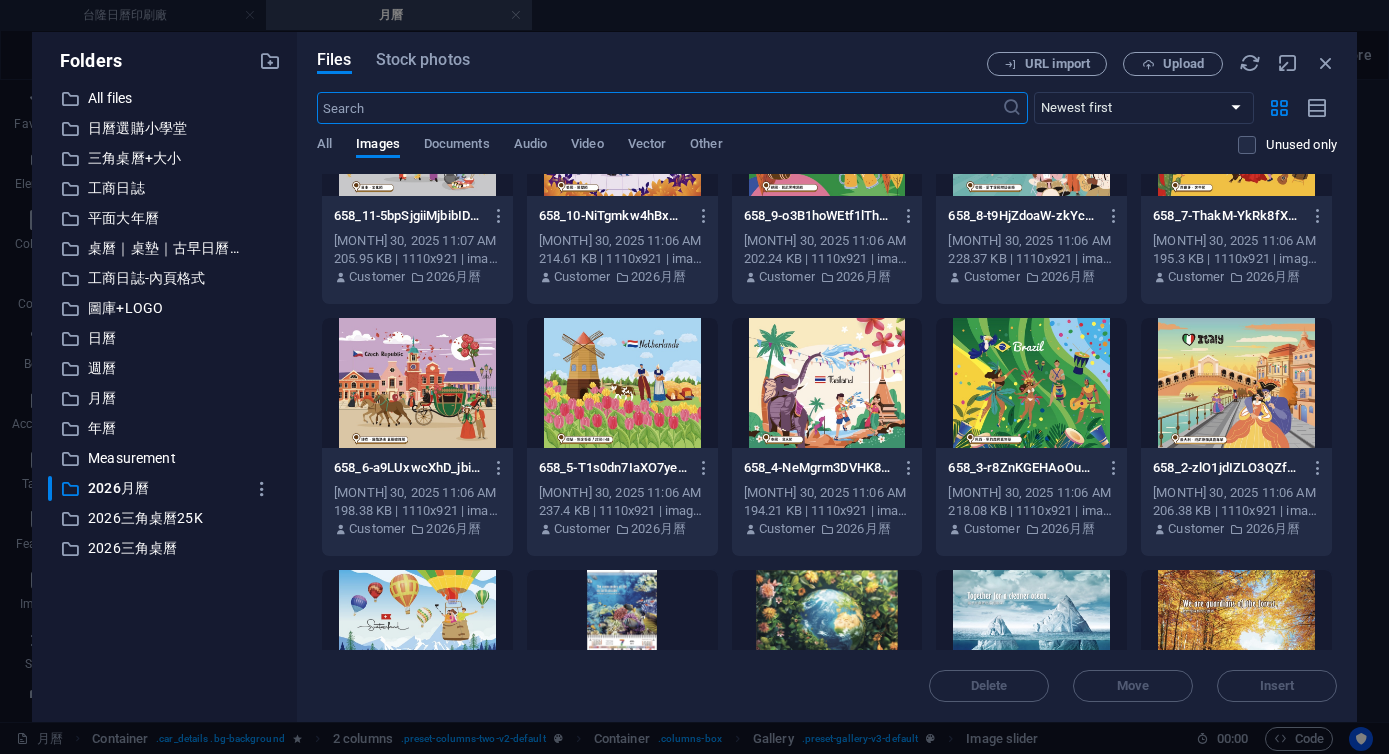 click at bounding box center (417, 635) 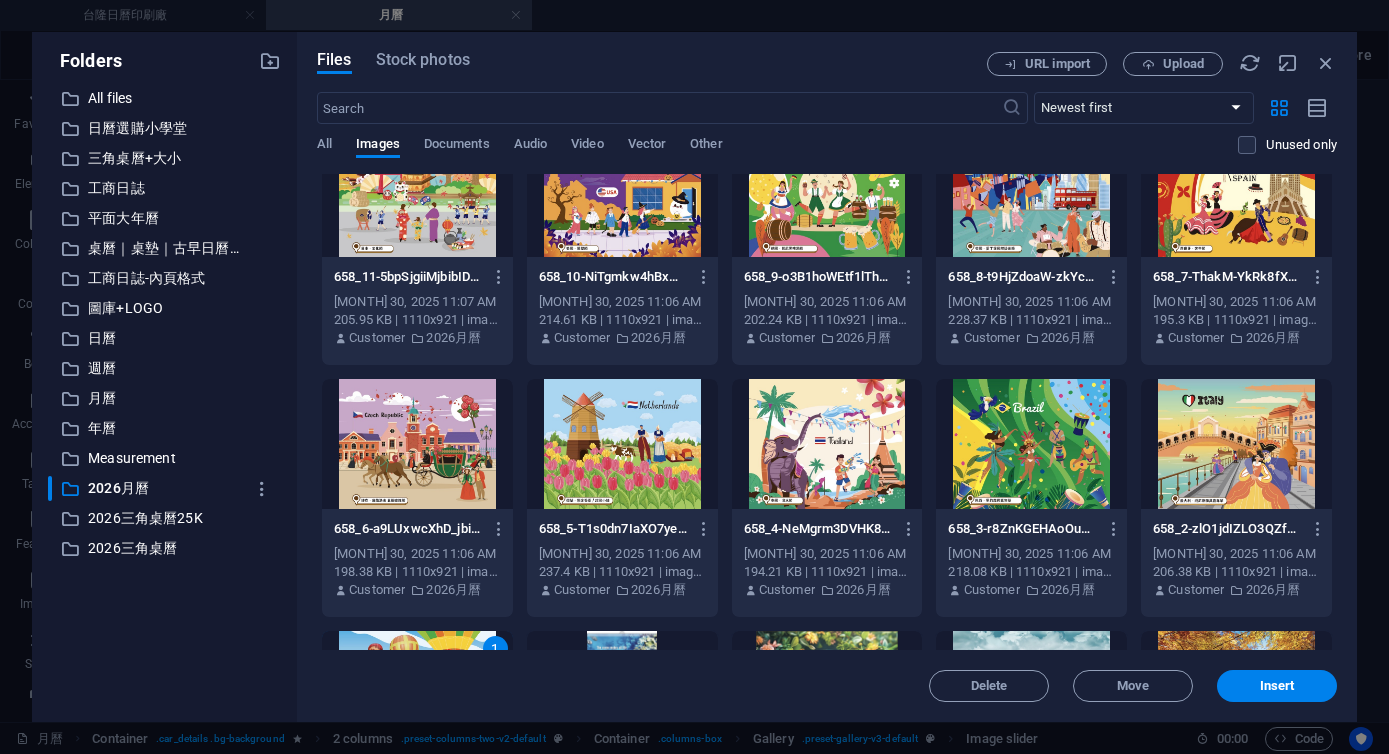 scroll, scrollTop: 1065, scrollLeft: 0, axis: vertical 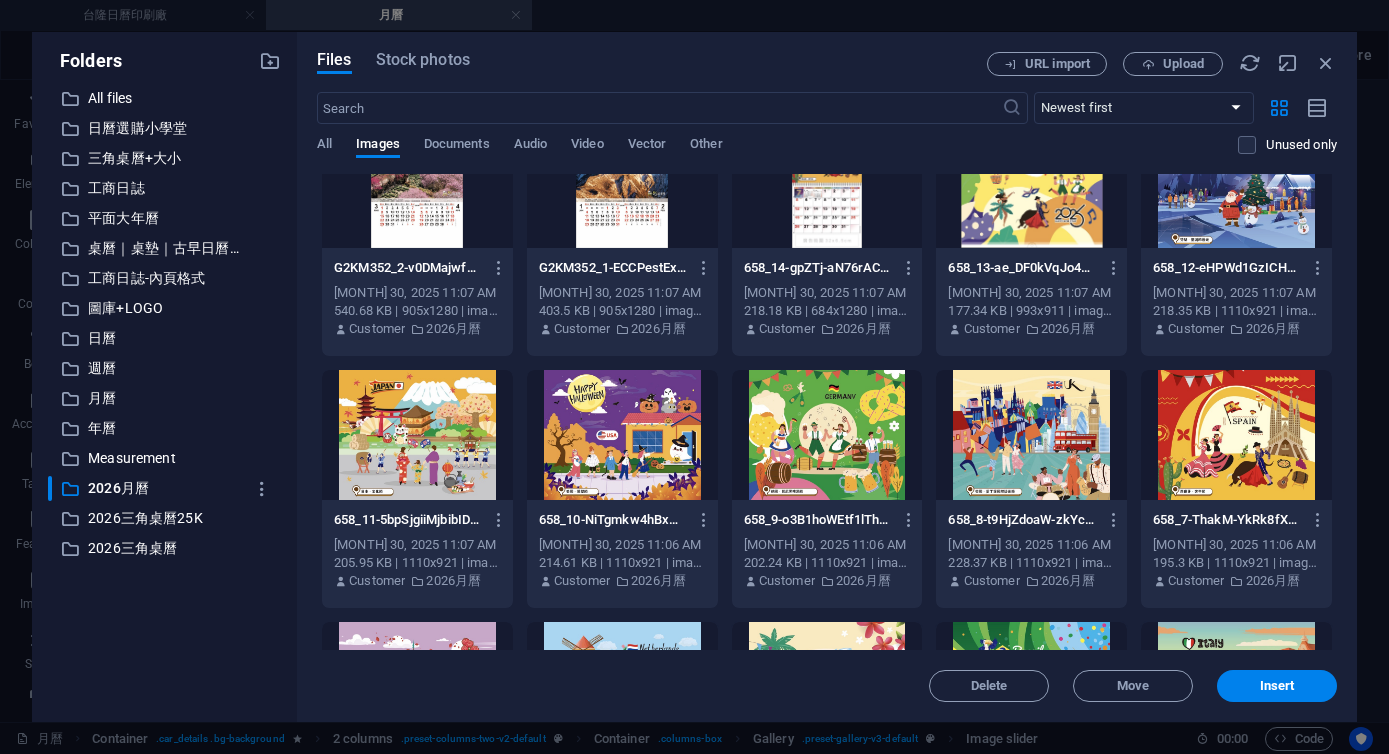 click at bounding box center [1031, 183] 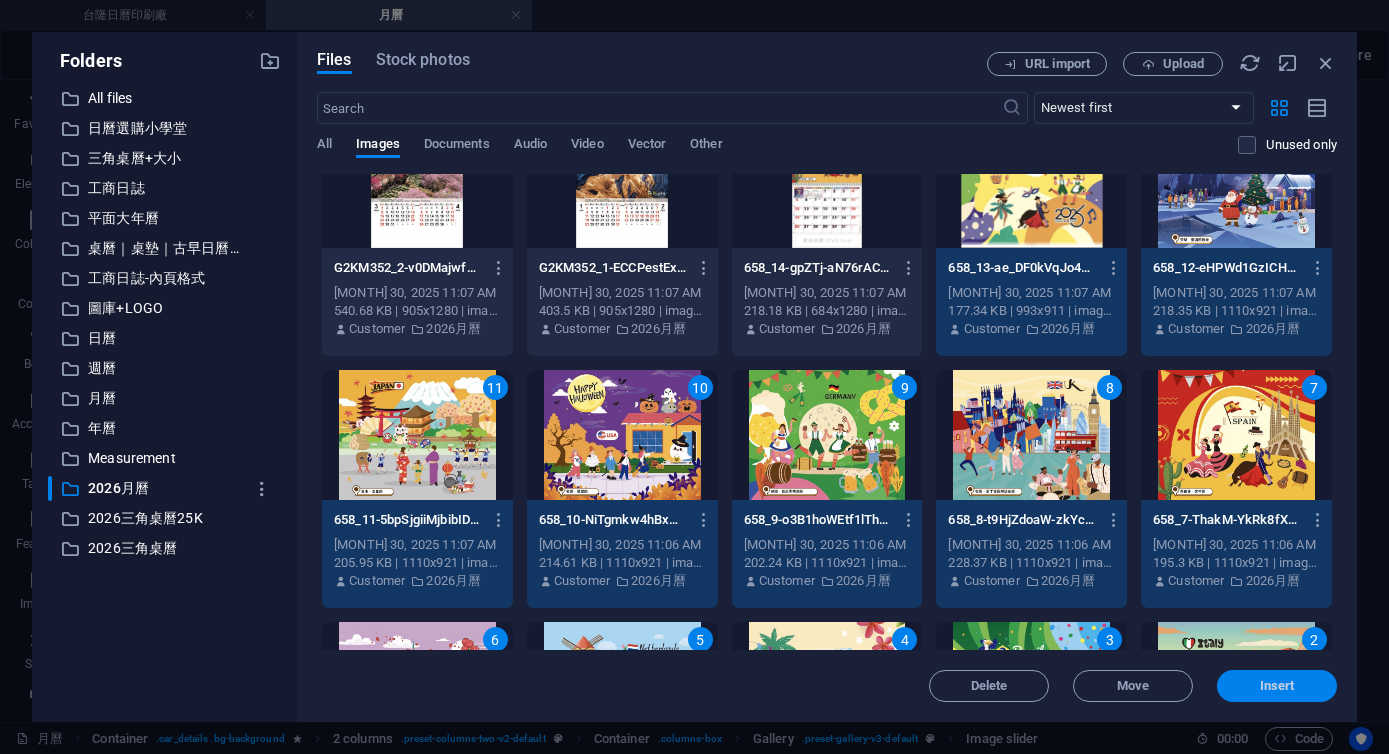 drag, startPoint x: 1285, startPoint y: 680, endPoint x: 759, endPoint y: 591, distance: 533.4763 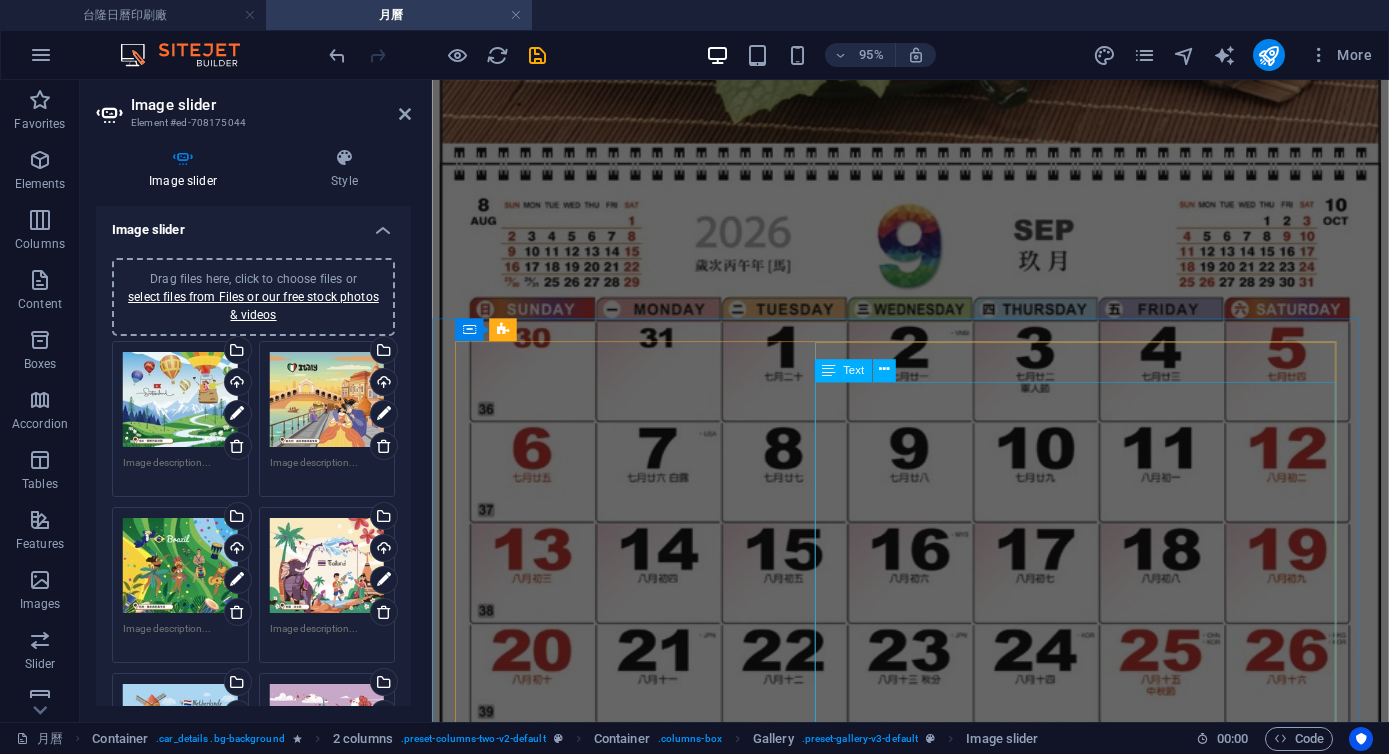 scroll, scrollTop: 29256, scrollLeft: 0, axis: vertical 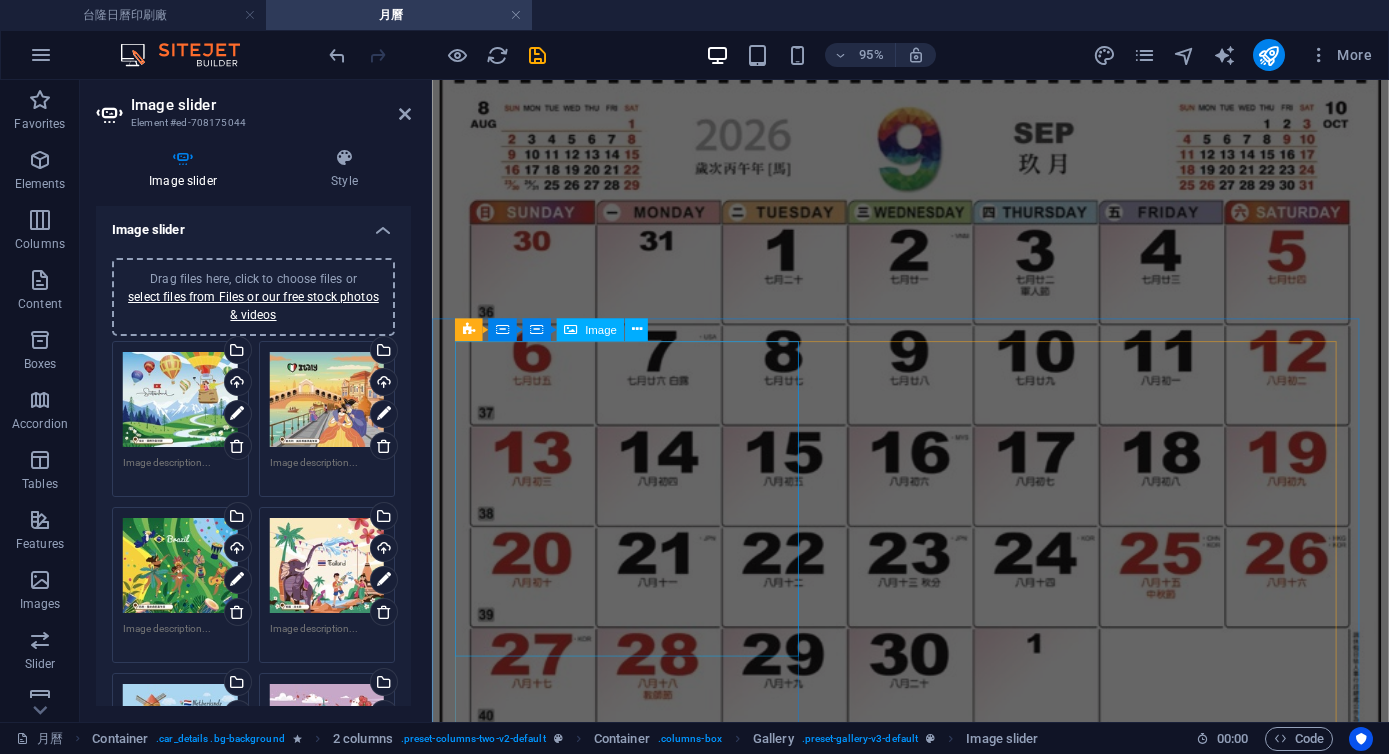 click at bounding box center (935, 235451) 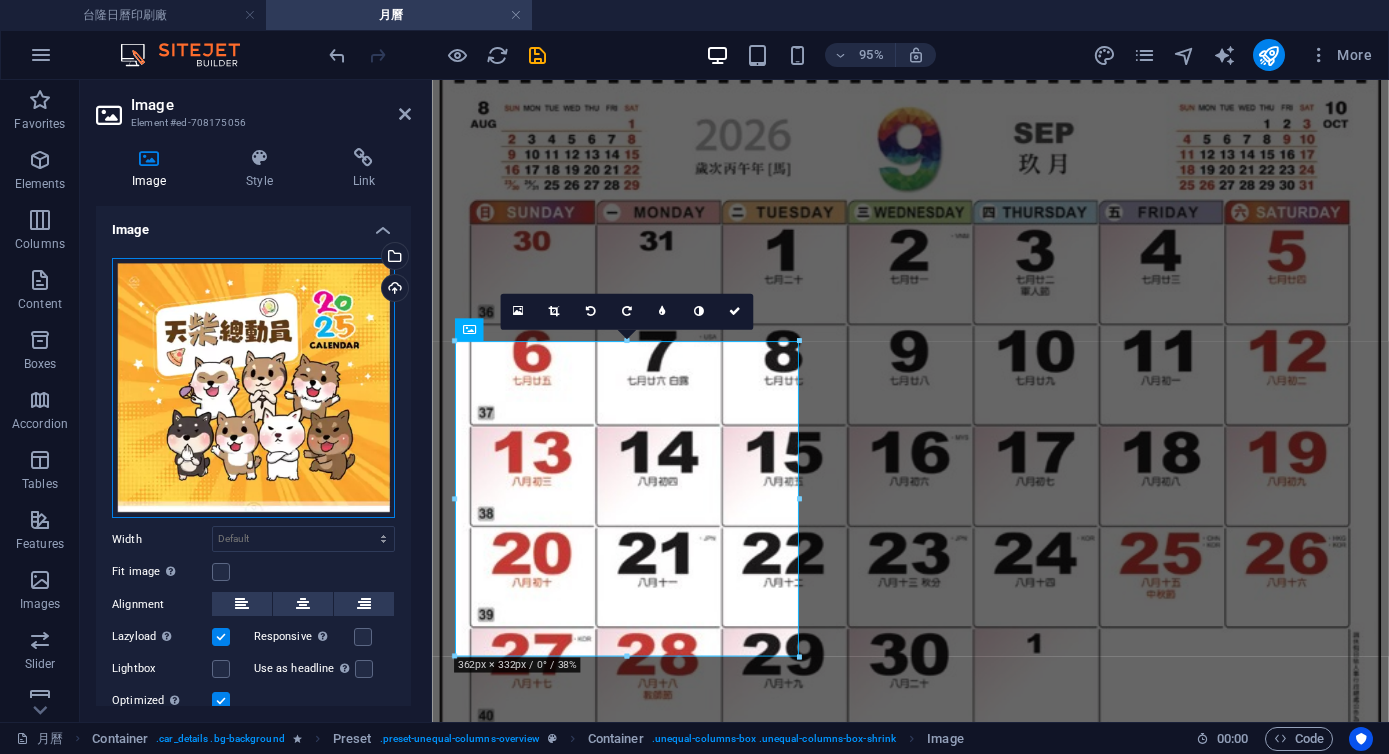 click on "Drag files here, click to choose files or select files from Files or our free stock photos & videos" at bounding box center [253, 388] 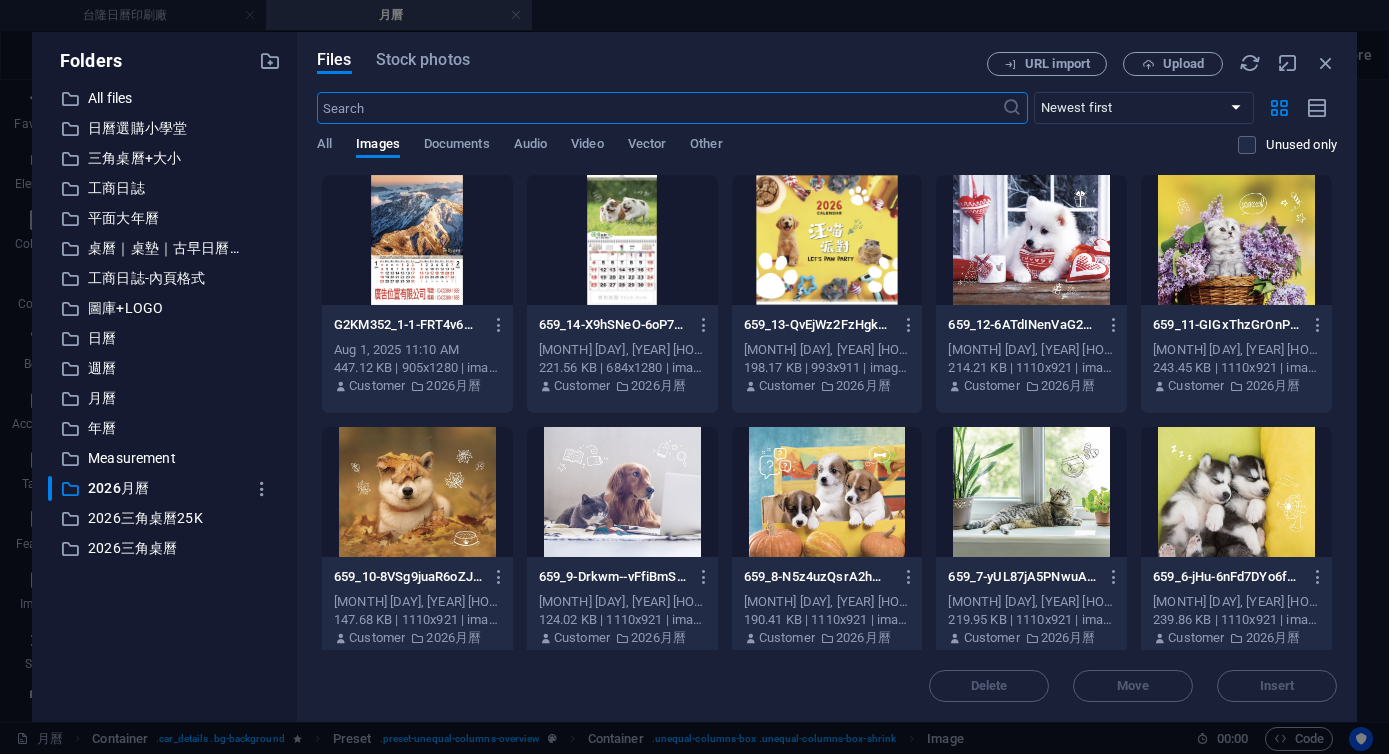 scroll, scrollTop: 29312, scrollLeft: 0, axis: vertical 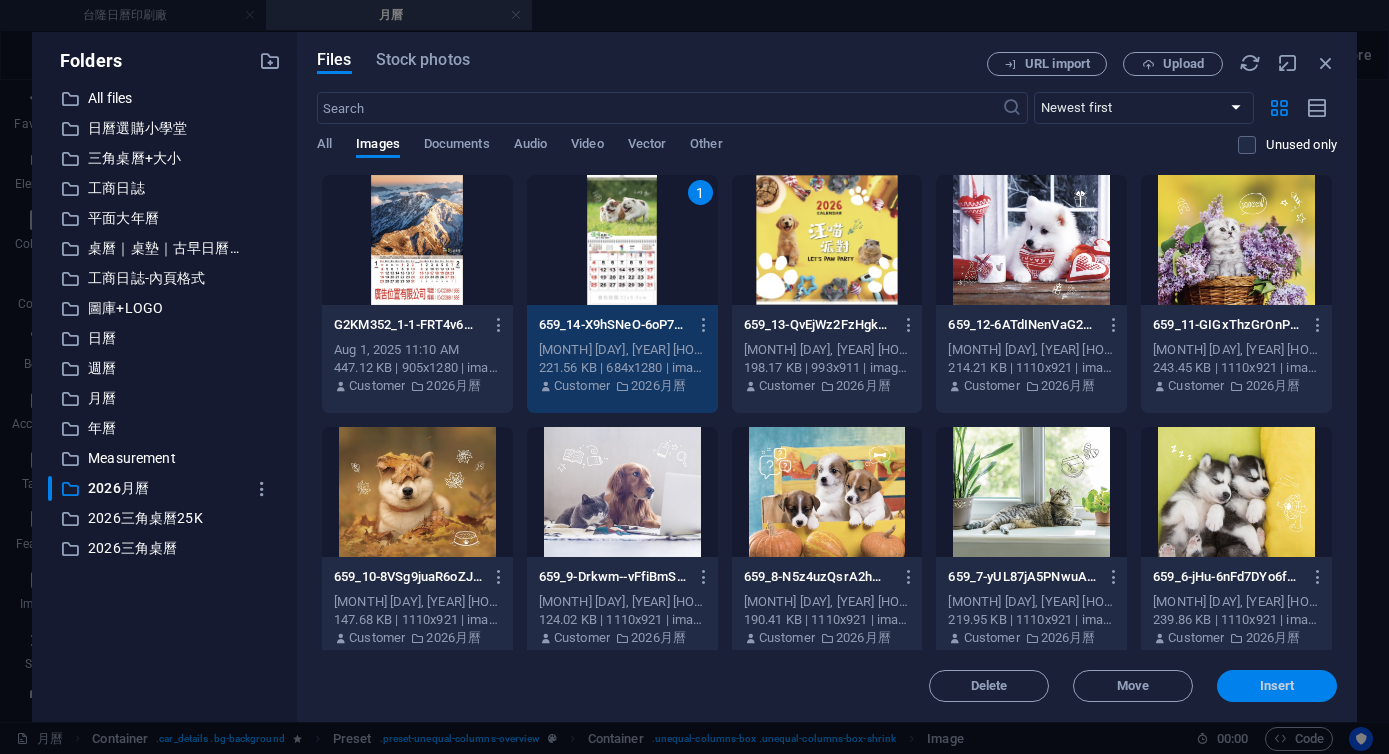 drag, startPoint x: 1256, startPoint y: 688, endPoint x: 69, endPoint y: 363, distance: 1230.6885 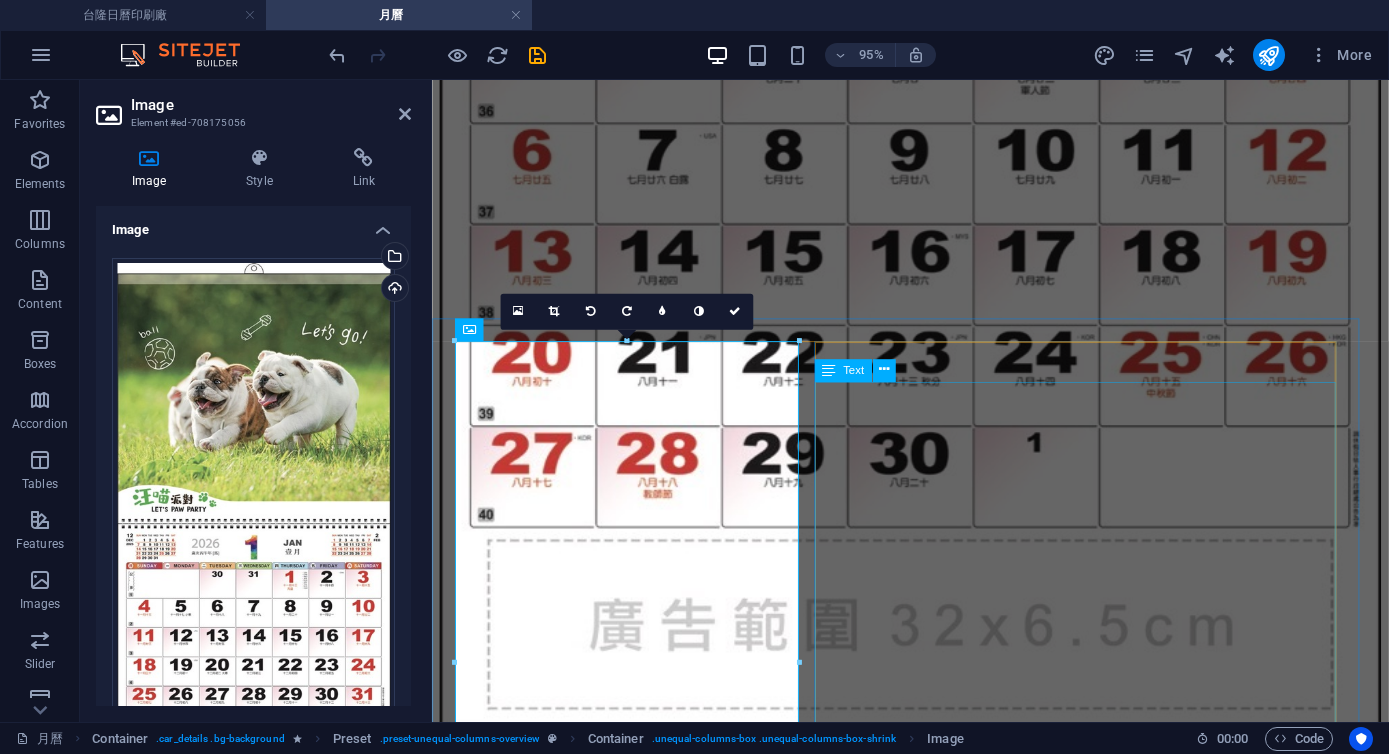 scroll, scrollTop: 29971, scrollLeft: 0, axis: vertical 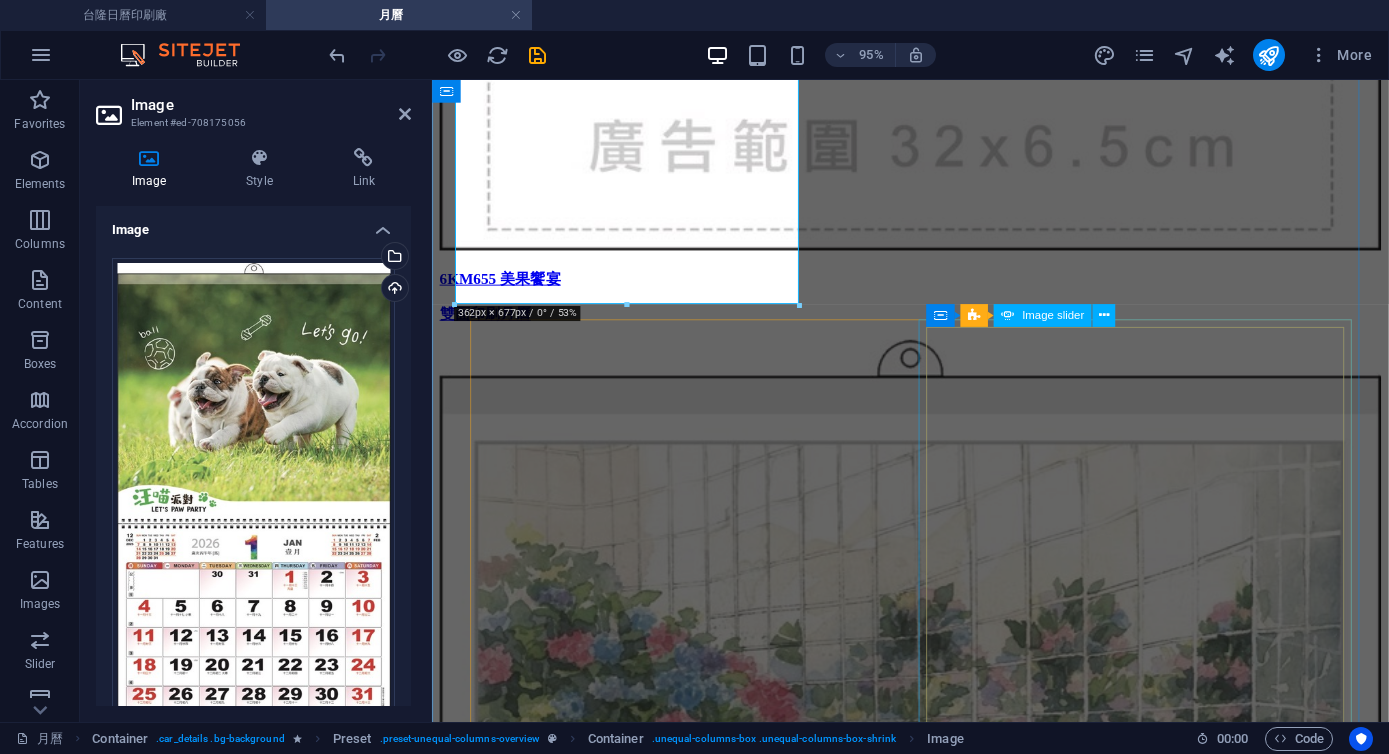click at bounding box center (53, 244736) 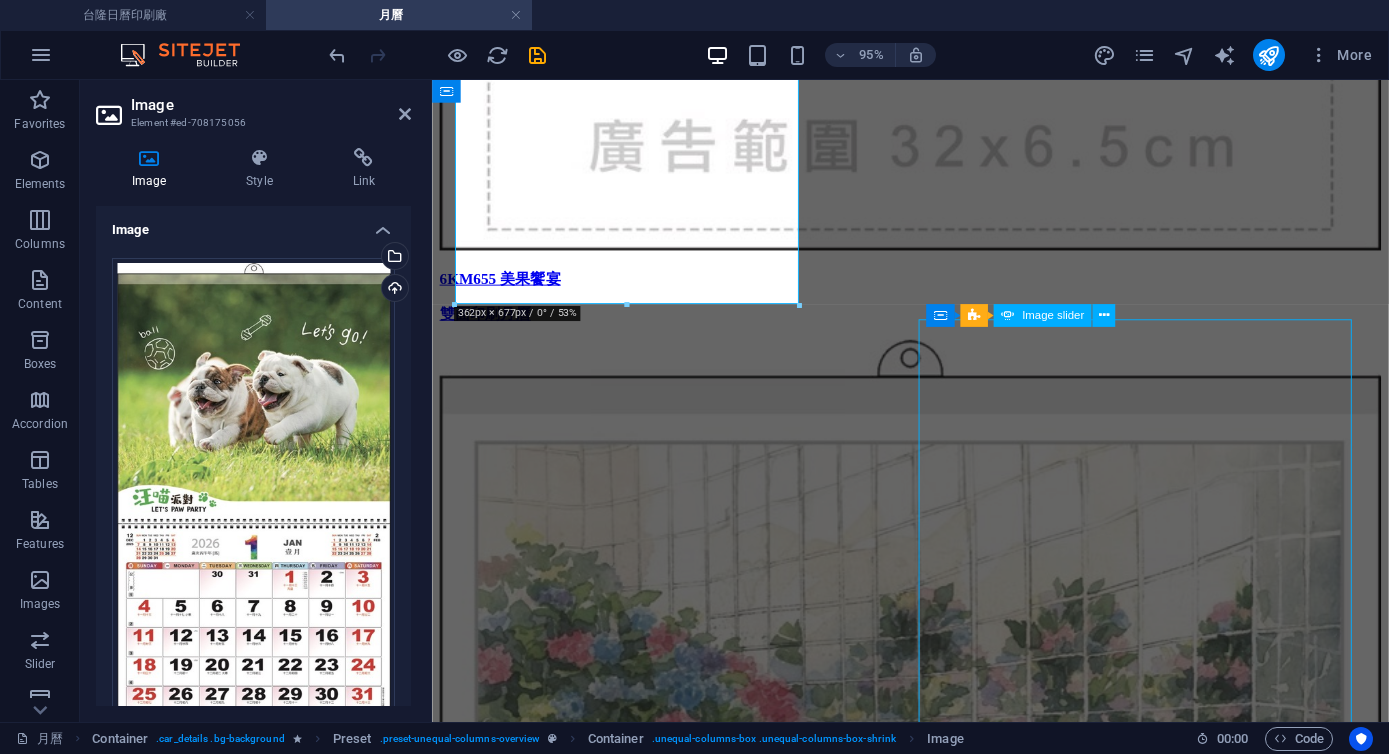 click at bounding box center [53, 244736] 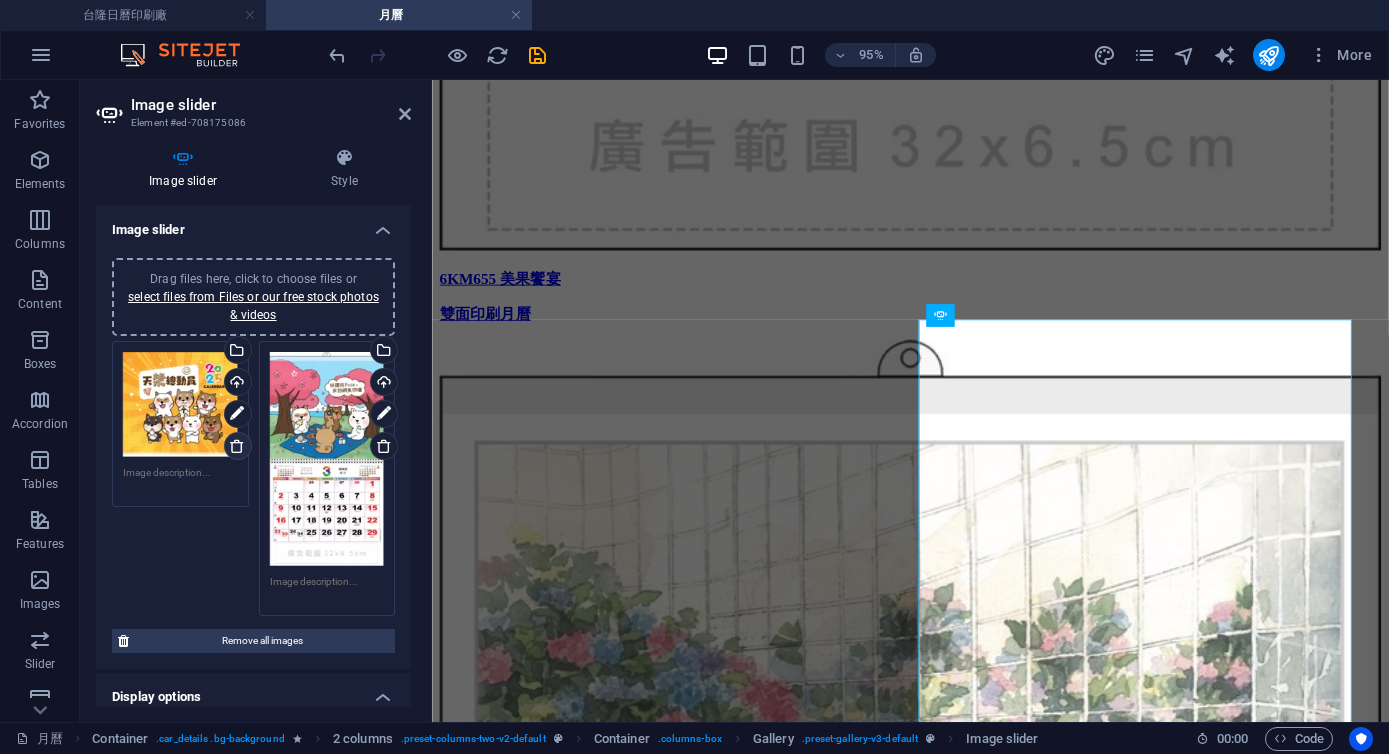 click at bounding box center [237, 446] 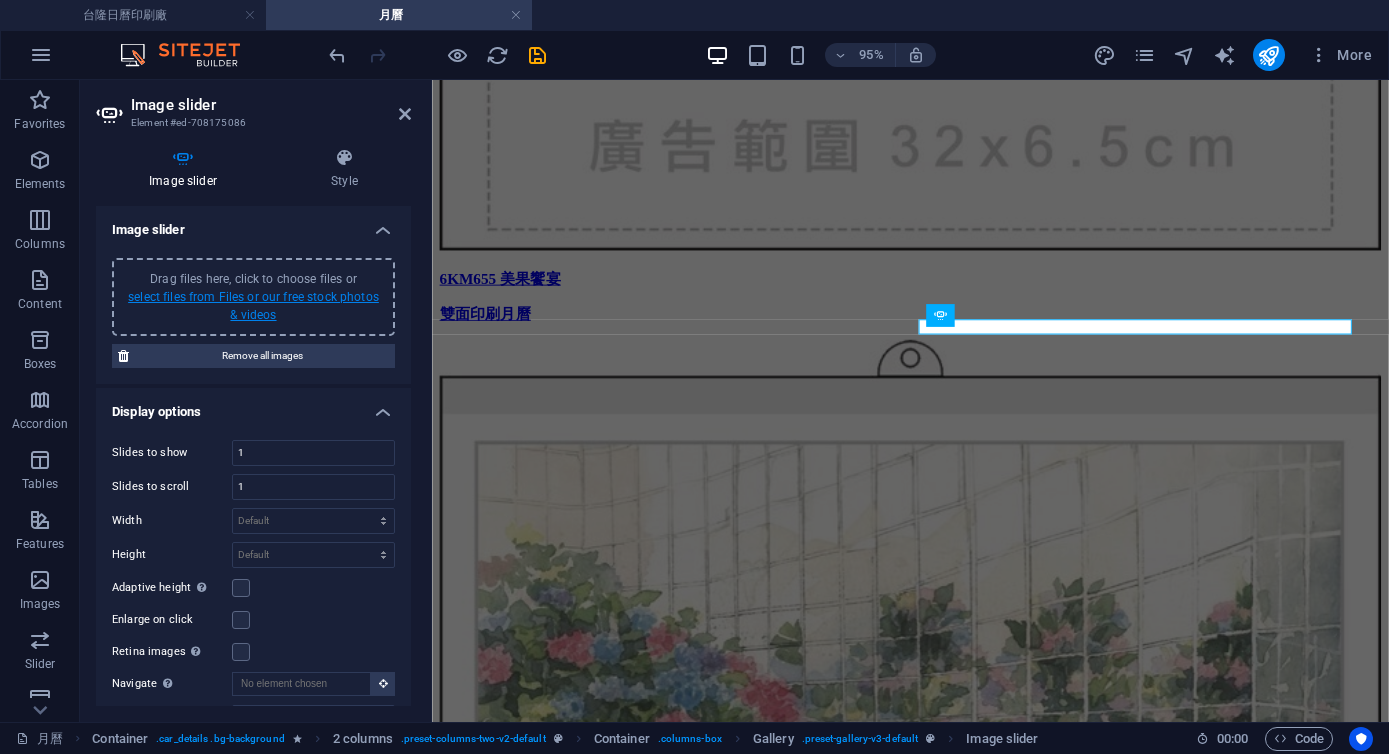 click on "select files from Files or our free stock photos & videos" at bounding box center [253, 306] 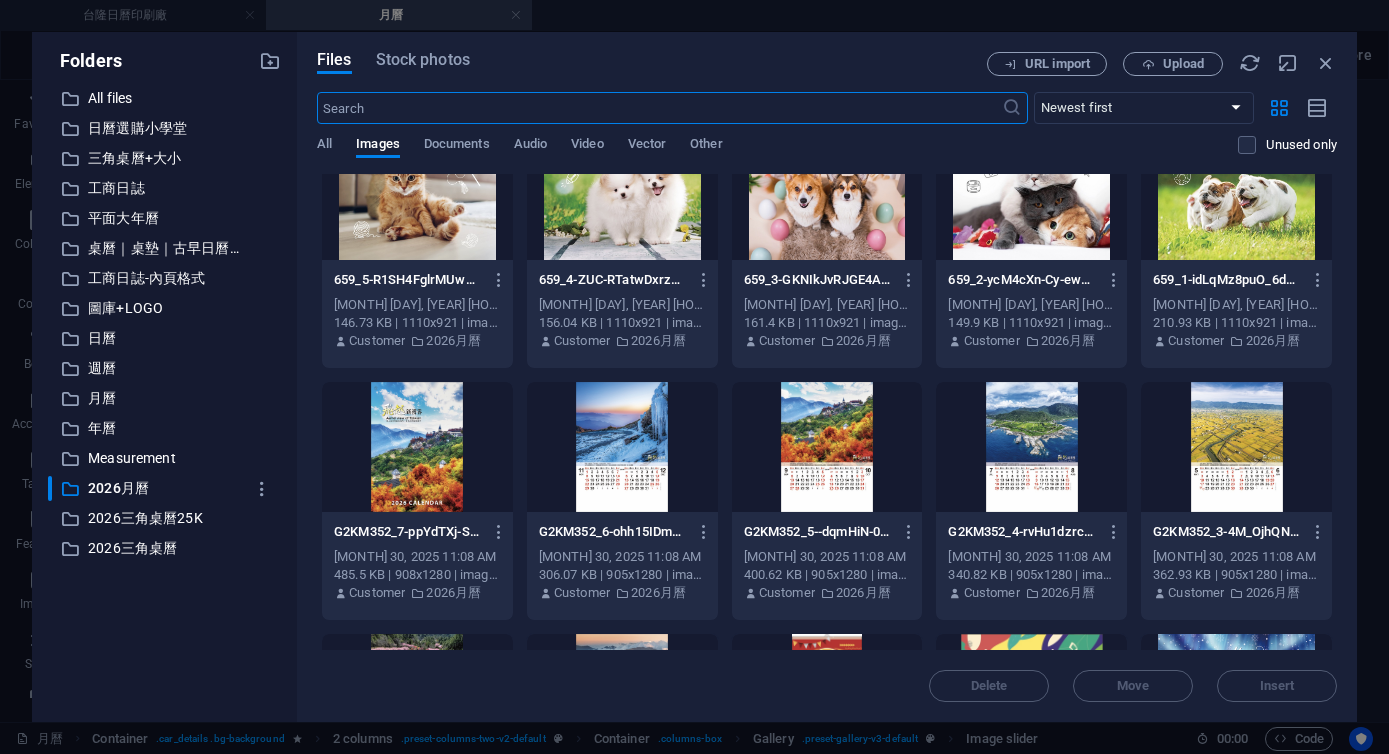 scroll, scrollTop: 563, scrollLeft: 0, axis: vertical 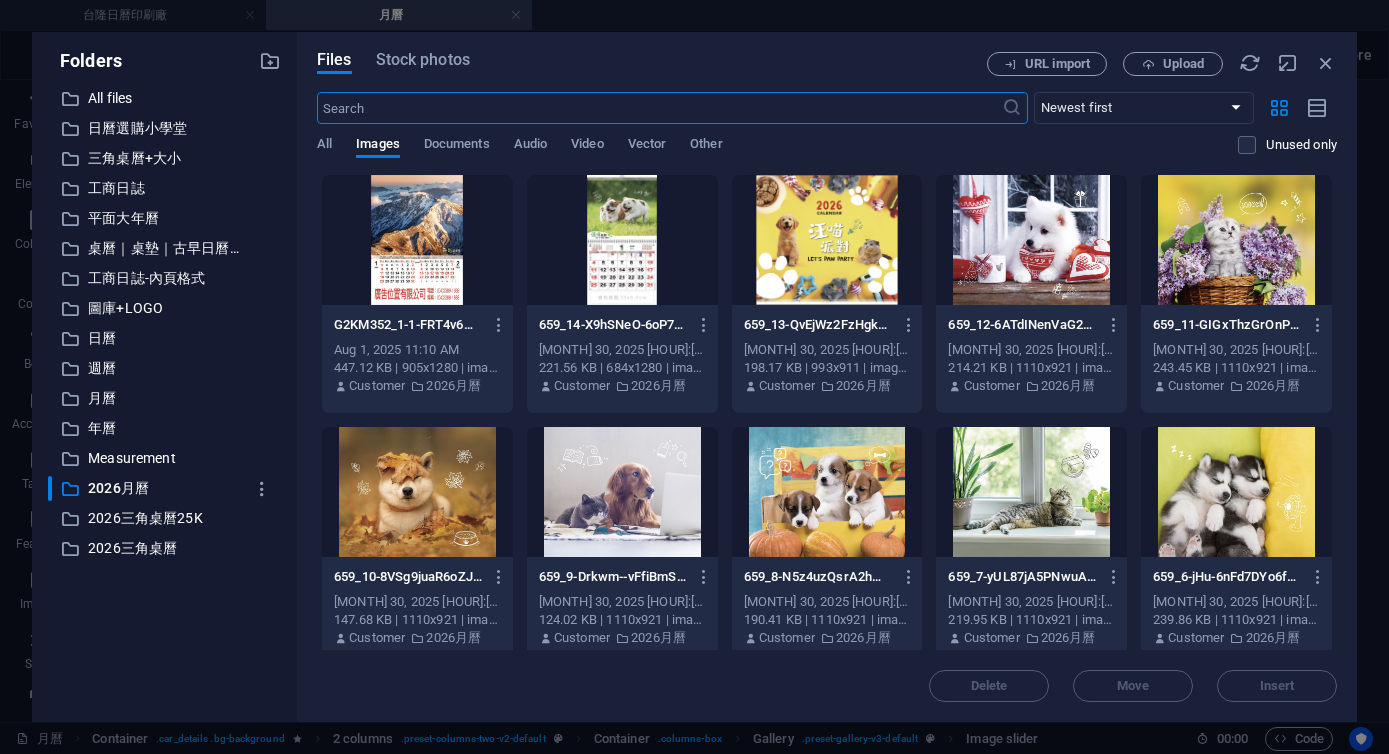 select on "ms" 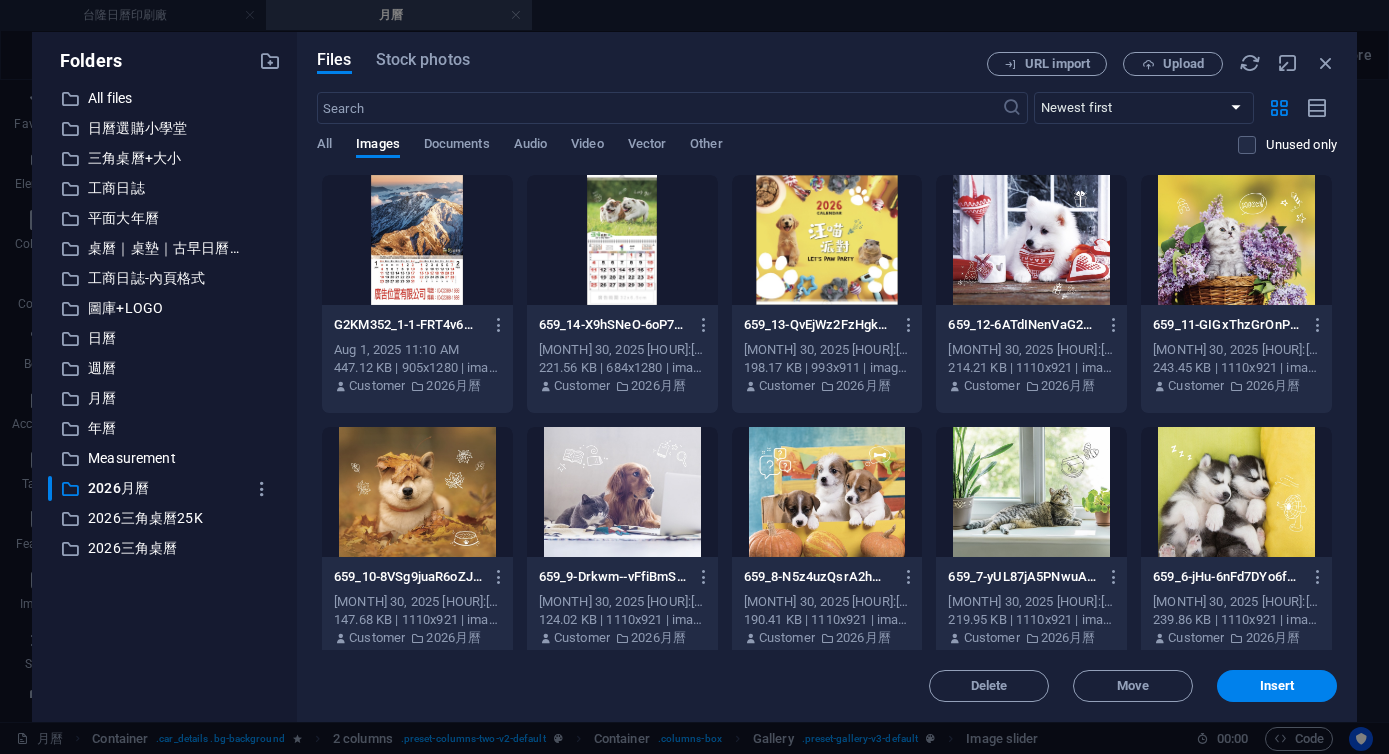 scroll, scrollTop: 0, scrollLeft: 0, axis: both 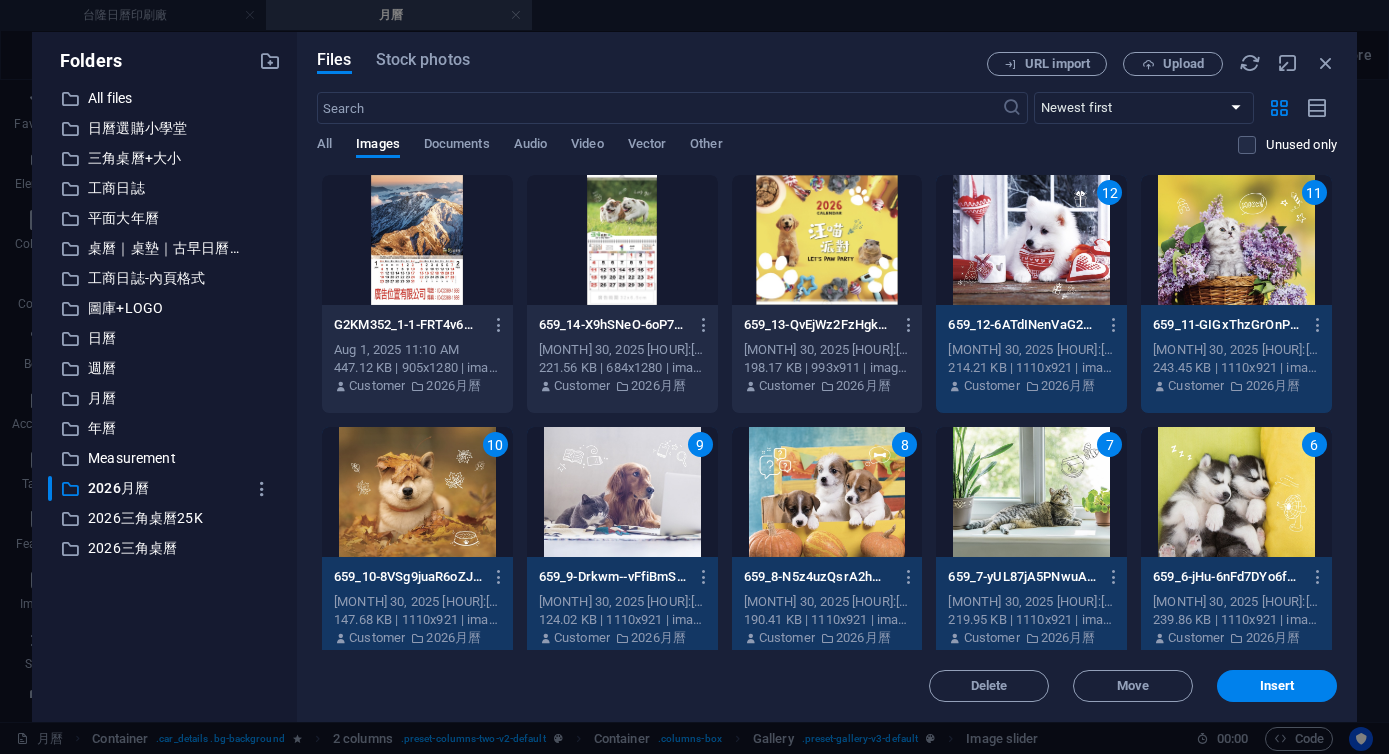 click at bounding box center (827, 240) 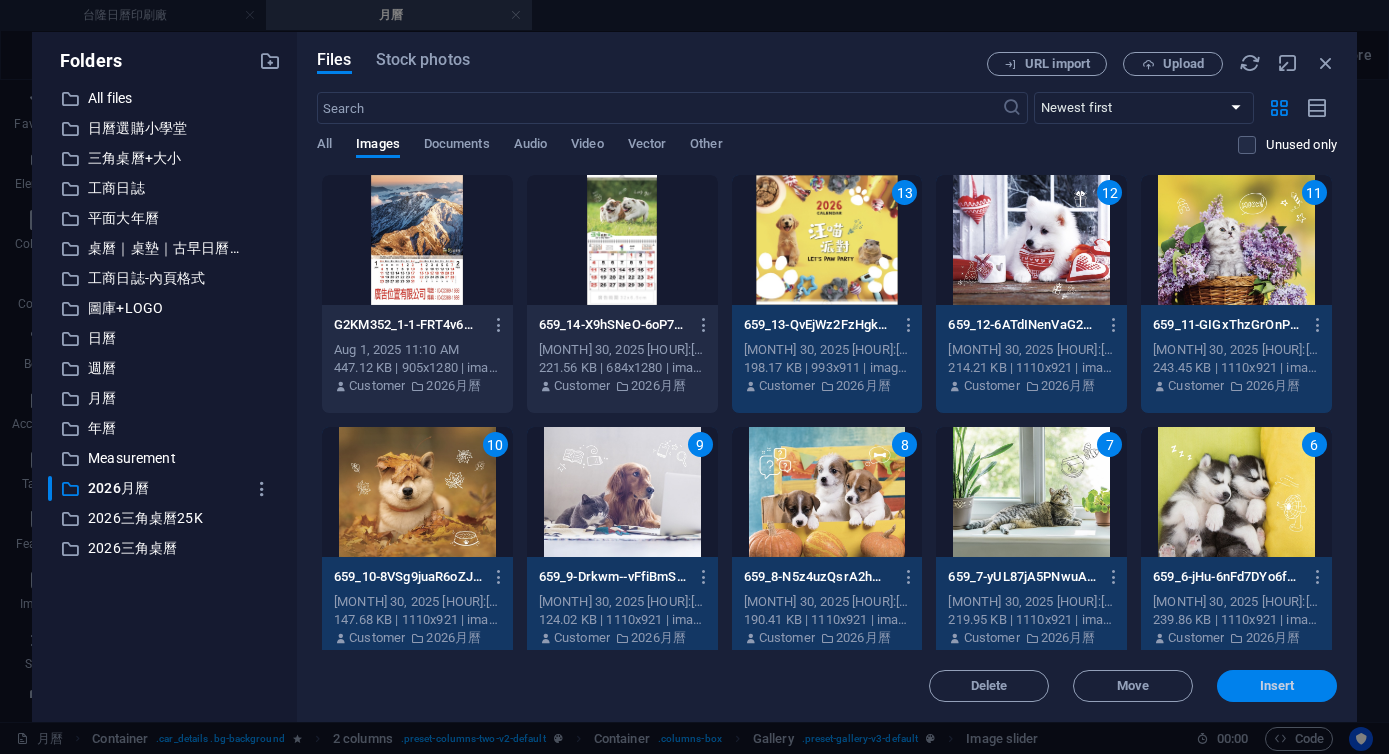 click on "Insert" at bounding box center [1277, 686] 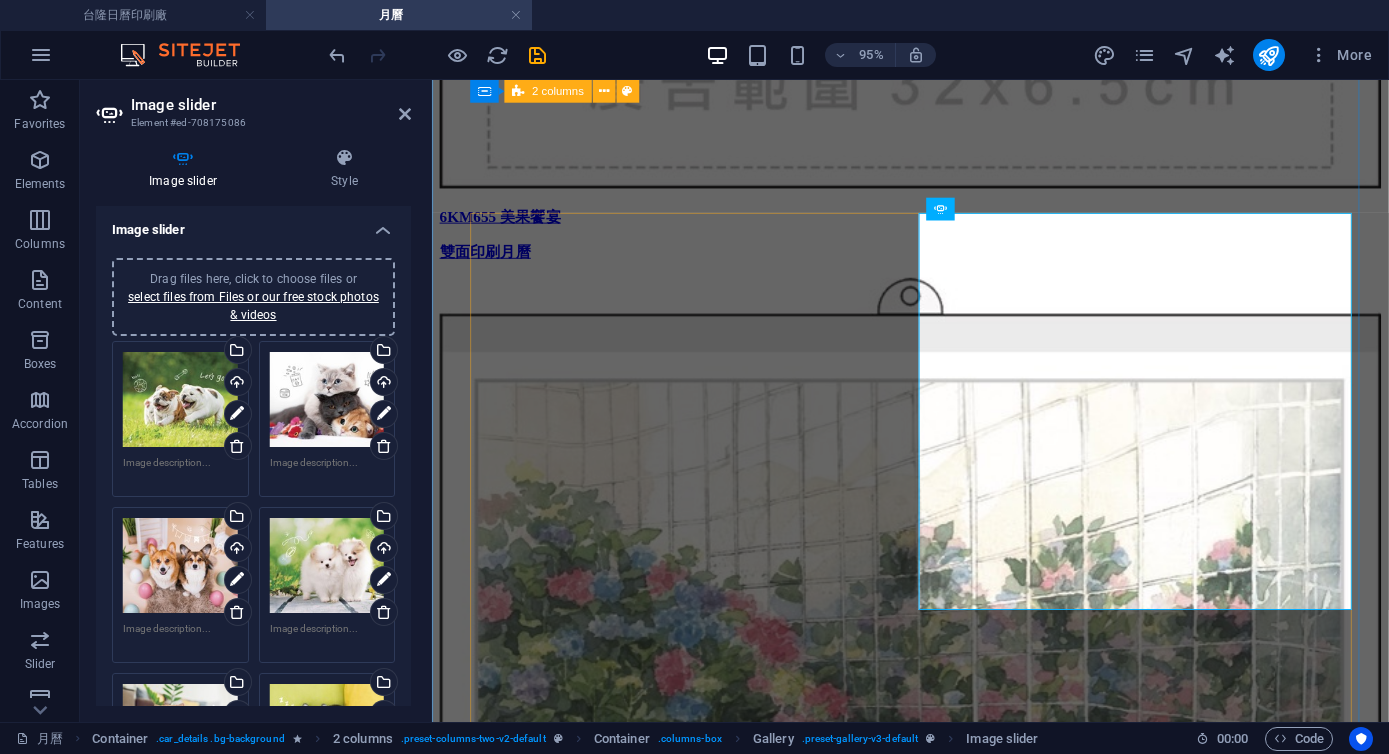 scroll, scrollTop: 29911, scrollLeft: 0, axis: vertical 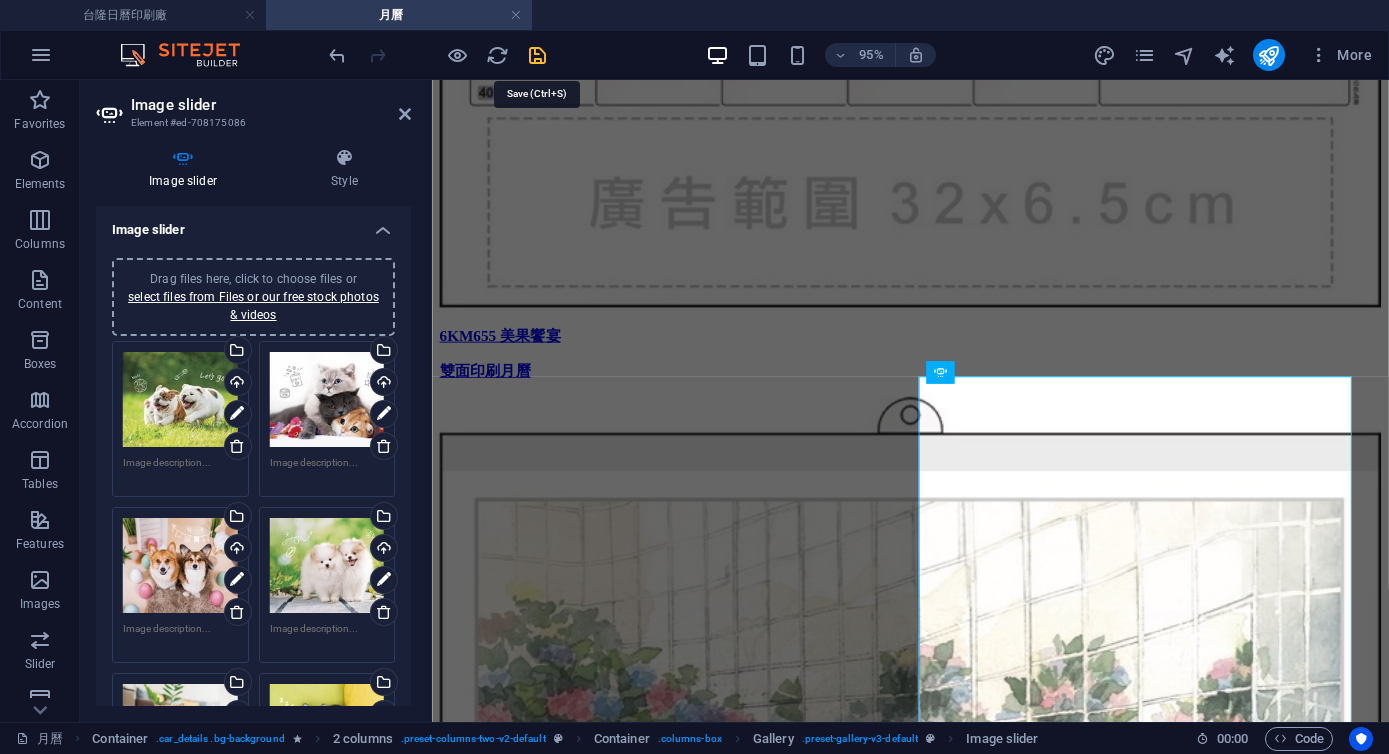 click at bounding box center (537, 55) 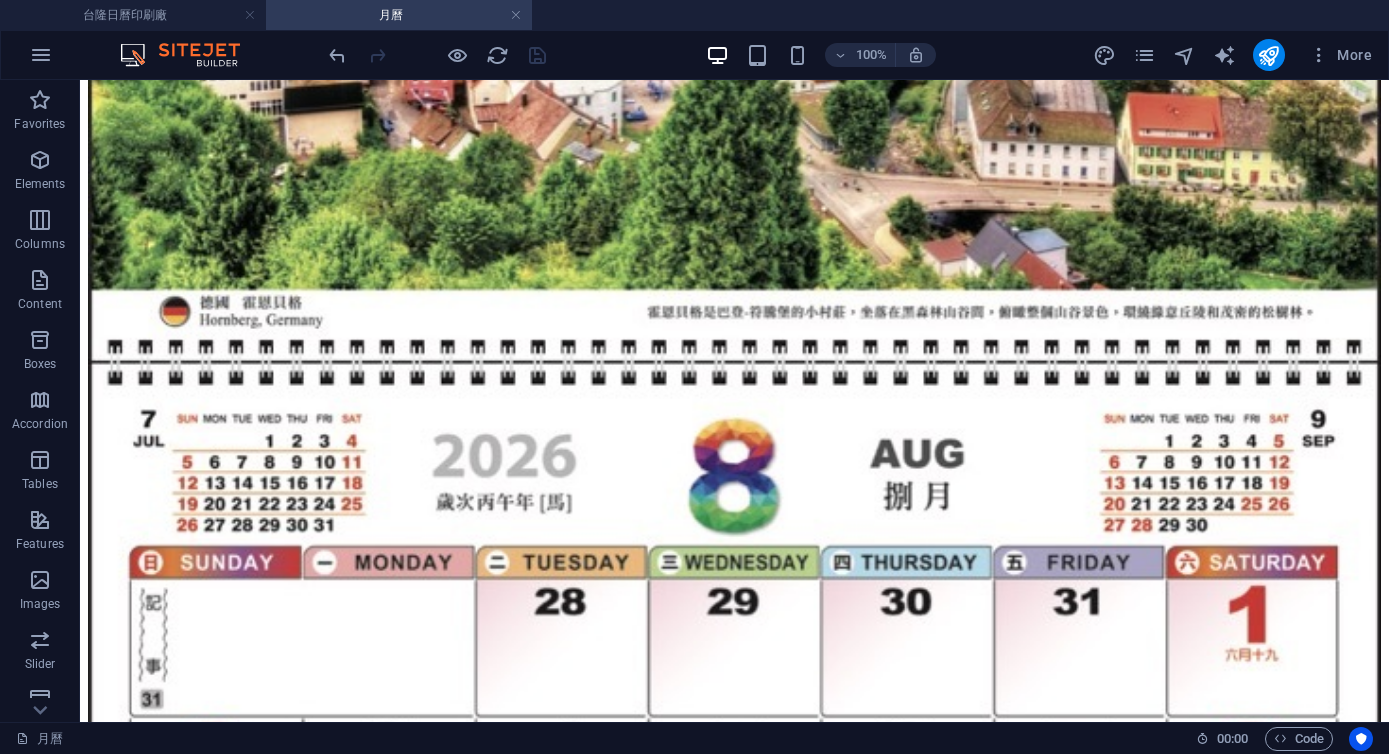 scroll, scrollTop: 29616, scrollLeft: 0, axis: vertical 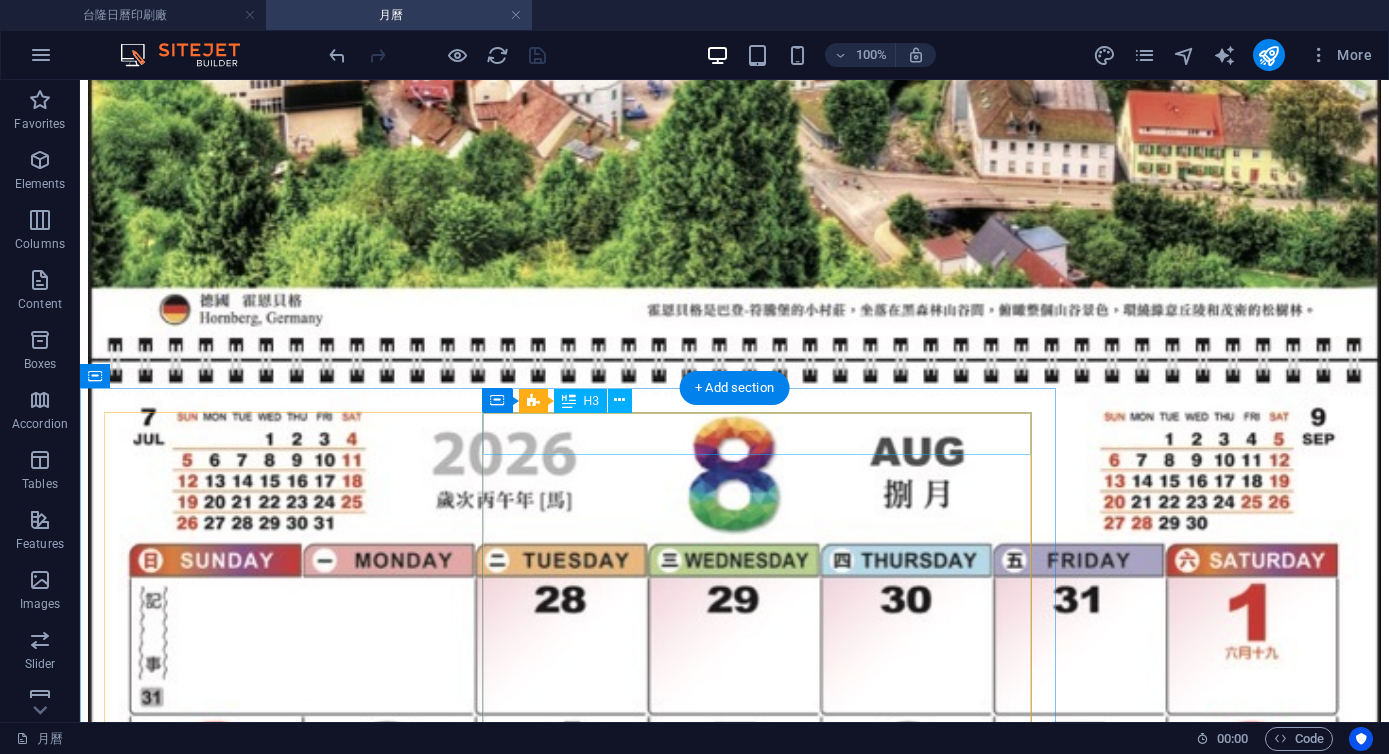 click on "6KM659 天柴總動員" at bounding box center (734, 266097) 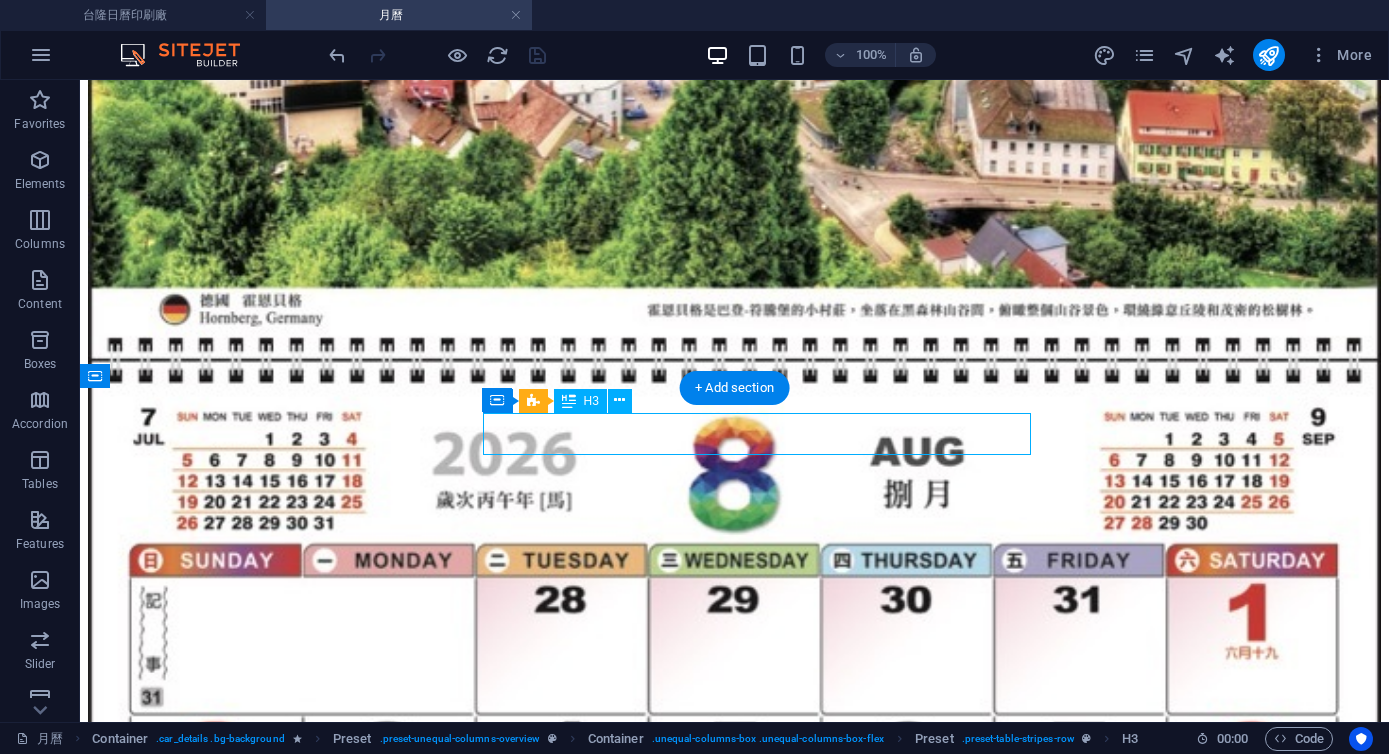 click on "6KM659 天柴總動員" at bounding box center (734, 266097) 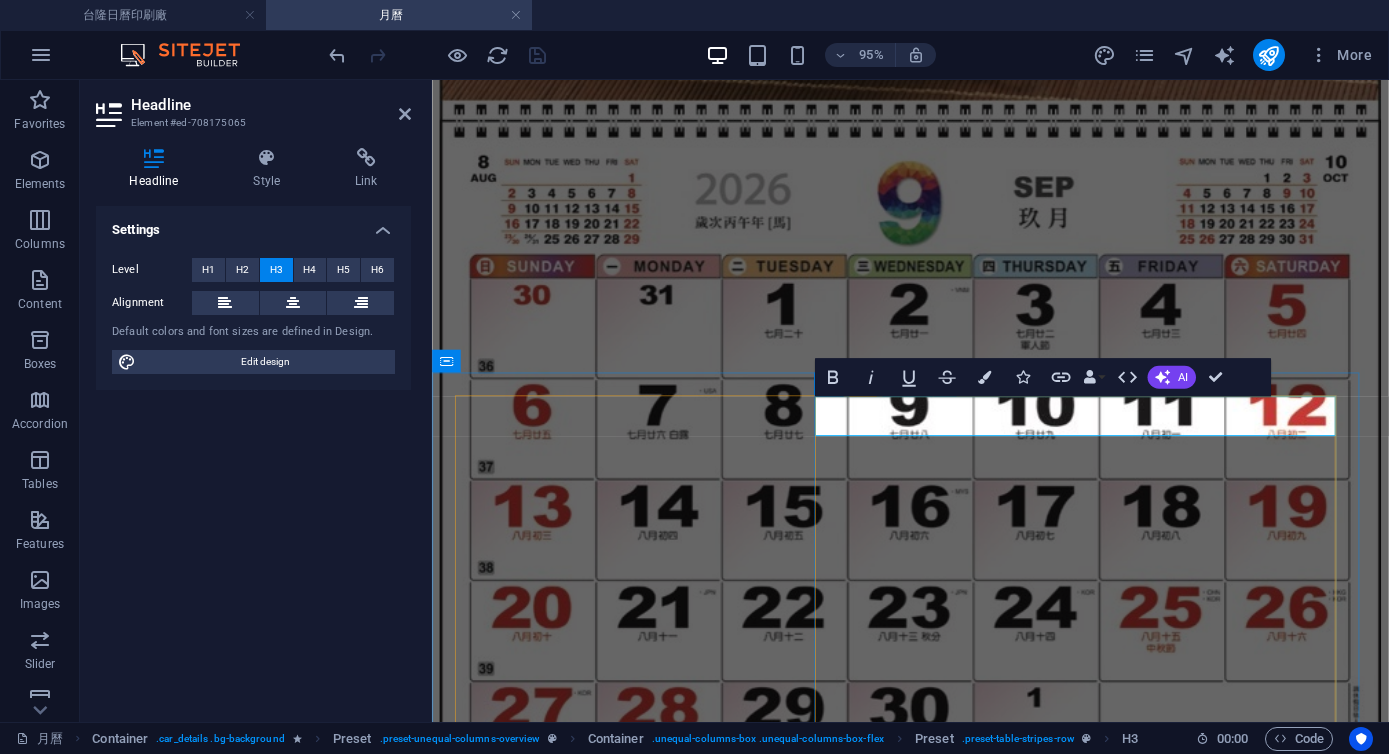 click on "6KM659 天柴總動員" at bounding box center (935, 248974) 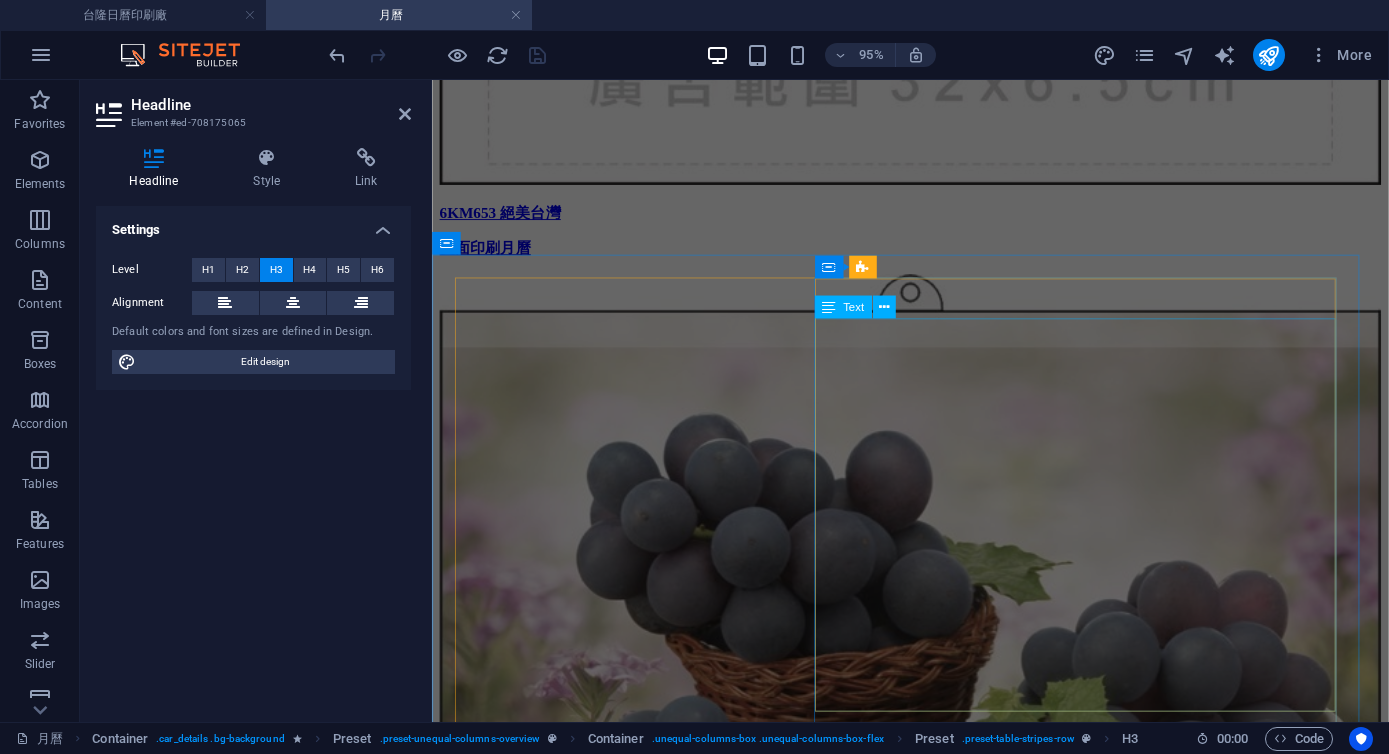 scroll, scrollTop: 27780, scrollLeft: 0, axis: vertical 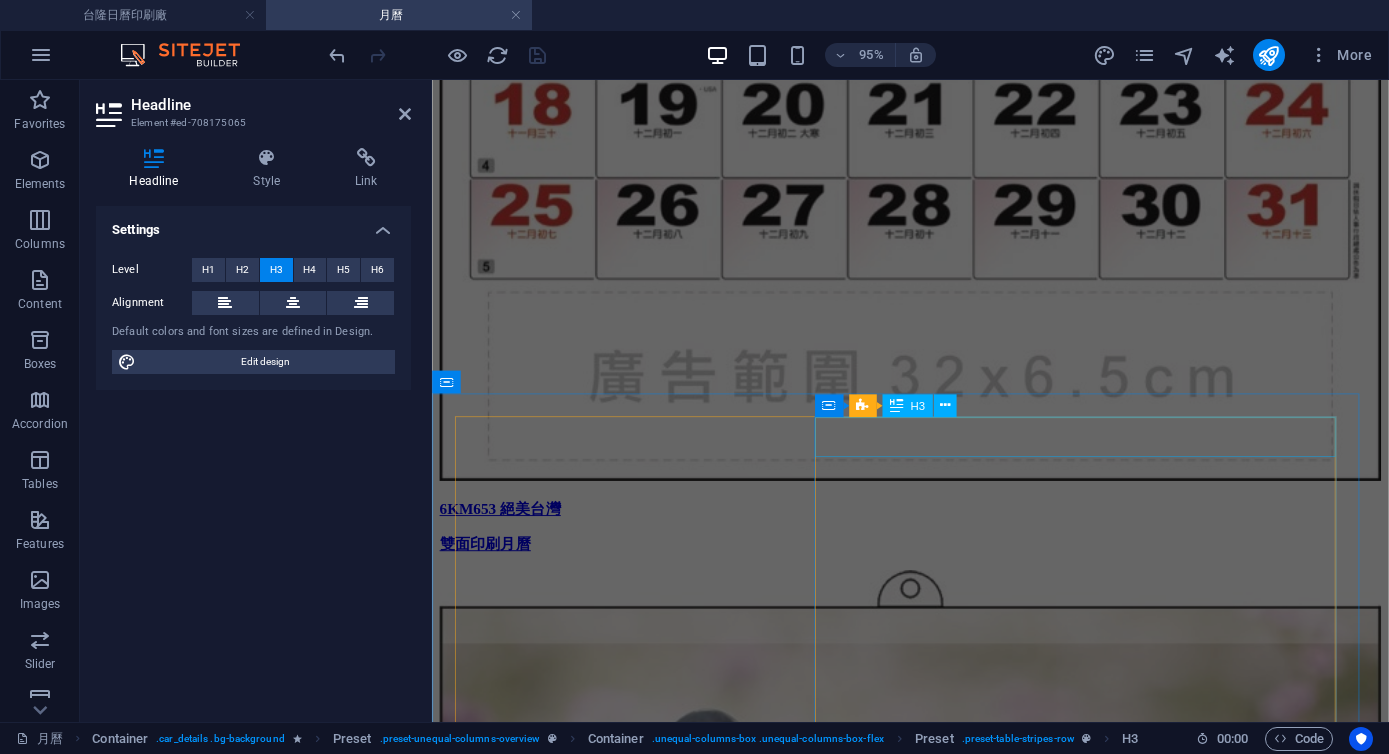 click on "6KM658 台灣藝遊趣" at bounding box center (935, 233895) 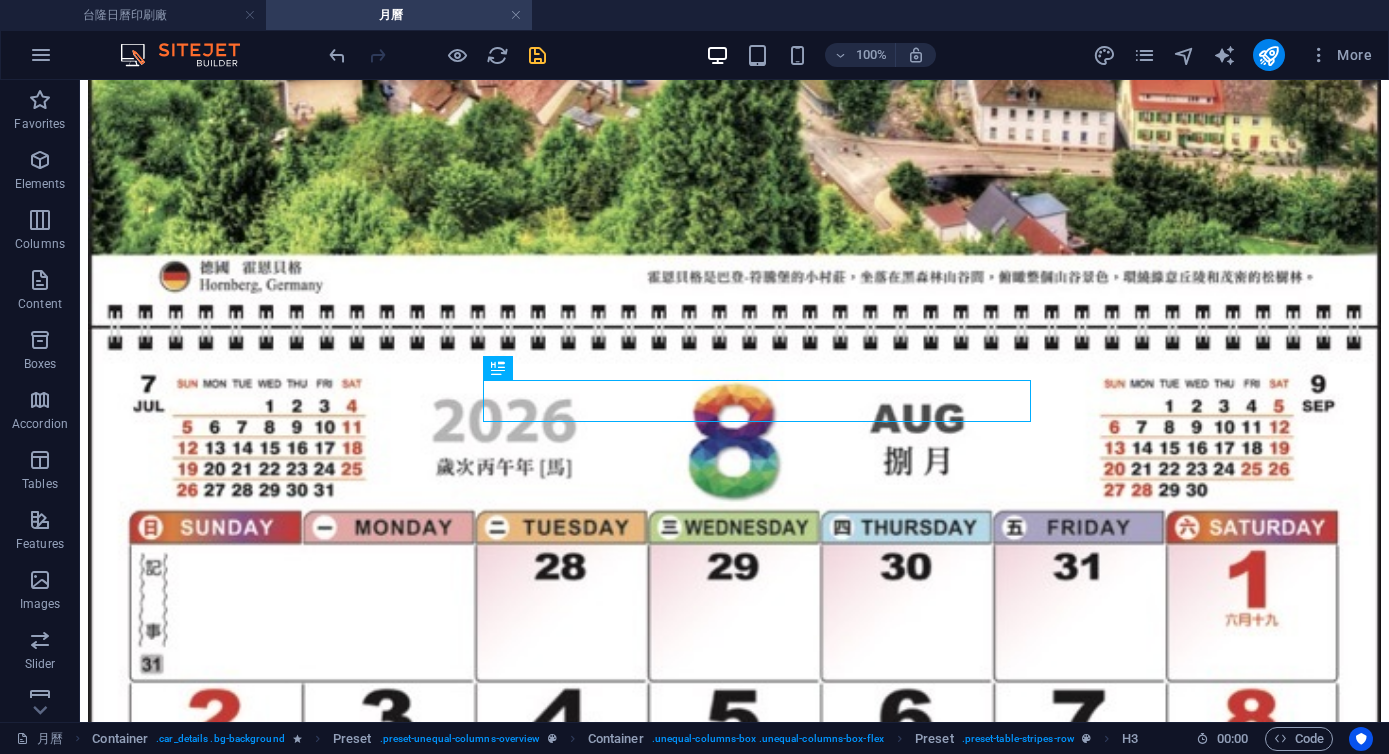scroll, scrollTop: 28251, scrollLeft: 0, axis: vertical 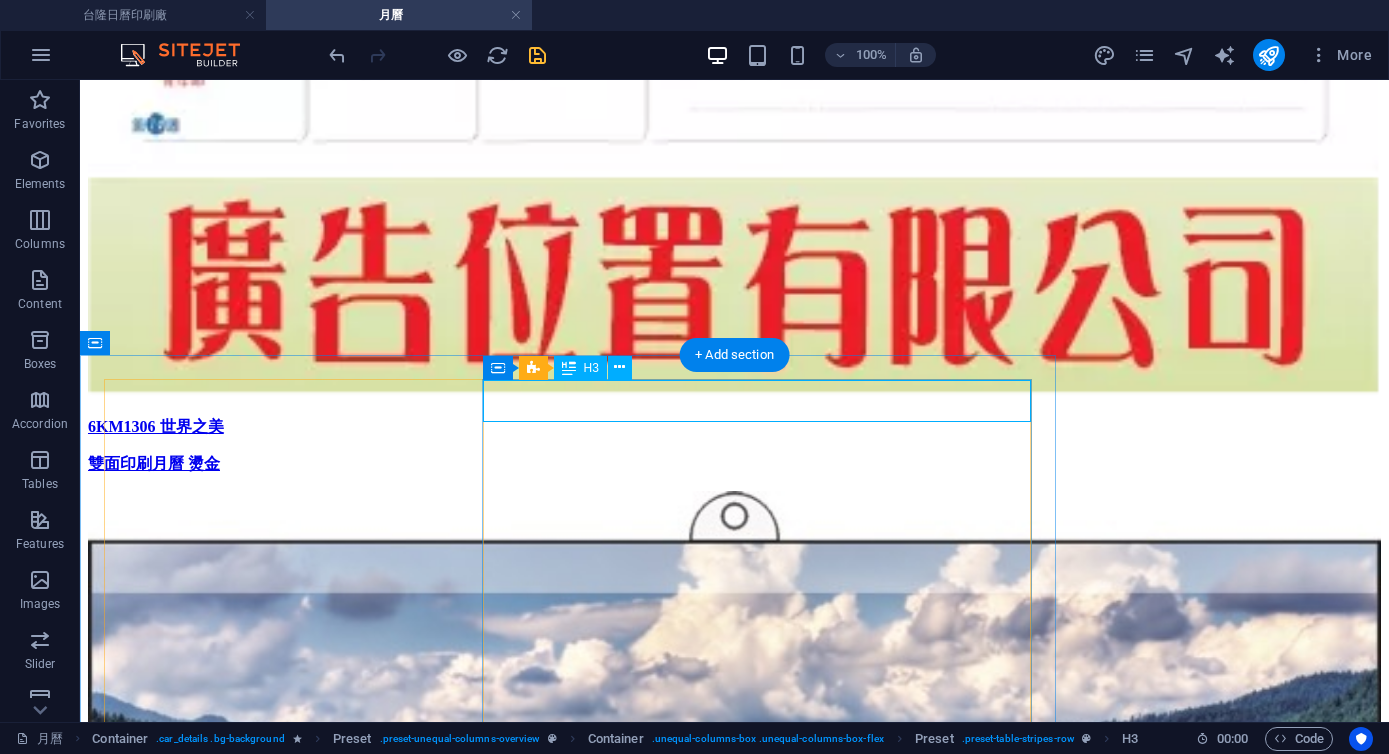 click on "6KM658 台灣藝遊趣" at bounding box center (734, 250536) 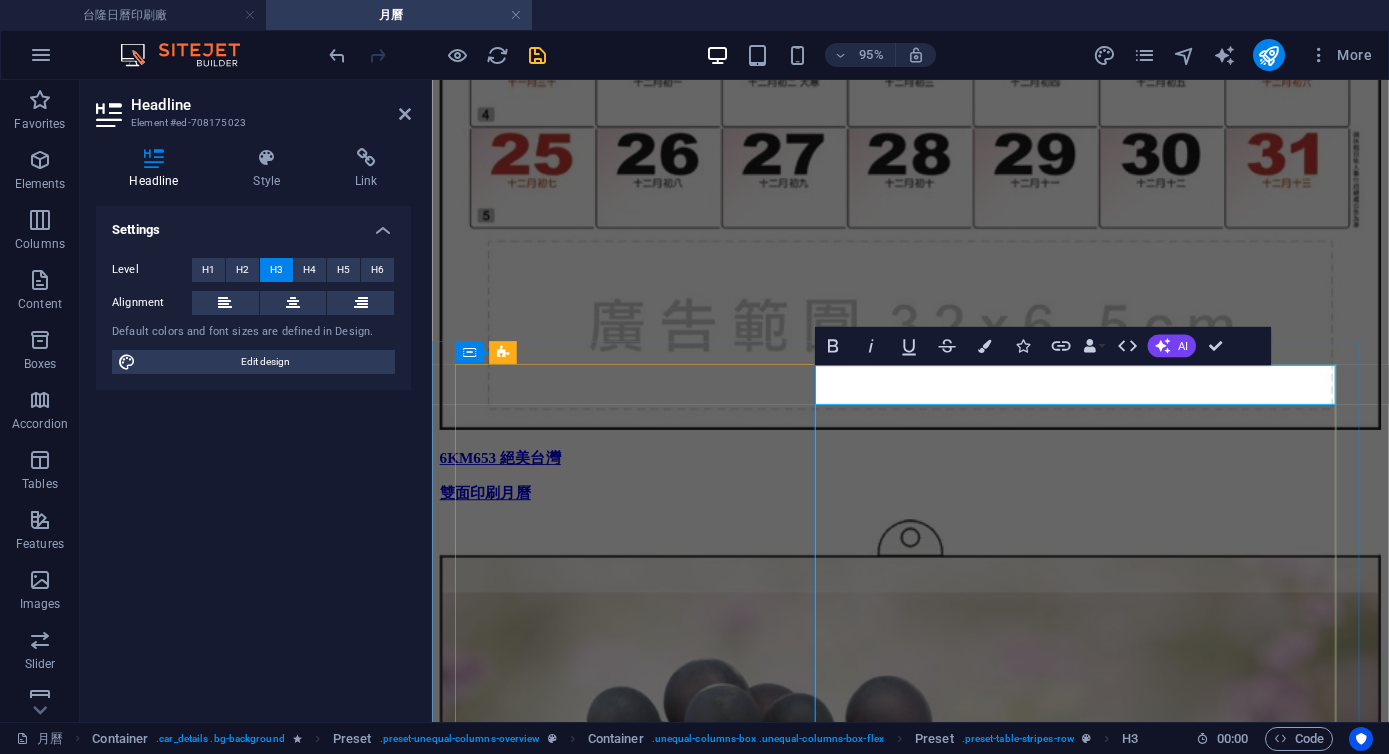 click on "6KM658 台灣藝遊趣" at bounding box center [935, 233841] 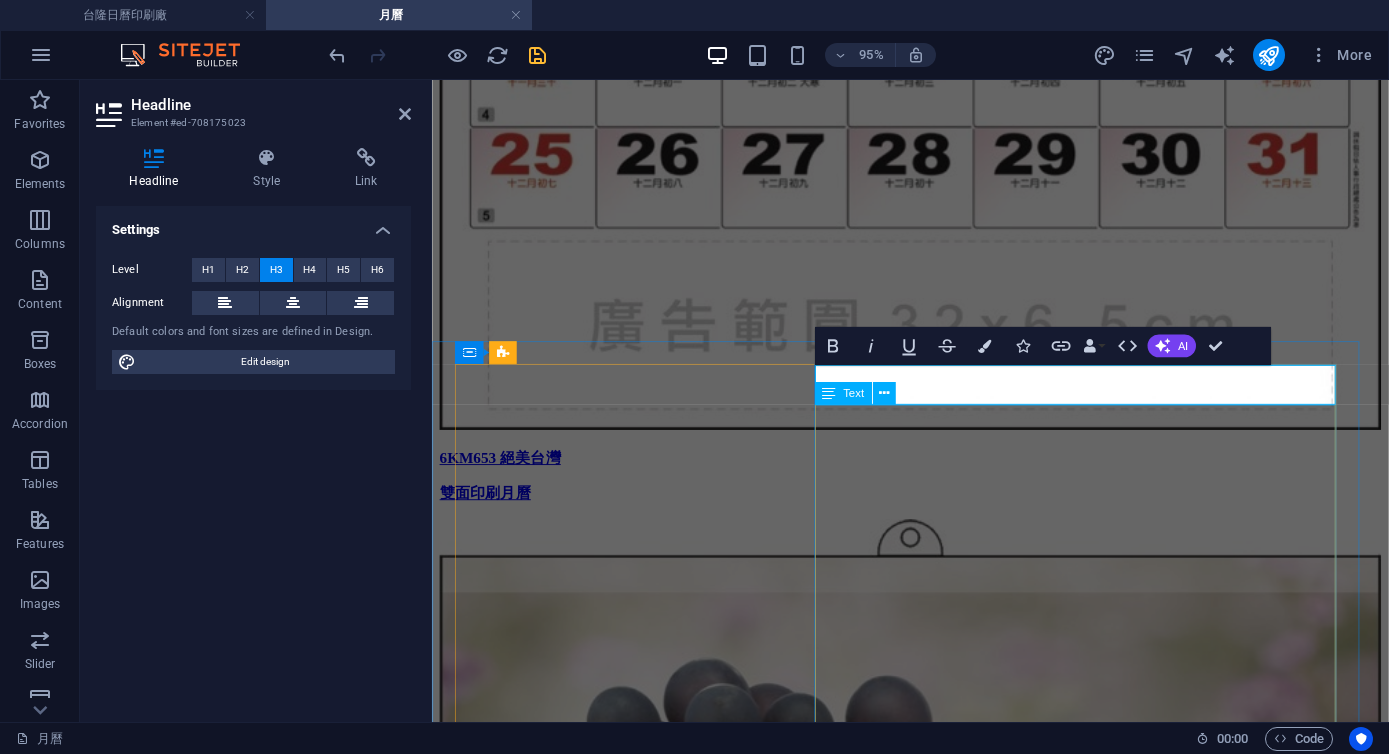 scroll, scrollTop: 0, scrollLeft: 15, axis: horizontal 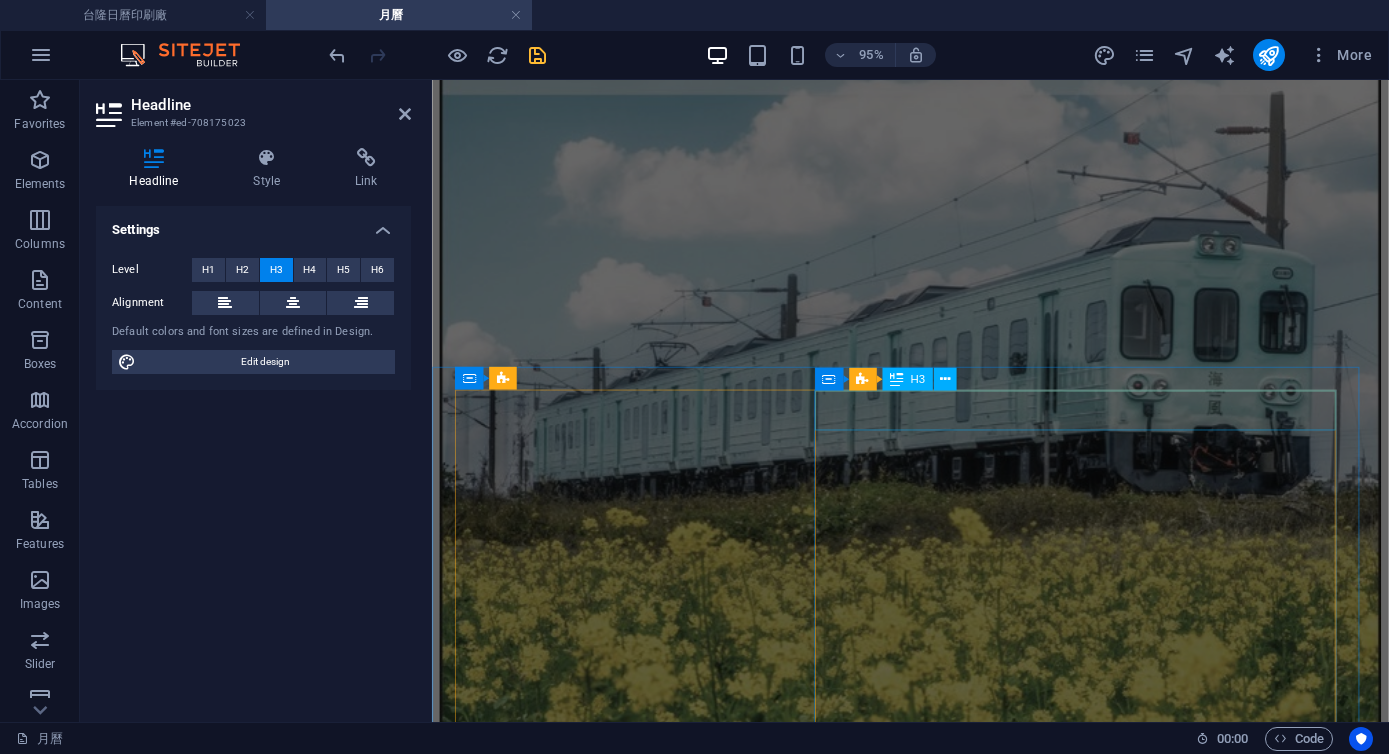 click on "6KM657 永續地球" at bounding box center [935, 218768] 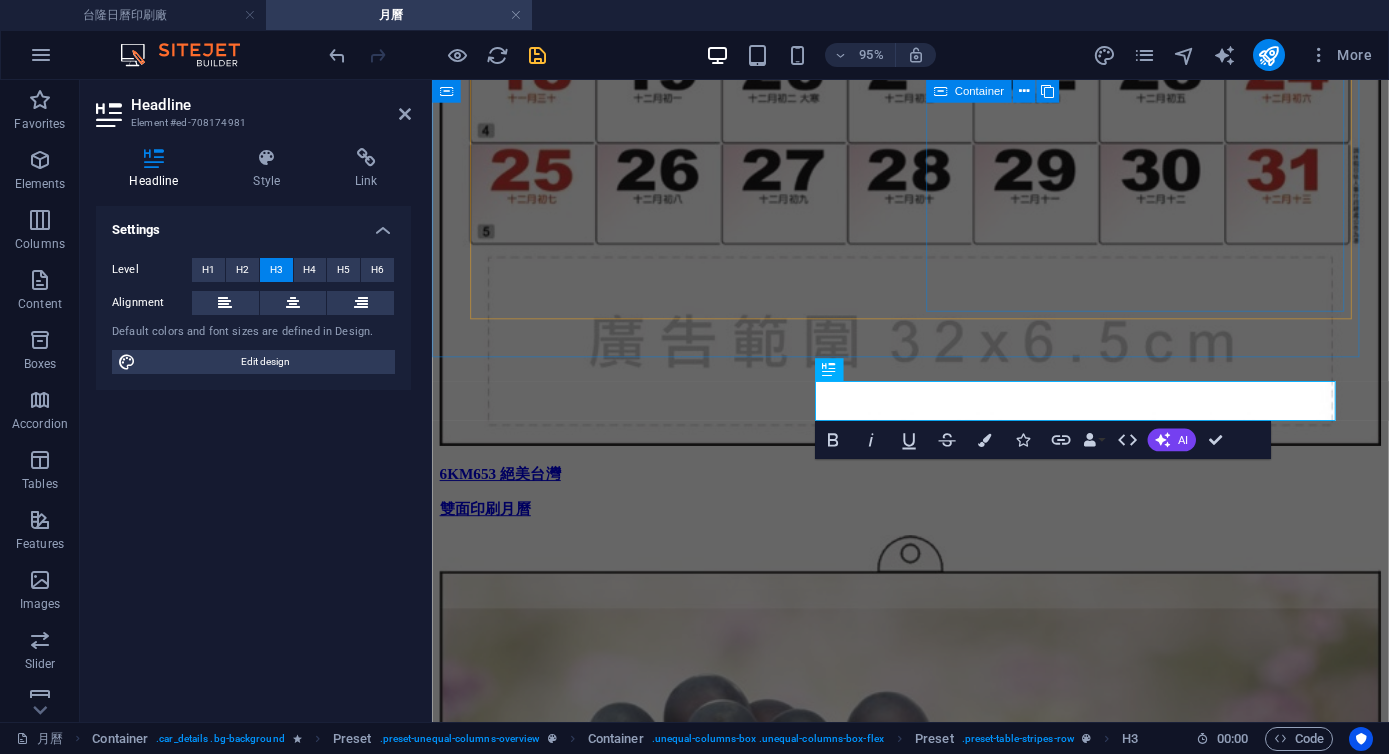 scroll, scrollTop: 26420, scrollLeft: 0, axis: vertical 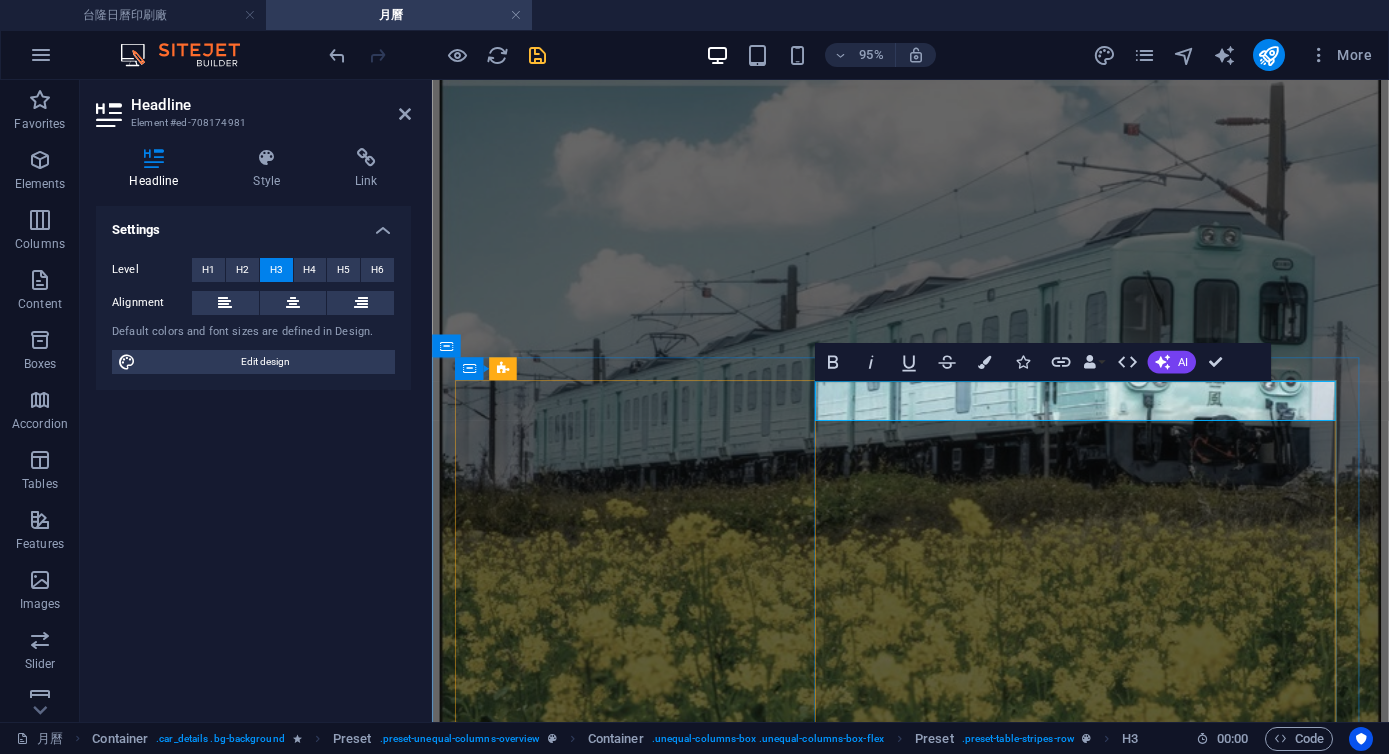 click on "6KM657 永續地球" at bounding box center [935, 218758] 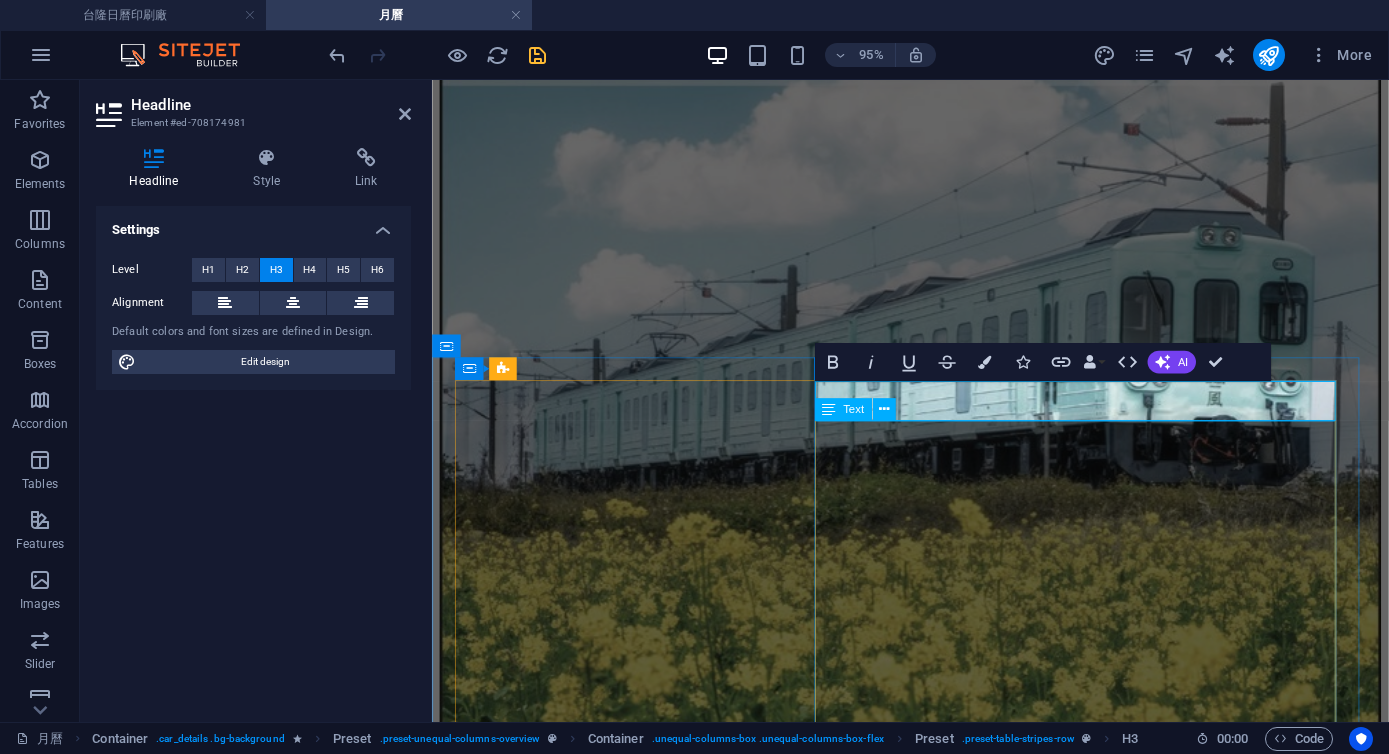 scroll, scrollTop: 0, scrollLeft: 15, axis: horizontal 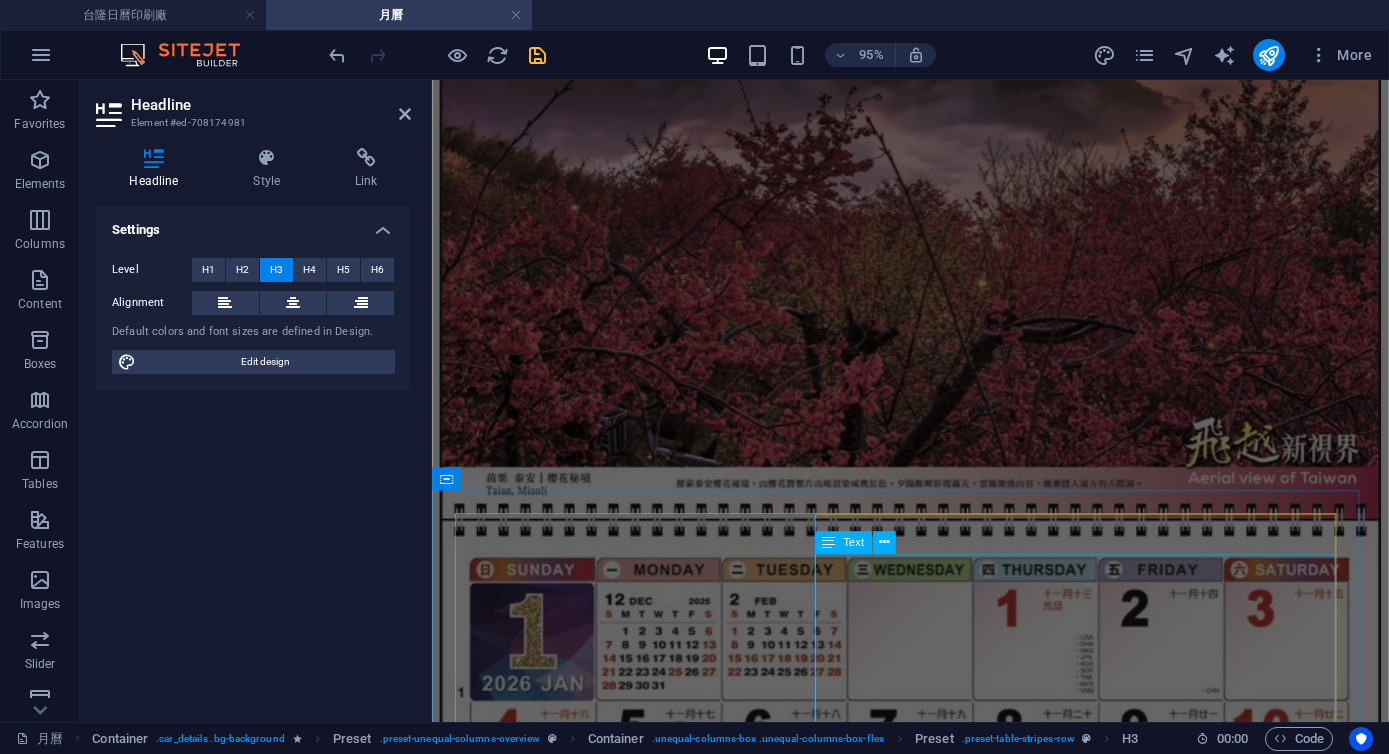 click on "6KM656 漫遊繪旅" at bounding box center (935, 203798) 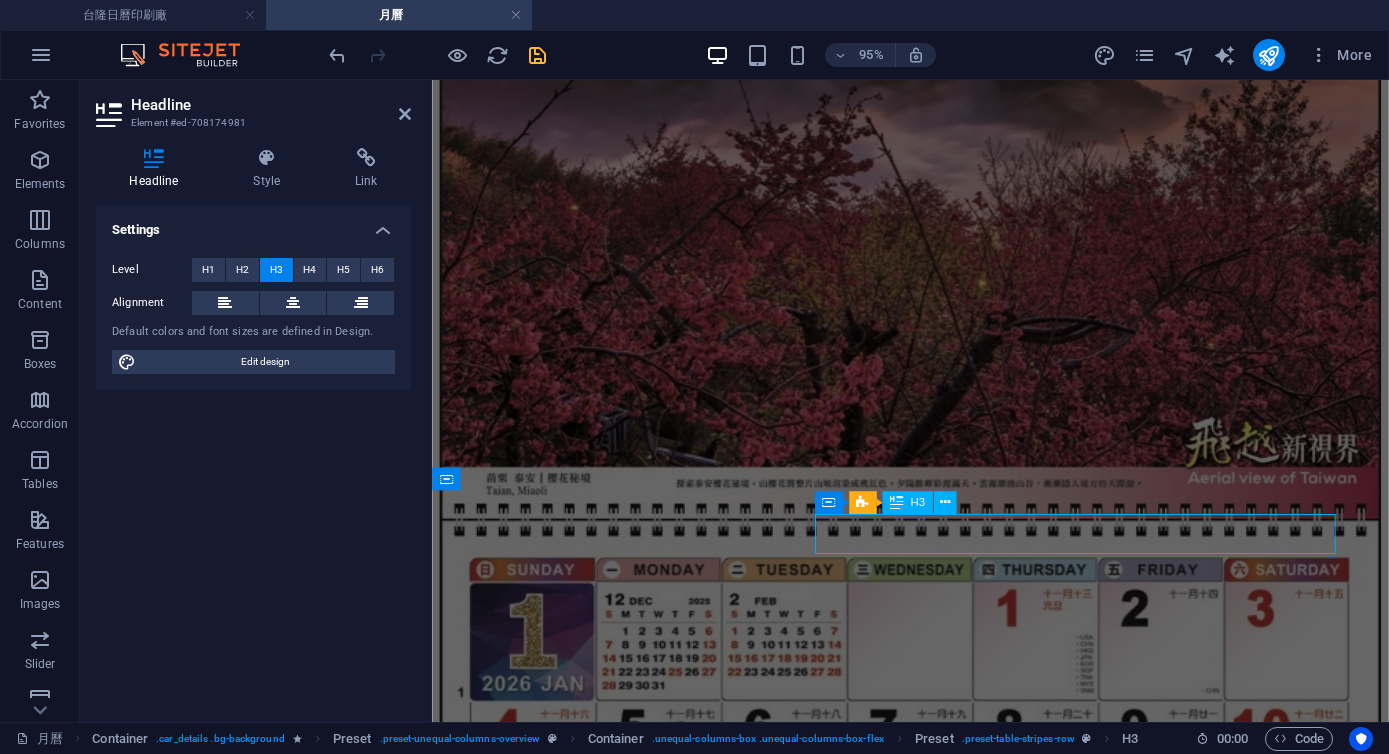 click on "首頁 訂購流程 印刷產品系列 日曆選購小學堂 產品型錄DM 聯繫我們 月曆 日曆 週曆 月曆 年曆 三角桌曆 工商日誌 桌曆｜桌墊｜古早日曆｜農民曆 所有月曆 水果月曆 直式月曆 單面月曆 雙面月曆 2KM13A 對開 十三張 水果 2KM13B 對開 十三張 水果 G2KM353  台灣美景 6KM106 吊板式  單面月曆 燙金 6KM606  招財進寶 單面月曆 燙金 6KM406  燙金凸版  單面月曆 燙金 6KM107  單面印刷月曆 6KM108  單面印刷月曆 6KMB05 水果月曆  雙面印刷 6KM12 水果月曆  雙面印刷 6KM13 世界風景 月曆 雙面印刷 6KM1306 世界之美 雙面印刷月曆 燙金 6KM651 璀璨世界 雙面印刷月曆 6KM652 飛越新視界 雙面印刷月曆 6KM653 絕美台灣 雙面印刷月曆 6KM655 美果饗宴 雙面印刷月曆 6KM656 藝彩台灣 雙面印刷月曆 6KM657 守護星球 雙面印刷月曆 6KM658 世界嘉年華 雙面印刷月曆 6KM659 汪喵派對 雙面印刷月曆 規格 2K x 13 張 材質" at bounding box center [935, 125857] 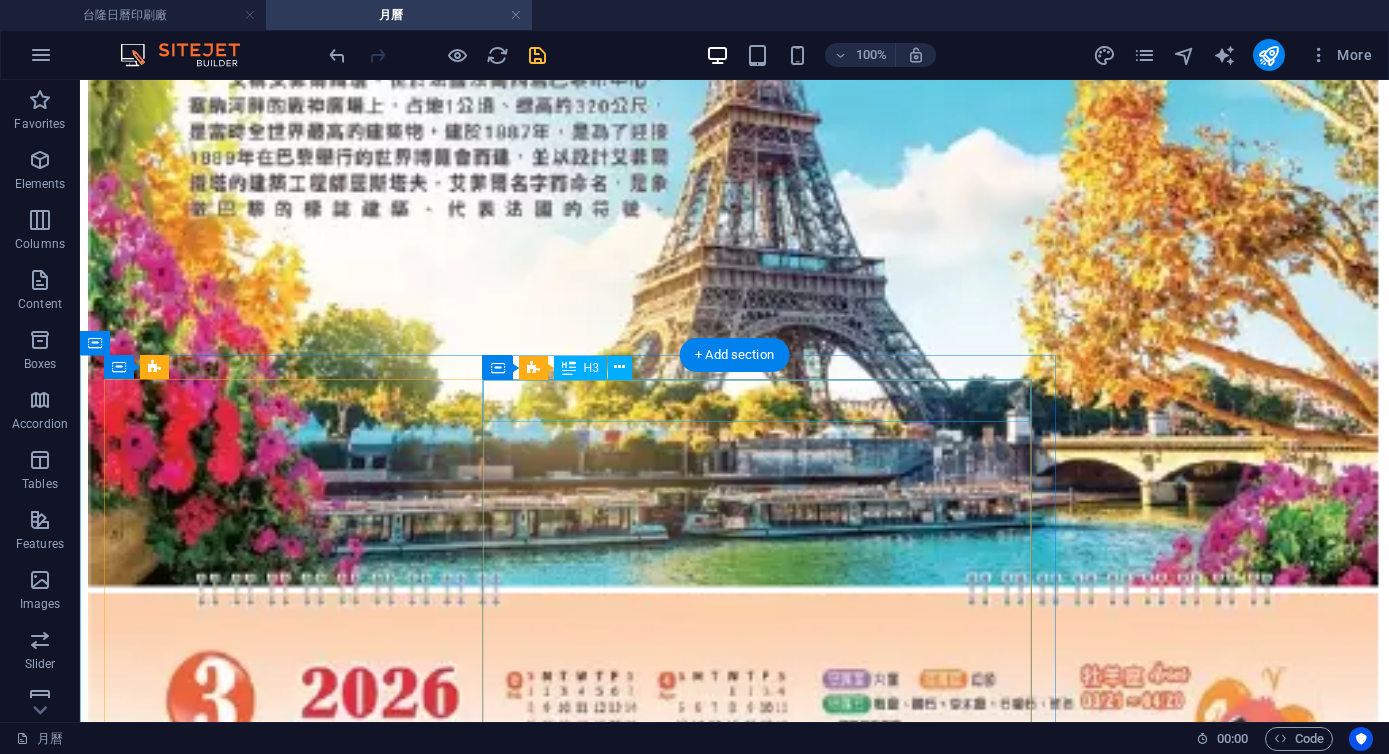 click on "6KM657 守護星球" at bounding box center [734, 235007] 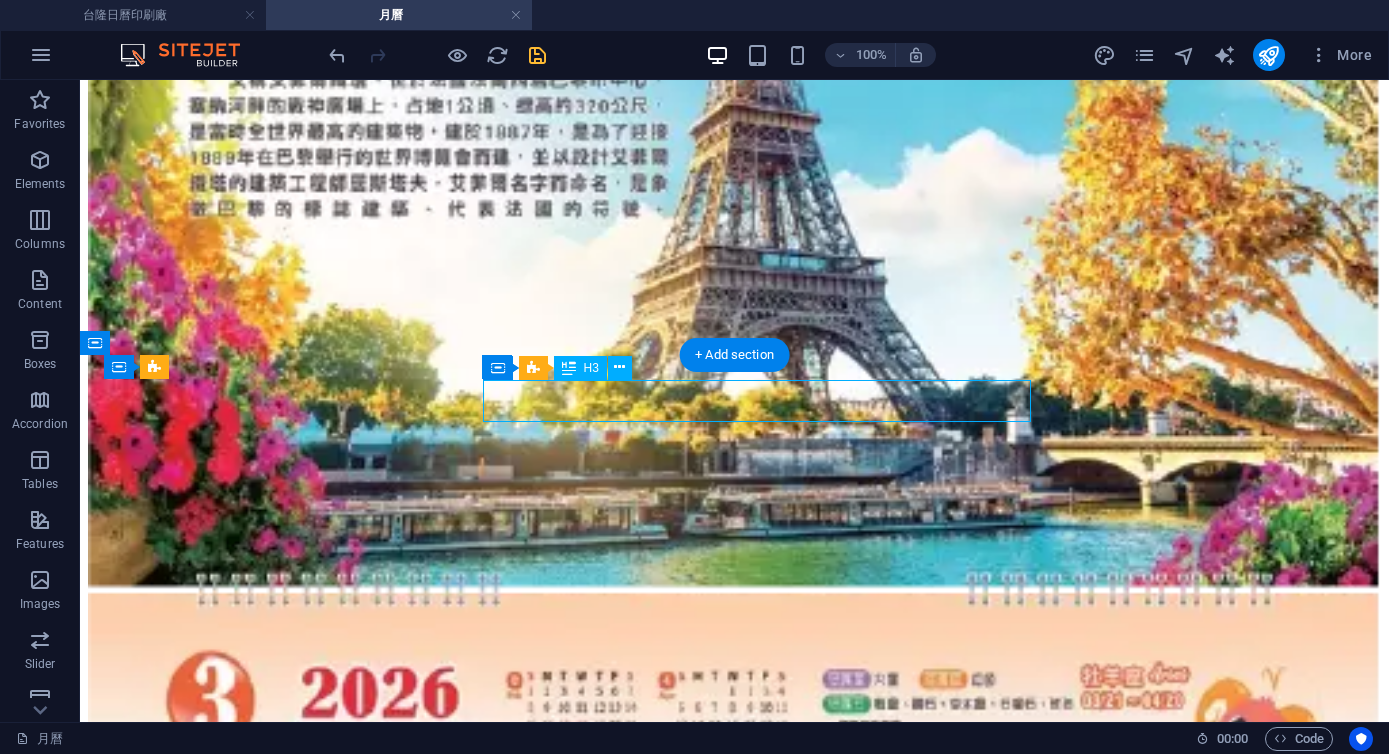 click on "6KM657 守護星球" at bounding box center (734, 235007) 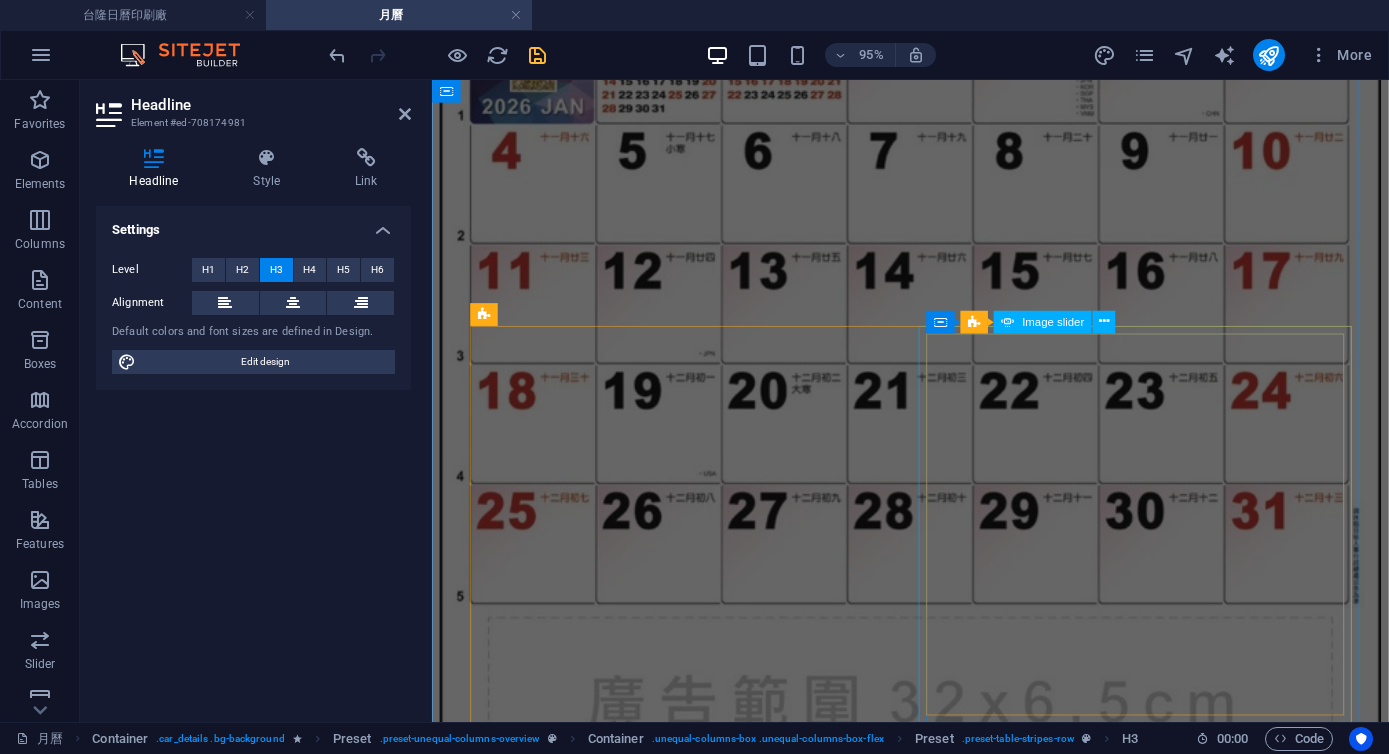 scroll, scrollTop: 25119, scrollLeft: 0, axis: vertical 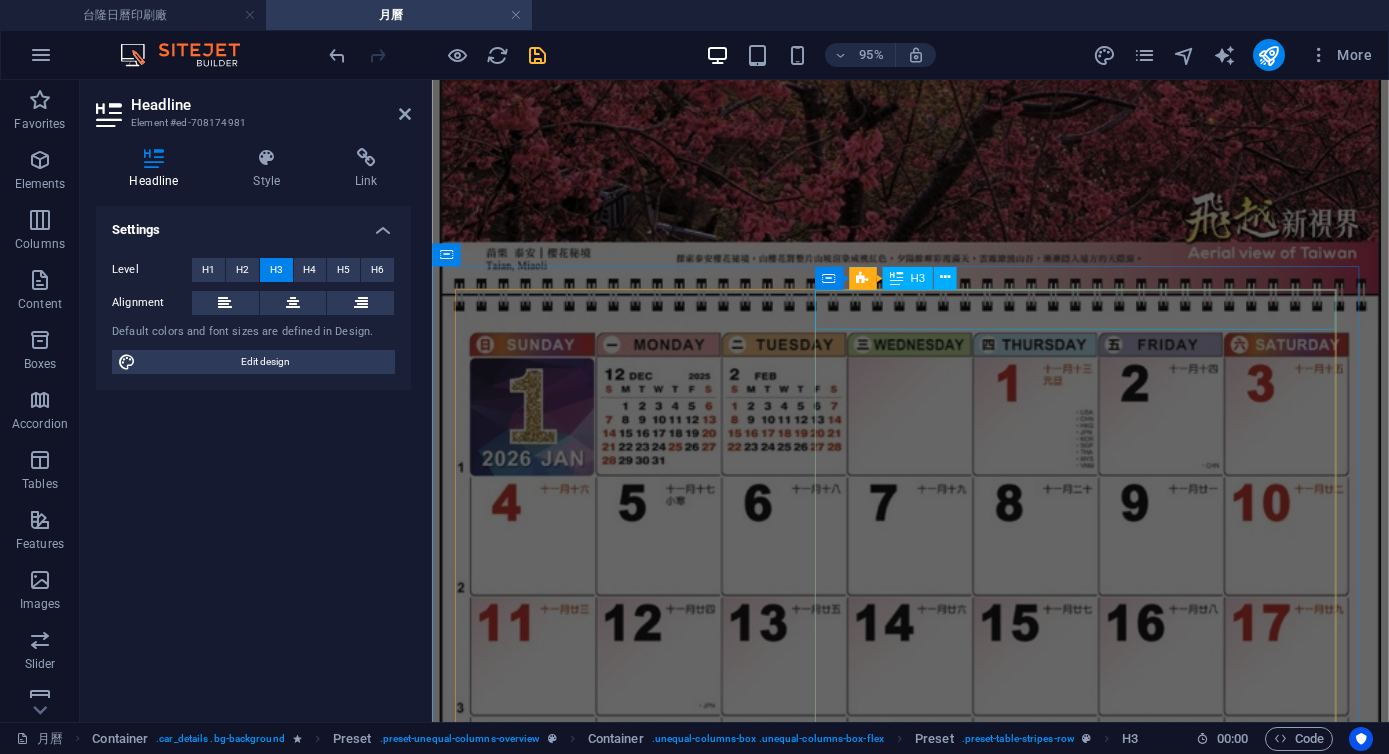 click on "6KM656 漫遊繪旅" at bounding box center [935, 203561] 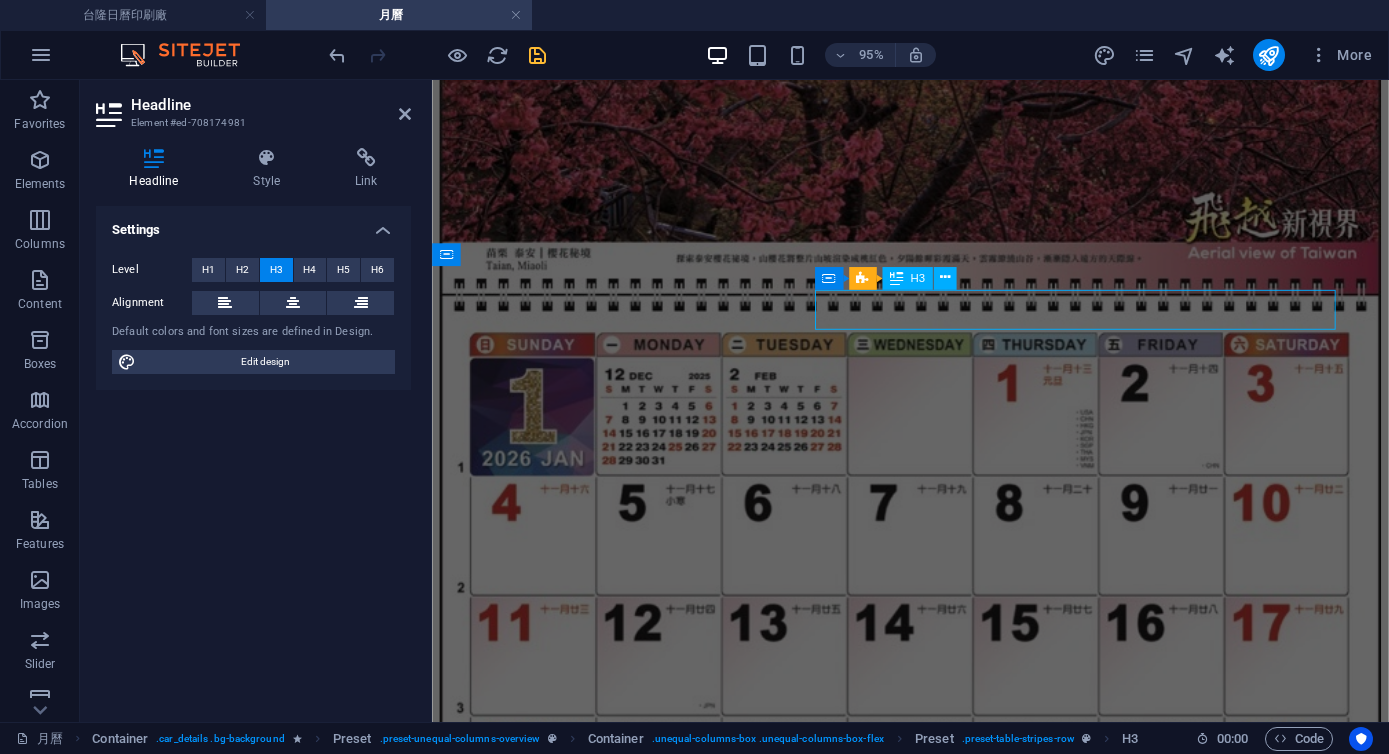 click on "6KM656 漫遊繪旅" at bounding box center [935, 203561] 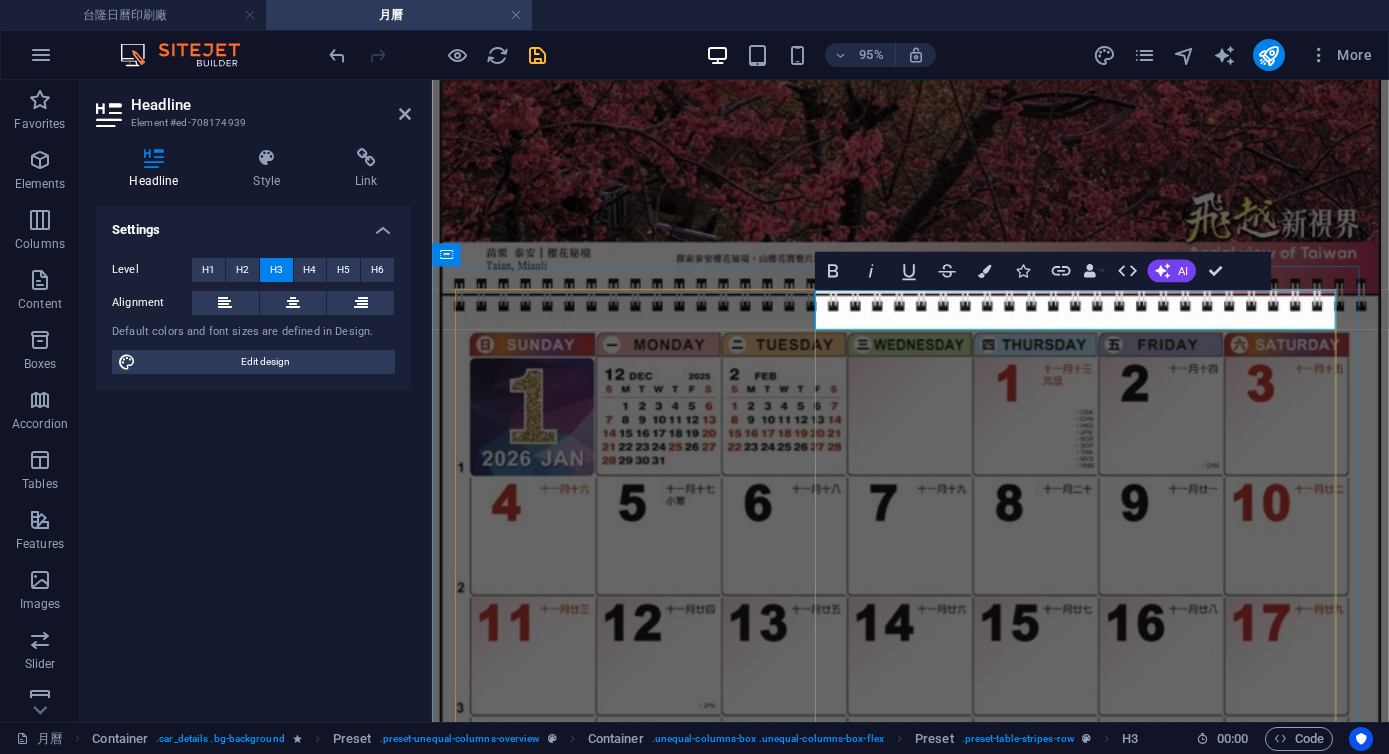 click on "6KM656 漫遊繪旅" at bounding box center [935, 203561] 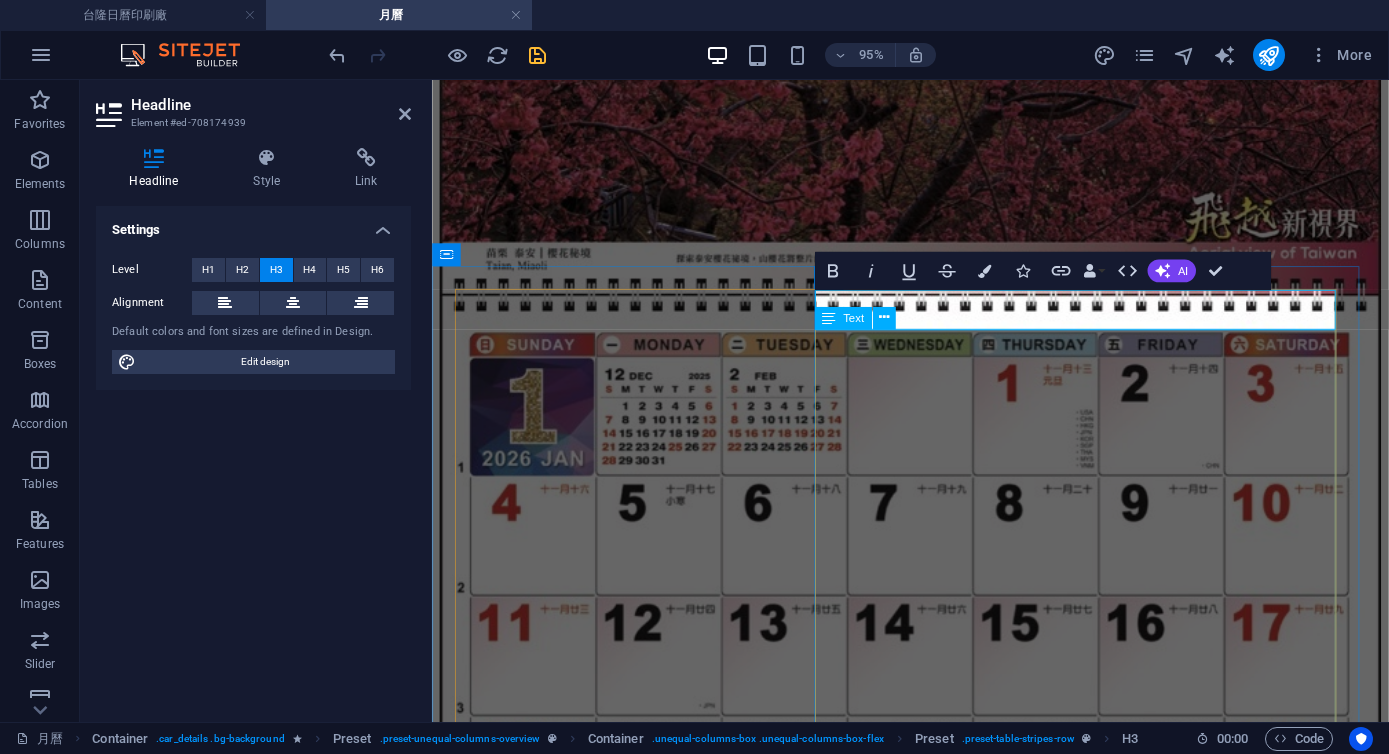 scroll, scrollTop: 0, scrollLeft: 15, axis: horizontal 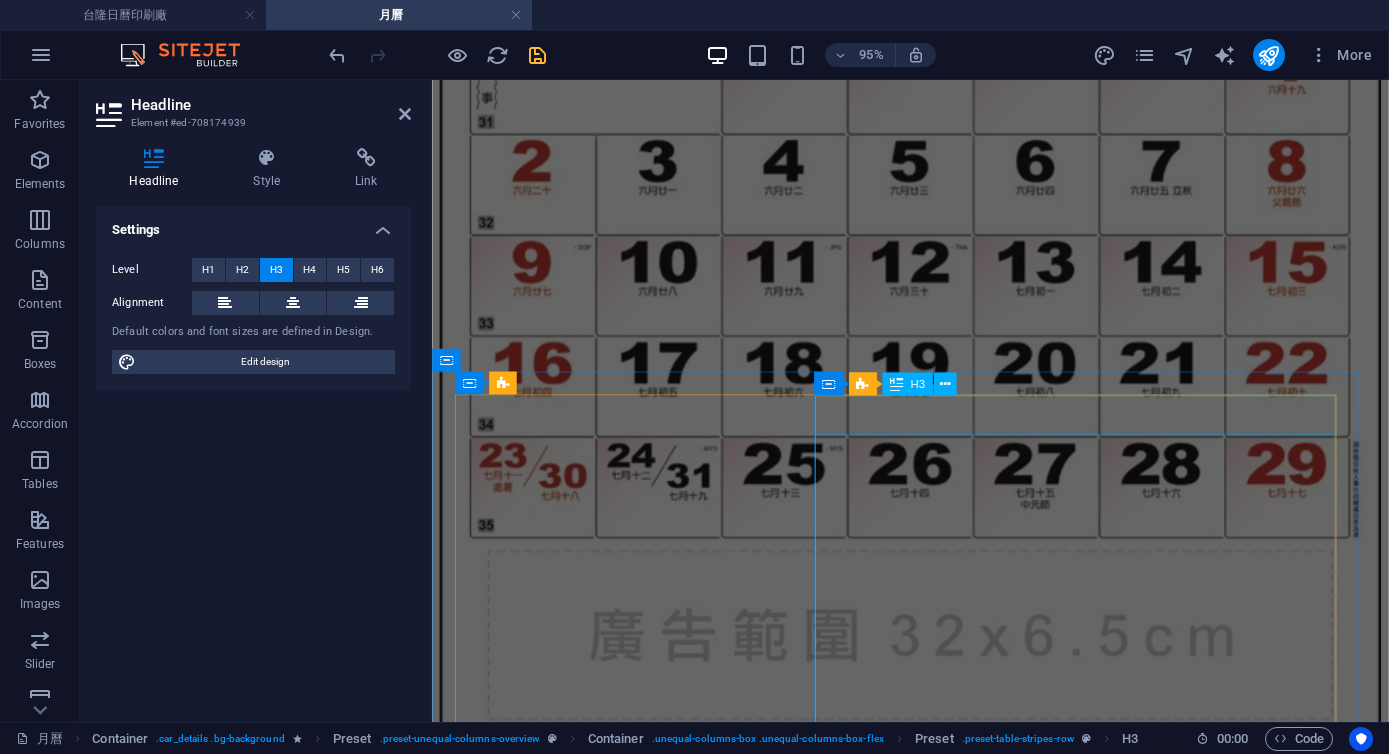 click on "6KM655 四季美果" at bounding box center (935, 188573) 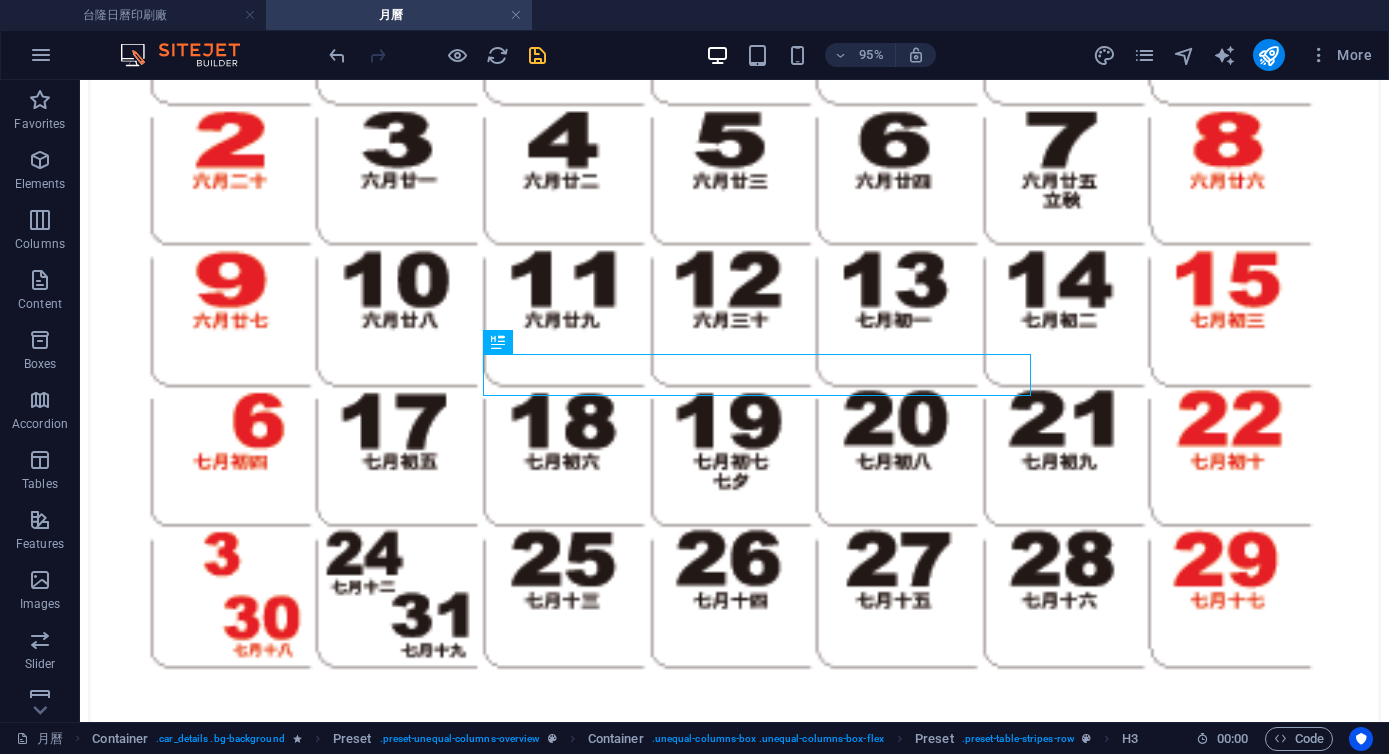 scroll, scrollTop: 24059, scrollLeft: 0, axis: vertical 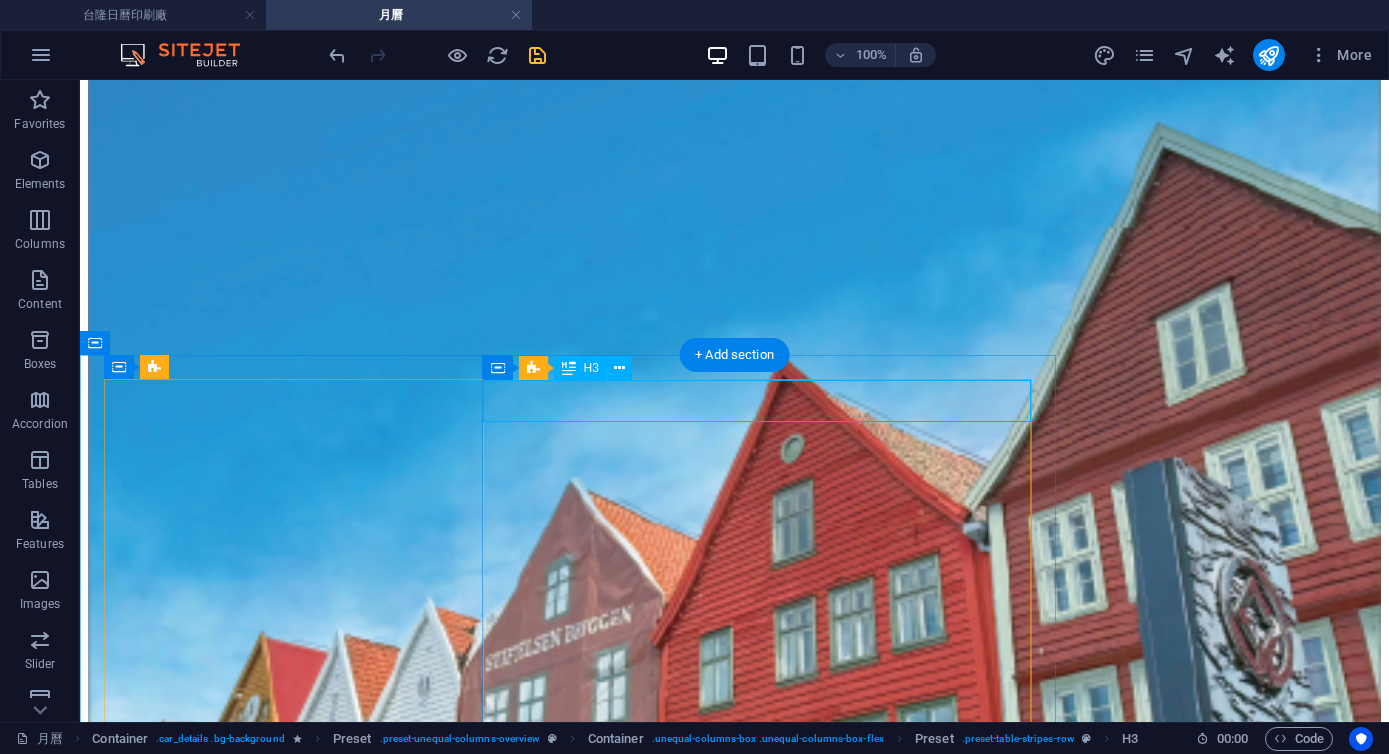 click on "6KM655 四季美果" at bounding box center [734, 203949] 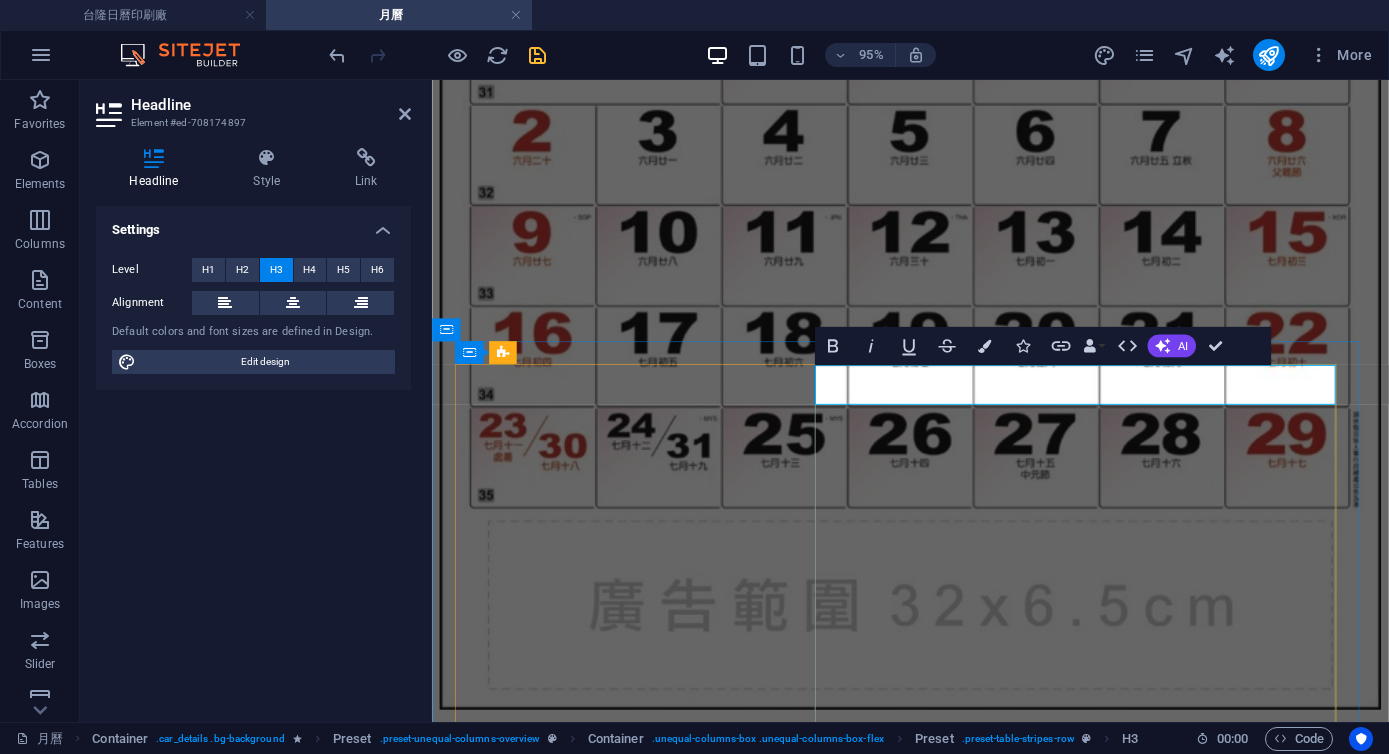 click on "6KM655 四季美果" at bounding box center [935, 188541] 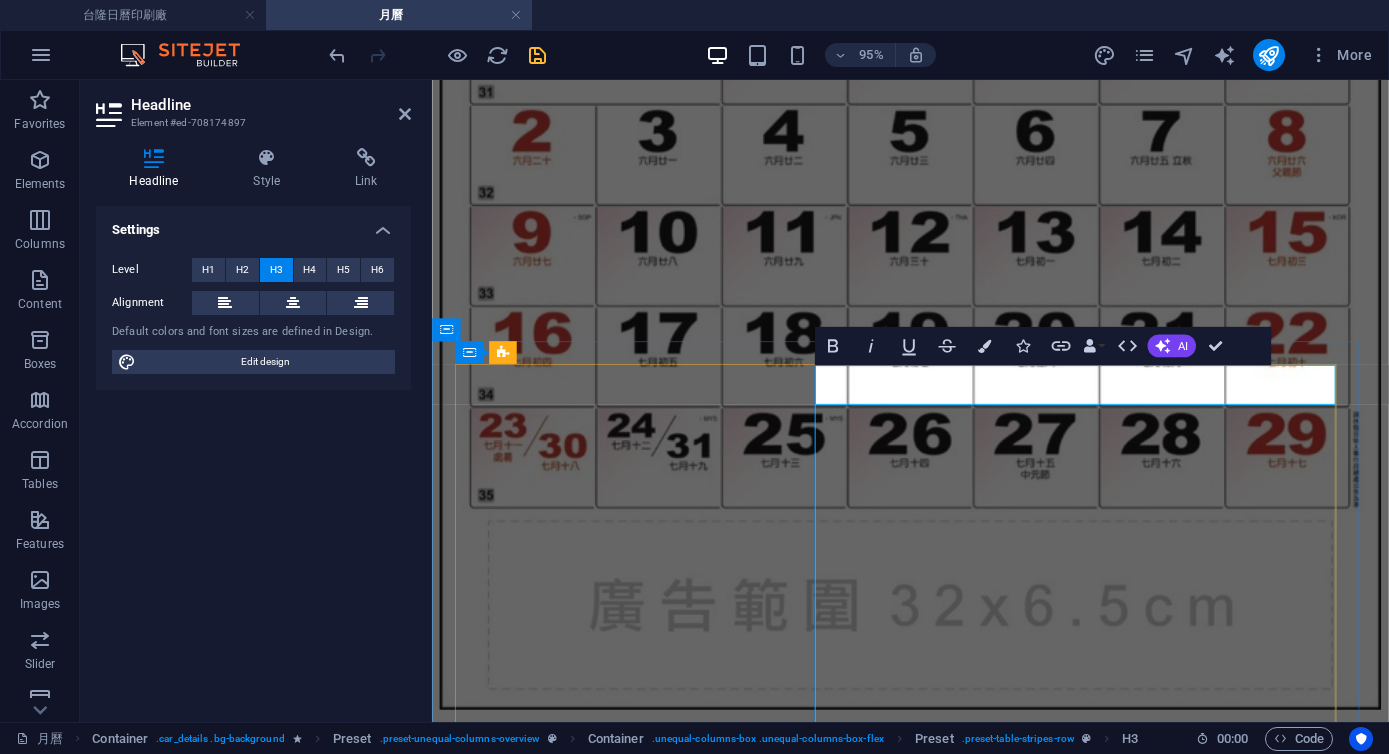 drag, startPoint x: 1129, startPoint y: 399, endPoint x: 1308, endPoint y: 396, distance: 179.02513 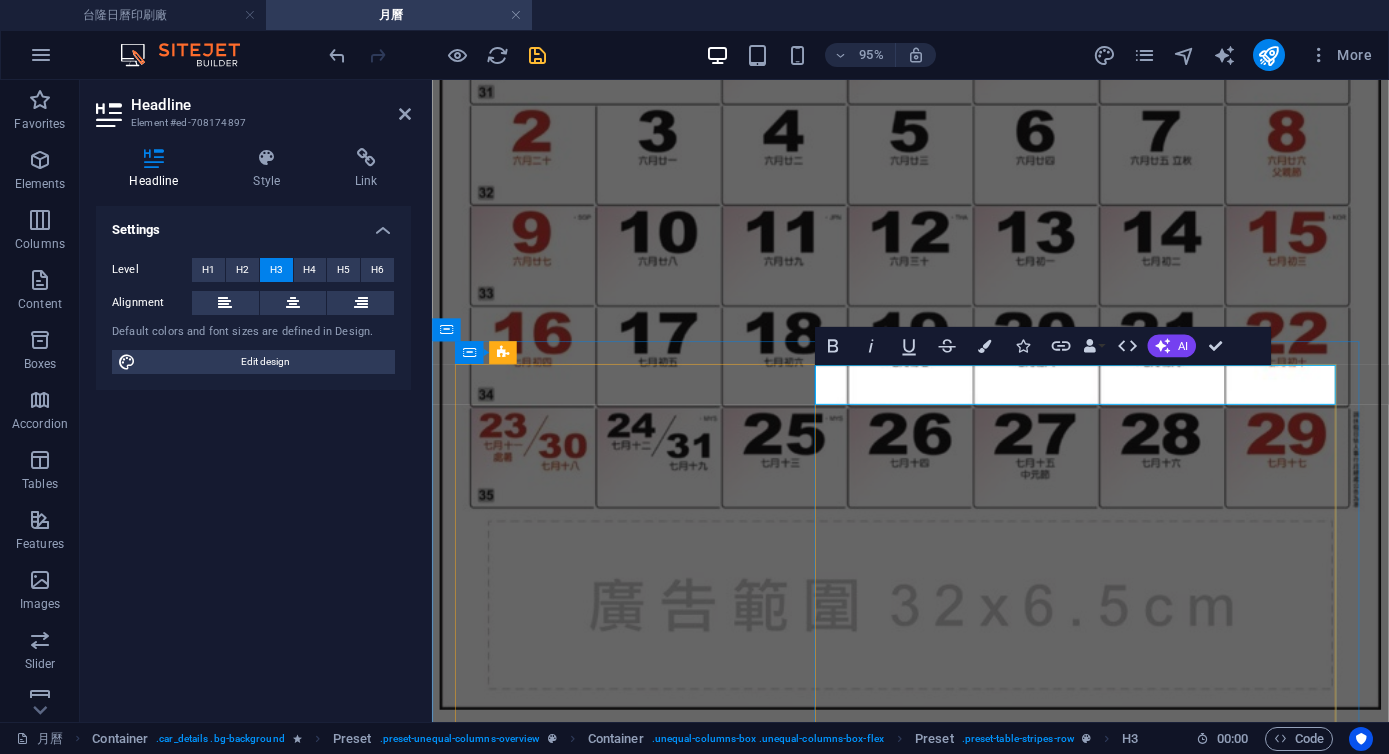 click on "6KM655 四季美果" at bounding box center [935, 188541] 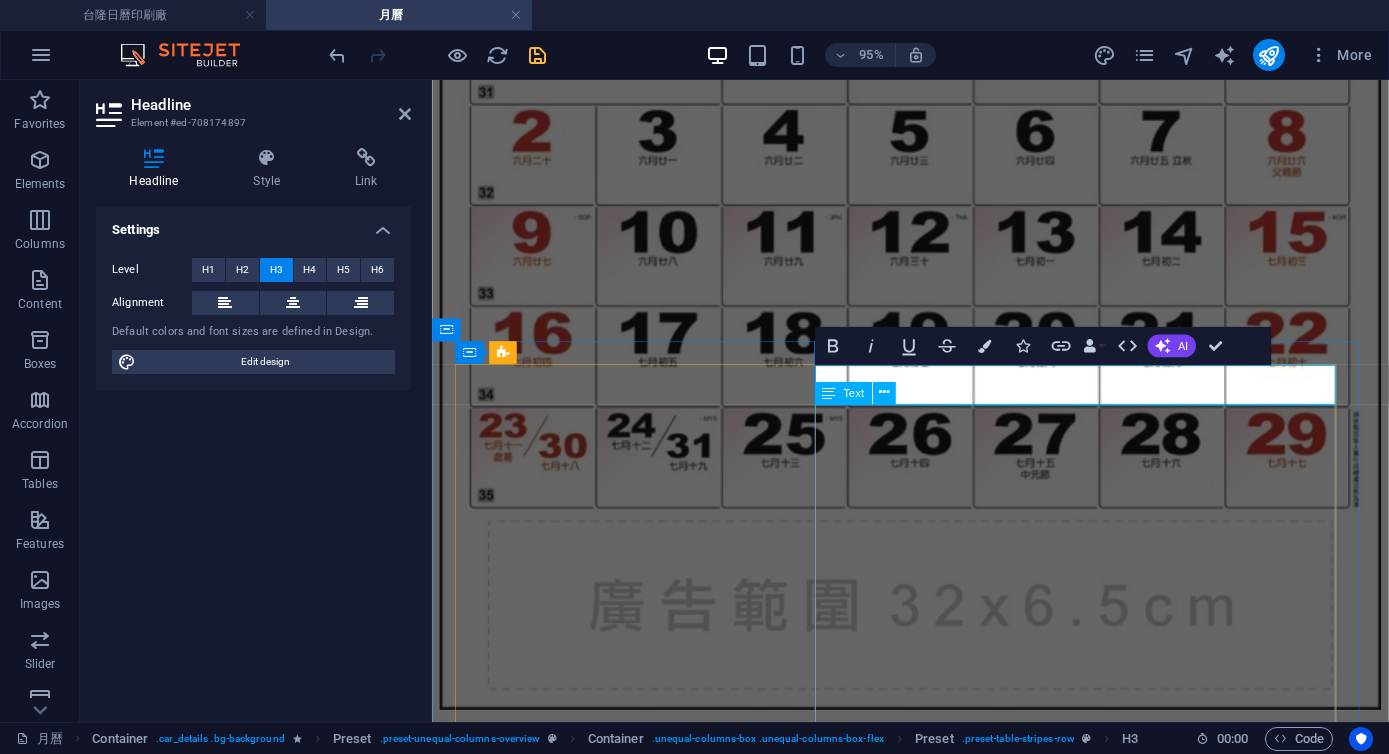 scroll, scrollTop: 0, scrollLeft: 15, axis: horizontal 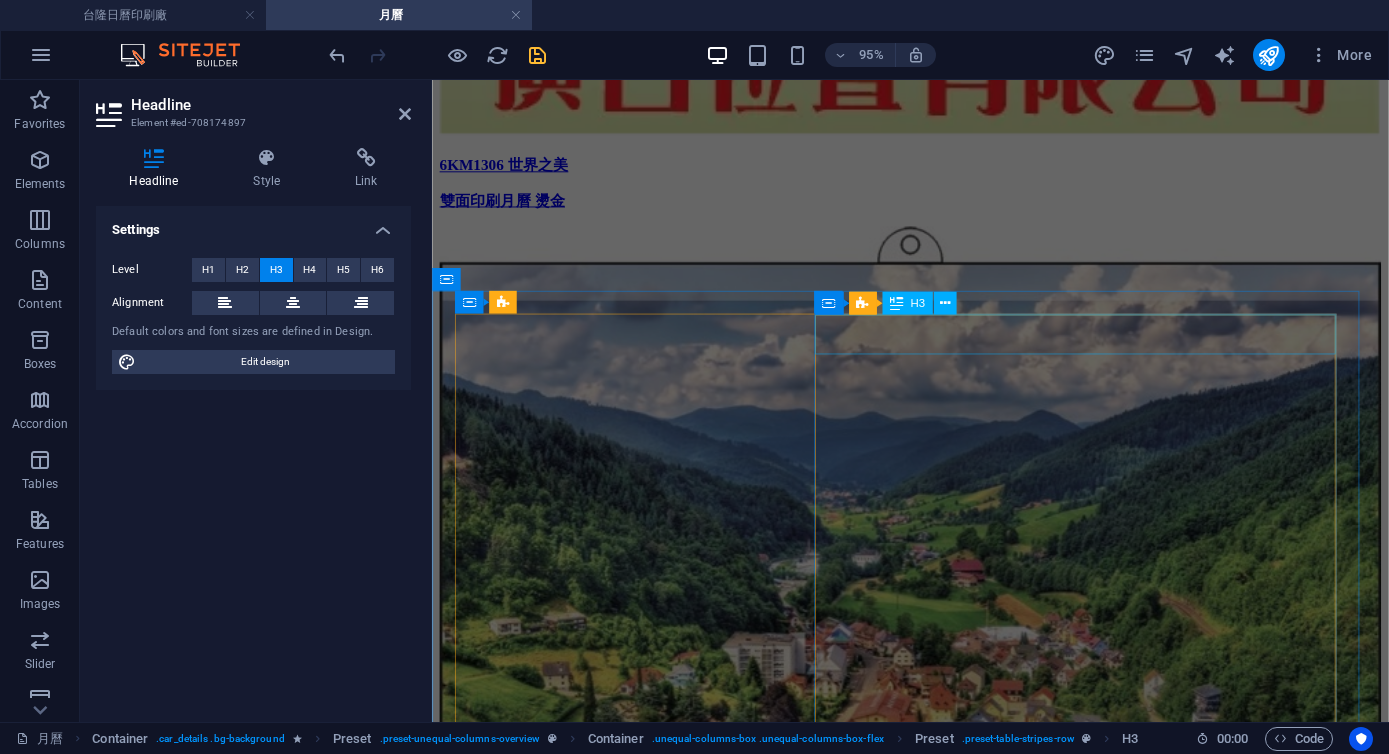 click on "6KM653 台灣美景" at bounding box center [935, 173389] 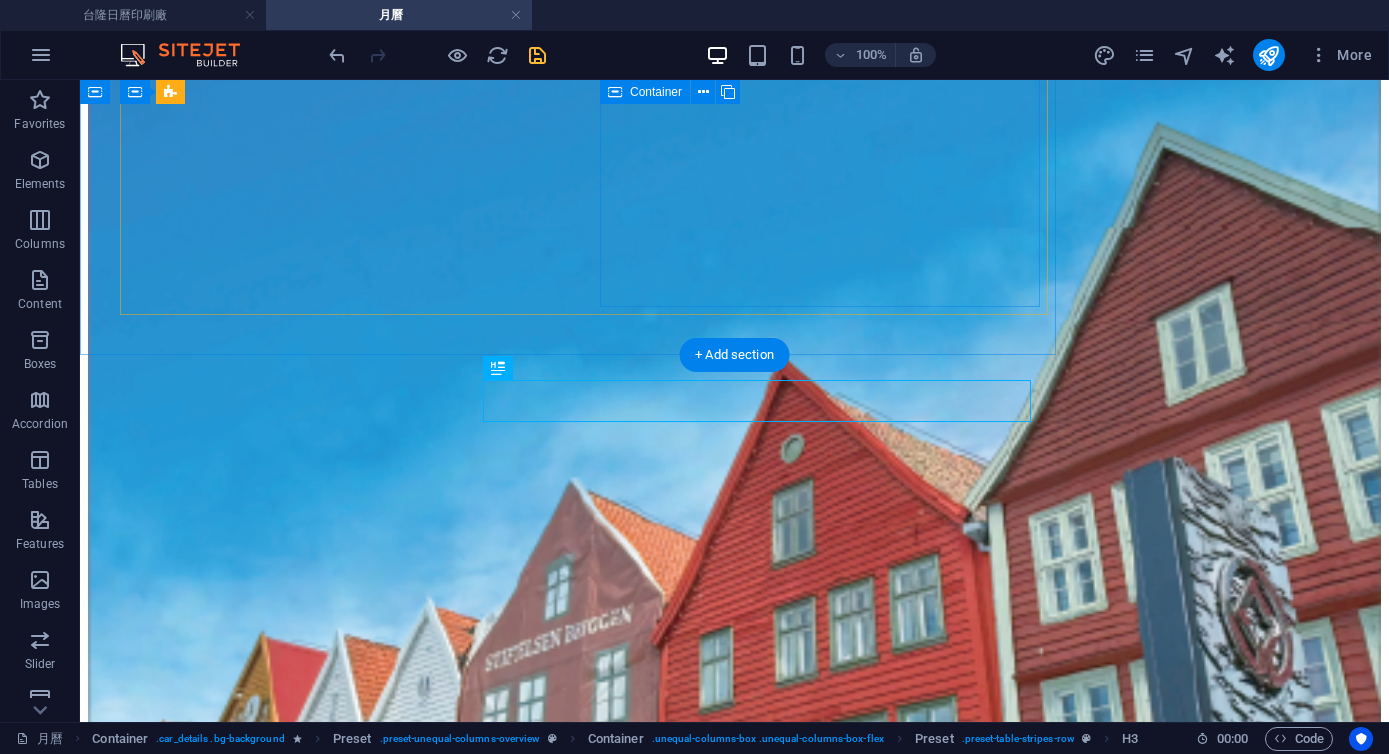 scroll, scrollTop: 22661, scrollLeft: 0, axis: vertical 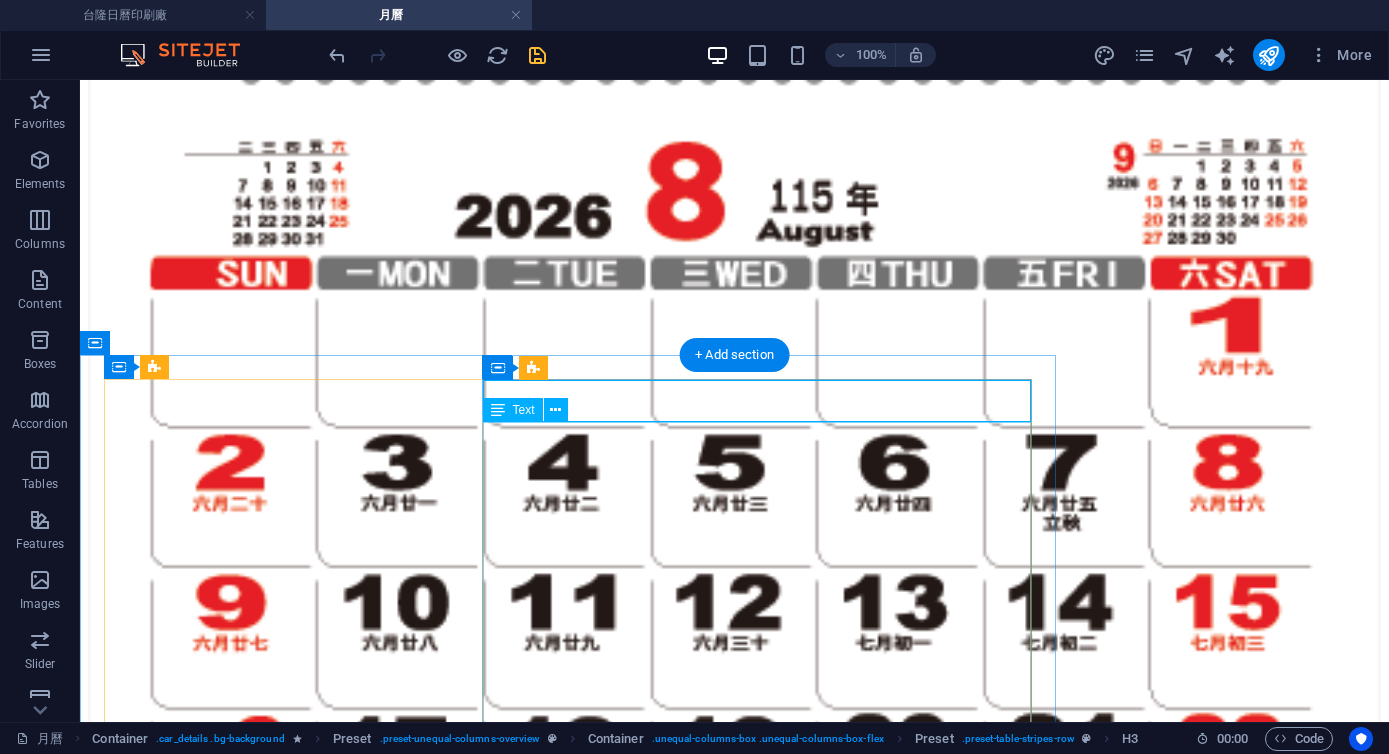 click on "6KM653 台灣美景" at bounding box center [734, 188421] 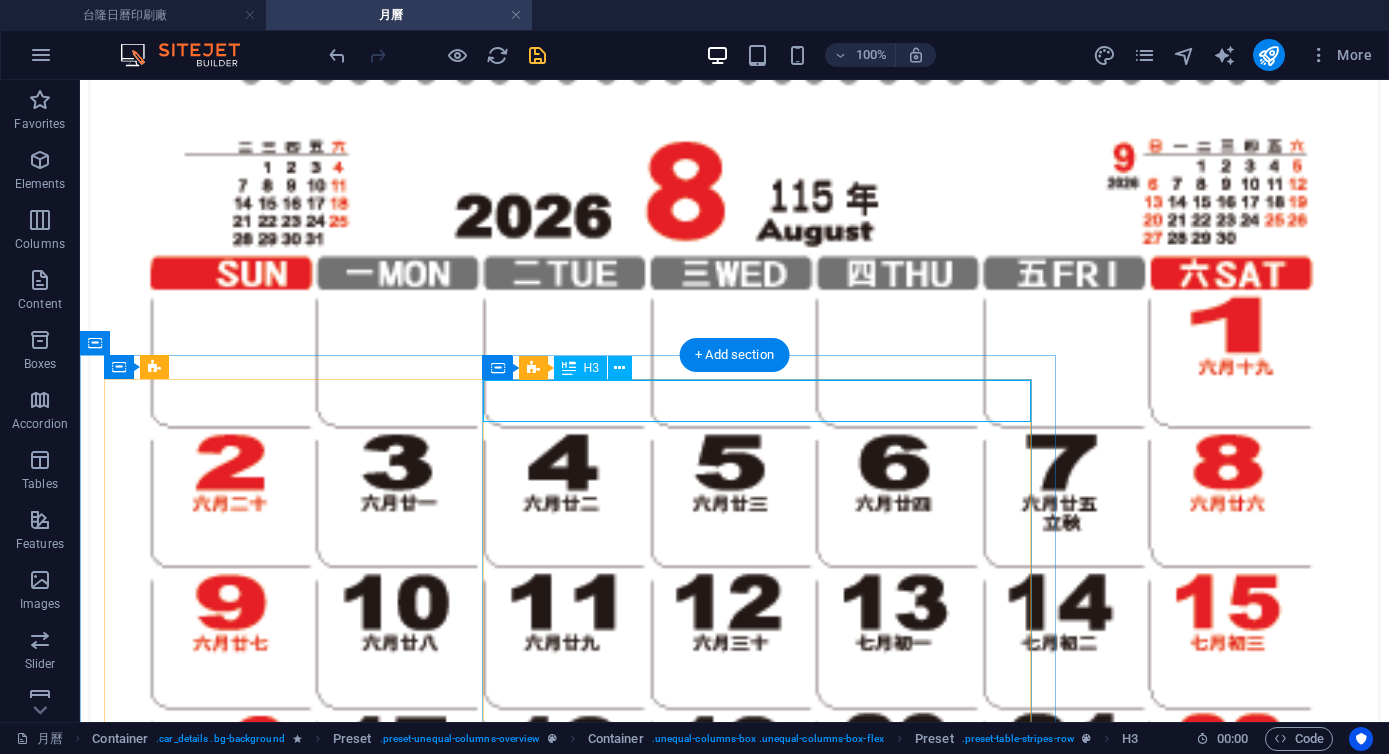 click on "6KM653 台灣美景" at bounding box center [734, 188421] 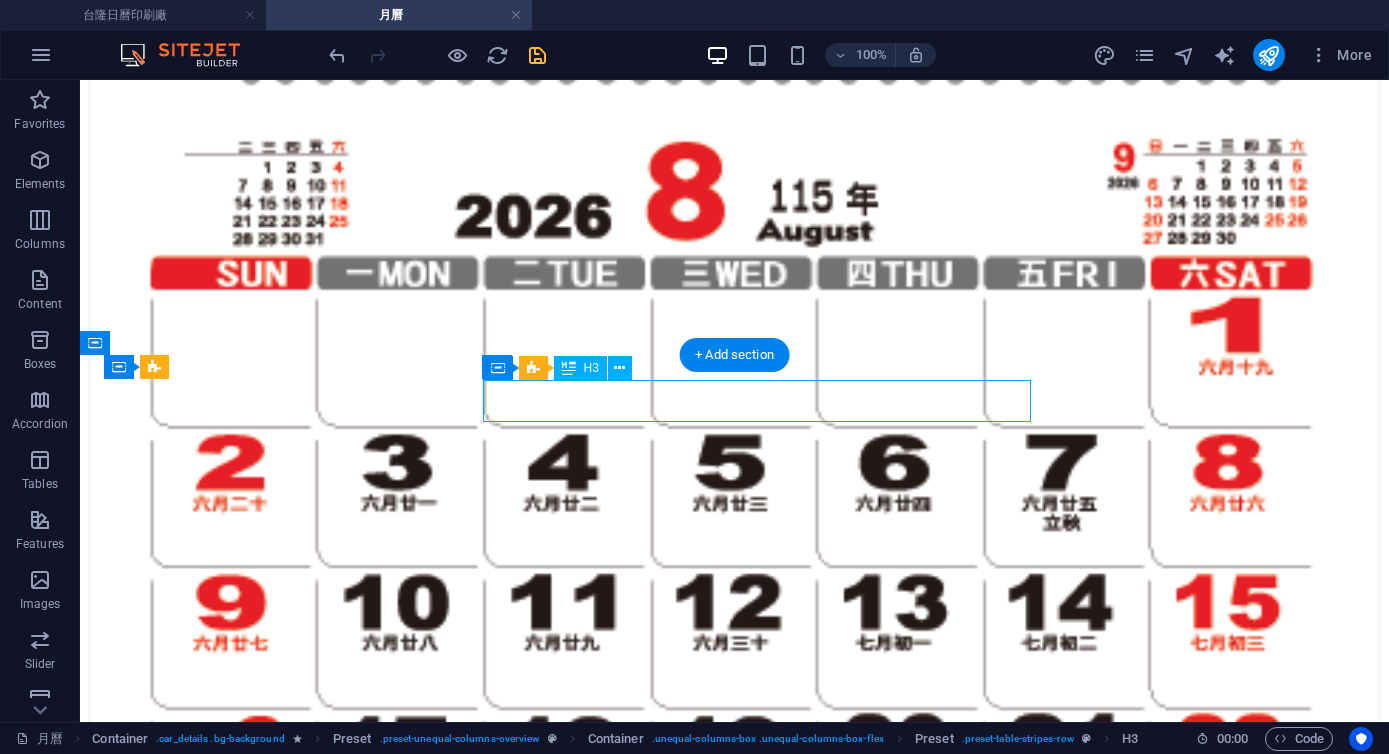 click on "6KM653 台灣美景" at bounding box center (734, 188421) 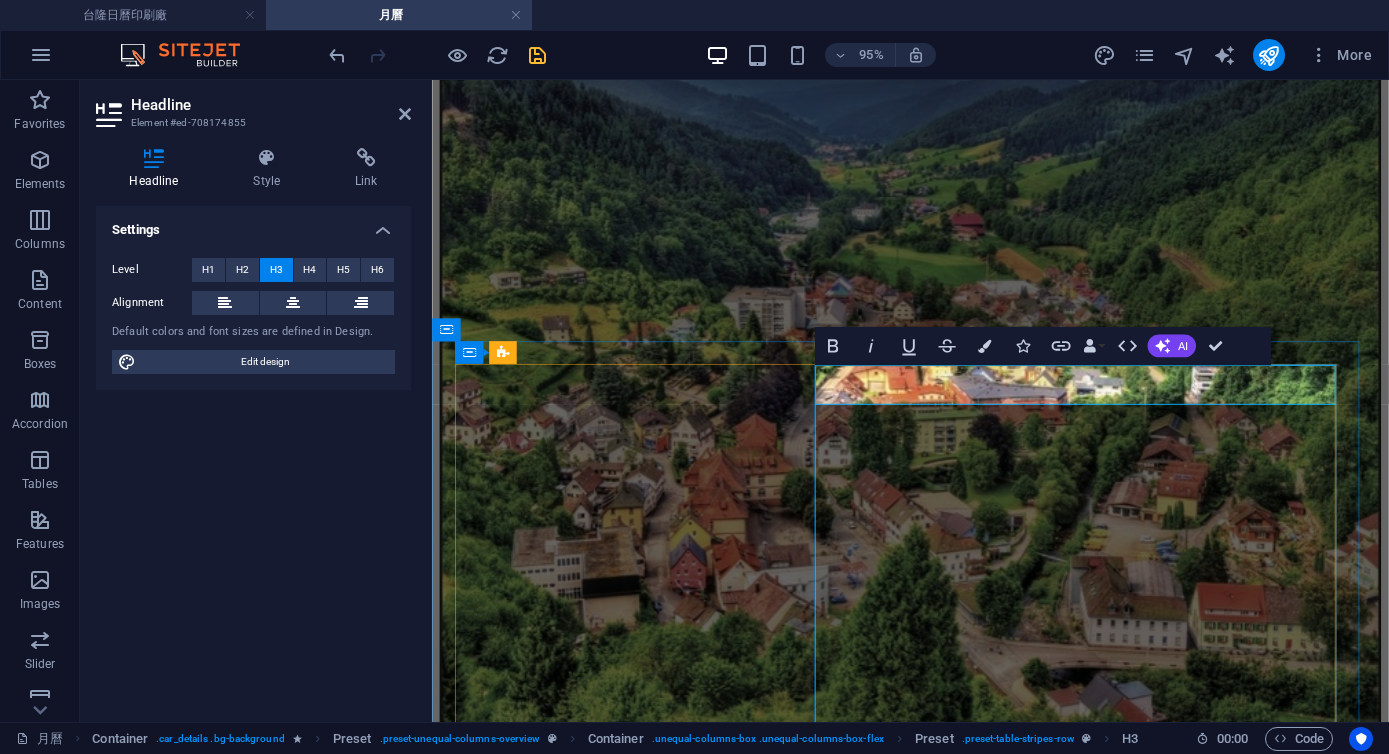 scroll, scrollTop: 22245, scrollLeft: 0, axis: vertical 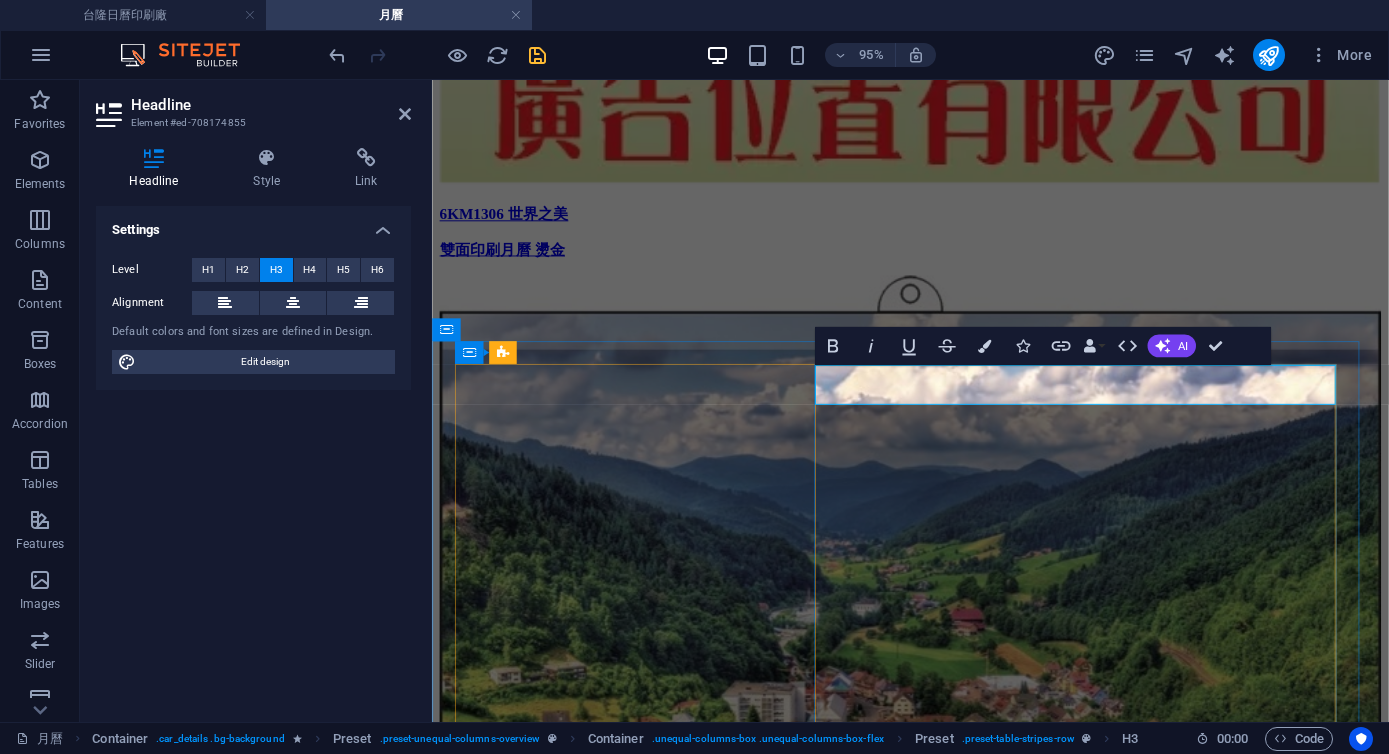 click on "6KM653 台灣美景" at bounding box center (935, 173441) 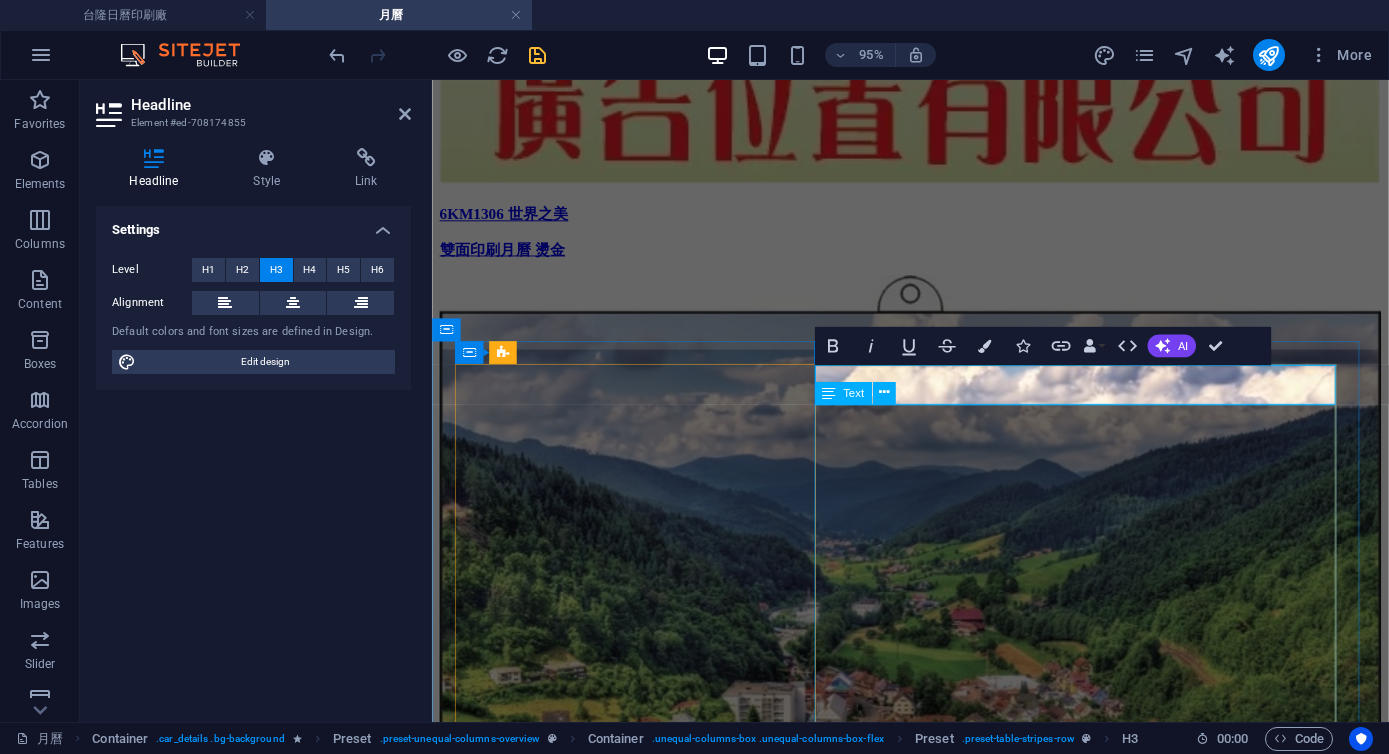 scroll, scrollTop: 0, scrollLeft: 15, axis: horizontal 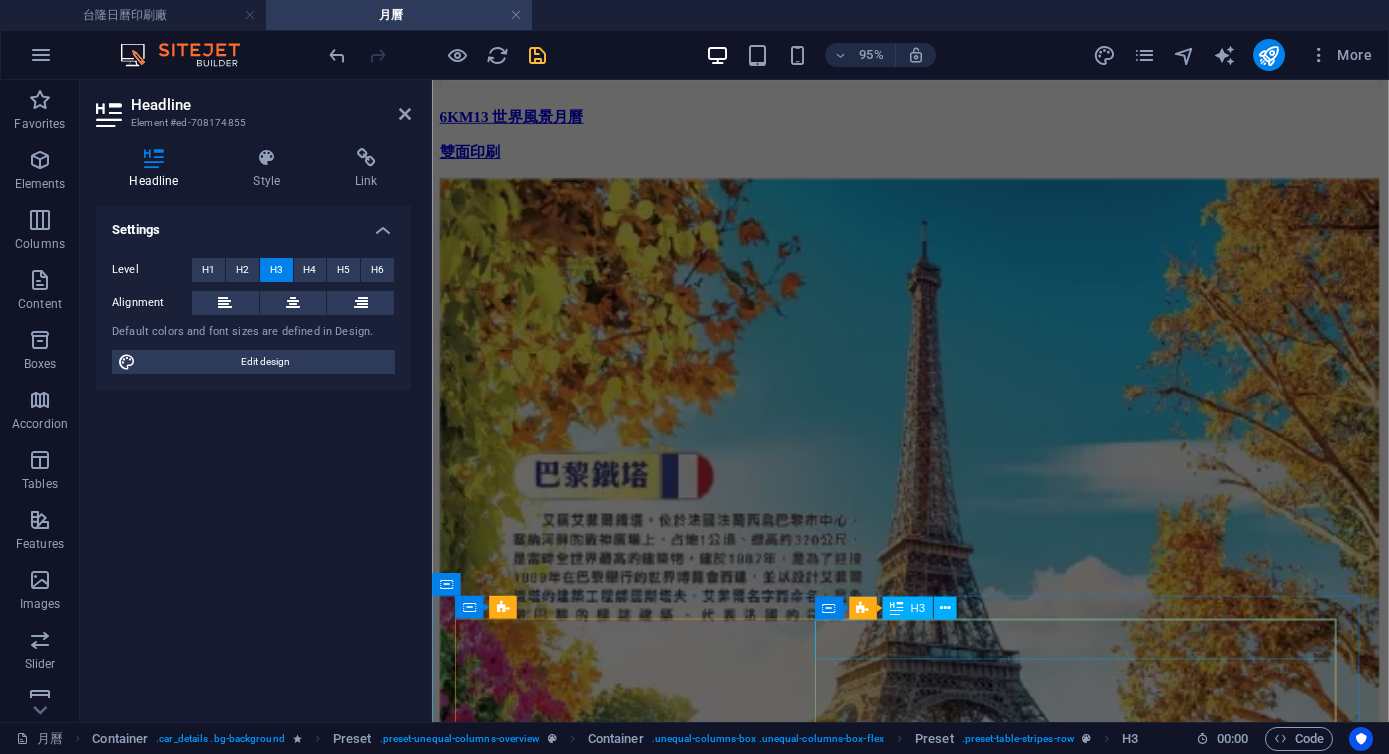 click on "6KM652 最美台灣秘境" at bounding box center [935, 158609] 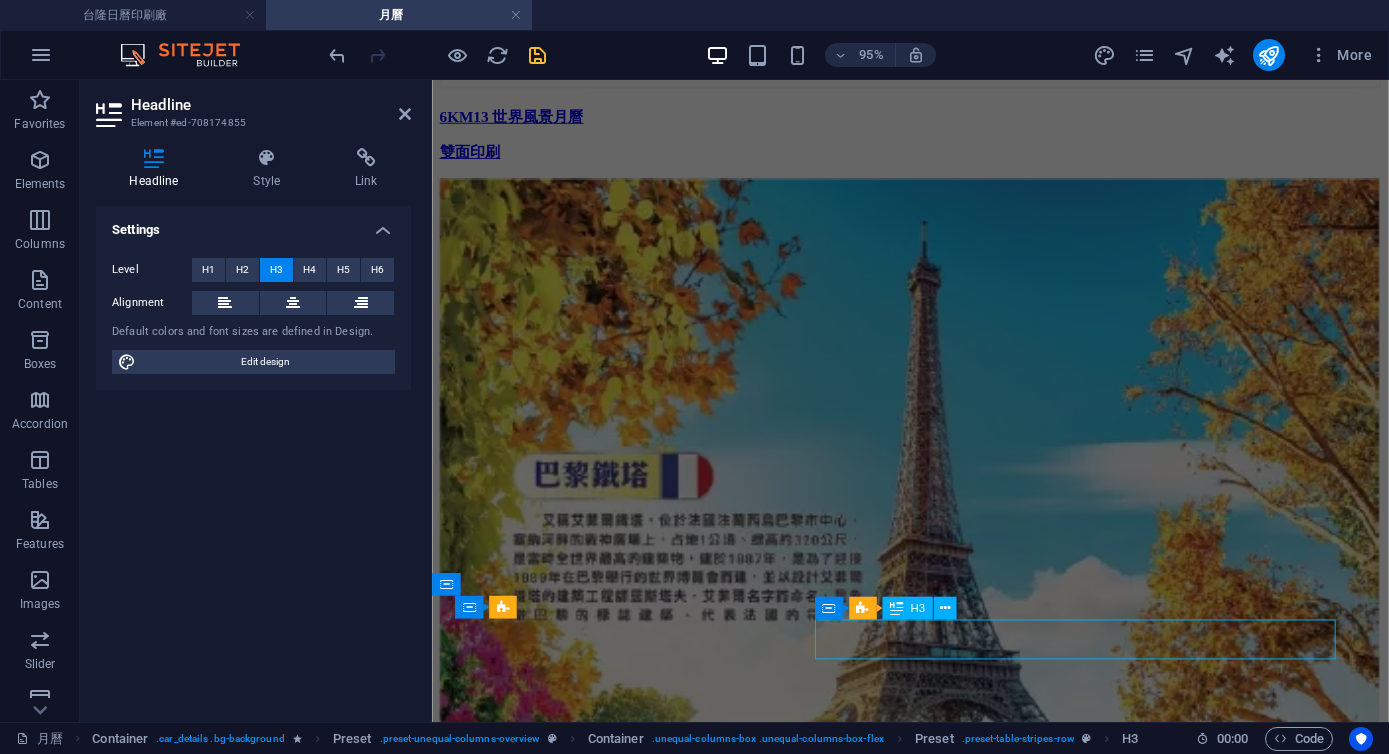 click on "6KM652 最美台灣秘境" at bounding box center (935, 158609) 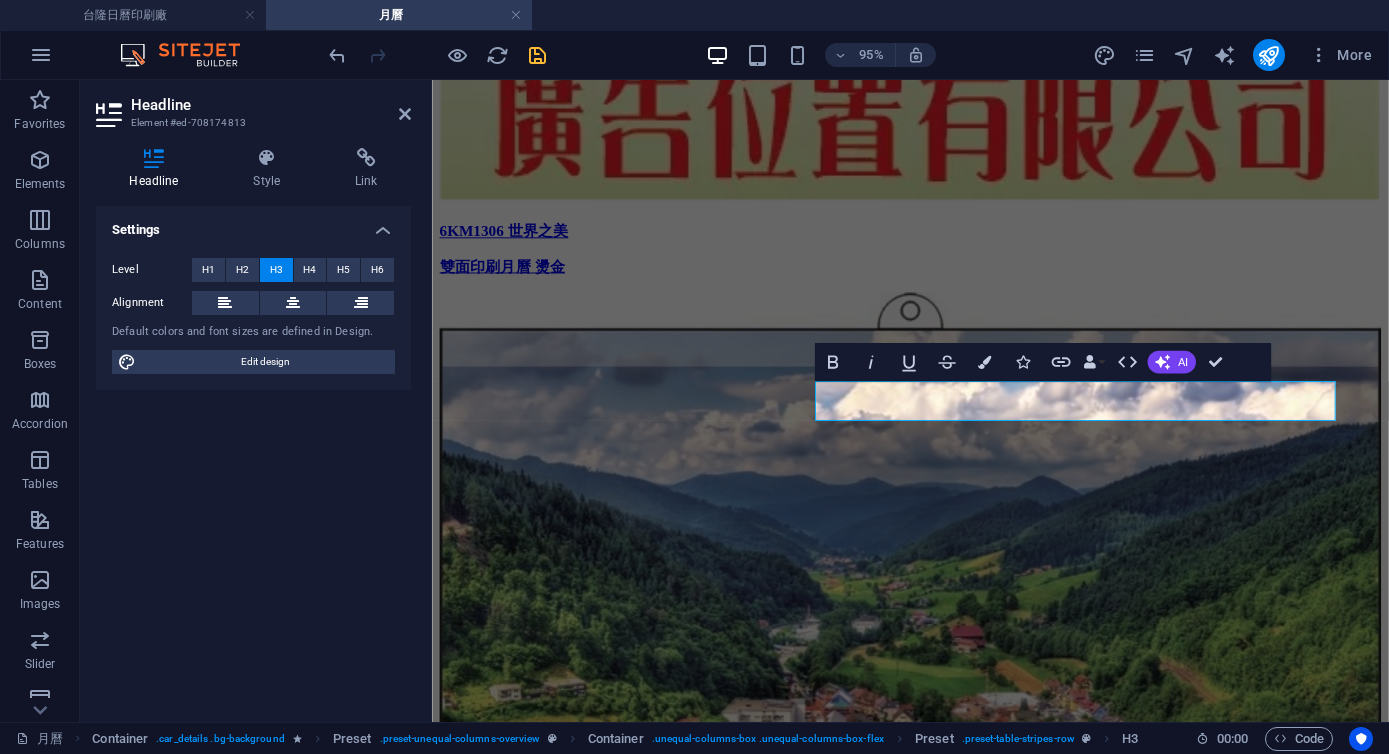 scroll, scrollTop: 20830, scrollLeft: 0, axis: vertical 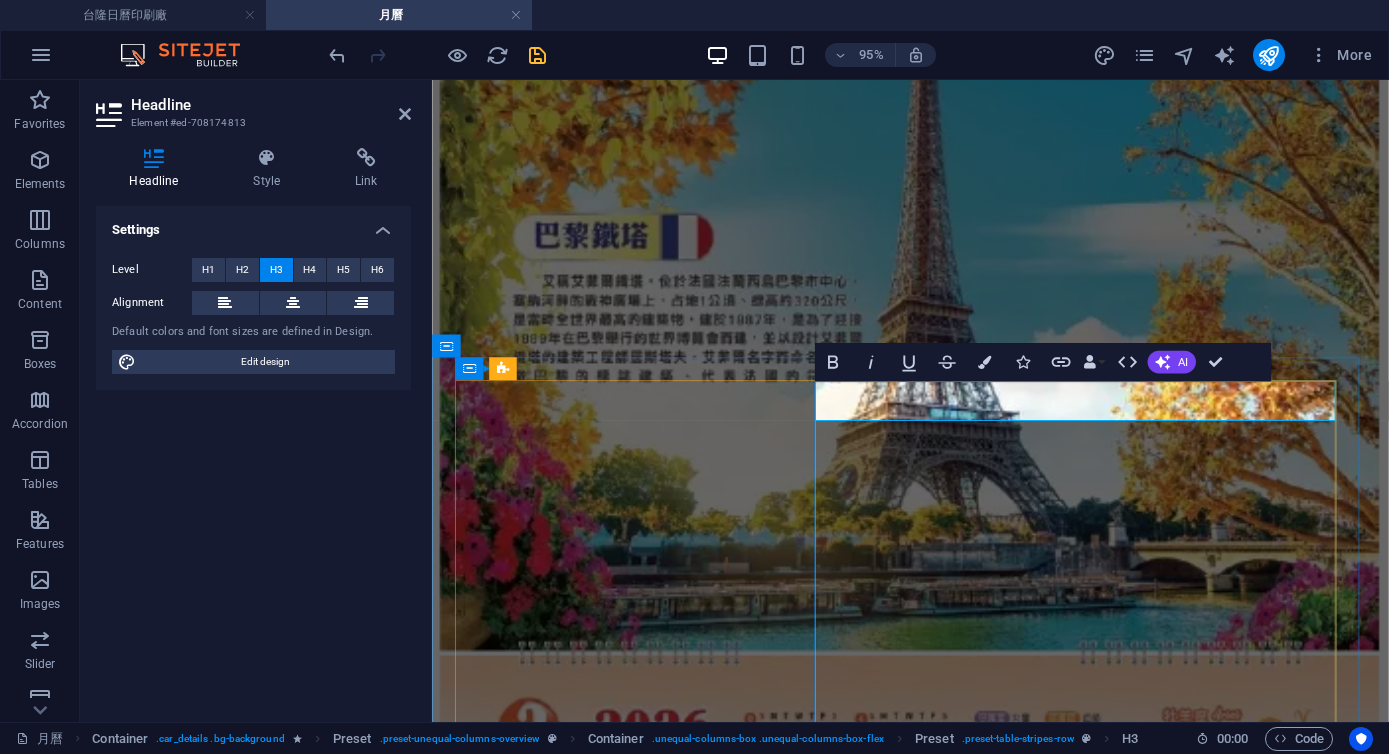 click on "6KM652 最美台灣秘境" at bounding box center (935, 158358) 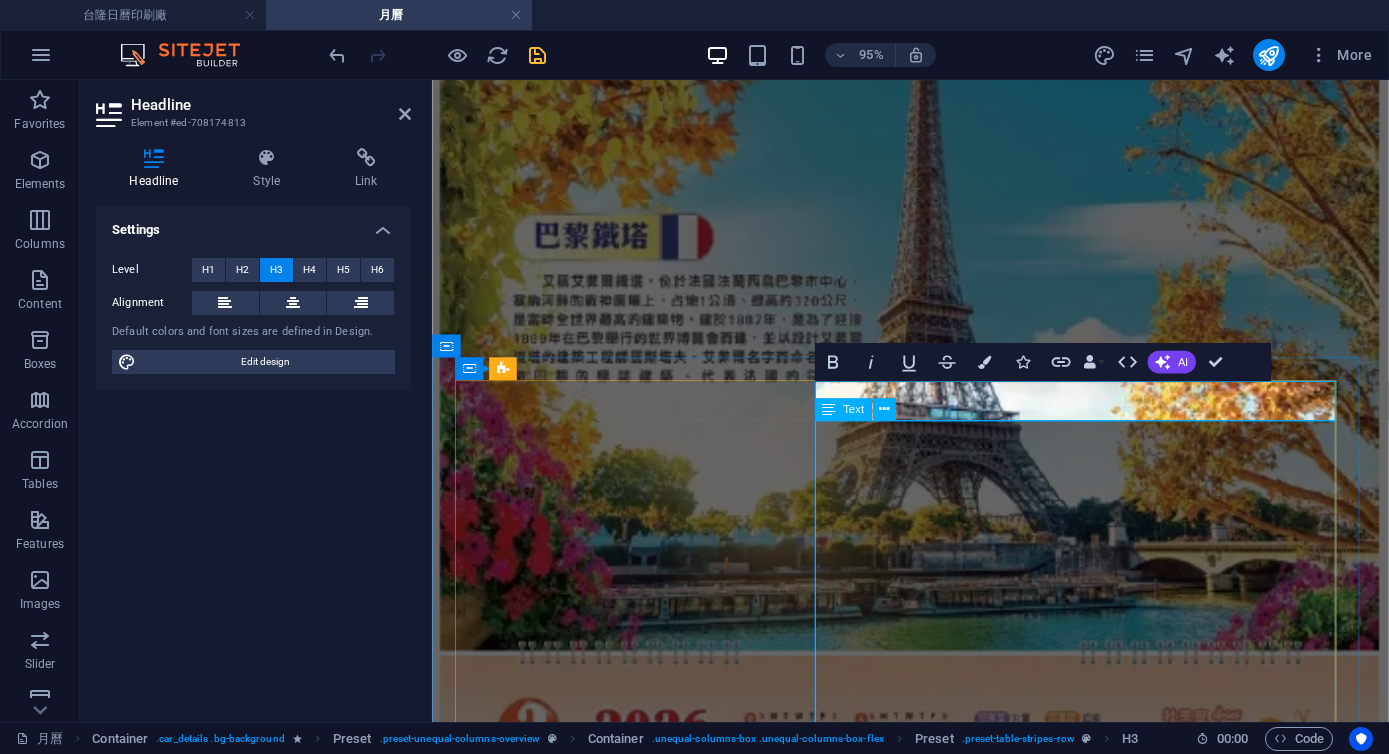 scroll, scrollTop: 0, scrollLeft: 15, axis: horizontal 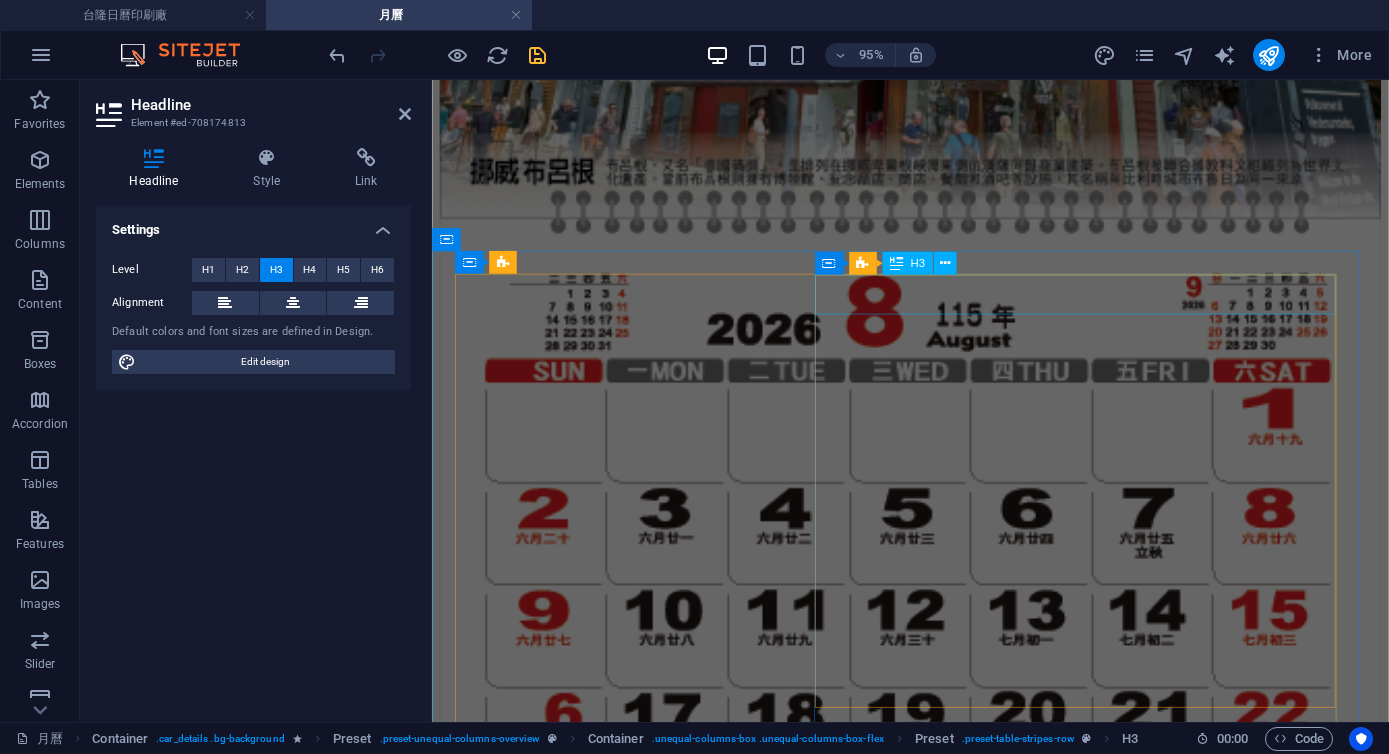 click on "6KM651 璀璨世界" at bounding box center (935, 143147) 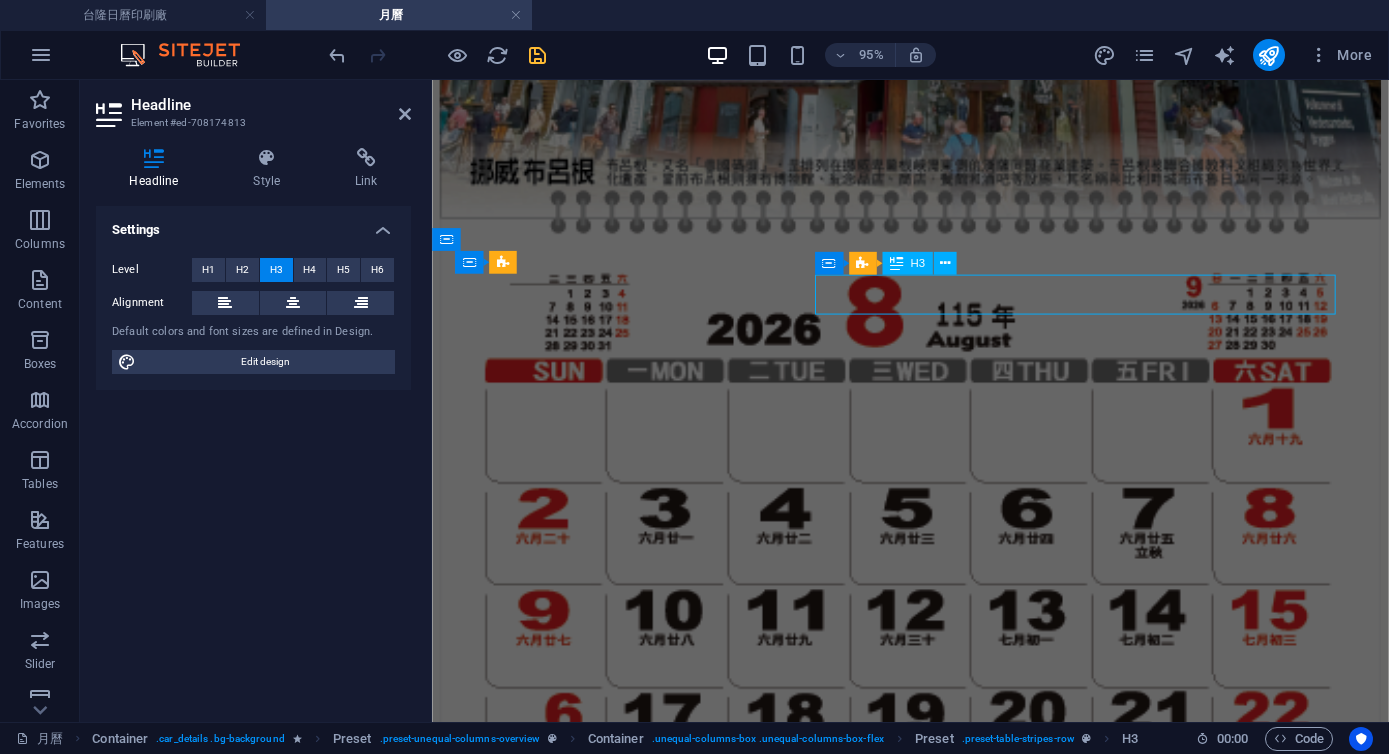 click on "6KM651 璀璨世界" at bounding box center [935, 143147] 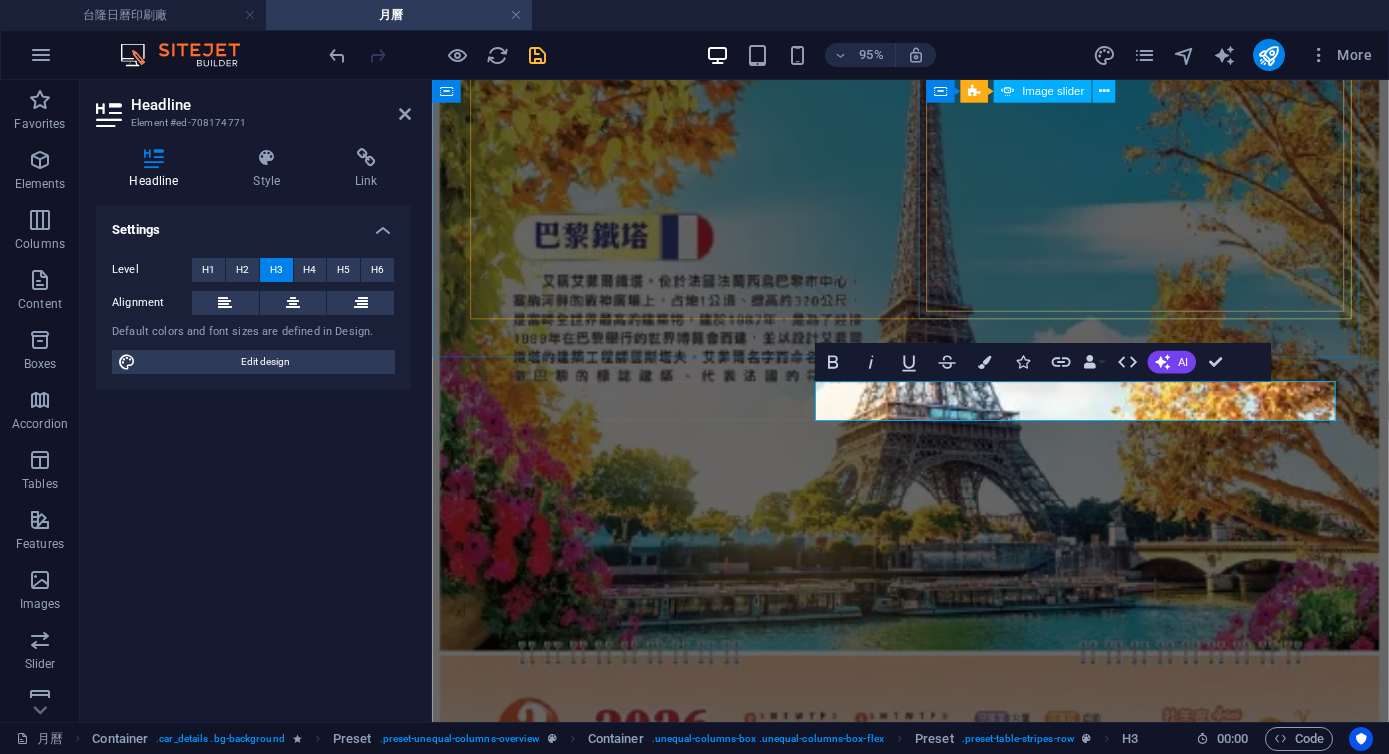 scroll, scrollTop: 19432, scrollLeft: 0, axis: vertical 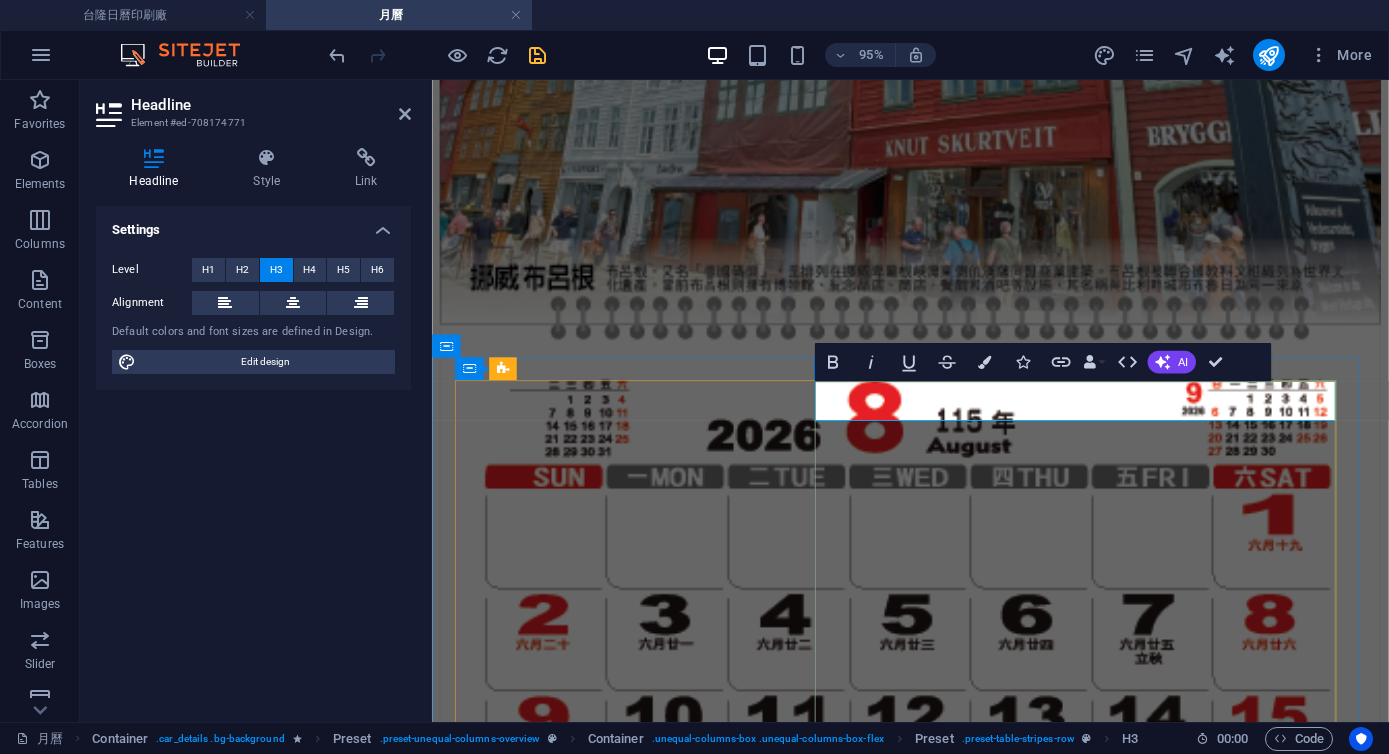 click on "6KM651 璀璨世界" at bounding box center [935, 143259] 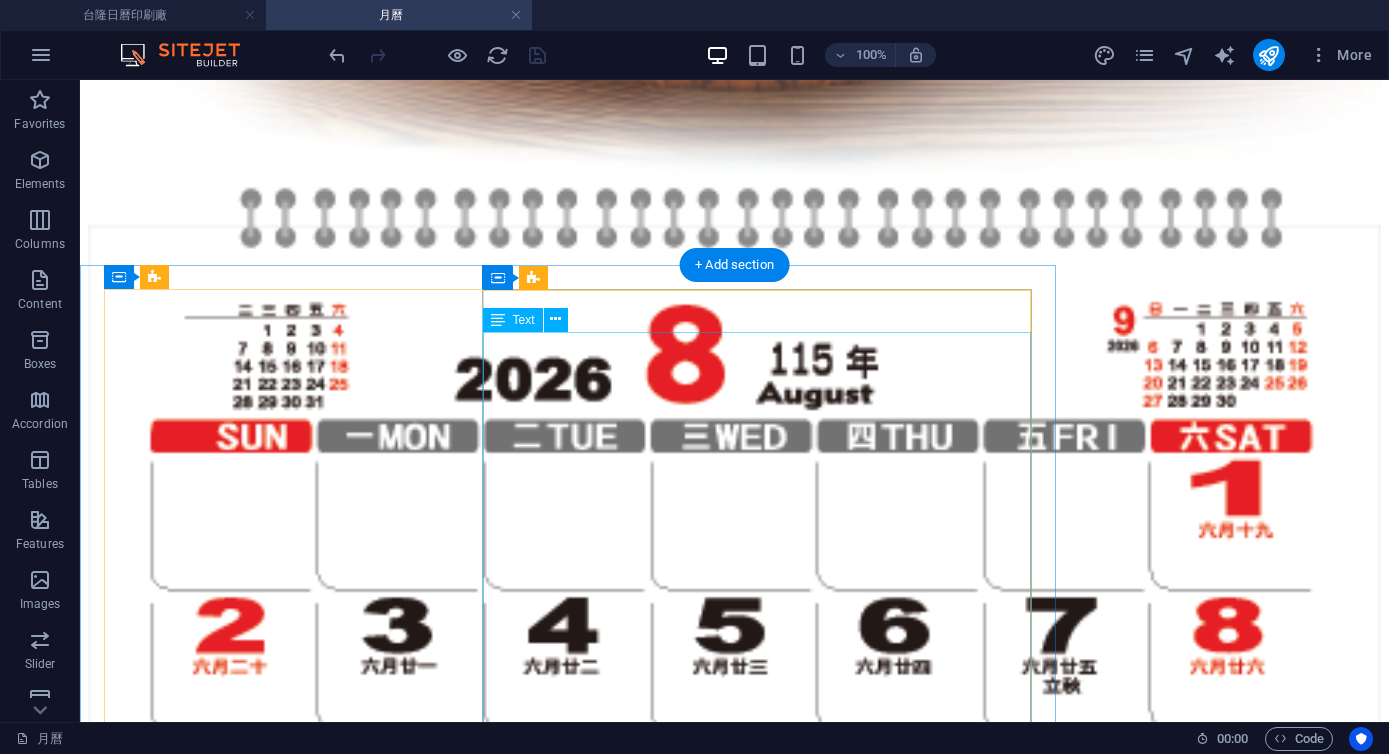 scroll, scrollTop: 20075, scrollLeft: 0, axis: vertical 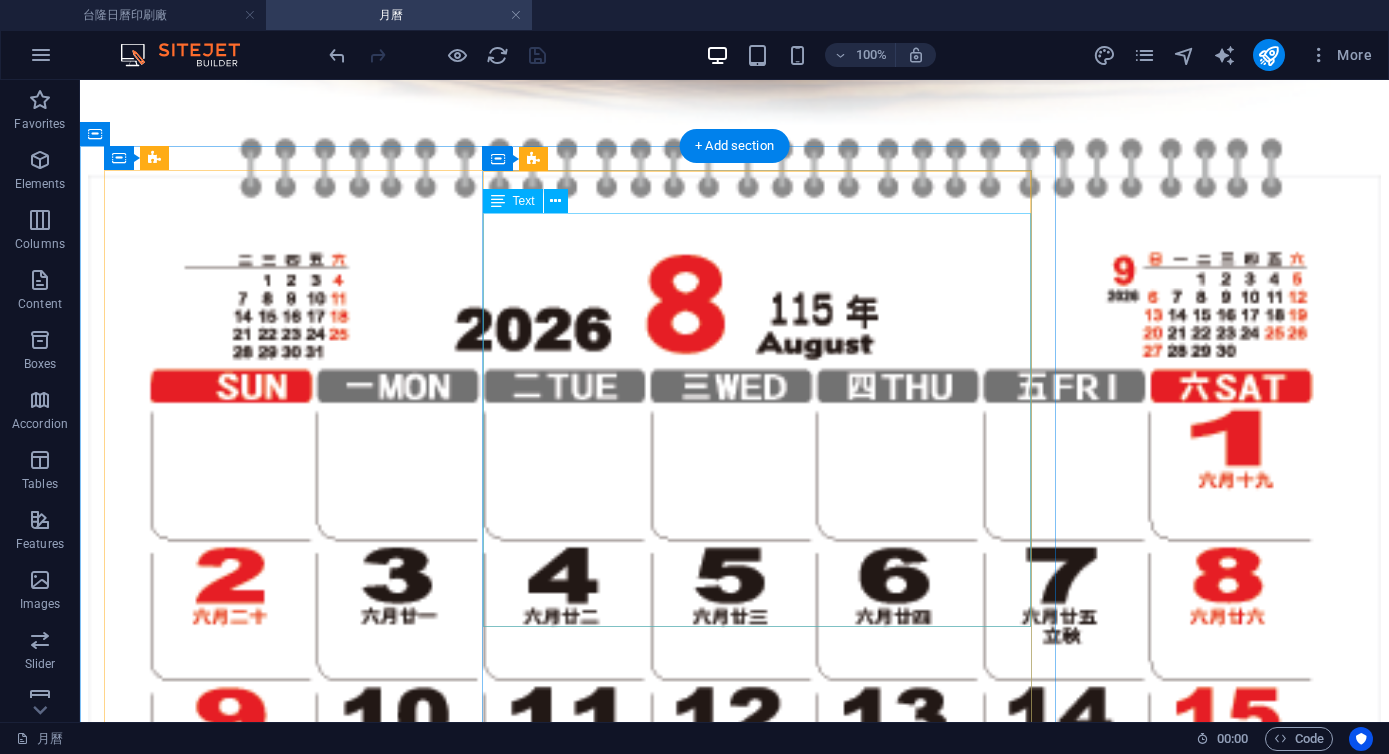 click on "內頁: 120 磅 特級銅板紙" at bounding box center [506, 157343] 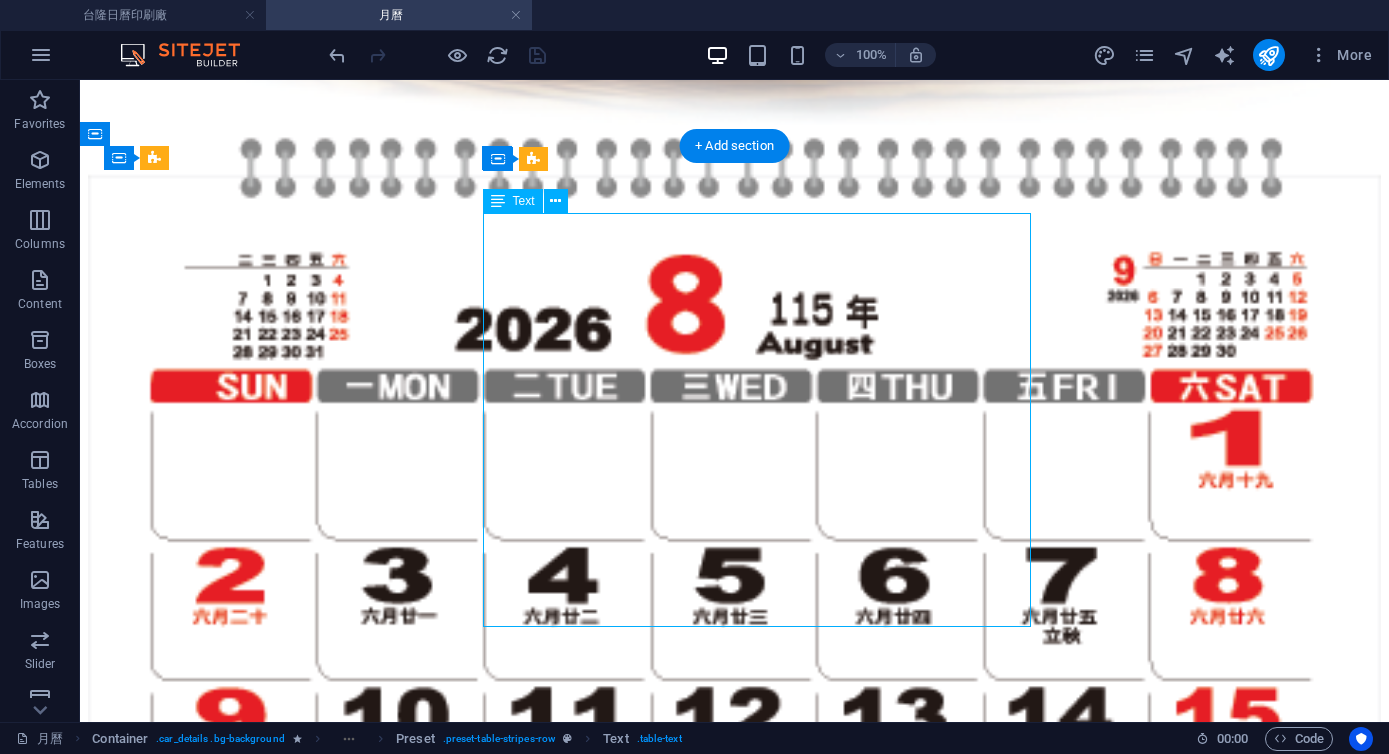 click on "內頁: 120 磅 特級銅板紙" at bounding box center [506, 157343] 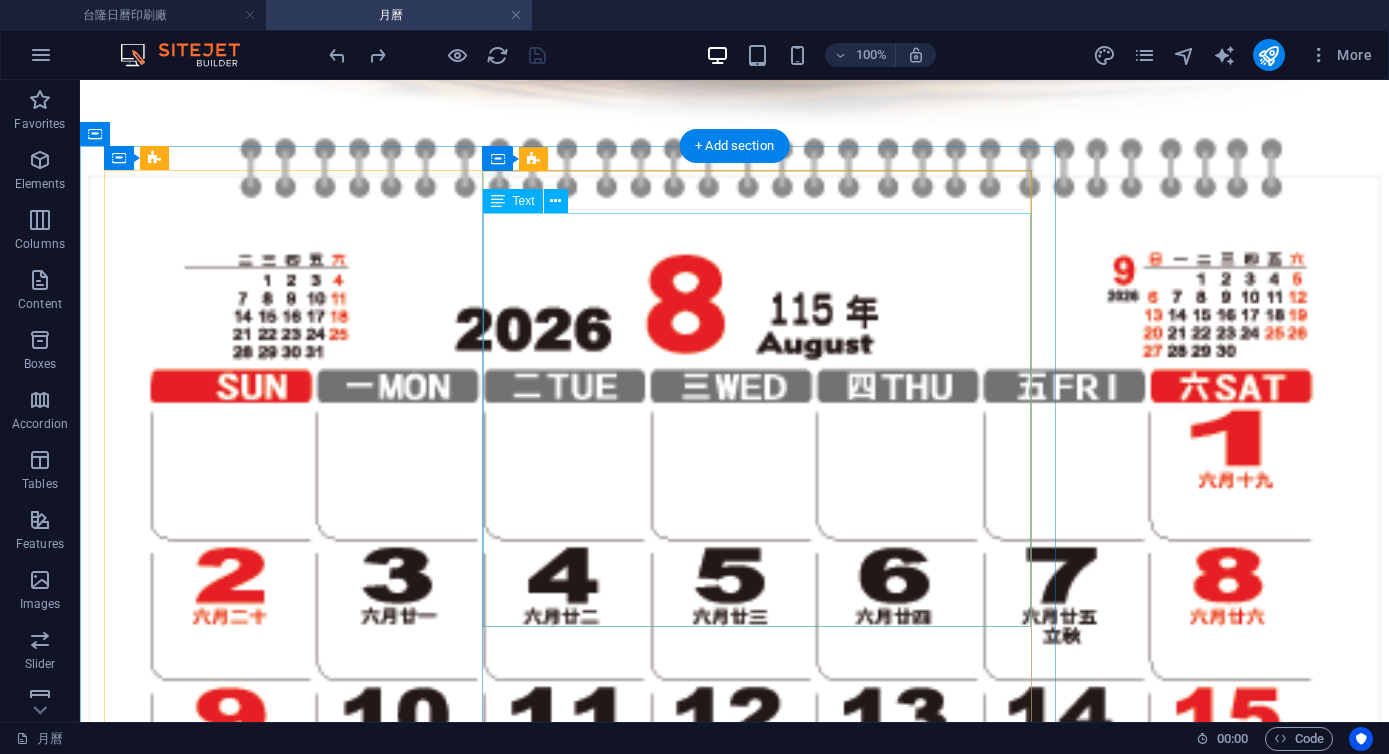 click on "內頁: 120 磅 特級銅板紙" at bounding box center [506, 157343] 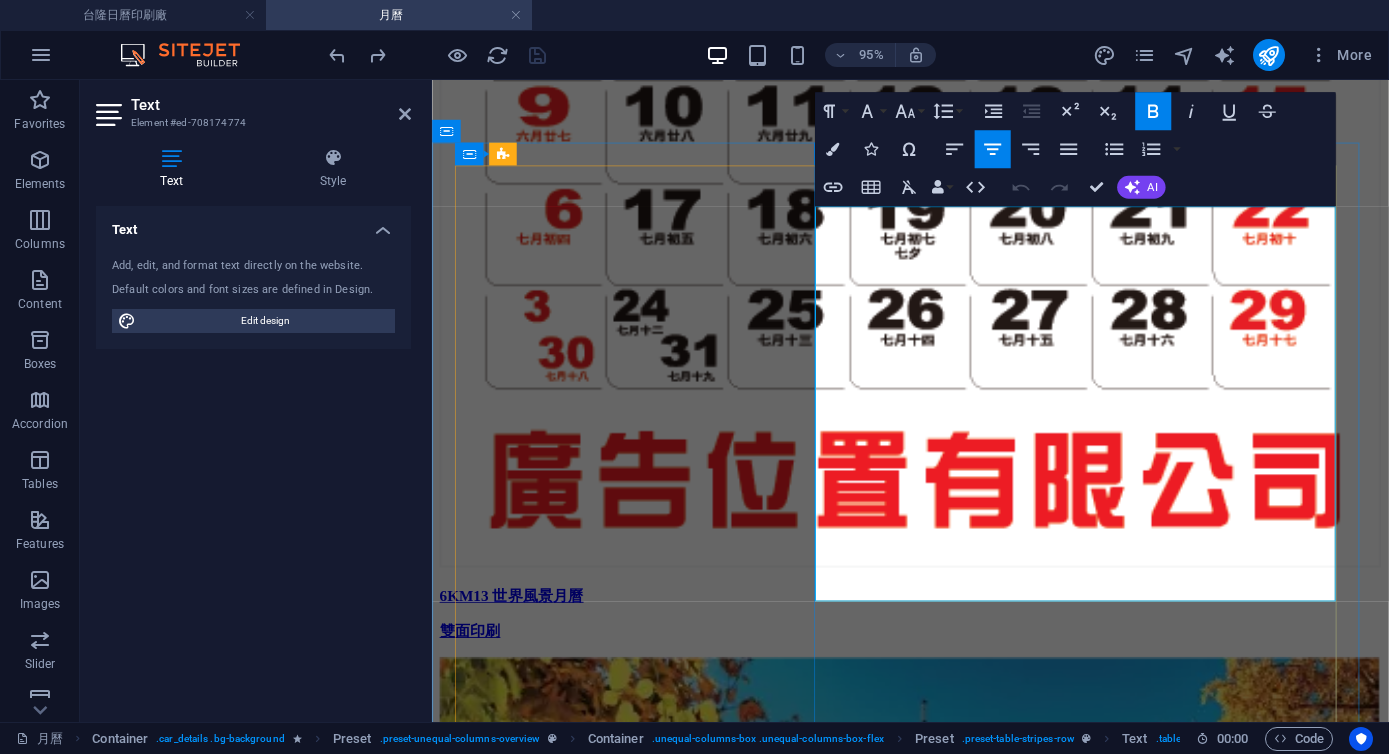 scroll, scrollTop: 19658, scrollLeft: 0, axis: vertical 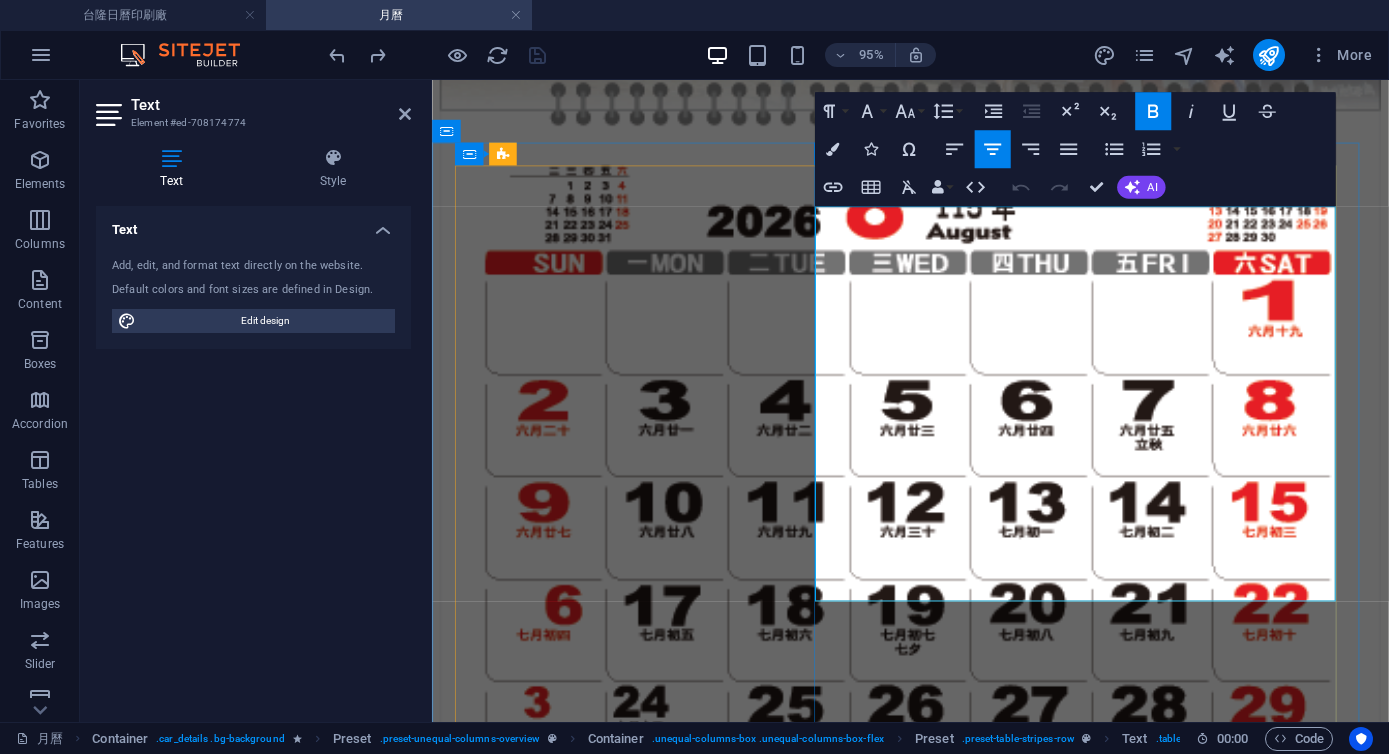 click on "內頁: 120 磅 特級銅板紙" at bounding box center [859, 143223] 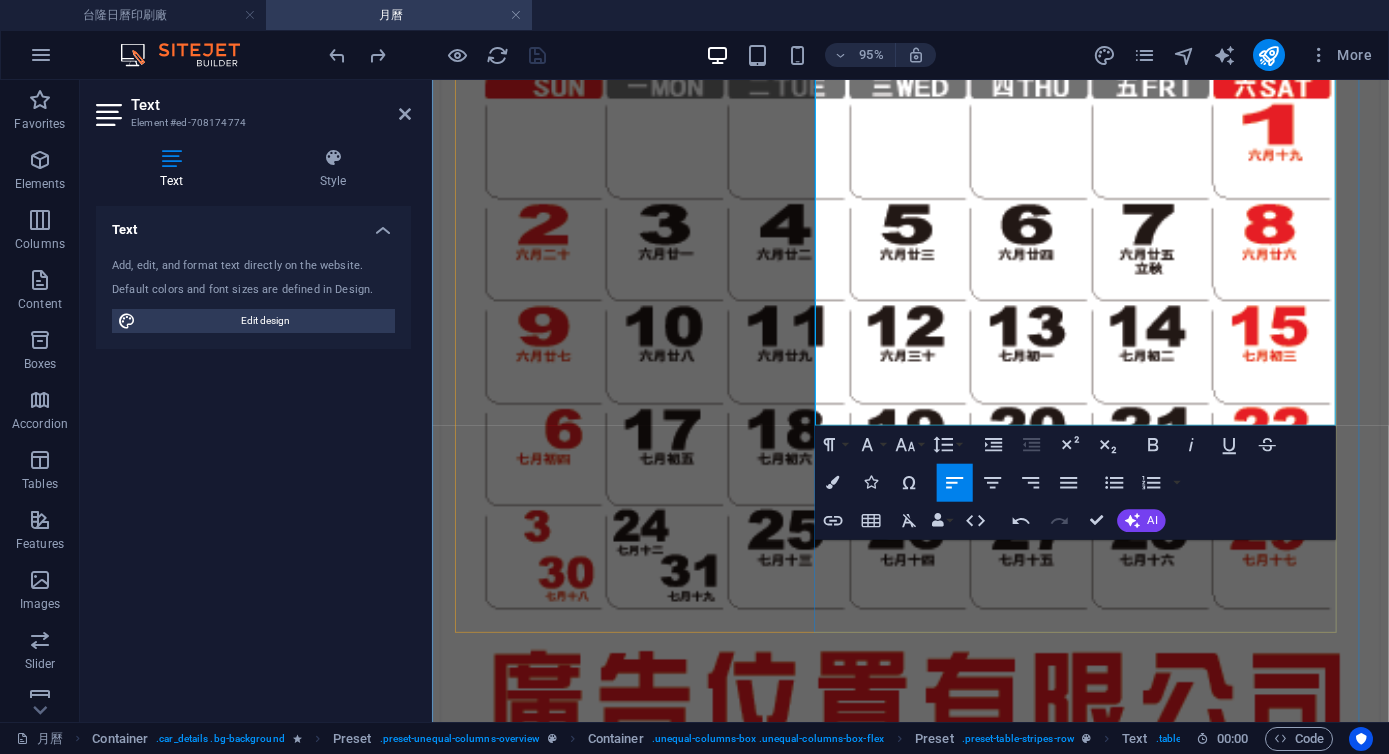scroll, scrollTop: 19895, scrollLeft: 0, axis: vertical 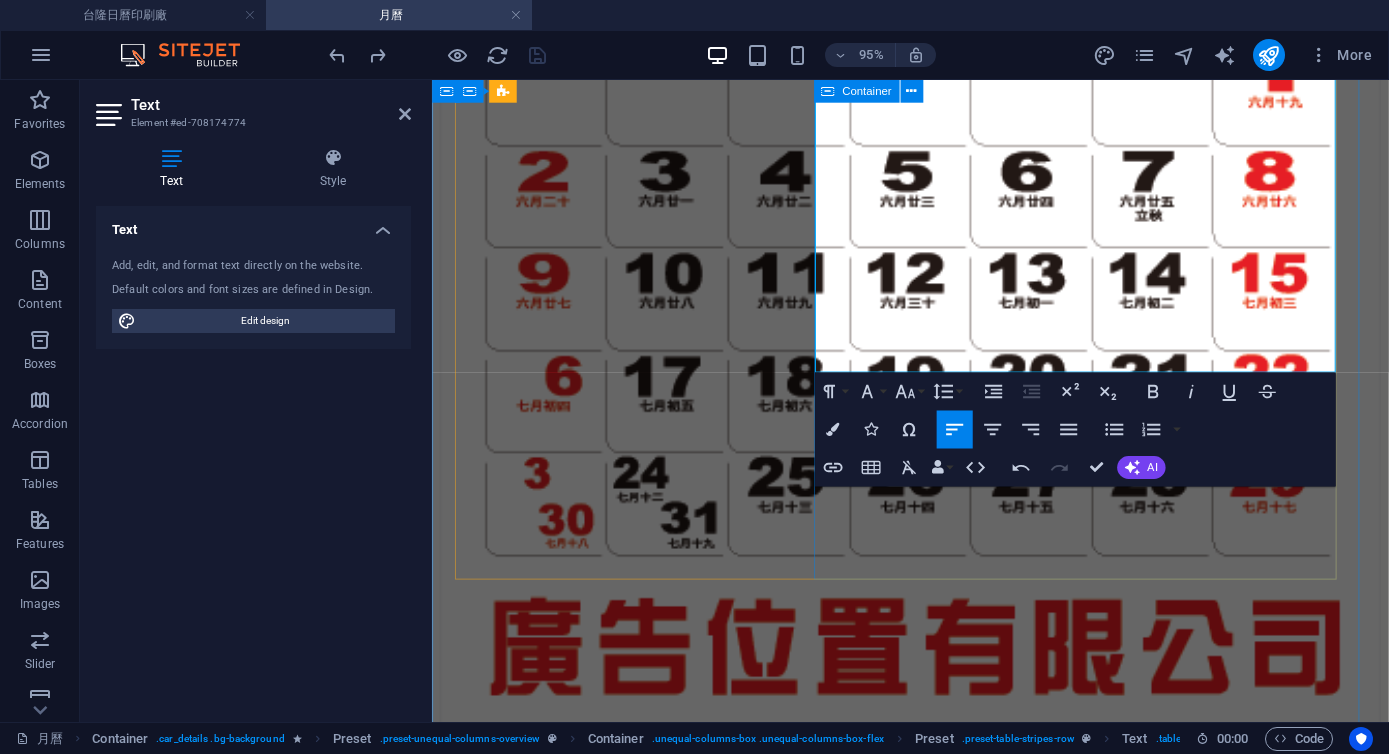 click on "6KM651 璀璨世界 規格 6K x 13 張 雙面印刷 材質 封面: 300 磅 銅西卡/上光 內頁: 120 磅 銅板紙 雙線圈 塑膠條 產品尺寸 展開: 69 x 37.5 cm 34.3 x 37.5 cm 包裝方式 附牛皮信封 50本/箱 內頁 廣告面積 6.5 x 32 cm 印單一色:  紅色 / 藍色 / 黑色" at bounding box center (935, 143118) 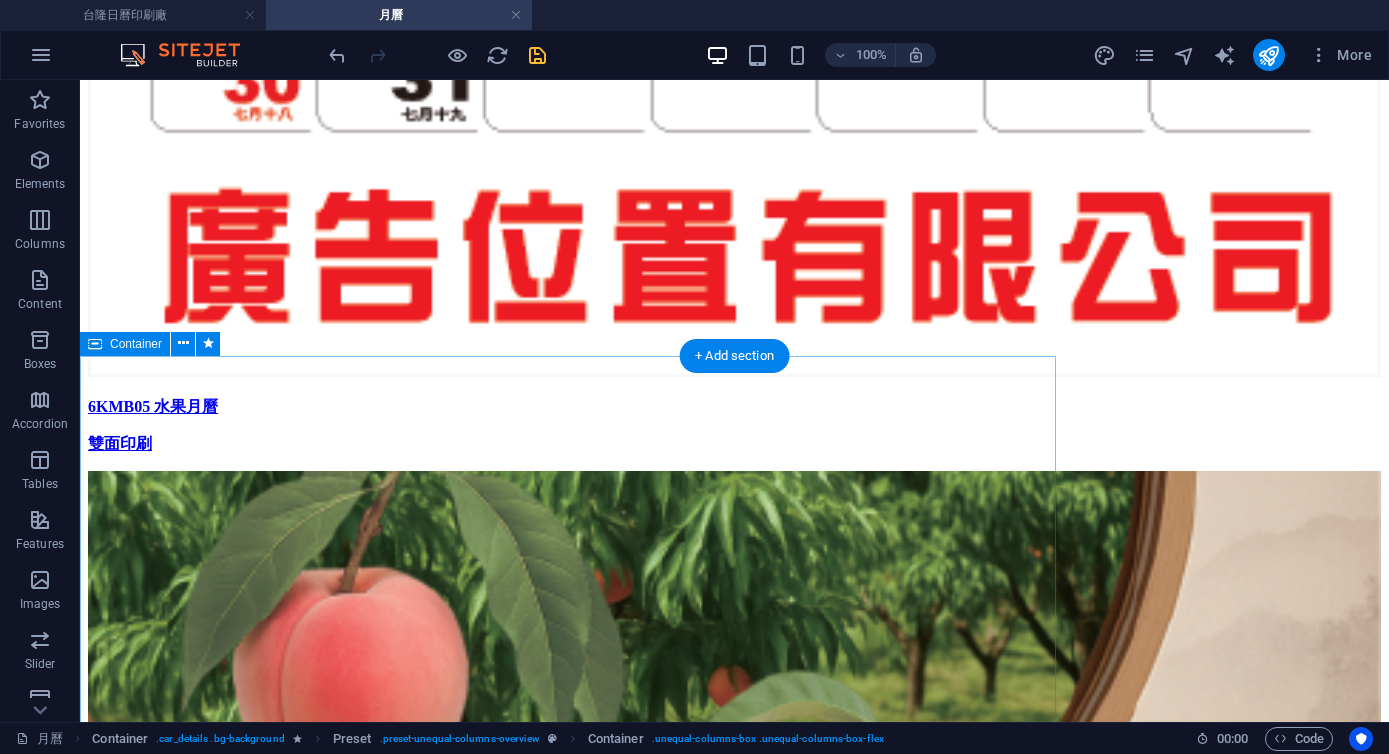 scroll, scrollTop: 21263, scrollLeft: 0, axis: vertical 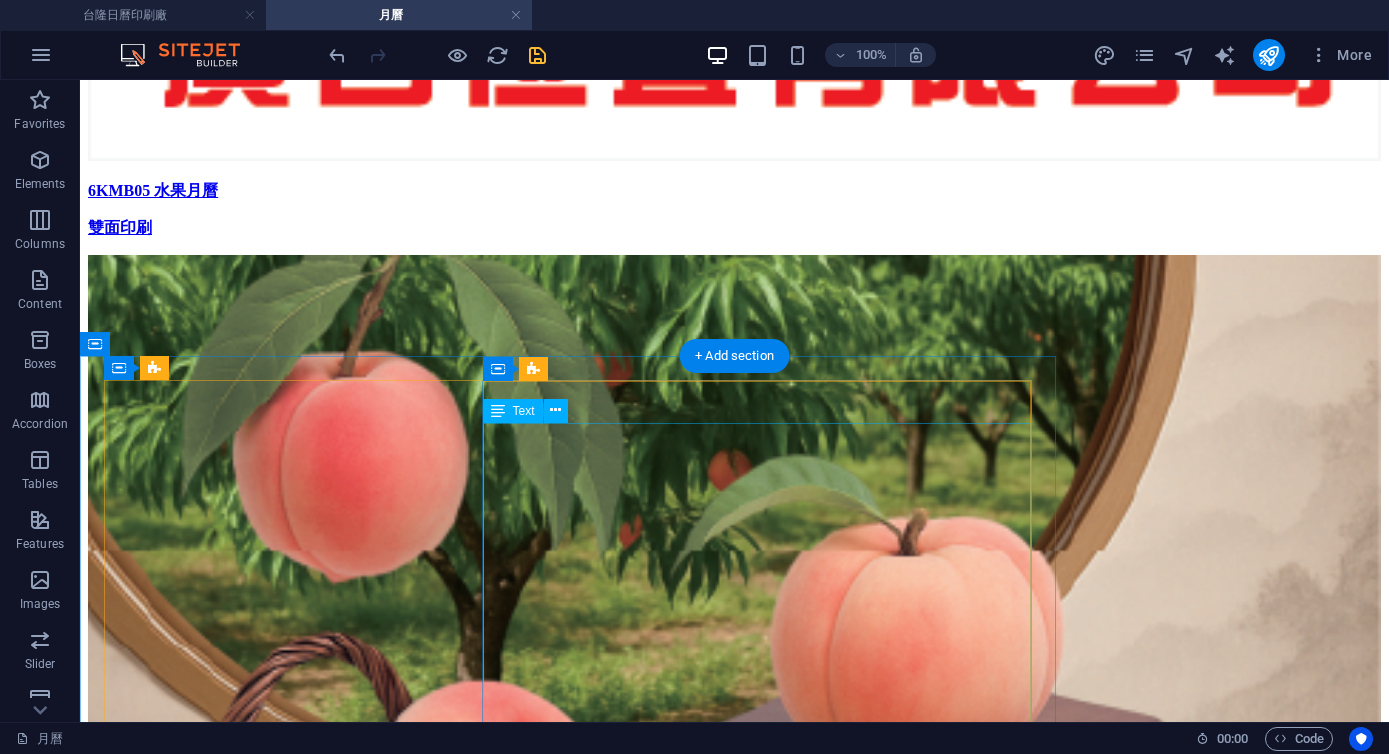 click on "雙線圈" at bounding box center [506, 173121] 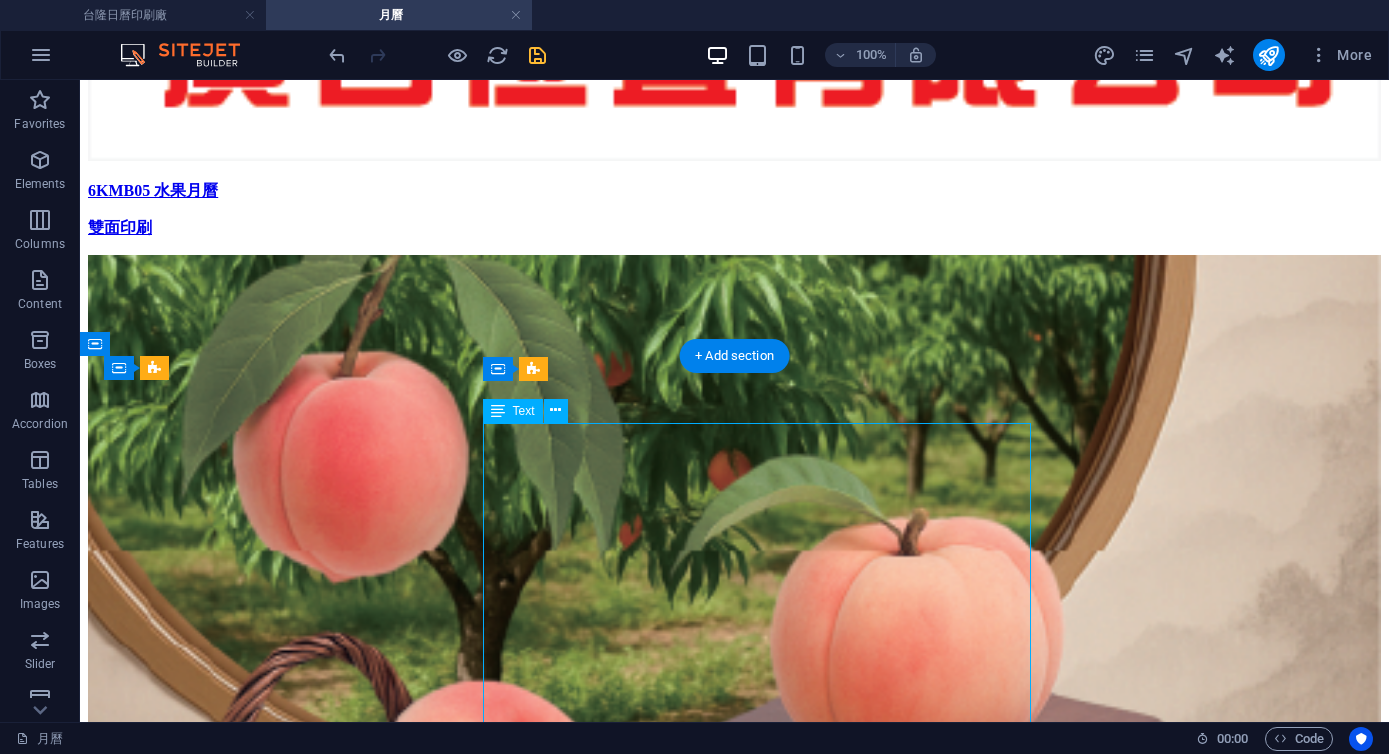 click on "雙線圈" at bounding box center [506, 173121] 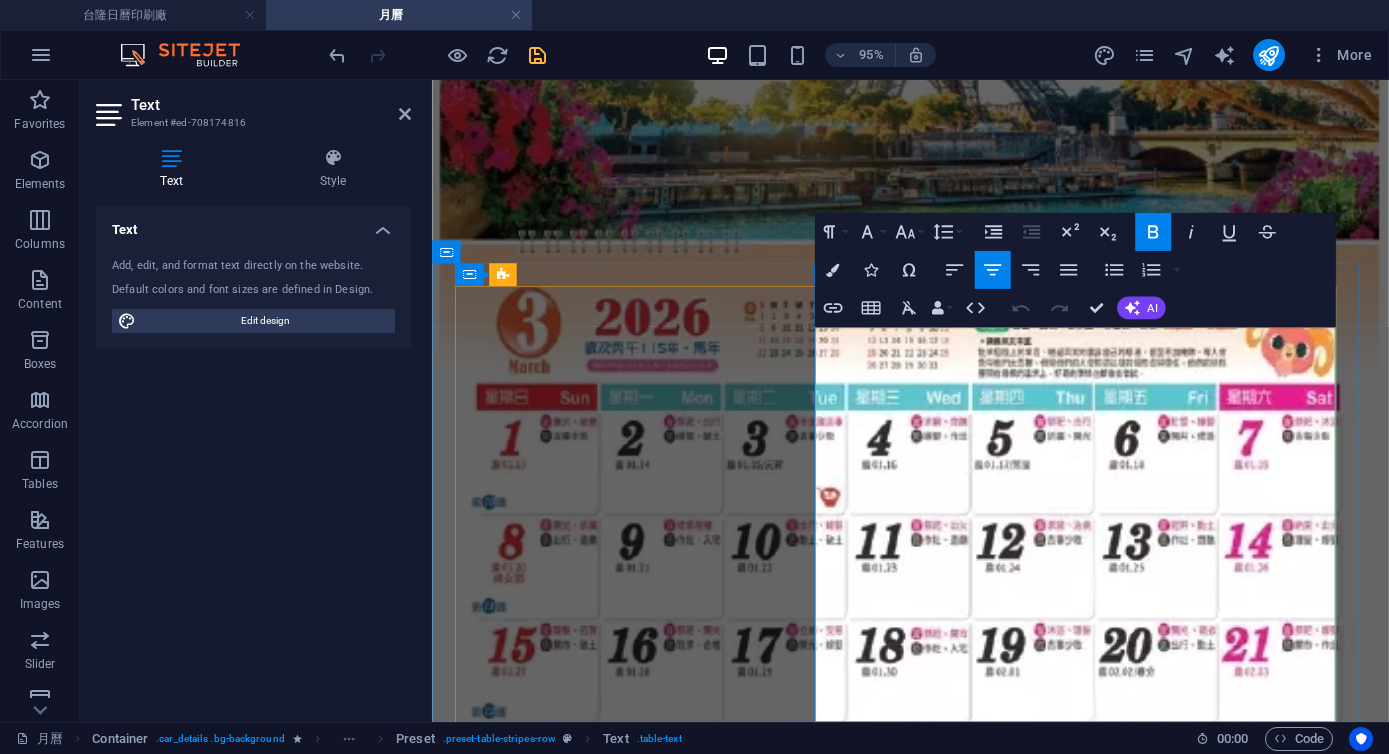 scroll, scrollTop: 20929, scrollLeft: 0, axis: vertical 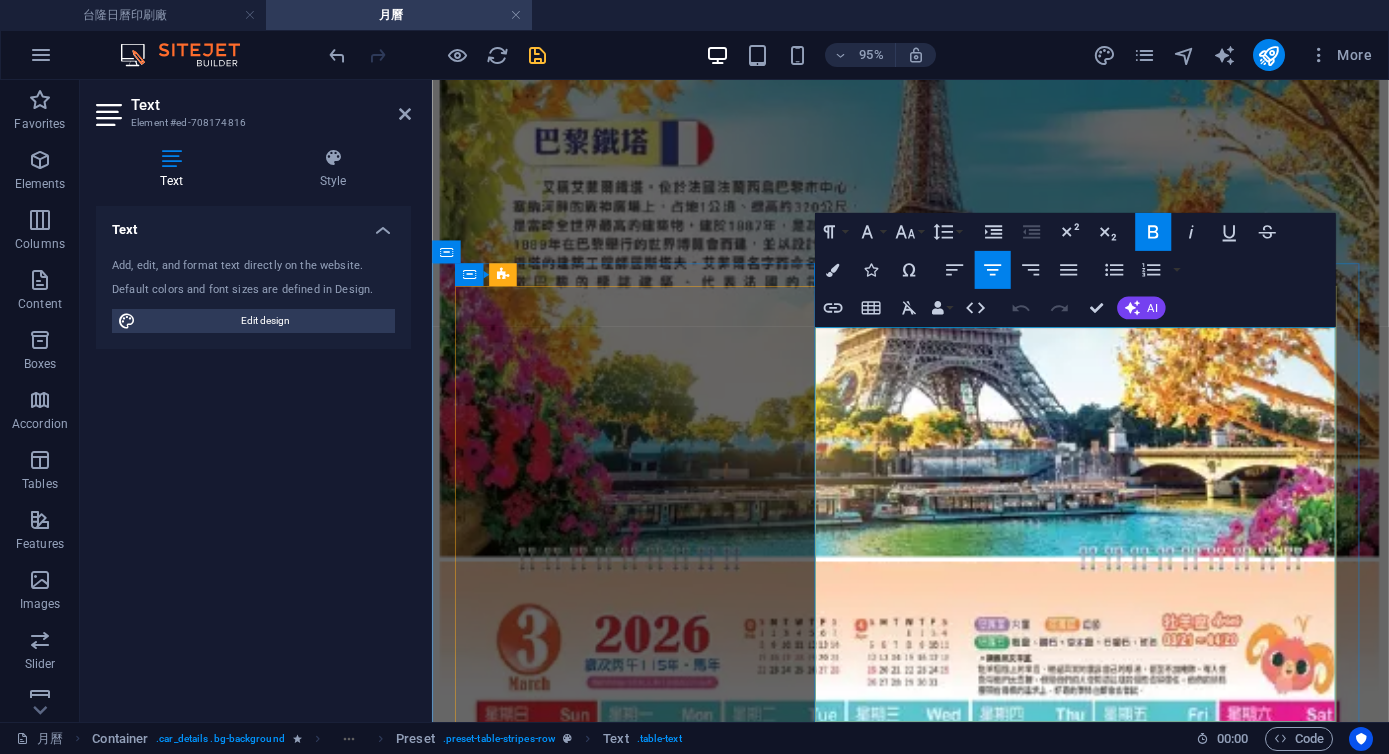 click on "內頁: 120 磅 特級銅板紙" at bounding box center (859, 158449) 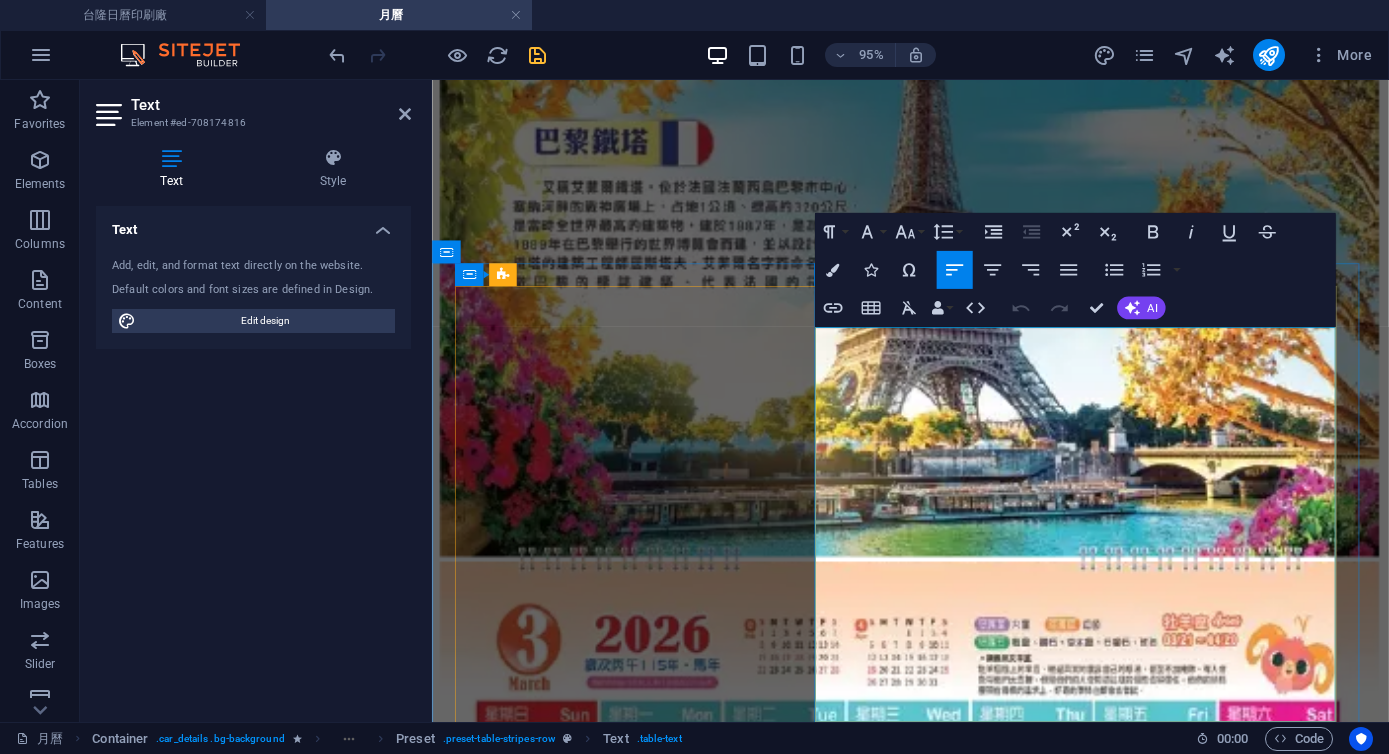 click on "內頁: 120 磅 特級銅板紙" at bounding box center (859, 158449) 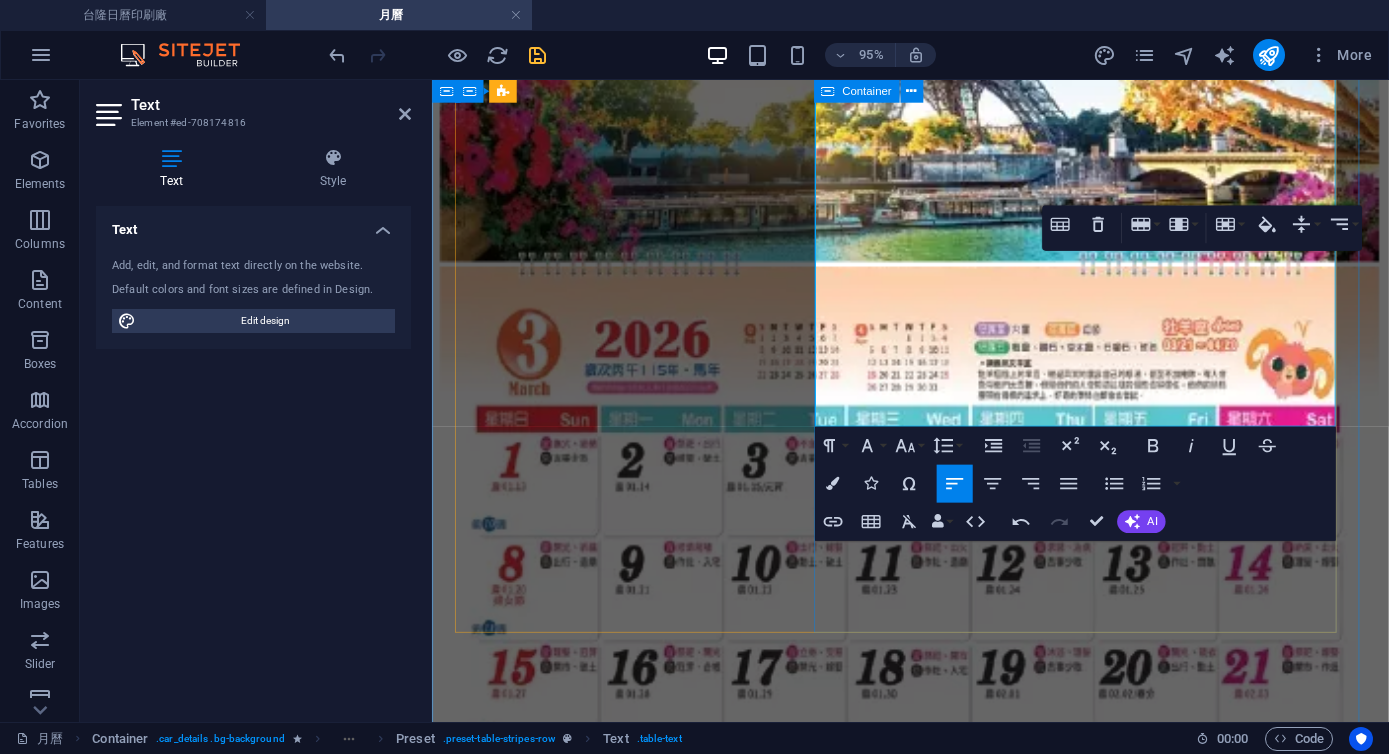 click on "6KM652 飛越新視界 規格 6K x 13 張 雙面印刷 材質 封面: 300 磅 銅西卡/上光 內頁: 120 磅 銅板紙 雙線圈 塑膠條 產品尺寸 展開: 69 x 37.5 cm 34.3 x 37.5 cm 包裝方式 附牛皮信封 50本/箱 內頁 廣告面積 6.5 x 32 cm 印單一色:  紅色 / 藍色 / 黑色" at bounding box center [935, 158275] 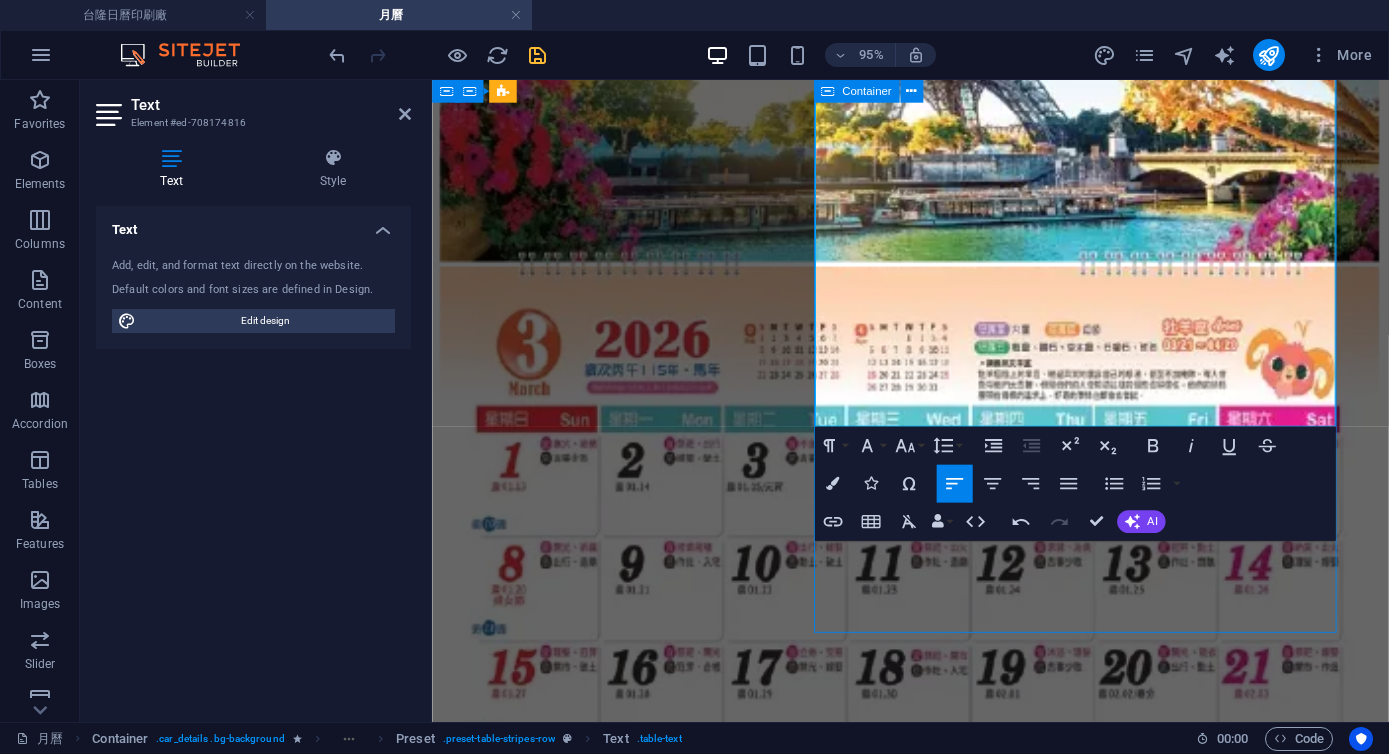 click on "6KM652 飛越新視界 規格 6K x 13 張 雙面印刷 材質 封面: 300 磅 銅西卡/上光 內頁: 120 磅 銅板紙 雙線圈 塑膠條 產品尺寸 展開: 69 x 37.5 cm 34.3 x 37.5 cm 包裝方式 附牛皮信封 50本/箱 內頁 廣告面積 6.5 x 32 cm 印單一色:  紅色 / 藍色 / 黑色" at bounding box center (935, 158275) 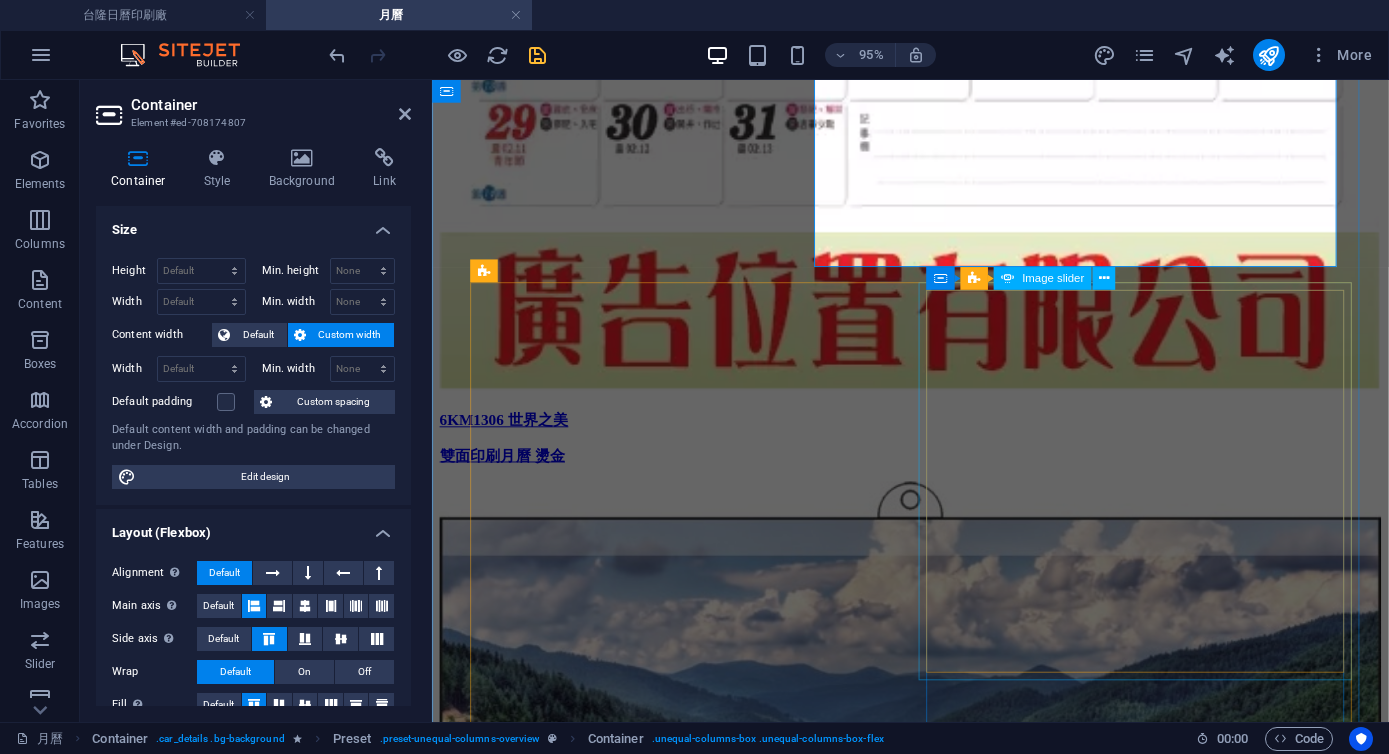 scroll, scrollTop: 22268, scrollLeft: 0, axis: vertical 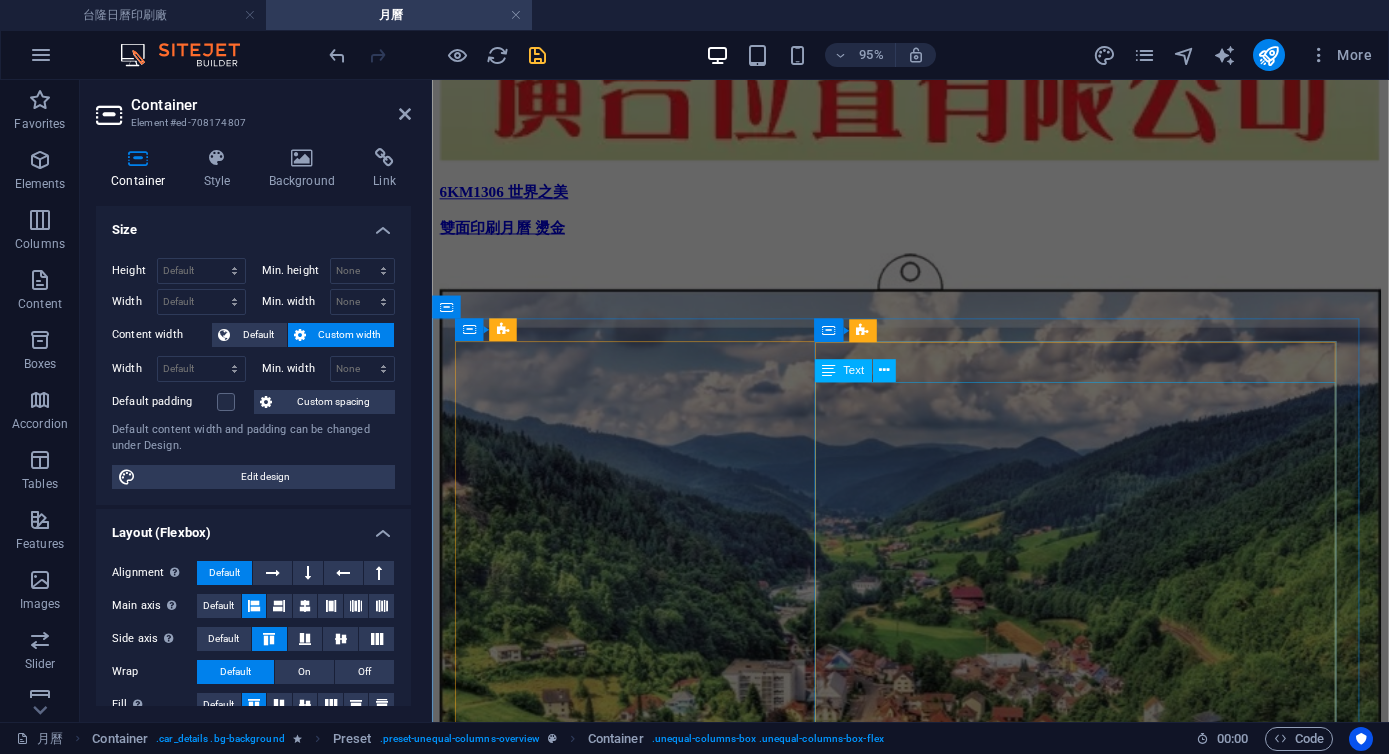 click on "內頁: 120 磅 特級銅板紙" at bounding box center (858, 173606) 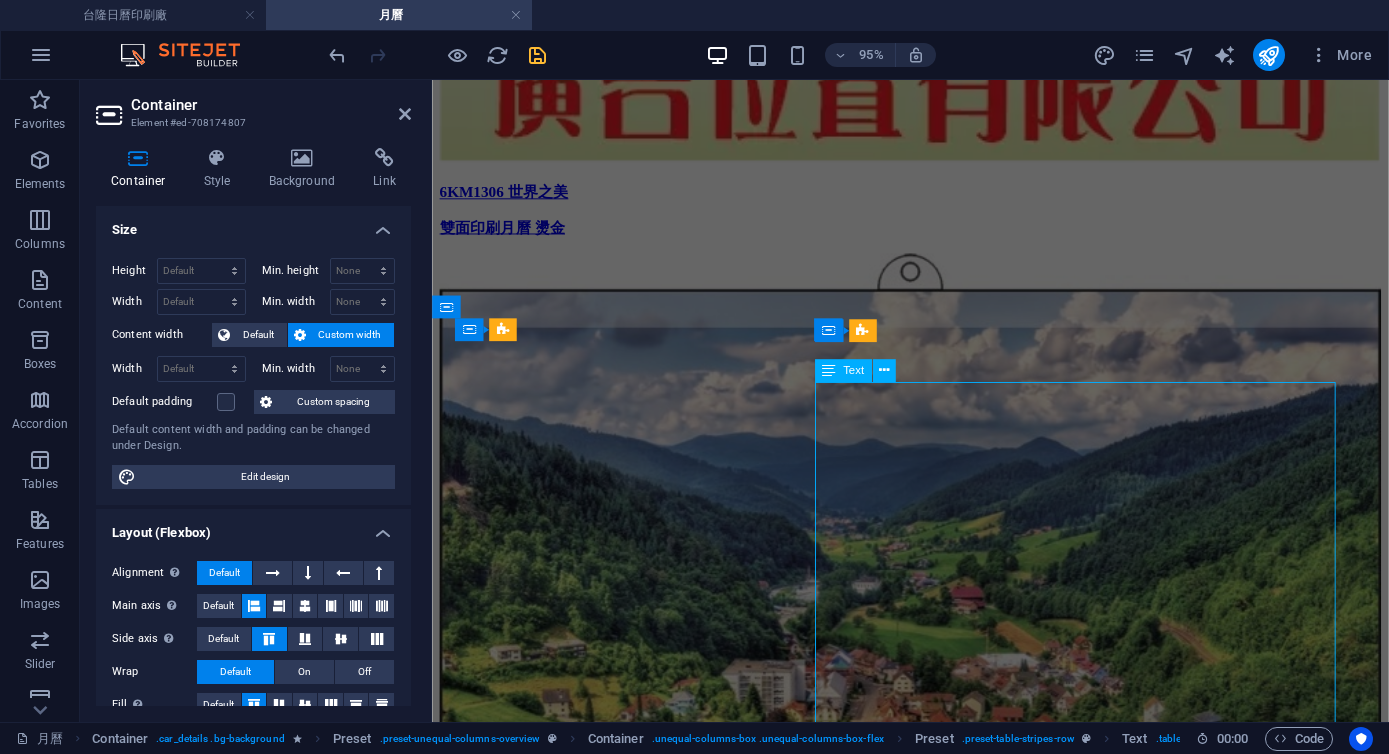 click on "內頁: 120 磅 特級銅板紙" at bounding box center (858, 173606) 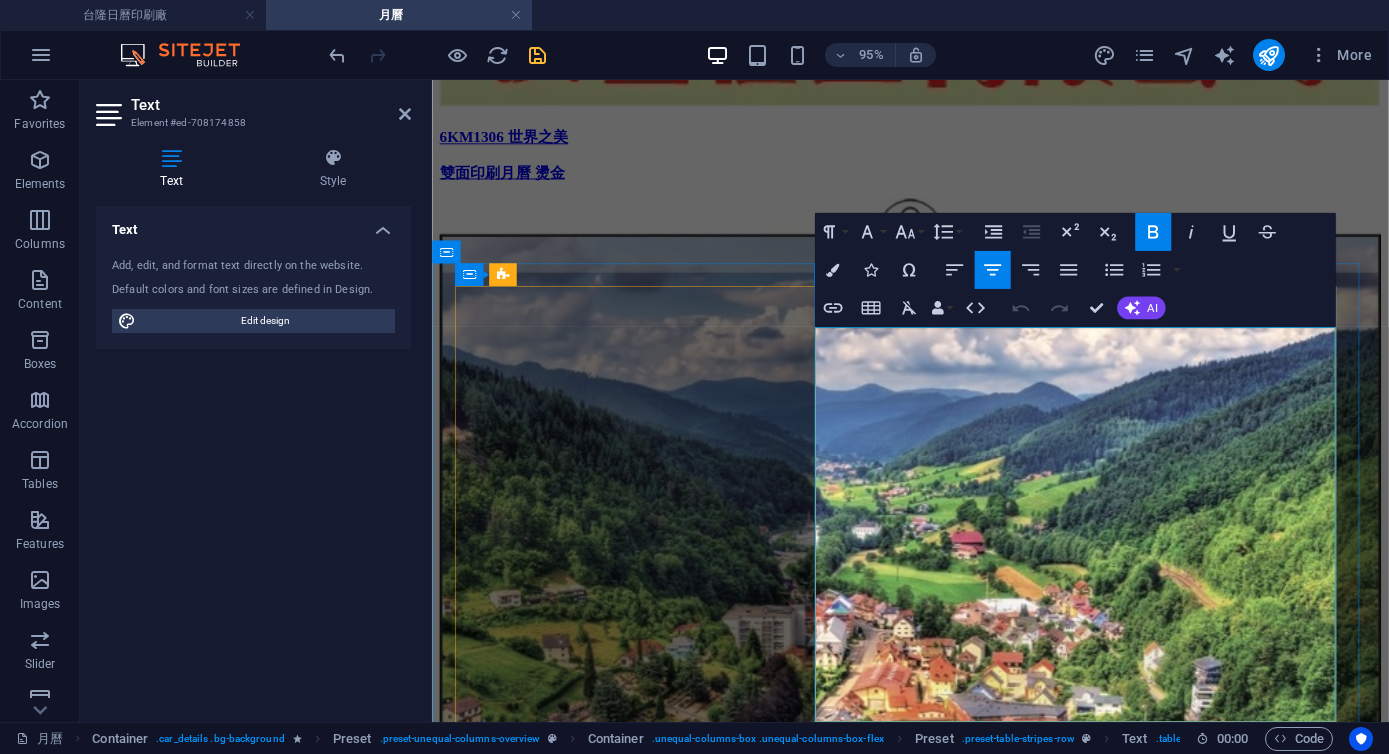 click on "內頁: 120 磅 特級銅板紙" at bounding box center [859, 173549] 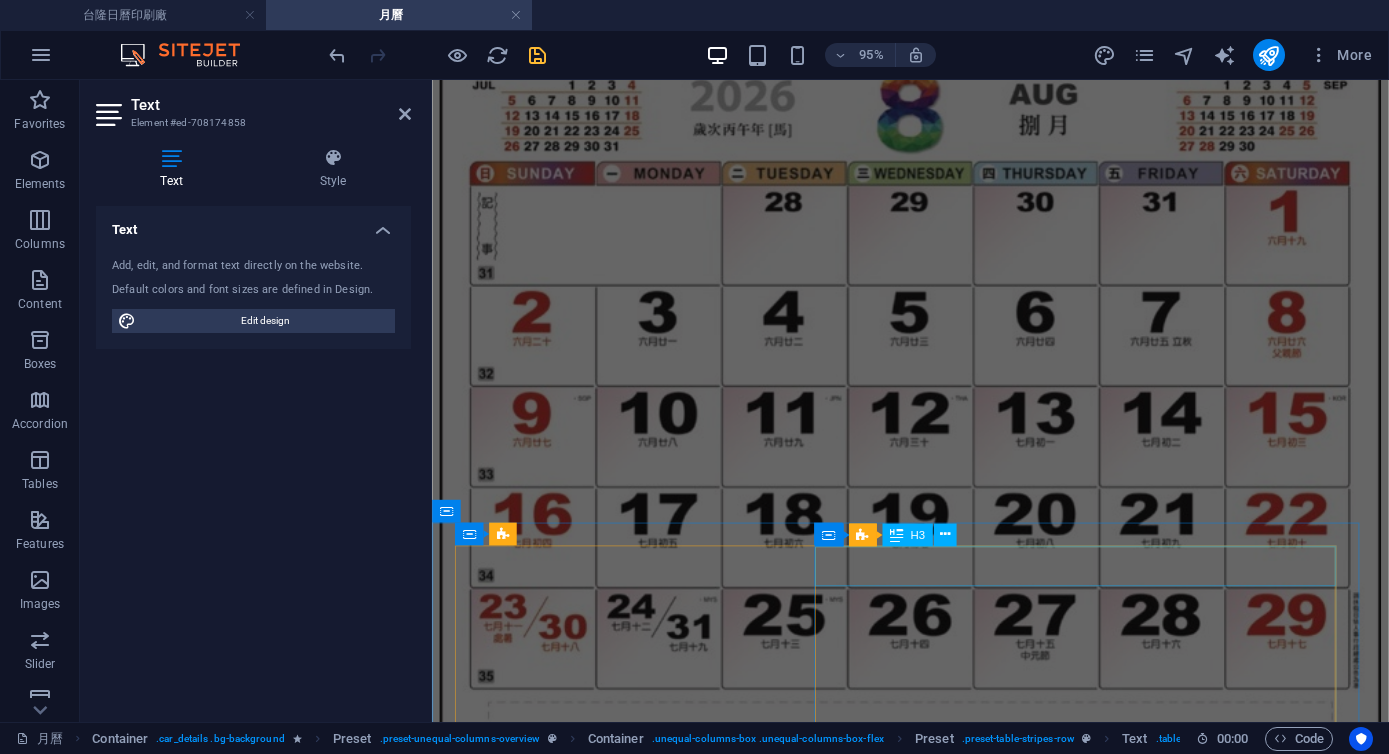 scroll, scrollTop: 23512, scrollLeft: 0, axis: vertical 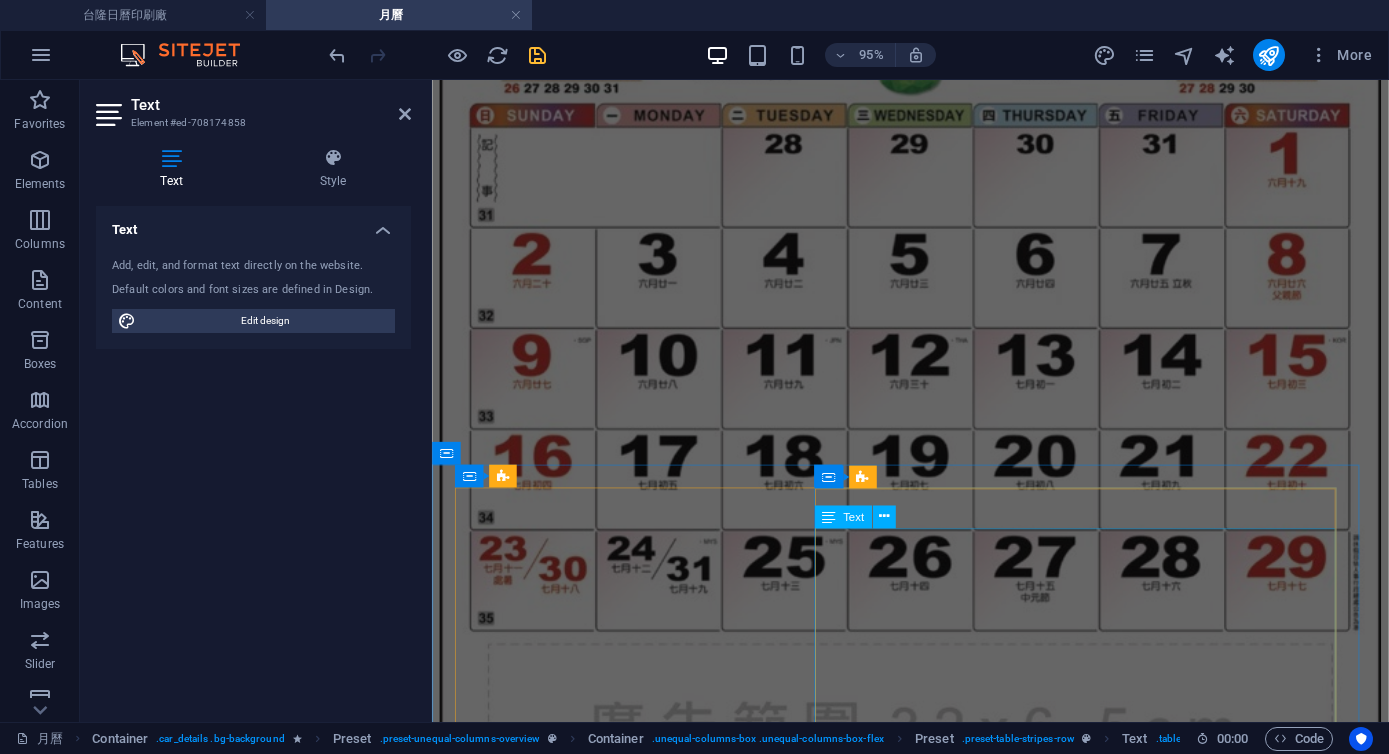 click on "6K x 13 張 雙面印刷" at bounding box center [858, 188732] 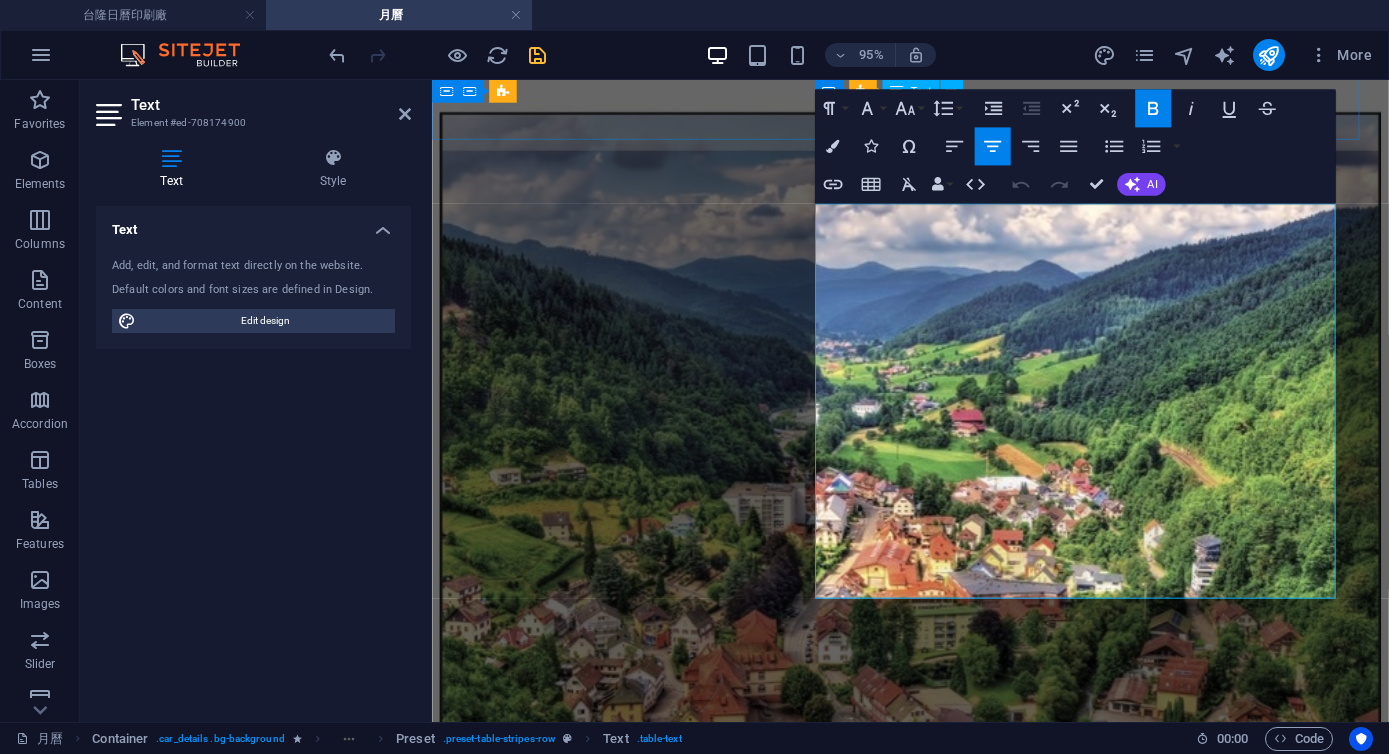 scroll, scrollTop: 23854, scrollLeft: 0, axis: vertical 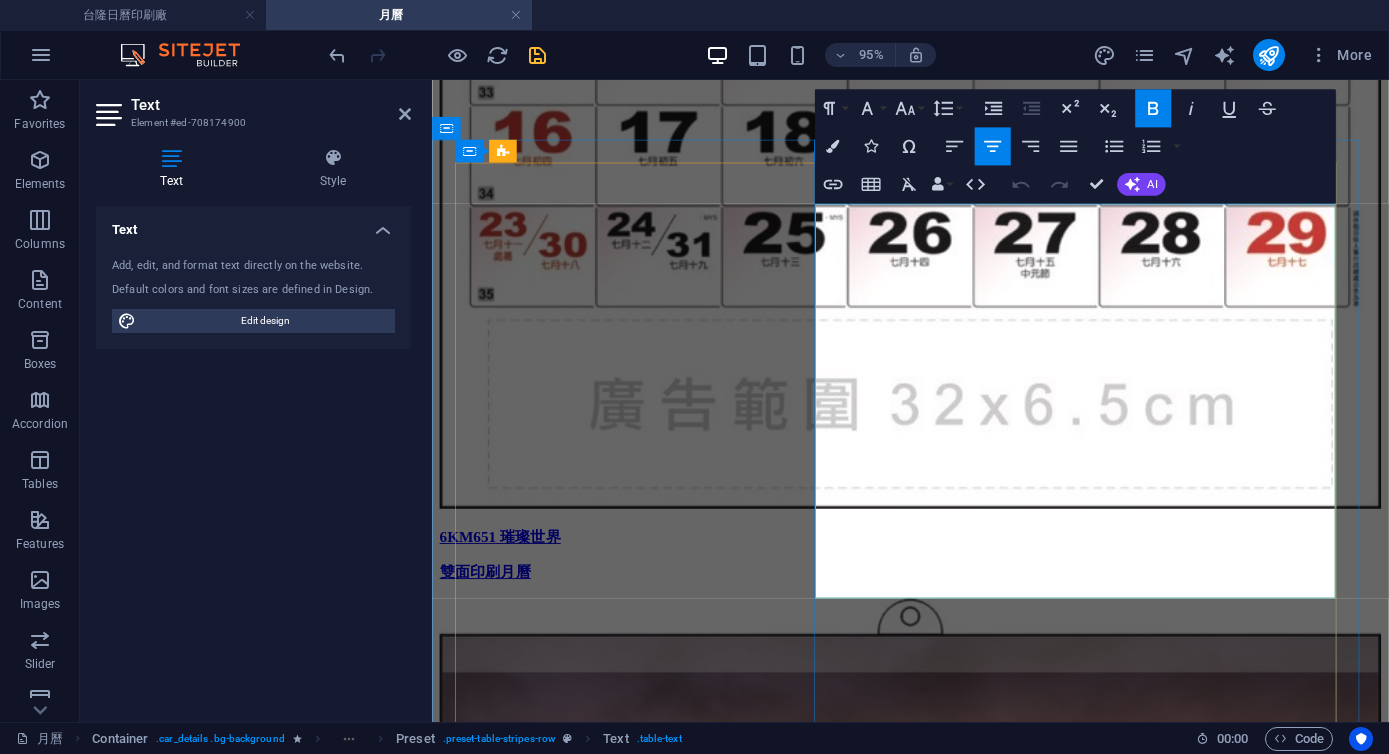 click on "內頁: 120 磅 特級銅板紙" at bounding box center [859, 188519] 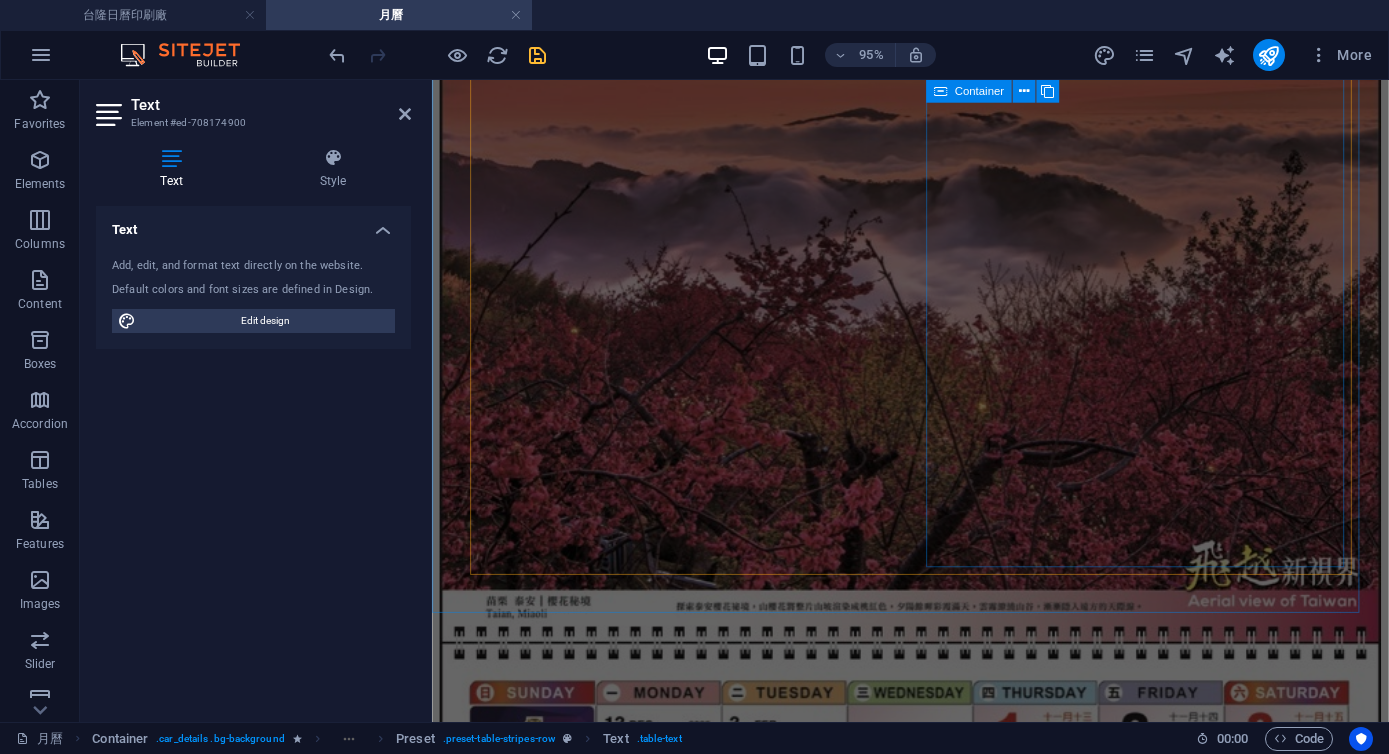 scroll, scrollTop: 25049, scrollLeft: 0, axis: vertical 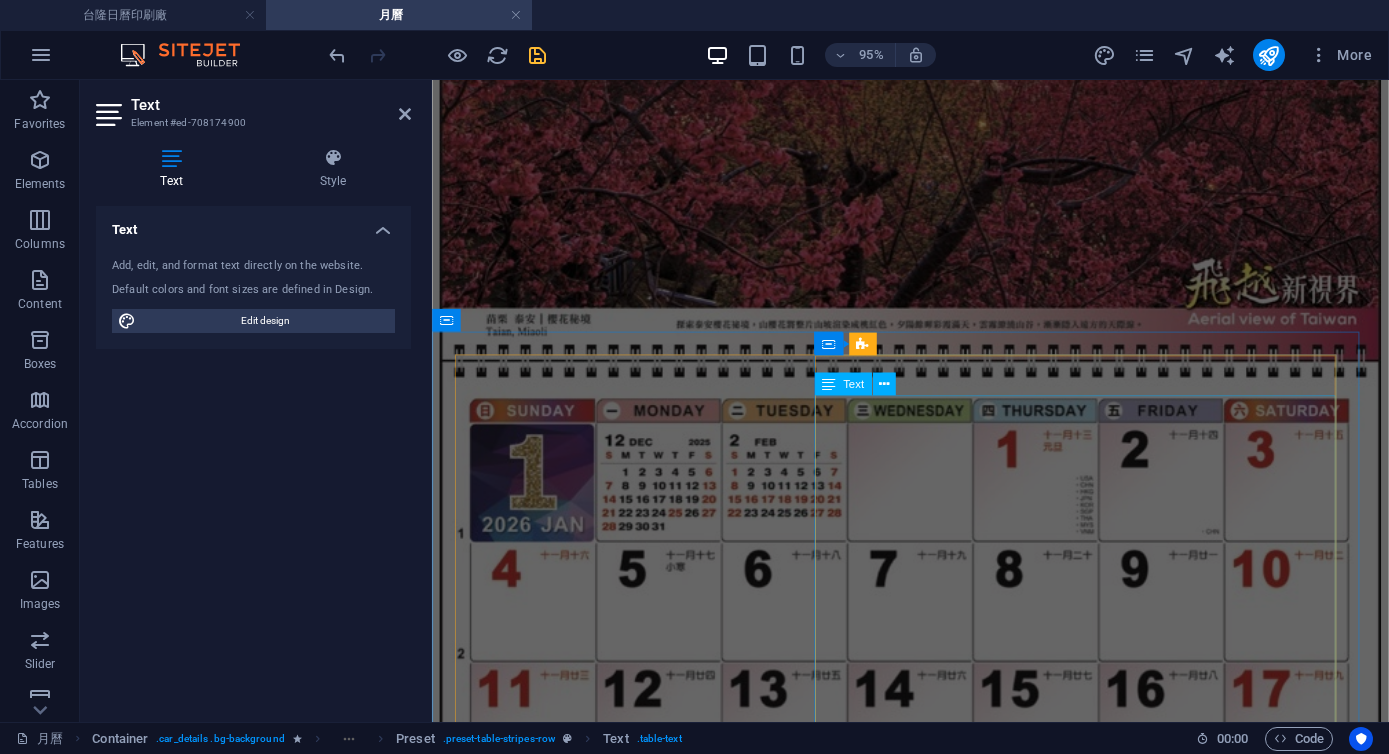 click on "封面: 300 磅 銅西卡/上光" at bounding box center [858, 203770] 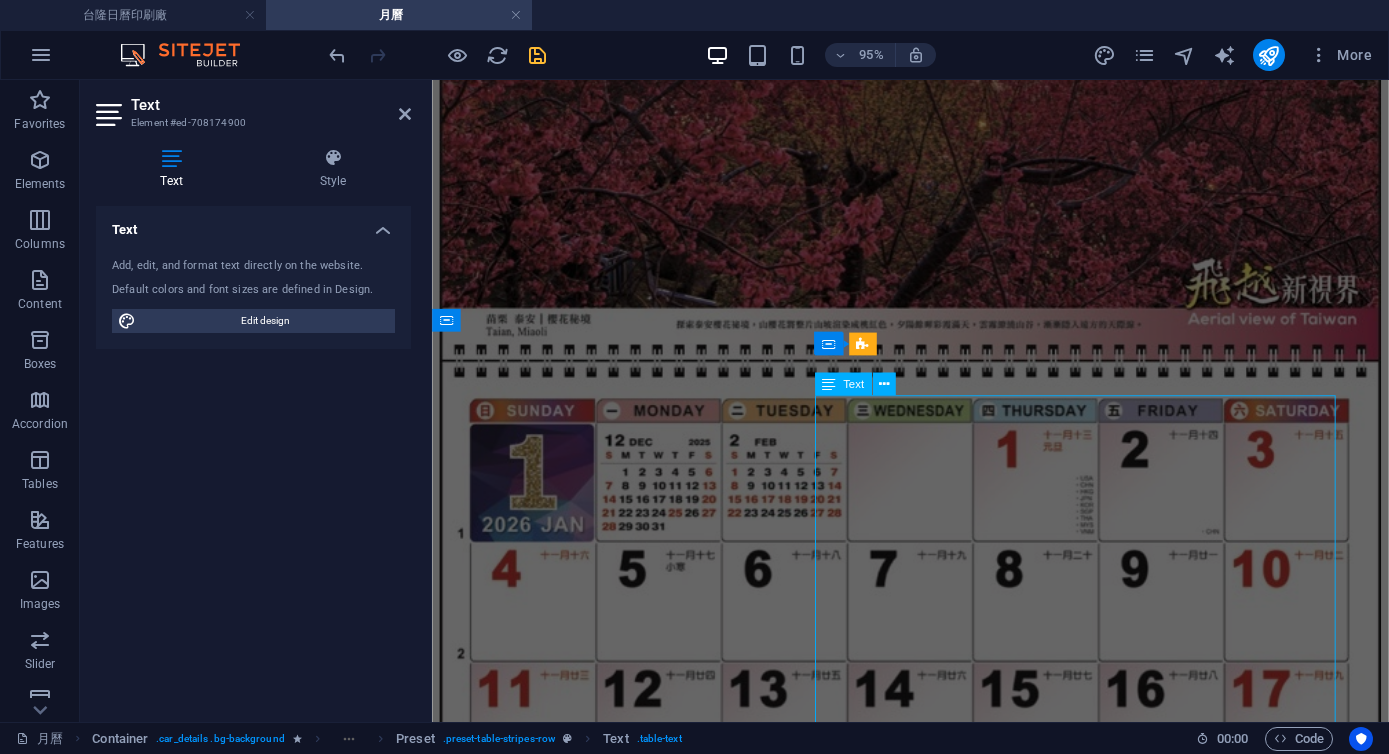 click on "封面: 300 磅 銅西卡/上光" at bounding box center (858, 203770) 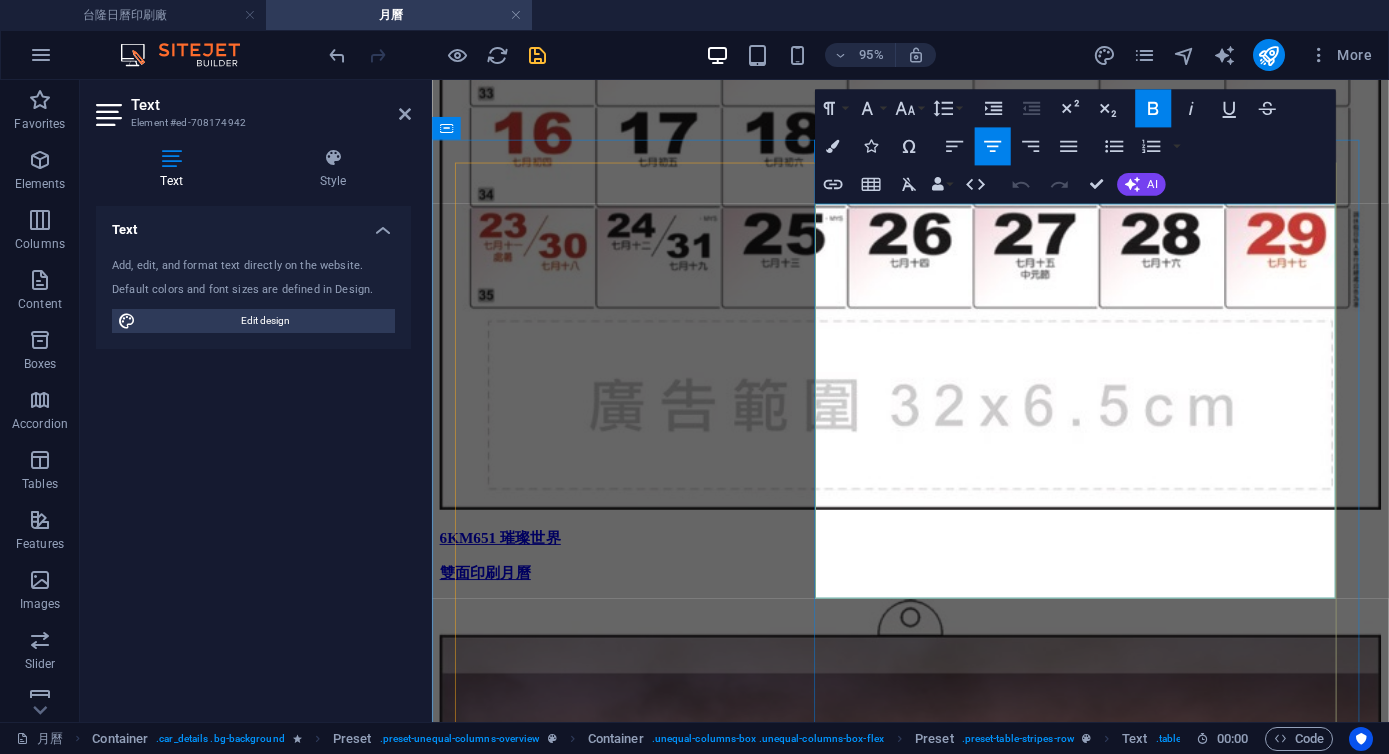 scroll, scrollTop: 25251, scrollLeft: 0, axis: vertical 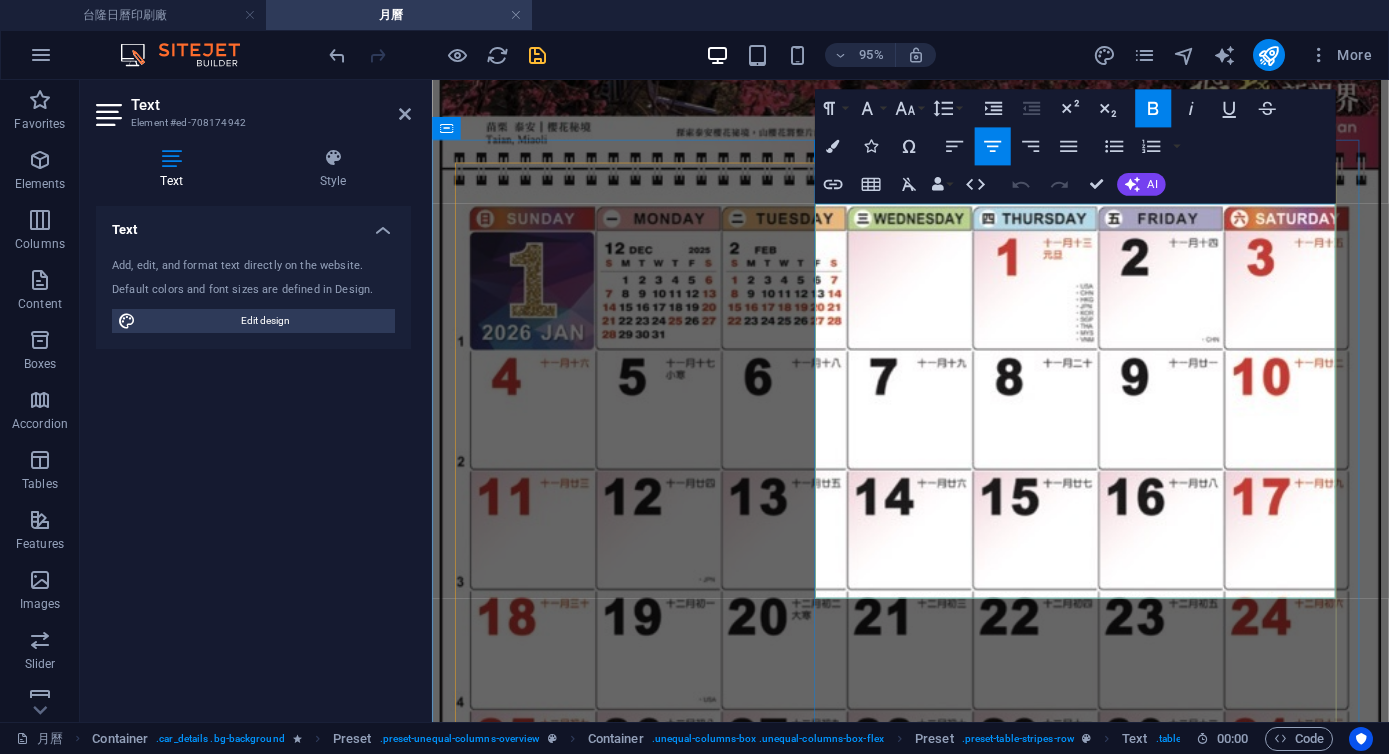 click on "內頁: 120 磅 特級銅板紙" at bounding box center (859, 203619) 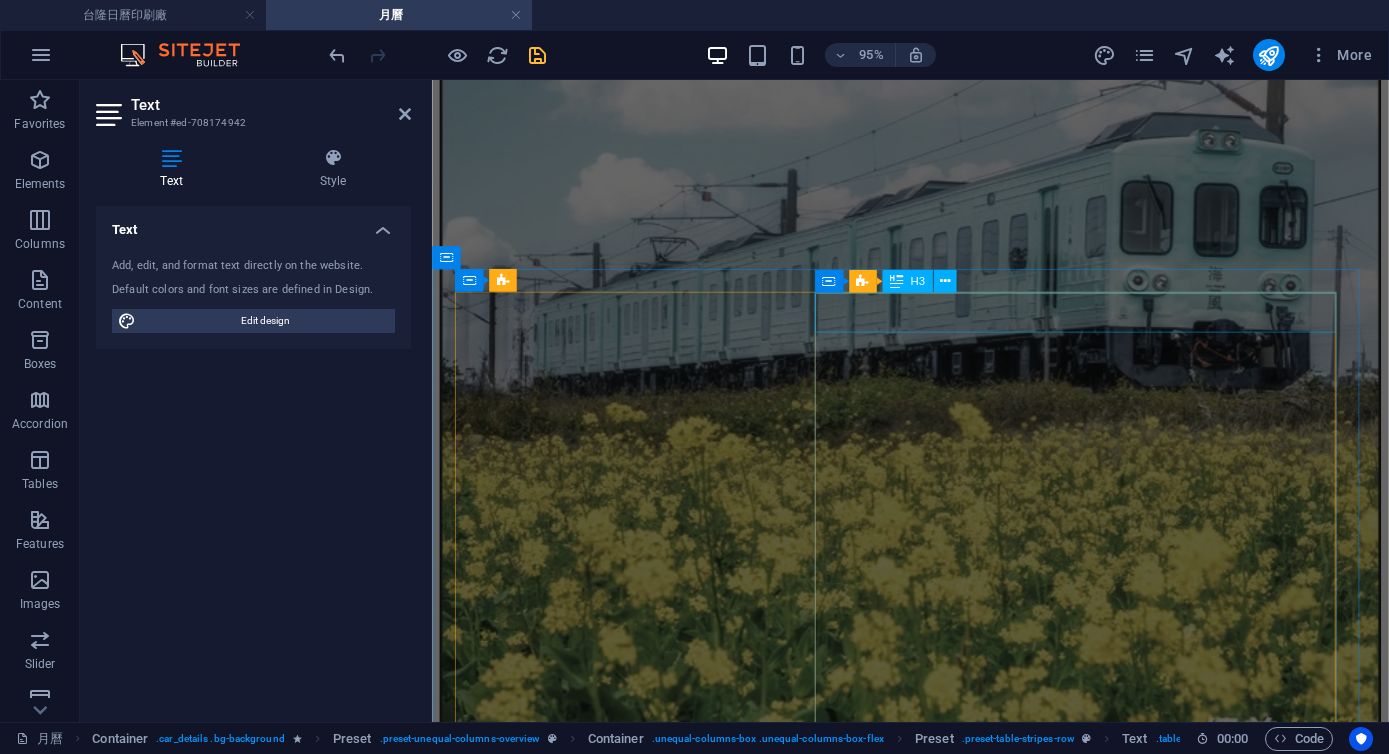 scroll, scrollTop: 26513, scrollLeft: 0, axis: vertical 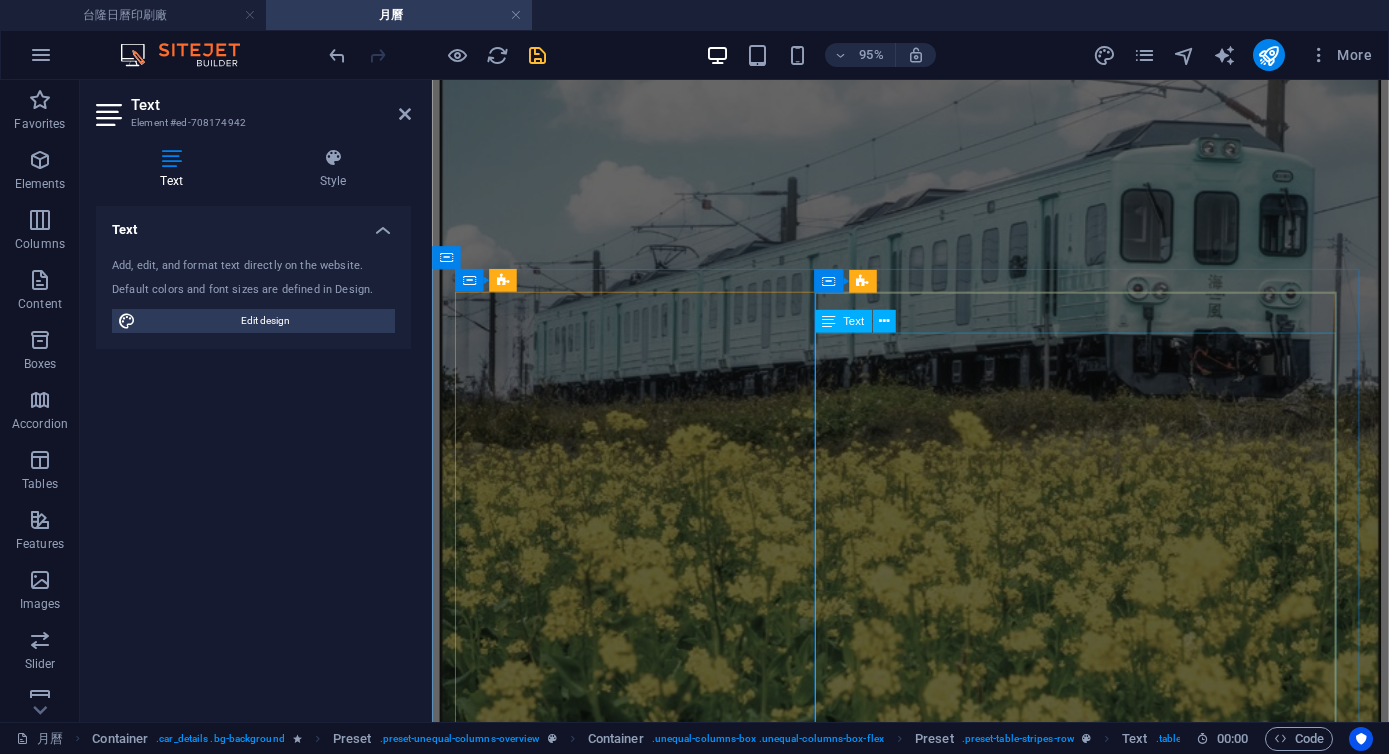 click on "內頁: 120 磅 特級銅板紙" at bounding box center [858, 218856] 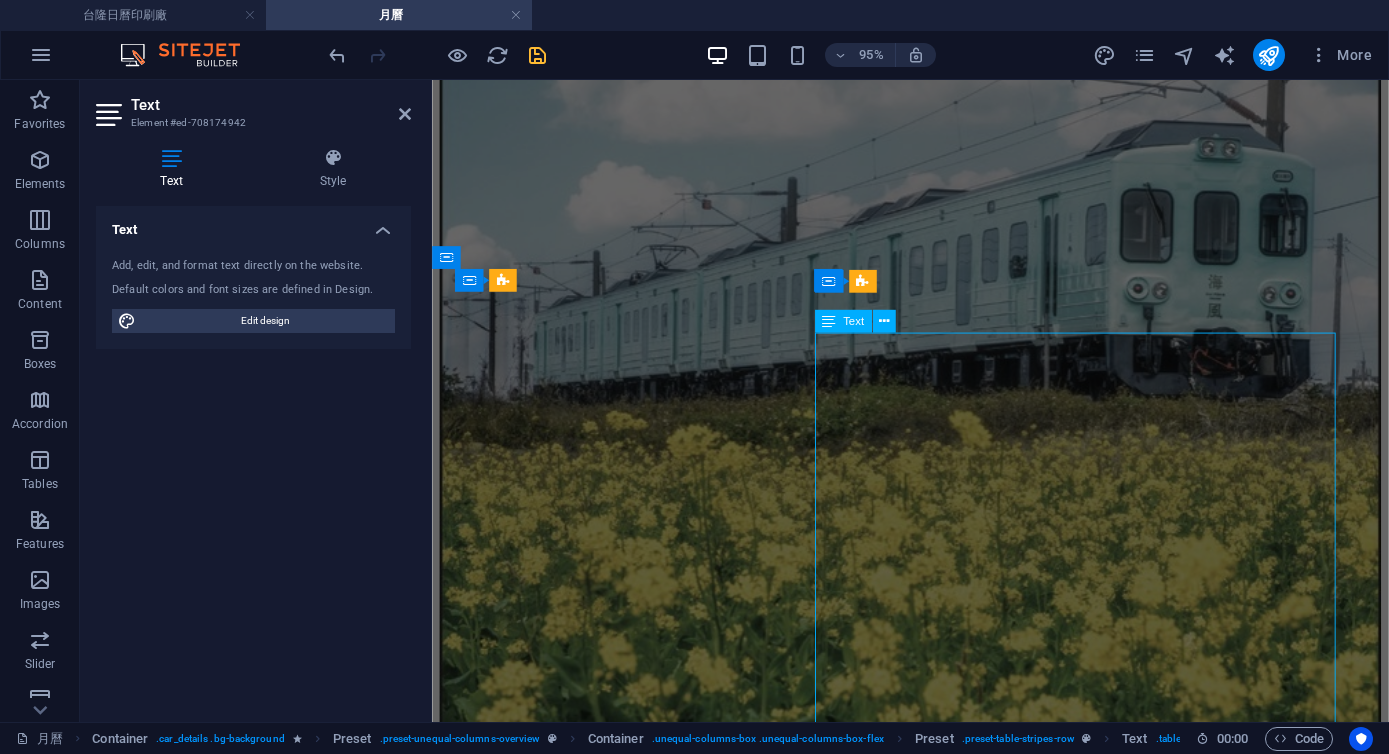 click on "內頁: 120 磅 特級銅板紙" at bounding box center (858, 218856) 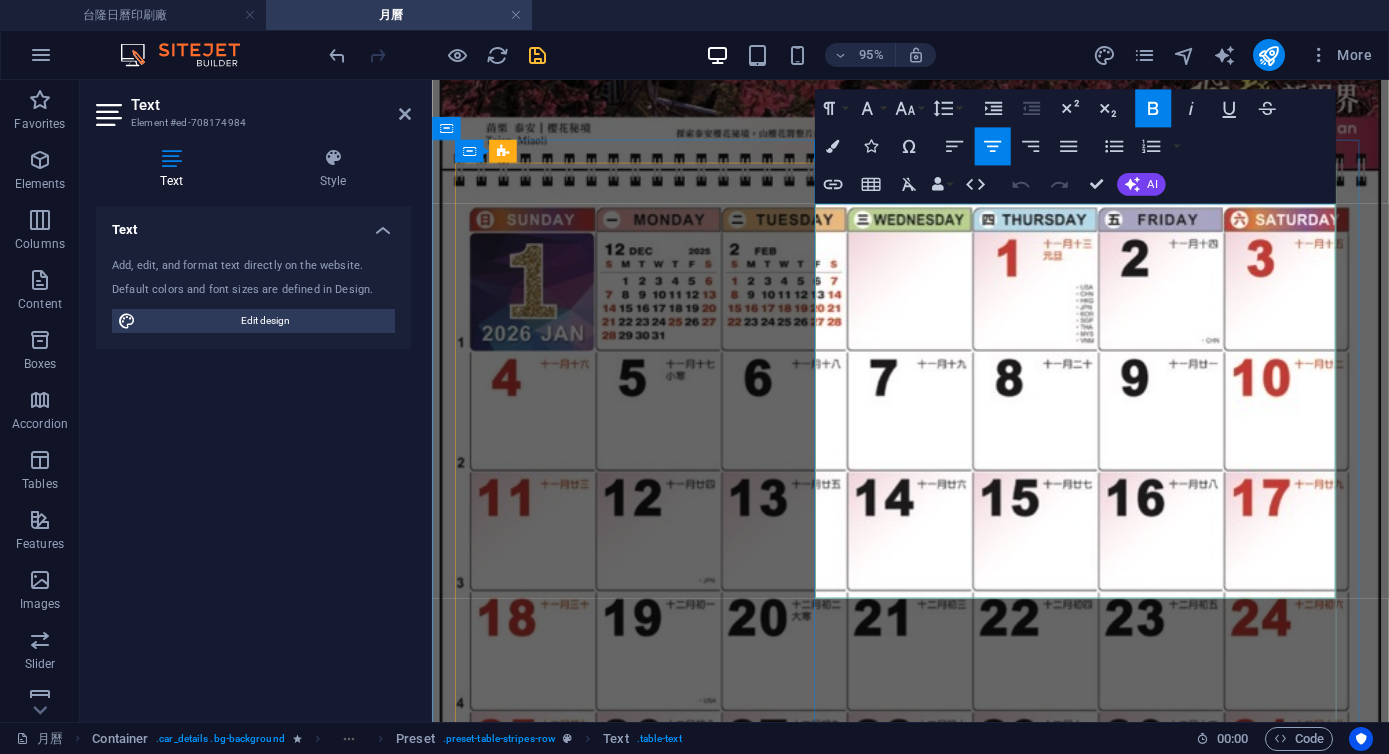 scroll, scrollTop: 26649, scrollLeft: 0, axis: vertical 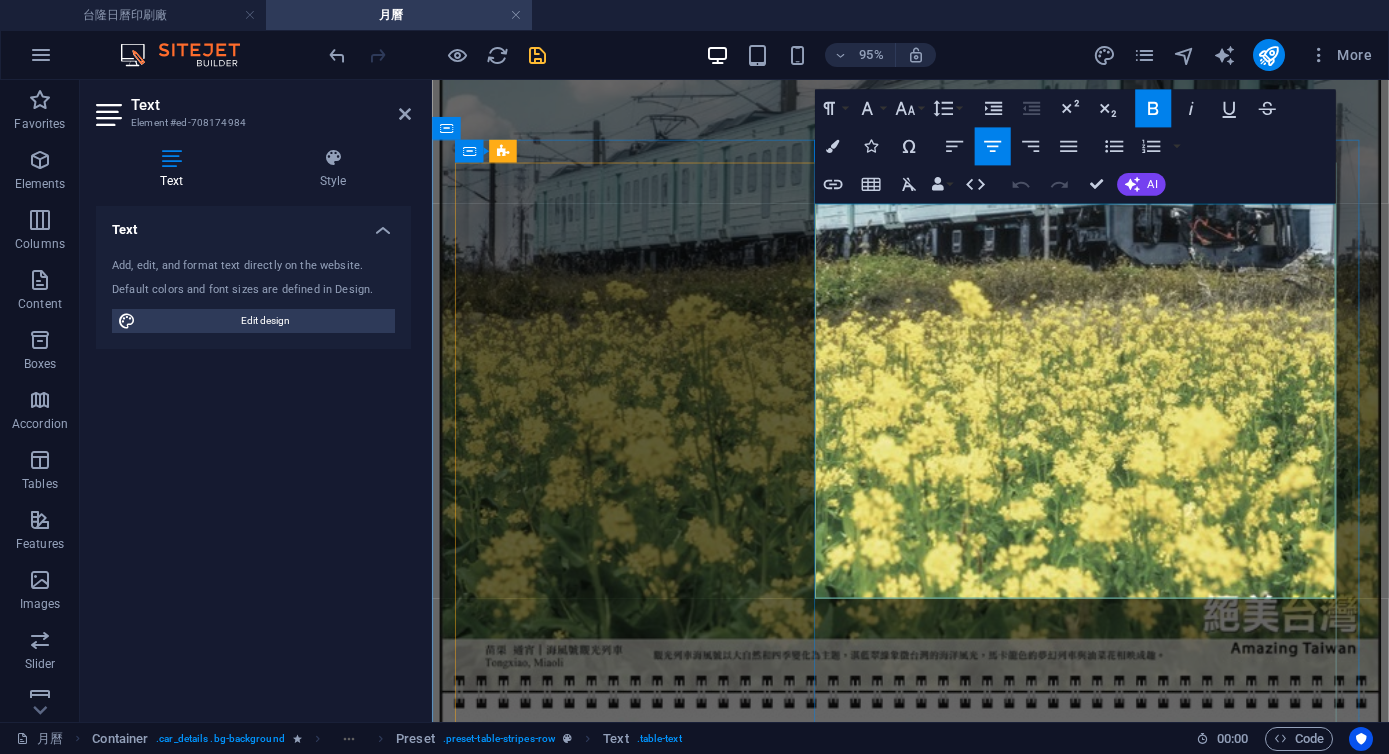 click on "內頁: 120 磅 特級銅板紙" at bounding box center [859, 218719] 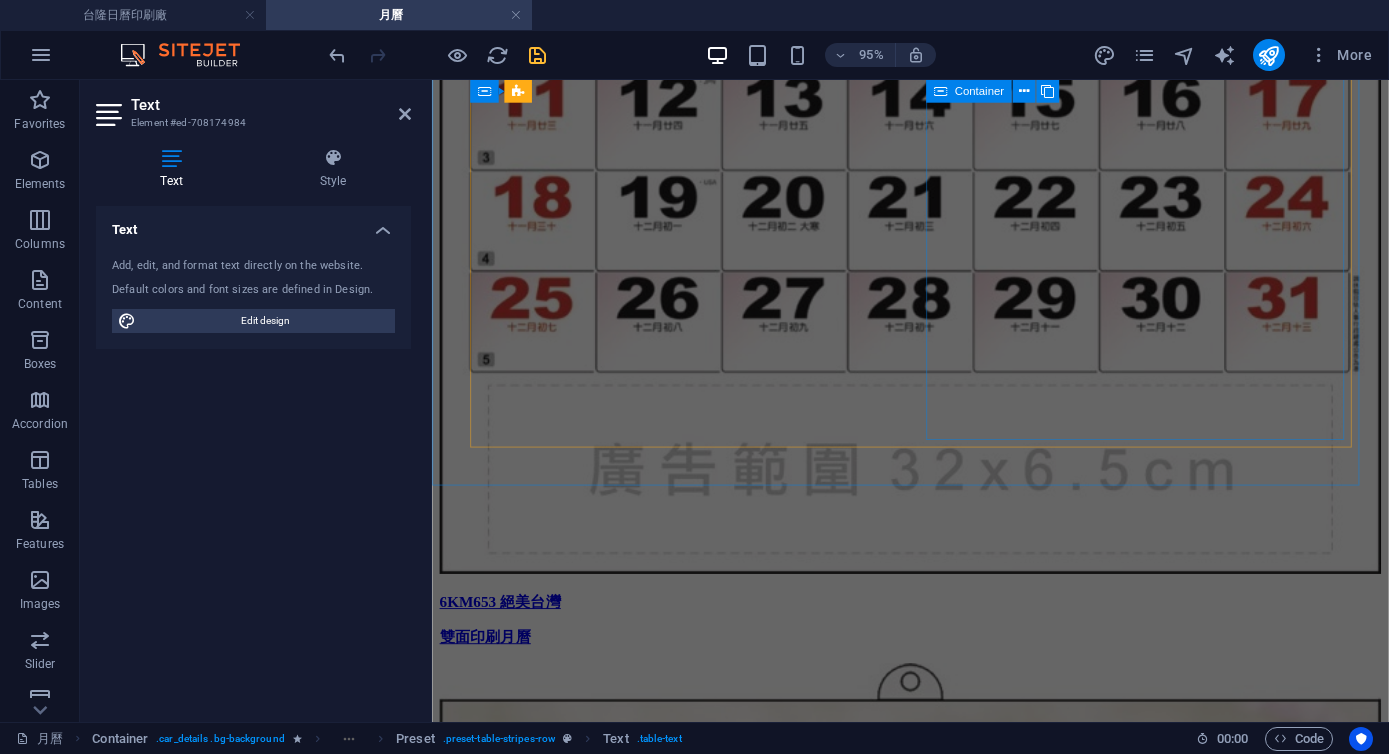 scroll, scrollTop: 28023, scrollLeft: 0, axis: vertical 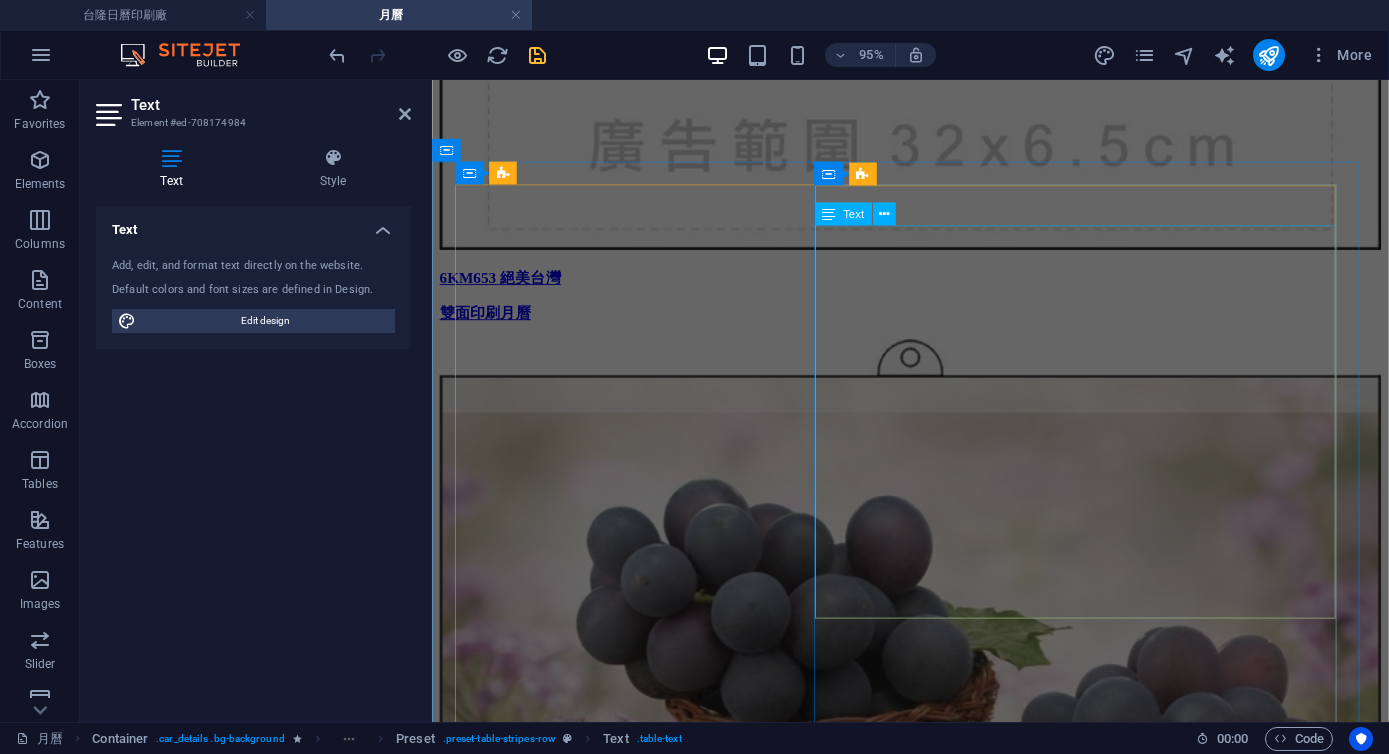click on "內頁: 120 磅 特級銅板紙" at bounding box center (858, 233843) 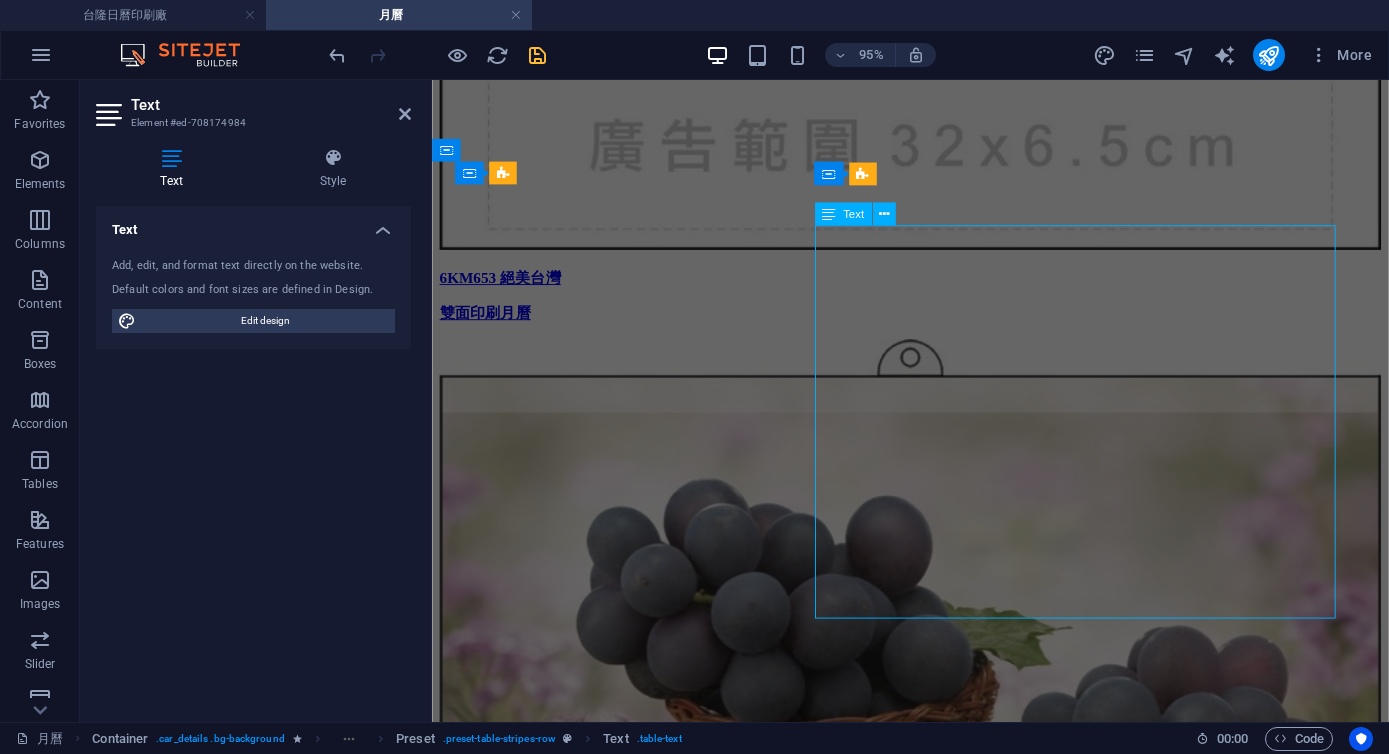 click on "內頁: 120 磅 特級銅板紙" at bounding box center (858, 233843) 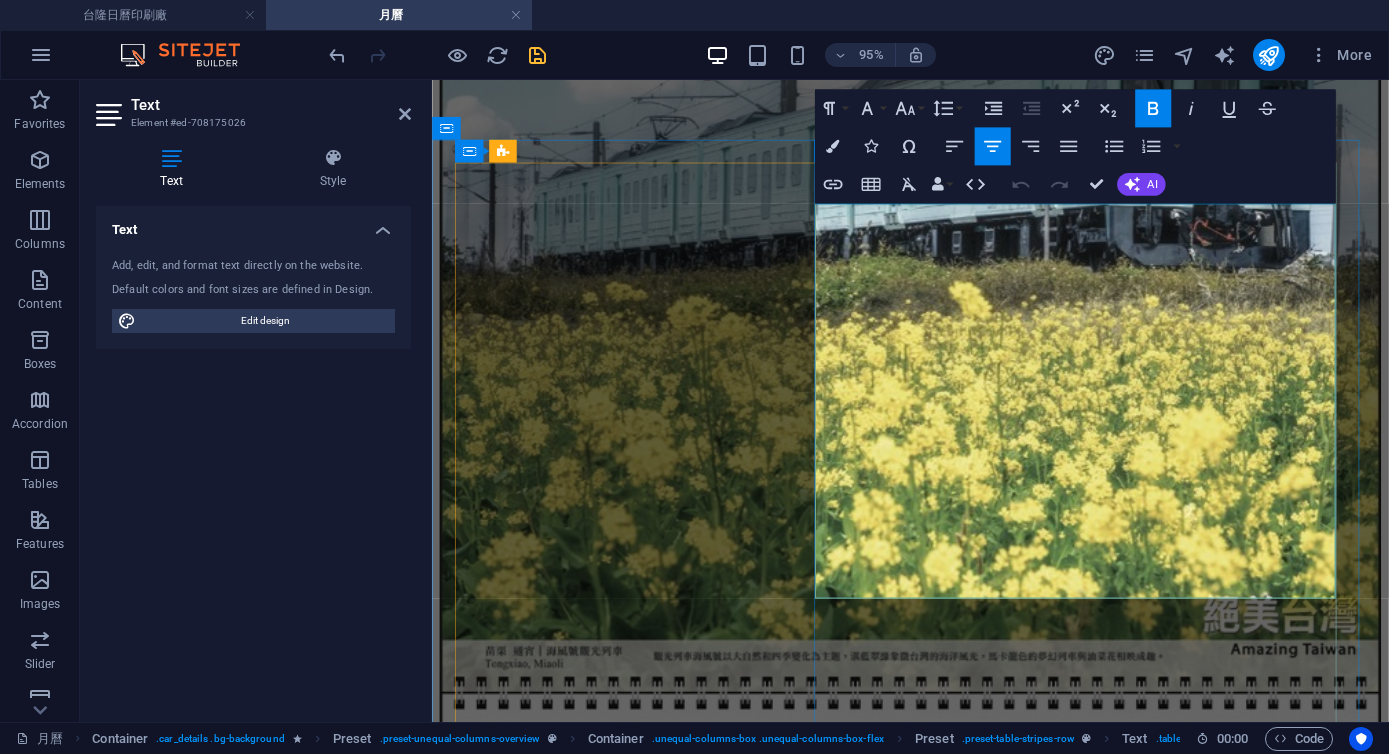 scroll, scrollTop: 28046, scrollLeft: 0, axis: vertical 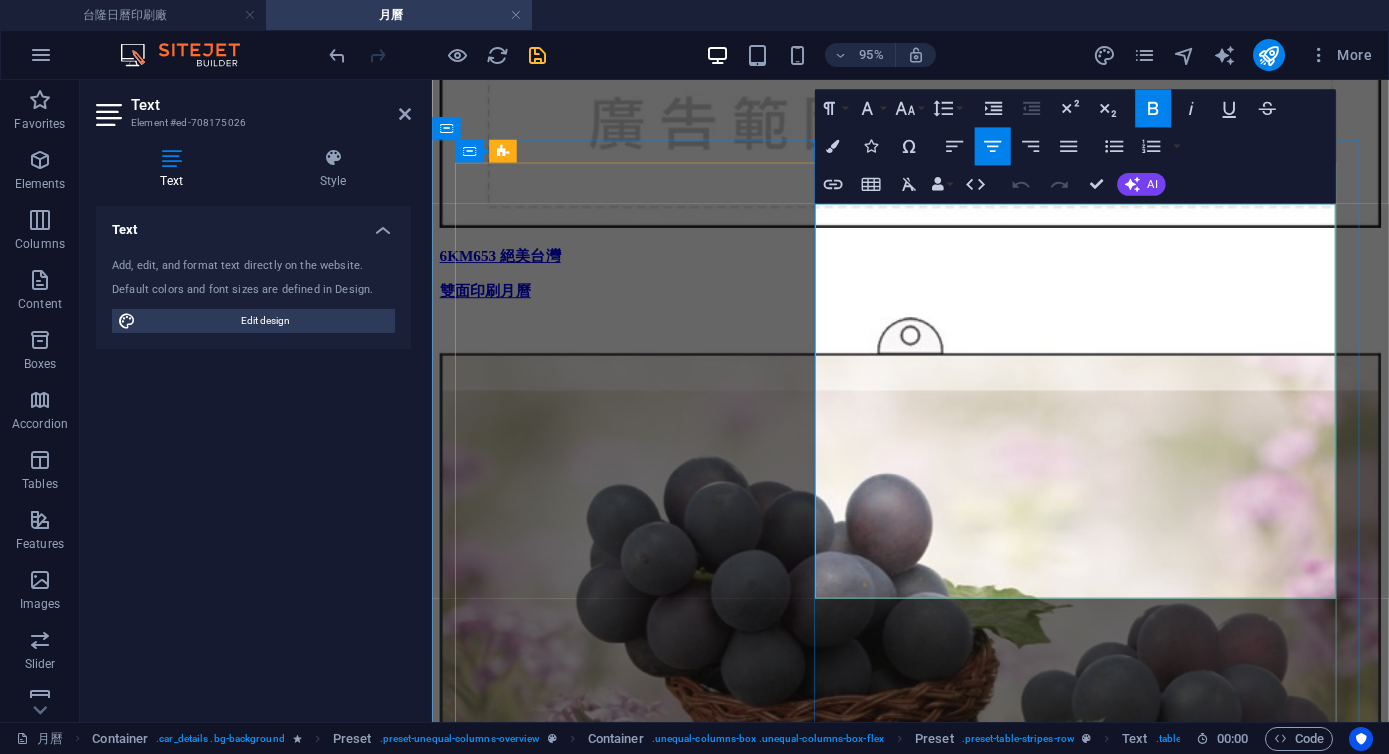 click on "內頁: 120 磅 特級銅板紙" at bounding box center (859, 233819) 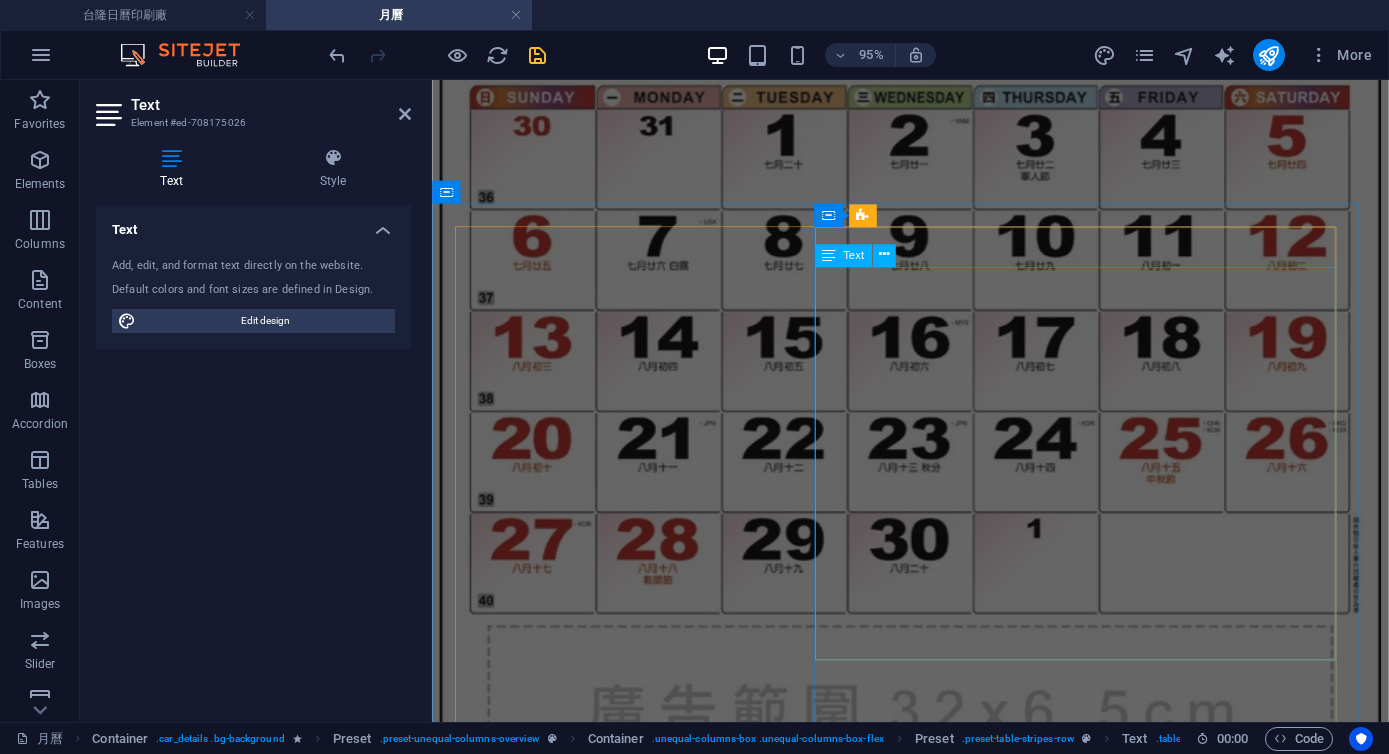 scroll, scrollTop: 29387, scrollLeft: 0, axis: vertical 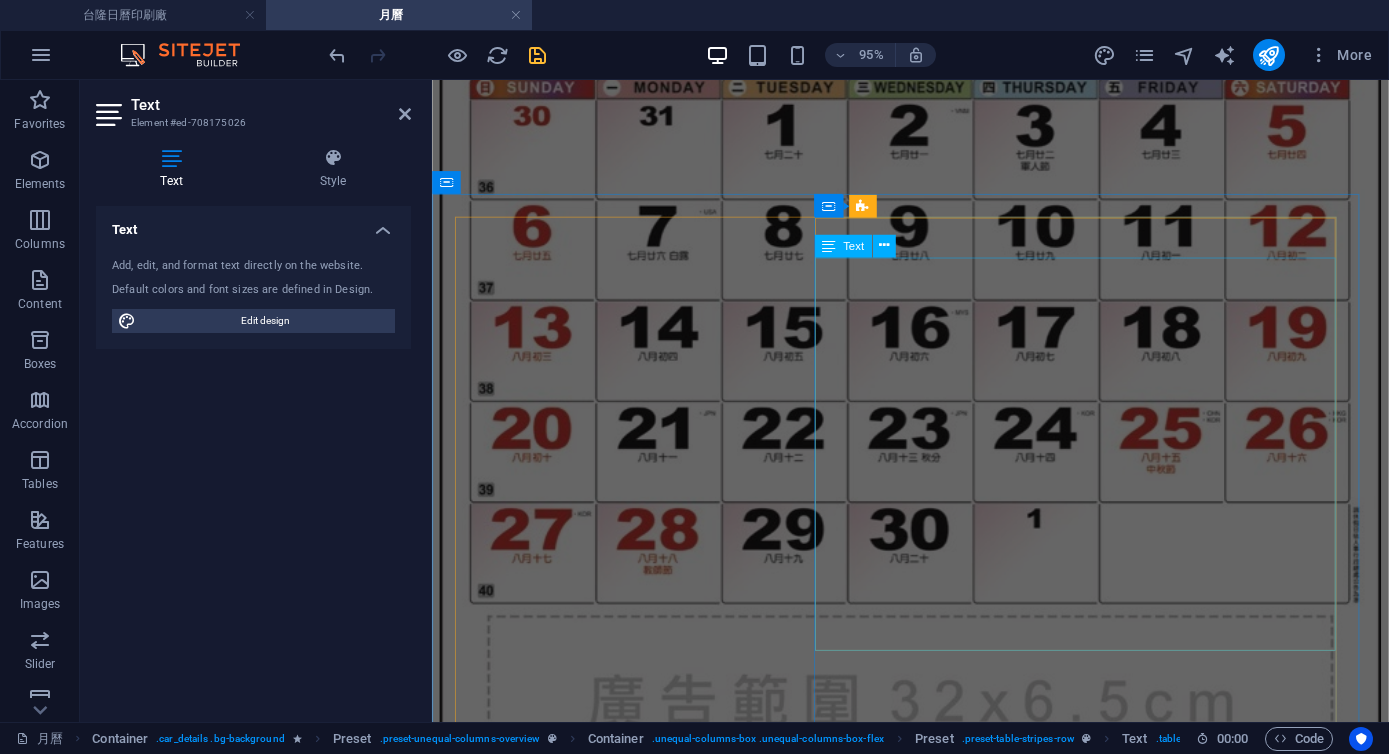 click on "雙線圈" at bounding box center [858, 249016] 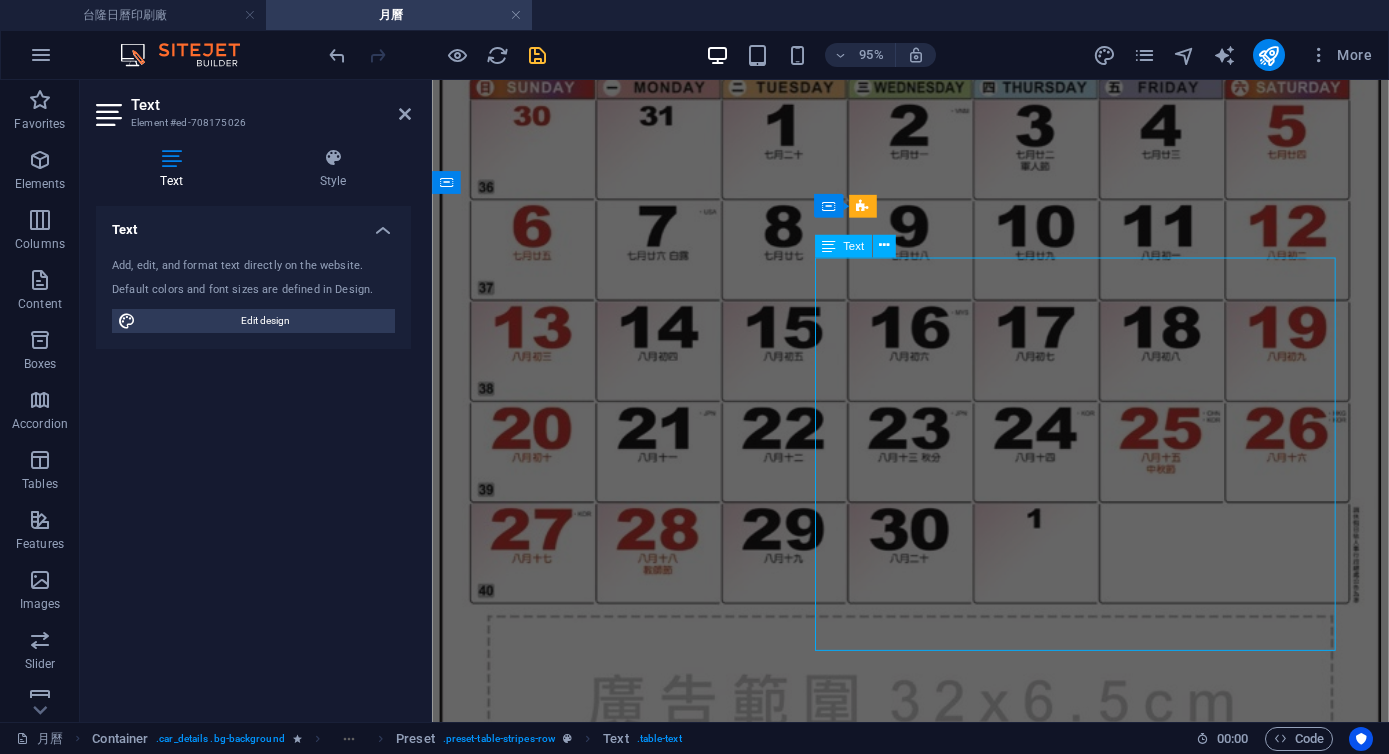 click on "首頁 訂購流程 印刷產品系列 日曆選購小學堂 產品型錄DM 聯繫我們 月曆 日曆 週曆 月曆 年曆 三角桌曆 工商日誌 桌曆｜桌墊｜古早日曆｜農民曆 所有月曆 水果月曆 直式月曆 單面月曆 雙面月曆 2KM13A 對開 十三張 水果 2KM13B 對開 十三張 水果 G2KM353  台灣美景 6KM106 吊板式  單面月曆 燙金 6KM606  招財進寶 單面月曆 燙金 6KM406  燙金凸版  單面月曆 燙金 6KM107  單面印刷月曆 6KM108  單面印刷月曆 6KMB05 水果月曆  雙面印刷 6KM12 水果月曆  雙面印刷 6KM13 世界風景 月曆 雙面印刷 6KM1306 世界之美 雙面印刷月曆 燙金 6KM651 璀璨世界 雙面印刷月曆 6KM652 飛越新視界 雙面印刷月曆 6KM653 絕美台灣 雙面印刷月曆 6KM655 美果饗宴 雙面印刷月曆 6KM656 藝彩台灣 雙面印刷月曆 6KM657 守護星球 雙面印刷月曆 6KM658 世界嘉年華 雙面印刷月曆 6KM659 汪喵派對 雙面印刷月曆 規格 2K x 13 張 材質" at bounding box center (935, 121353) 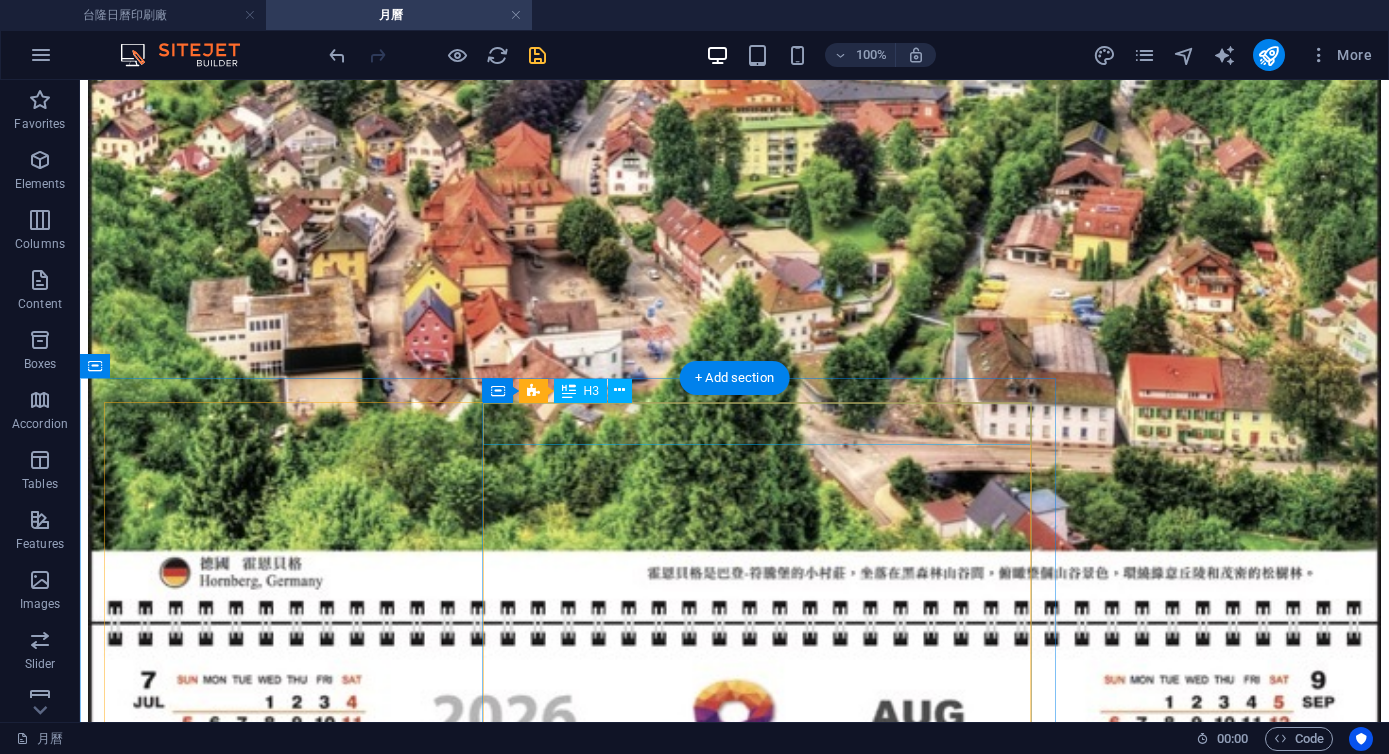 scroll, scrollTop: 29626, scrollLeft: 0, axis: vertical 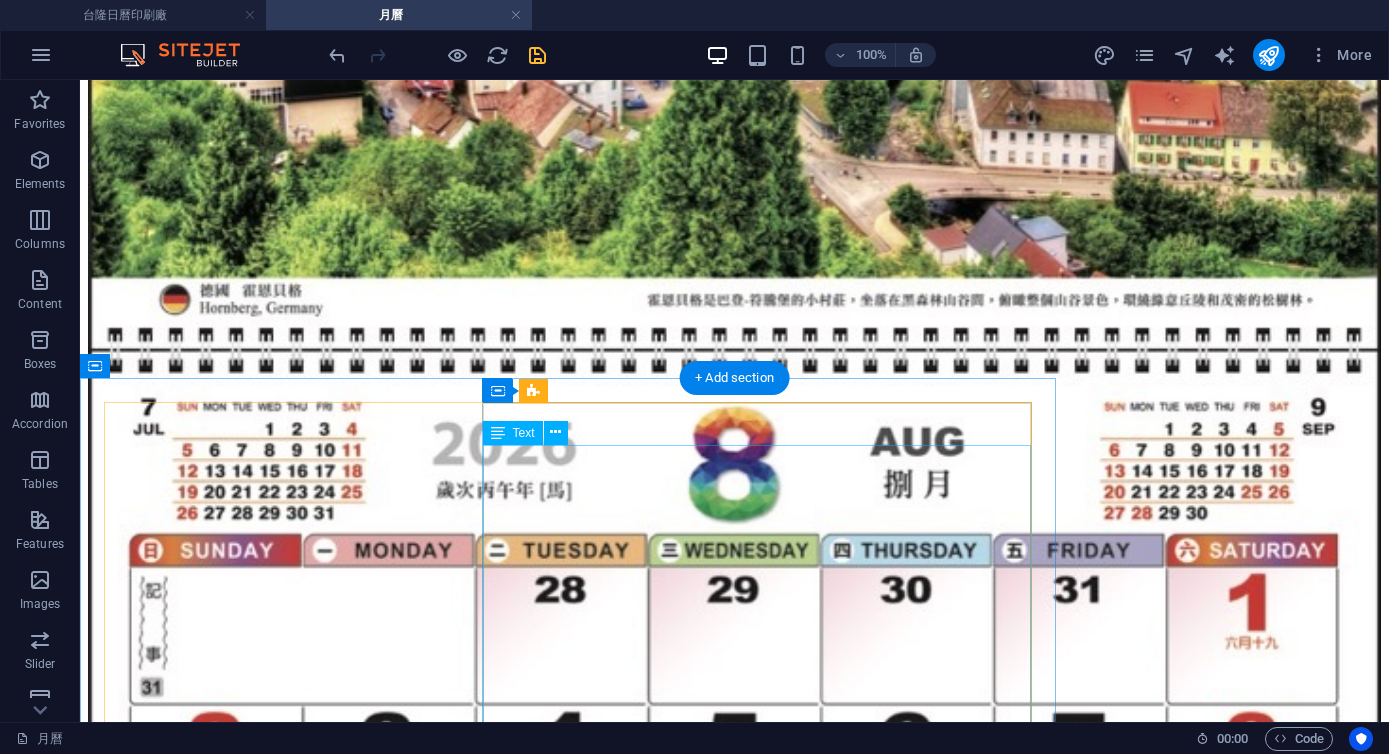 click on "內頁: 120 磅 特級銅板紙" at bounding box center (506, 266276) 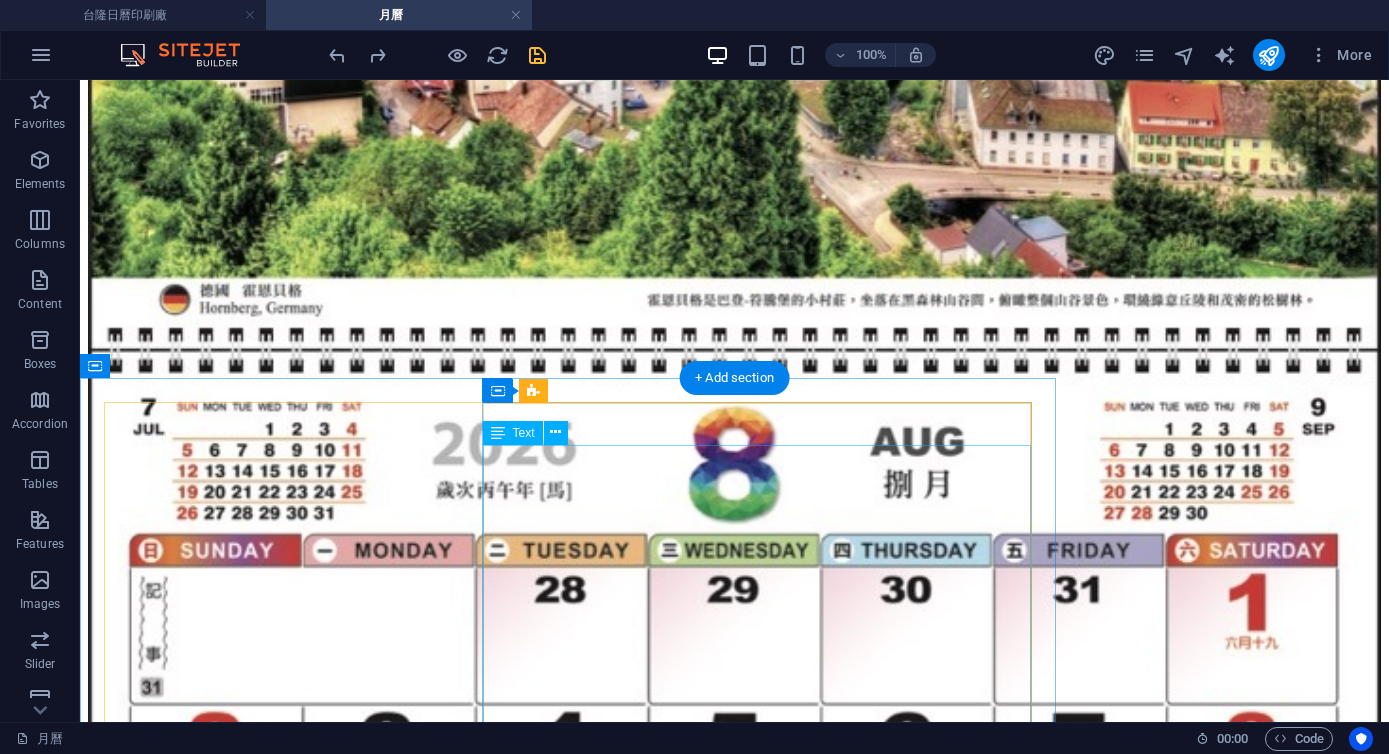 click on "內頁: 120 磅 特級銅板紙" at bounding box center [506, 266276] 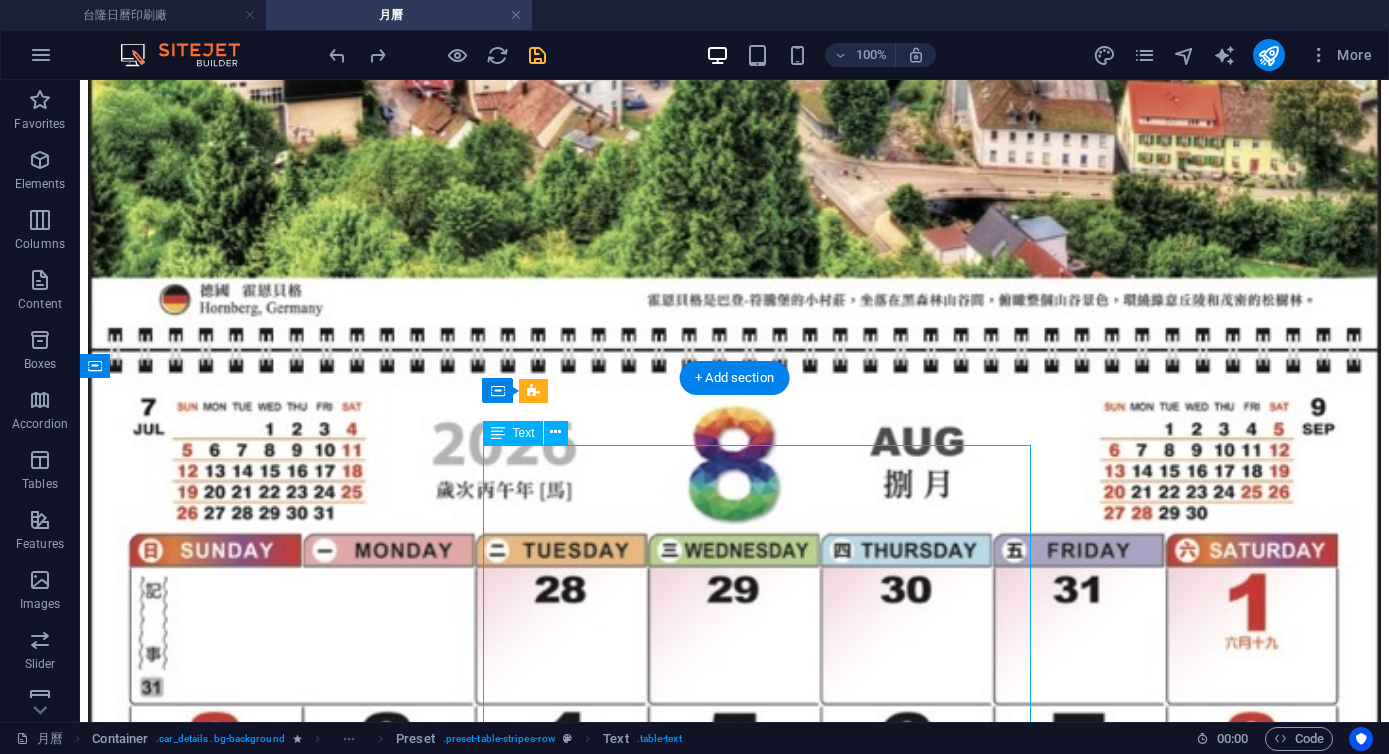 click on "內頁: 120 磅 特級銅板紙" at bounding box center (506, 266276) 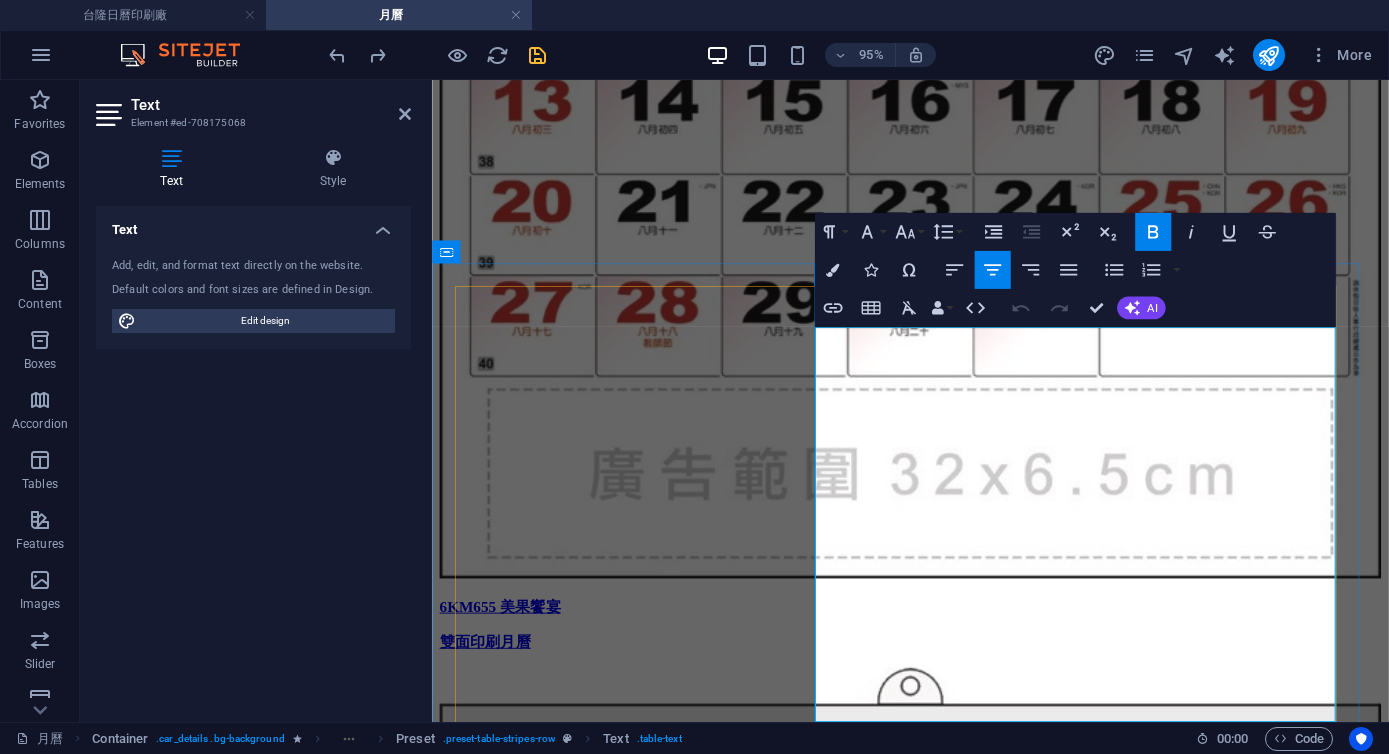 scroll, scrollTop: 29314, scrollLeft: 0, axis: vertical 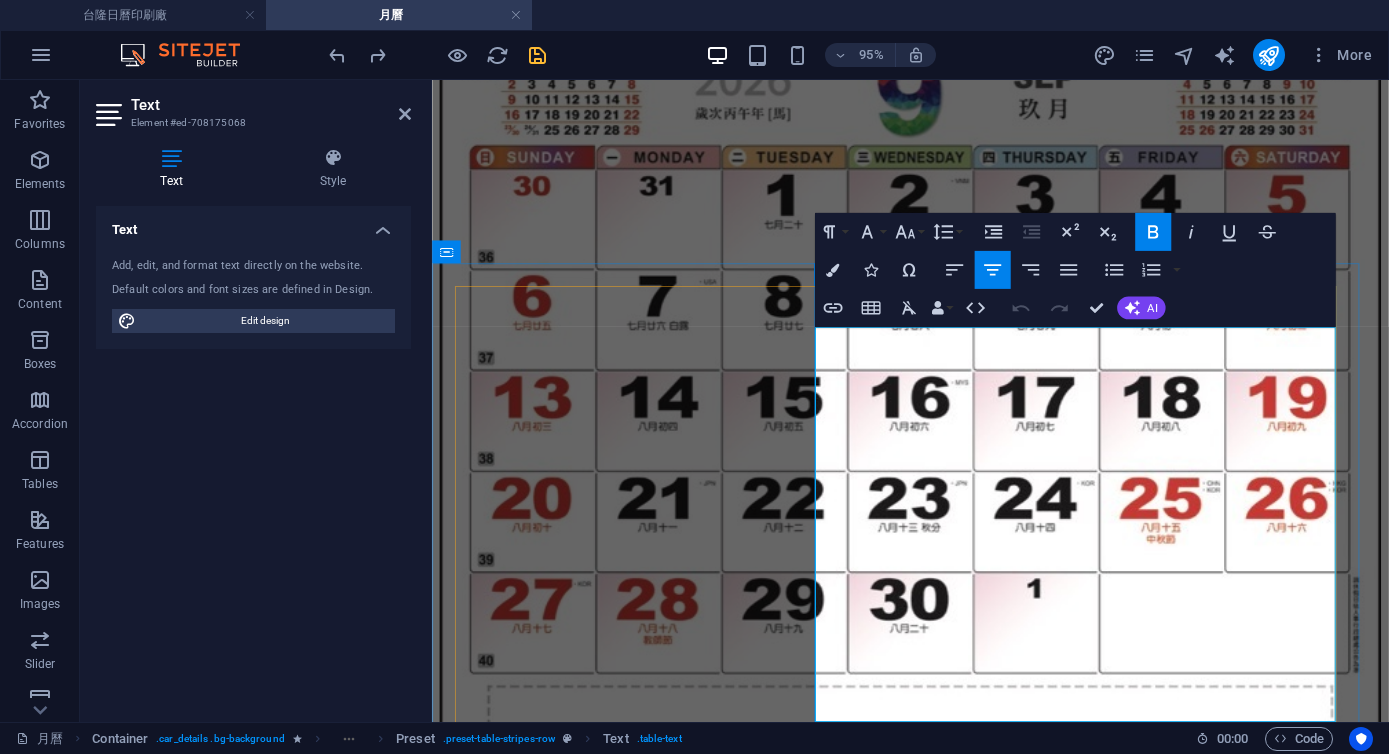 click on "內頁: 120 磅 特級銅板紙" at bounding box center [859, 249048] 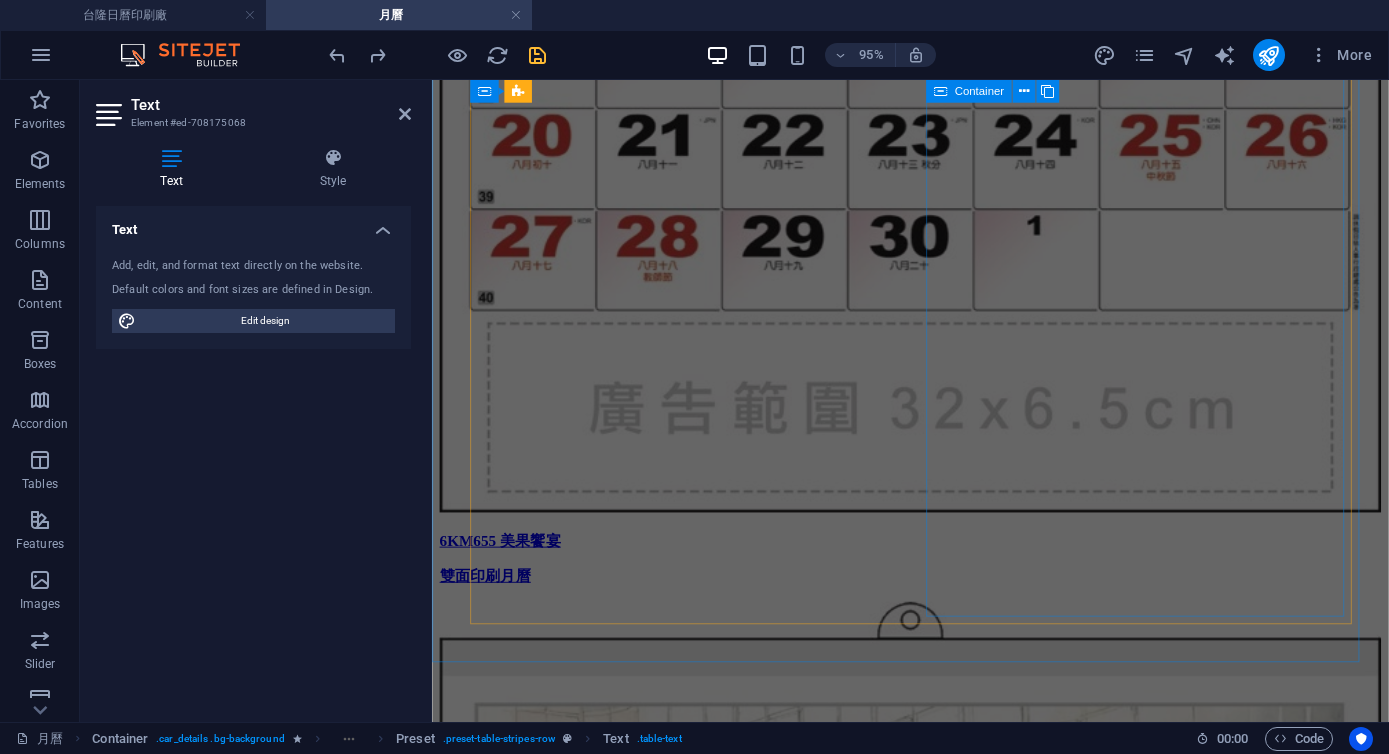 scroll, scrollTop: 29682, scrollLeft: 0, axis: vertical 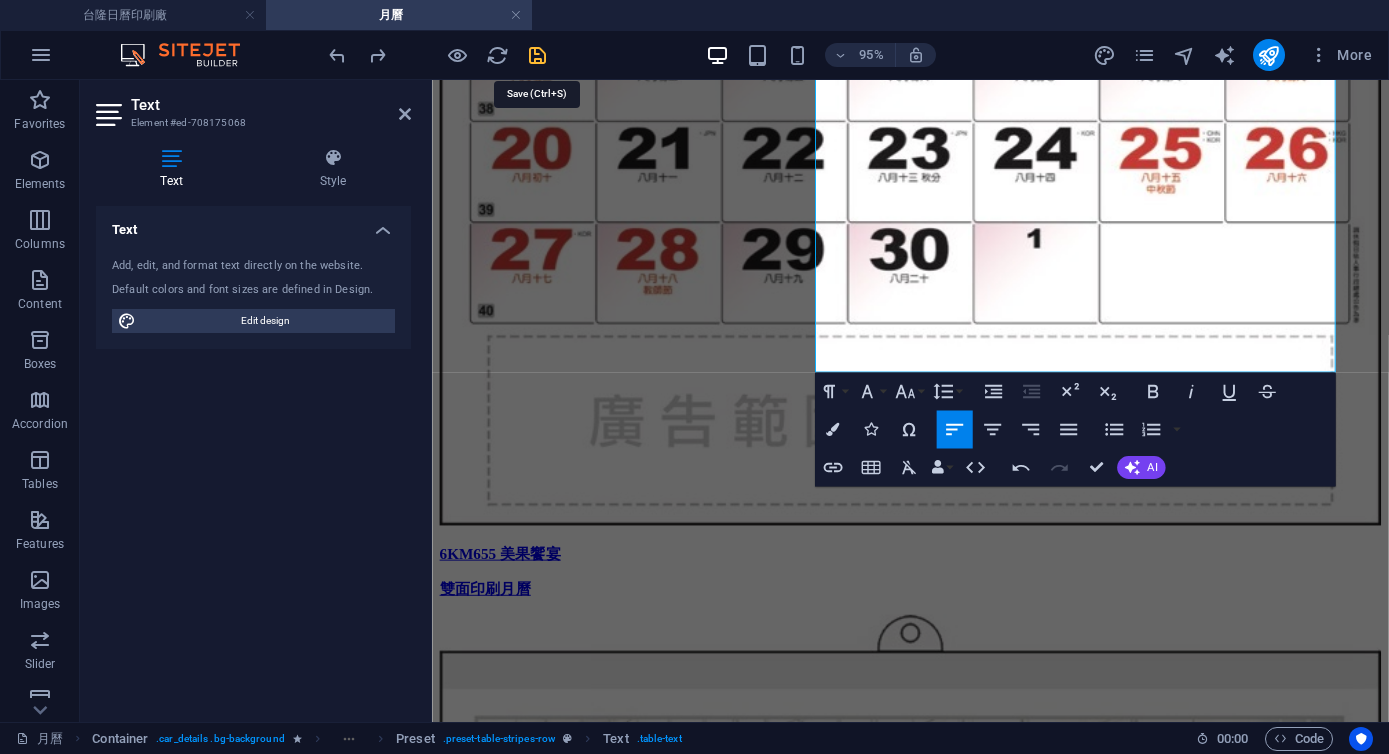 click at bounding box center [537, 55] 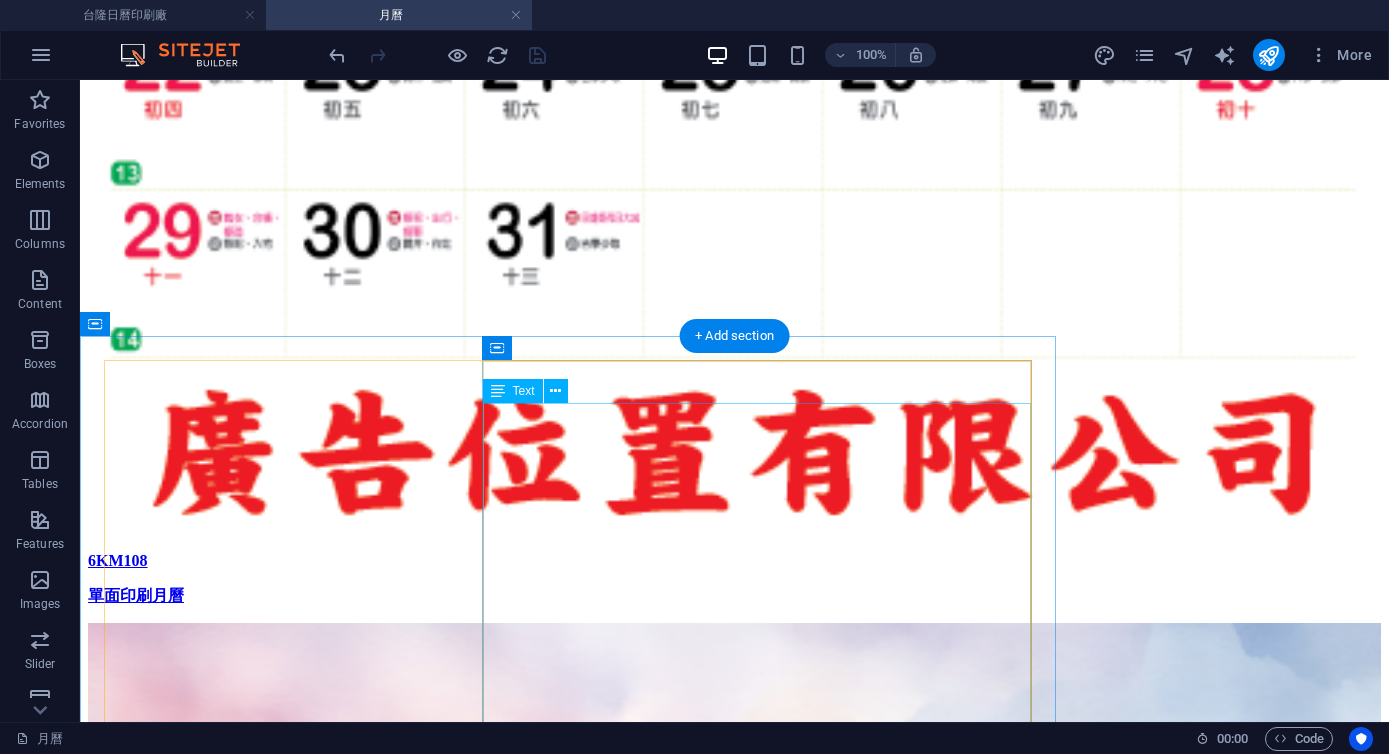 scroll, scrollTop: 18418, scrollLeft: 0, axis: vertical 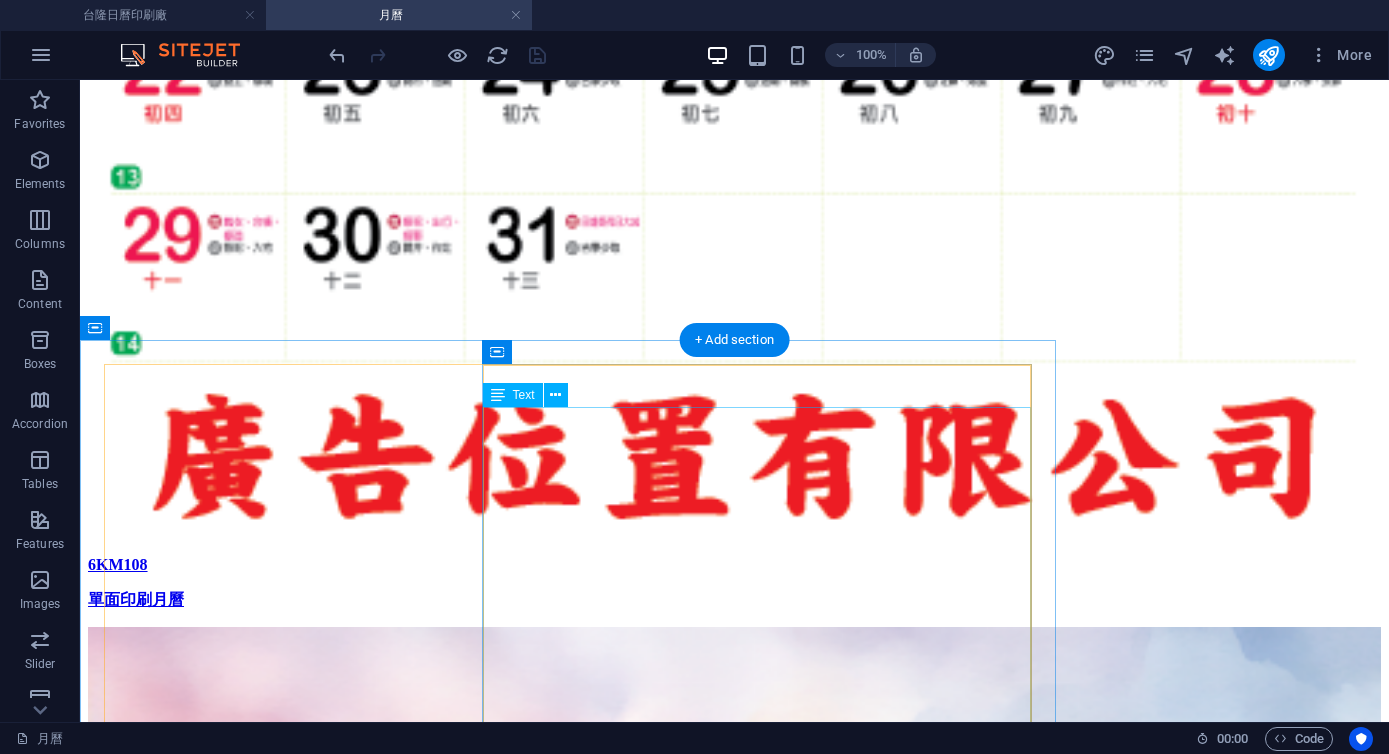 click on "120磅 特銅紙" at bounding box center [429, 149552] 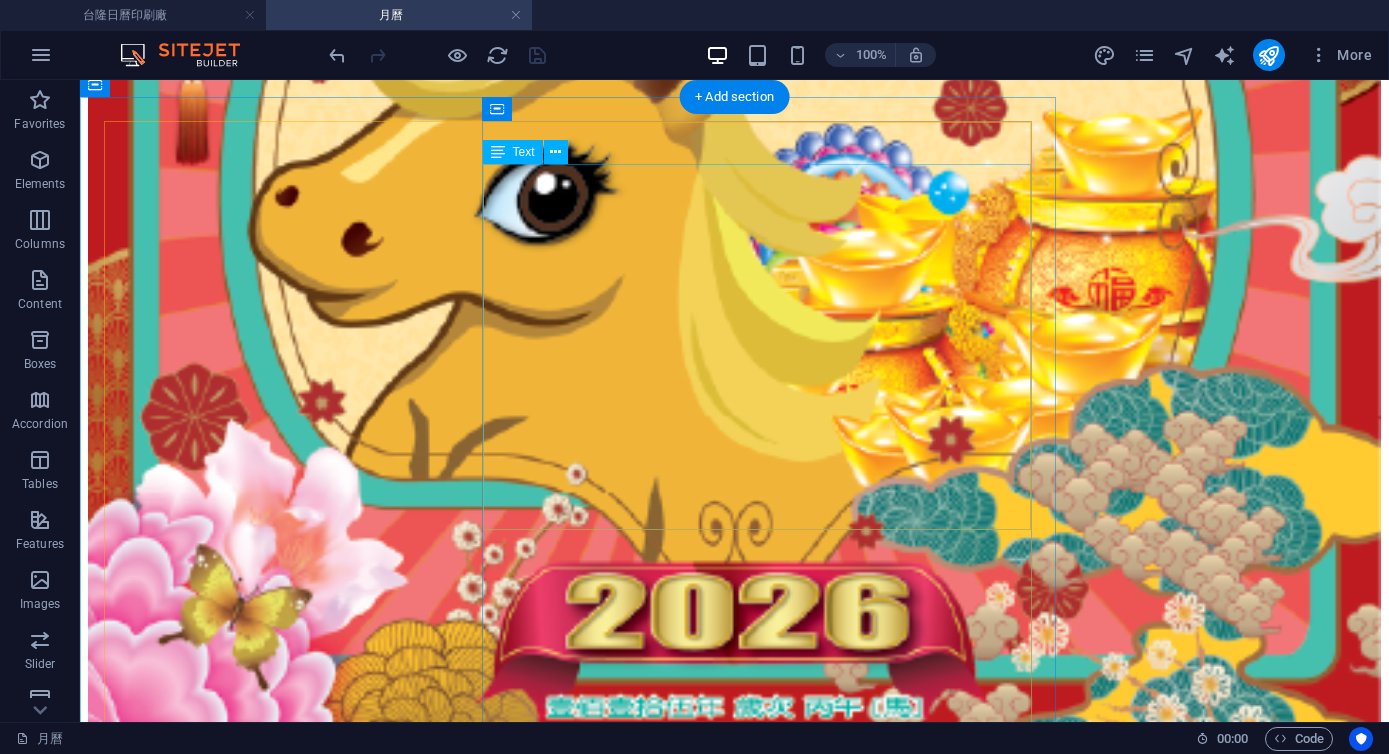 scroll, scrollTop: 14278, scrollLeft: 0, axis: vertical 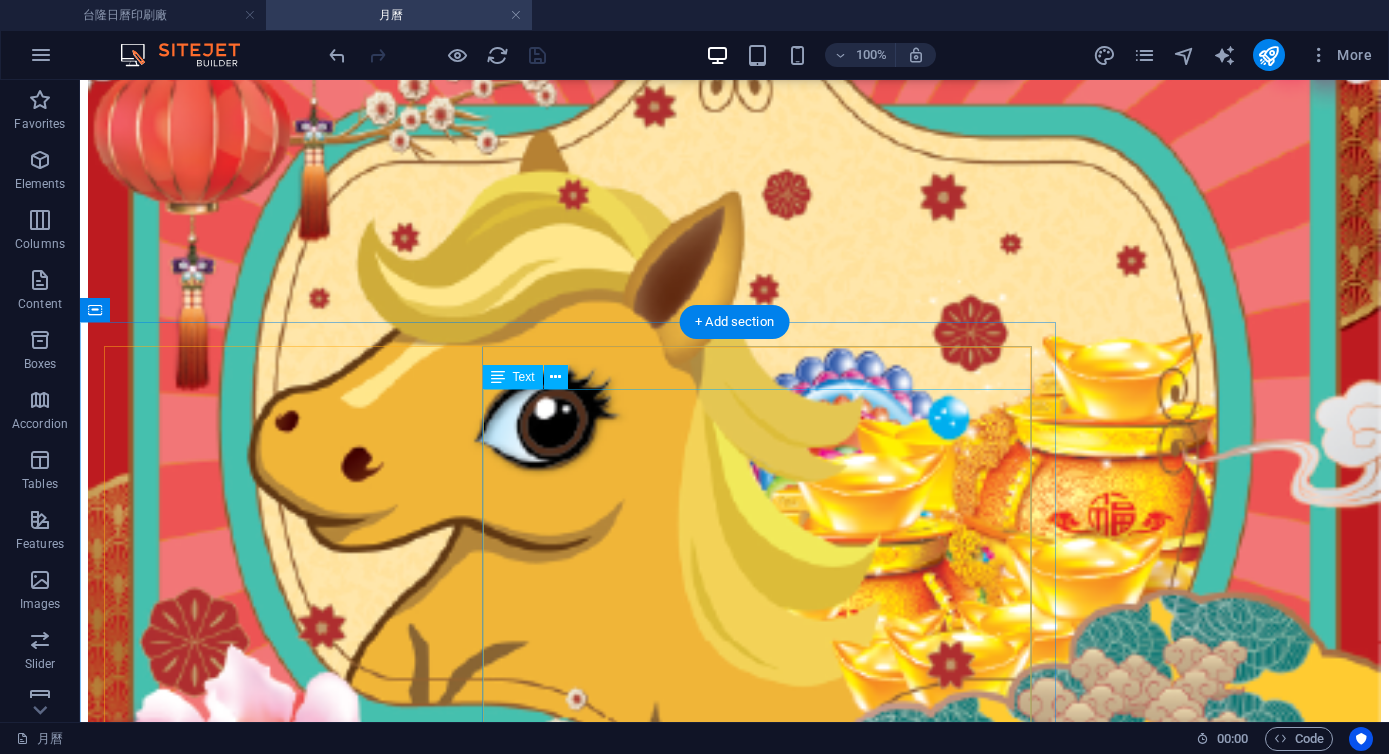 click on "120磅 特銅紙" at bounding box center (429, 118638) 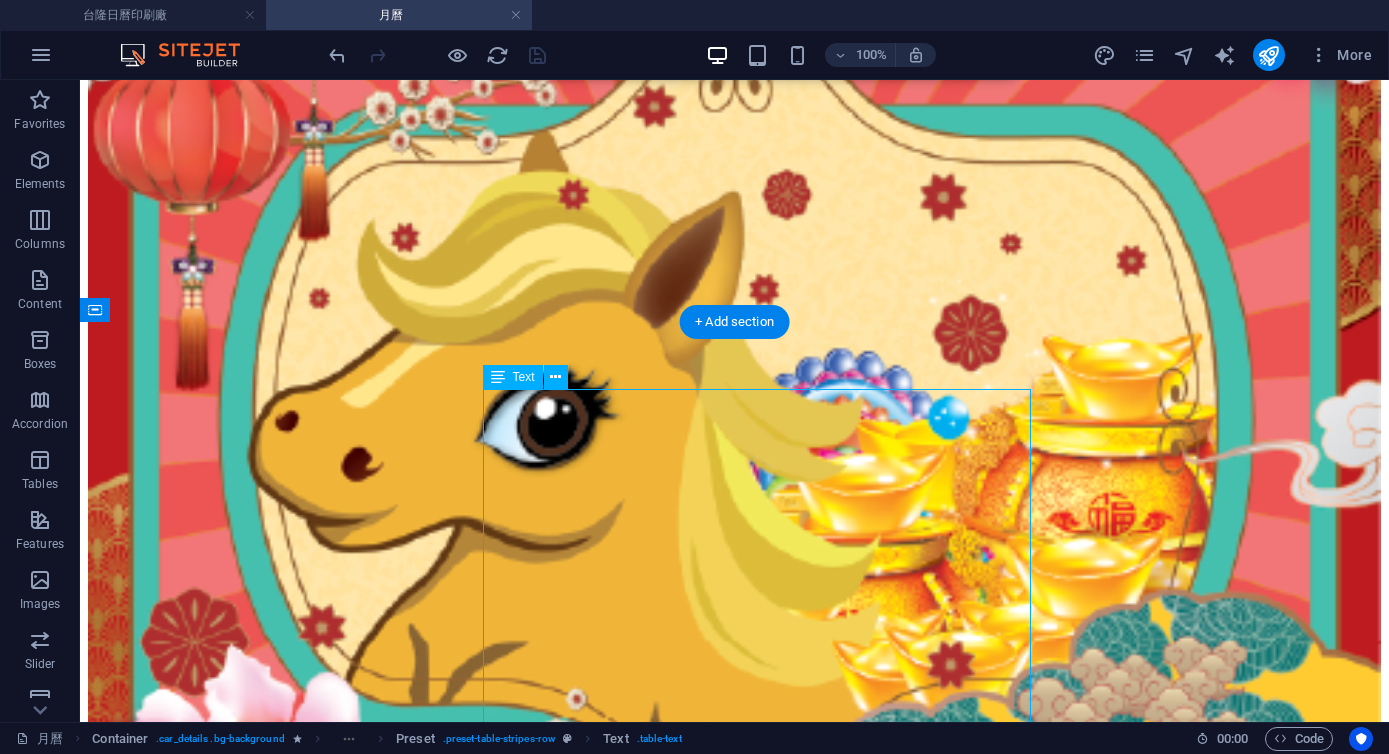 click on "120磅 特銅紙" at bounding box center (429, 118638) 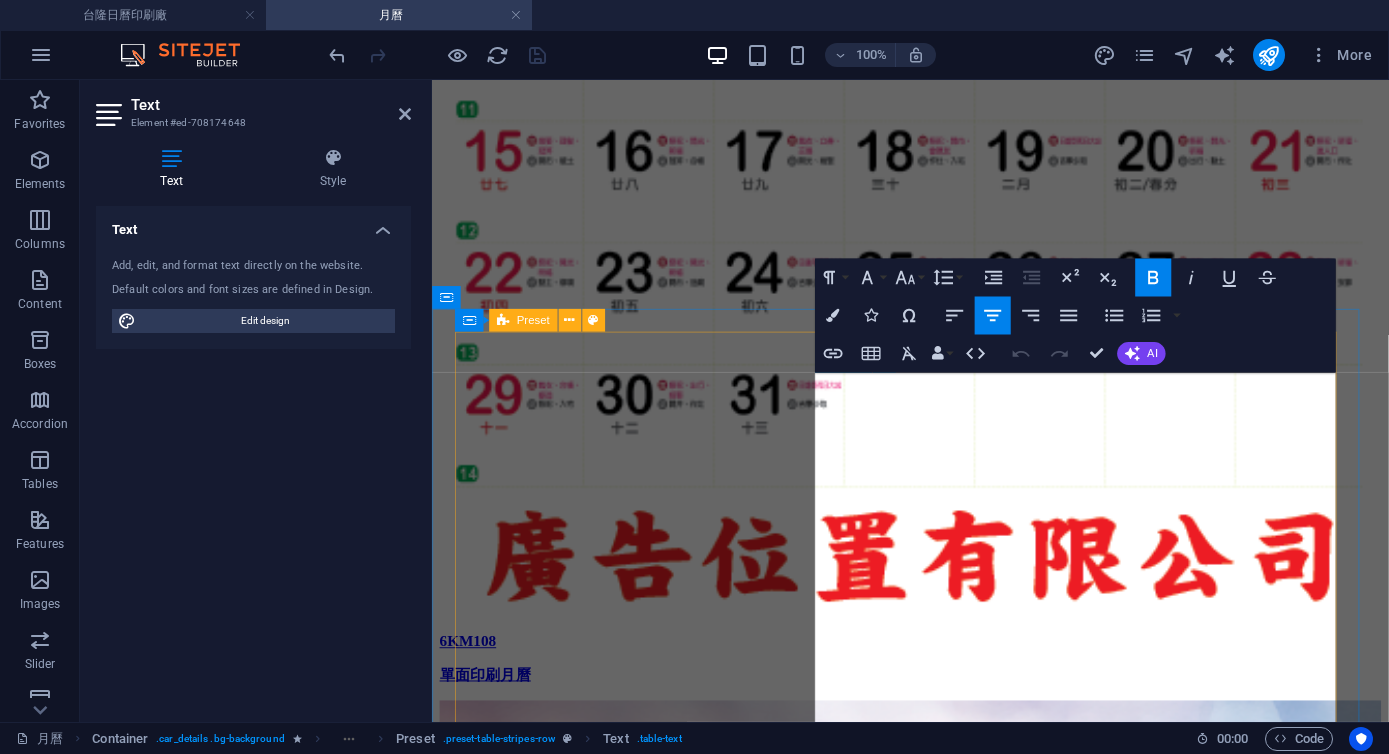 click on "120磅 特銅紙" at bounding box center [782, 105816] 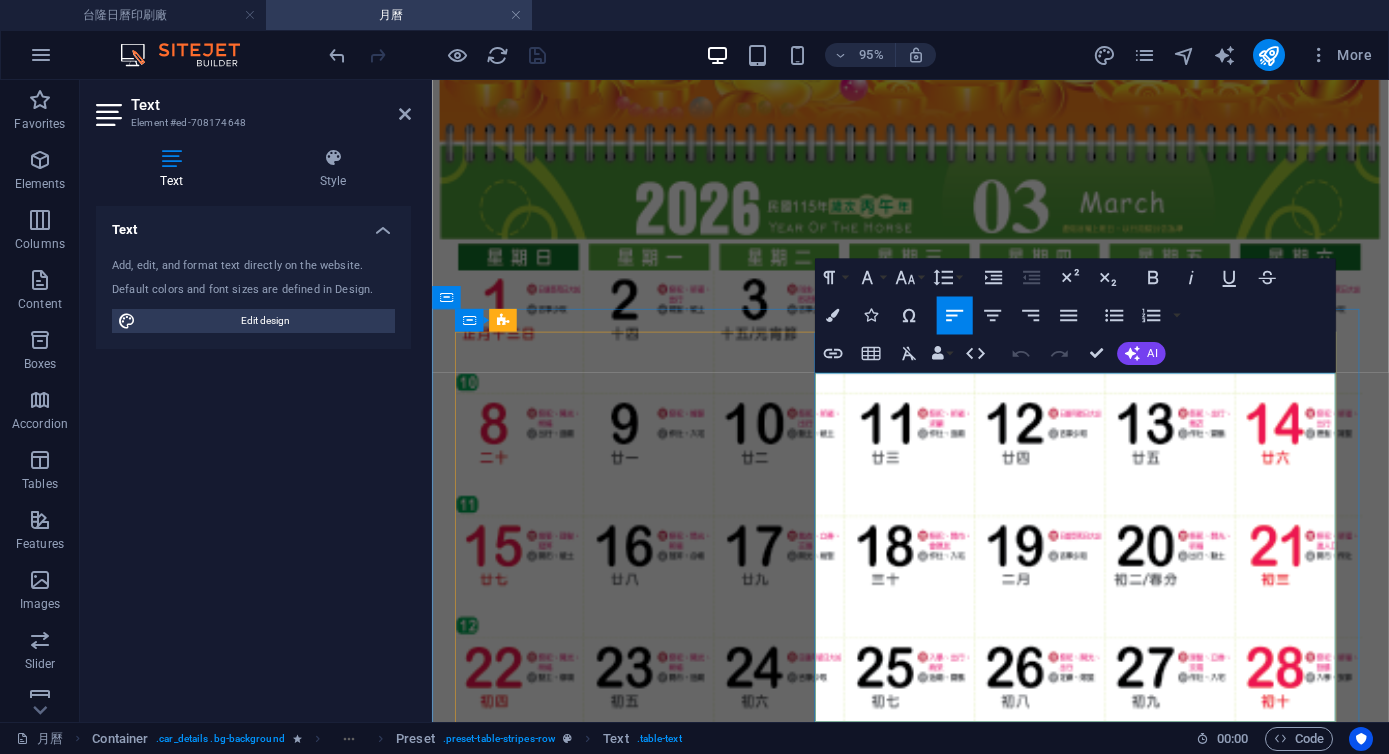 click on "120磅 特銅紙" at bounding box center [782, 106232] 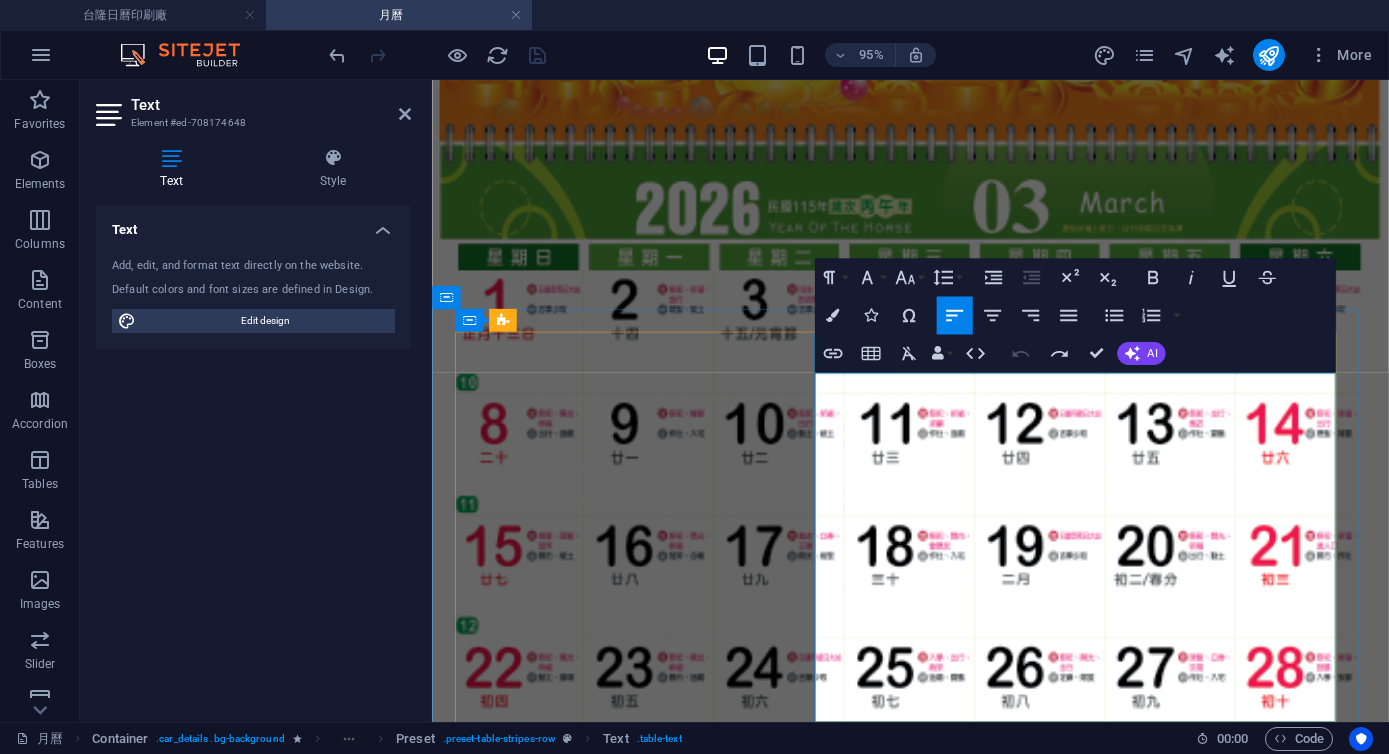 type 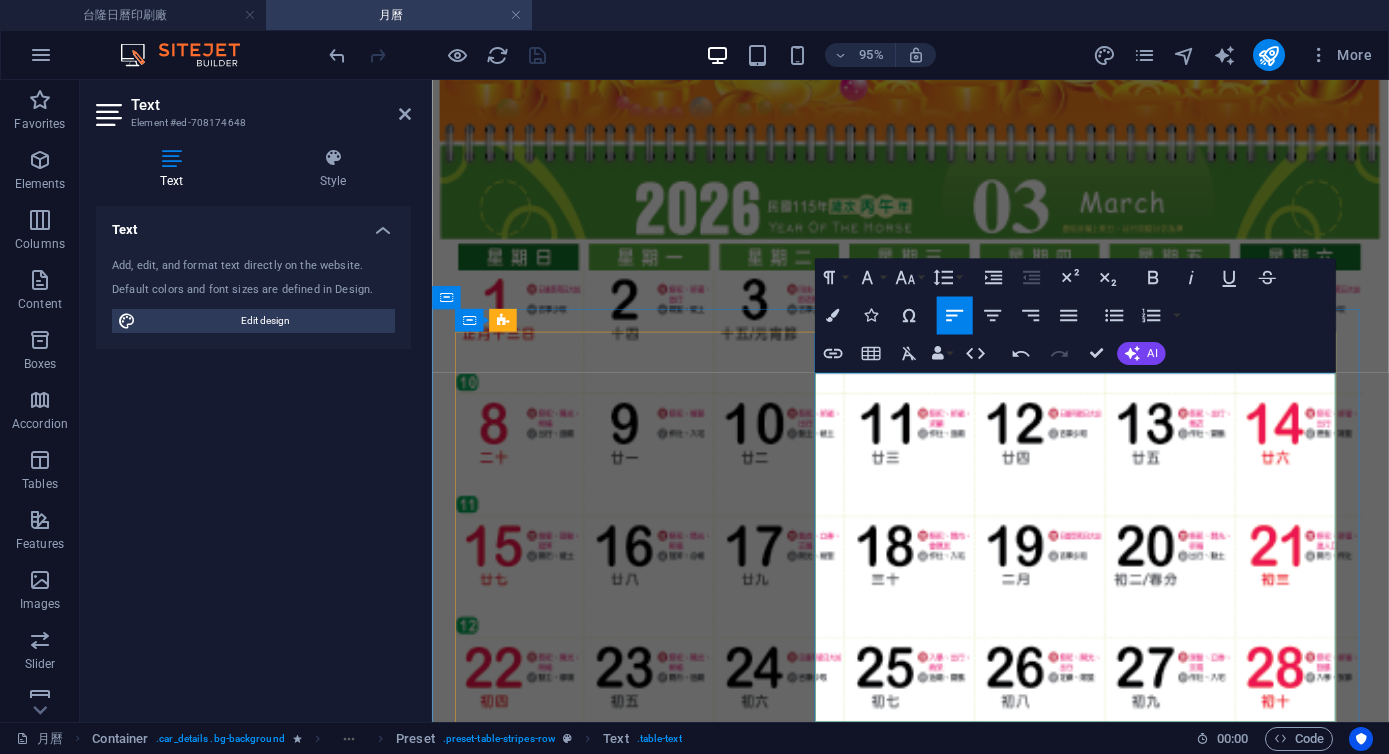 copy on "特級銅版紙" 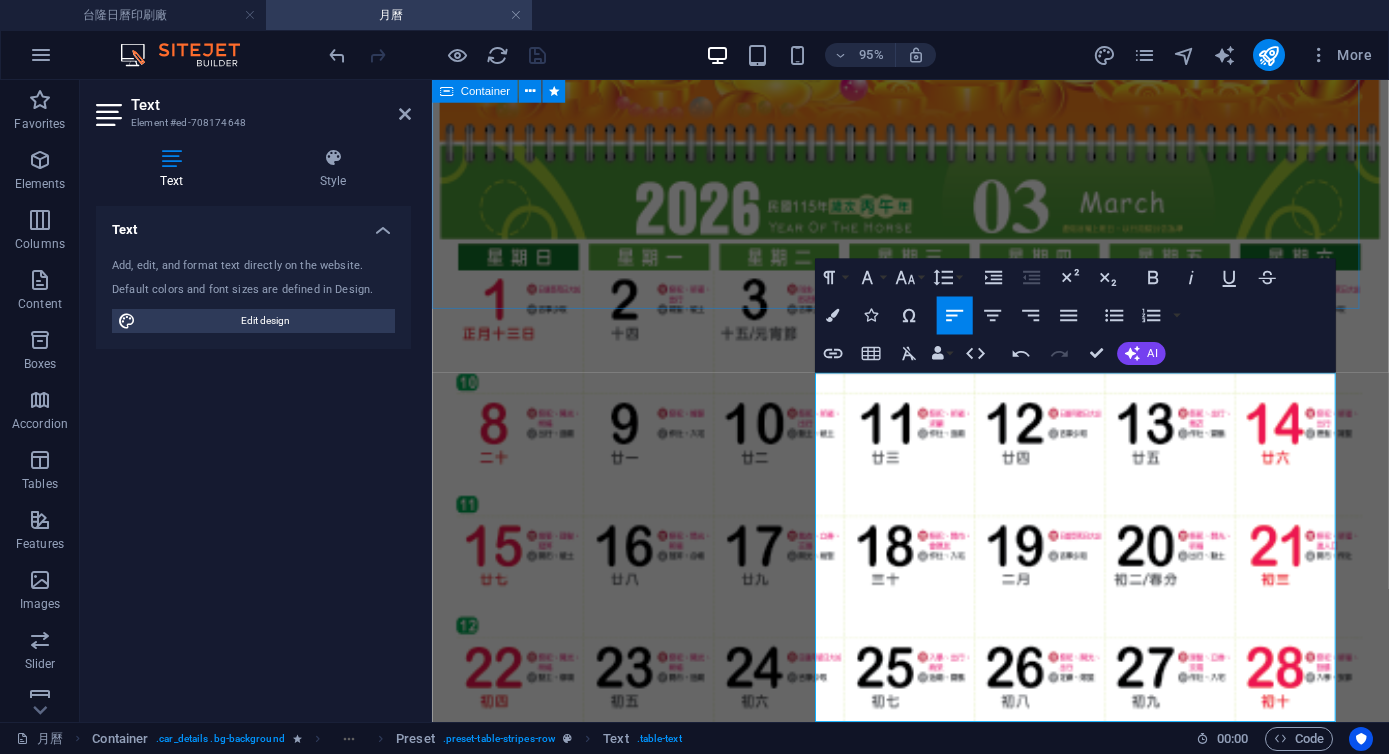 click on "6KM406 燙金凸版 規格 6K x 12 張 單面印刷 吊板式 材質 吊版: 200磅 銅西卡紙 內頁: 100磅 模造紙 雙線圈 產品尺寸 展開: 70 x 38.5 cm 吊版 : 34 x 38.5 cm 內頁 : 34 x 38.5 cm 包裝方式 附精美手提袋 50本/箱 吊版 廣告面積 燙金 5 x 30 cm" at bounding box center (935, 101985) 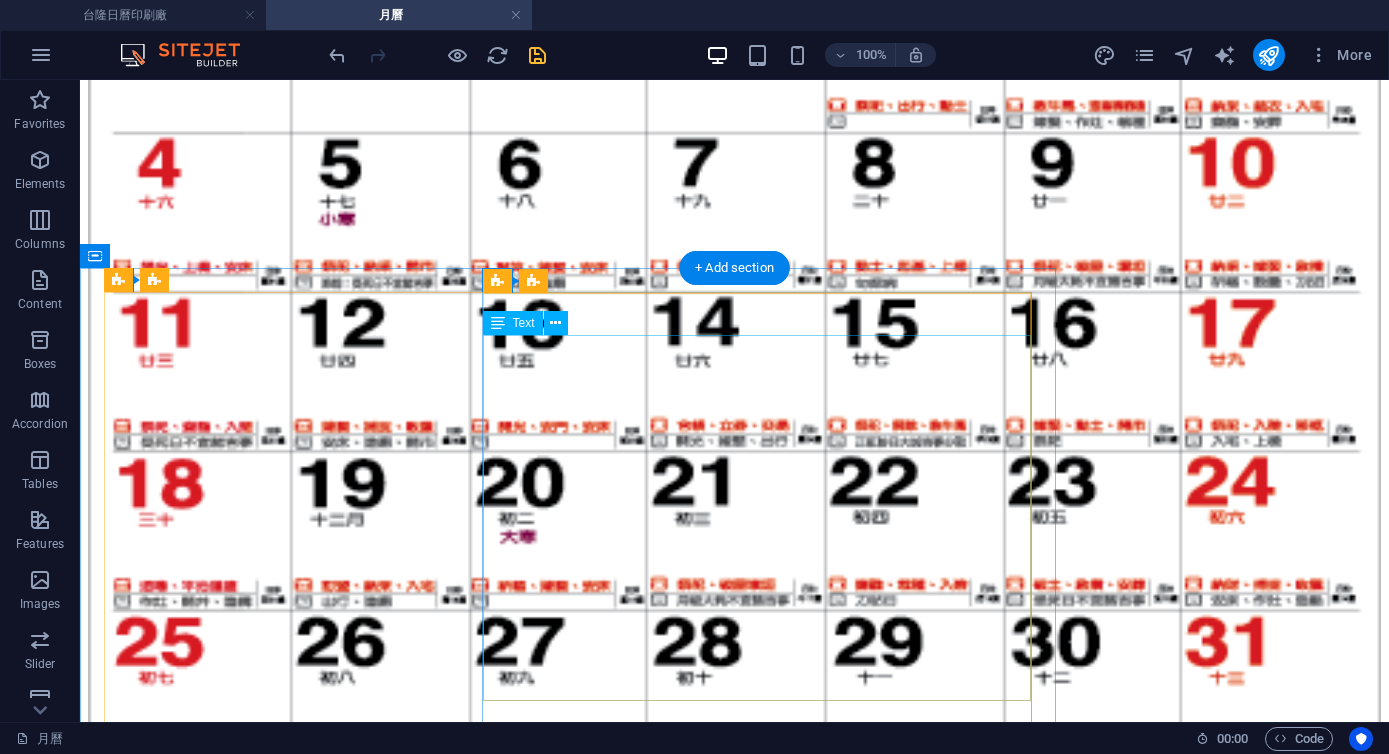 scroll, scrollTop: 15718, scrollLeft: 0, axis: vertical 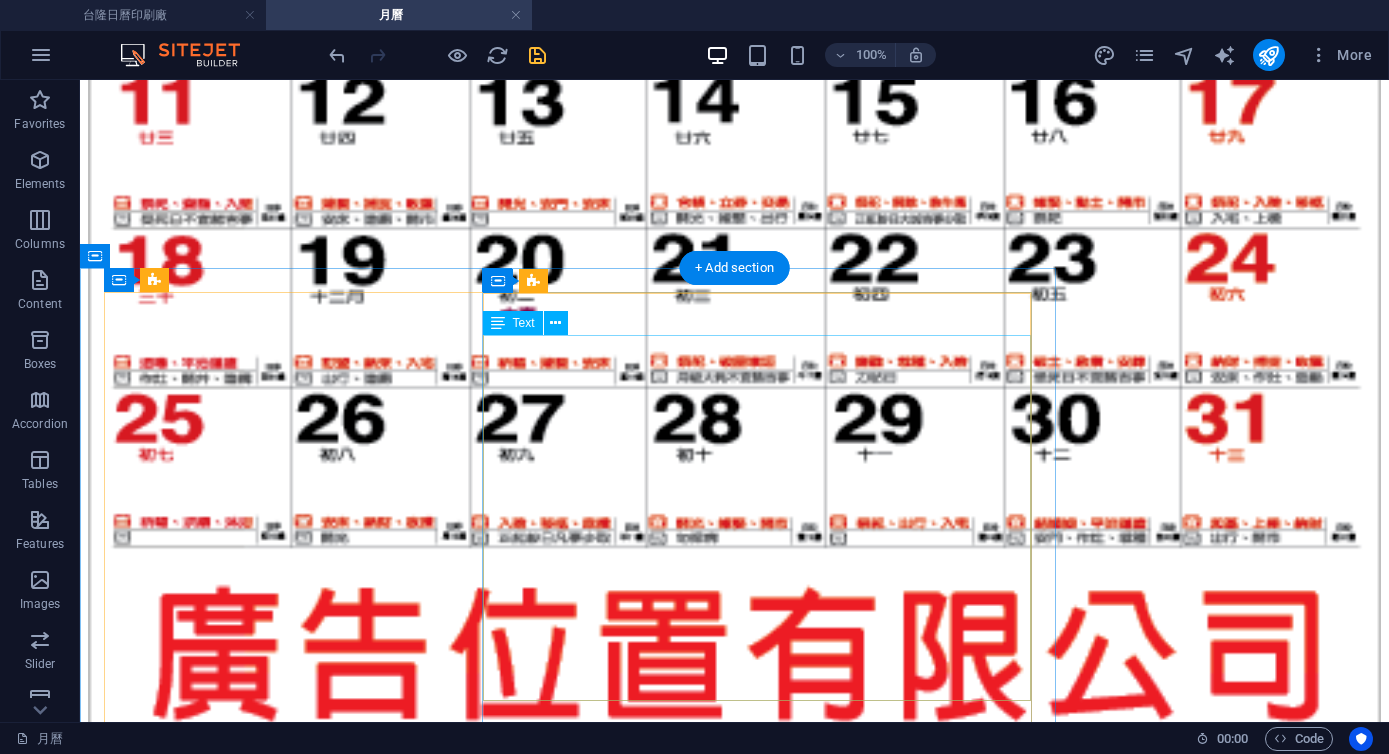 click on "120磅 特銅紙" at bounding box center [429, 128773] 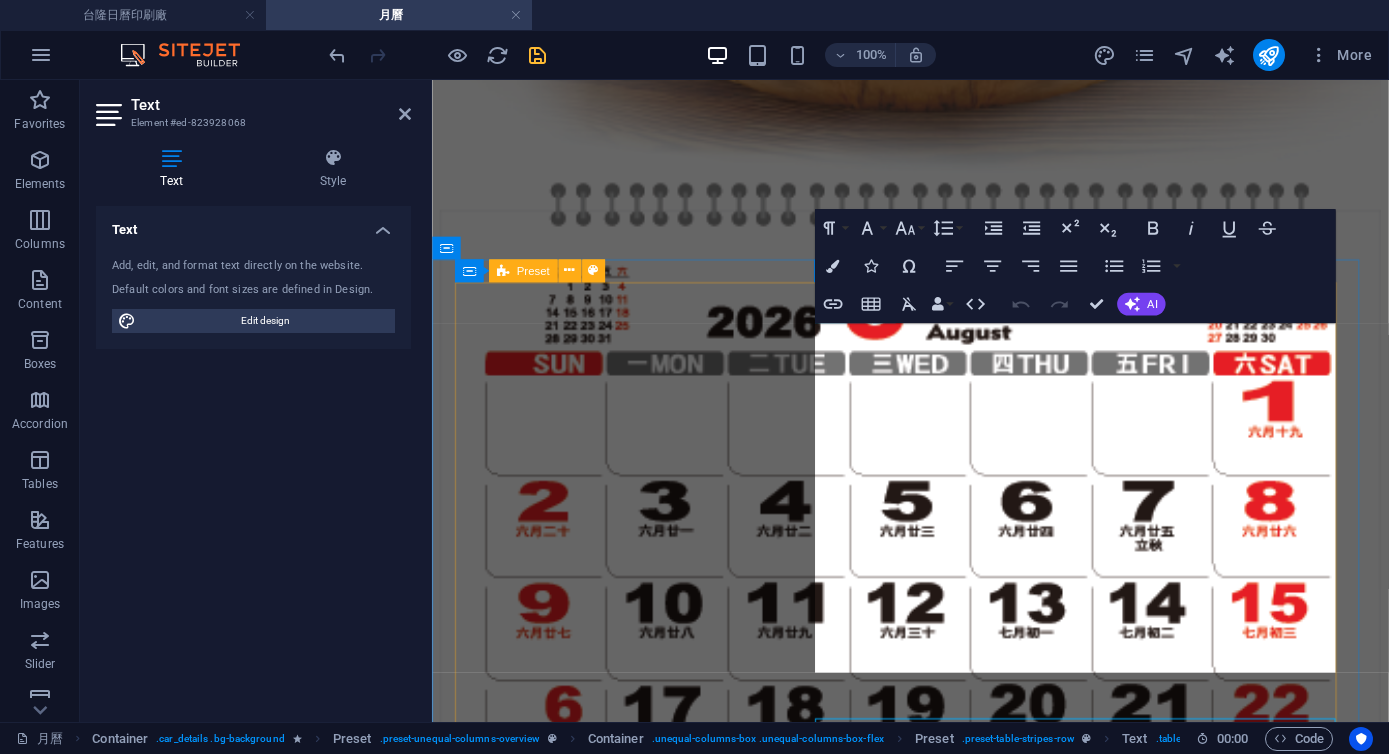 scroll, scrollTop: 15301, scrollLeft: 0, axis: vertical 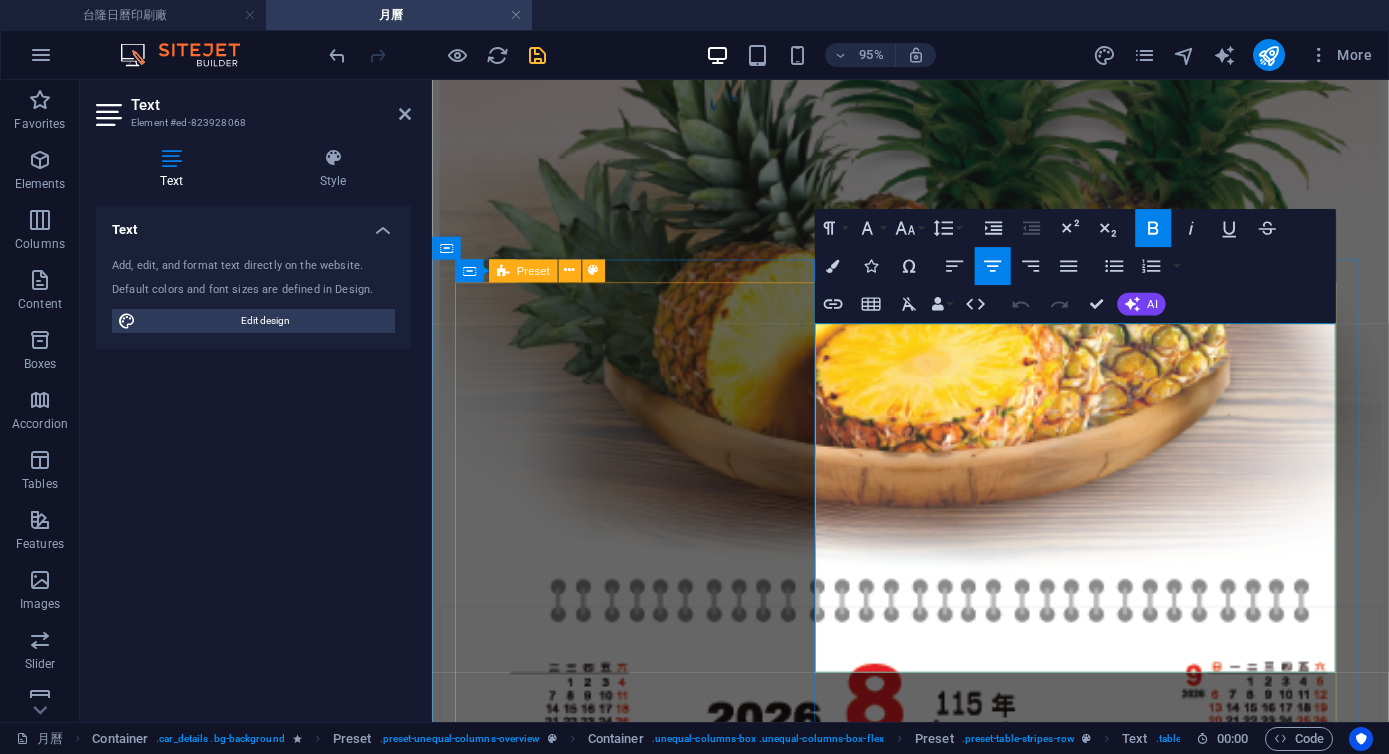 click on "120磅 特銅紙" at bounding box center (782, 115939) 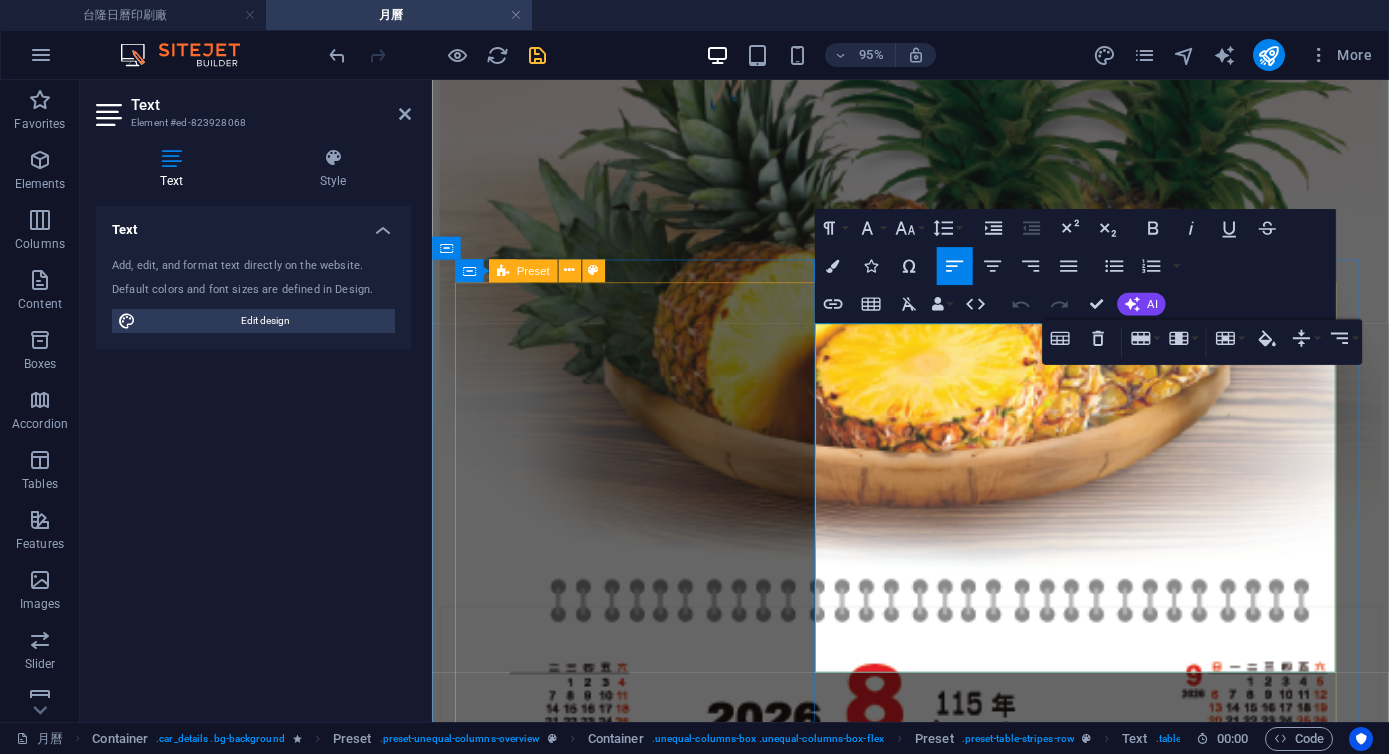 click on "120磅 特銅紙" at bounding box center (782, 115939) 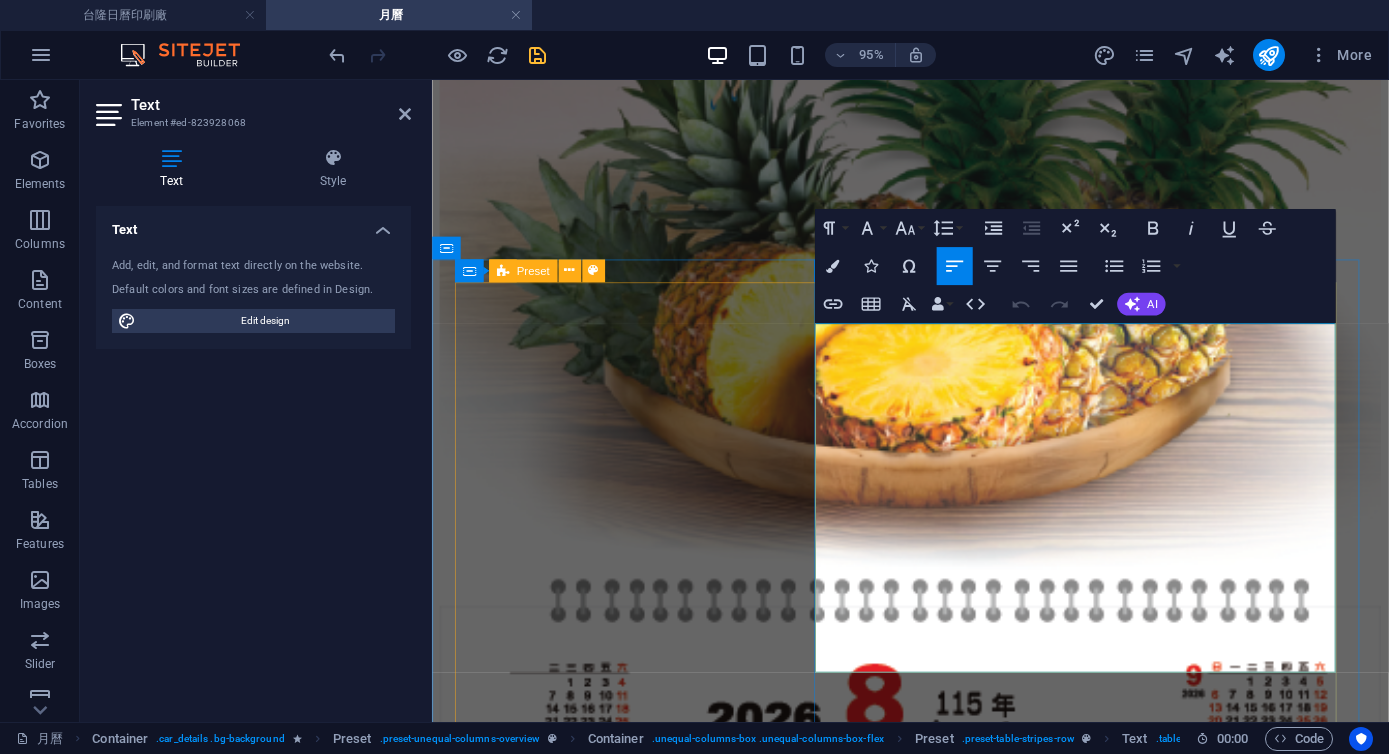 drag, startPoint x: 1136, startPoint y: 420, endPoint x: 1200, endPoint y: 420, distance: 64 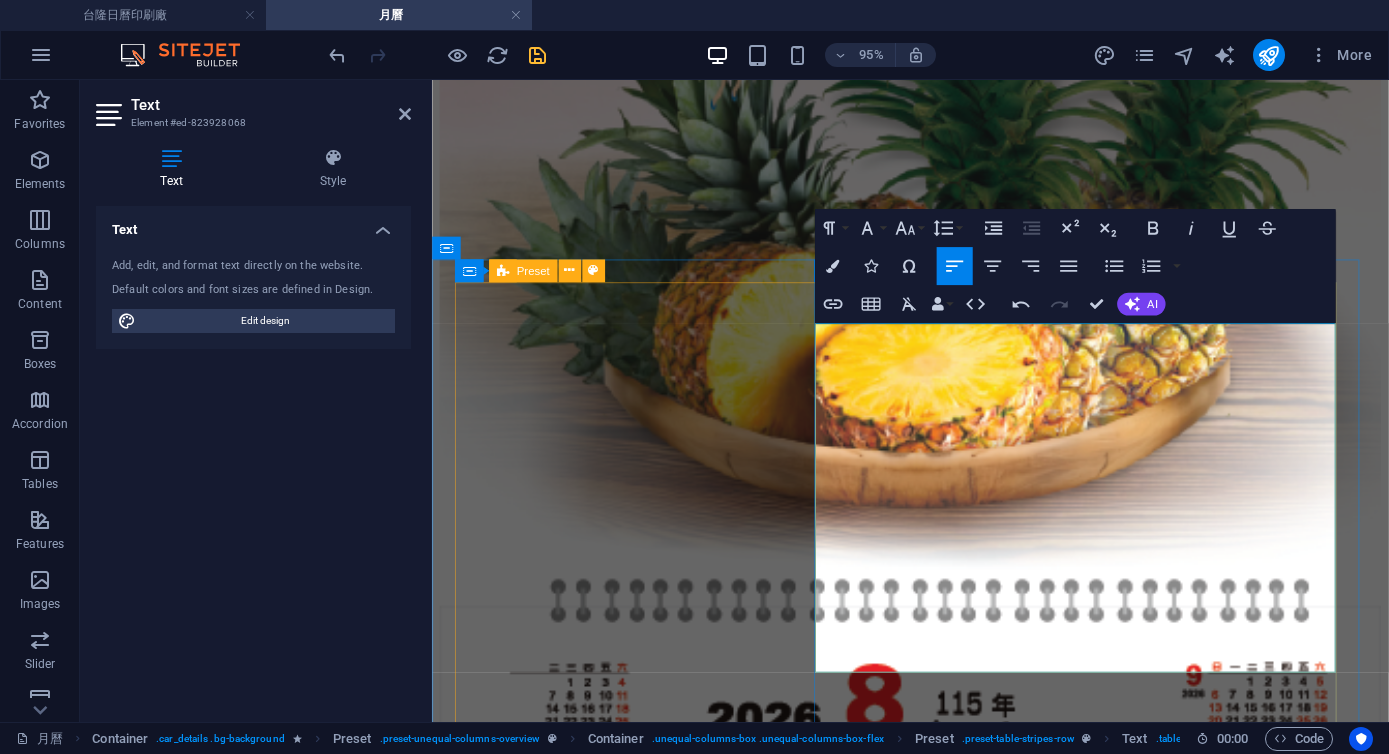 scroll, scrollTop: 0, scrollLeft: 15, axis: horizontal 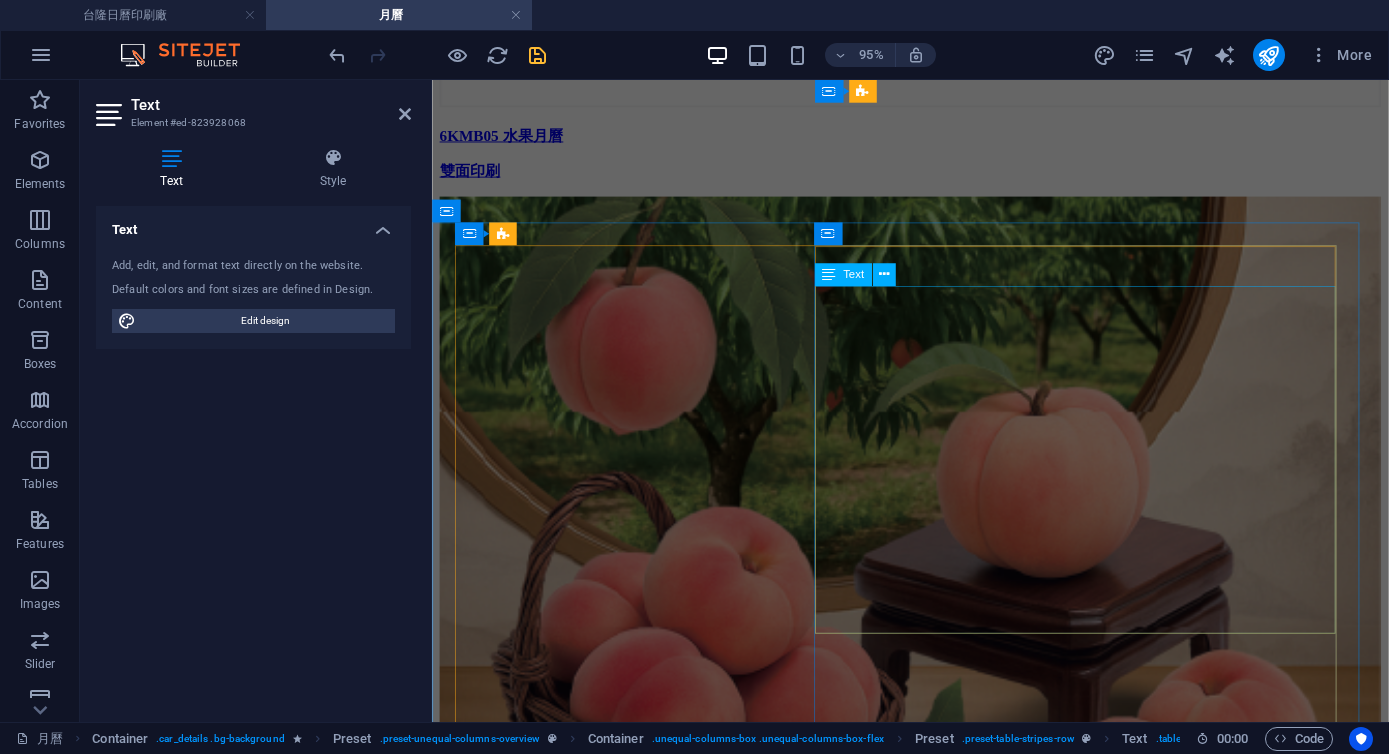 click on "120磅 特銅紙" at bounding box center (781, 125842) 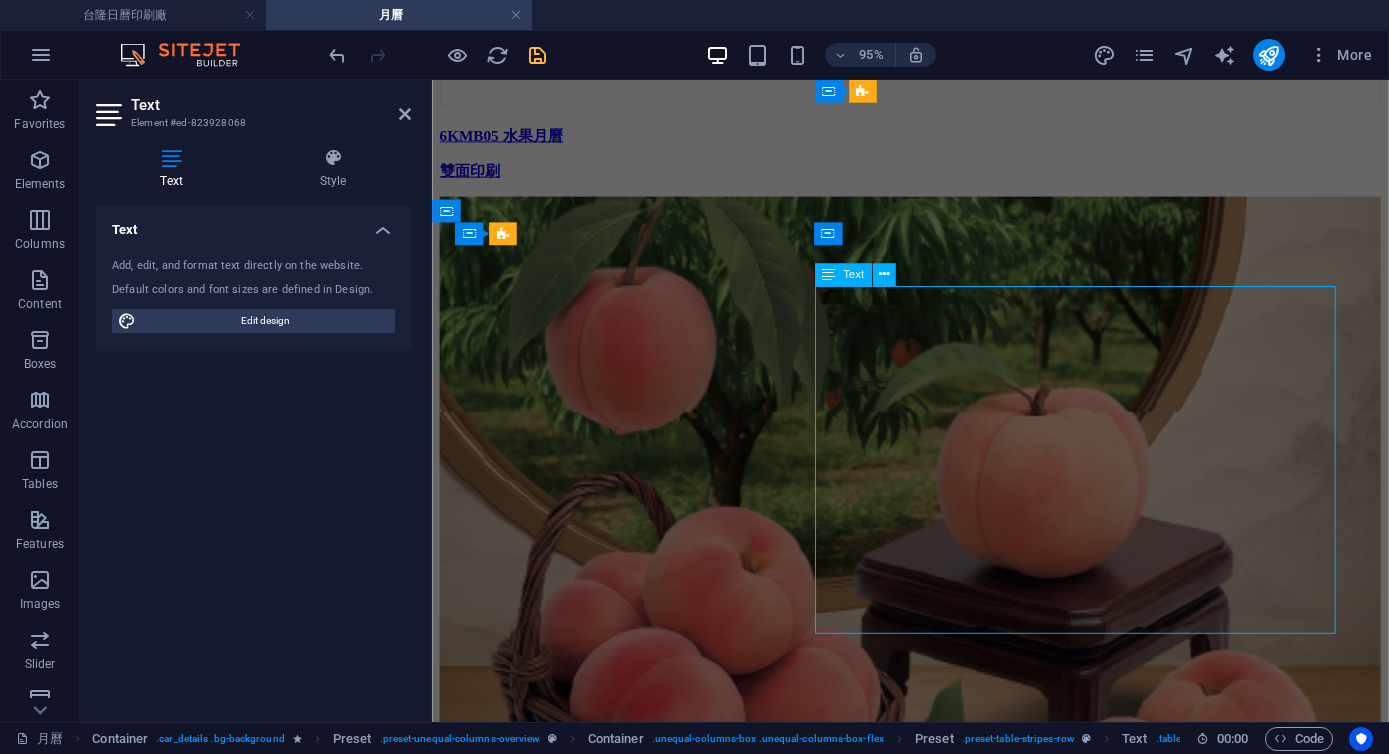 click on "120磅 特銅紙" at bounding box center [781, 125842] 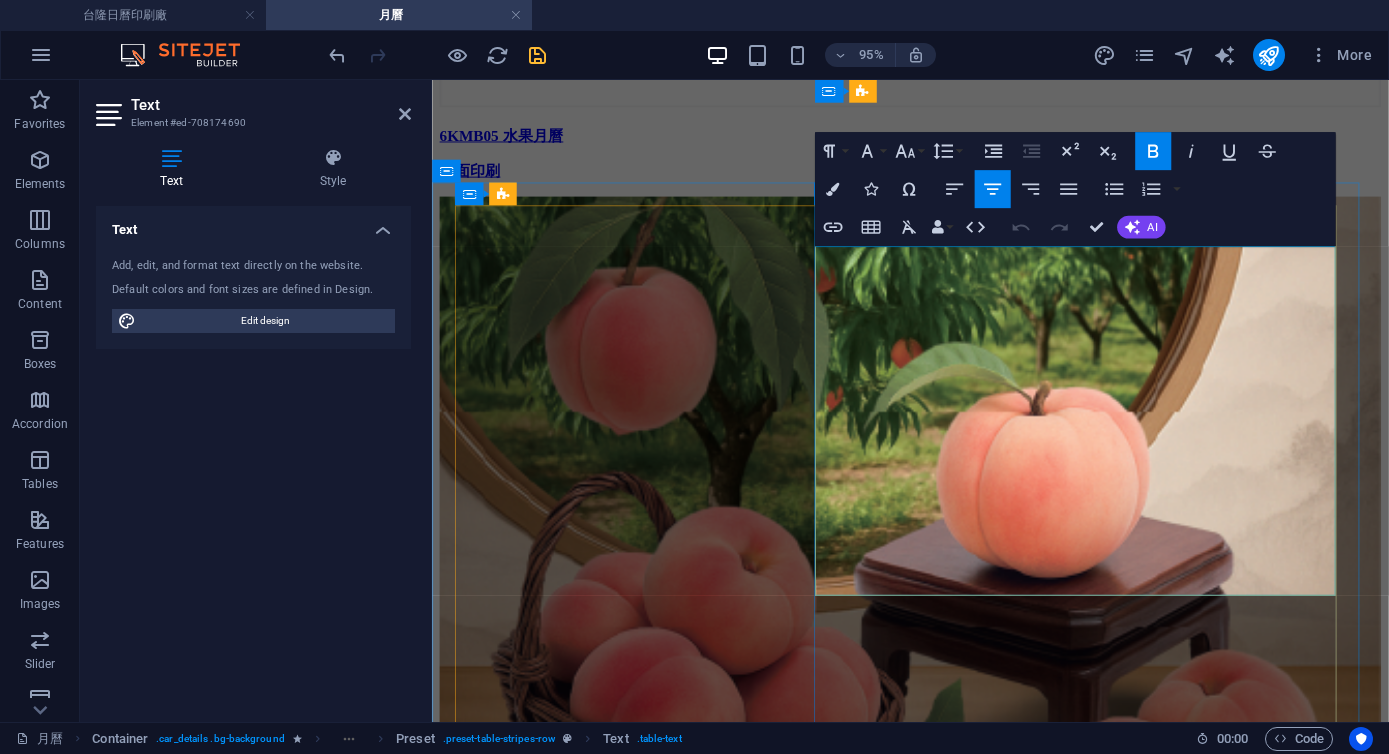 scroll, scrollTop: 16788, scrollLeft: 0, axis: vertical 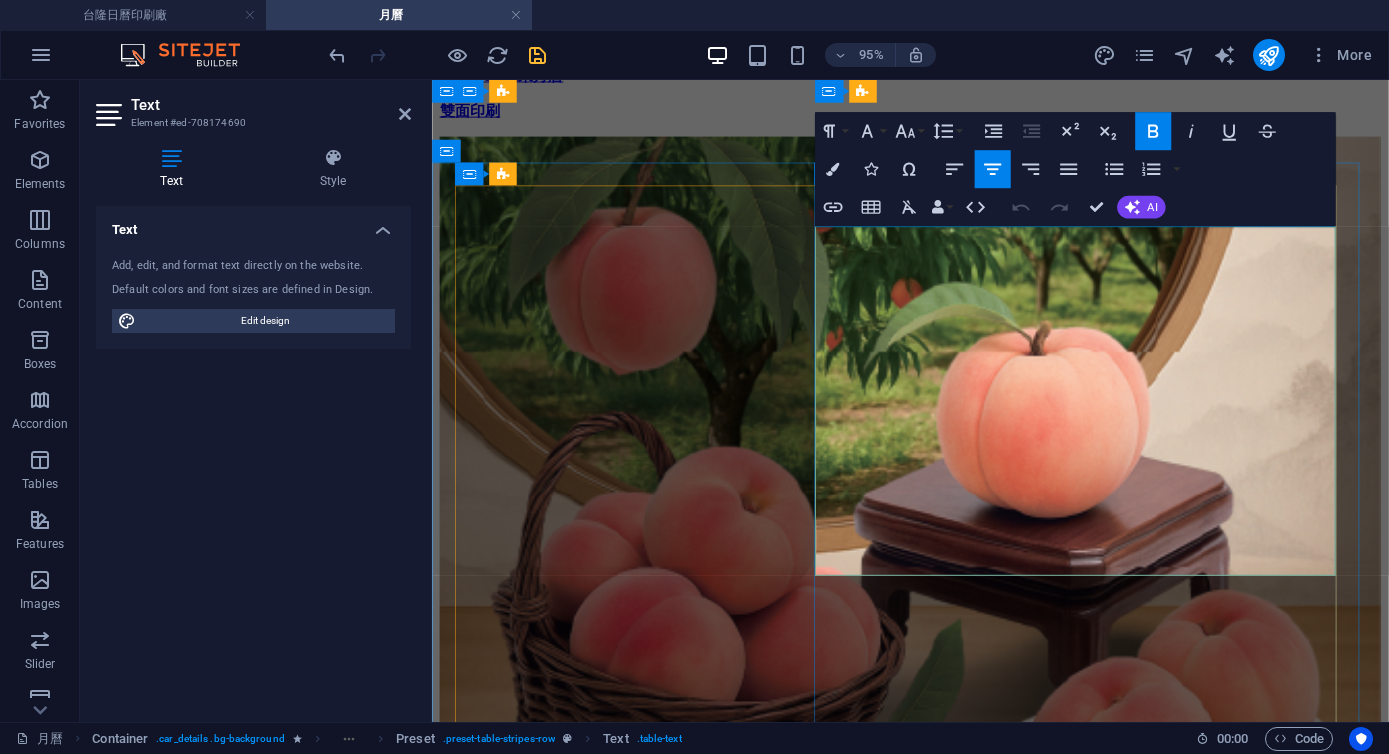 drag, startPoint x: 1138, startPoint y: 323, endPoint x: 1216, endPoint y: 325, distance: 78.025635 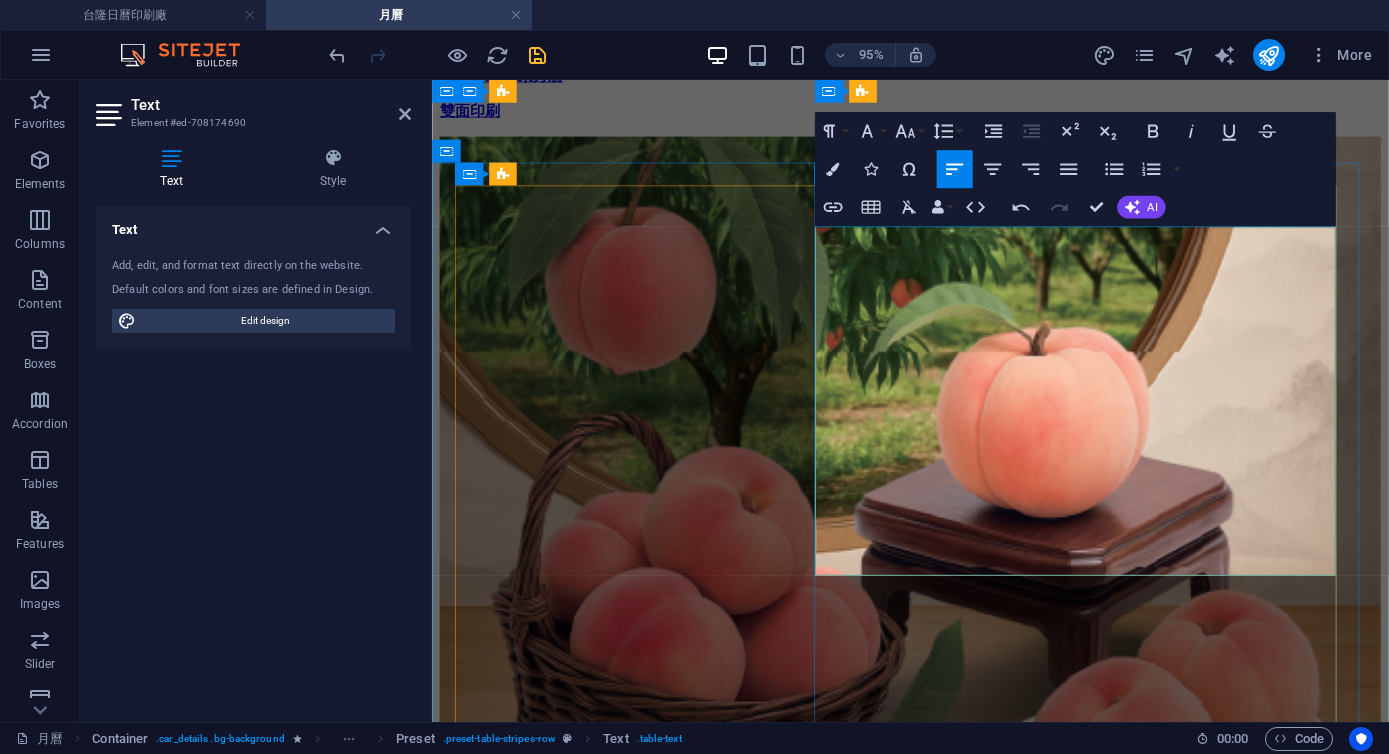 scroll, scrollTop: 0, scrollLeft: 15, axis: horizontal 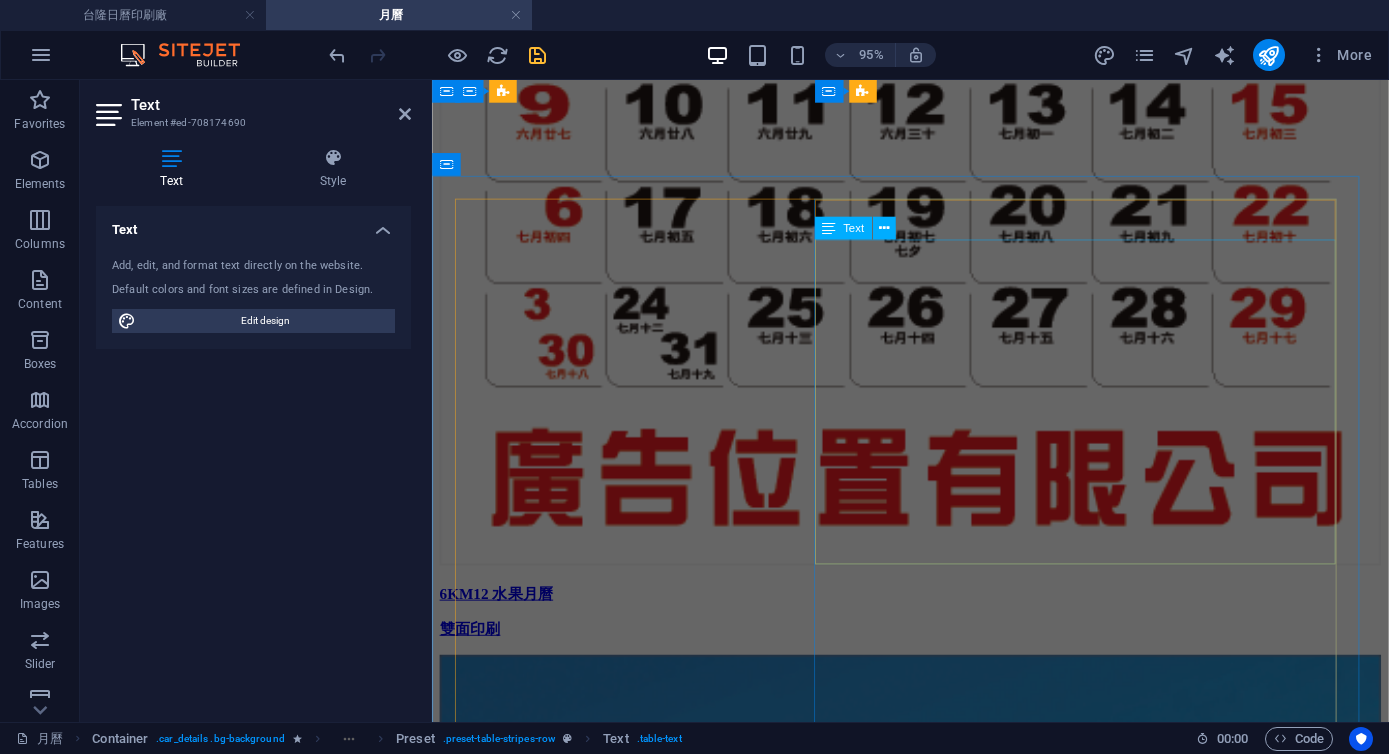 click on "120磅 特銅紙" at bounding box center [781, 135702] 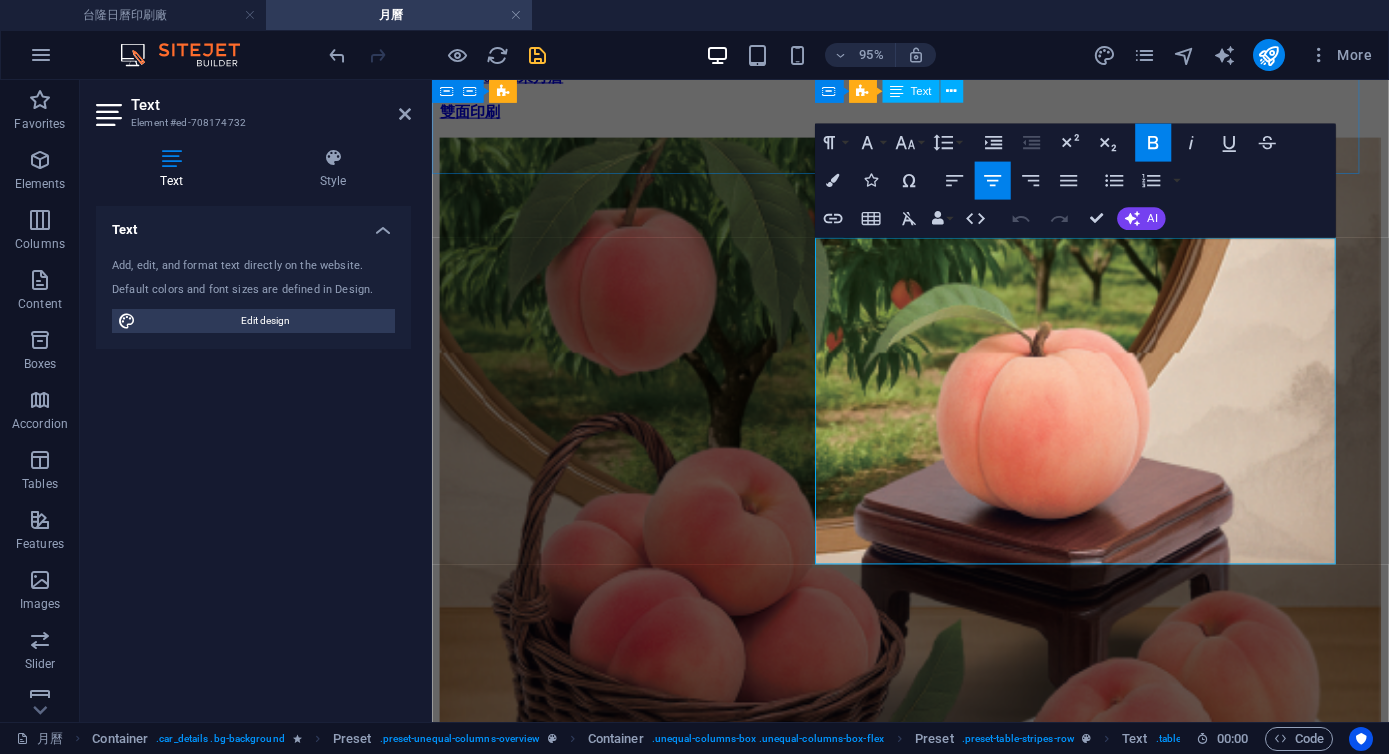 scroll, scrollTop: 18162, scrollLeft: 0, axis: vertical 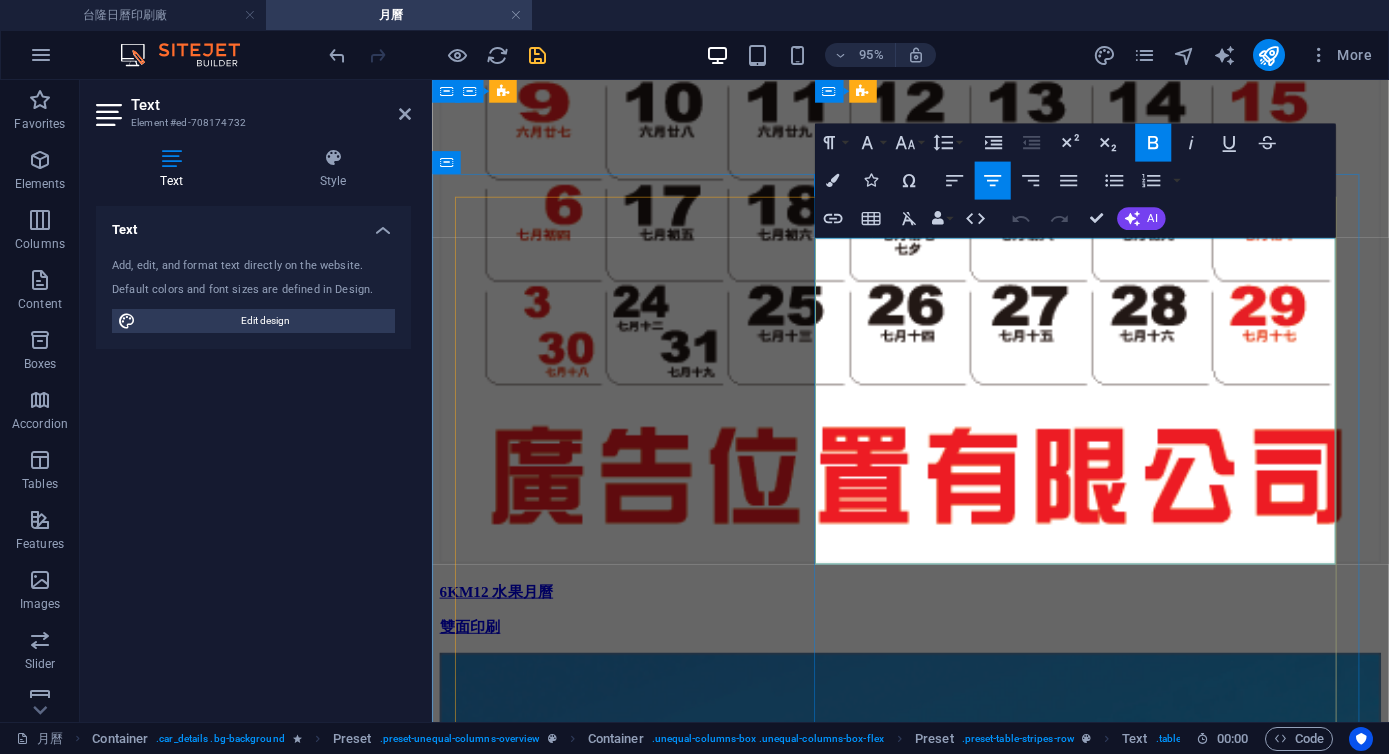 drag, startPoint x: 1135, startPoint y: 336, endPoint x: 1210, endPoint y: 326, distance: 75.66373 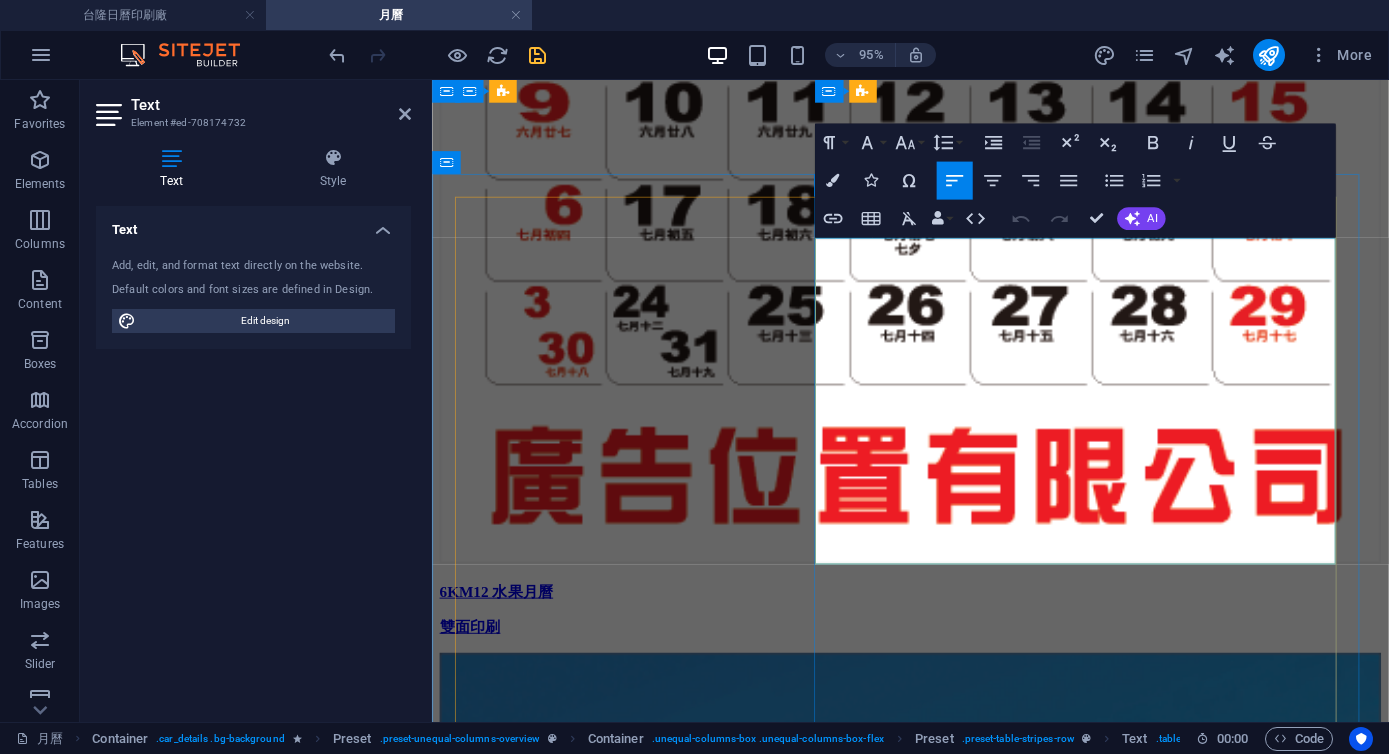 scroll, scrollTop: 0, scrollLeft: 15, axis: horizontal 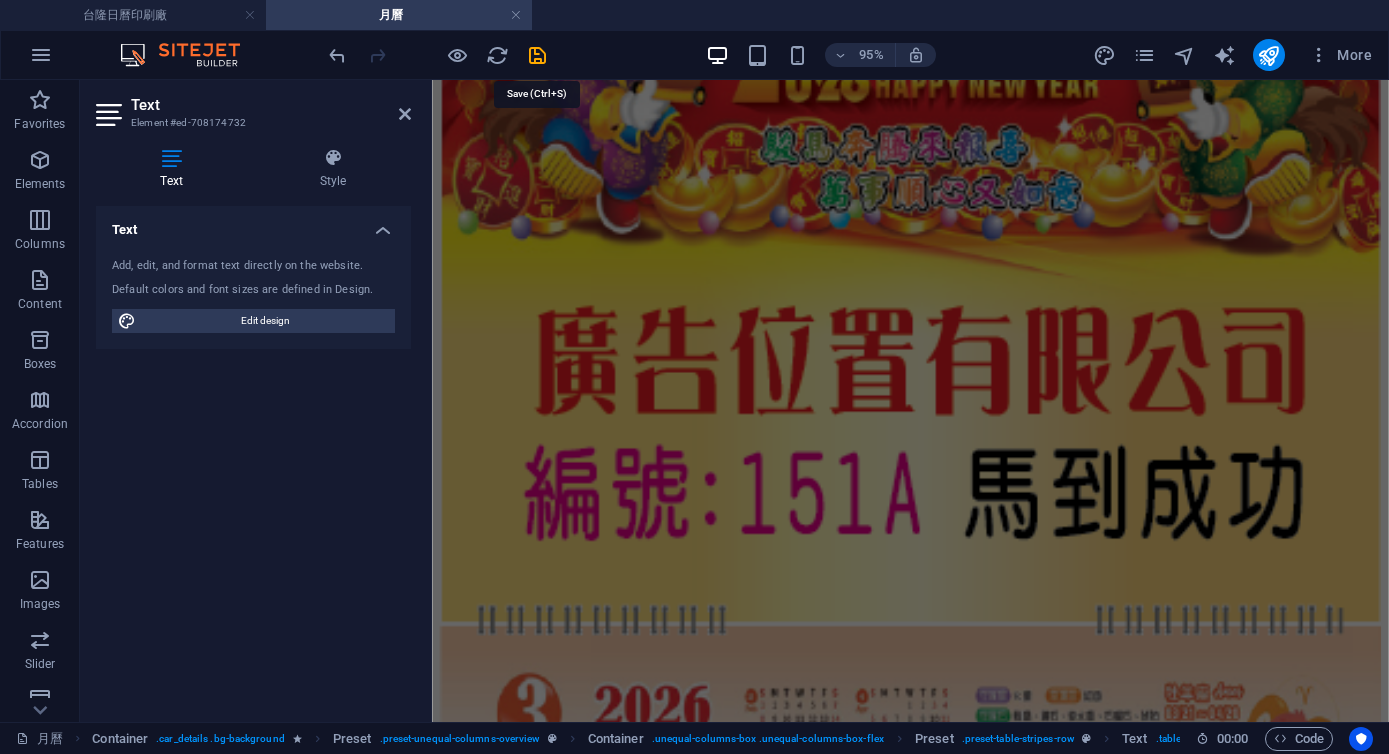 click at bounding box center [537, 55] 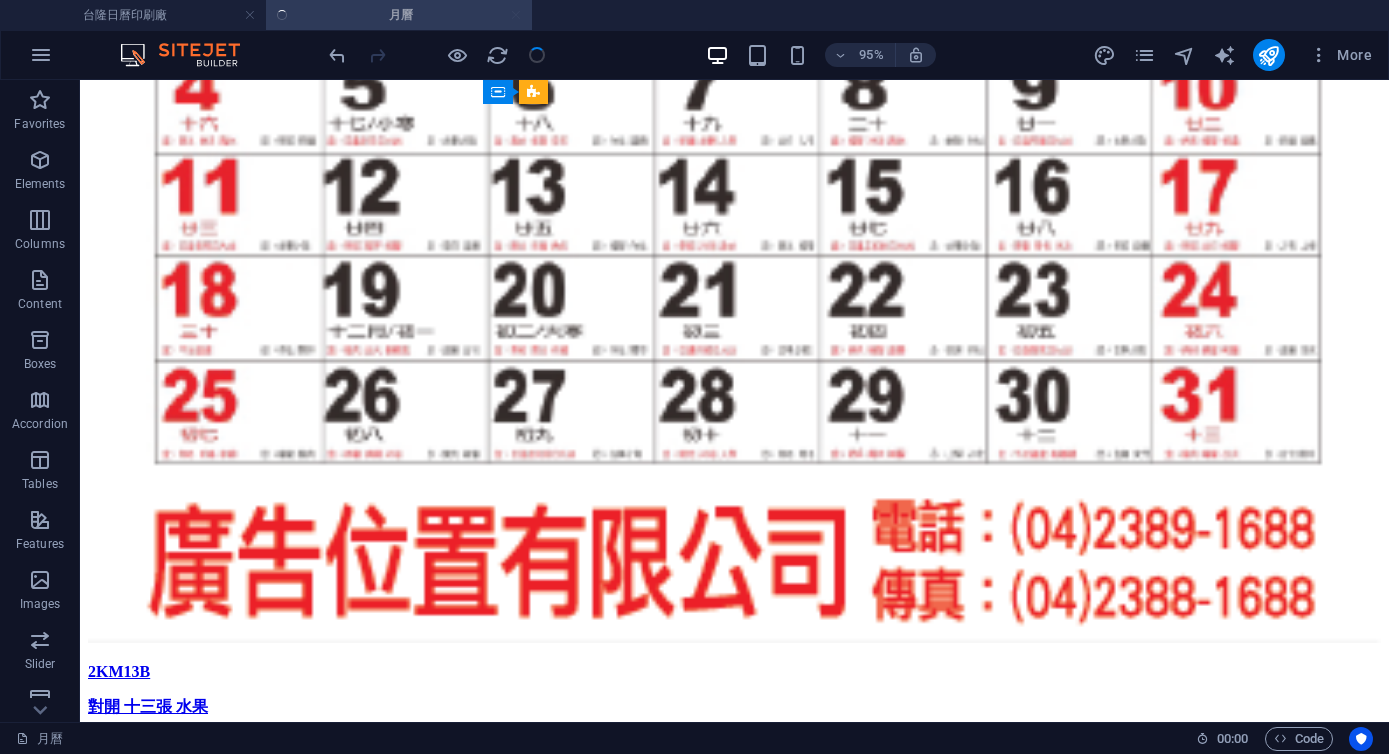 scroll, scrollTop: 18596, scrollLeft: 0, axis: vertical 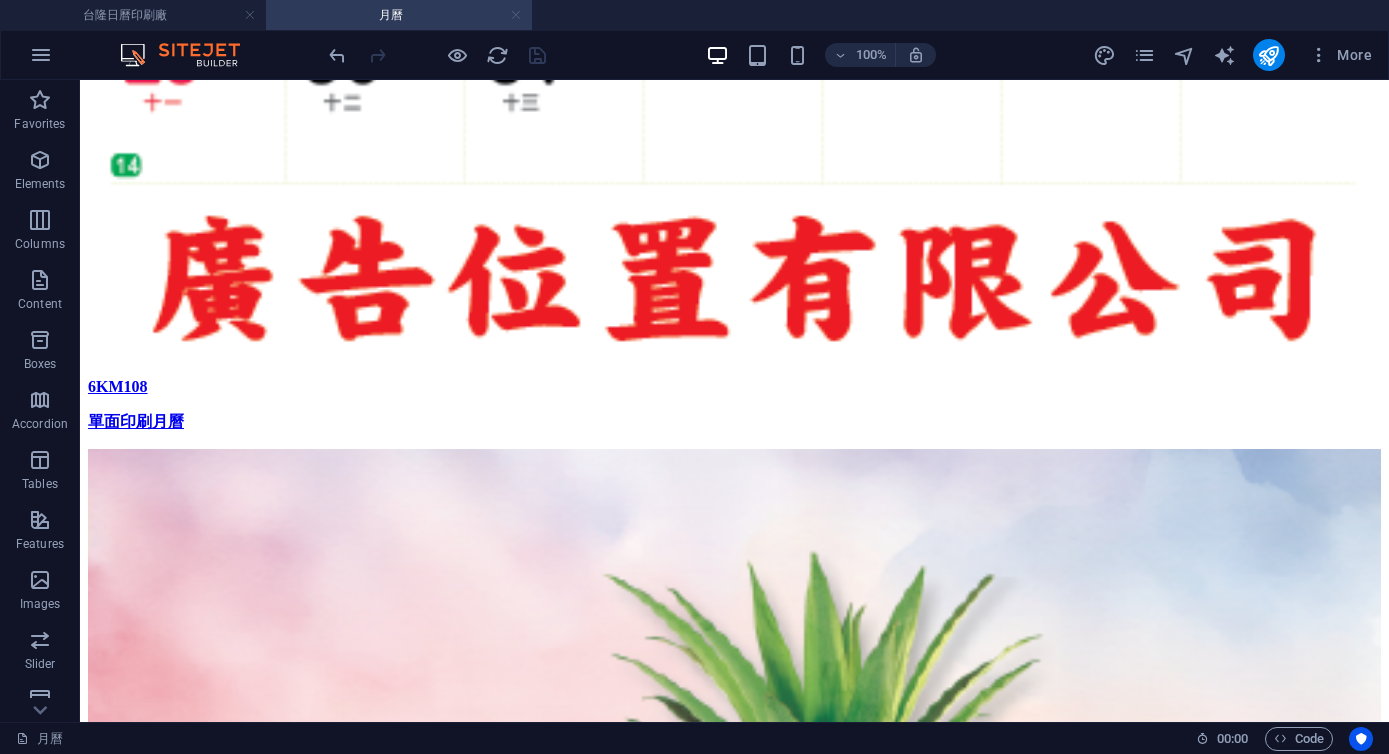 click at bounding box center (516, 15) 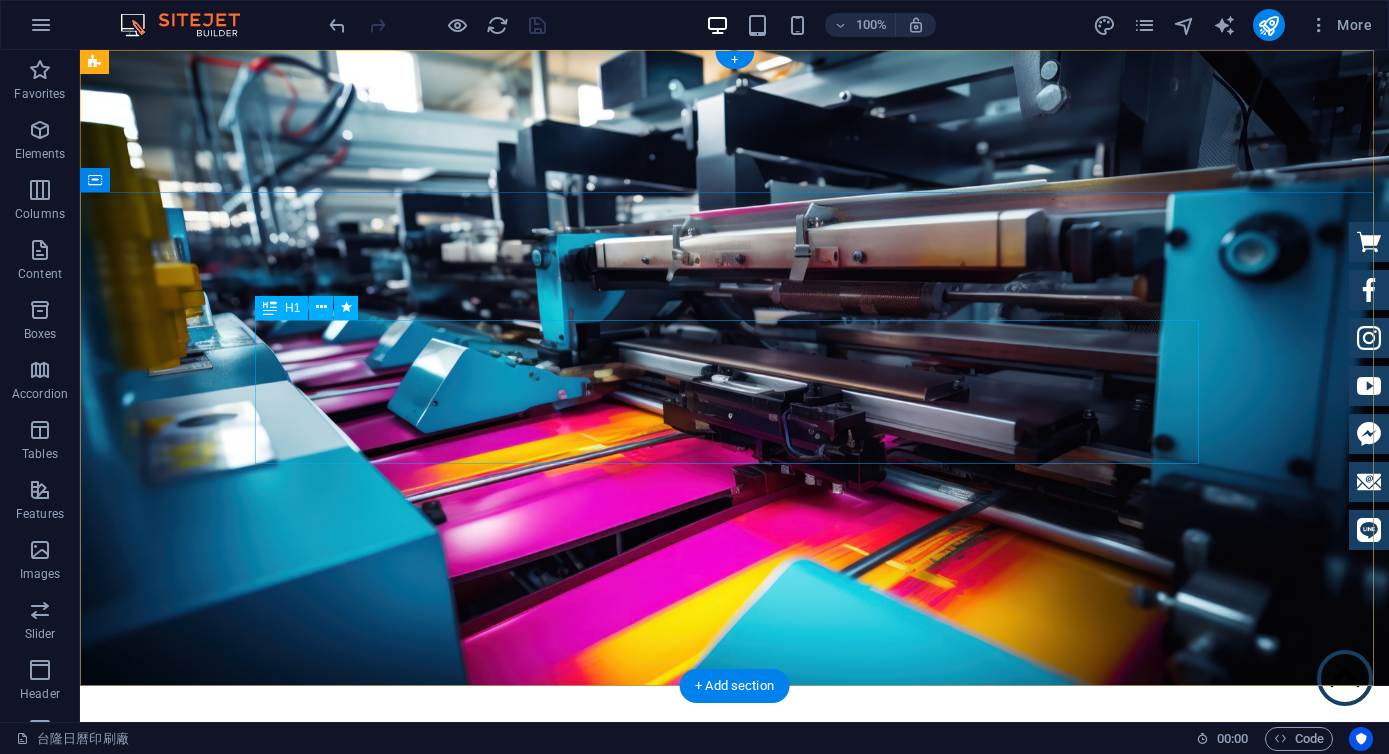 scroll, scrollTop: 328, scrollLeft: 0, axis: vertical 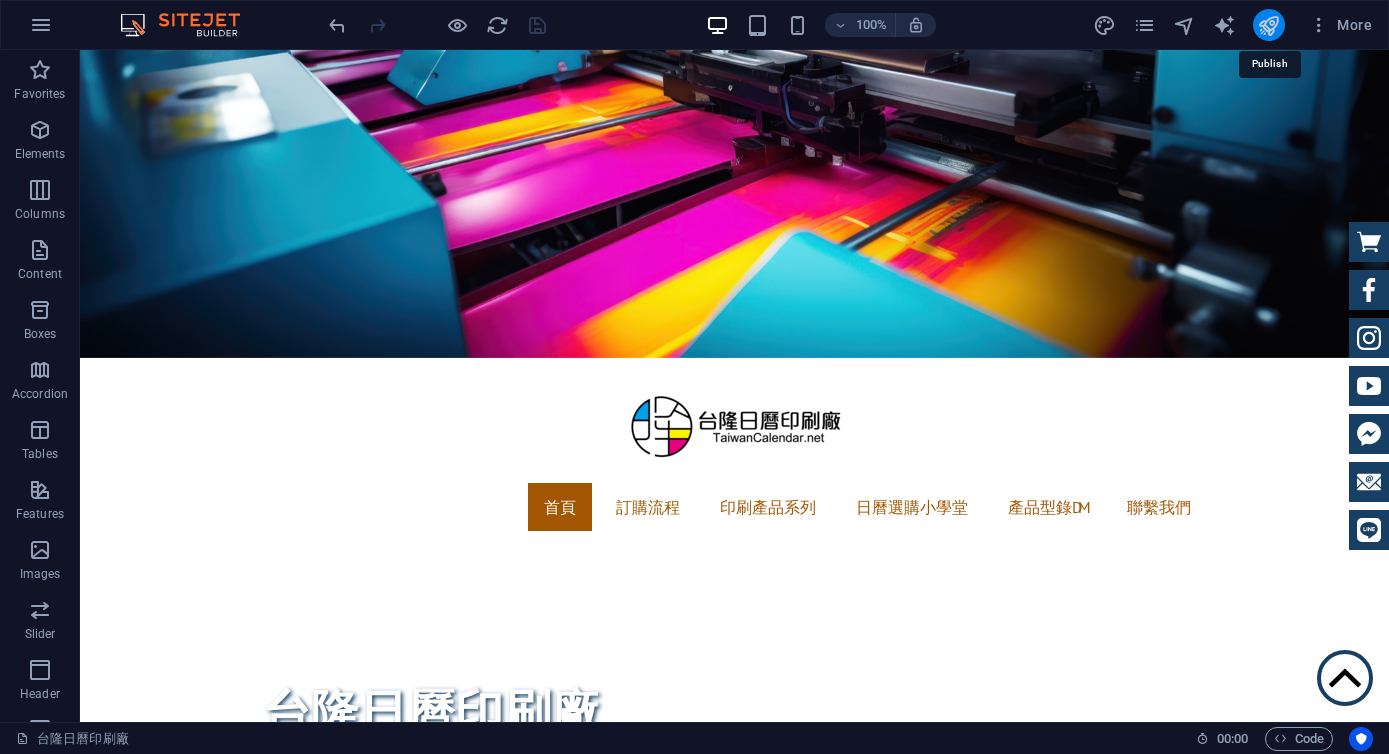 click at bounding box center [1268, 25] 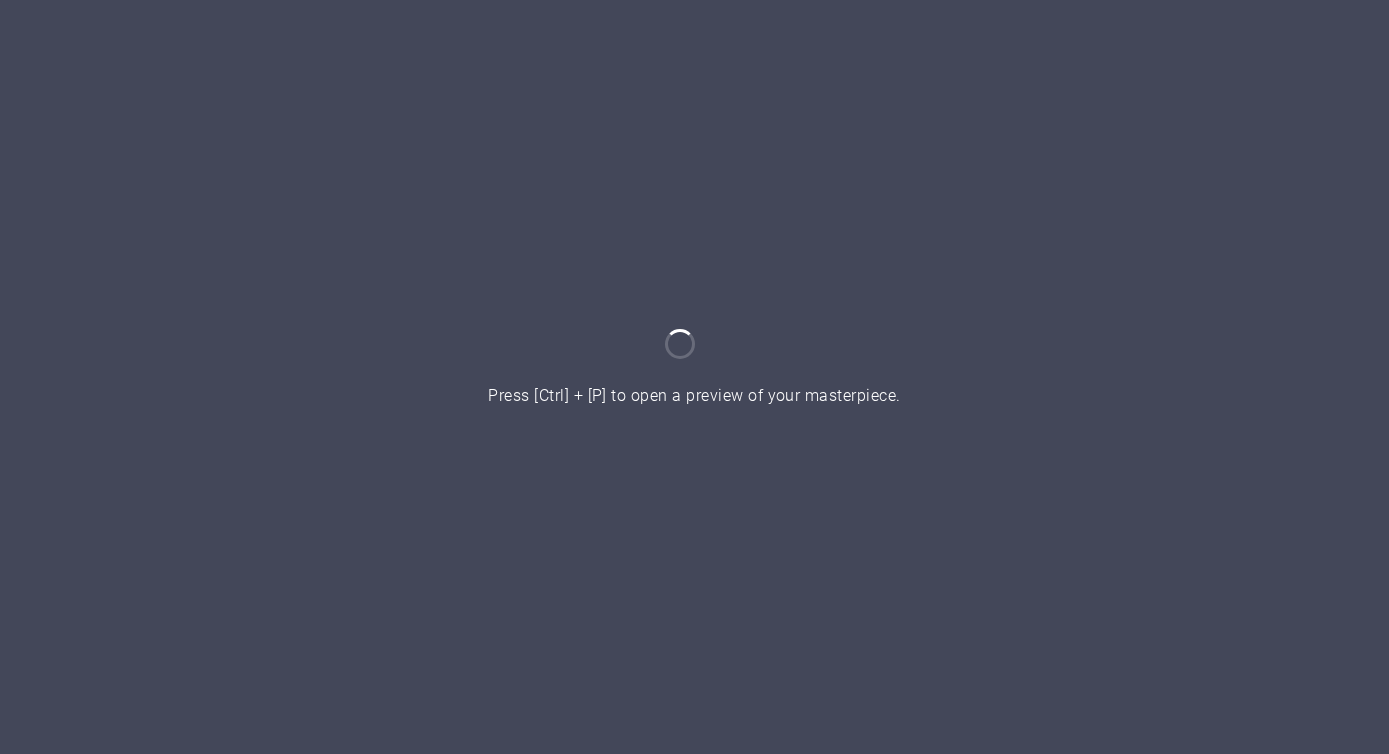 scroll, scrollTop: 0, scrollLeft: 0, axis: both 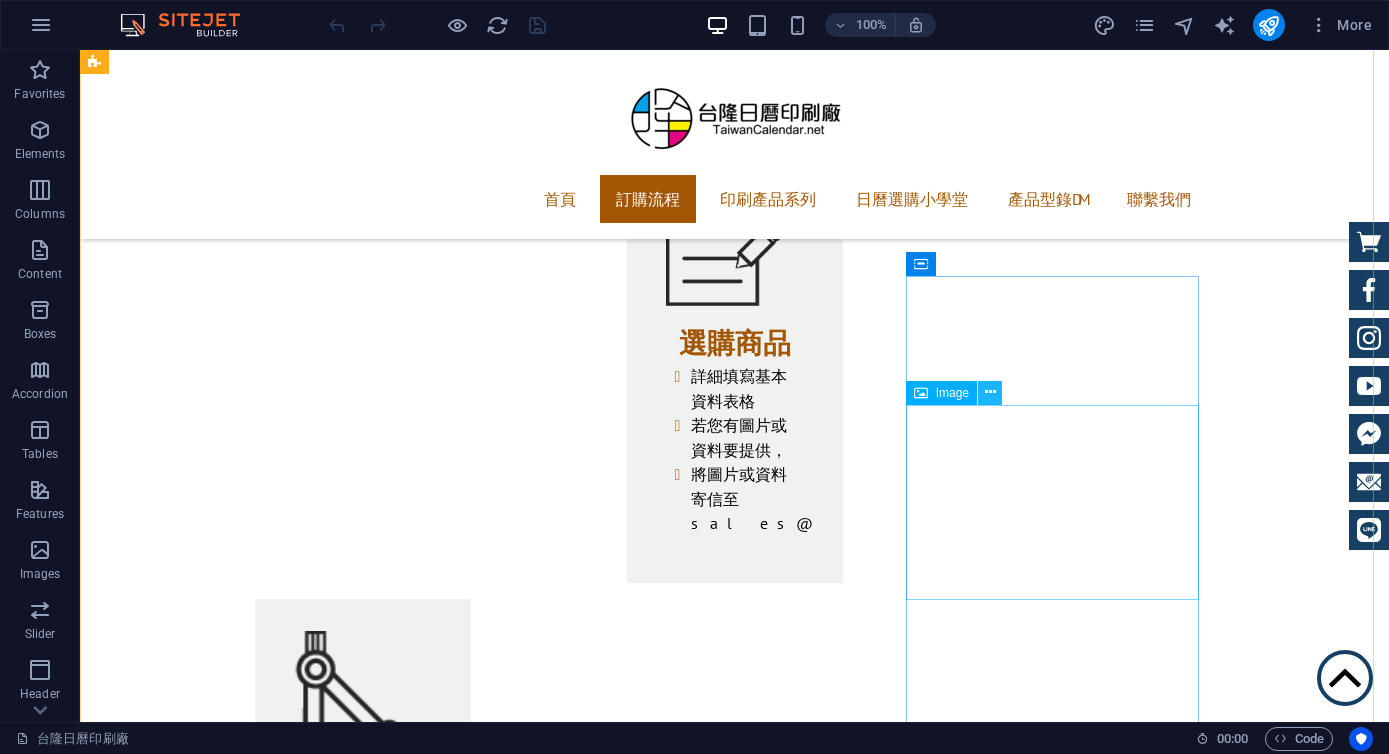 click at bounding box center (990, 392) 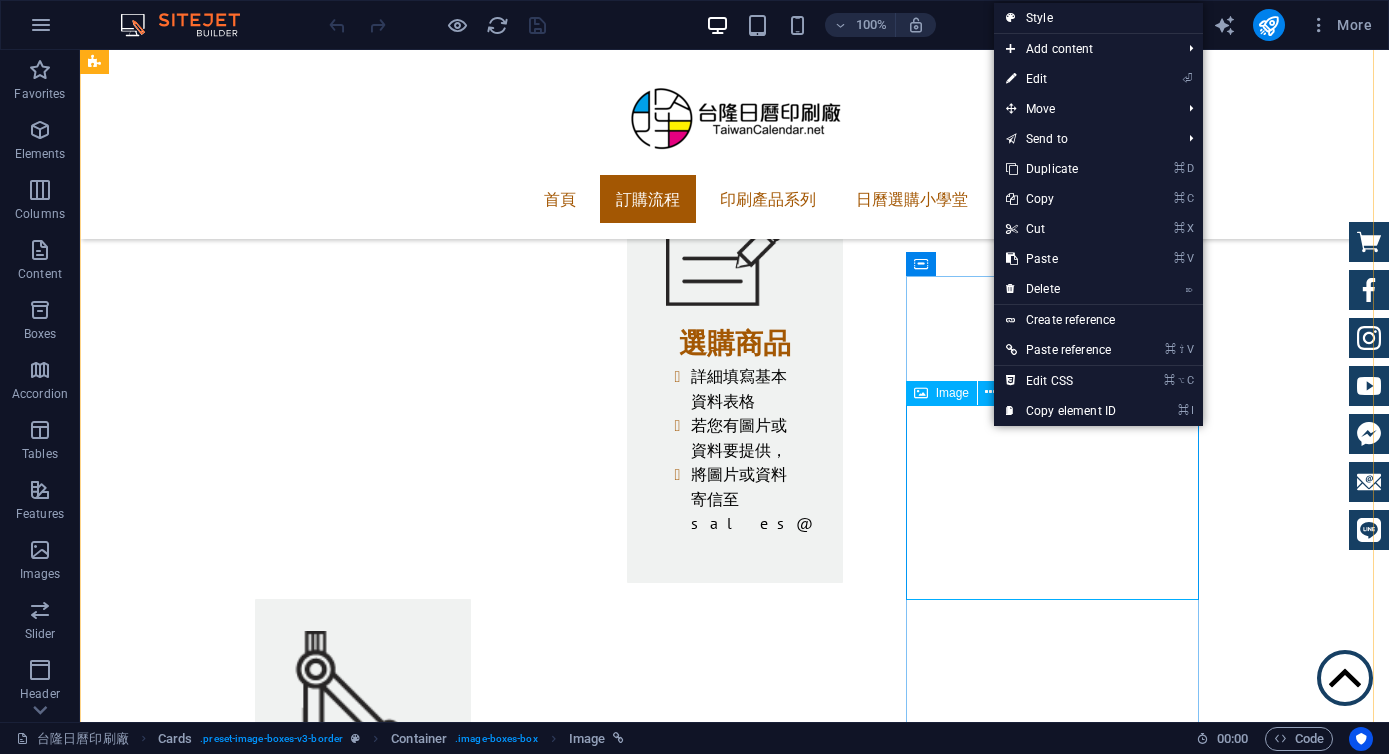 click at bounding box center (242, 4215) 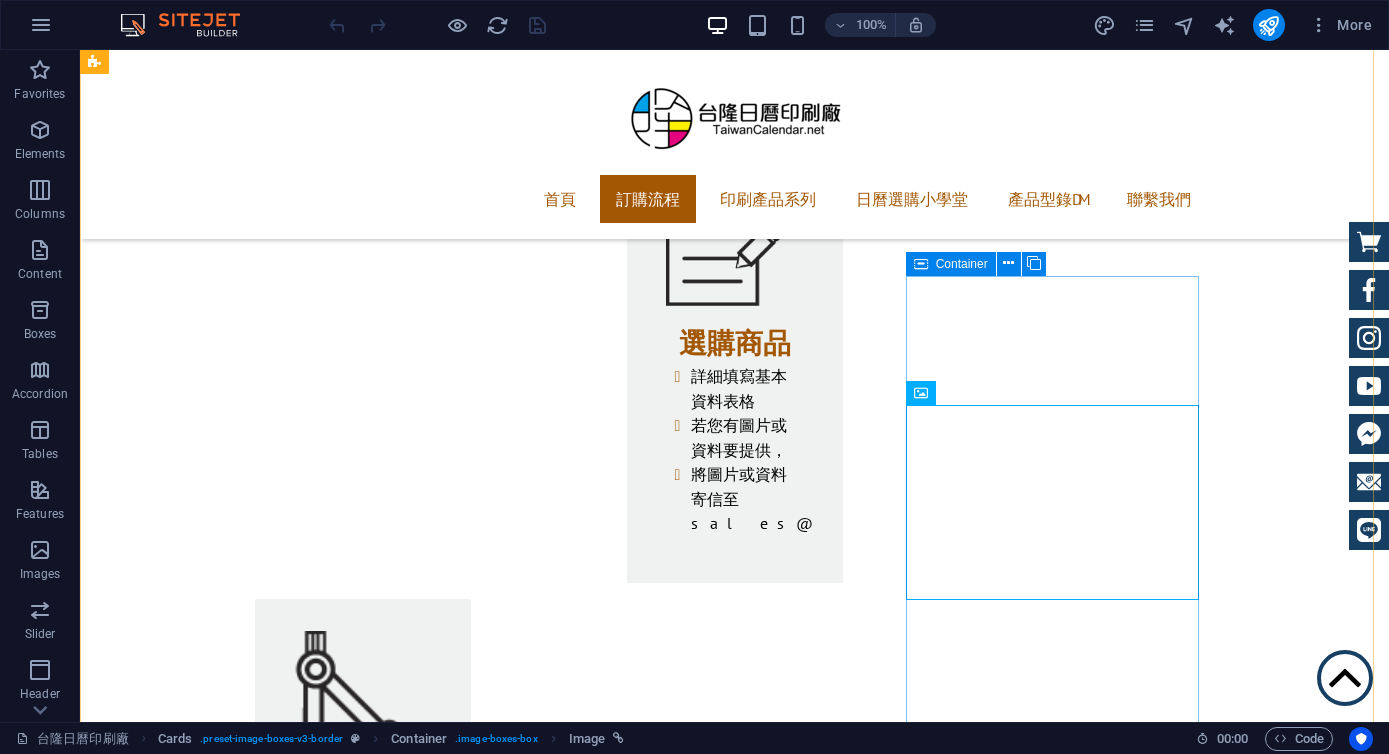 click on "工商日誌" at bounding box center [242, 4236] 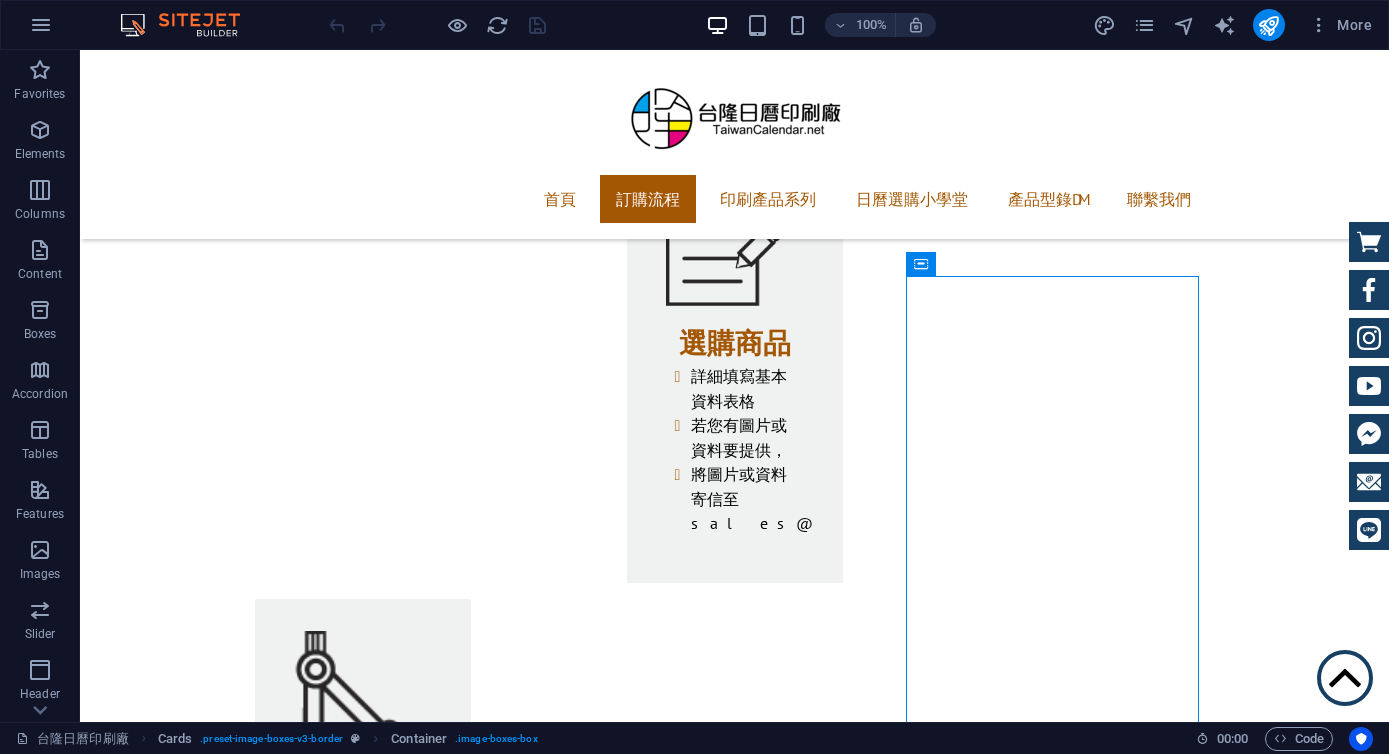click on "More" at bounding box center (1236, 25) 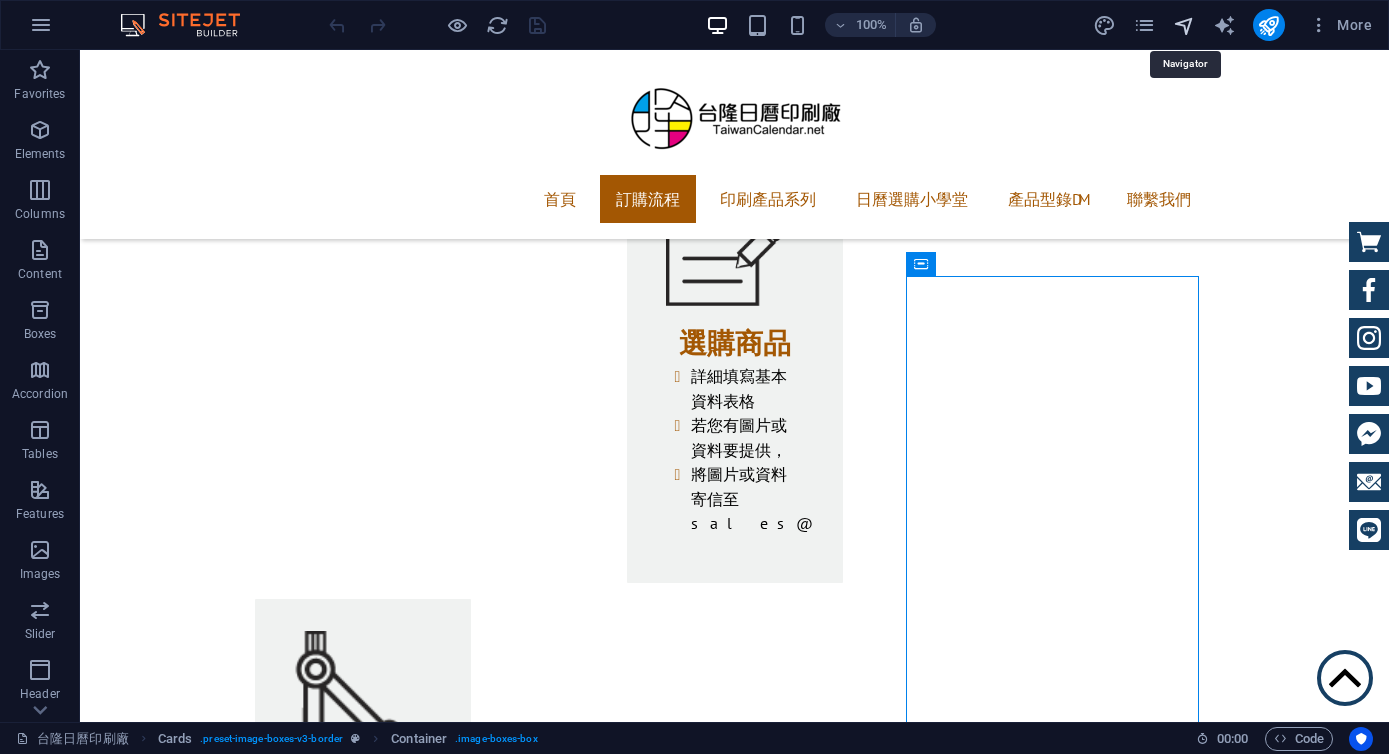 click at bounding box center [1184, 25] 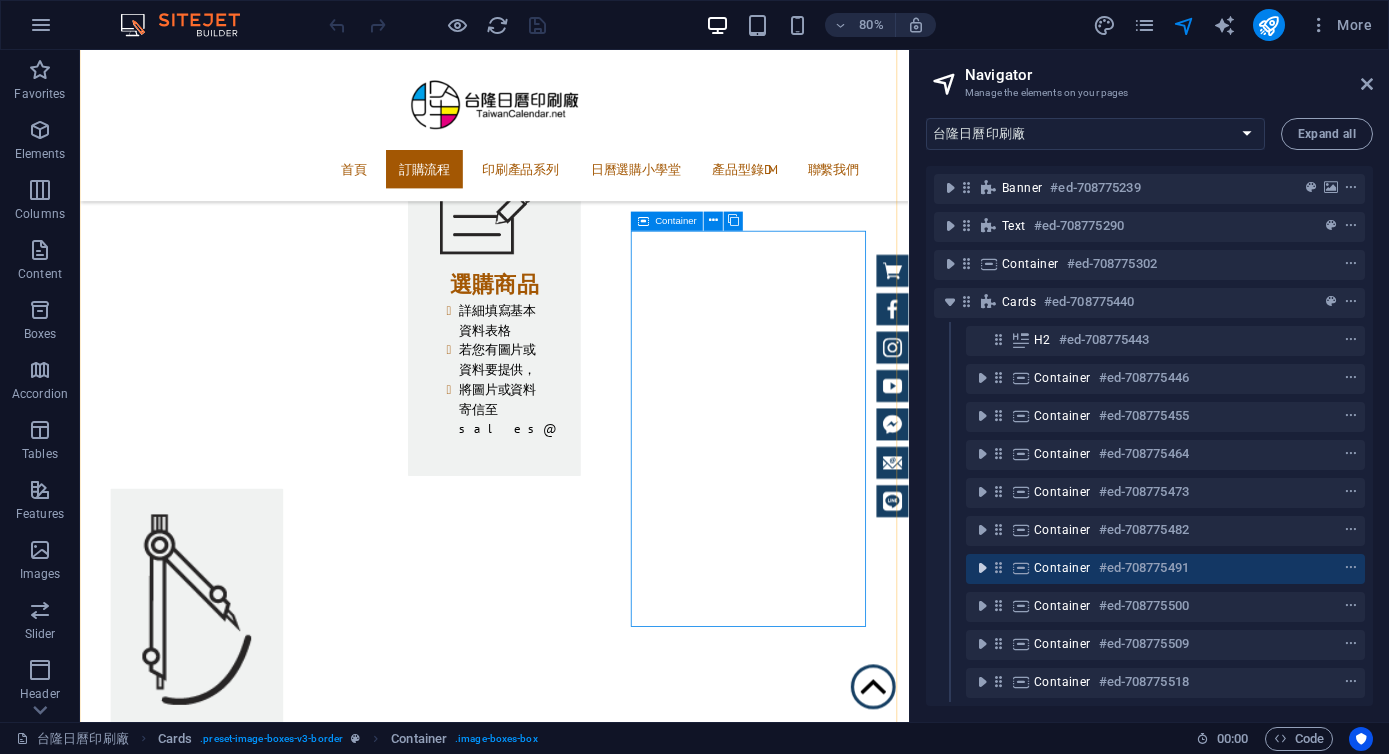 click at bounding box center [982, 568] 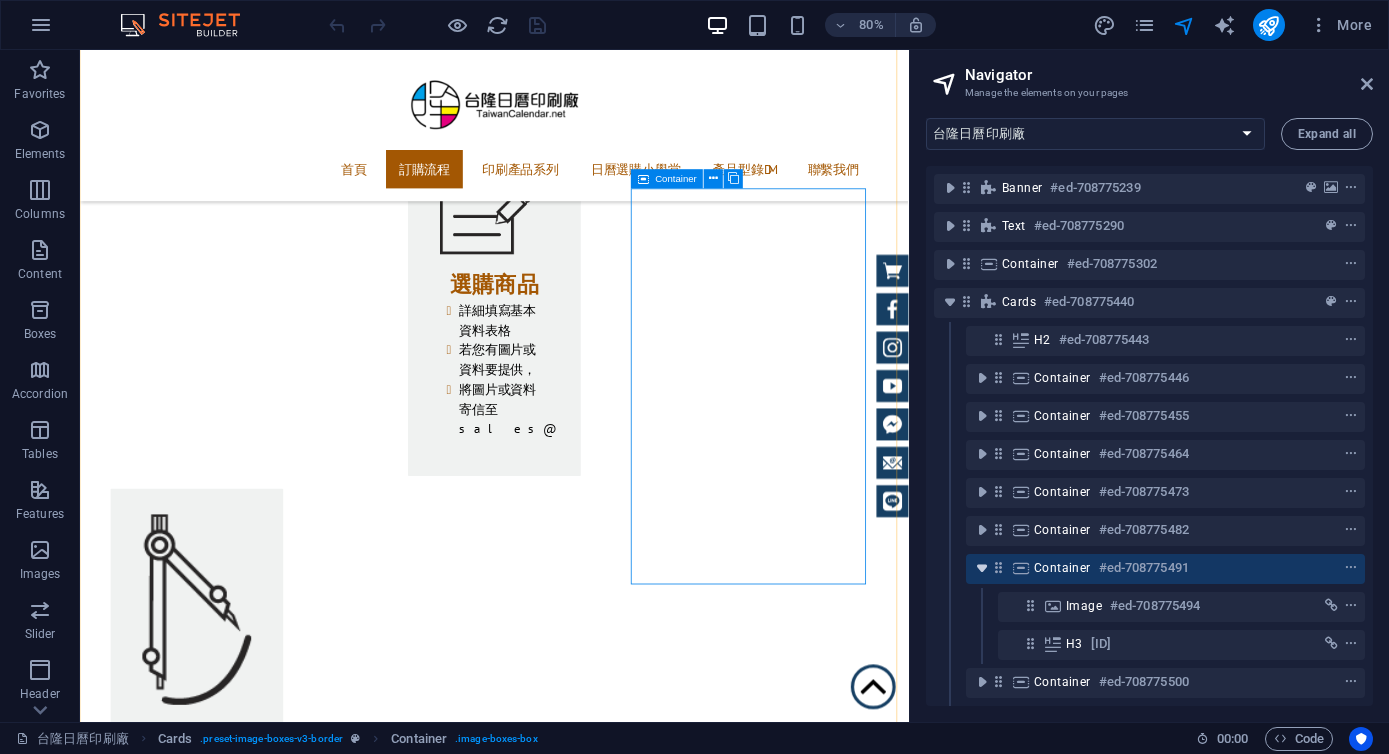 scroll, scrollTop: 2165, scrollLeft: 0, axis: vertical 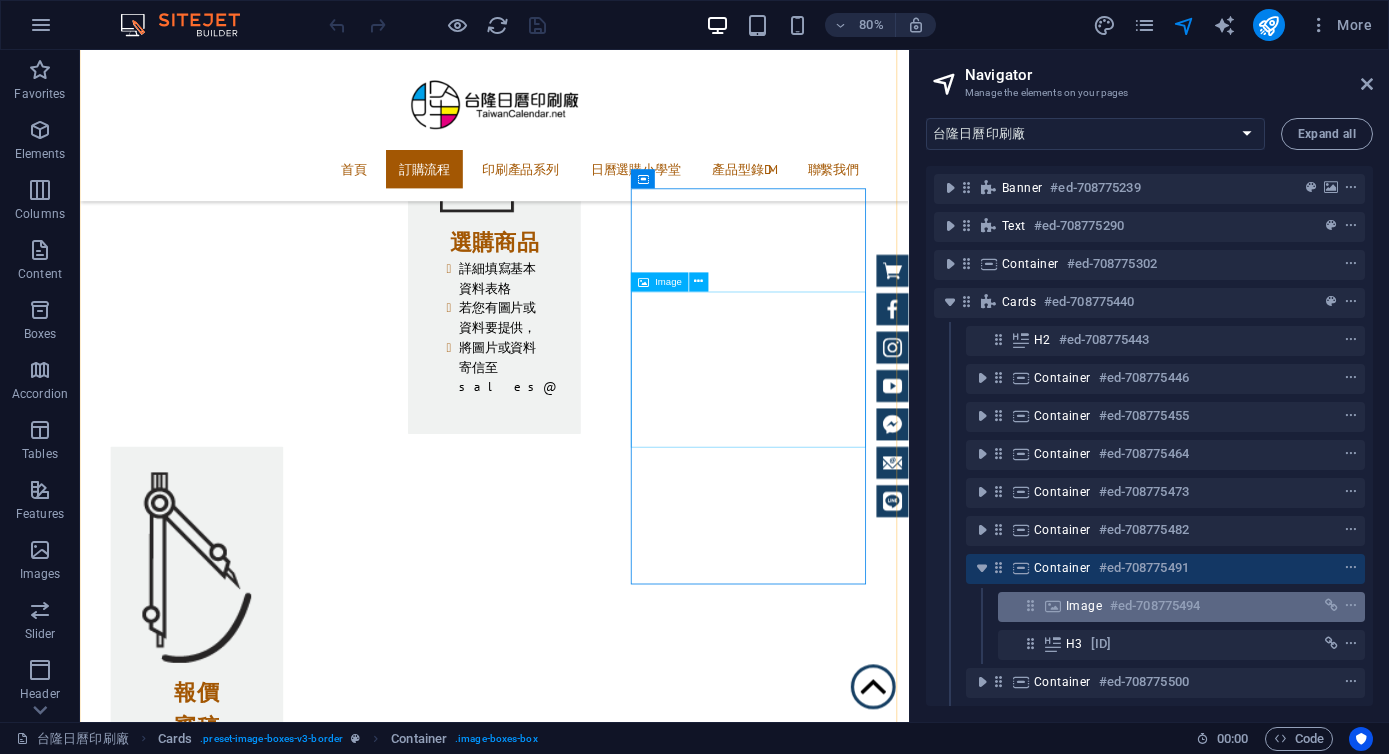 click on "#ed-708775494" at bounding box center (1155, 606) 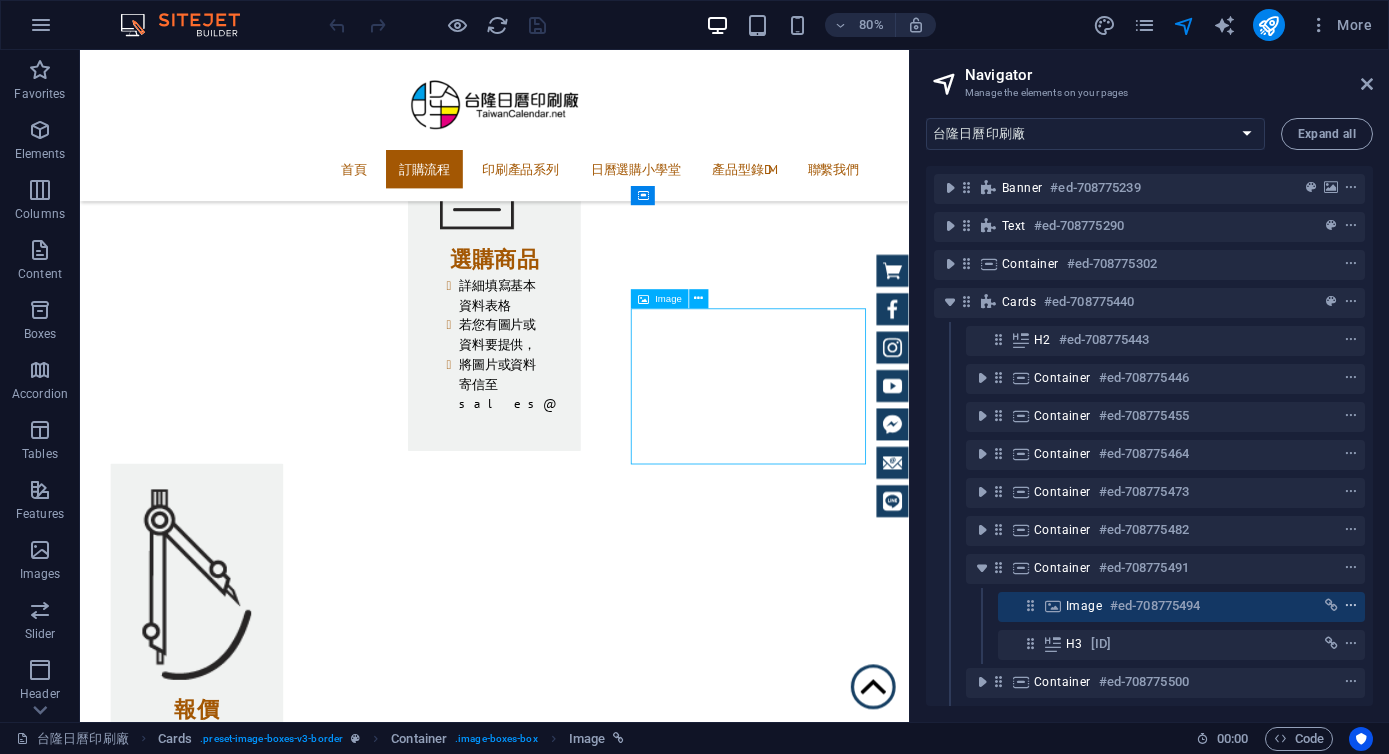 click at bounding box center (1351, 606) 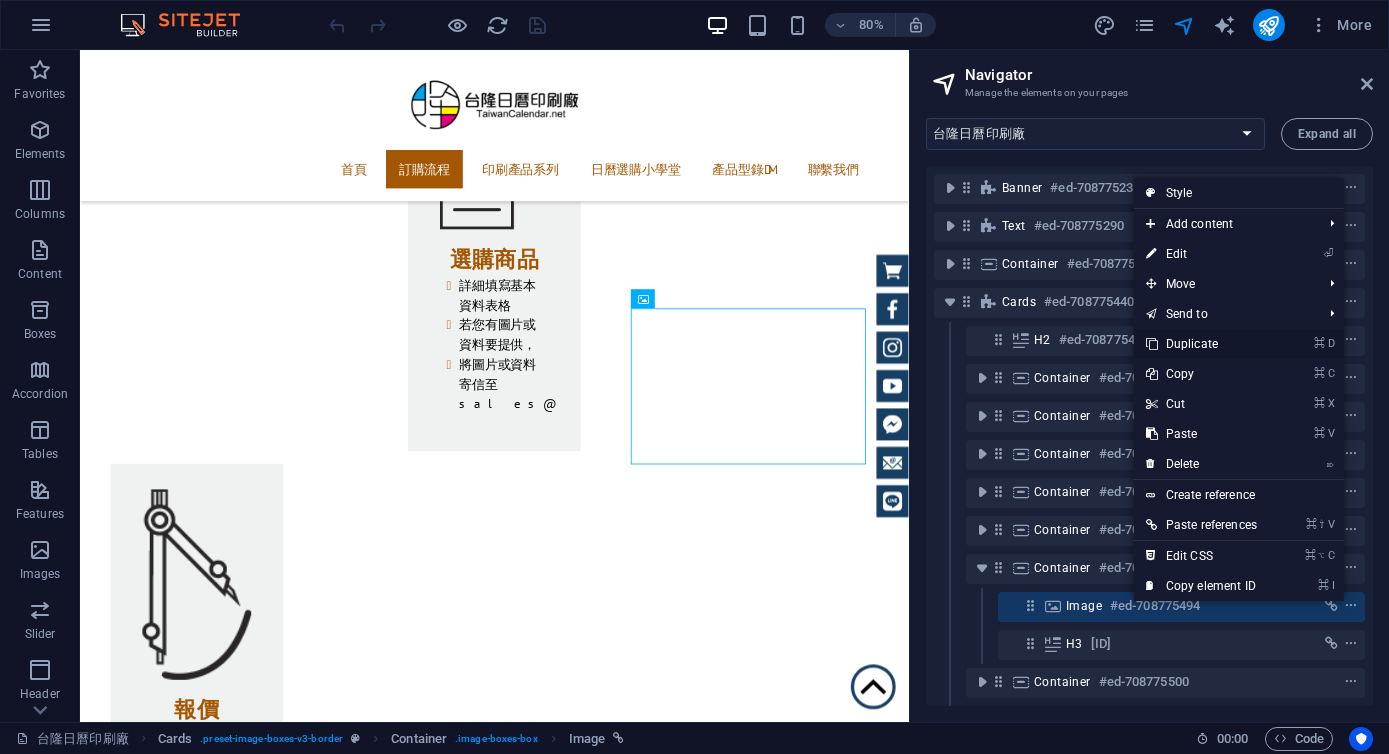 click on "⌘ D  Duplicate" at bounding box center (1201, 344) 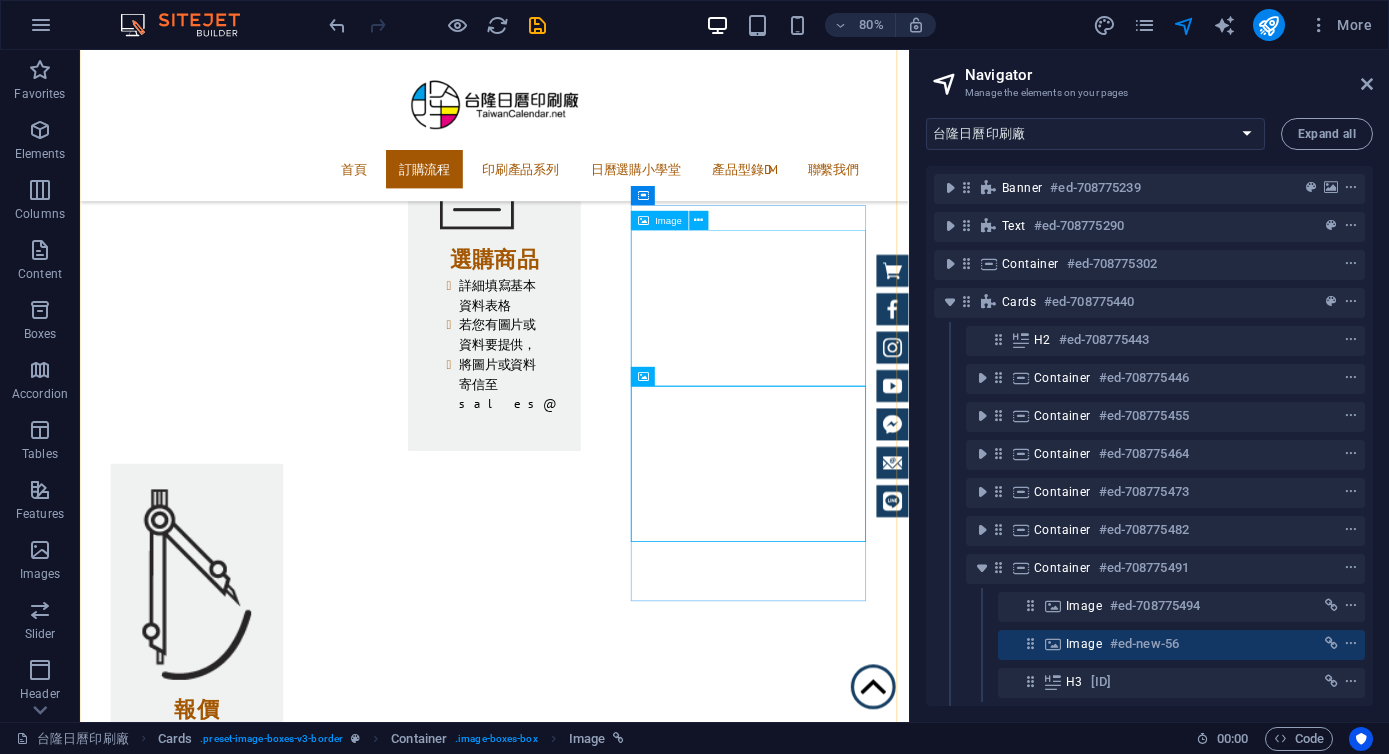 click at bounding box center (242, 4183) 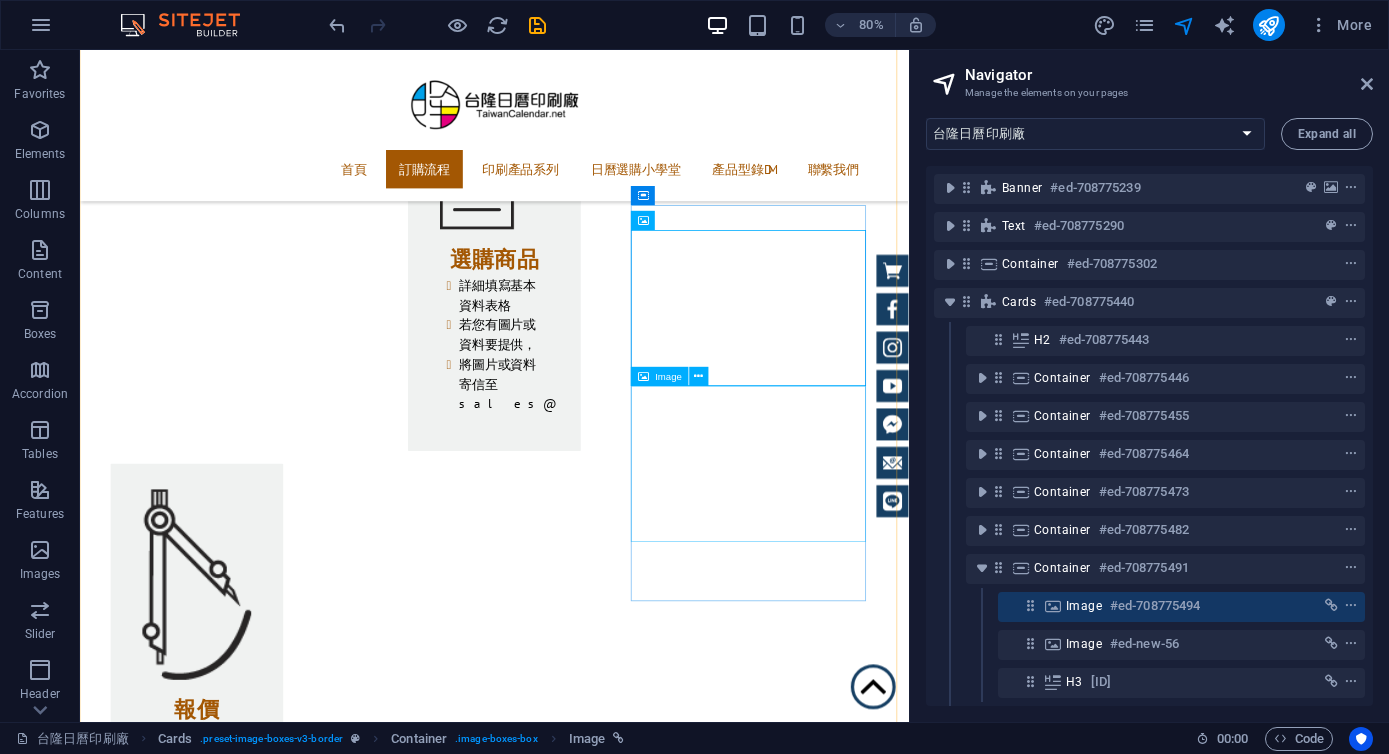 click at bounding box center [242, 4378] 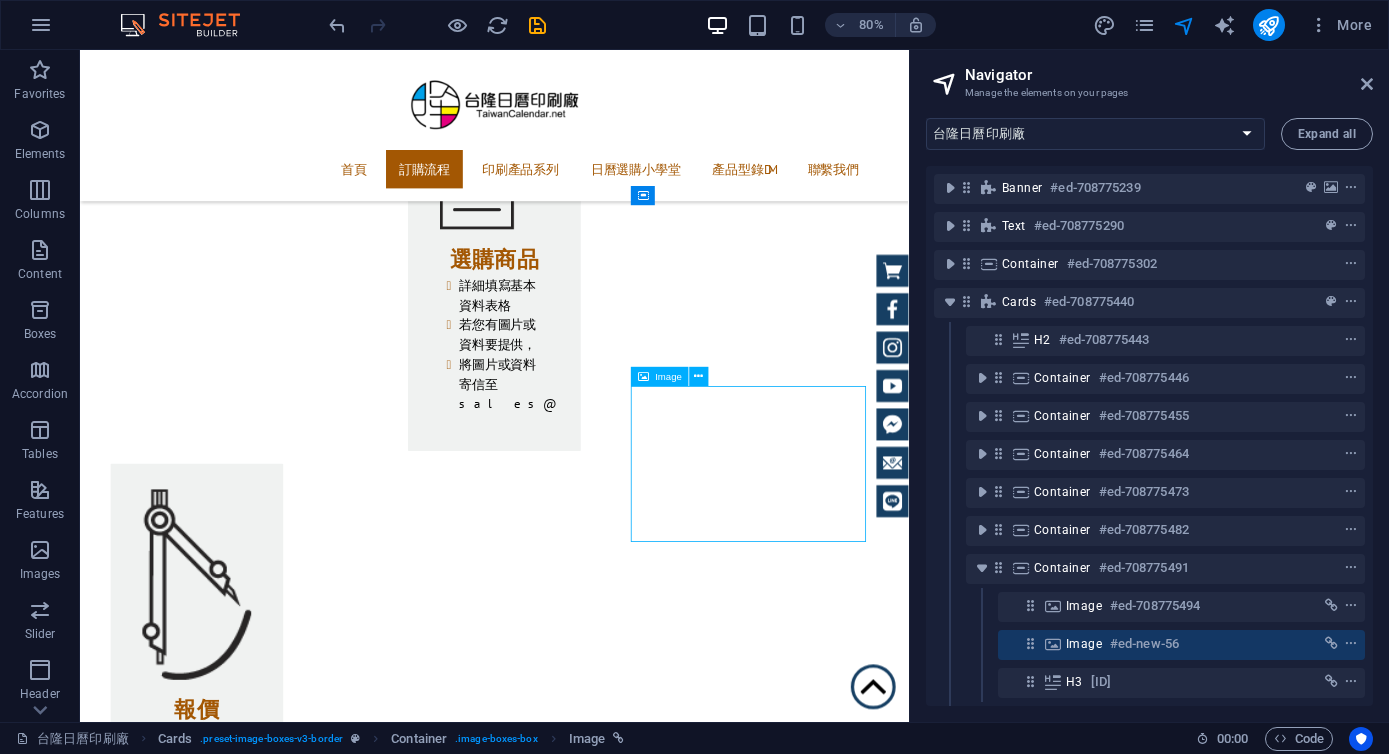click at bounding box center (242, 4378) 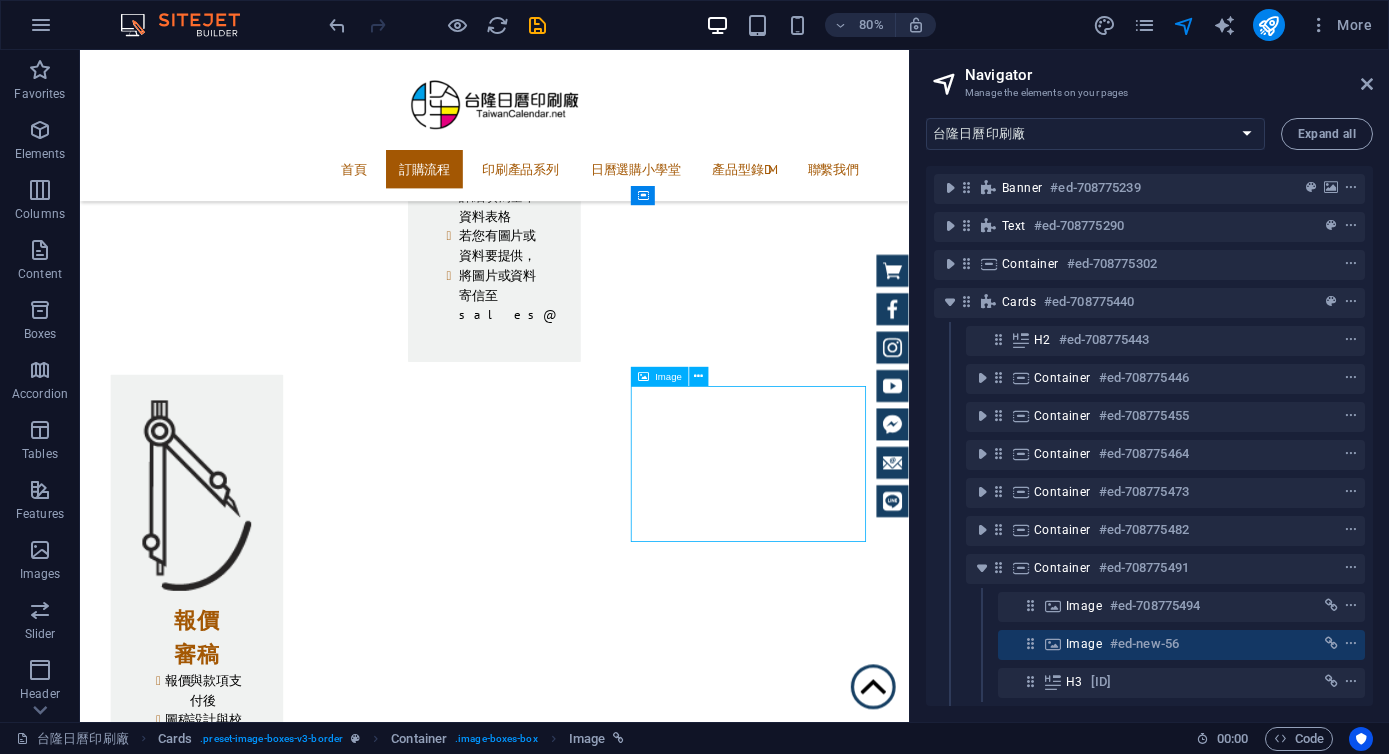 select on "%" 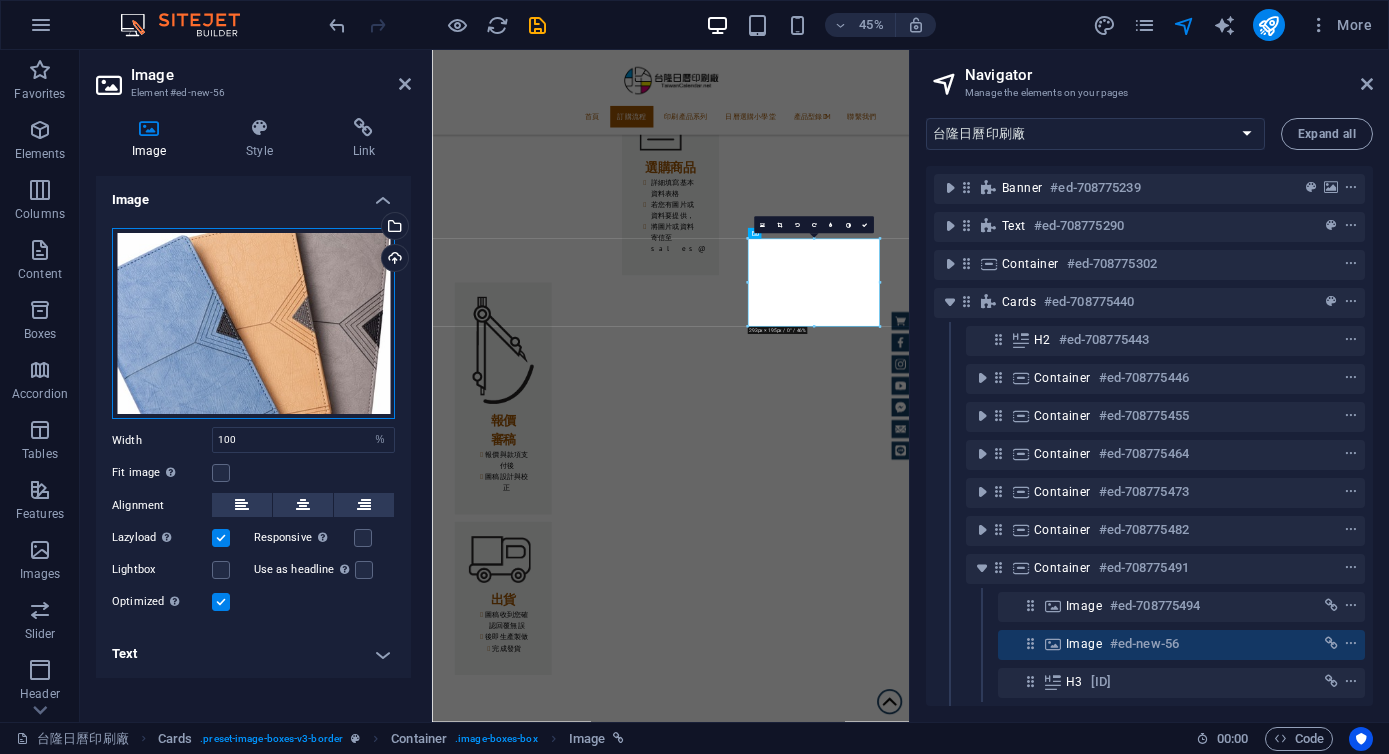 click on "Drag files here, click to choose files or select files from Files or our free stock photos & videos" at bounding box center (253, 324) 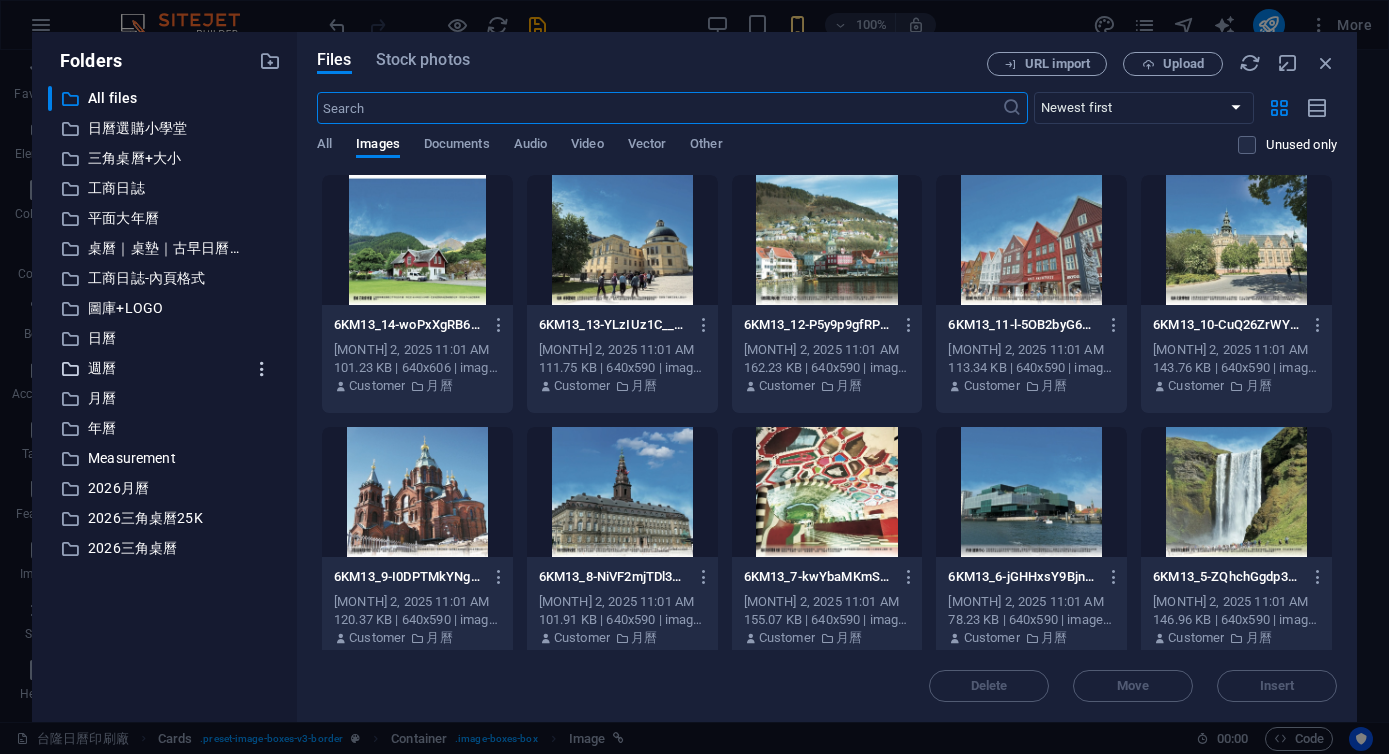 scroll, scrollTop: 7473, scrollLeft: 0, axis: vertical 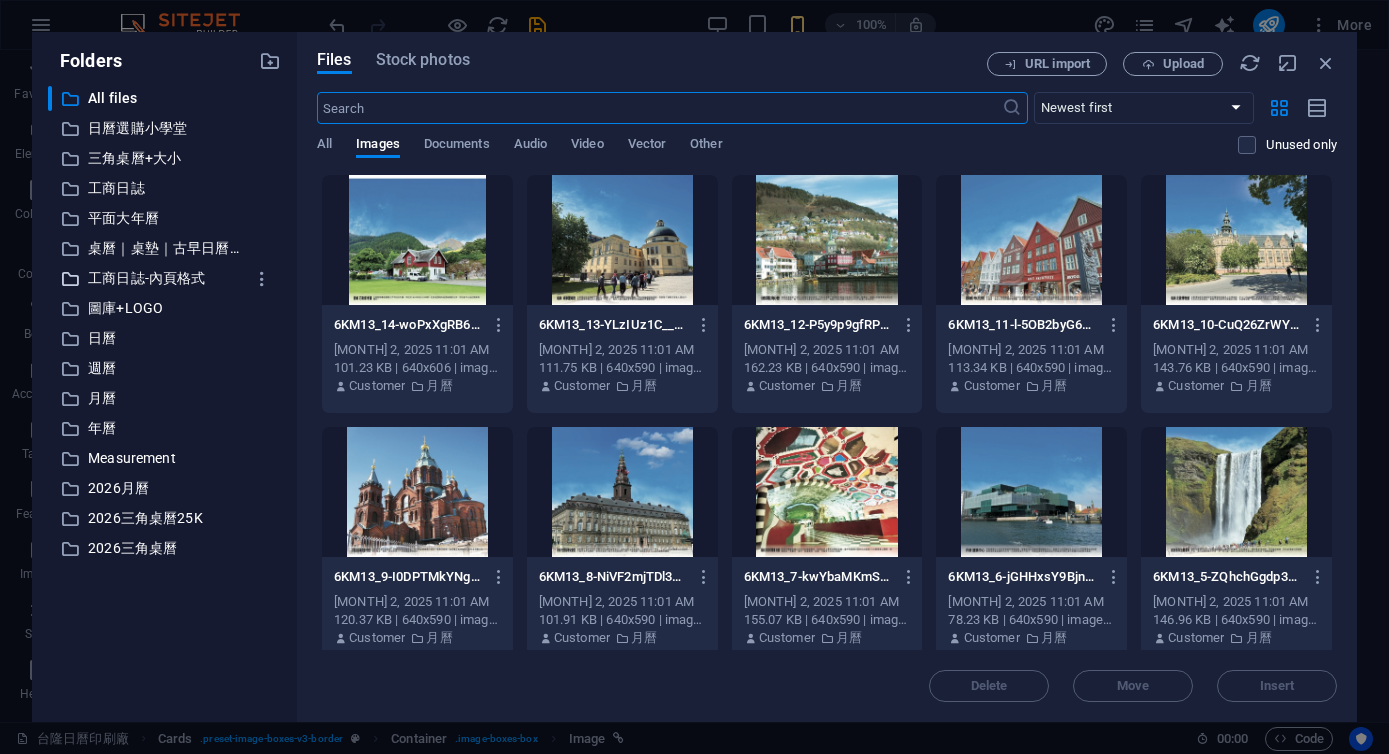 click on "工商日誌-內頁格式" at bounding box center [166, 278] 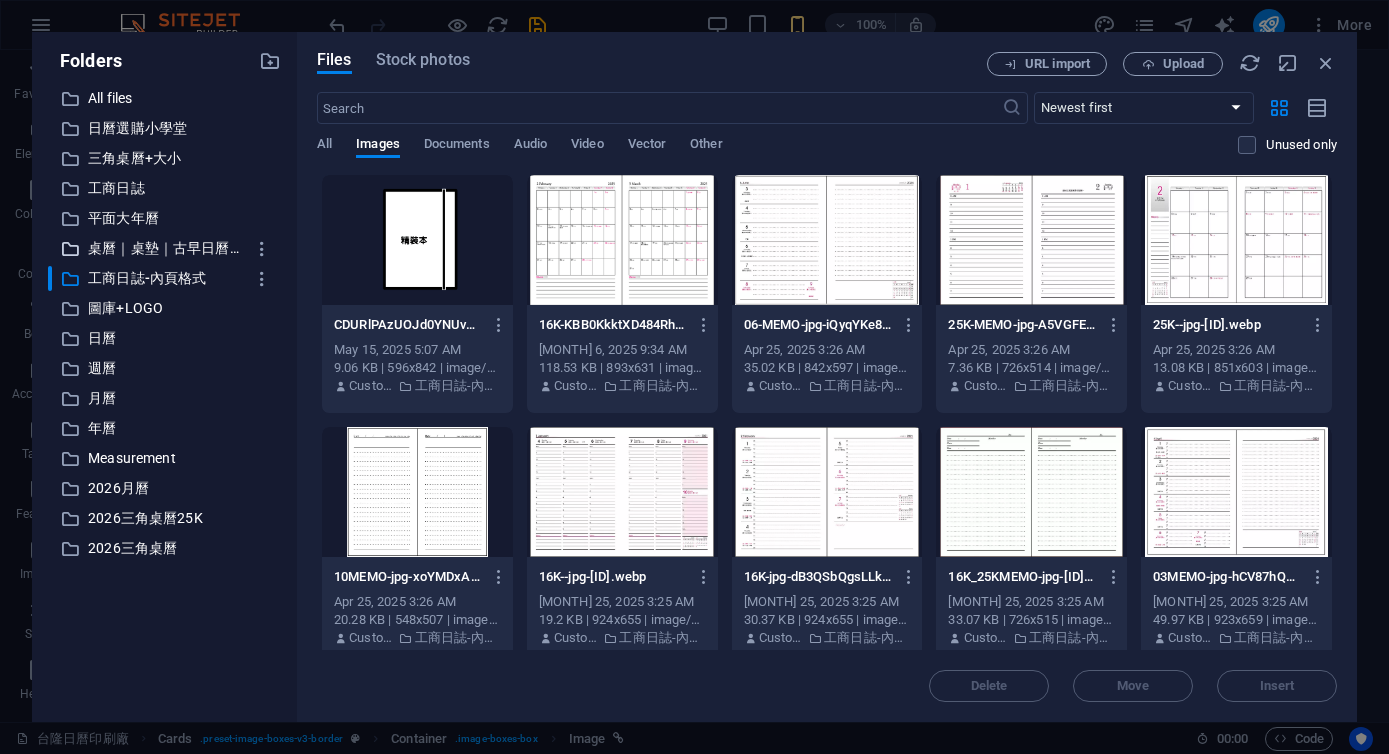 click on "桌曆｜桌墊｜古早日曆｜文化商品" at bounding box center (166, 248) 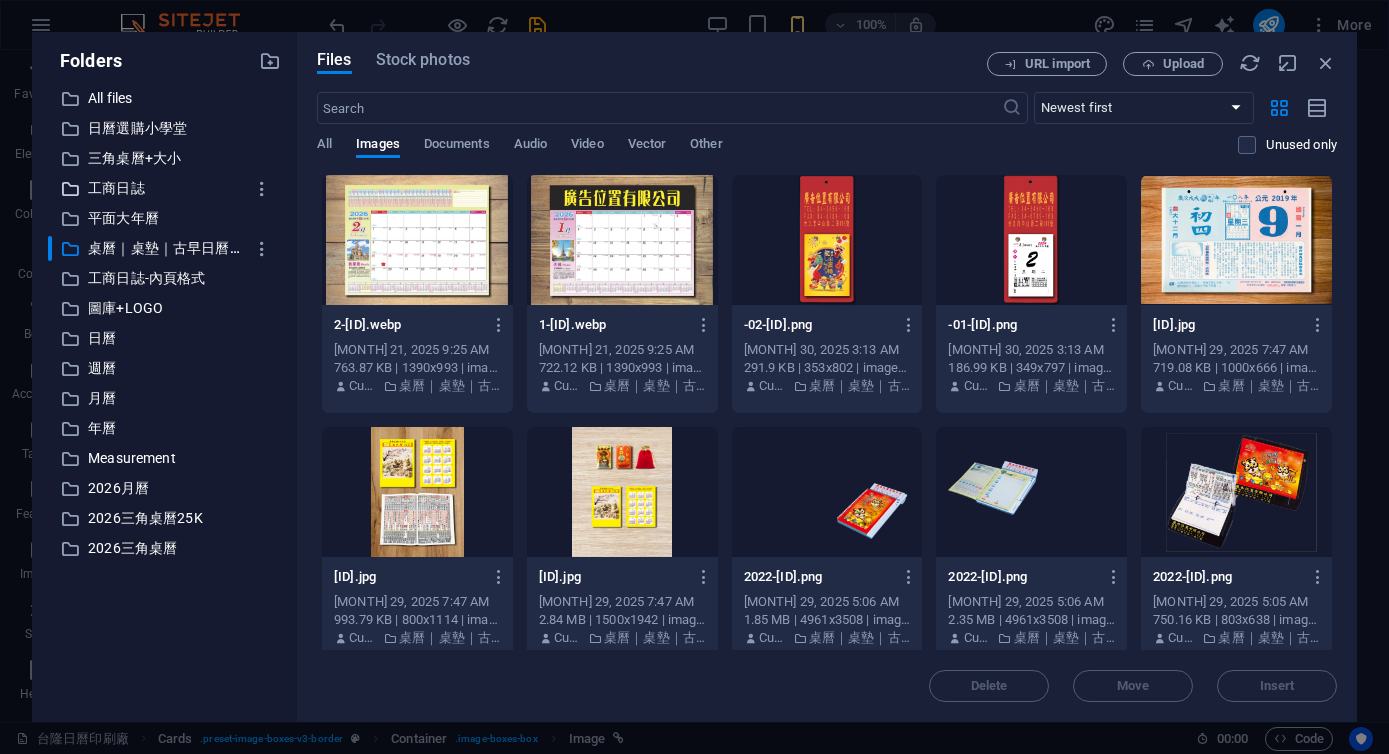 click on "工商日誌" at bounding box center [166, 188] 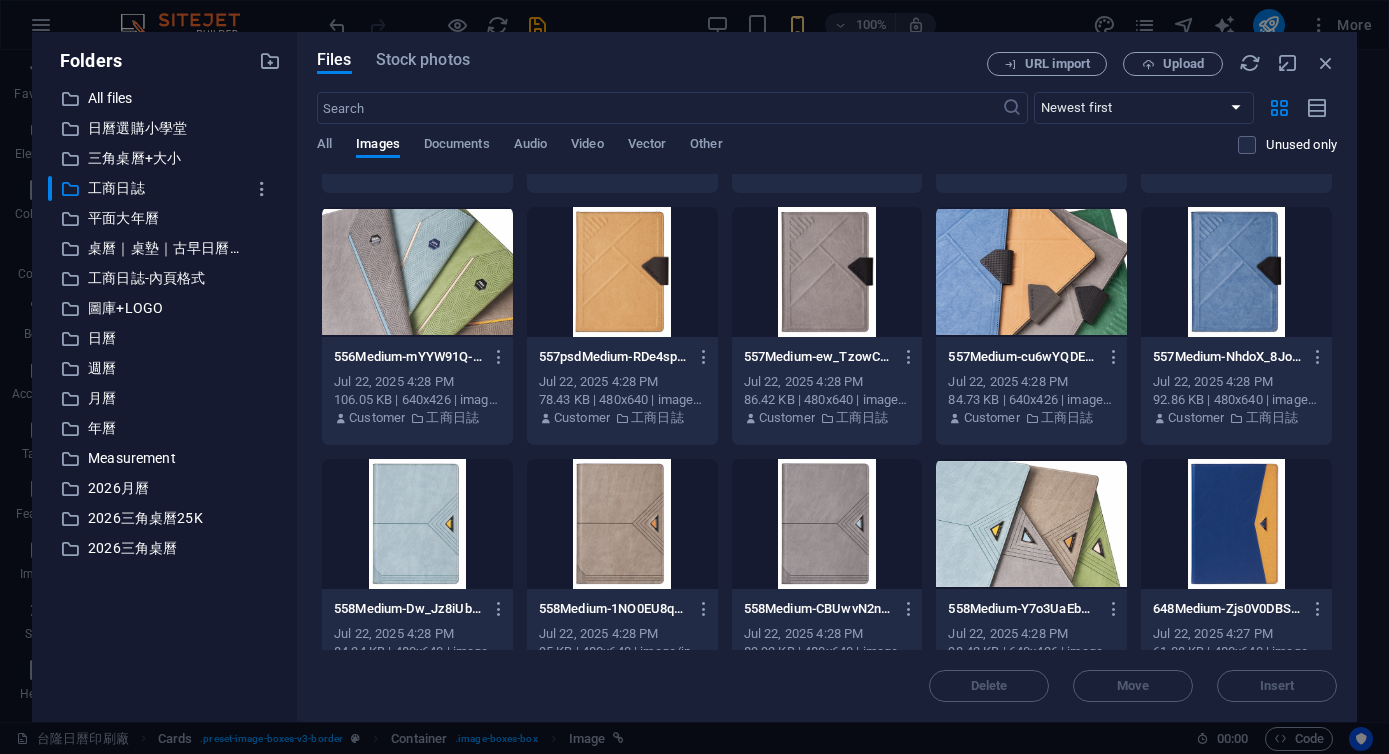 scroll, scrollTop: 5955, scrollLeft: 0, axis: vertical 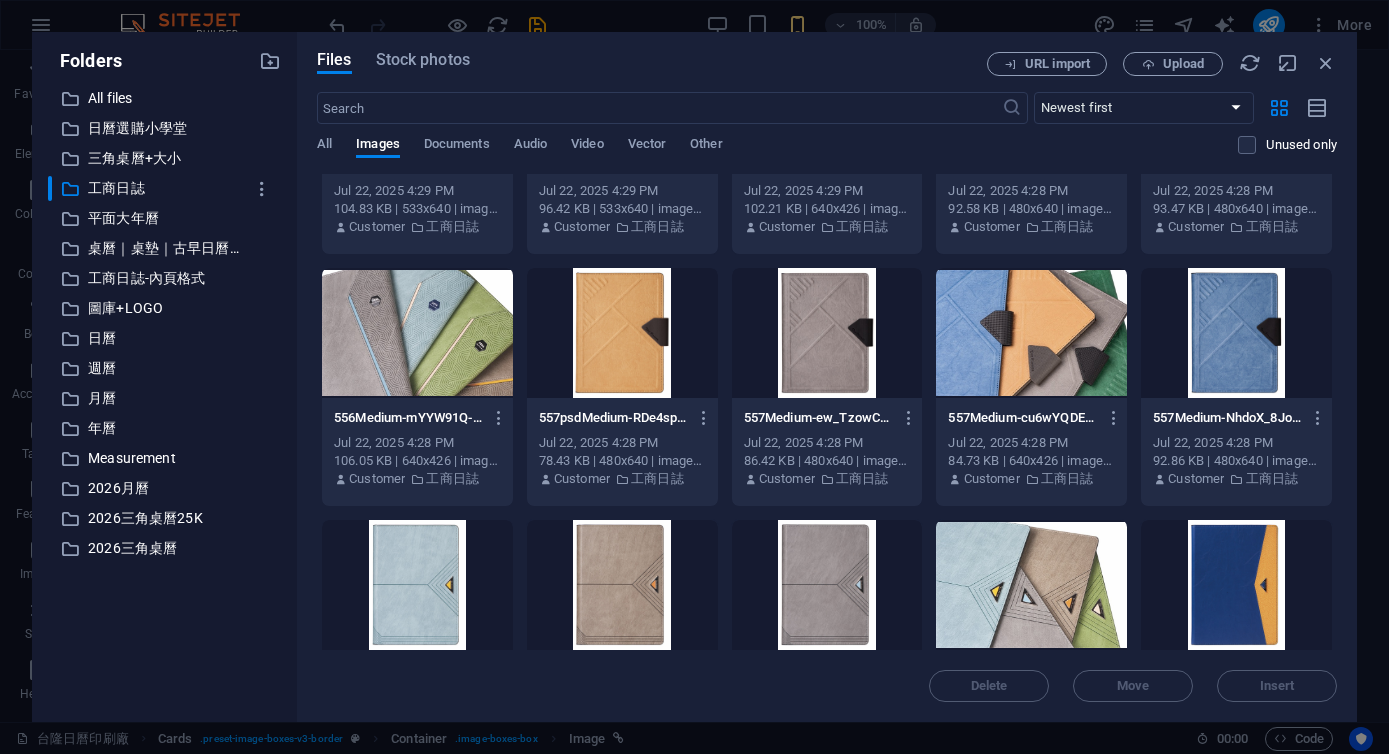 click at bounding box center (1031, 333) 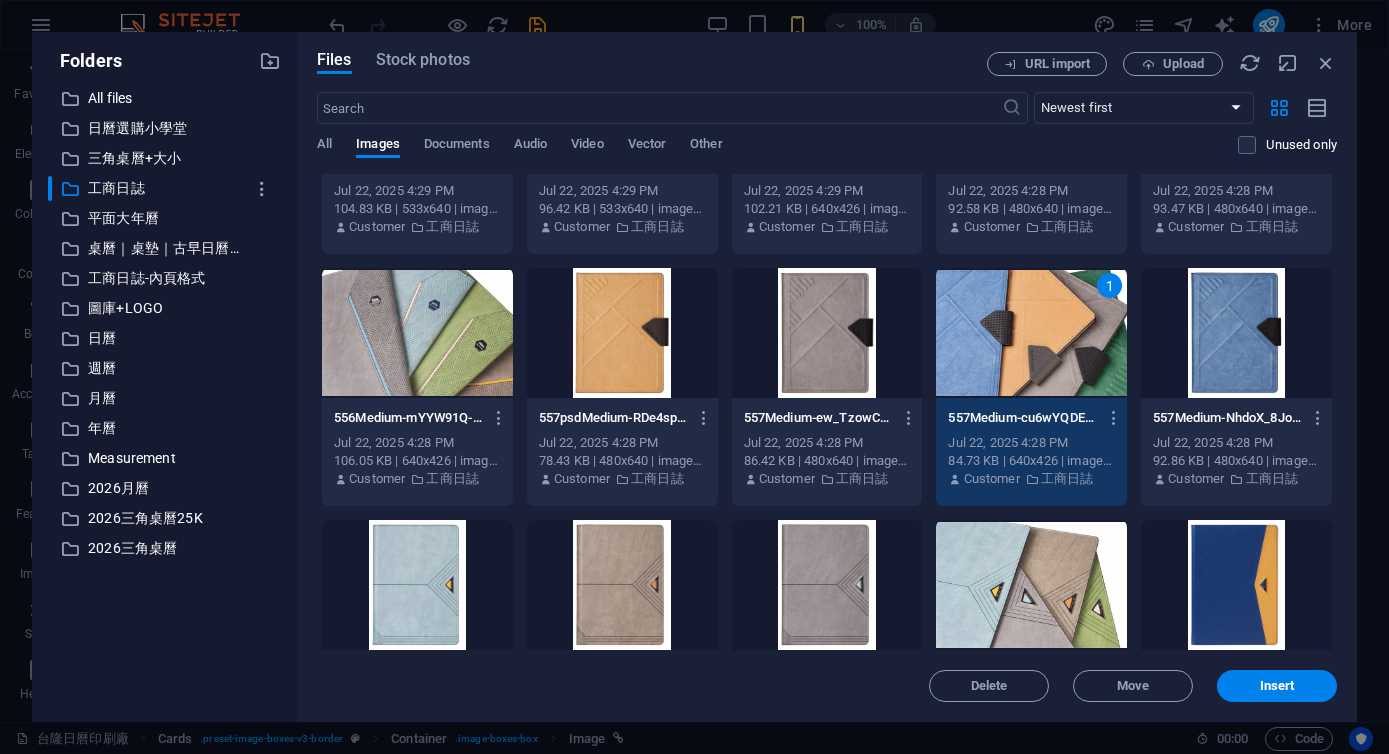 click on "1" at bounding box center [1031, 333] 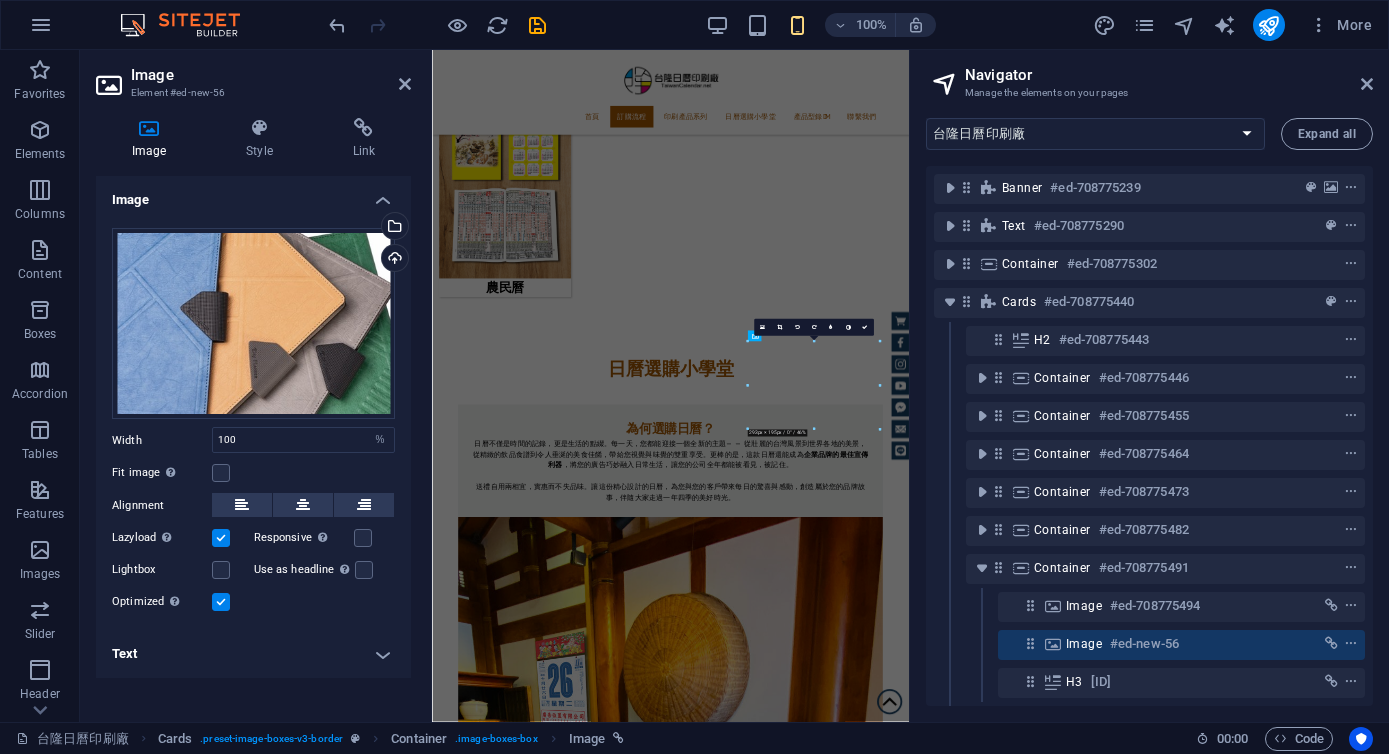 scroll, scrollTop: 2026, scrollLeft: 0, axis: vertical 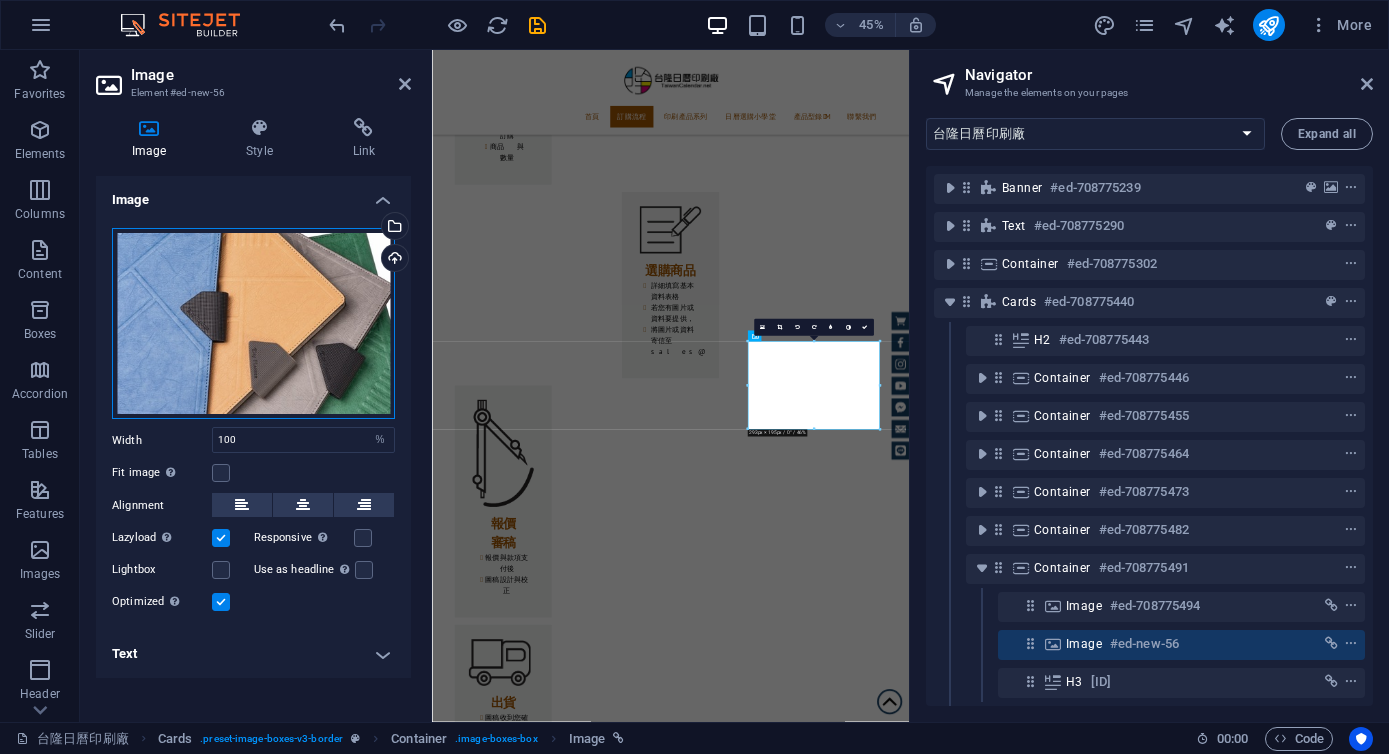 click on "Drag files here, click to choose files or select files from Files or our free stock photos & videos" at bounding box center (253, 324) 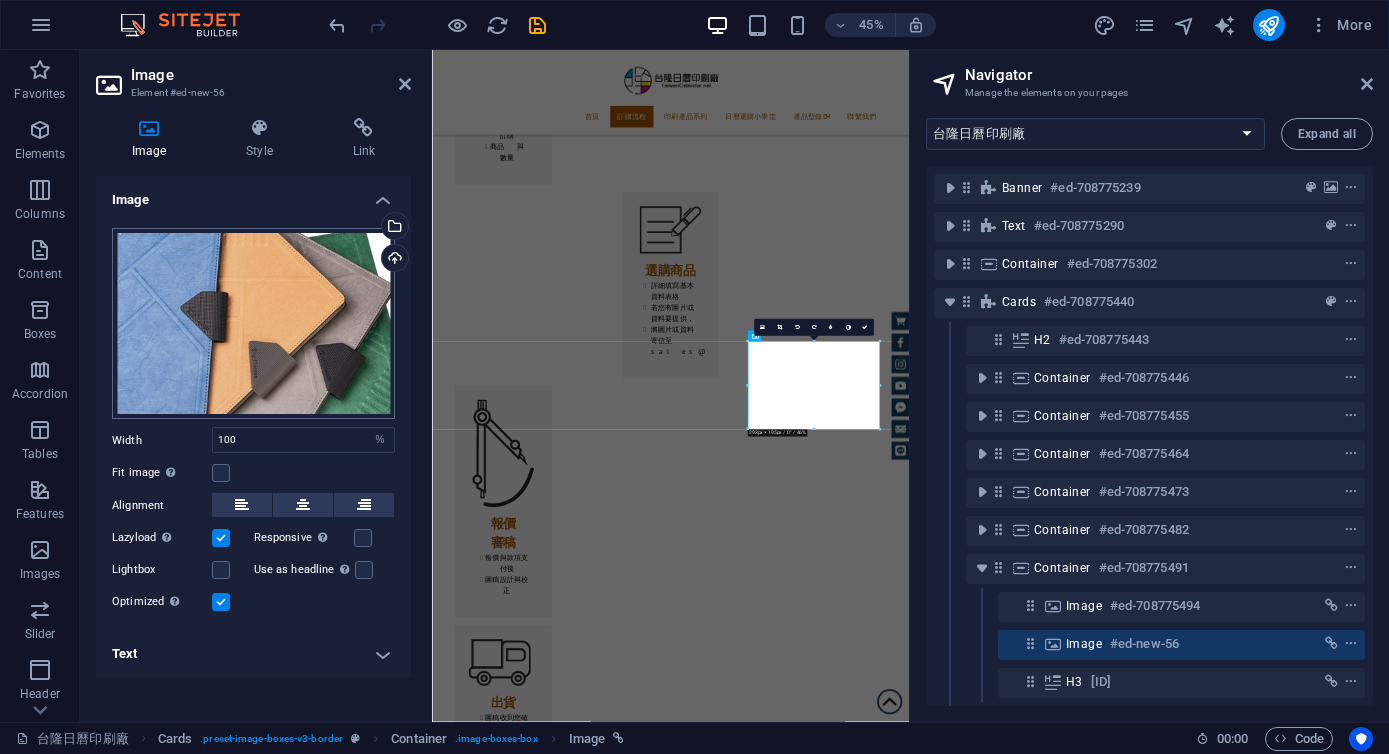scroll, scrollTop: 7473, scrollLeft: 0, axis: vertical 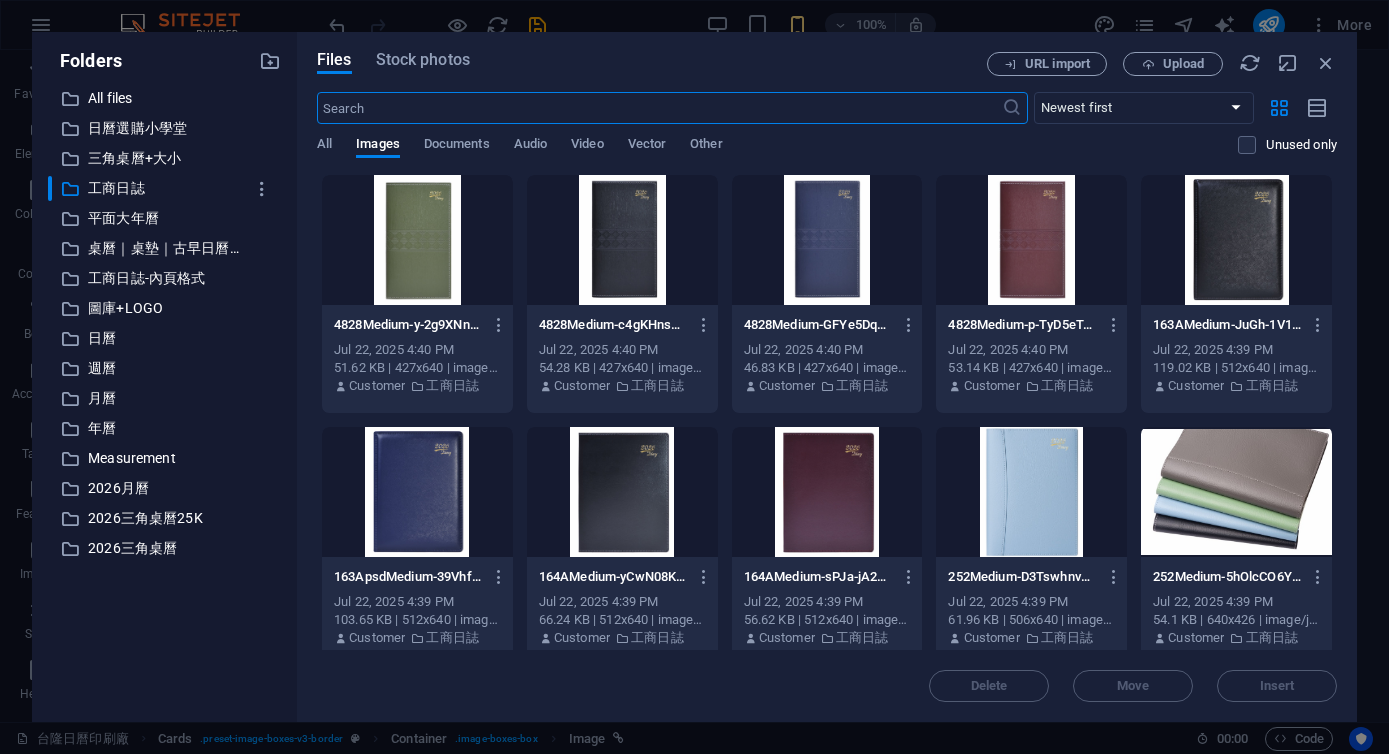 click at bounding box center (1236, 492) 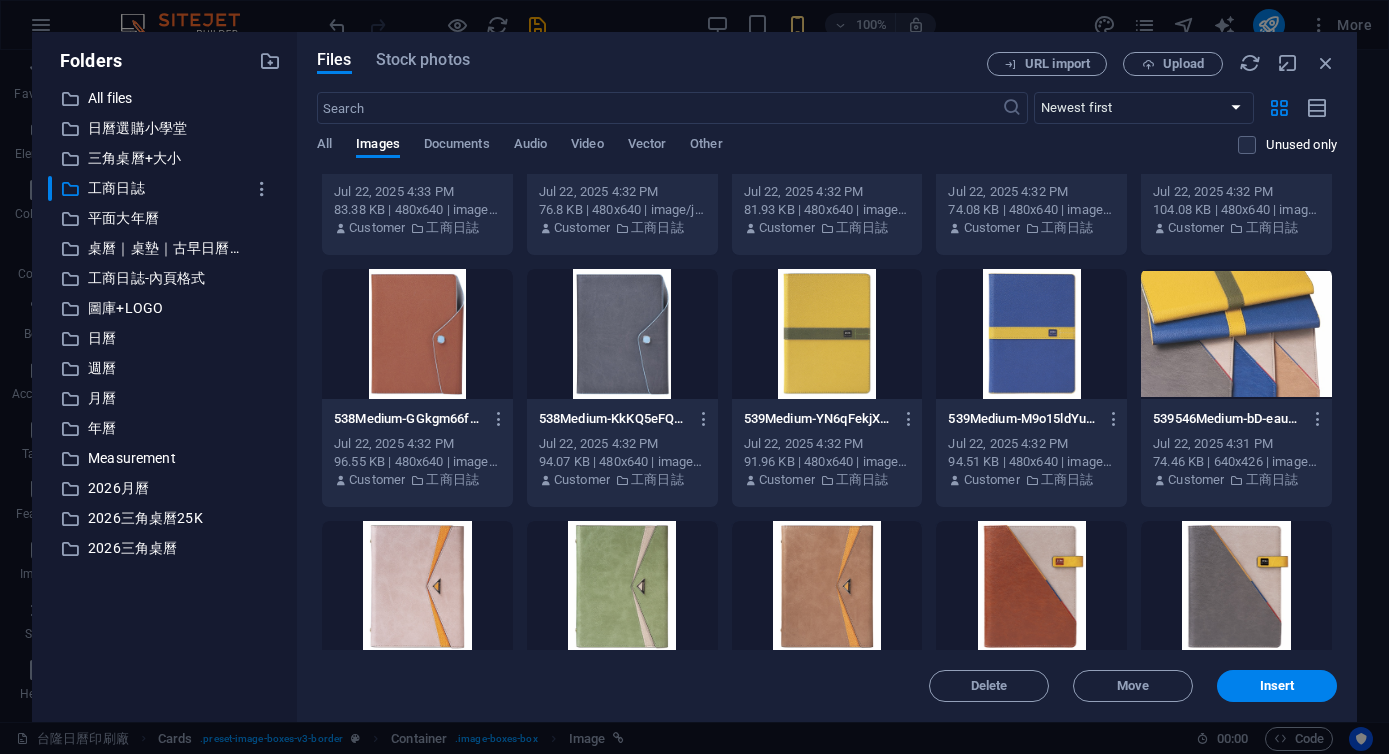scroll, scrollTop: 3688, scrollLeft: 0, axis: vertical 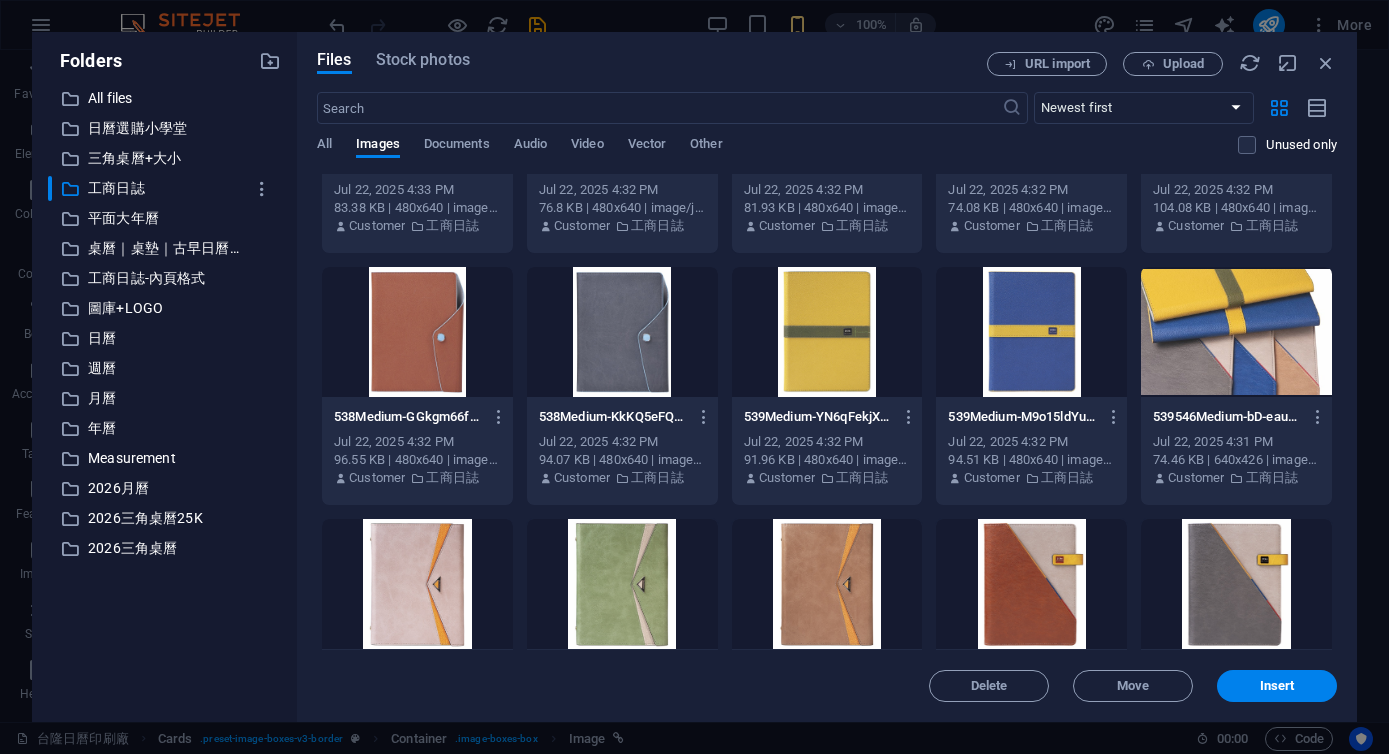 click at bounding box center (1236, 332) 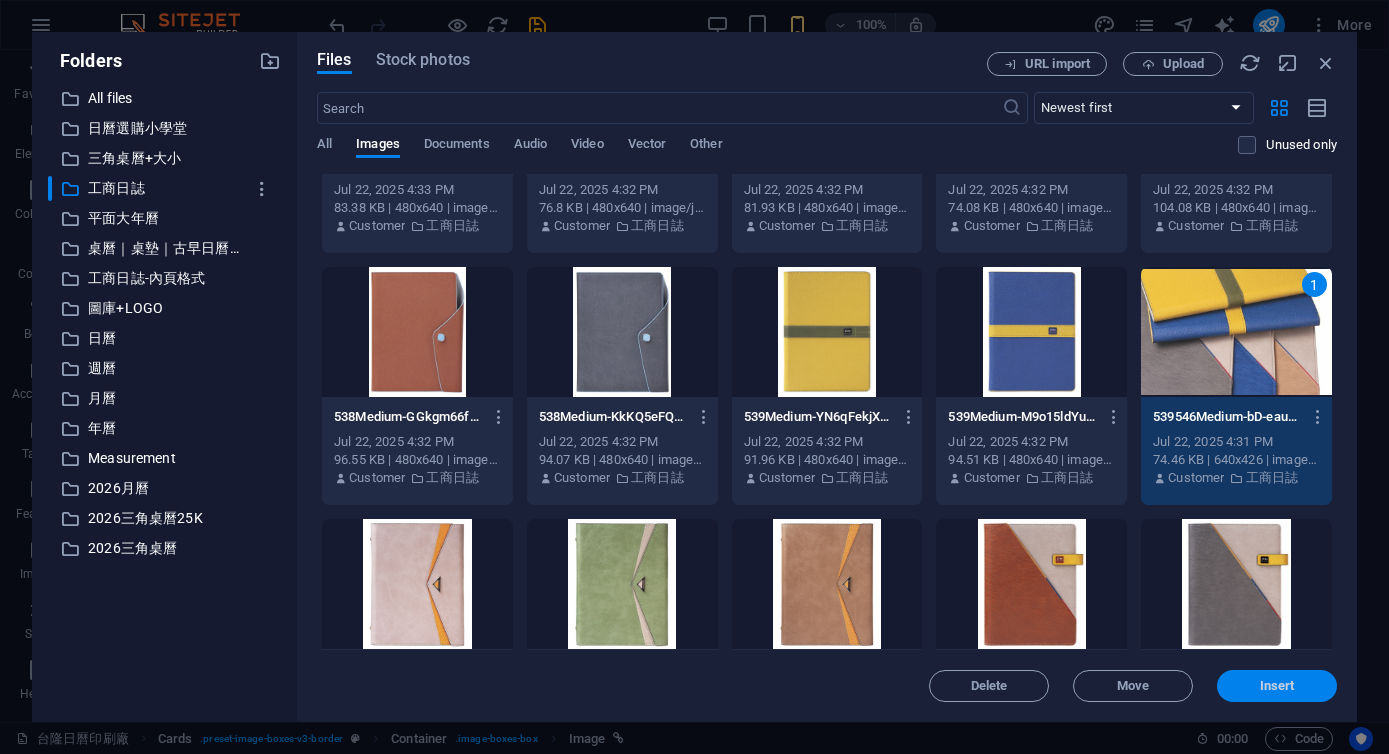 click on "Insert" at bounding box center (1277, 686) 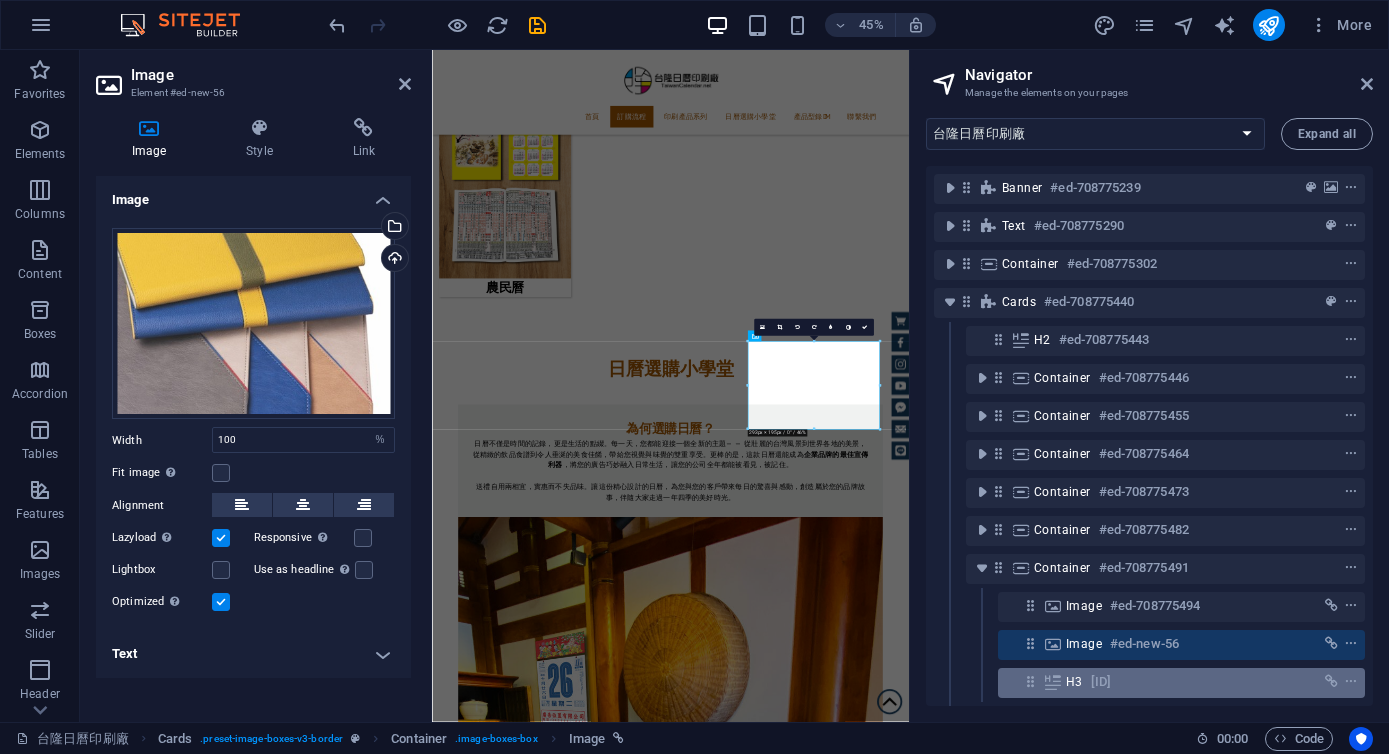 scroll, scrollTop: 2026, scrollLeft: 0, axis: vertical 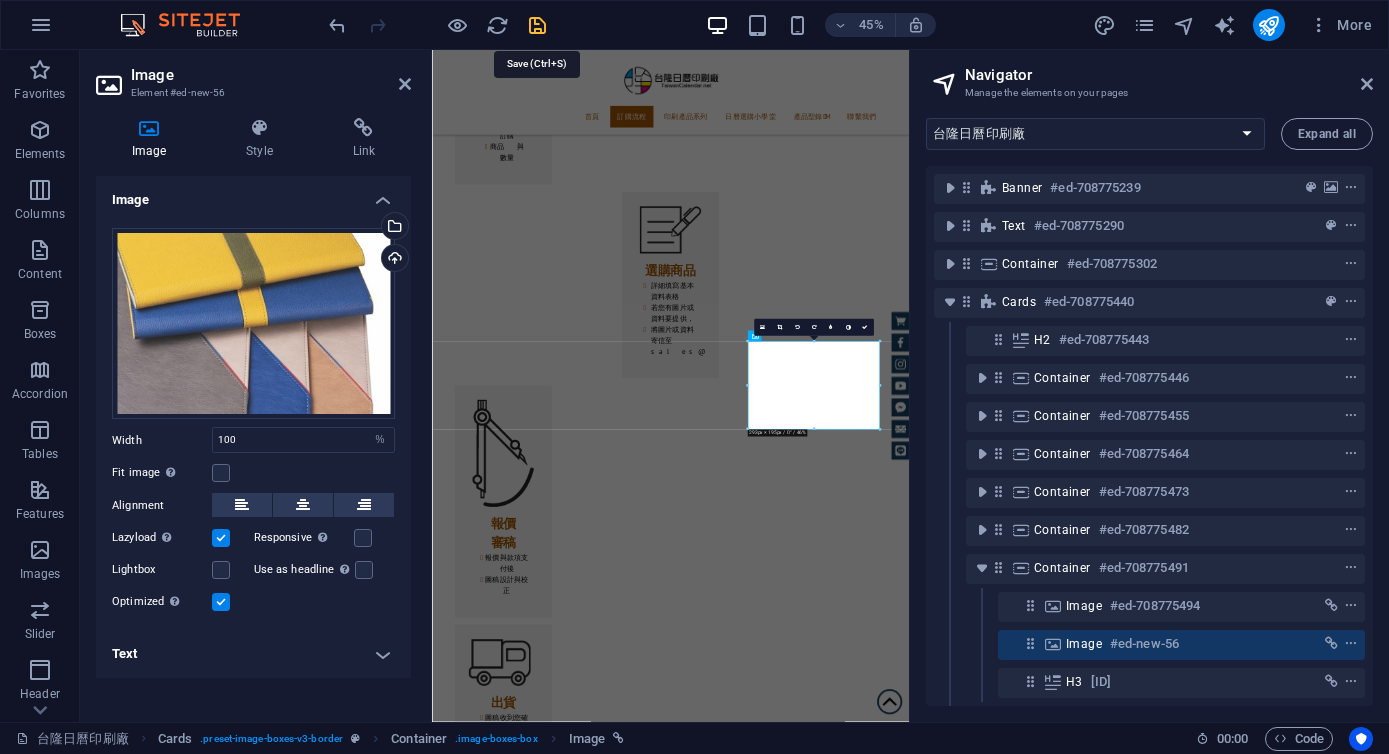 click at bounding box center [537, 25] 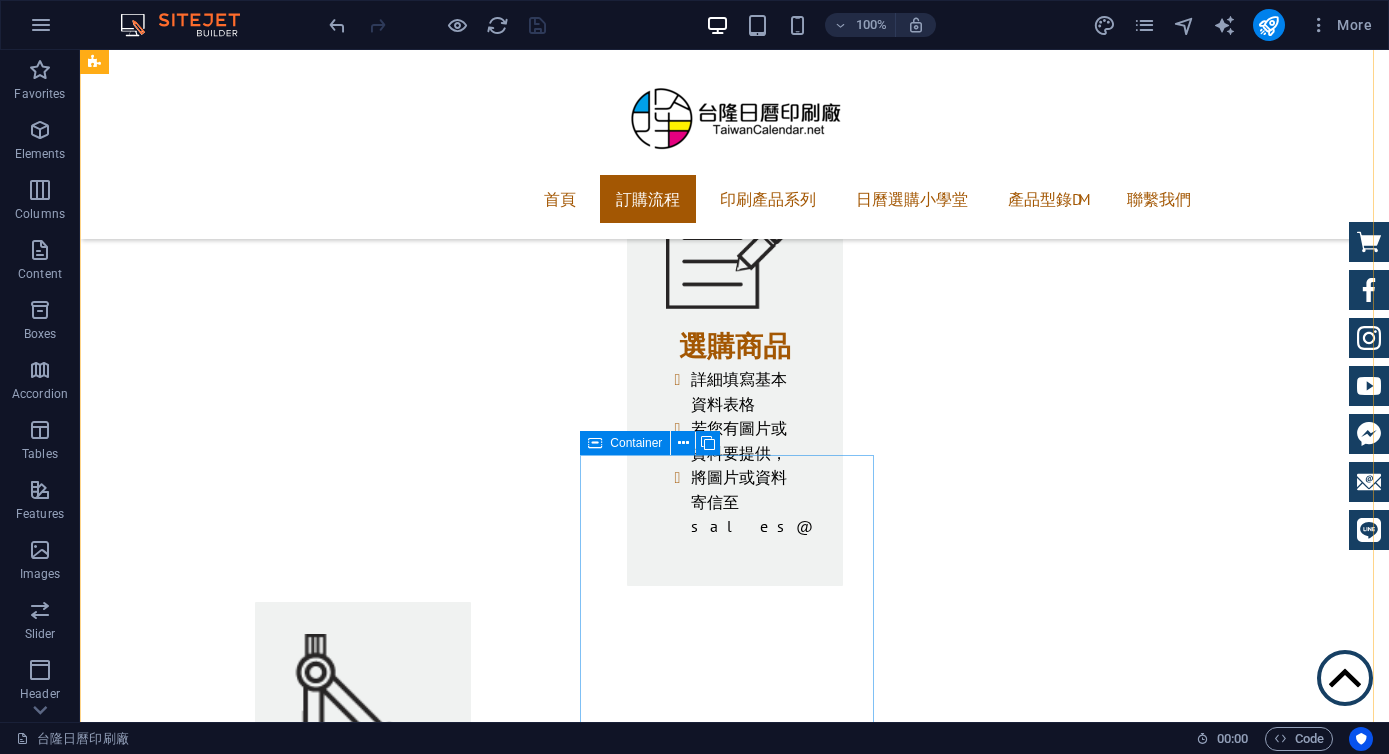 scroll, scrollTop: 1920, scrollLeft: 0, axis: vertical 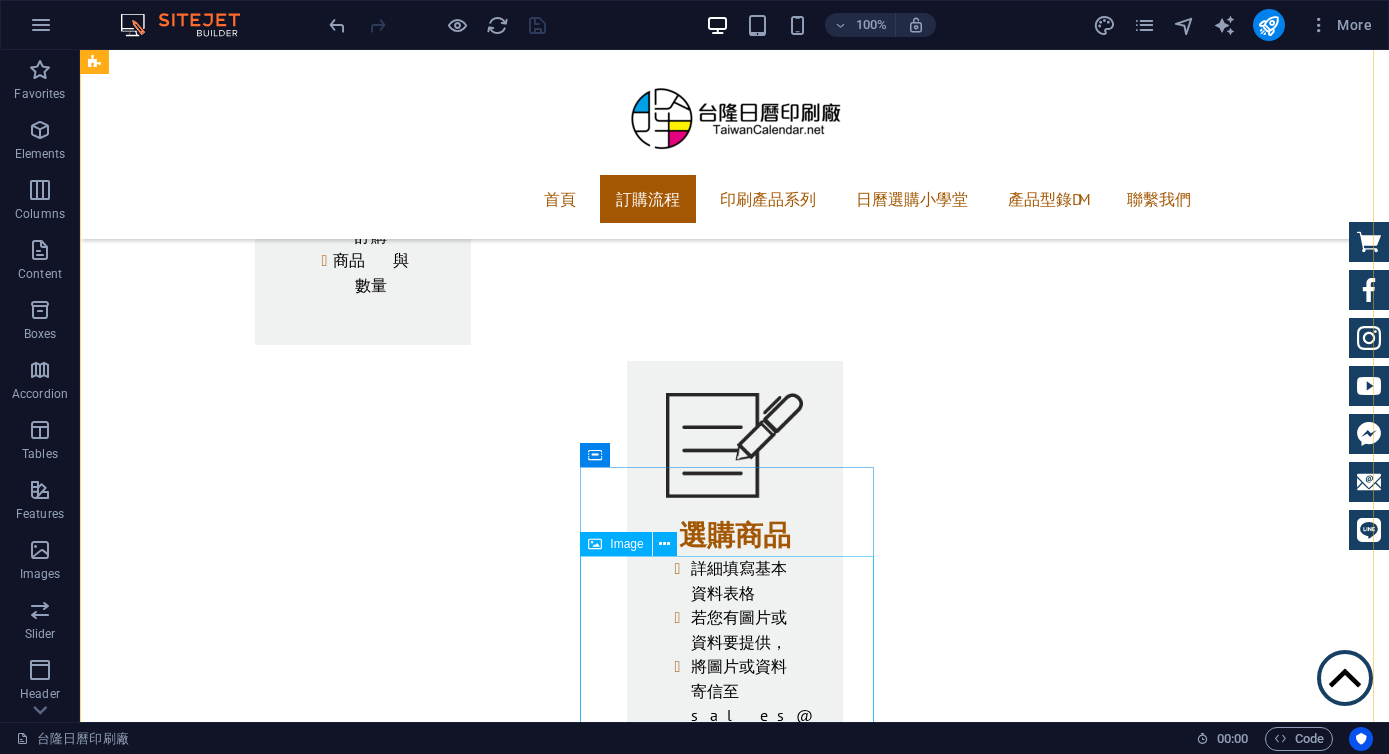 click at bounding box center (242, 4114) 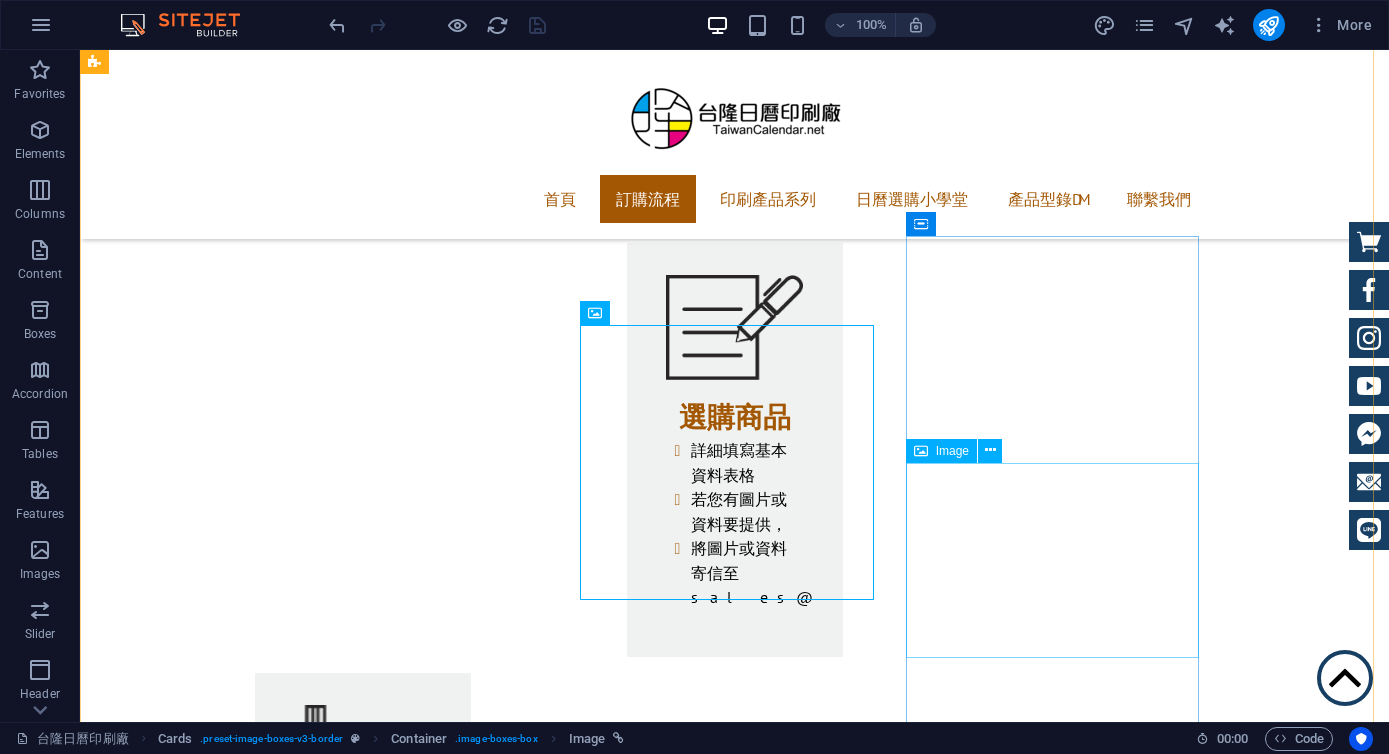 scroll, scrollTop: 2154, scrollLeft: 0, axis: vertical 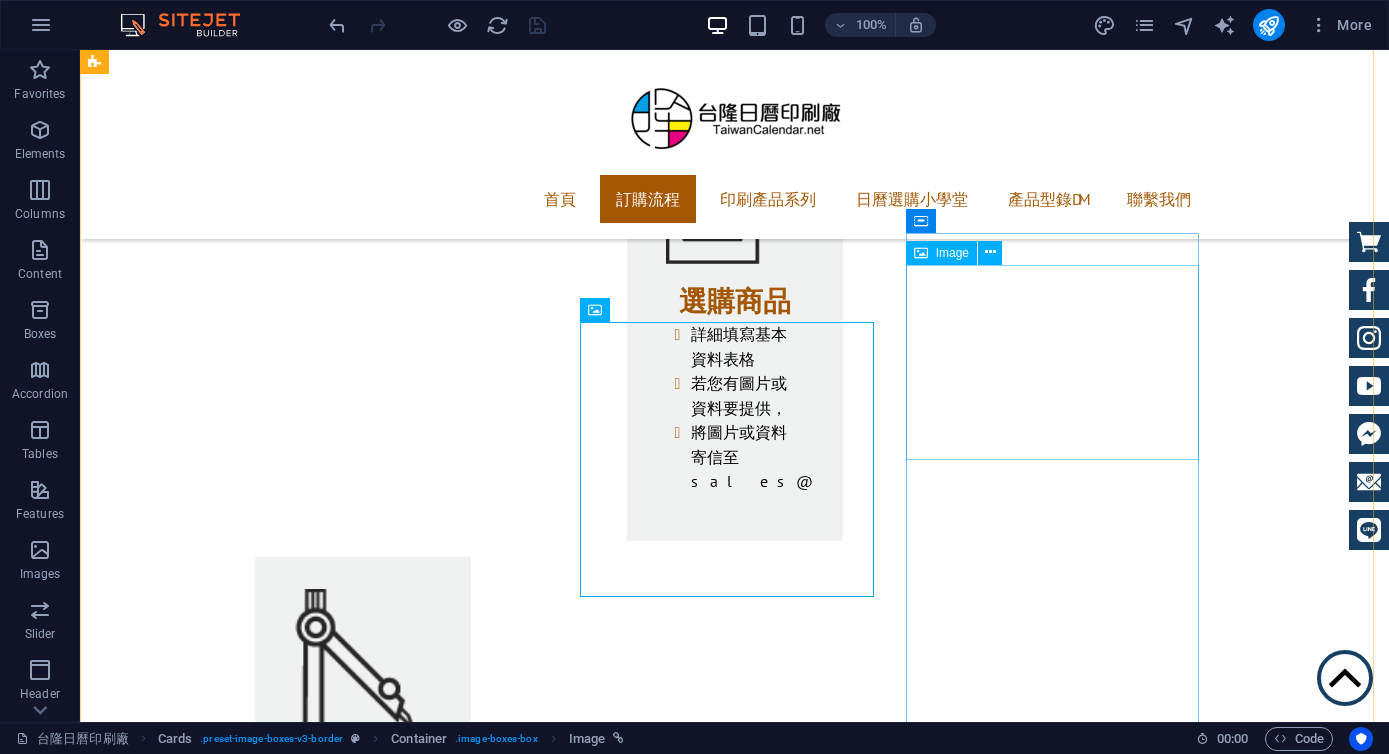 click at bounding box center [242, 4173] 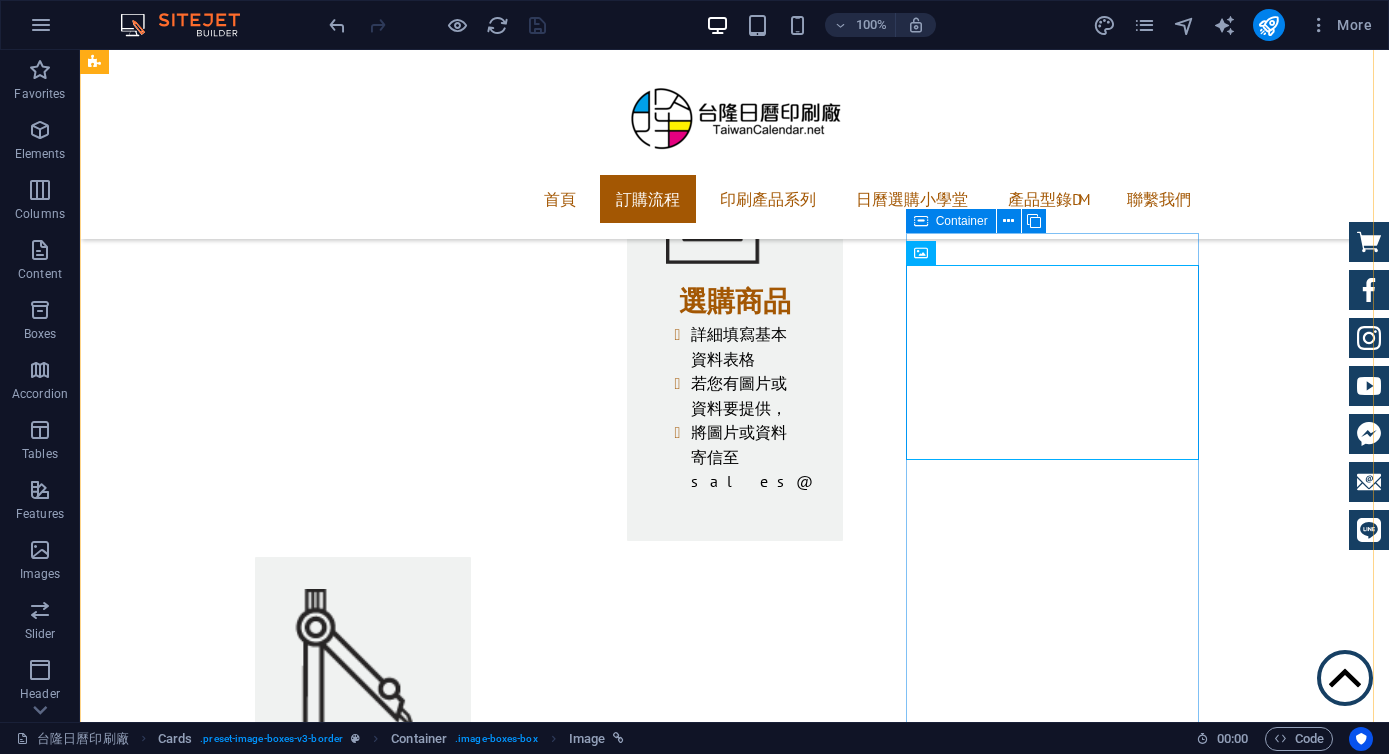 click on "Container" at bounding box center [962, 221] 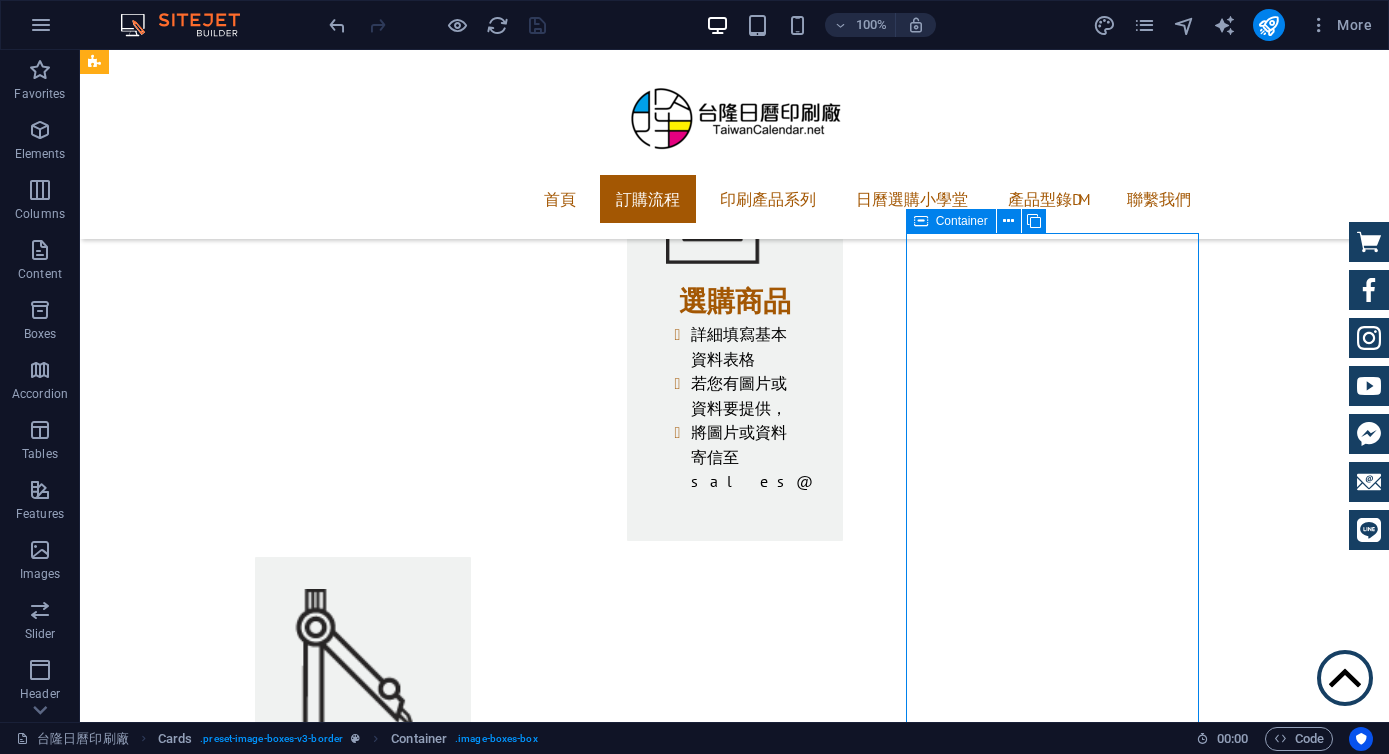 click on "Container" at bounding box center [962, 221] 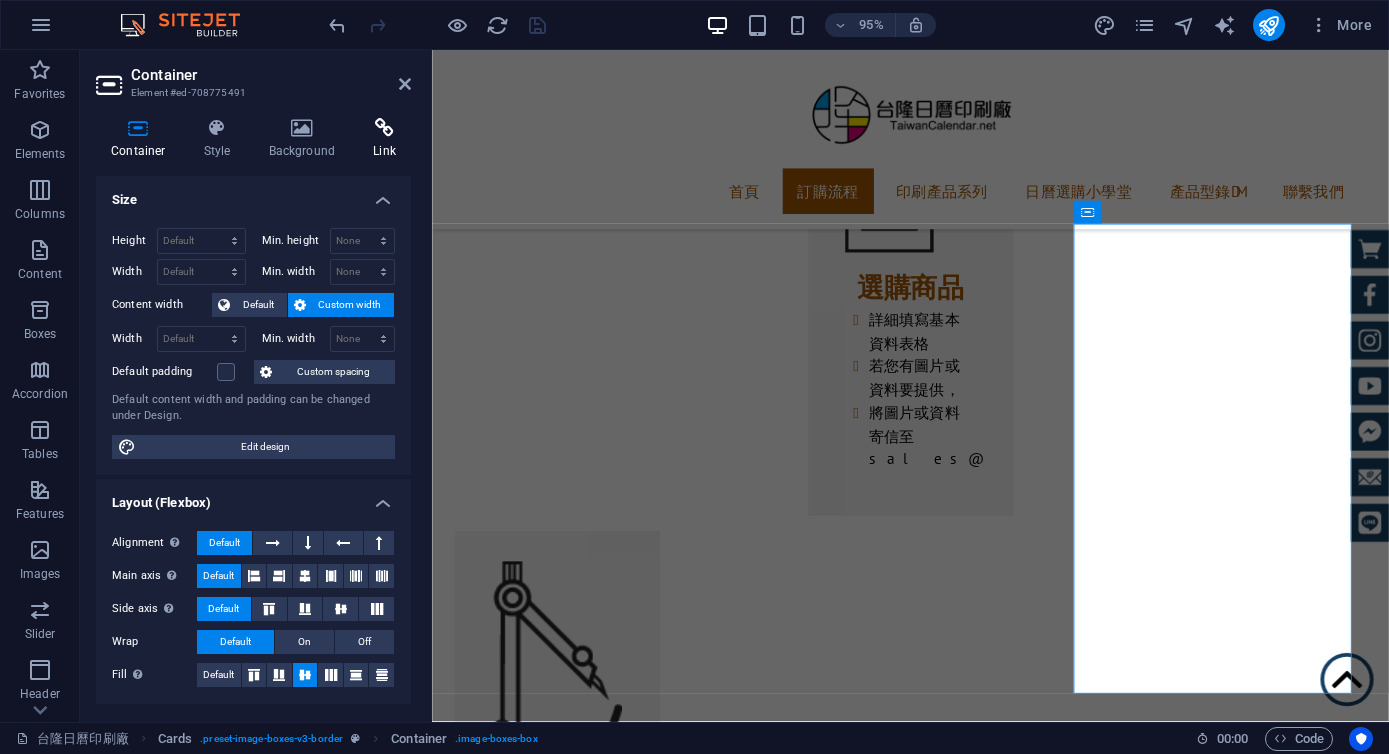 click at bounding box center (384, 128) 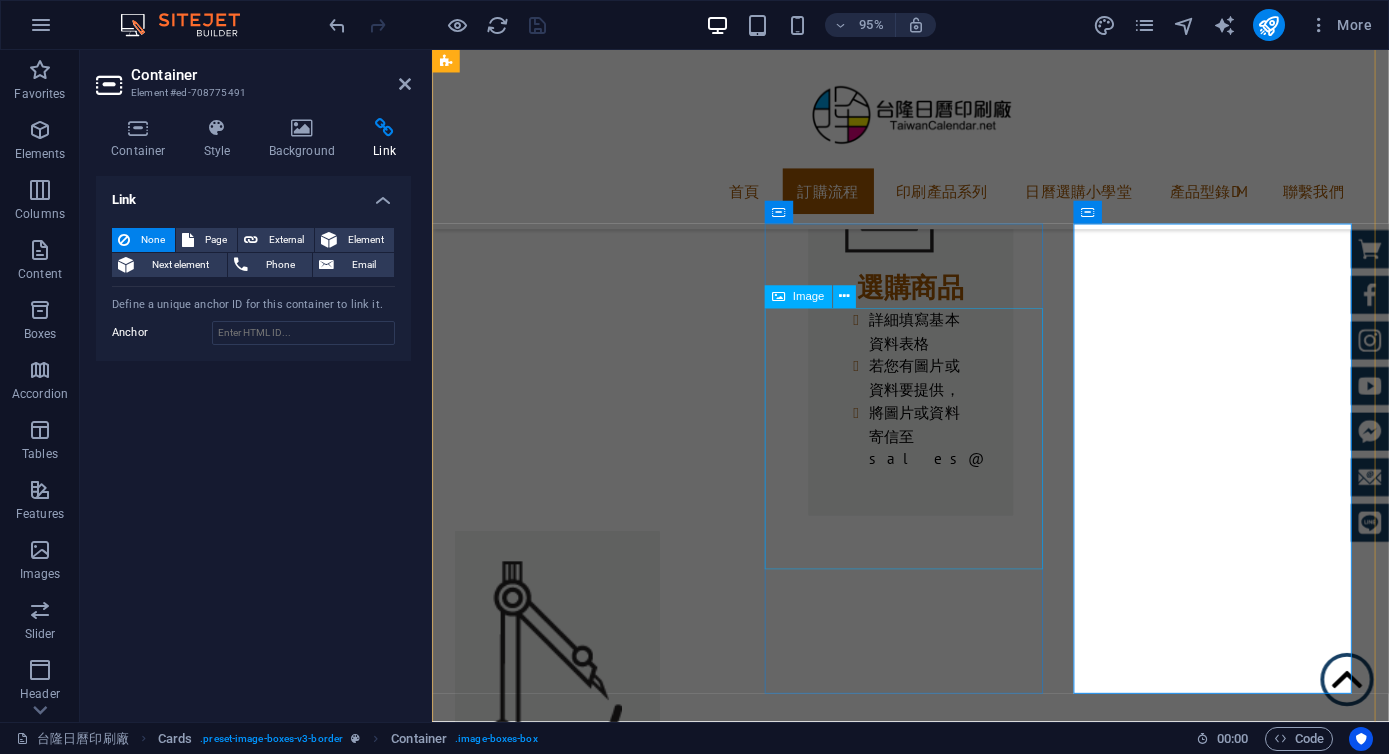 click at bounding box center (594, 3880) 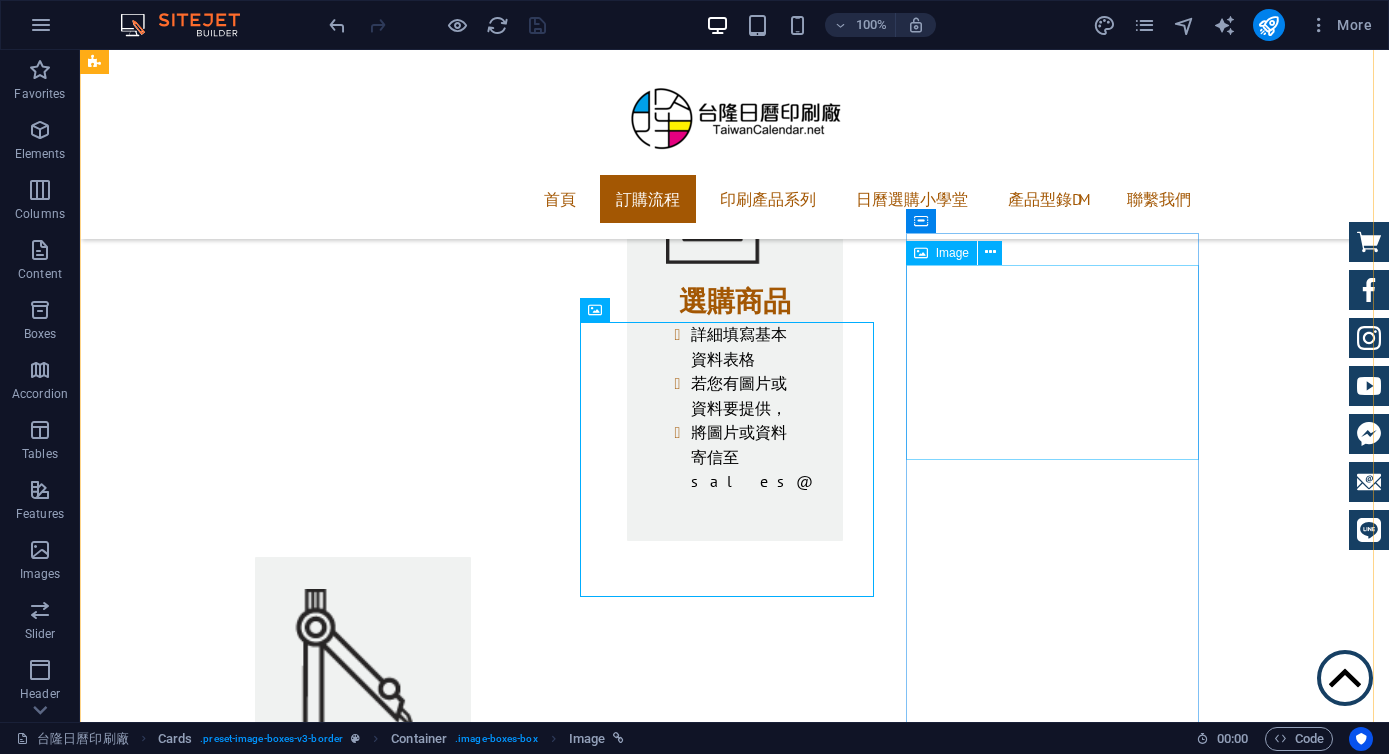 click at bounding box center [242, 4173] 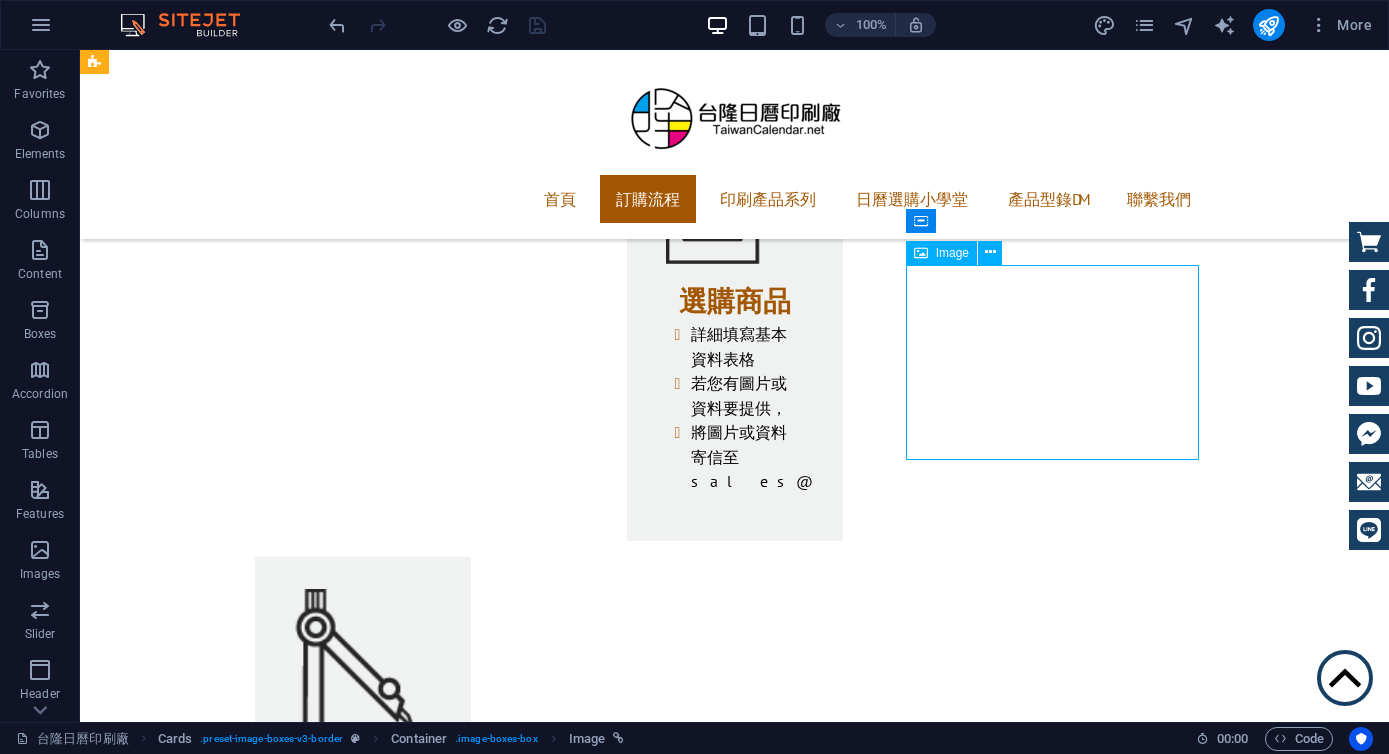 click at bounding box center [242, 4173] 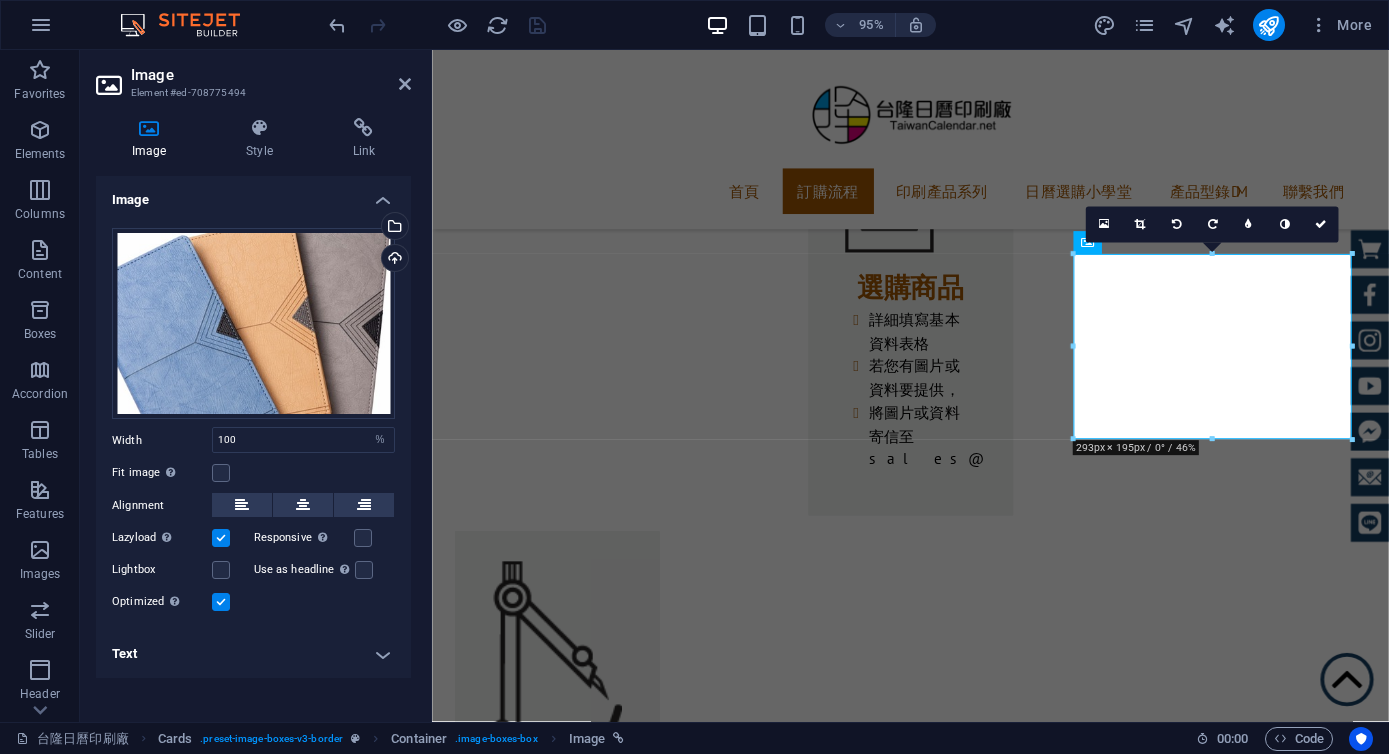 click on "Image Style Link Image Drag files here, click to choose files or select files from Files or our free stock photos & videos Select files from the file manager, stock photos, or upload file(s) Upload Width 100 Default auto px rem % em vh vw Fit image Automatically fit image to a fixed width and height Height Default auto px Alignment Lazyload Loading images after the page loads improves page speed. Responsive Automatically load retina image and smartphone optimized sizes. Lightbox Use as headline The image will be wrapped in an H1 headline tag. Useful for giving alternative text the weight of an H1 headline, e.g. for the logo. Leave unchecked if uncertain. Optimized Images are compressed to improve page speed. Position Direction Custom X offset 50 px rem % vh vw Y offset 50 px rem % vh vw Text Float No float Image left Image right Determine how text should behave around the image. Text Alternative text Image caption Paragraph Format Normal Heading 1 Heading 2 Heading 3 Heading 4 Heading 5 Heading 6 Code Arial 8" at bounding box center (253, 412) 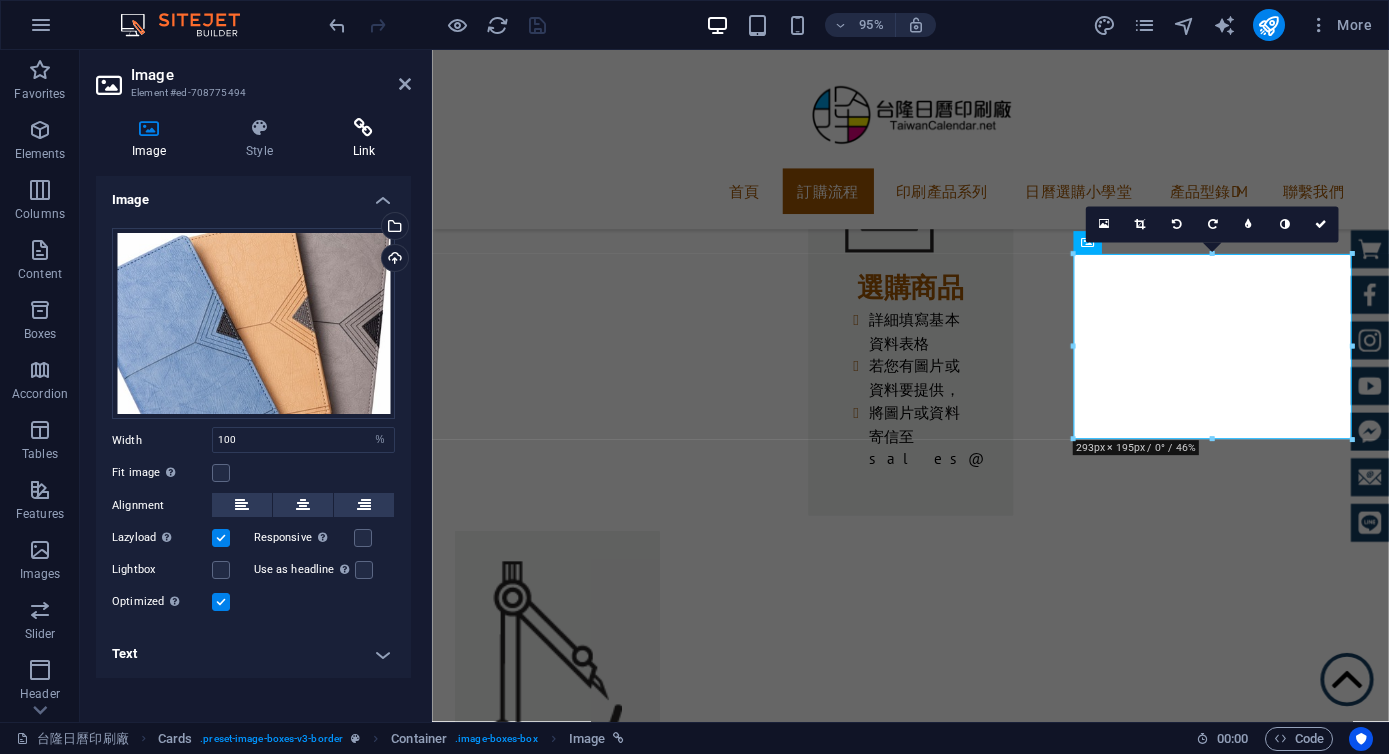 click at bounding box center (364, 128) 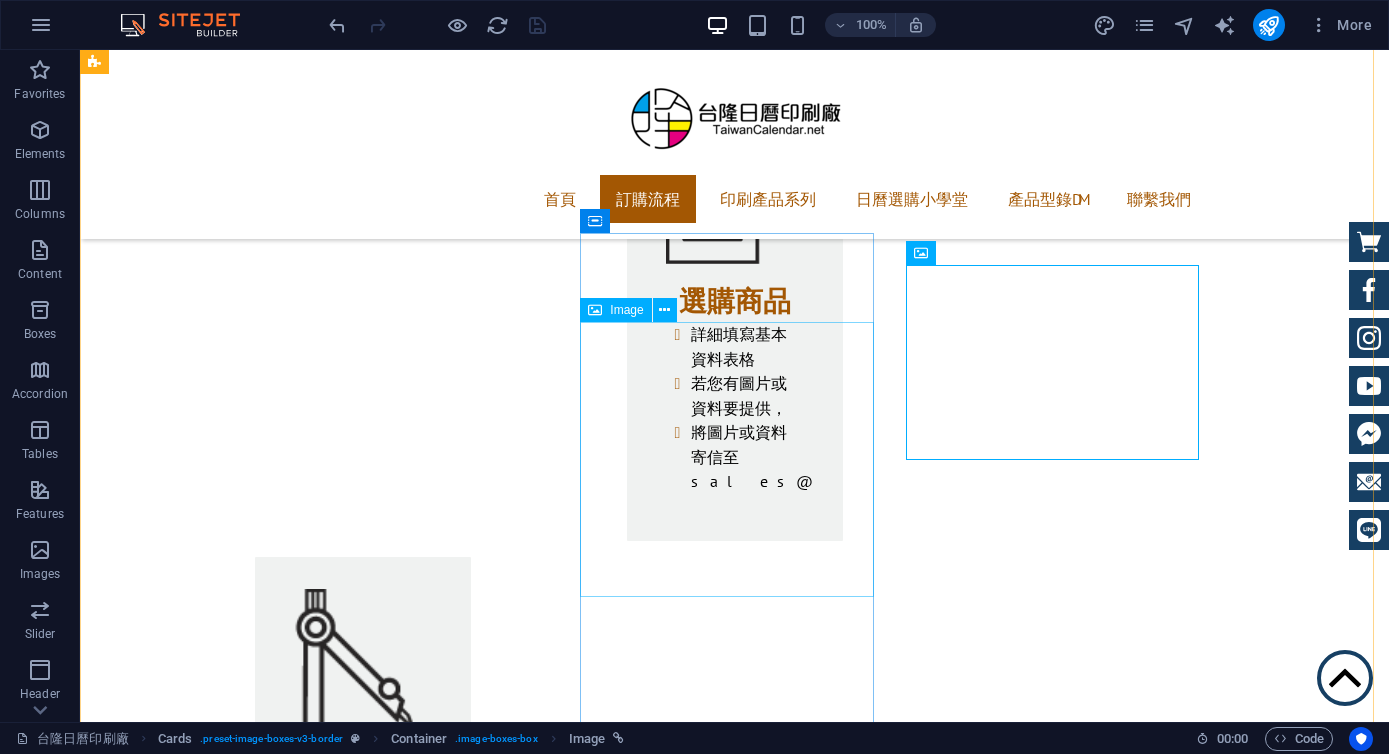 click at bounding box center [242, 3880] 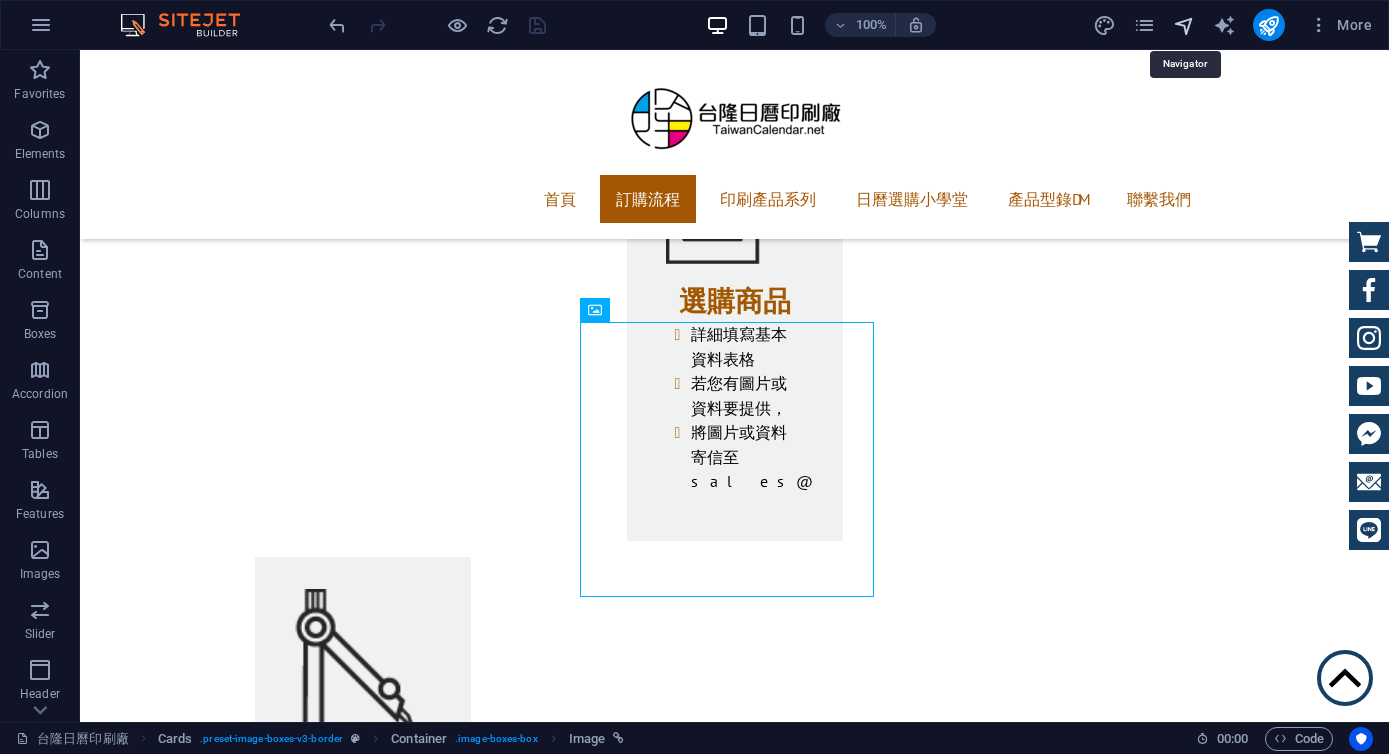 click at bounding box center [1184, 25] 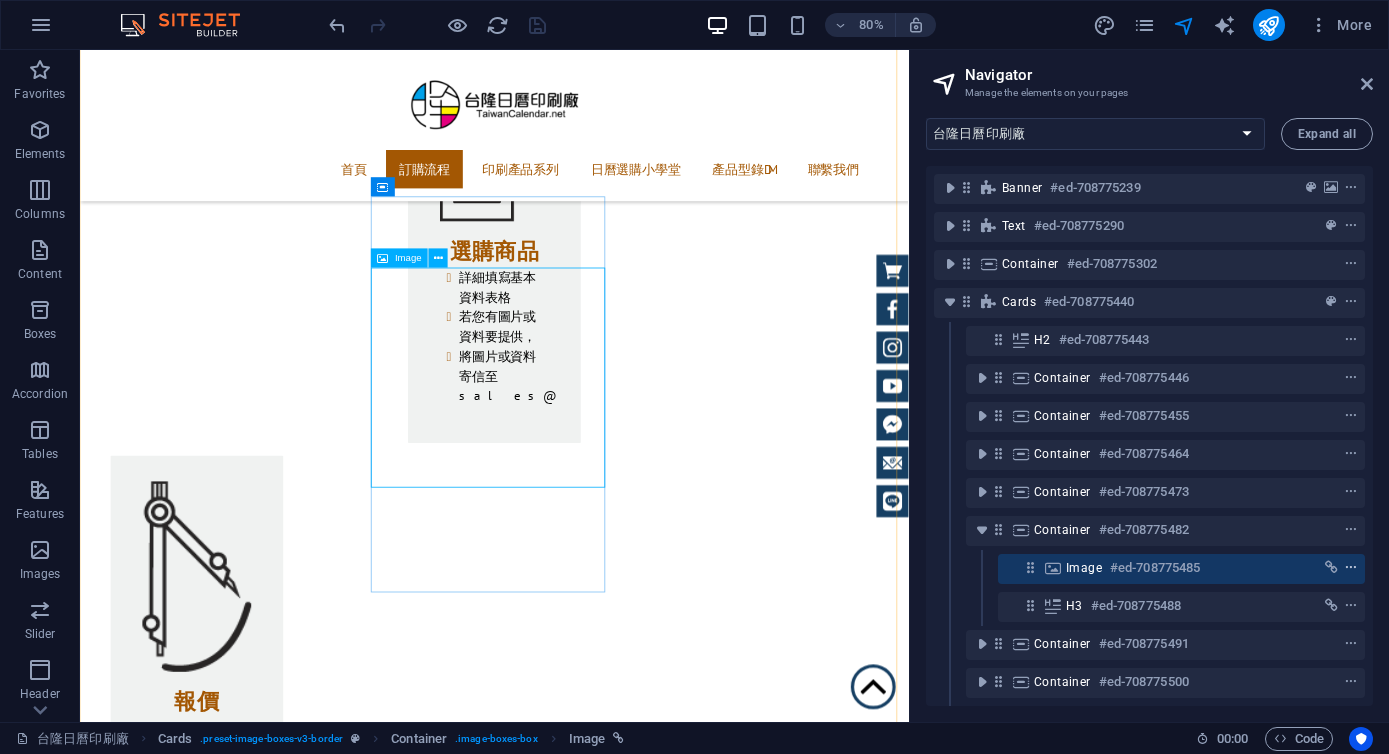 click at bounding box center (1351, 568) 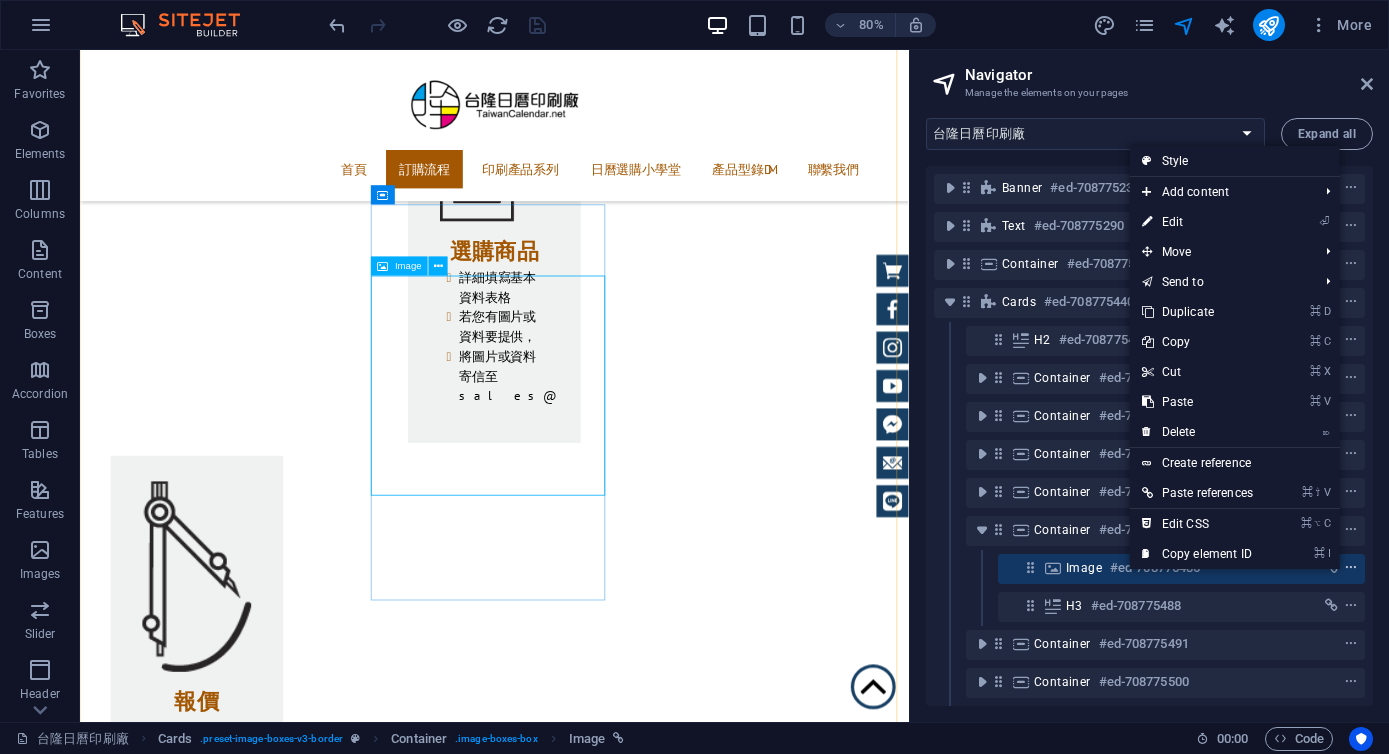 scroll, scrollTop: 2144, scrollLeft: 0, axis: vertical 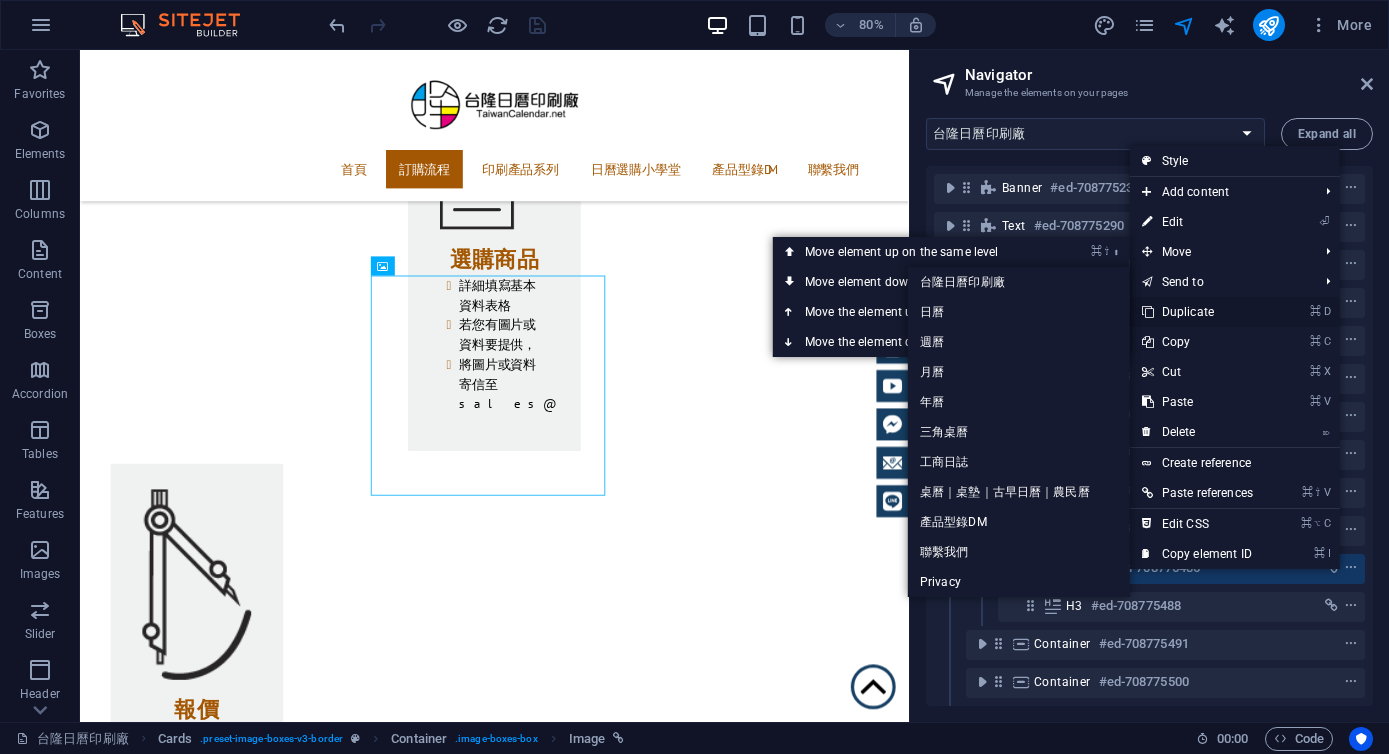 click on "⌘ D  Duplicate" at bounding box center [1197, 312] 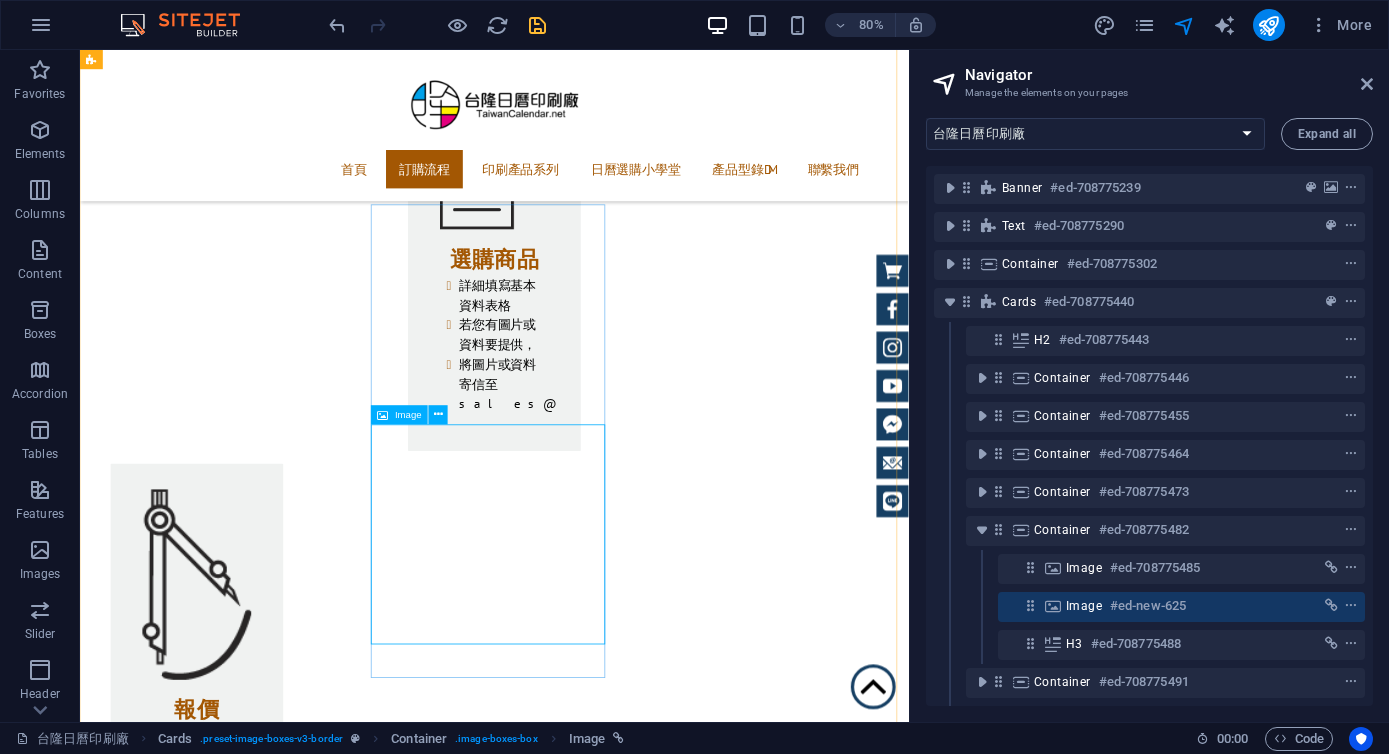 click at bounding box center (242, 4165) 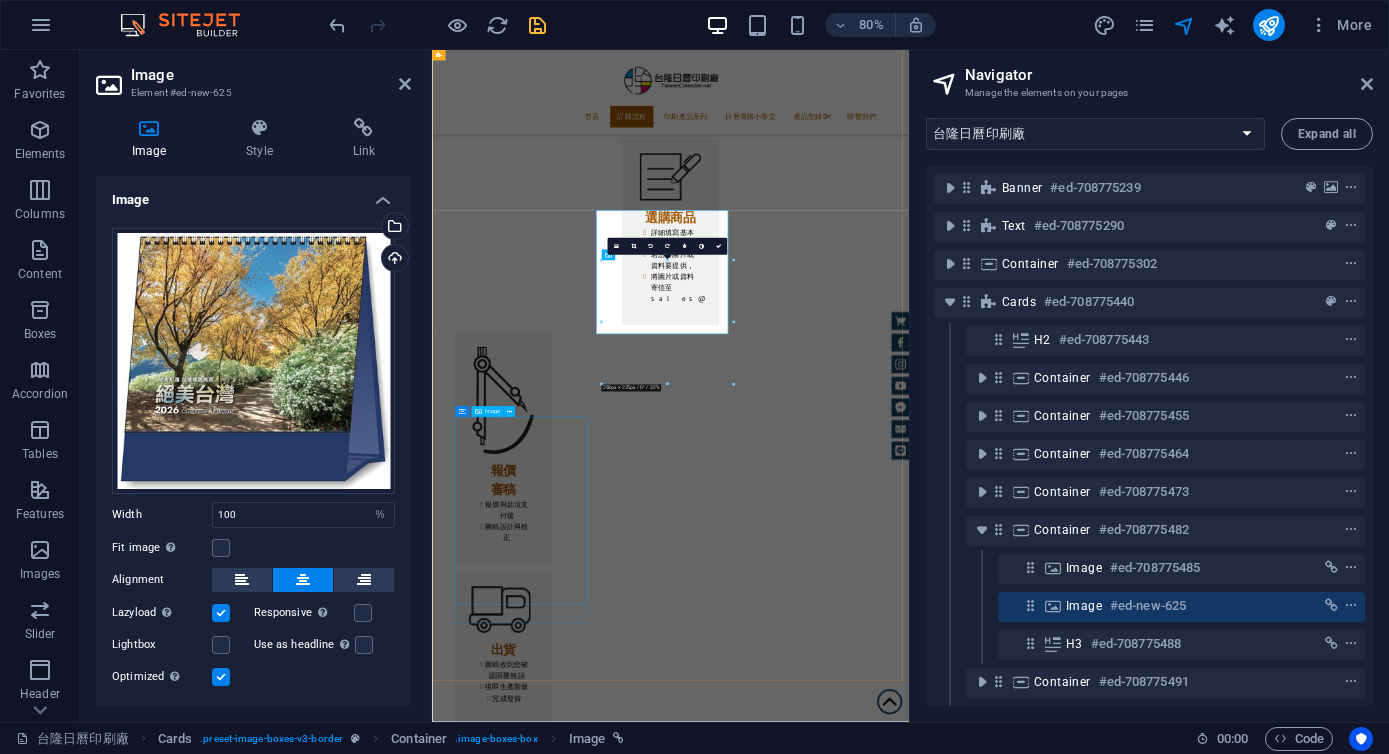 scroll, scrollTop: 2255, scrollLeft: 0, axis: vertical 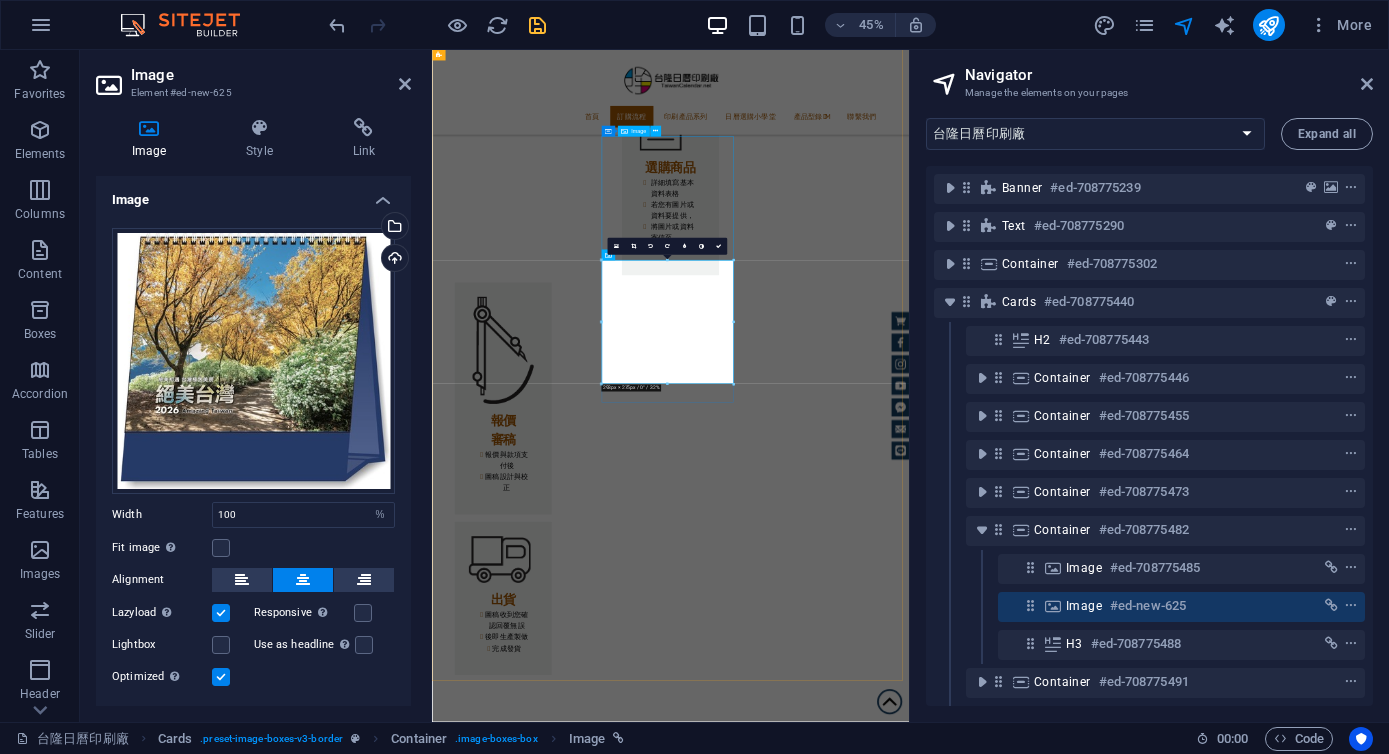 click at bounding box center (594, 3890) 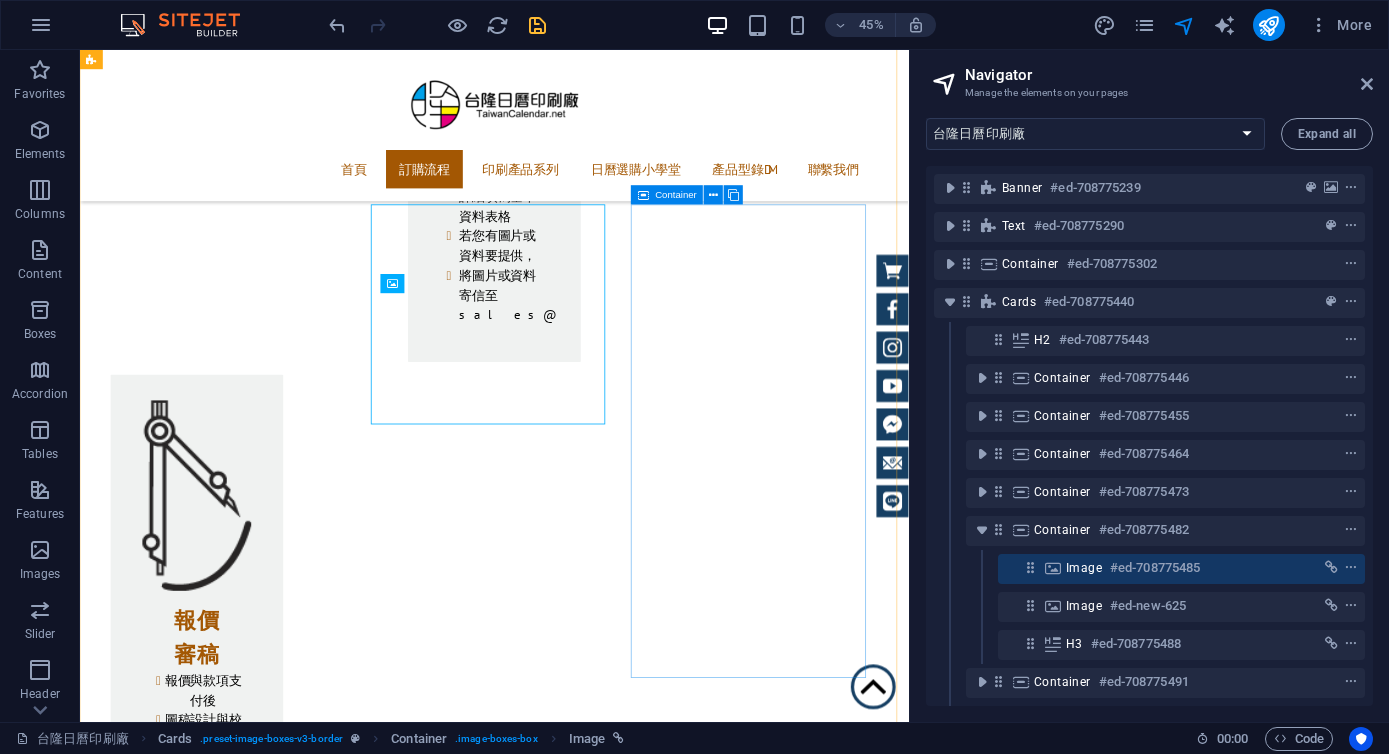 scroll, scrollTop: 2144, scrollLeft: 0, axis: vertical 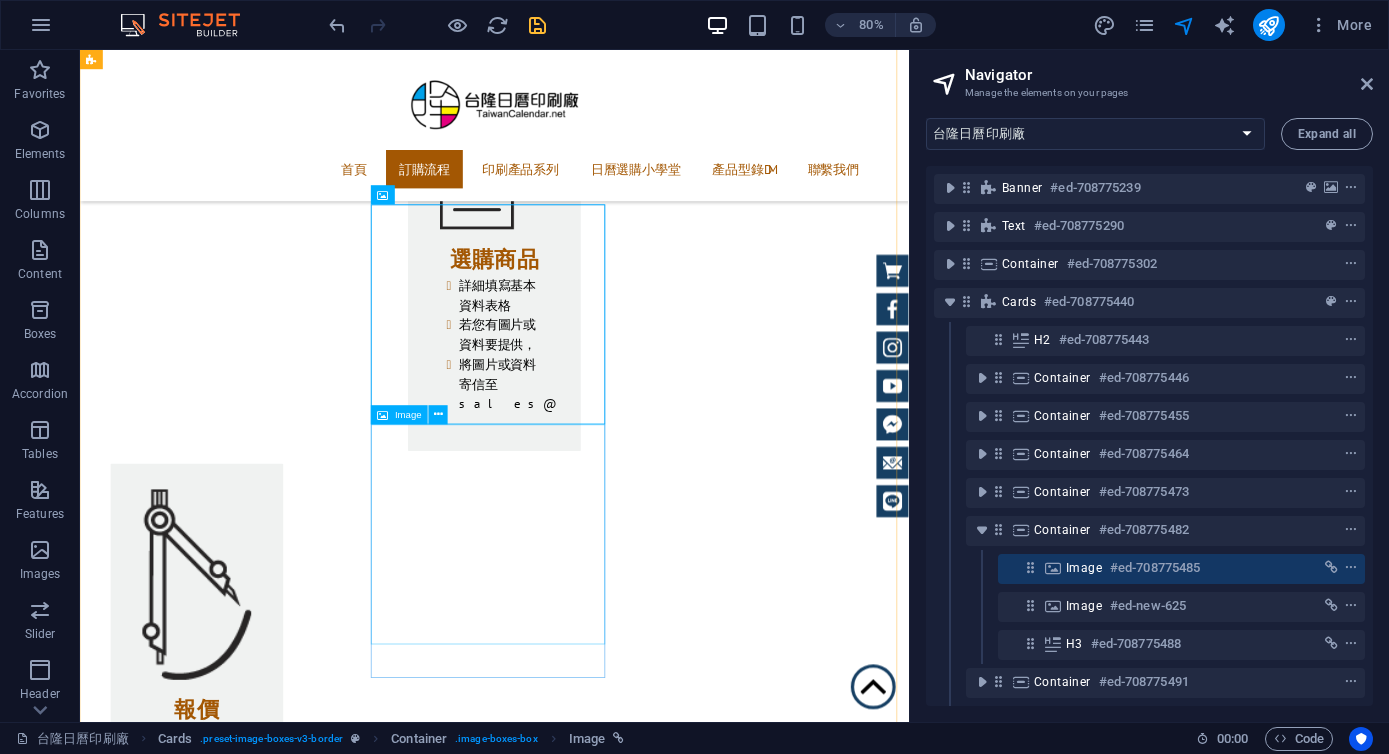 click at bounding box center (242, 4165) 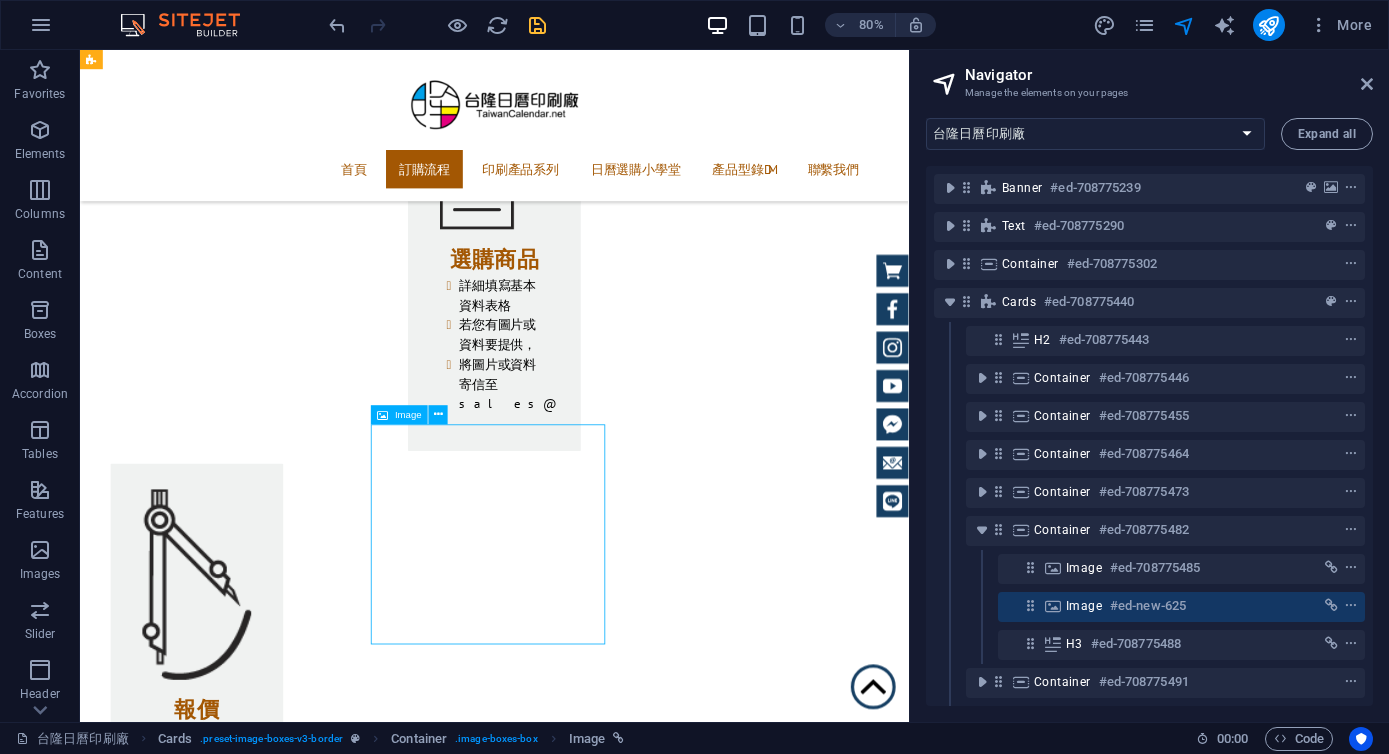 click at bounding box center (242, 4165) 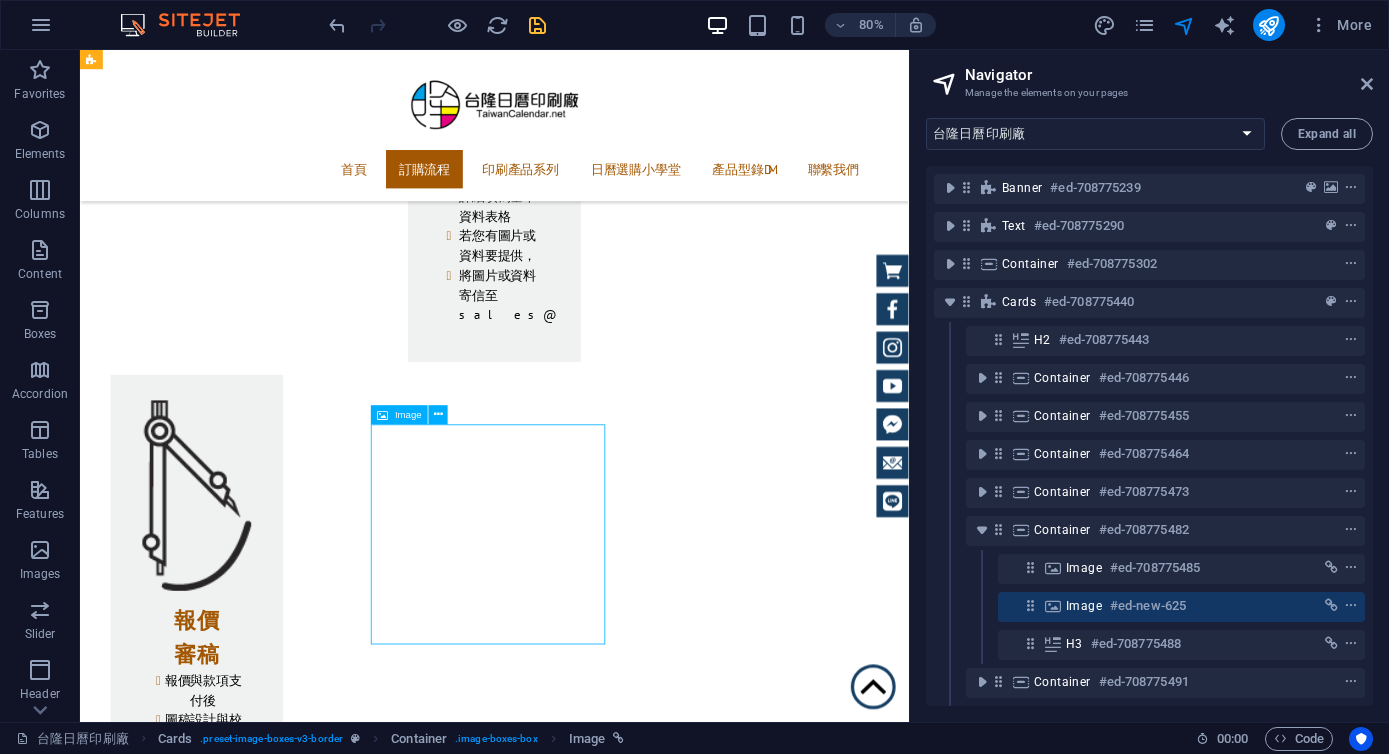 select on "%" 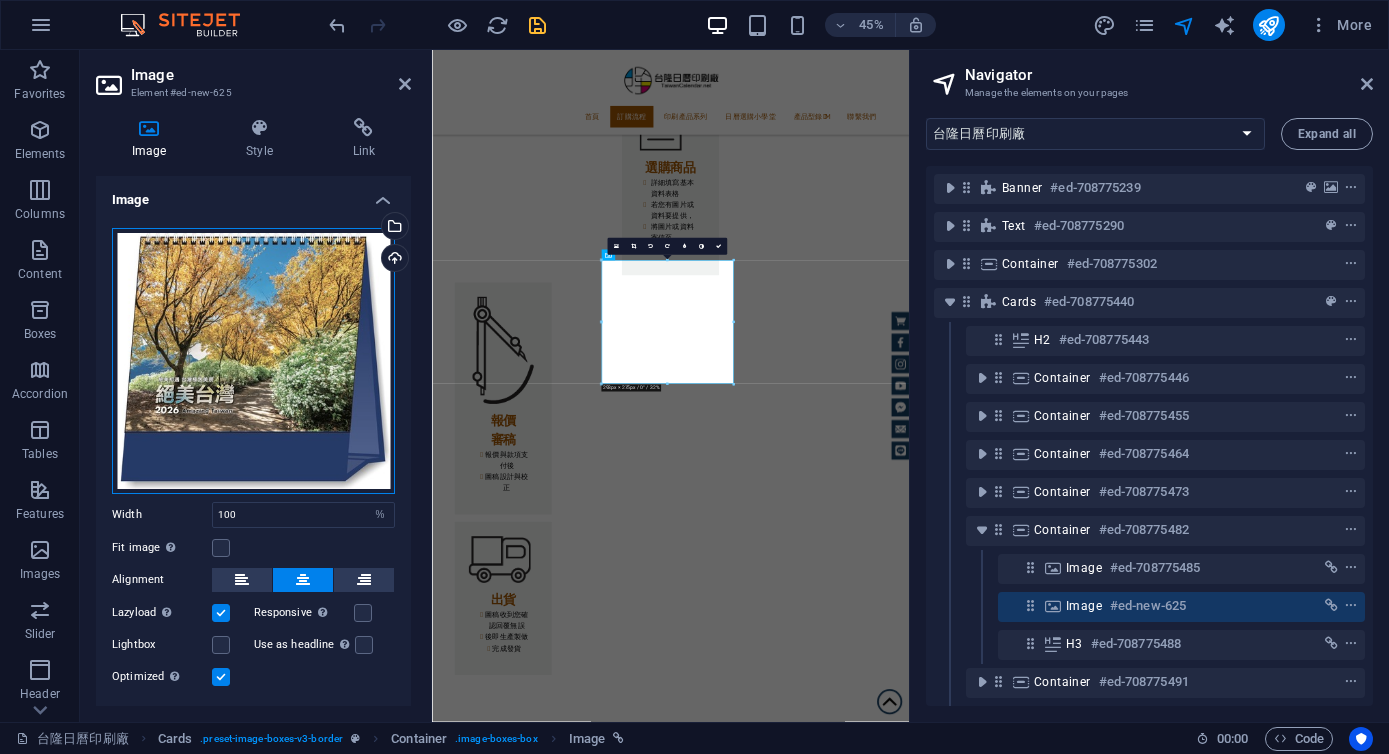click on "Drag files here, click to choose files or select files from Files or our free stock photos & videos" at bounding box center (253, 361) 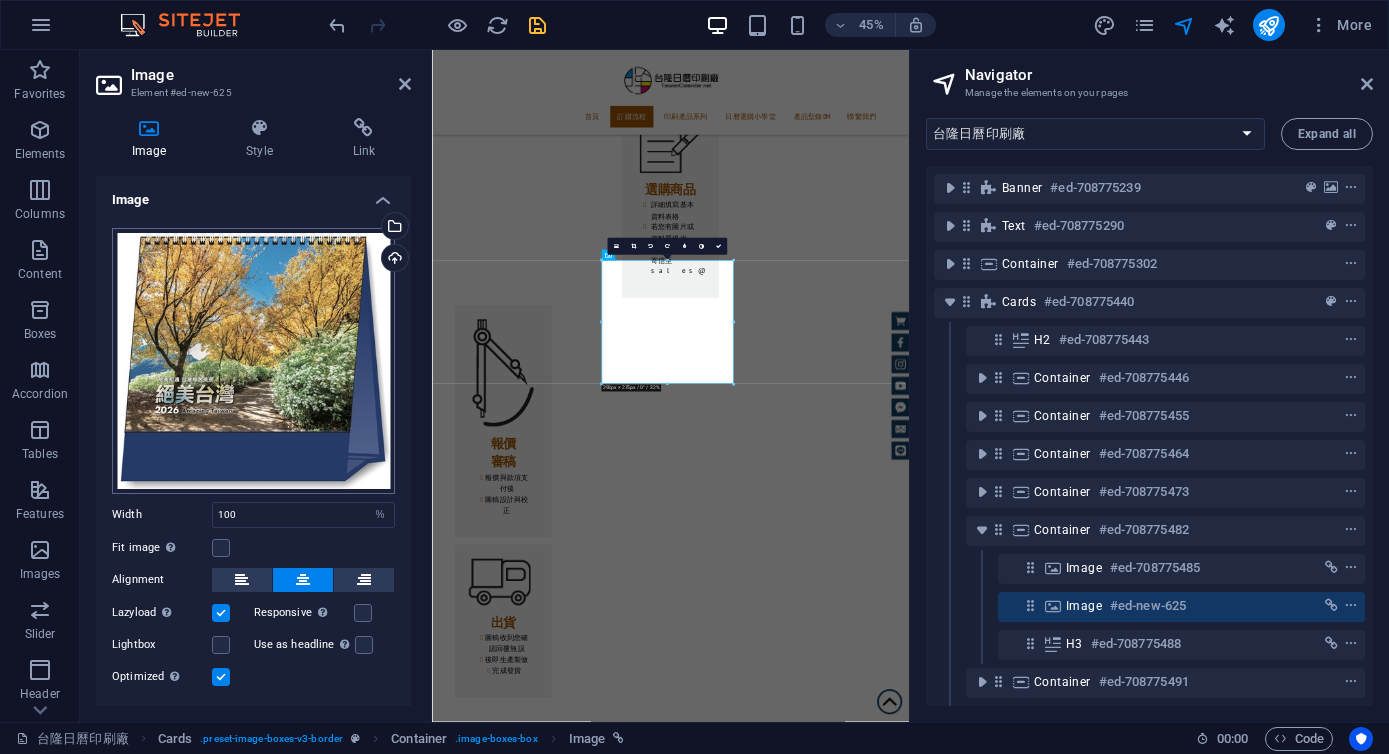 scroll, scrollTop: 7273, scrollLeft: 0, axis: vertical 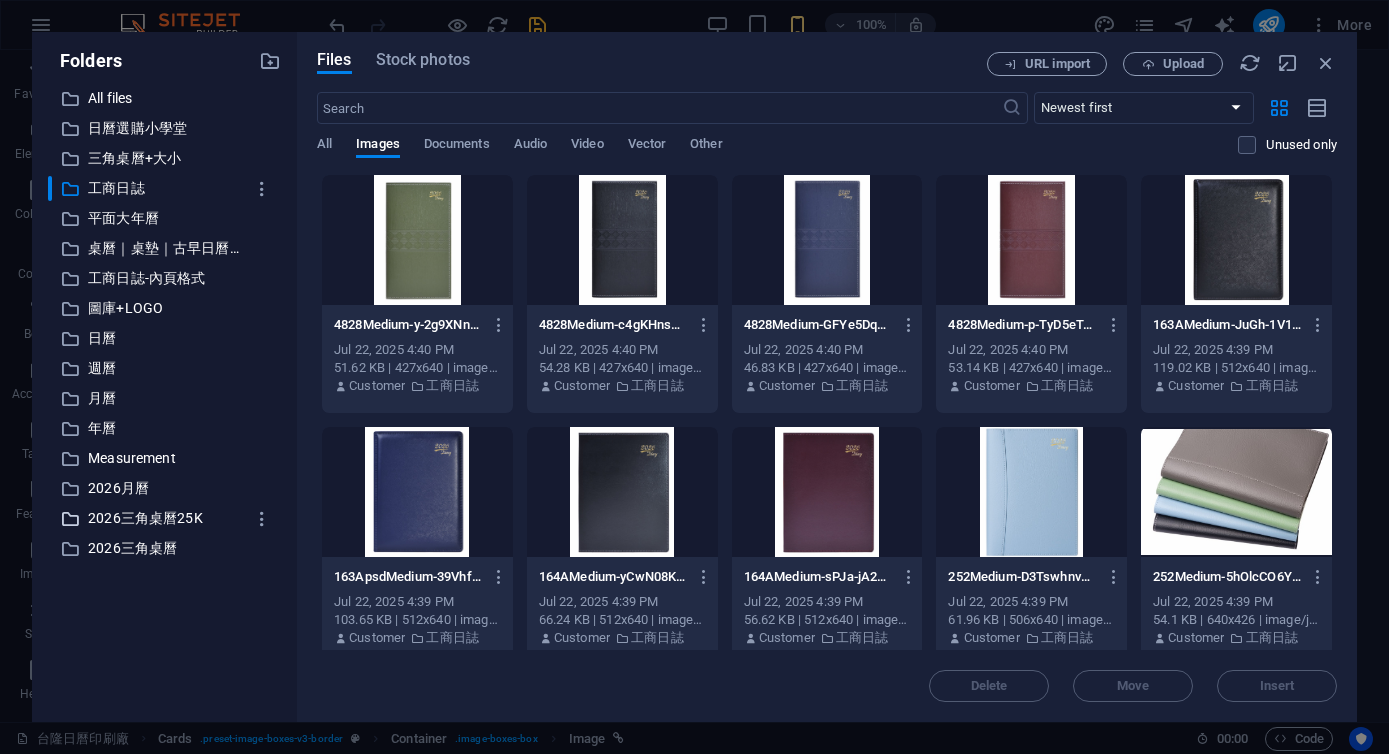 click on "2026三角桌曆25K" at bounding box center [166, 518] 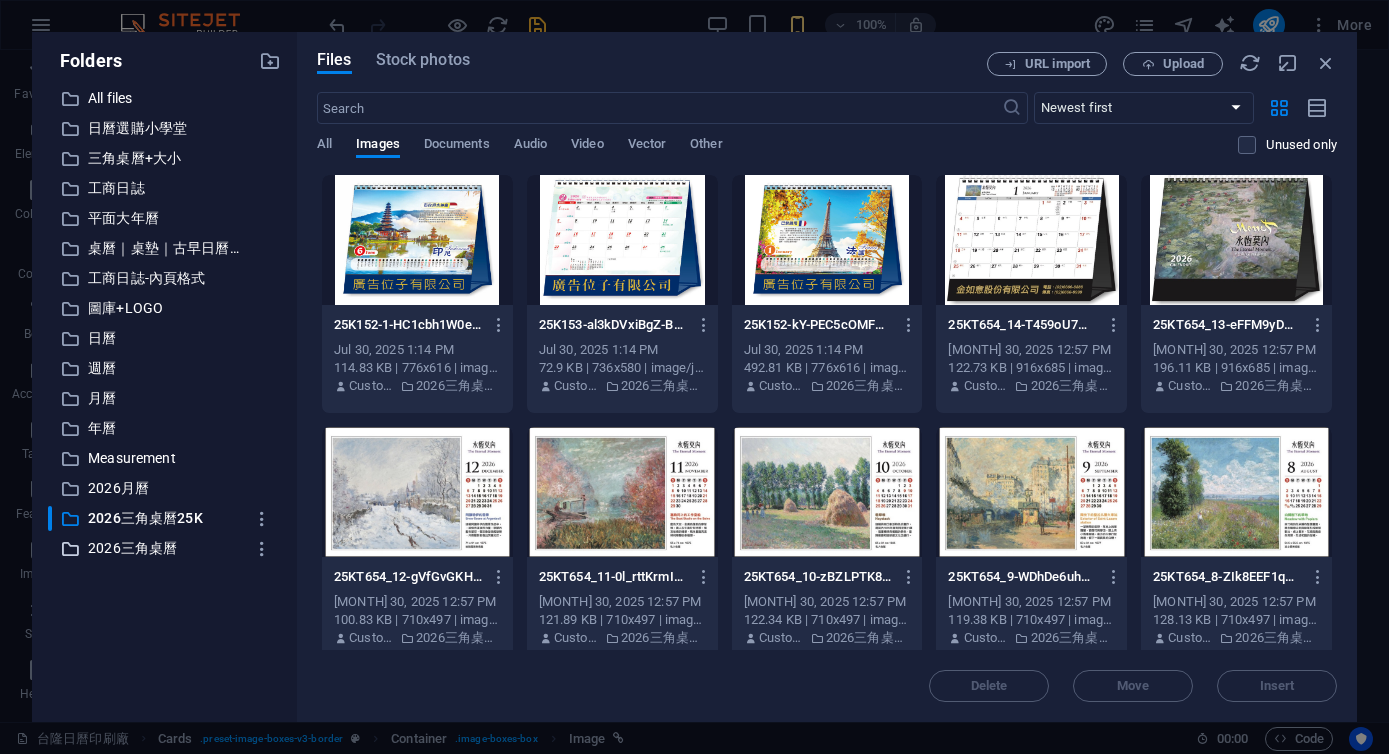 click on "2026三角桌曆" at bounding box center [166, 548] 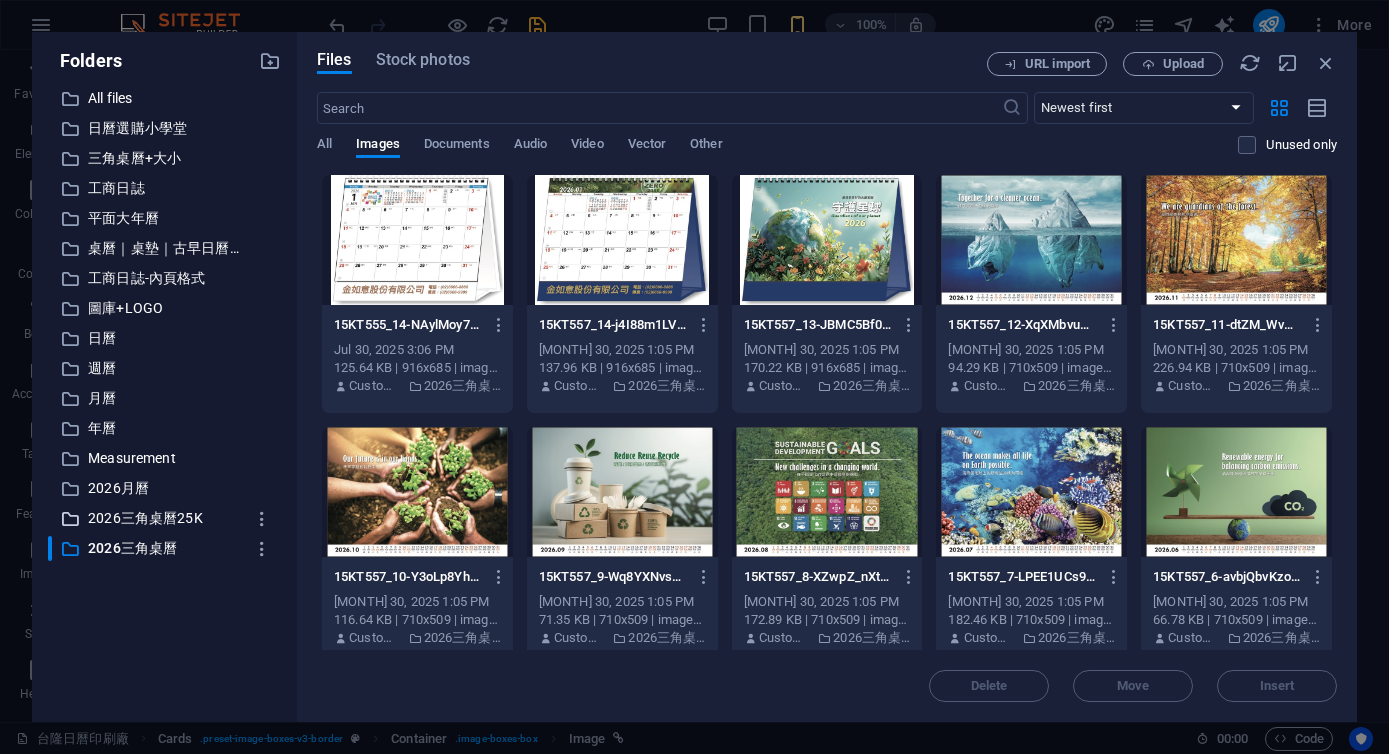 click on "2026三角桌曆25K" at bounding box center [166, 518] 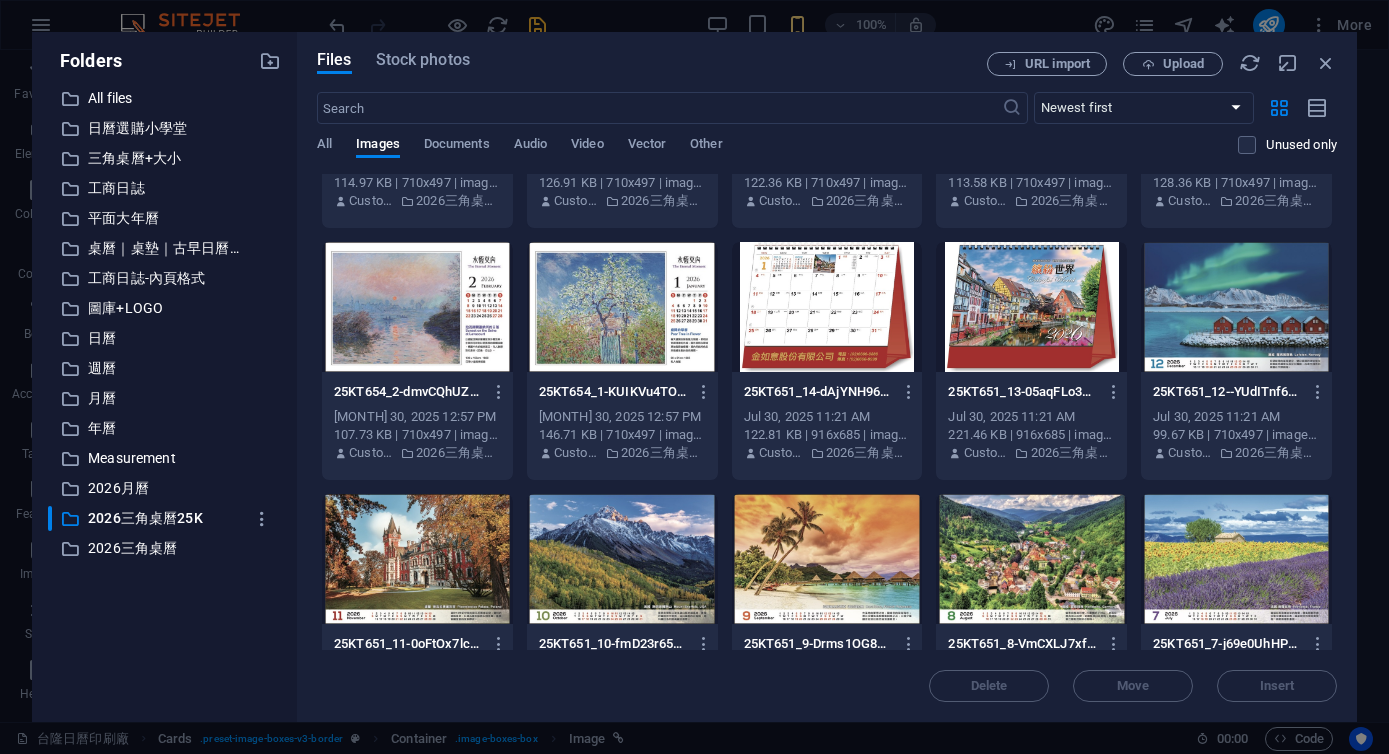 scroll, scrollTop: 685, scrollLeft: 0, axis: vertical 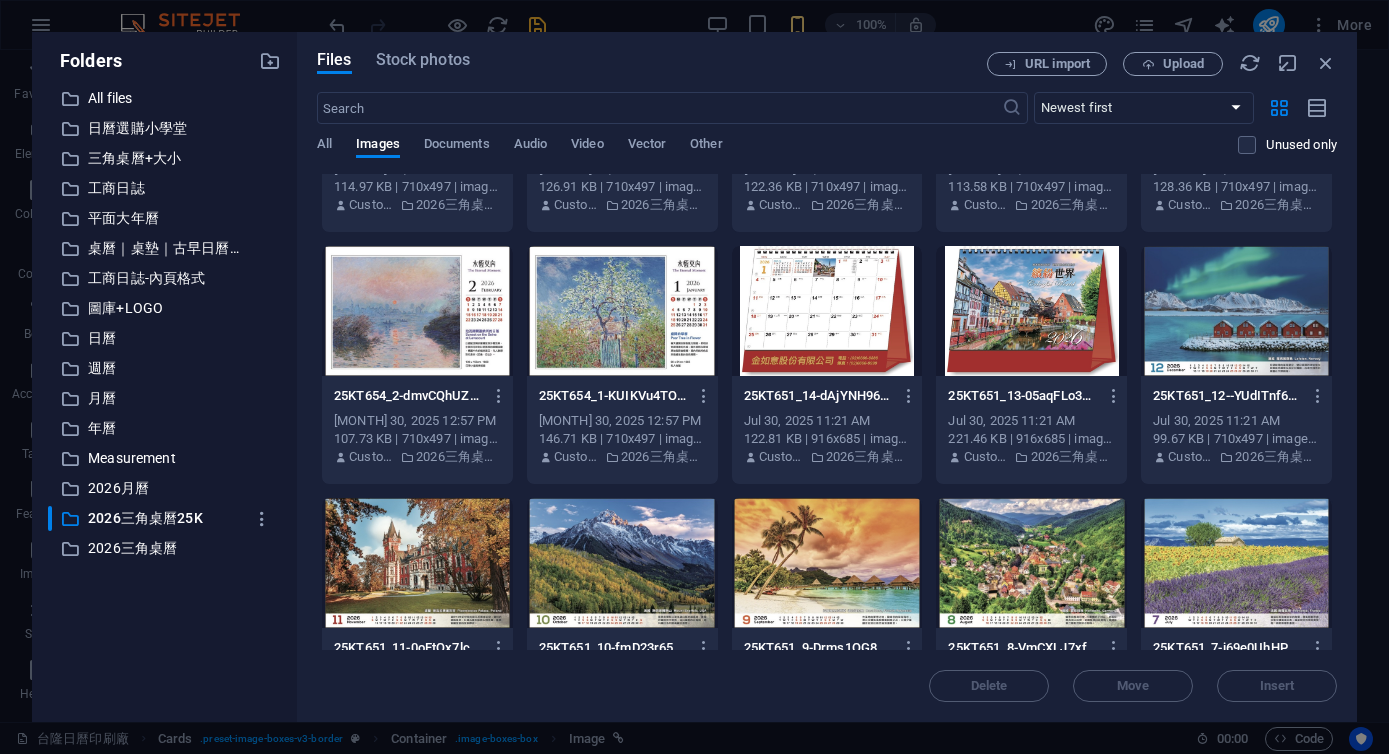 click at bounding box center [827, 311] 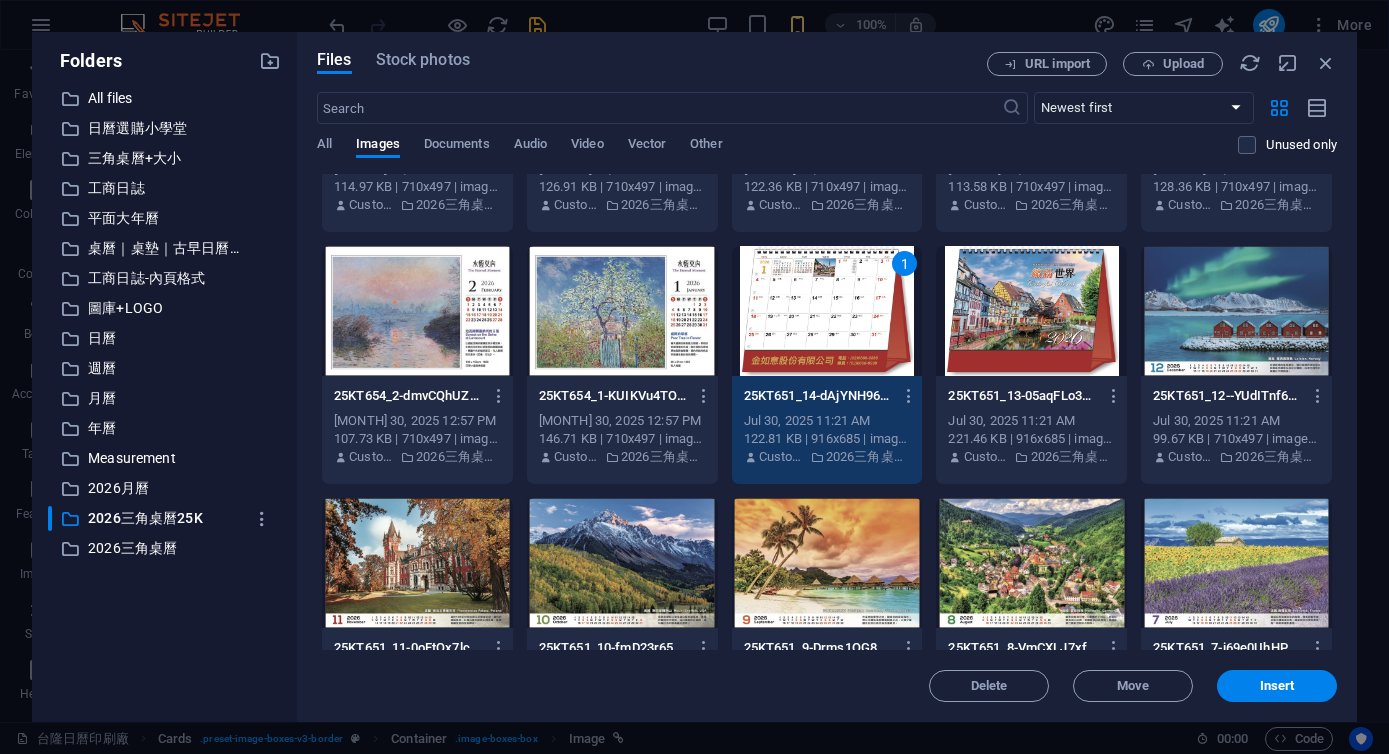 click on "1" at bounding box center (827, 311) 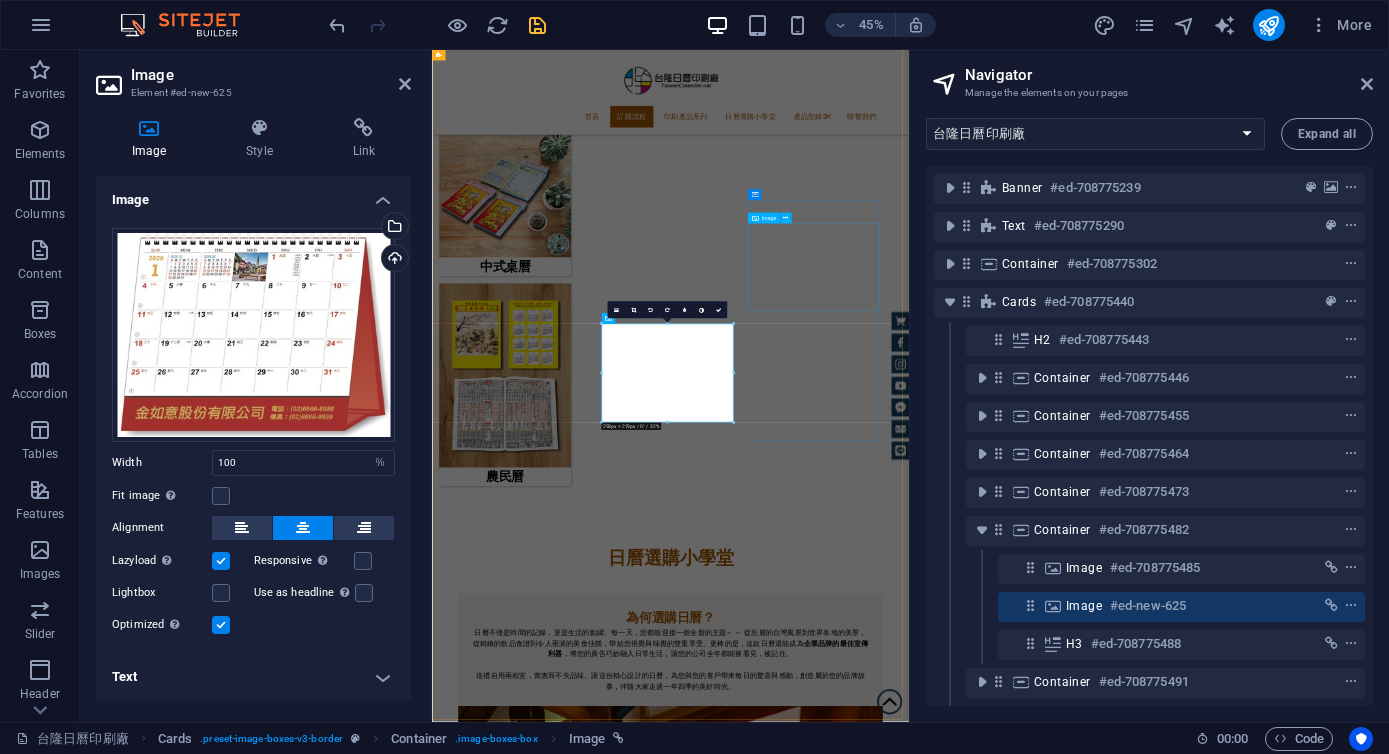 scroll, scrollTop: 2114, scrollLeft: 0, axis: vertical 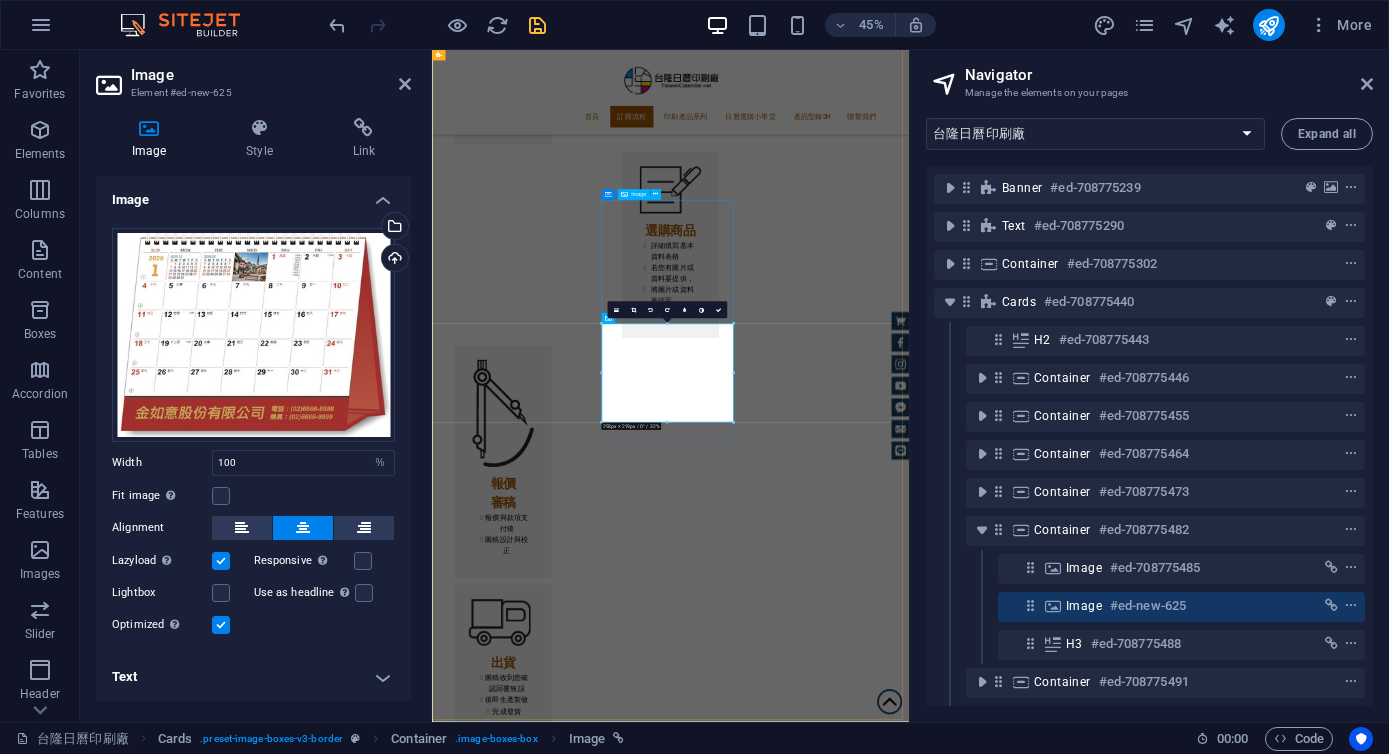 click at bounding box center [594, 4031] 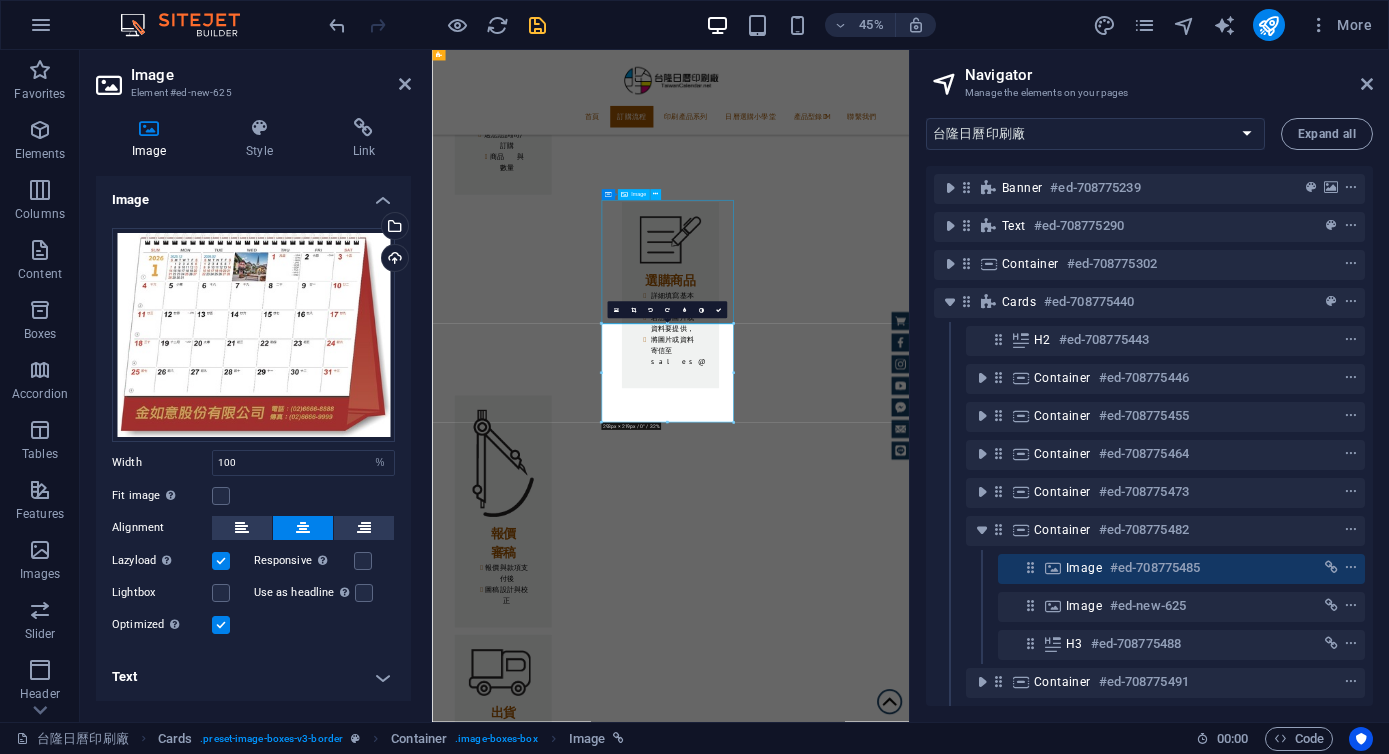 click on "印刷產品系列 日曆 週曆 月曆 年曆 三角桌曆 工商日誌 平面大年曆 中式桌曆 農民曆" at bounding box center [920, 4115] 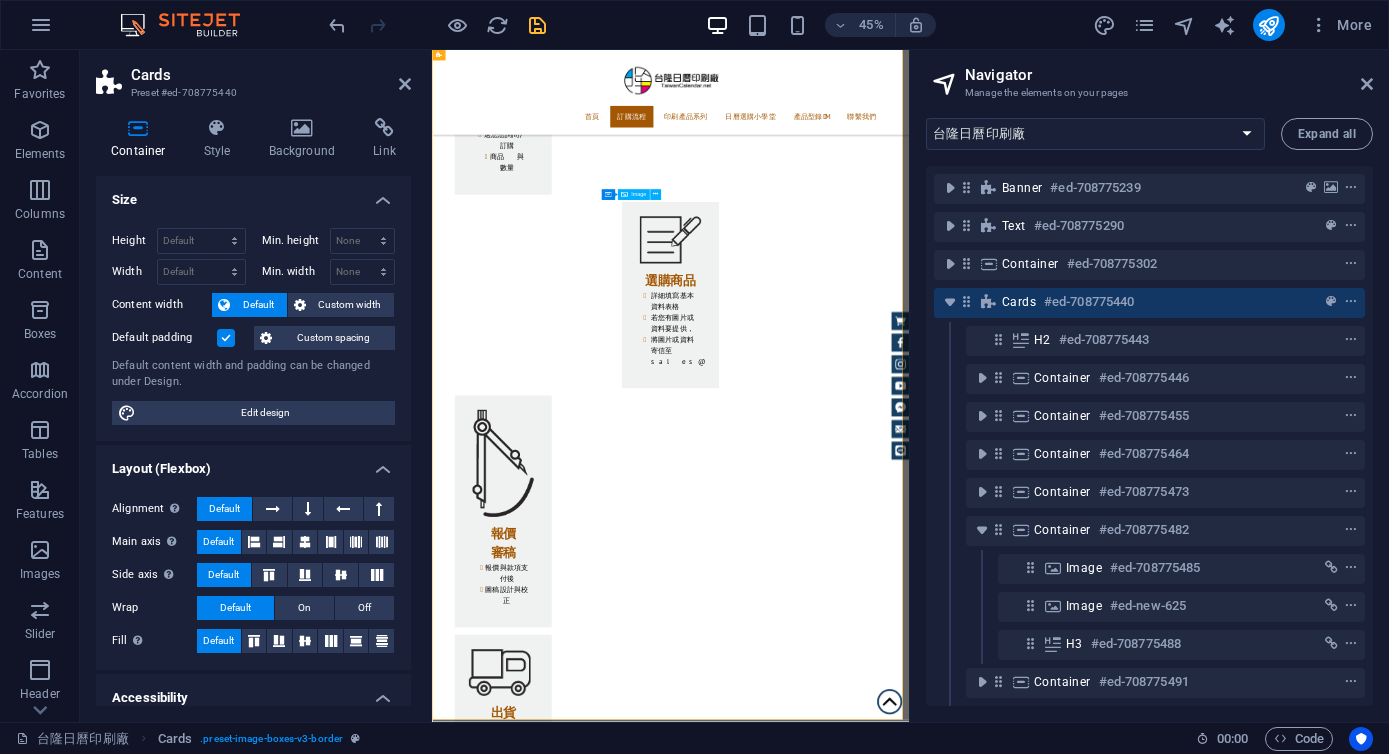 scroll, scrollTop: 2114, scrollLeft: 0, axis: vertical 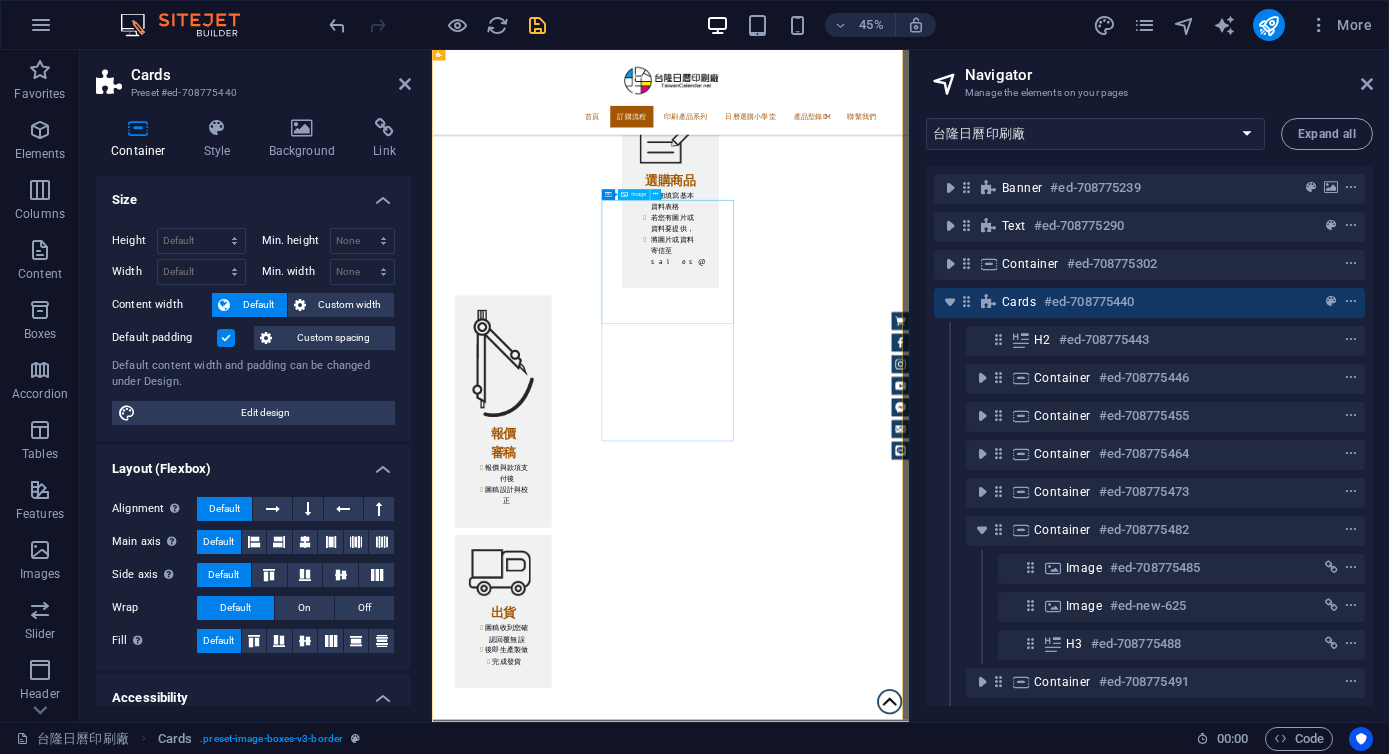 click on "印刷產品系列 日曆 週曆 月曆 年曆 三角桌曆 工商日誌 平面大年曆 中式桌曆 農民曆" at bounding box center (920, 3893) 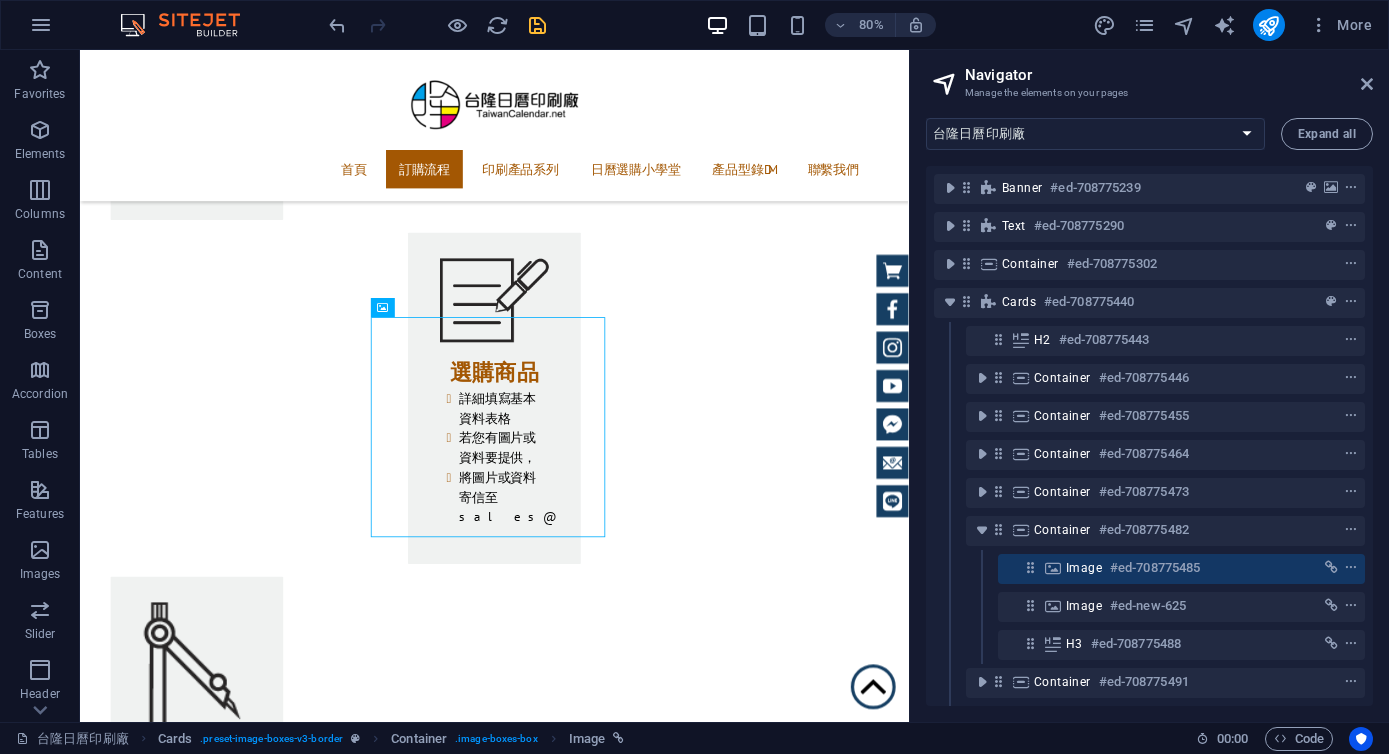 click at bounding box center [242, 3098] 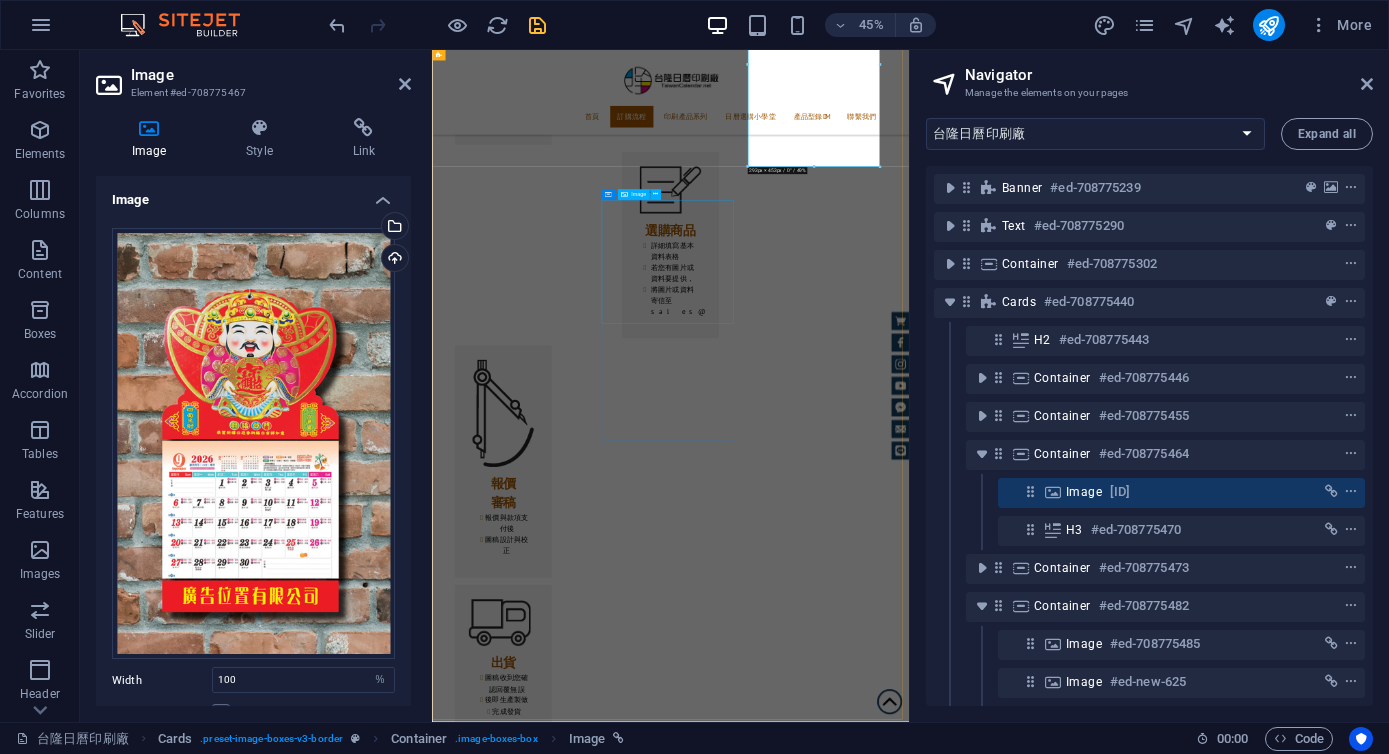 scroll, scrollTop: 2114, scrollLeft: 0, axis: vertical 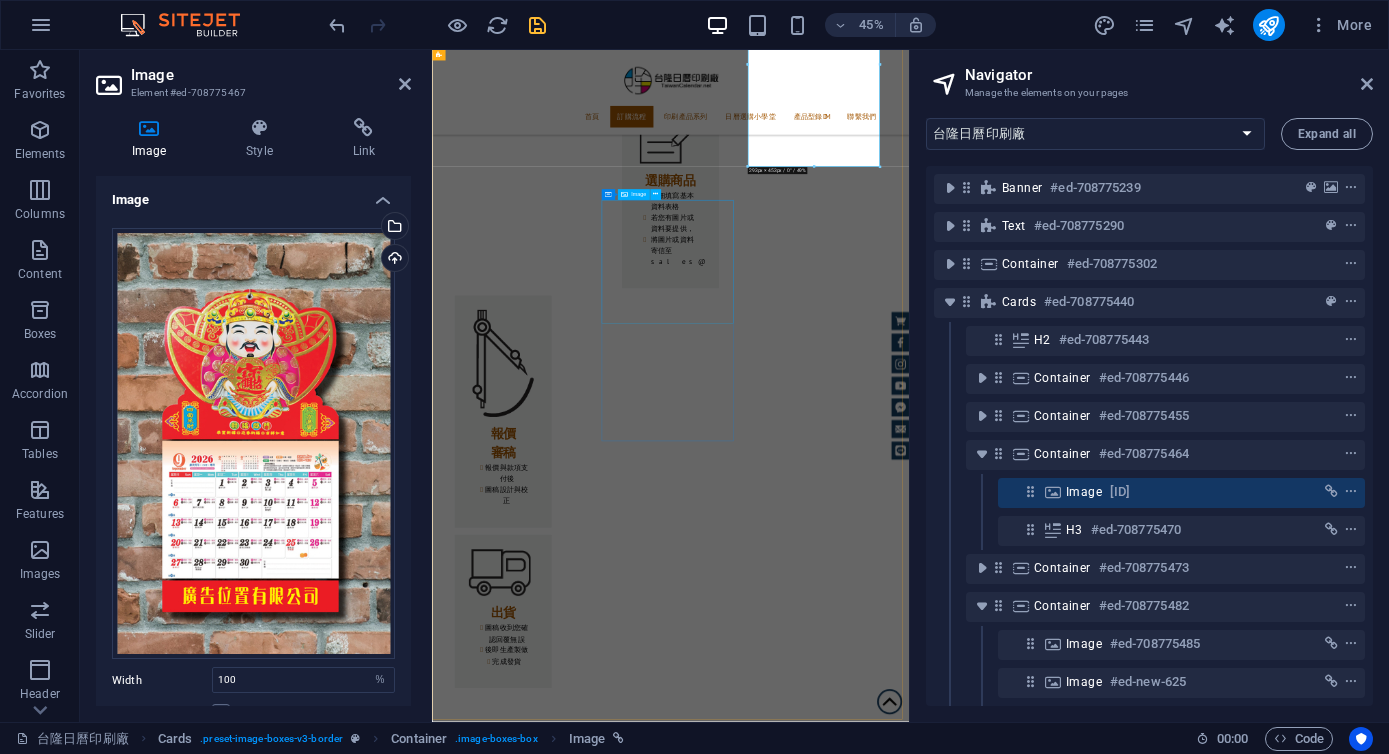 click at bounding box center [594, 3920] 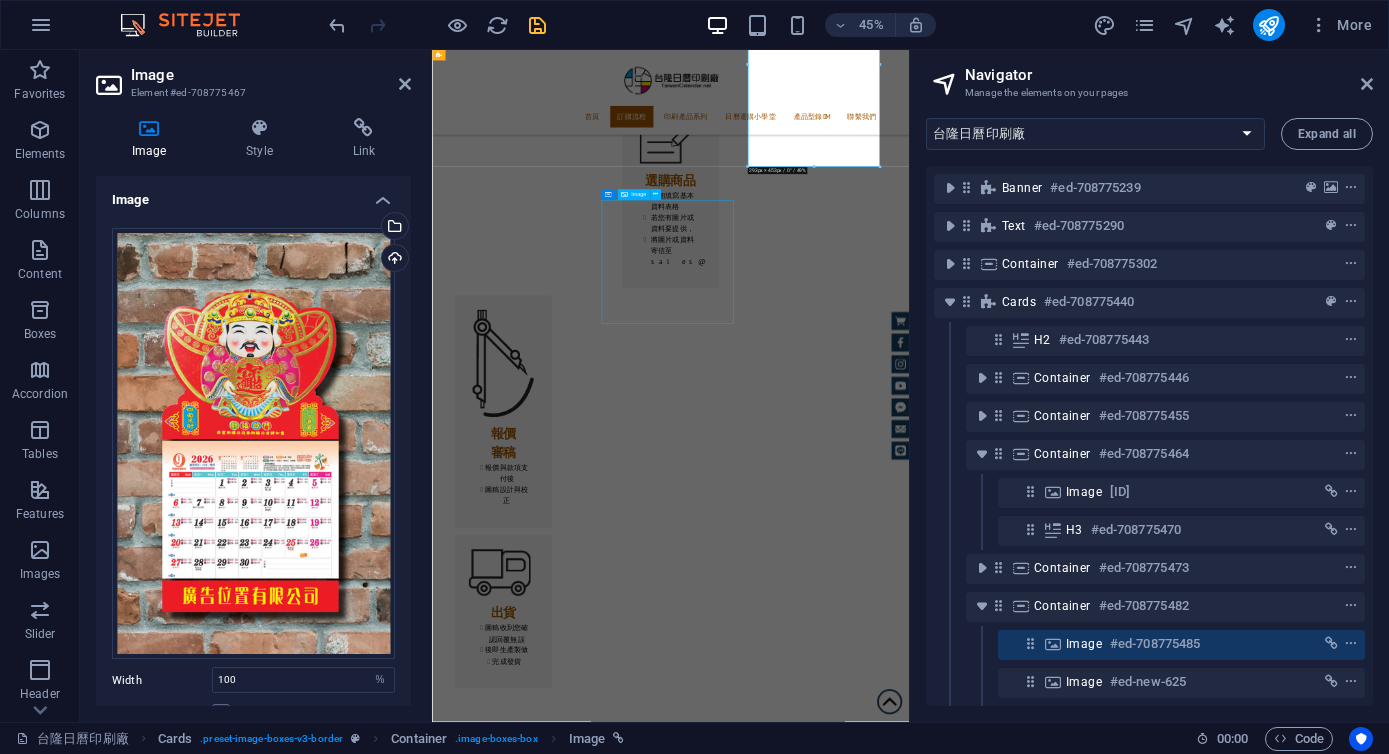 scroll, scrollTop: 2003, scrollLeft: 0, axis: vertical 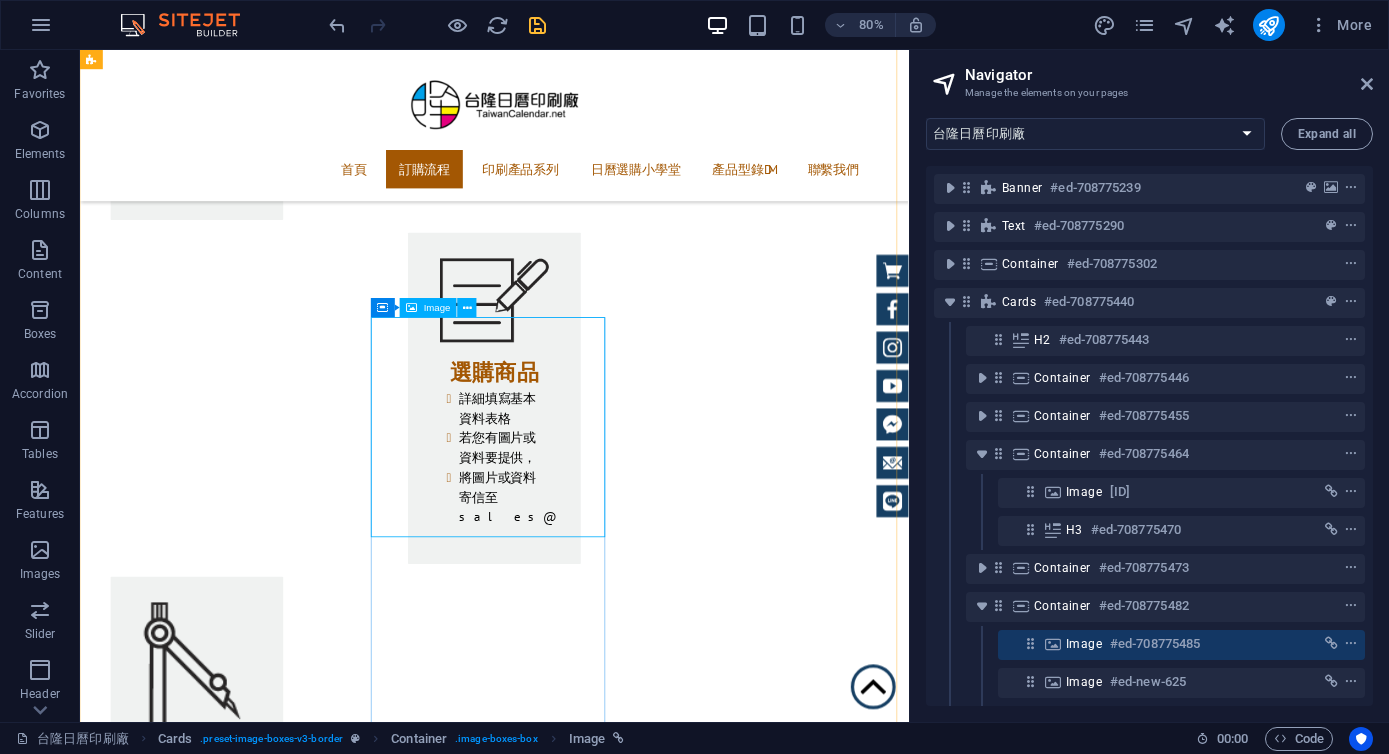 click at bounding box center (242, 4031) 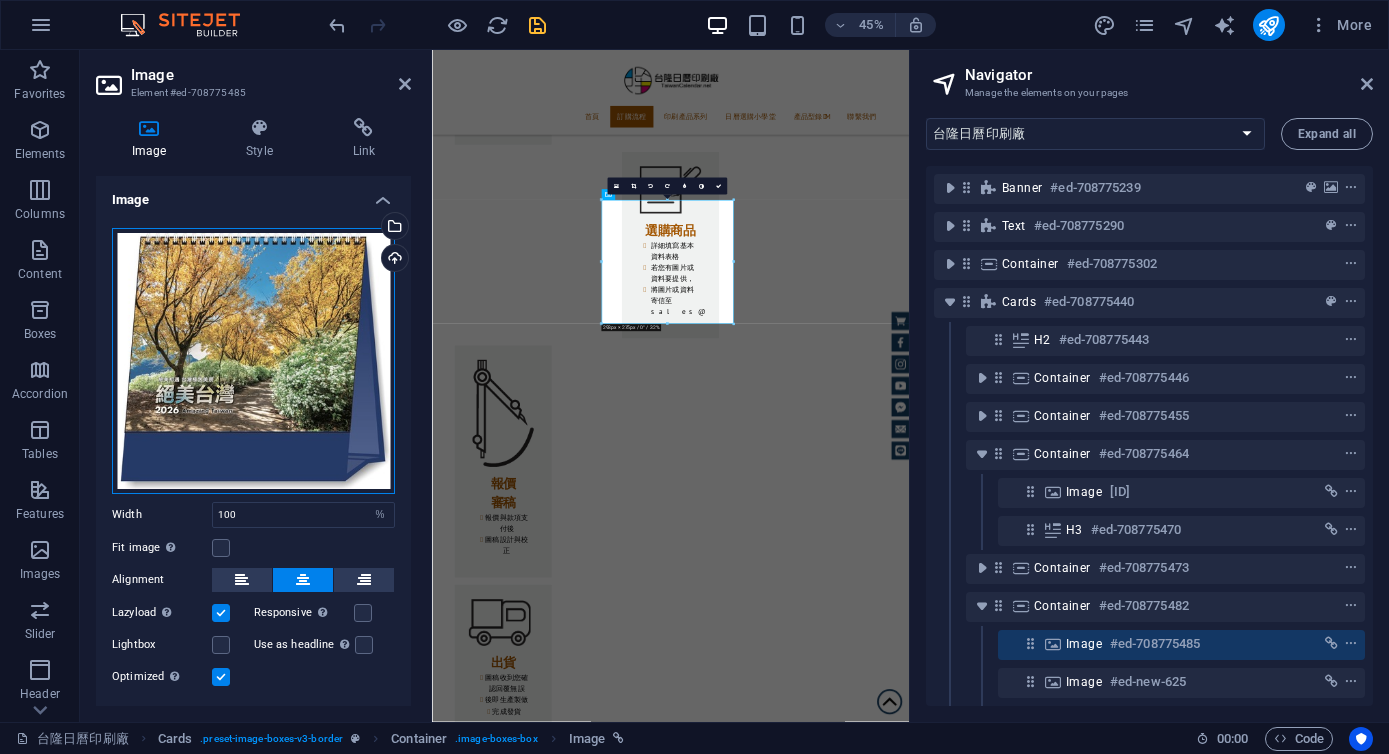 click on "Drag files here, click to choose files or select files from Files or our free stock photos & videos" at bounding box center (253, 361) 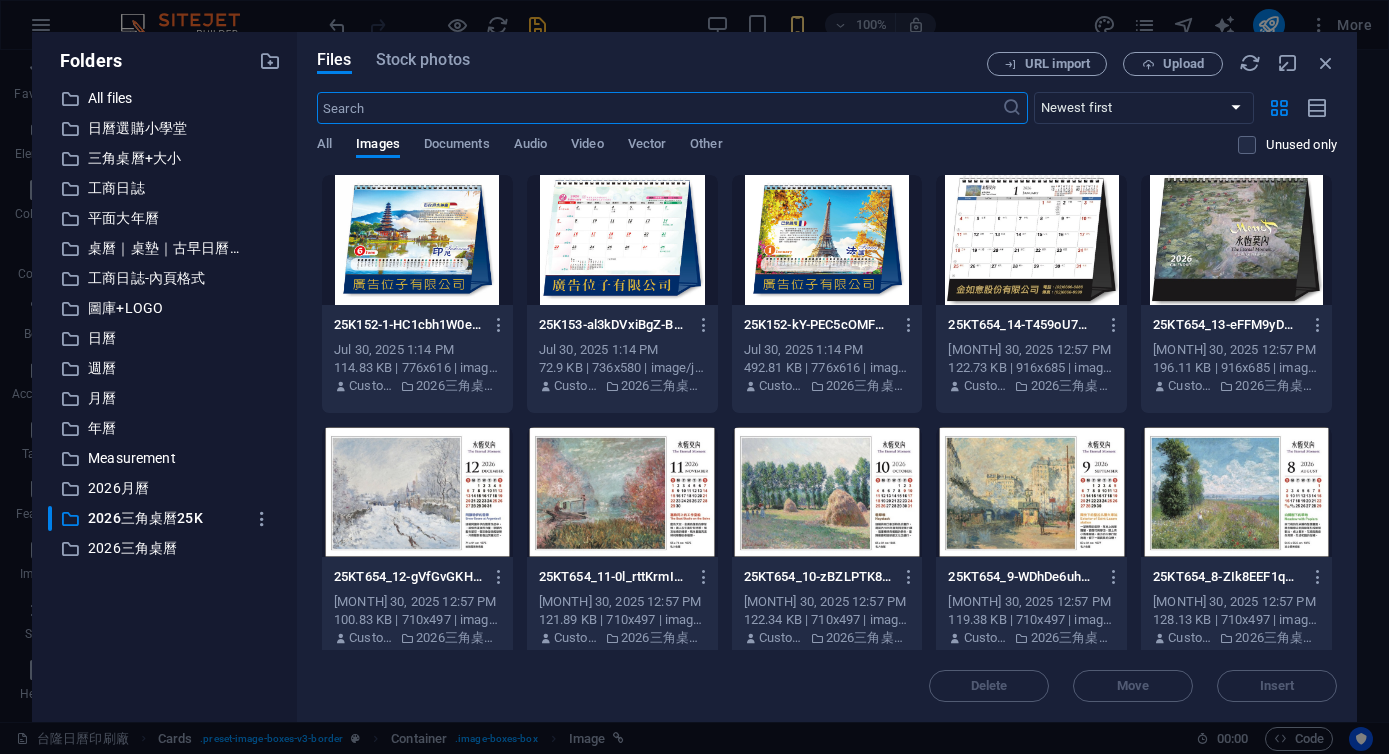 scroll, scrollTop: 7249, scrollLeft: 0, axis: vertical 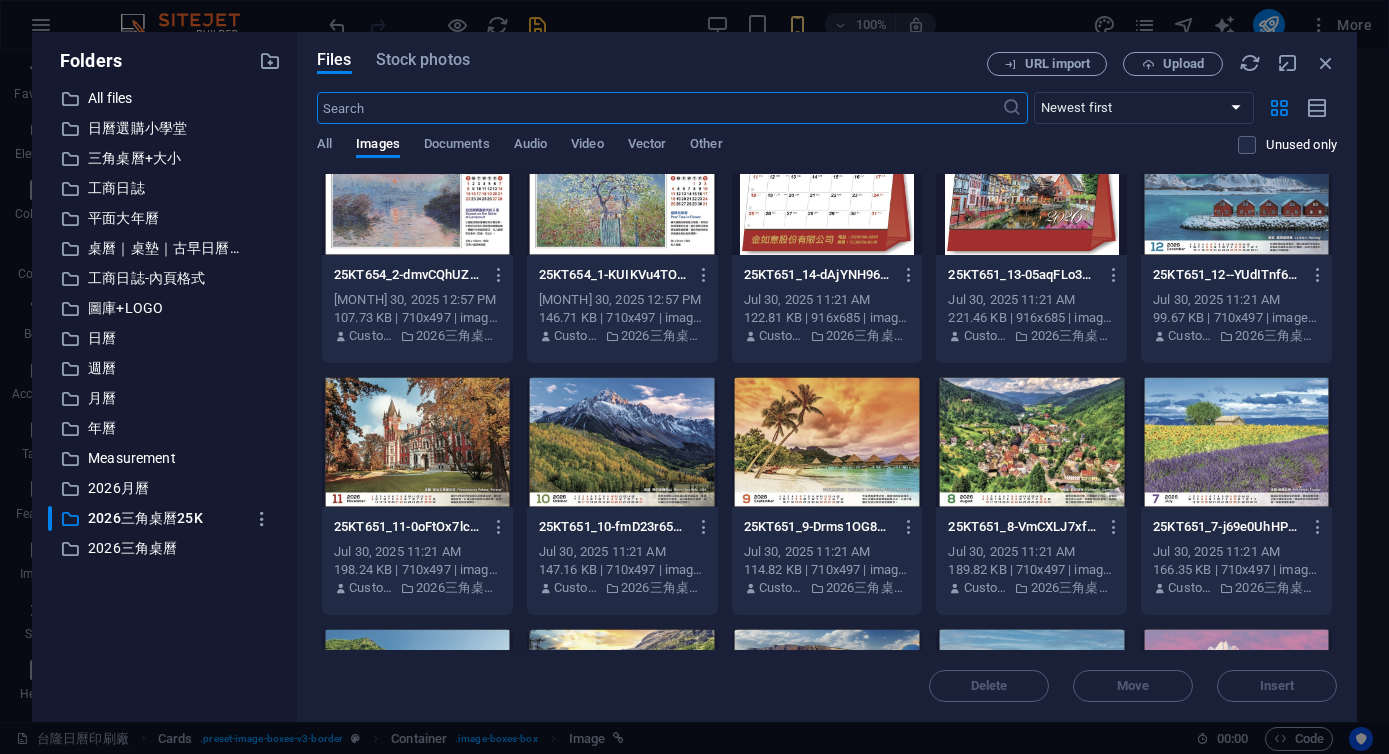 click at bounding box center (1031, 190) 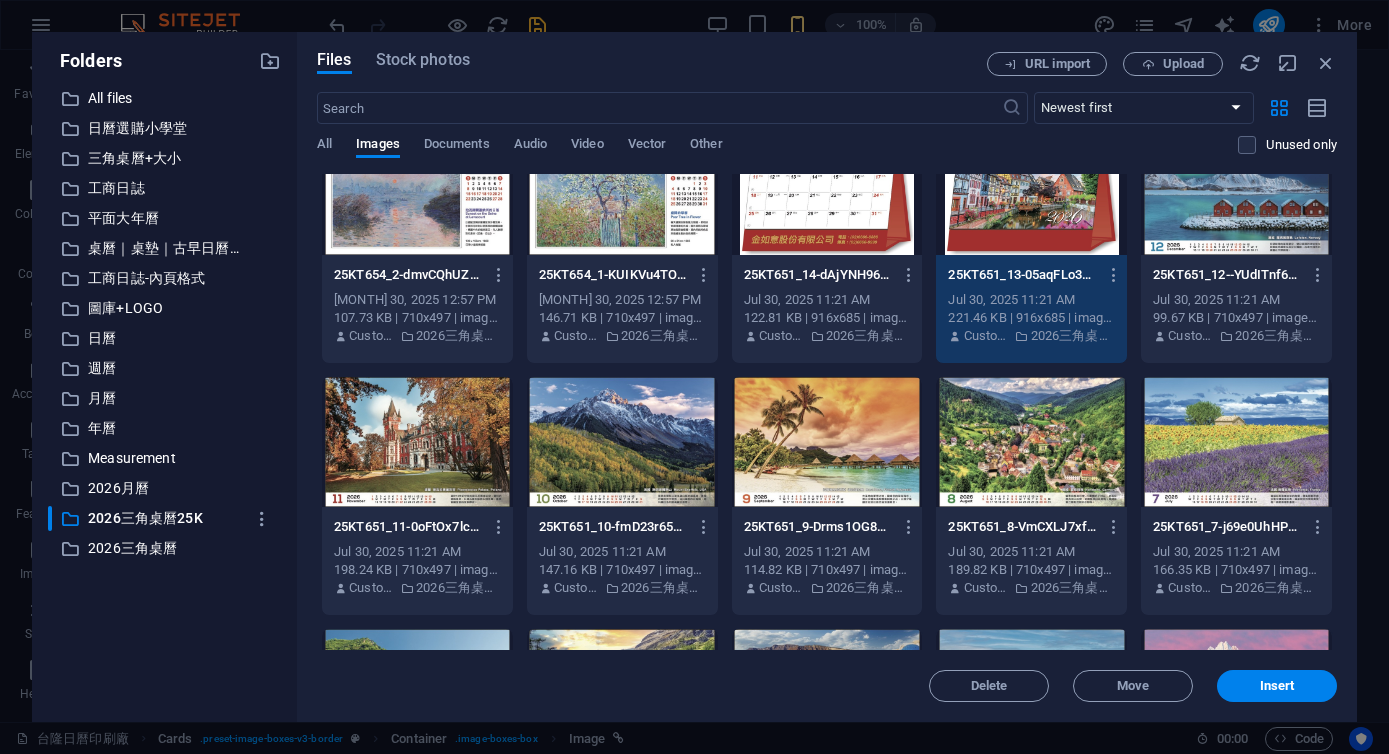 click on "1" at bounding box center (1031, 190) 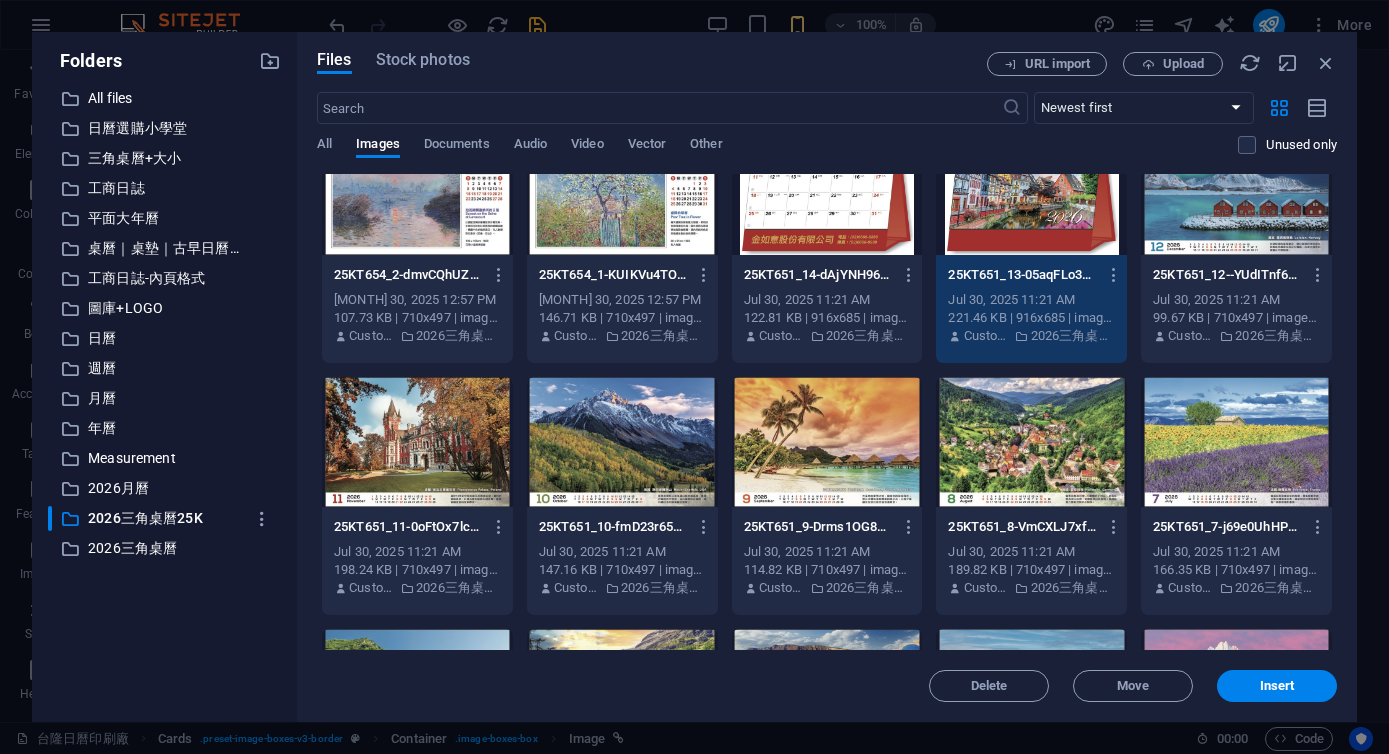 scroll, scrollTop: 1839, scrollLeft: 0, axis: vertical 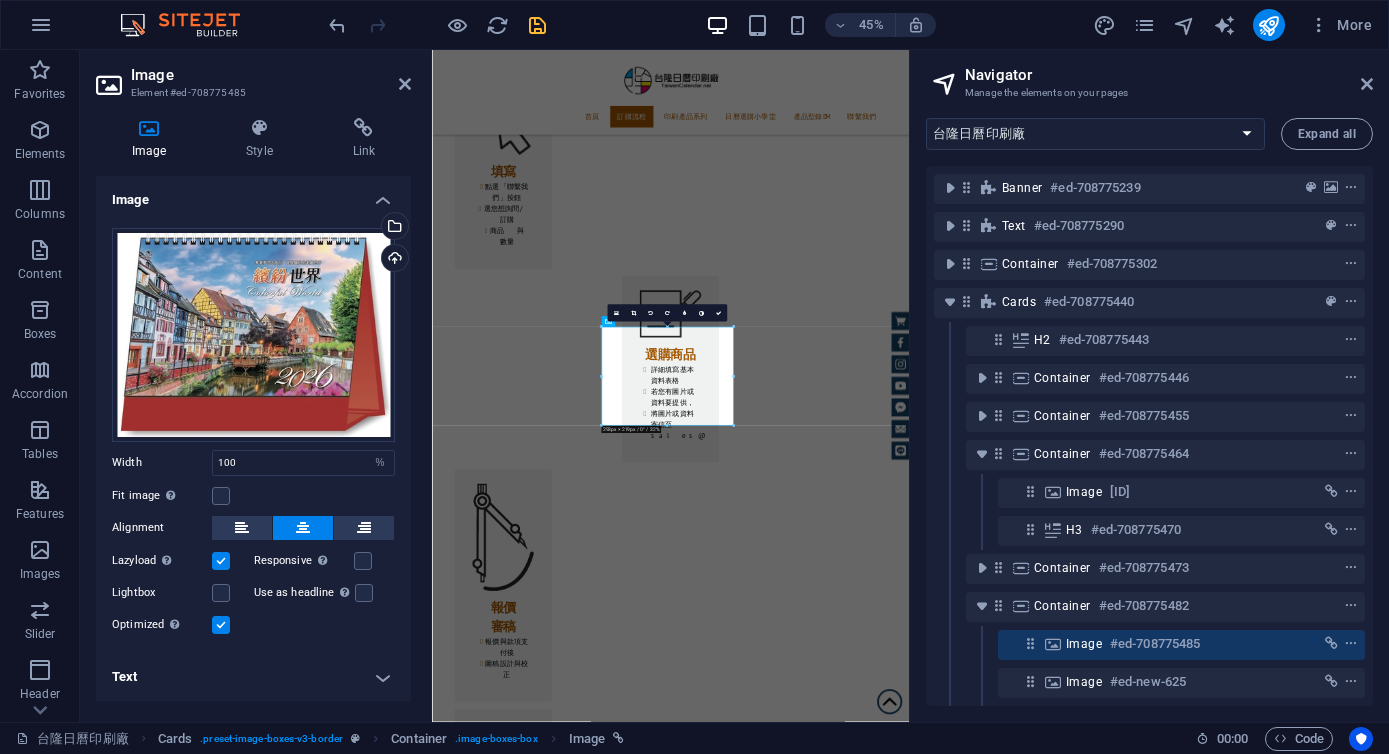 click at bounding box center (537, 25) 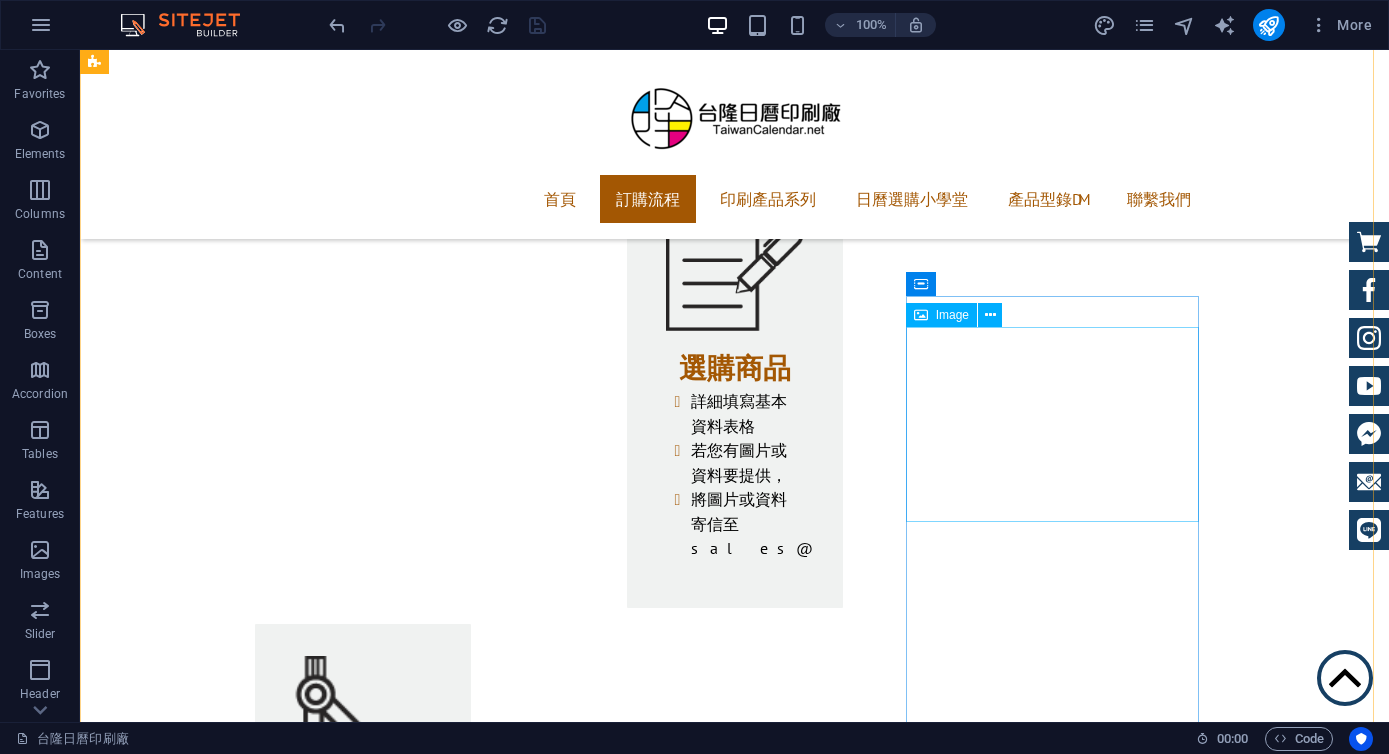 scroll, scrollTop: 2404, scrollLeft: 0, axis: vertical 